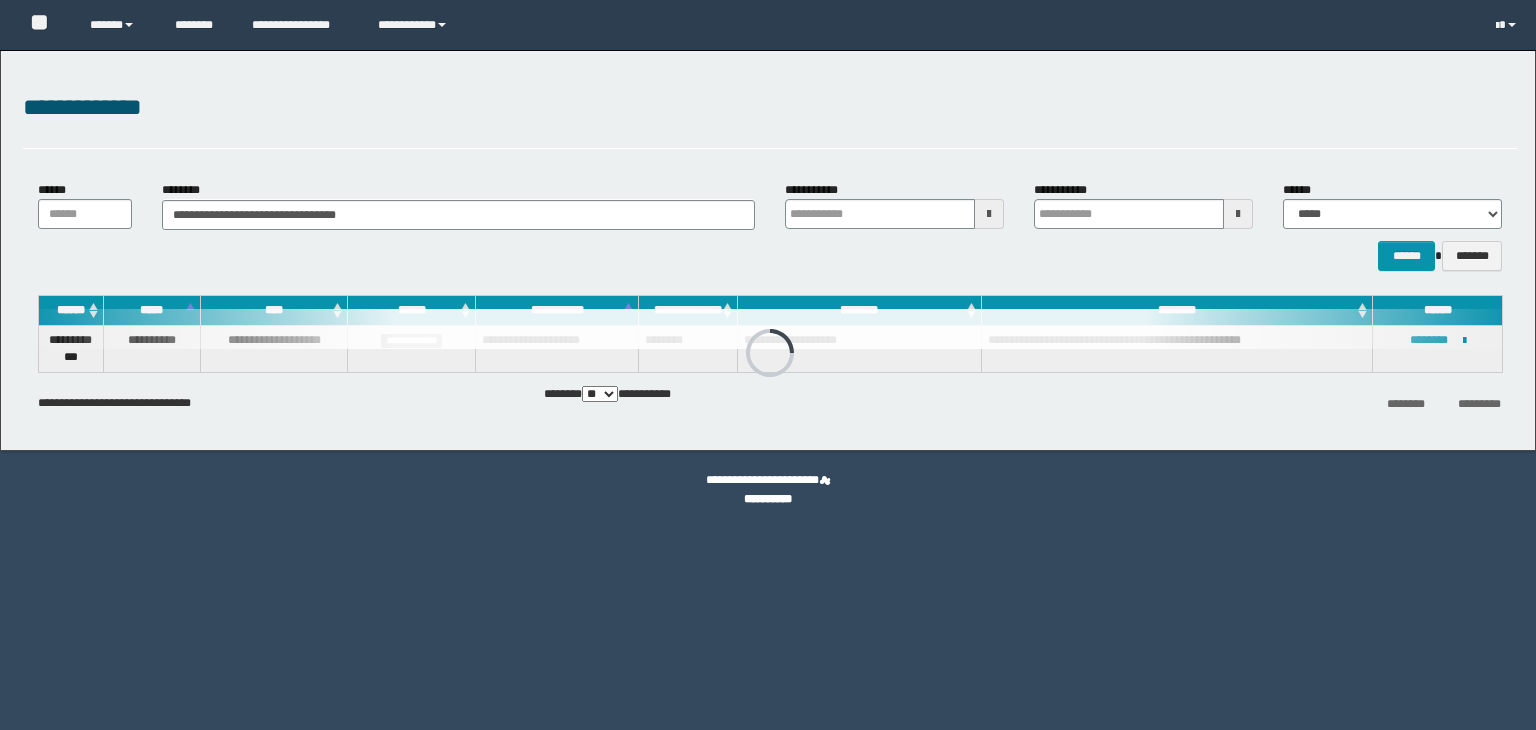 scroll, scrollTop: 0, scrollLeft: 0, axis: both 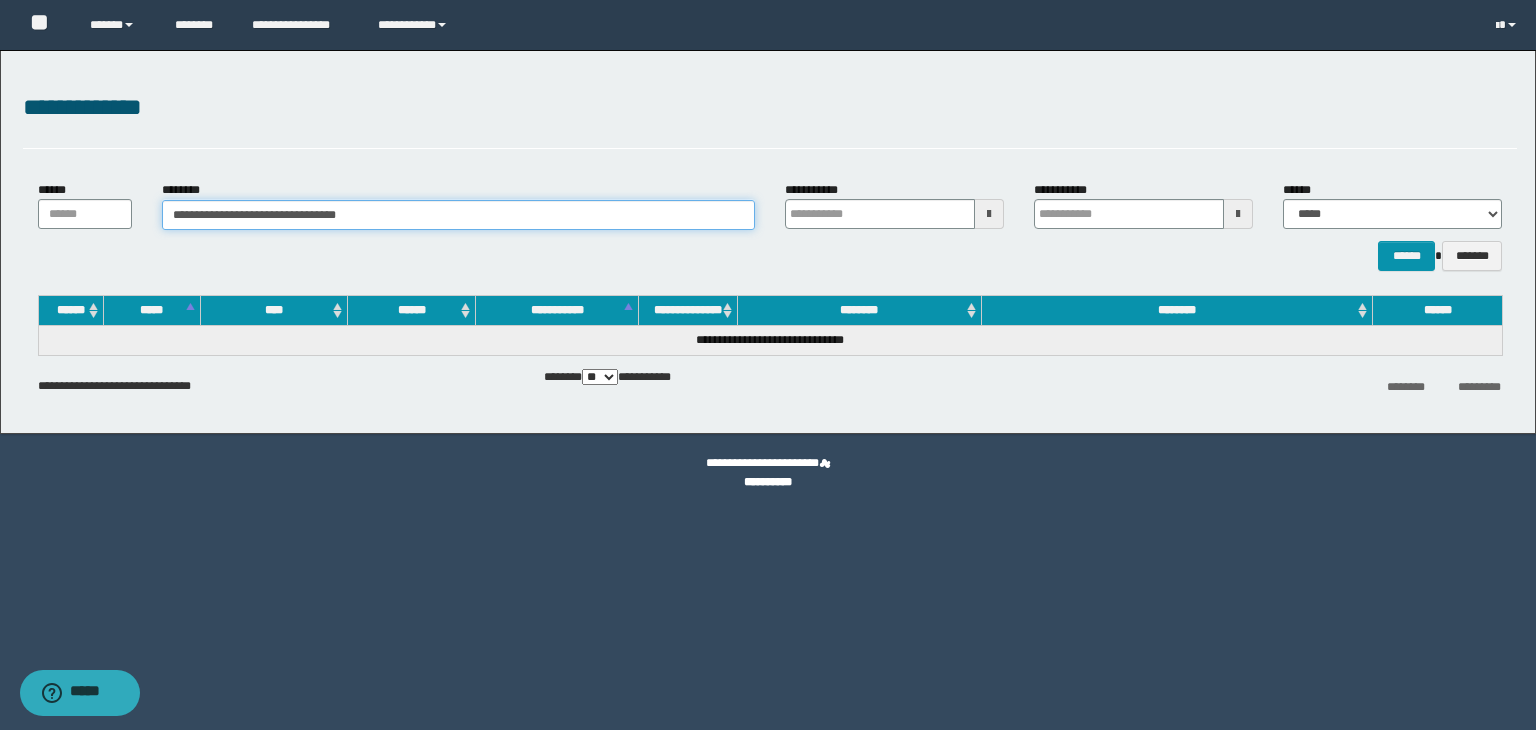 click on "**********" at bounding box center (458, 215) 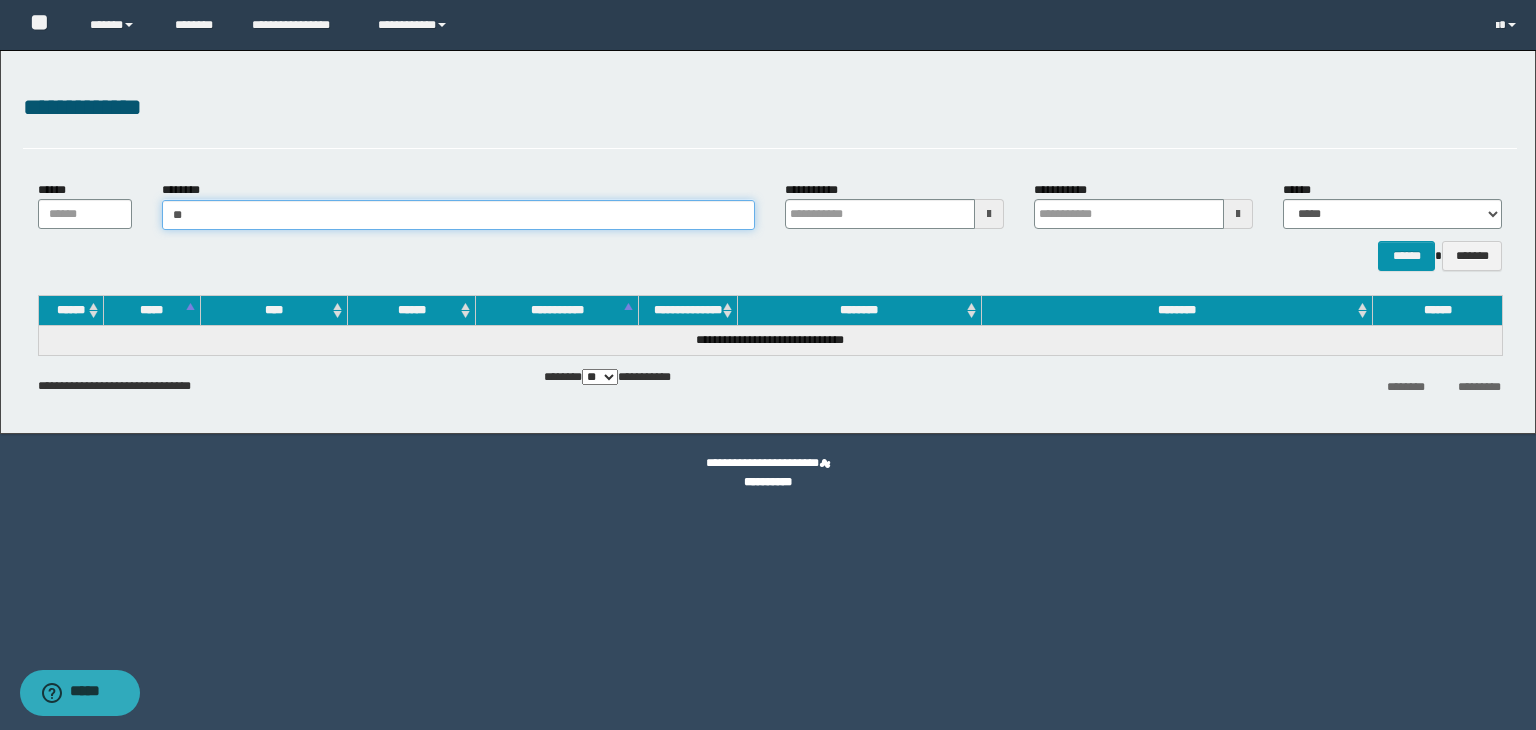 type on "*" 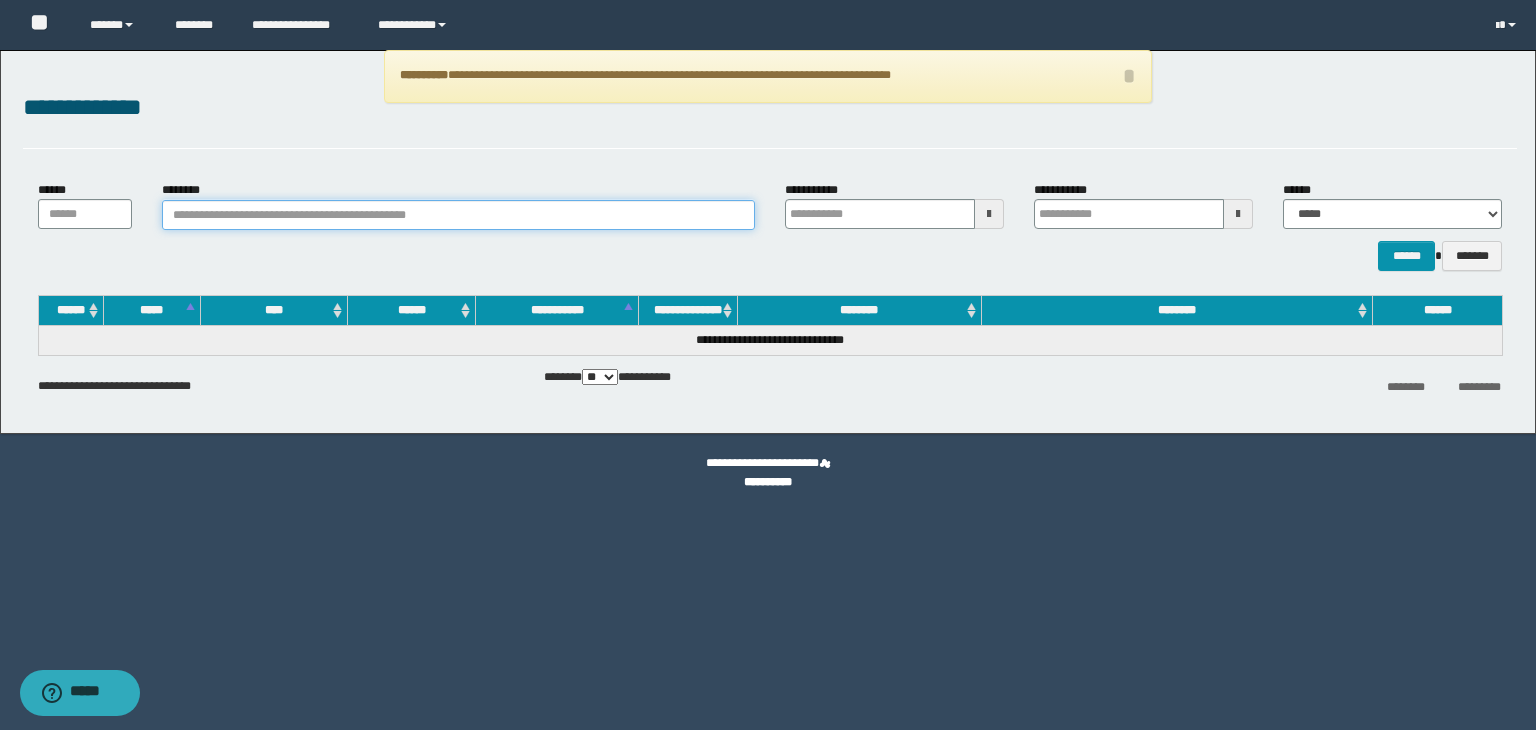 click on "********" at bounding box center (458, 215) 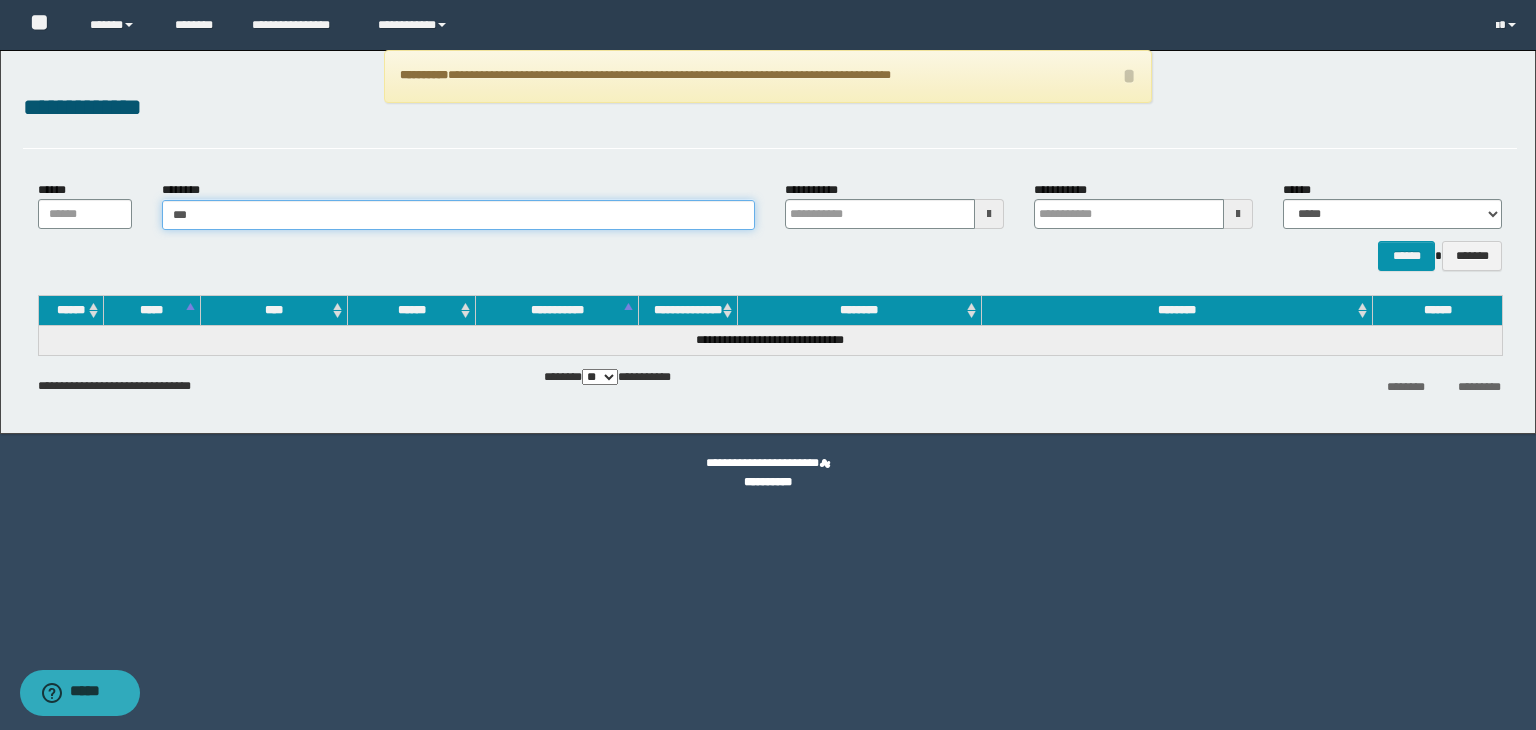 type on "****" 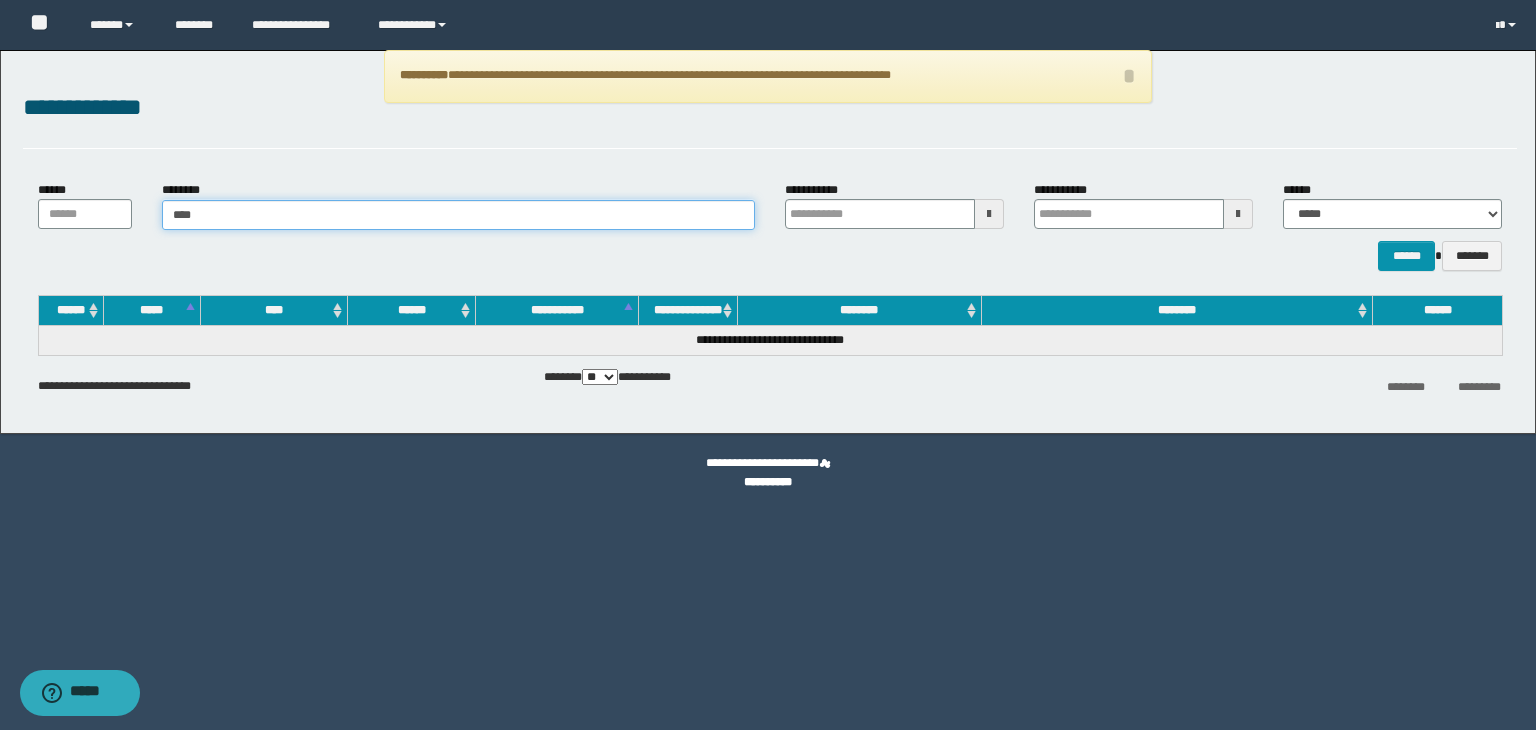 type on "****" 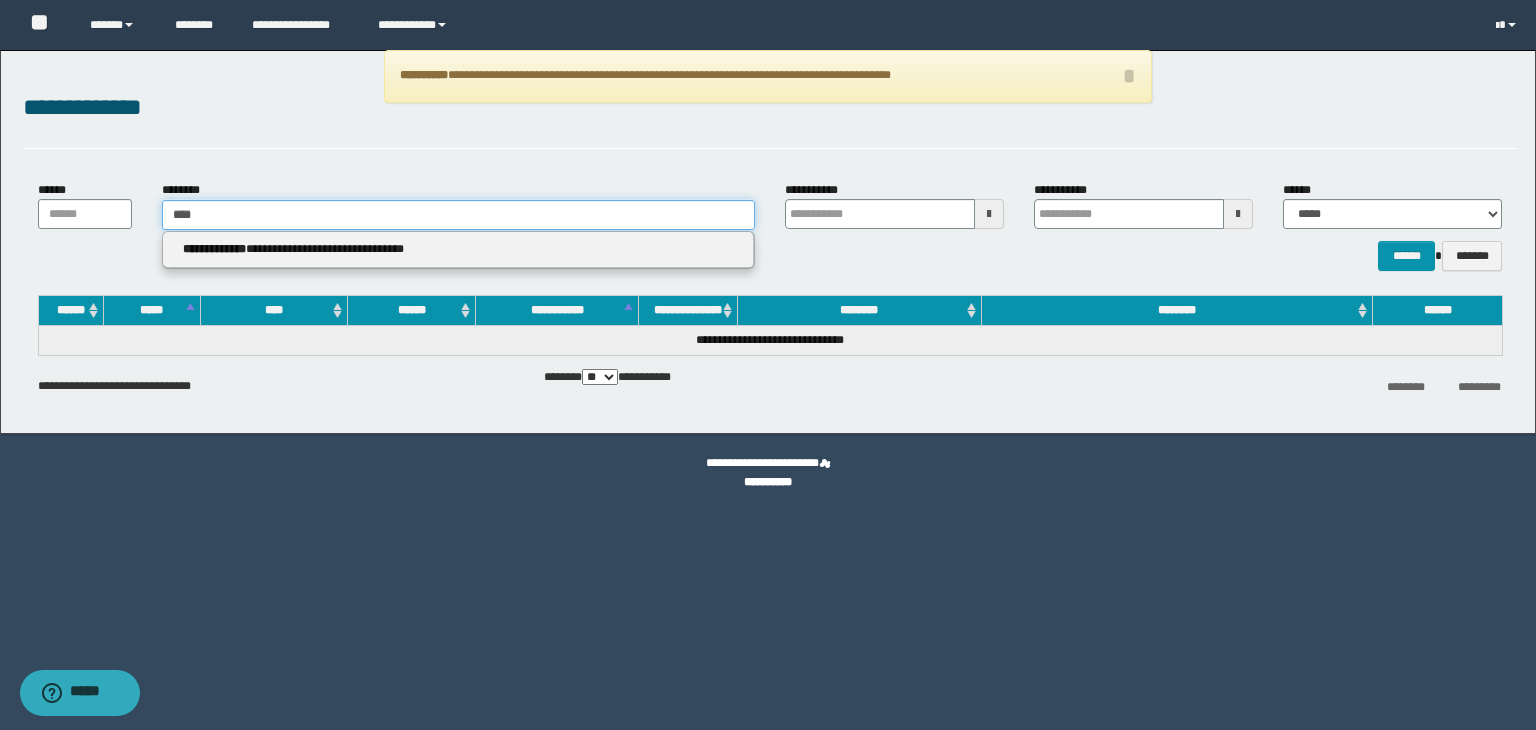 type 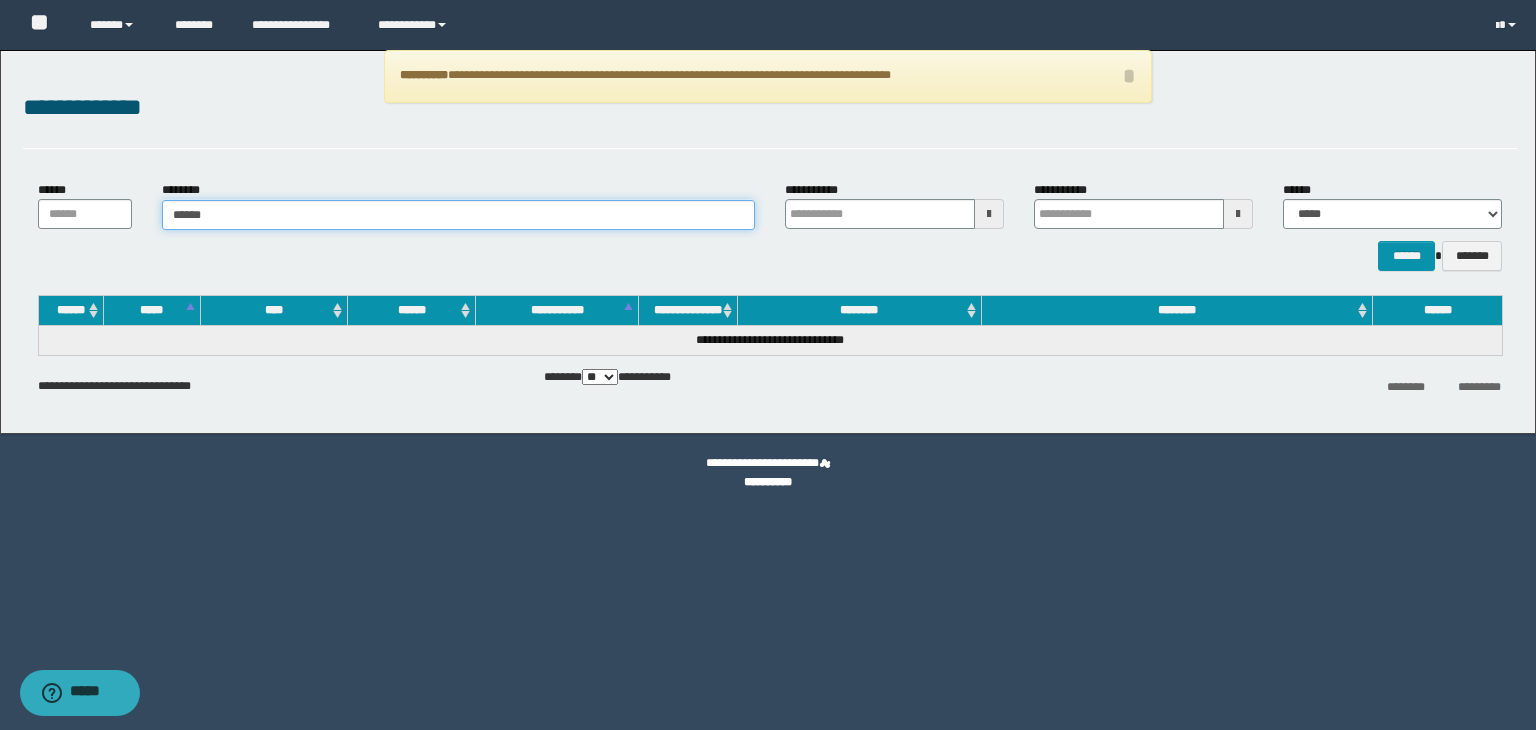 type on "*******" 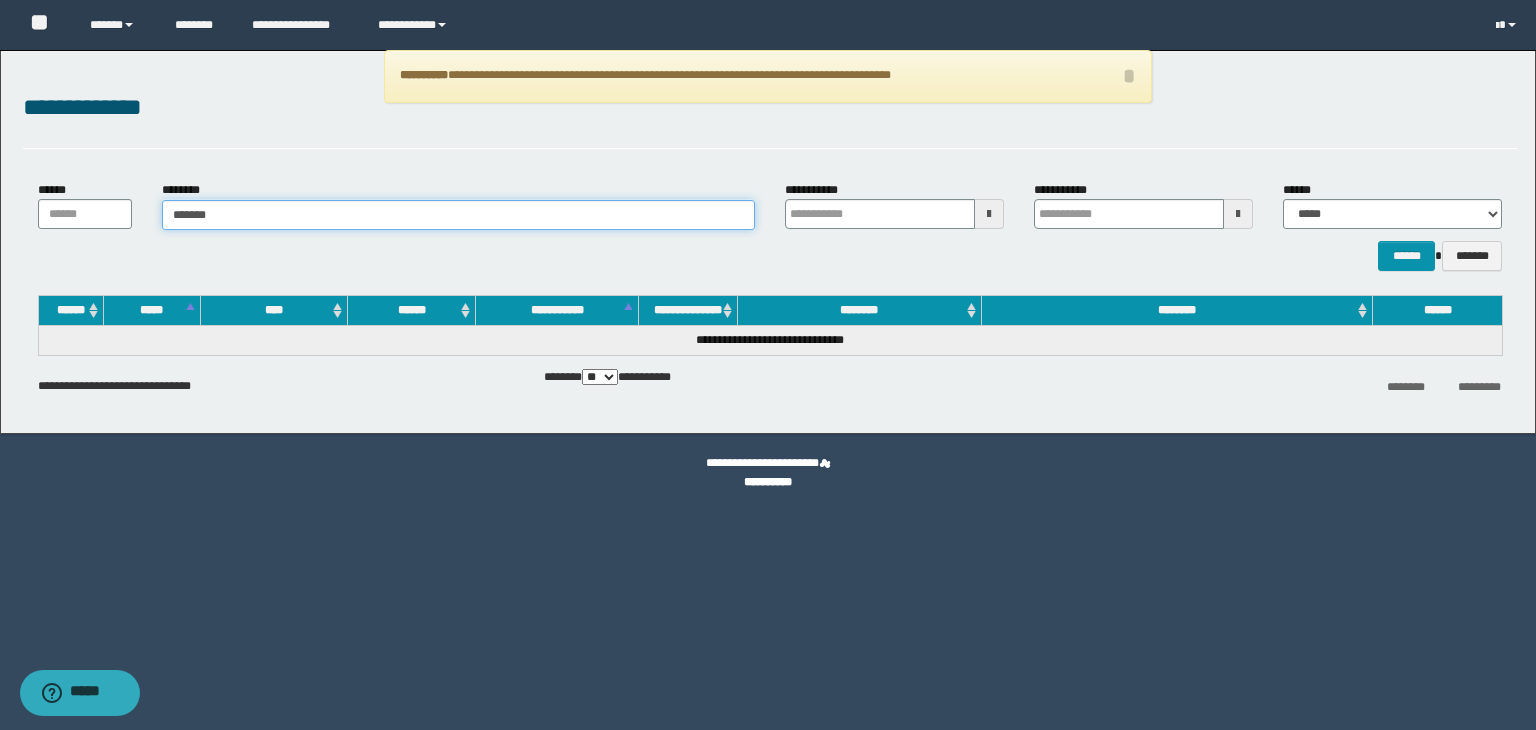 type on "*******" 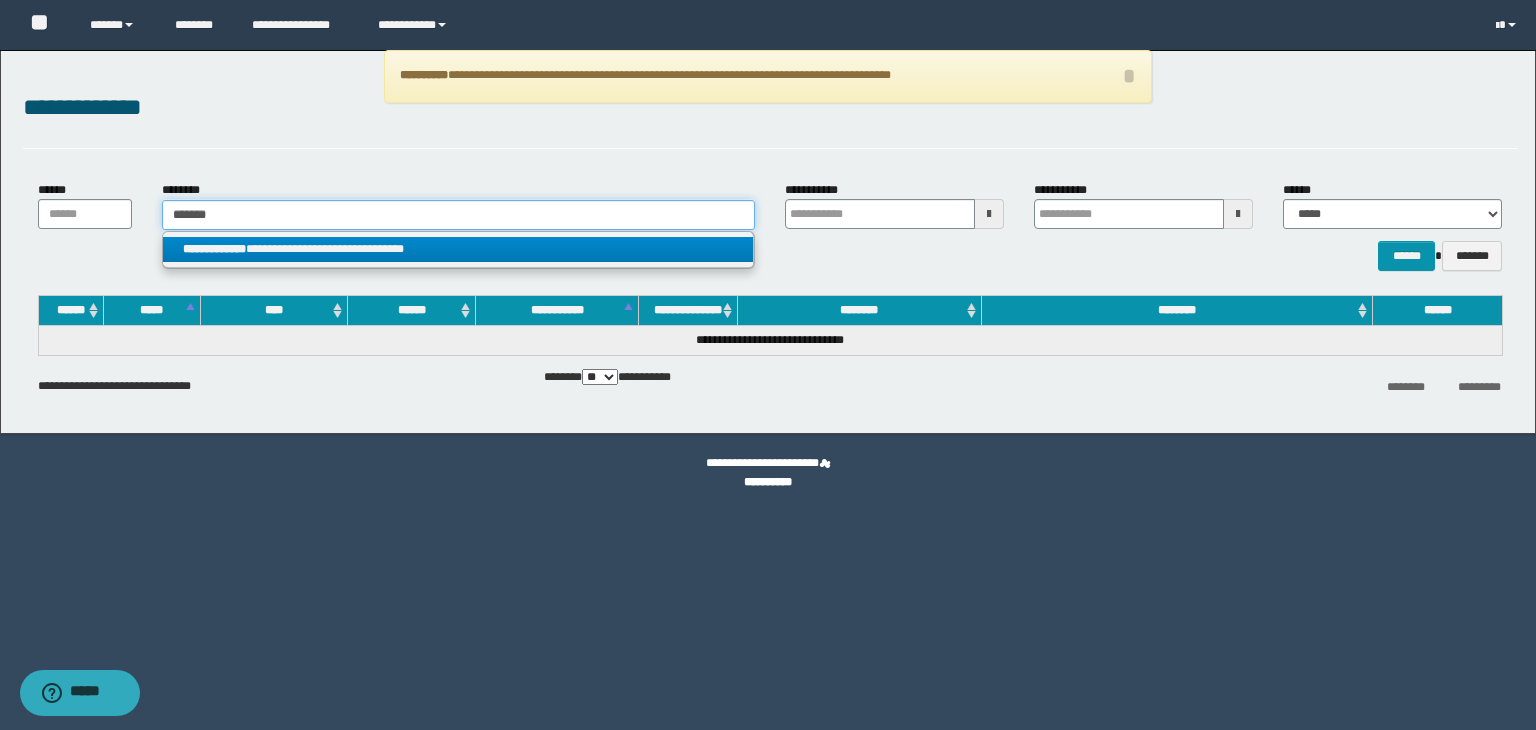 type on "*******" 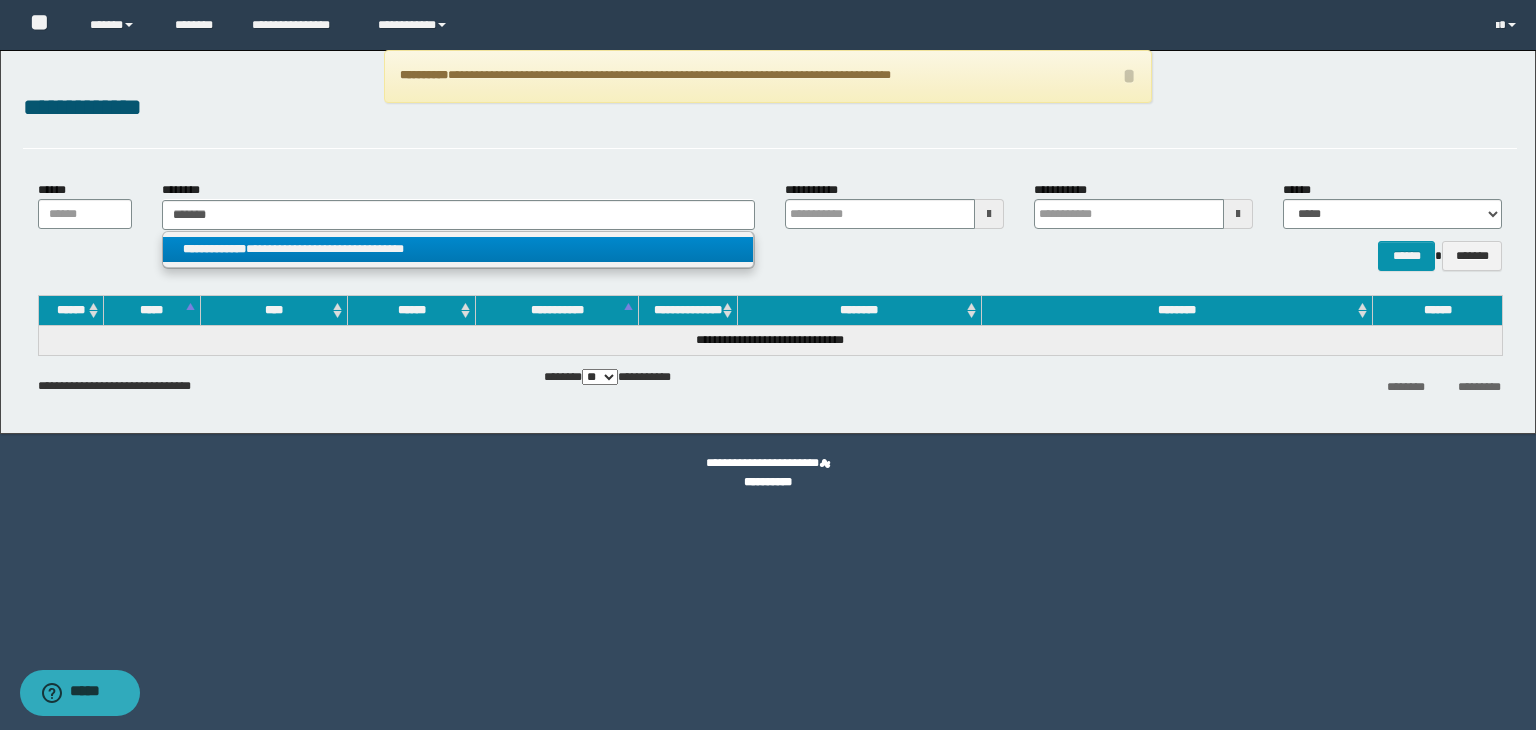 click on "**********" at bounding box center (458, 249) 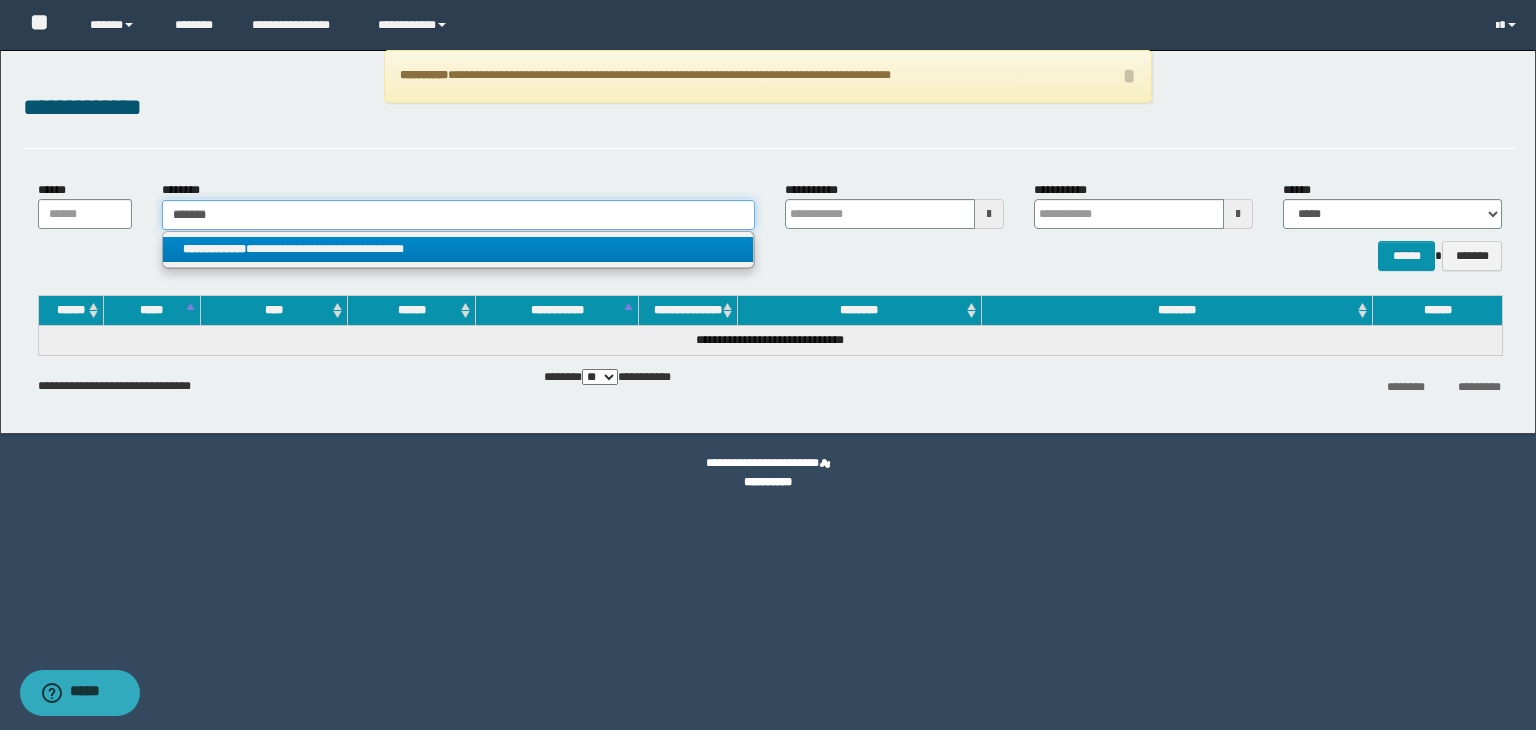 type 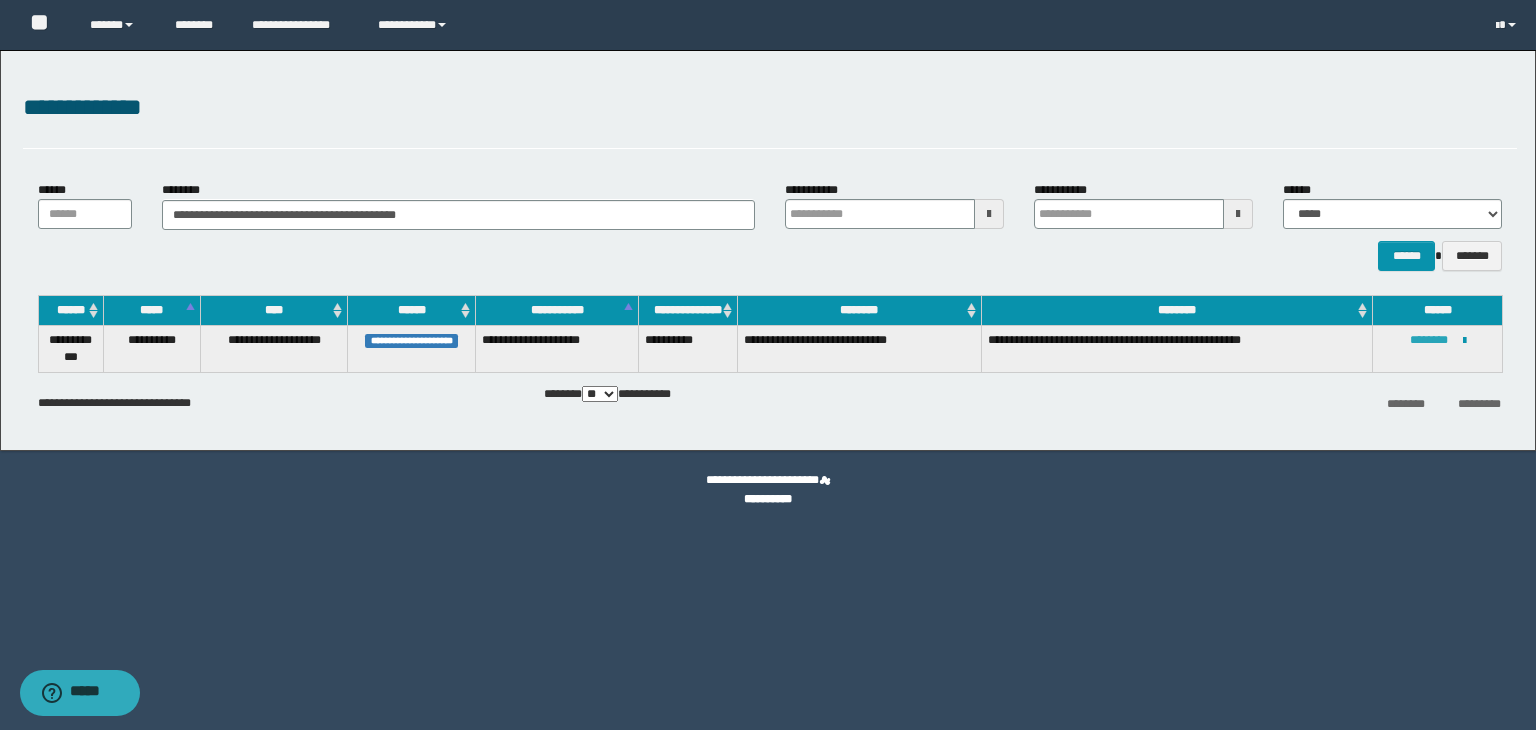 click on "********" at bounding box center [1429, 340] 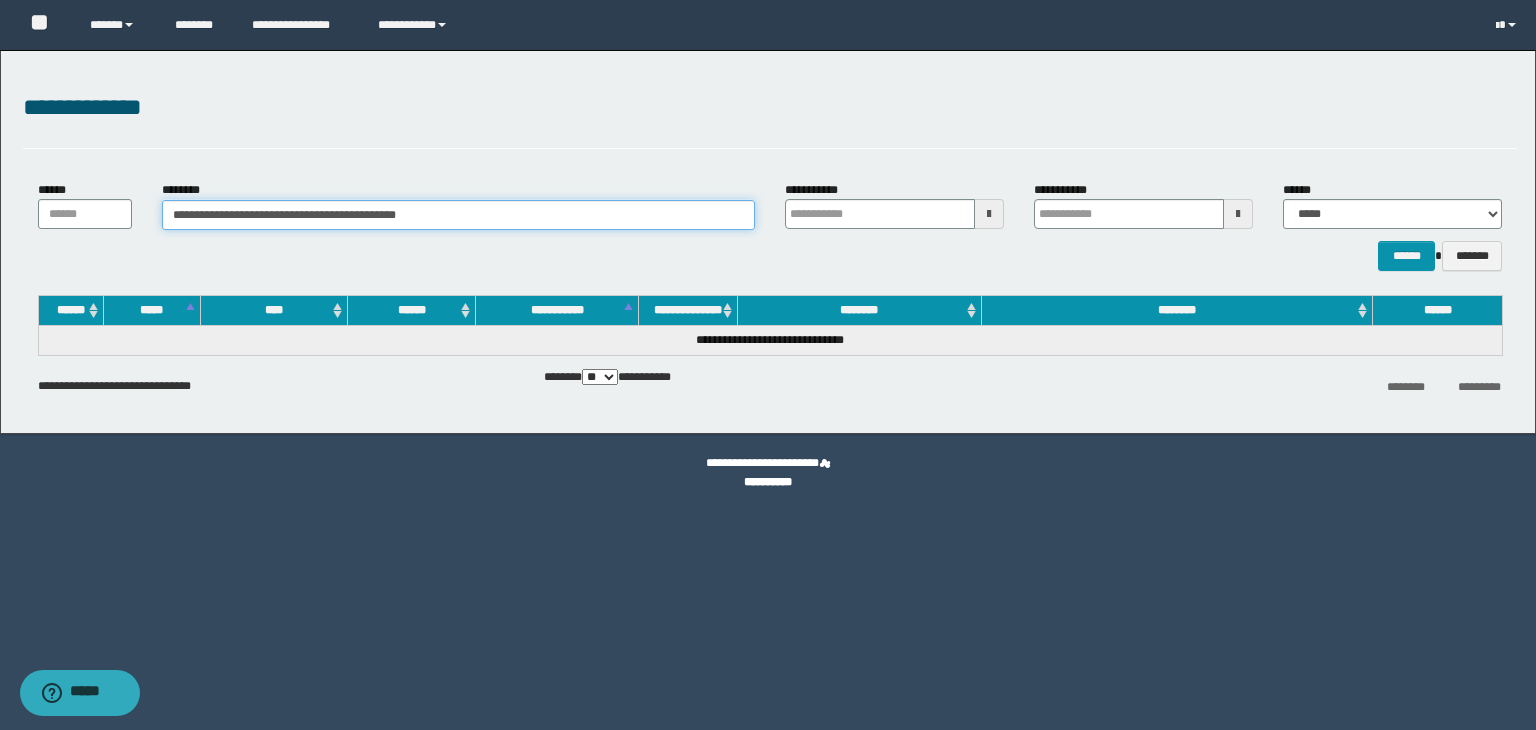 drag, startPoint x: 568, startPoint y: 223, endPoint x: 100, endPoint y: 221, distance: 468.00427 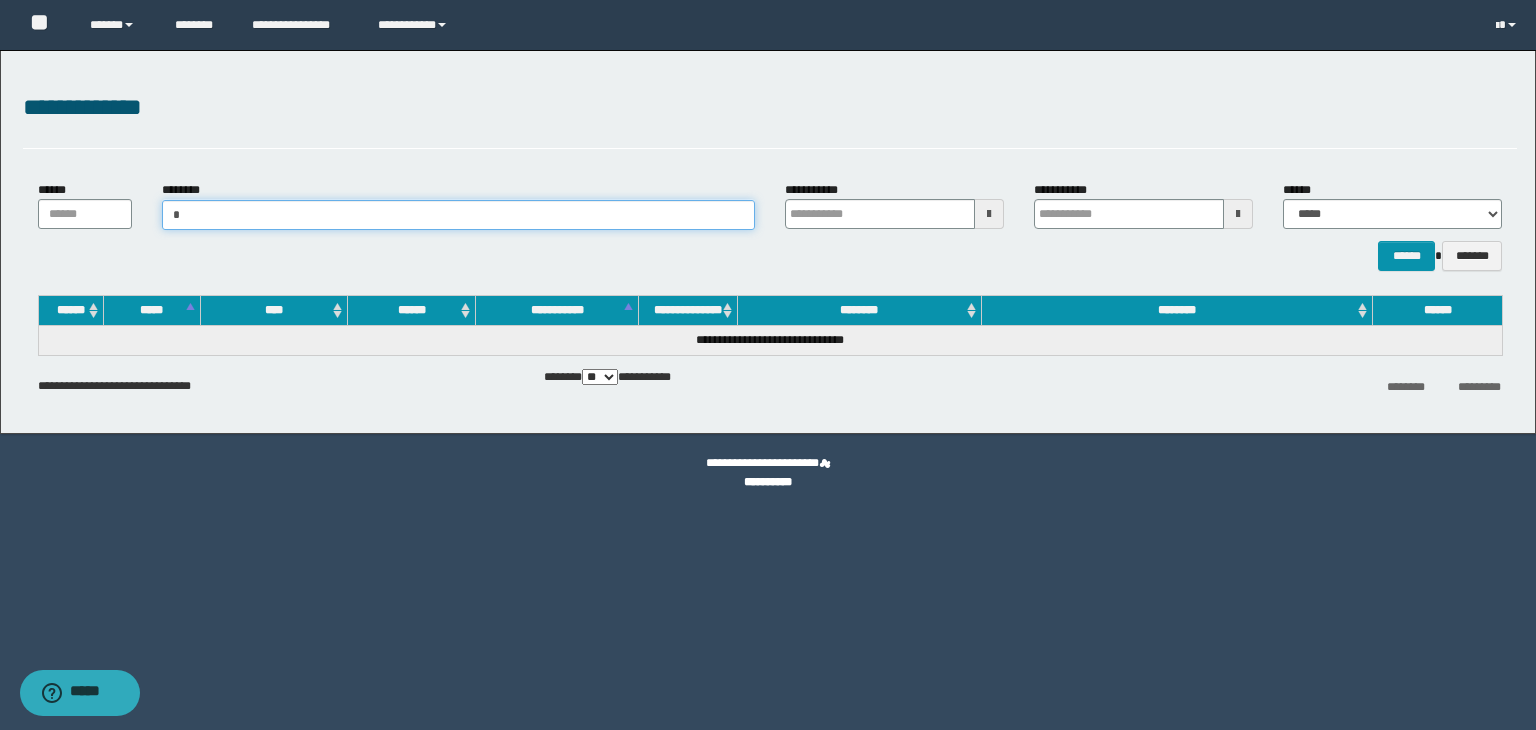 type on "**" 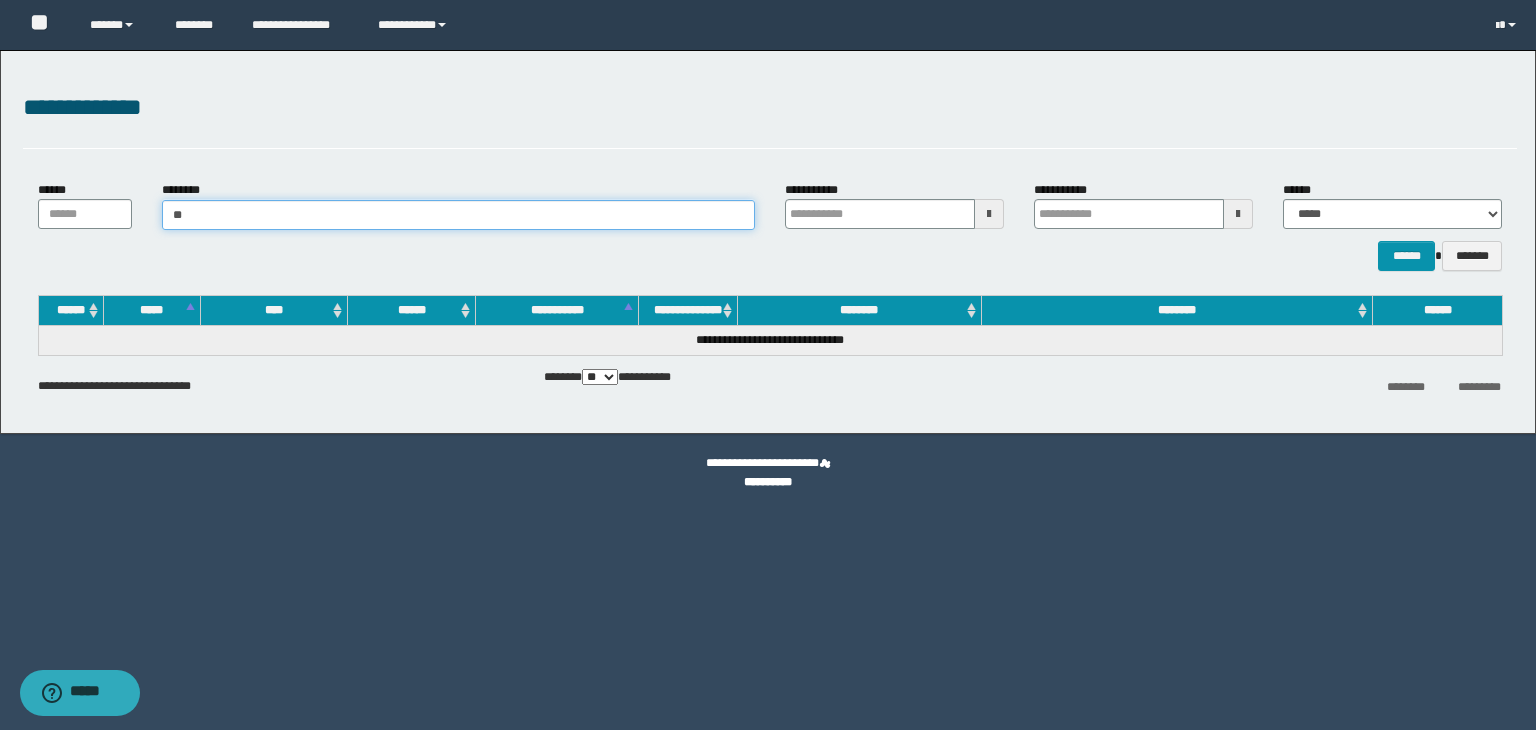 type on "**" 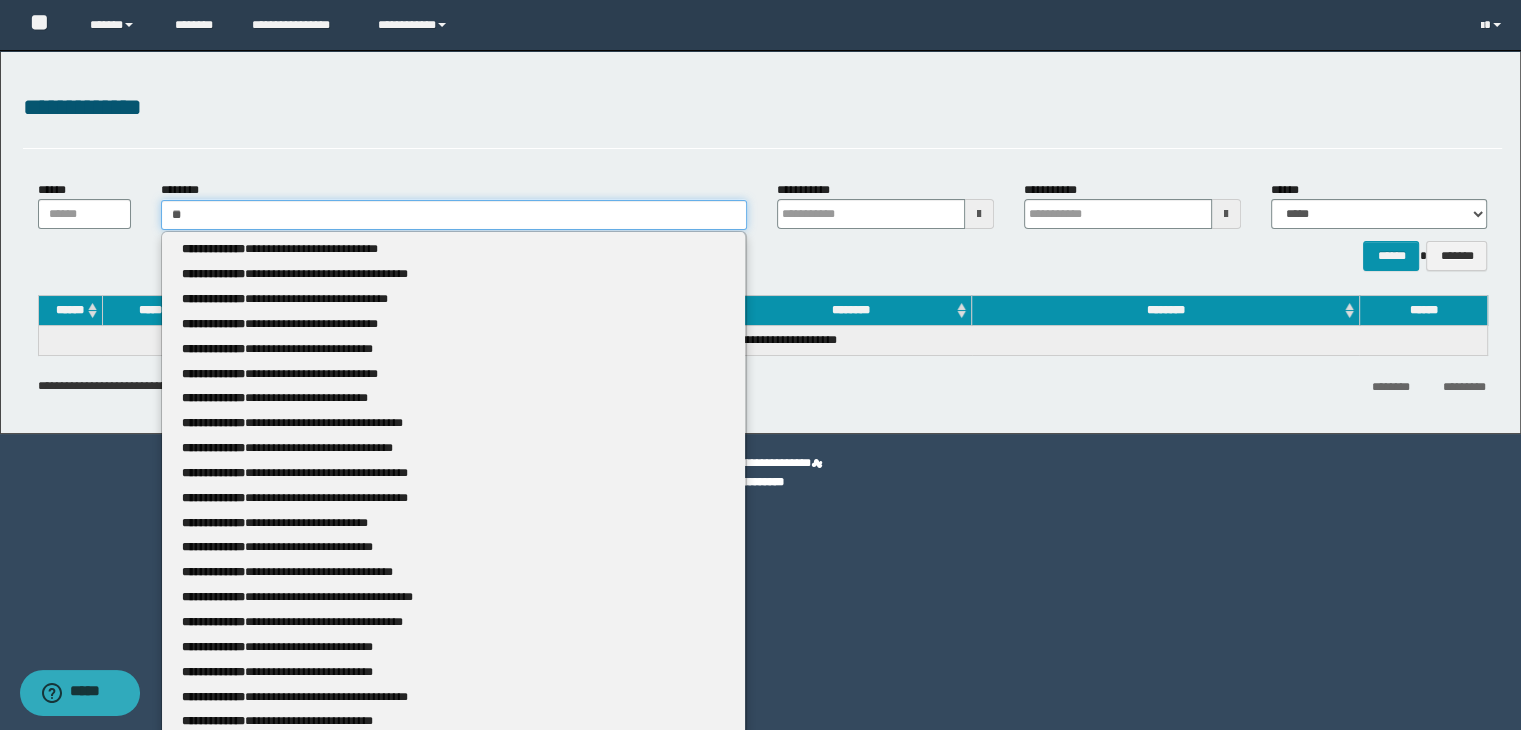 type 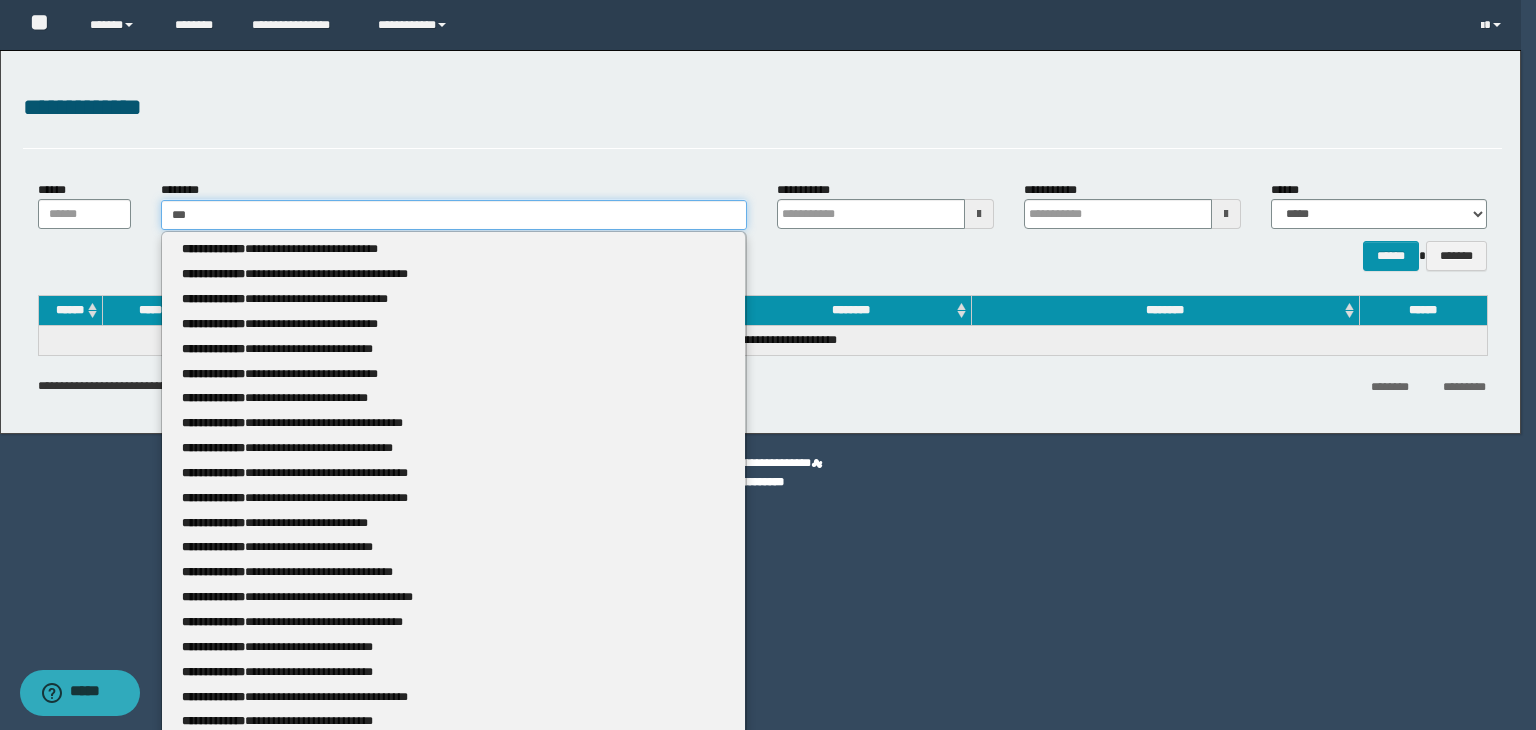 type on "****" 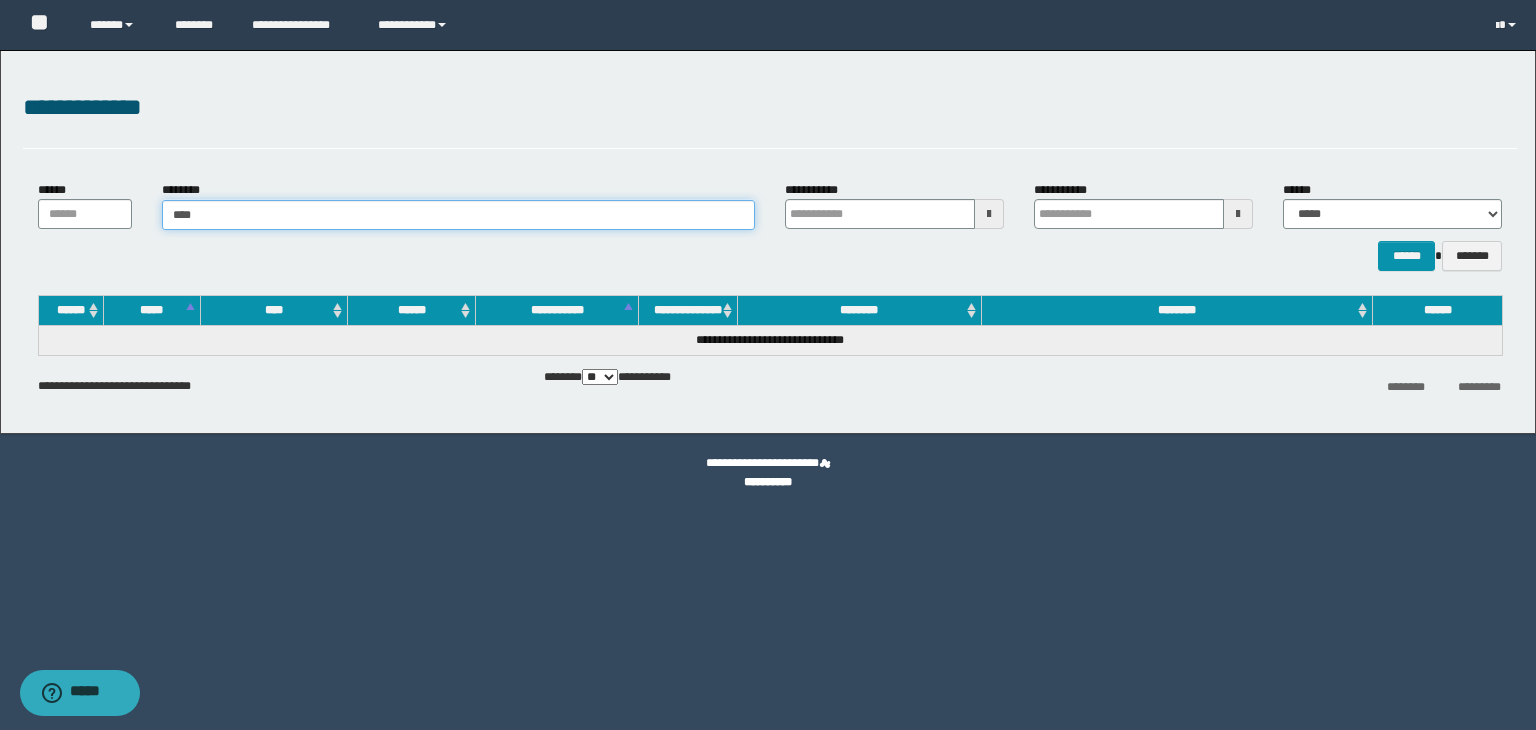 type on "****" 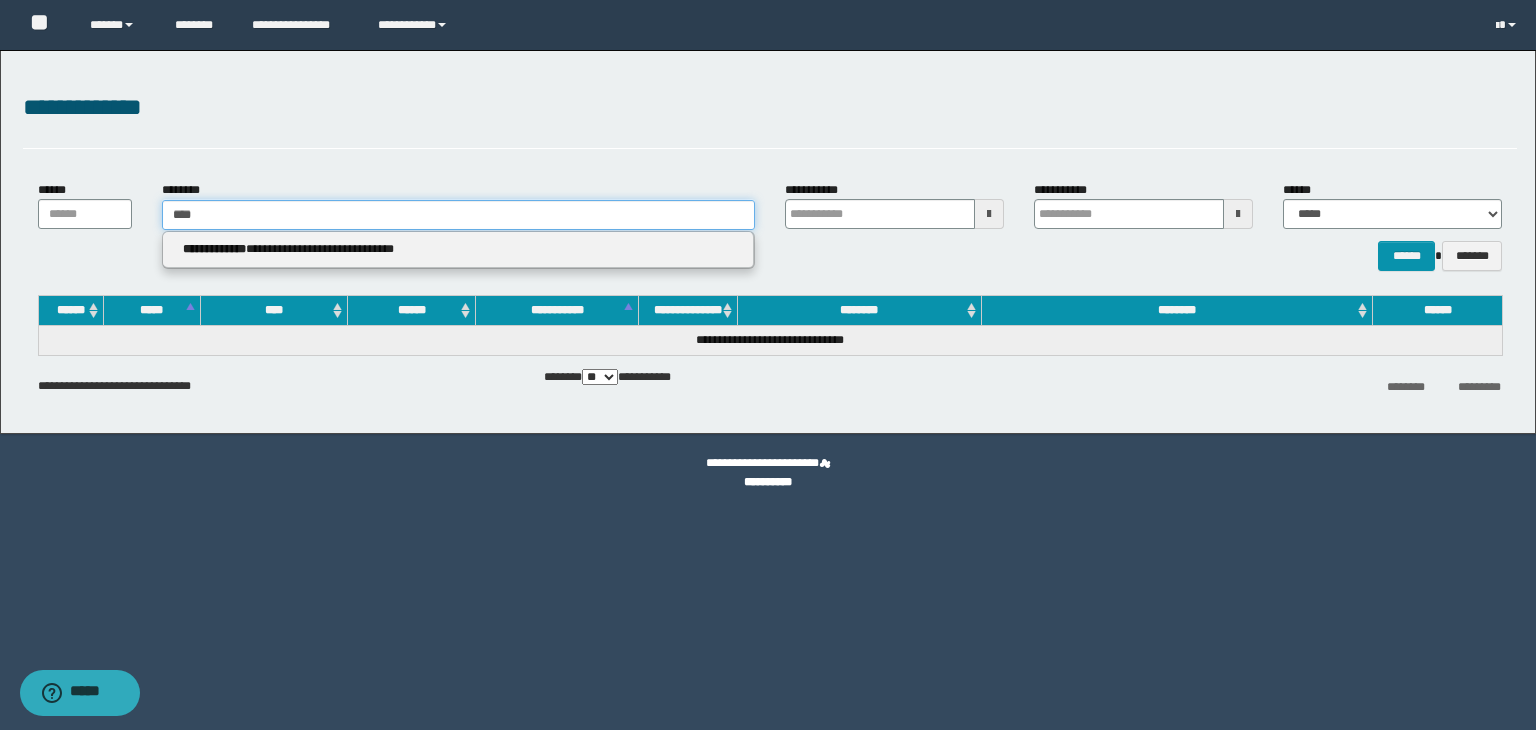 type 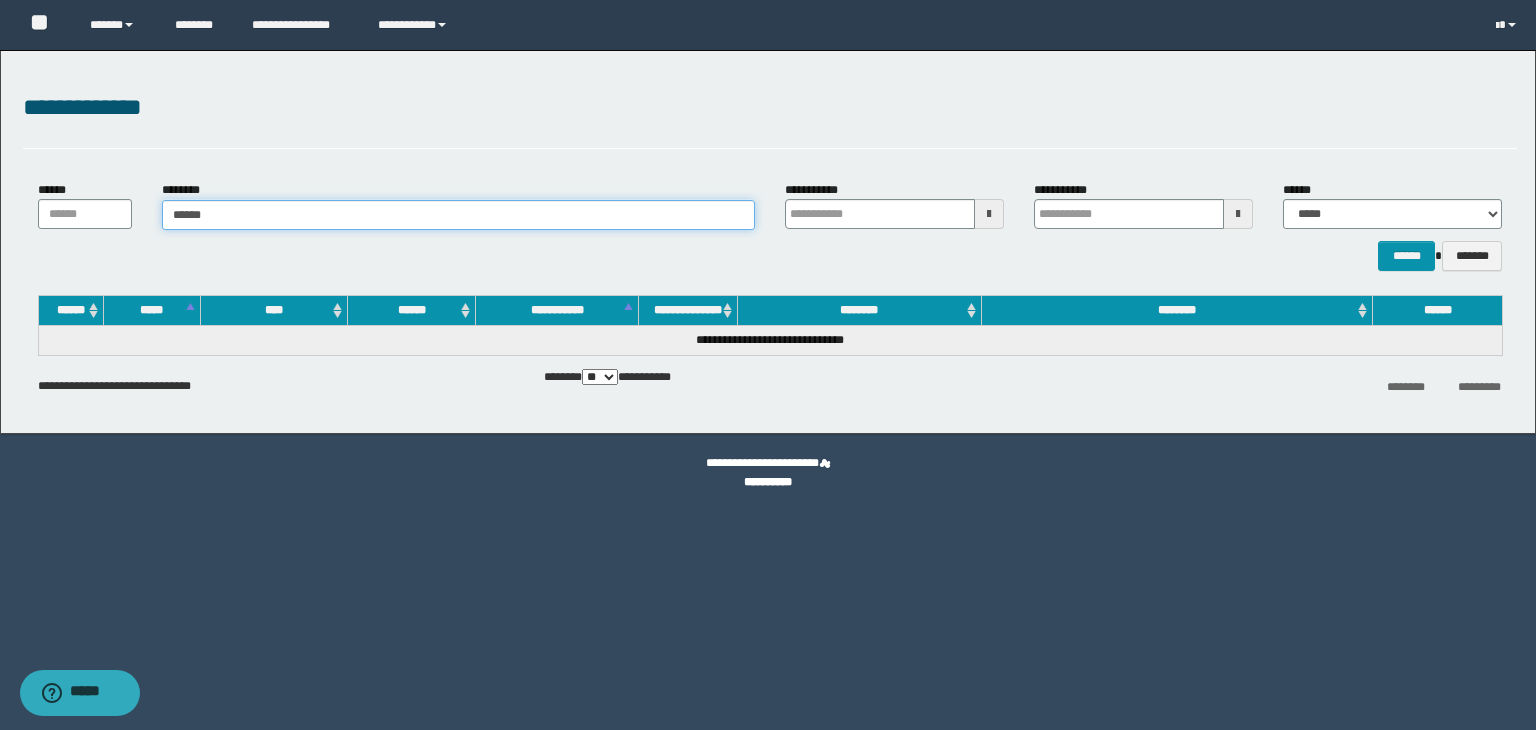 type on "*******" 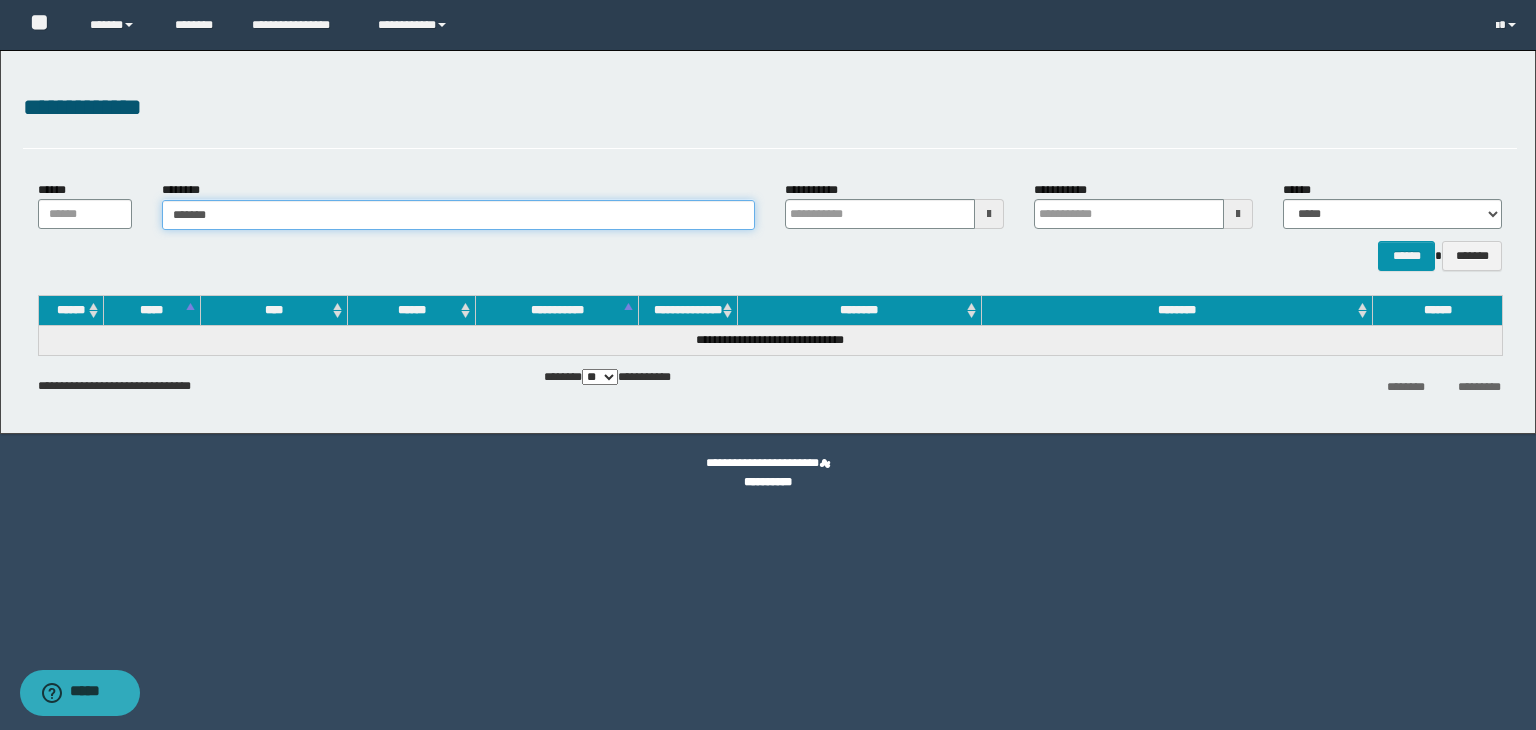 type on "*******" 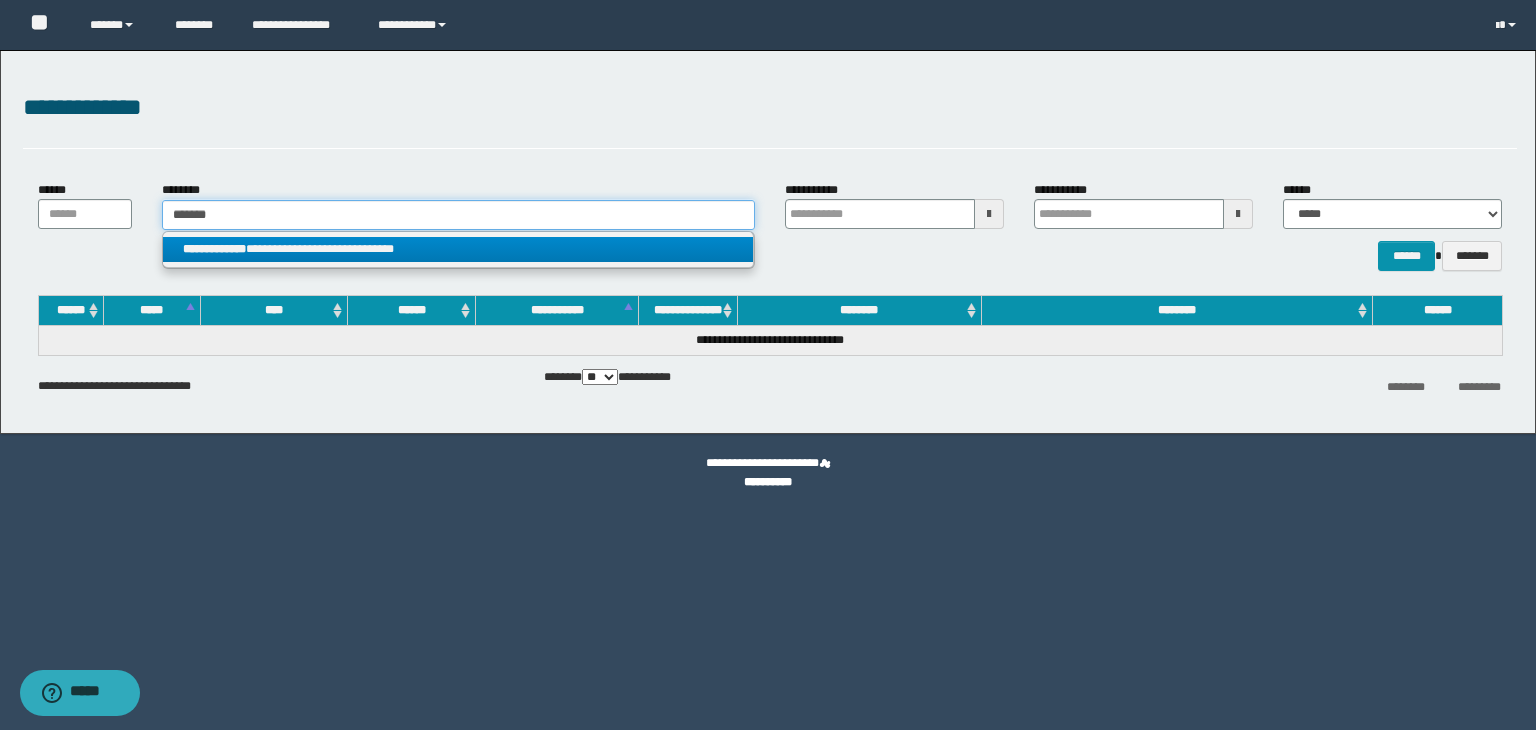 type on "*******" 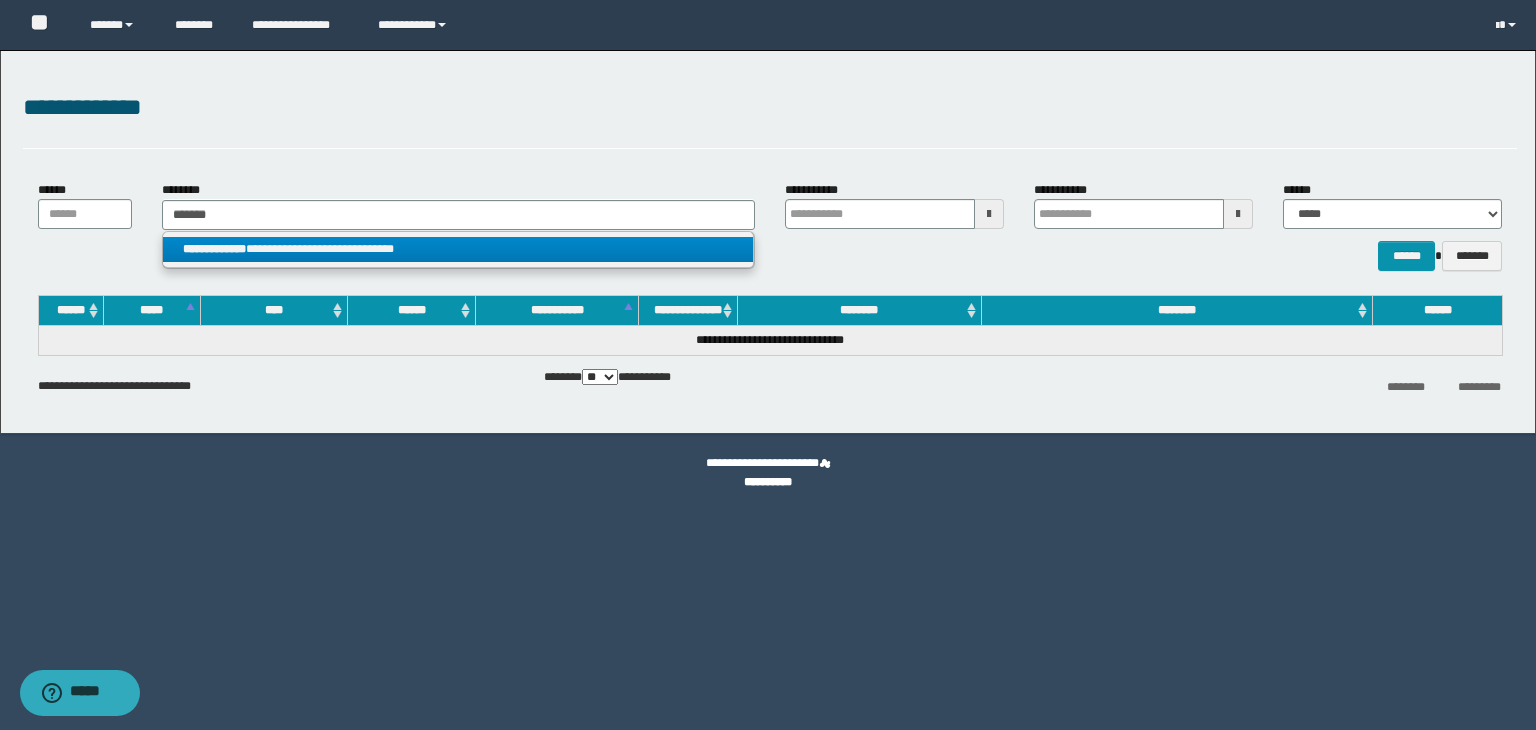 click on "**********" at bounding box center (458, 249) 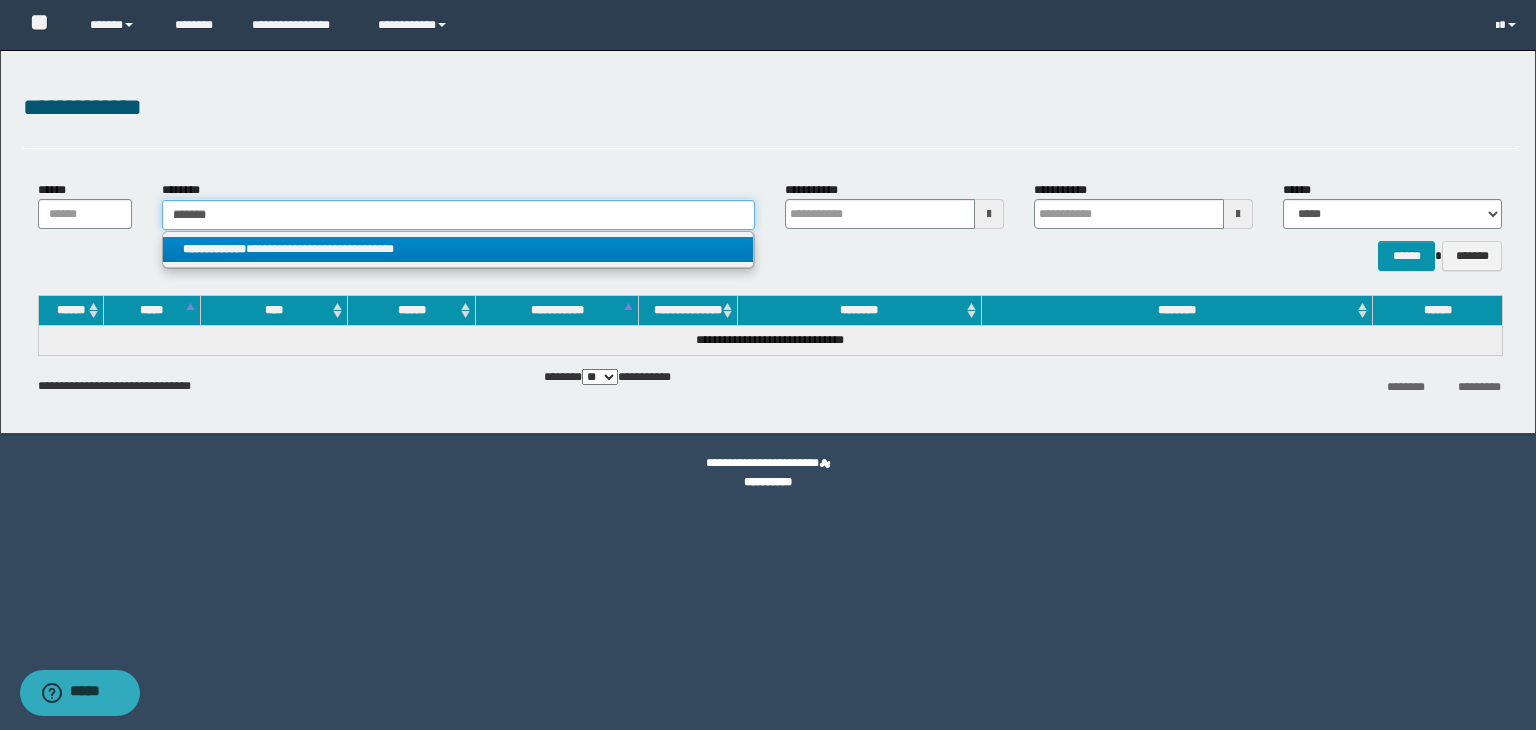 type 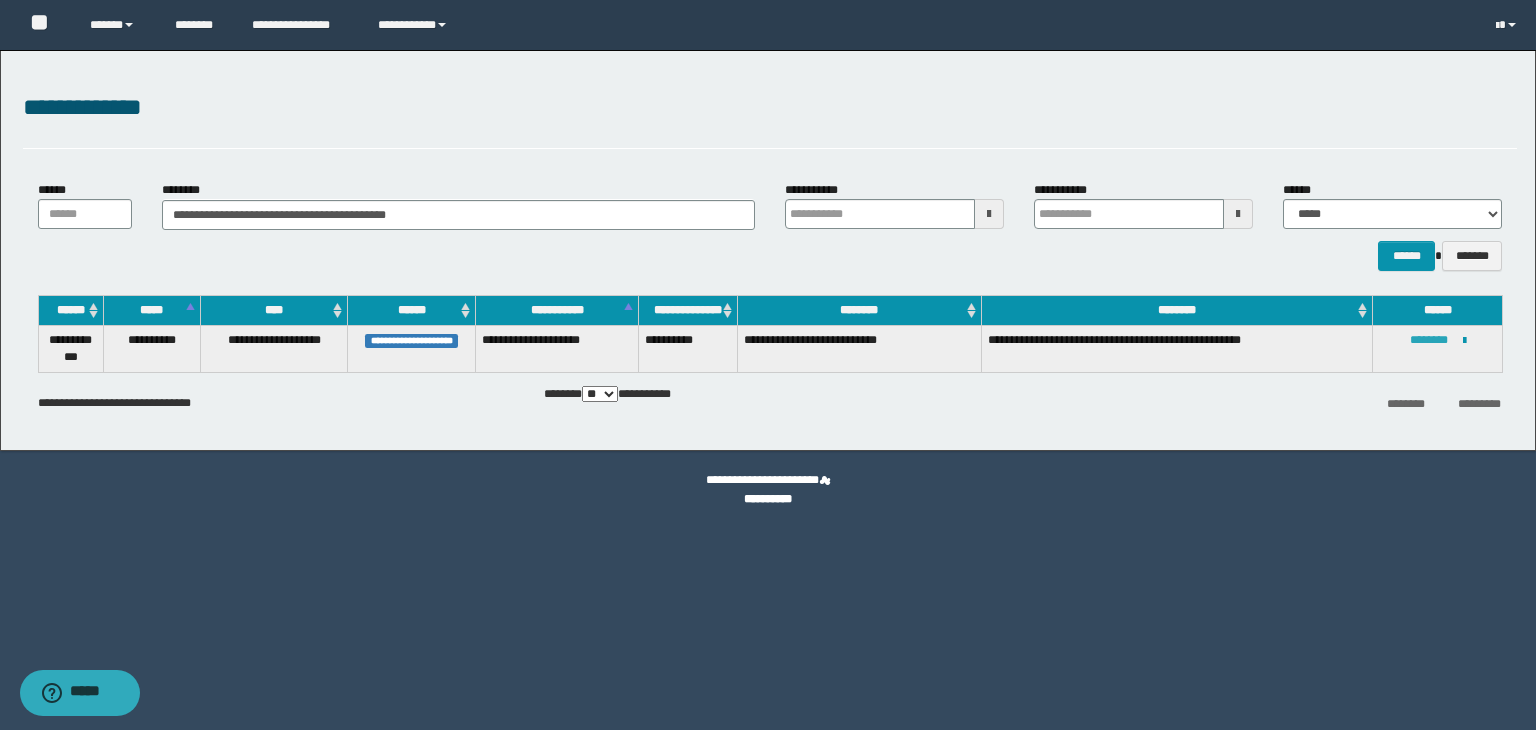 click on "********" at bounding box center (1429, 340) 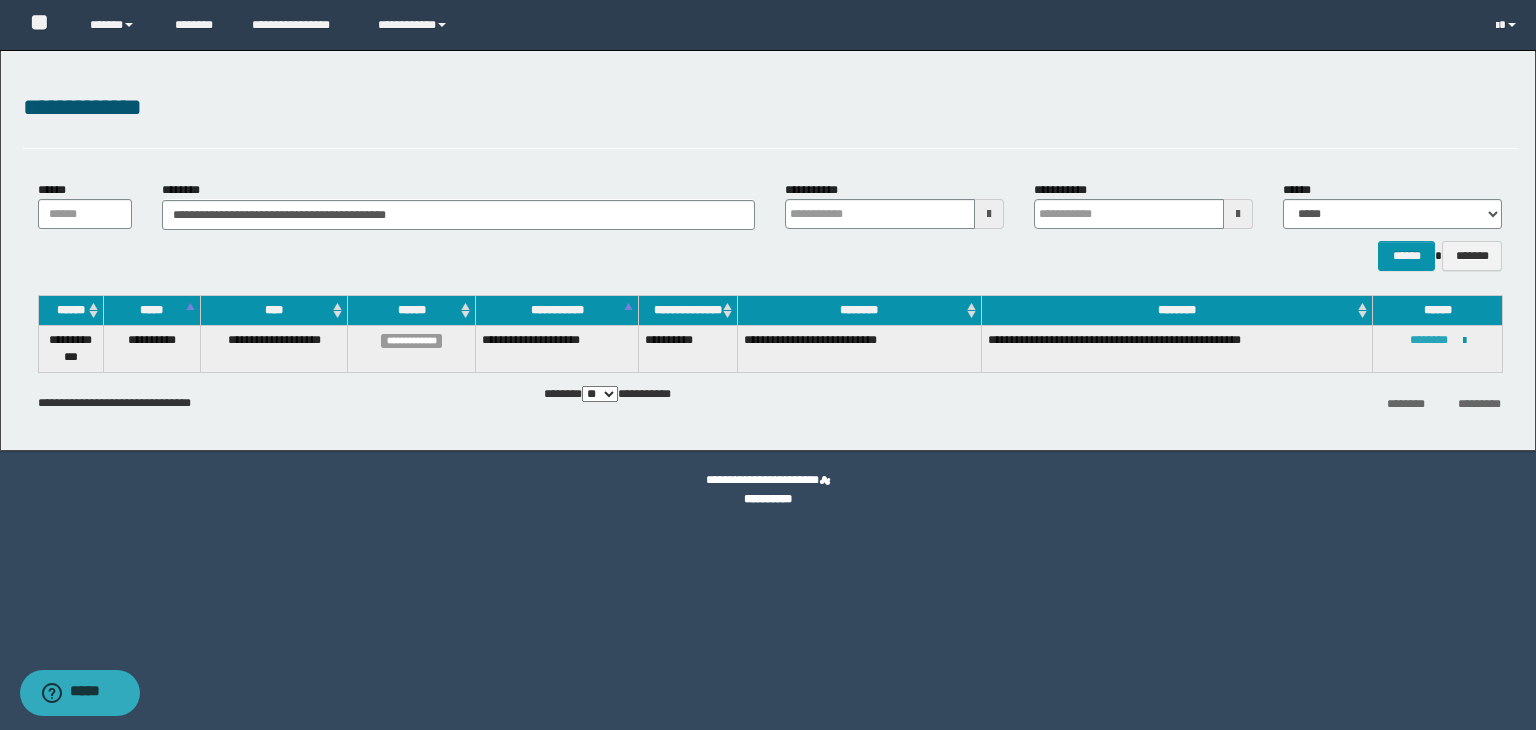 click on "********" at bounding box center (1429, 340) 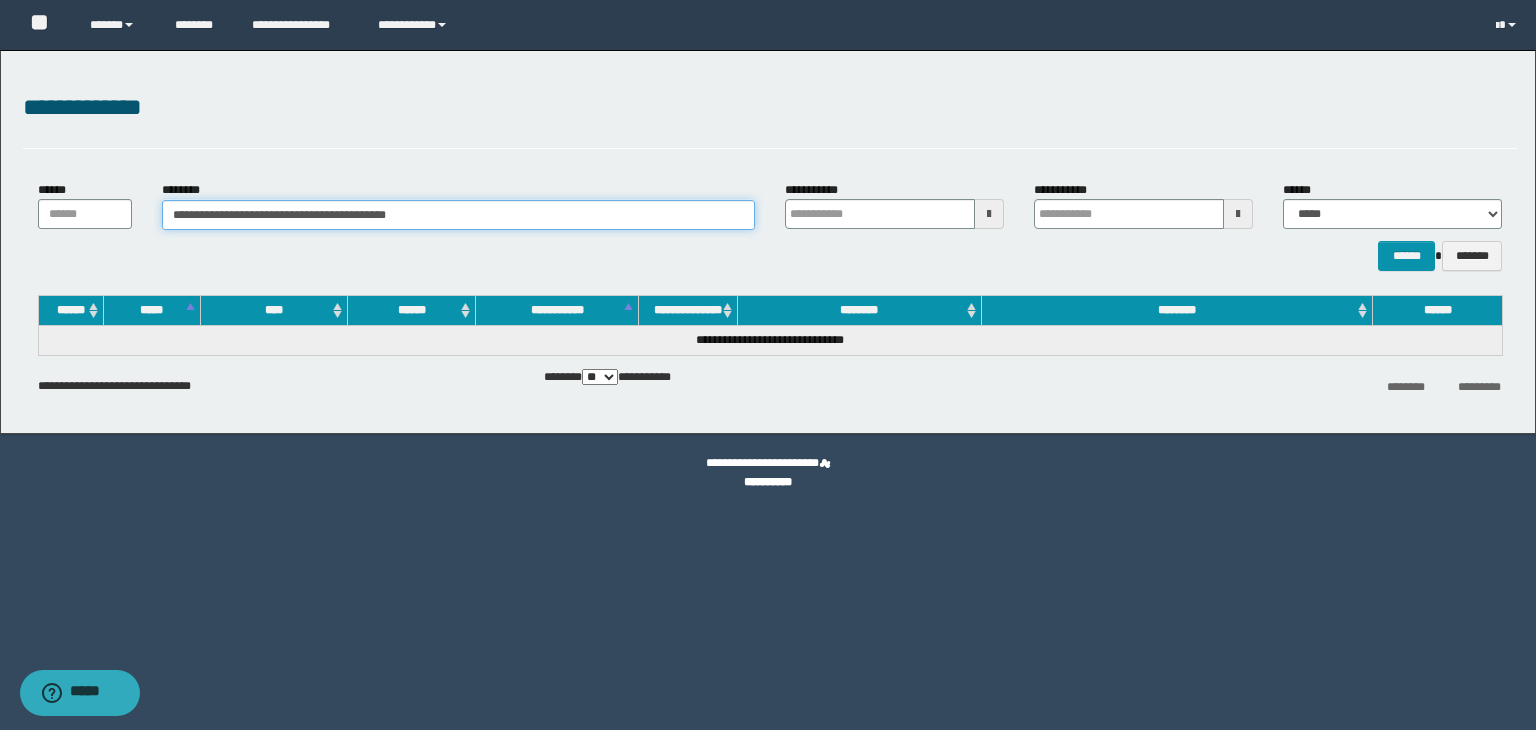 drag, startPoint x: 476, startPoint y: 215, endPoint x: 37, endPoint y: 297, distance: 446.59265 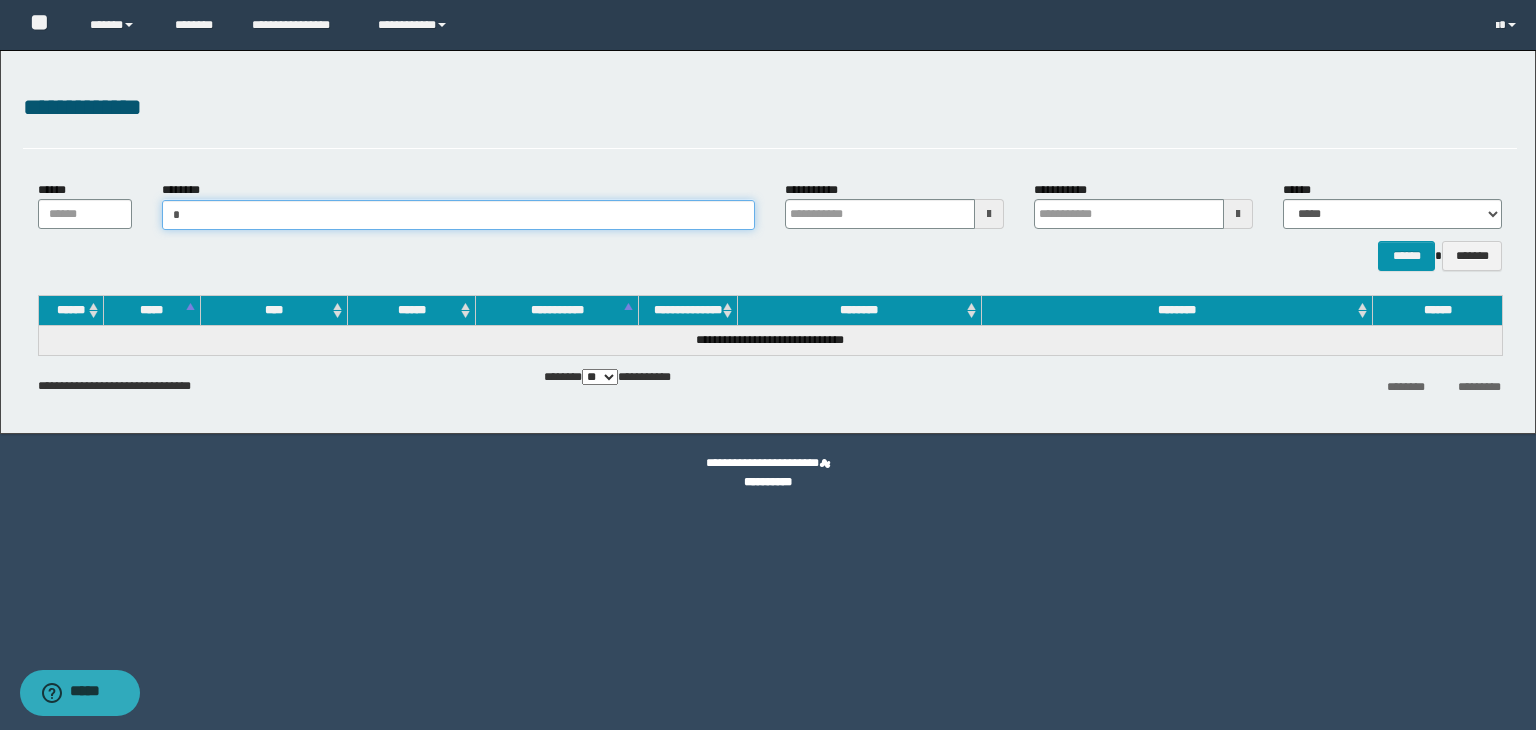 type on "**" 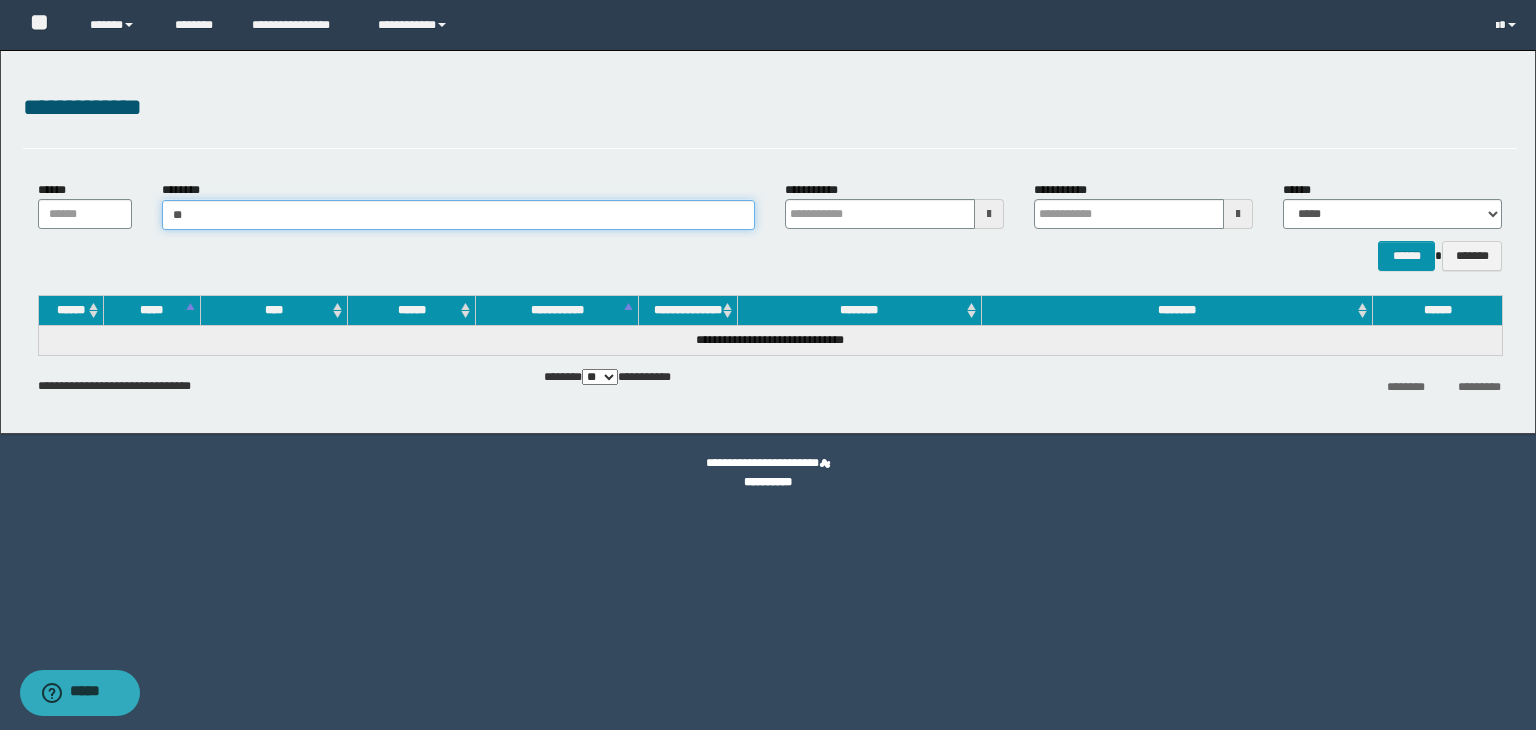 type on "**" 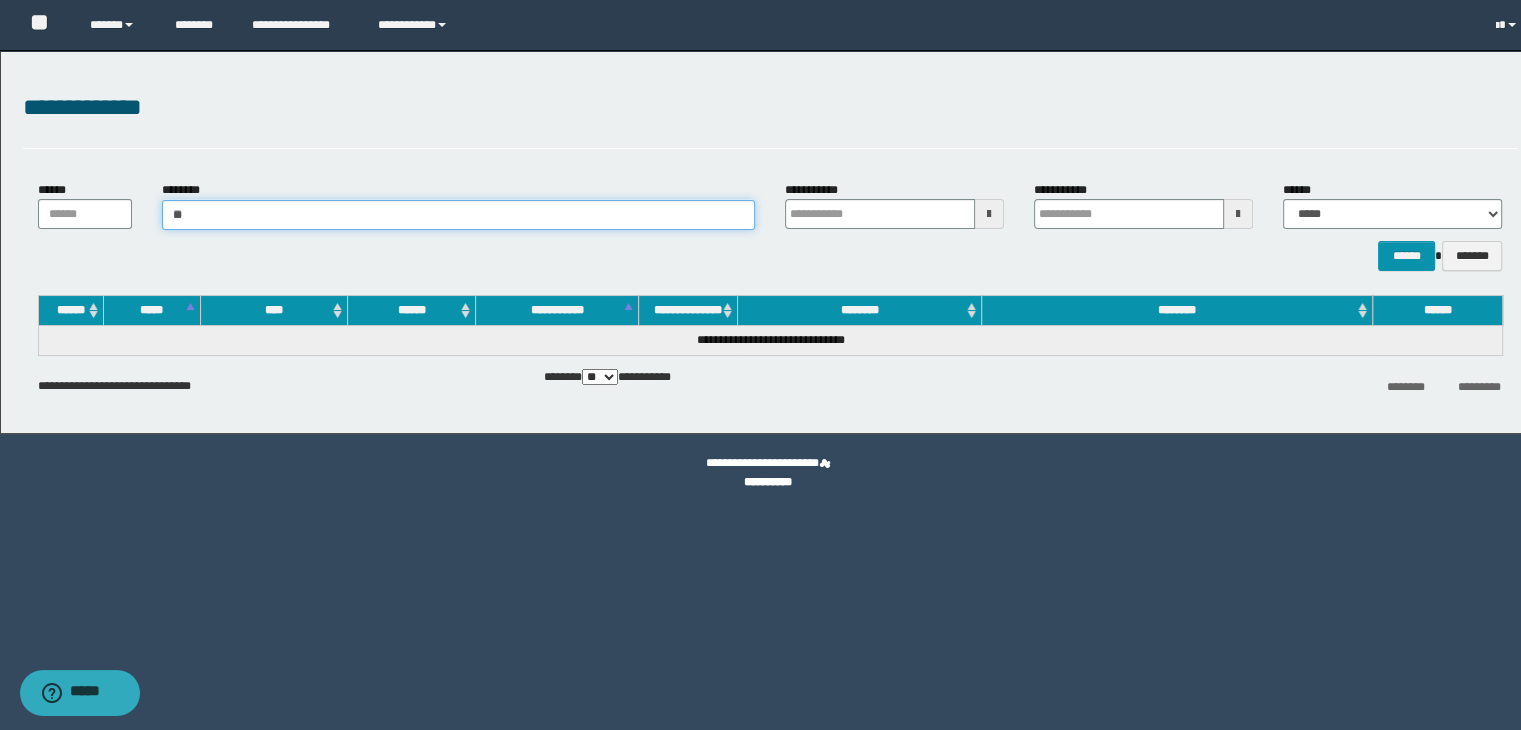type 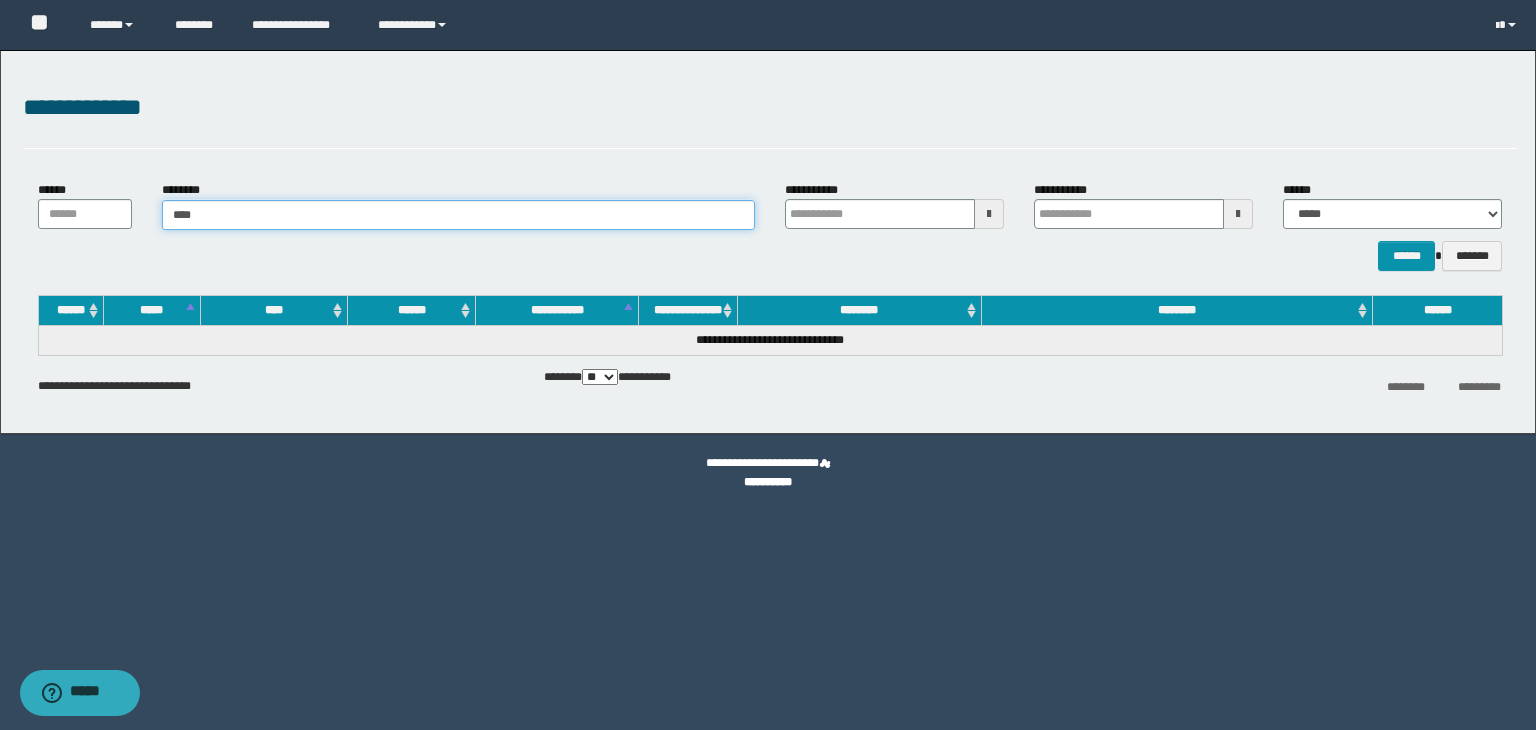 type on "*****" 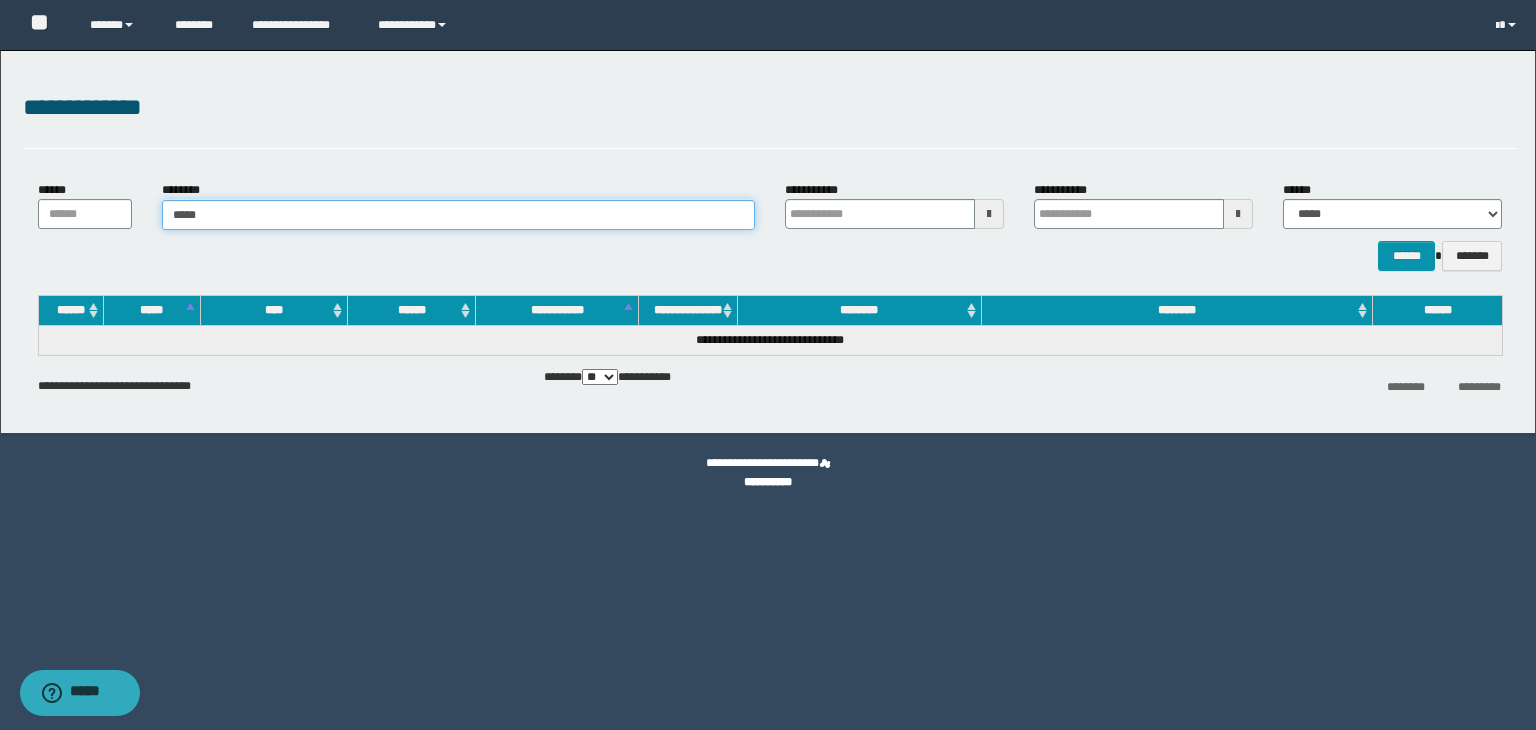 type on "*****" 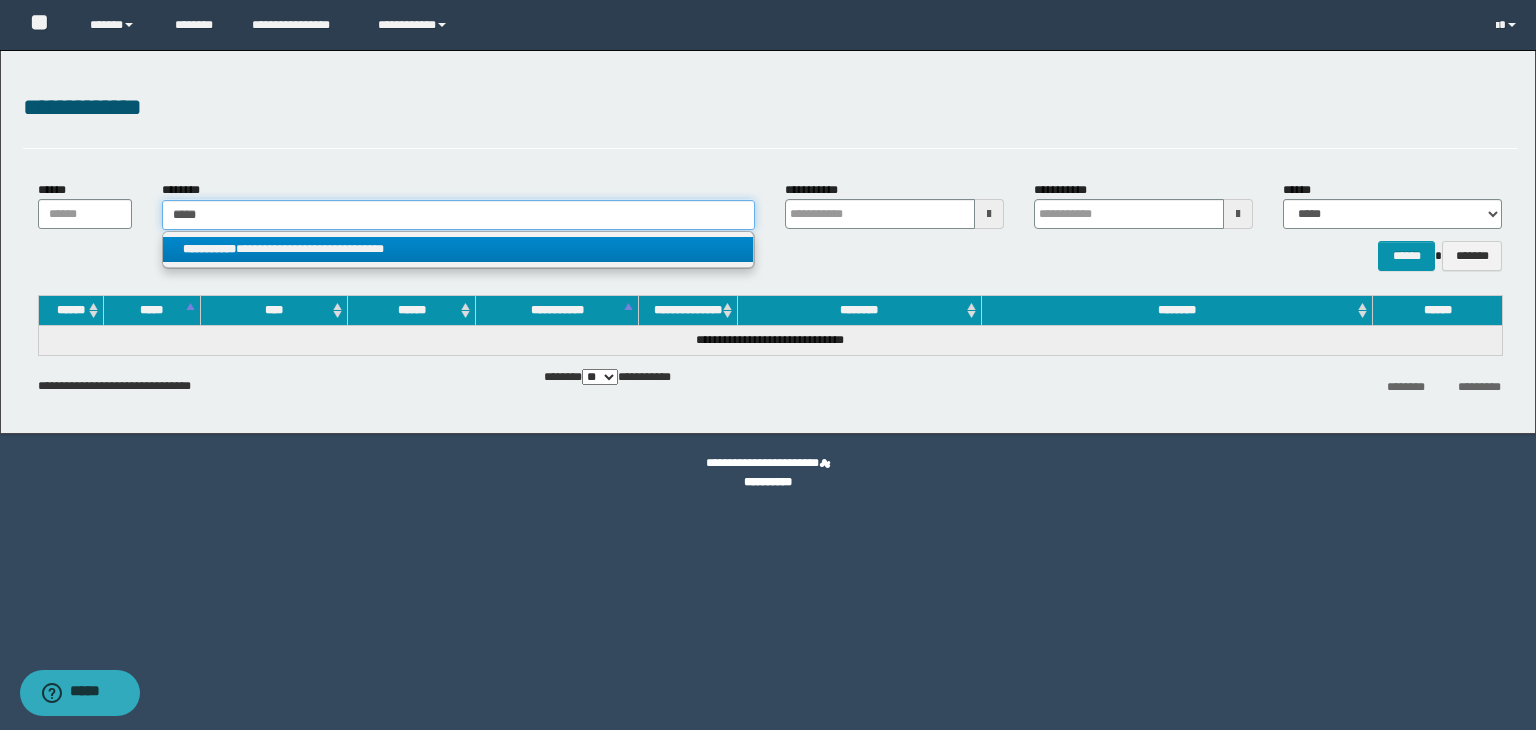 type on "*****" 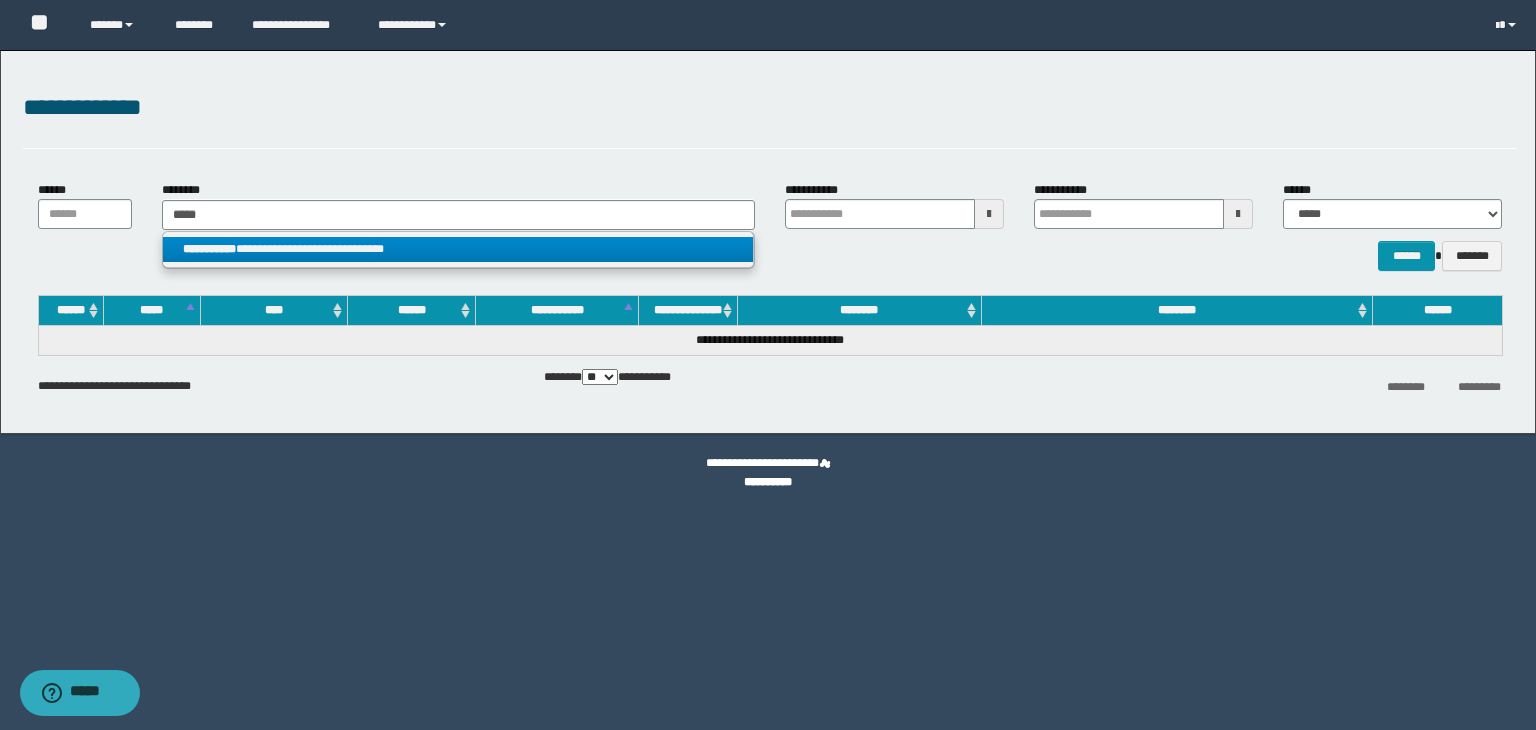 click on "**********" at bounding box center (458, 249) 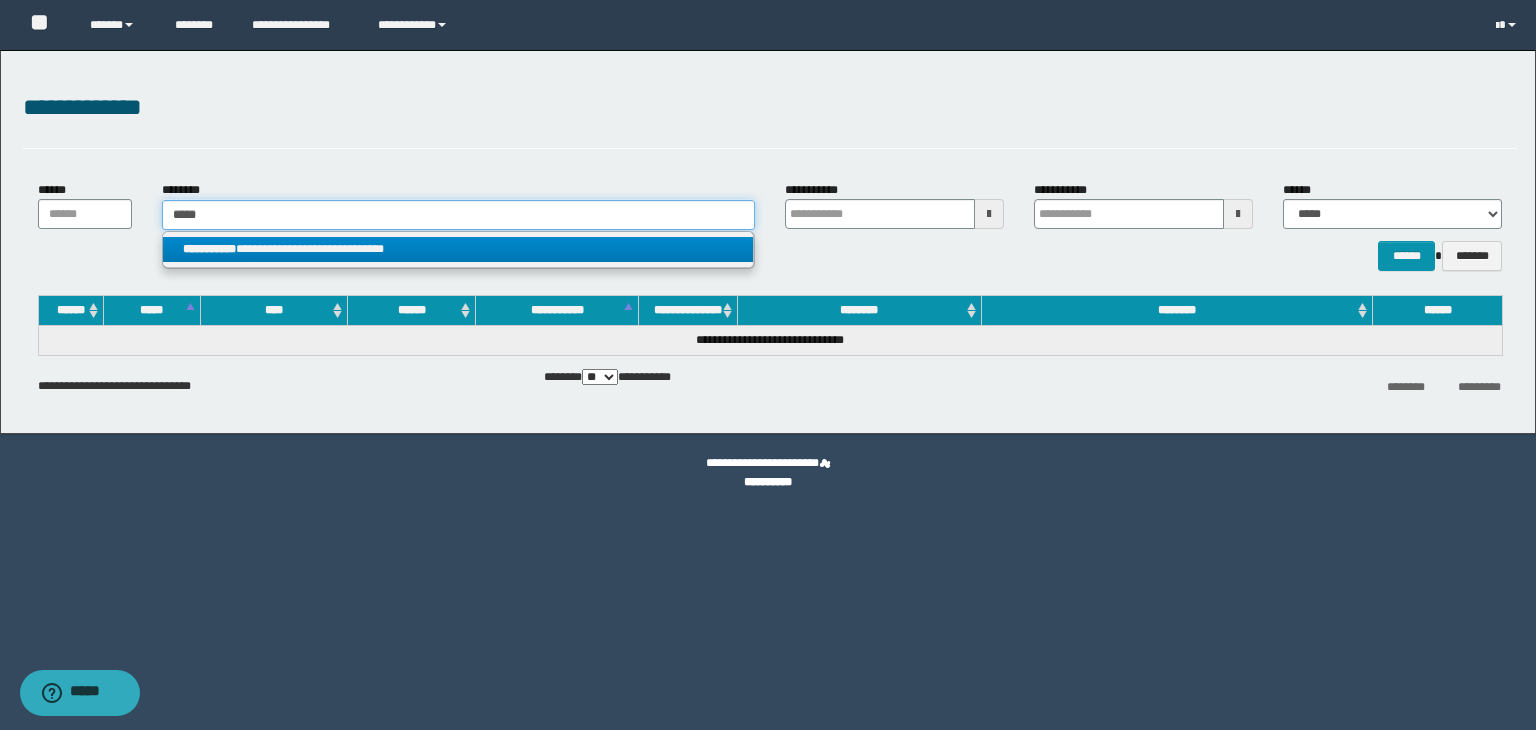 type 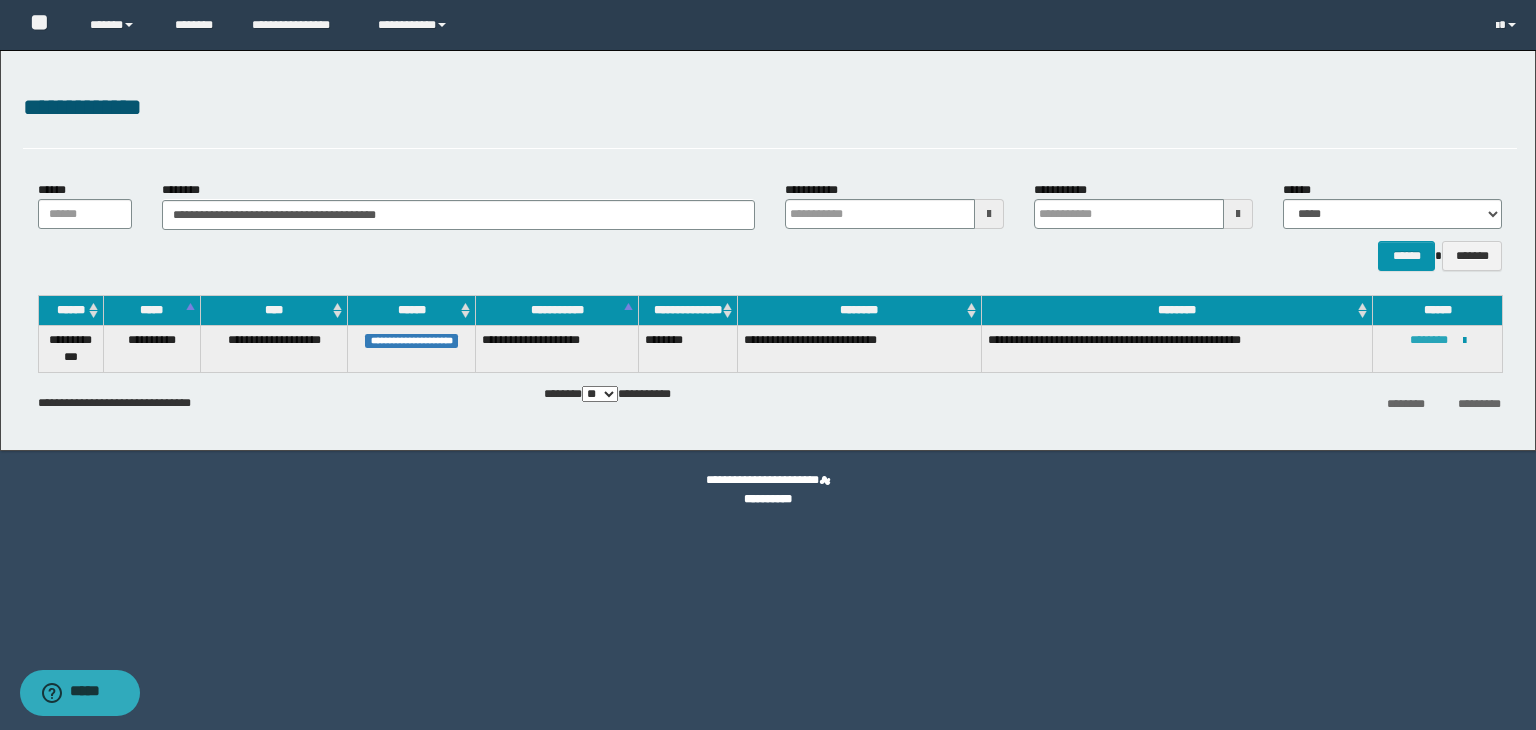 click on "********" at bounding box center [1429, 340] 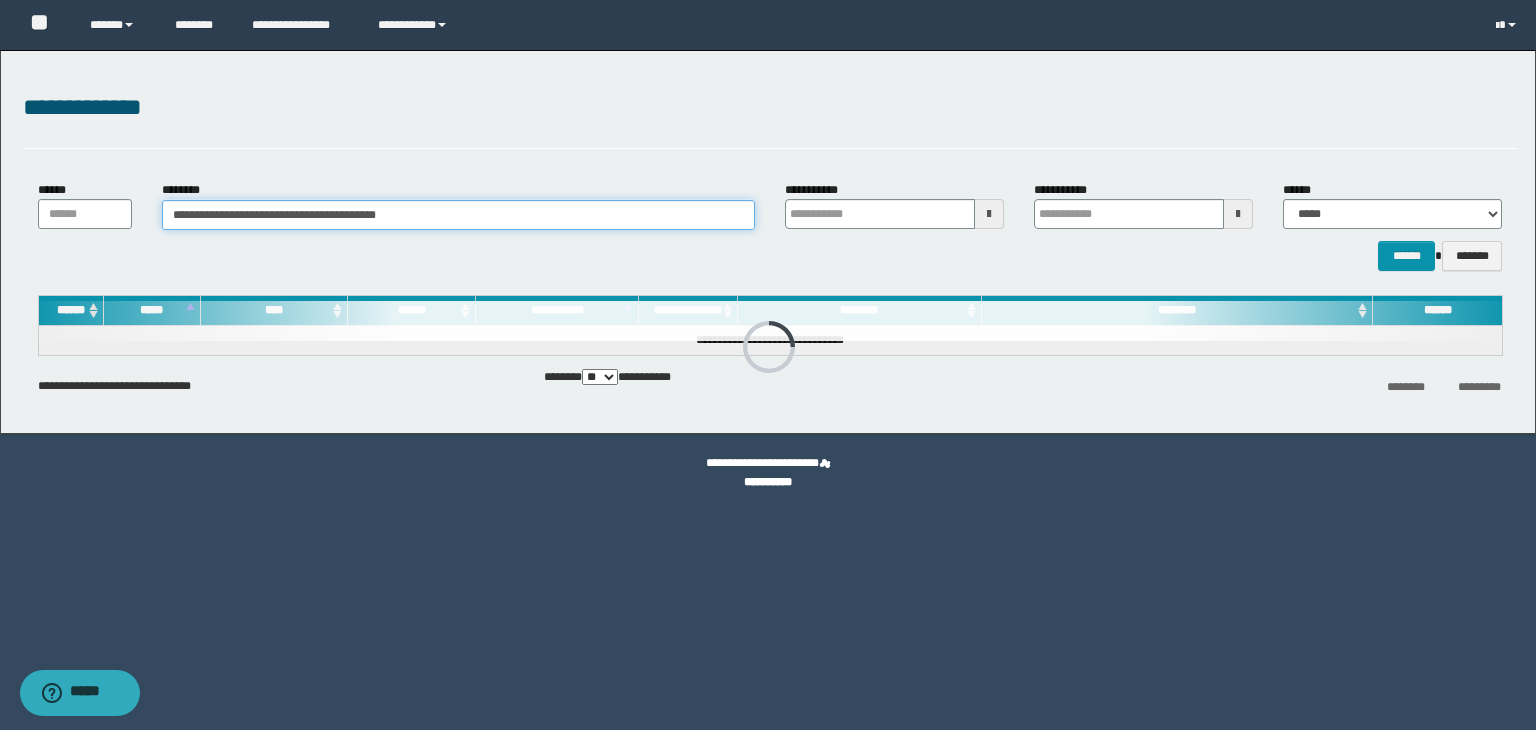 click on "**********" at bounding box center [458, 215] 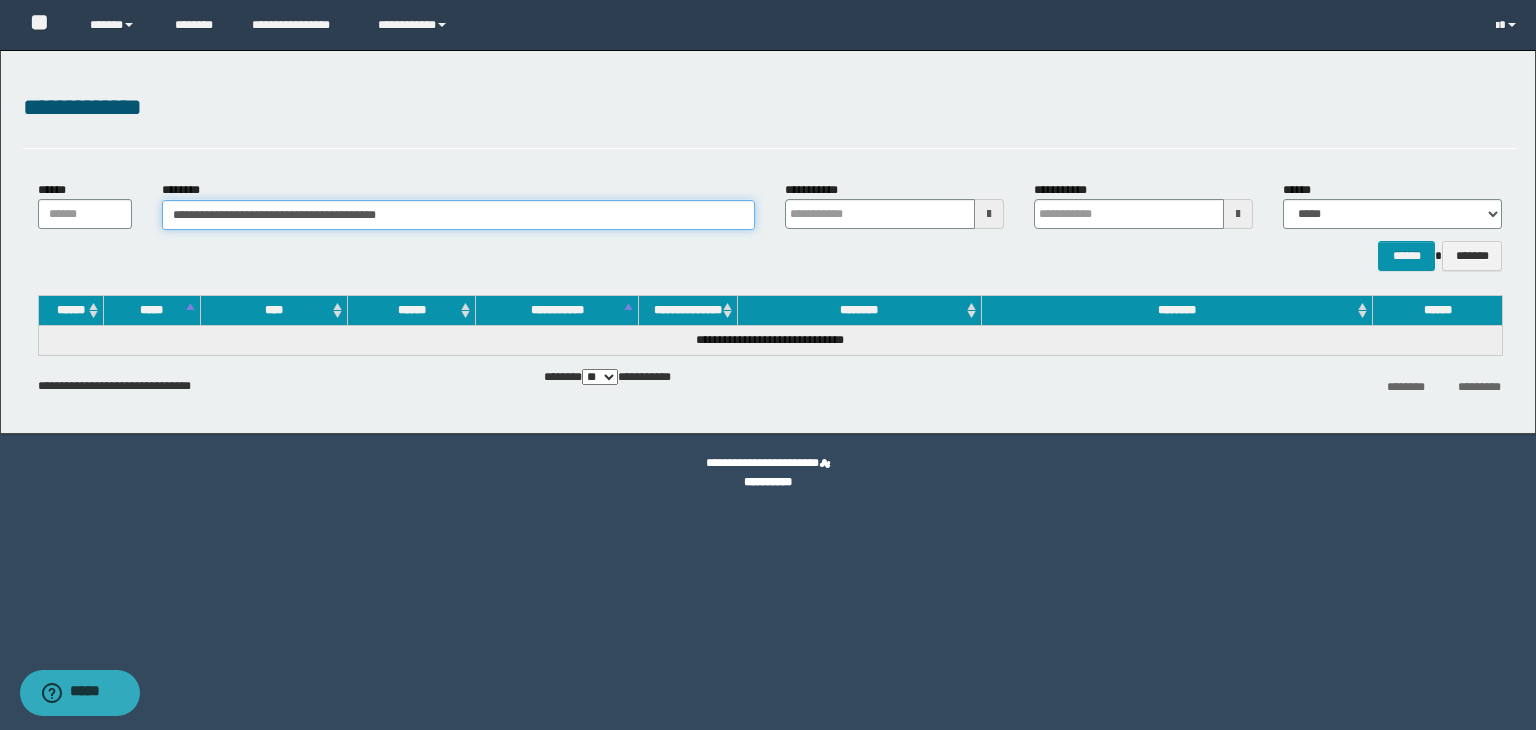 drag, startPoint x: 577, startPoint y: 217, endPoint x: 562, endPoint y: 257, distance: 42.72002 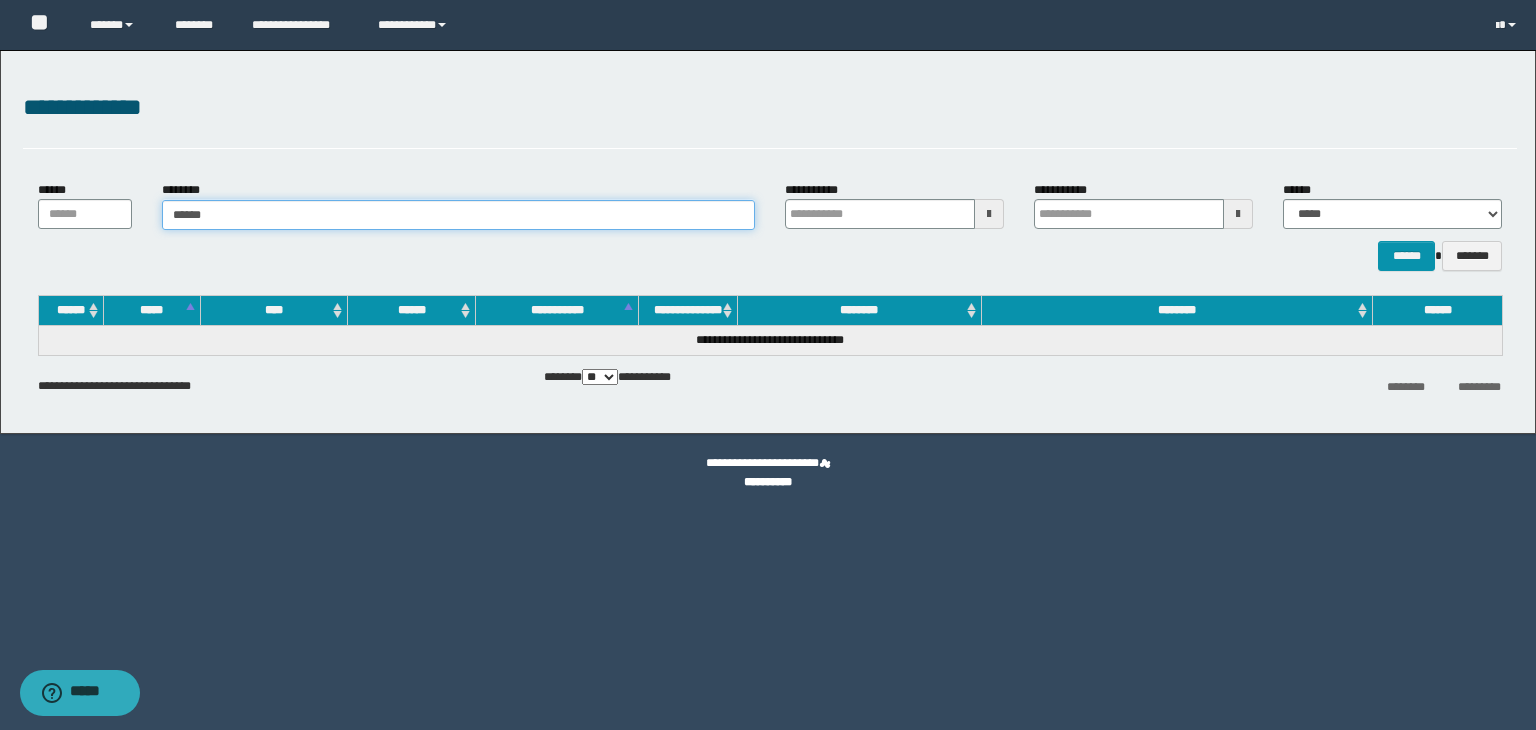 type on "*******" 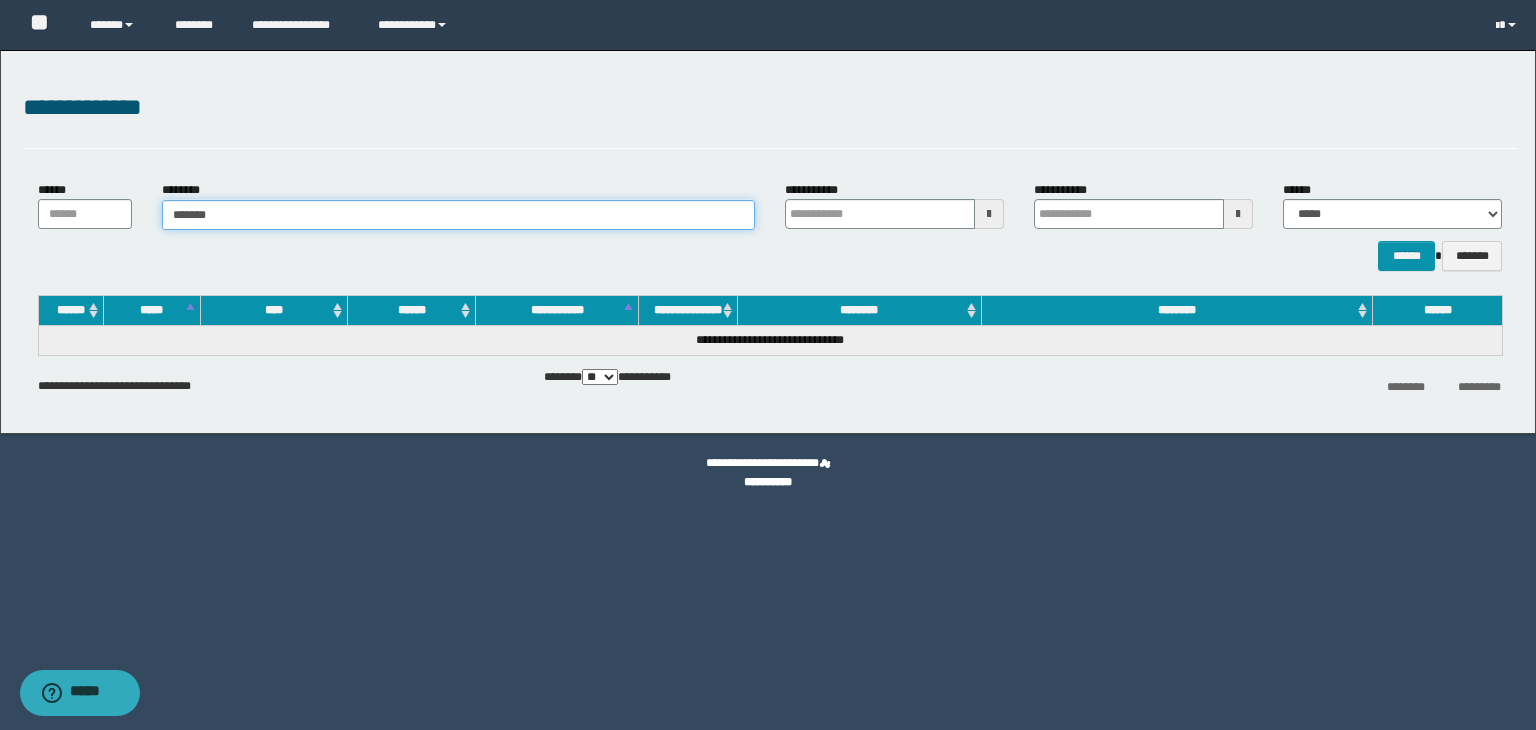 type on "*******" 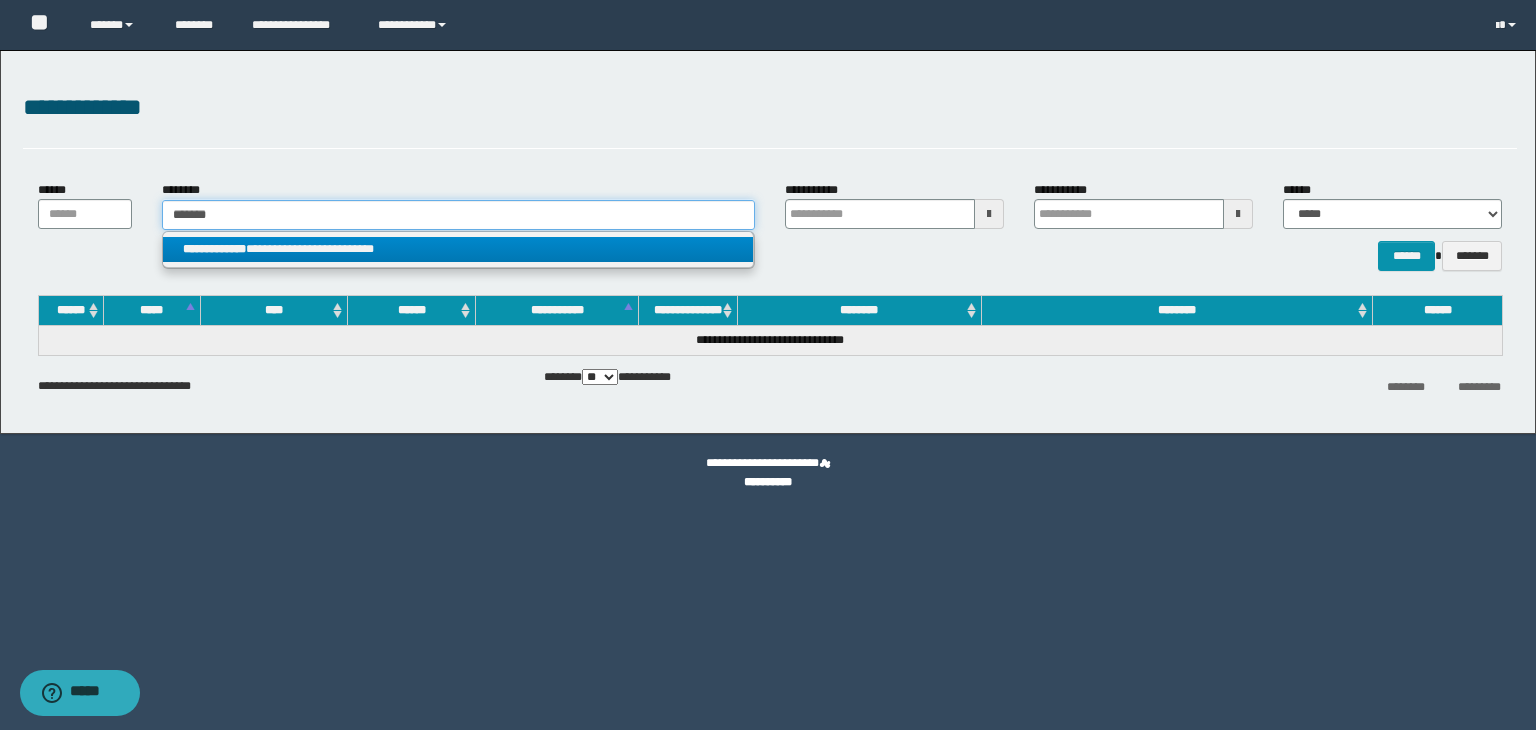 type on "*******" 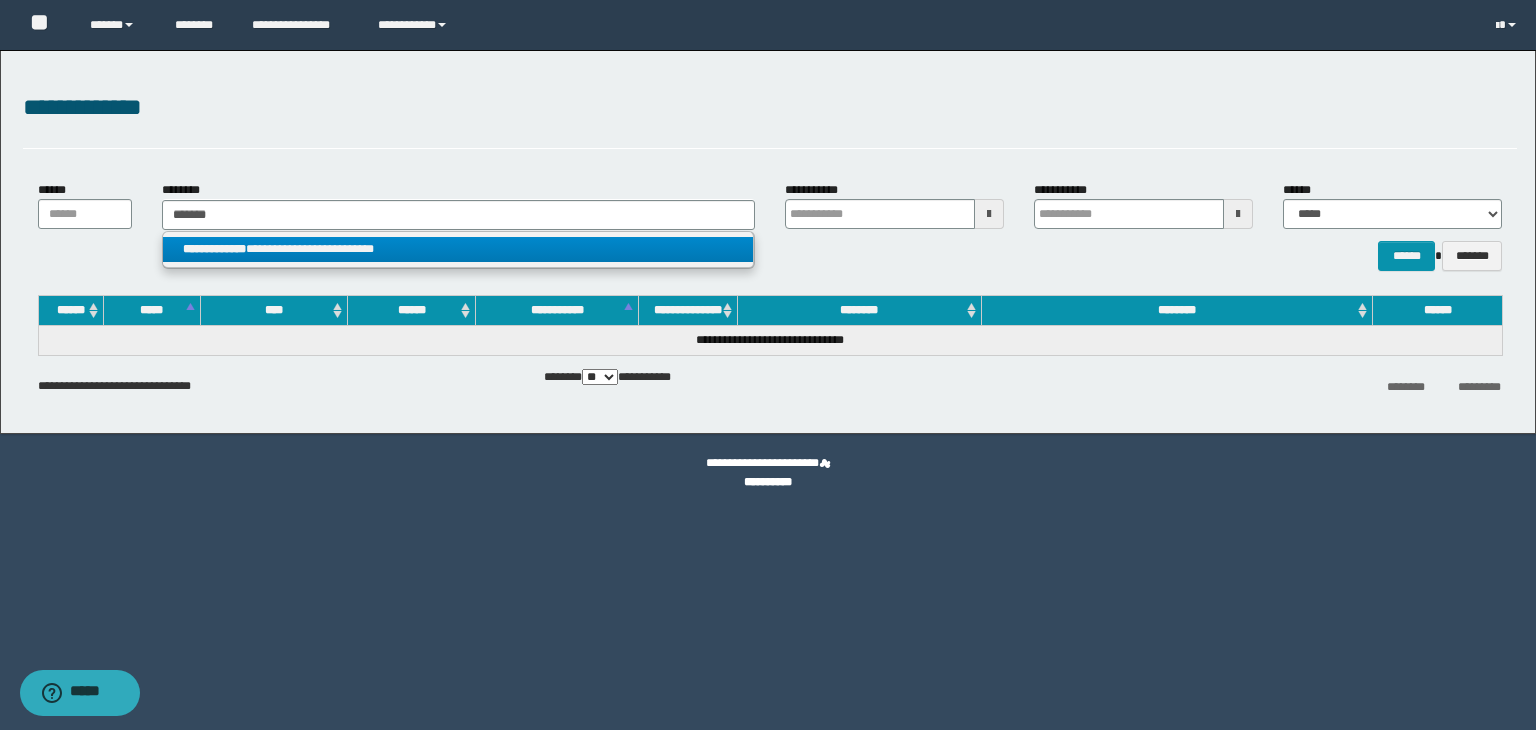 click on "**********" at bounding box center (458, 249) 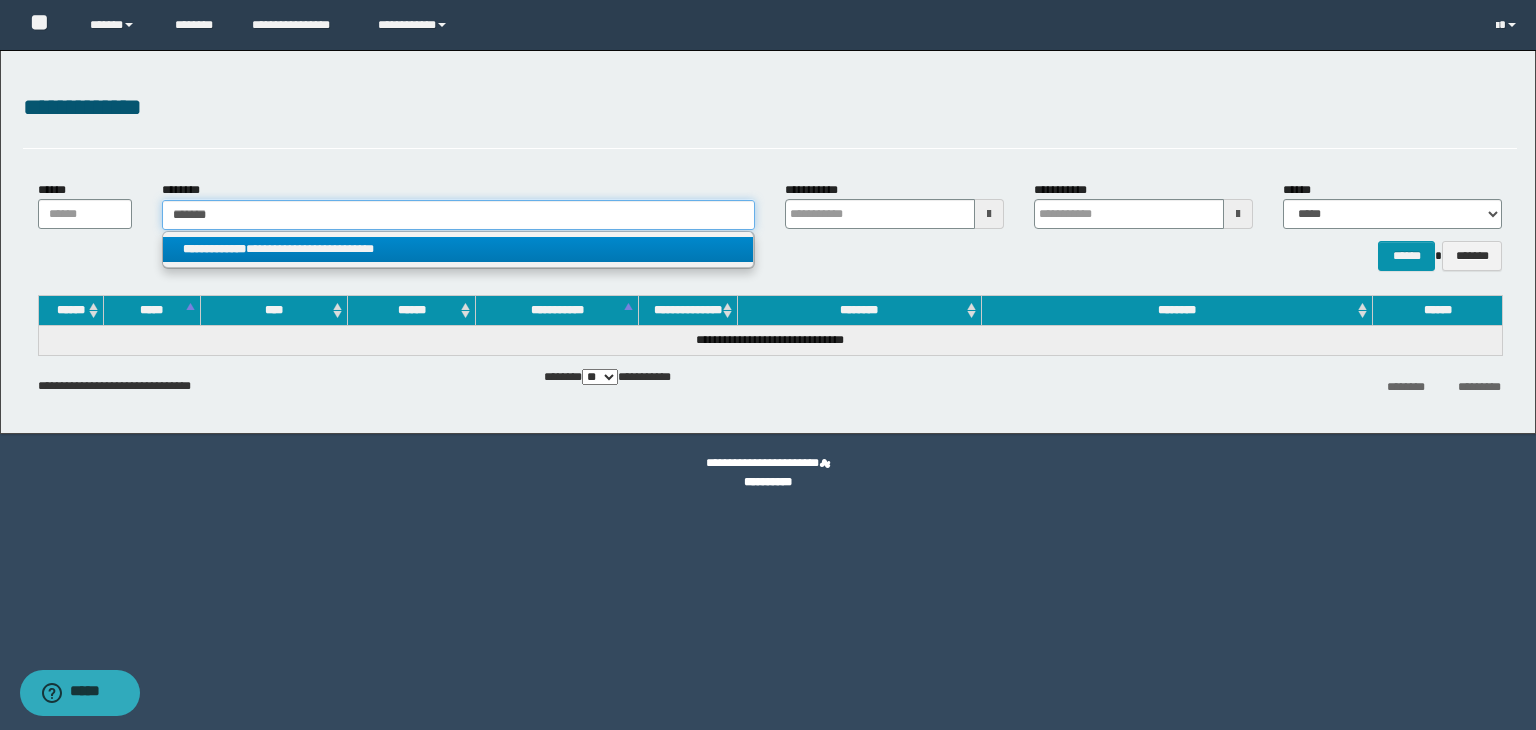 type 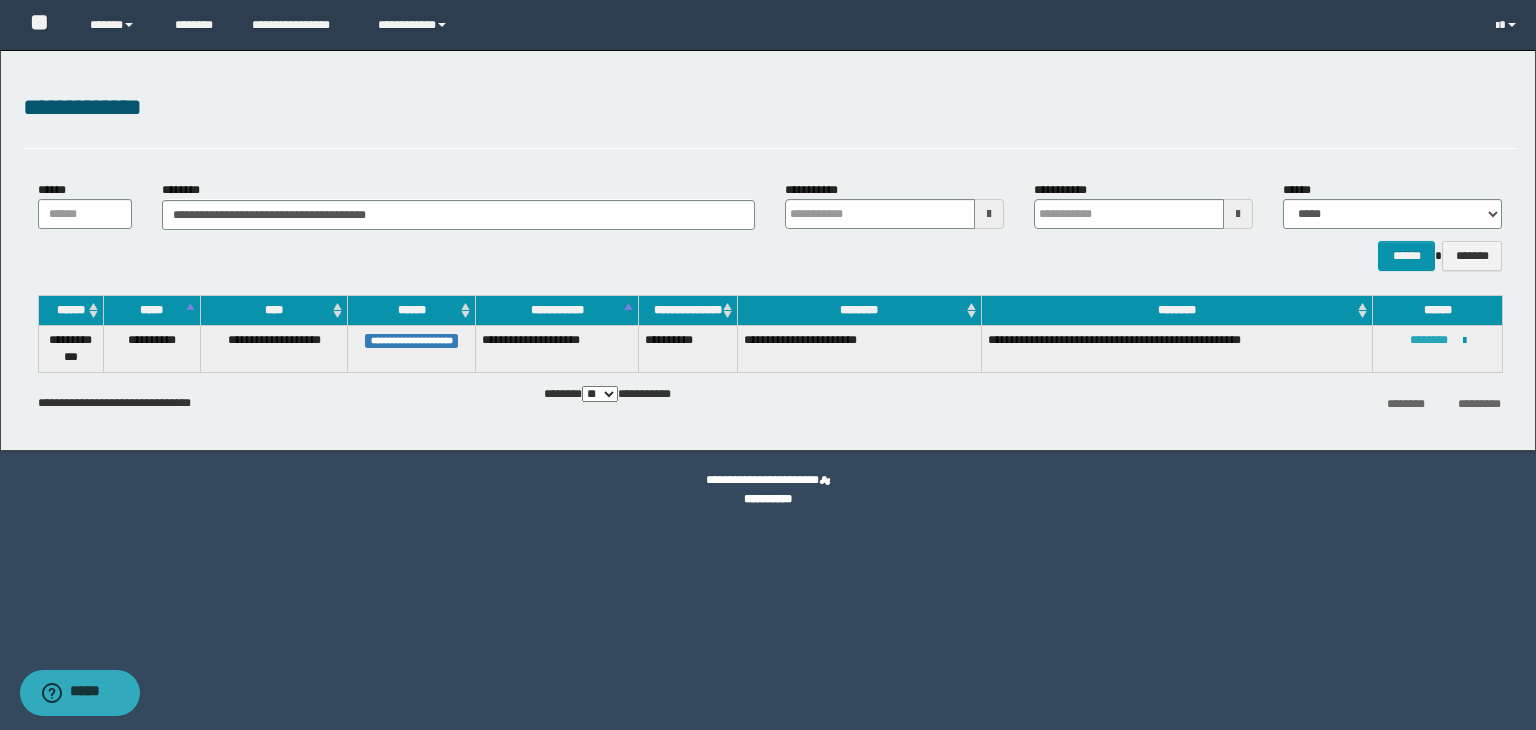 click on "********" at bounding box center (1429, 340) 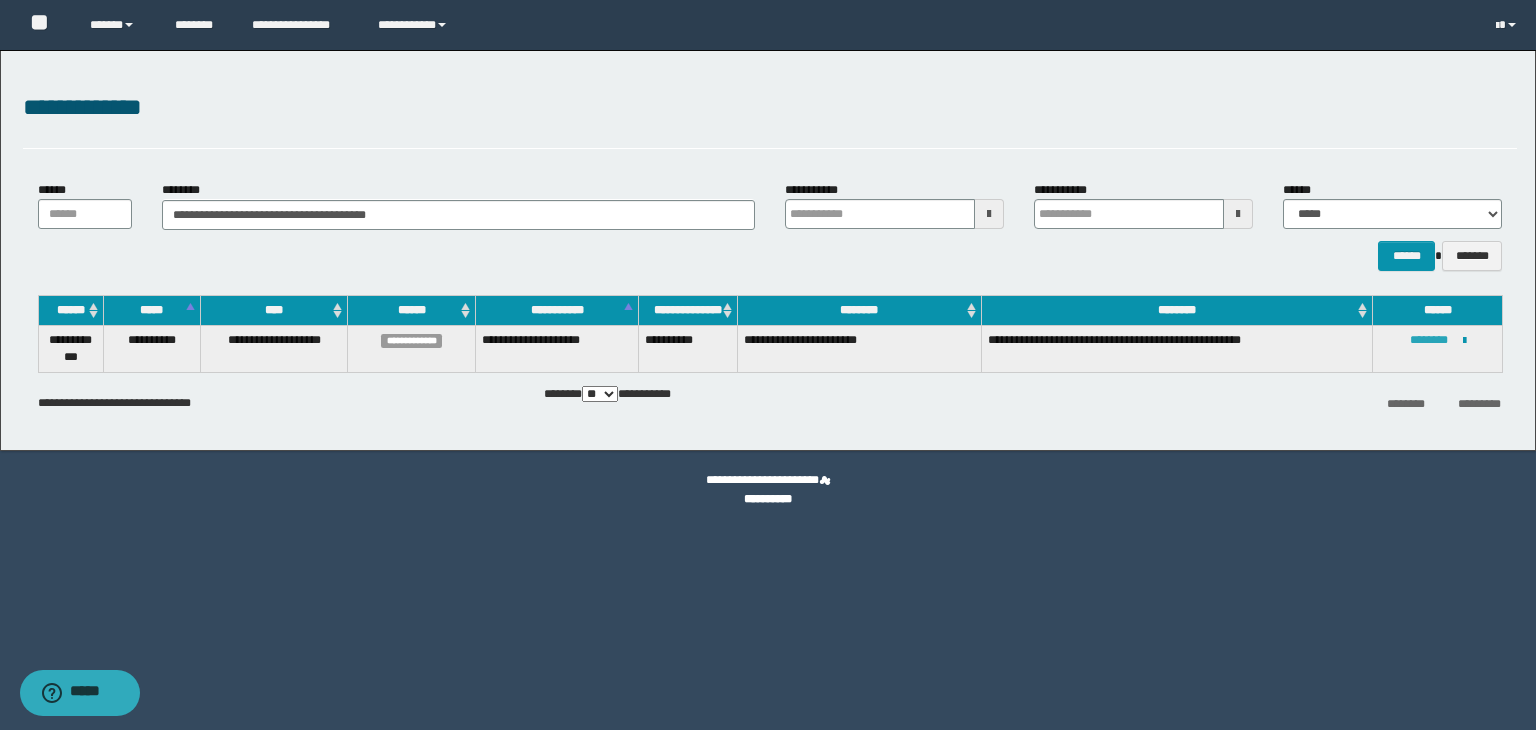 click on "********" at bounding box center [1429, 340] 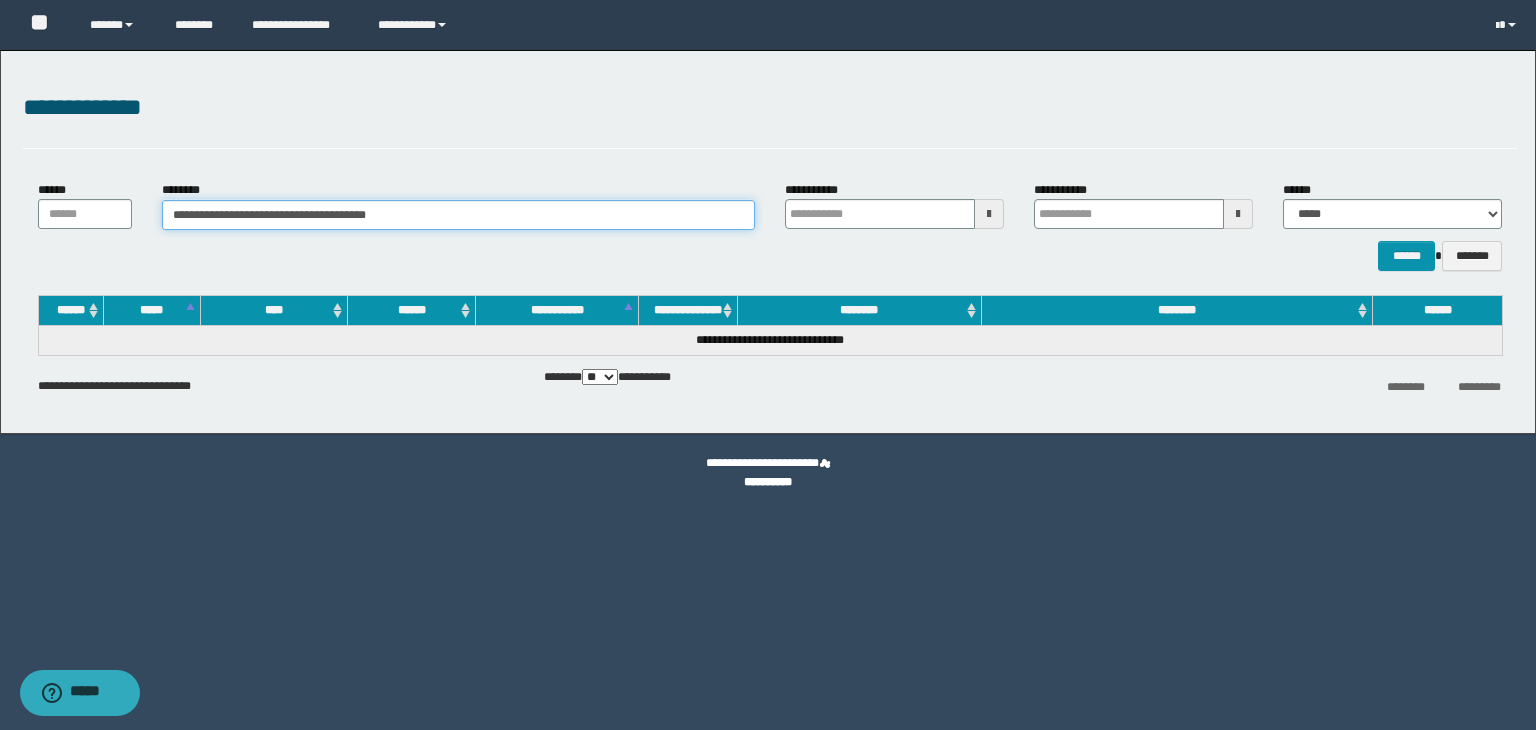 drag, startPoint x: 544, startPoint y: 221, endPoint x: 147, endPoint y: 273, distance: 400.39105 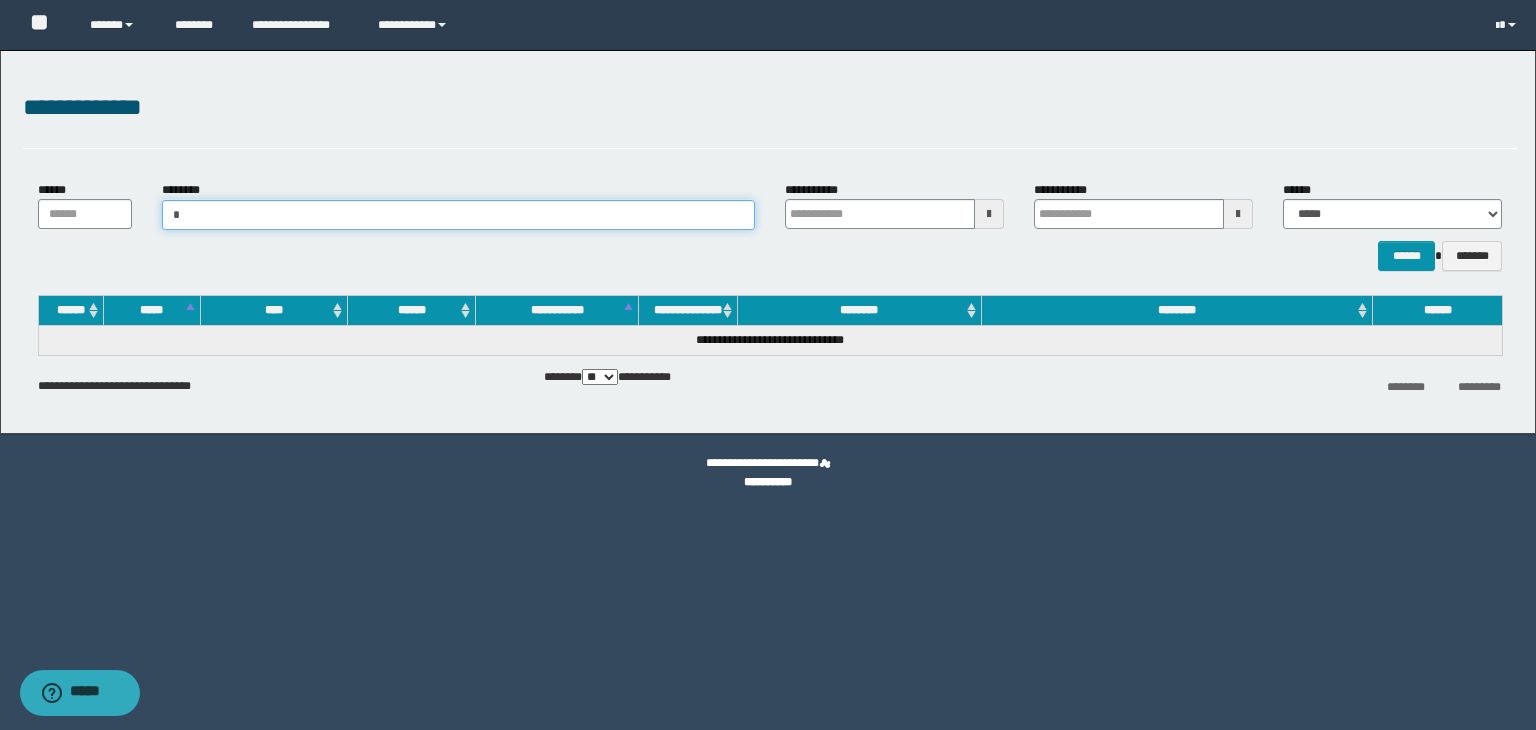type on "**" 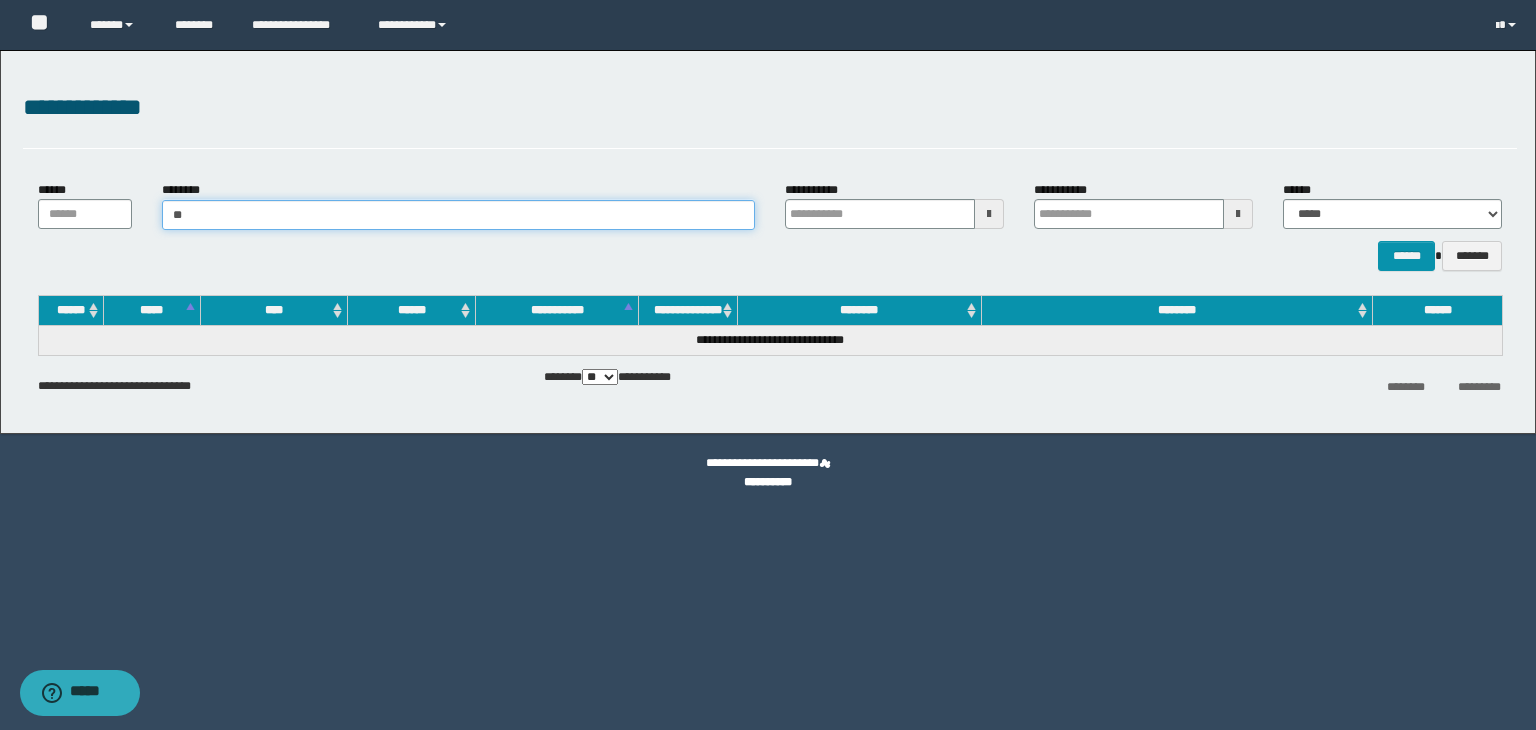 type on "**" 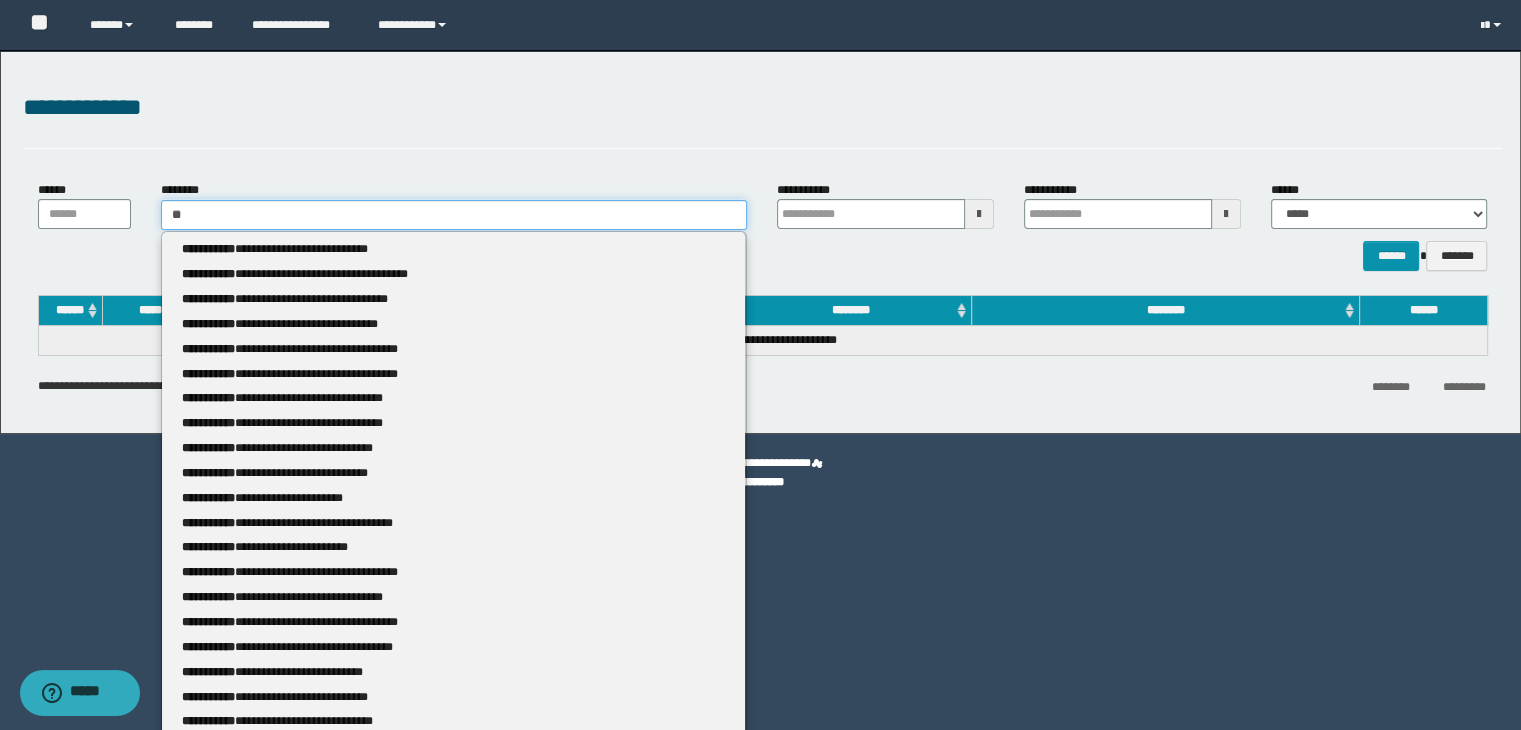 type 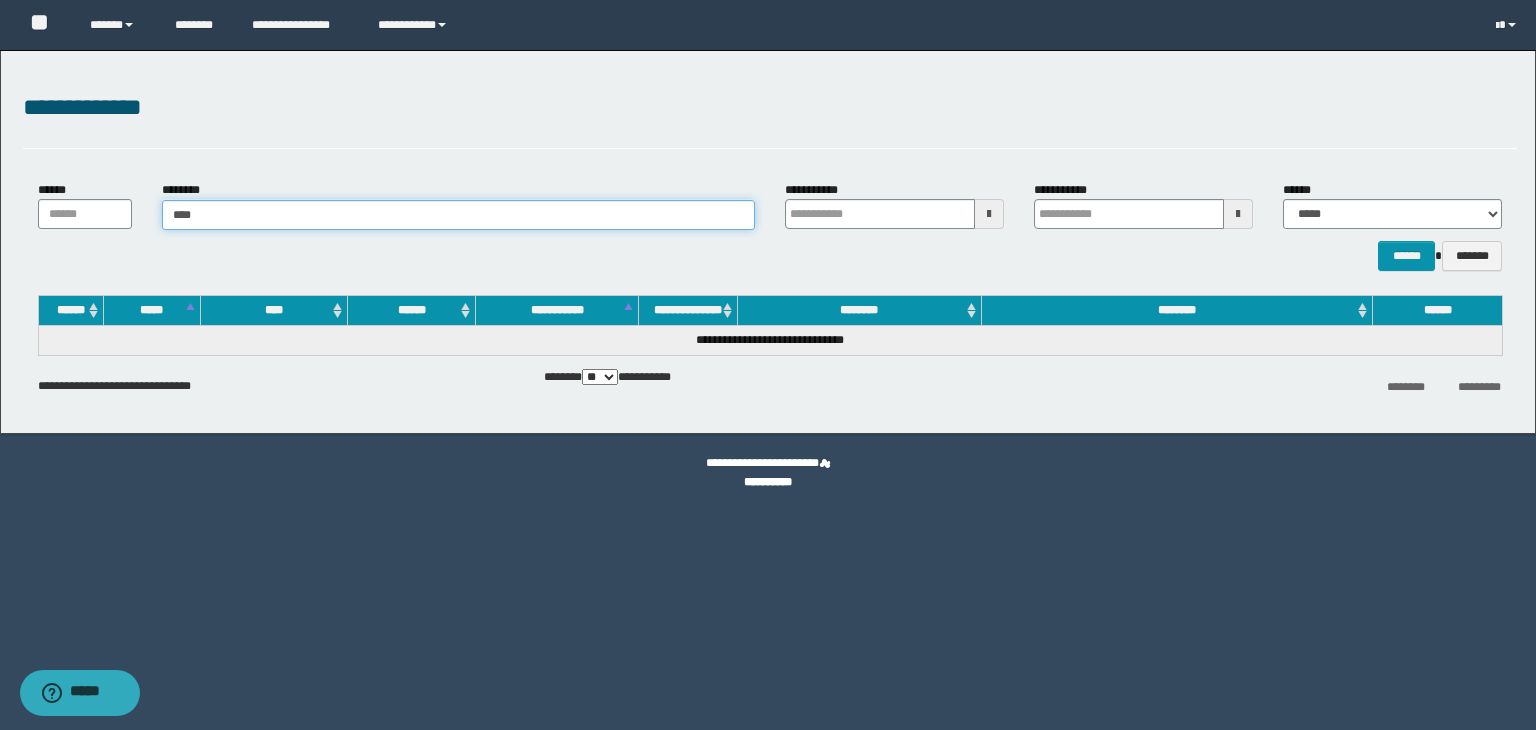 type on "*****" 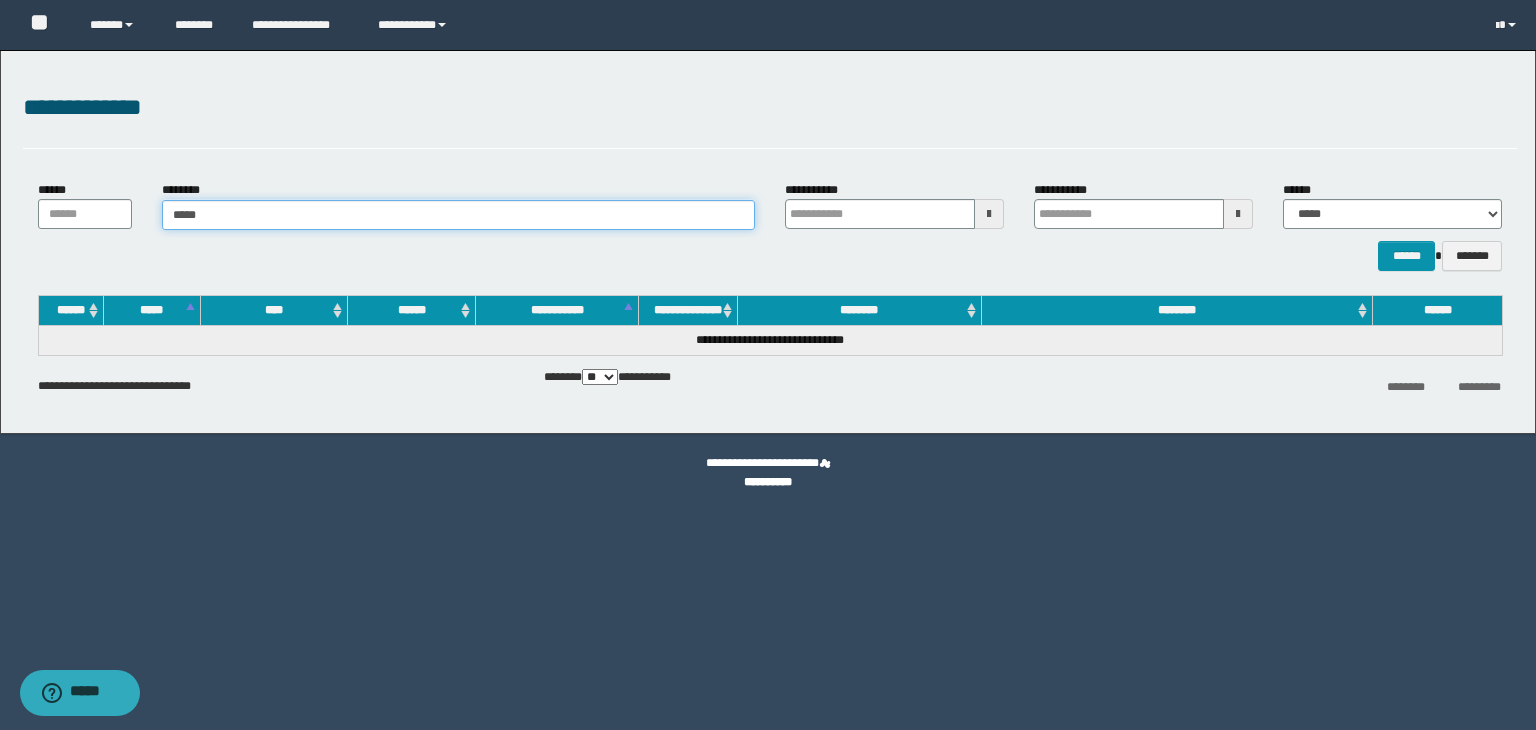 type on "*****" 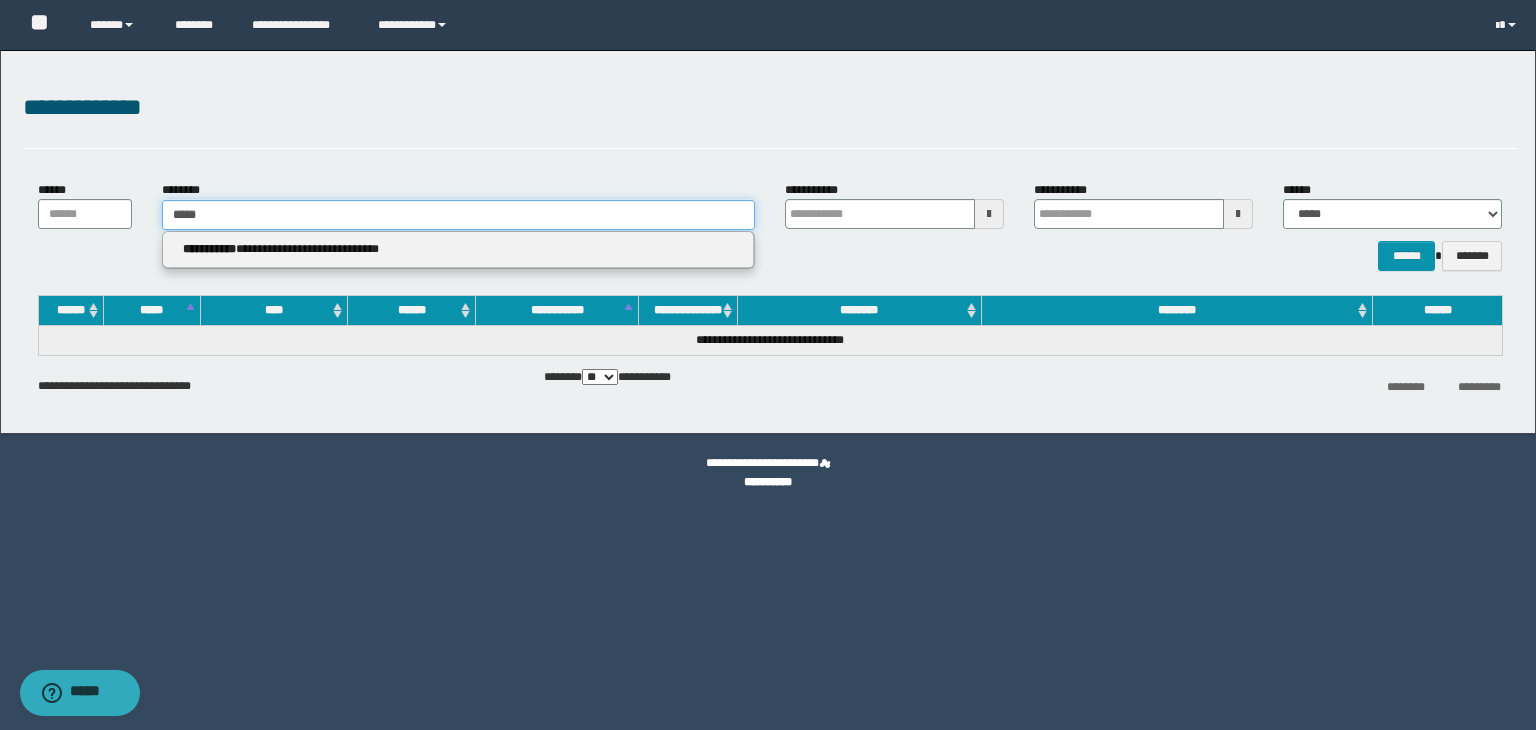 type 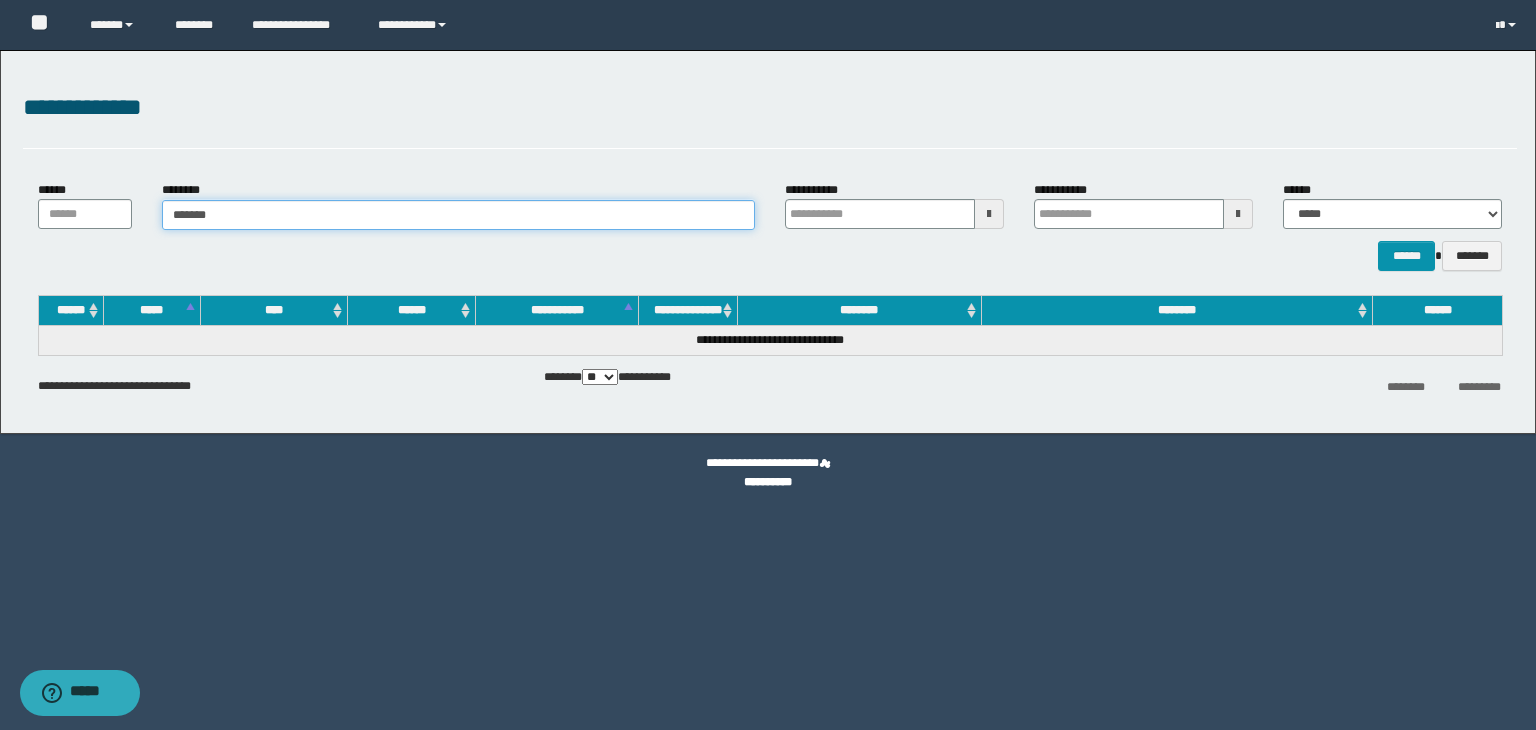 type on "********" 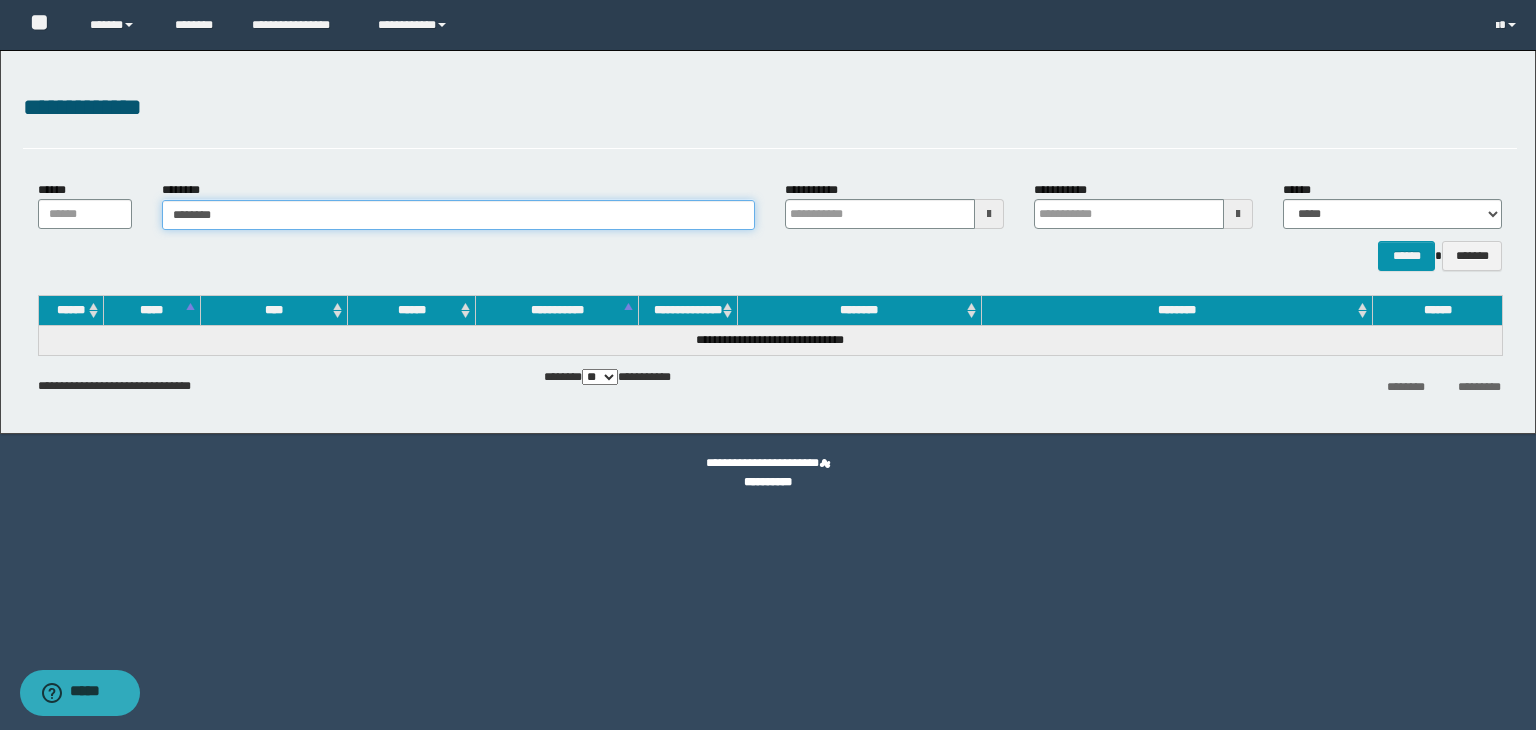 type on "********" 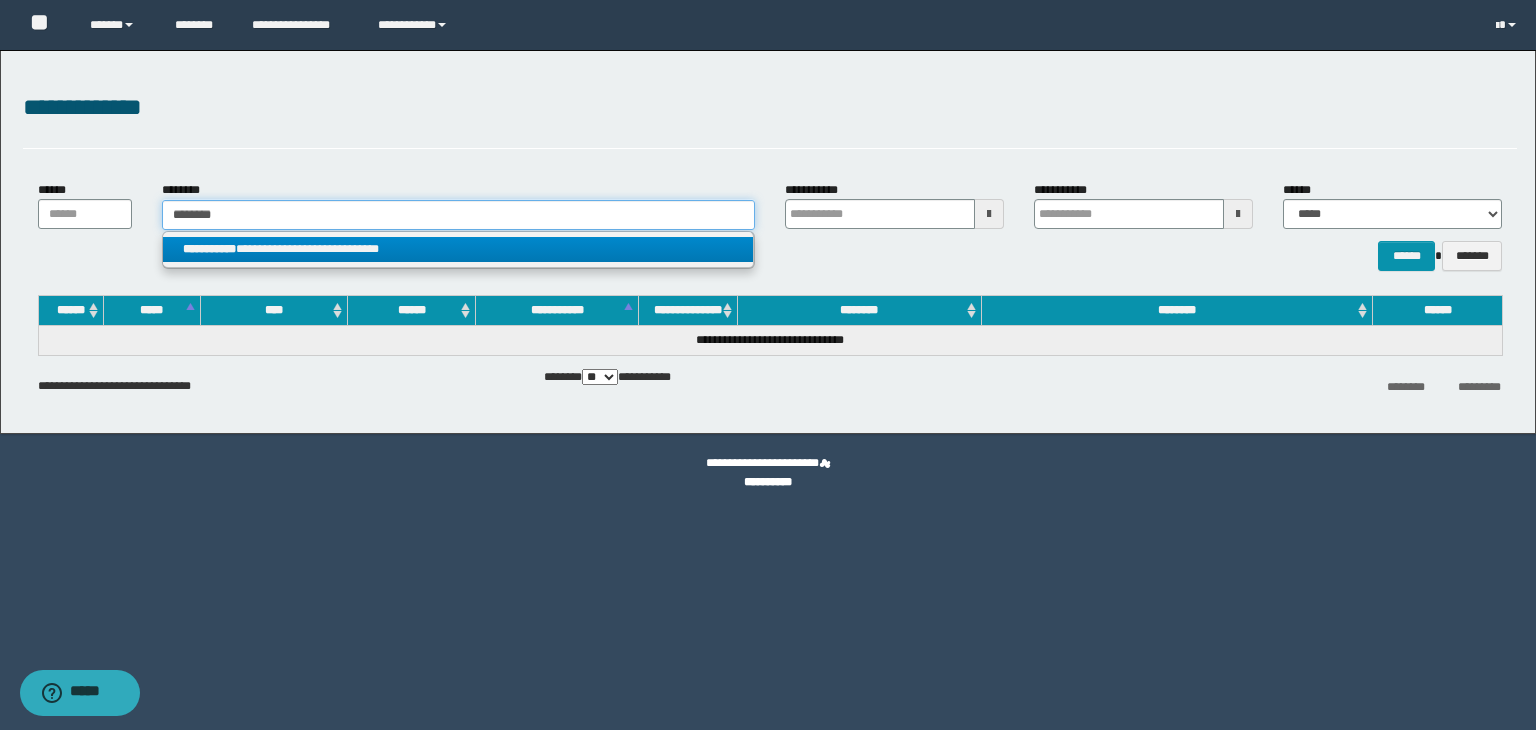 type on "********" 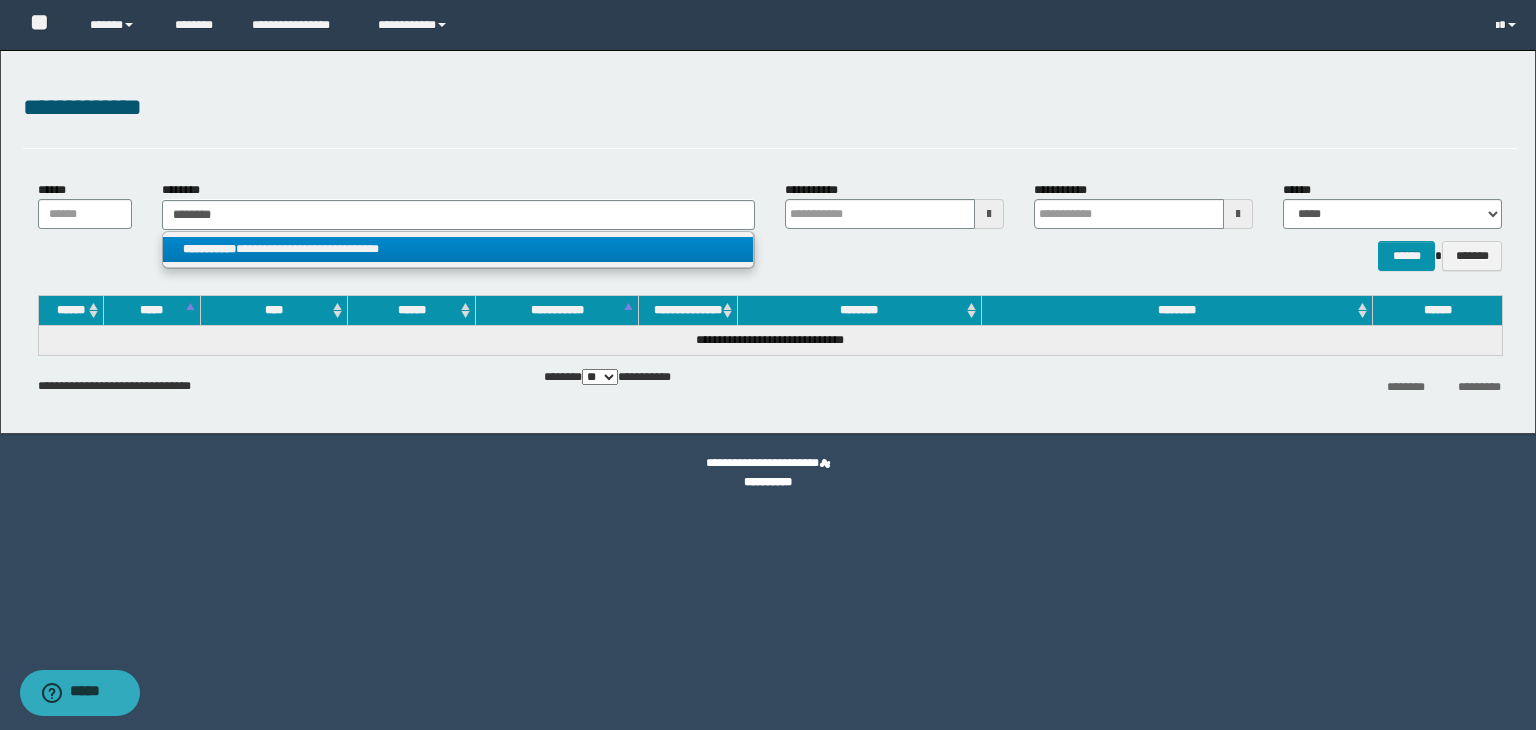 click on "**********" at bounding box center (458, 249) 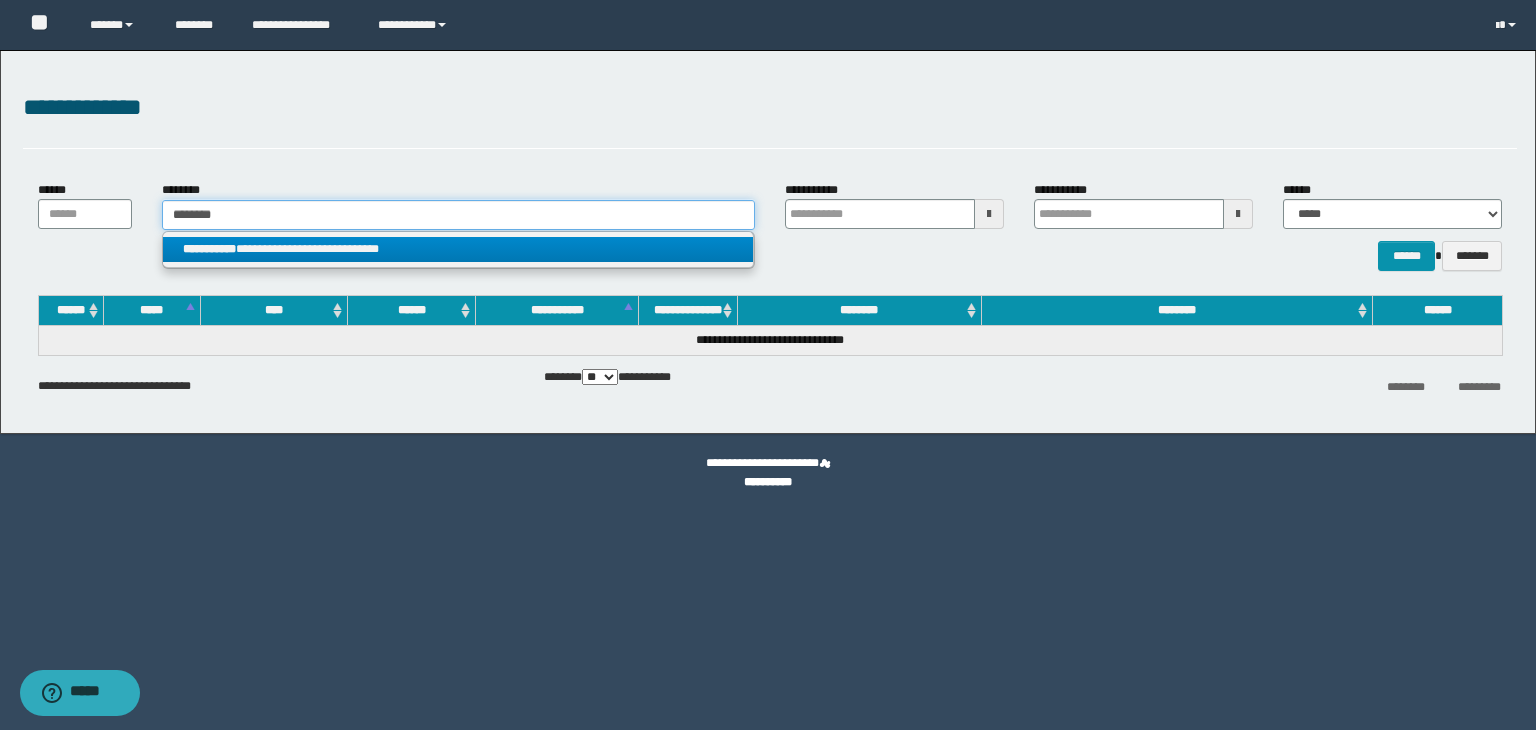 type 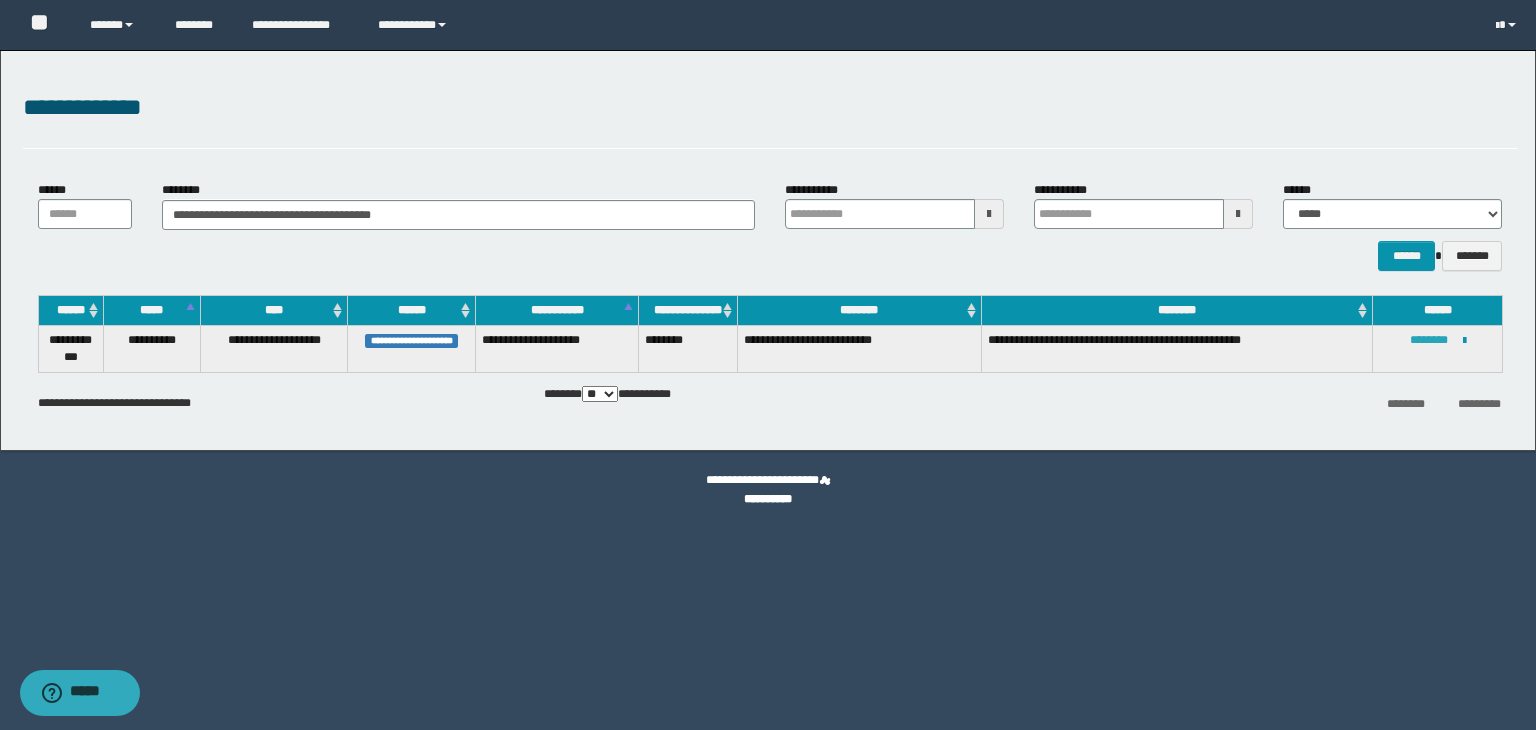 click on "********" at bounding box center [1429, 340] 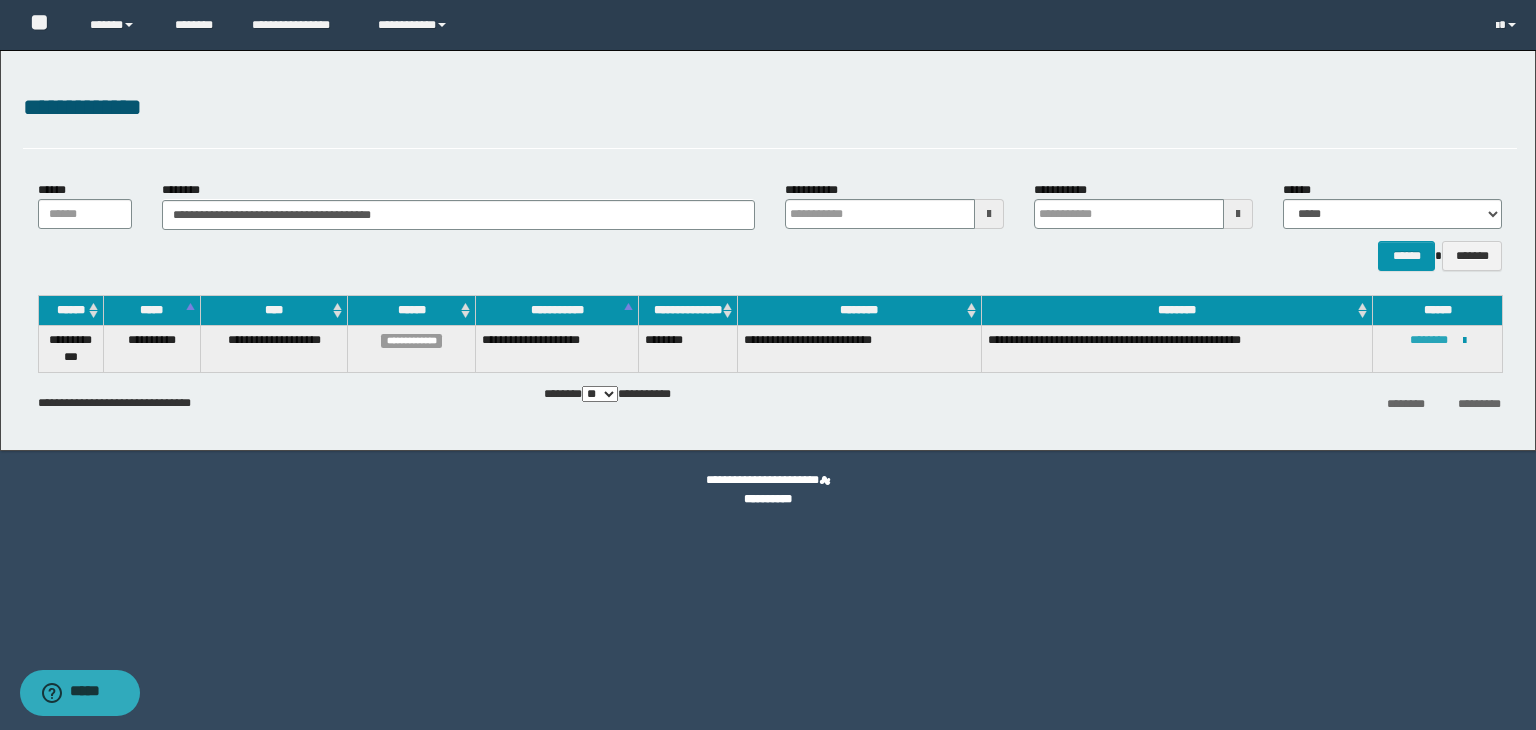 click on "********" at bounding box center [1429, 340] 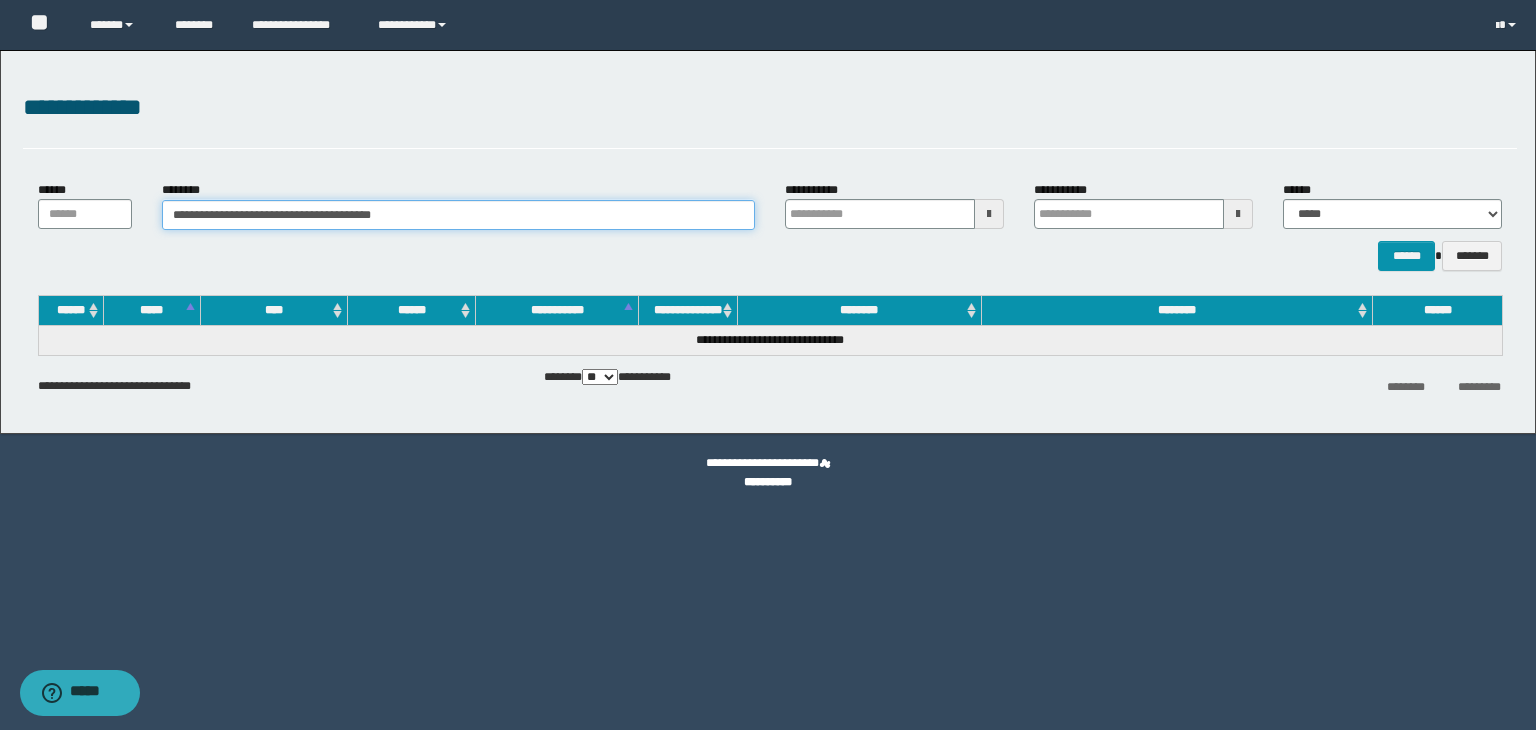 drag, startPoint x: 491, startPoint y: 206, endPoint x: 0, endPoint y: 221, distance: 491.22906 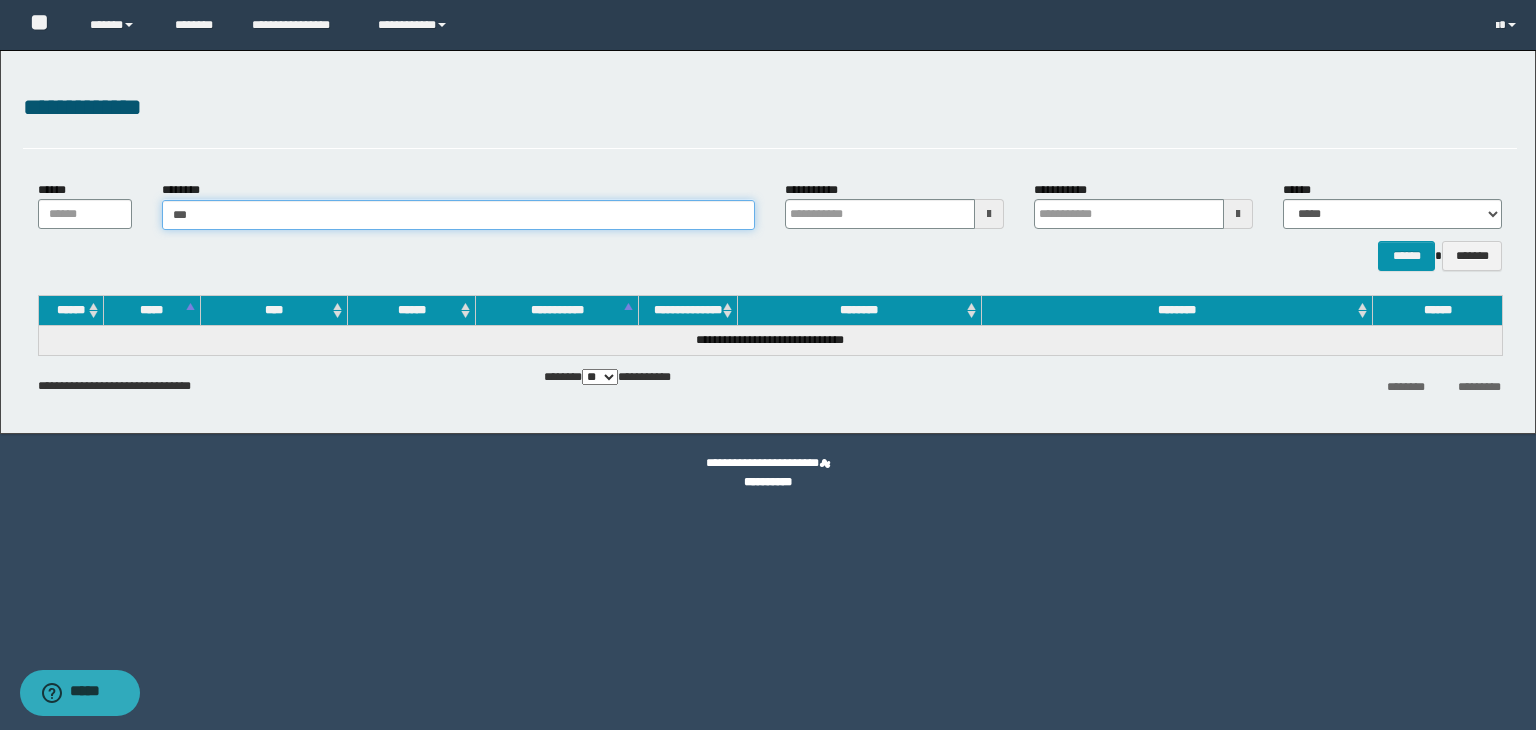 type on "****" 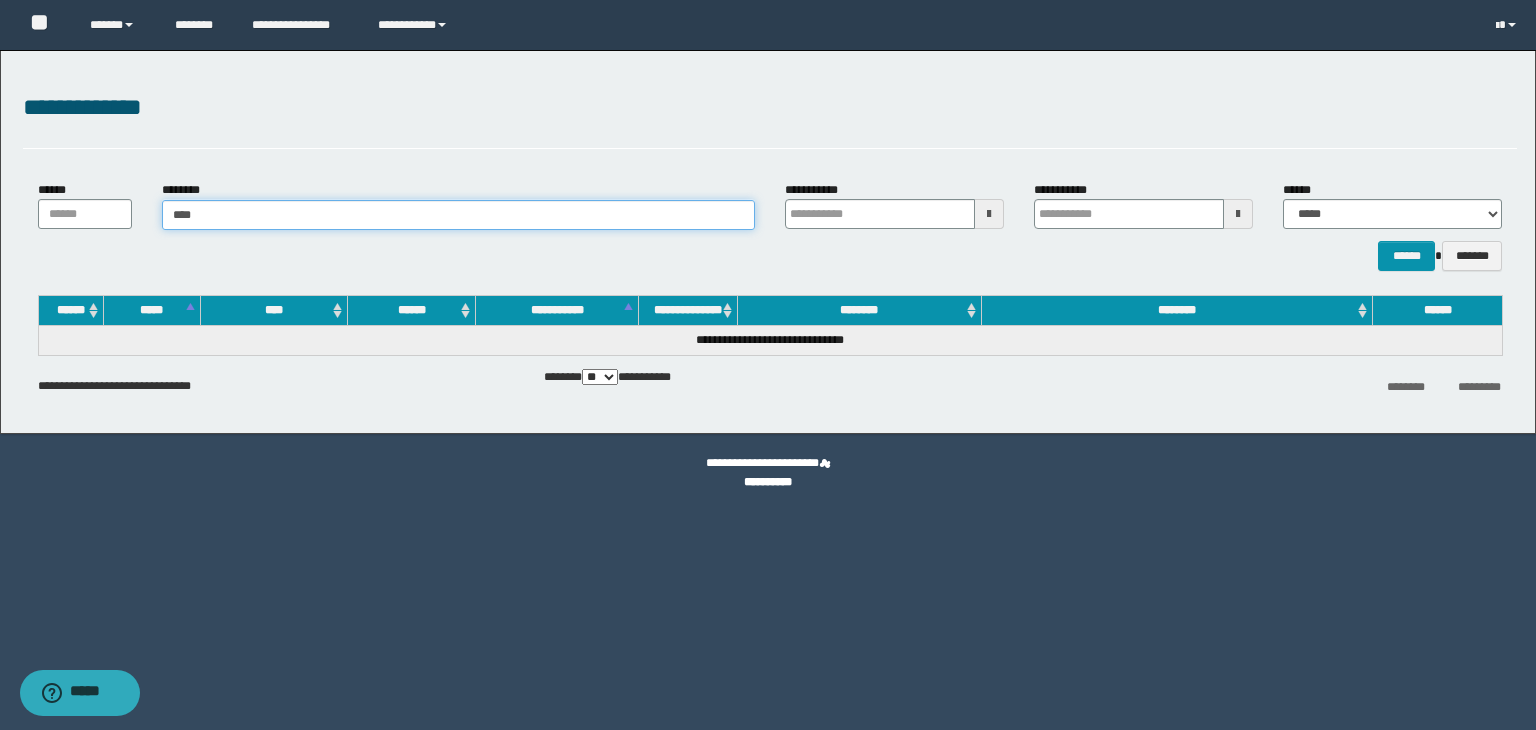 type on "****" 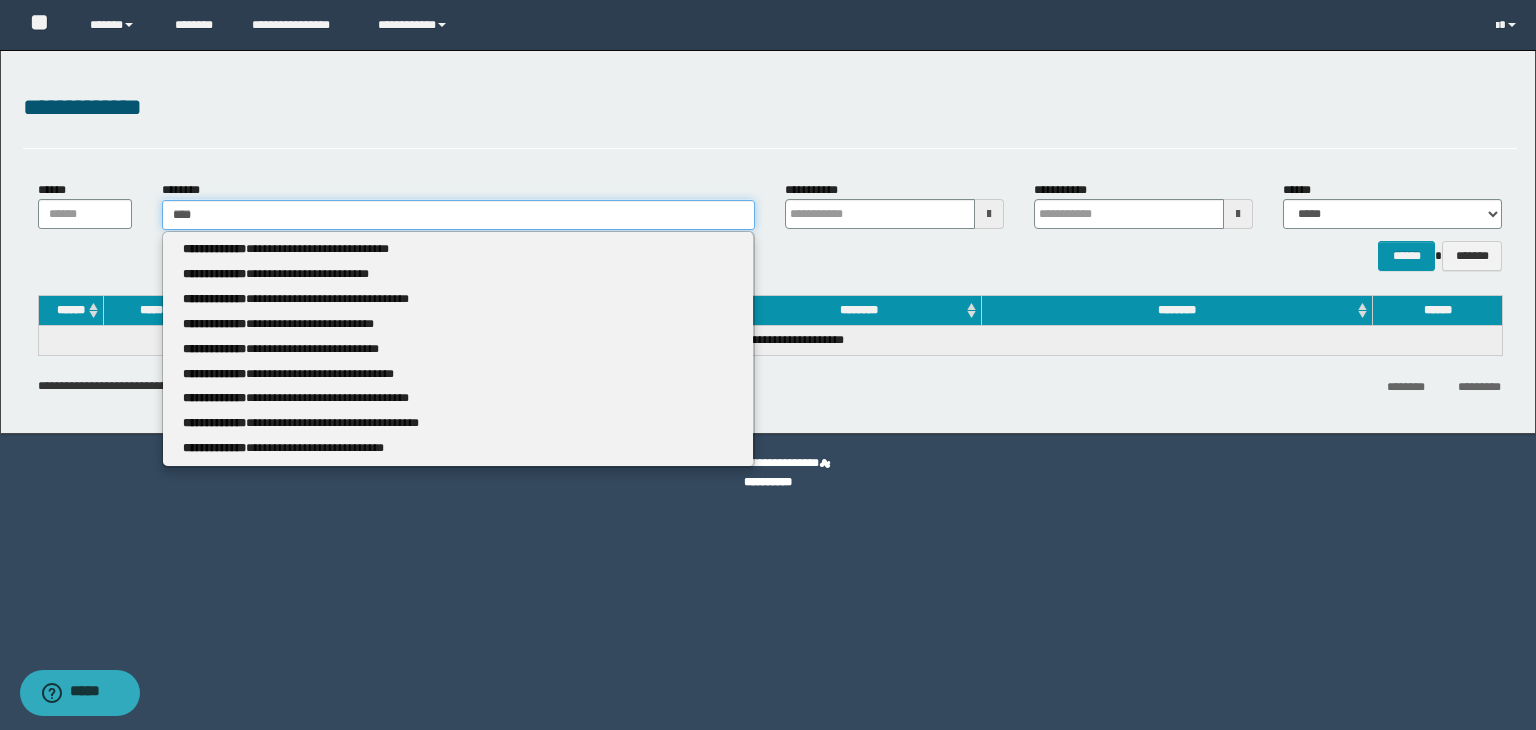 type 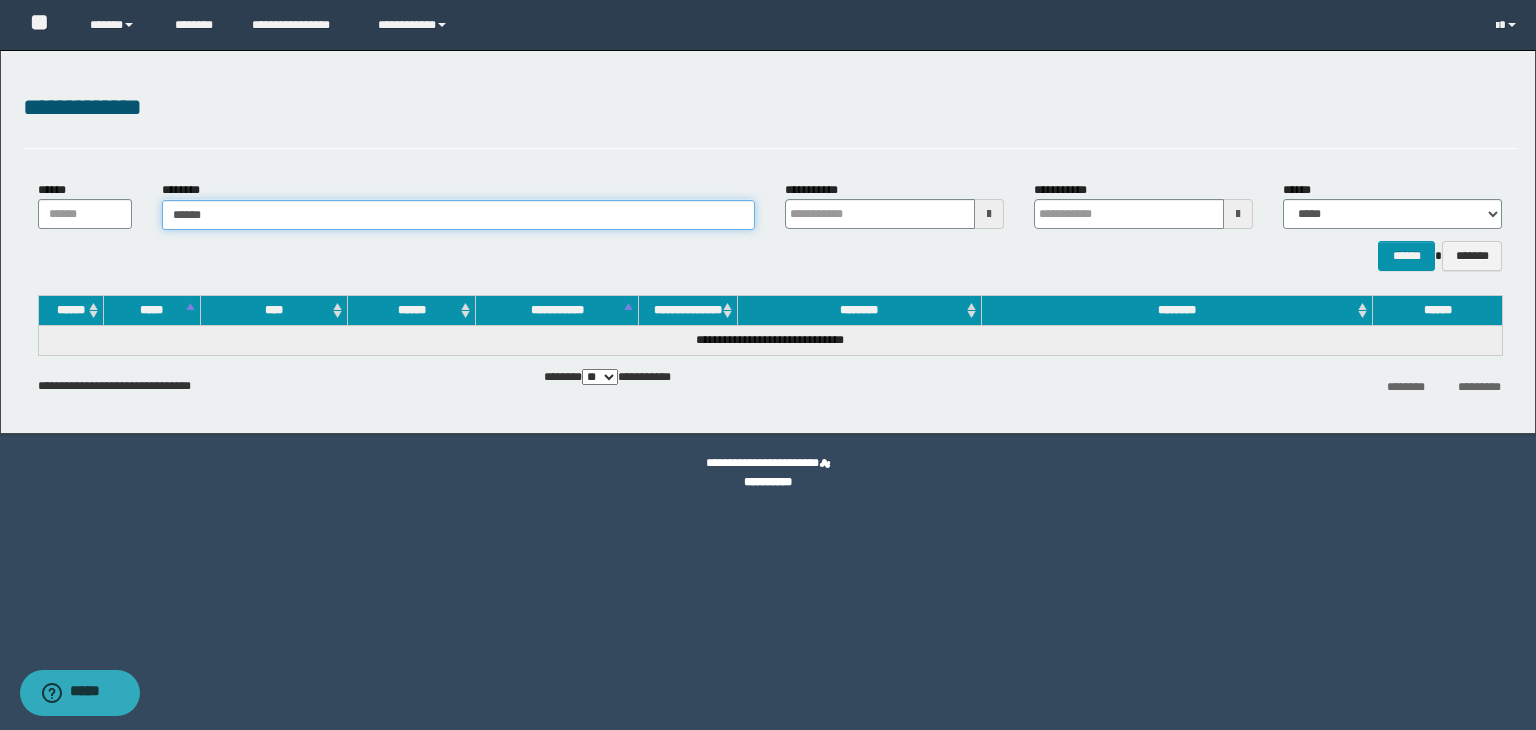 type on "*******" 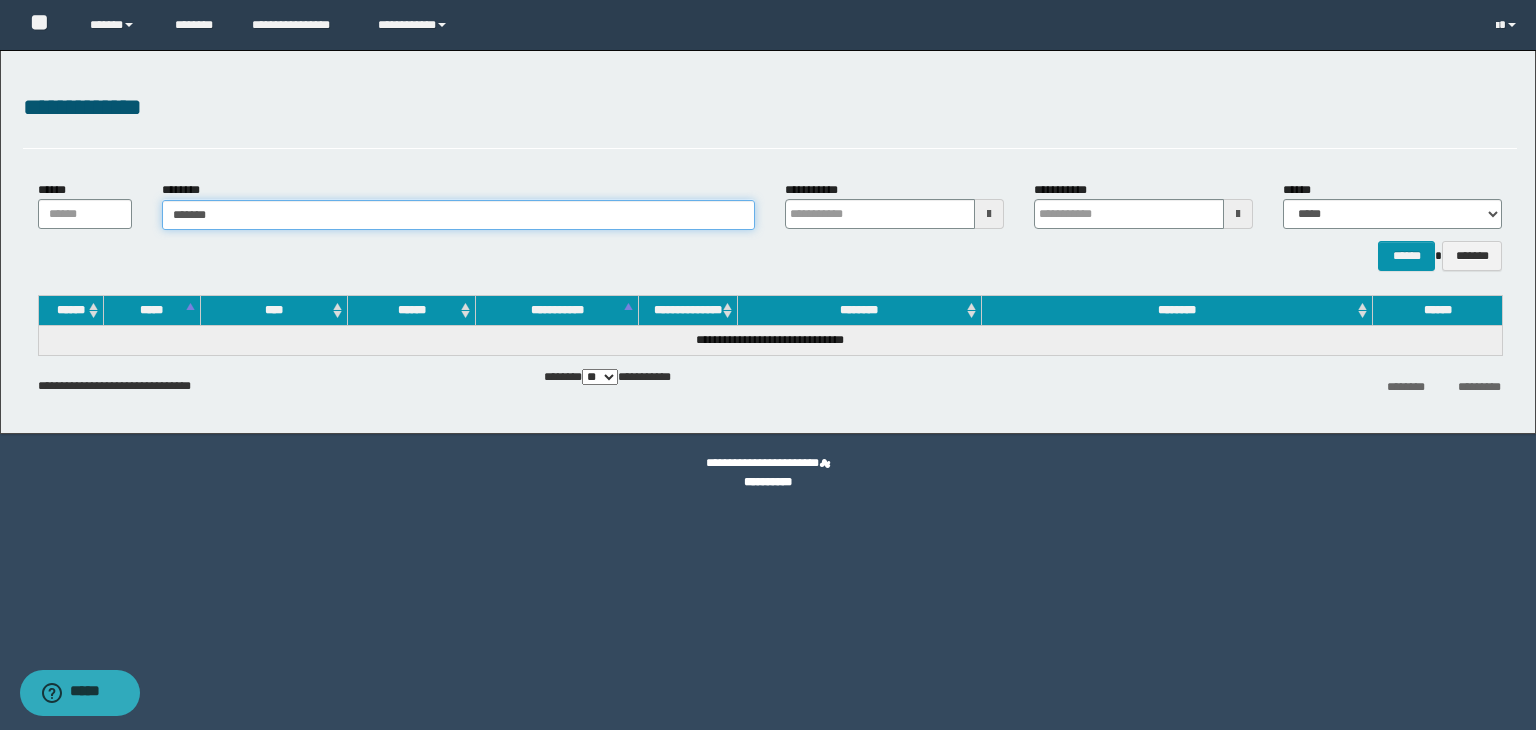 type on "*******" 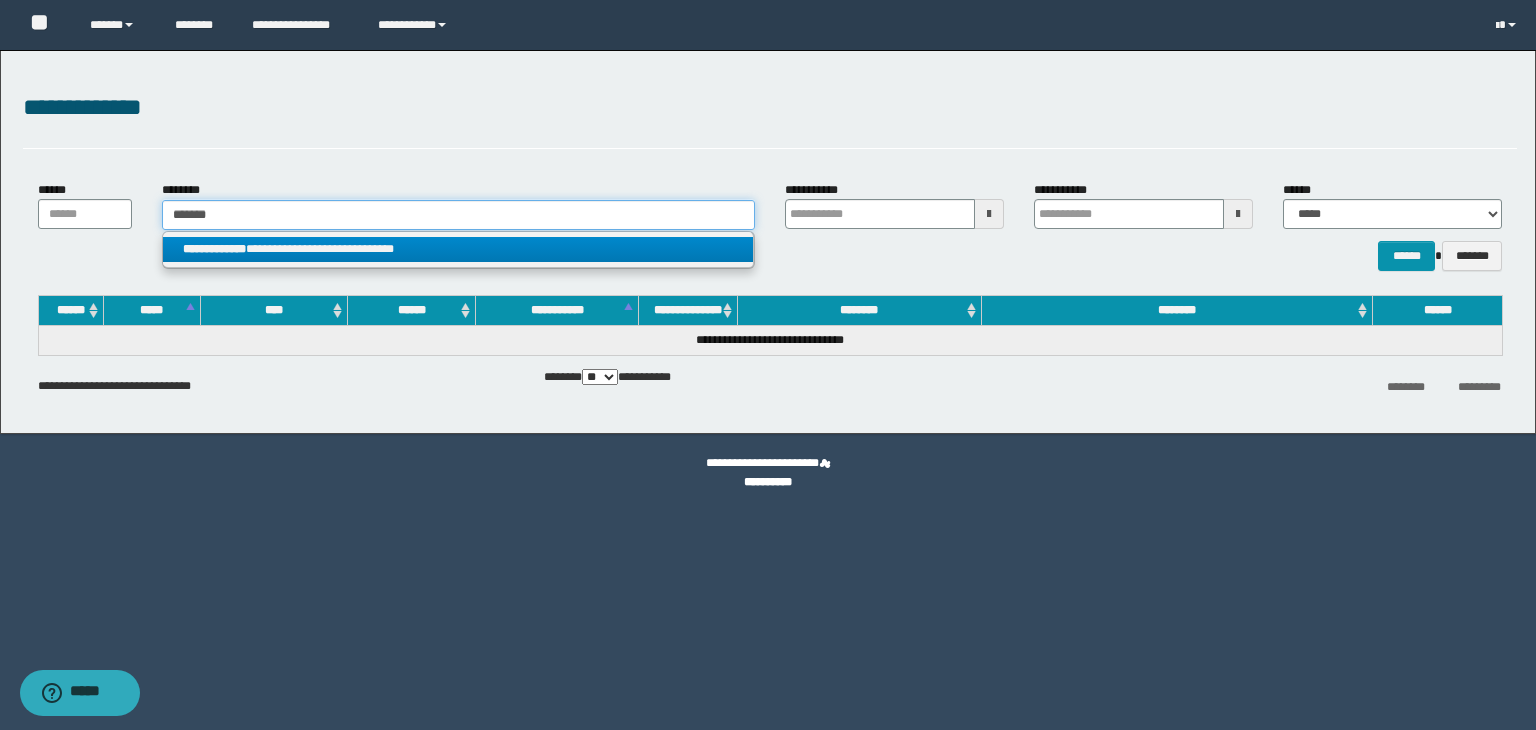 type on "*******" 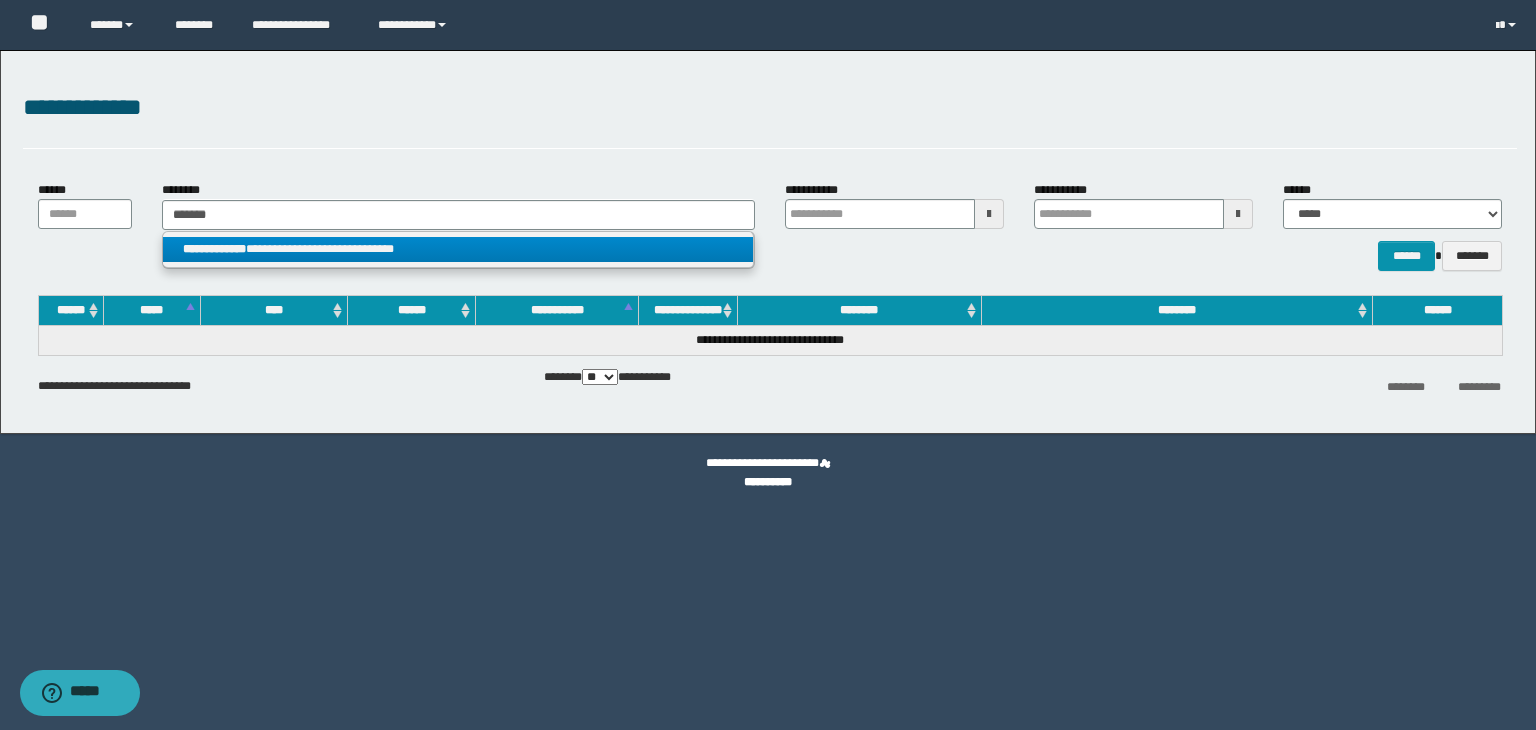 click on "**********" at bounding box center (458, 249) 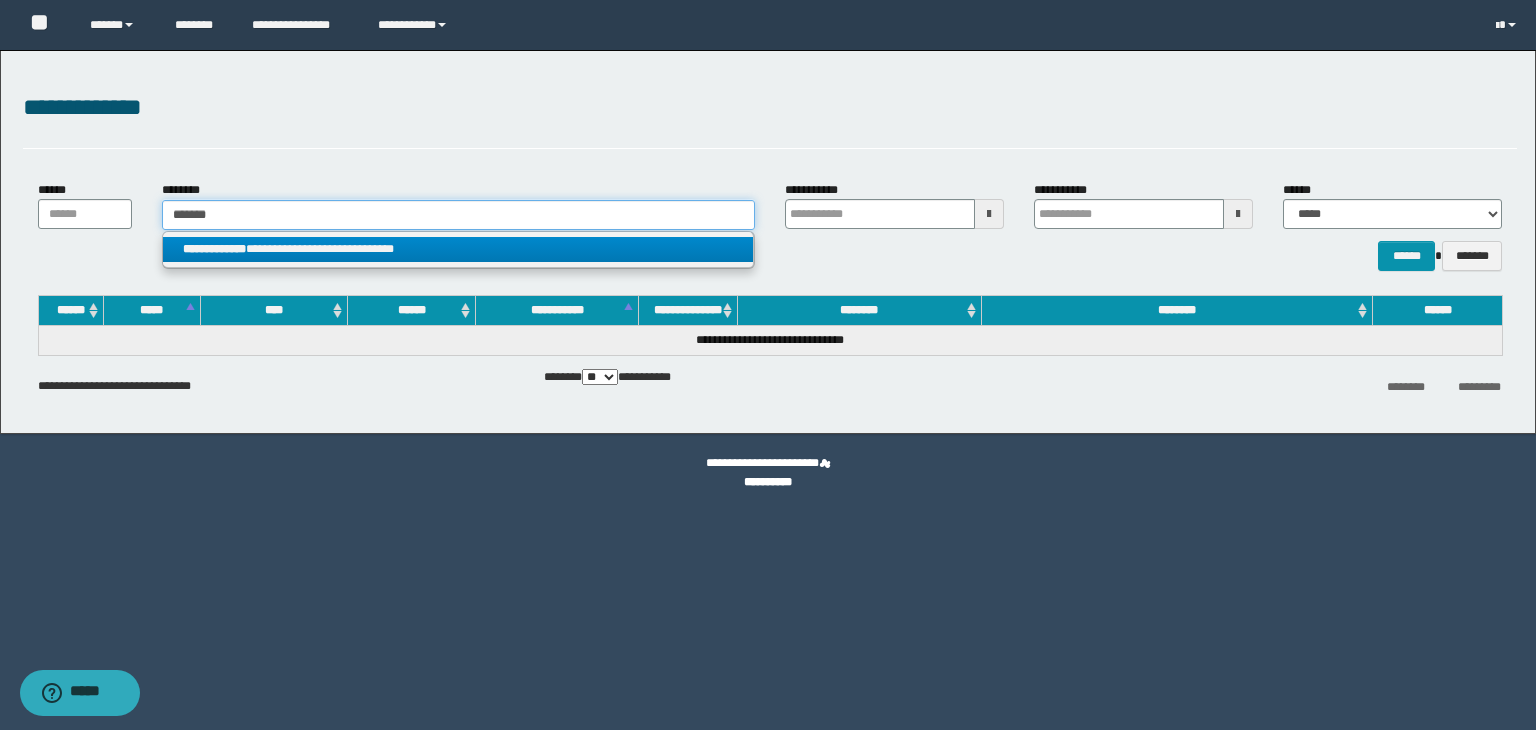 type 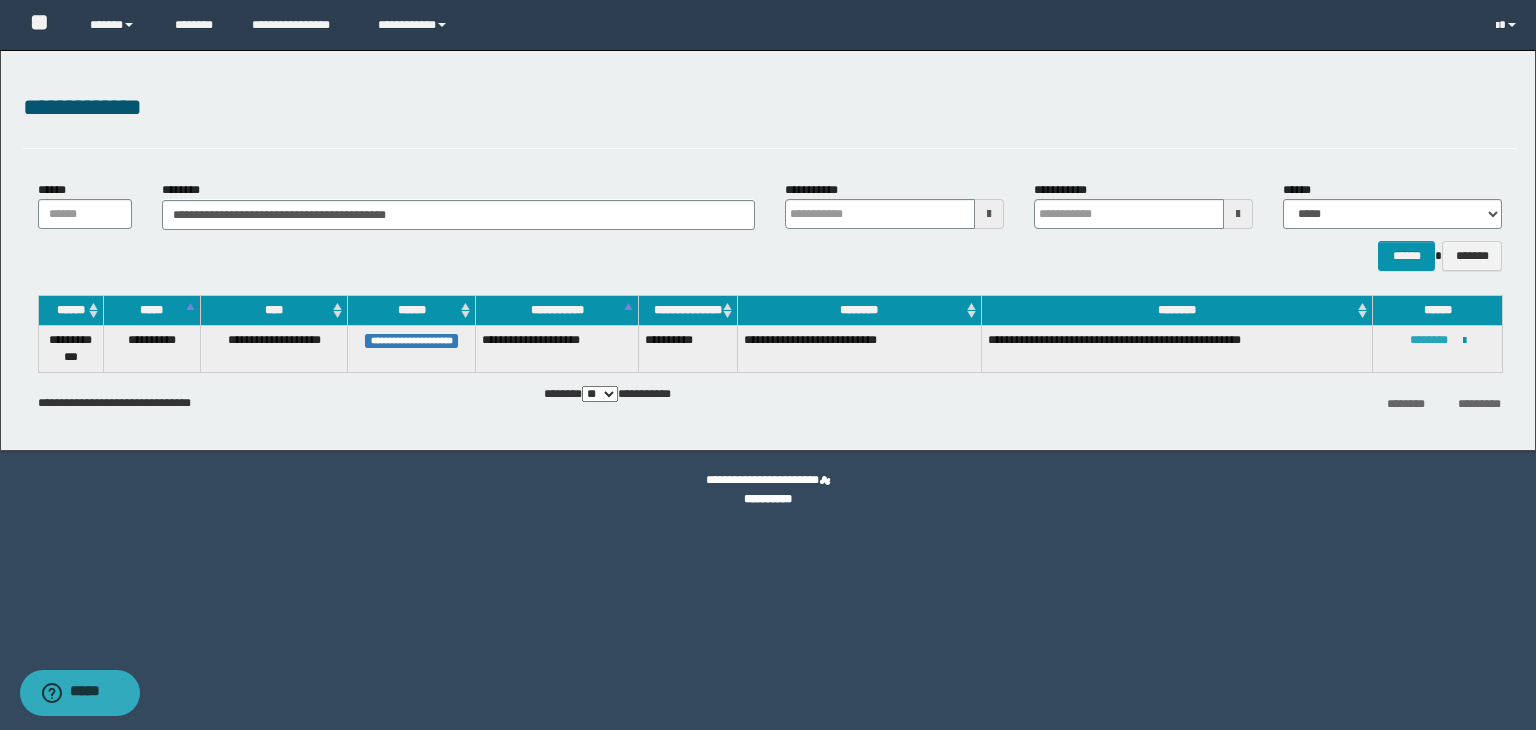 click on "********" at bounding box center (1429, 340) 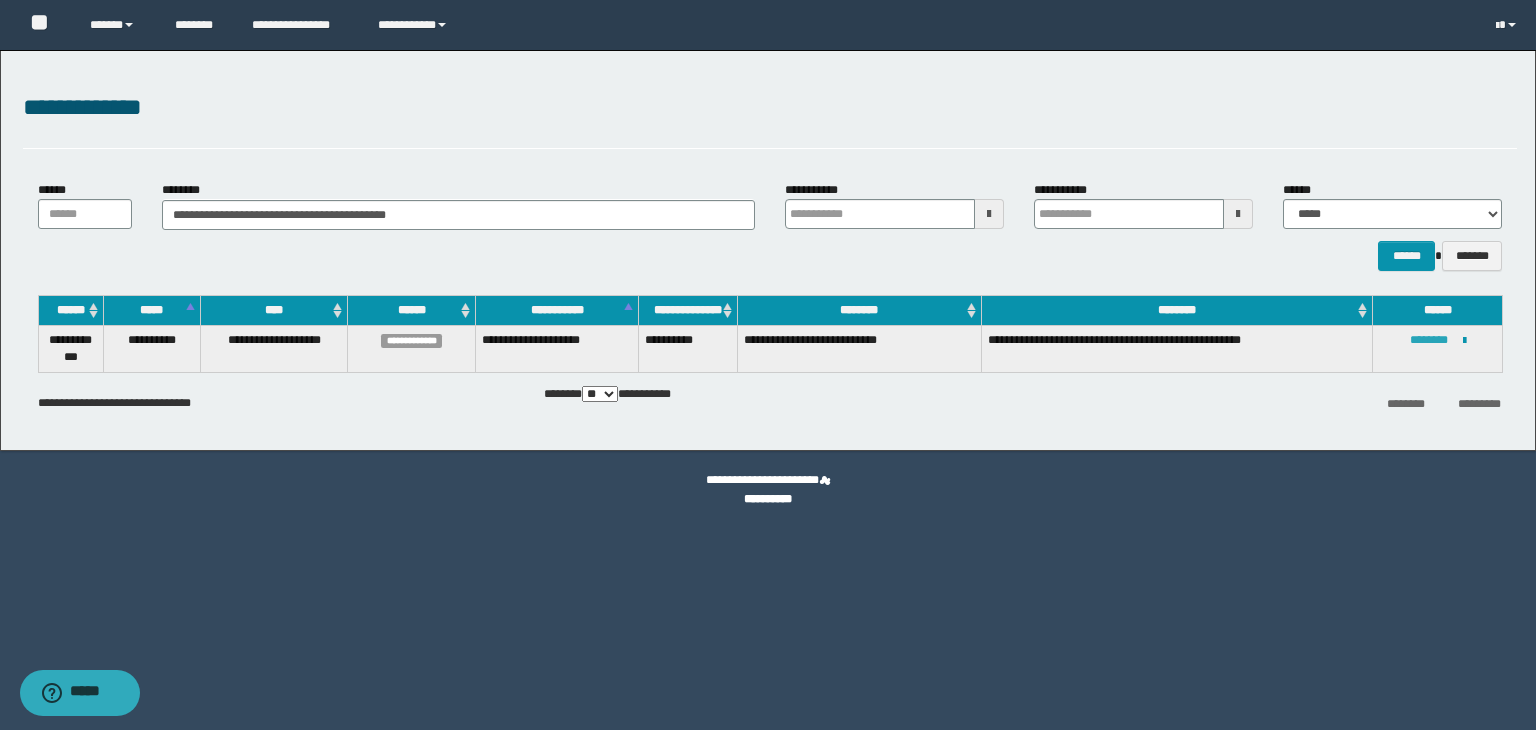 click on "********" at bounding box center (1429, 340) 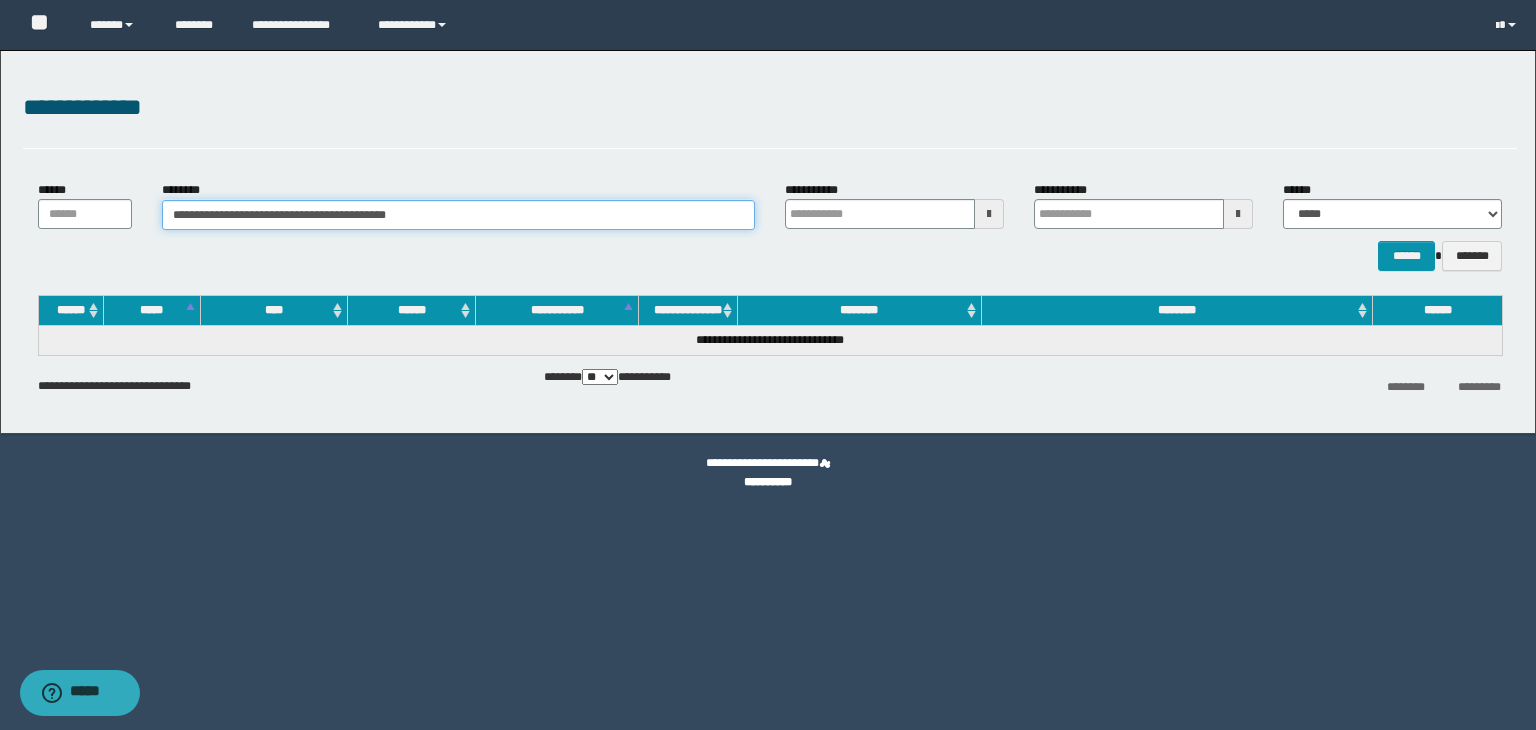 drag, startPoint x: 498, startPoint y: 213, endPoint x: 46, endPoint y: 213, distance: 452 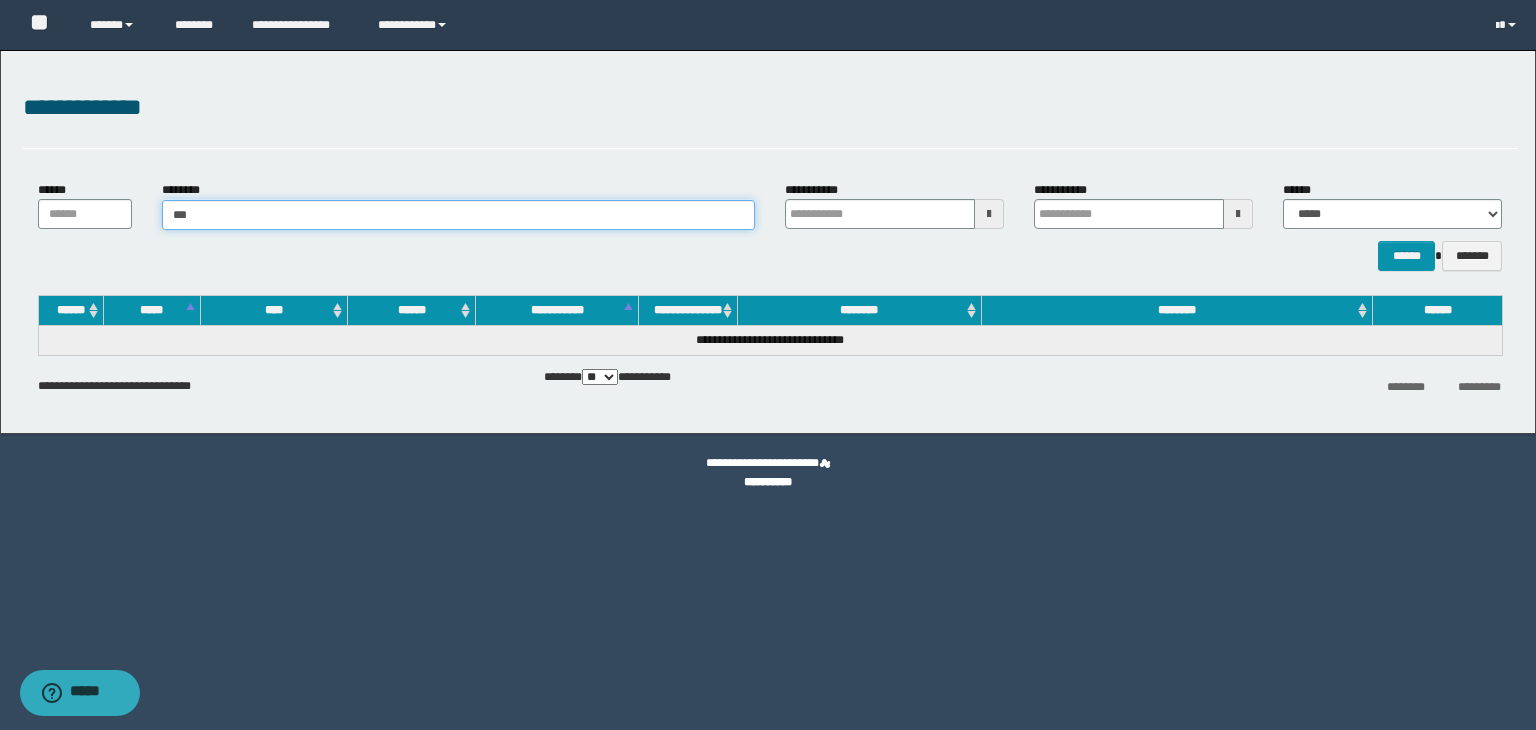 type on "****" 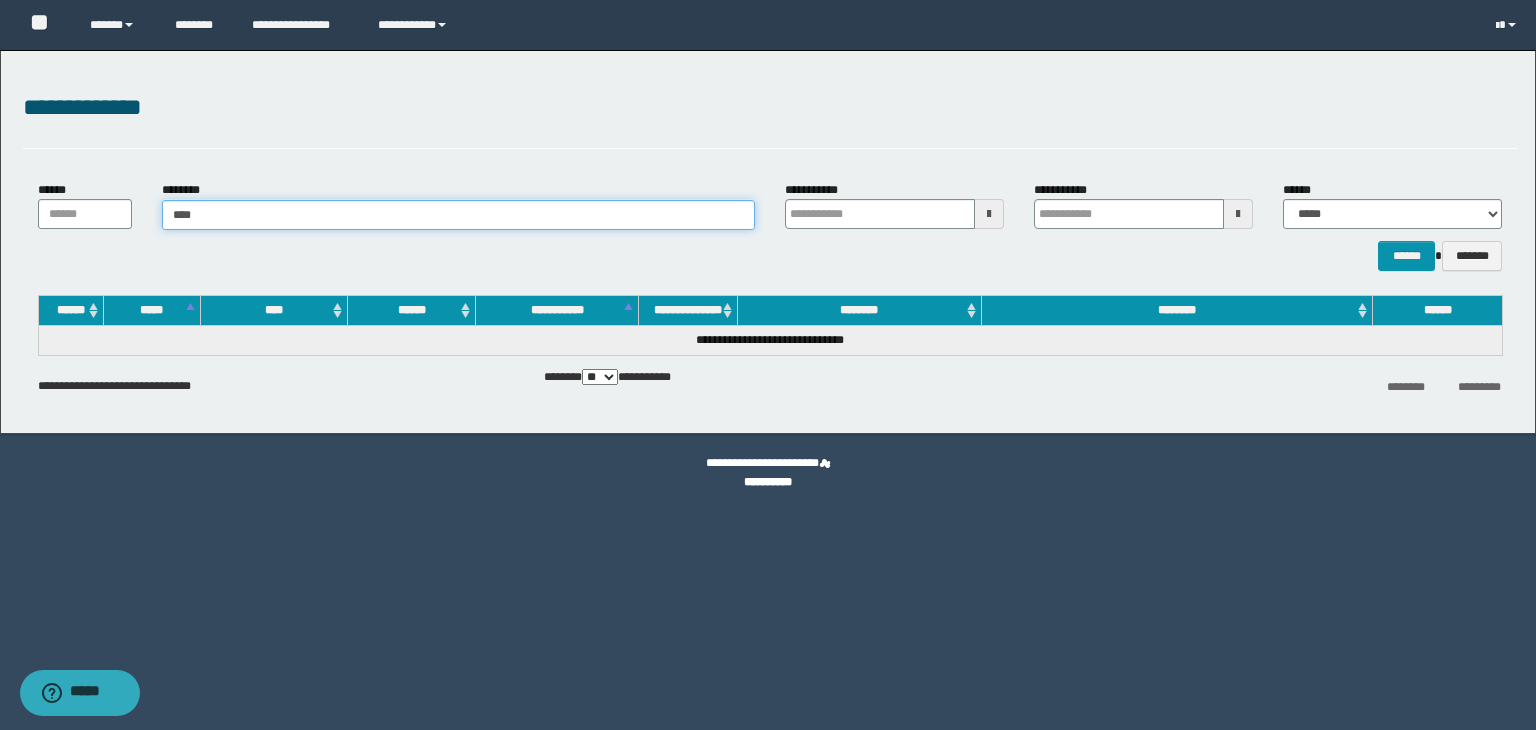 type on "****" 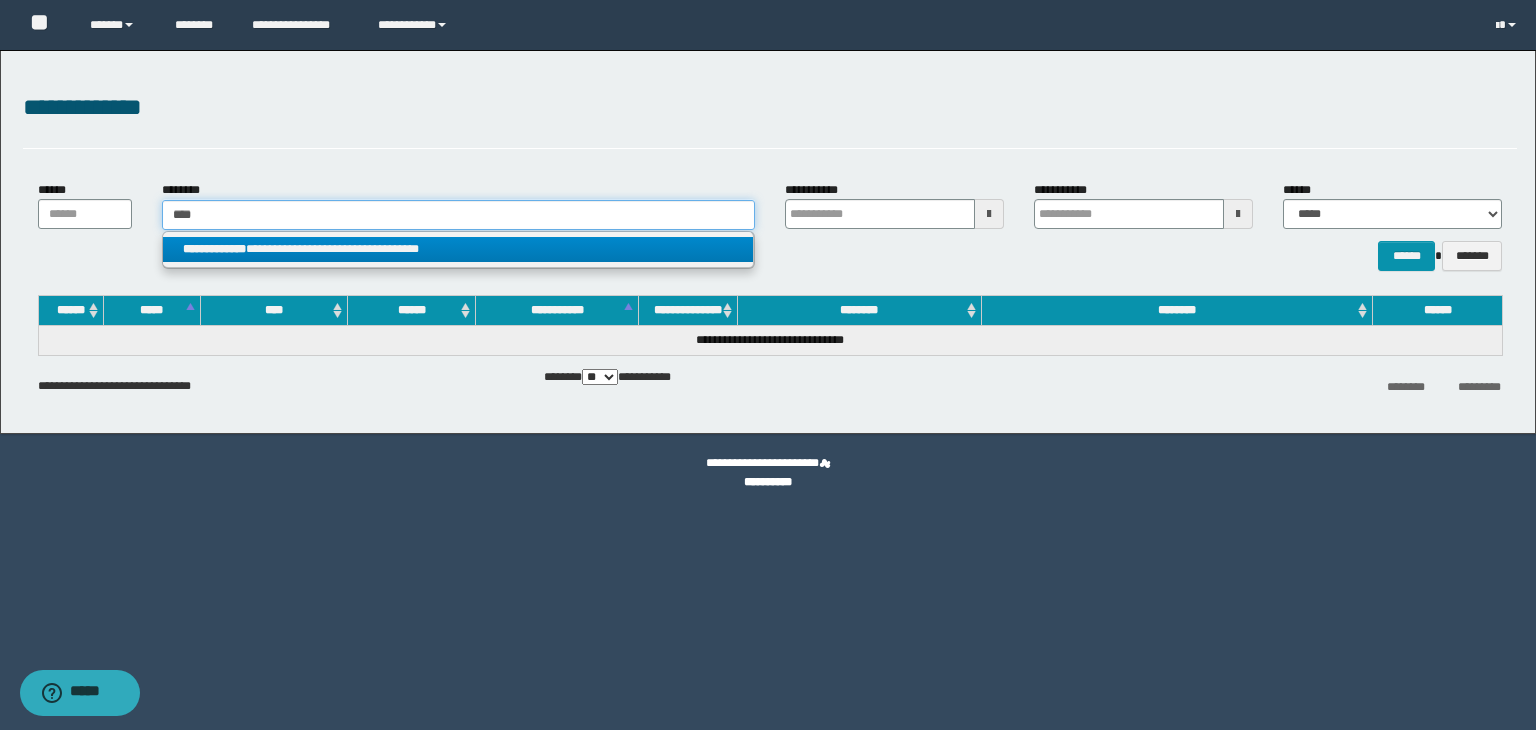 type on "****" 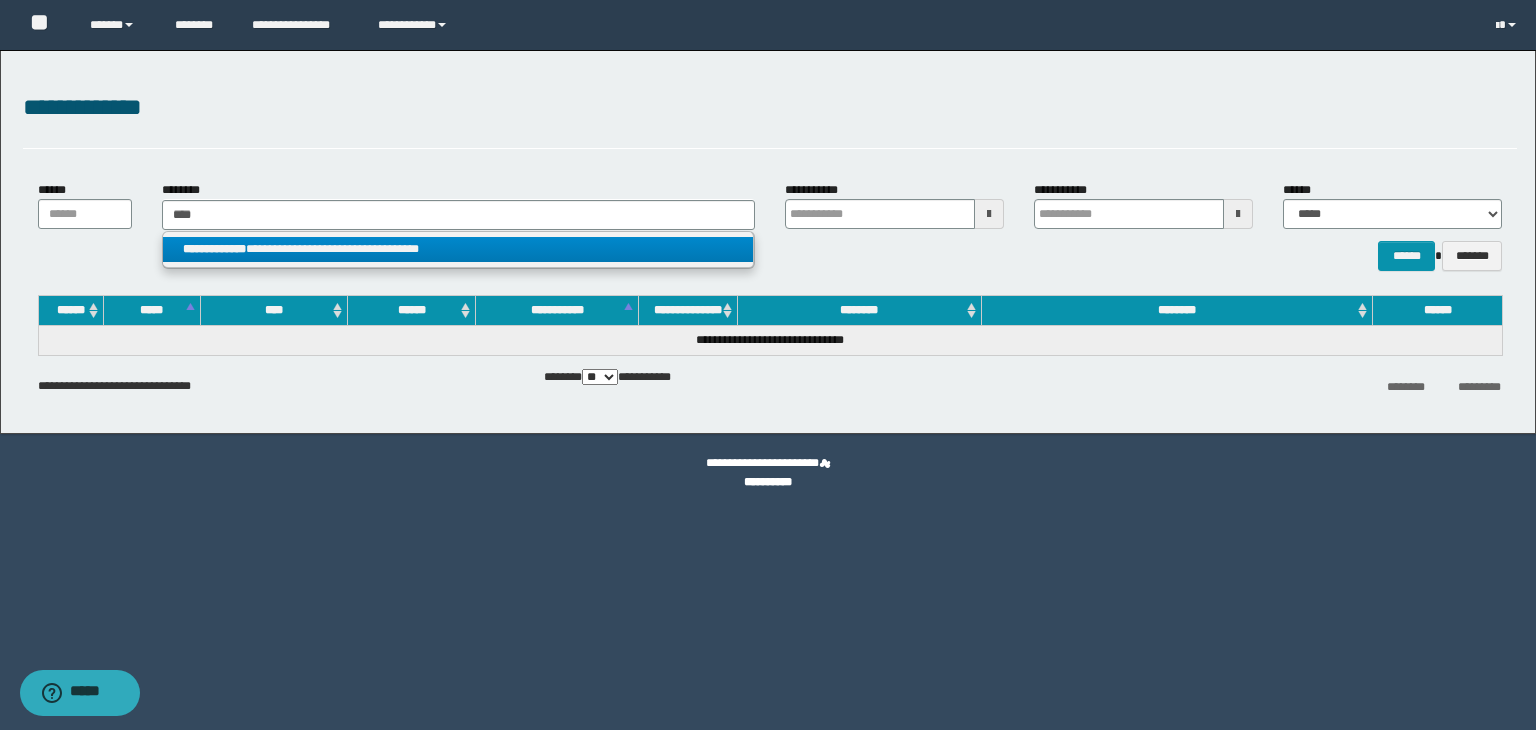click on "**********" at bounding box center [458, 249] 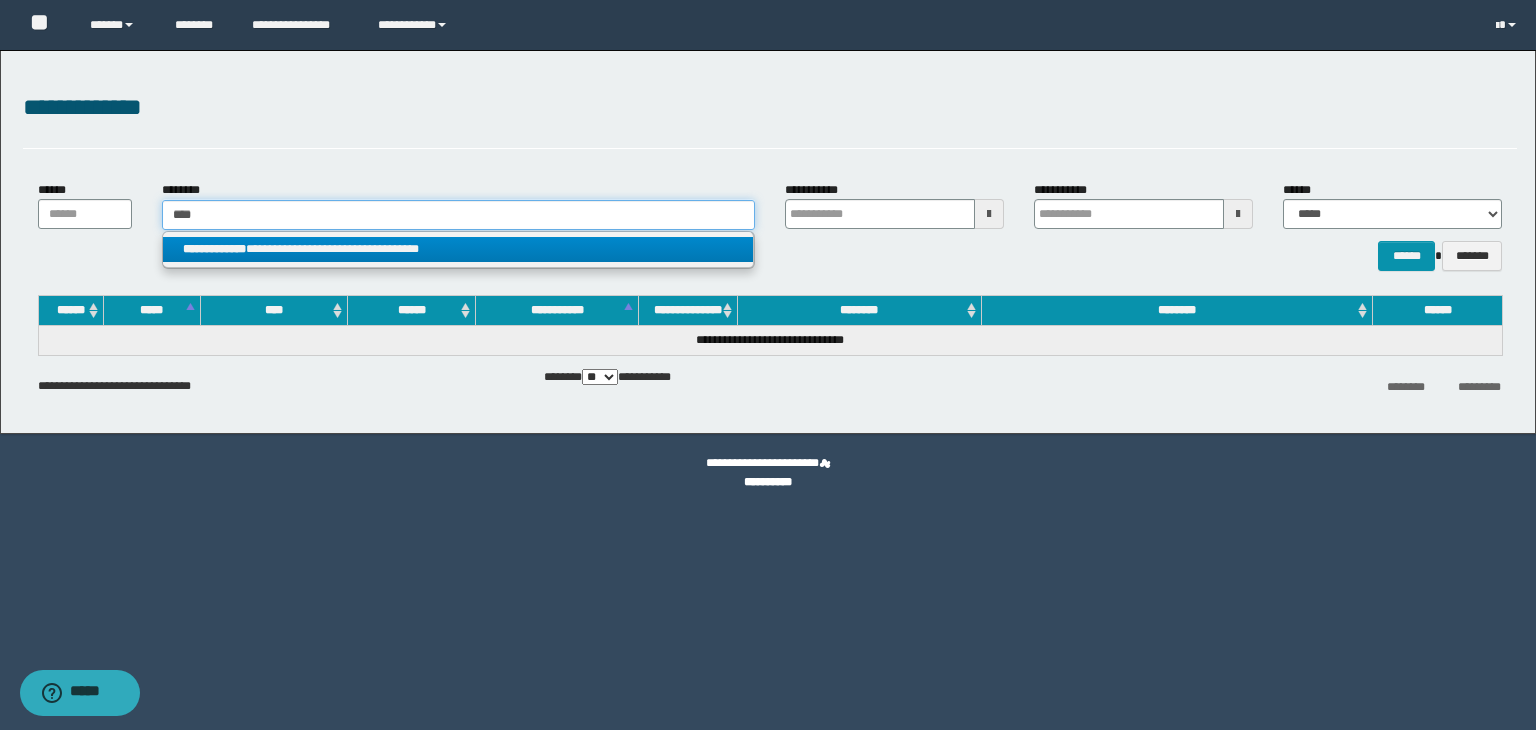 type 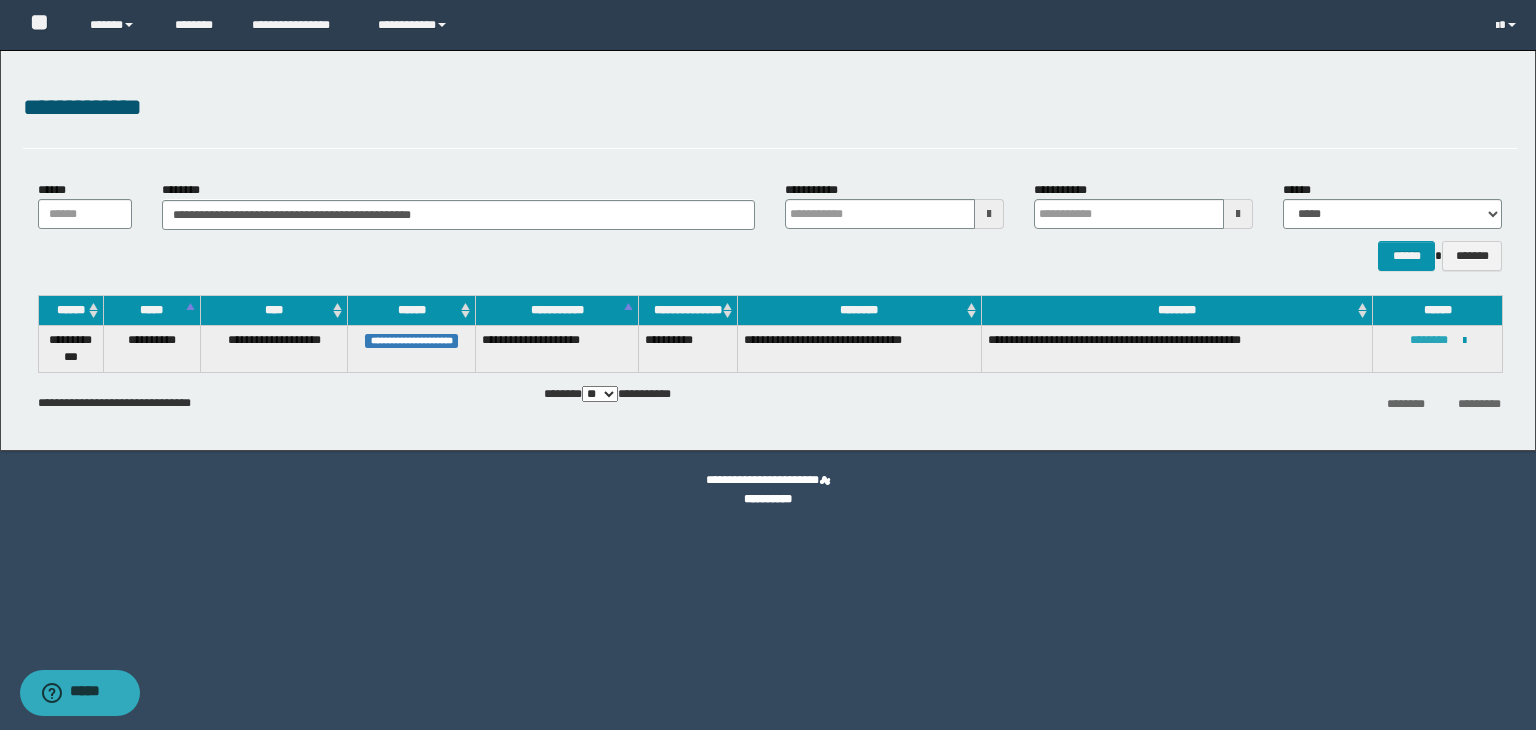 click on "********" at bounding box center [1429, 340] 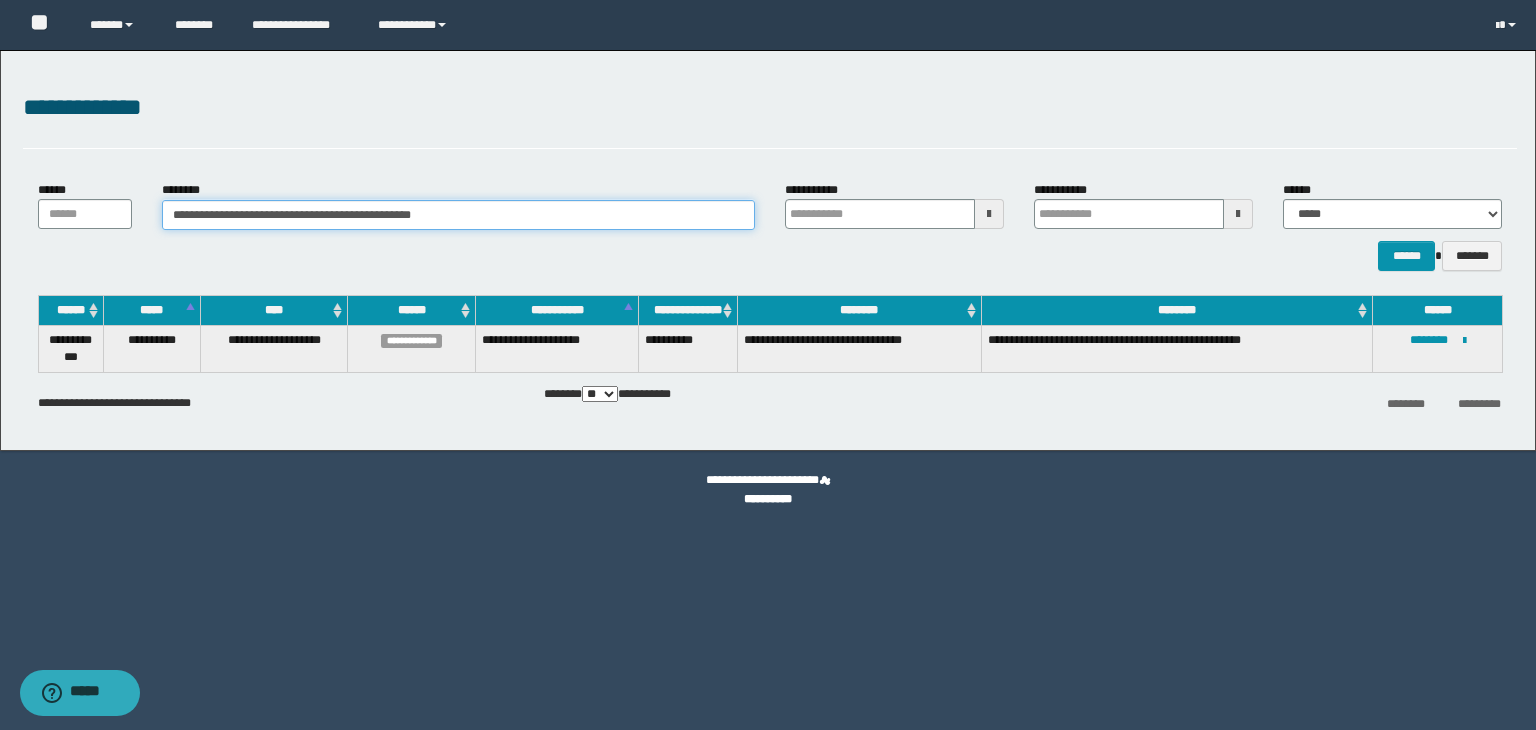 click on "**********" at bounding box center (458, 215) 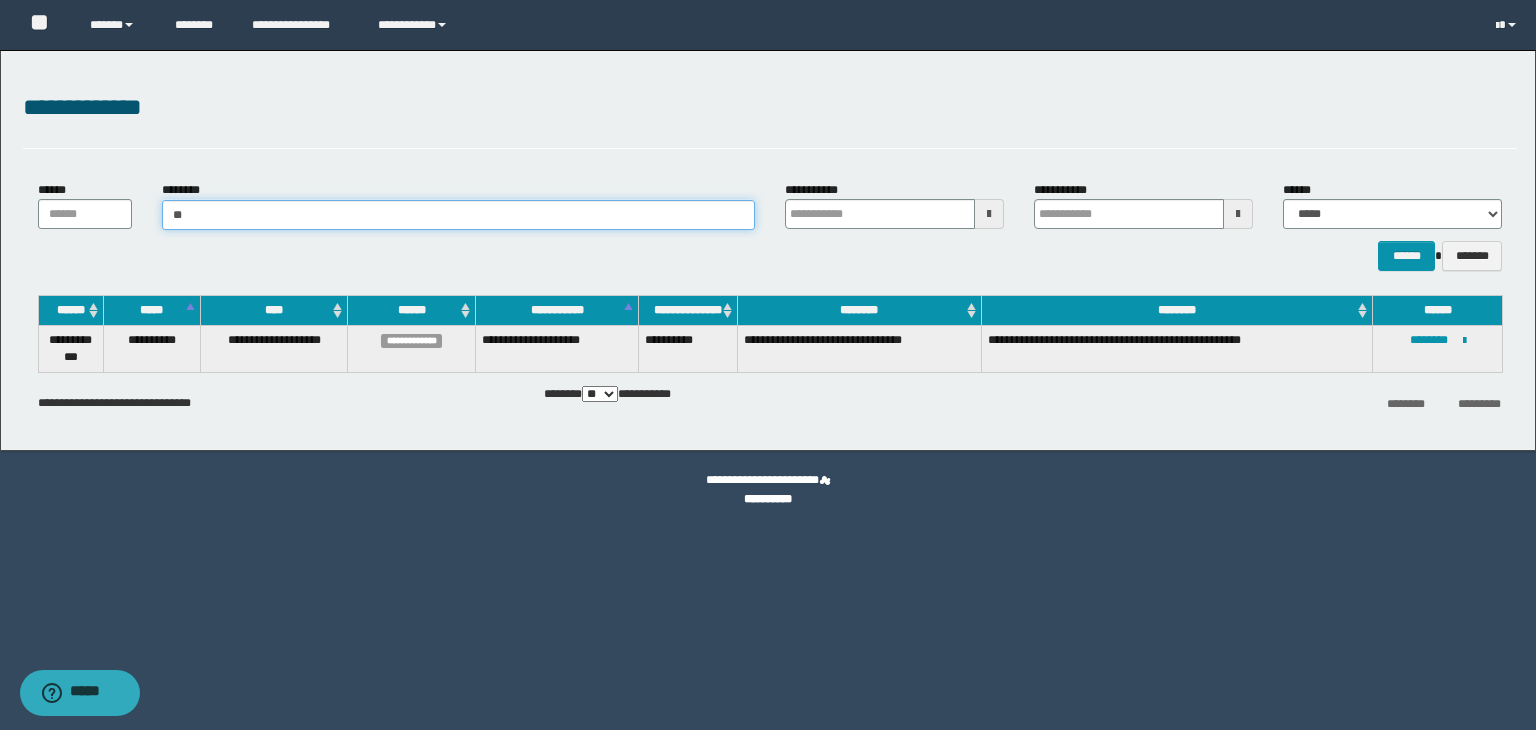 type on "*" 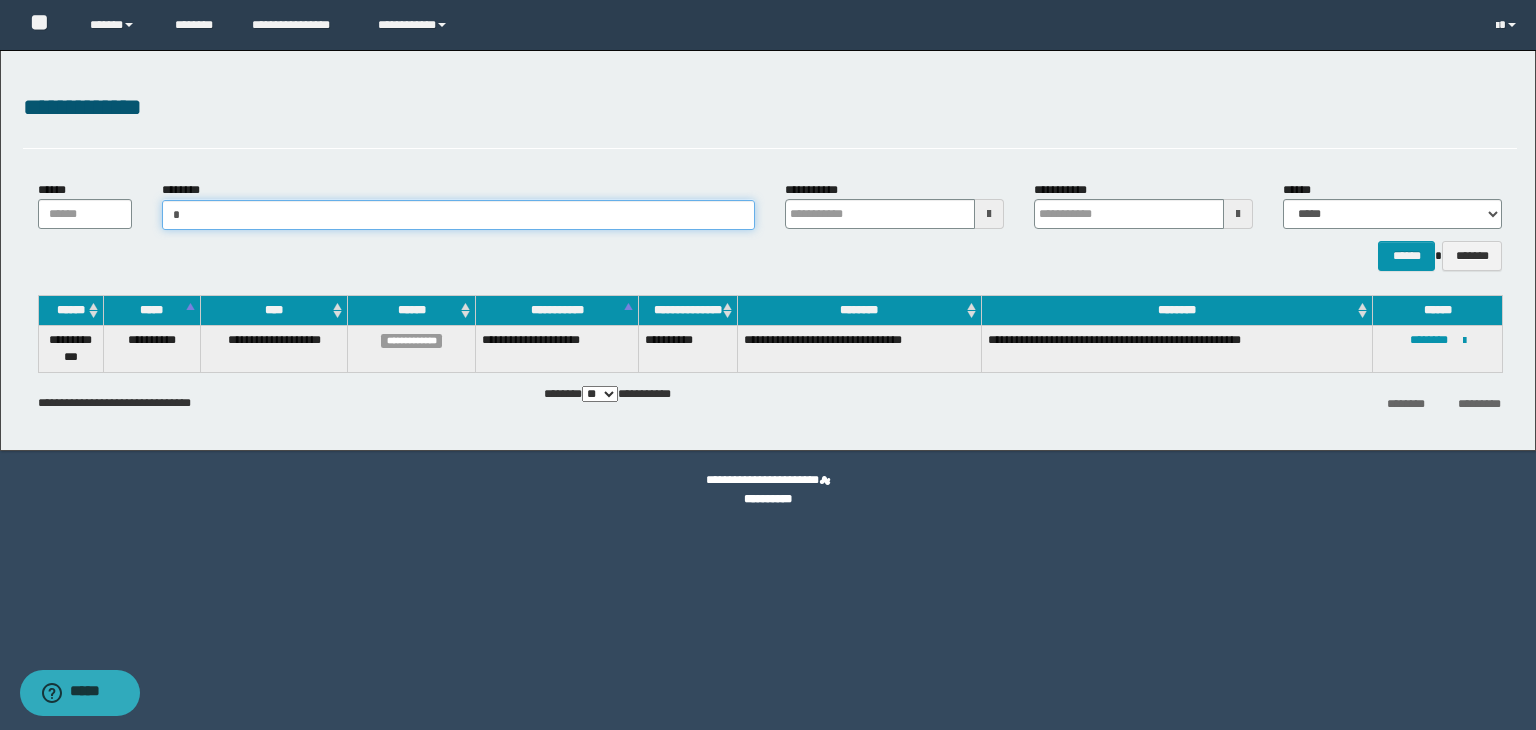 type on "**" 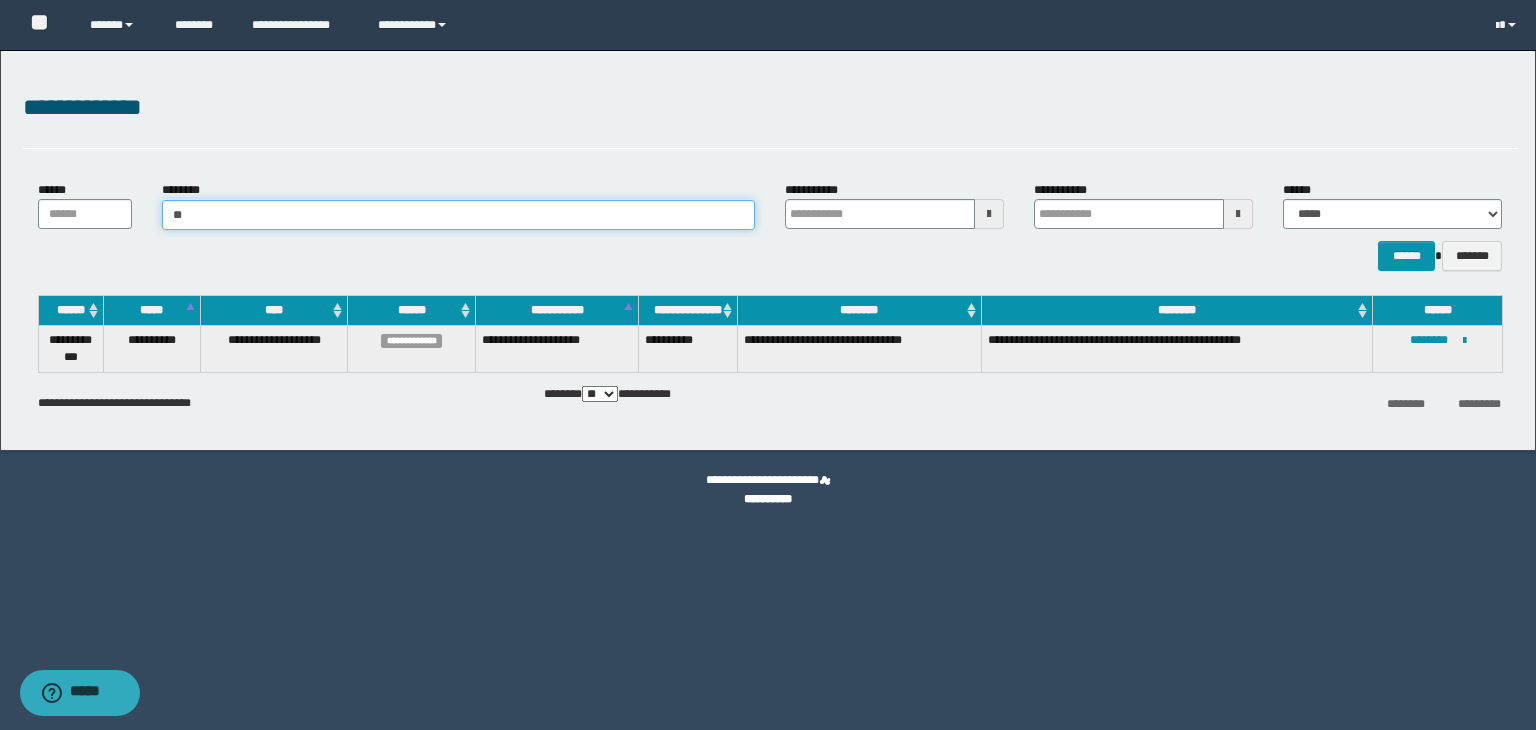type on "**" 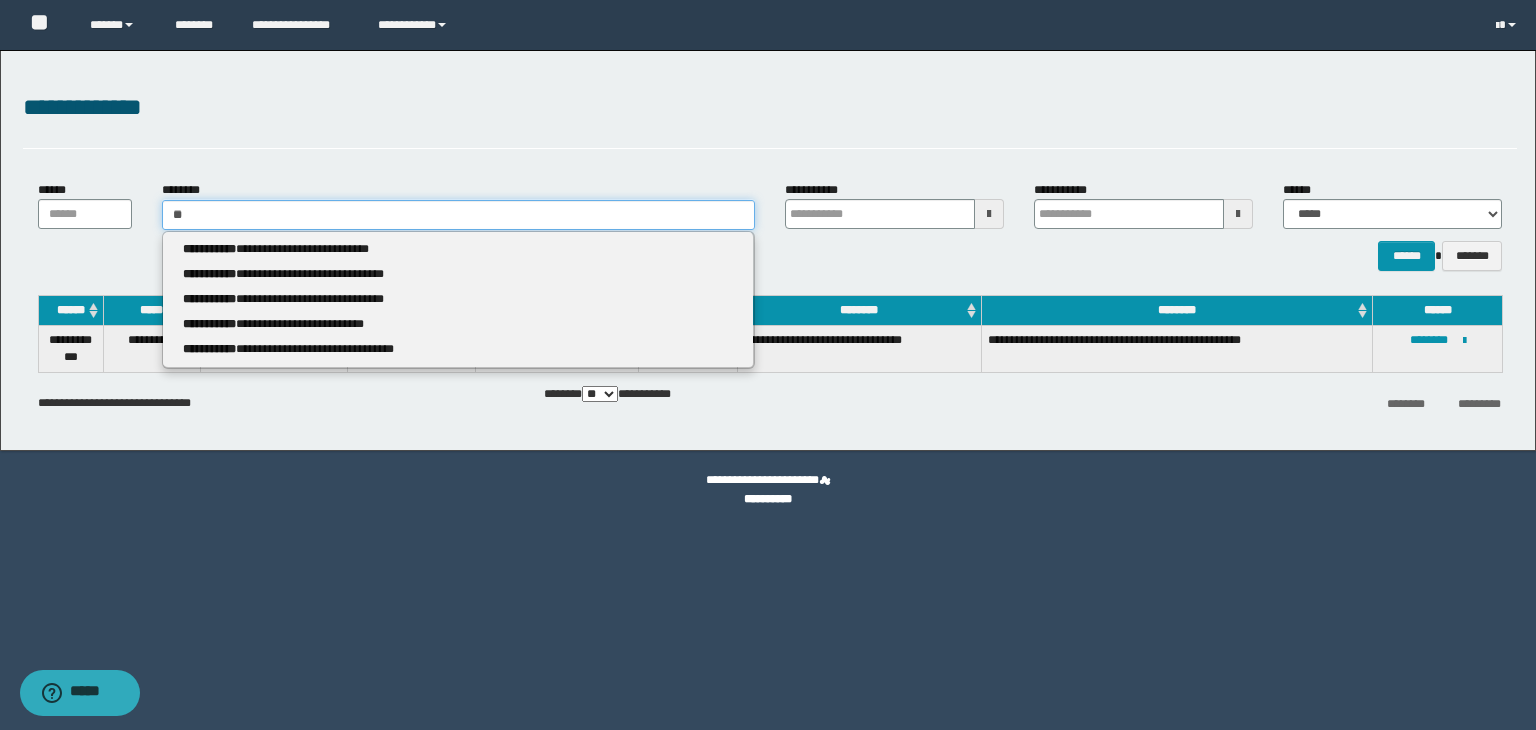 type 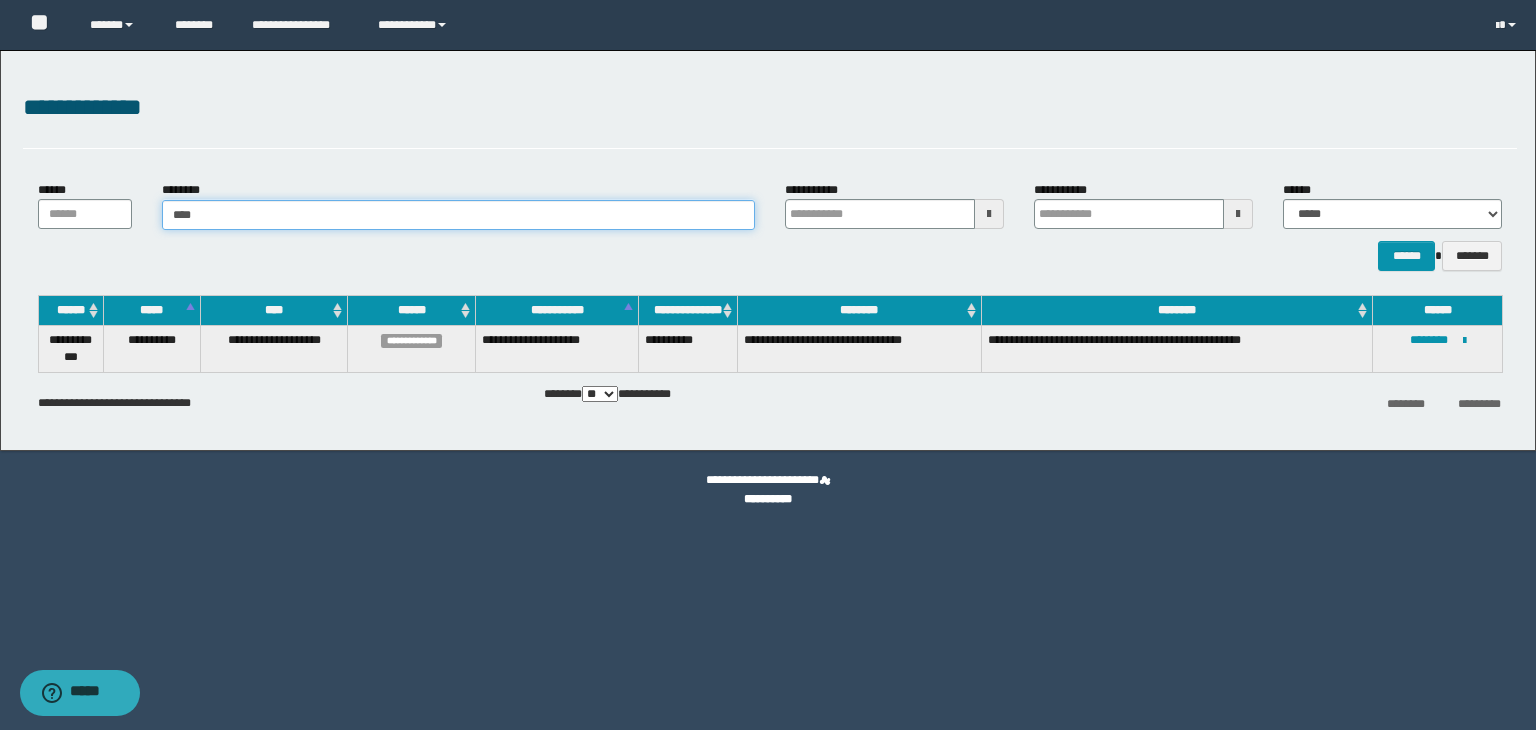type on "*****" 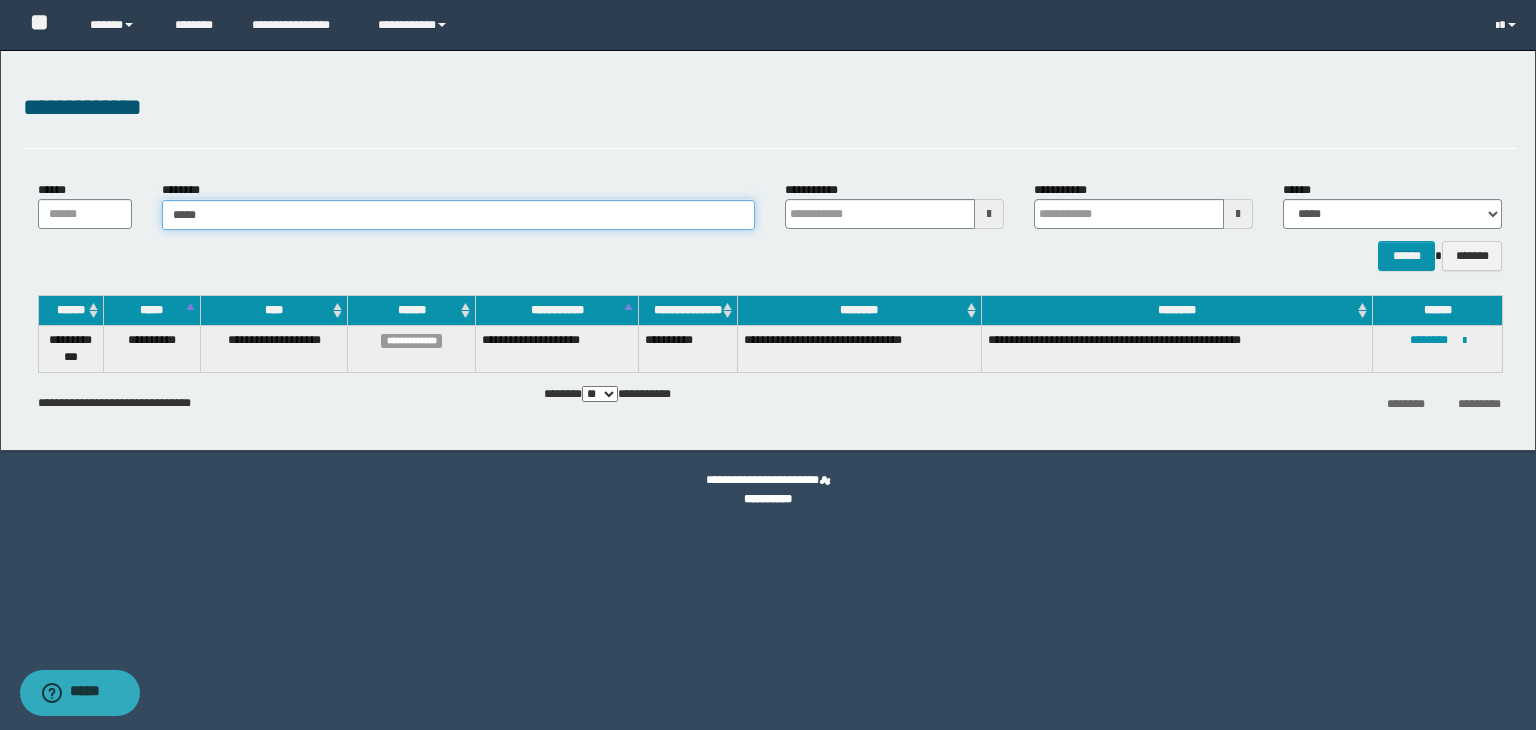type on "*****" 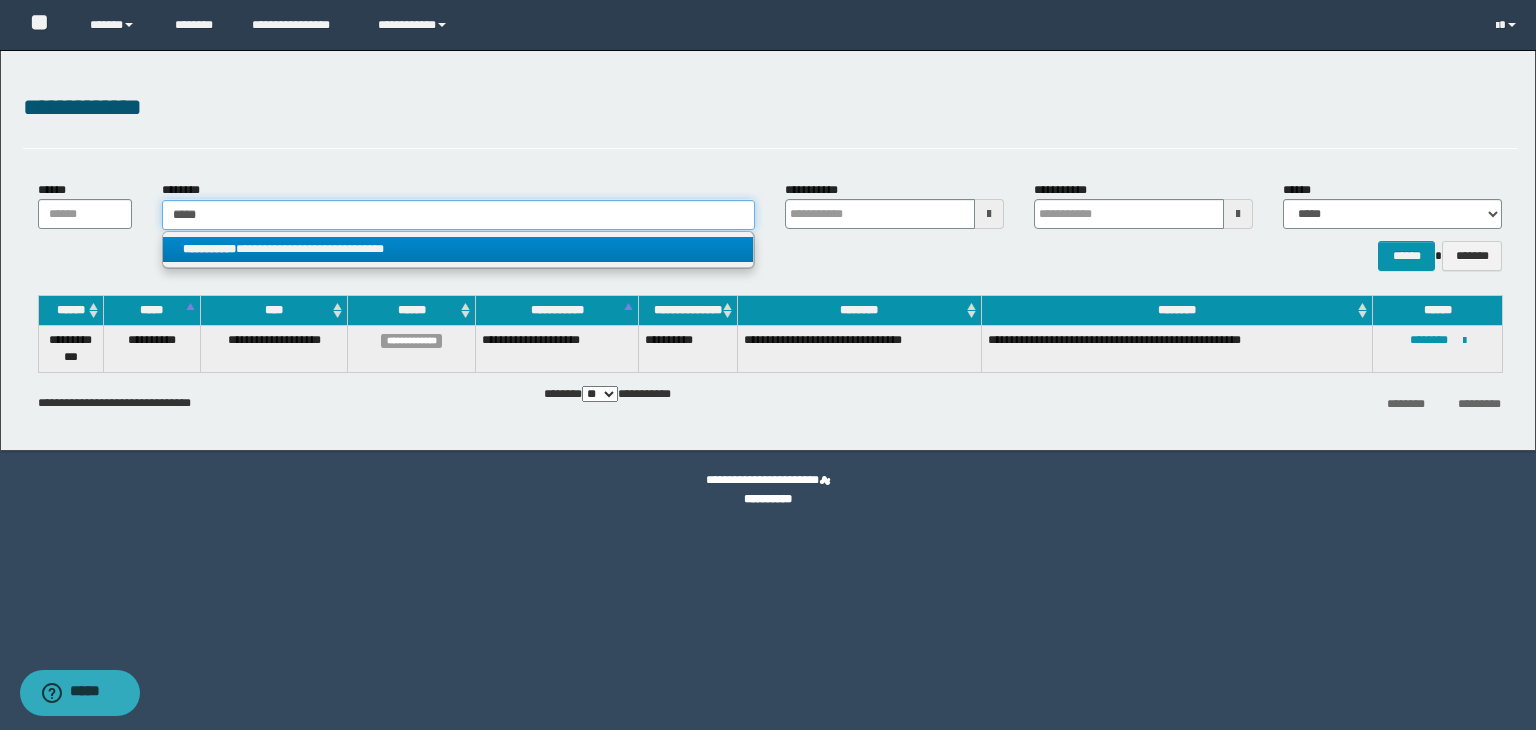 type on "*****" 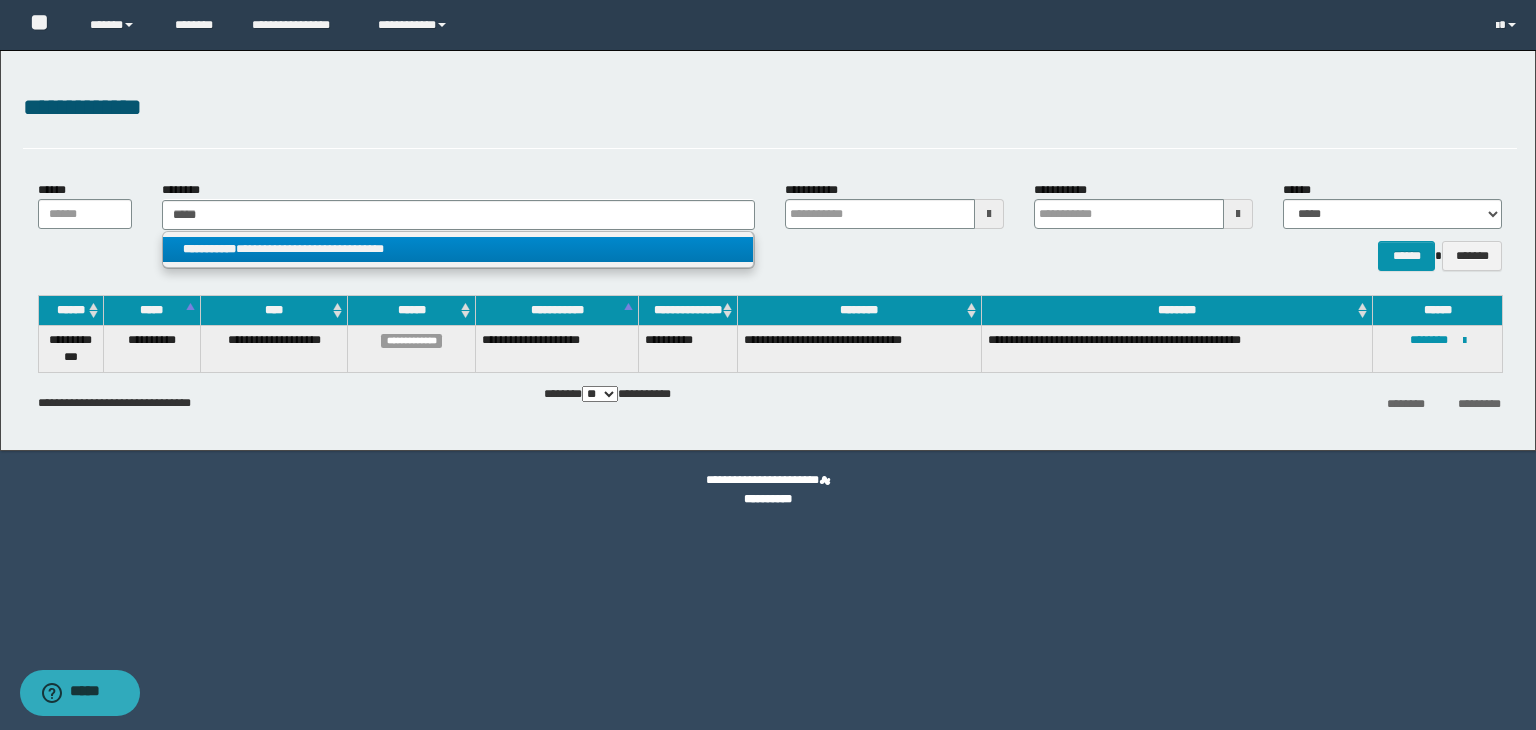 click on "**********" at bounding box center [458, 249] 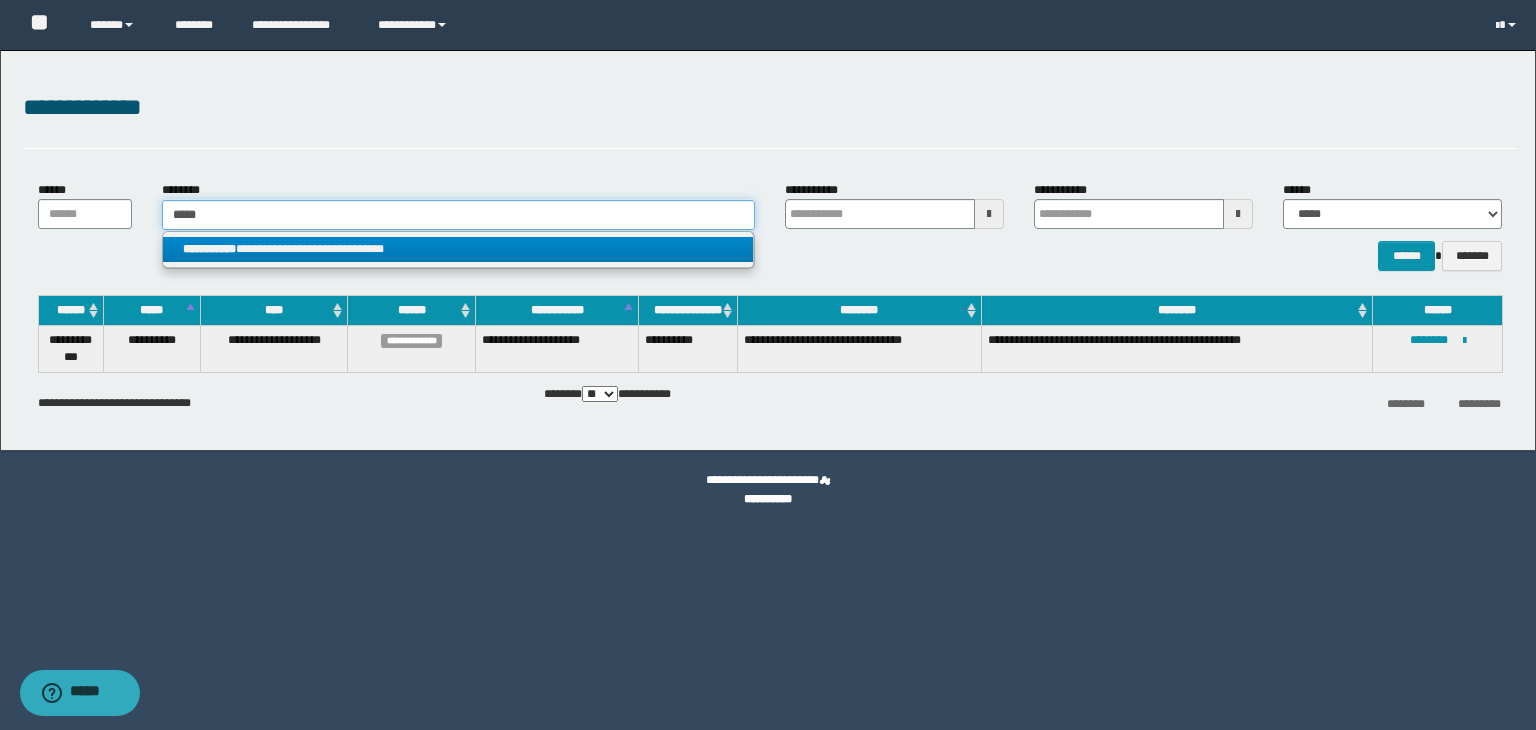 type 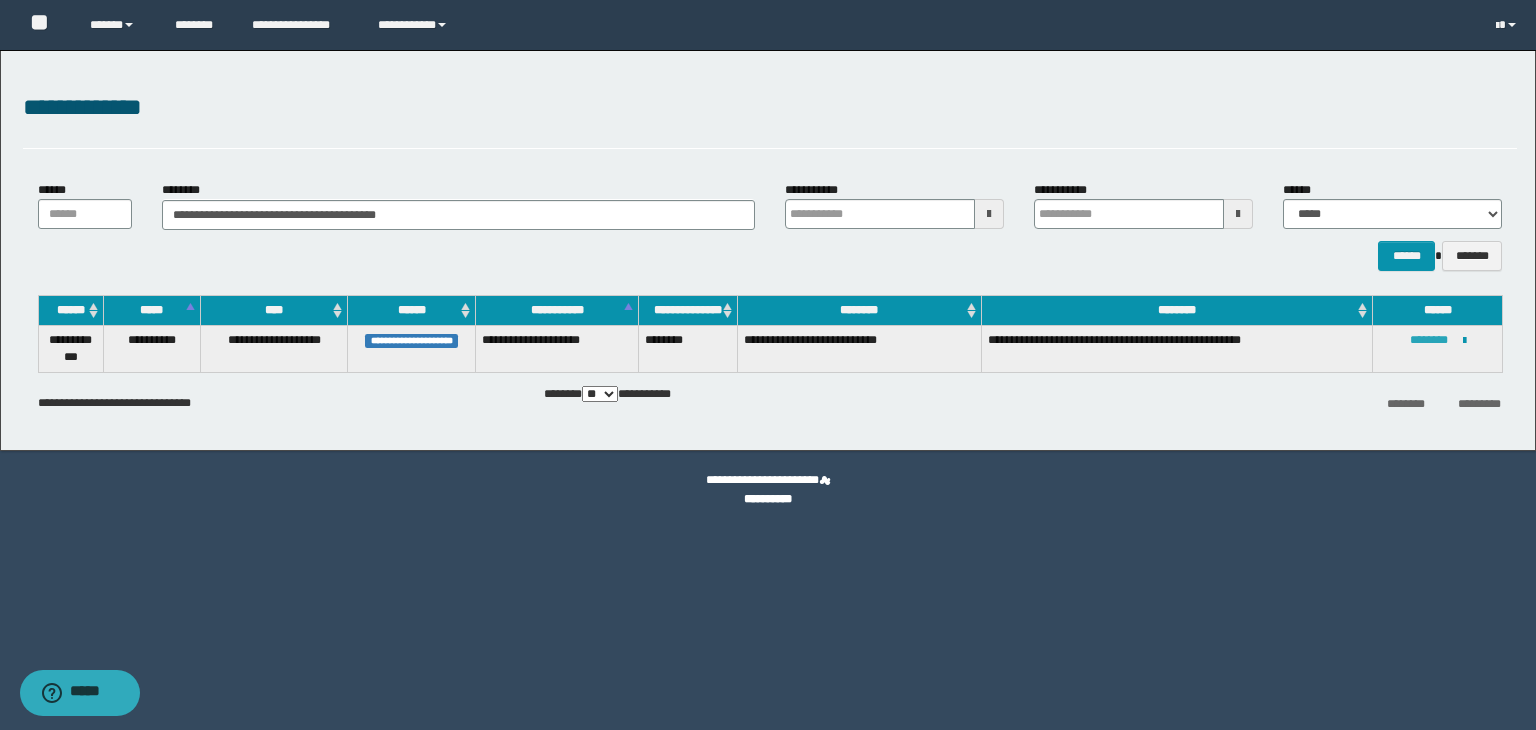 click on "********" at bounding box center (1429, 340) 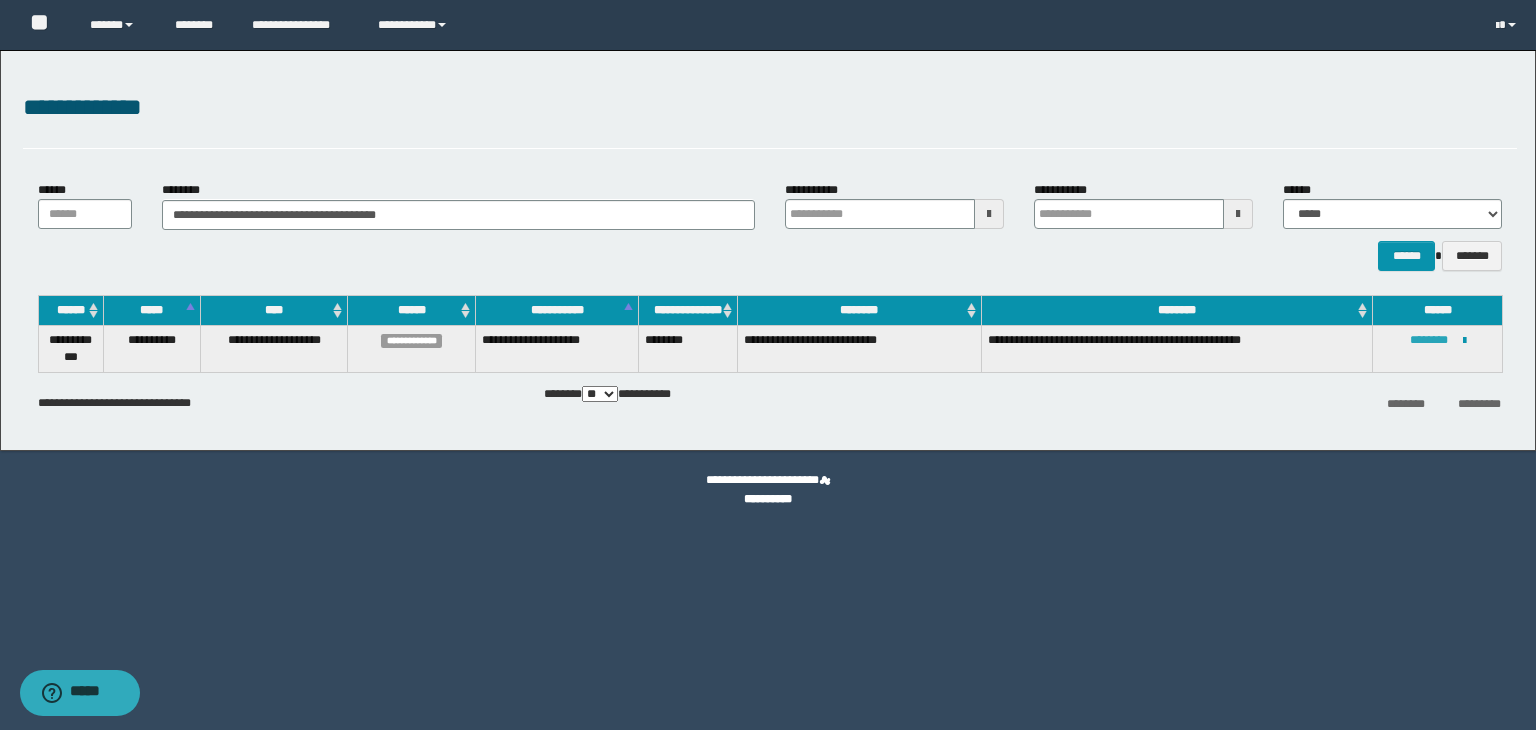 click on "********" at bounding box center (1429, 340) 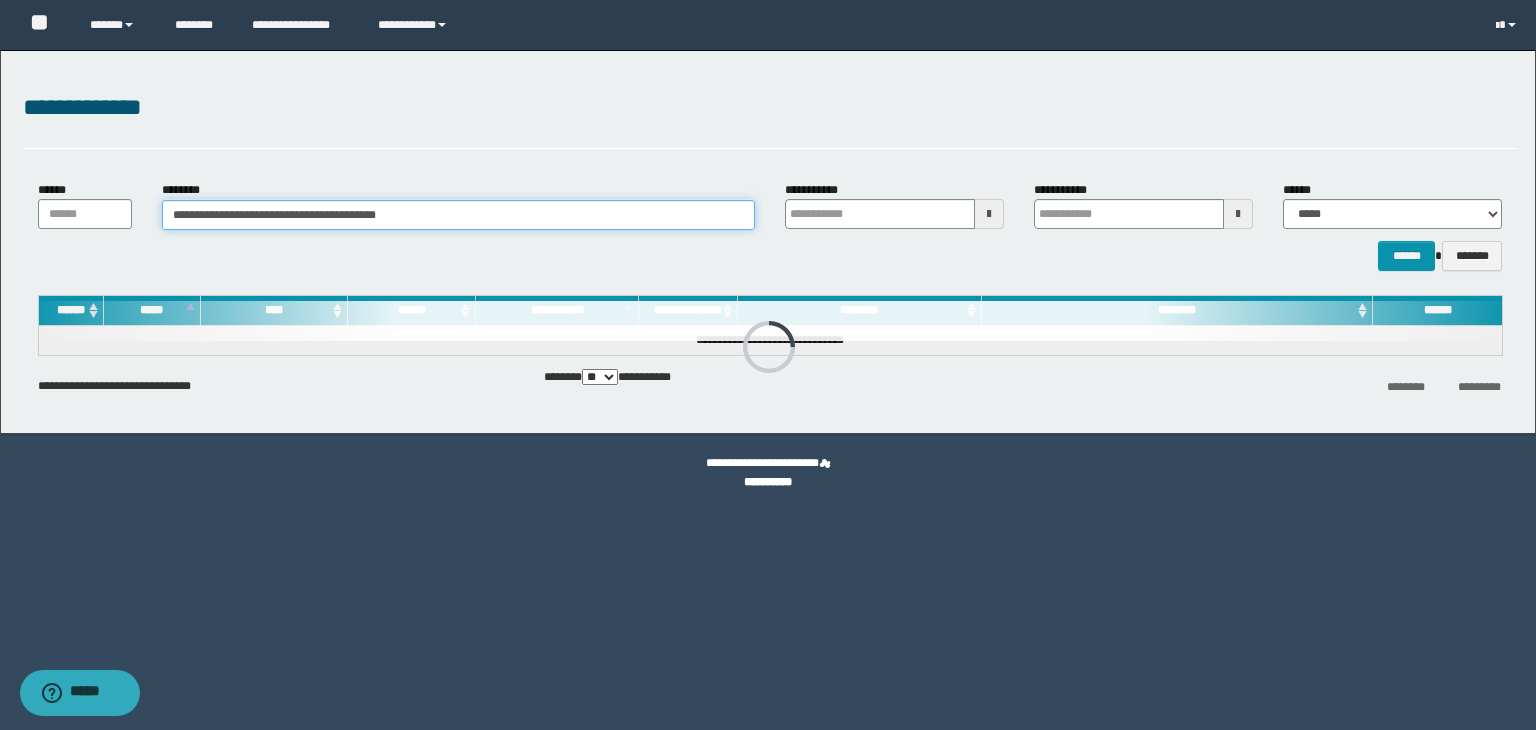 click on "**********" at bounding box center [458, 215] 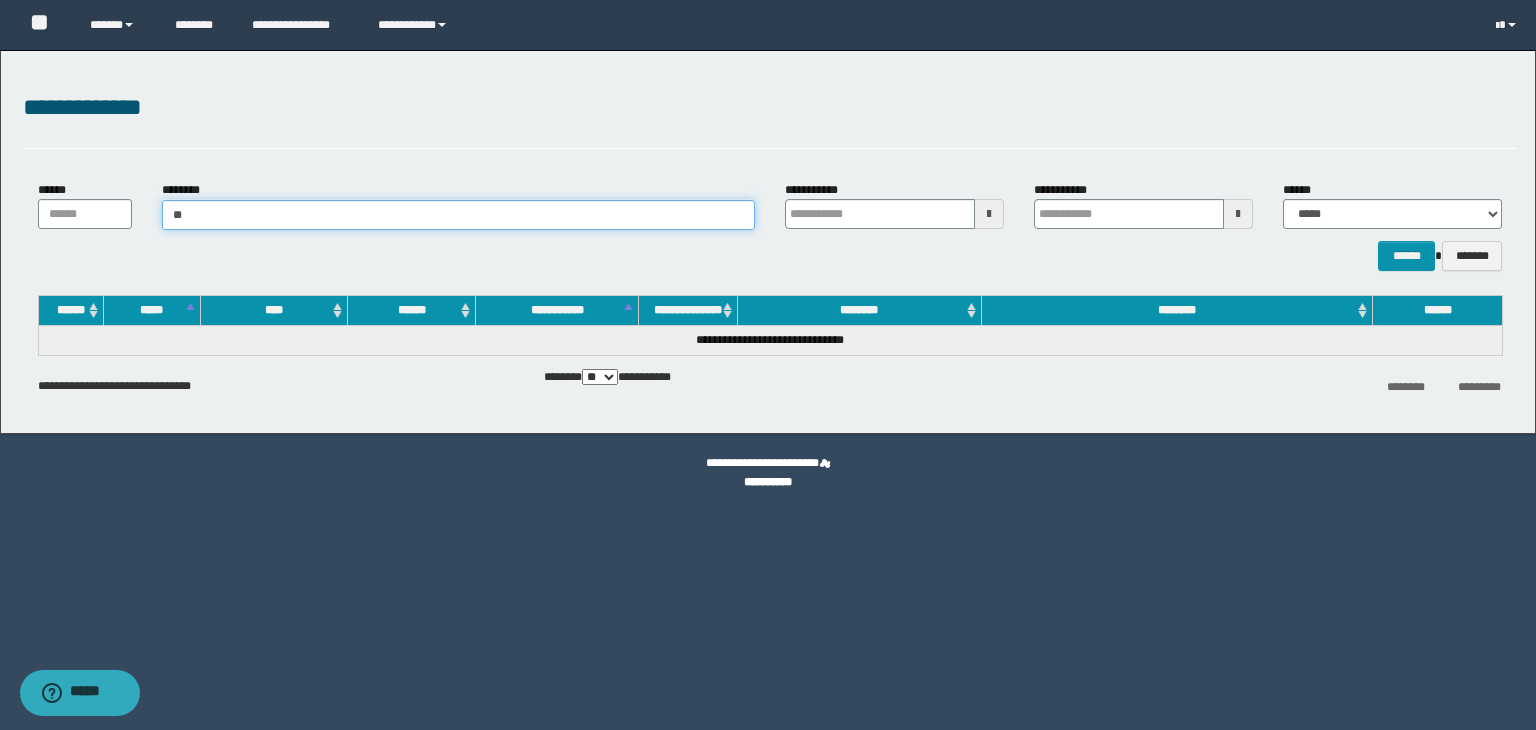 type on "*" 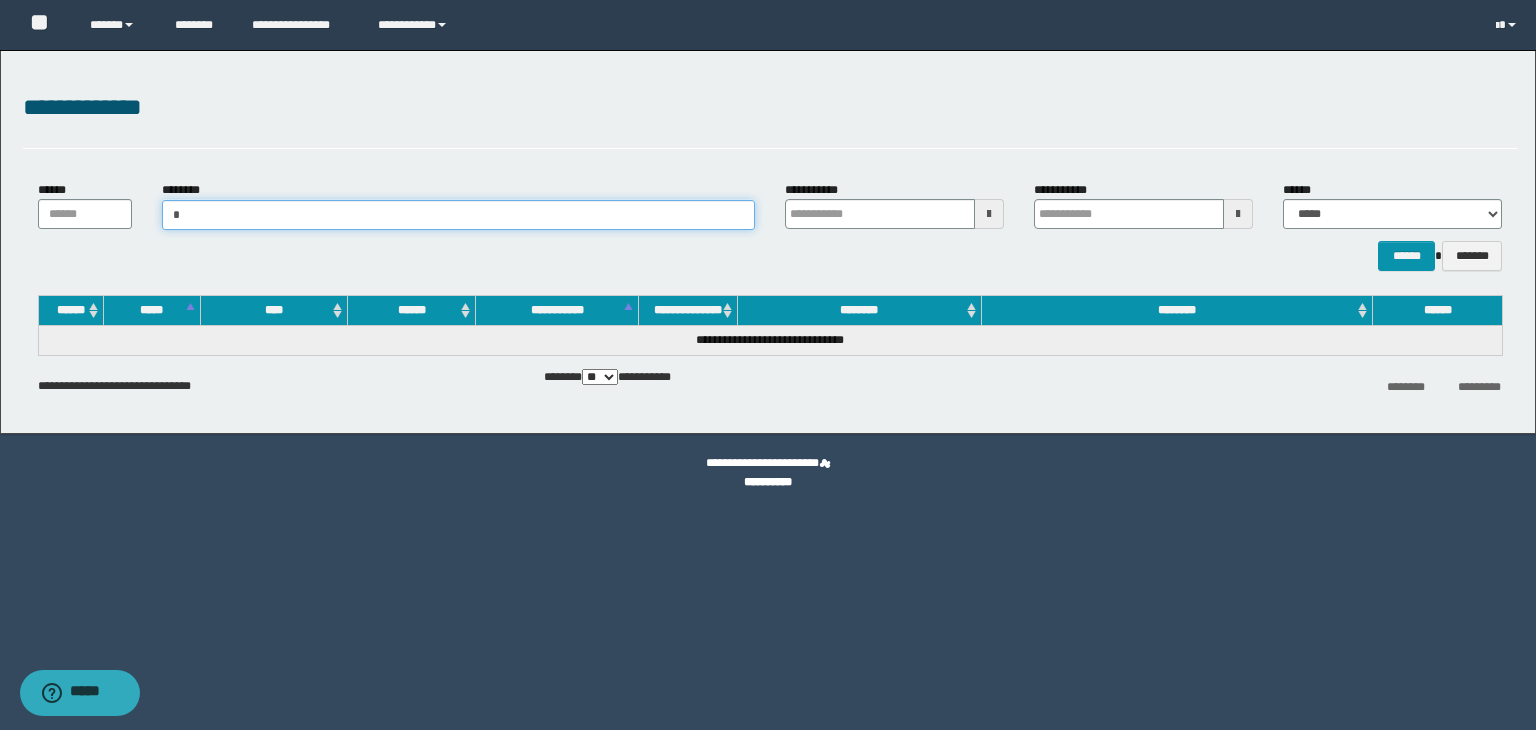 type on "**" 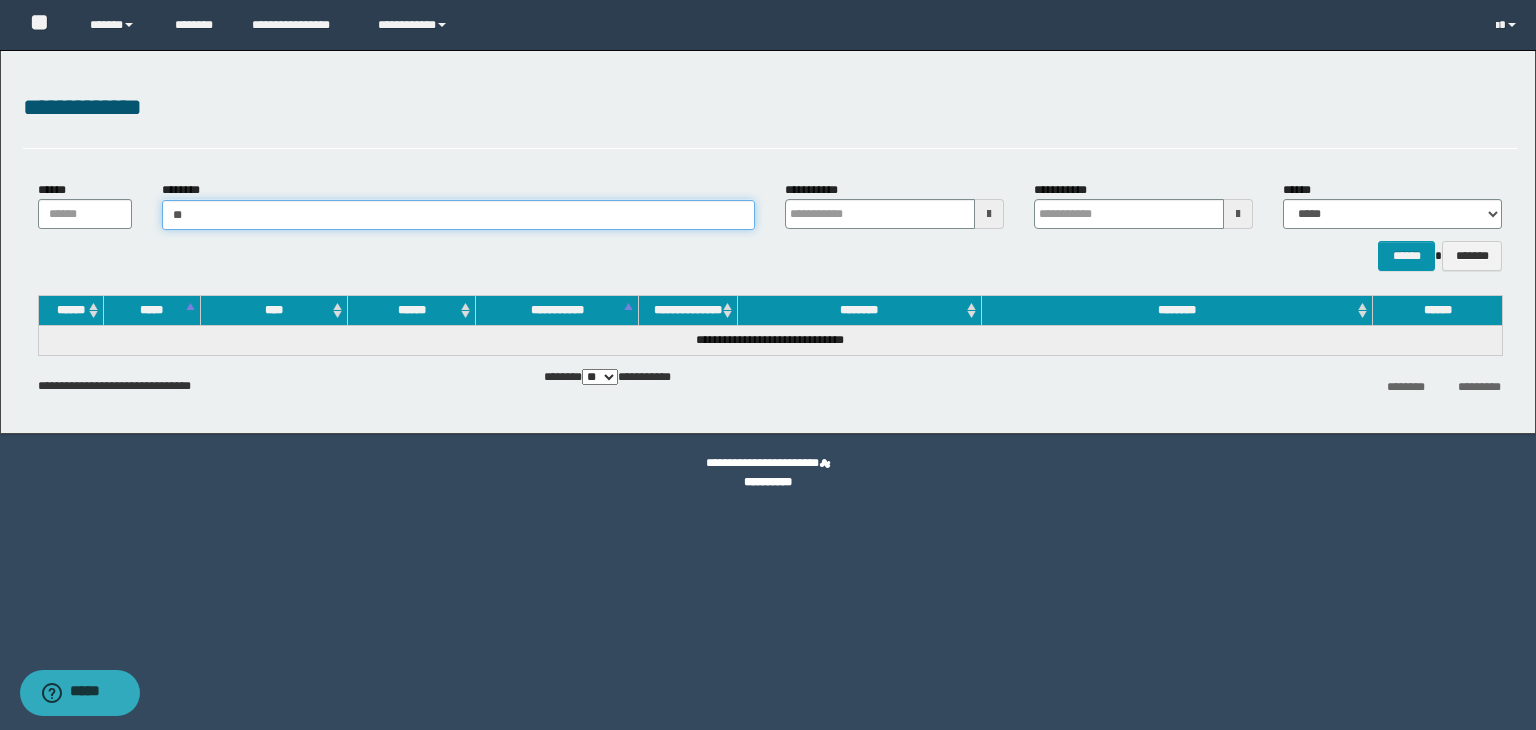type on "**" 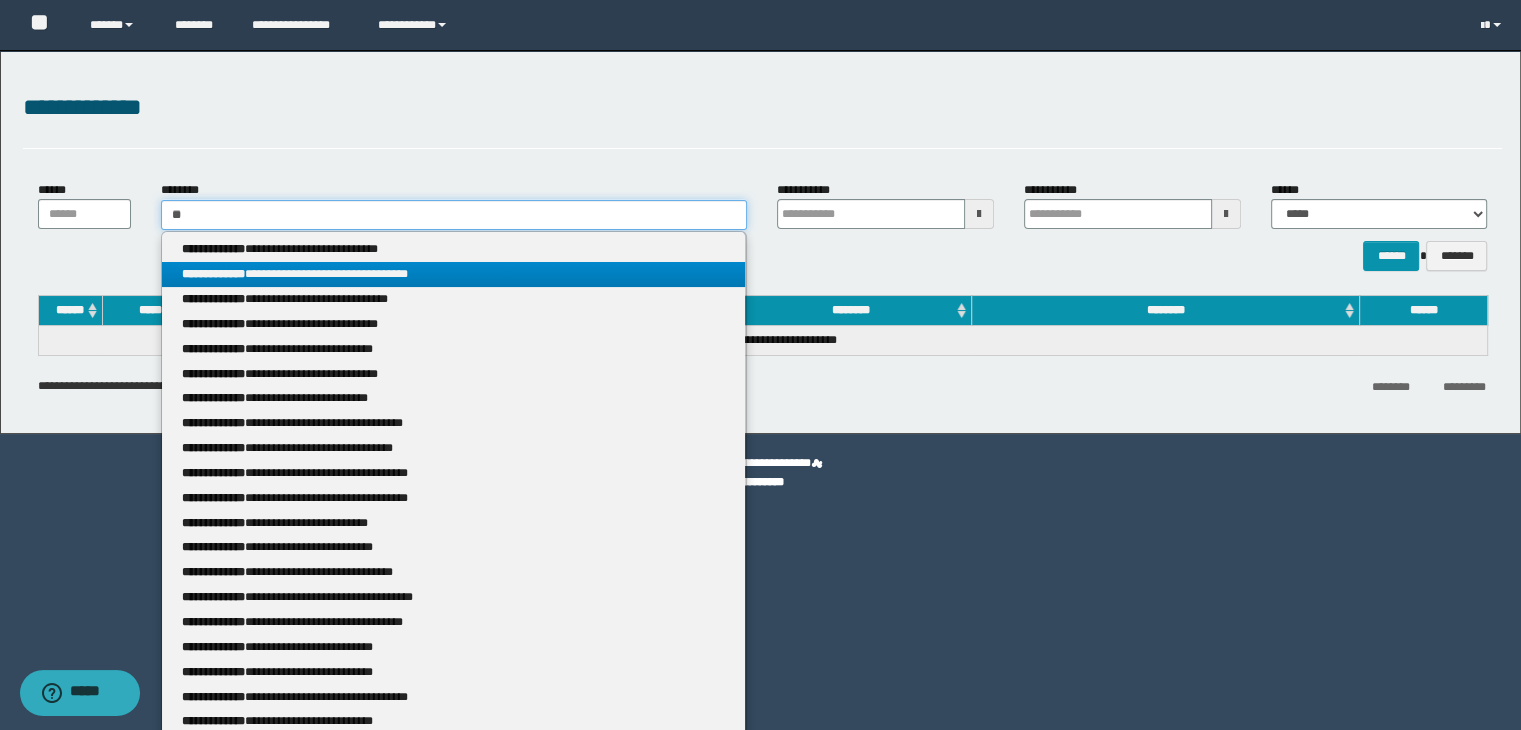 type 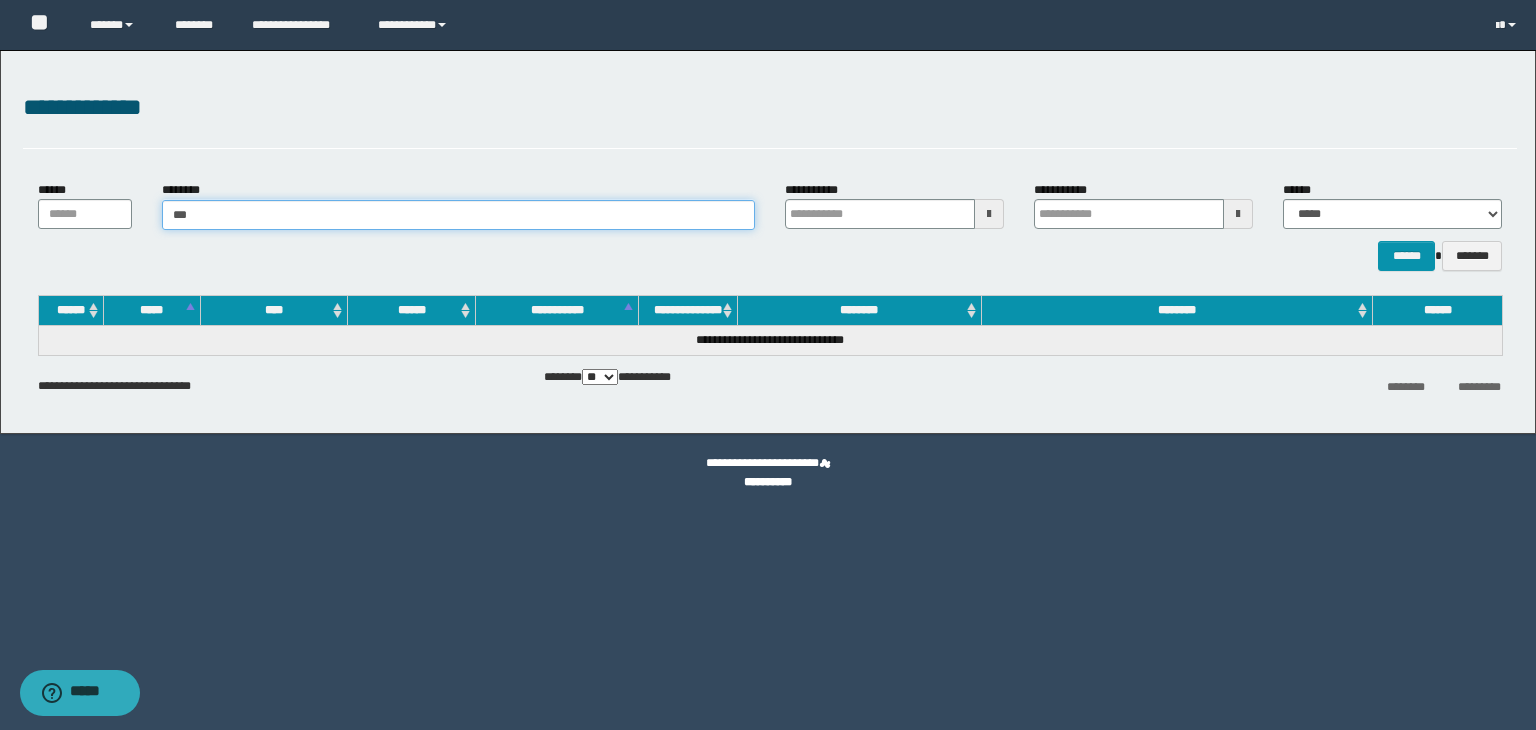 type on "****" 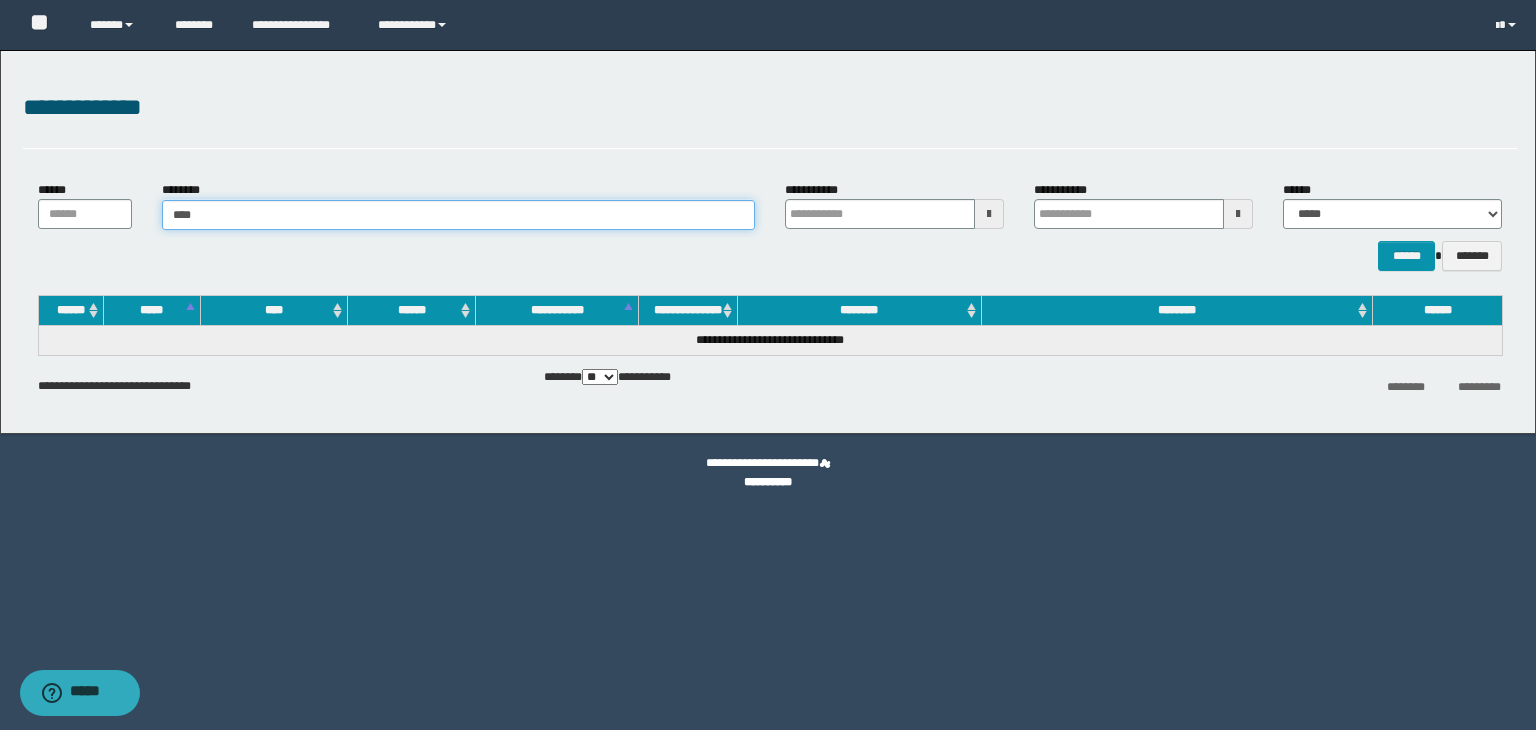 type on "****" 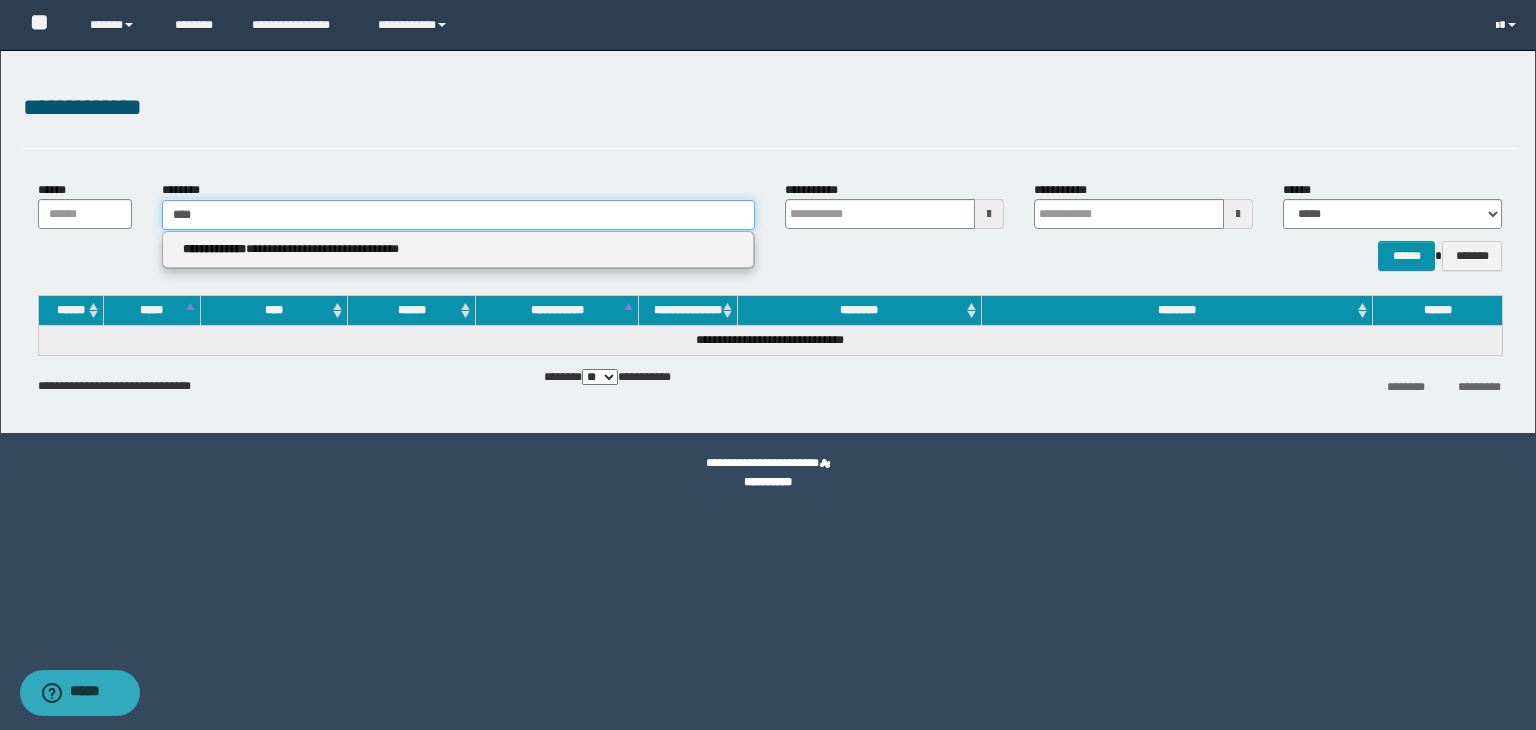 type 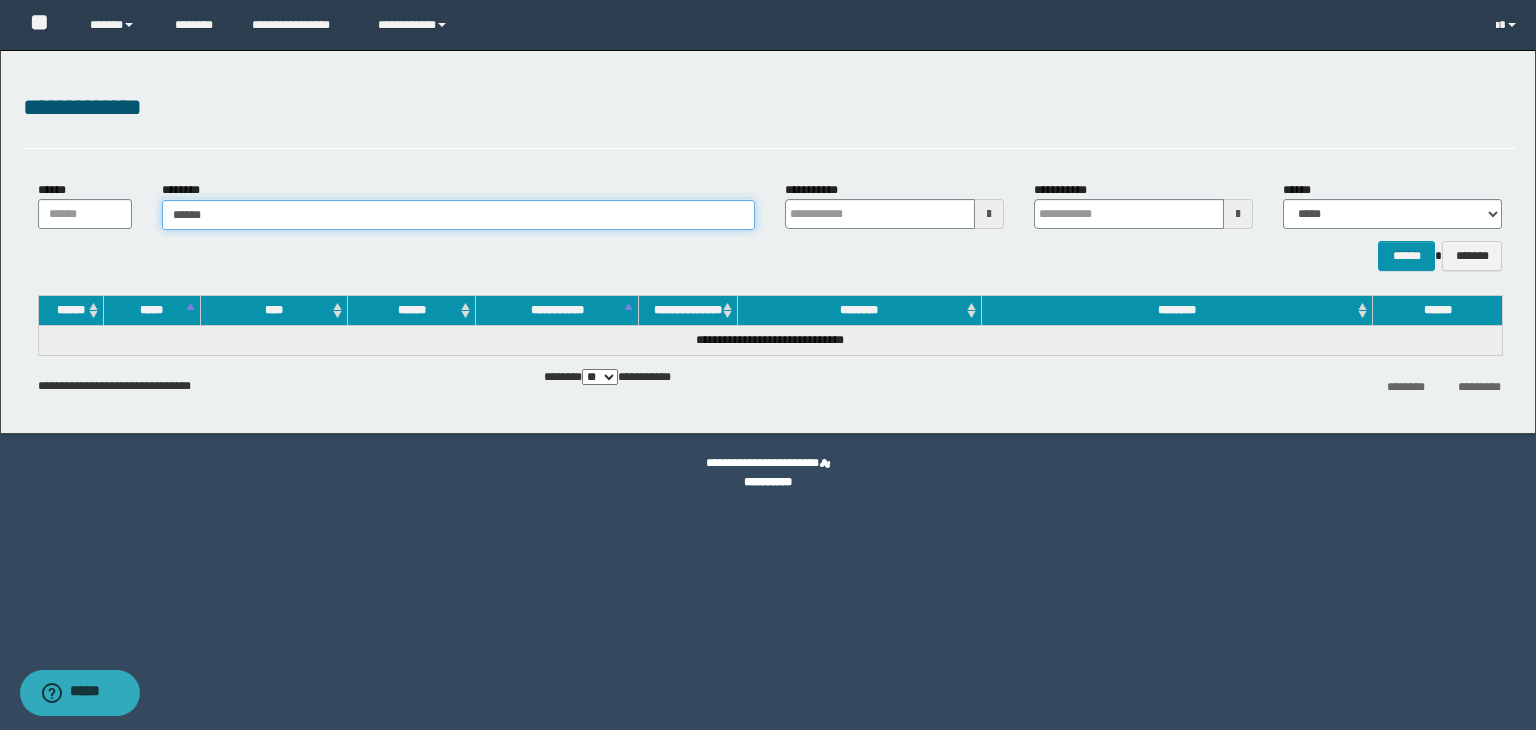 type on "*******" 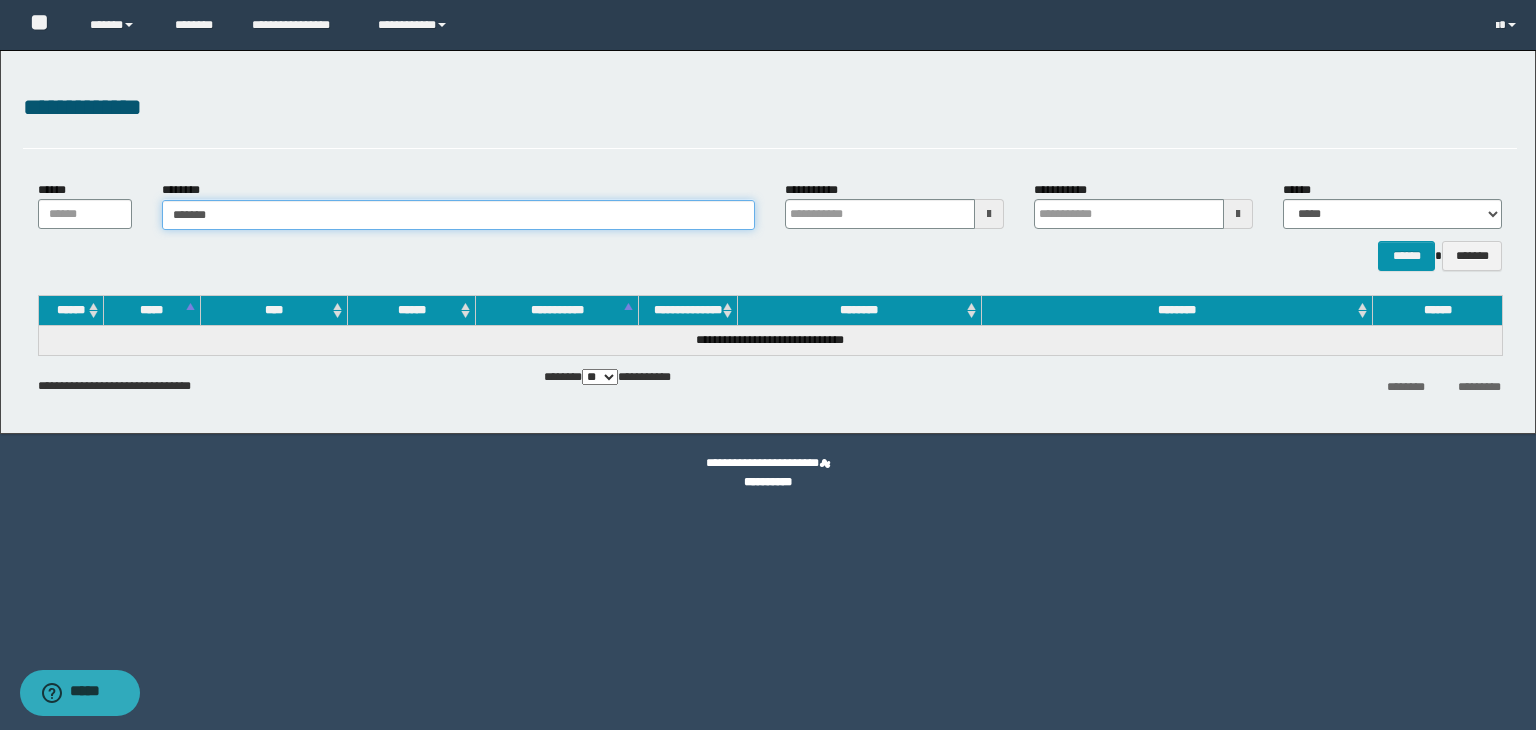 type on "*******" 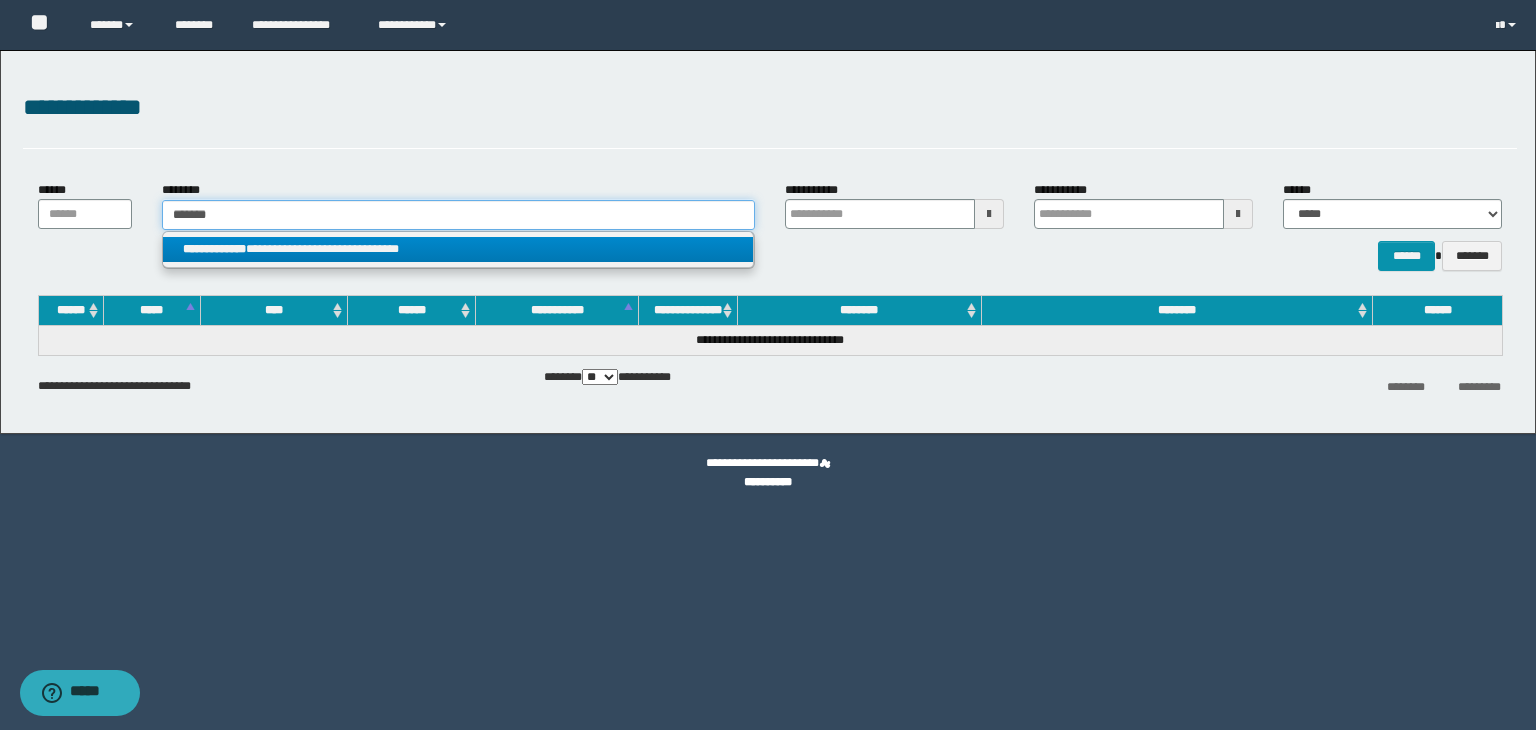 type on "*******" 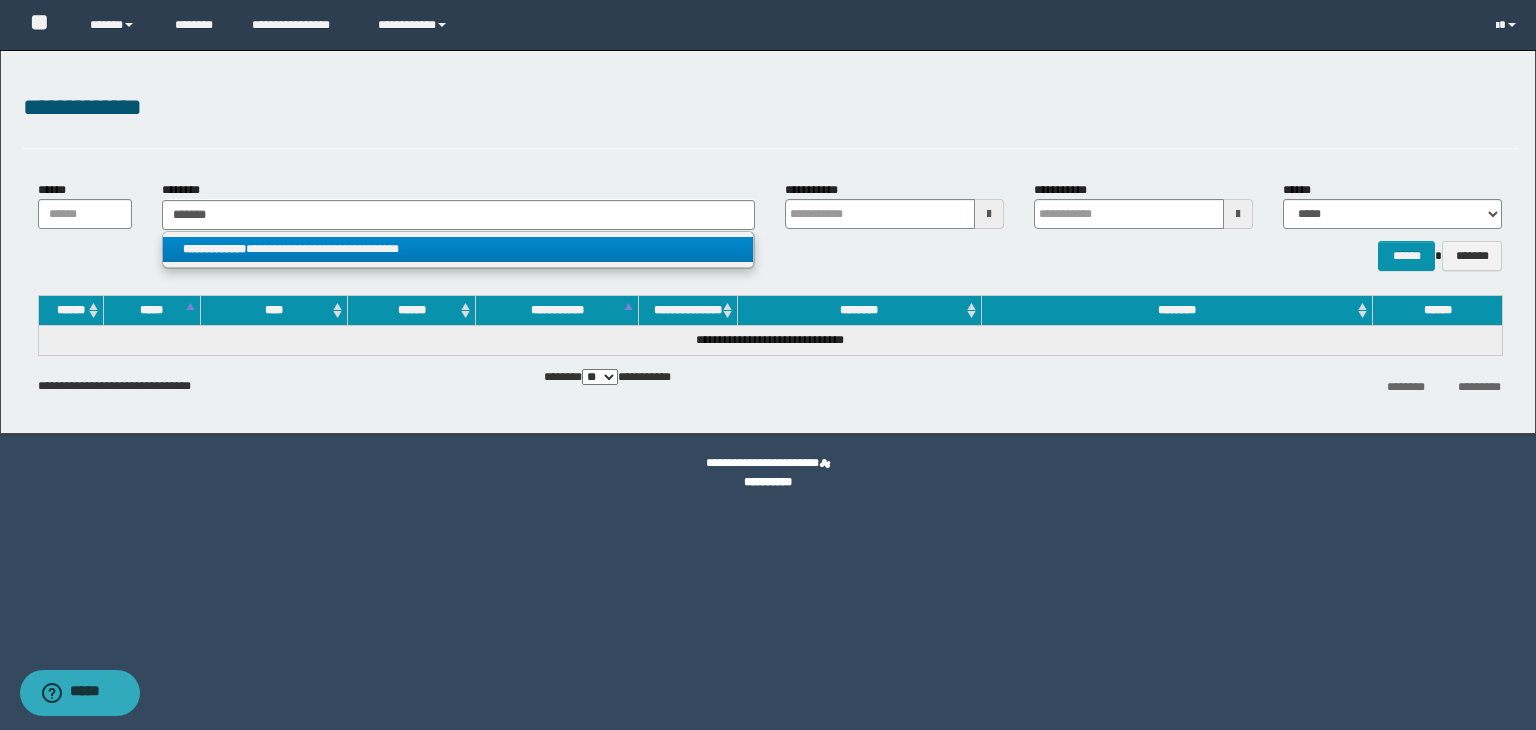 click on "**********" at bounding box center (458, 249) 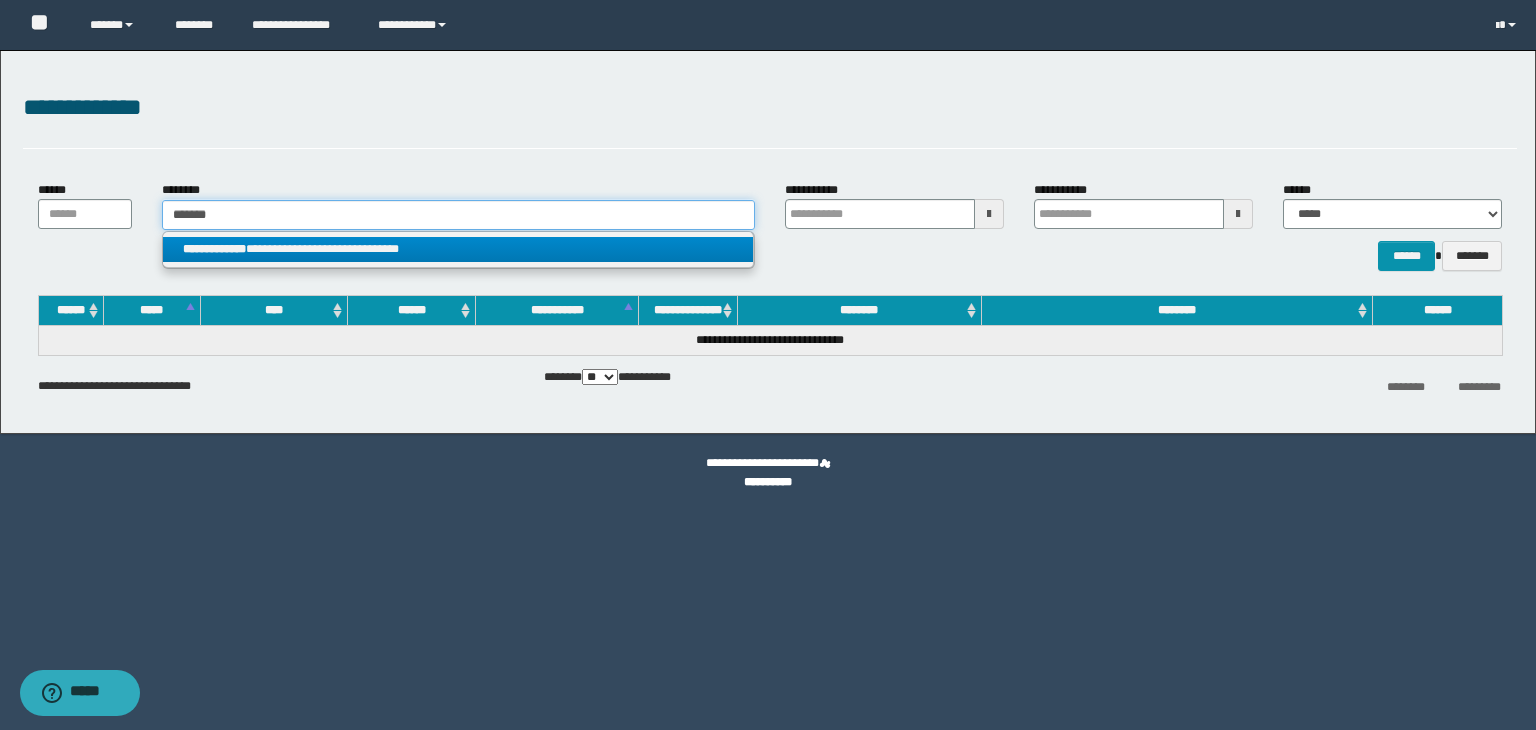 type 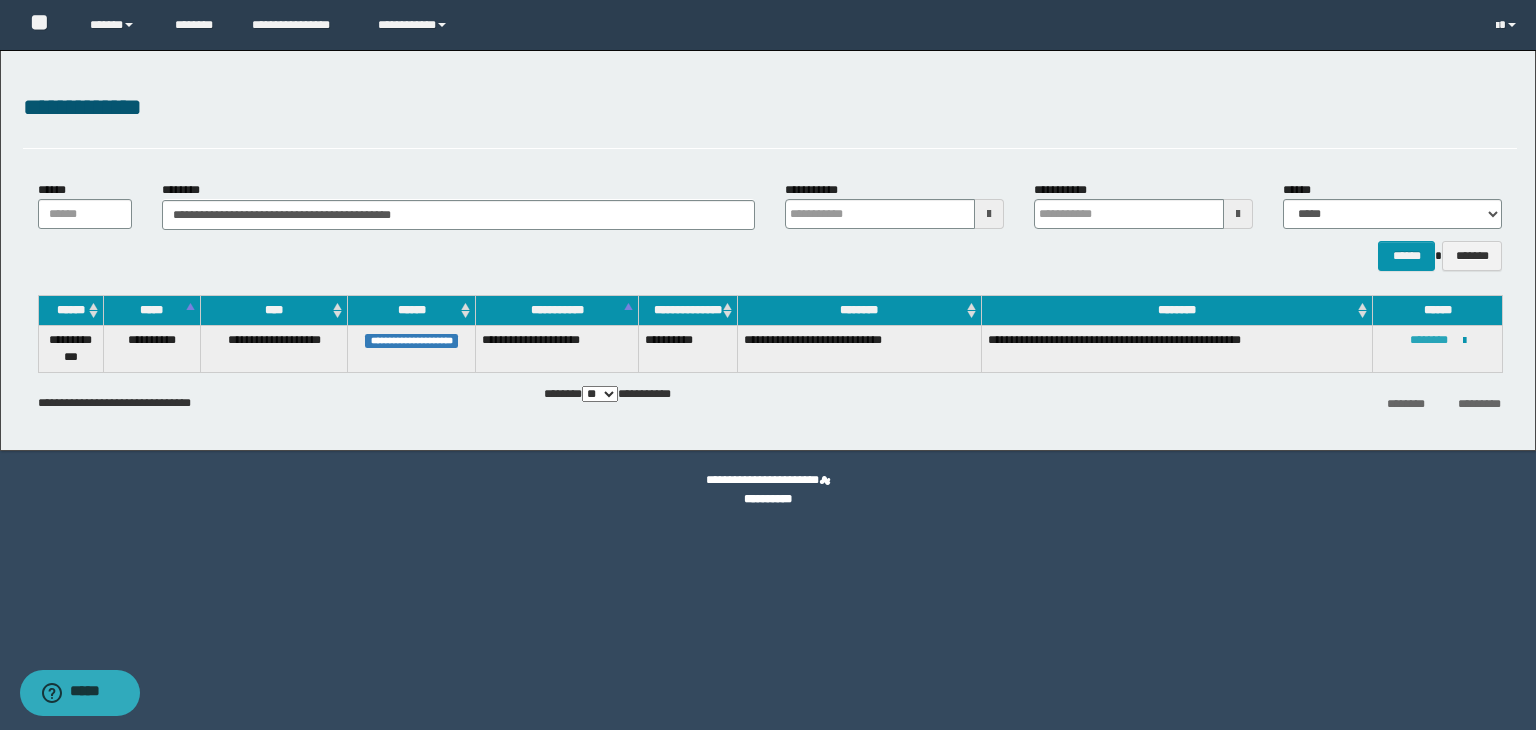 click on "********" at bounding box center [1429, 340] 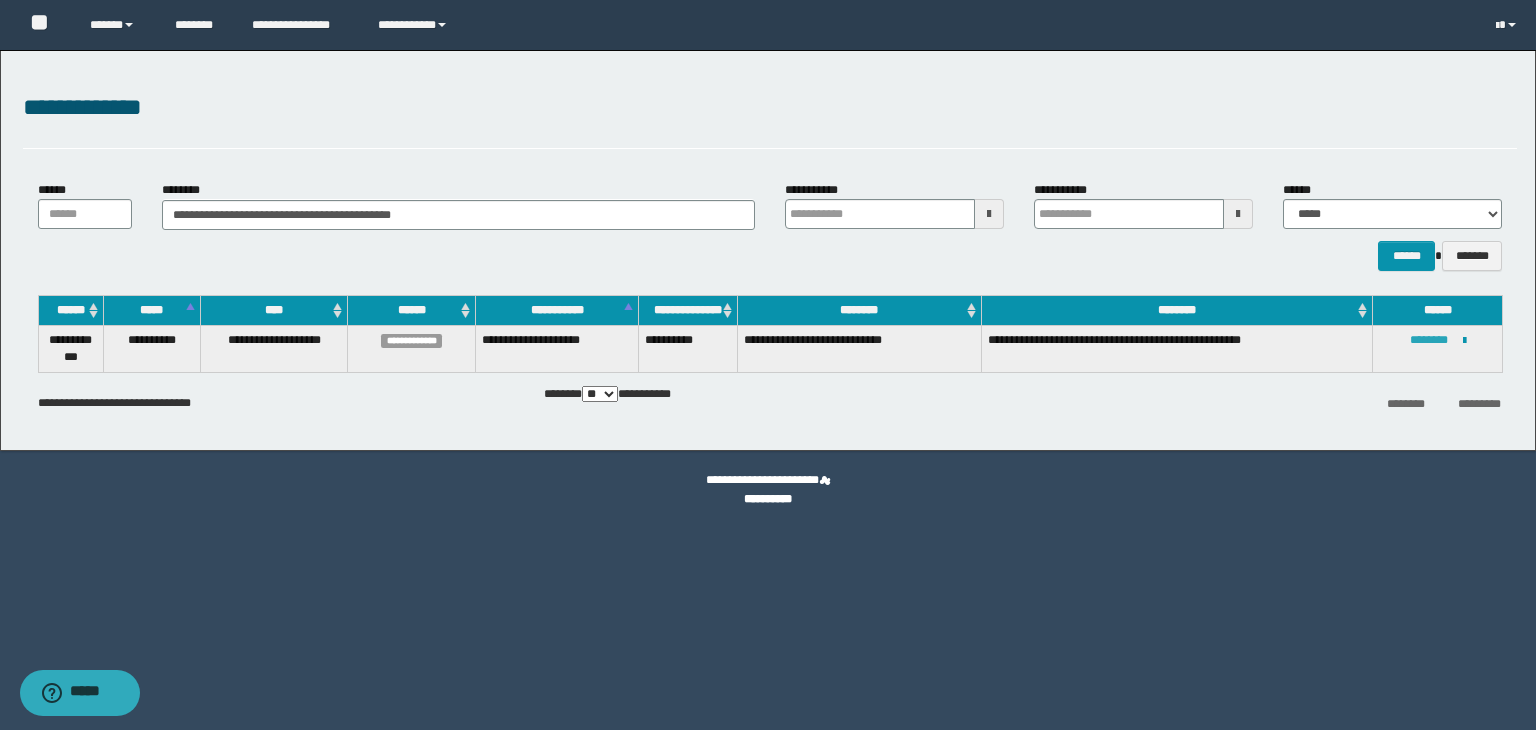 click on "********" at bounding box center [1429, 340] 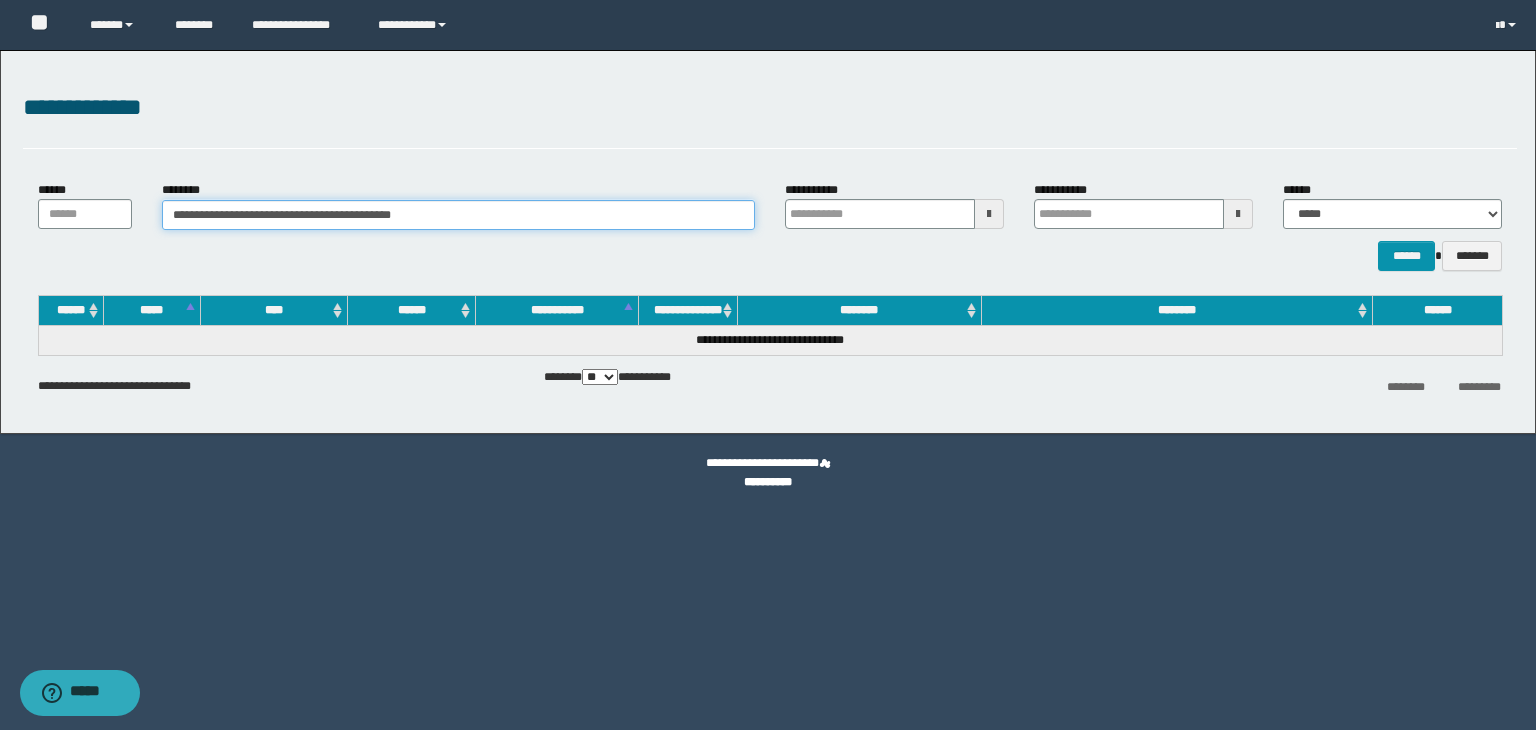 drag, startPoint x: 484, startPoint y: 217, endPoint x: 50, endPoint y: 217, distance: 434 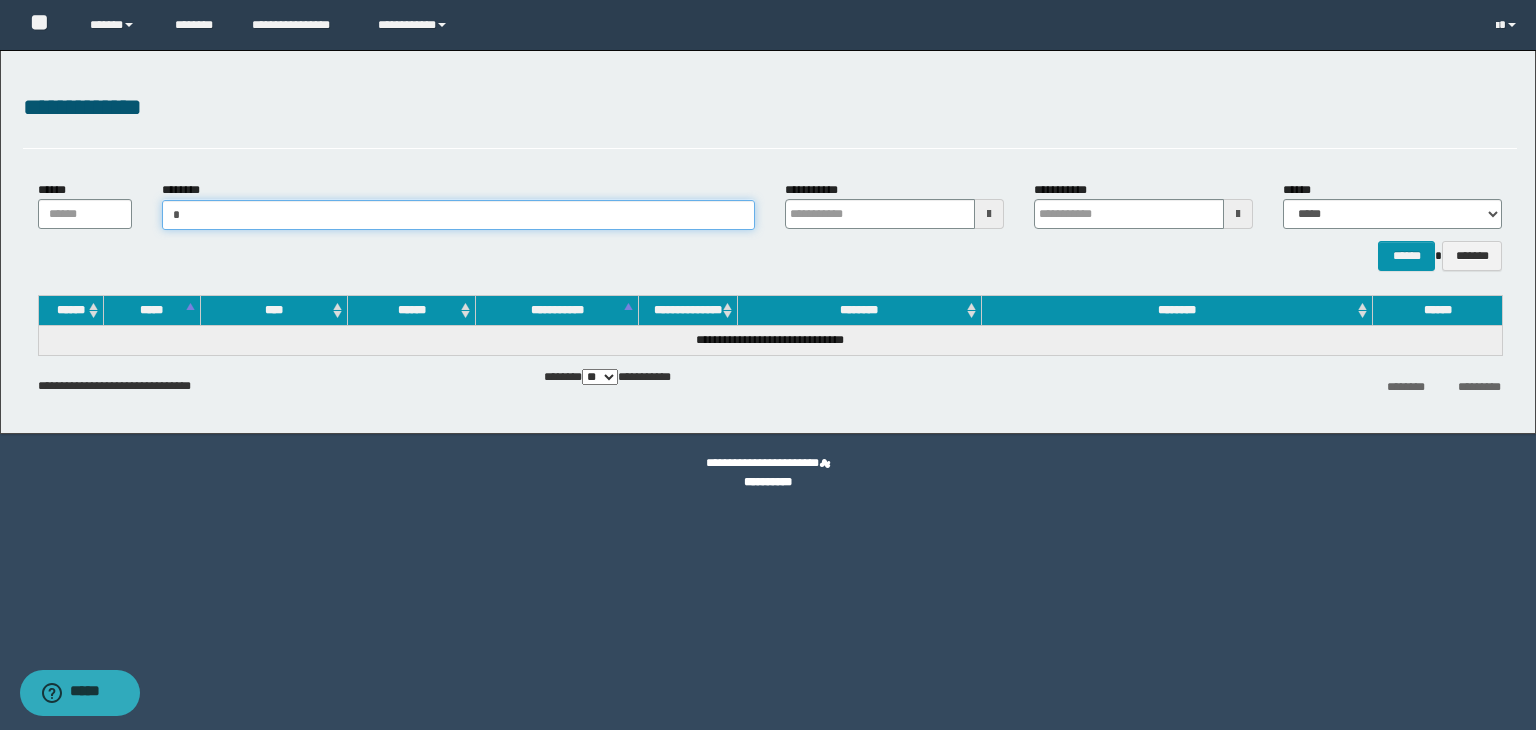 type on "**" 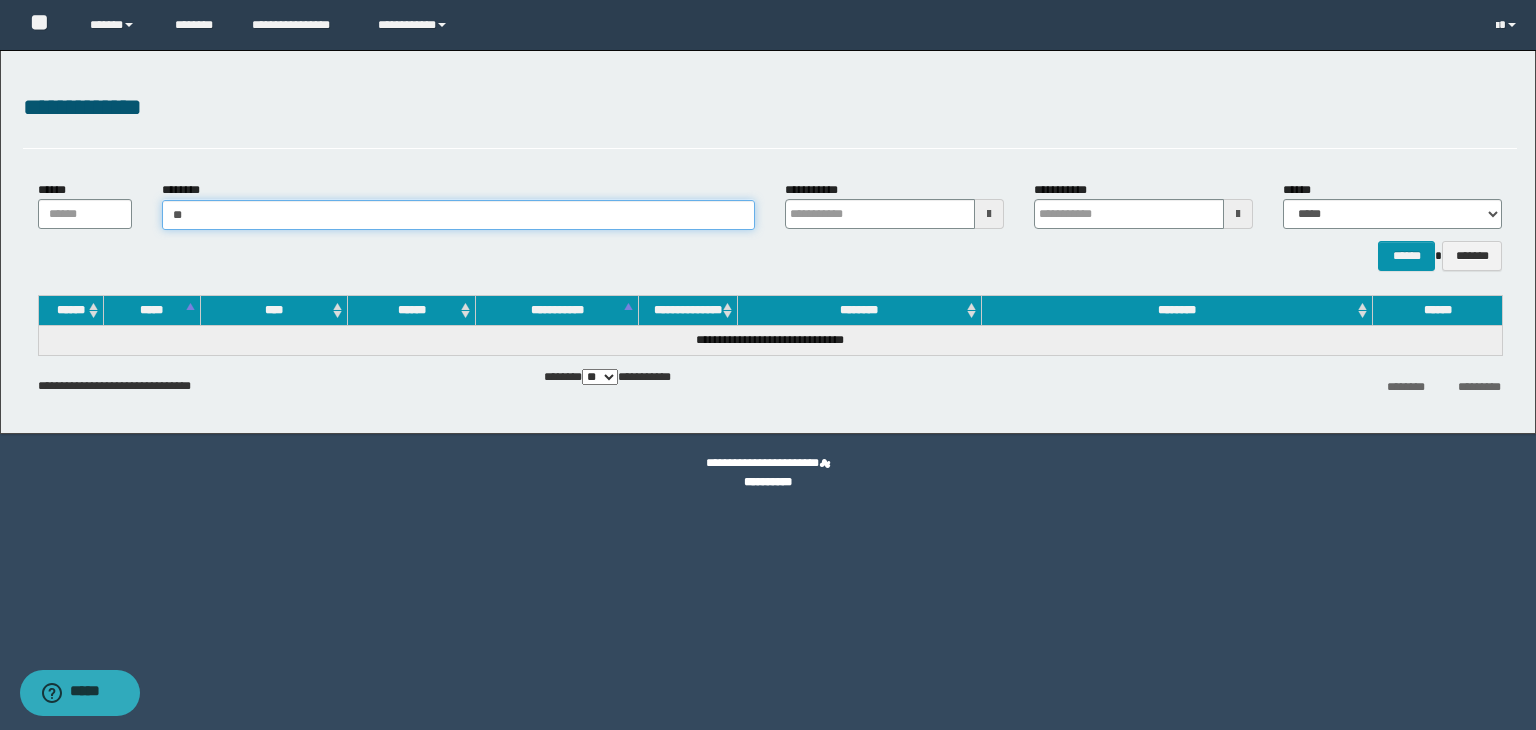 type on "**" 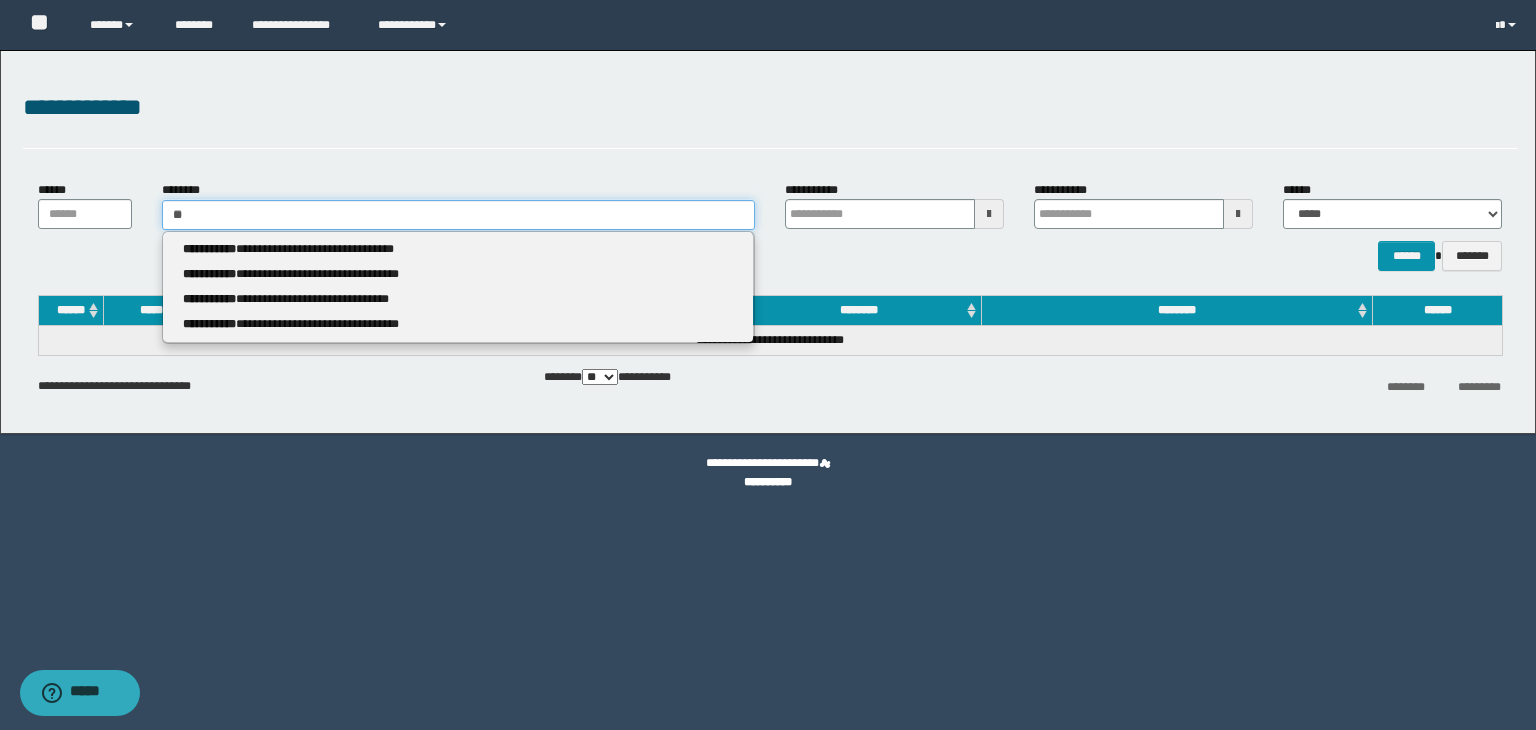 type 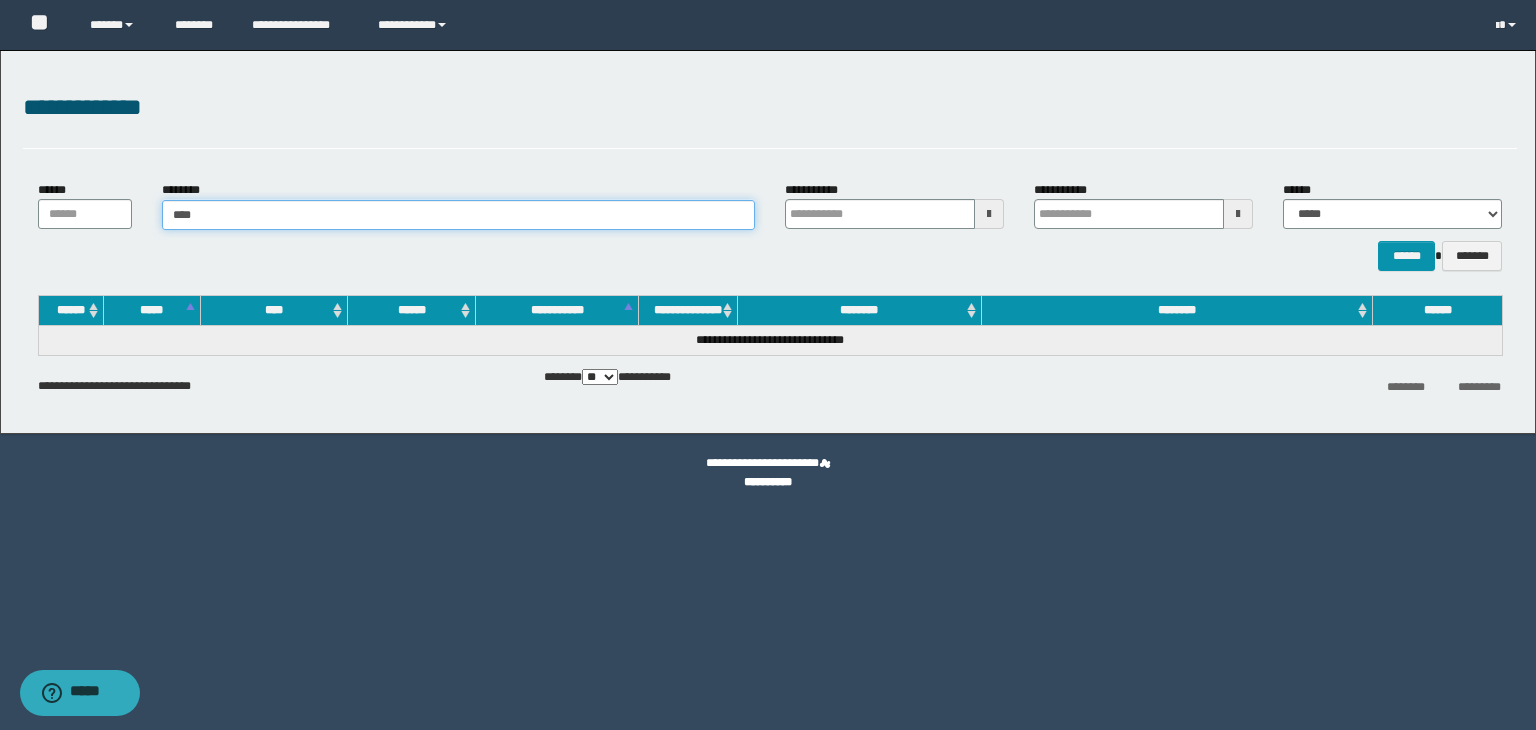type on "*****" 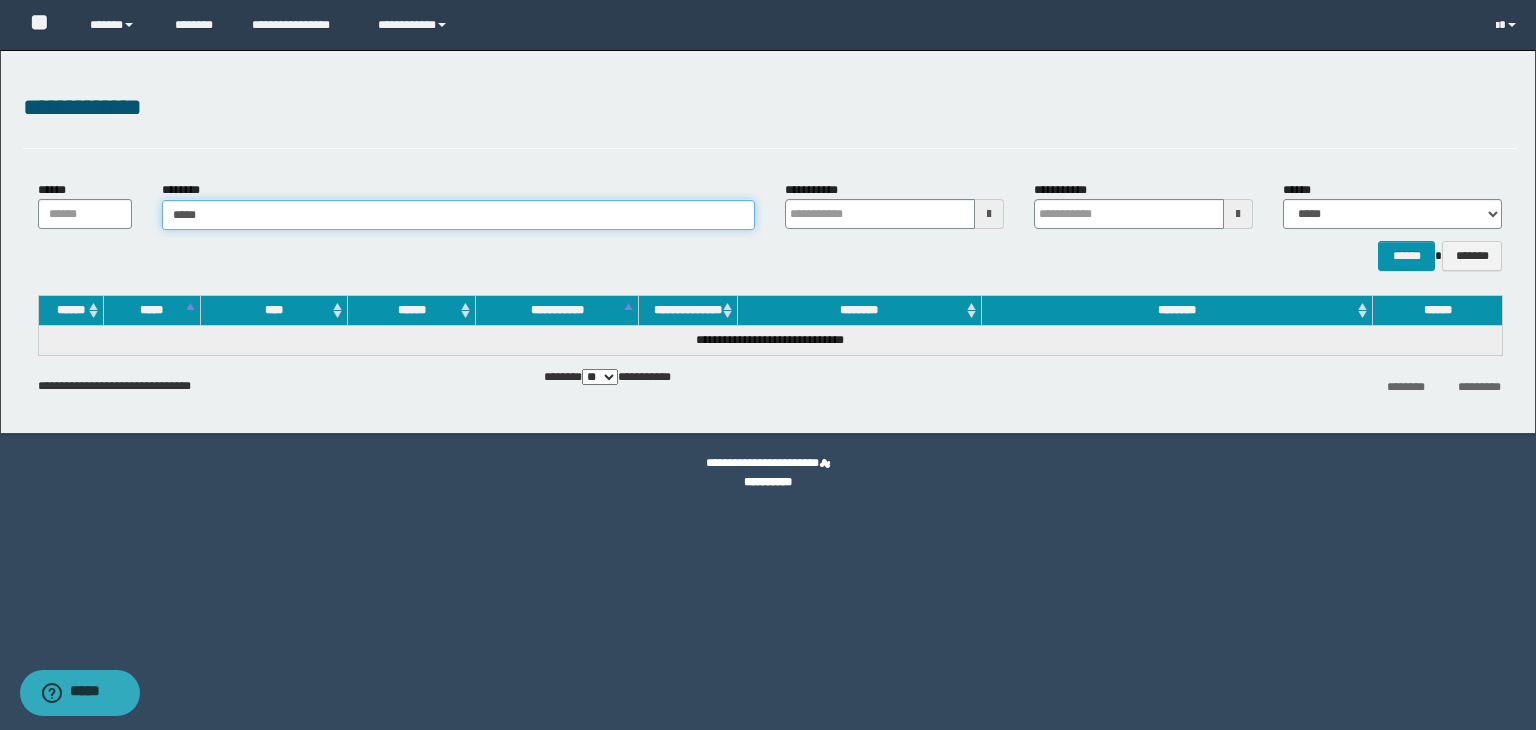 type on "*****" 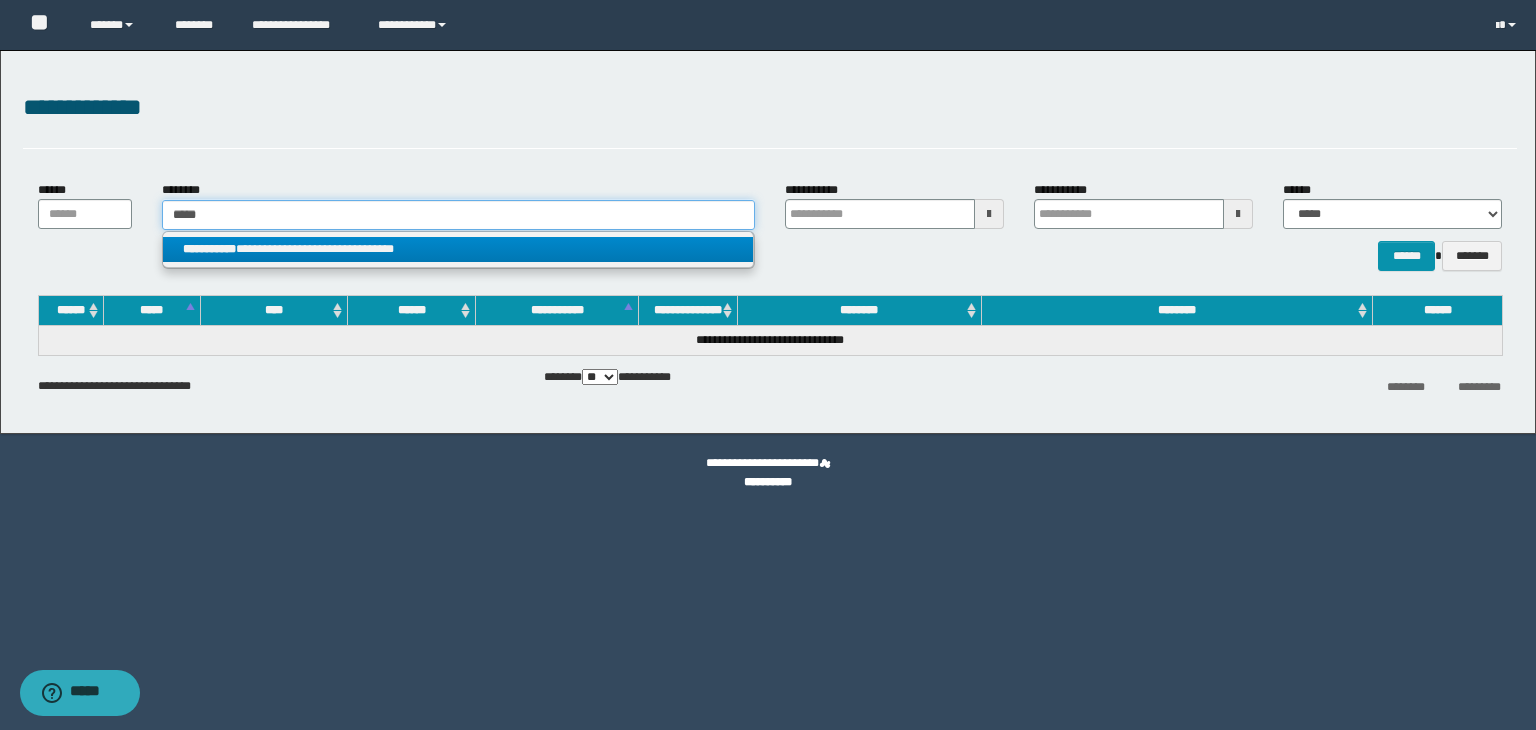 type on "*****" 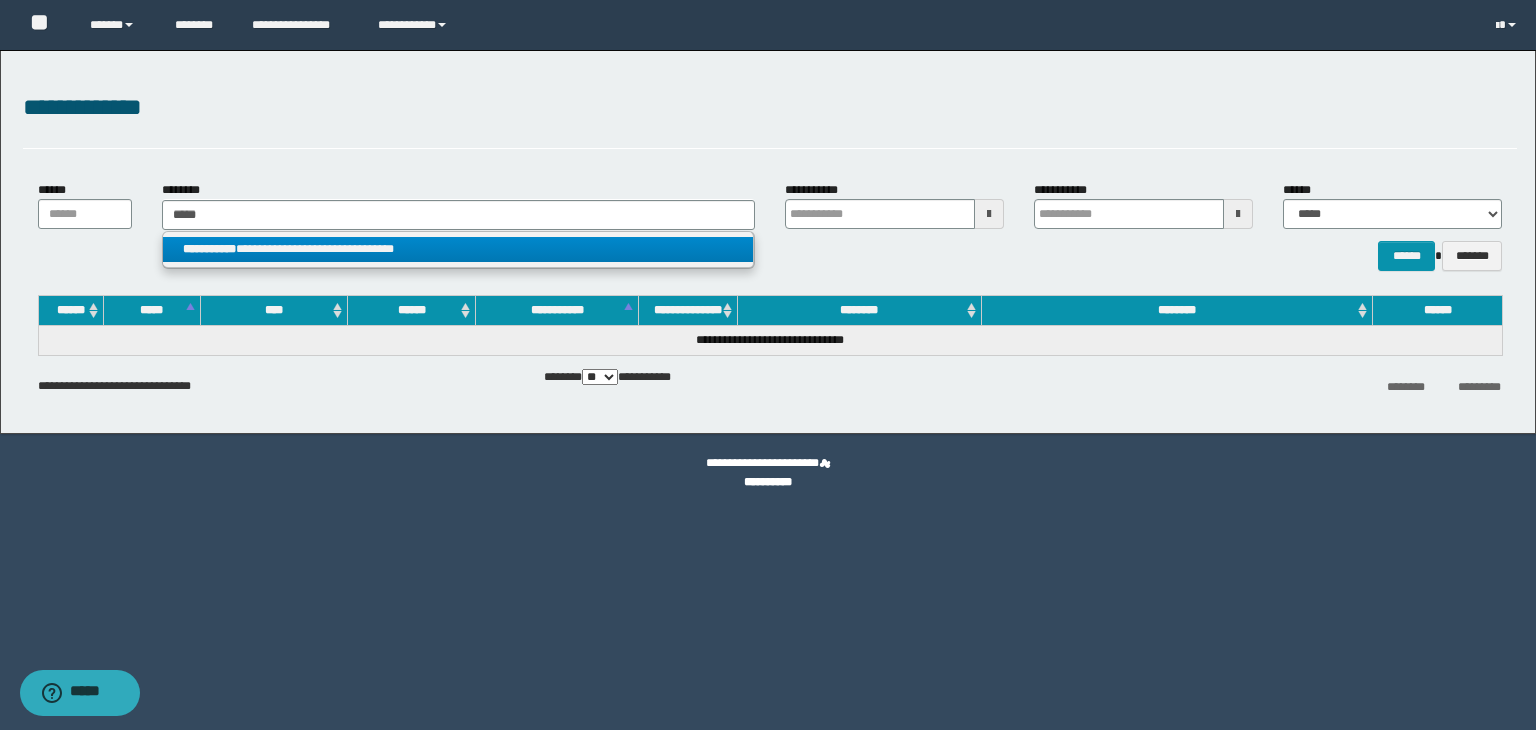 click on "**********" at bounding box center [458, 249] 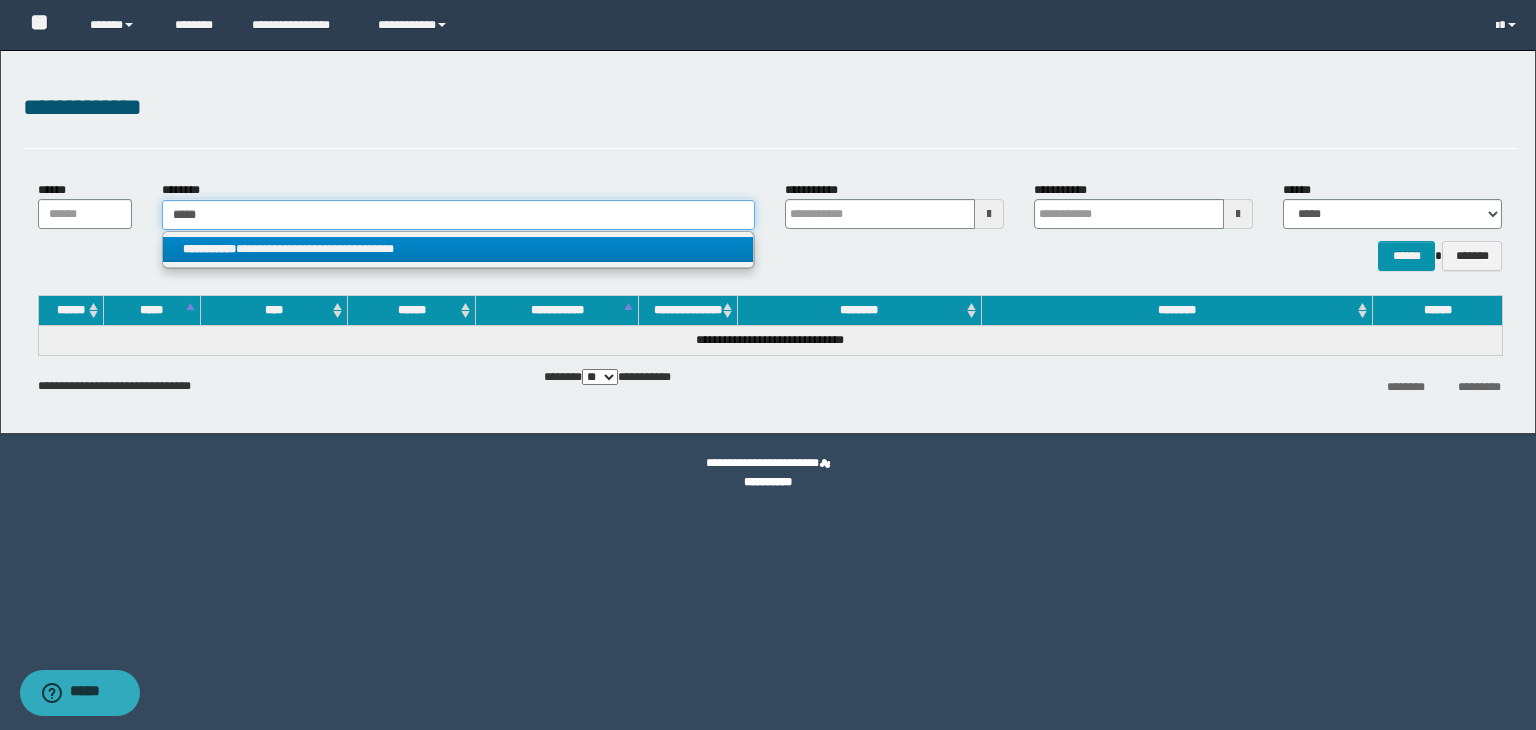 type 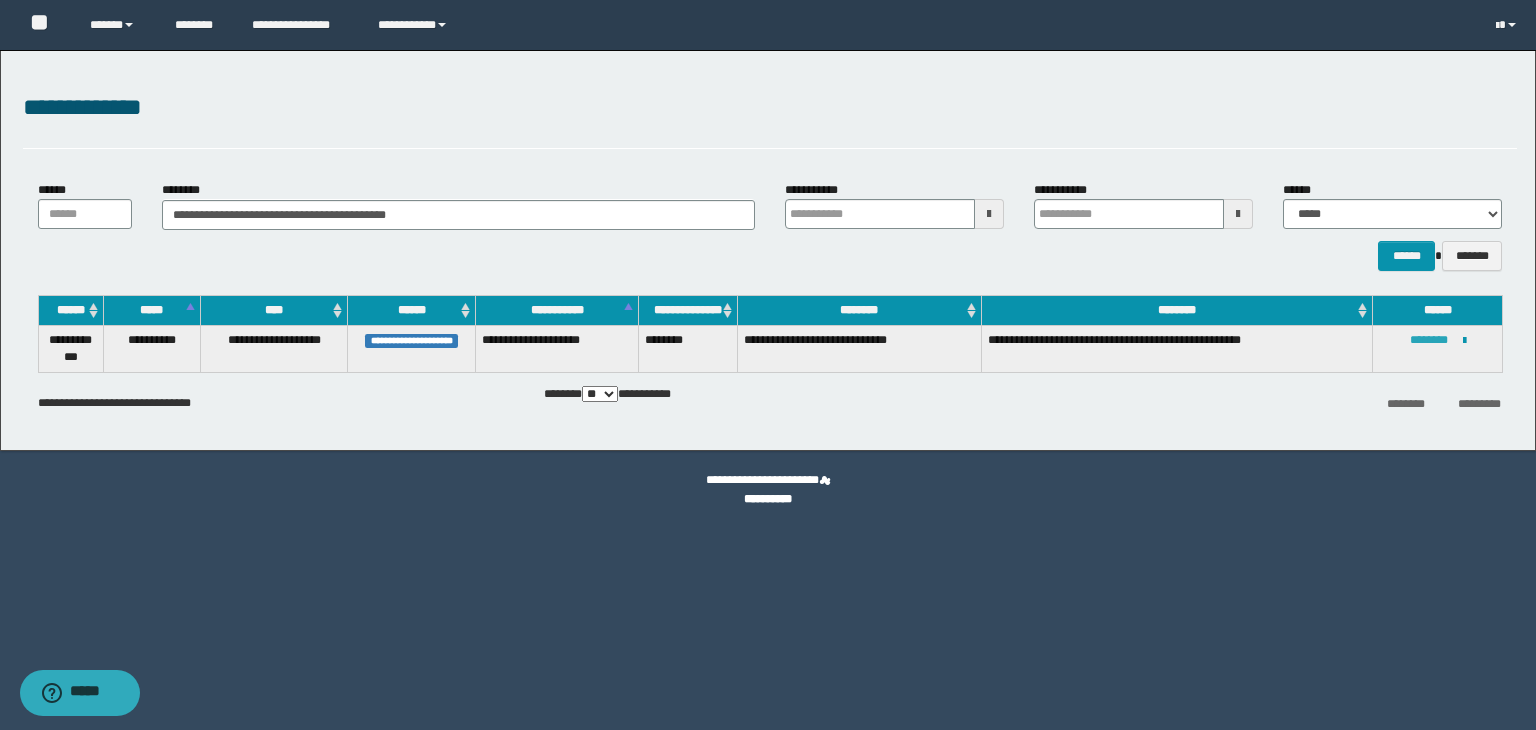 click on "********" at bounding box center (1429, 340) 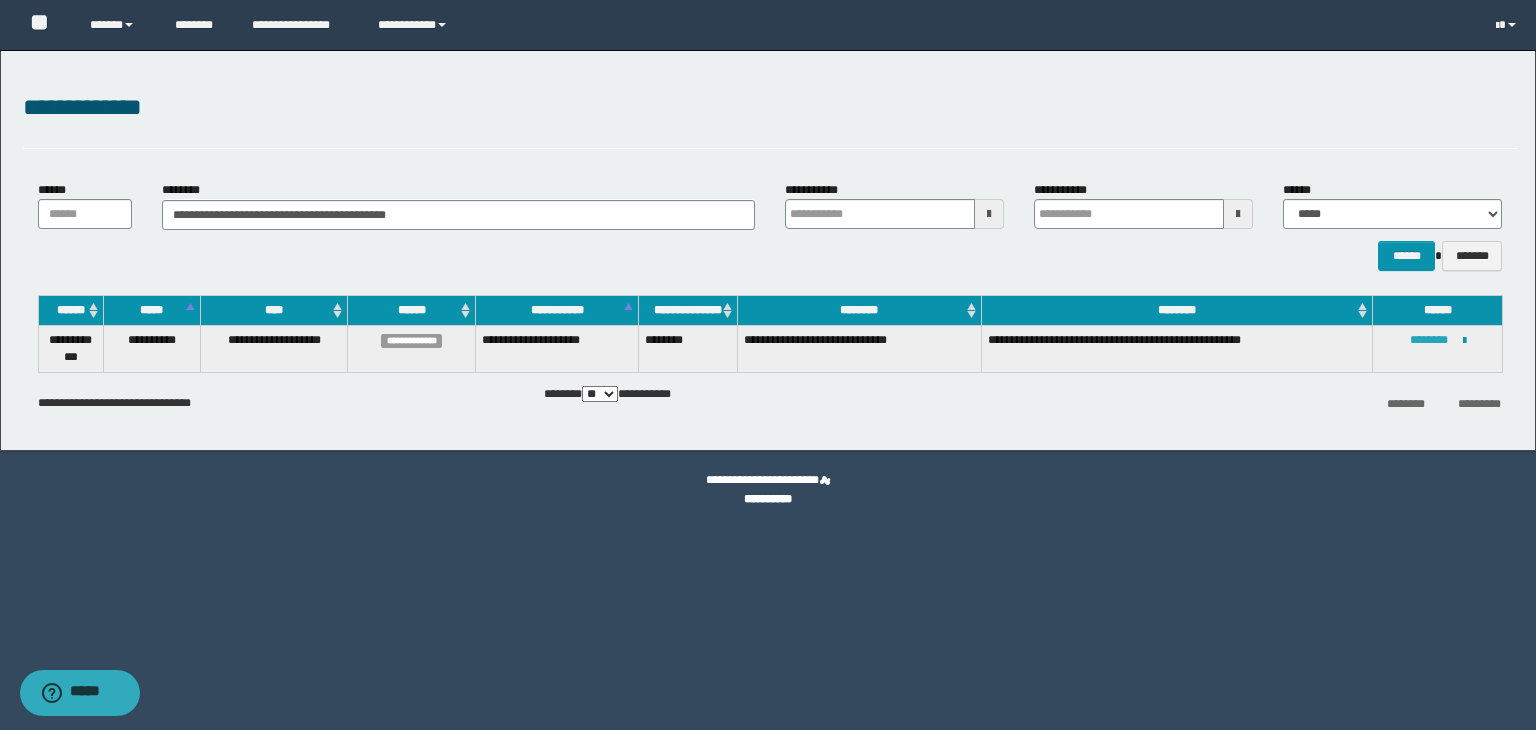 click on "********" at bounding box center [1429, 340] 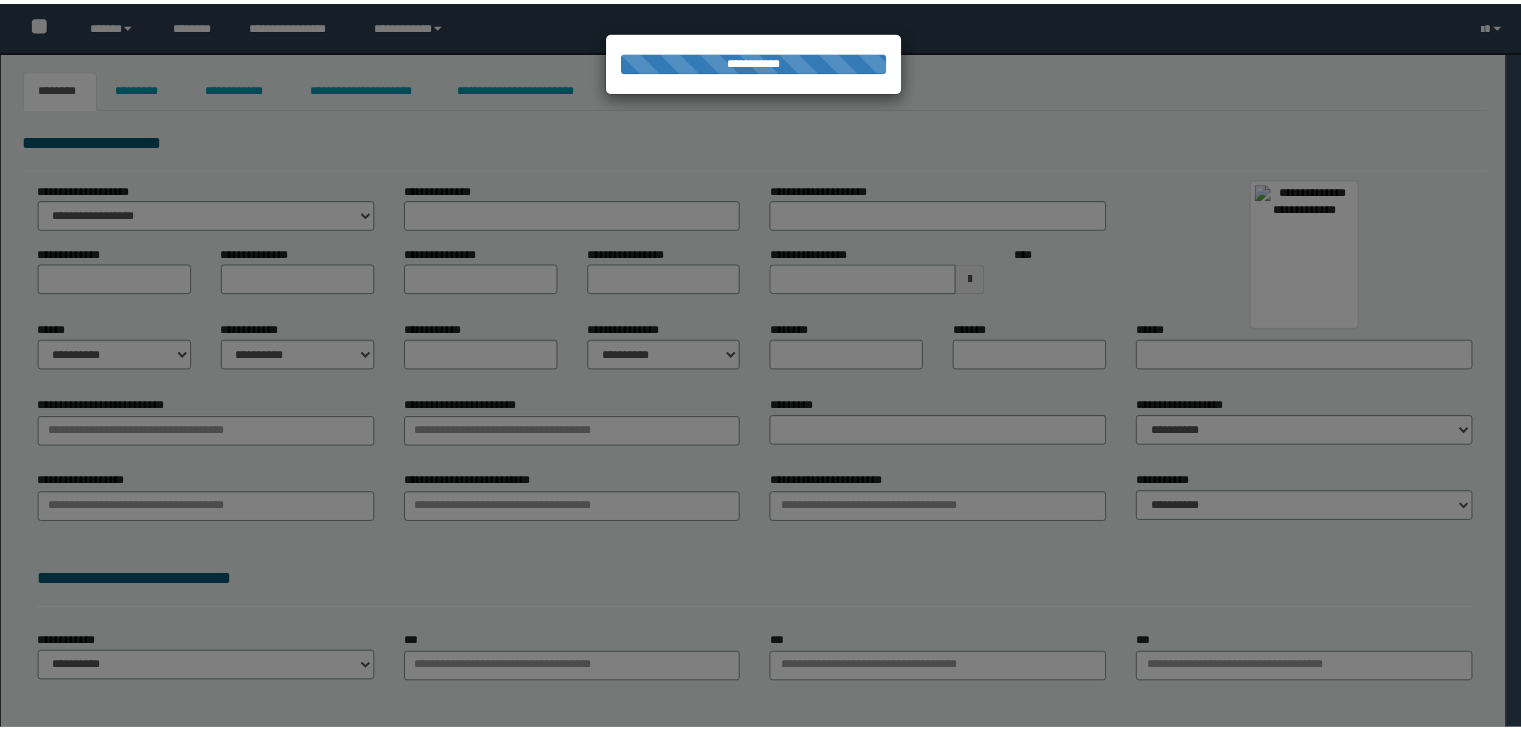 scroll, scrollTop: 0, scrollLeft: 0, axis: both 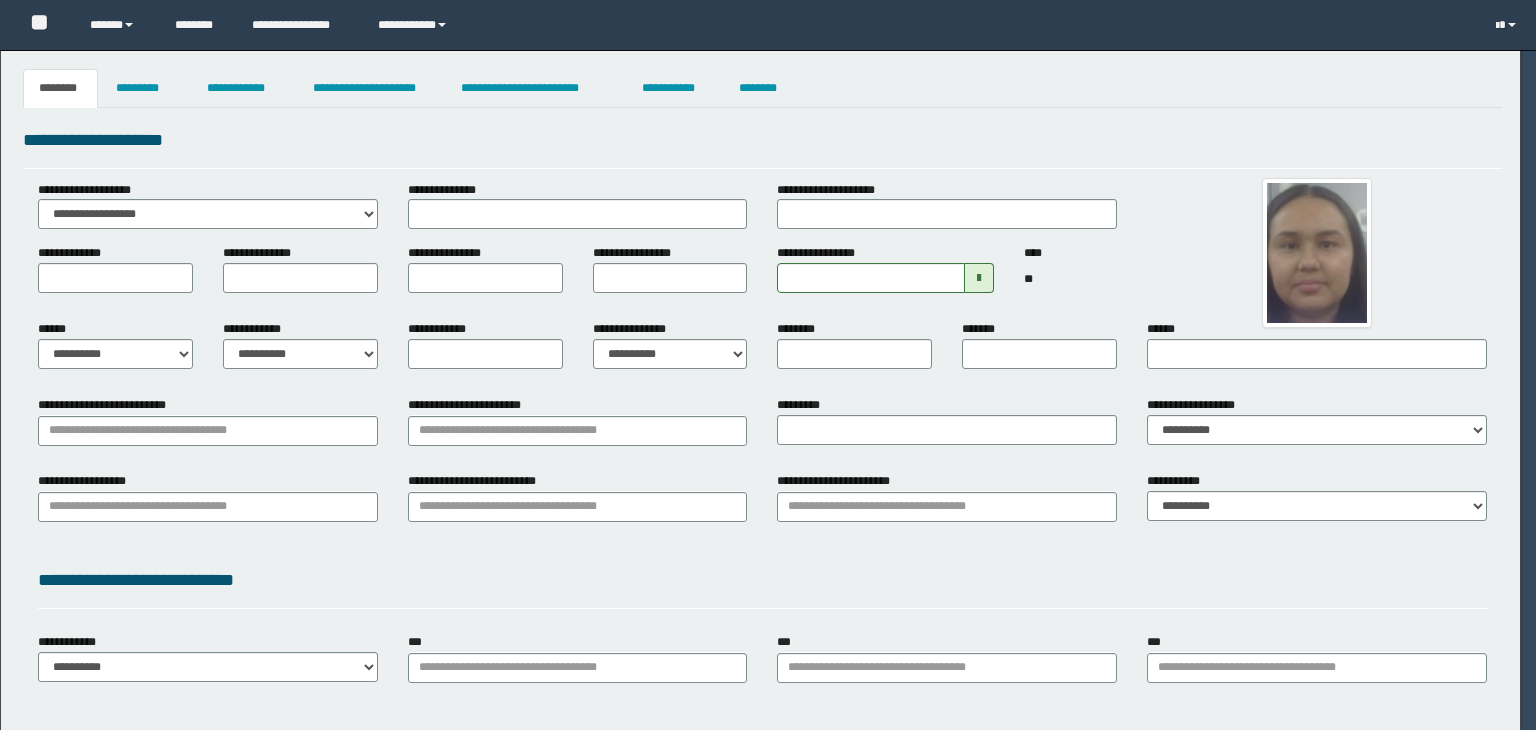 type on "********" 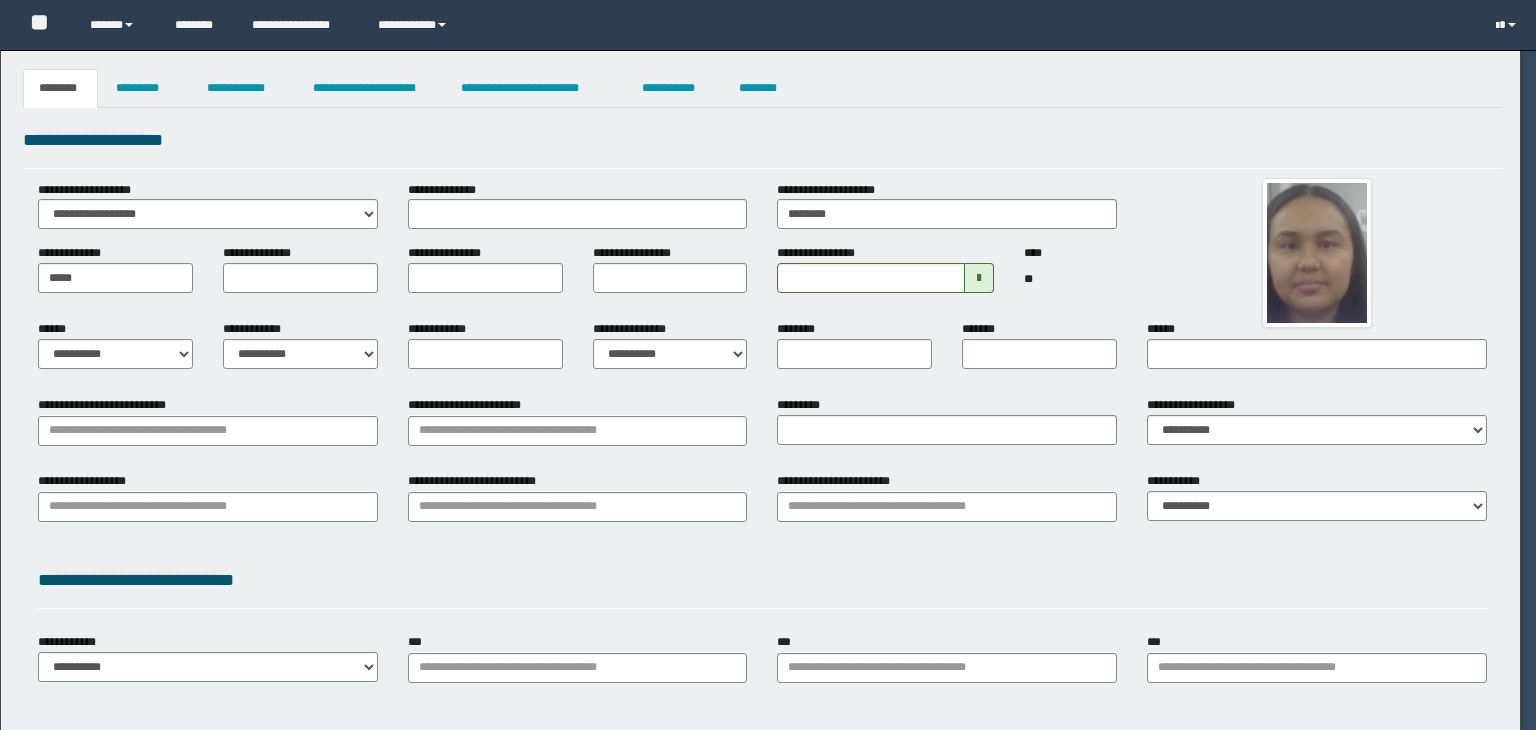type on "*********" 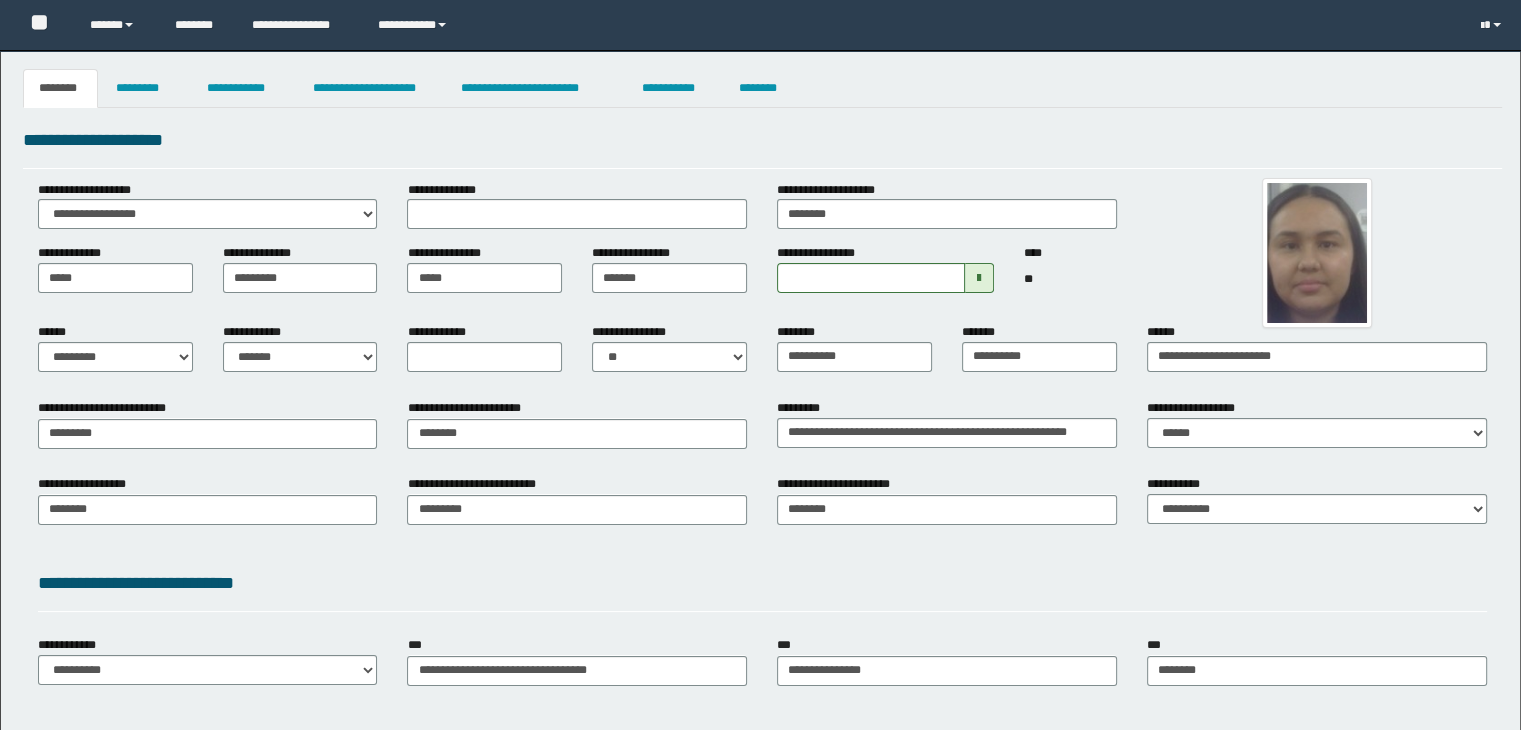 scroll, scrollTop: 0, scrollLeft: 0, axis: both 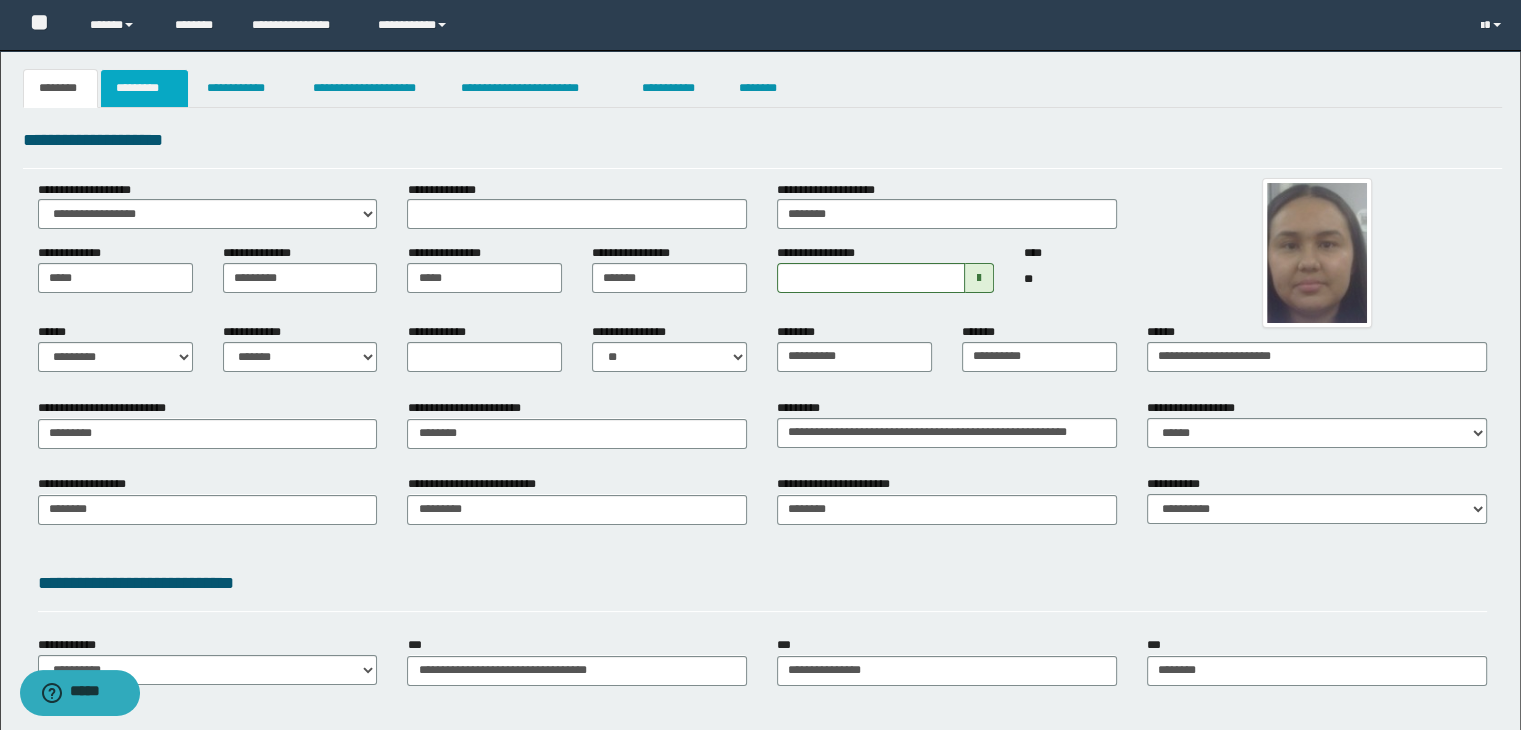click on "*********" at bounding box center (144, 88) 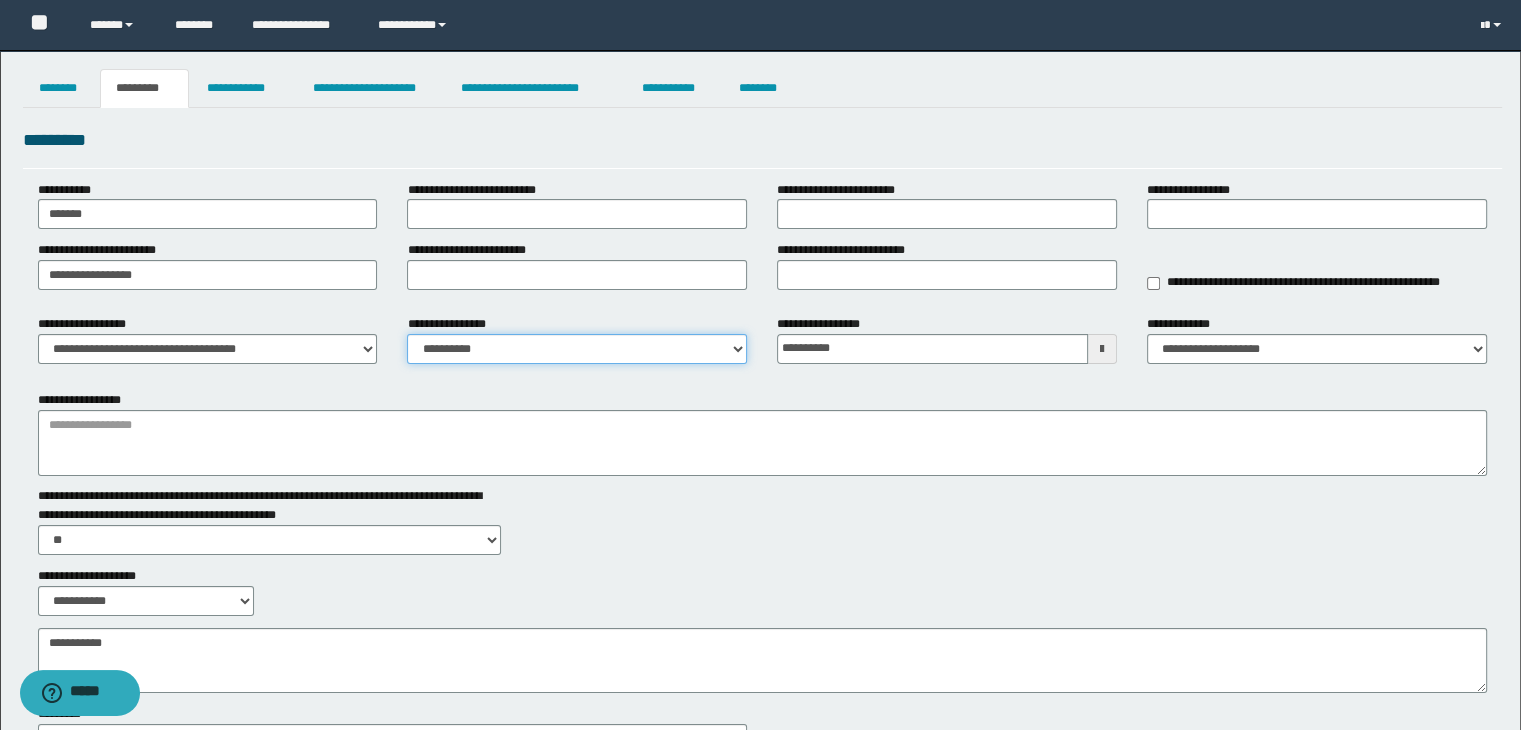 click on "**********" at bounding box center (577, 349) 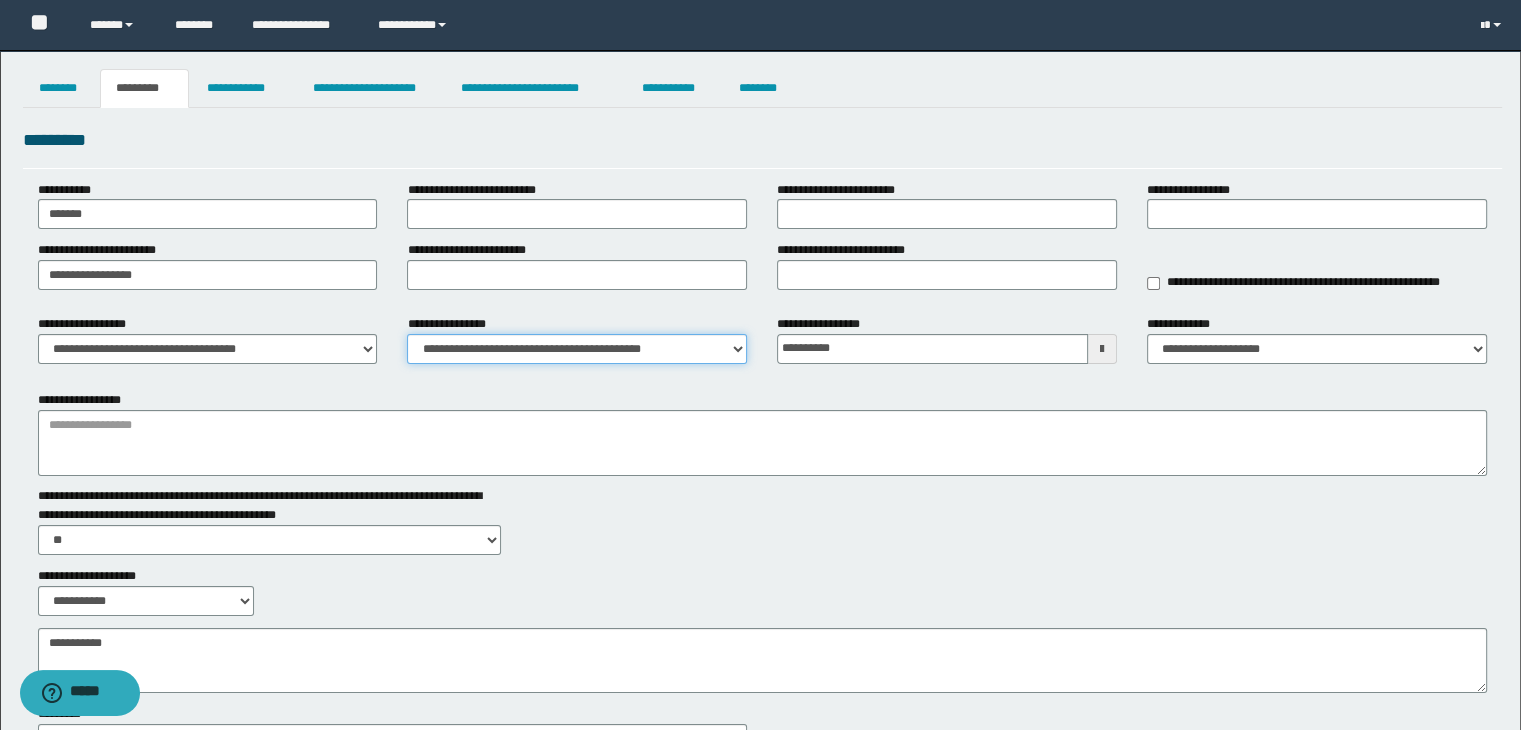 click on "**********" at bounding box center [577, 349] 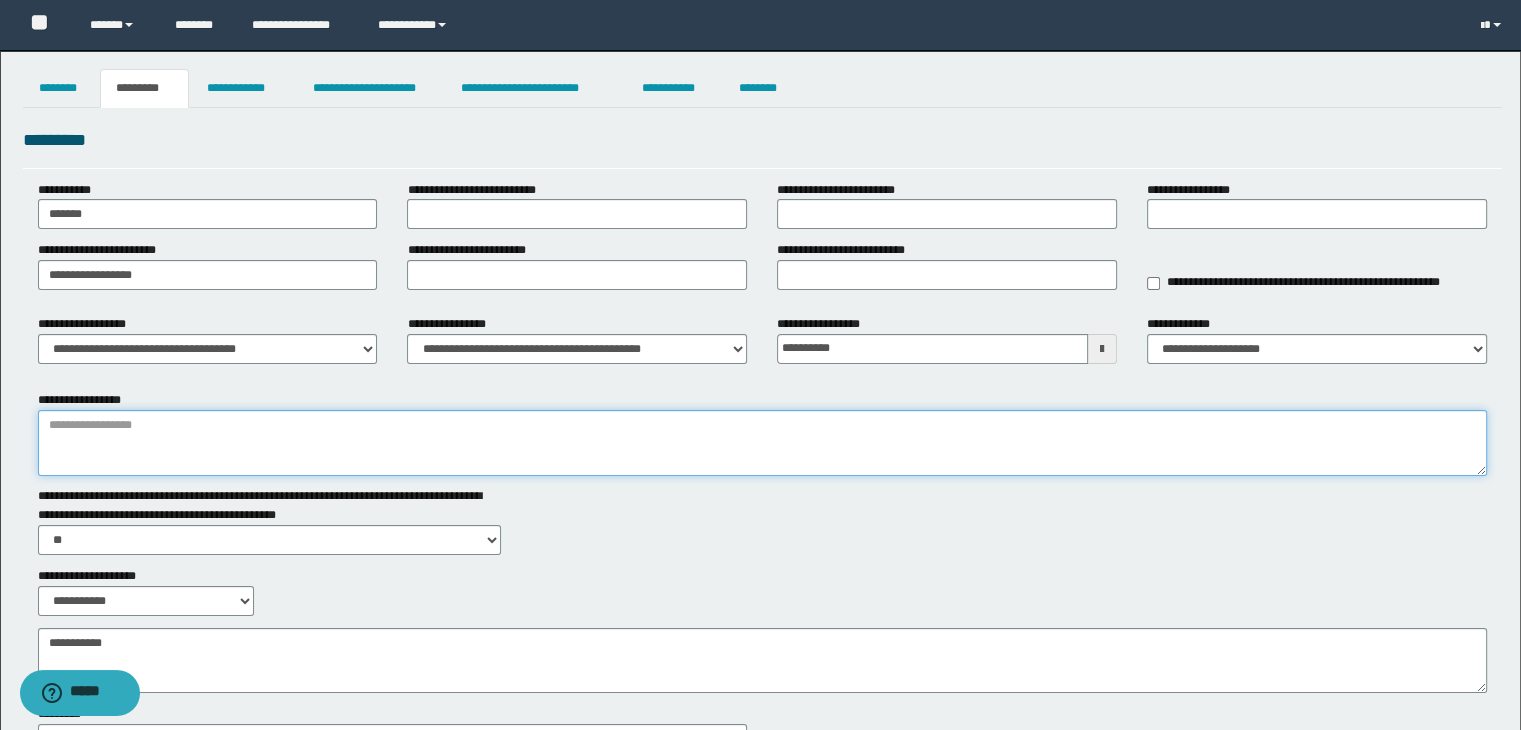 click on "**********" at bounding box center (763, 443) 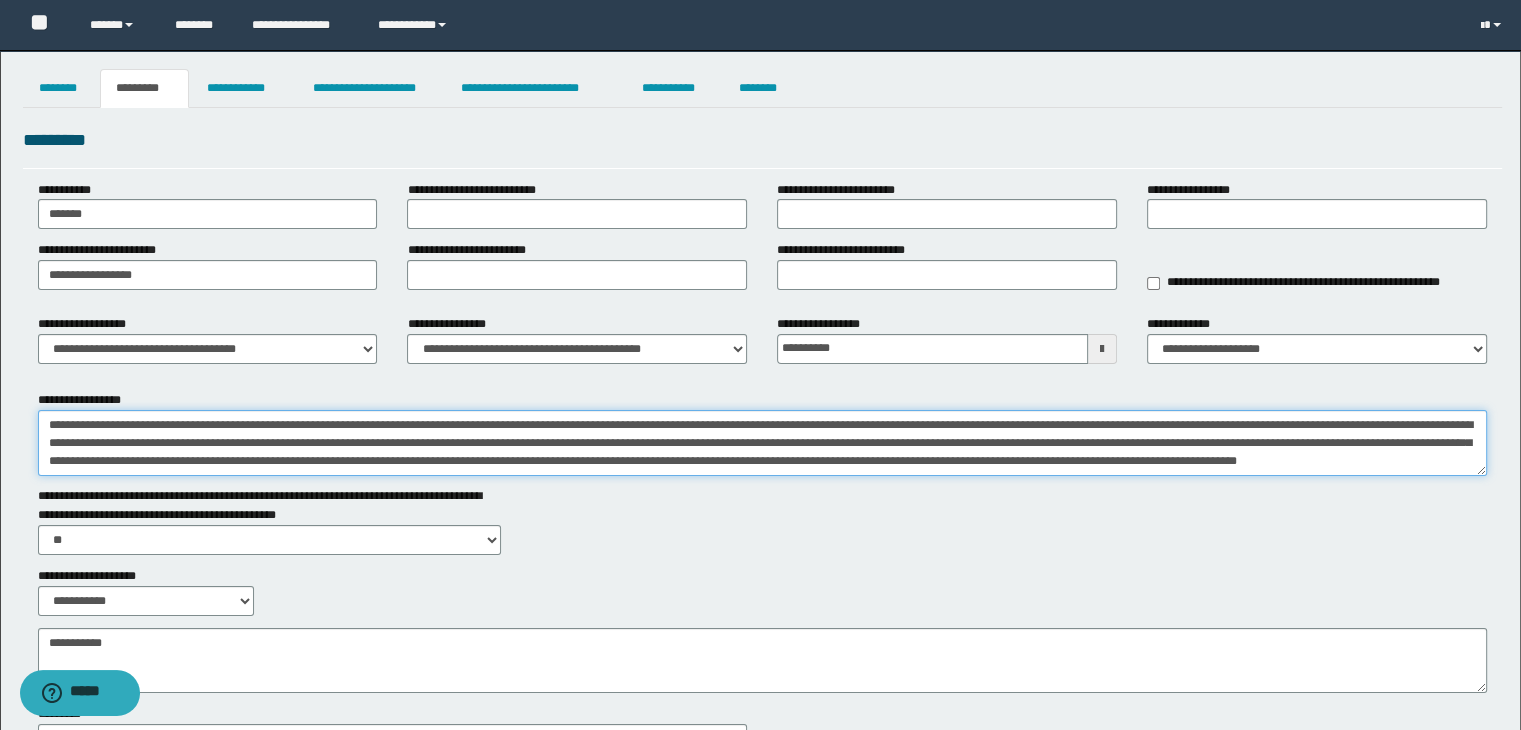 scroll, scrollTop: 12, scrollLeft: 0, axis: vertical 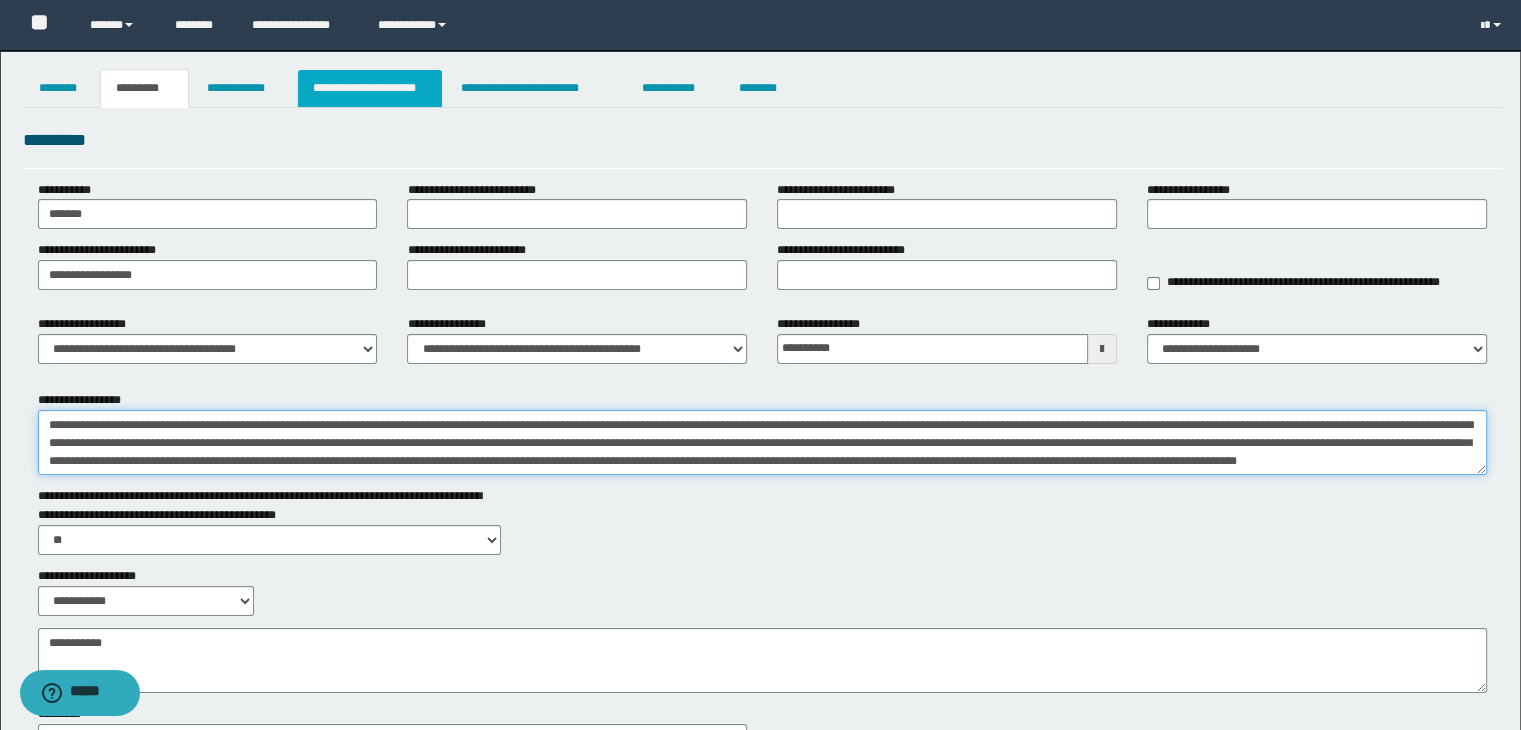 type on "**********" 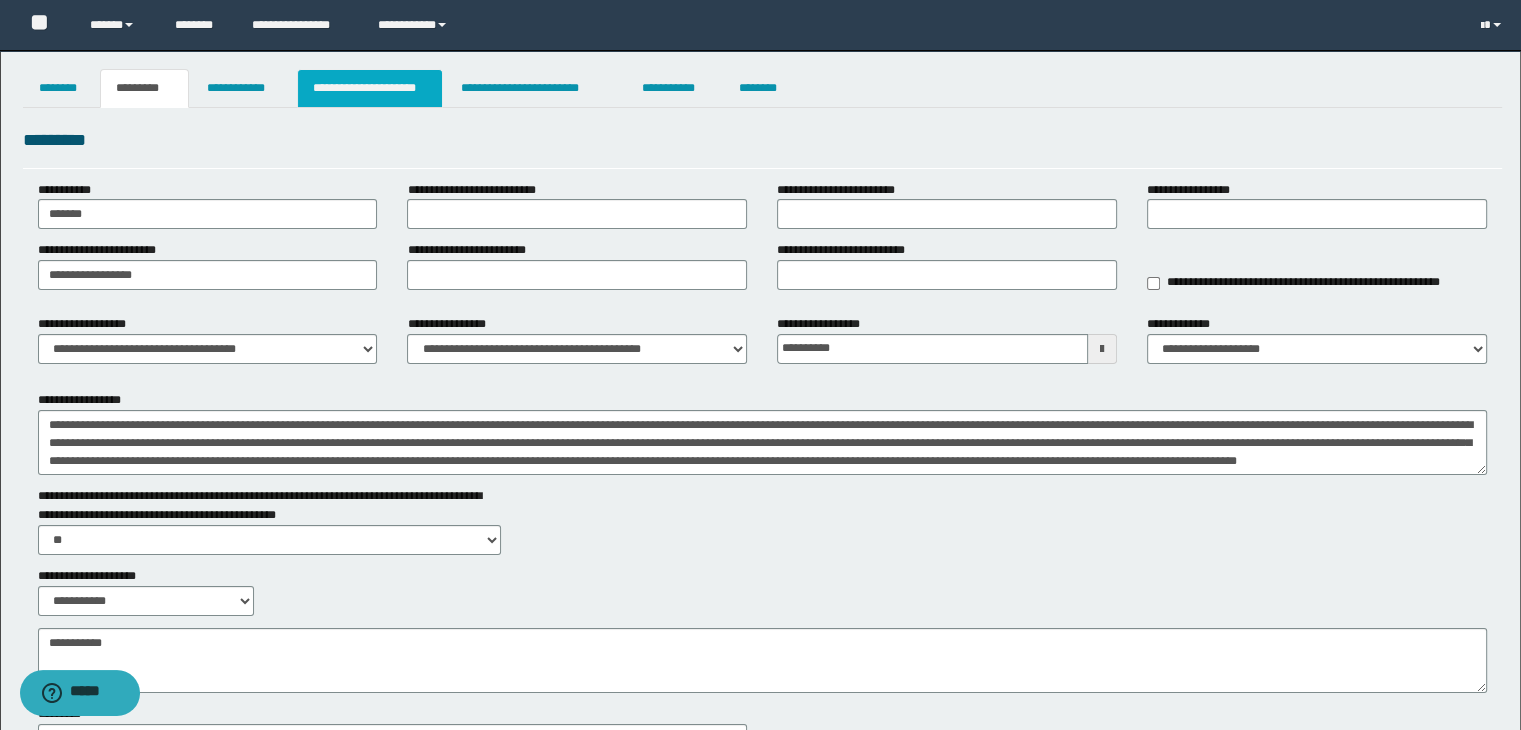 click on "**********" at bounding box center (370, 88) 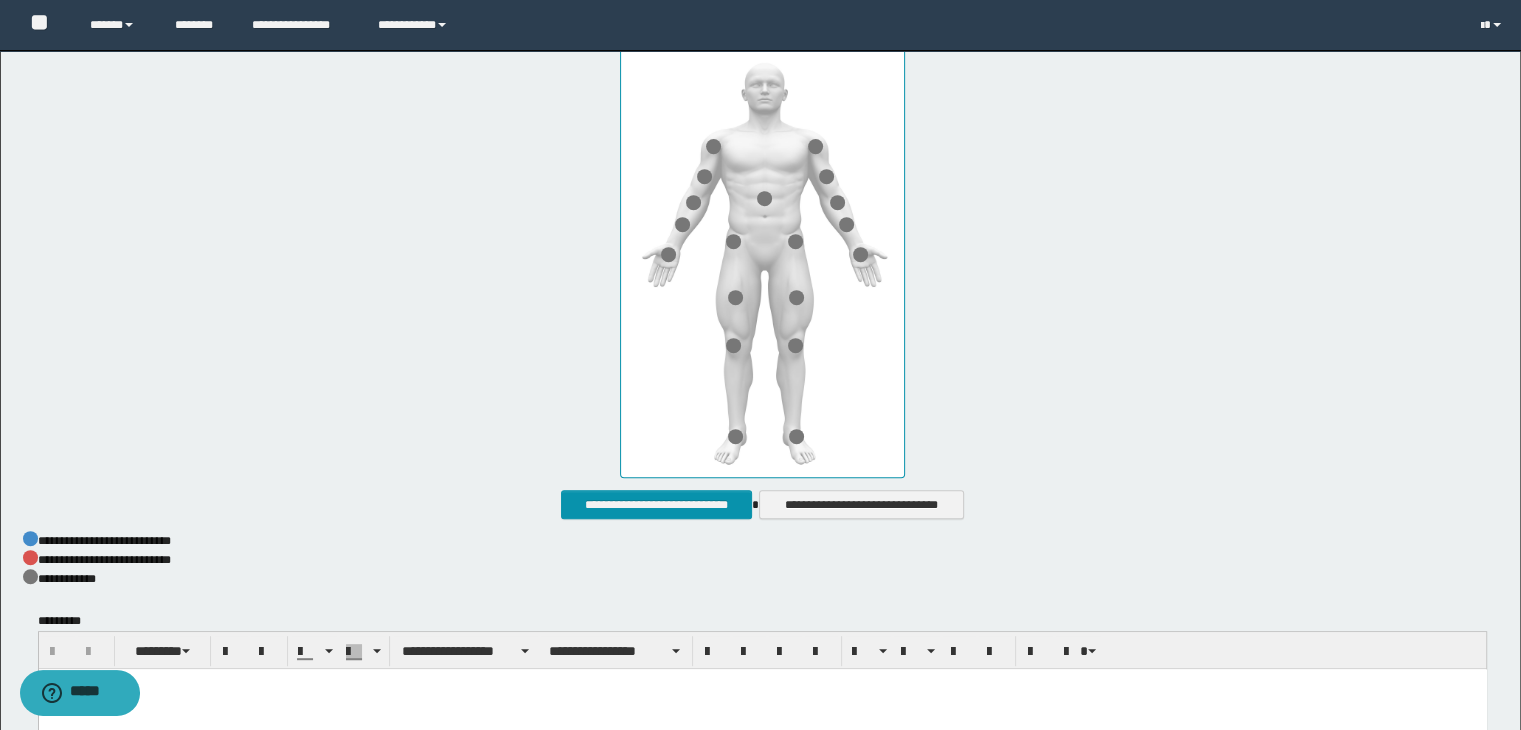scroll, scrollTop: 1023, scrollLeft: 0, axis: vertical 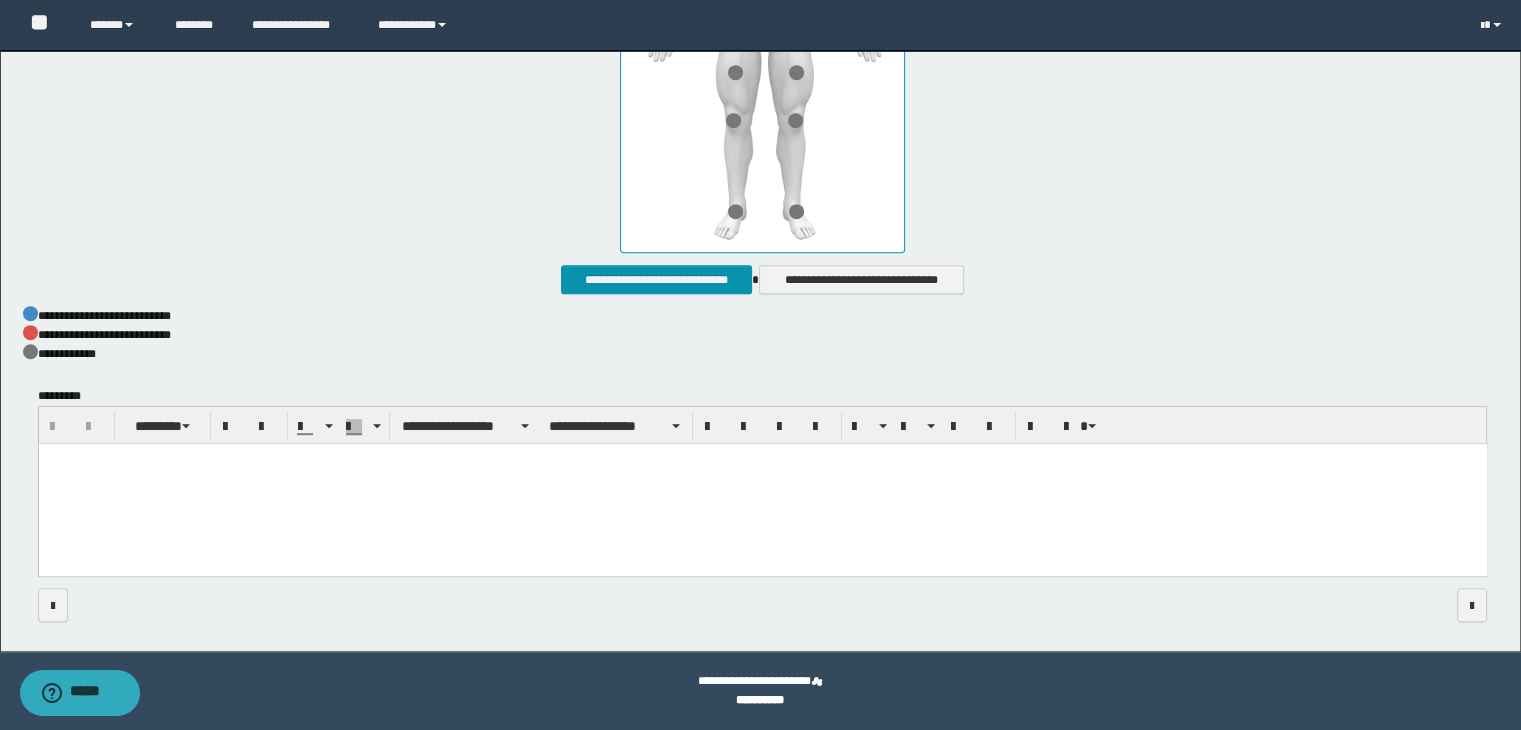 click at bounding box center (762, 484) 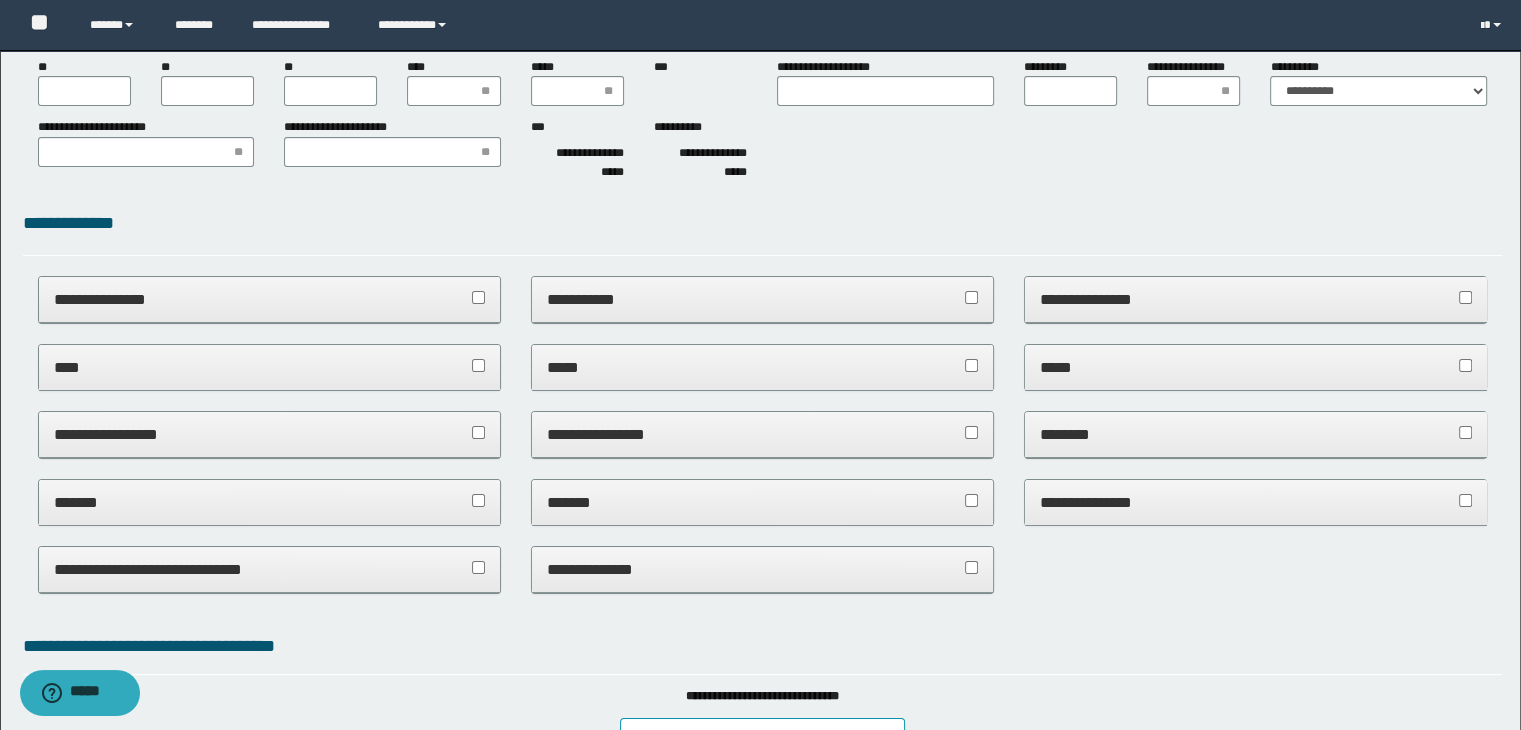 scroll, scrollTop: 723, scrollLeft: 0, axis: vertical 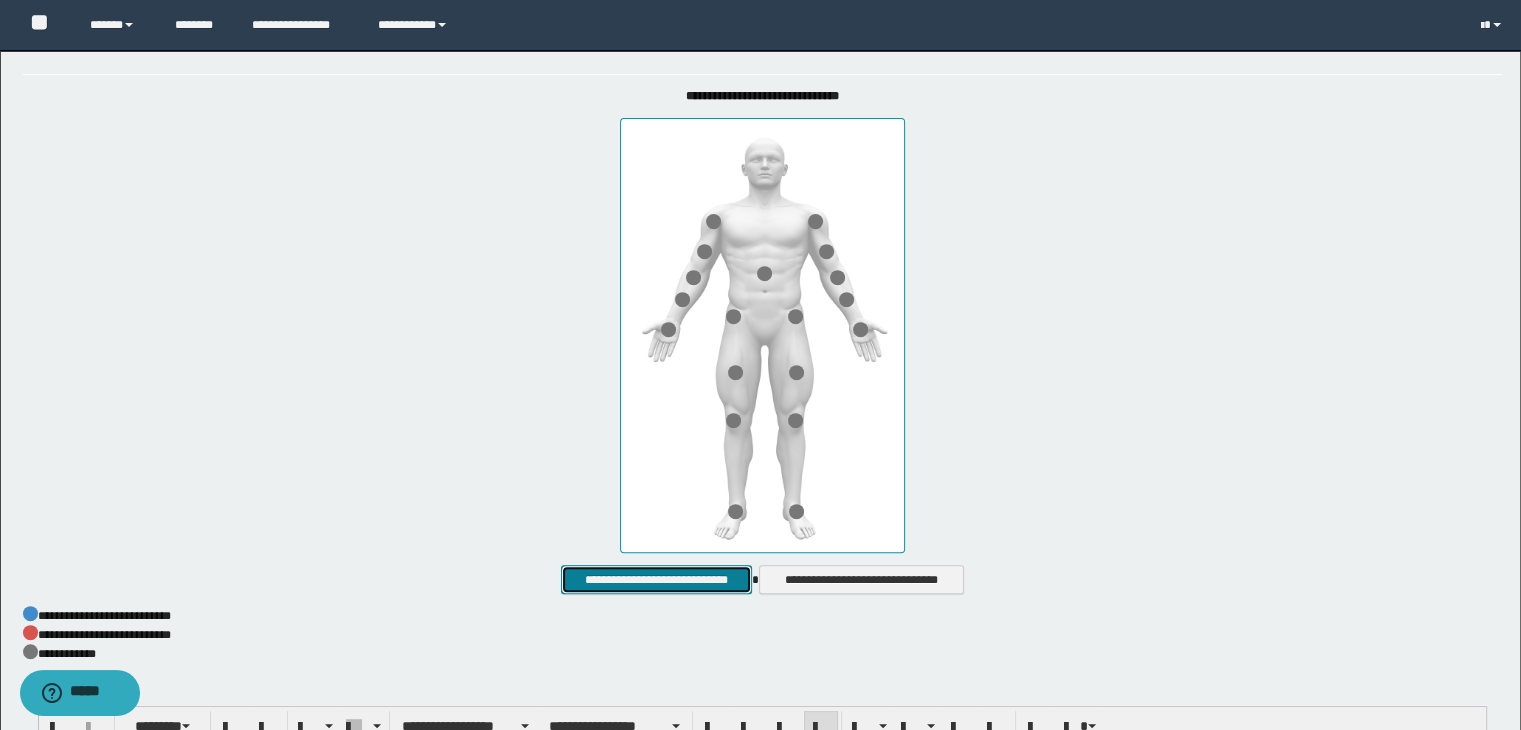 click on "**********" at bounding box center (656, 580) 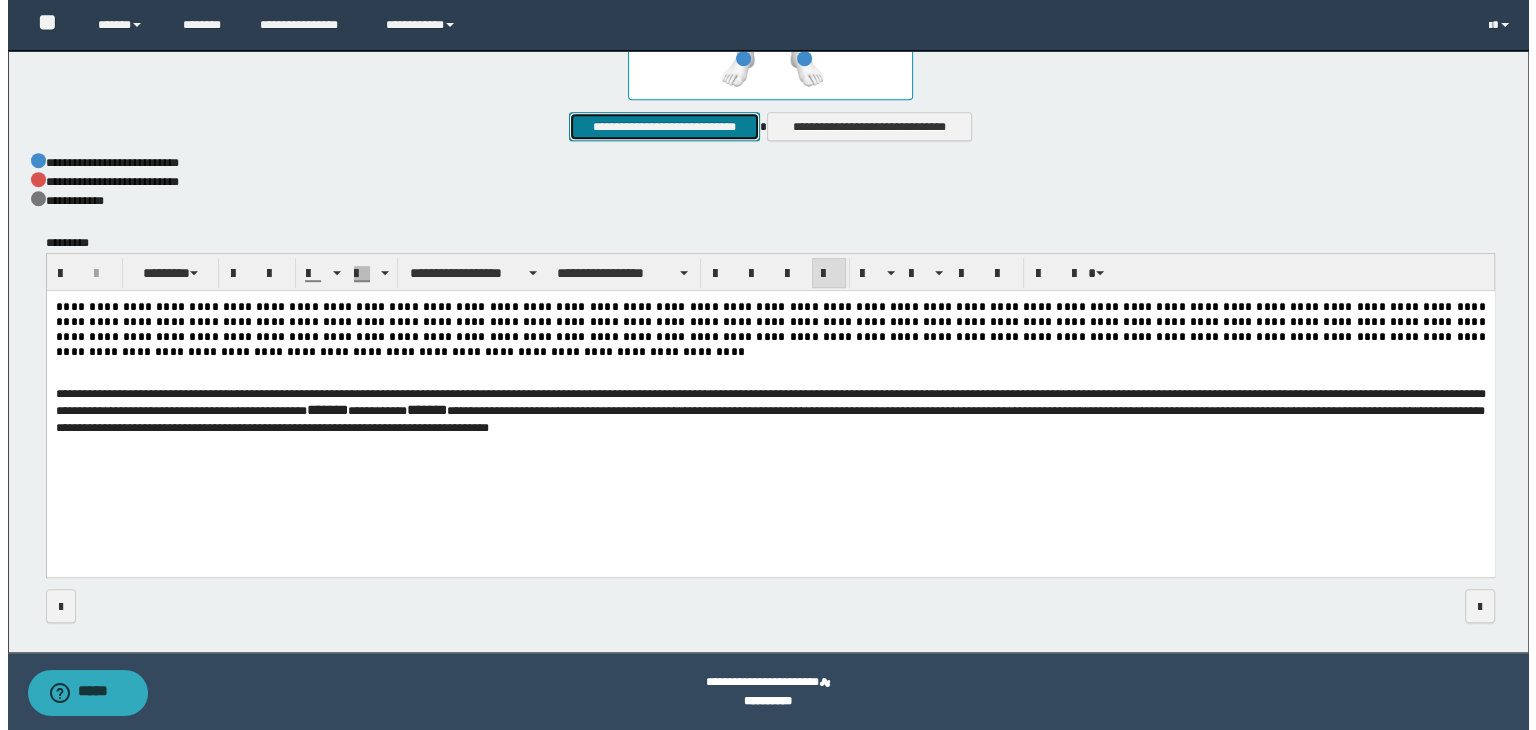 scroll, scrollTop: 0, scrollLeft: 0, axis: both 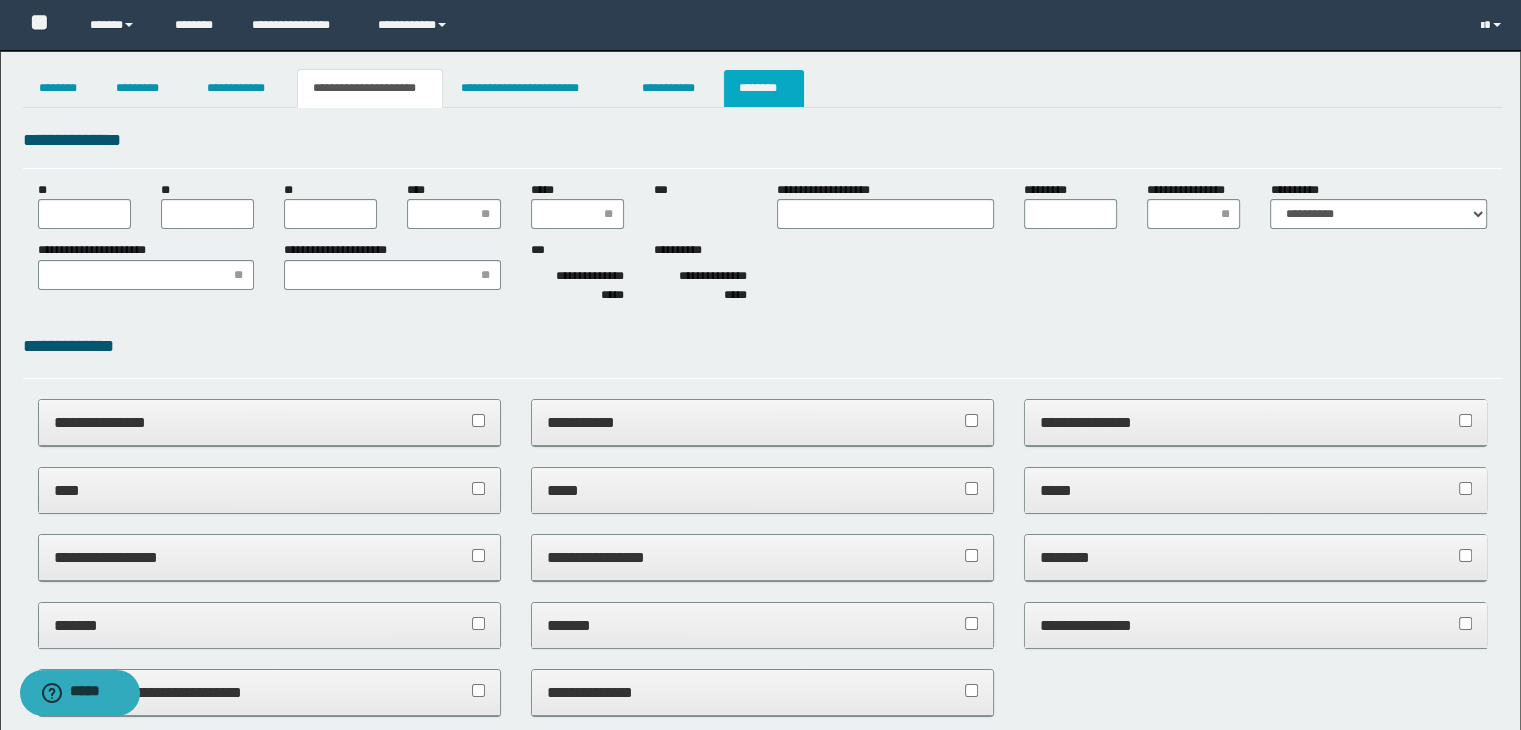 click on "********" at bounding box center [764, 88] 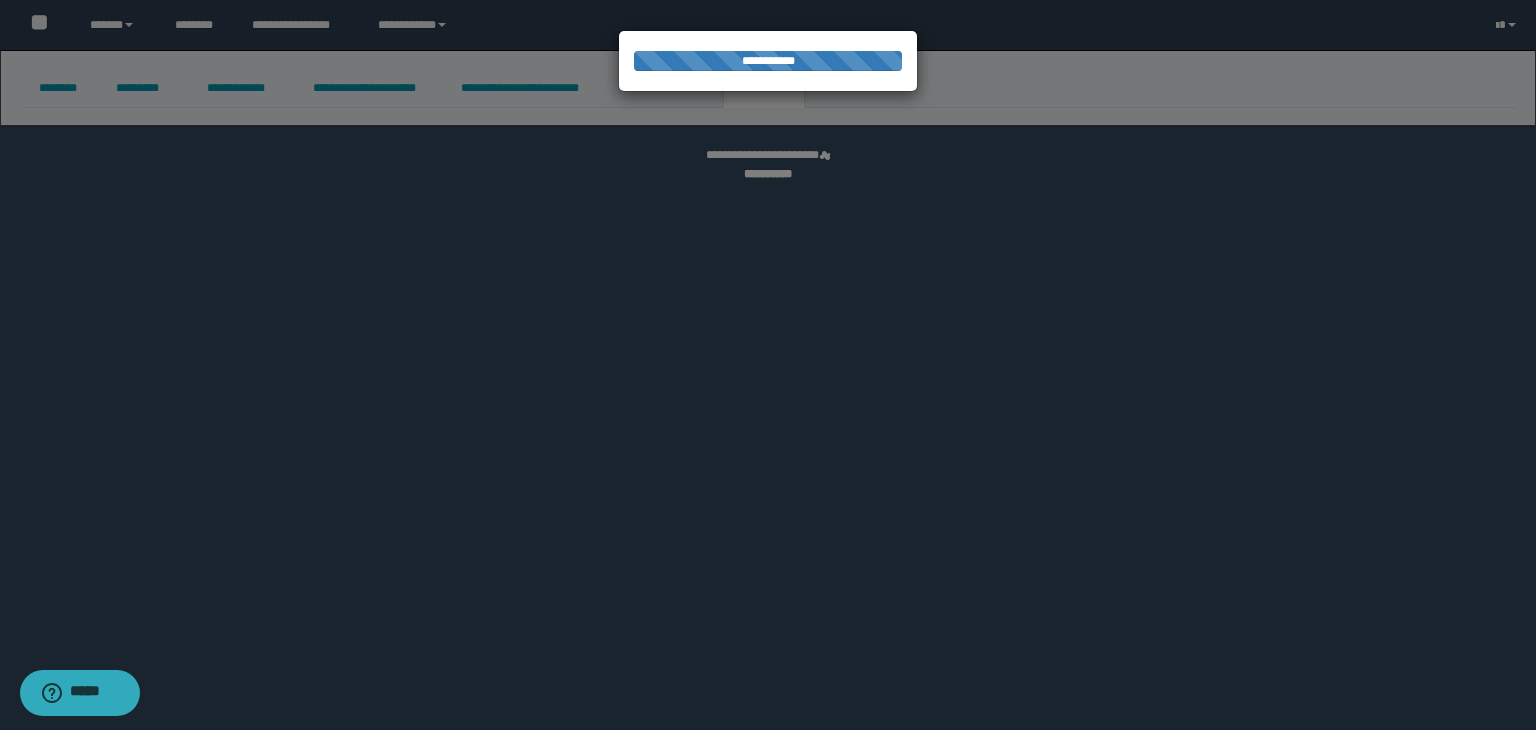 select 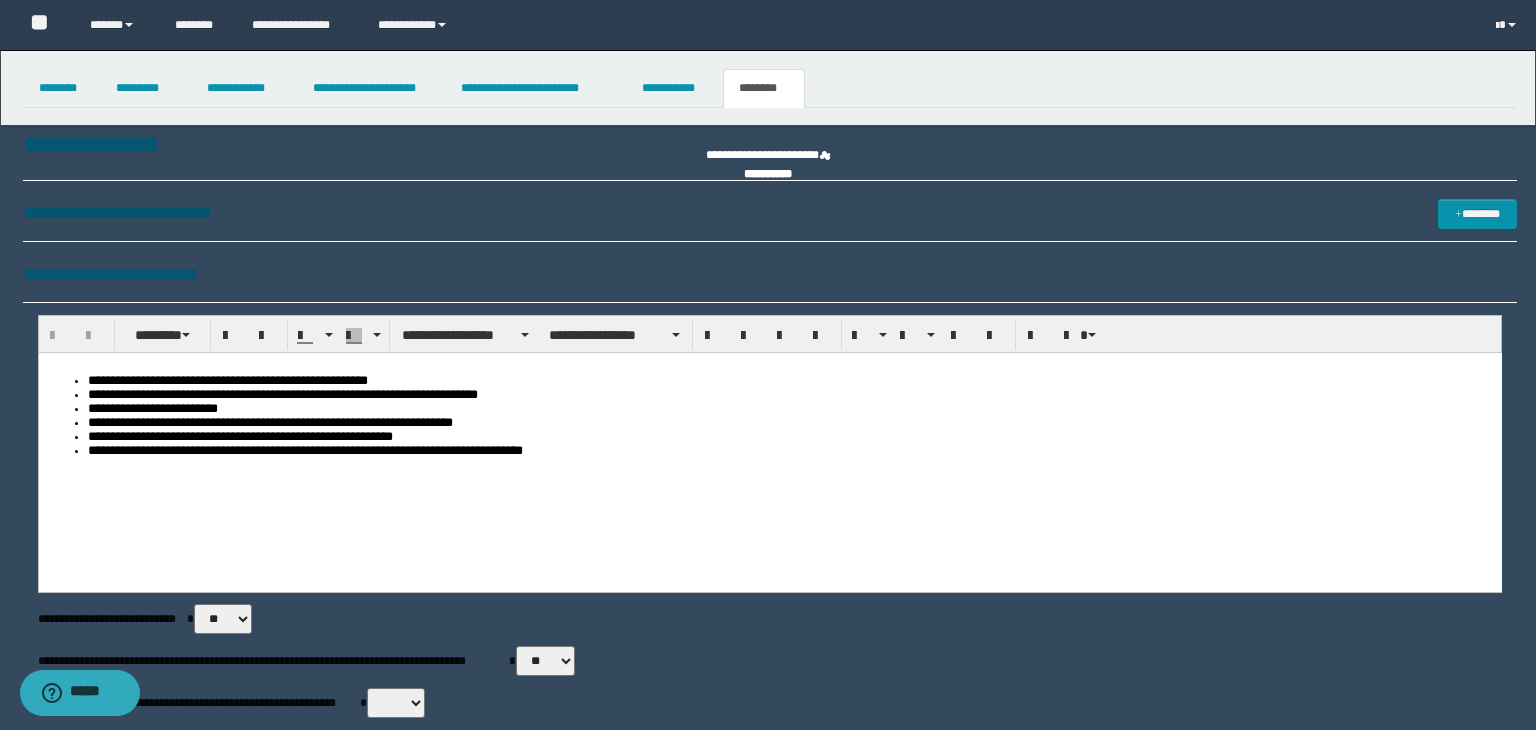 scroll, scrollTop: 0, scrollLeft: 0, axis: both 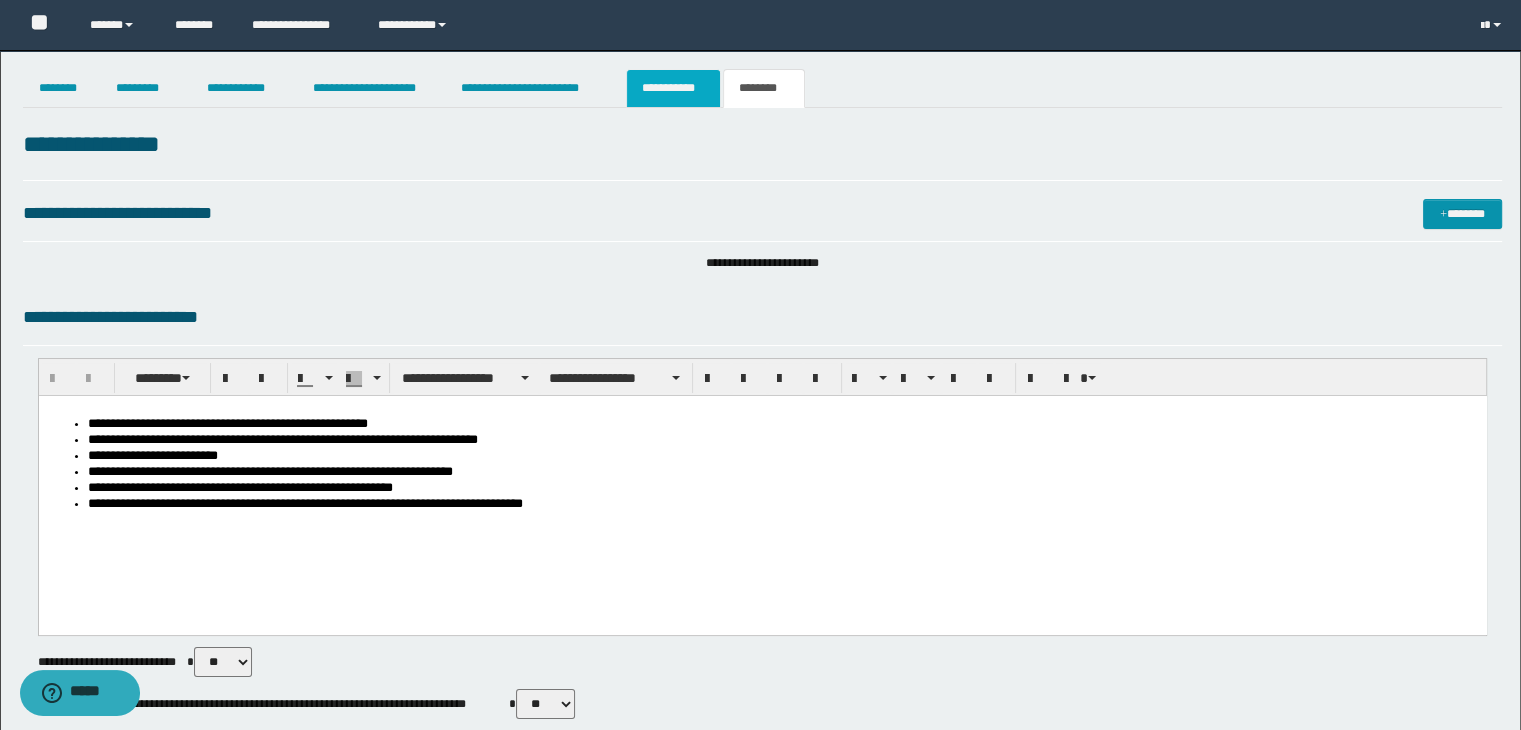 click on "**********" at bounding box center (673, 88) 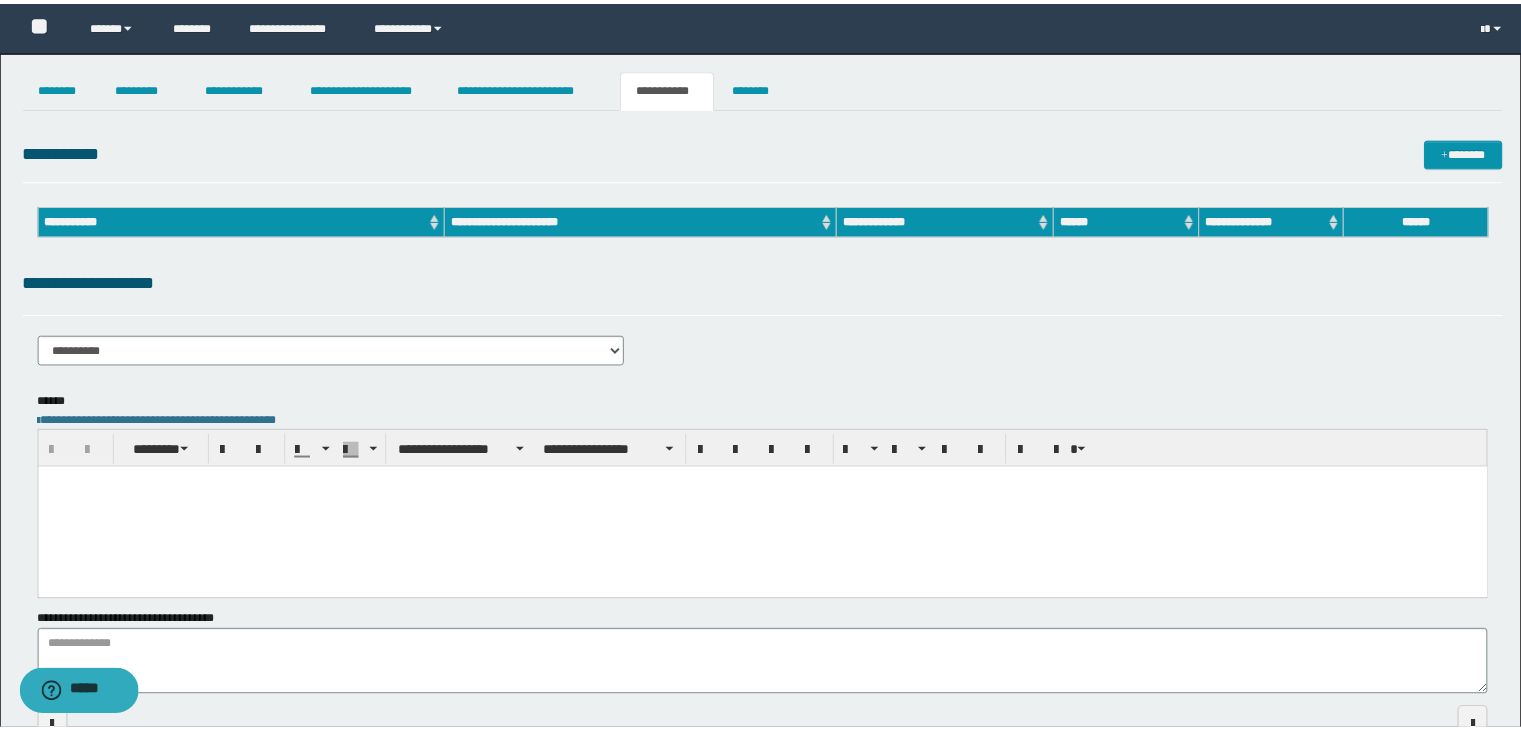 scroll, scrollTop: 0, scrollLeft: 0, axis: both 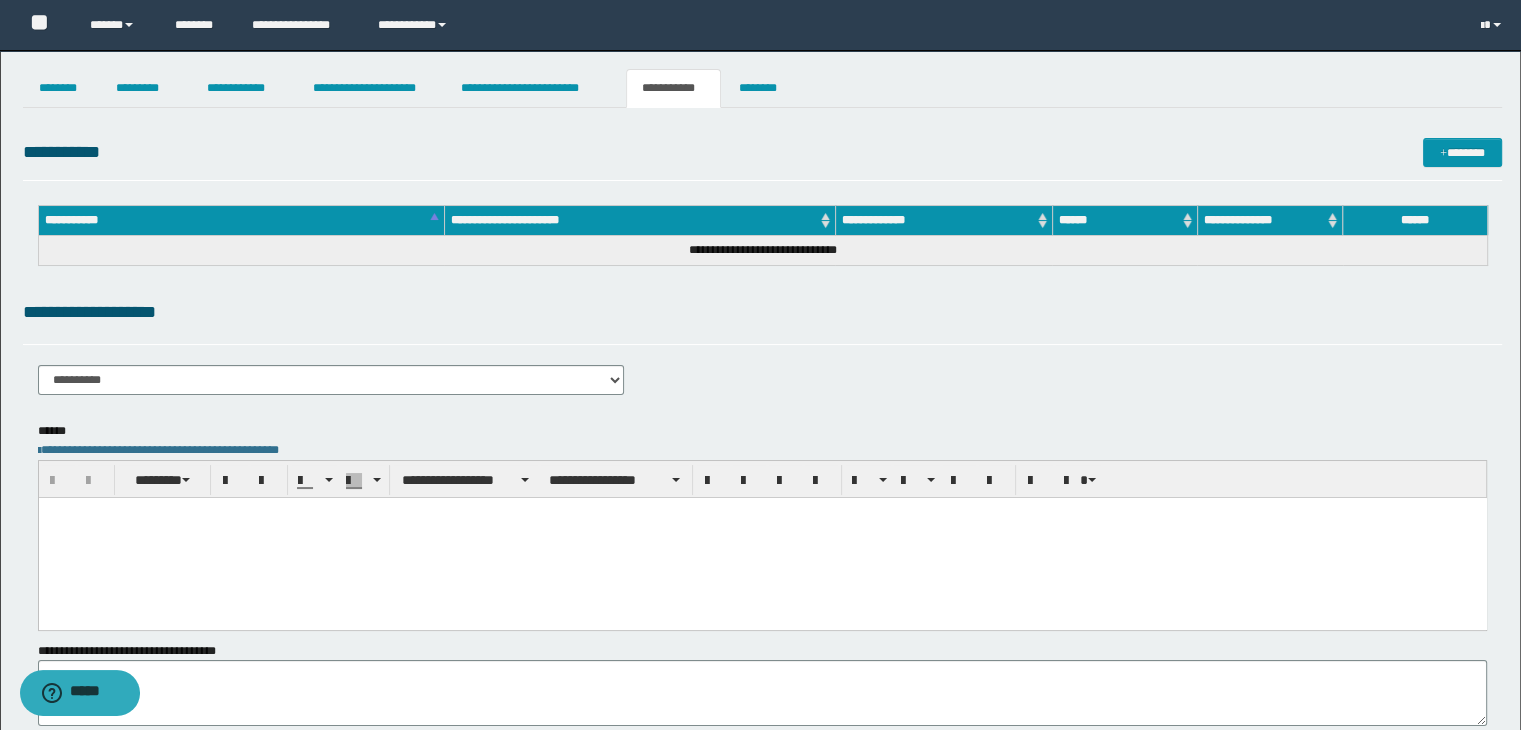 click at bounding box center [762, 512] 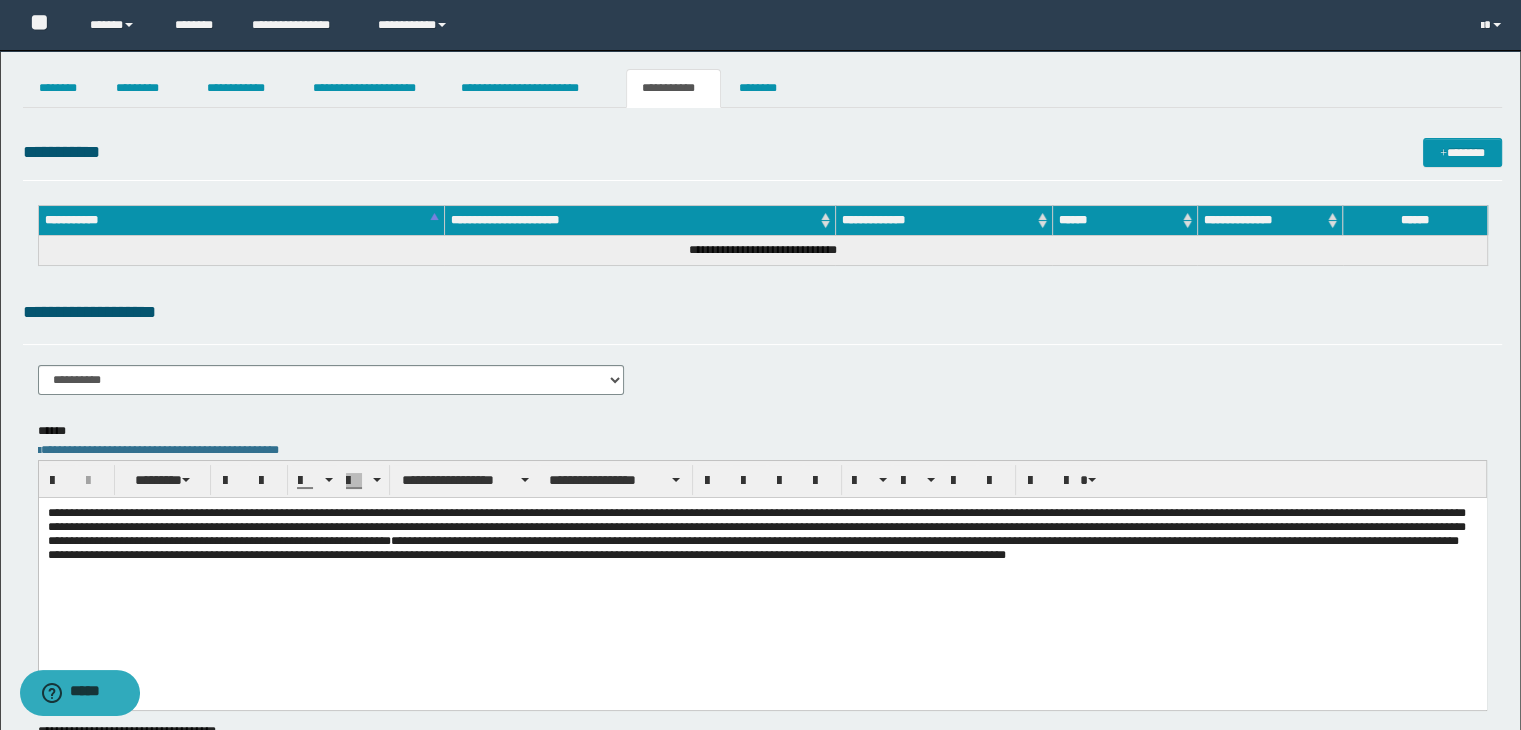 click on "**********" at bounding box center [331, 380] 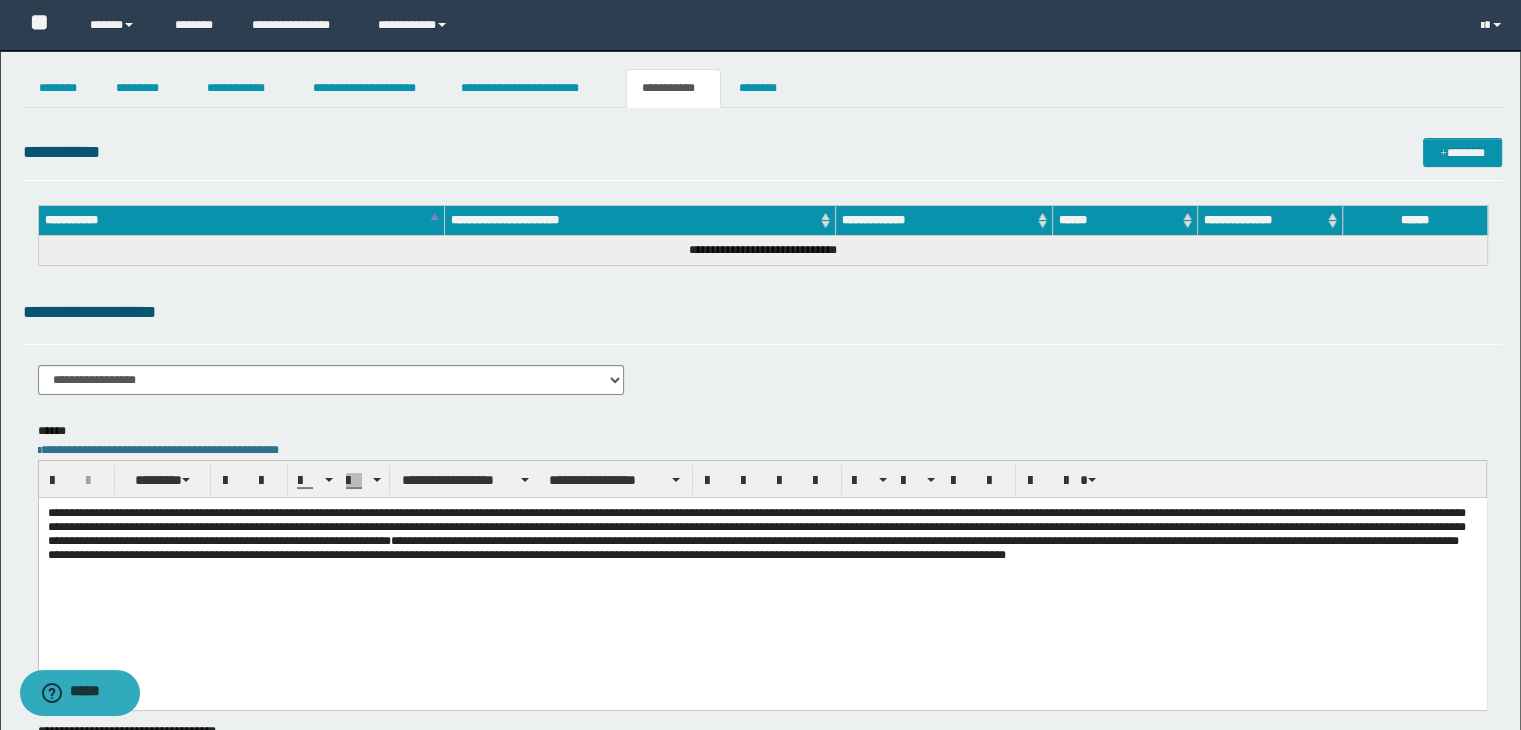 click on "**********" at bounding box center [331, 380] 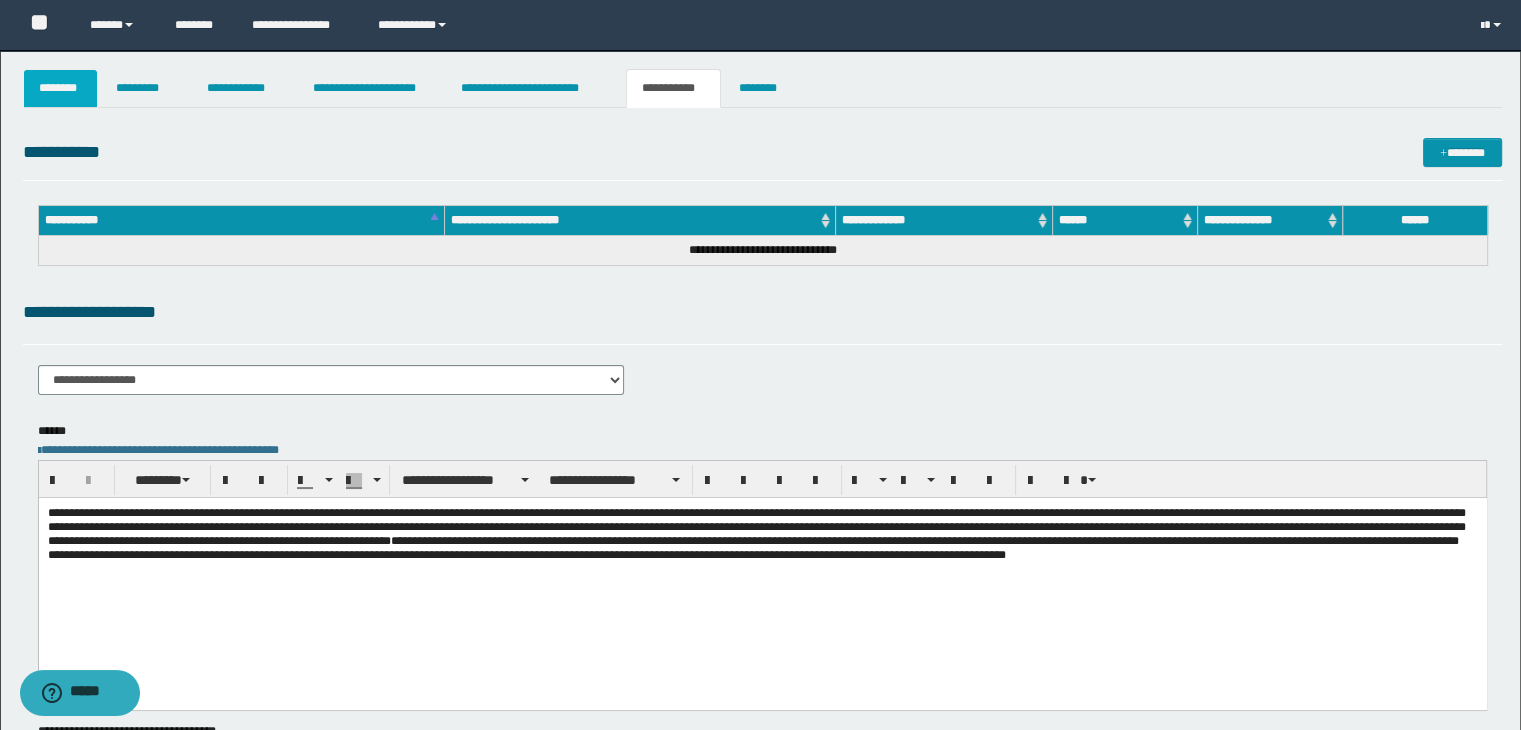 click on "********" at bounding box center [61, 88] 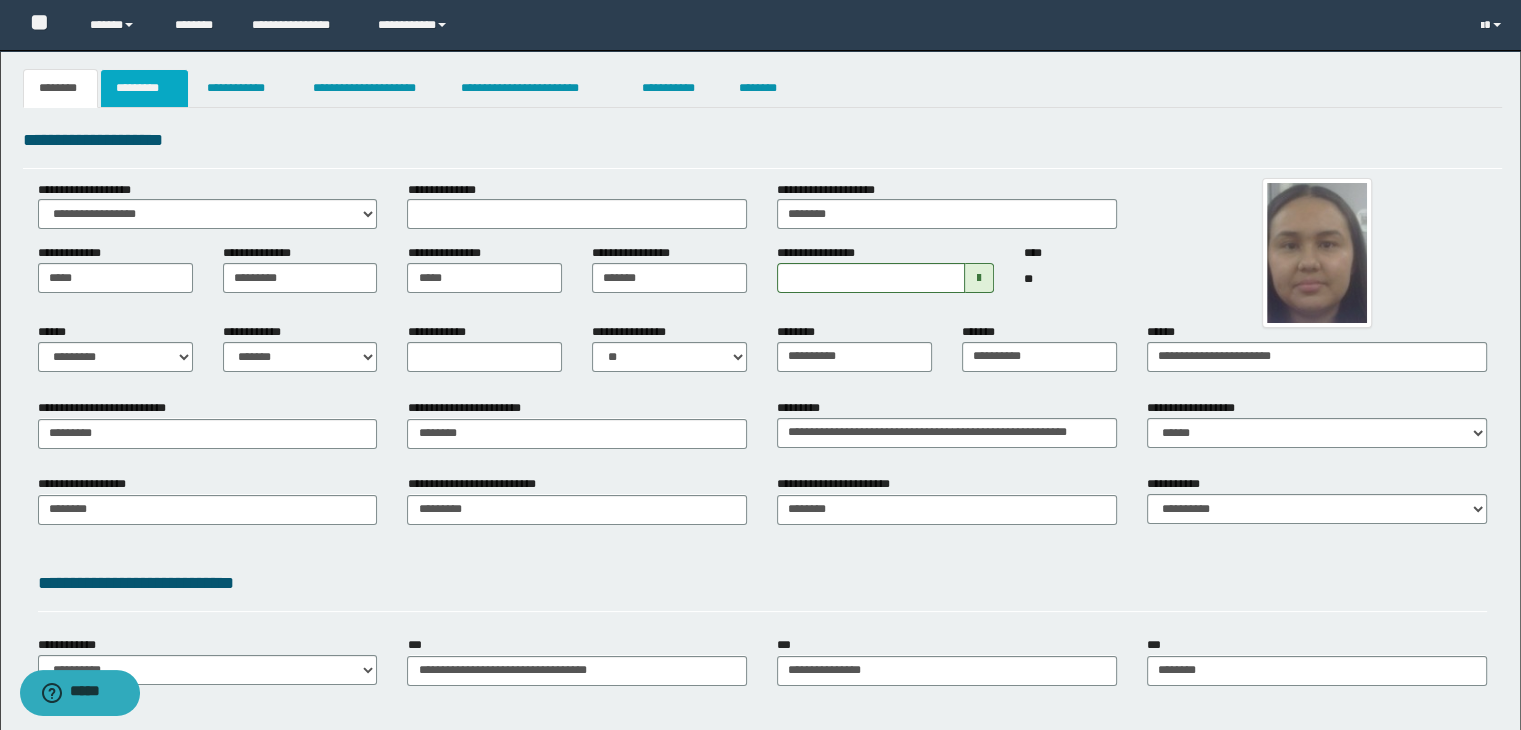 click on "*********" at bounding box center [144, 88] 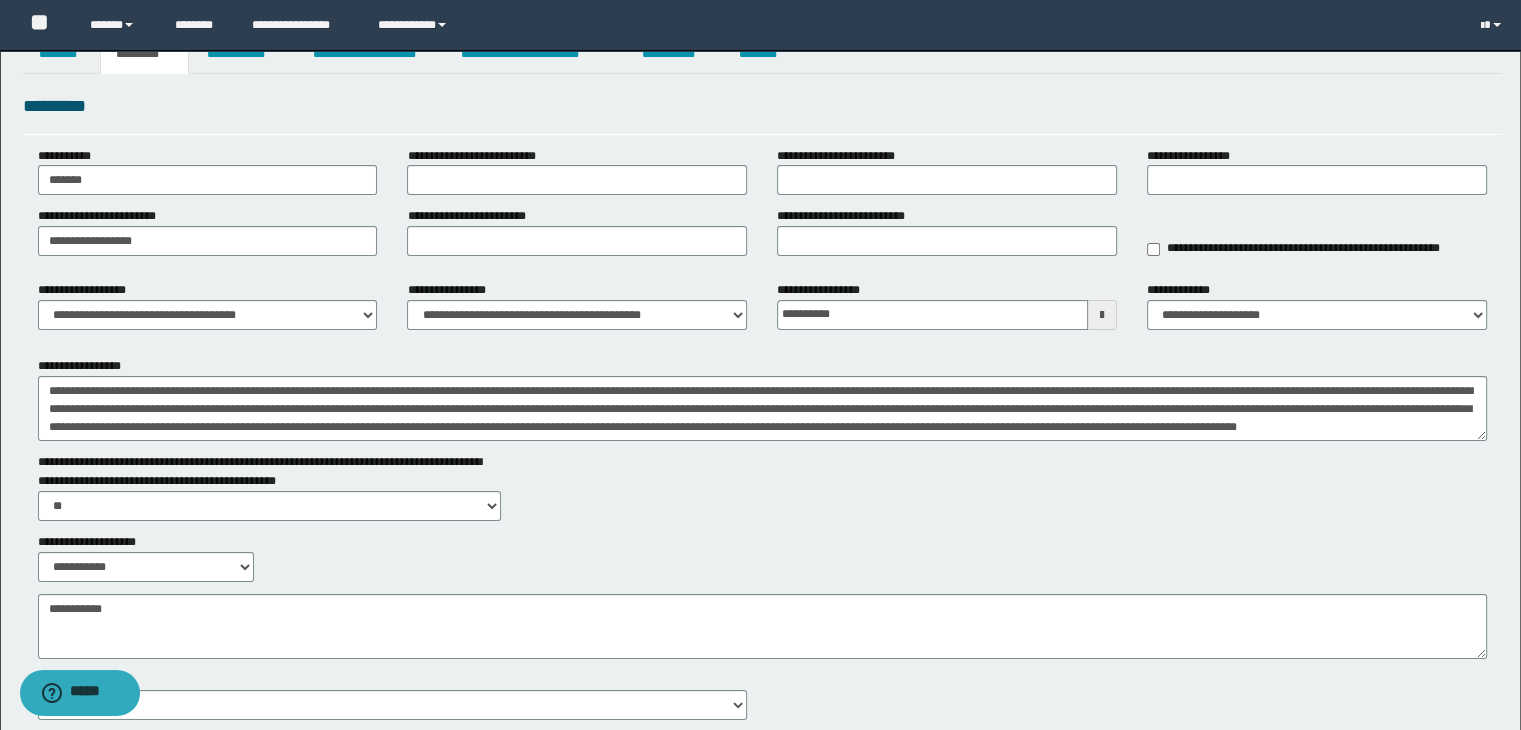 scroll, scrollTop: 0, scrollLeft: 0, axis: both 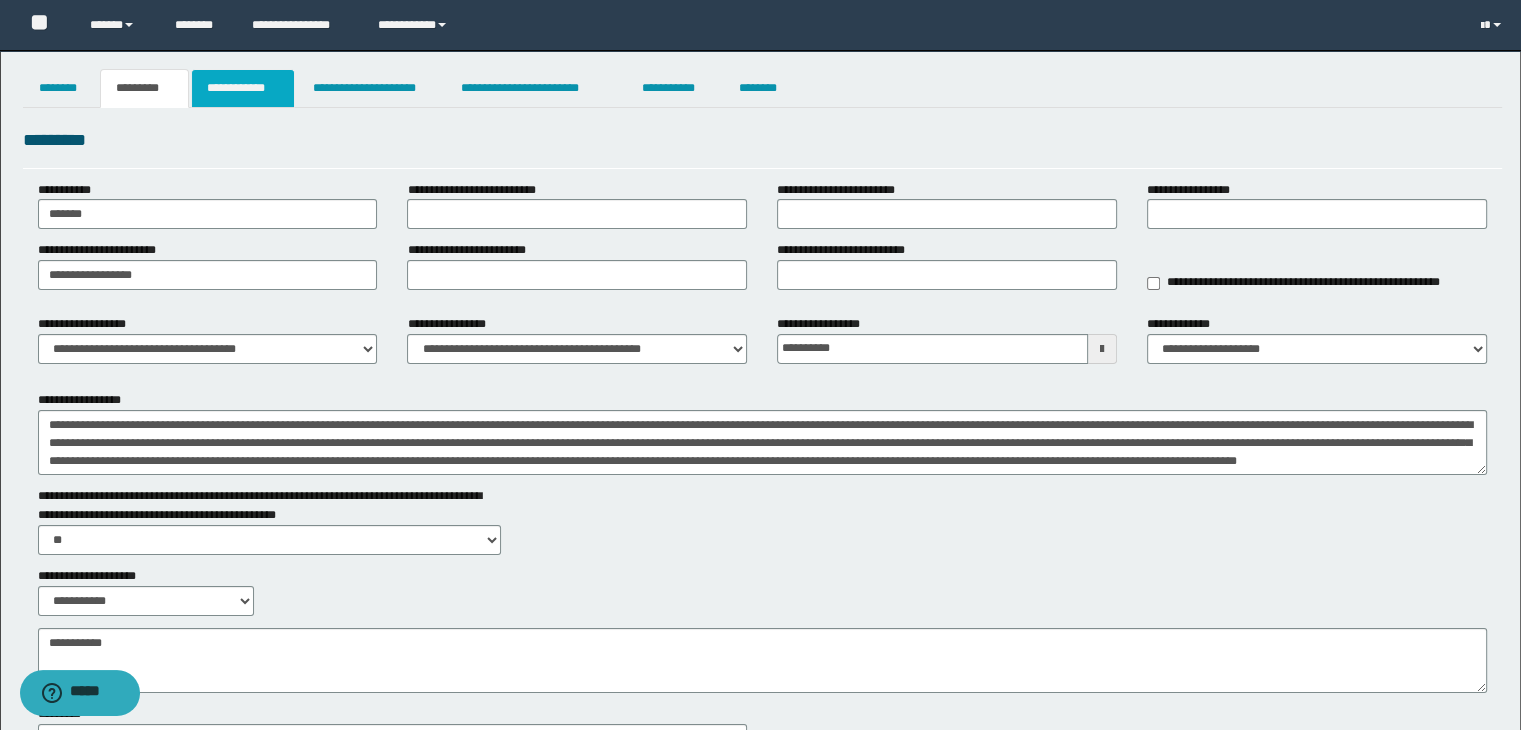 click on "**********" at bounding box center [243, 88] 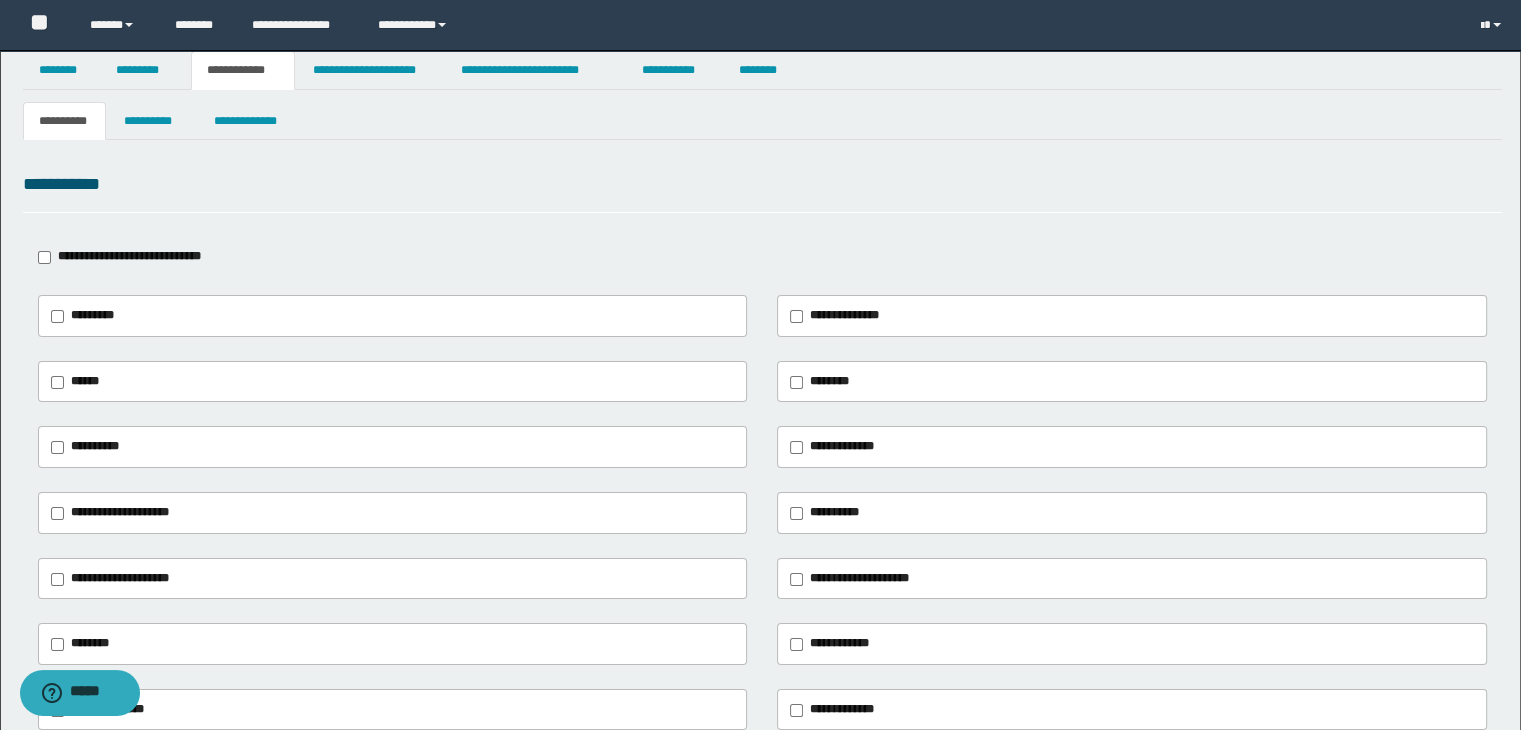 scroll, scrollTop: 0, scrollLeft: 0, axis: both 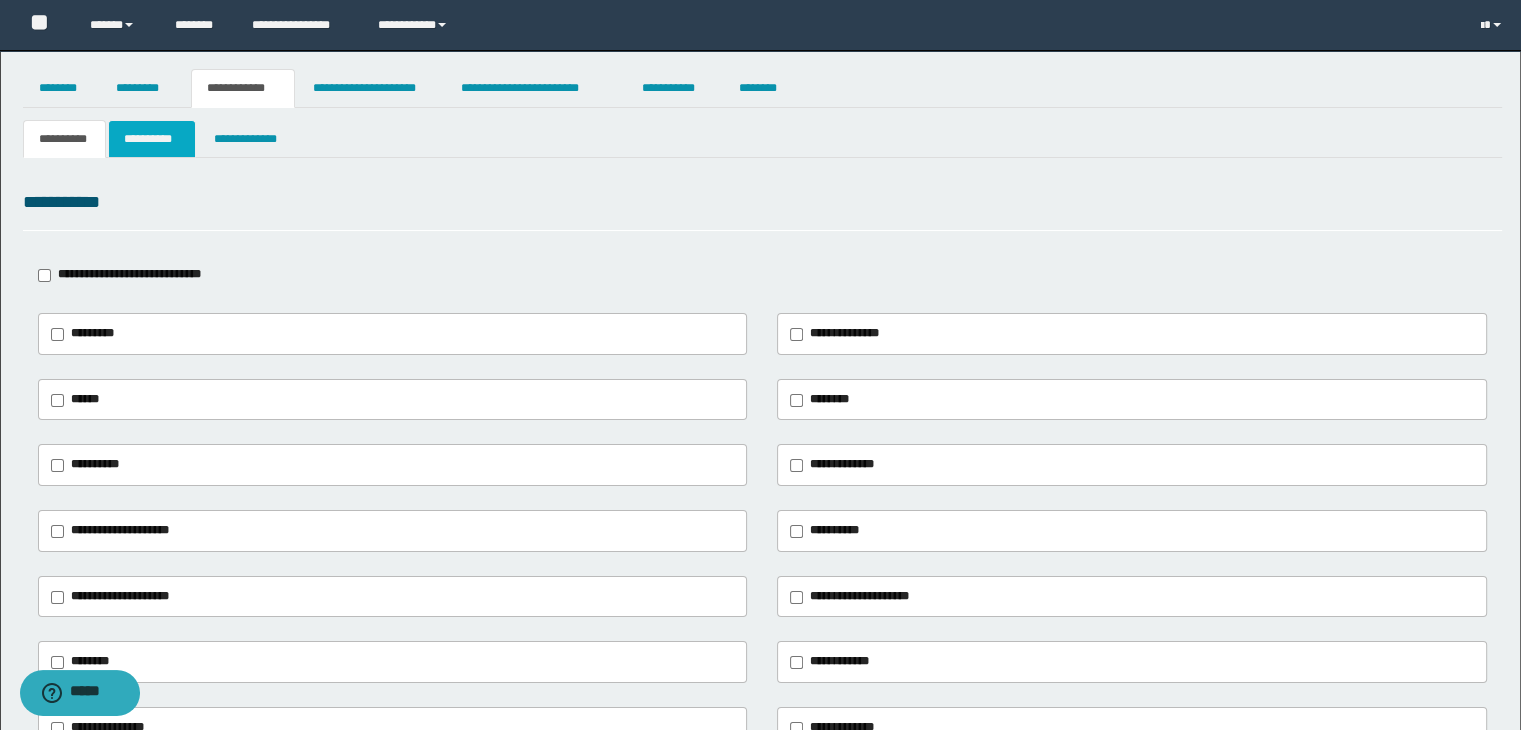 click on "**********" at bounding box center (152, 139) 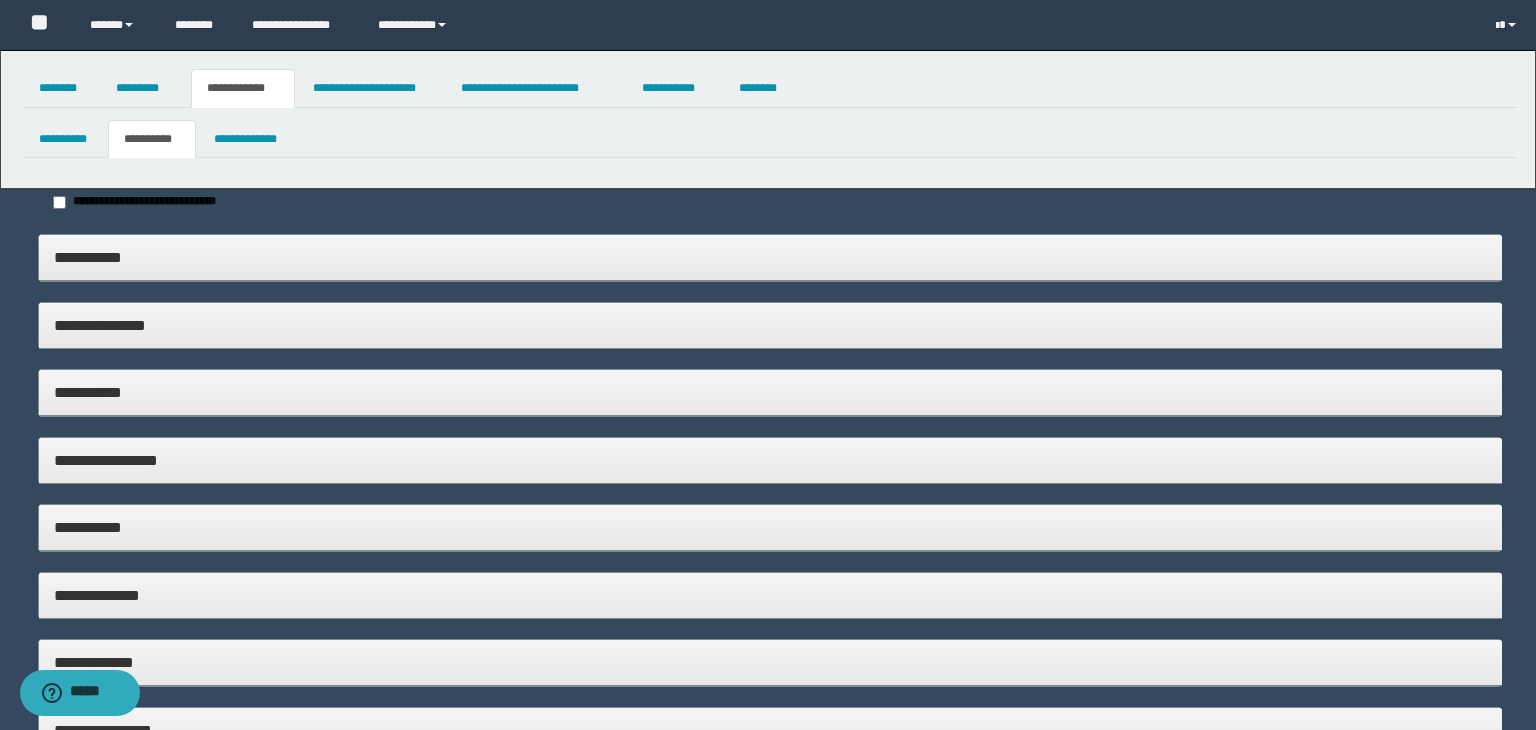 type on "*****" 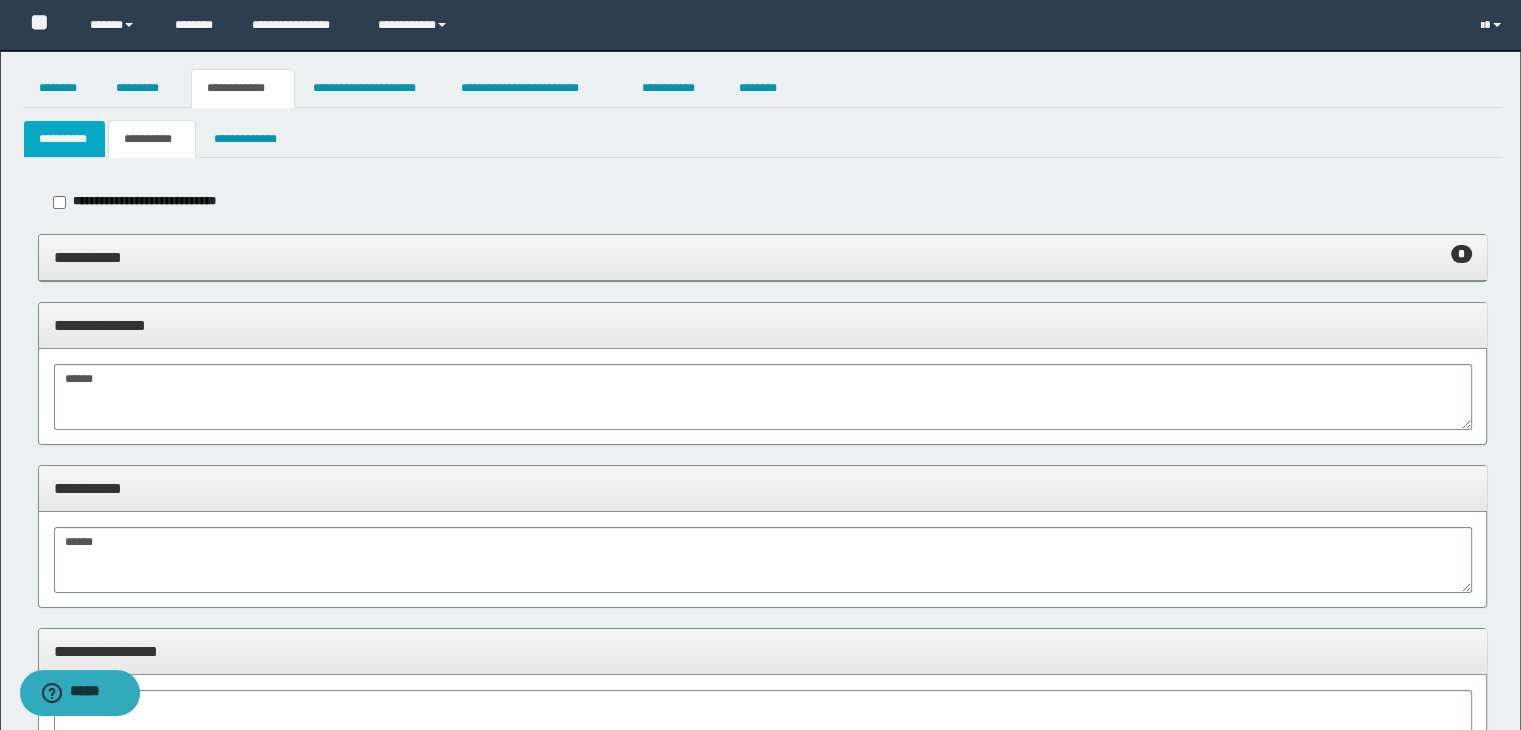 click on "**********" at bounding box center (65, 139) 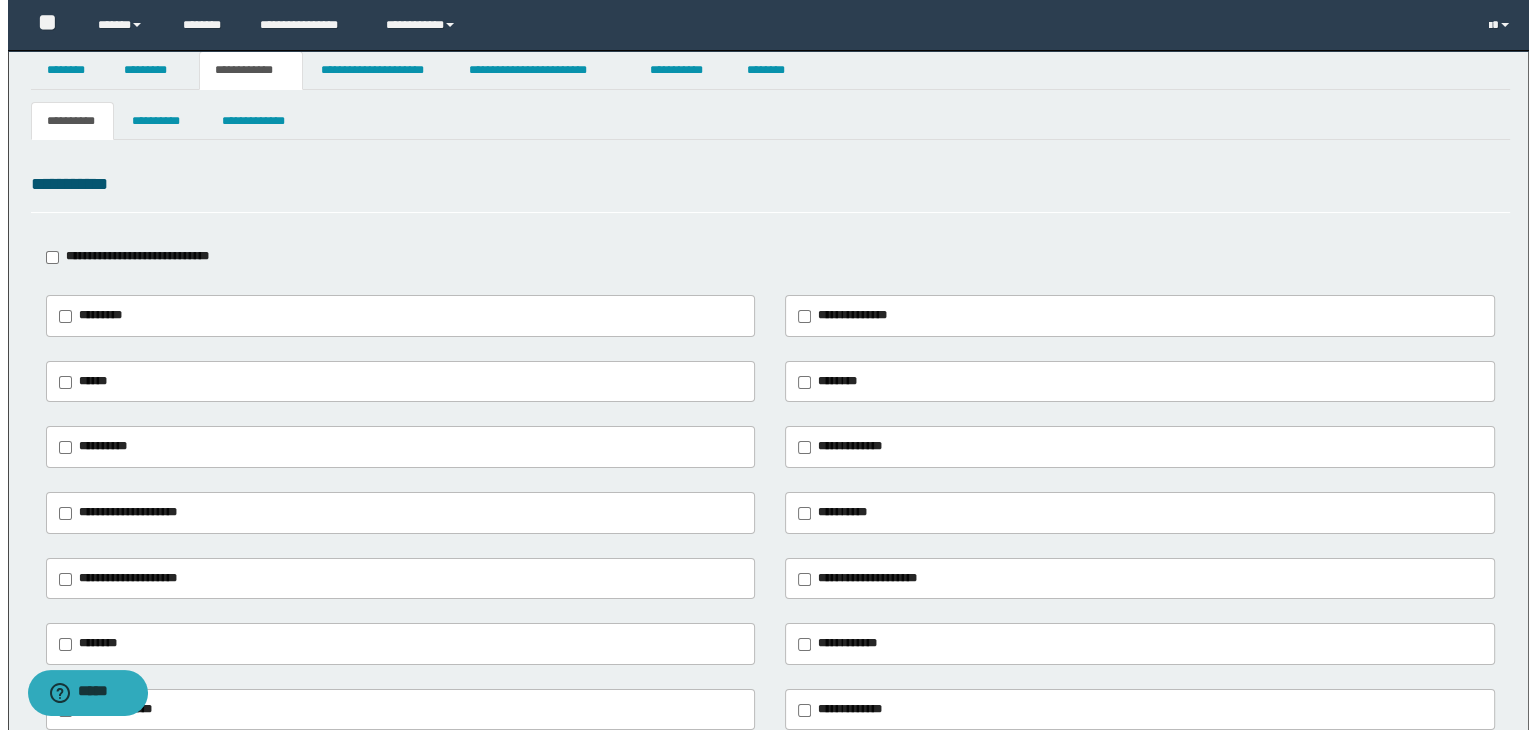 scroll, scrollTop: 0, scrollLeft: 0, axis: both 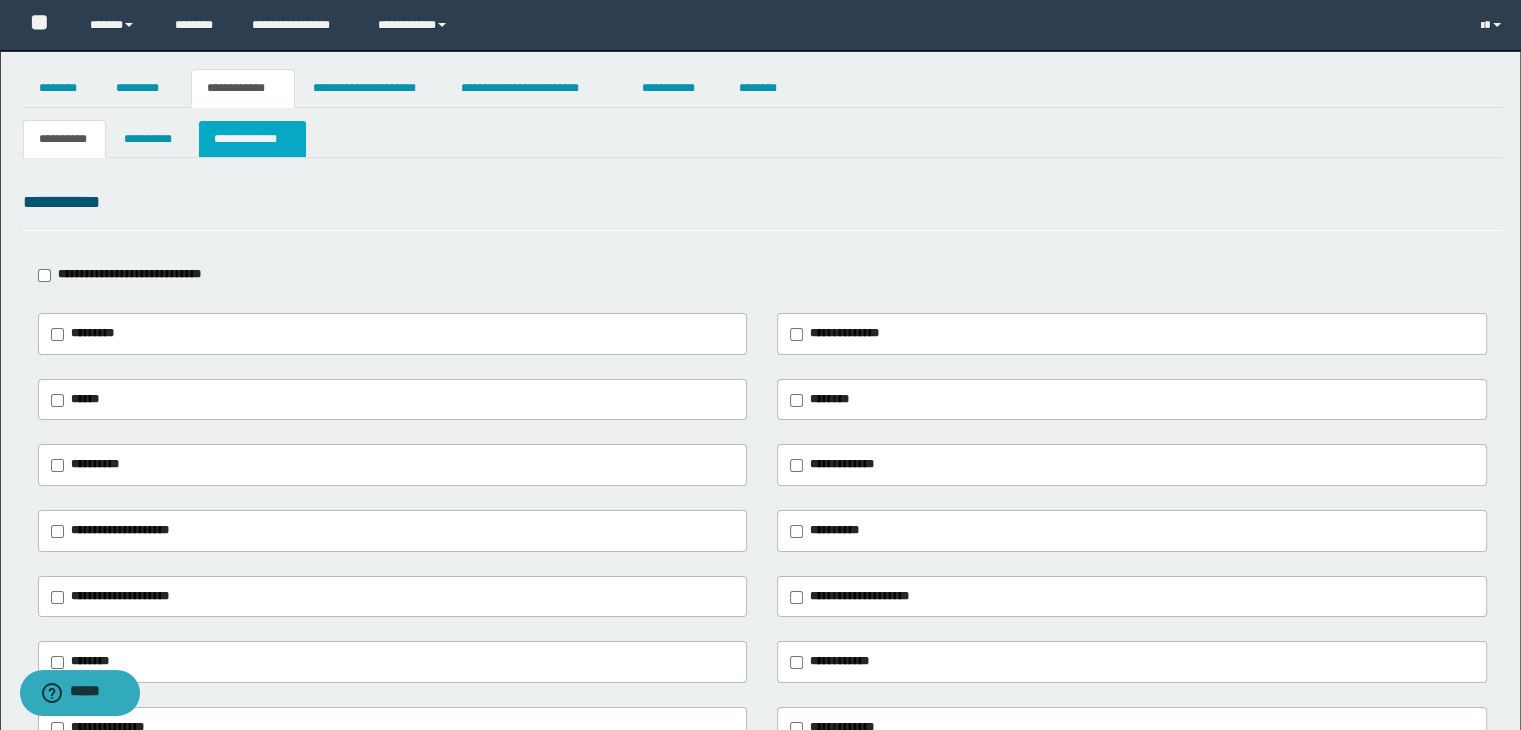click on "**********" at bounding box center [252, 139] 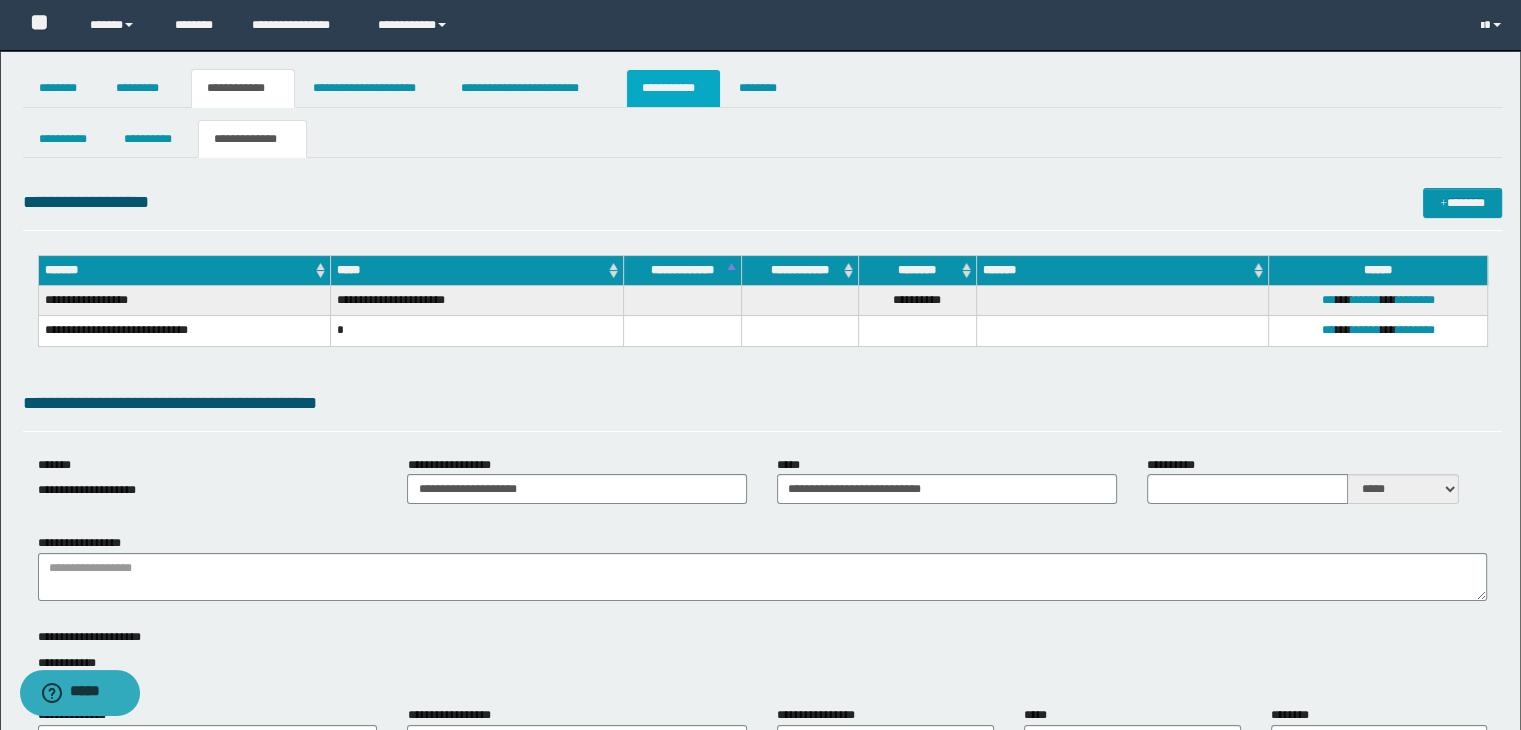 click on "**********" at bounding box center (673, 88) 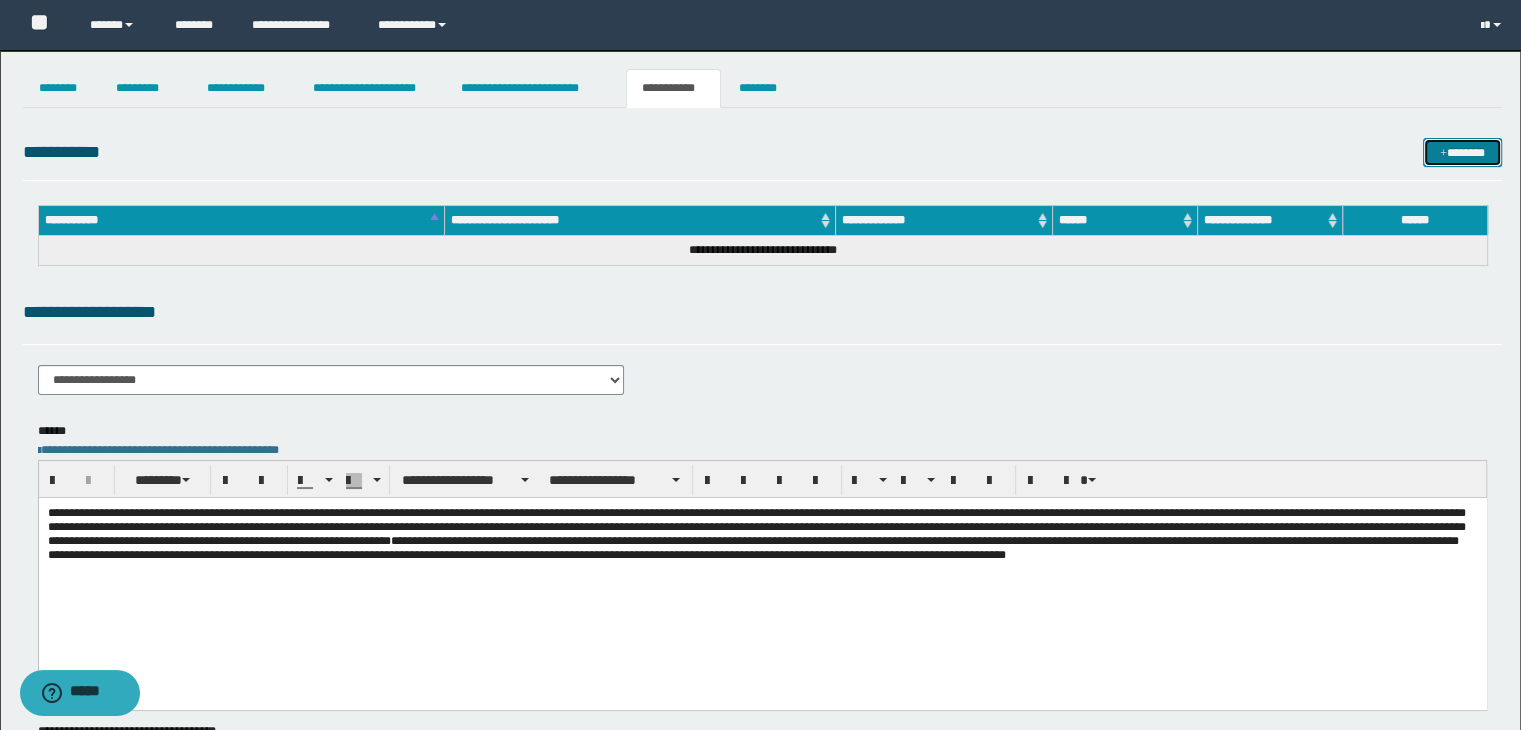 click at bounding box center (1443, 154) 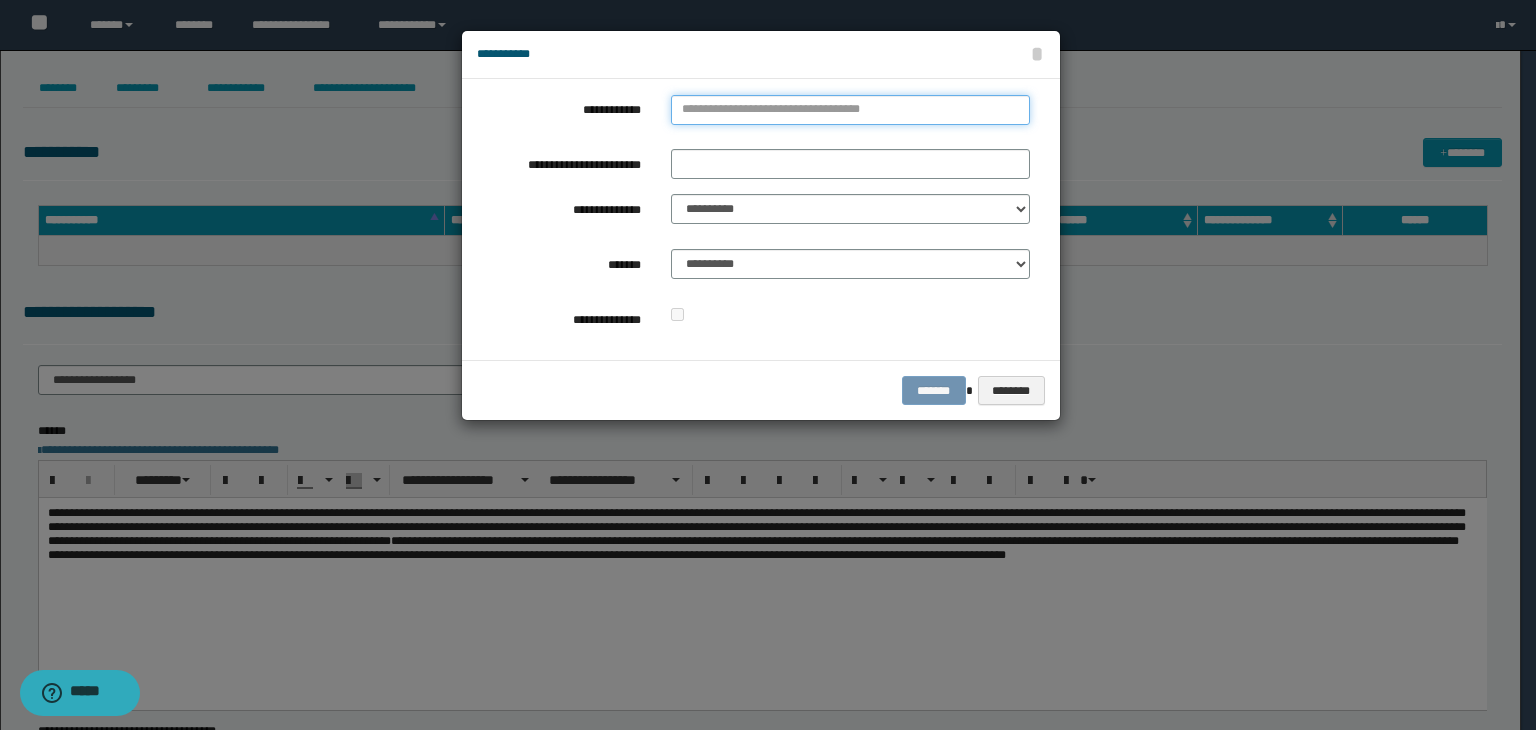 click on "**********" at bounding box center [850, 110] 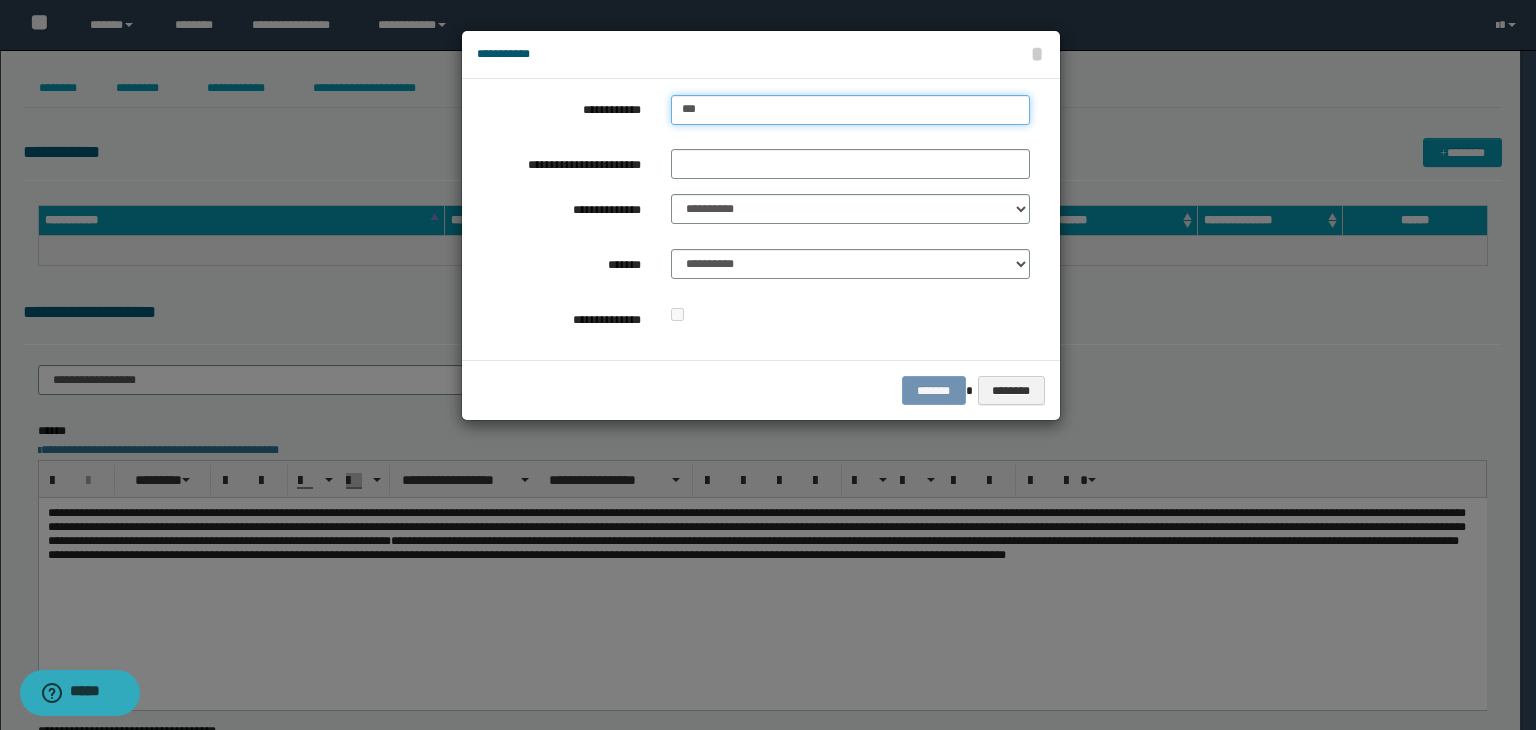 type on "****" 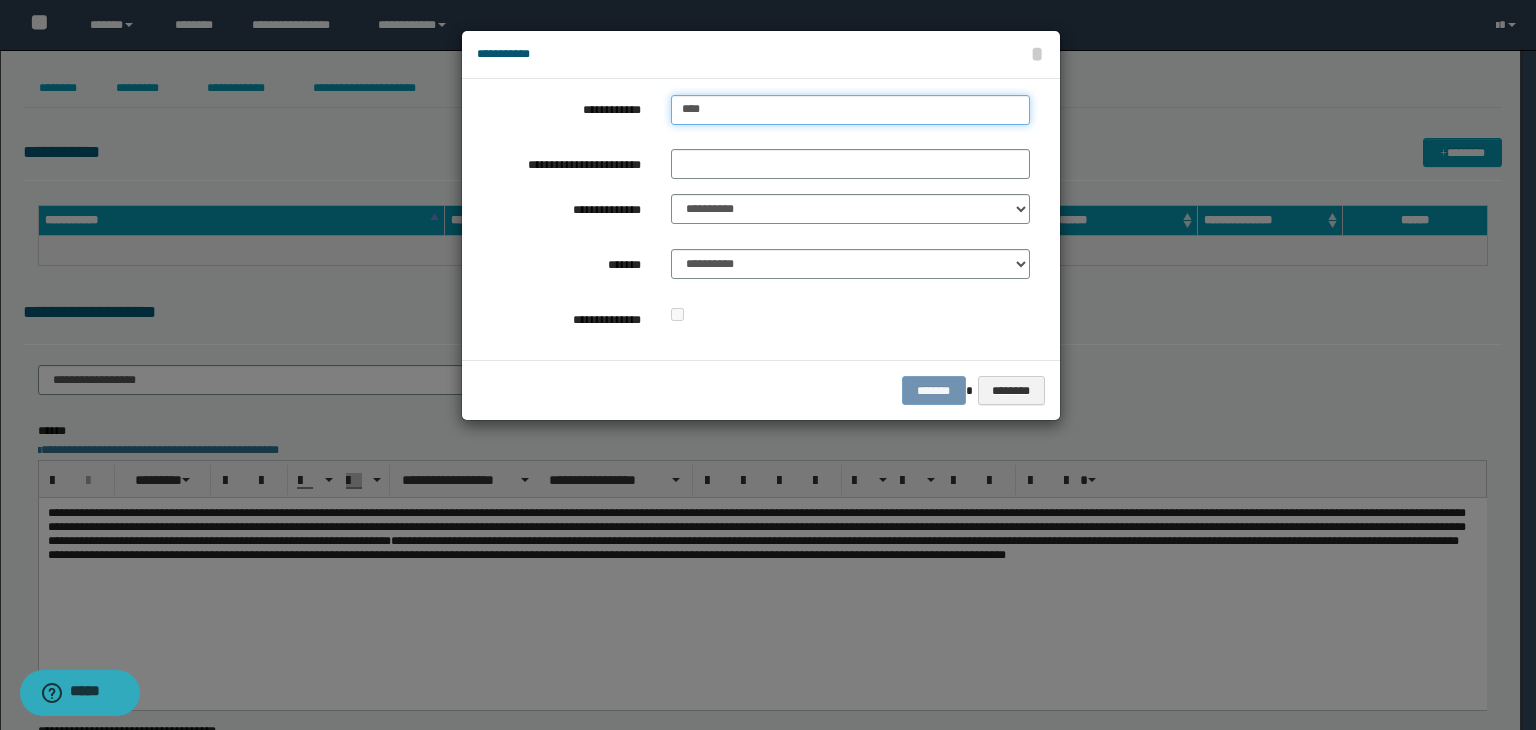 type on "****" 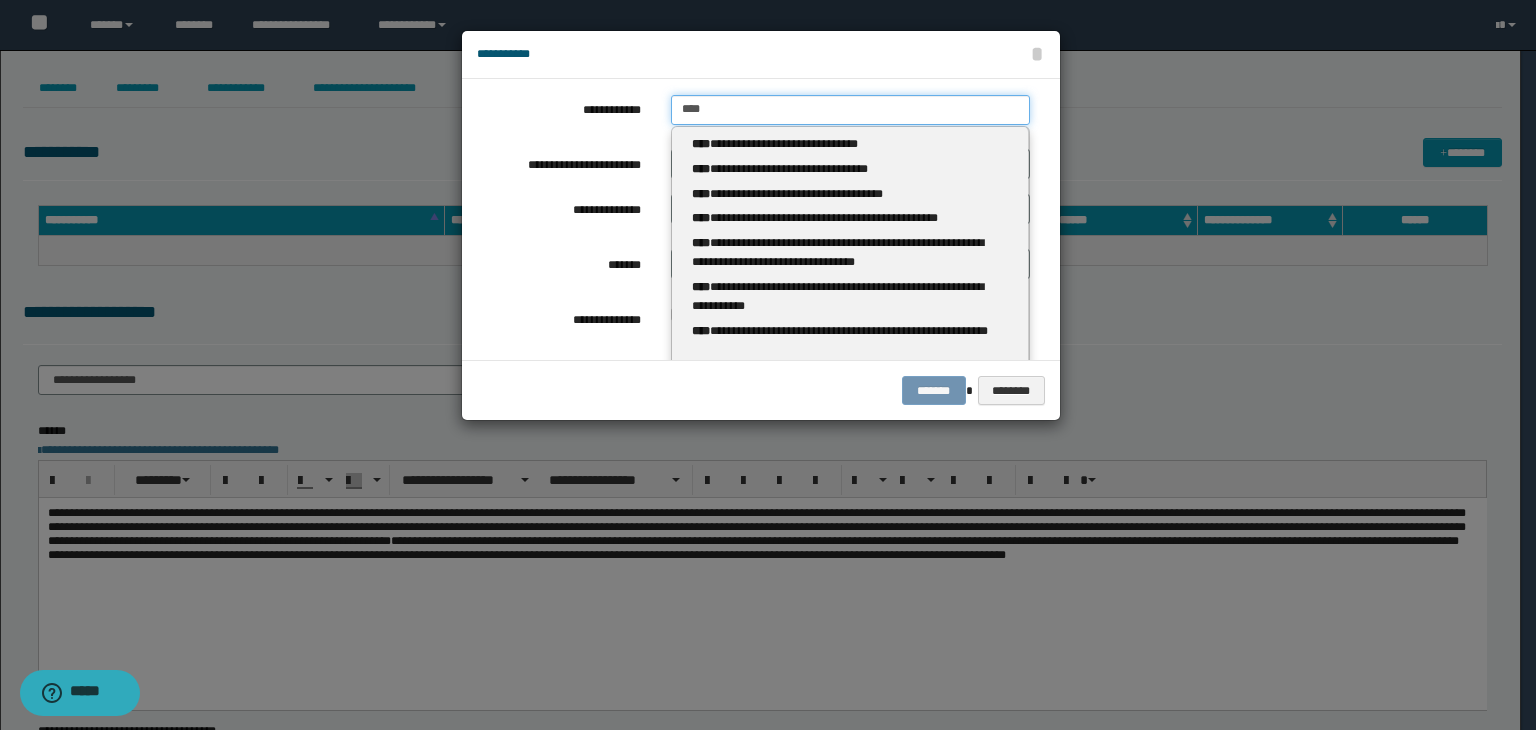 type 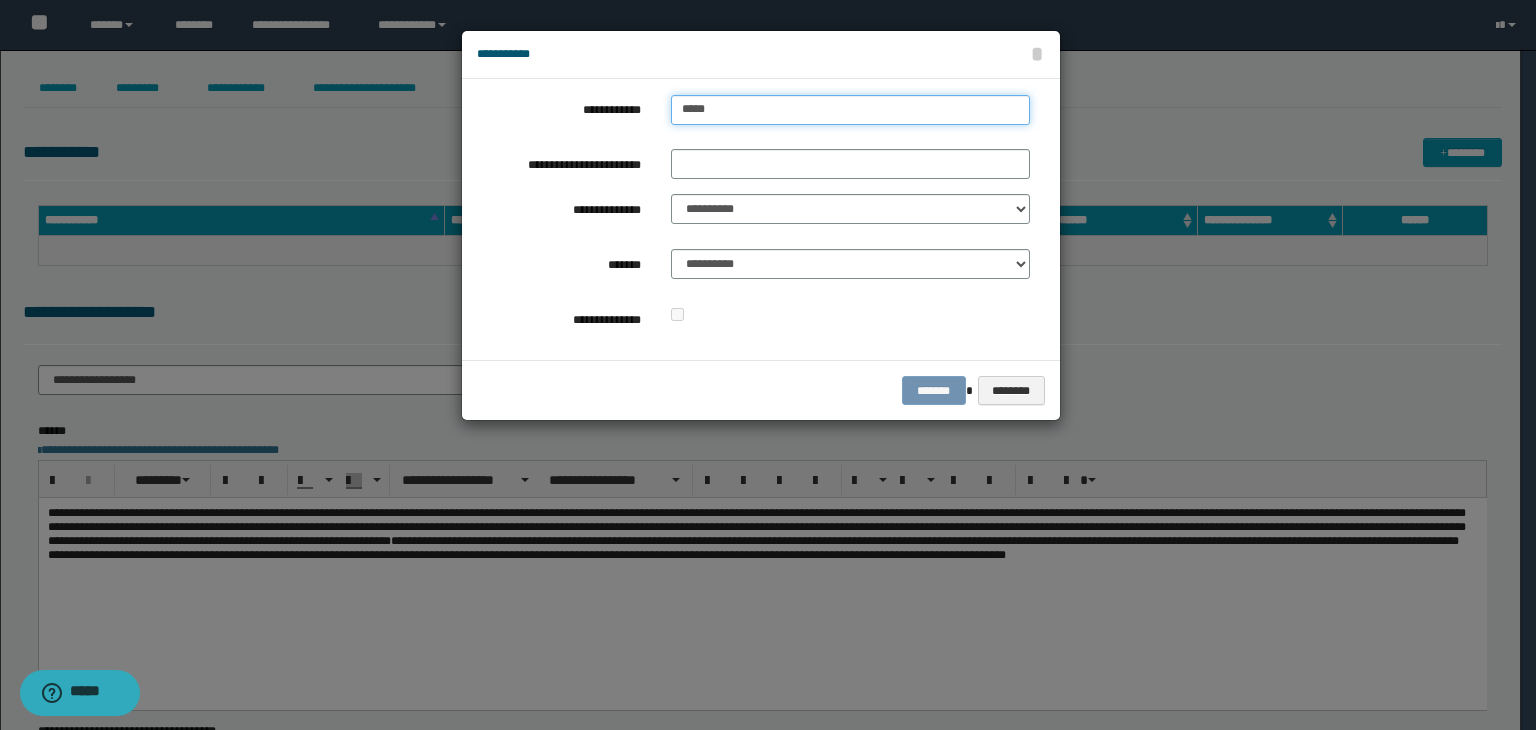 type on "*****" 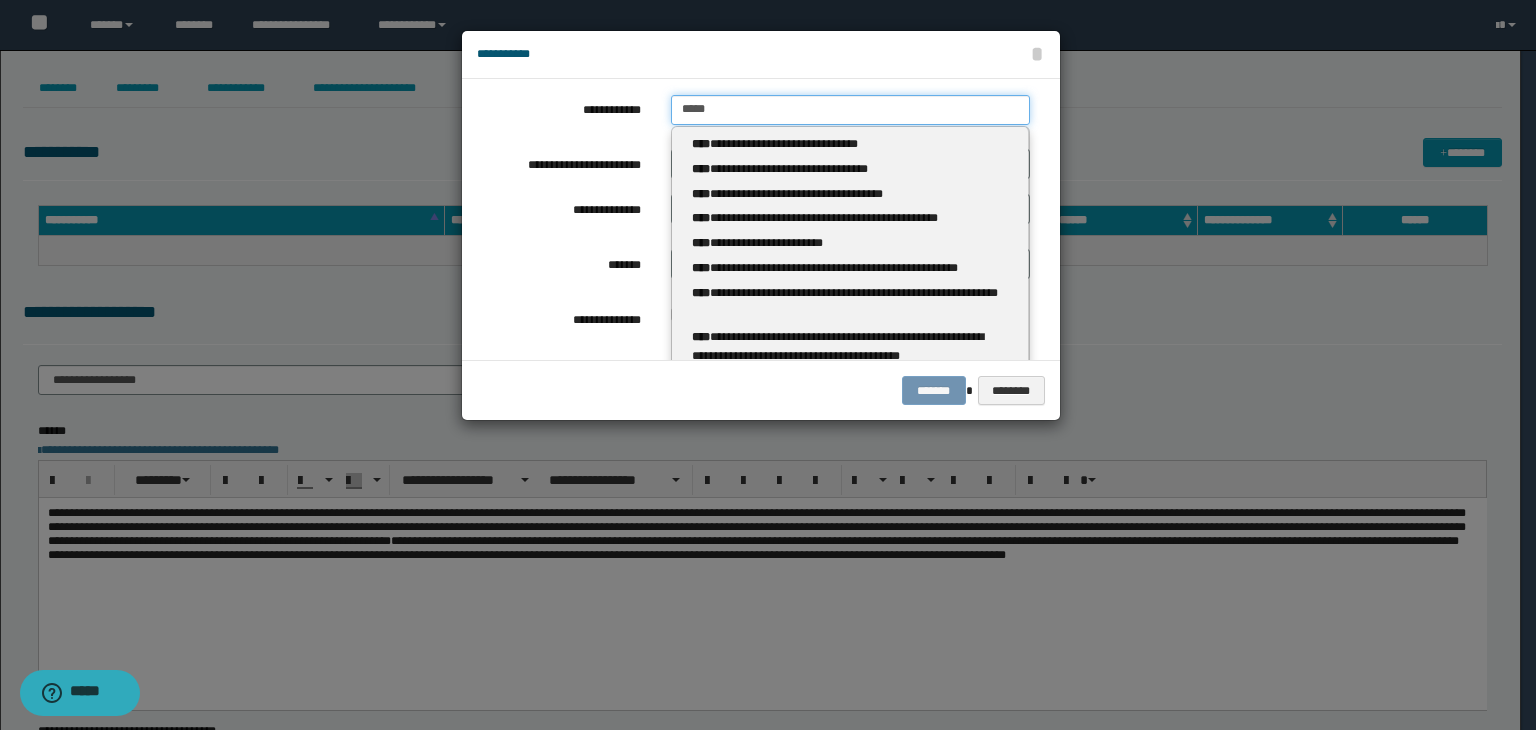 type 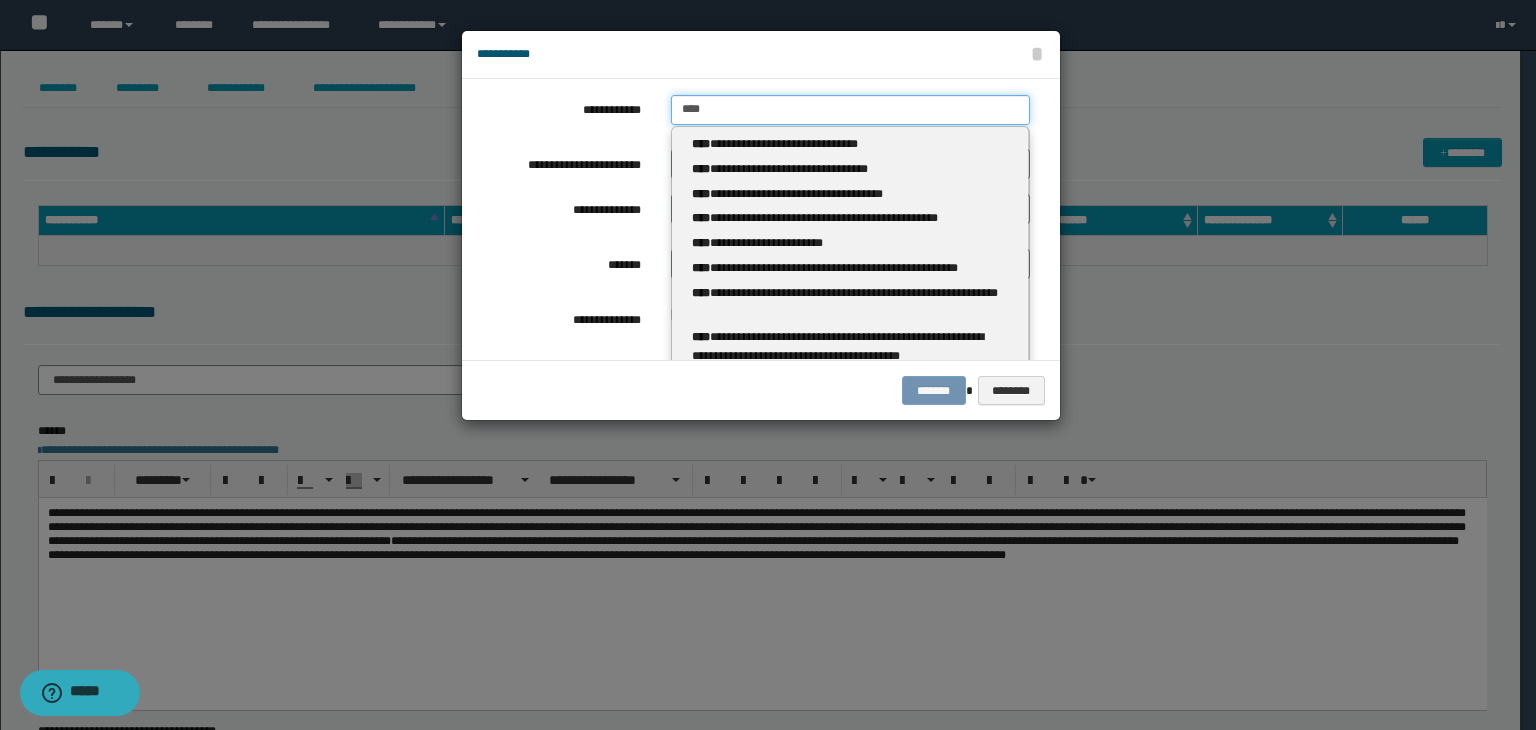 type on "****" 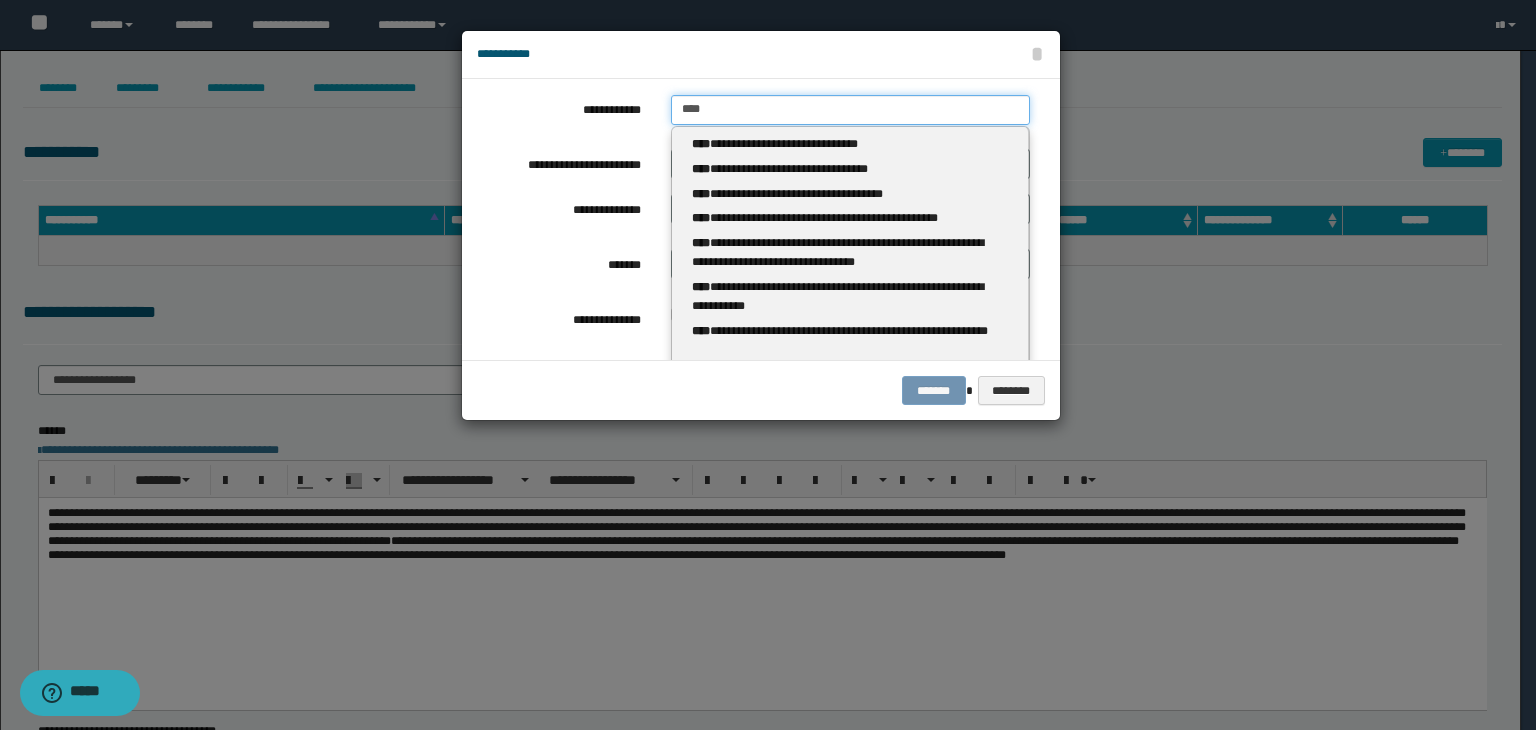 type 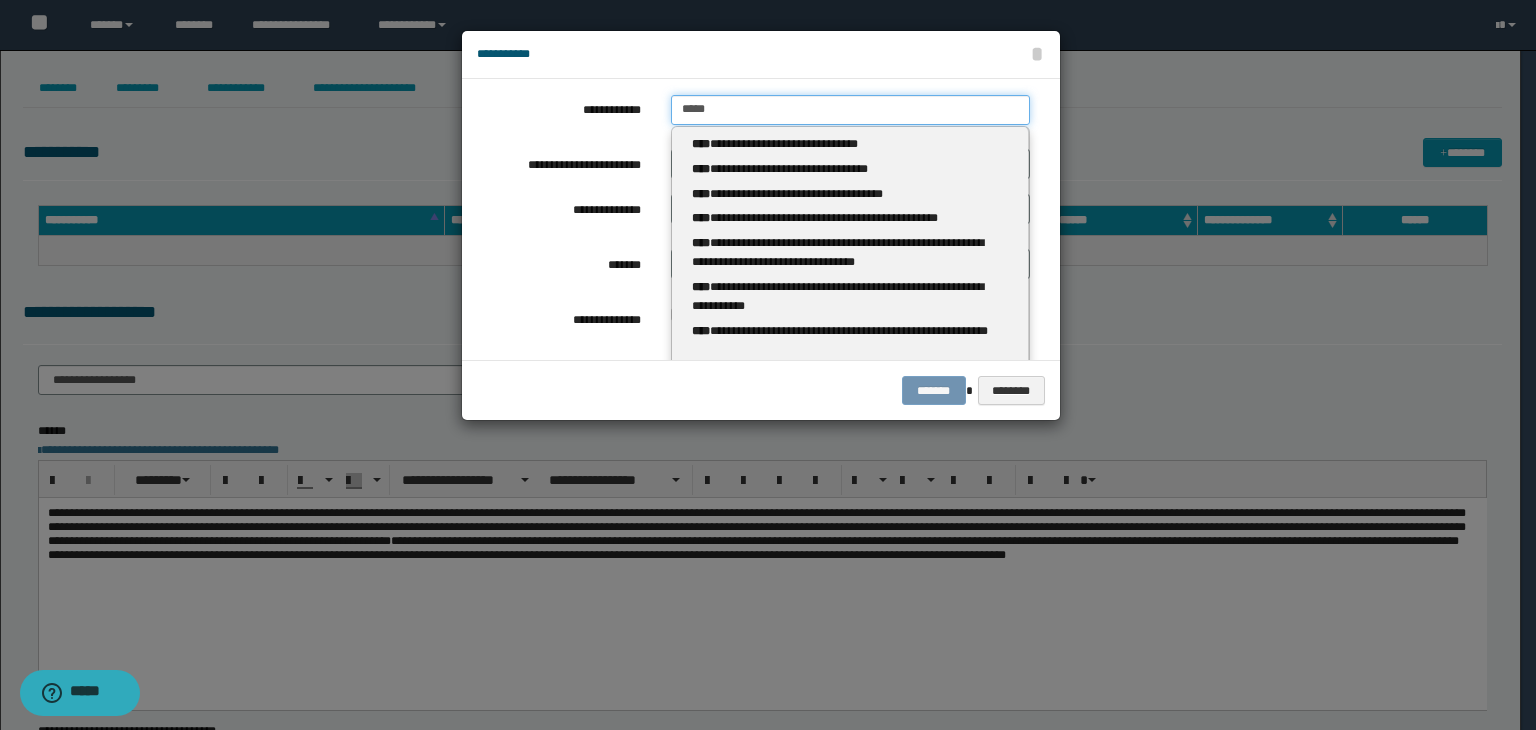 type on "*****" 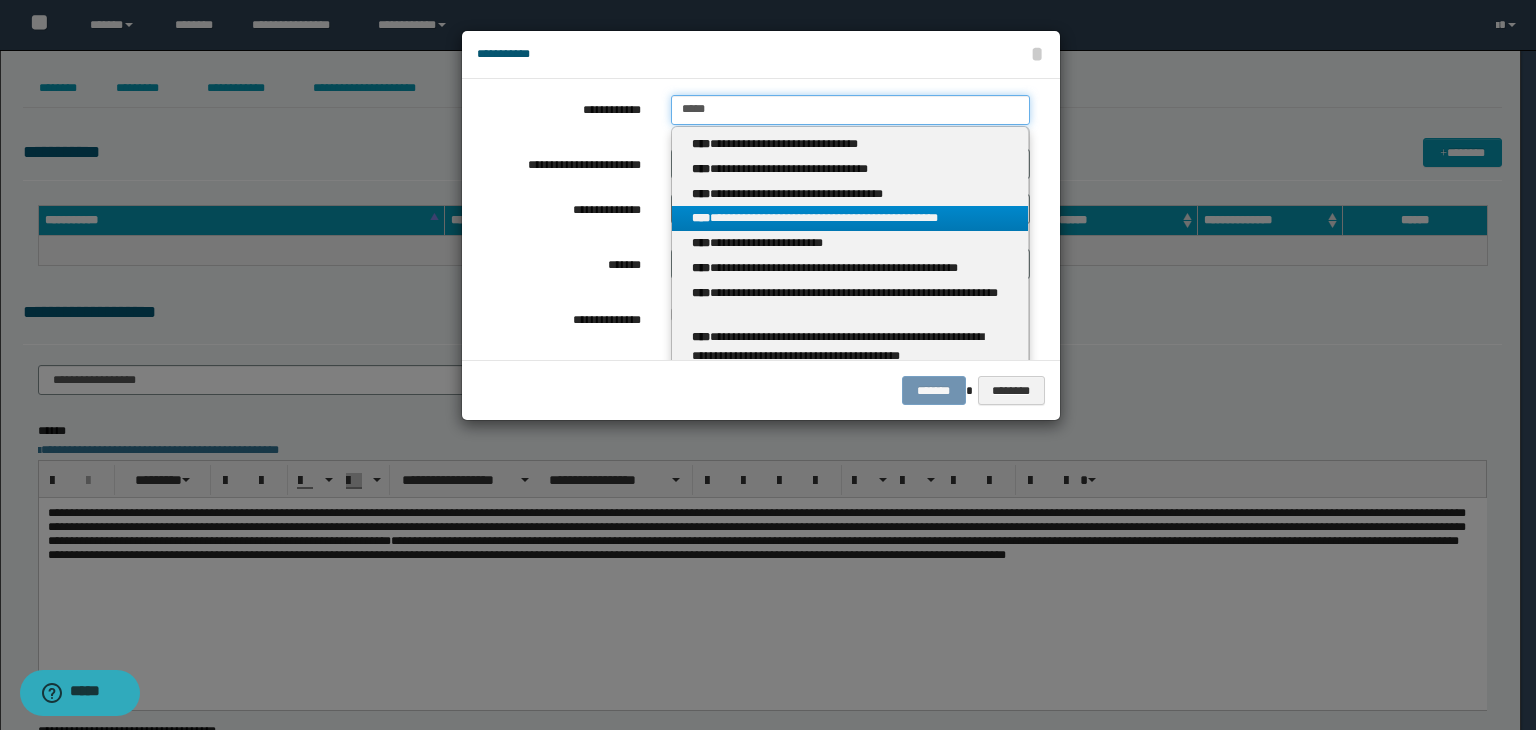 scroll, scrollTop: 152, scrollLeft: 0, axis: vertical 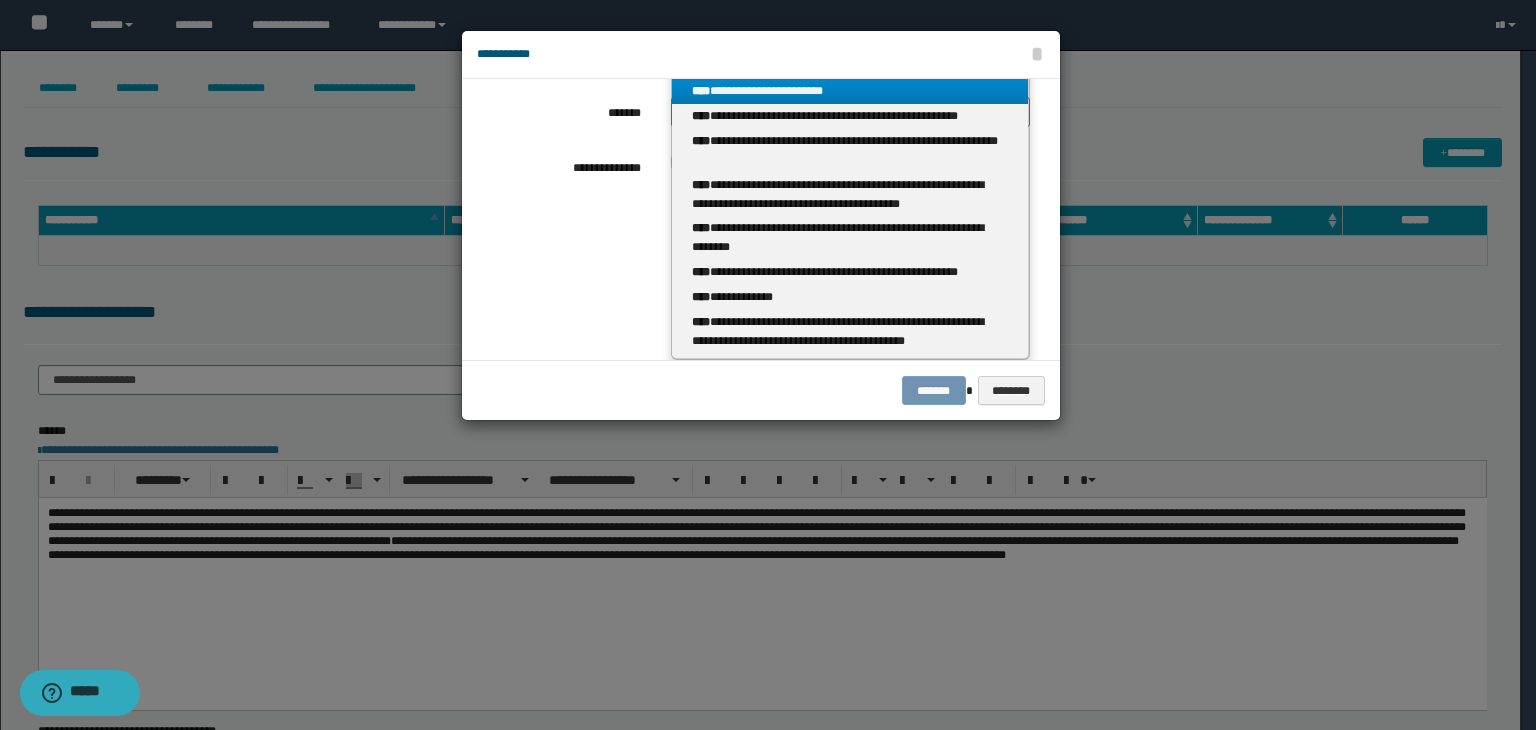 type on "*****" 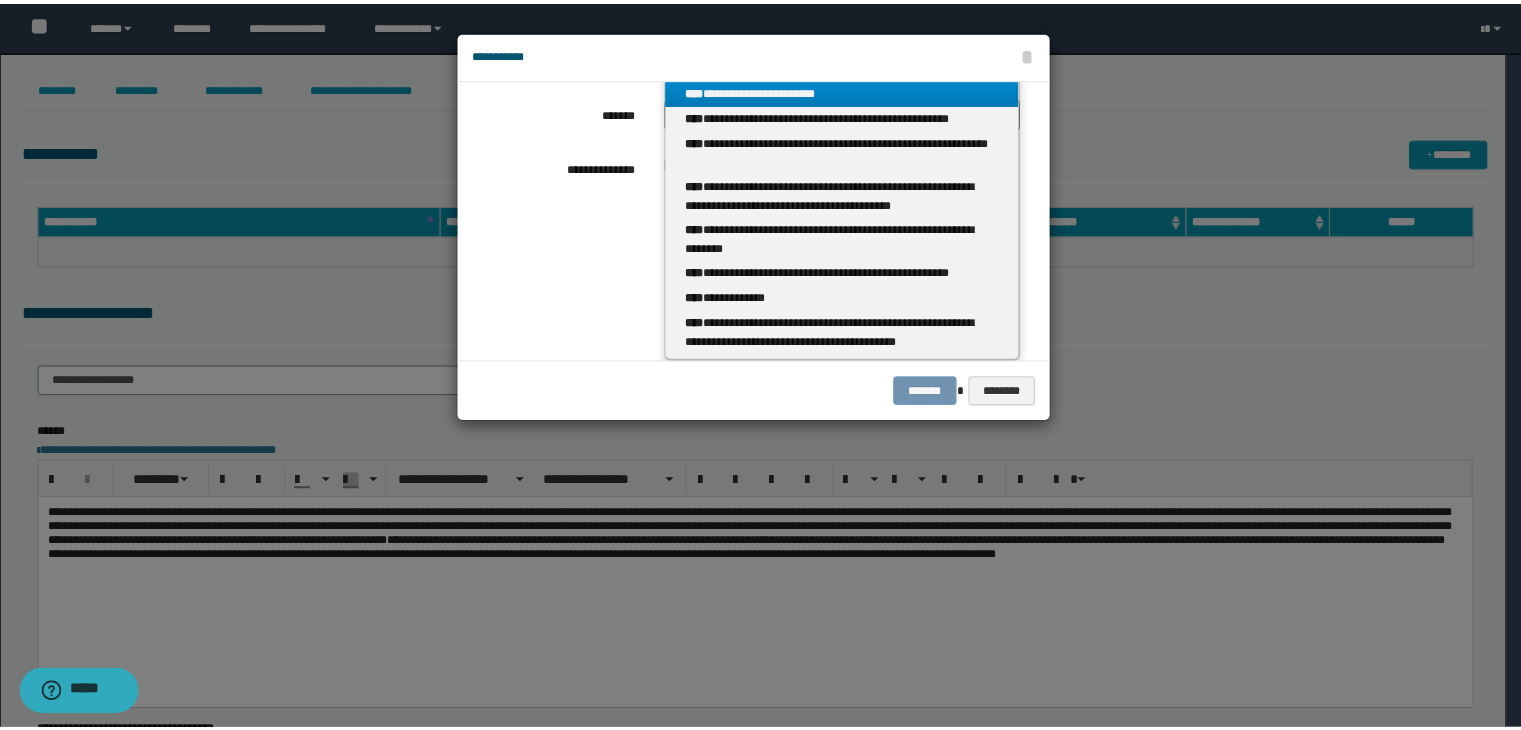 scroll, scrollTop: 0, scrollLeft: 0, axis: both 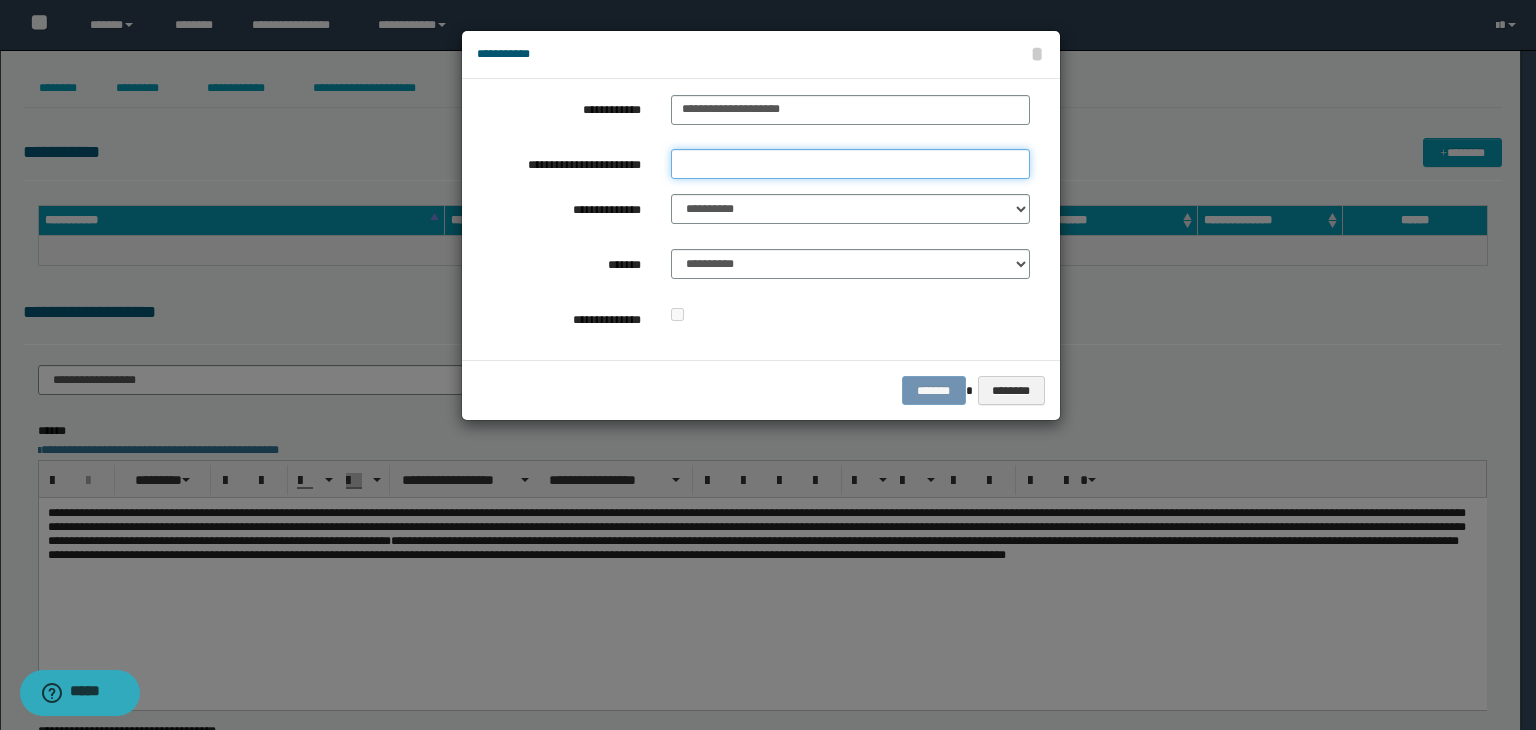 click on "**********" at bounding box center (850, 164) 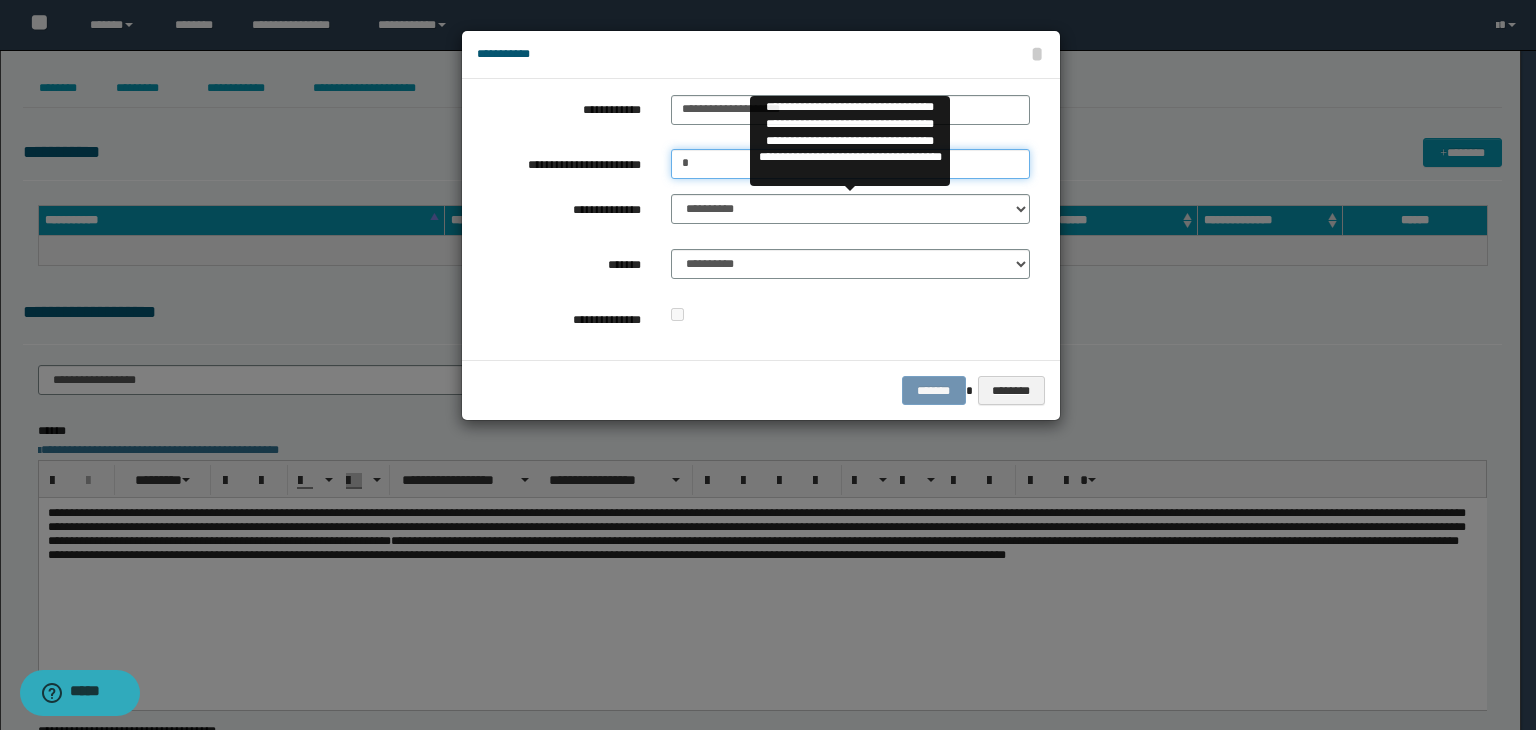 type on "*" 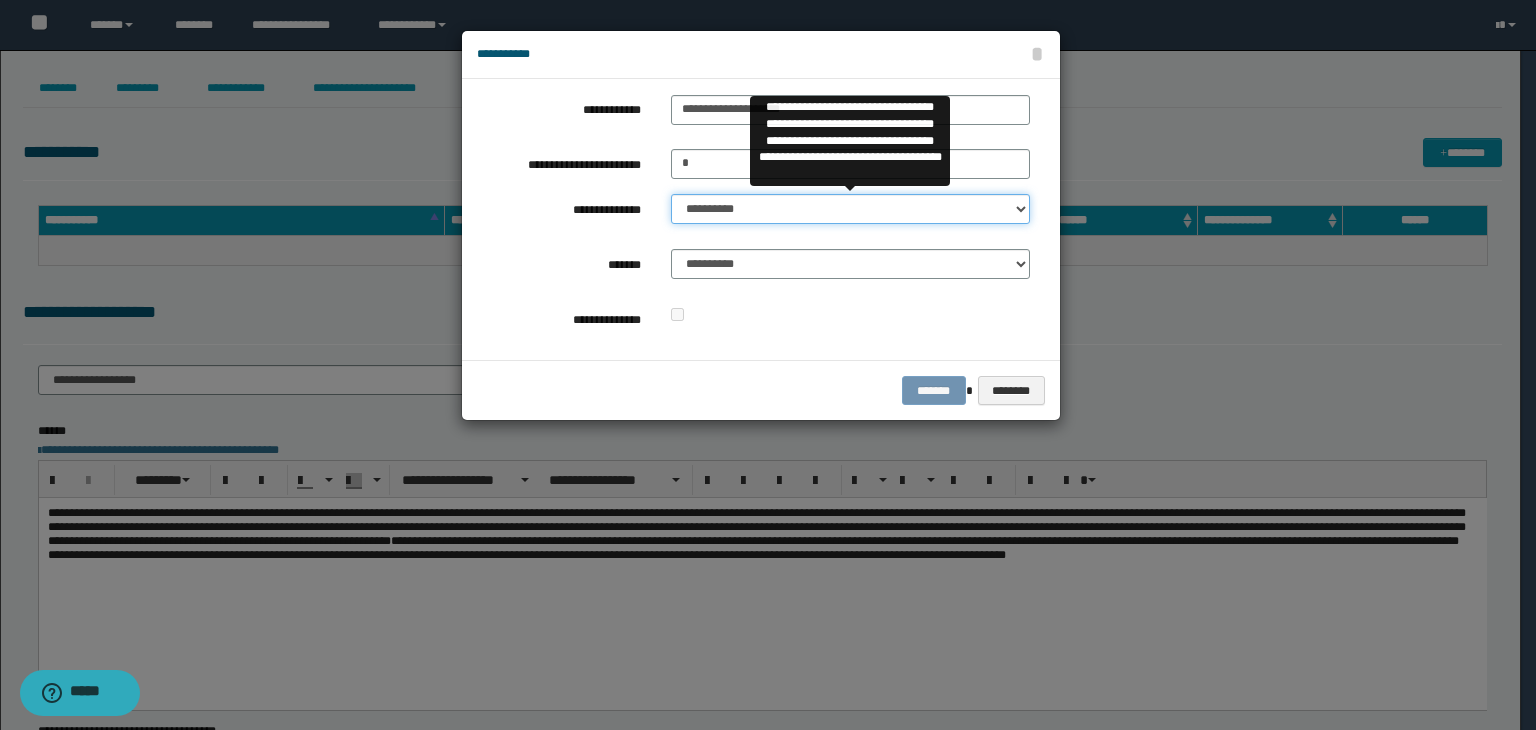 click on "**********" at bounding box center (850, 209) 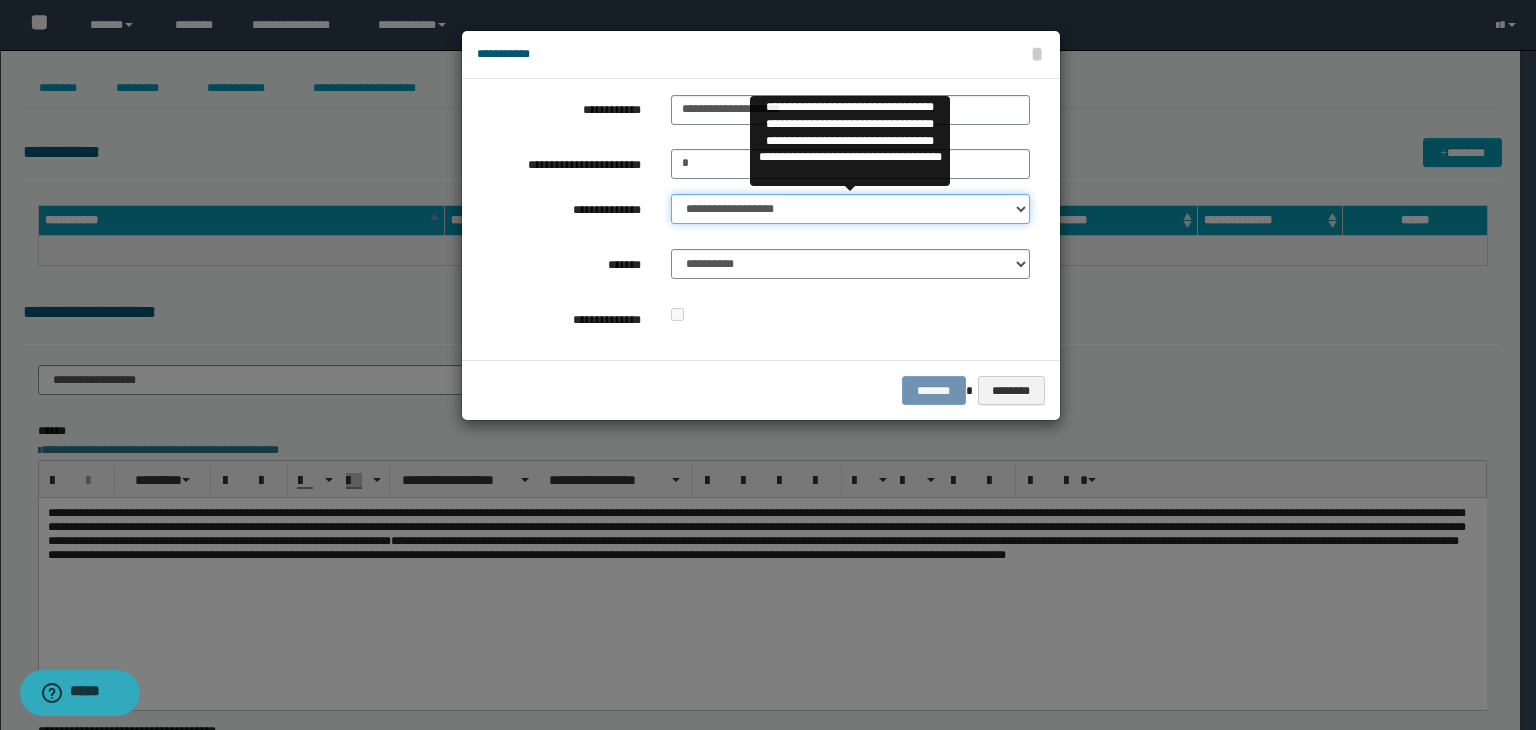 click on "**********" at bounding box center (850, 209) 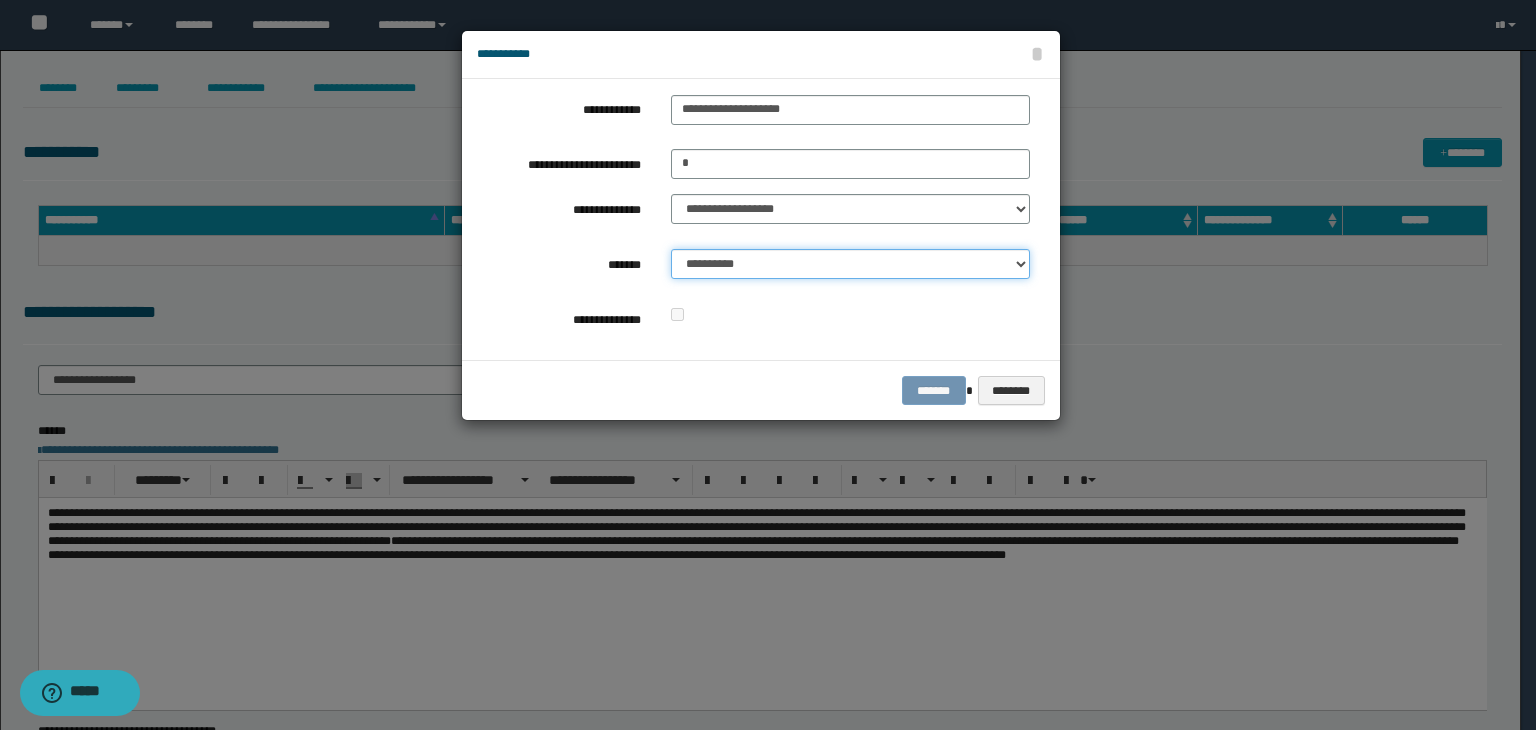 click on "**********" at bounding box center (850, 264) 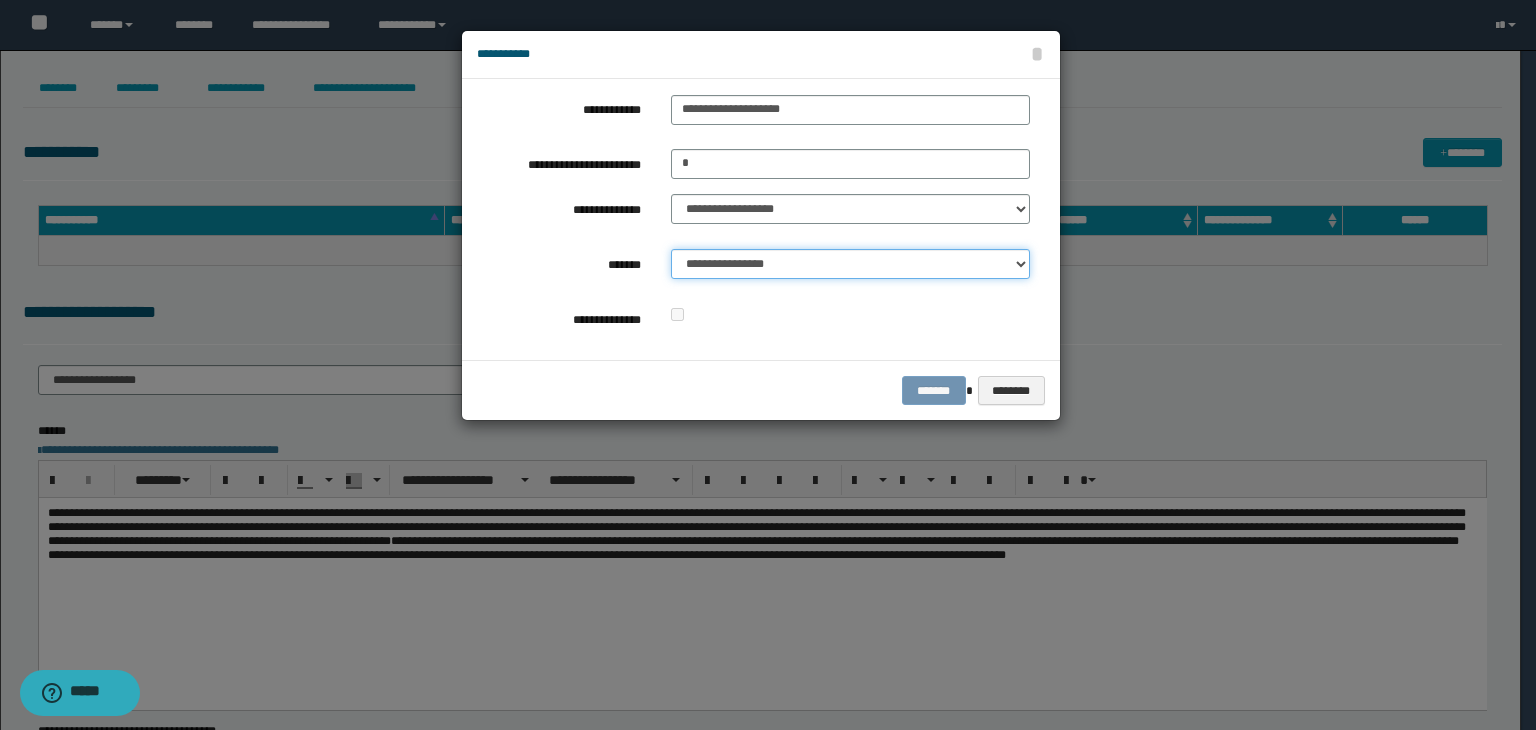 click on "**********" at bounding box center (850, 264) 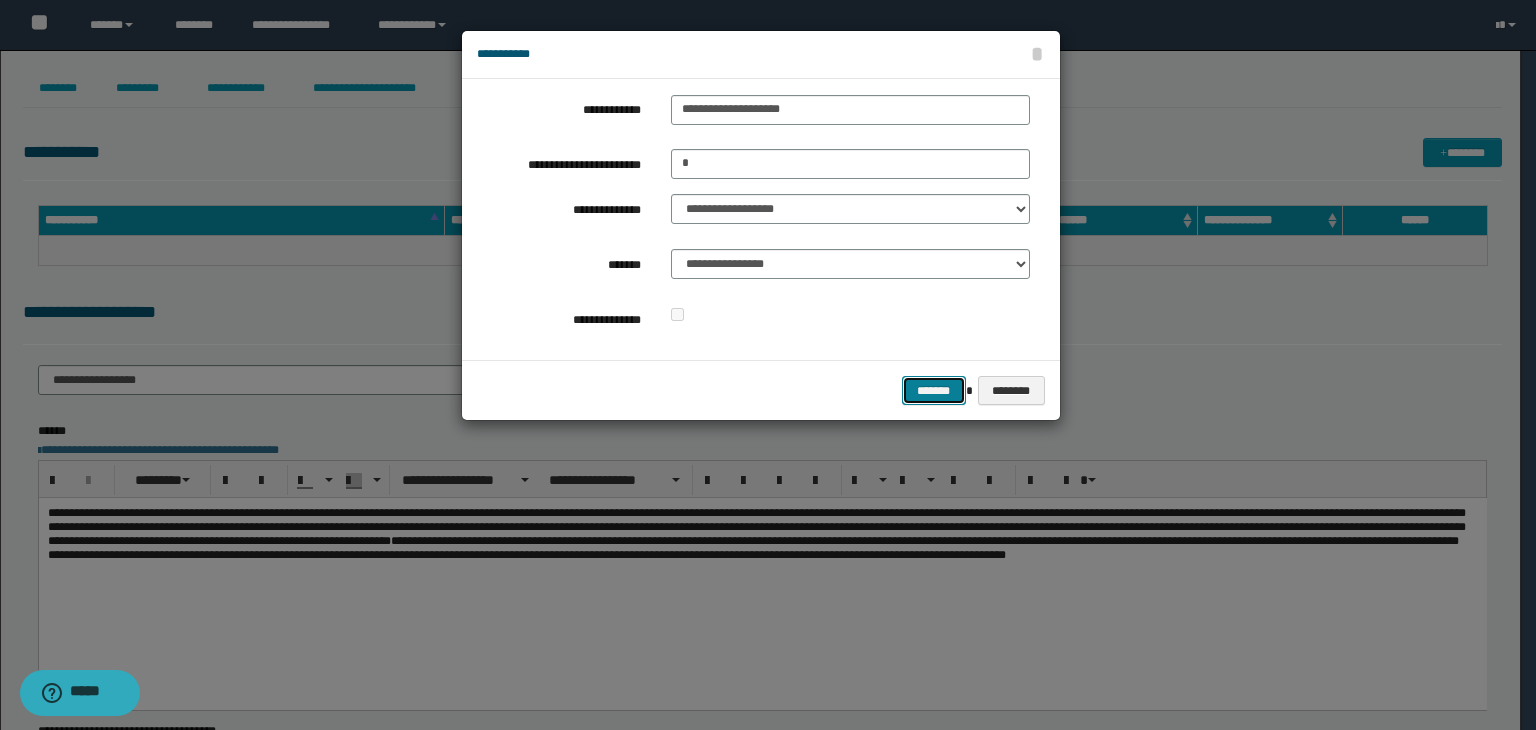 click on "*******" at bounding box center (934, 391) 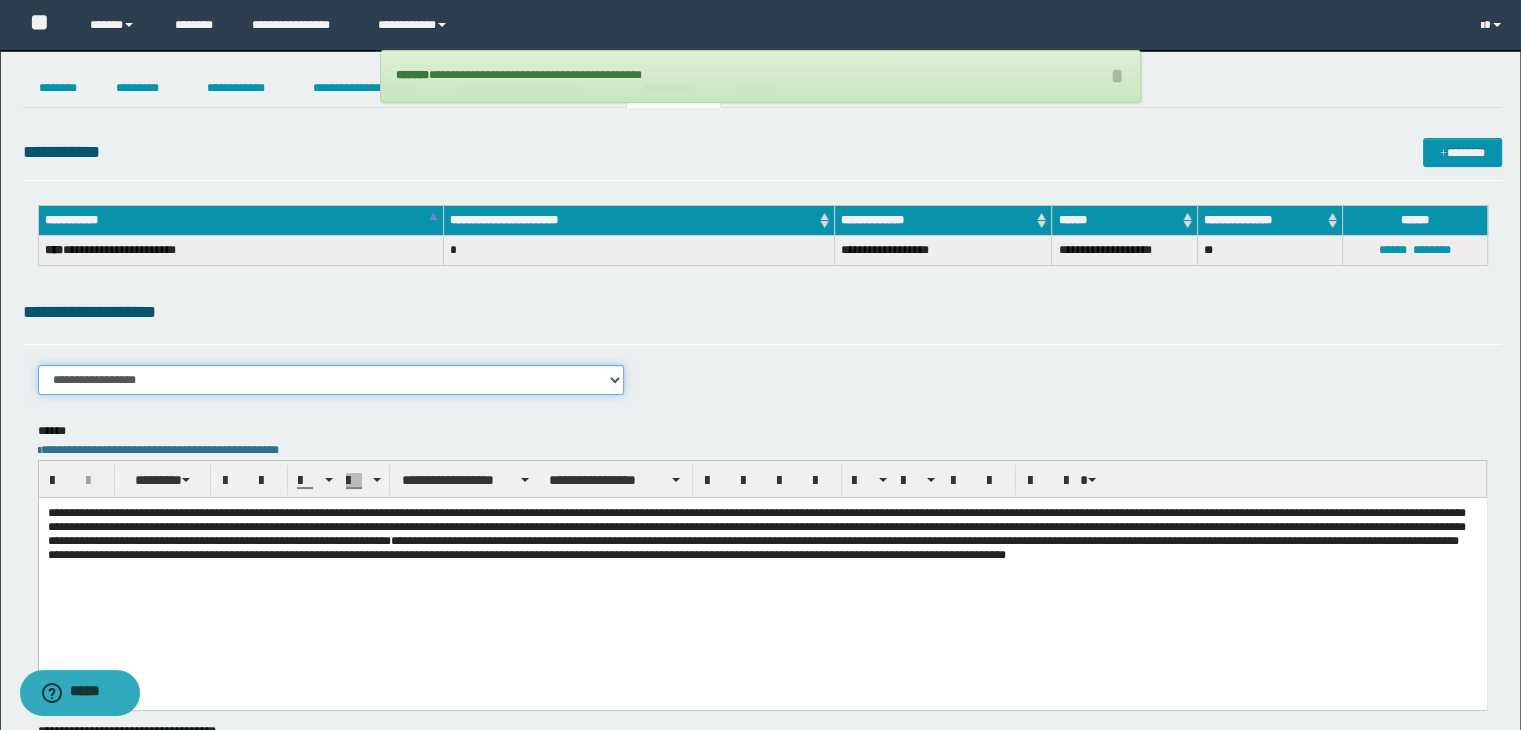 click on "**********" at bounding box center (331, 380) 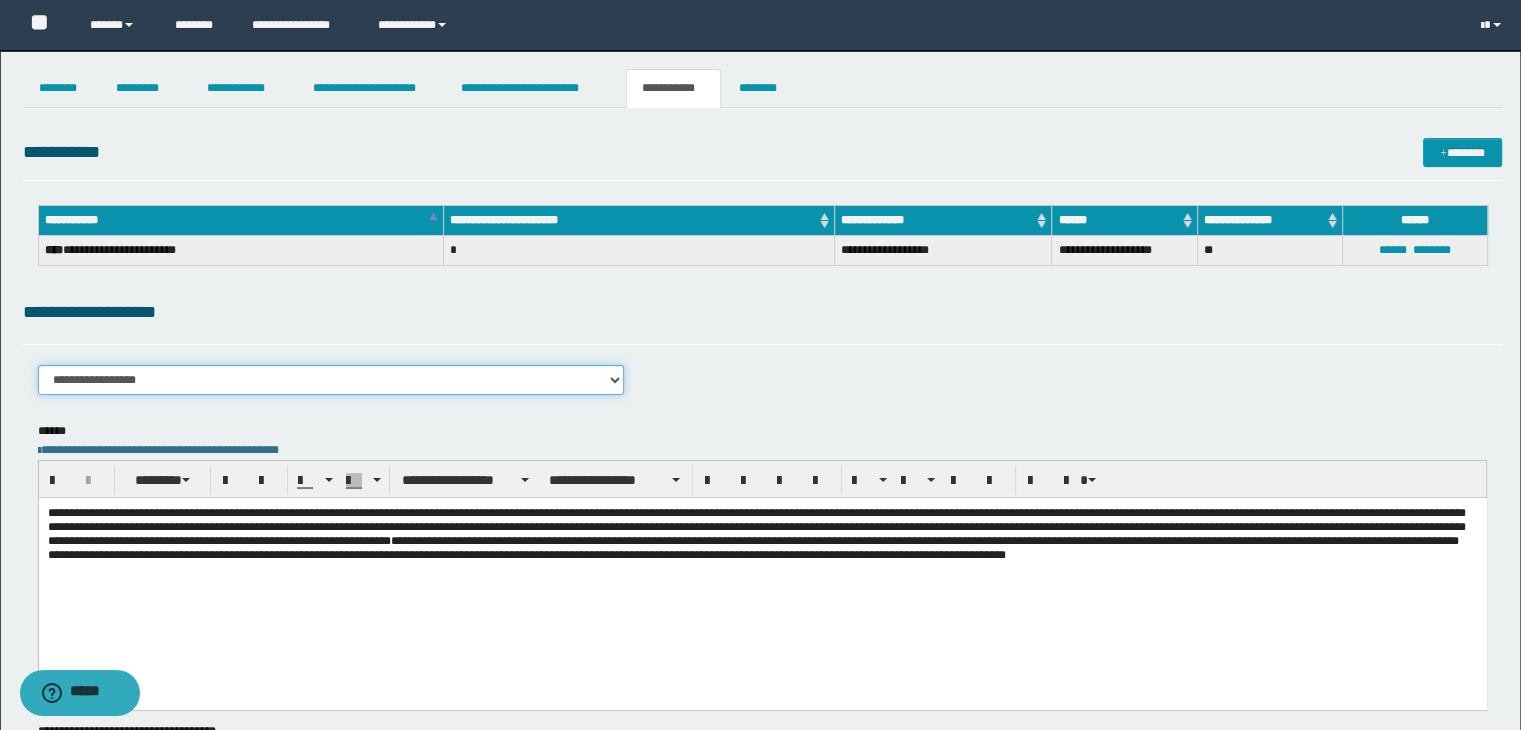 click on "**********" at bounding box center [331, 380] 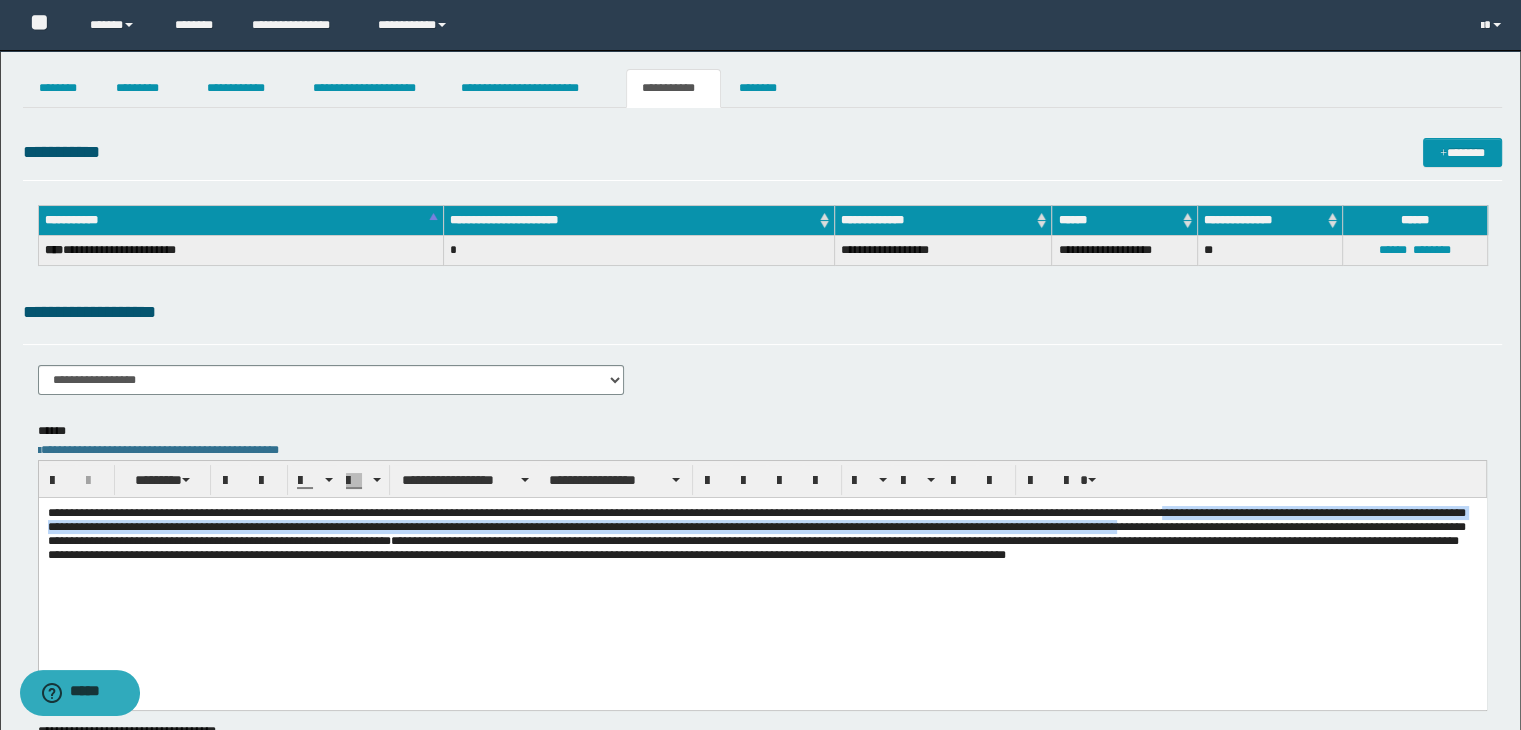 drag, startPoint x: 137, startPoint y: 524, endPoint x: 724, endPoint y: 540, distance: 587.218 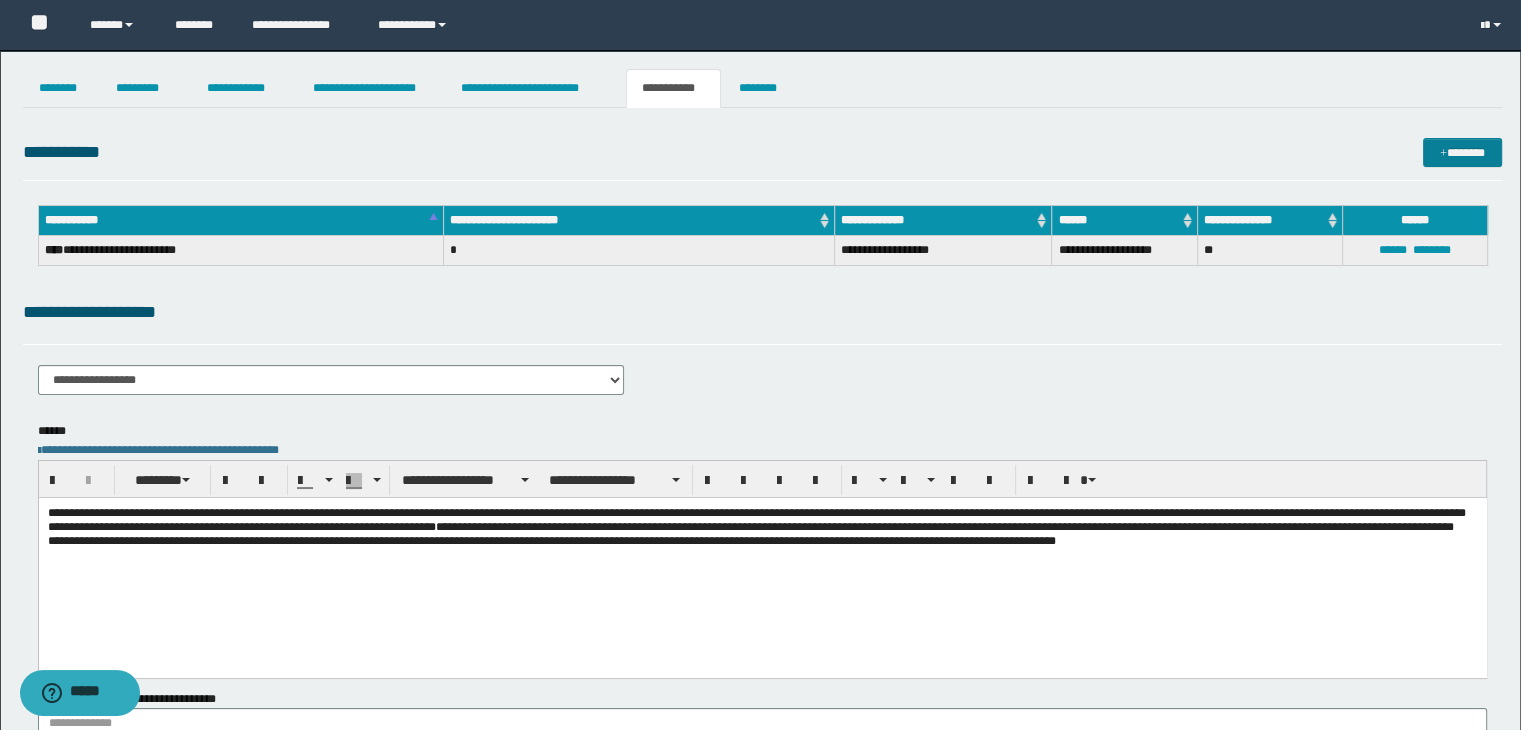 click on "*******" at bounding box center [1462, 153] 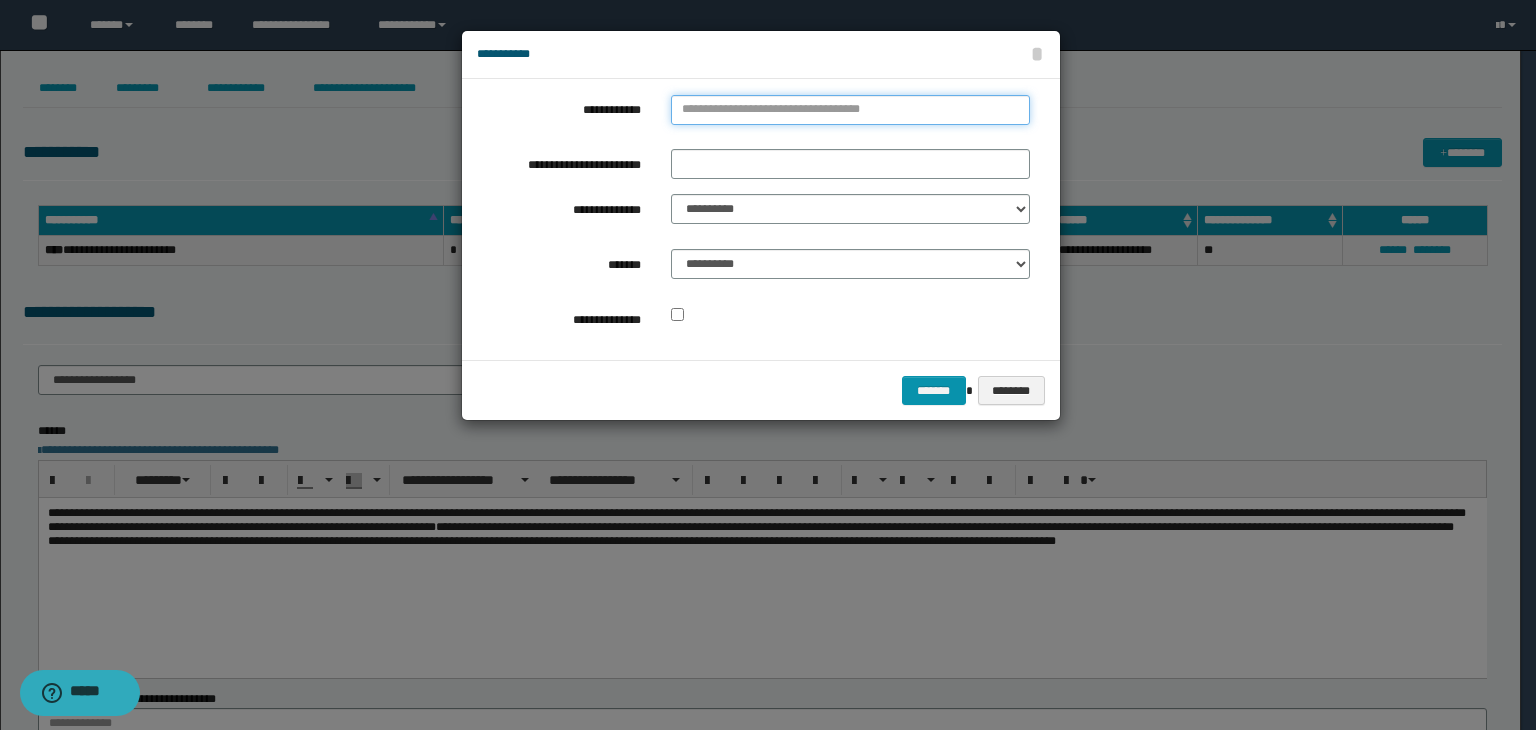 type on "**********" 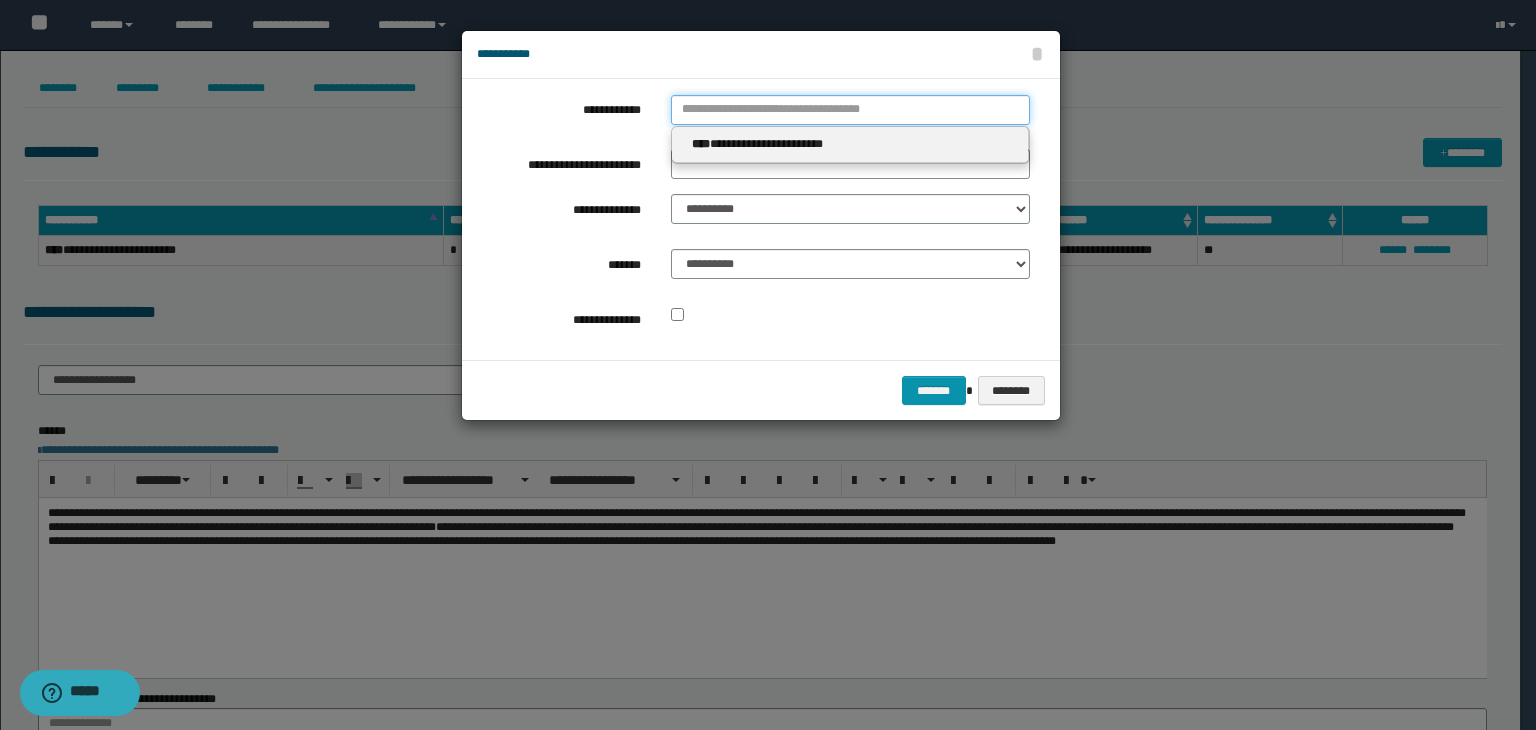 click on "**********" at bounding box center [850, 110] 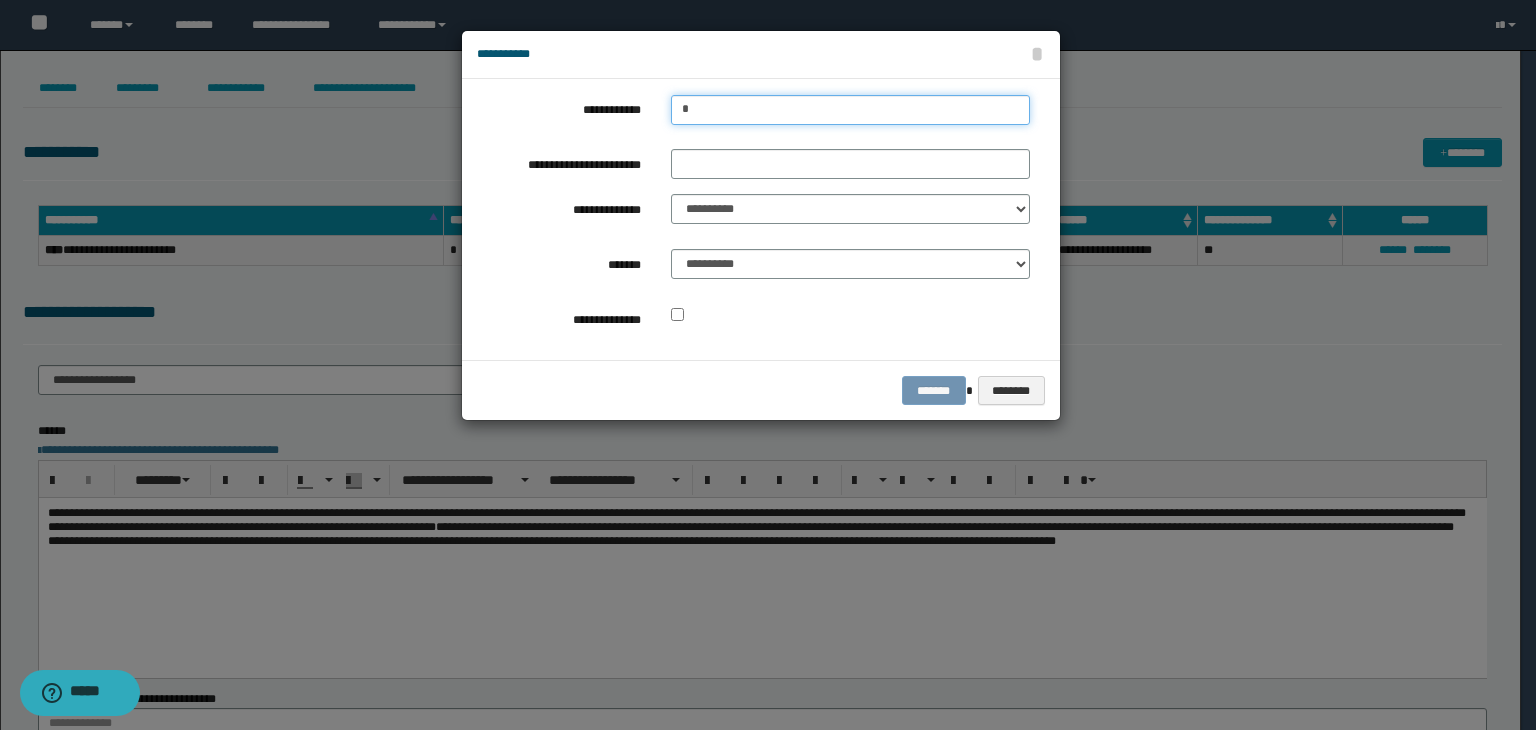 type on "**" 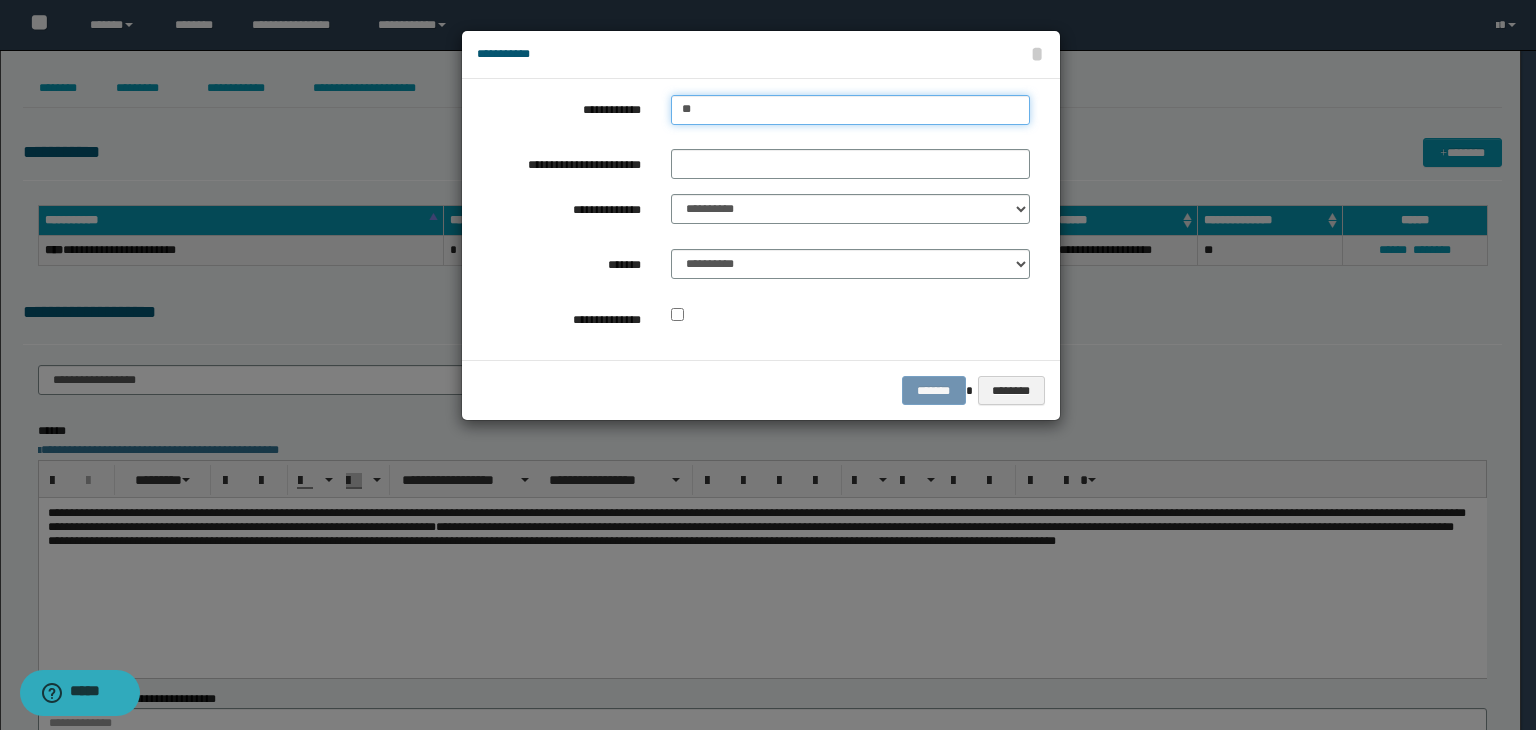 type on "**" 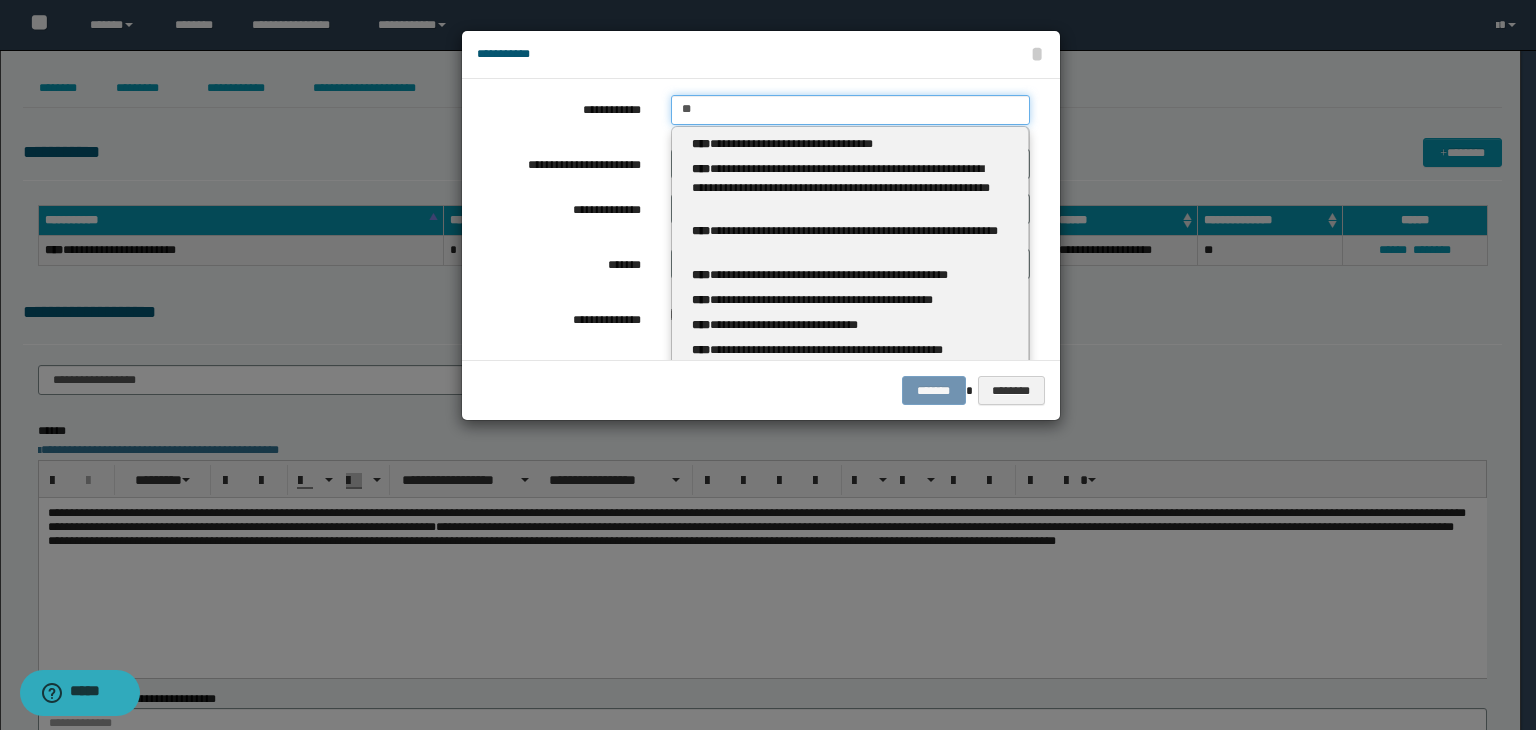 type 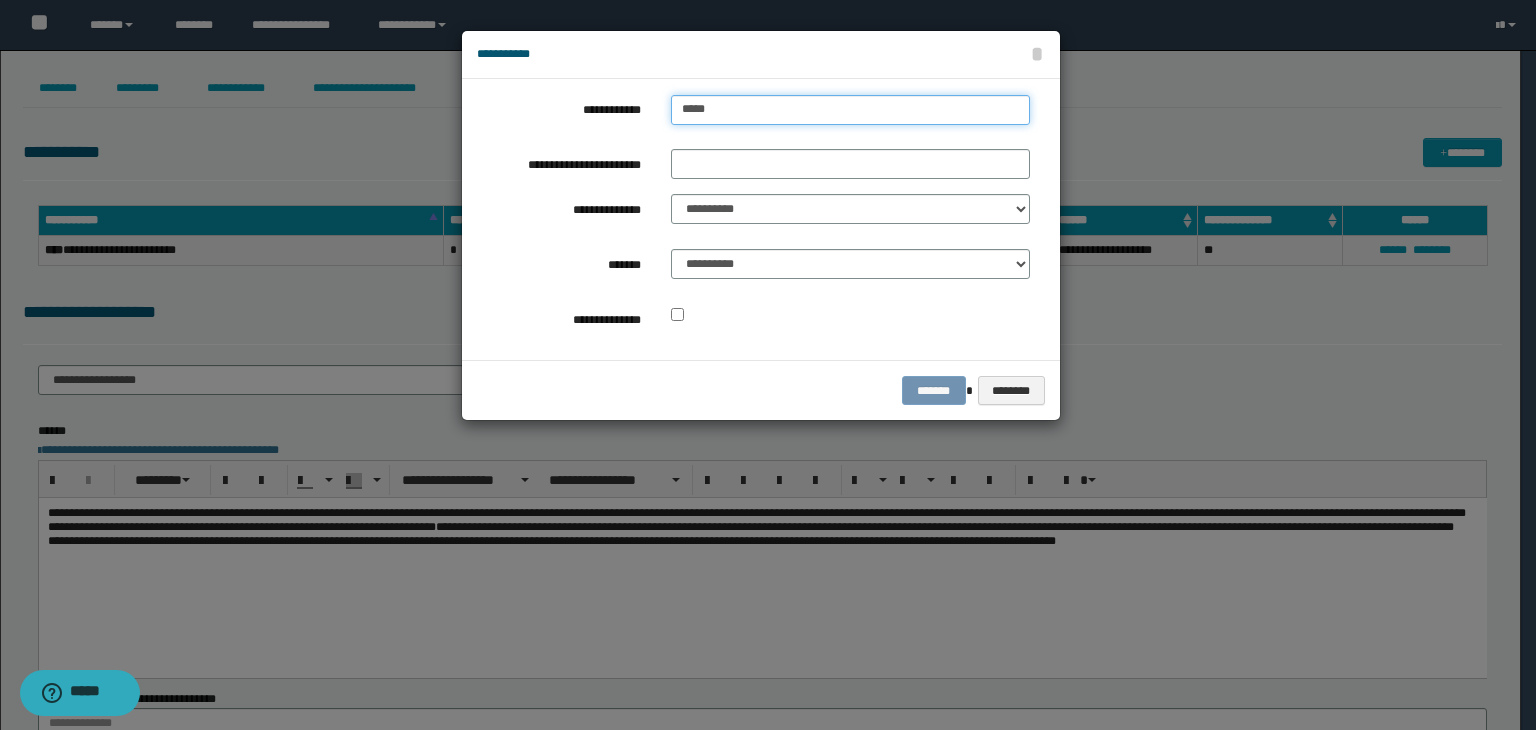 type on "******" 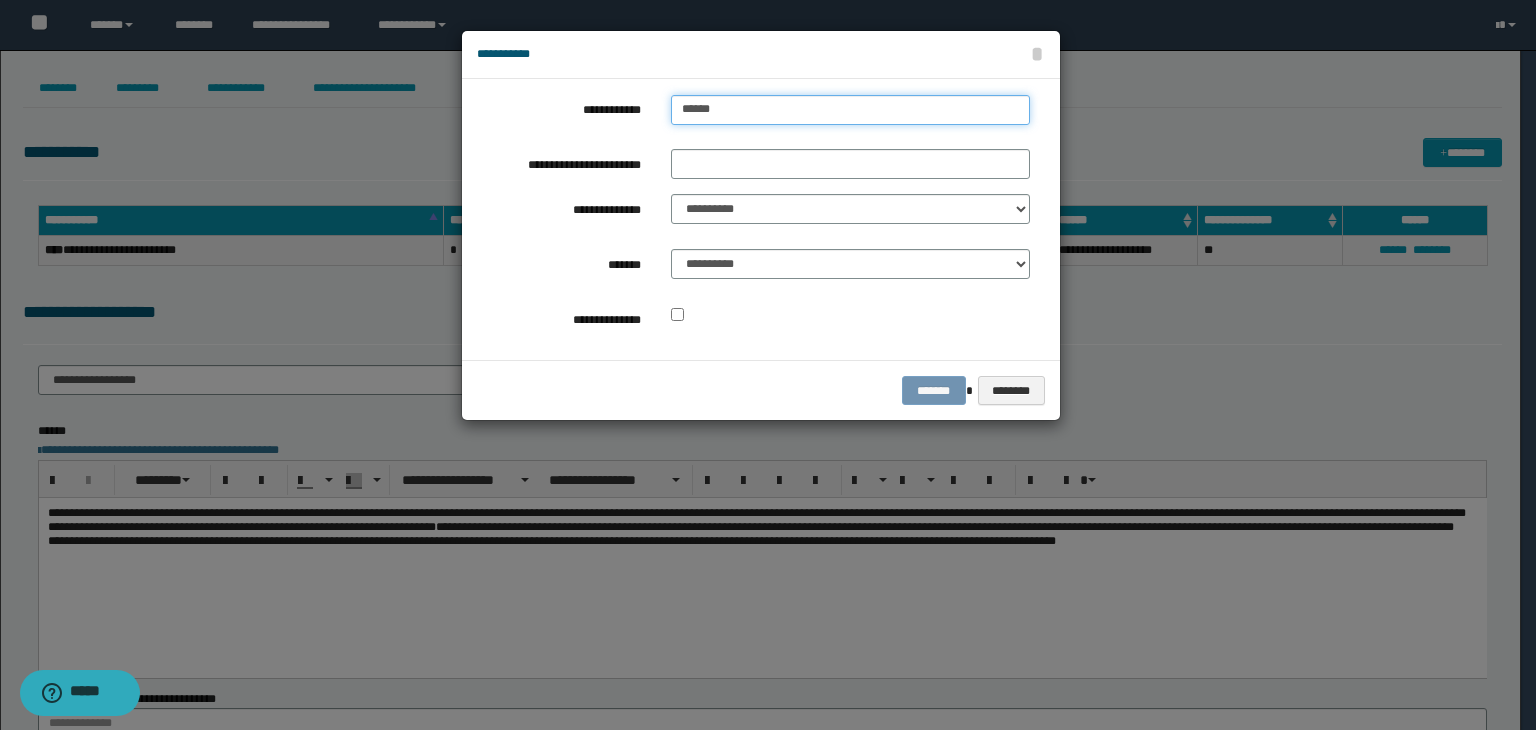 type on "******" 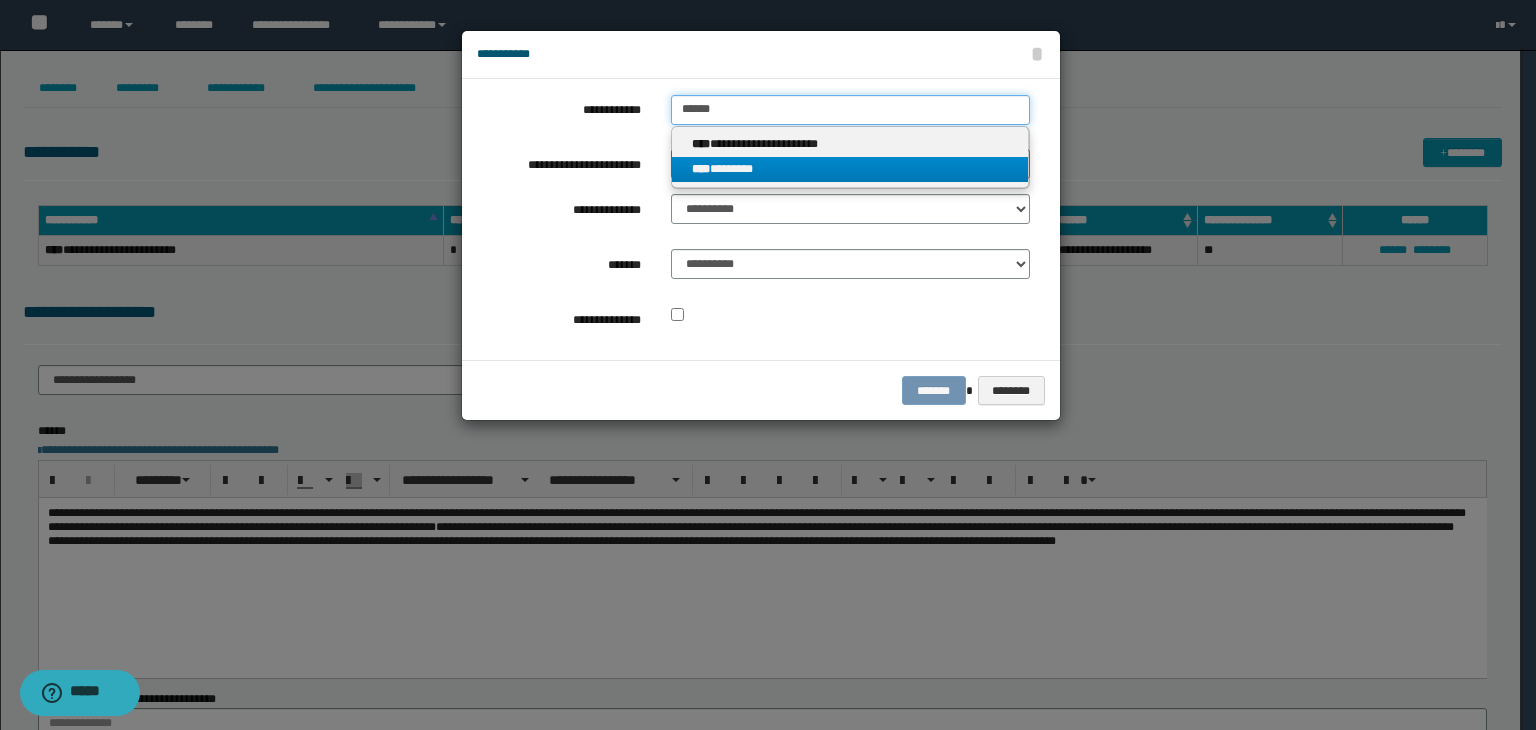 type on "******" 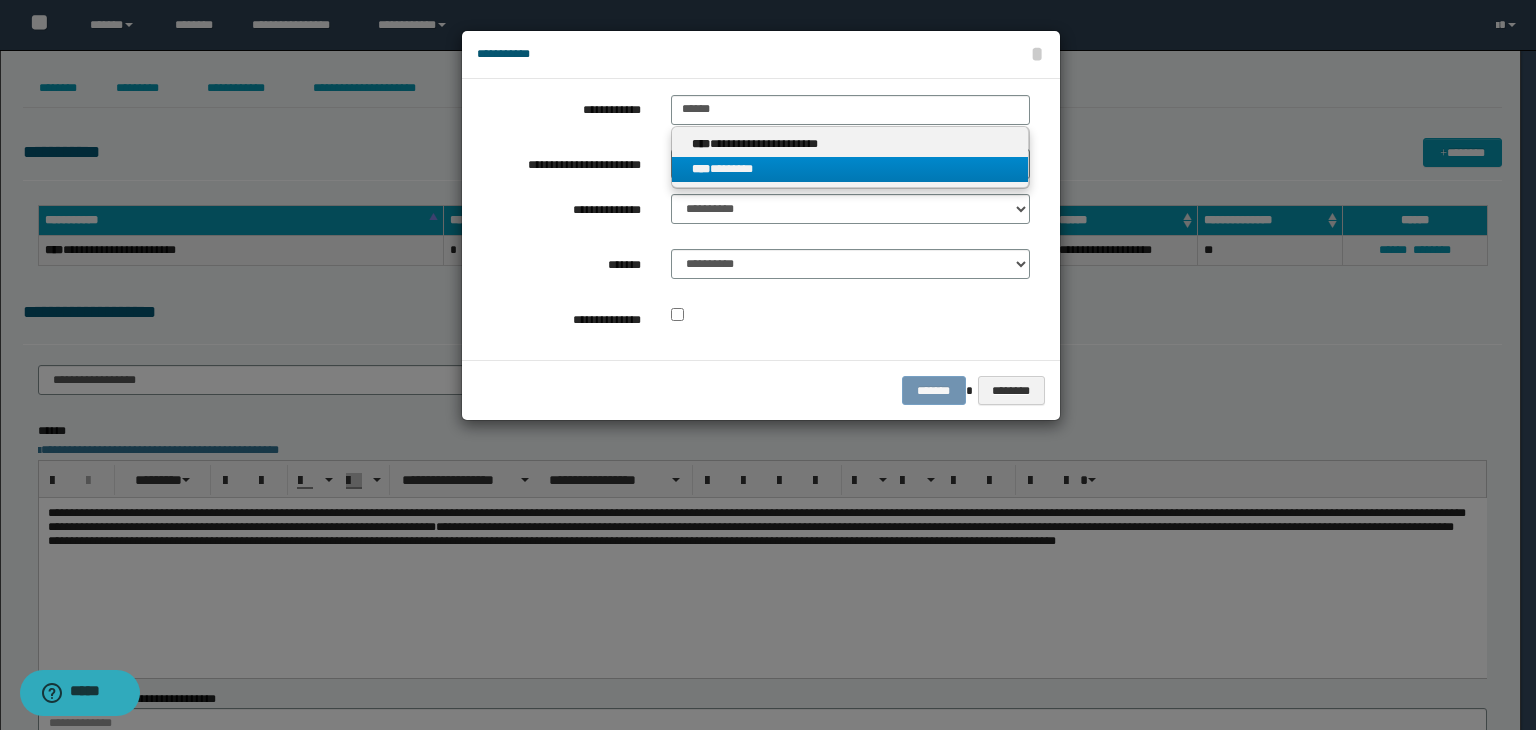 click on "**** ********" at bounding box center (850, 169) 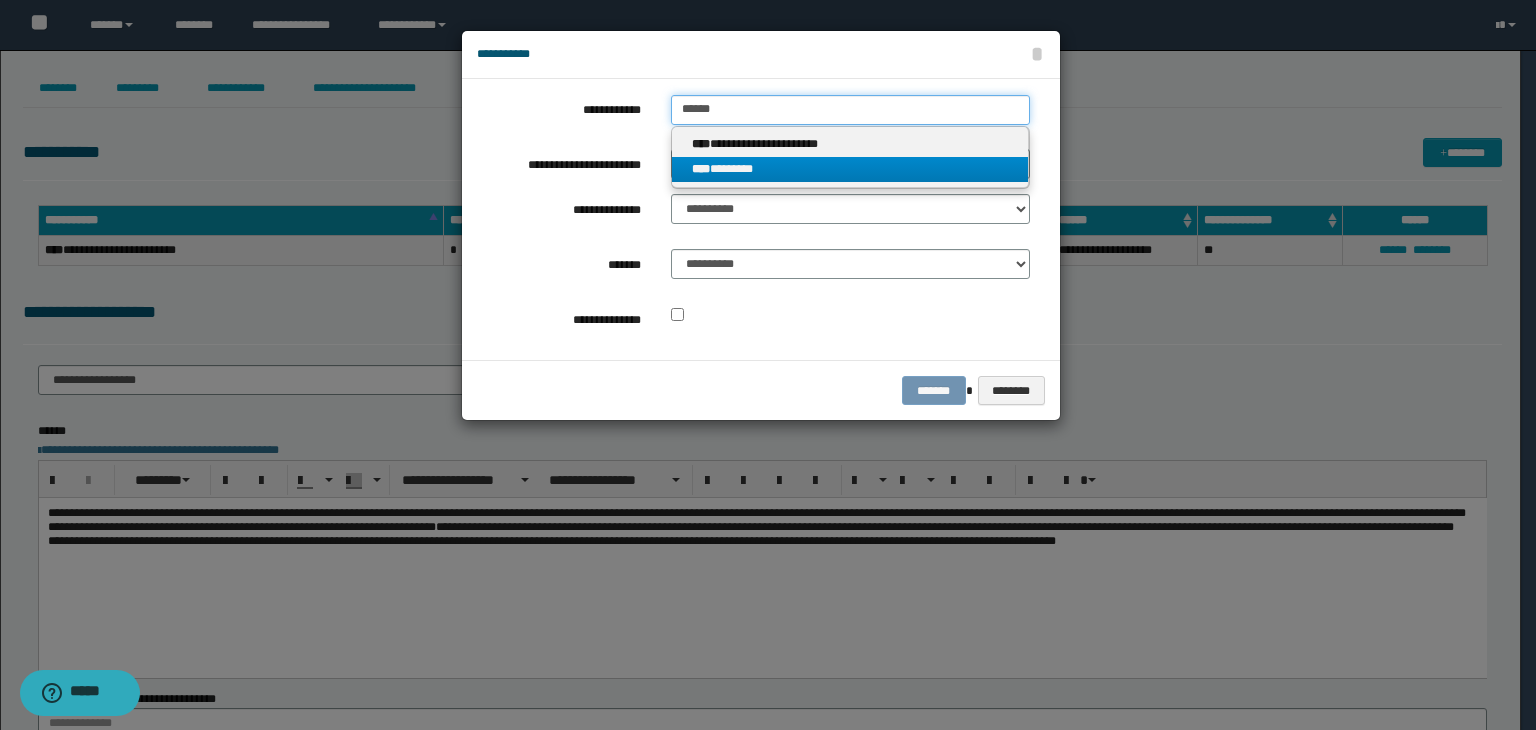 type 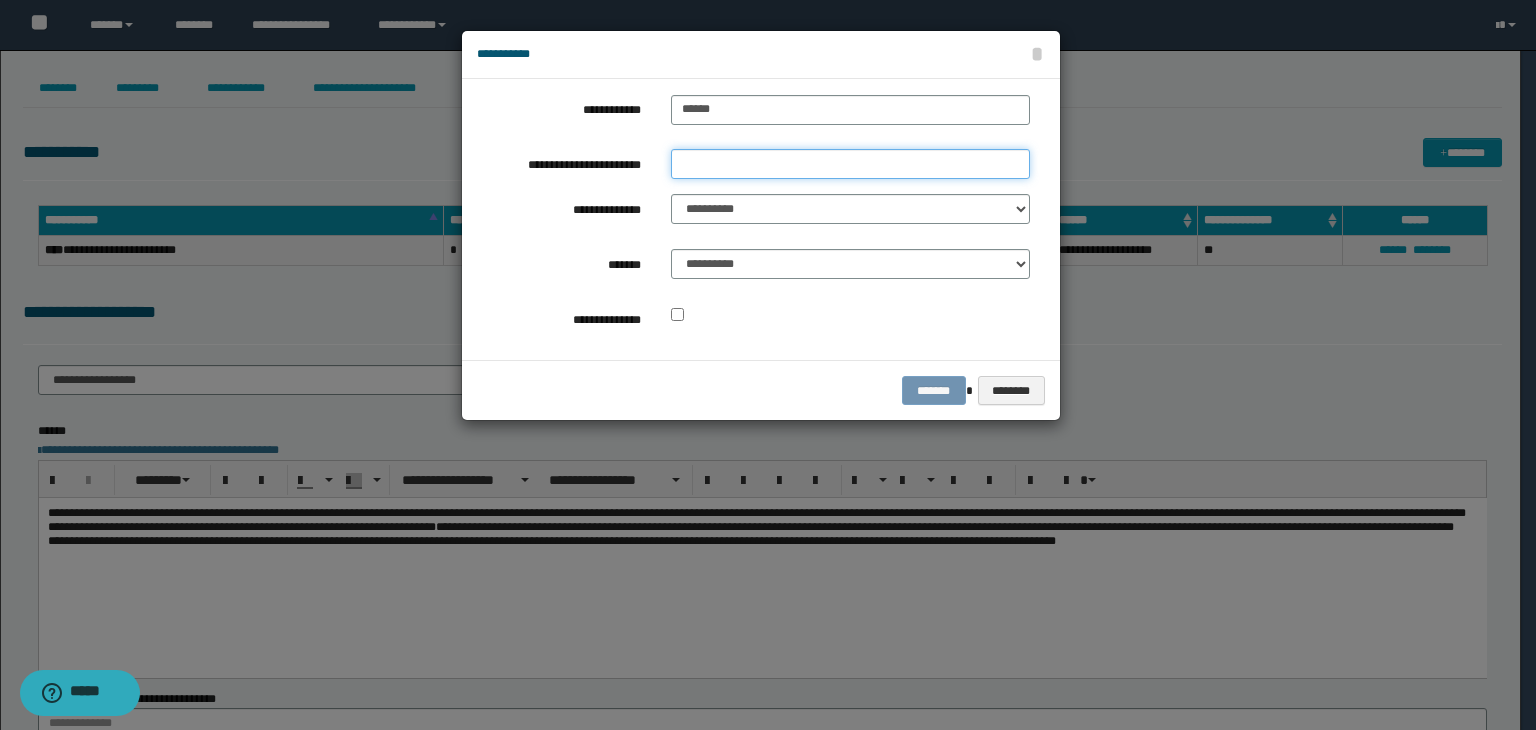 click on "**********" at bounding box center (850, 164) 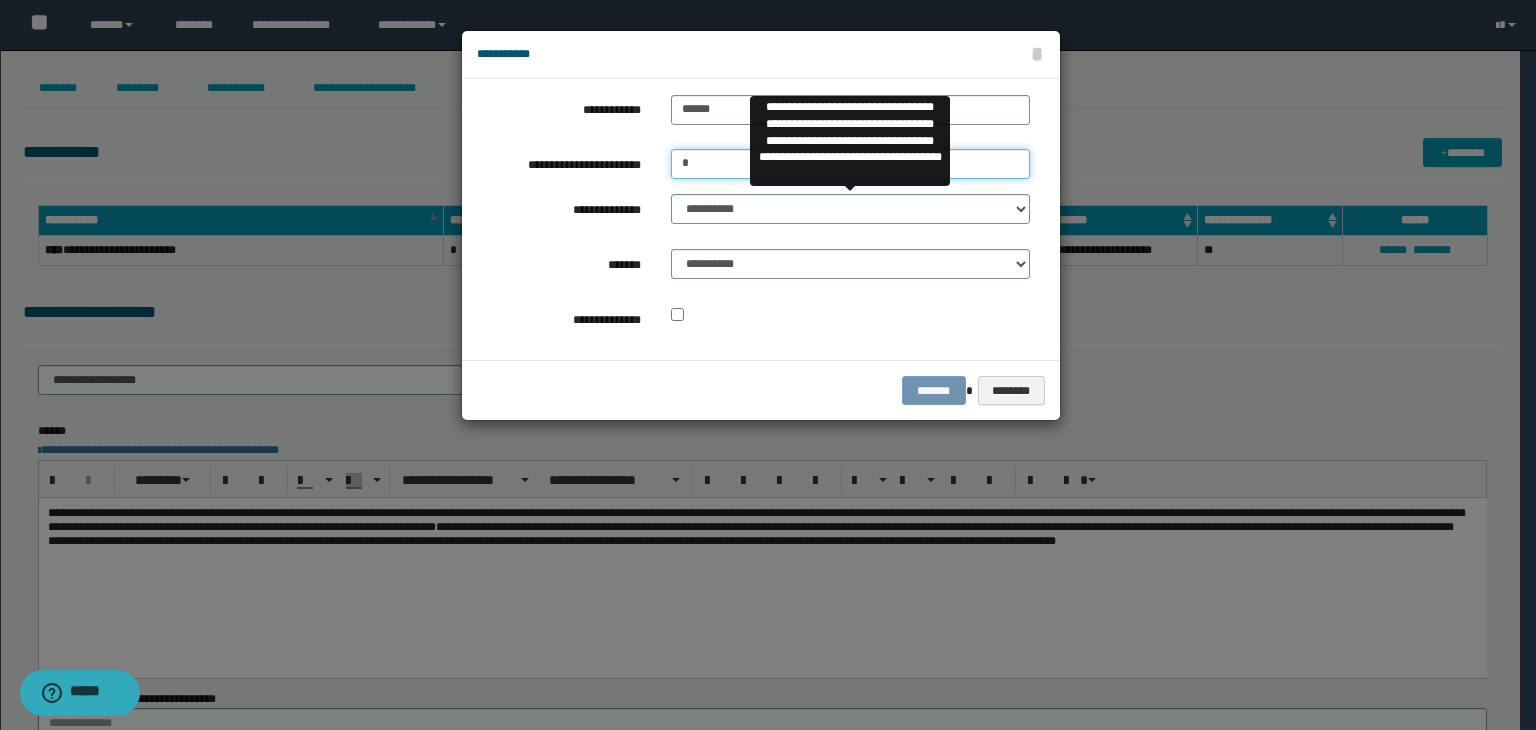 type on "*" 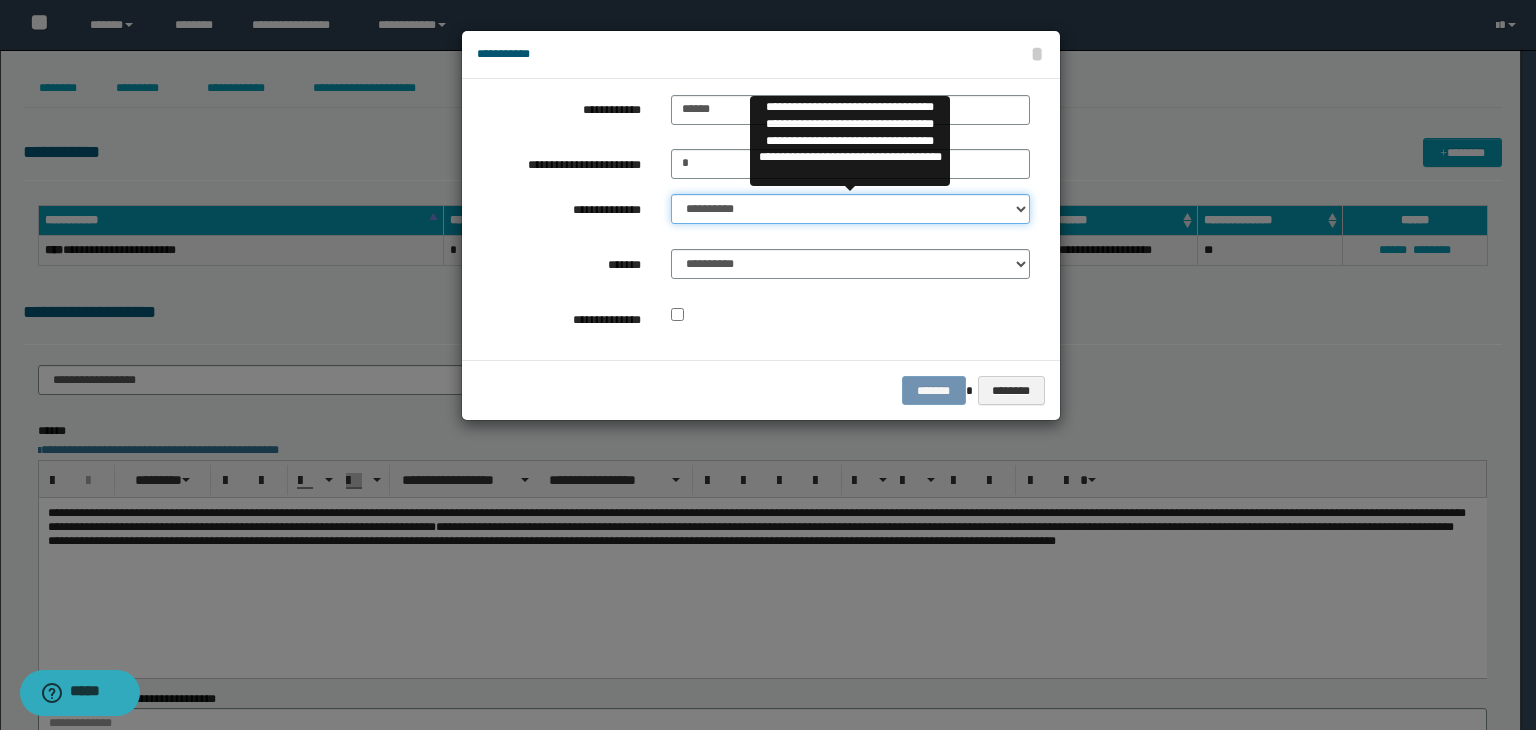 click on "**********" at bounding box center (850, 209) 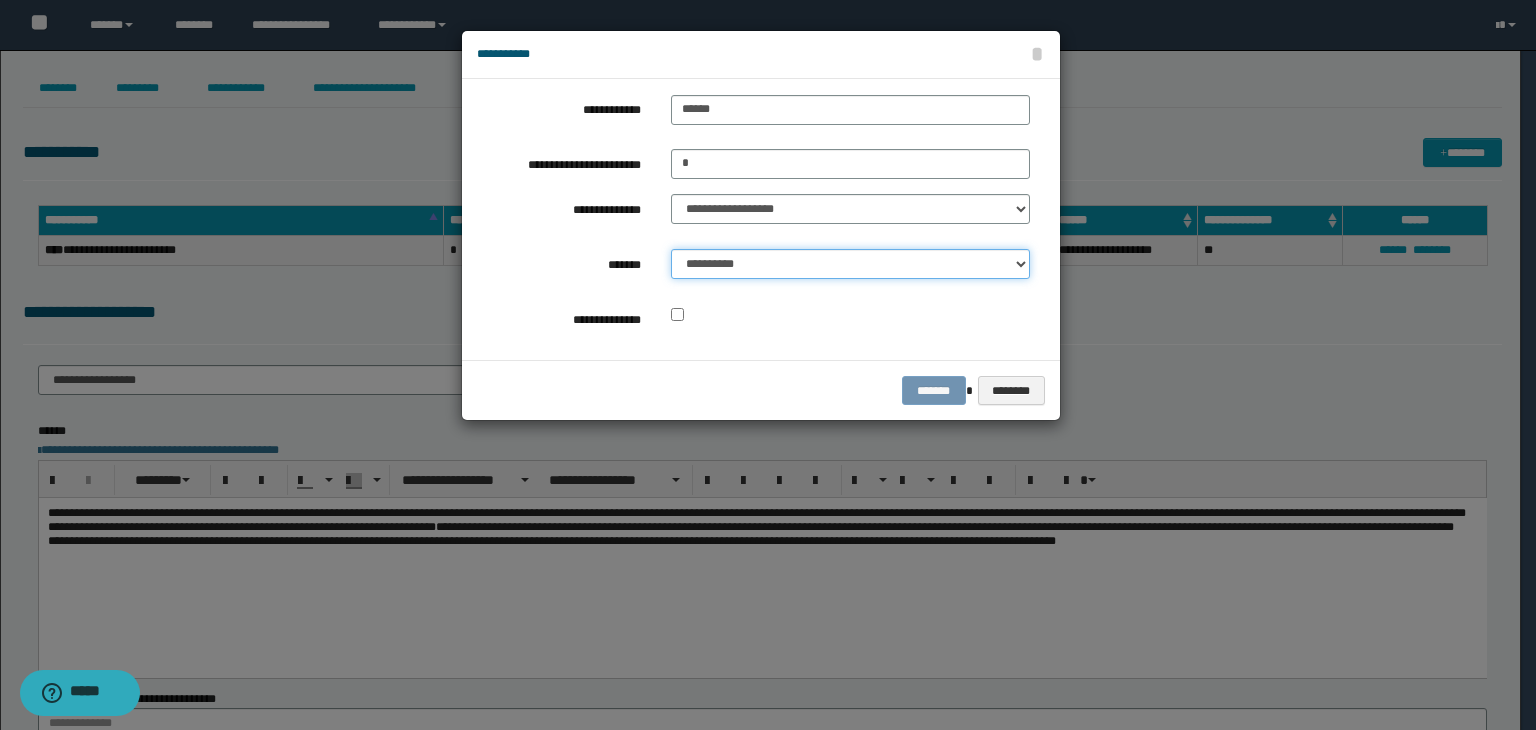 click on "**********" at bounding box center (850, 264) 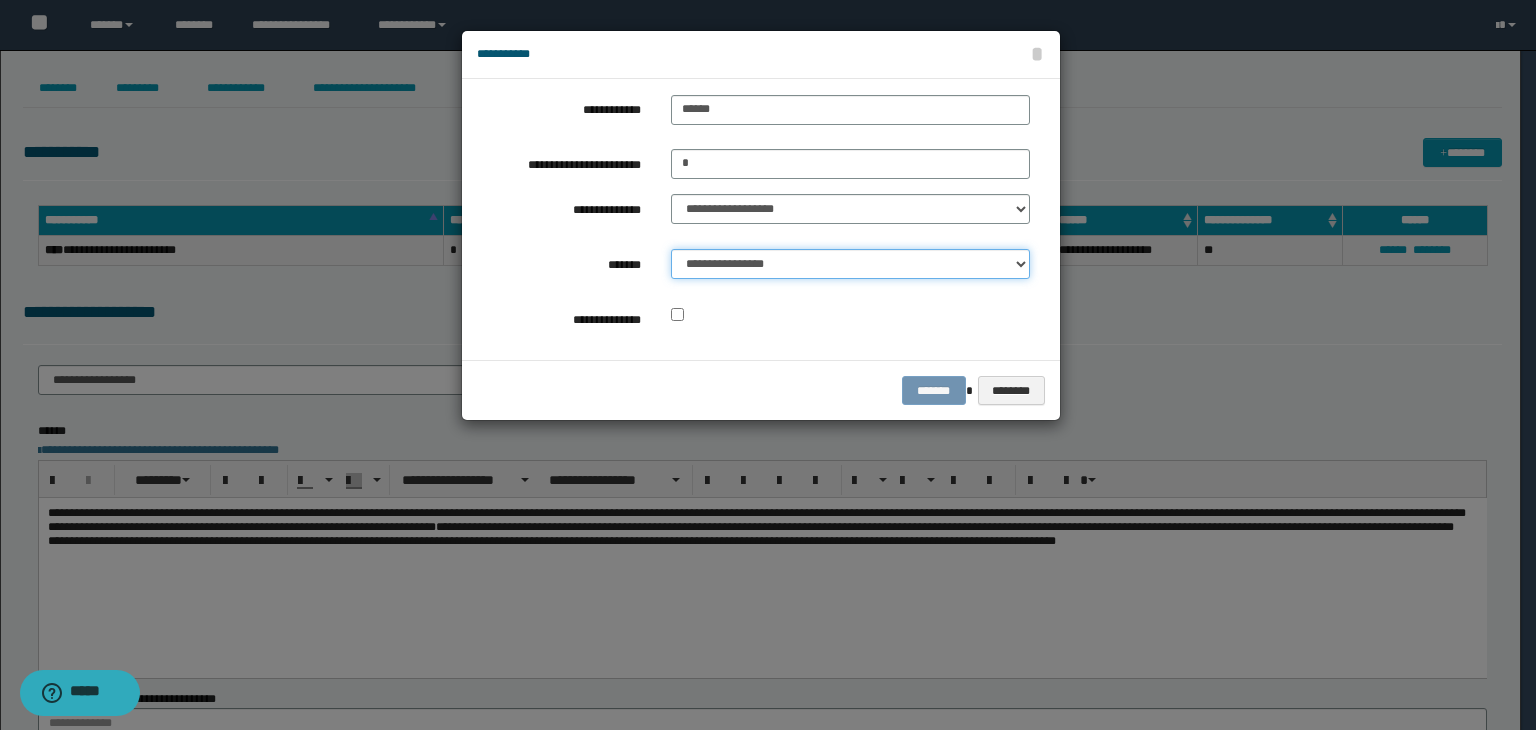 click on "**********" at bounding box center [850, 264] 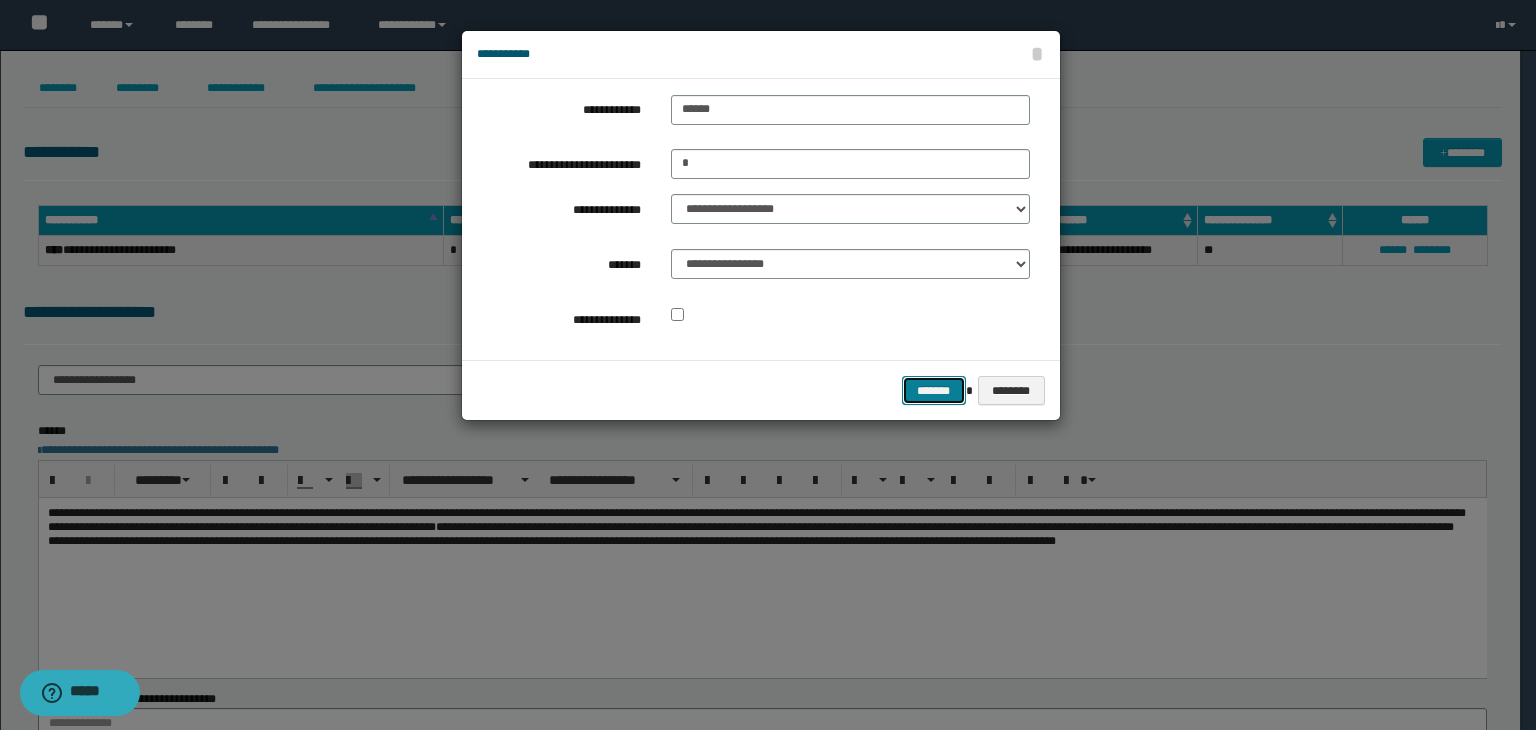 click on "*******" at bounding box center [934, 391] 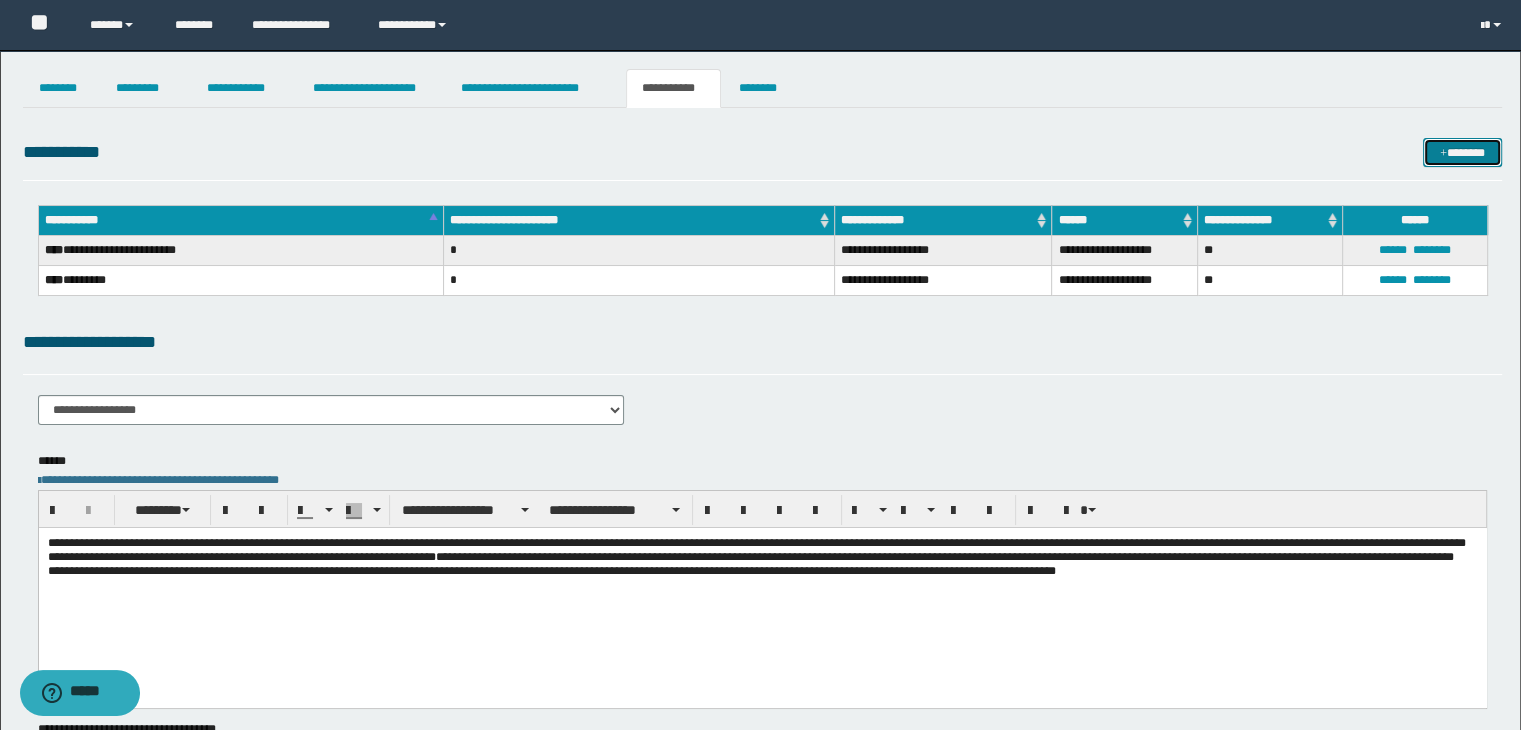 click at bounding box center [1443, 154] 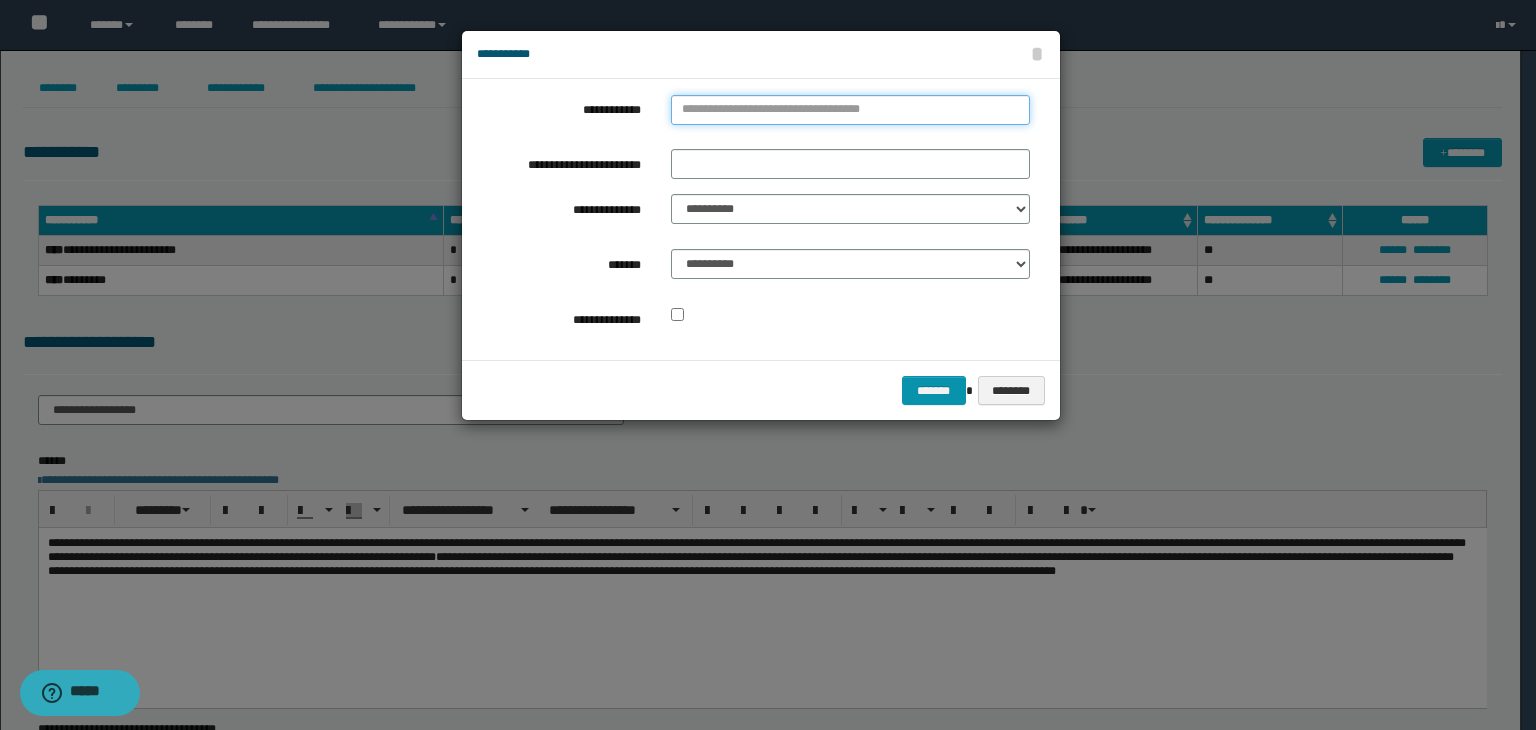 type on "**********" 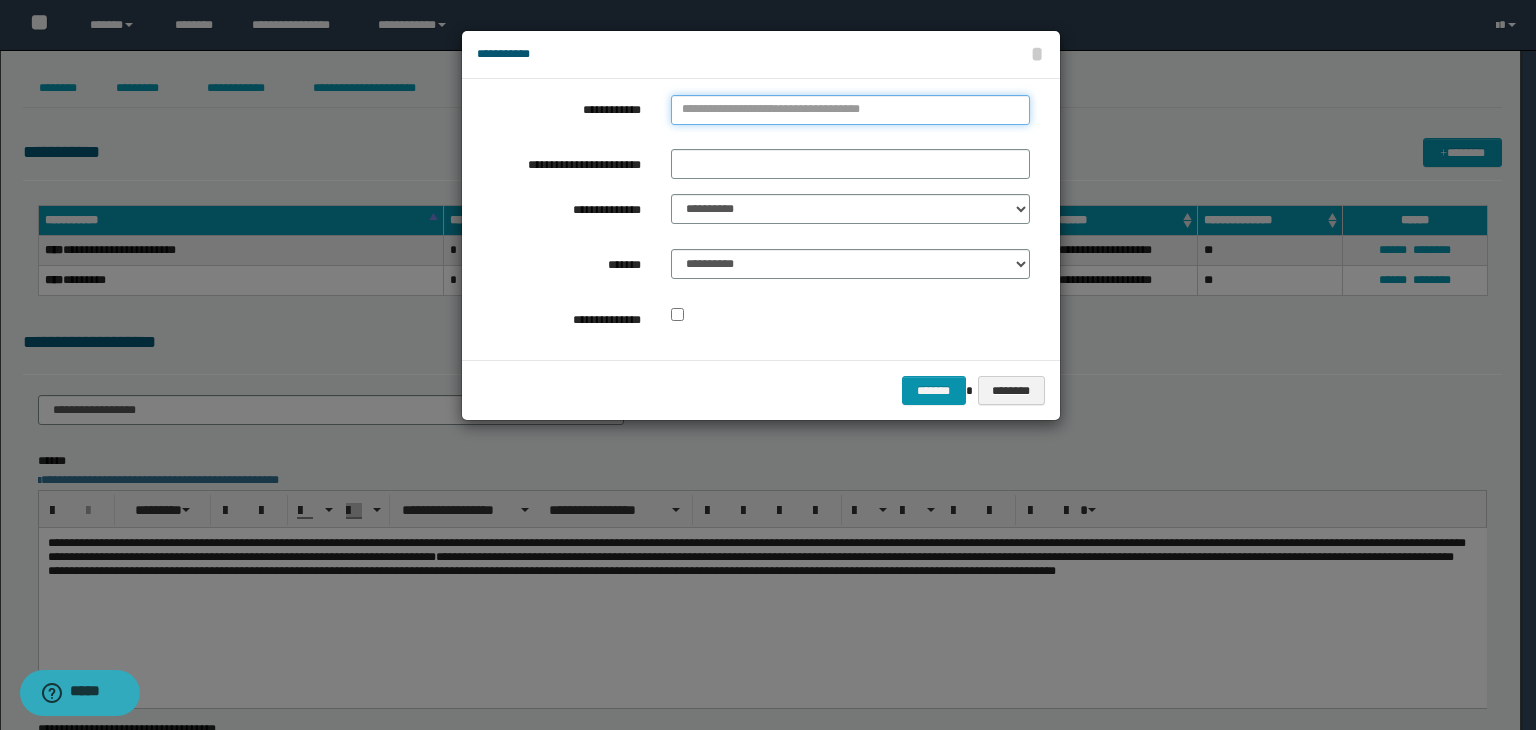 click on "**********" at bounding box center (850, 110) 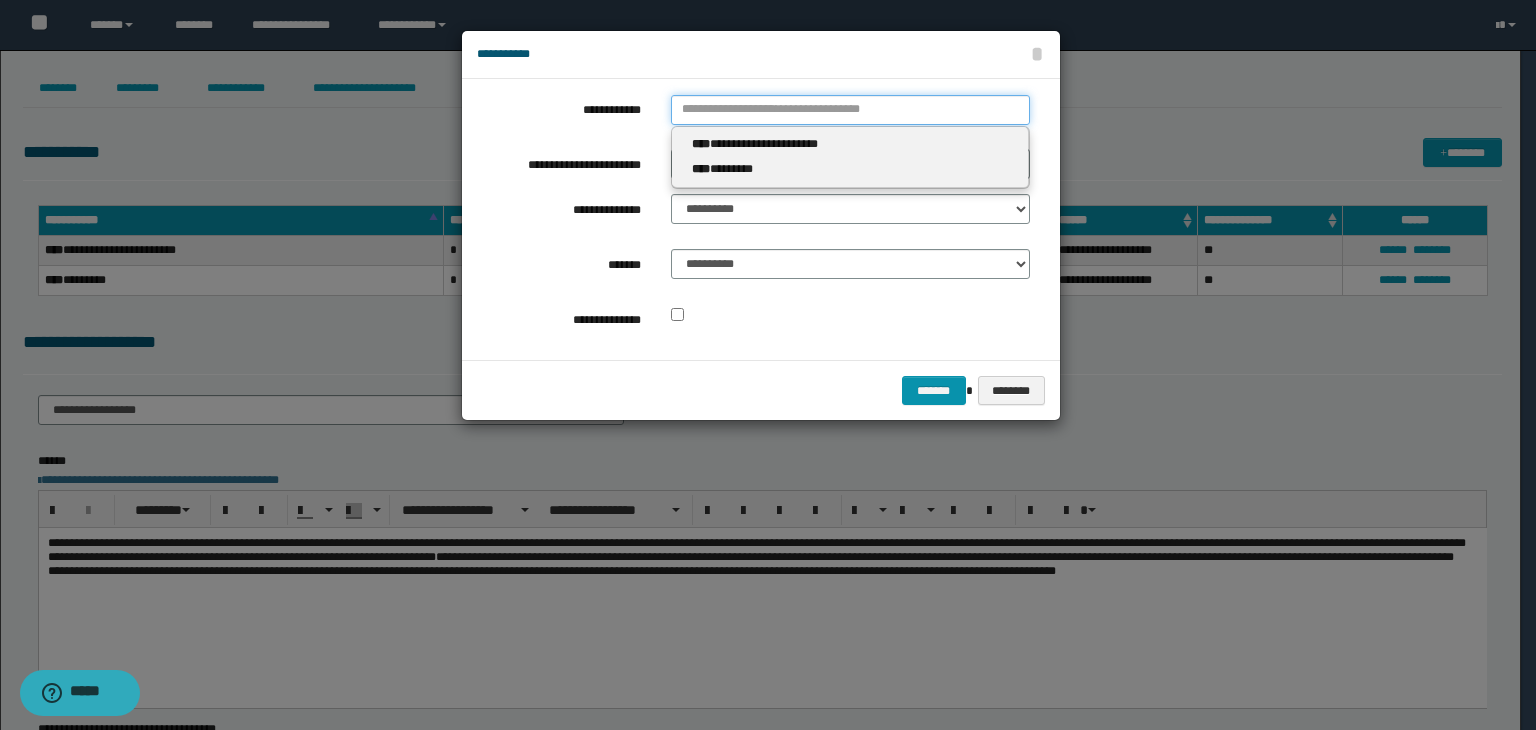 type 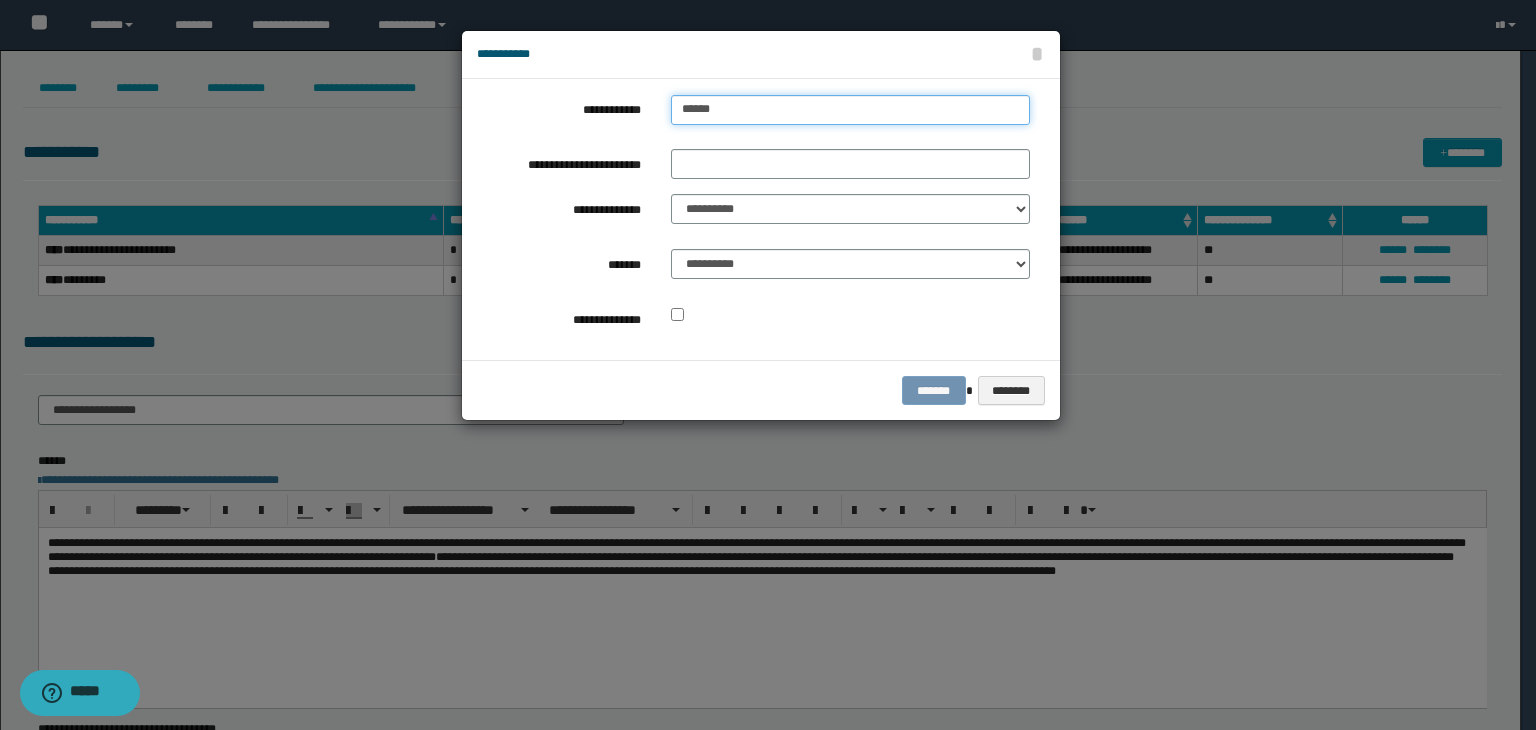 type on "*******" 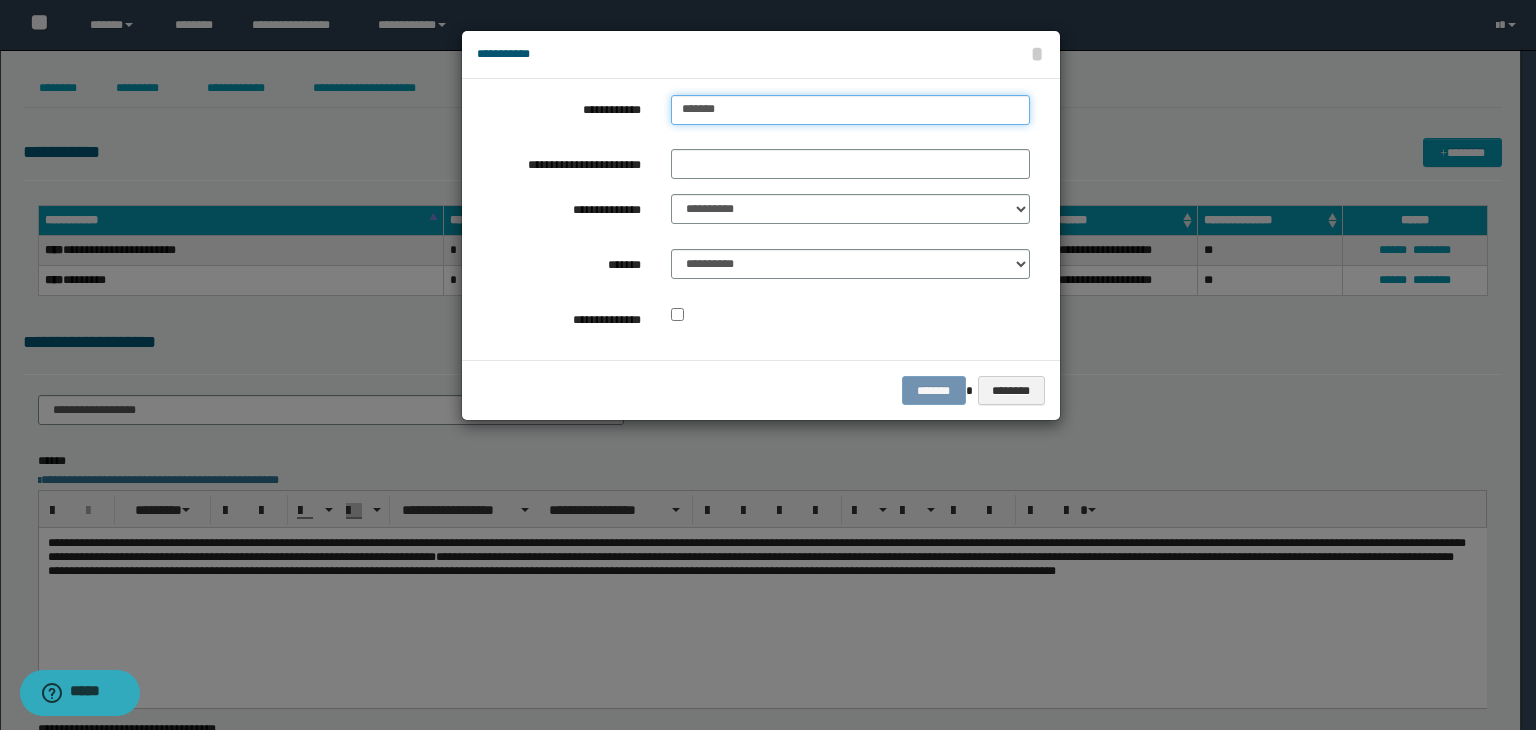 type on "**********" 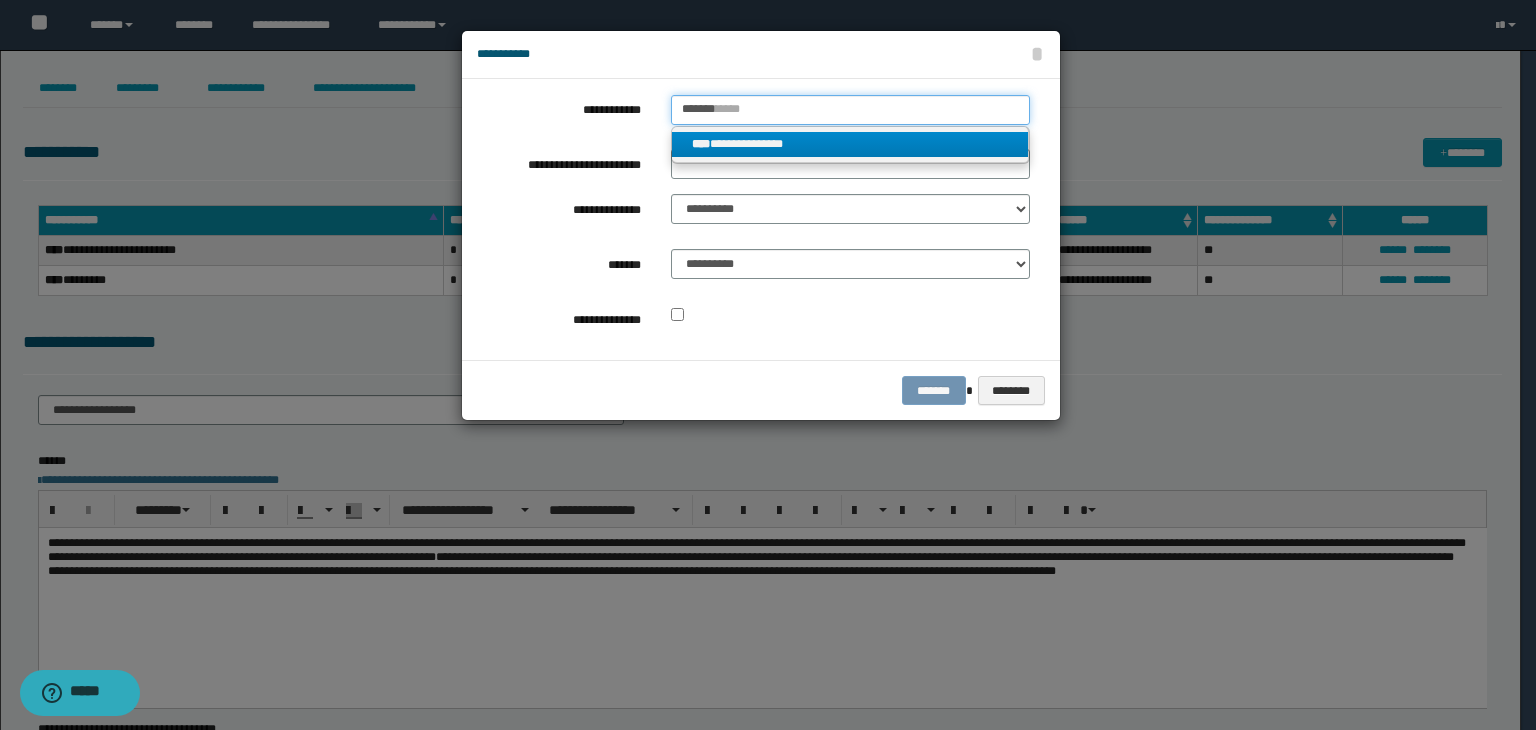 type on "*******" 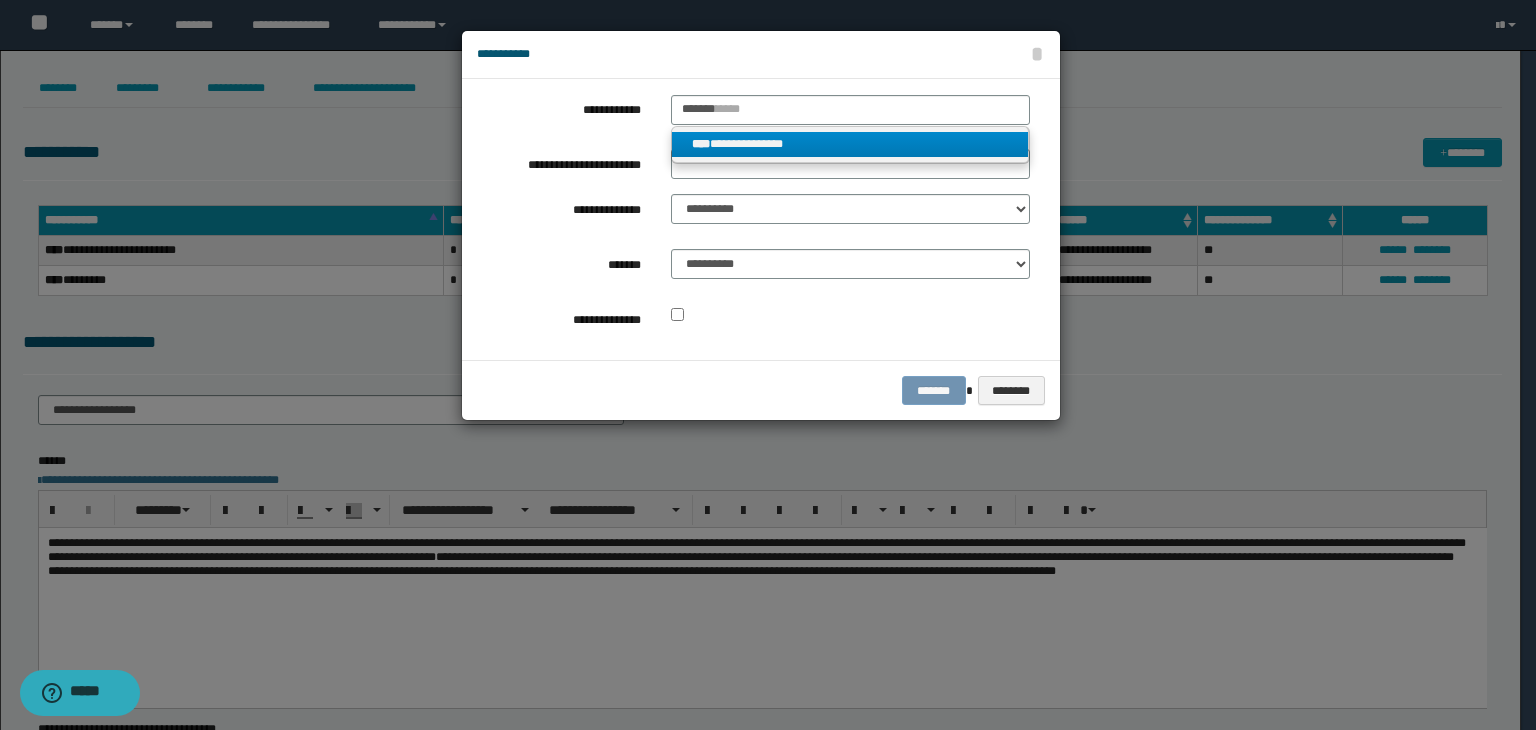 click on "**********" at bounding box center (850, 144) 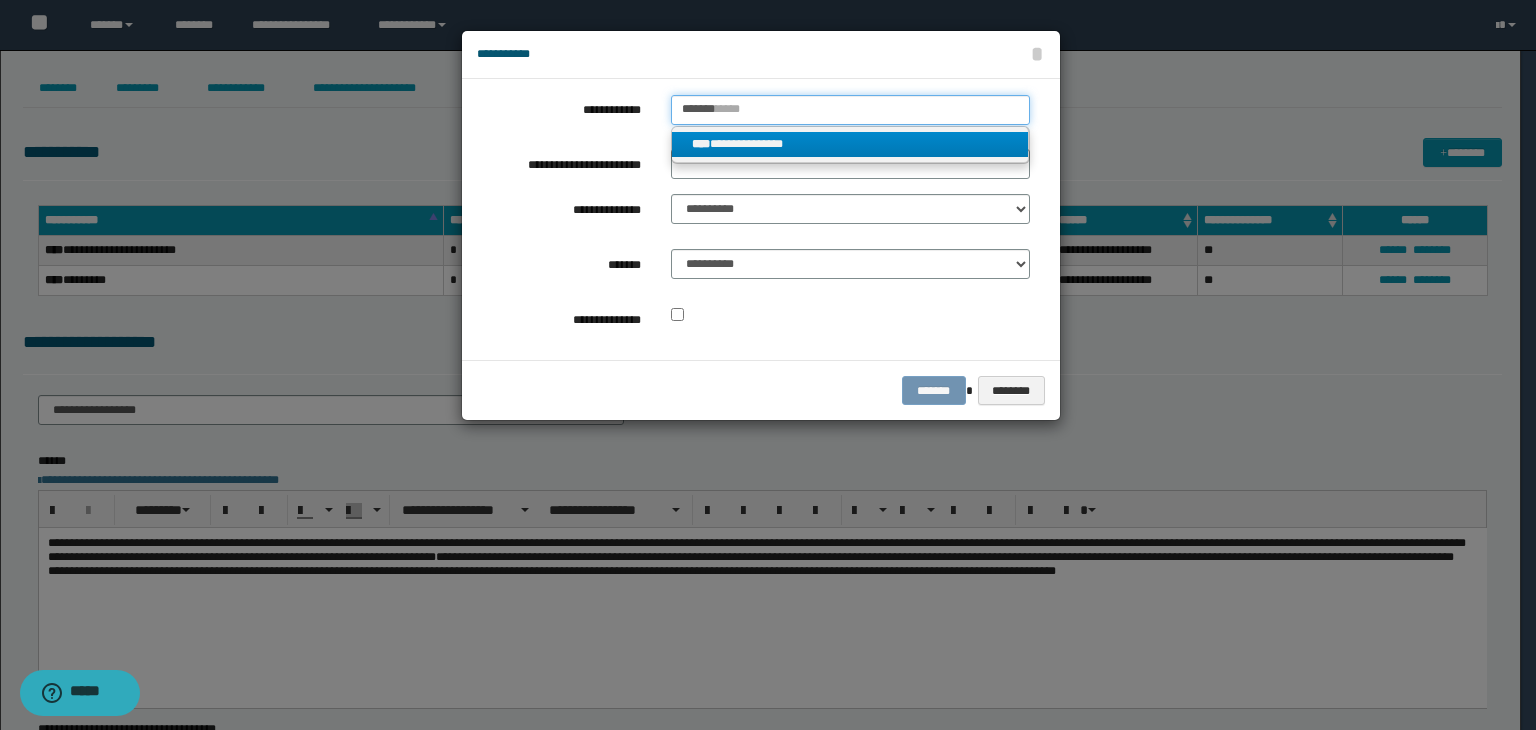 type 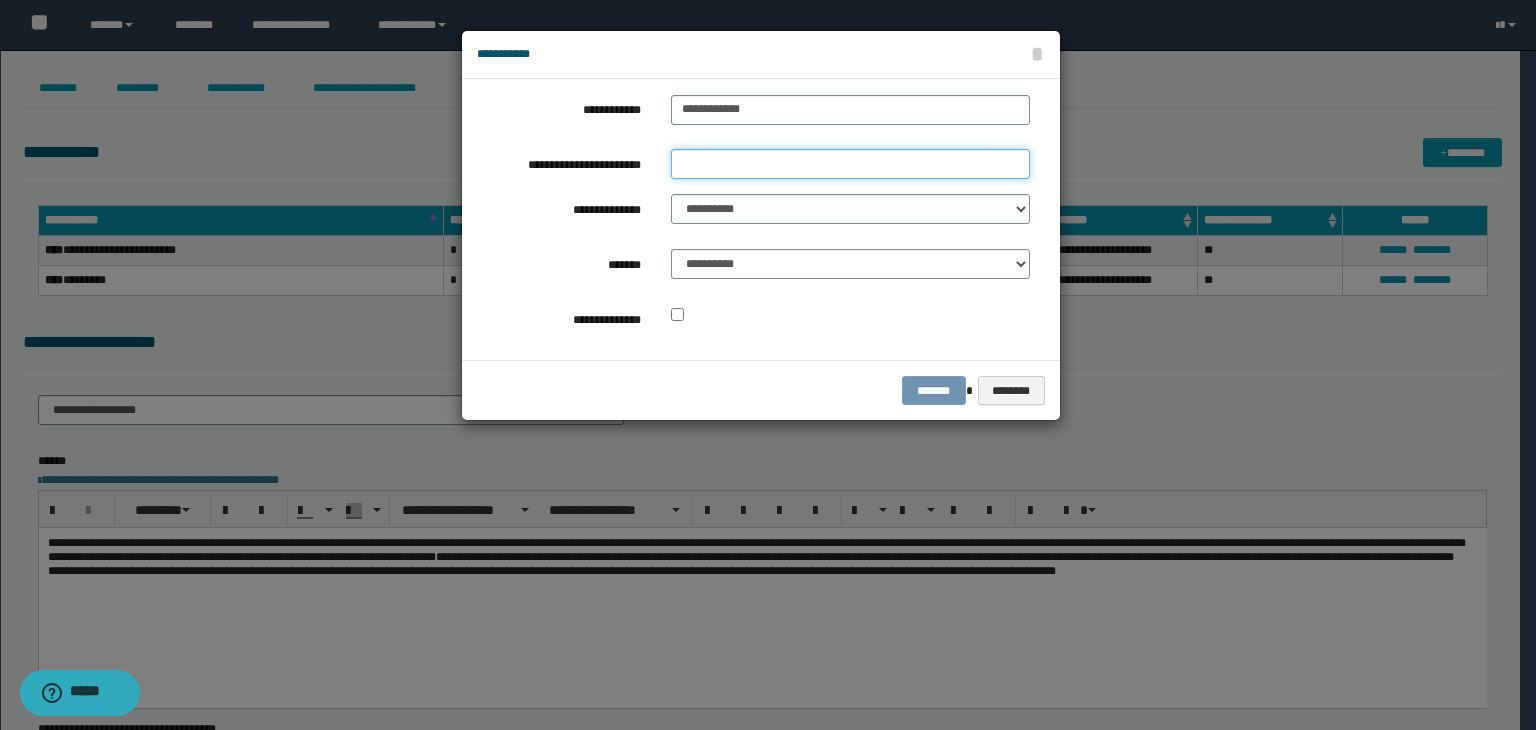 click on "**********" at bounding box center [850, 164] 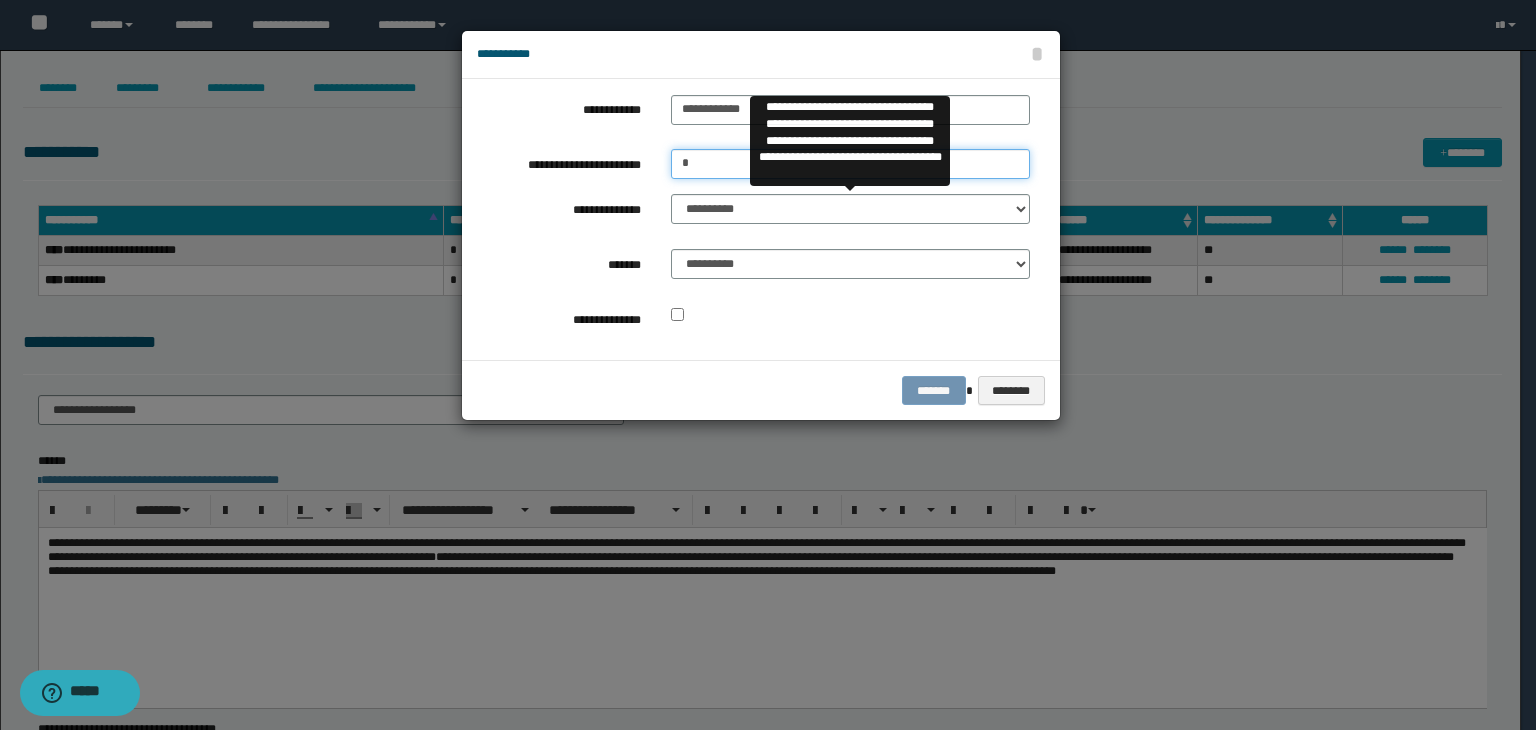 type on "*" 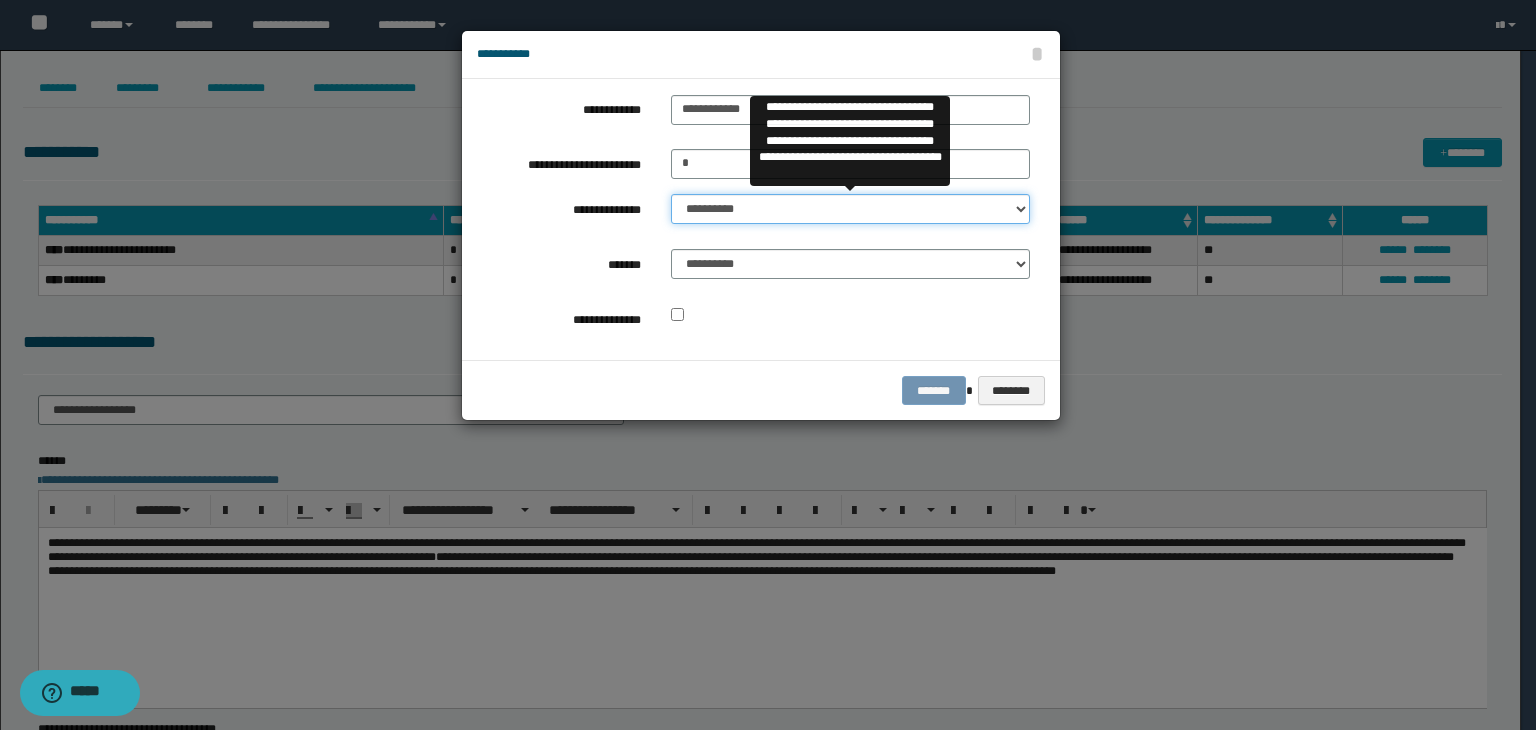 click on "**********" at bounding box center [850, 209] 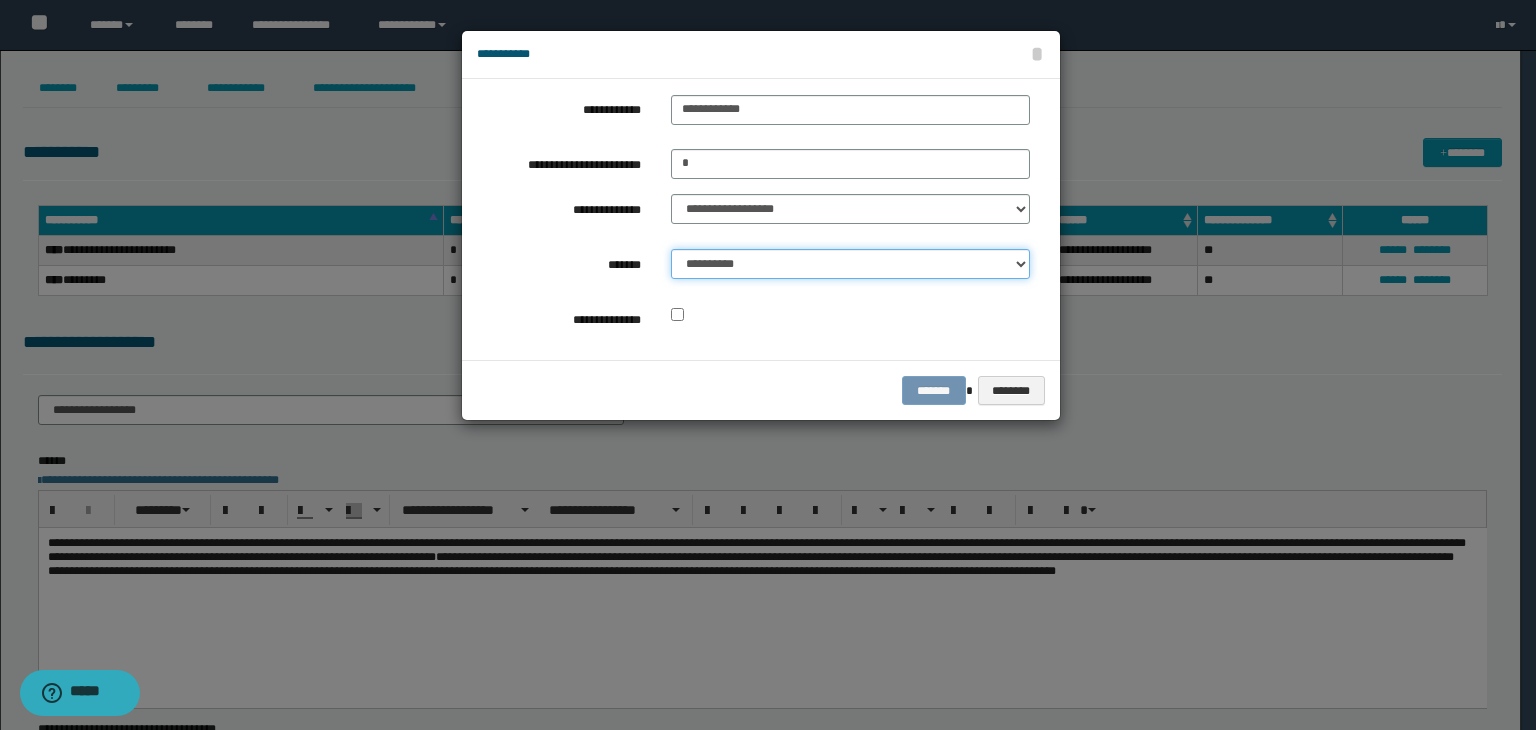 click on "**********" at bounding box center (850, 264) 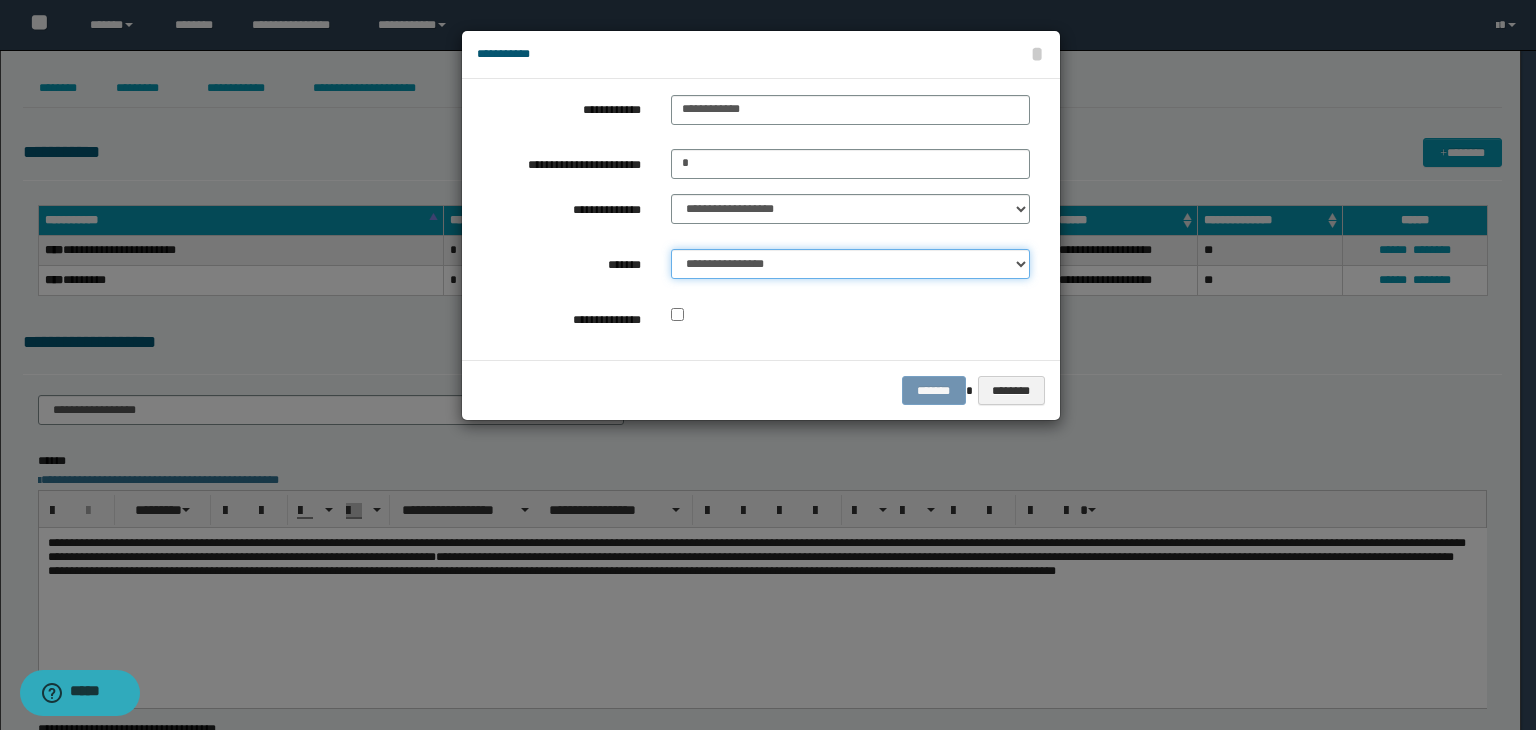 click on "**********" at bounding box center [850, 264] 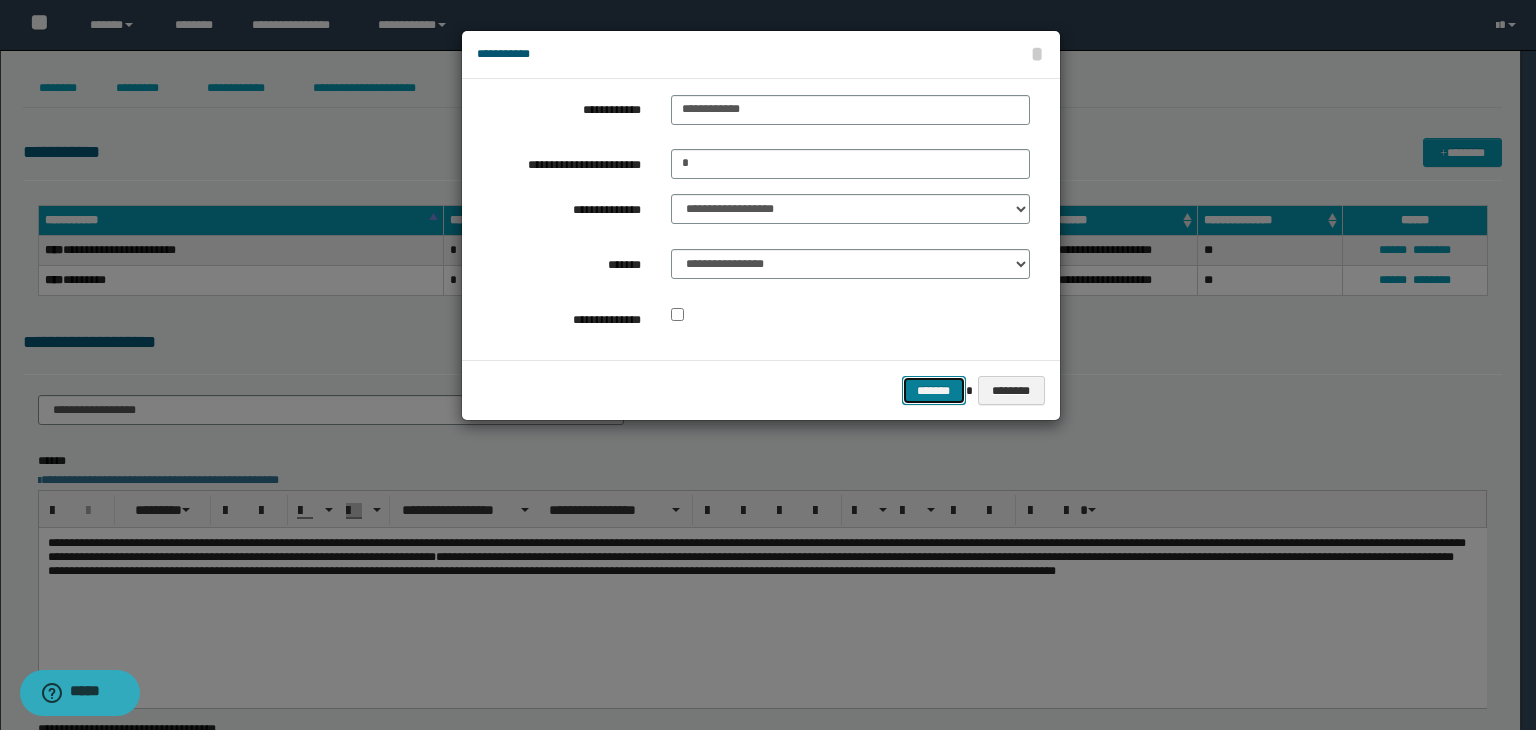 click on "*******" at bounding box center [934, 391] 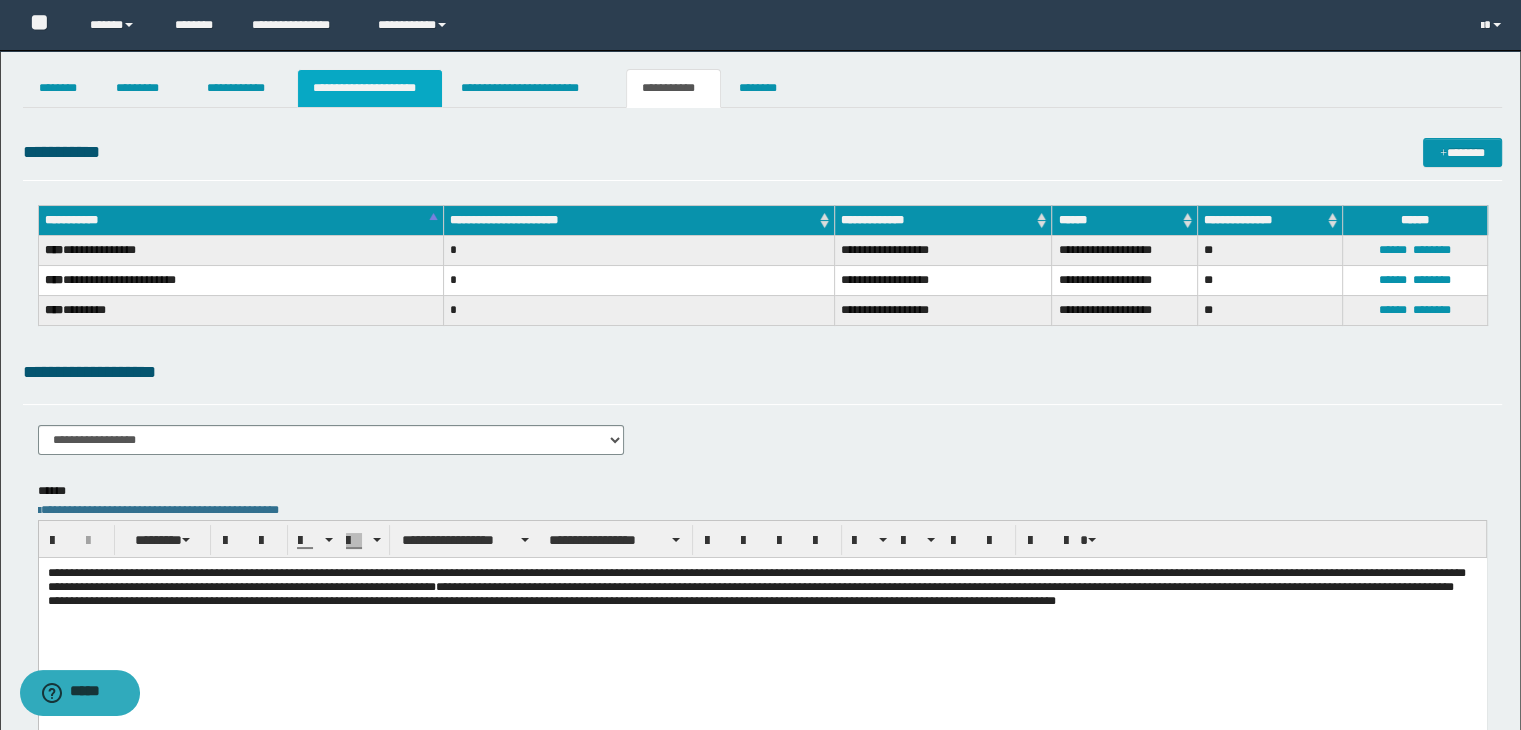 click on "**********" at bounding box center (370, 88) 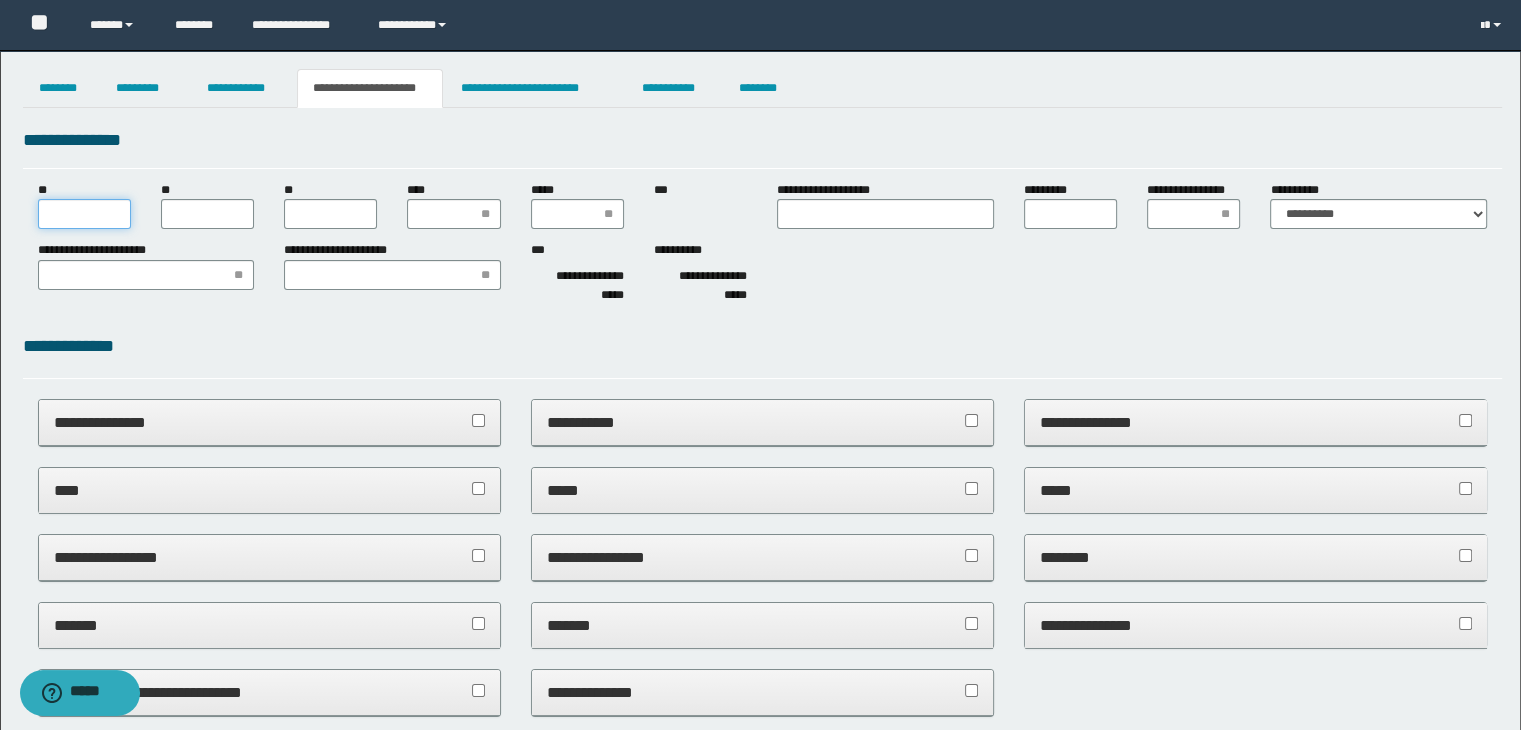 click on "**" at bounding box center [84, 214] 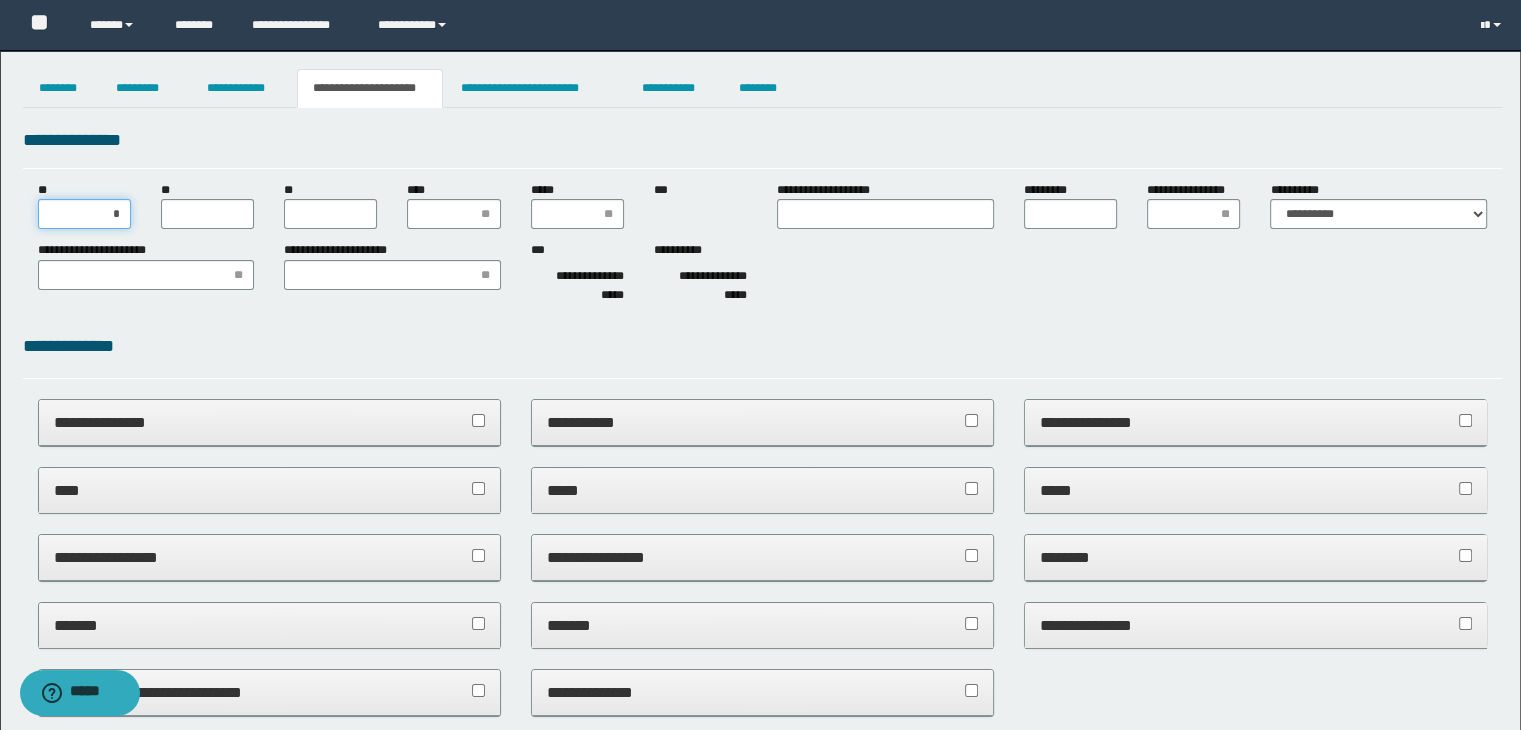 type on "**" 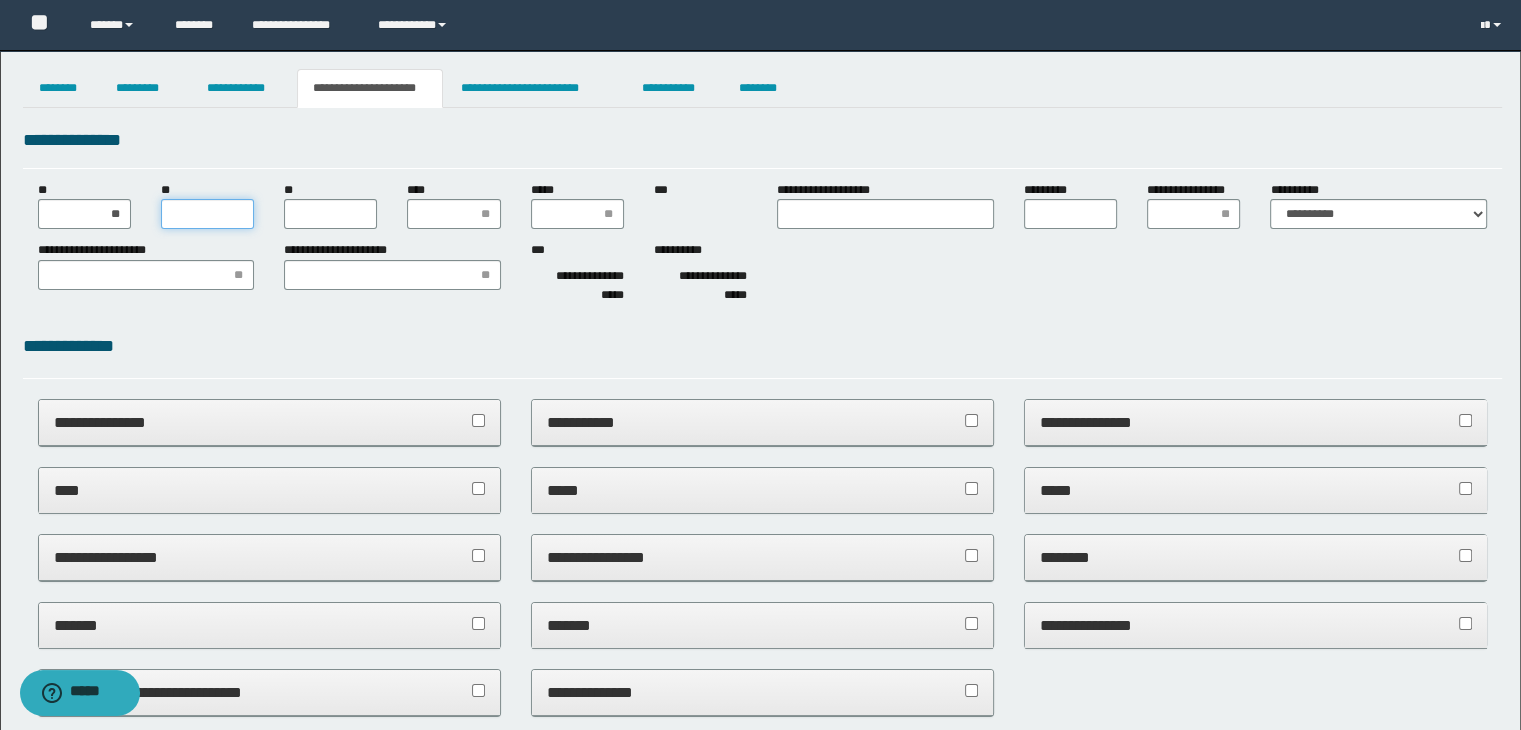 click on "**" at bounding box center [207, 214] 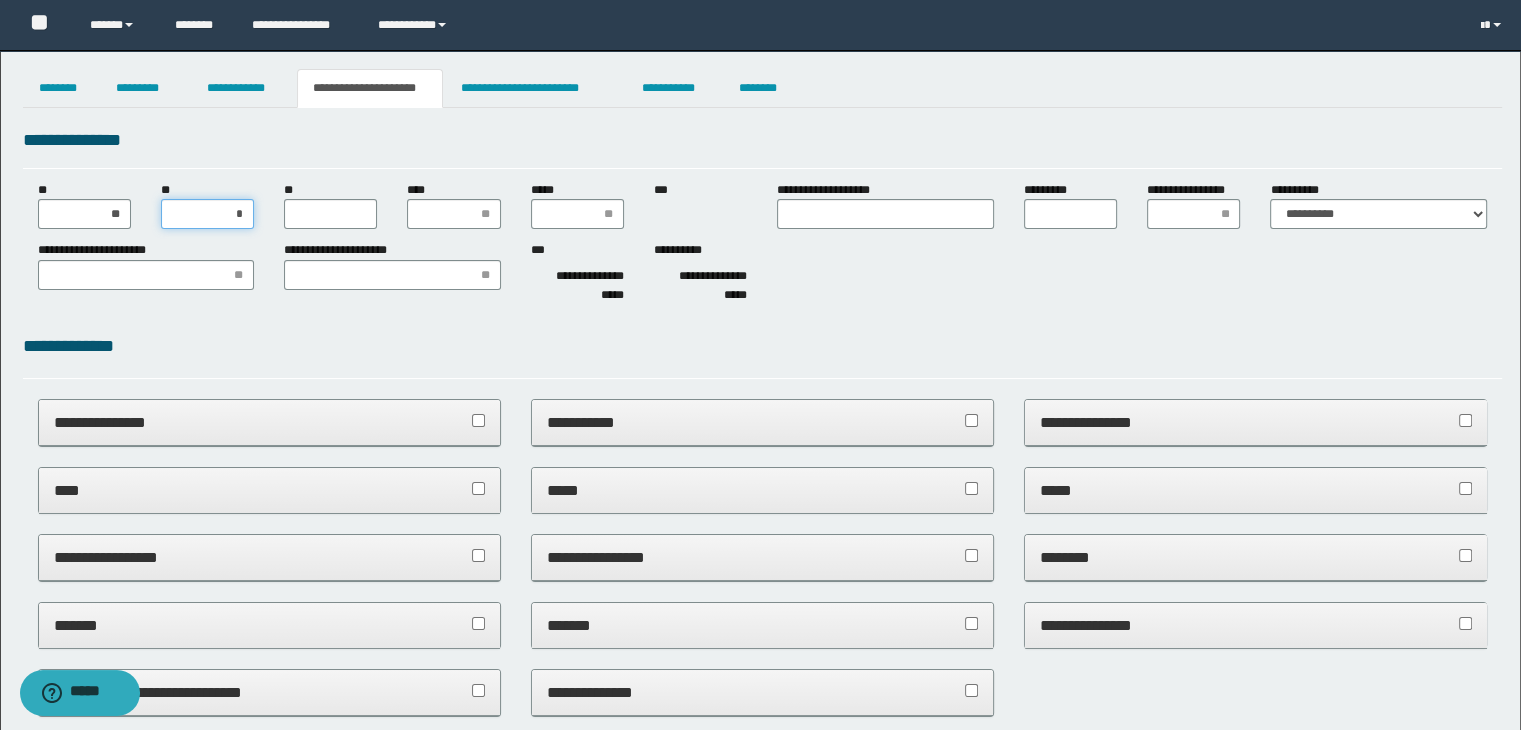 type on "**" 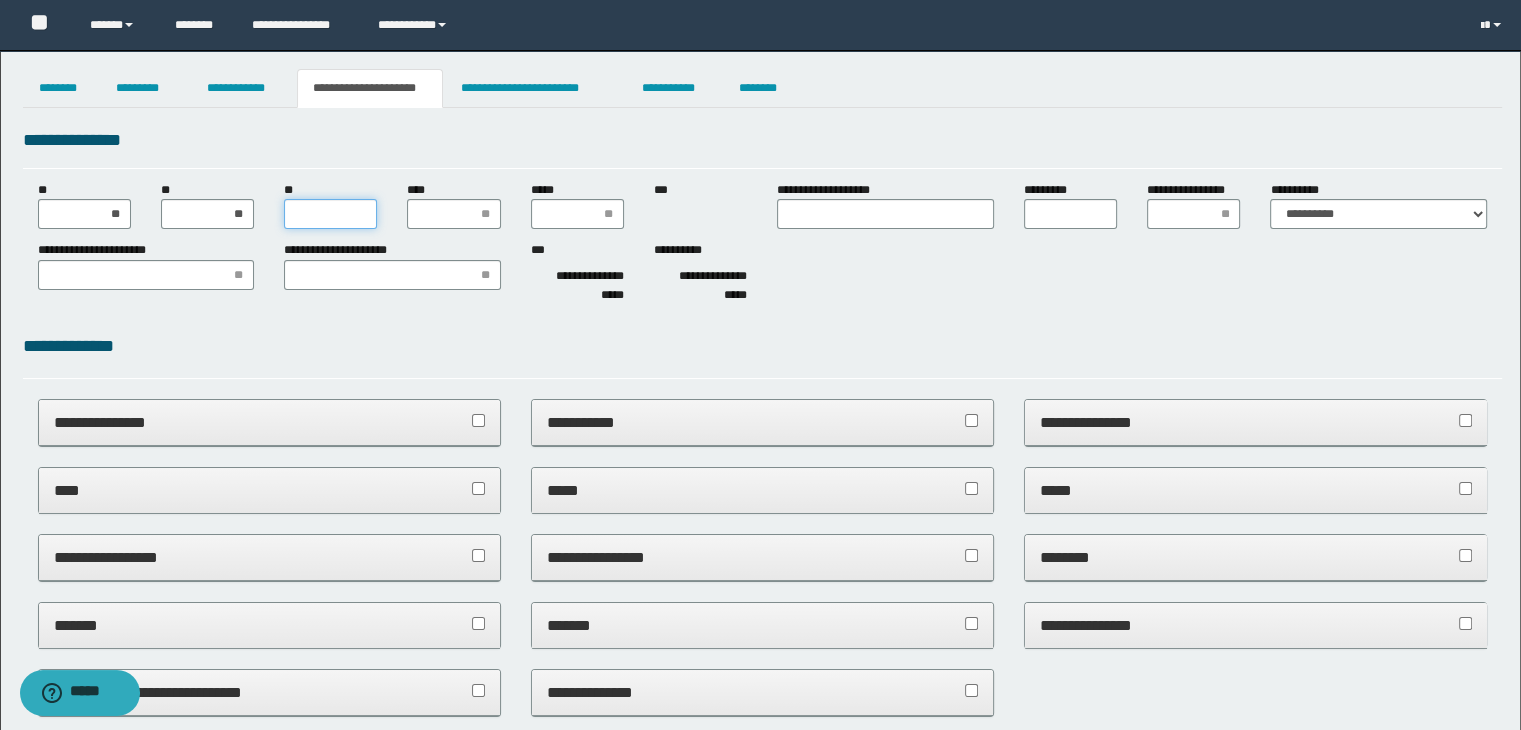 click on "**" at bounding box center [330, 214] 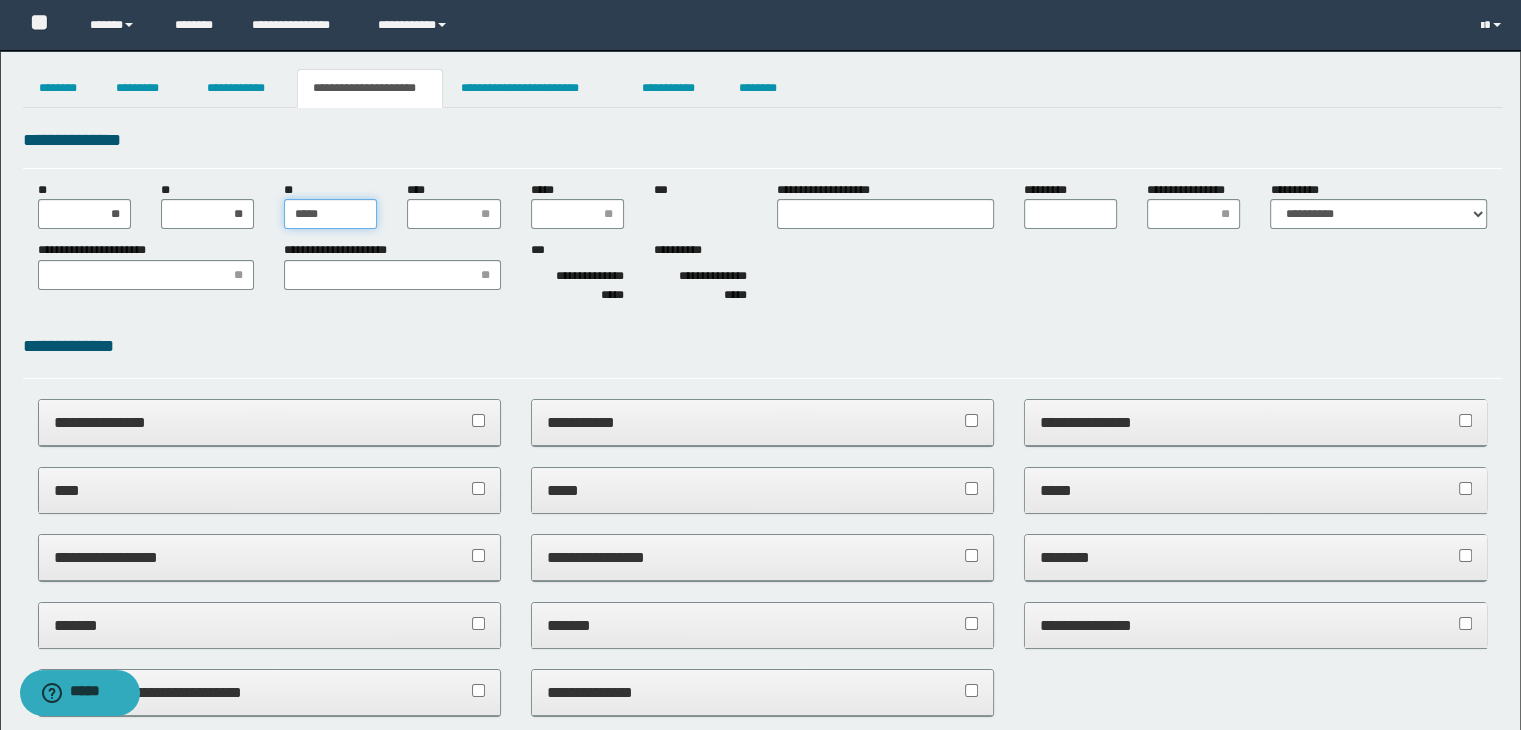 type on "******" 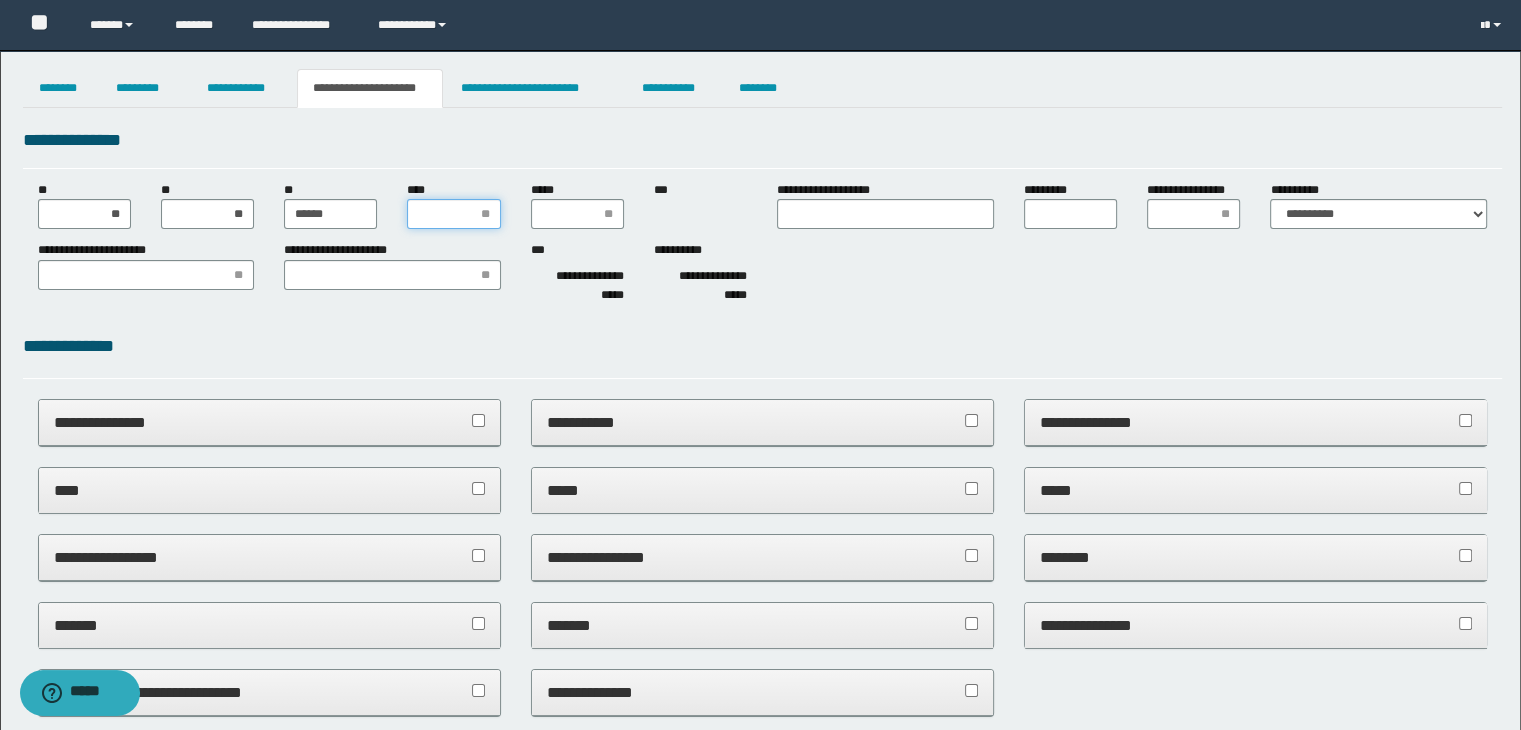click on "****" at bounding box center (453, 214) 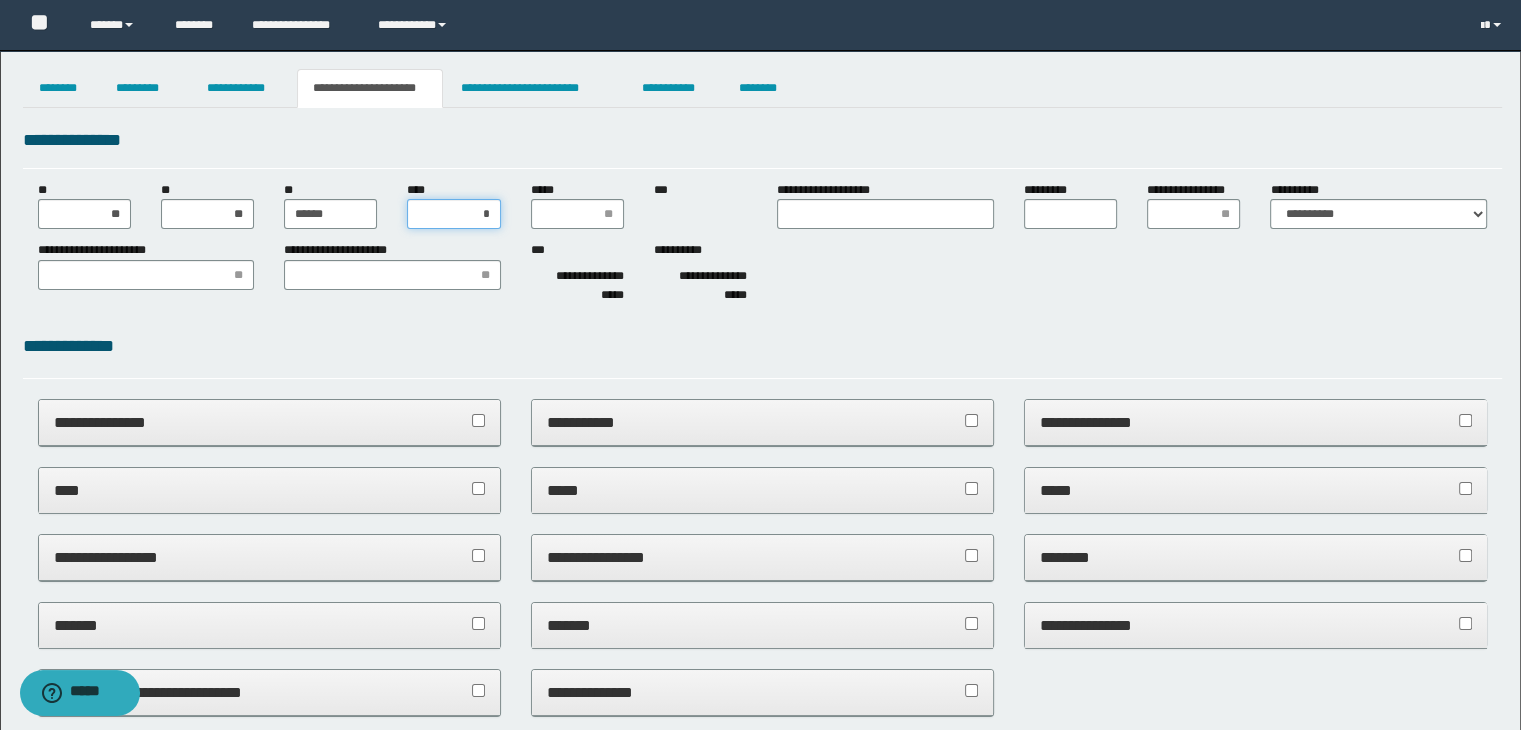 type on "**" 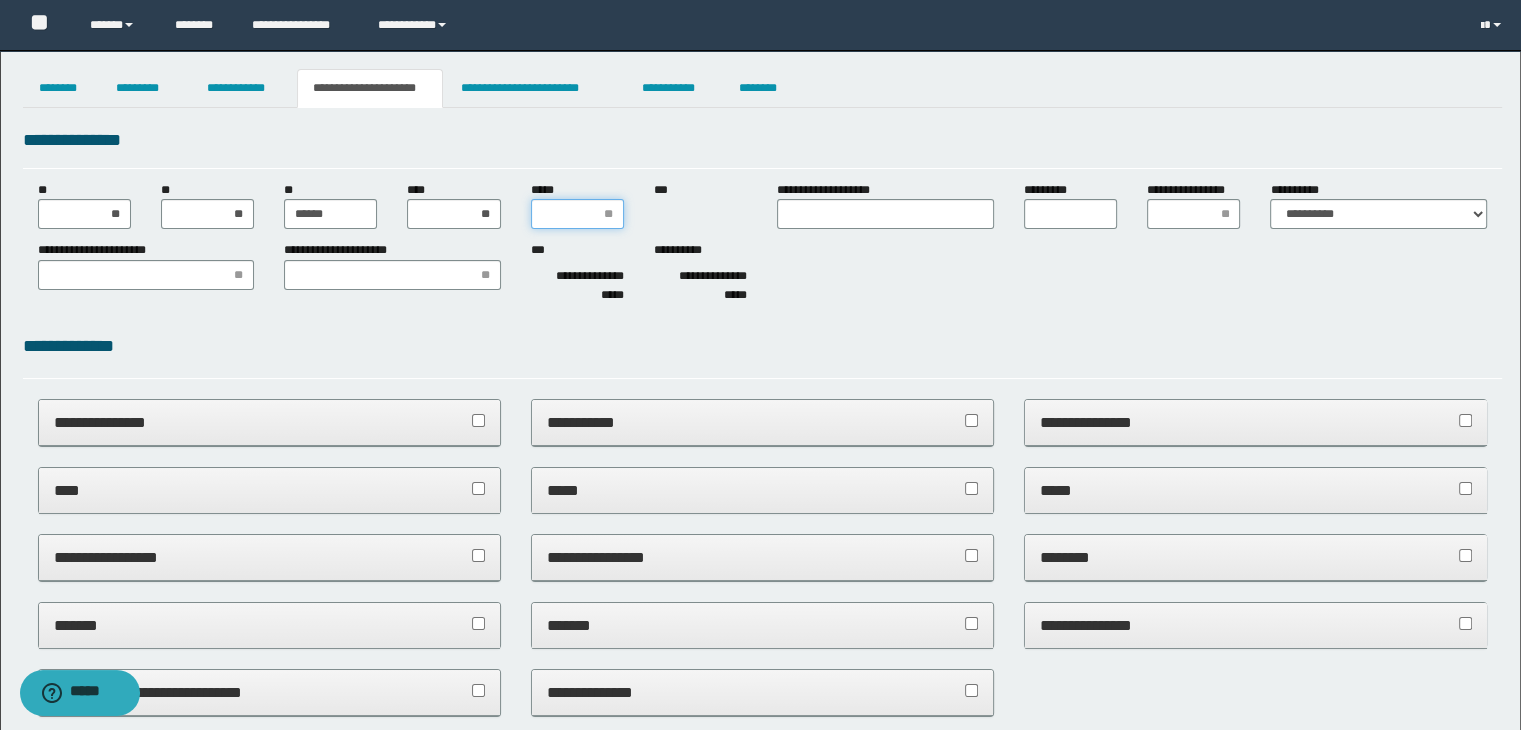 click on "*****" at bounding box center [577, 214] 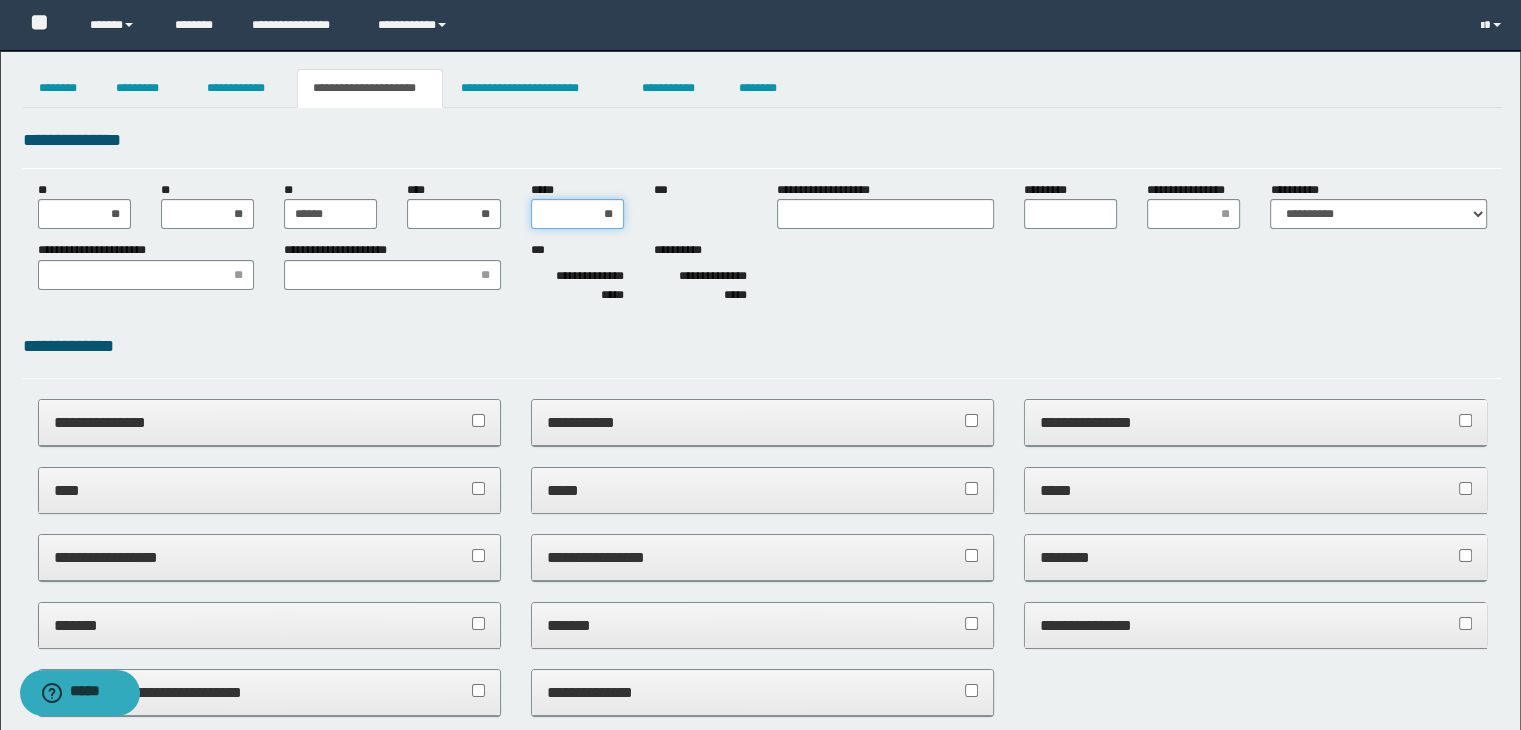 type on "***" 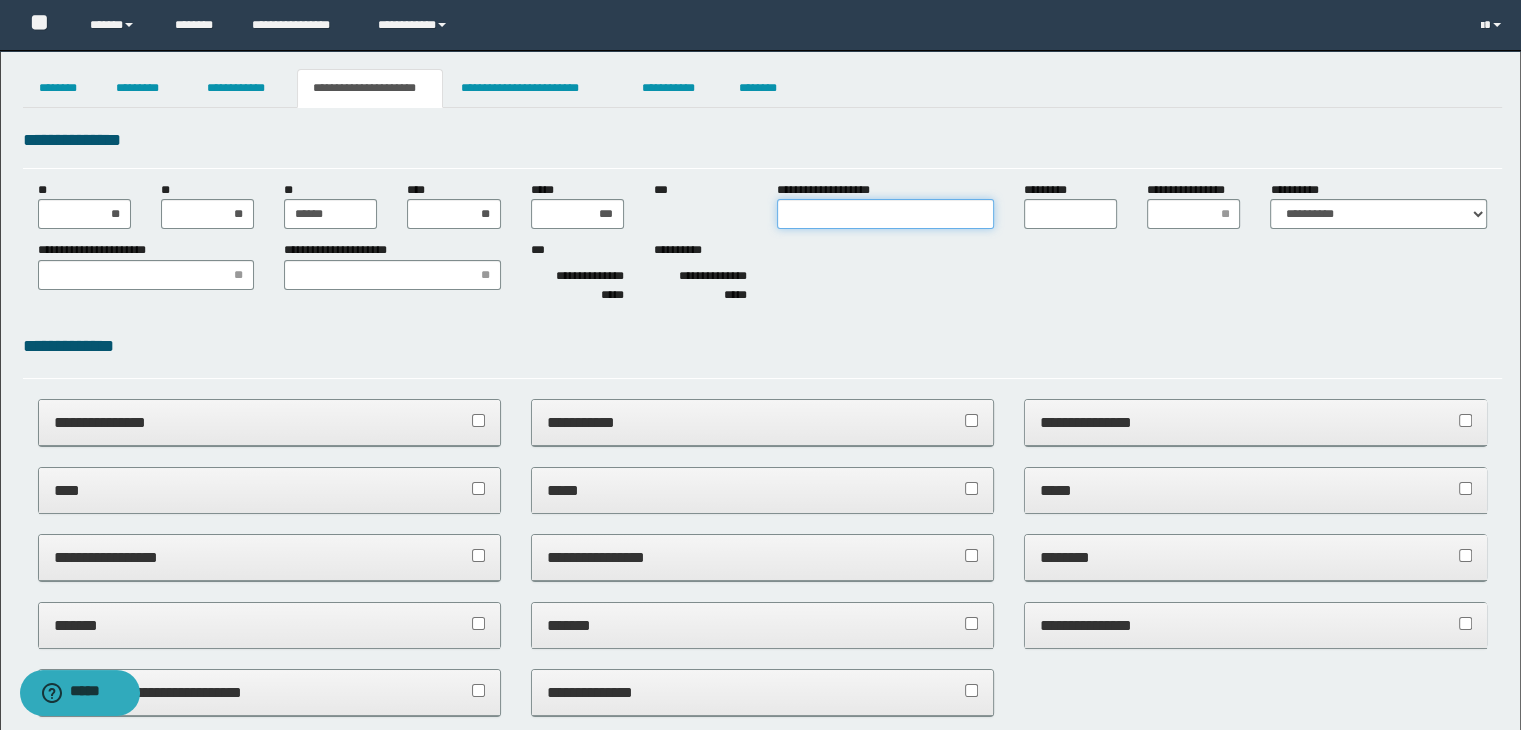 click on "**********" at bounding box center [885, 214] 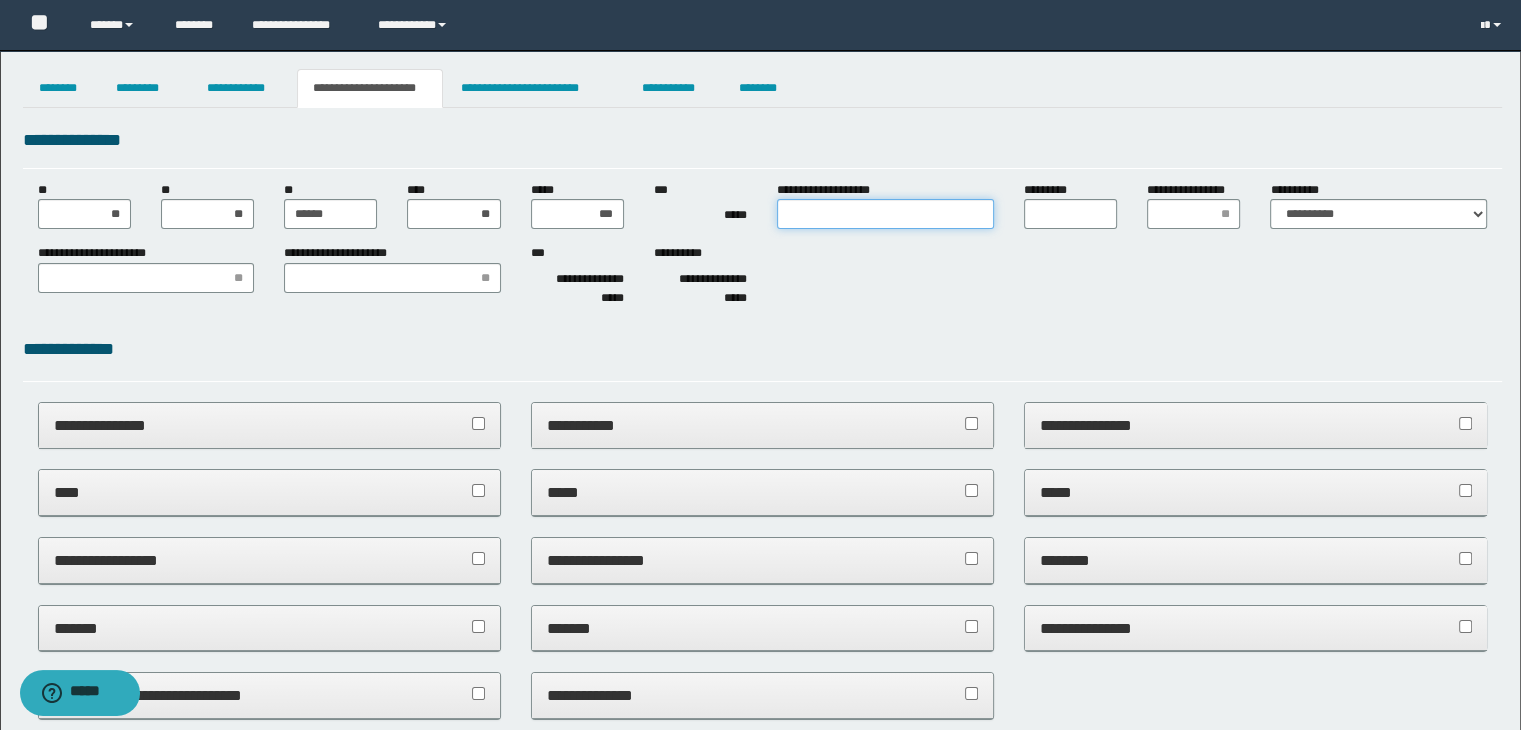 click on "**********" at bounding box center [885, 214] 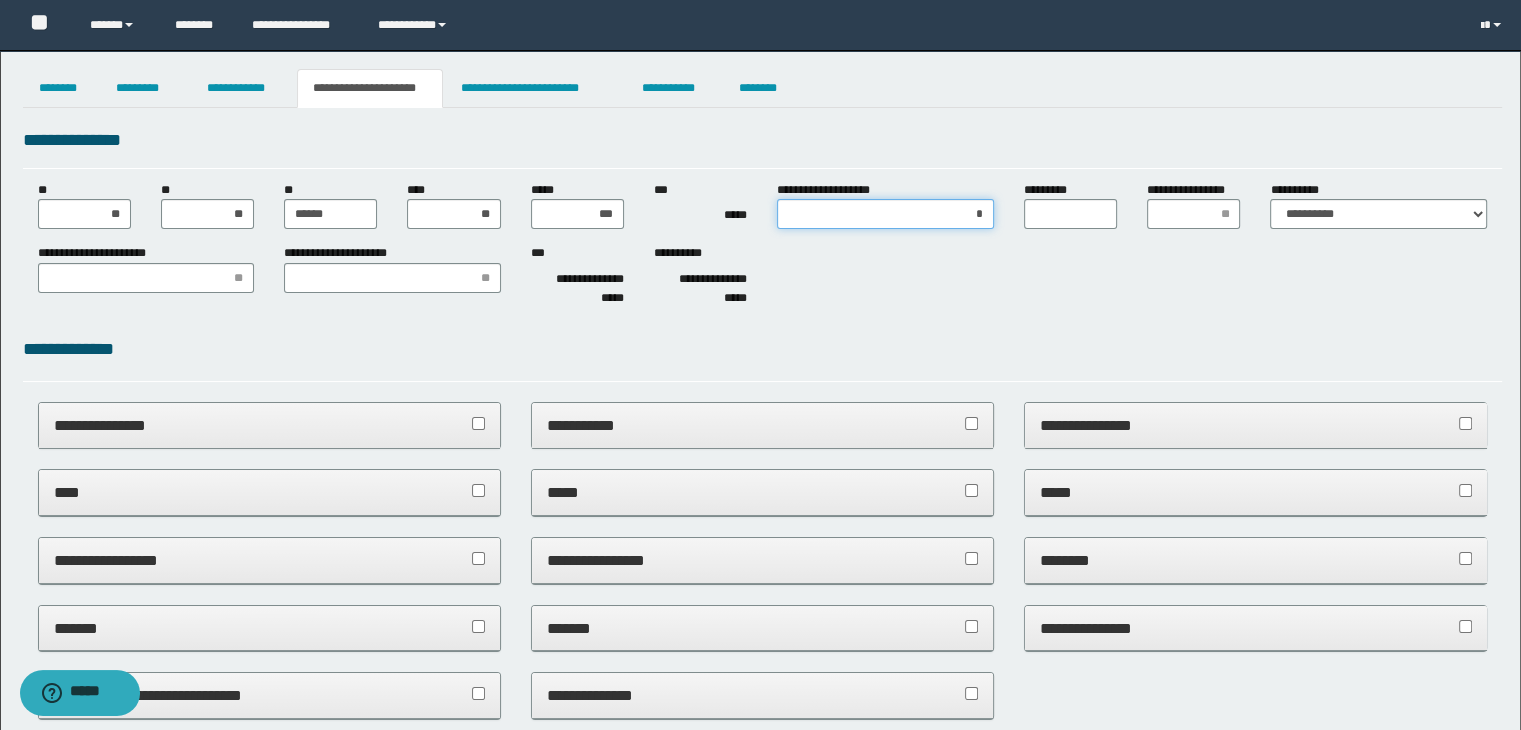 type on "**" 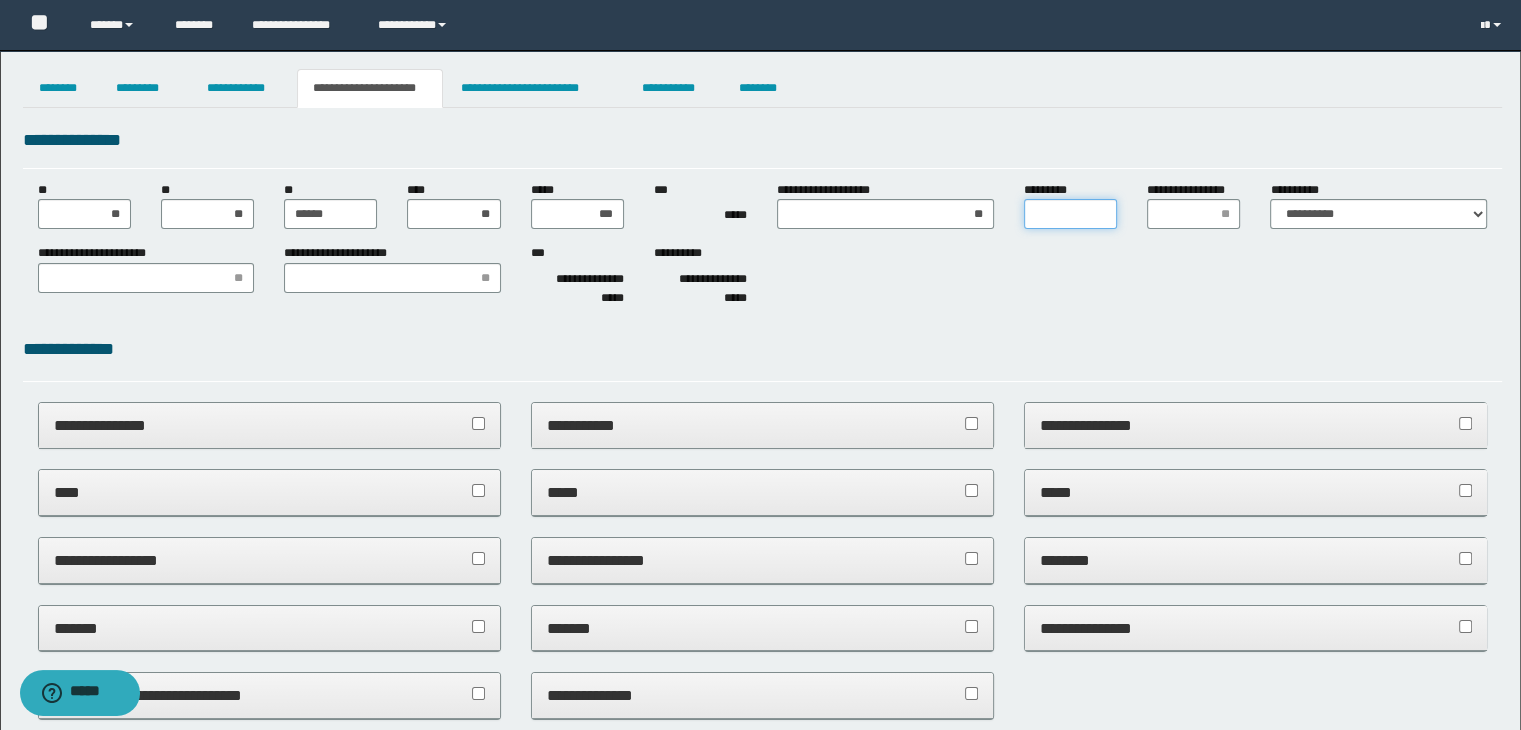 click on "*********" at bounding box center [1070, 214] 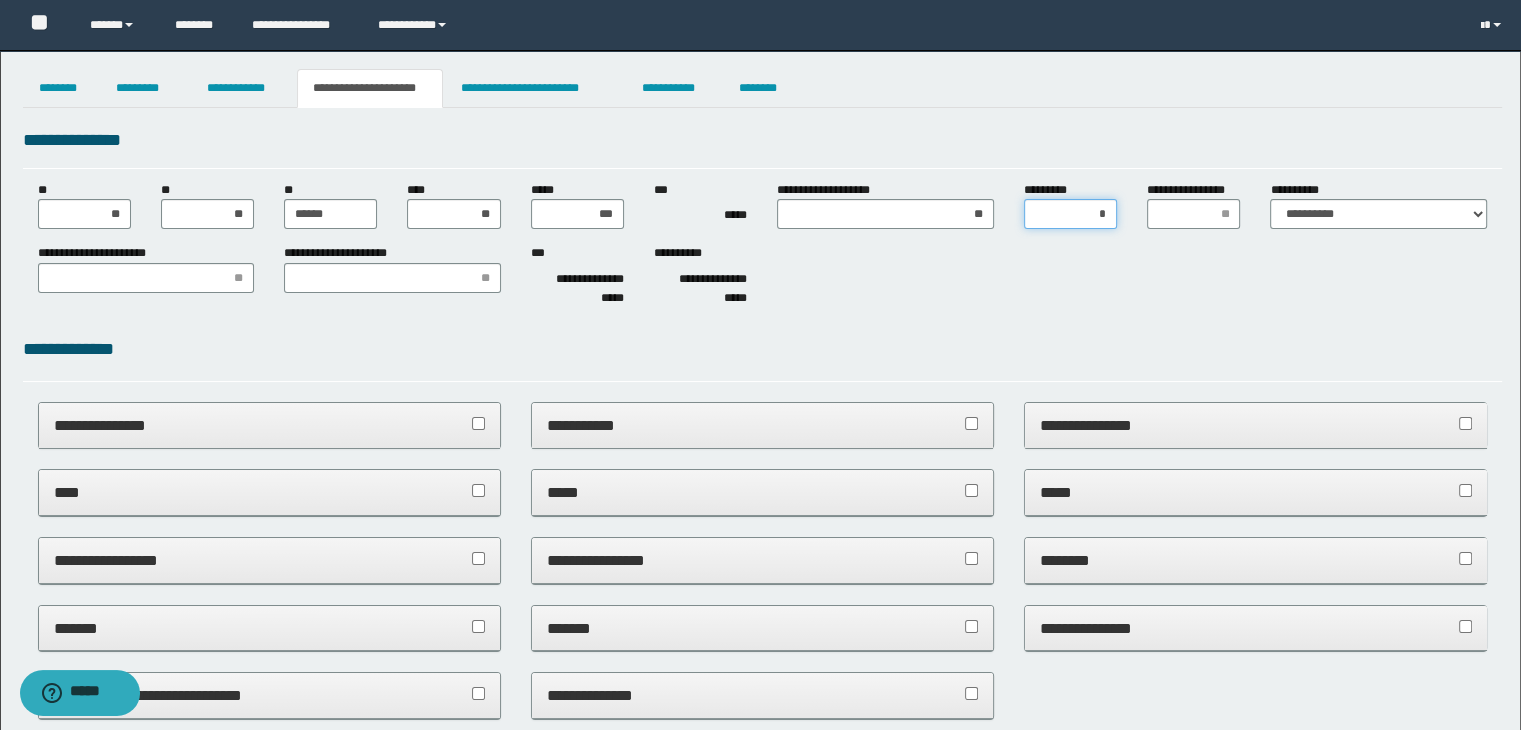type on "**" 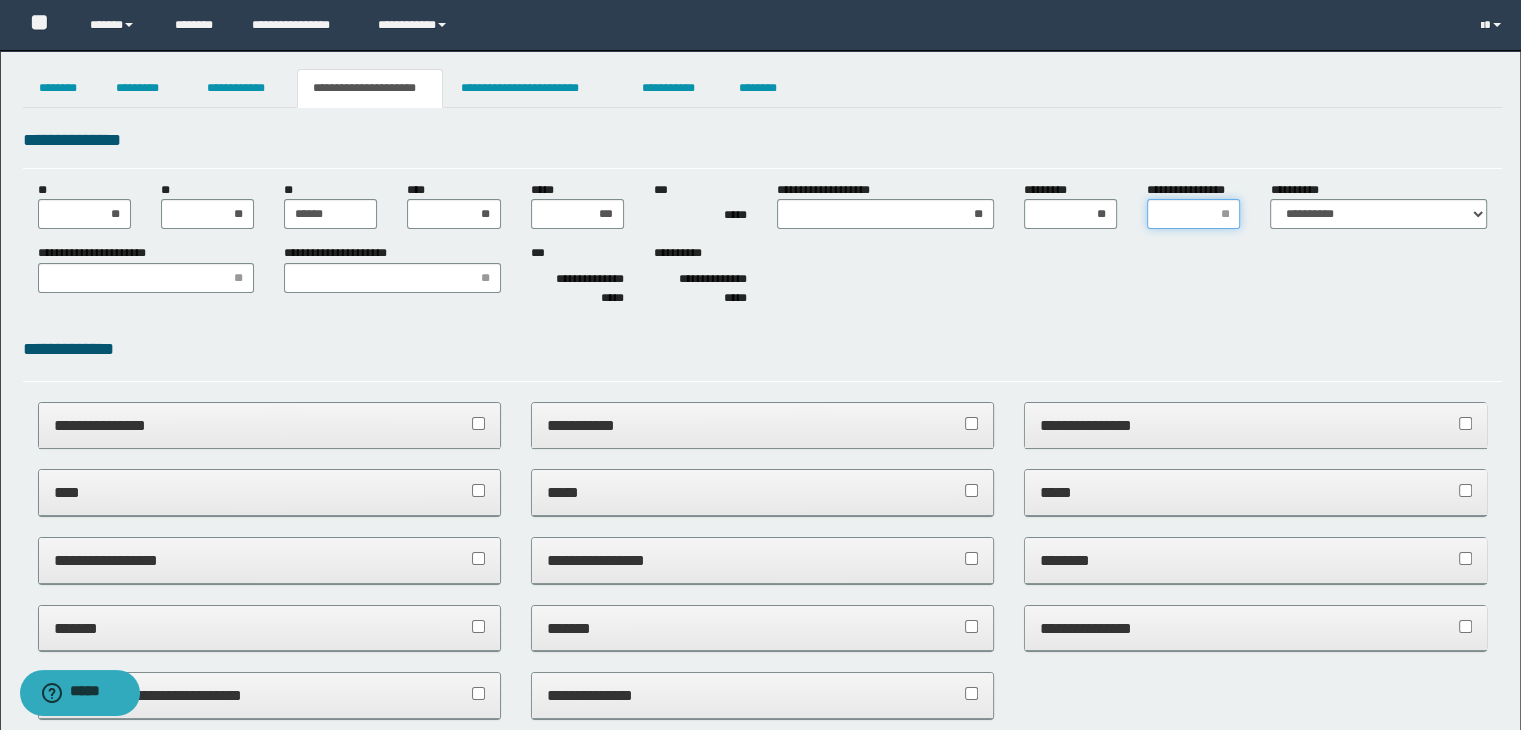 click on "**********" at bounding box center [1193, 214] 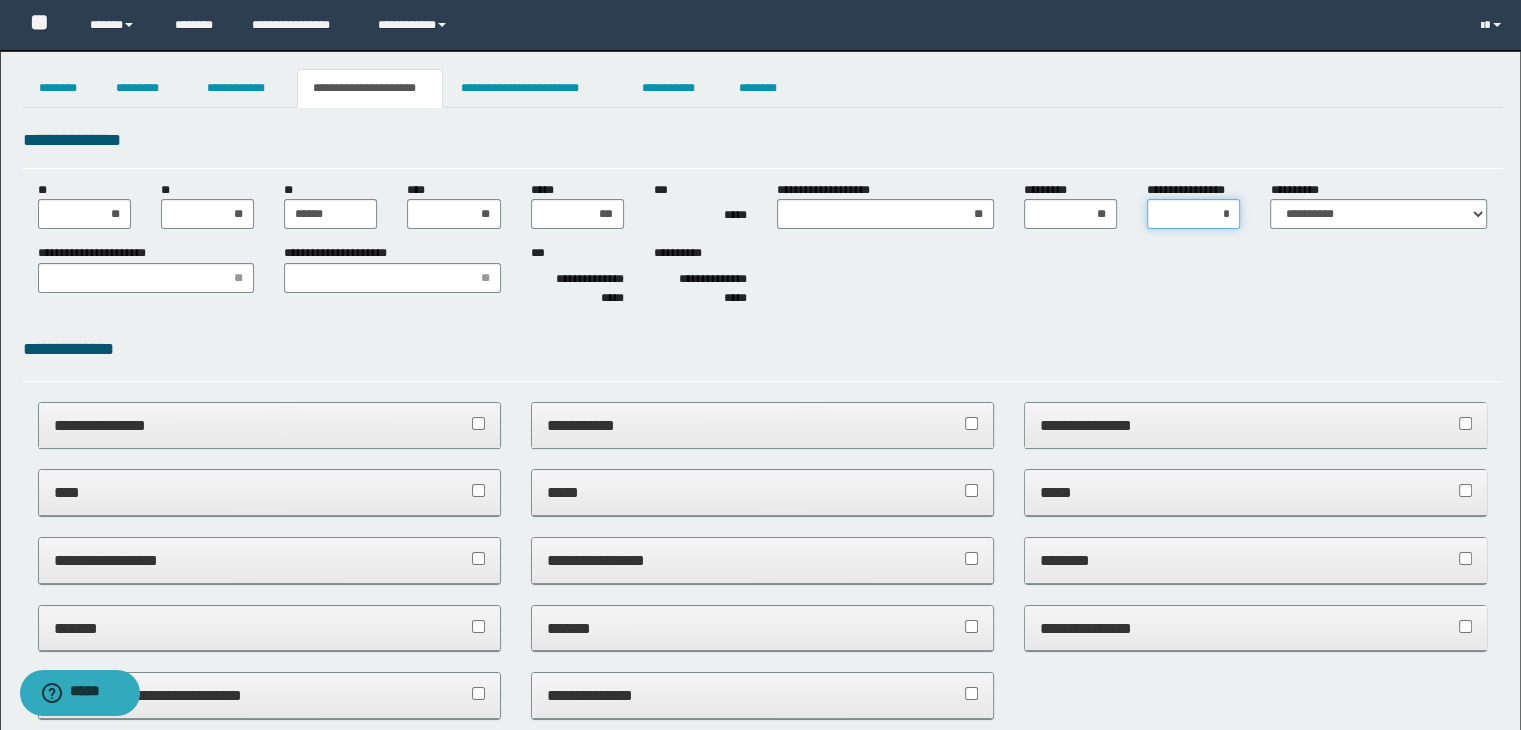 type on "**" 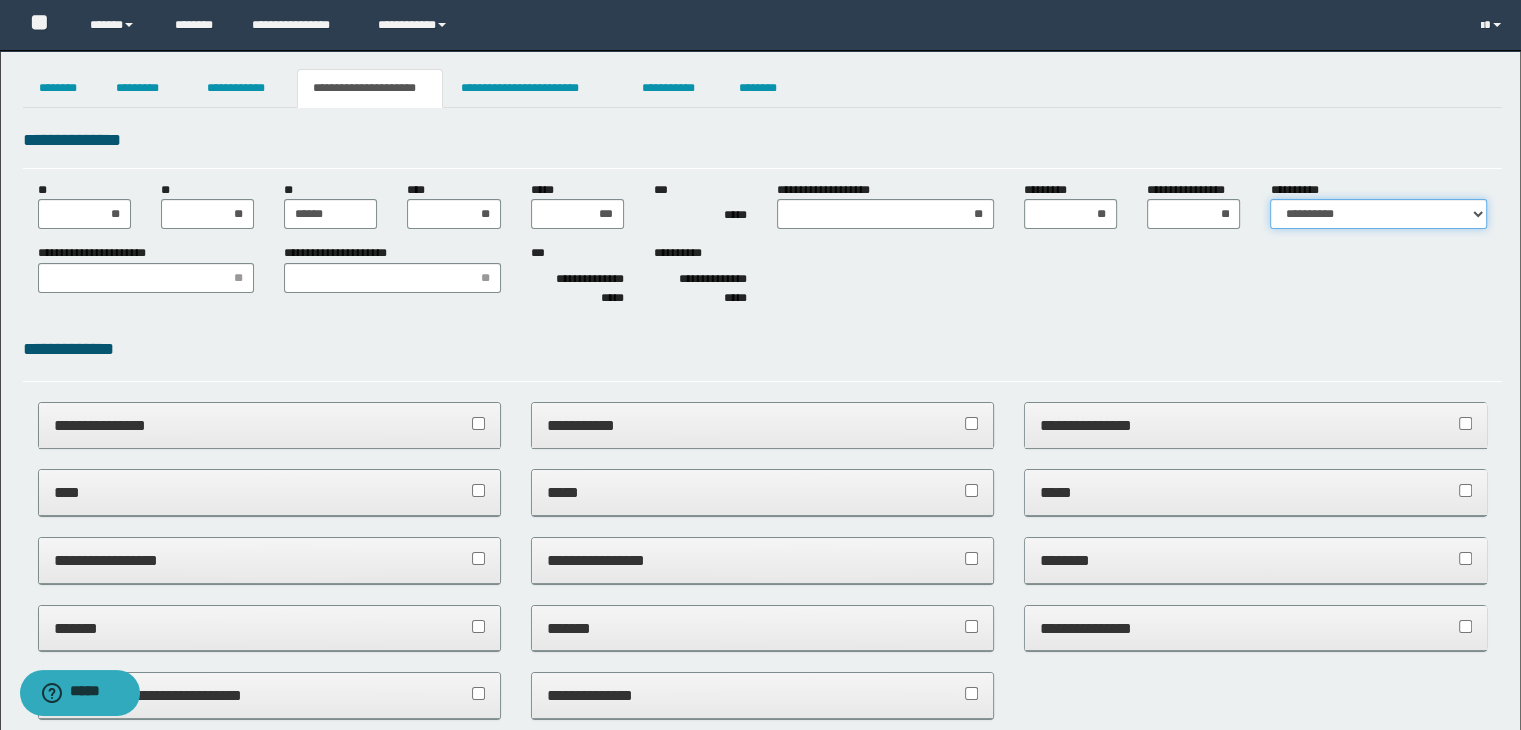 click on "**********" at bounding box center (1378, 214) 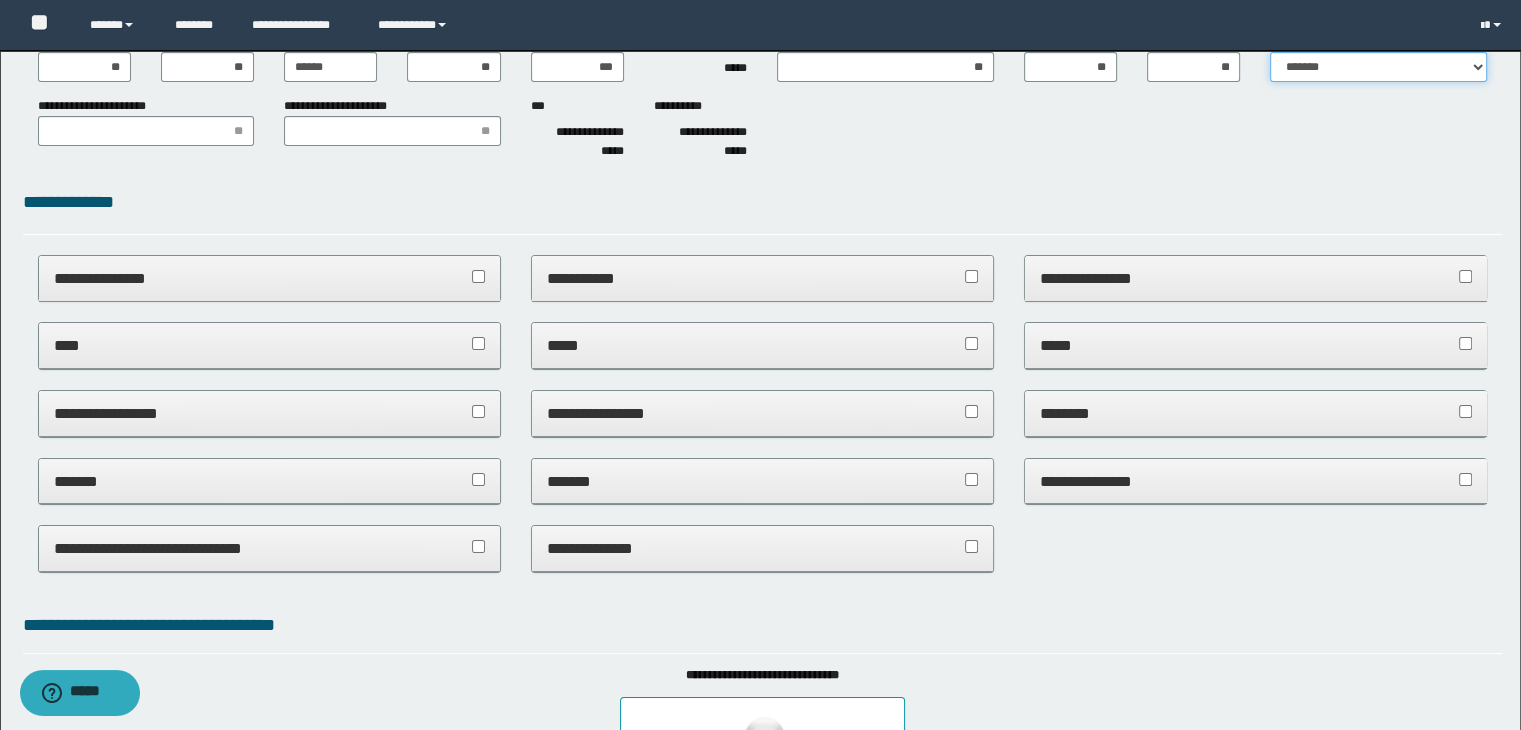 scroll, scrollTop: 0, scrollLeft: 0, axis: both 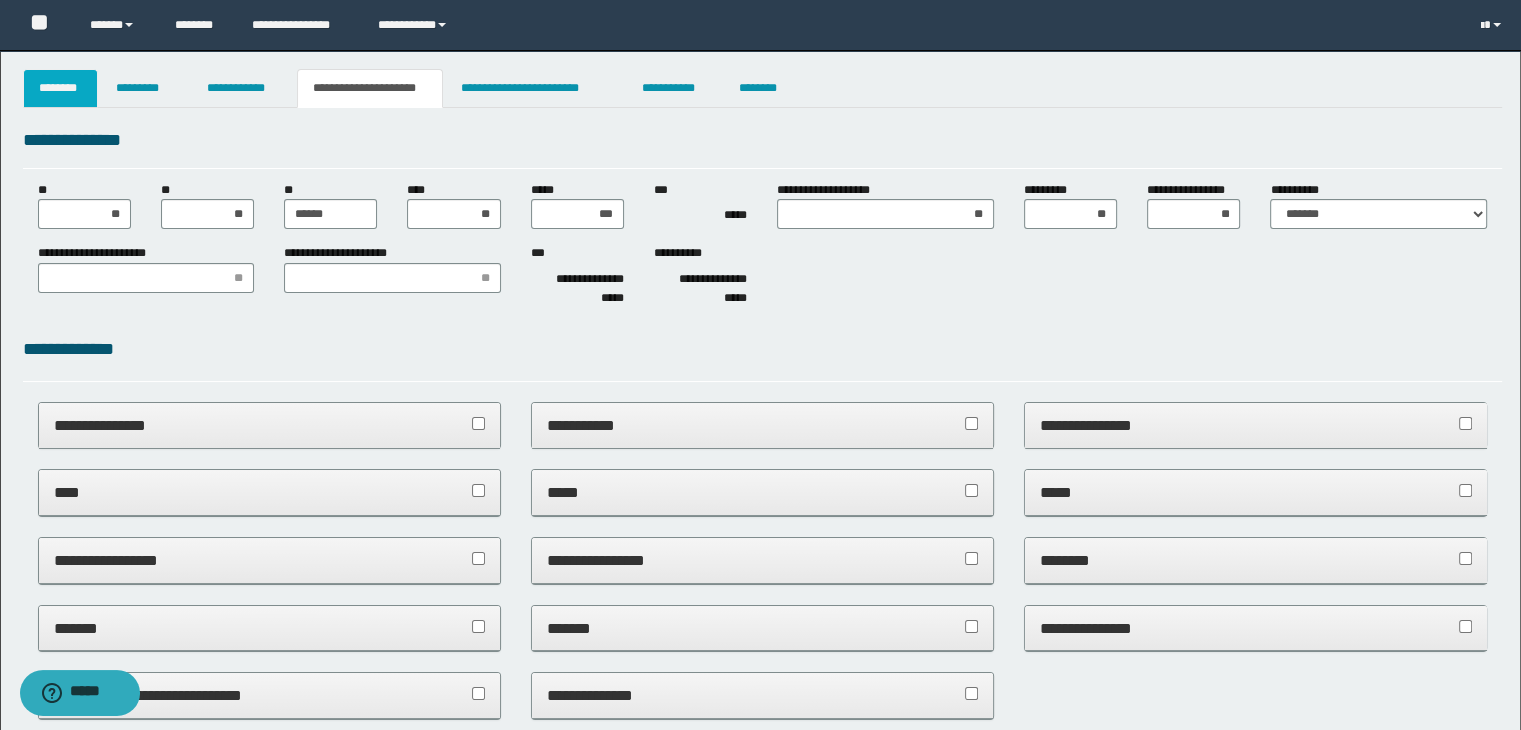 click on "********" at bounding box center [61, 88] 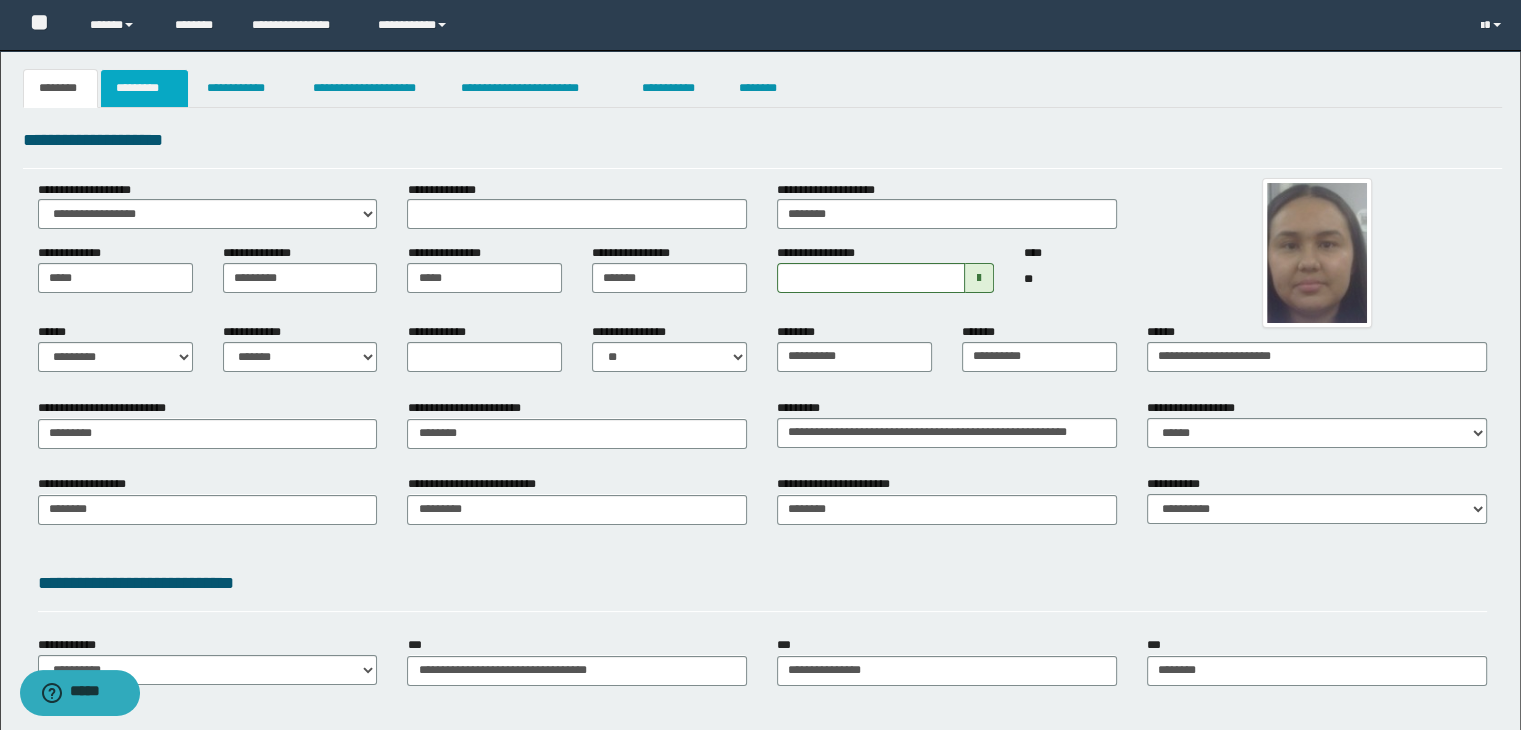 click on "*********" at bounding box center [144, 88] 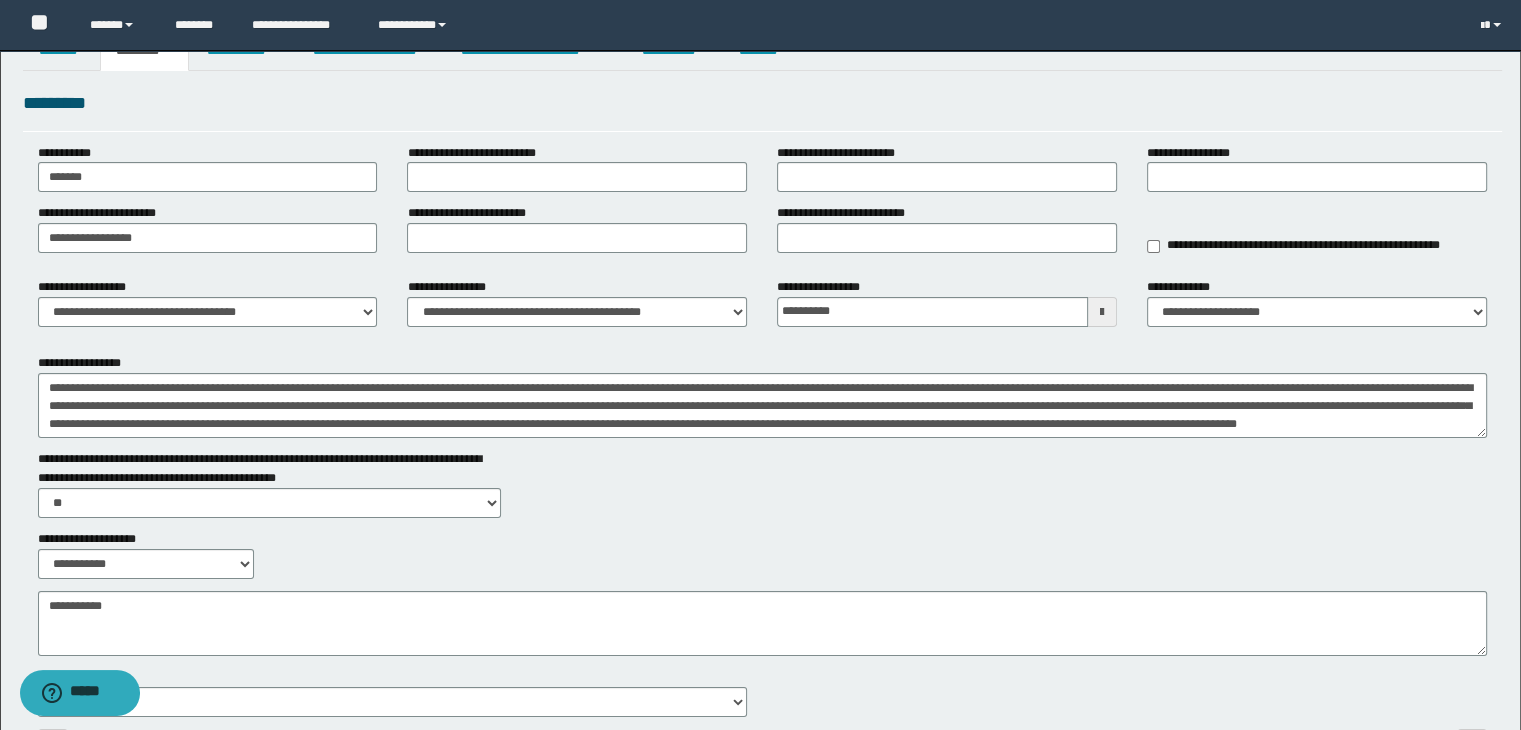 scroll, scrollTop: 0, scrollLeft: 0, axis: both 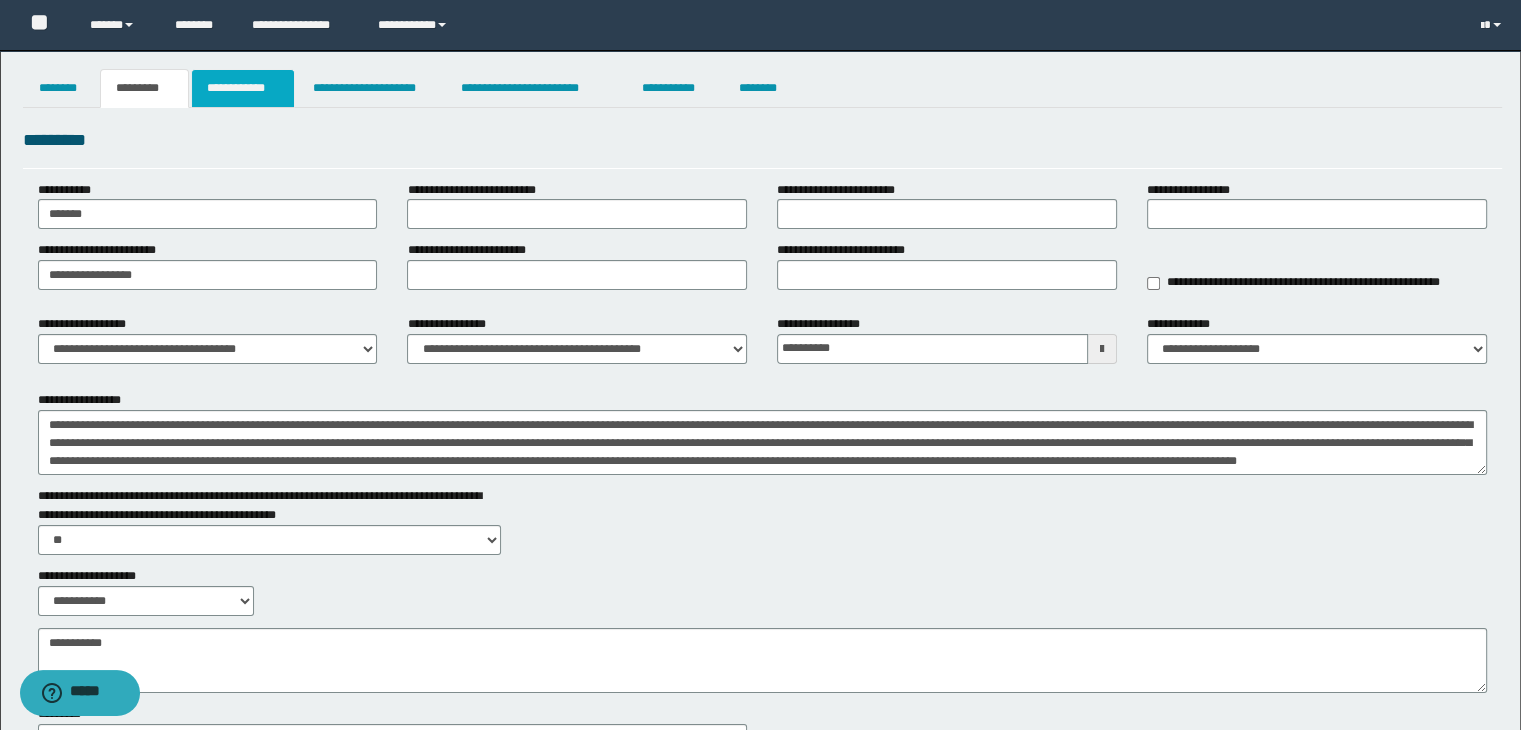 click on "**********" at bounding box center [243, 88] 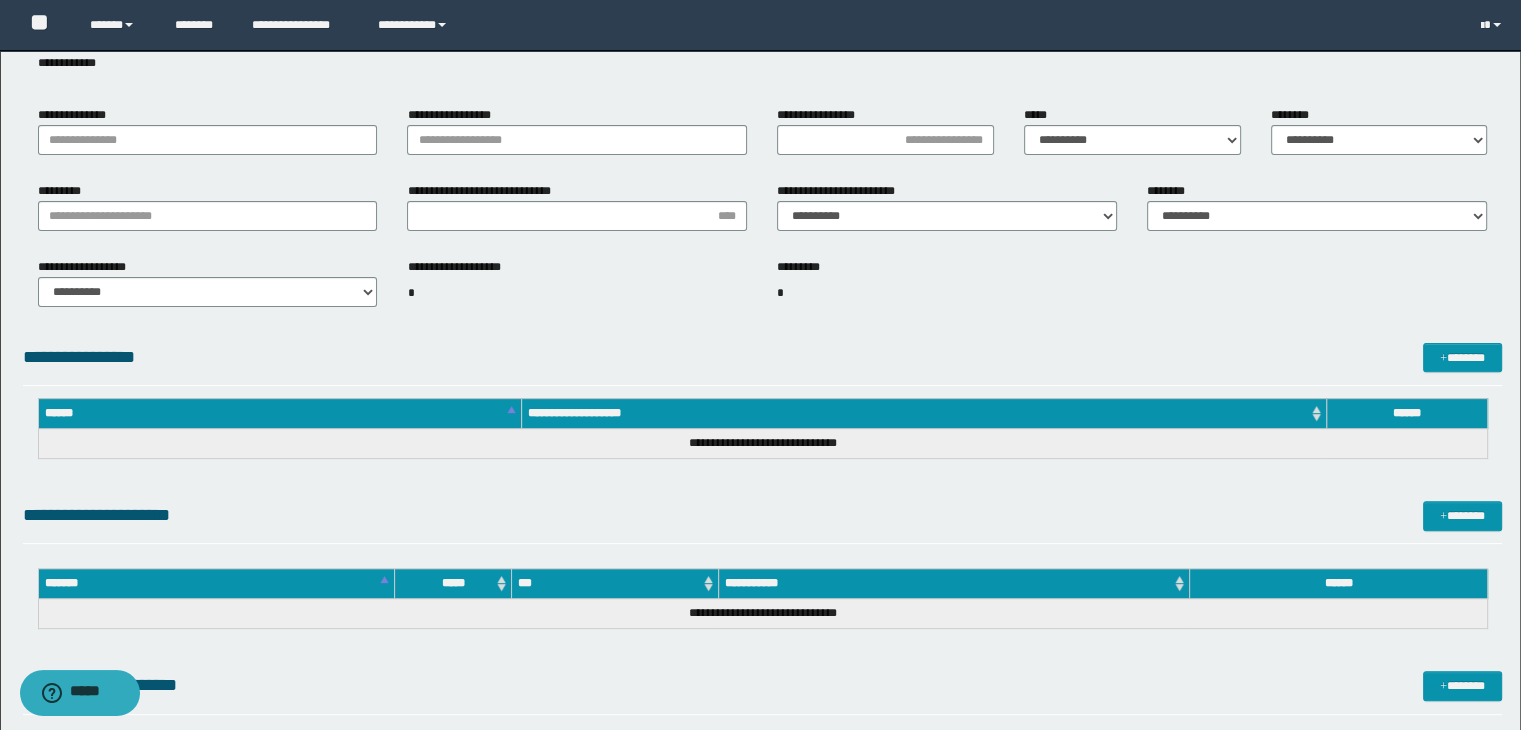 scroll, scrollTop: 0, scrollLeft: 0, axis: both 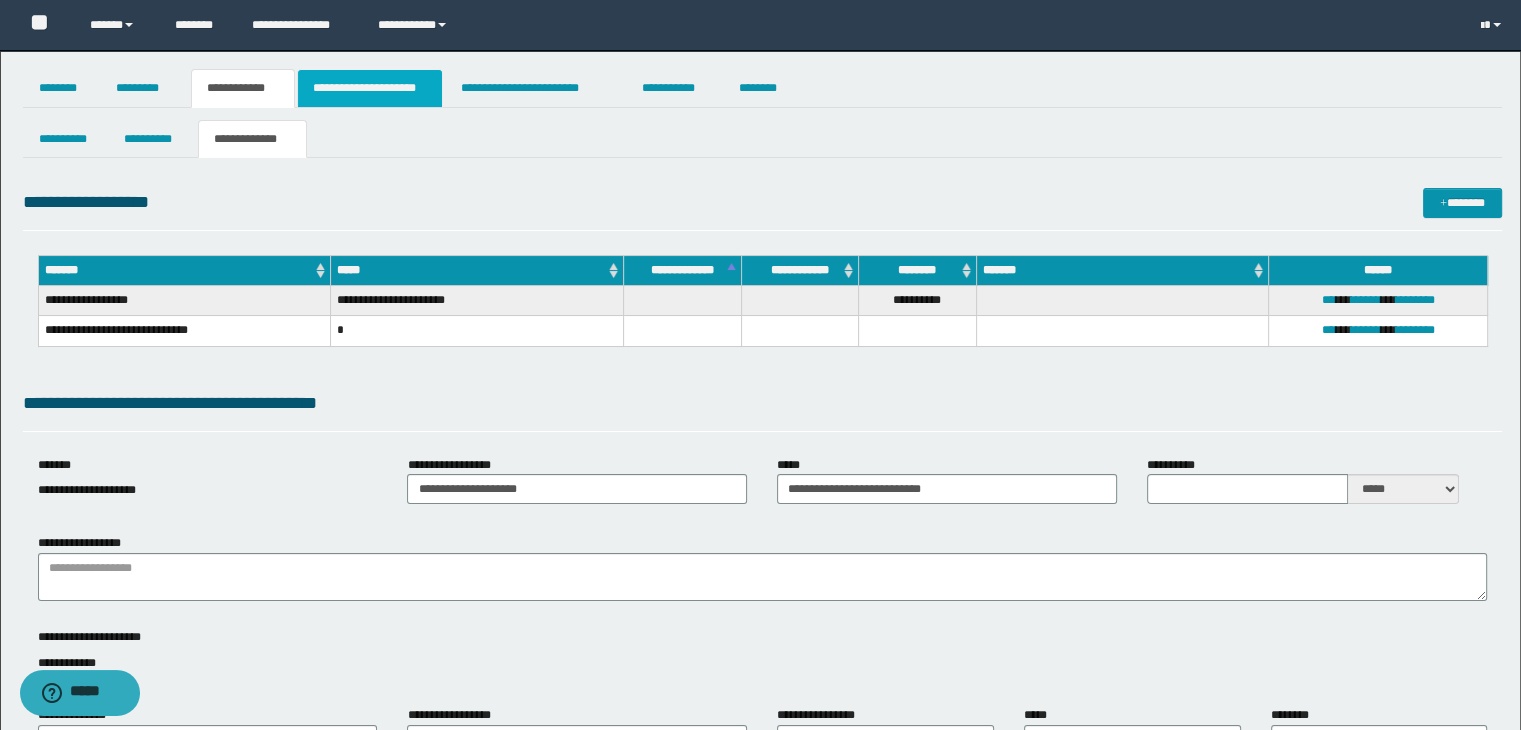 click on "**********" at bounding box center (370, 88) 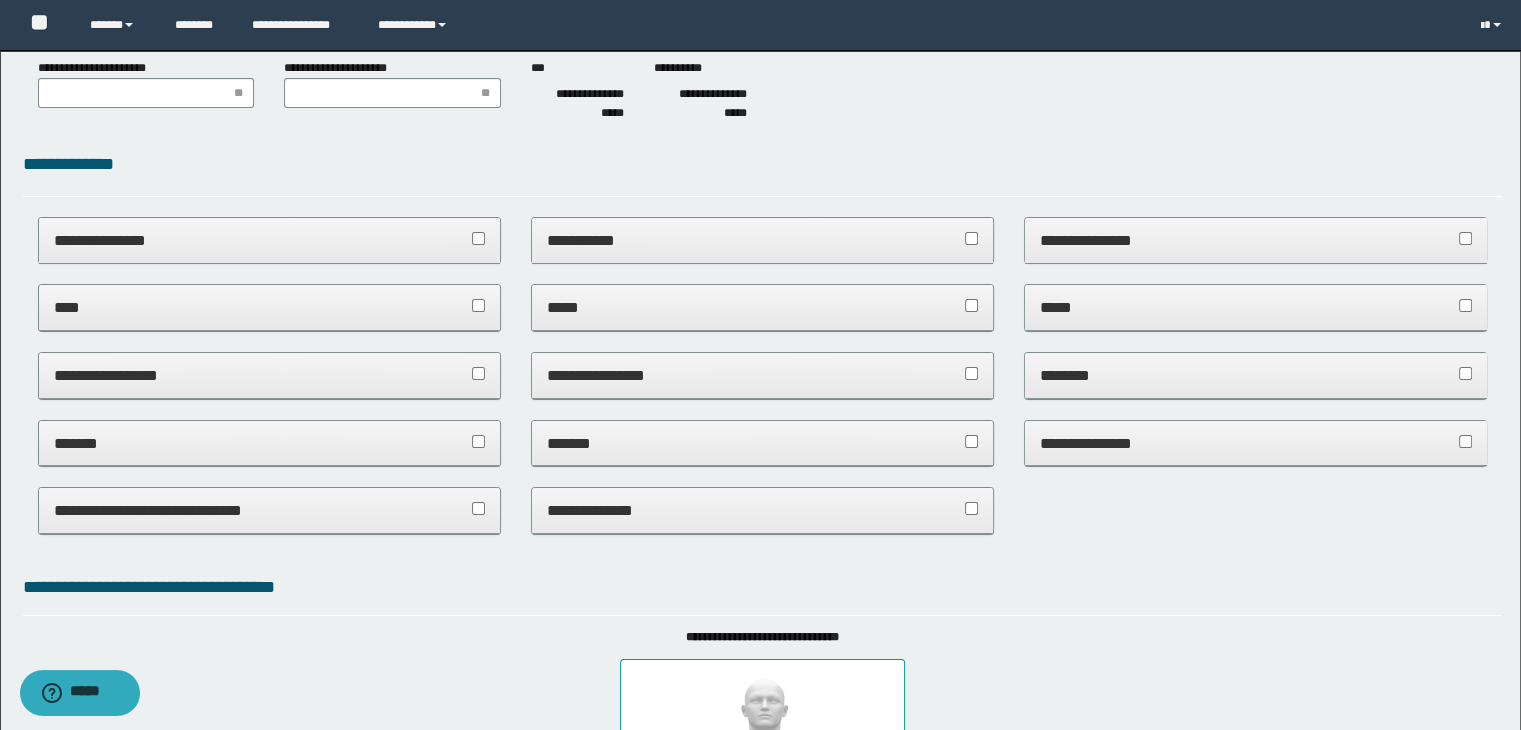 scroll, scrollTop: 0, scrollLeft: 0, axis: both 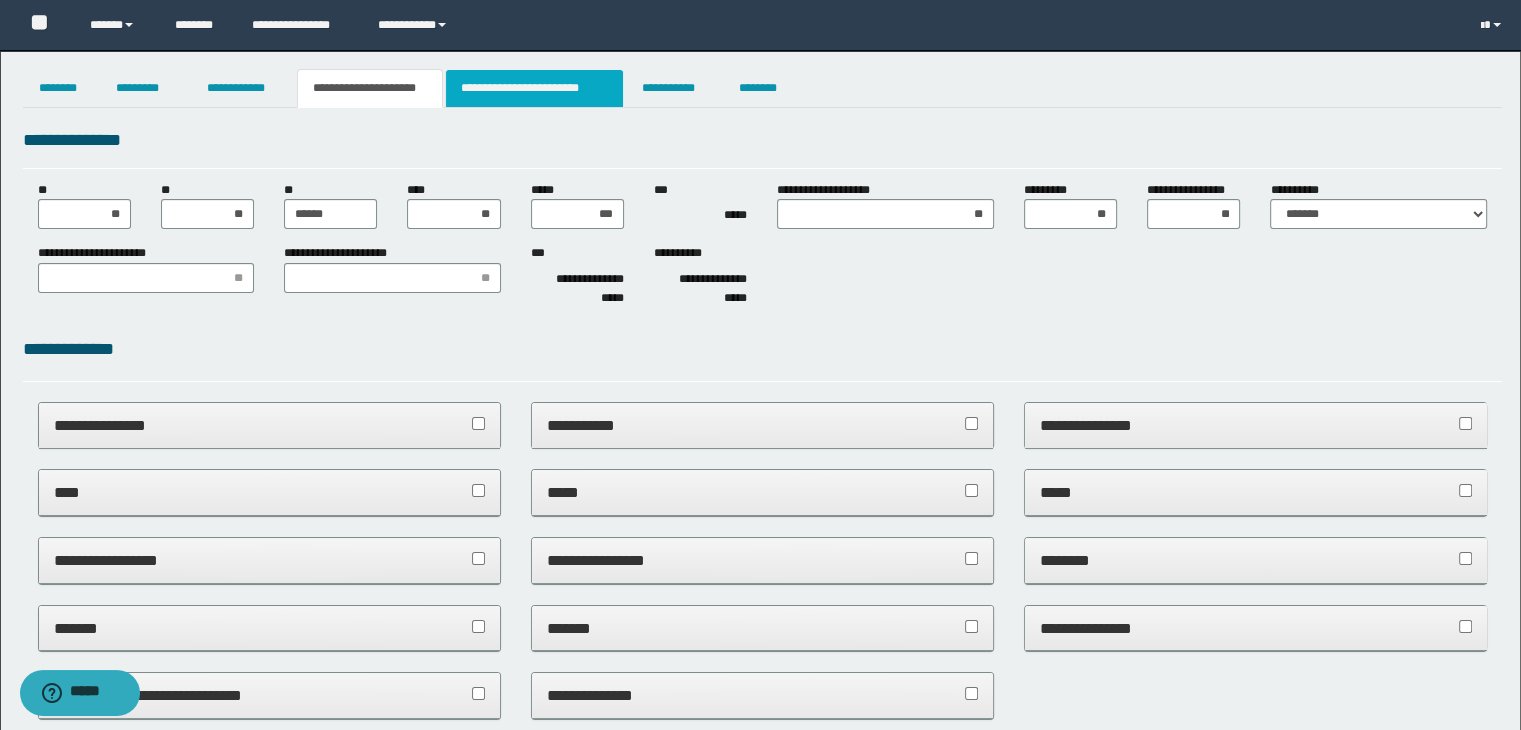click on "**********" at bounding box center [534, 88] 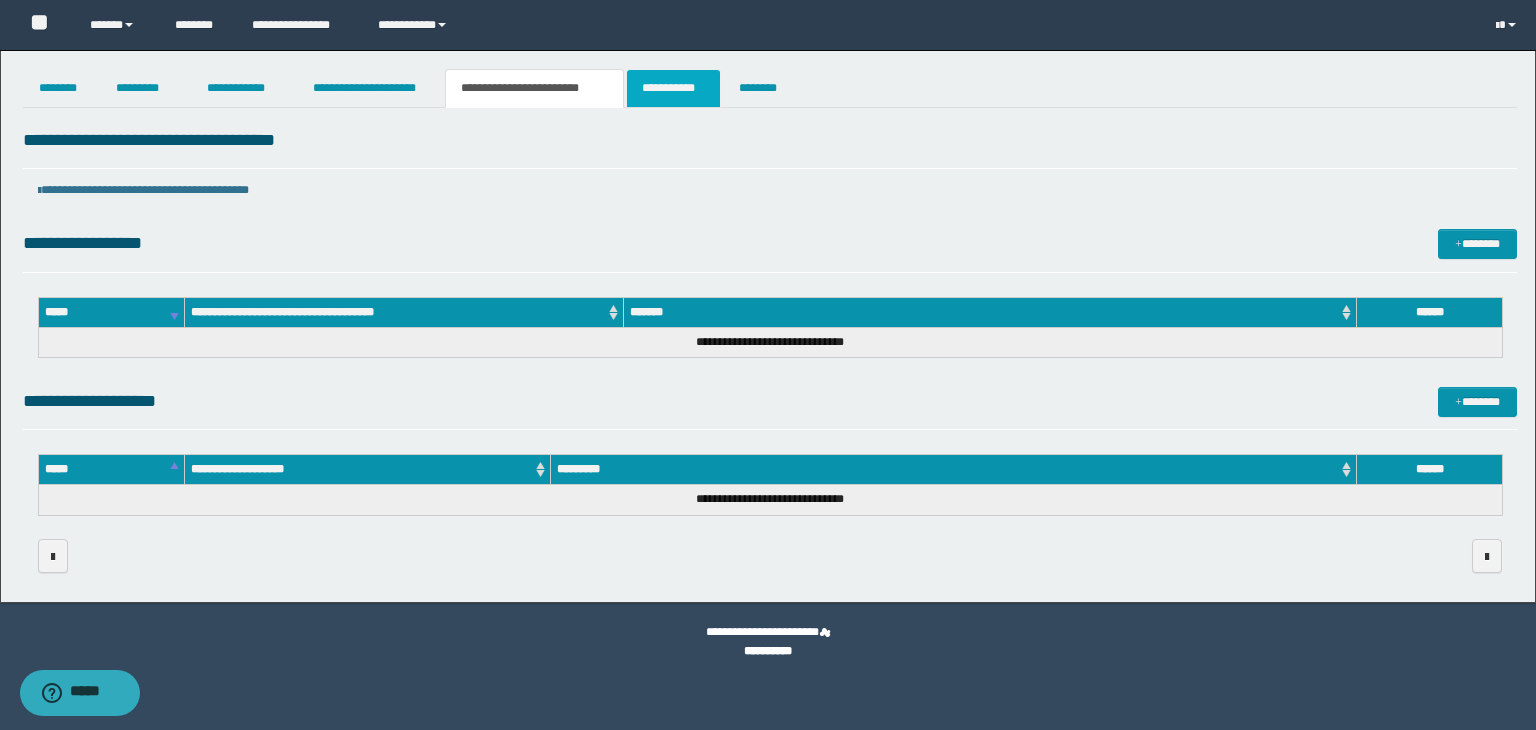 click on "**********" at bounding box center [673, 88] 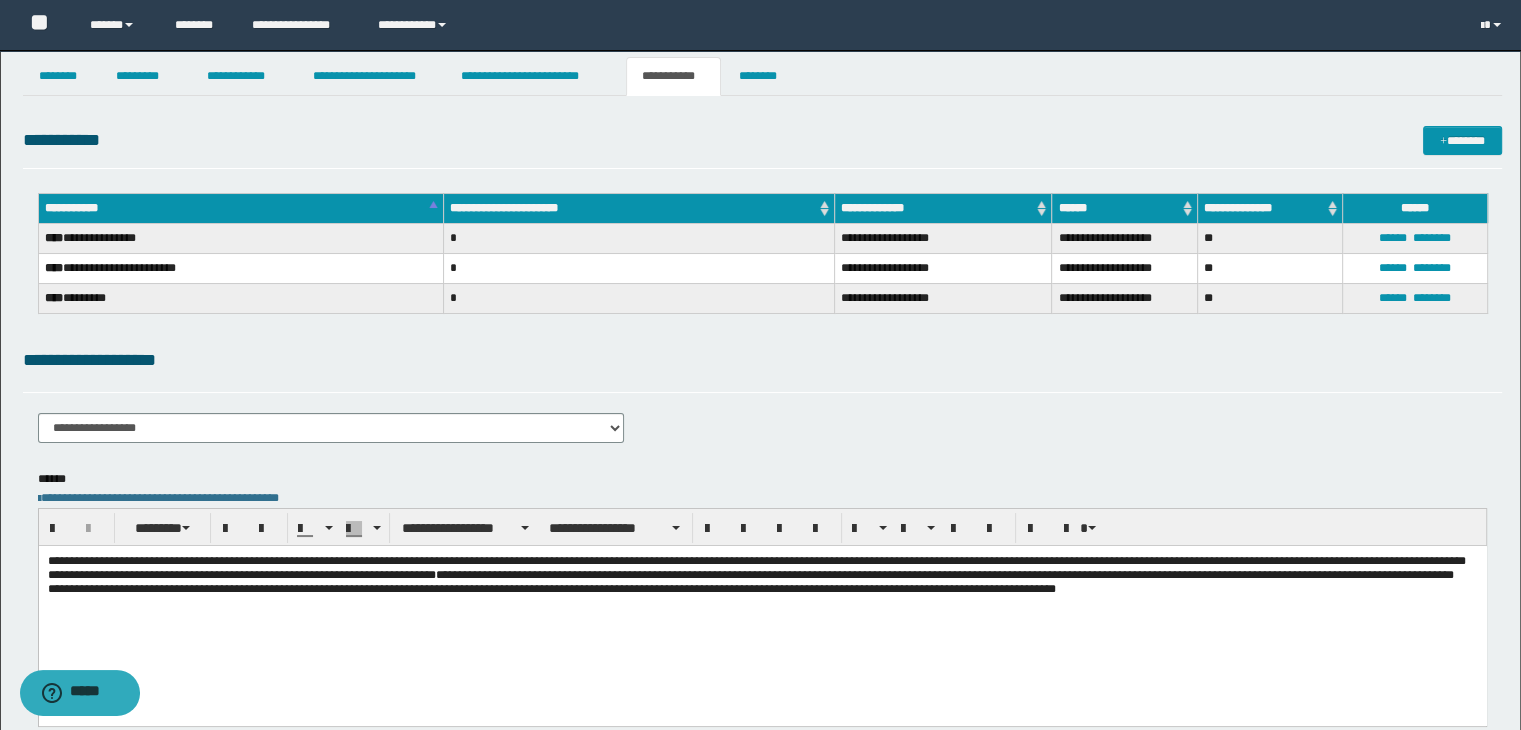 scroll, scrollTop: 0, scrollLeft: 0, axis: both 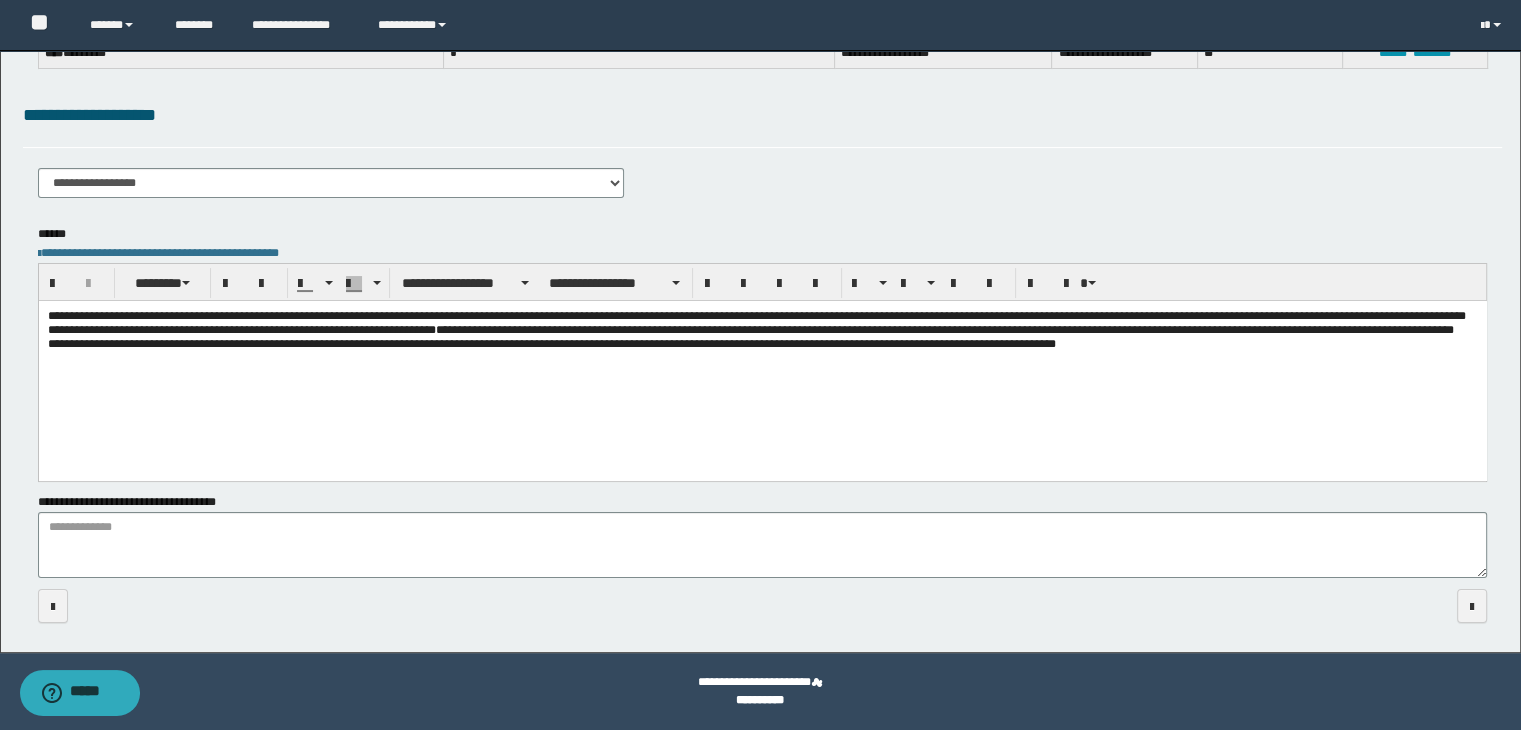 click on "**********" at bounding box center (762, 329) 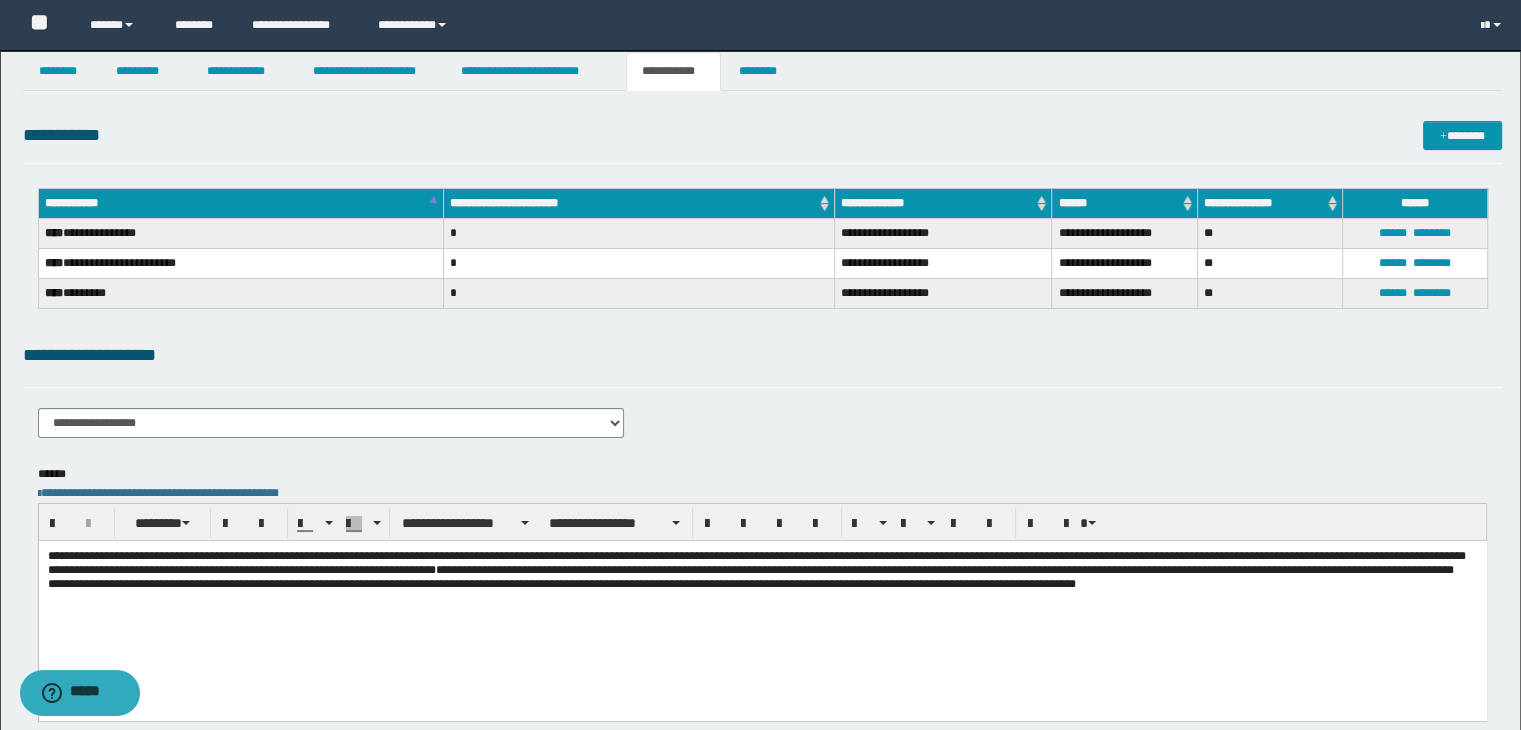 scroll, scrollTop: 0, scrollLeft: 0, axis: both 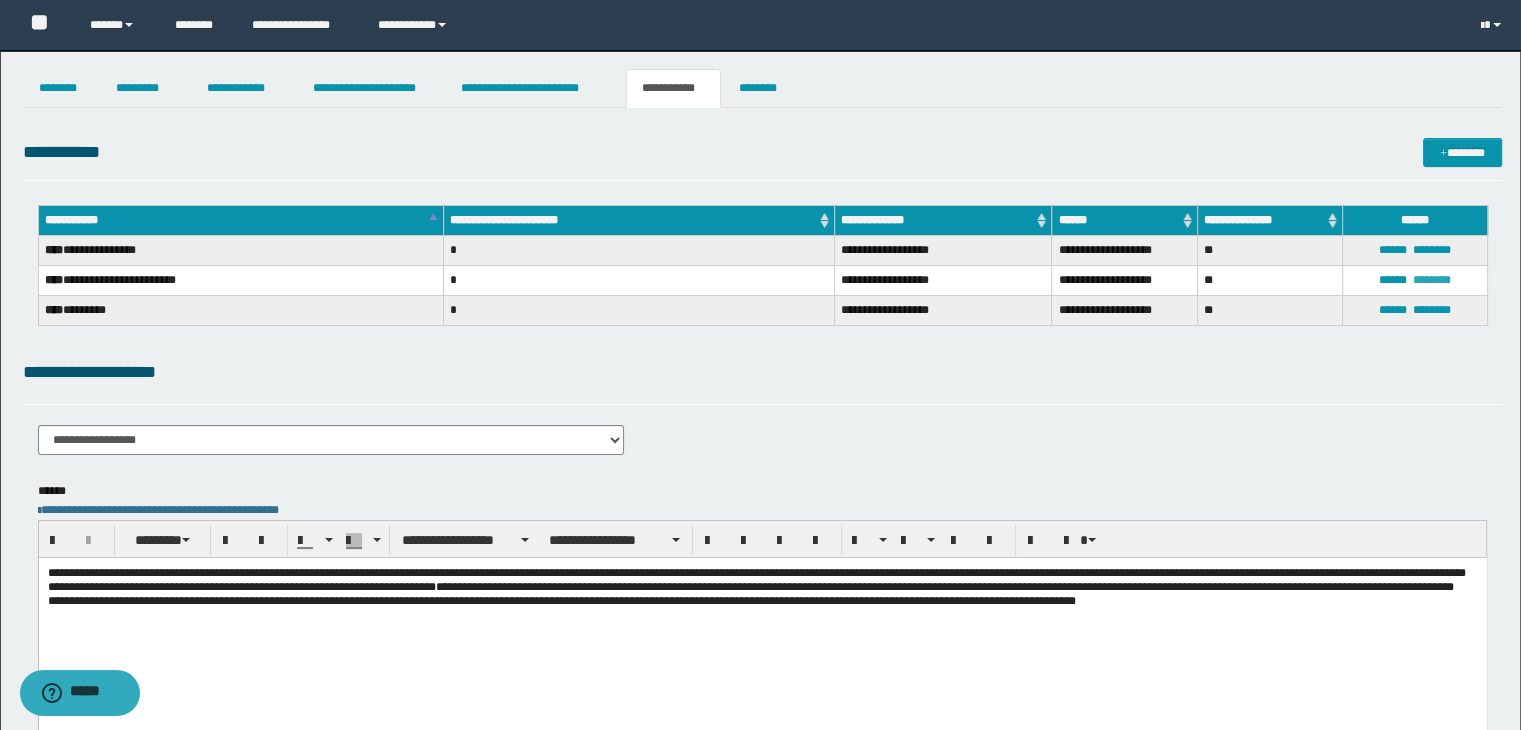 click on "********" at bounding box center (1432, 280) 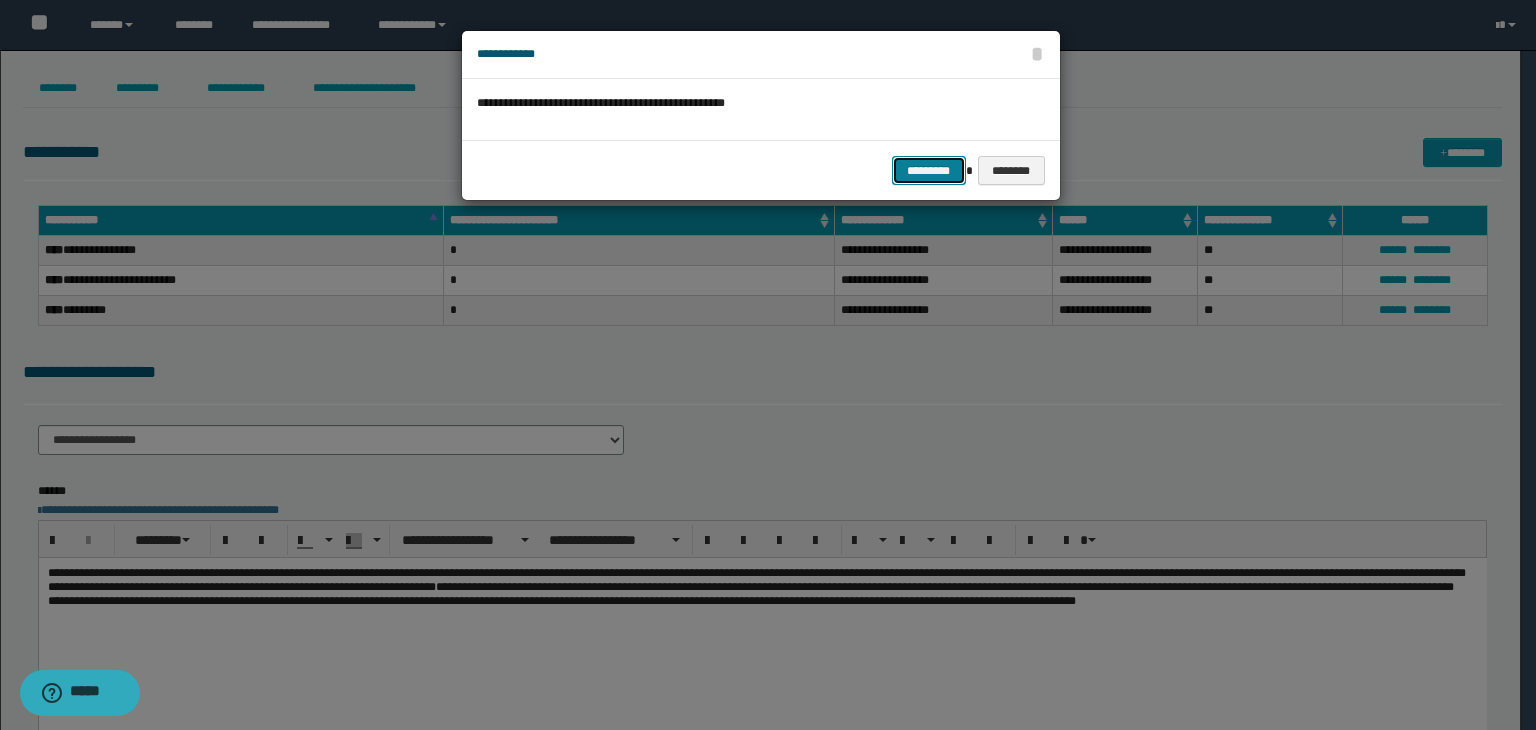 click on "*********" at bounding box center [929, 171] 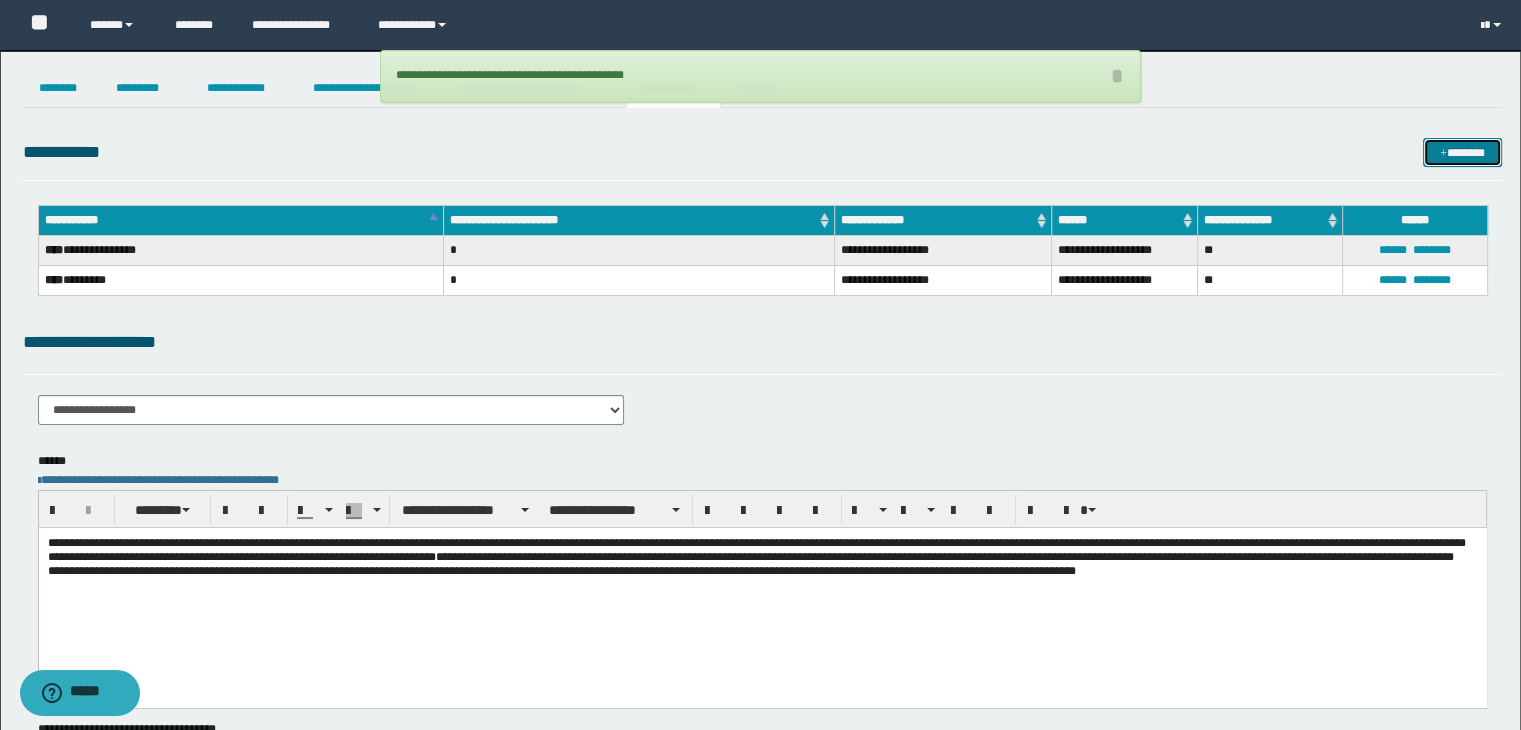 click at bounding box center (1443, 154) 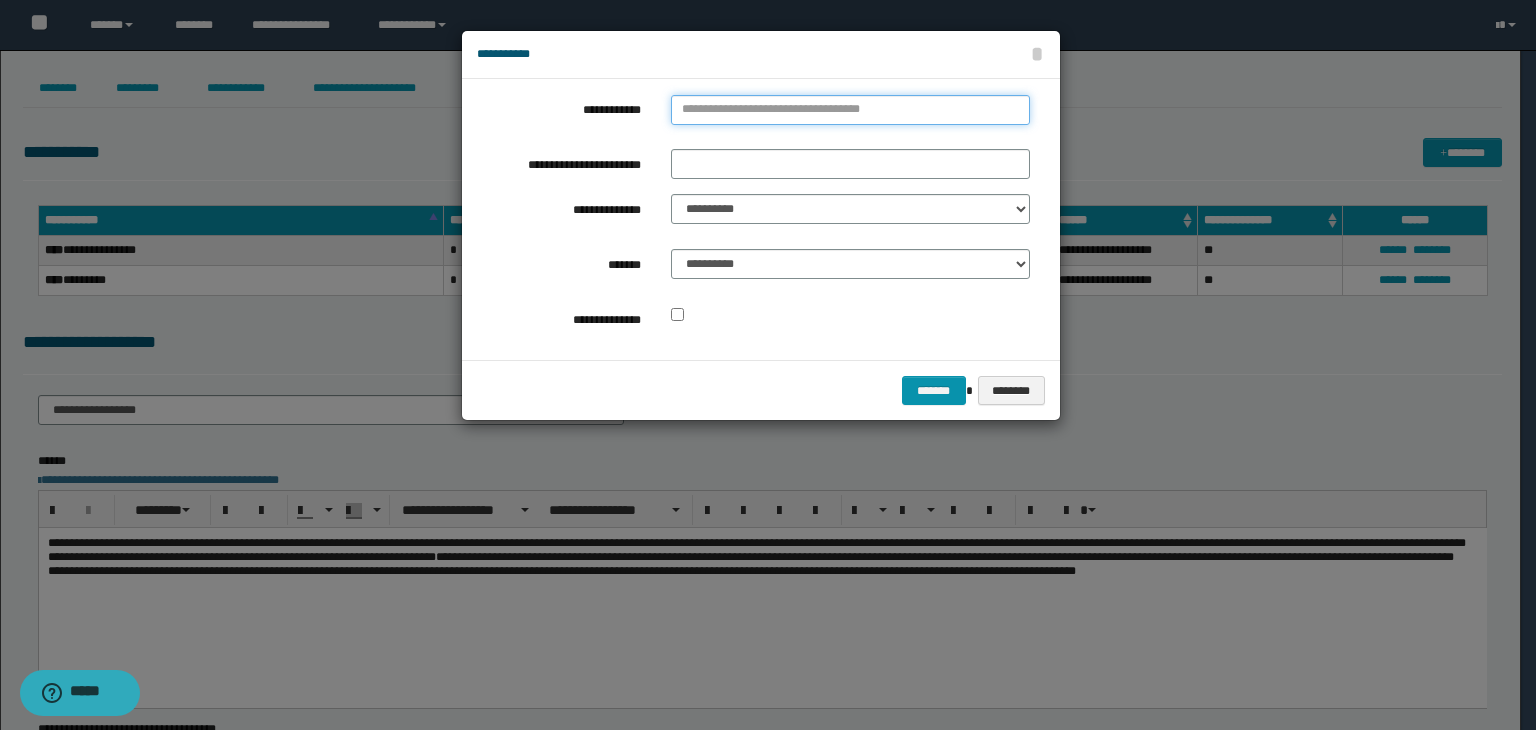 type on "**********" 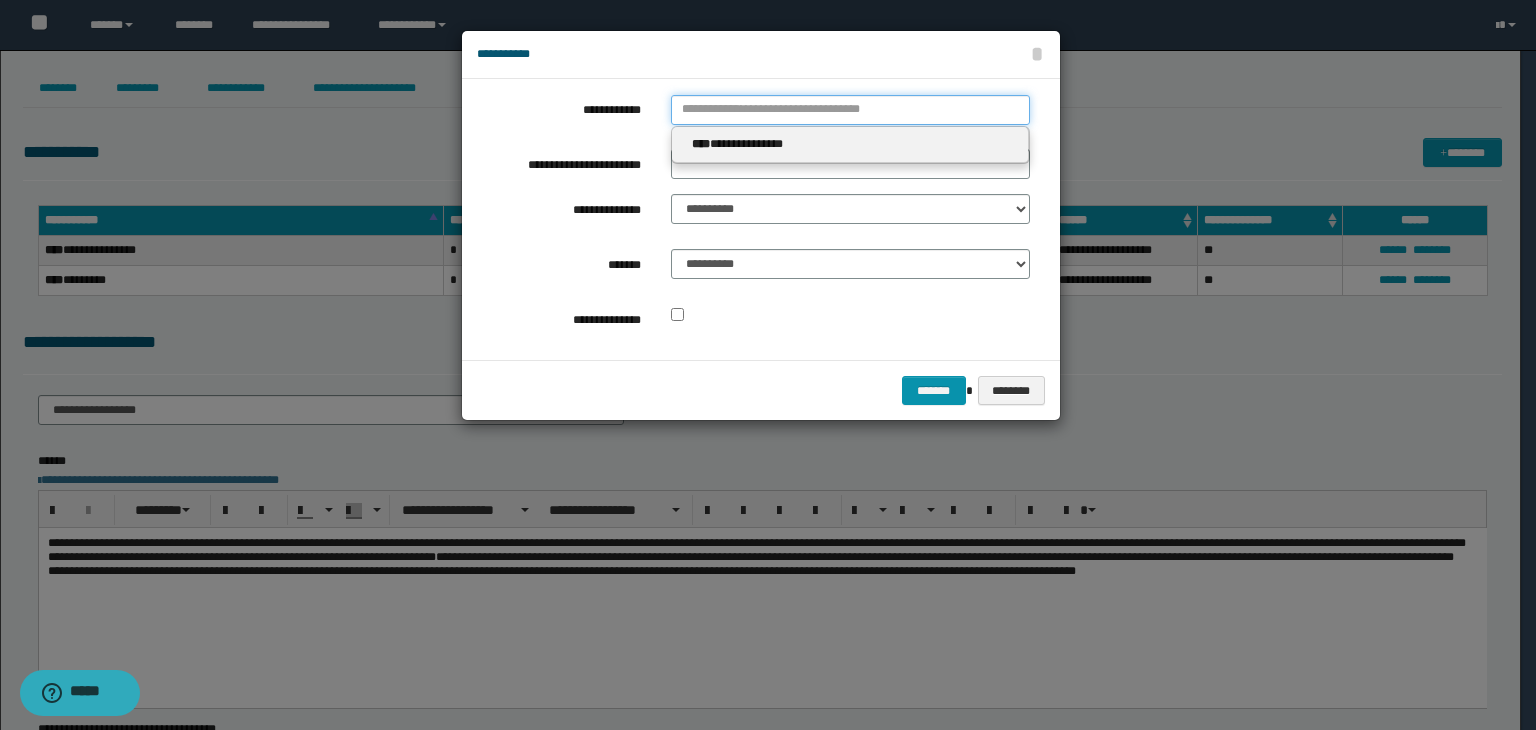 click on "**********" at bounding box center [850, 110] 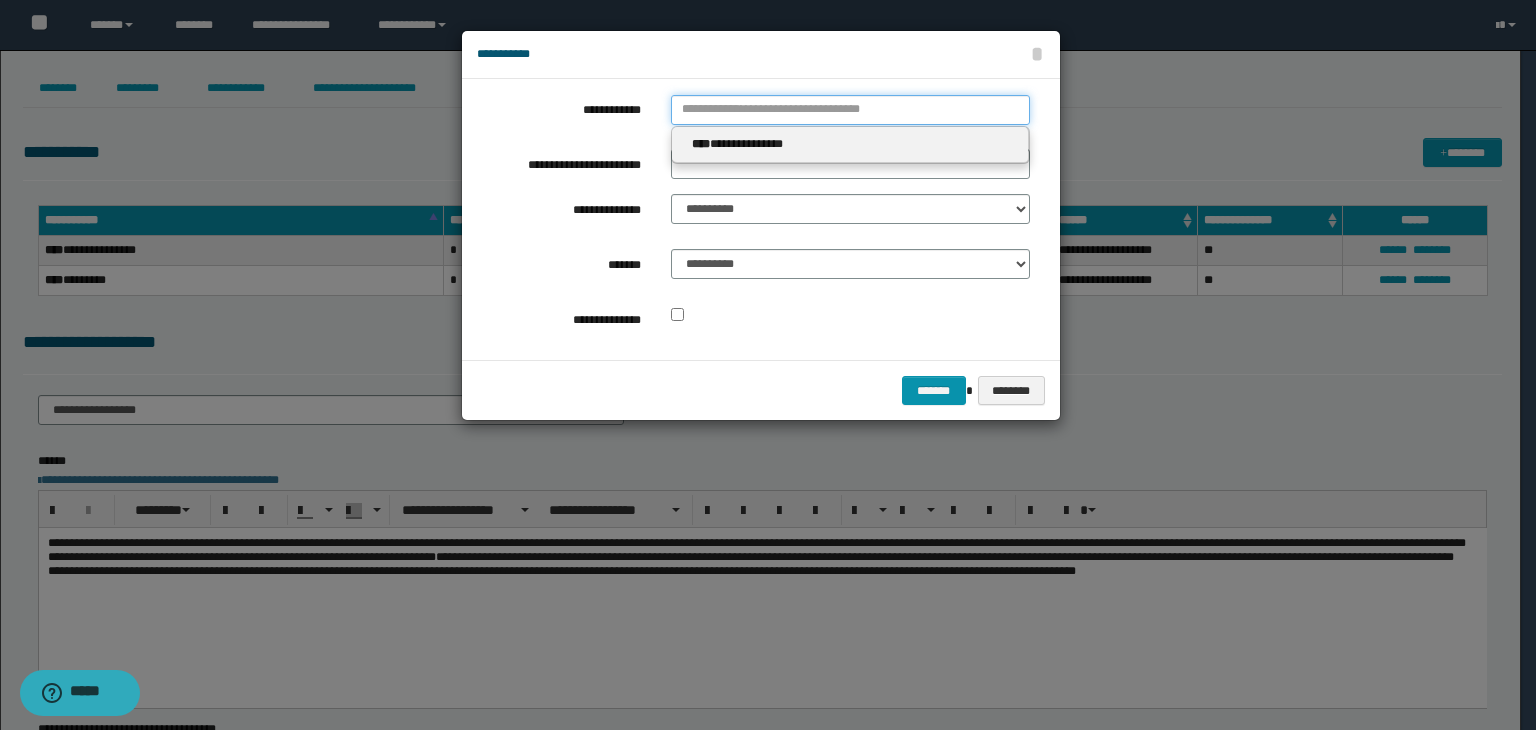 type 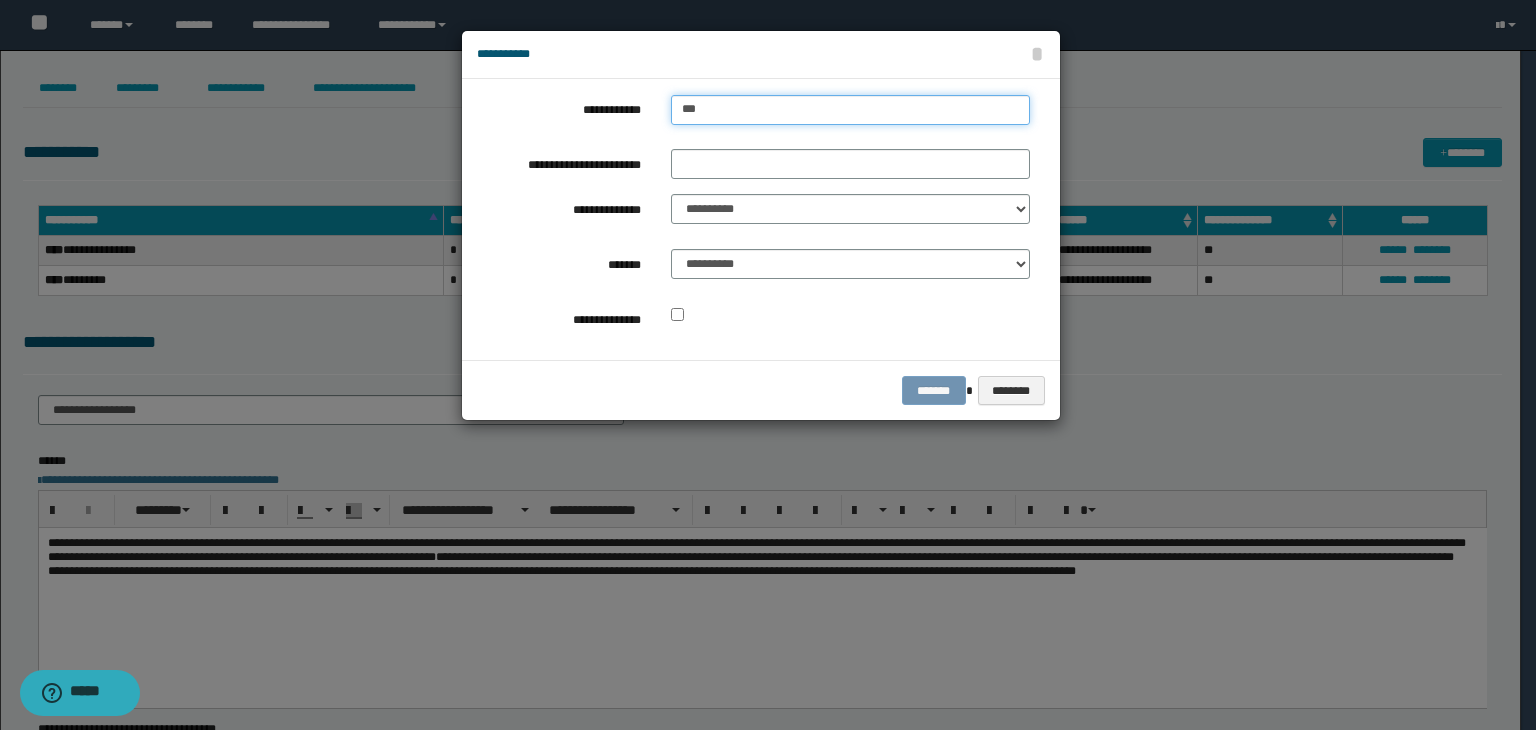 type on "****" 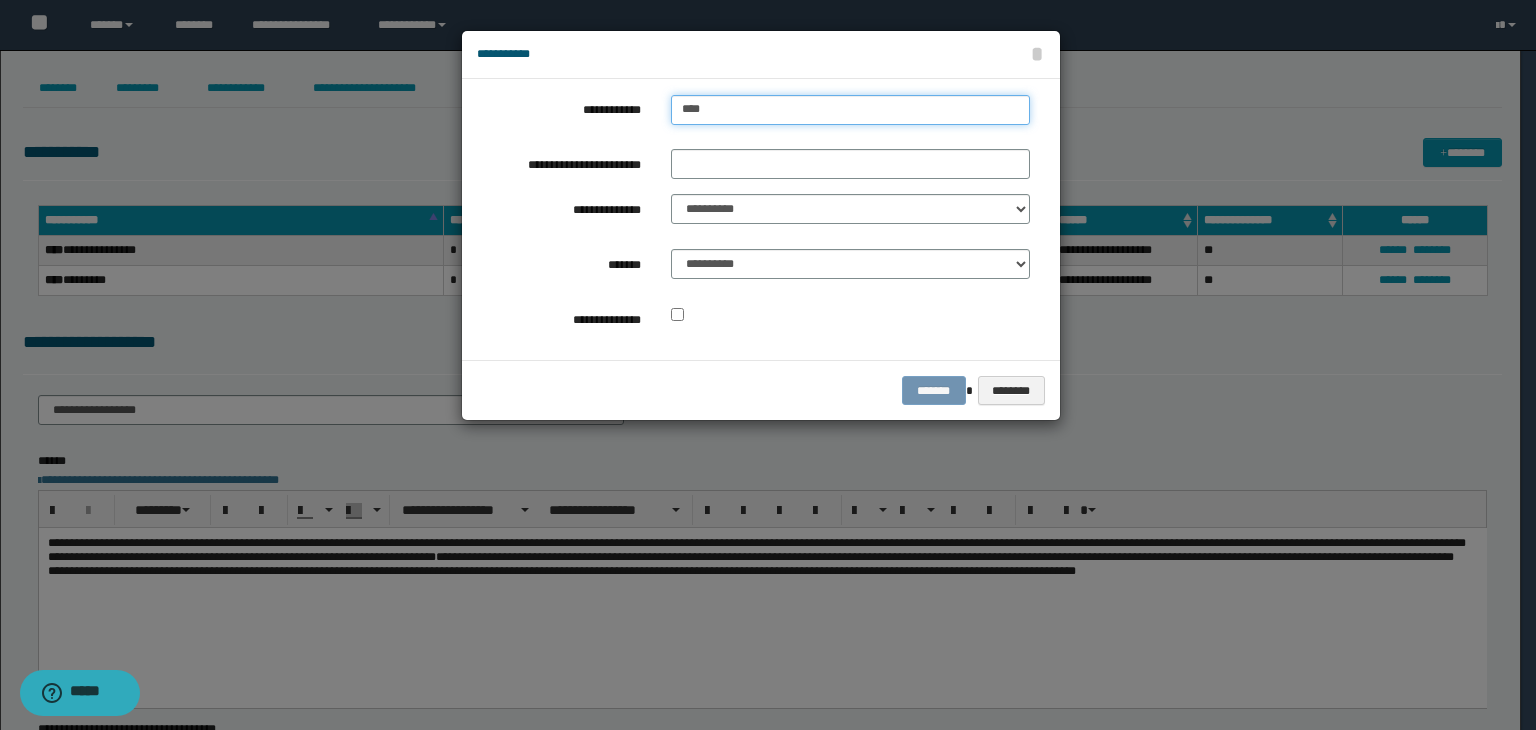 type on "****" 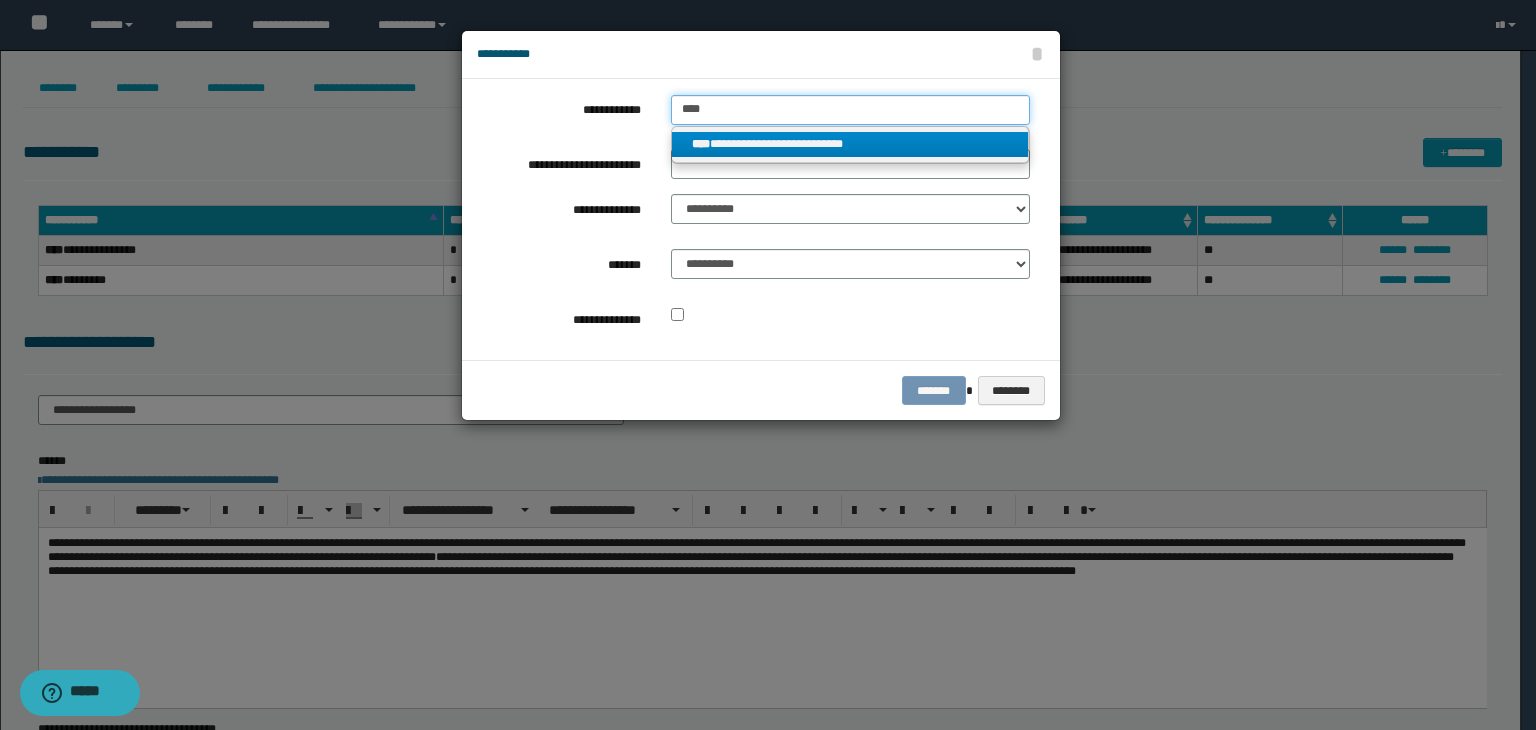 type on "****" 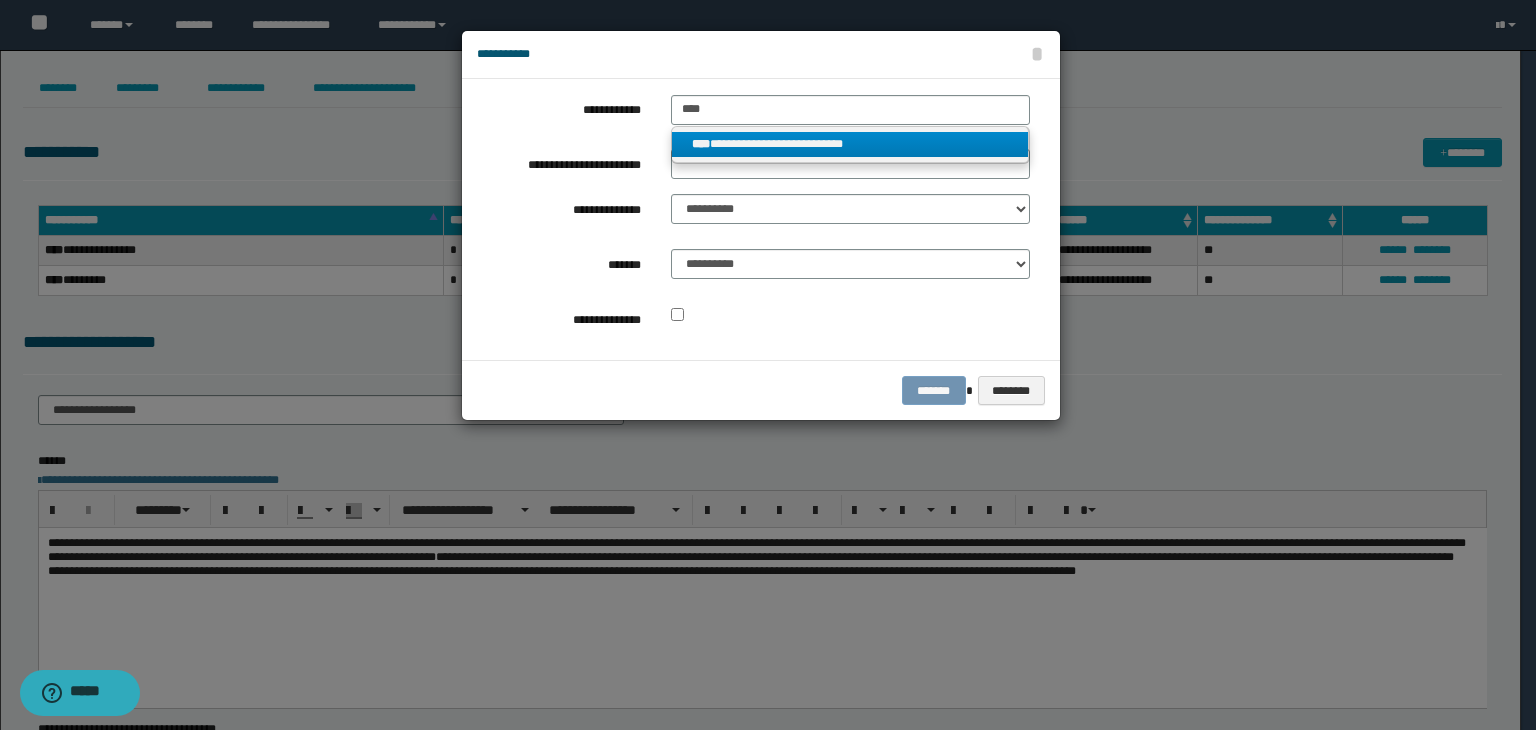 click on "**********" at bounding box center [850, 144] 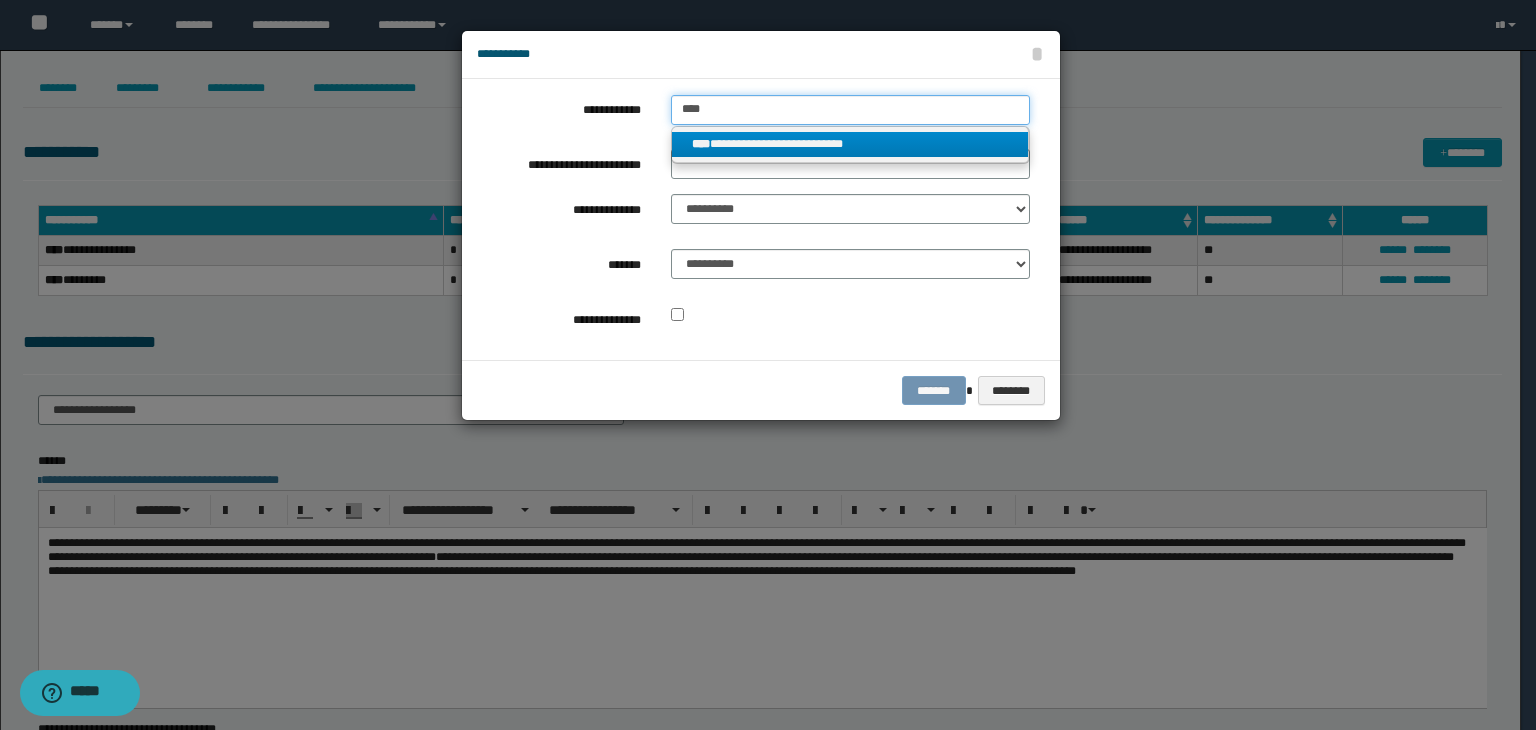 type 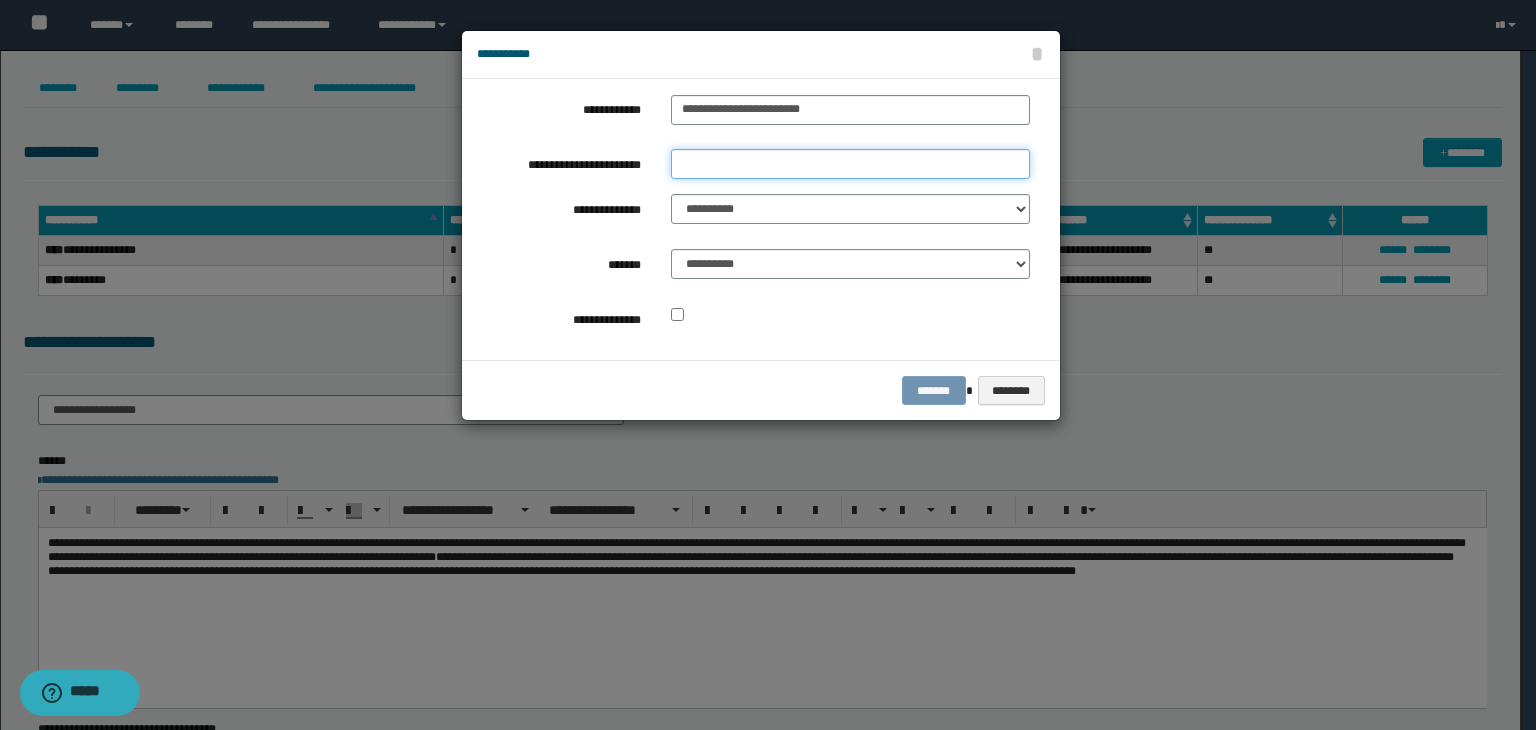 click on "**********" at bounding box center (850, 164) 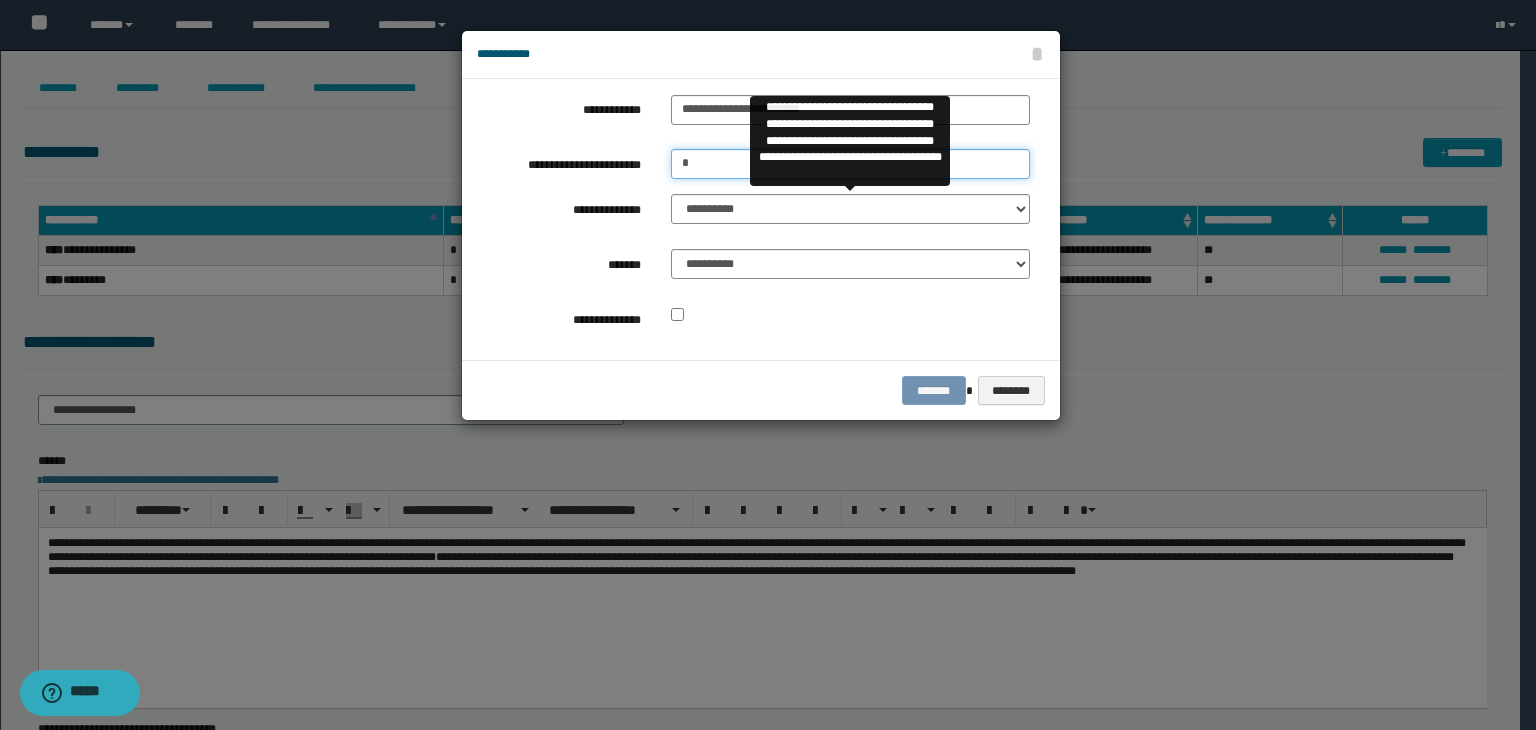 type on "*" 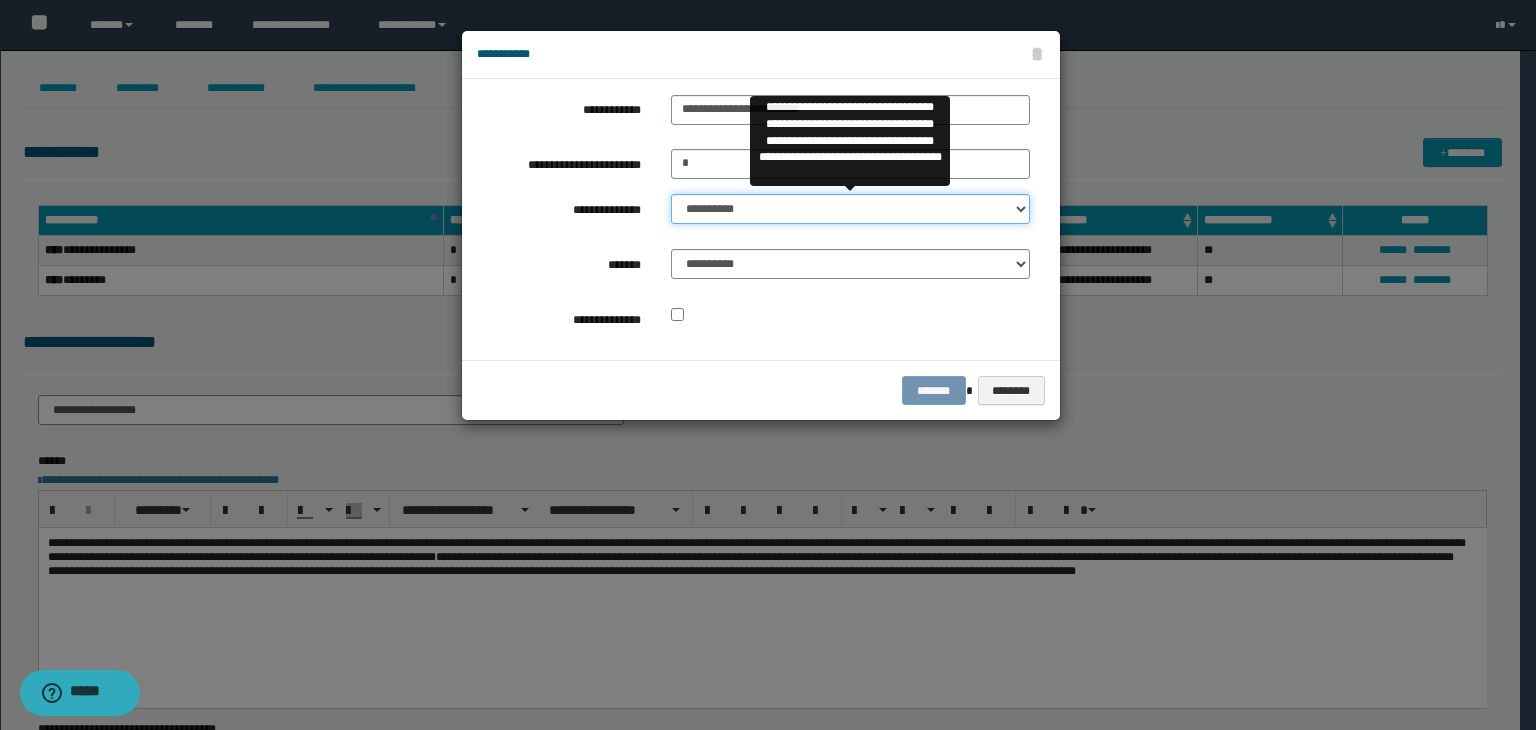 click on "**********" at bounding box center (850, 209) 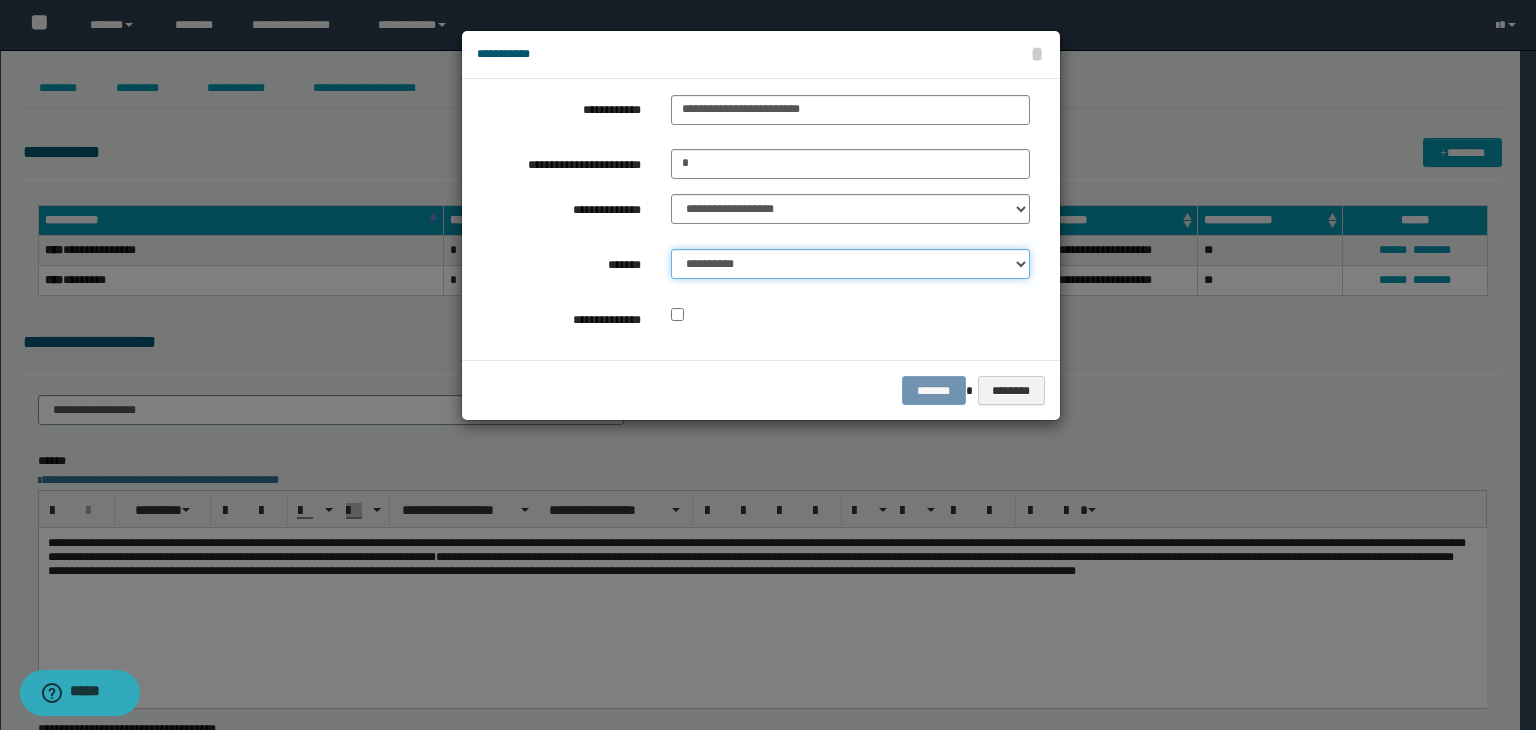 click on "**********" at bounding box center (850, 264) 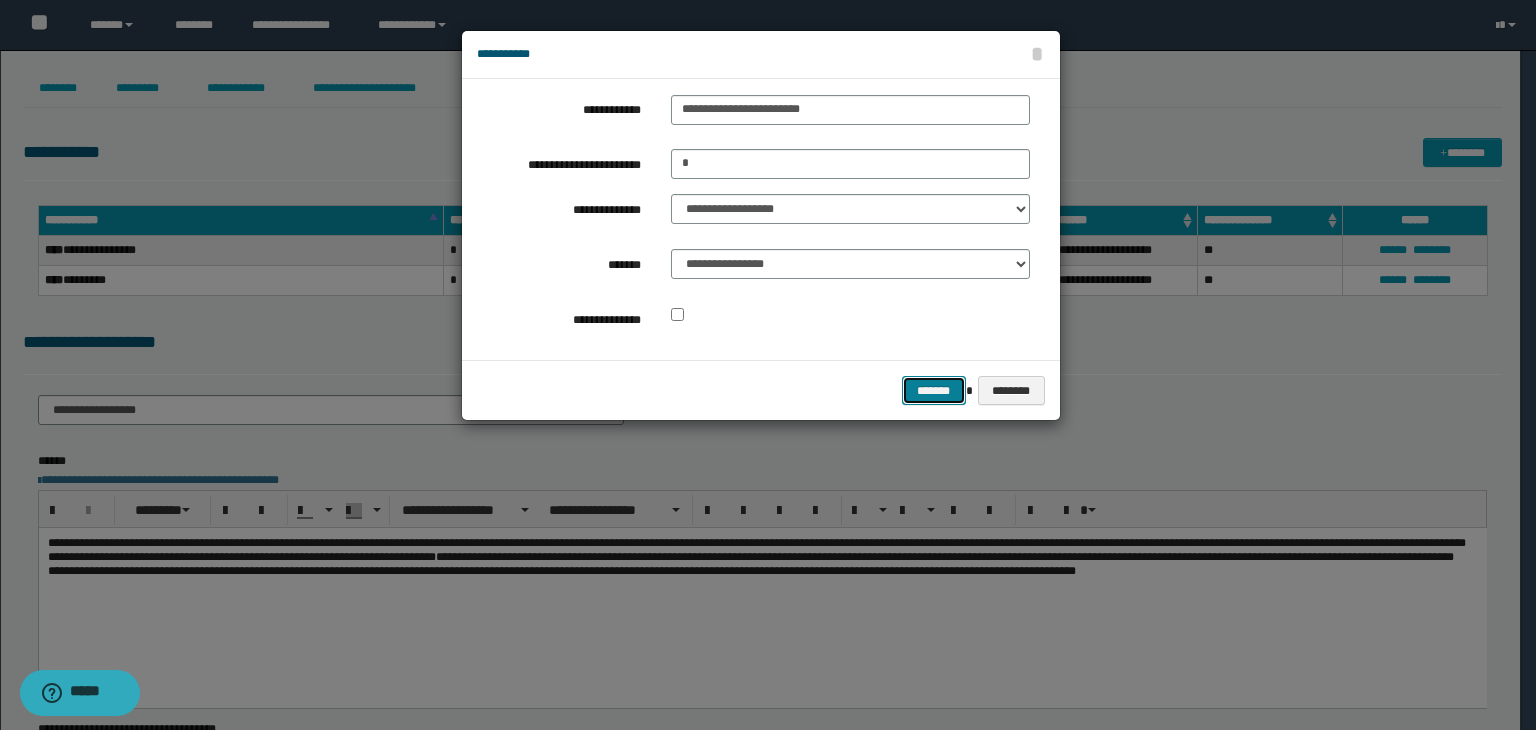 click on "*******" at bounding box center [934, 391] 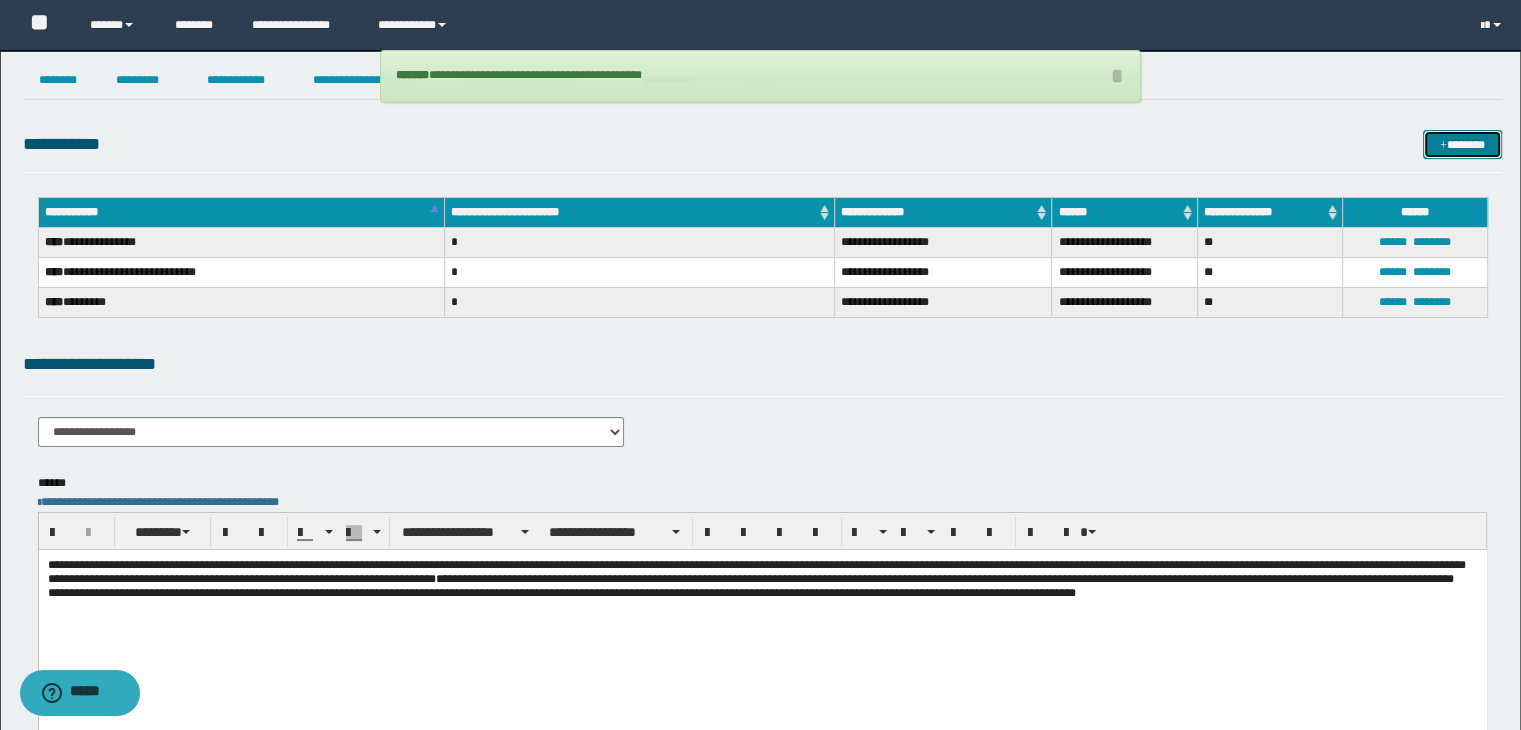 scroll, scrollTop: 0, scrollLeft: 0, axis: both 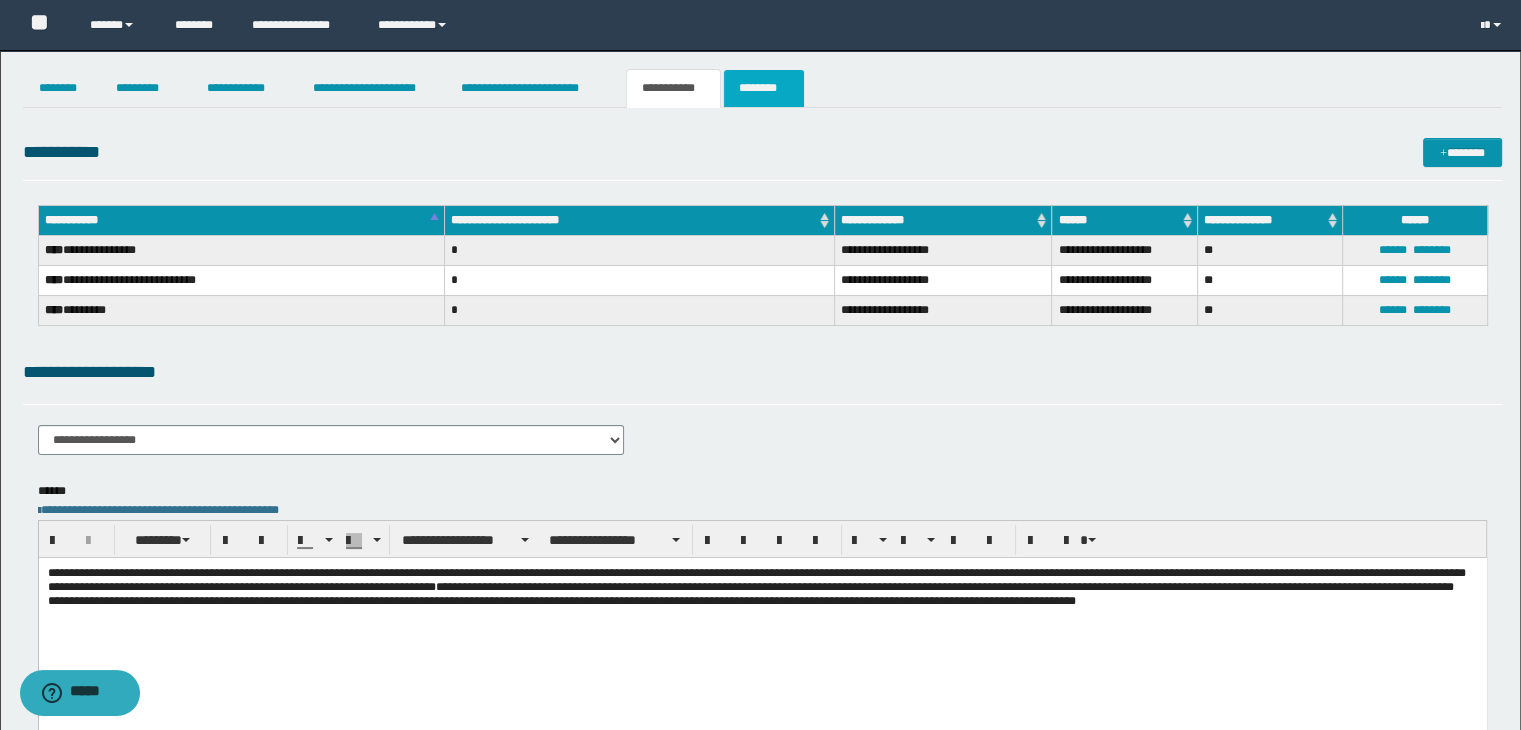 click on "********" at bounding box center (764, 88) 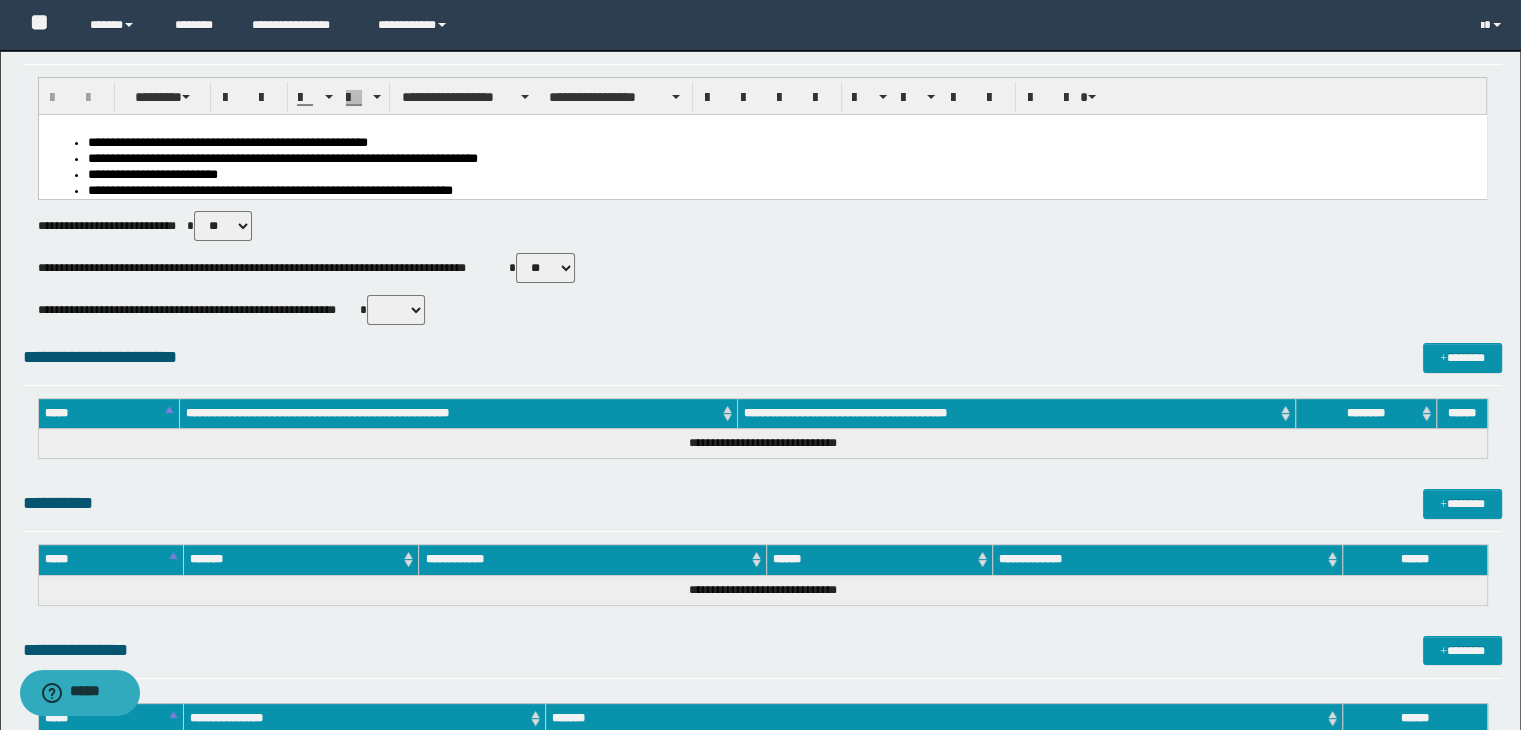 scroll, scrollTop: 300, scrollLeft: 0, axis: vertical 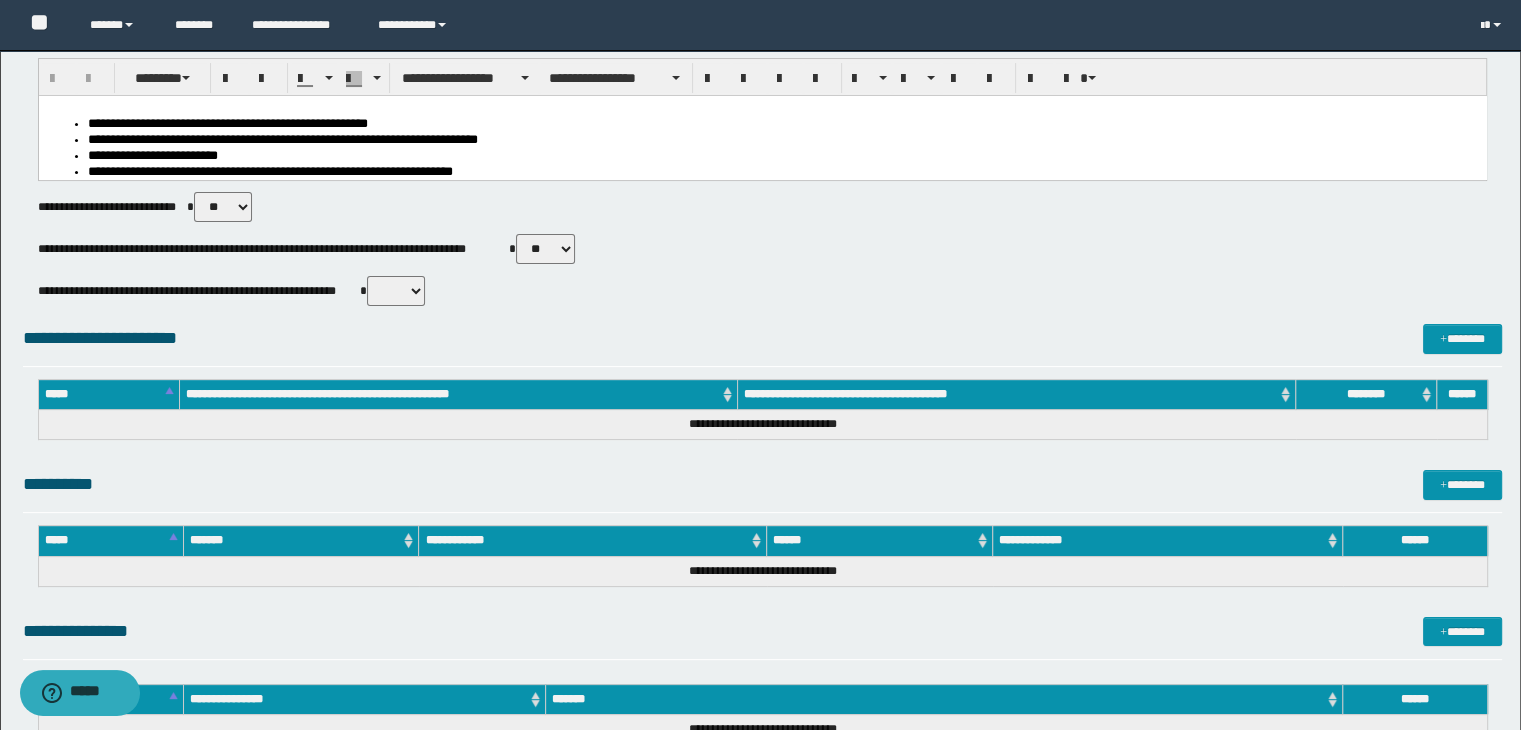 click on "**
**" at bounding box center (545, 249) 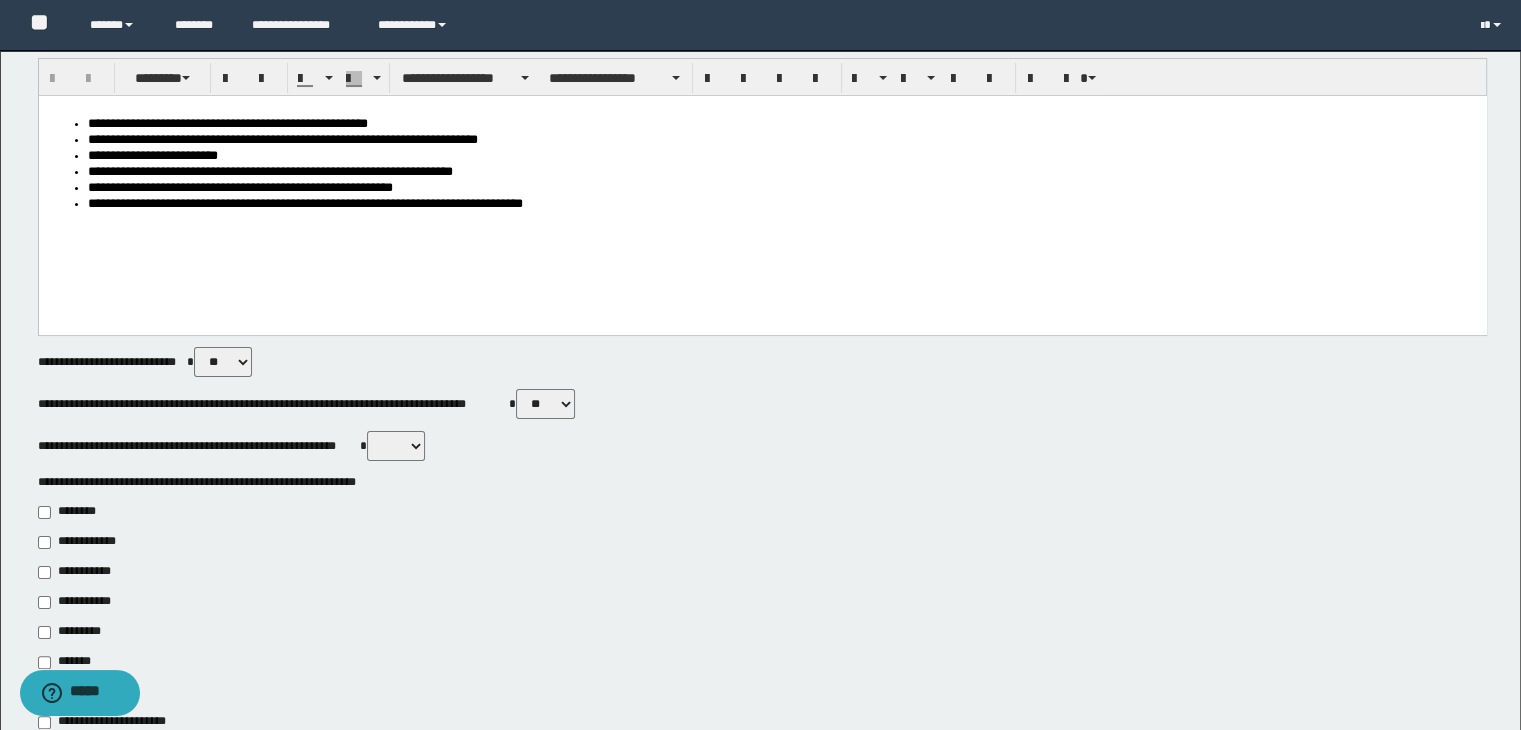 scroll, scrollTop: 600, scrollLeft: 0, axis: vertical 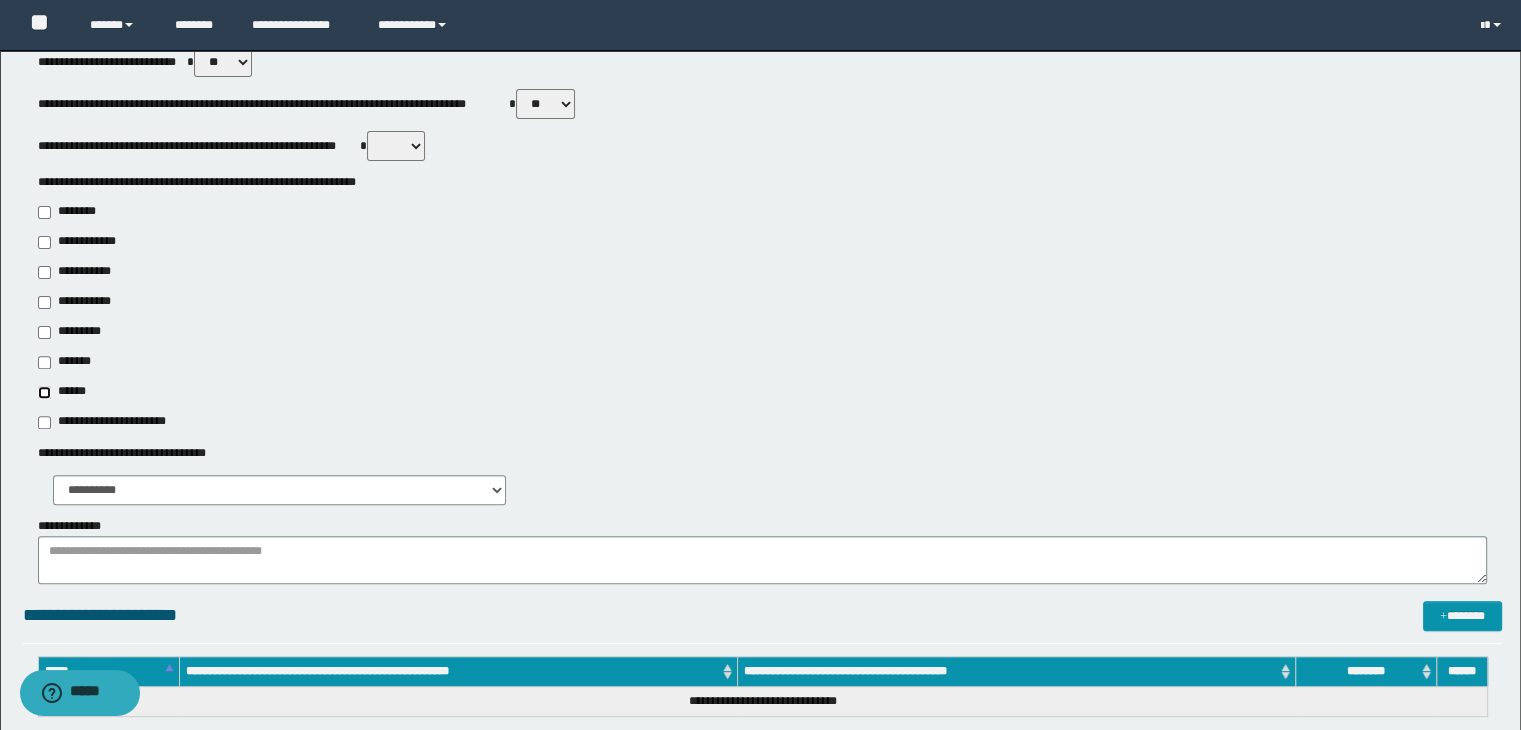 type on "******" 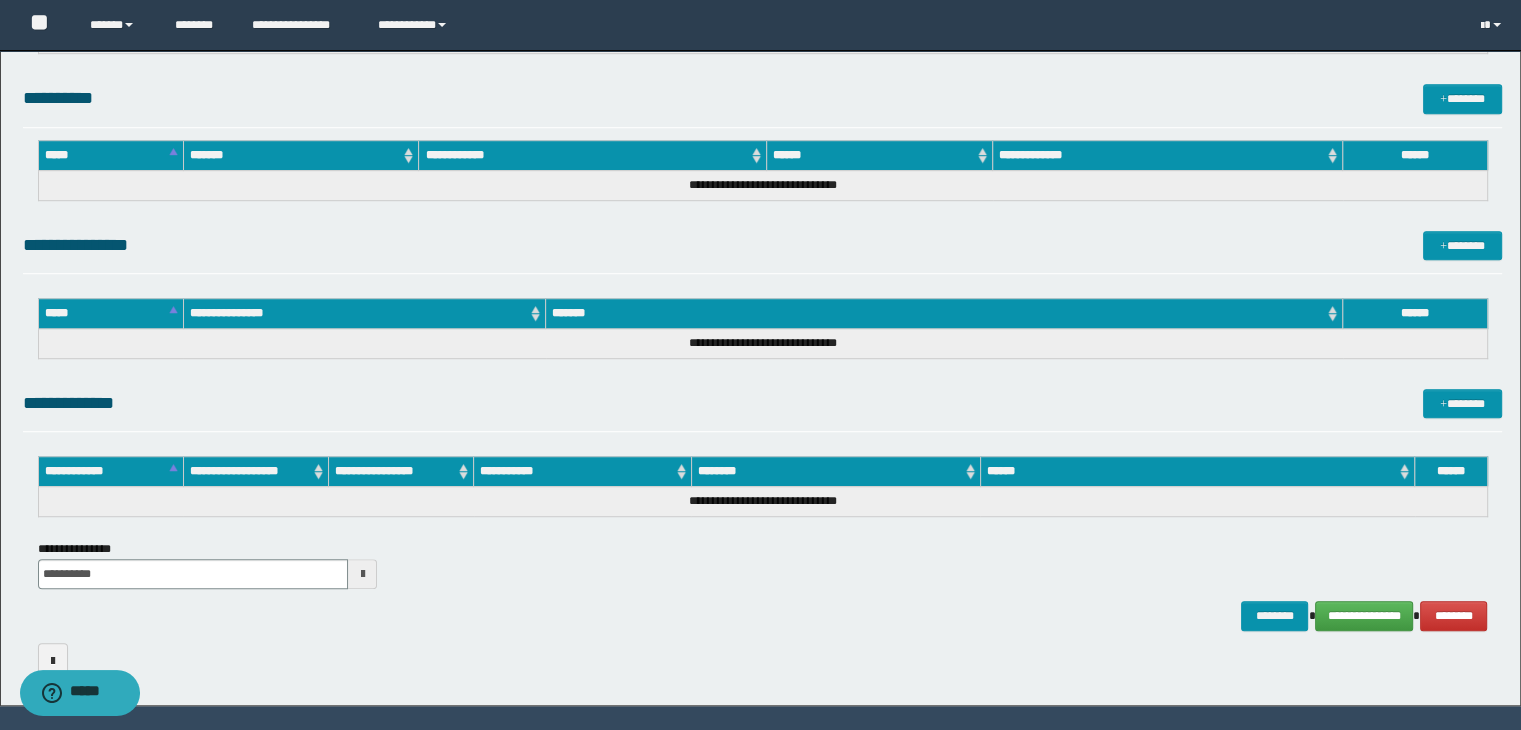 scroll, scrollTop: 1316, scrollLeft: 0, axis: vertical 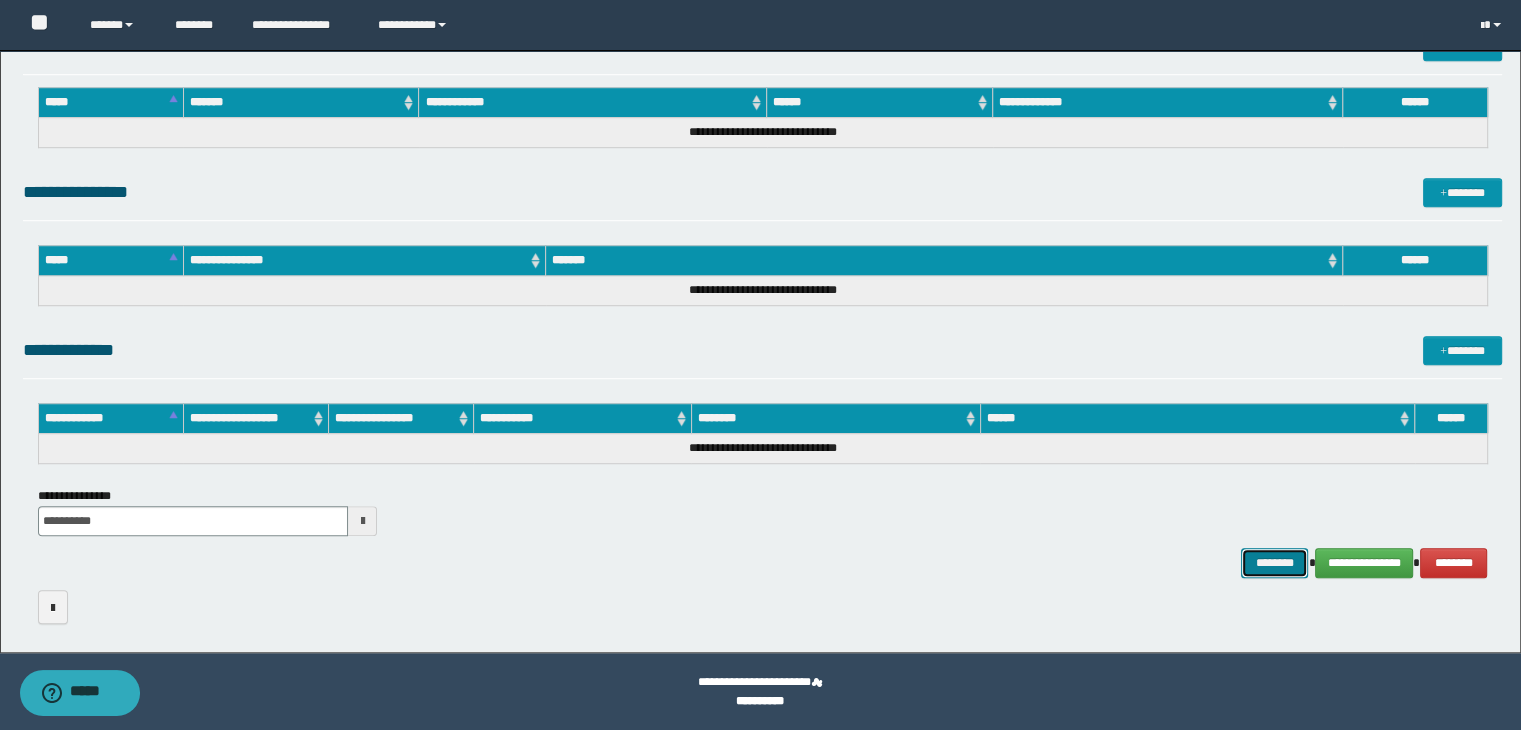 click on "********" at bounding box center (1274, 563) 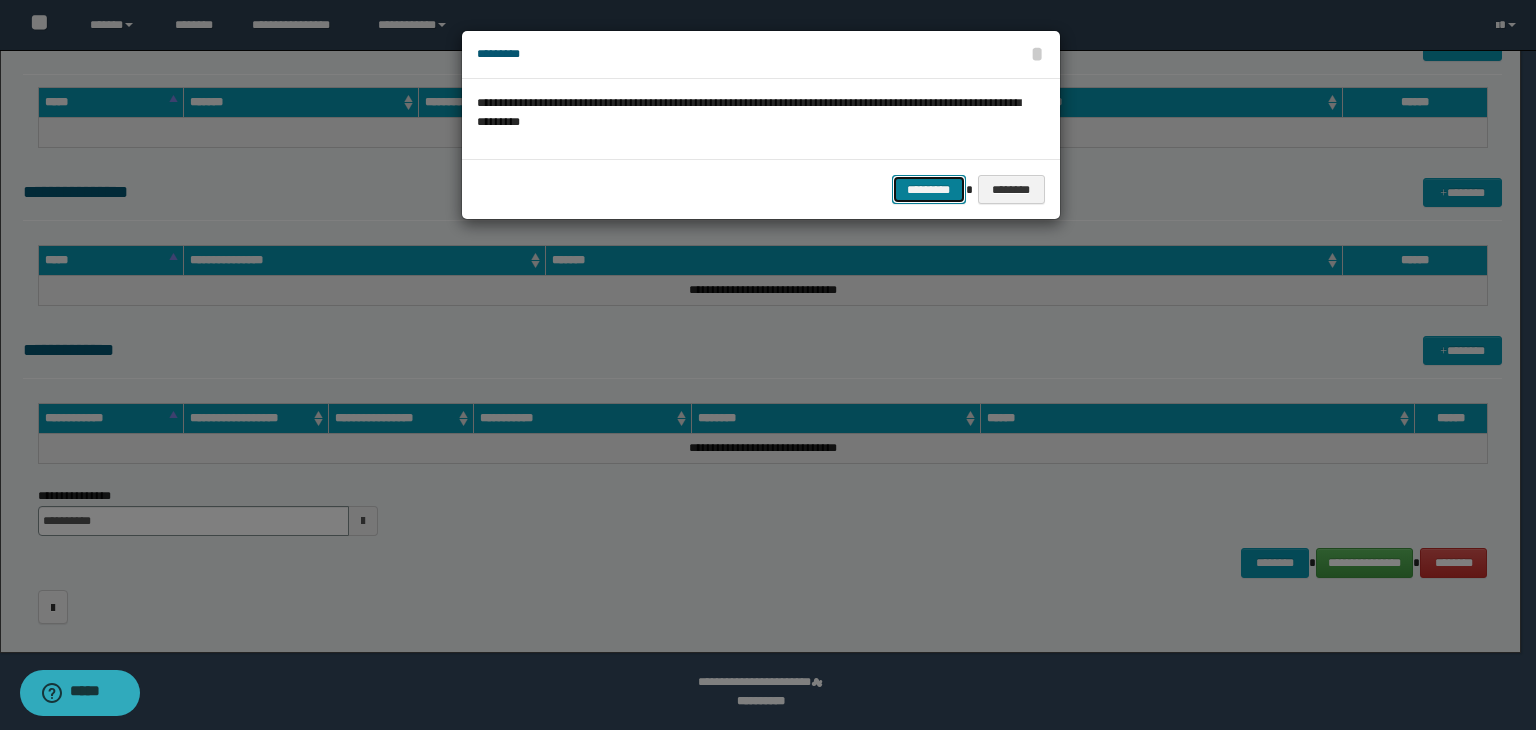 click on "*********" at bounding box center (929, 190) 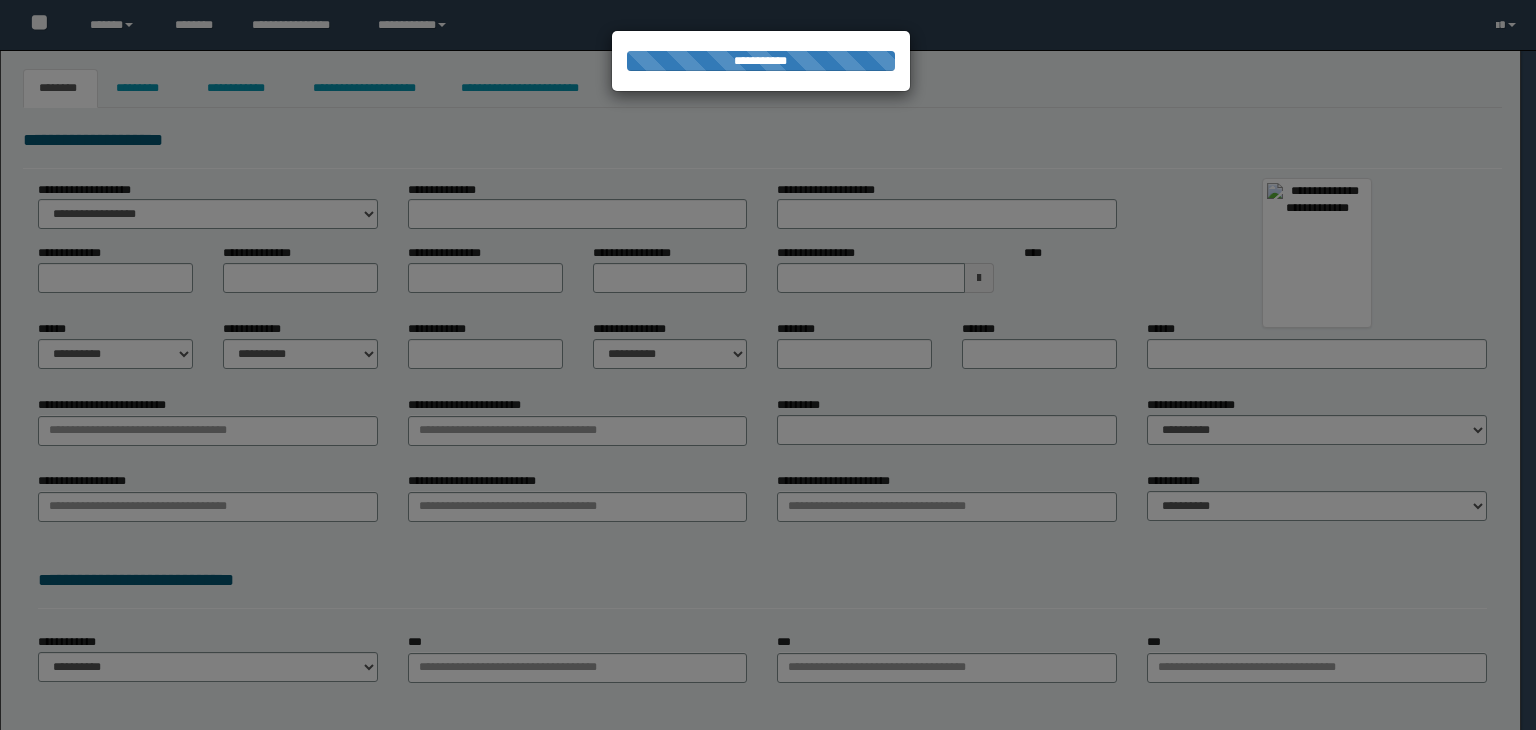 scroll, scrollTop: 0, scrollLeft: 0, axis: both 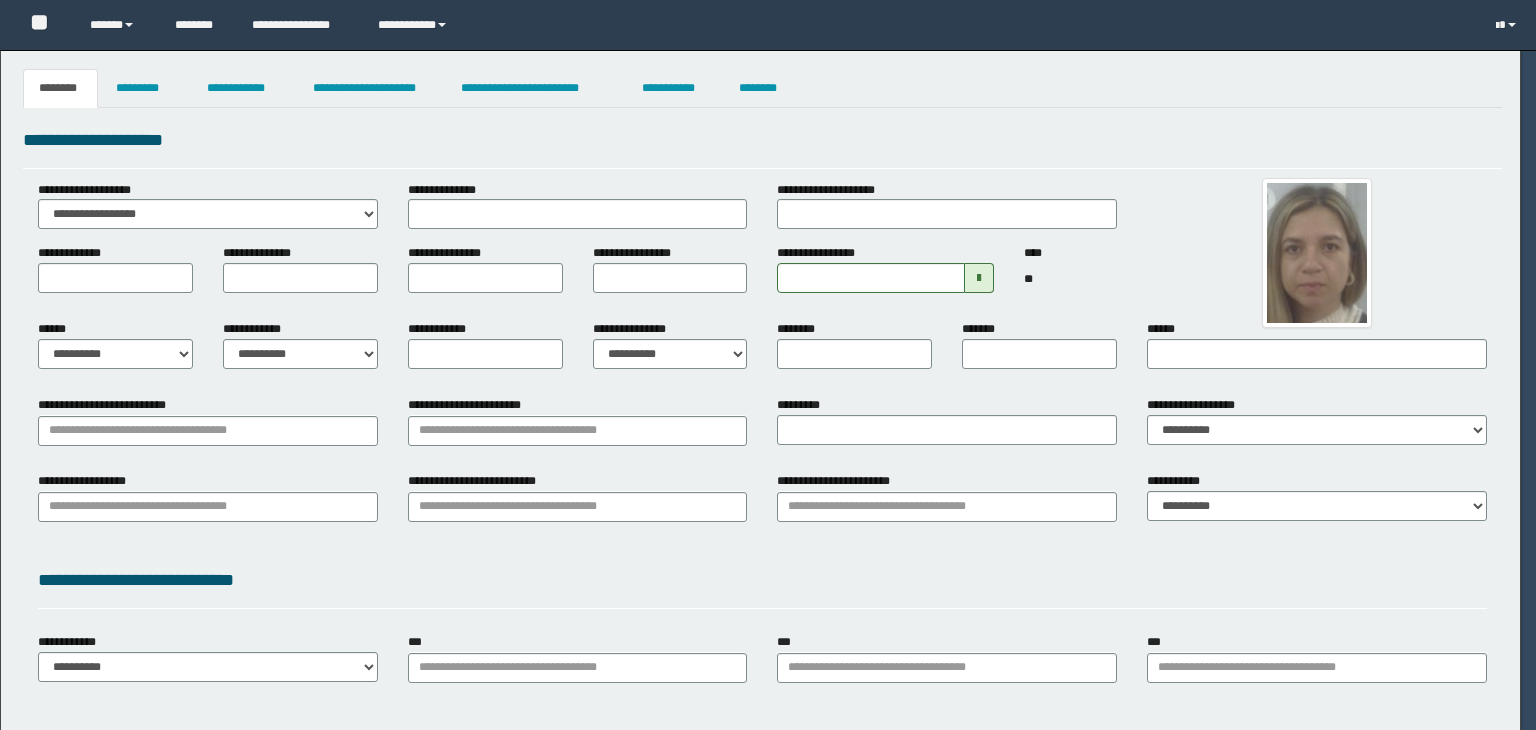 type on "********" 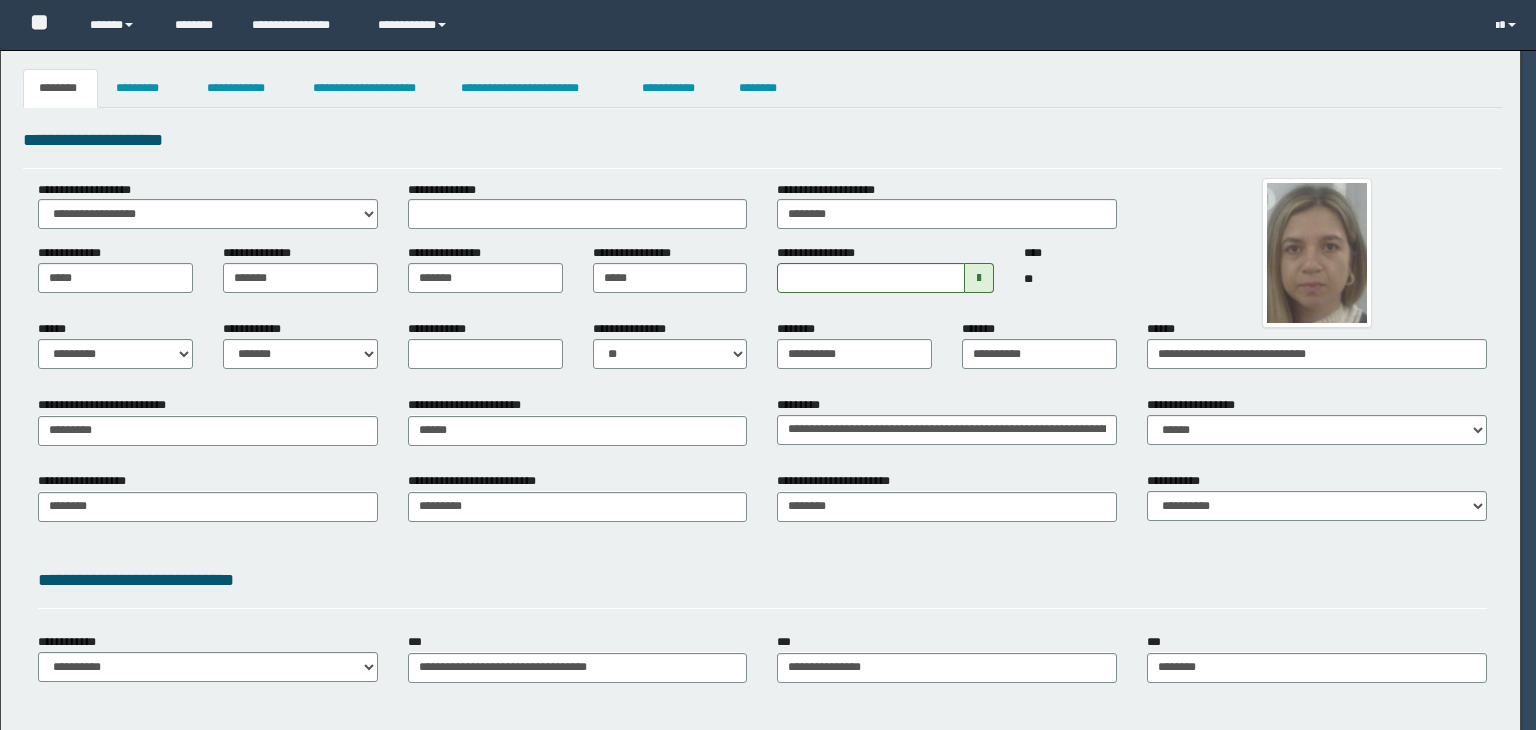 select on "*" 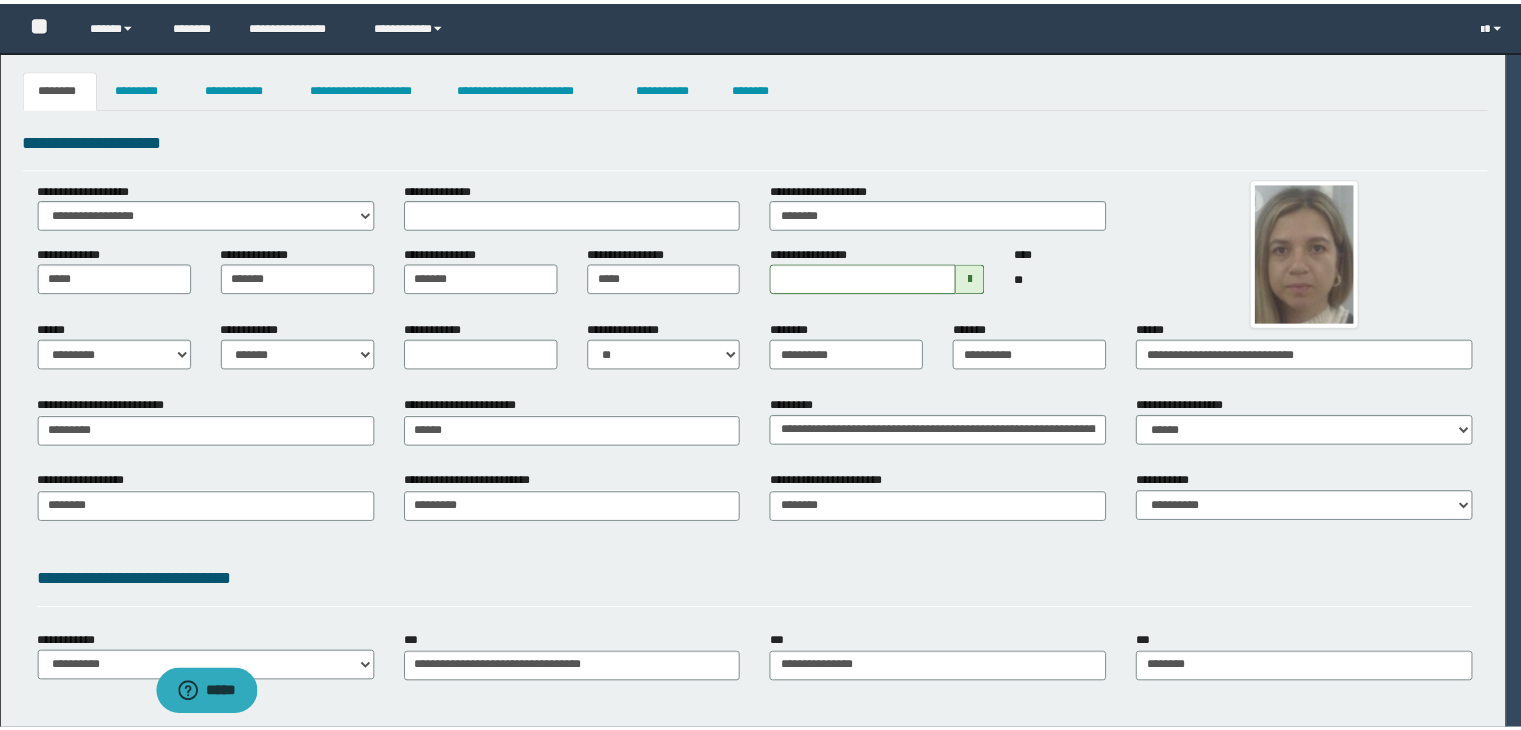 scroll, scrollTop: 0, scrollLeft: 0, axis: both 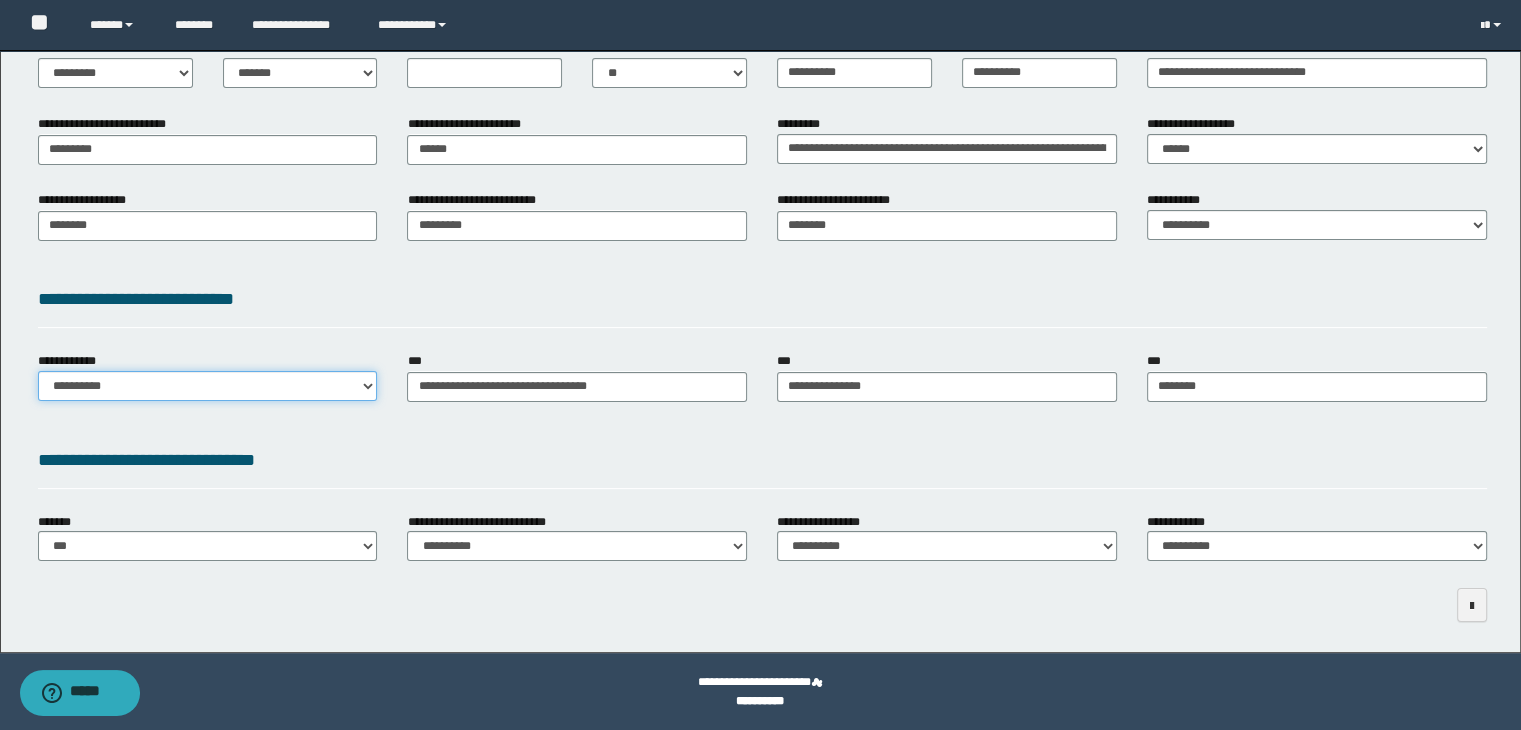 click on "**********" at bounding box center [208, 386] 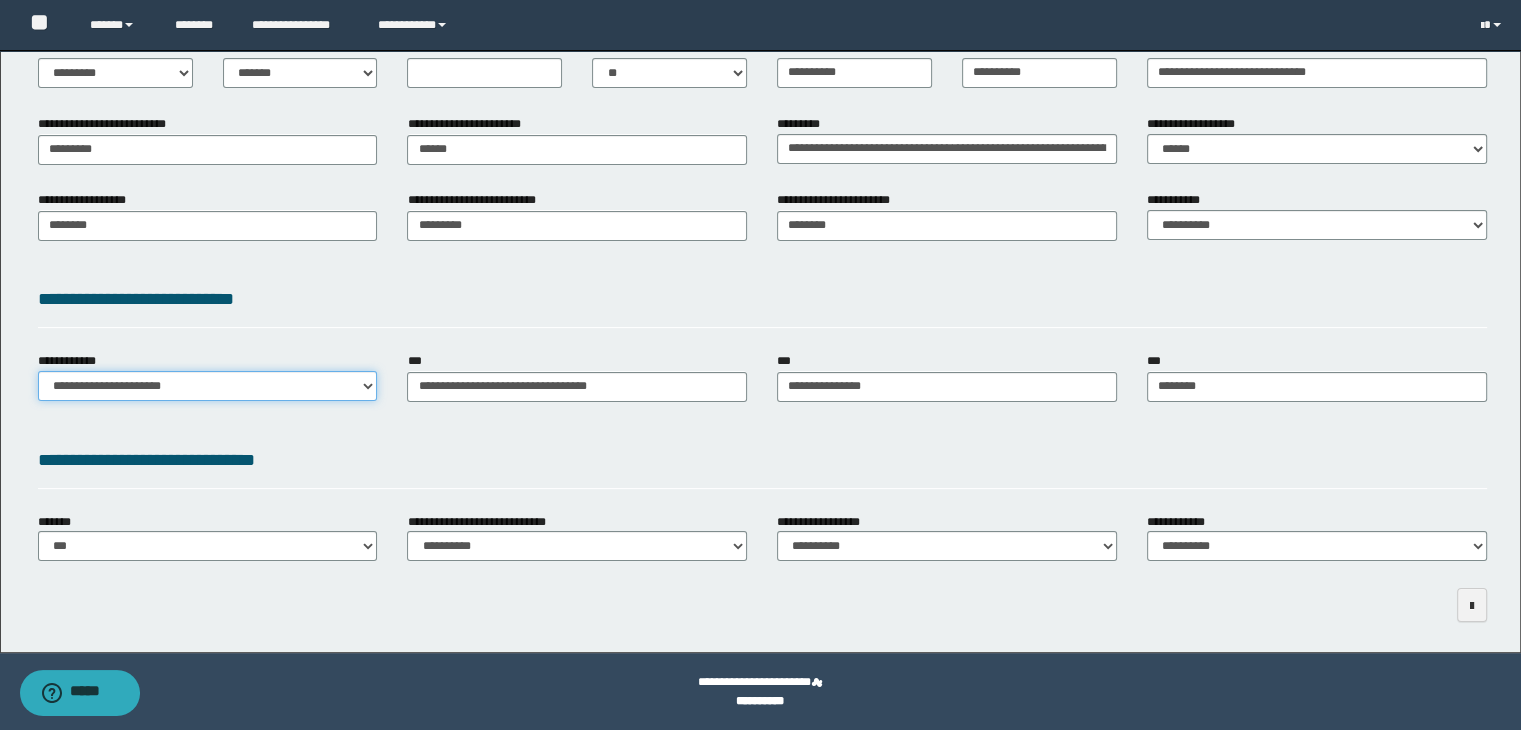 click on "**********" at bounding box center [208, 386] 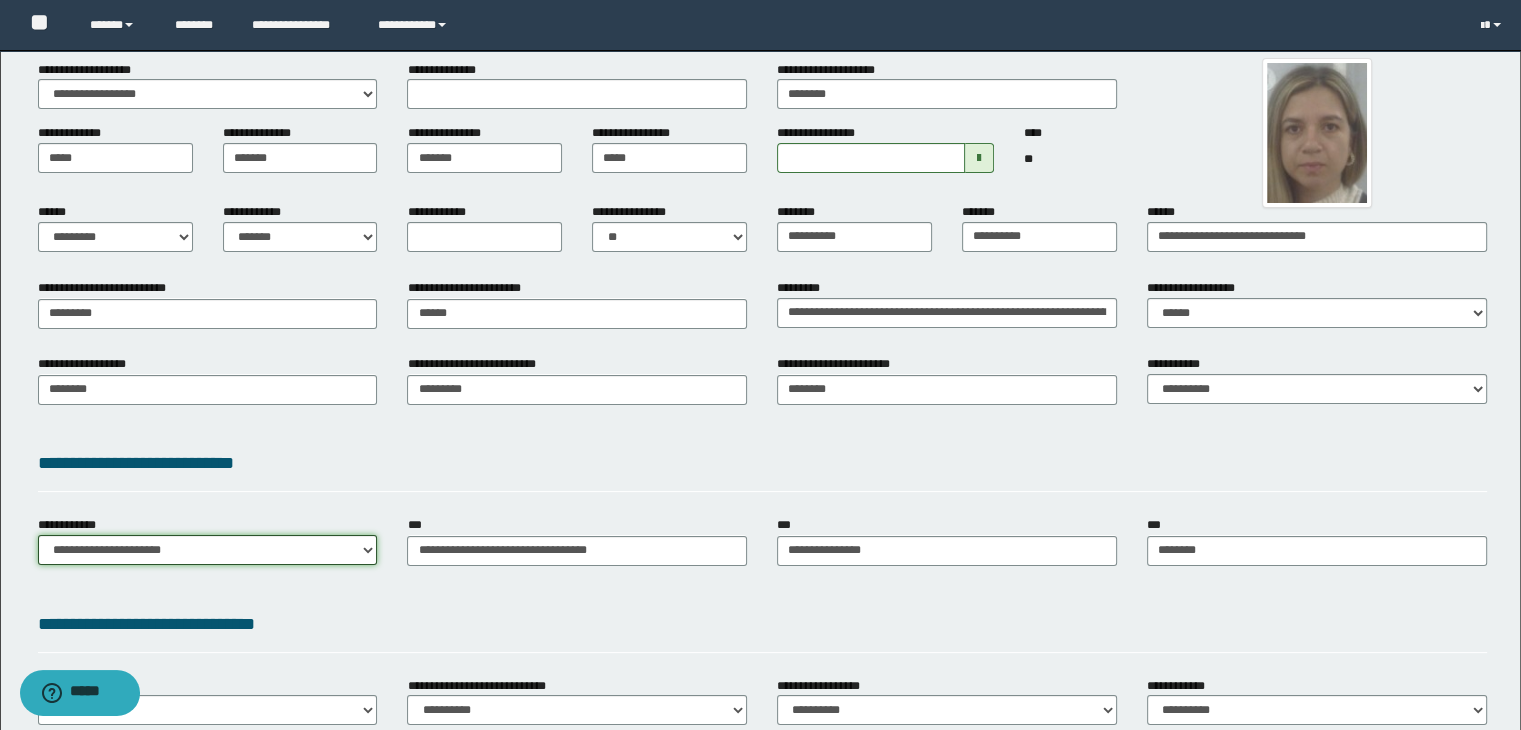 scroll, scrollTop: 0, scrollLeft: 0, axis: both 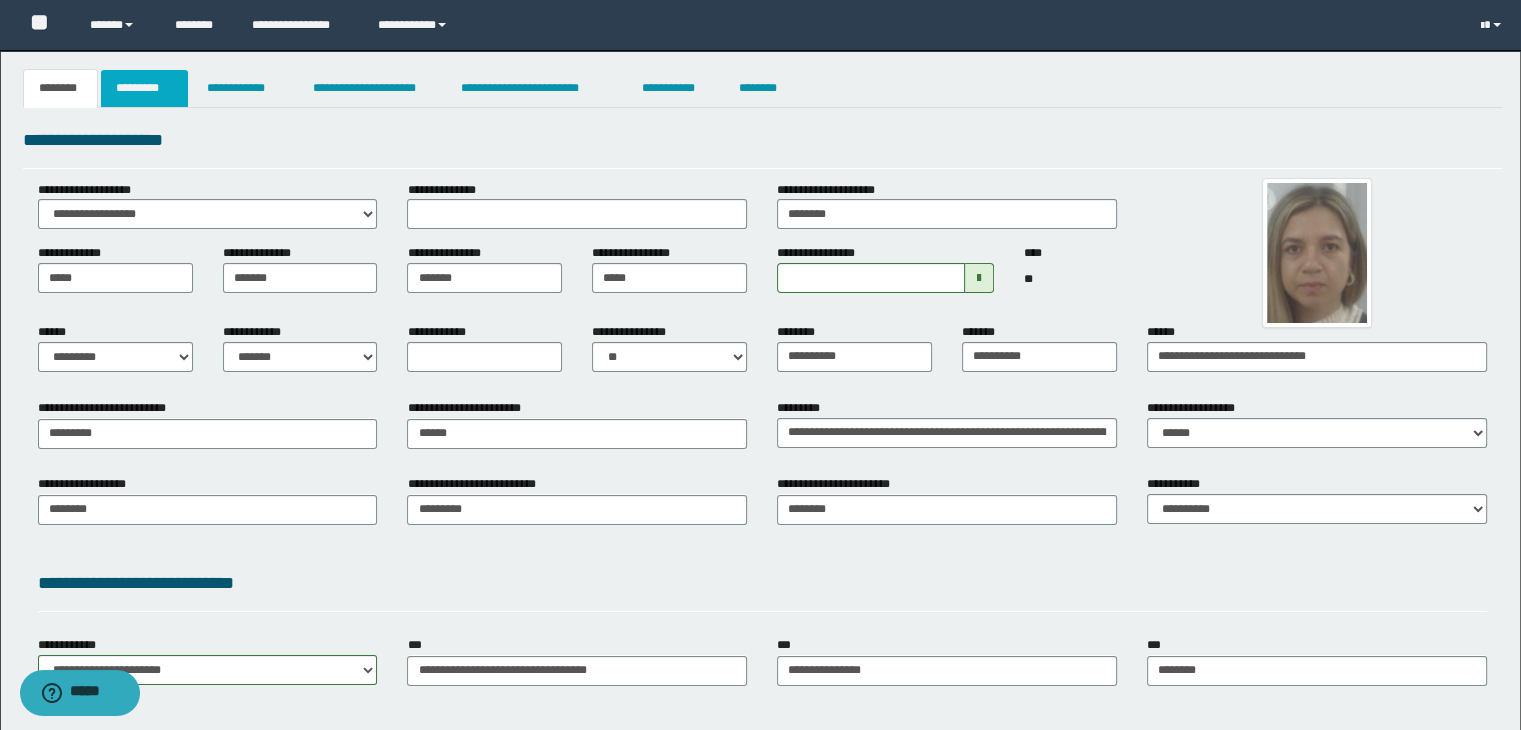 click on "*********" at bounding box center (144, 88) 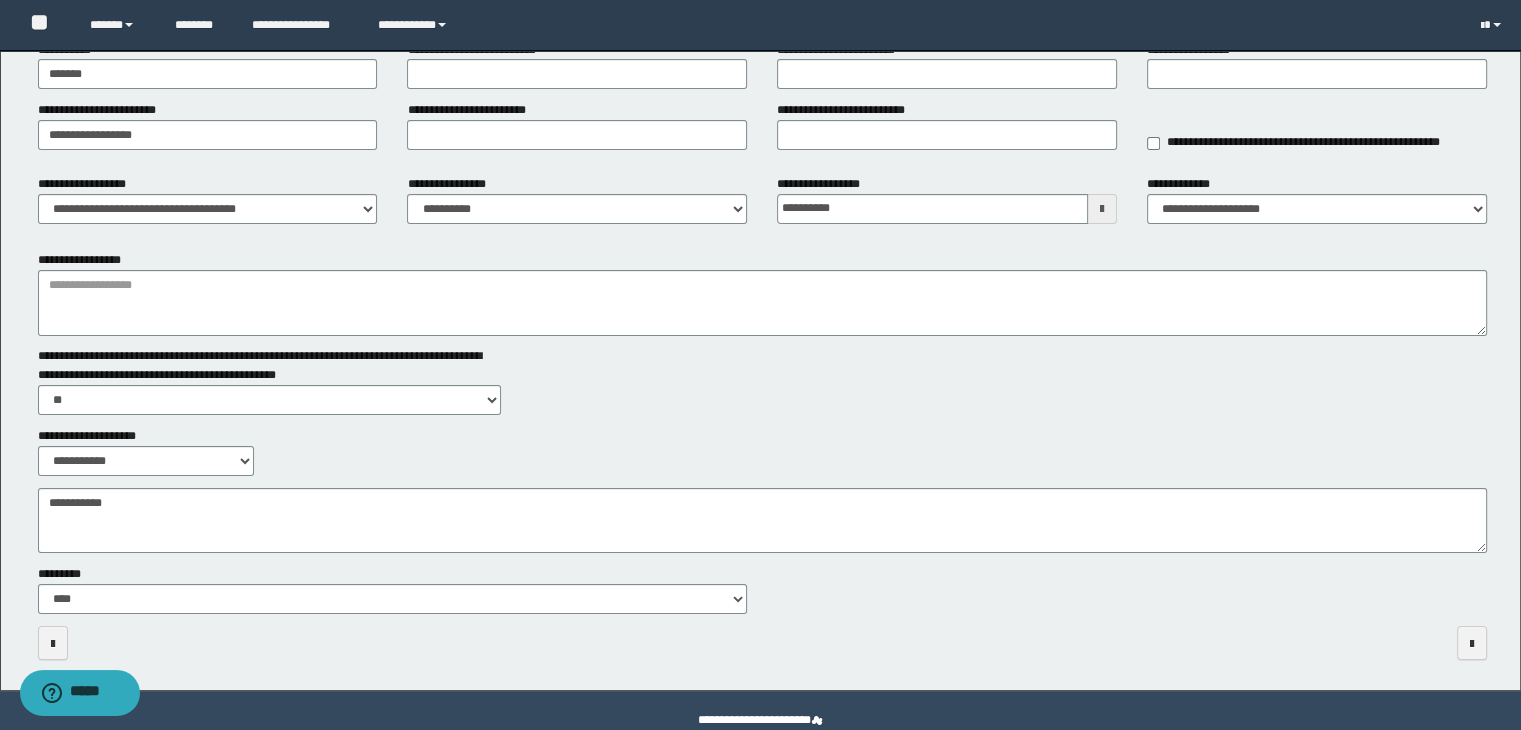 scroll, scrollTop: 178, scrollLeft: 0, axis: vertical 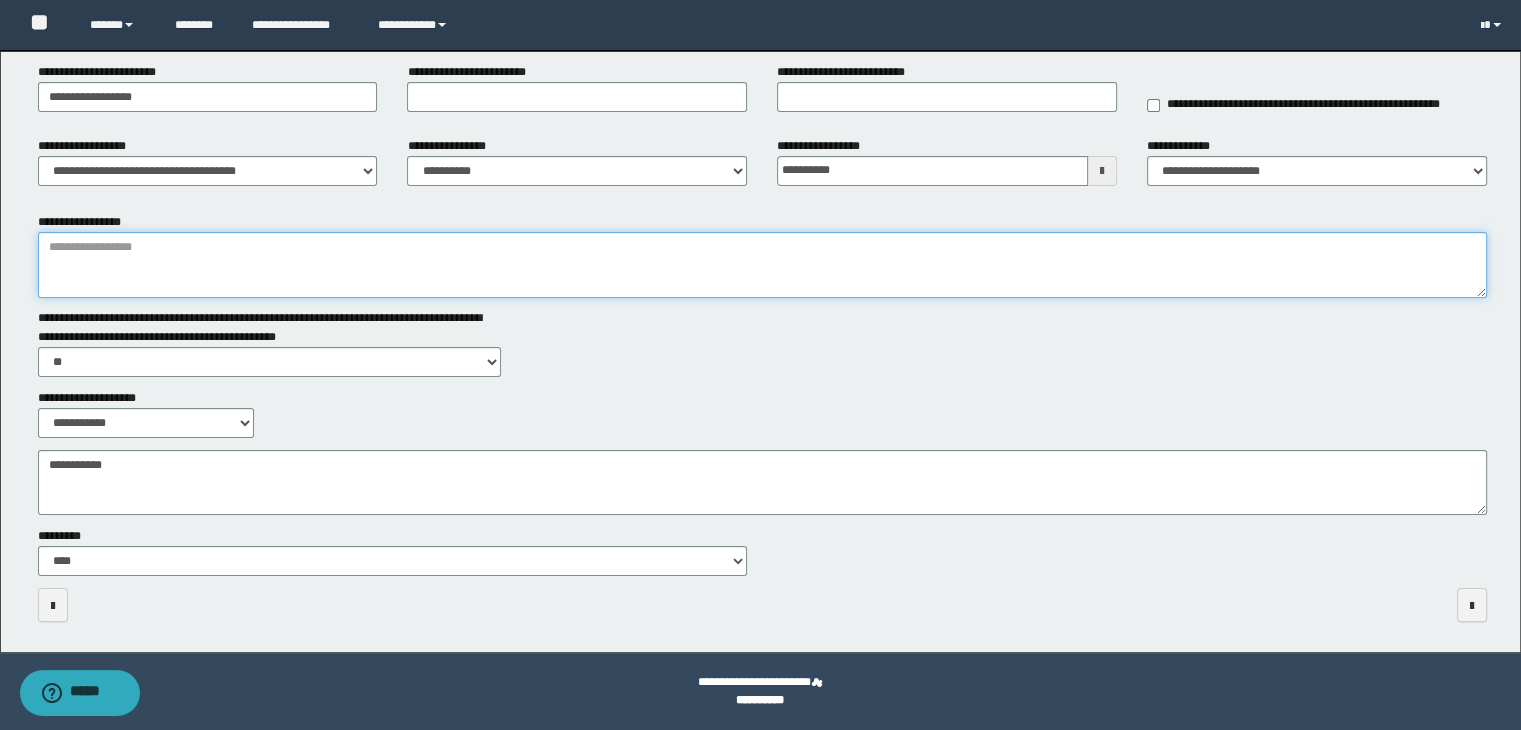 click on "**********" at bounding box center (763, 265) 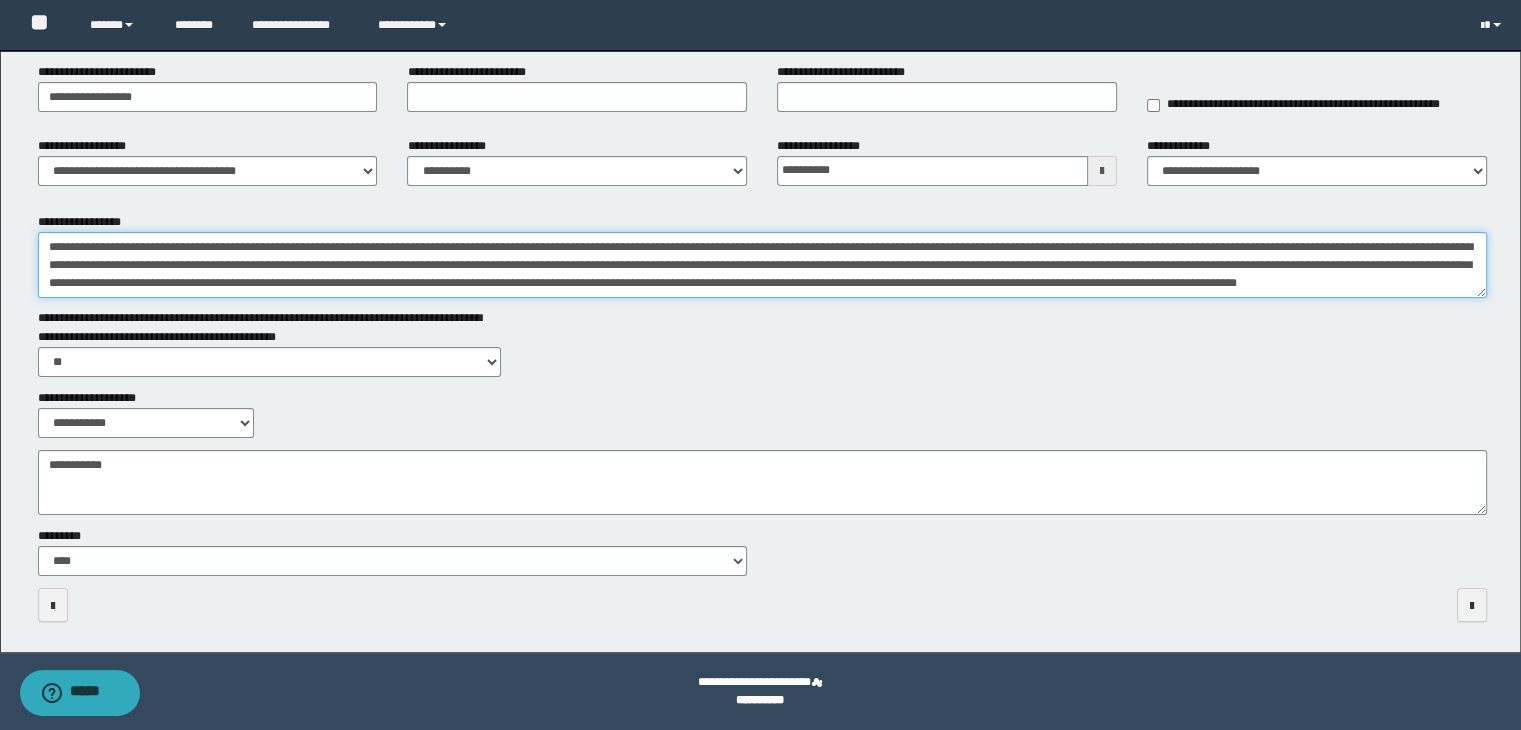 scroll, scrollTop: 12, scrollLeft: 0, axis: vertical 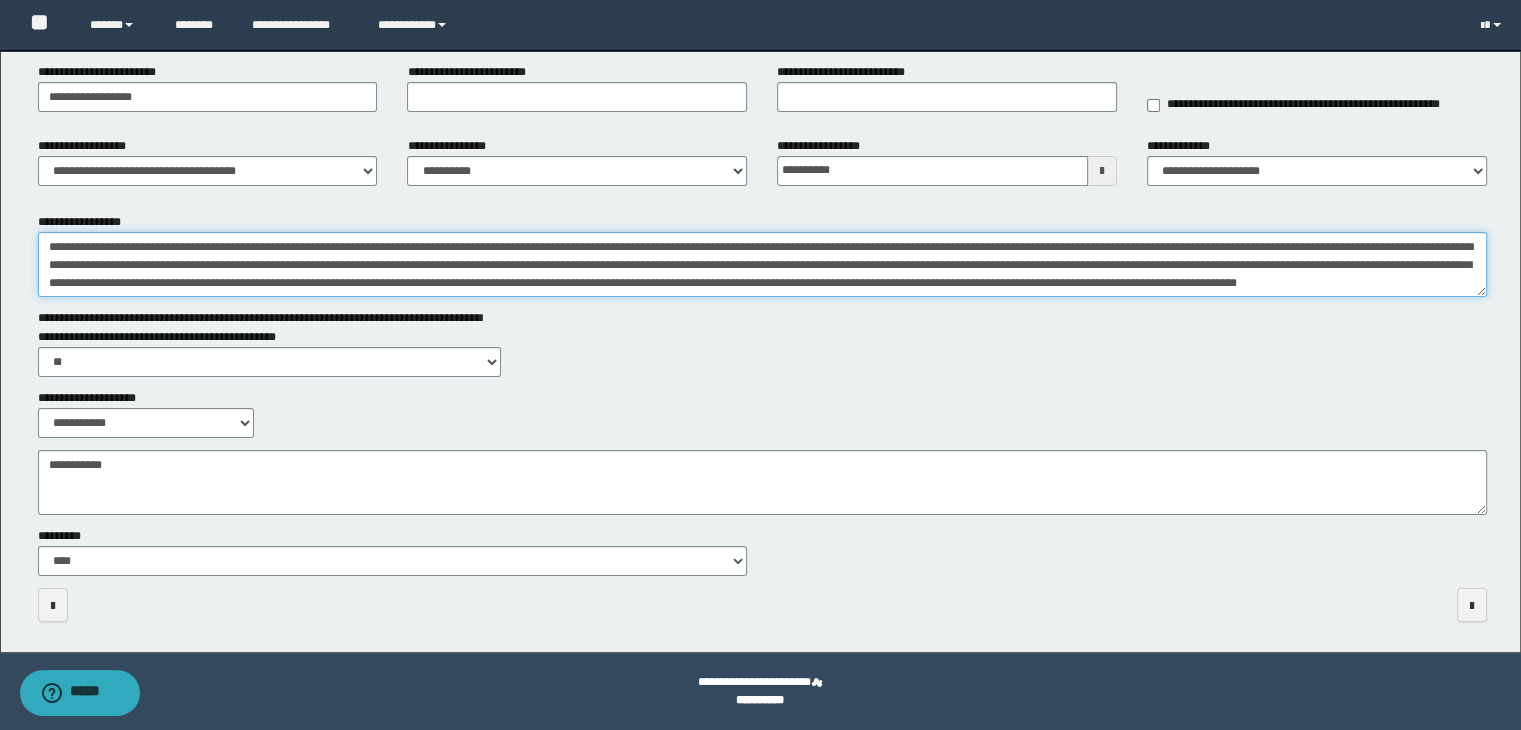 type on "**********" 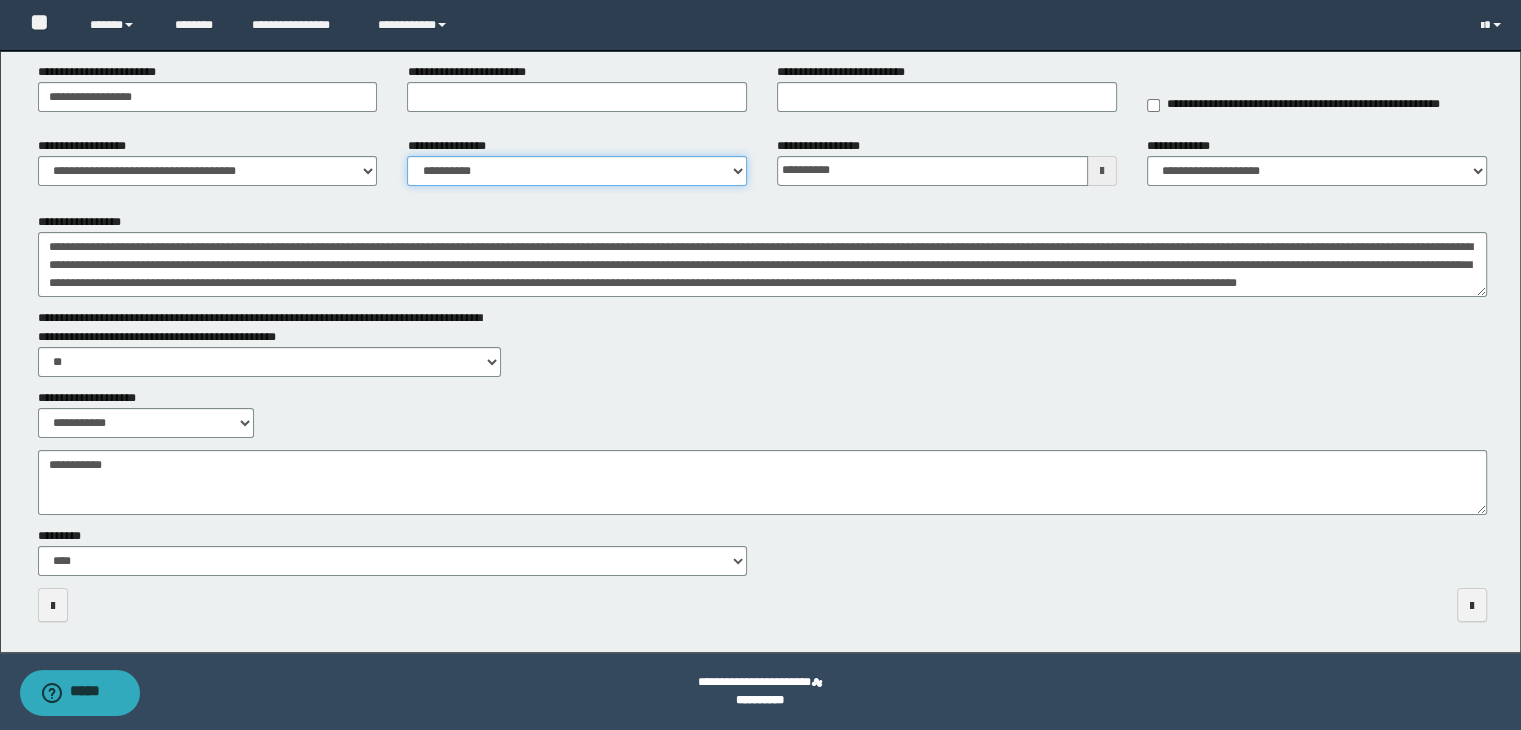 click on "**********" at bounding box center [577, 171] 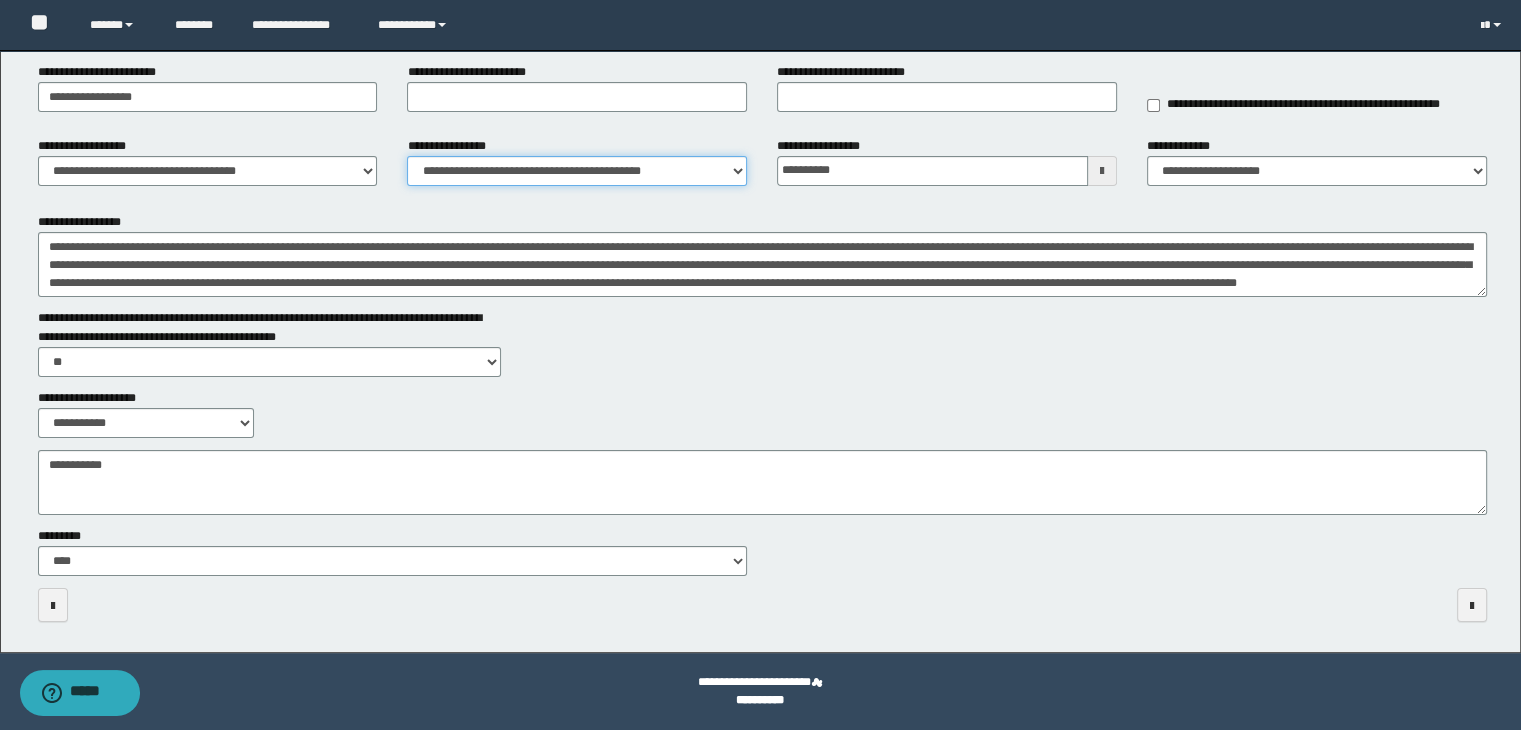 scroll, scrollTop: 0, scrollLeft: 0, axis: both 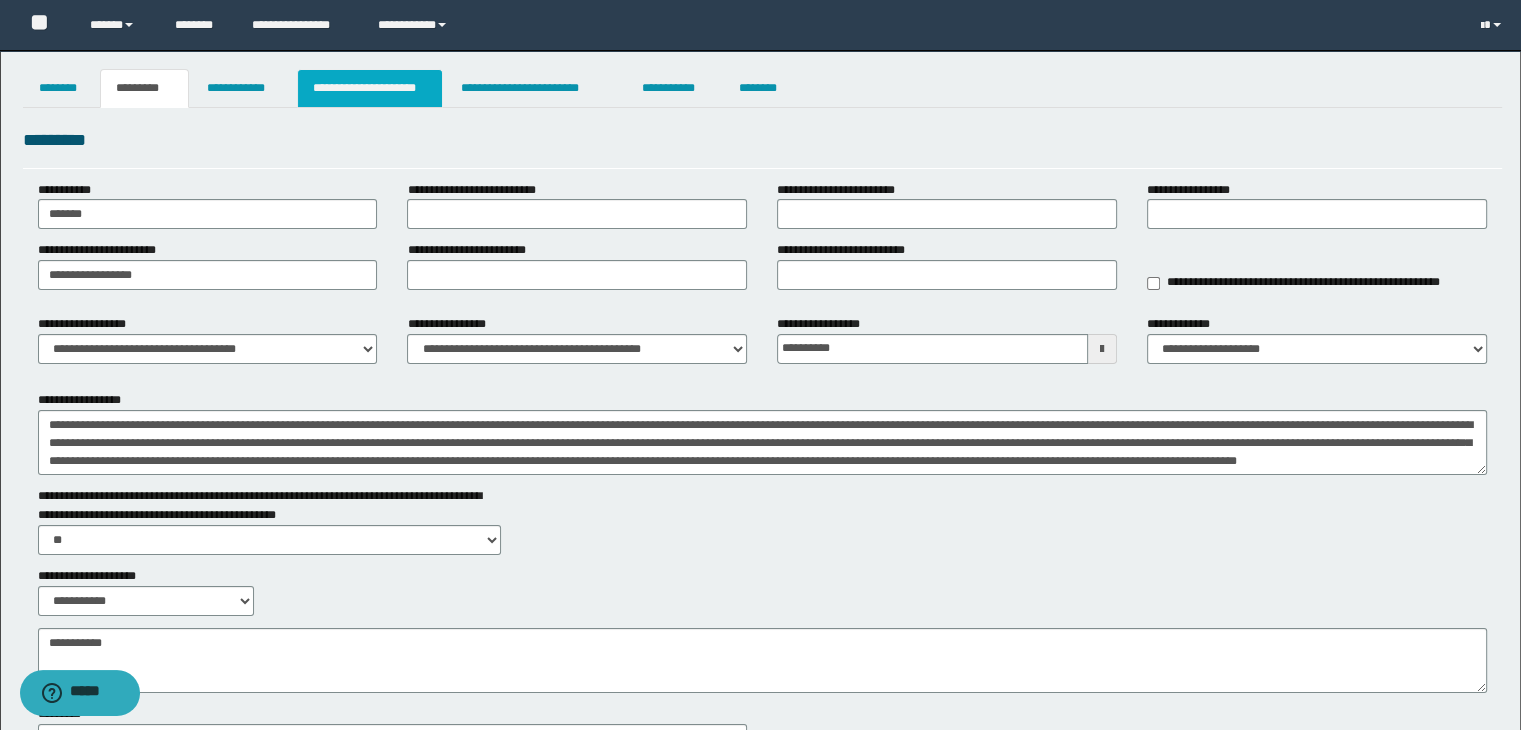 click on "**********" at bounding box center [370, 88] 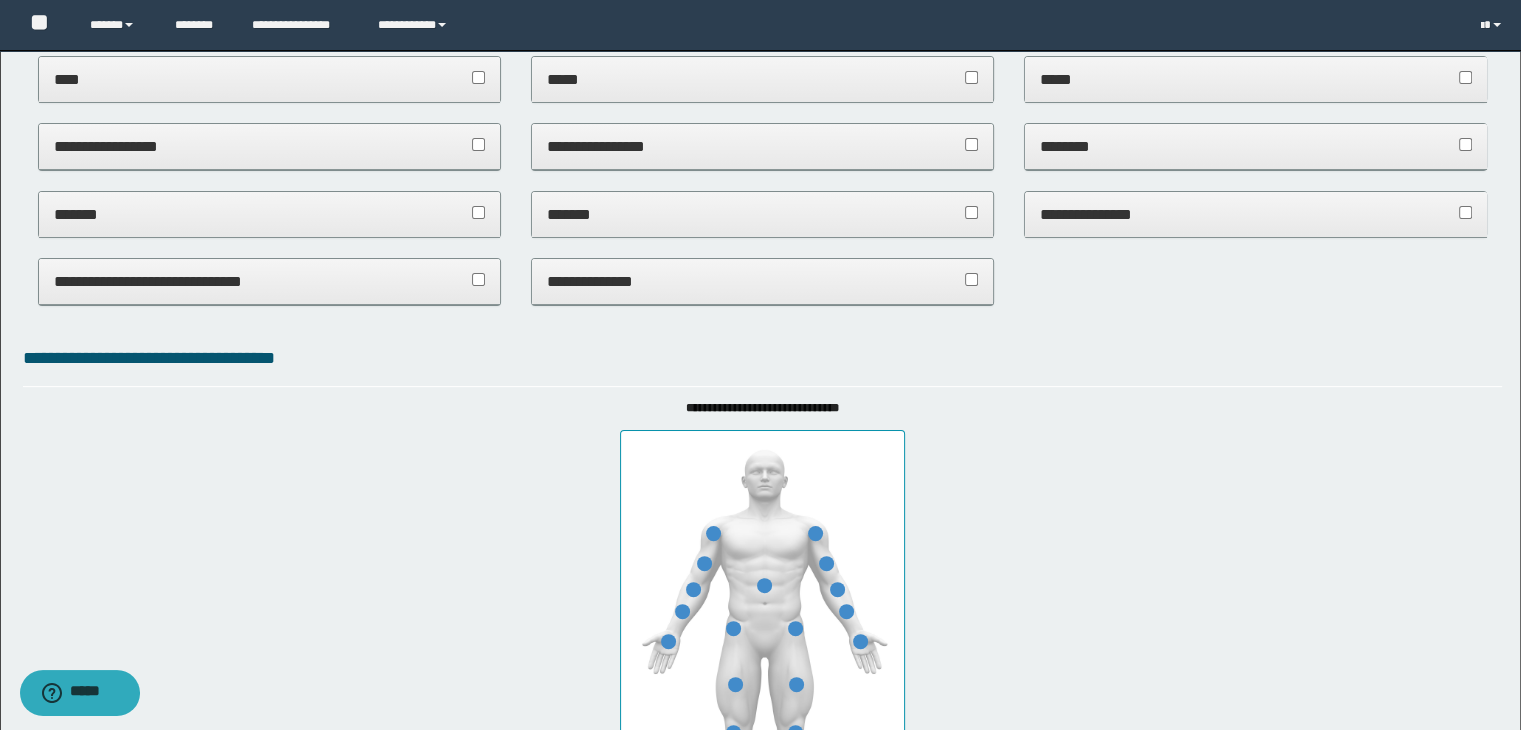 scroll, scrollTop: 900, scrollLeft: 0, axis: vertical 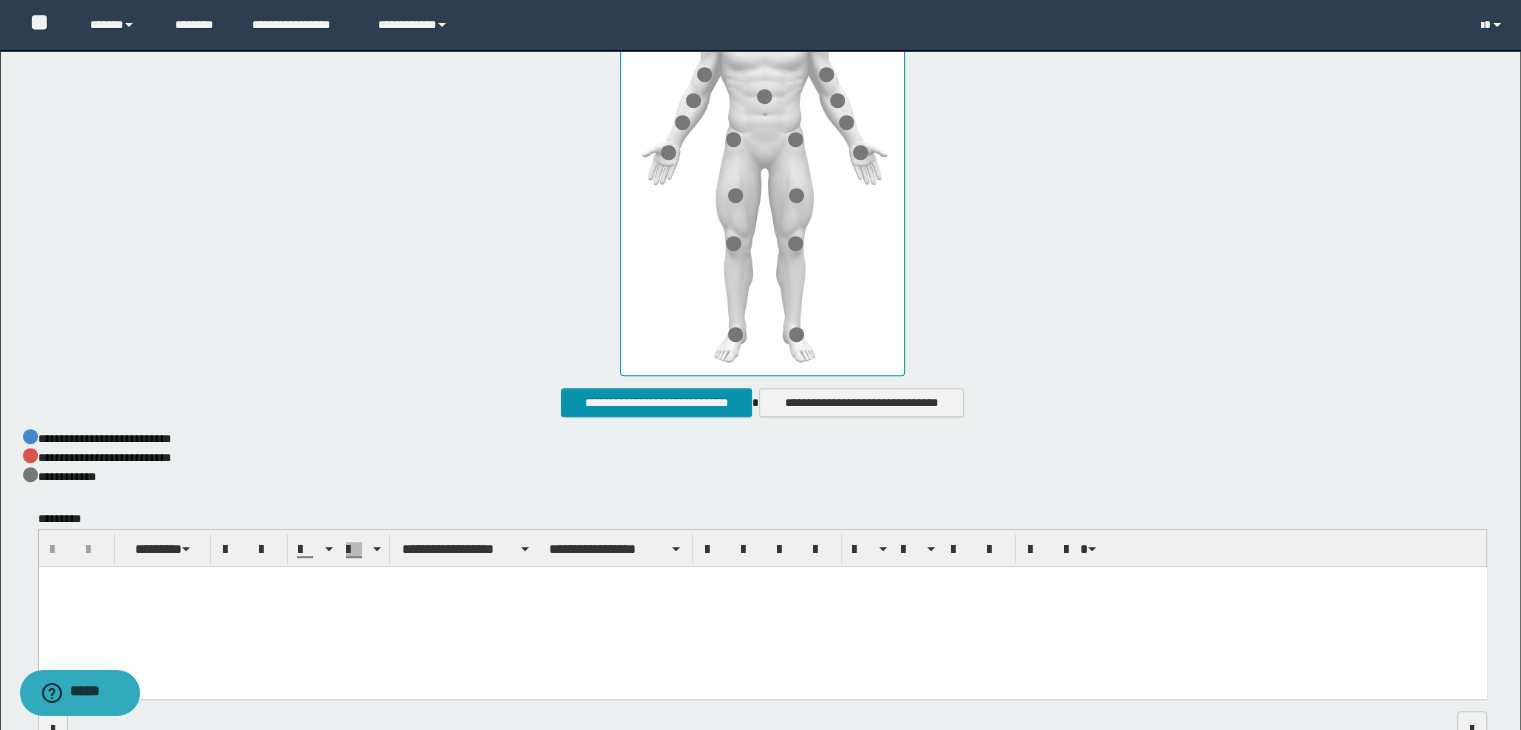 click at bounding box center [762, 607] 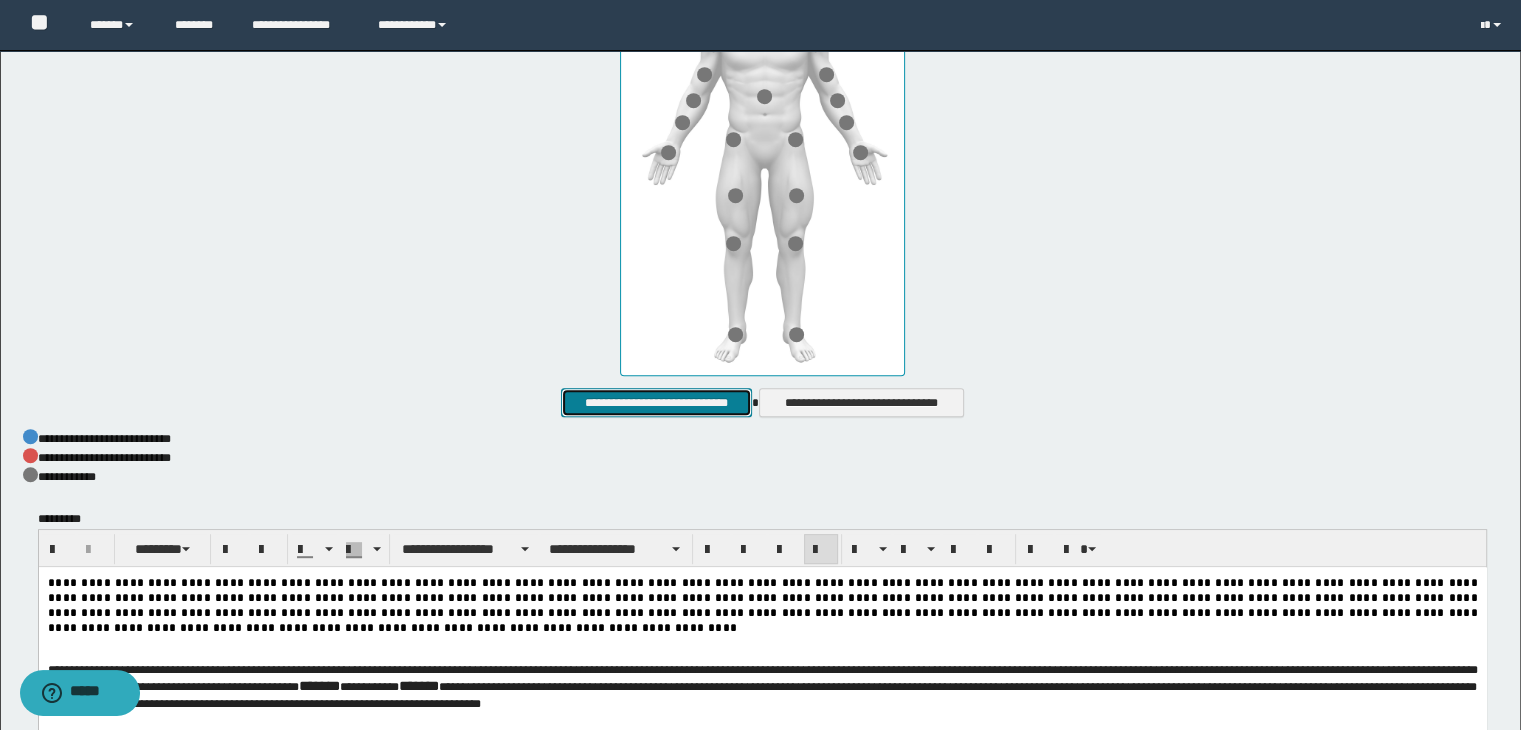 click on "**********" at bounding box center [656, 403] 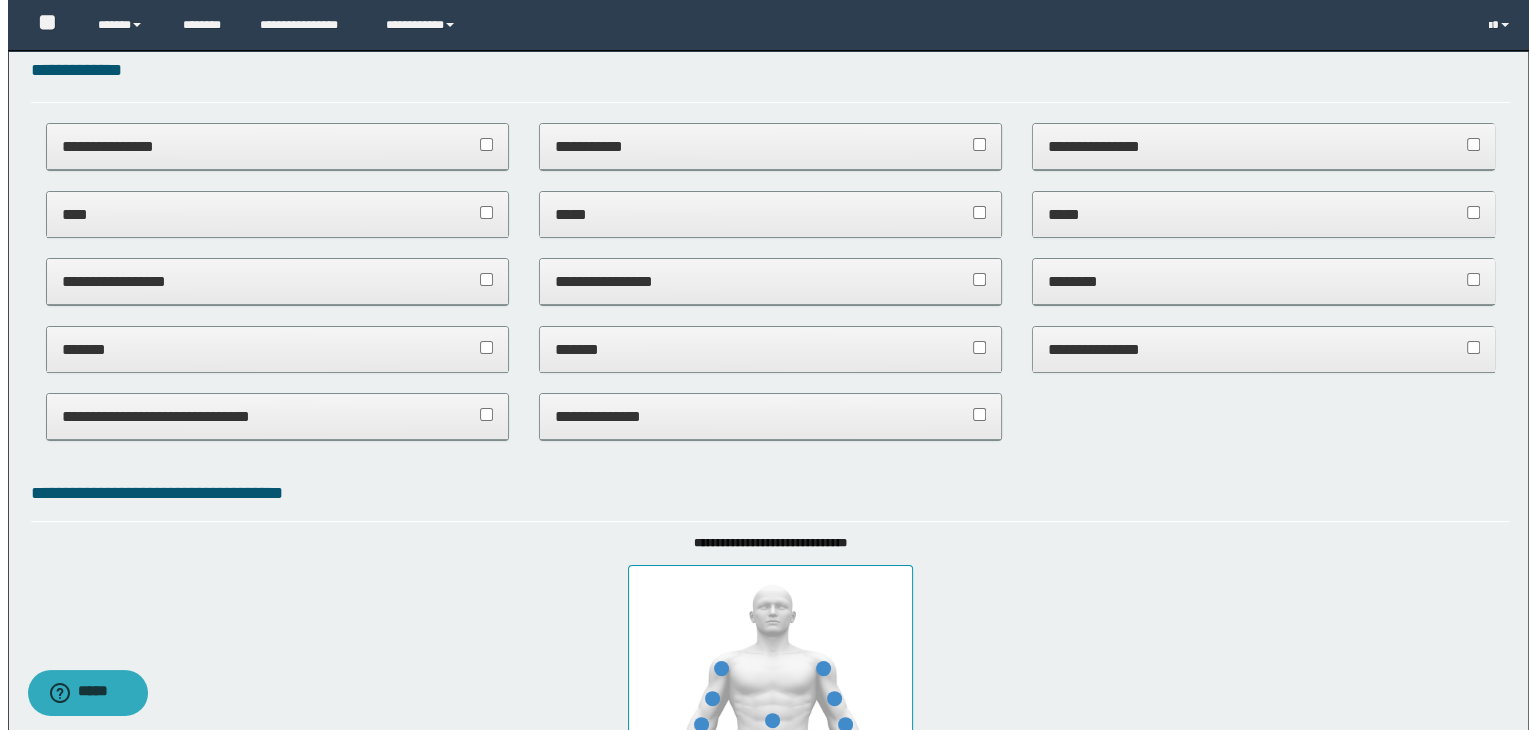 scroll, scrollTop: 0, scrollLeft: 0, axis: both 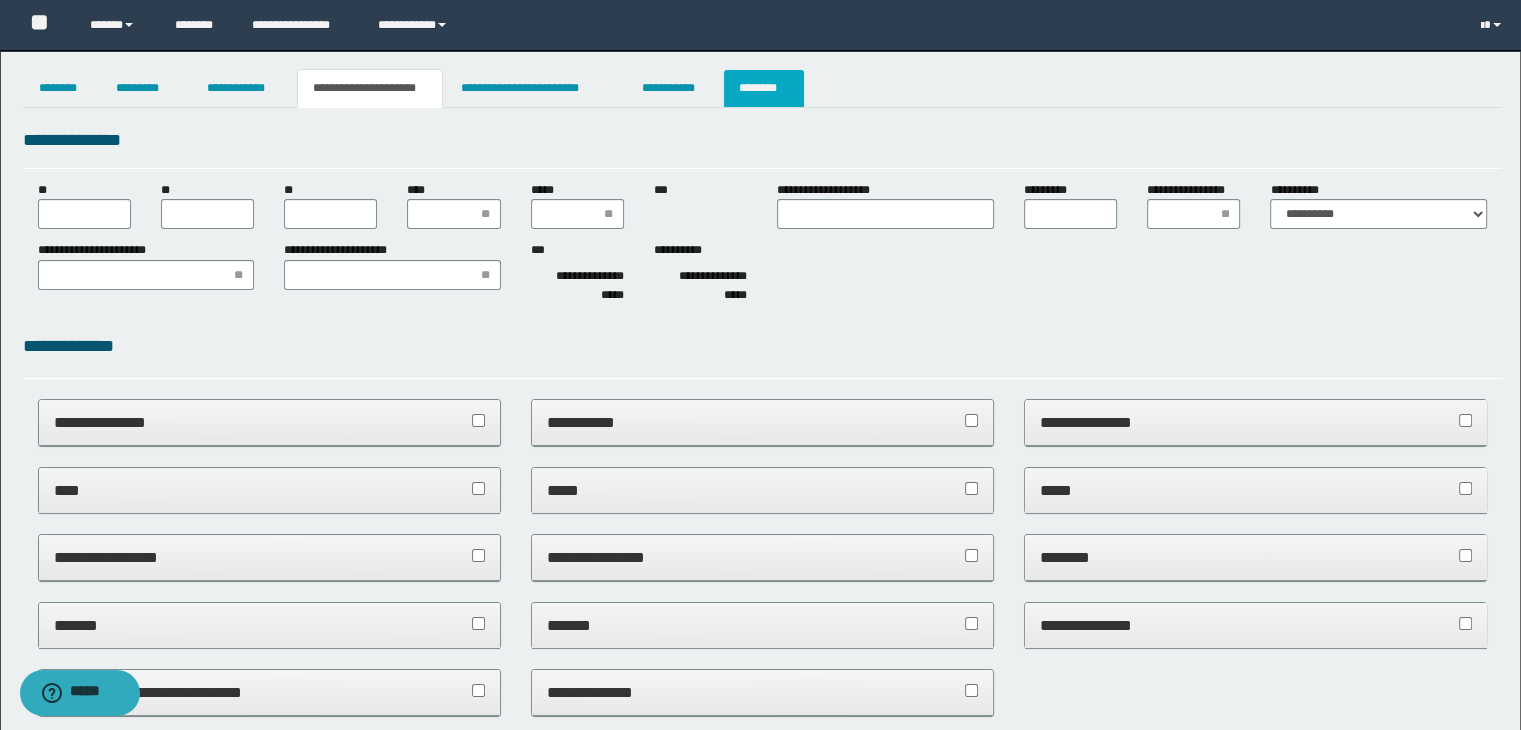 click on "********" at bounding box center [764, 88] 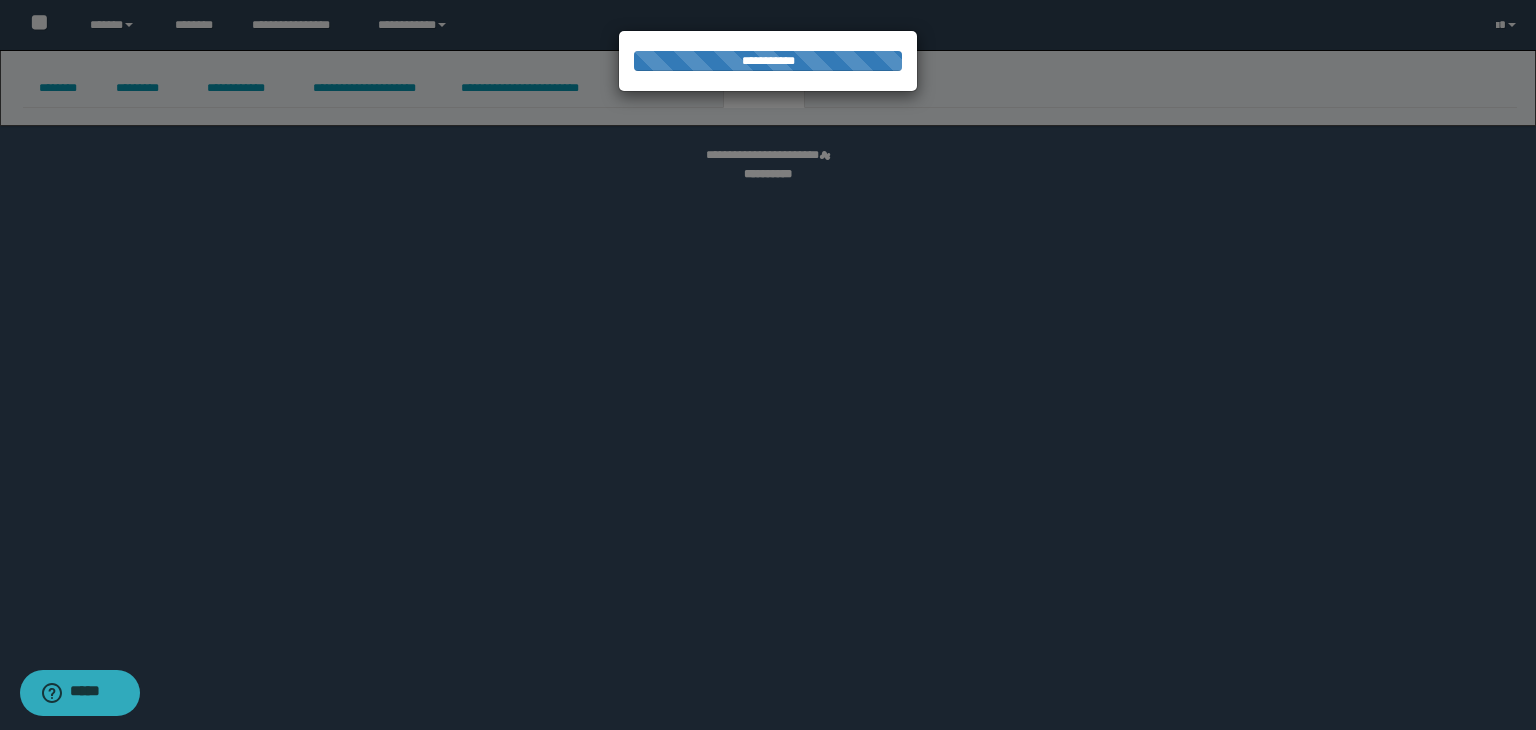 select 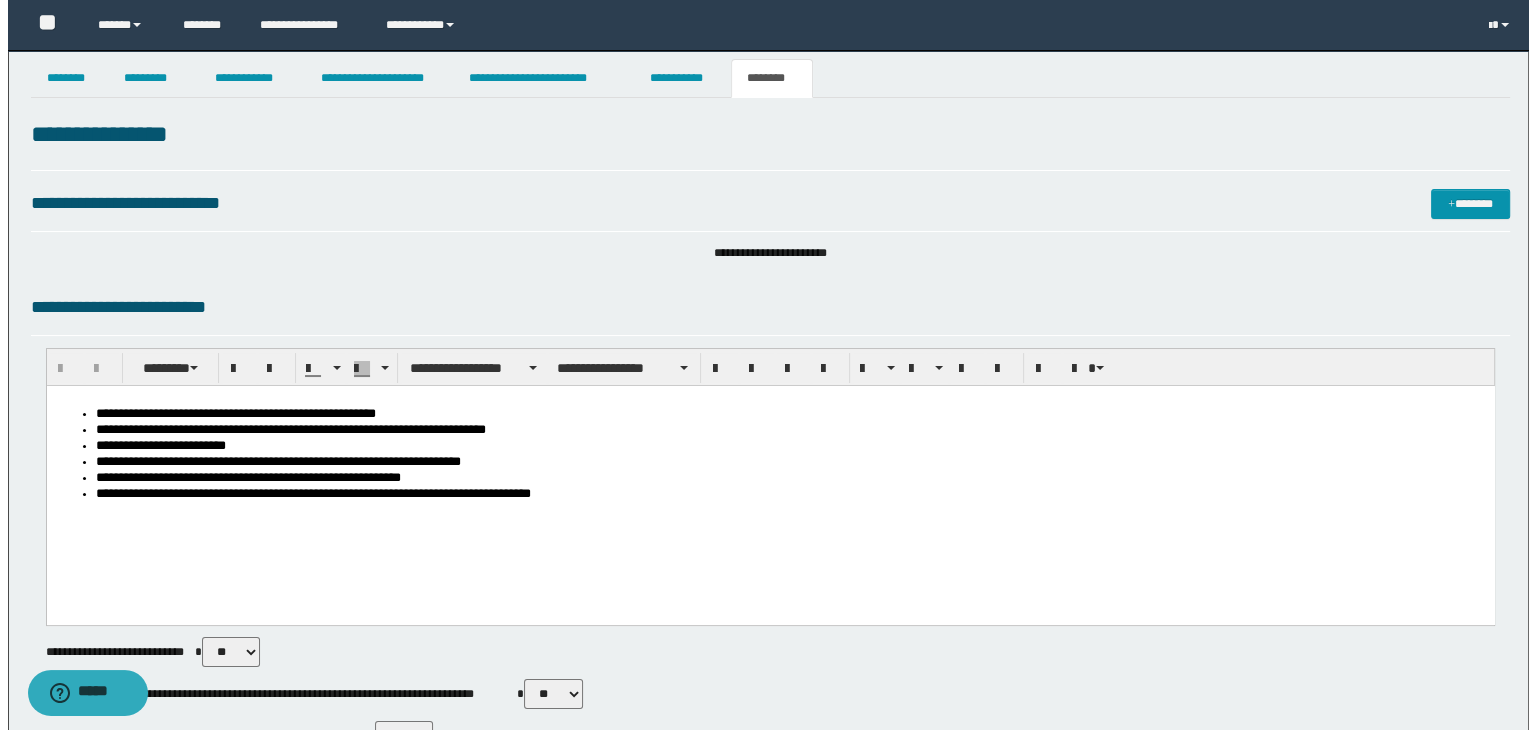 scroll, scrollTop: 0, scrollLeft: 0, axis: both 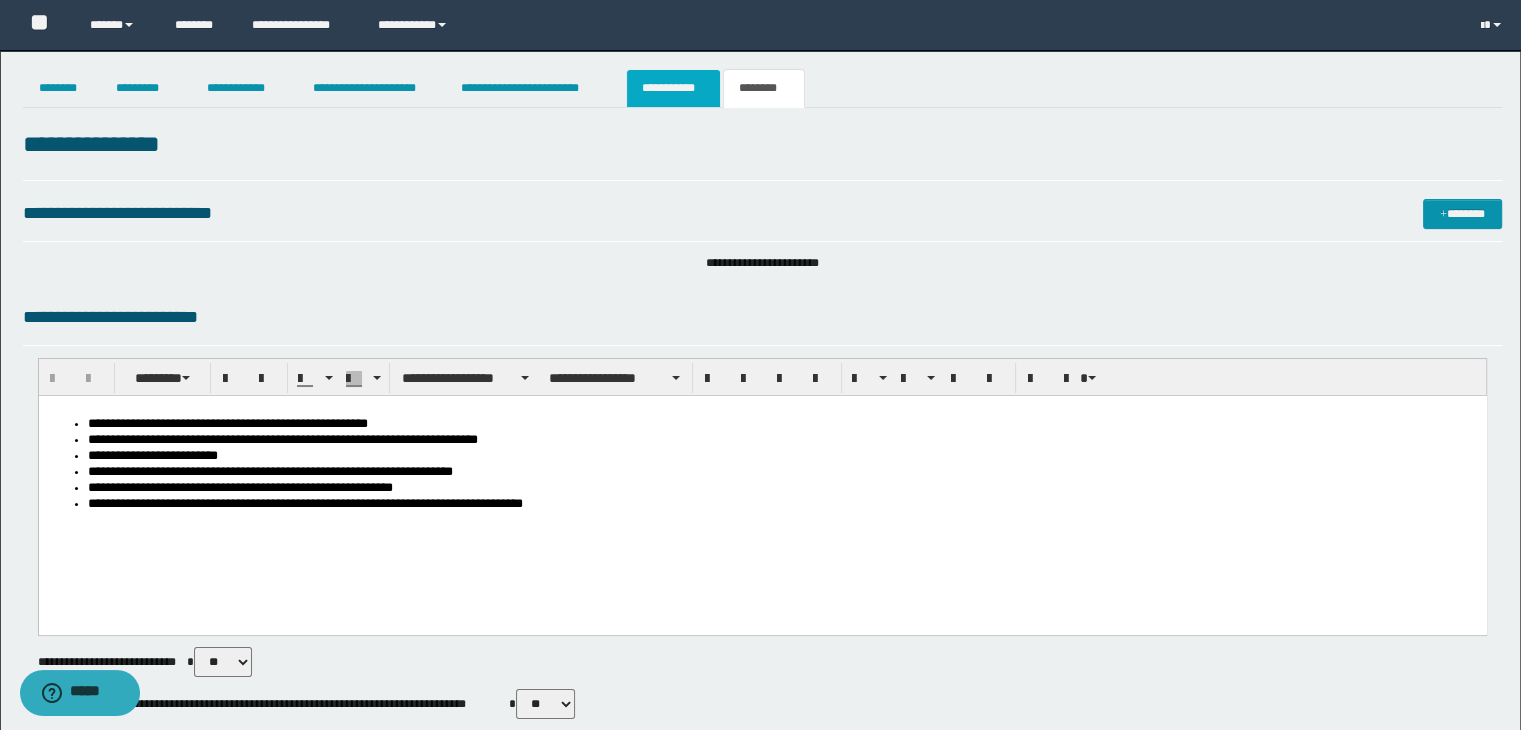 click on "**********" at bounding box center (673, 88) 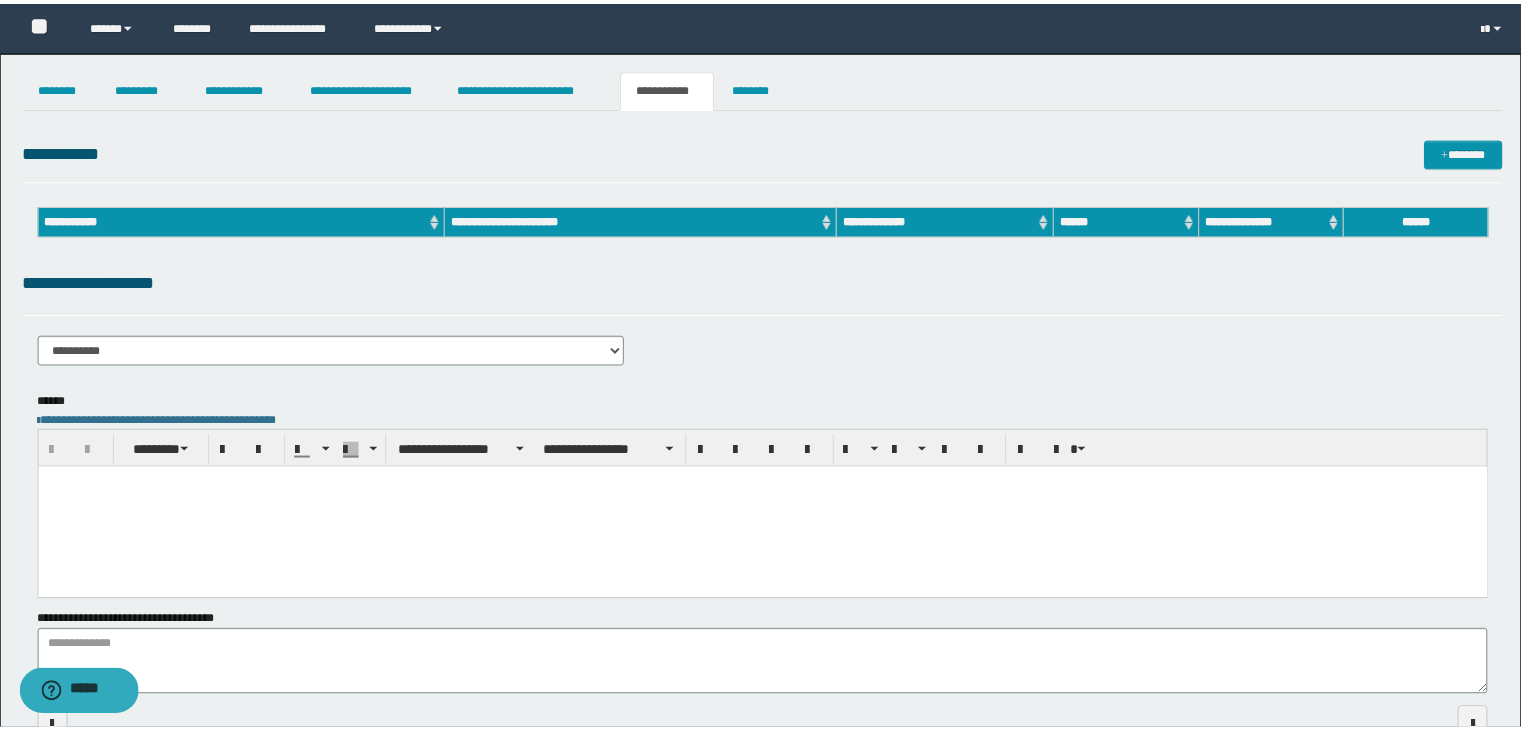 scroll, scrollTop: 0, scrollLeft: 0, axis: both 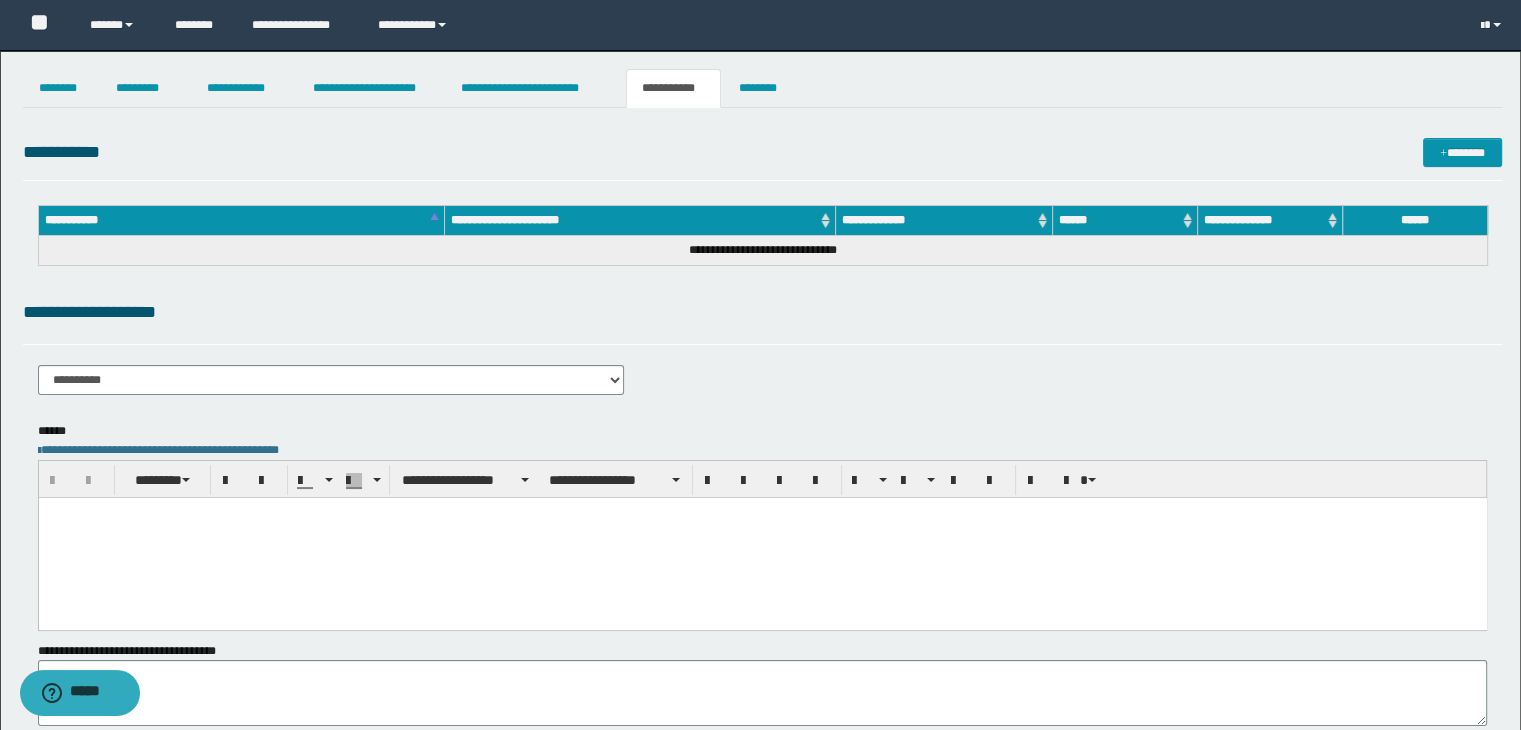 drag, startPoint x: 91, startPoint y: 537, endPoint x: 92, endPoint y: 511, distance: 26.019224 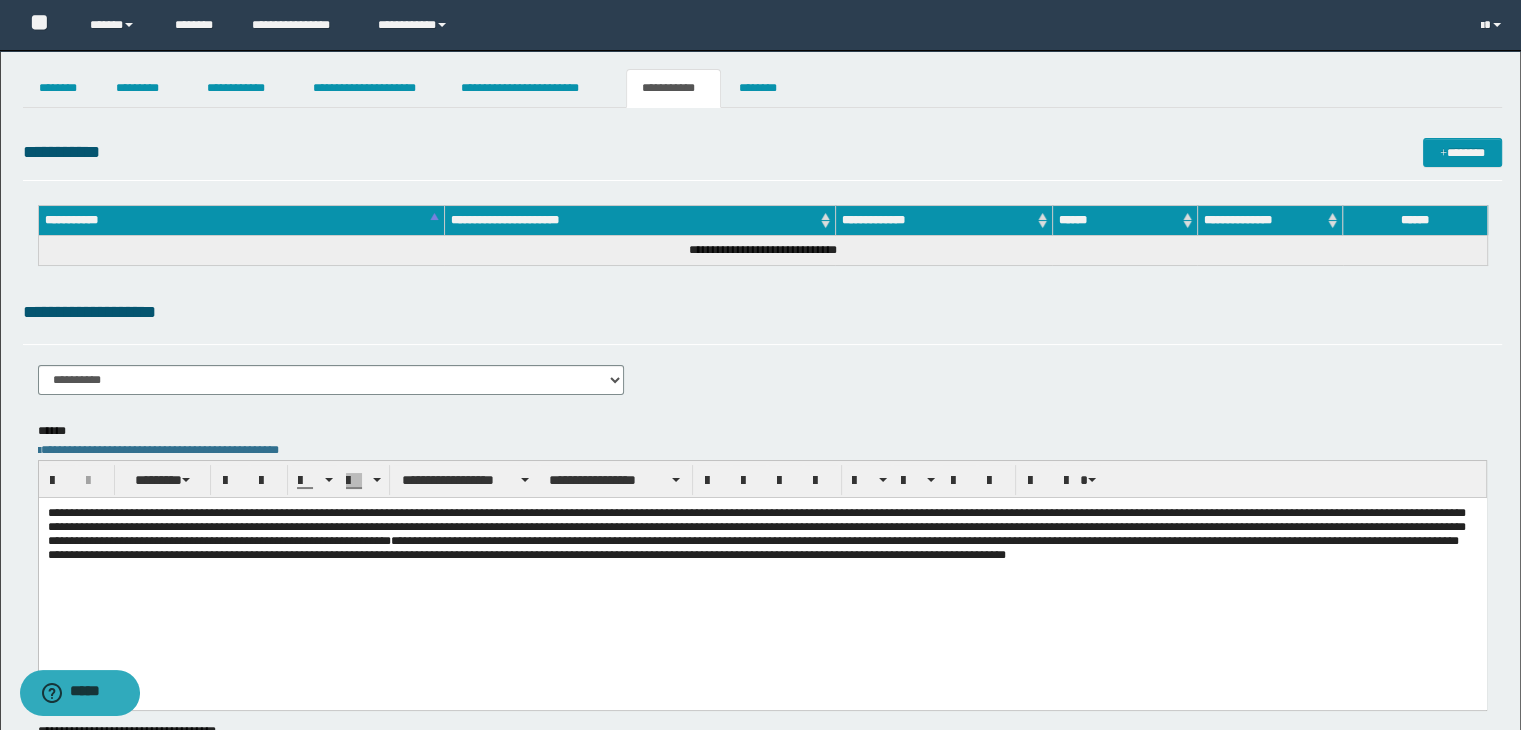 click on "**********" at bounding box center [331, 380] 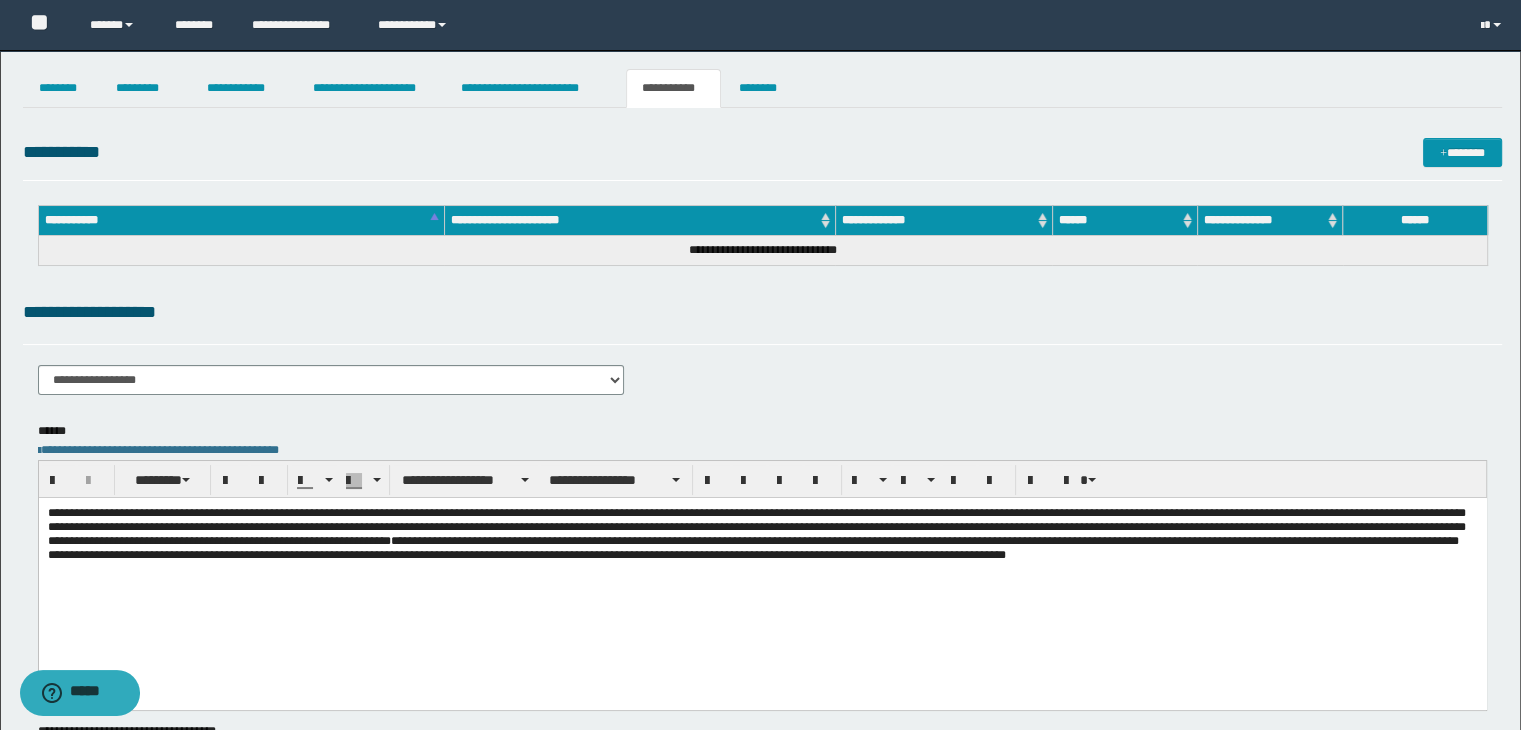 click on "**********" at bounding box center [331, 380] 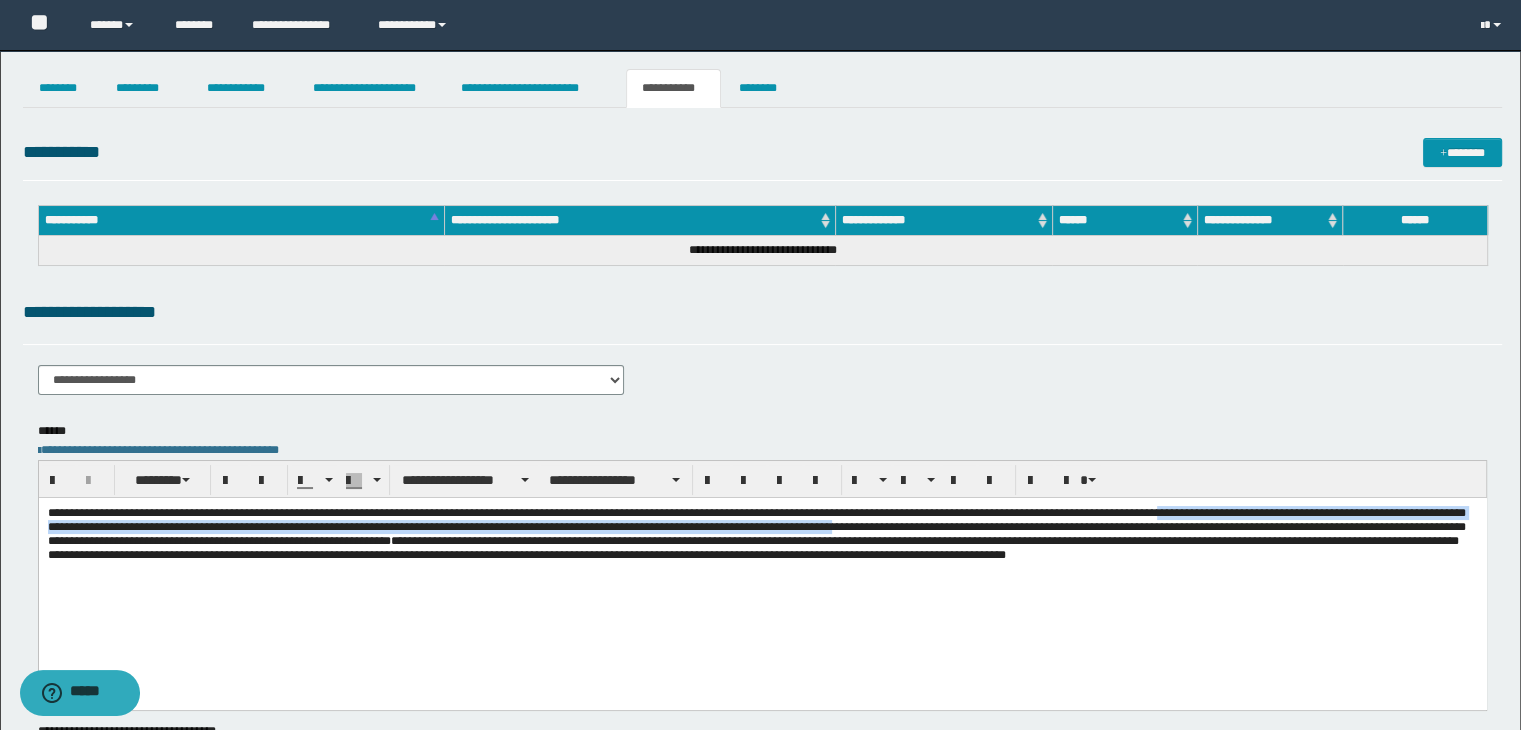 drag, startPoint x: 132, startPoint y: 528, endPoint x: 307, endPoint y: 539, distance: 175.34537 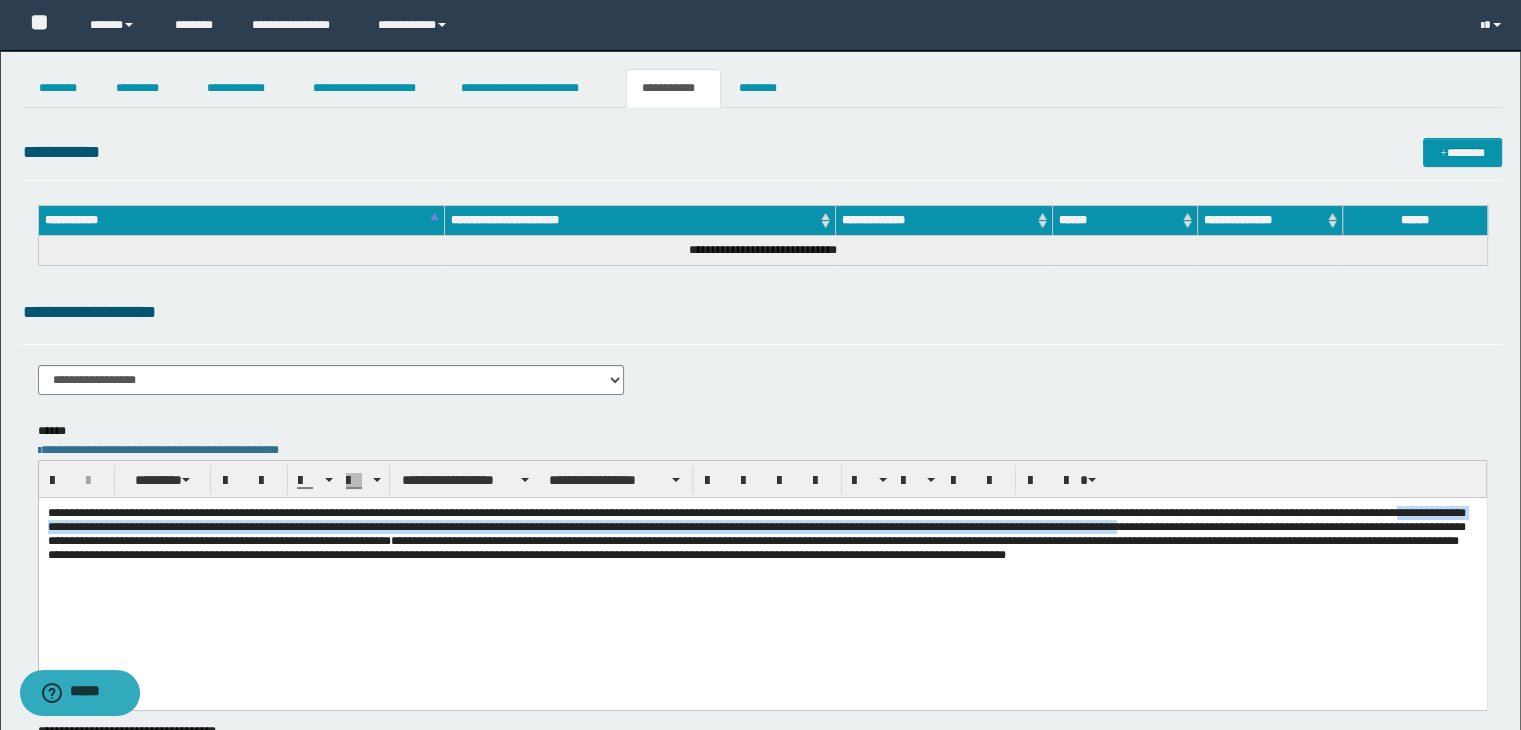 drag, startPoint x: 474, startPoint y: 530, endPoint x: 725, endPoint y: 550, distance: 251.79555 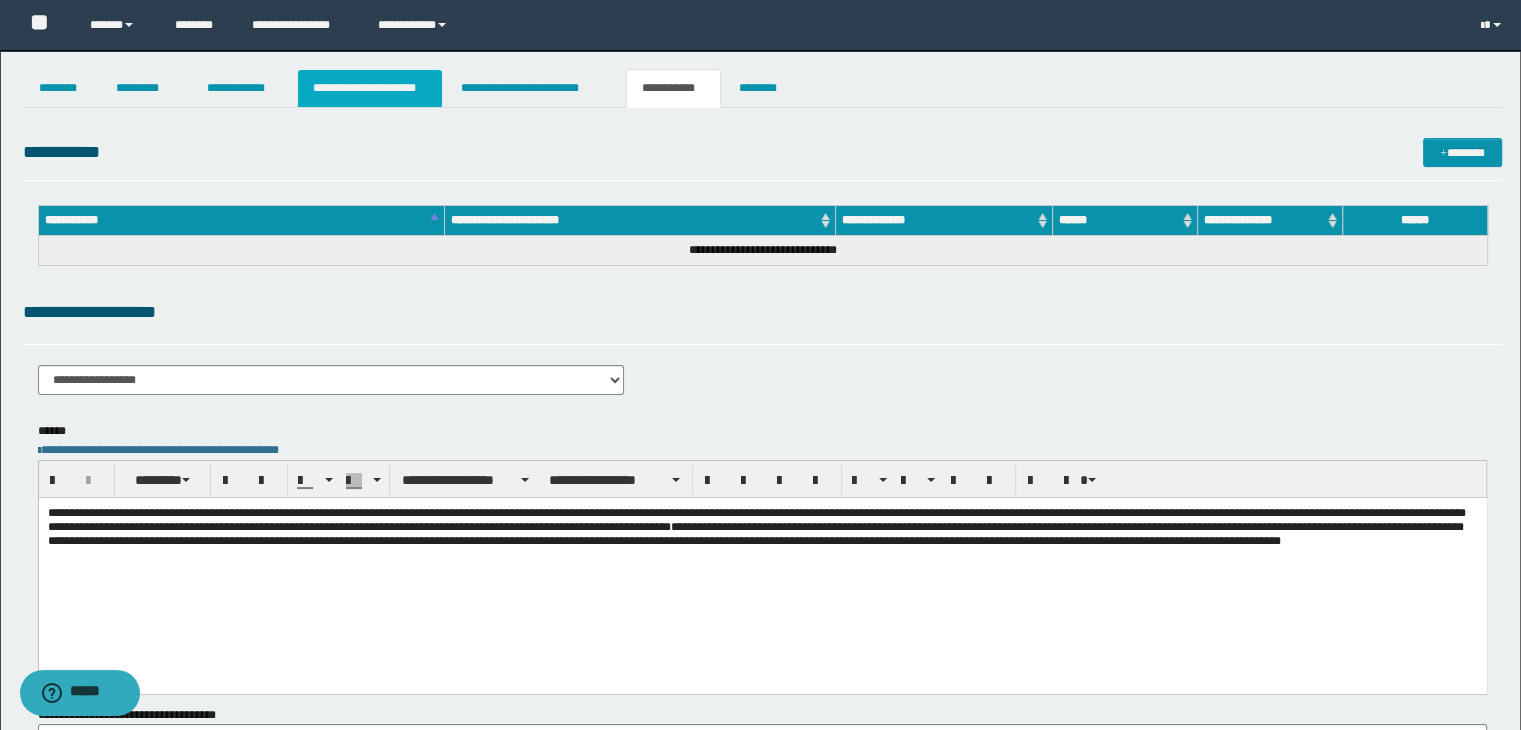 click on "**********" at bounding box center (370, 88) 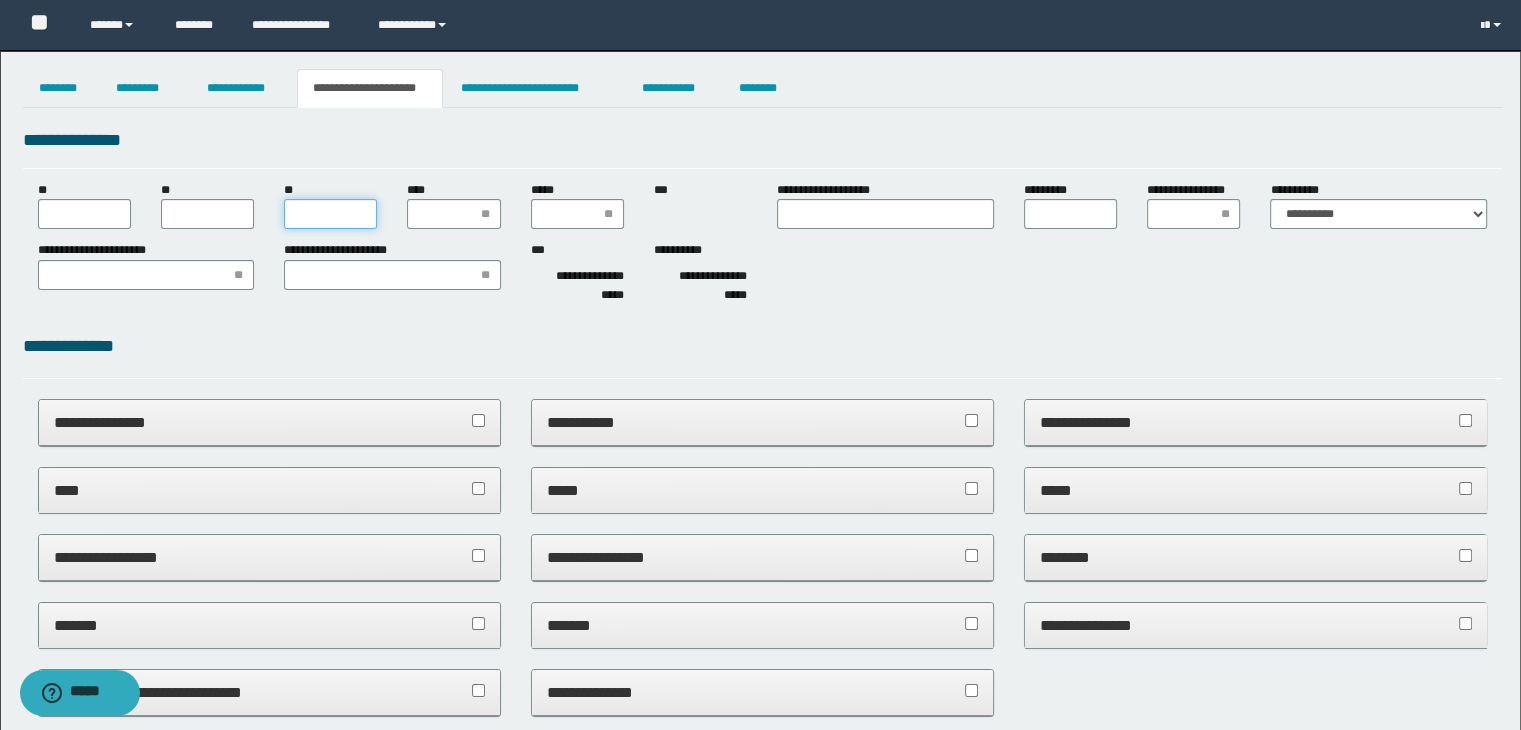 click on "**" at bounding box center (330, 214) 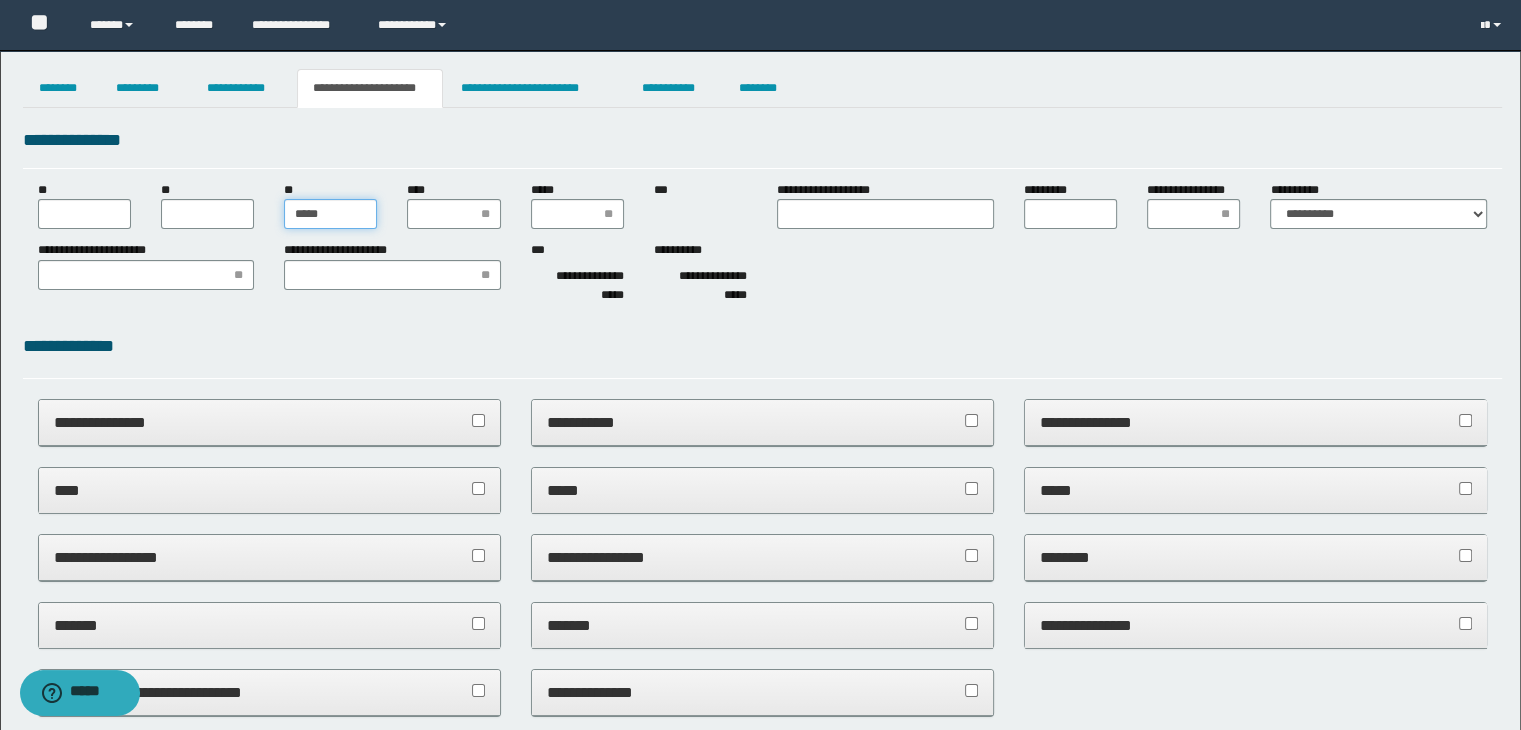 type on "******" 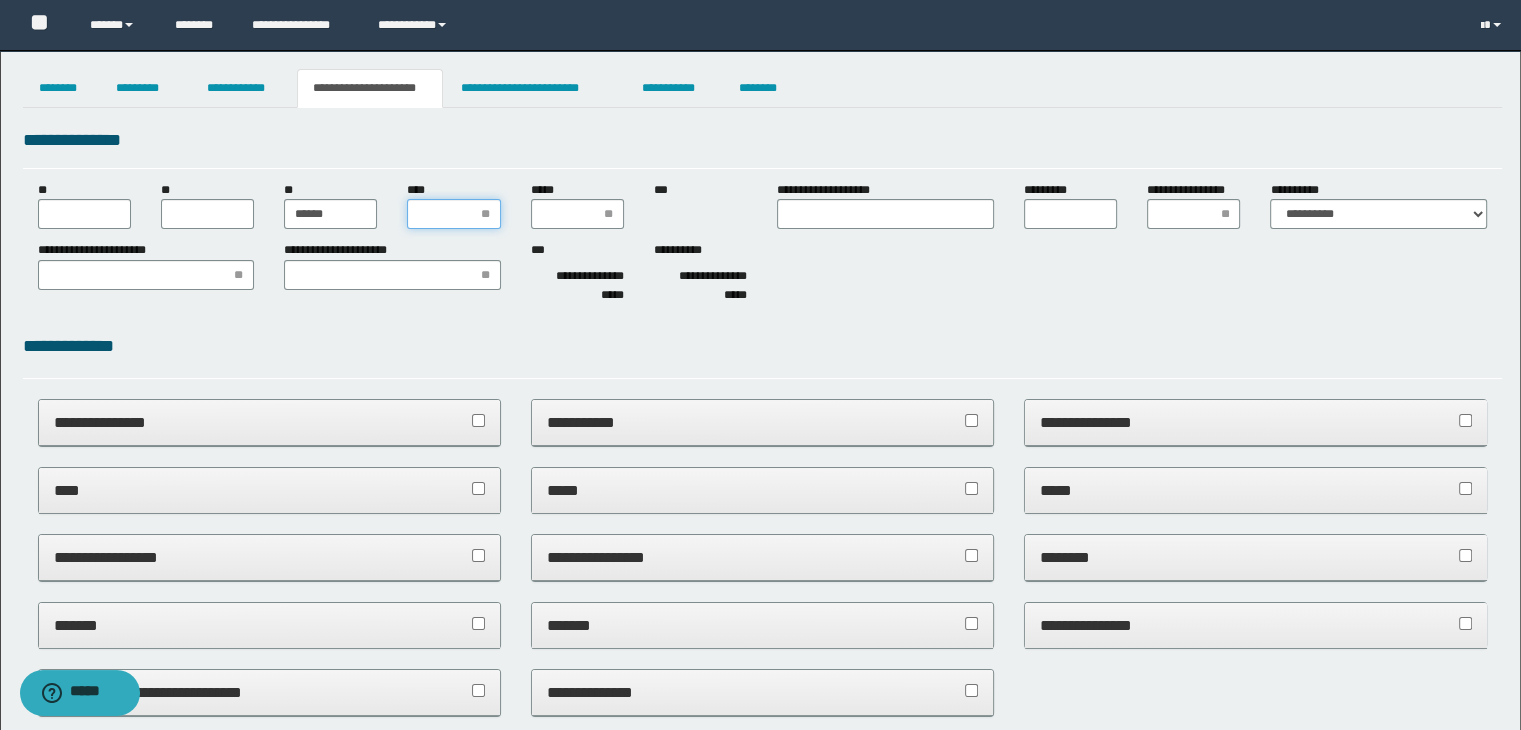 click on "****" at bounding box center (453, 214) 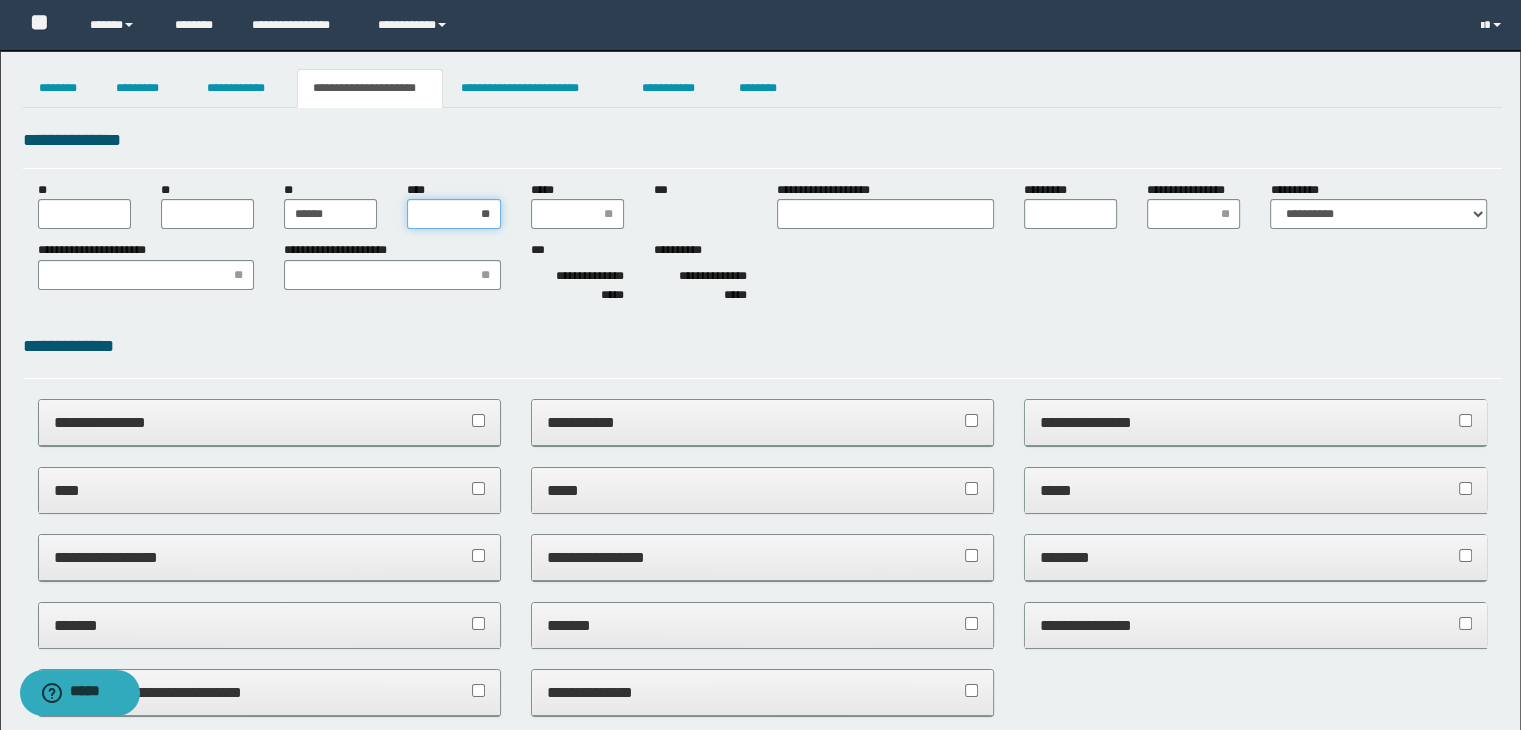 type on "*" 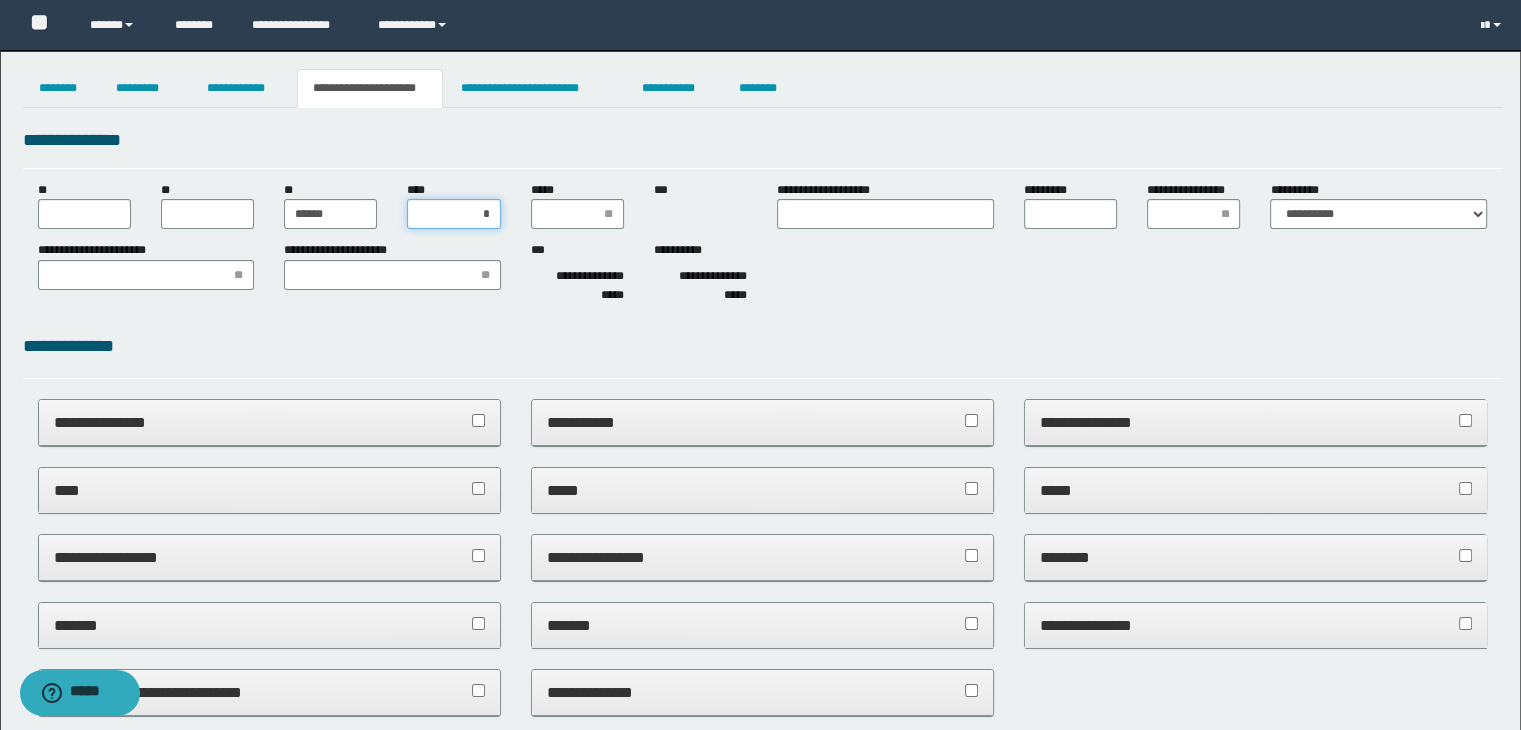 type on "**" 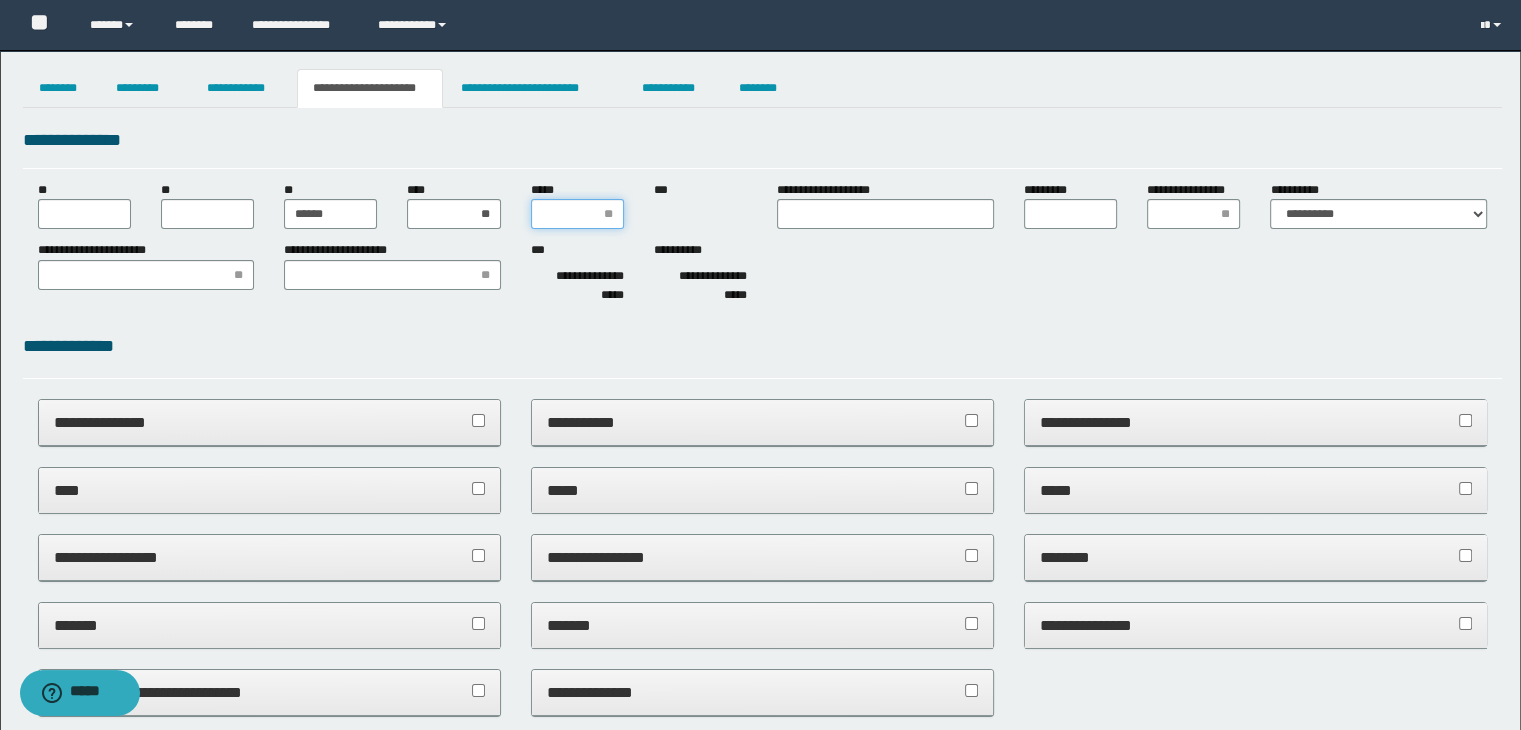 click on "*****" at bounding box center (577, 214) 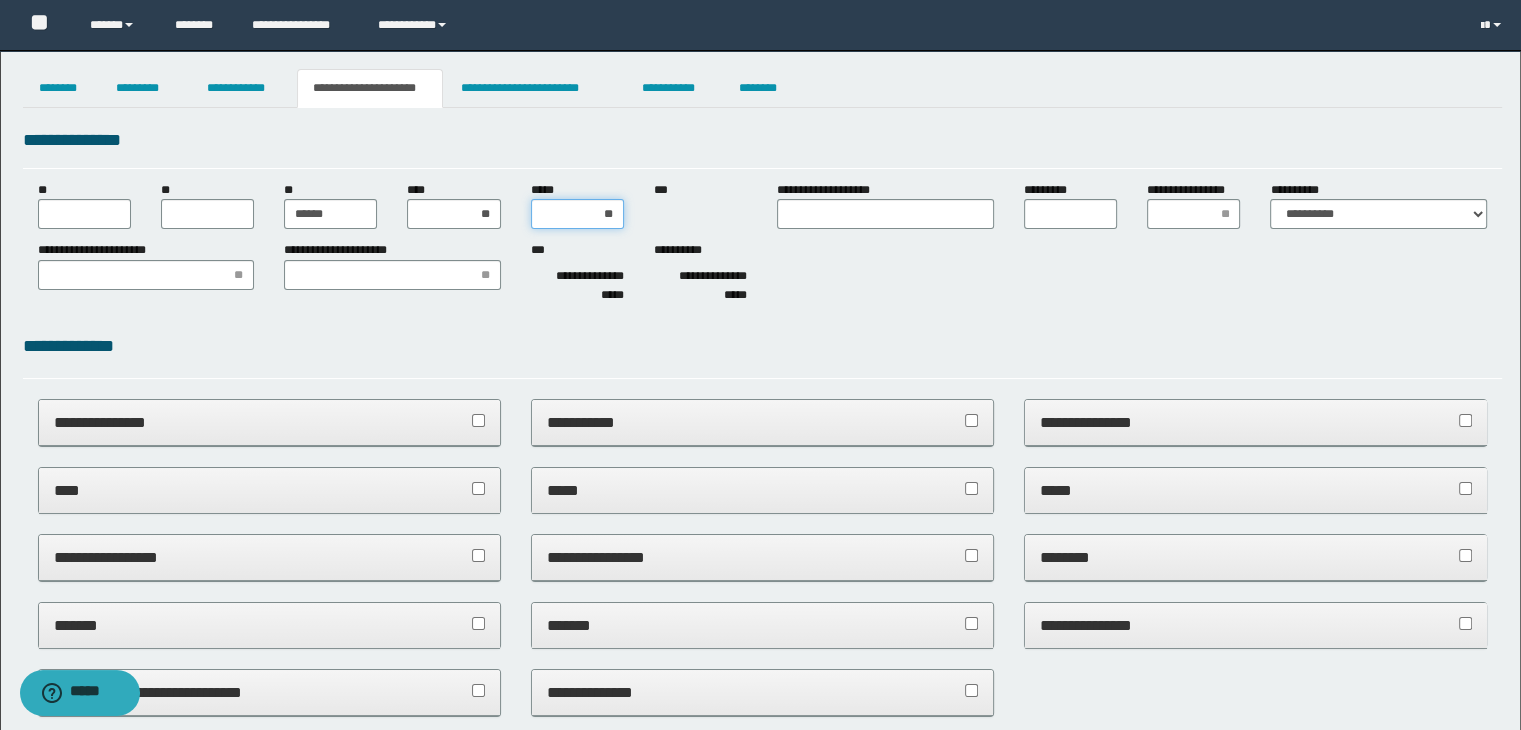 type on "***" 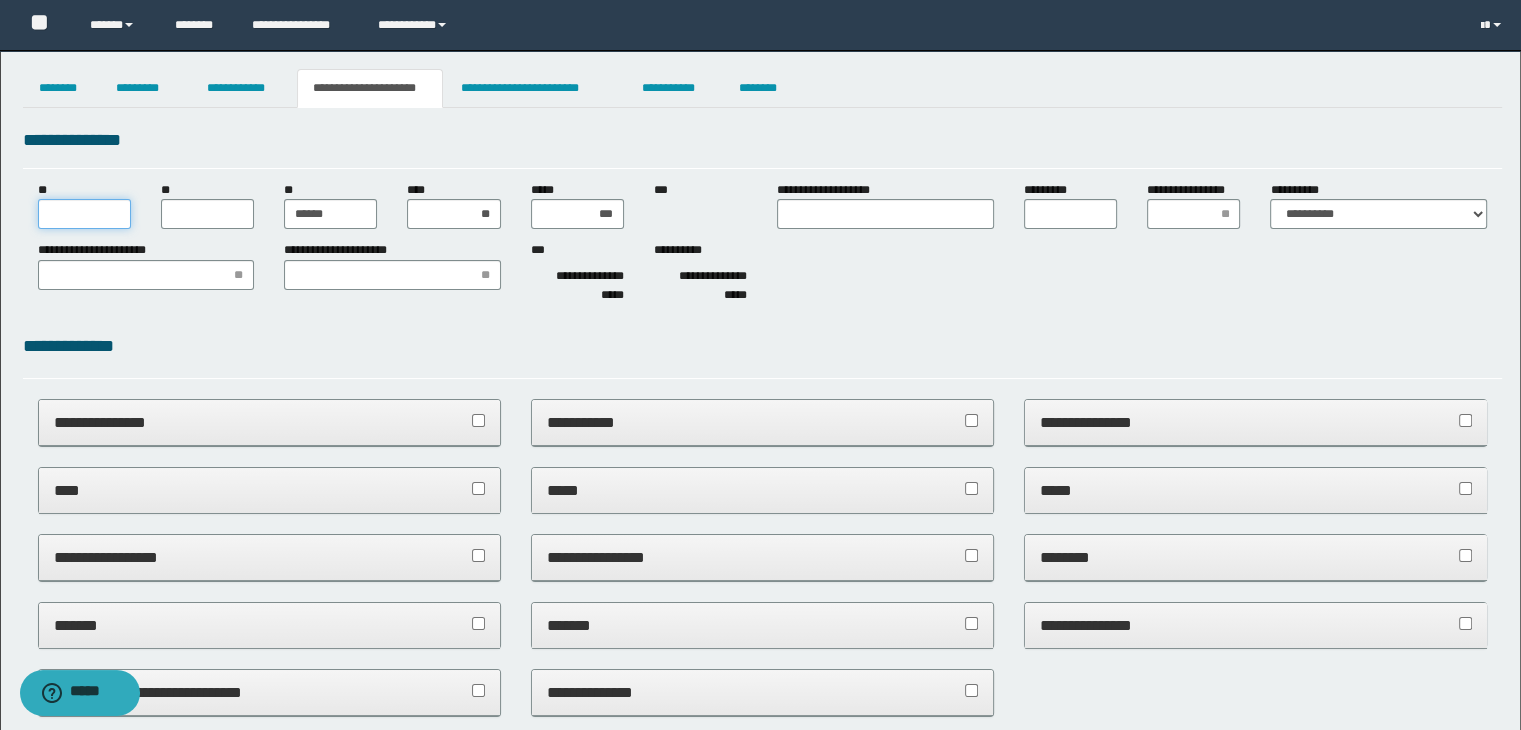 click on "**" at bounding box center [84, 214] 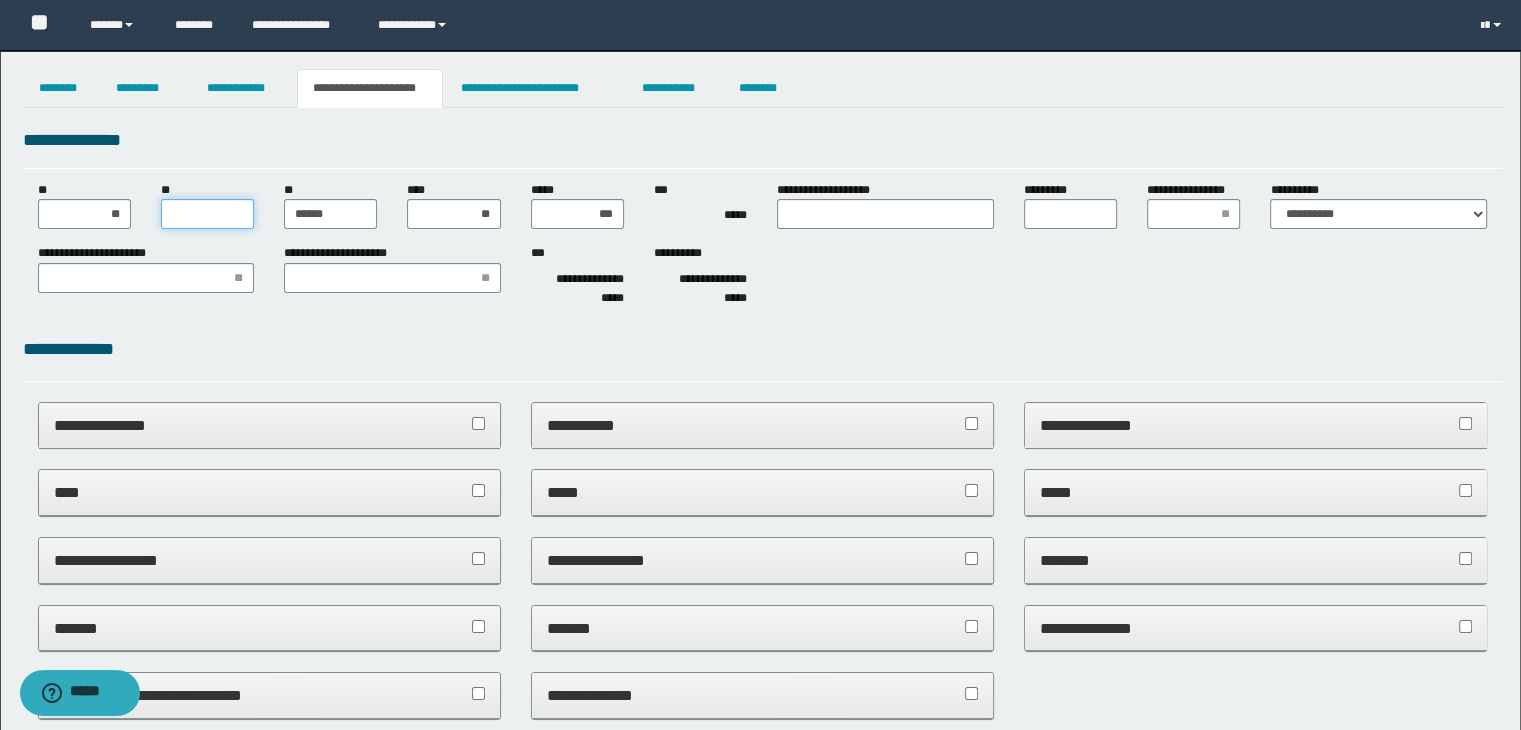 click on "**" at bounding box center (207, 214) 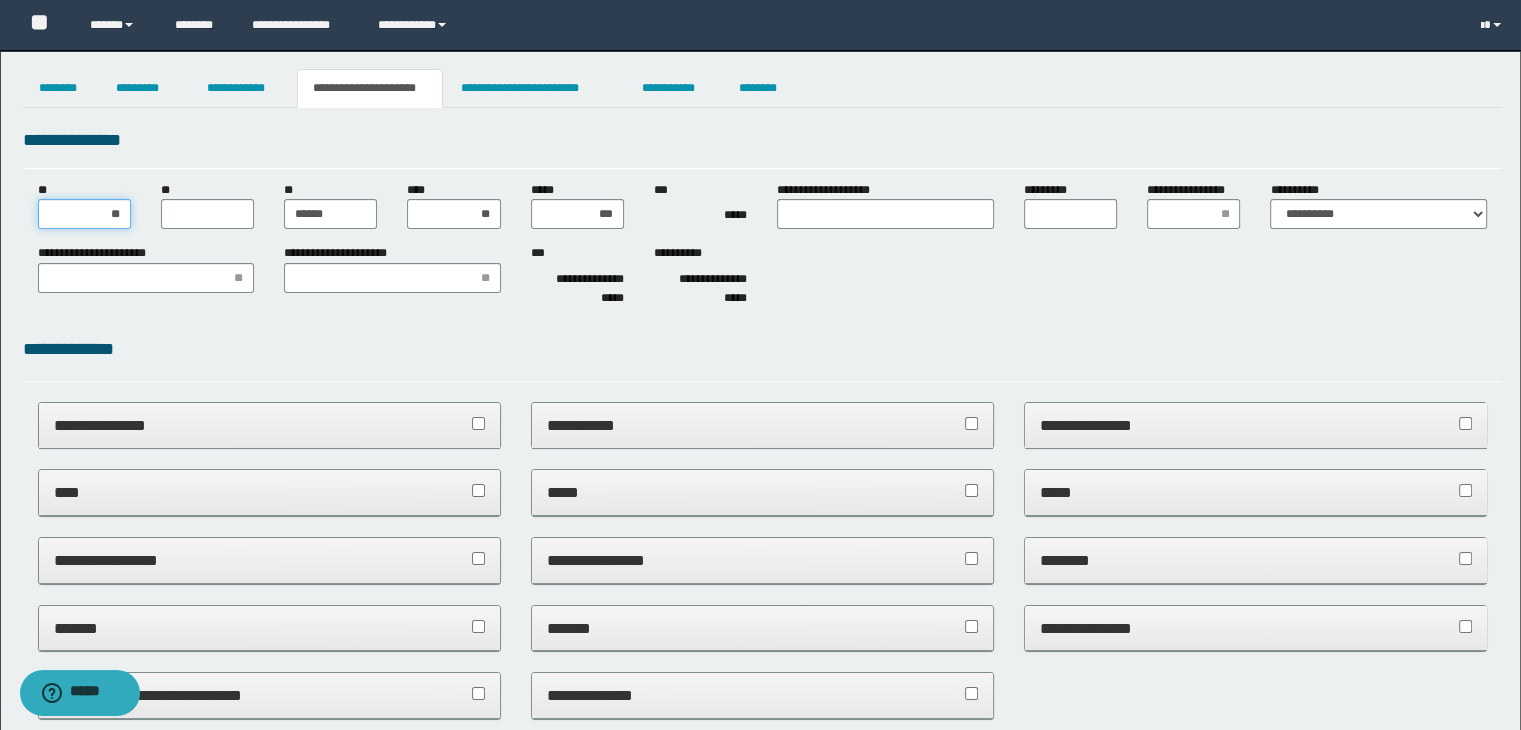drag, startPoint x: 128, startPoint y: 215, endPoint x: 36, endPoint y: 225, distance: 92.541885 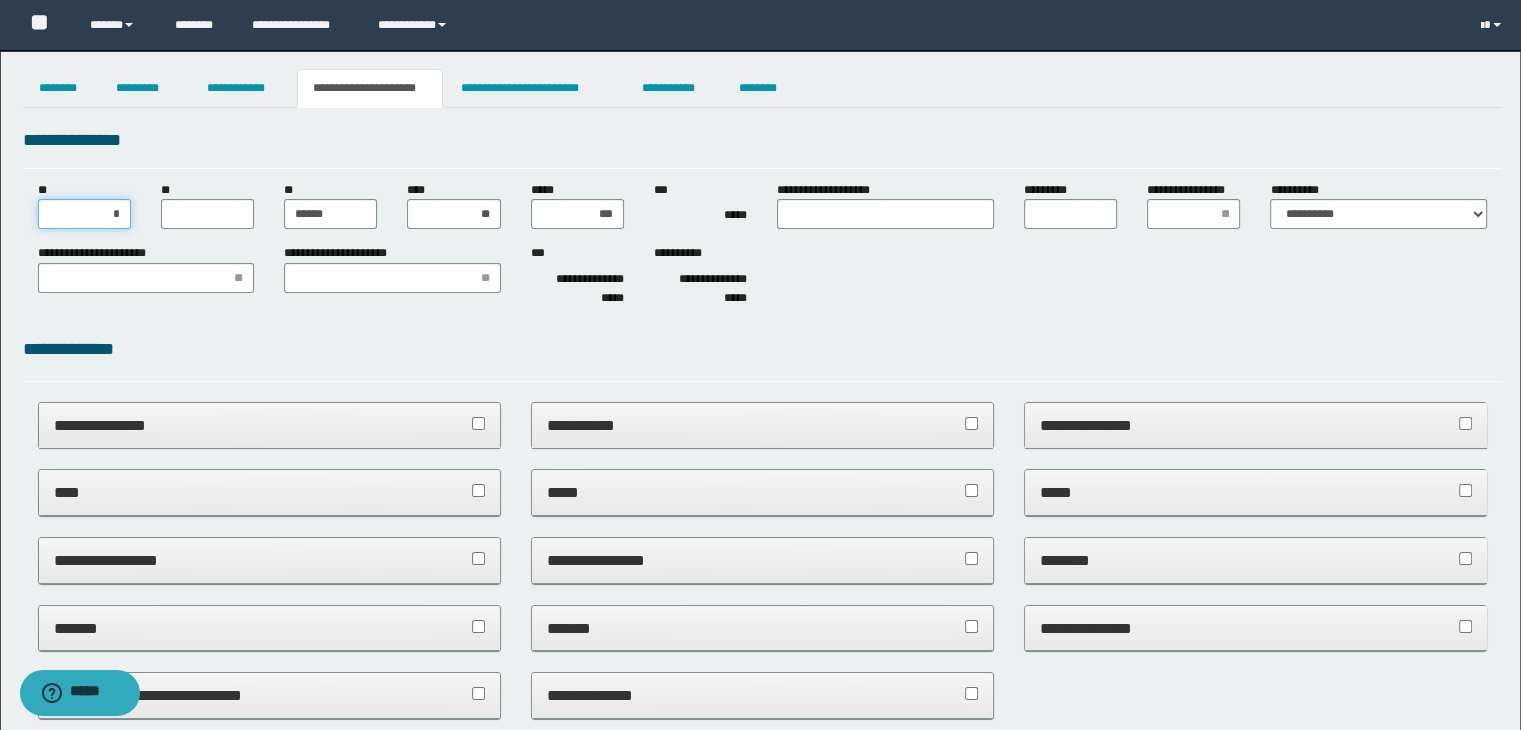 type on "**" 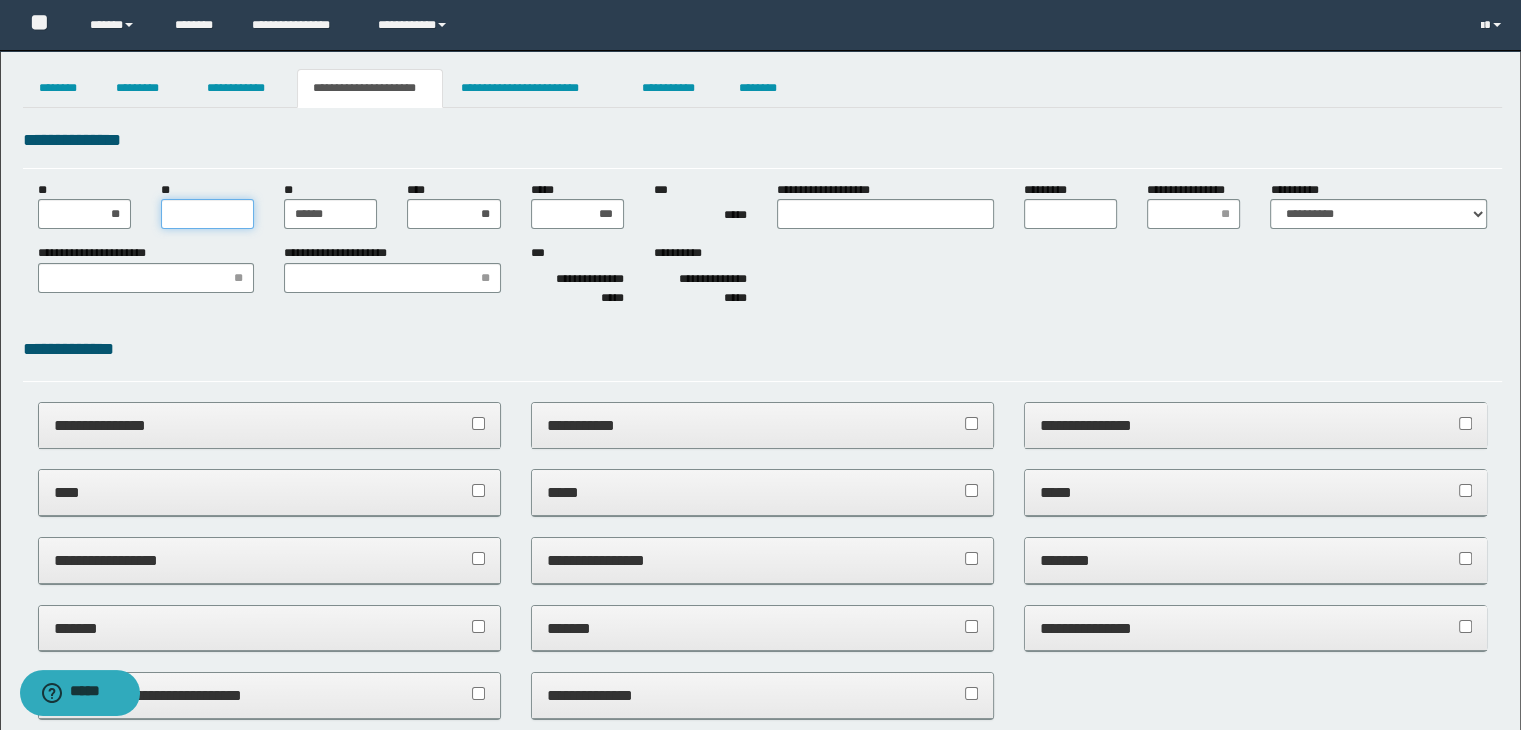 click on "**" at bounding box center [207, 214] 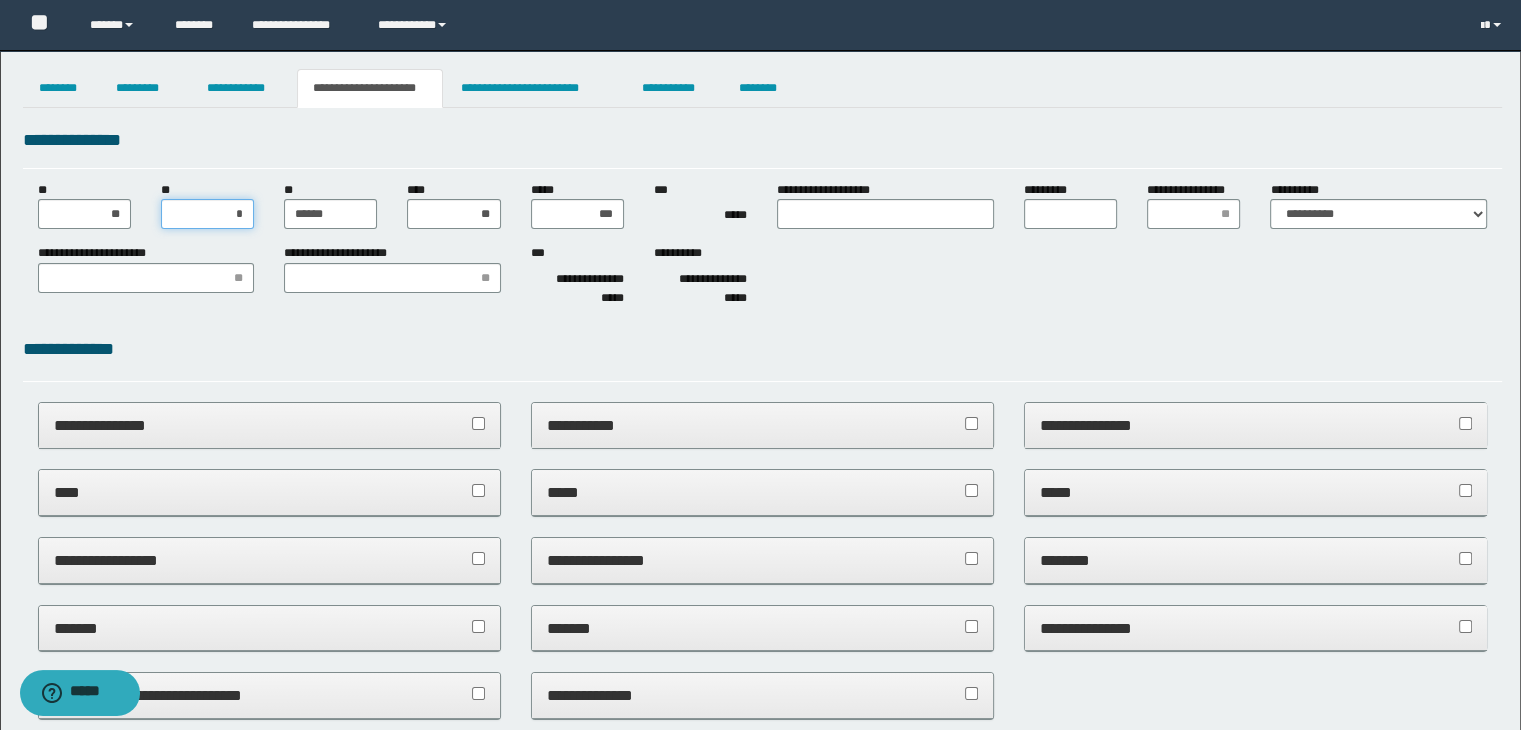 type on "**" 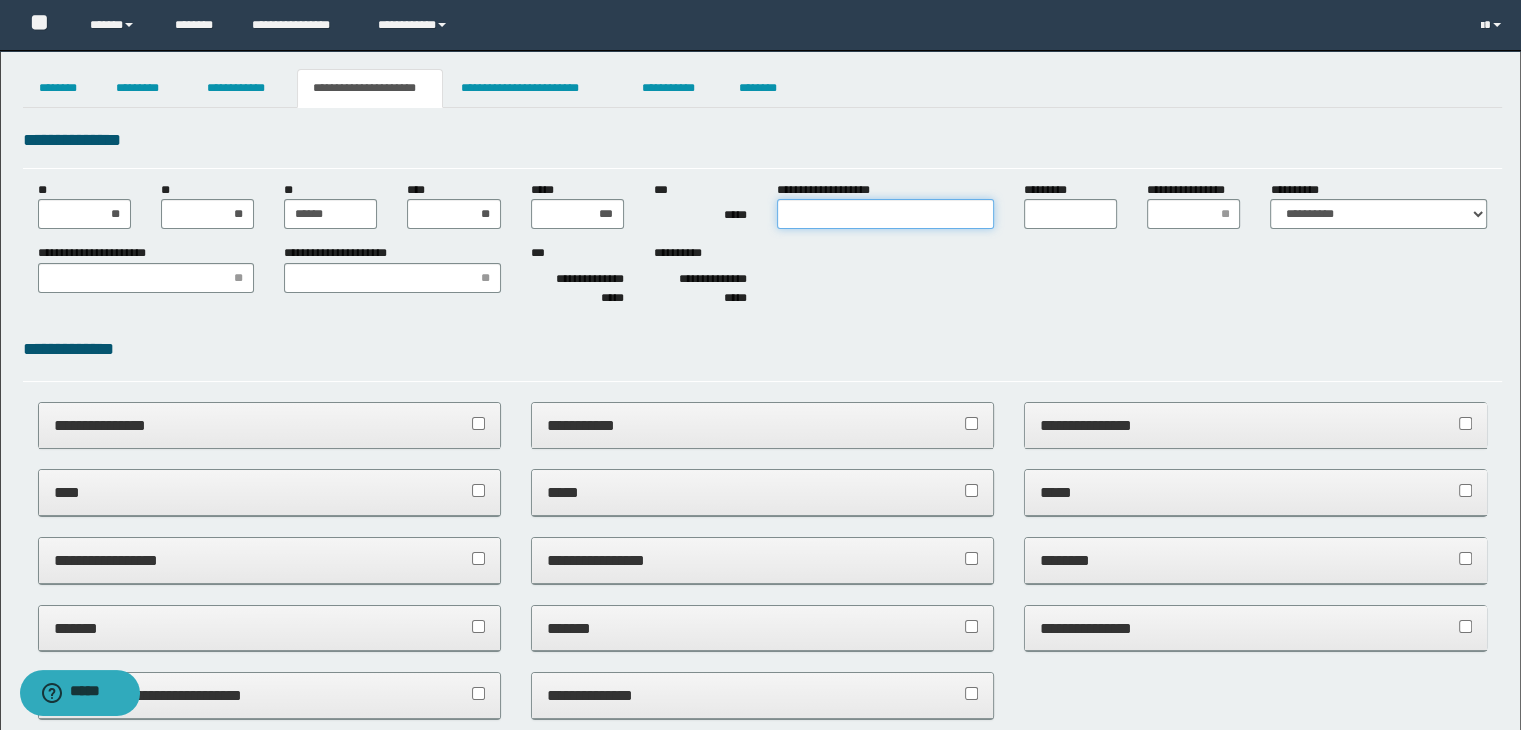click on "**********" at bounding box center [885, 214] 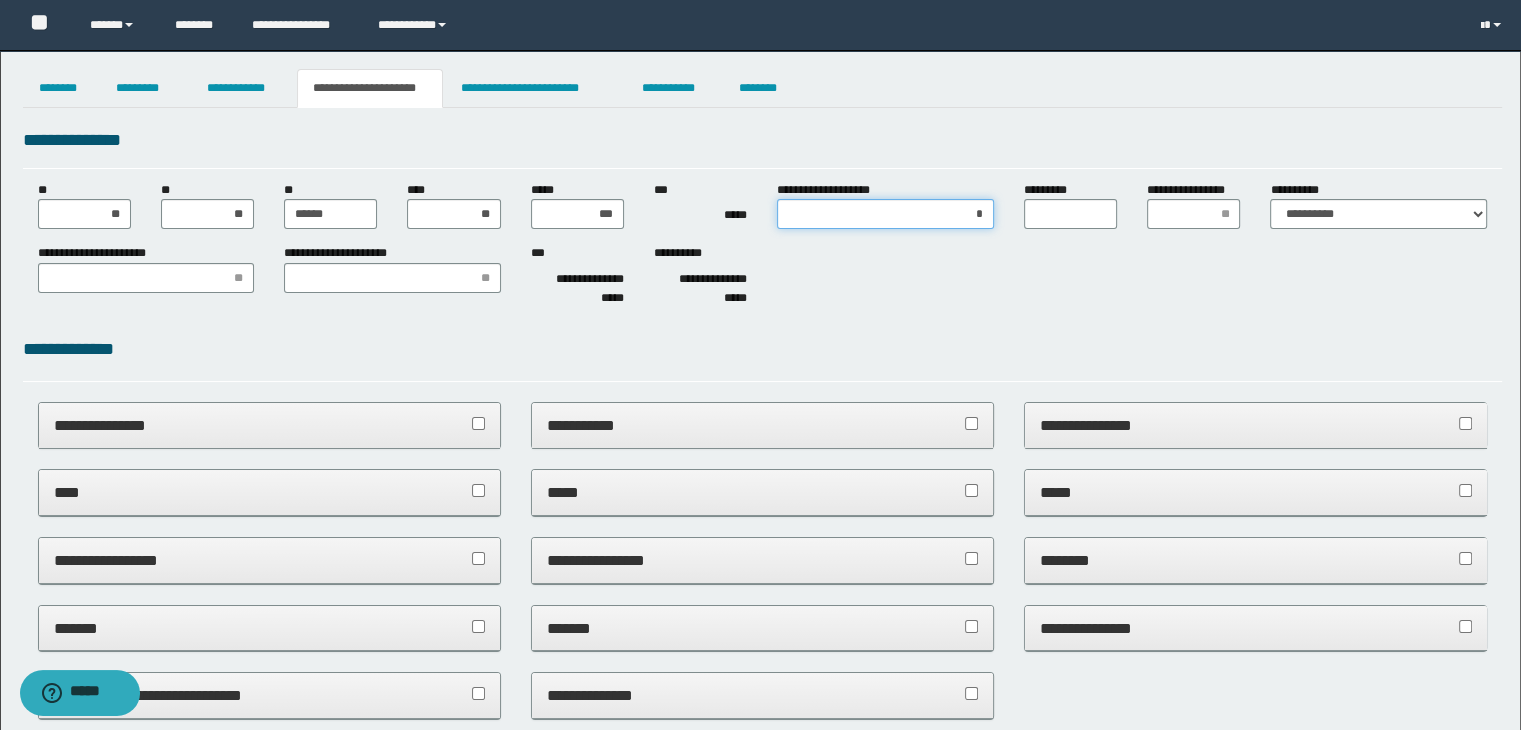 type on "**" 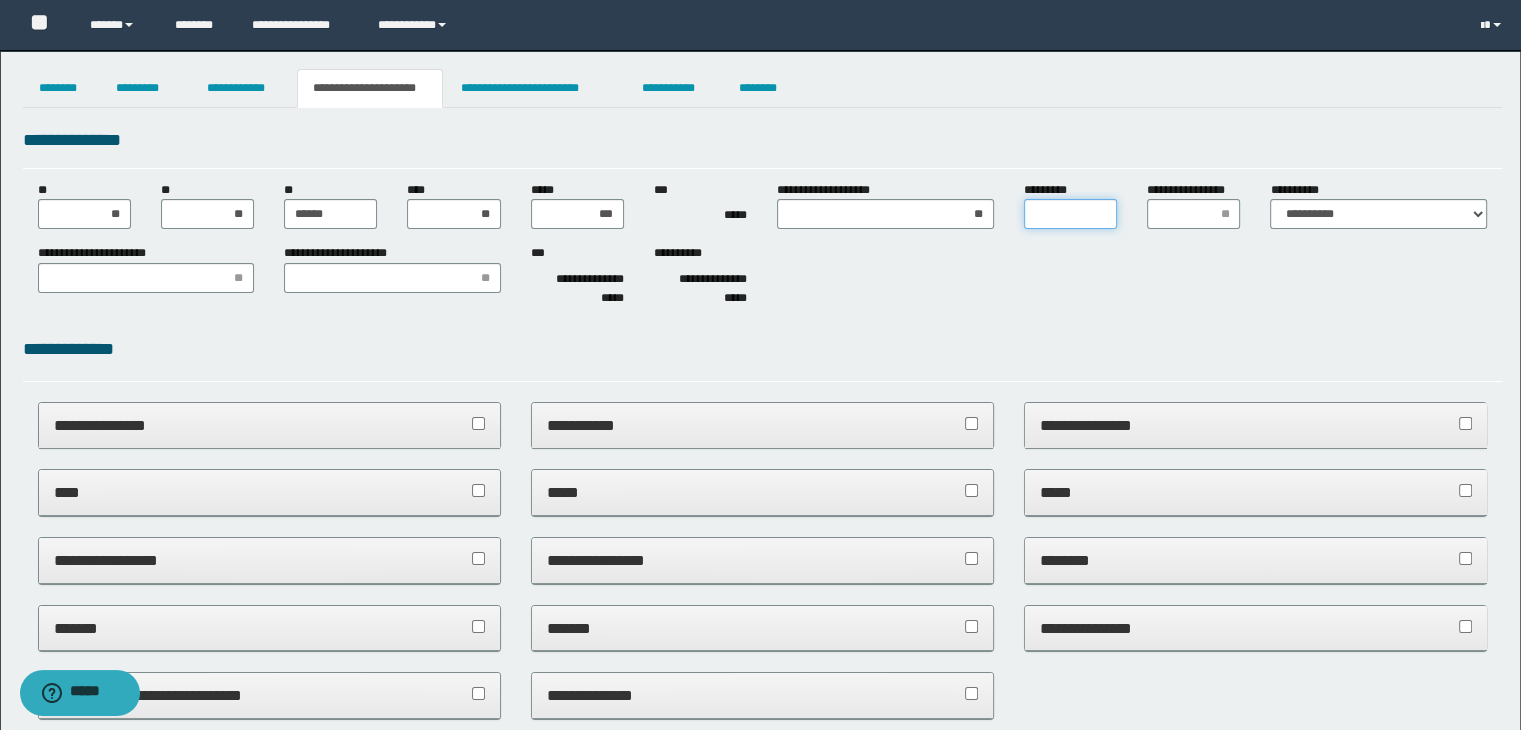 click on "*********" at bounding box center [1070, 214] 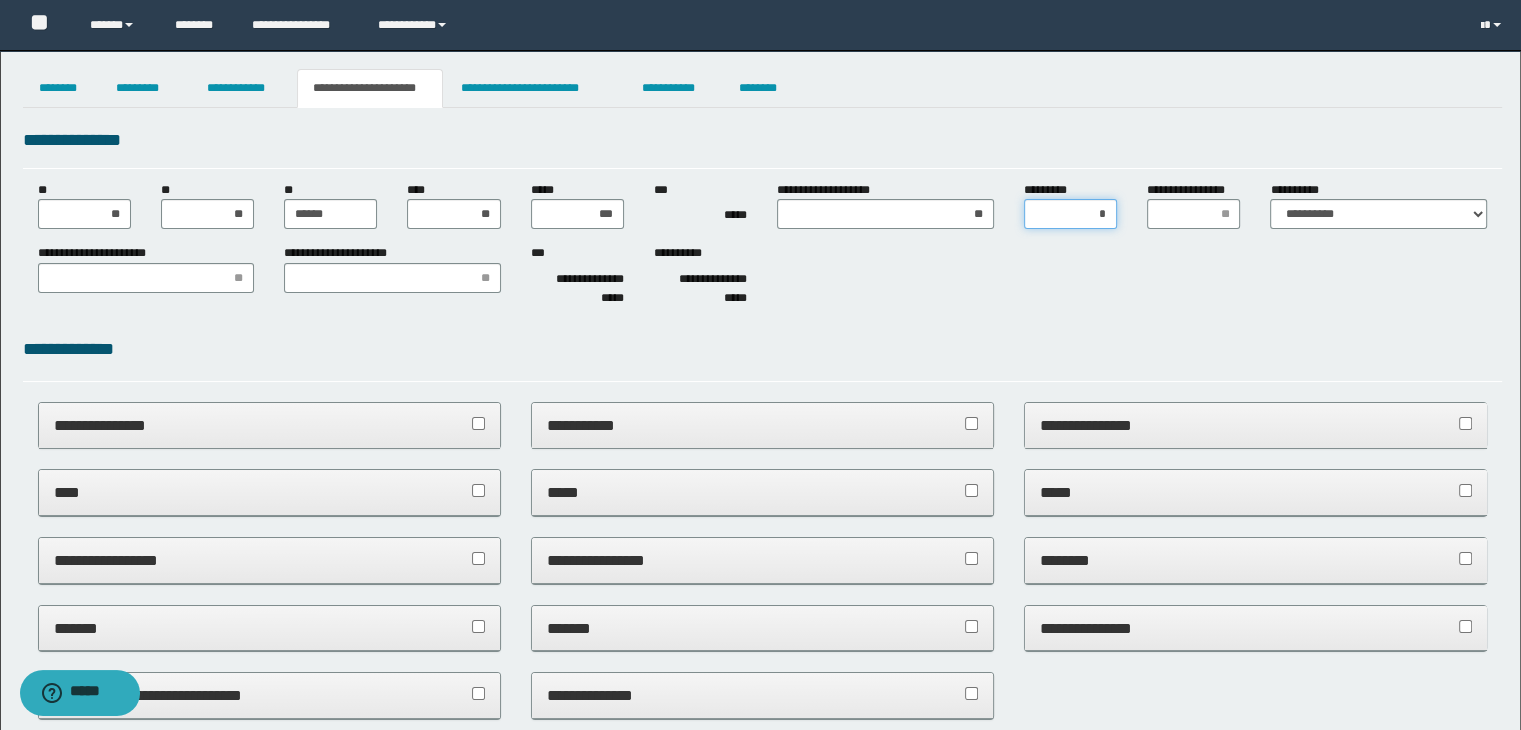 type on "**" 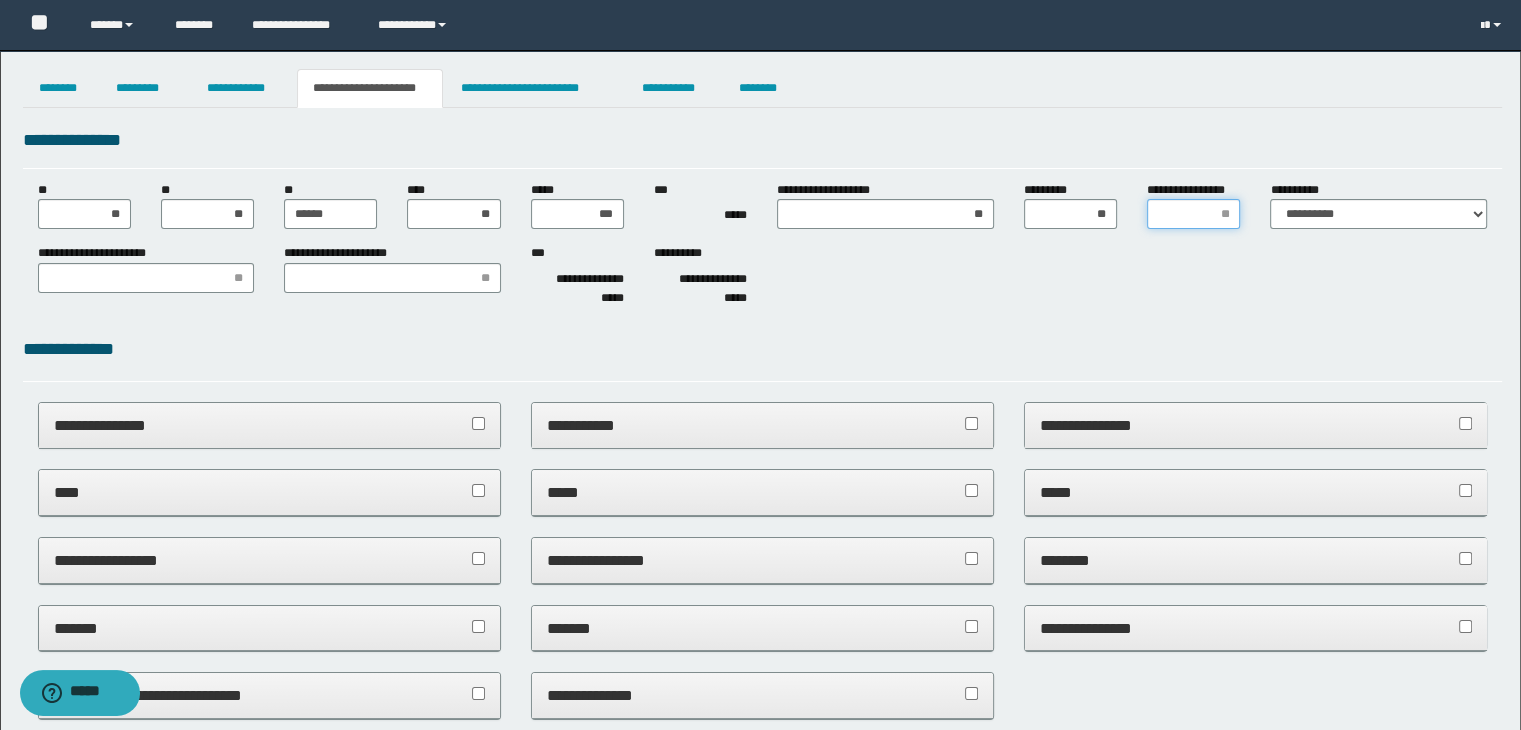click on "**********" at bounding box center [1193, 214] 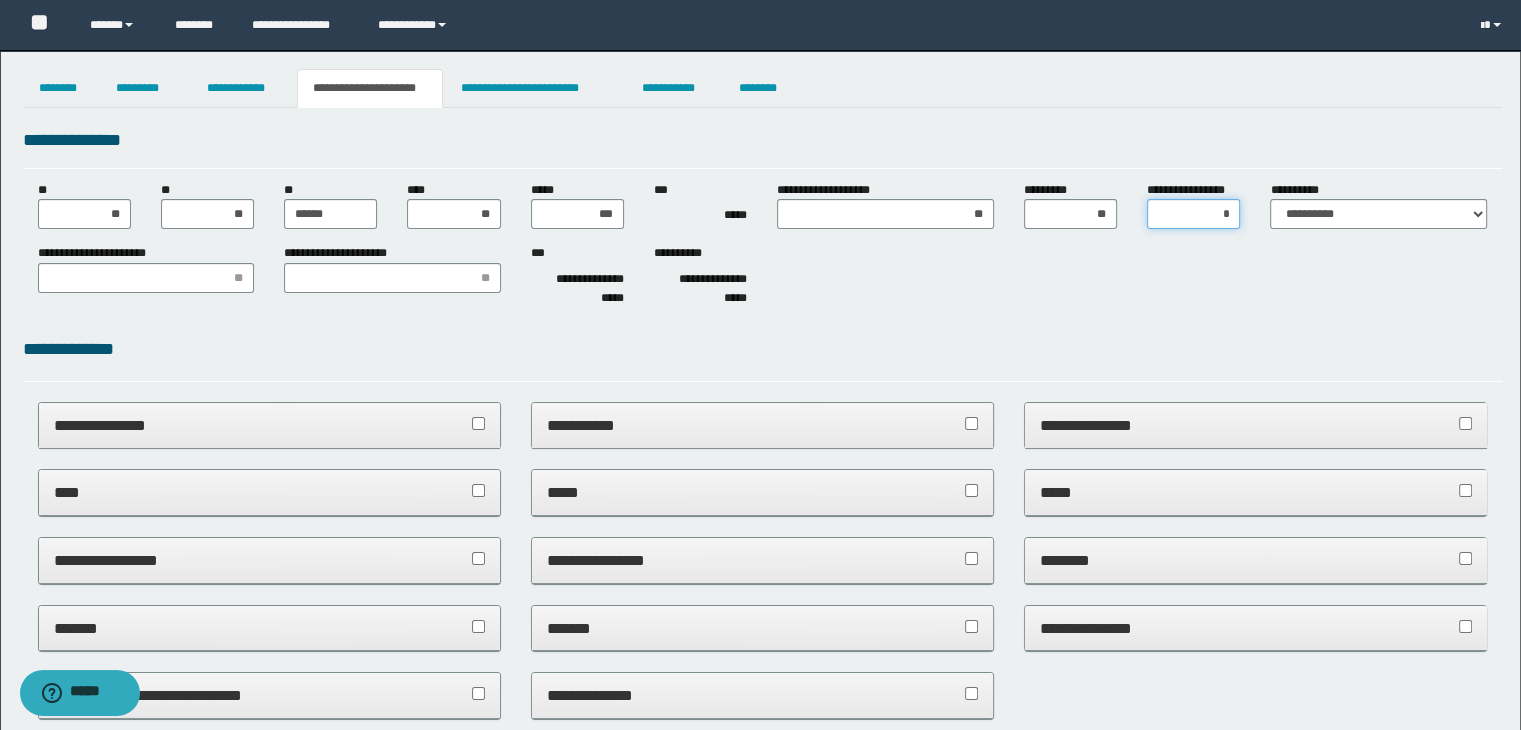 type on "**" 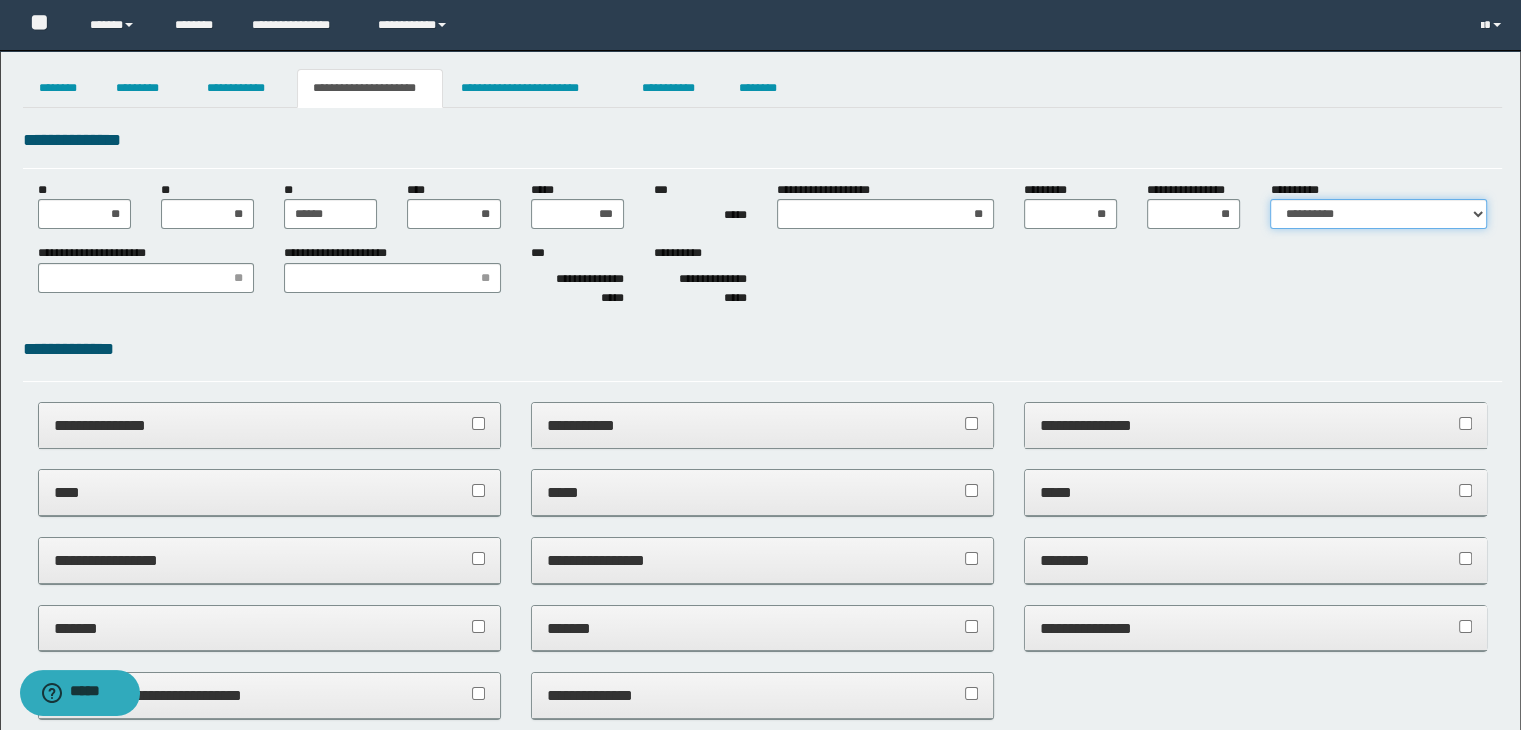 click on "**********" at bounding box center [1378, 214] 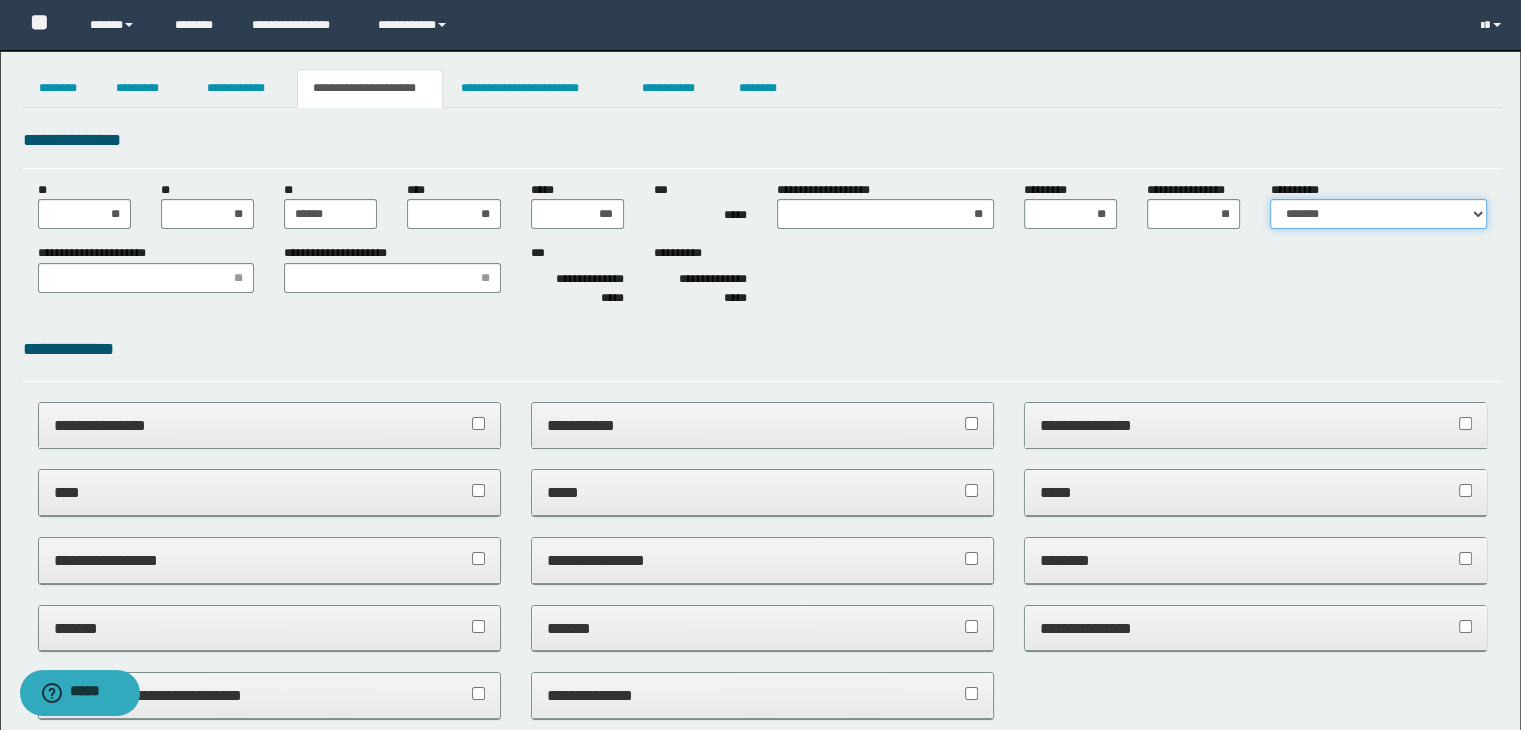click on "**********" at bounding box center [1378, 214] 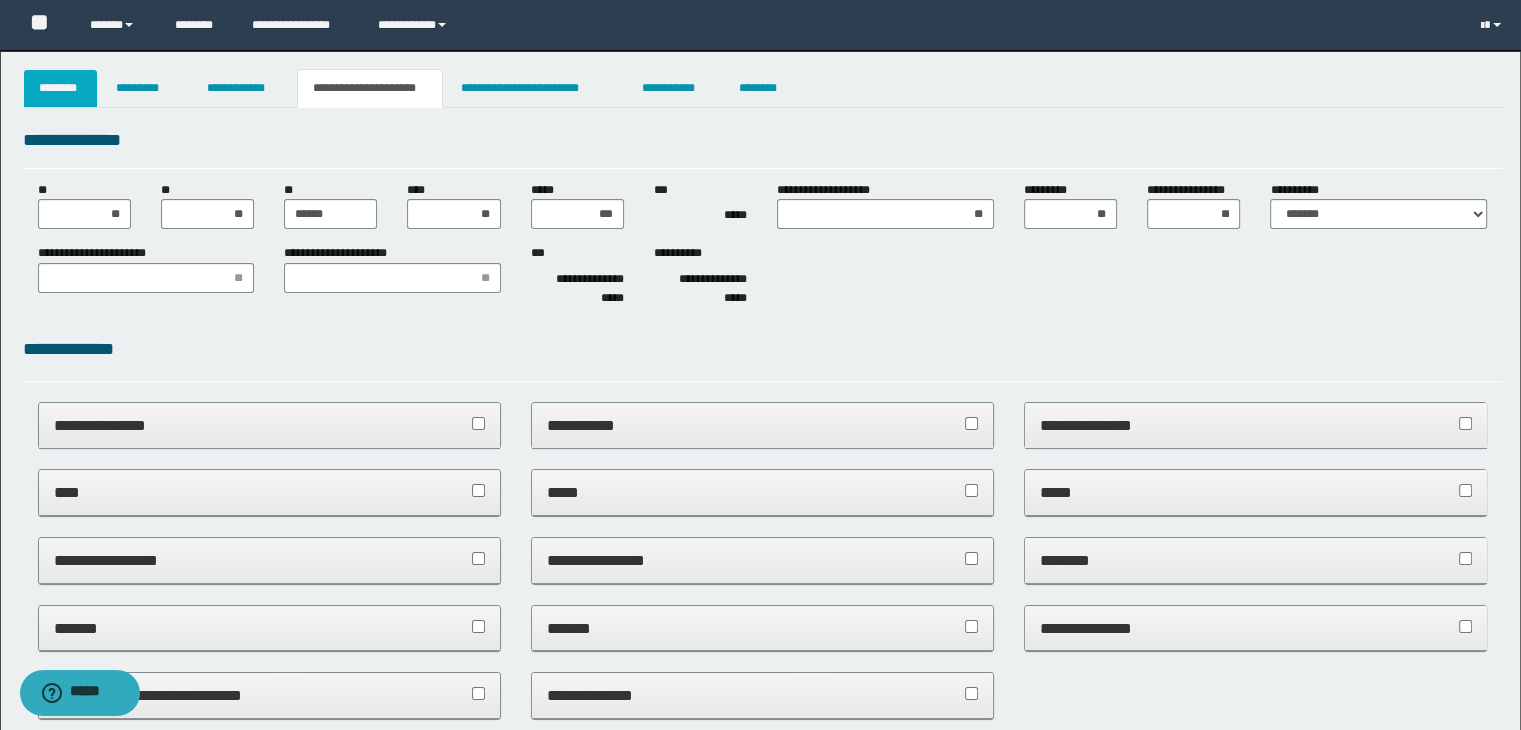 click on "********" at bounding box center [61, 88] 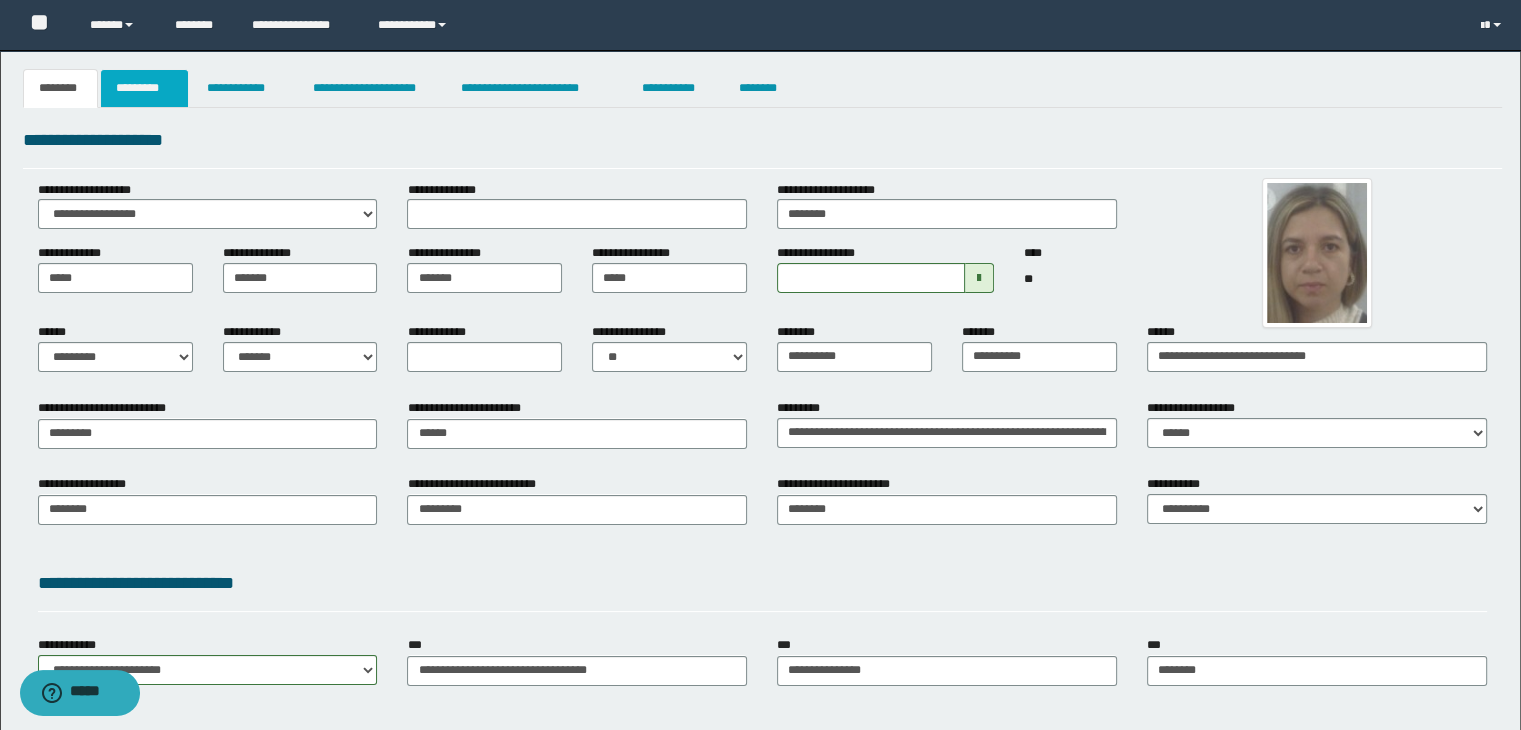 click on "*********" at bounding box center [144, 88] 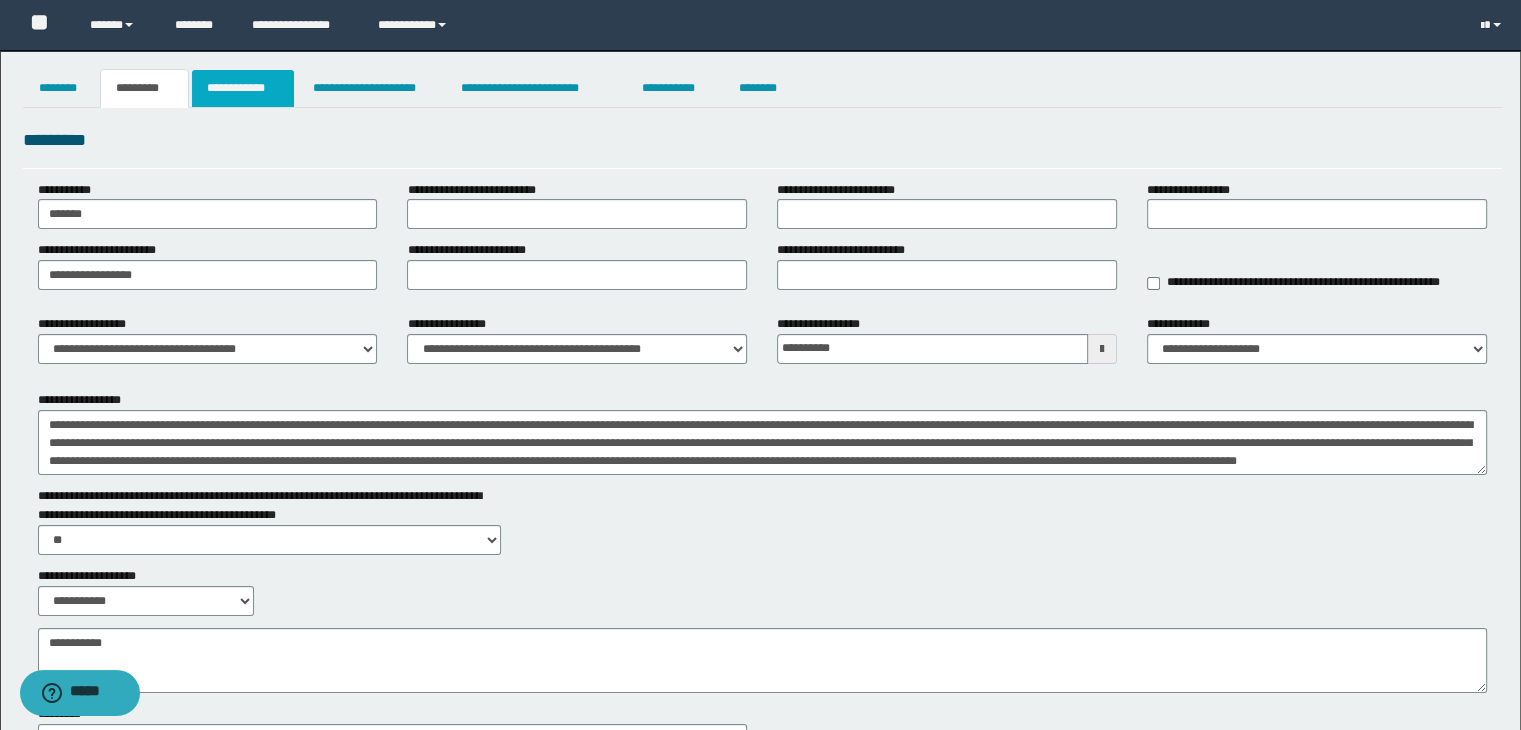 click on "**********" at bounding box center [243, 88] 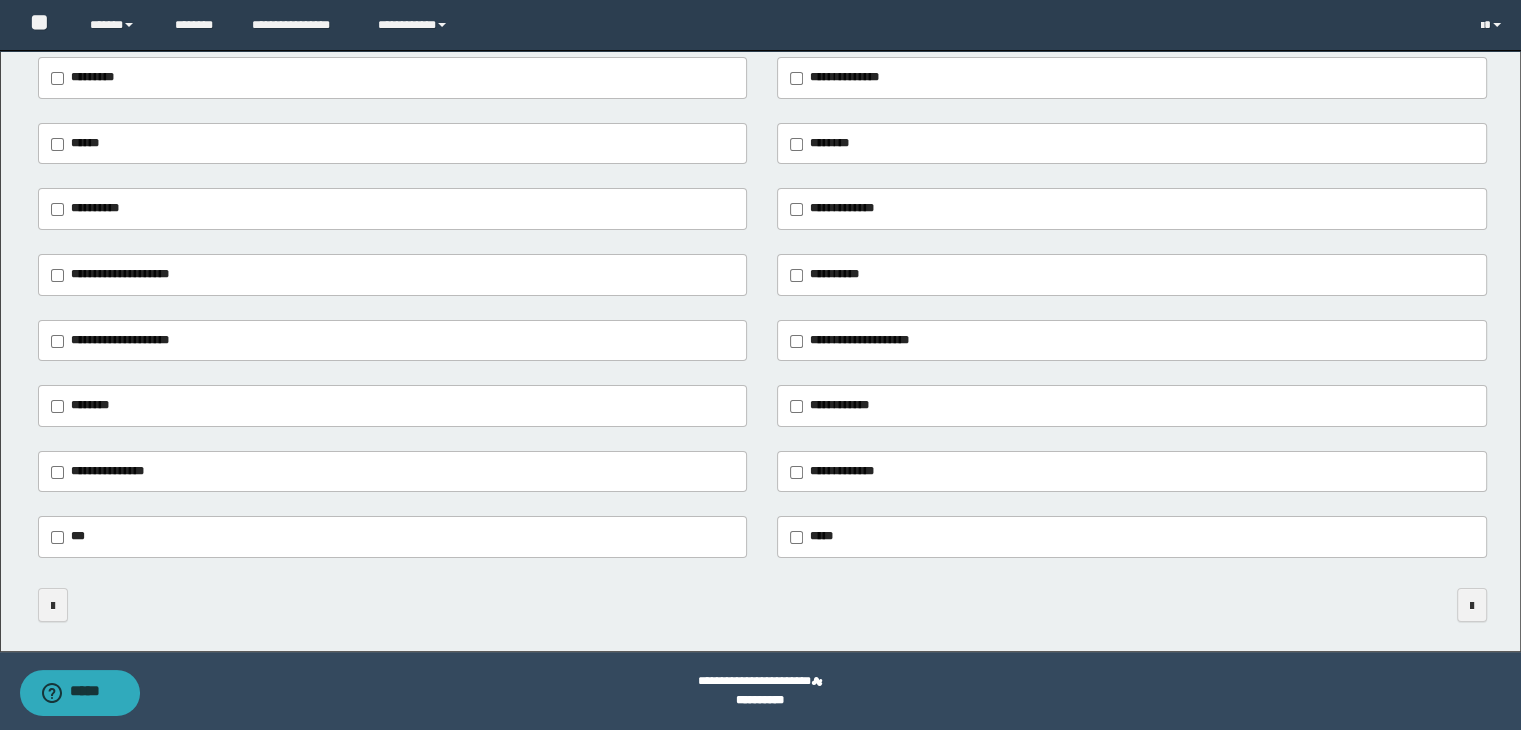 scroll, scrollTop: 0, scrollLeft: 0, axis: both 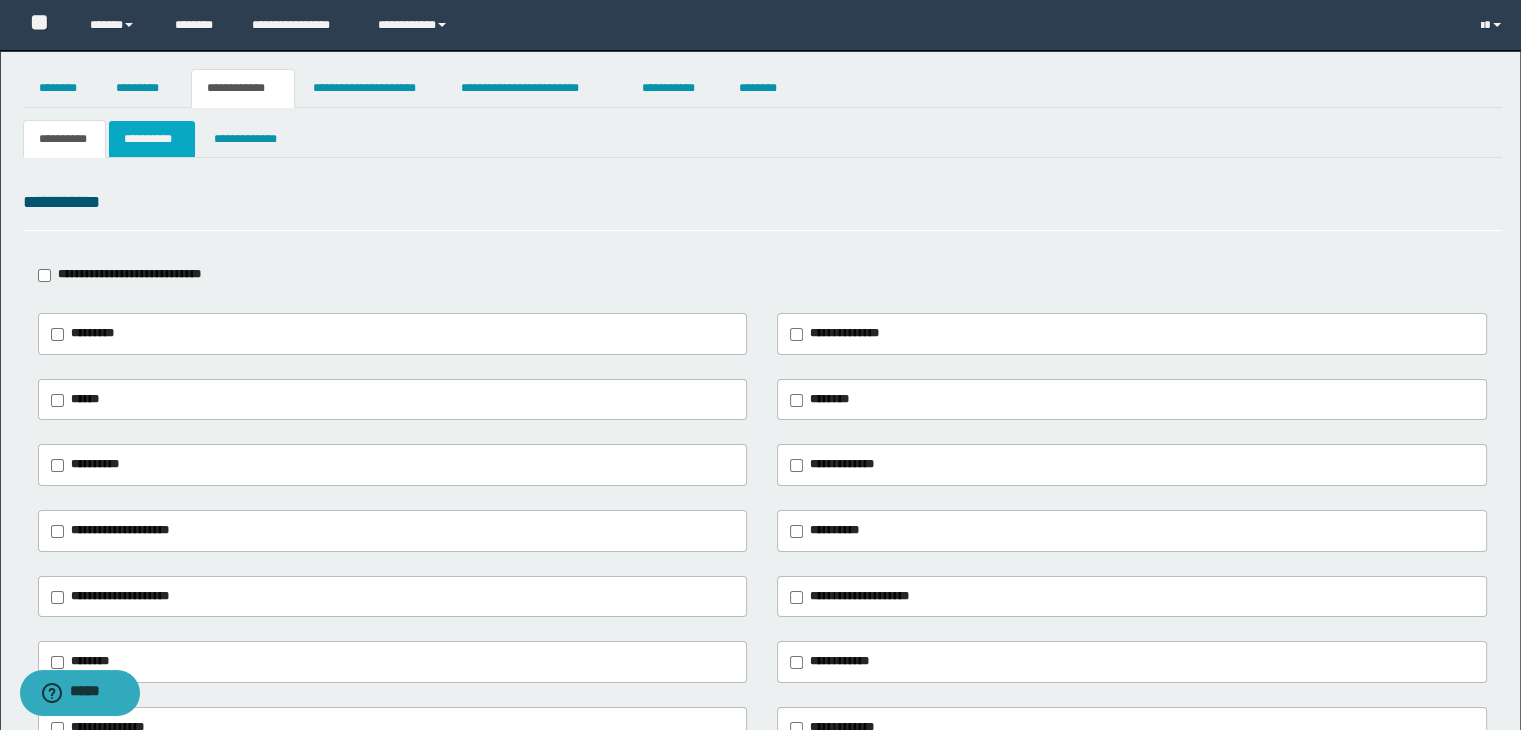 click on "**********" at bounding box center (152, 139) 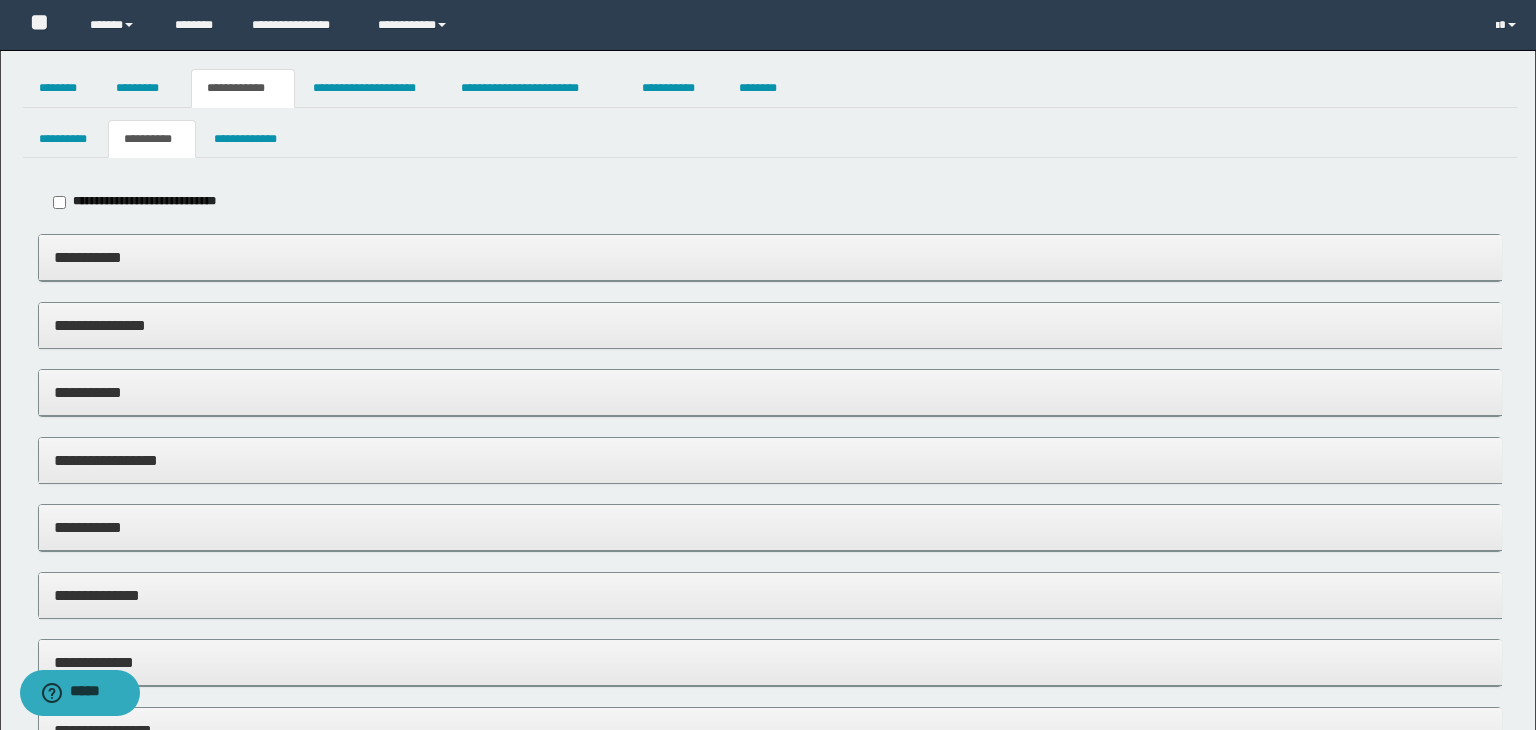 type on "*****" 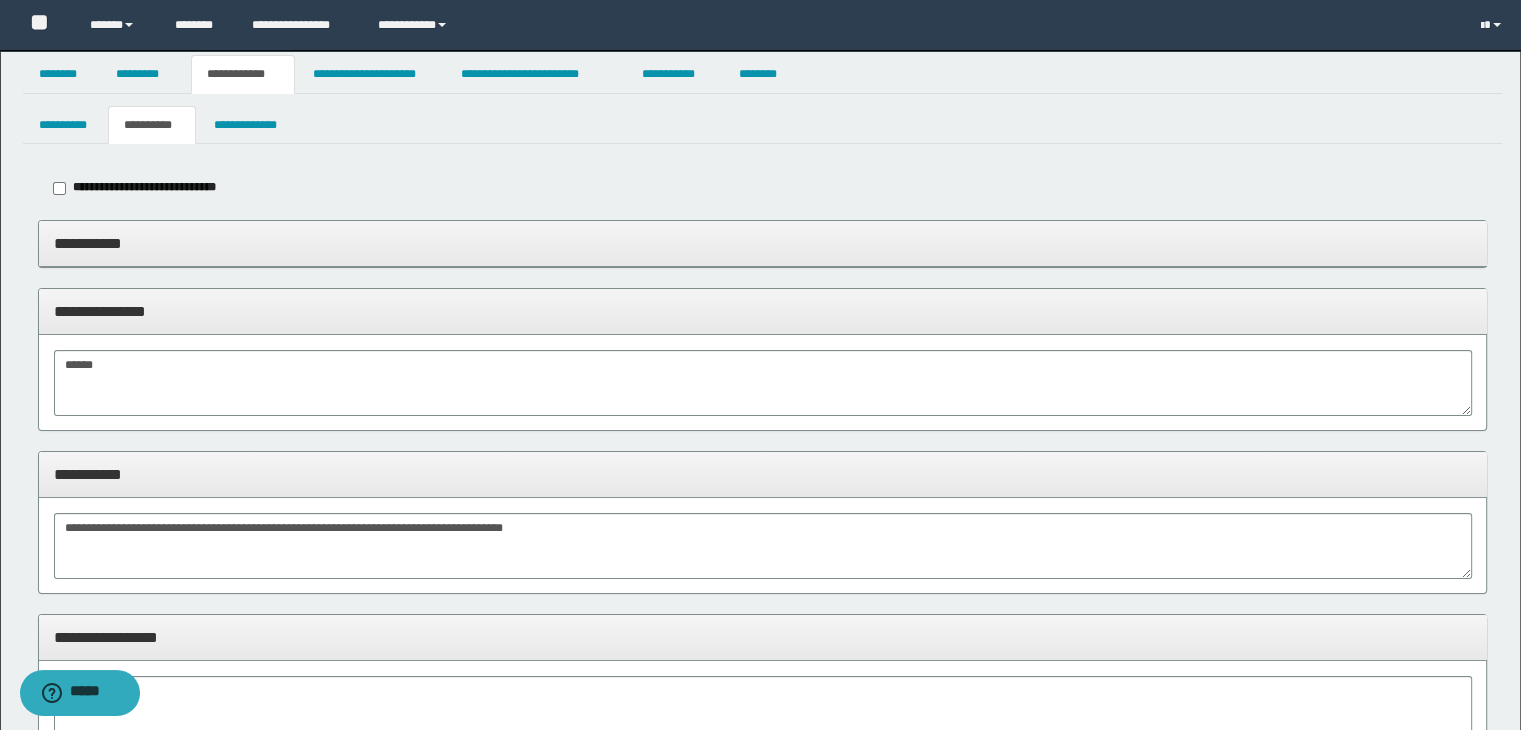 scroll, scrollTop: 0, scrollLeft: 0, axis: both 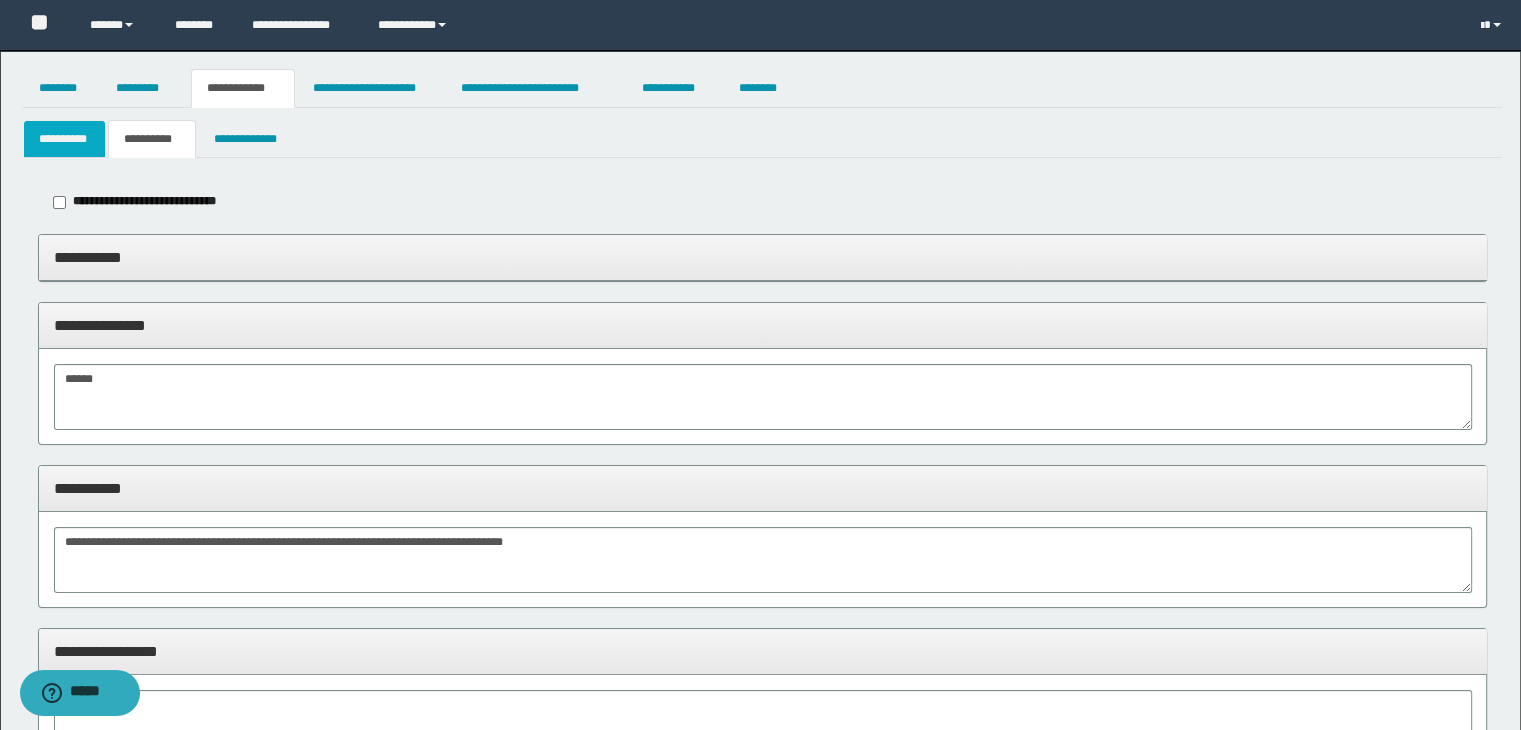 click on "**********" at bounding box center (65, 139) 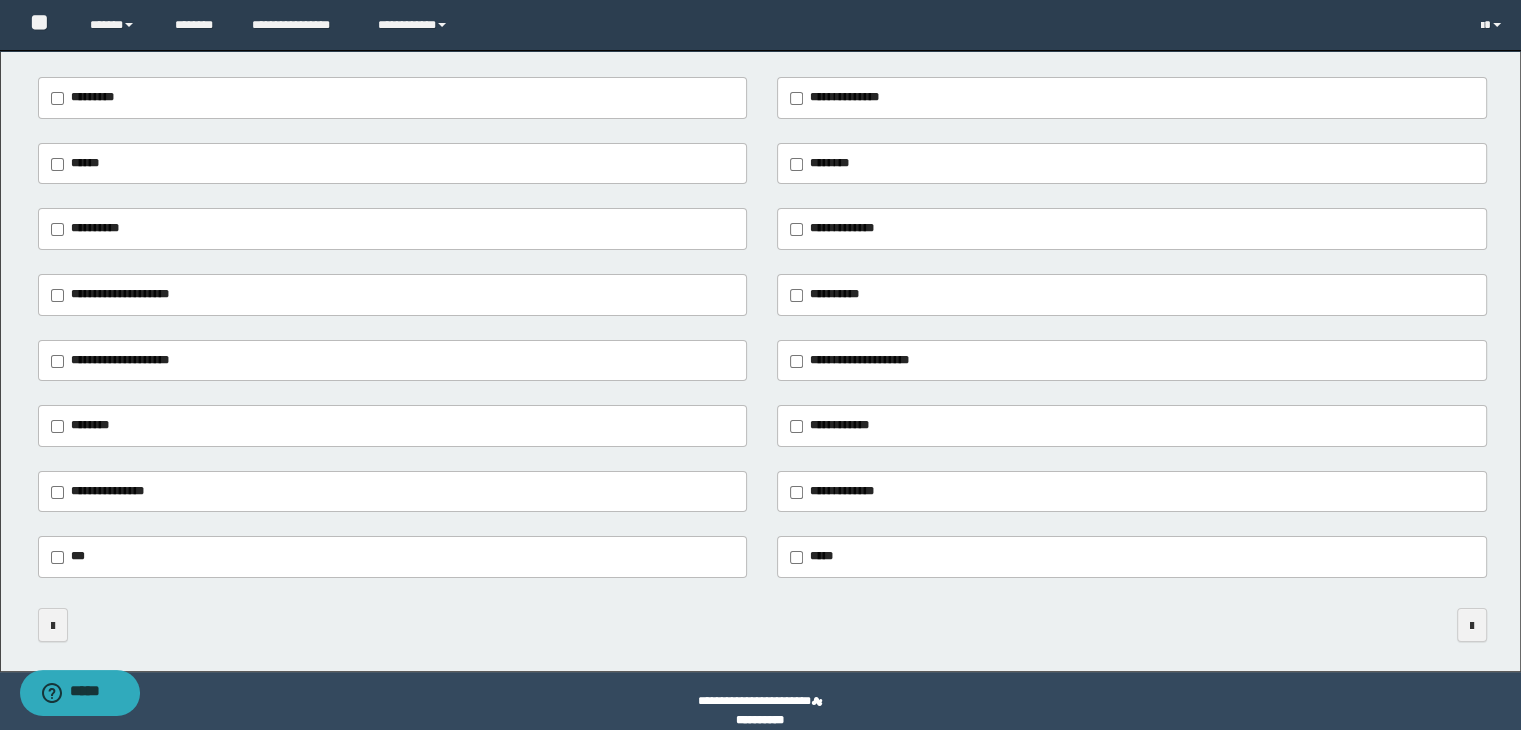 scroll, scrollTop: 256, scrollLeft: 0, axis: vertical 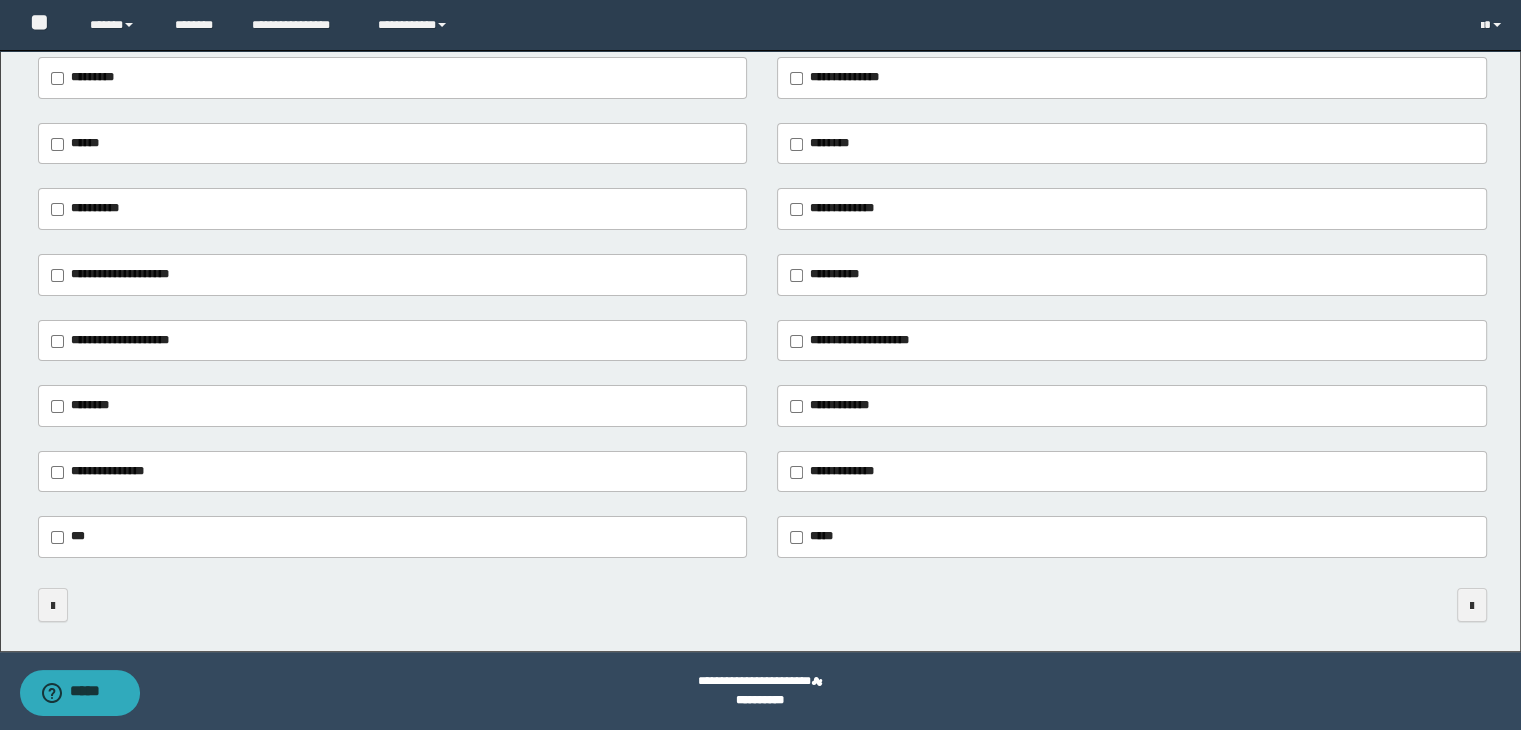 click on "******" at bounding box center [80, 144] 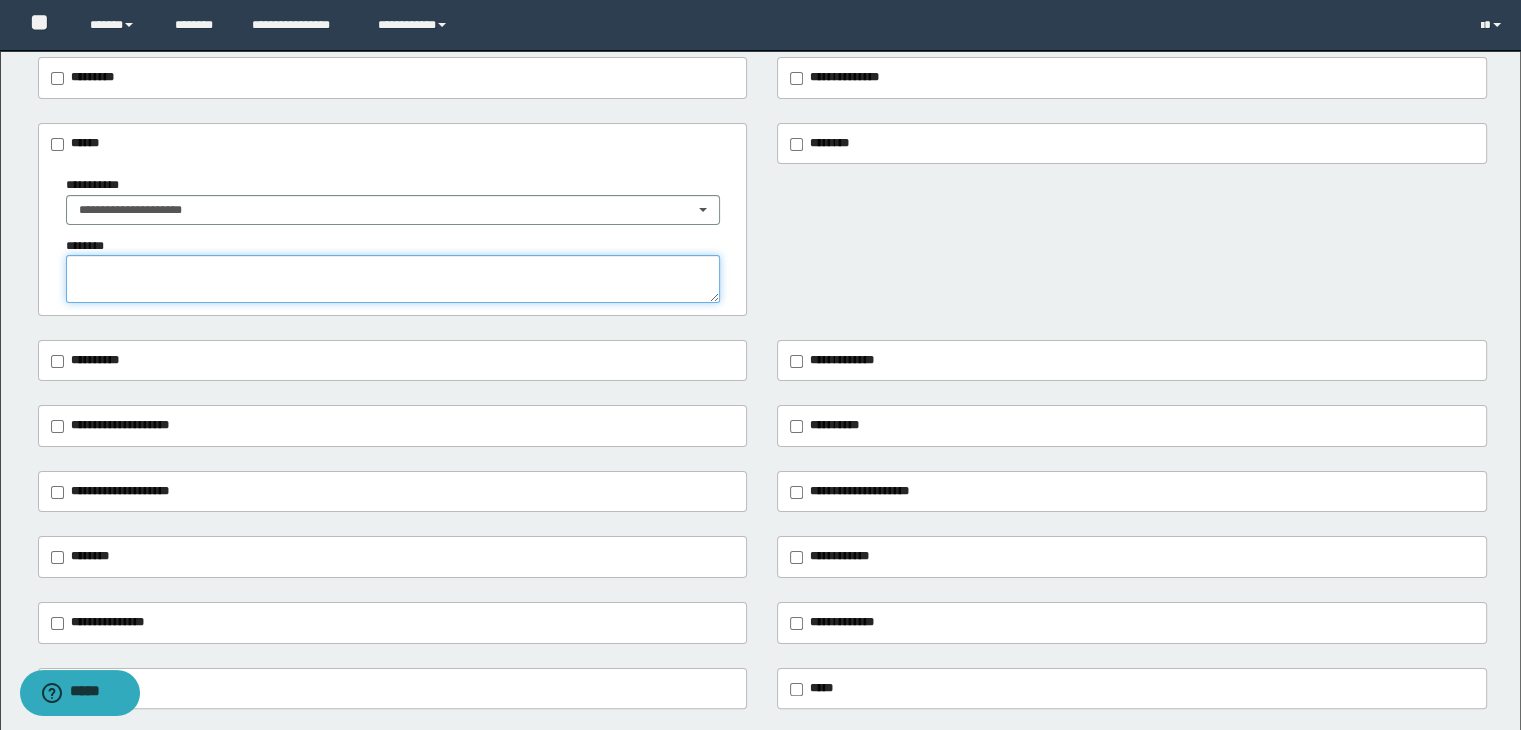 click at bounding box center (393, 279) 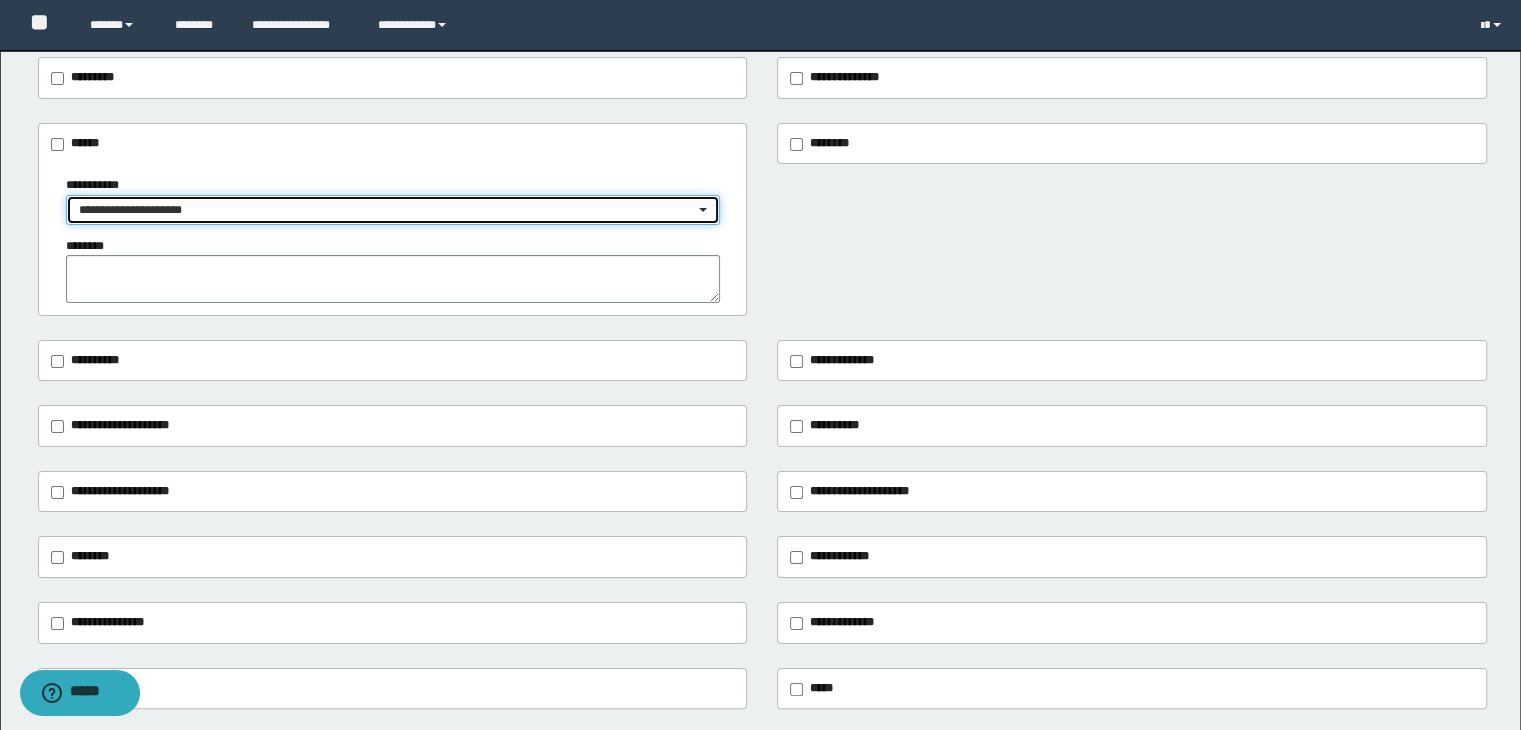 click on "**********" at bounding box center (387, 210) 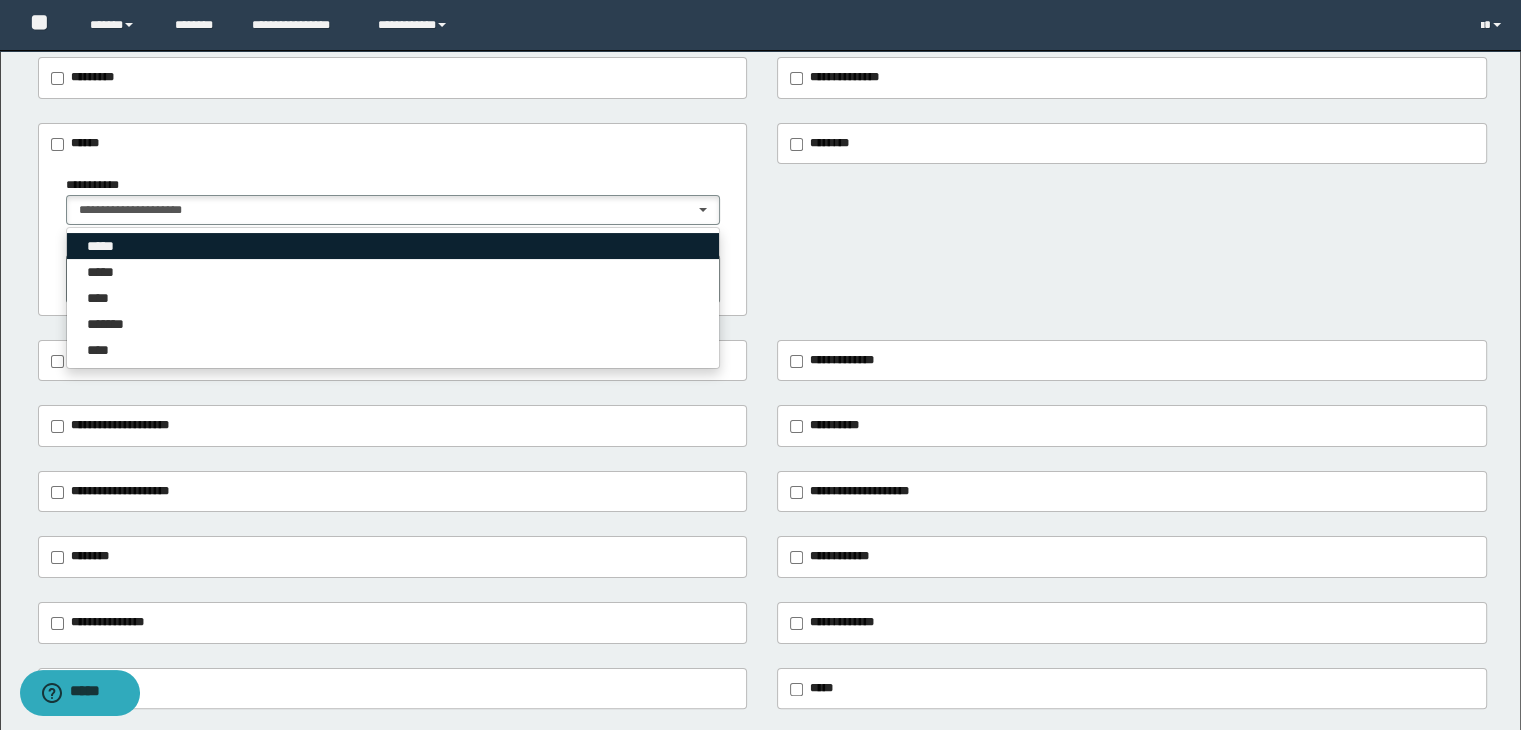 click on "*****" at bounding box center (393, 246) 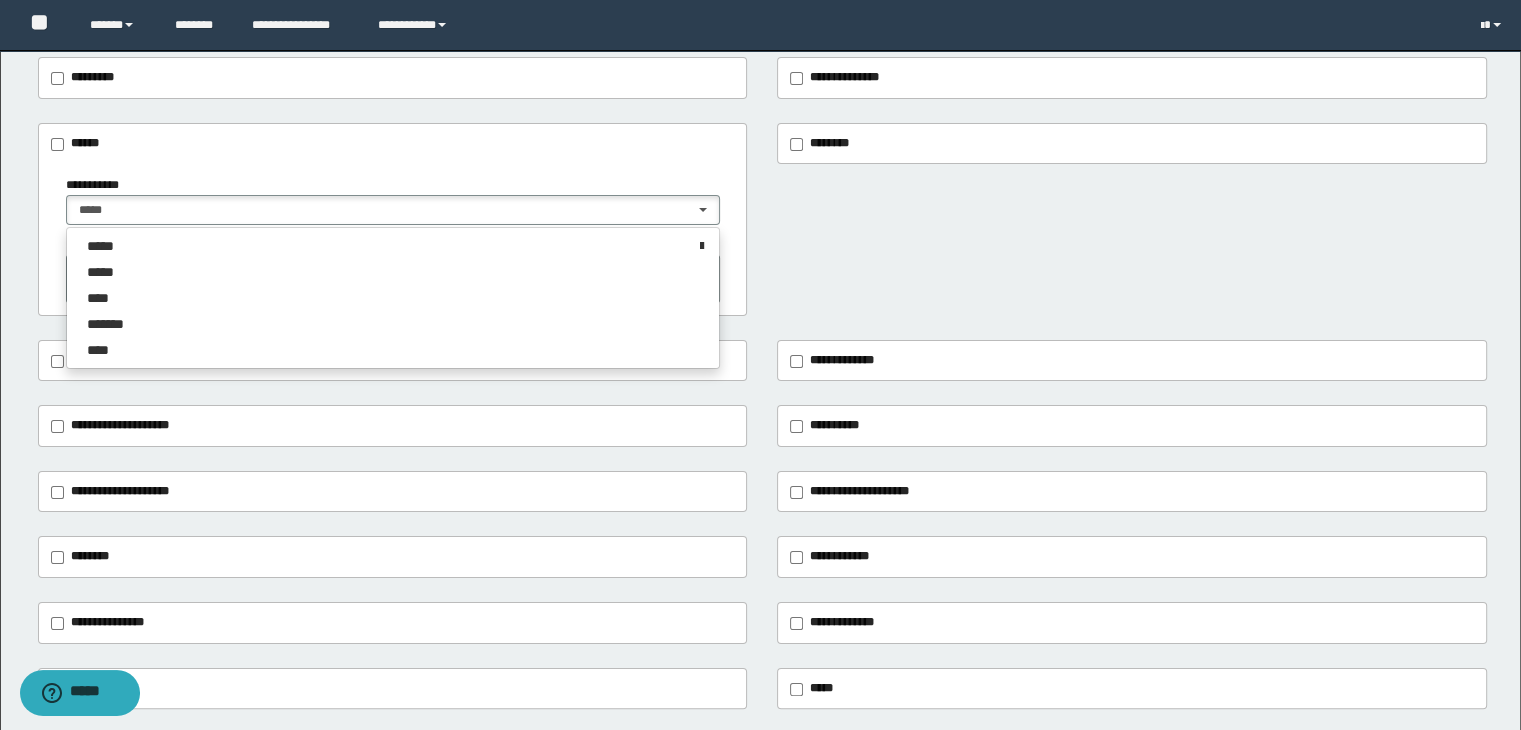 click on "**********" at bounding box center [760, 298] 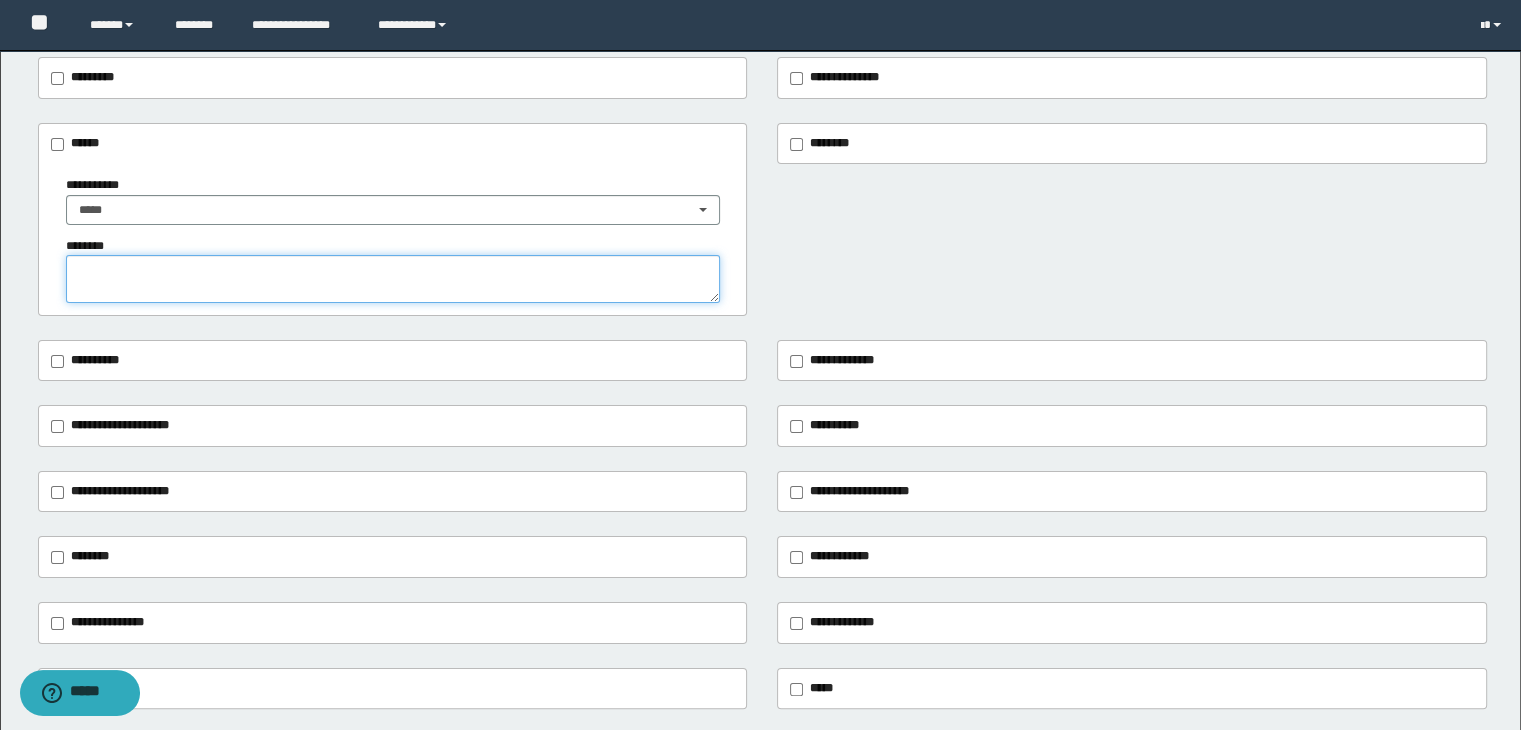 click at bounding box center [393, 279] 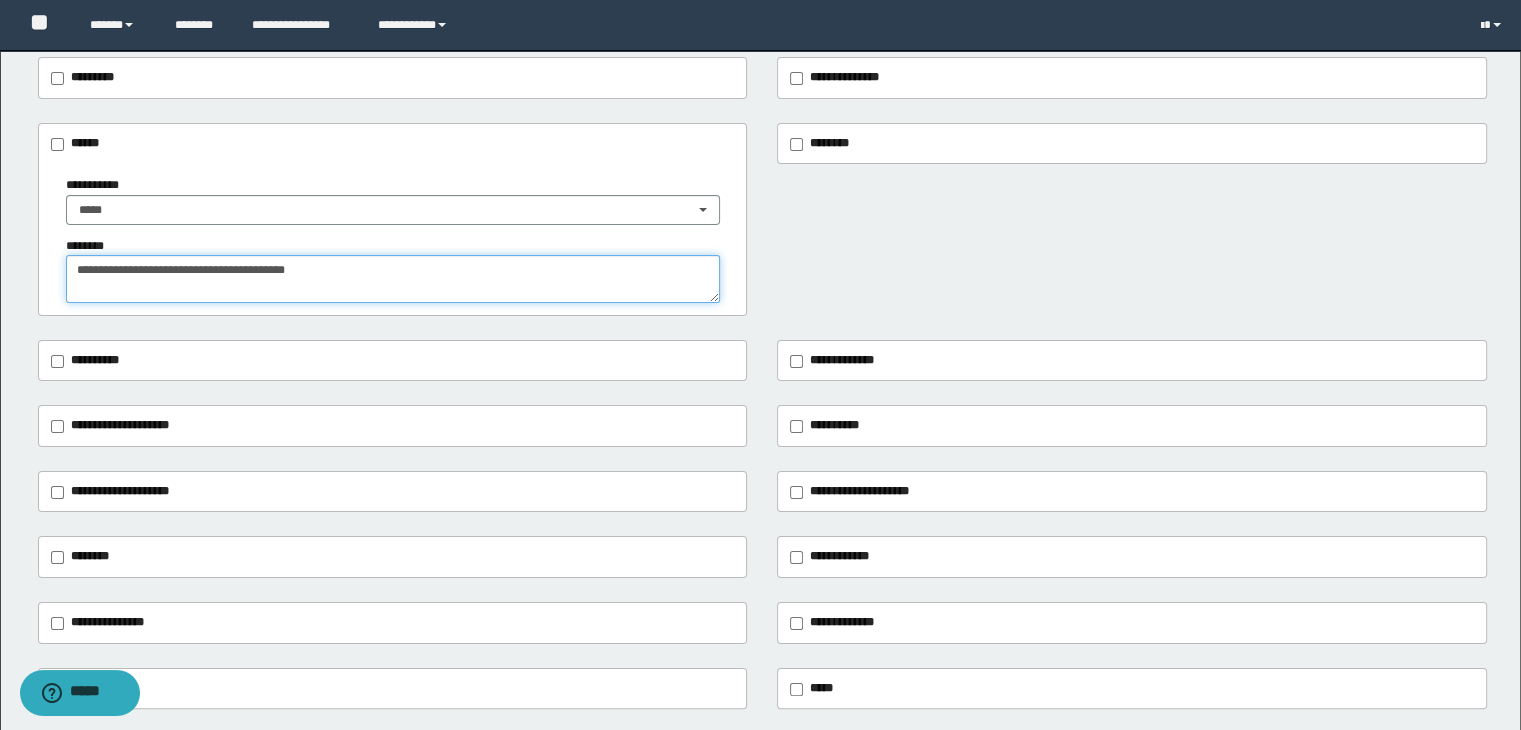 drag, startPoint x: 343, startPoint y: 278, endPoint x: 0, endPoint y: 280, distance: 343.00583 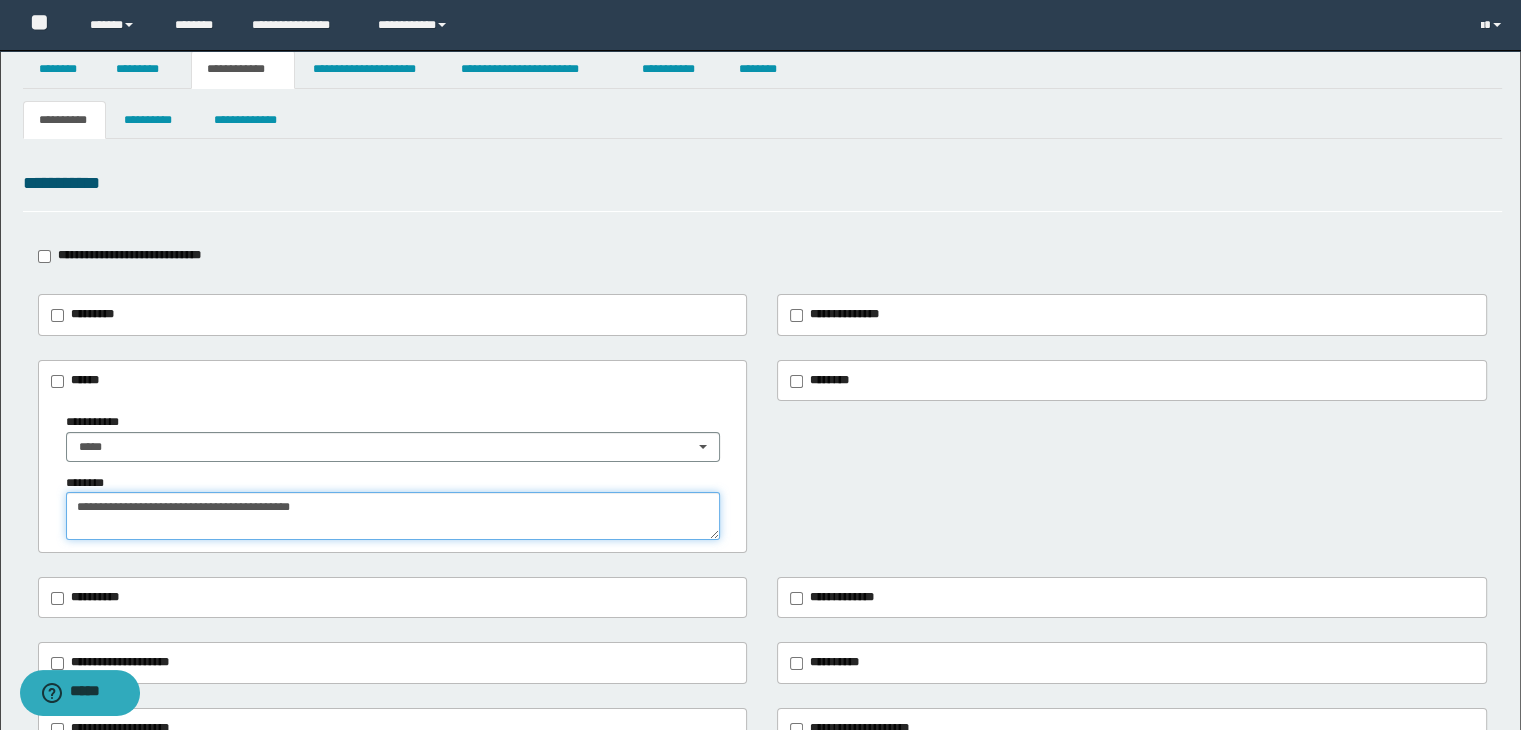scroll, scrollTop: 0, scrollLeft: 0, axis: both 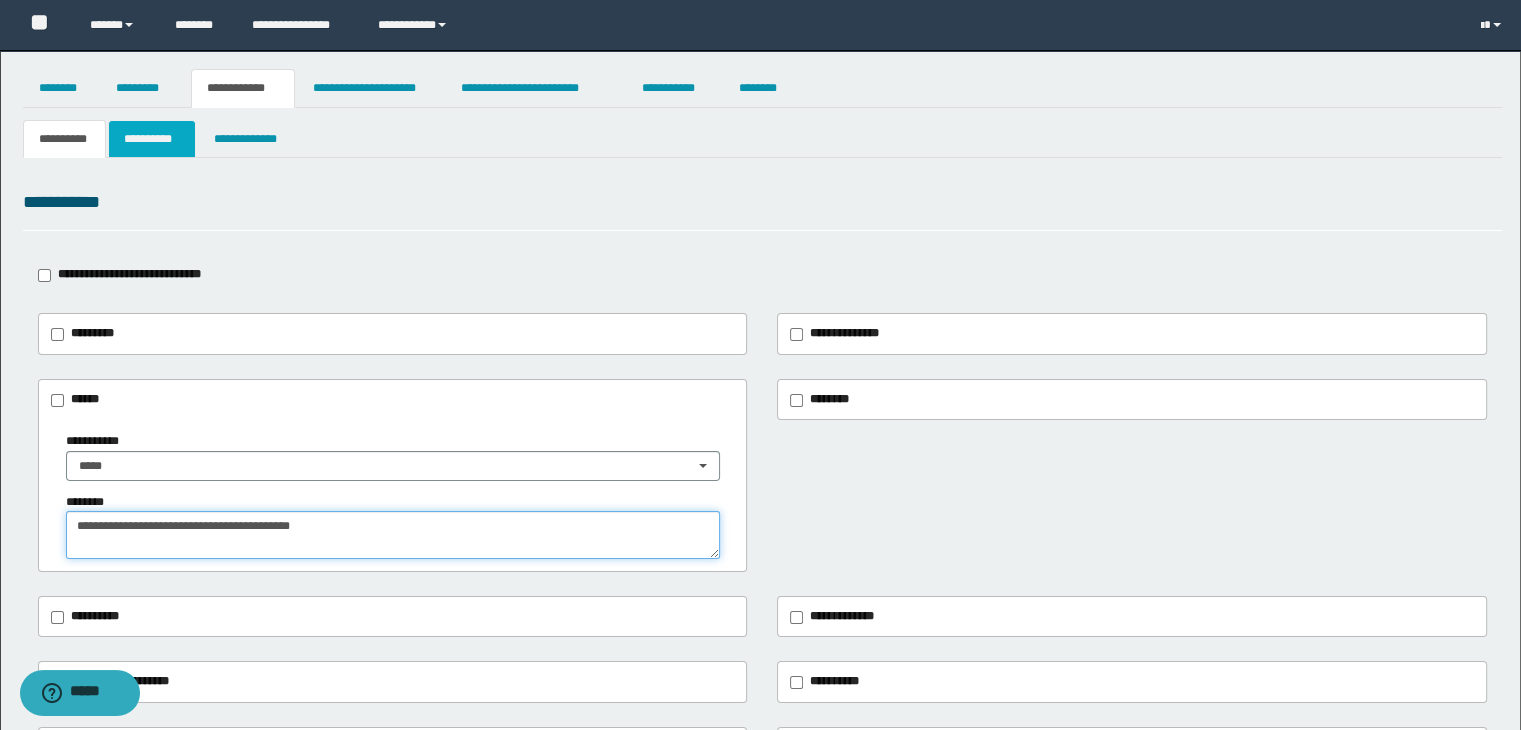 type on "**********" 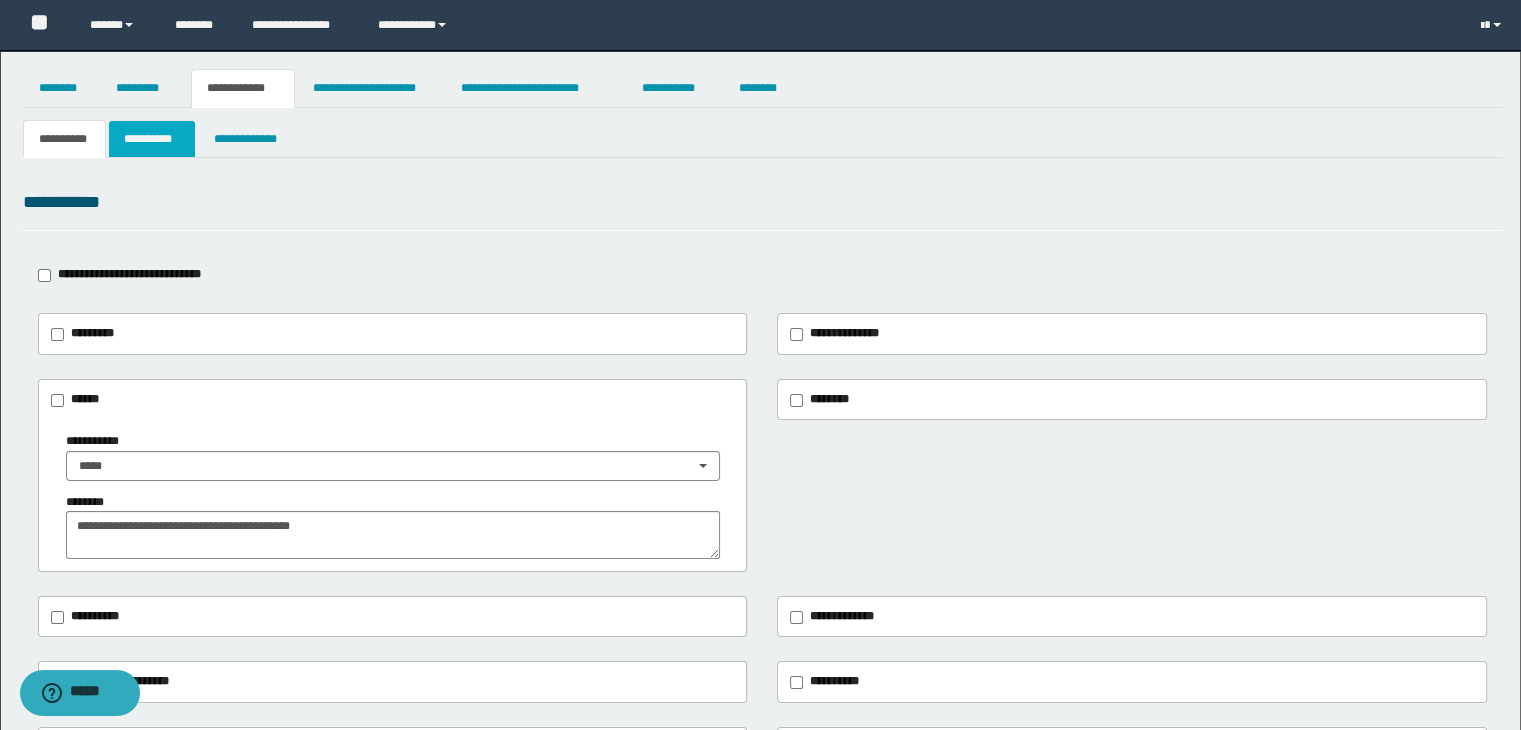 click on "**********" at bounding box center [152, 139] 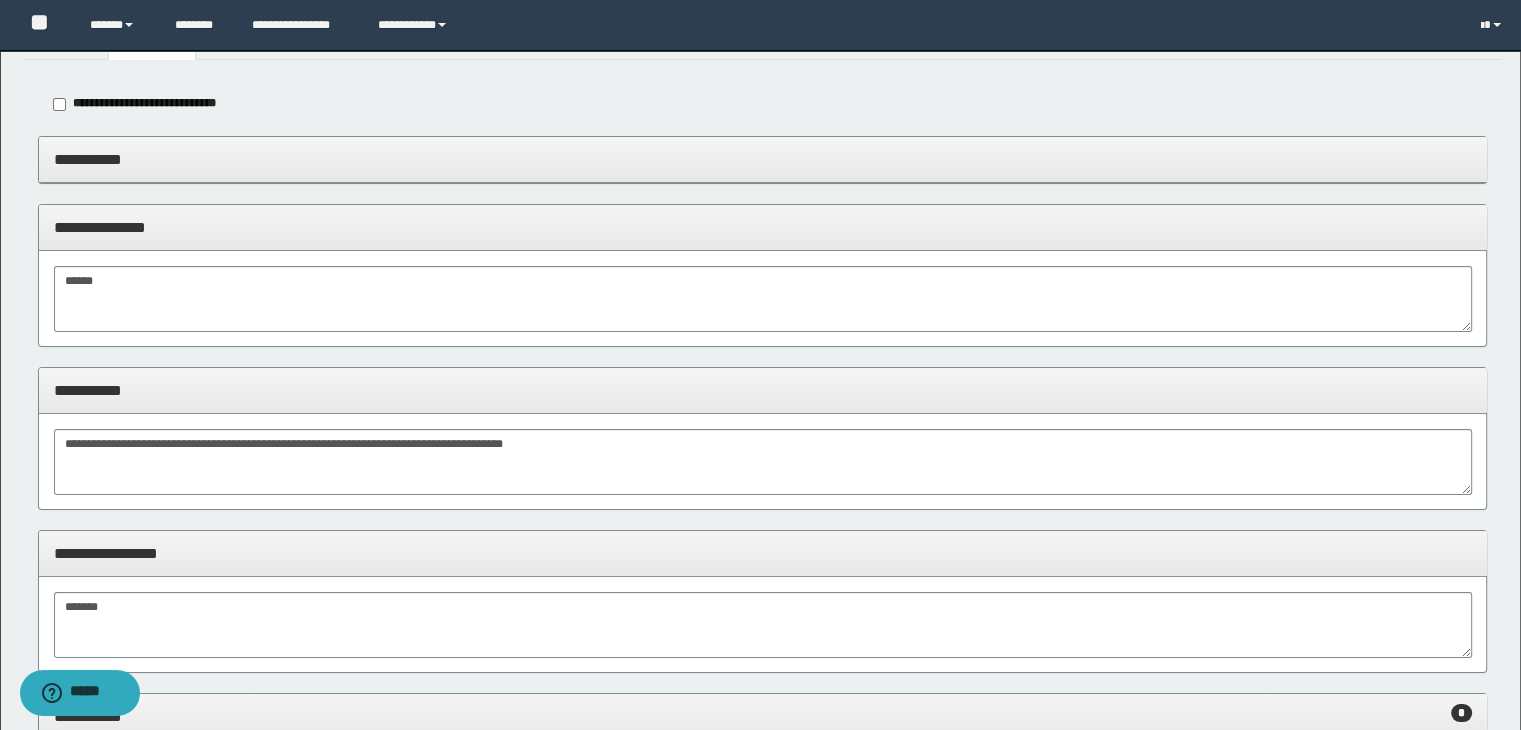 scroll, scrollTop: 0, scrollLeft: 0, axis: both 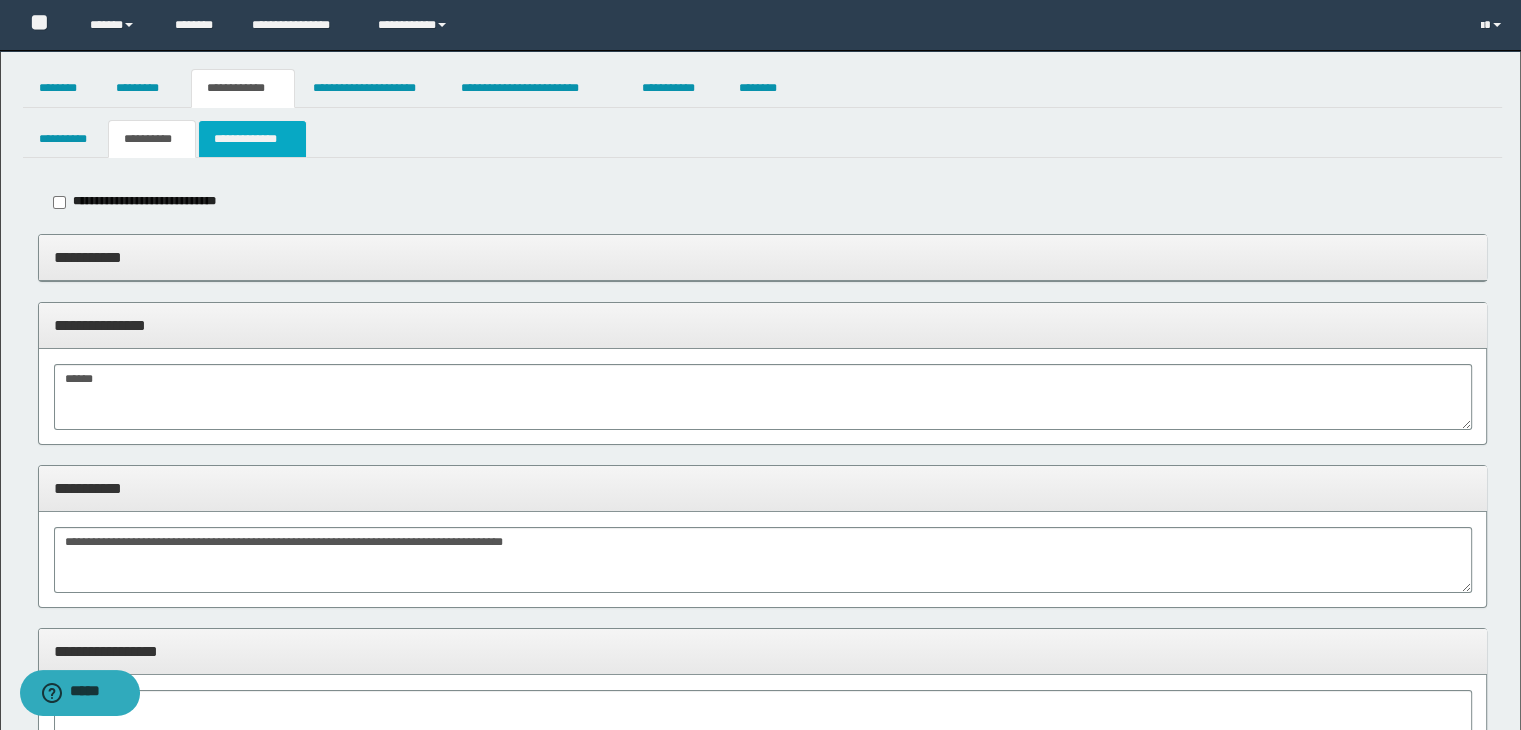 click on "**********" at bounding box center [252, 139] 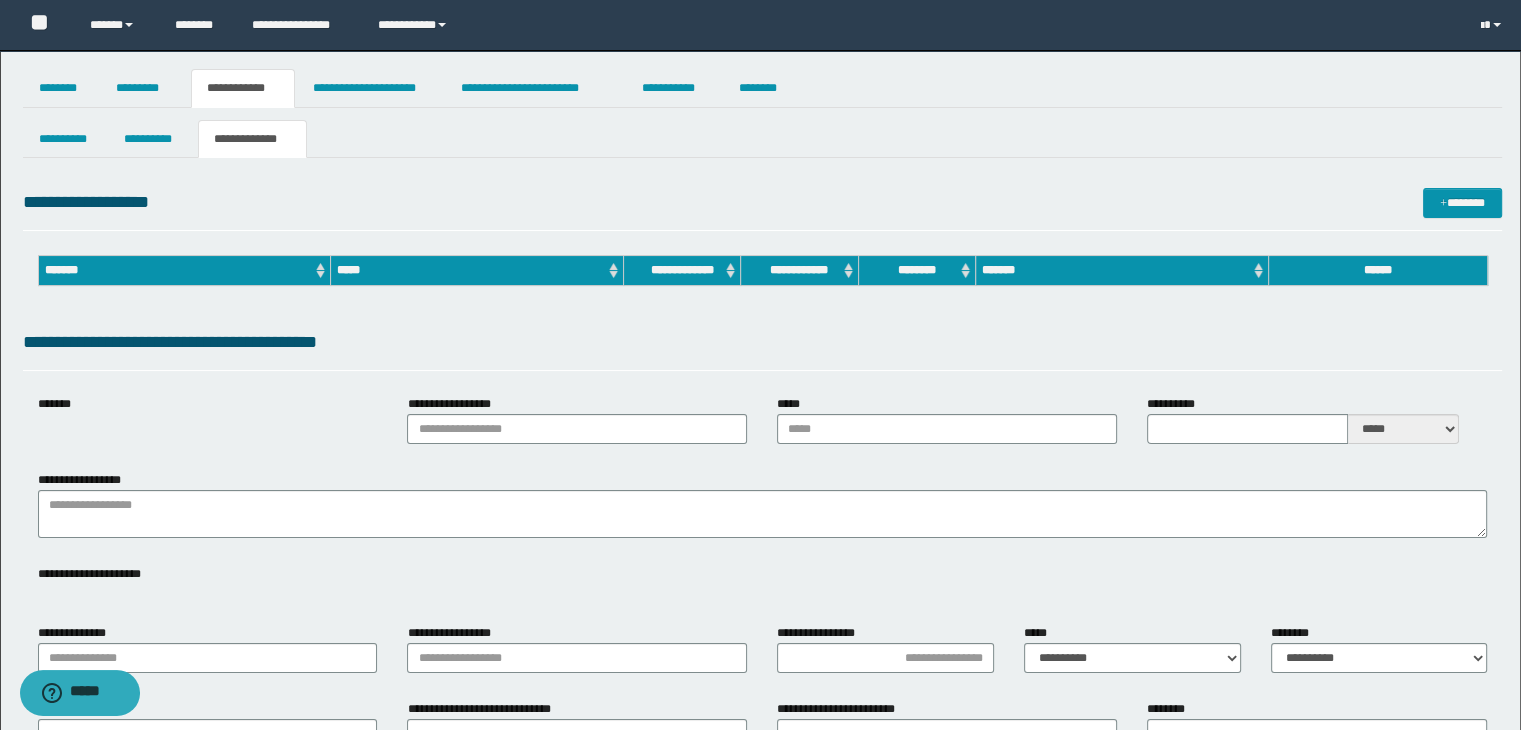 type on "**********" 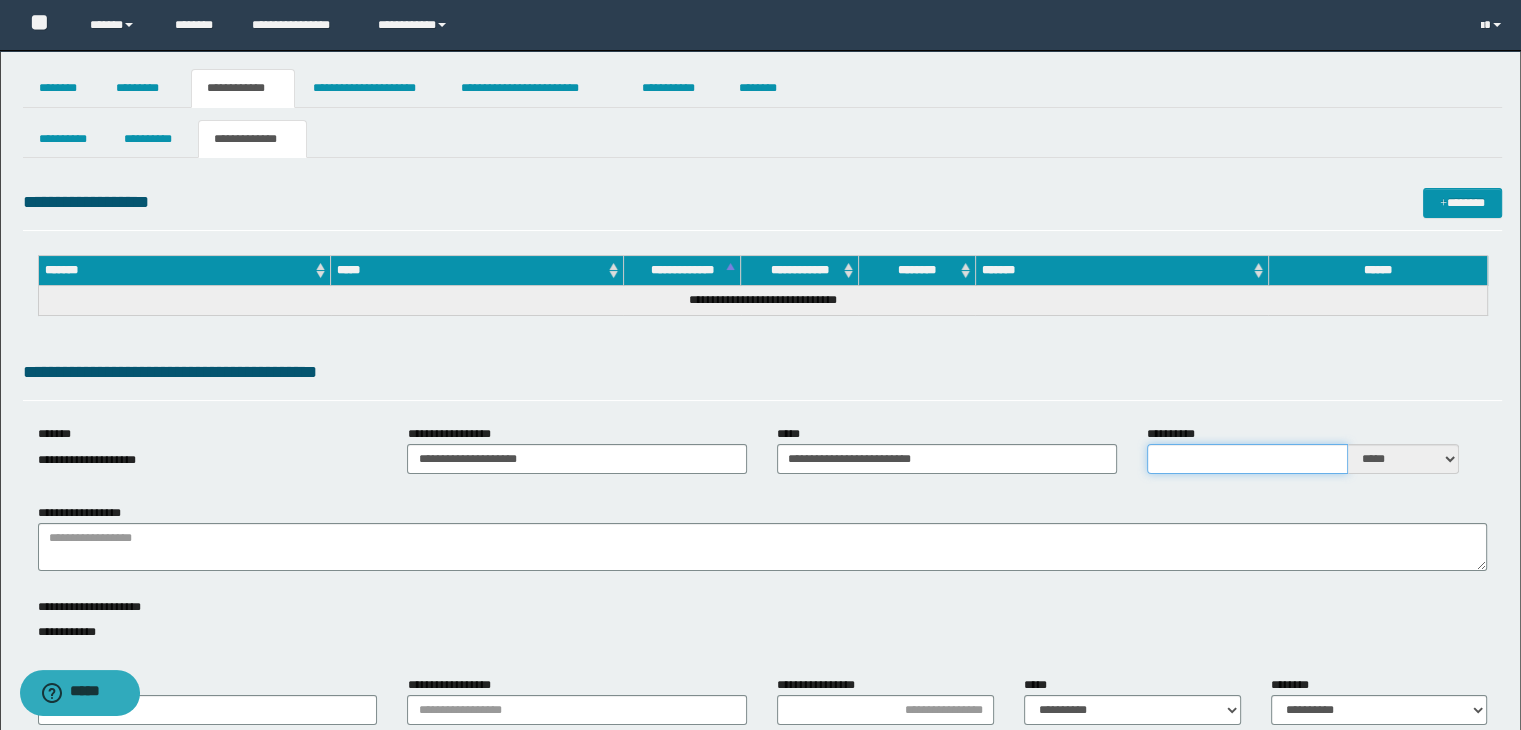 click on "**********" at bounding box center [1247, 459] 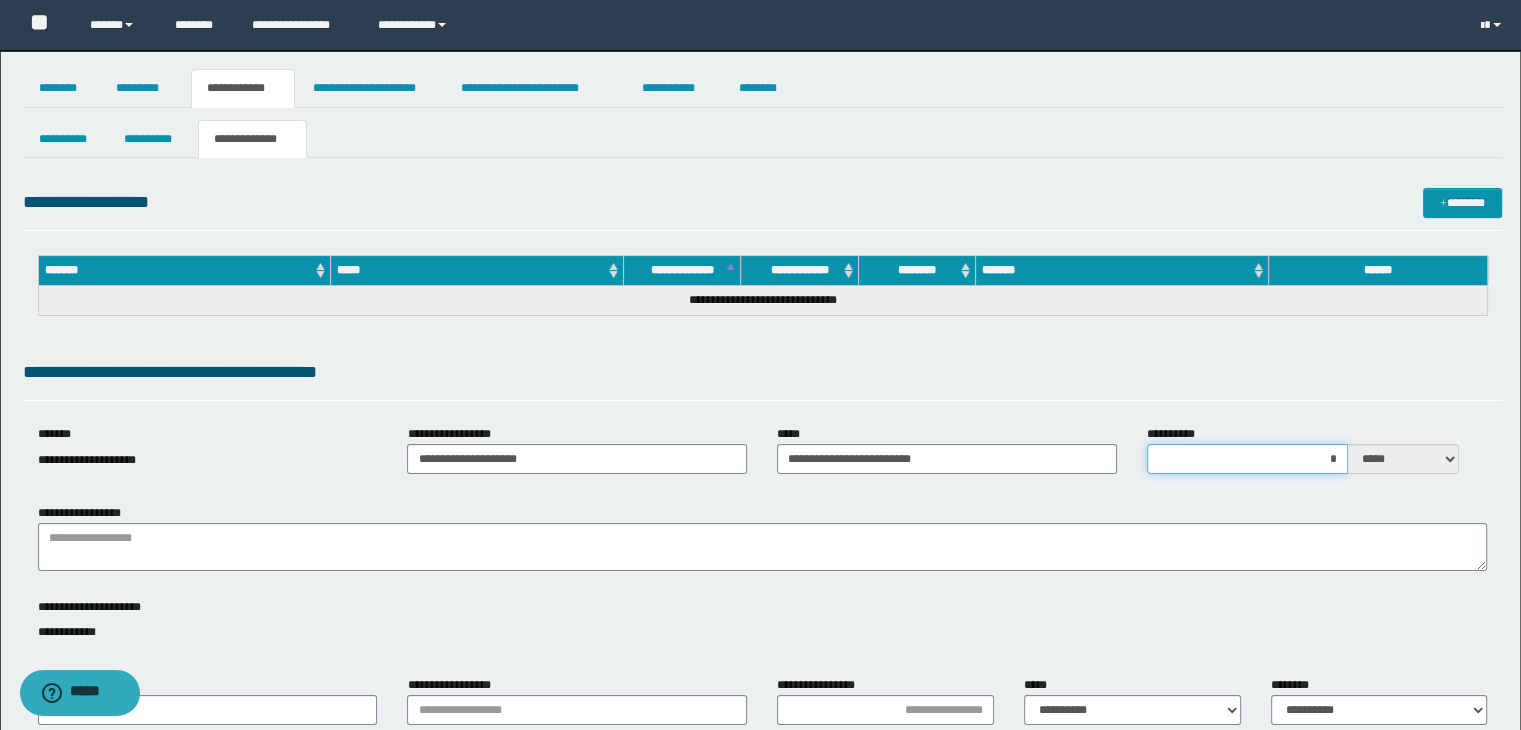 type on "**" 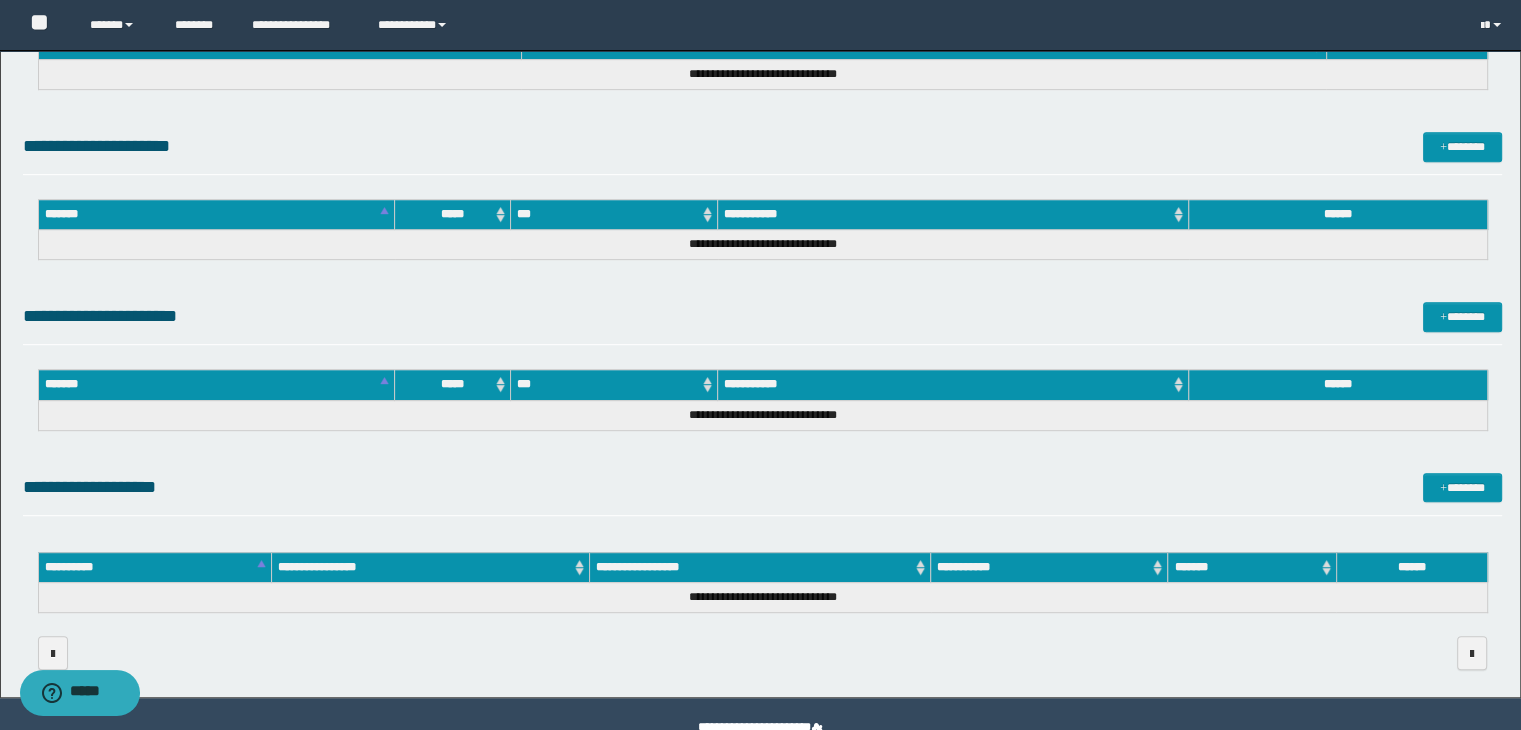 scroll, scrollTop: 0, scrollLeft: 0, axis: both 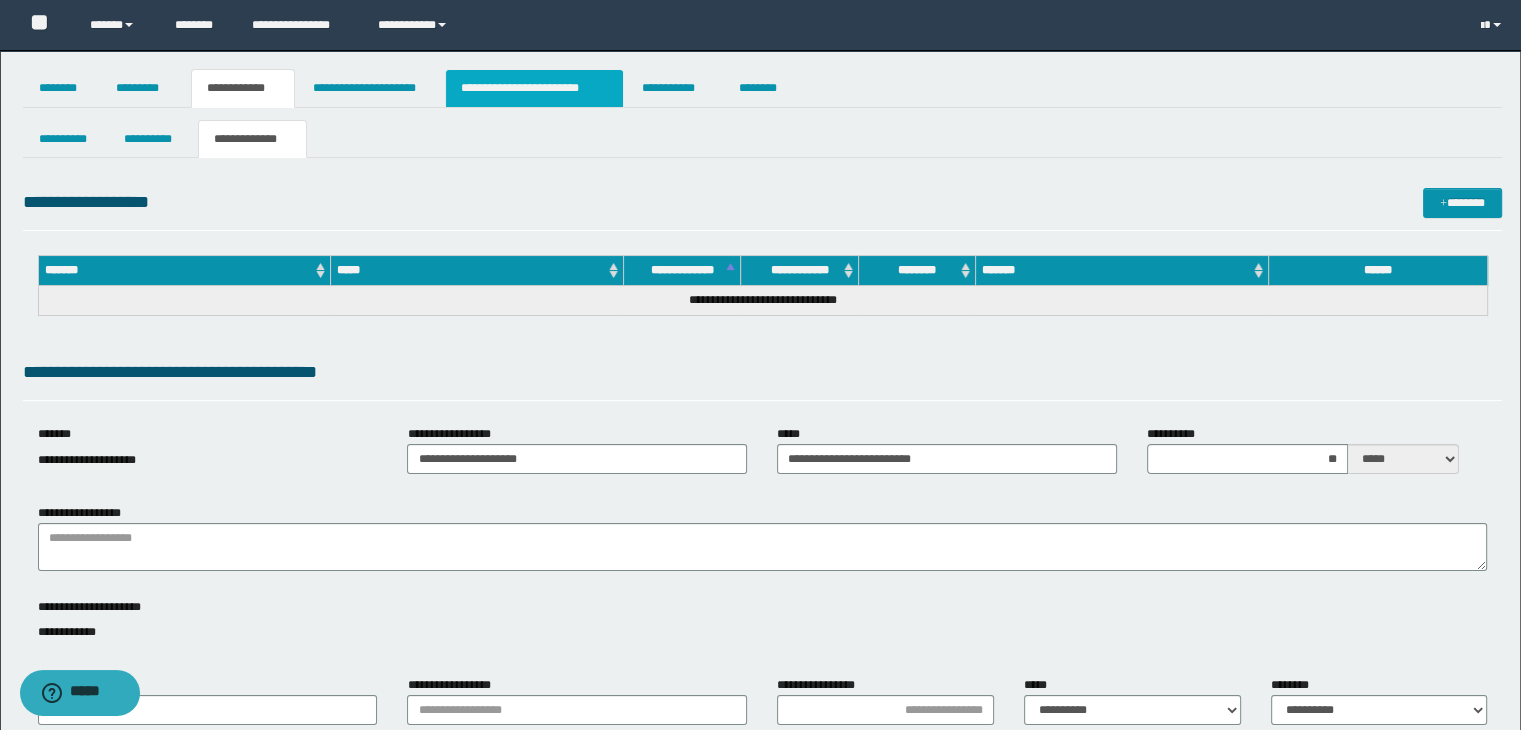 click on "**********" at bounding box center [534, 88] 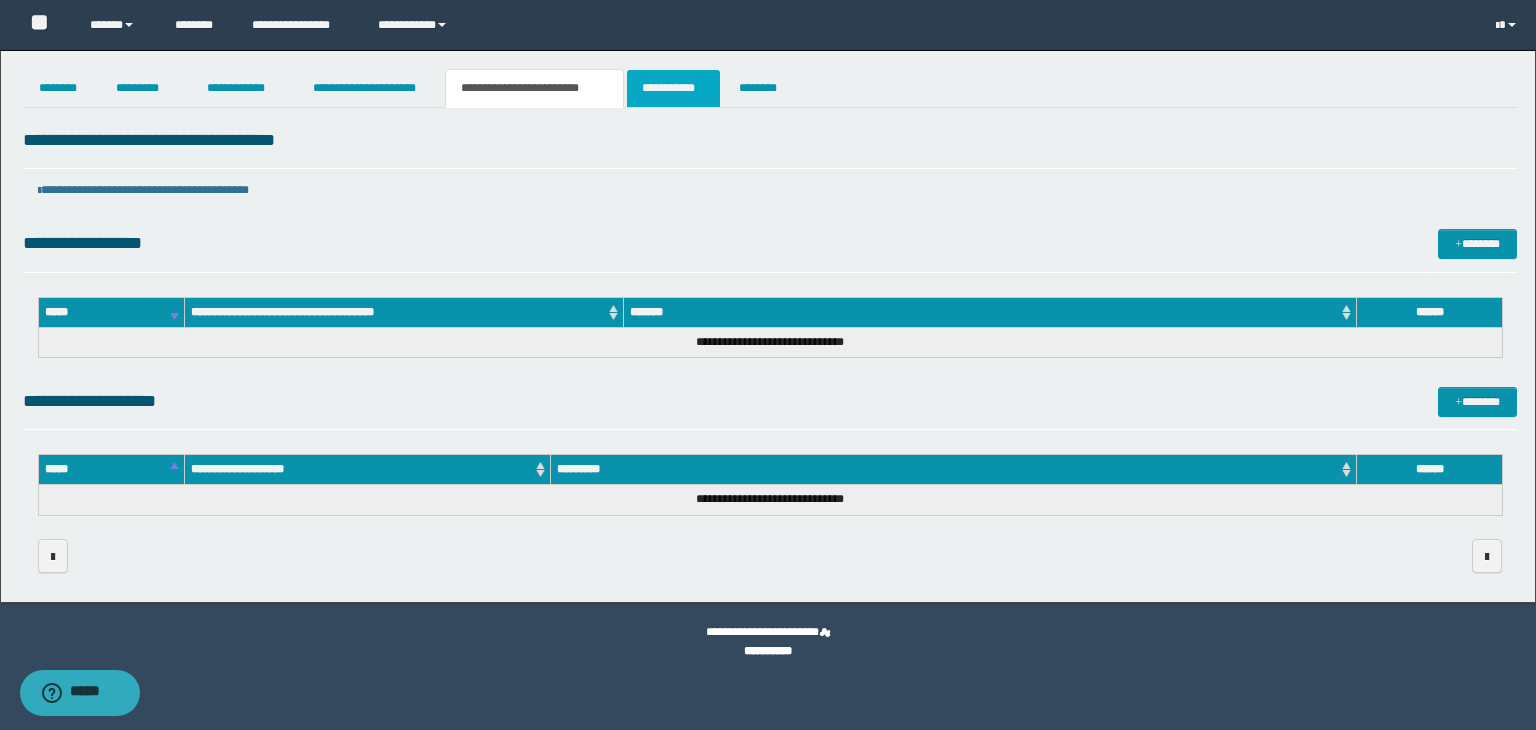 click on "**********" at bounding box center [673, 88] 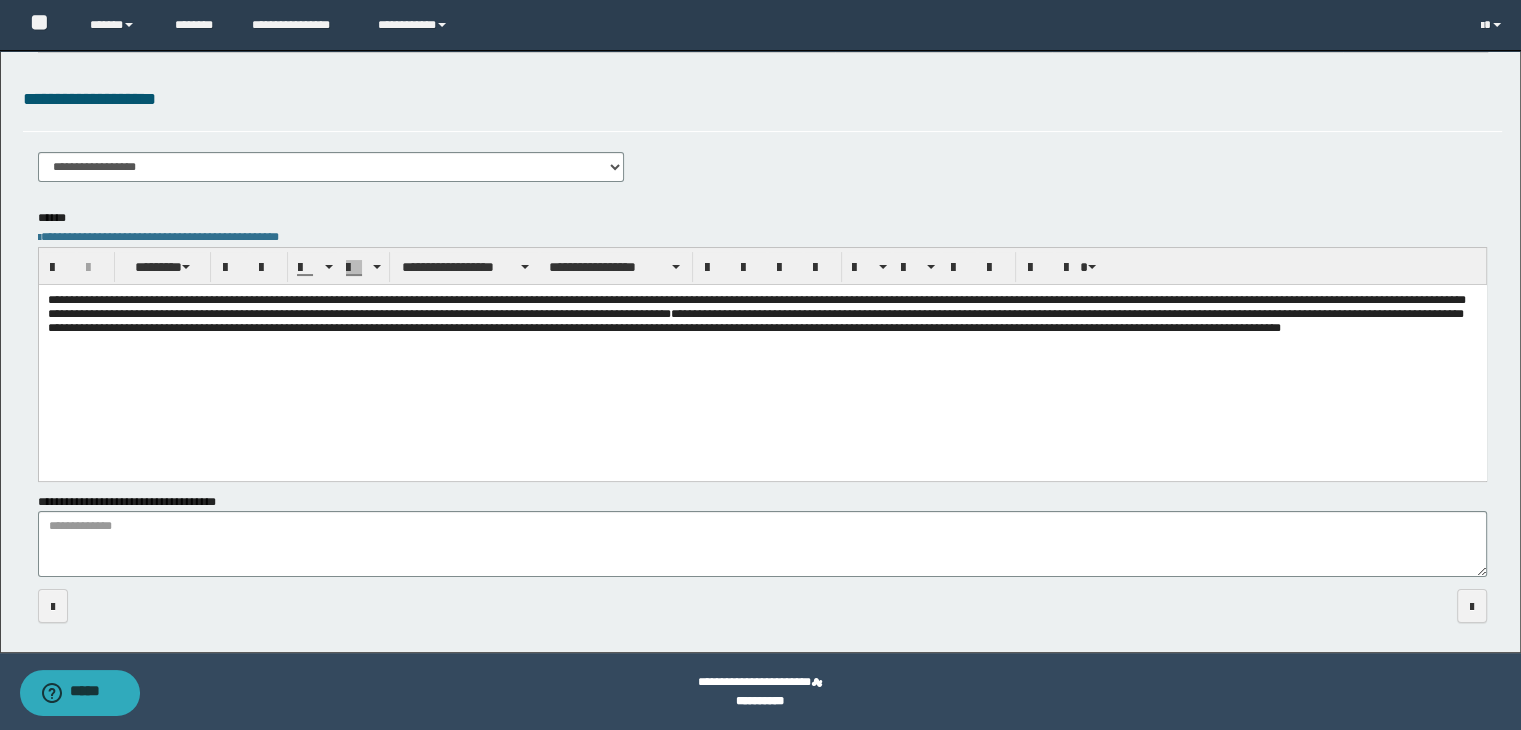 scroll, scrollTop: 0, scrollLeft: 0, axis: both 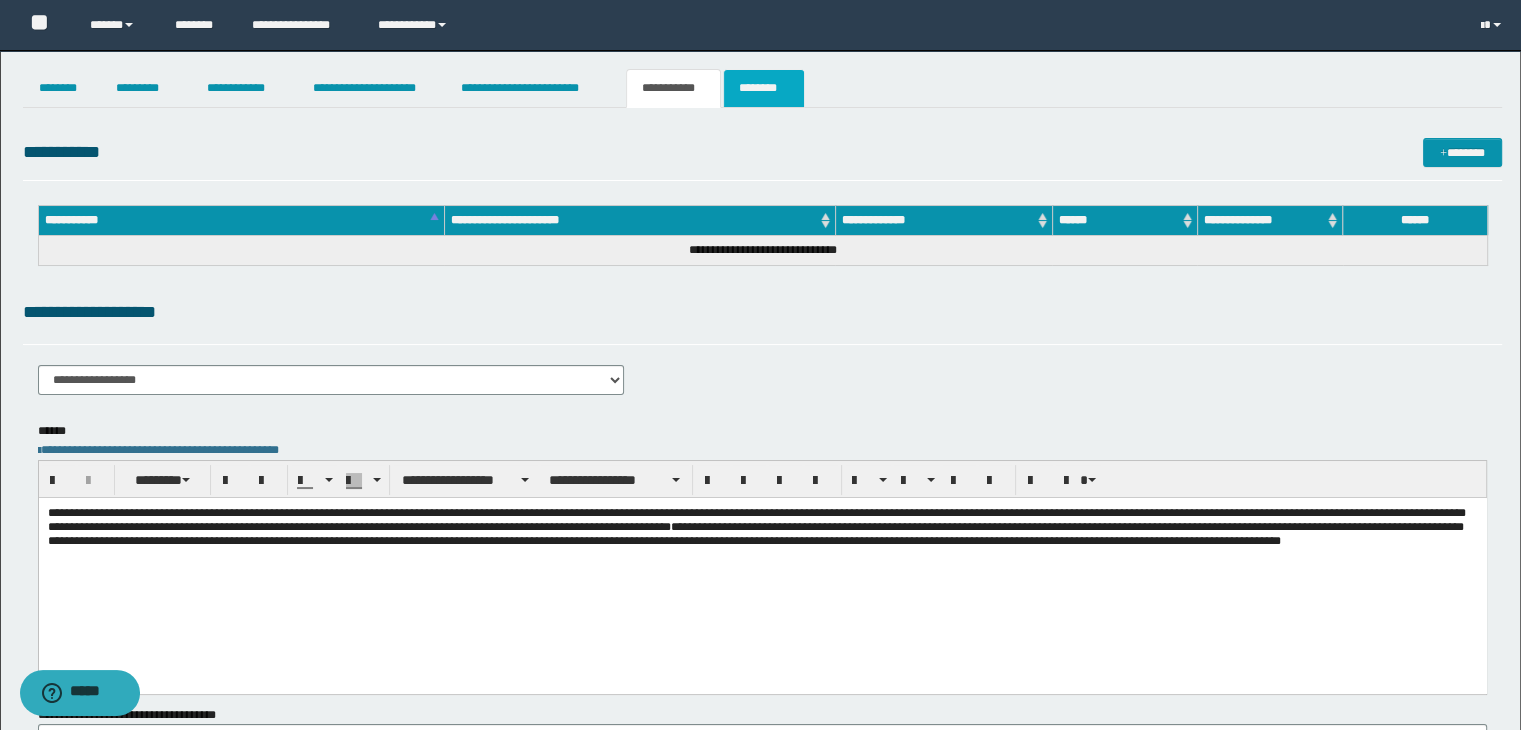 click on "********" at bounding box center [764, 88] 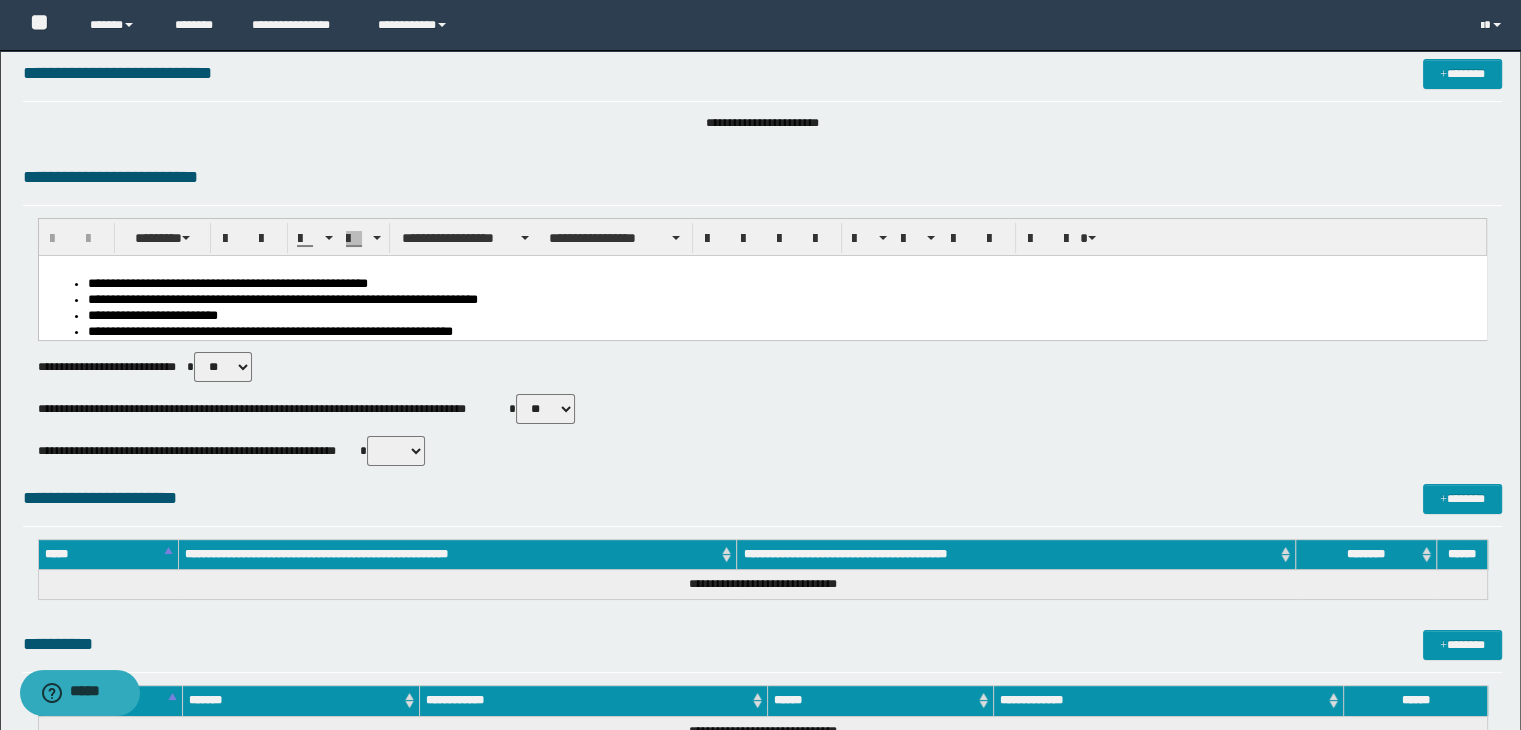 scroll, scrollTop: 740, scrollLeft: 0, axis: vertical 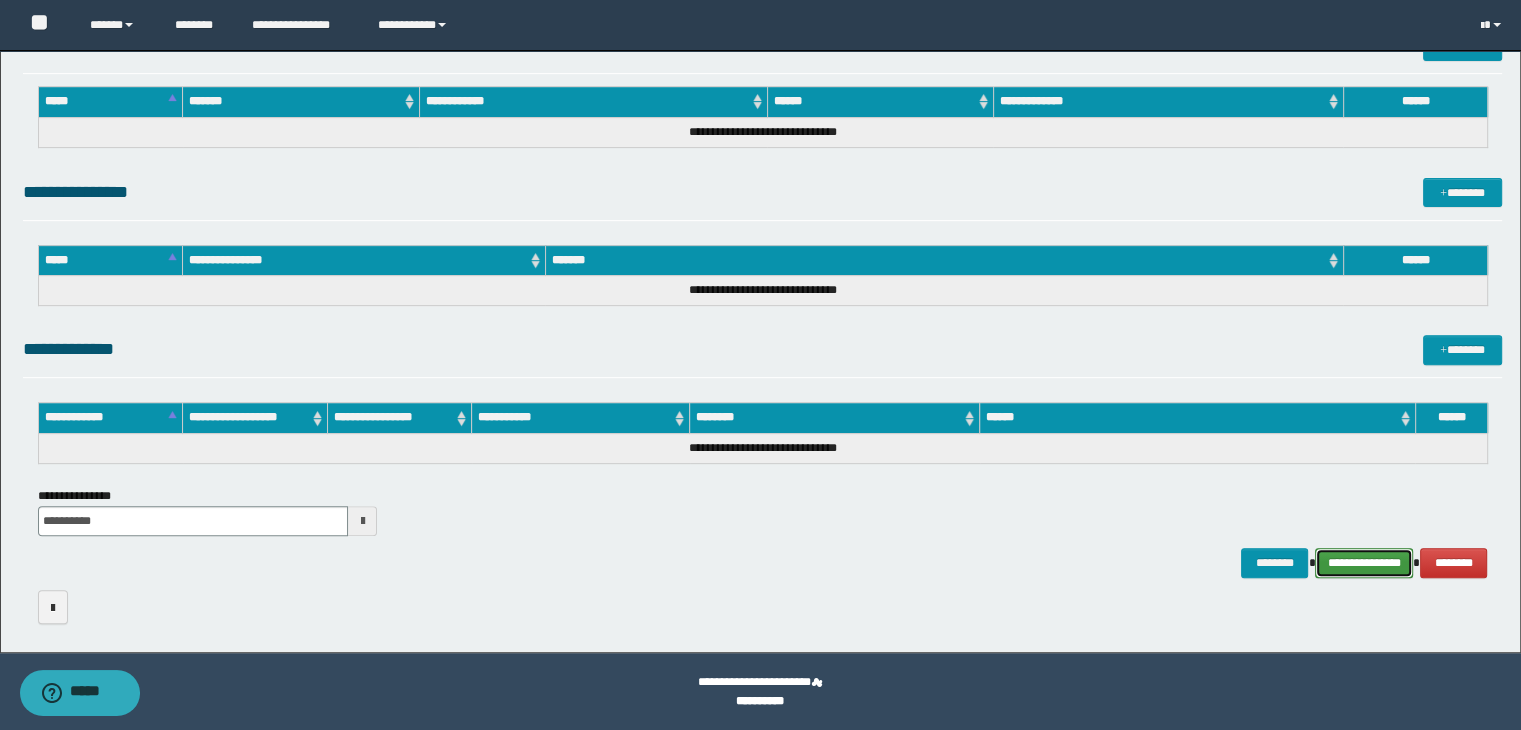 click on "**********" at bounding box center [1364, 563] 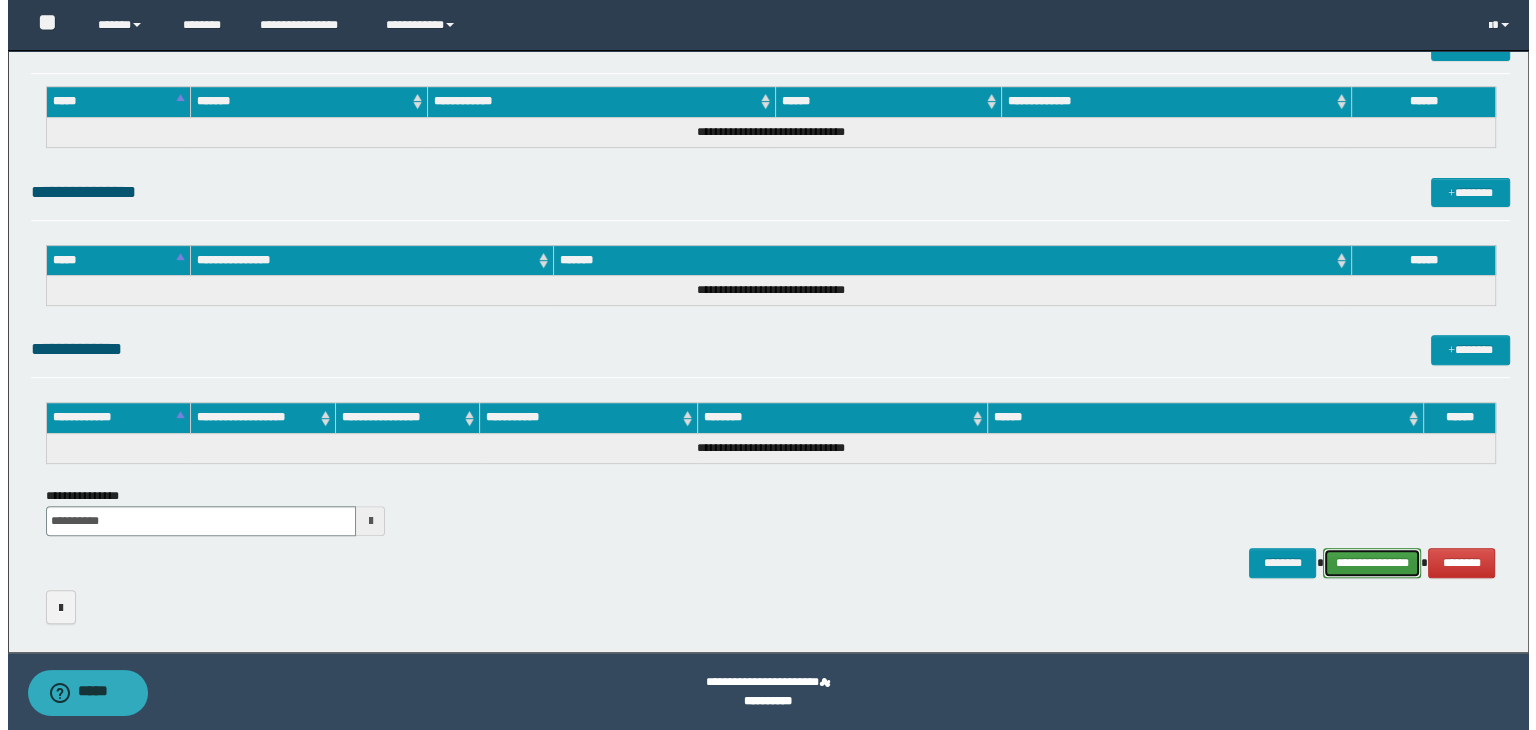 scroll, scrollTop: 894, scrollLeft: 0, axis: vertical 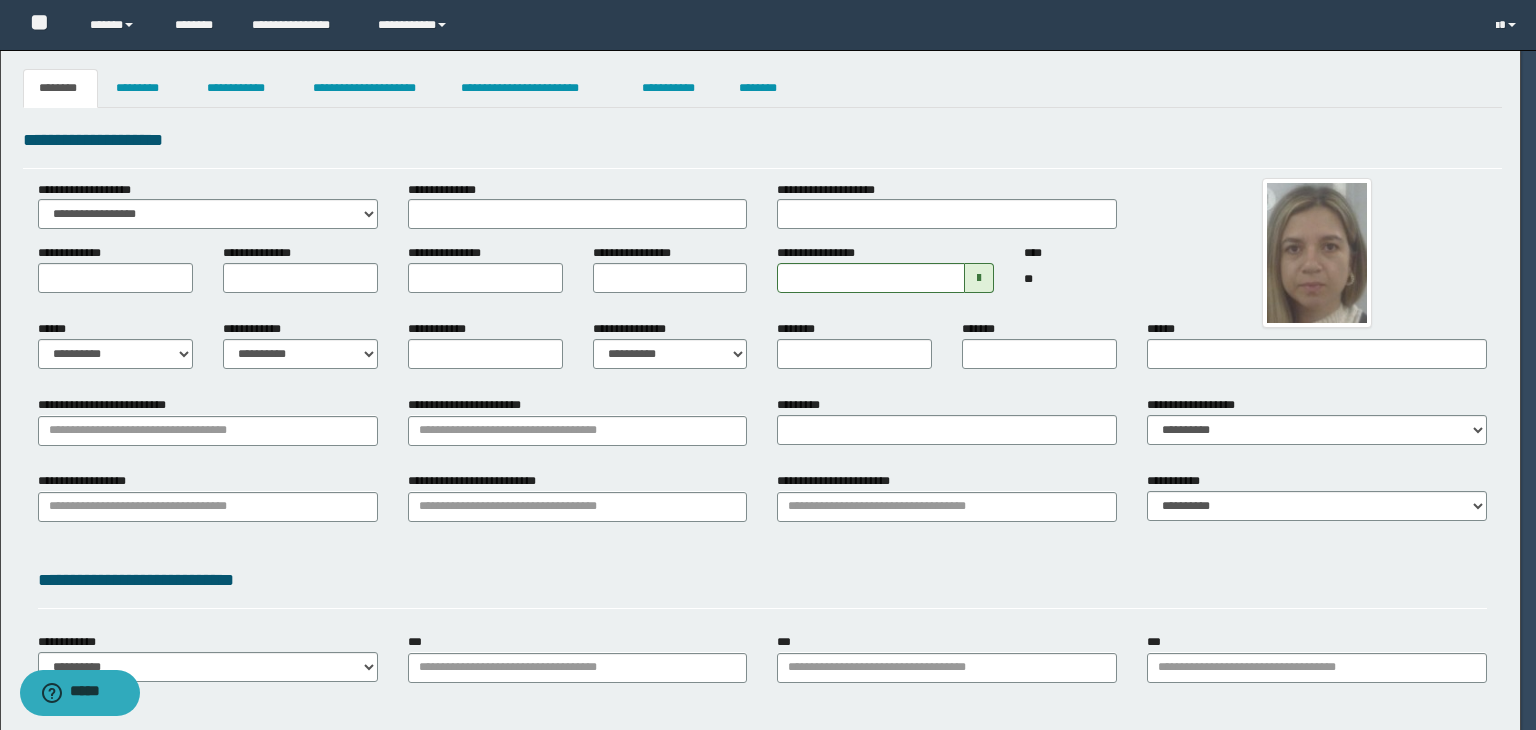 type on "********" 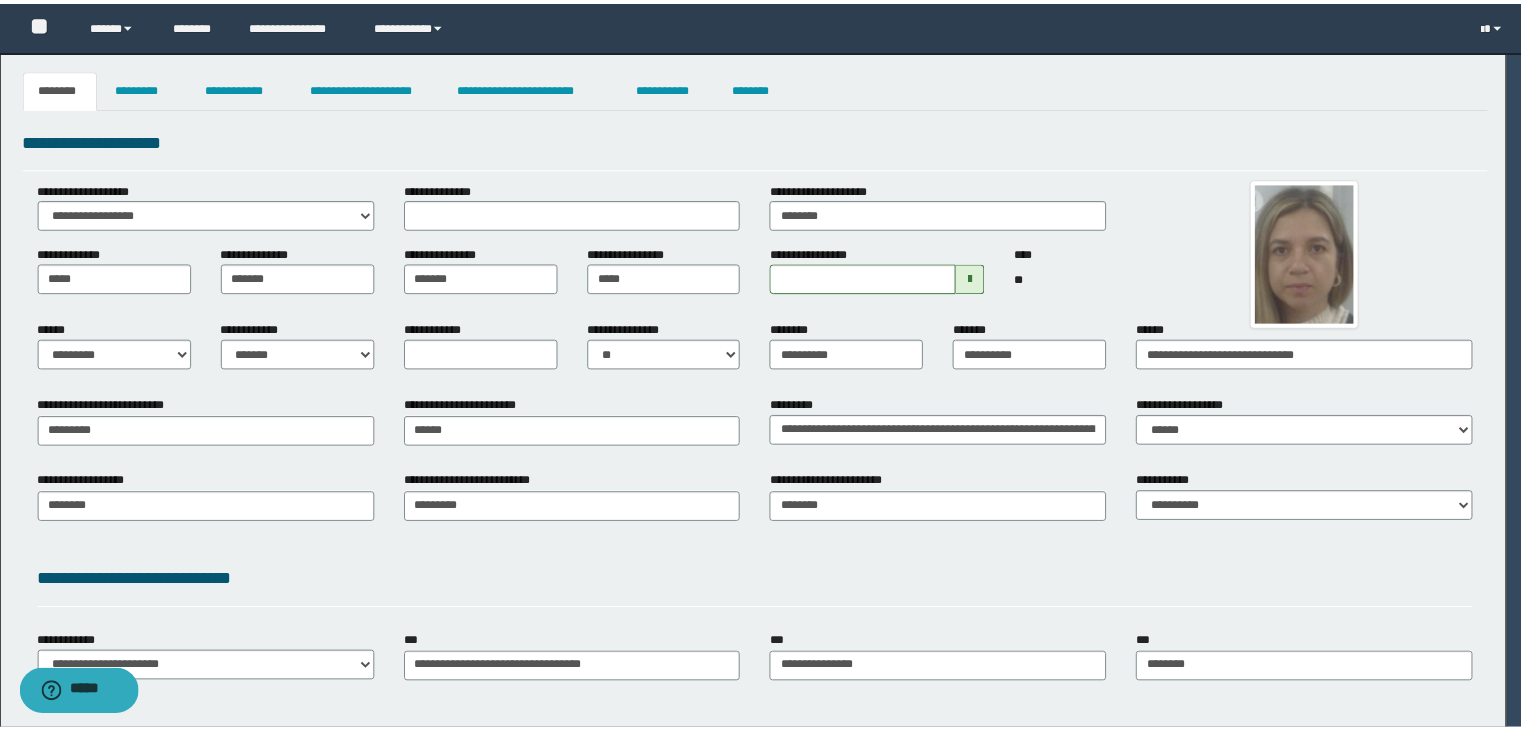 scroll, scrollTop: 0, scrollLeft: 0, axis: both 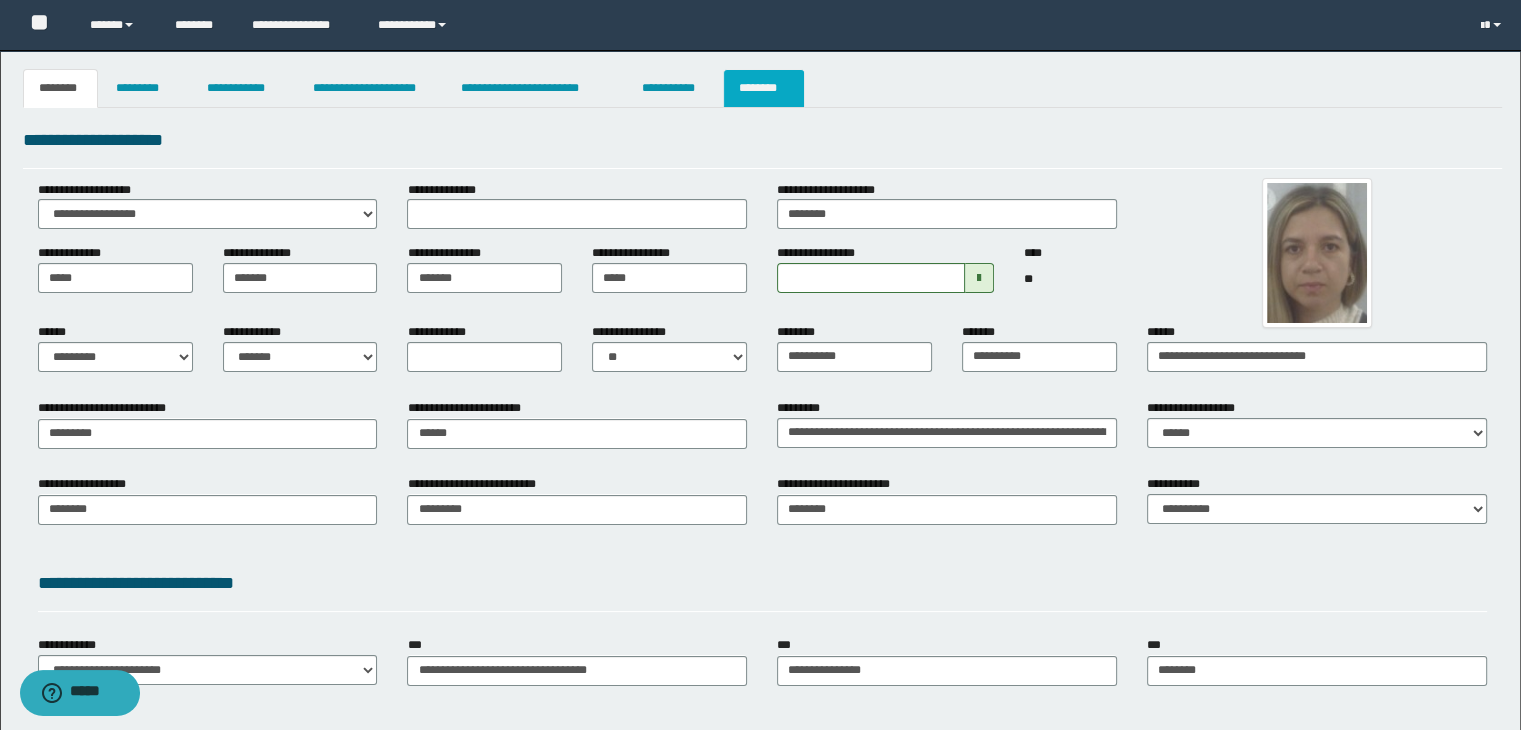 click on "********" at bounding box center (764, 88) 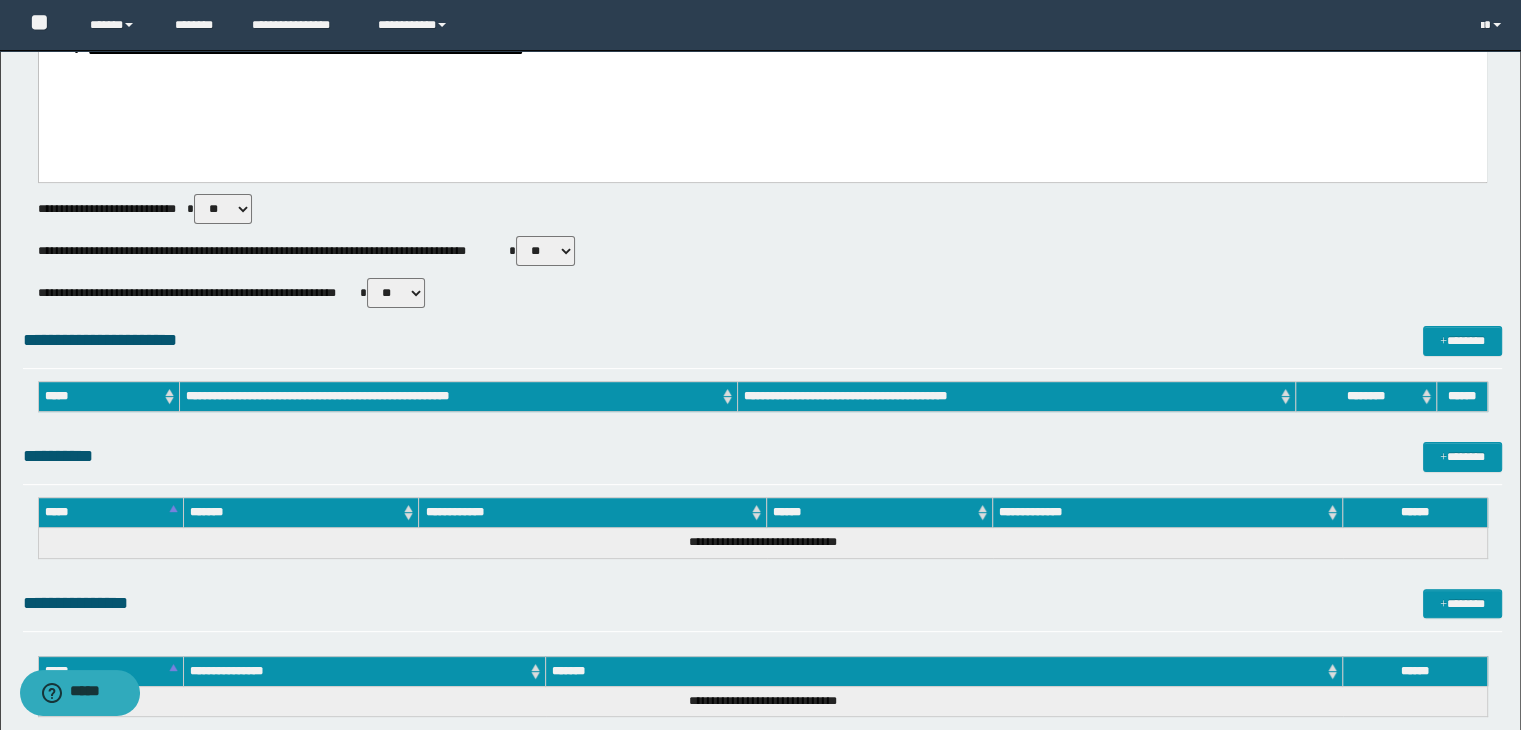 scroll, scrollTop: 864, scrollLeft: 0, axis: vertical 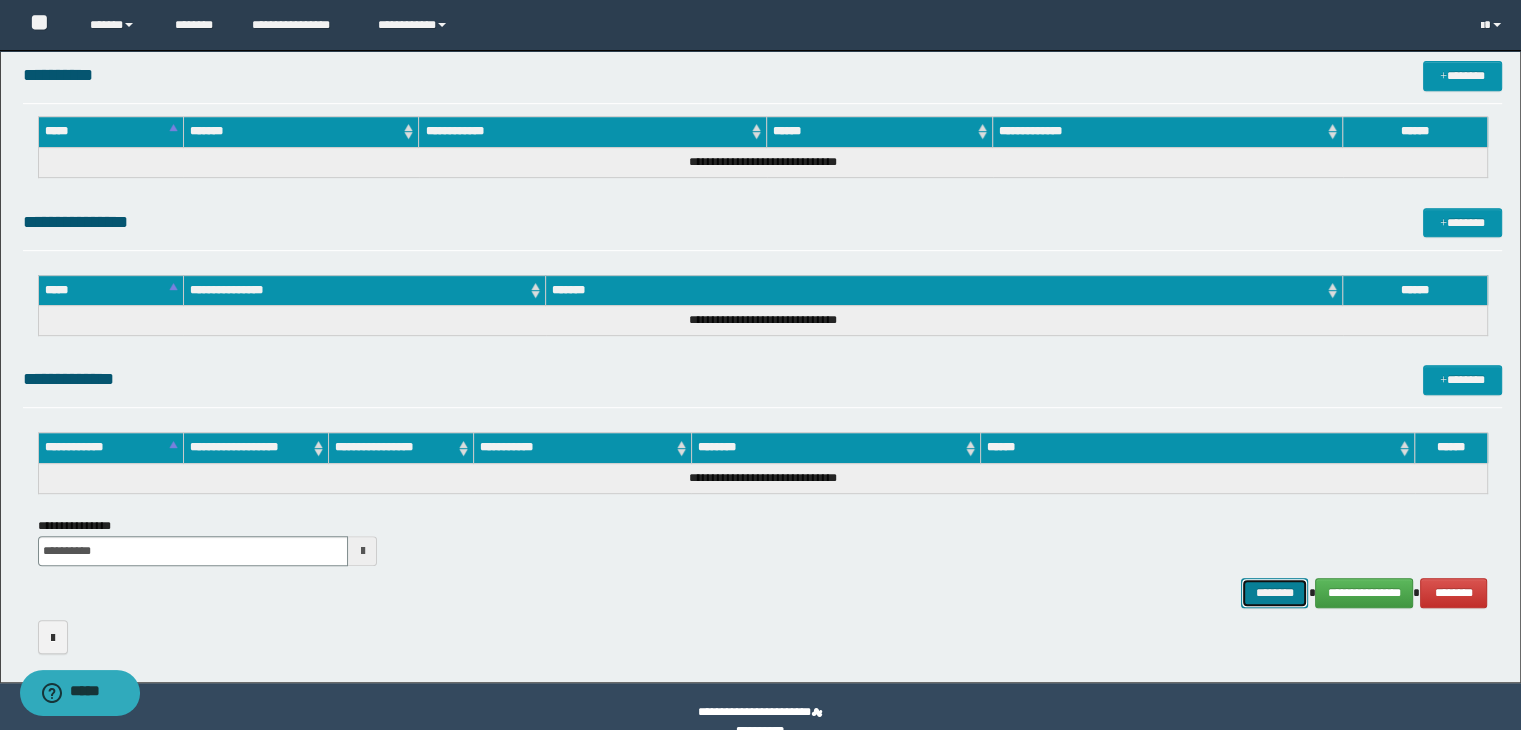 click on "********" at bounding box center [1274, 593] 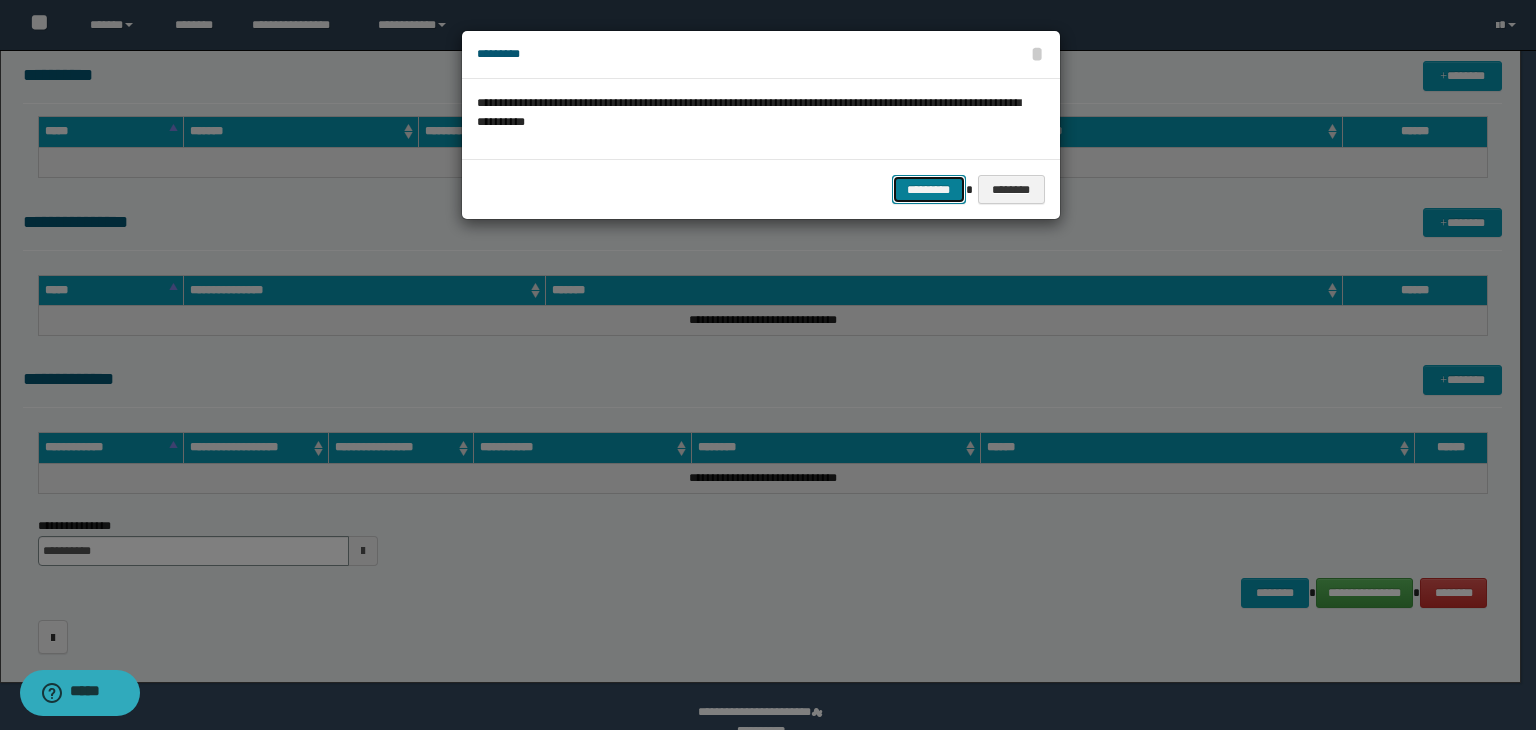 click on "*********" at bounding box center (929, 190) 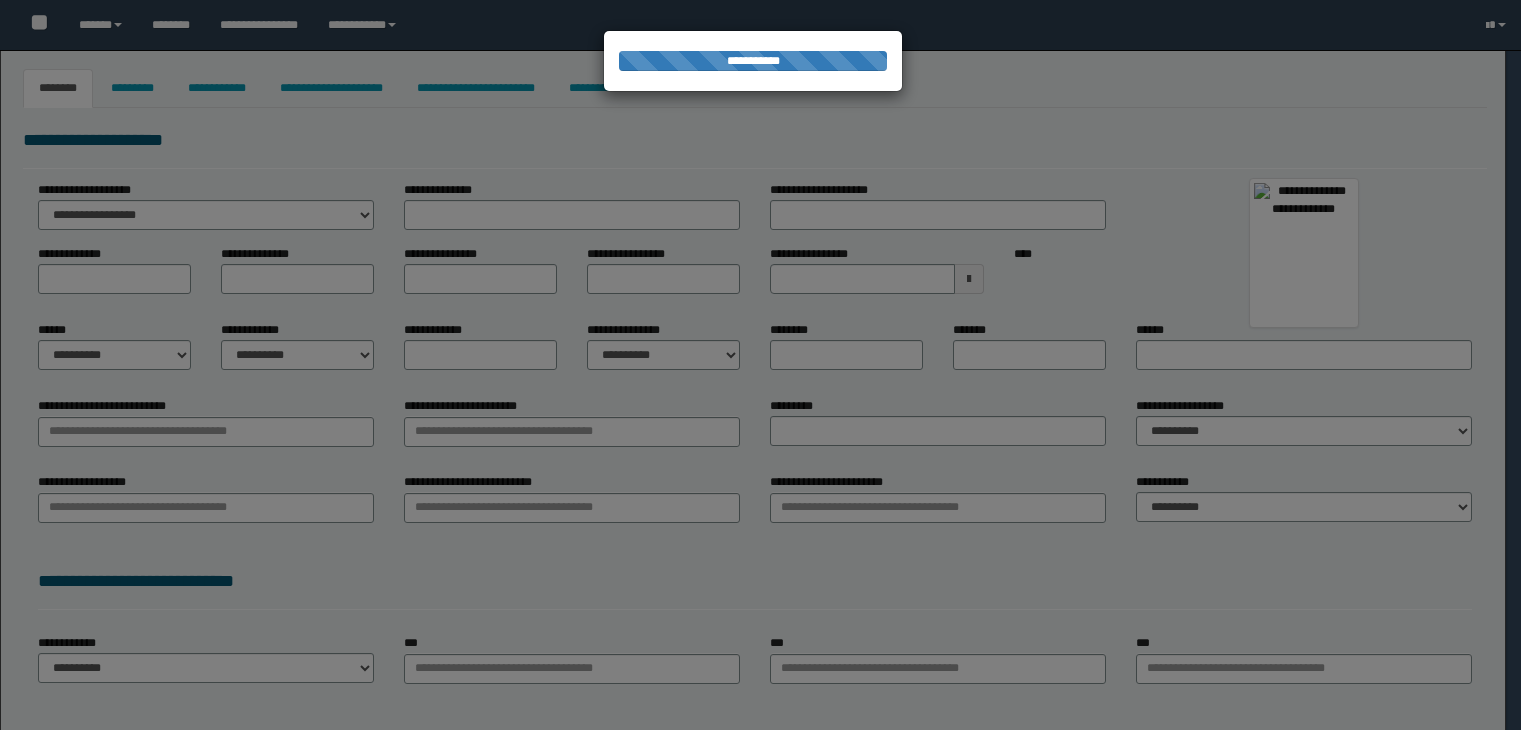 select on "***" 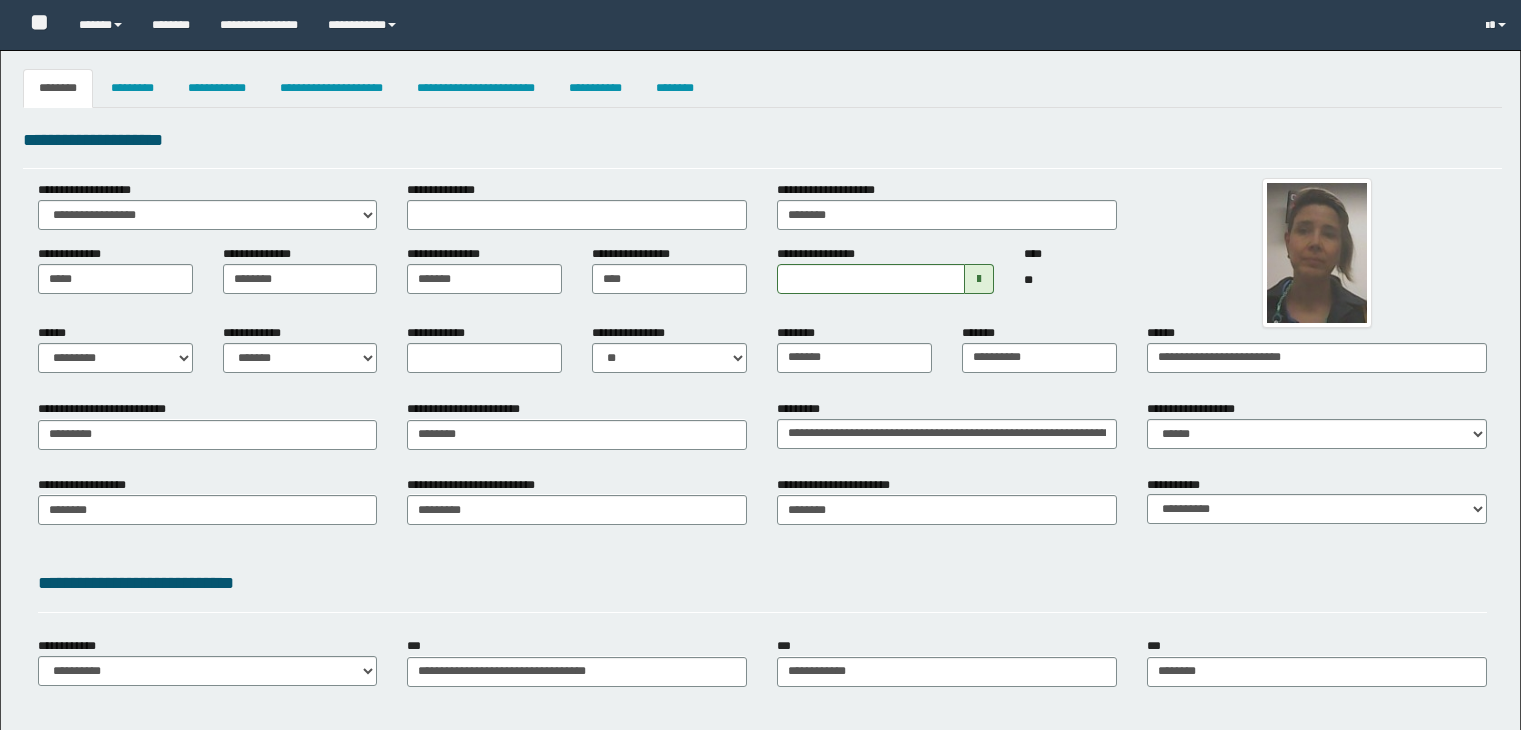 scroll, scrollTop: 0, scrollLeft: 0, axis: both 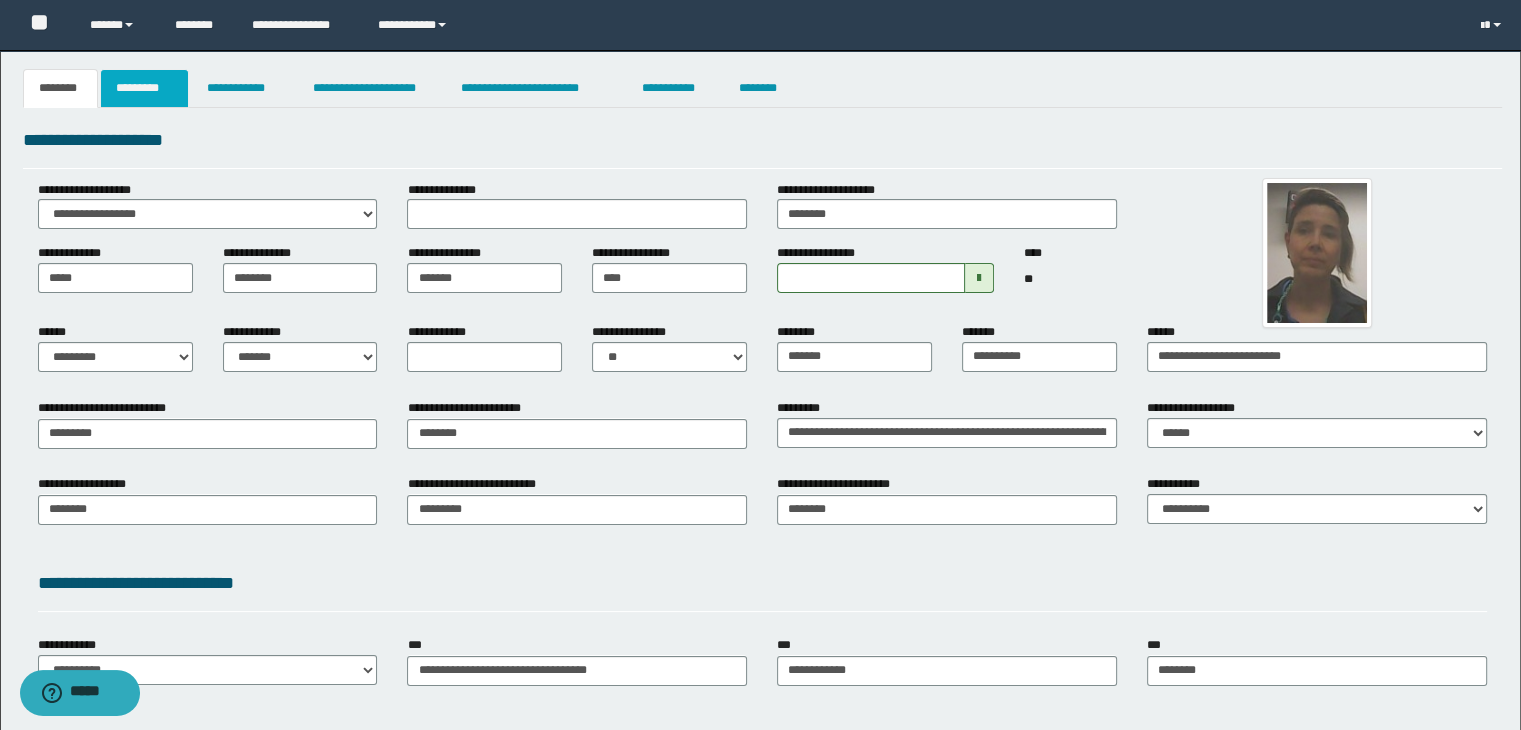 click on "*********" at bounding box center [144, 88] 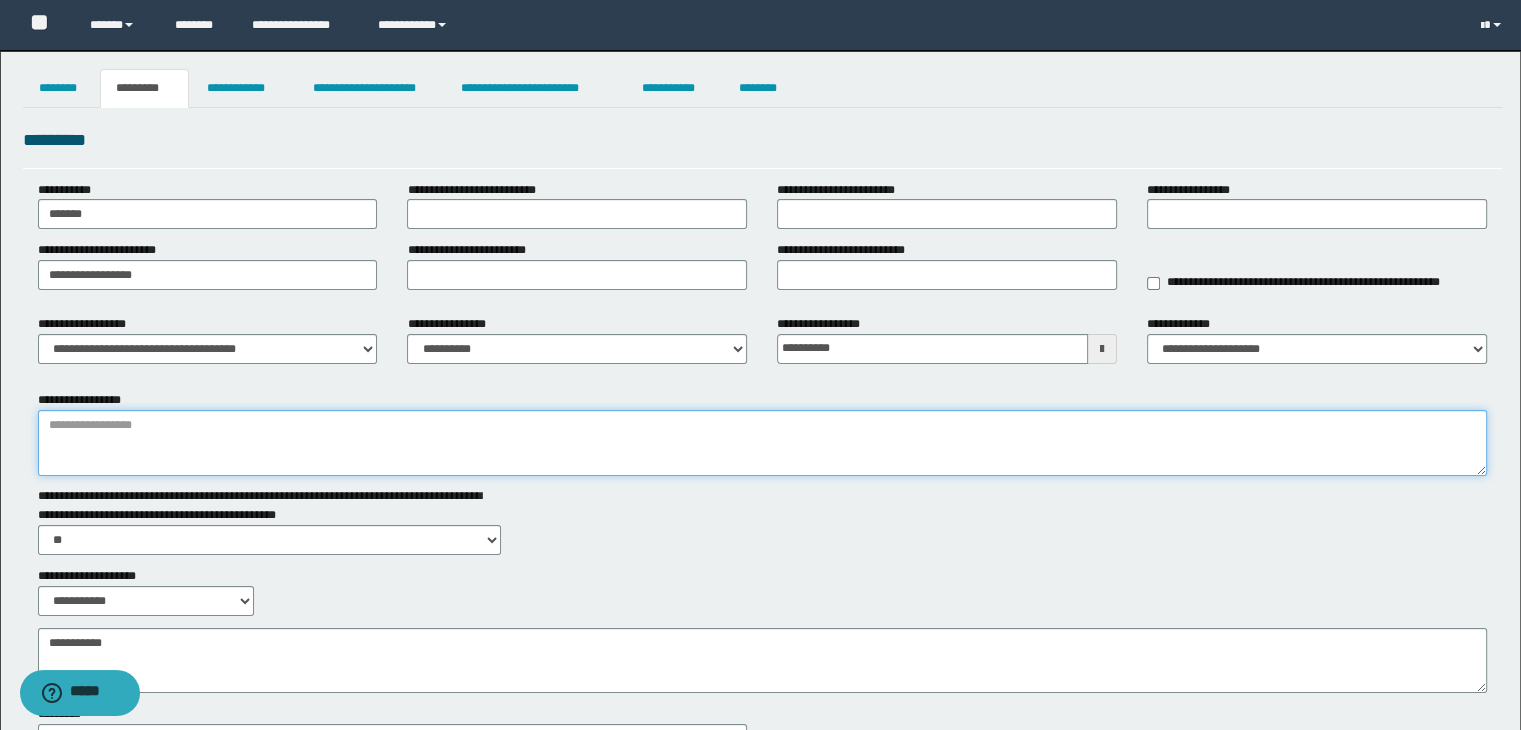 click on "**********" at bounding box center [763, 443] 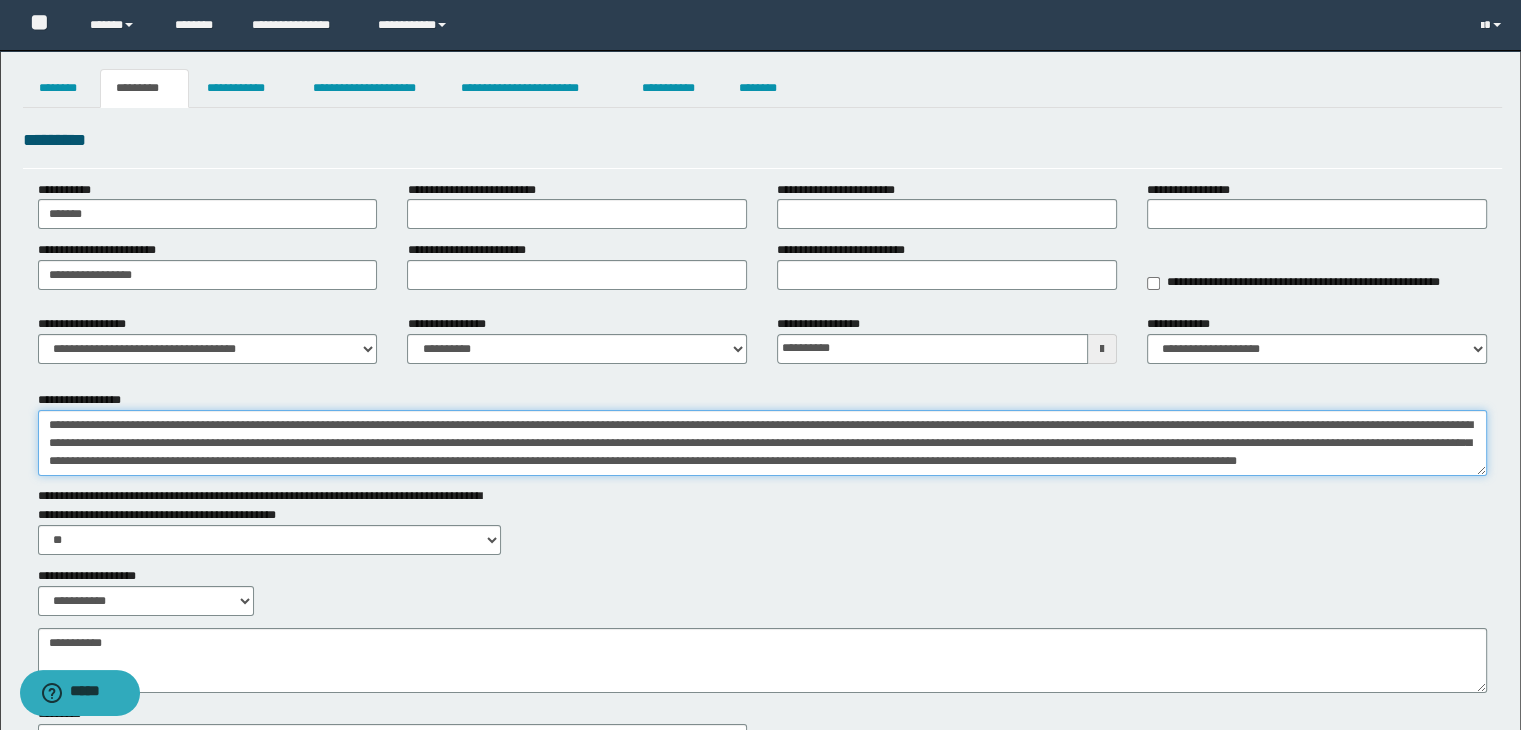 scroll, scrollTop: 12, scrollLeft: 0, axis: vertical 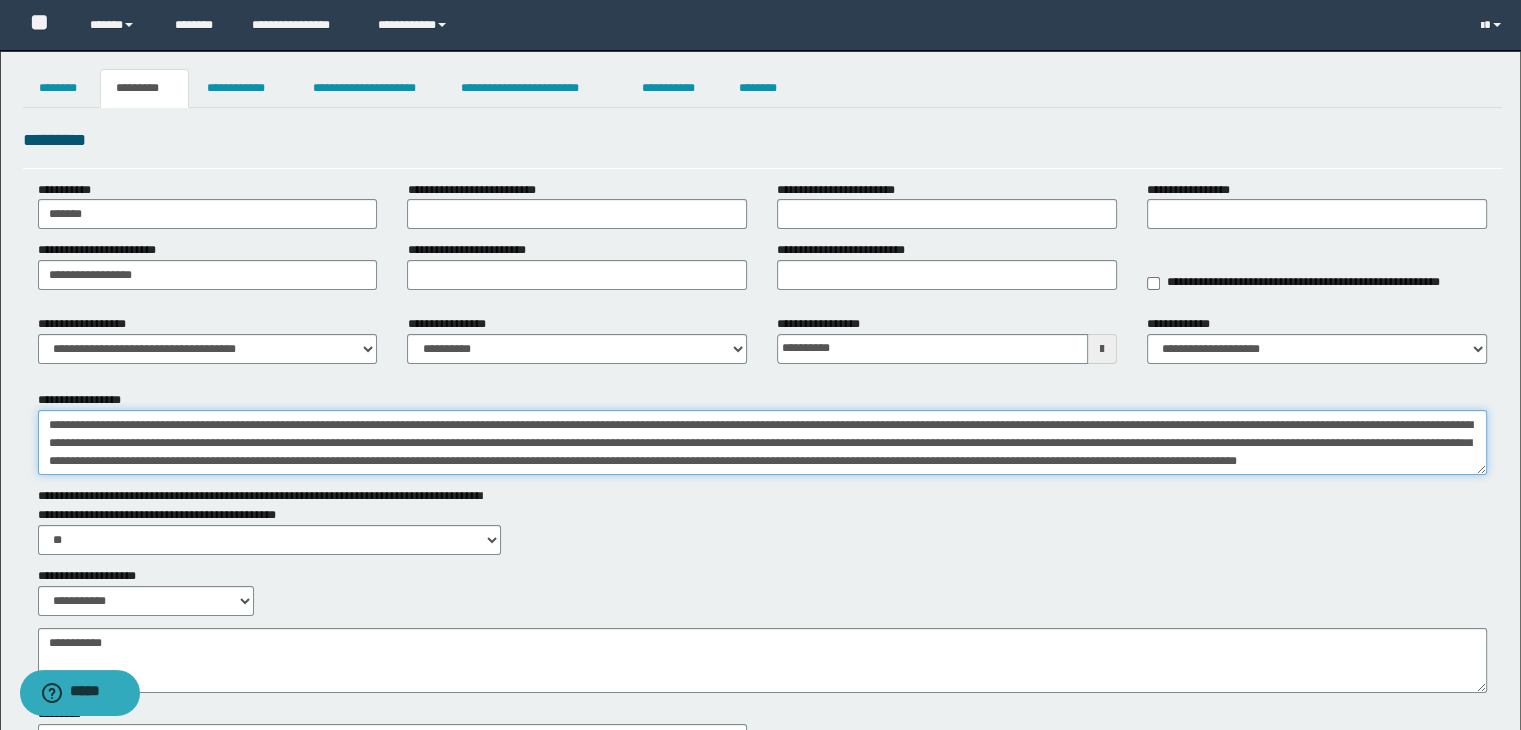 type on "**********" 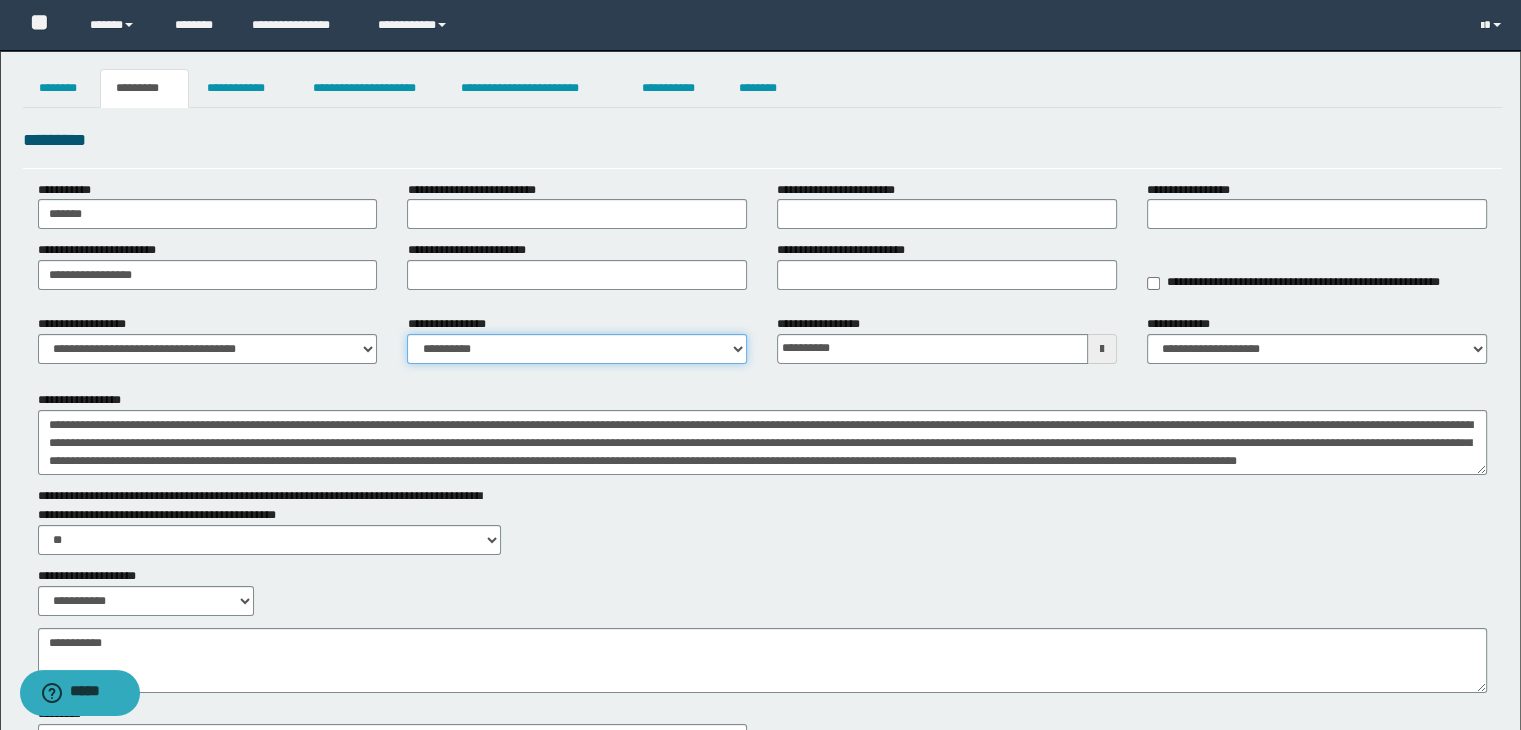 click on "**********" at bounding box center (577, 349) 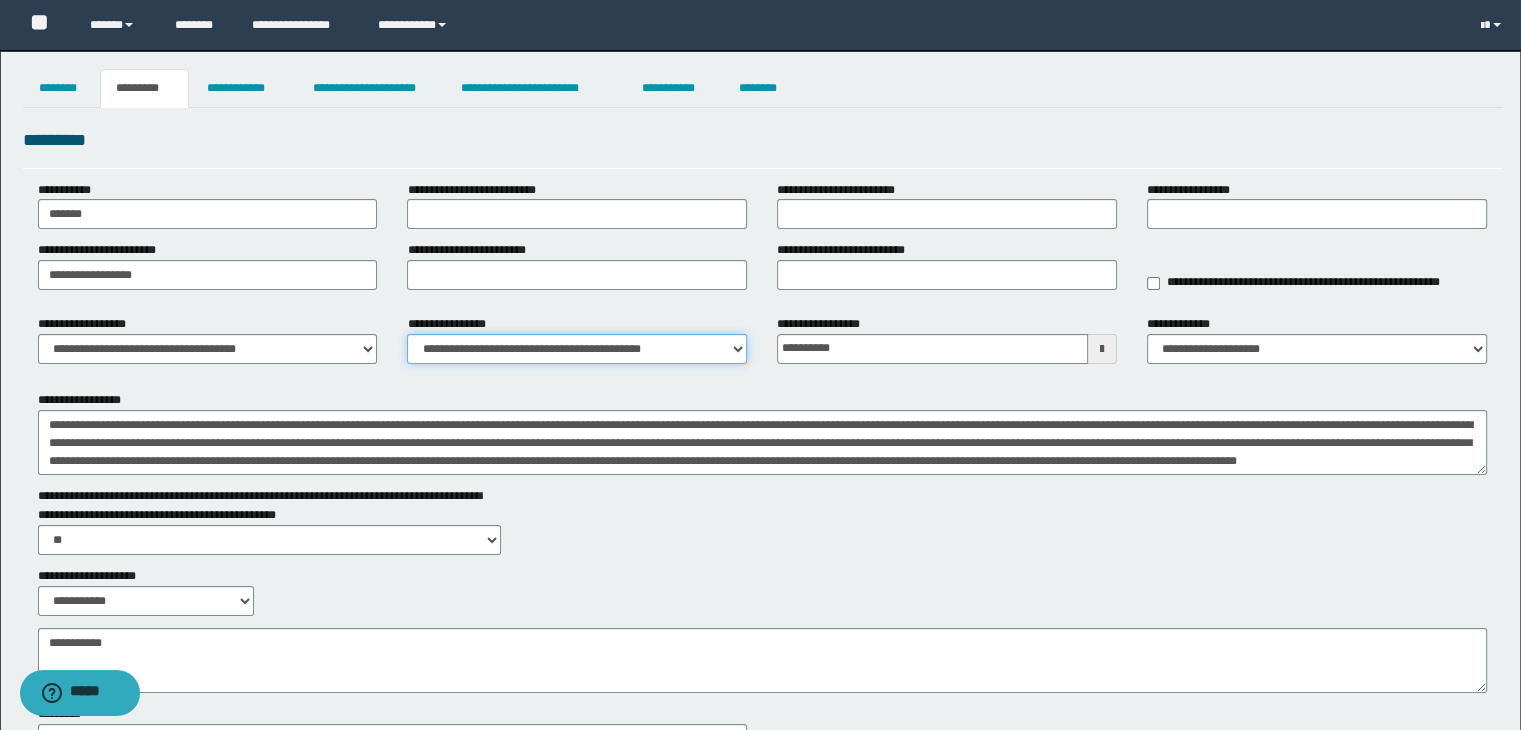 click on "**********" at bounding box center (577, 349) 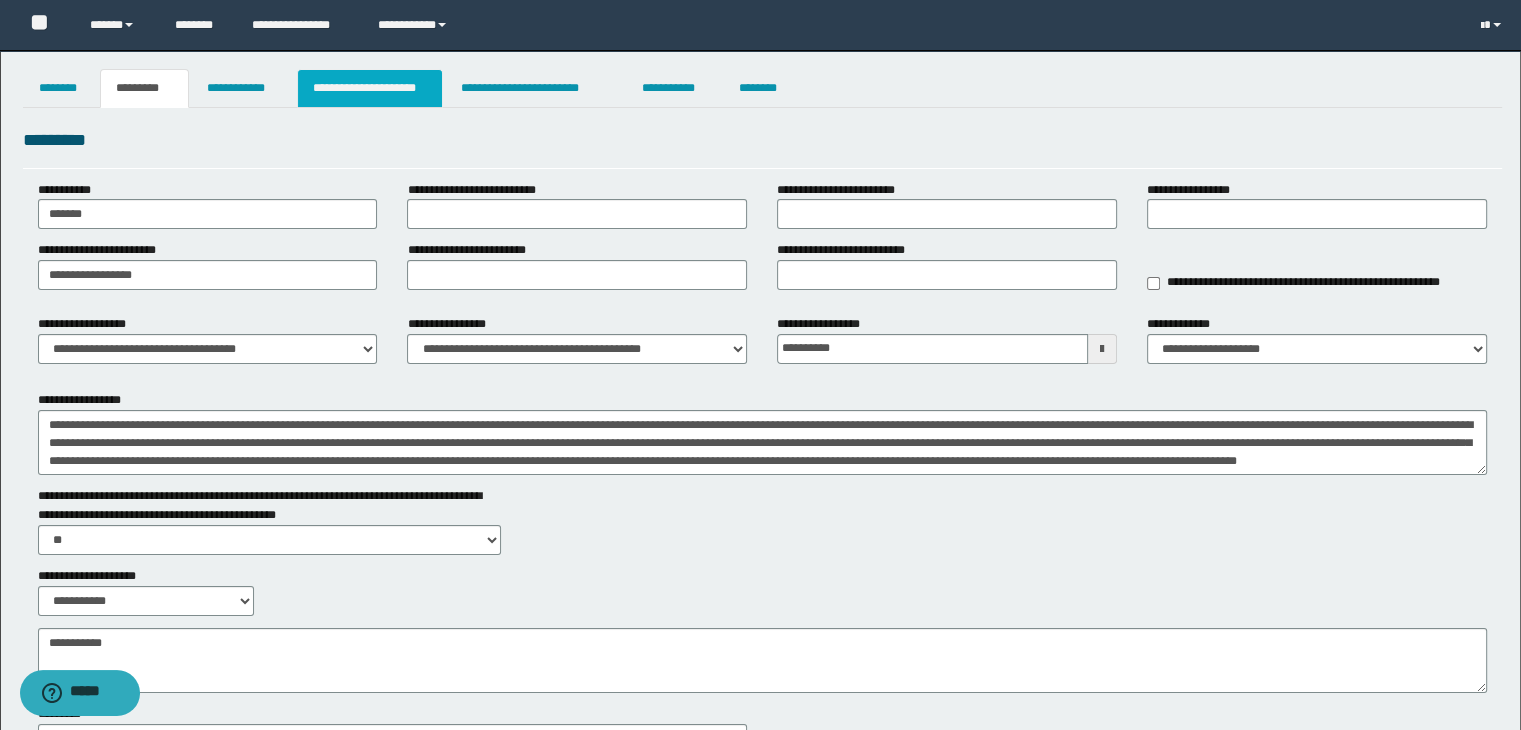 click on "**********" at bounding box center (370, 88) 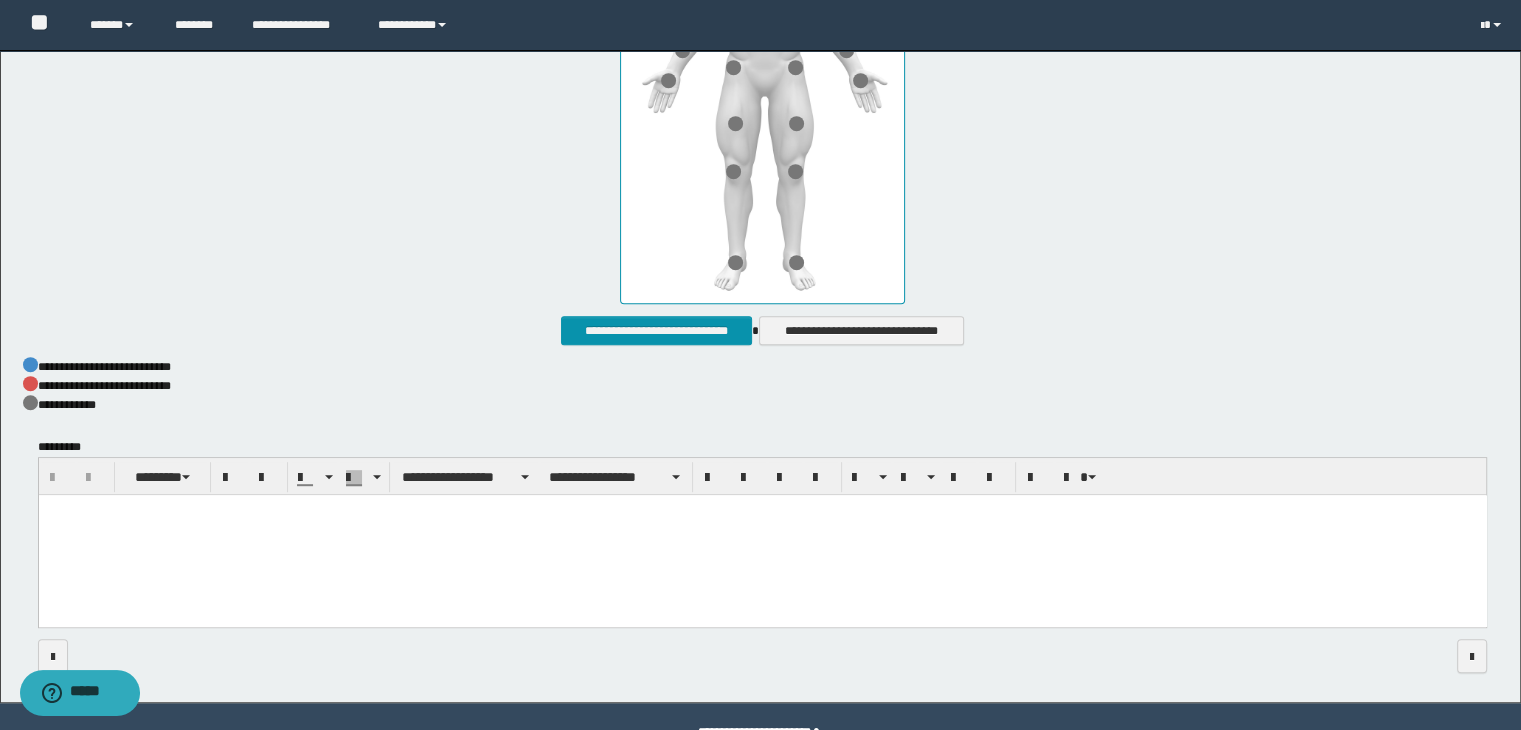 scroll, scrollTop: 1023, scrollLeft: 0, axis: vertical 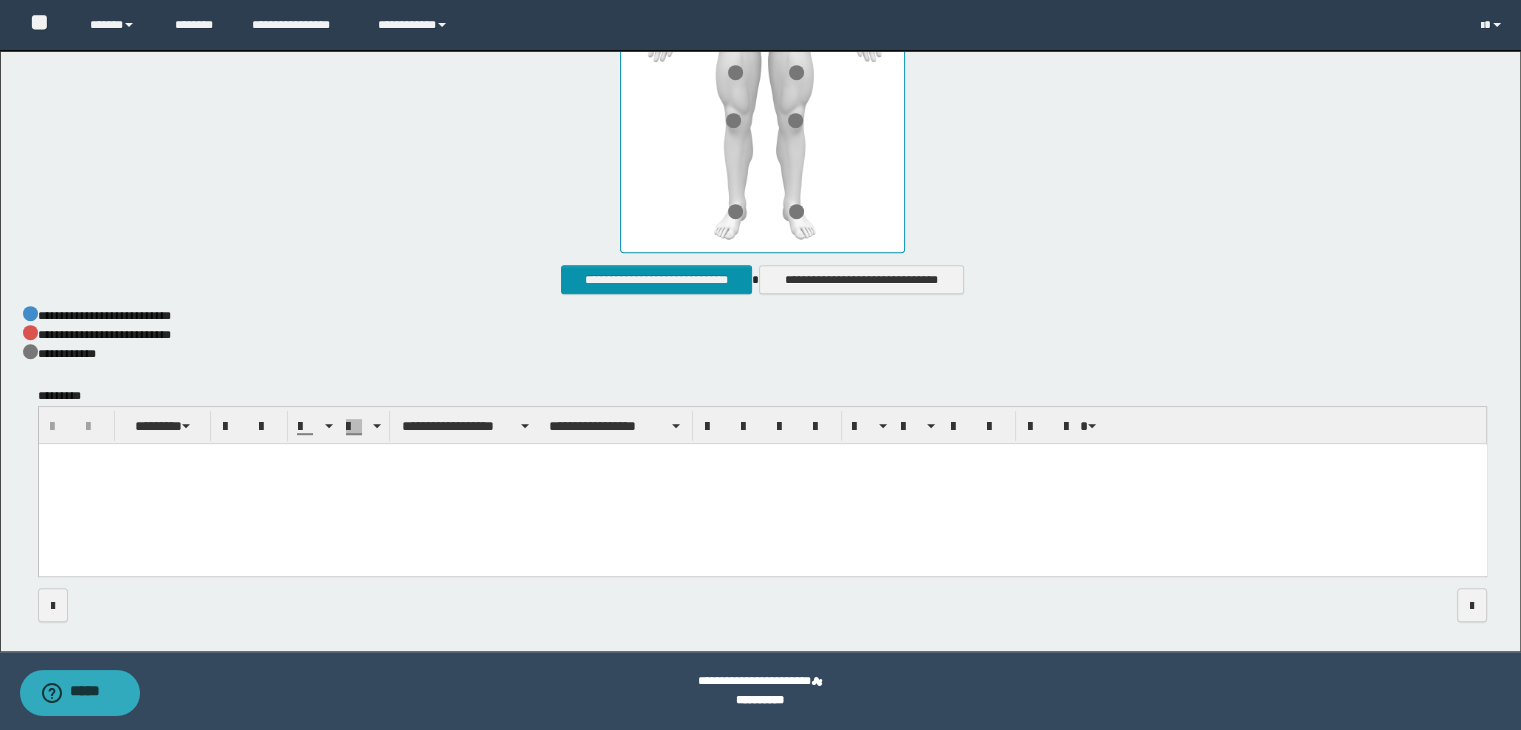 click at bounding box center (762, 484) 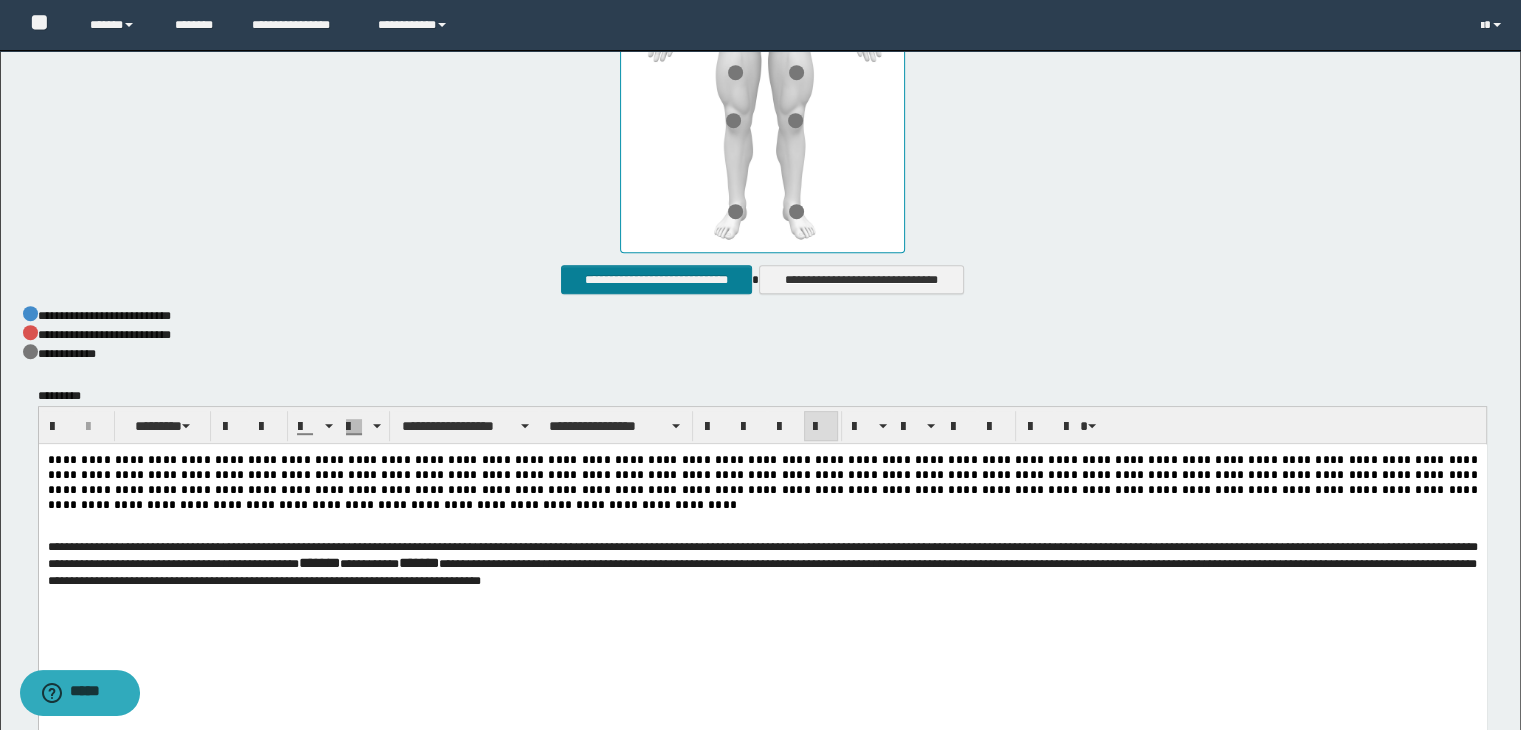 click on "**********" at bounding box center (656, 280) 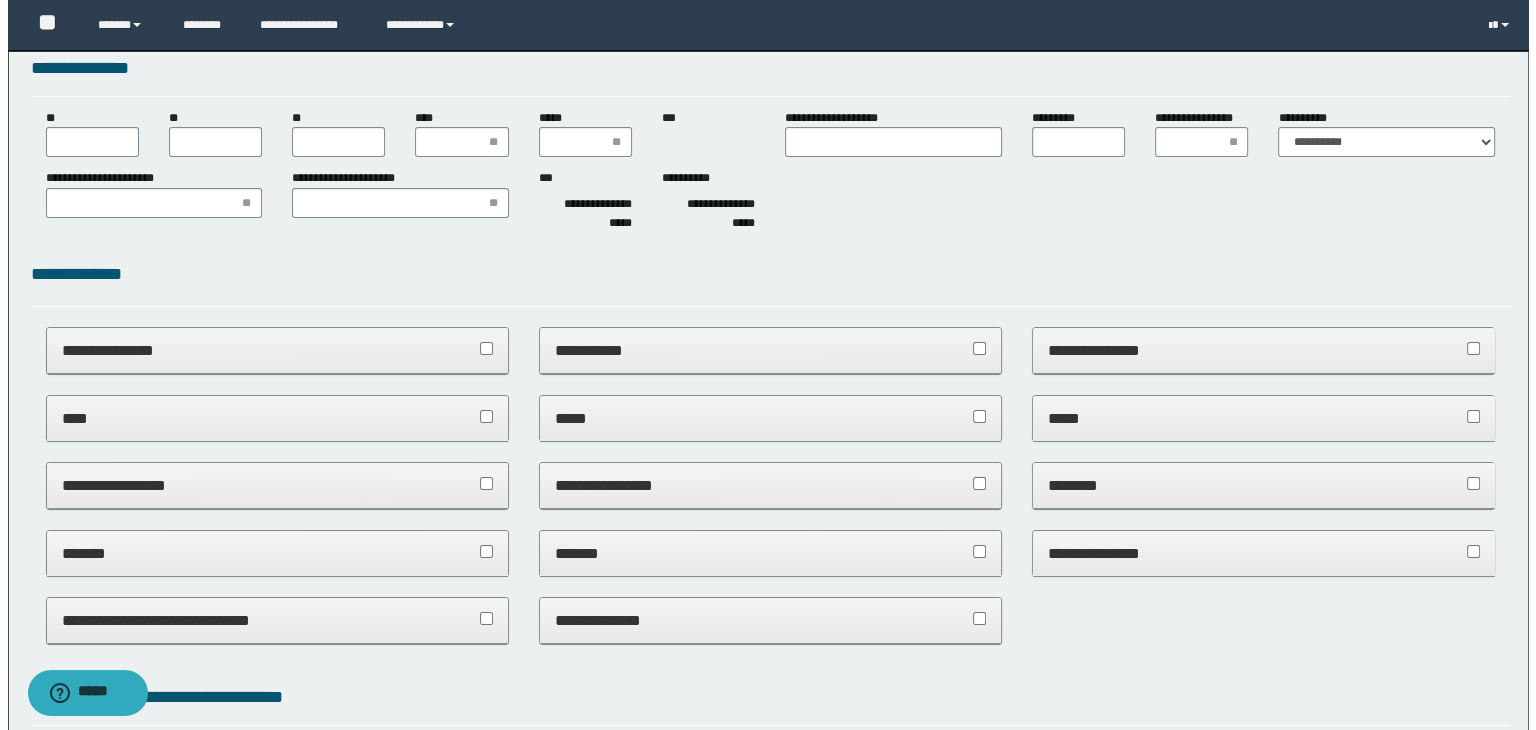 scroll, scrollTop: 0, scrollLeft: 0, axis: both 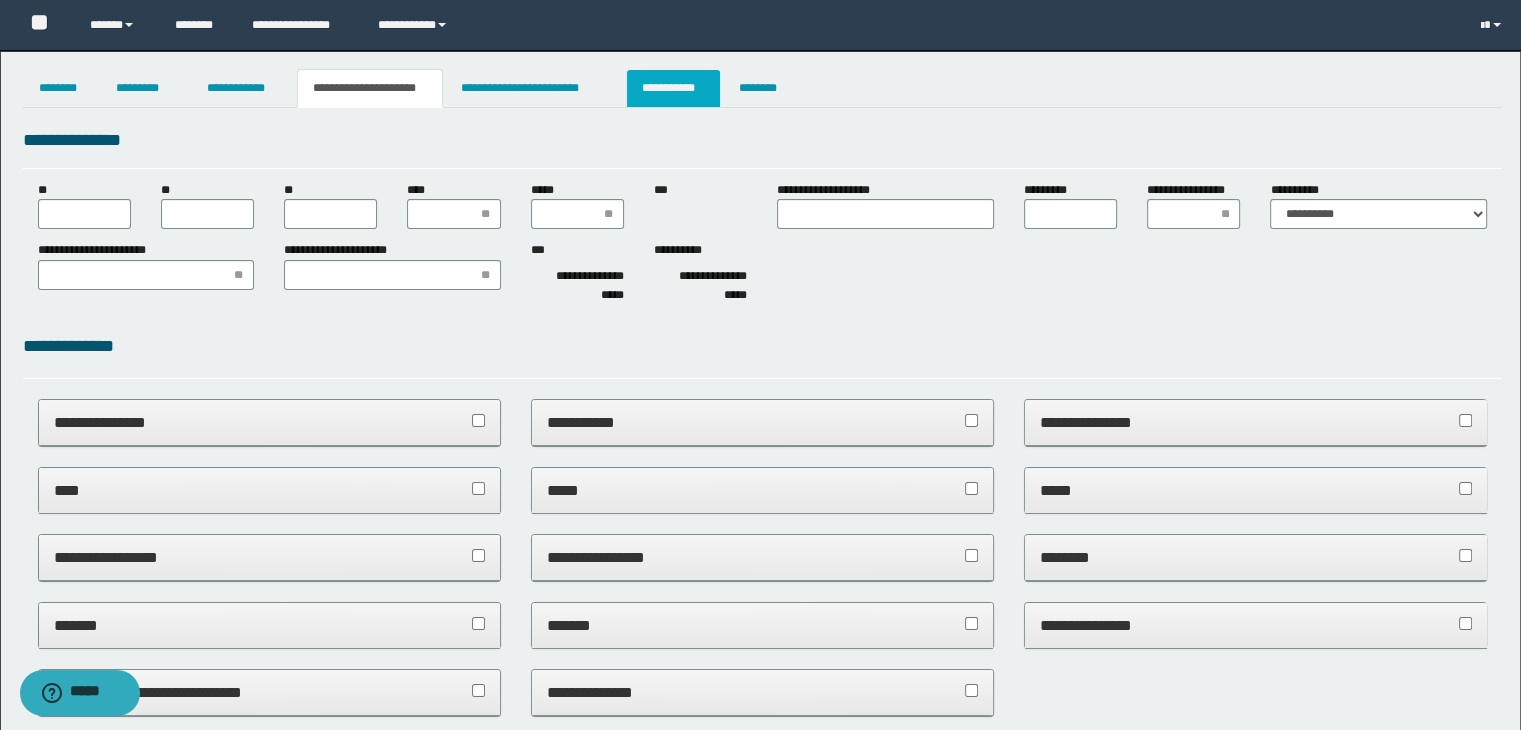 click on "**********" at bounding box center (673, 88) 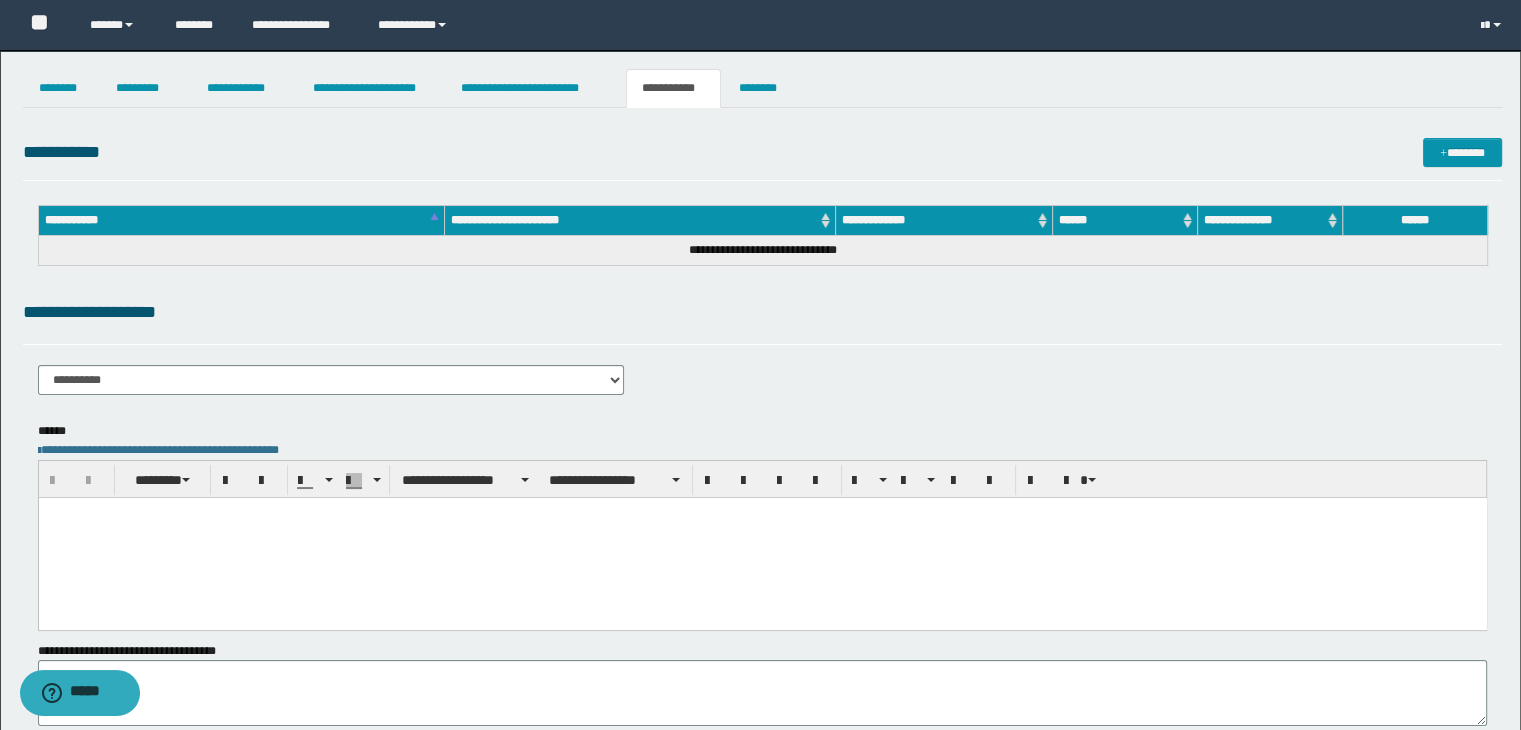 scroll, scrollTop: 149, scrollLeft: 0, axis: vertical 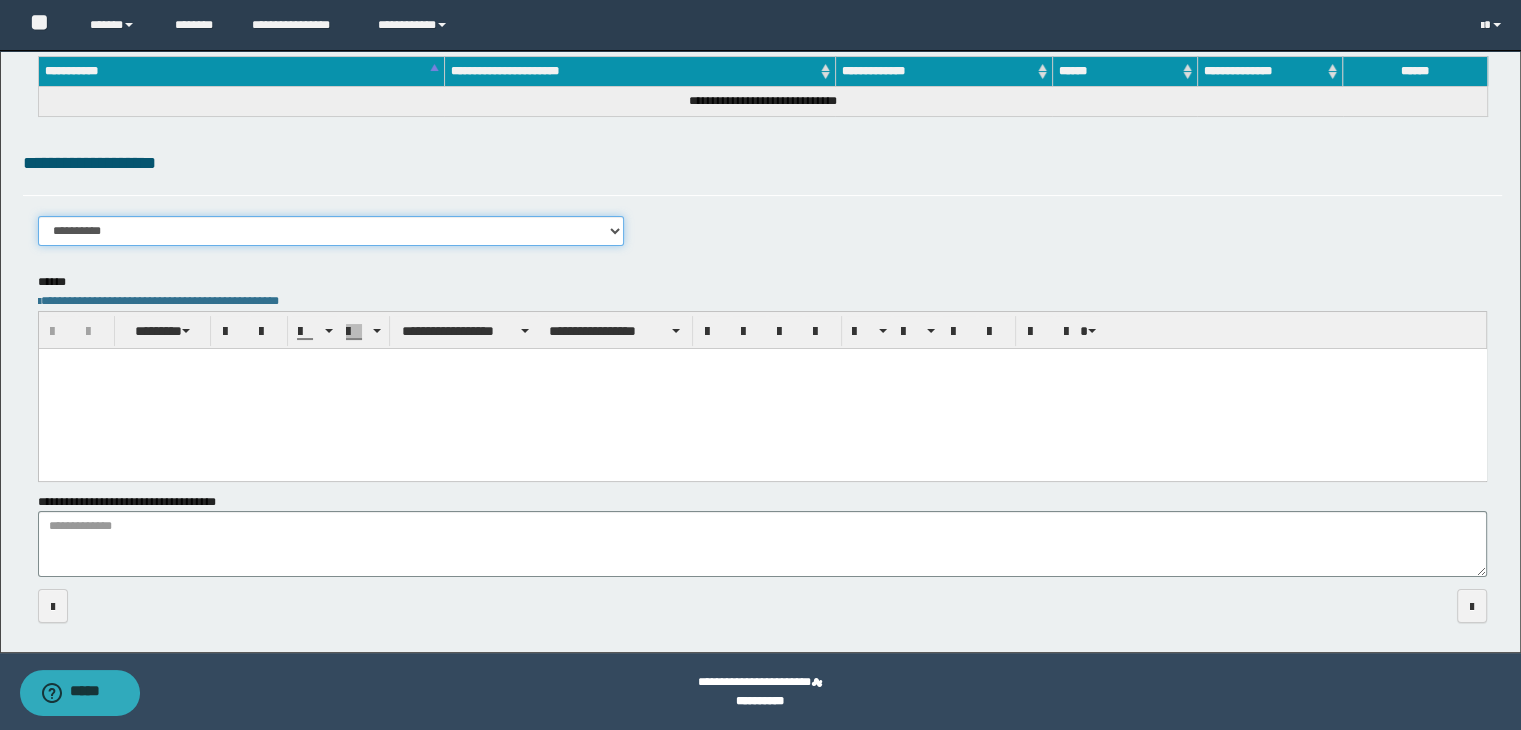 click on "**********" at bounding box center (331, 231) 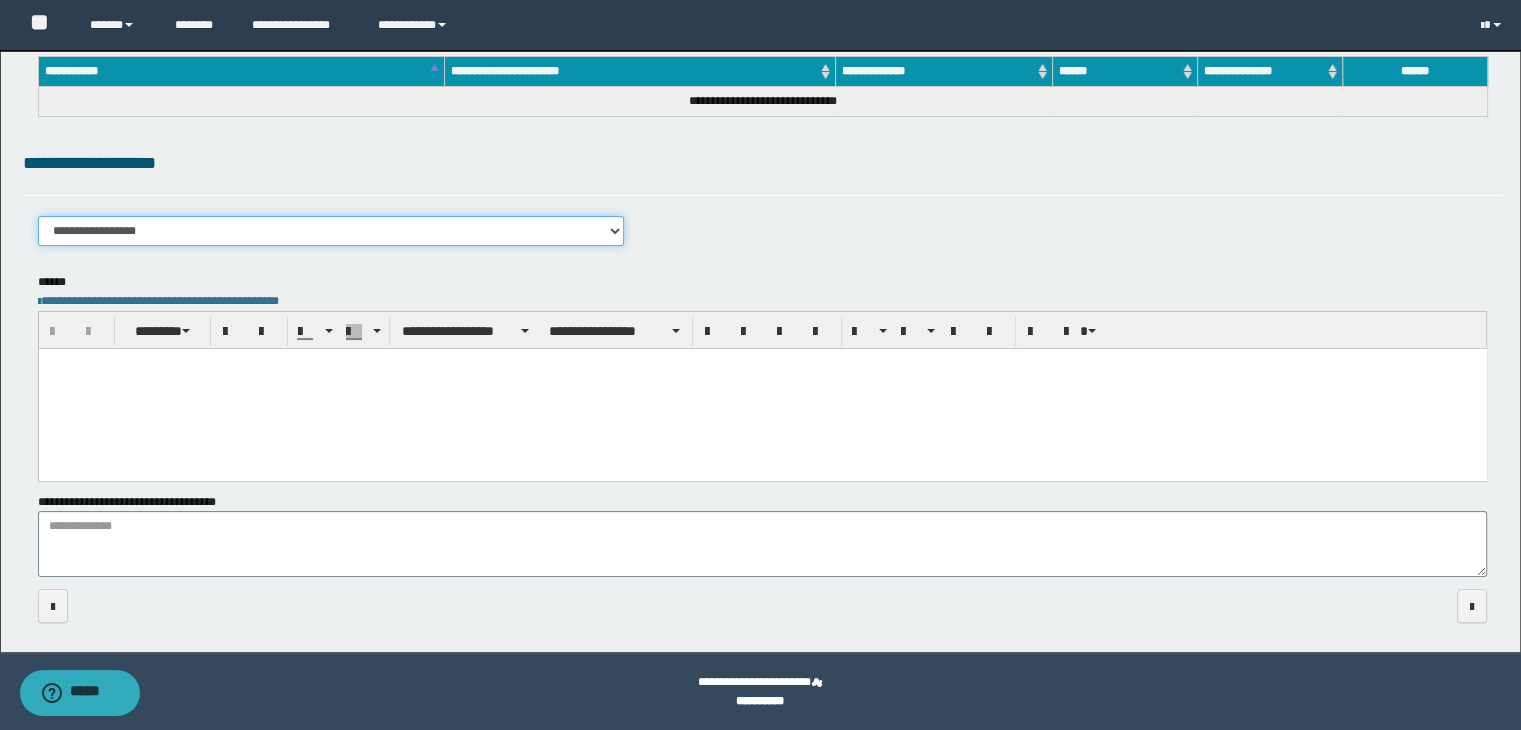 click on "**********" at bounding box center (331, 231) 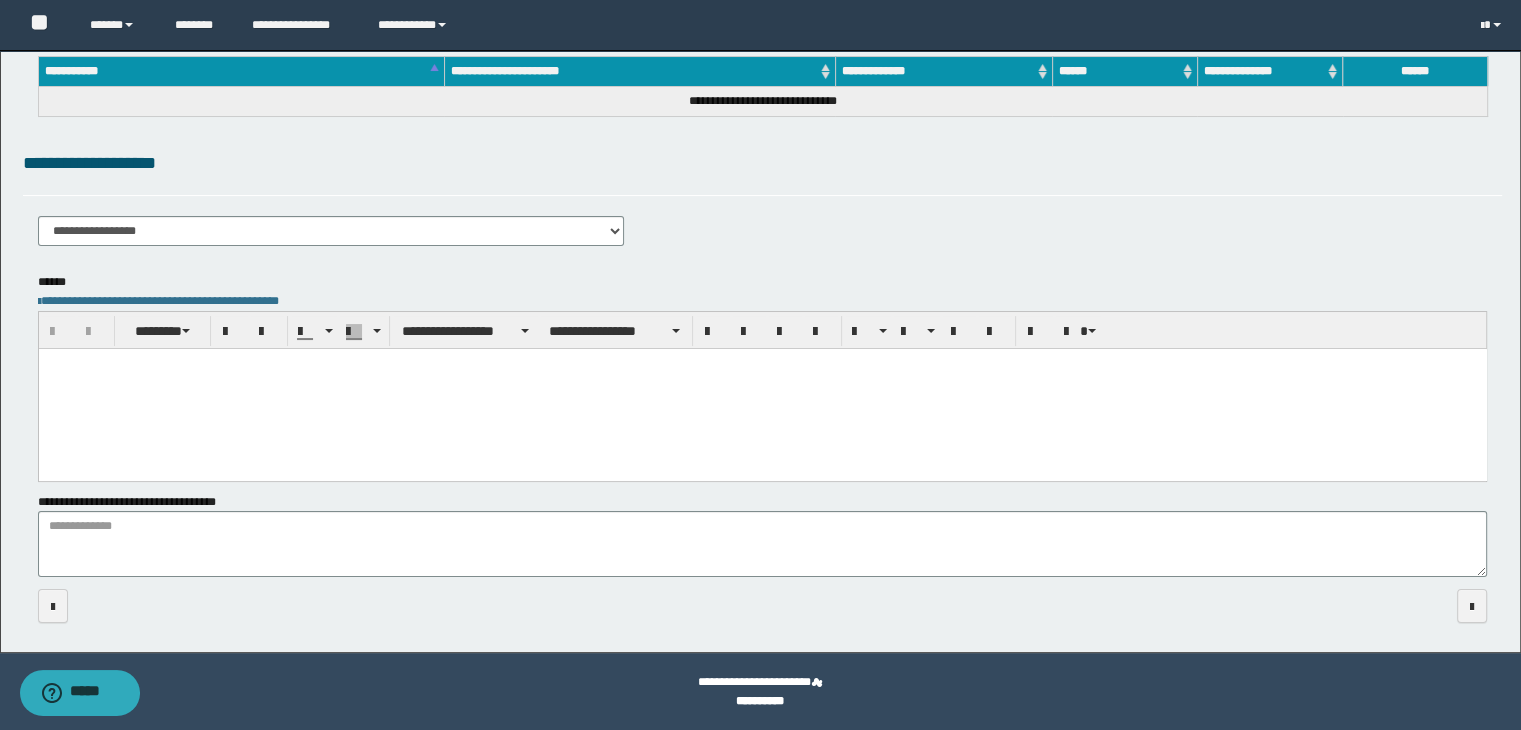 click at bounding box center [762, 388] 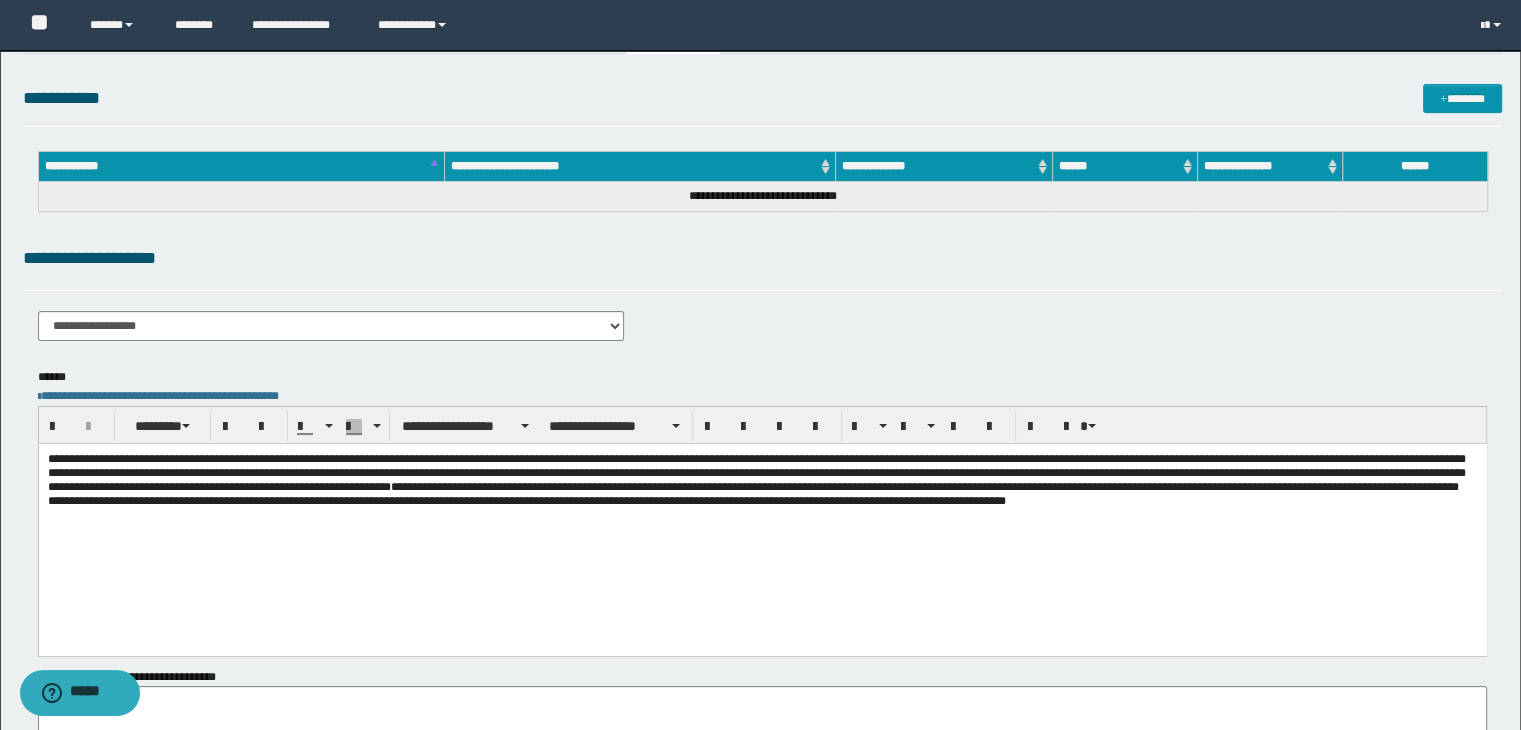 scroll, scrollTop: 0, scrollLeft: 0, axis: both 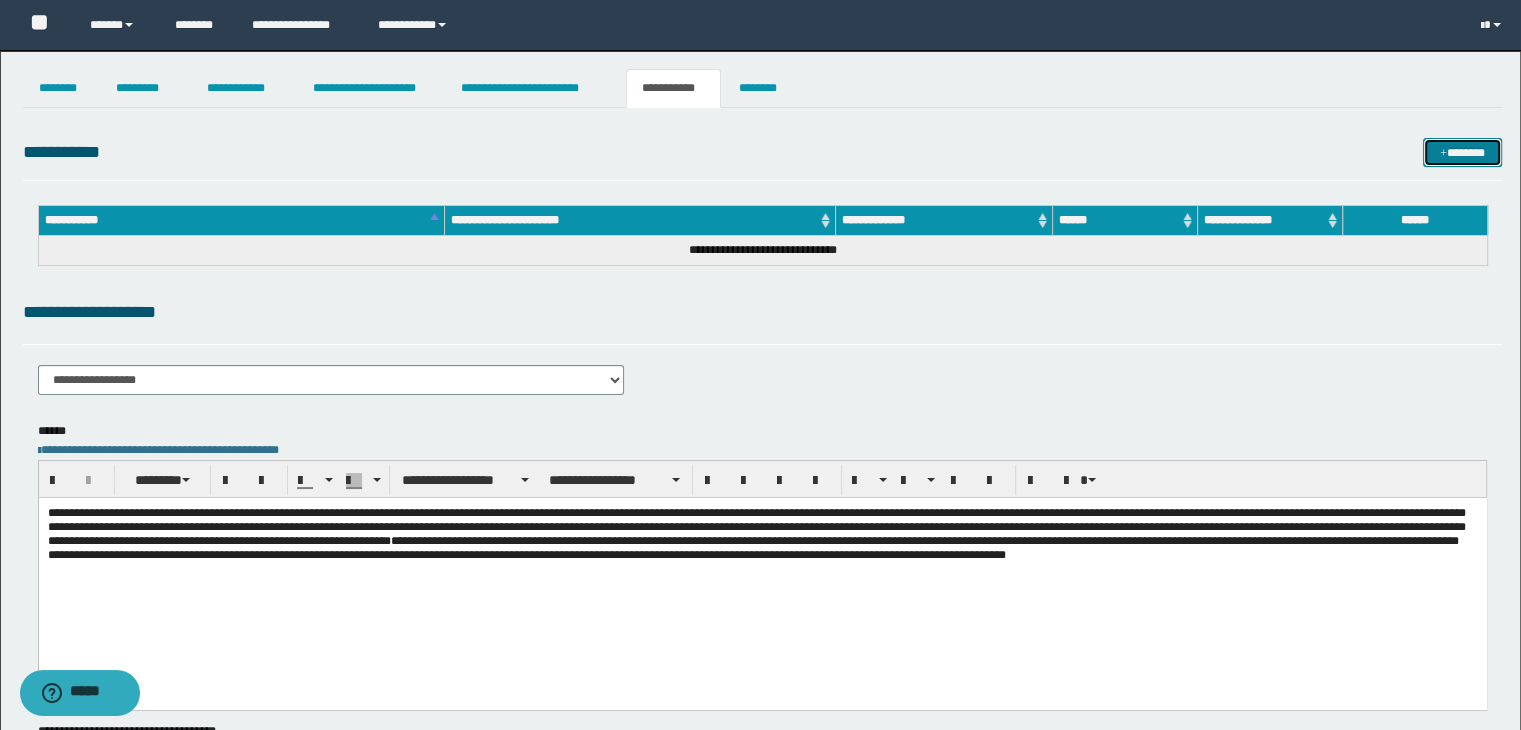 click at bounding box center (1443, 154) 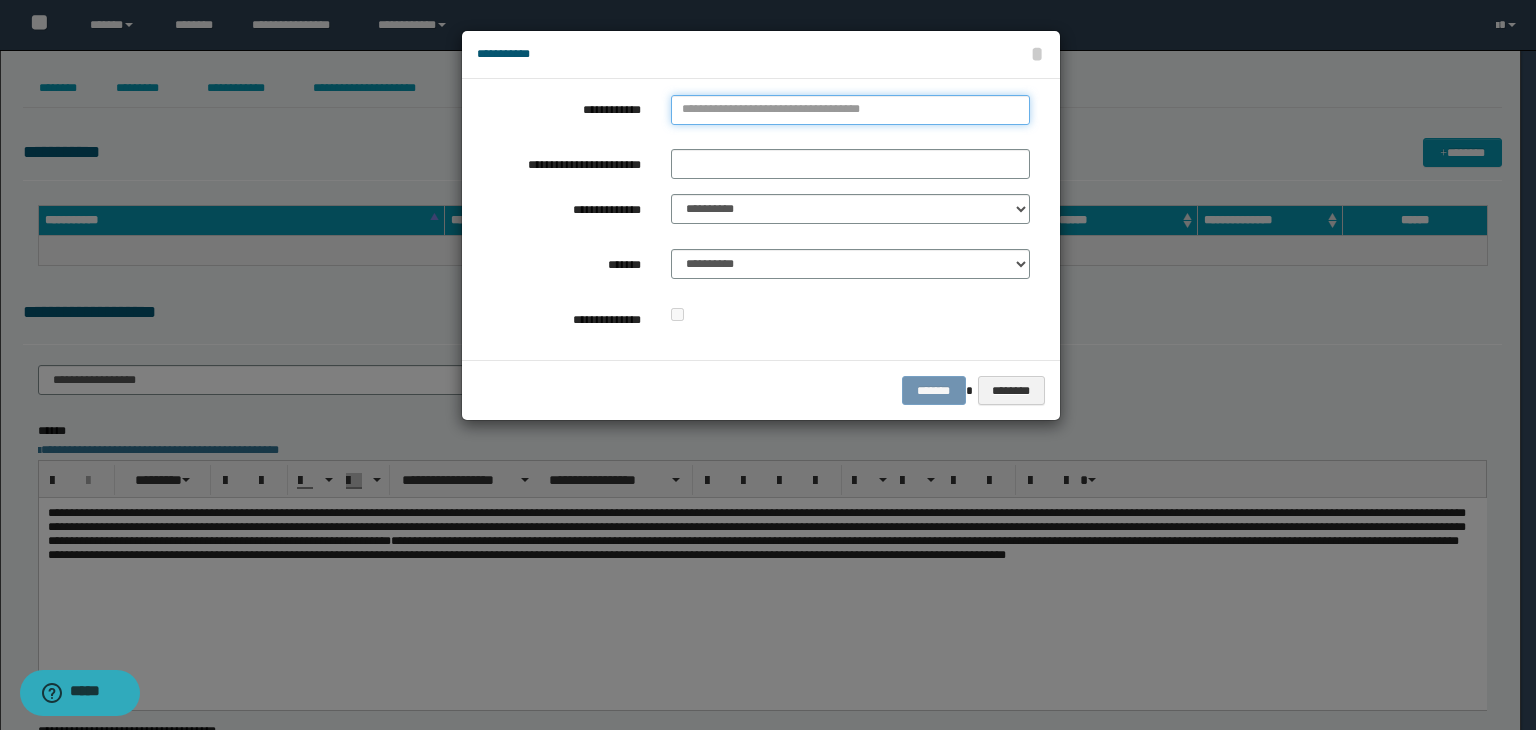 click on "**********" at bounding box center [850, 110] 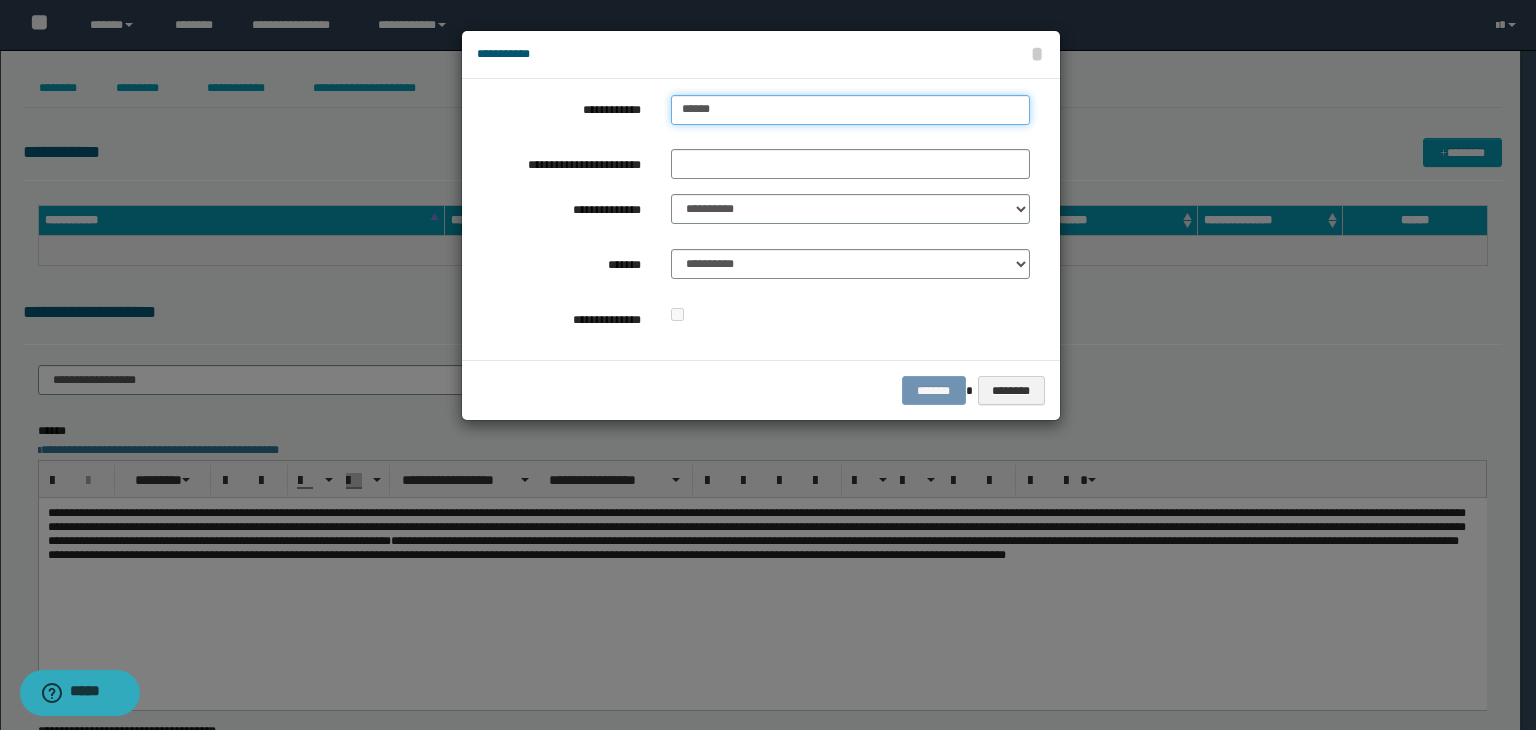 type on "*******" 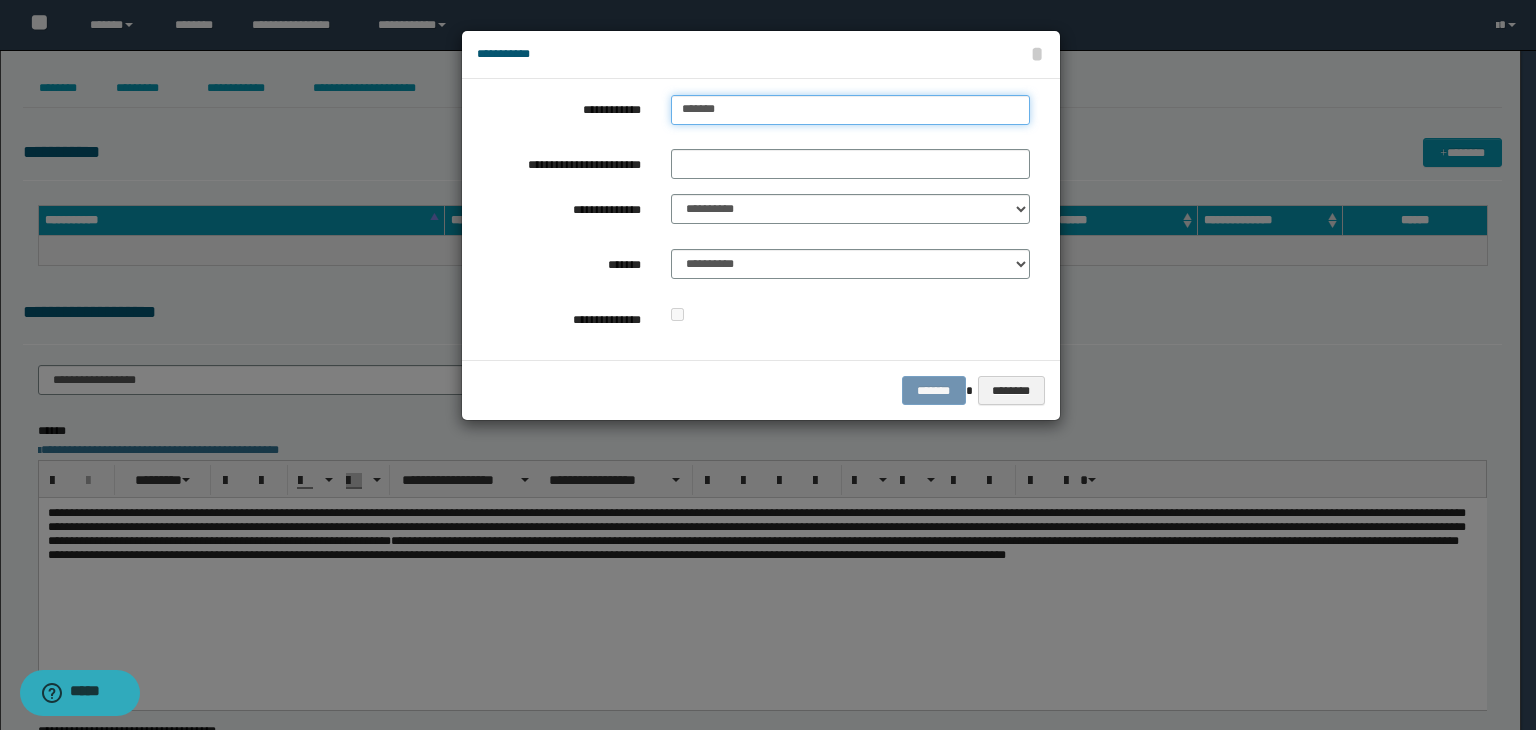 type on "**********" 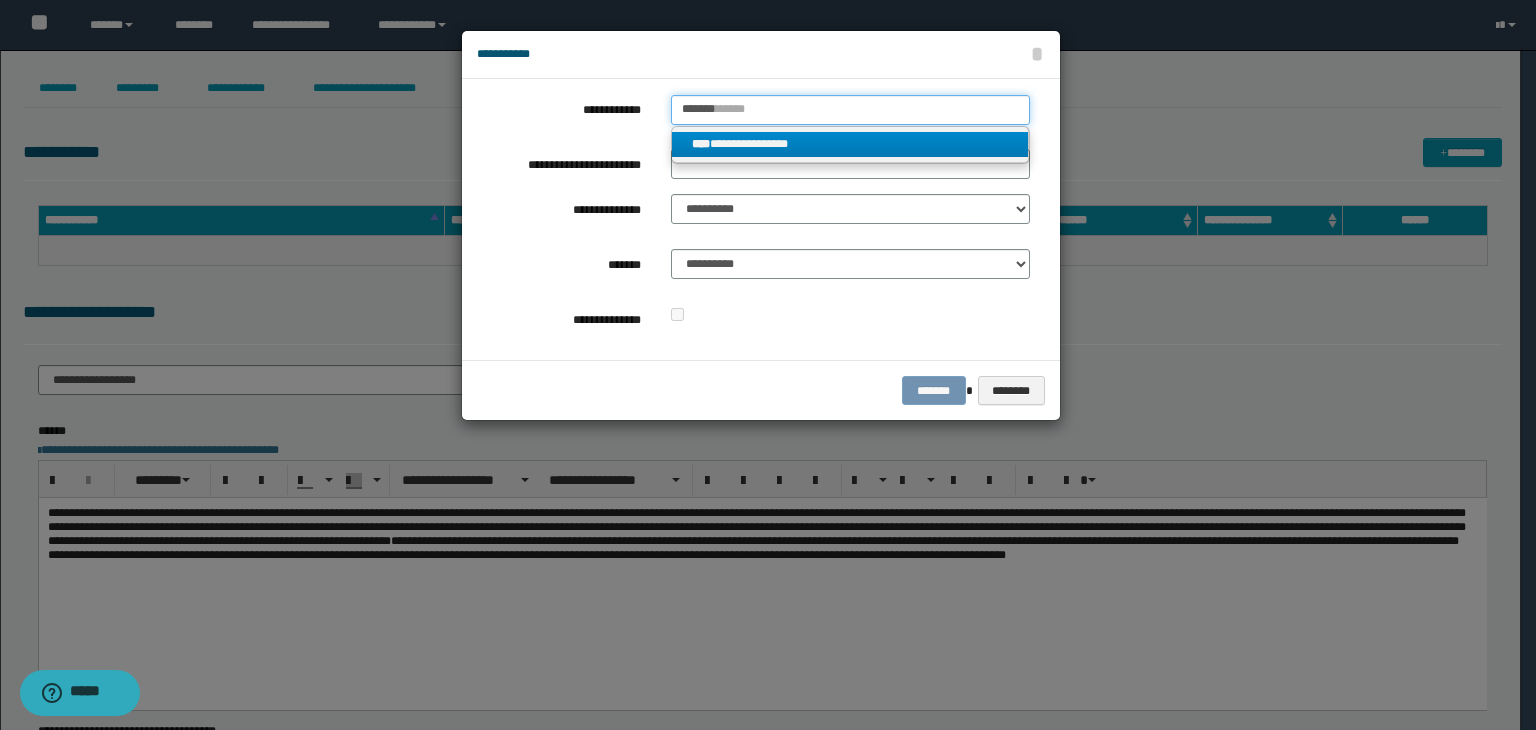 type on "*******" 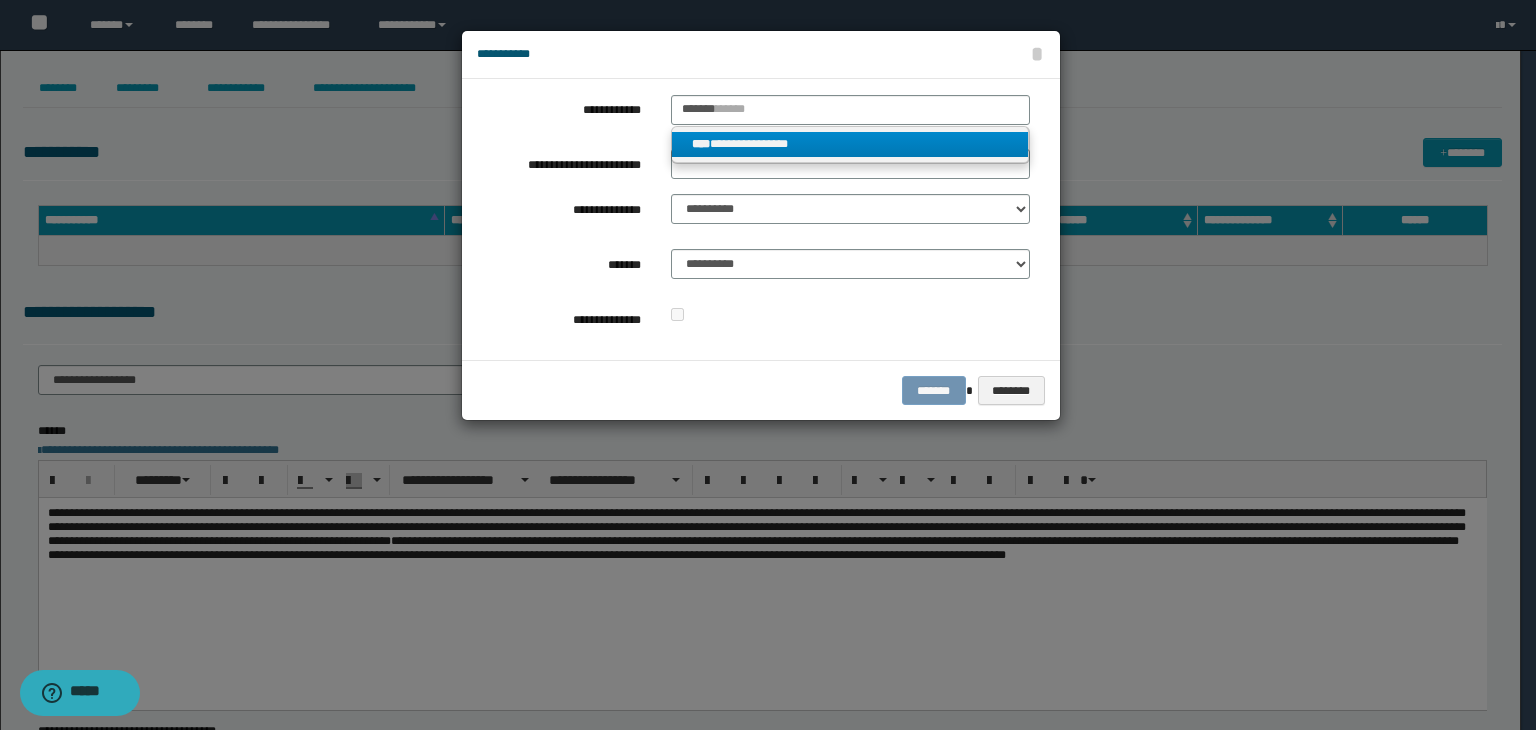 click on "**********" at bounding box center [850, 144] 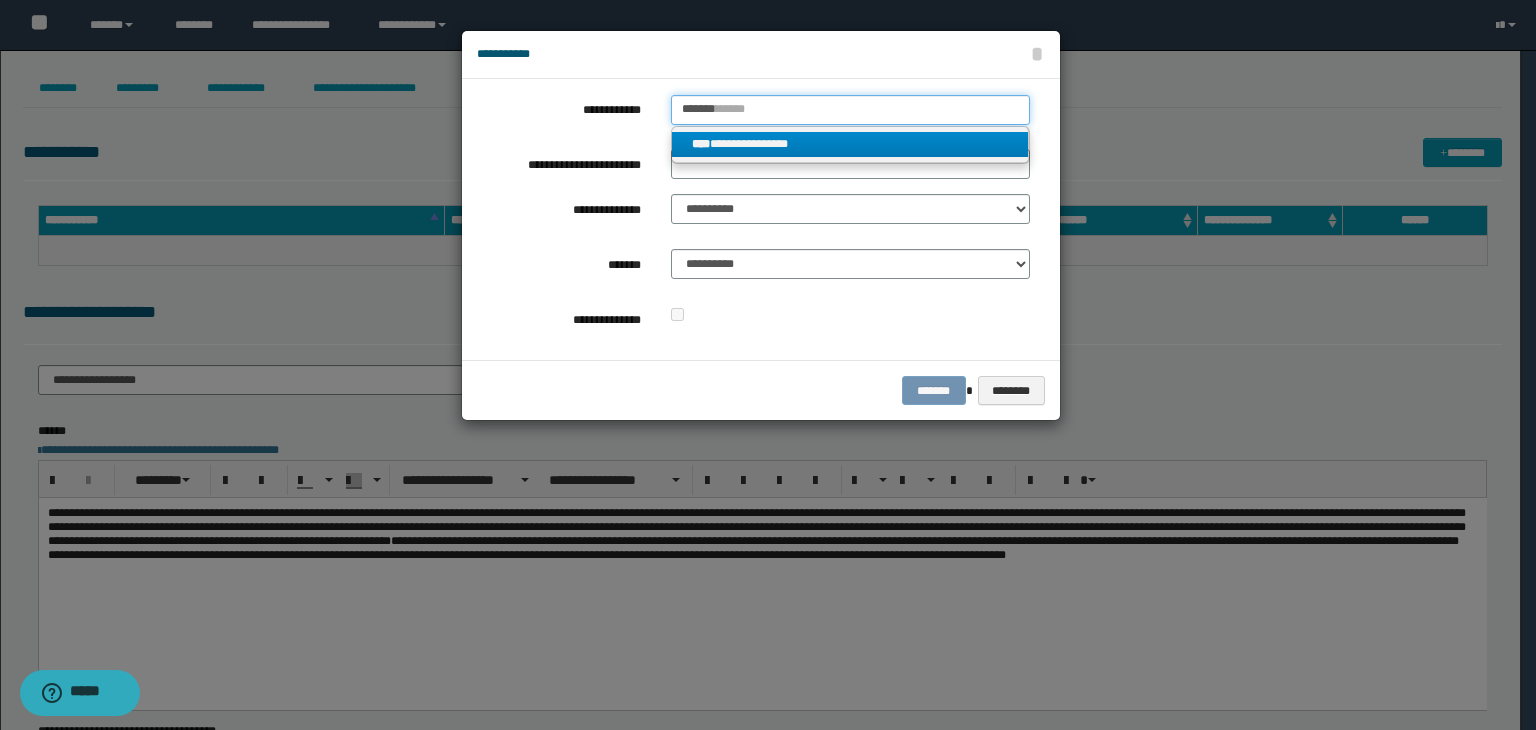 type 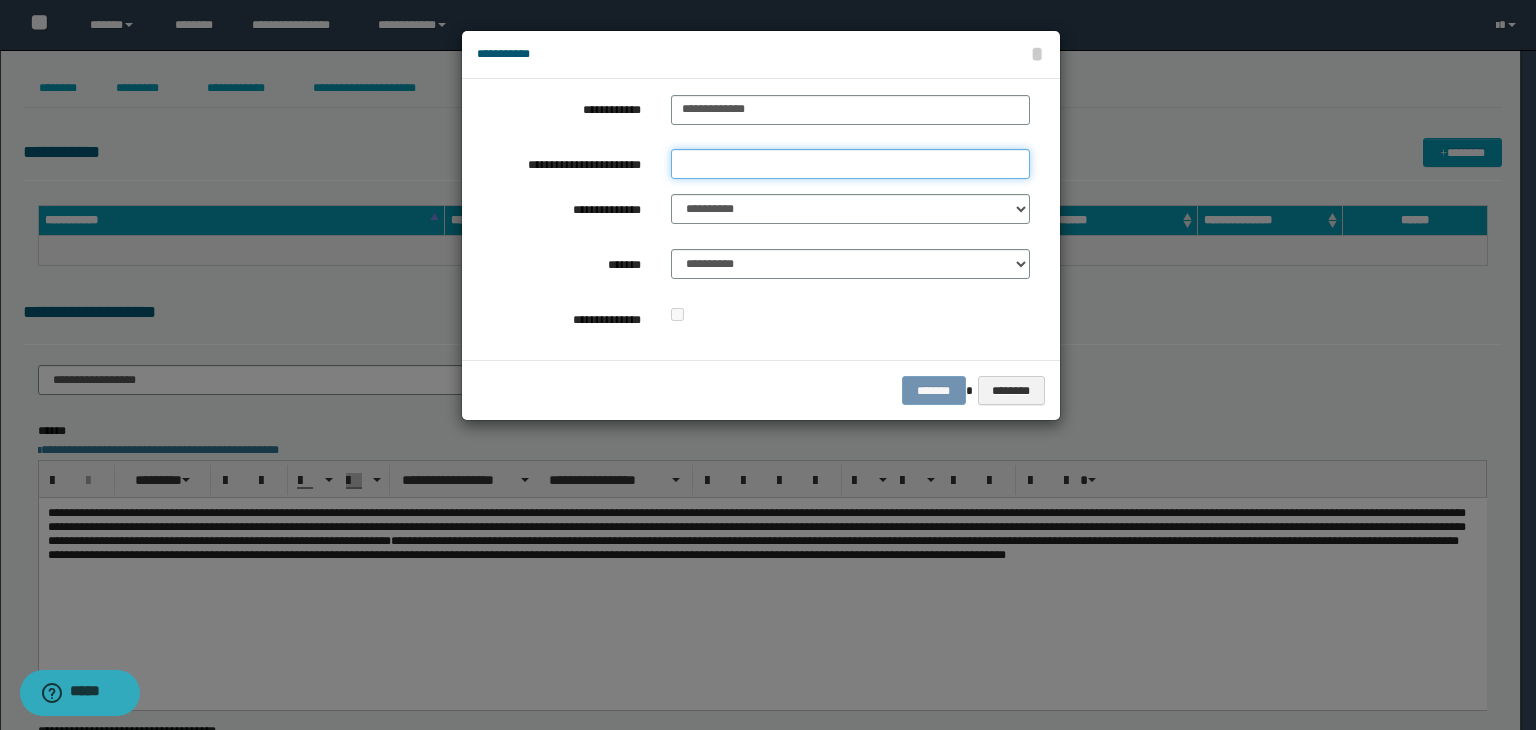 click on "**********" at bounding box center (850, 164) 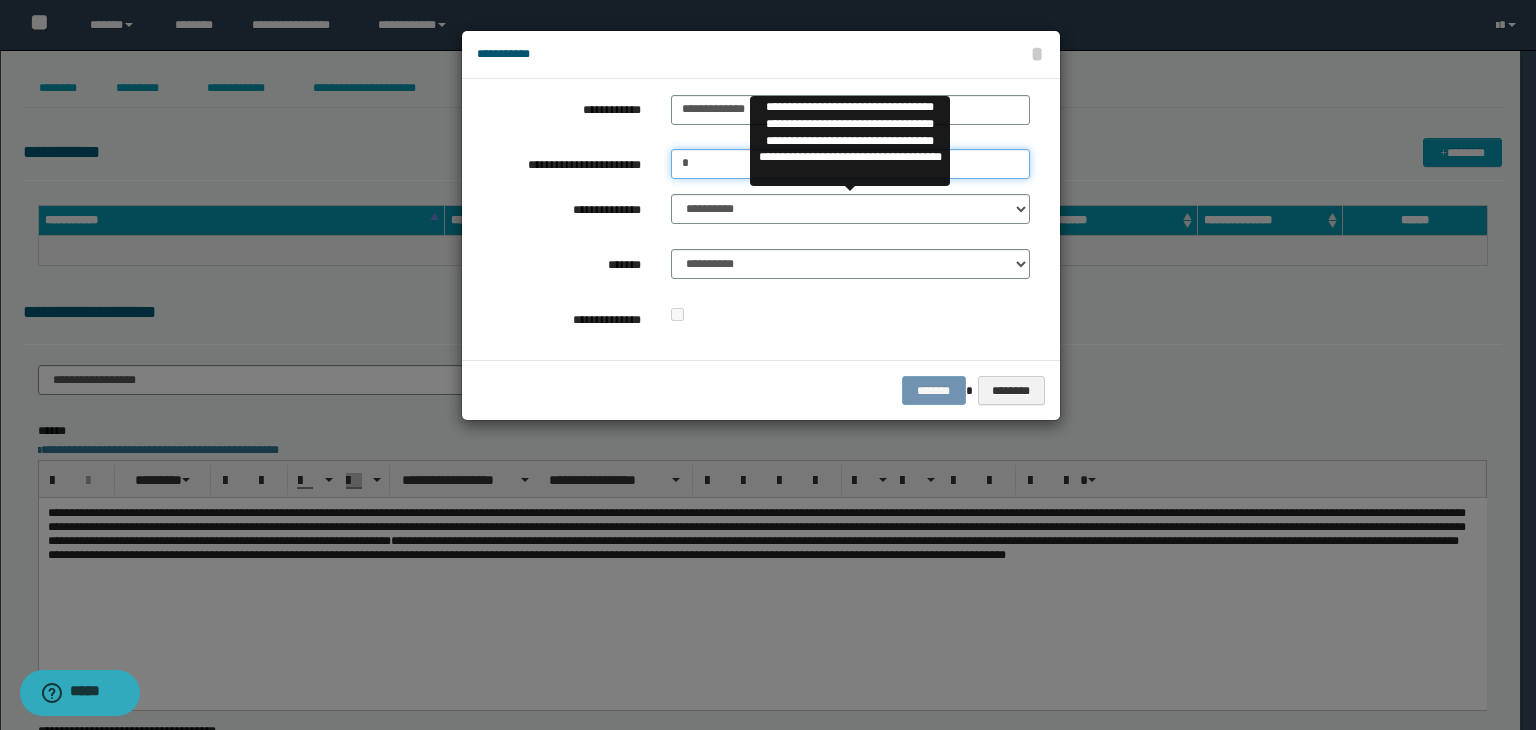 type on "*" 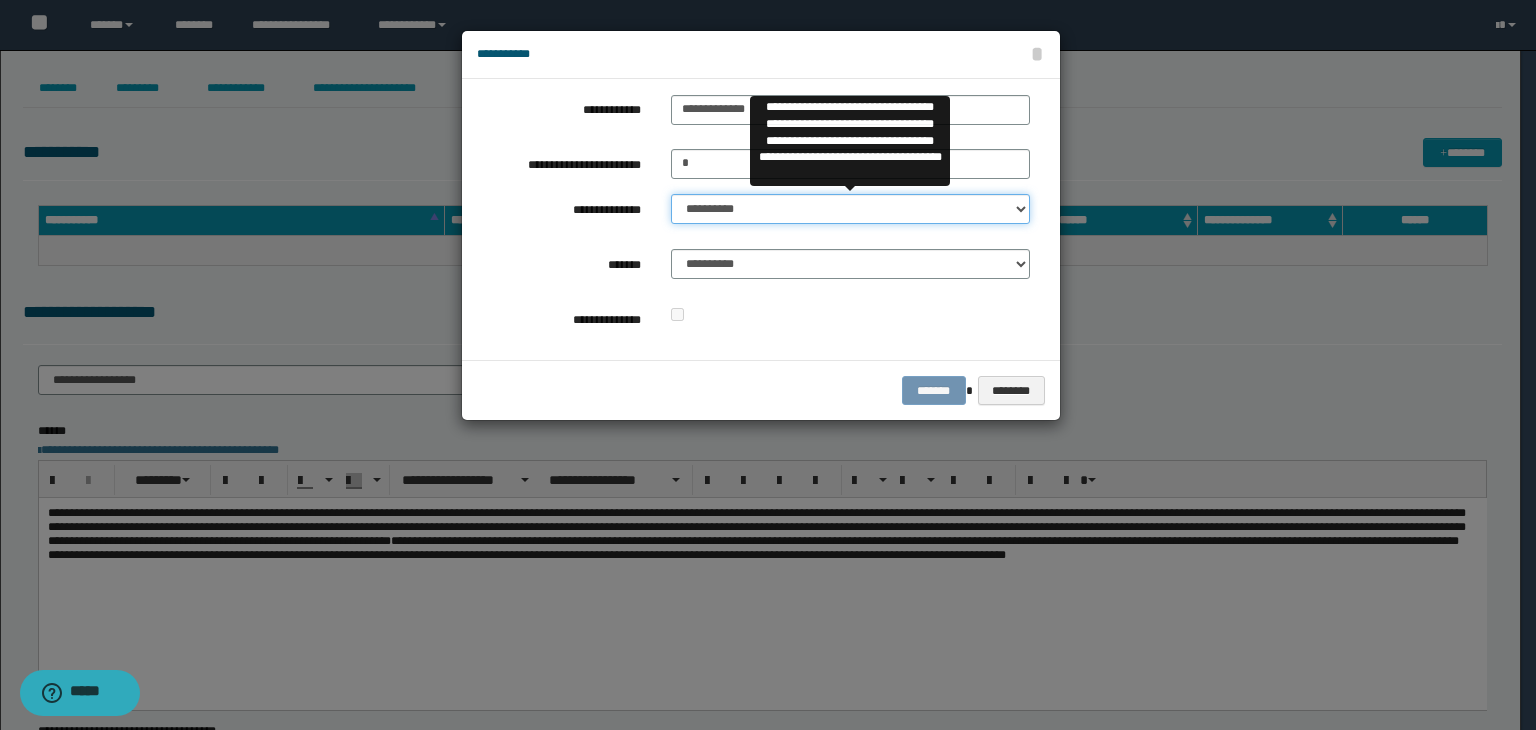 click on "**********" at bounding box center [850, 209] 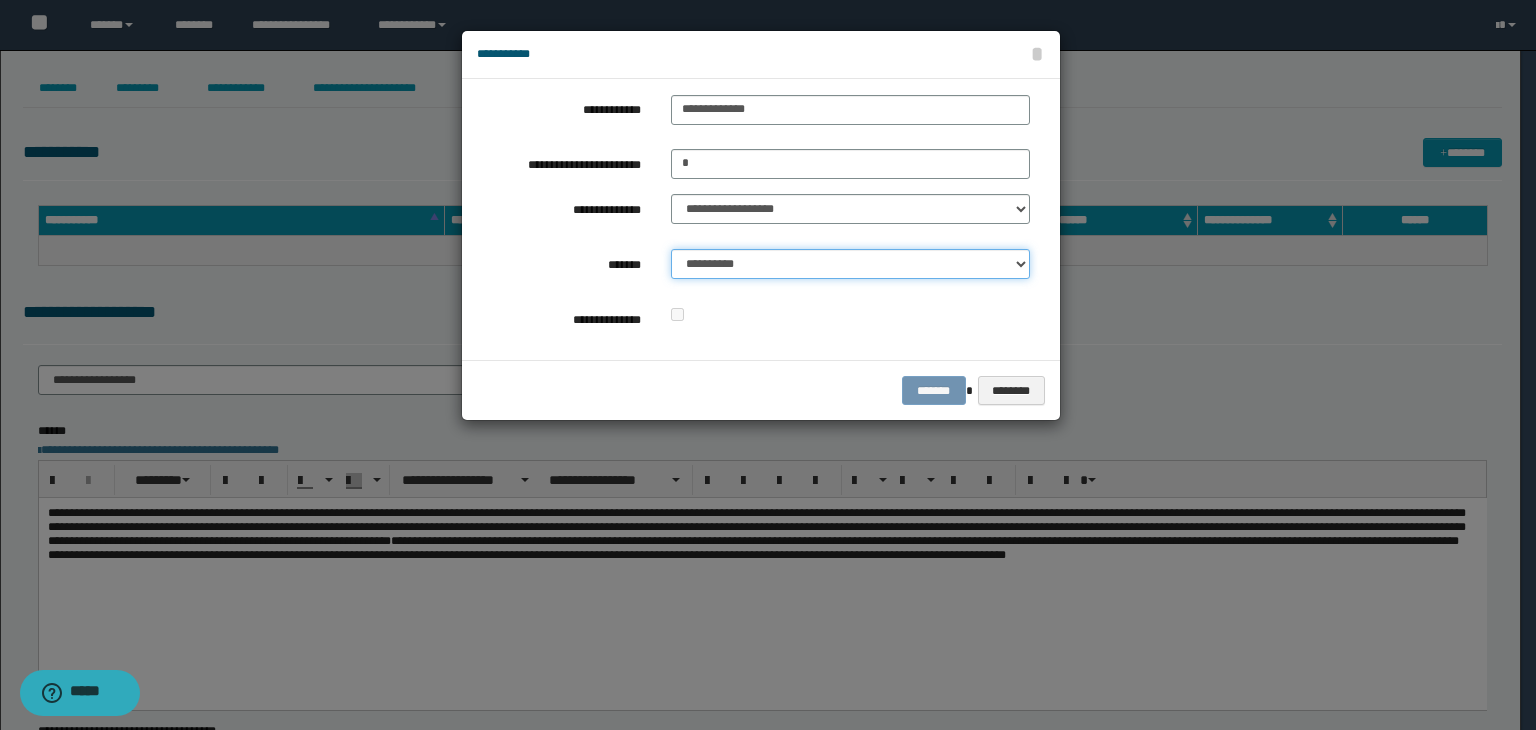 click on "**********" at bounding box center [850, 264] 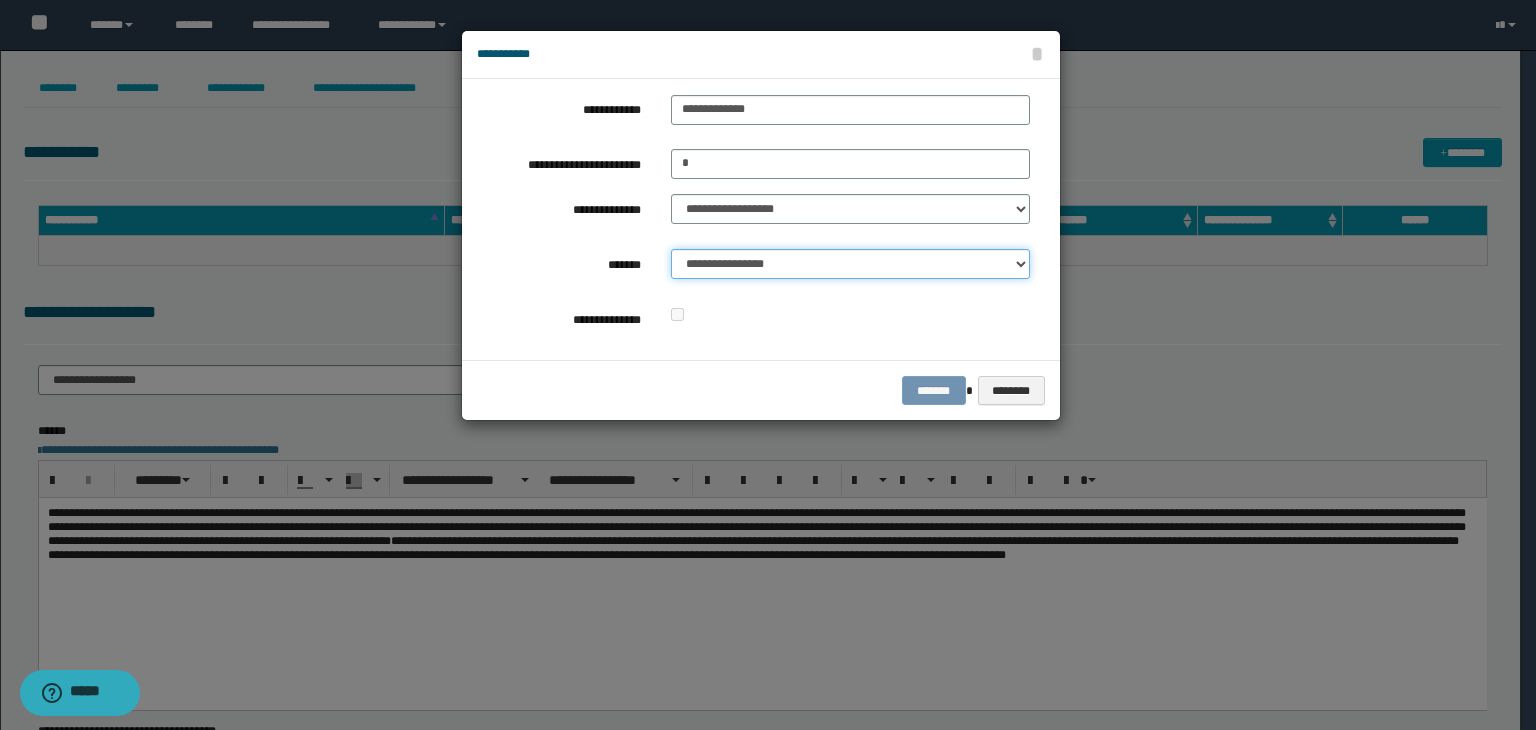 click on "**********" at bounding box center (850, 264) 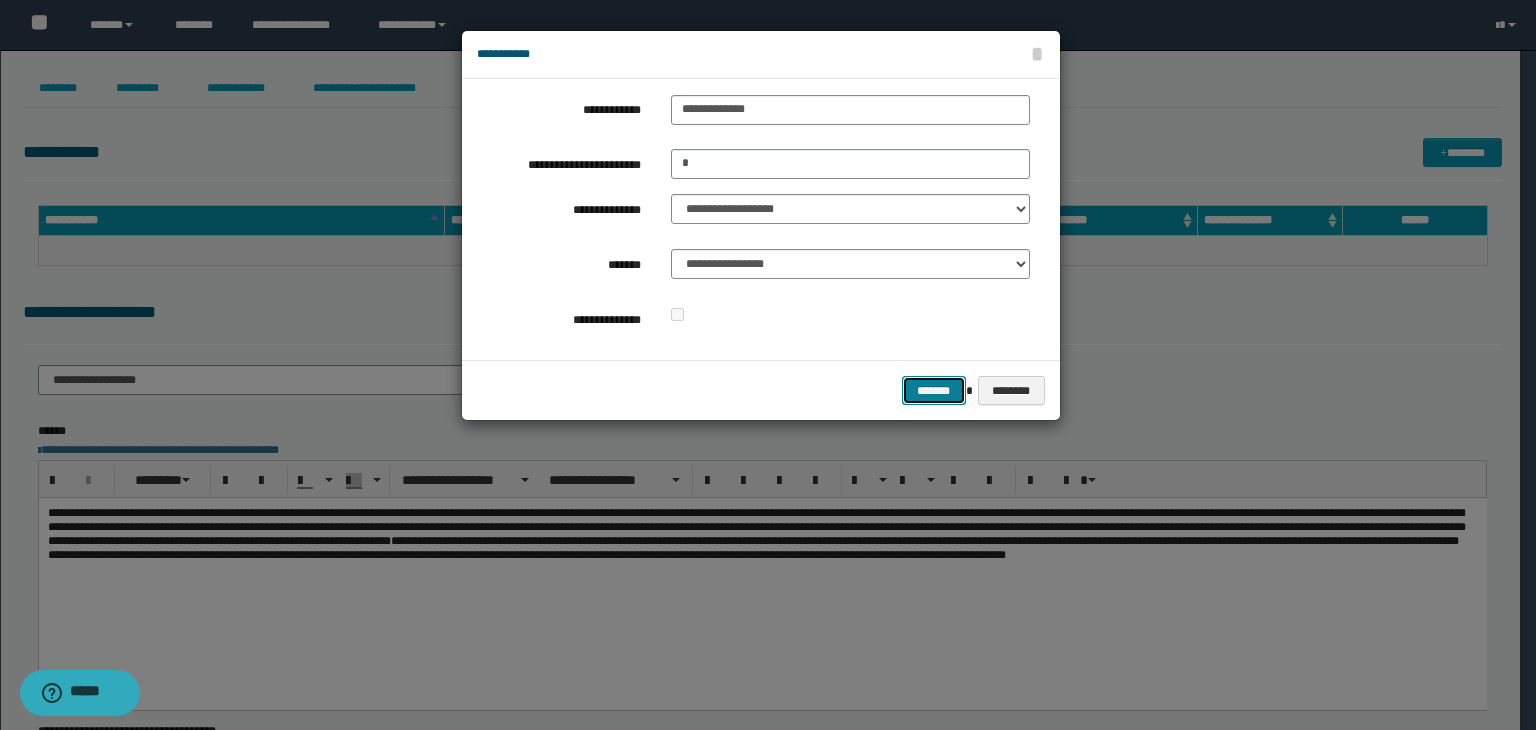 click on "*******" at bounding box center [934, 391] 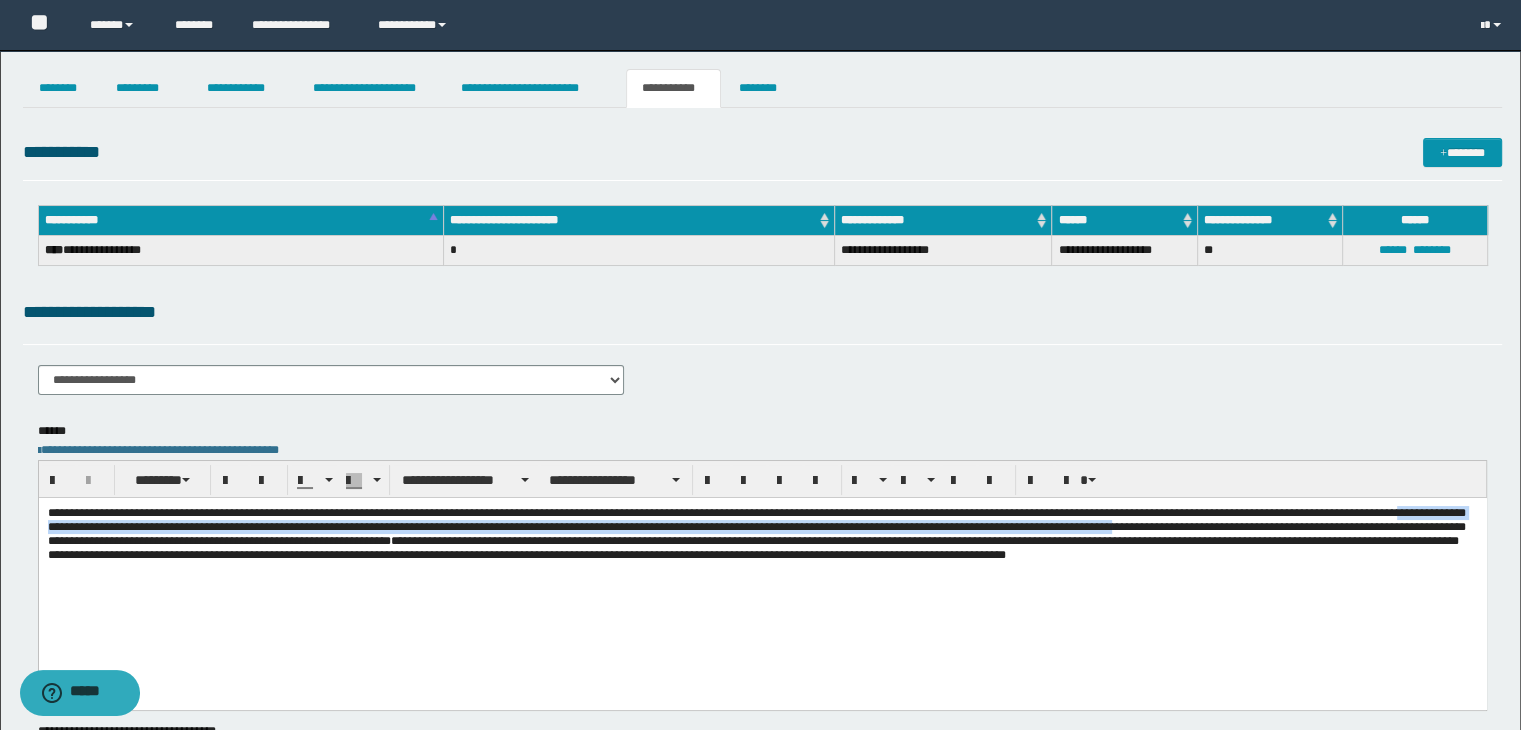 drag, startPoint x: 475, startPoint y: 529, endPoint x: 723, endPoint y: 548, distance: 248.72676 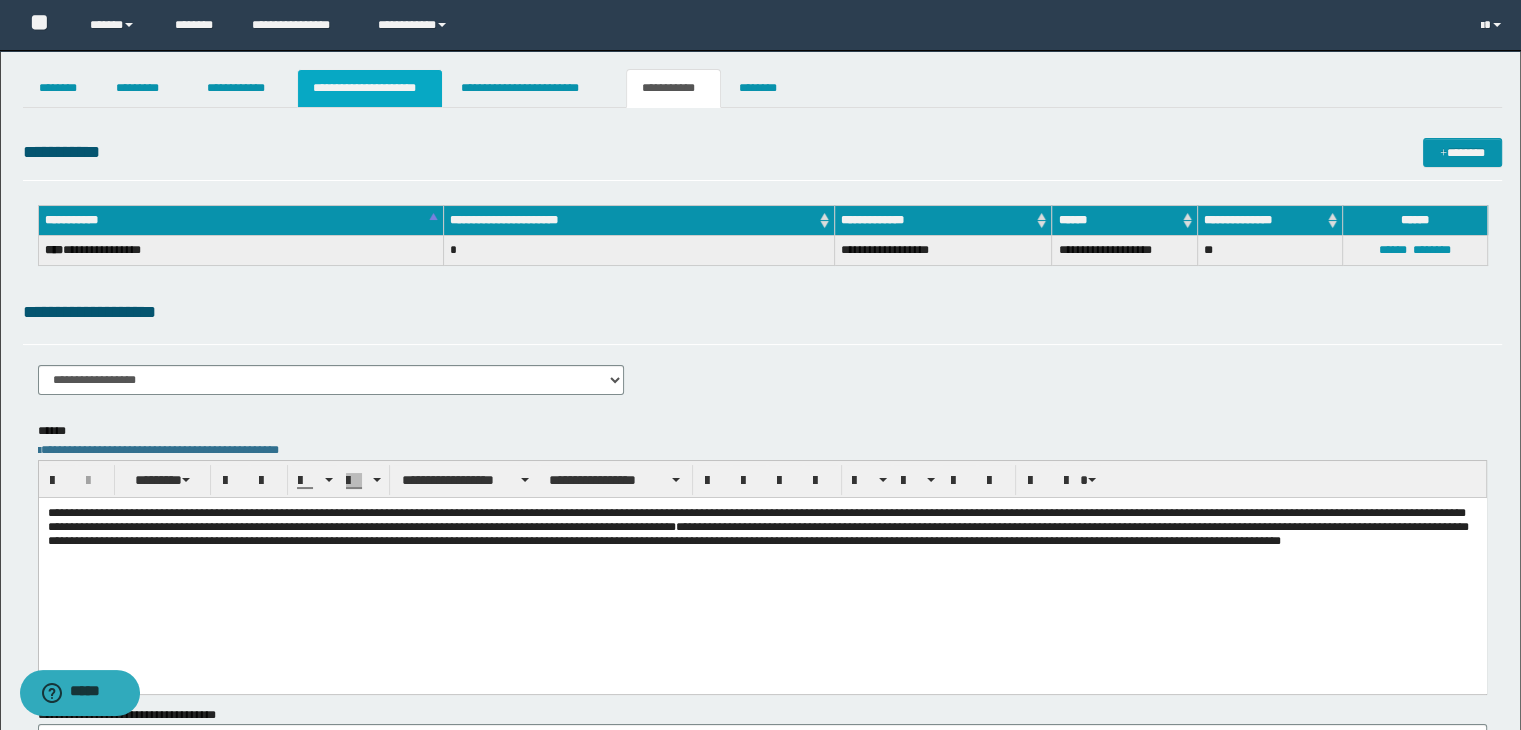 click on "**********" at bounding box center (370, 88) 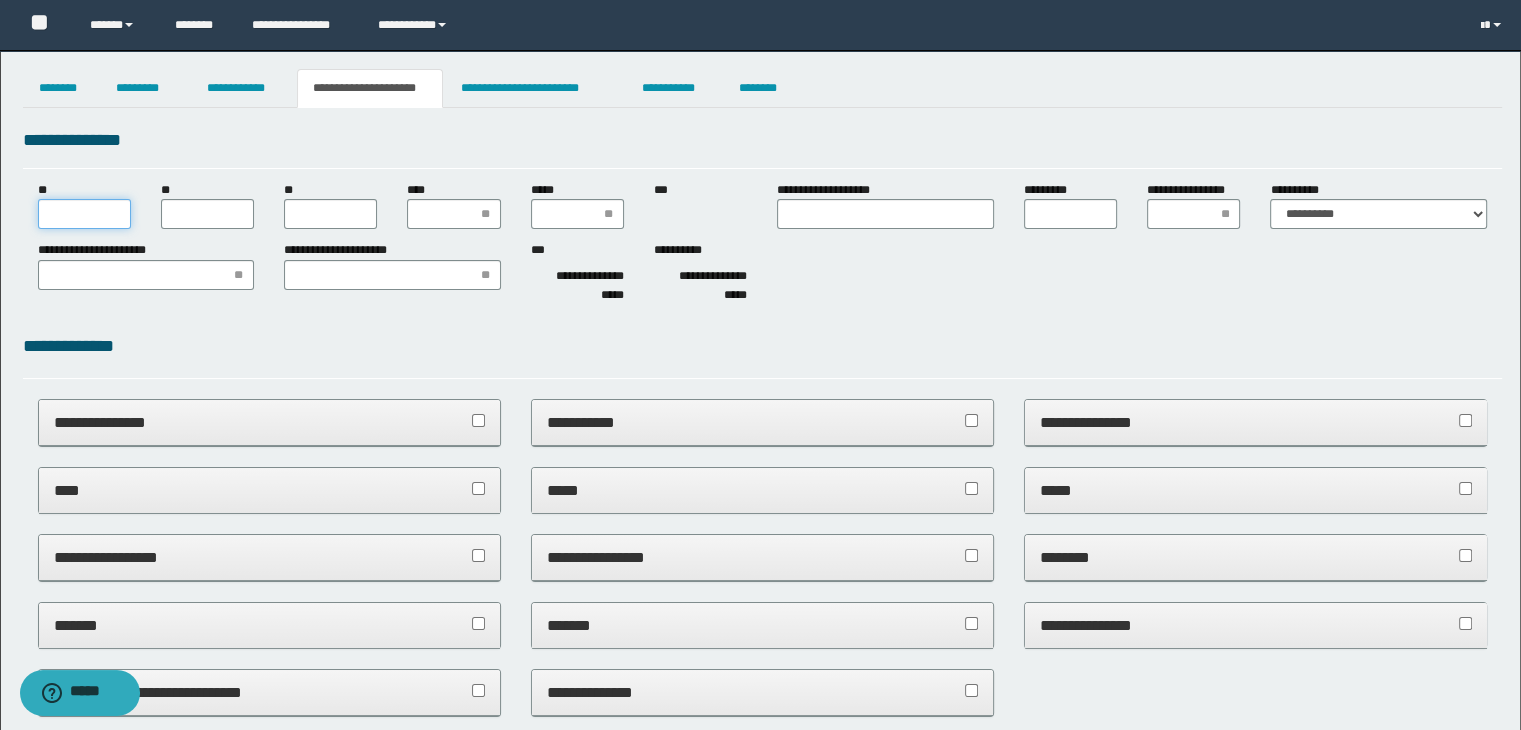 click on "**" at bounding box center (84, 214) 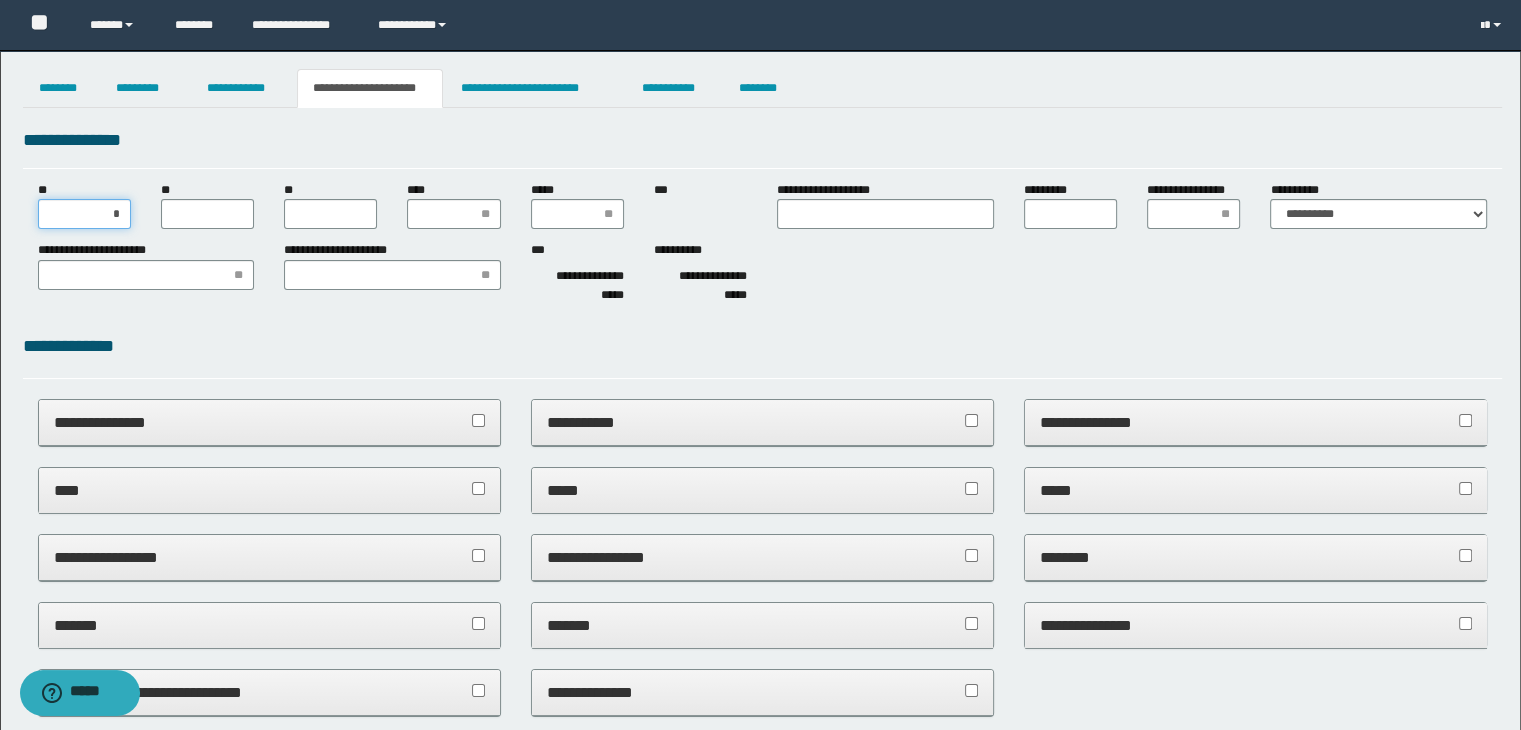 type on "**" 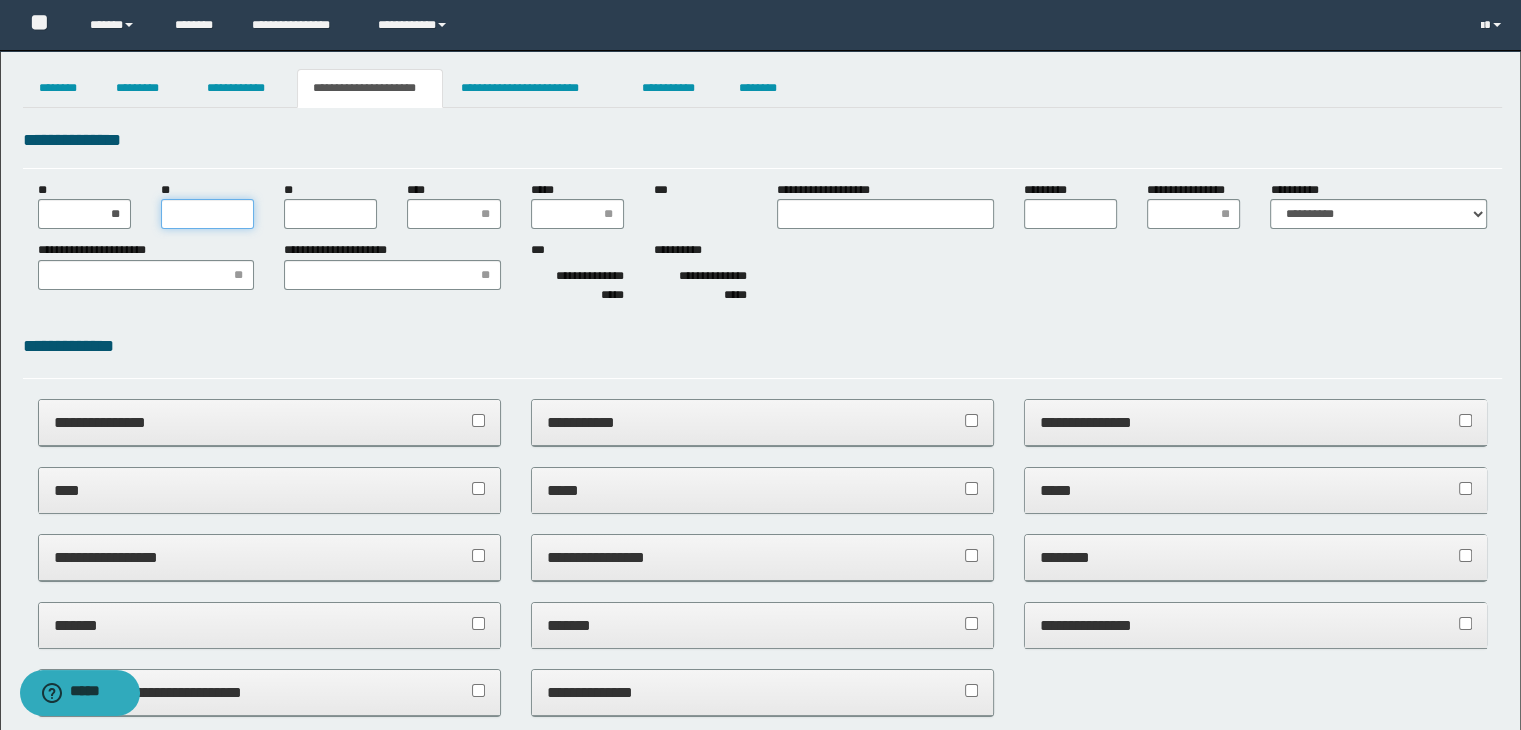 click on "**" at bounding box center (207, 214) 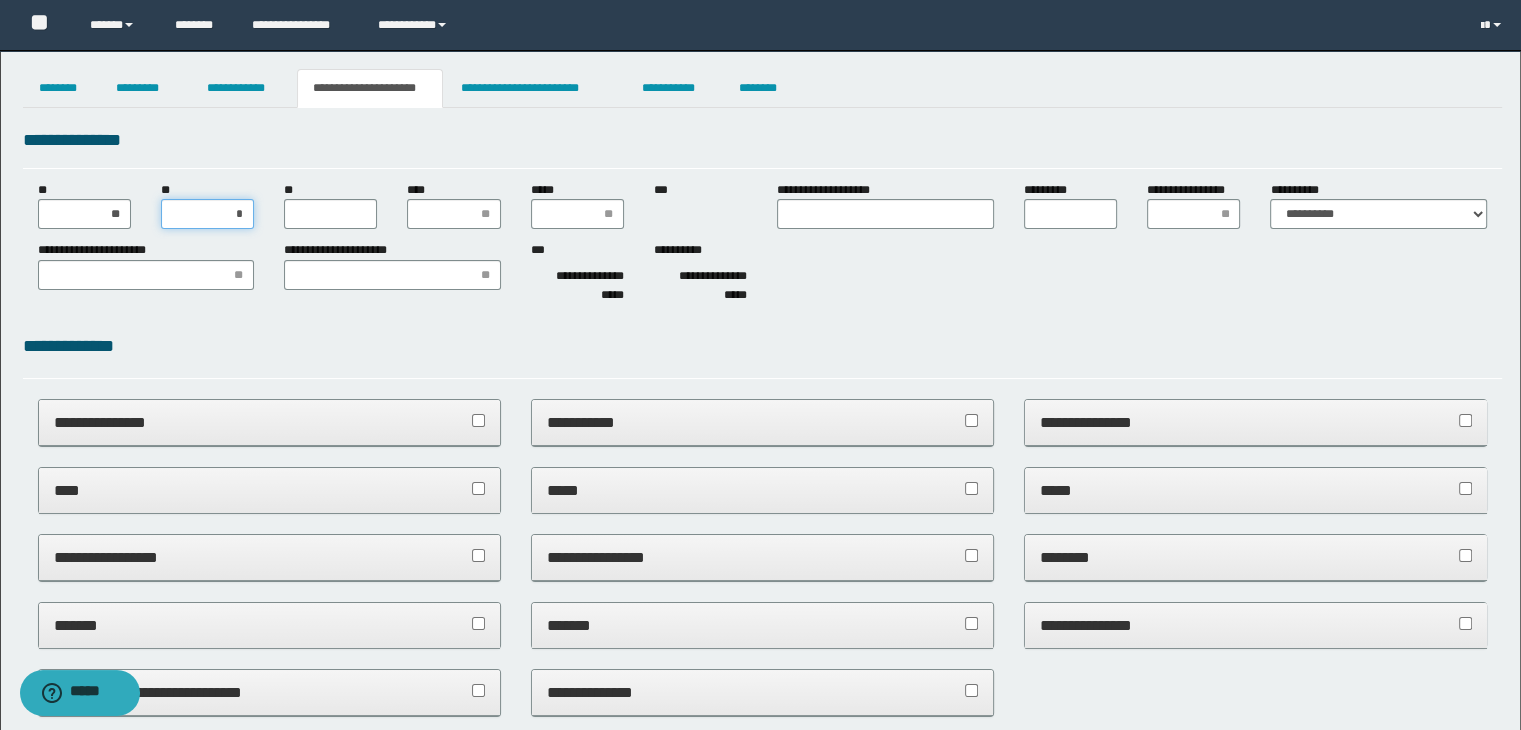 type on "**" 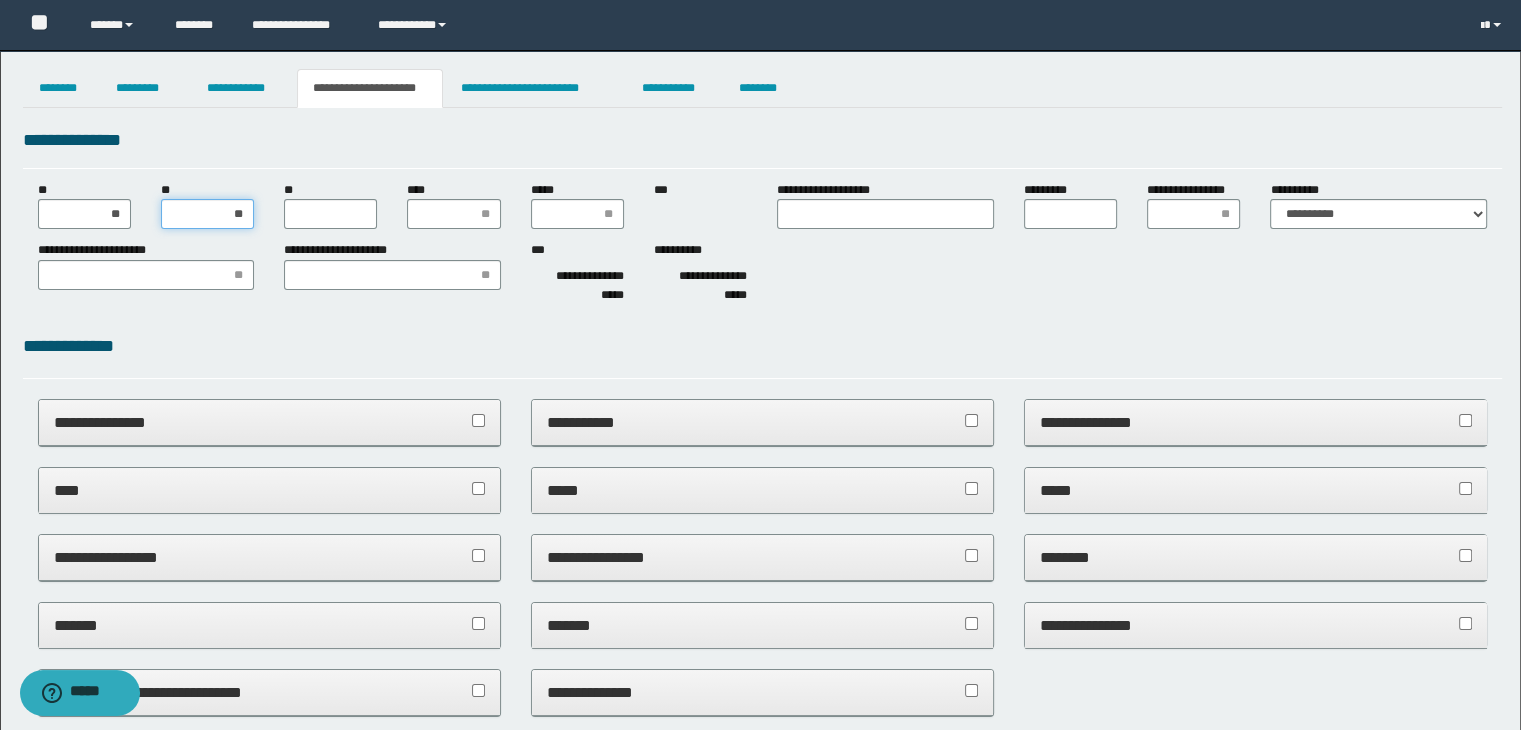 type 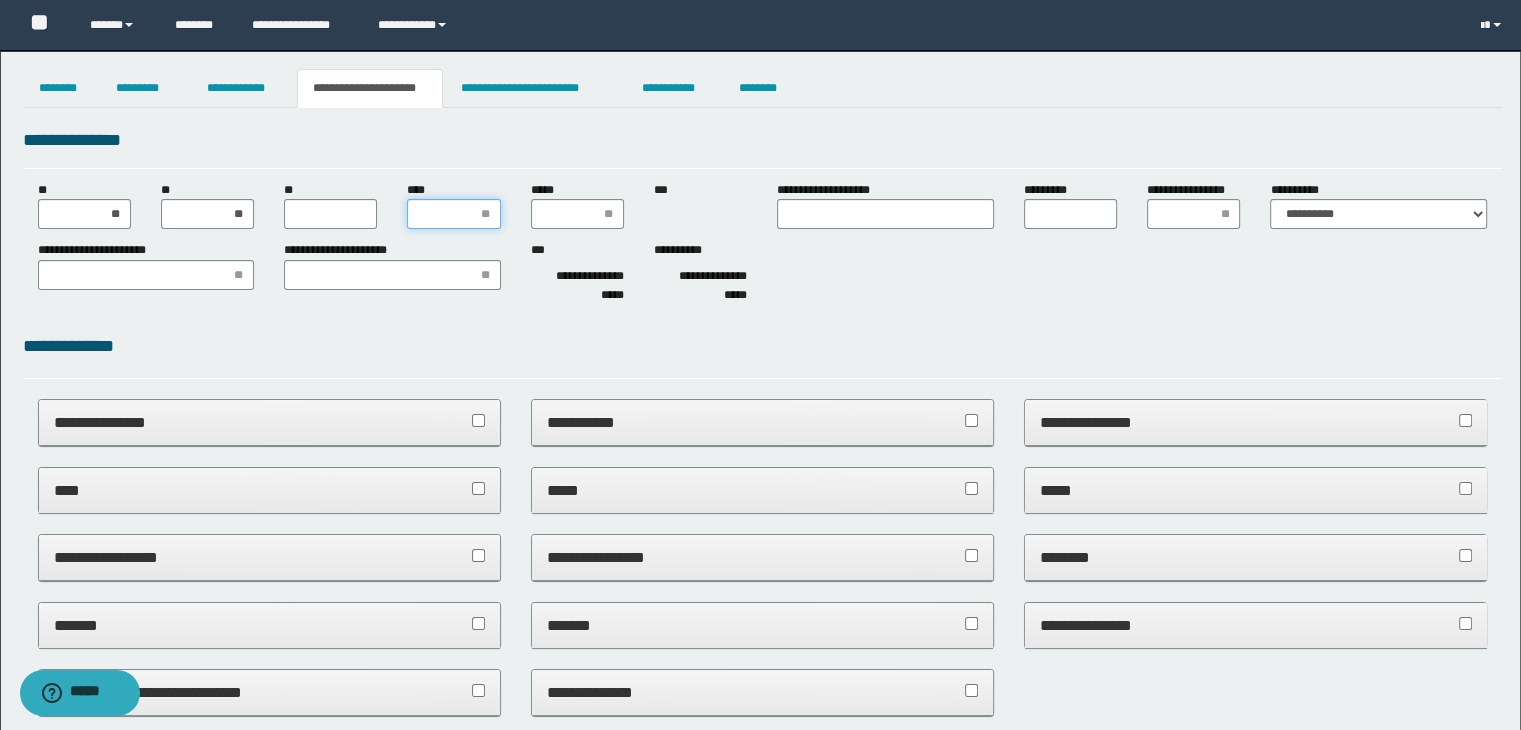 click on "****" at bounding box center [453, 214] 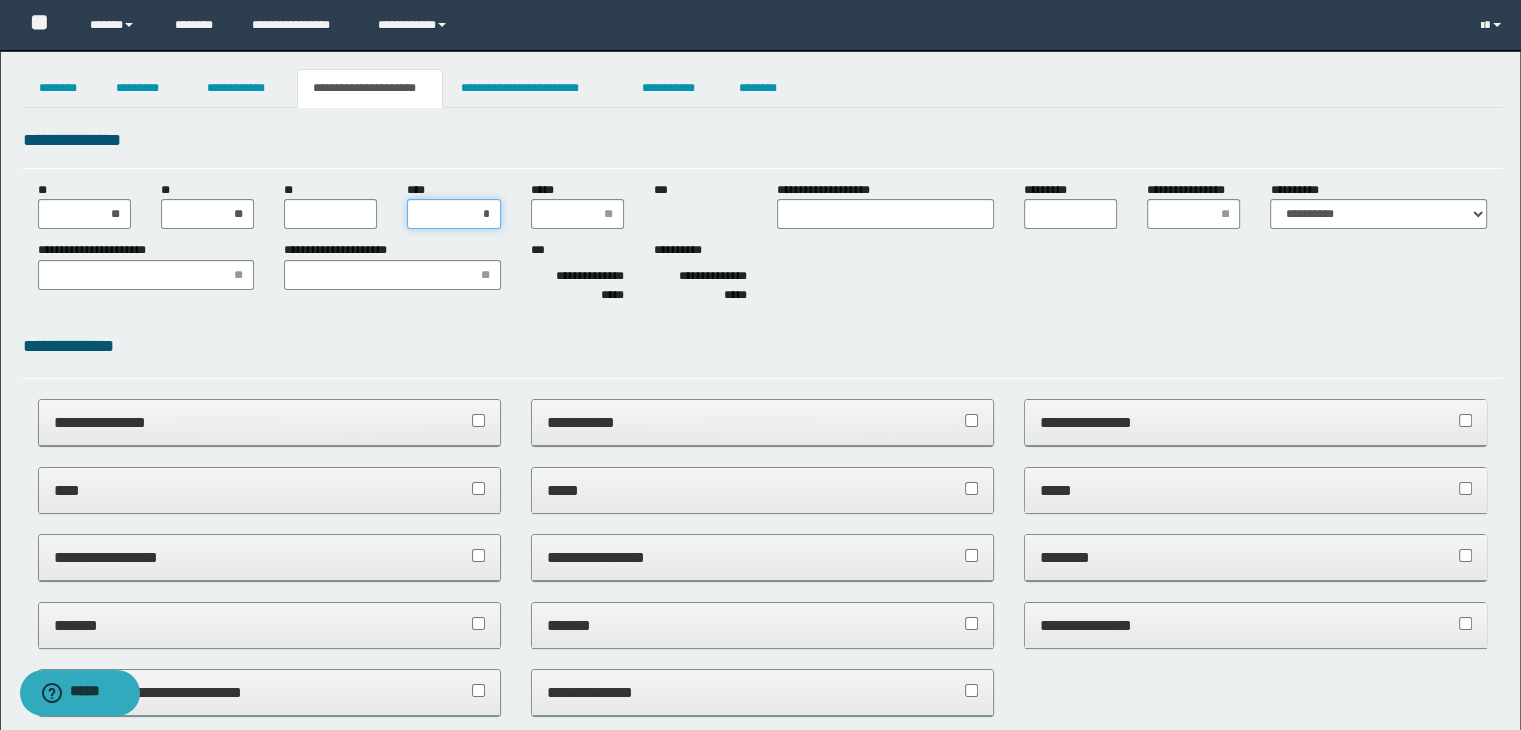 type on "**" 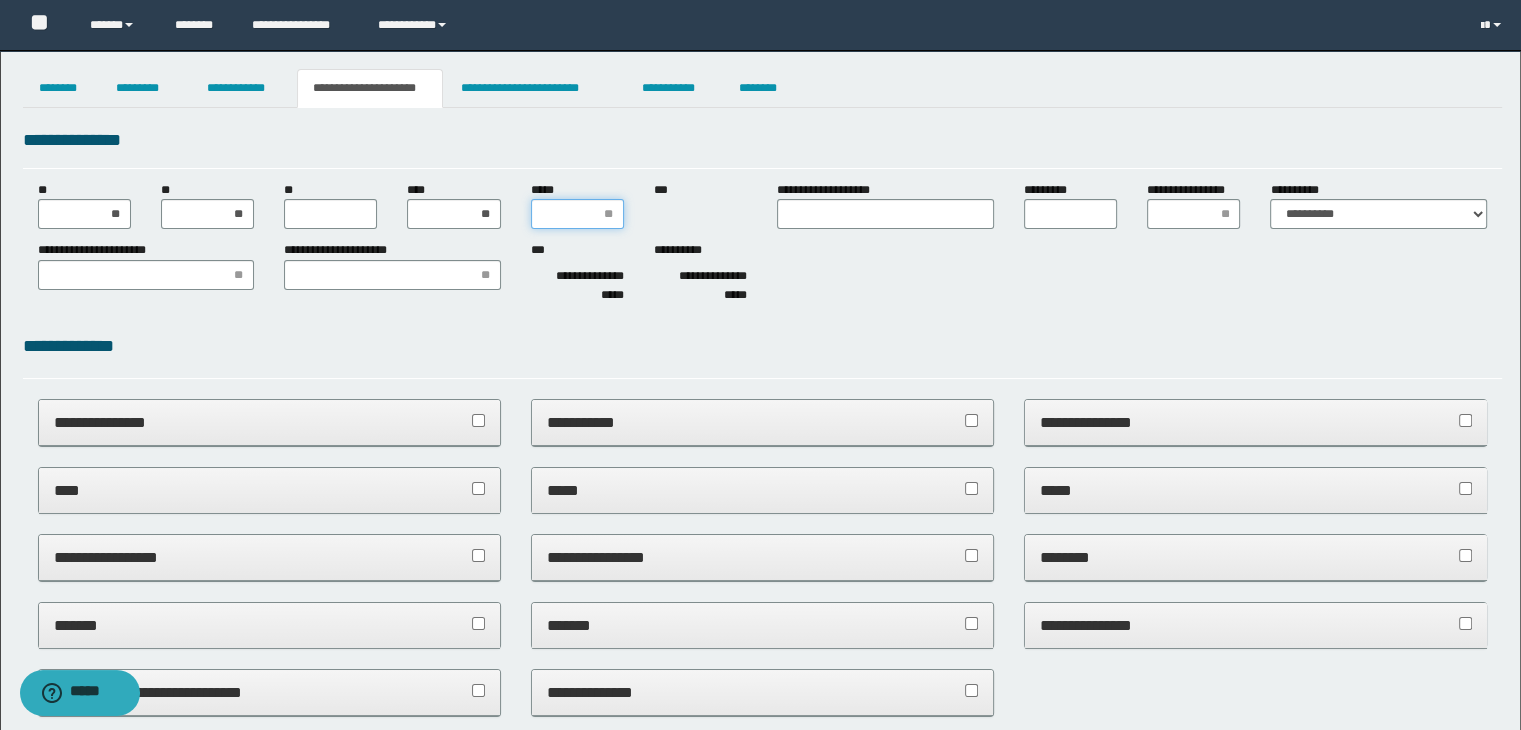 click on "*****" at bounding box center (577, 214) 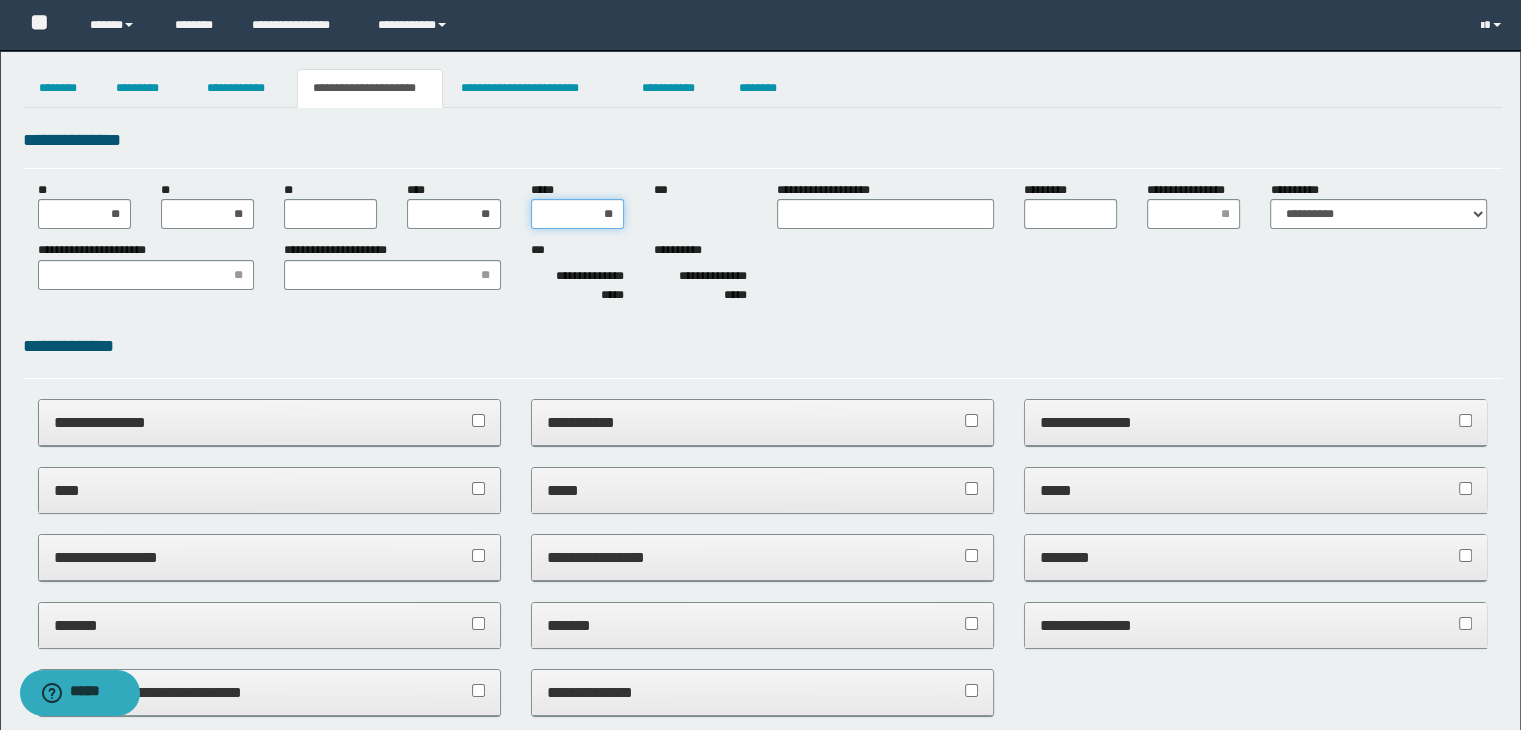 type on "***" 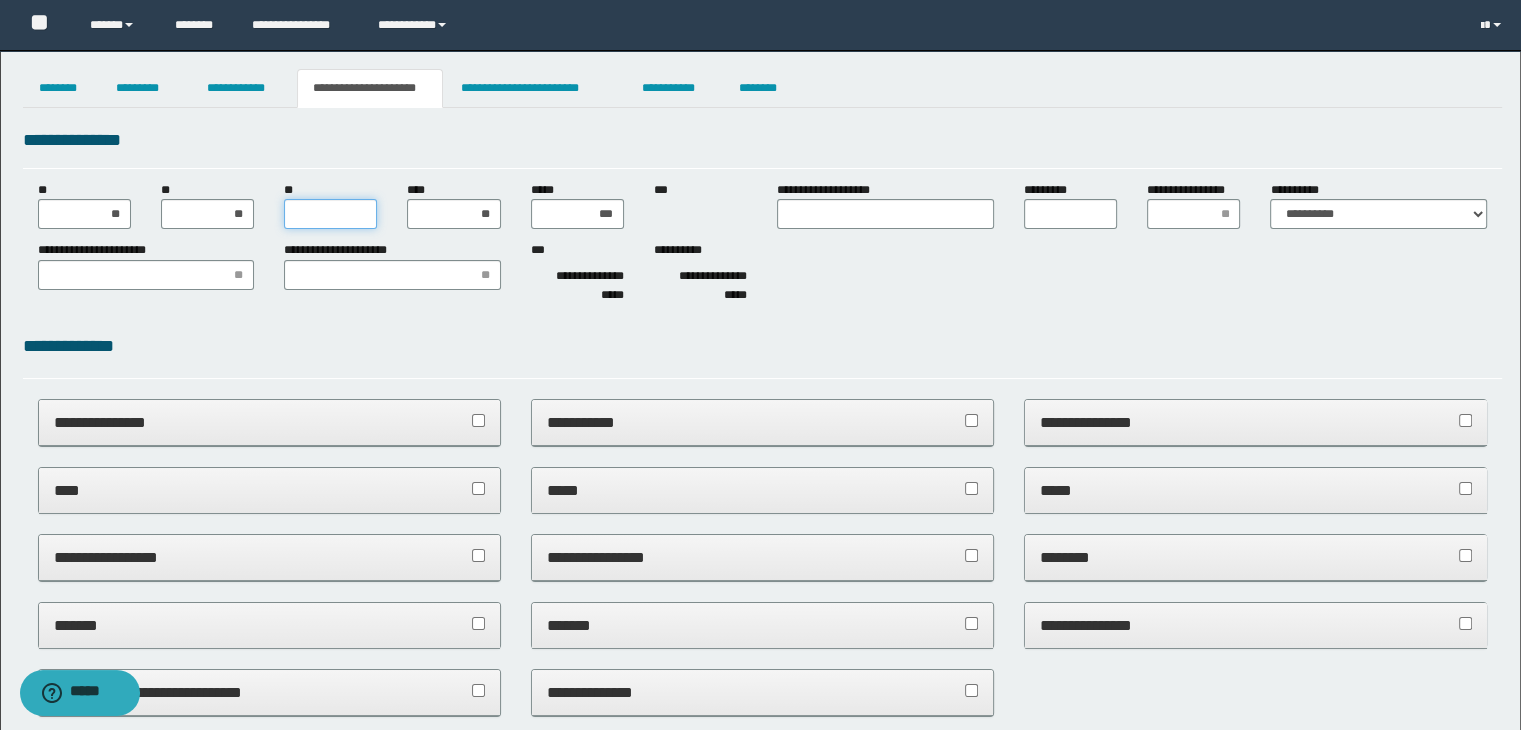click on "**" at bounding box center (330, 214) 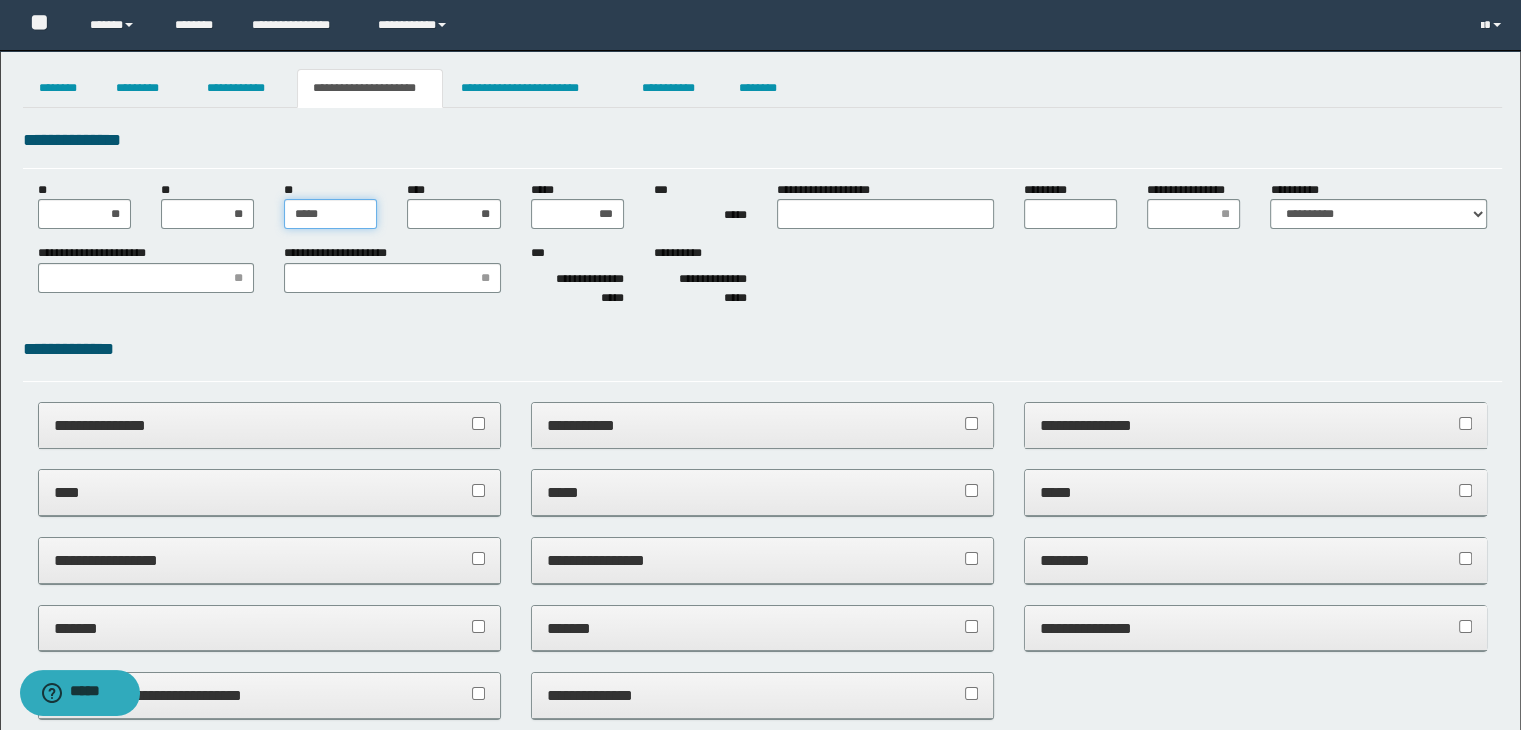 type on "******" 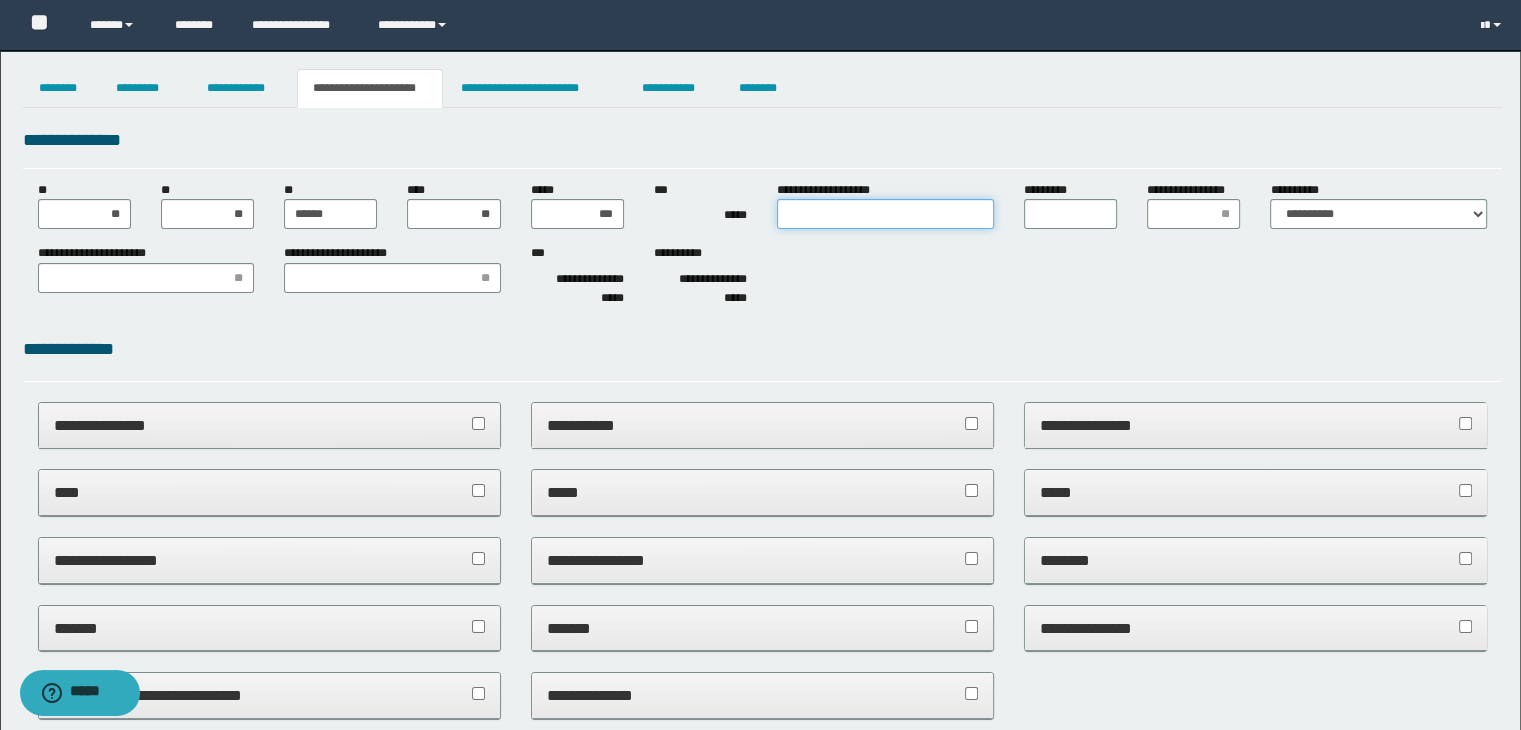 click on "**********" at bounding box center (885, 214) 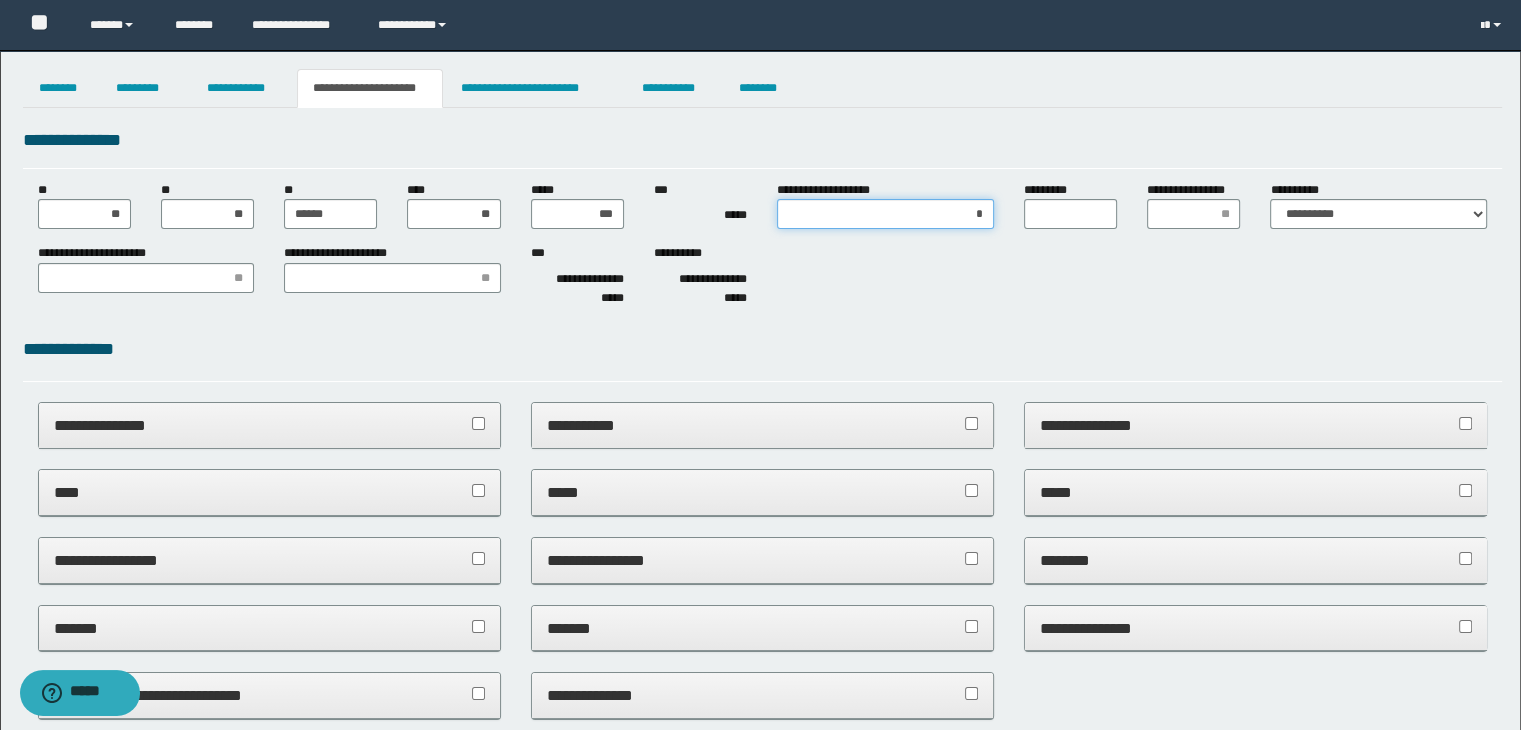 type on "**" 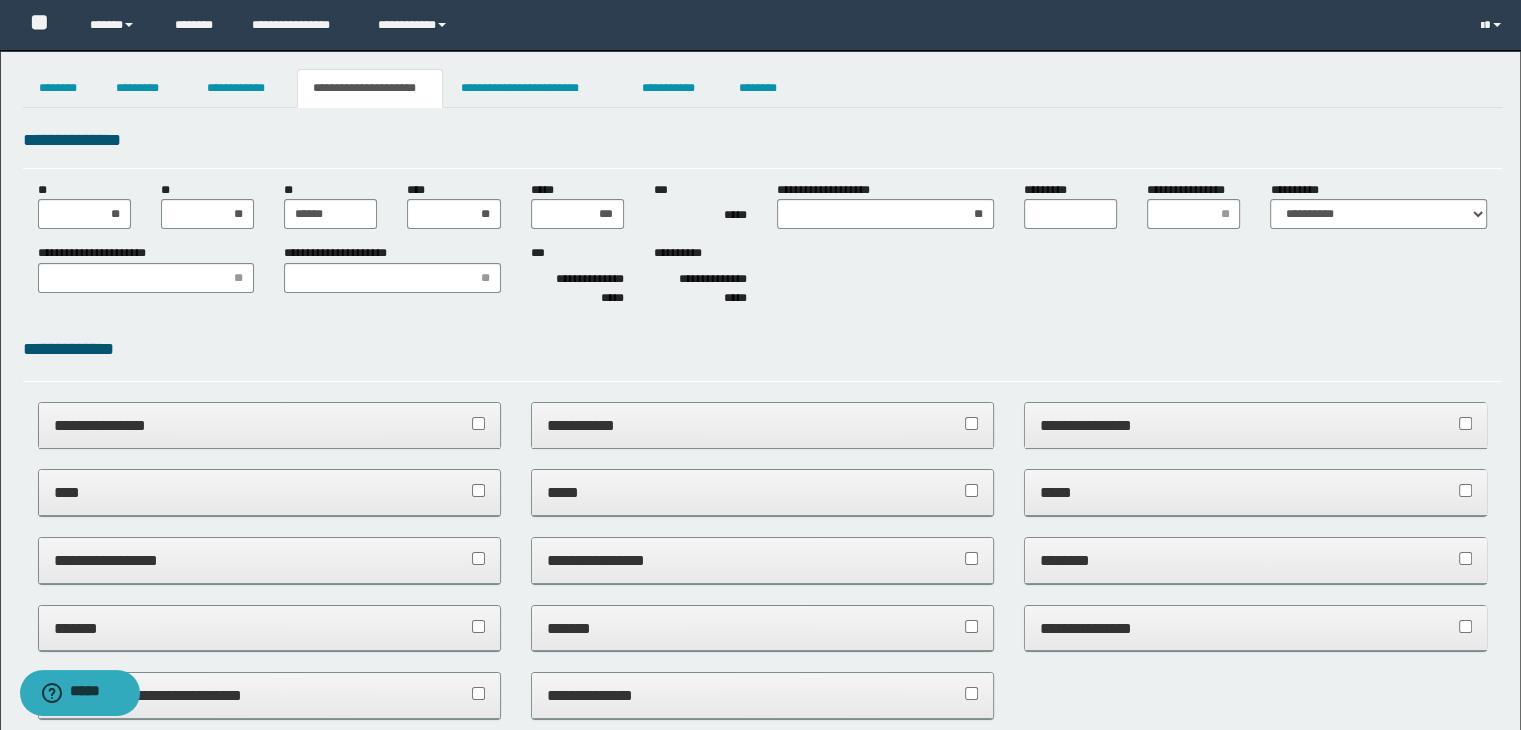 click on "*********" at bounding box center [1070, 205] 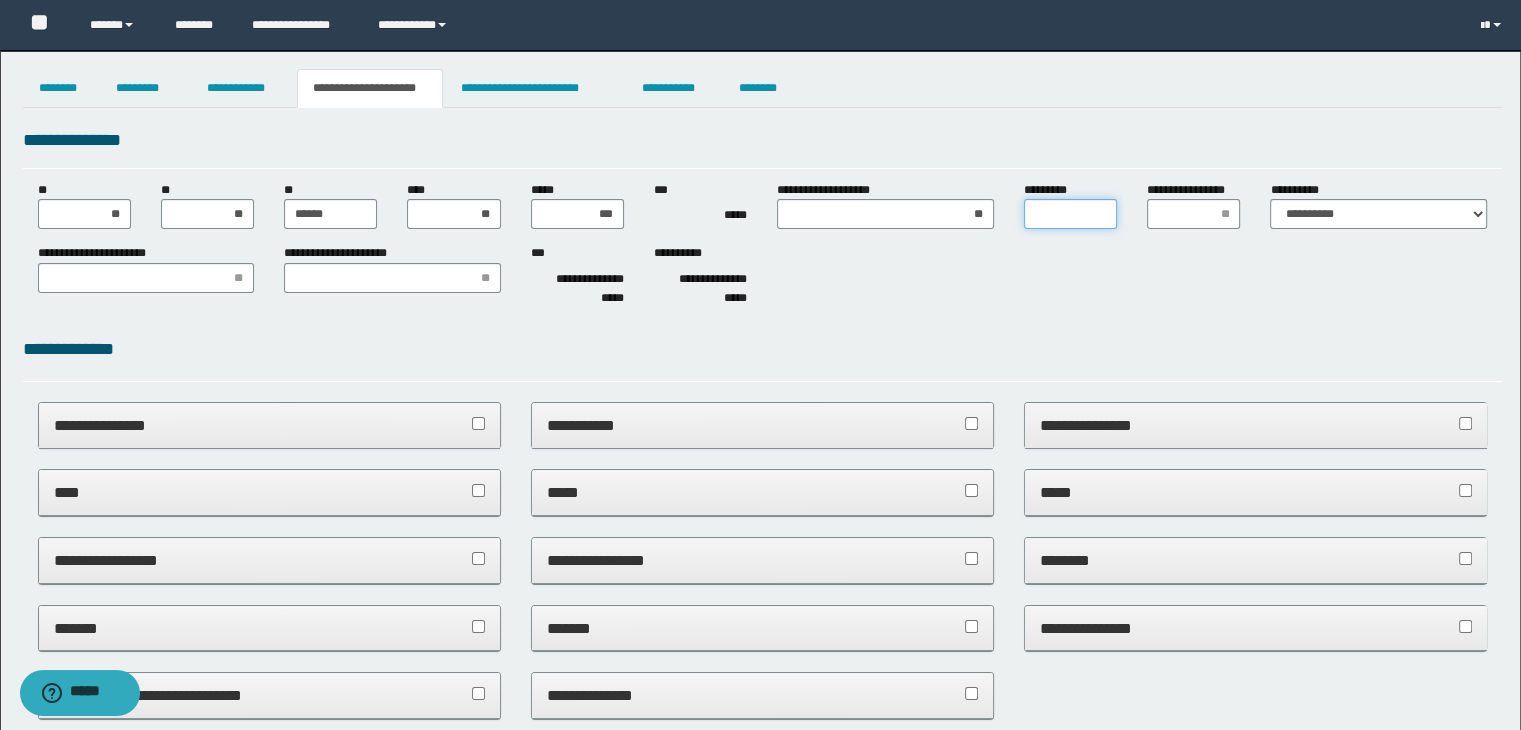click on "*********" at bounding box center [1070, 214] 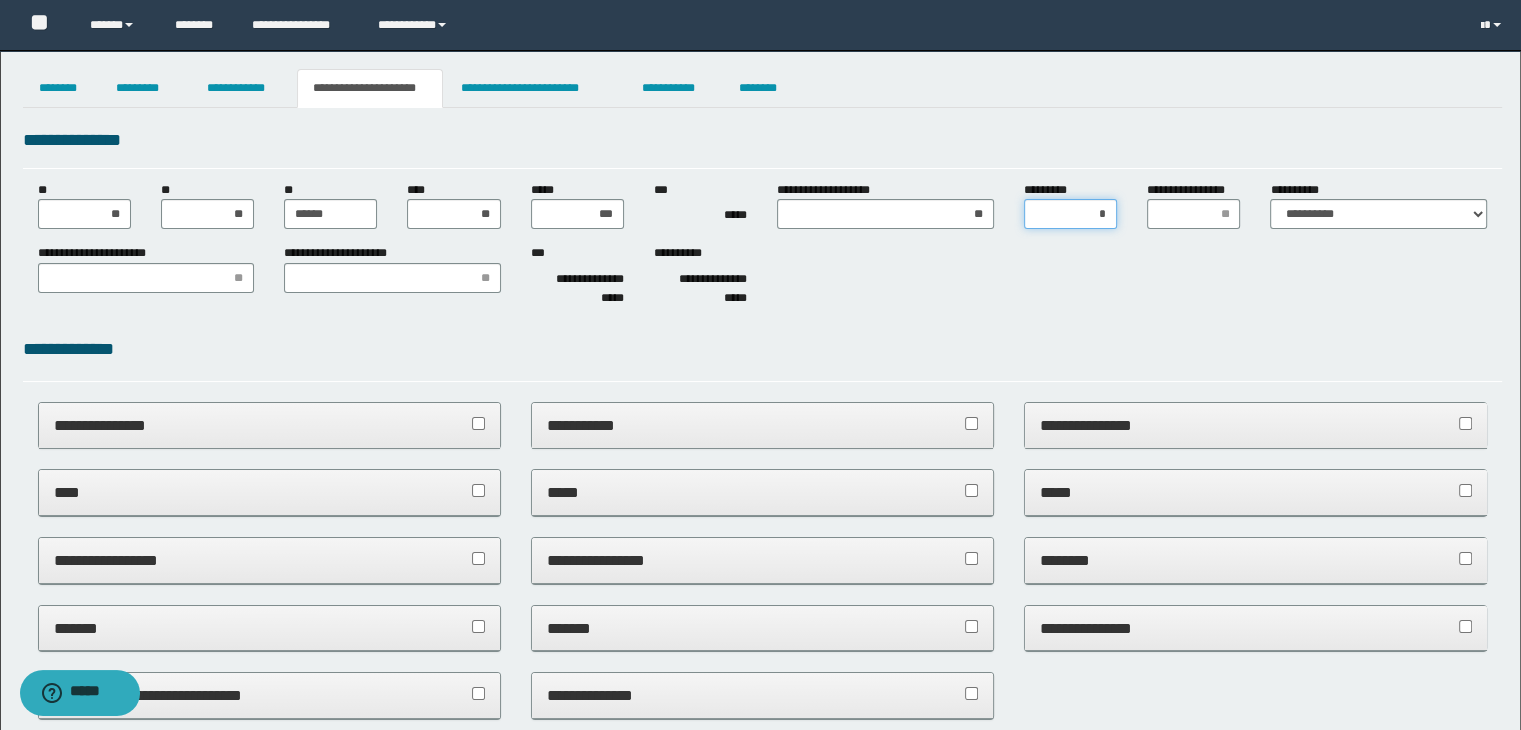 type on "**" 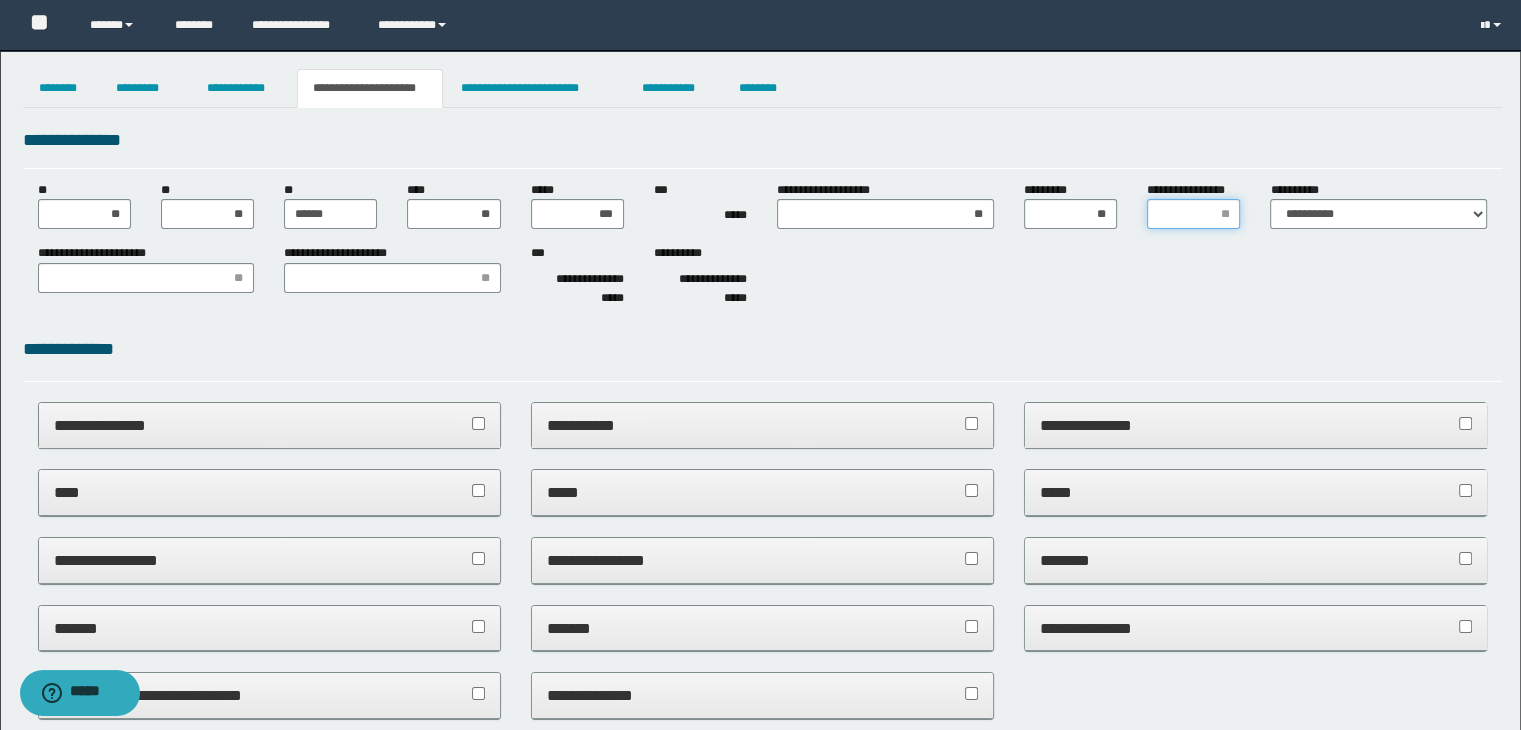 click on "**********" at bounding box center [1193, 214] 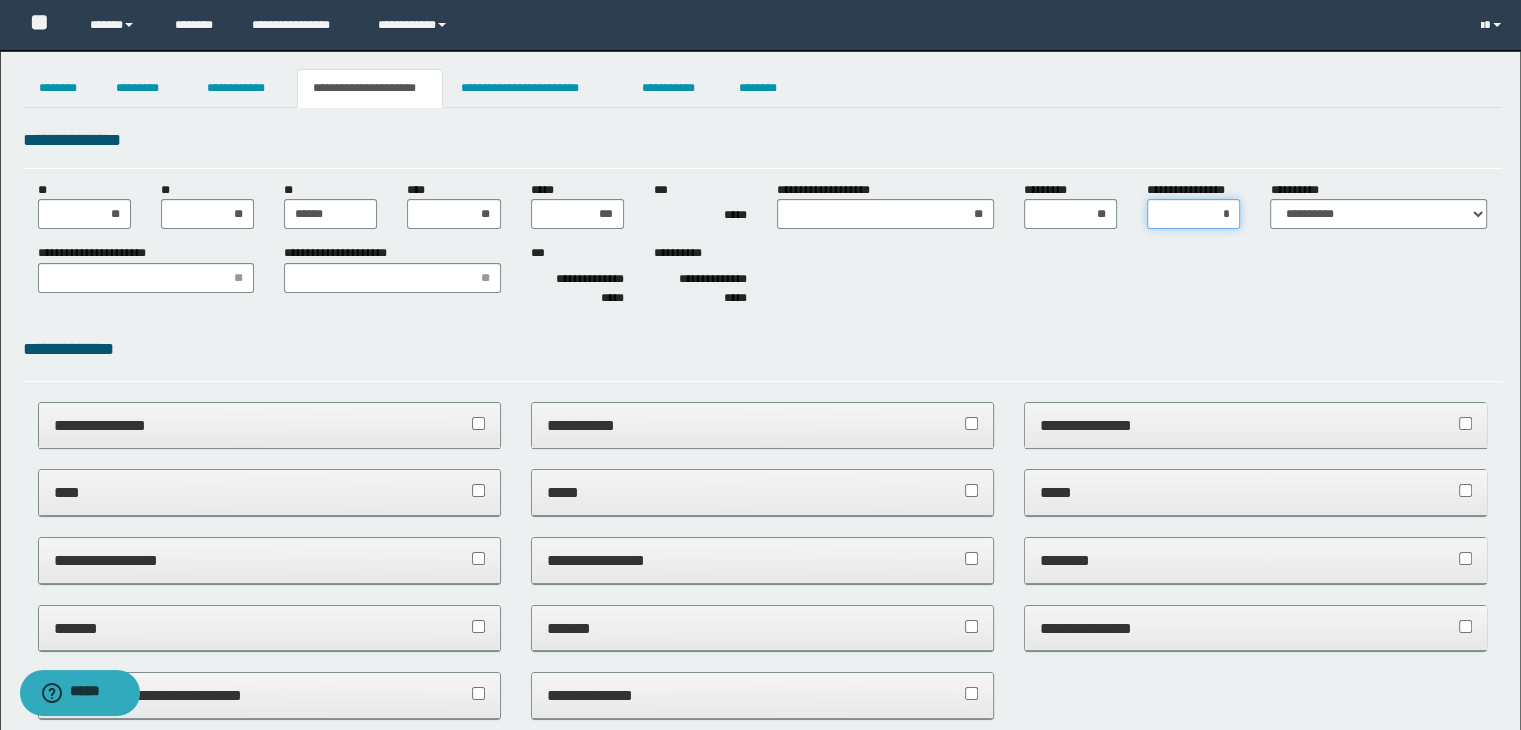 type on "**" 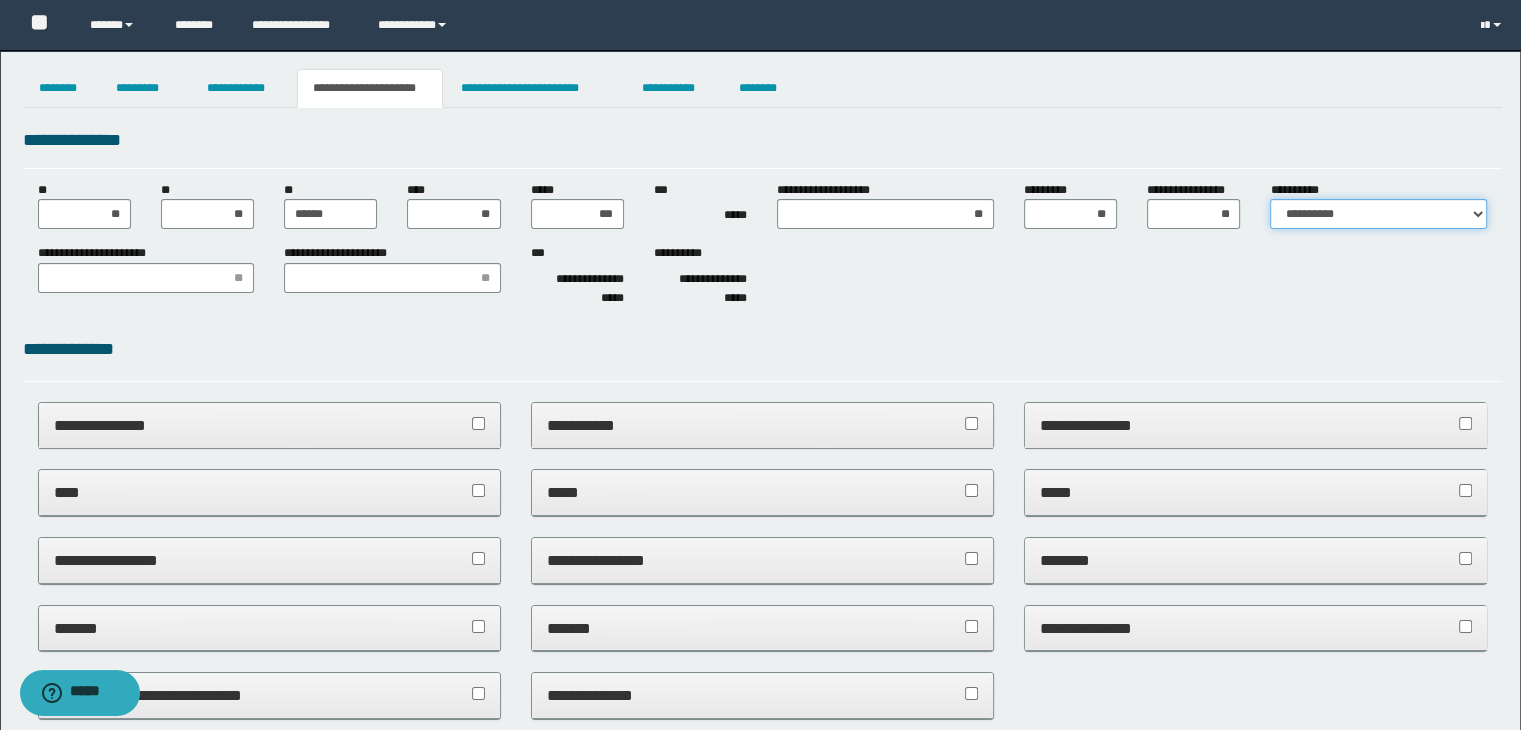 click on "**********" at bounding box center (1378, 214) 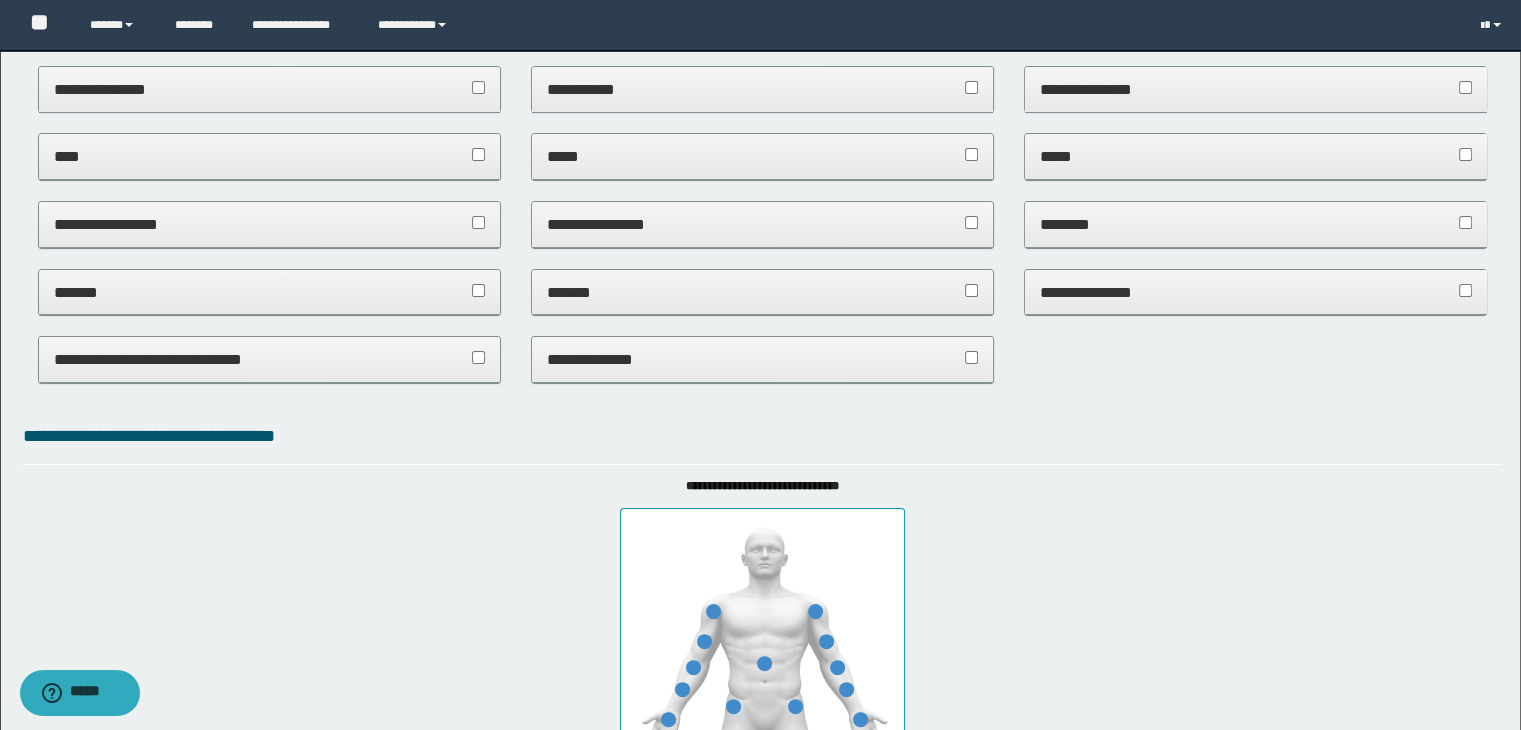 scroll, scrollTop: 0, scrollLeft: 0, axis: both 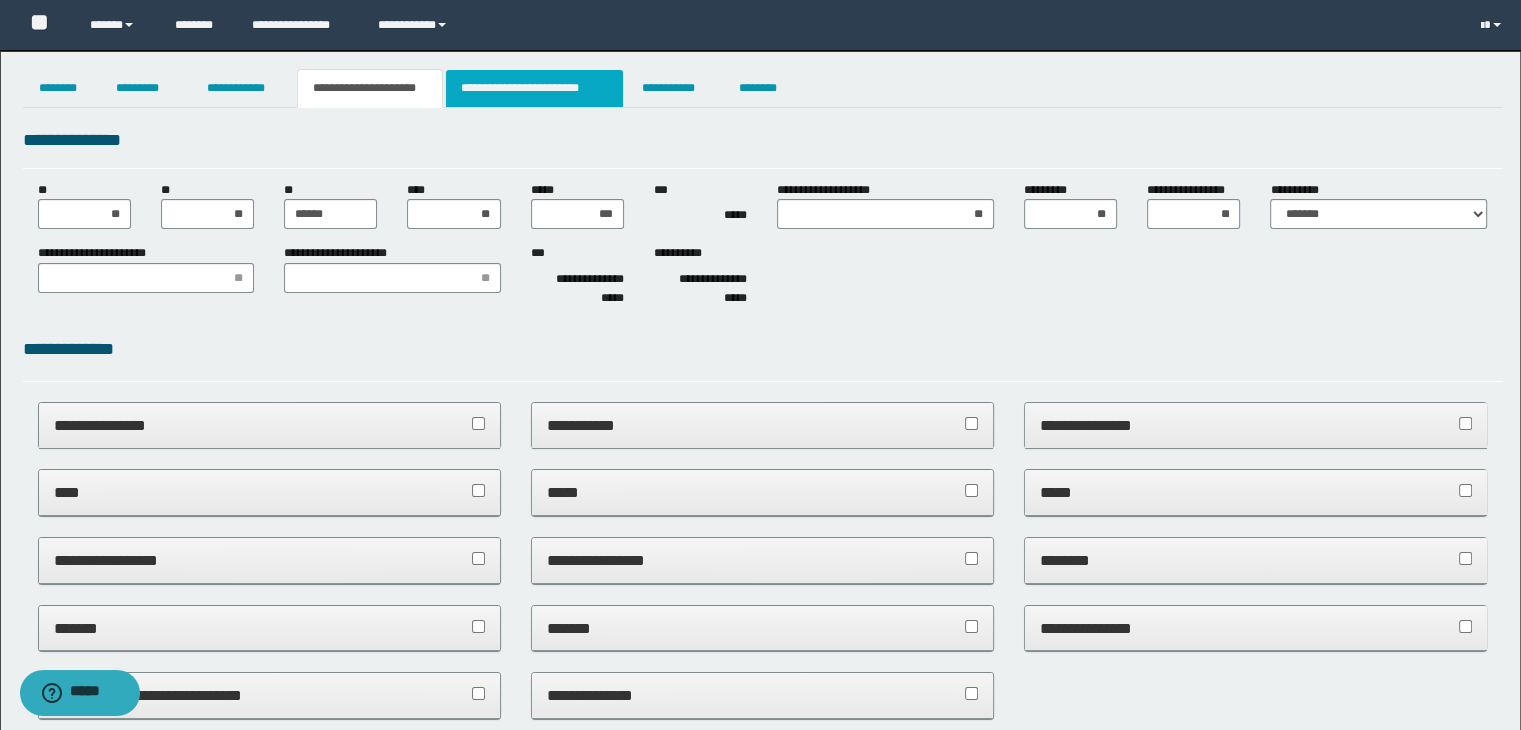 click on "**********" at bounding box center (534, 88) 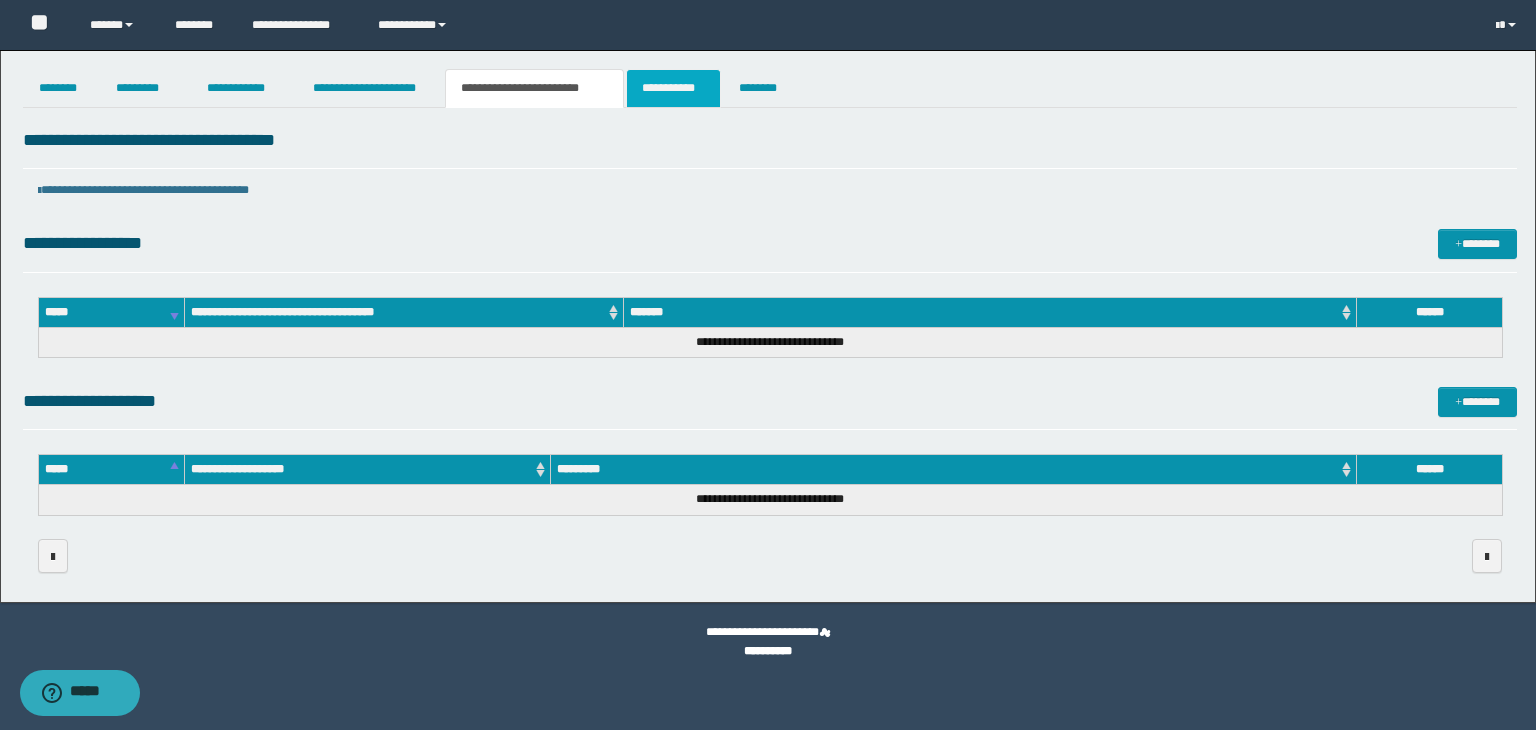 click on "**********" at bounding box center (673, 88) 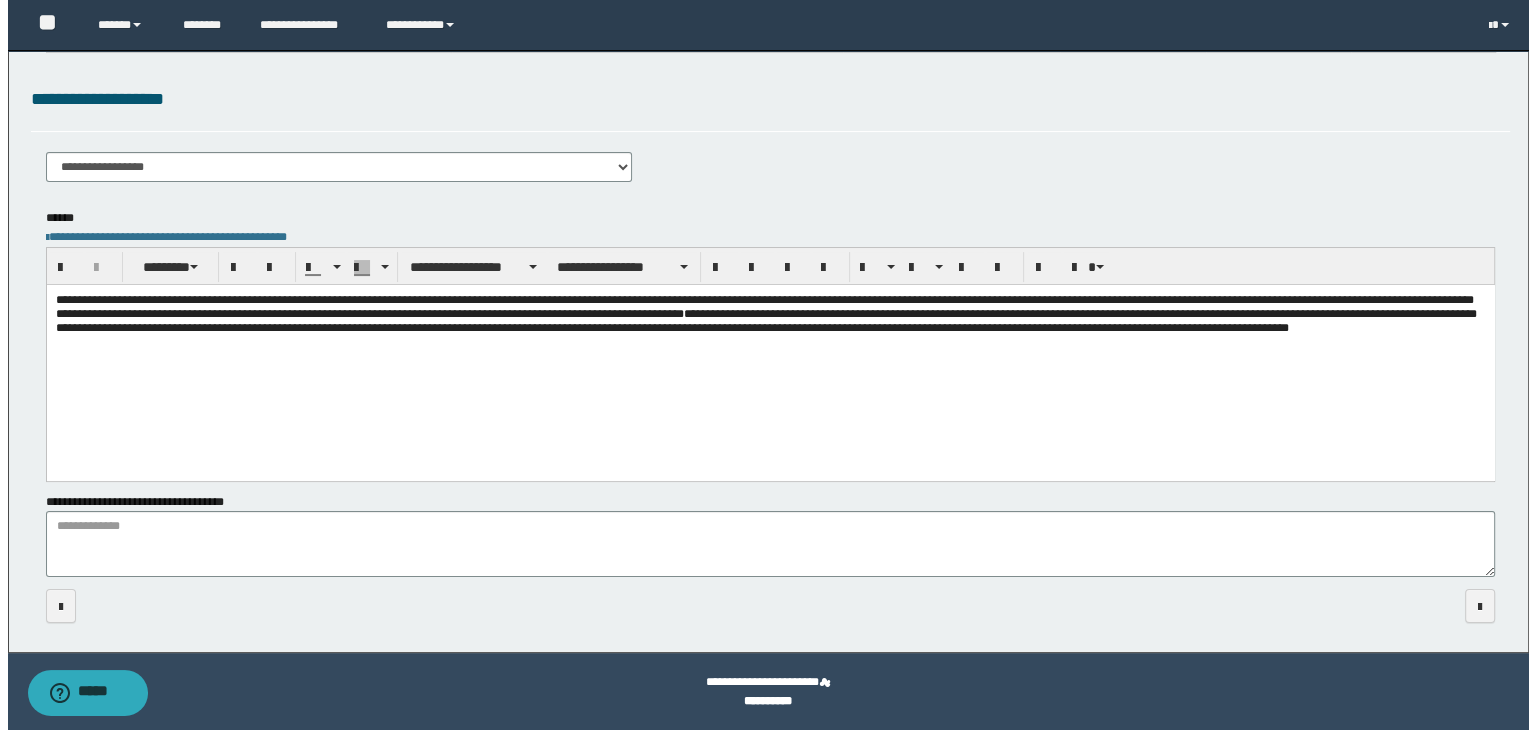 scroll, scrollTop: 0, scrollLeft: 0, axis: both 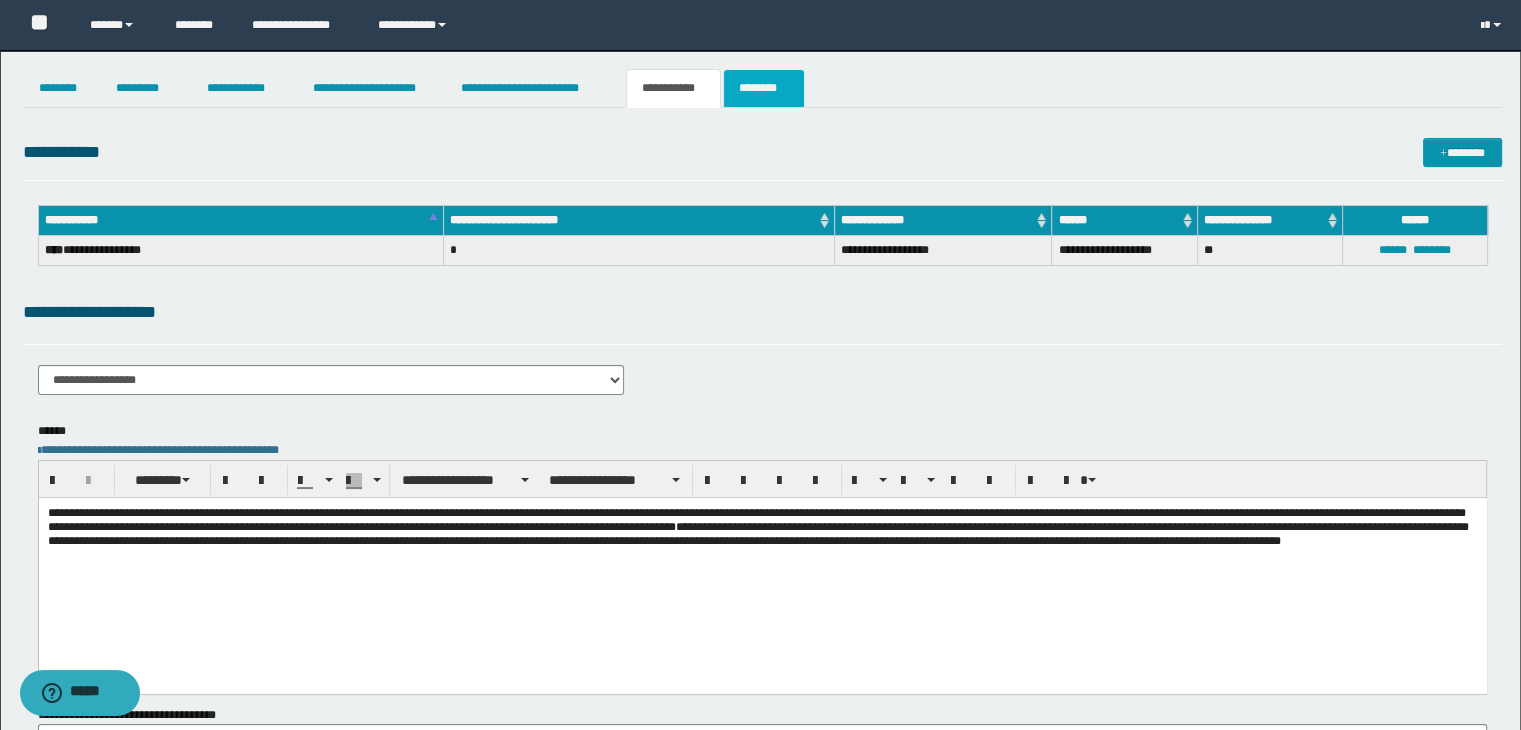 click on "********" at bounding box center [764, 88] 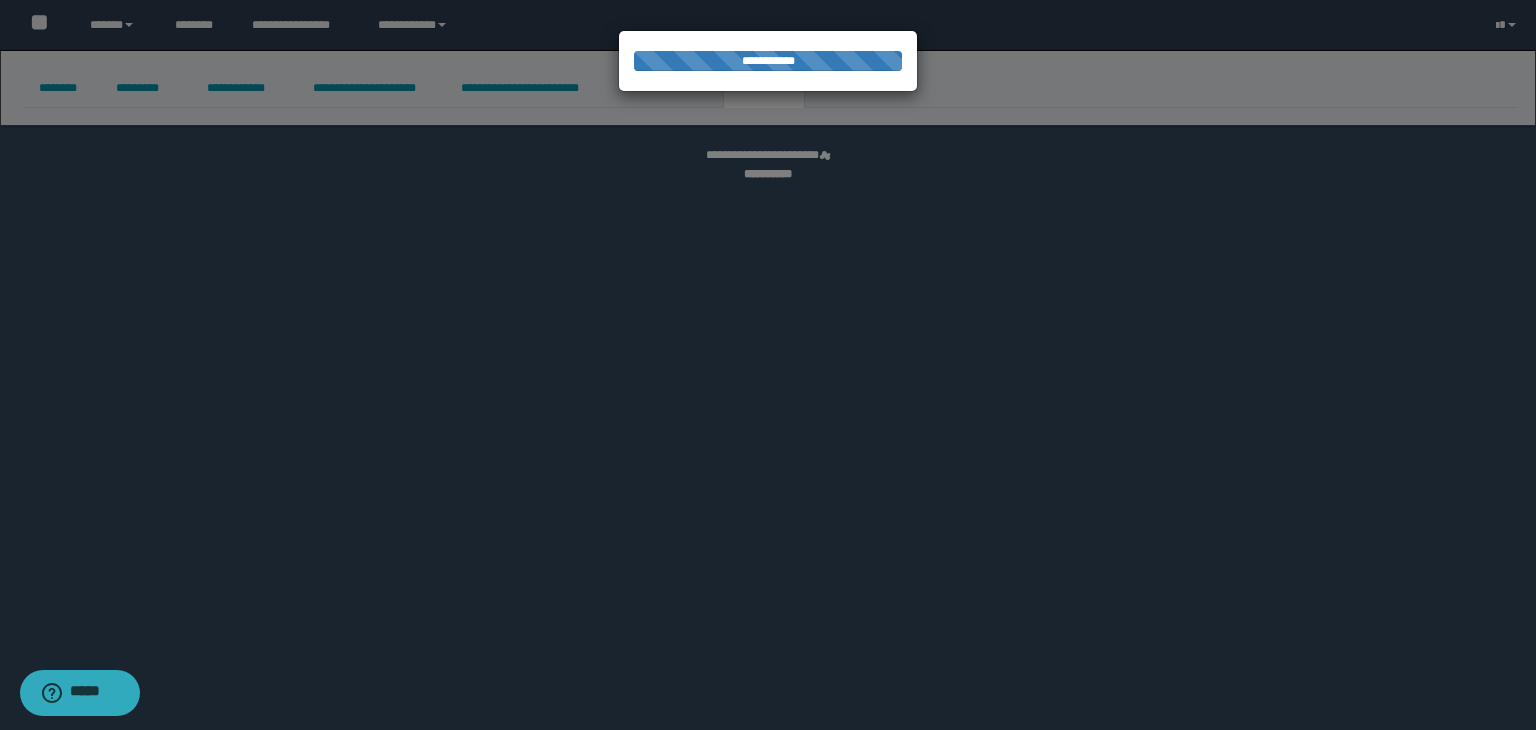 select 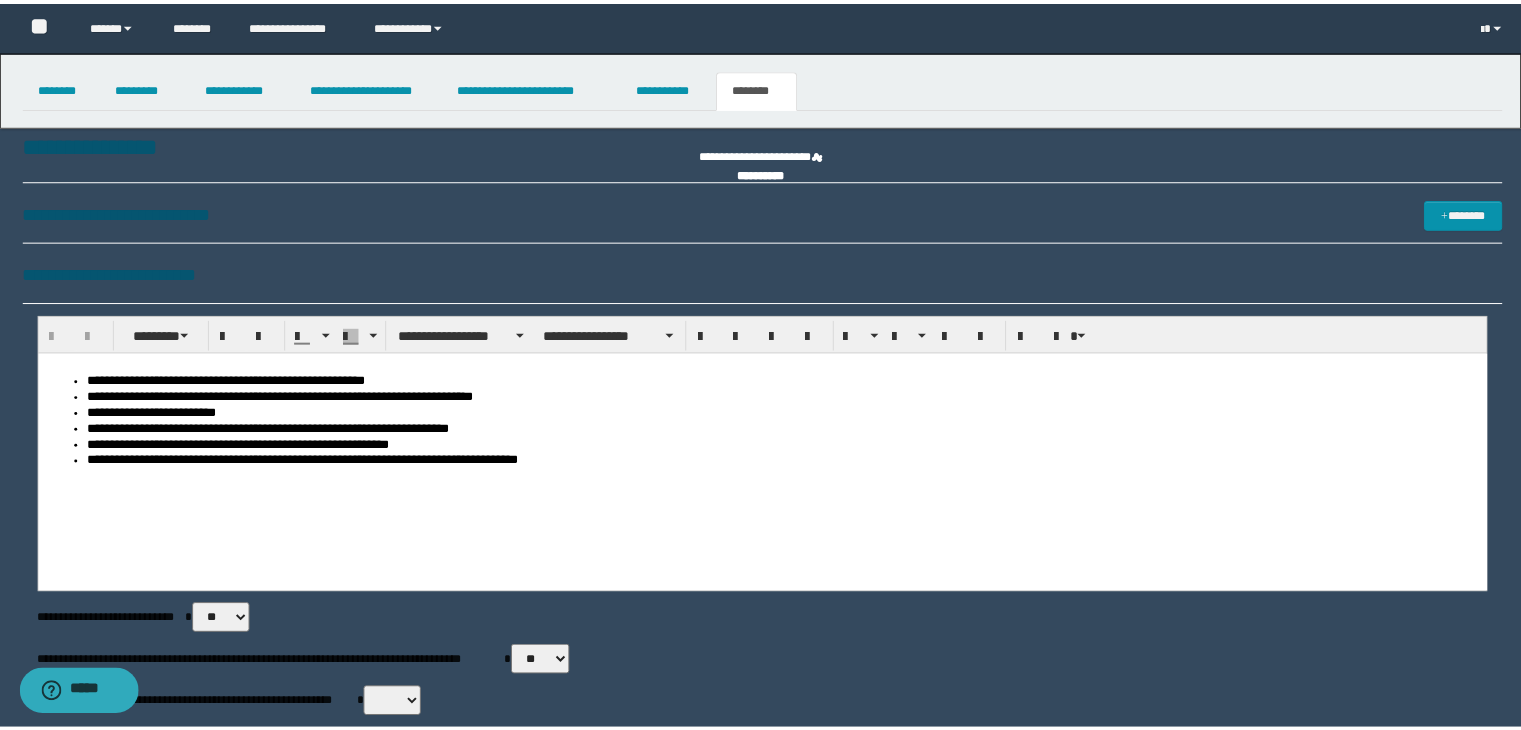 scroll, scrollTop: 0, scrollLeft: 0, axis: both 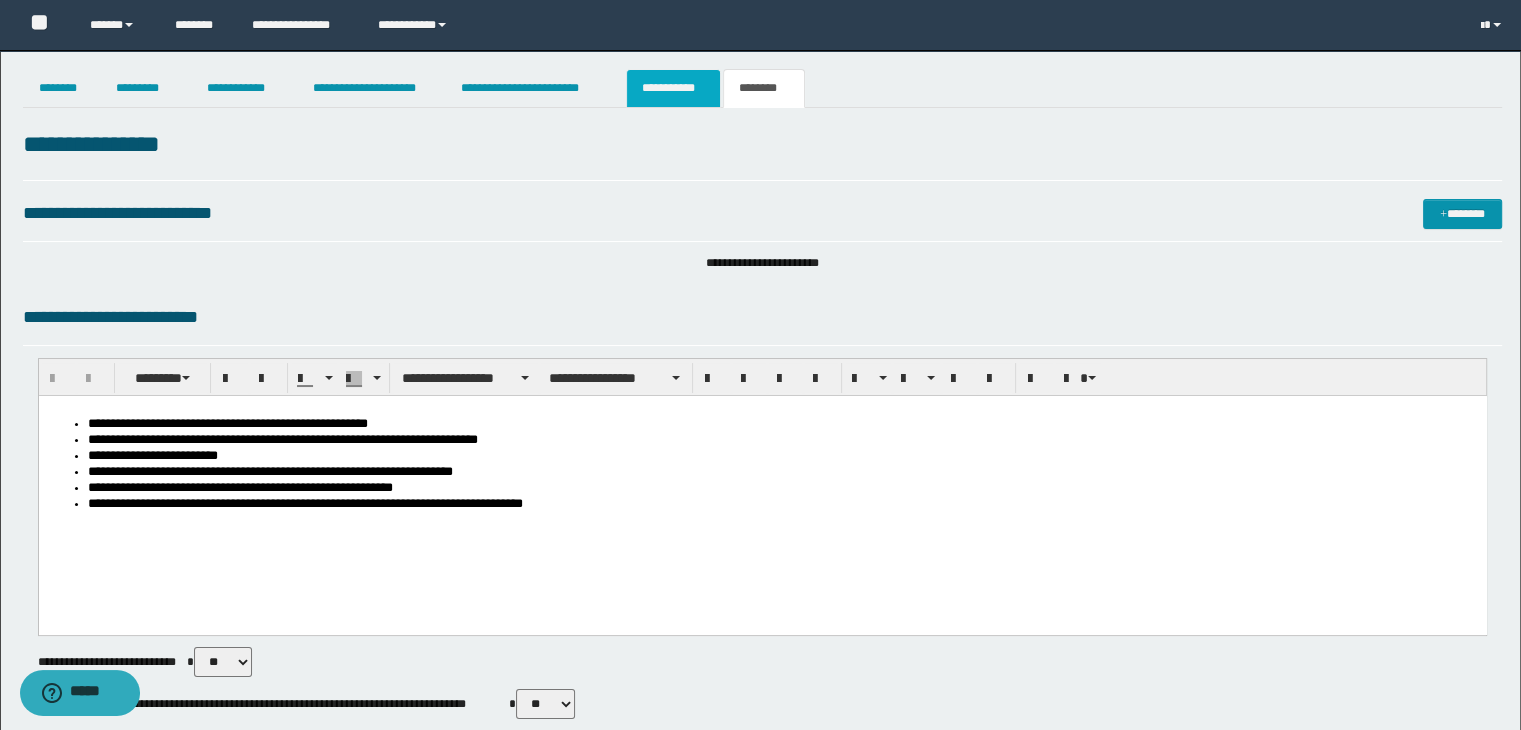 click on "**********" at bounding box center [673, 88] 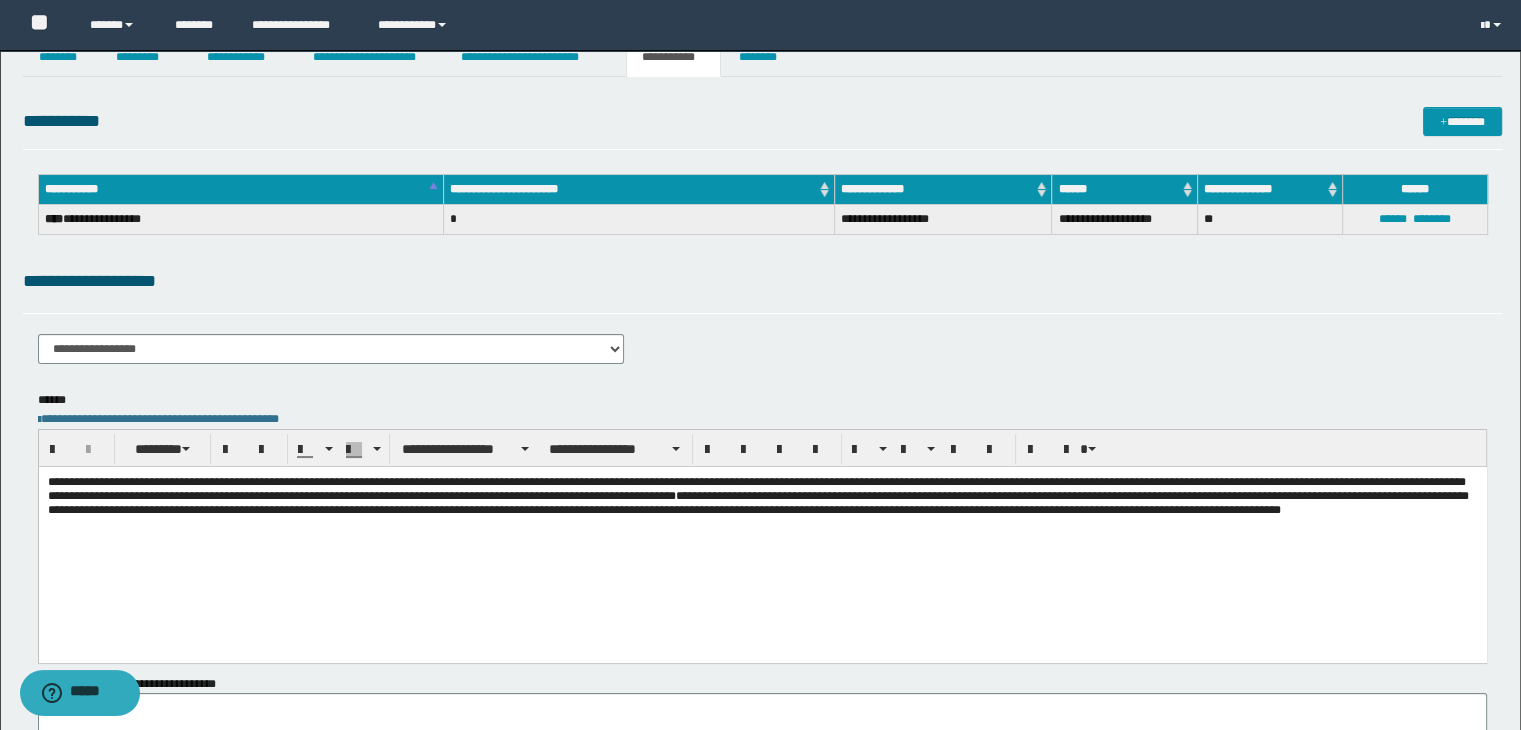 scroll, scrollTop: 0, scrollLeft: 0, axis: both 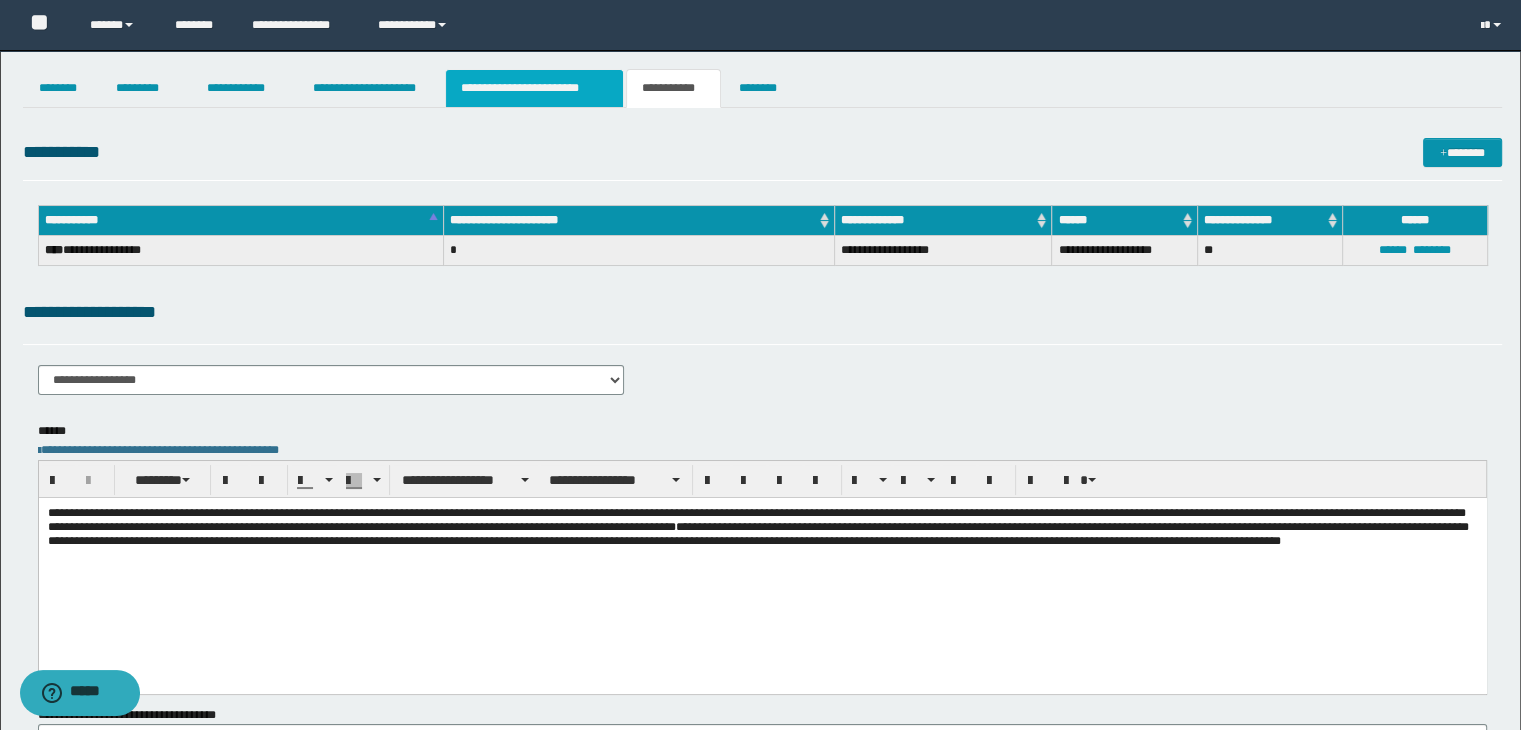 click on "**********" at bounding box center [534, 88] 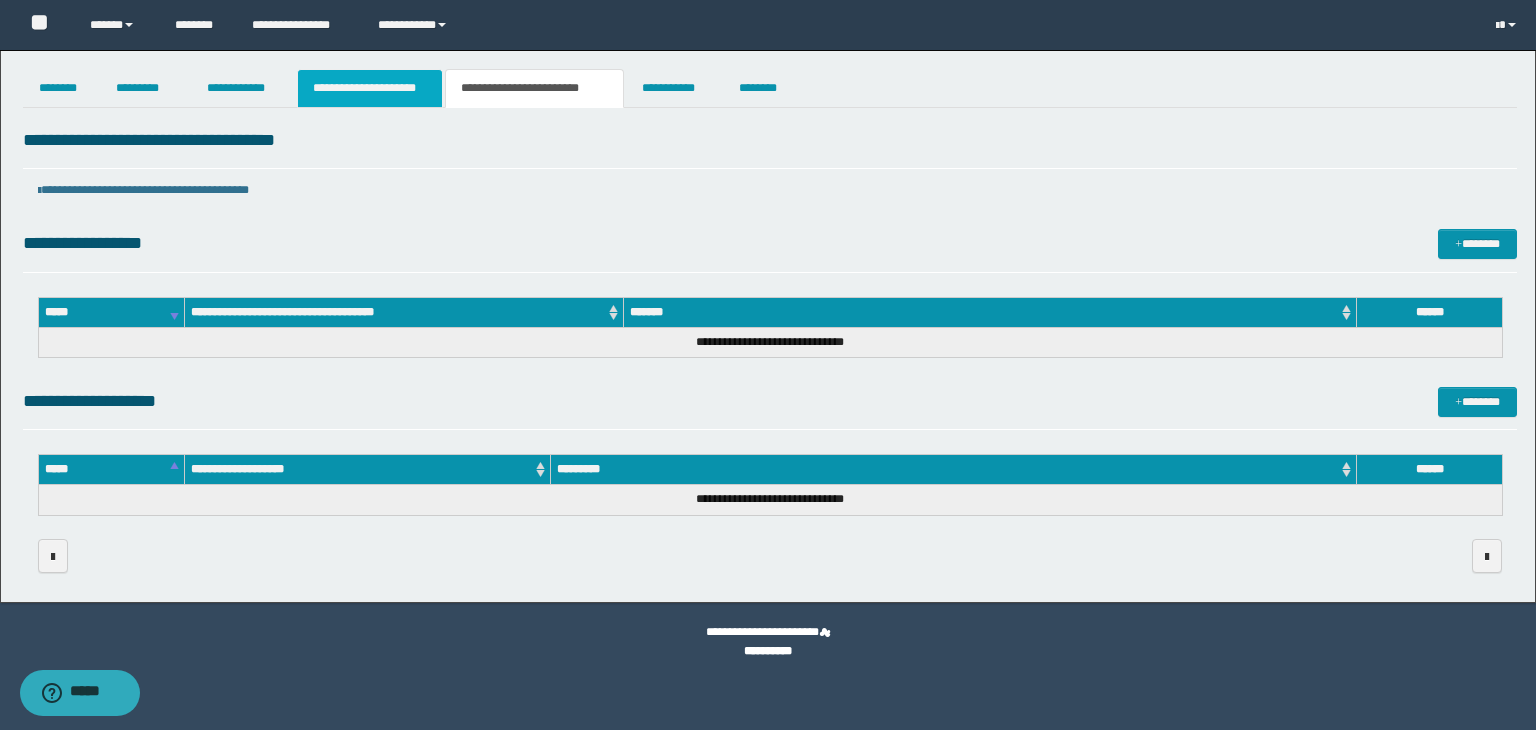 click on "**********" at bounding box center (370, 88) 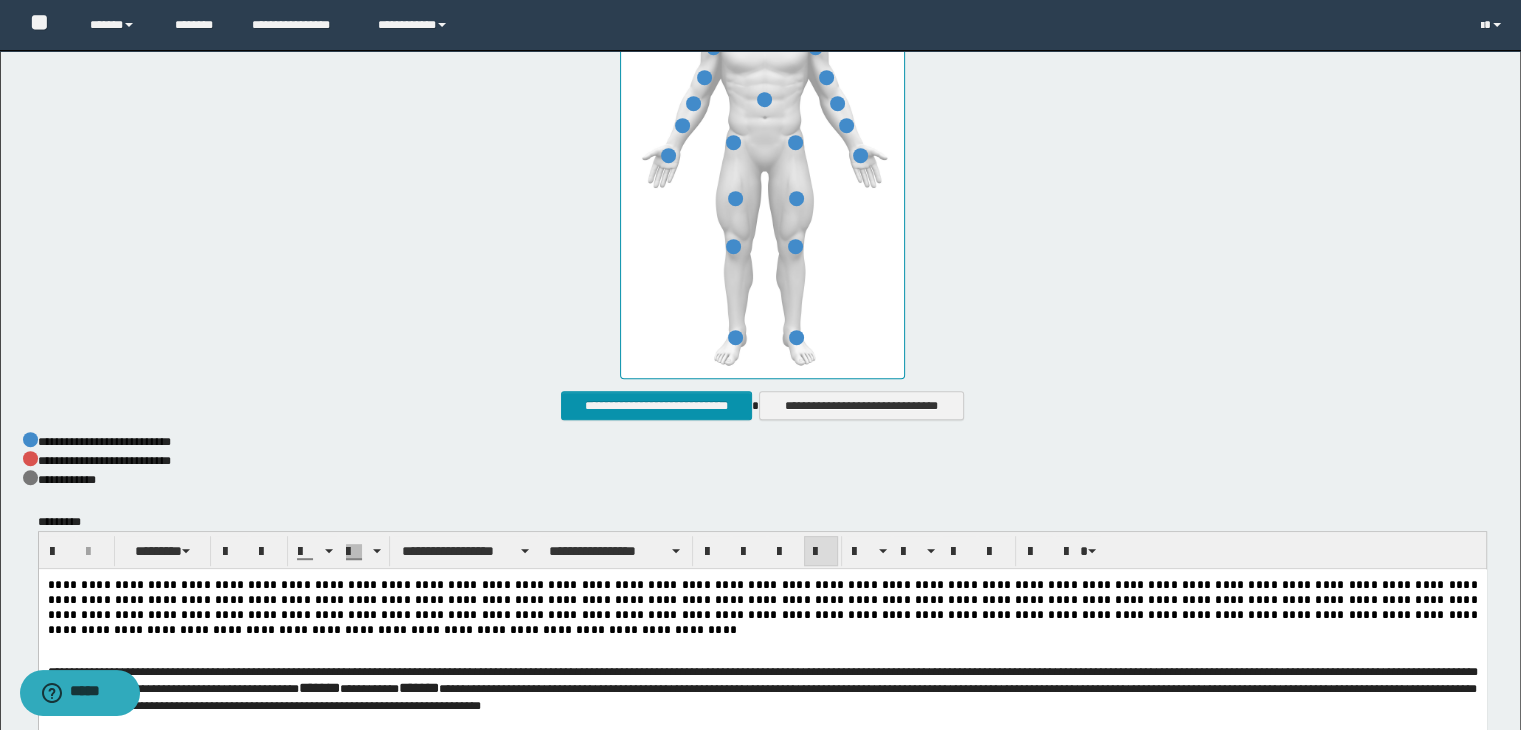 scroll, scrollTop: 1180, scrollLeft: 0, axis: vertical 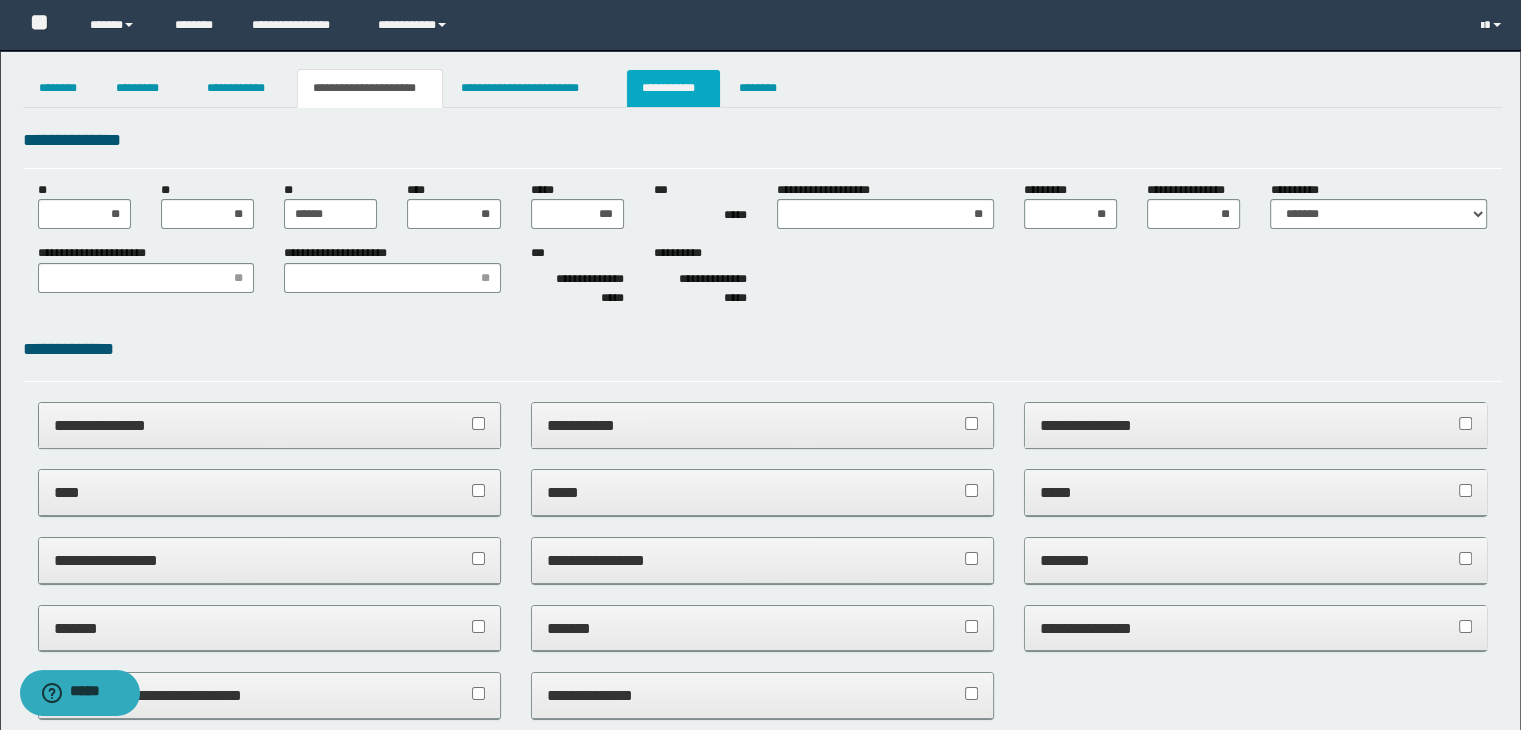 click on "**********" at bounding box center (673, 88) 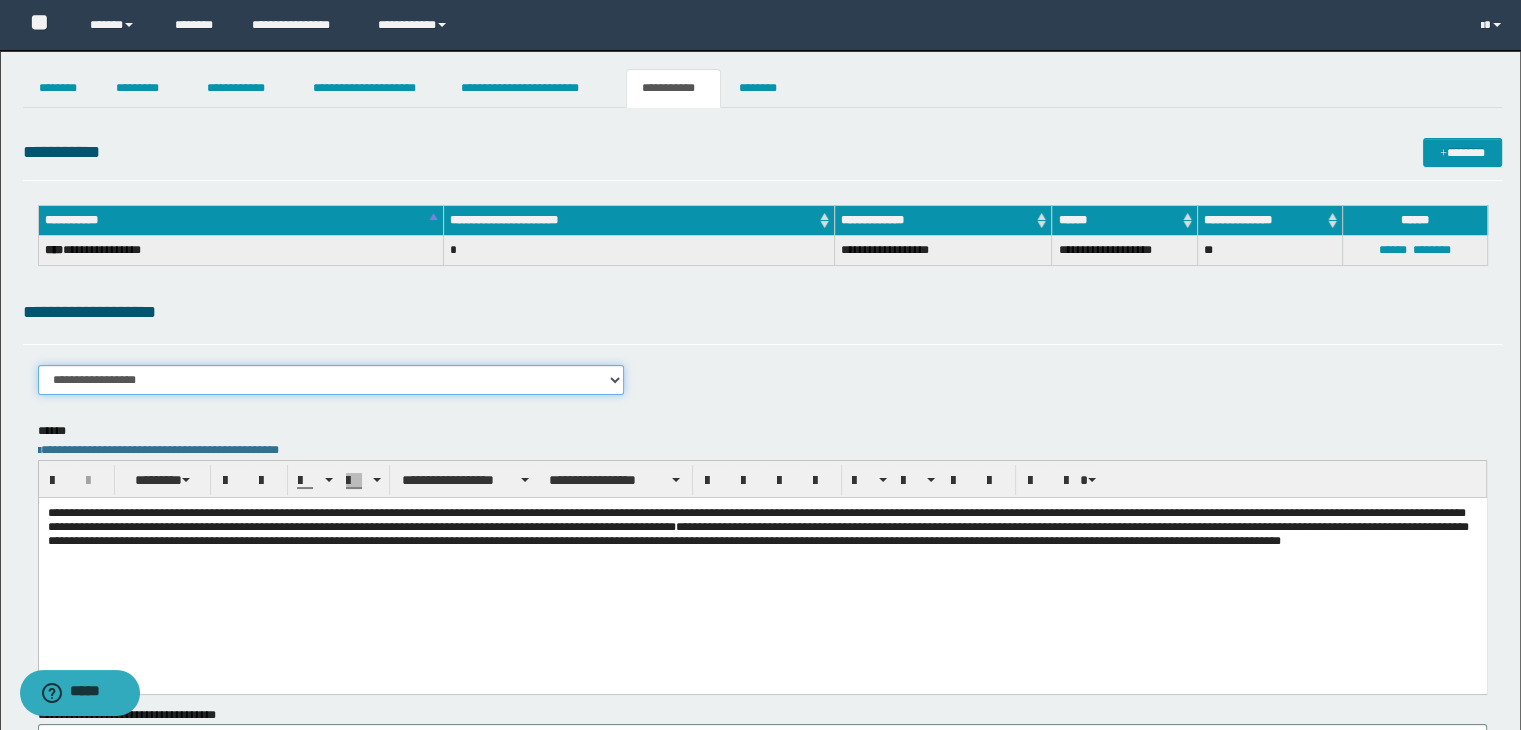 click on "**********" at bounding box center (331, 380) 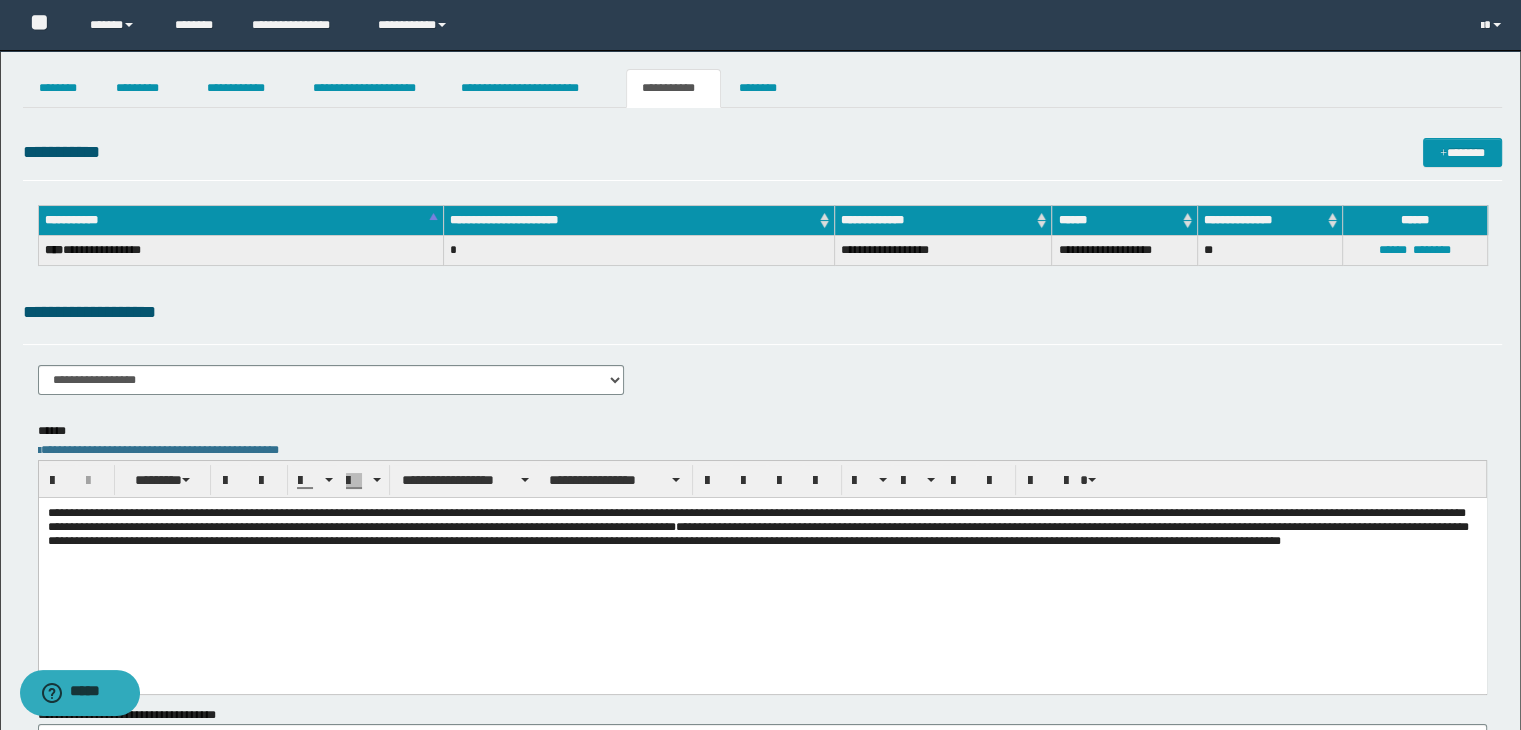 click on "**********" at bounding box center (763, 312) 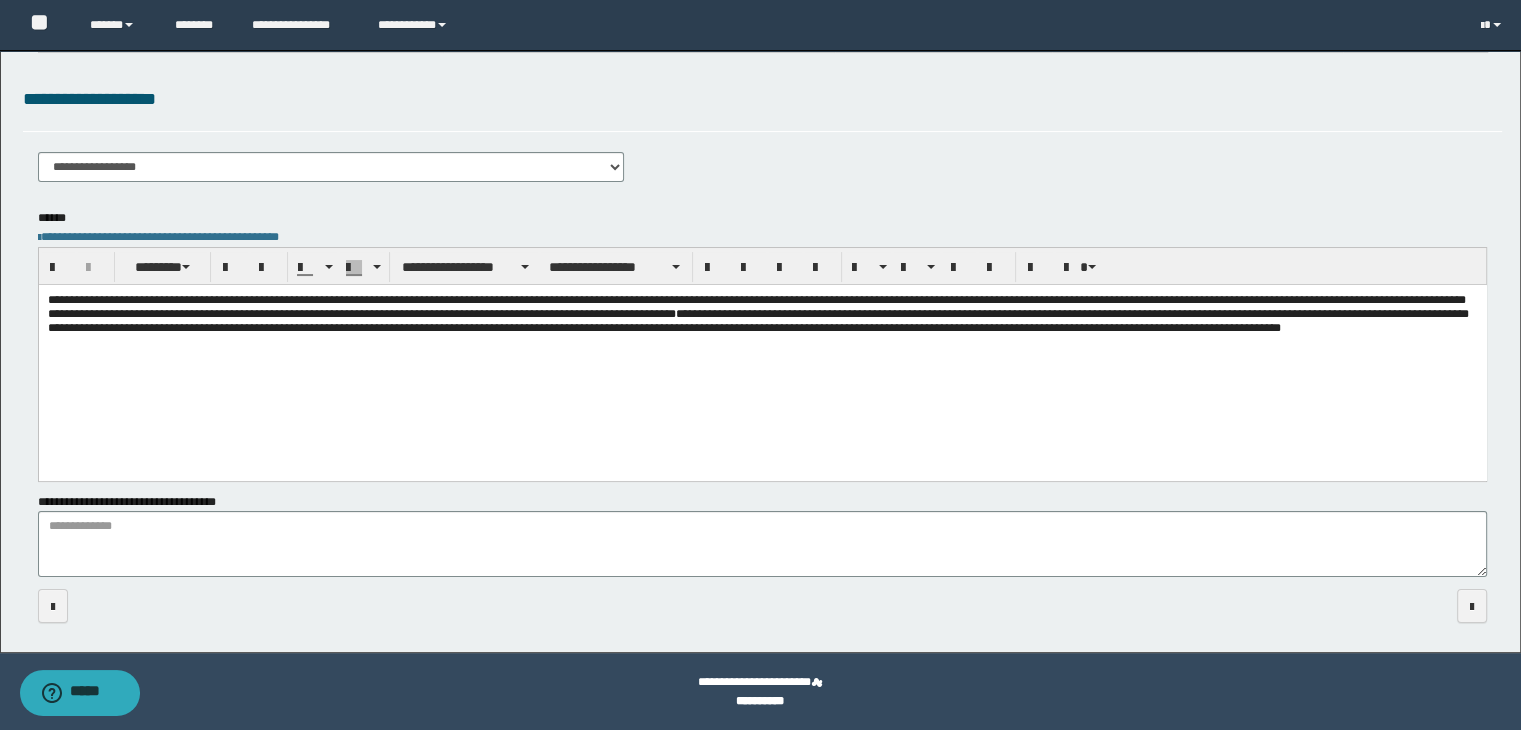 scroll, scrollTop: 0, scrollLeft: 0, axis: both 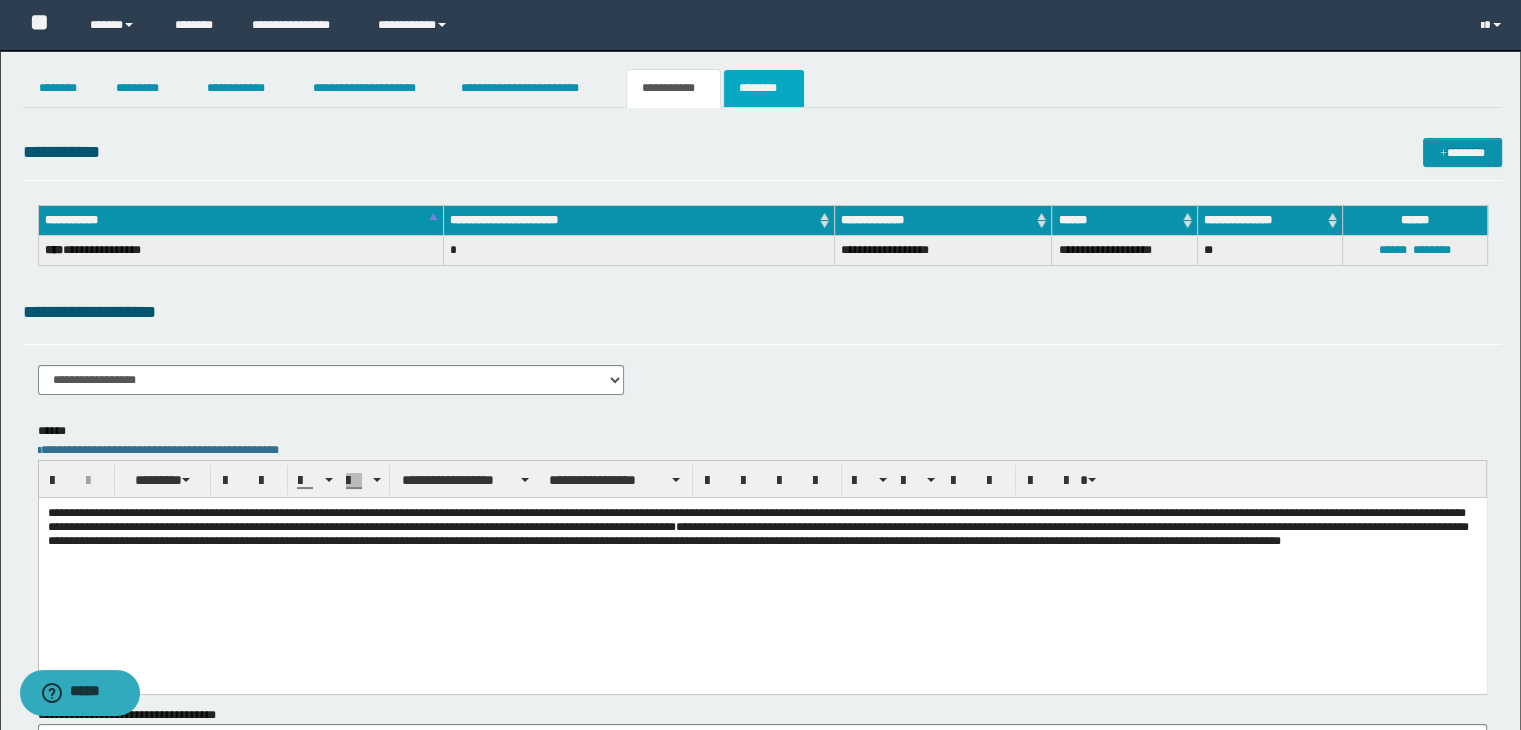 click on "********" at bounding box center [764, 88] 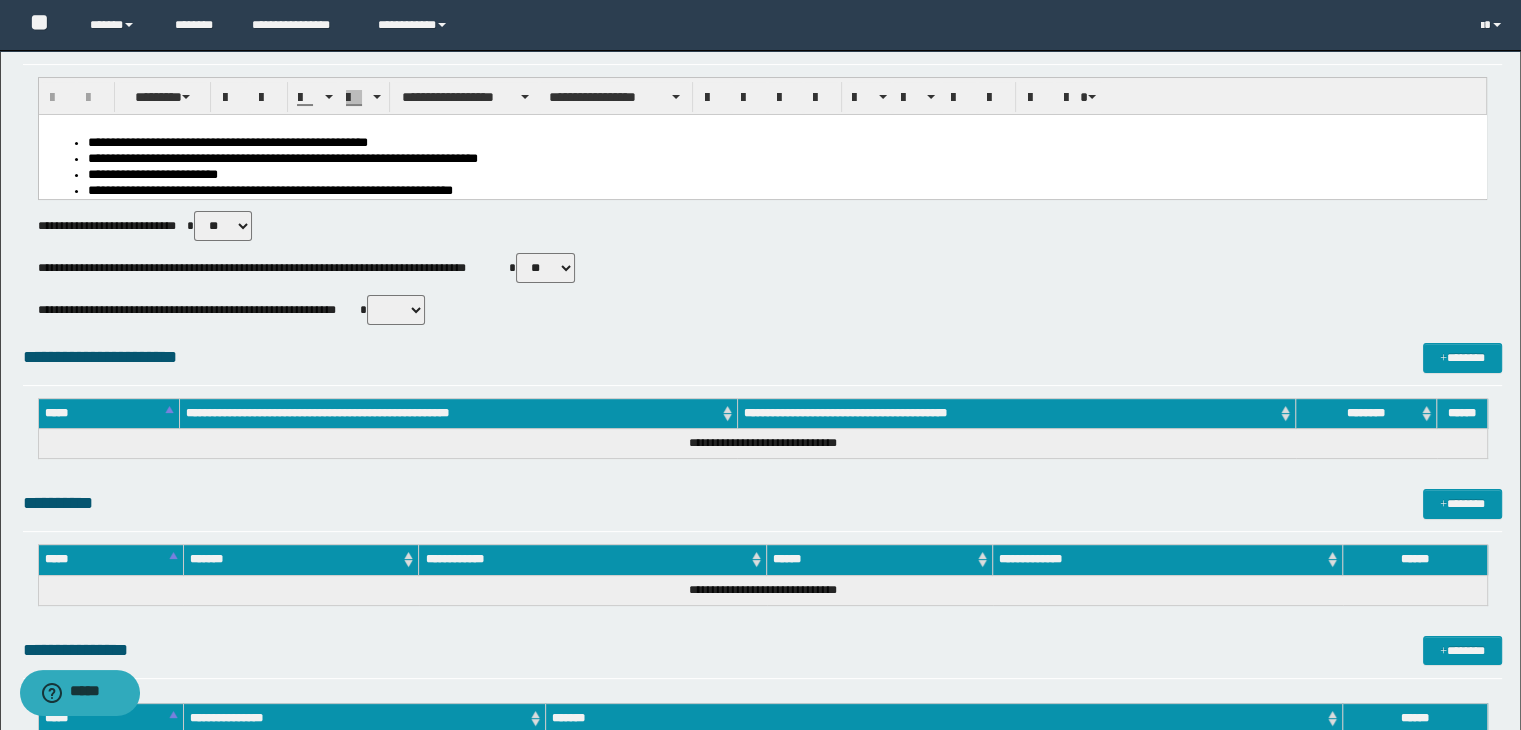 scroll, scrollTop: 0, scrollLeft: 0, axis: both 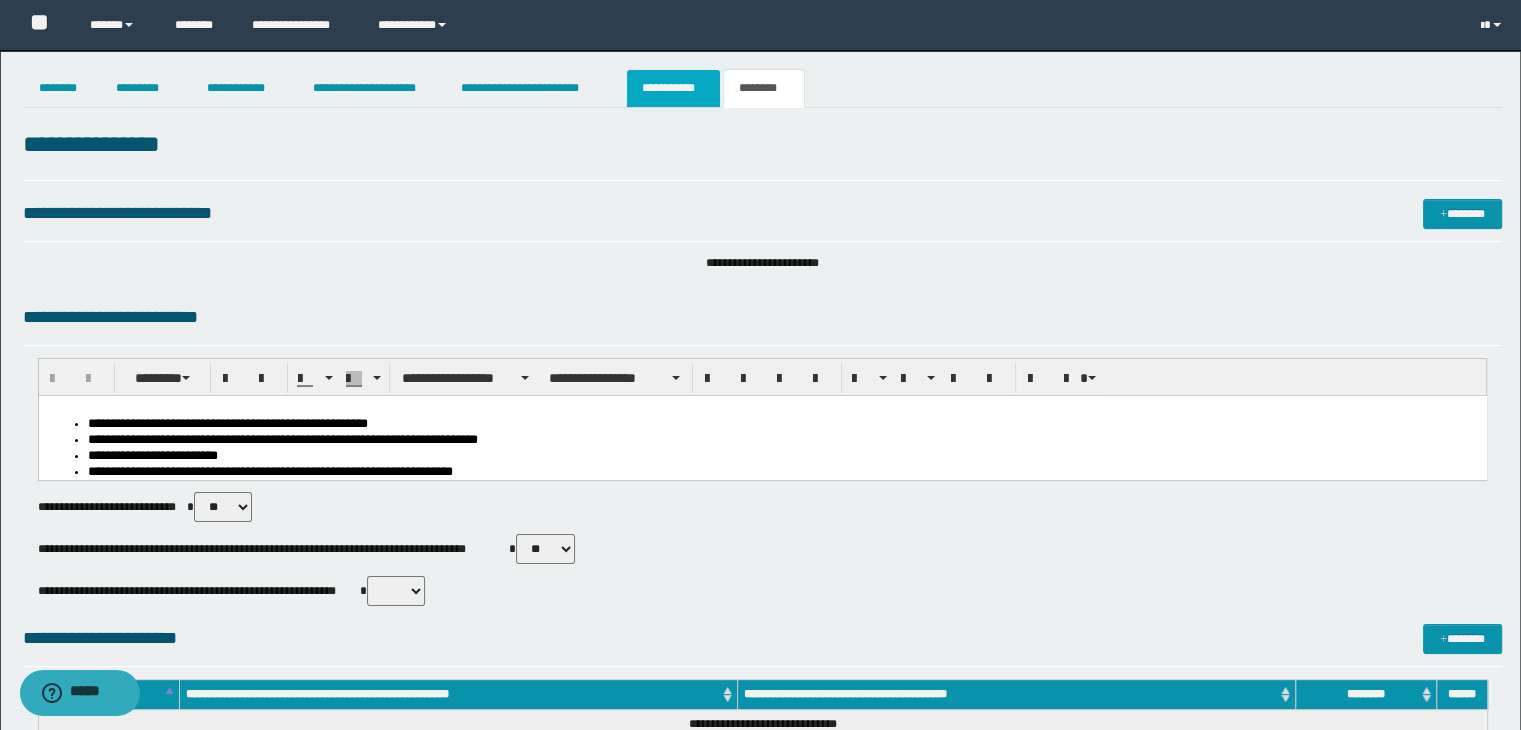 click on "**********" at bounding box center [673, 88] 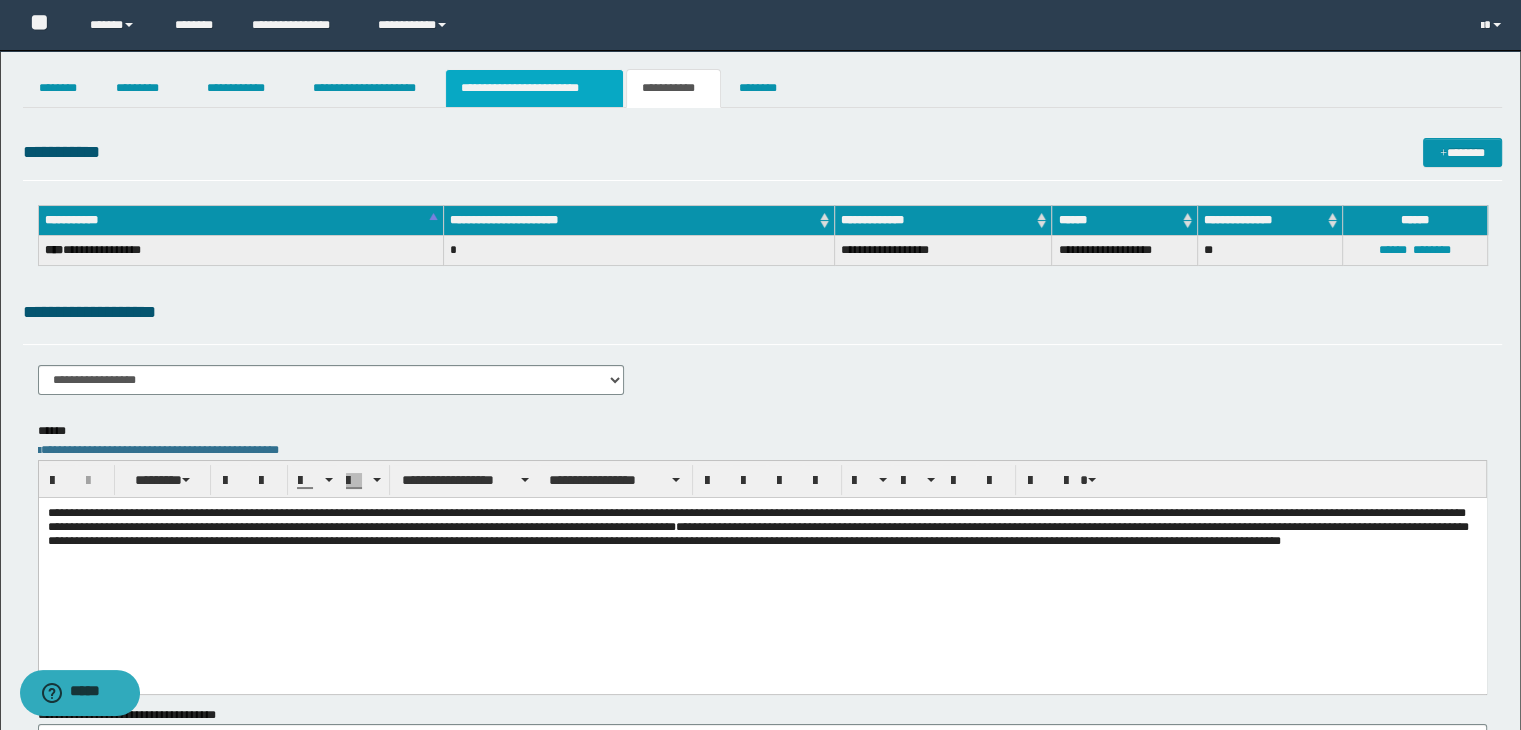click on "**********" at bounding box center (534, 88) 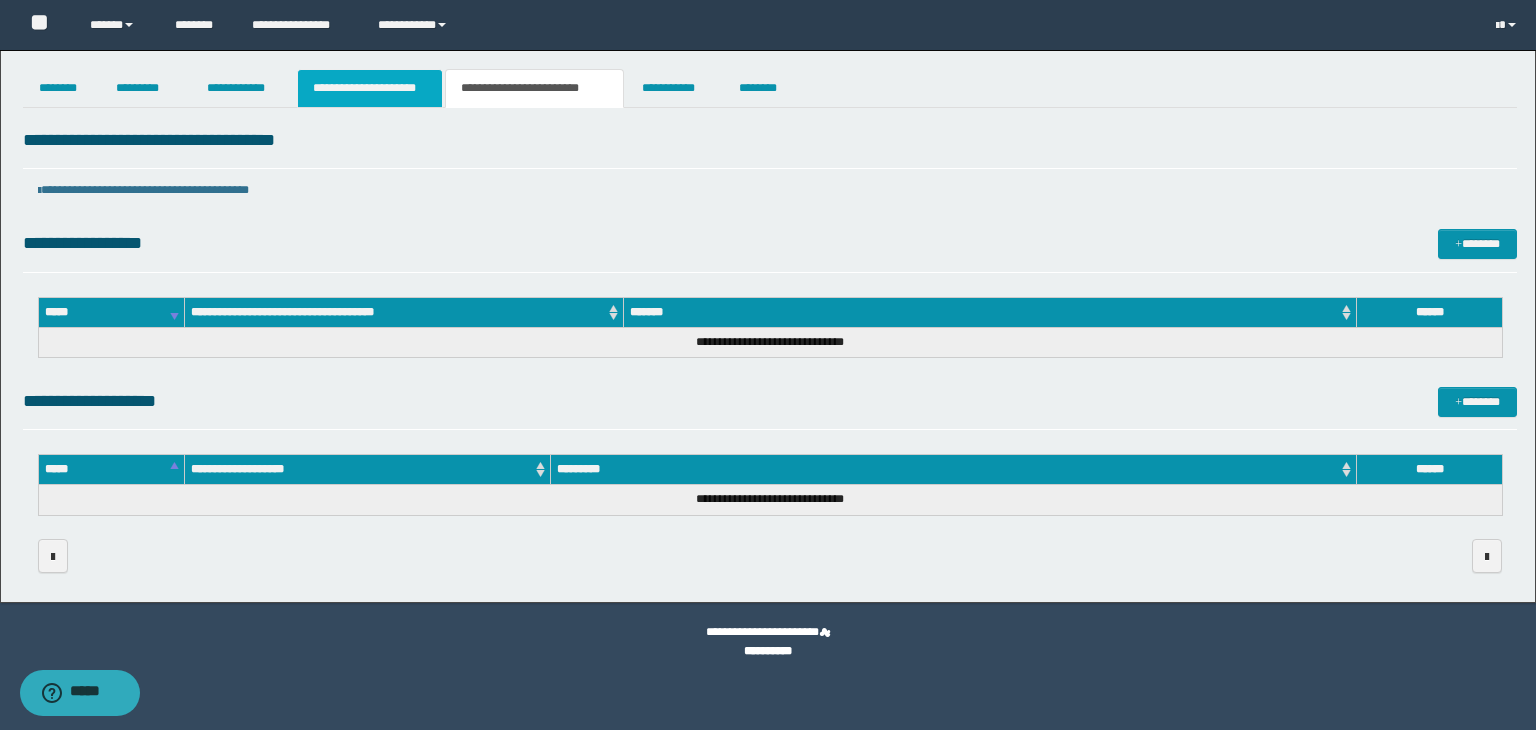 click on "**********" at bounding box center [370, 88] 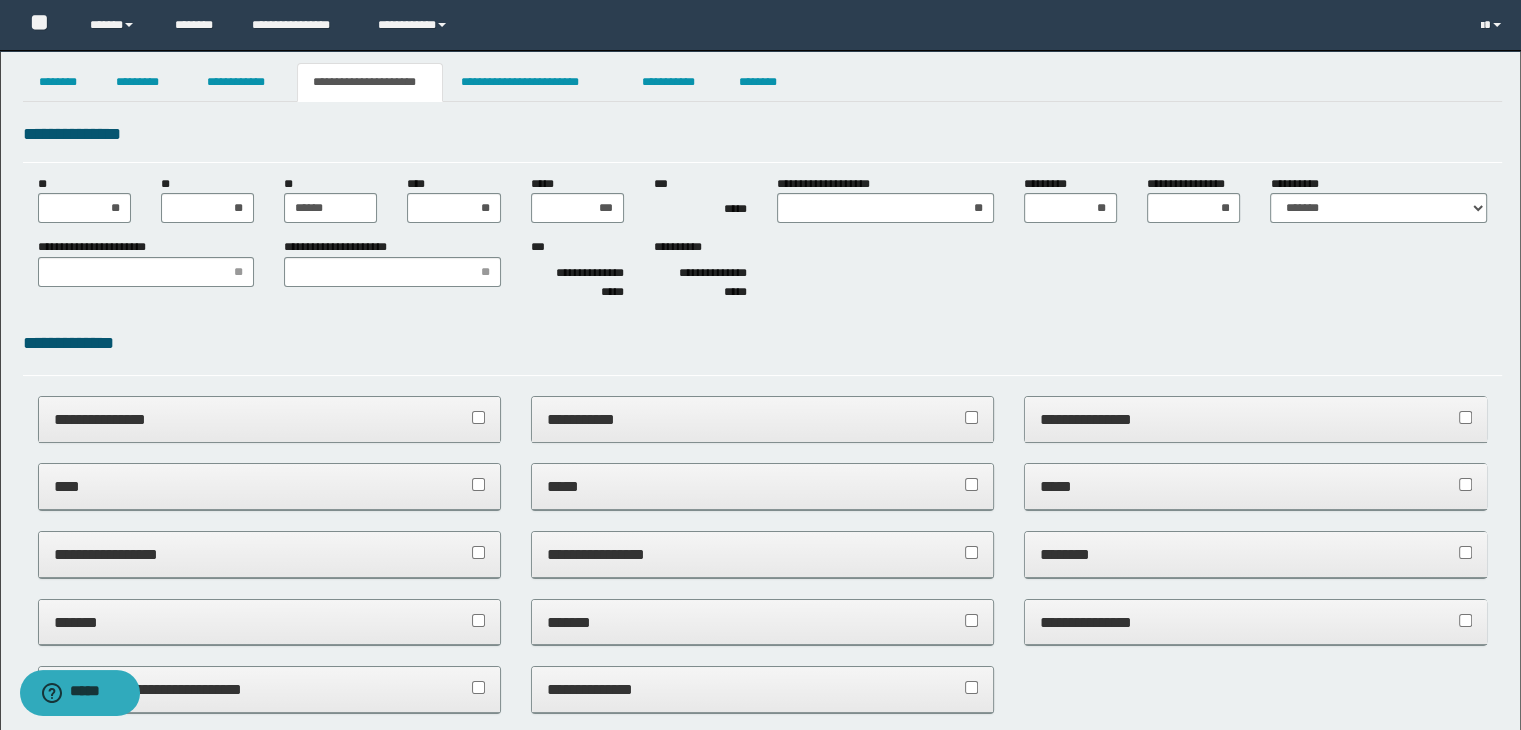 scroll, scrollTop: 0, scrollLeft: 0, axis: both 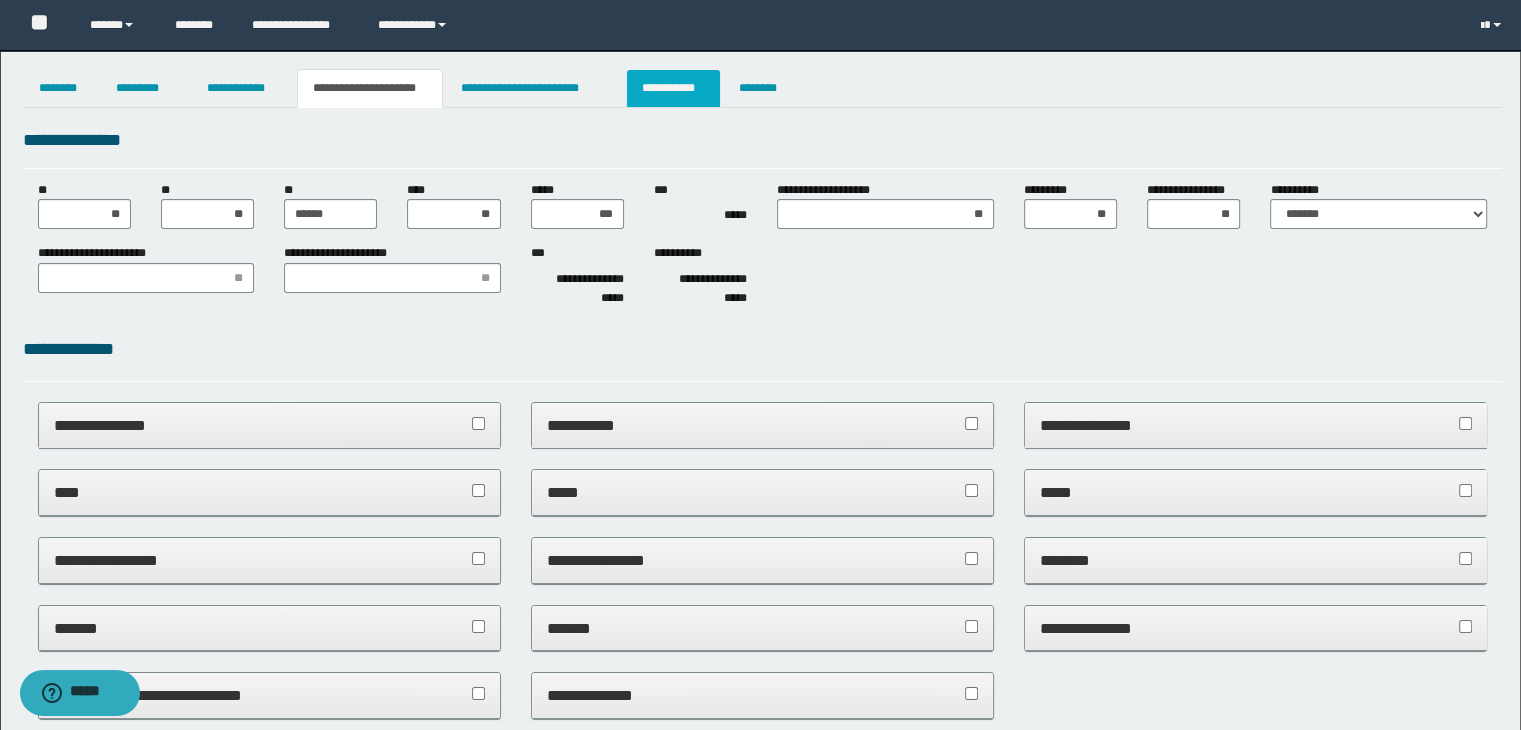 click on "**********" at bounding box center (673, 88) 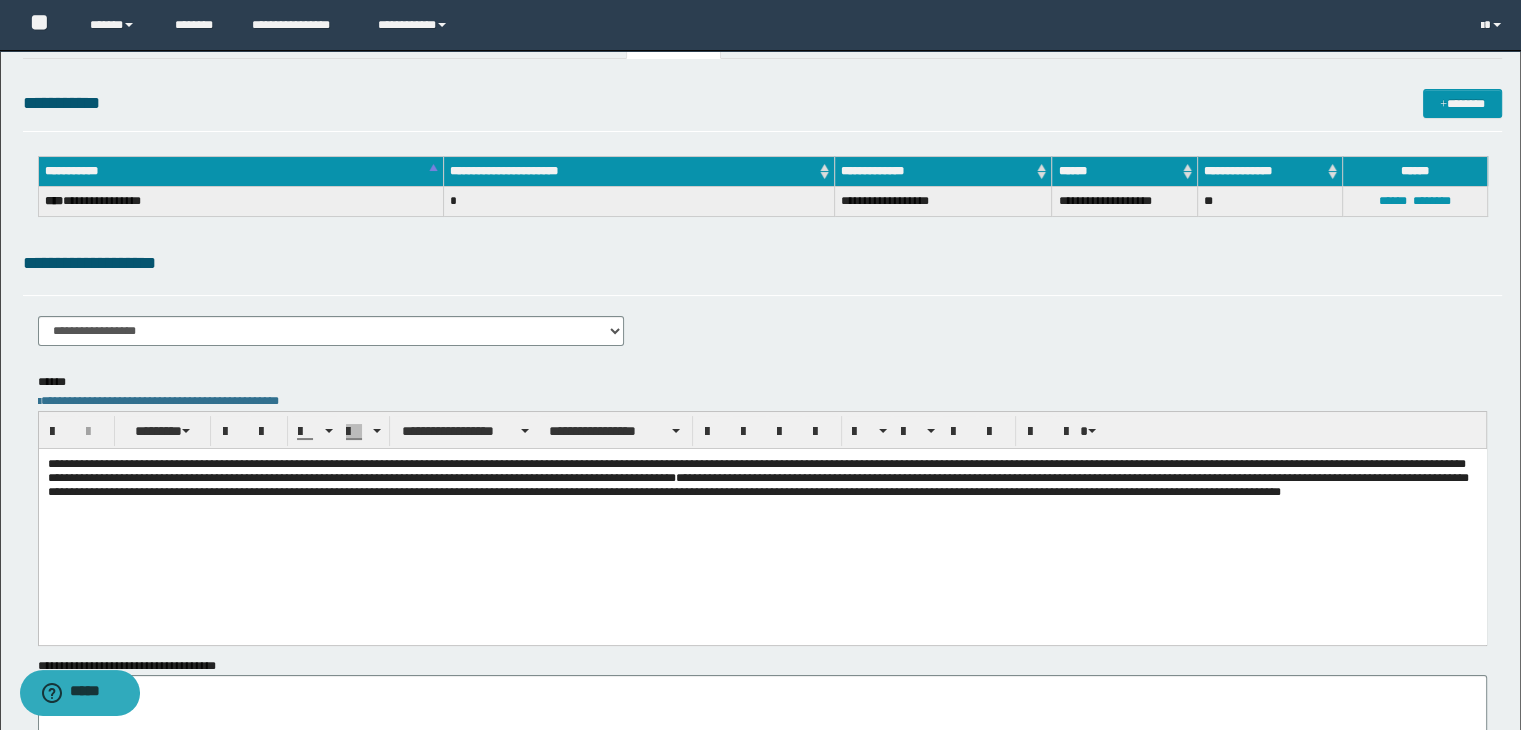 scroll, scrollTop: 0, scrollLeft: 0, axis: both 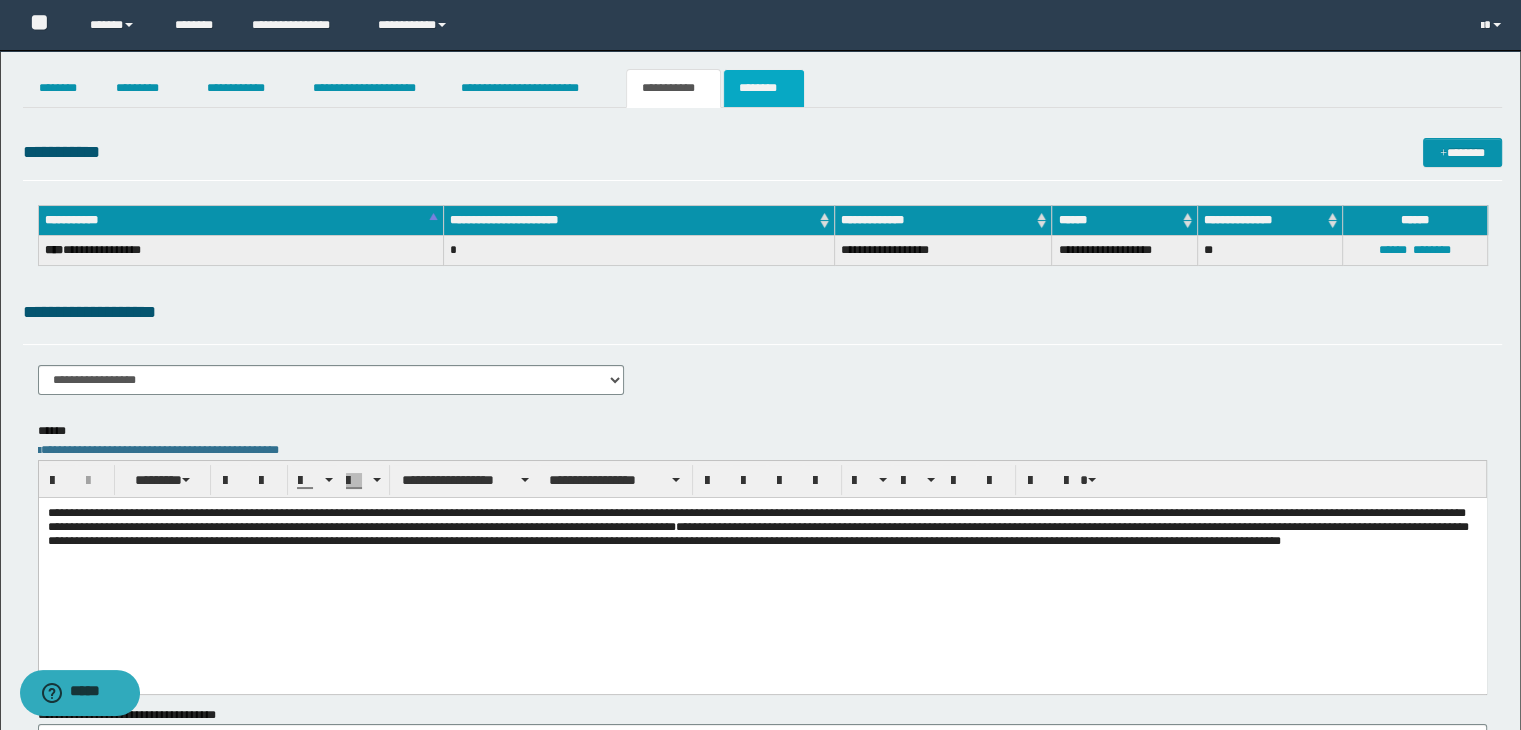 click on "********" at bounding box center (764, 88) 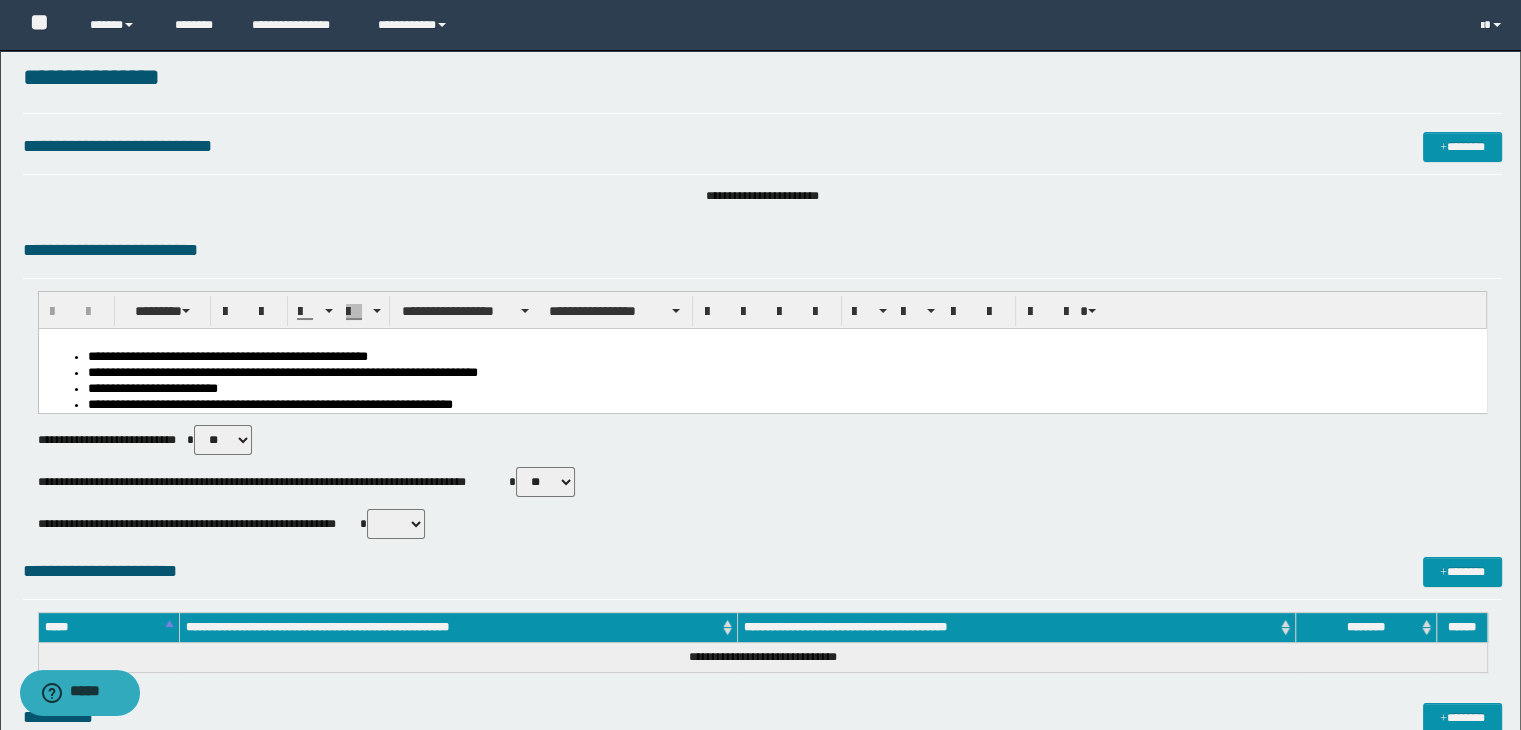 scroll, scrollTop: 0, scrollLeft: 0, axis: both 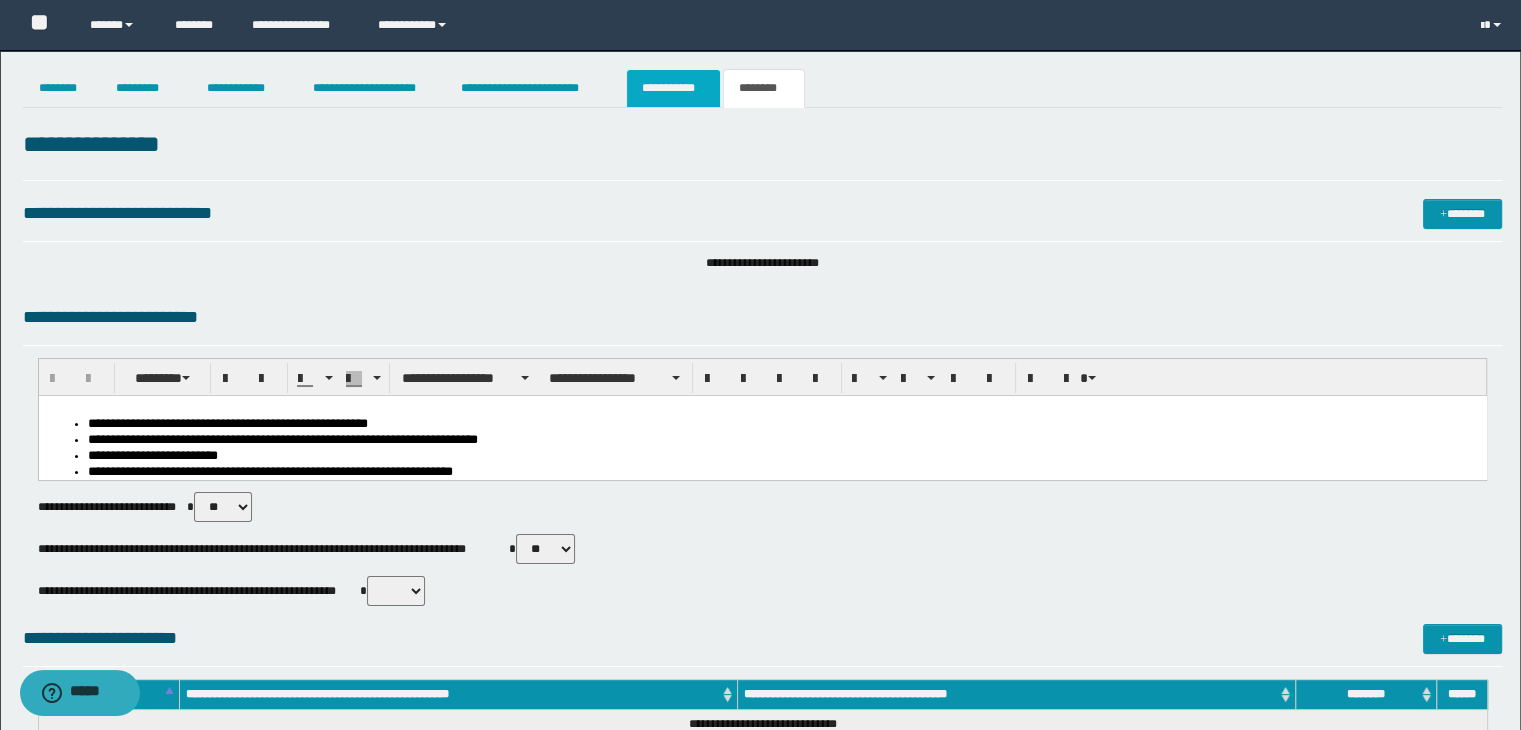click on "**********" at bounding box center [673, 88] 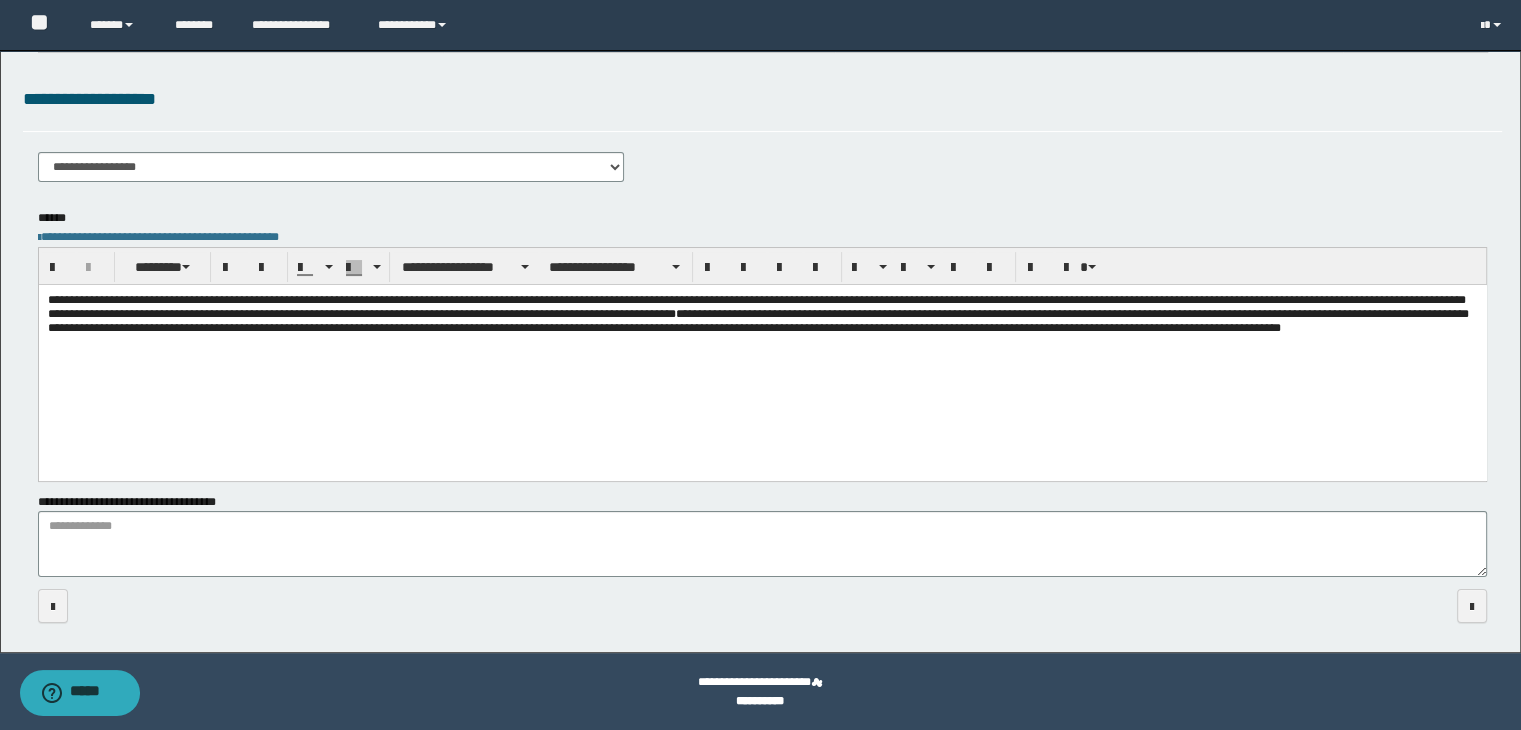 scroll, scrollTop: 0, scrollLeft: 0, axis: both 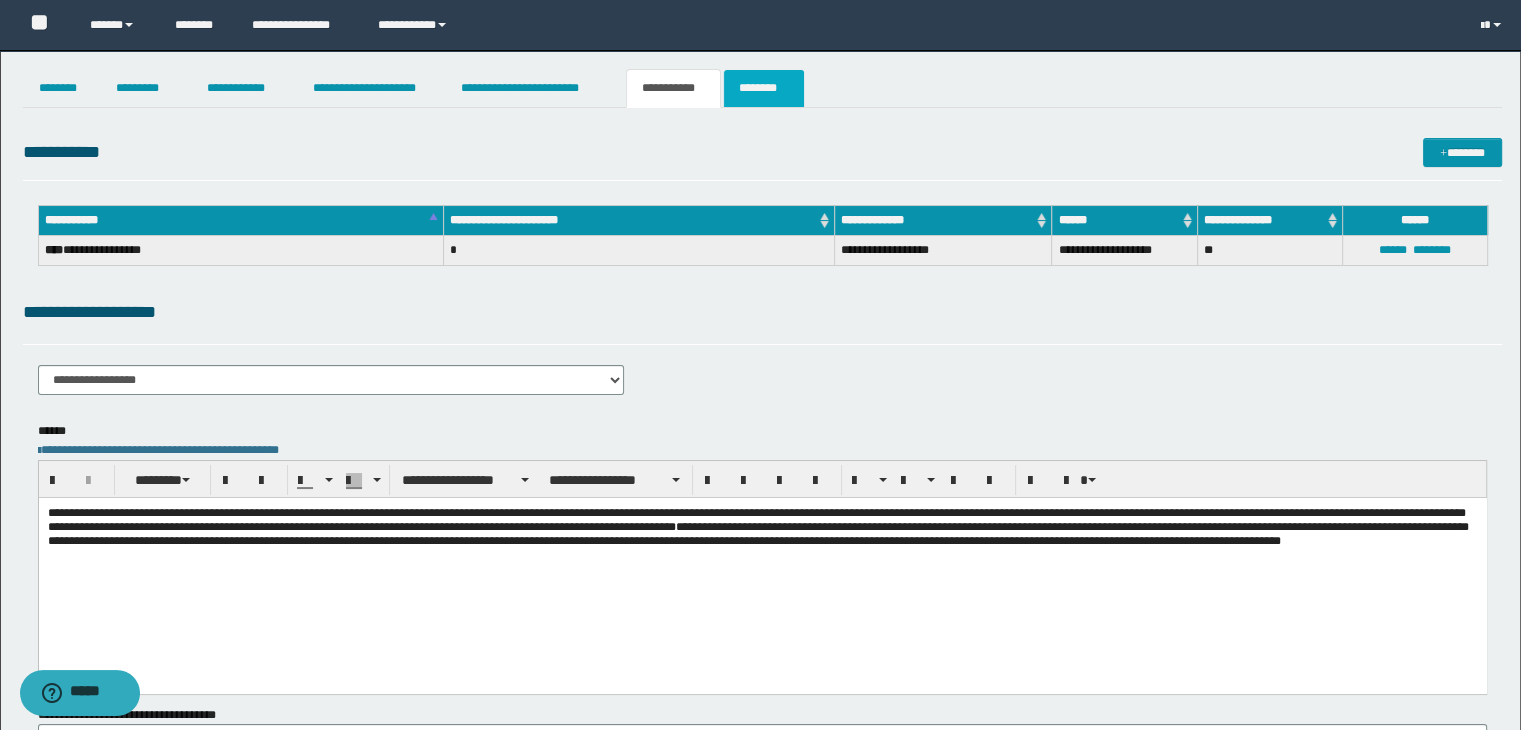 click on "********" at bounding box center [764, 88] 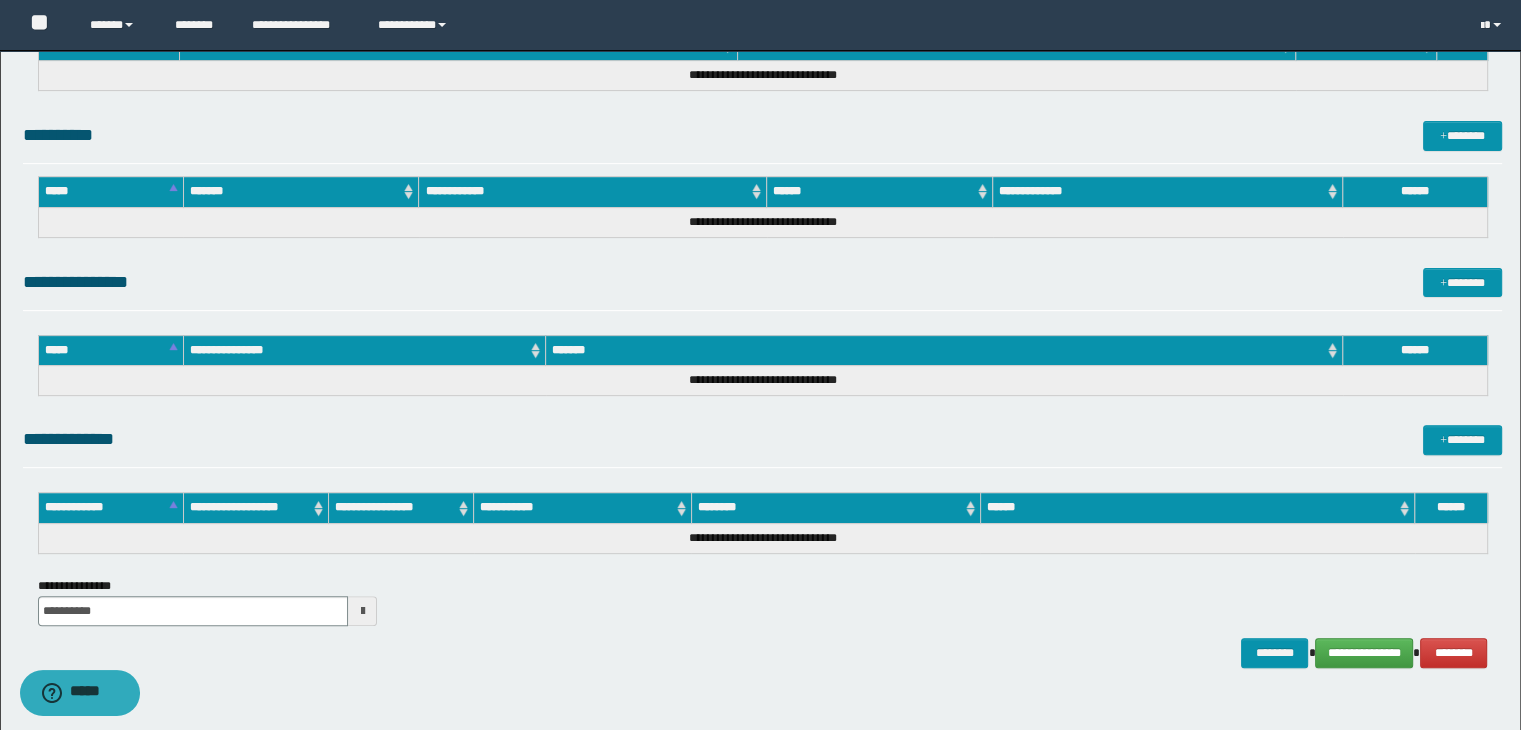 scroll, scrollTop: 740, scrollLeft: 0, axis: vertical 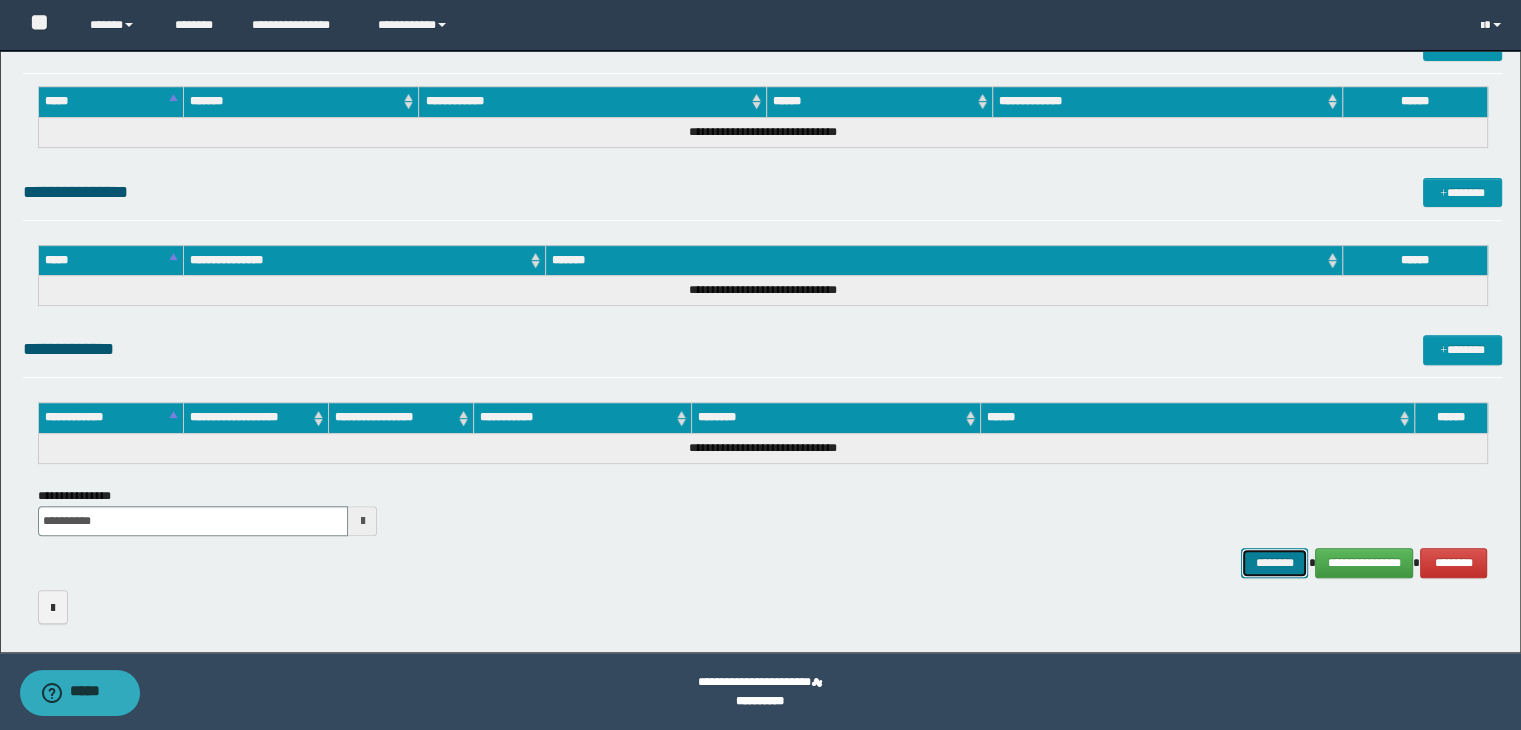 click on "********" at bounding box center (1274, 563) 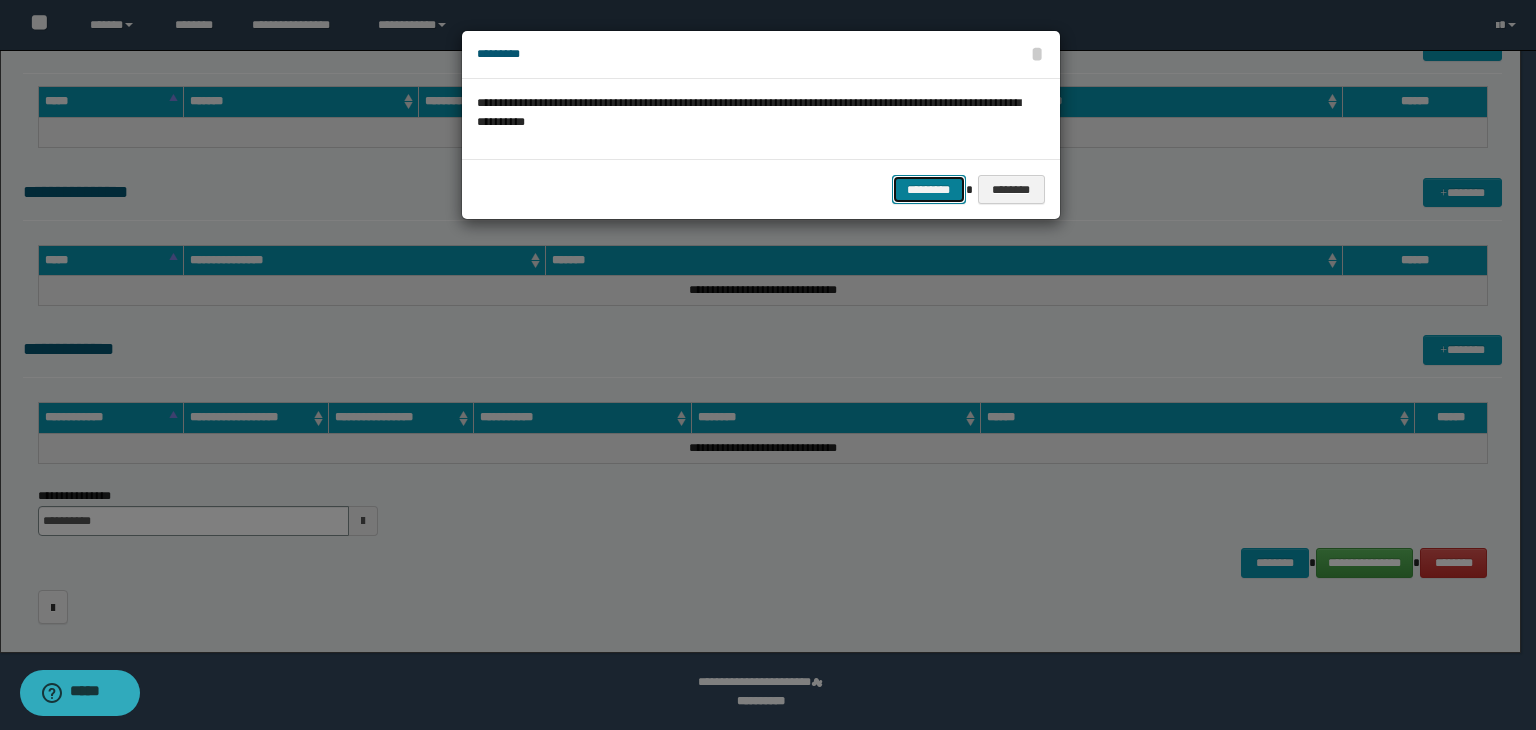 click on "*********" at bounding box center [929, 190] 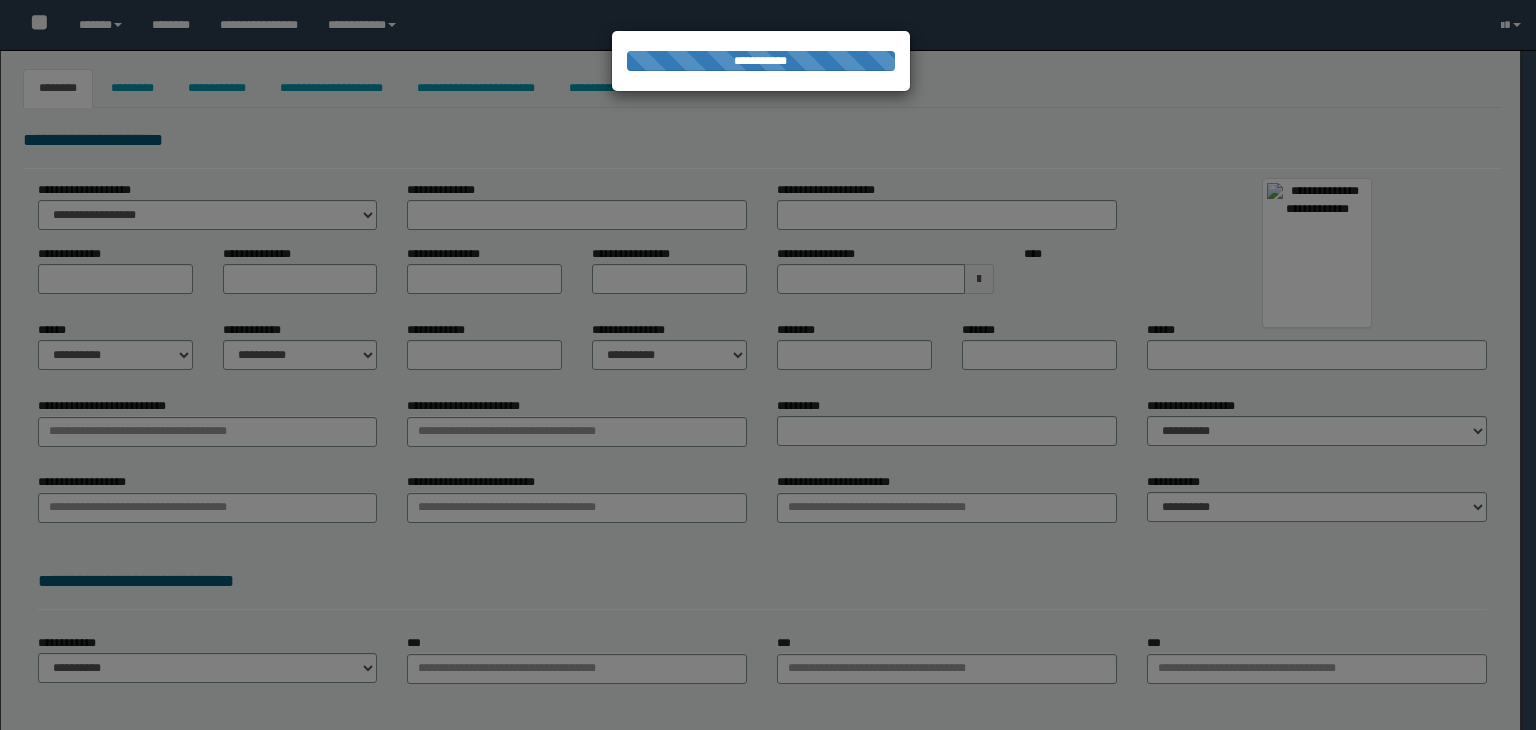 select on "***" 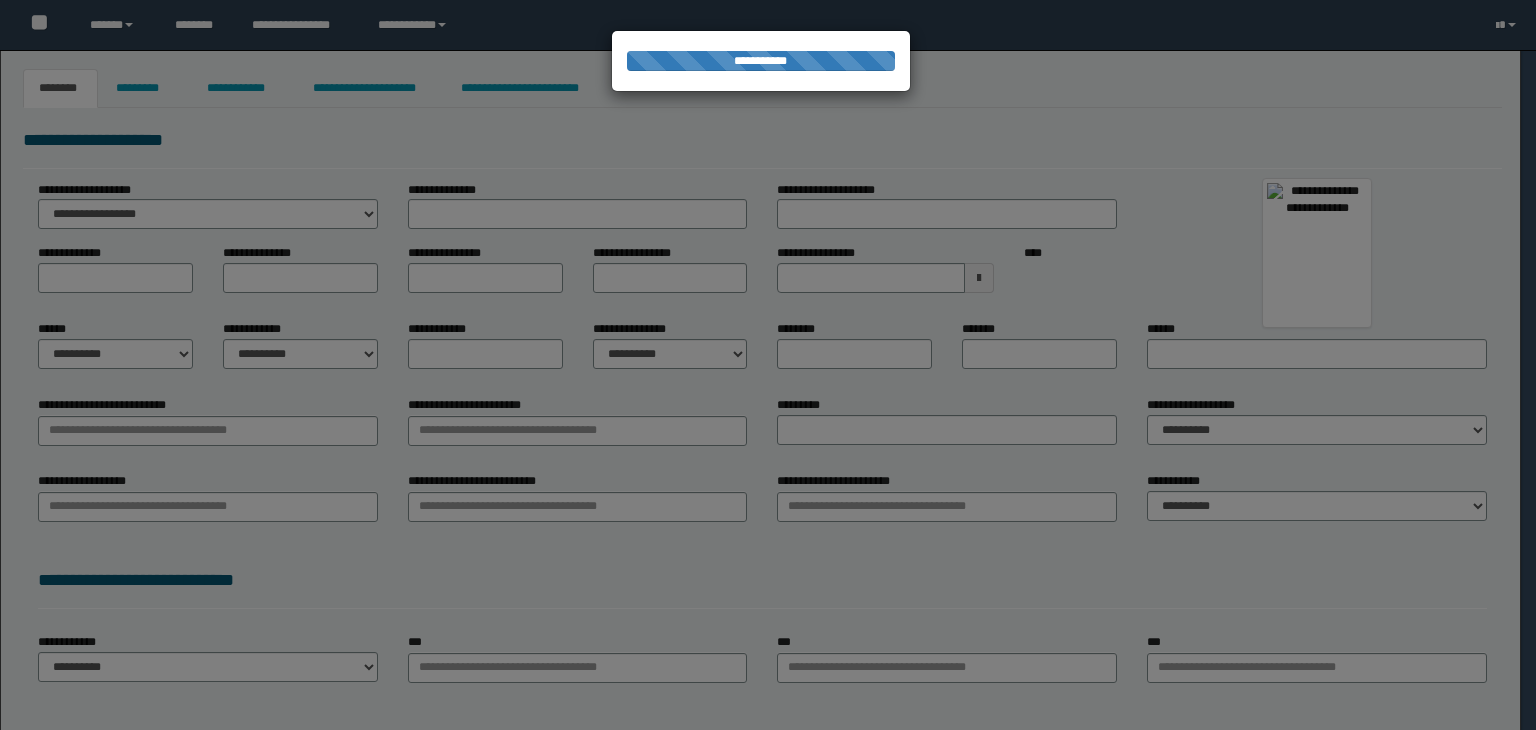scroll, scrollTop: 0, scrollLeft: 0, axis: both 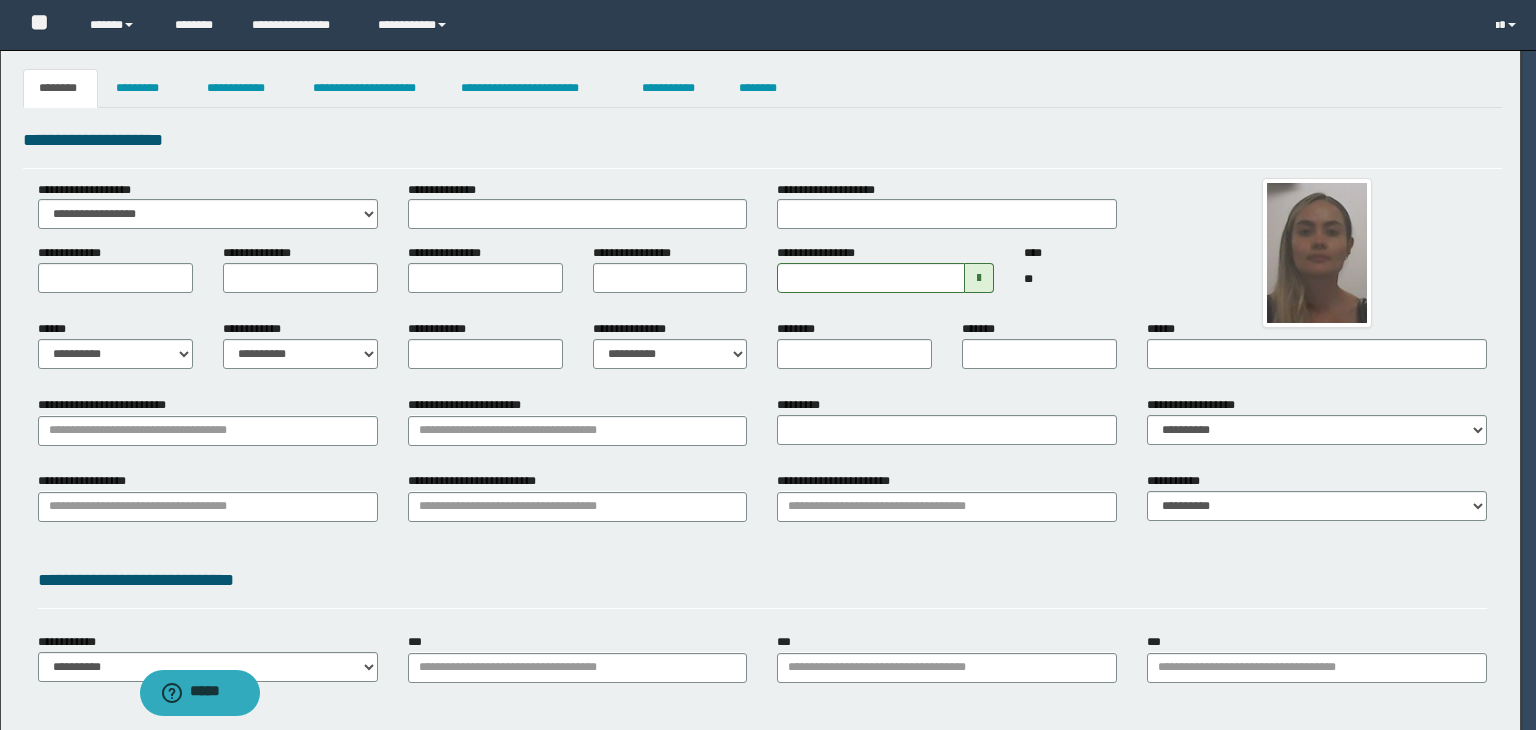 type on "********" 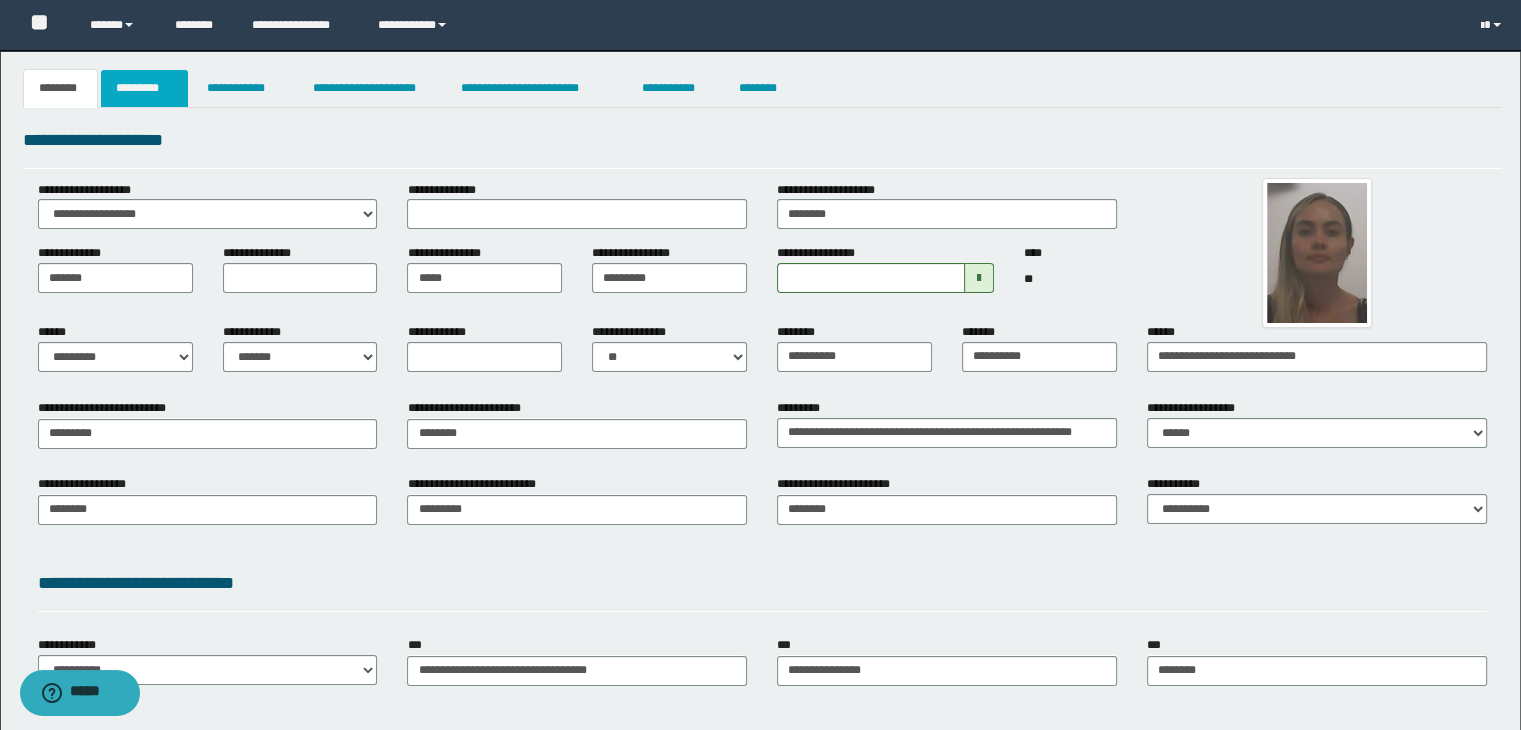 click on "*********" at bounding box center (144, 88) 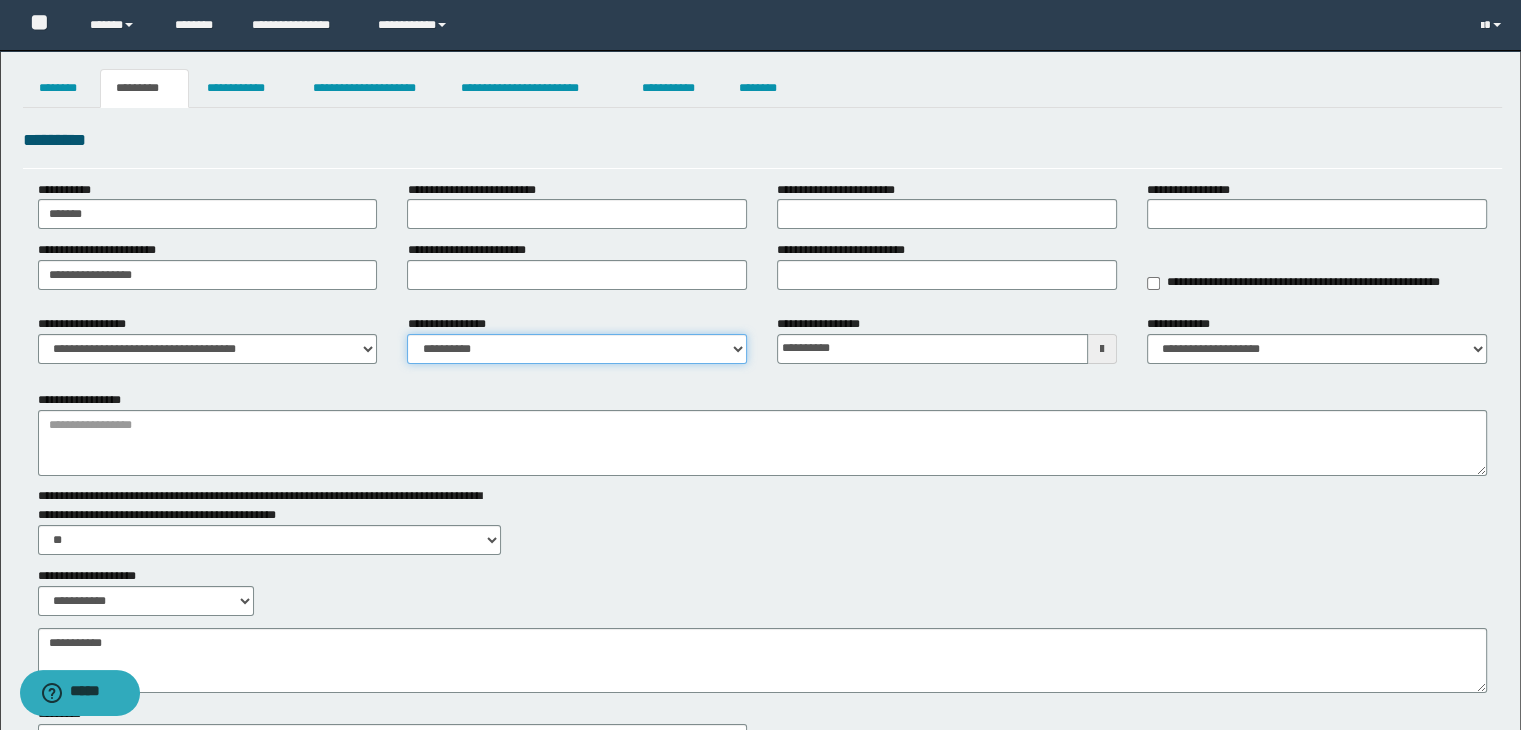 click on "**********" at bounding box center [577, 349] 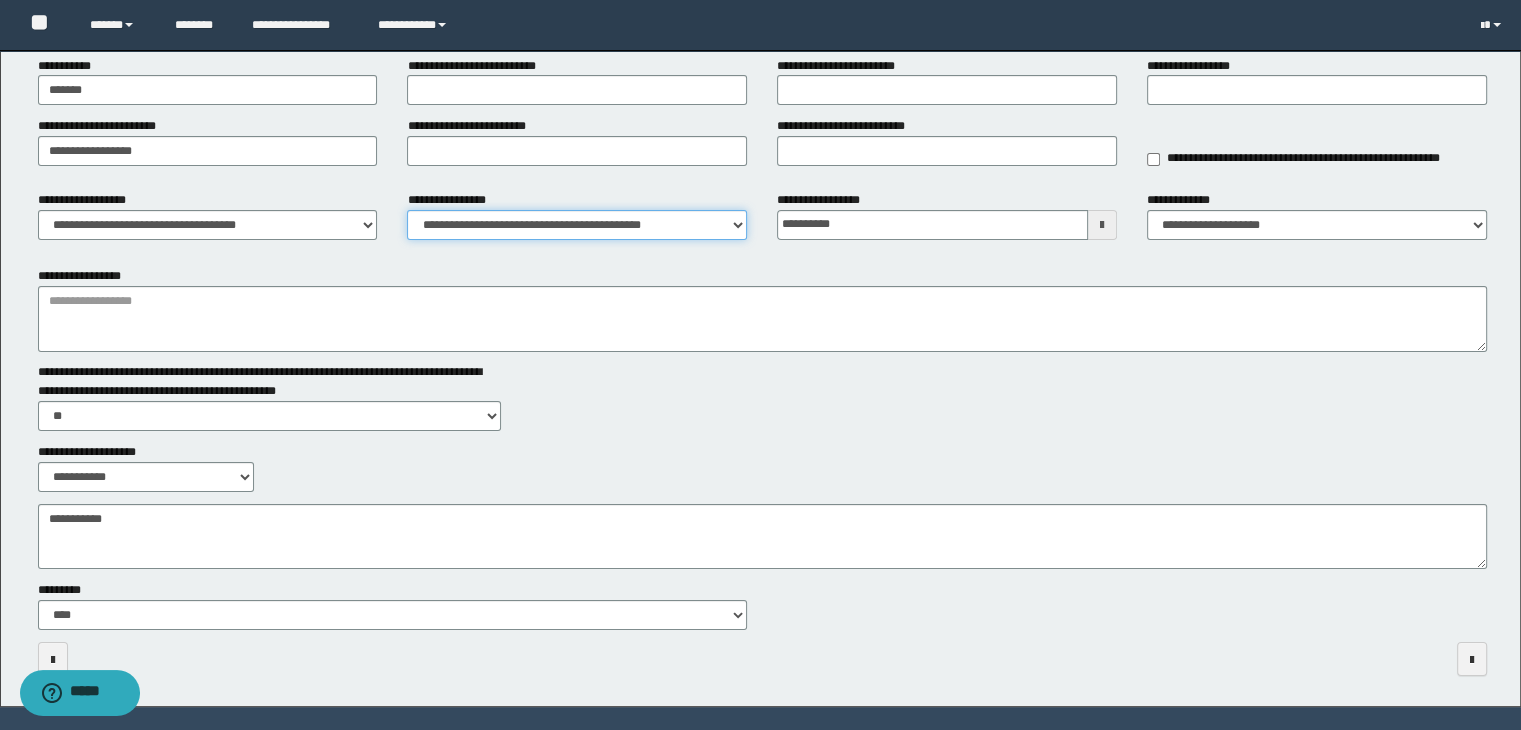 scroll, scrollTop: 178, scrollLeft: 0, axis: vertical 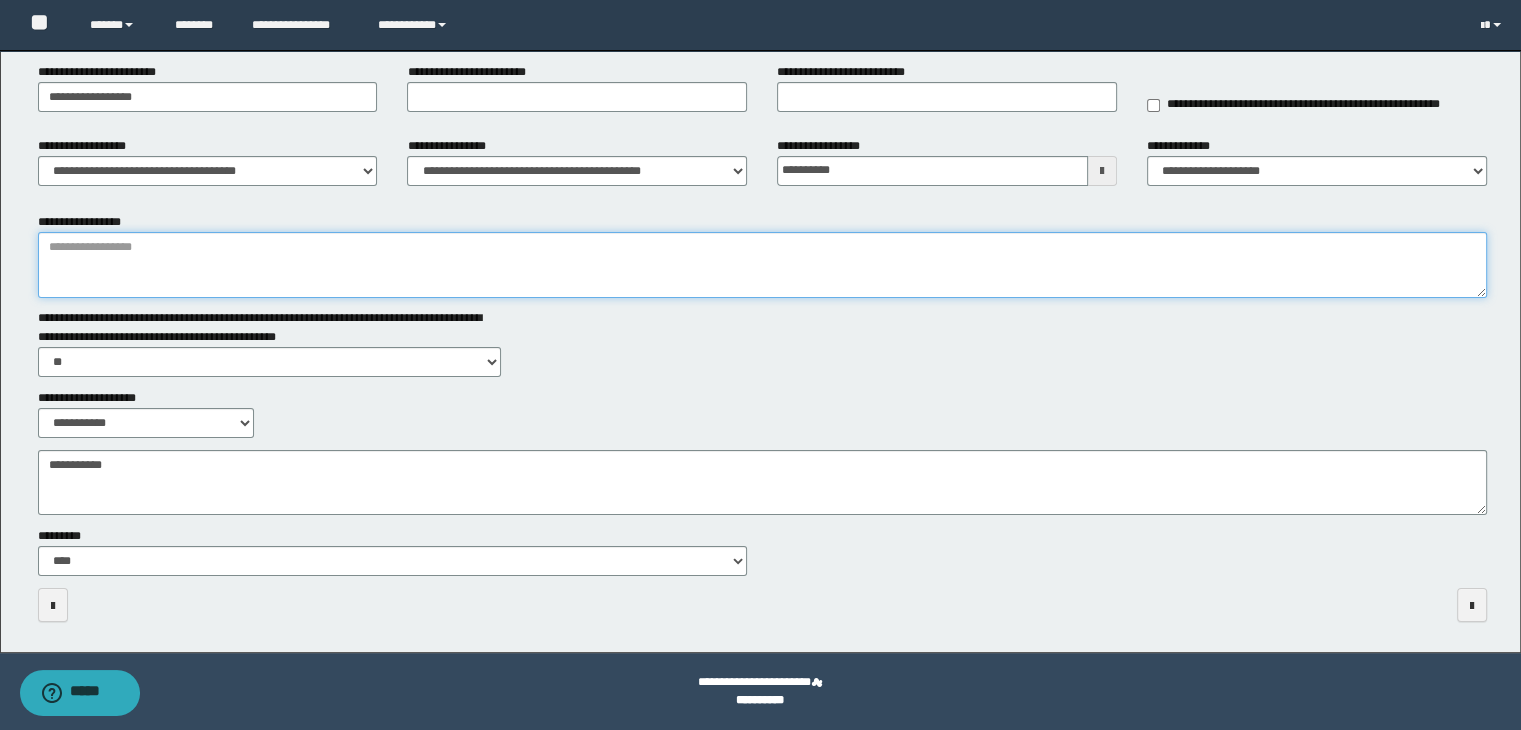 click on "**********" at bounding box center (763, 265) 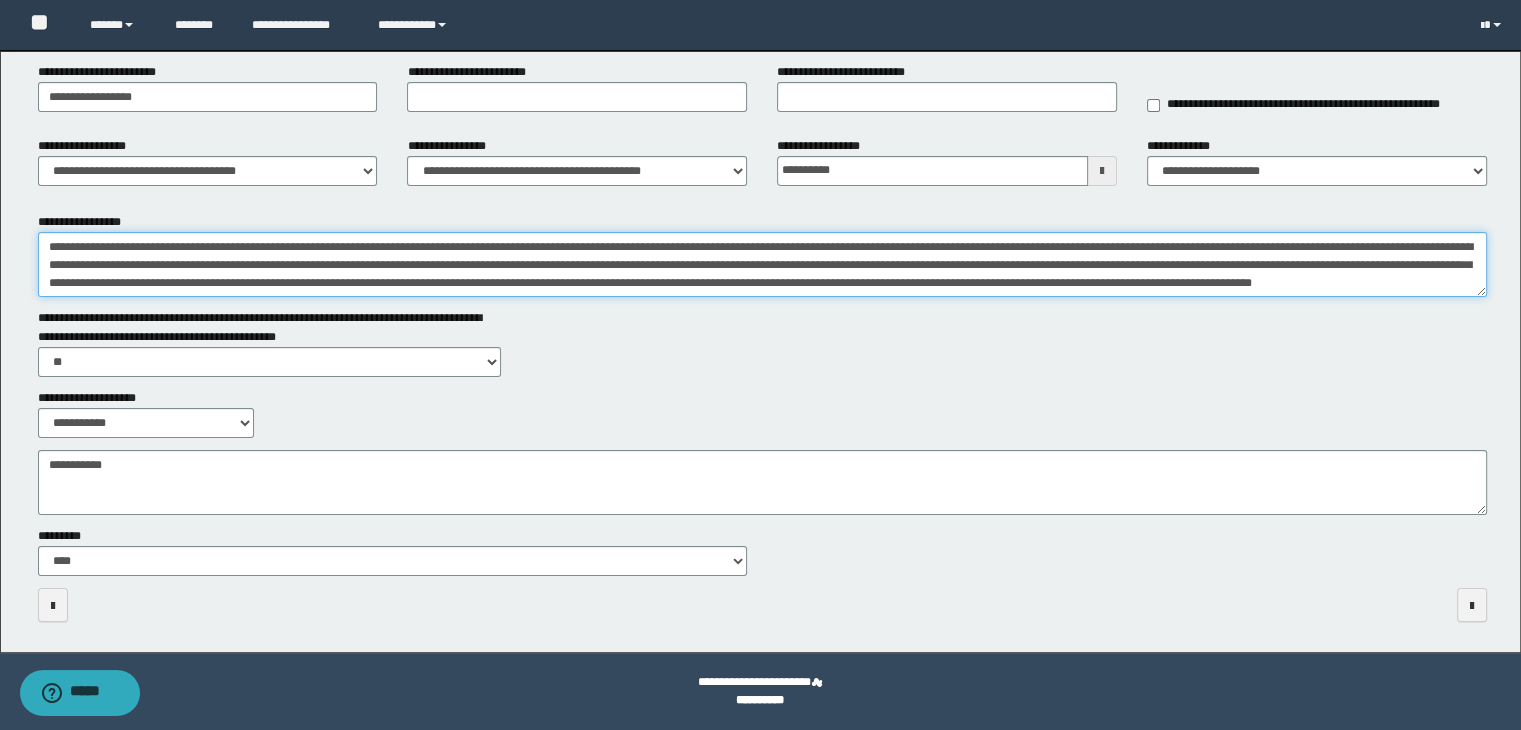 scroll, scrollTop: 0, scrollLeft: 0, axis: both 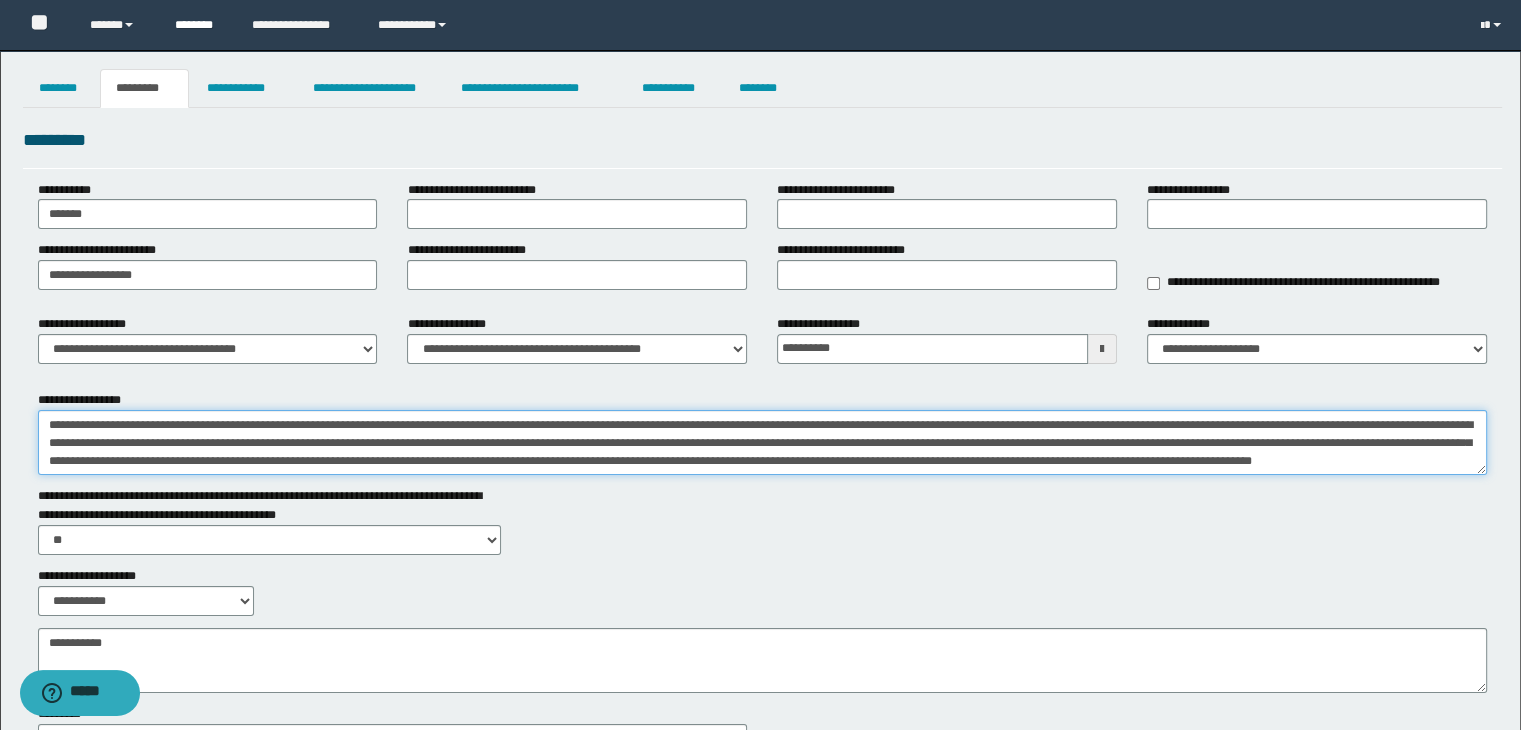 type on "**********" 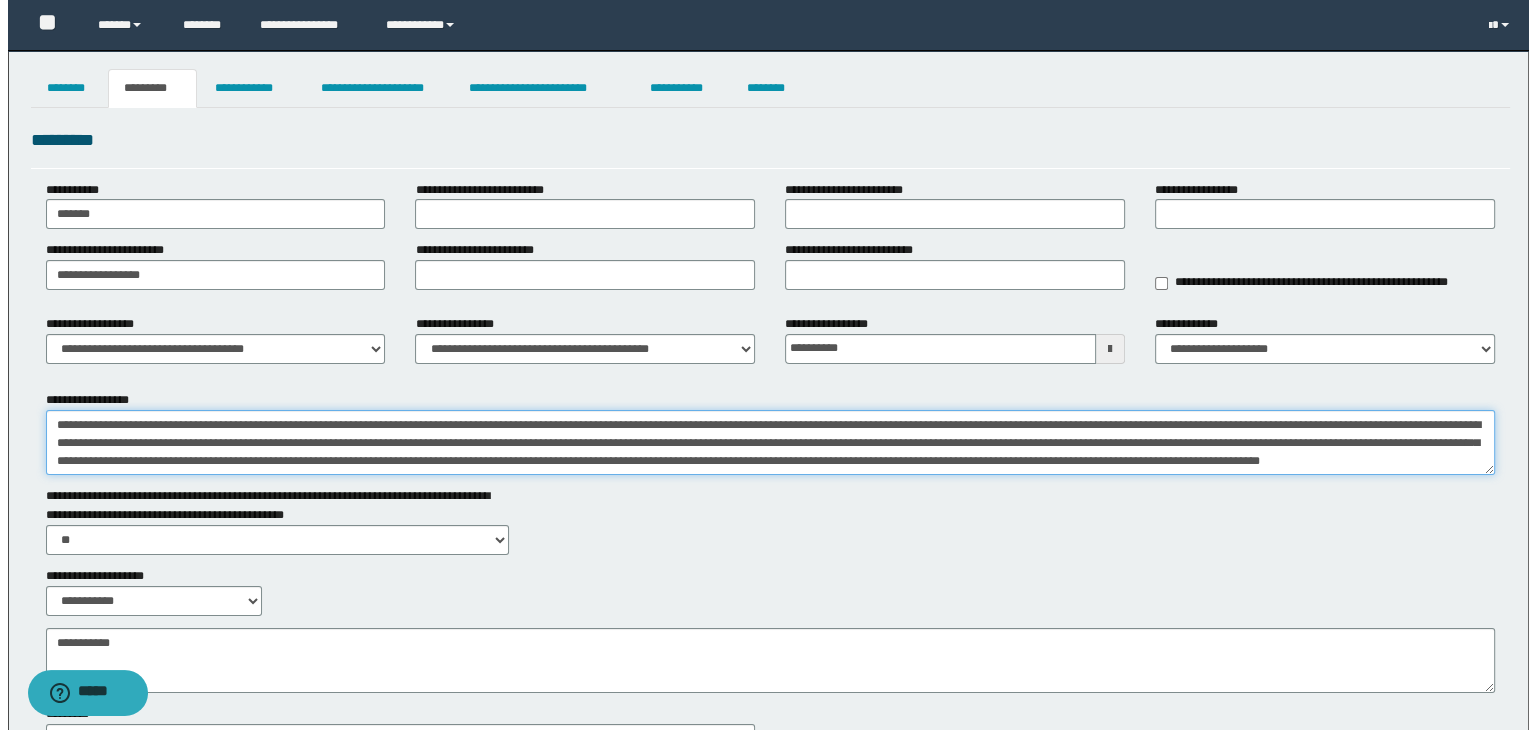 scroll, scrollTop: 0, scrollLeft: 0, axis: both 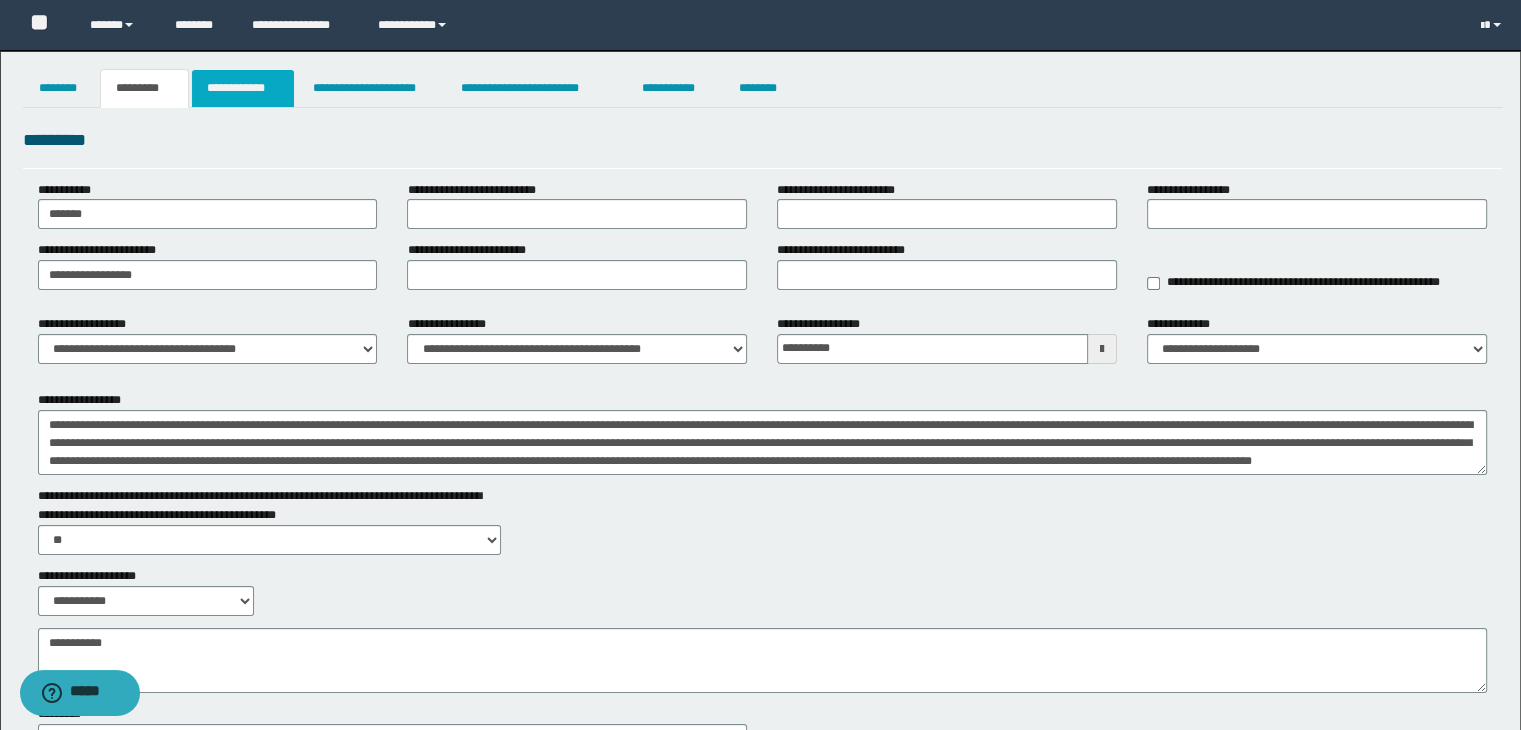 click on "**********" at bounding box center [243, 88] 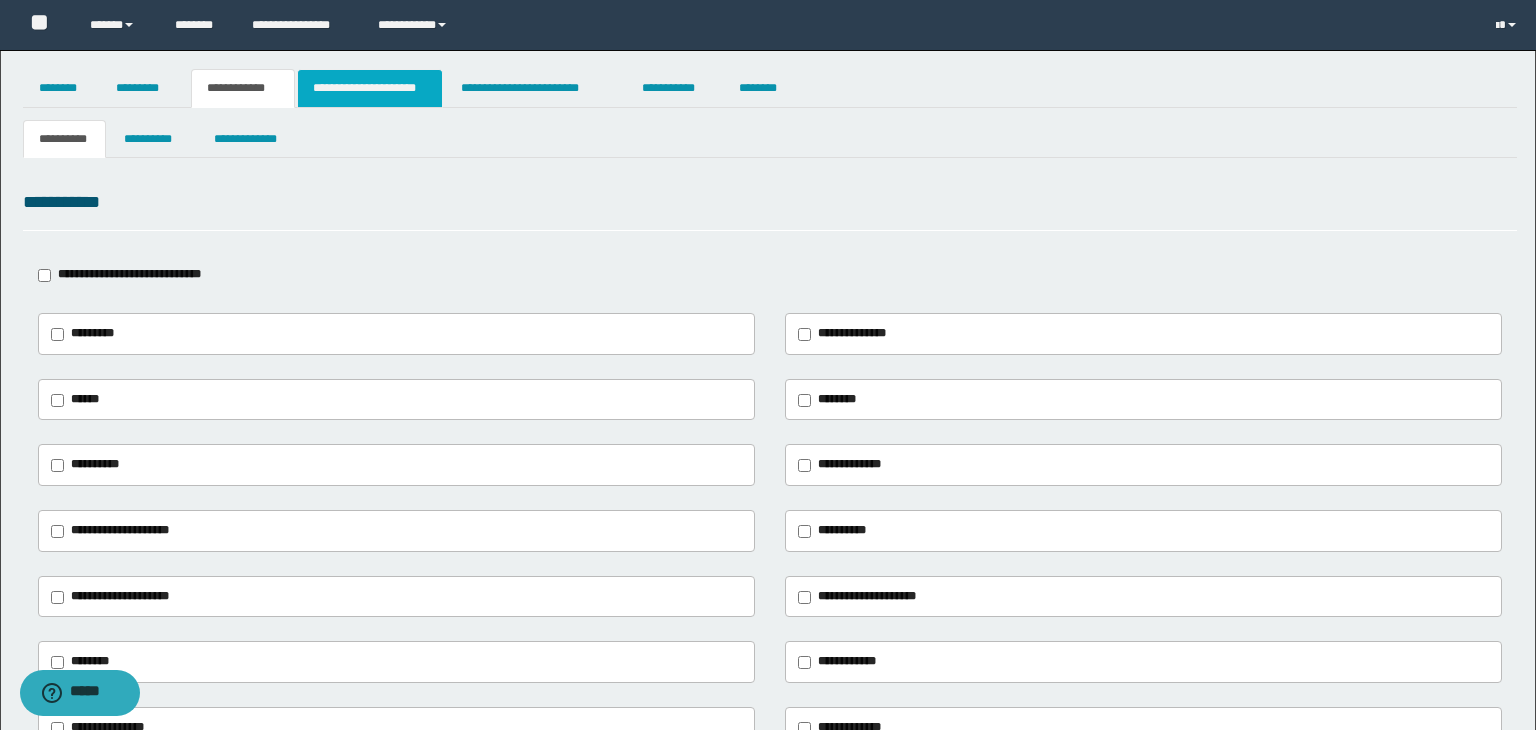 type on "***" 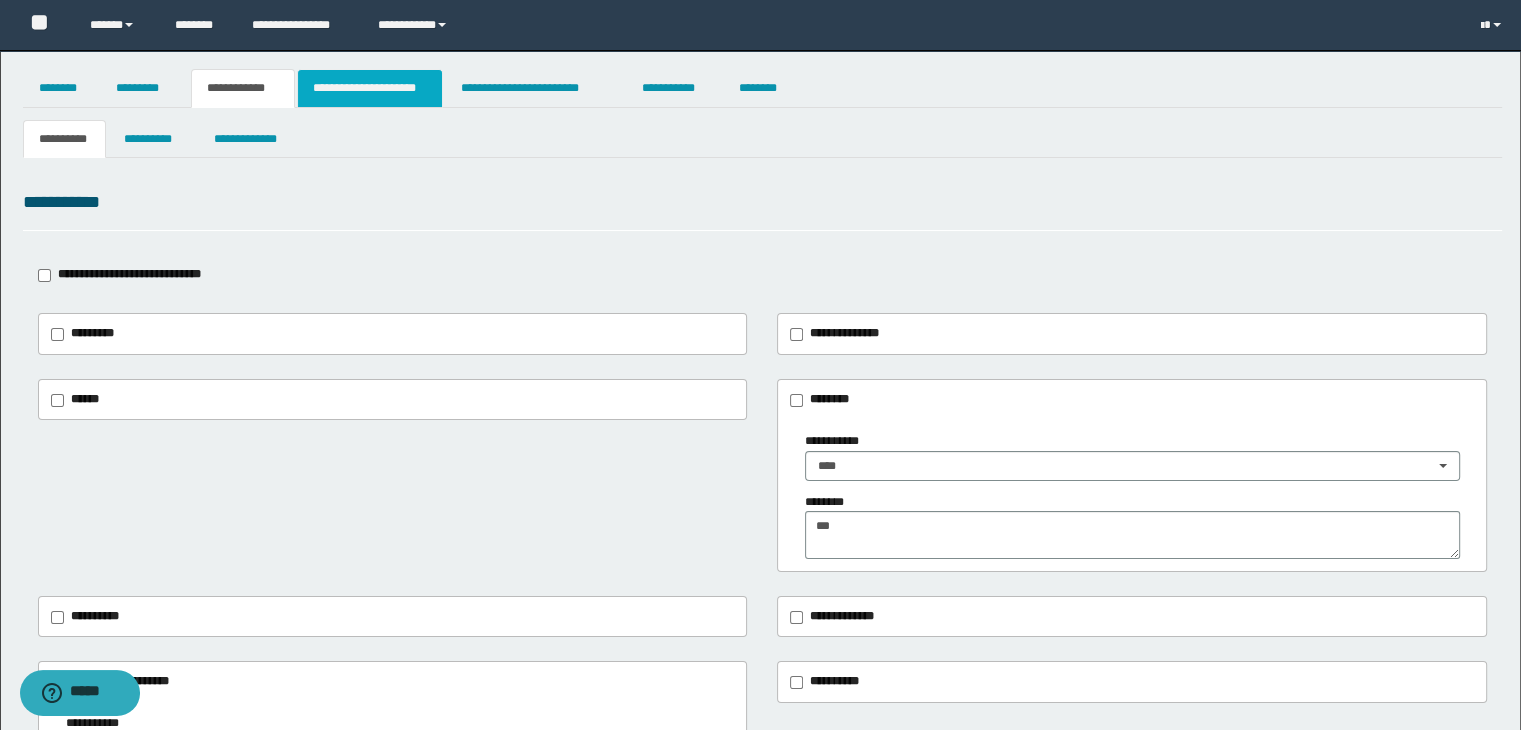 click on "**********" at bounding box center [370, 88] 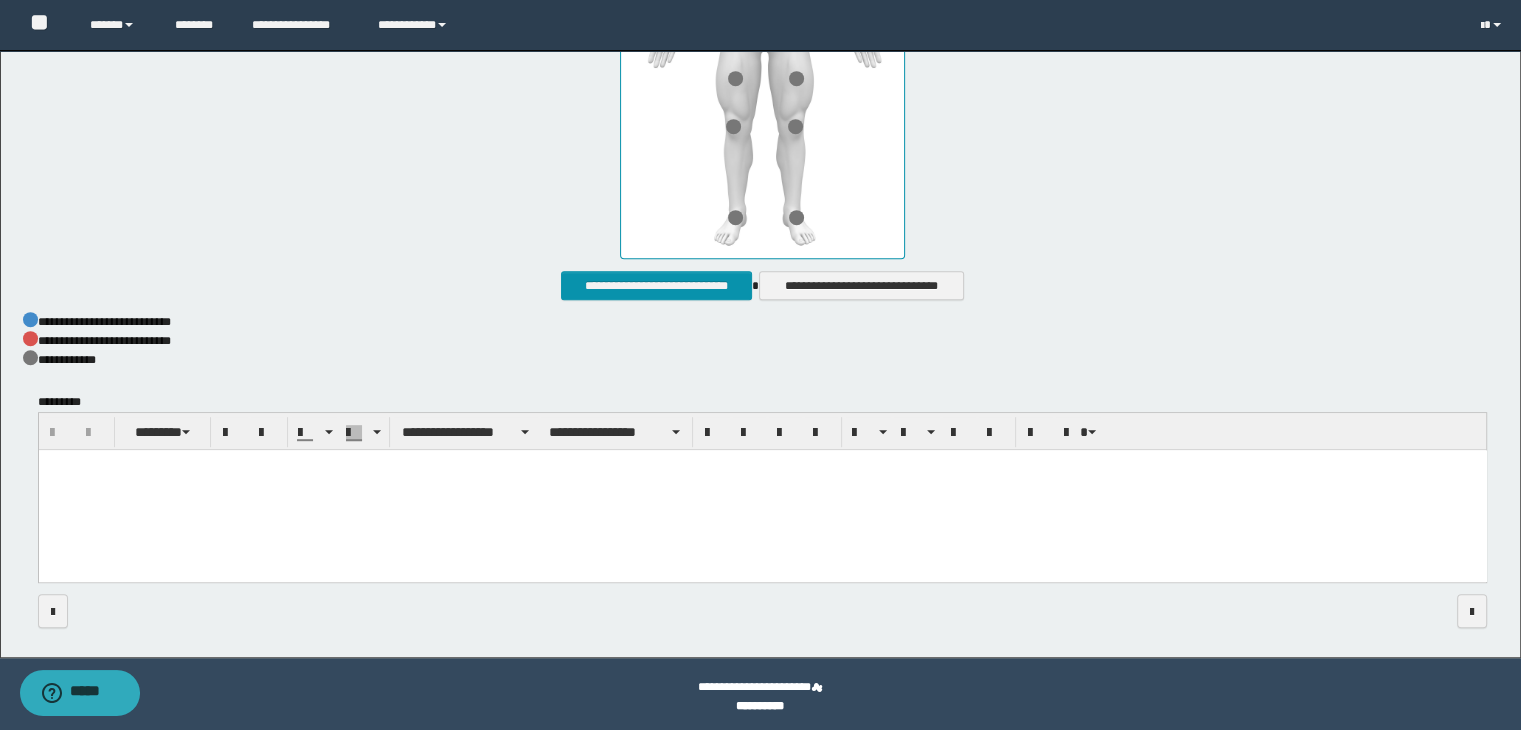 scroll, scrollTop: 1023, scrollLeft: 0, axis: vertical 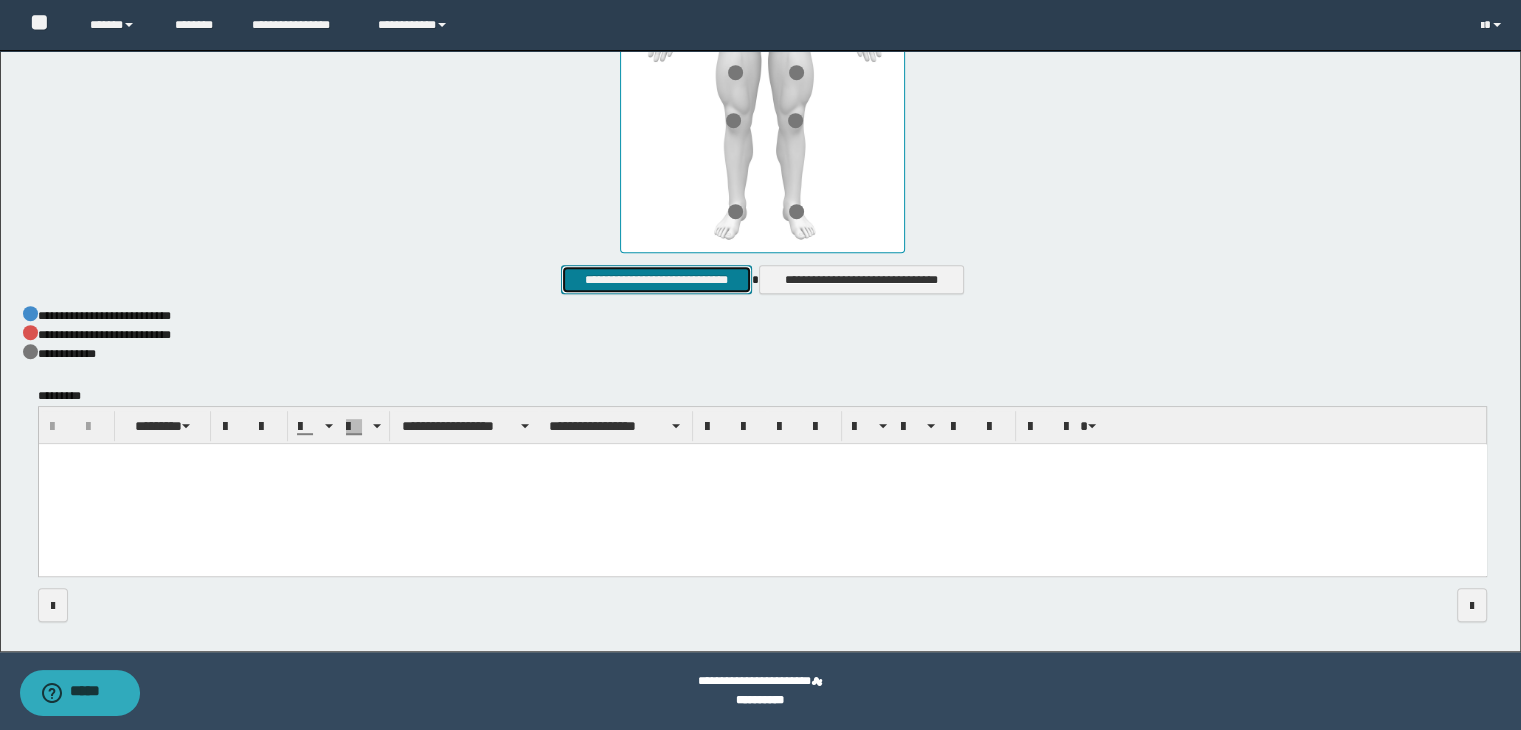 click on "**********" at bounding box center (656, 280) 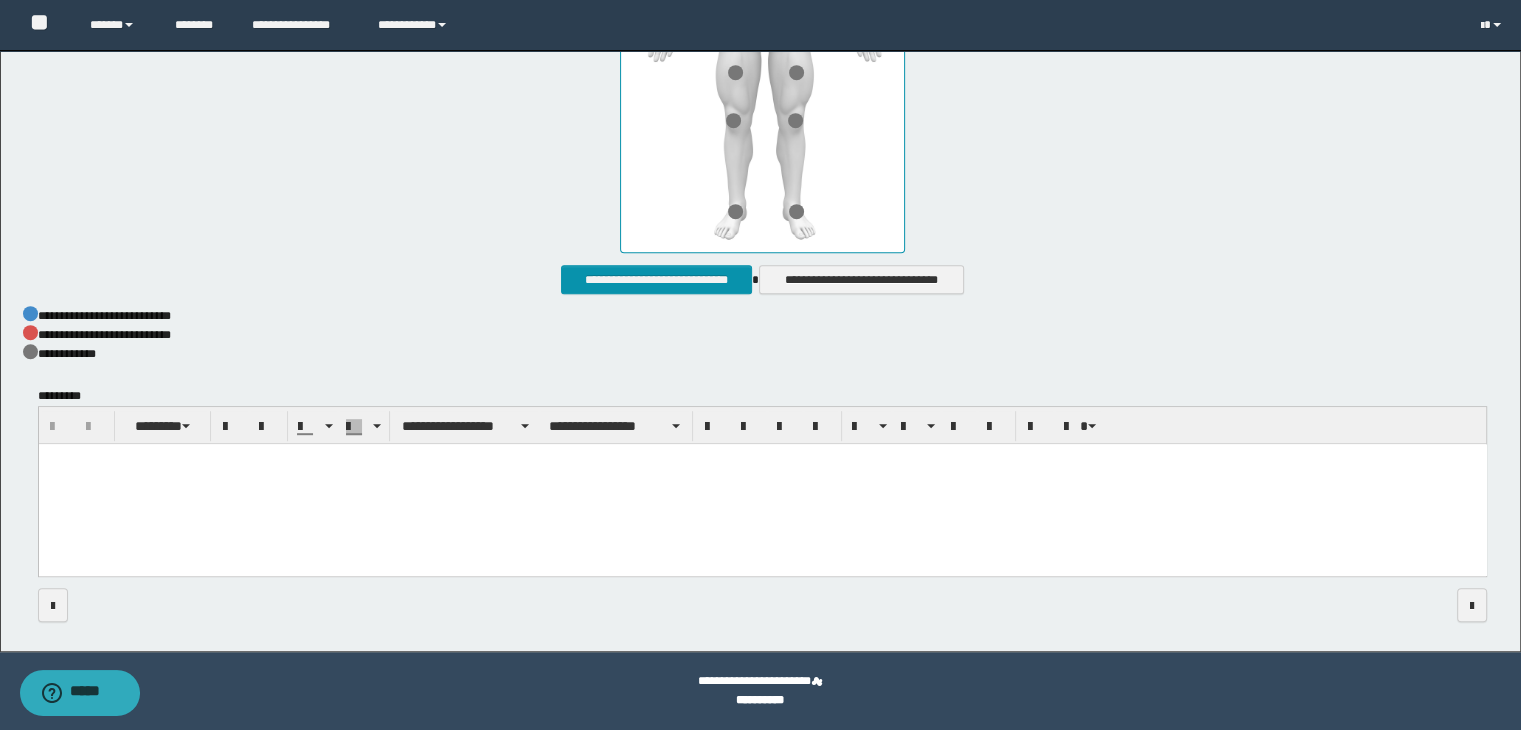 click at bounding box center (762, 484) 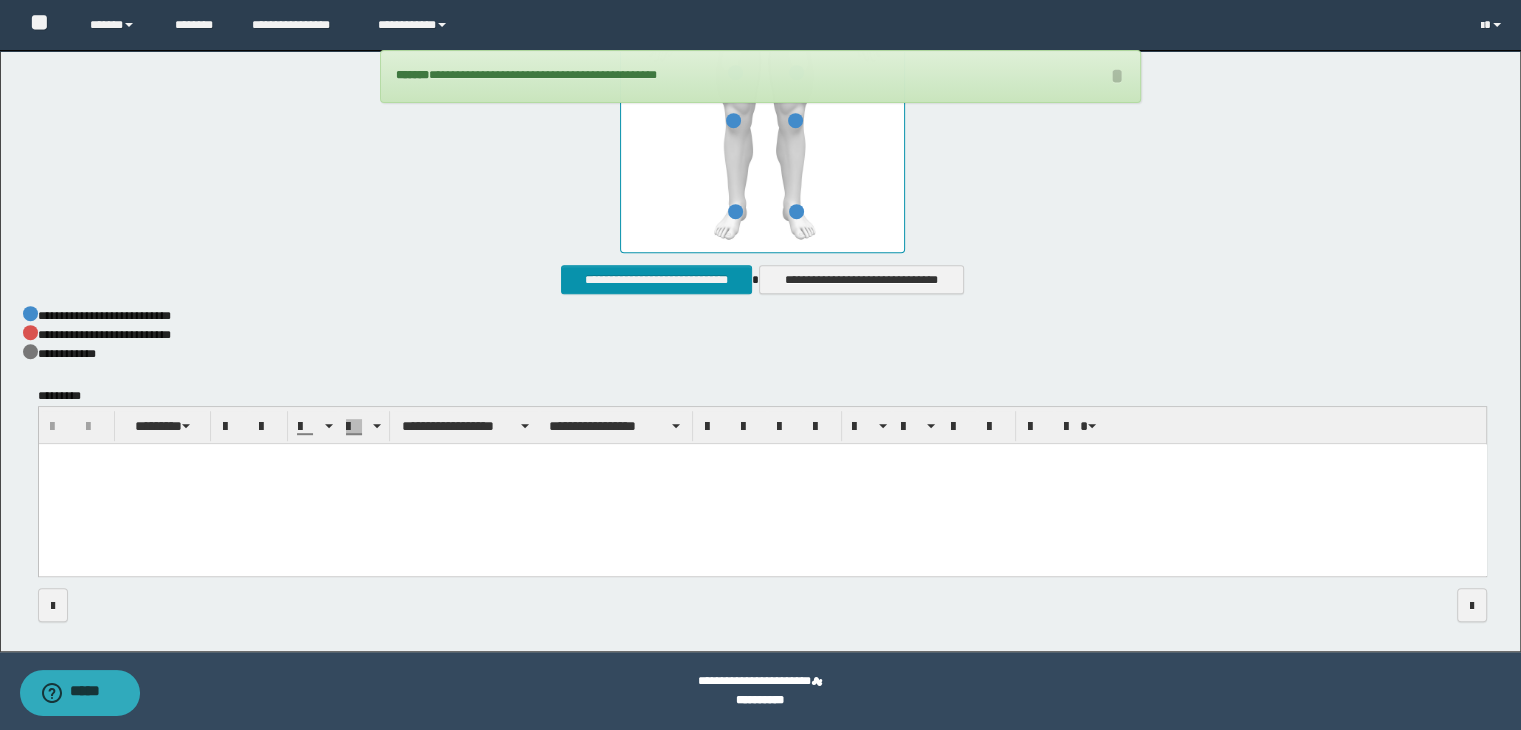 type 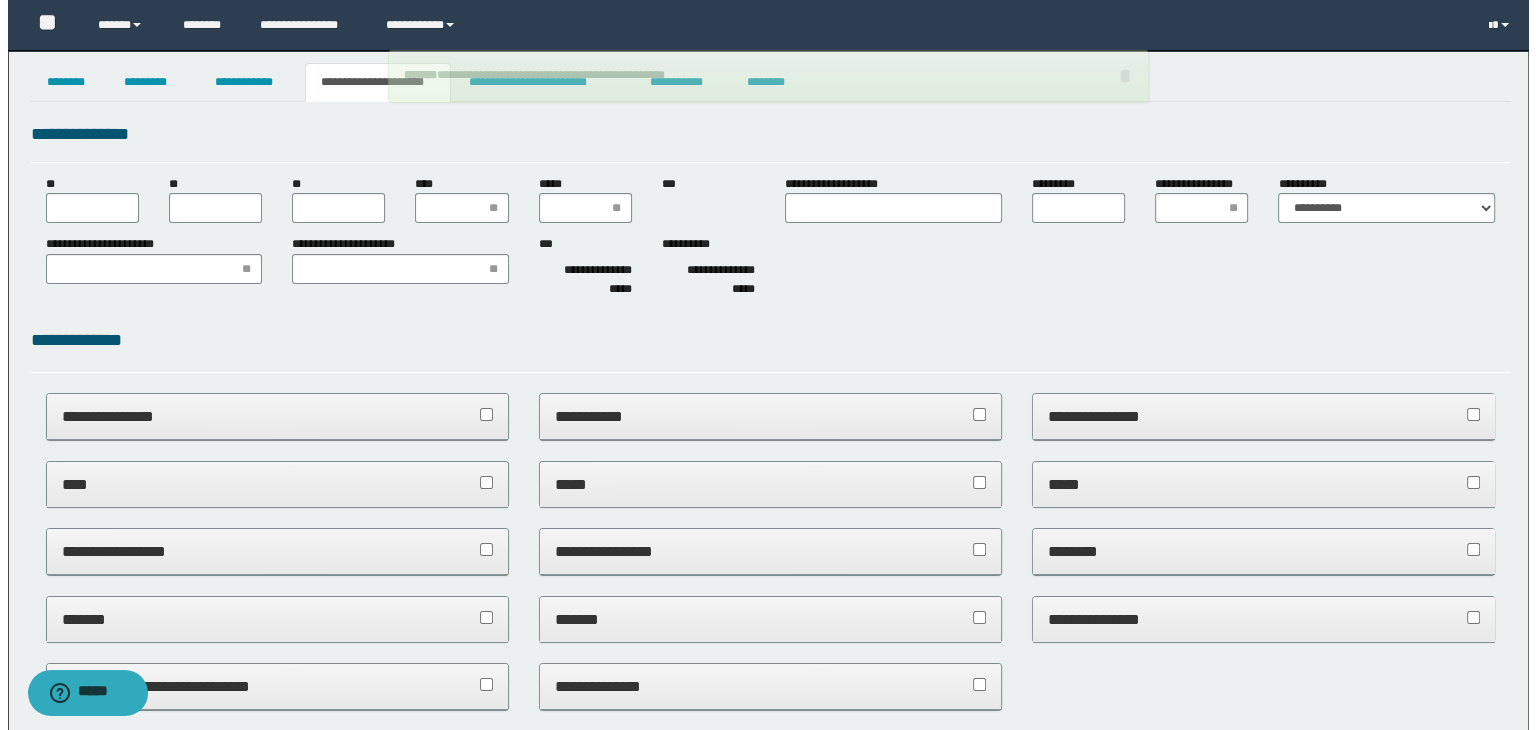 scroll, scrollTop: 0, scrollLeft: 0, axis: both 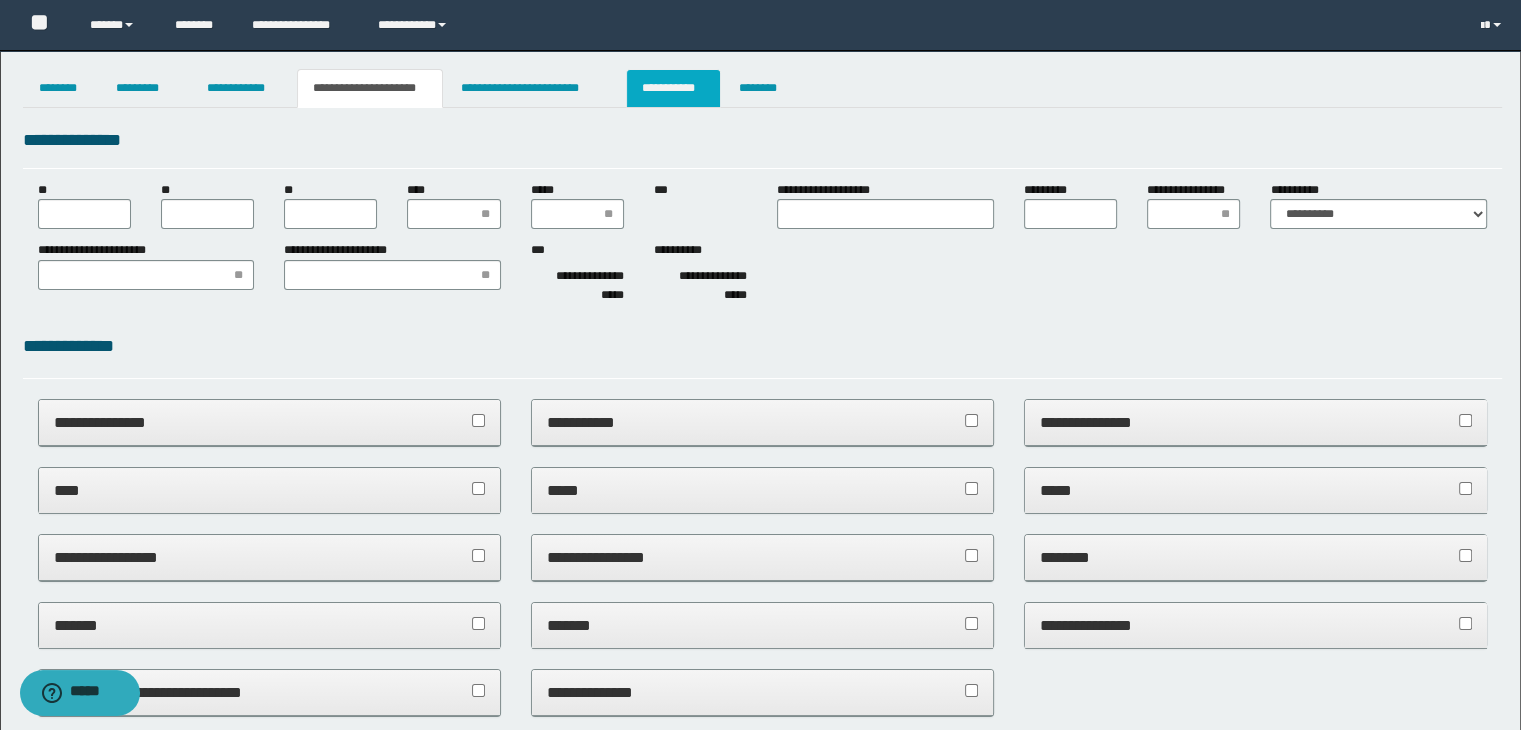click on "**********" at bounding box center [673, 88] 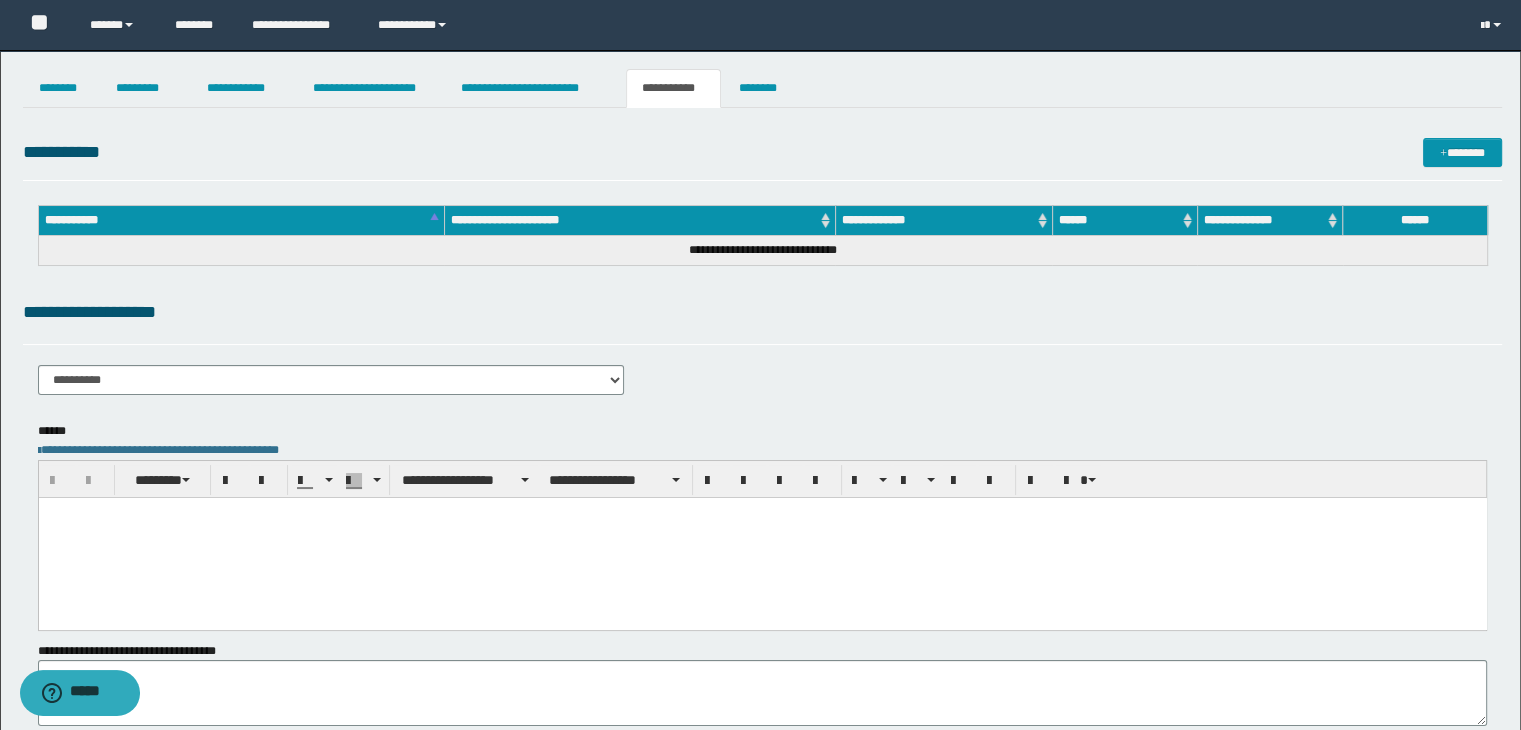 scroll, scrollTop: 120, scrollLeft: 0, axis: vertical 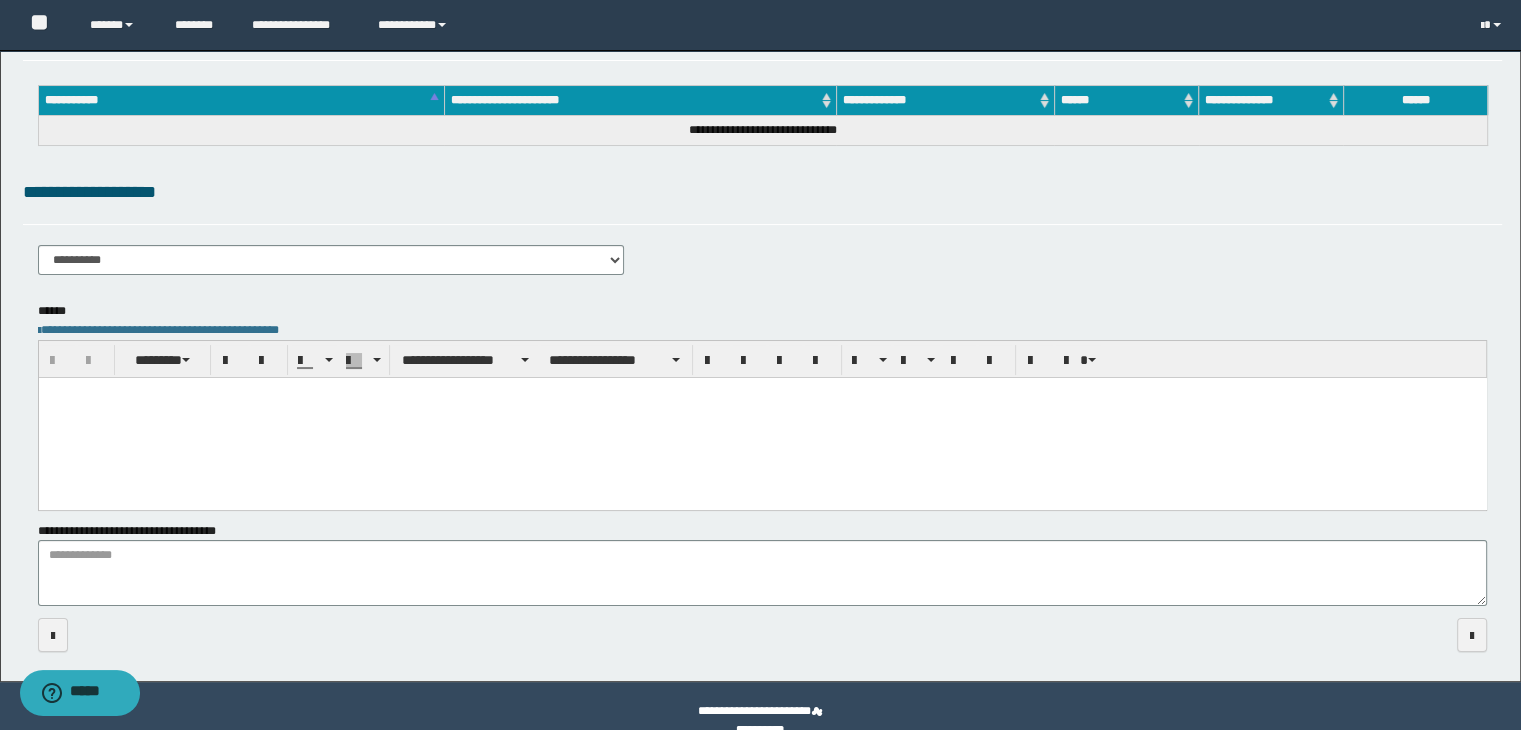 click at bounding box center (763, 443) 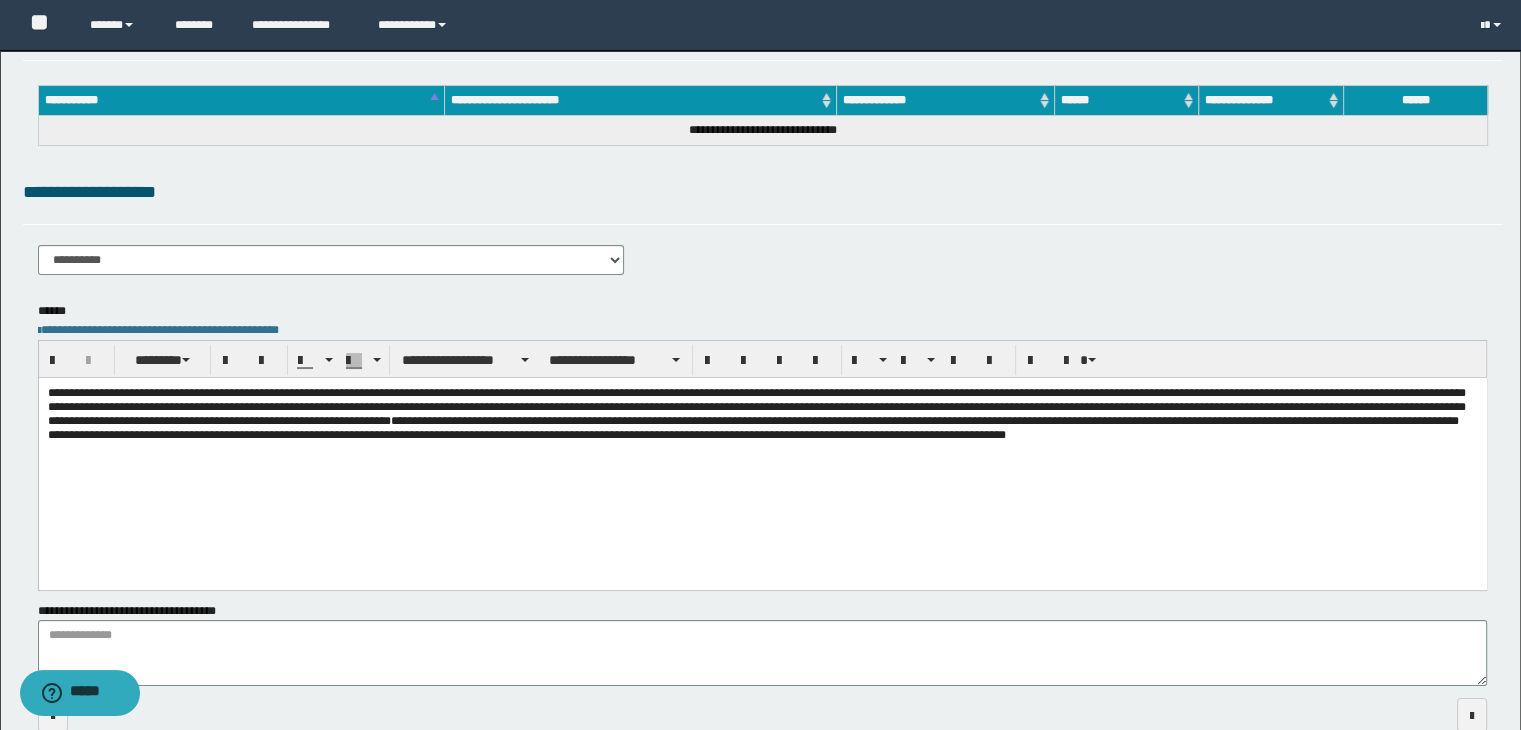click on "**********" at bounding box center [756, 406] 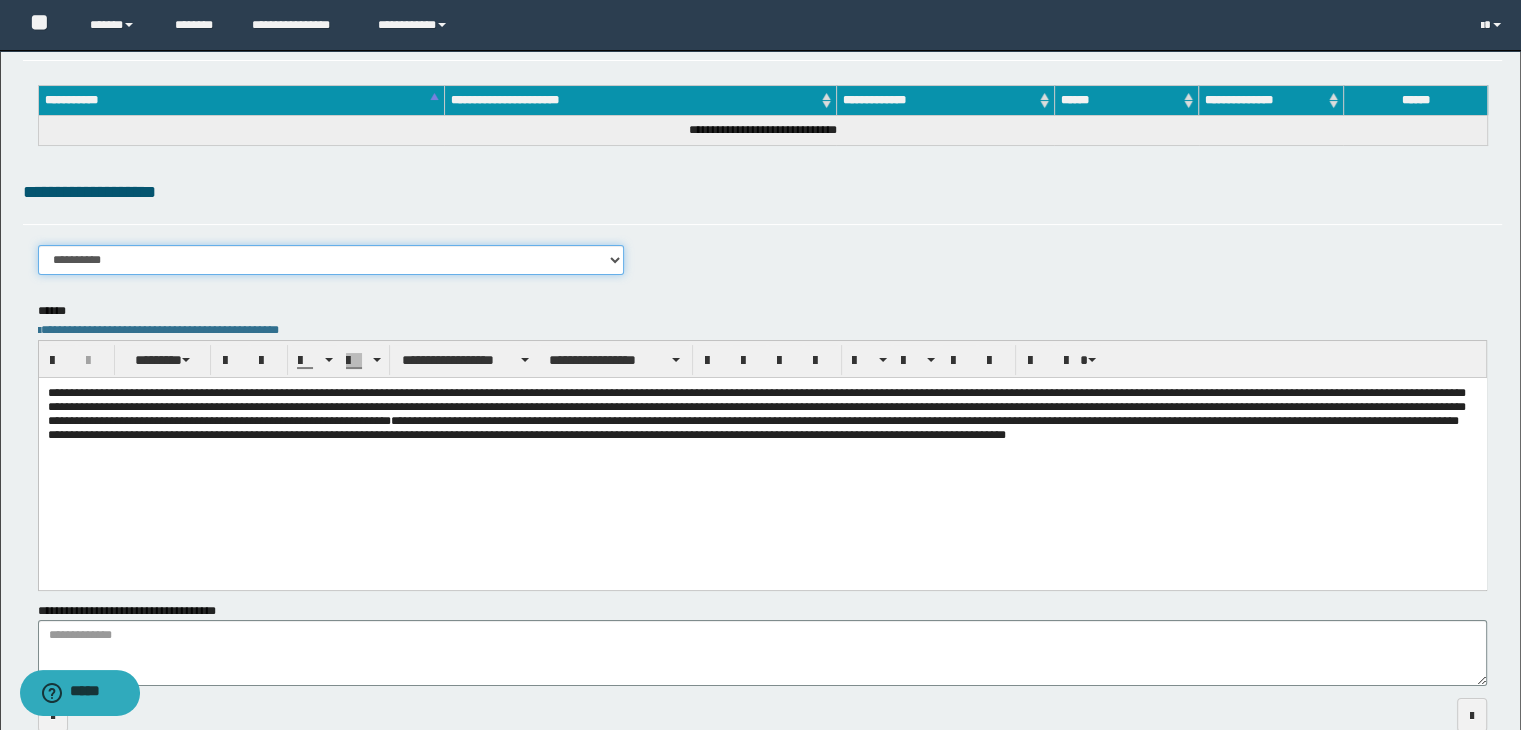 click on "**********" at bounding box center (331, 260) 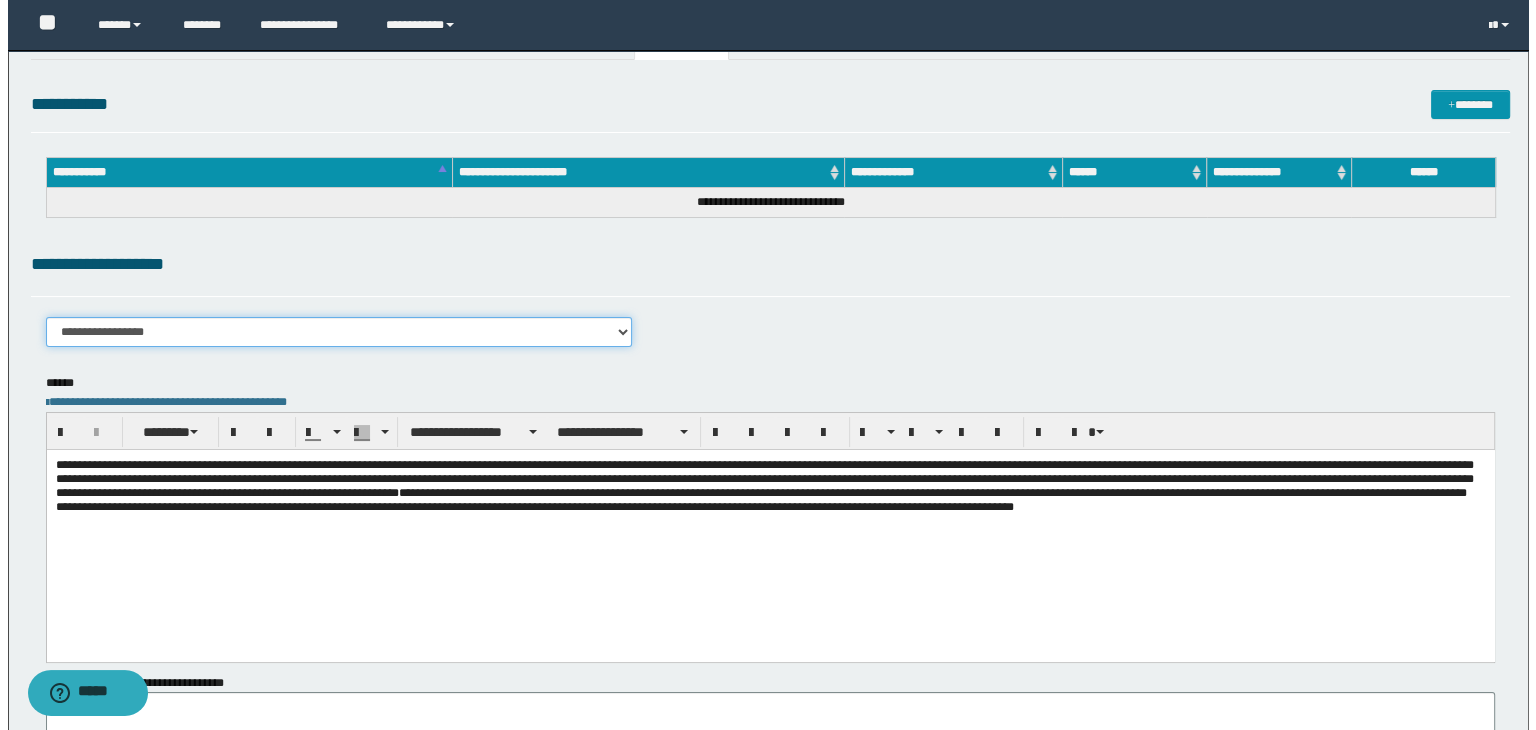 scroll, scrollTop: 0, scrollLeft: 0, axis: both 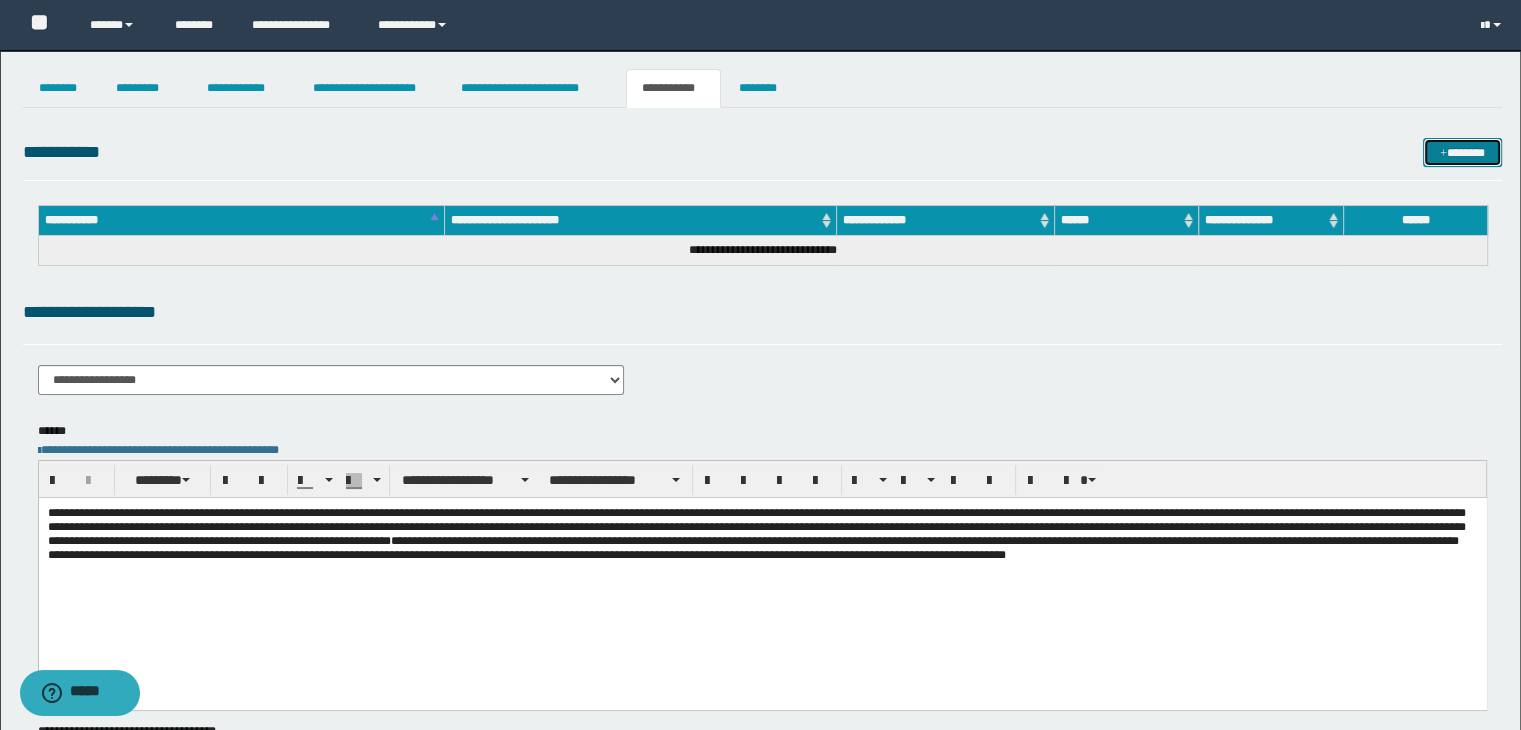 click at bounding box center (1443, 154) 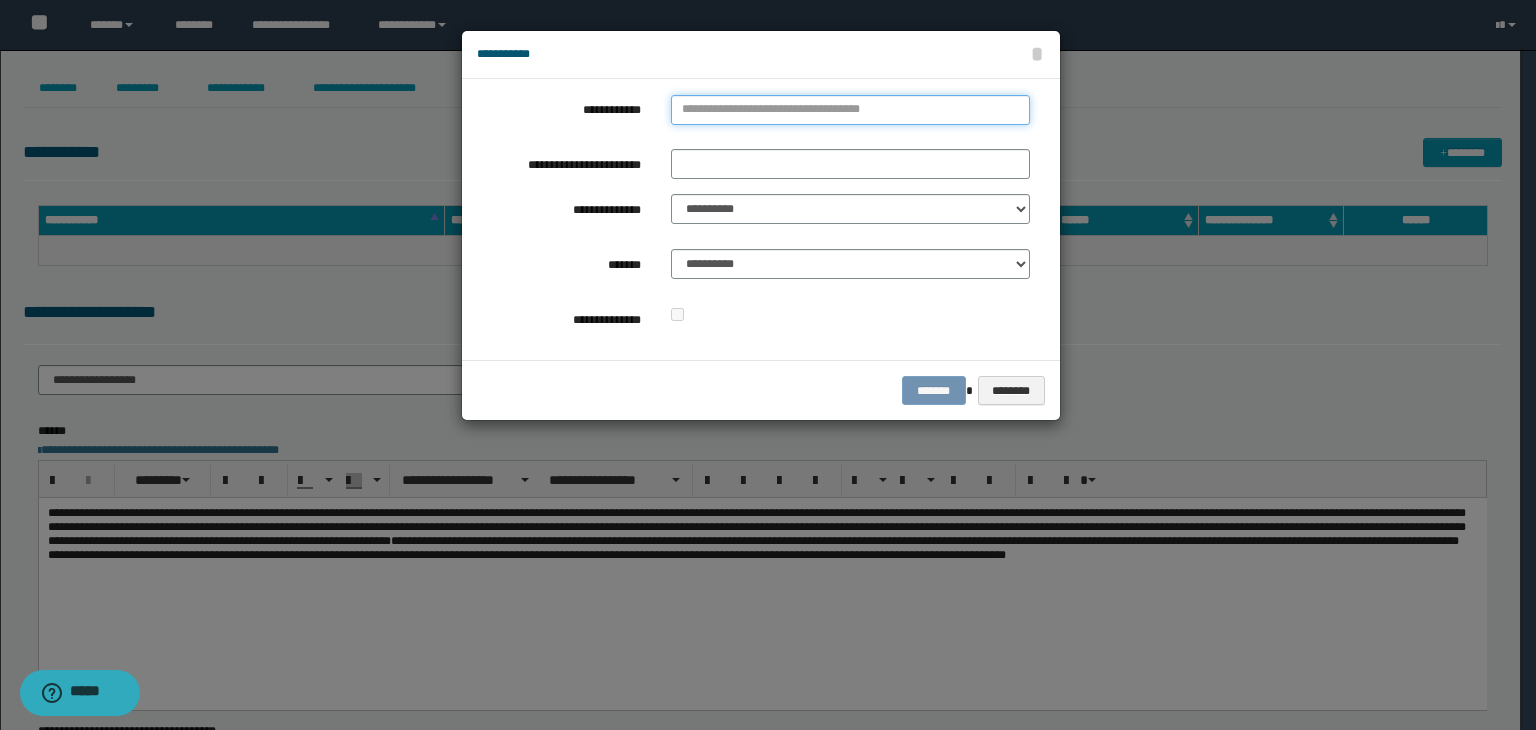 click on "**********" at bounding box center (850, 110) 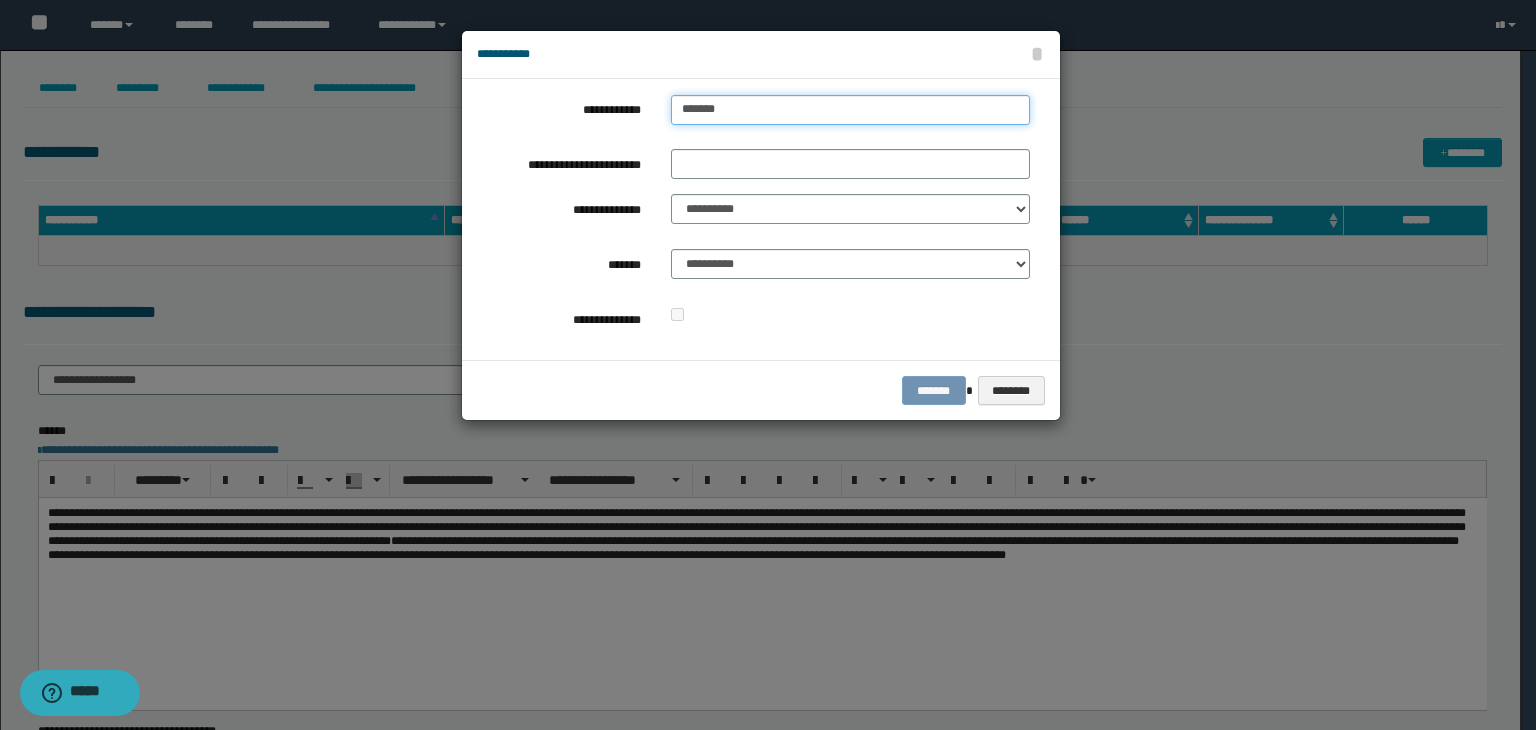 type on "********" 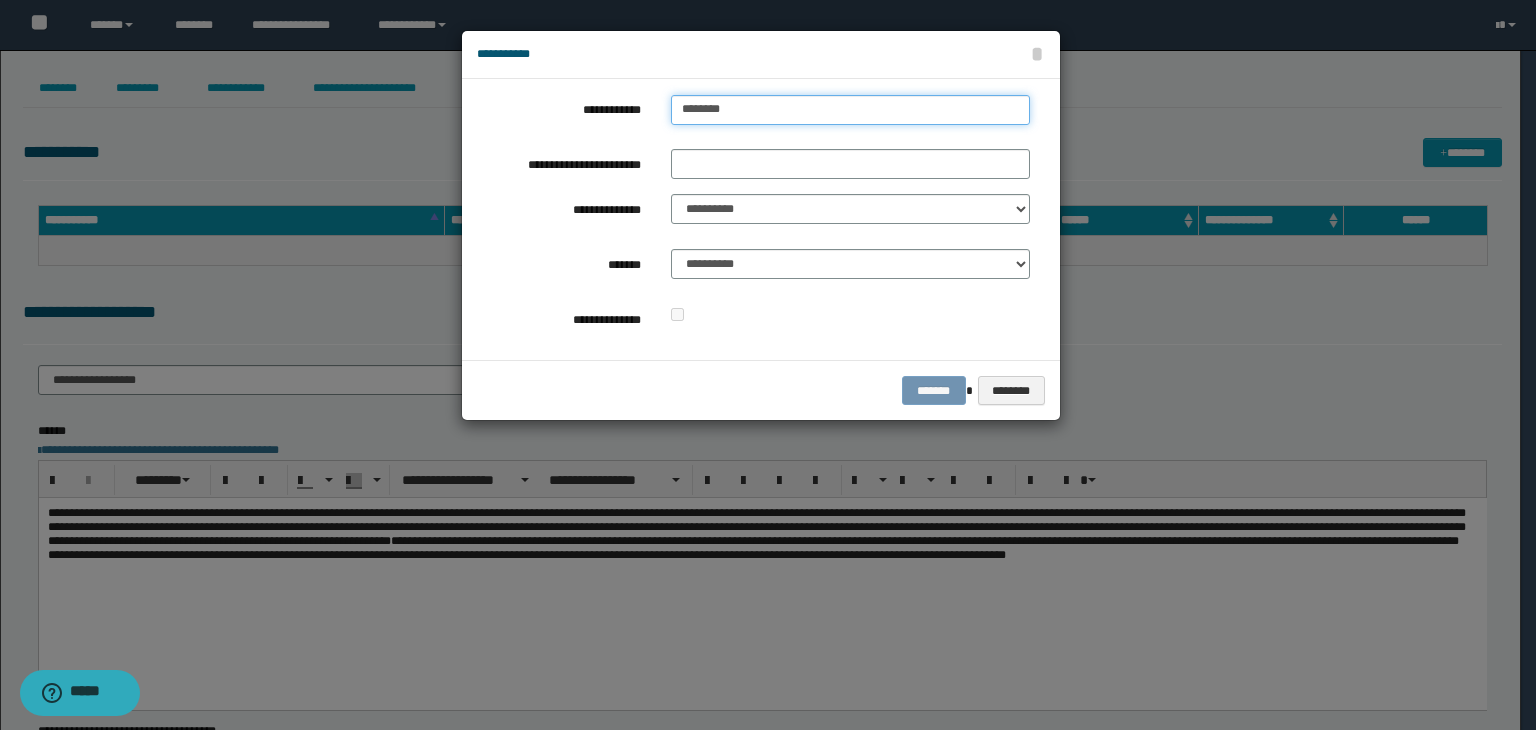 type on "********" 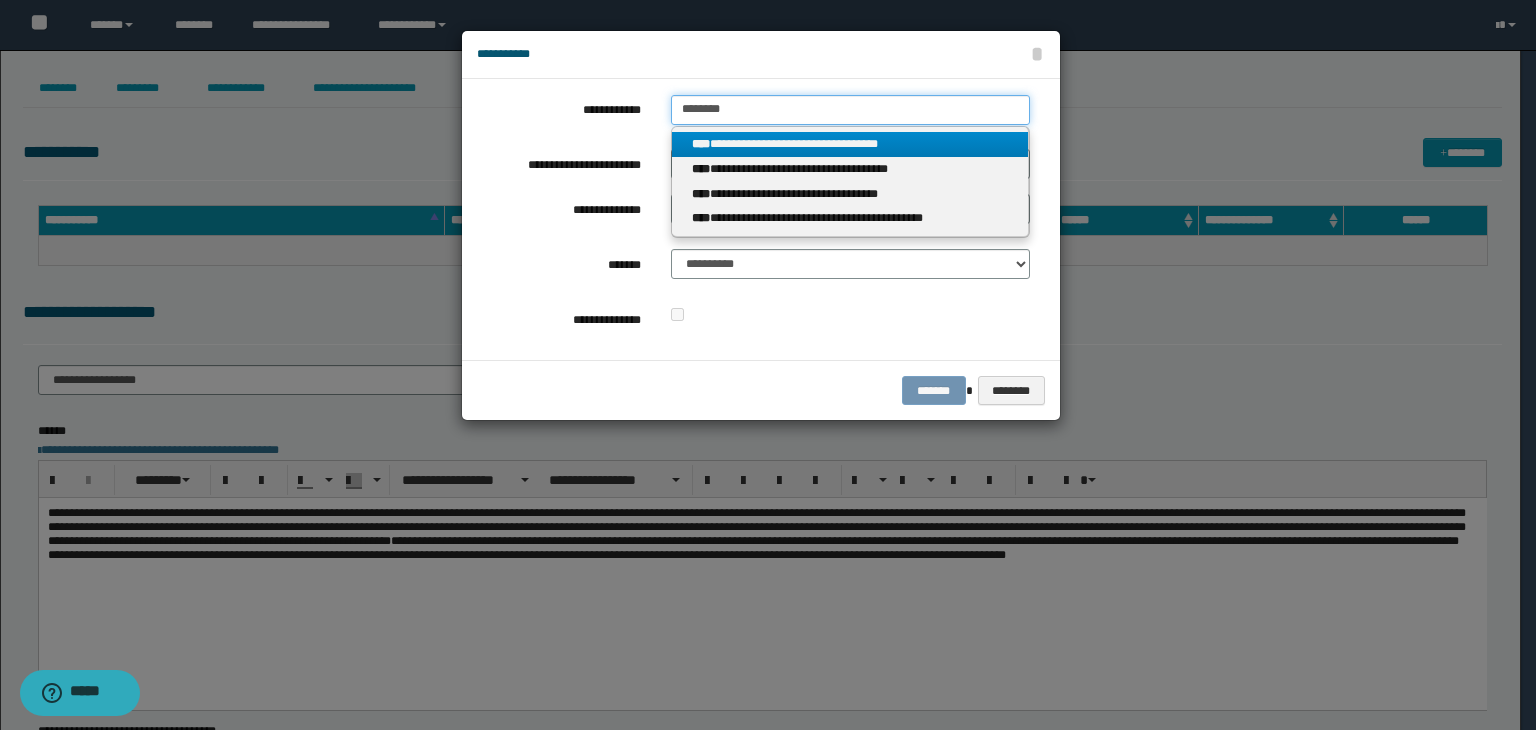 type on "********" 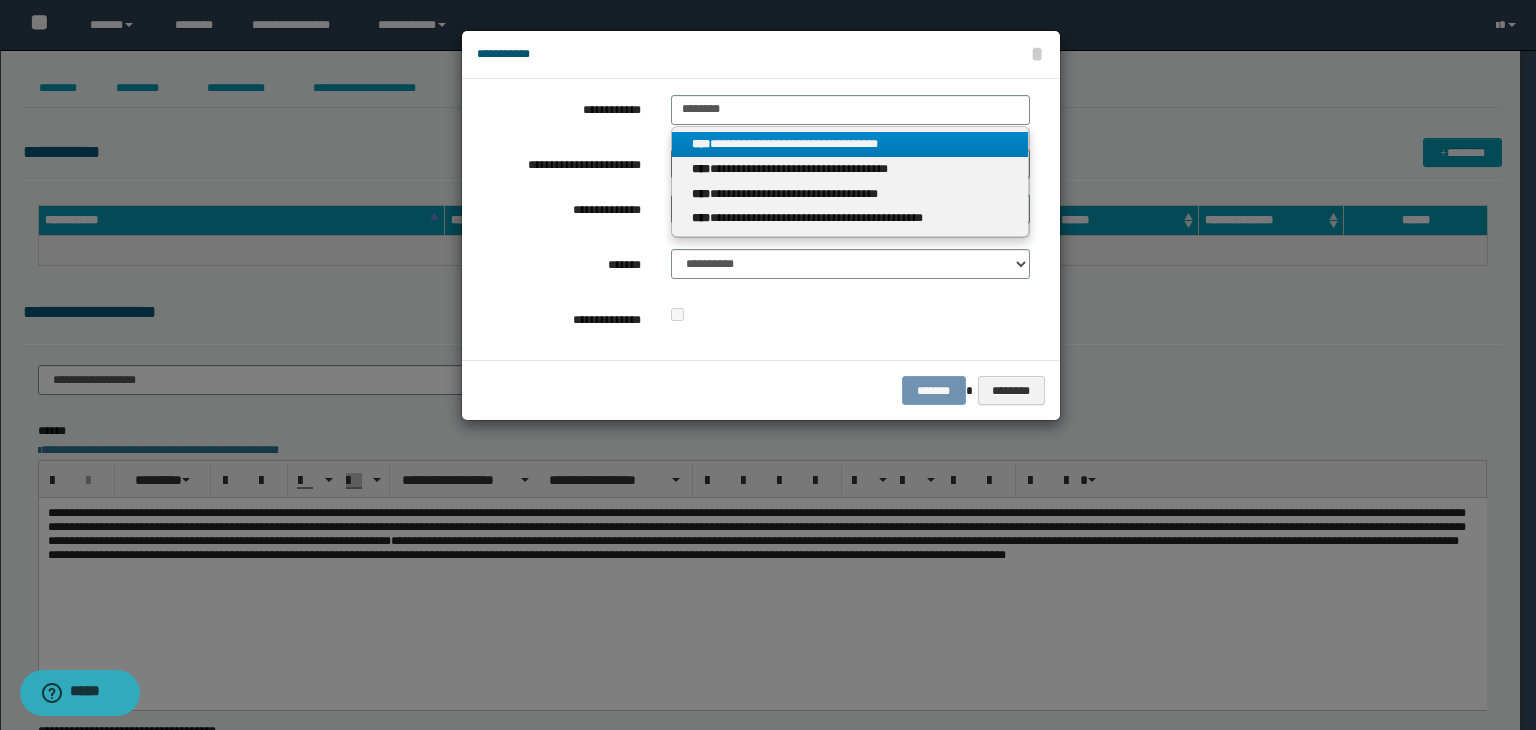 click on "**********" at bounding box center [850, 144] 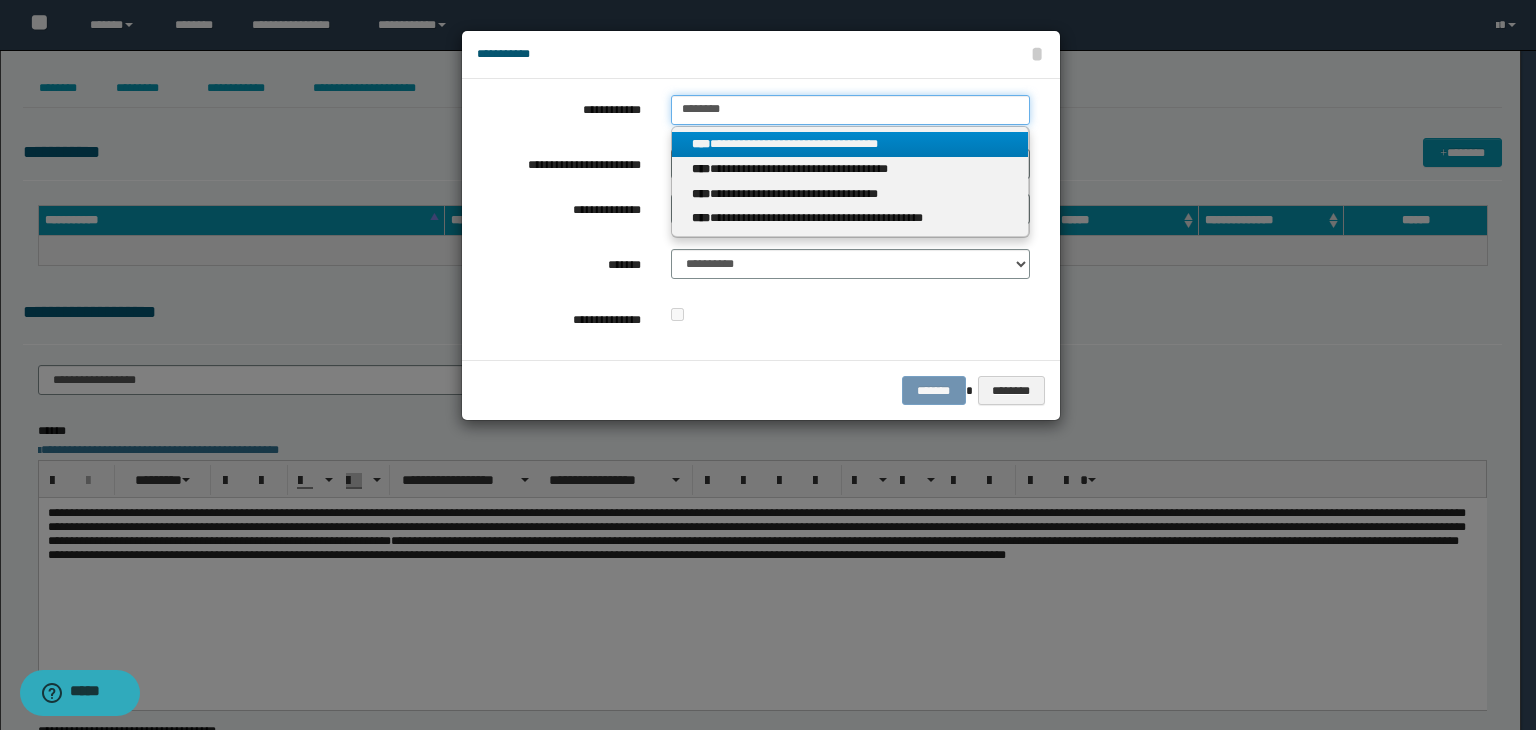 type 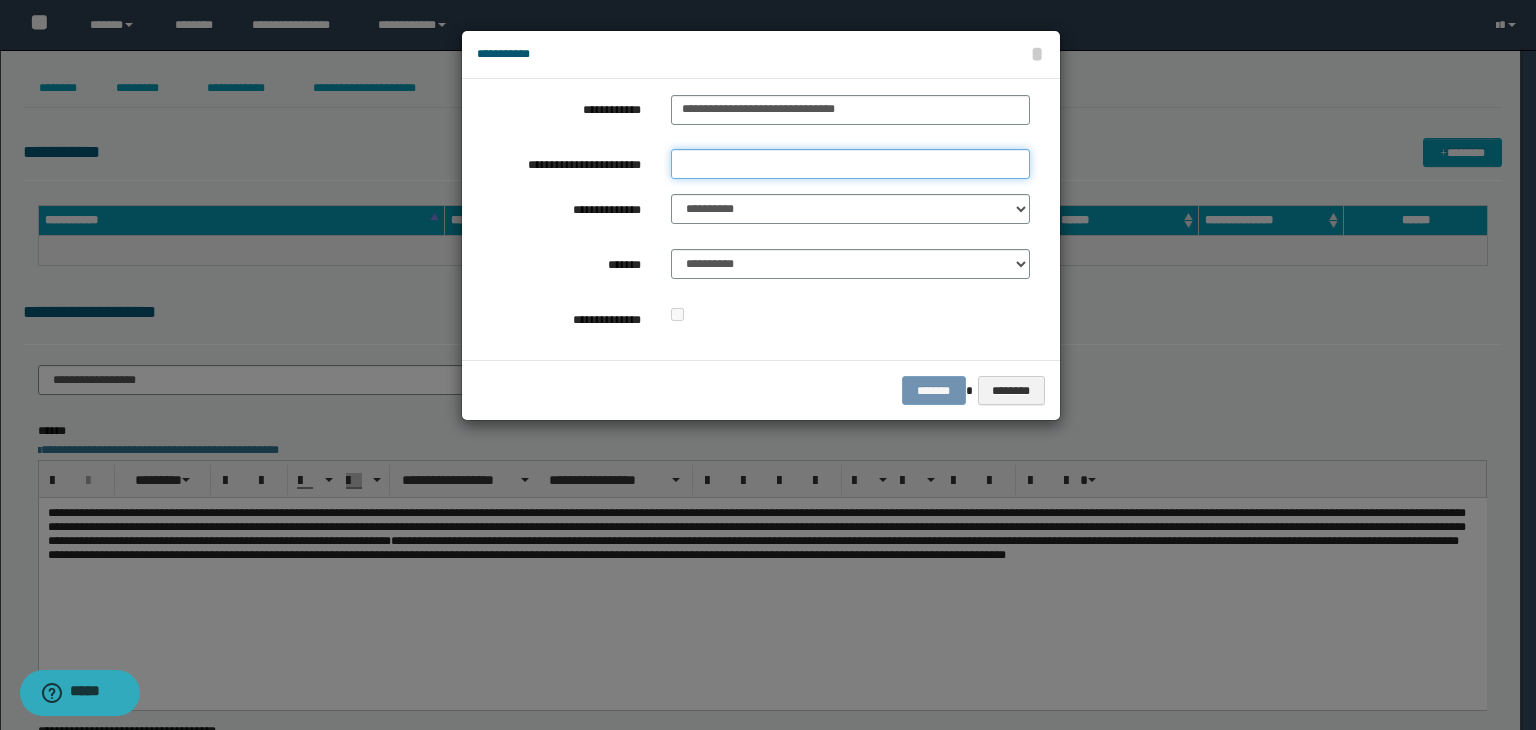 click on "**********" at bounding box center [850, 164] 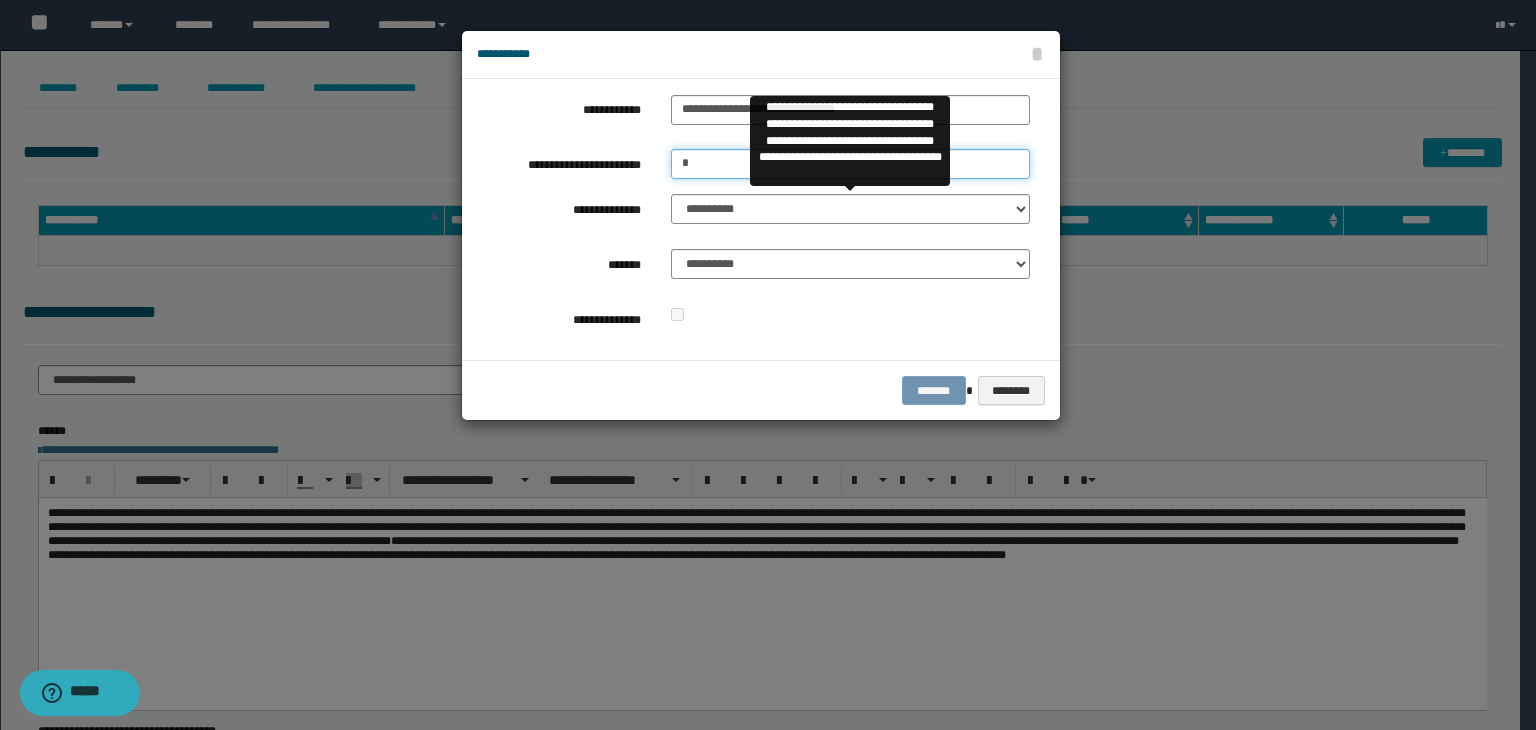 type on "*" 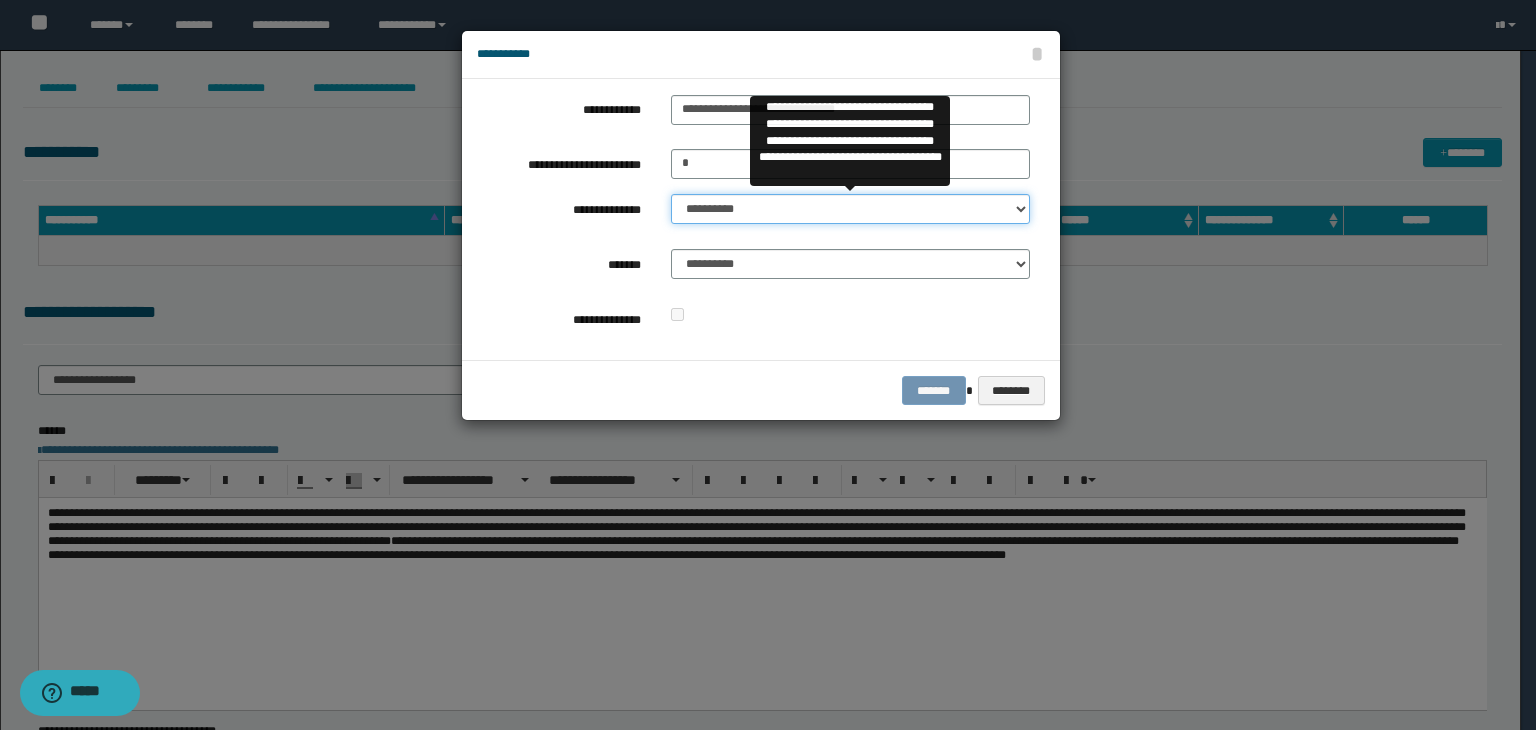 click on "**********" at bounding box center [850, 209] 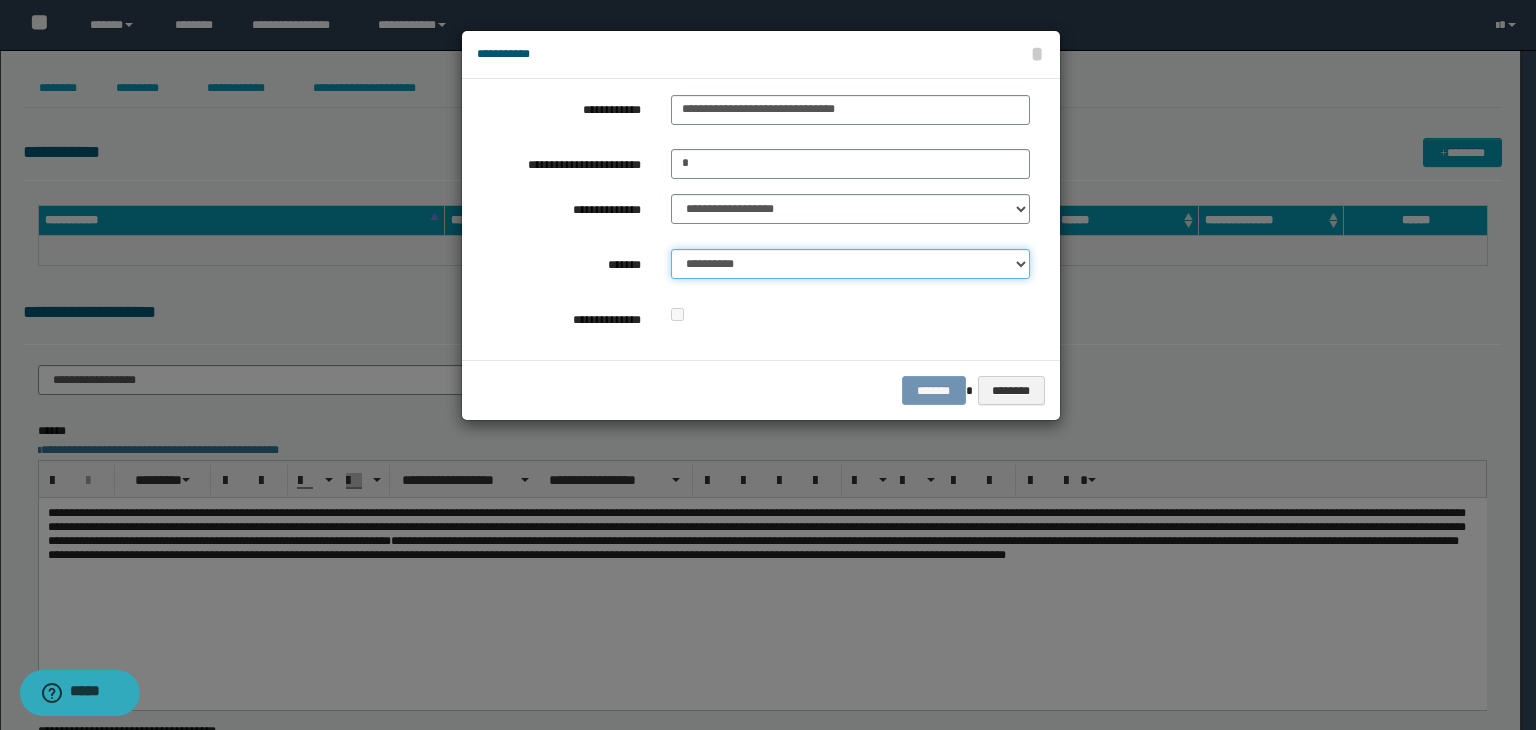 click on "**********" at bounding box center (850, 264) 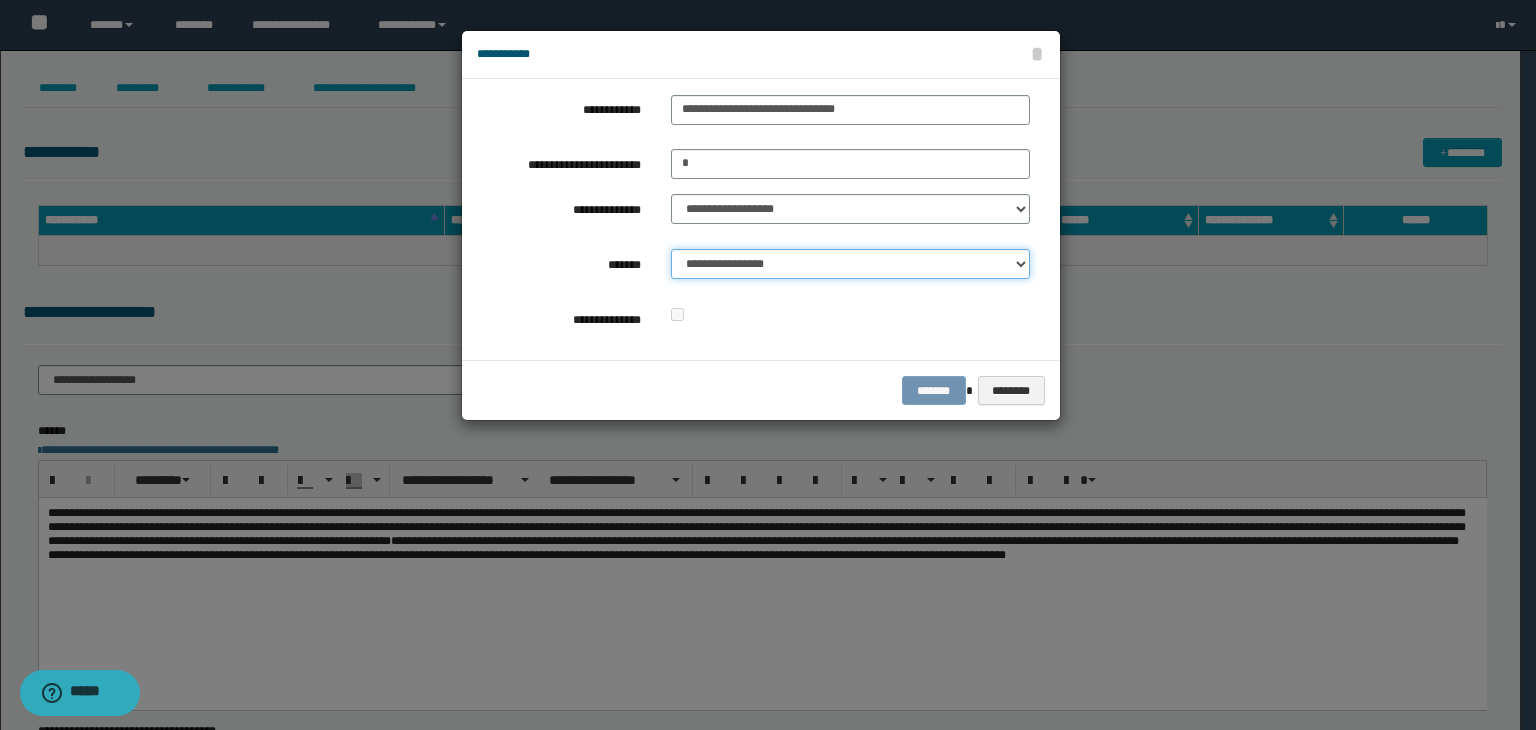 click on "**********" at bounding box center [850, 264] 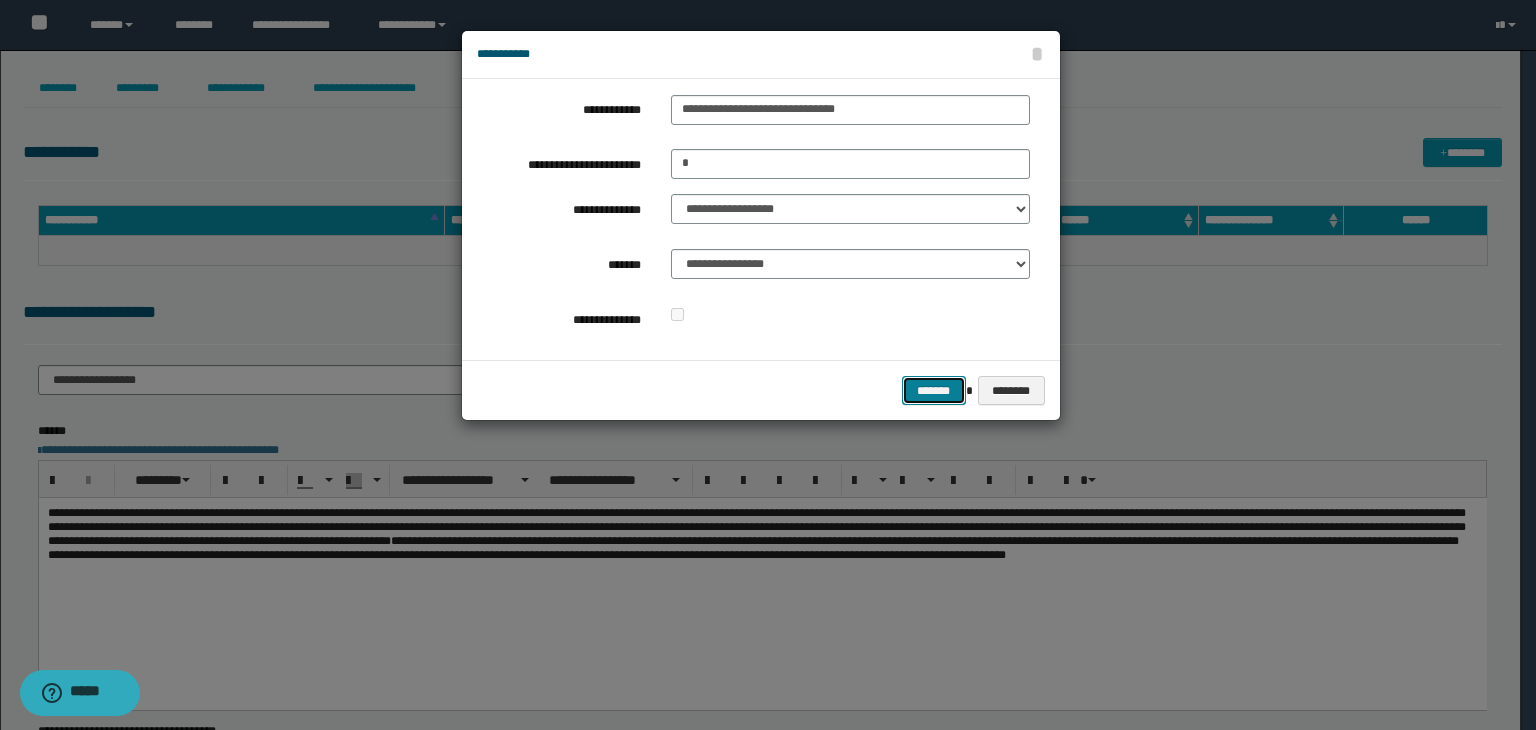 click on "*******" at bounding box center (934, 391) 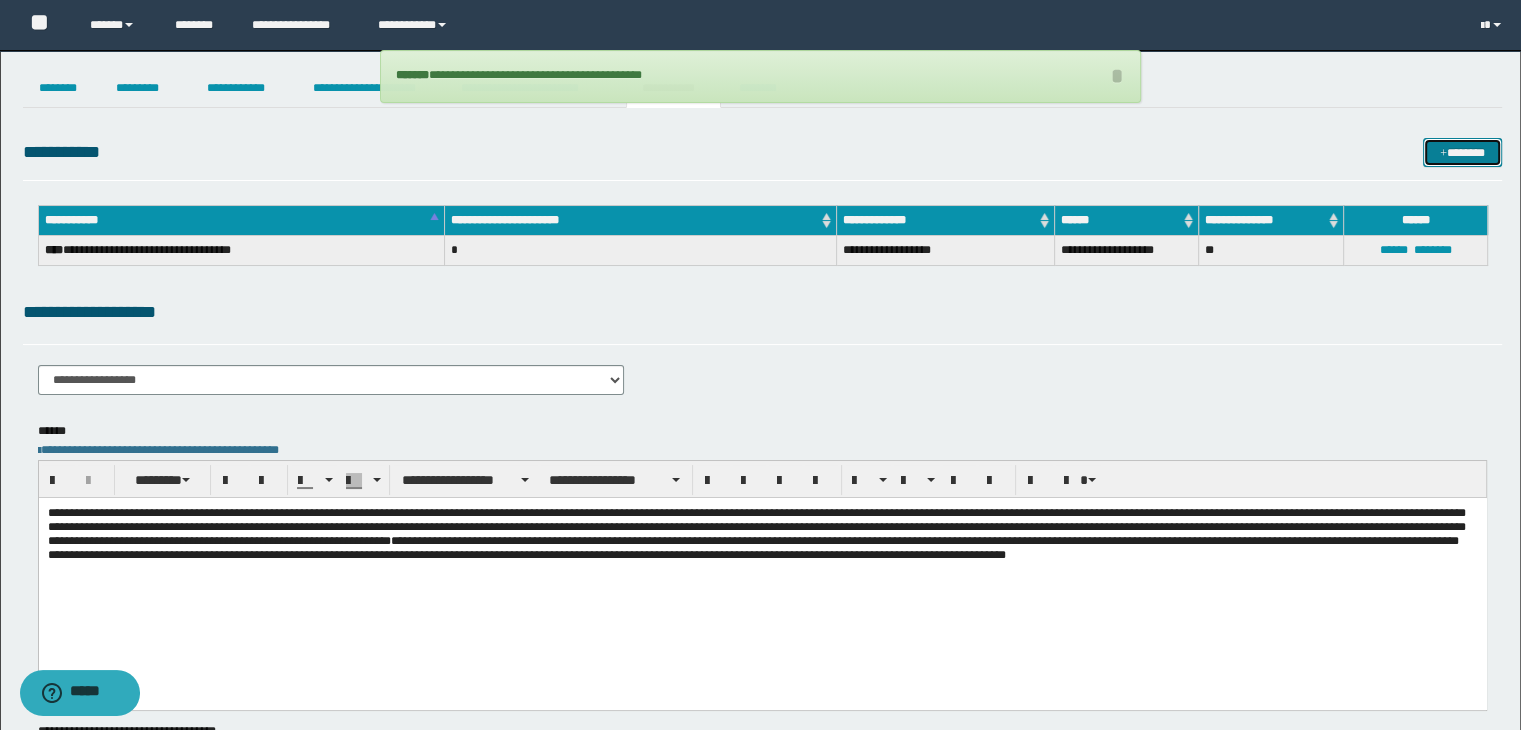 click at bounding box center [1443, 154] 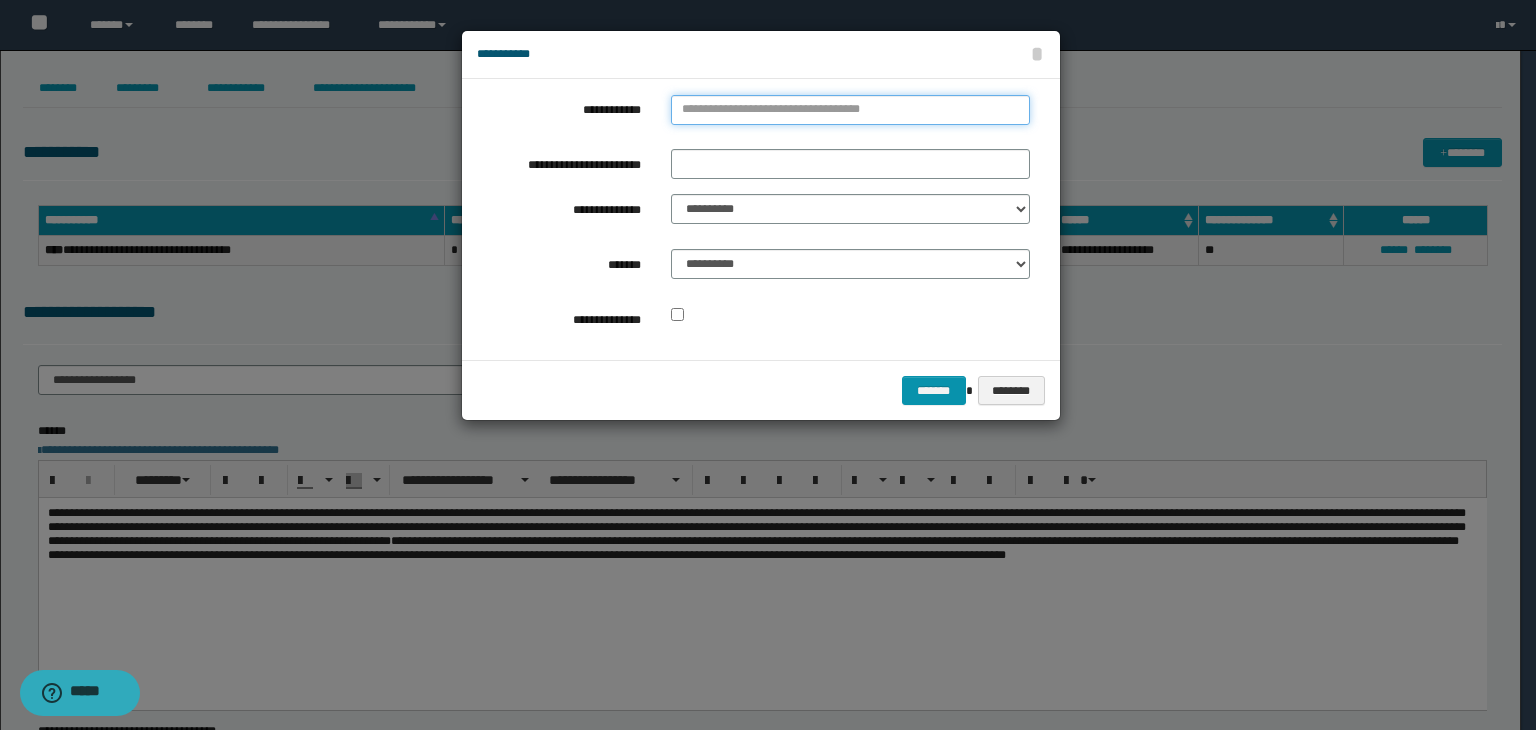 type on "**********" 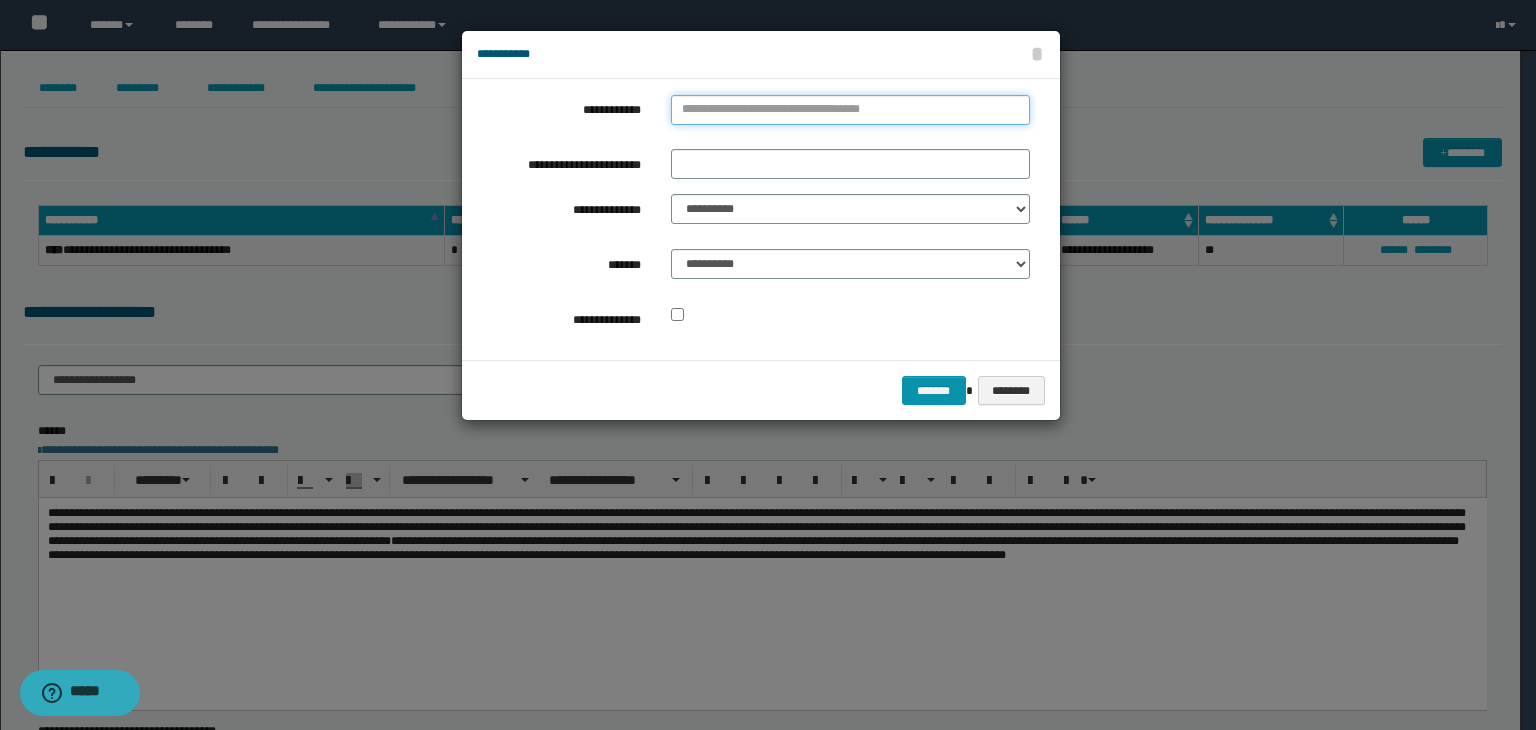 click on "**********" at bounding box center (850, 110) 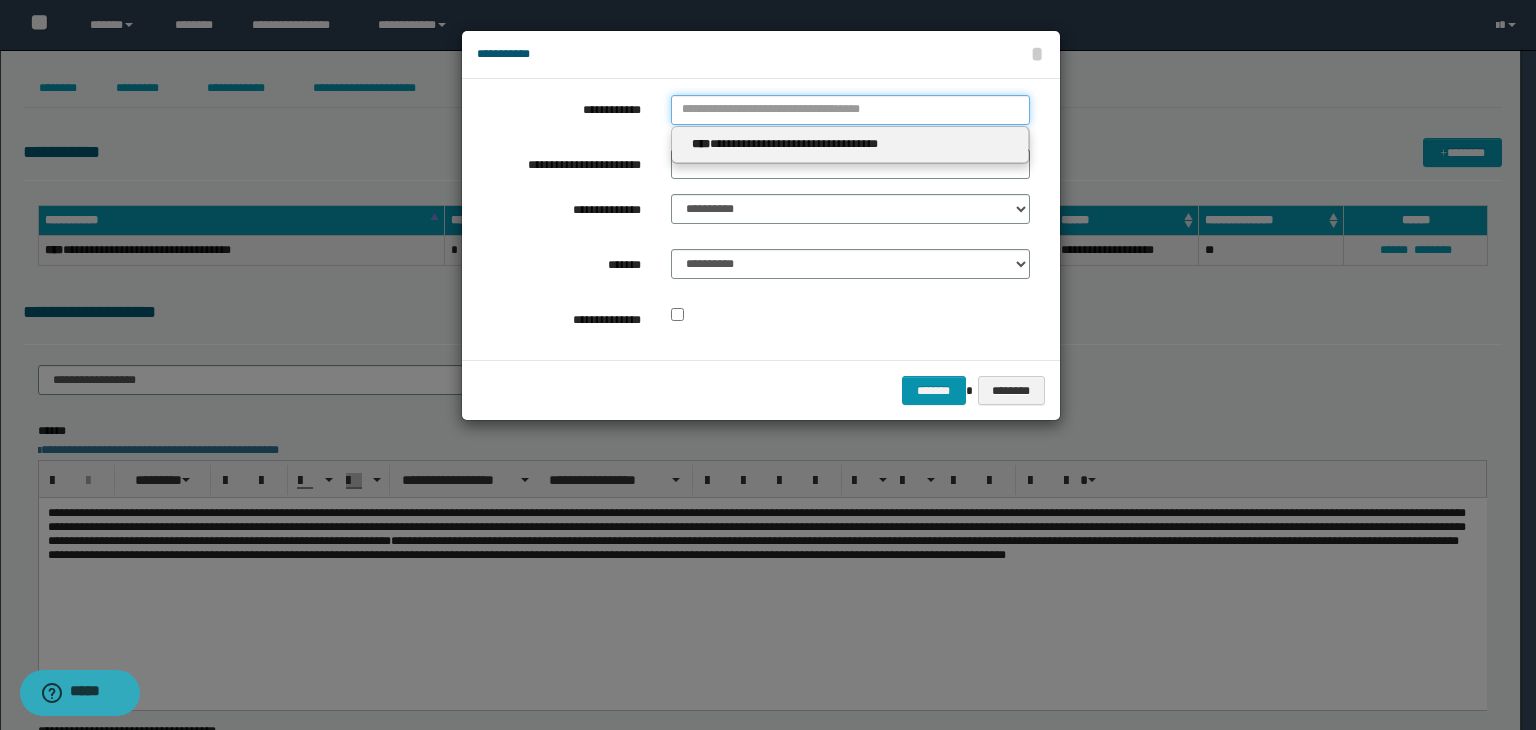 type 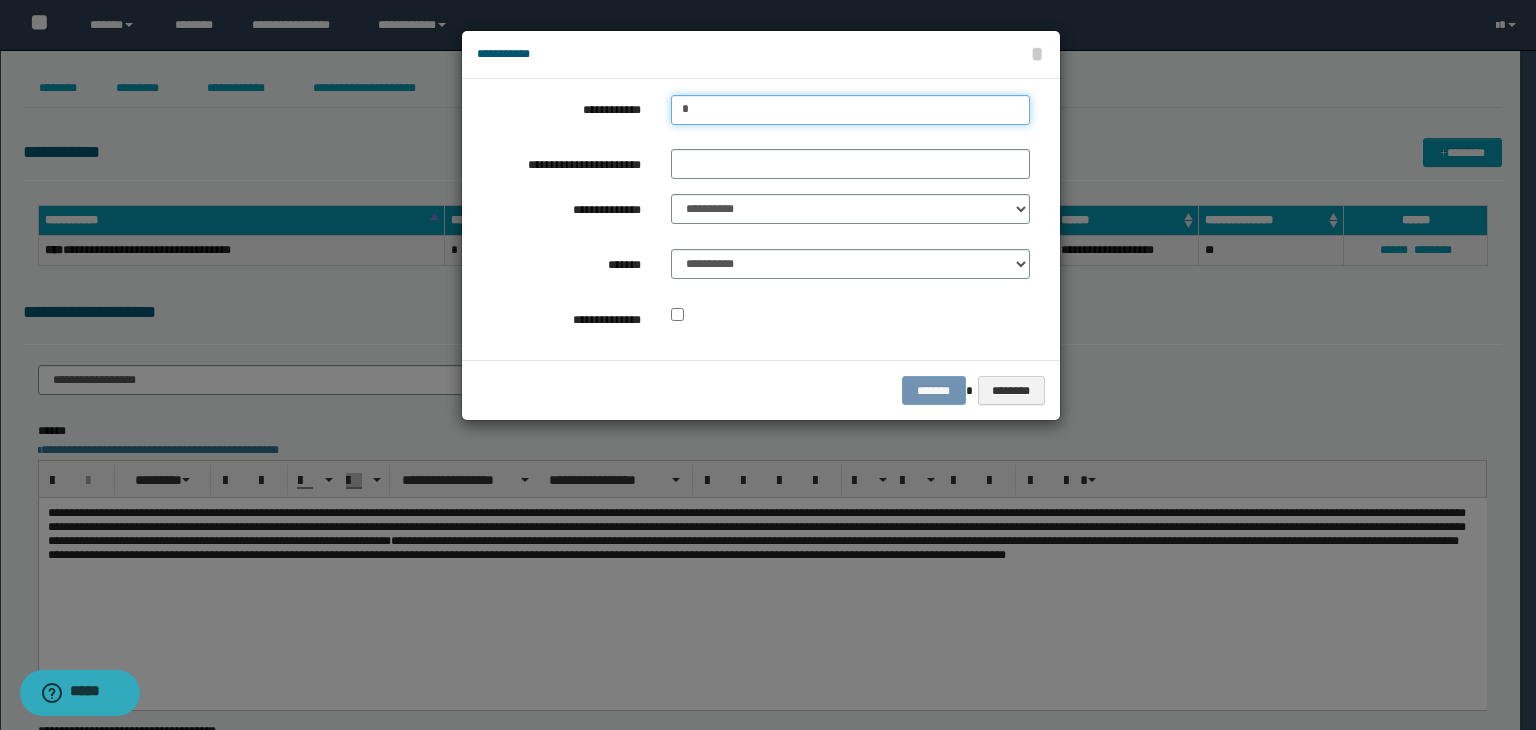 type on "**" 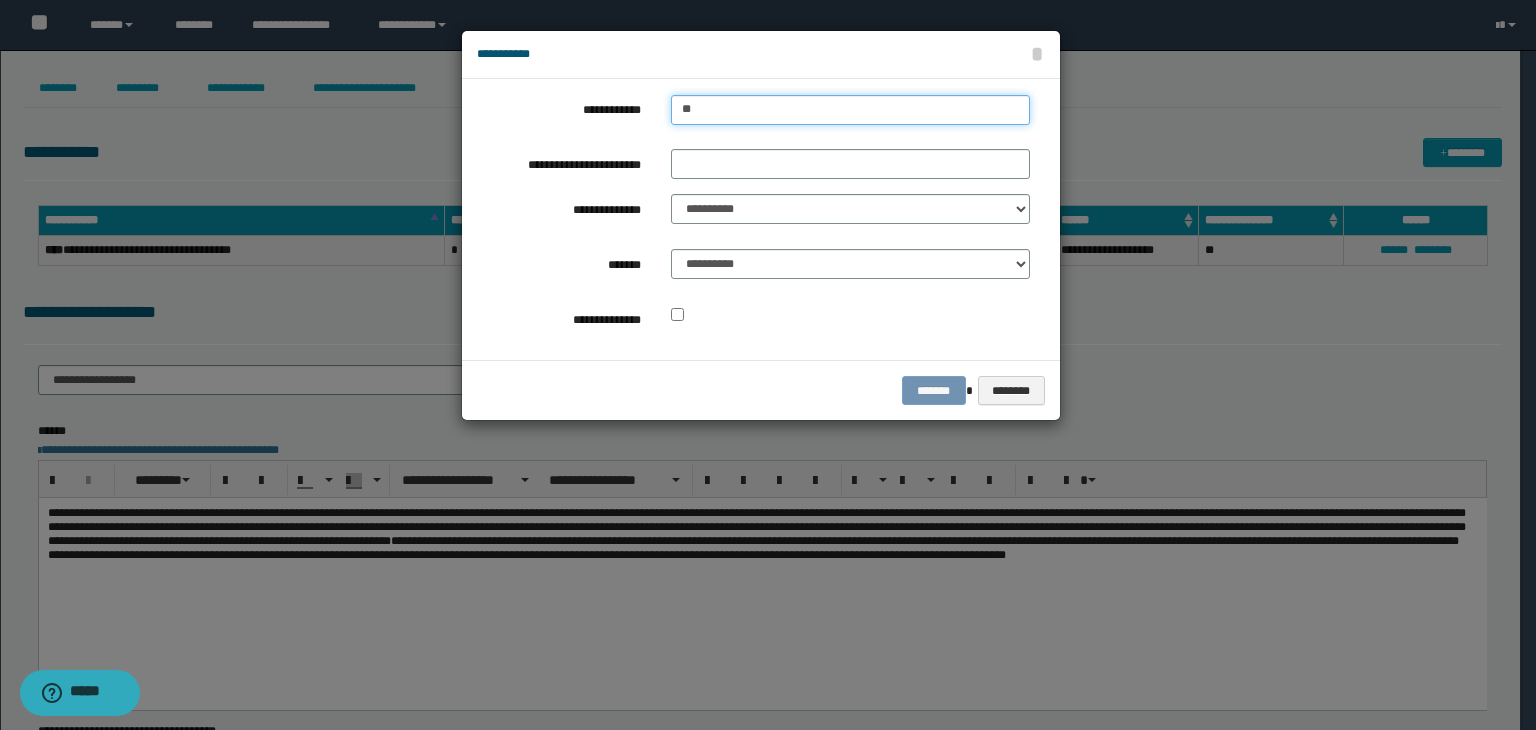 type on "**" 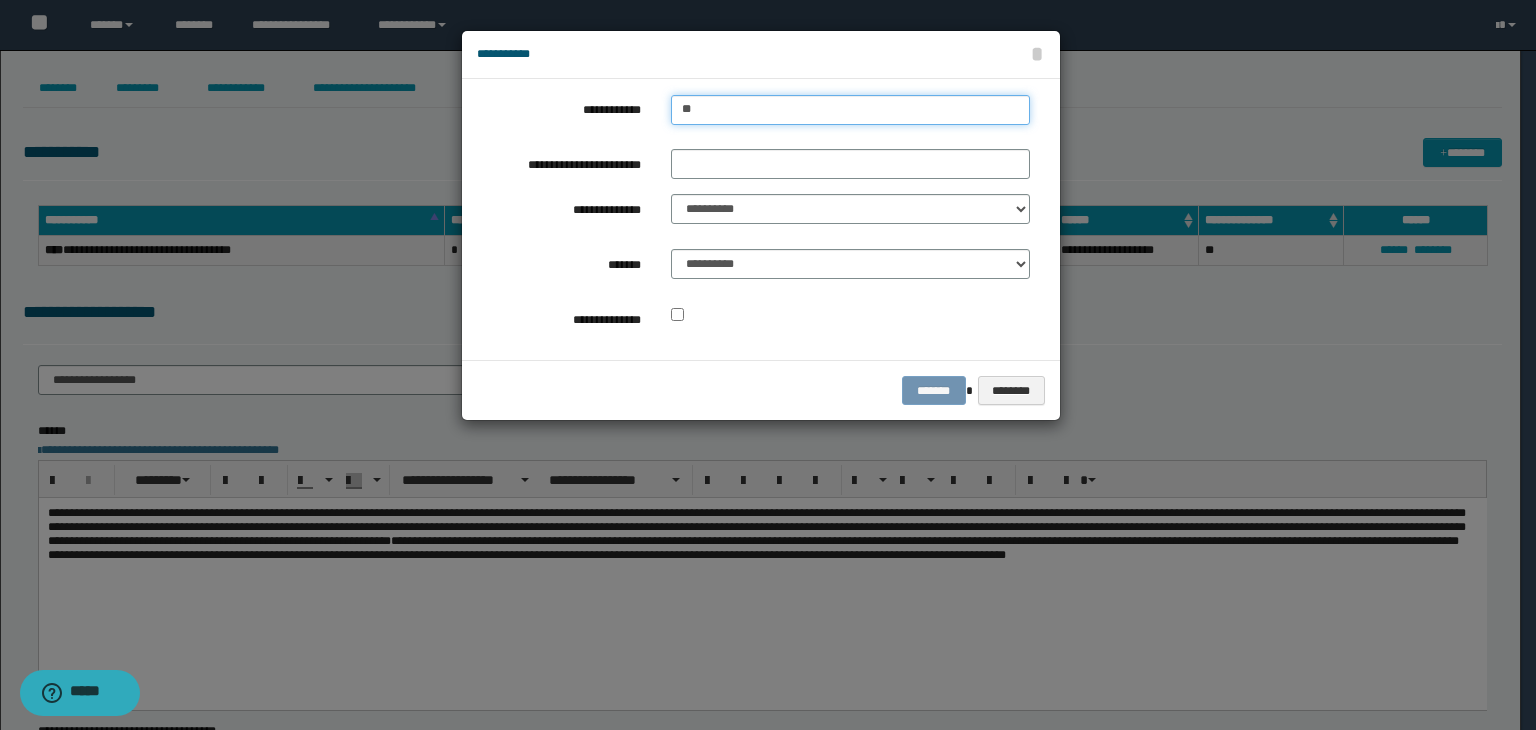 type 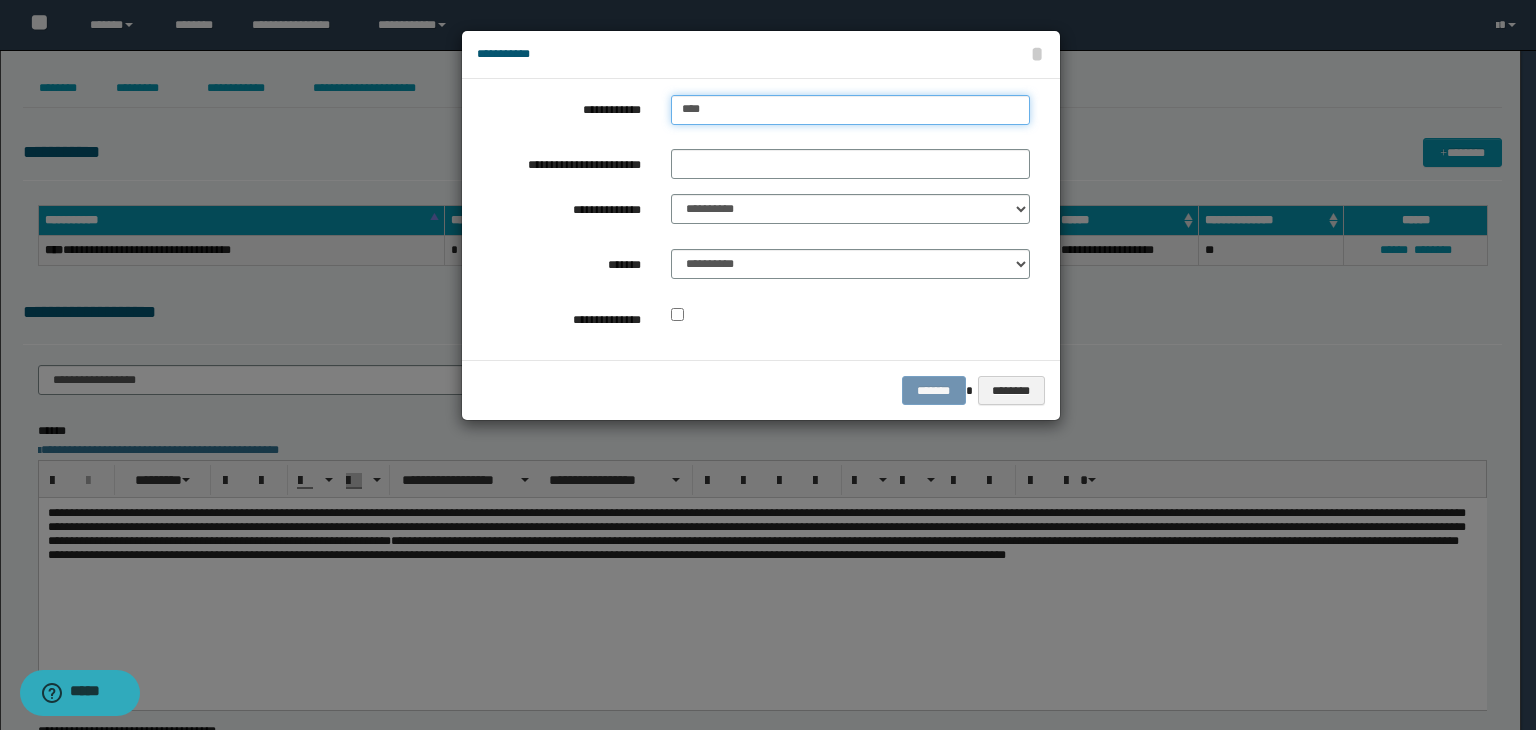 type on "*****" 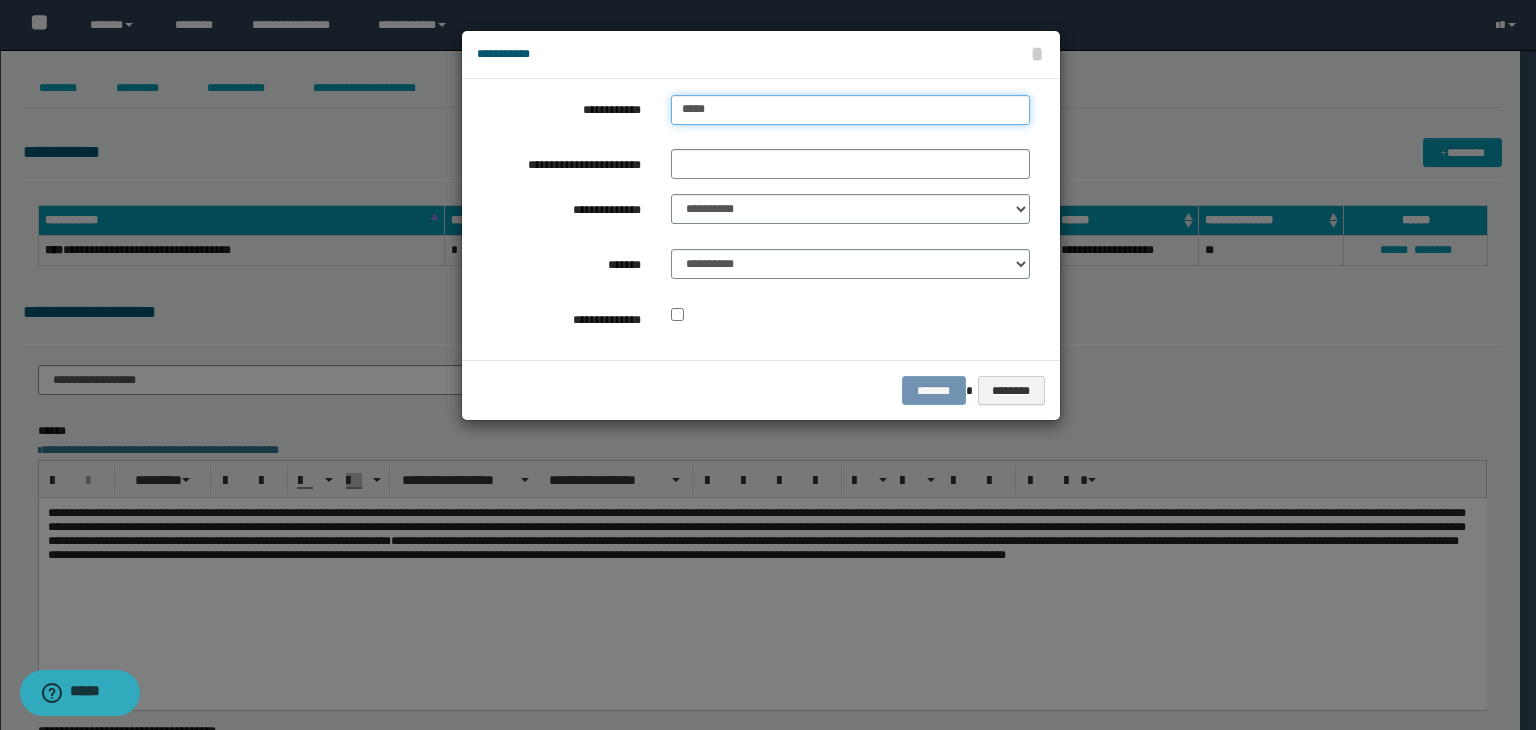 type on "*****" 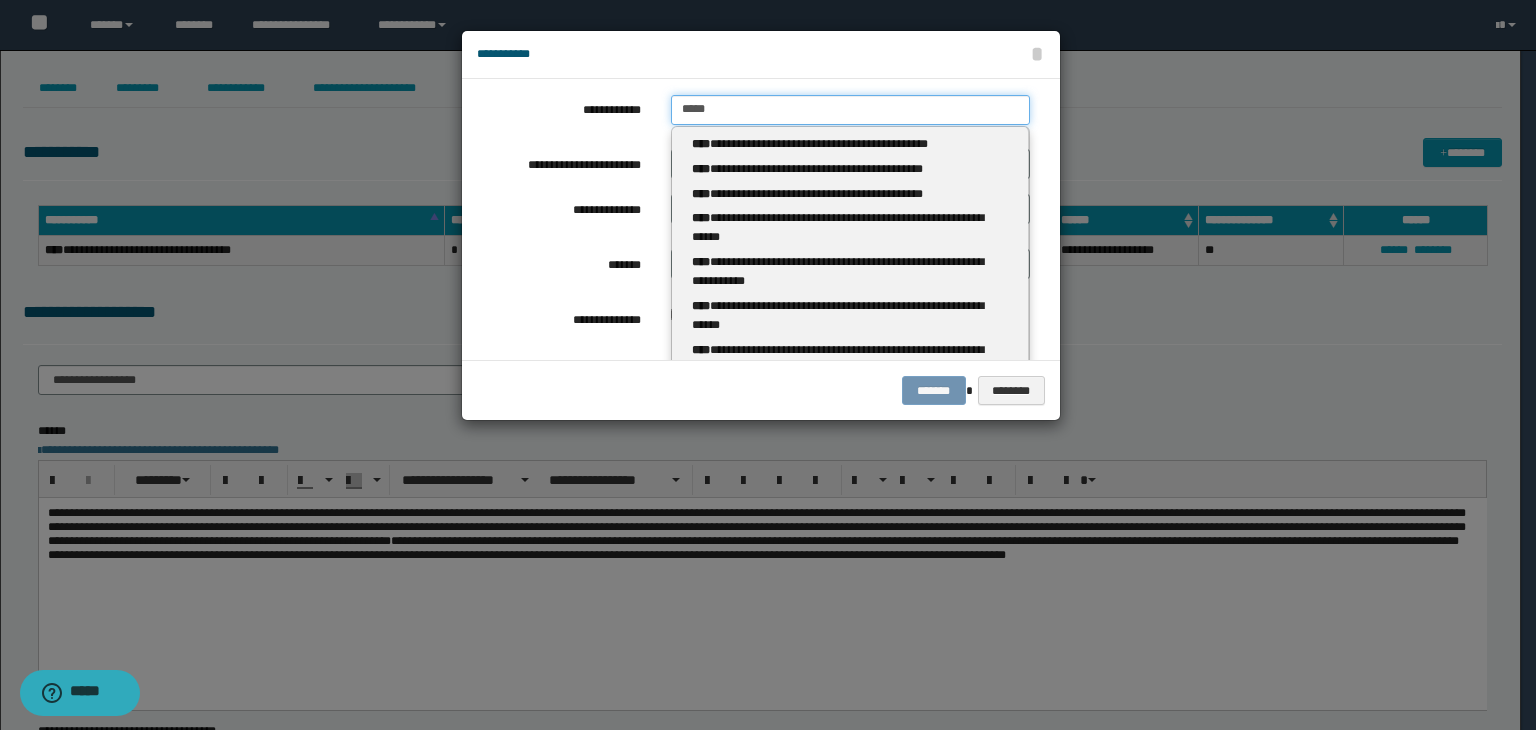 type 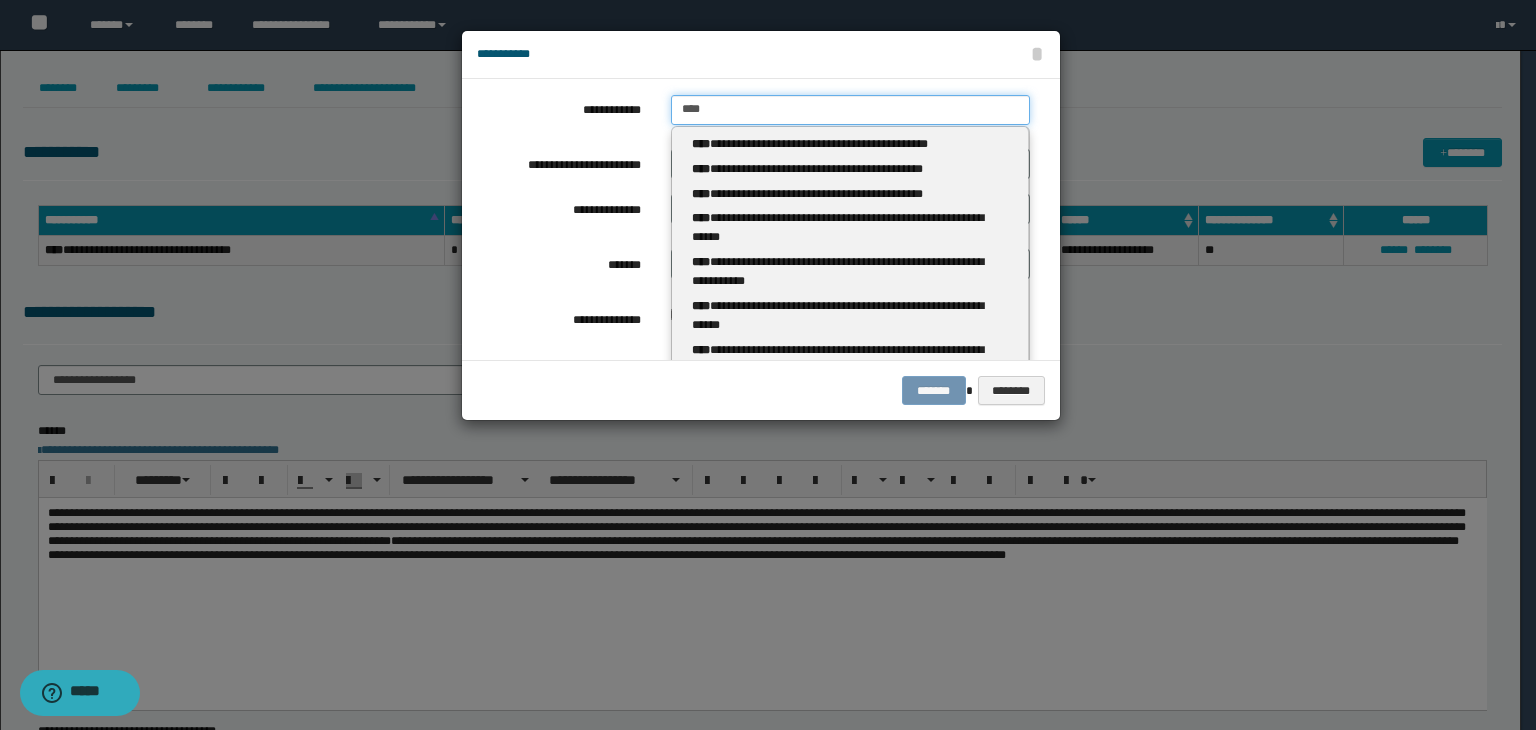 type on "***" 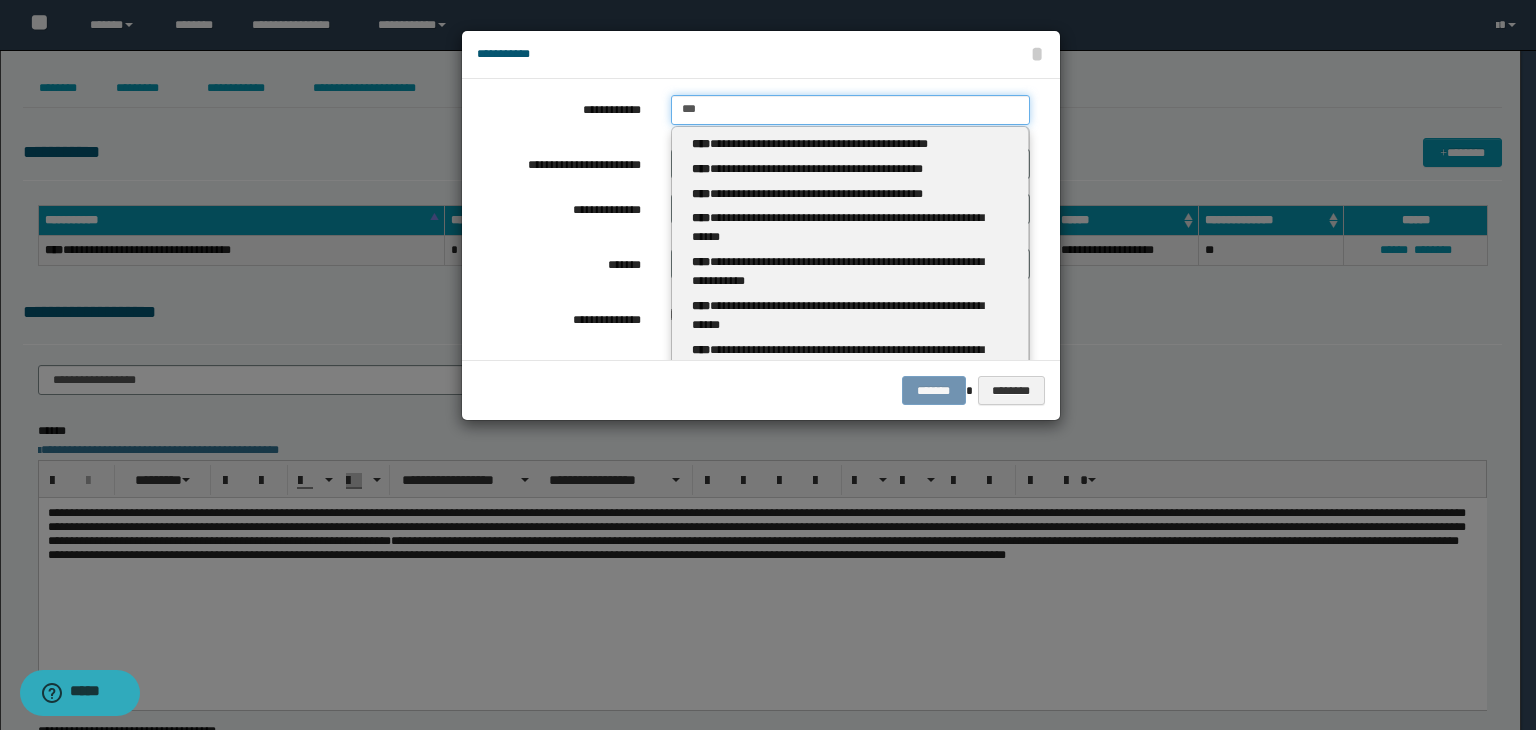 type on "***" 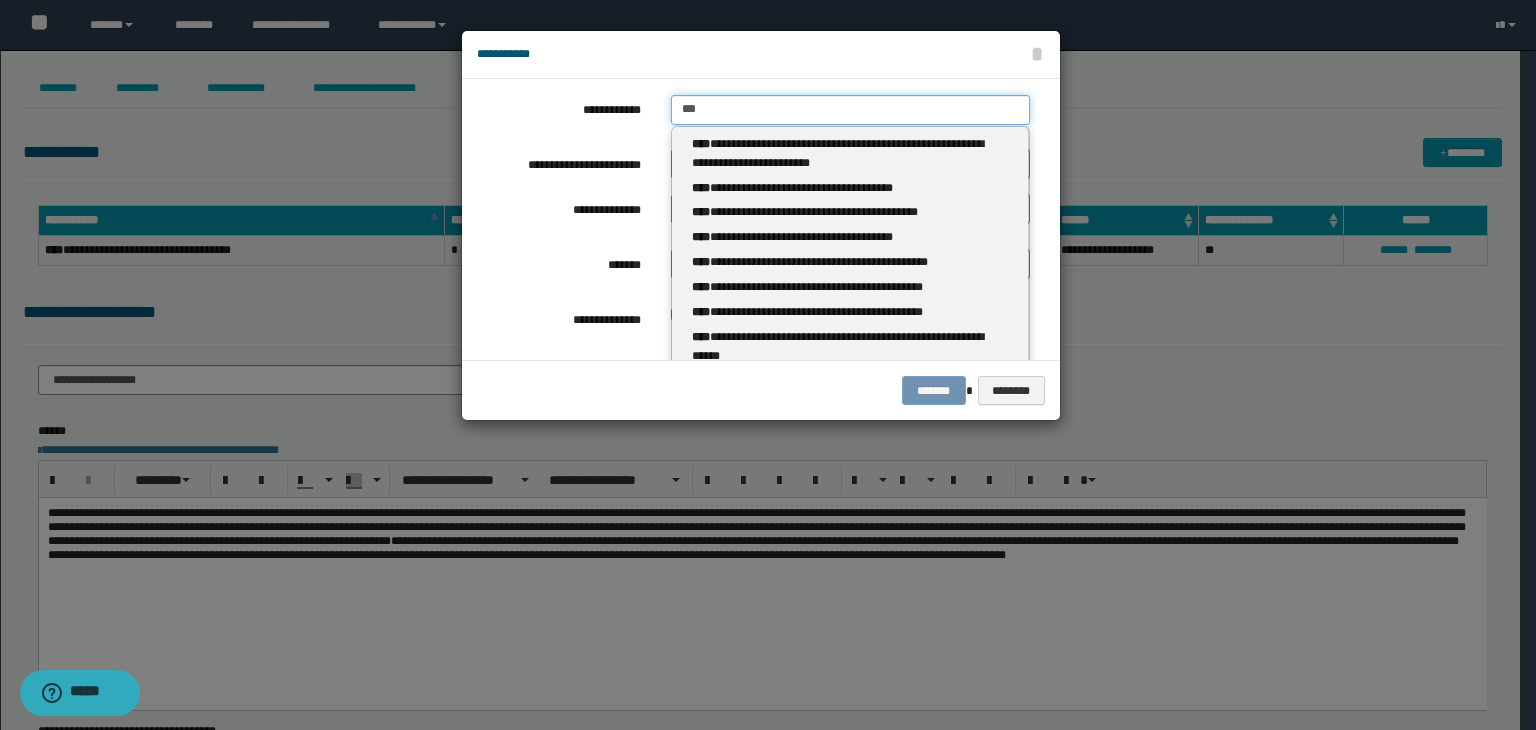 type 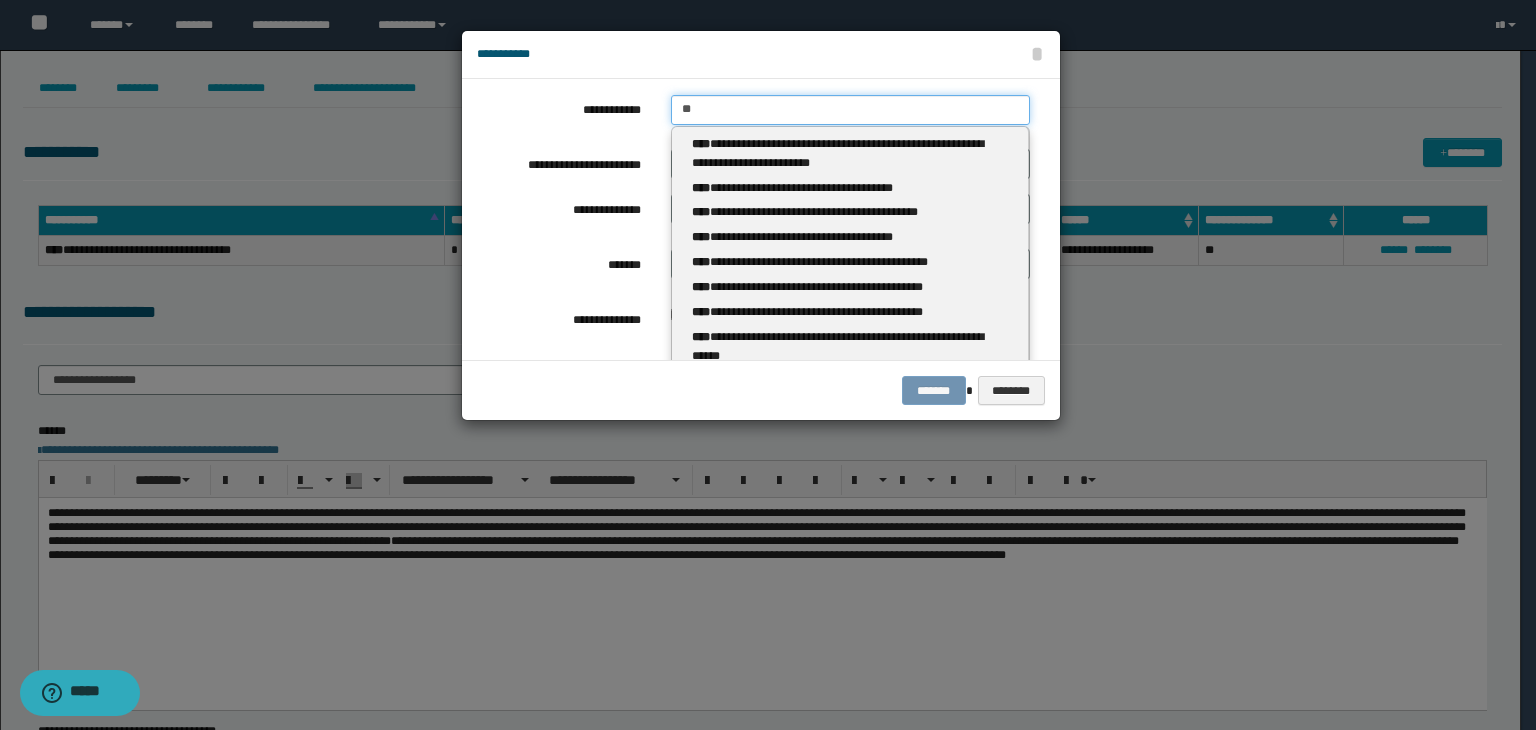 type on "**" 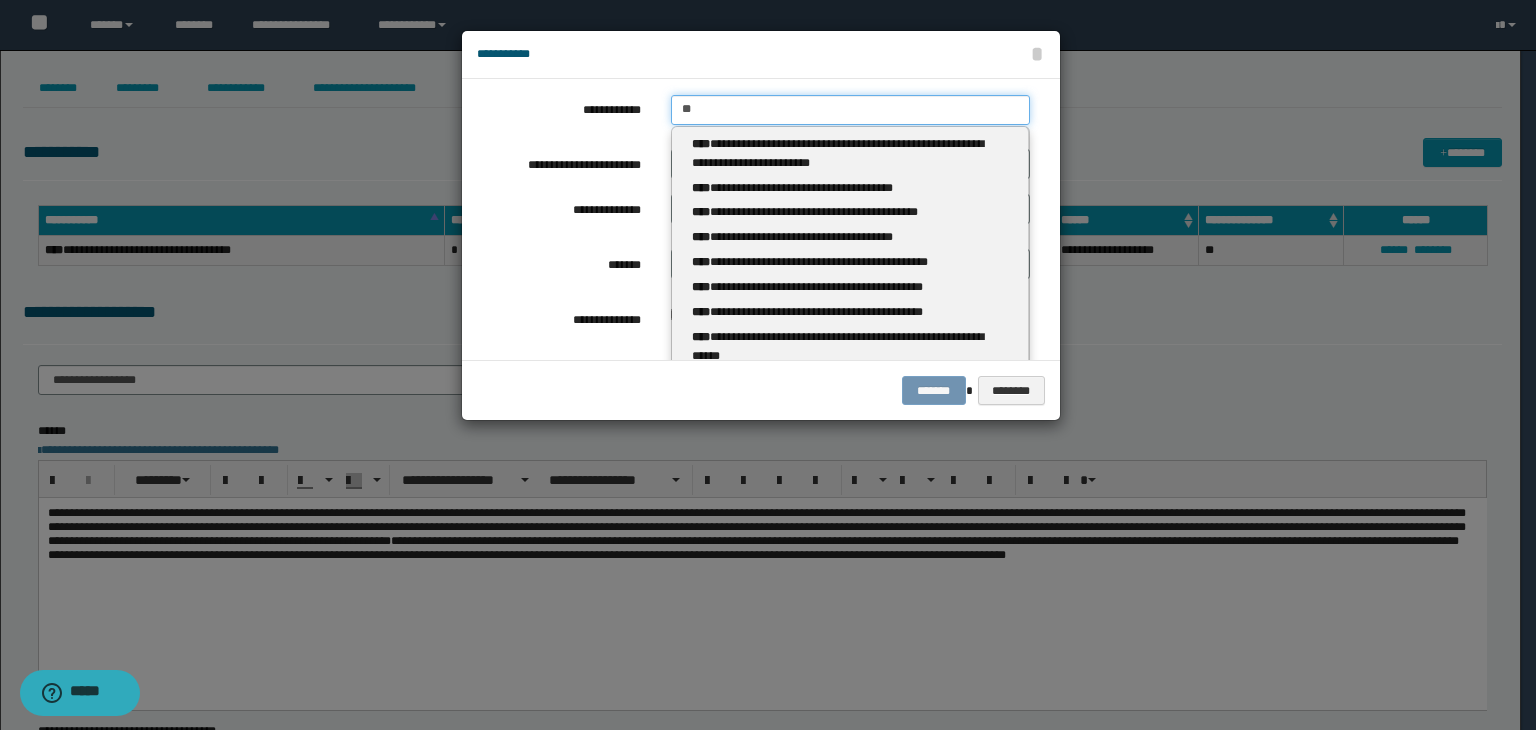 type 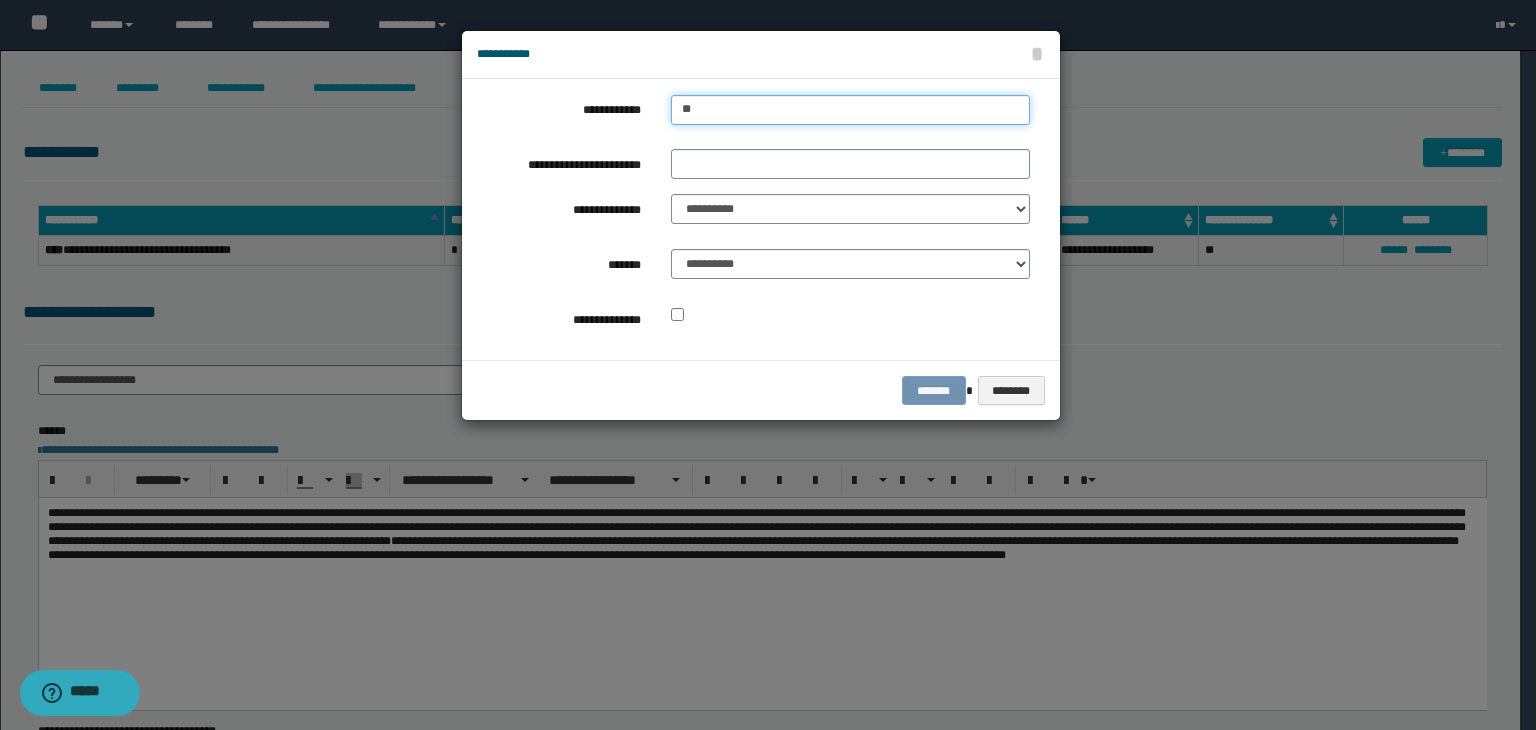 type on "***" 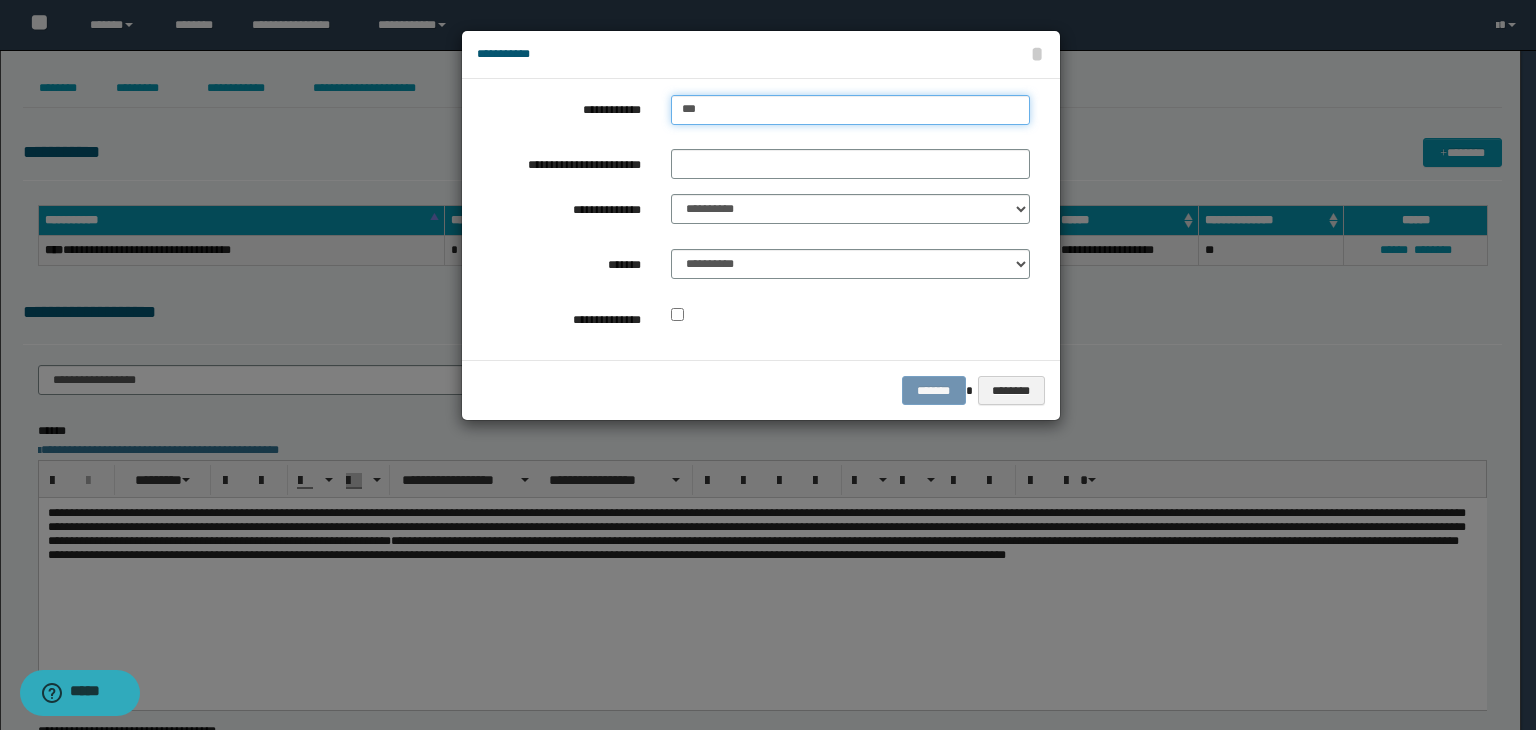 type on "***" 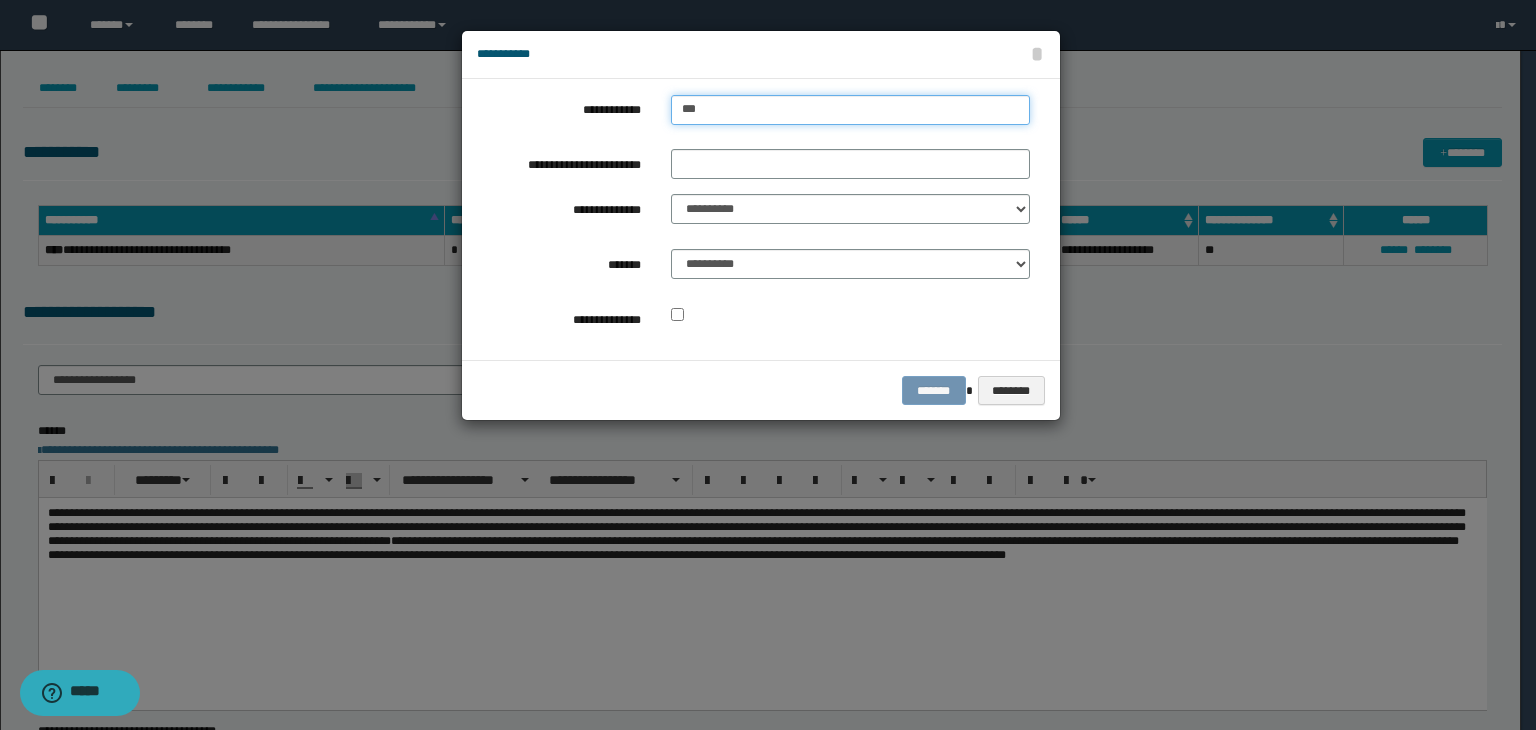type 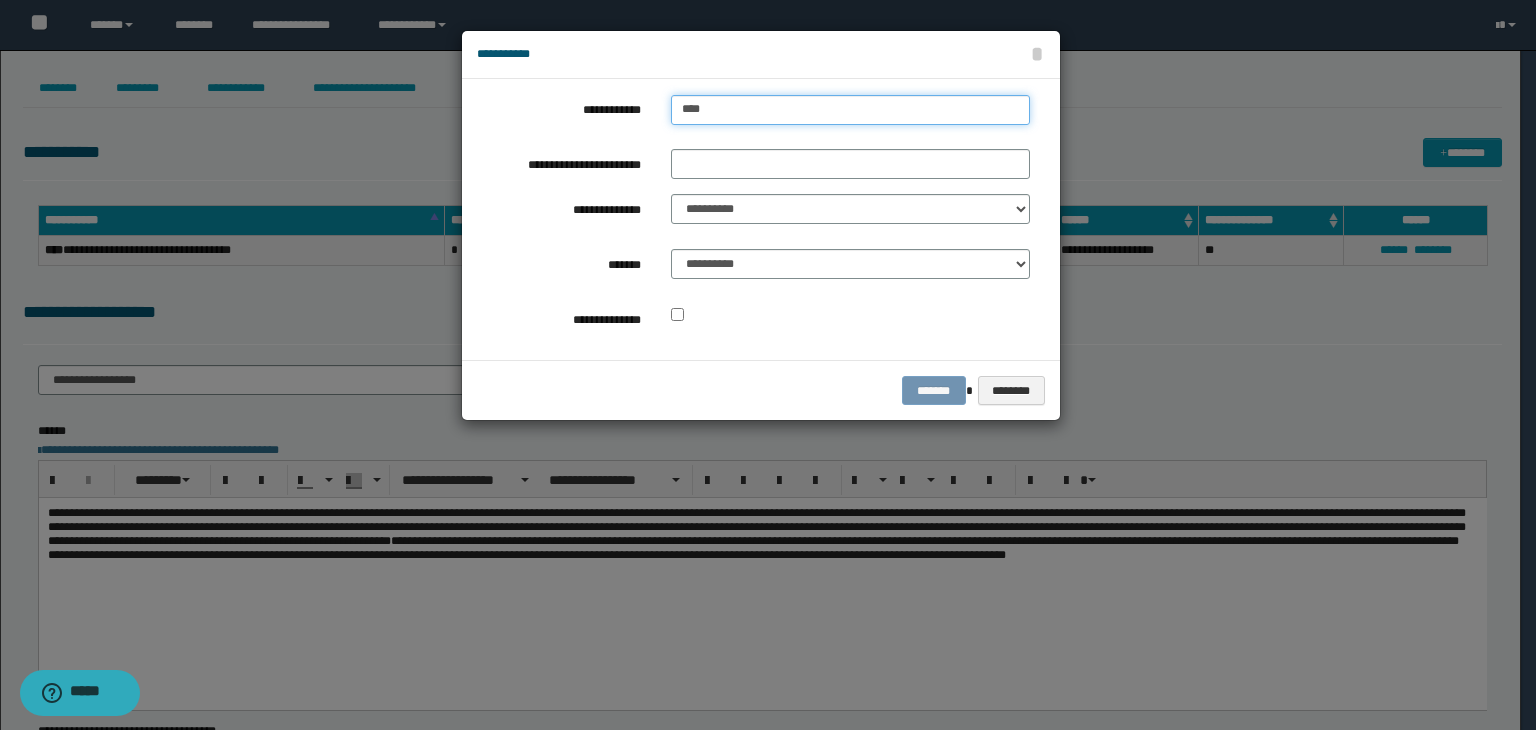 type on "****" 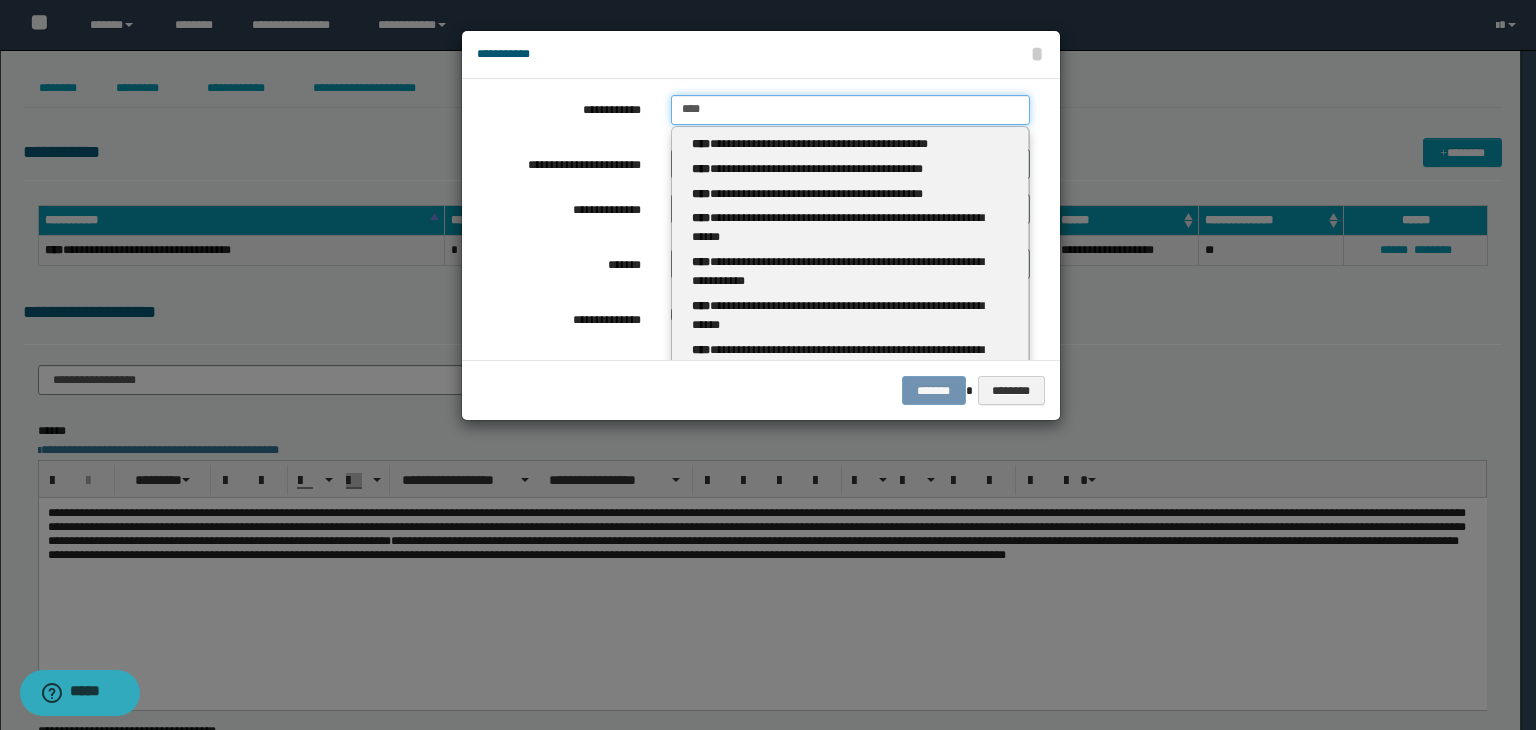 type 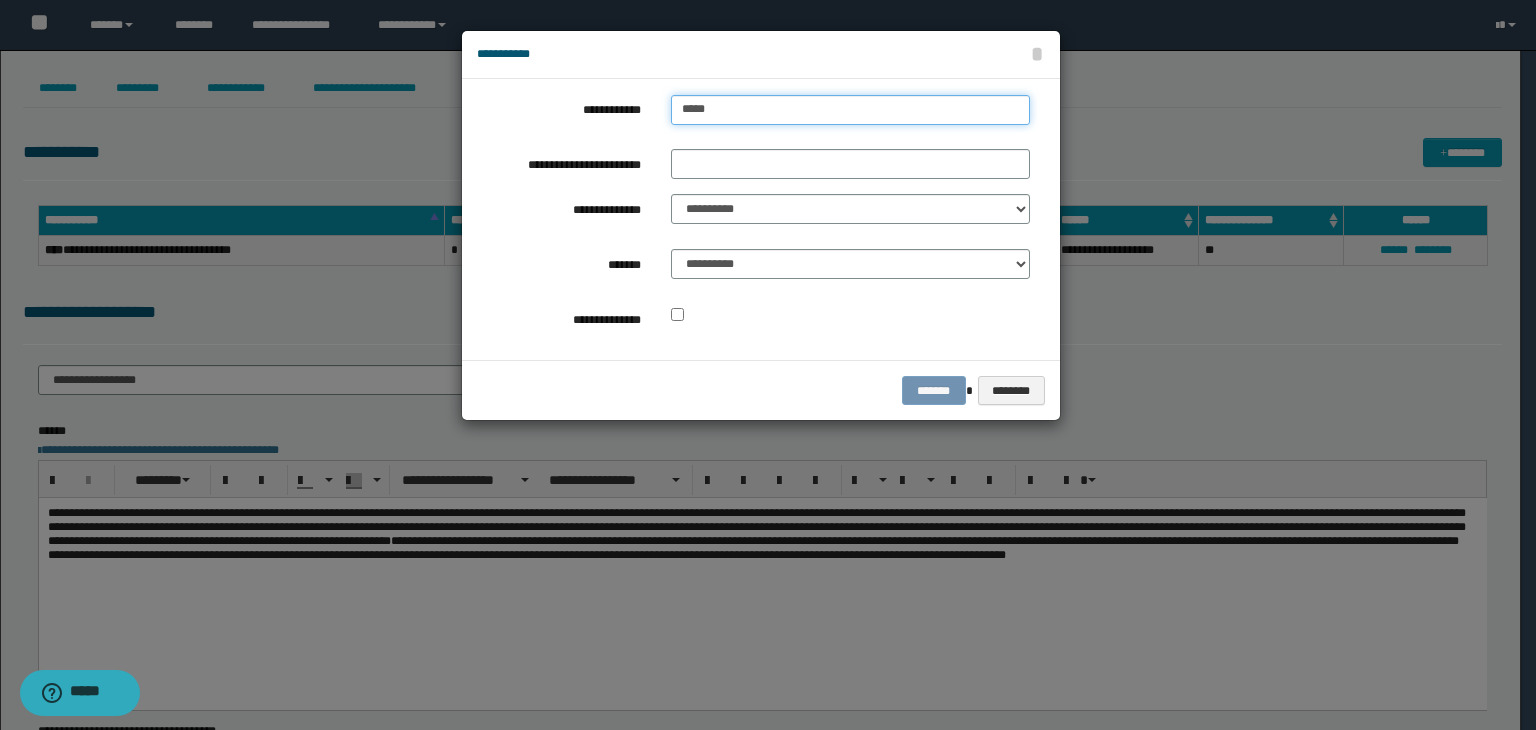 type on "******" 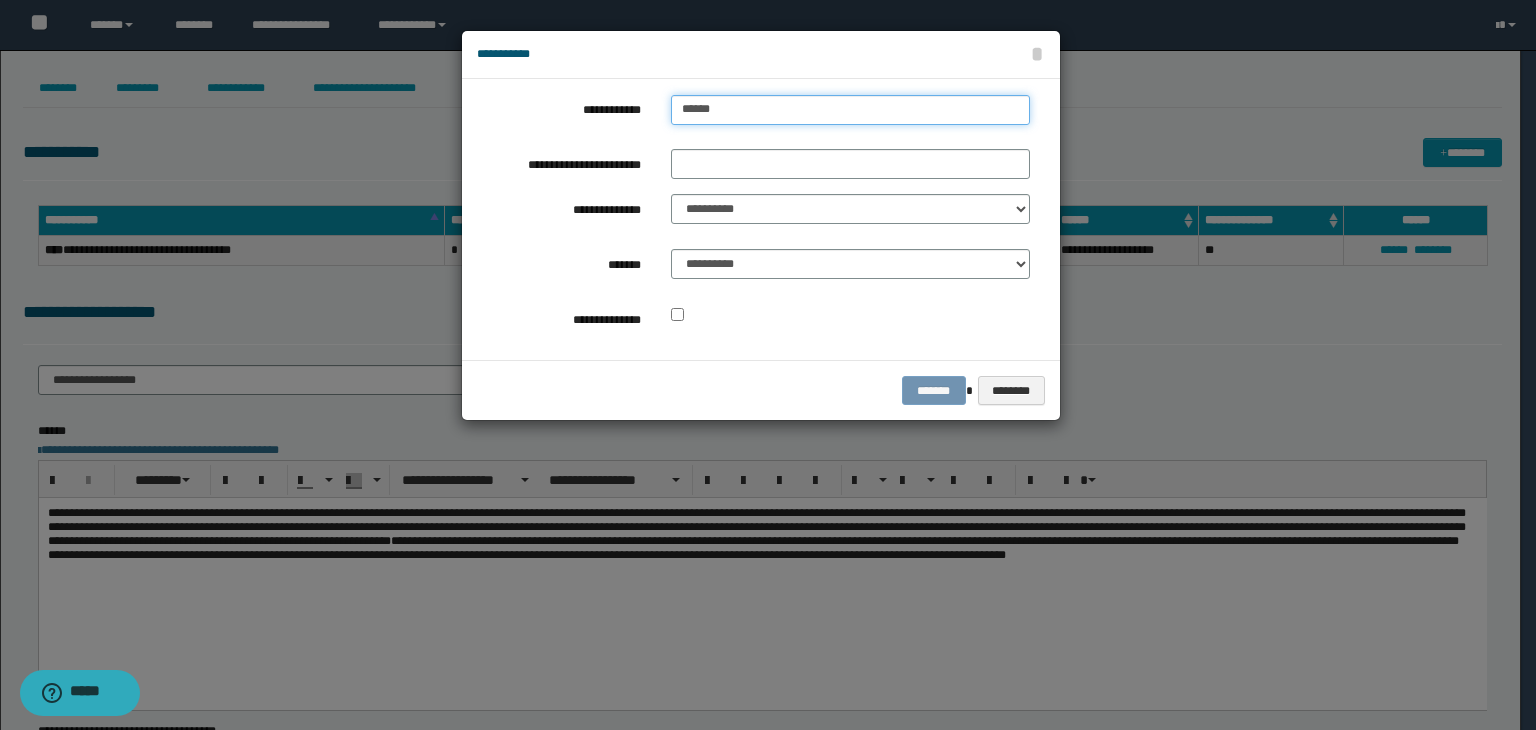 type on "******" 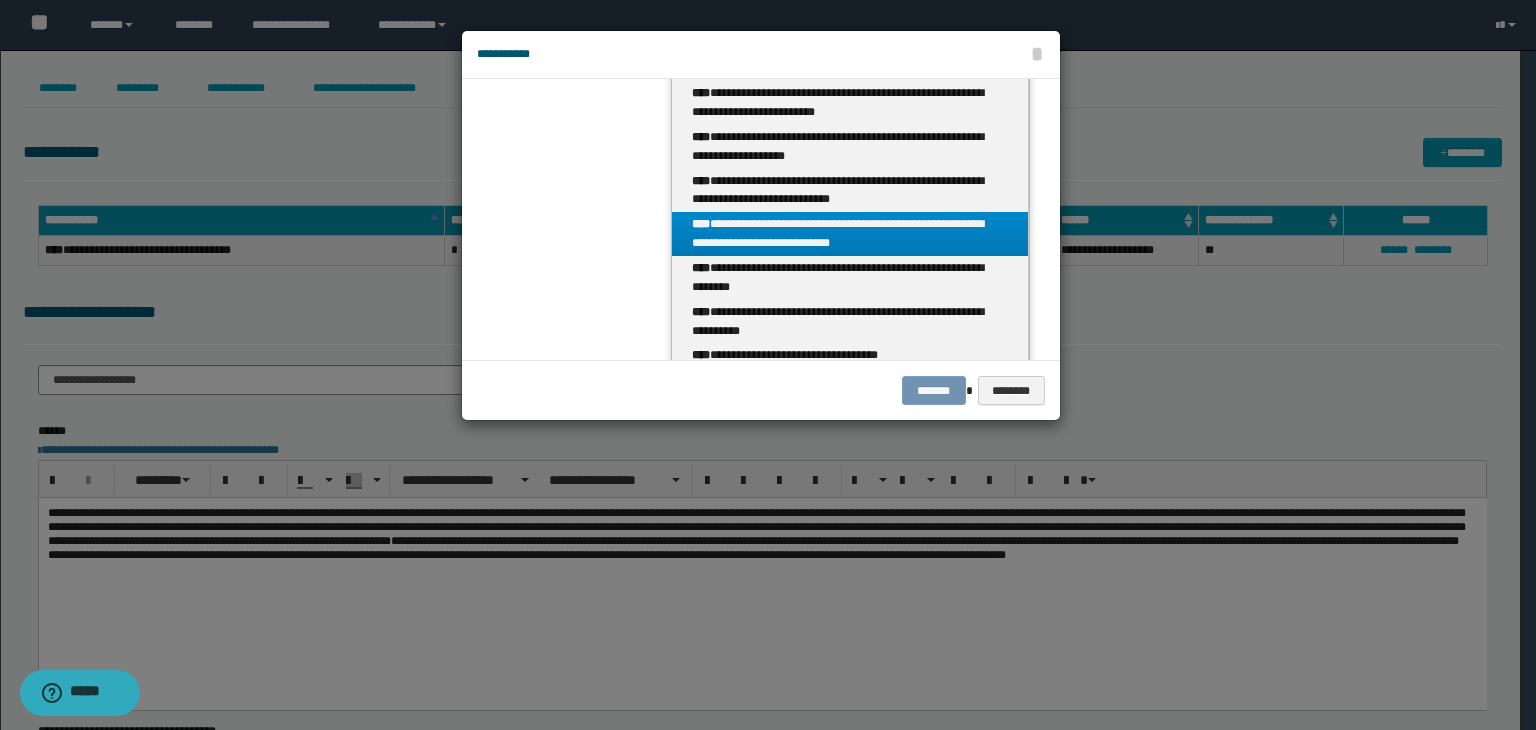 scroll, scrollTop: 471, scrollLeft: 0, axis: vertical 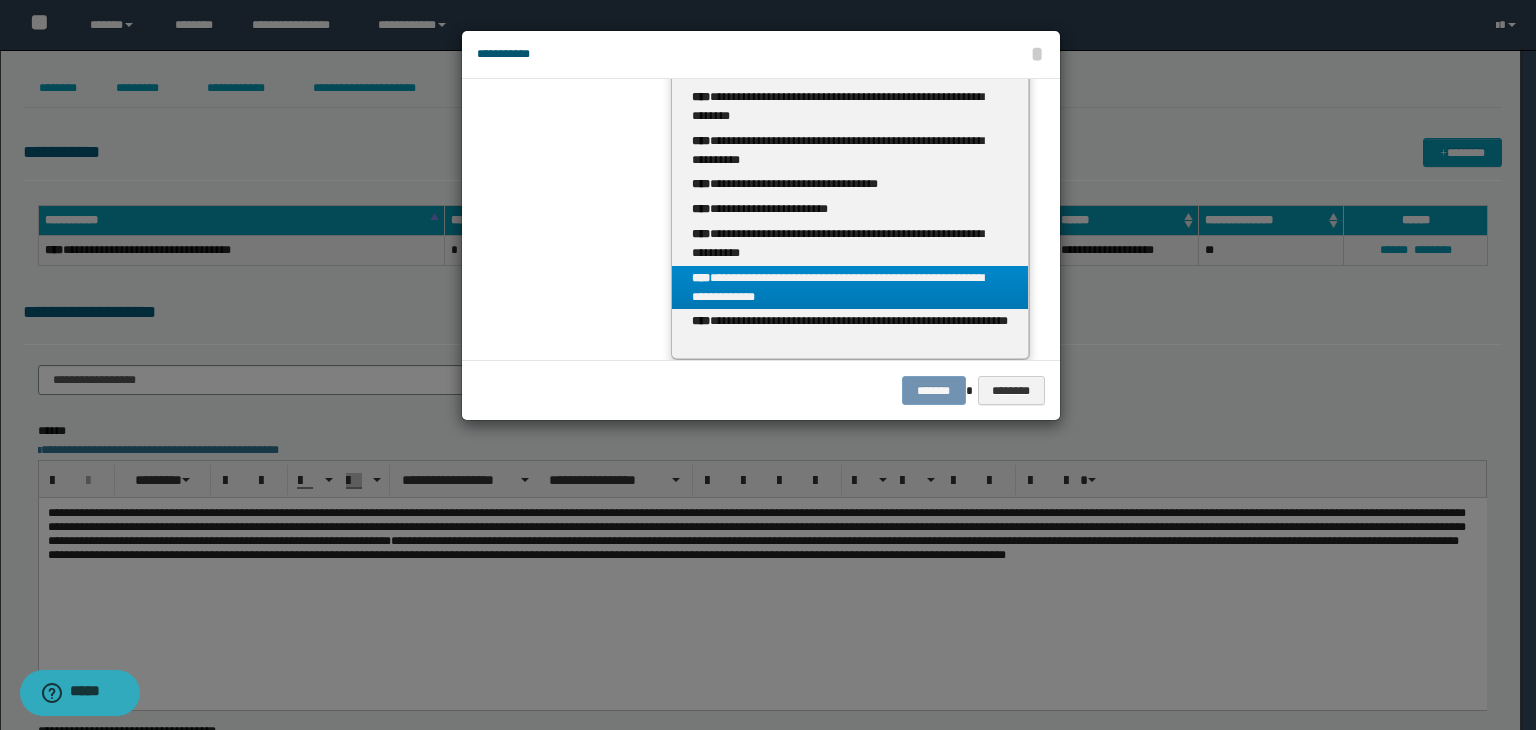 type on "******" 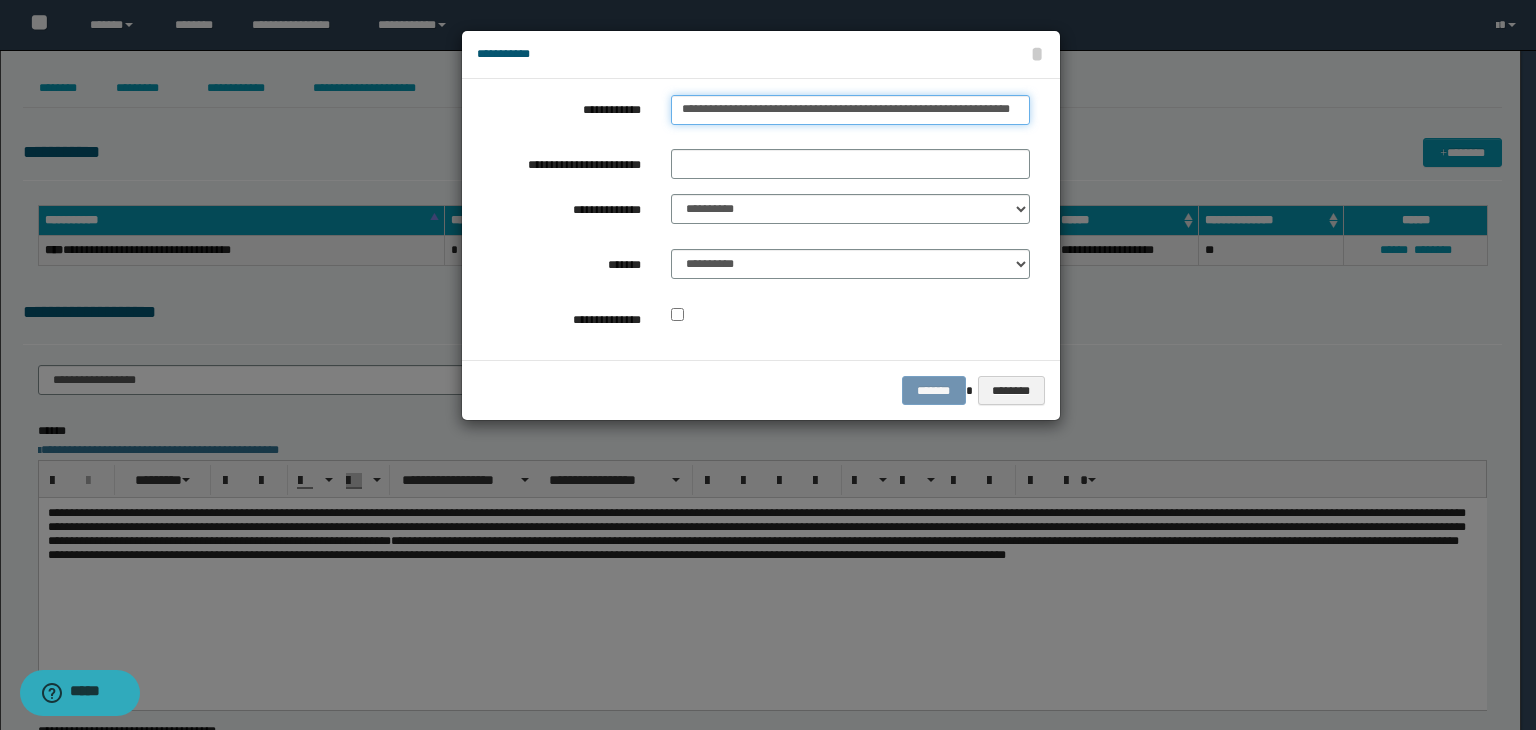 scroll, scrollTop: 0, scrollLeft: 16, axis: horizontal 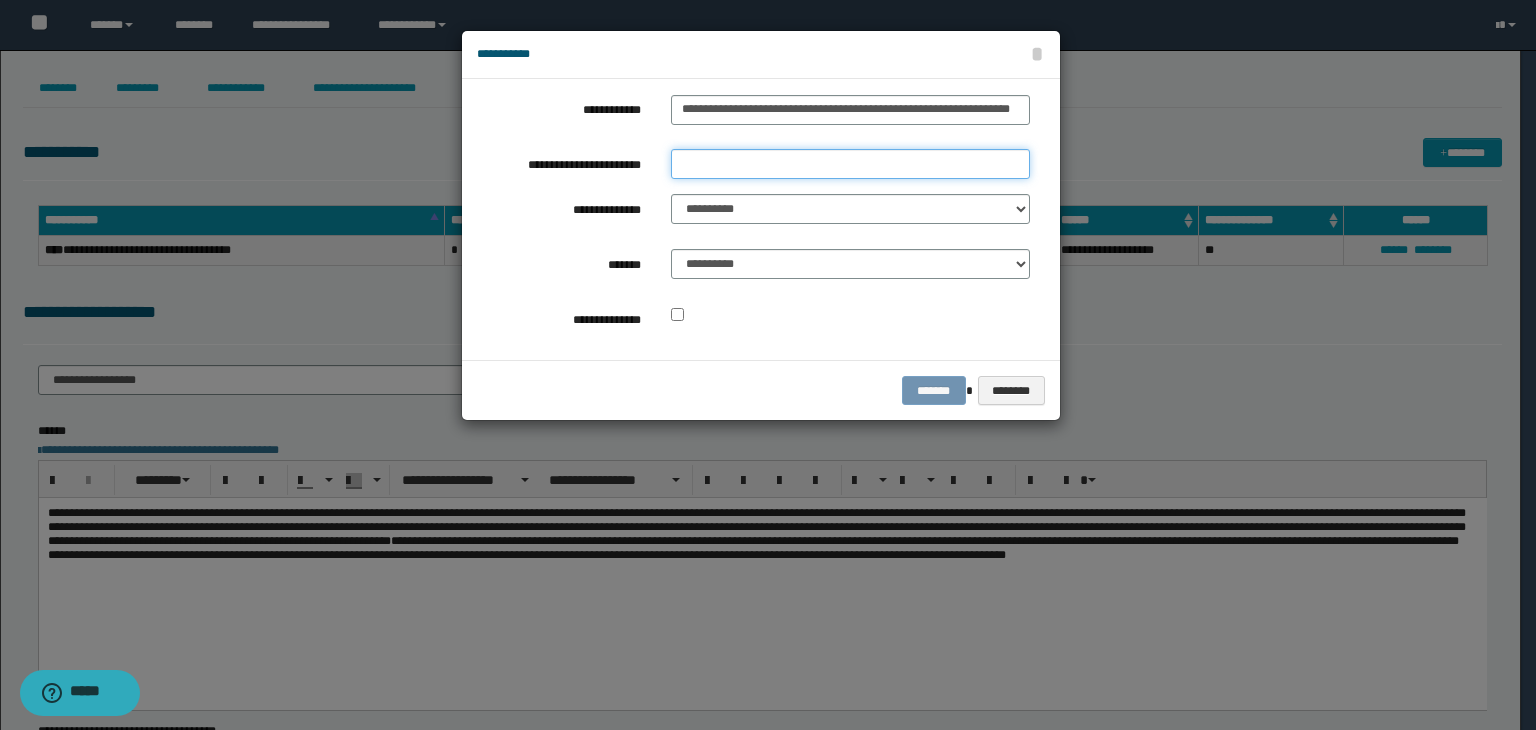 click on "**********" at bounding box center [850, 164] 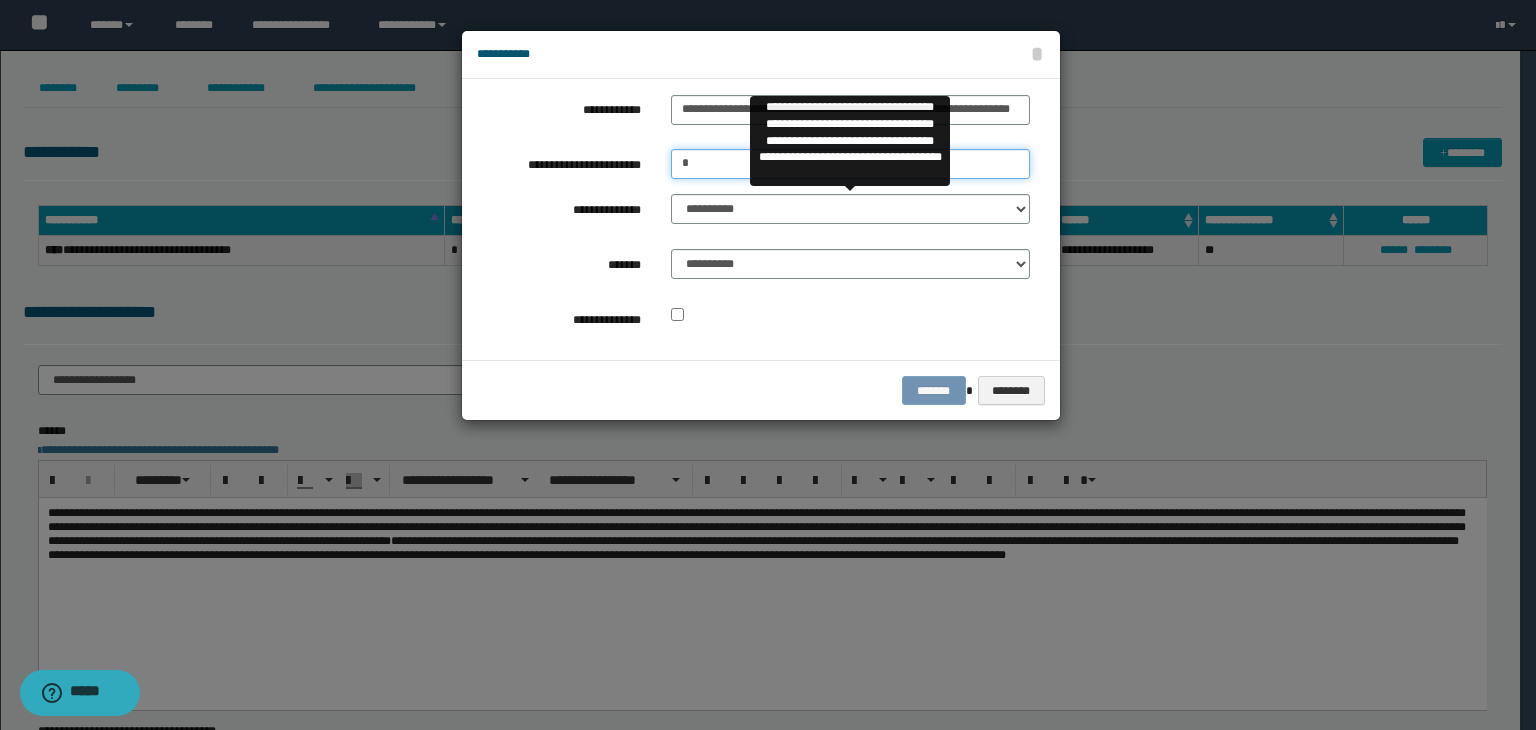 type on "*" 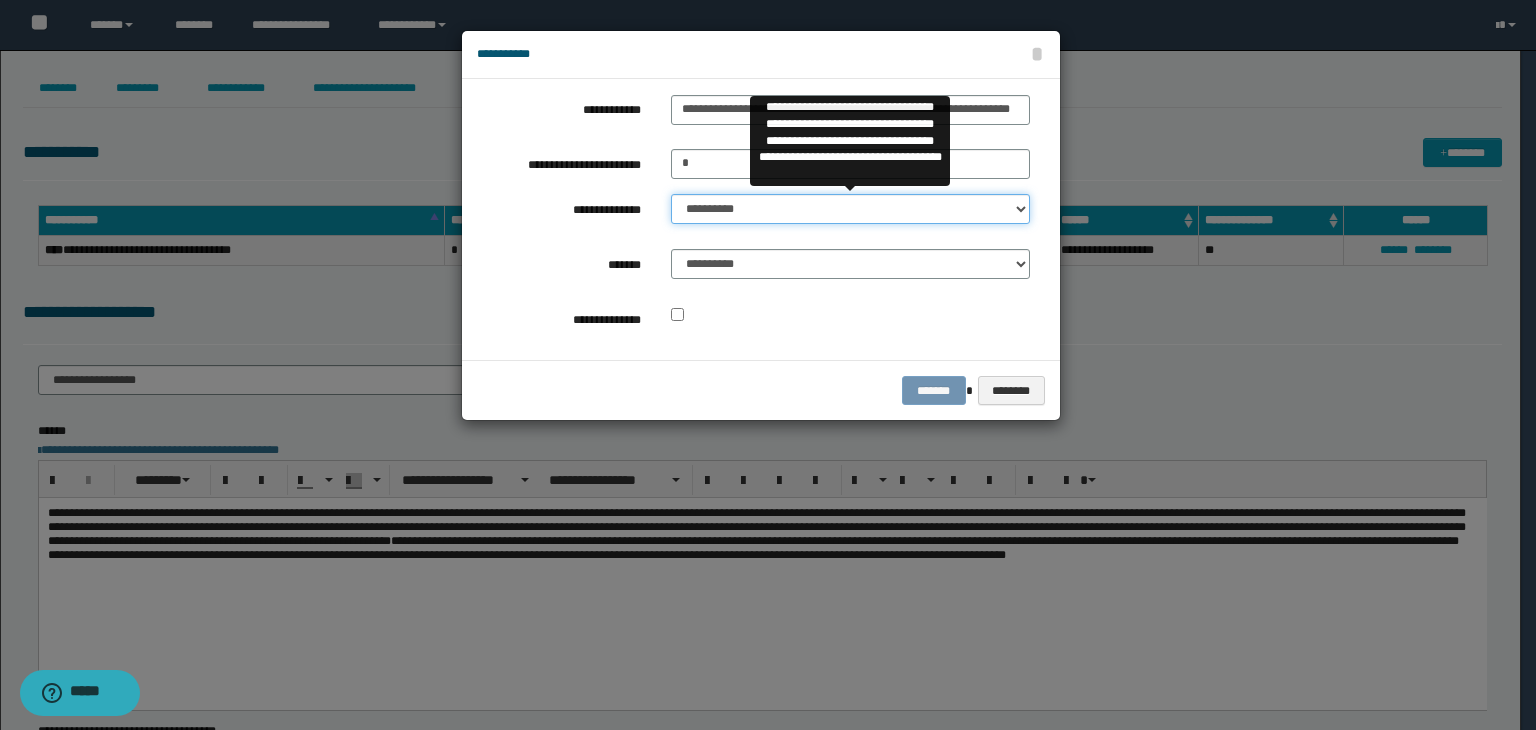 click on "**********" at bounding box center (850, 209) 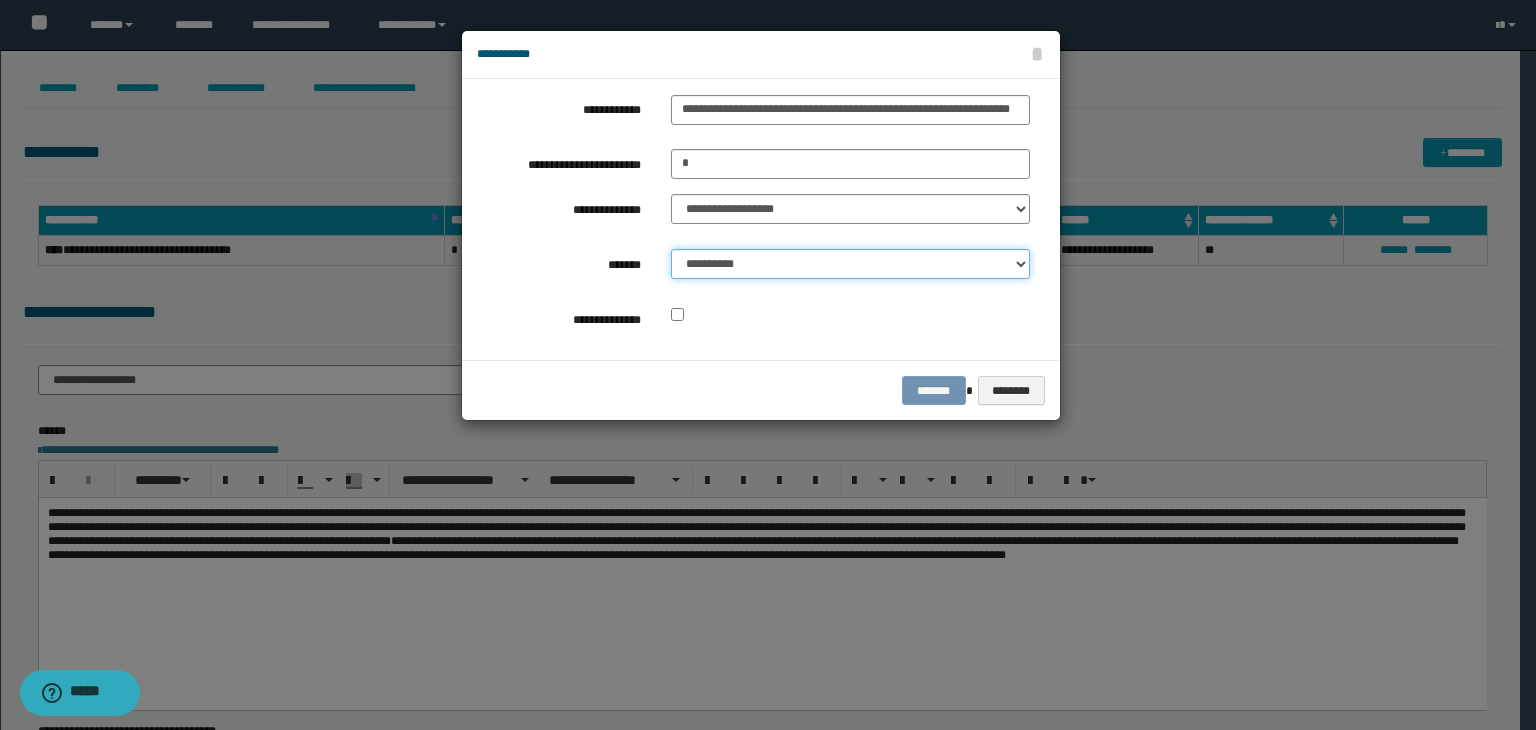 click on "**********" at bounding box center [850, 264] 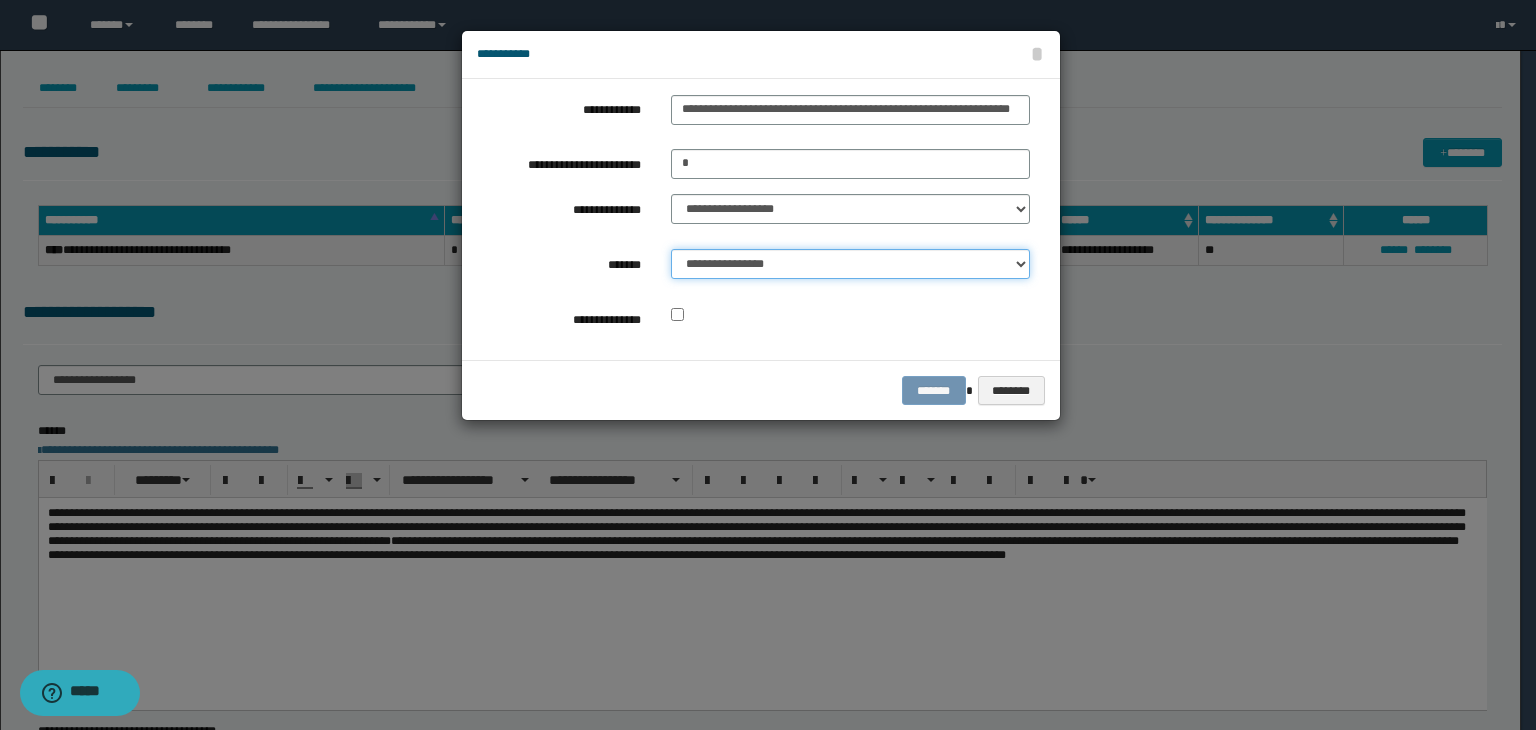 click on "**********" at bounding box center [850, 264] 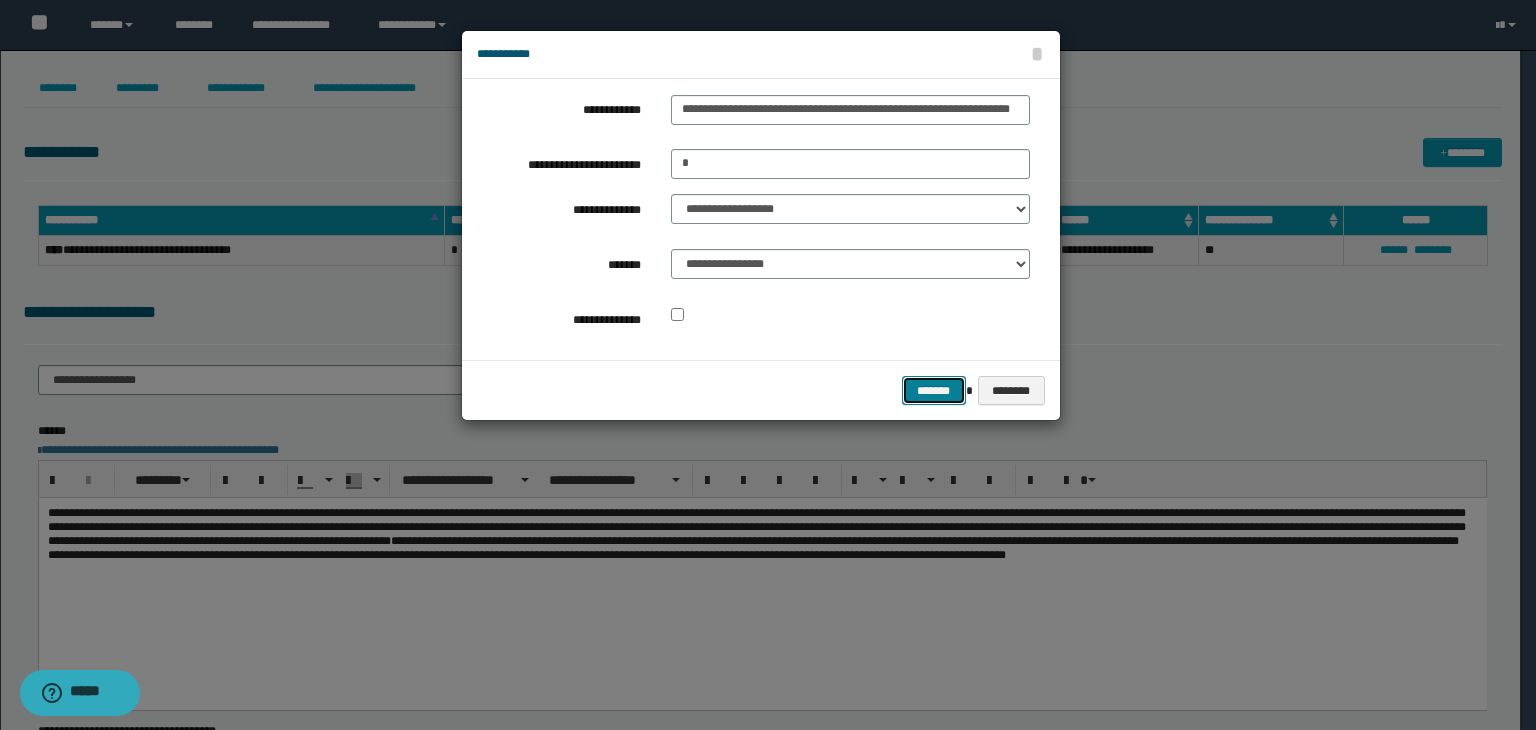 click on "*******" at bounding box center [934, 391] 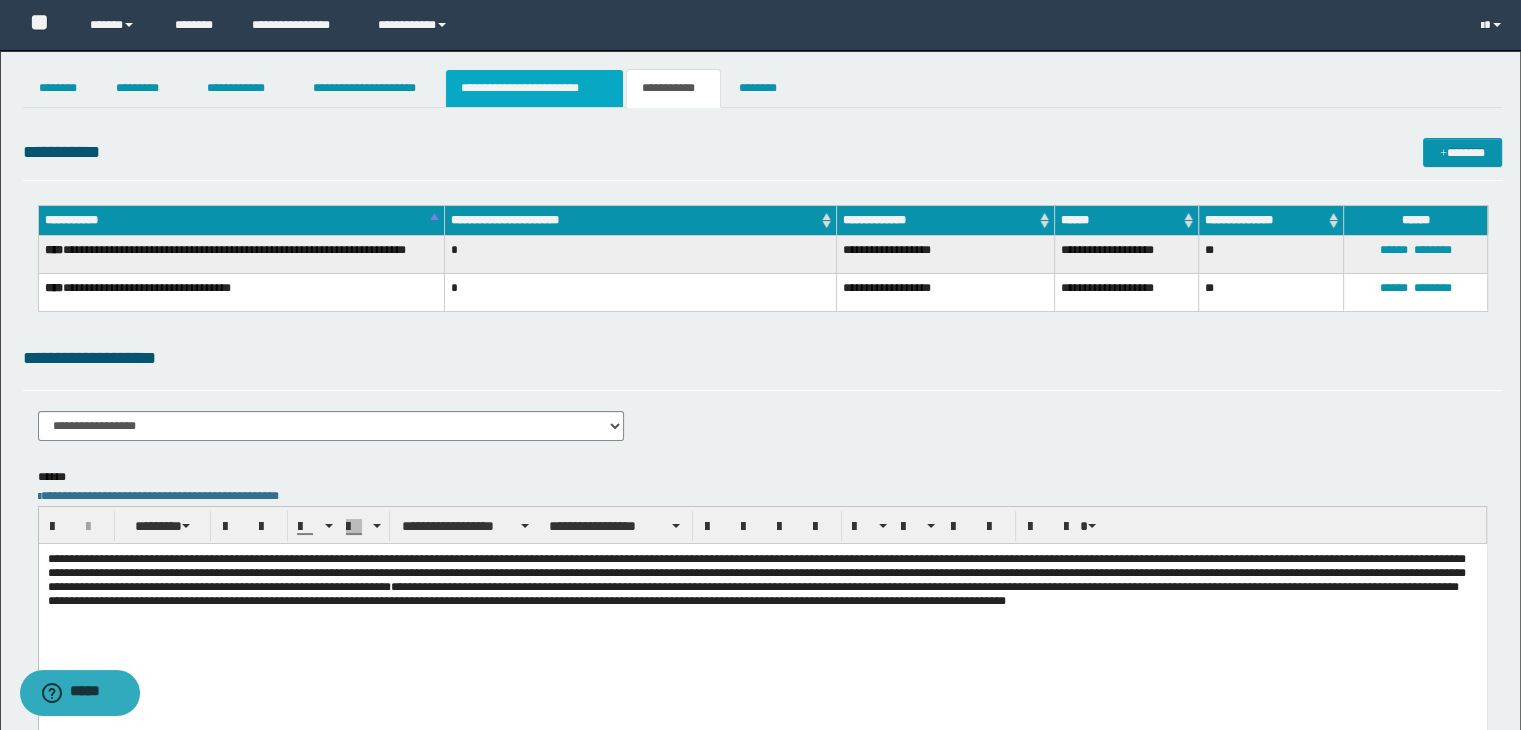 click on "**********" at bounding box center [534, 88] 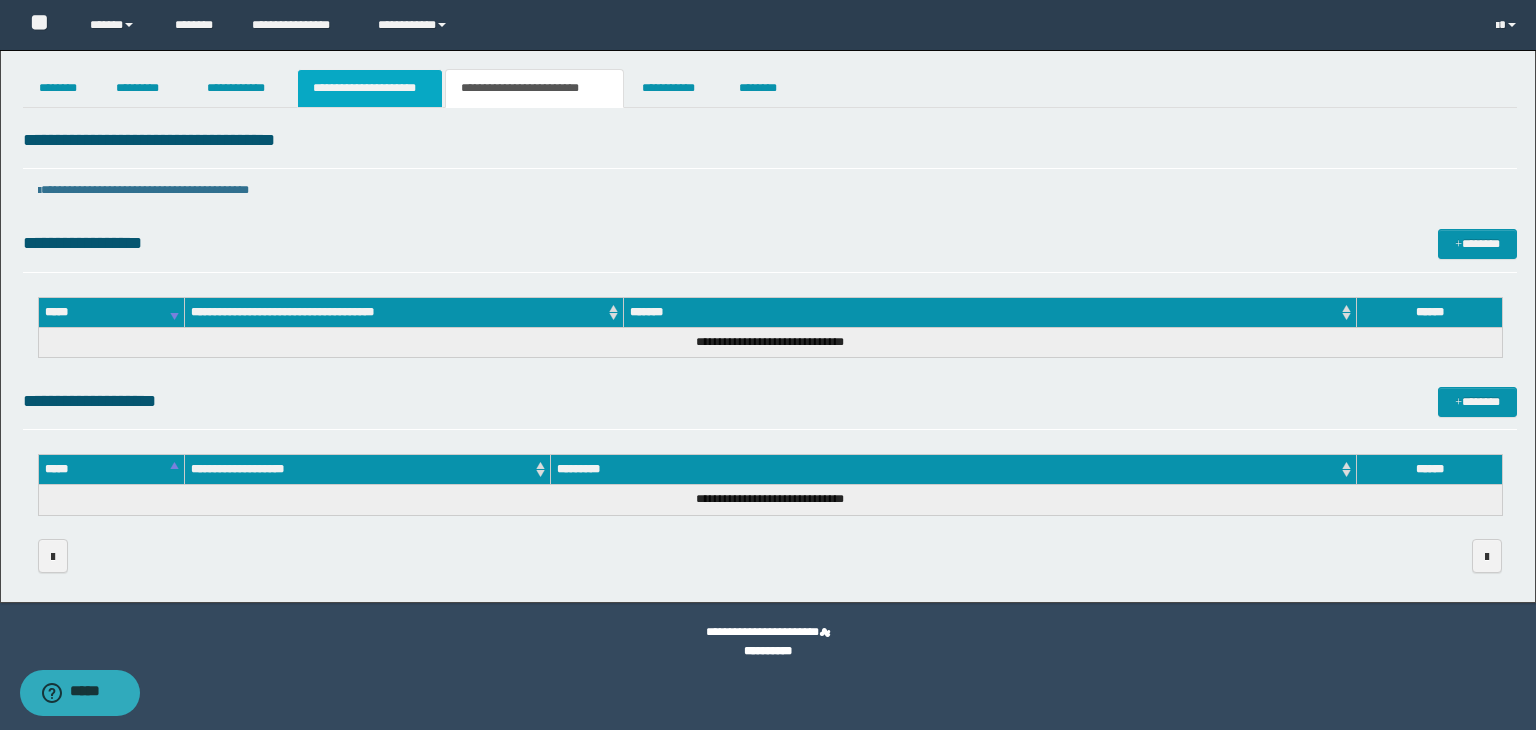 click on "**********" at bounding box center [370, 88] 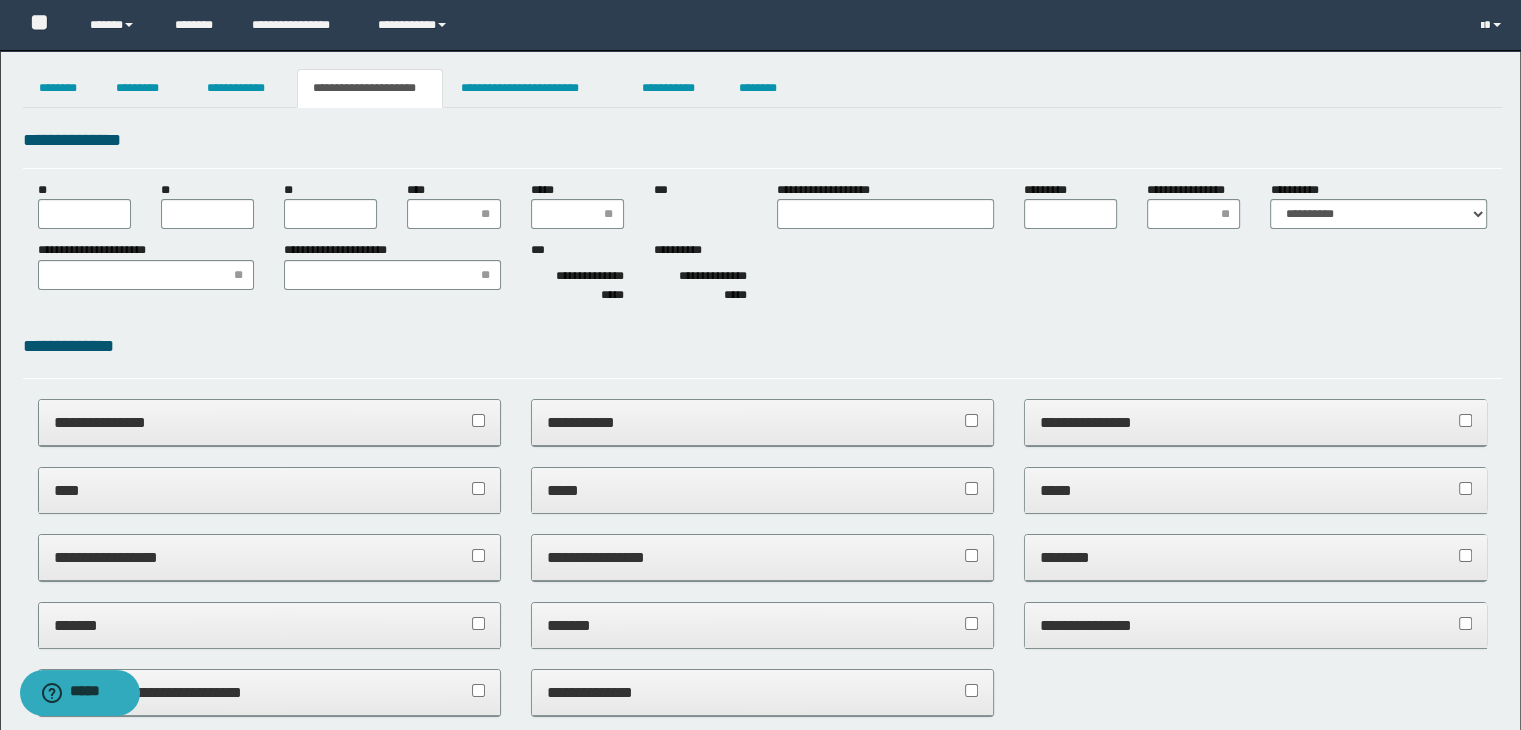 type 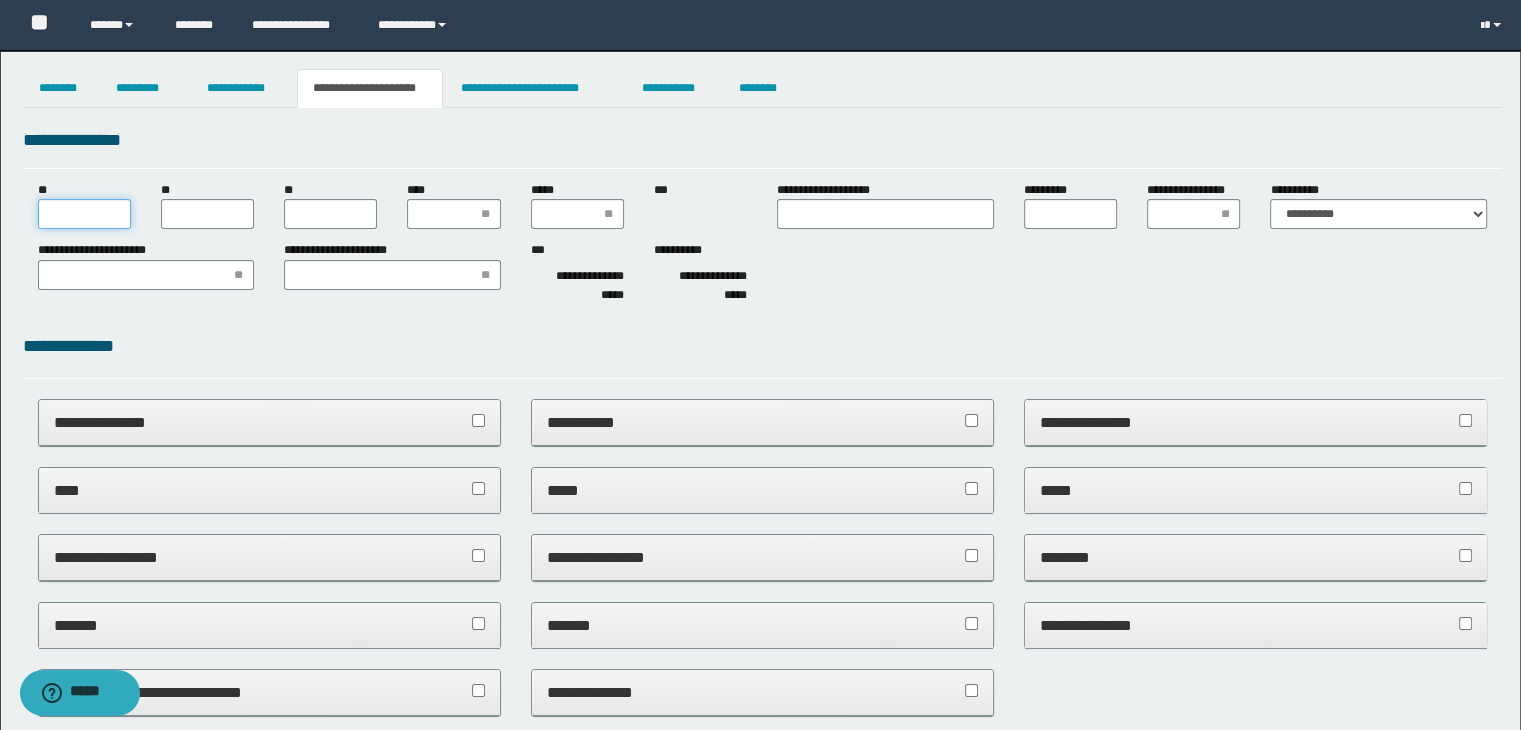 click on "**" at bounding box center (84, 214) 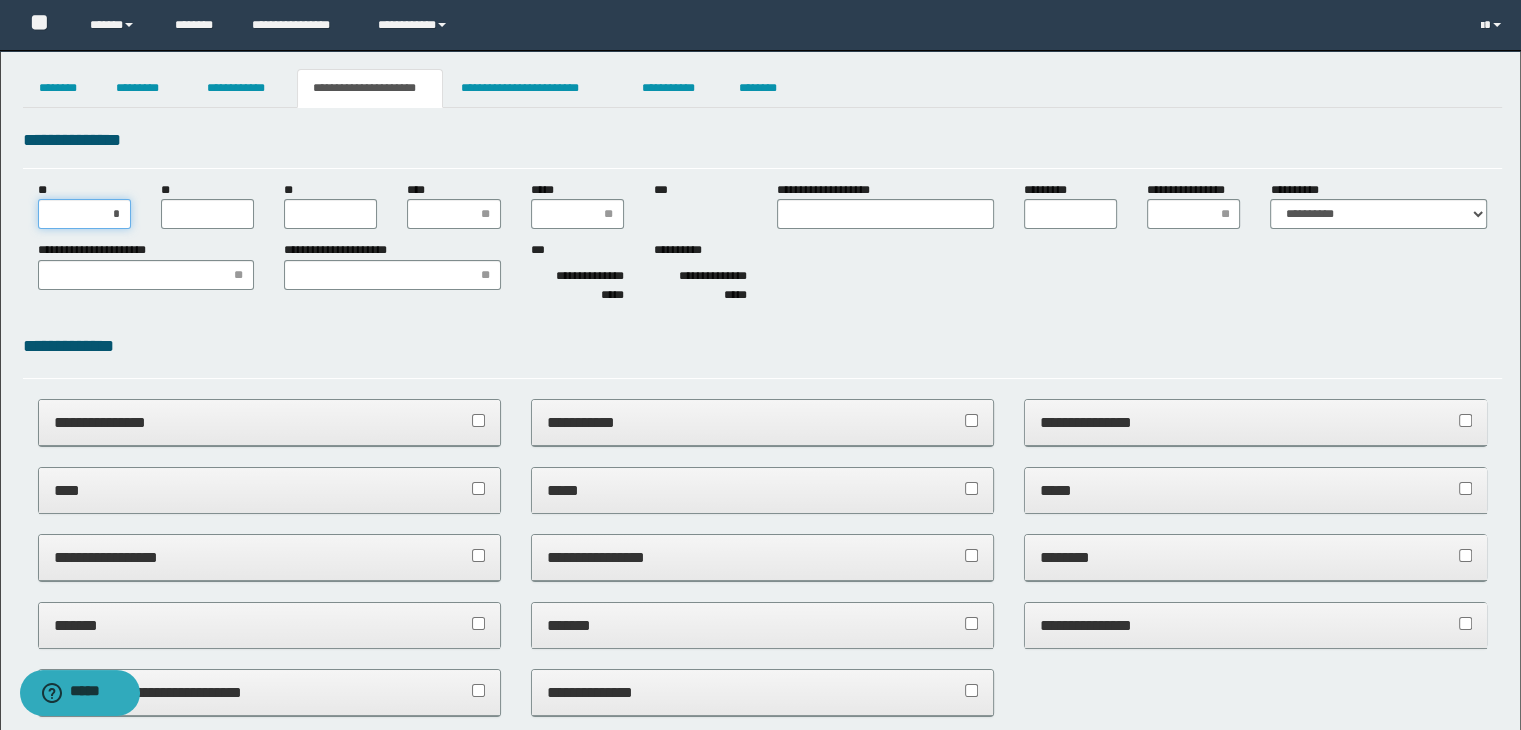 type on "**" 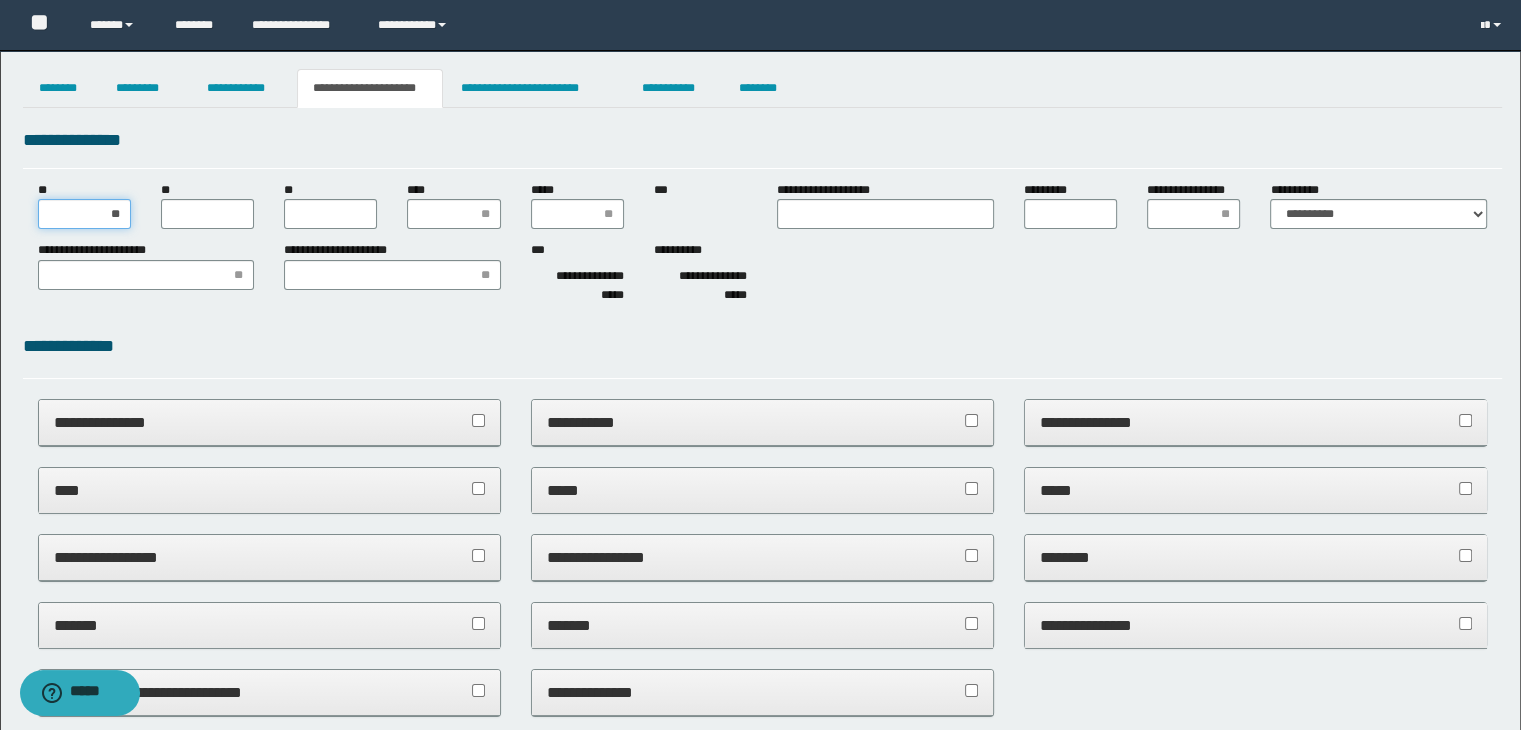 type 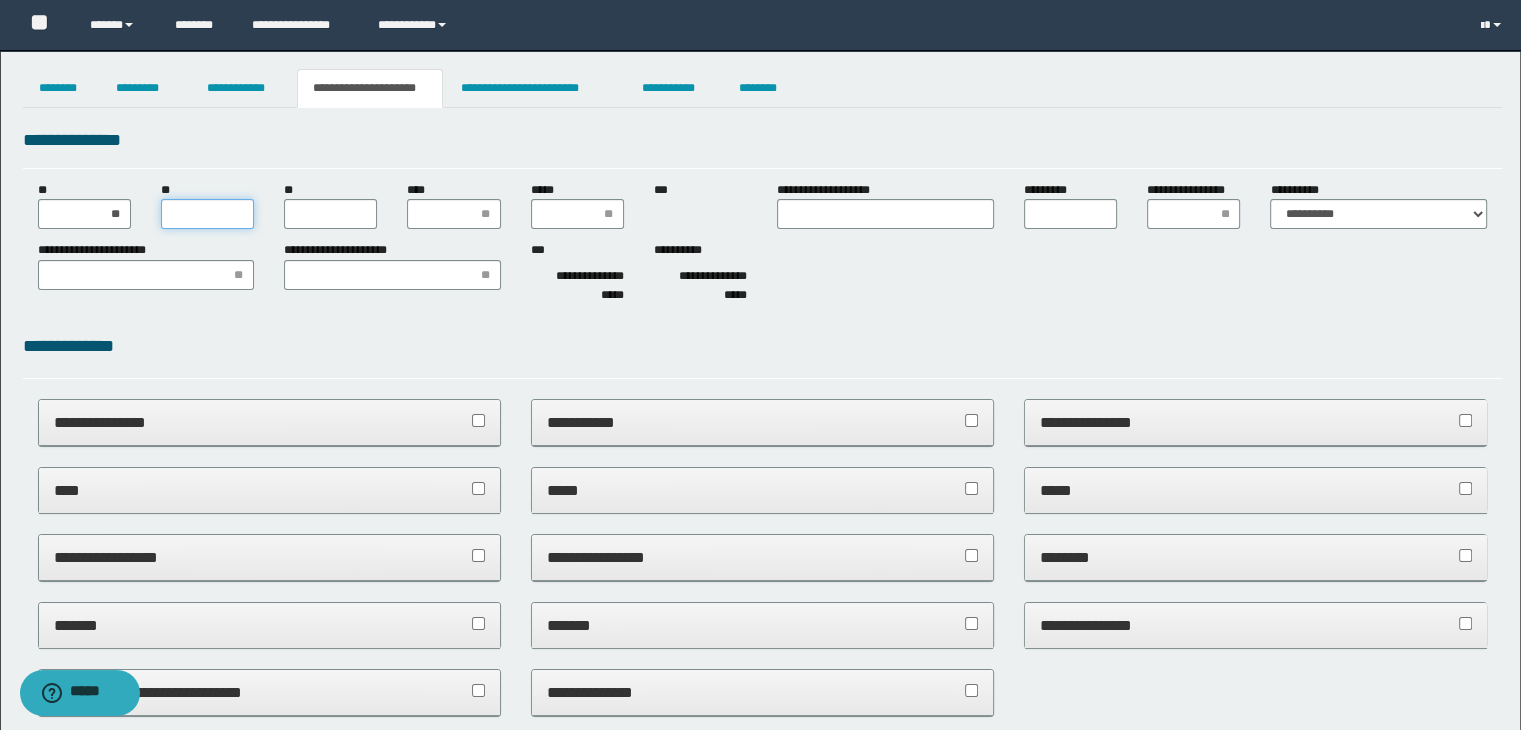 click on "**" at bounding box center (207, 214) 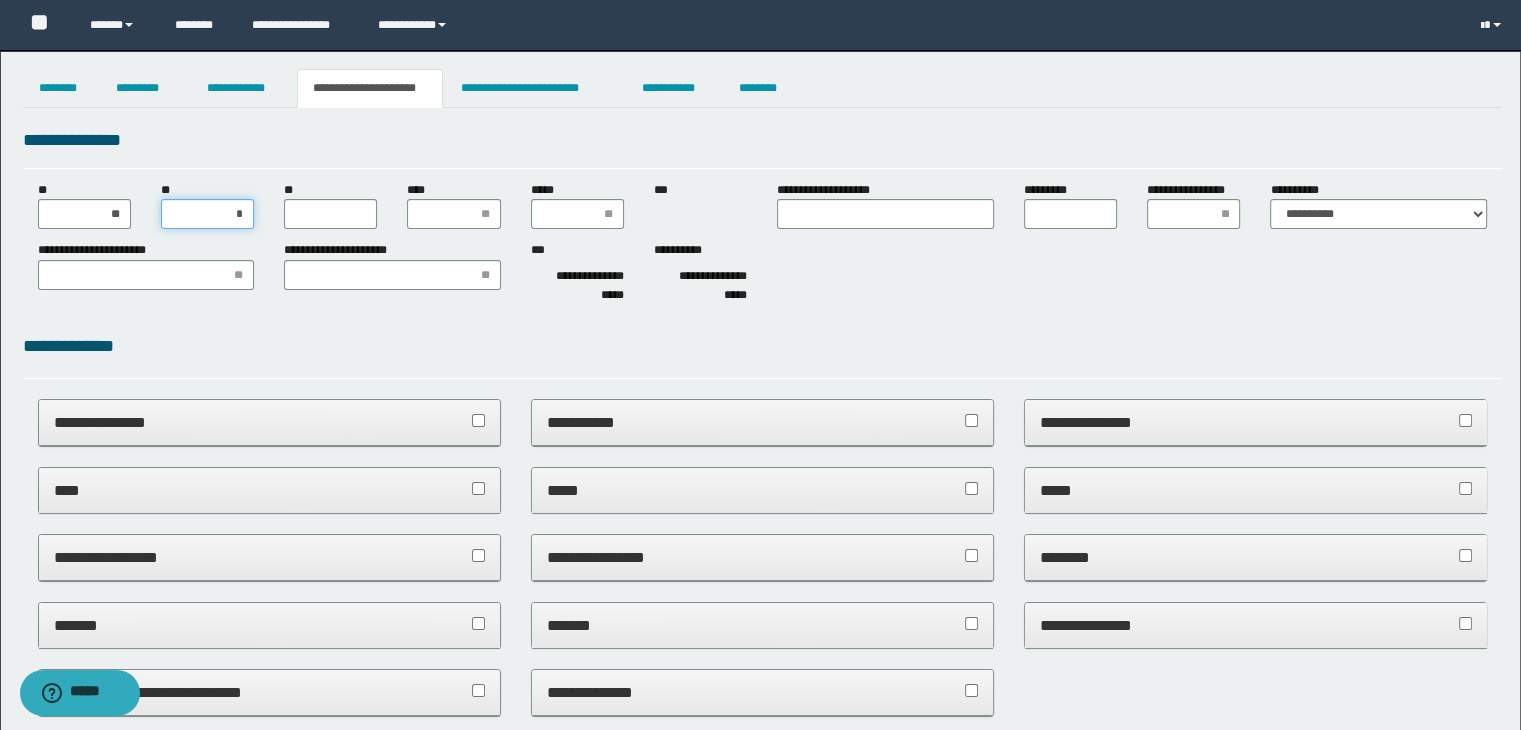 type on "**" 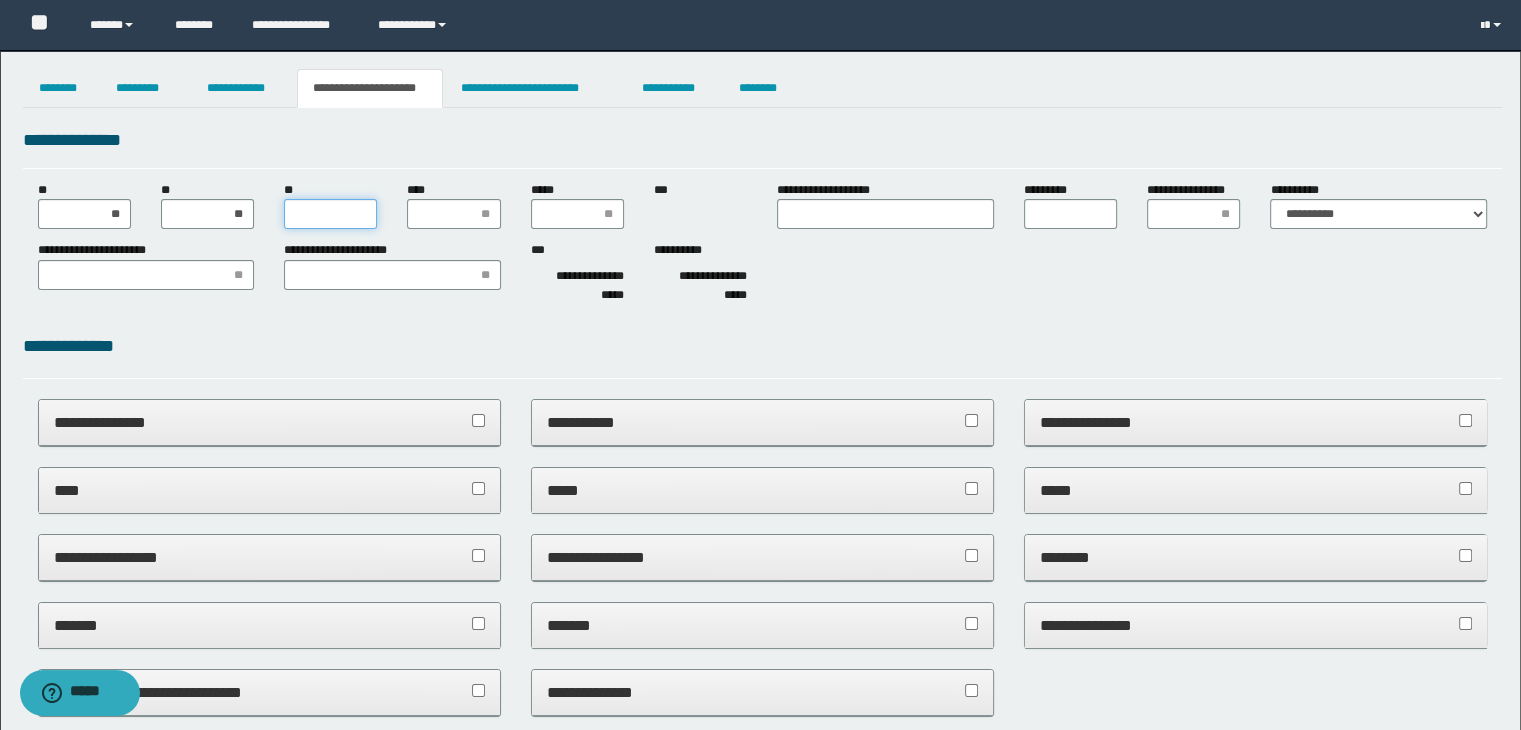 click on "**" at bounding box center [330, 214] 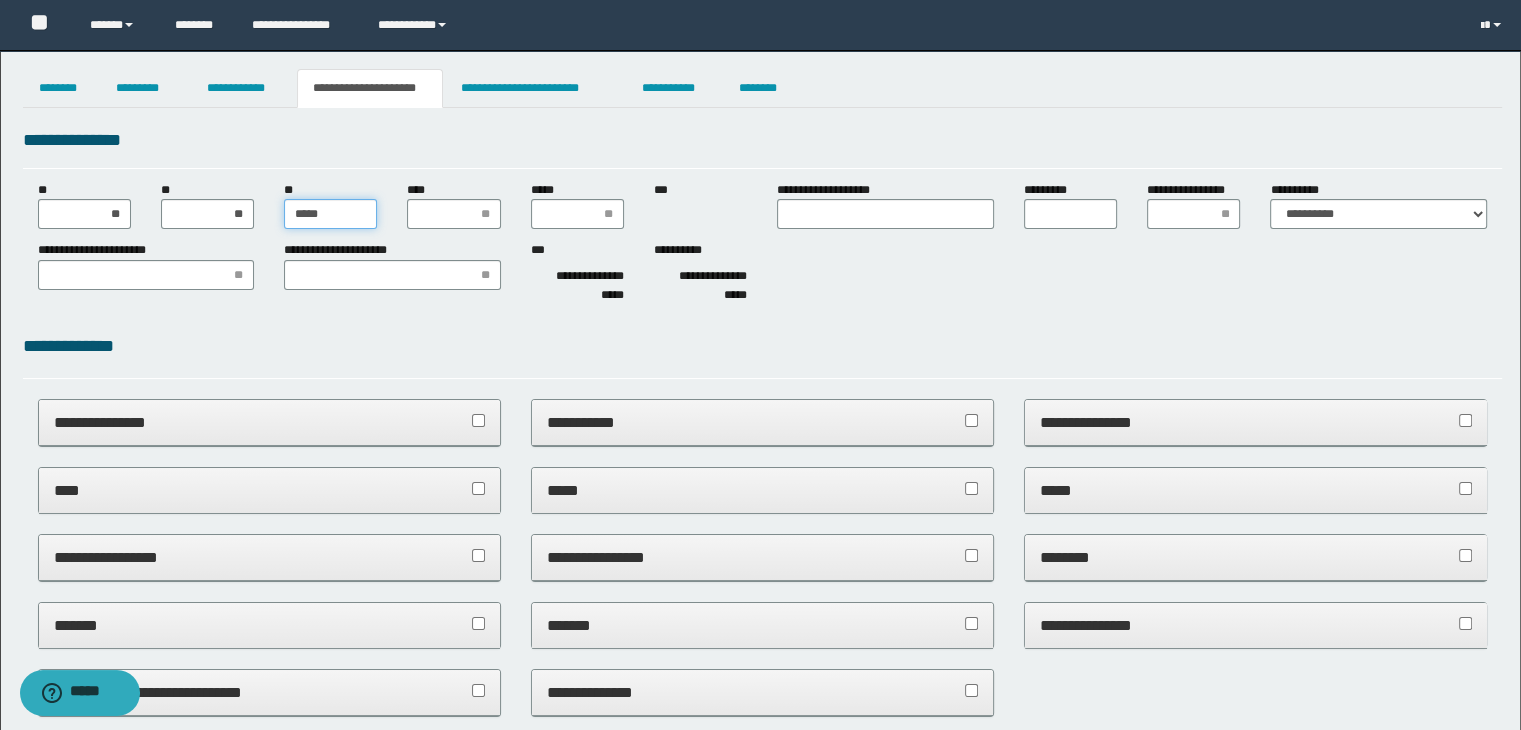 type on "******" 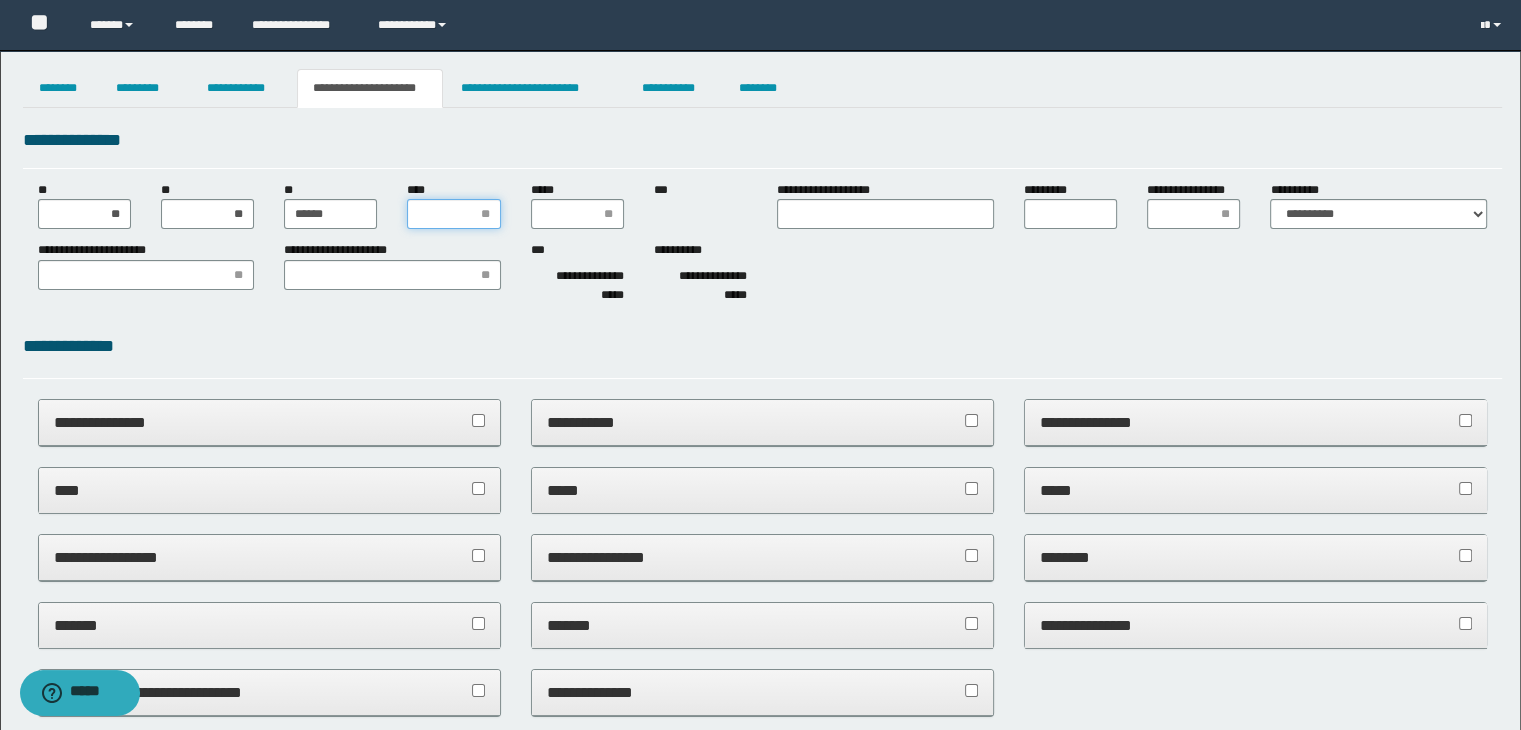 click on "****" at bounding box center (453, 214) 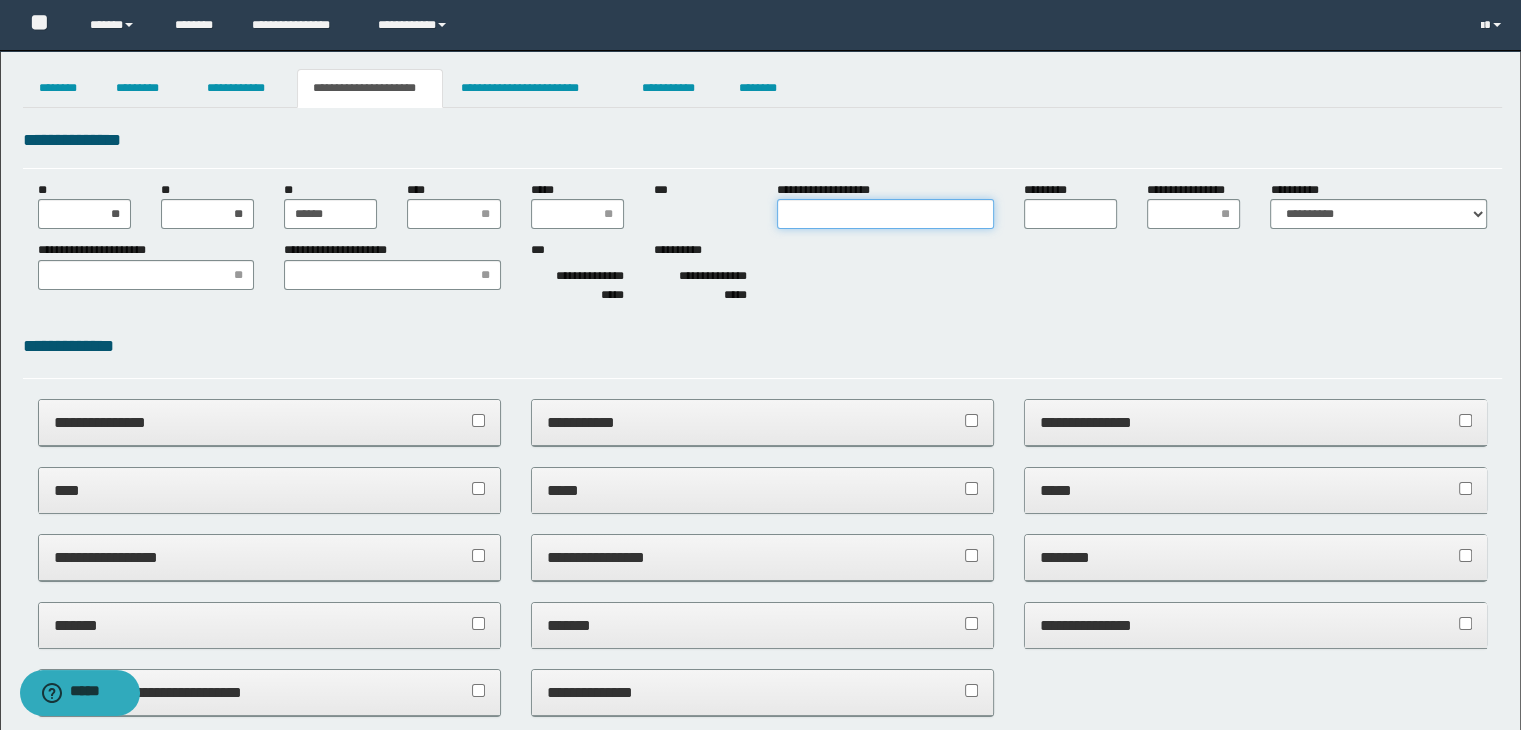 click on "**********" at bounding box center (885, 214) 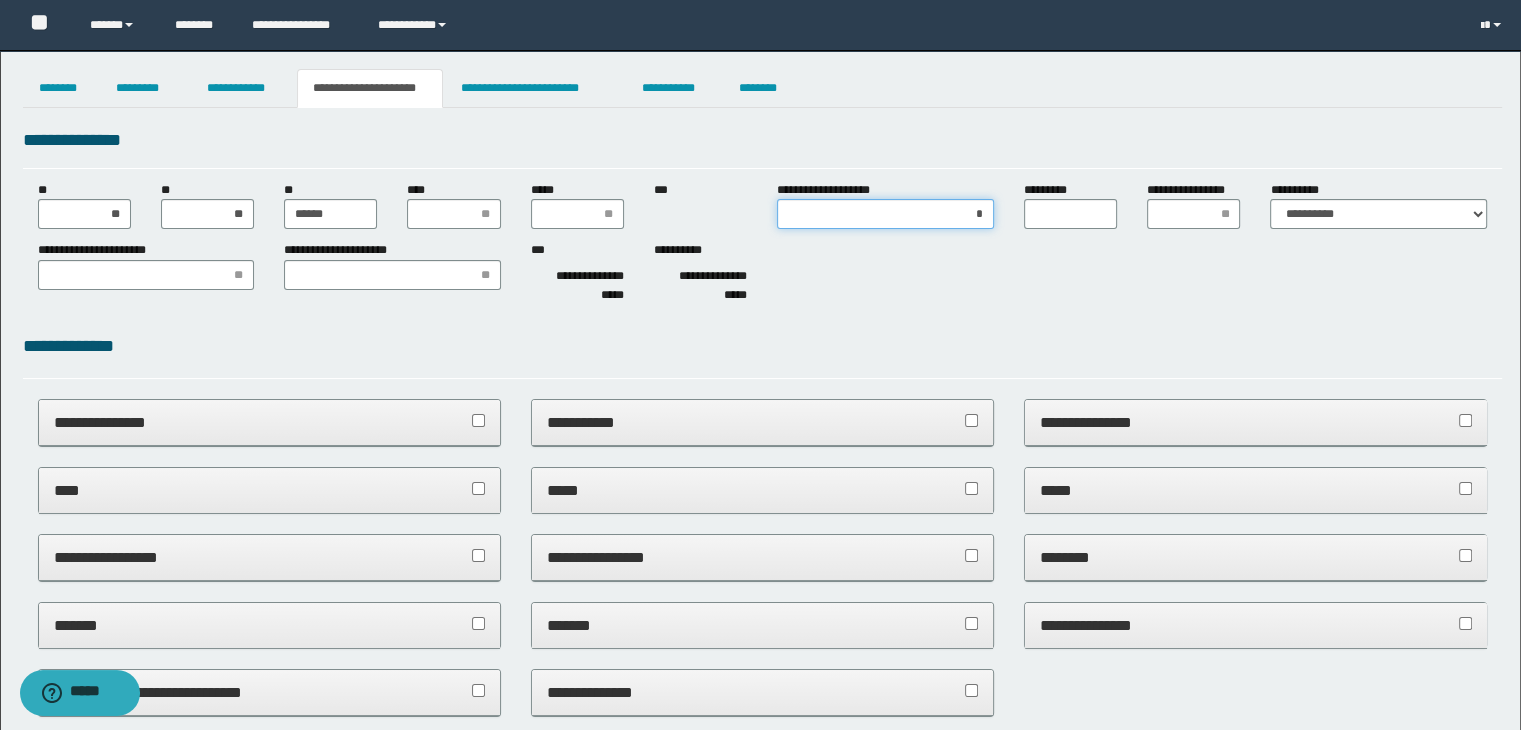 type on "**" 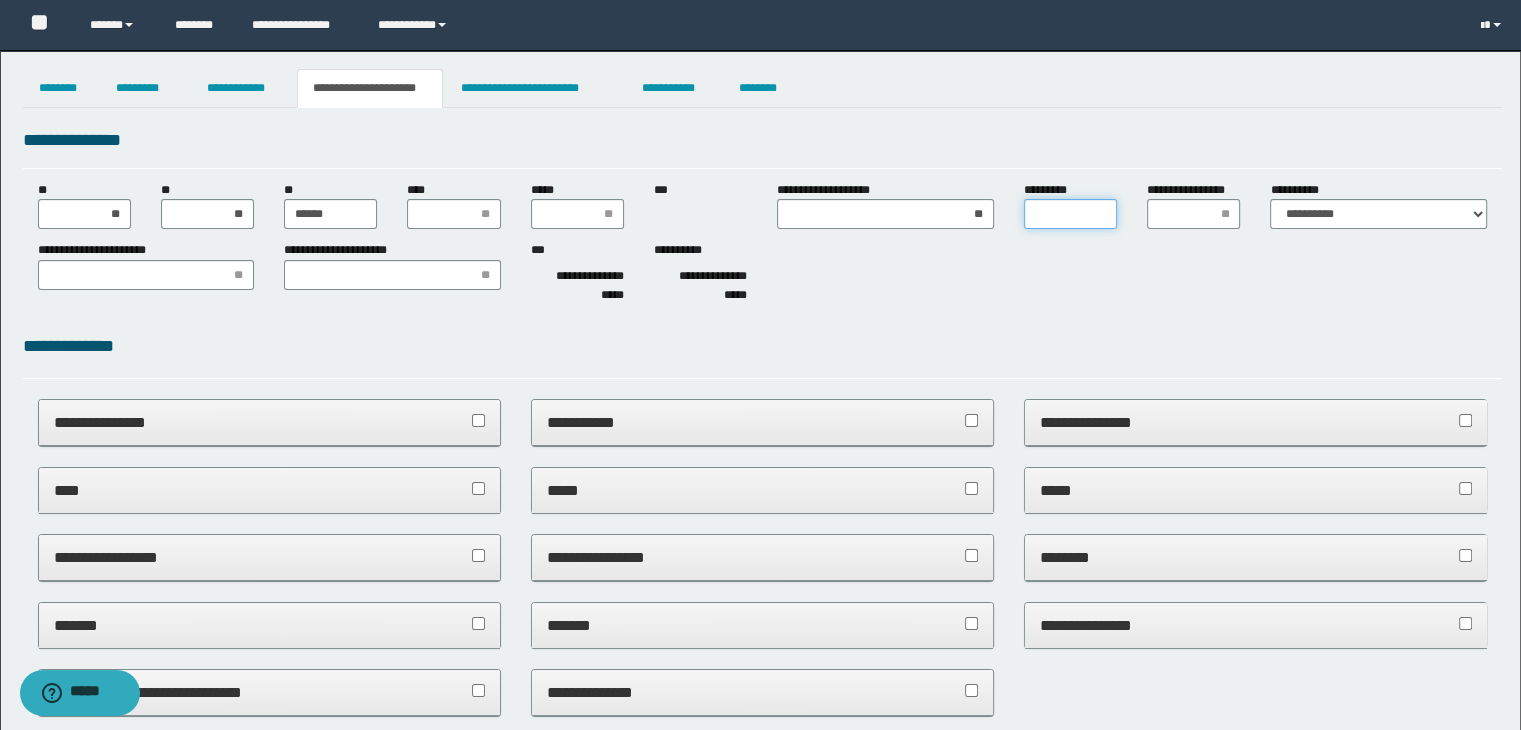 click on "*********" at bounding box center (1070, 214) 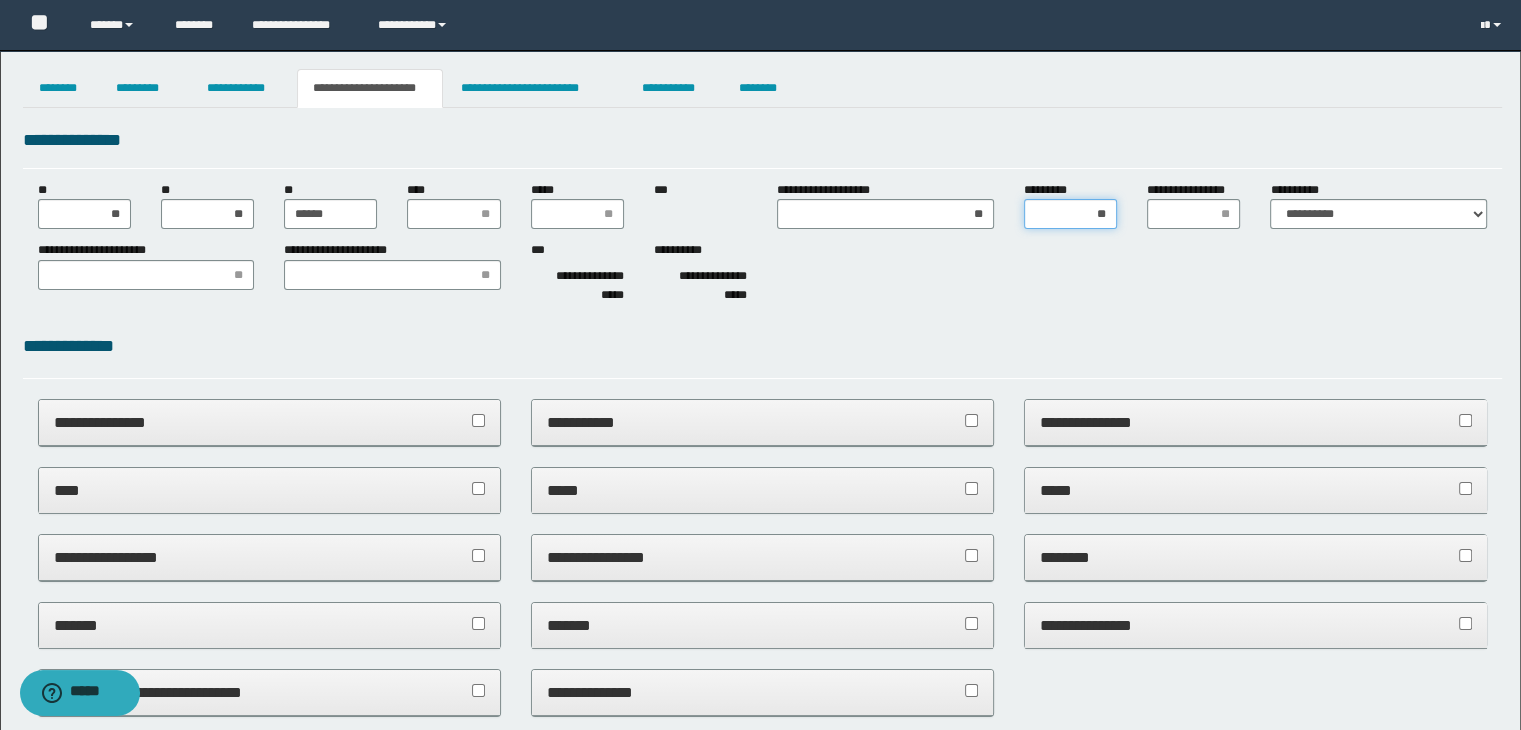 drag, startPoint x: 1105, startPoint y: 212, endPoint x: 1029, endPoint y: 206, distance: 76.23647 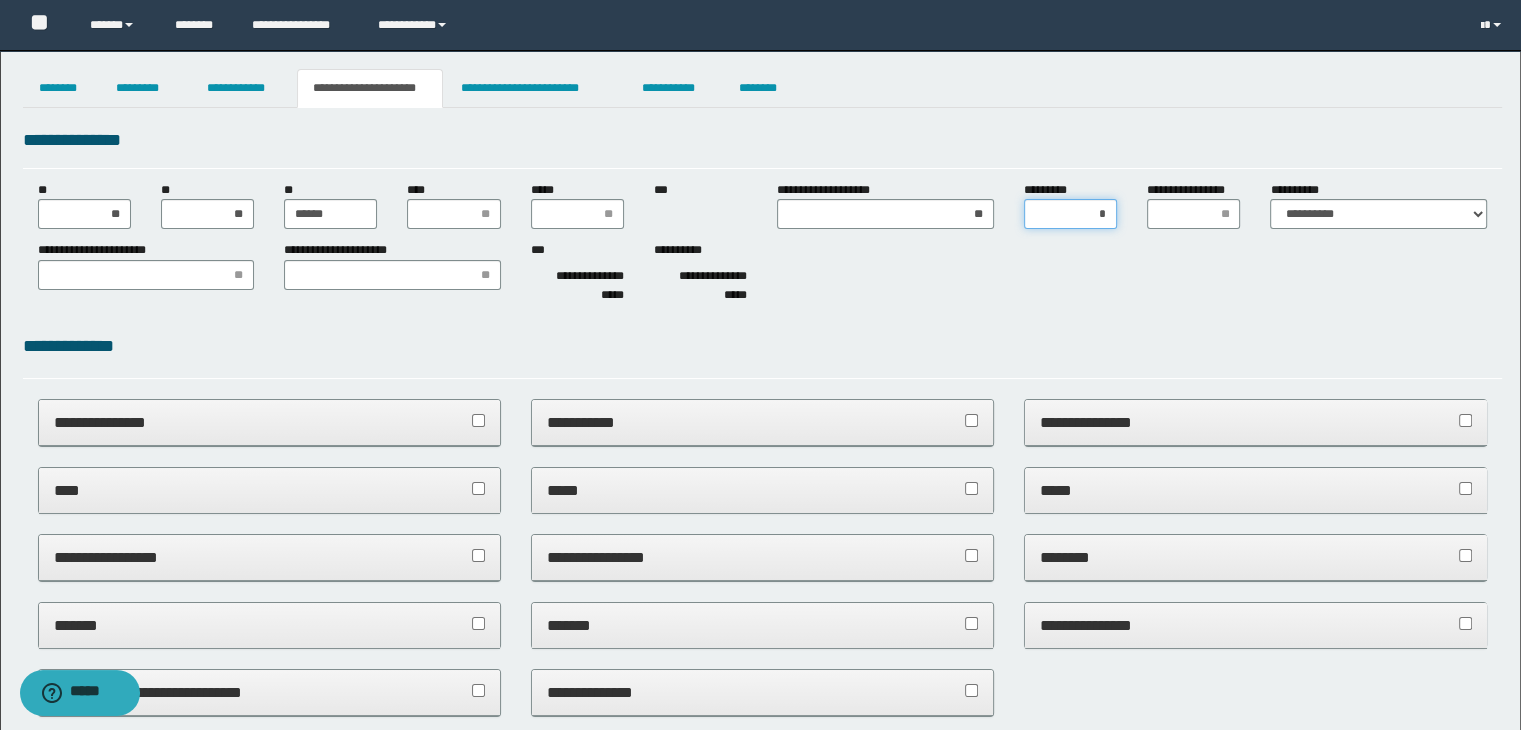 type on "**" 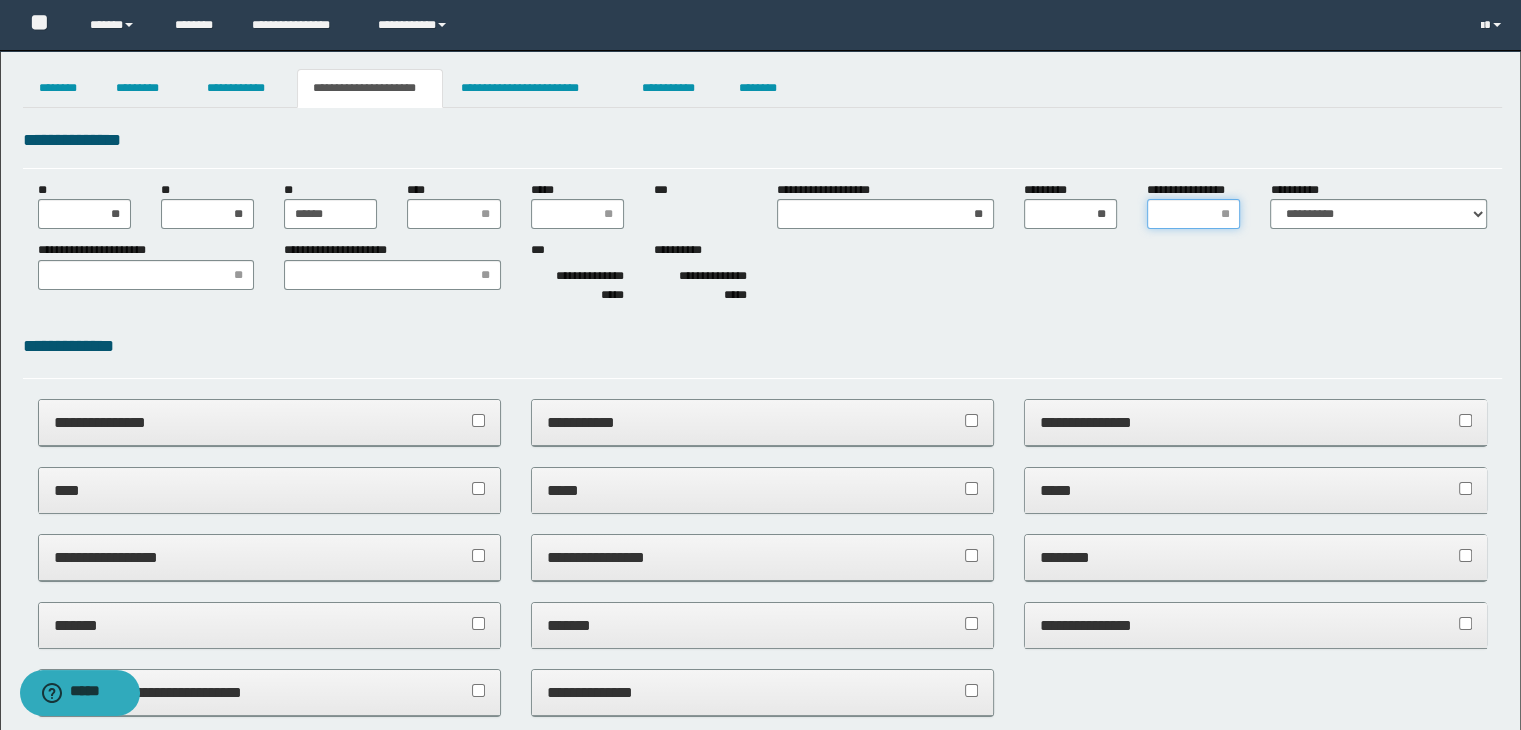 click on "**********" at bounding box center (1193, 214) 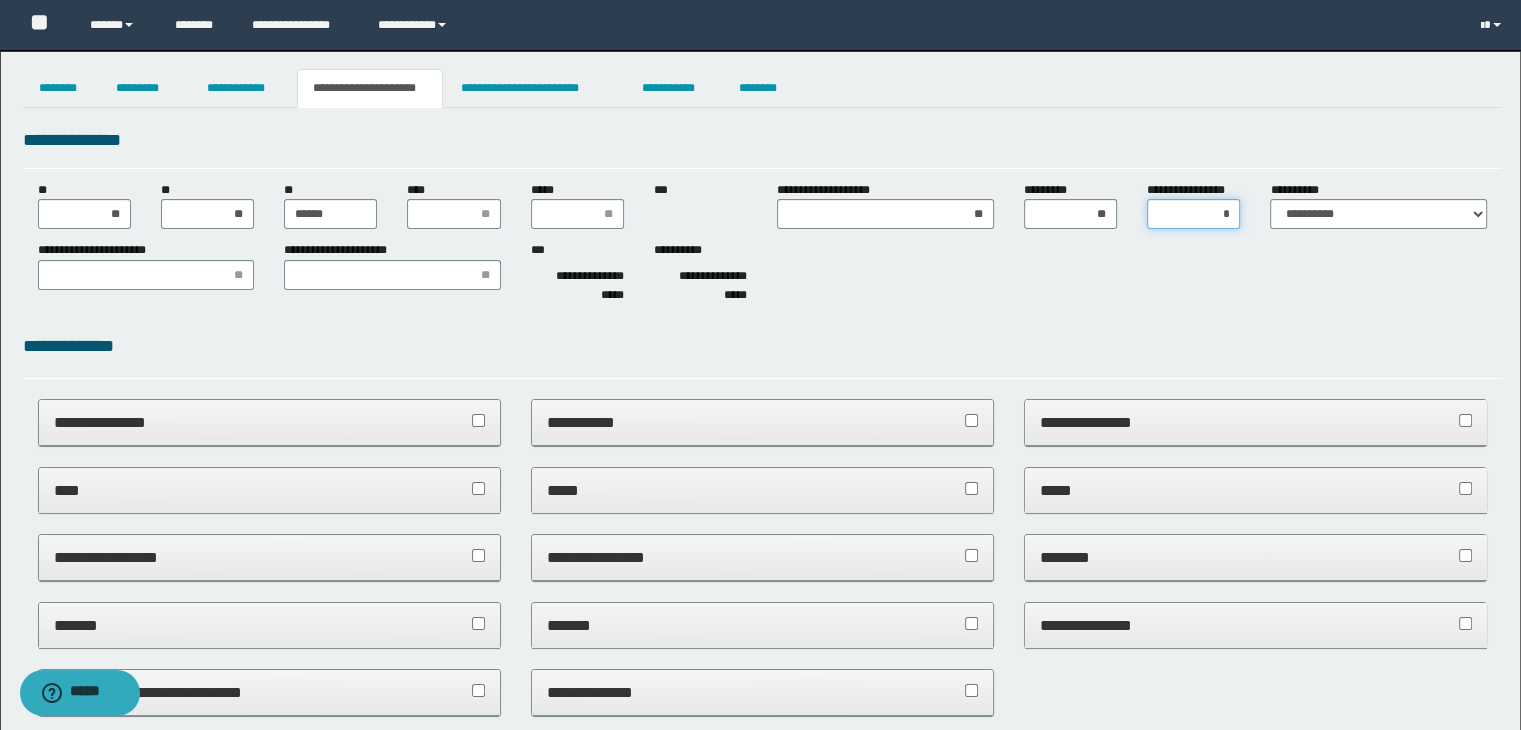 type on "**" 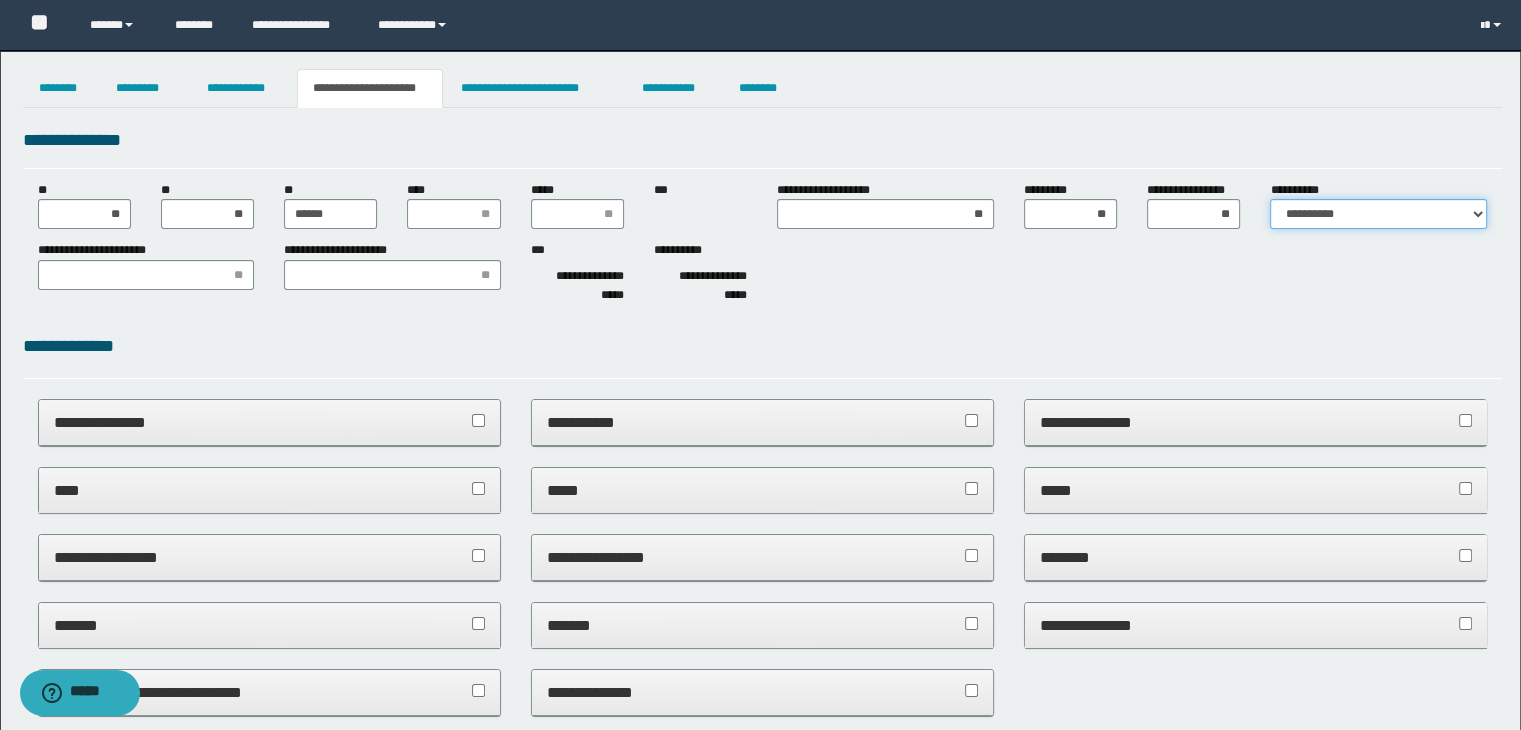 click on "**********" at bounding box center (1378, 214) 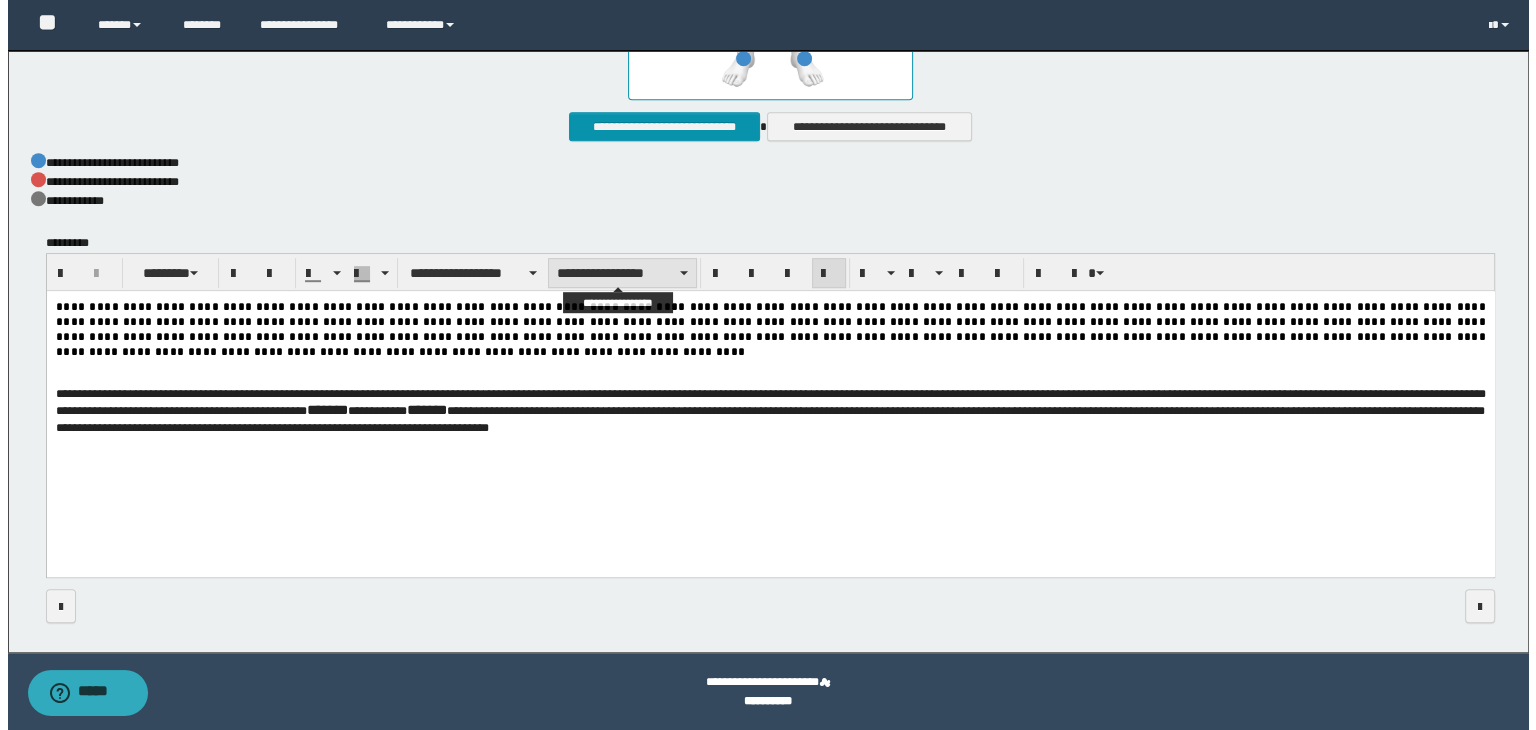 scroll, scrollTop: 0, scrollLeft: 0, axis: both 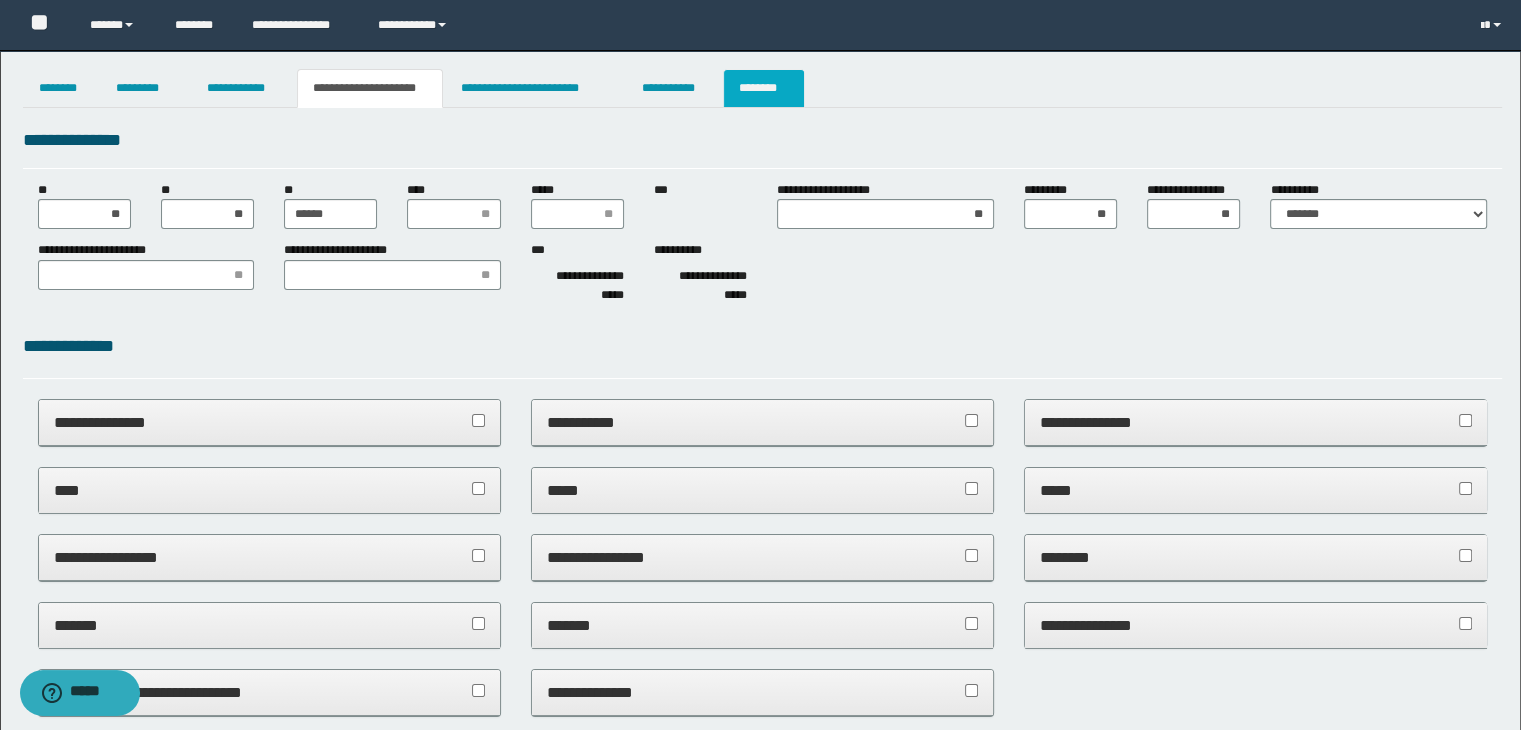 click on "********" at bounding box center [764, 88] 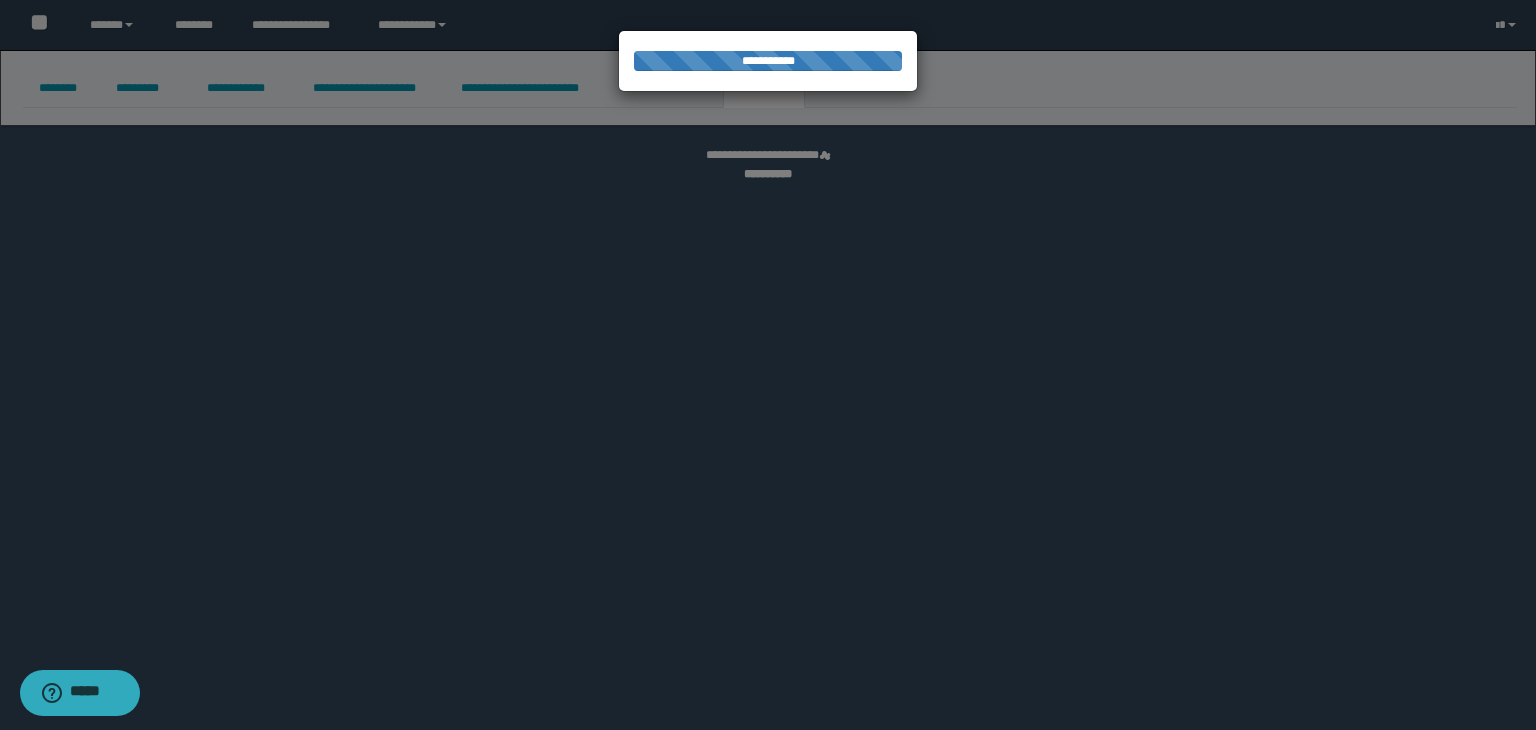 select 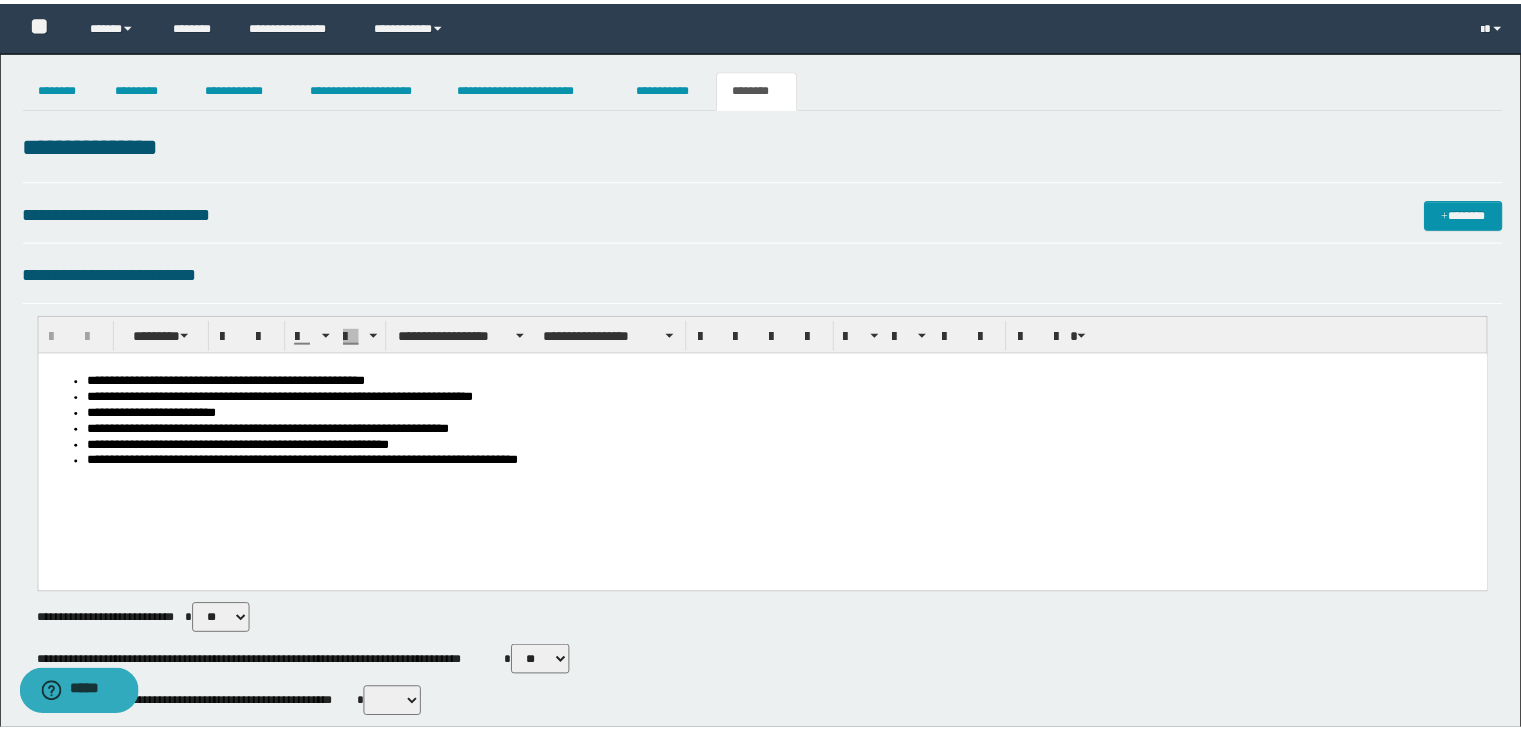 scroll, scrollTop: 0, scrollLeft: 0, axis: both 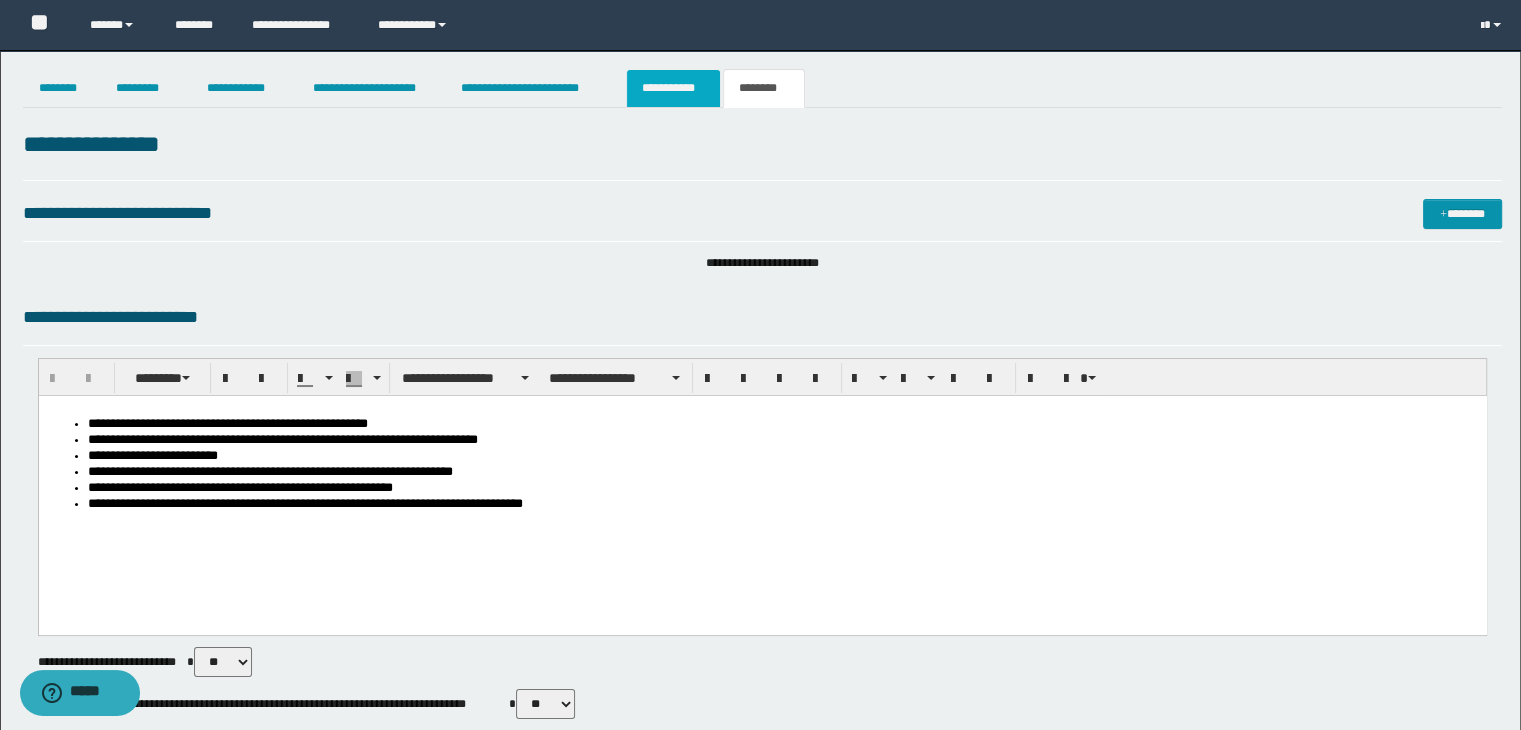 click on "**********" at bounding box center (673, 88) 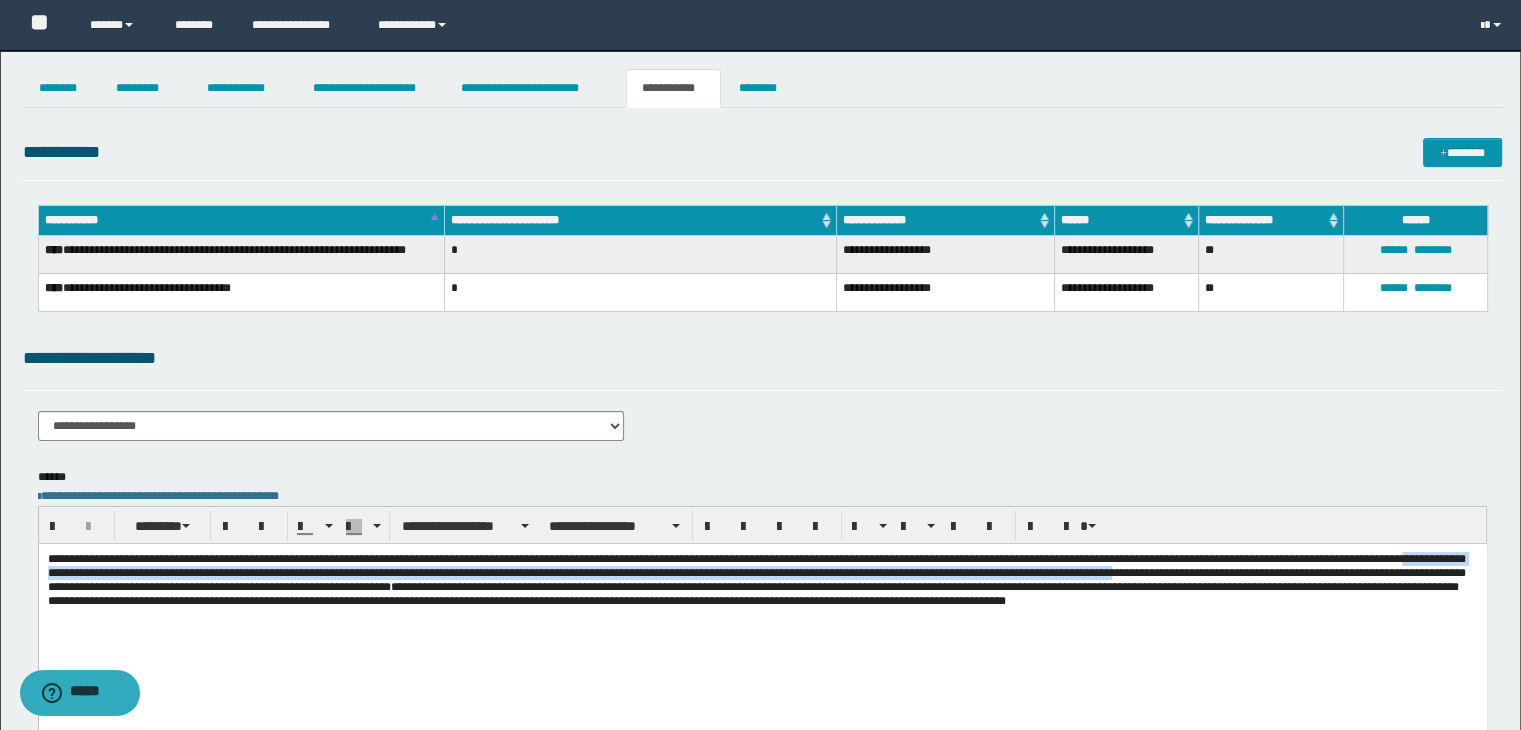 drag, startPoint x: 480, startPoint y: 575, endPoint x: 723, endPoint y: 597, distance: 243.99385 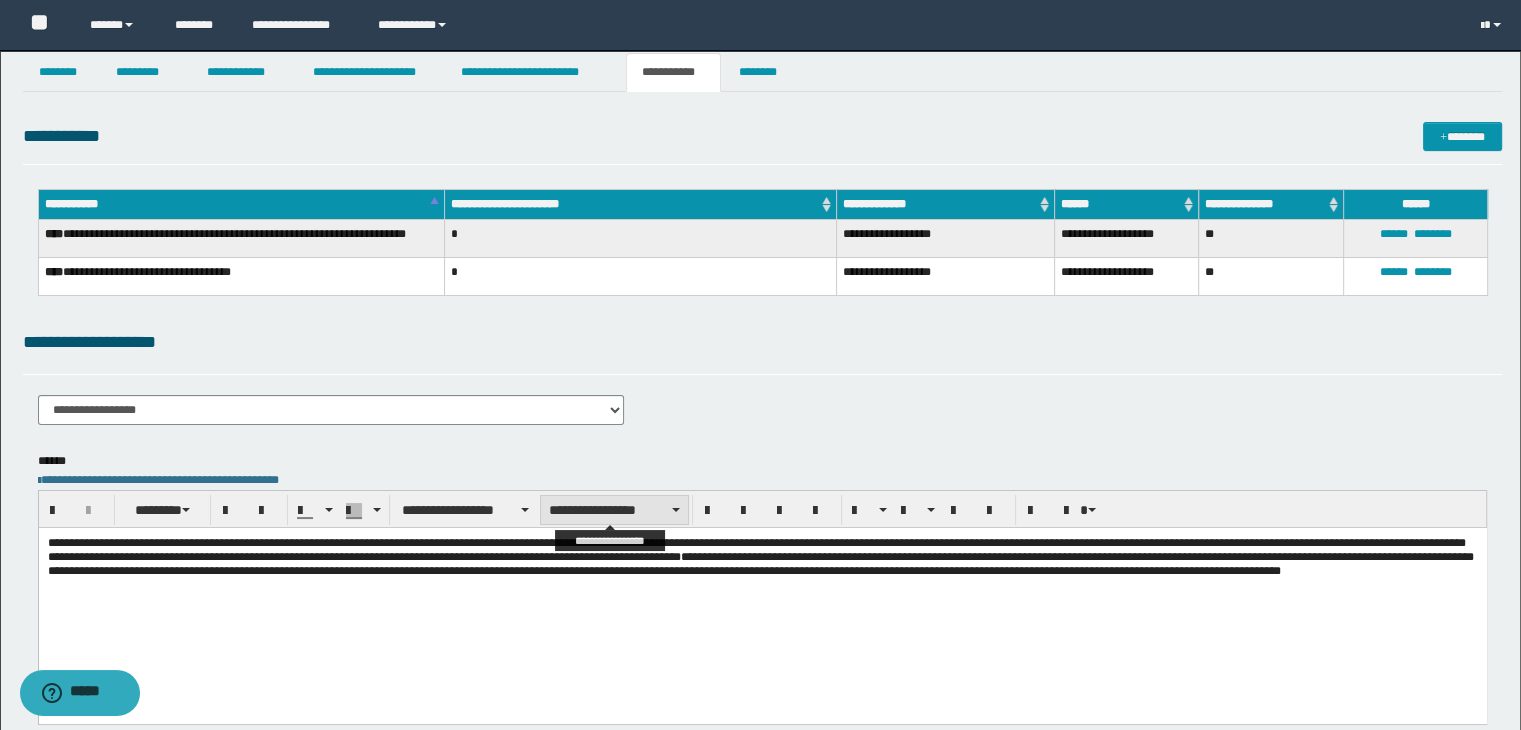 scroll, scrollTop: 0, scrollLeft: 0, axis: both 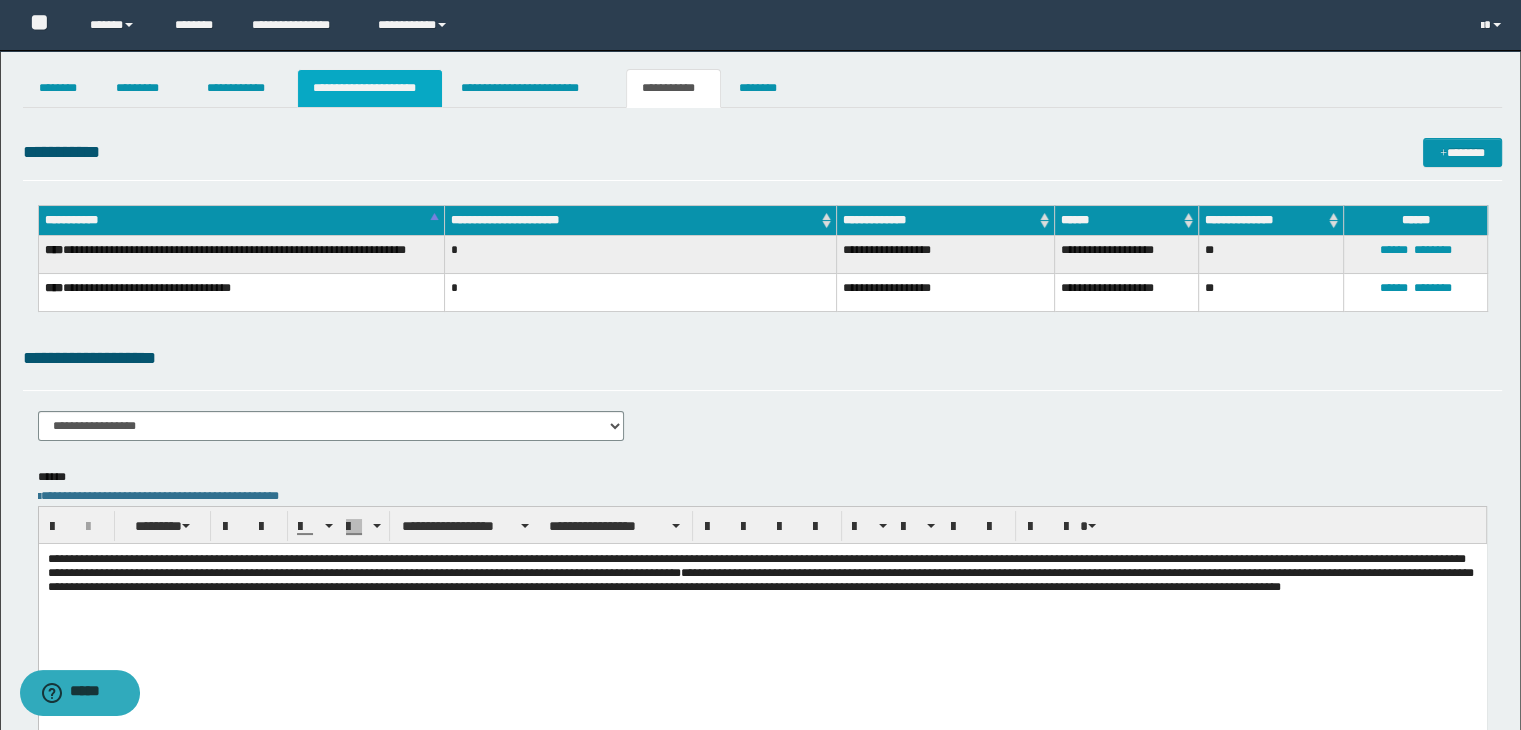 click on "**********" at bounding box center [370, 88] 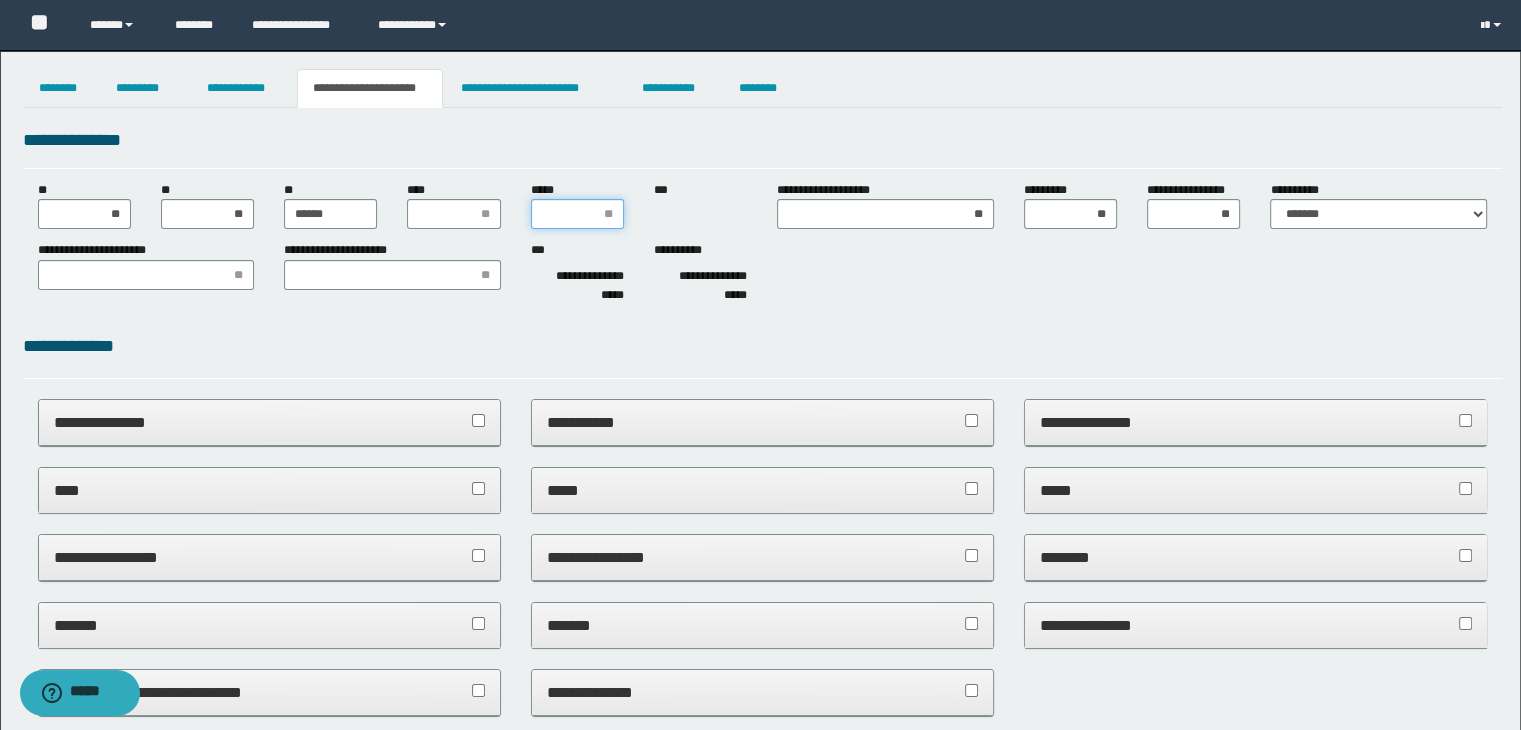 click on "*****" at bounding box center (577, 214) 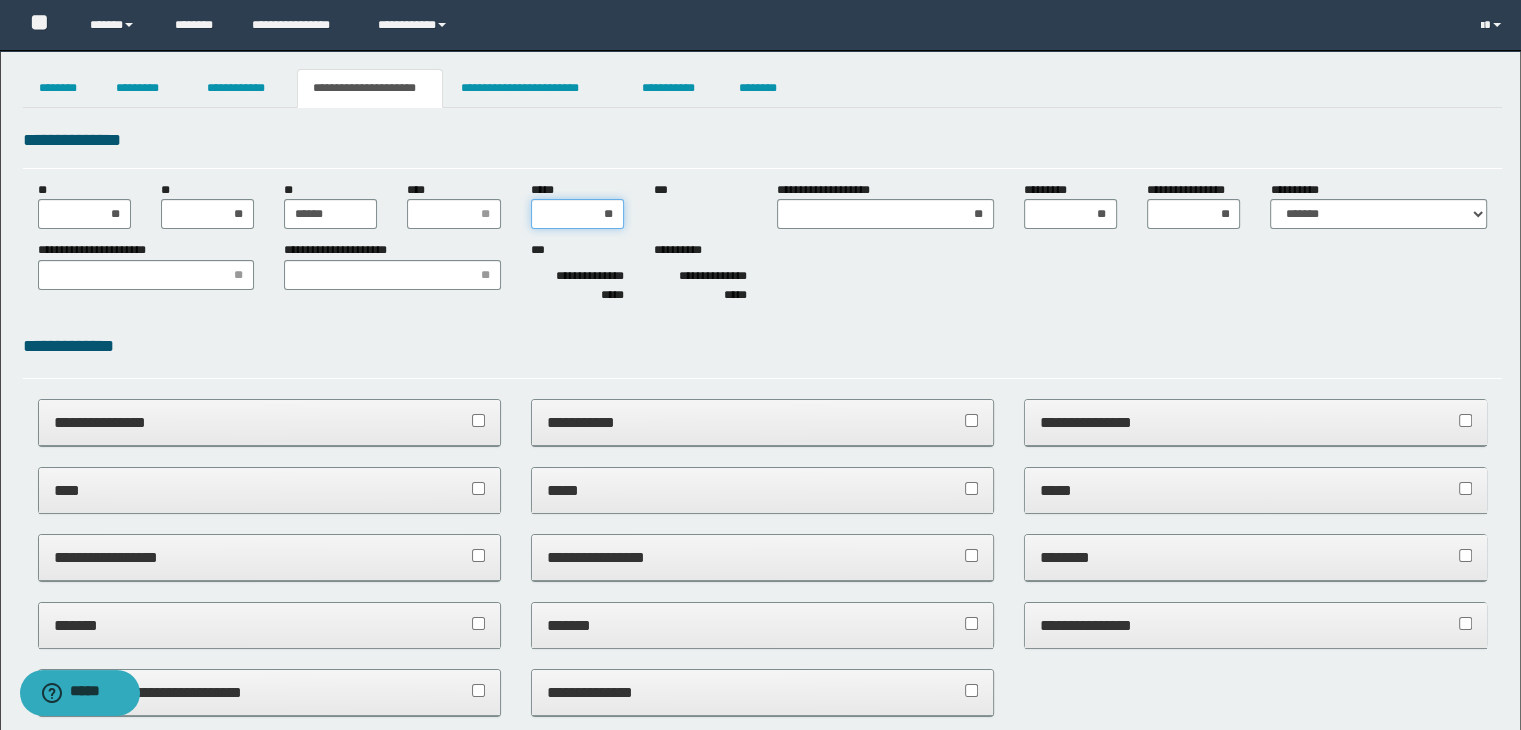 type on "***" 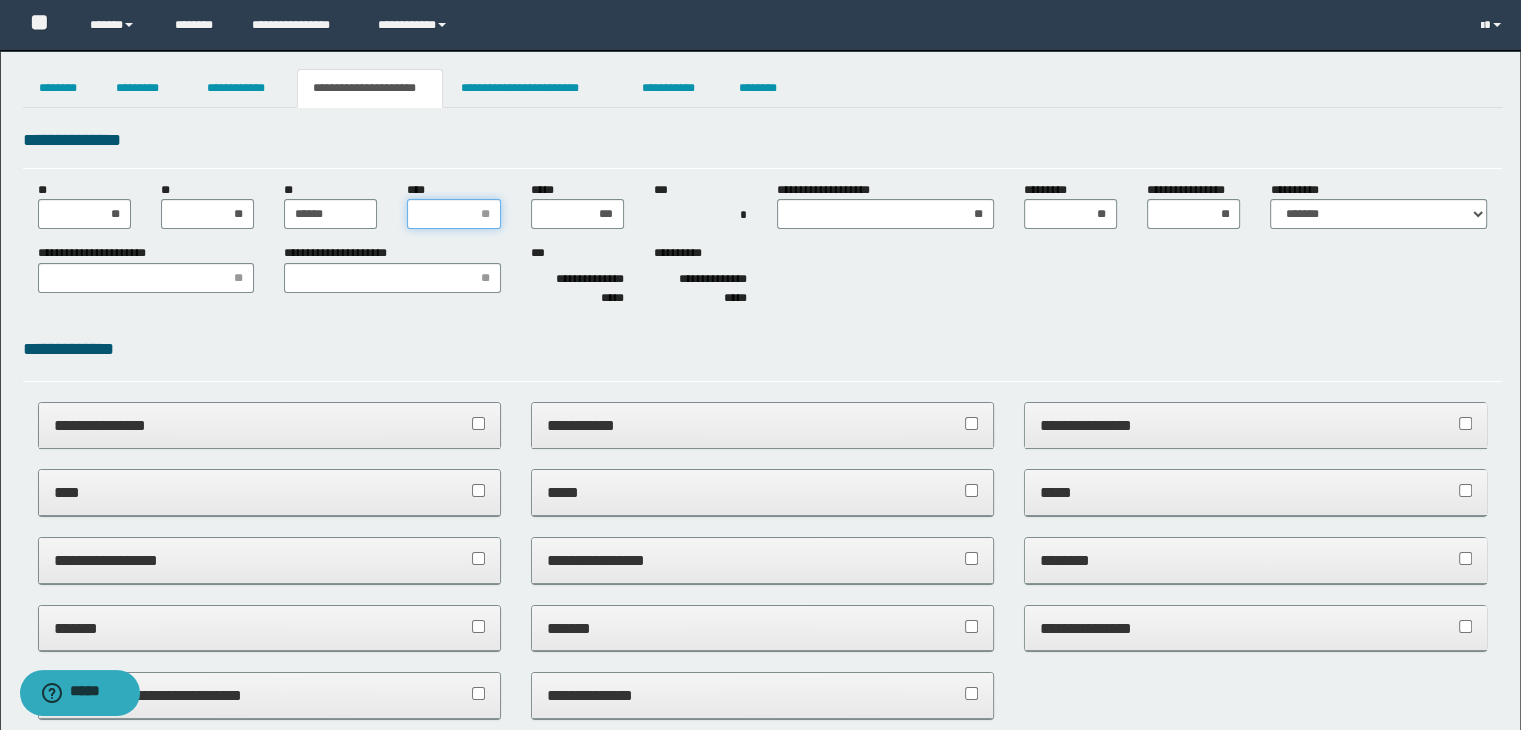 click on "****" at bounding box center [453, 214] 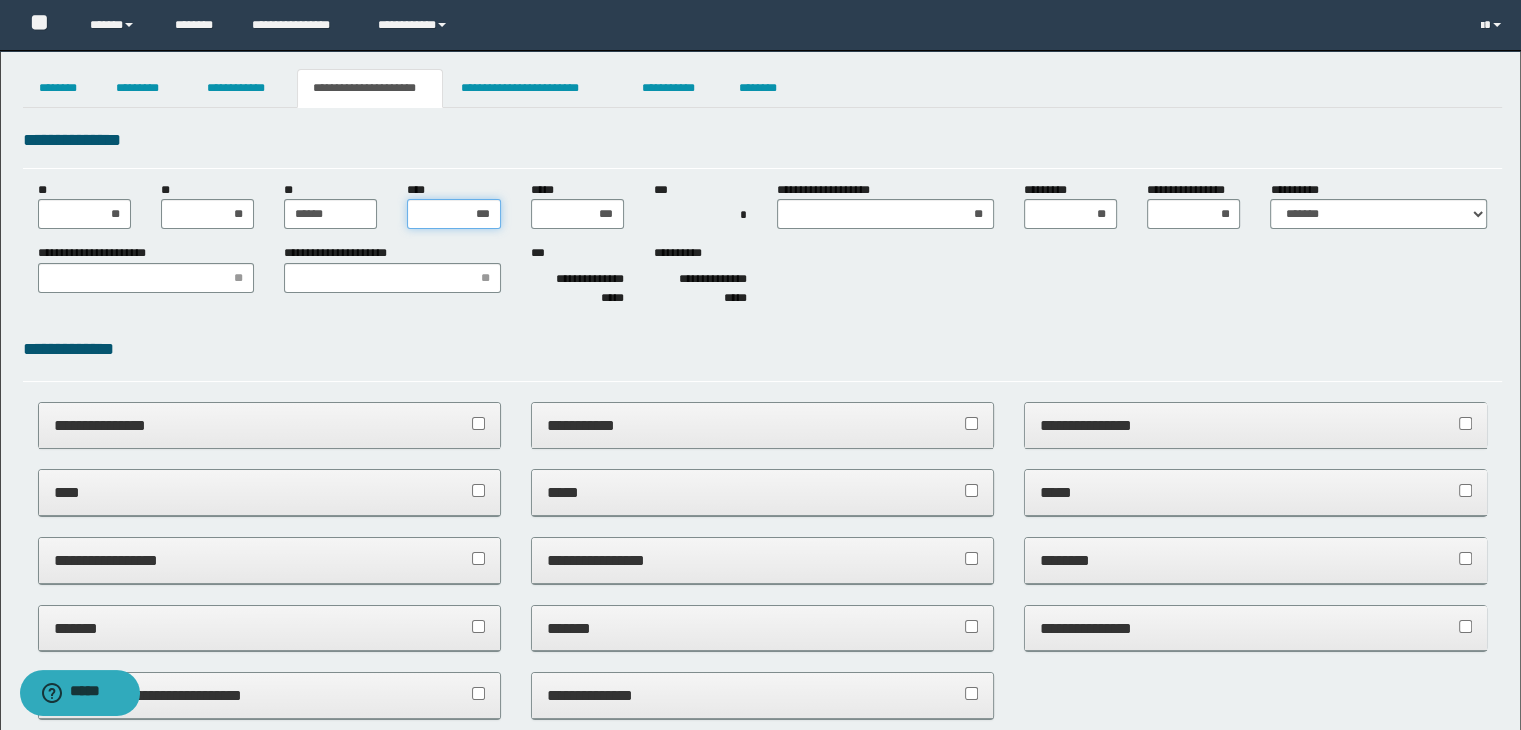 type on "****" 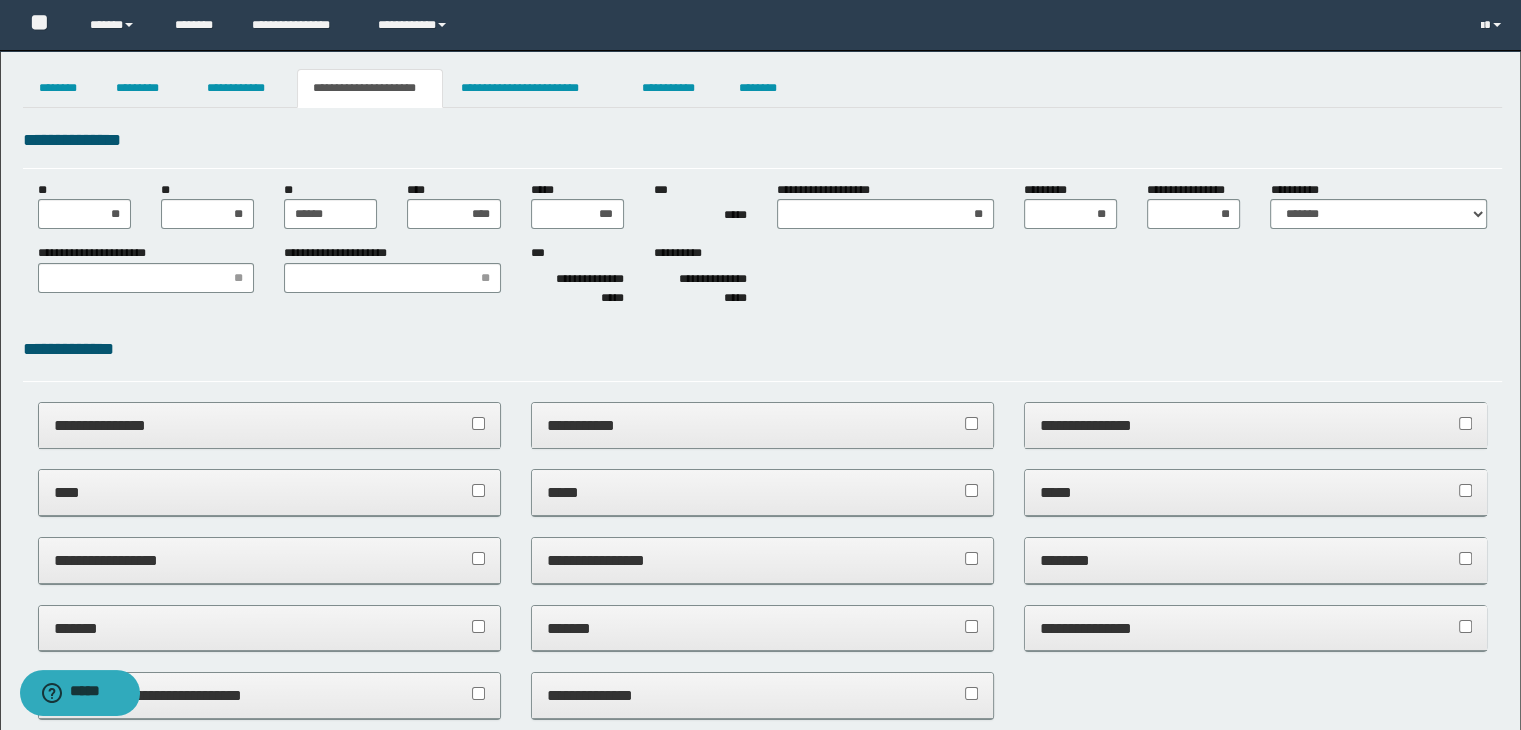 click on "*****" at bounding box center [700, 215] 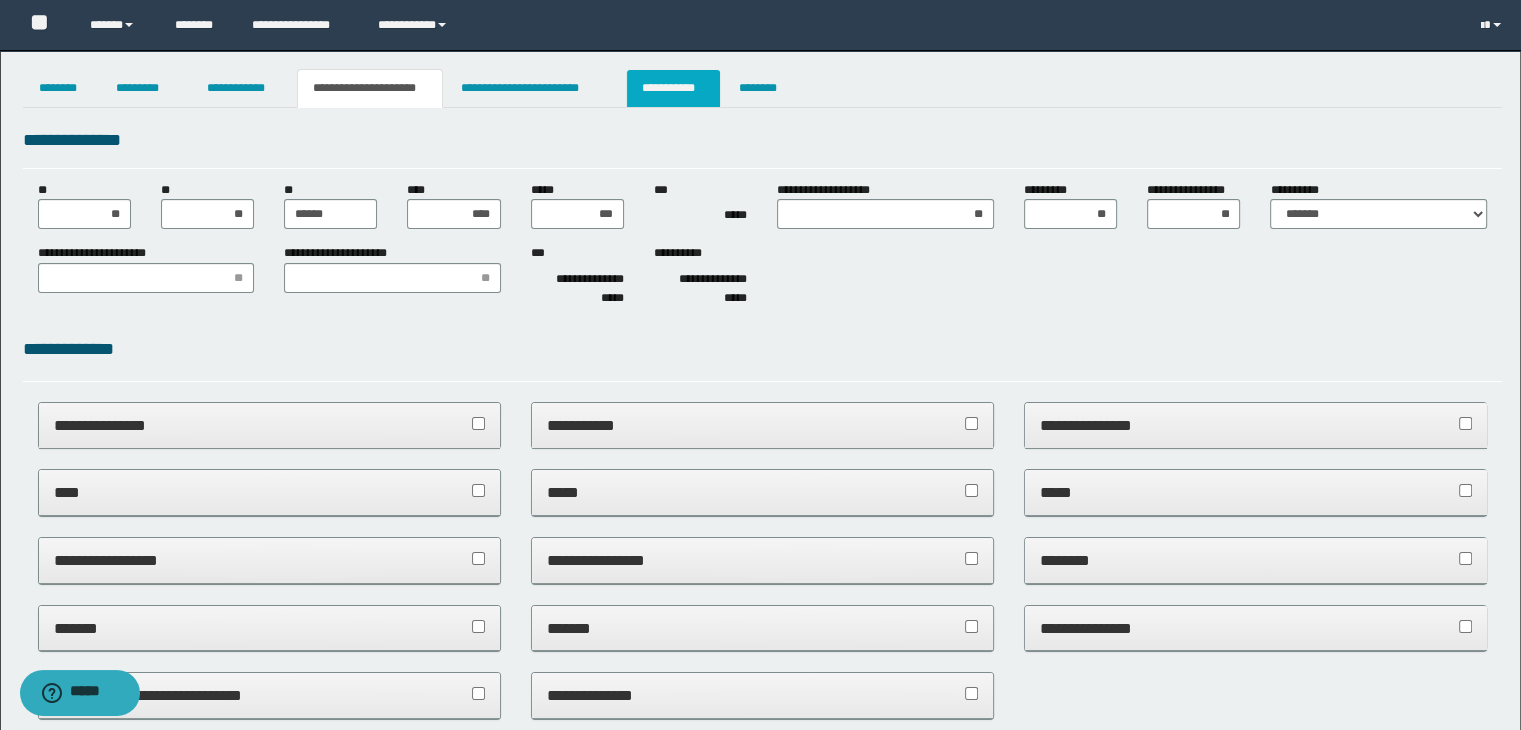 click on "**********" at bounding box center [673, 88] 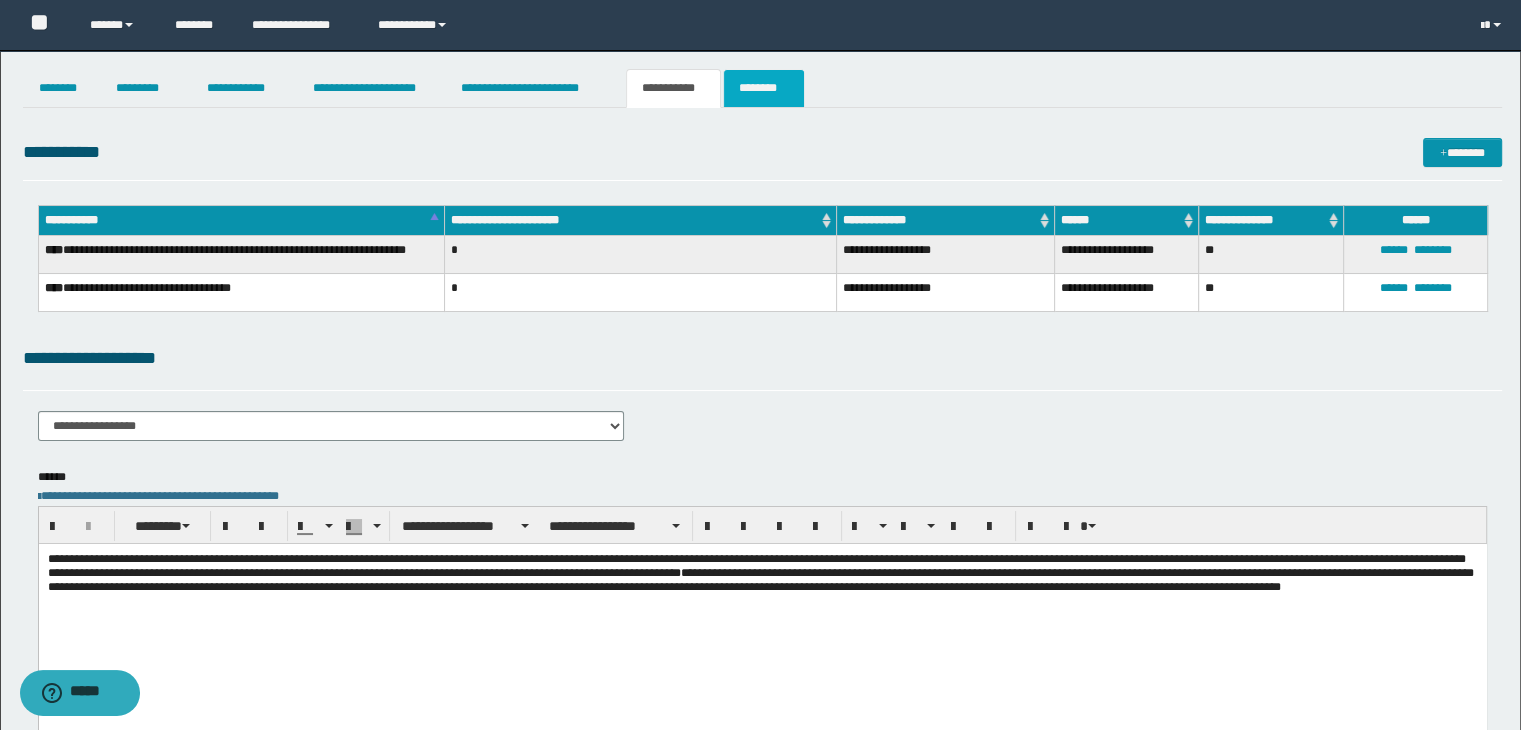 click on "********" at bounding box center (764, 88) 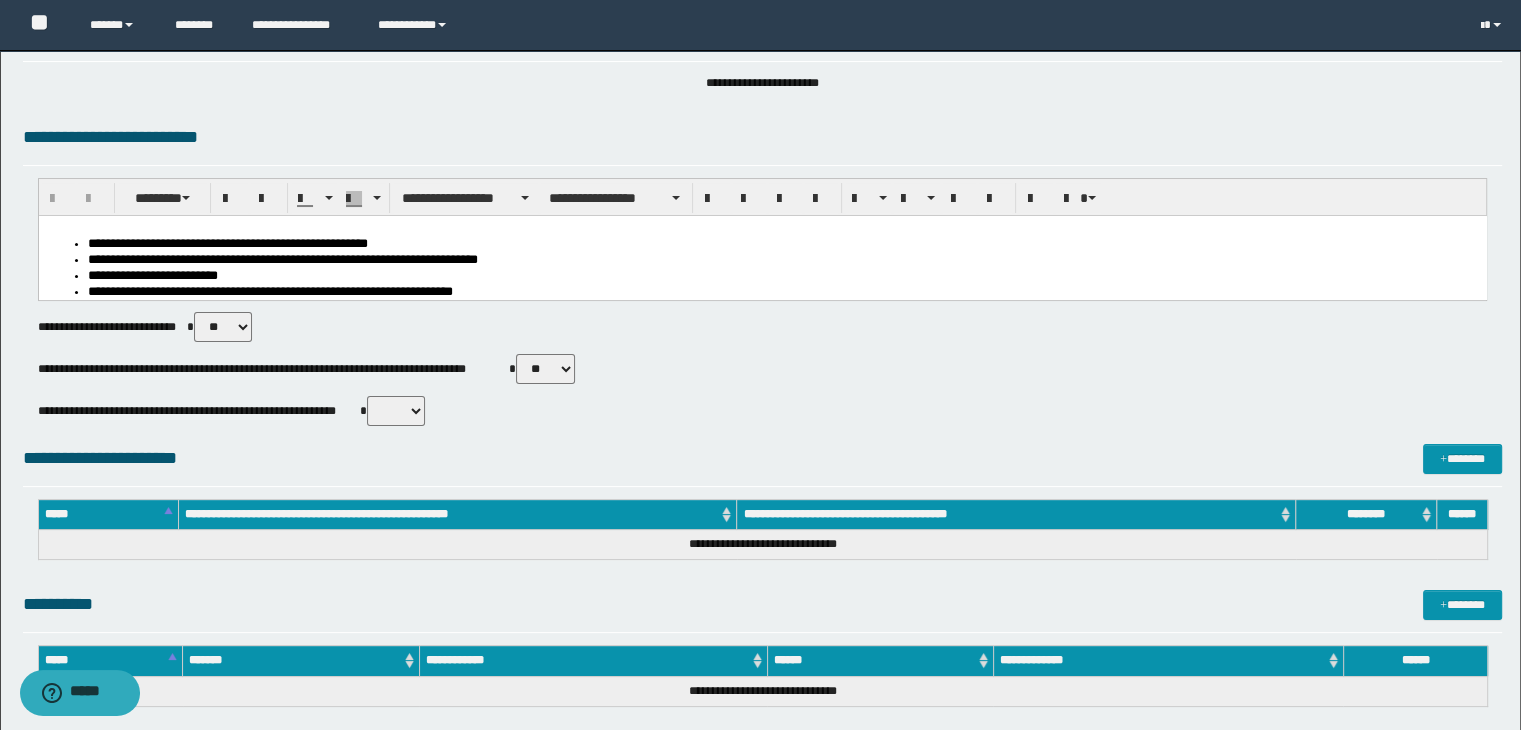 scroll, scrollTop: 0, scrollLeft: 0, axis: both 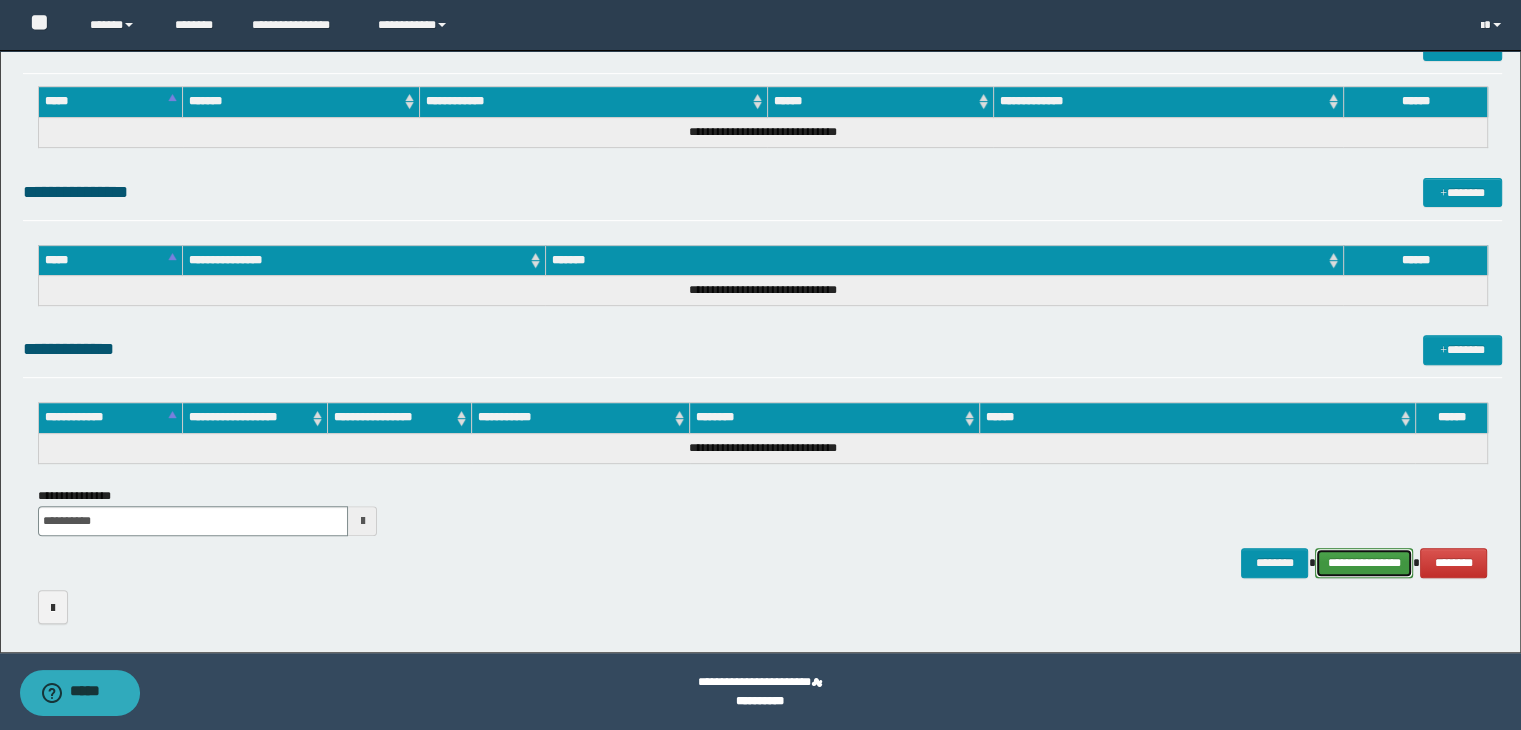 click on "**********" at bounding box center [1364, 563] 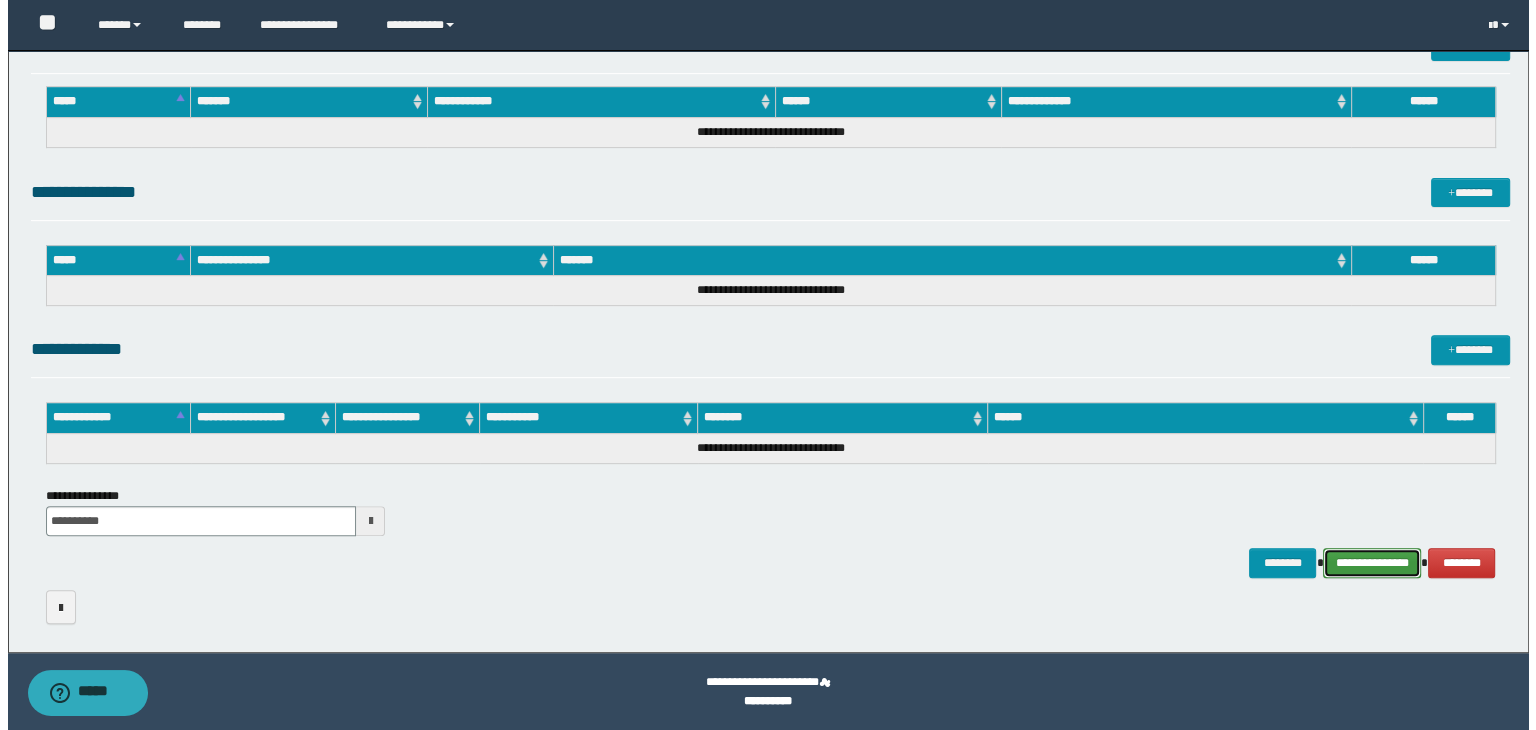 scroll, scrollTop: 894, scrollLeft: 0, axis: vertical 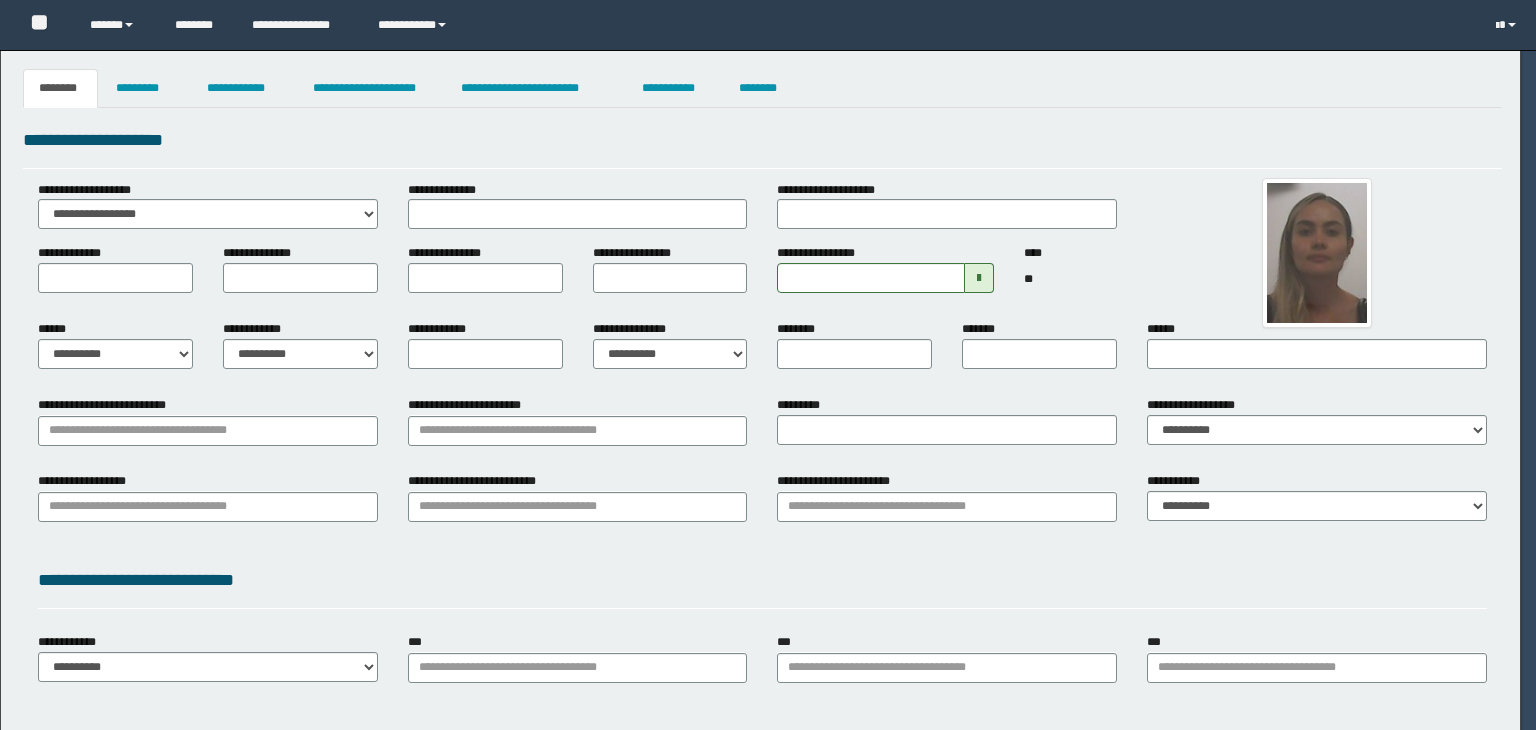 type on "********" 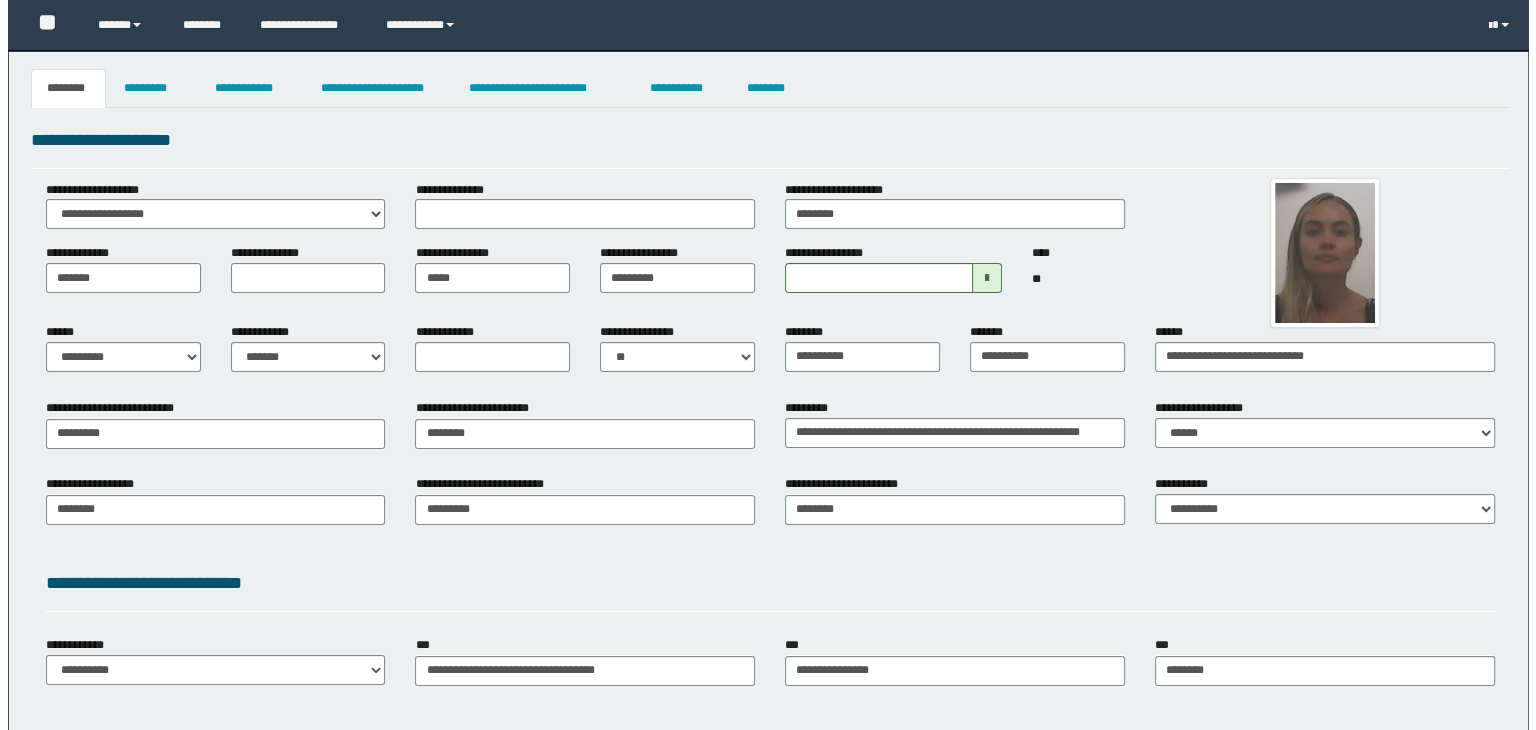 scroll, scrollTop: 0, scrollLeft: 0, axis: both 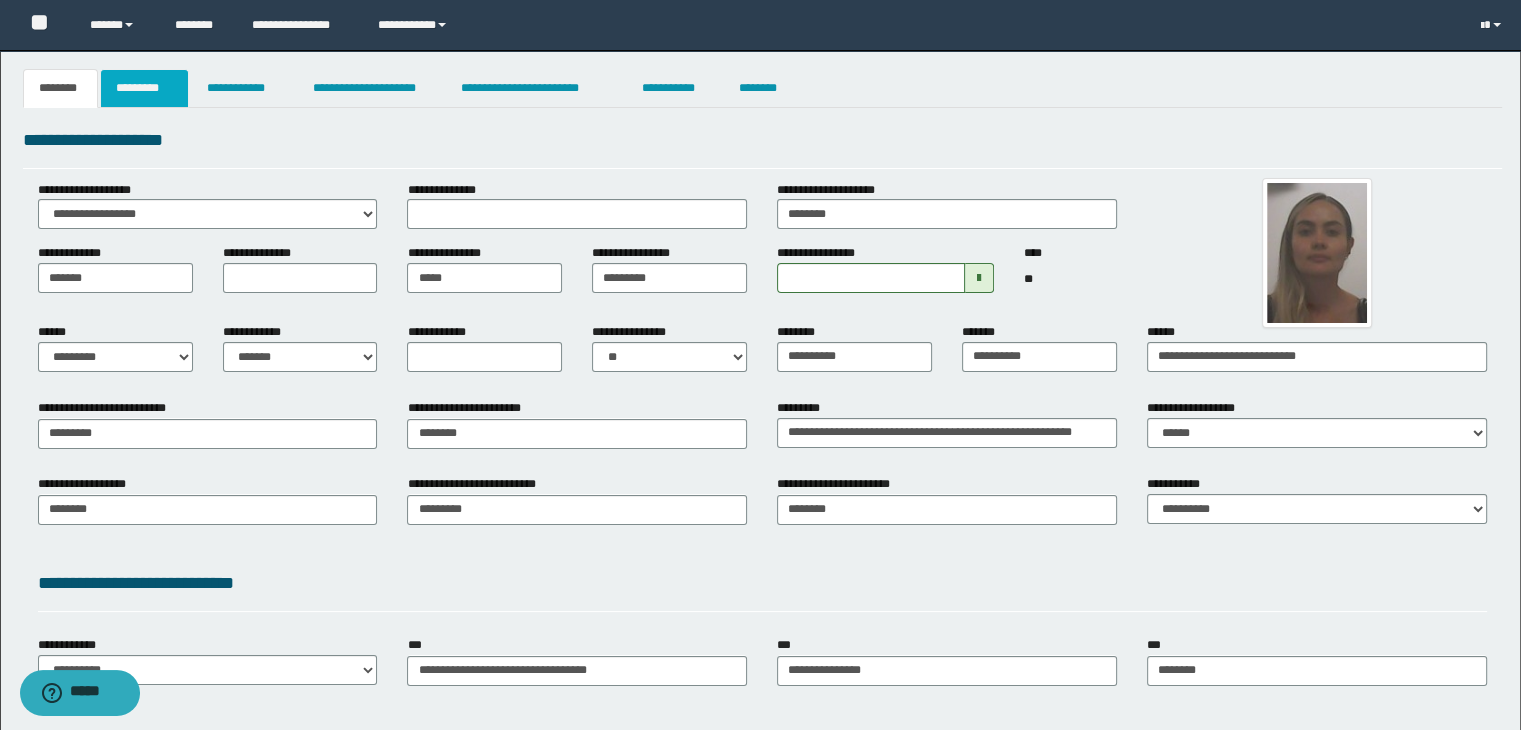 click on "*********" at bounding box center (144, 88) 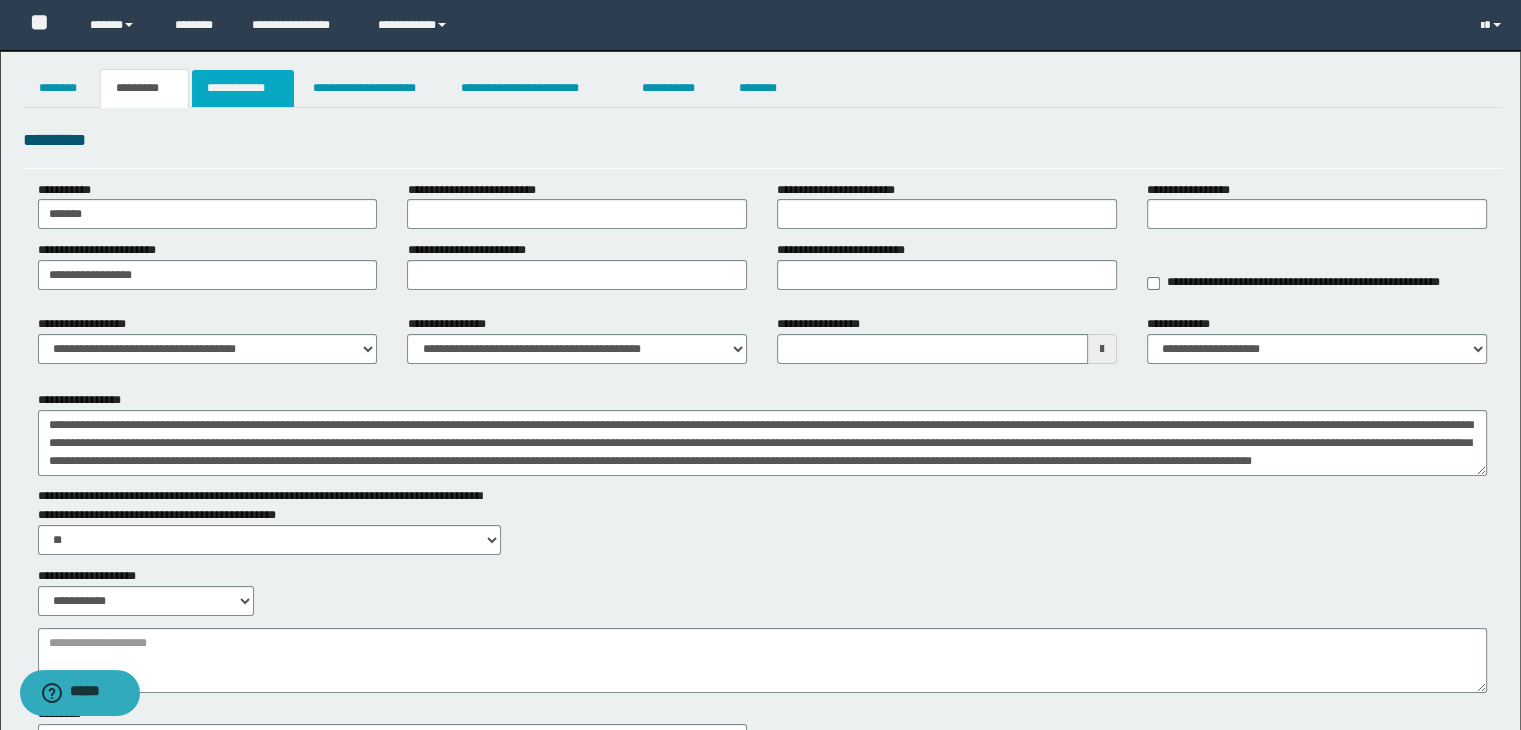 click on "**********" at bounding box center (243, 88) 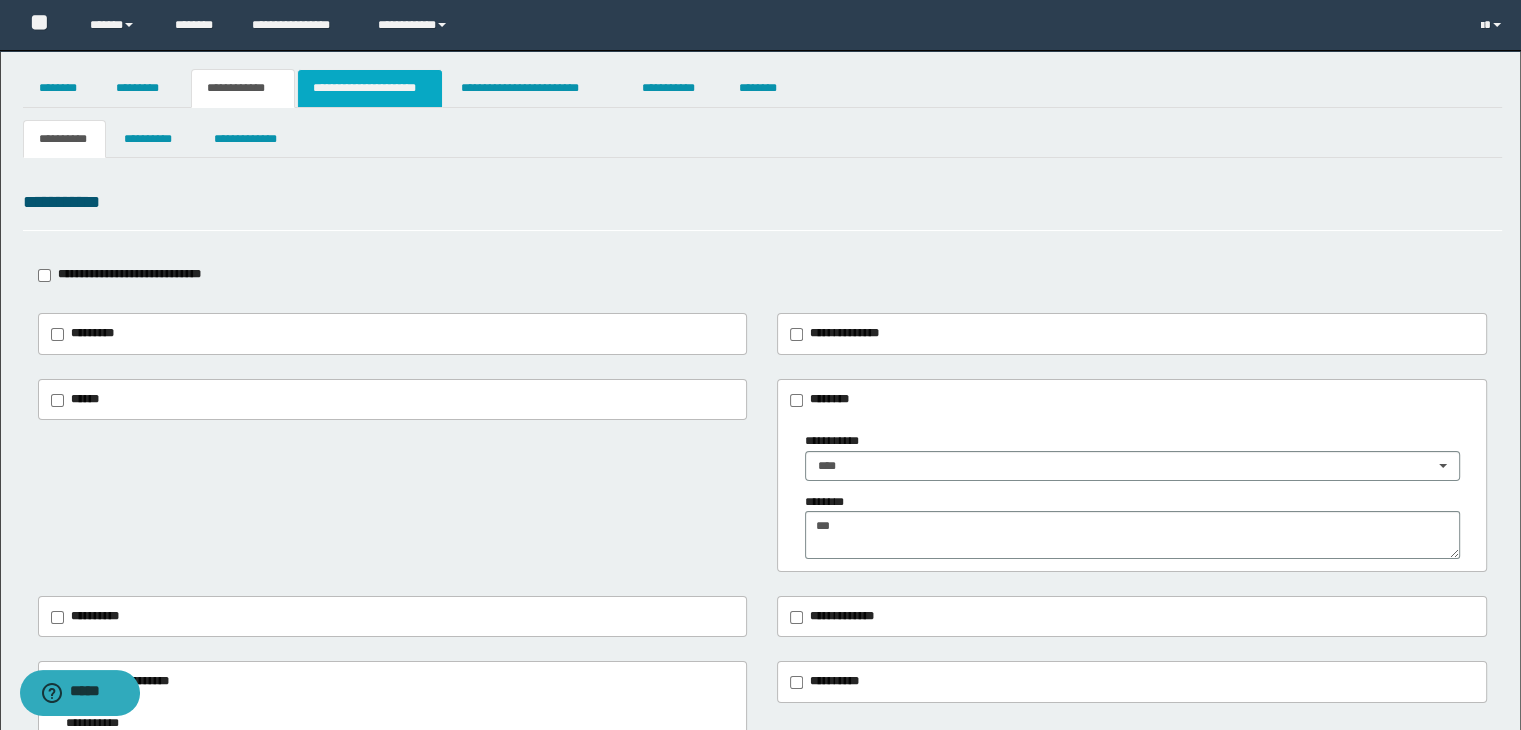 click on "**********" at bounding box center [370, 88] 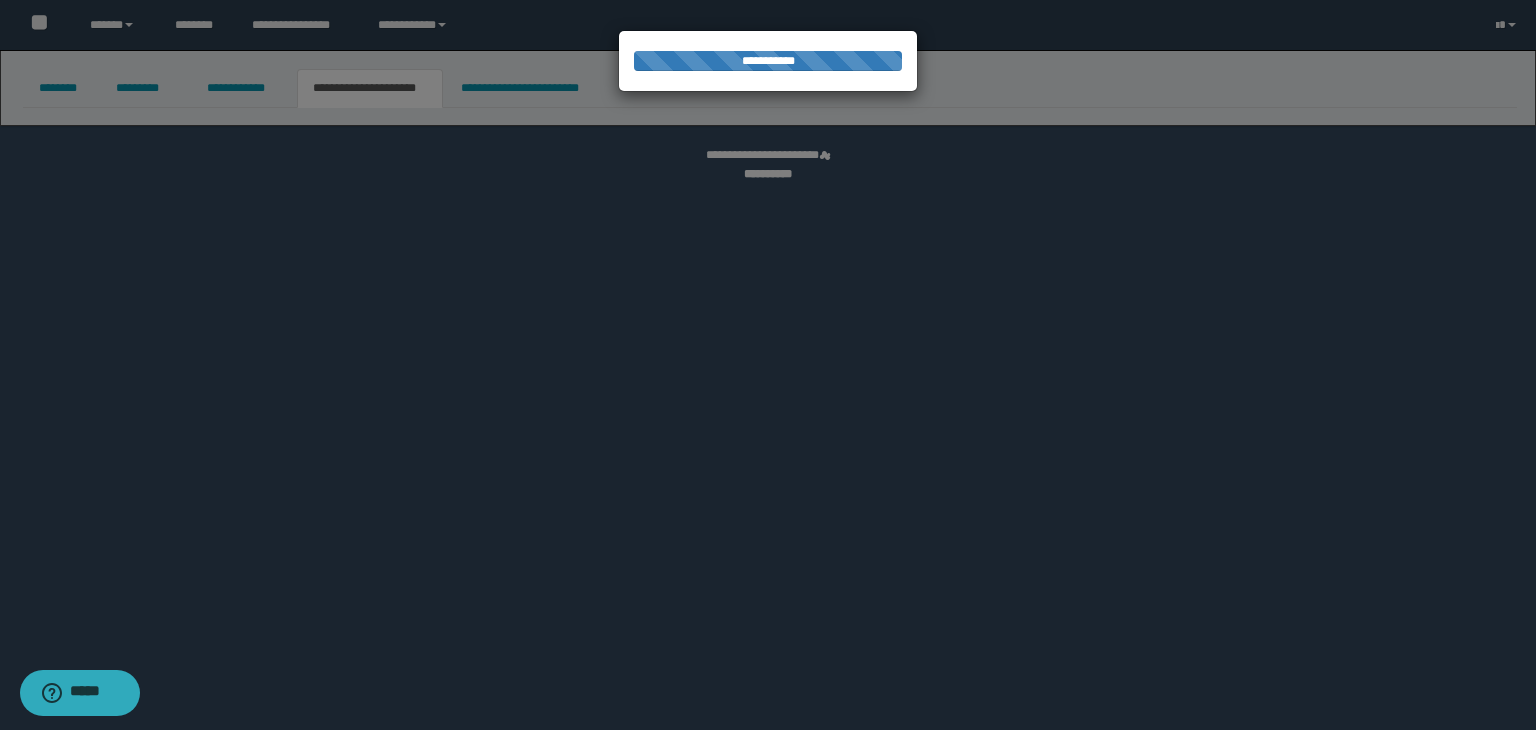 select on "*" 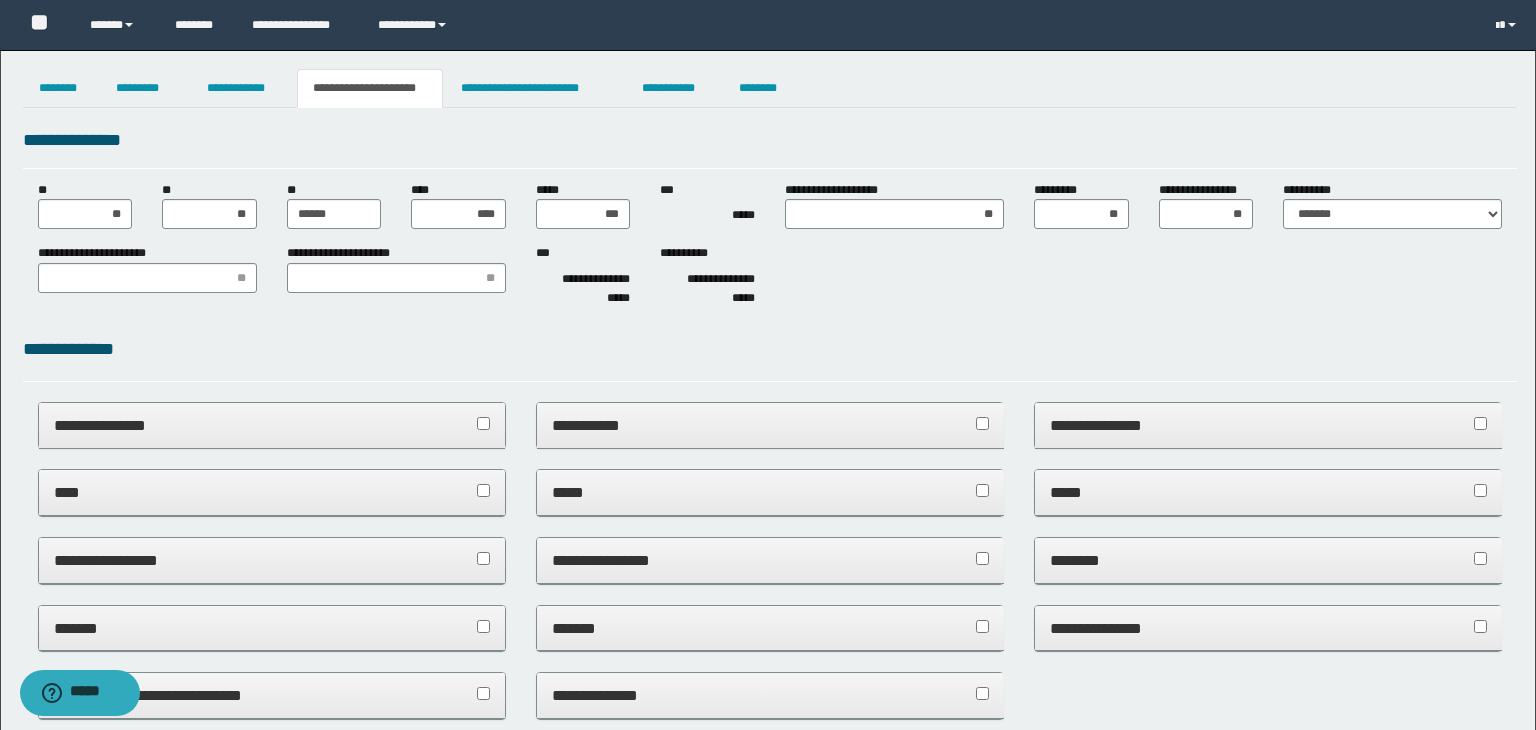 scroll, scrollTop: 0, scrollLeft: 0, axis: both 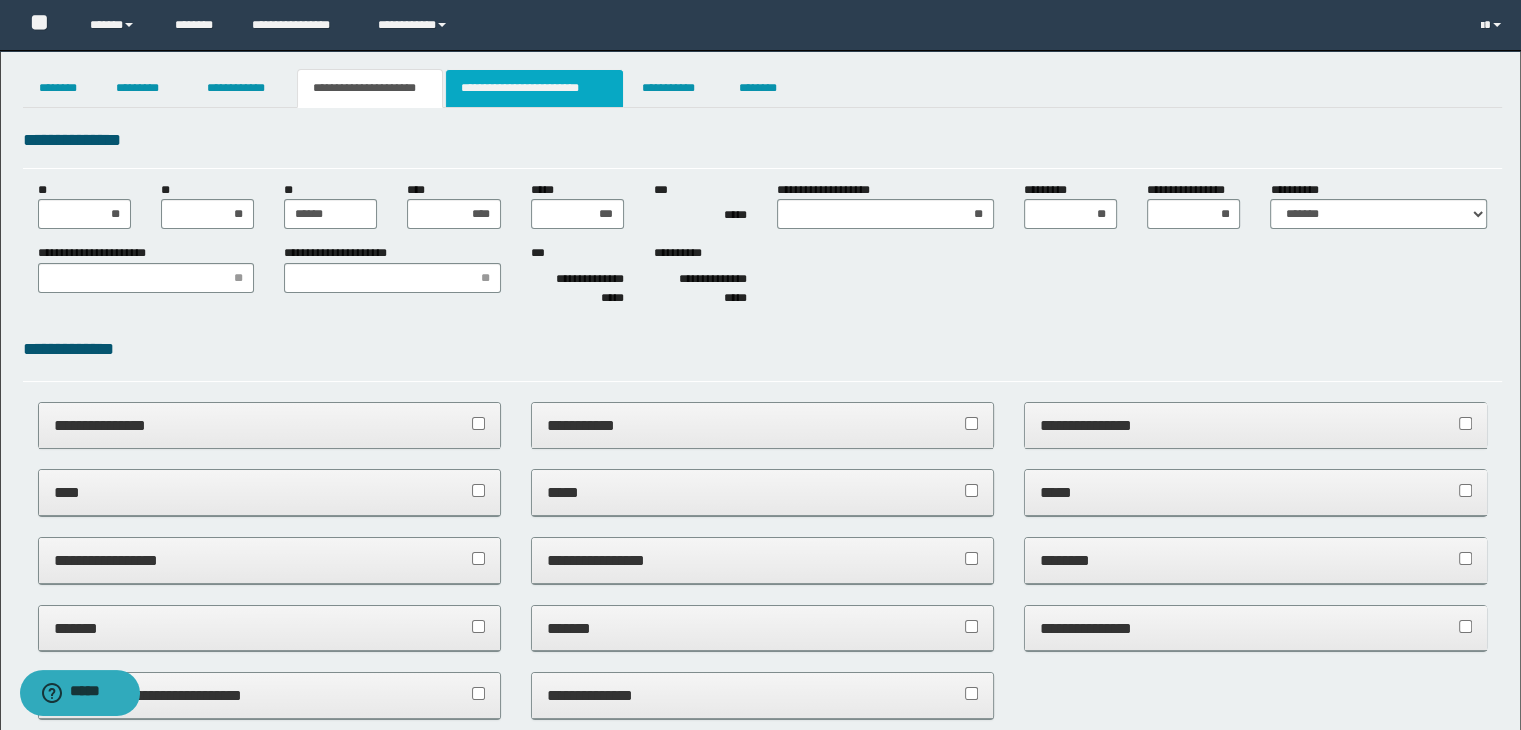 click on "**********" at bounding box center [534, 88] 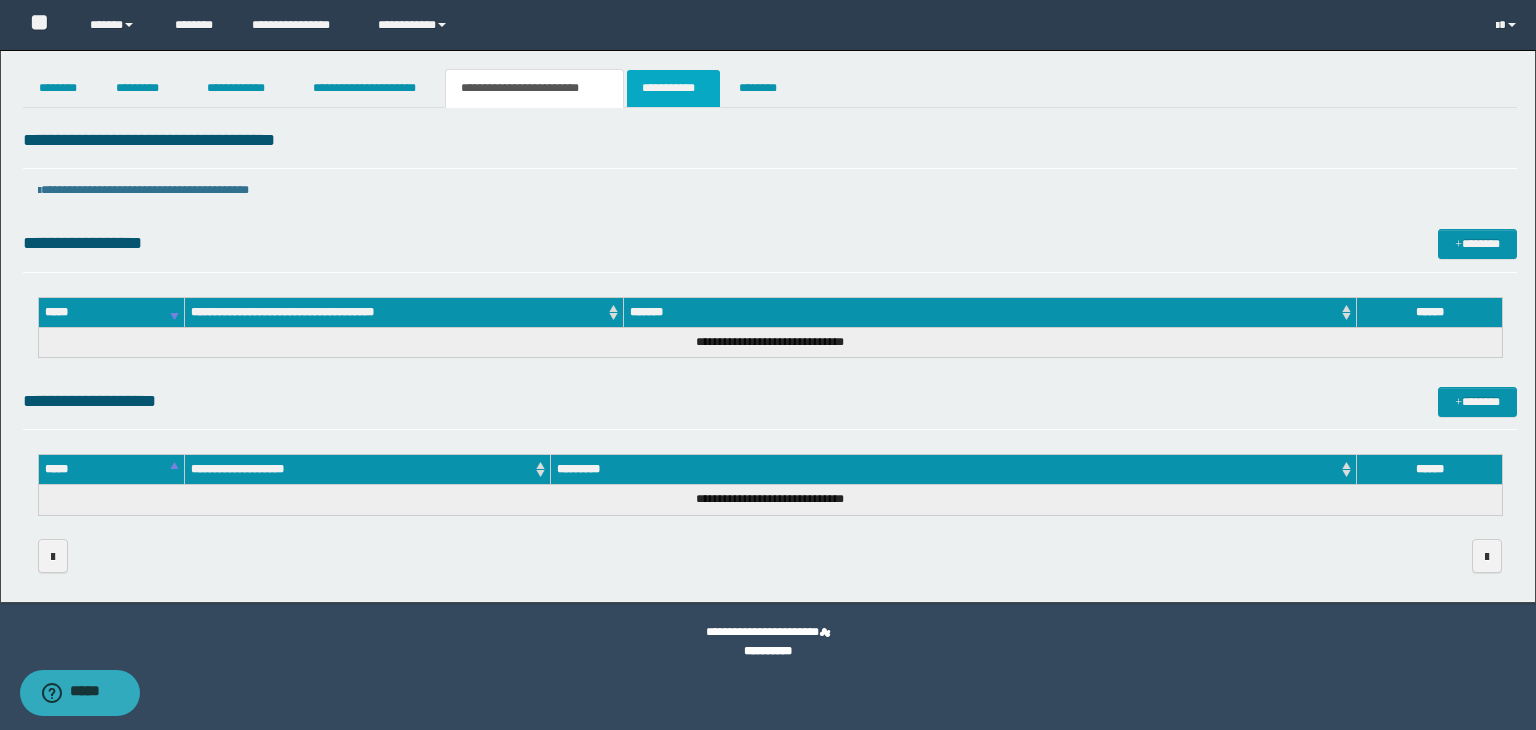 click on "**********" at bounding box center [673, 88] 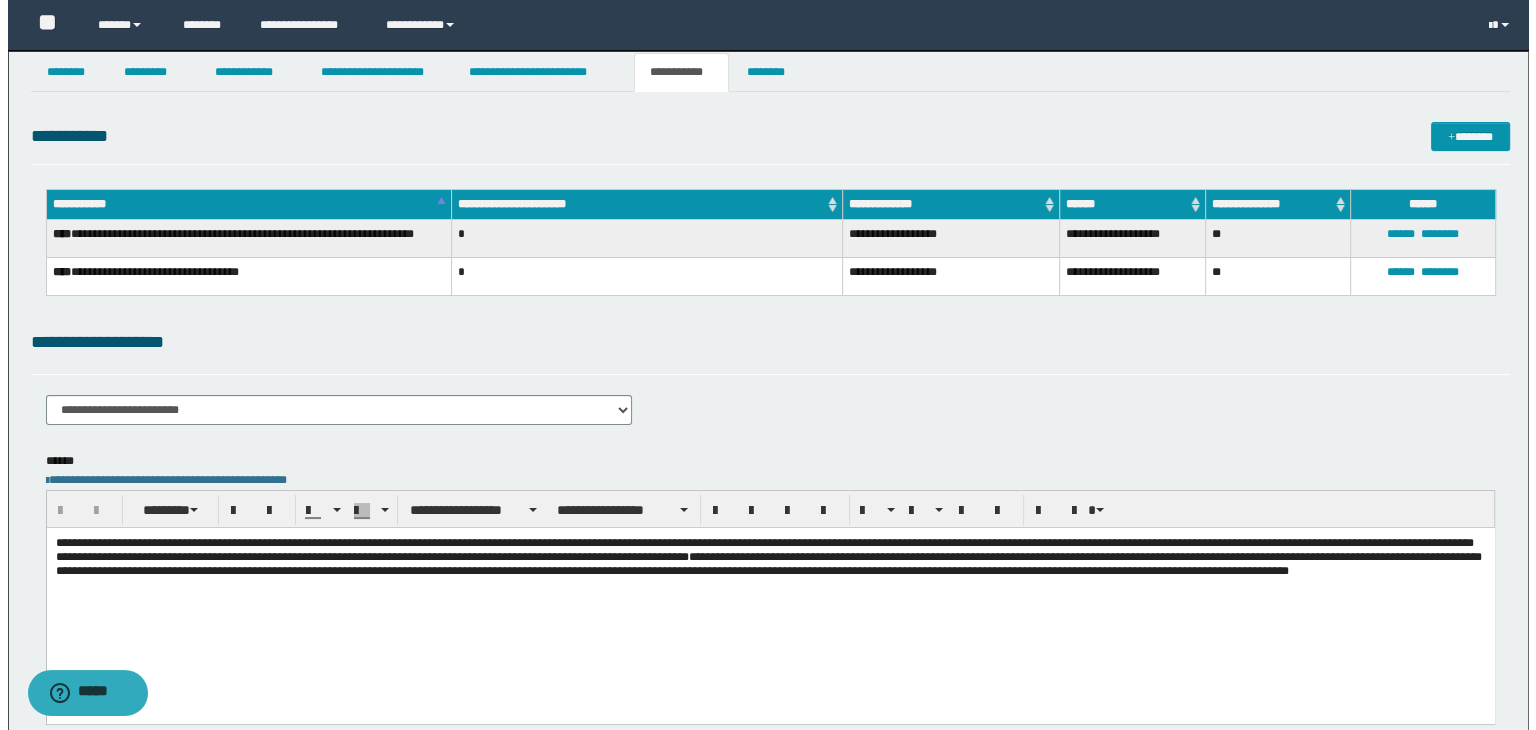 scroll, scrollTop: 0, scrollLeft: 0, axis: both 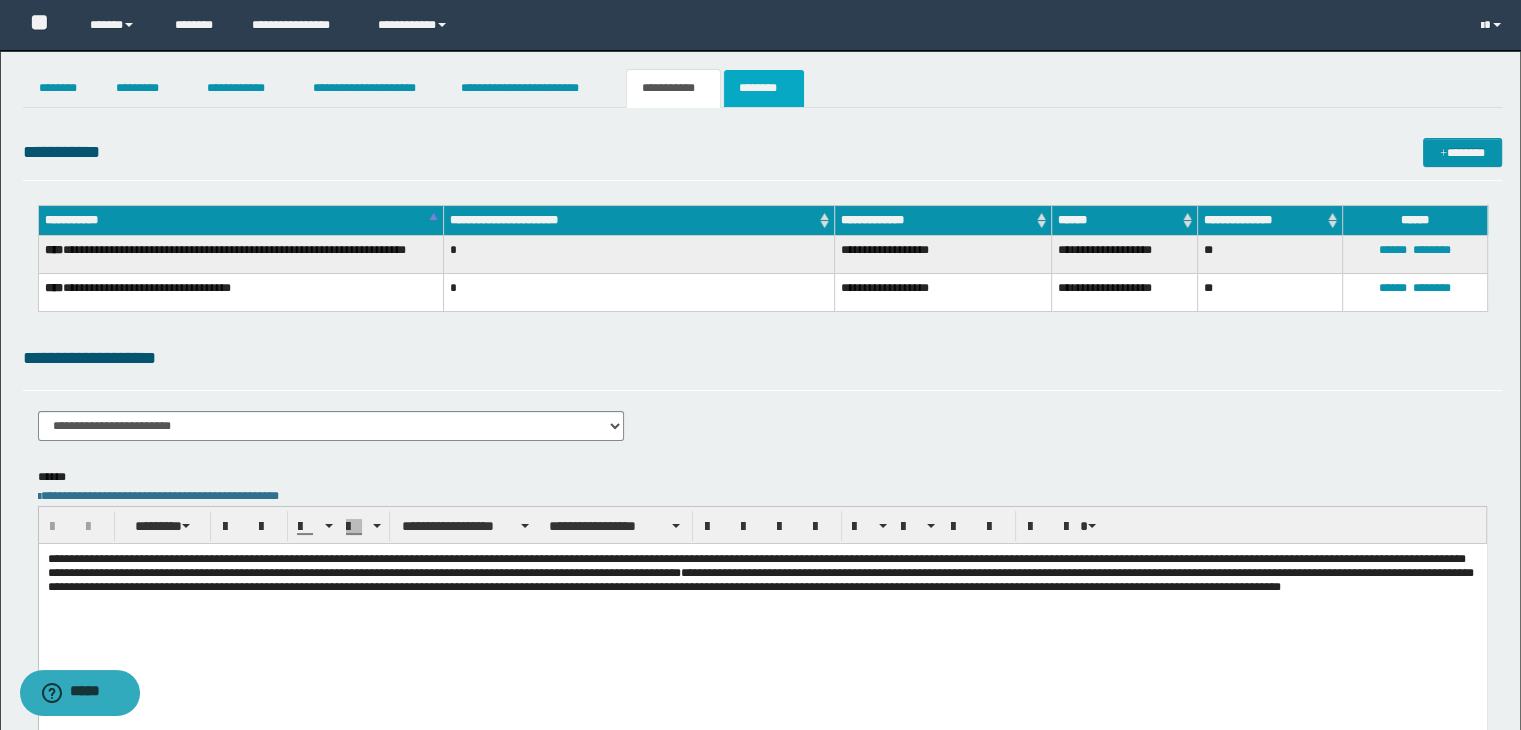 click on "********" at bounding box center [764, 88] 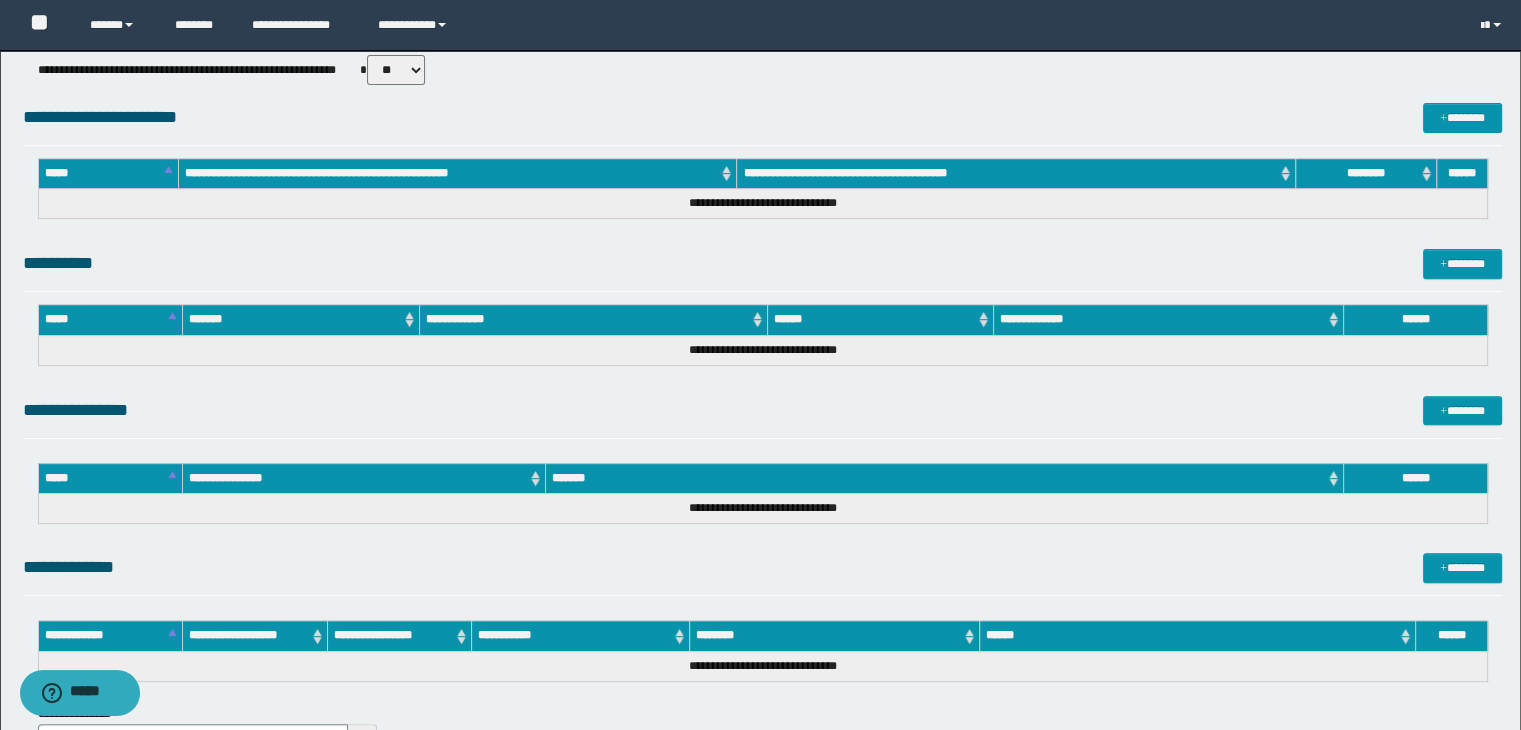 scroll, scrollTop: 895, scrollLeft: 0, axis: vertical 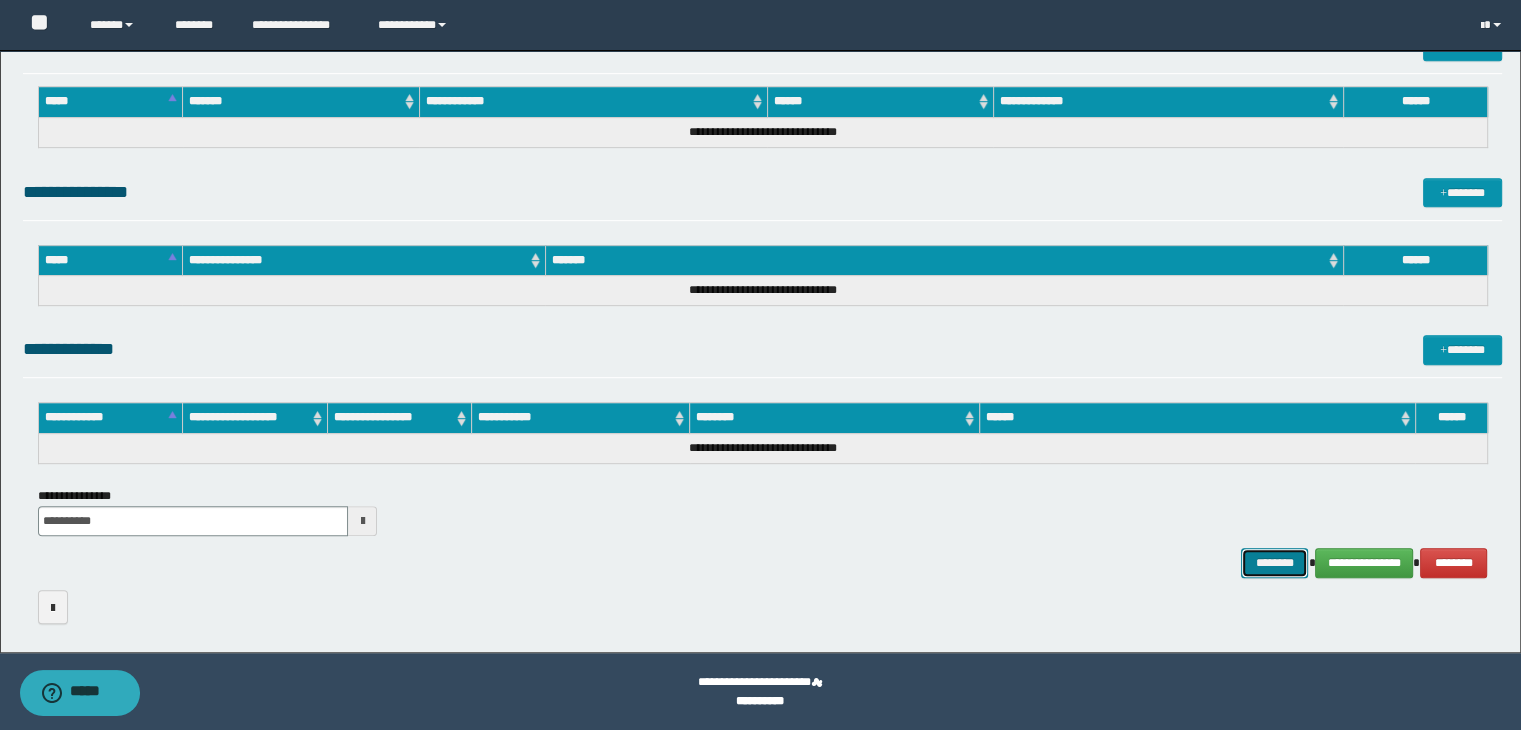 click on "********" at bounding box center [1274, 563] 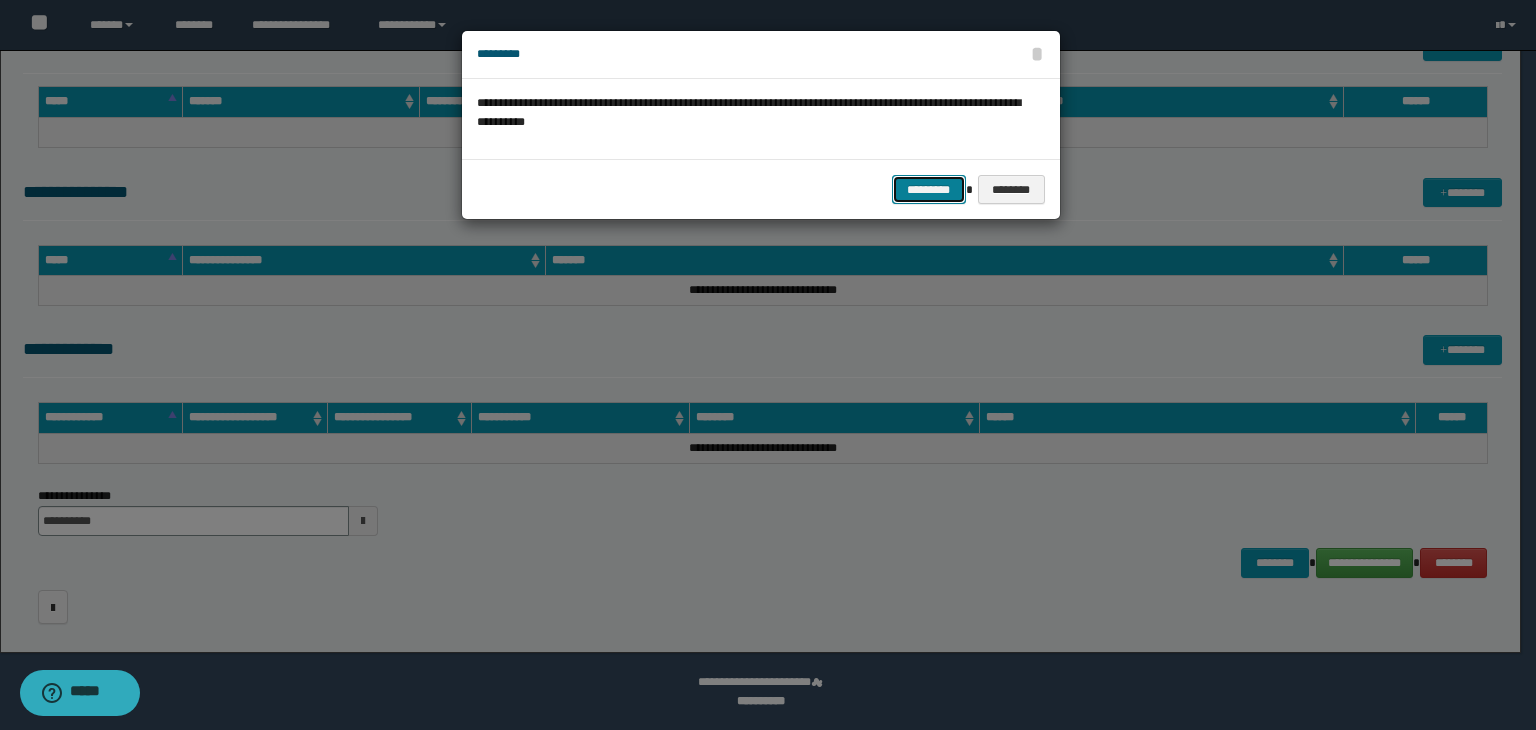 click on "*********" at bounding box center (929, 190) 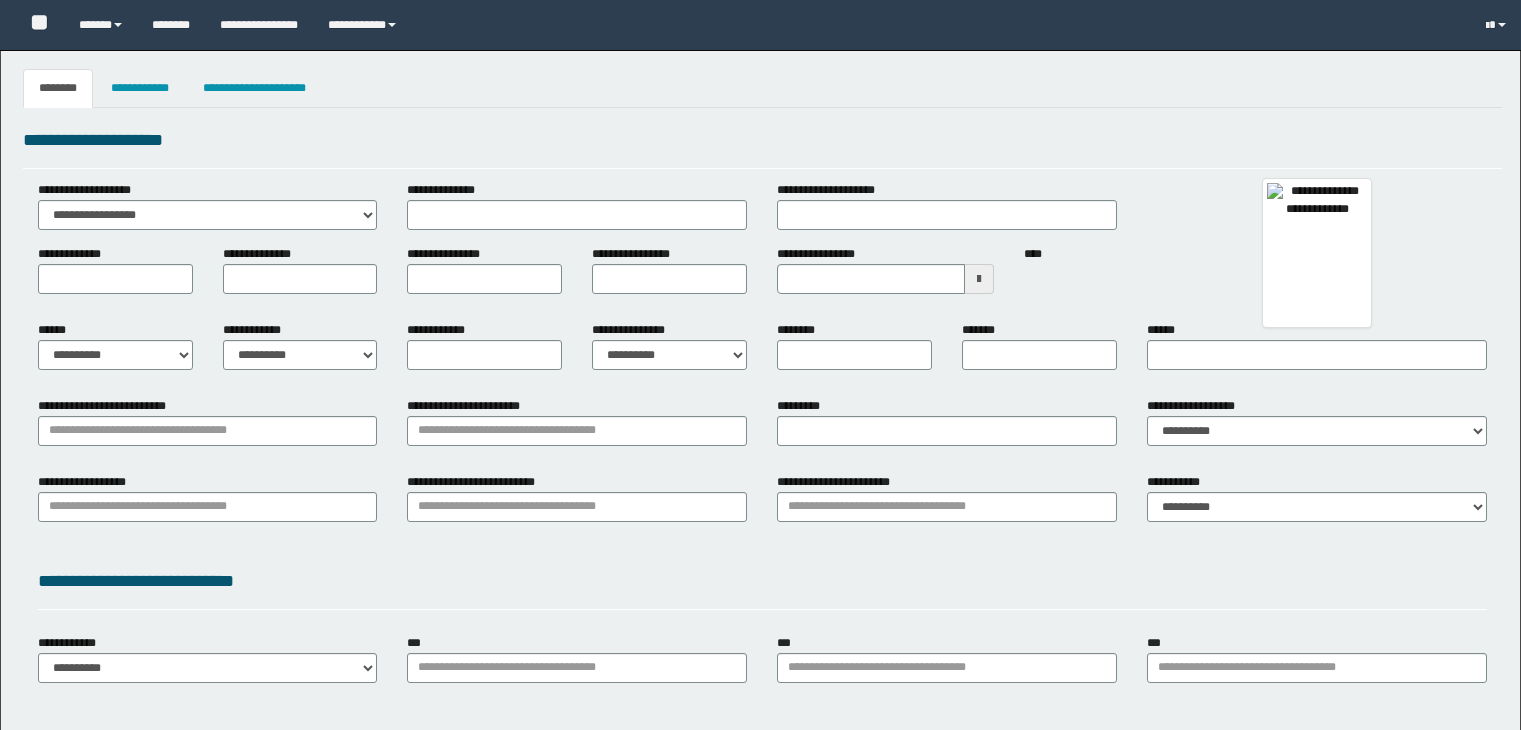 type 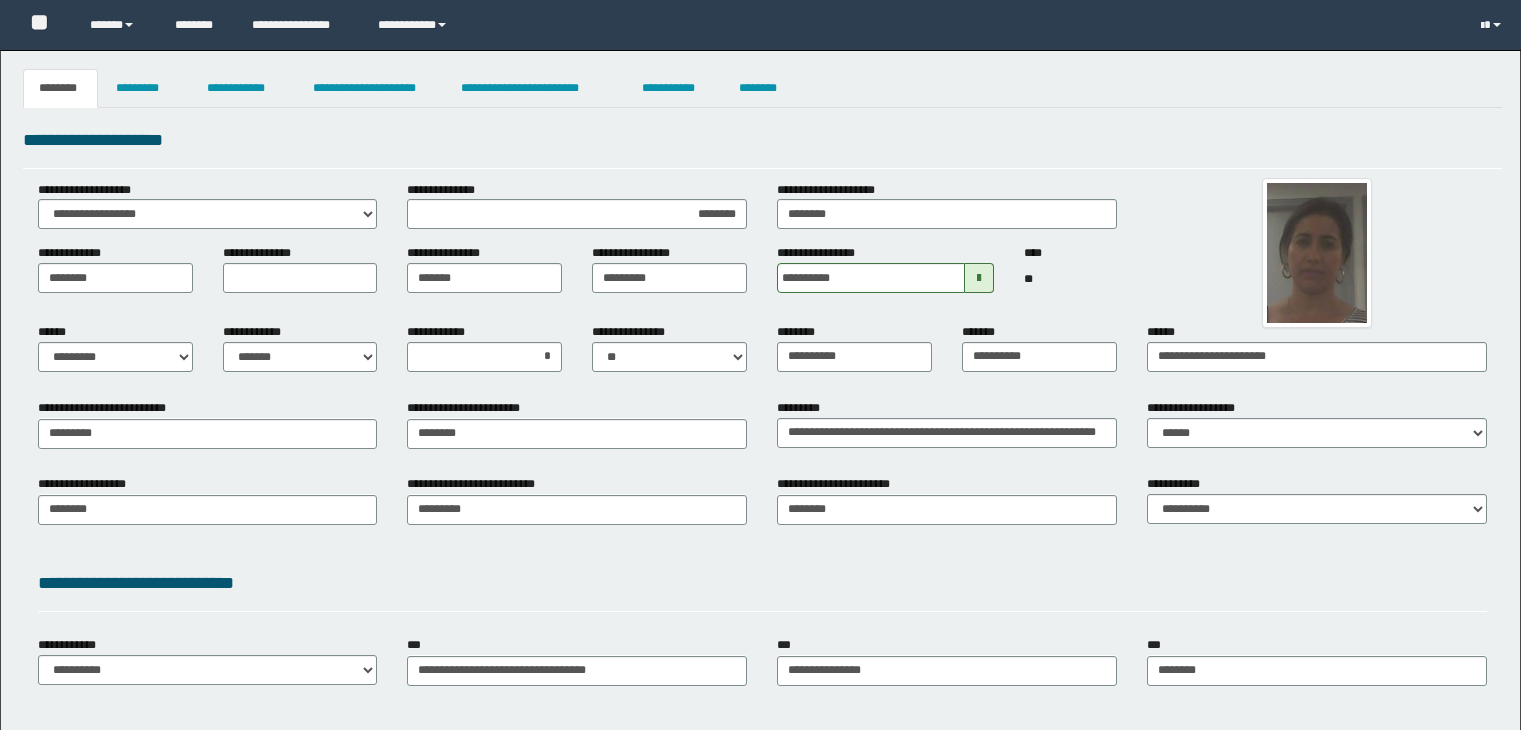 scroll, scrollTop: 0, scrollLeft: 0, axis: both 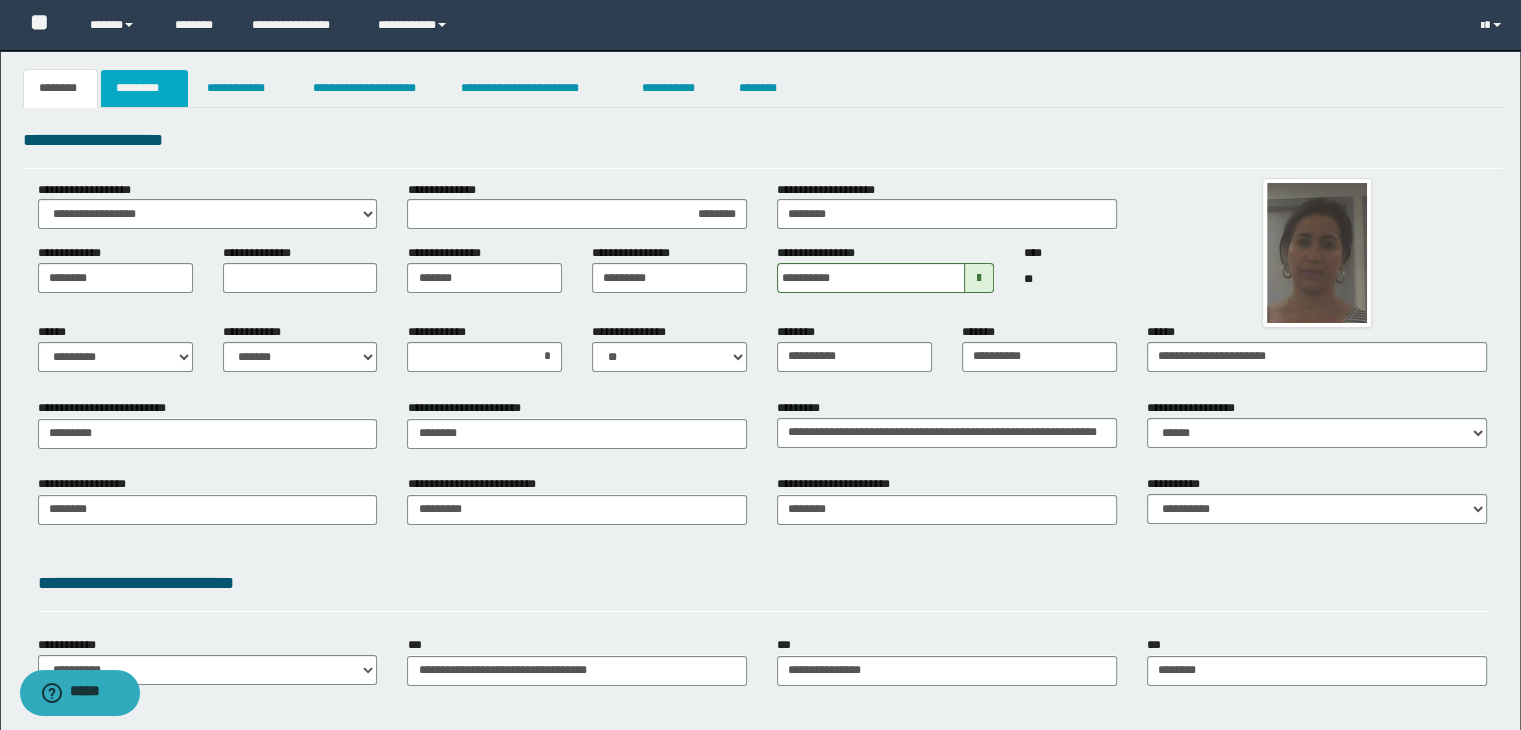 click on "*********" at bounding box center (144, 88) 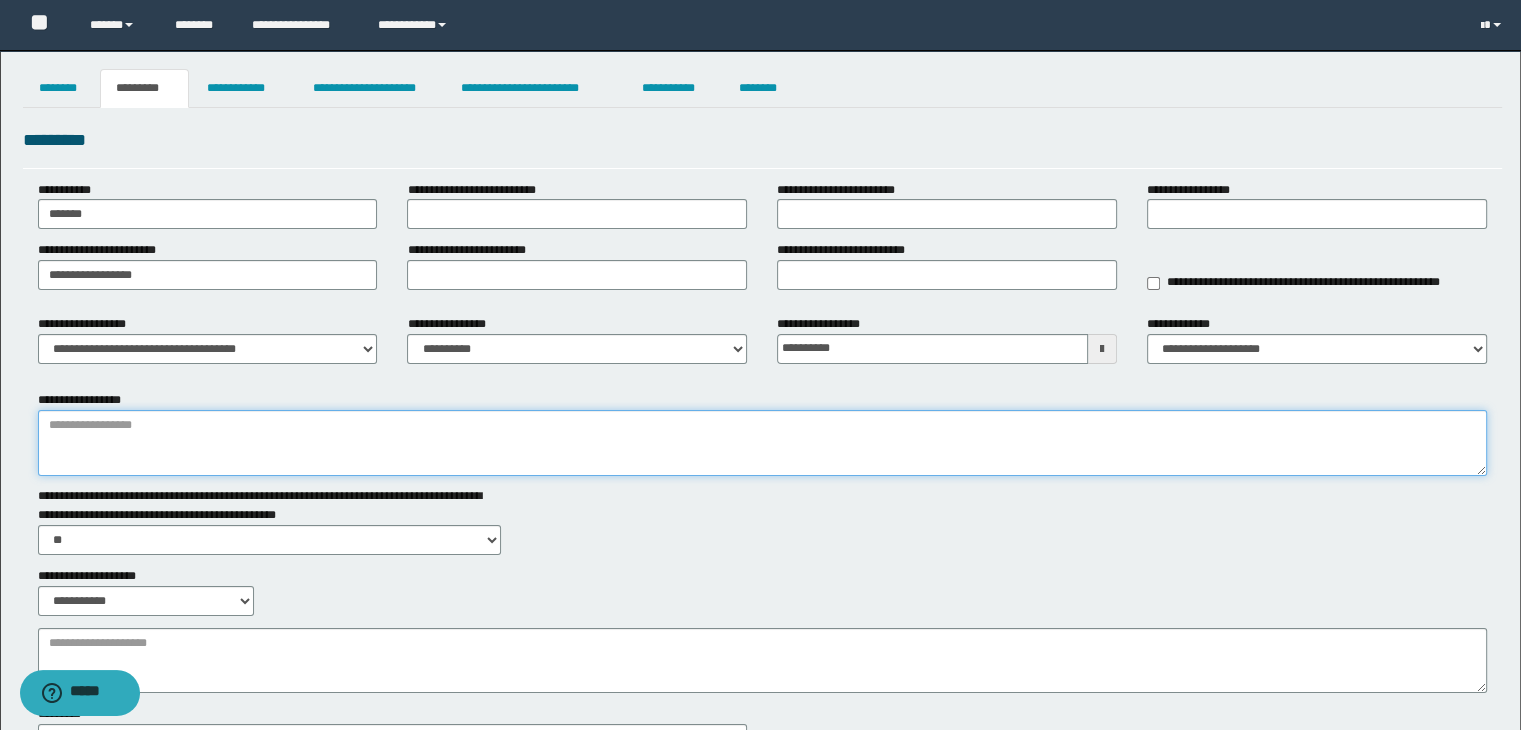 click on "**********" at bounding box center [763, 443] 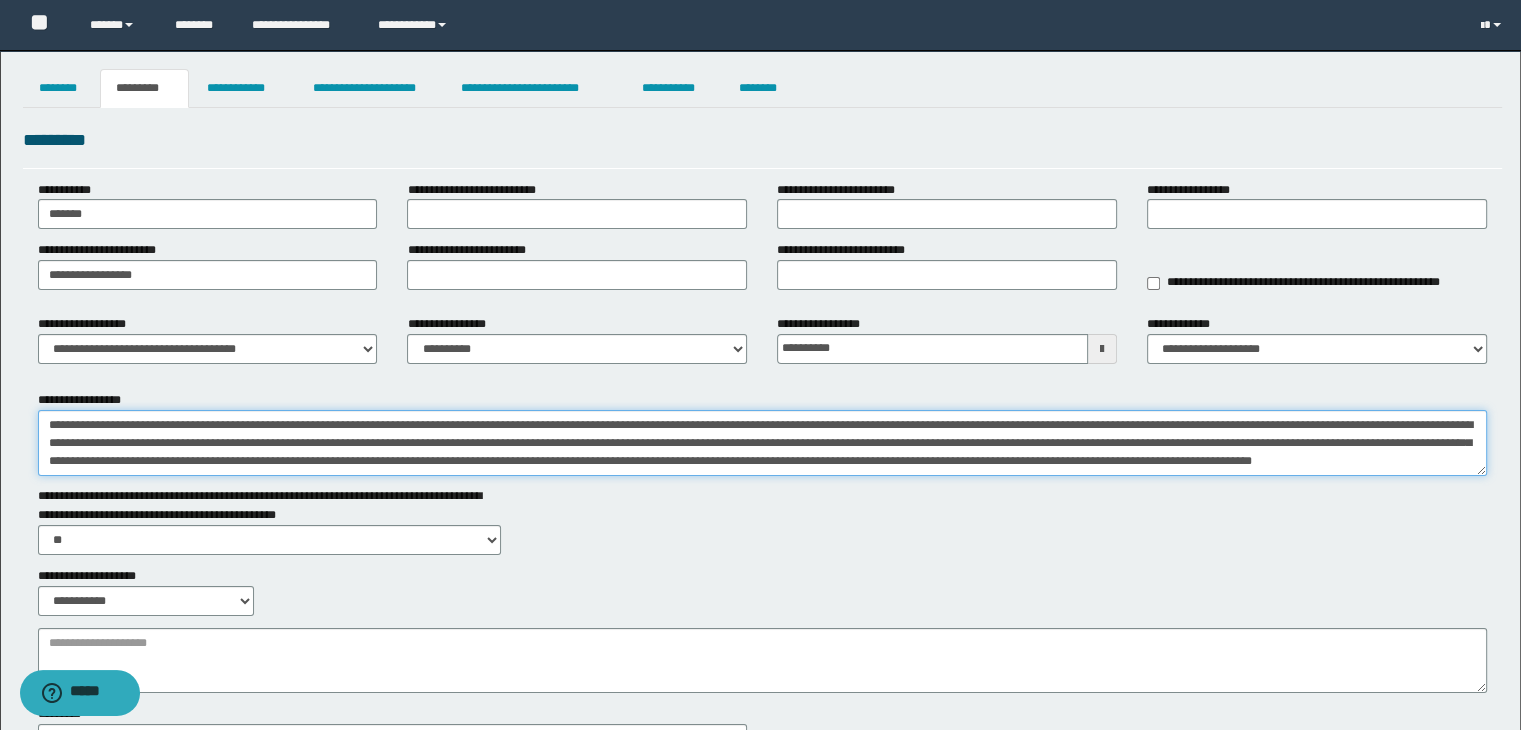 scroll, scrollTop: 48, scrollLeft: 0, axis: vertical 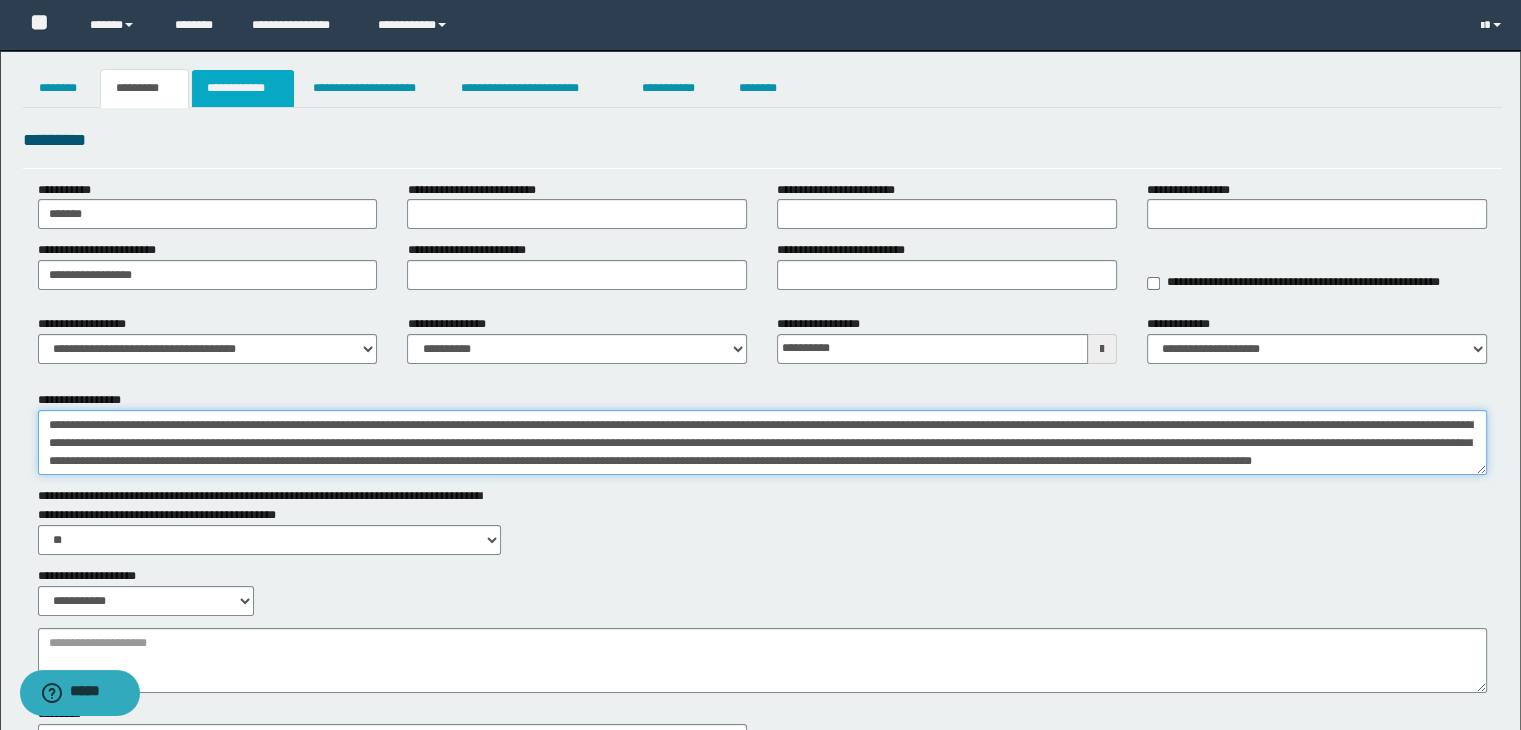 type on "**********" 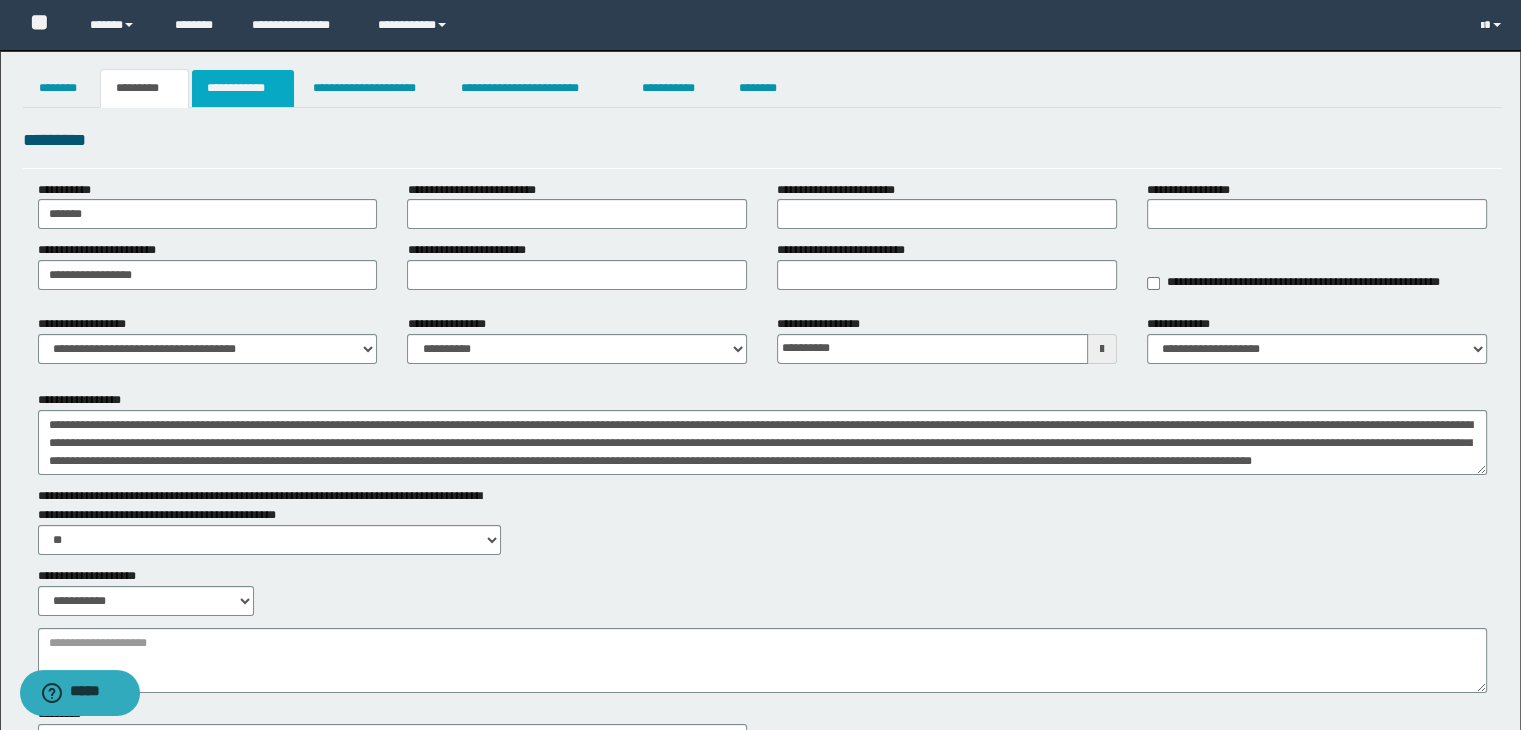 click on "**********" at bounding box center (243, 88) 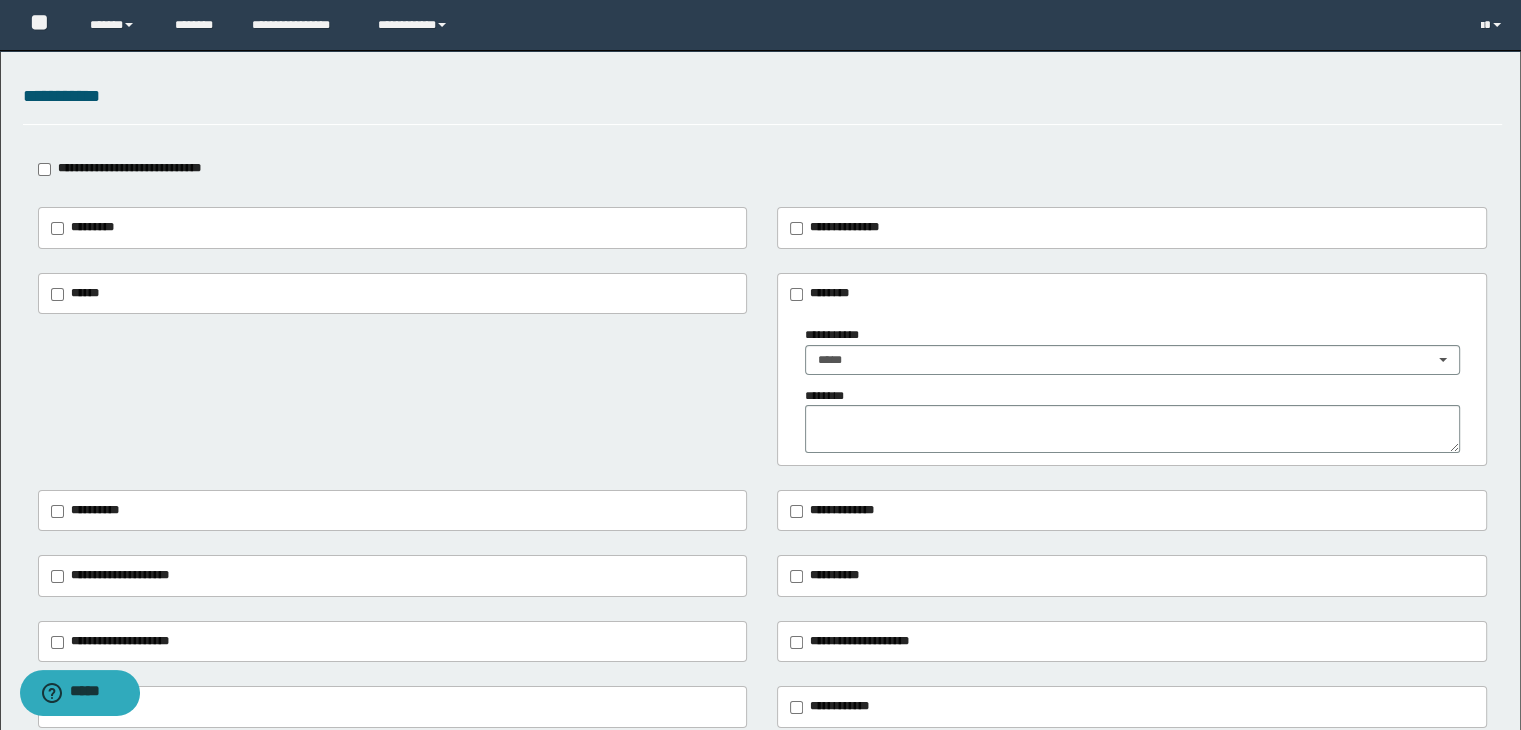 scroll, scrollTop: 0, scrollLeft: 0, axis: both 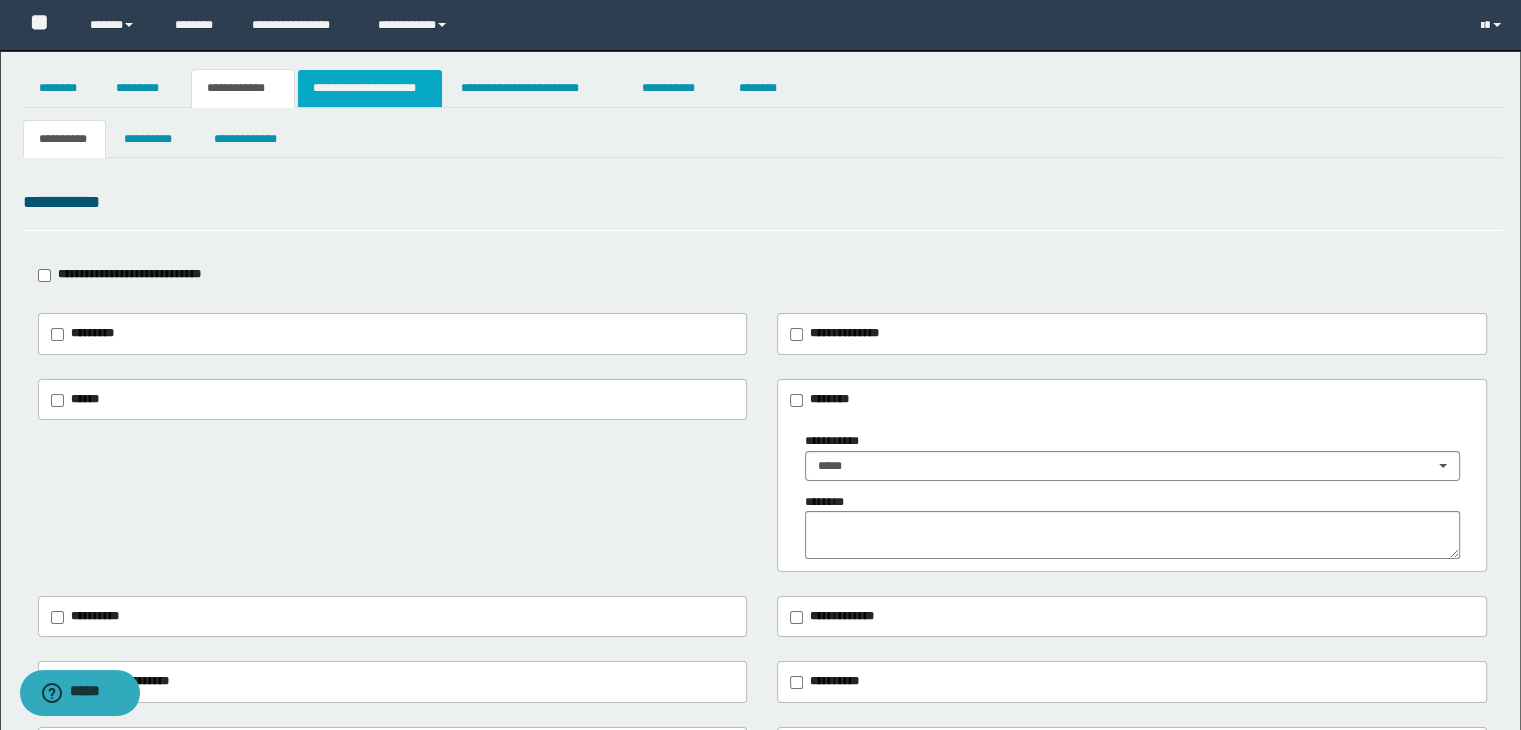 click on "**********" at bounding box center [370, 88] 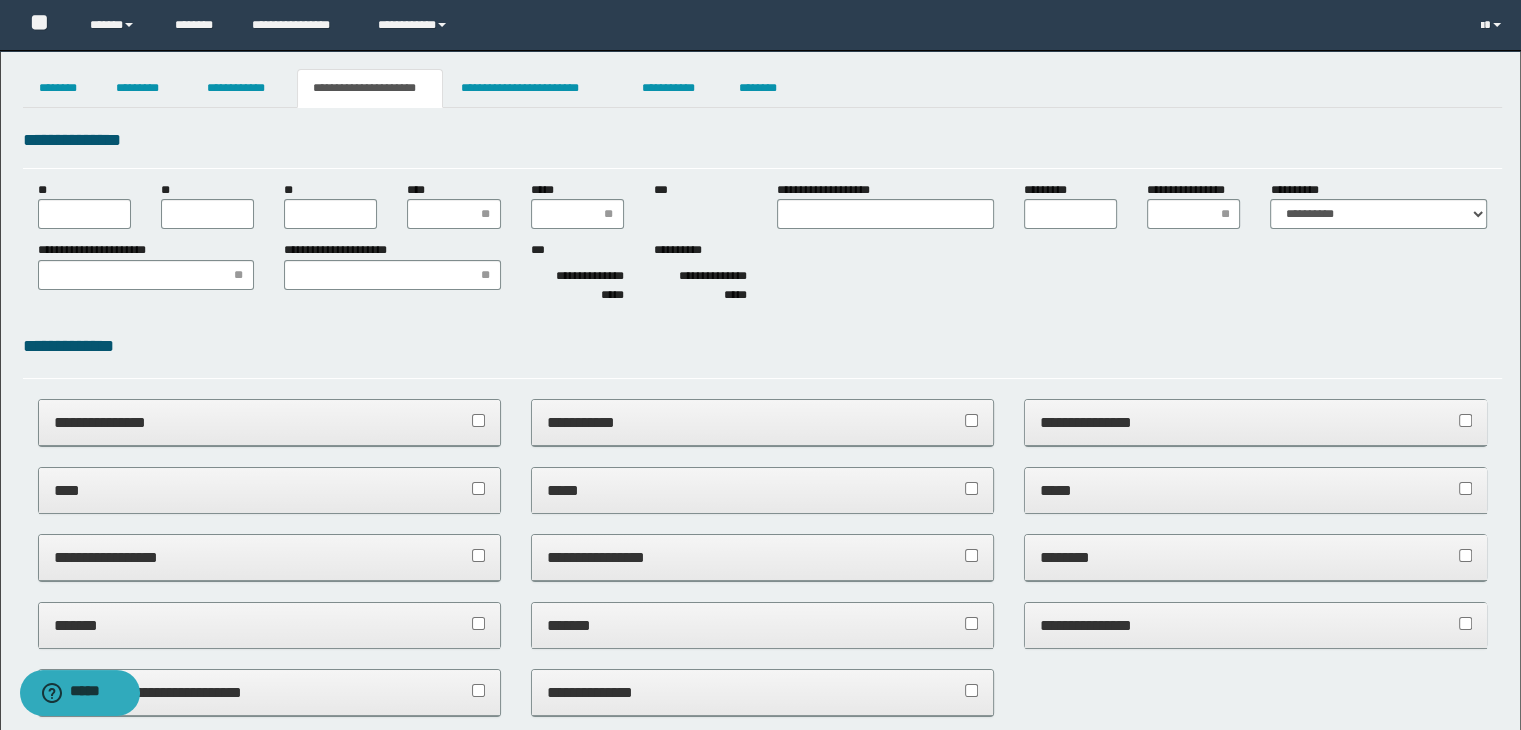 scroll, scrollTop: 1023, scrollLeft: 0, axis: vertical 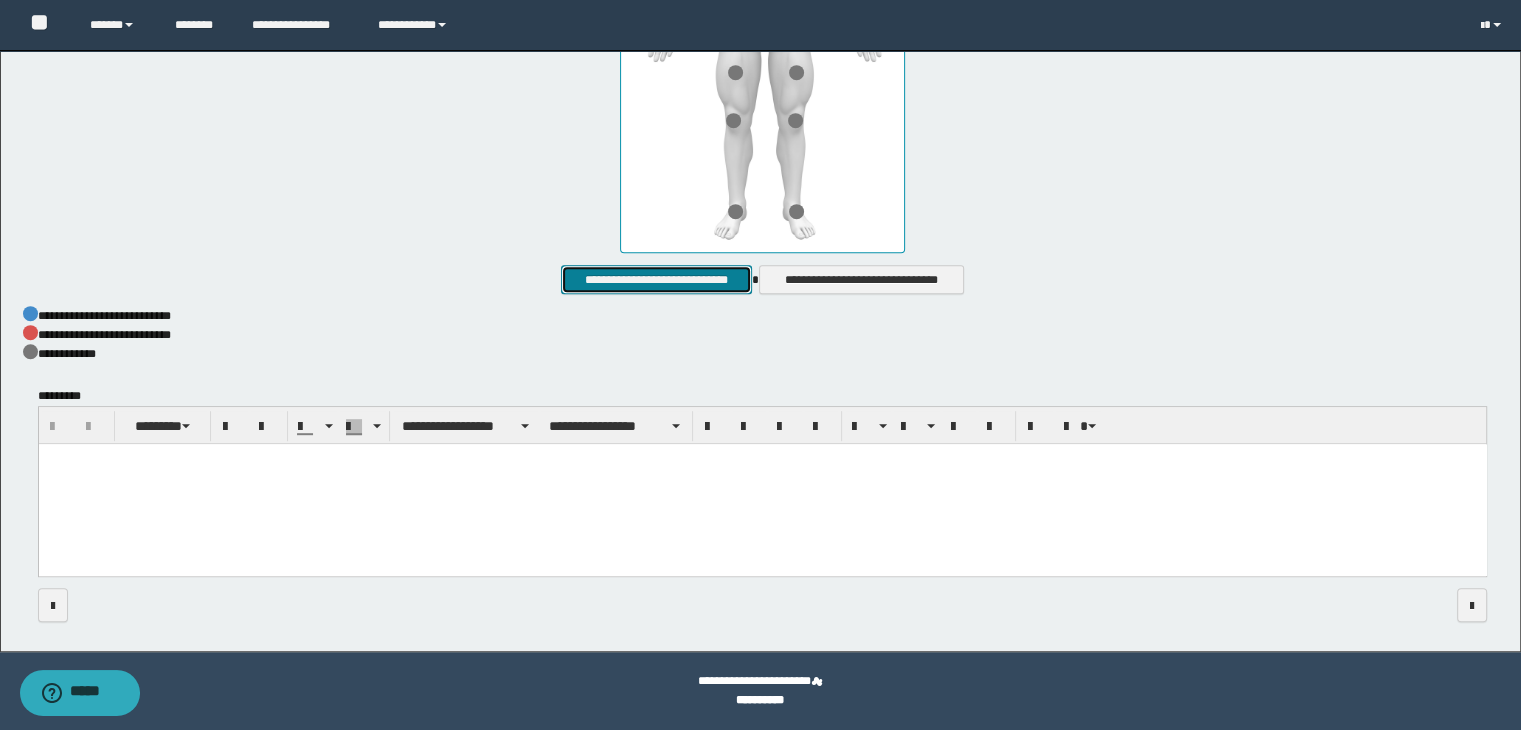 click on "**********" at bounding box center [656, 280] 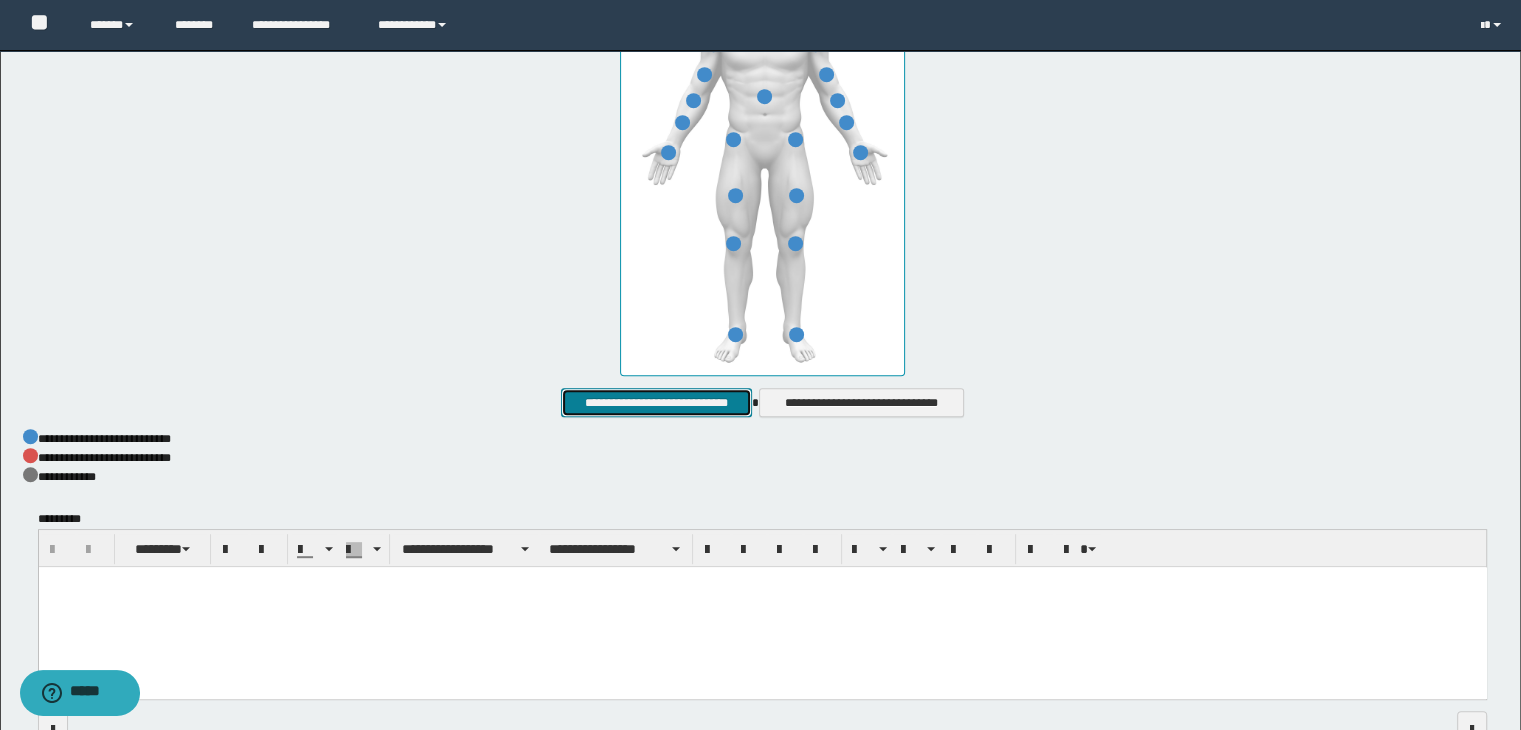 scroll, scrollTop: 1023, scrollLeft: 0, axis: vertical 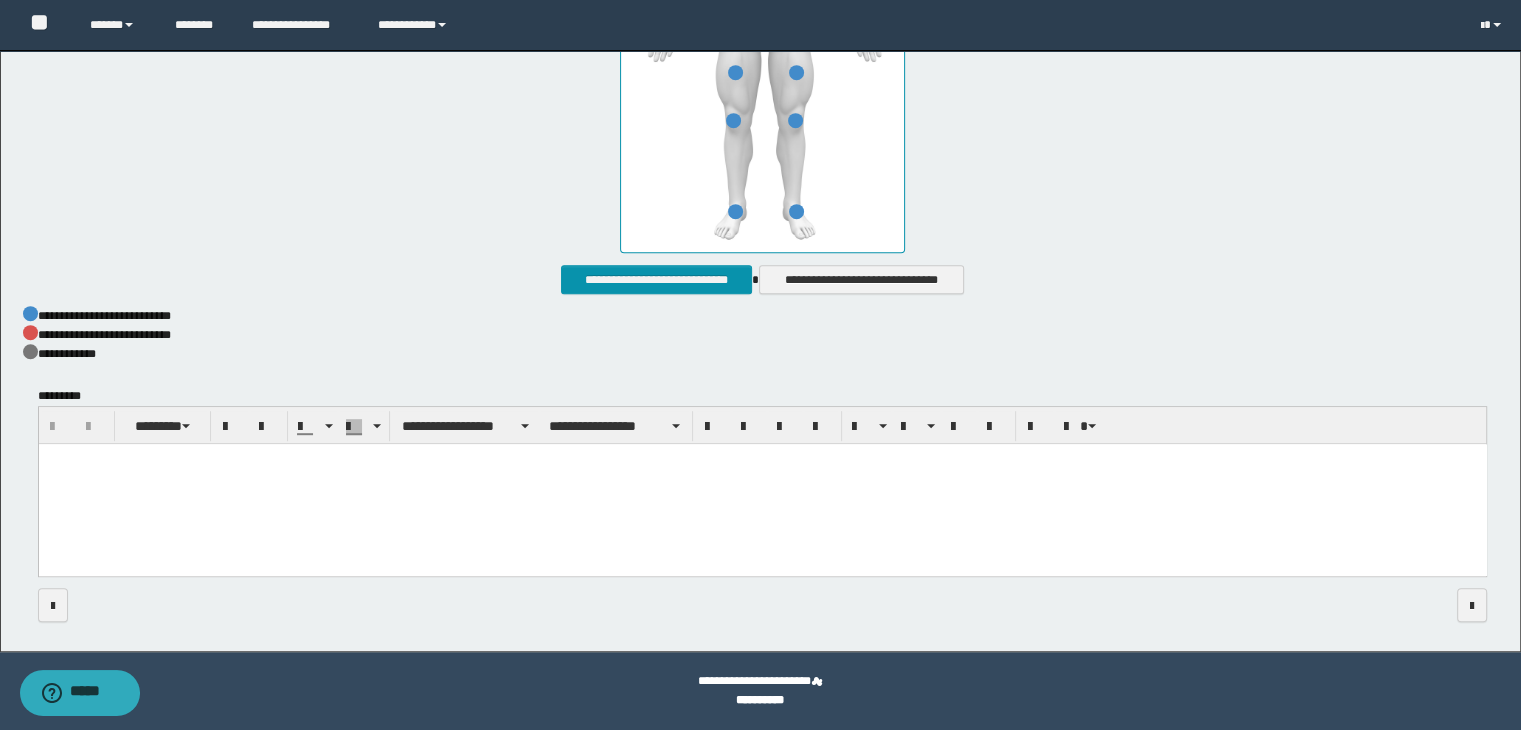 click at bounding box center [762, 484] 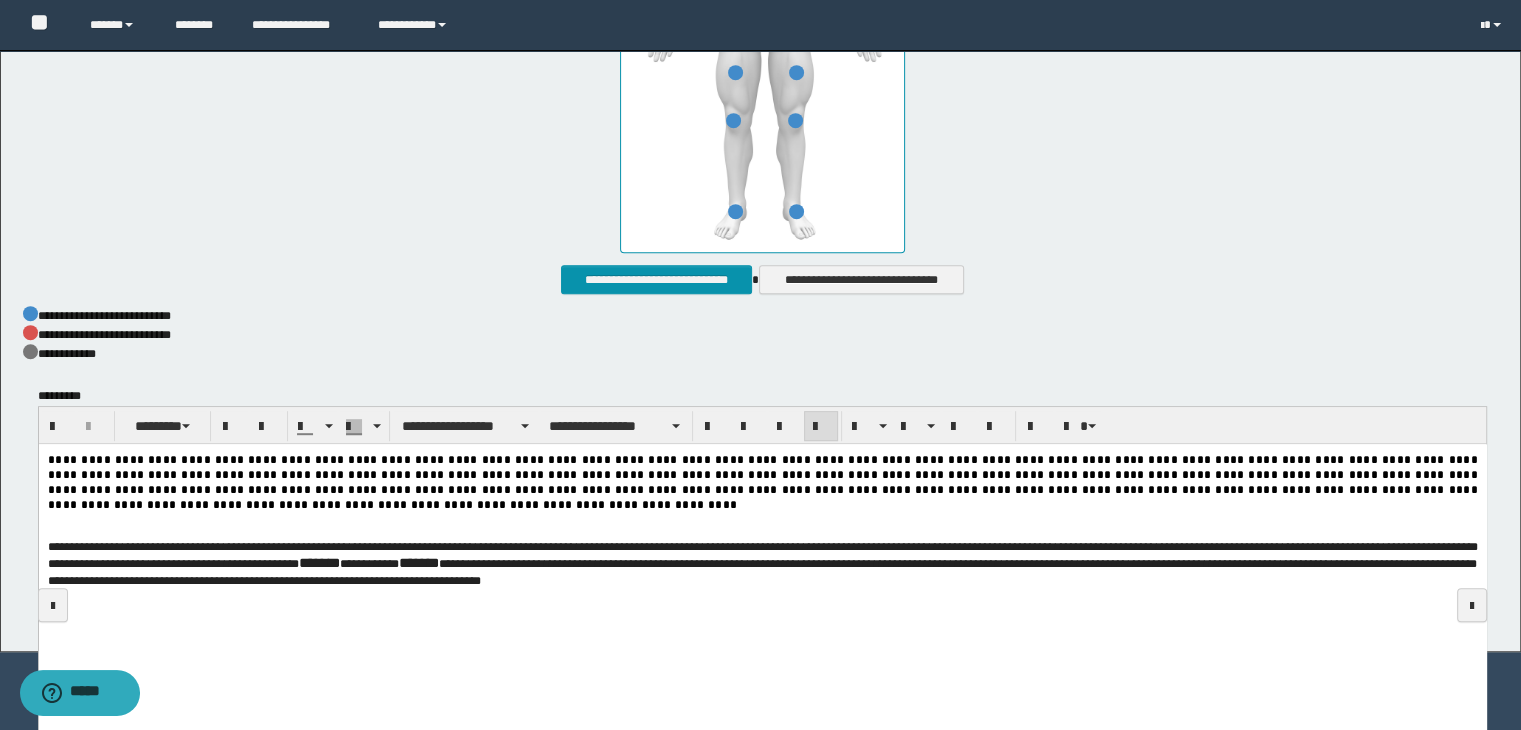 click on "**********" at bounding box center [762, 556] 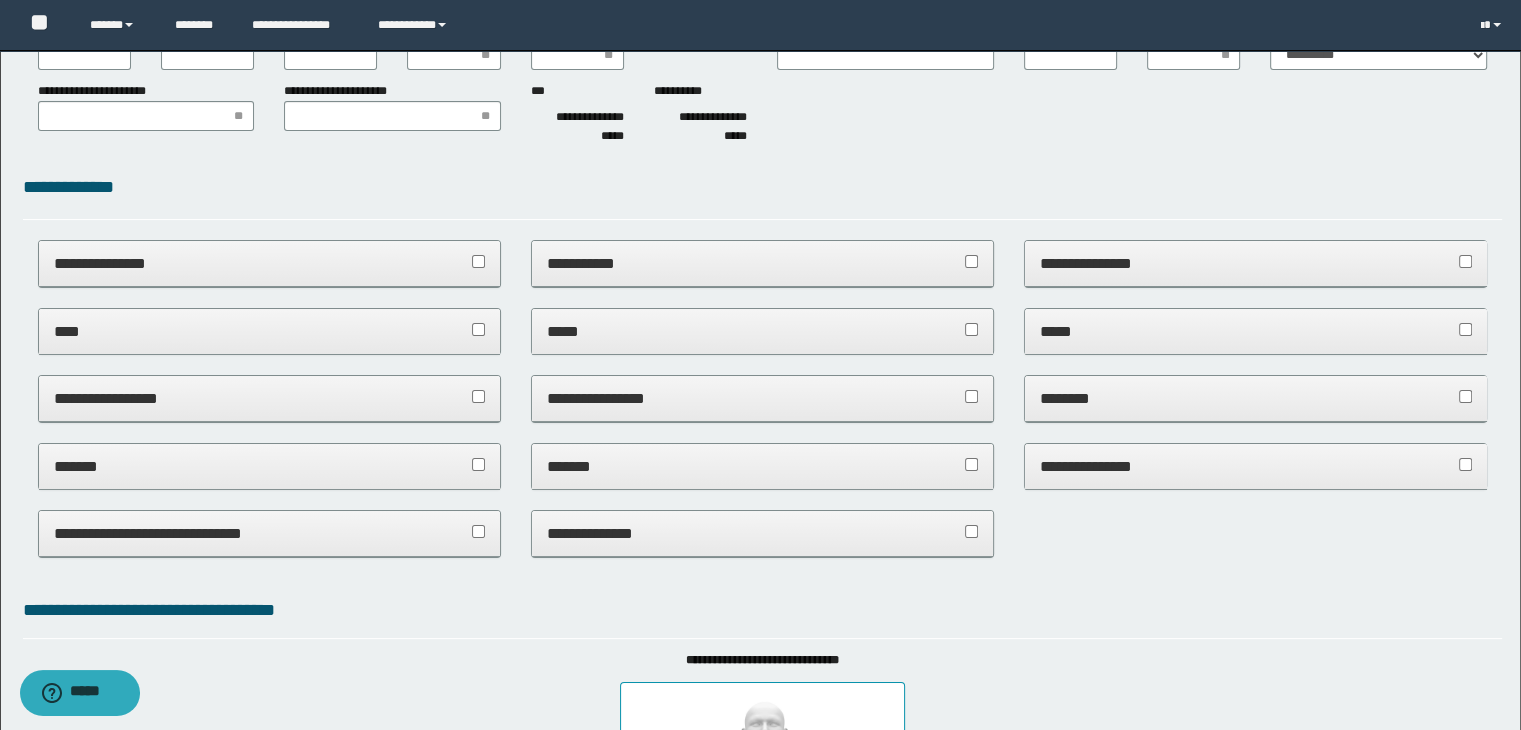 scroll, scrollTop: 123, scrollLeft: 0, axis: vertical 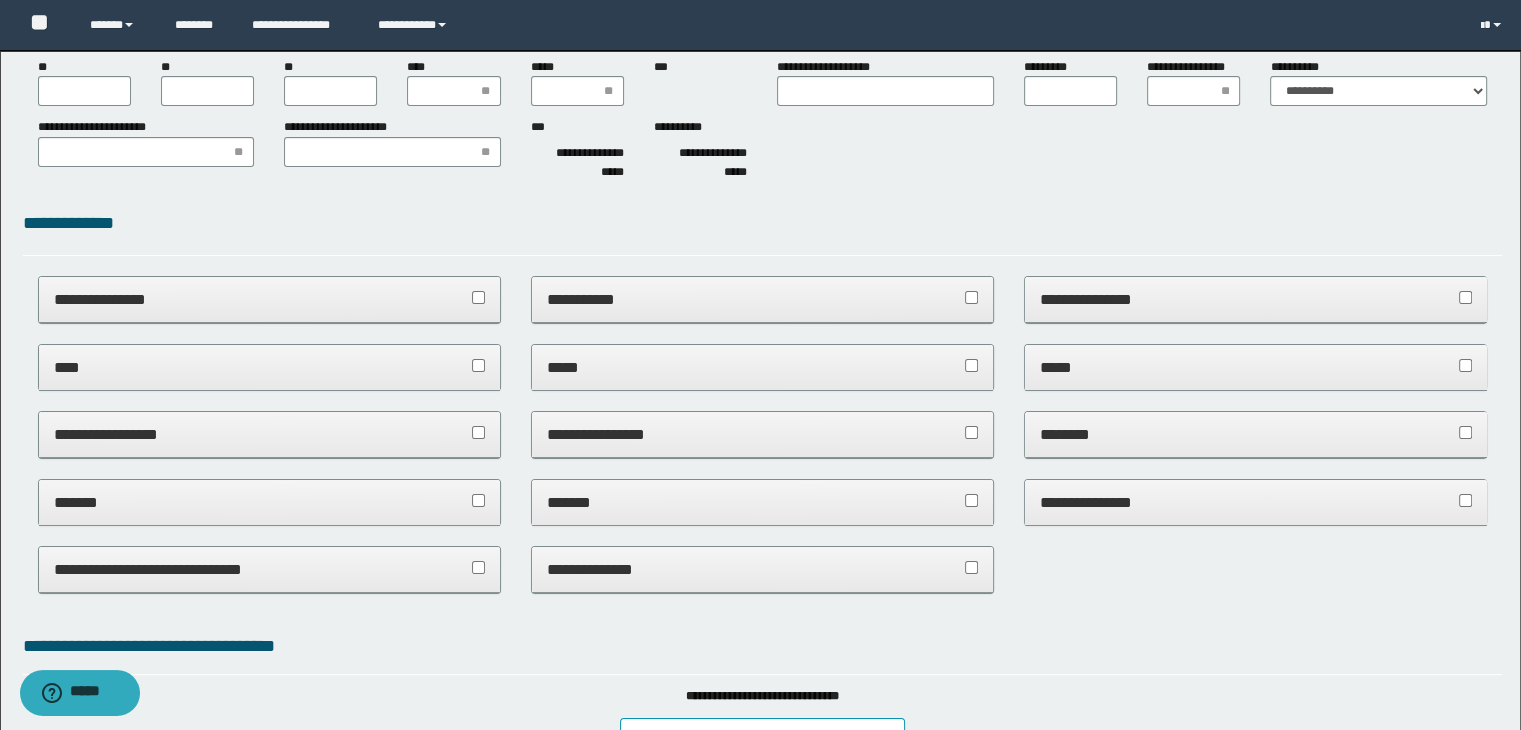 type 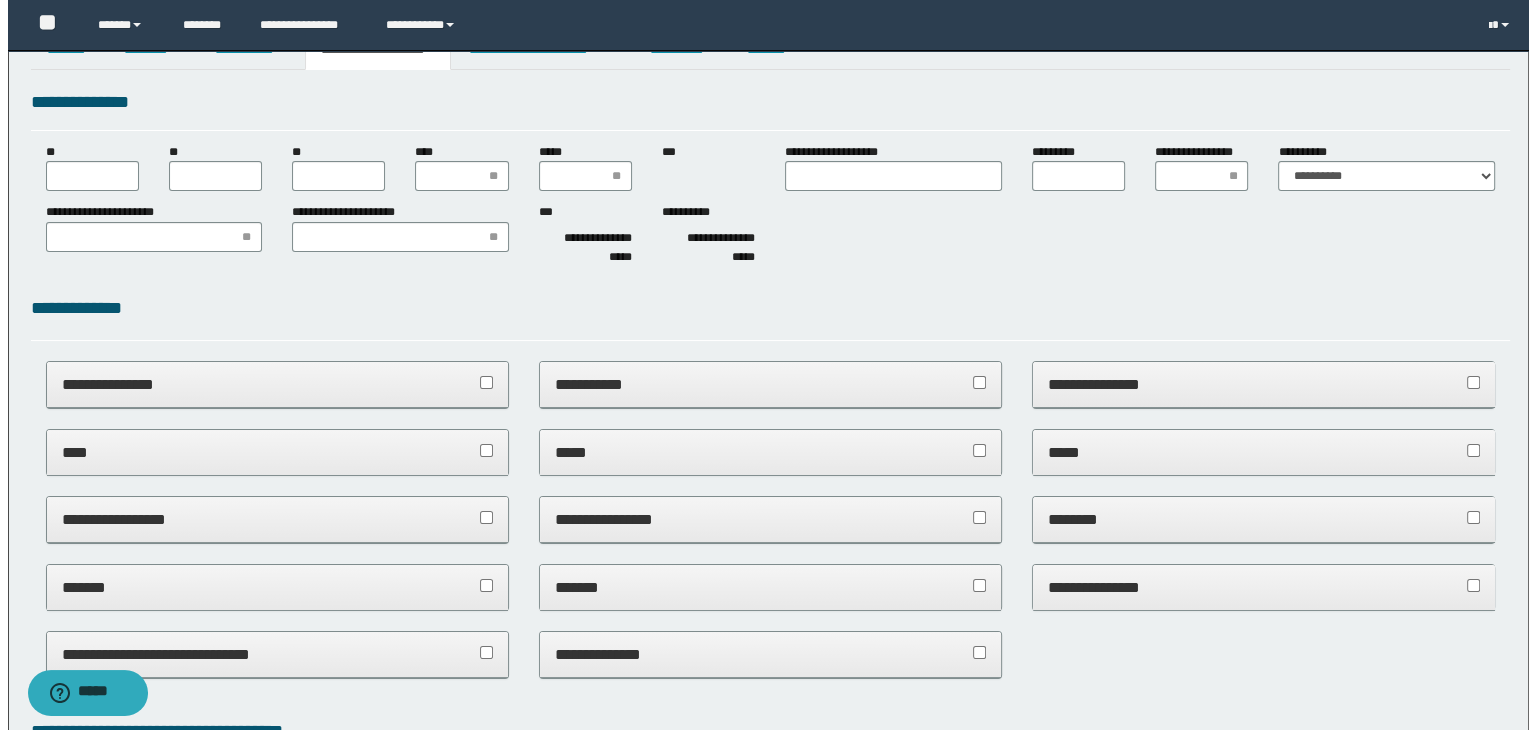 scroll, scrollTop: 0, scrollLeft: 0, axis: both 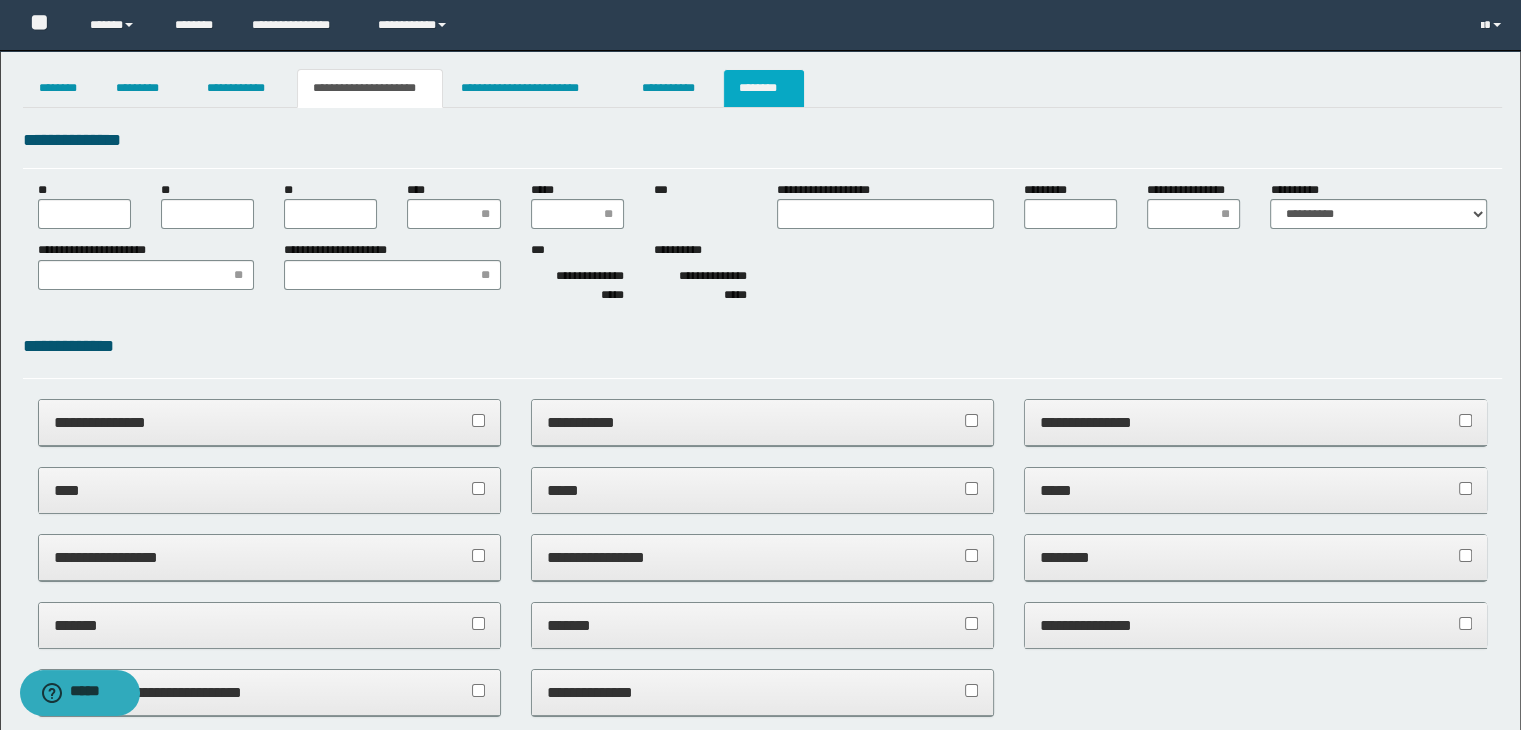 click on "********" at bounding box center (764, 88) 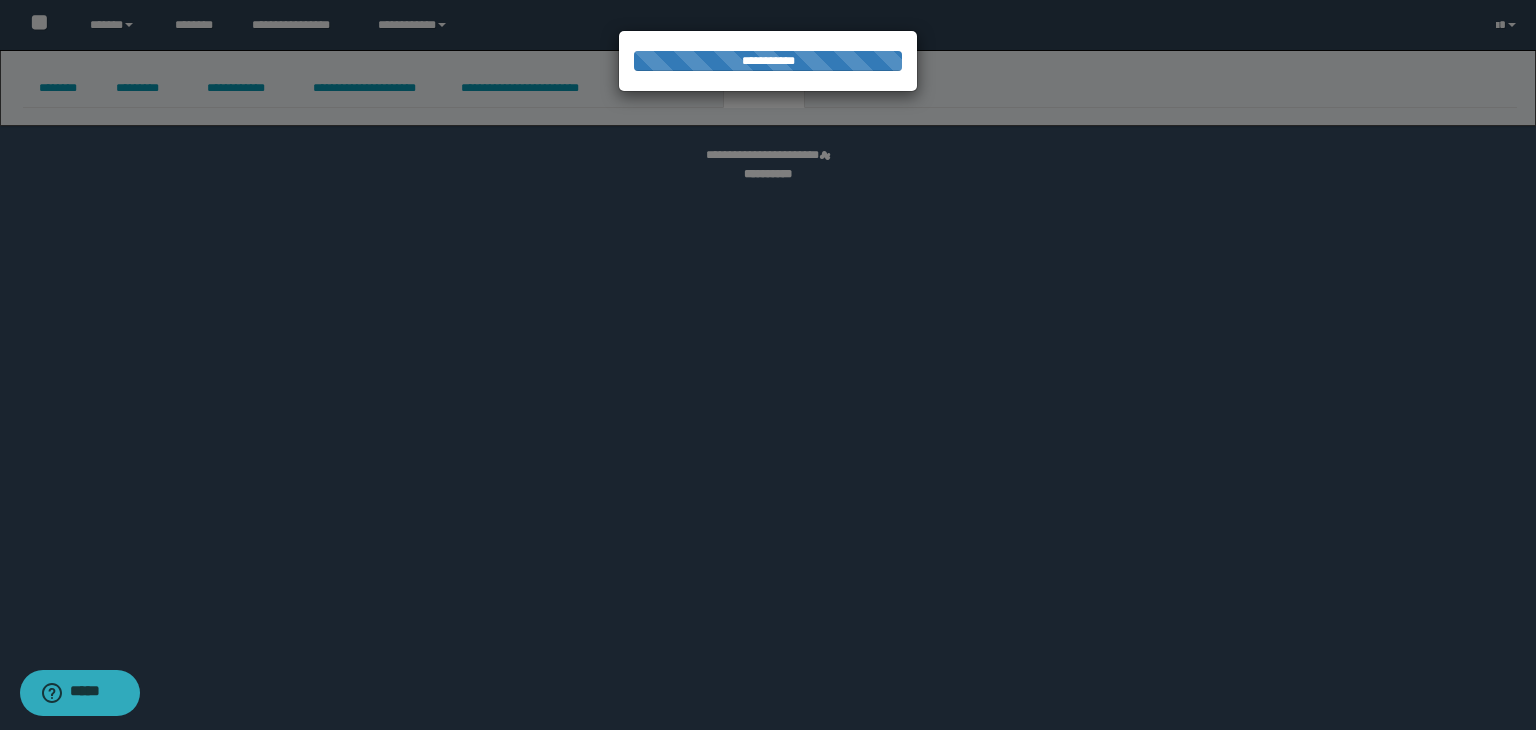select 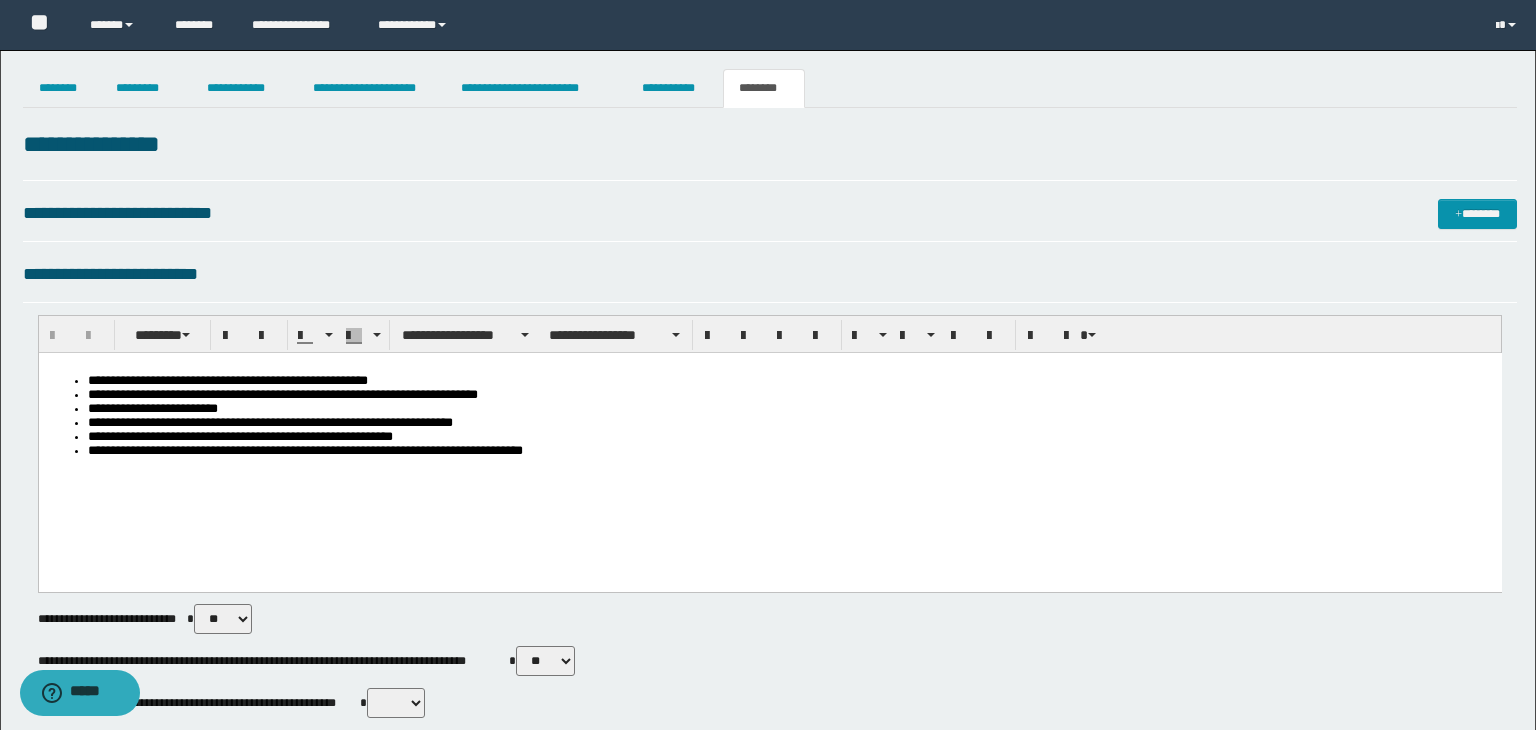 scroll, scrollTop: 0, scrollLeft: 0, axis: both 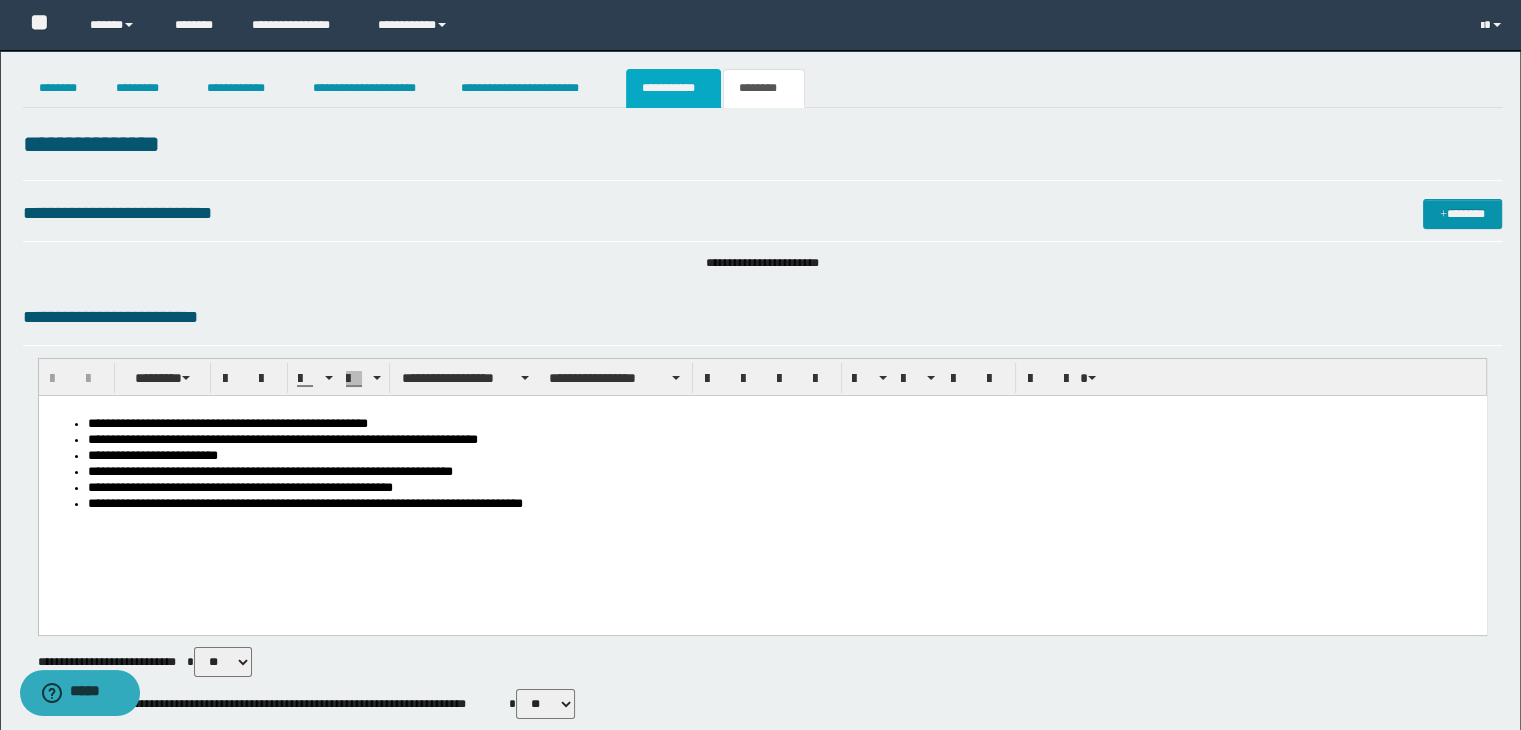 drag, startPoint x: 665, startPoint y: 83, endPoint x: 647, endPoint y: 132, distance: 52.201534 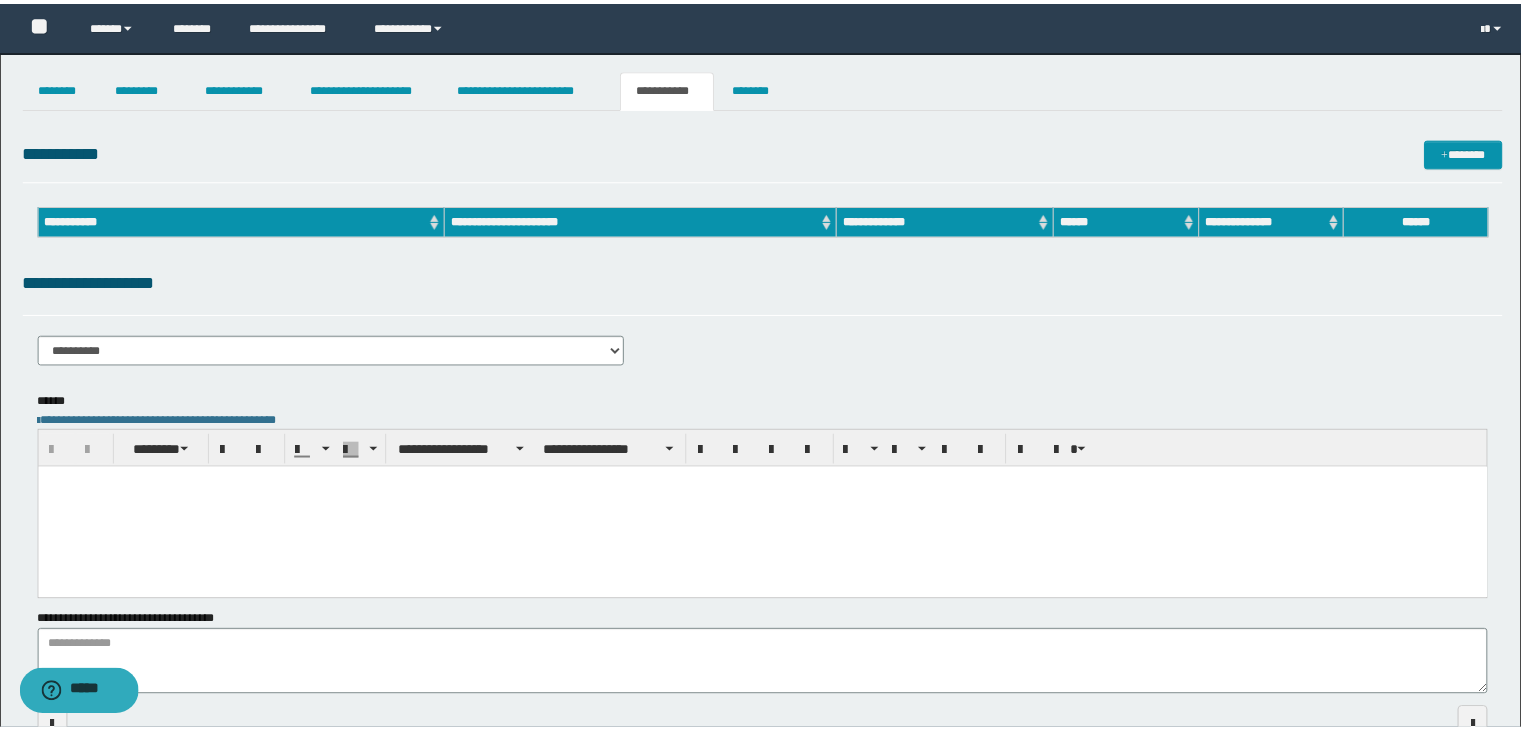 scroll, scrollTop: 0, scrollLeft: 0, axis: both 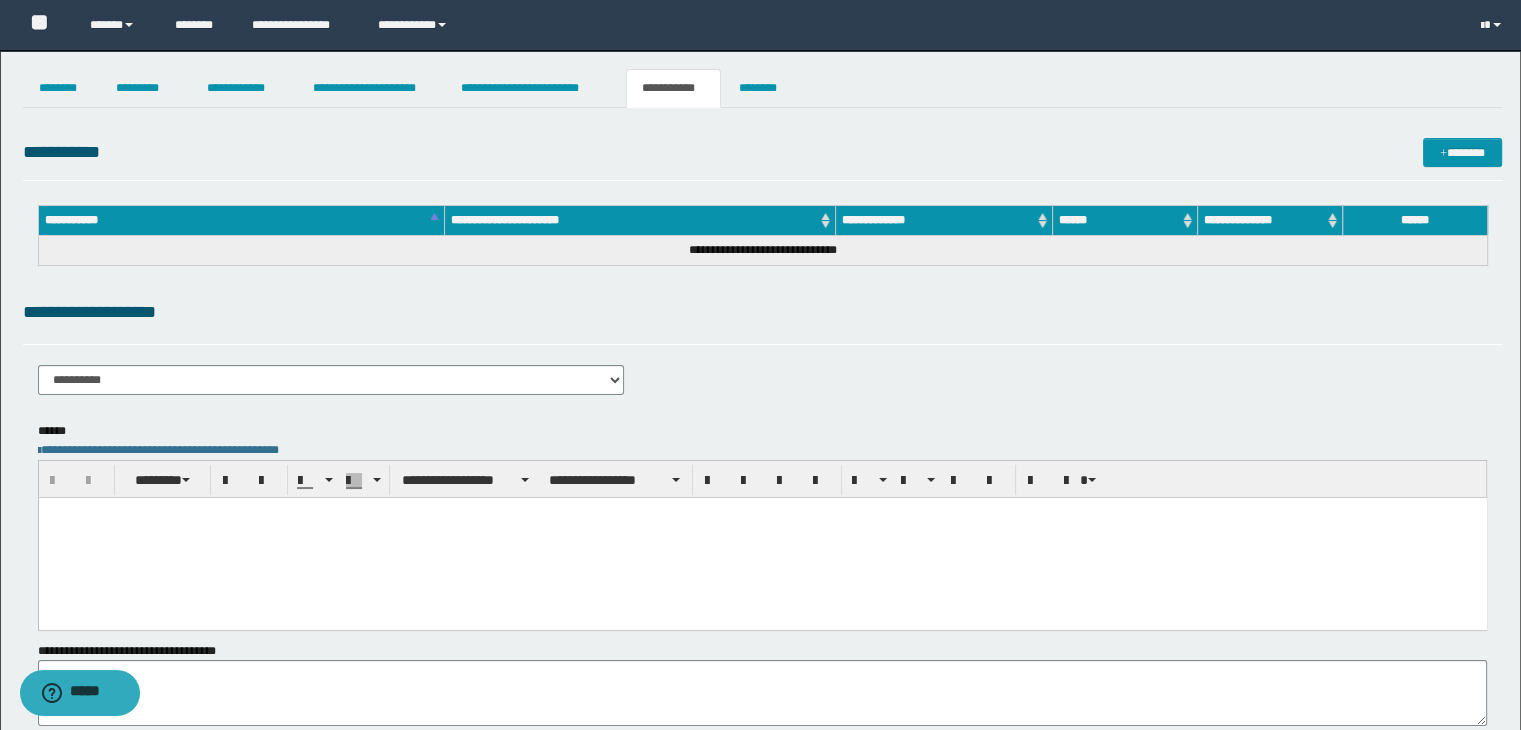 click at bounding box center [762, 537] 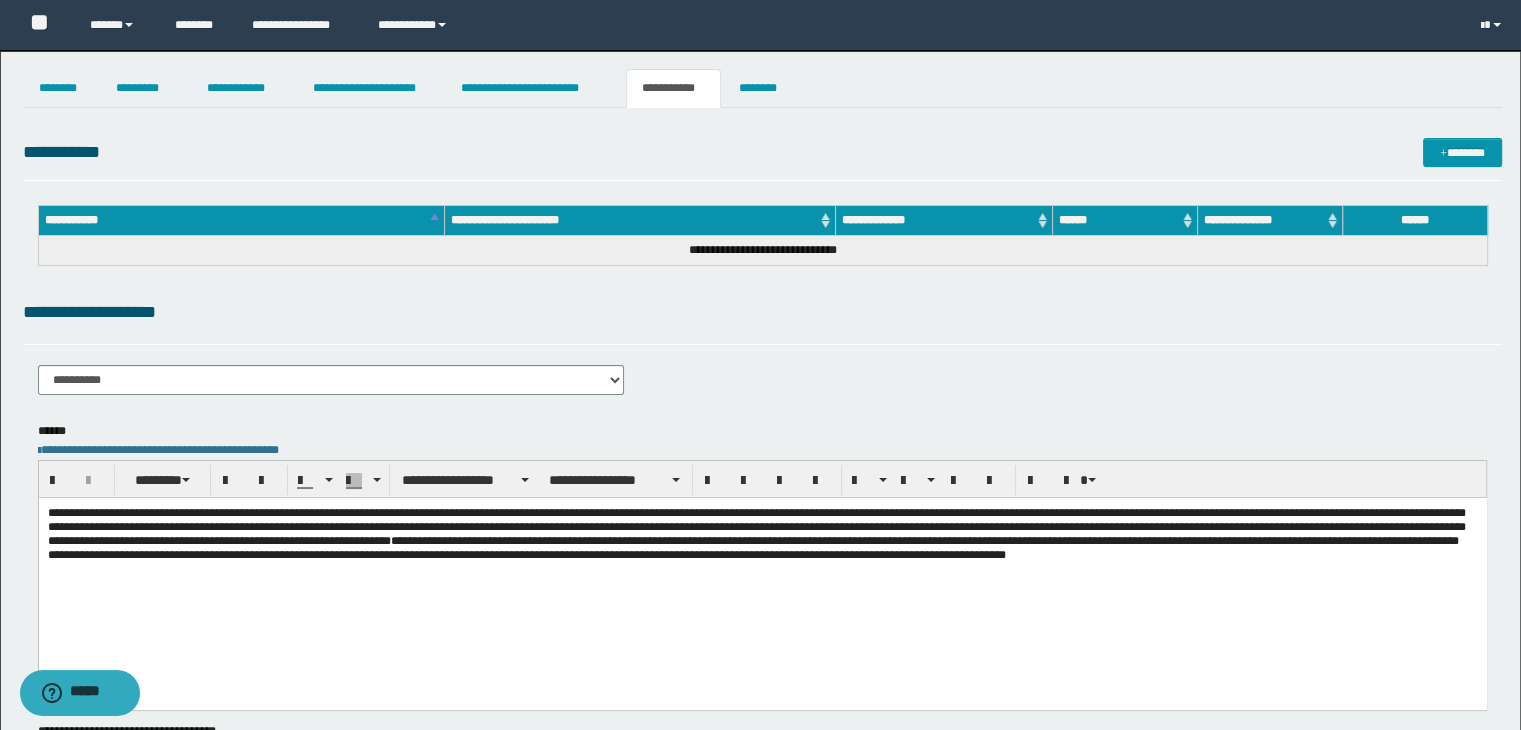 click on "**********" at bounding box center (752, 547) 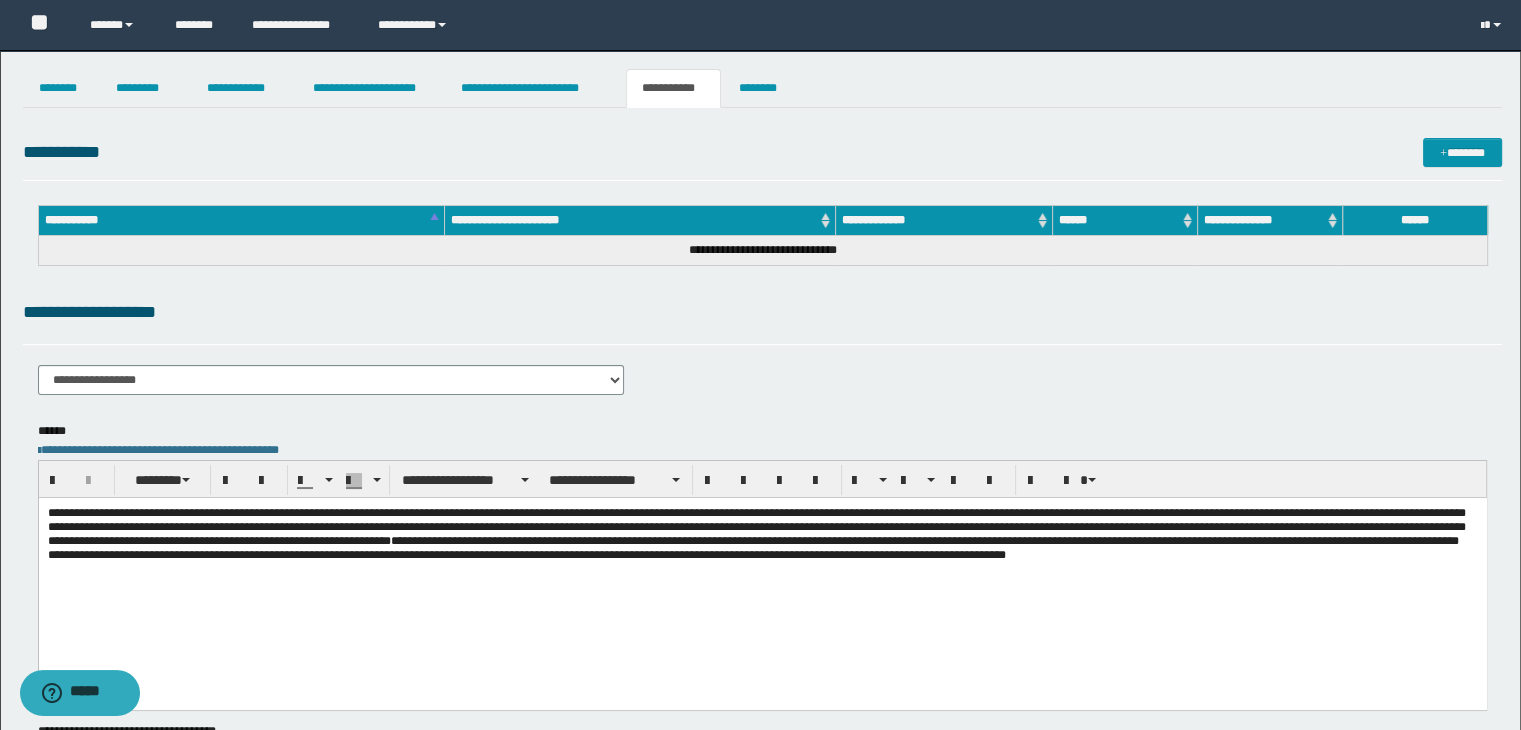 click on "**********" at bounding box center (331, 380) 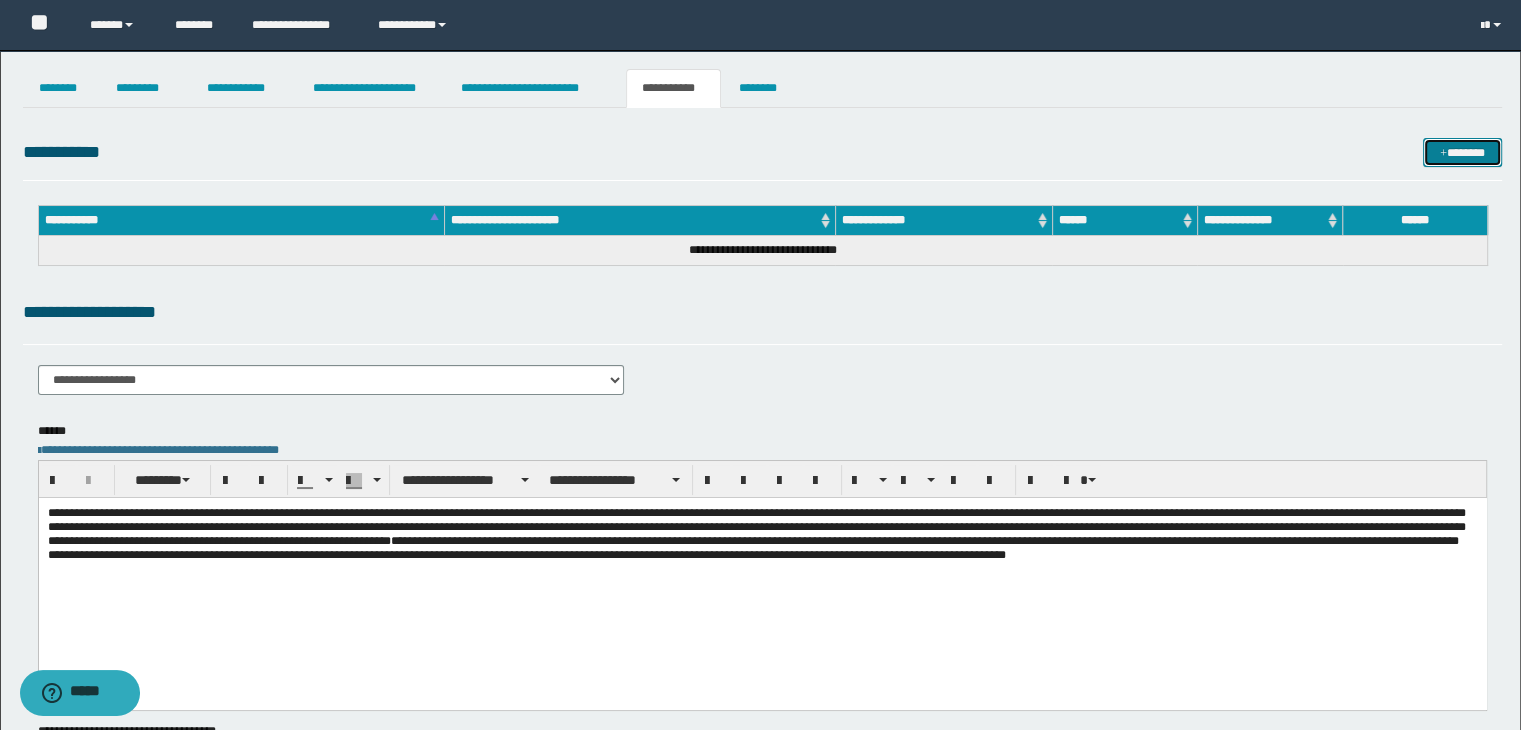 click at bounding box center [1443, 154] 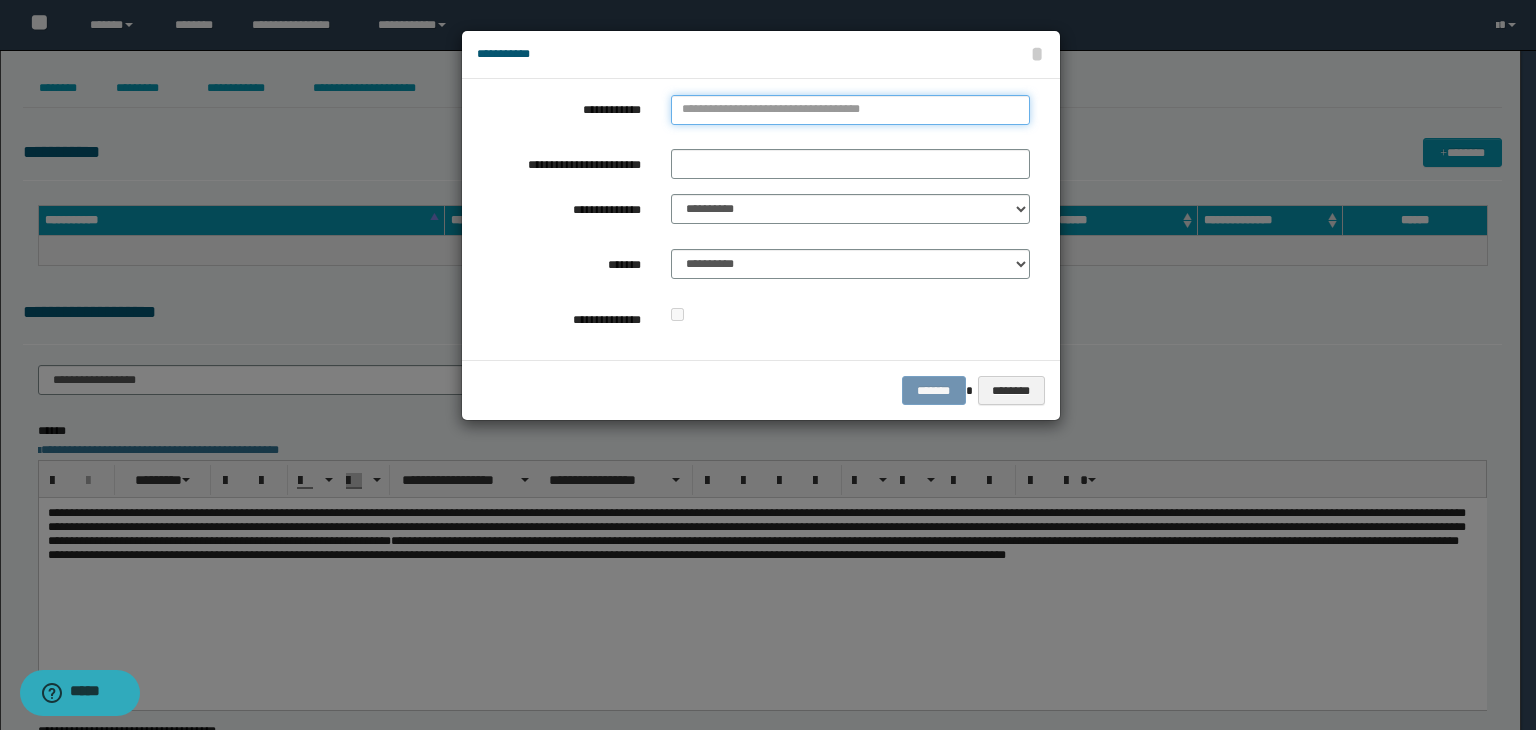 click on "**********" at bounding box center [850, 110] 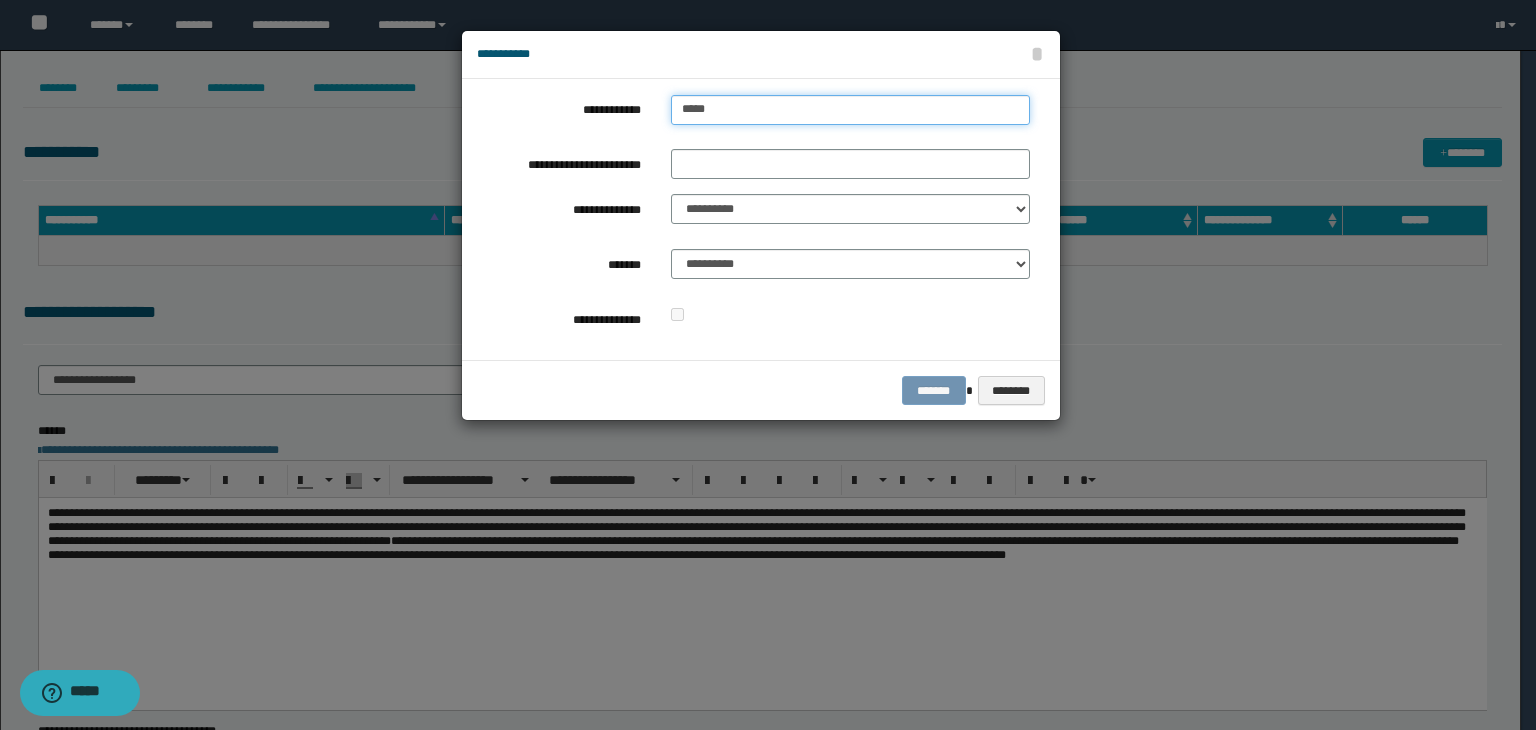 type on "******" 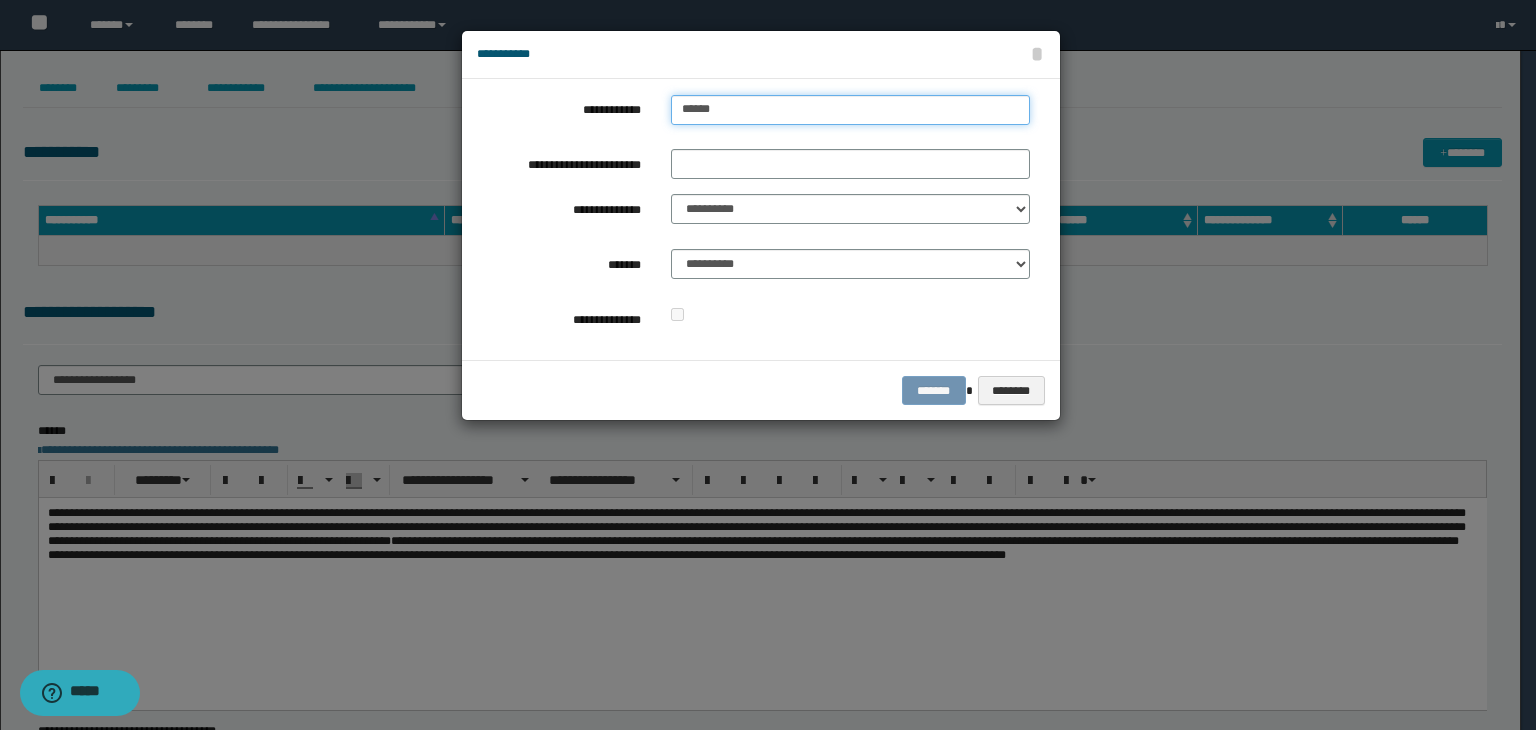 type on "******" 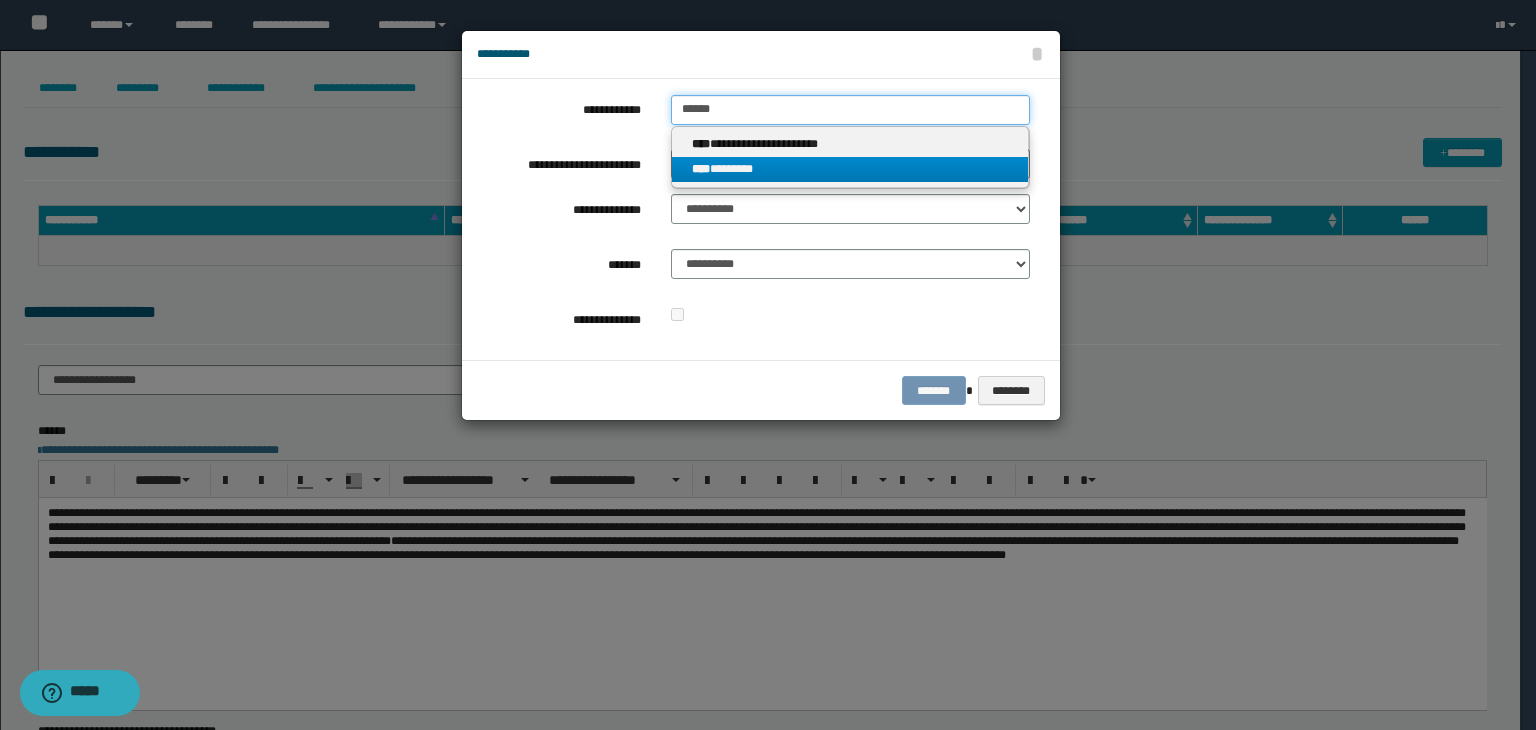 type on "******" 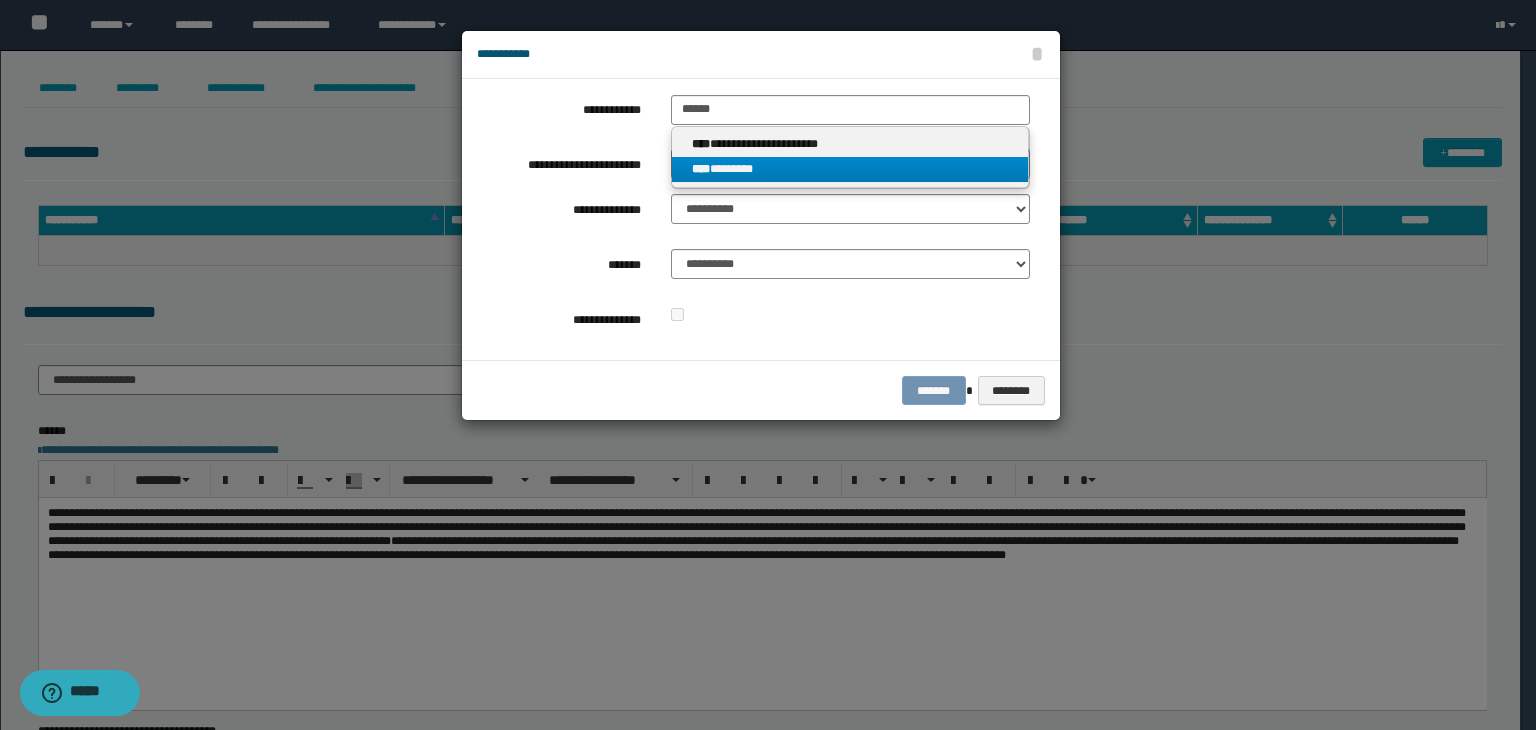 click on "**** ********" at bounding box center (850, 169) 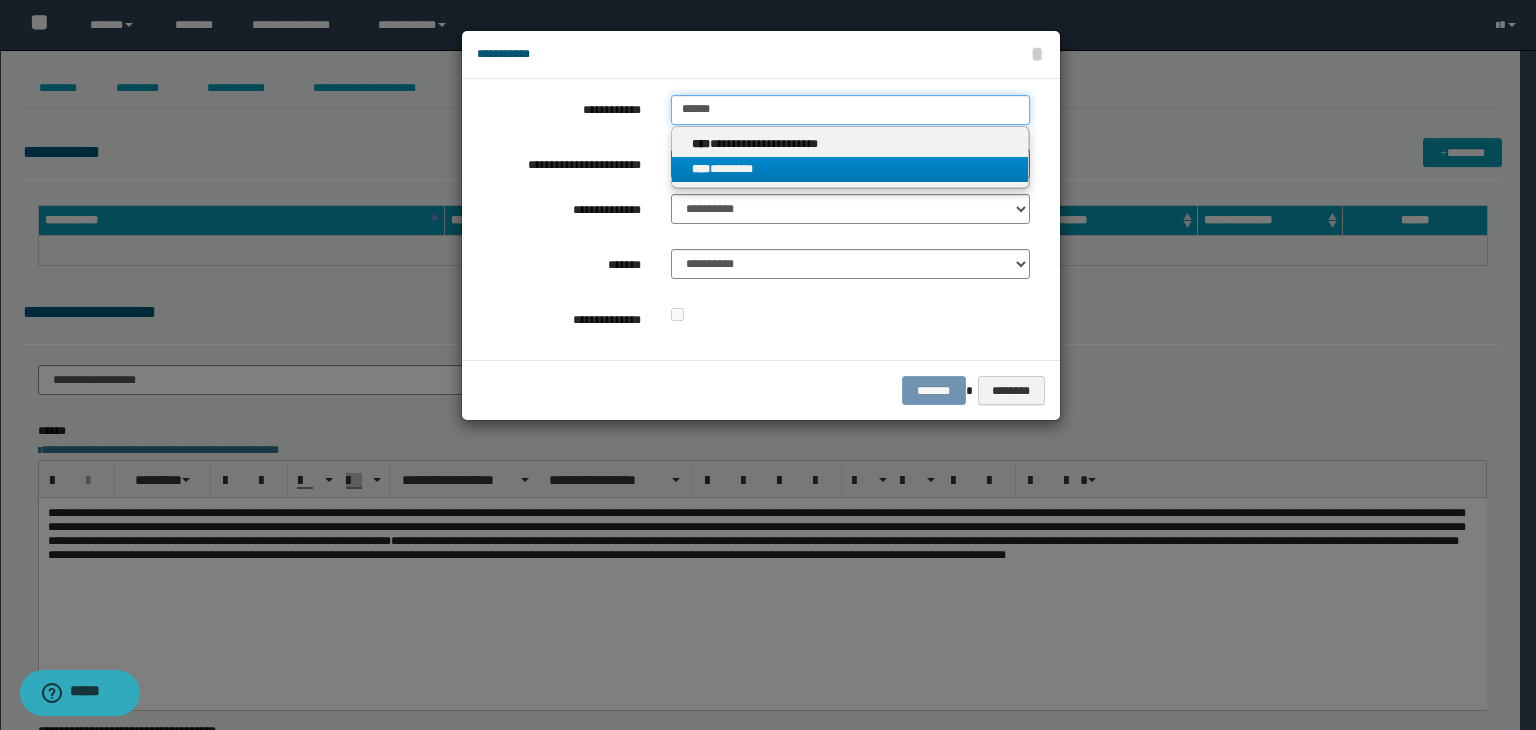 type 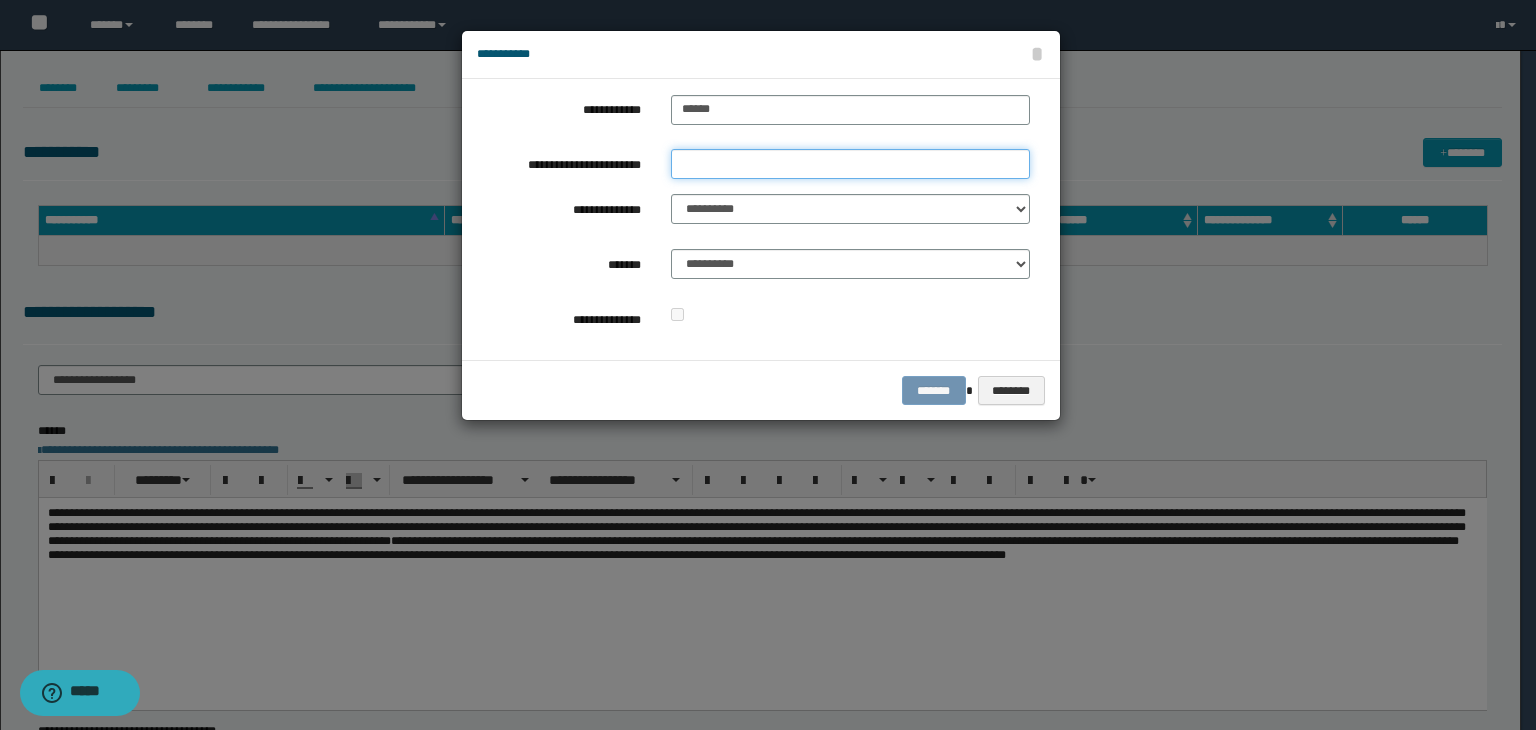 click on "**********" at bounding box center (850, 164) 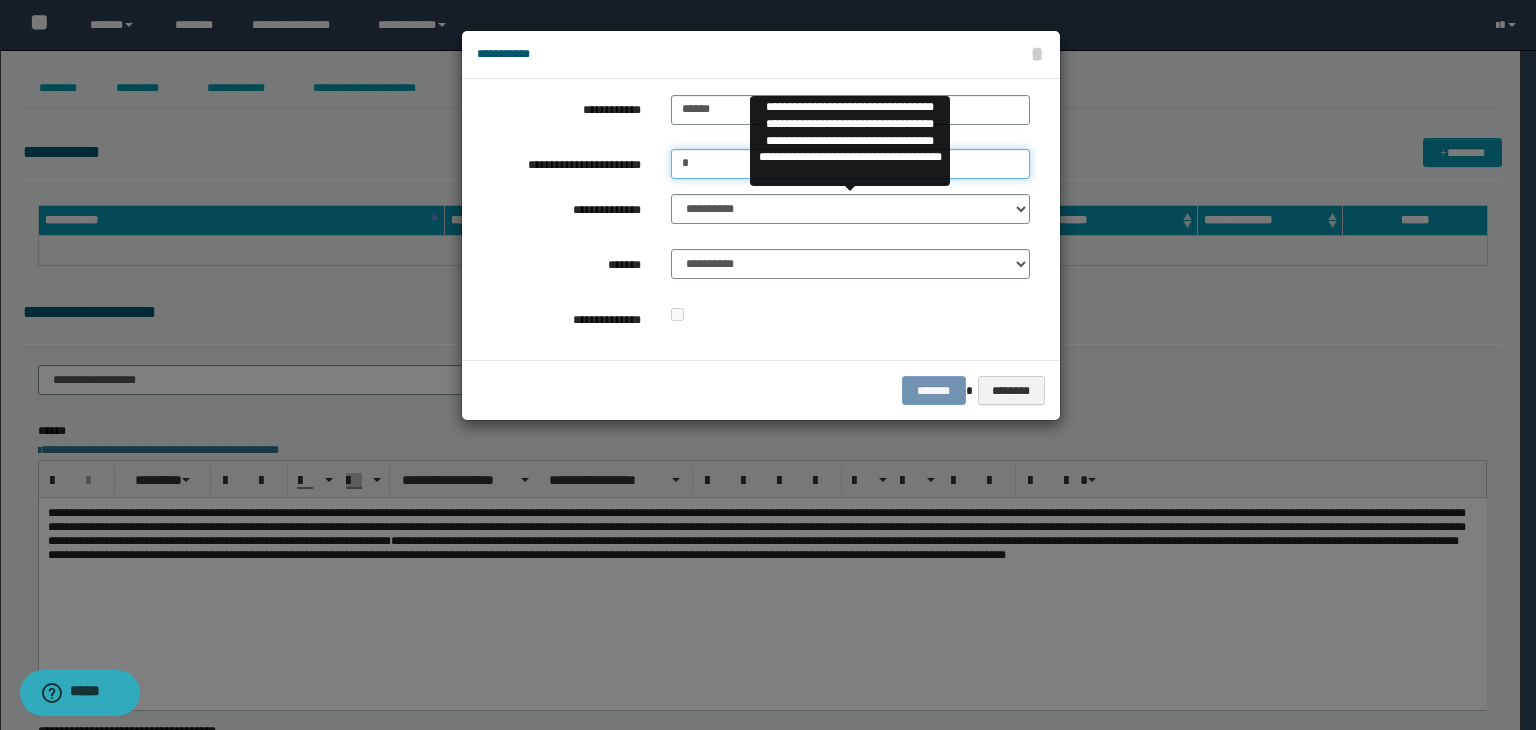 type on "*" 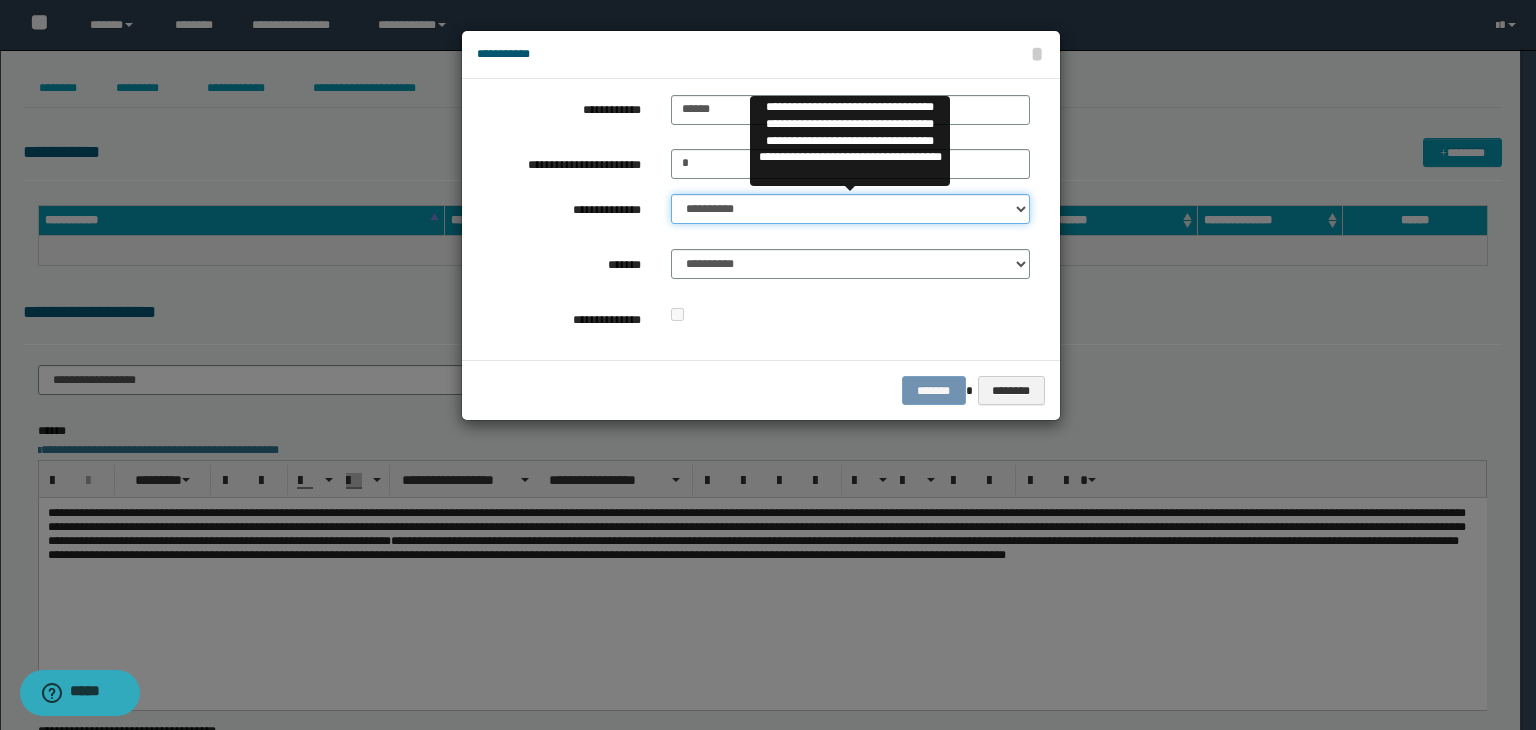 click on "**********" at bounding box center (850, 209) 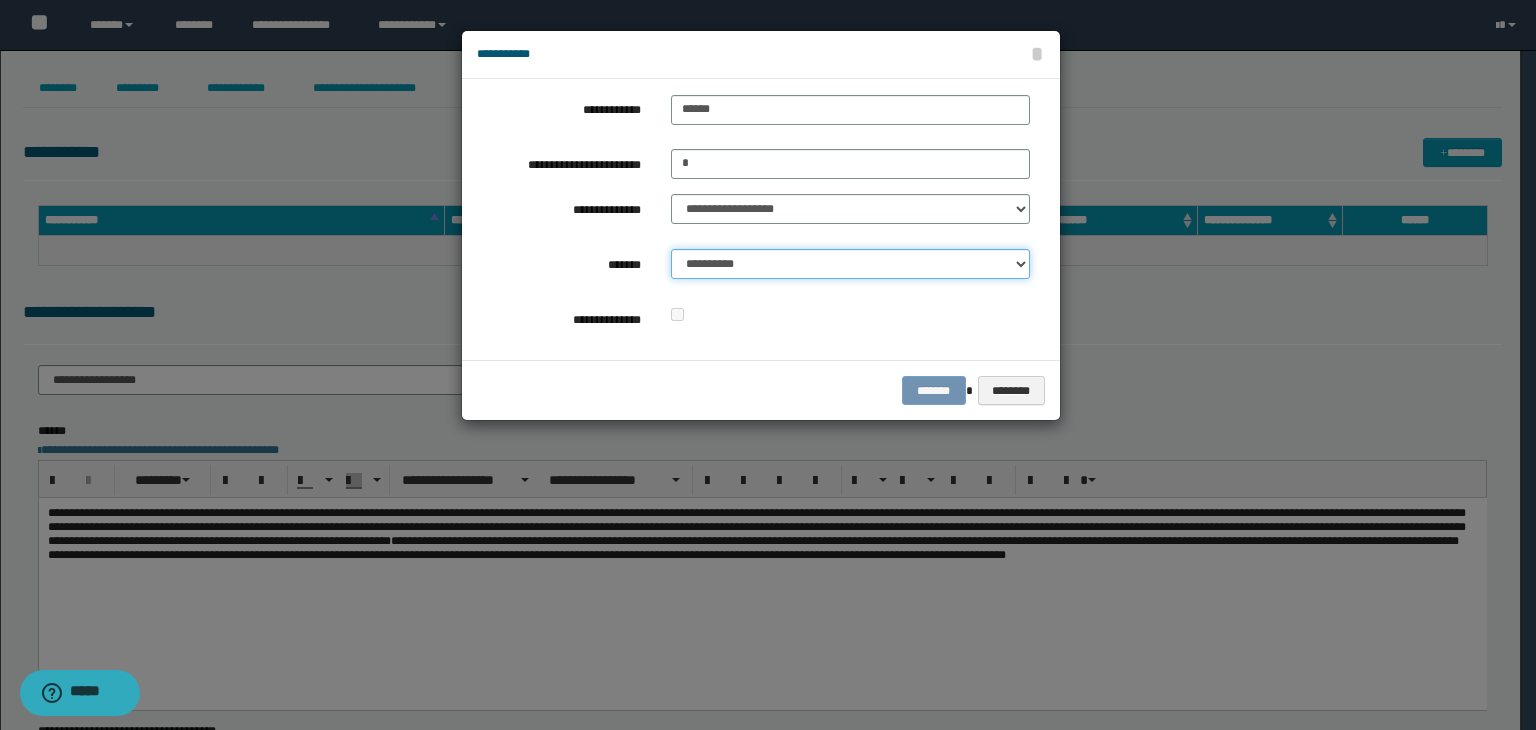 click on "**********" at bounding box center [850, 264] 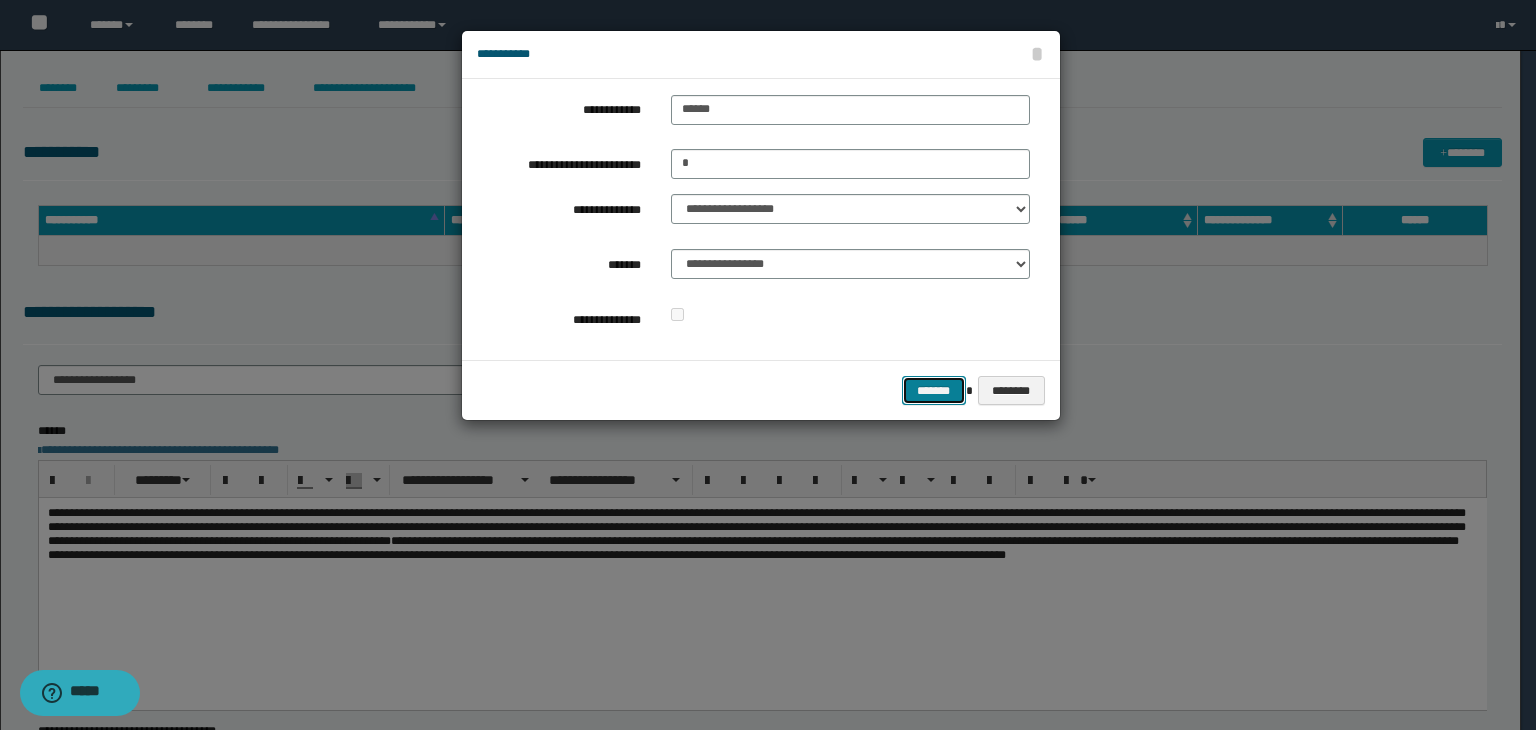click on "*******" at bounding box center [934, 391] 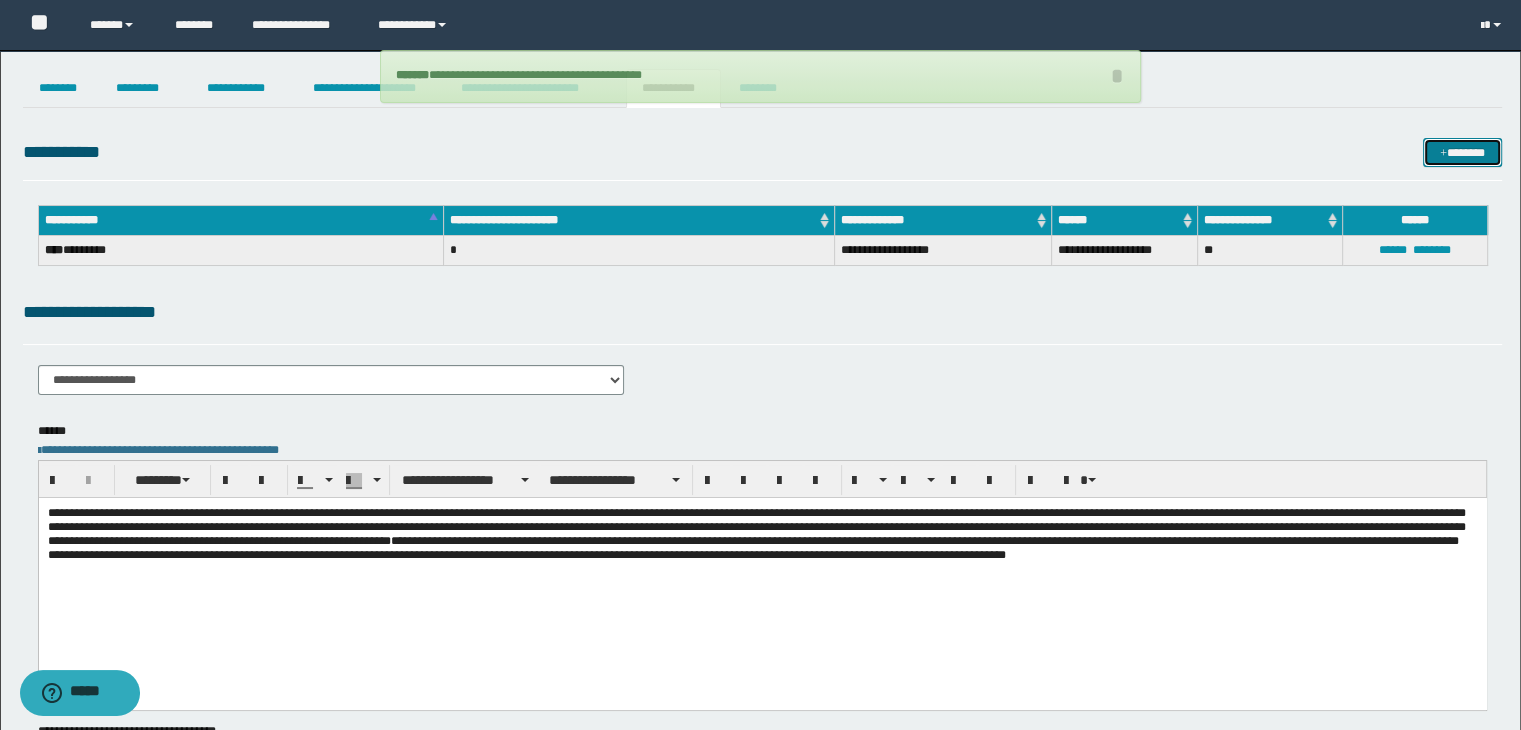 type 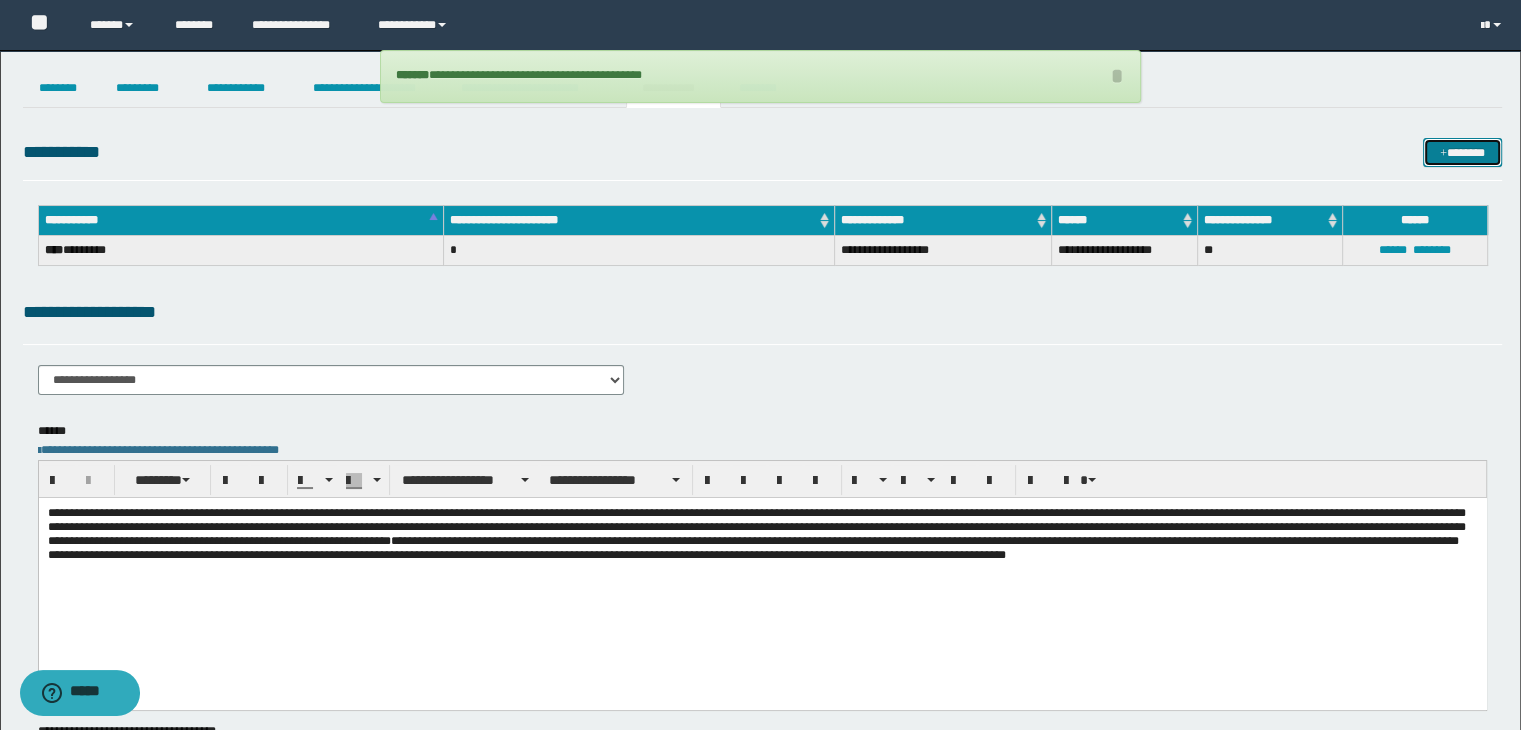 click at bounding box center (1443, 154) 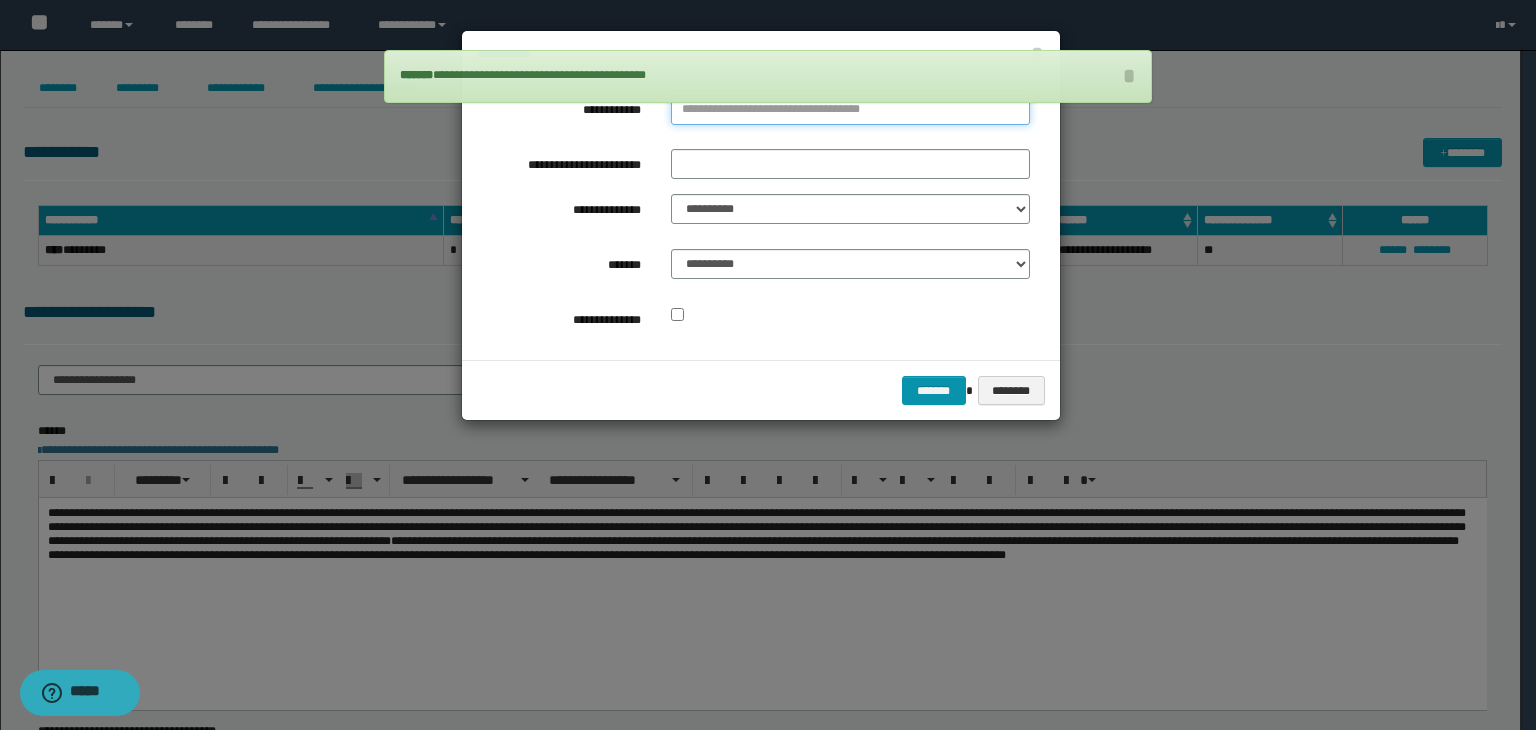 type on "**********" 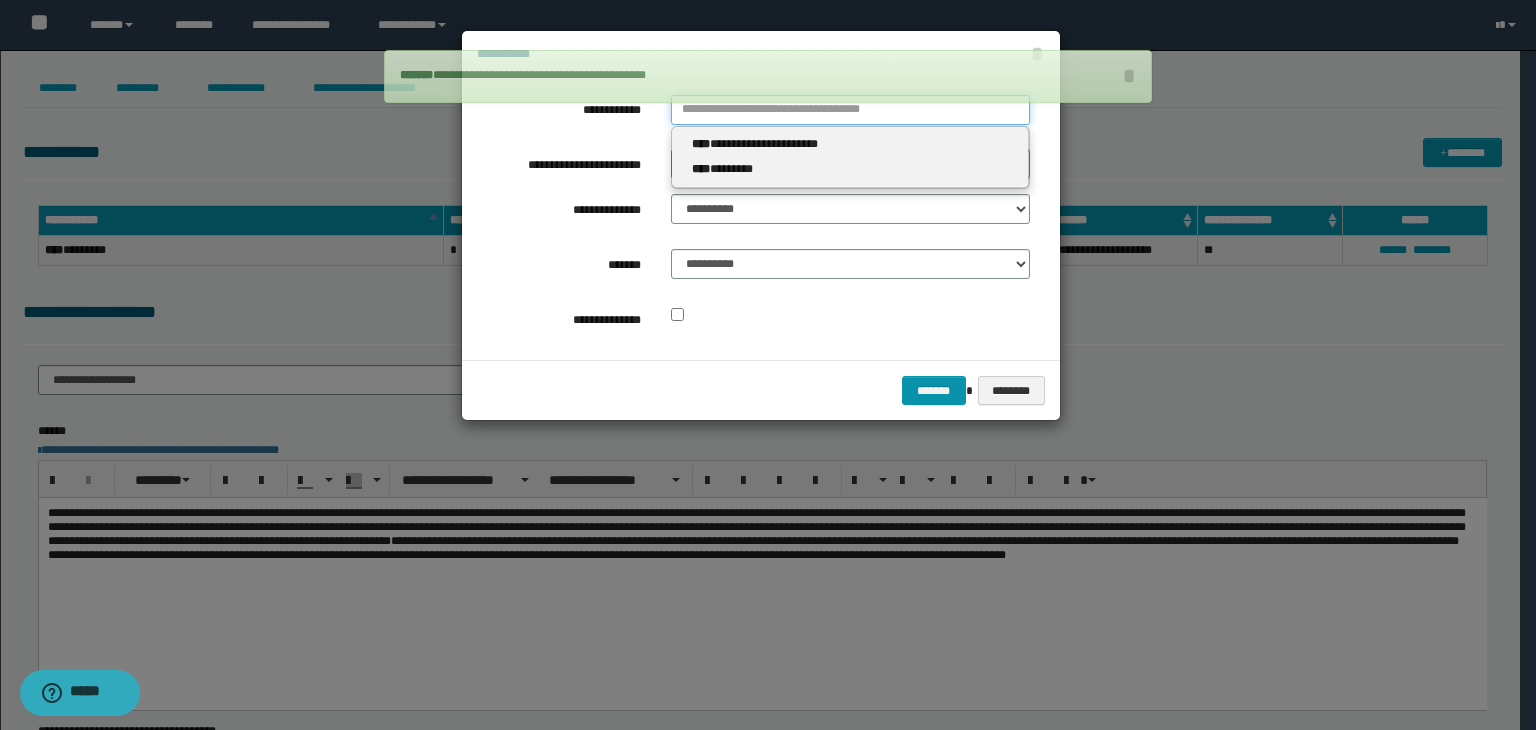 click on "**********" at bounding box center (850, 110) 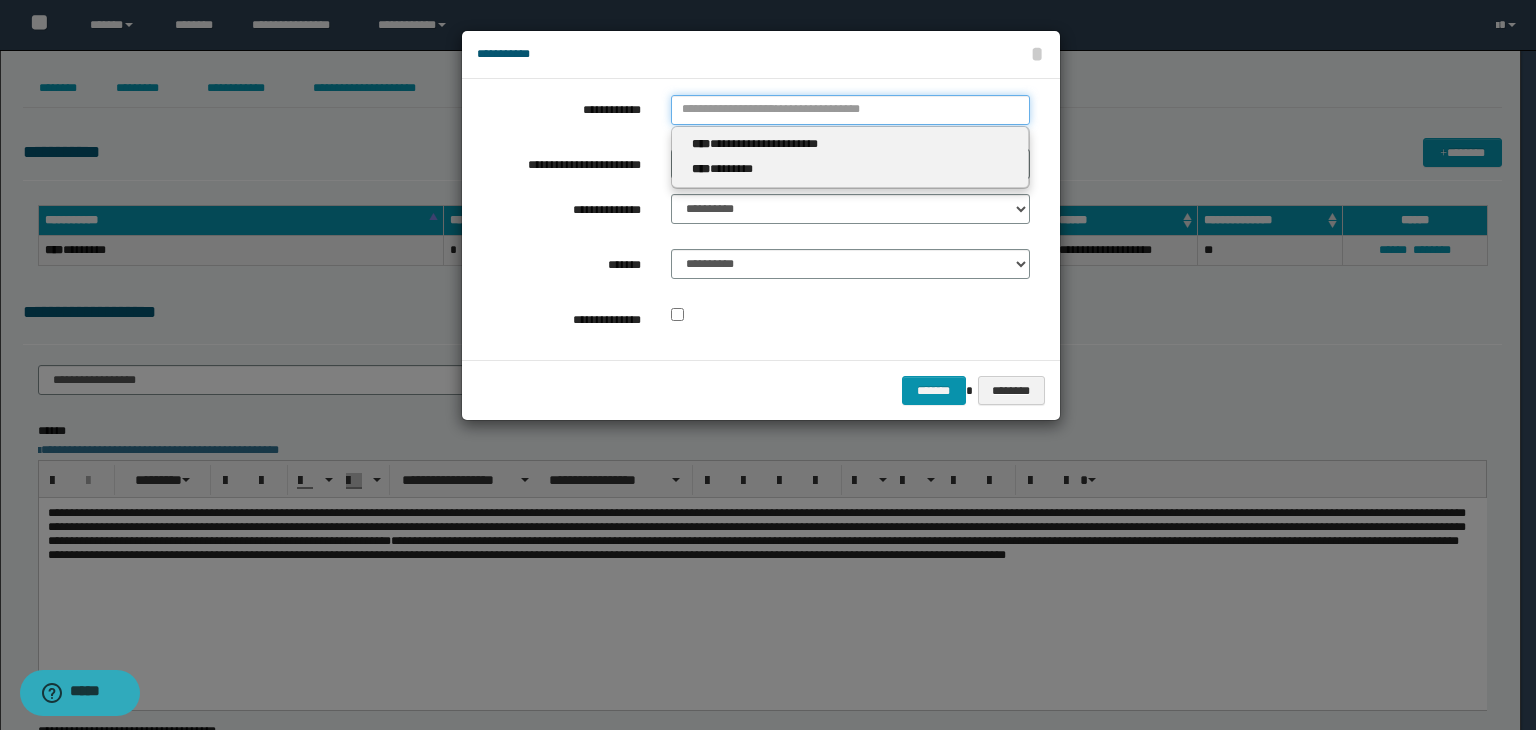 type 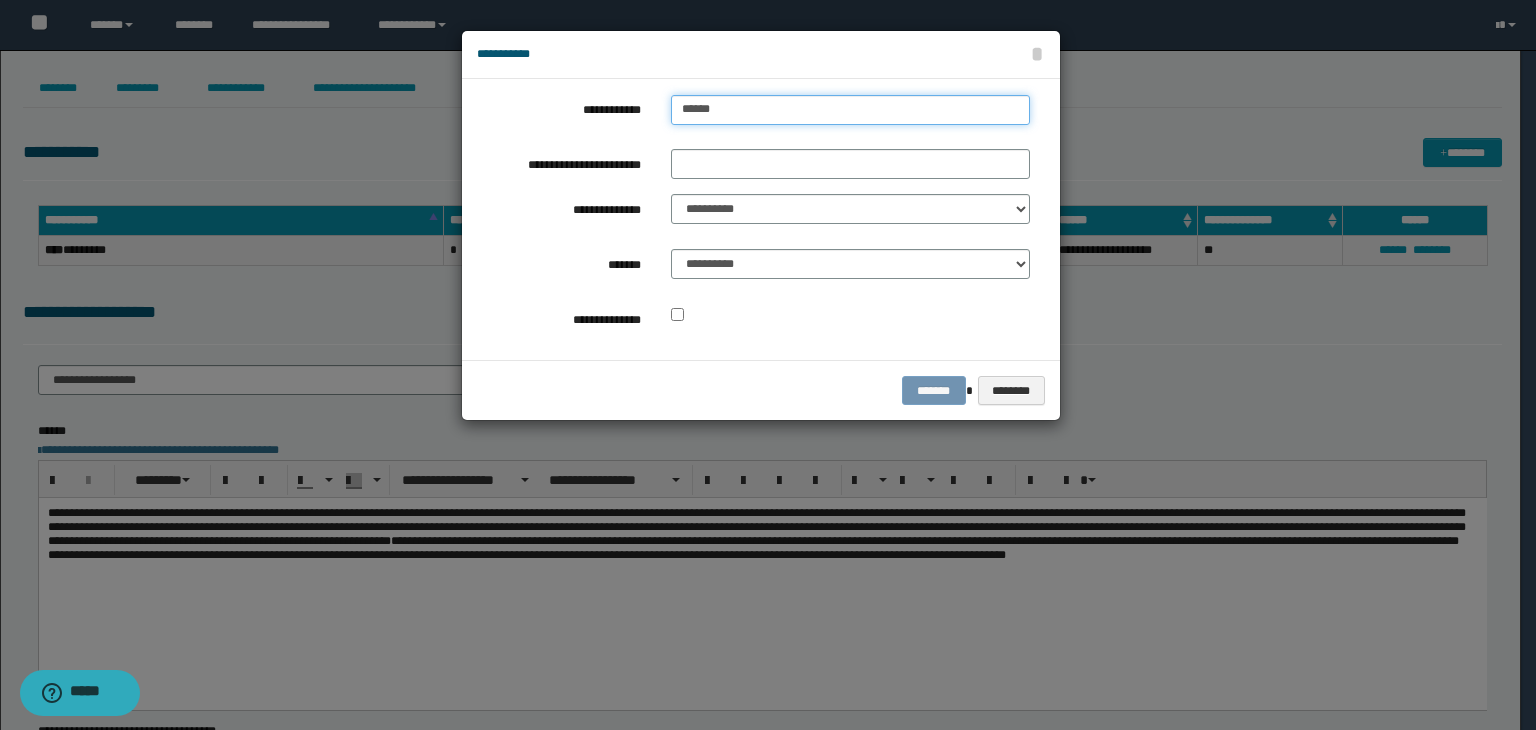 type on "*******" 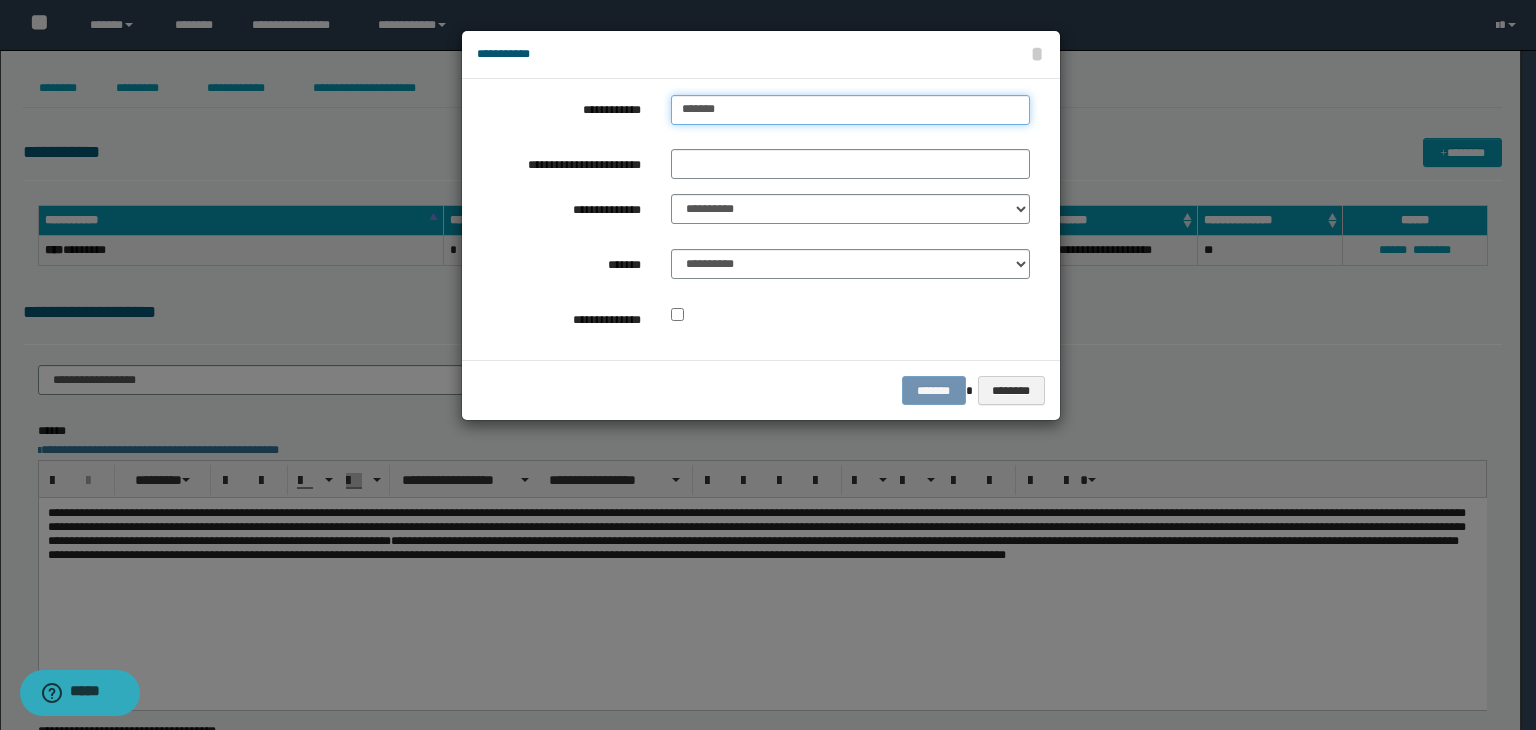 type on "**********" 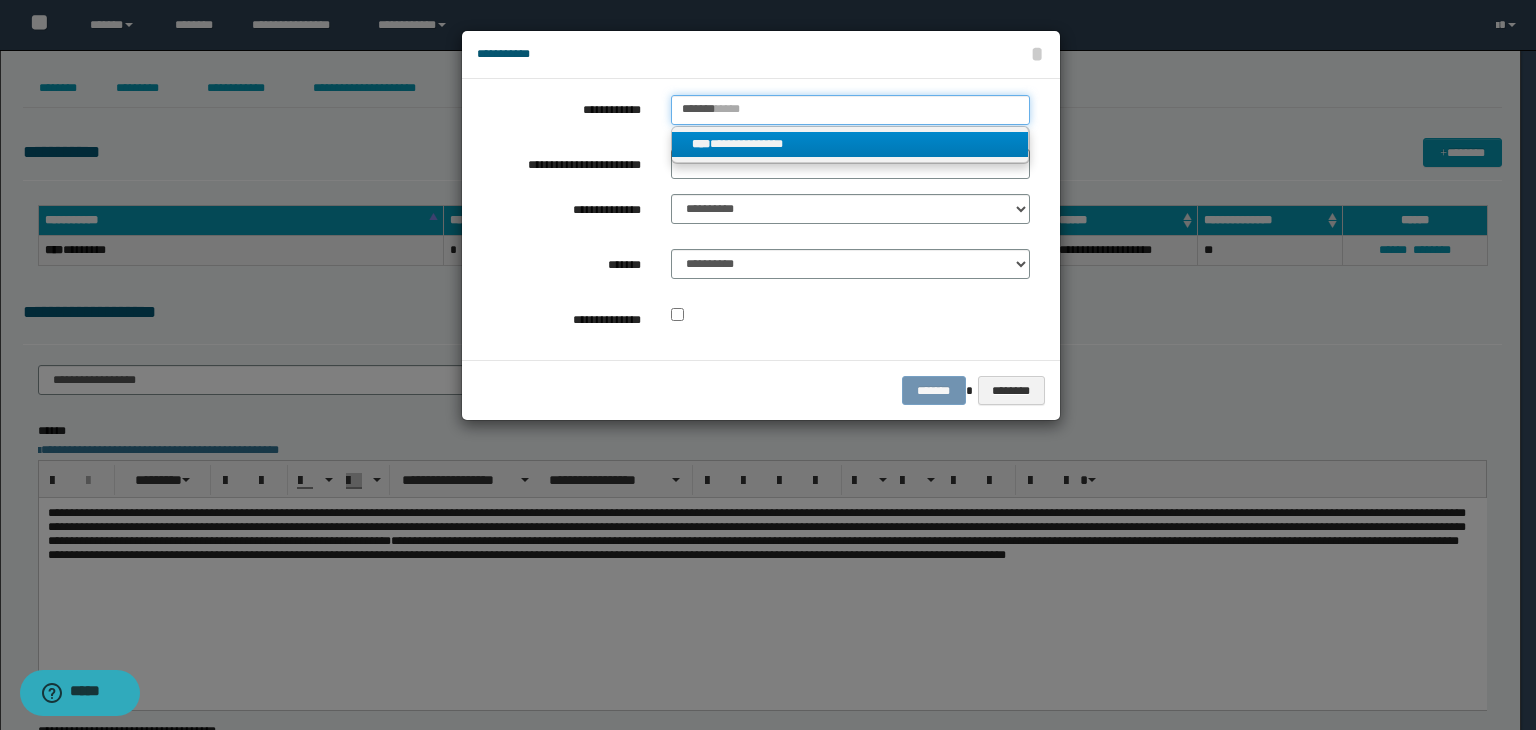 type on "*******" 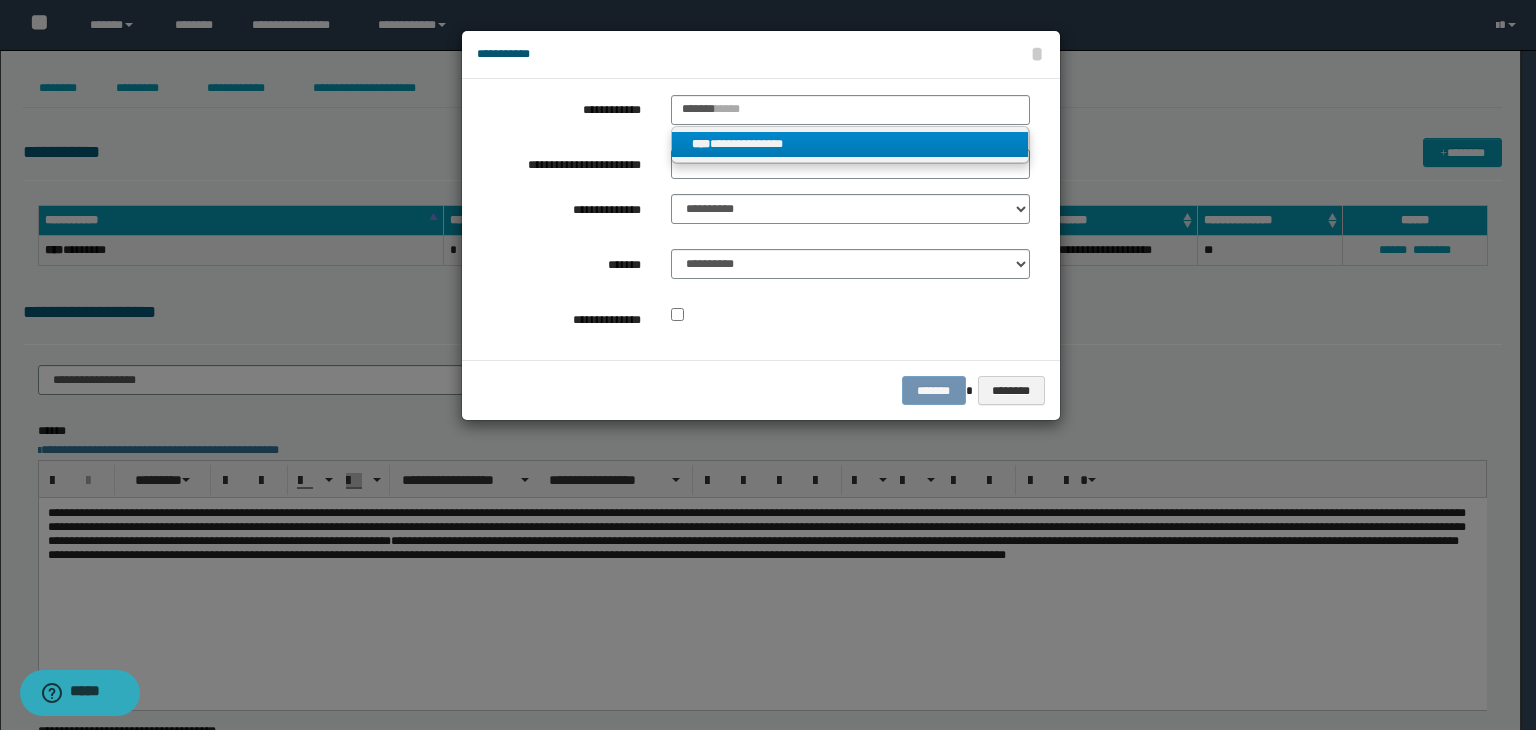 click on "**********" at bounding box center (850, 144) 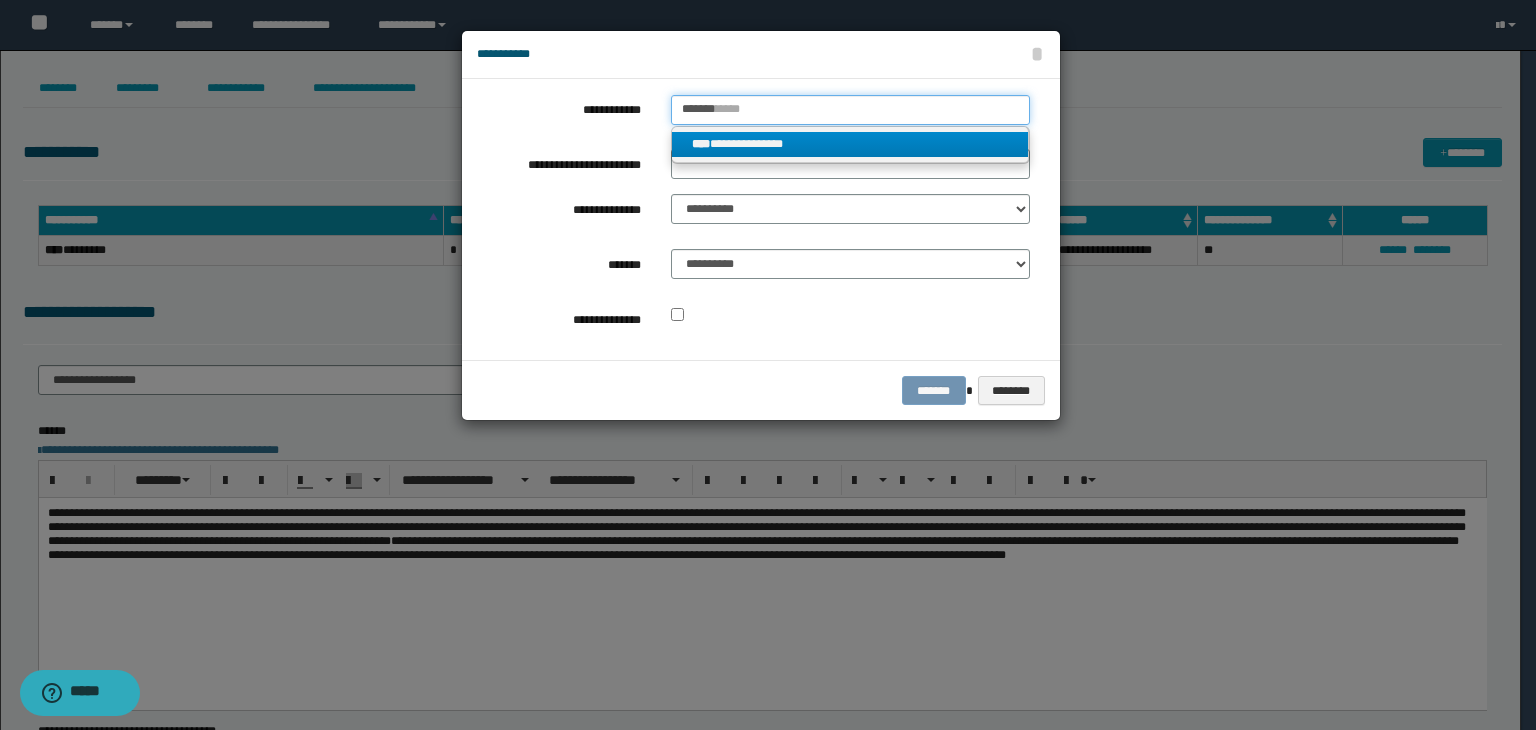 type 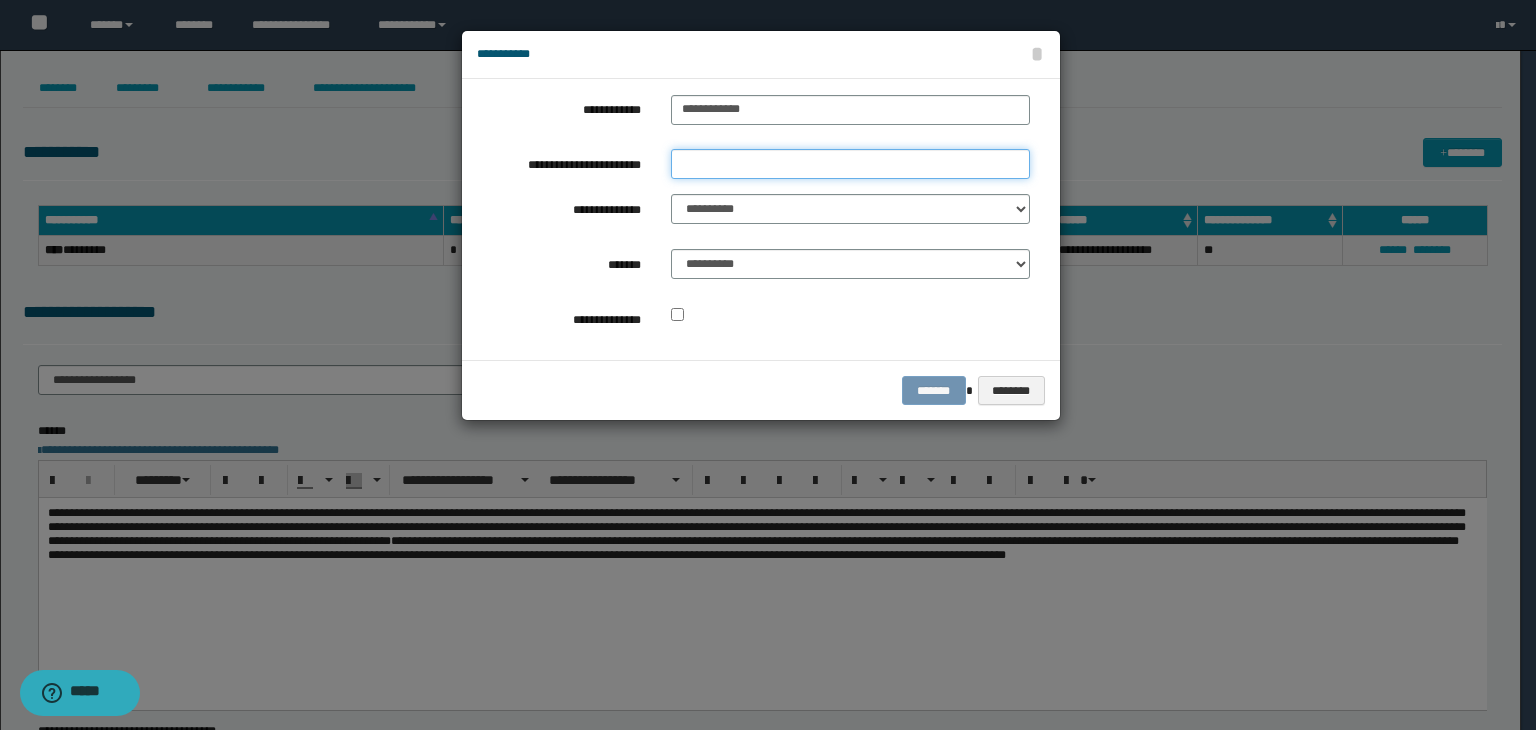 click on "**********" at bounding box center (850, 164) 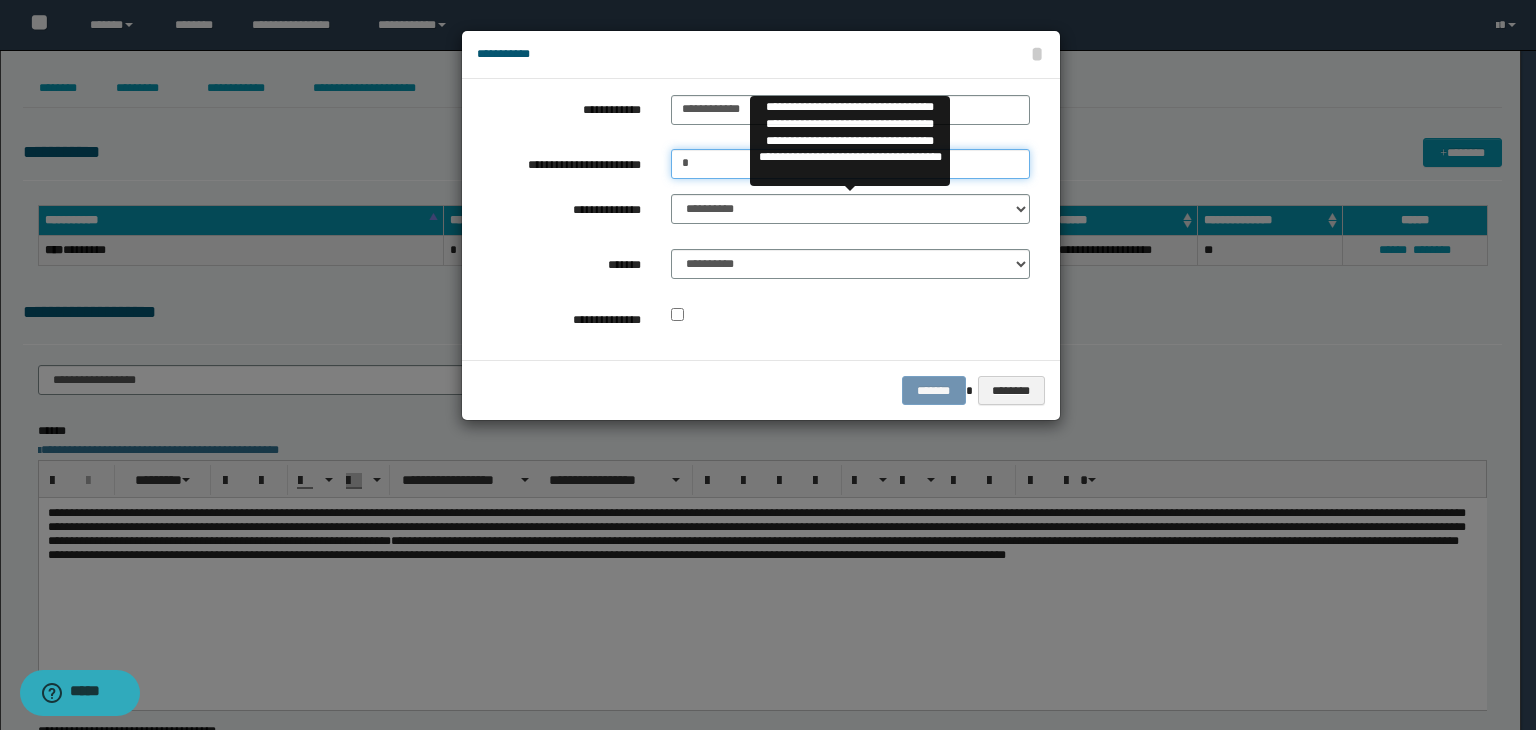 type on "*" 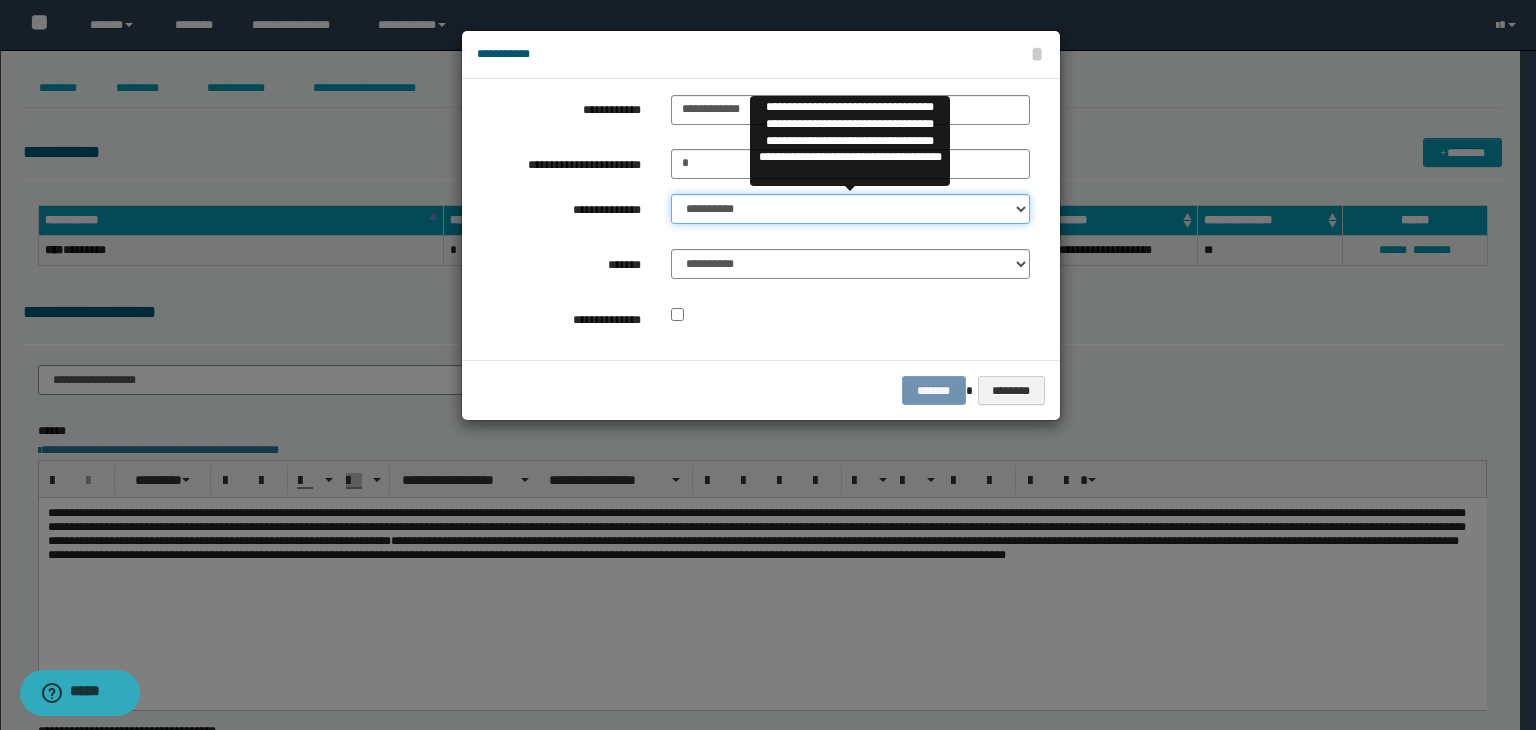 click on "**********" at bounding box center [850, 209] 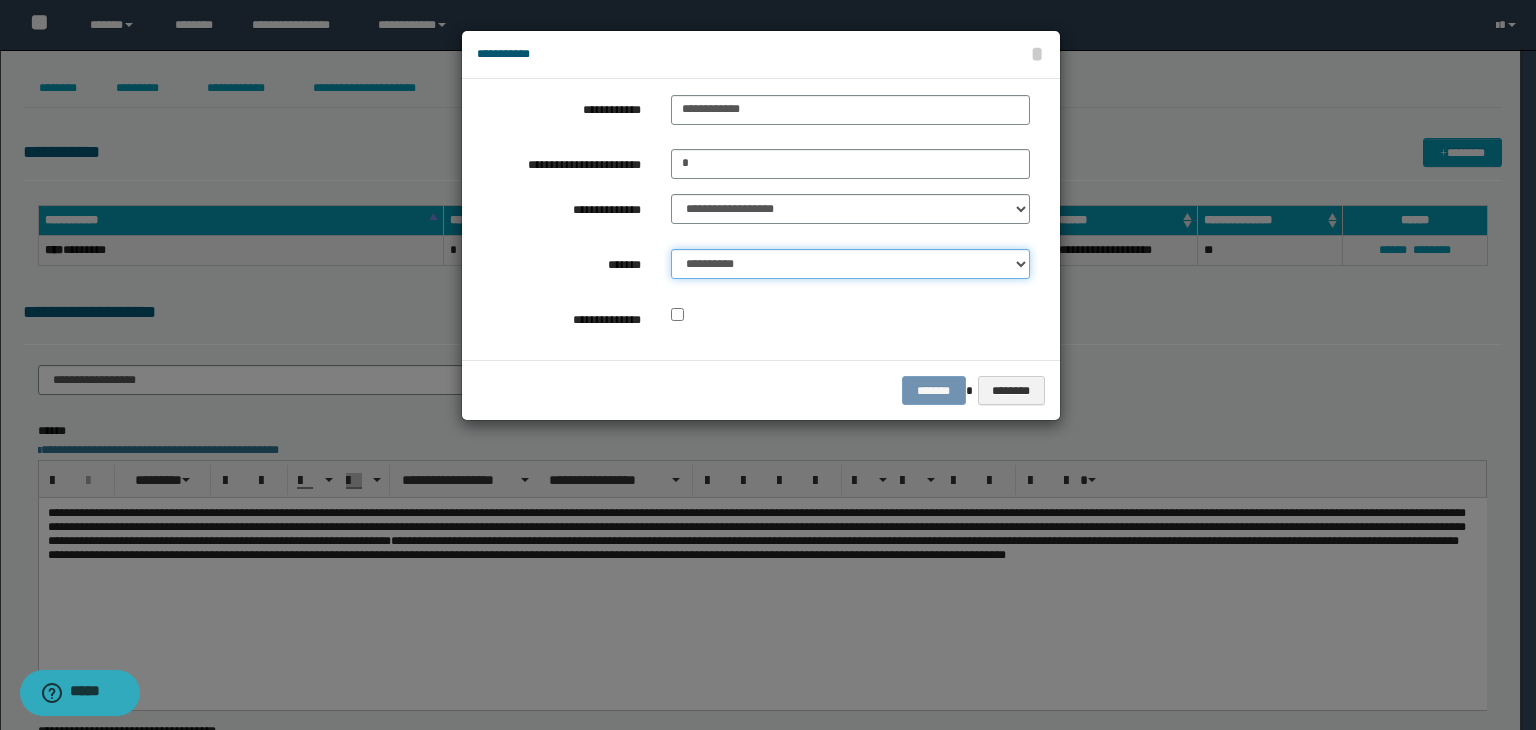 click on "**********" at bounding box center [850, 264] 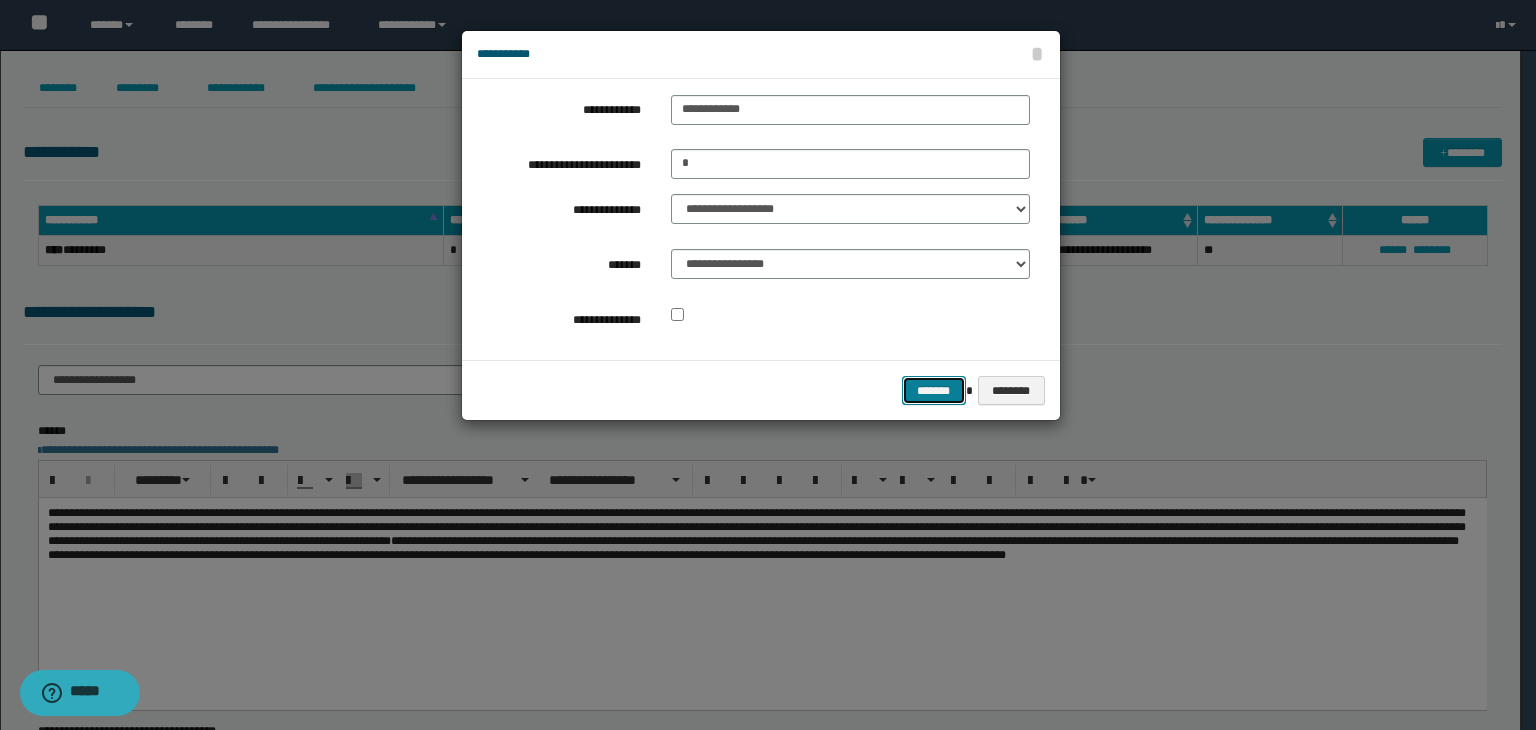 click on "*******" at bounding box center (934, 391) 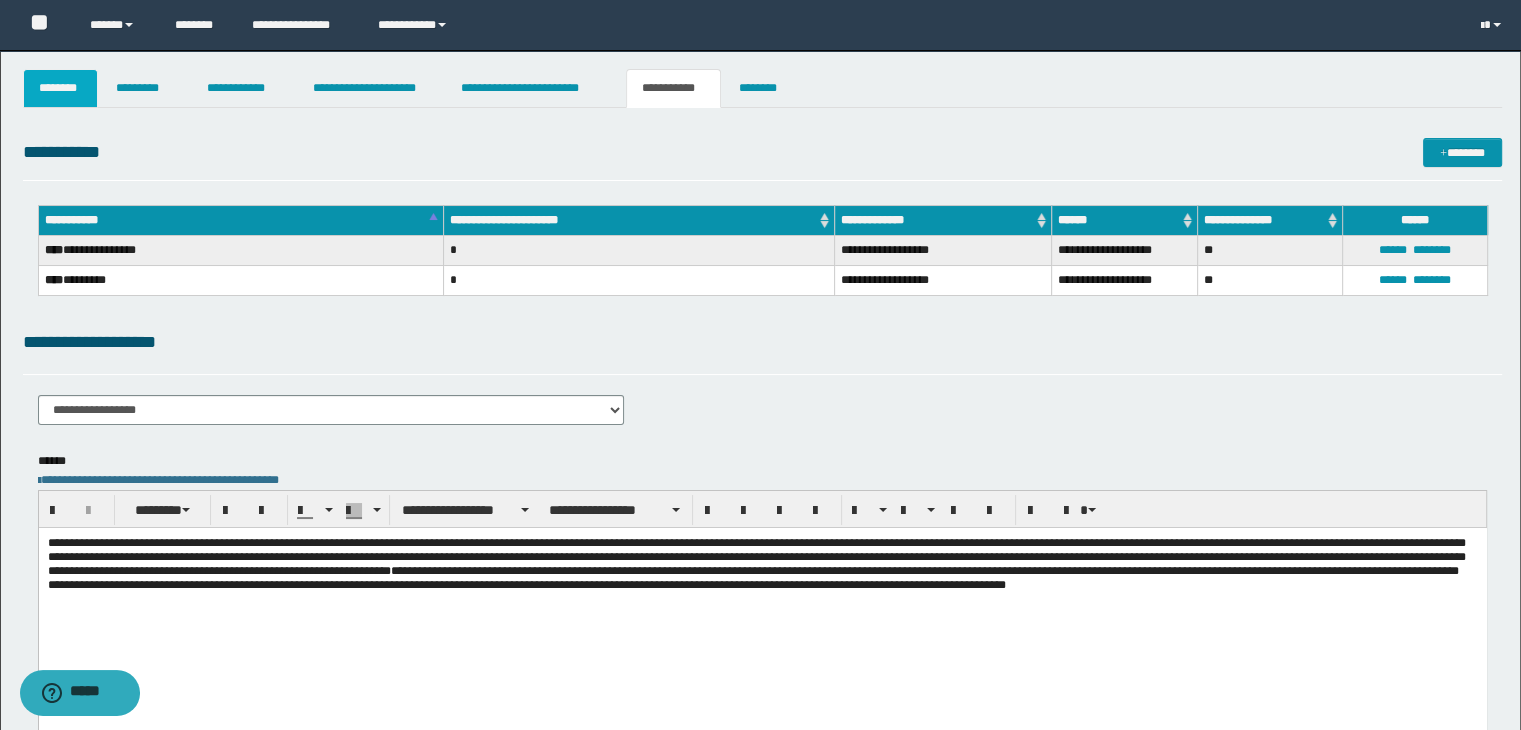 click on "********" at bounding box center [61, 88] 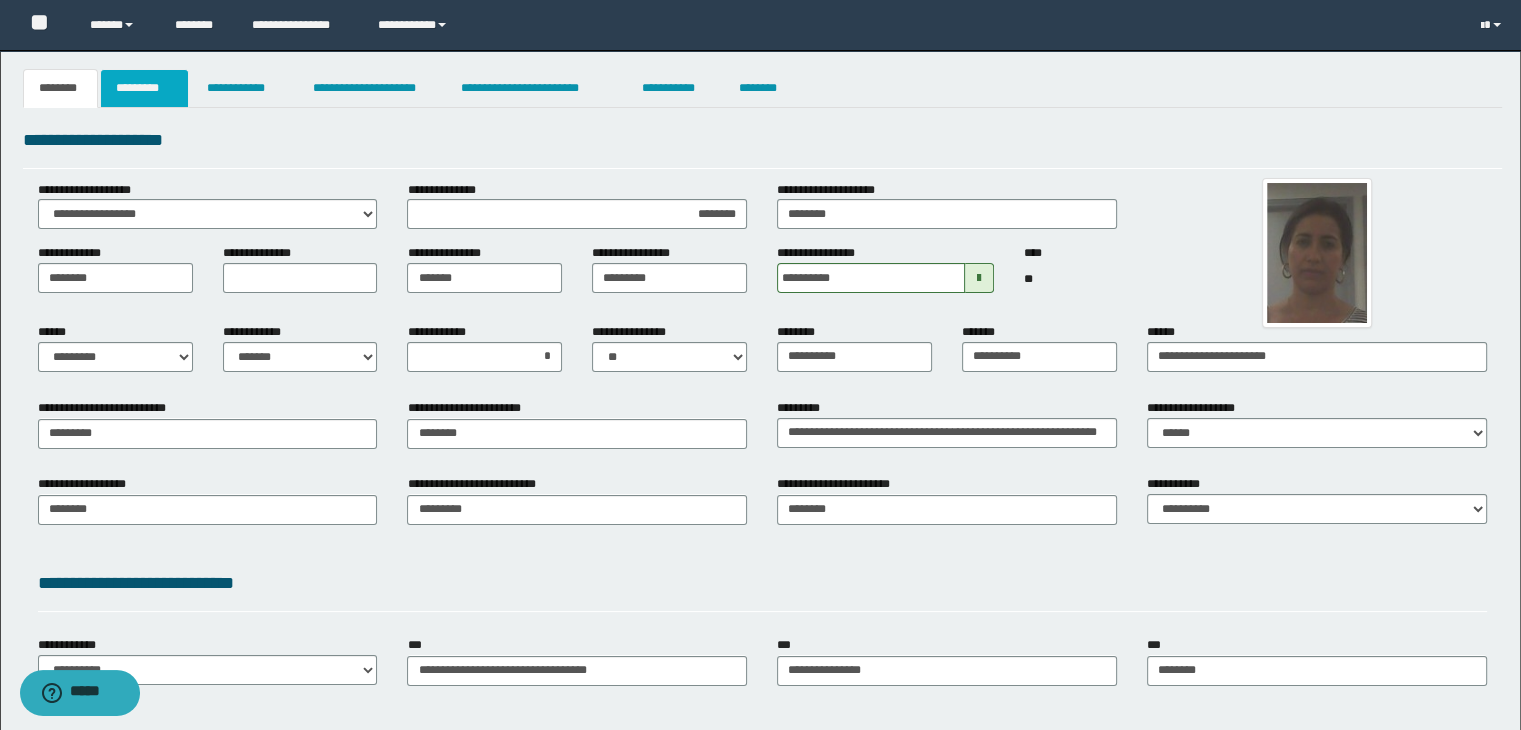 click on "*********" at bounding box center [144, 88] 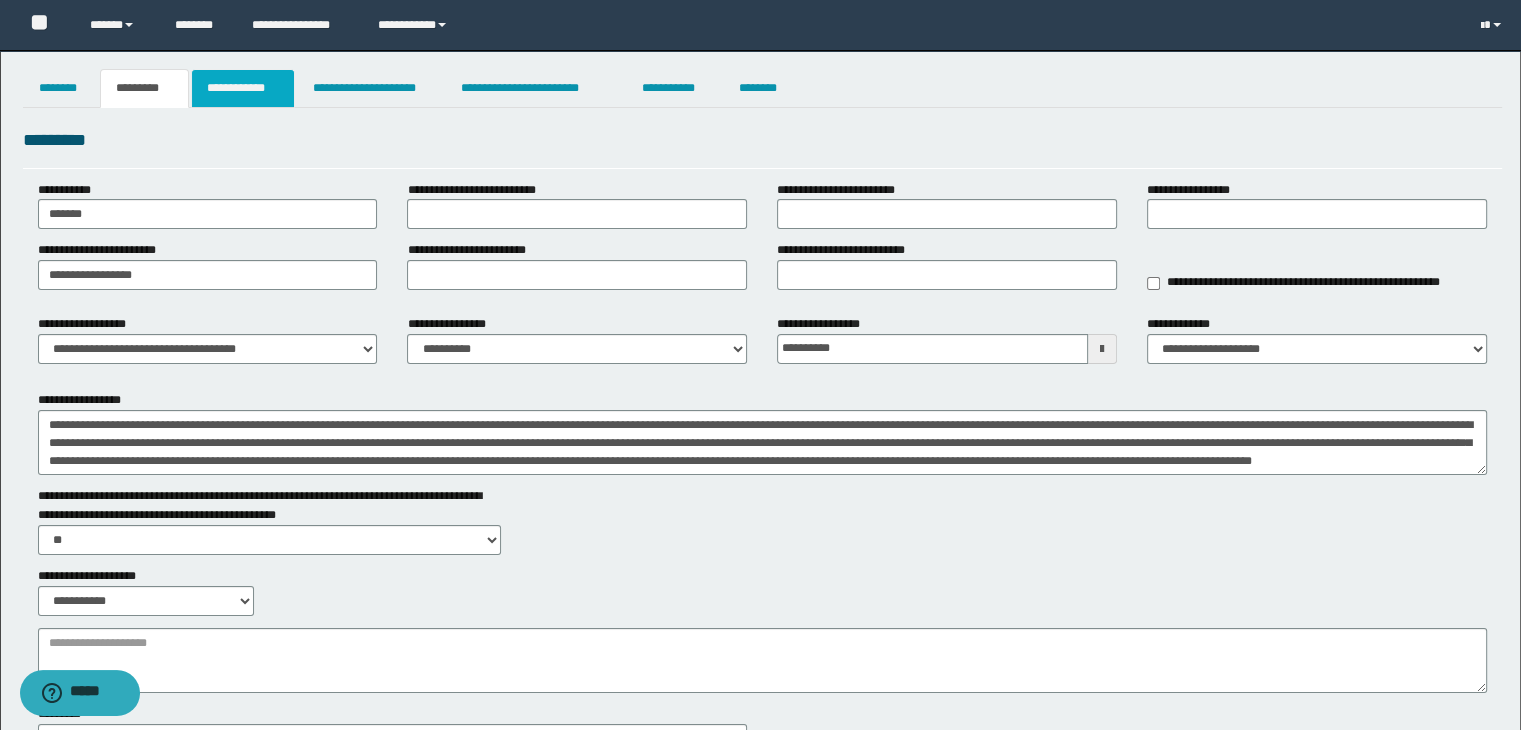 click on "**********" at bounding box center (243, 88) 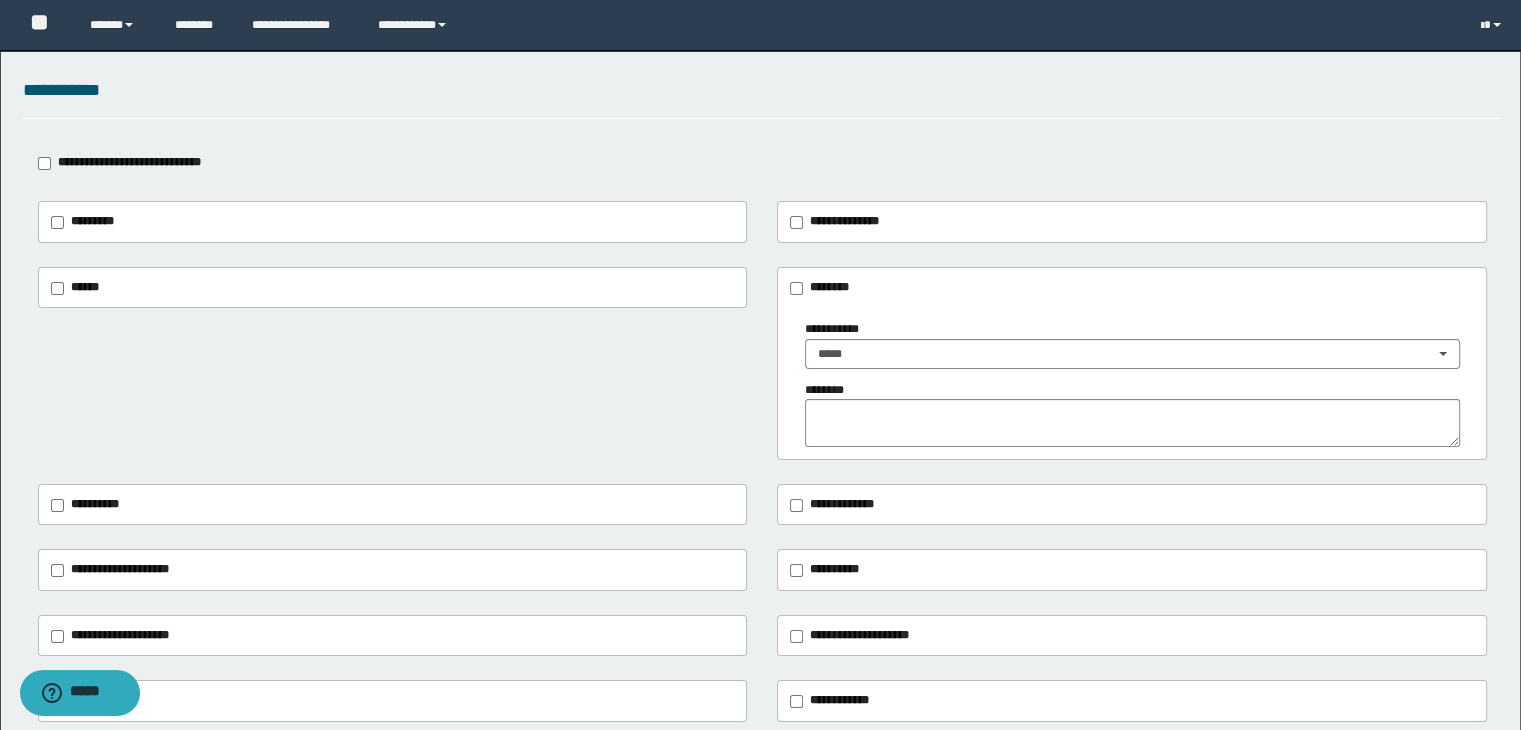 scroll, scrollTop: 107, scrollLeft: 0, axis: vertical 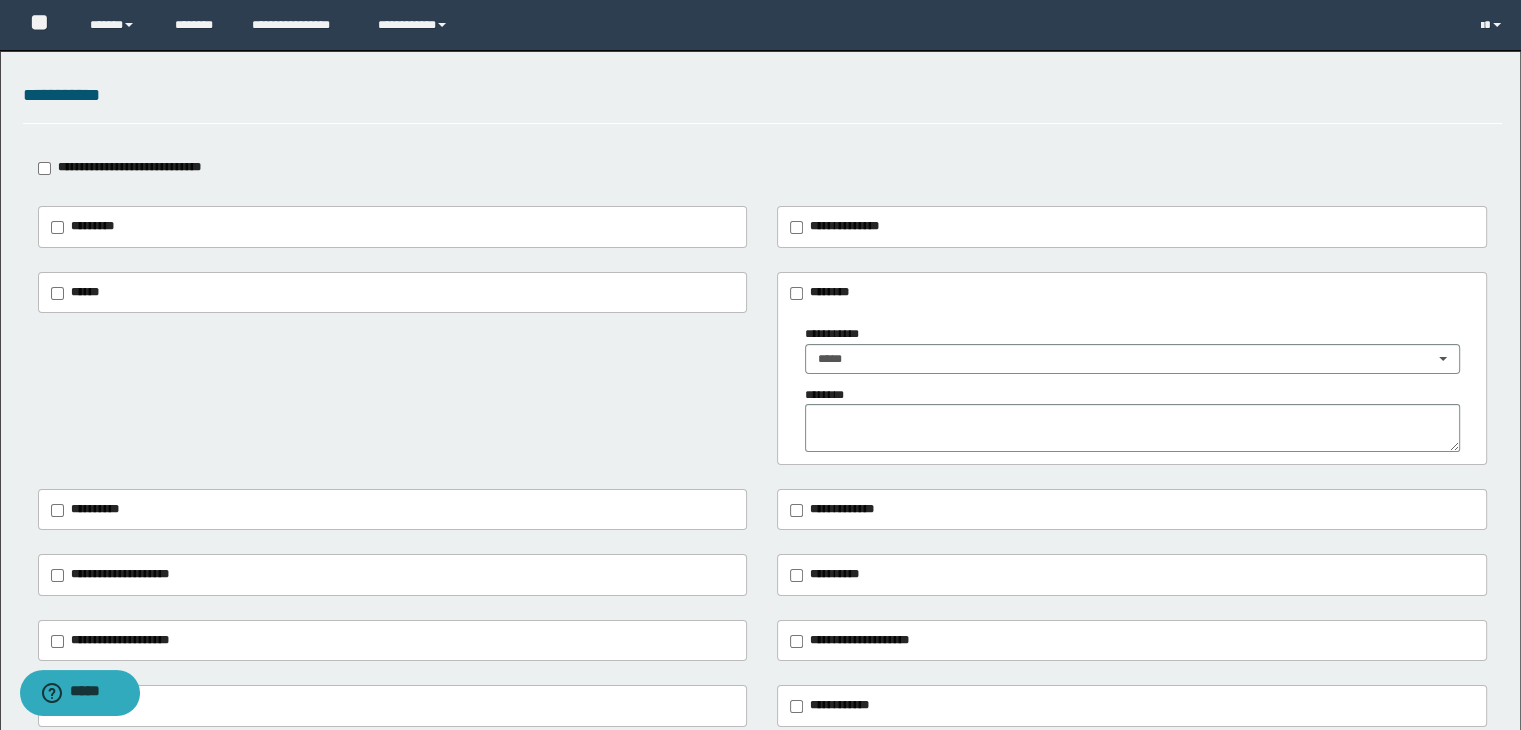 click on "******" at bounding box center (393, 293) 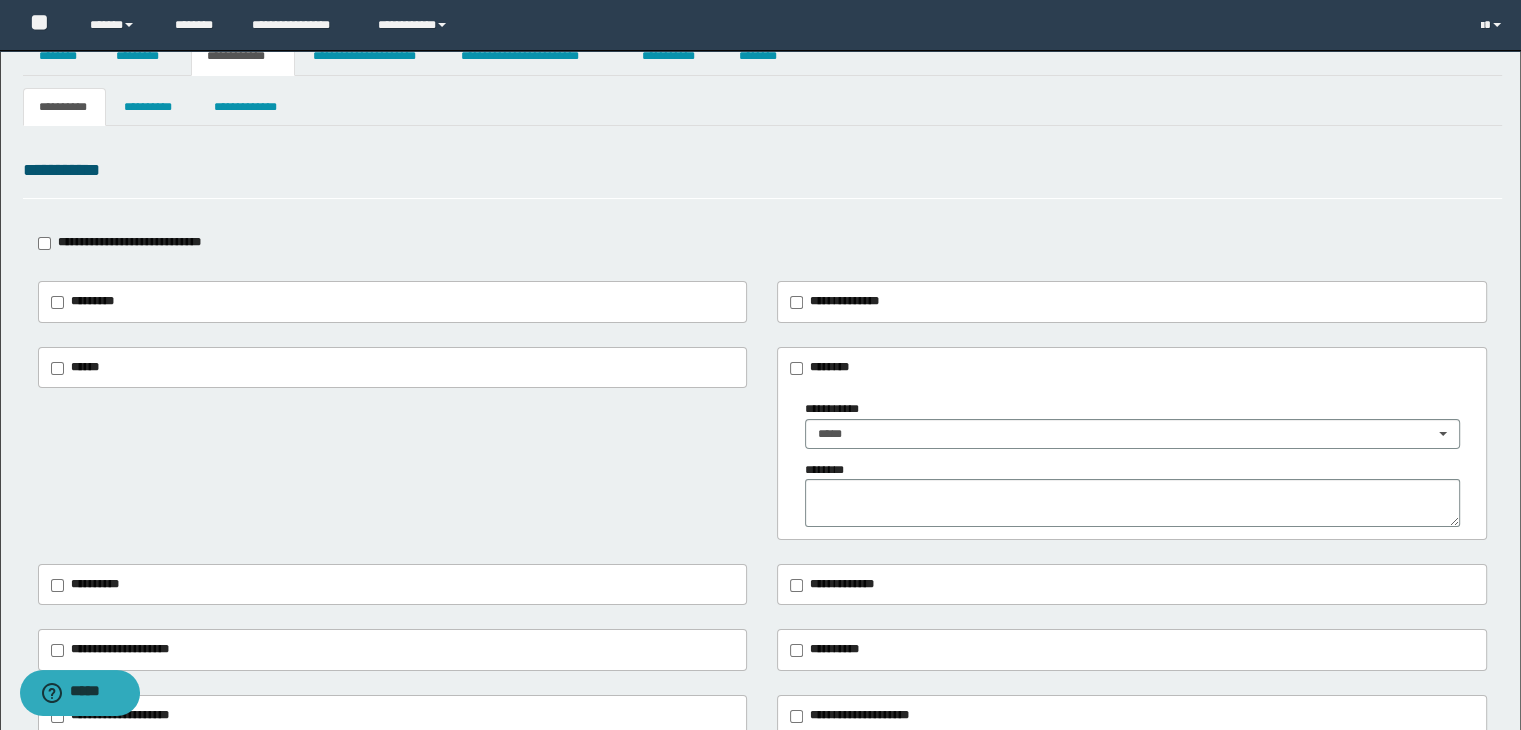 scroll, scrollTop: 0, scrollLeft: 0, axis: both 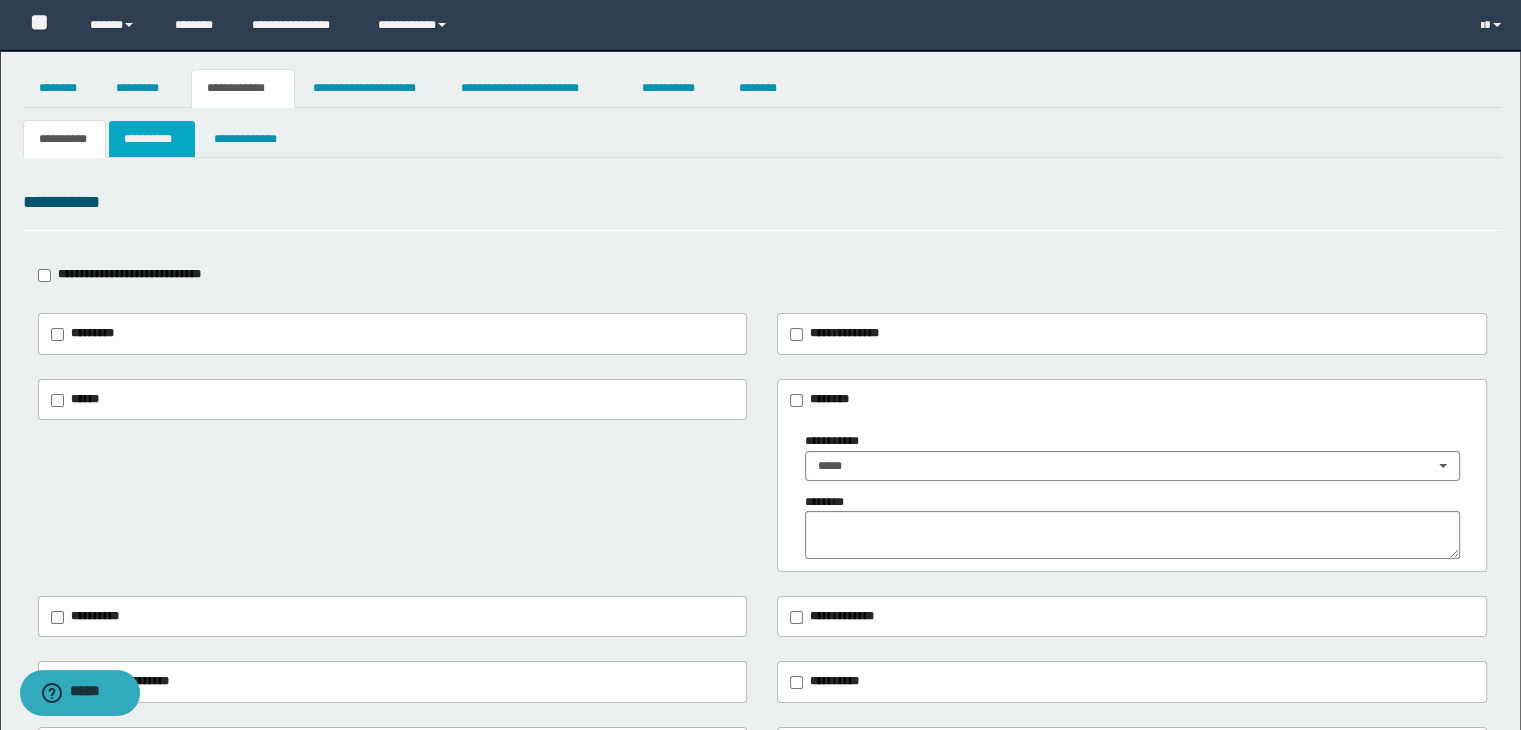 click on "**********" at bounding box center (152, 139) 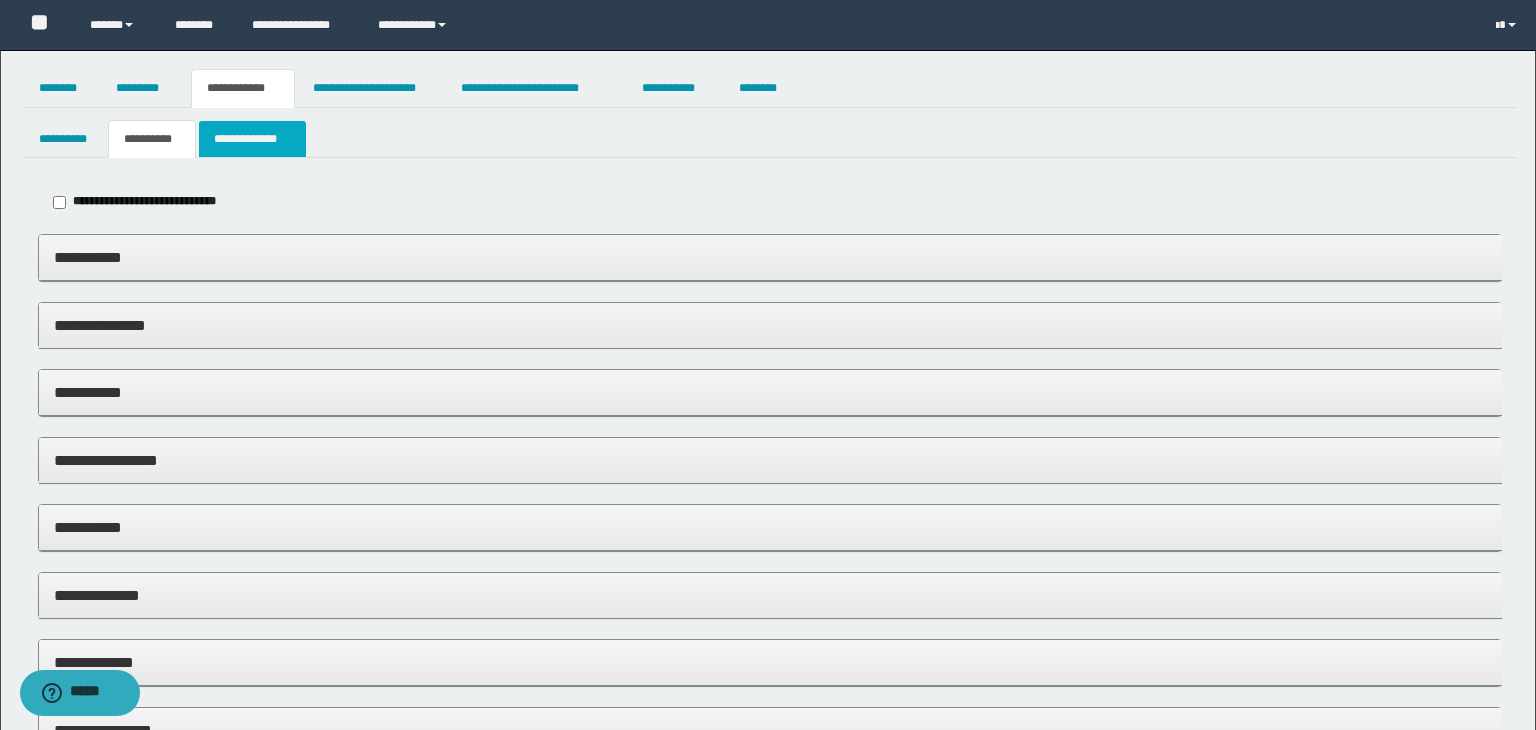 type on "**********" 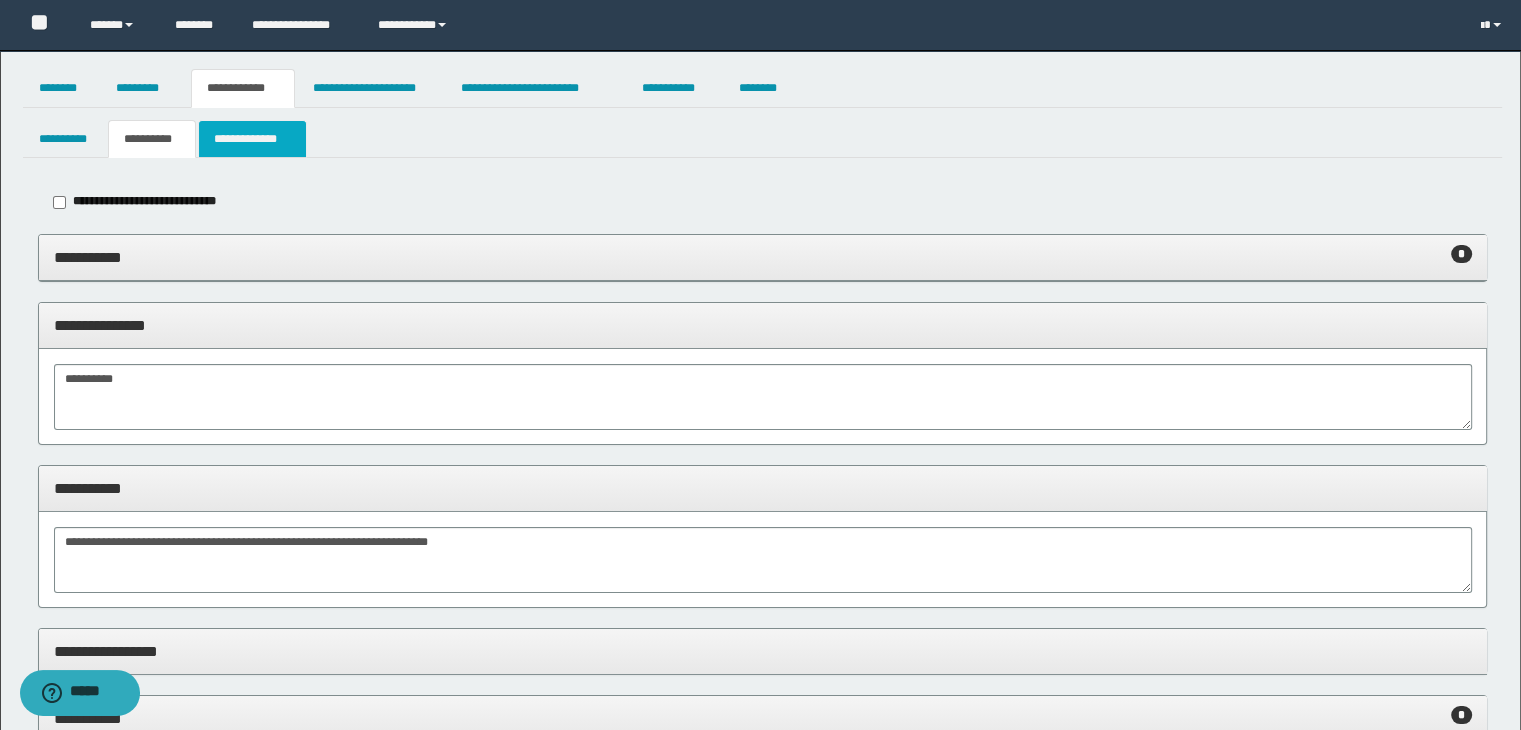 click on "**********" at bounding box center (252, 139) 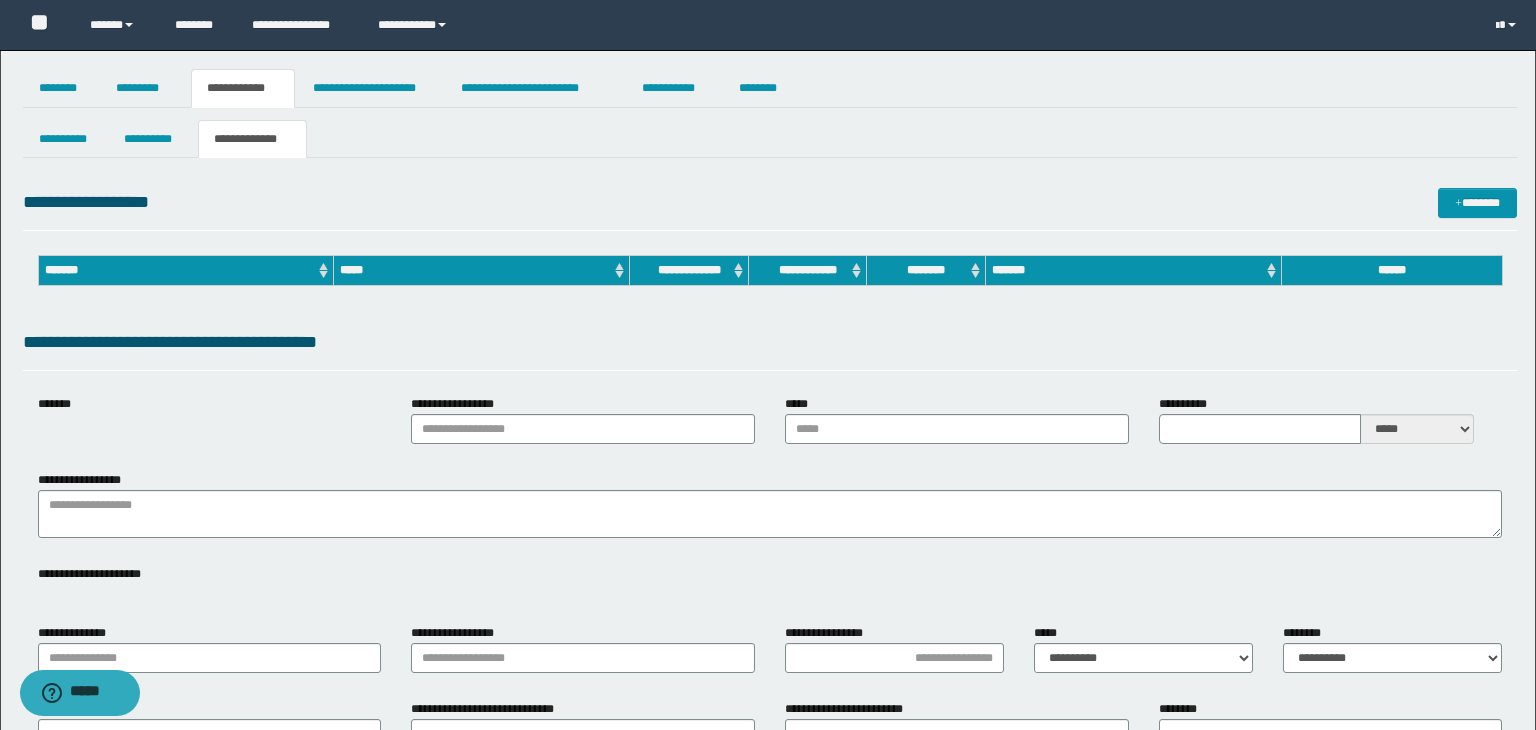 type on "**********" 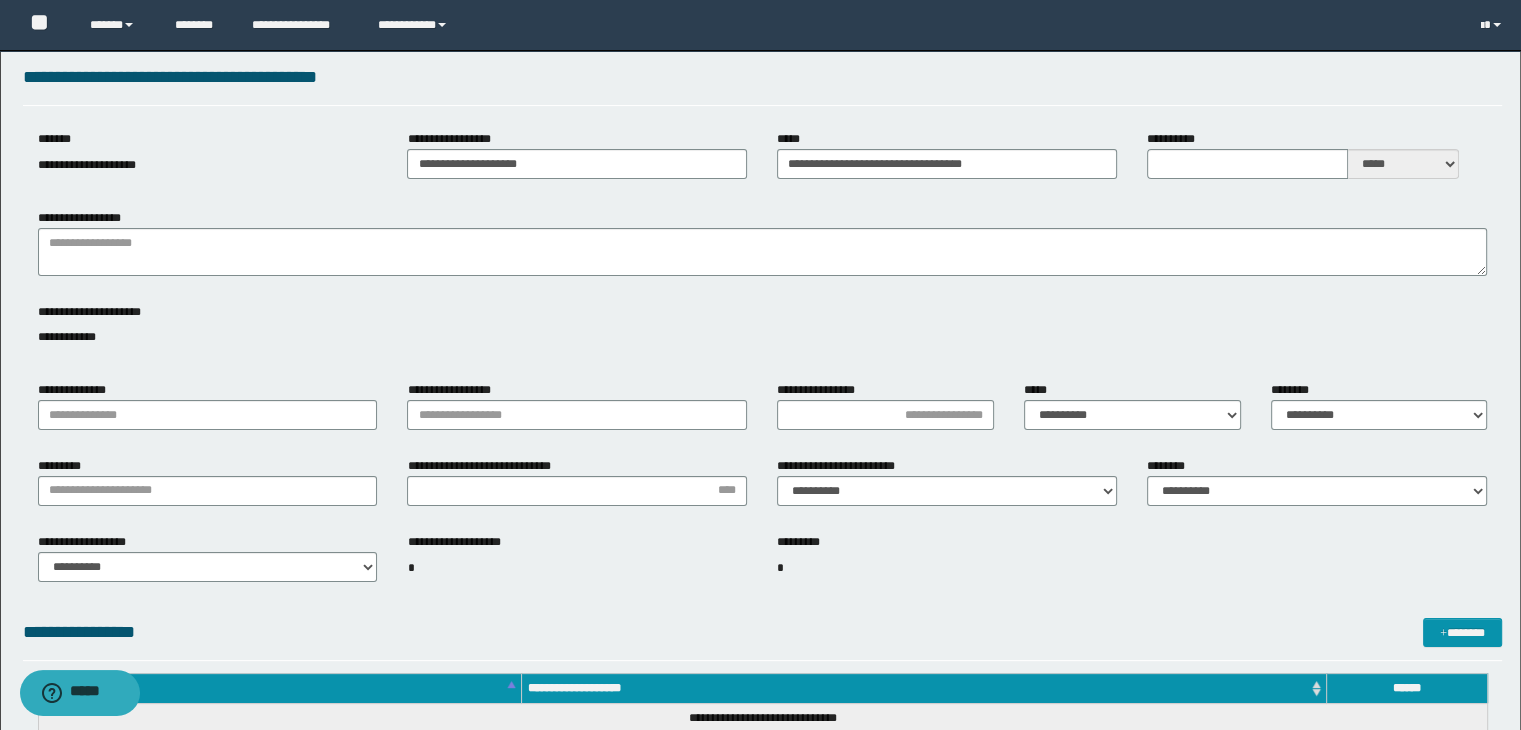 scroll, scrollTop: 300, scrollLeft: 0, axis: vertical 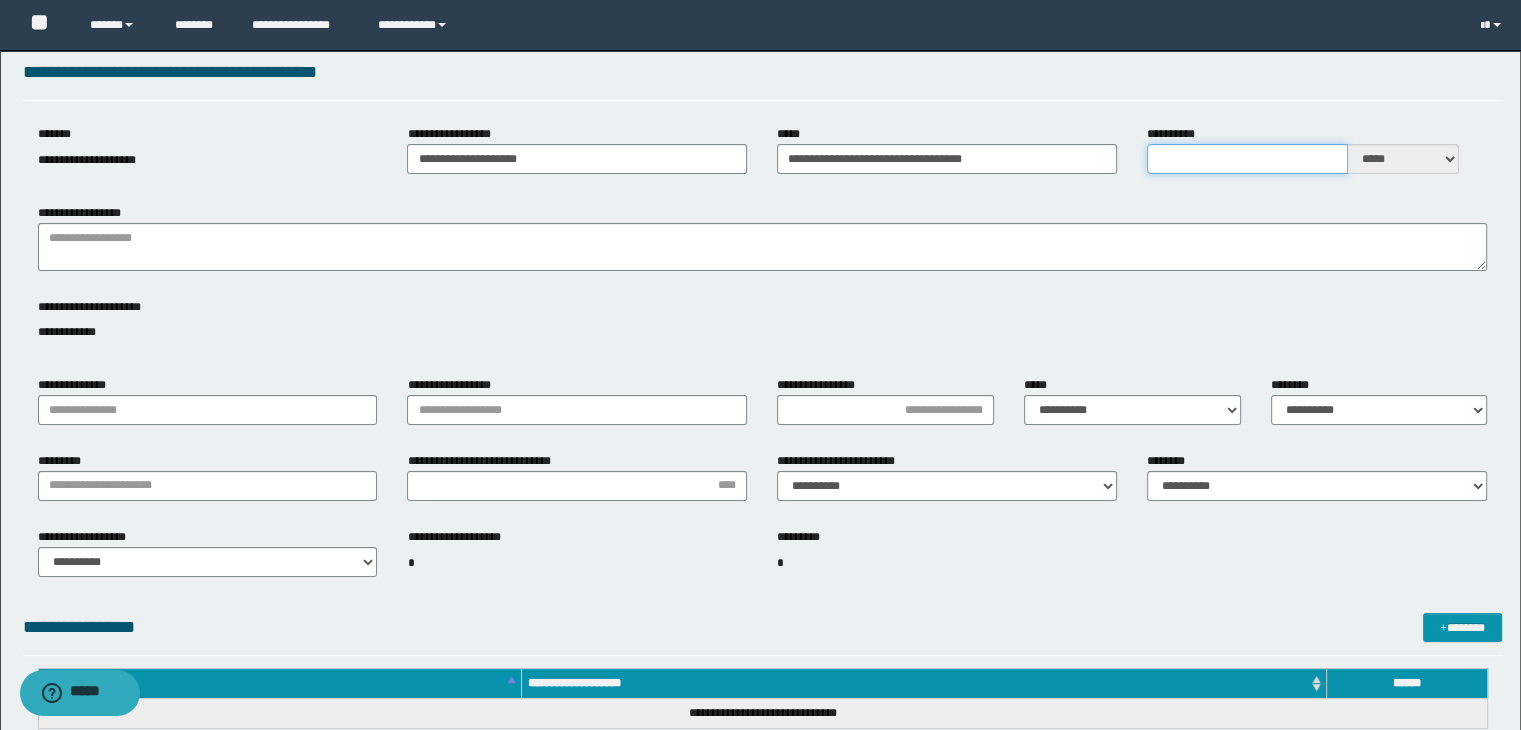 click on "**********" at bounding box center (1247, 159) 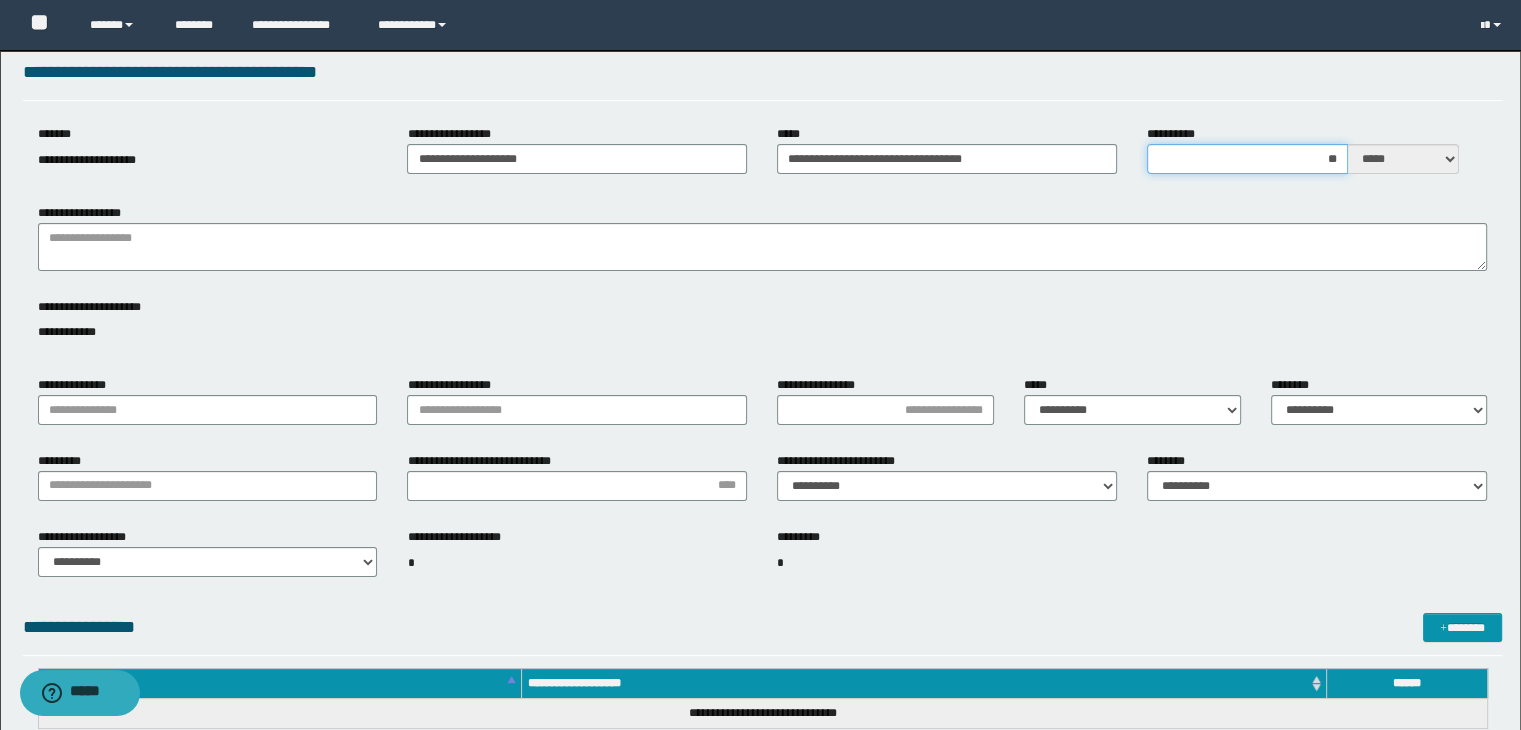 type on "***" 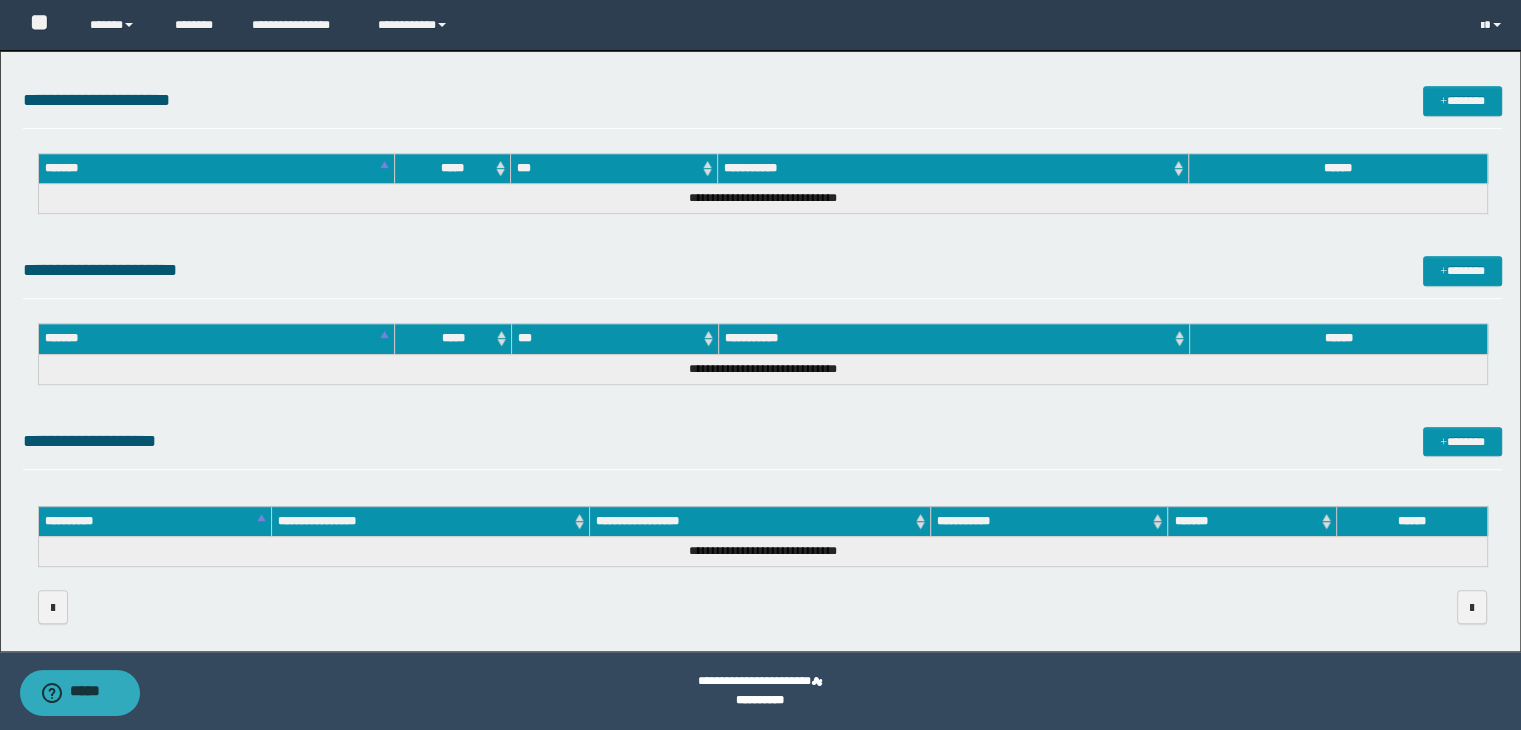 scroll, scrollTop: 0, scrollLeft: 0, axis: both 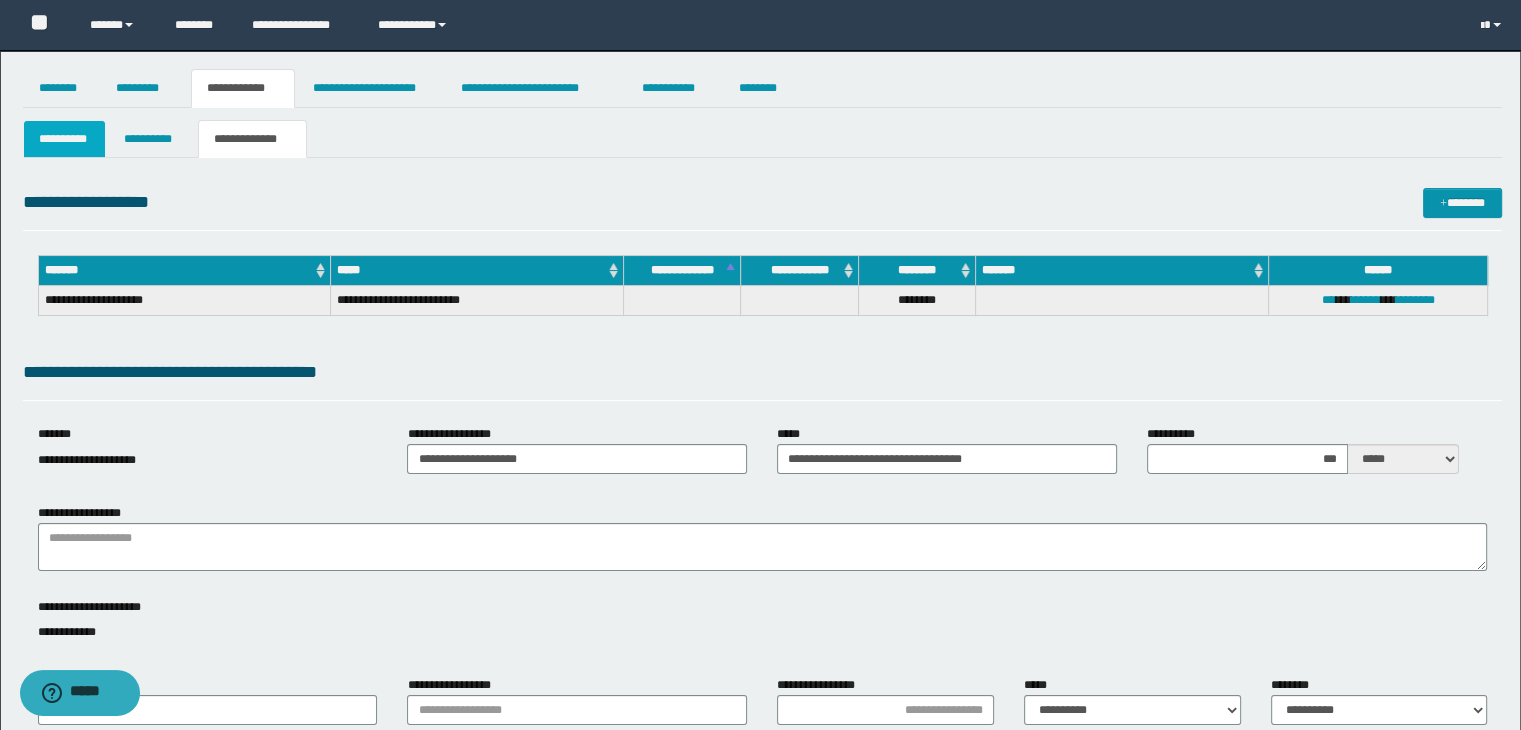 click on "**********" at bounding box center (65, 139) 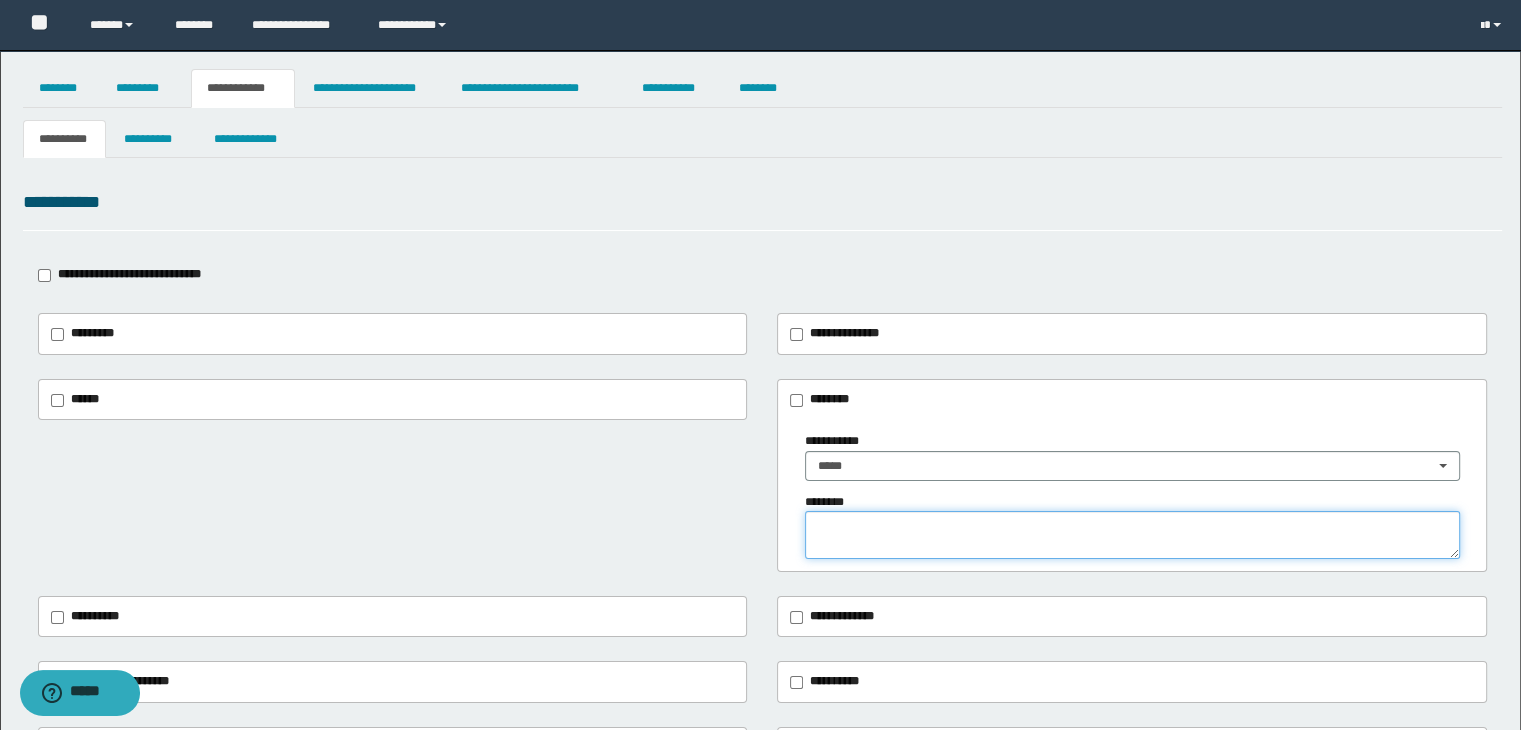 click at bounding box center [1132, 535] 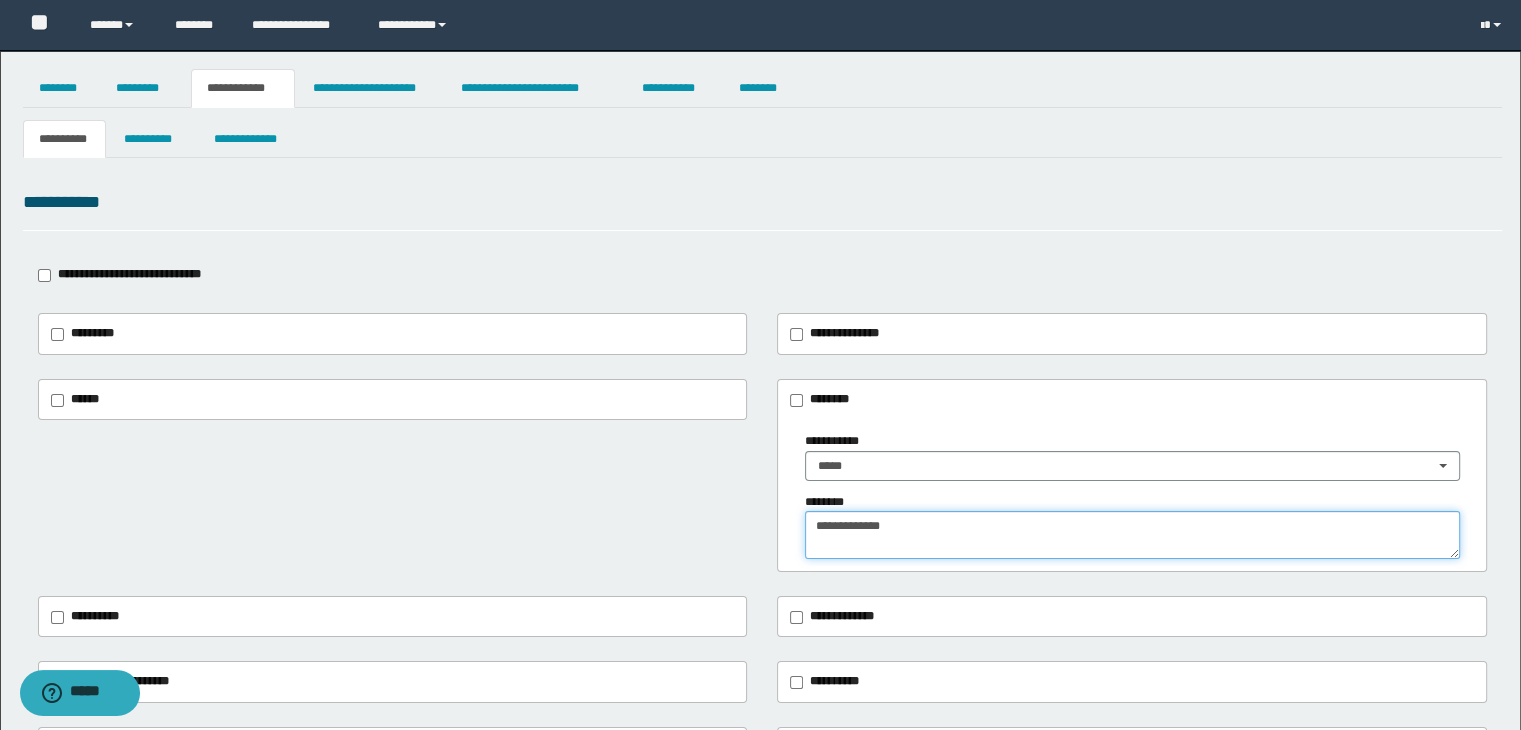 scroll, scrollTop: 0, scrollLeft: 0, axis: both 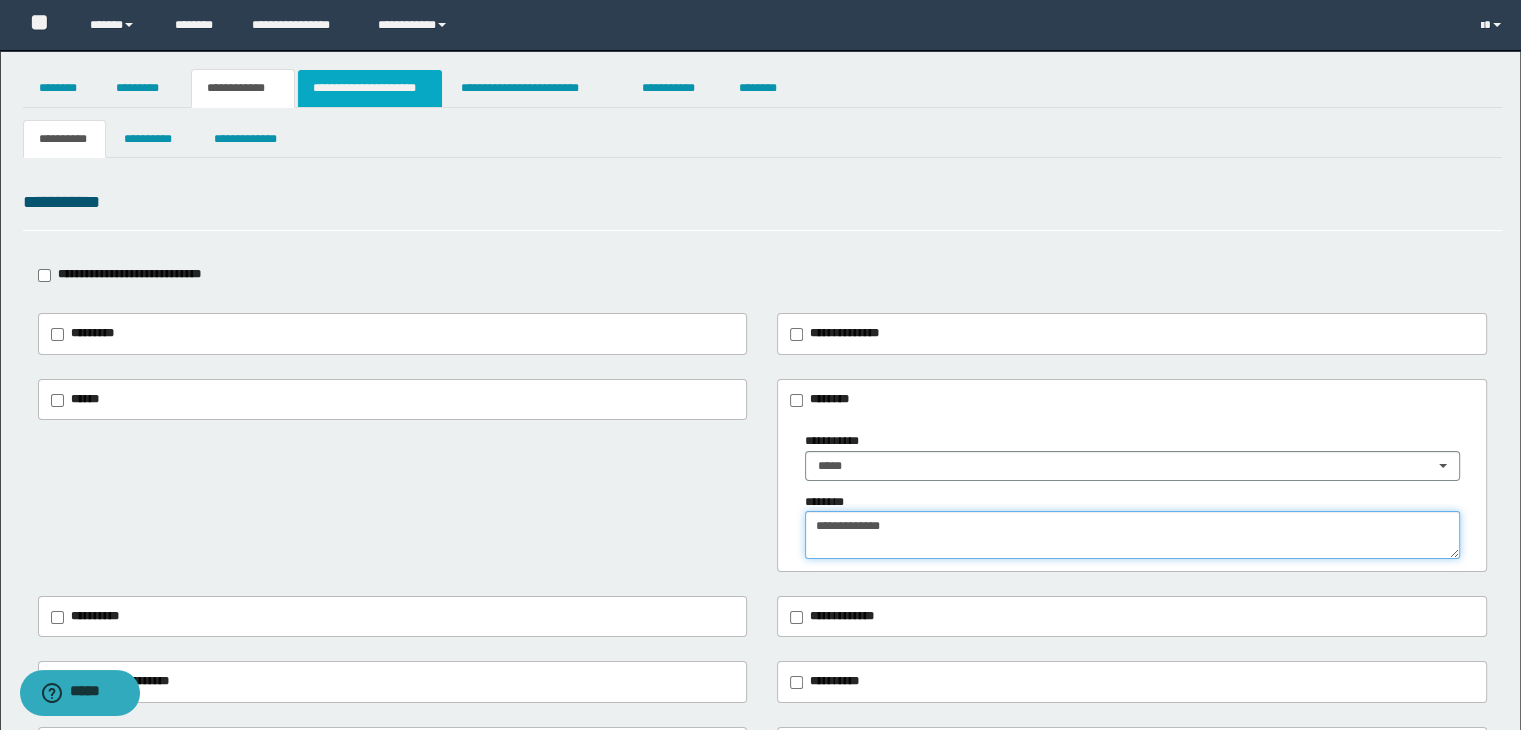 type on "**********" 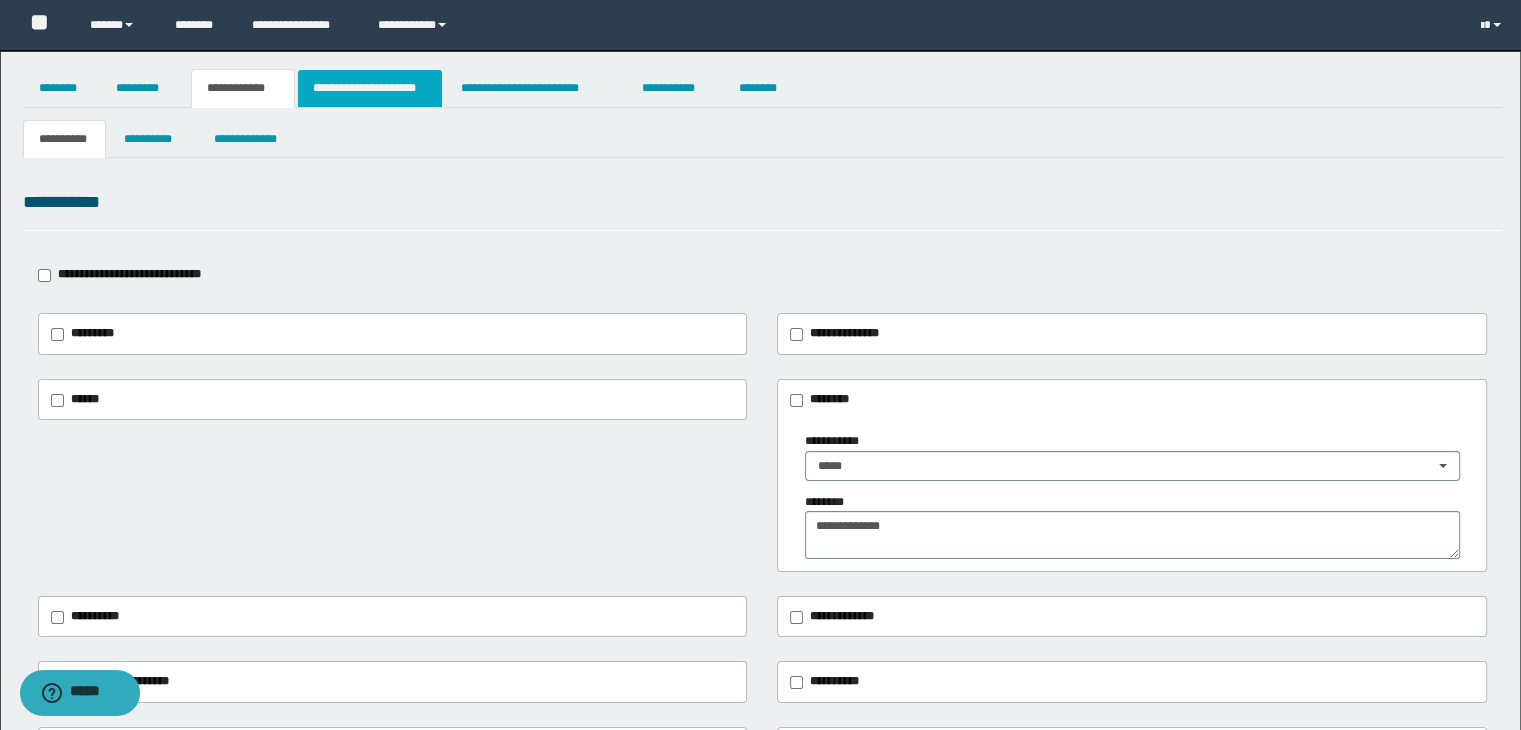 click on "**********" at bounding box center (370, 88) 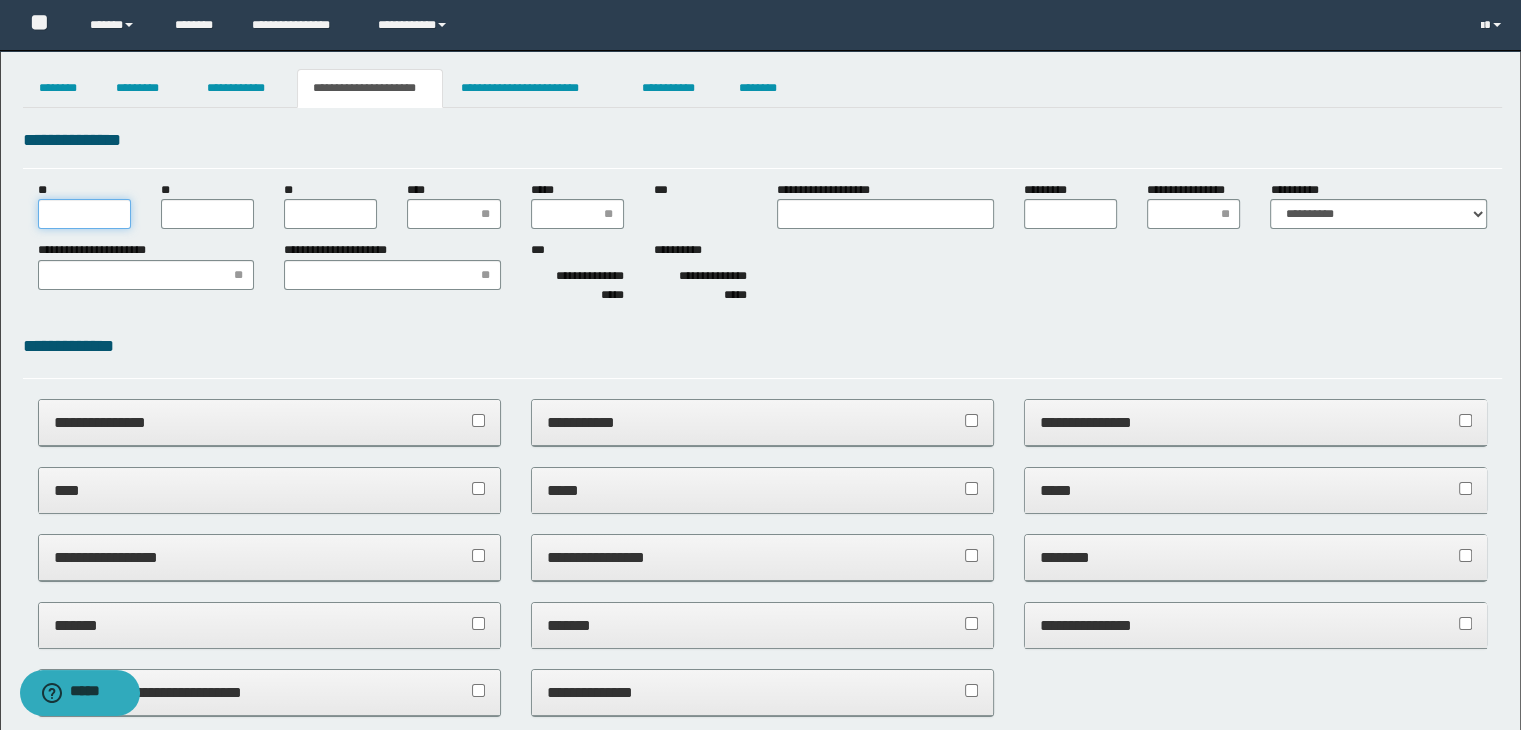 click on "**" at bounding box center [84, 214] 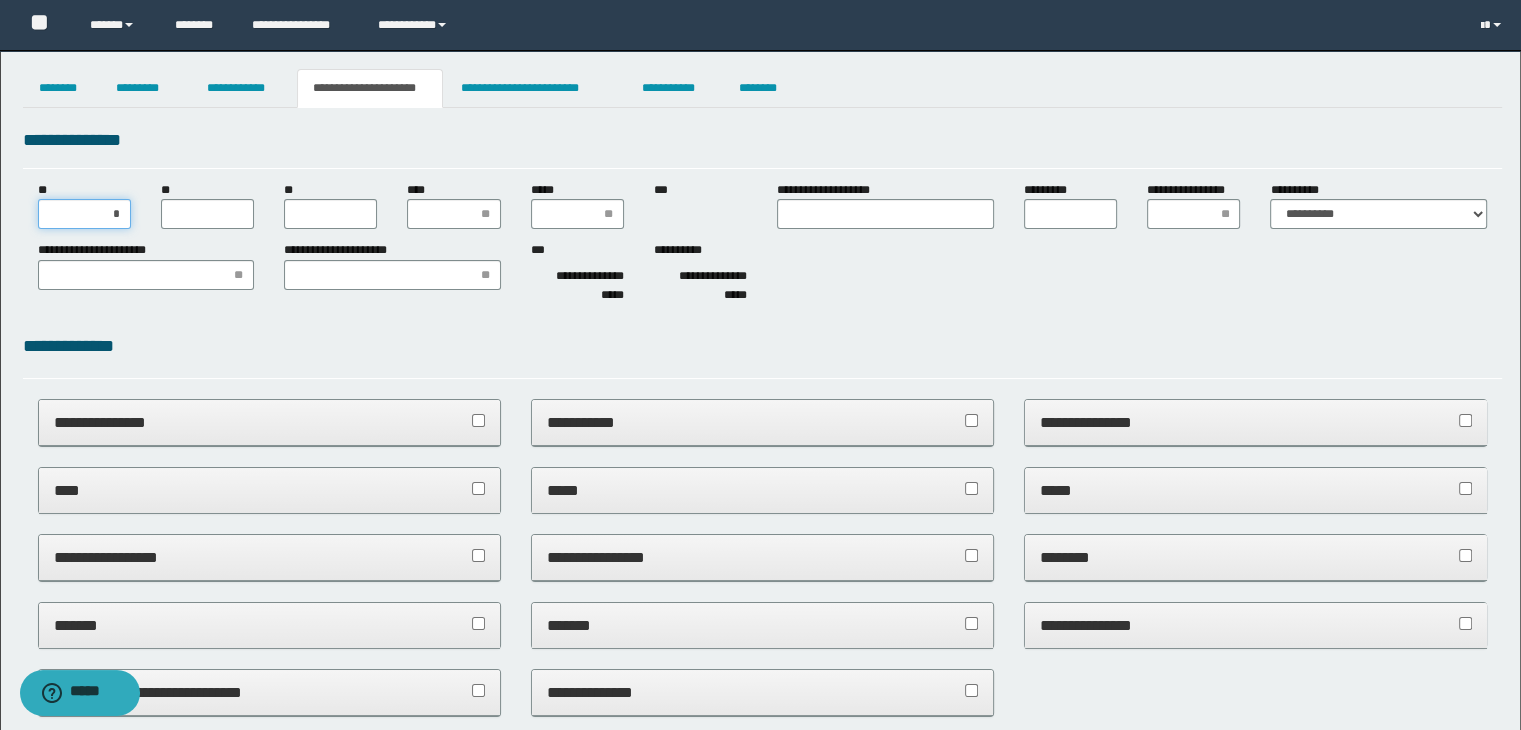 type on "**" 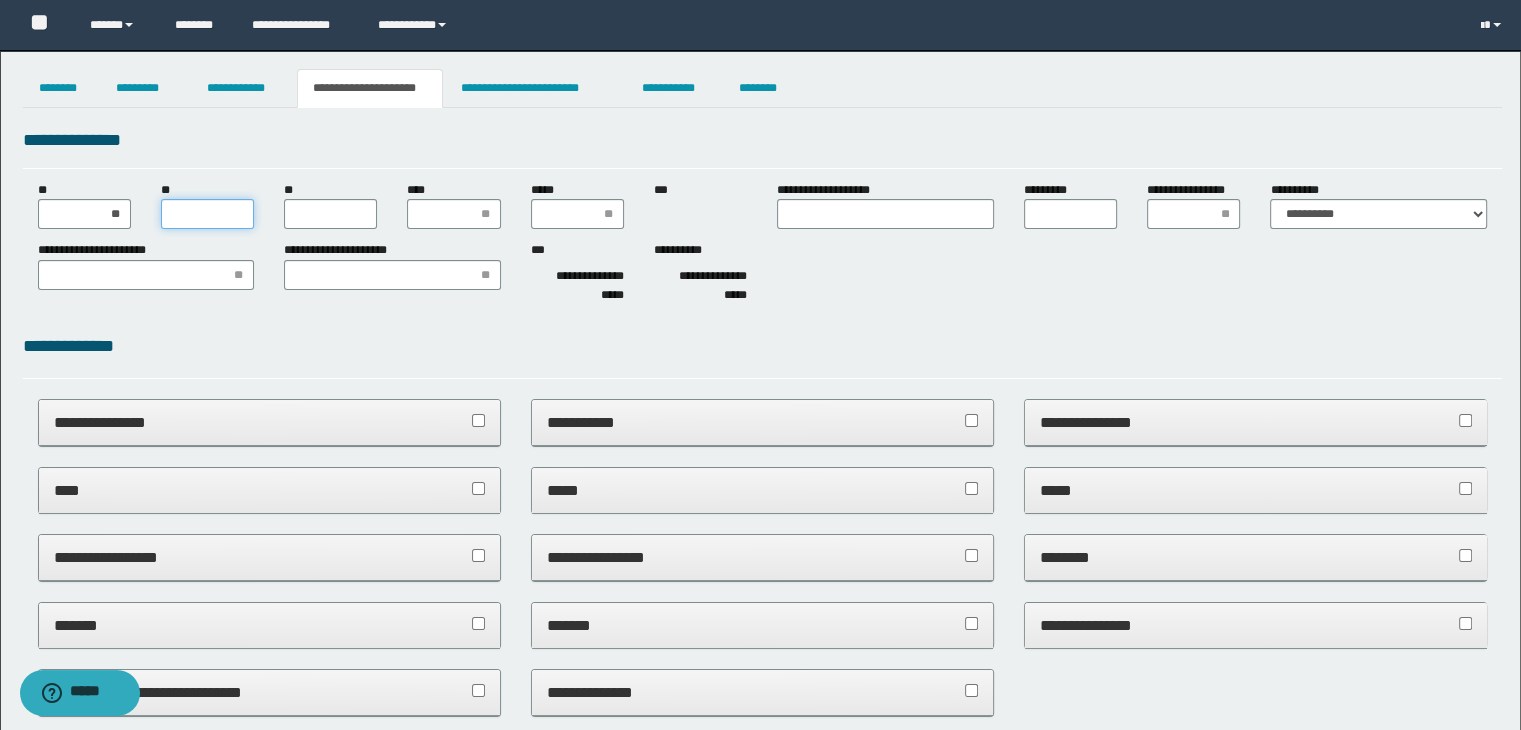 click on "**" at bounding box center [207, 214] 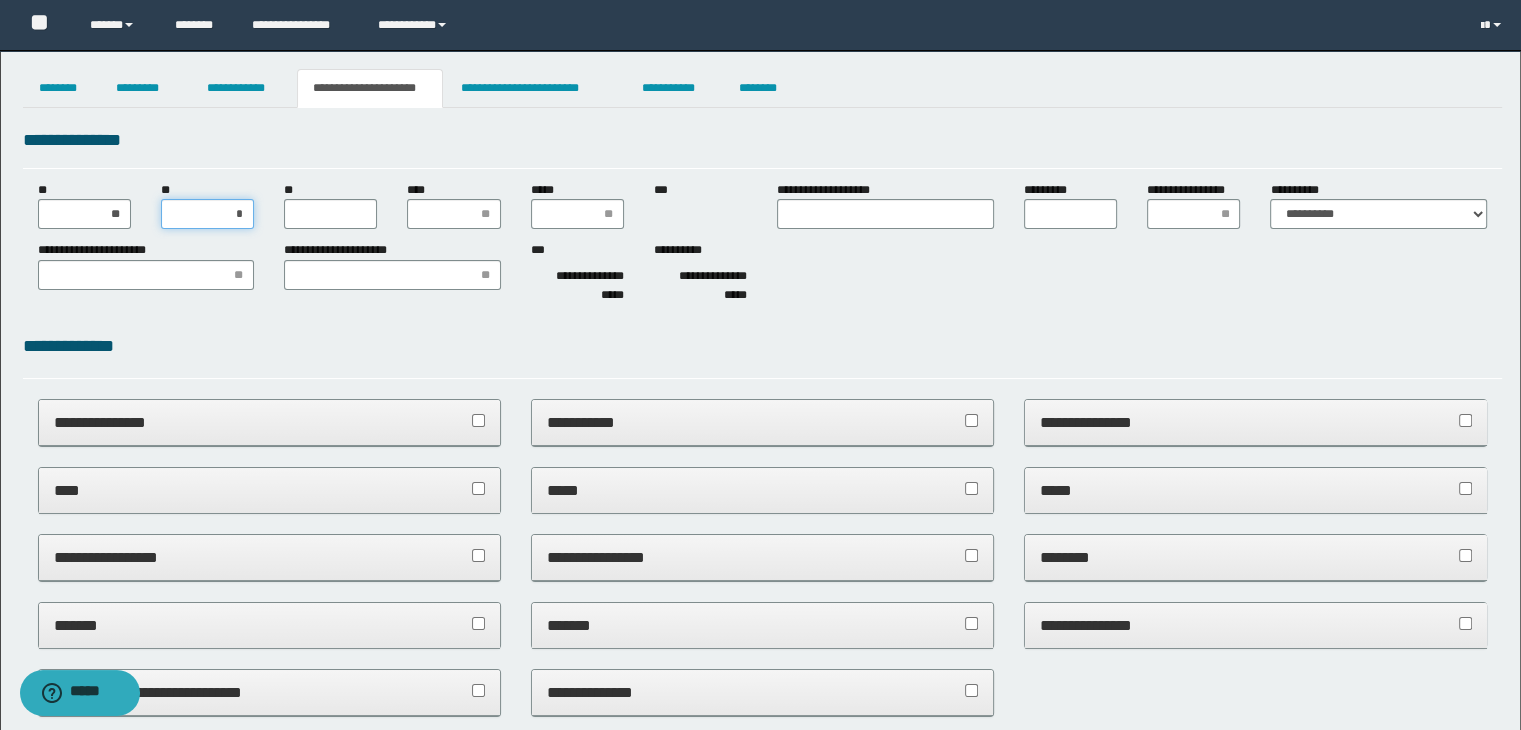 type on "**" 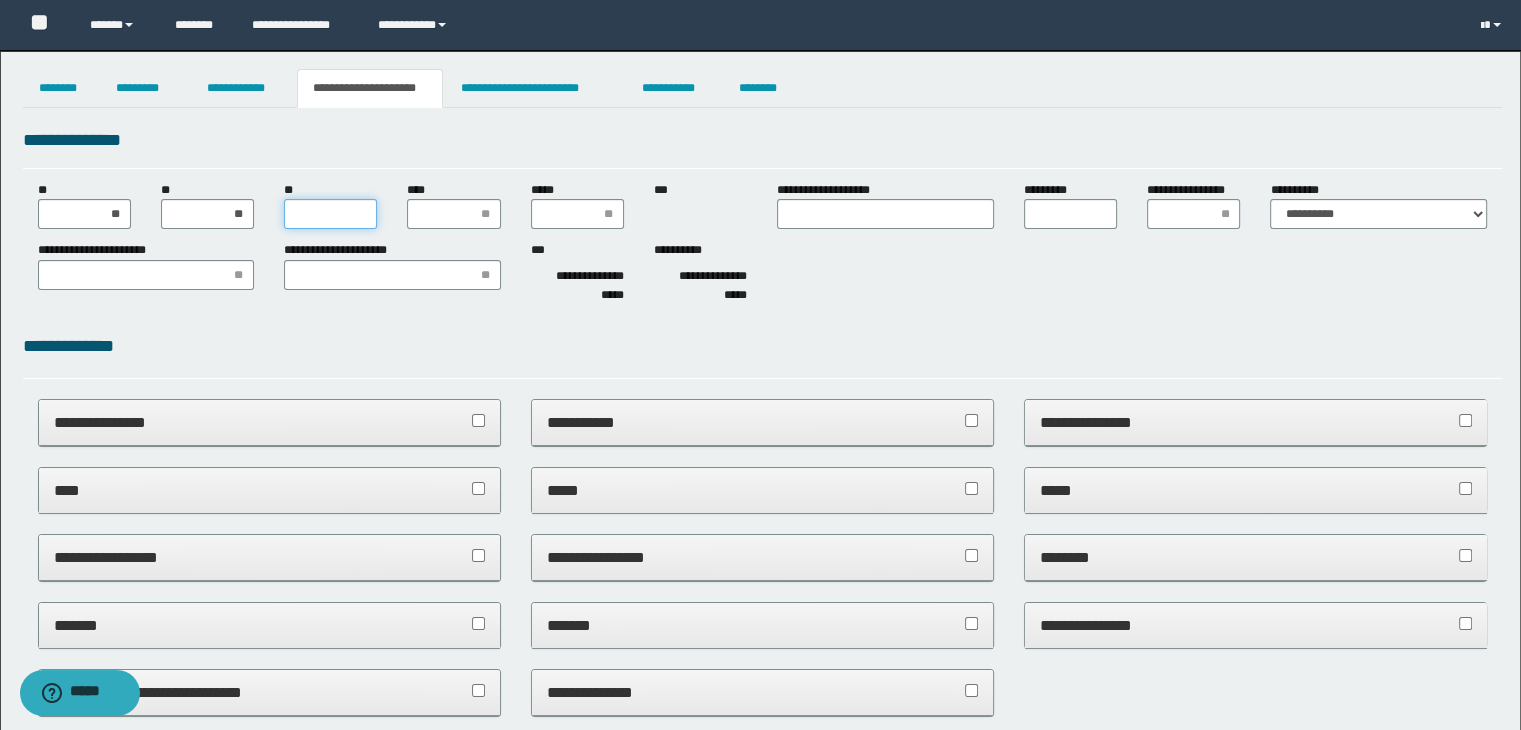 click on "**" at bounding box center (330, 214) 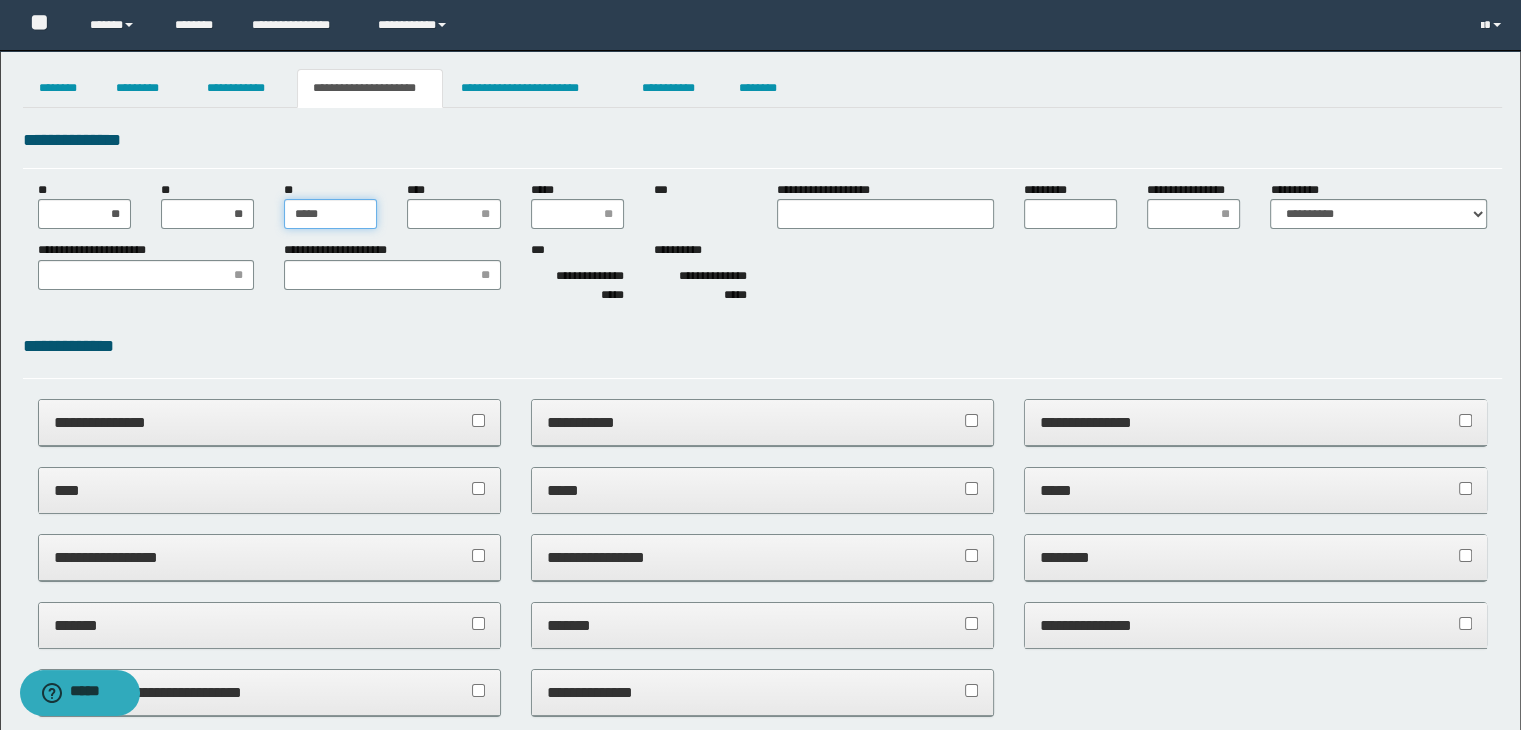 type on "******" 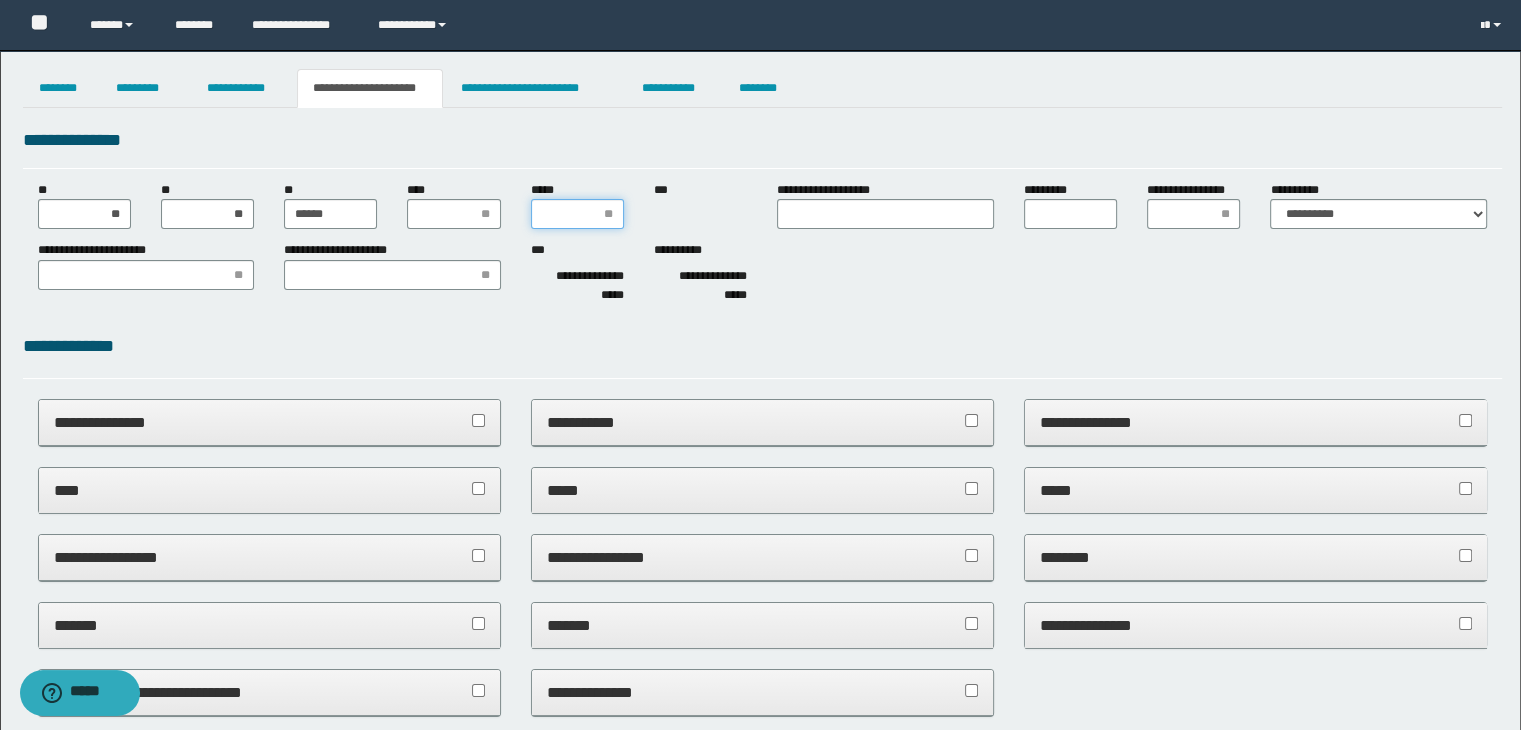 click on "*****" at bounding box center [577, 214] 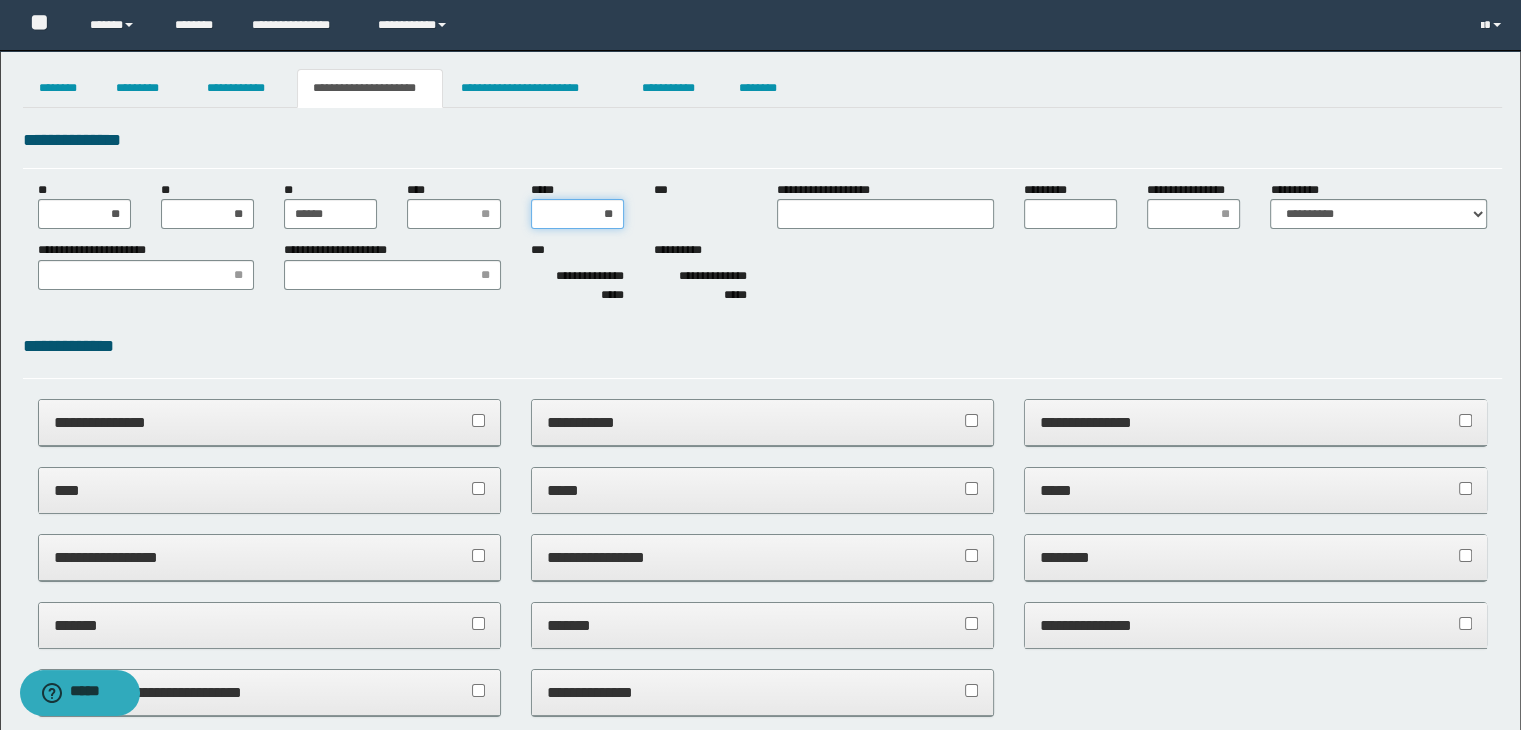 type on "***" 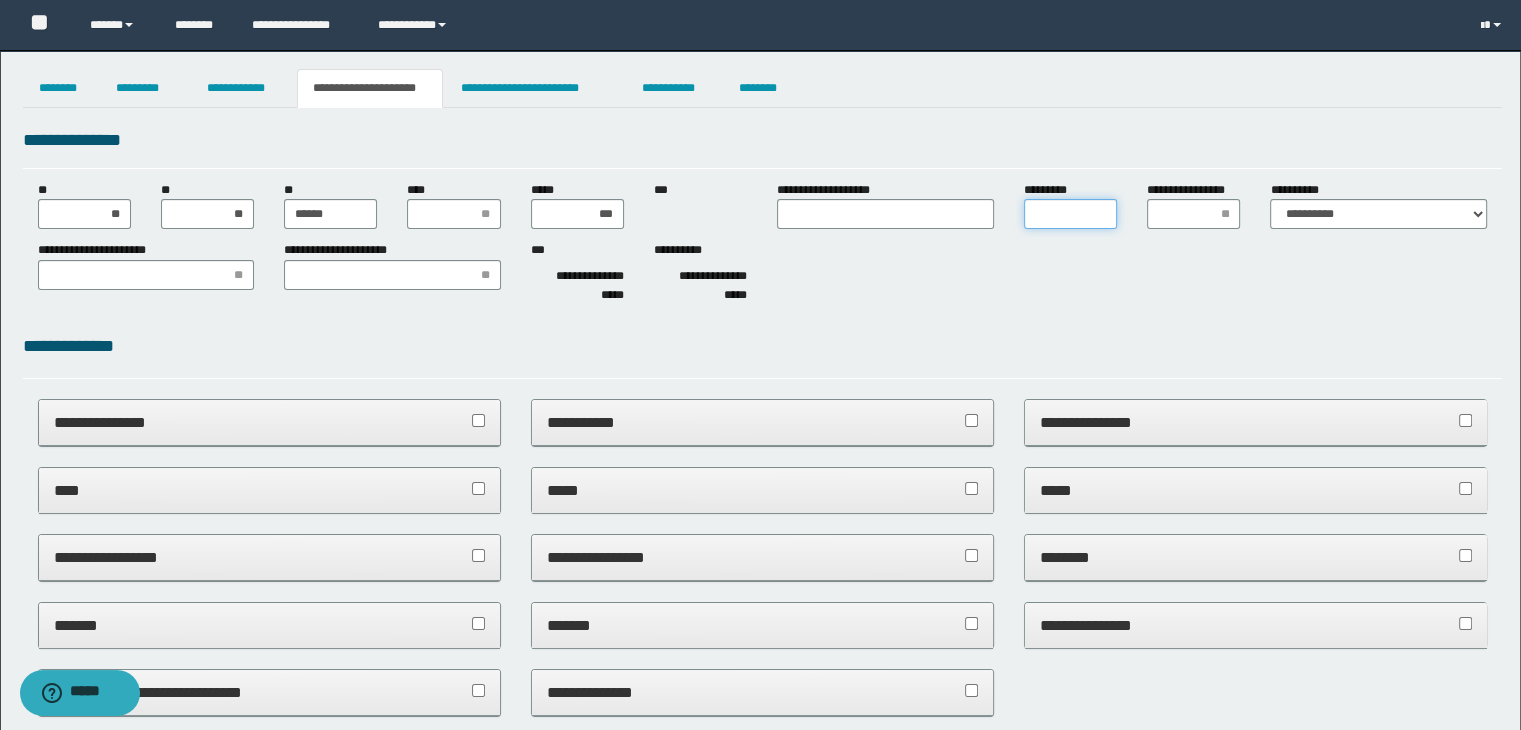 click on "*********" at bounding box center (1070, 214) 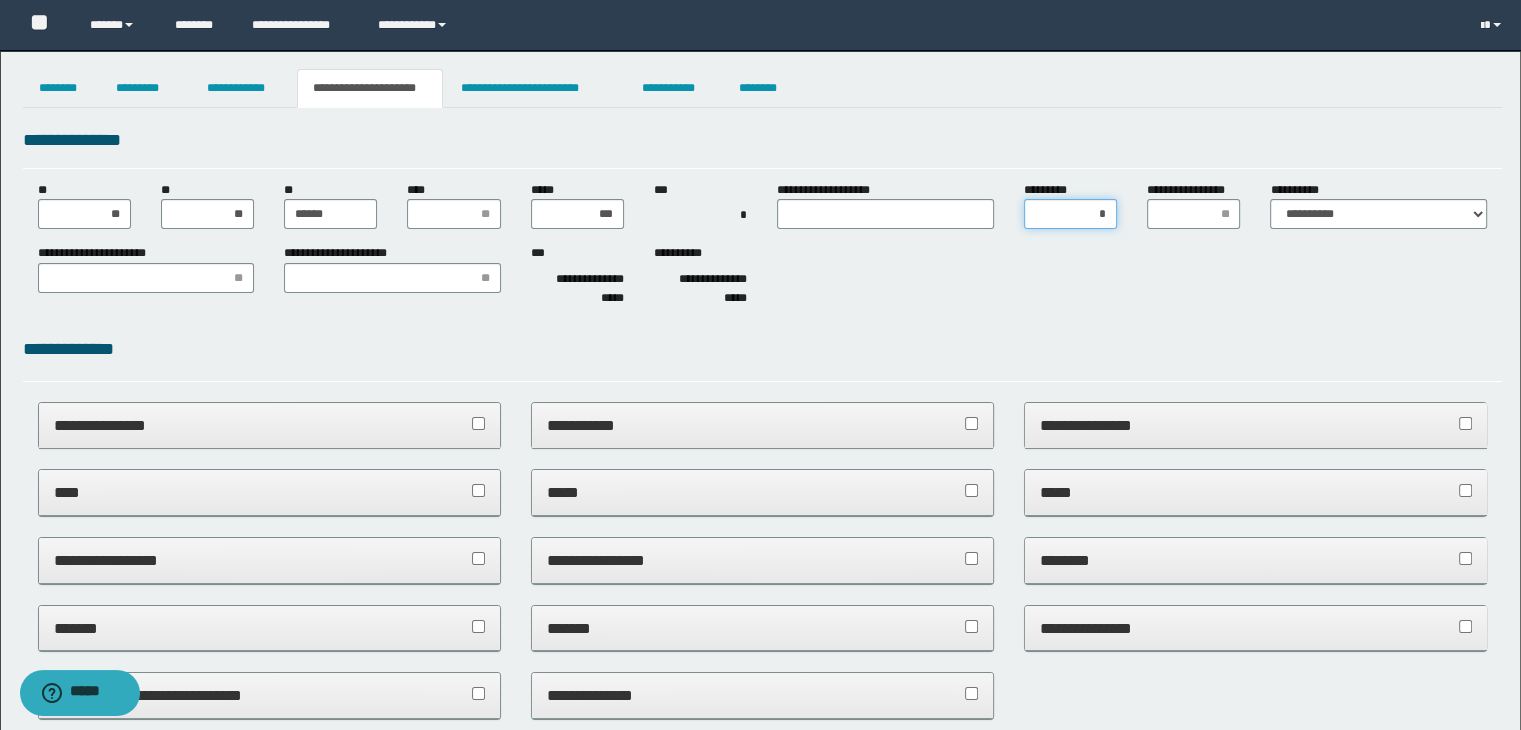 type on "**" 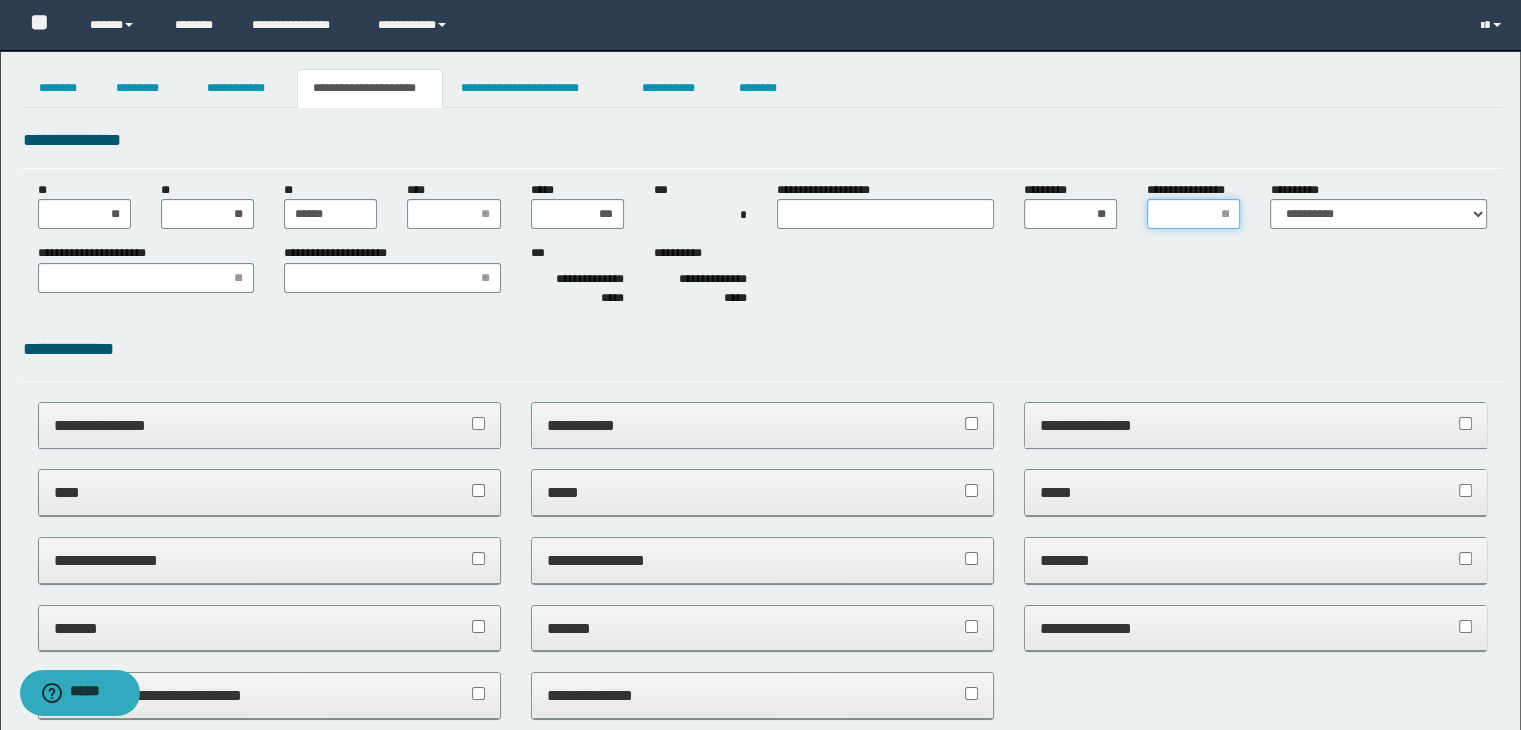 click on "**********" at bounding box center (1193, 214) 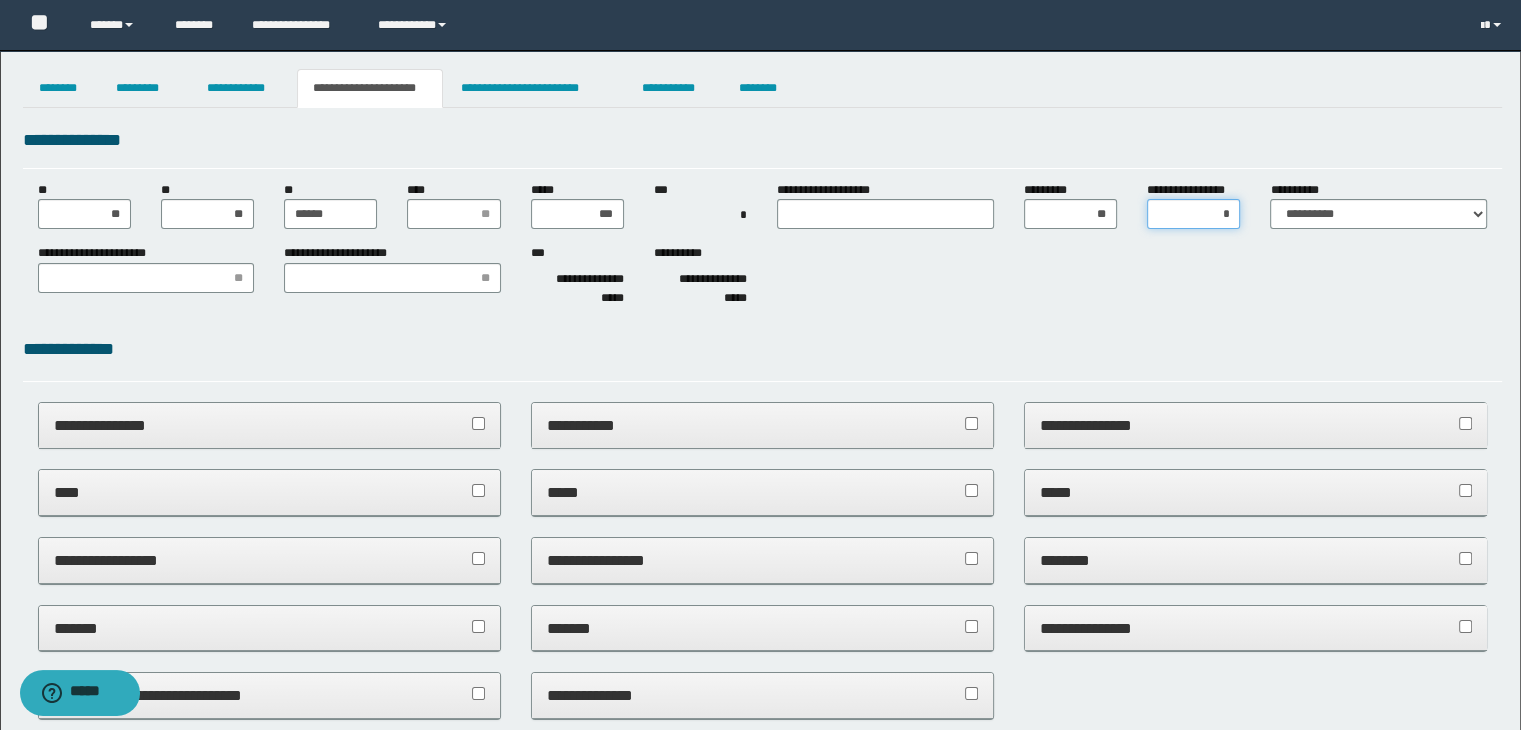 type on "**" 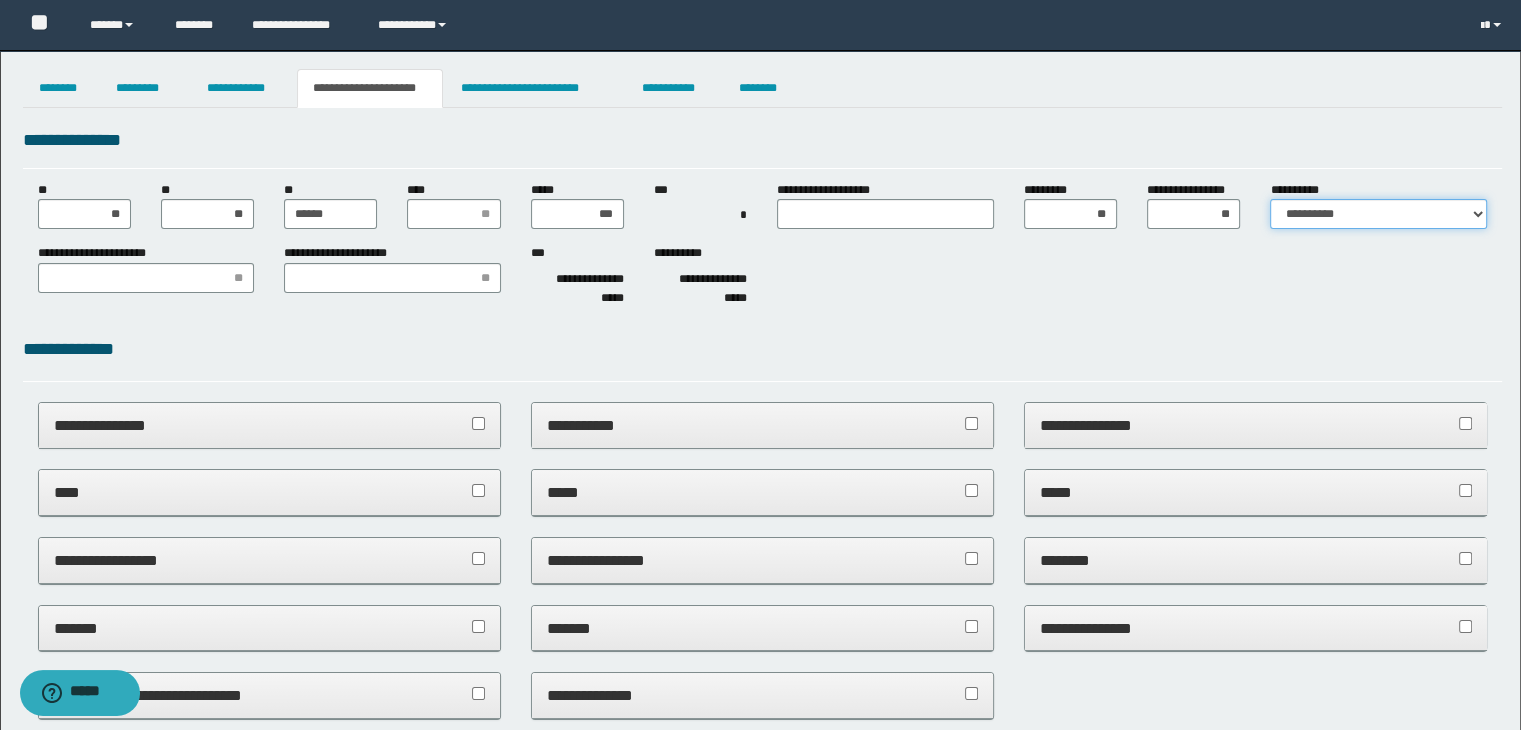 click on "**********" at bounding box center (1378, 214) 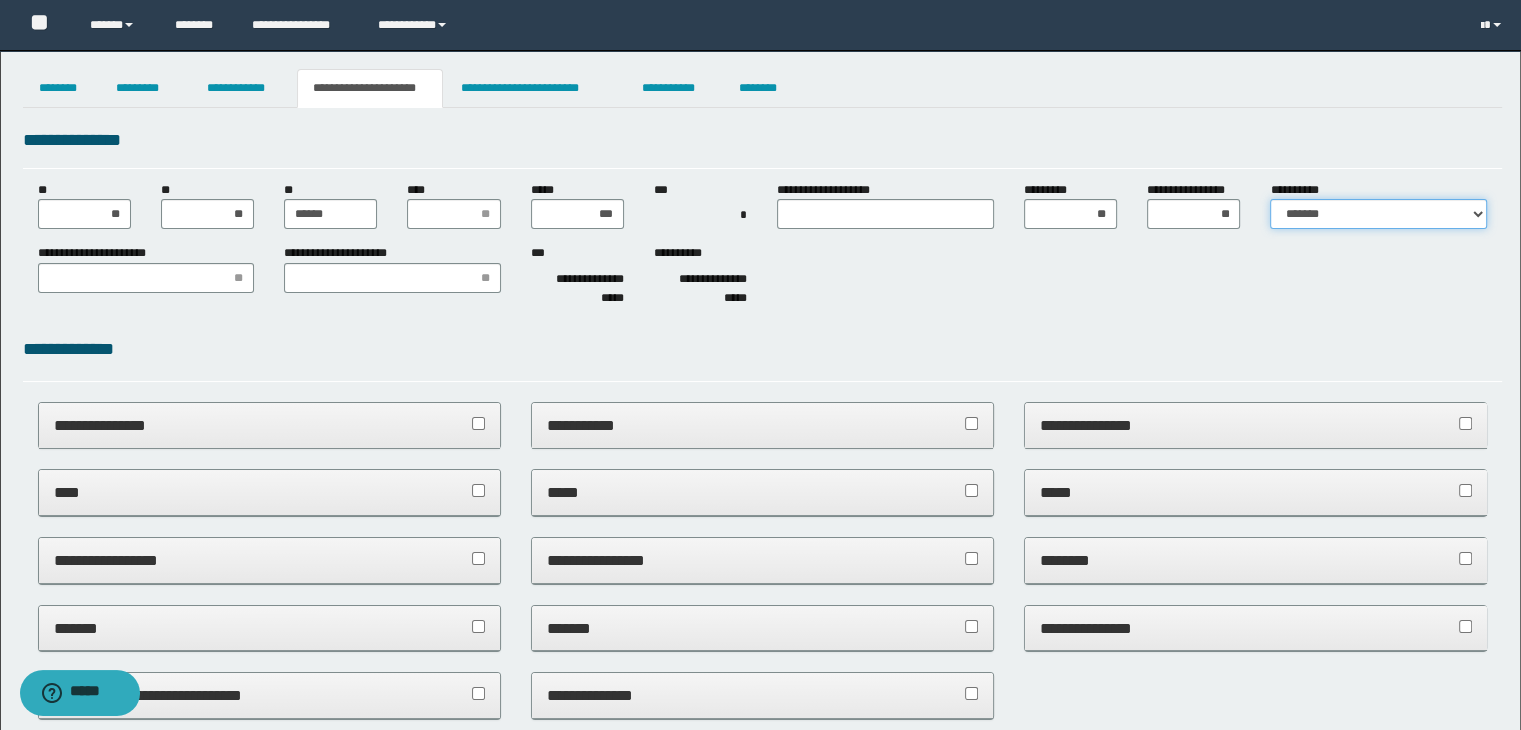 click on "**********" at bounding box center (1378, 214) 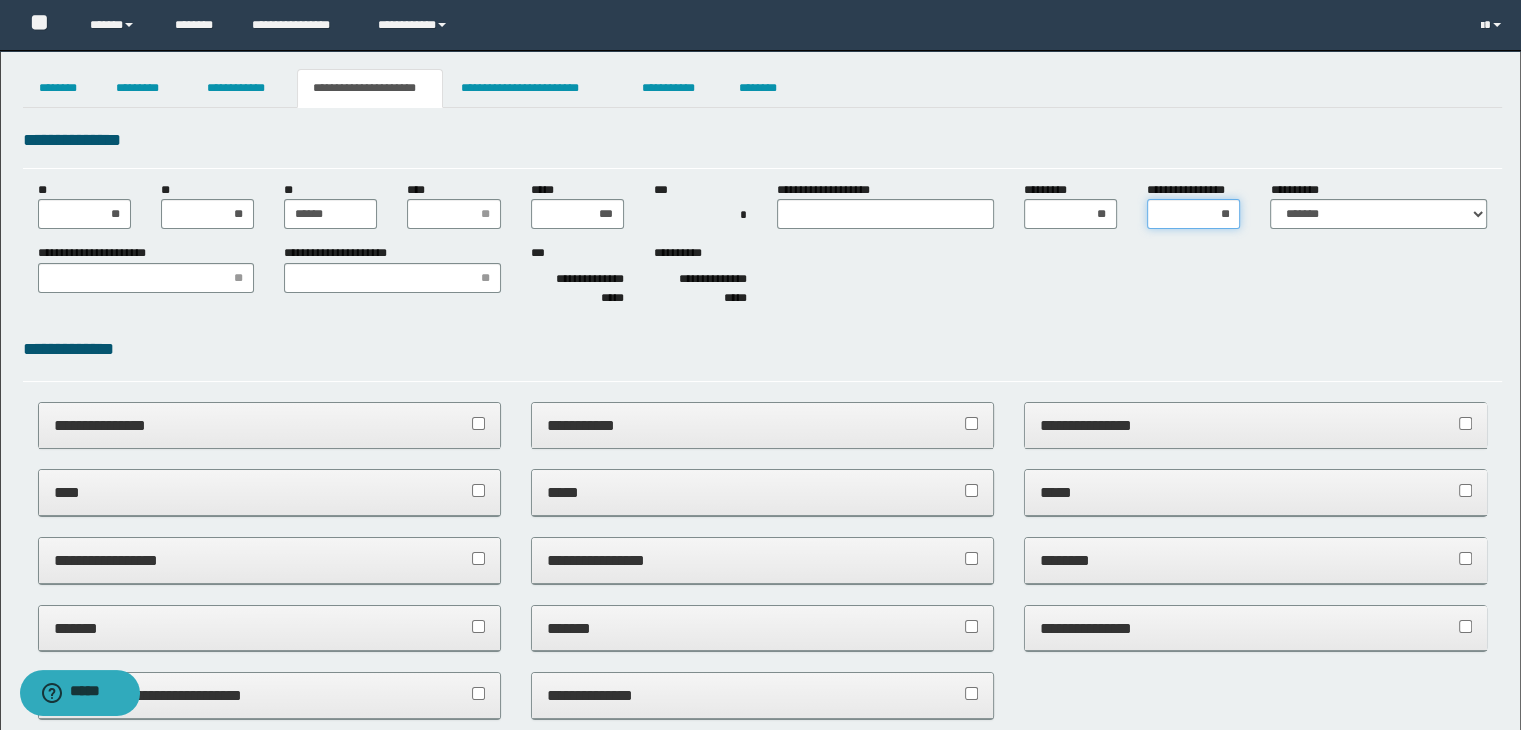 click on "**" at bounding box center (1193, 214) 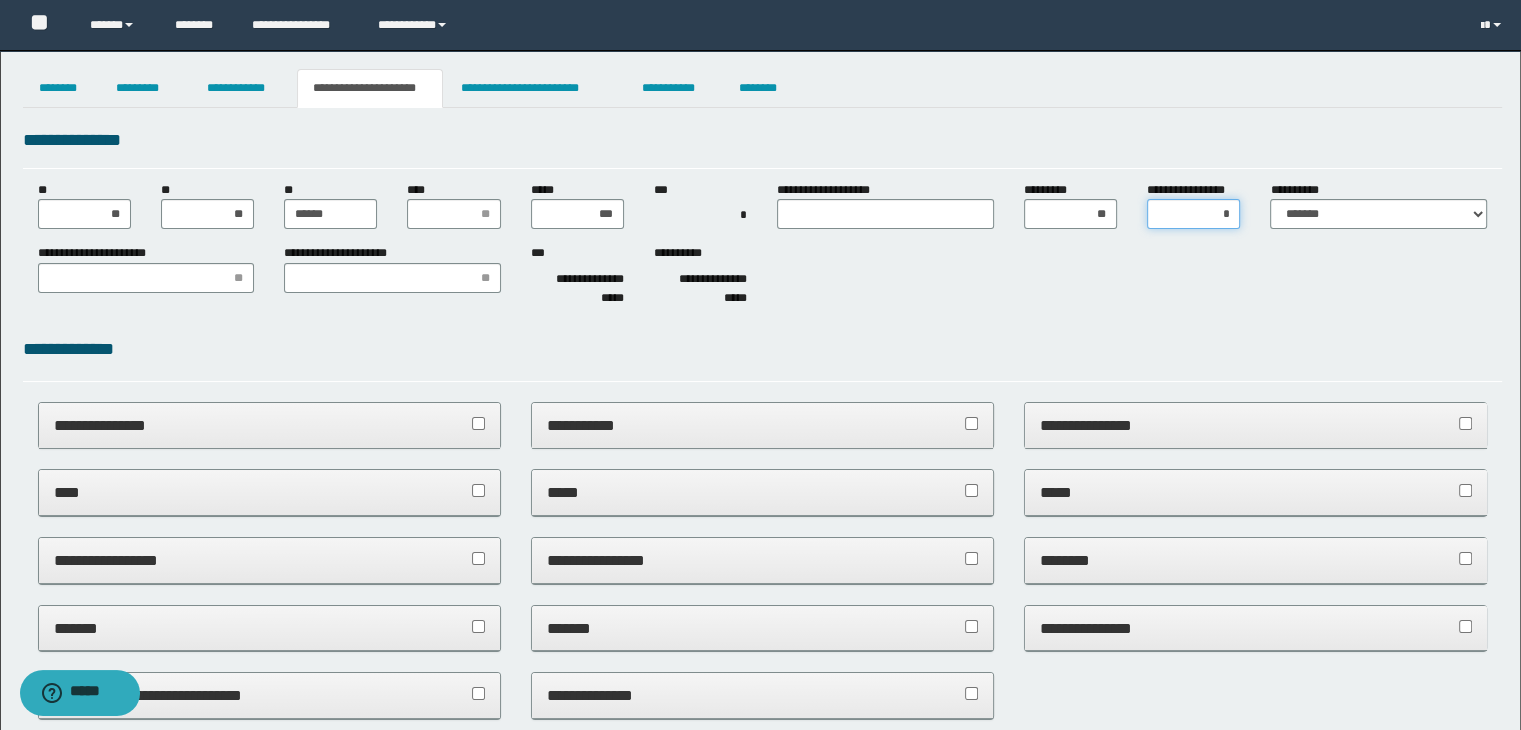 type on "**" 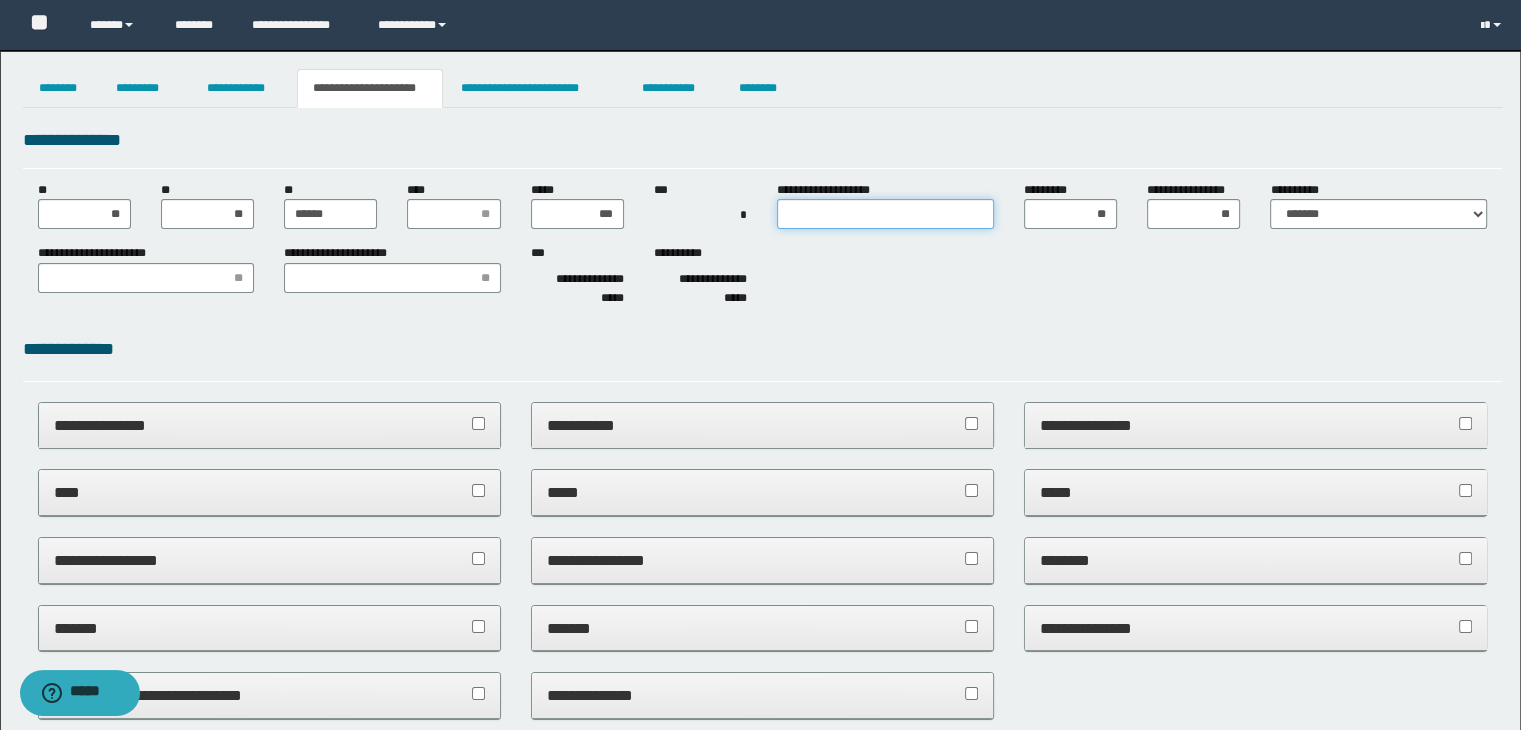 click on "**********" at bounding box center (885, 214) 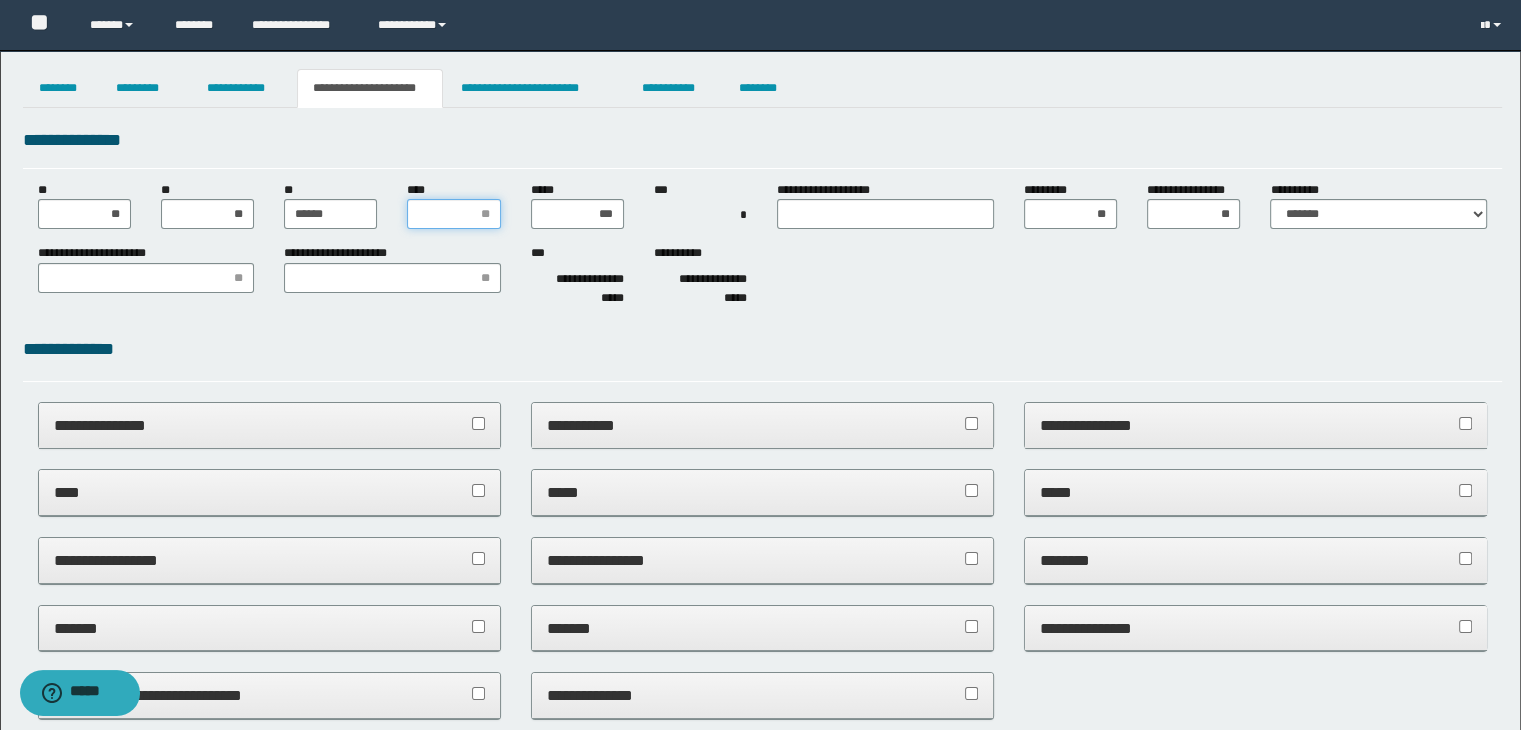click on "****" at bounding box center (453, 214) 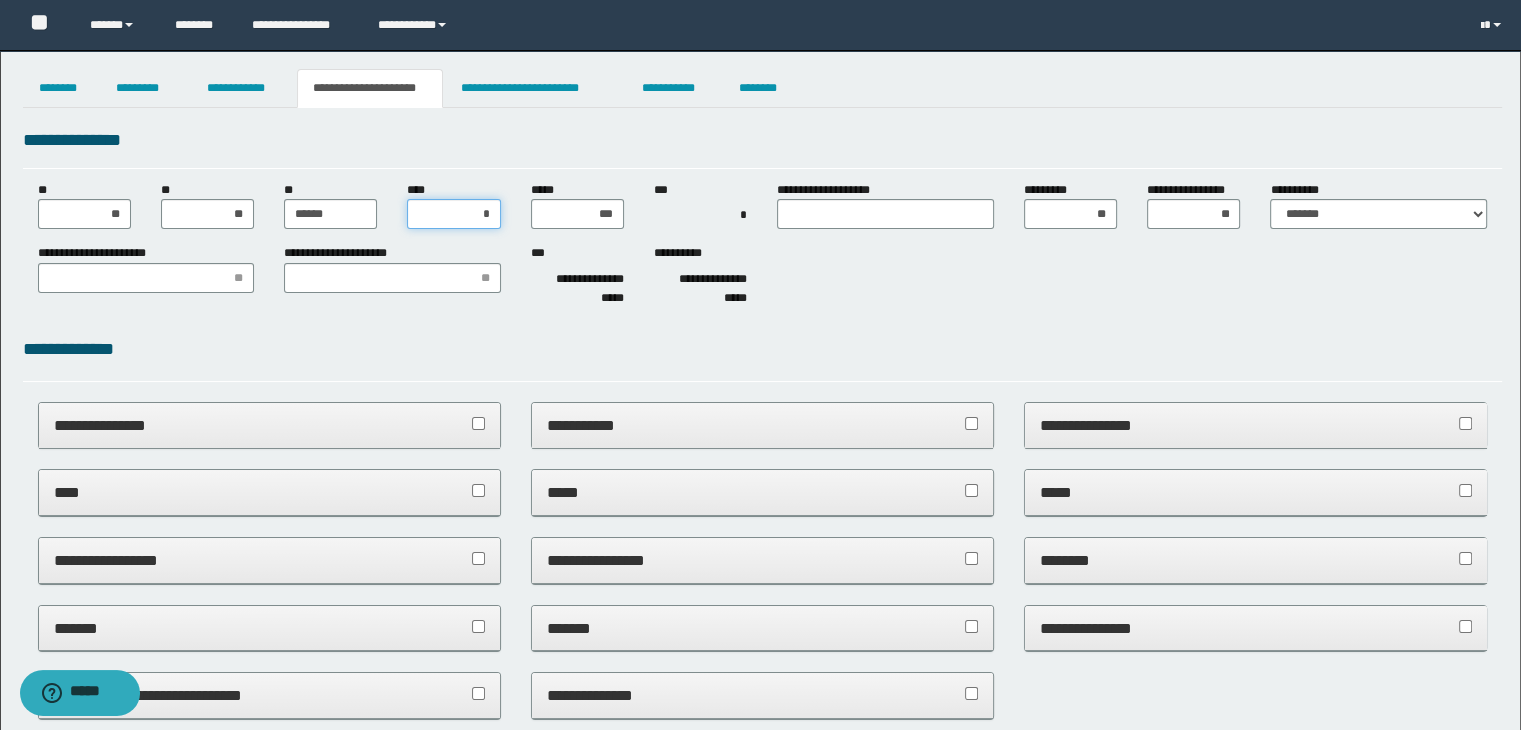 type on "**" 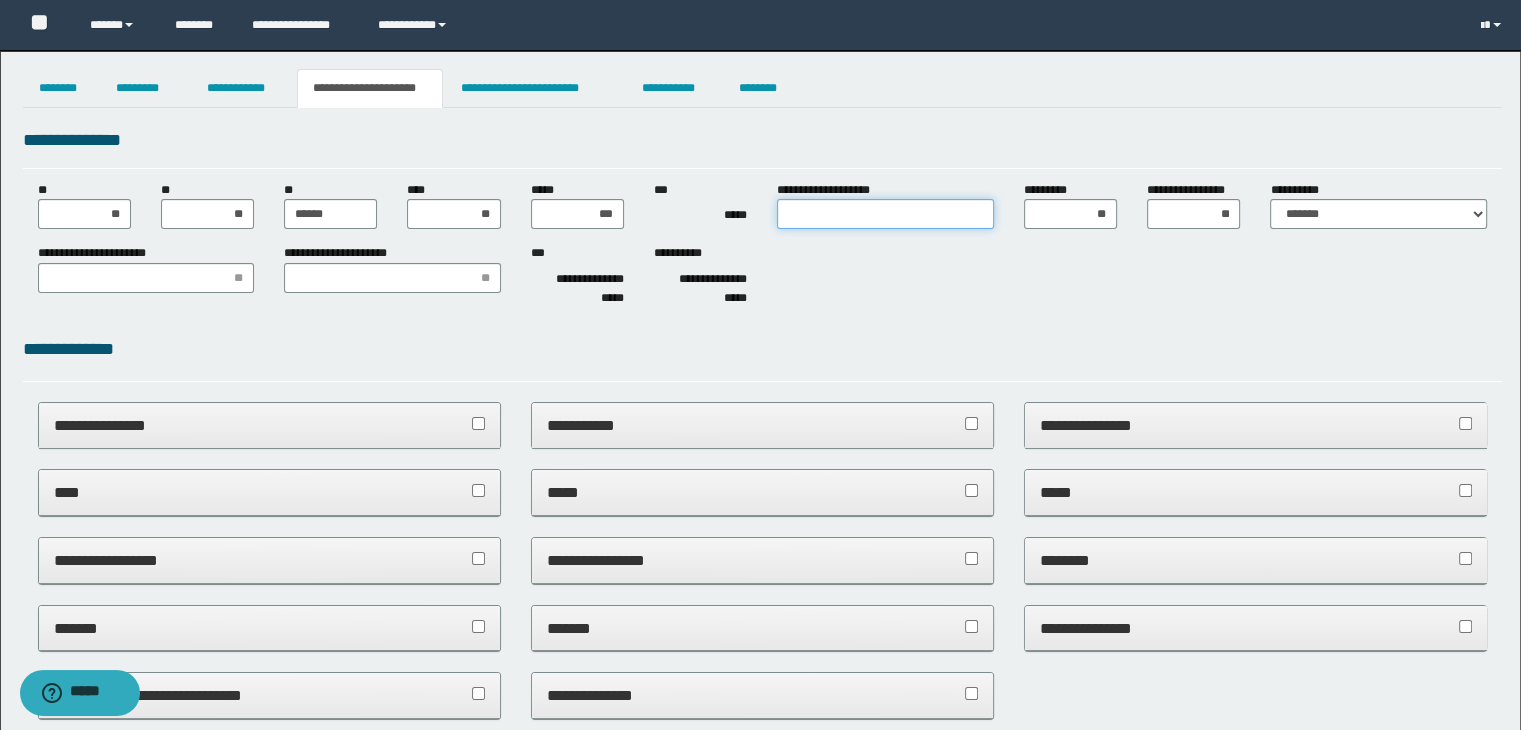 click on "**********" at bounding box center [885, 214] 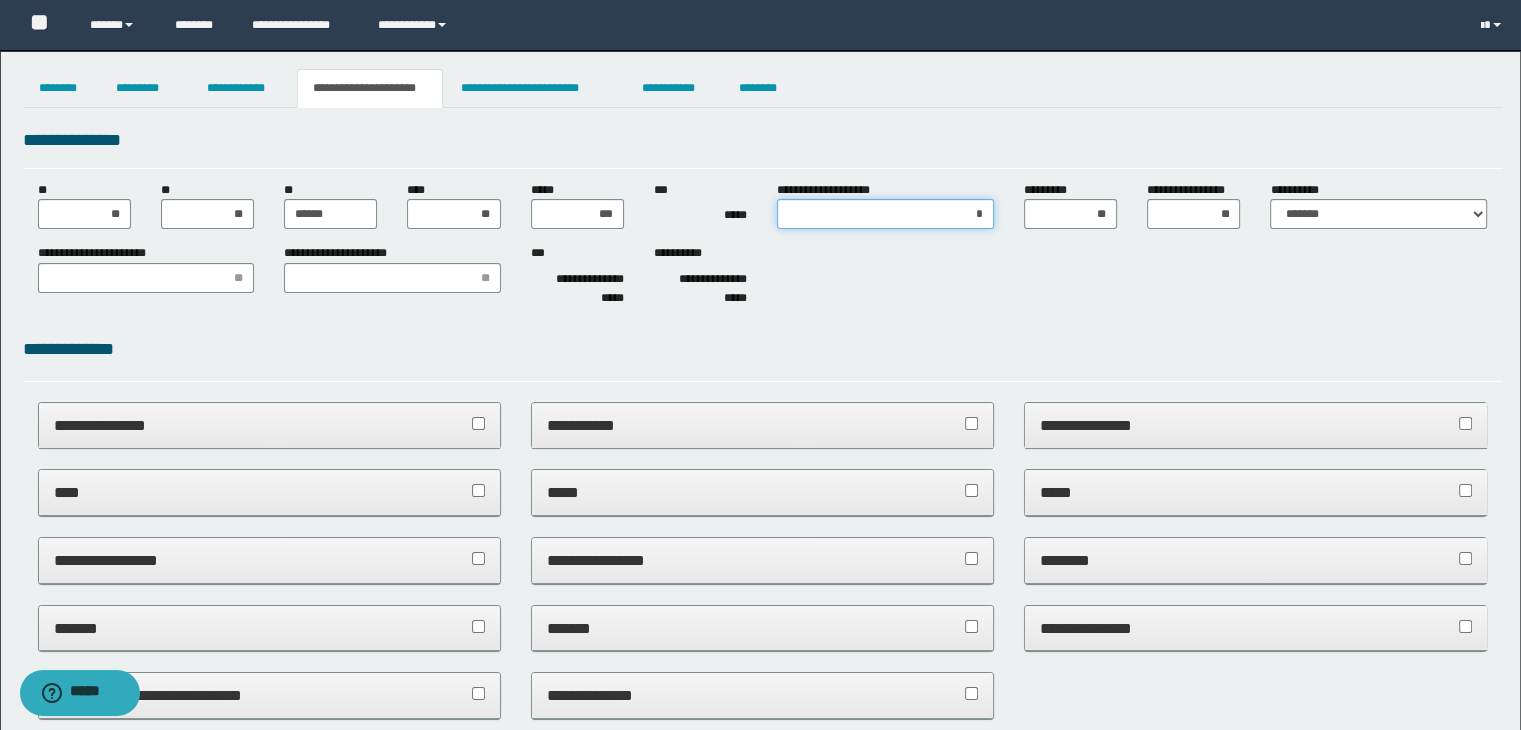 type on "**" 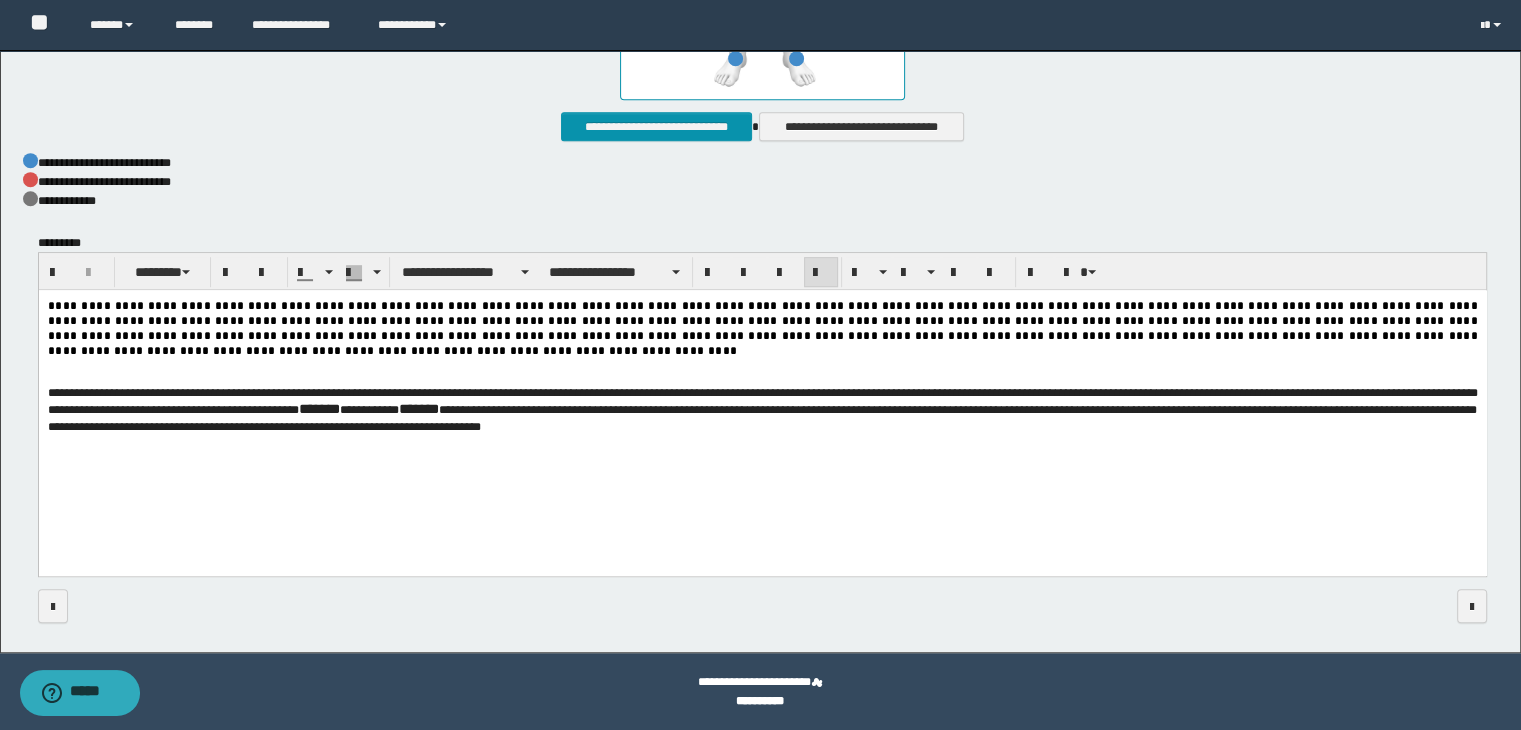 scroll, scrollTop: 0, scrollLeft: 0, axis: both 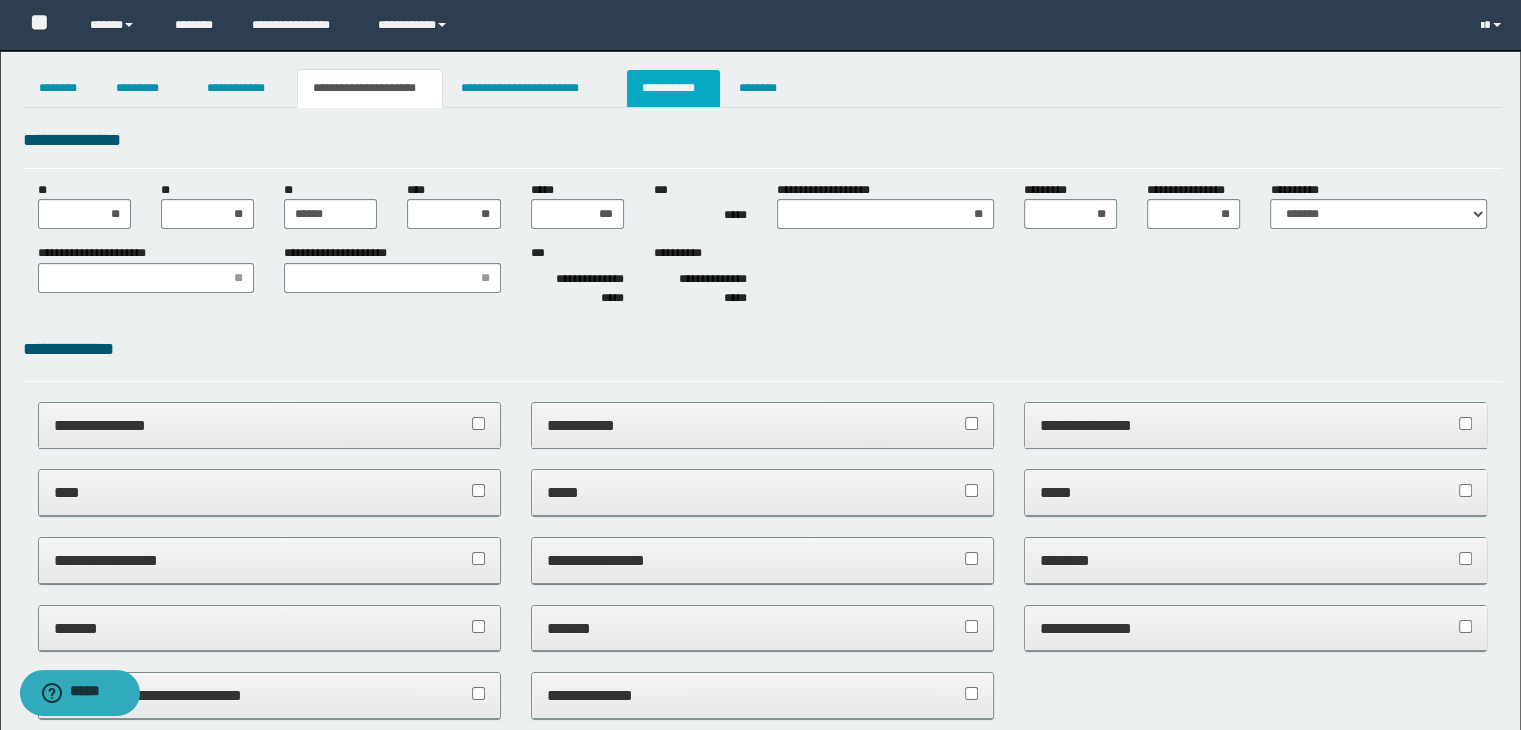 click on "**********" at bounding box center (673, 88) 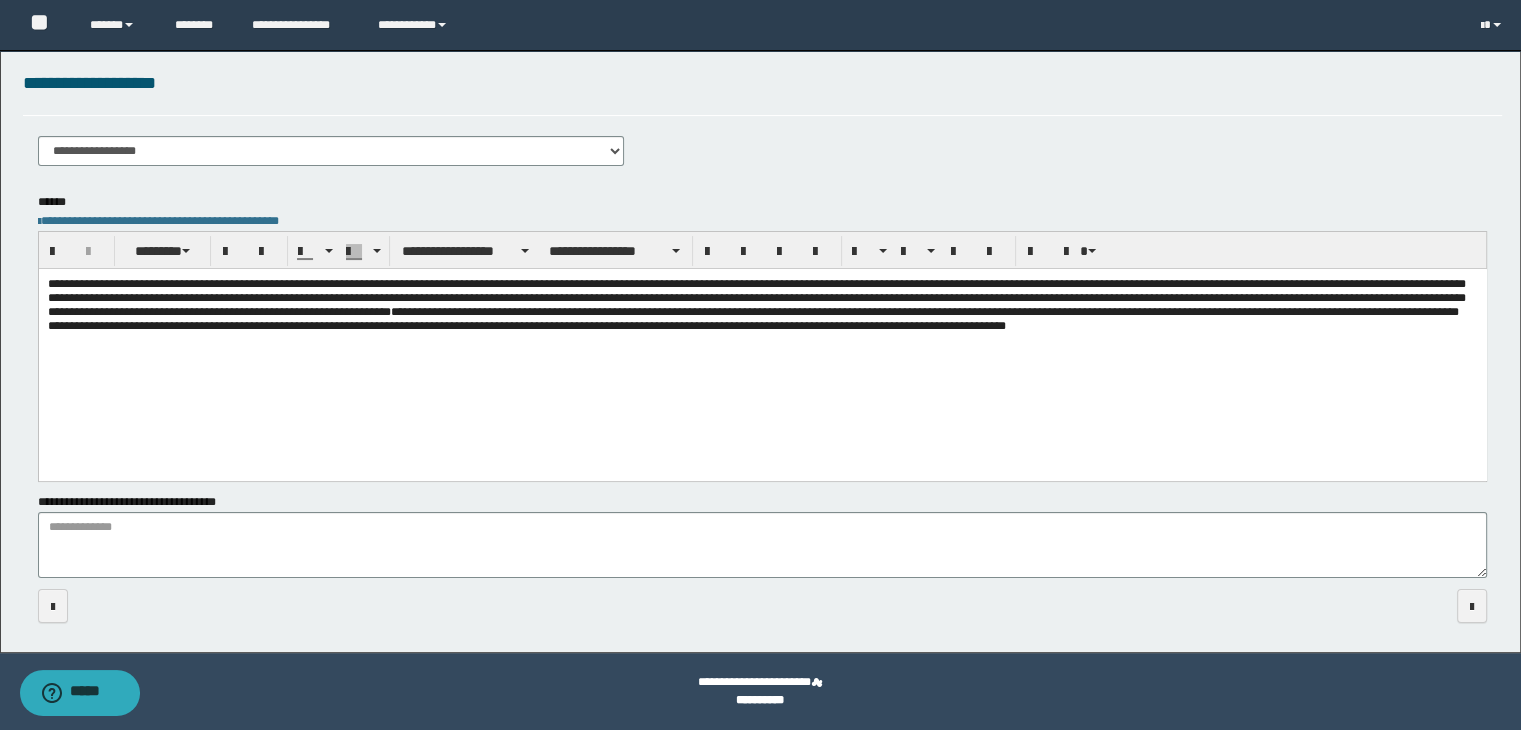 scroll, scrollTop: 0, scrollLeft: 0, axis: both 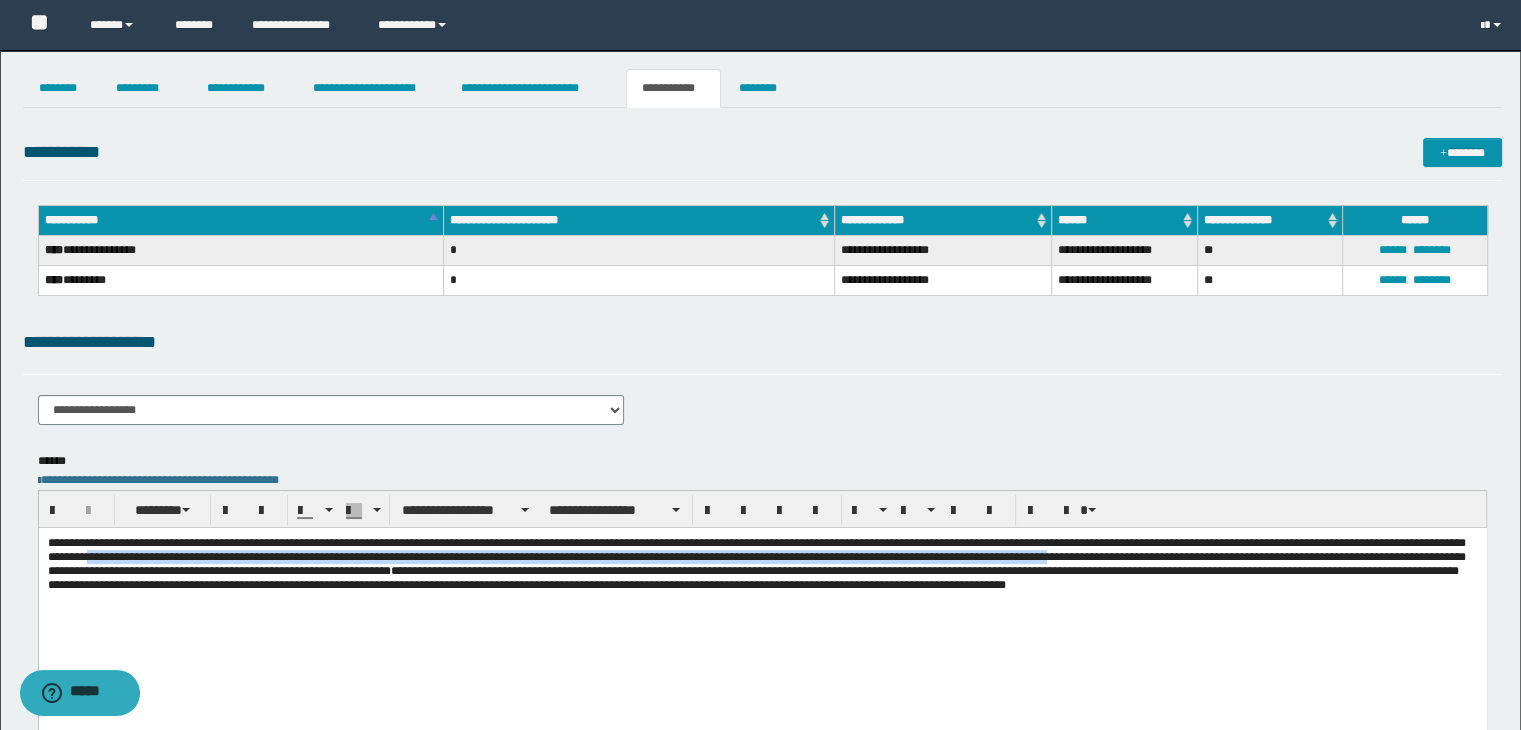drag, startPoint x: 634, startPoint y: 558, endPoint x: 613, endPoint y: 566, distance: 22.472204 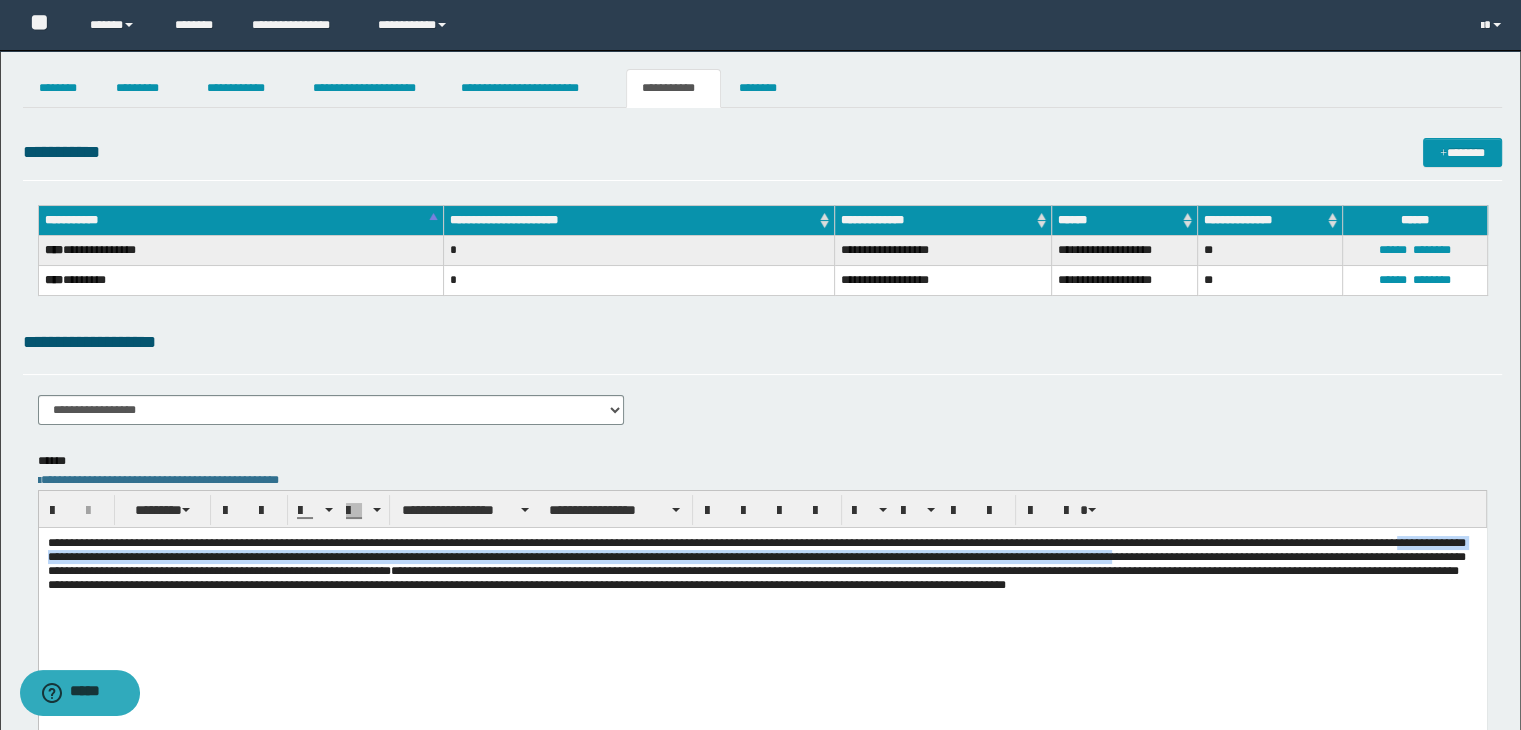 drag, startPoint x: 474, startPoint y: 561, endPoint x: 720, endPoint y: 575, distance: 246.39806 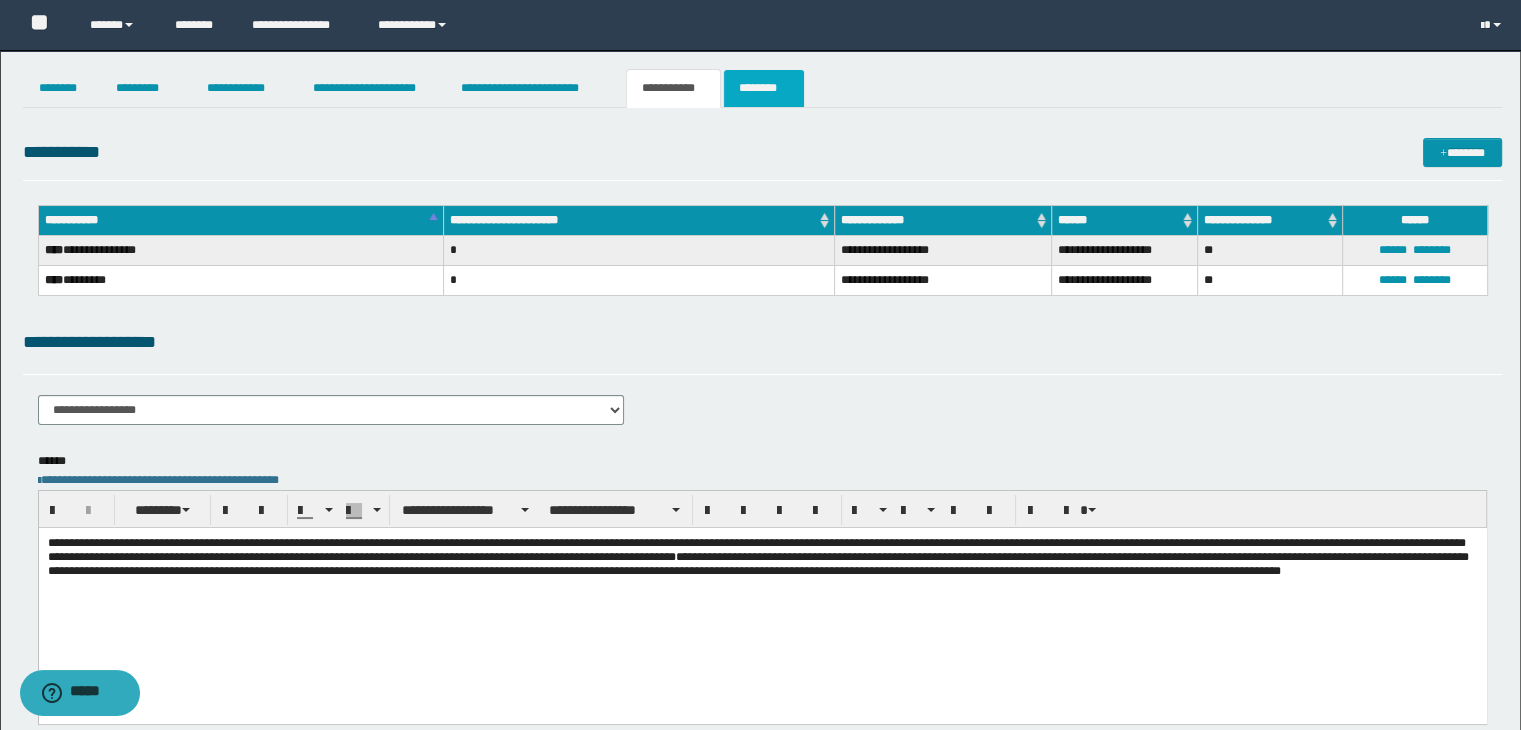 click on "********" at bounding box center (764, 88) 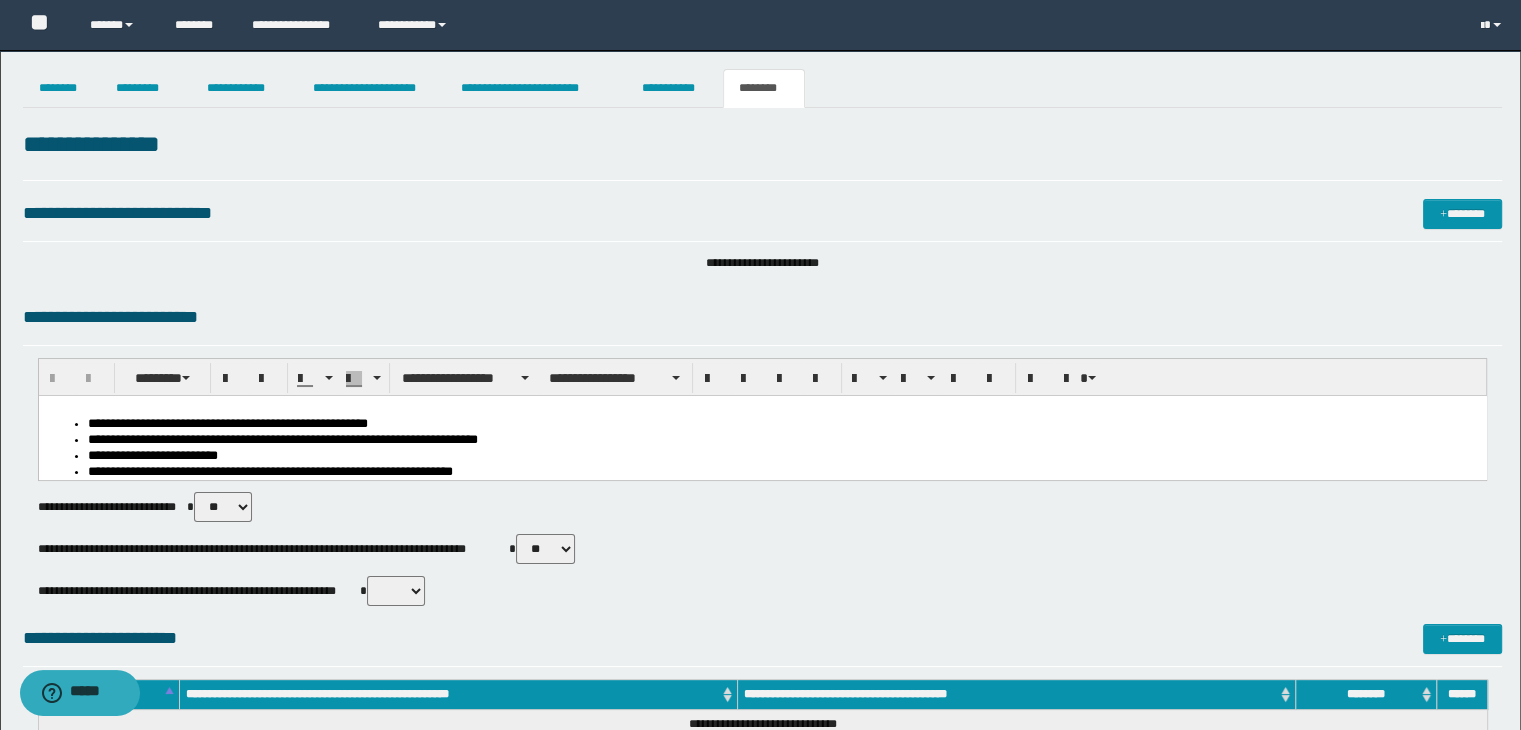 click on "**
**" at bounding box center (545, 549) 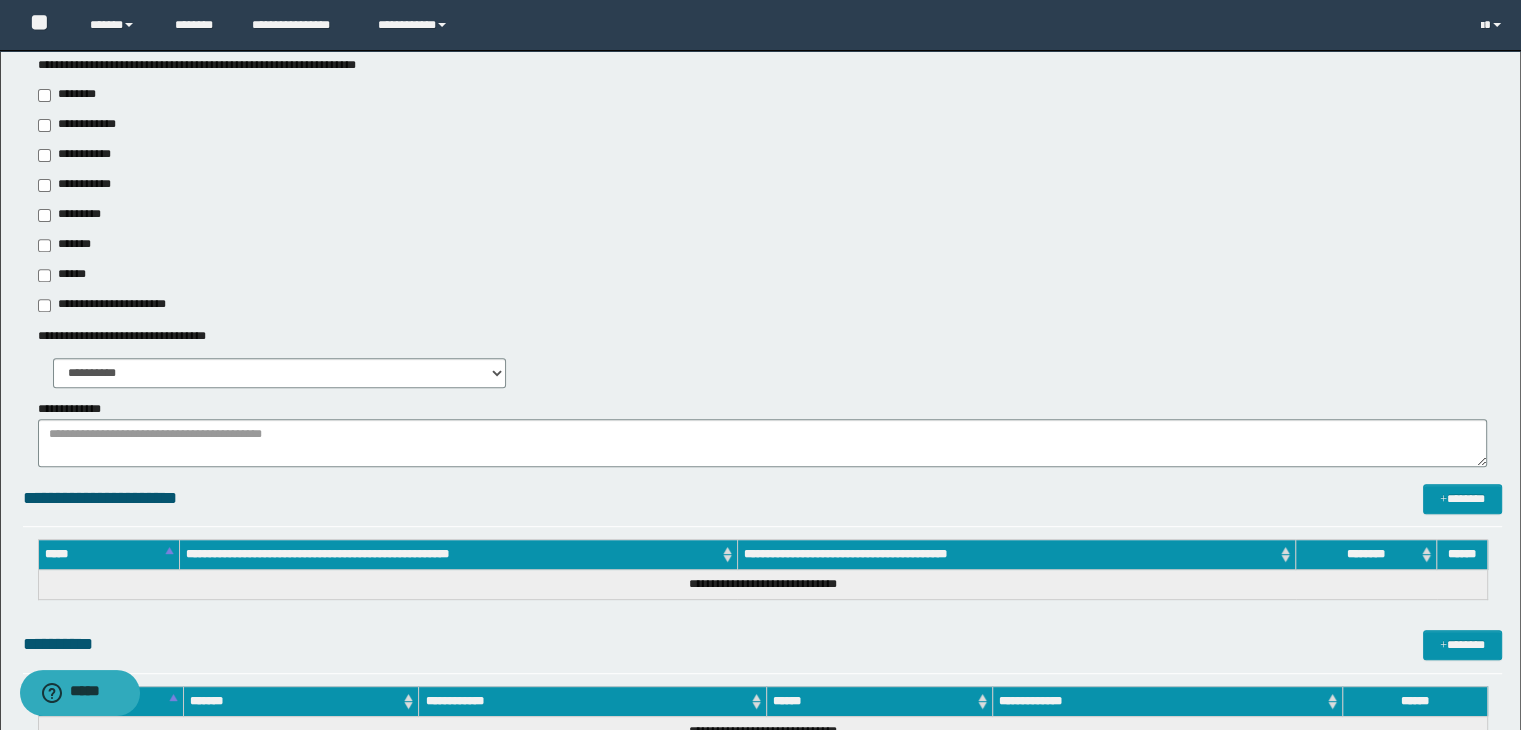 scroll, scrollTop: 900, scrollLeft: 0, axis: vertical 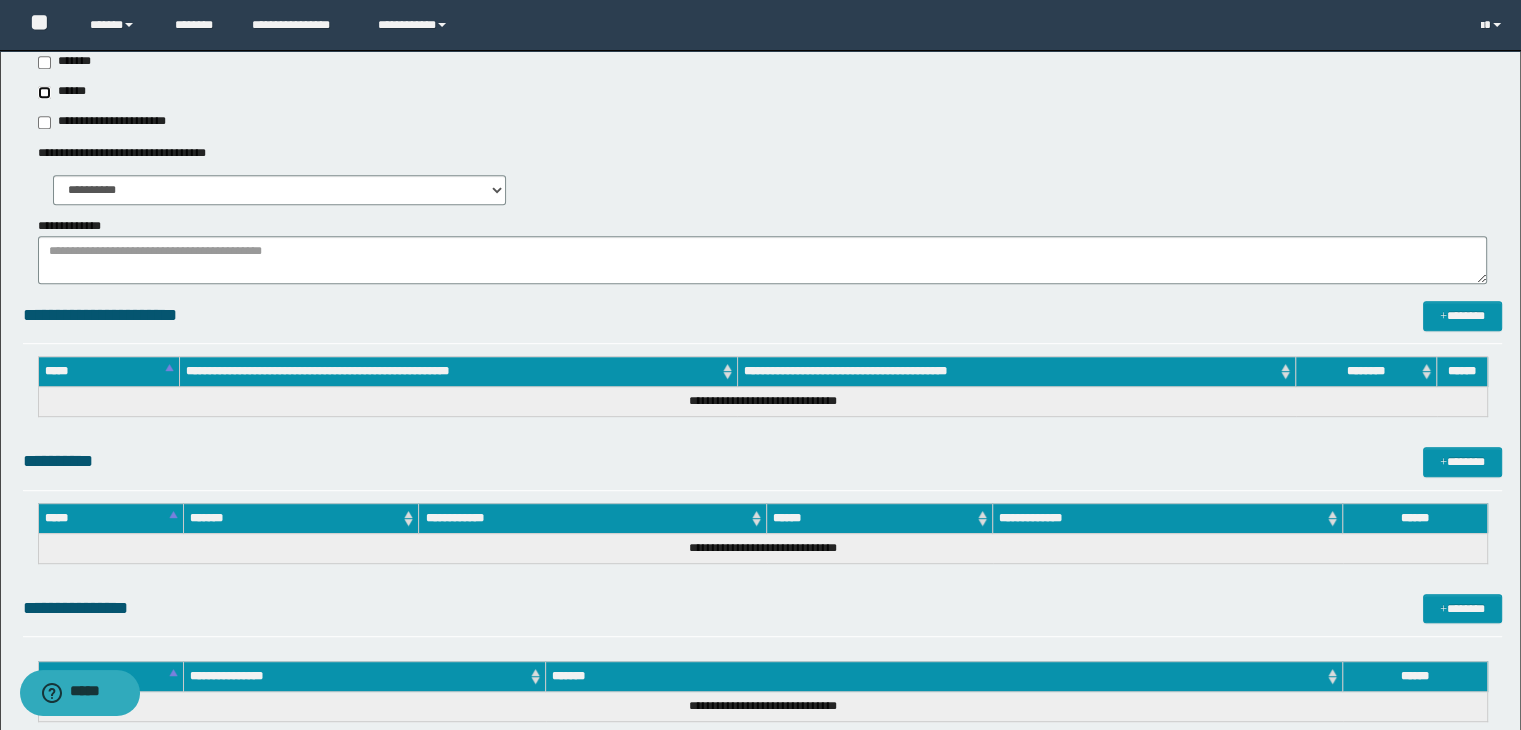 type on "******" 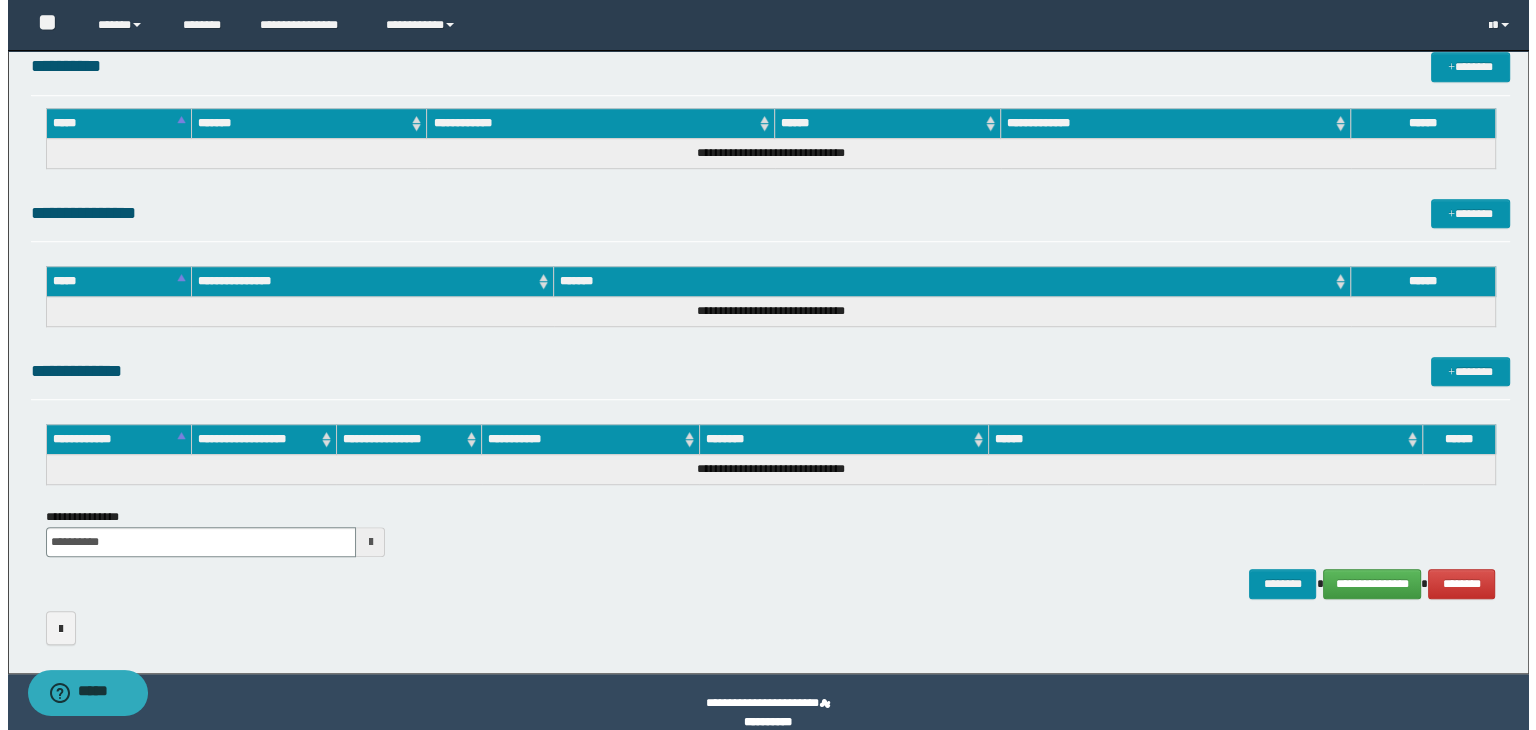 scroll, scrollTop: 1316, scrollLeft: 0, axis: vertical 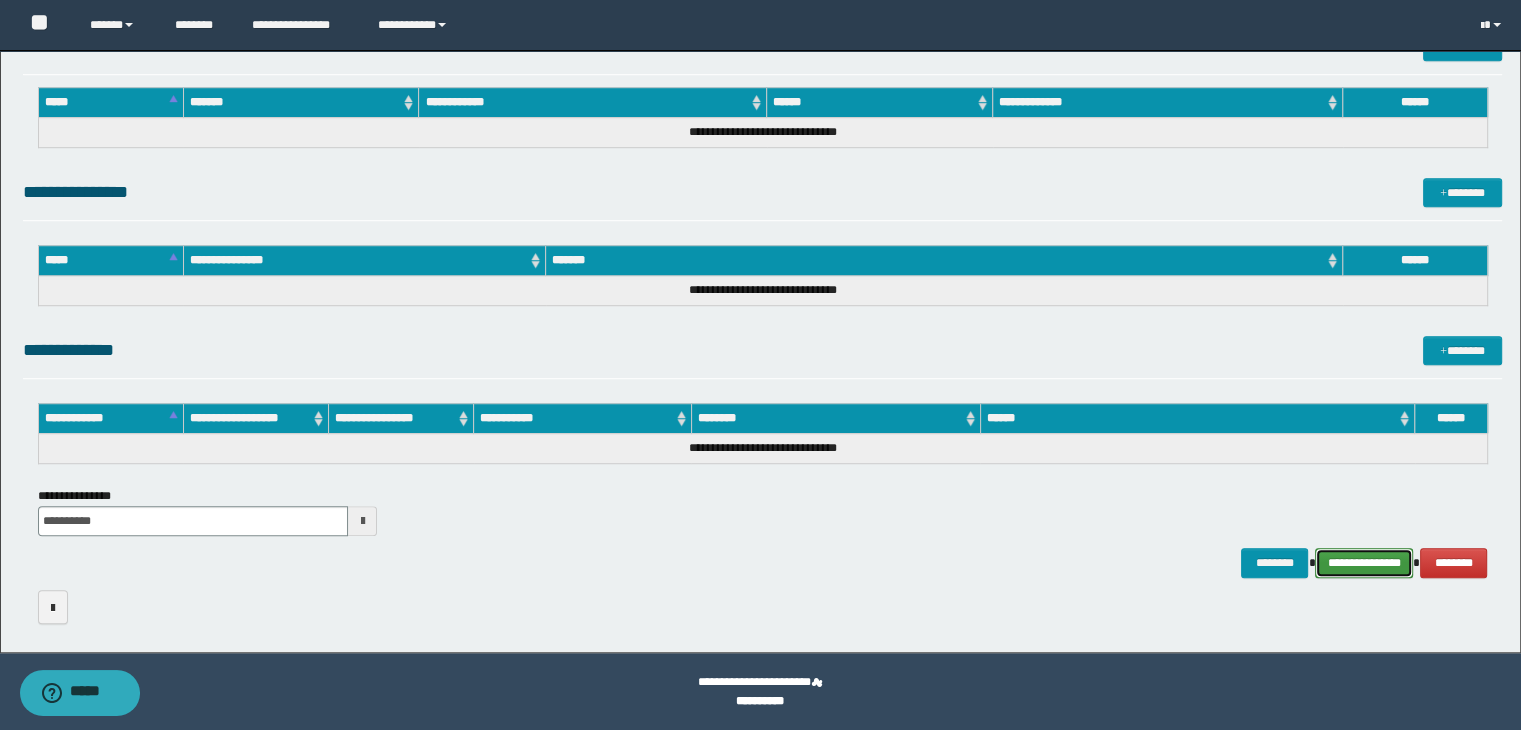 click on "**********" at bounding box center [1364, 563] 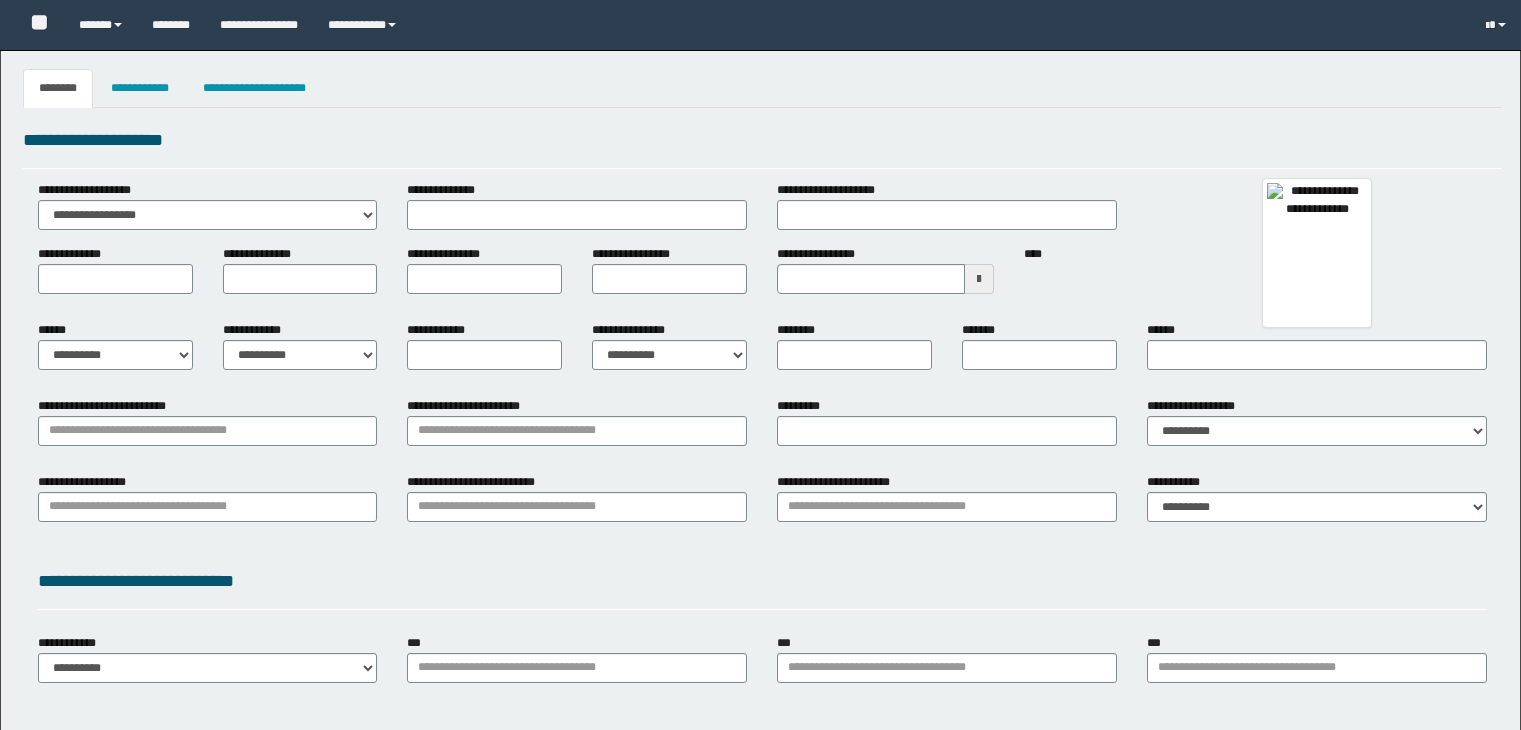 type 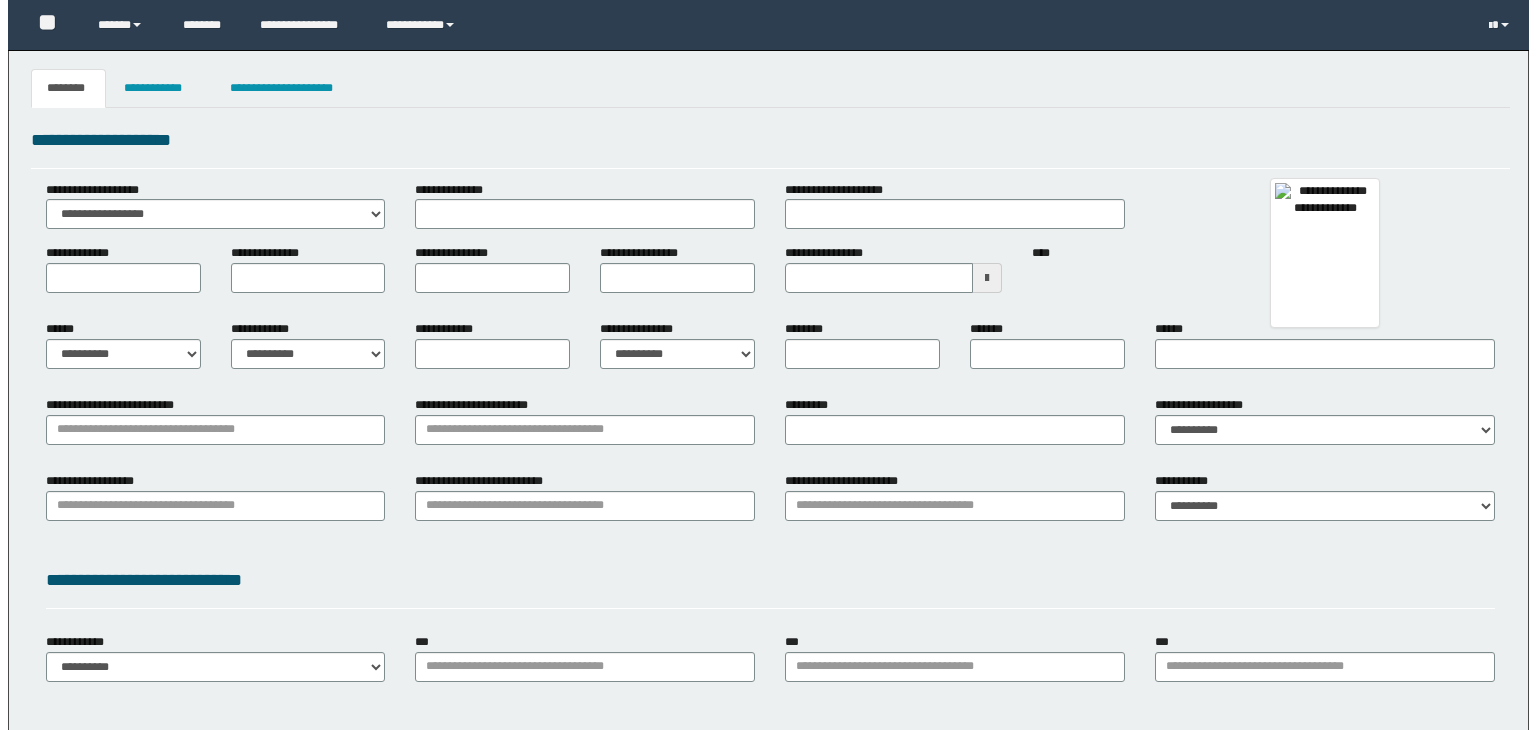 scroll, scrollTop: 0, scrollLeft: 0, axis: both 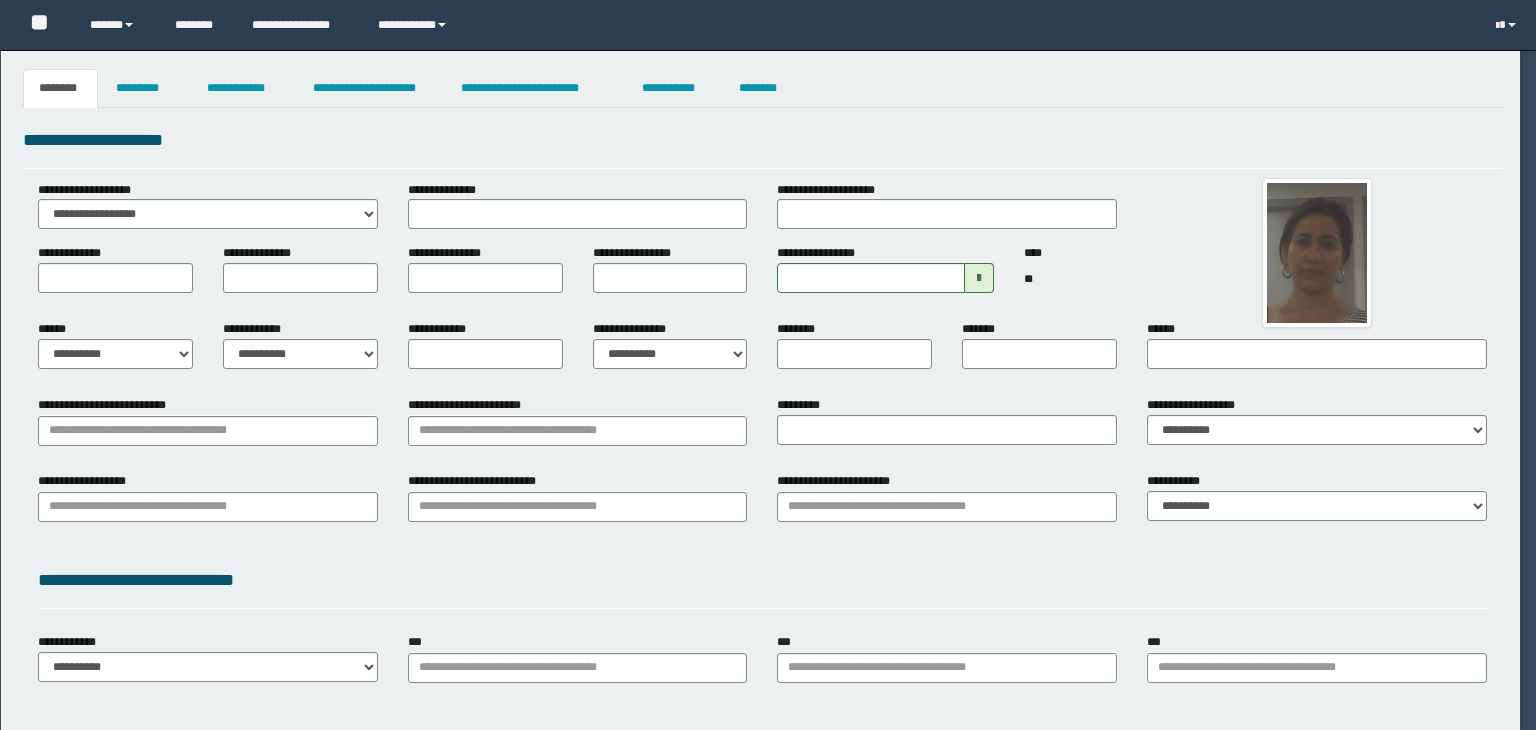 type on "********" 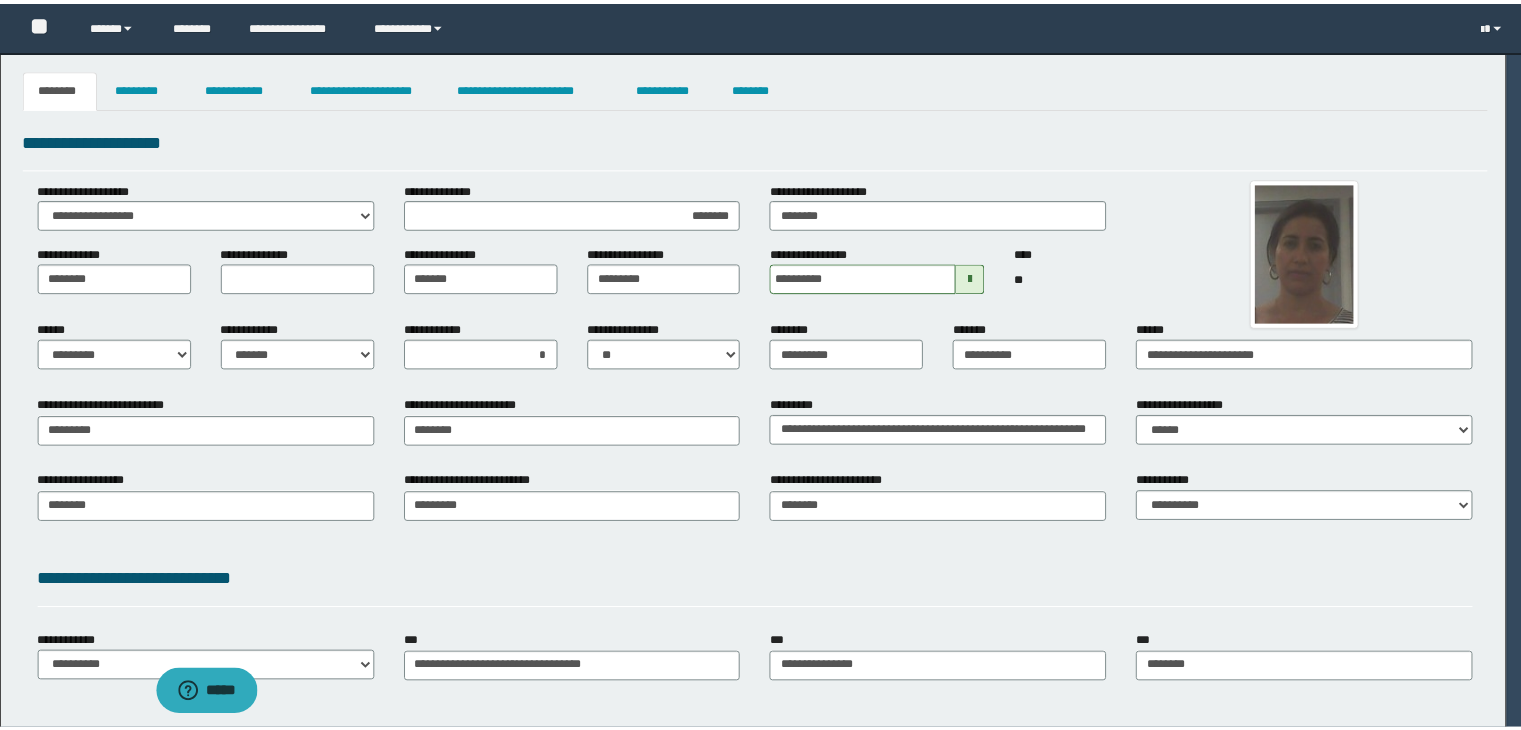 scroll, scrollTop: 0, scrollLeft: 0, axis: both 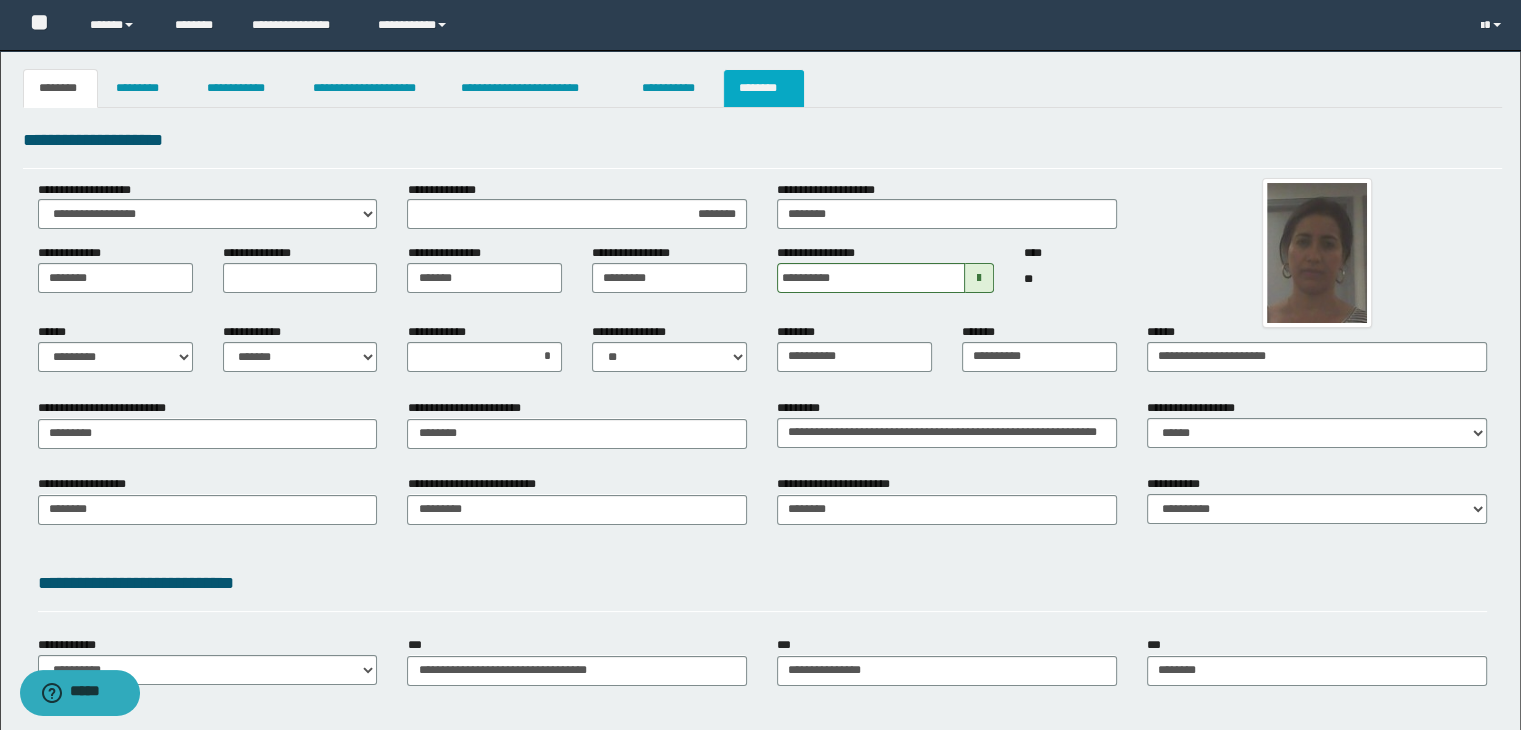 click on "********" at bounding box center [764, 88] 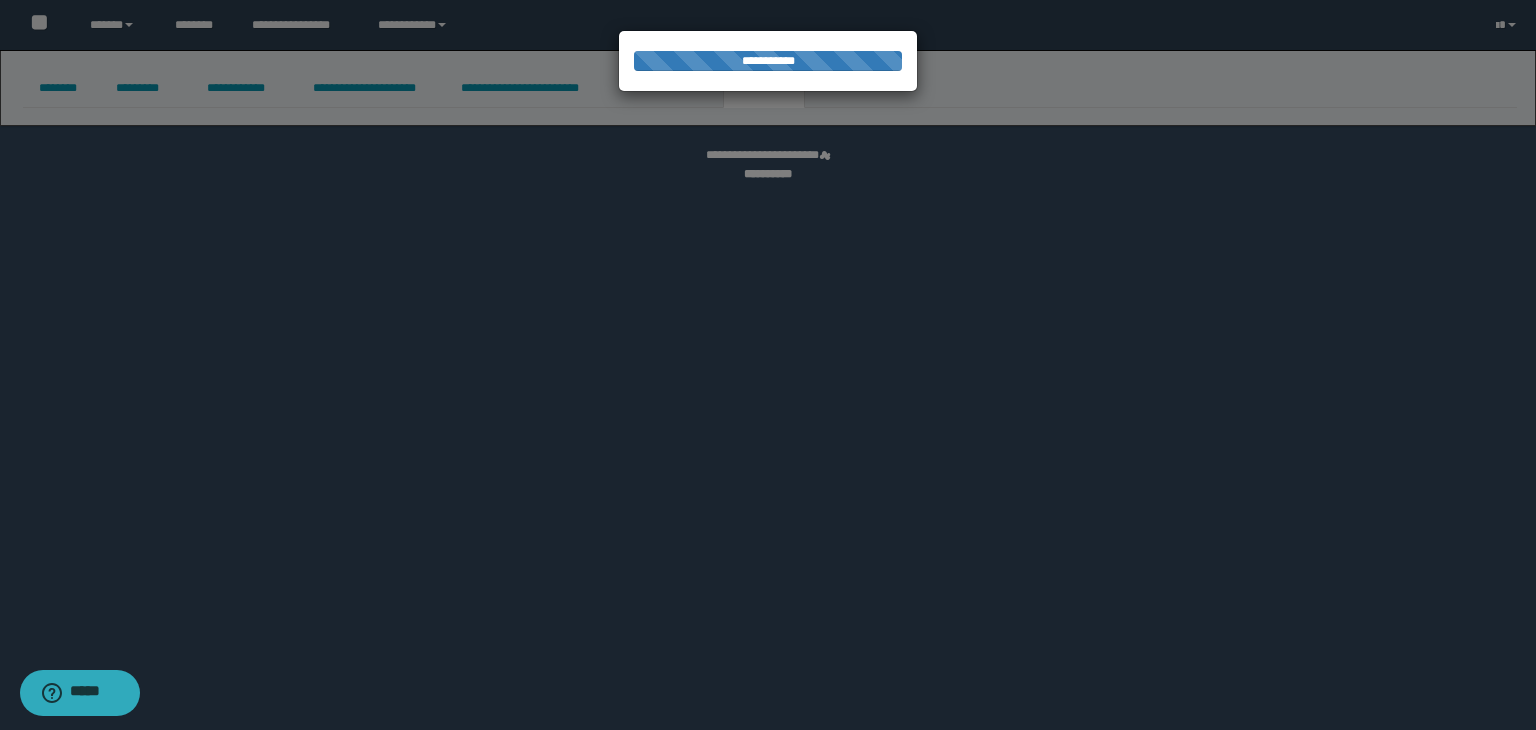 select on "****" 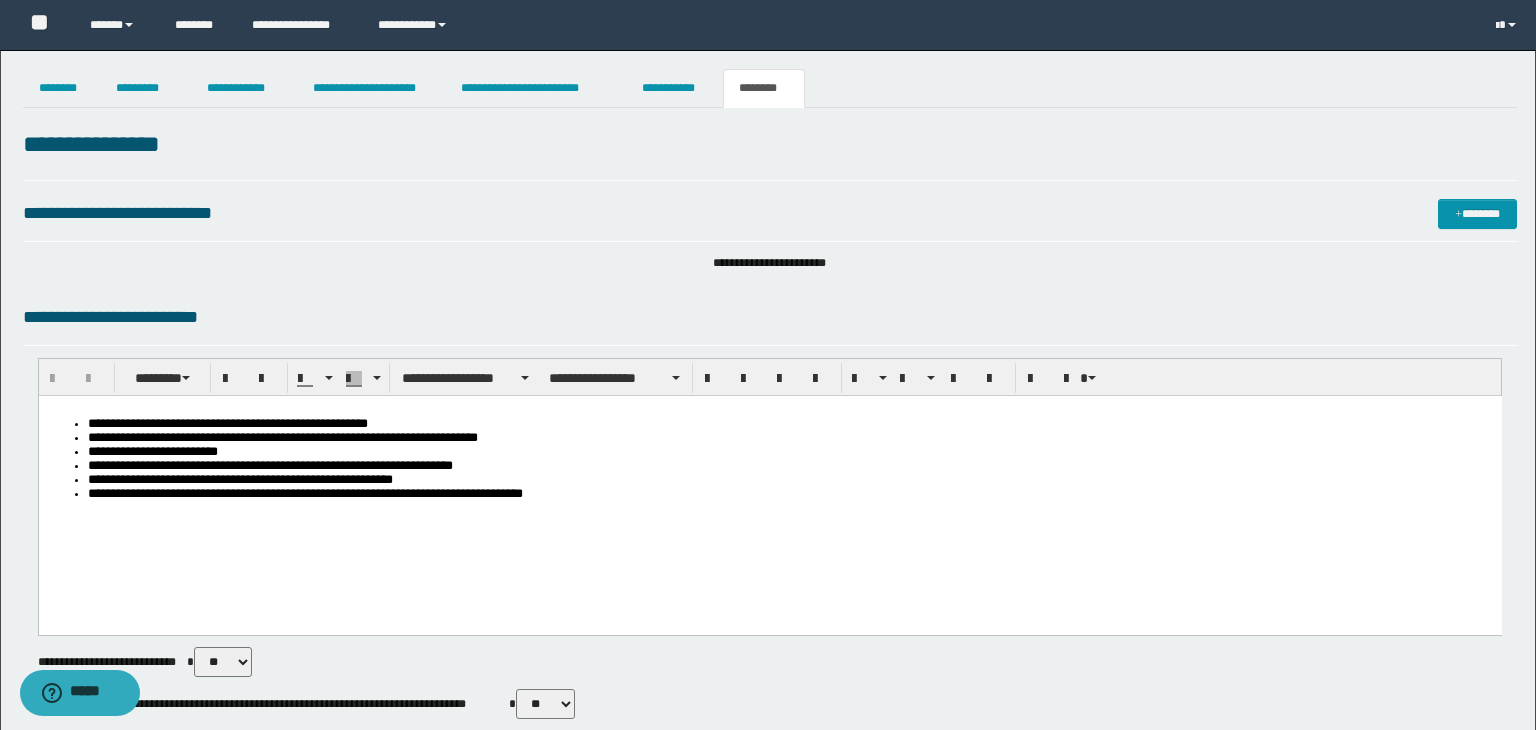scroll, scrollTop: 0, scrollLeft: 0, axis: both 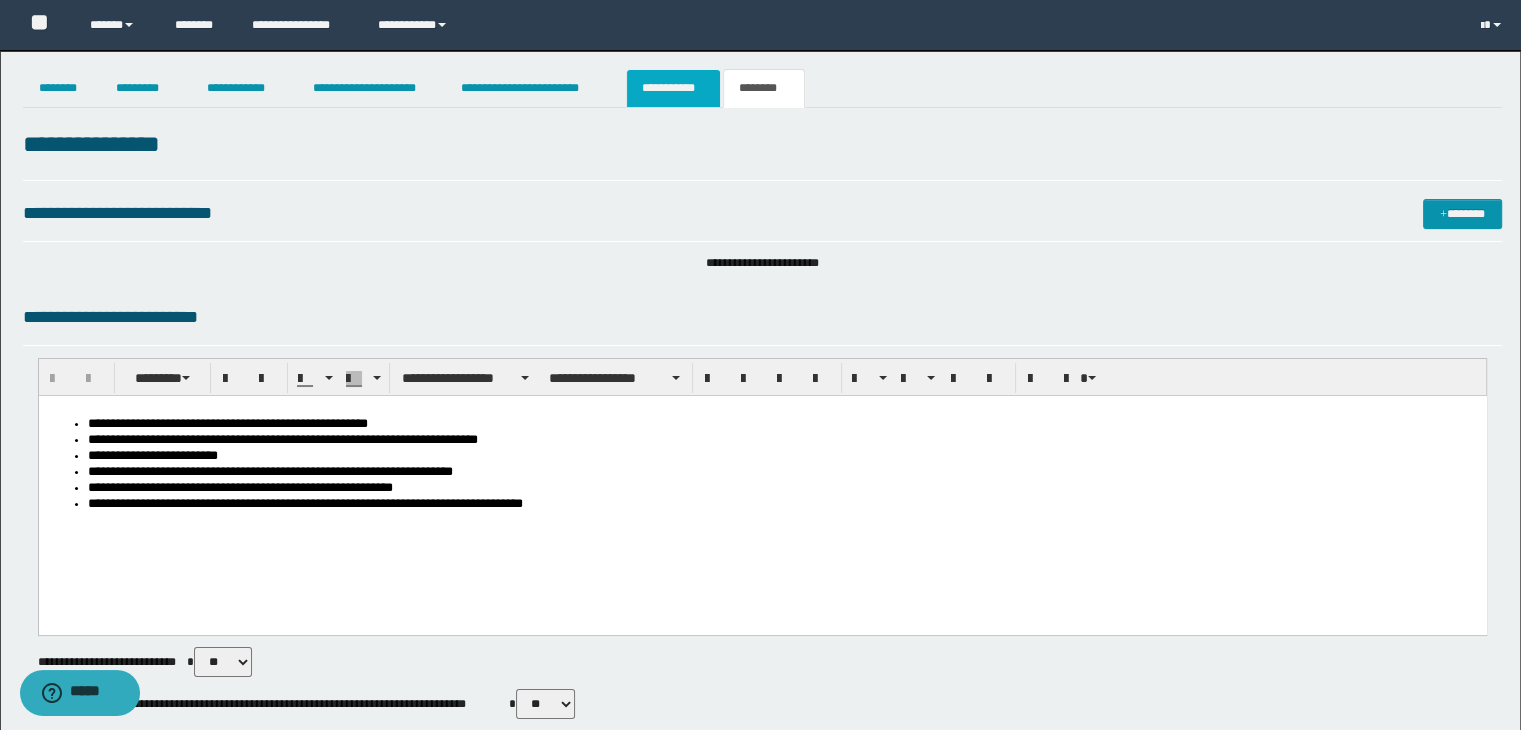 click on "**********" at bounding box center (673, 88) 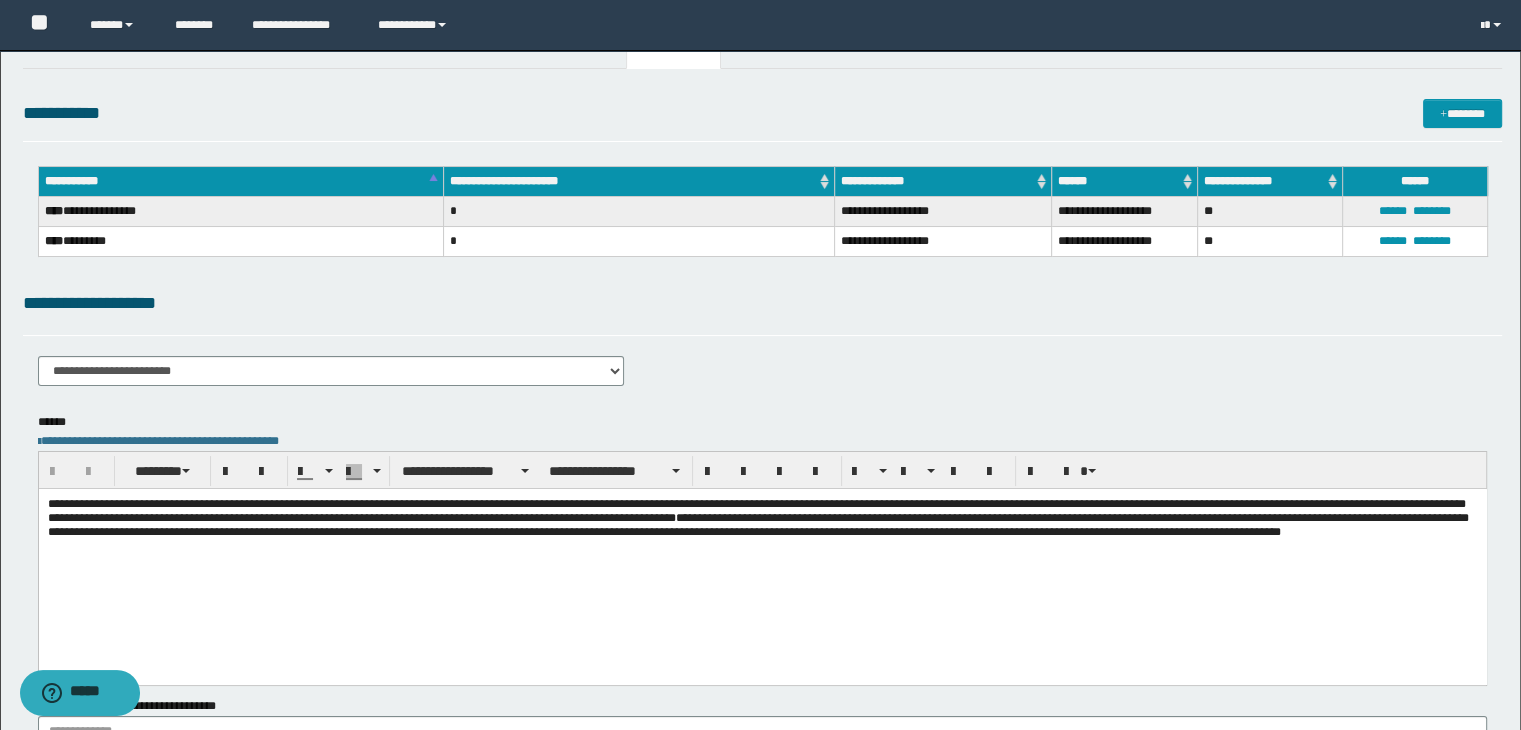 scroll, scrollTop: 0, scrollLeft: 0, axis: both 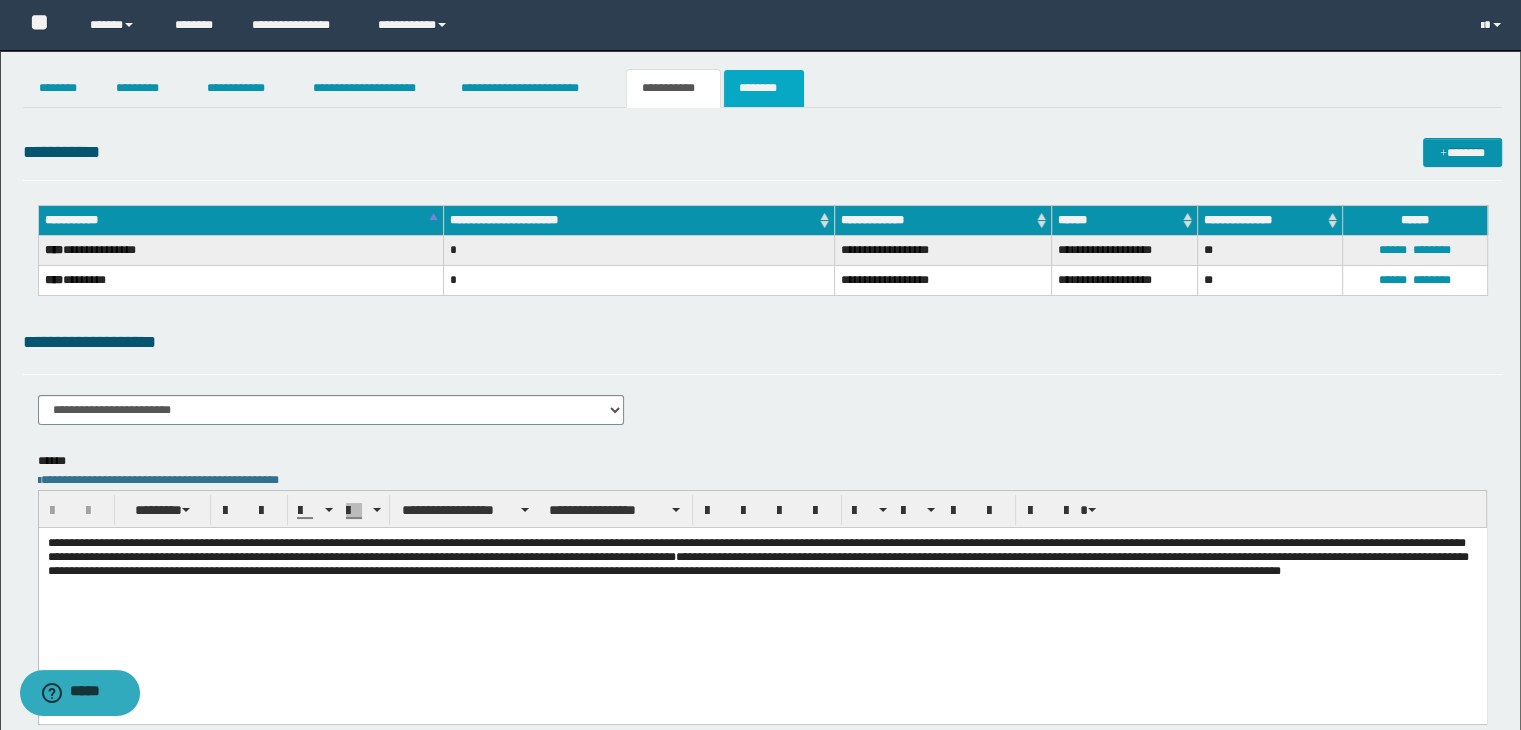 click on "********" at bounding box center (764, 88) 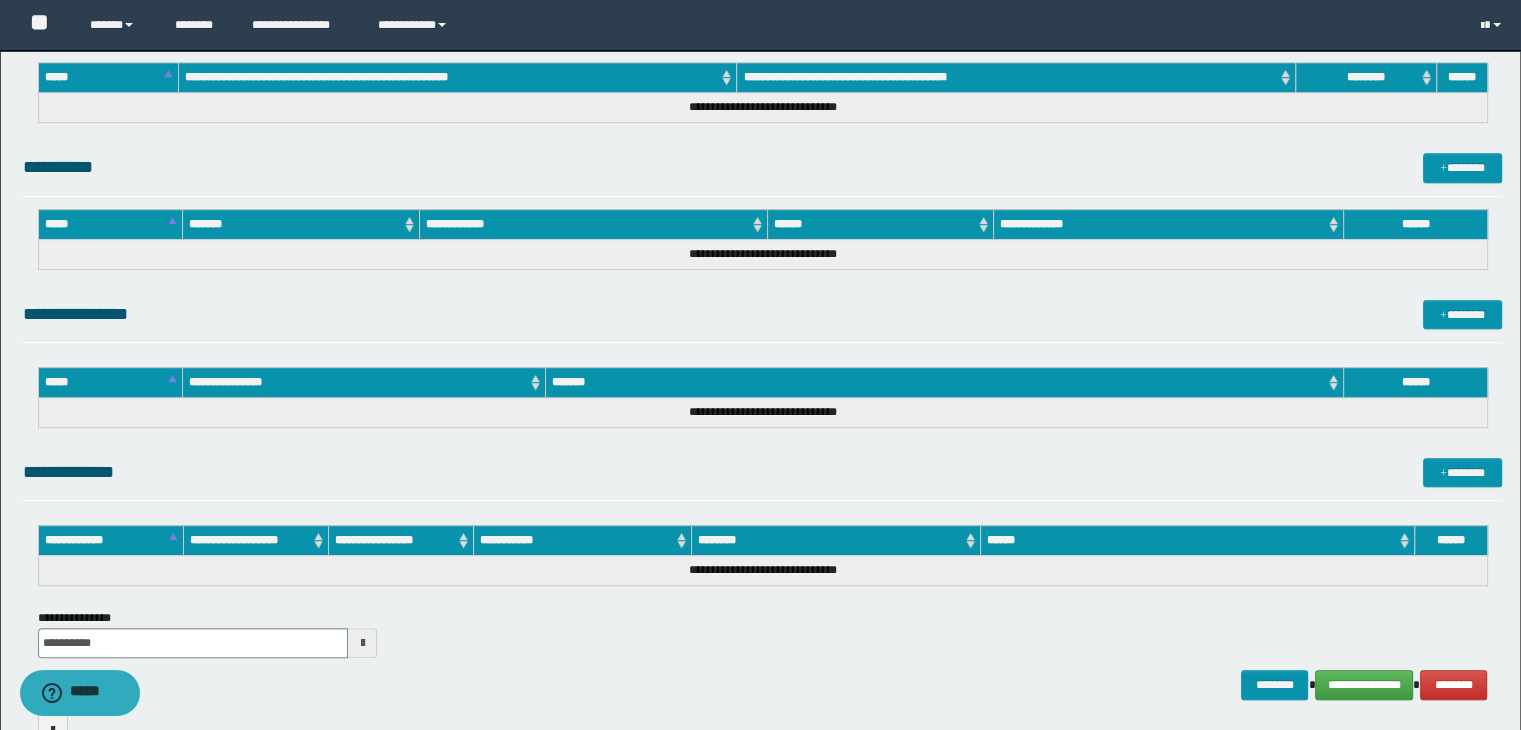 scroll, scrollTop: 1161, scrollLeft: 0, axis: vertical 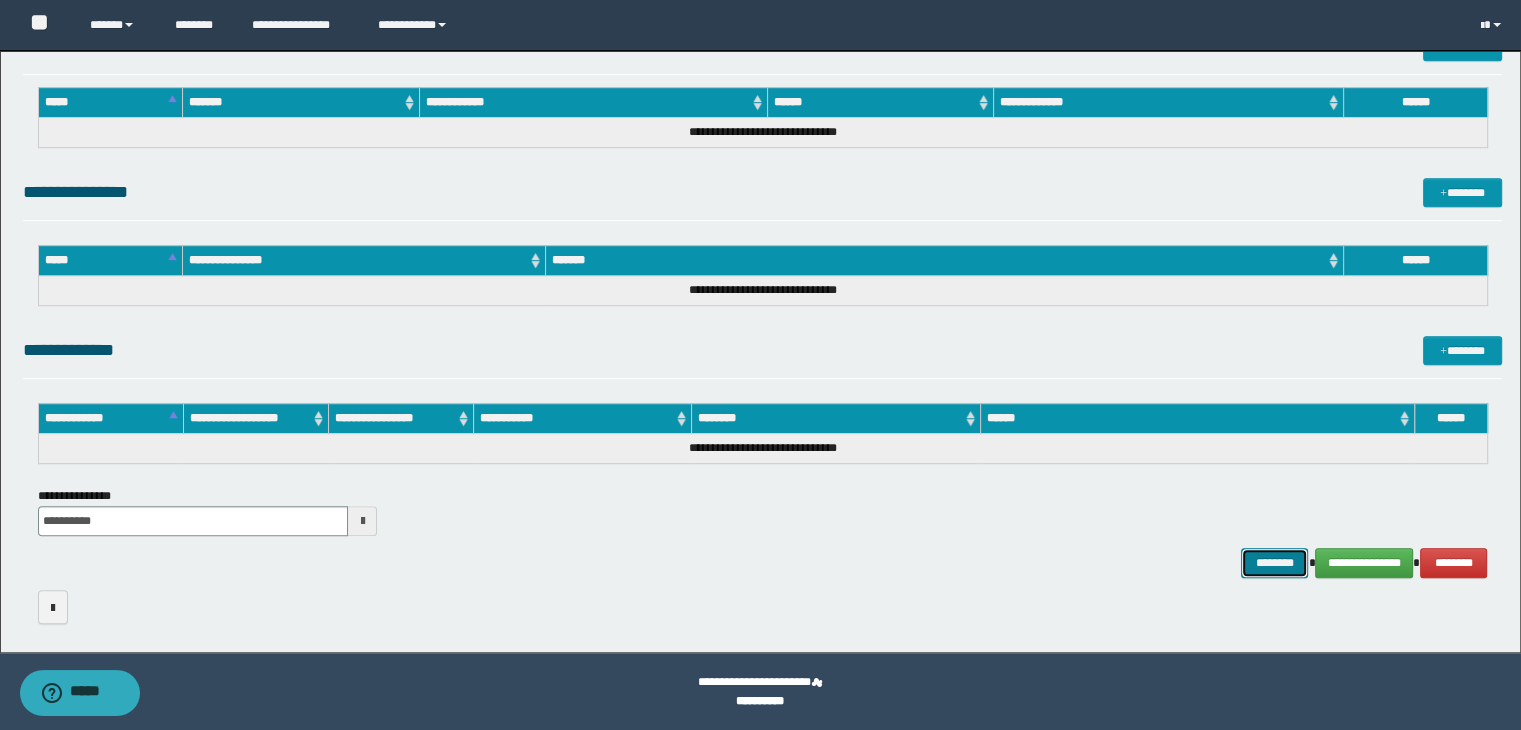 click on "********" at bounding box center [1274, 563] 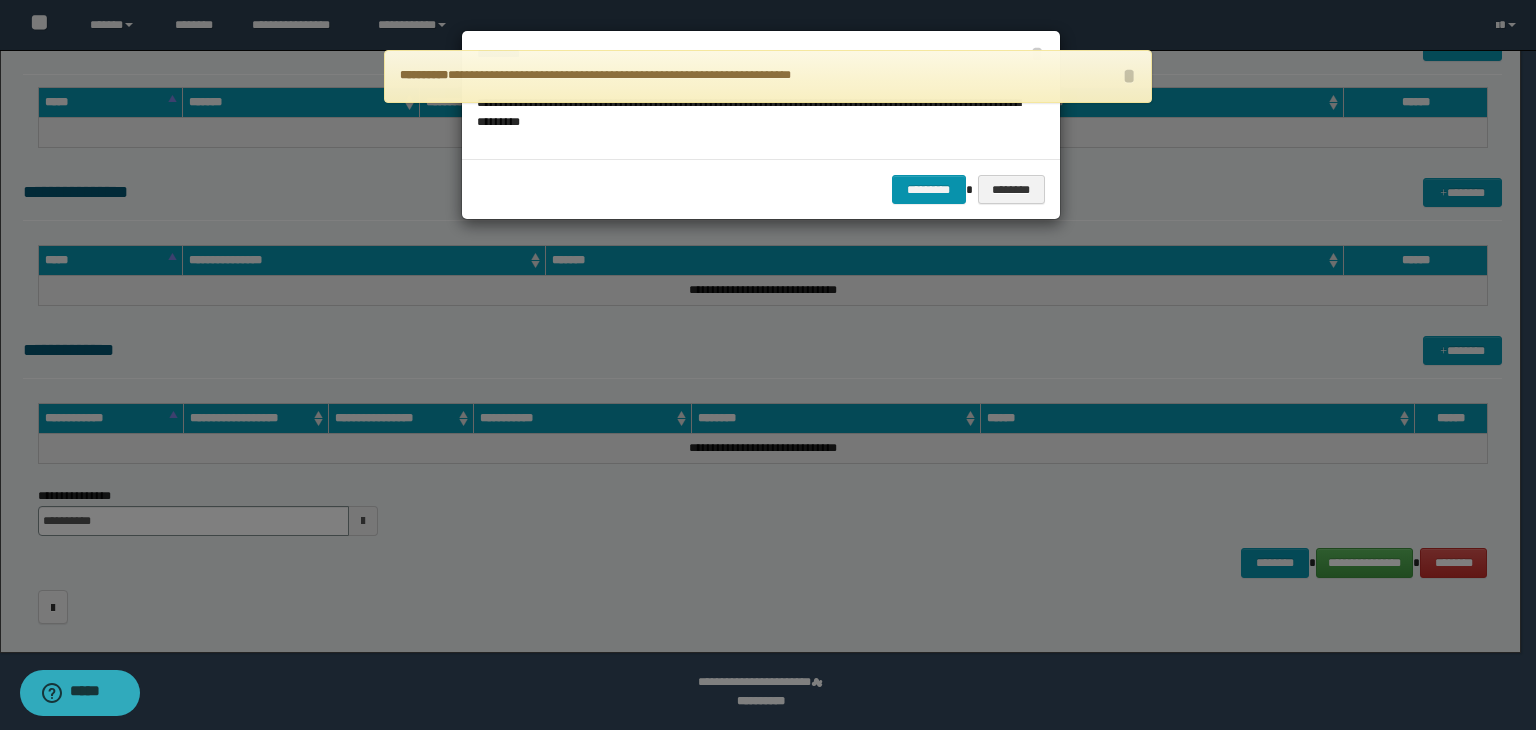 click at bounding box center (768, 365) 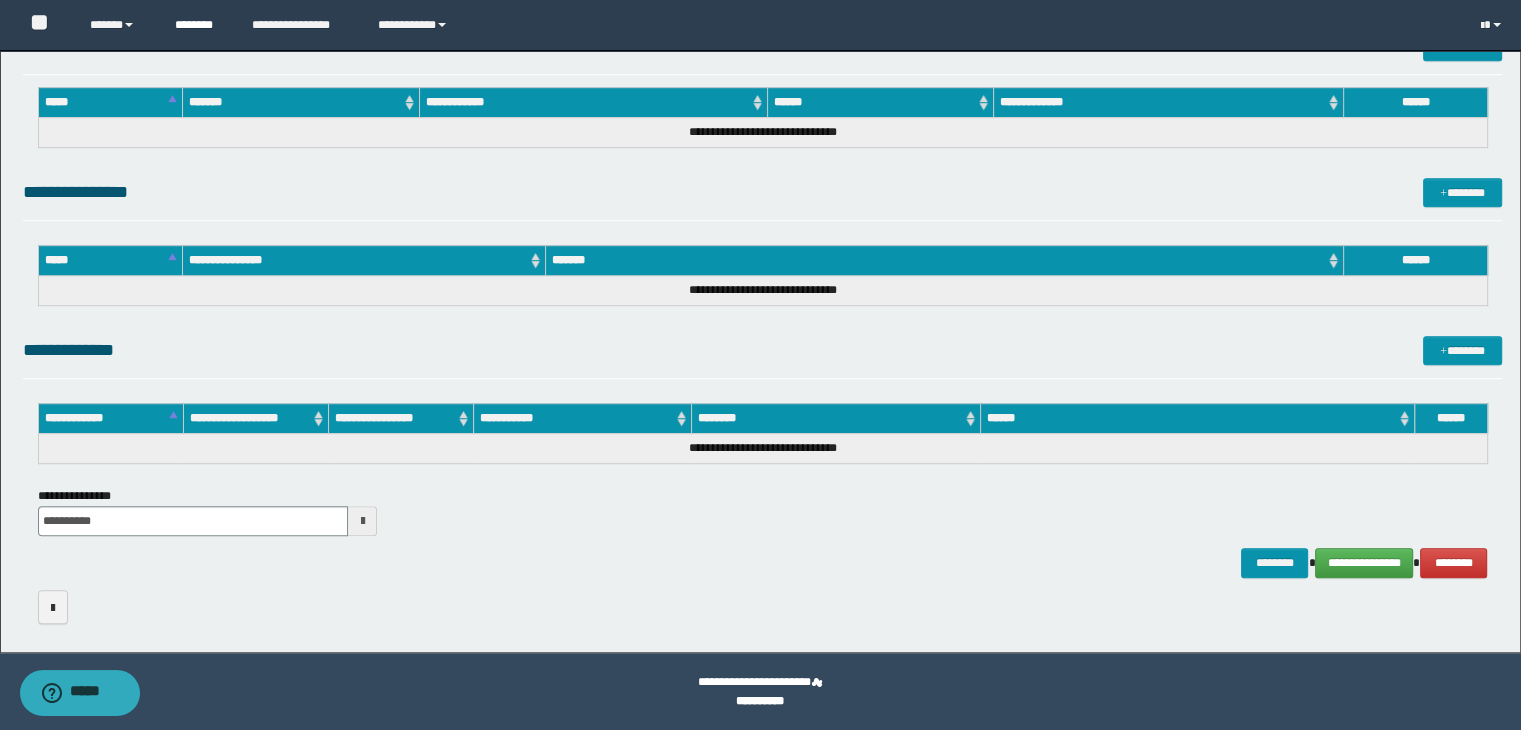 click on "********" at bounding box center [198, 25] 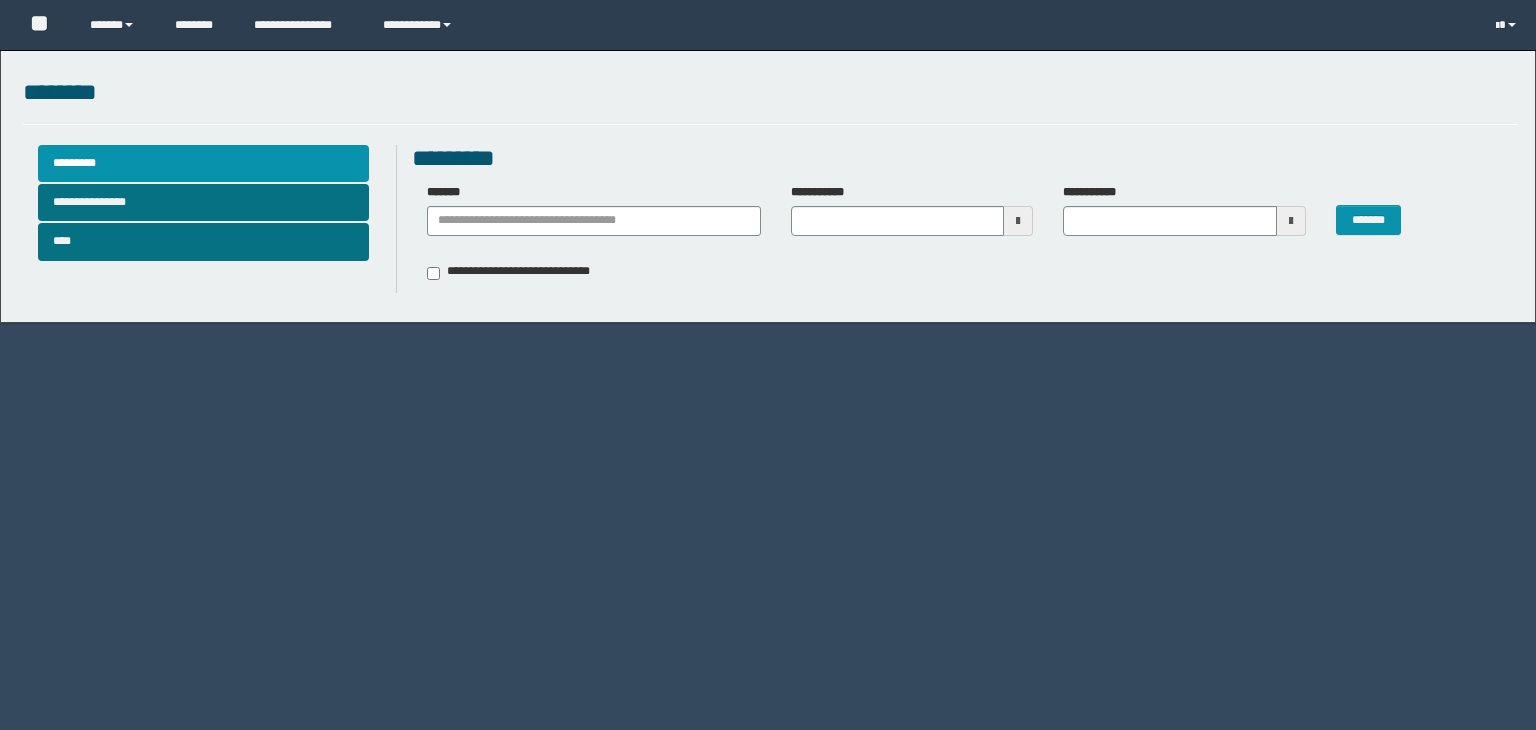 scroll, scrollTop: 0, scrollLeft: 0, axis: both 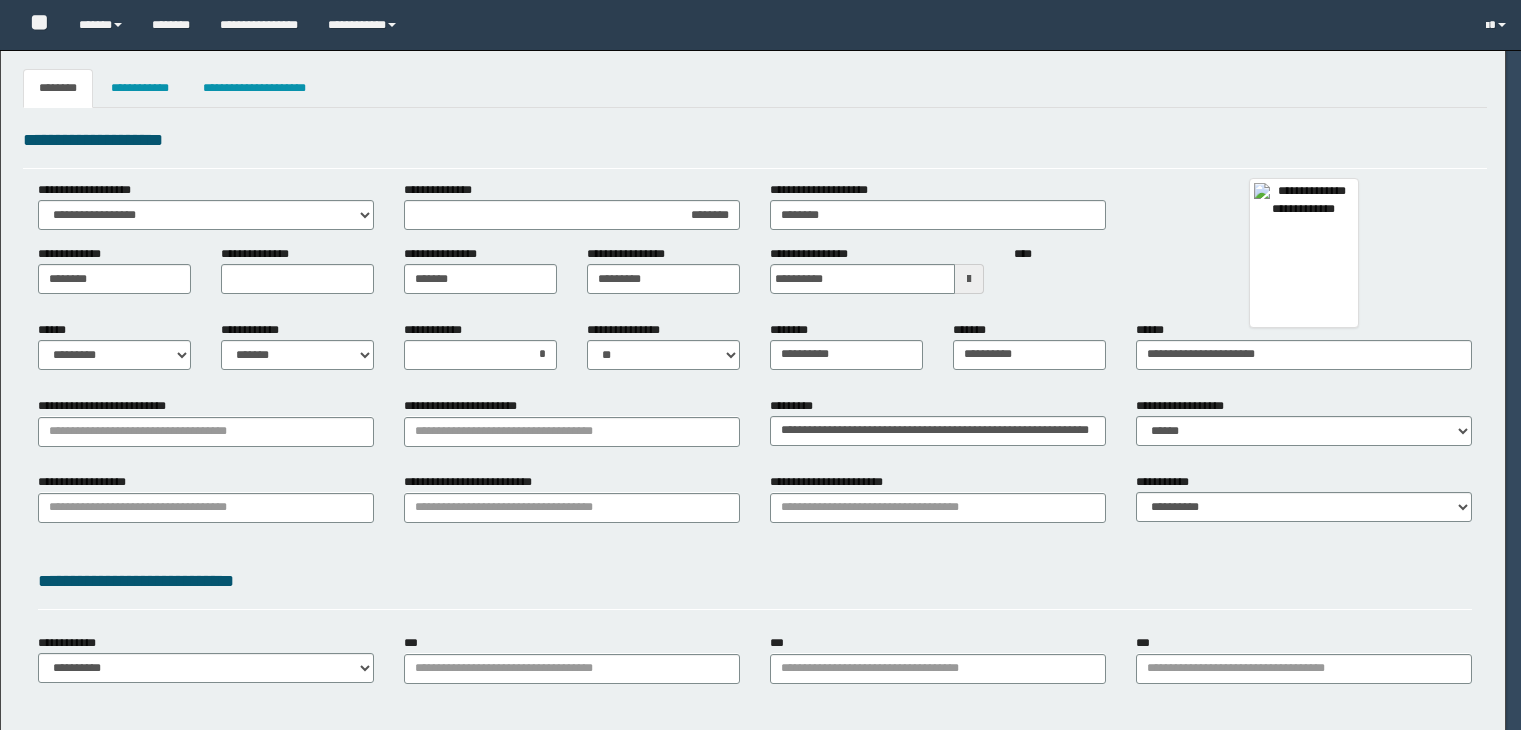 select on "*" 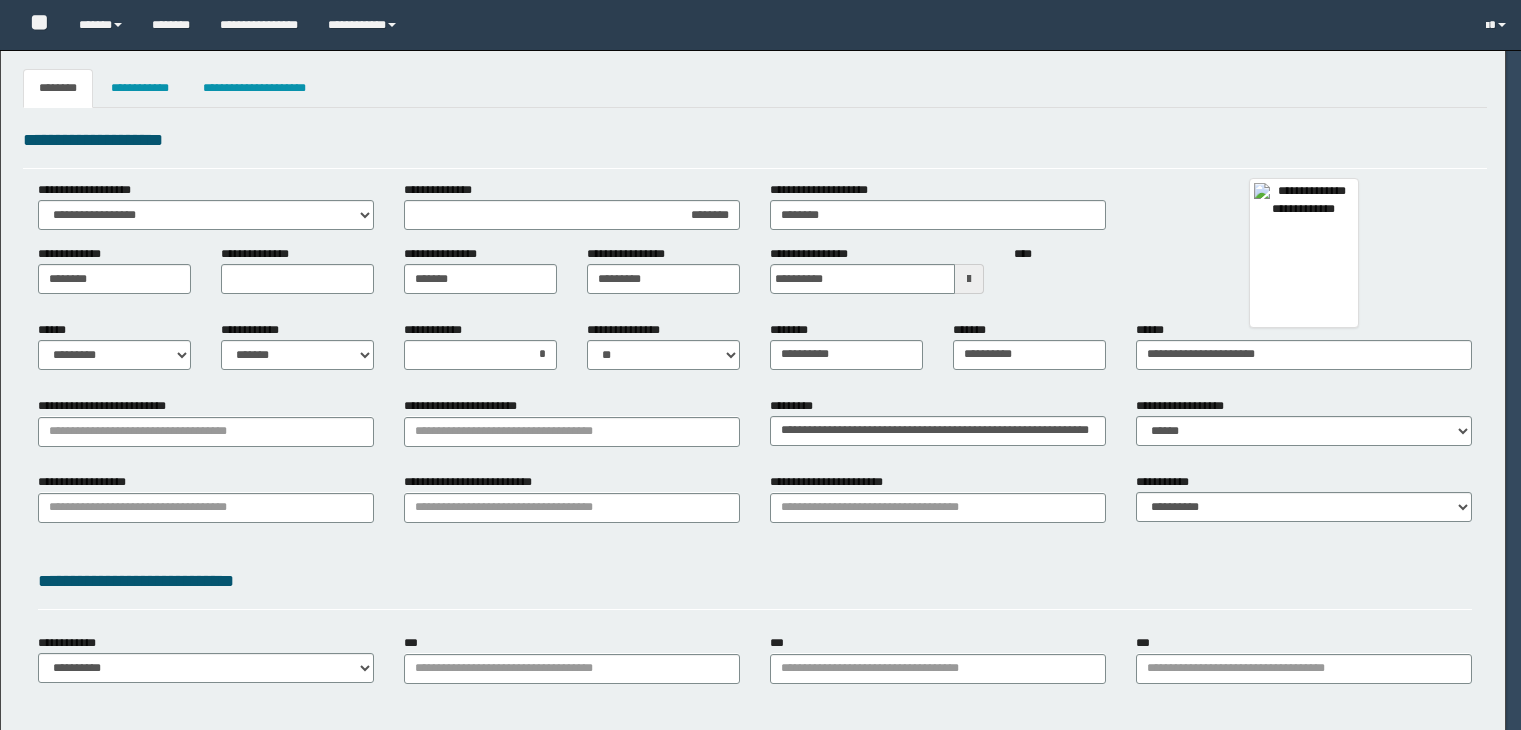 select on "*" 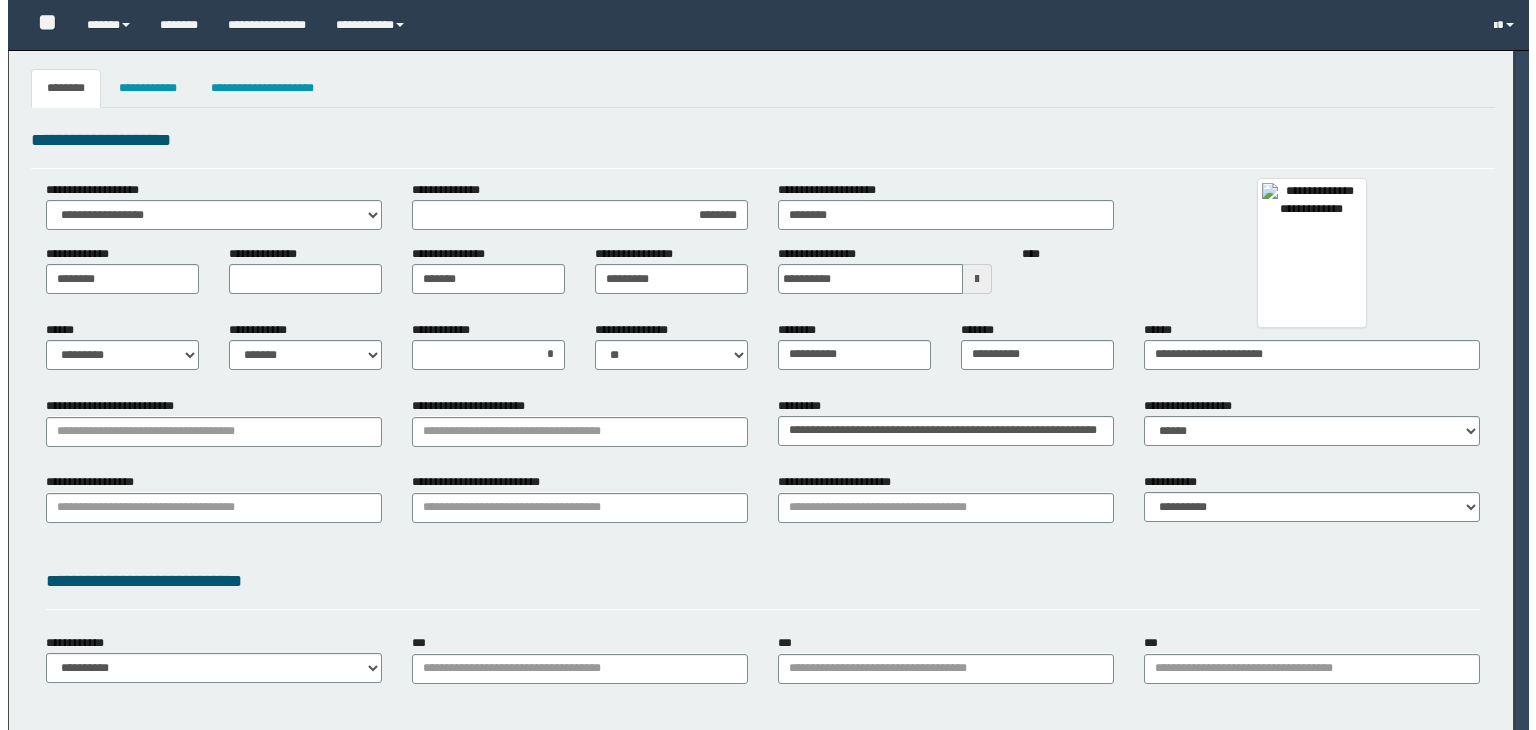 scroll, scrollTop: 282, scrollLeft: 0, axis: vertical 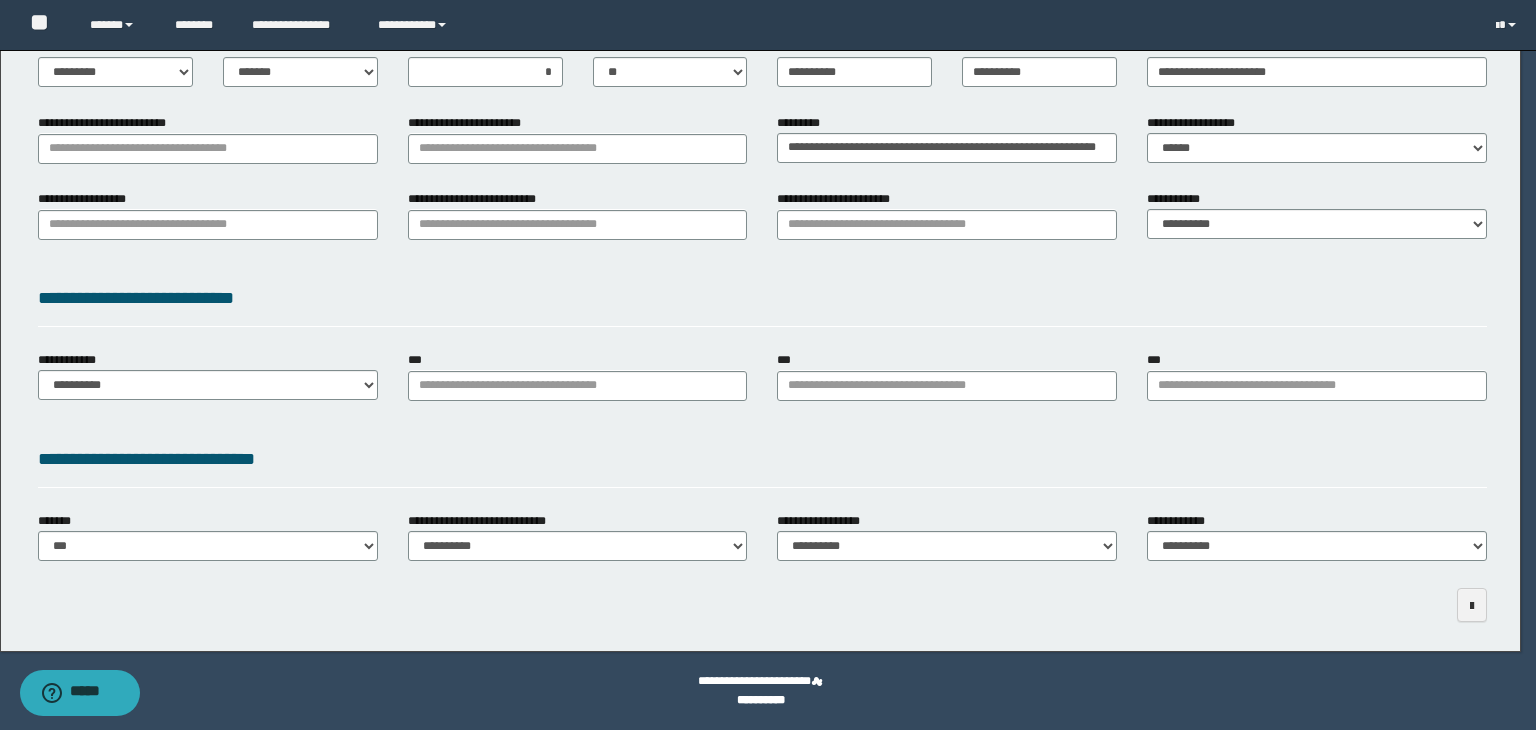 type on "*********" 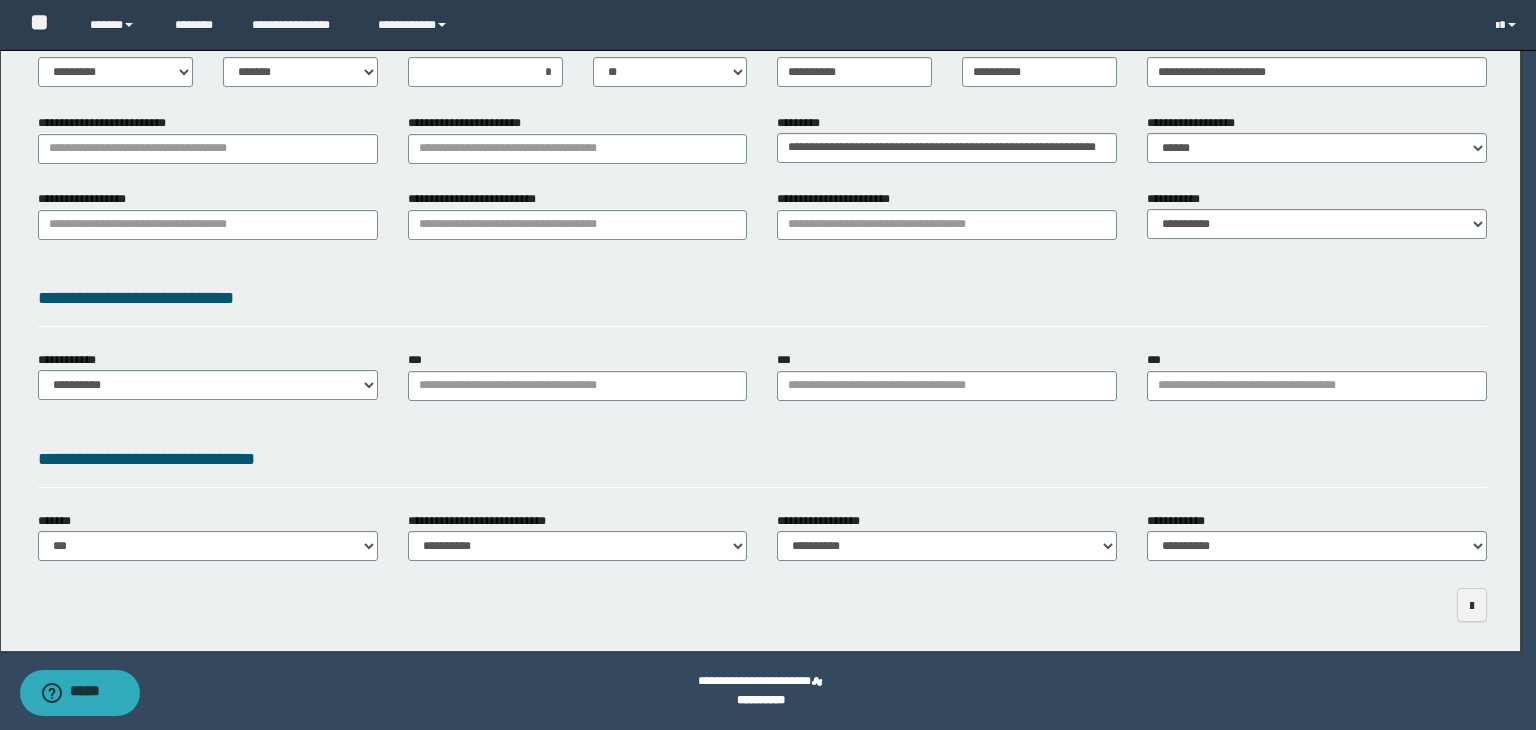 type on "********" 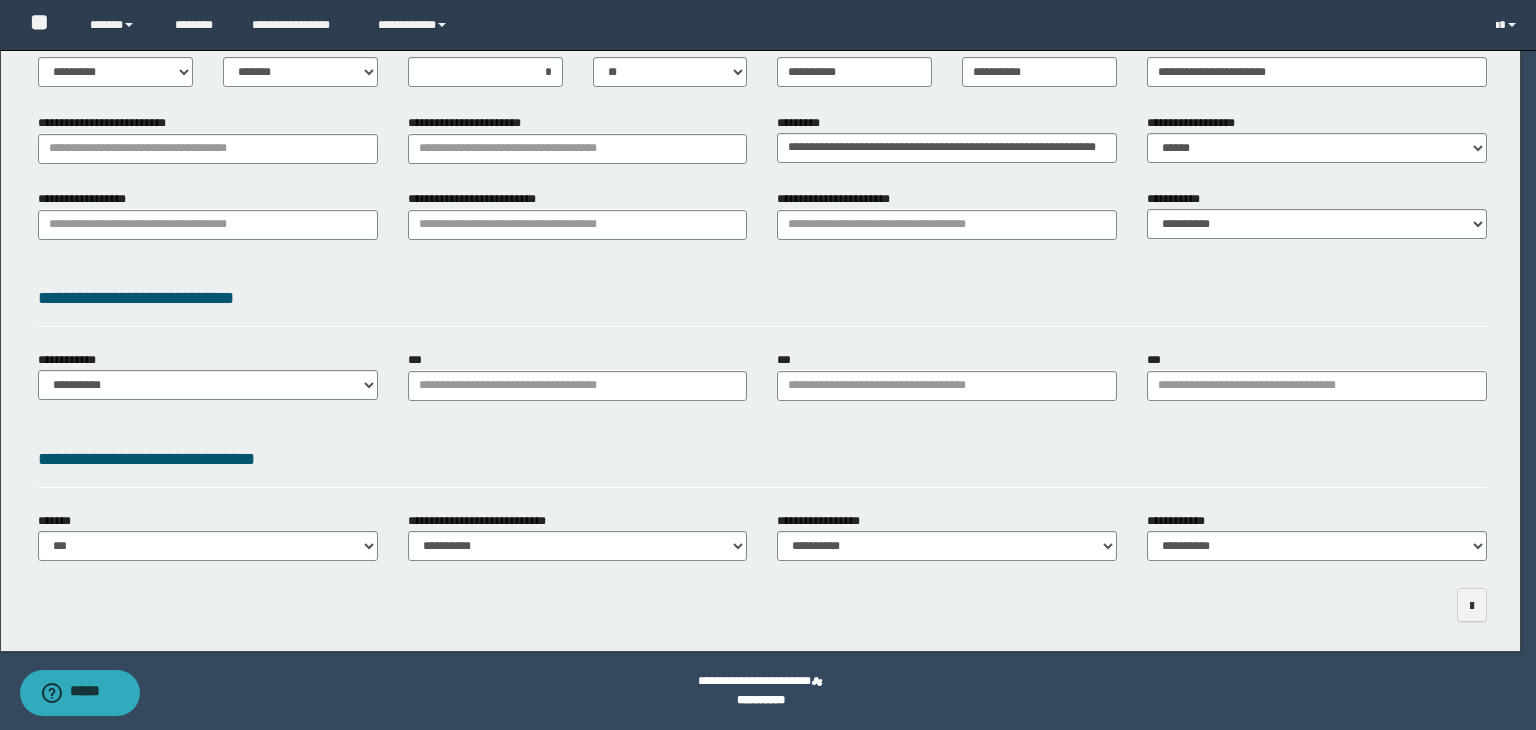 type on "*********" 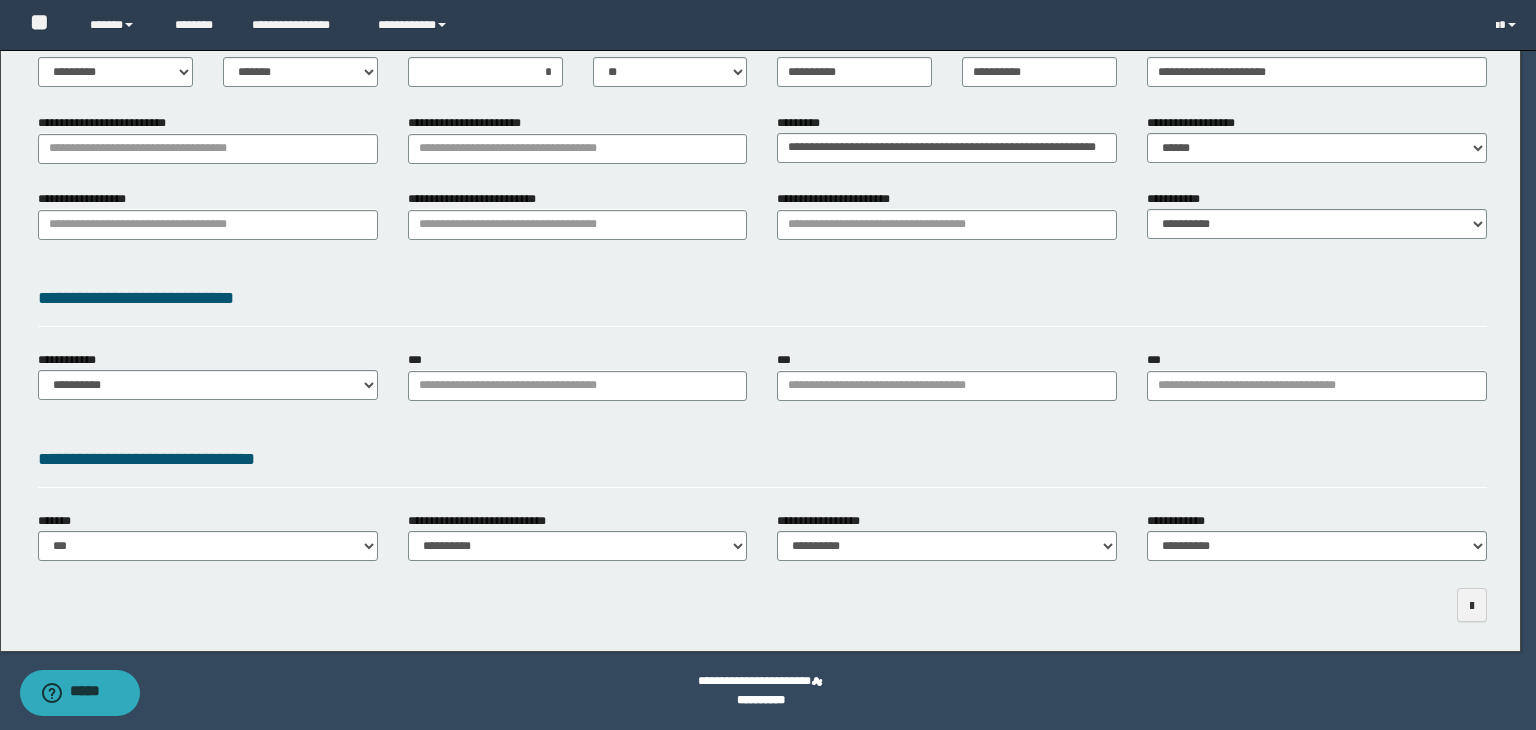 type on "********" 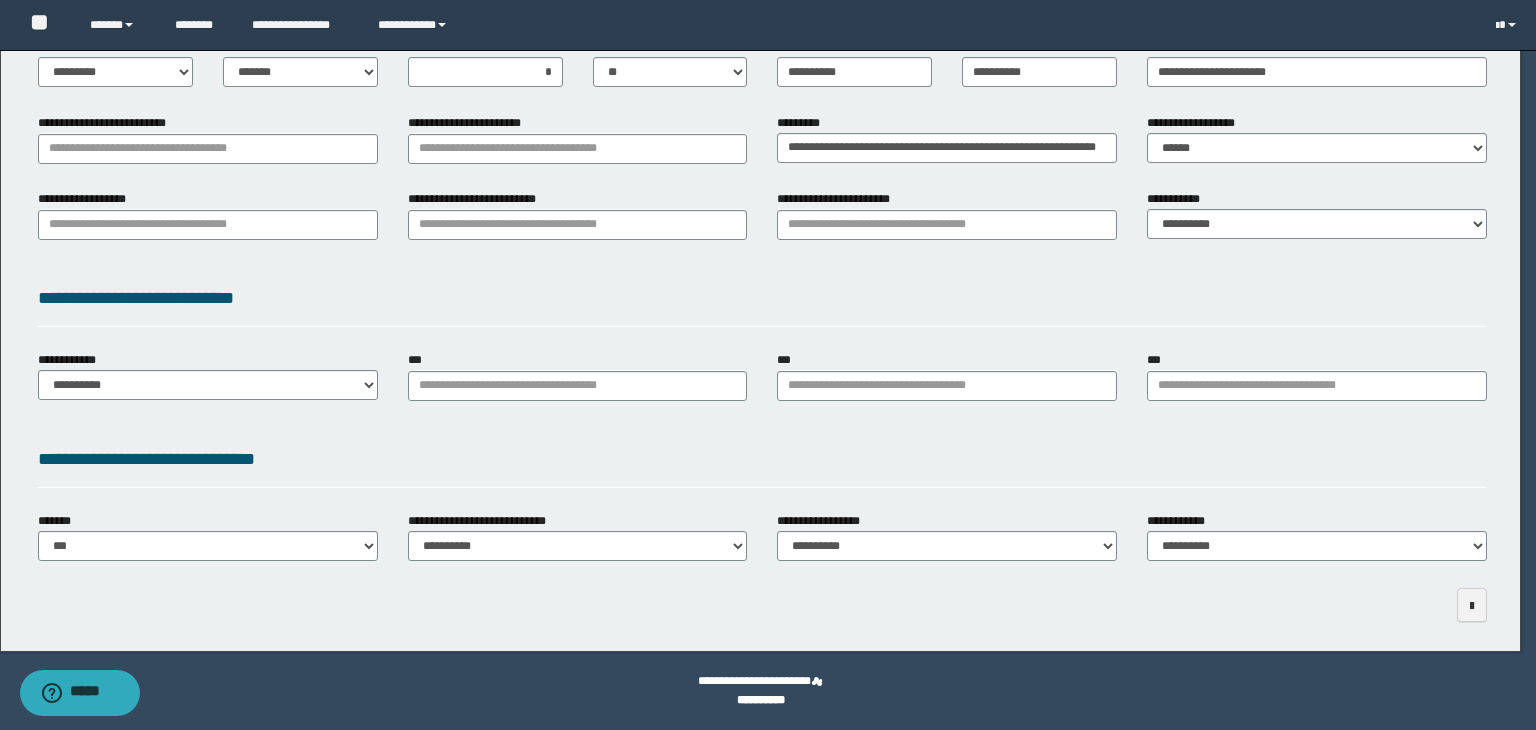 type on "**********" 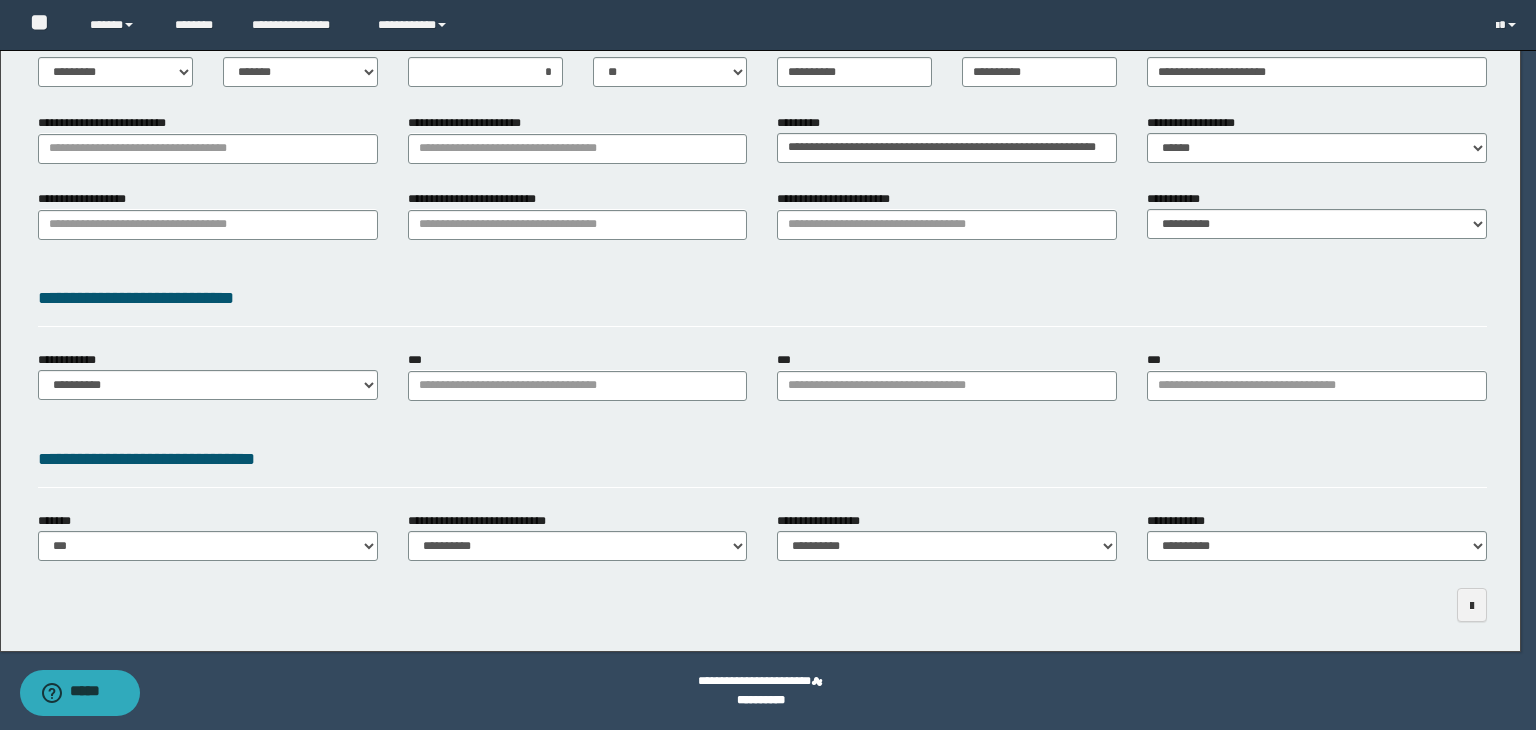 type on "**********" 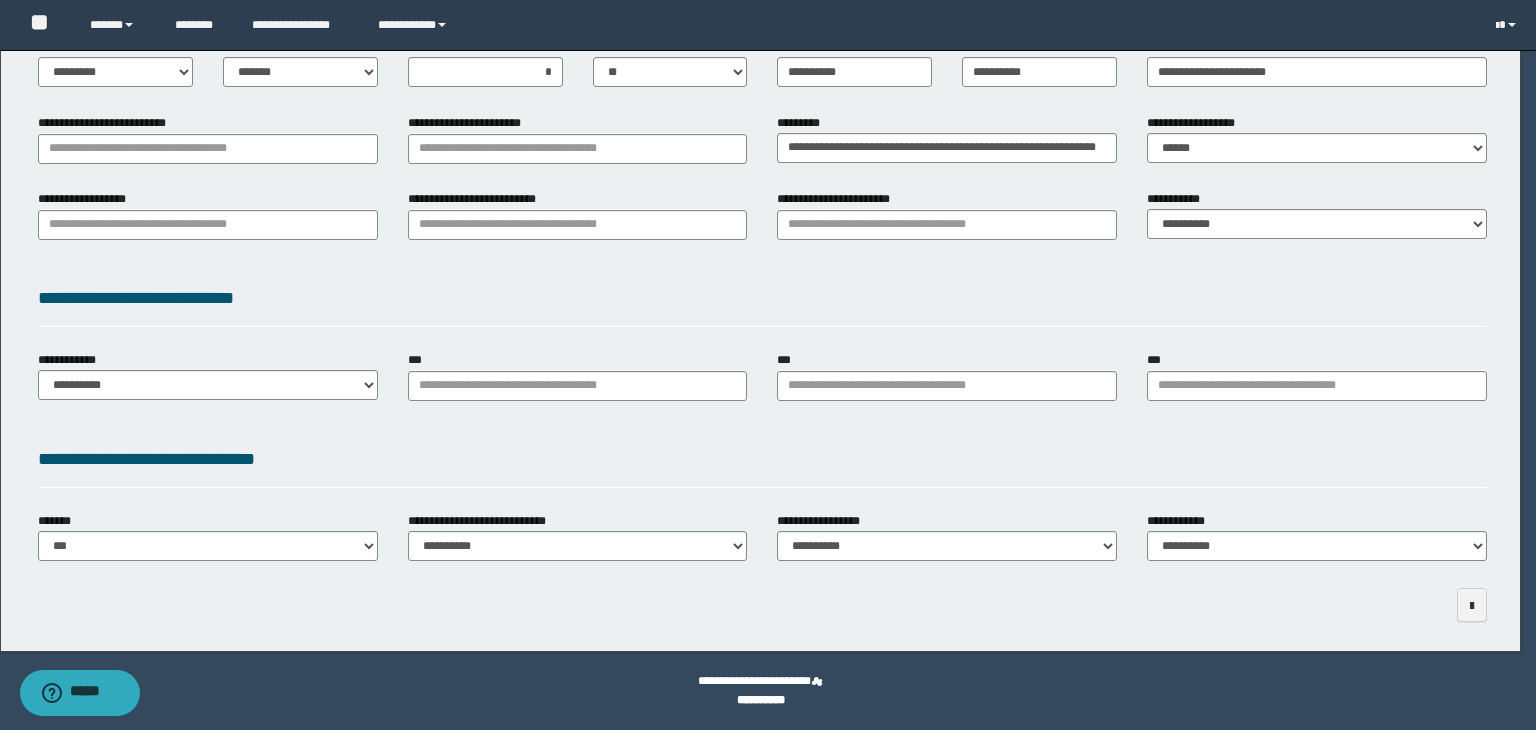 type on "********" 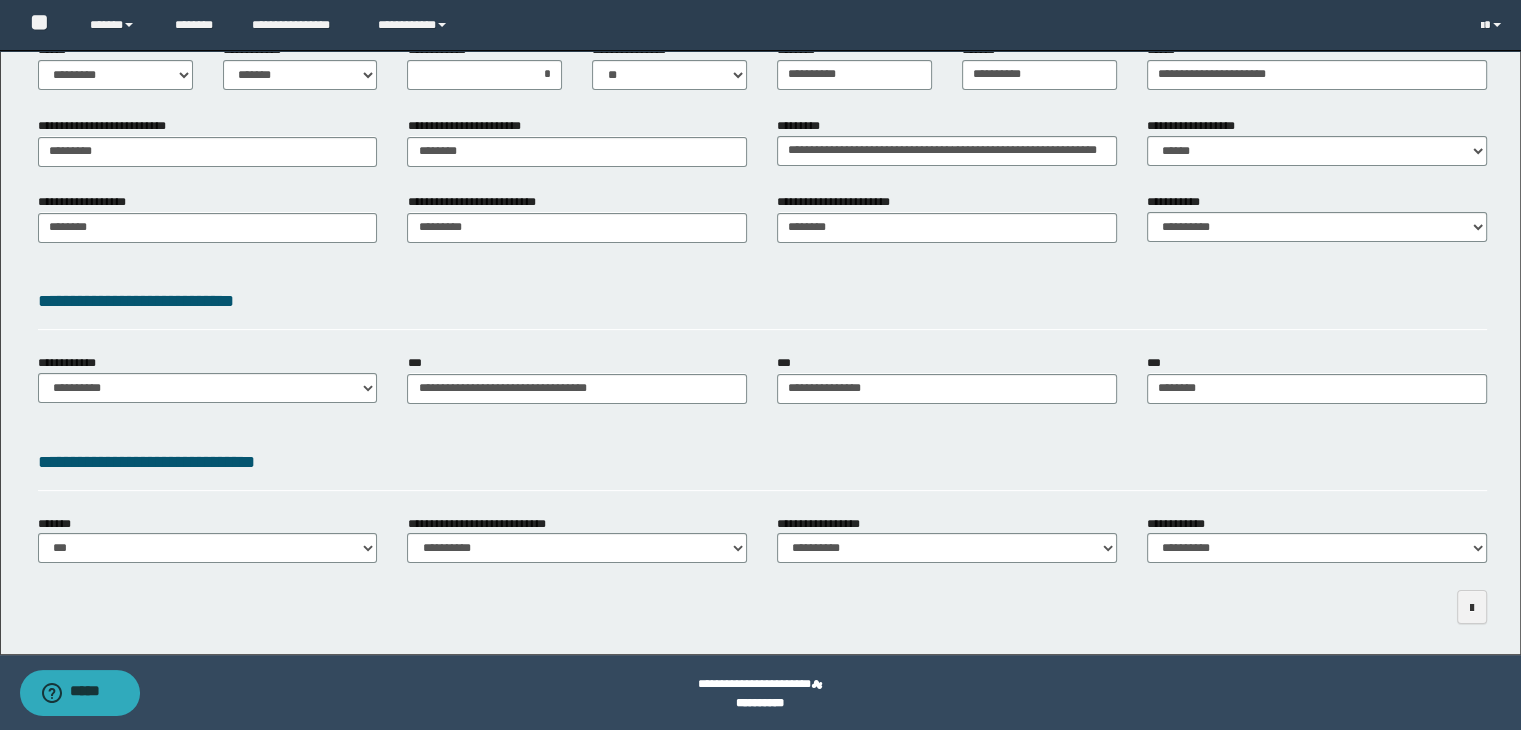 scroll, scrollTop: 0, scrollLeft: 0, axis: both 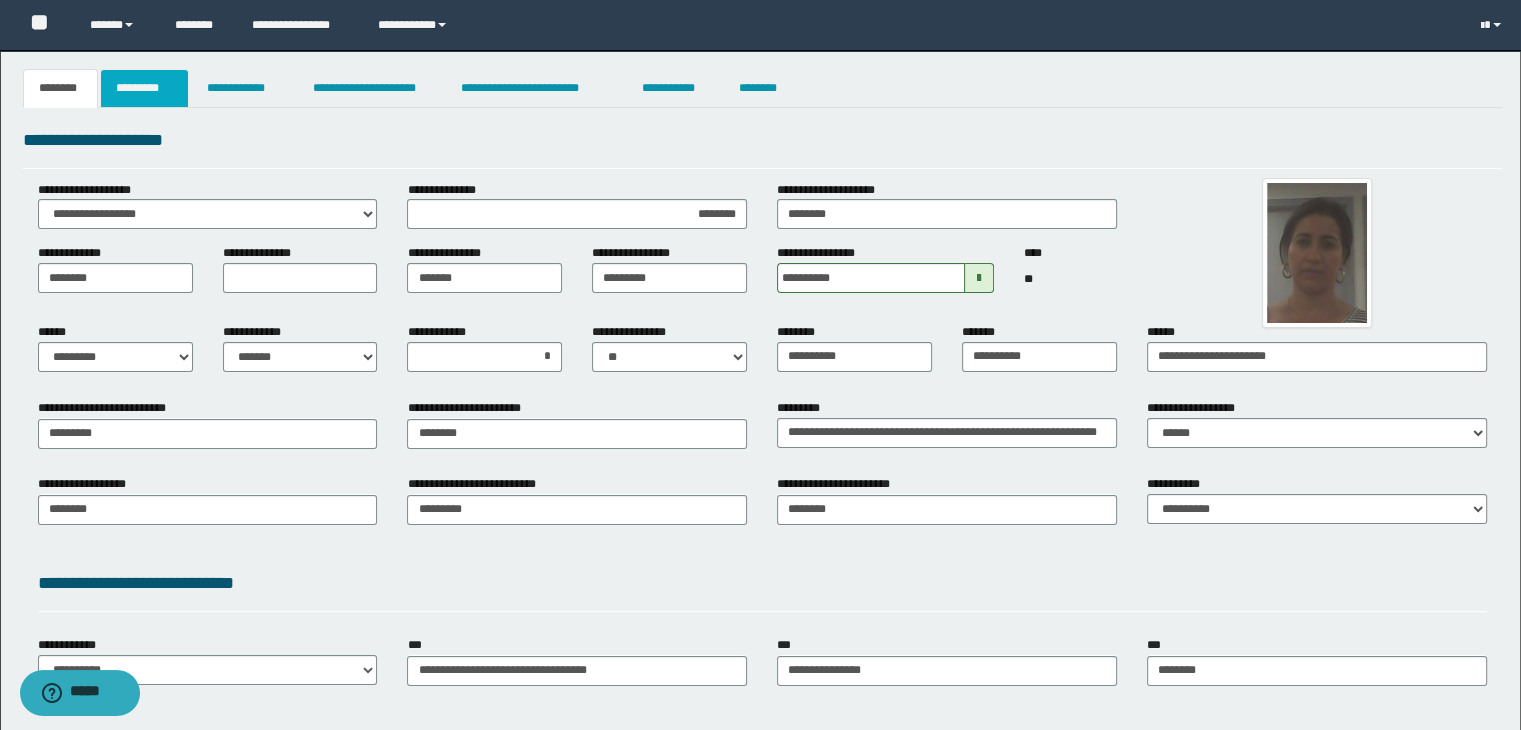 click on "*********" at bounding box center [144, 88] 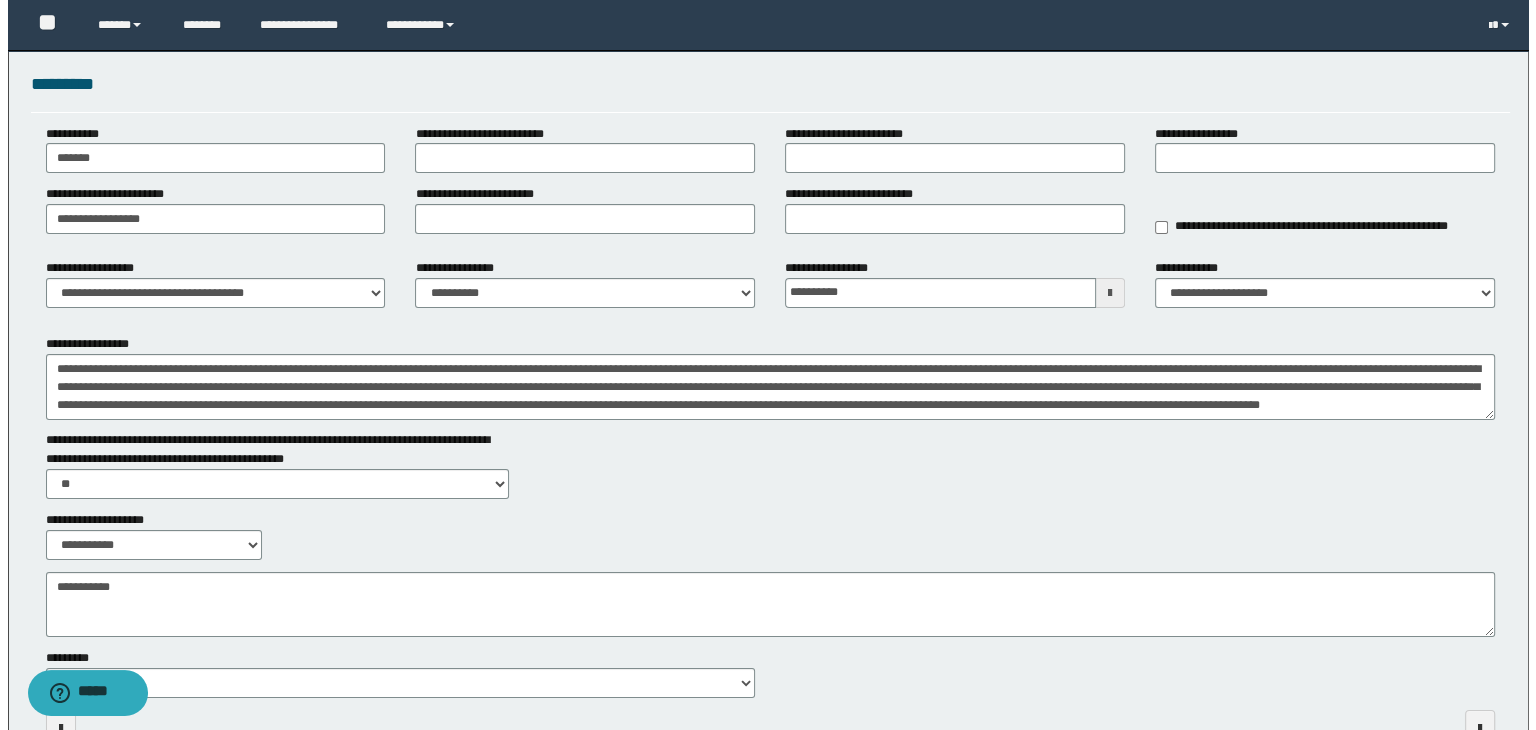 scroll, scrollTop: 0, scrollLeft: 0, axis: both 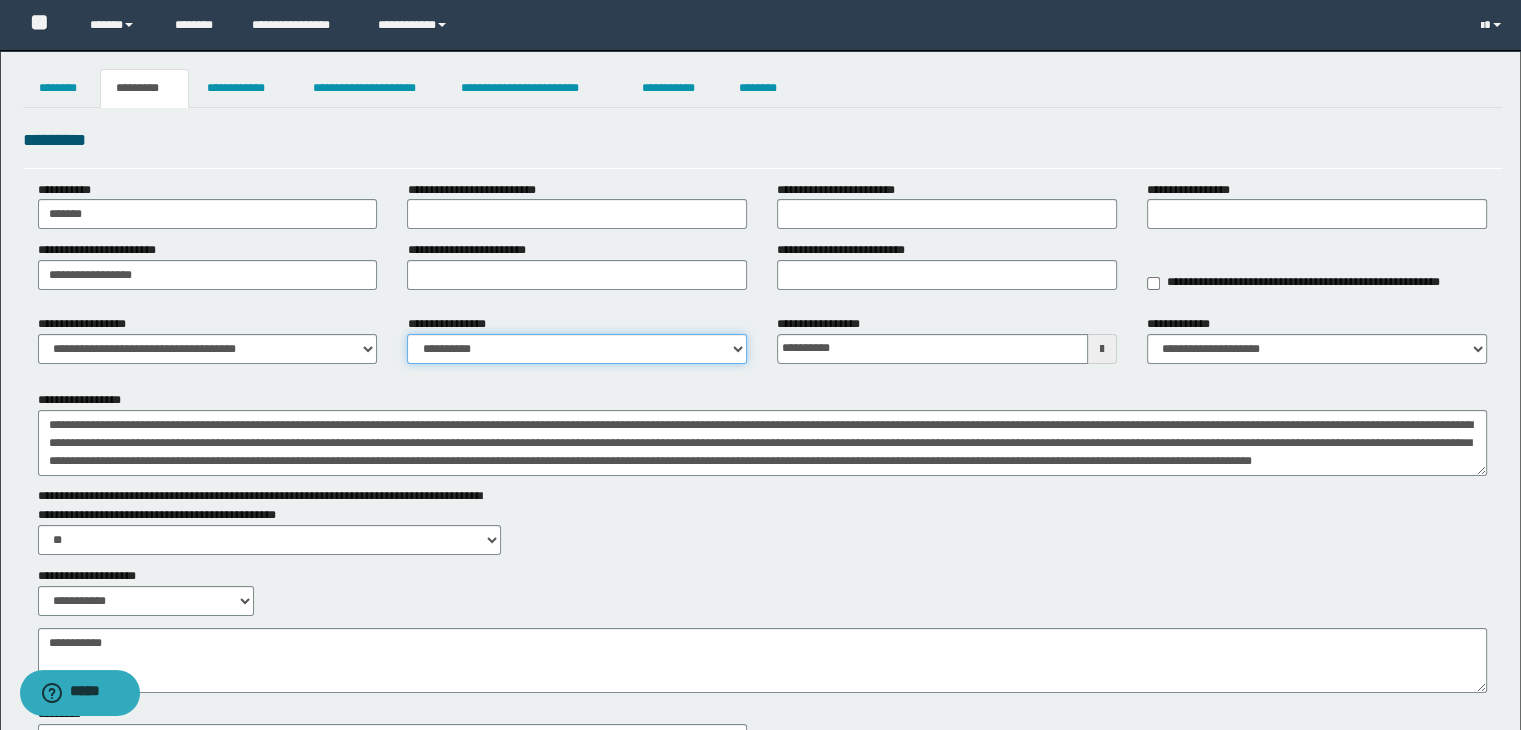 click on "**********" at bounding box center [577, 349] 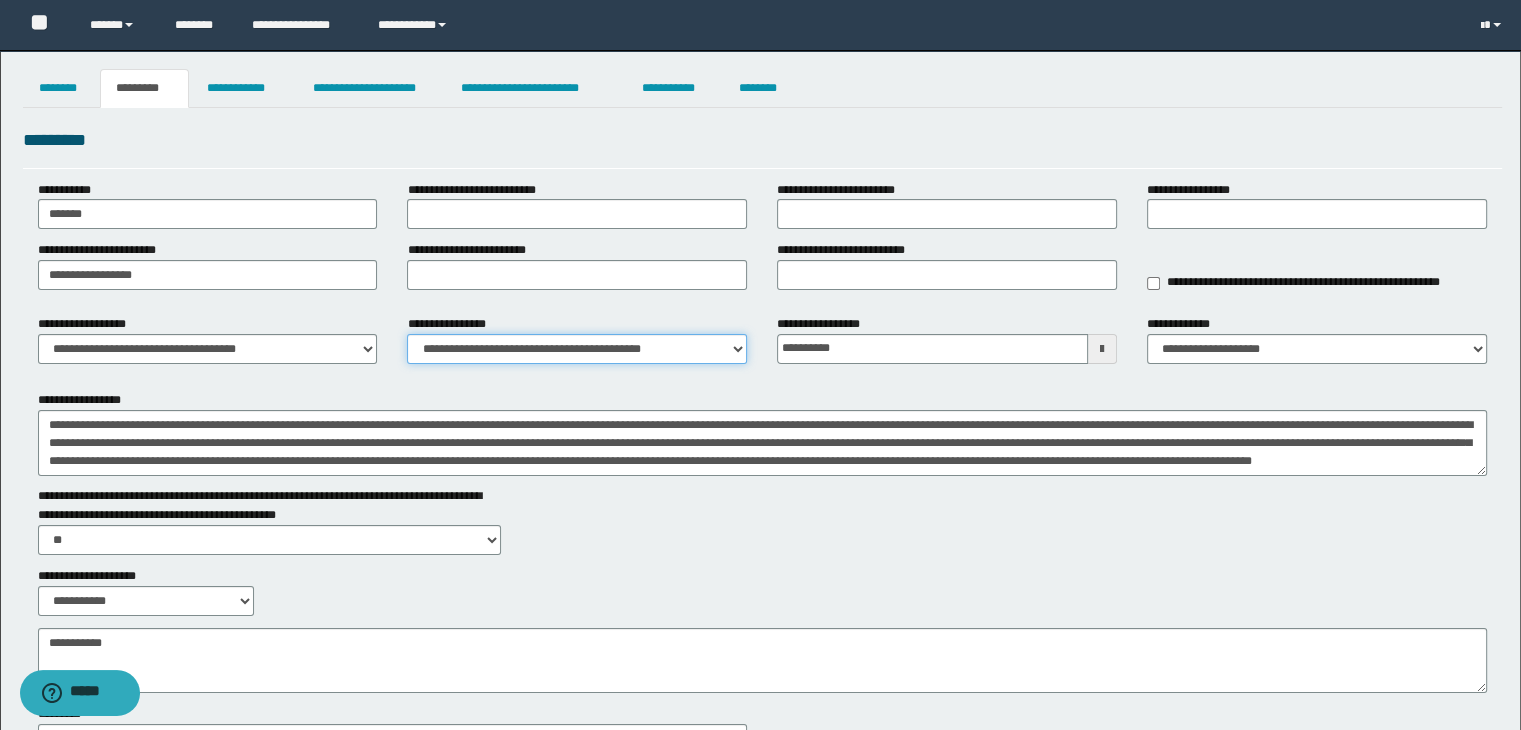 click on "**********" at bounding box center [577, 349] 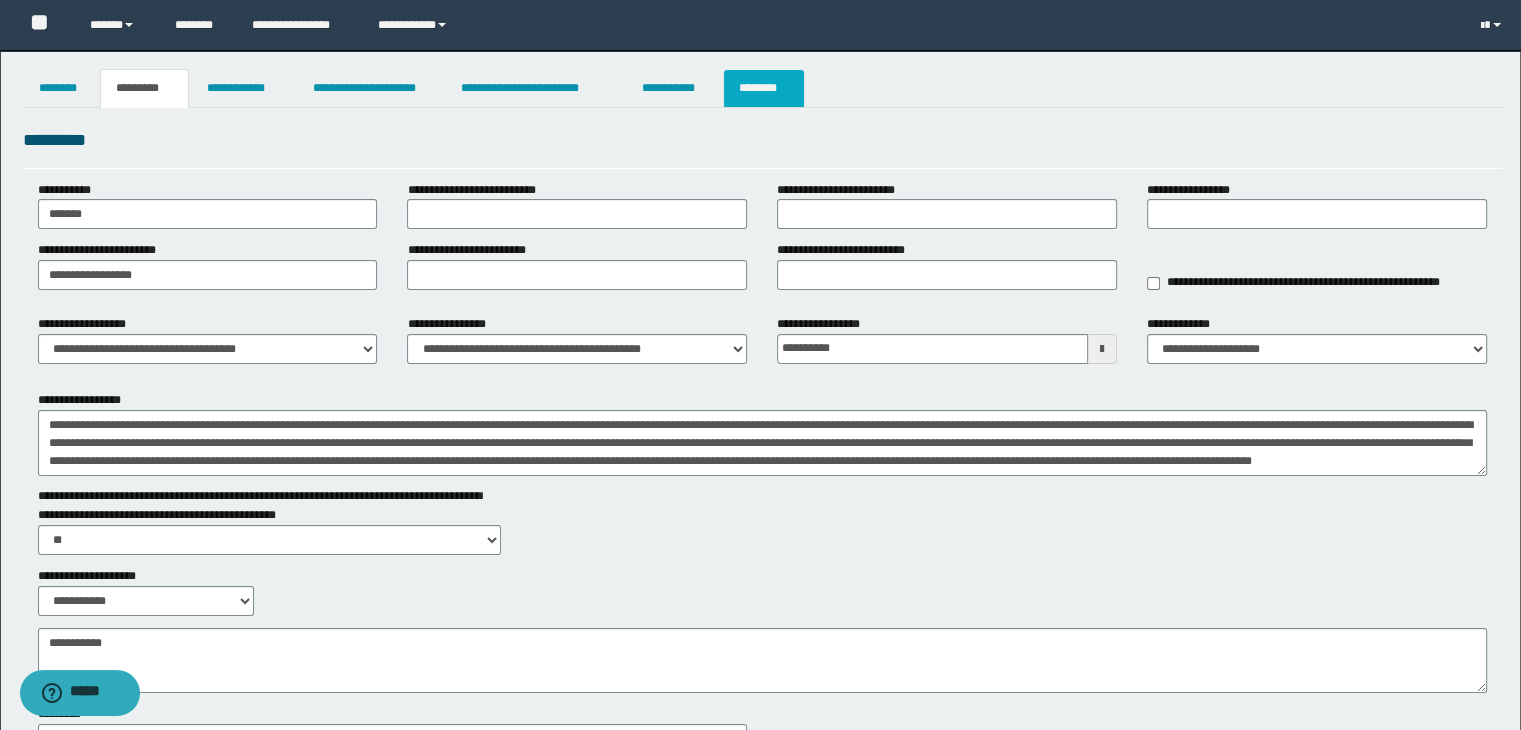 click on "********" at bounding box center [764, 88] 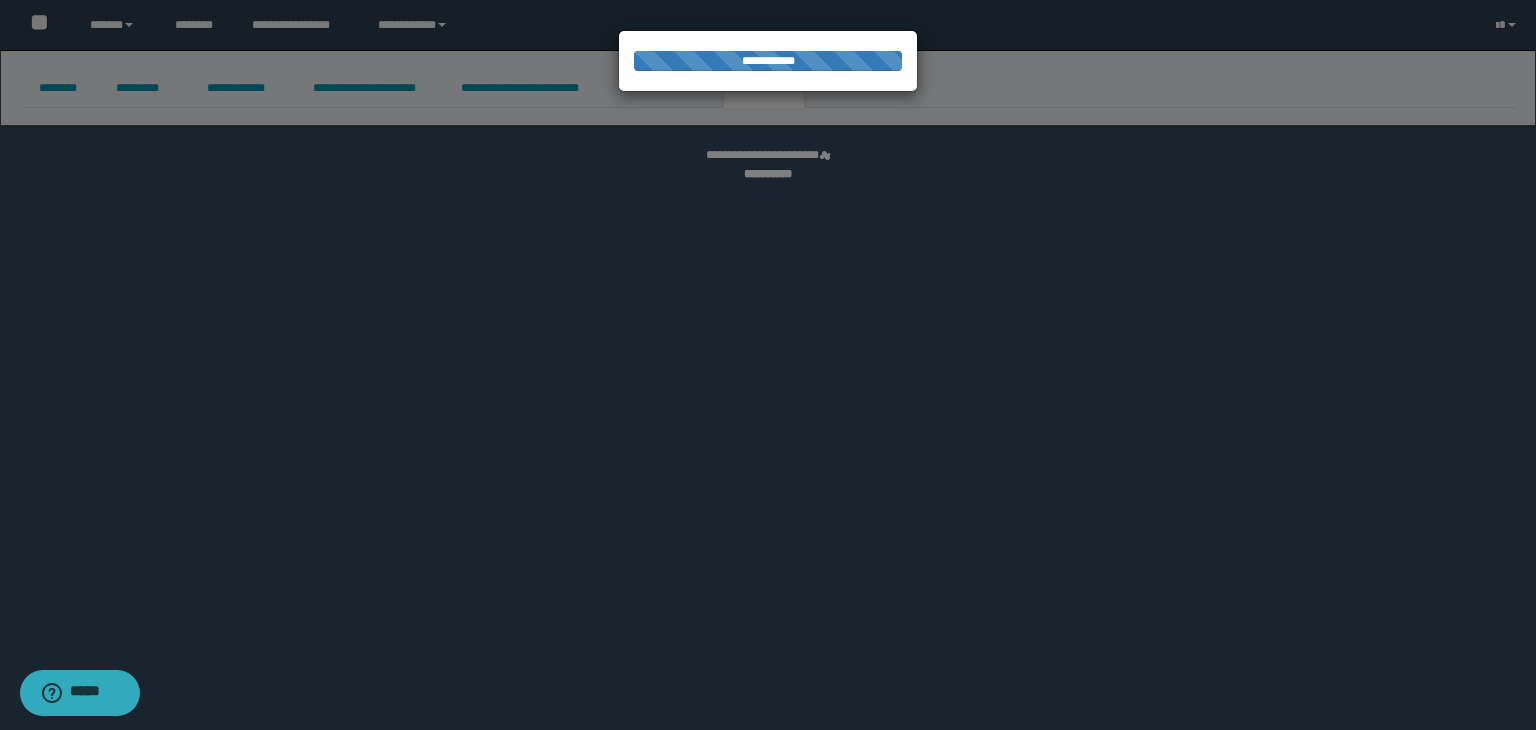 select on "****" 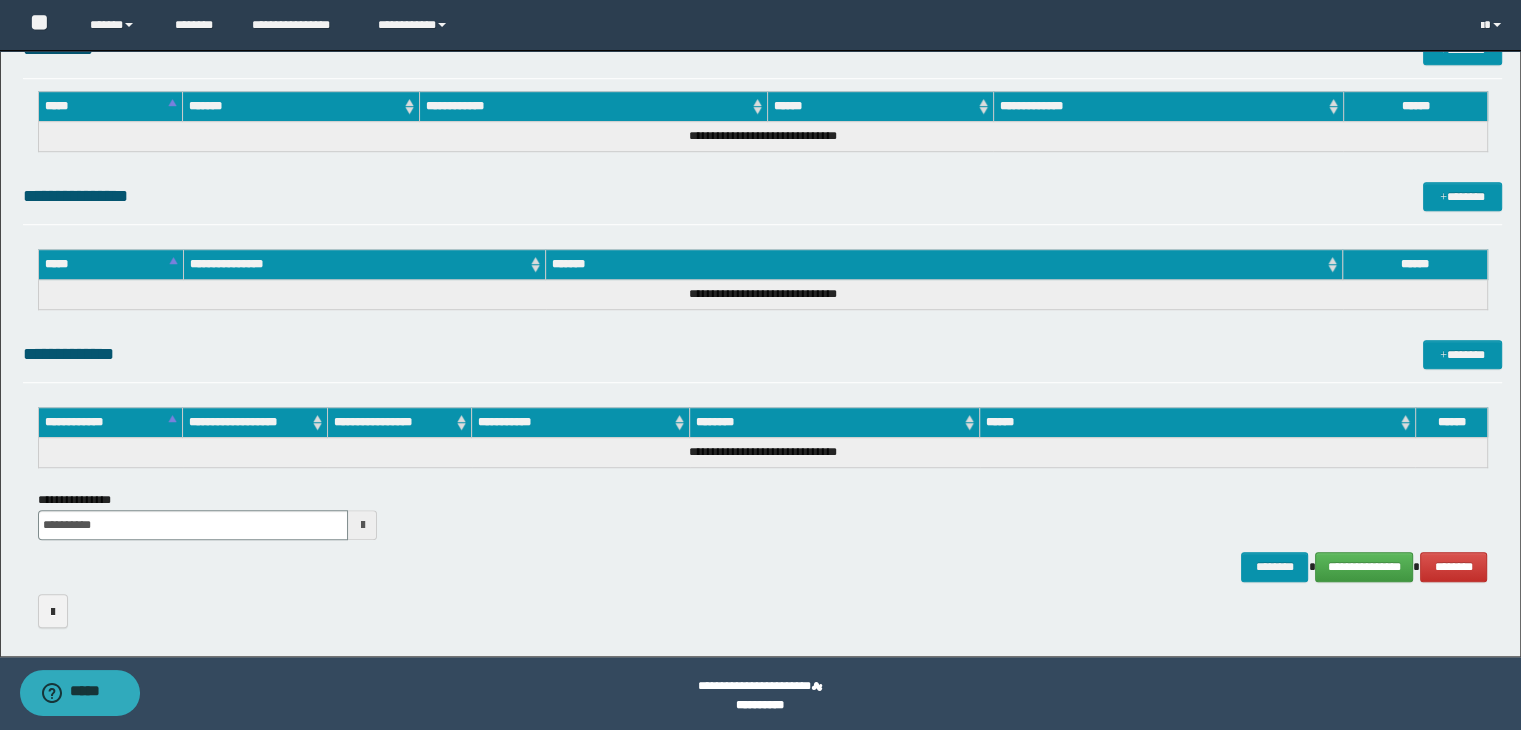 scroll, scrollTop: 1316, scrollLeft: 0, axis: vertical 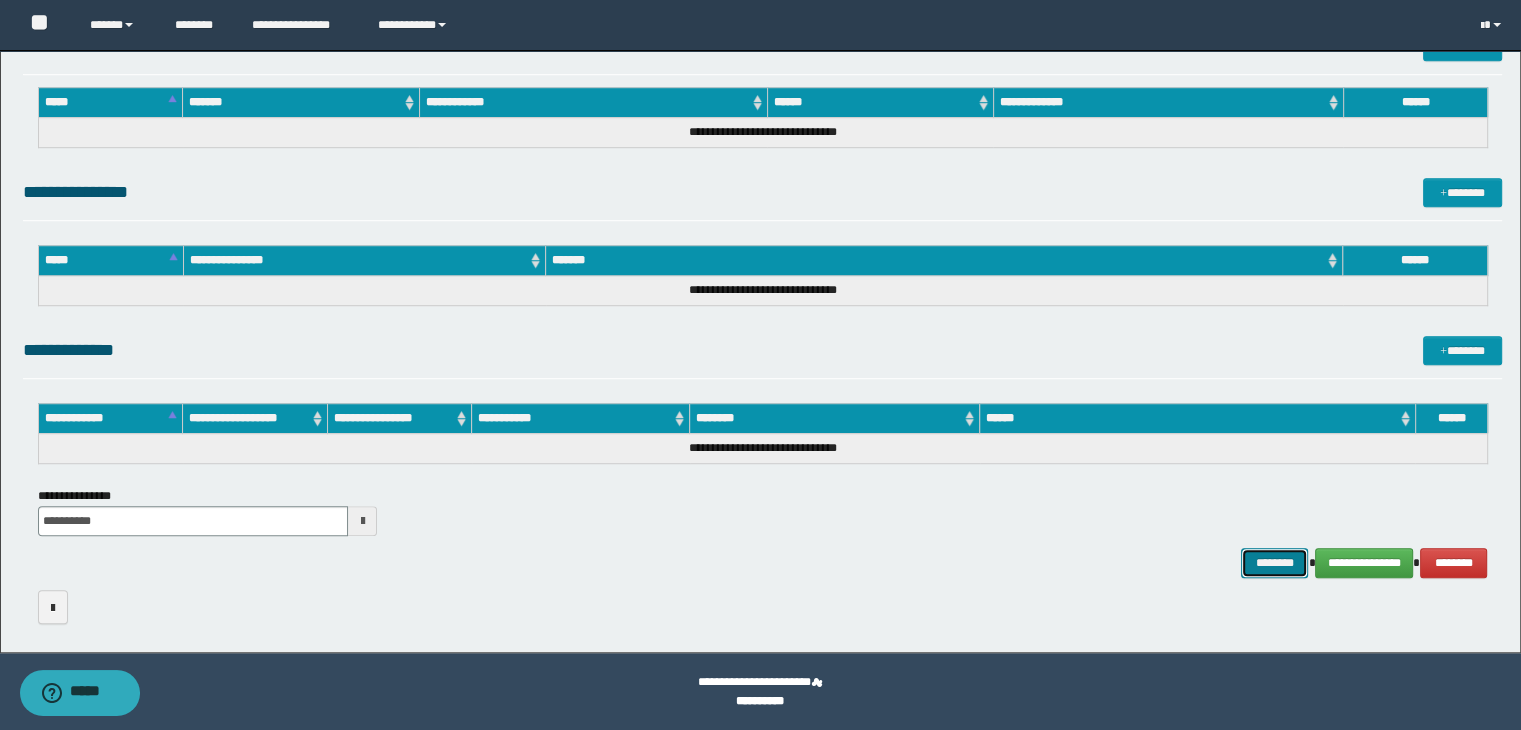 click on "********" at bounding box center [1274, 563] 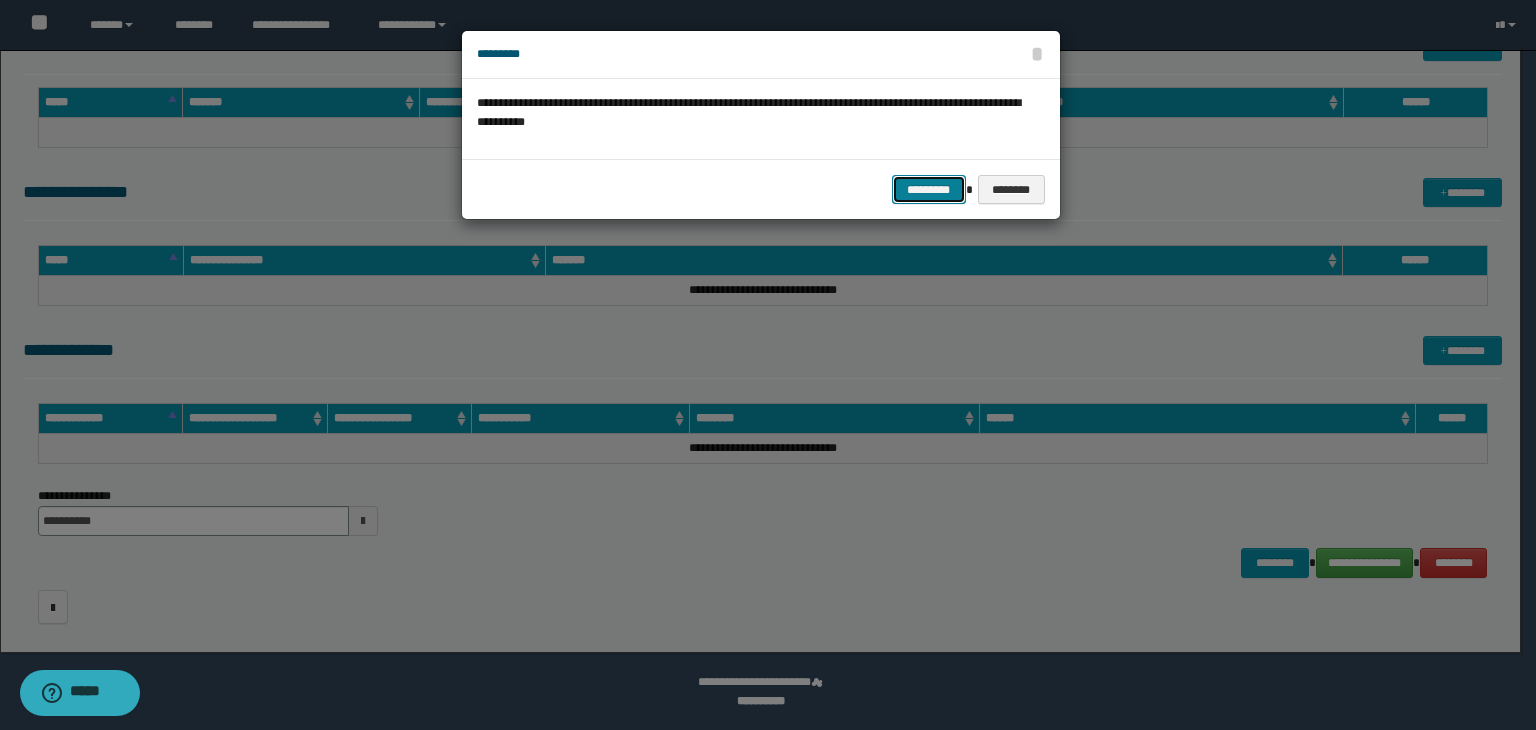 click on "*********" at bounding box center (929, 190) 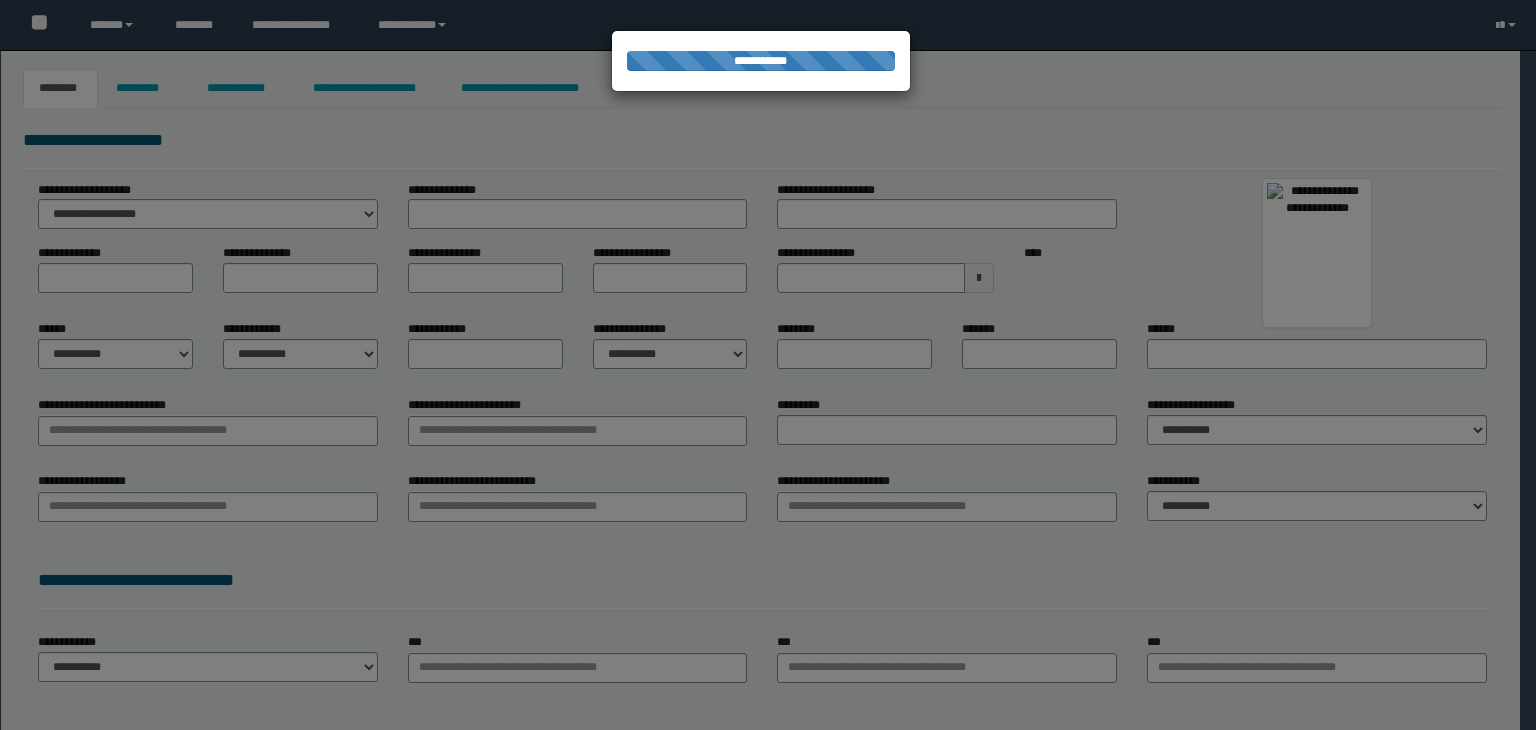 scroll, scrollTop: 0, scrollLeft: 0, axis: both 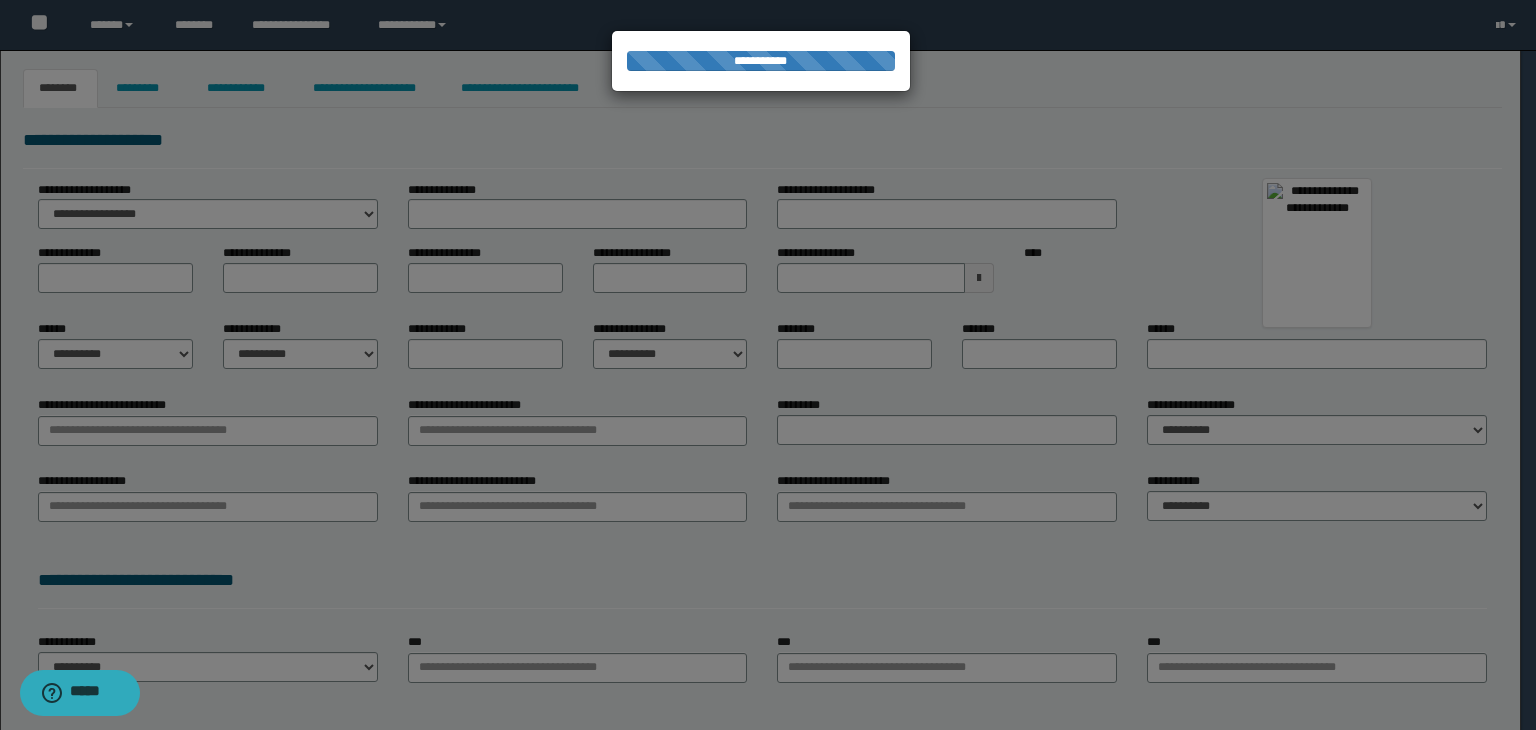 type on "********" 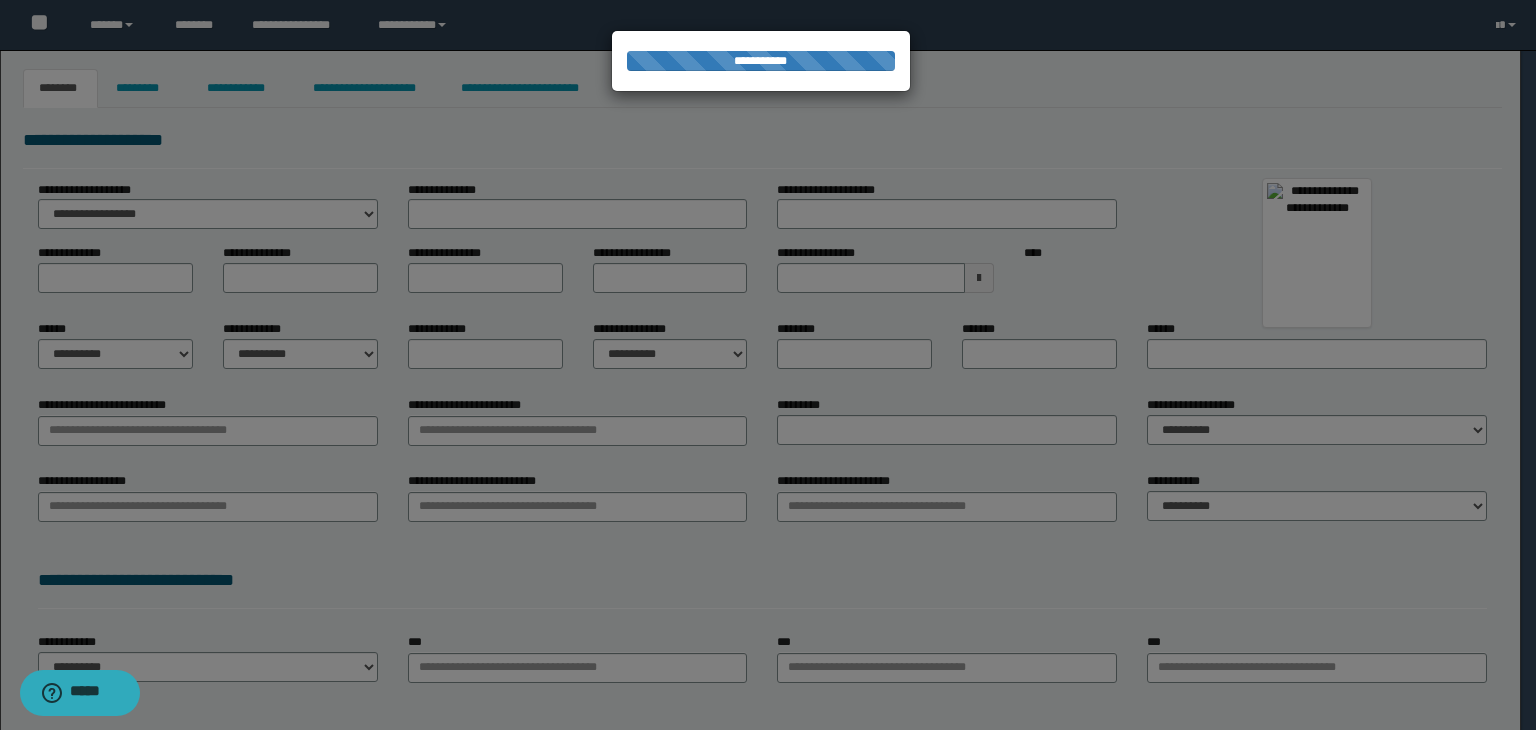 type on "*******" 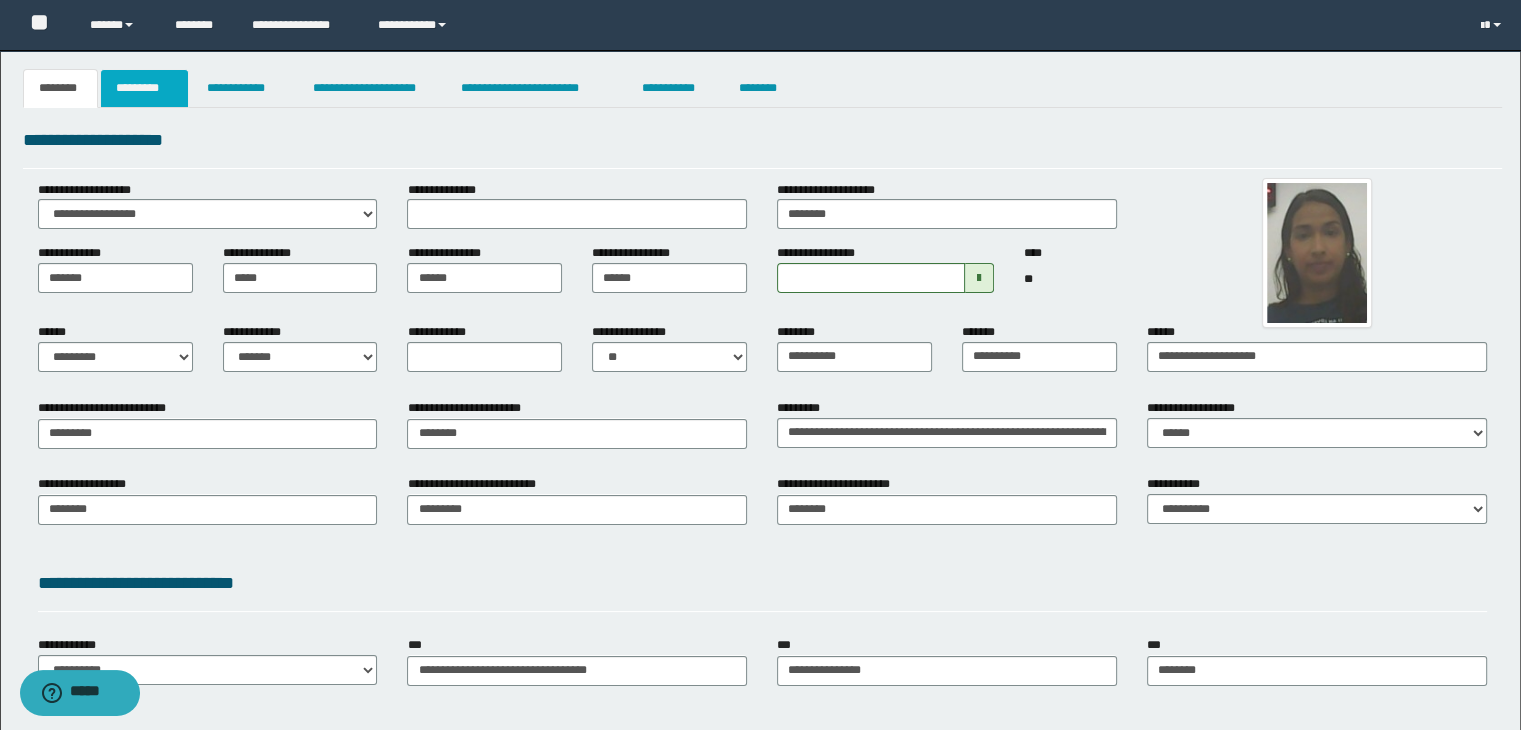 click on "*********" at bounding box center (144, 88) 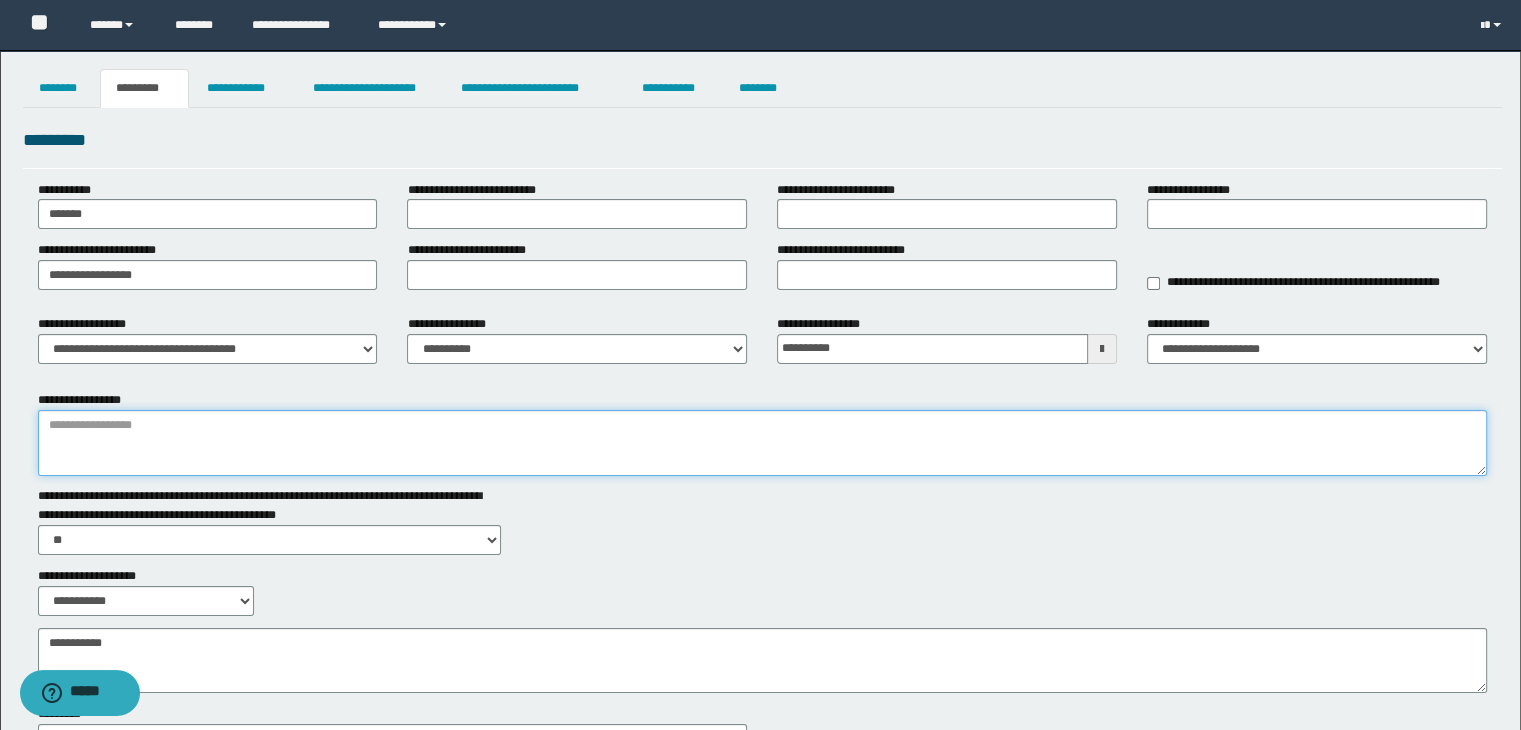 click on "**********" at bounding box center [763, 443] 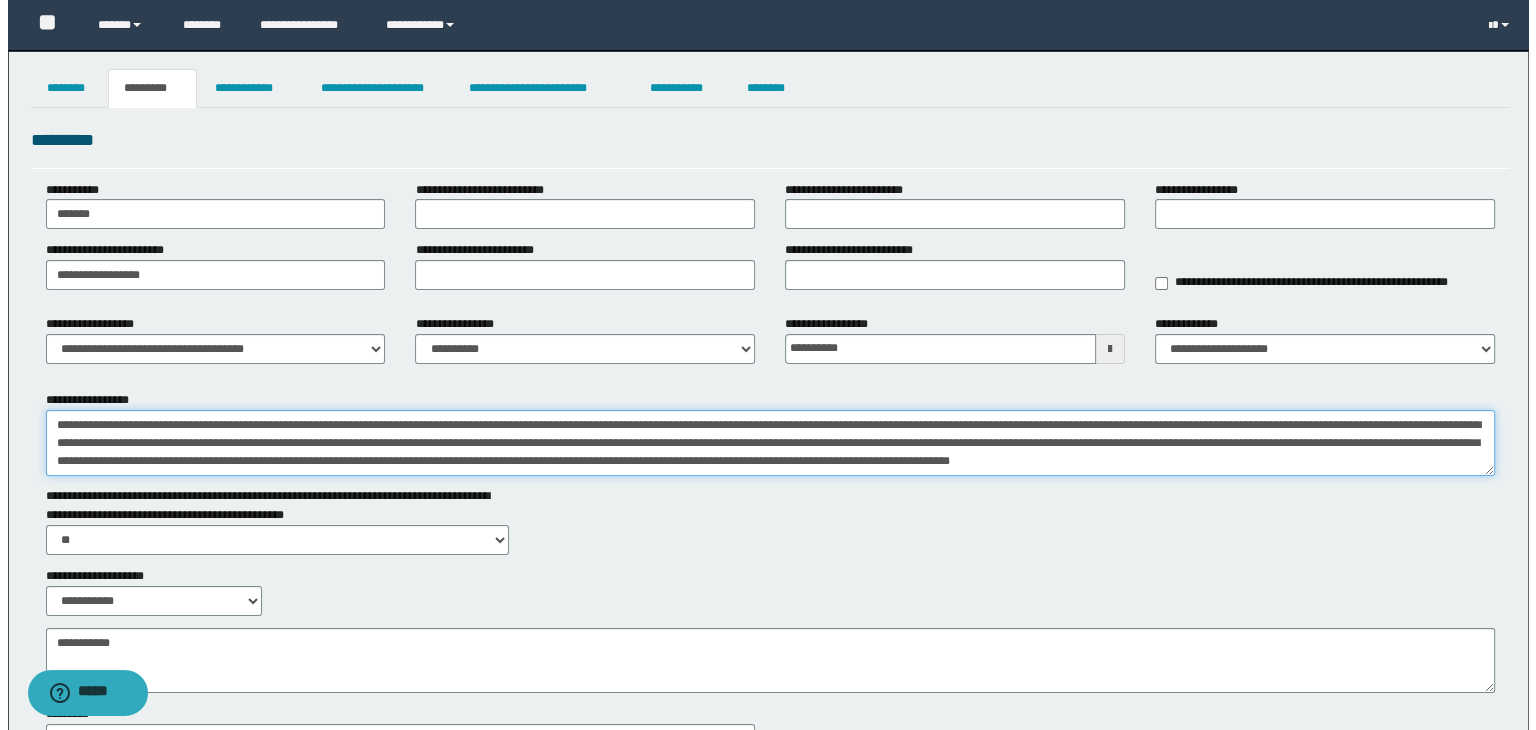 scroll, scrollTop: 12, scrollLeft: 0, axis: vertical 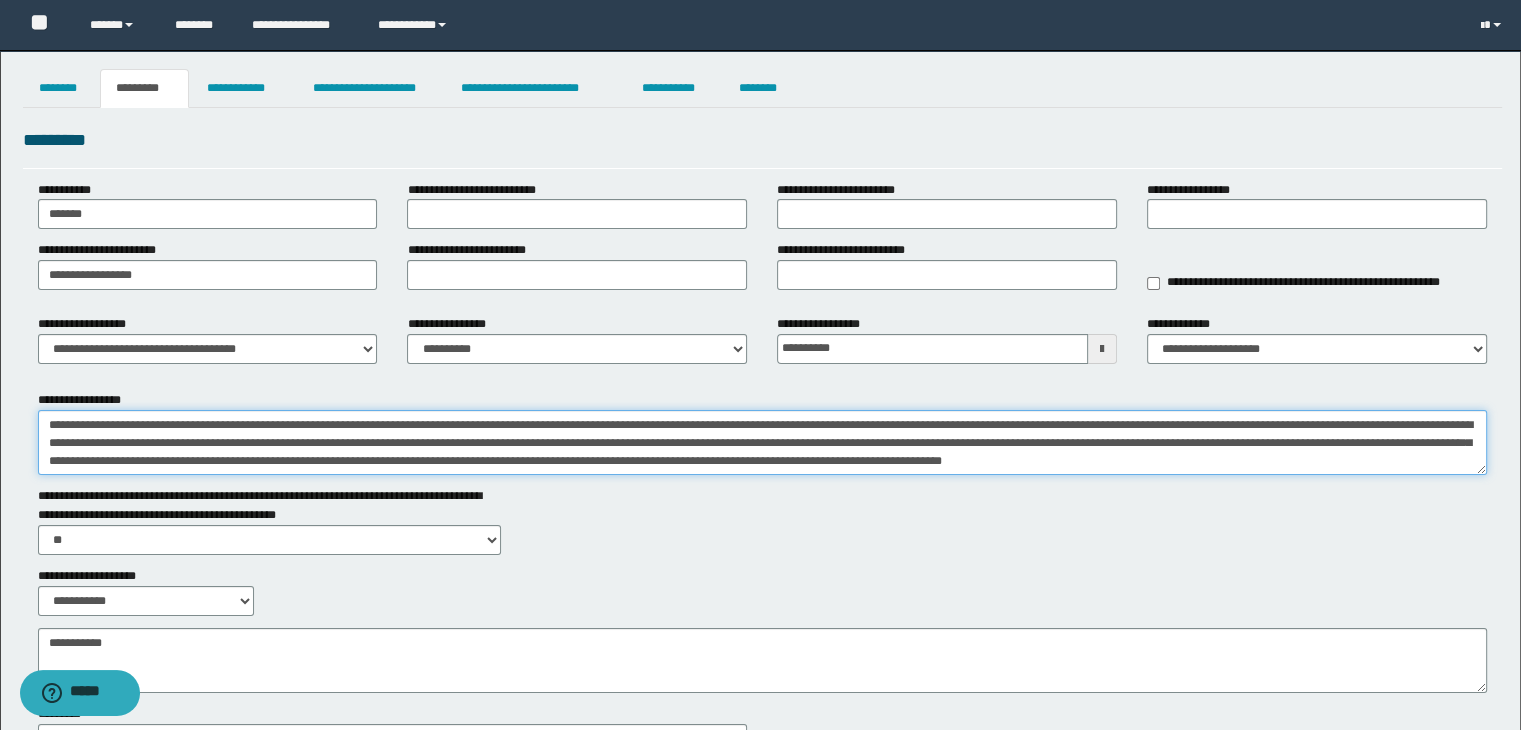 type on "**********" 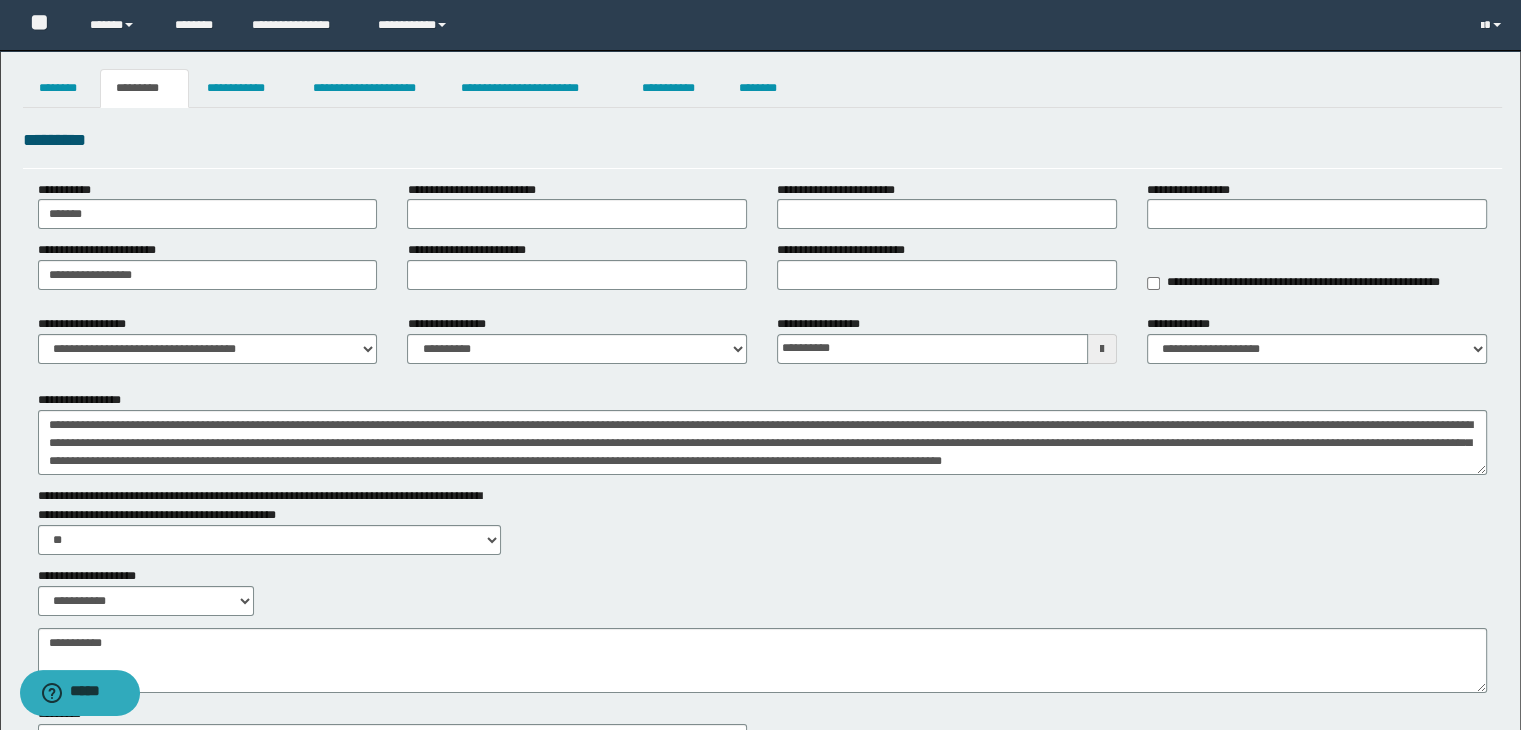 click on "*********" at bounding box center [763, 140] 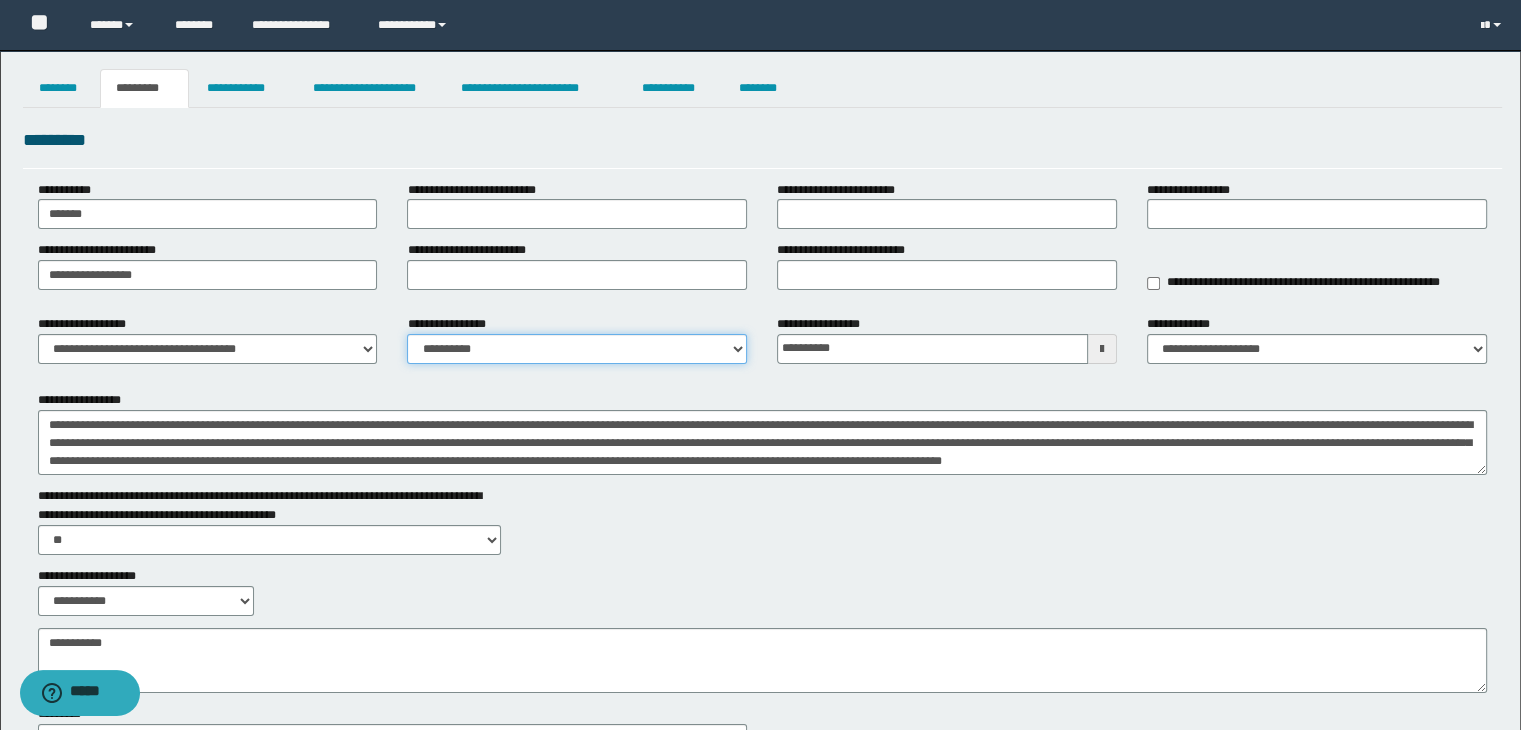 click on "**********" at bounding box center (577, 349) 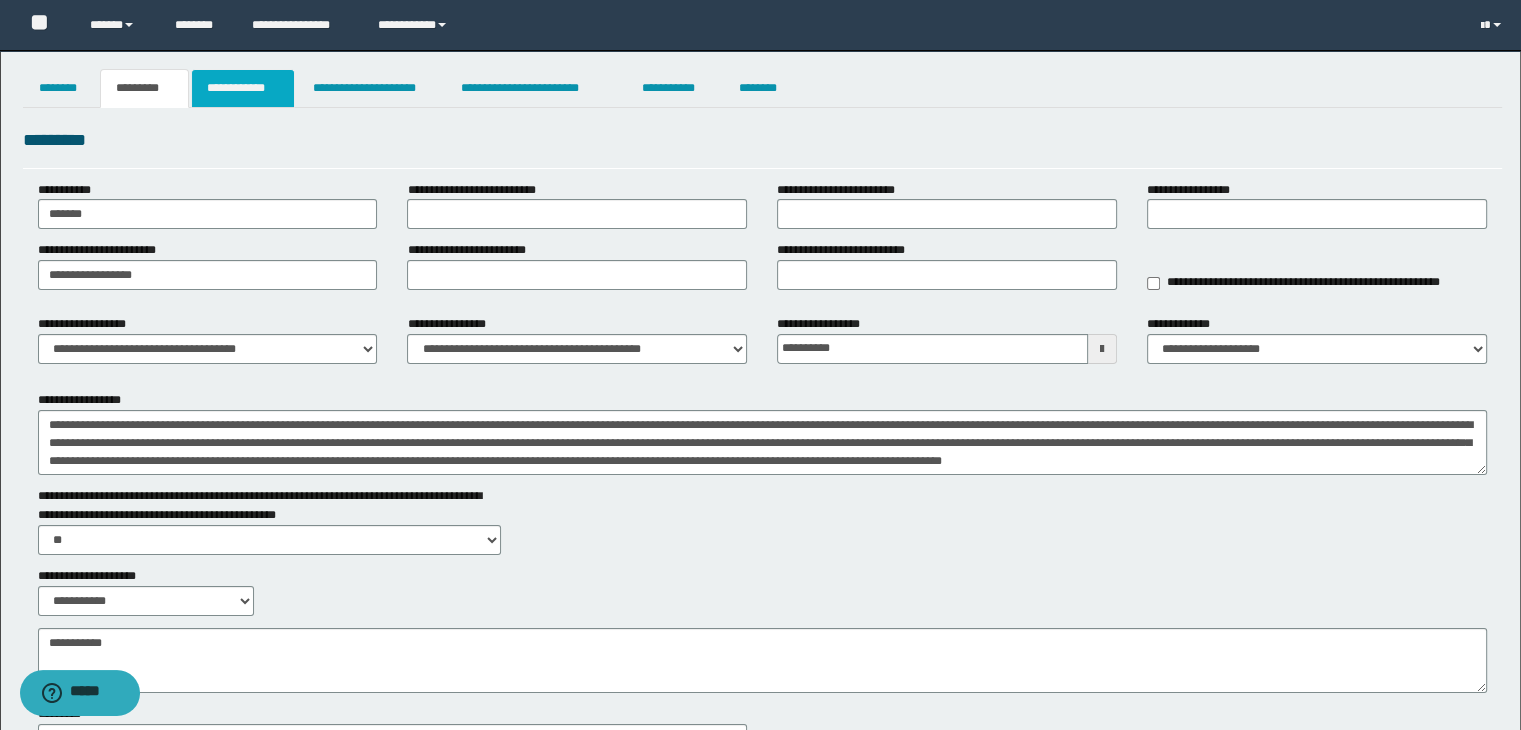 click on "**********" at bounding box center (243, 88) 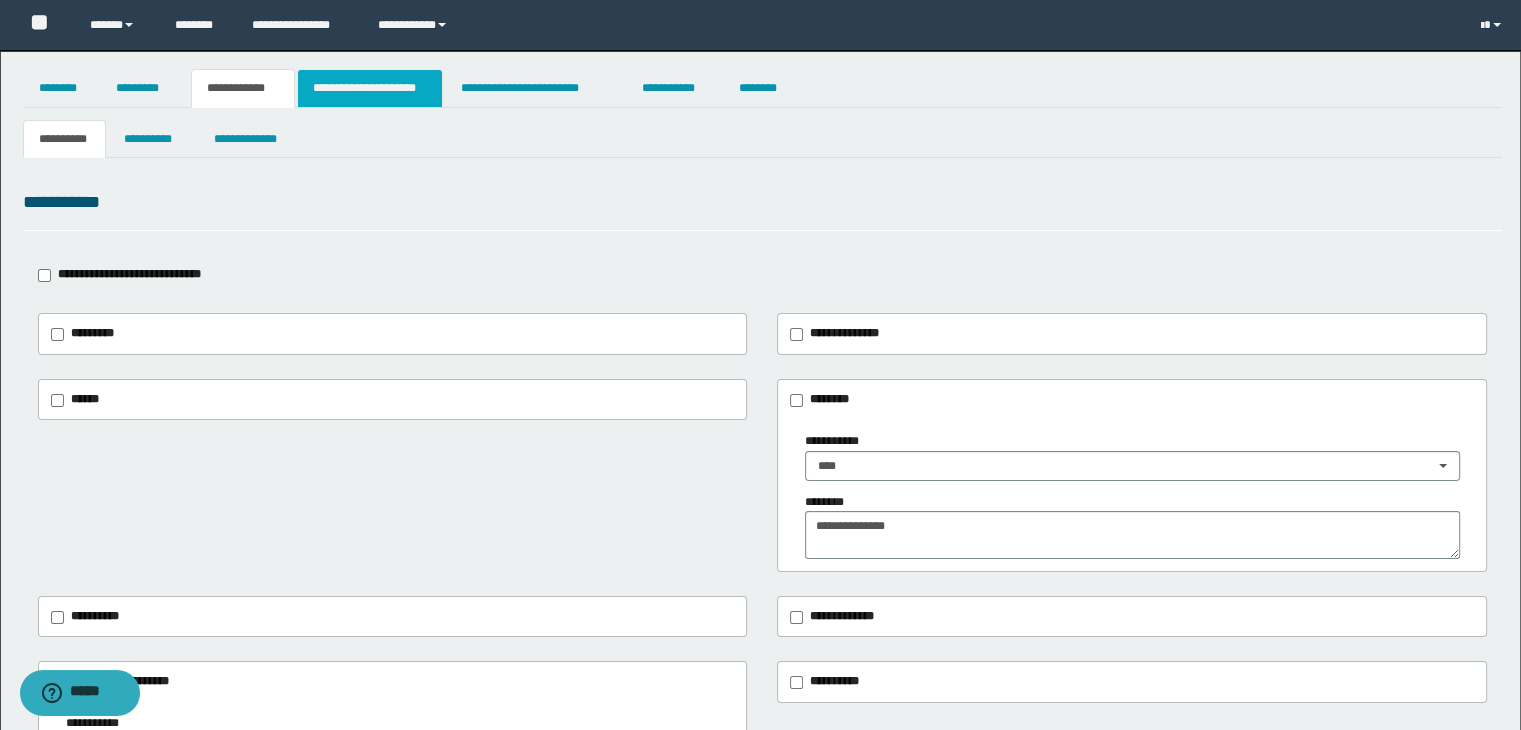 click on "**********" at bounding box center (370, 88) 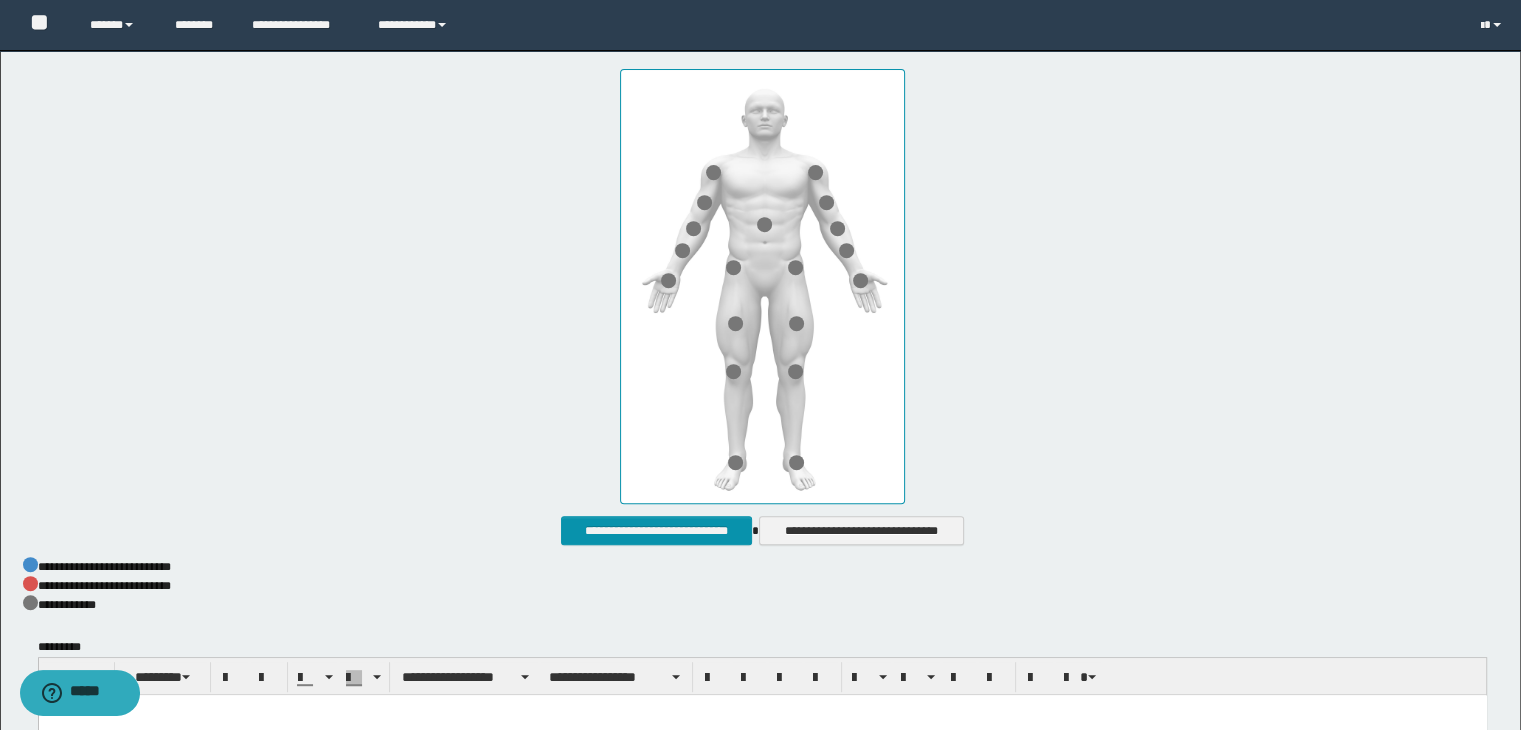 scroll, scrollTop: 1023, scrollLeft: 0, axis: vertical 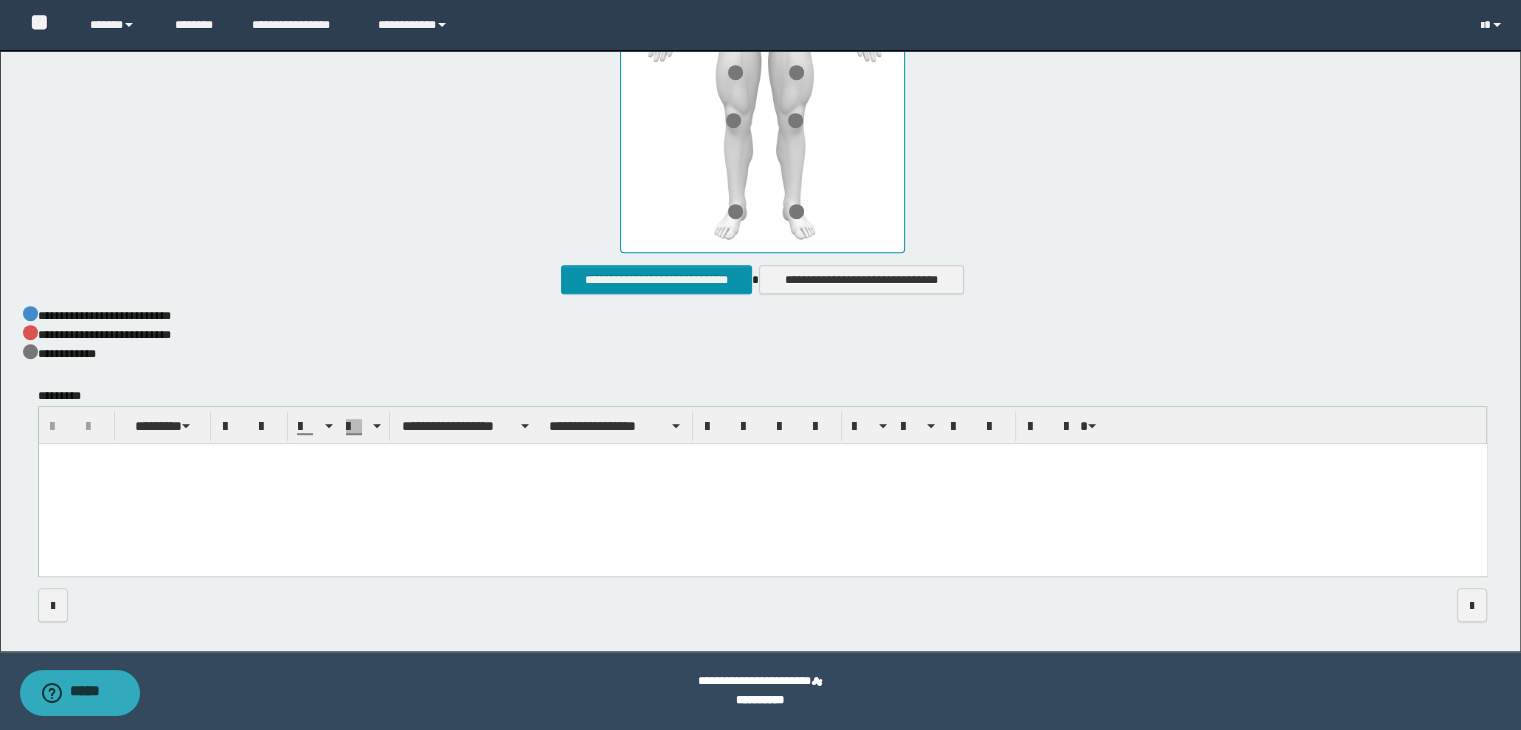 click at bounding box center [762, 484] 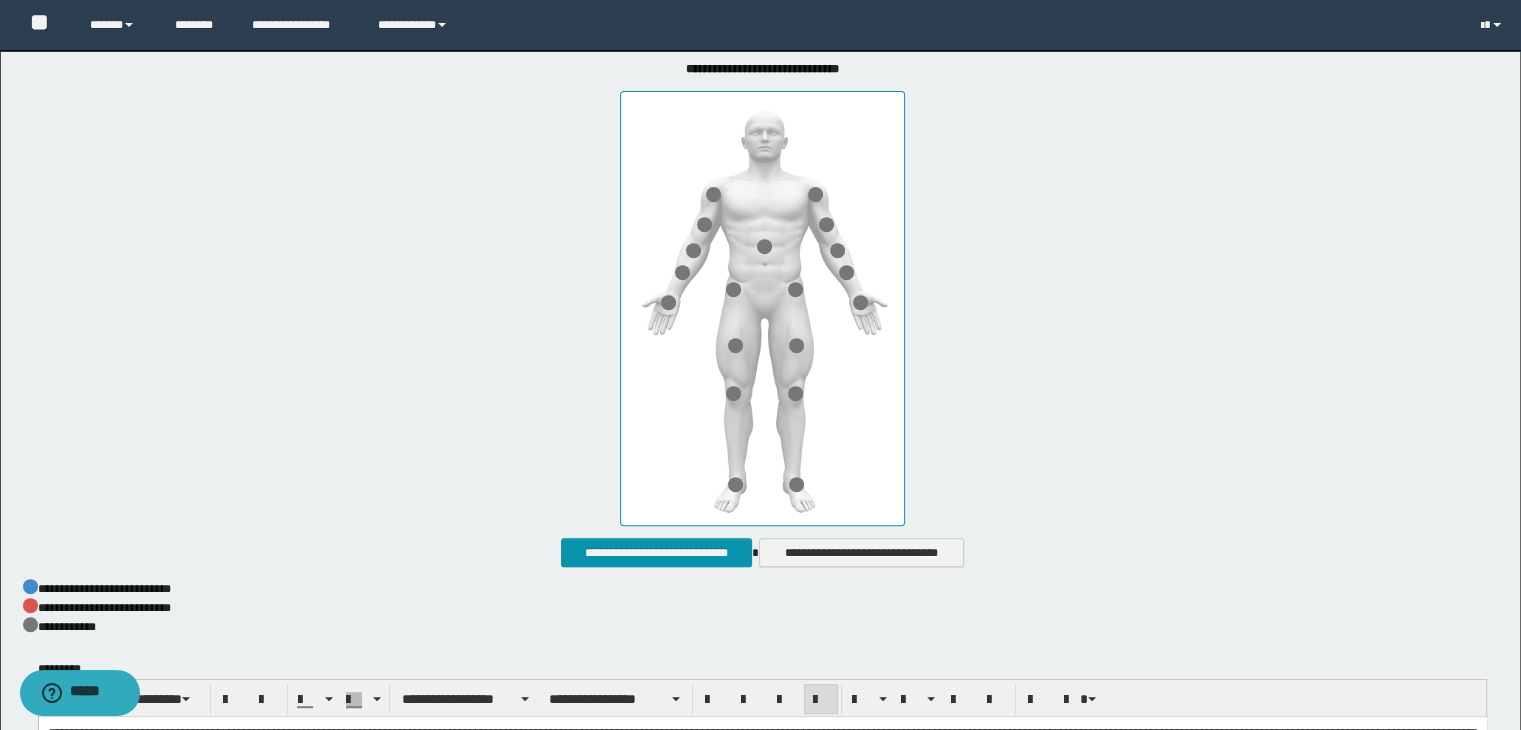 scroll, scrollTop: 723, scrollLeft: 0, axis: vertical 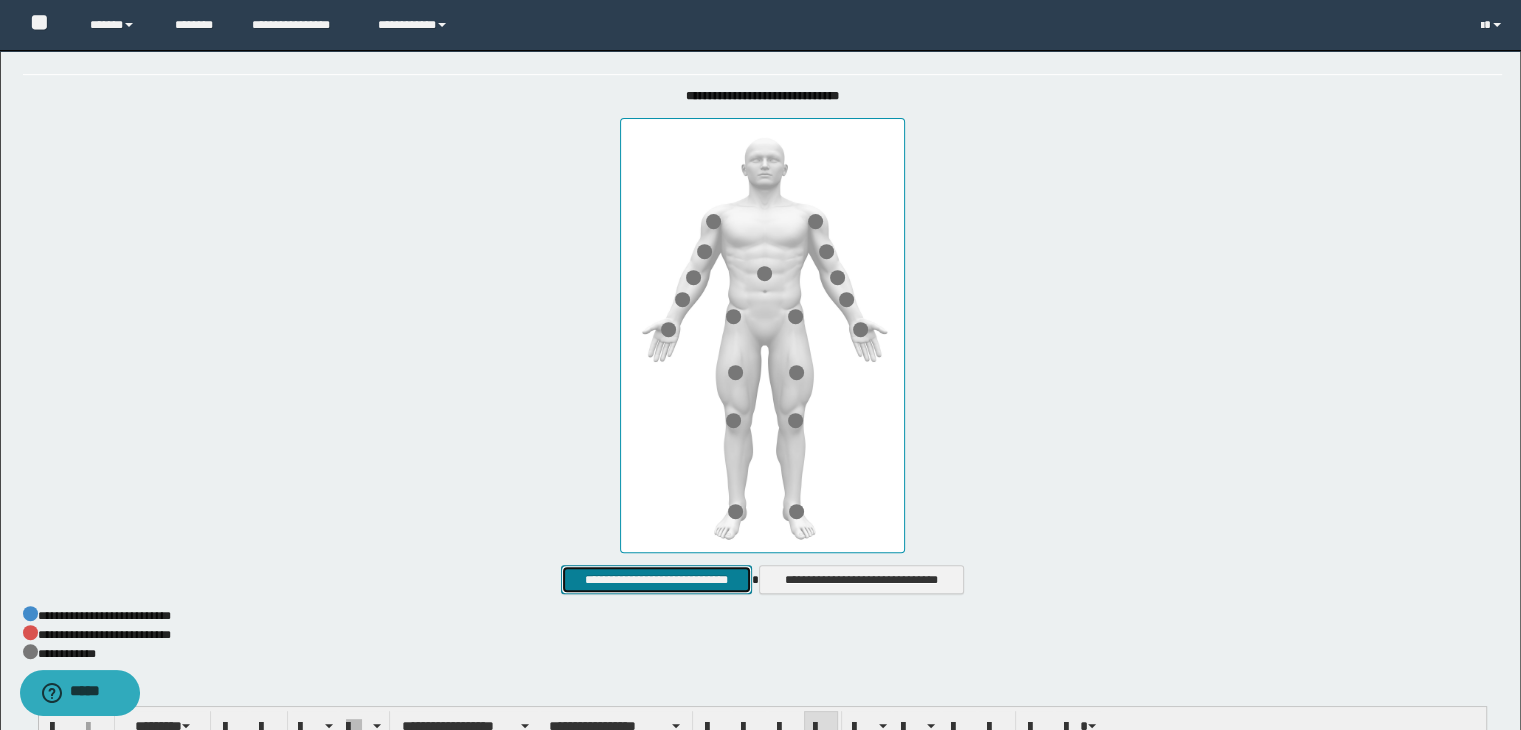 click on "**********" at bounding box center (656, 580) 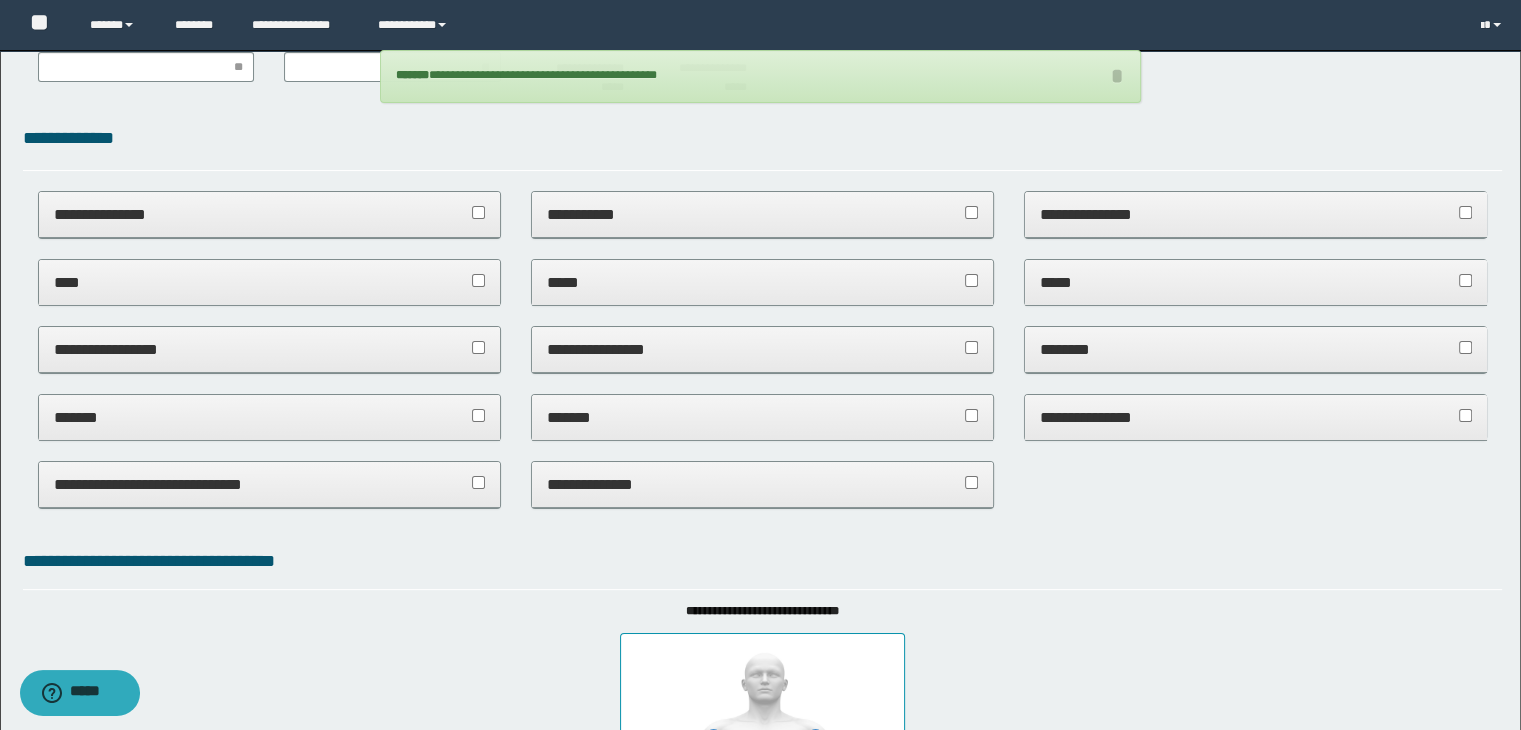 scroll, scrollTop: 123, scrollLeft: 0, axis: vertical 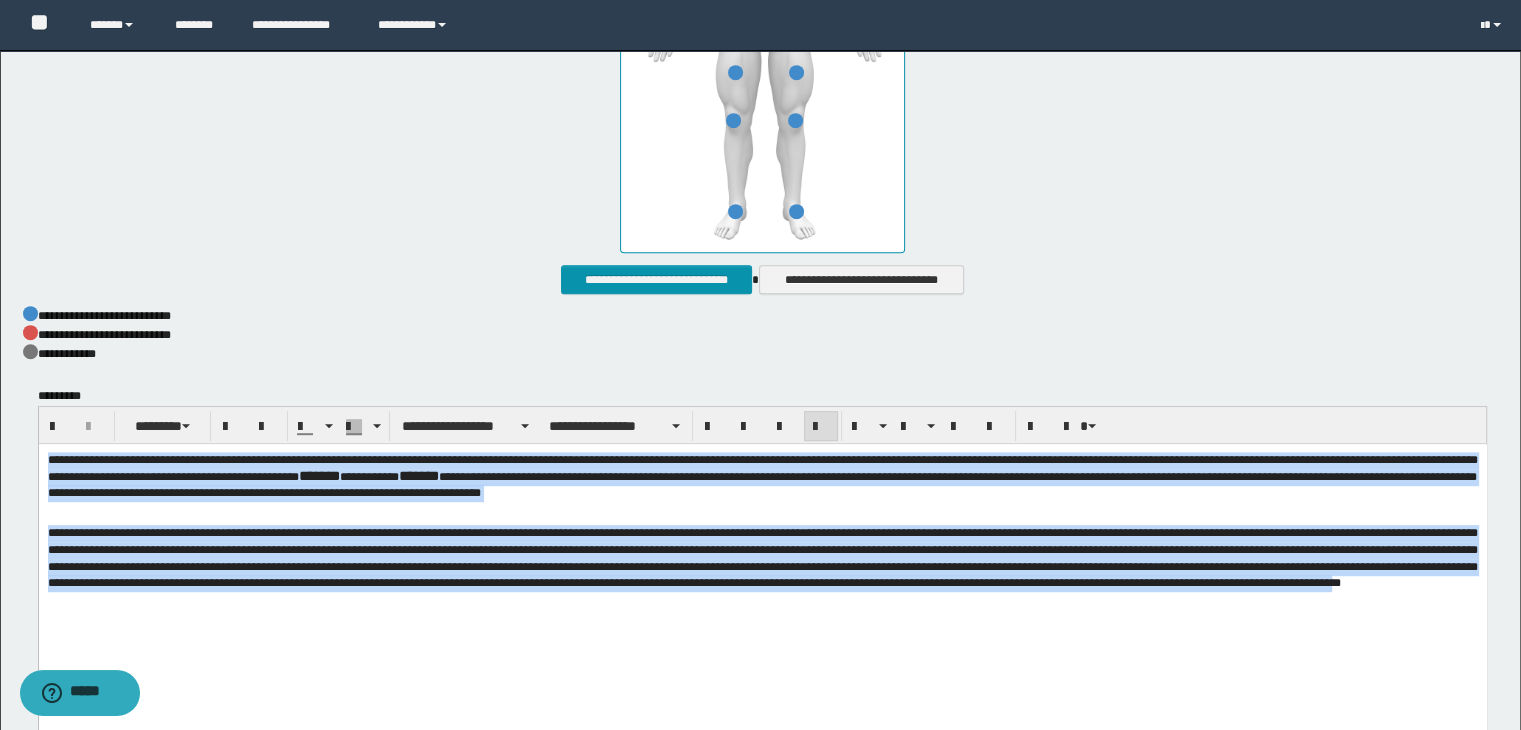 drag, startPoint x: 47, startPoint y: 459, endPoint x: 917, endPoint y: 692, distance: 900.66034 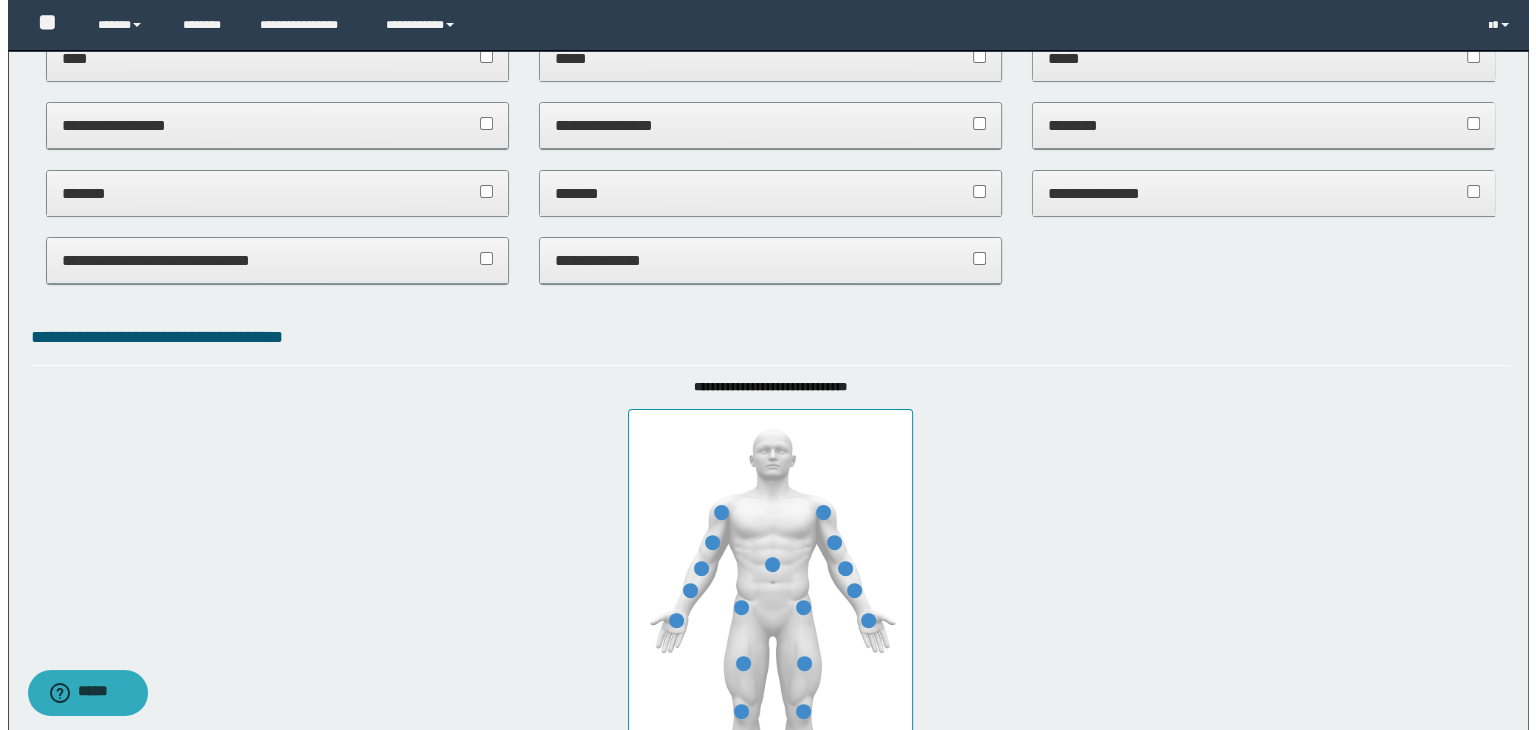 scroll, scrollTop: 0, scrollLeft: 0, axis: both 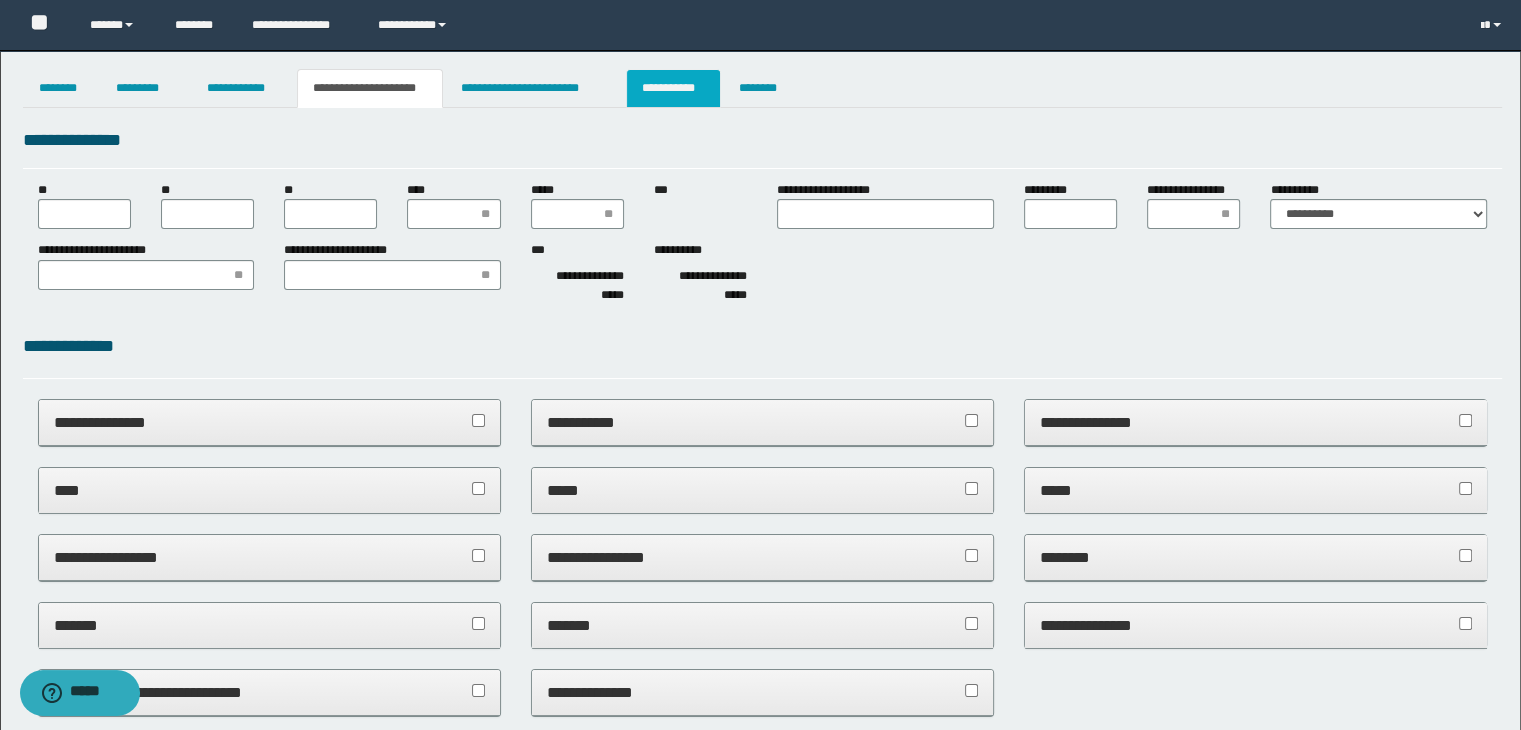 click on "**********" at bounding box center (673, 88) 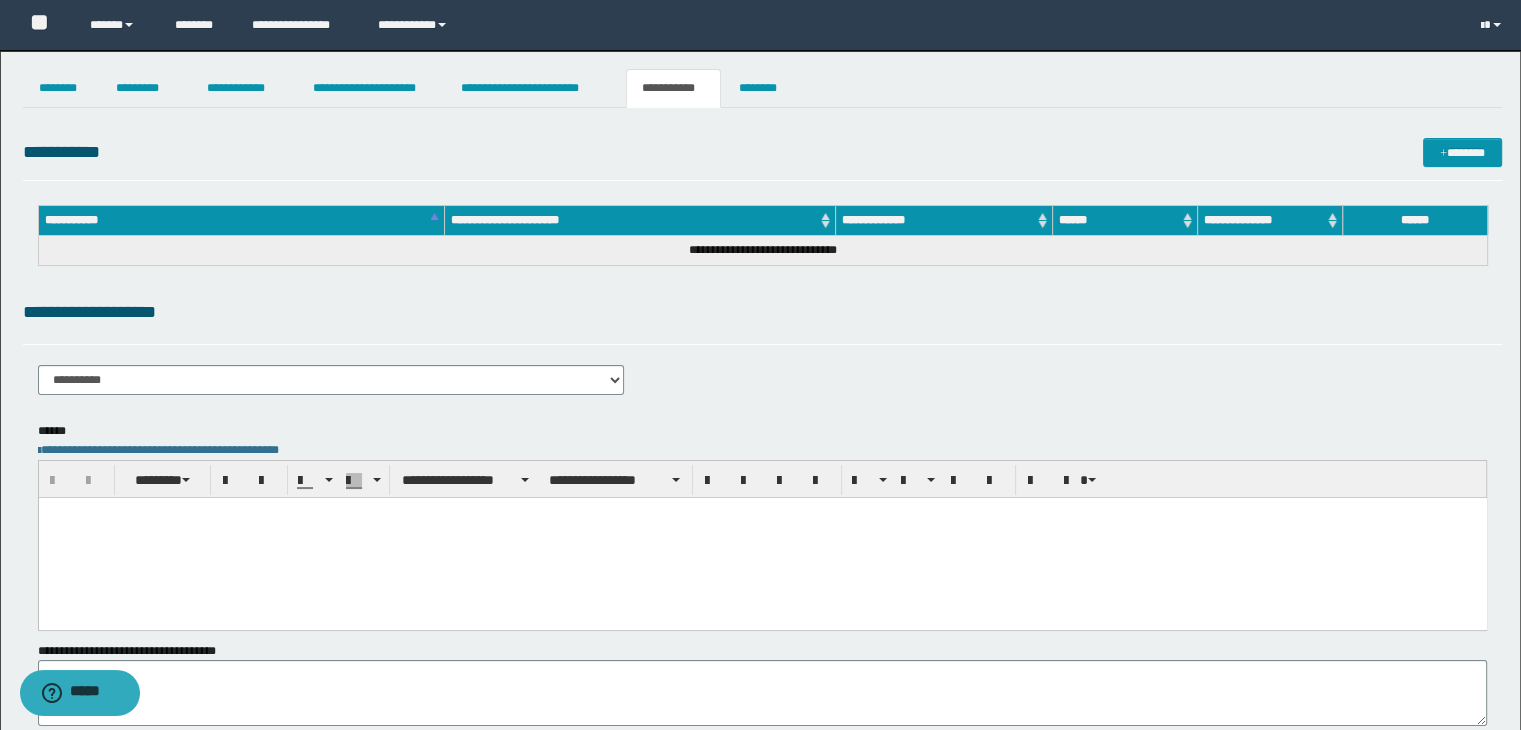 scroll, scrollTop: 149, scrollLeft: 0, axis: vertical 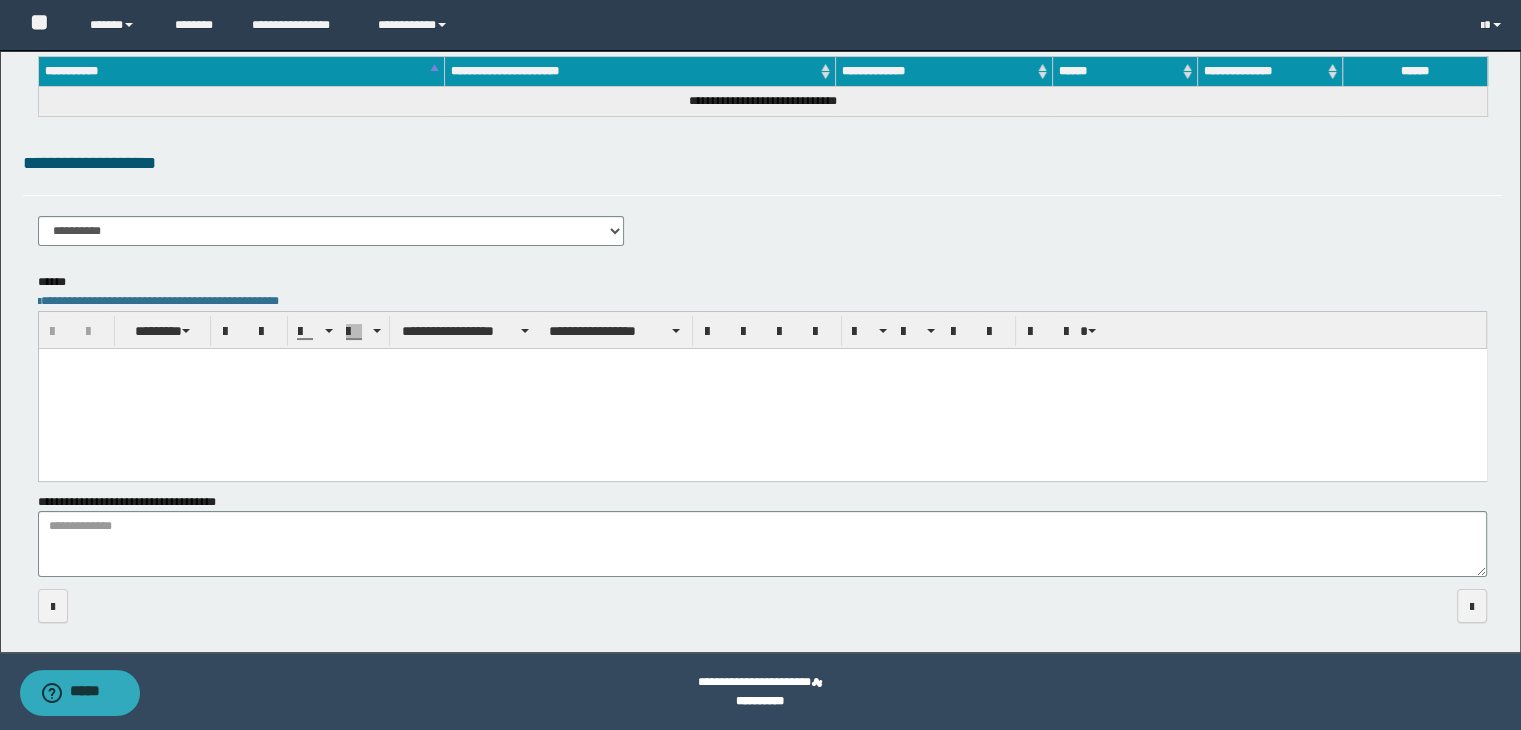 click on "**********" at bounding box center [763, 297] 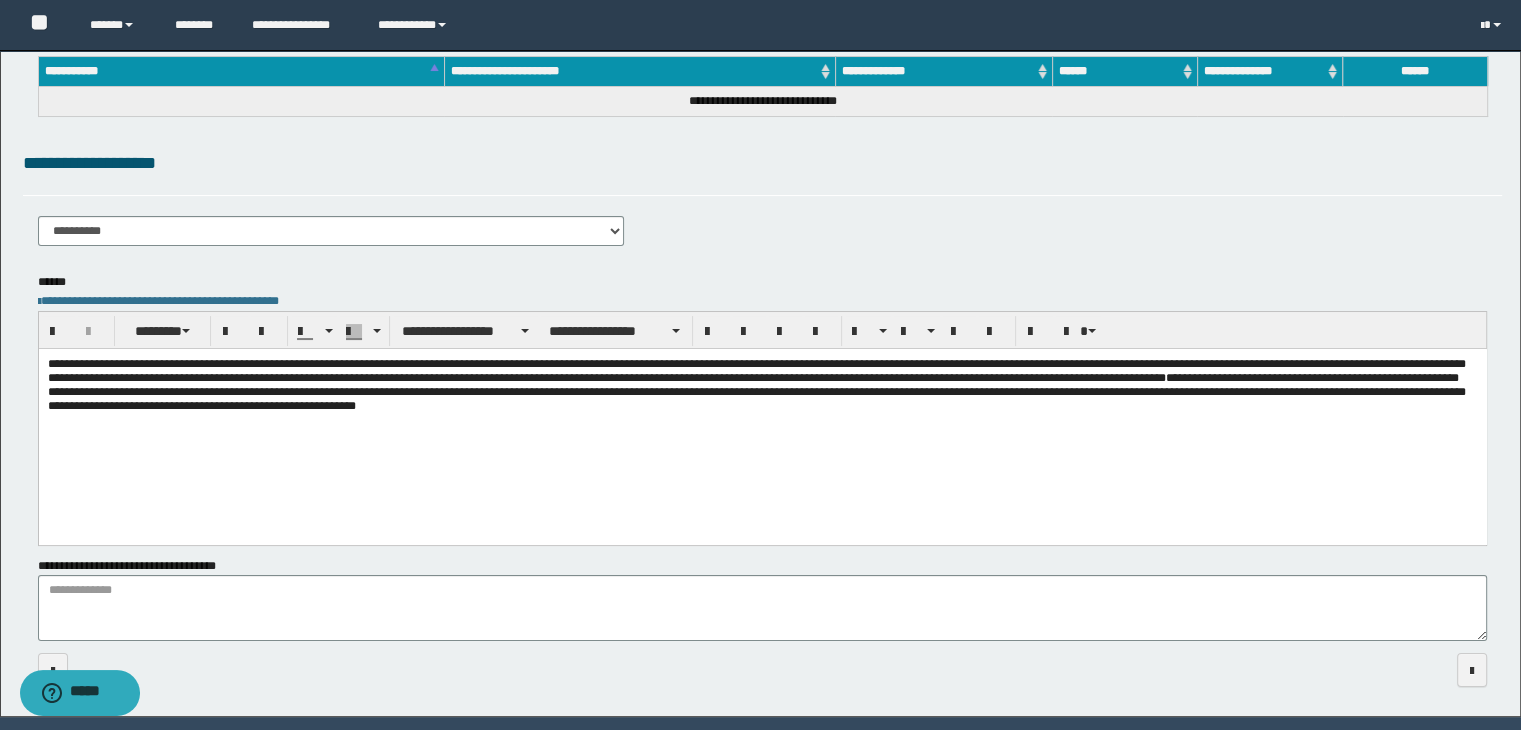 click on "**********" at bounding box center (762, 409) 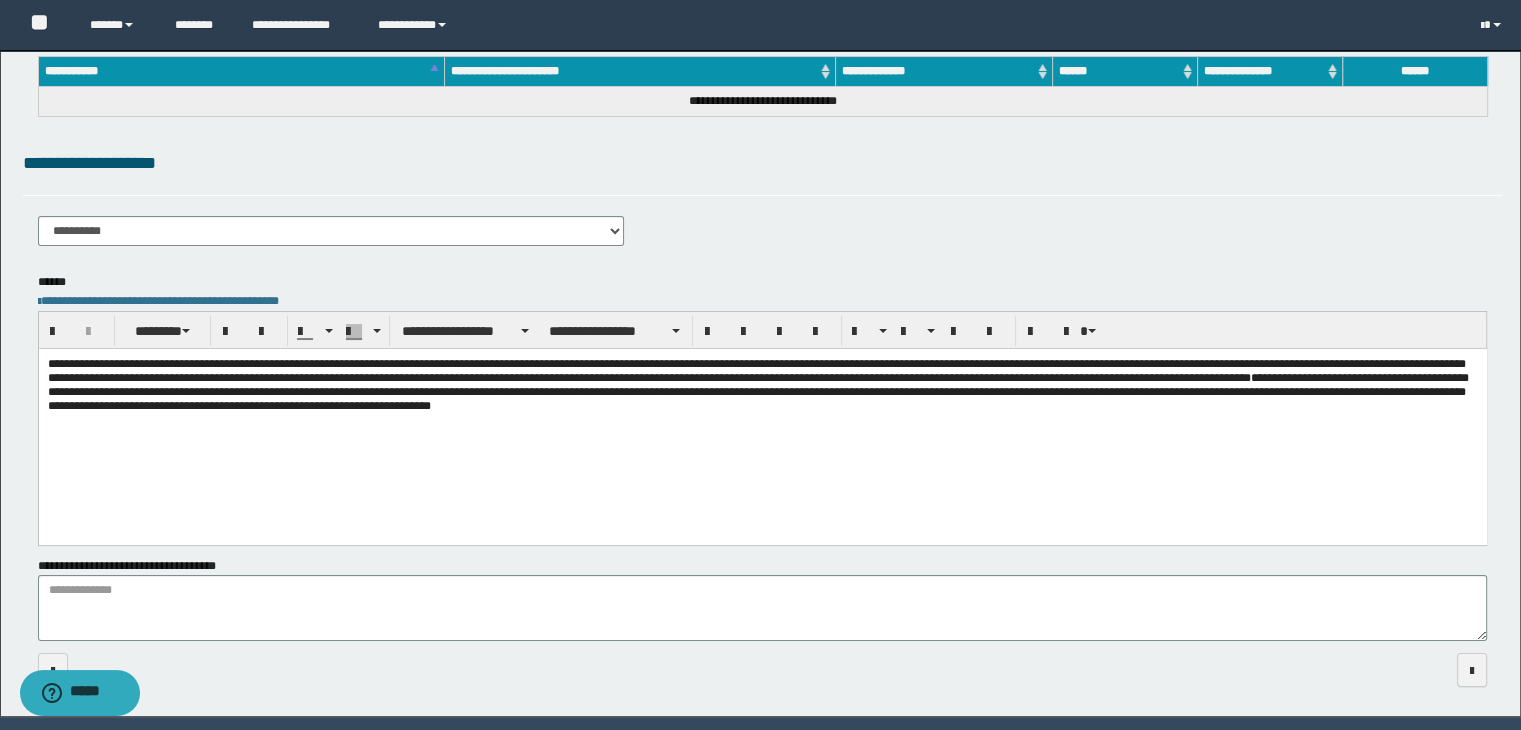 click on "**********" at bounding box center [331, 231] 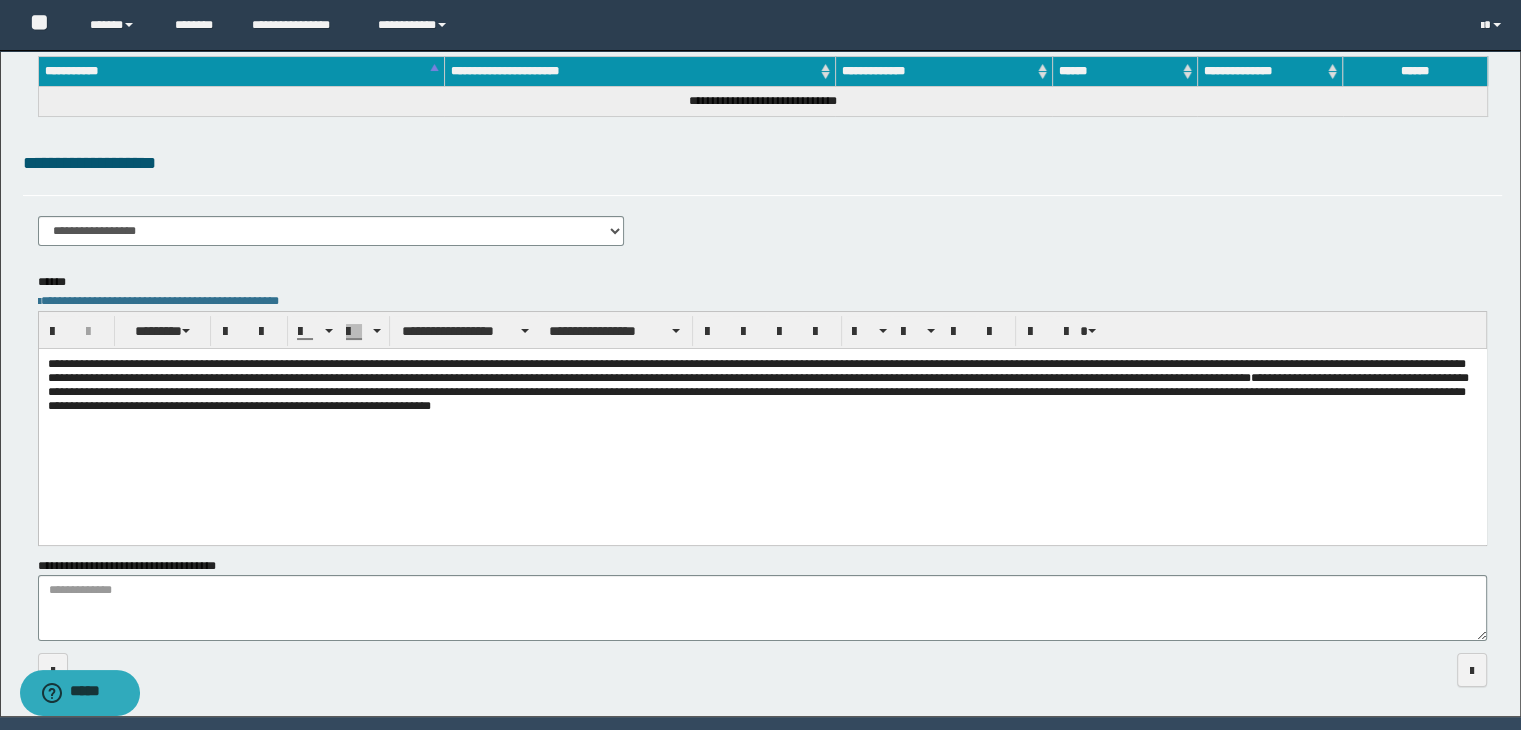 click on "**********" at bounding box center [331, 231] 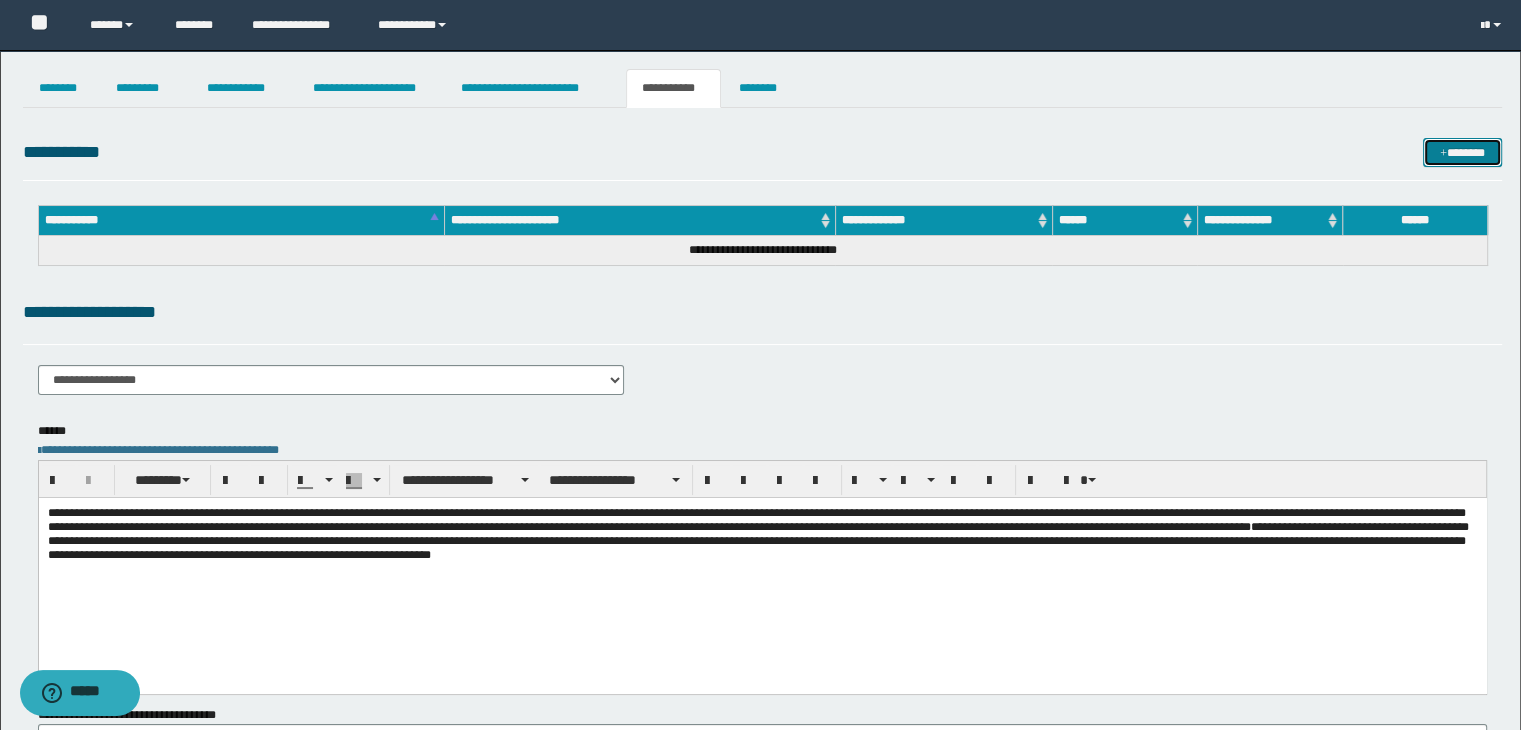 click on "*******" at bounding box center (1462, 153) 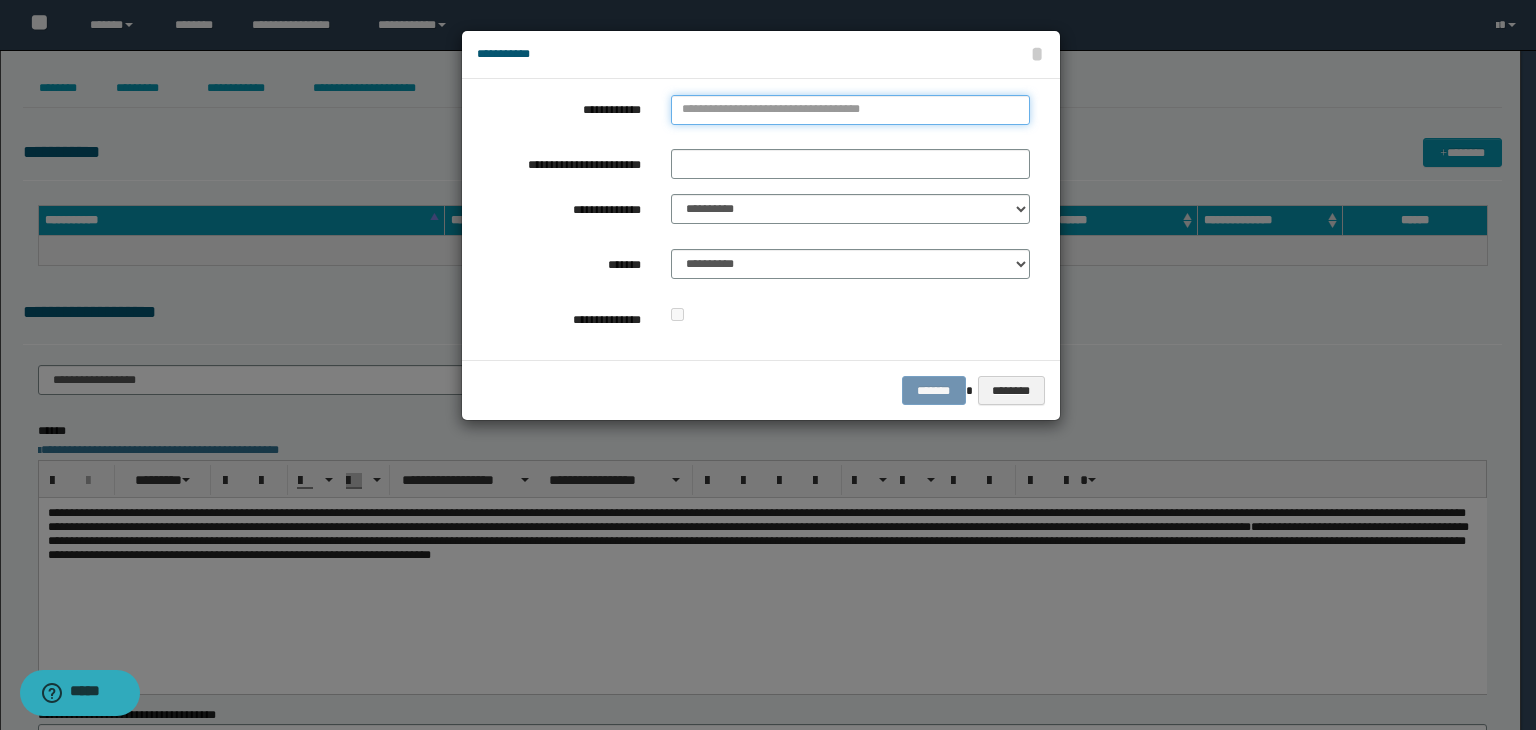 click on "**********" at bounding box center [850, 110] 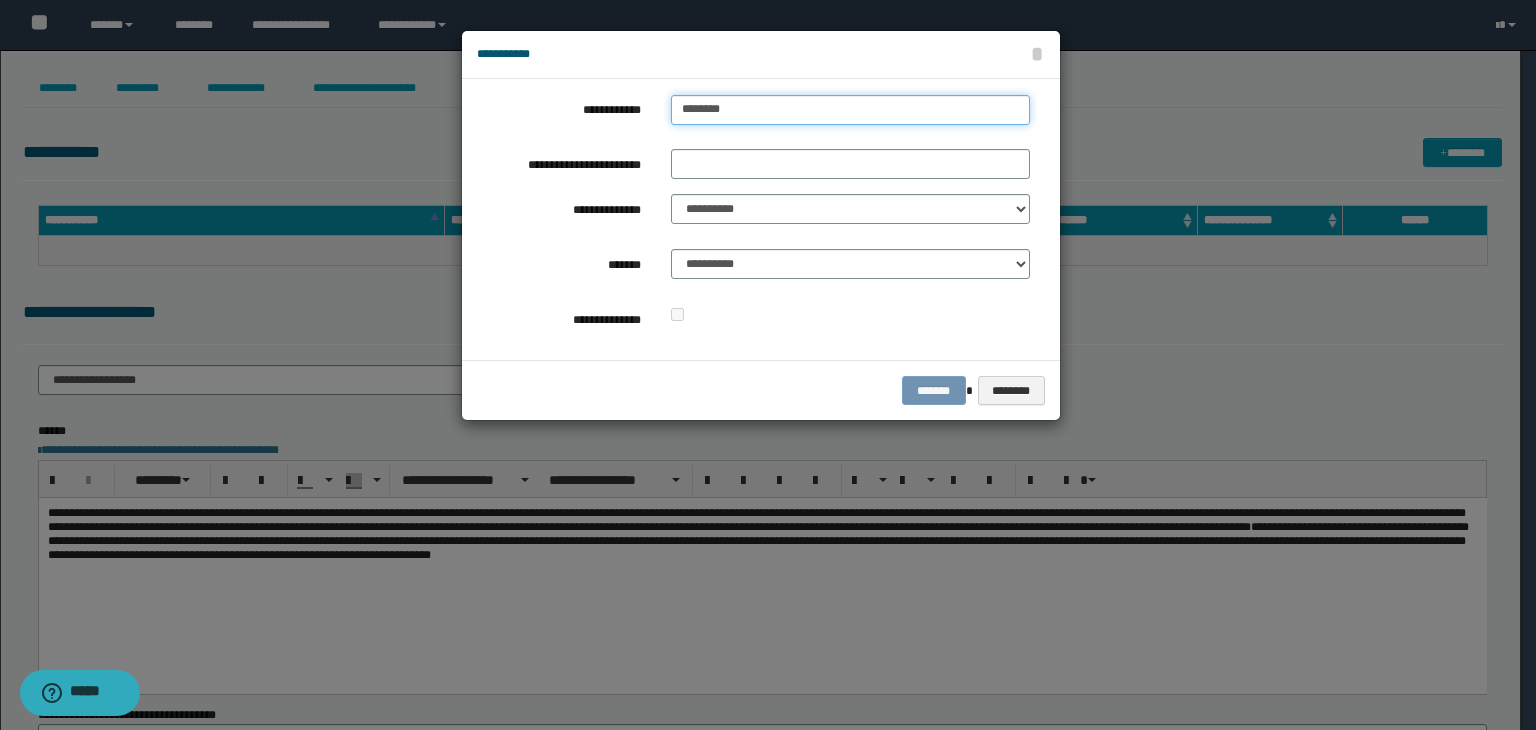 type on "*********" 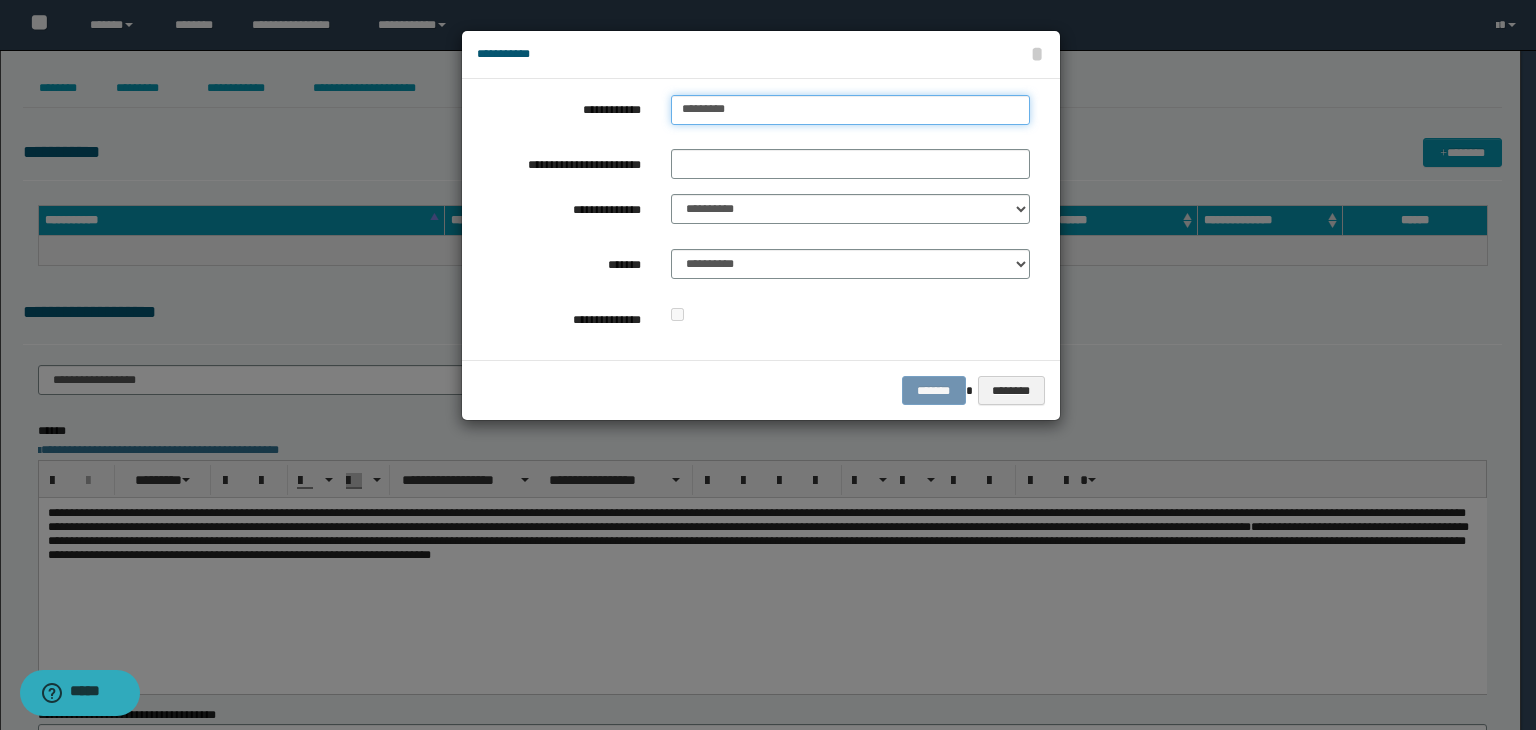 type on "**********" 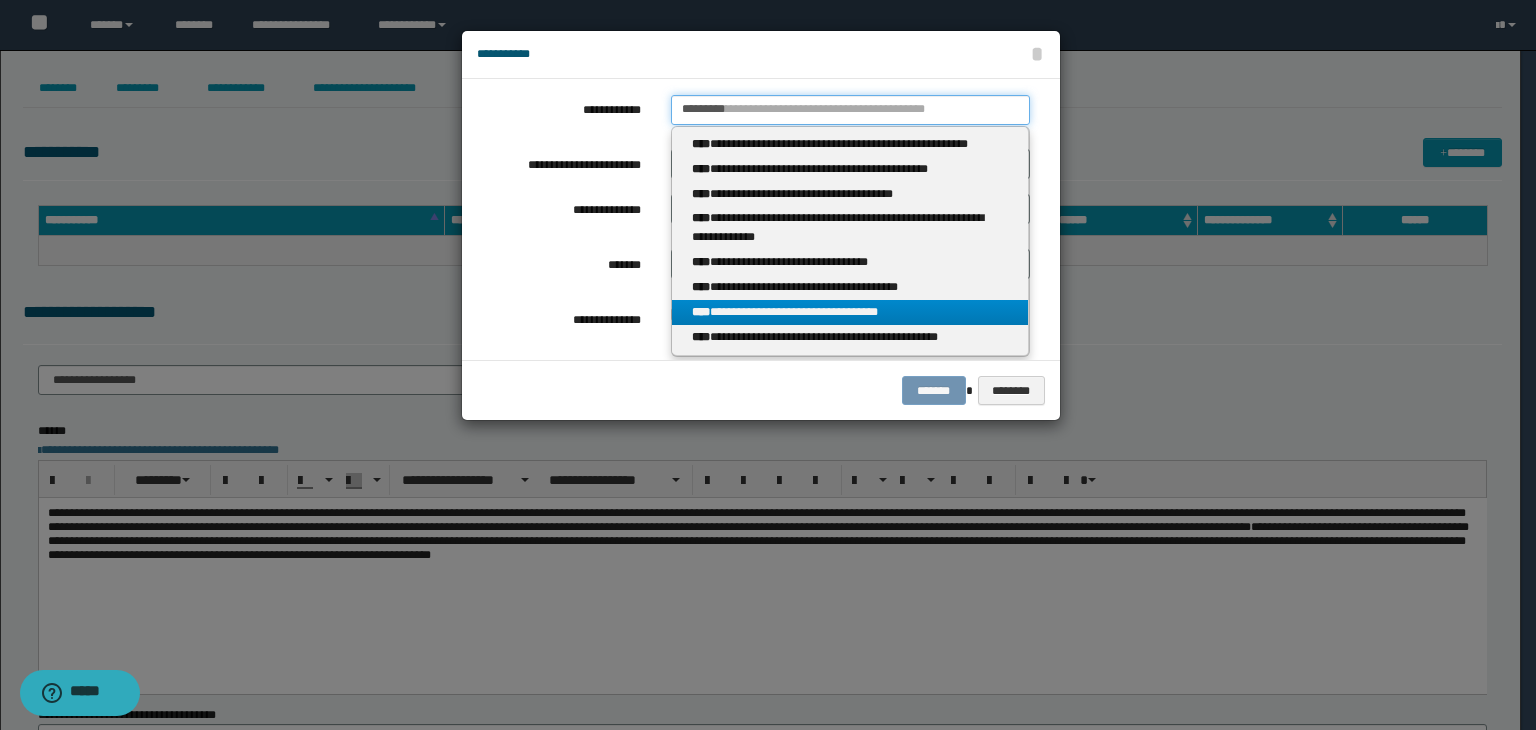 type on "*********" 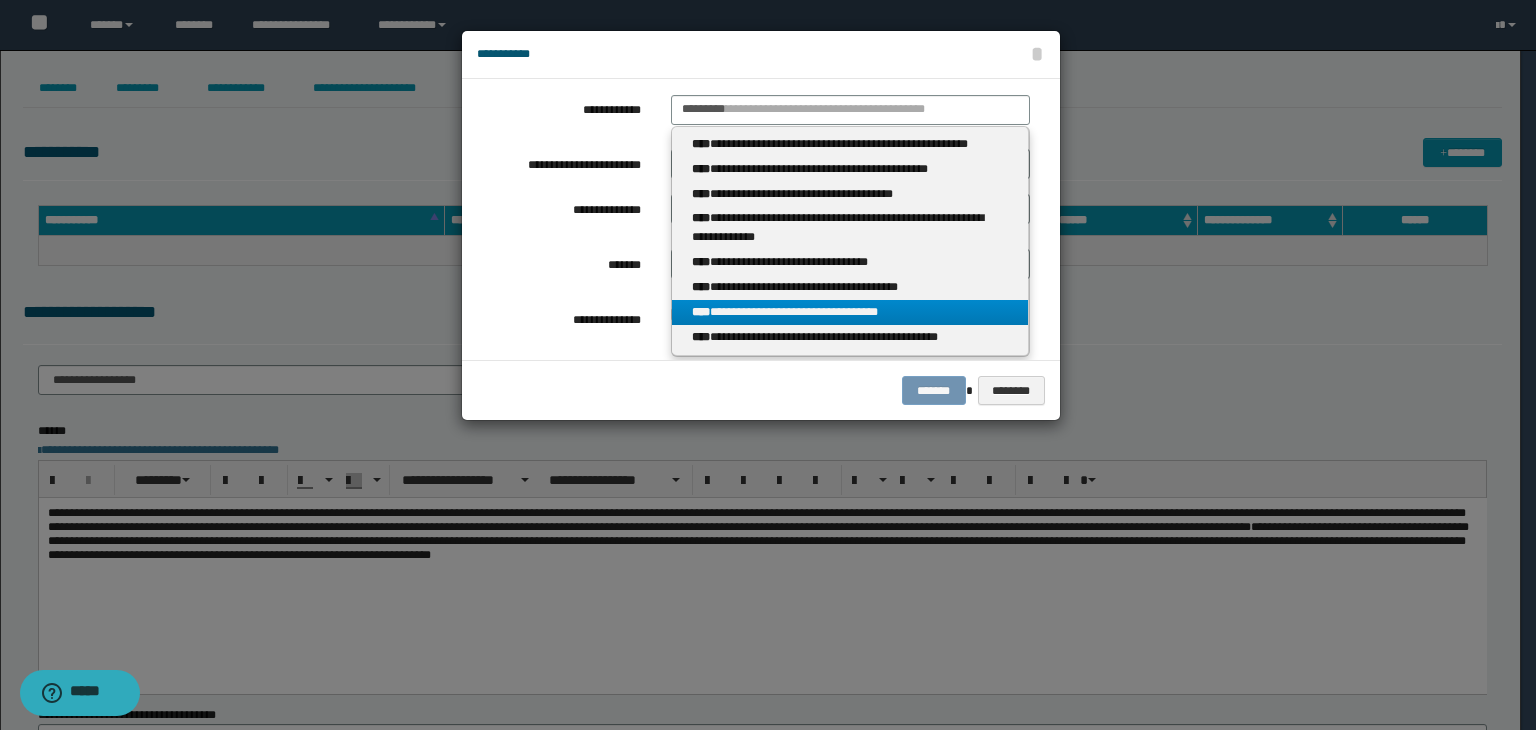 click on "**********" at bounding box center [850, 312] 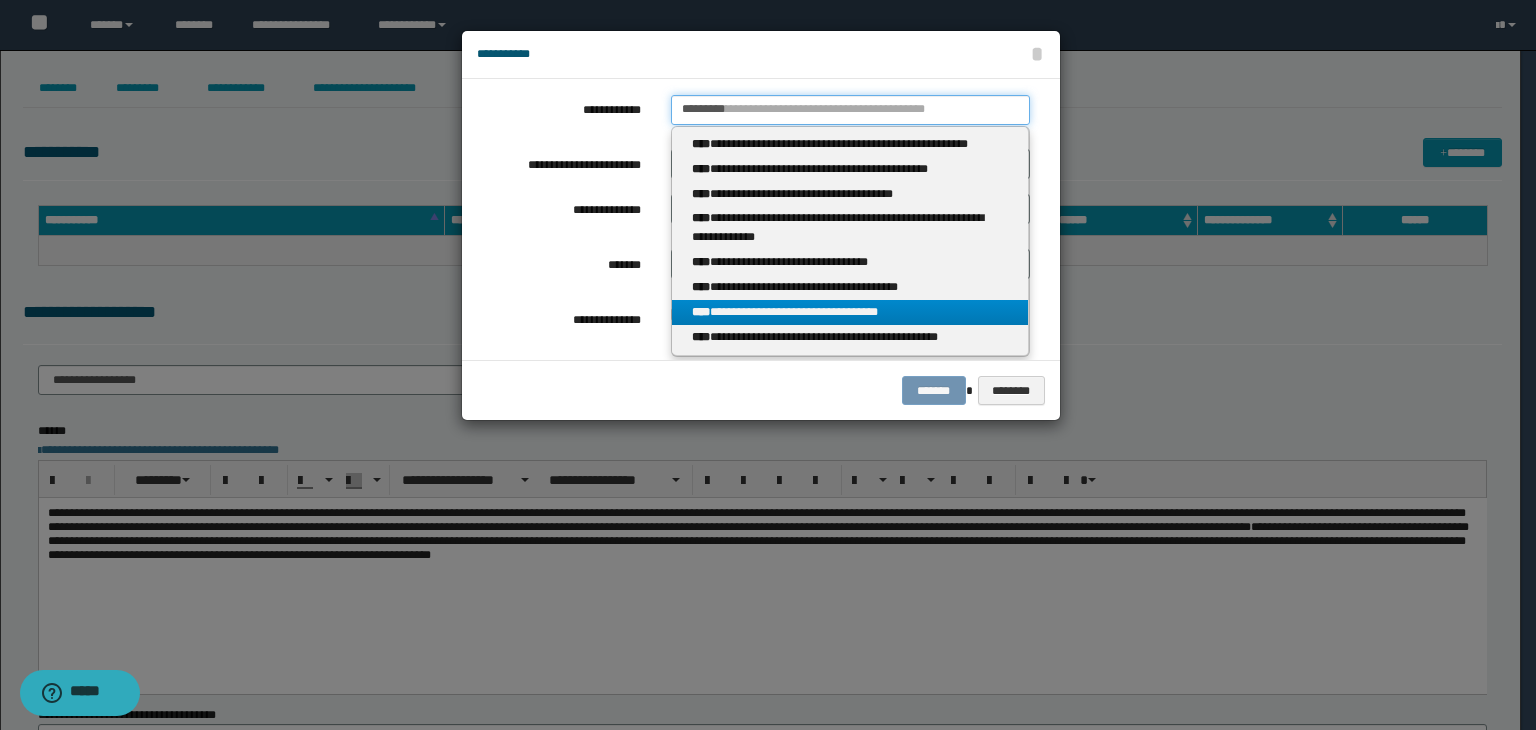 type 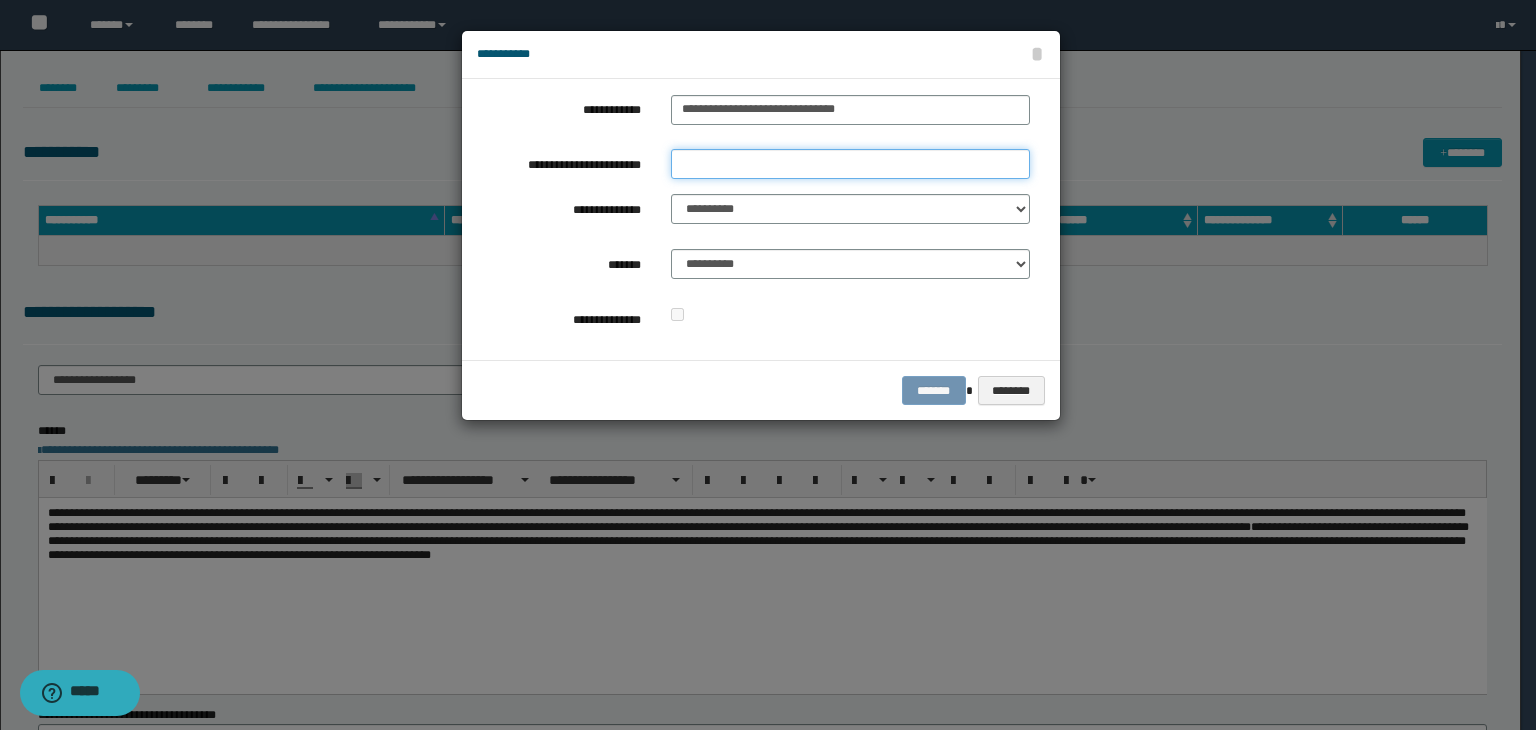 click on "**********" at bounding box center [850, 164] 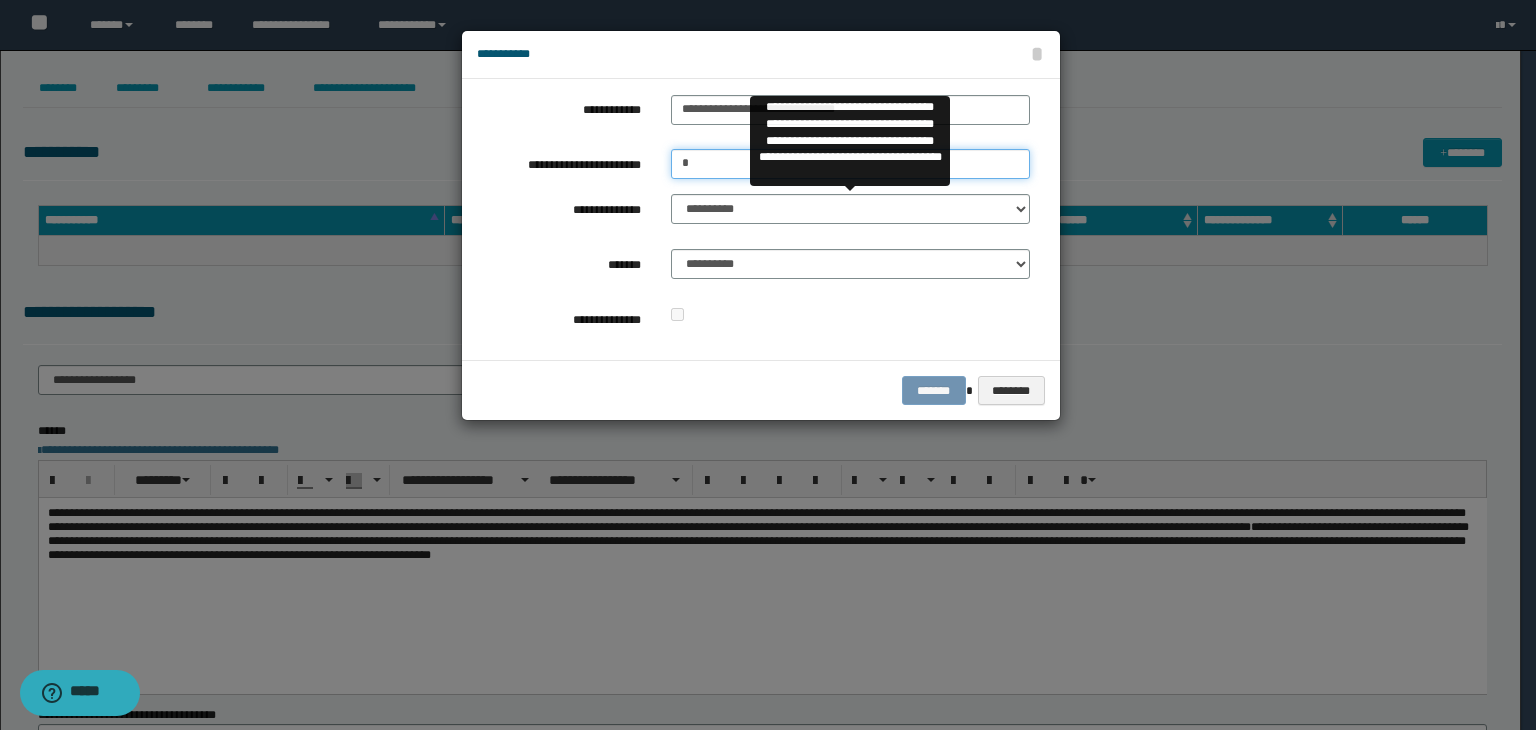 type on "*" 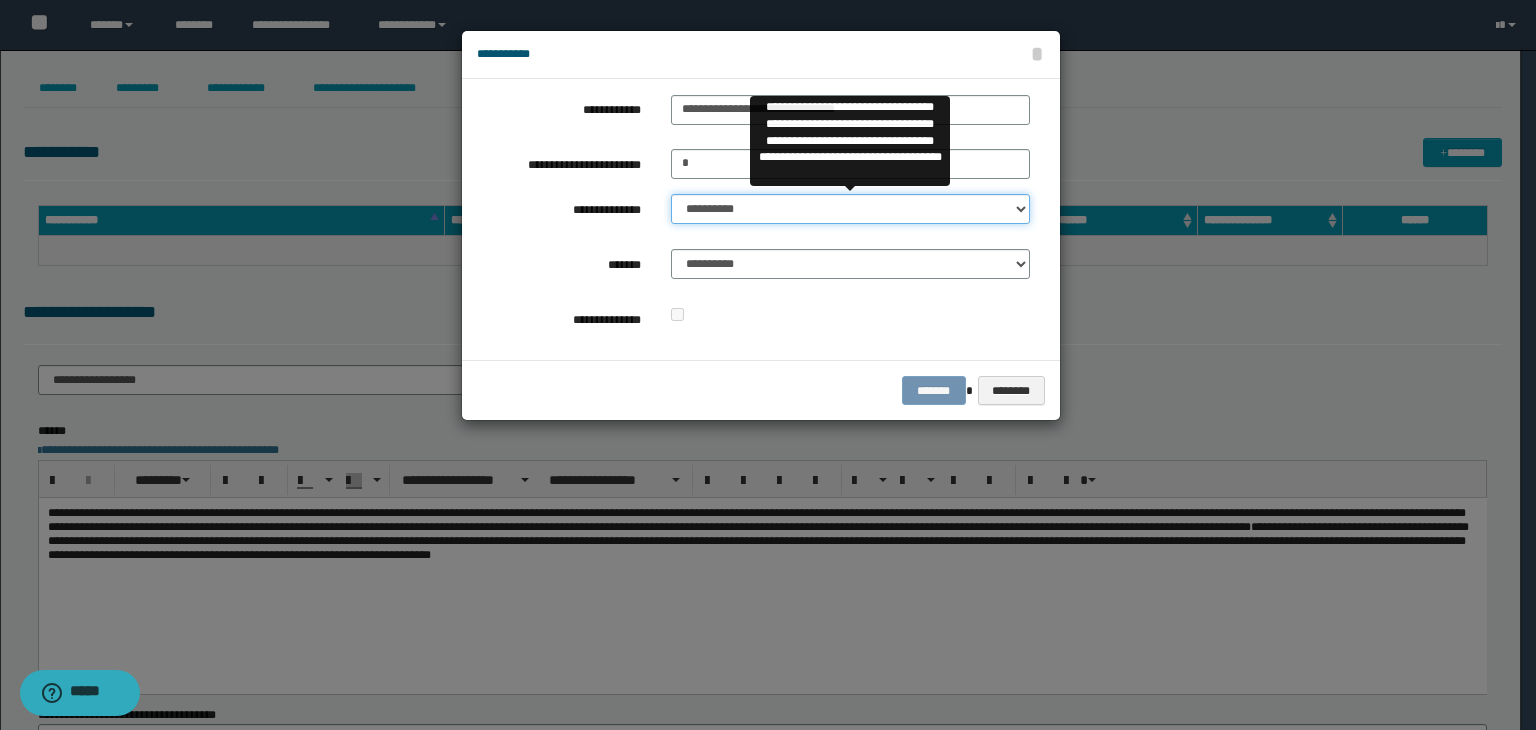 click on "**********" at bounding box center [850, 209] 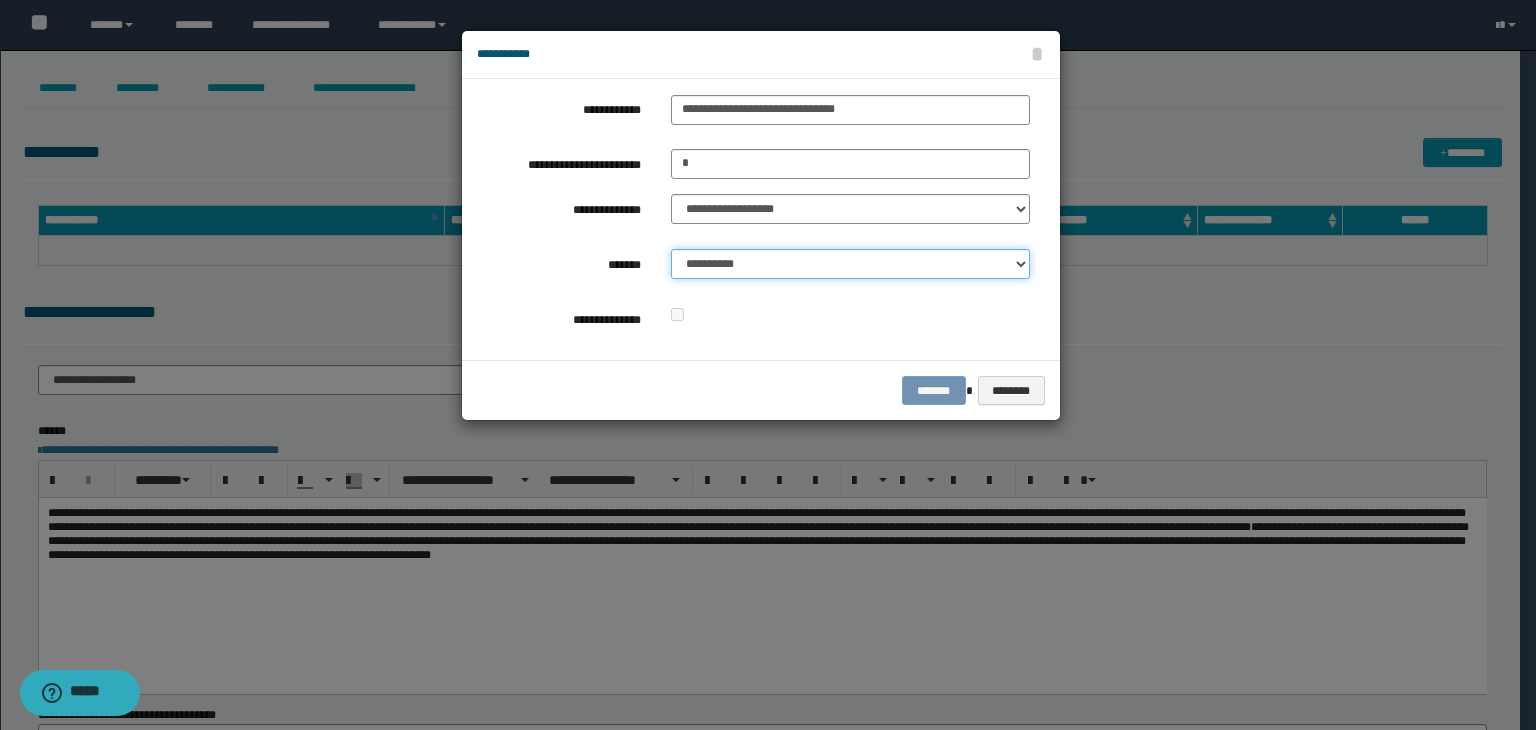 click on "**********" at bounding box center [850, 264] 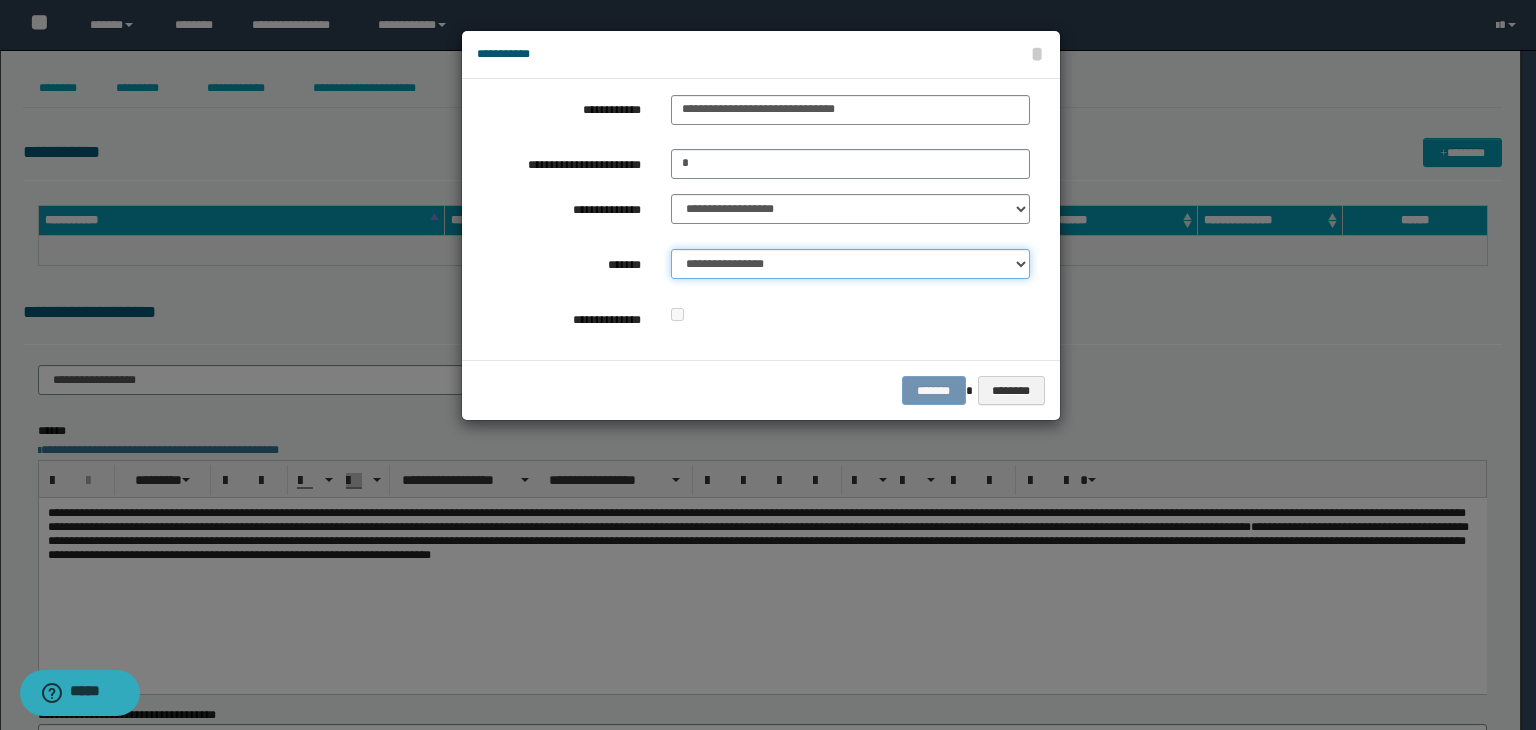click on "**********" at bounding box center [850, 264] 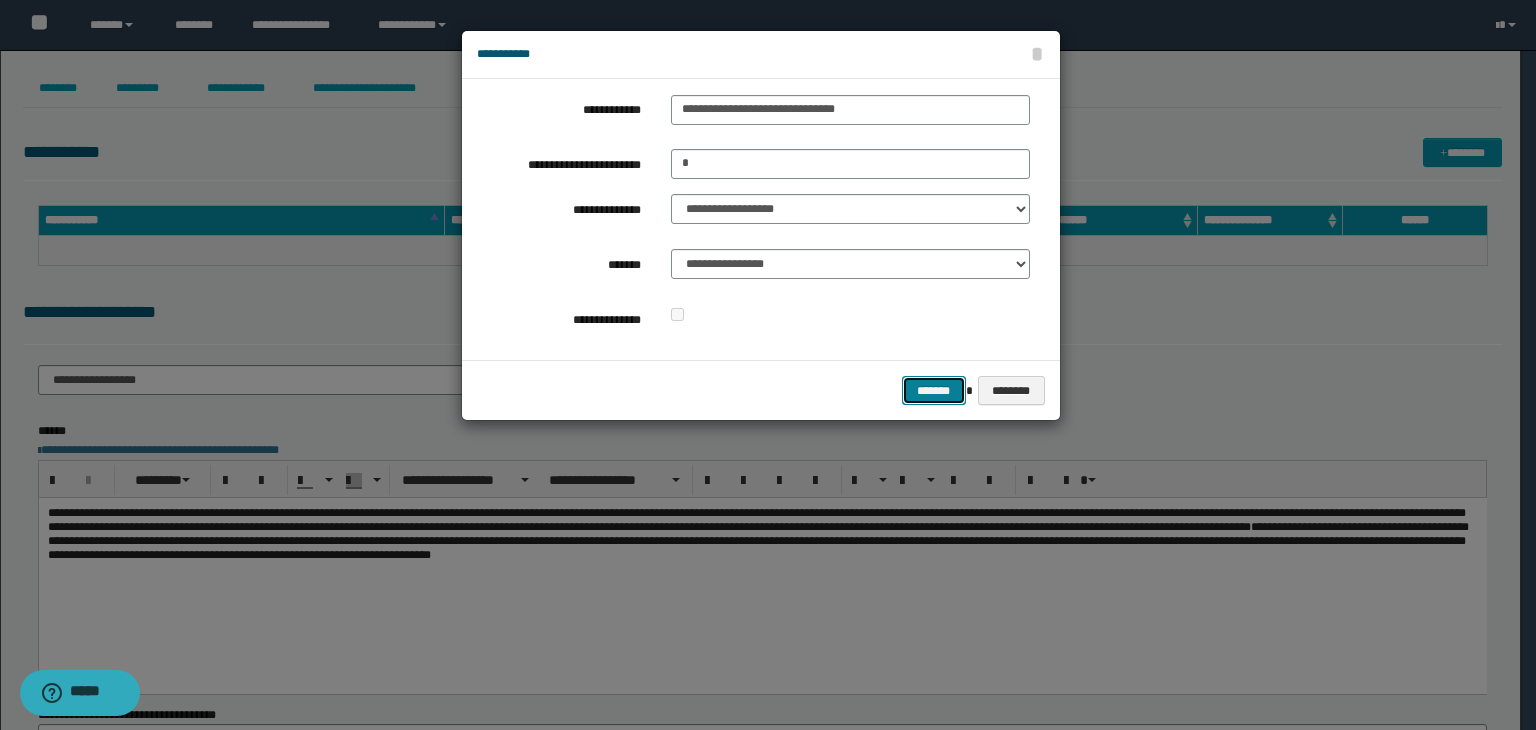 click on "*******" at bounding box center (934, 391) 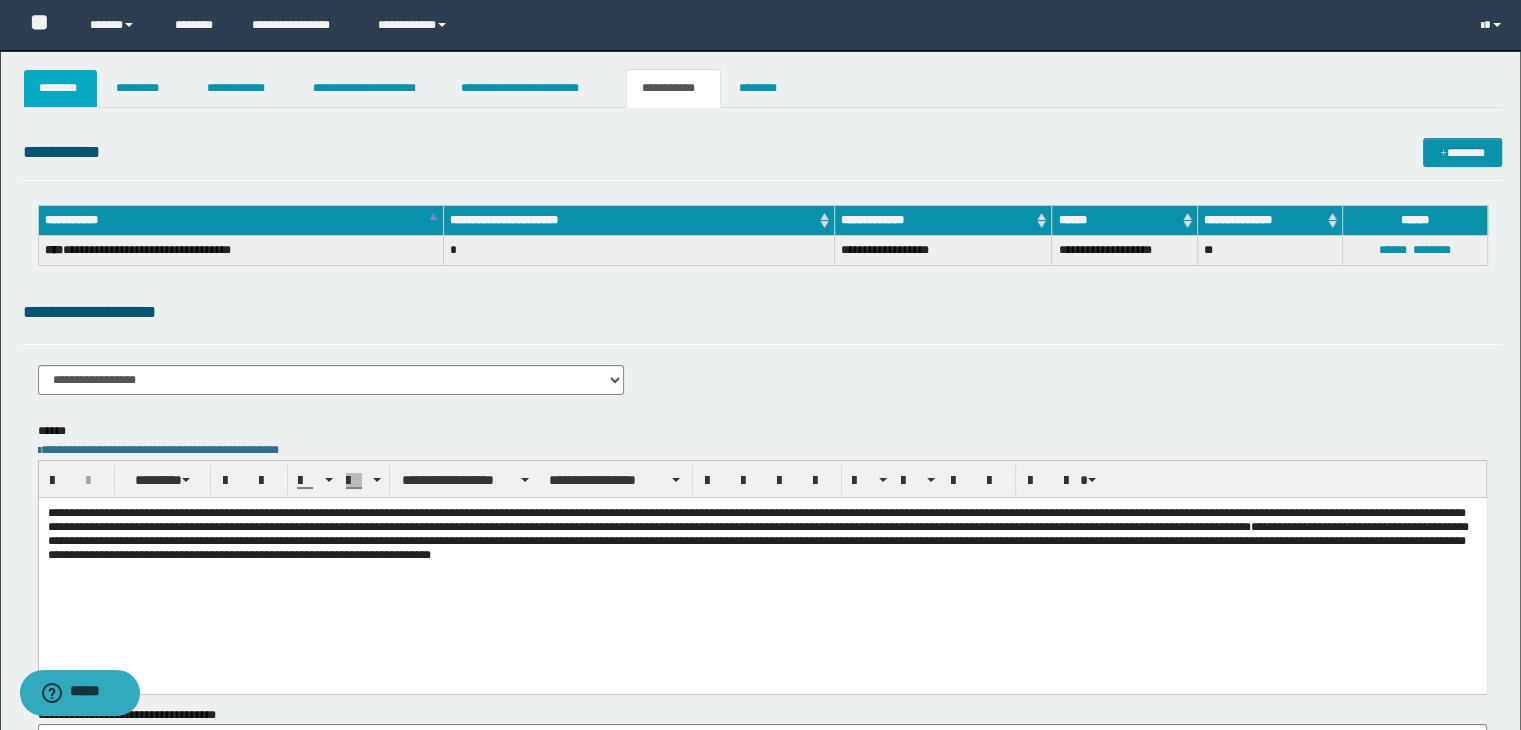click on "********" at bounding box center [61, 88] 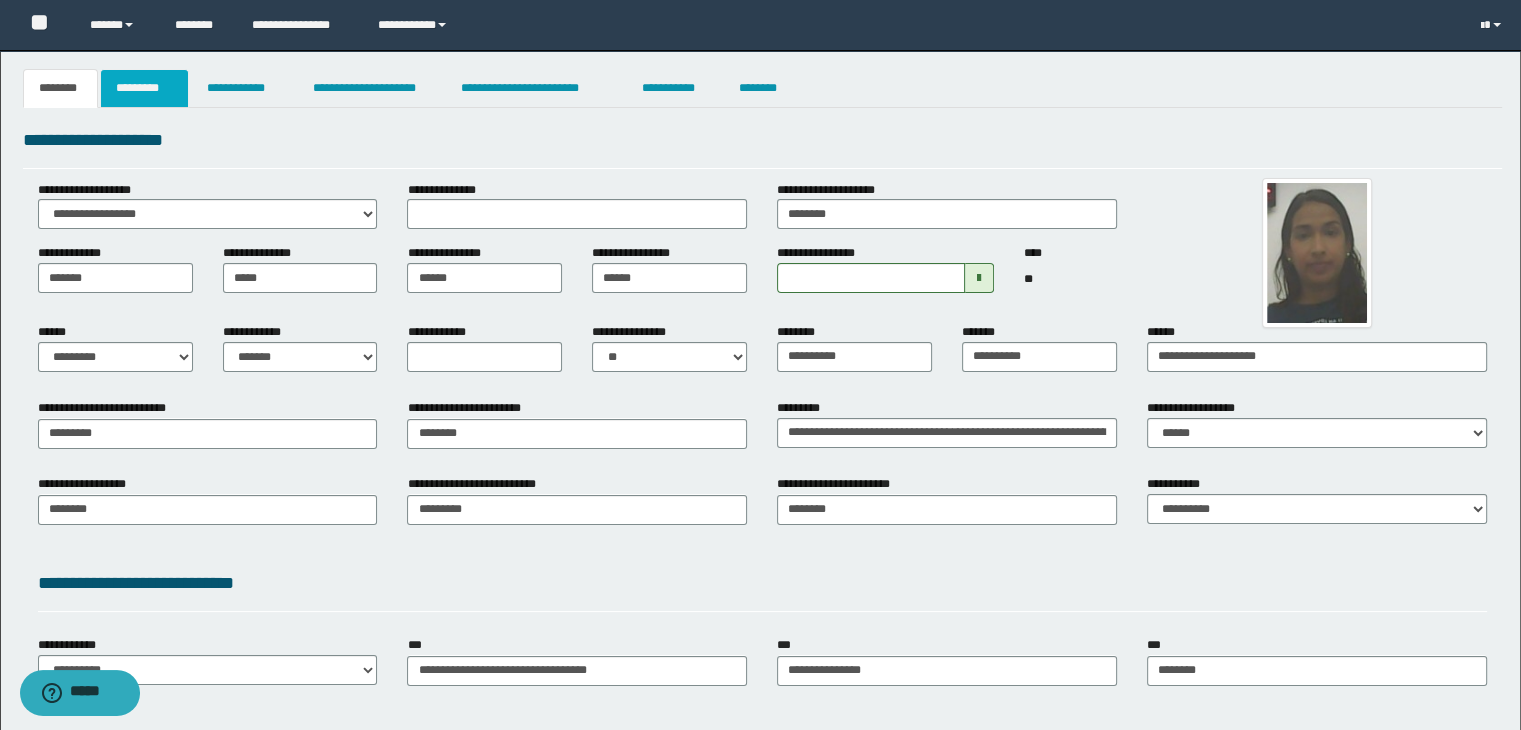 click on "*********" at bounding box center (144, 88) 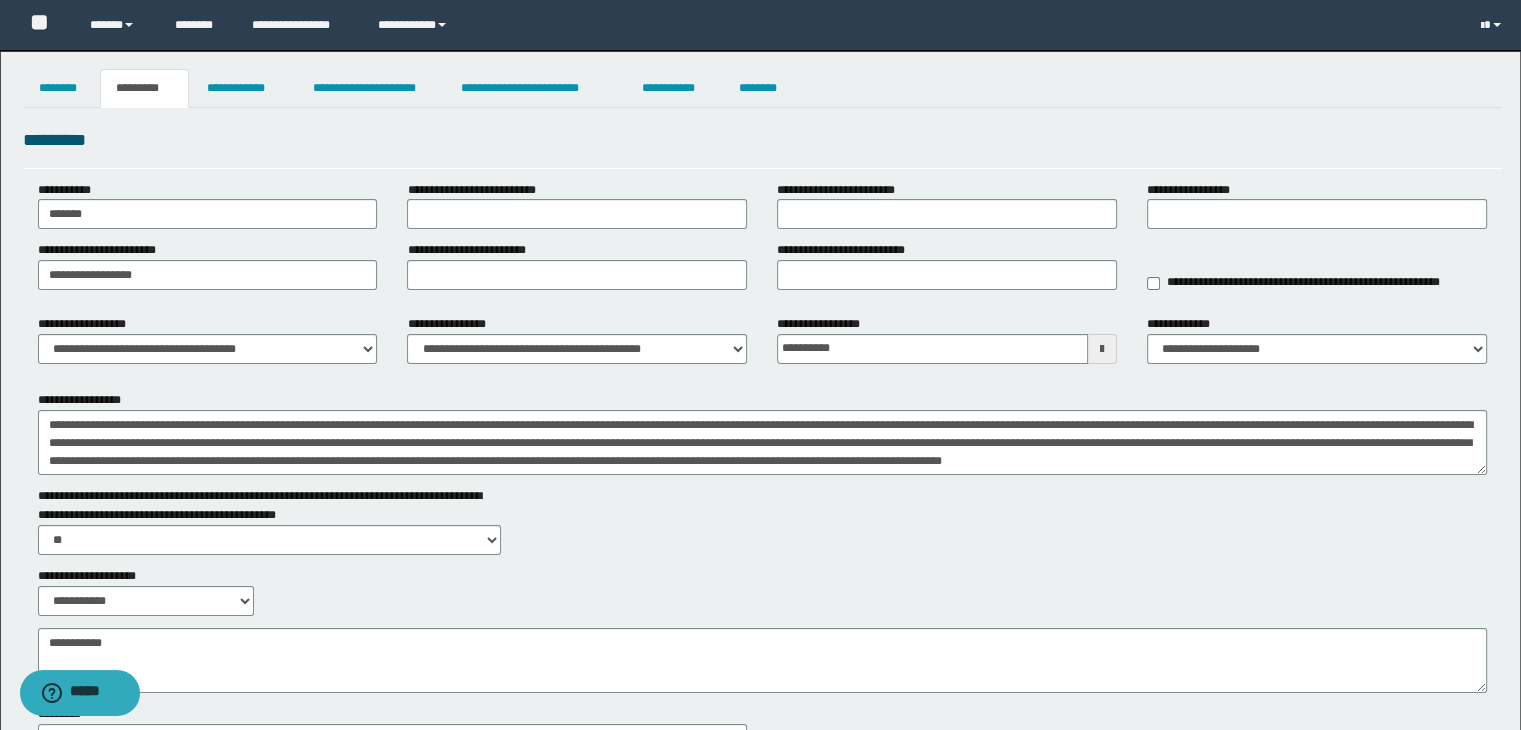 scroll, scrollTop: 0, scrollLeft: 0, axis: both 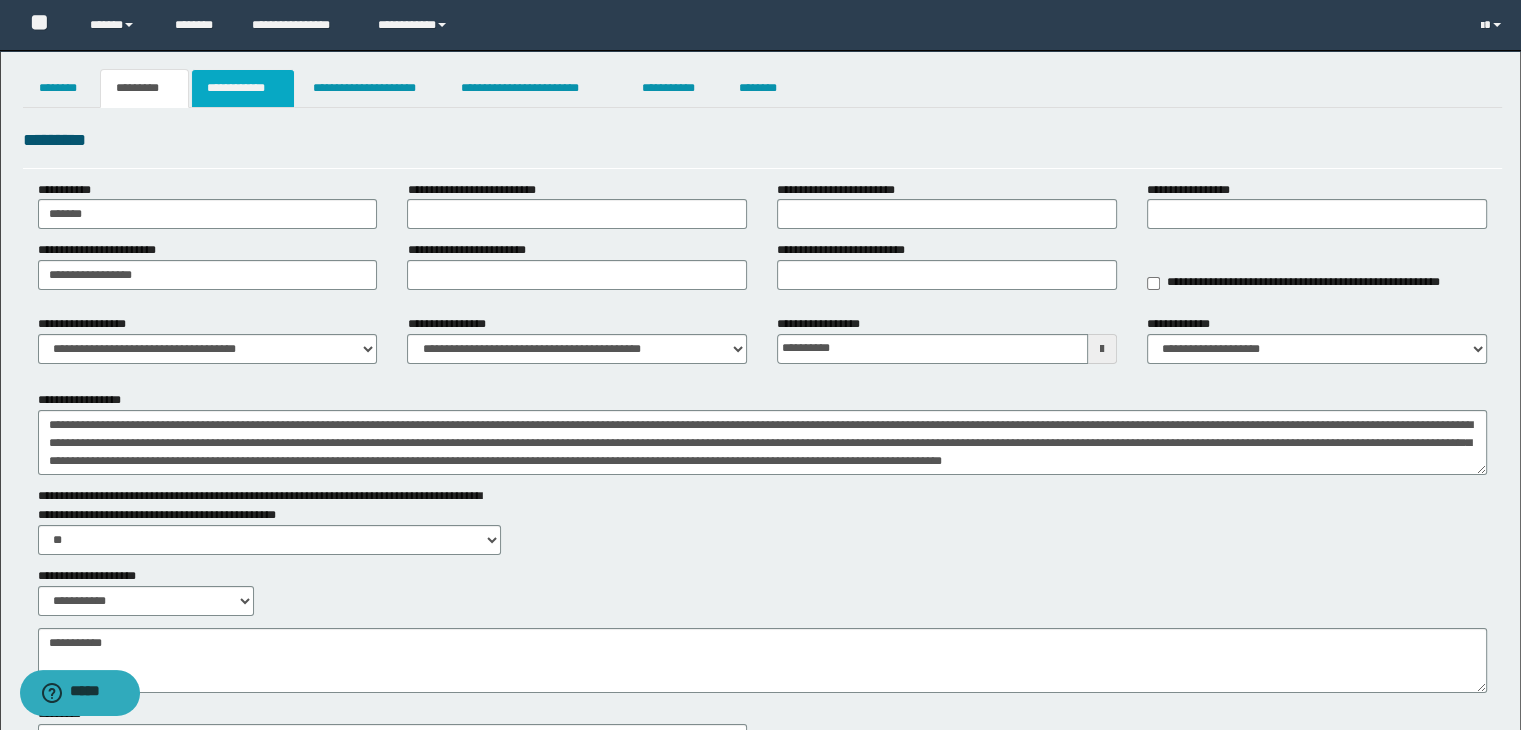 click on "**********" at bounding box center [243, 88] 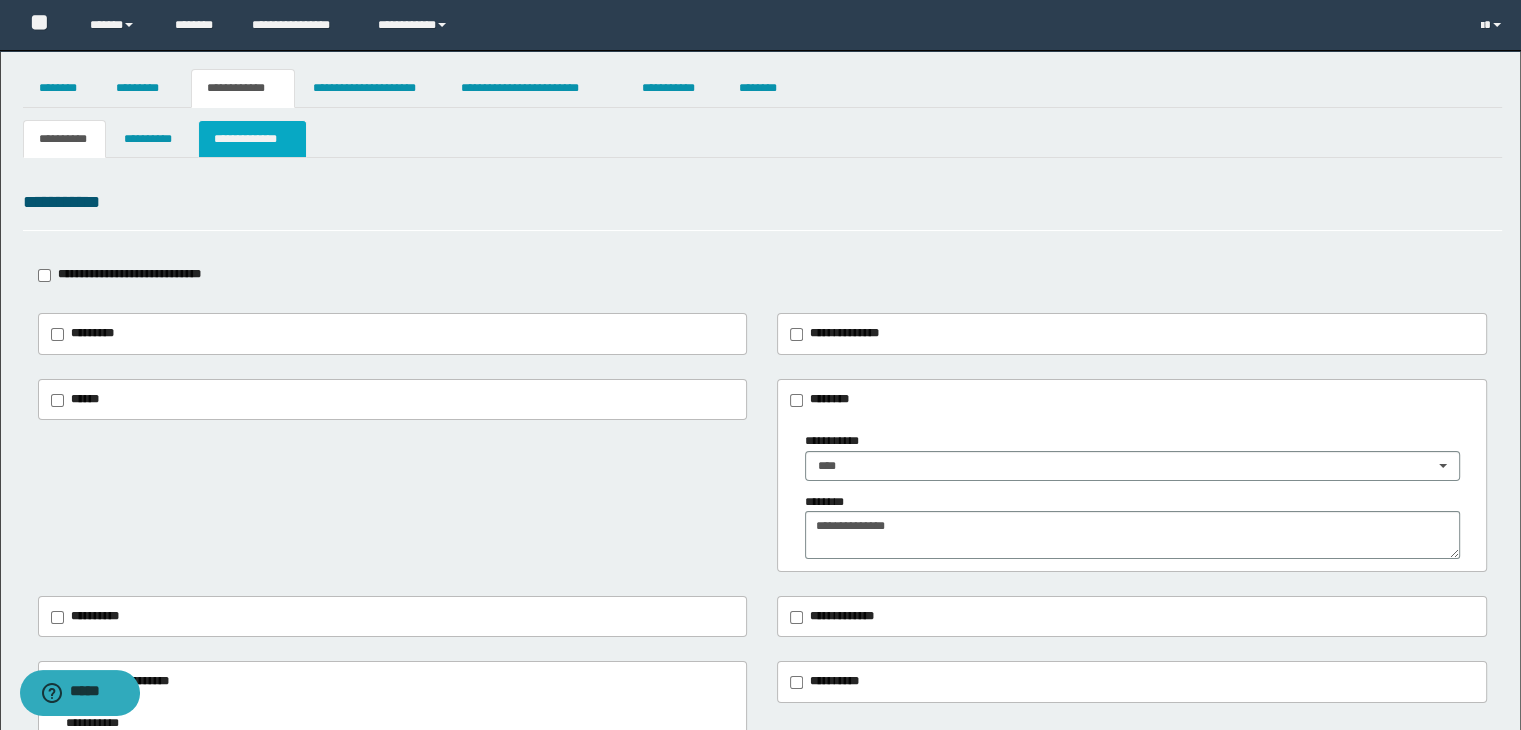 click on "**********" at bounding box center (252, 139) 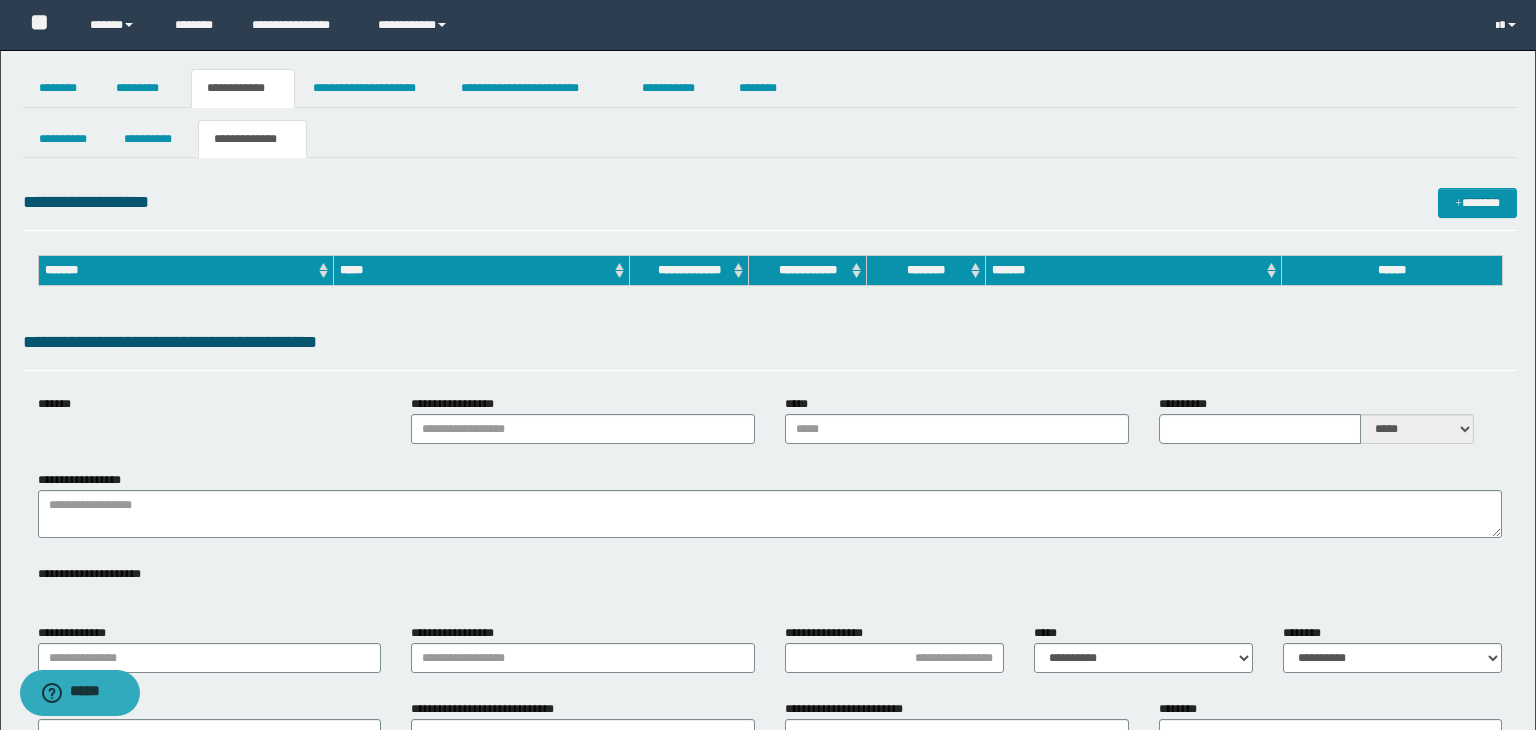 type on "**********" 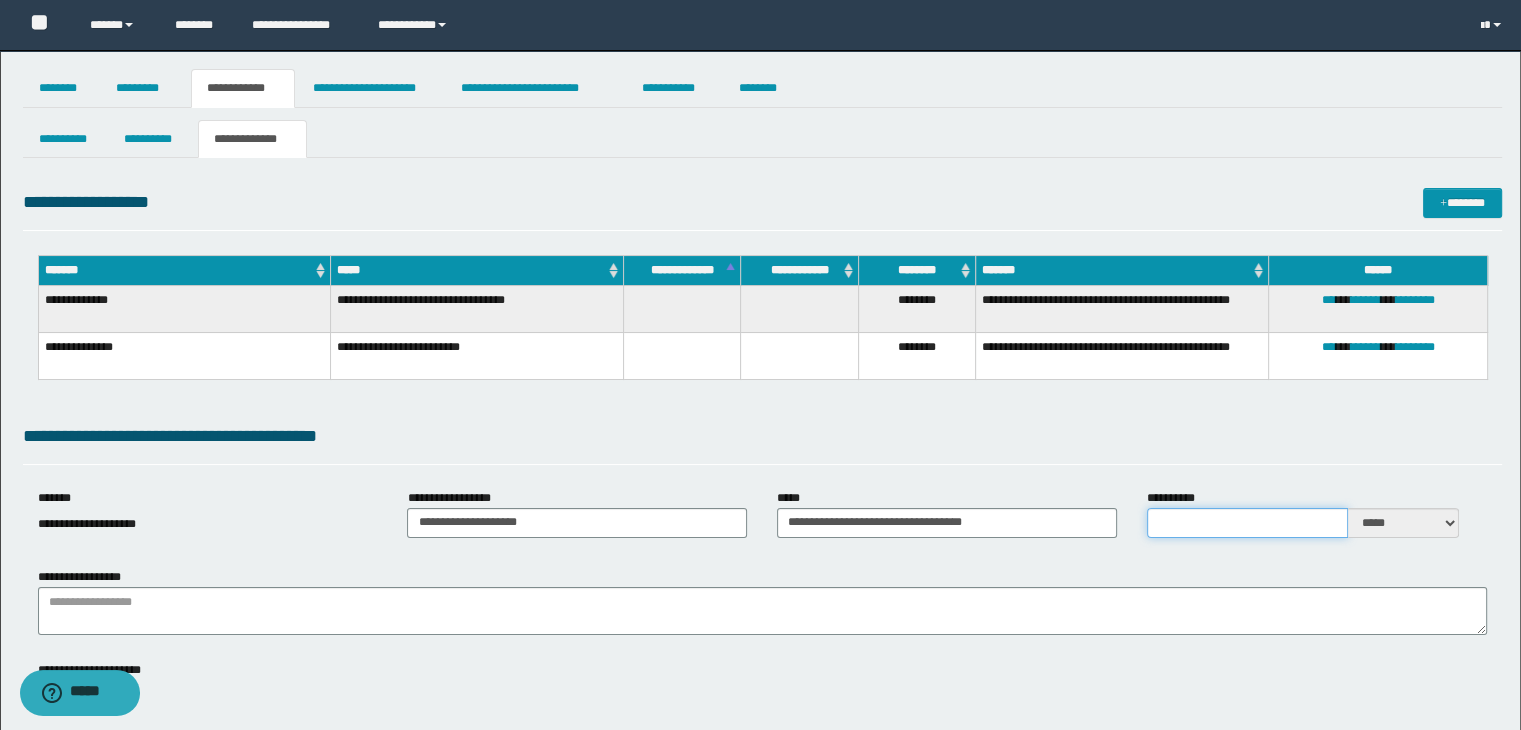 click on "**********" at bounding box center (1247, 523) 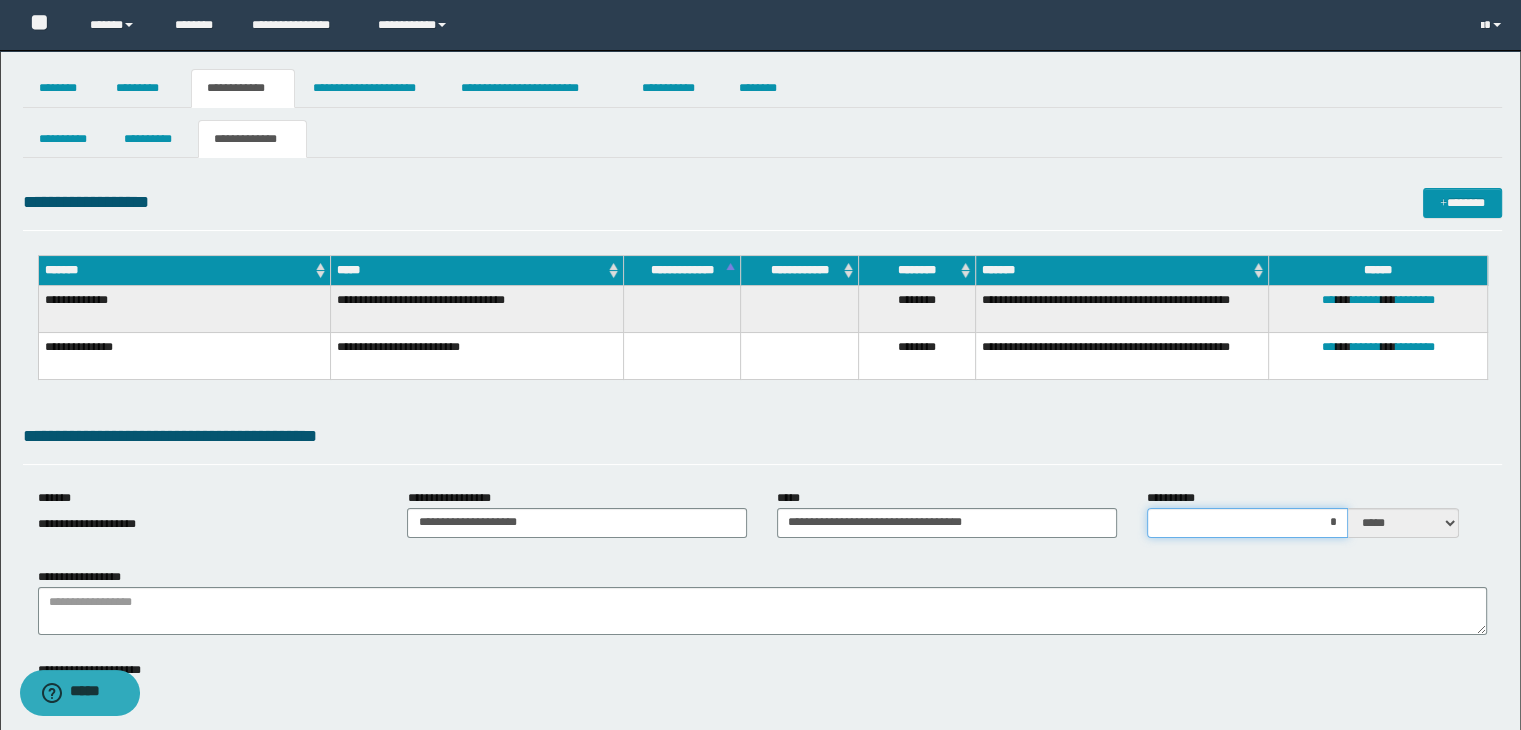 type on "**" 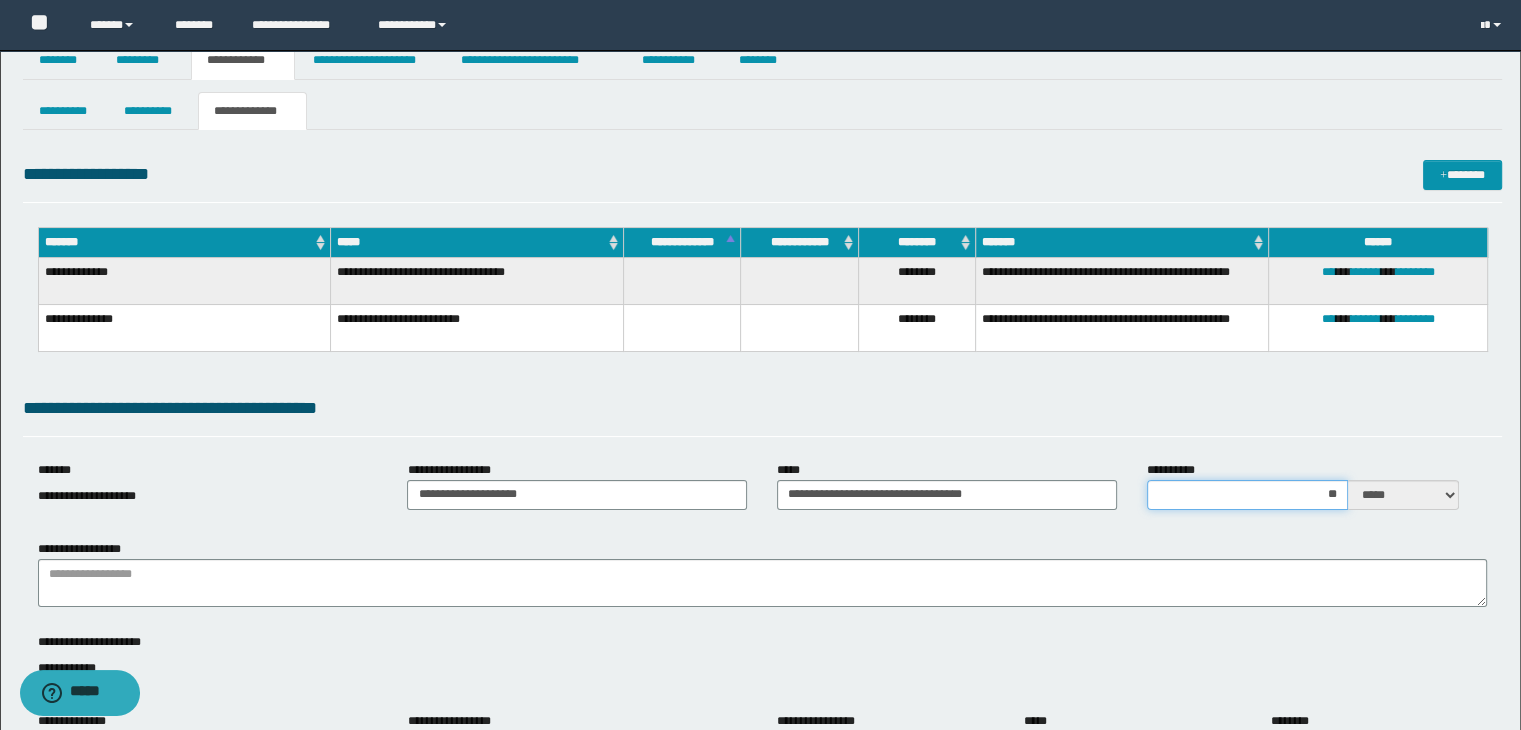 scroll, scrollTop: 0, scrollLeft: 0, axis: both 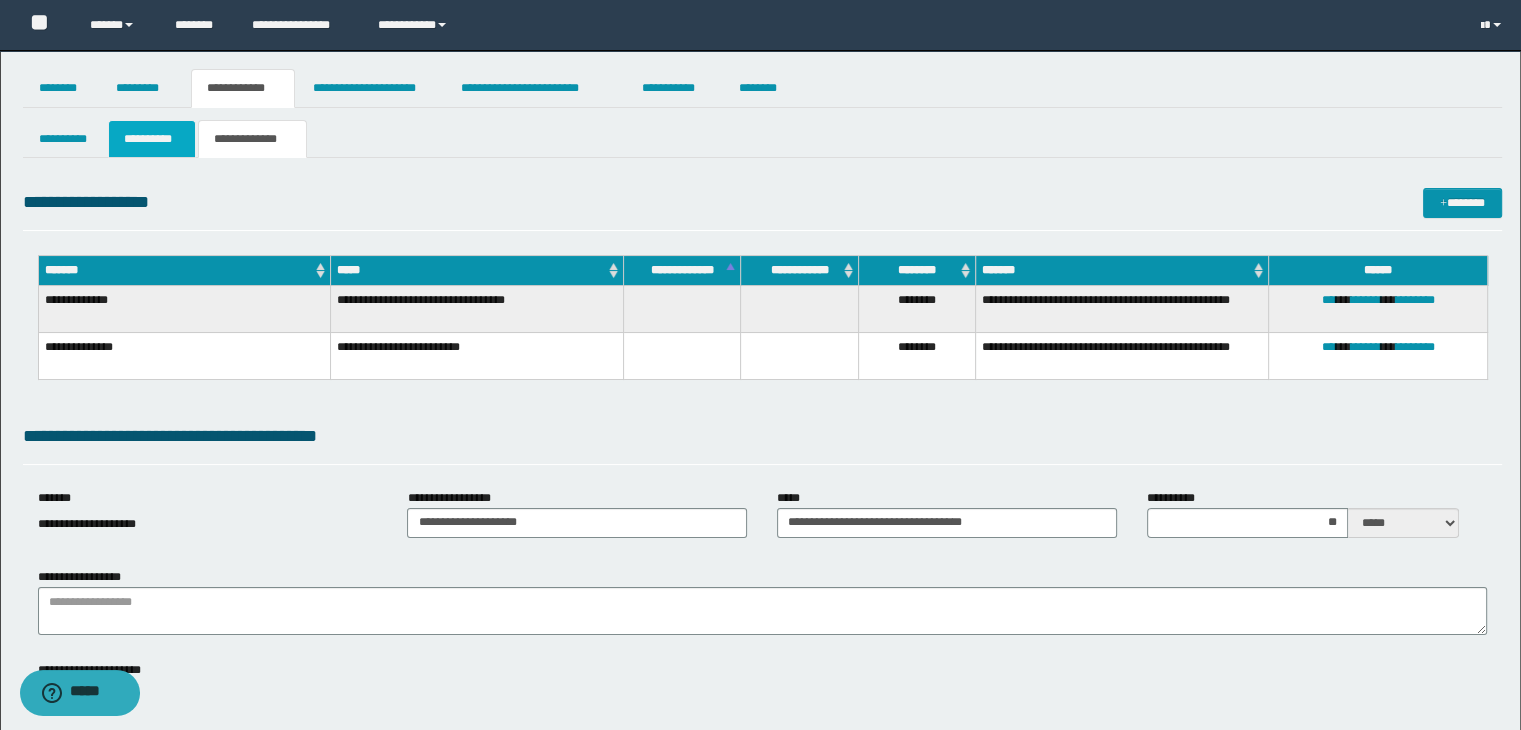 click on "**********" at bounding box center (152, 139) 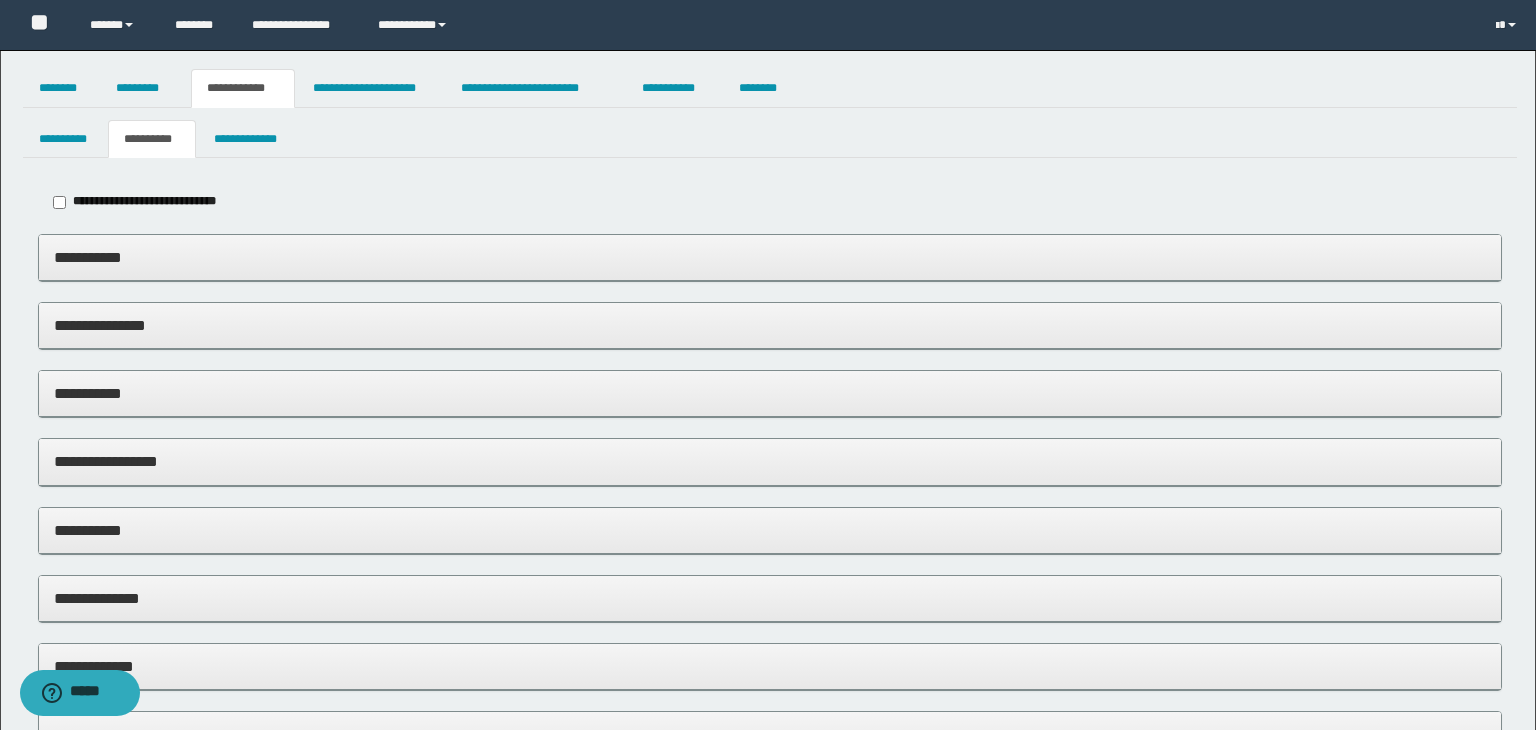 type on "**********" 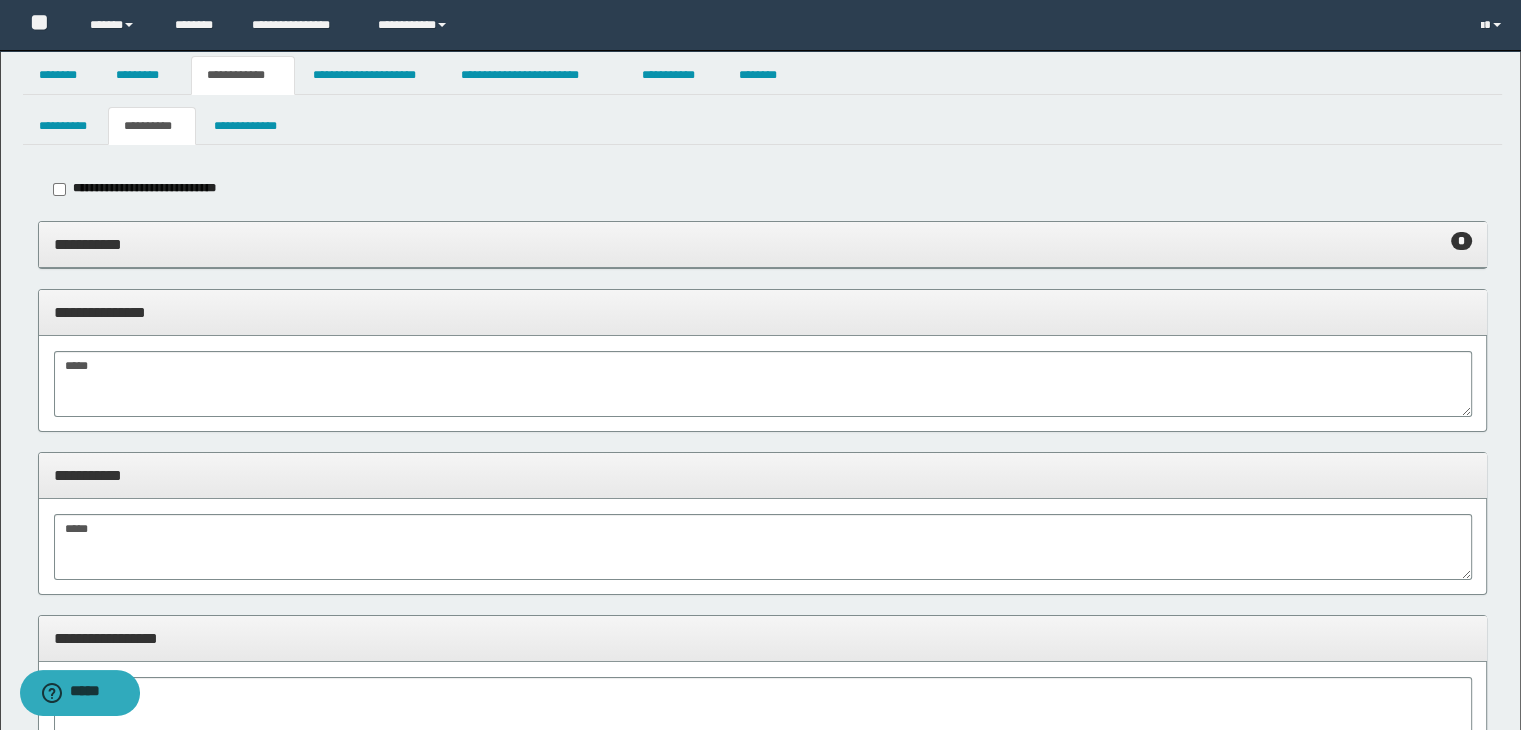 scroll, scrollTop: 0, scrollLeft: 0, axis: both 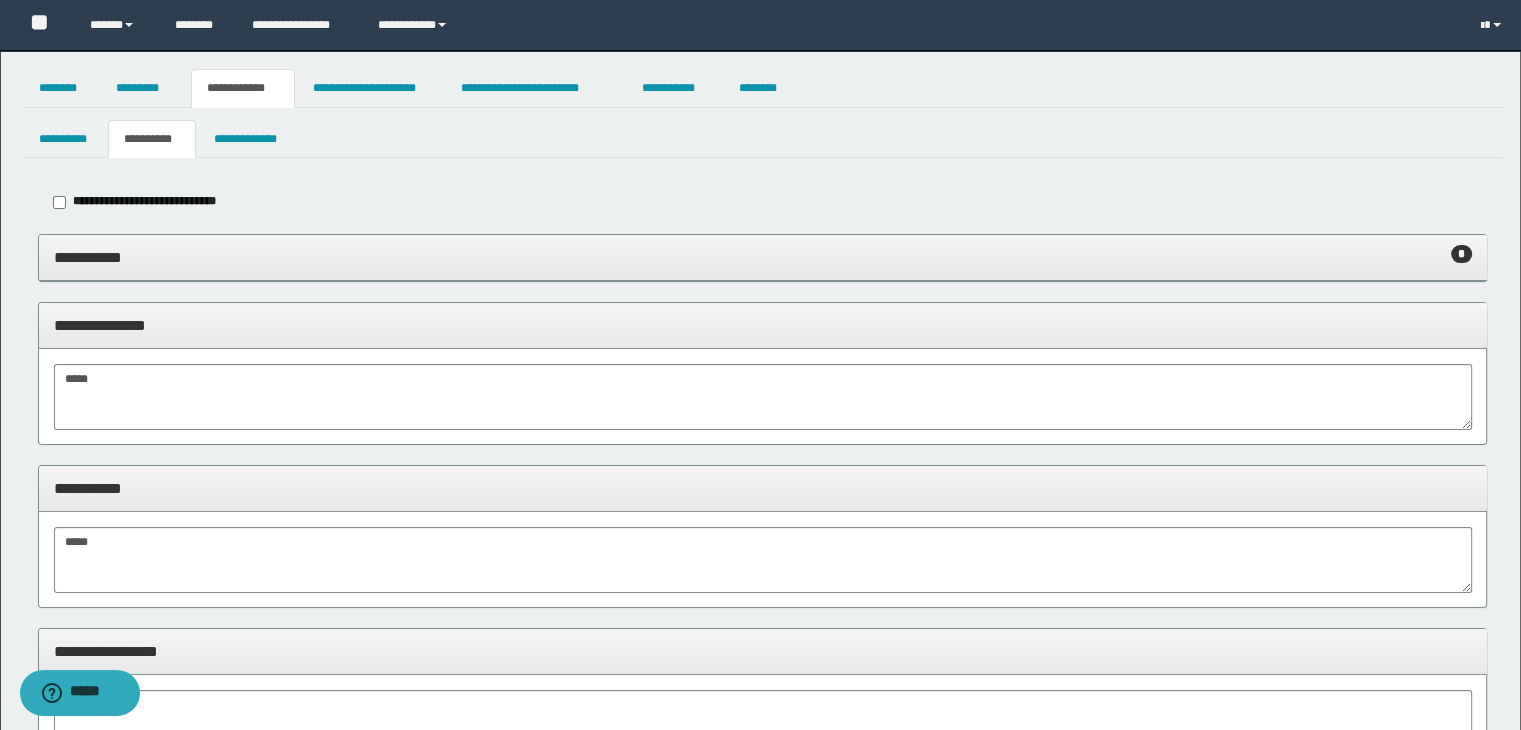 click on "**********" at bounding box center (763, 257) 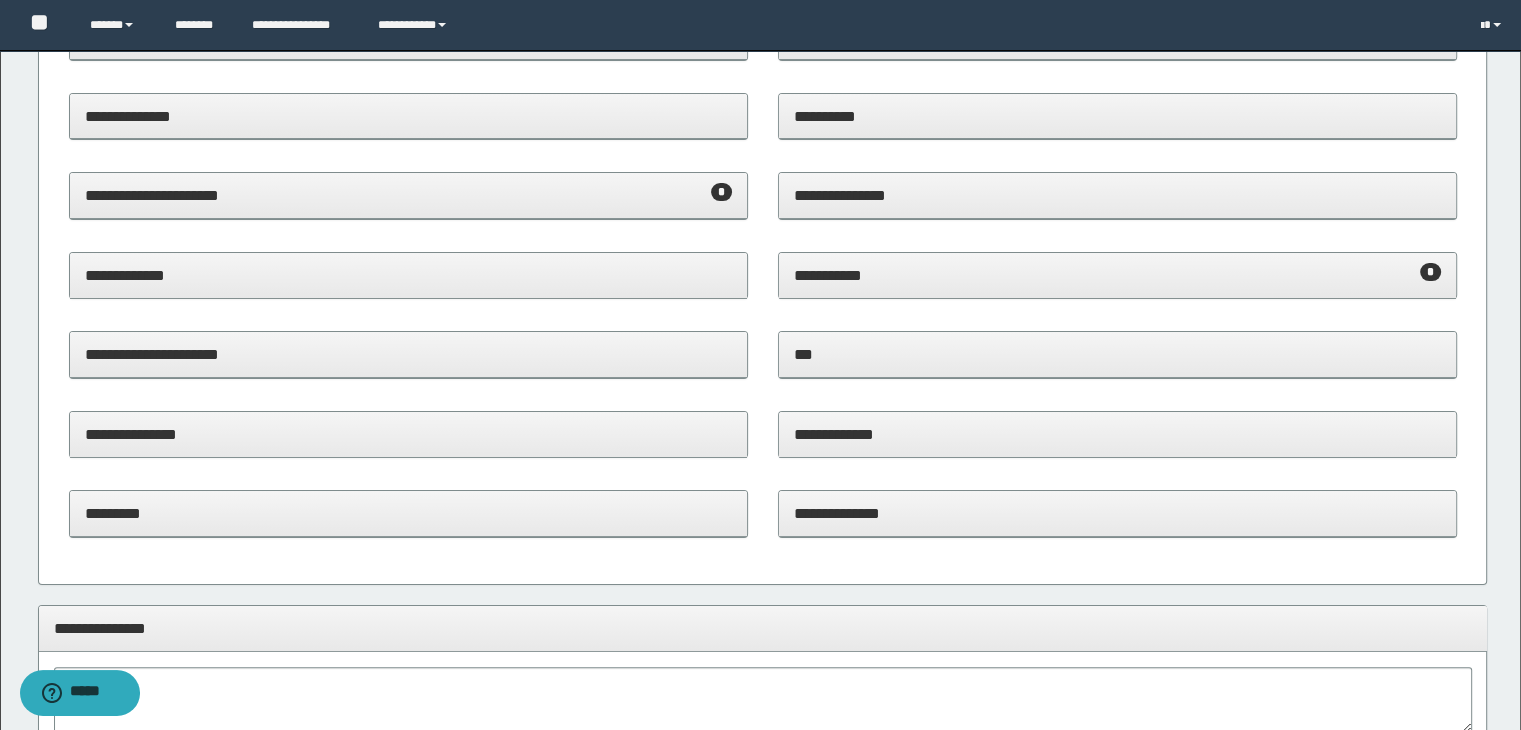 scroll, scrollTop: 300, scrollLeft: 0, axis: vertical 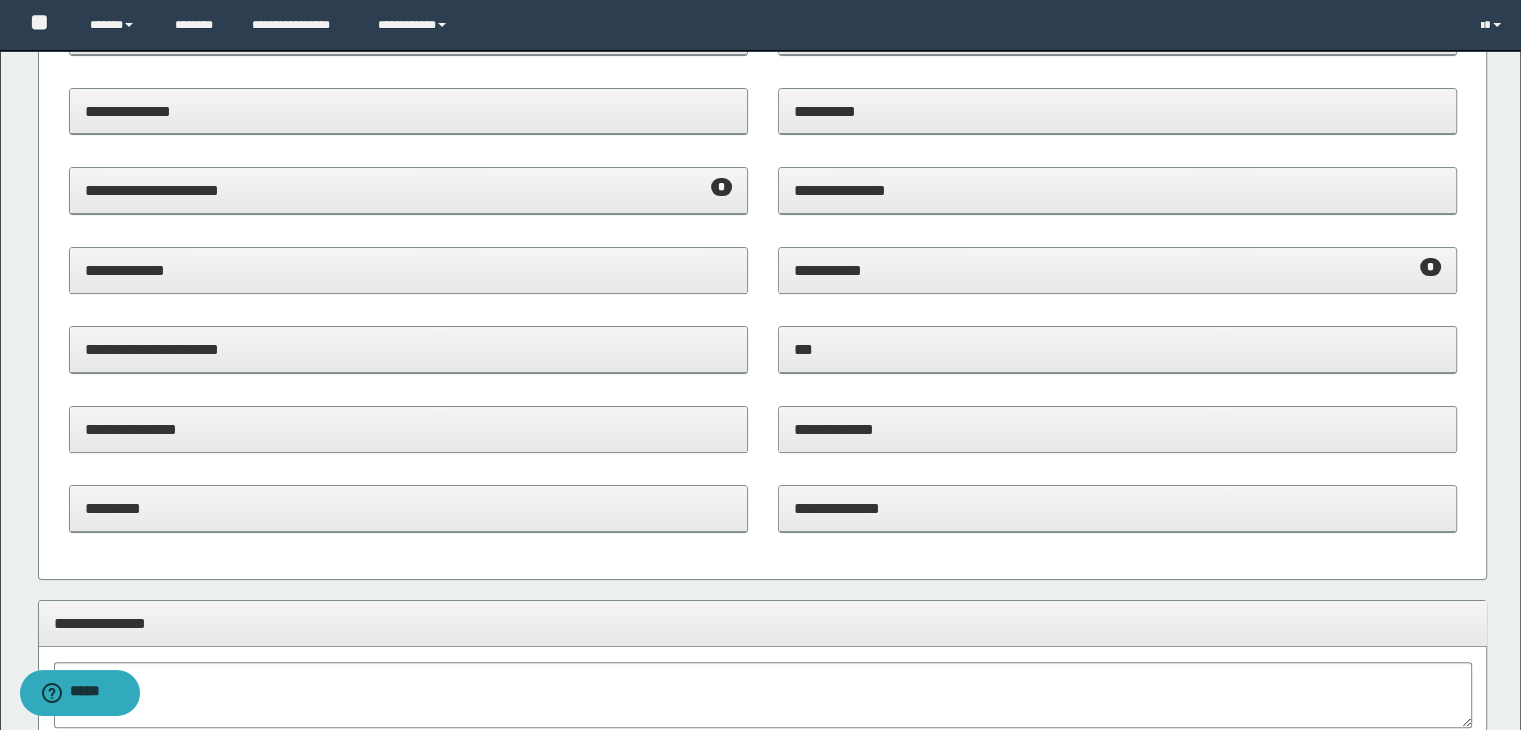 click on "**********" at bounding box center (408, 190) 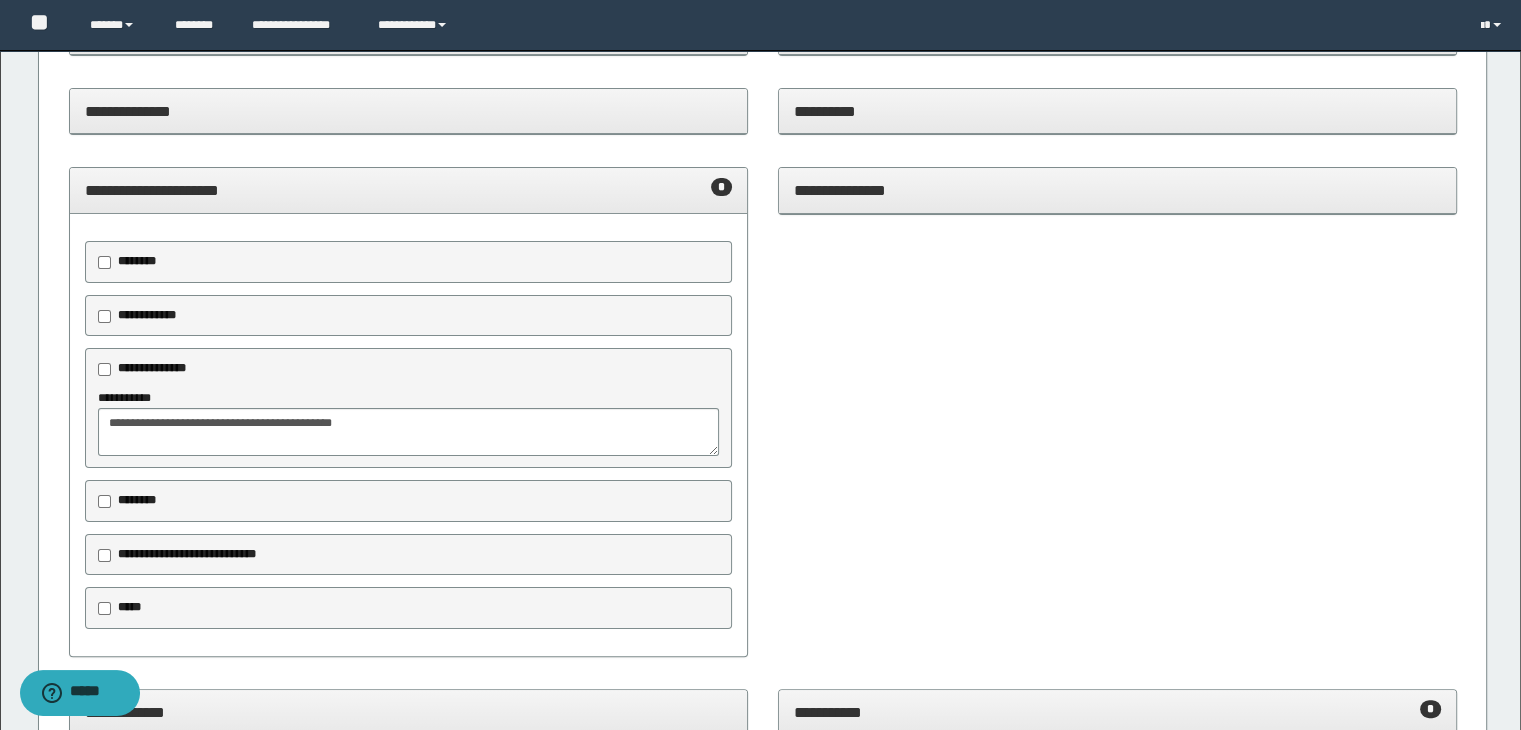 scroll, scrollTop: 0, scrollLeft: 0, axis: both 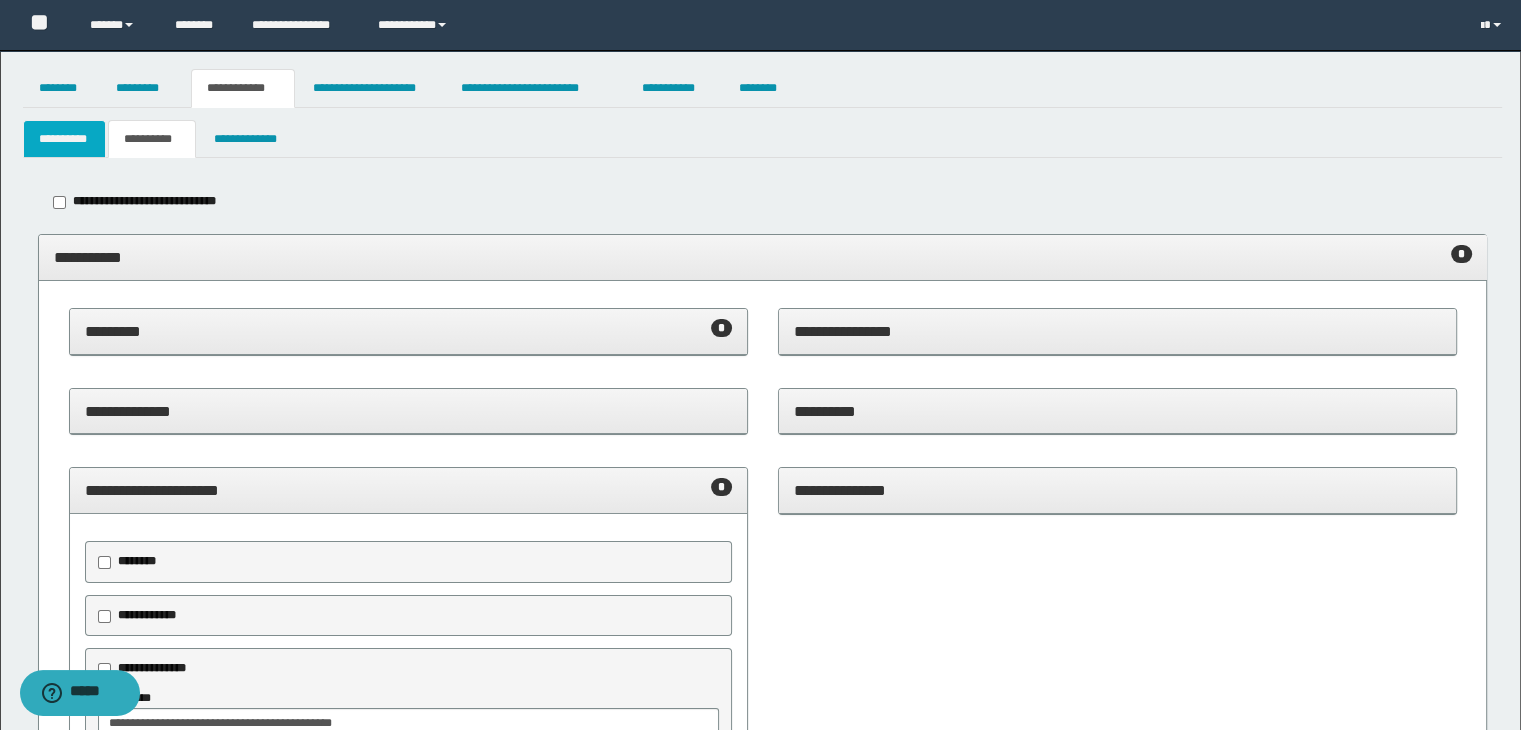 click on "**********" at bounding box center [65, 139] 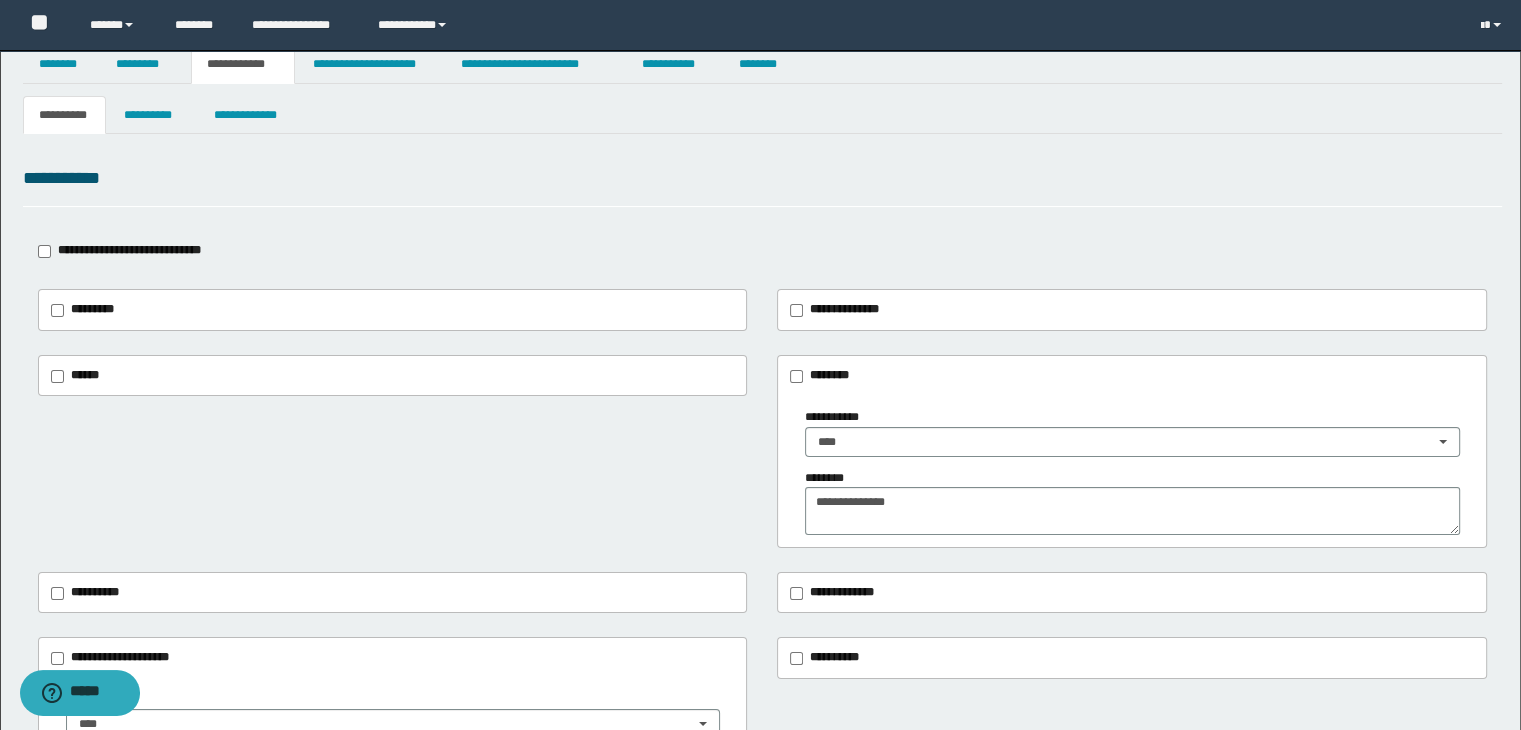 scroll, scrollTop: 0, scrollLeft: 0, axis: both 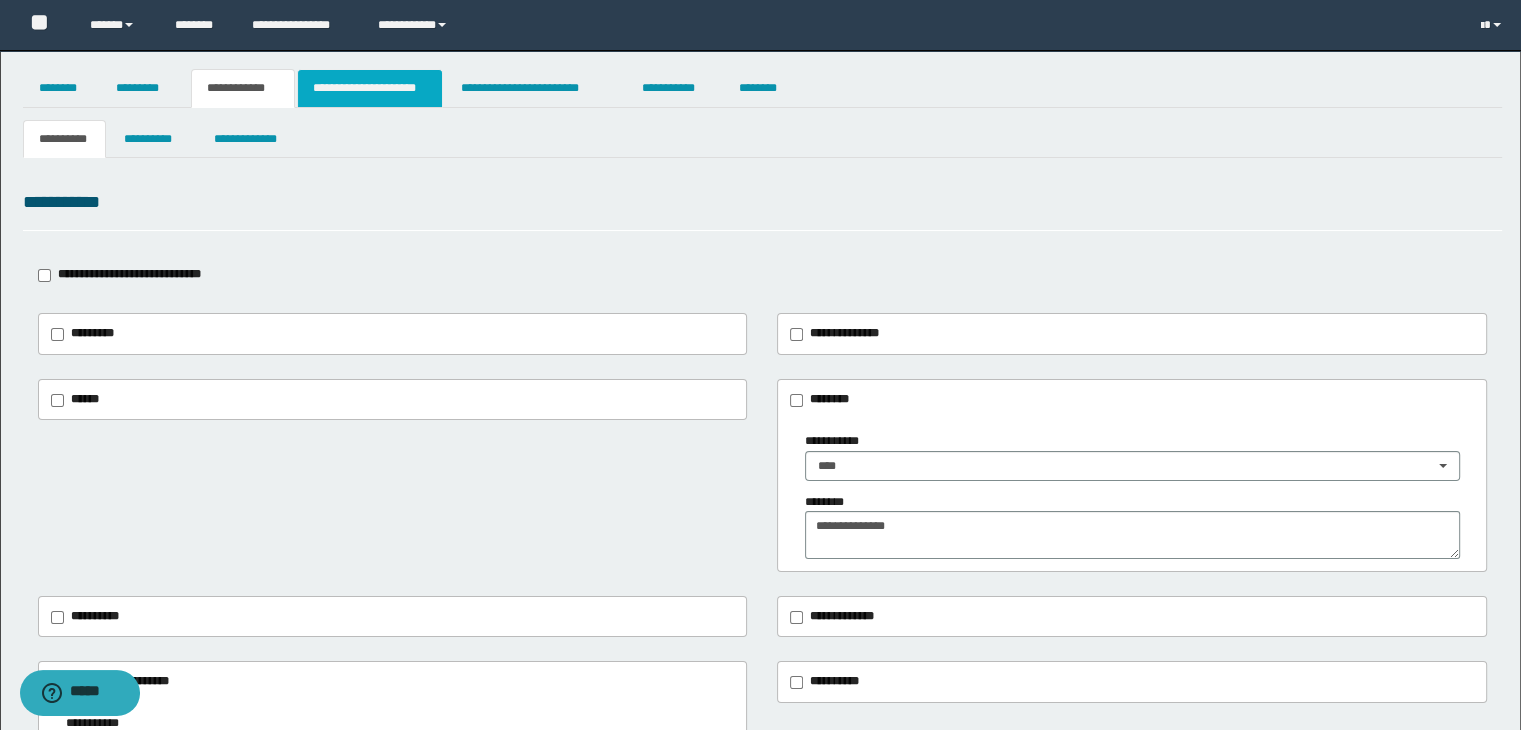 click on "**********" at bounding box center [370, 88] 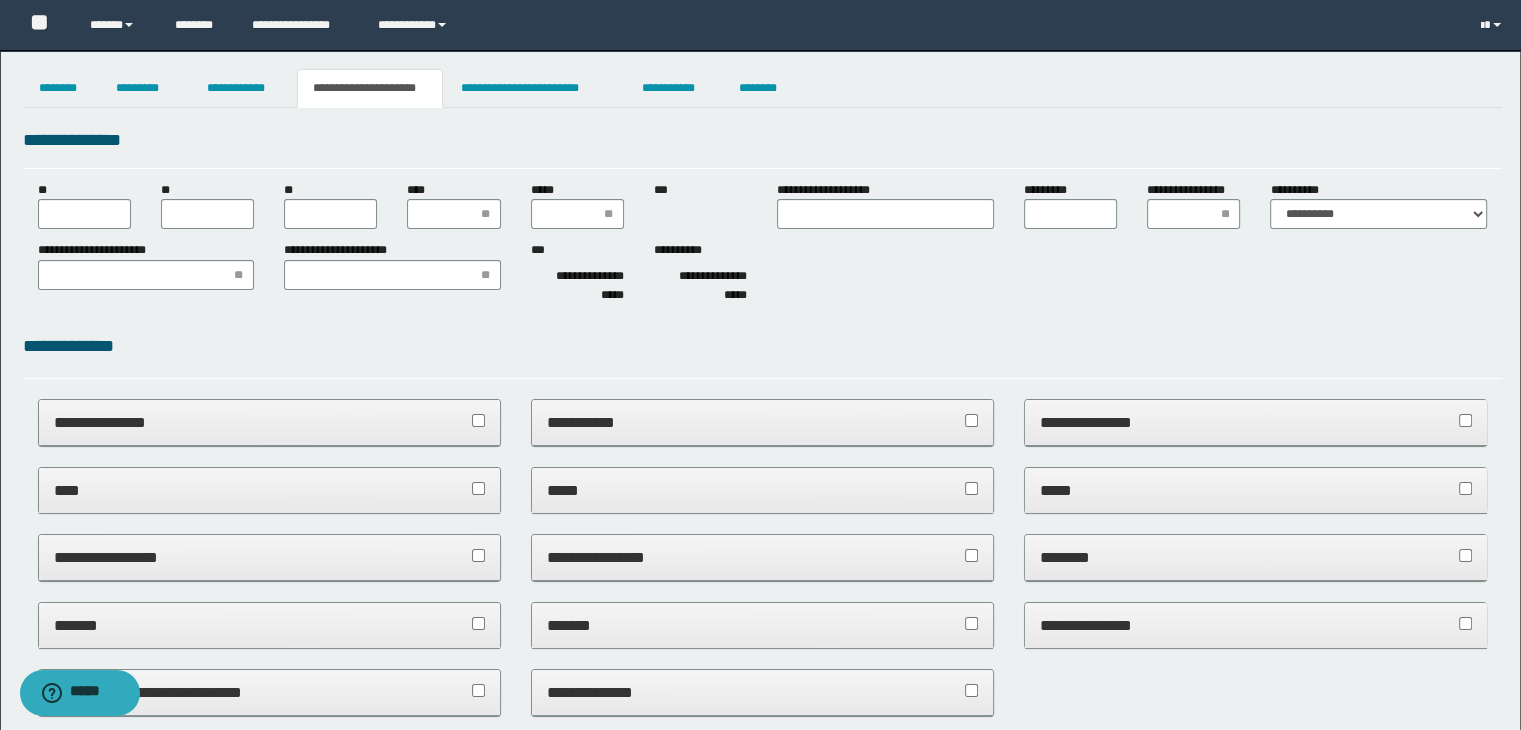 type 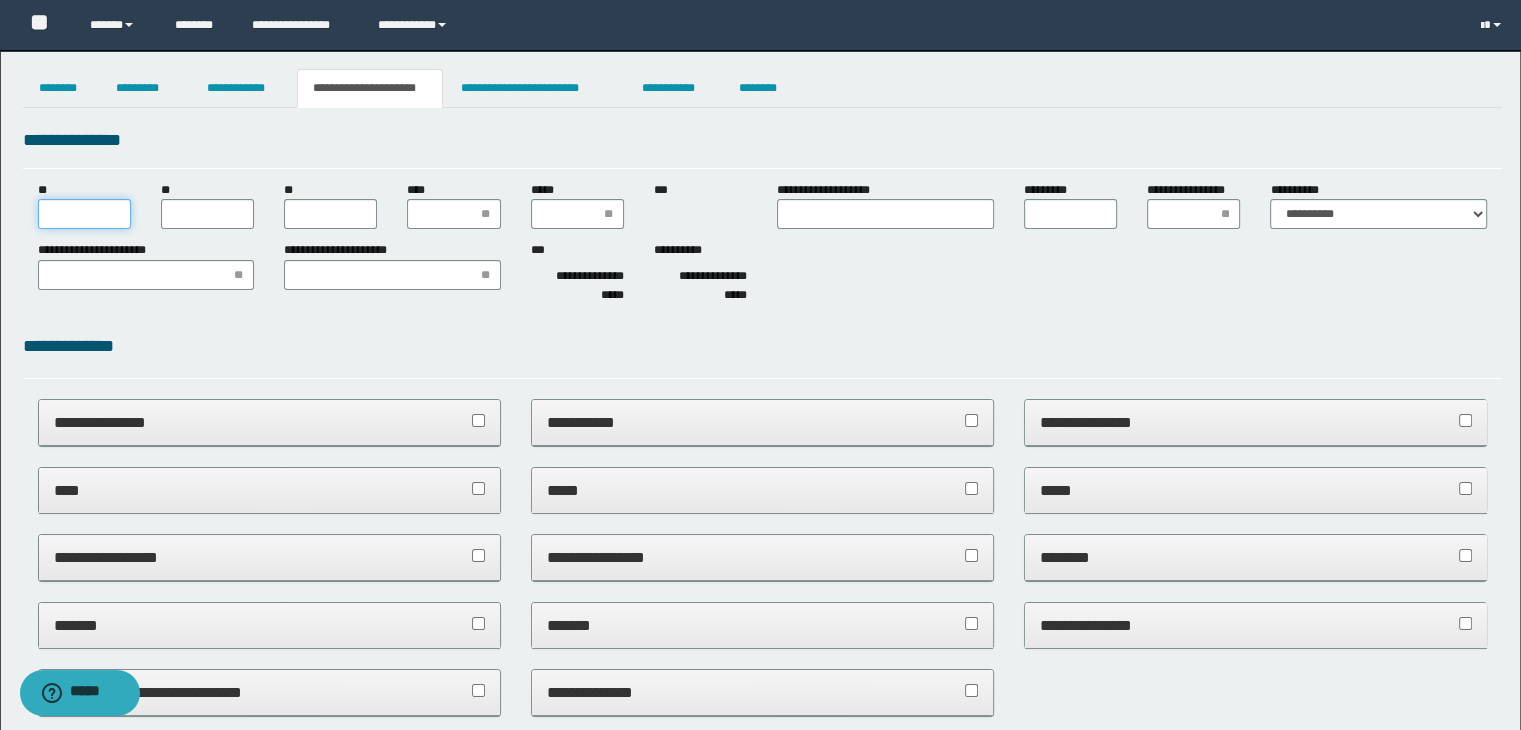 click on "**" at bounding box center [84, 214] 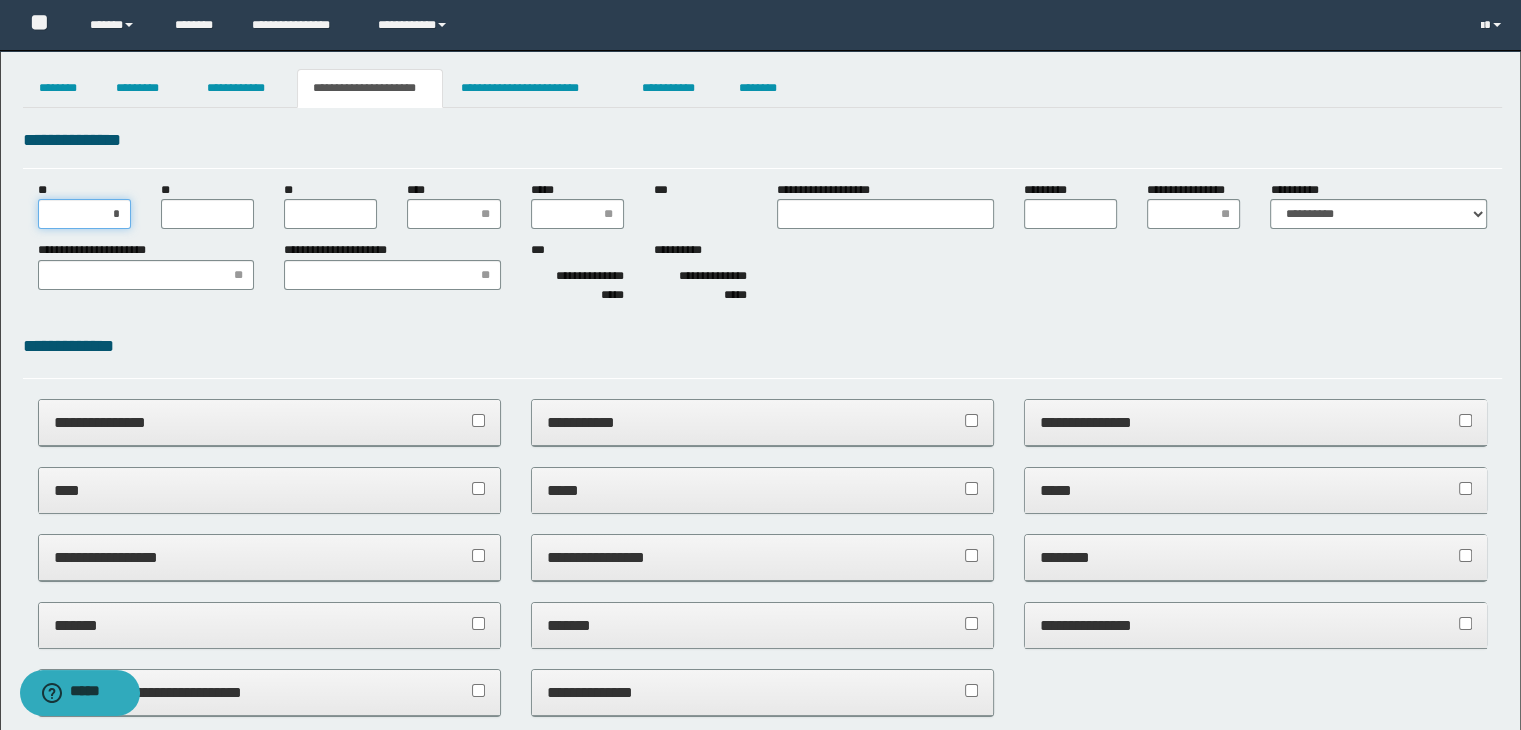 type on "**" 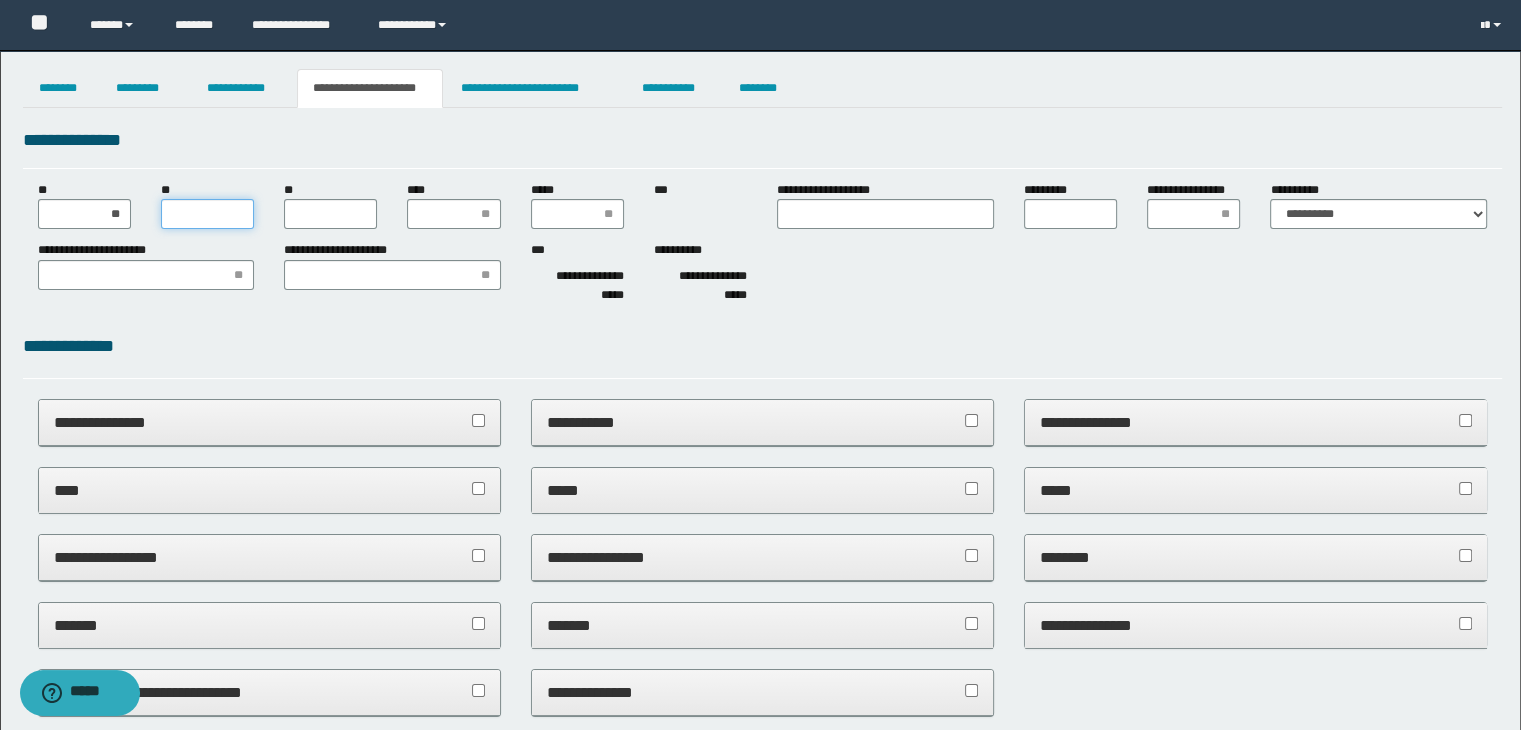 click on "**" 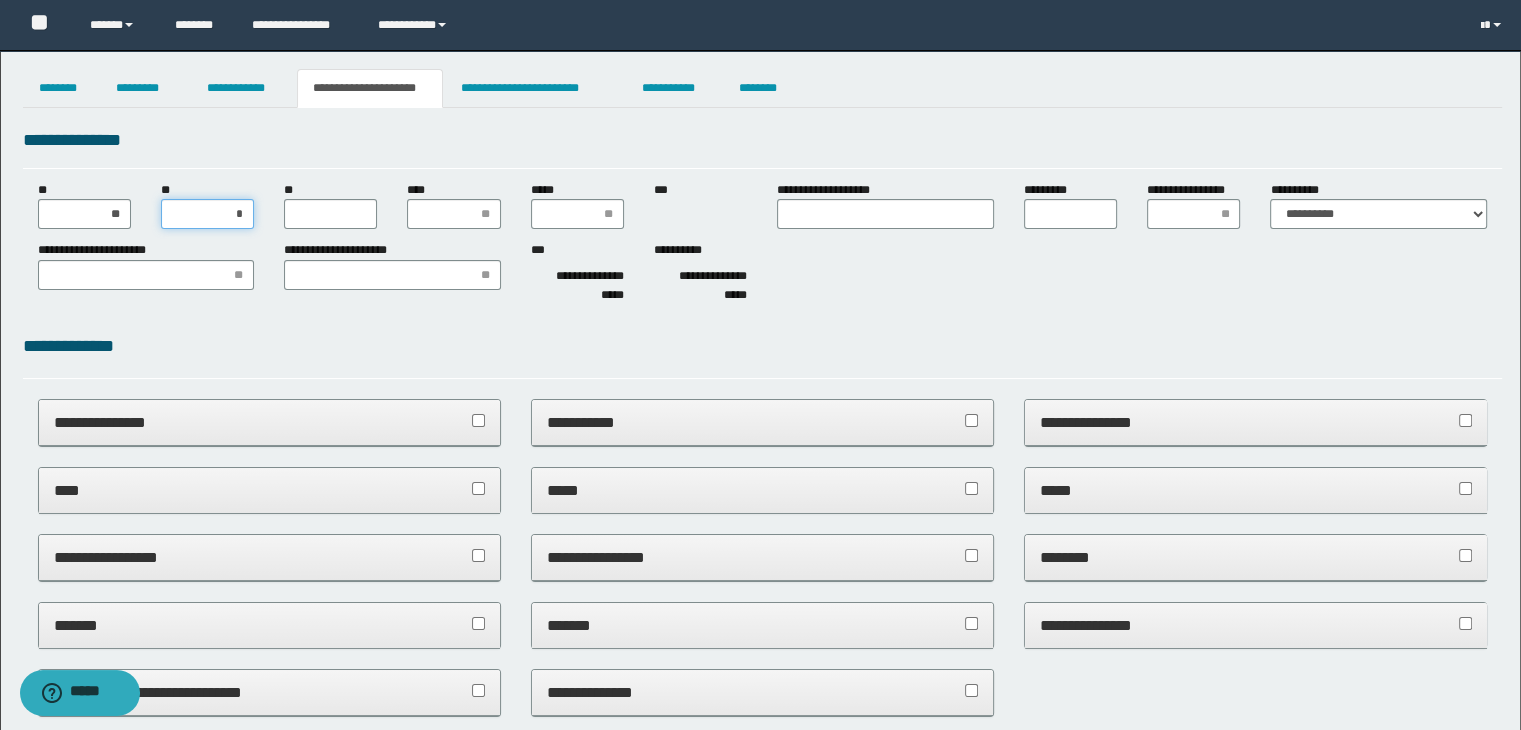 type on "**" 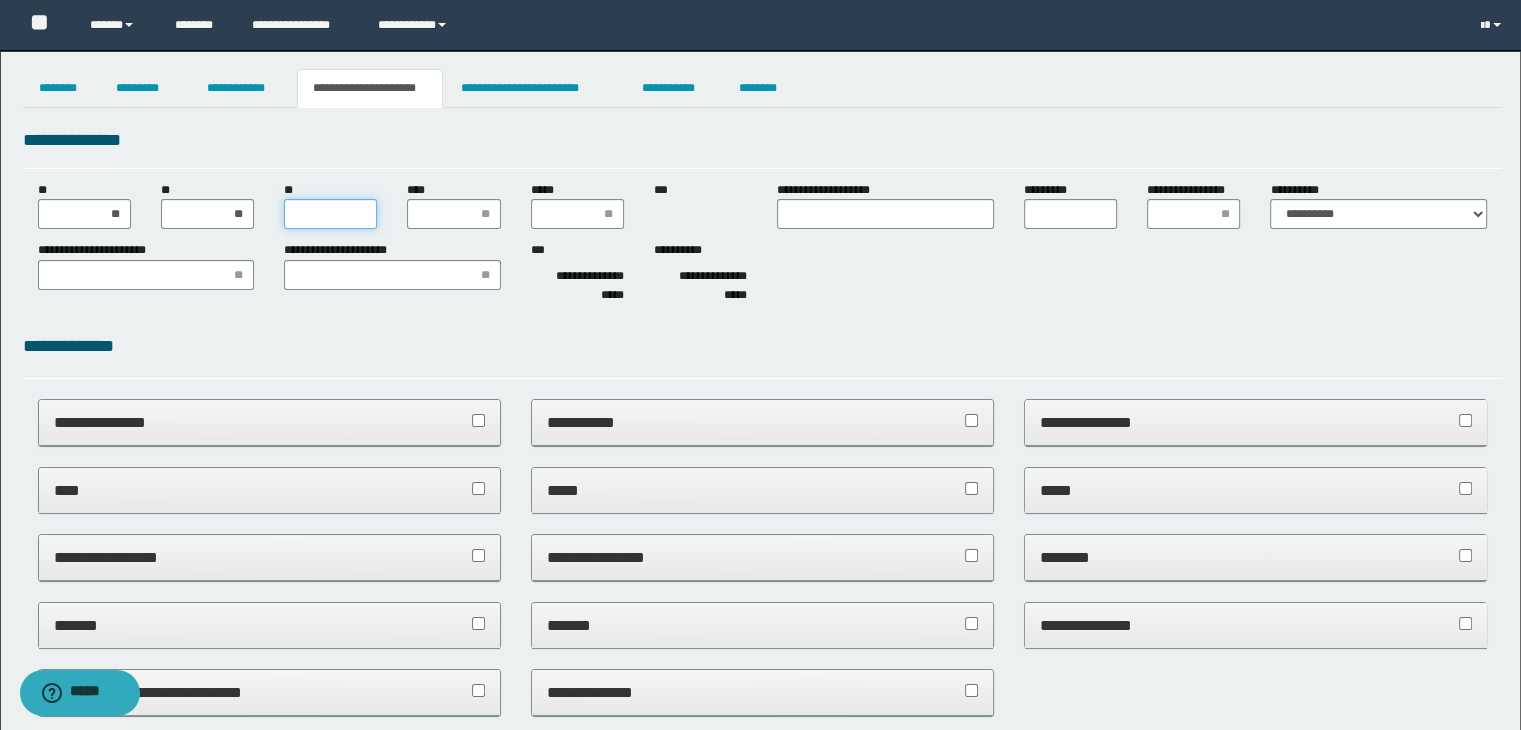 click on "**" 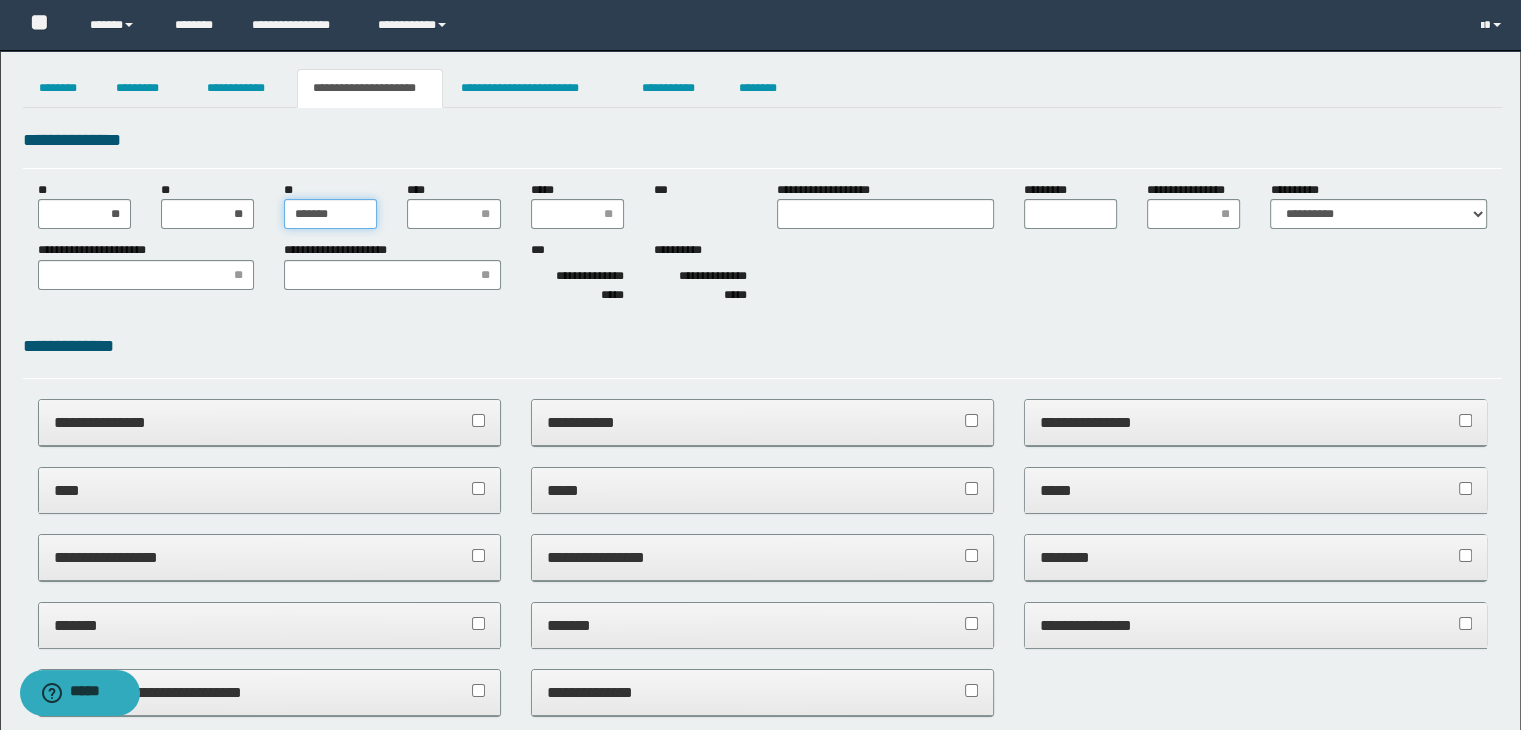 click on "*******" 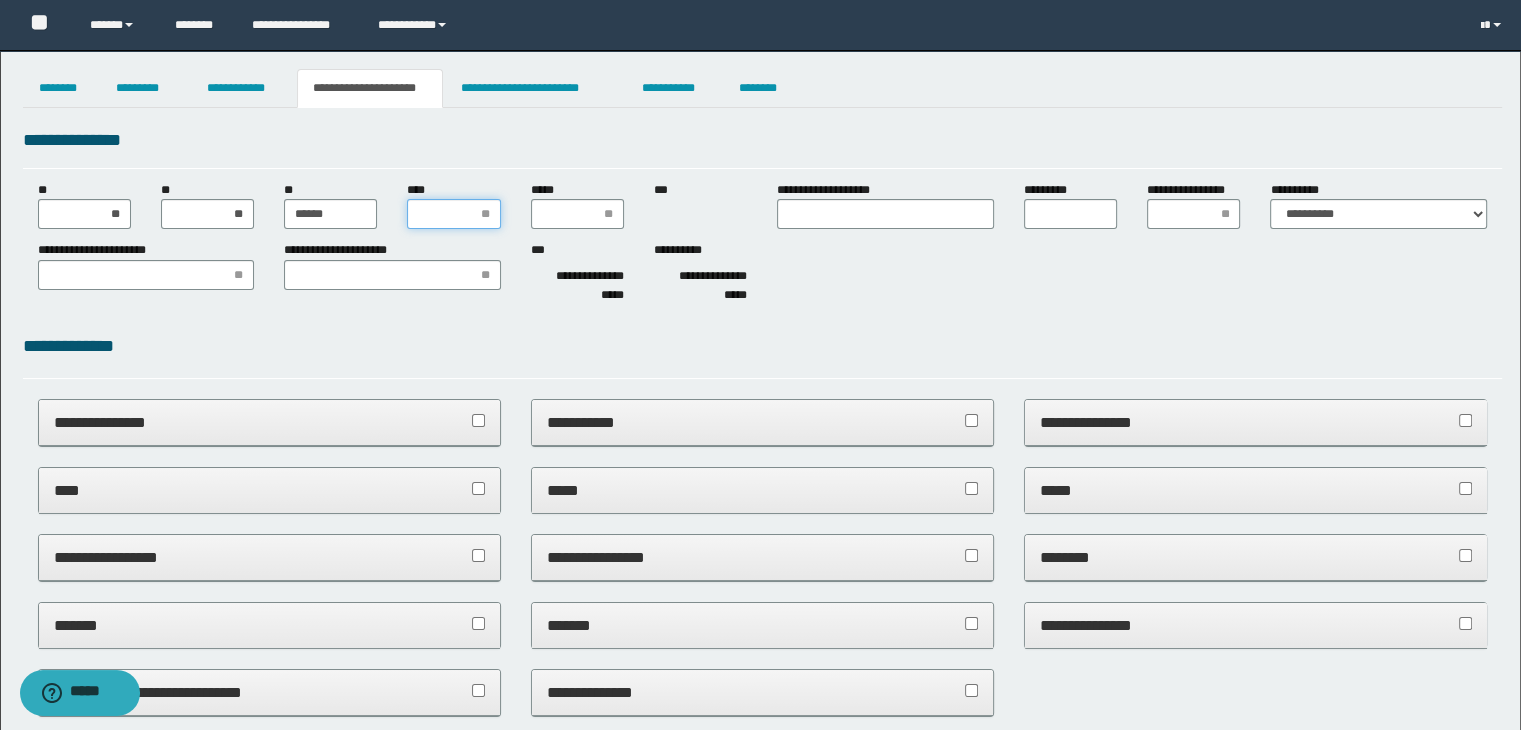click on "****" 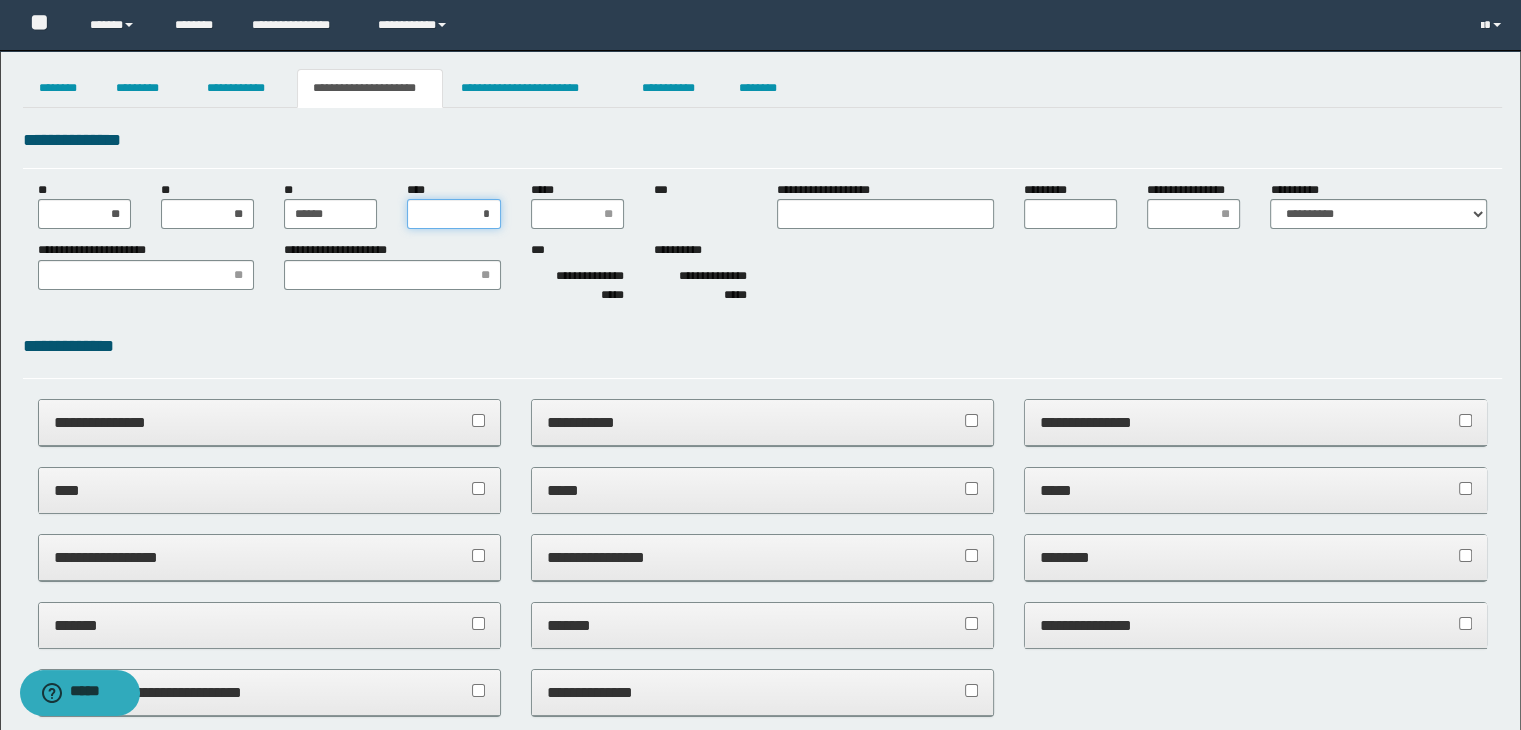 type on "**" 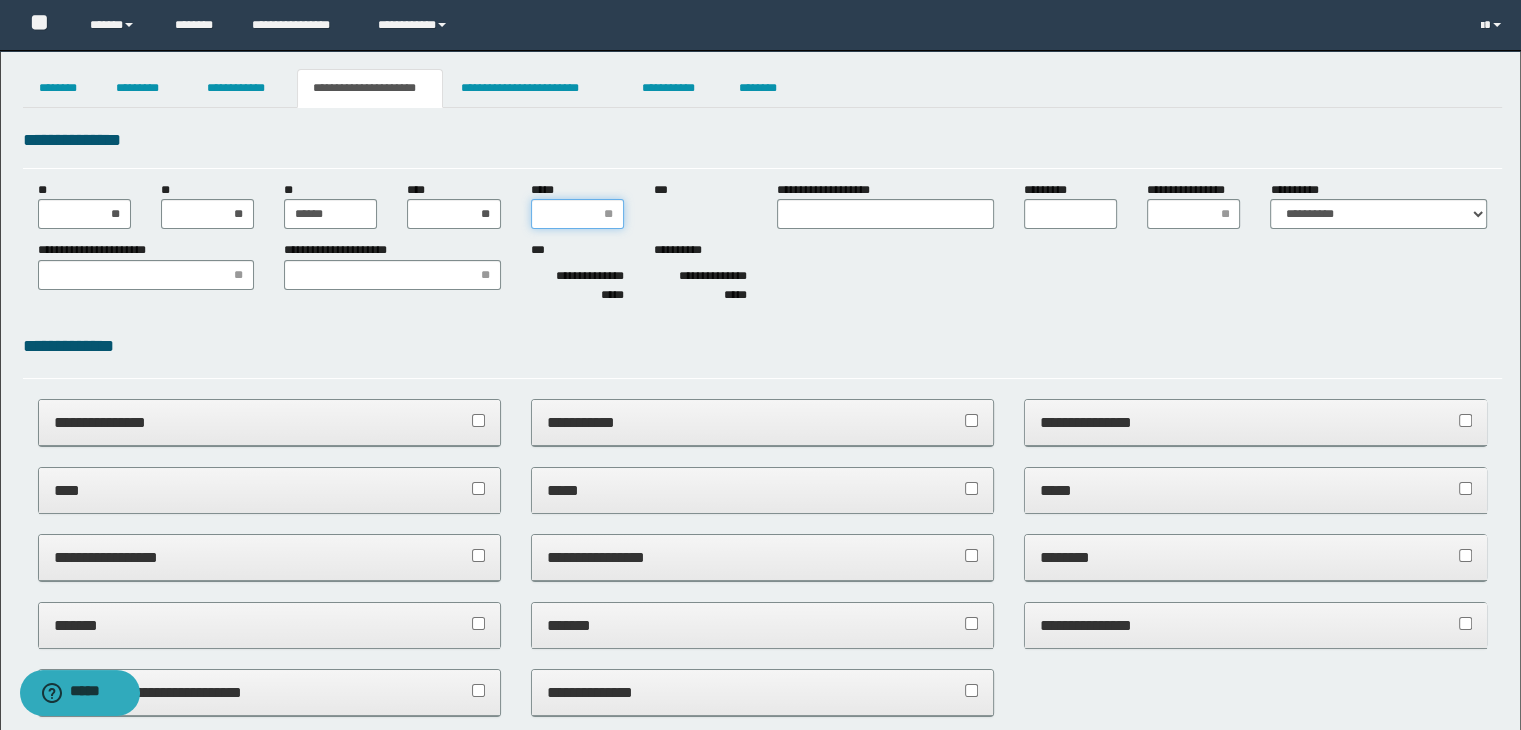 click on "*****" 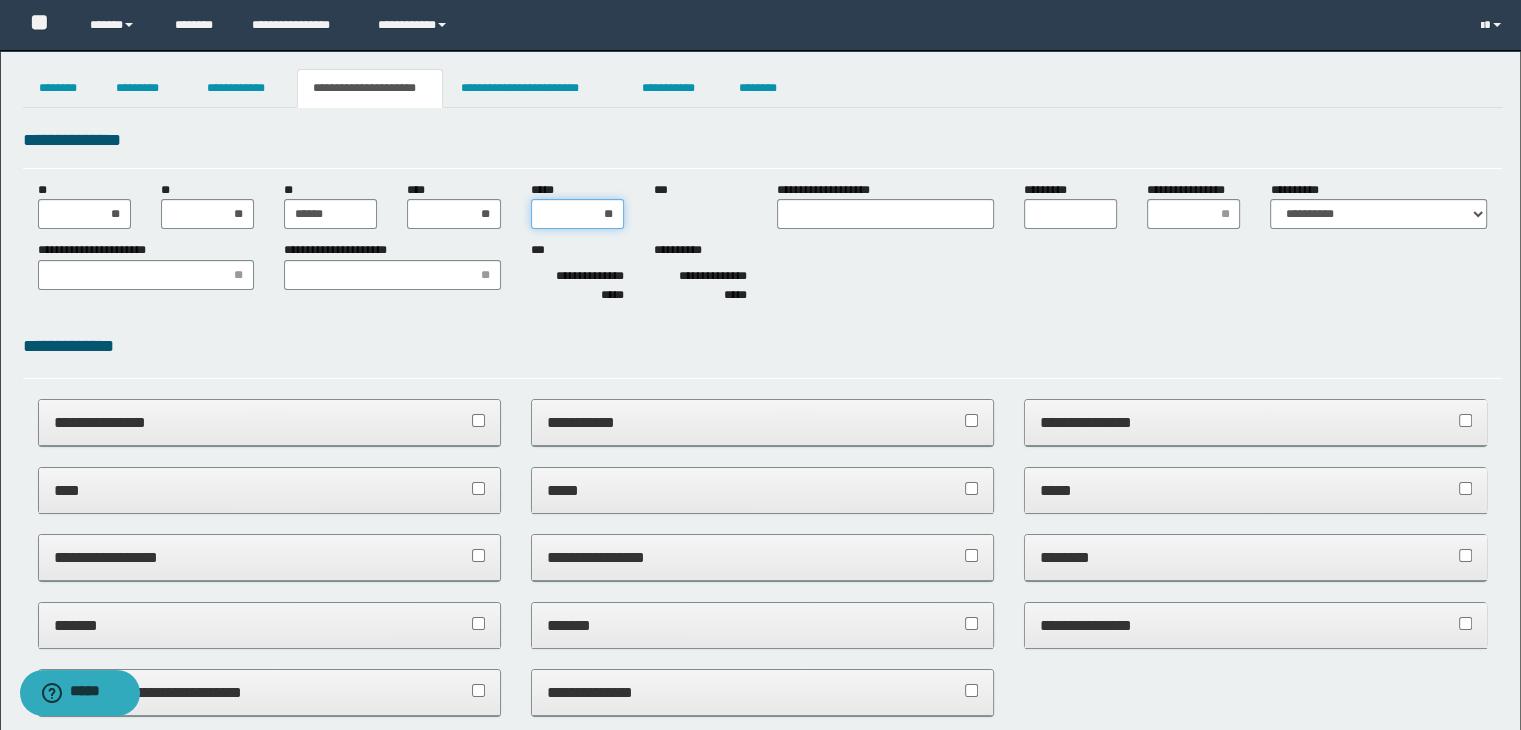 type on "***" 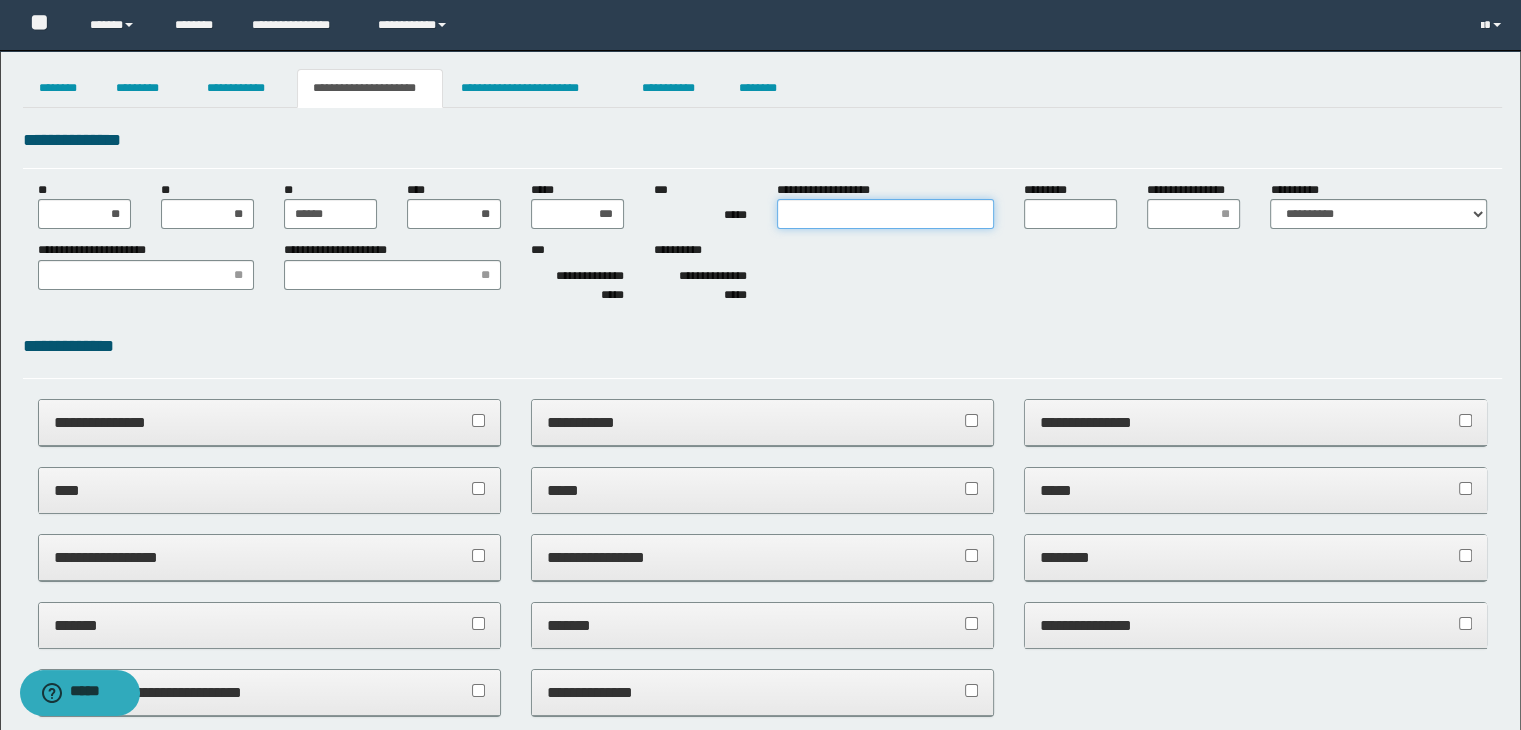 click on "**********" 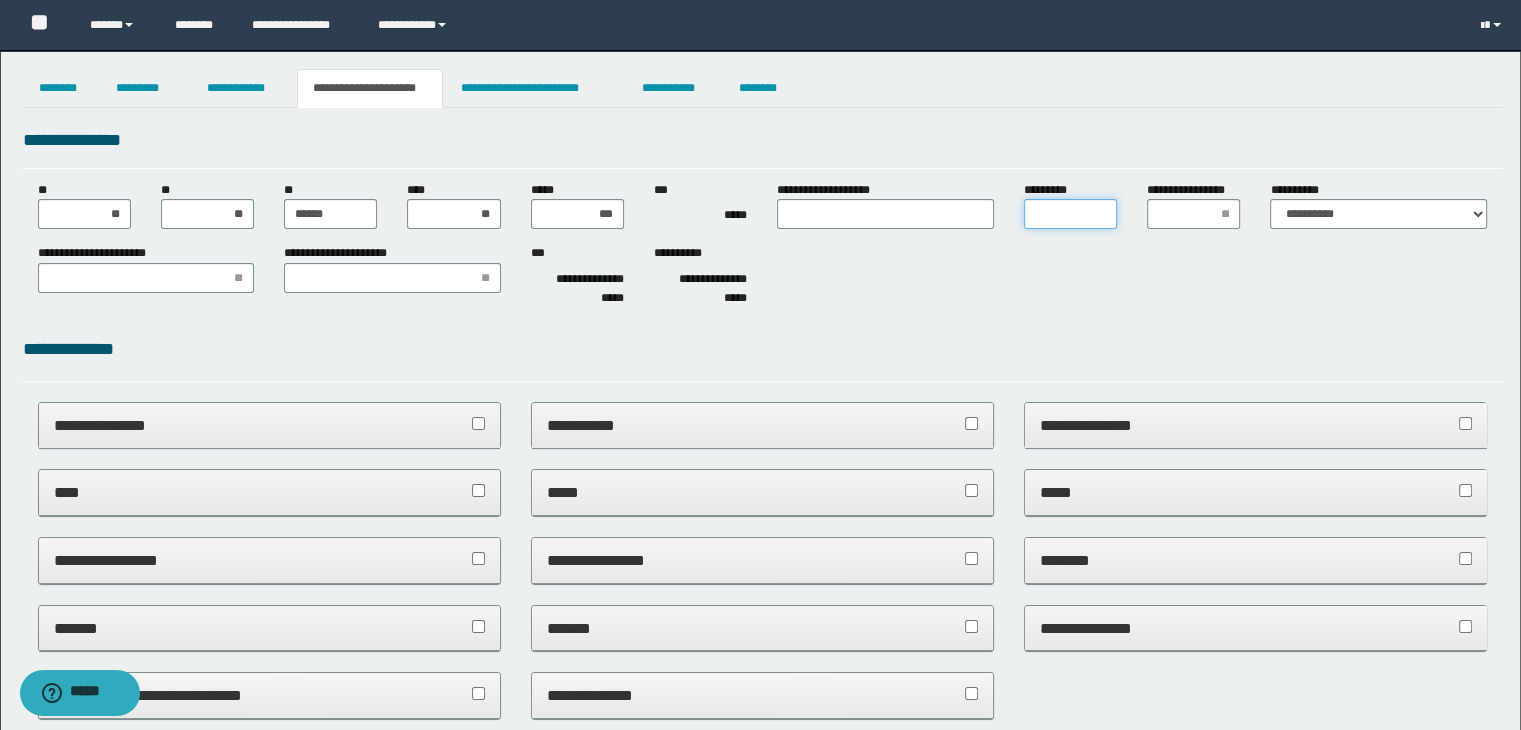 click on "*********" 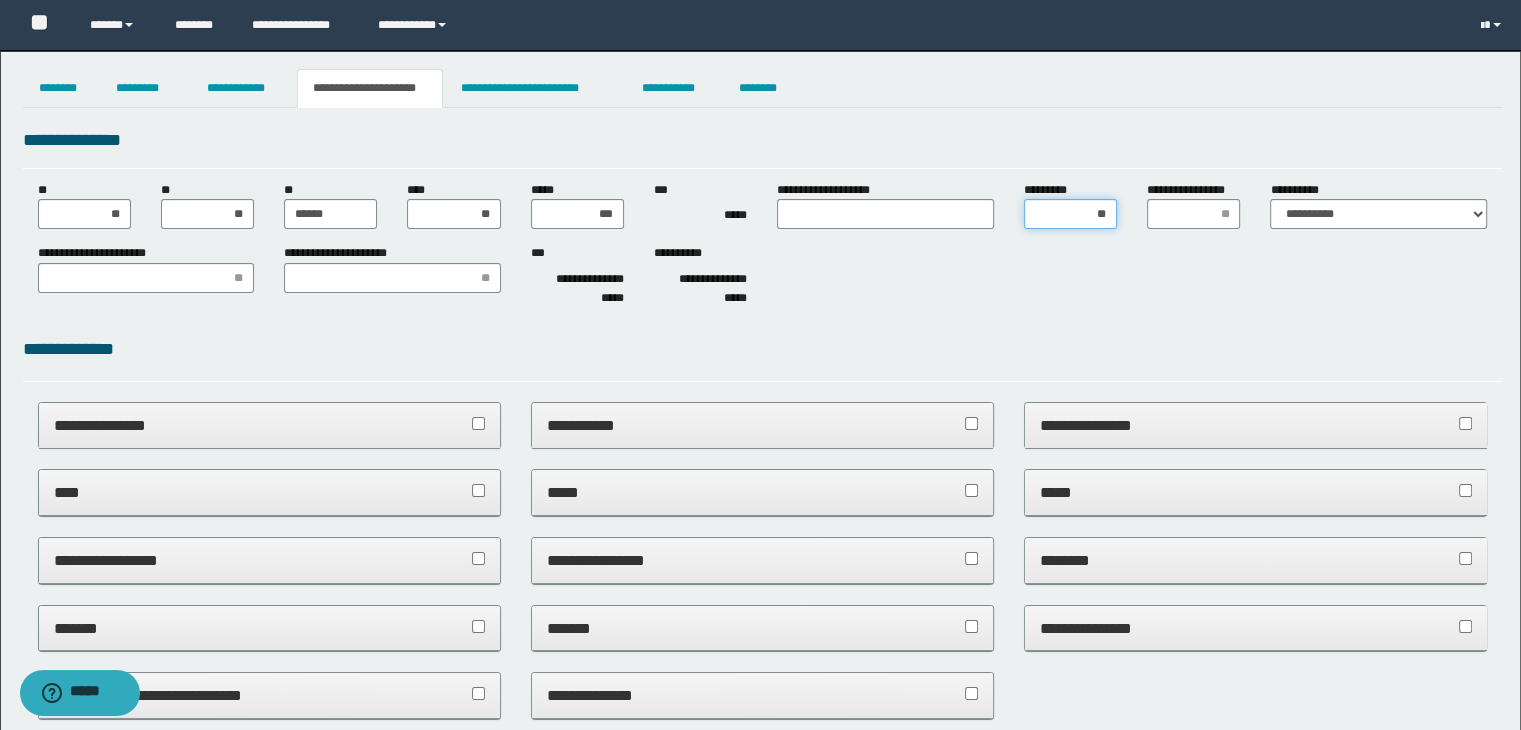 drag, startPoint x: 1092, startPoint y: 213, endPoint x: 1118, endPoint y: 215, distance: 26.076809 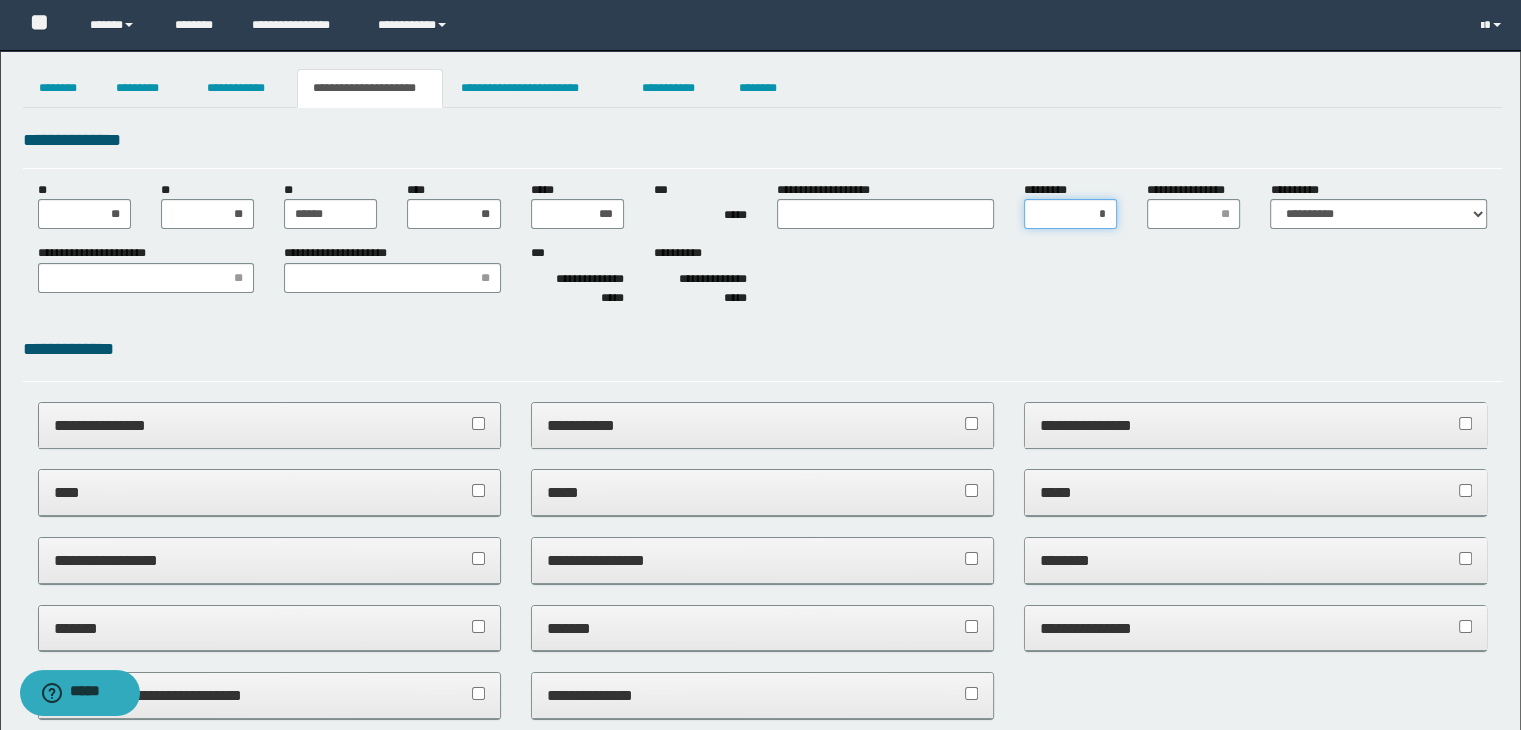 type on "**" 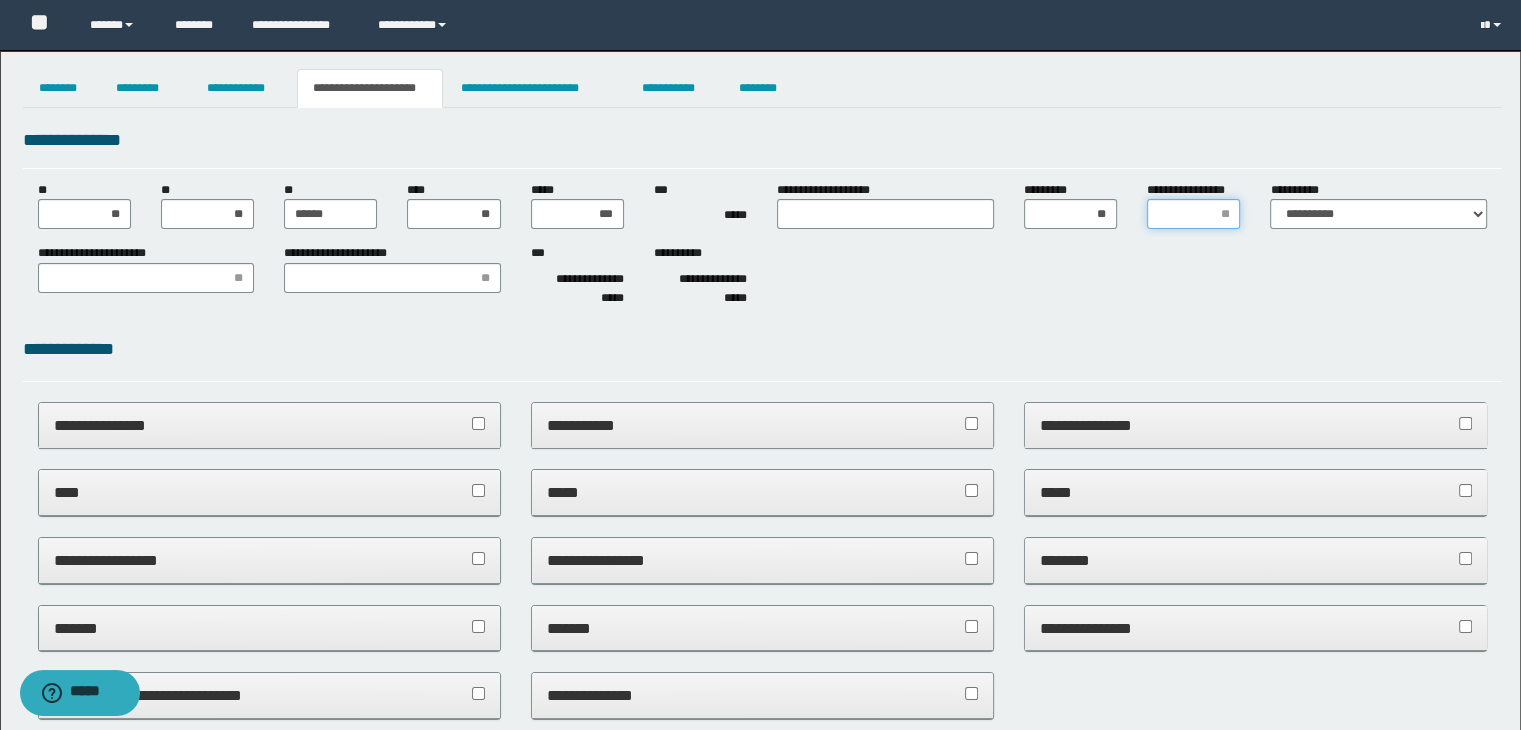 click on "**********" 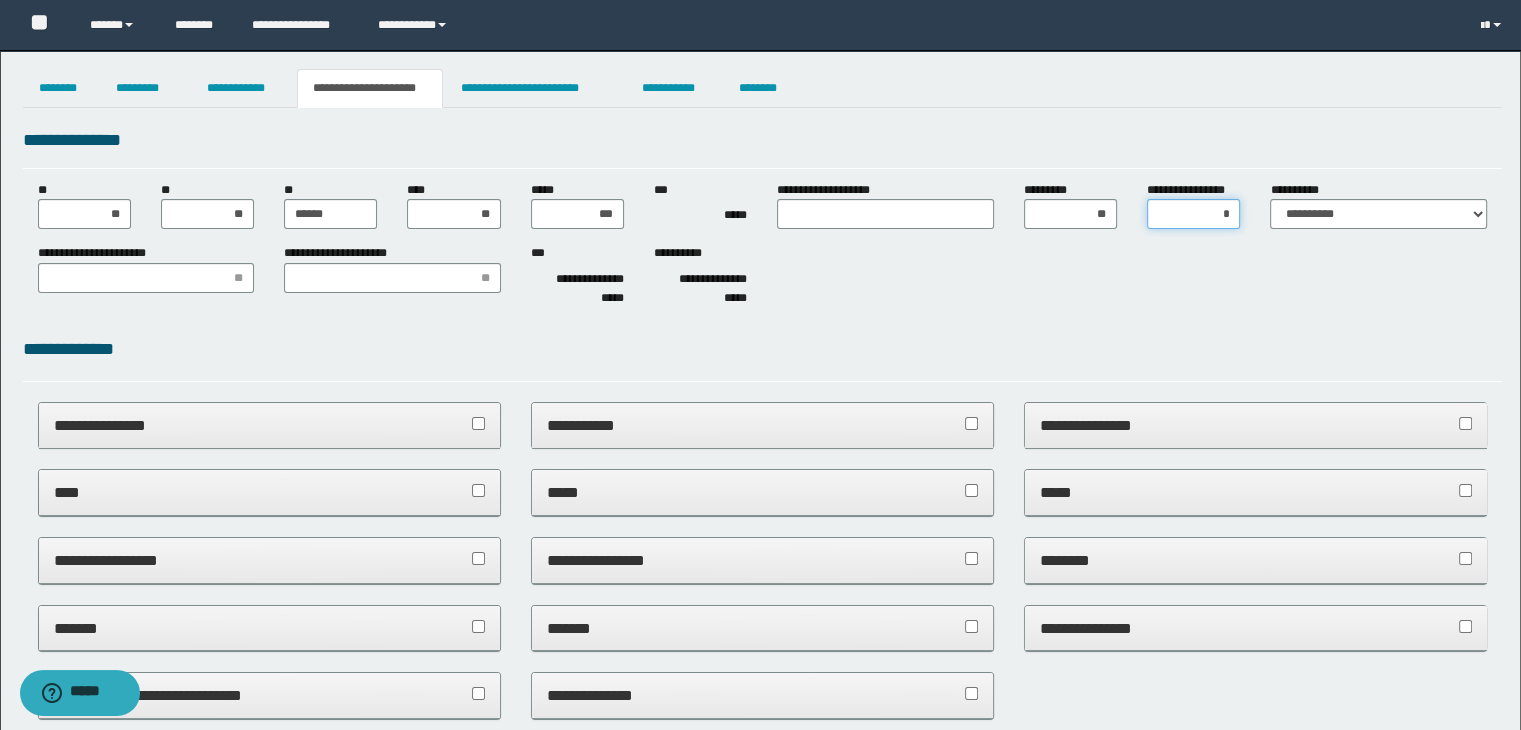 type on "**" 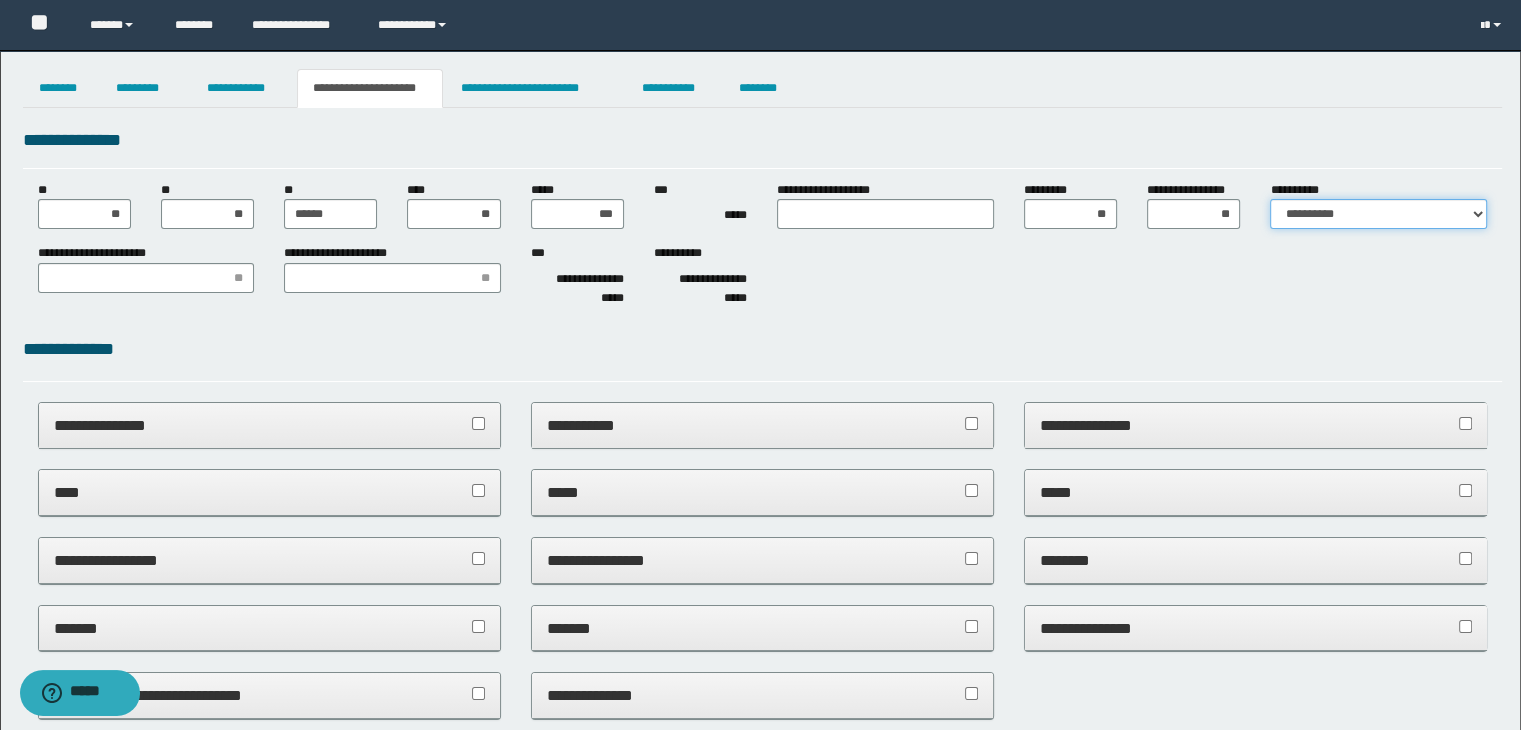 click on "**********" 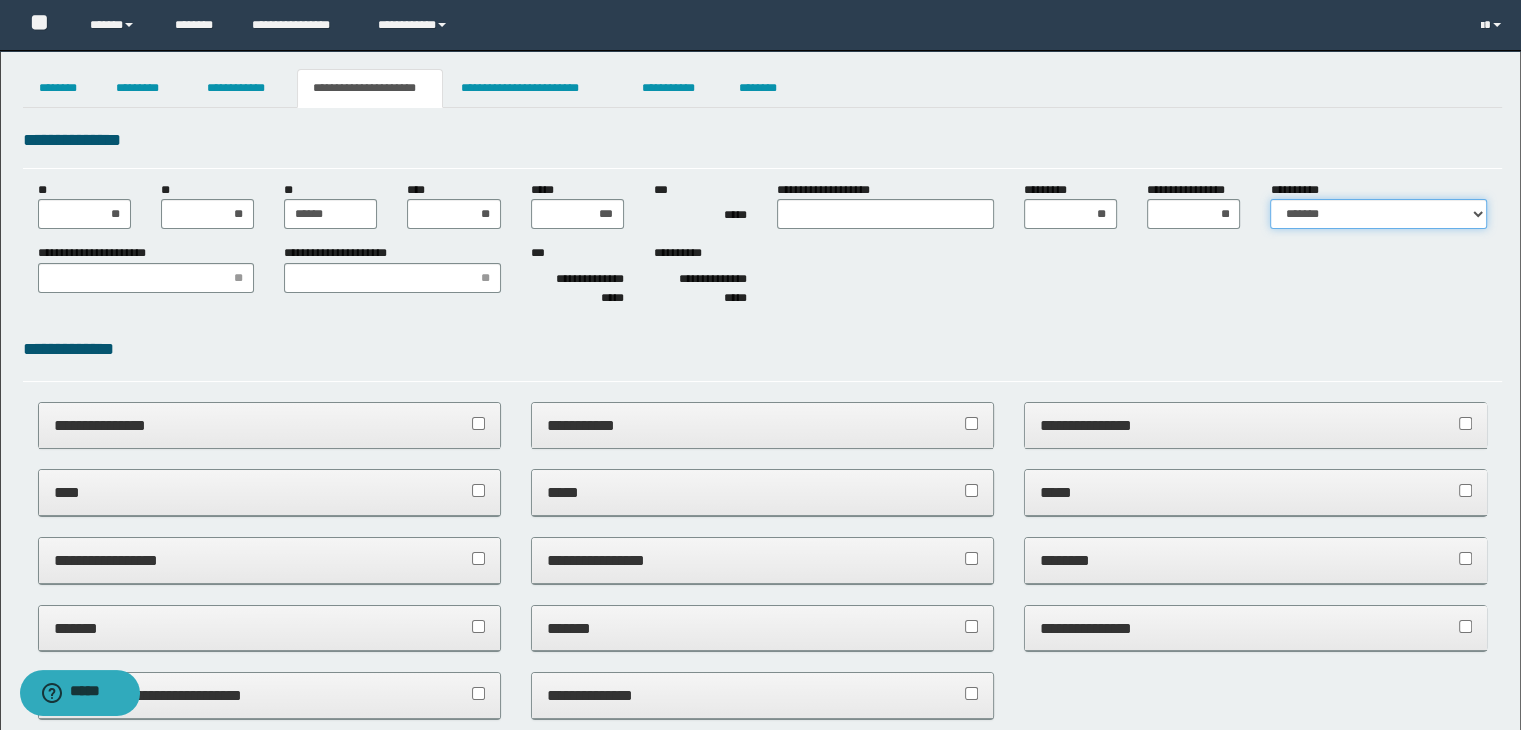 click on "**********" 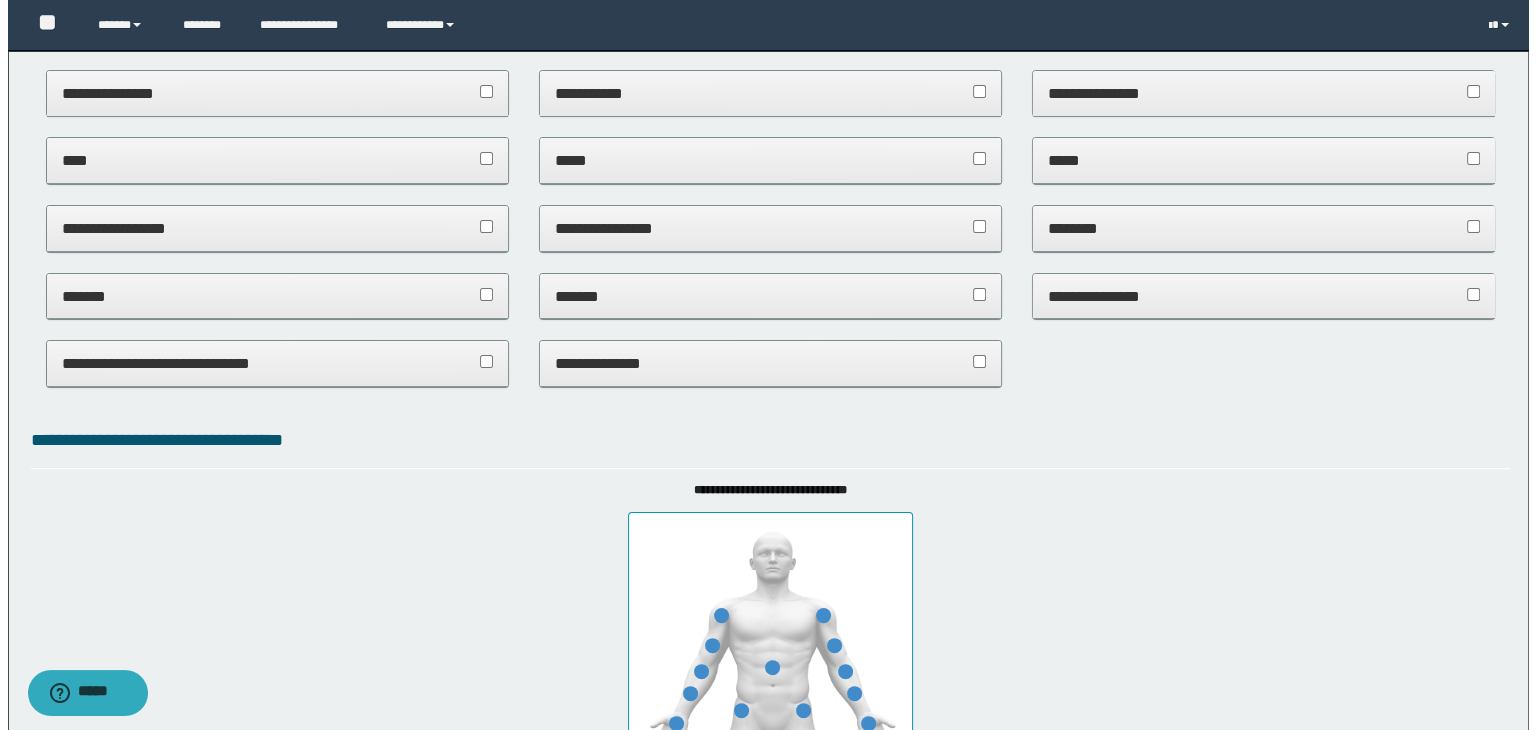 scroll, scrollTop: 0, scrollLeft: 0, axis: both 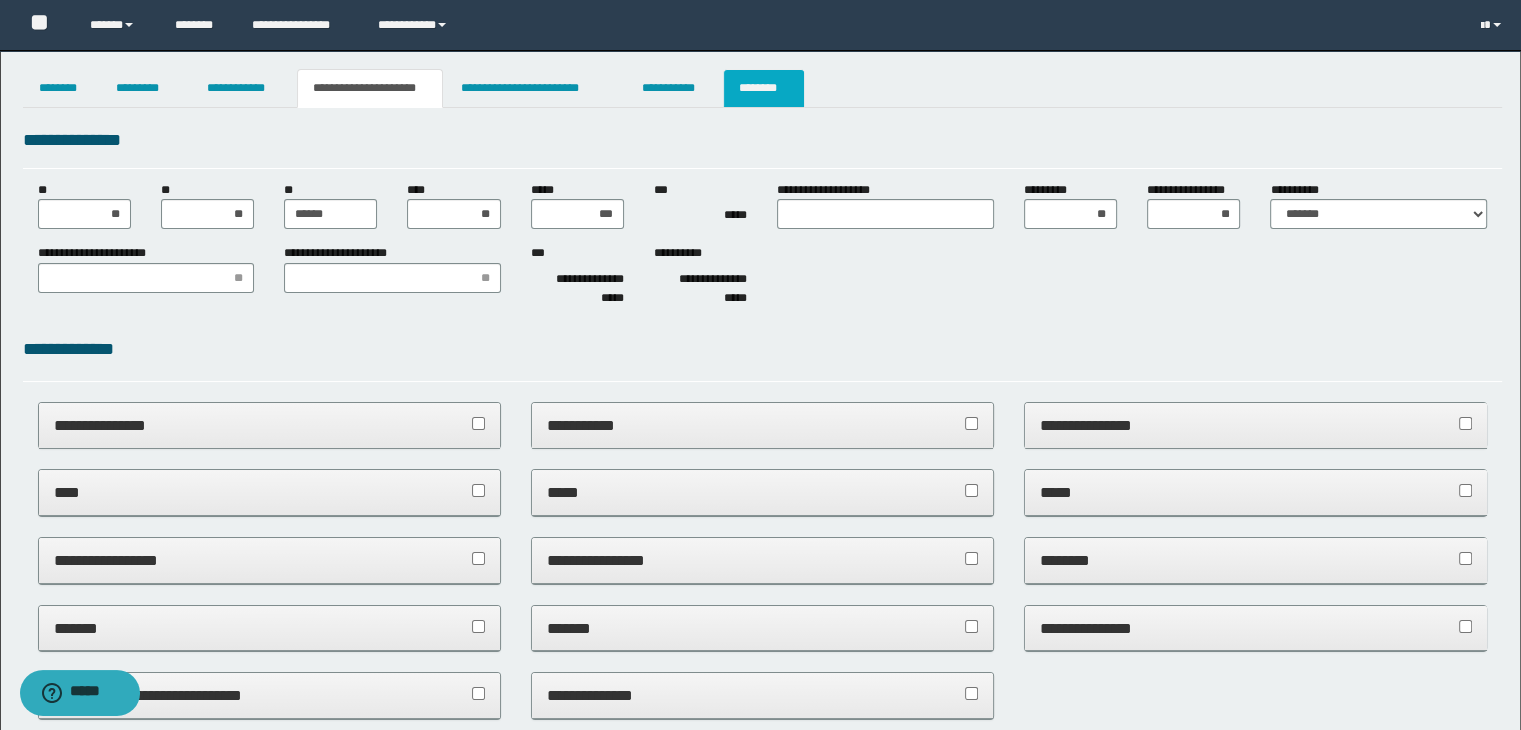 click on "********" 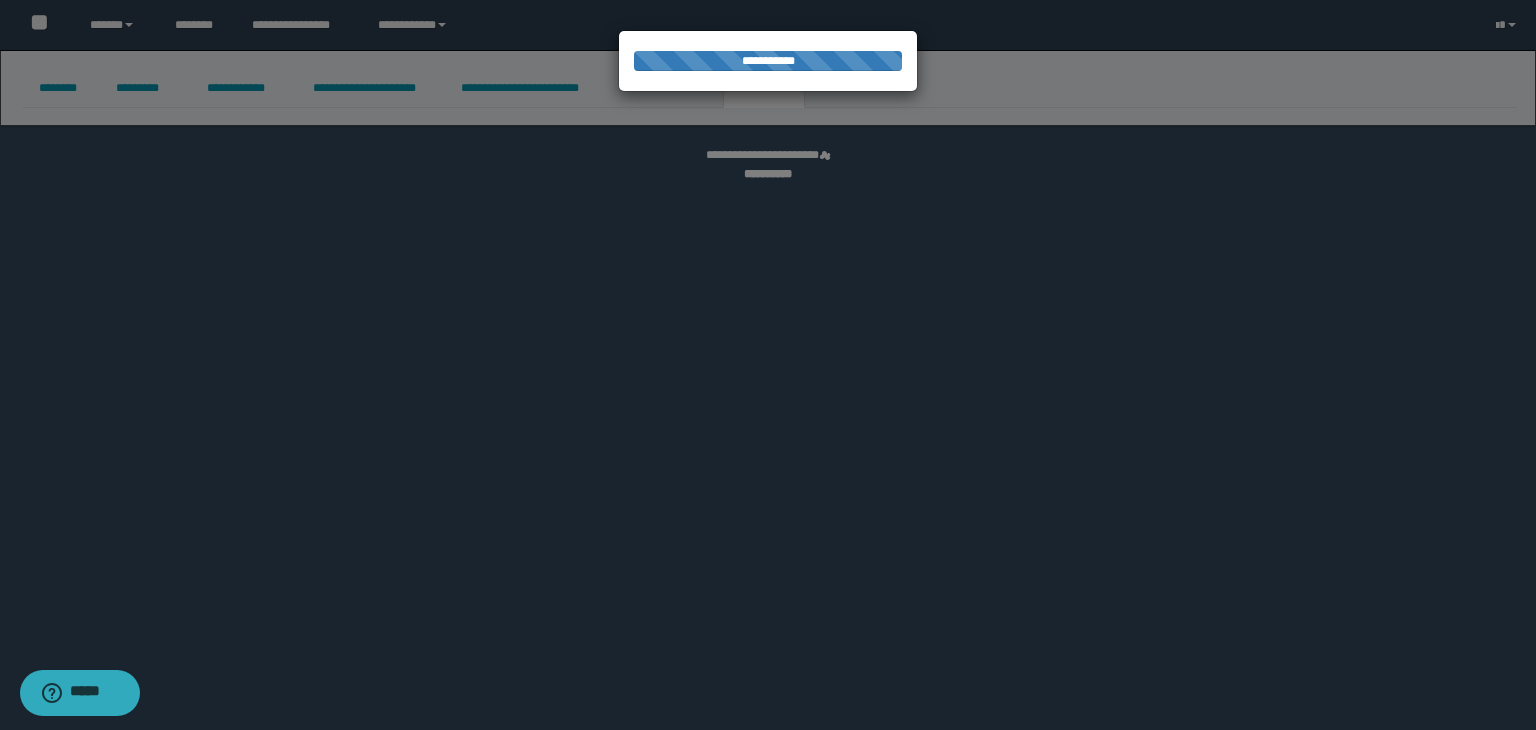 select 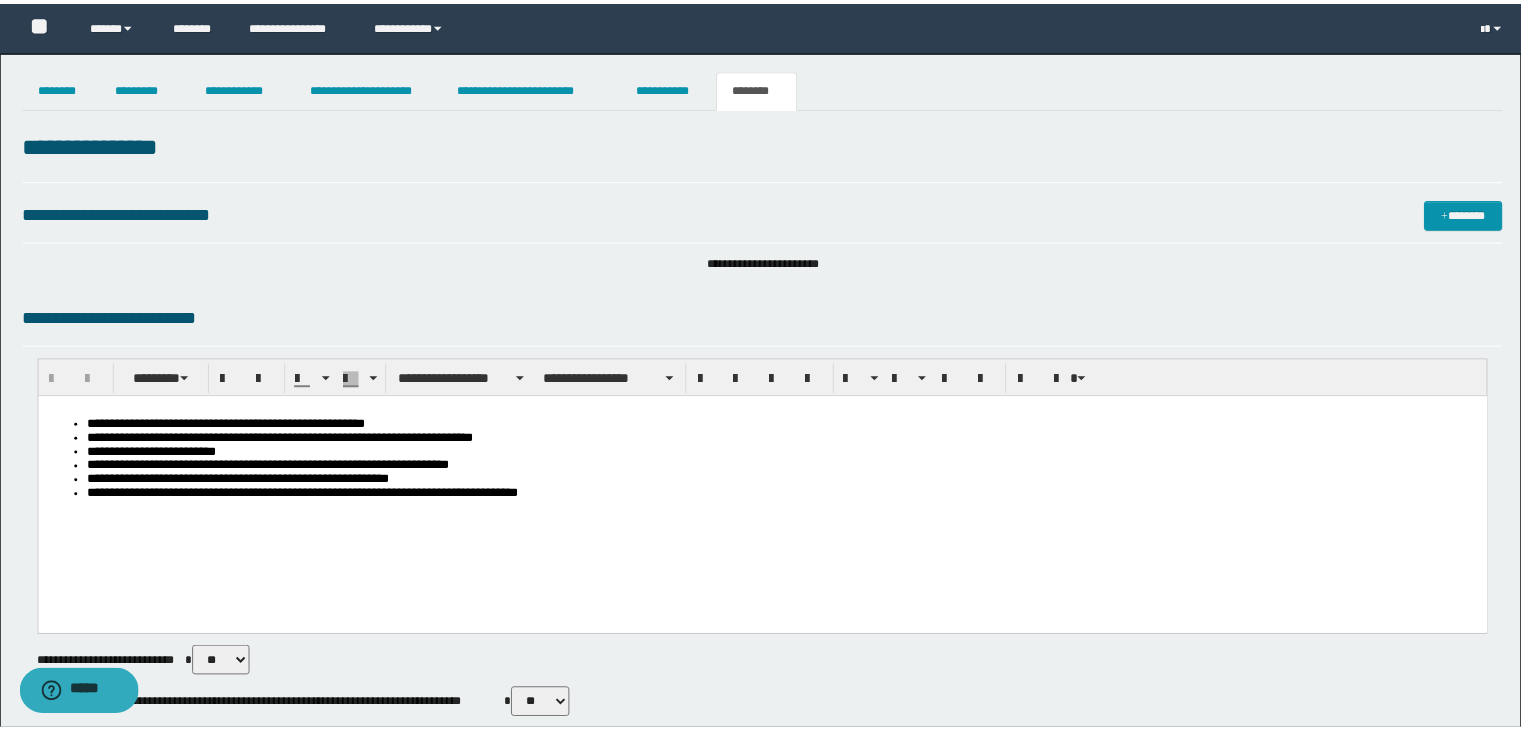scroll, scrollTop: 0, scrollLeft: 0, axis: both 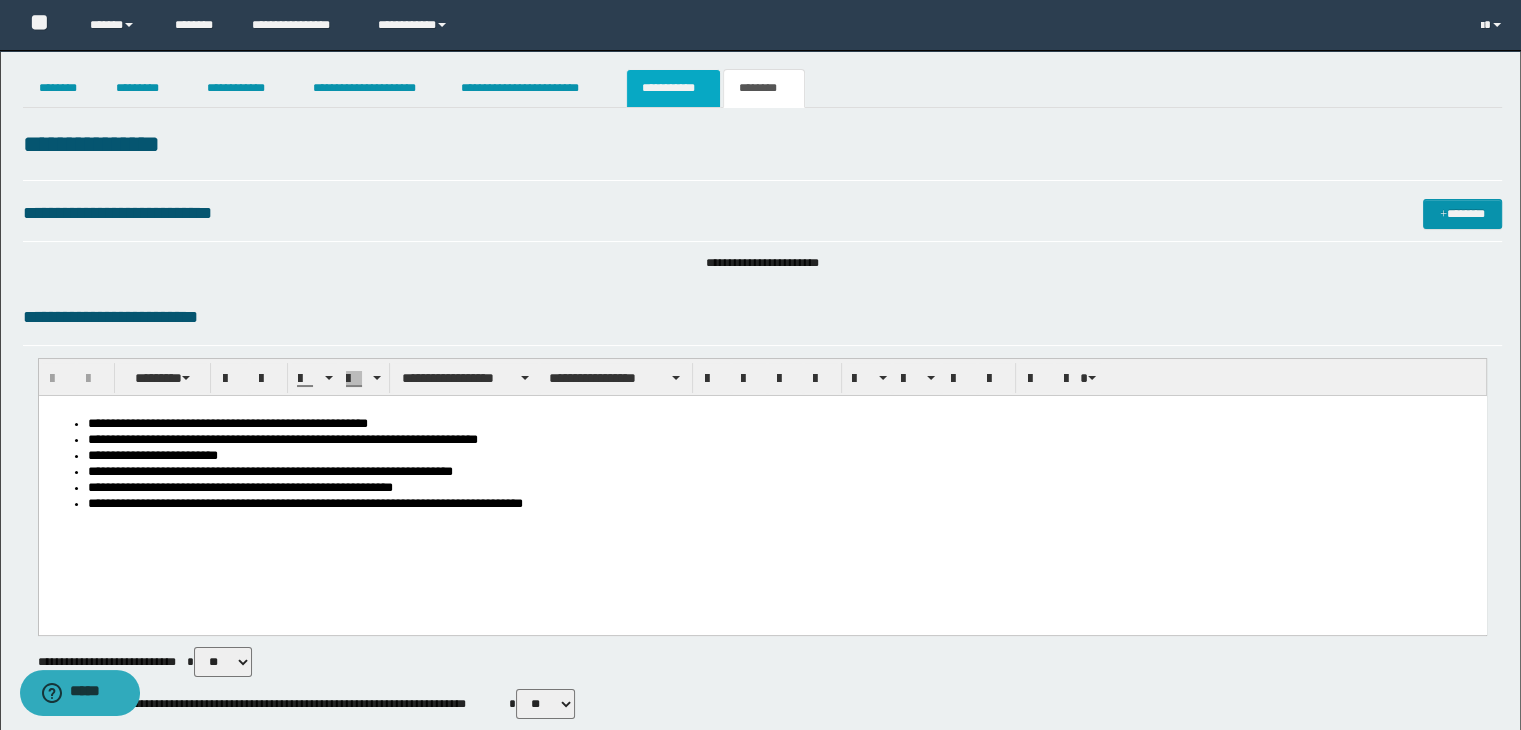 click on "**********" 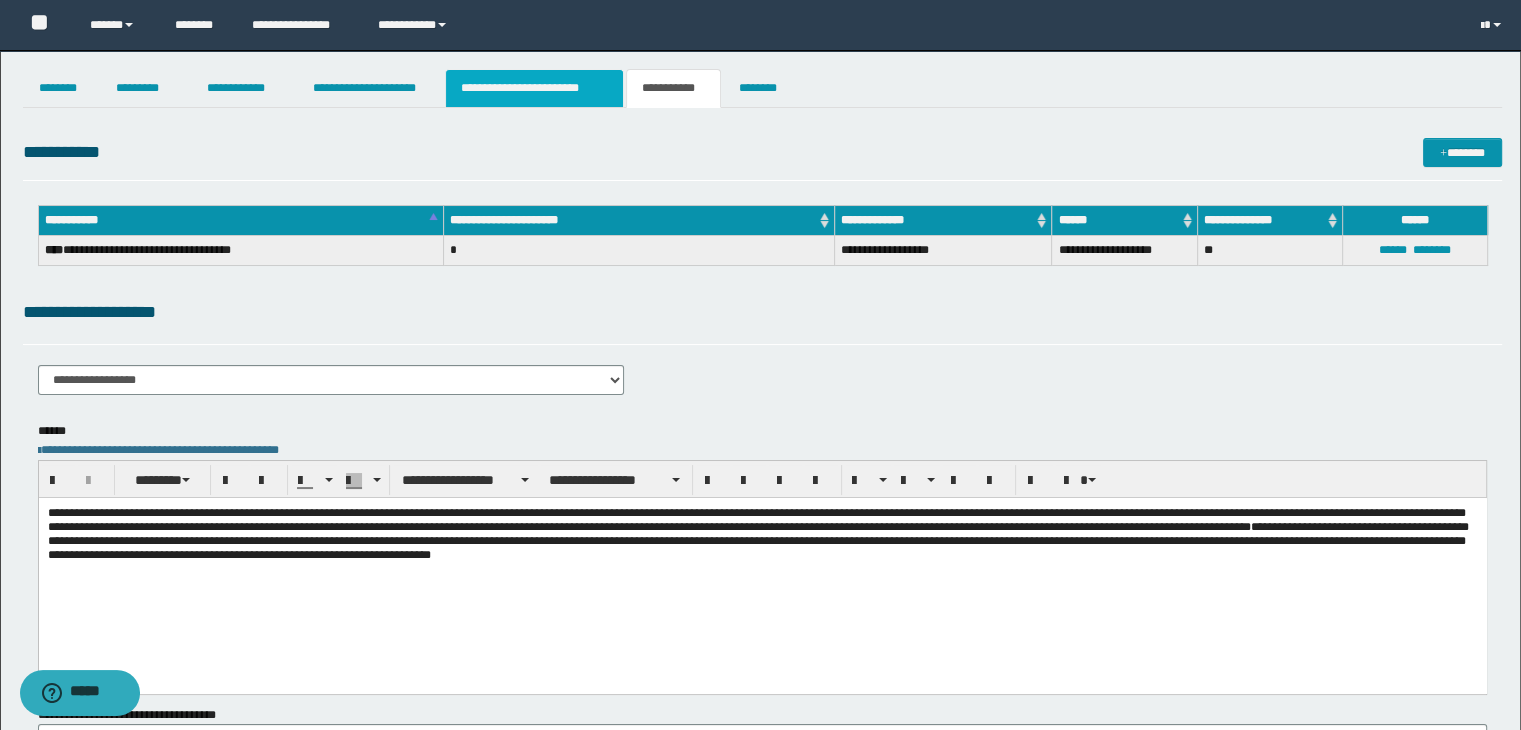 click on "**********" 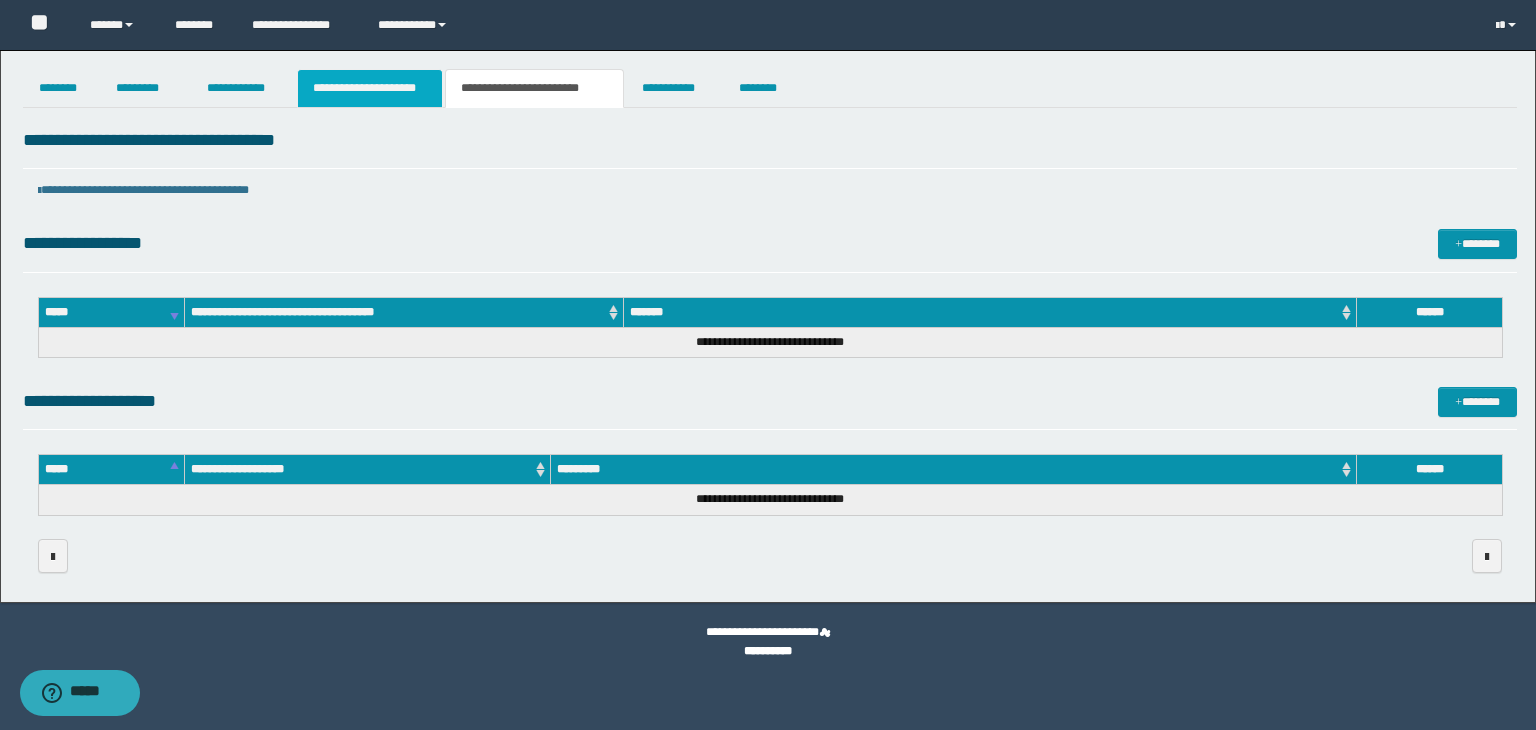 click on "**********" 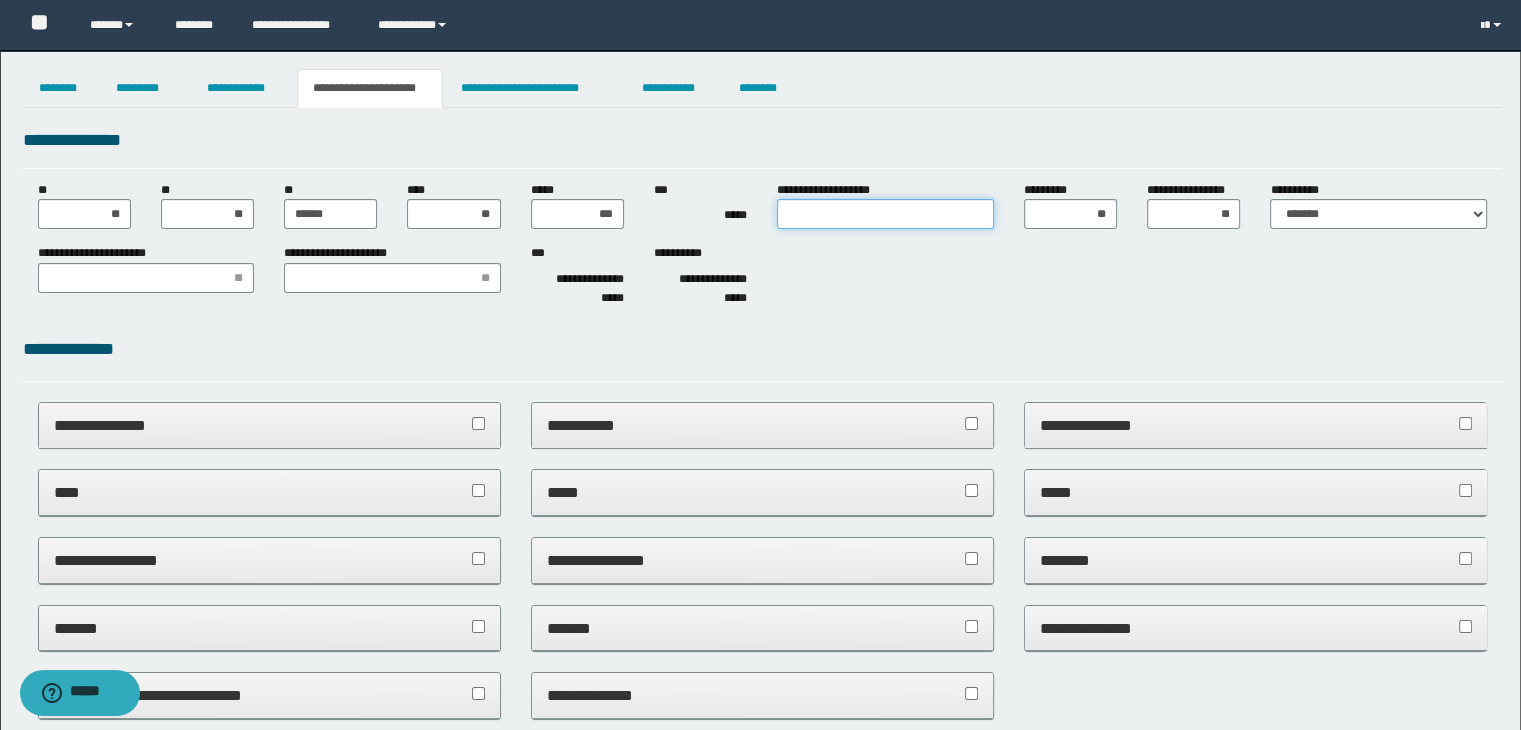 click on "**********" 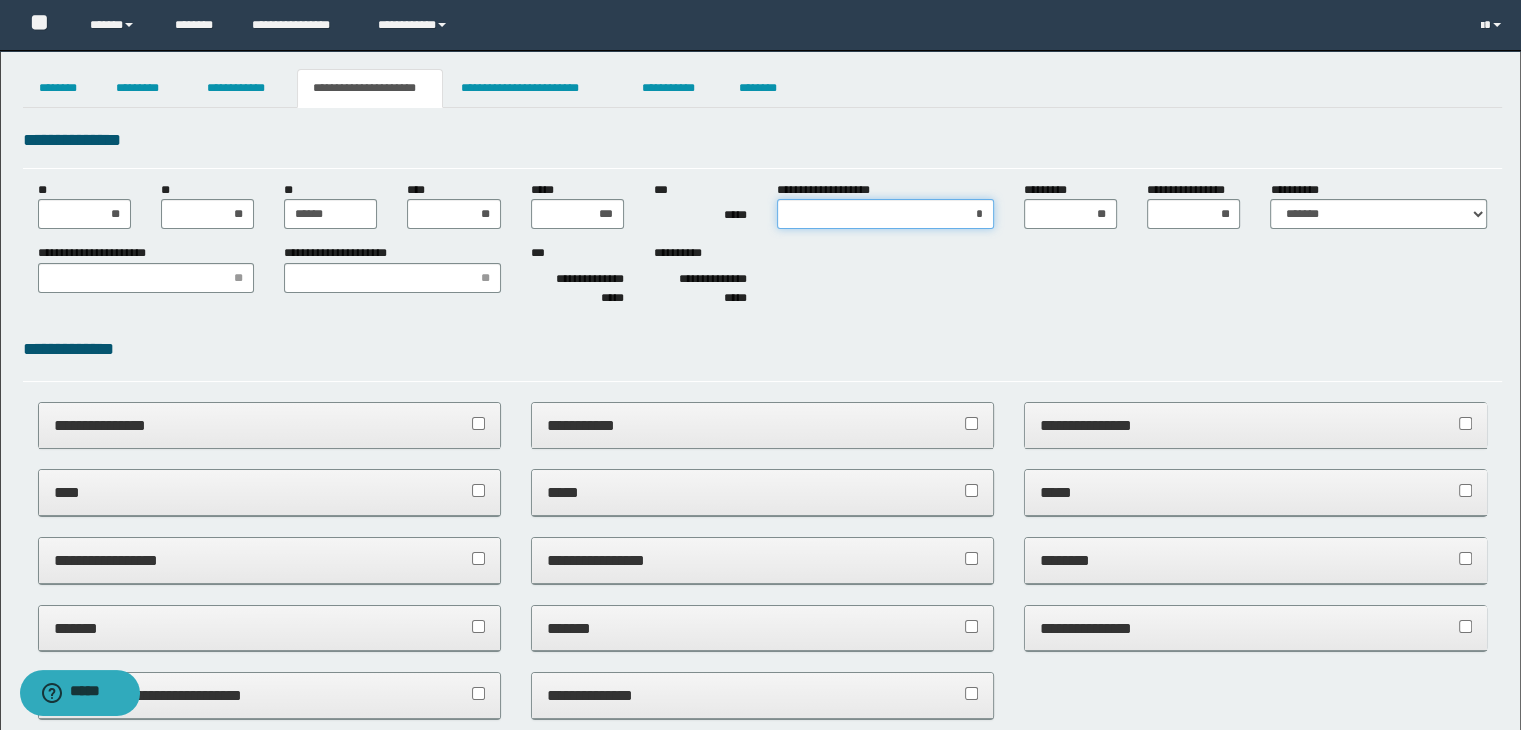 type on "**" 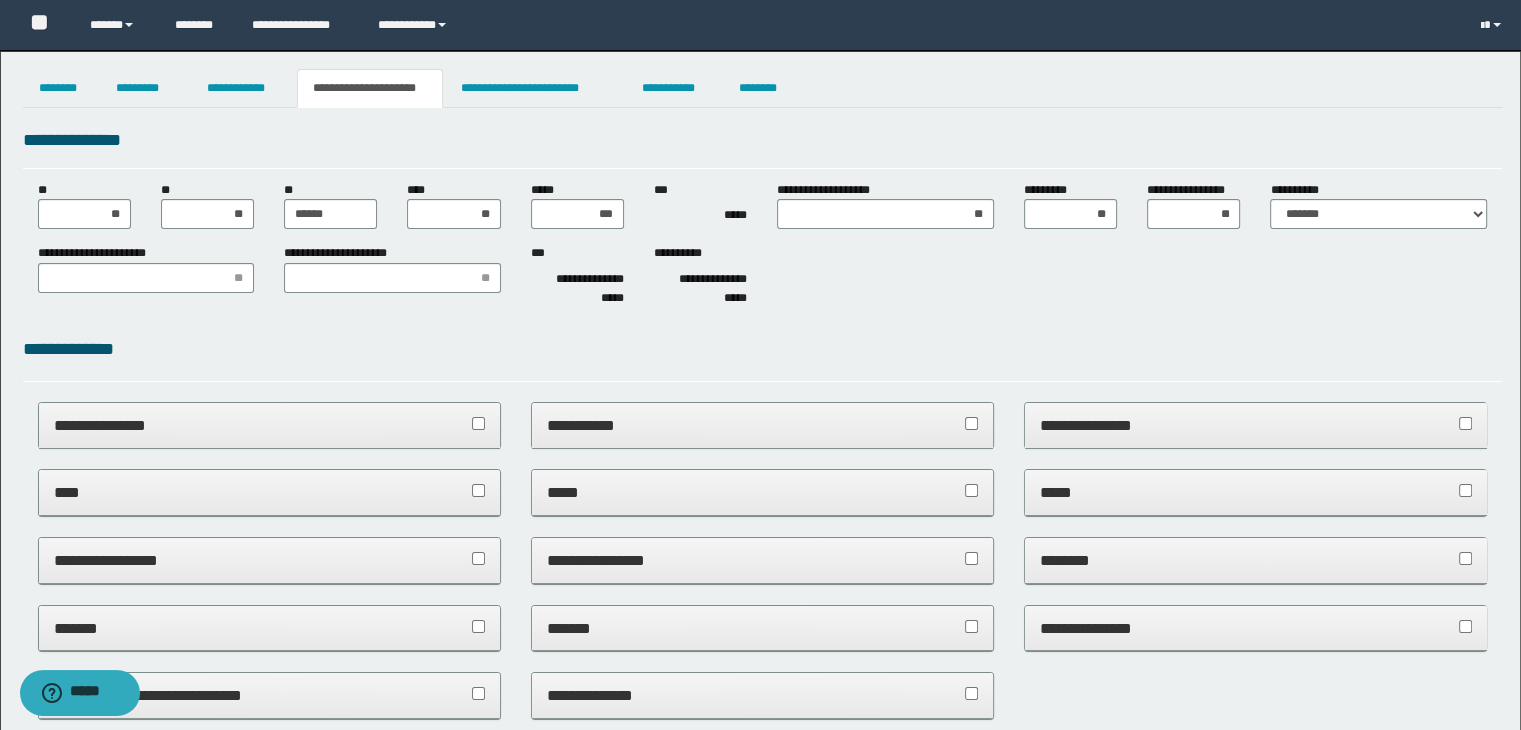 click on "**********" 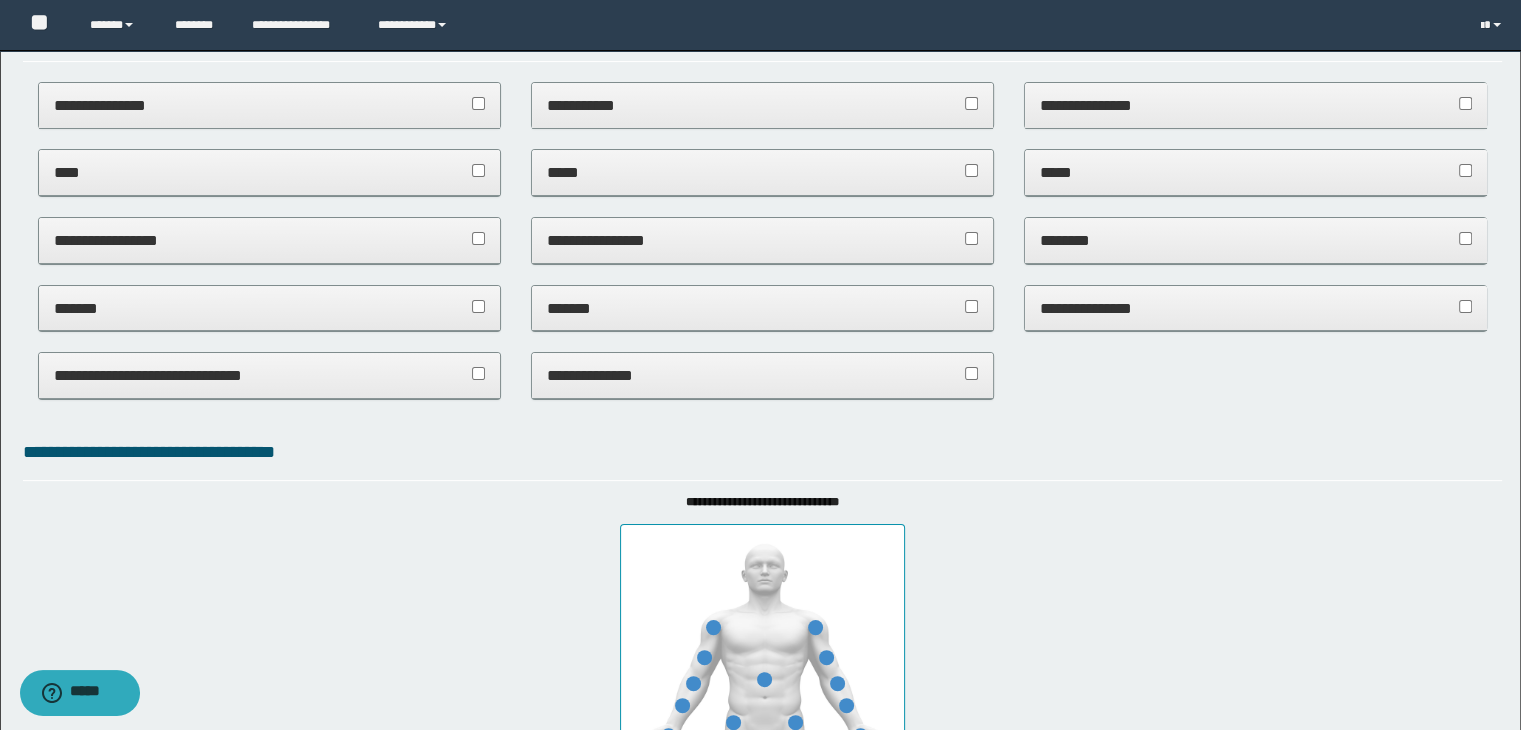 scroll, scrollTop: 0, scrollLeft: 0, axis: both 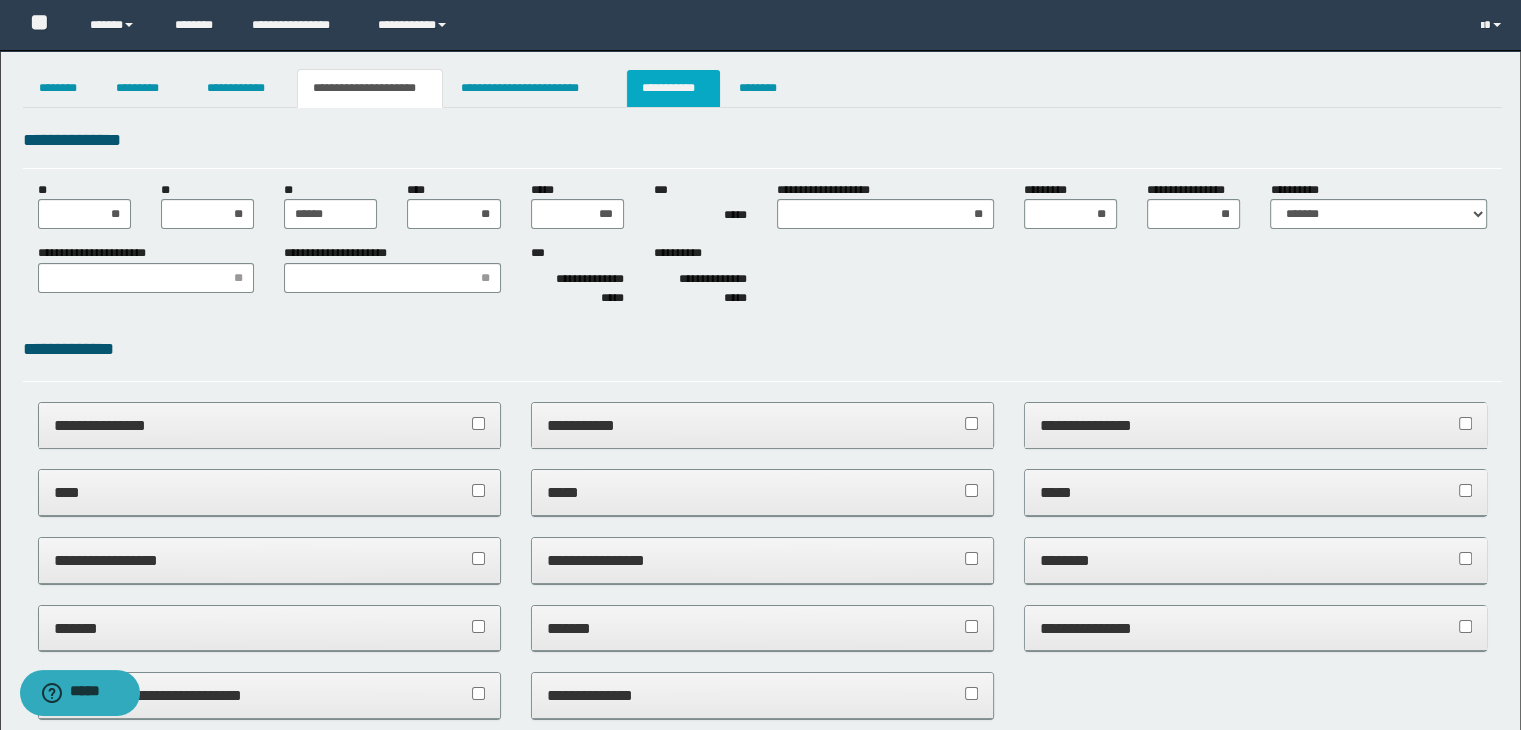 click on "**********" 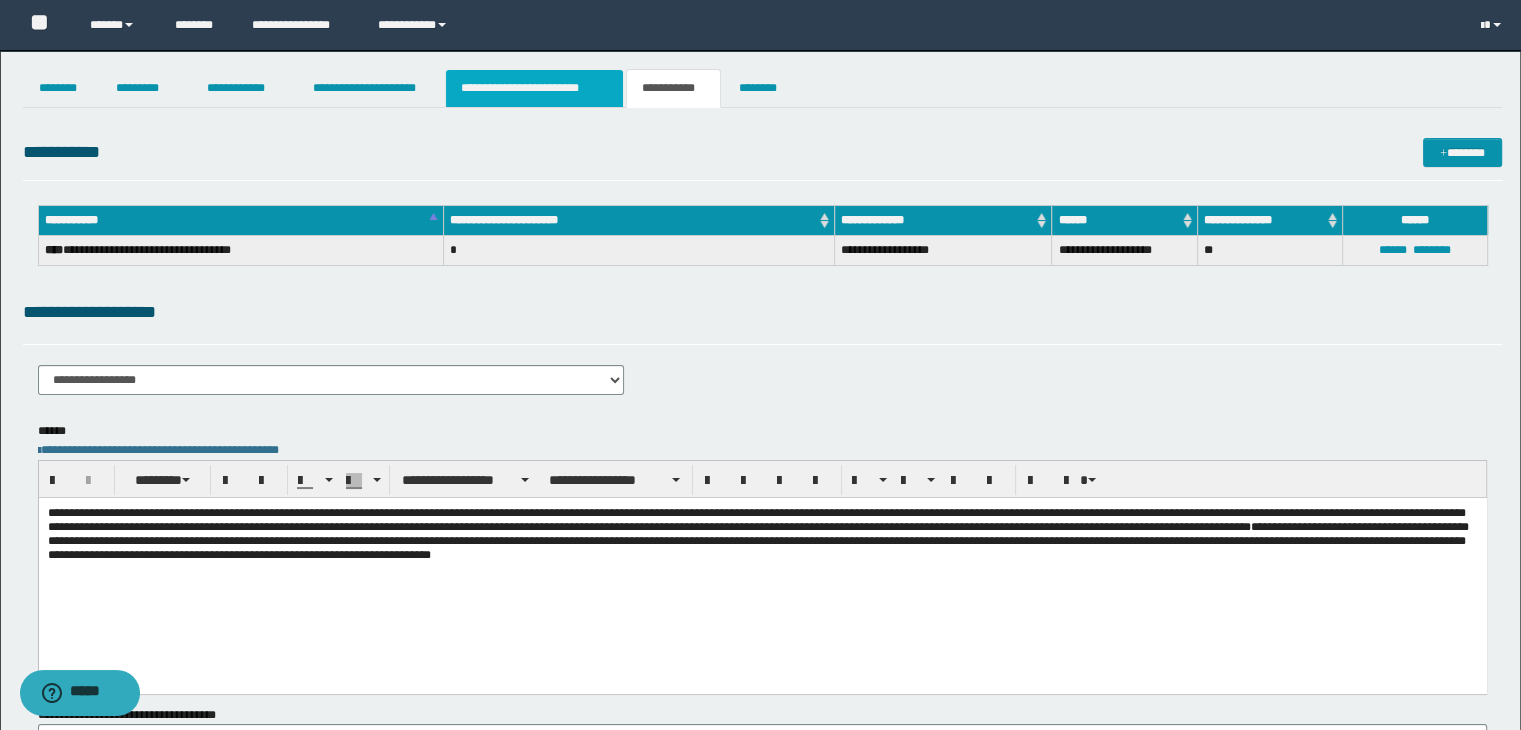 click on "**********" 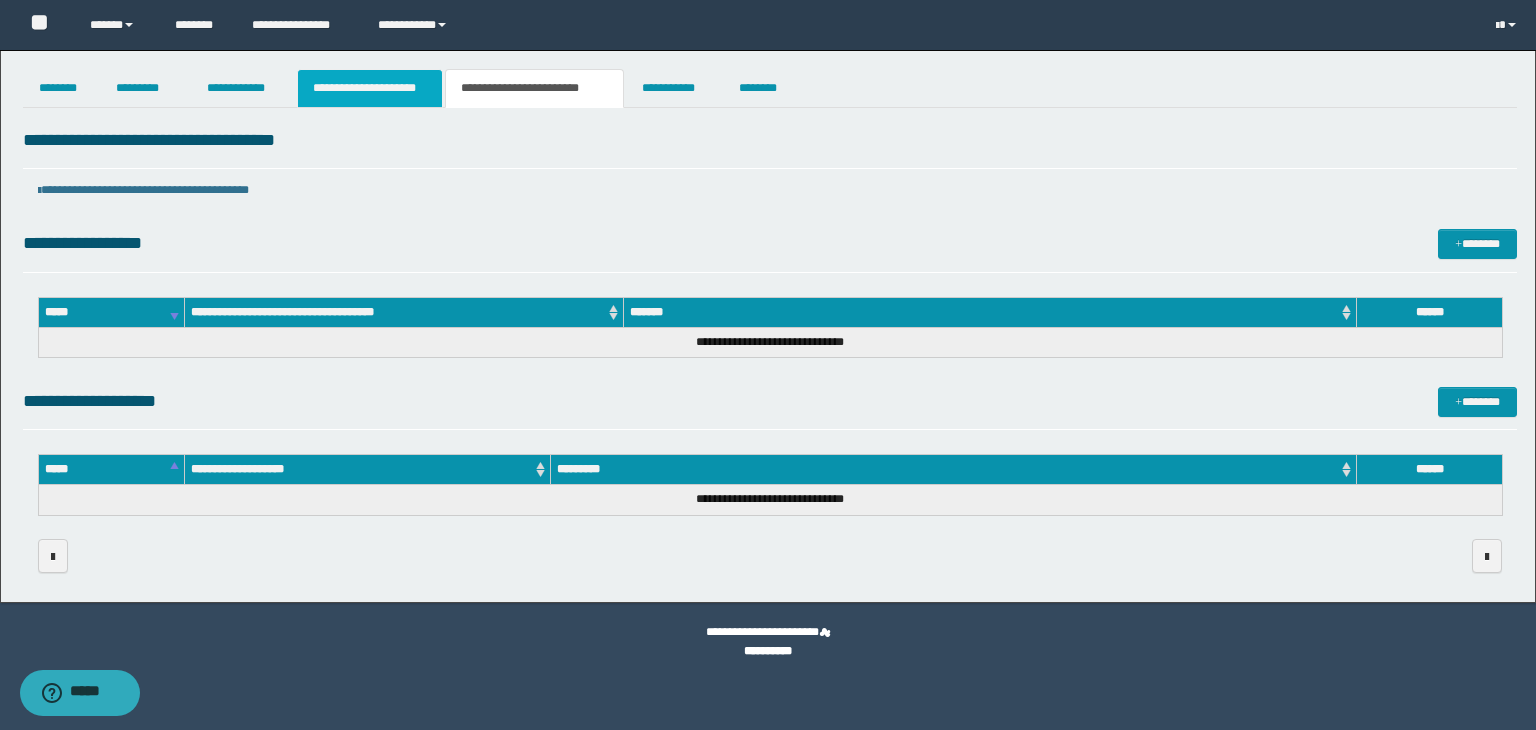 click on "**********" 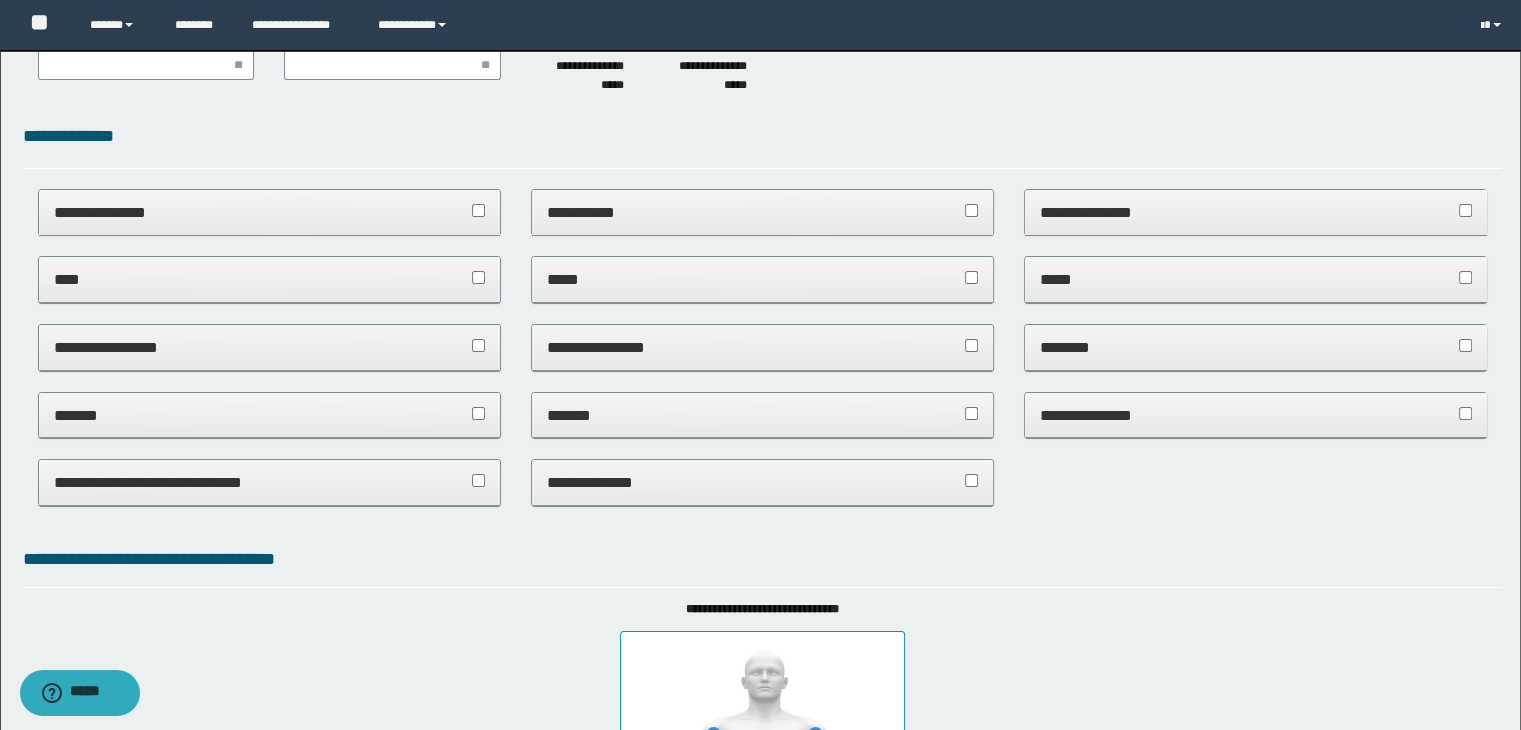 scroll, scrollTop: 0, scrollLeft: 0, axis: both 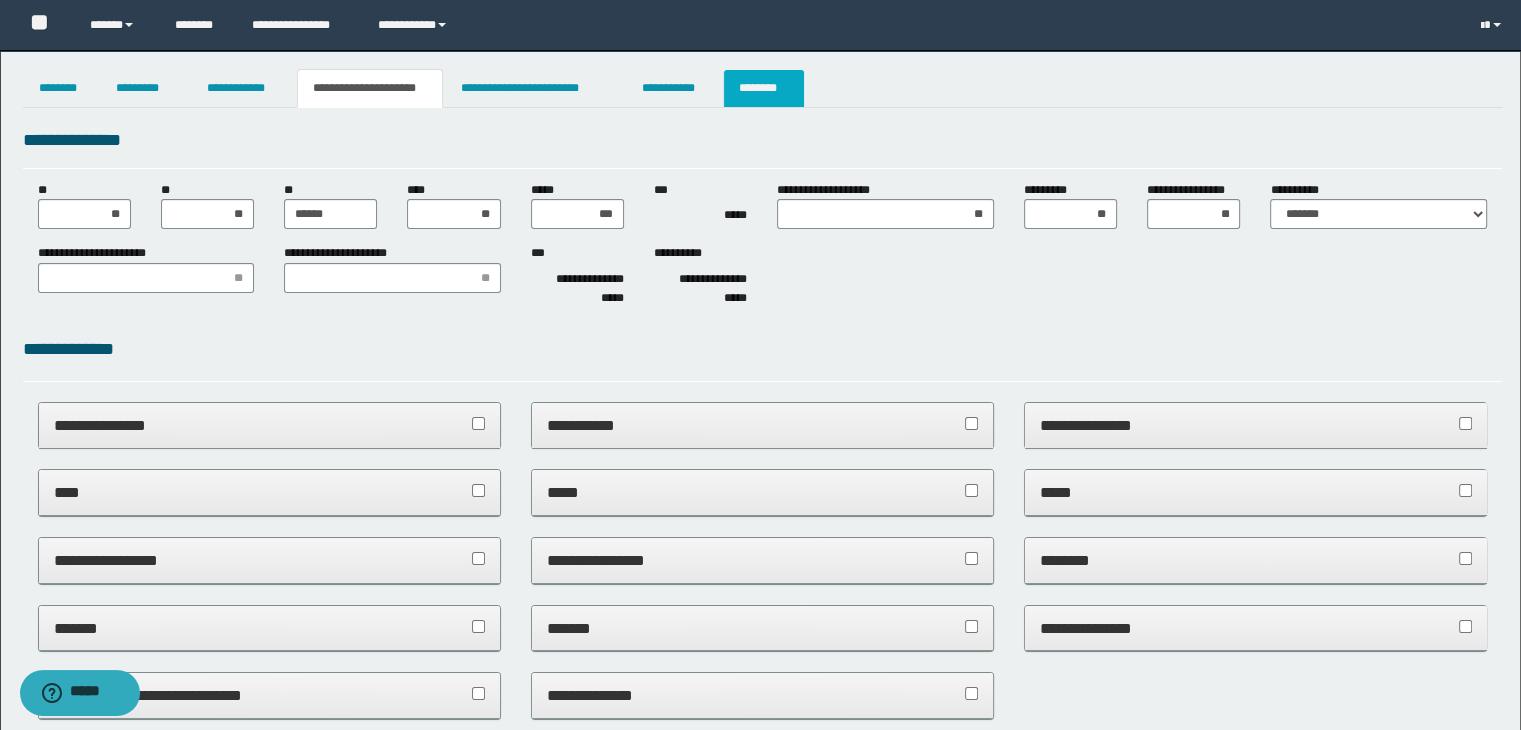 click on "********" 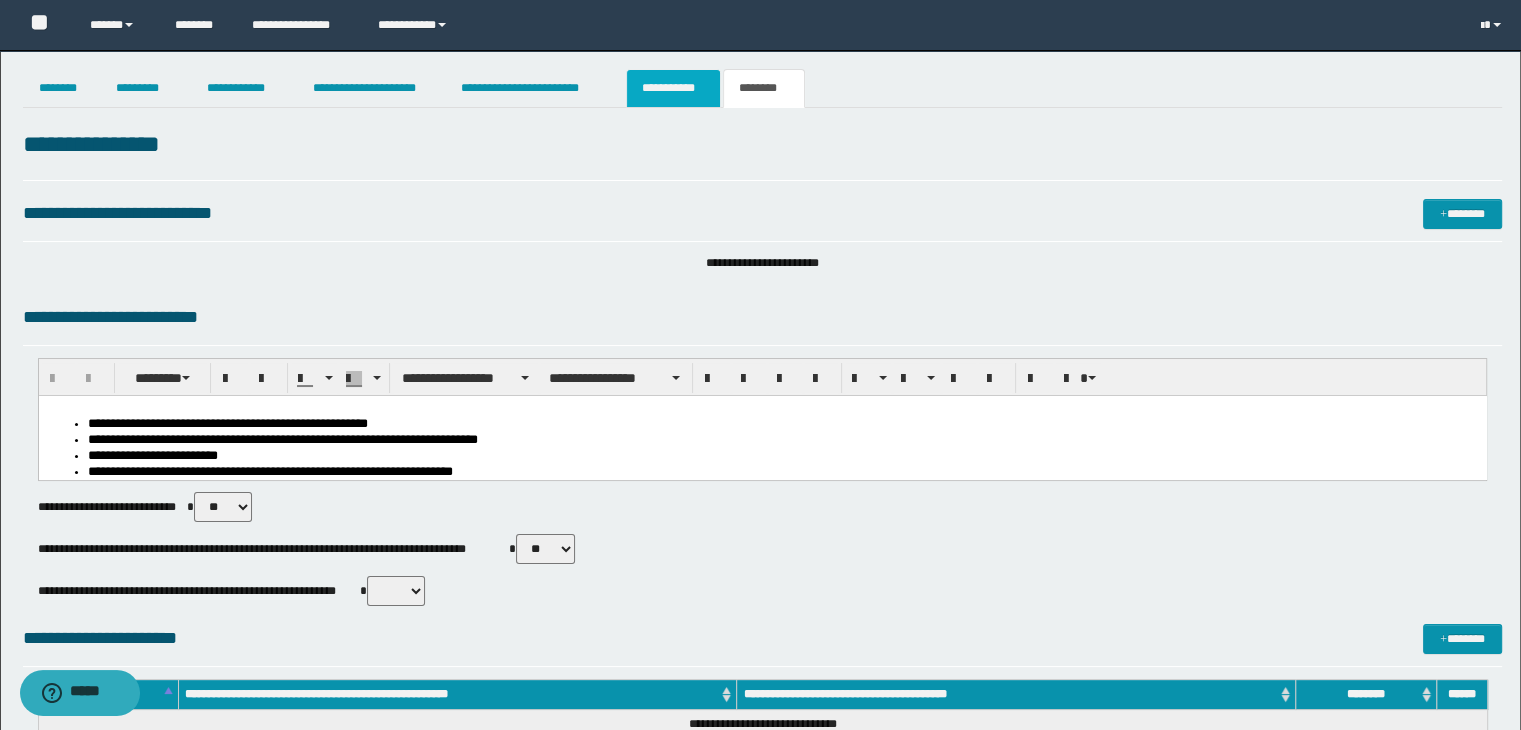 click on "**********" 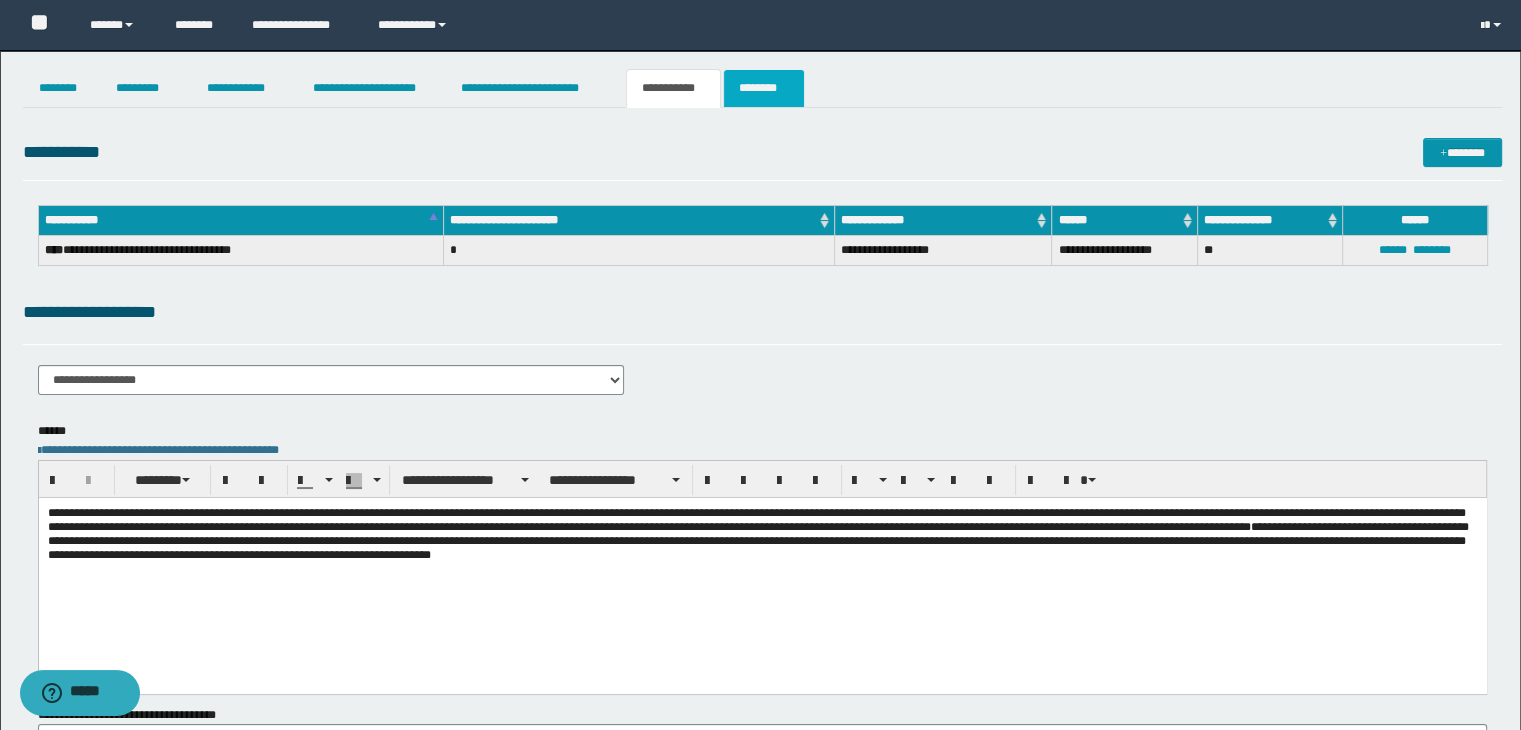 click on "********" 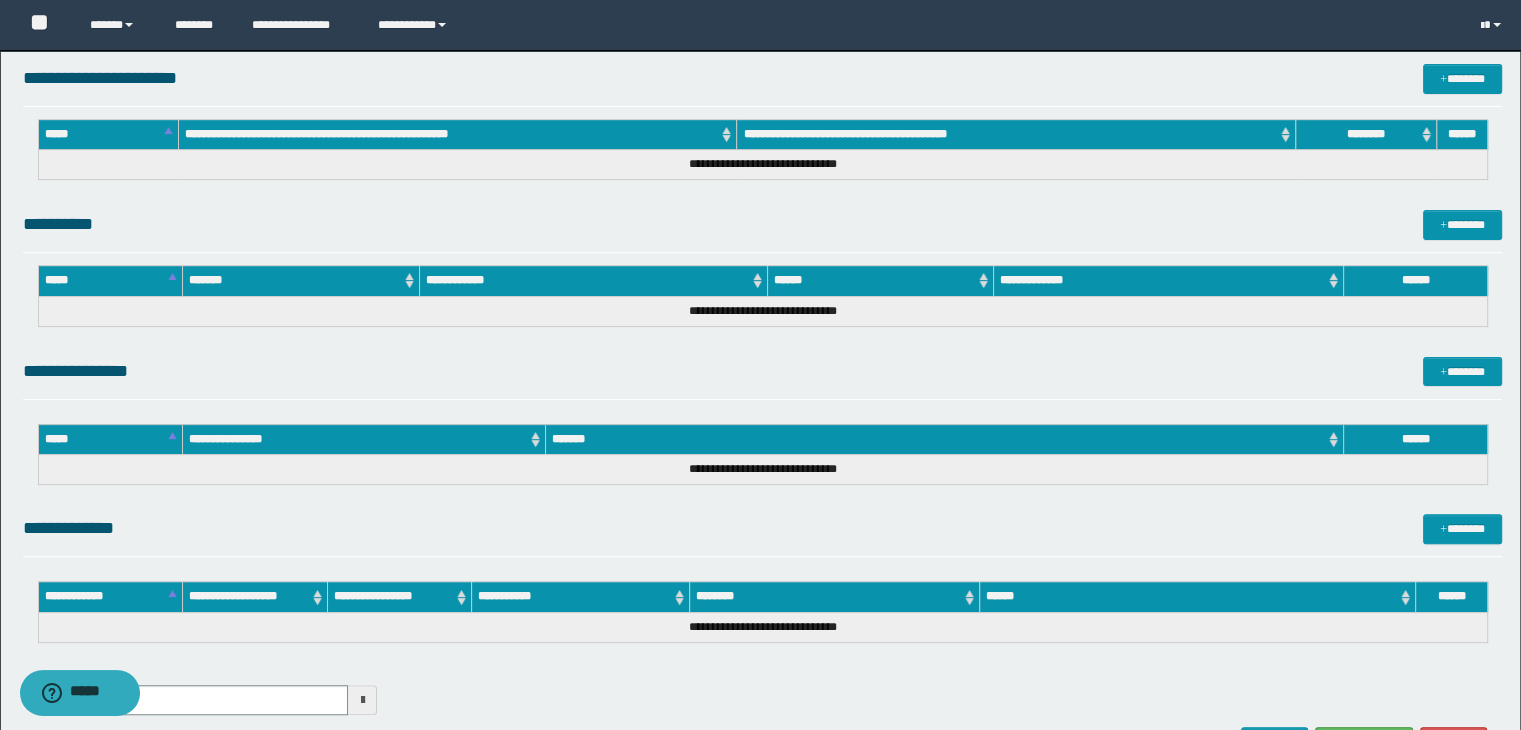 scroll, scrollTop: 740, scrollLeft: 0, axis: vertical 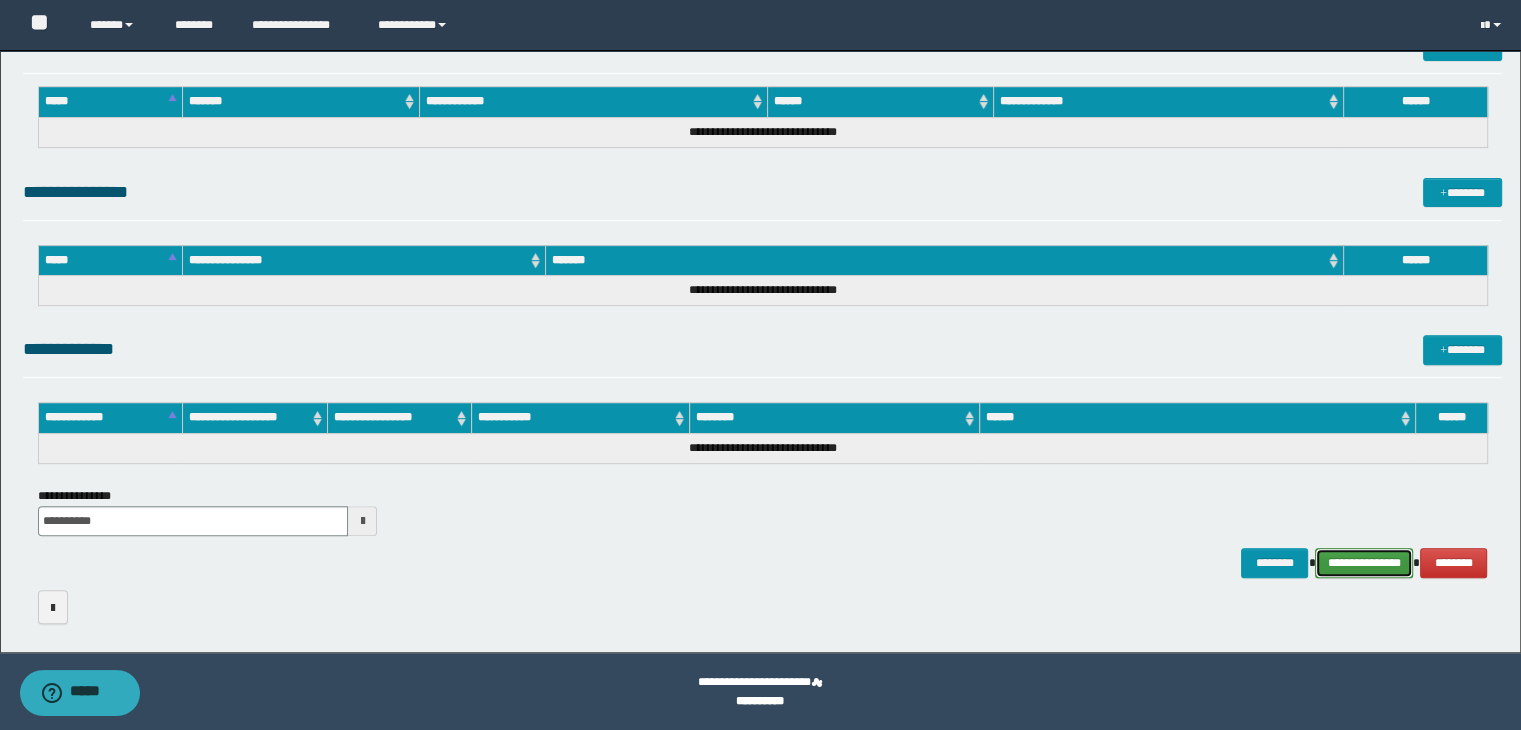 click on "**********" 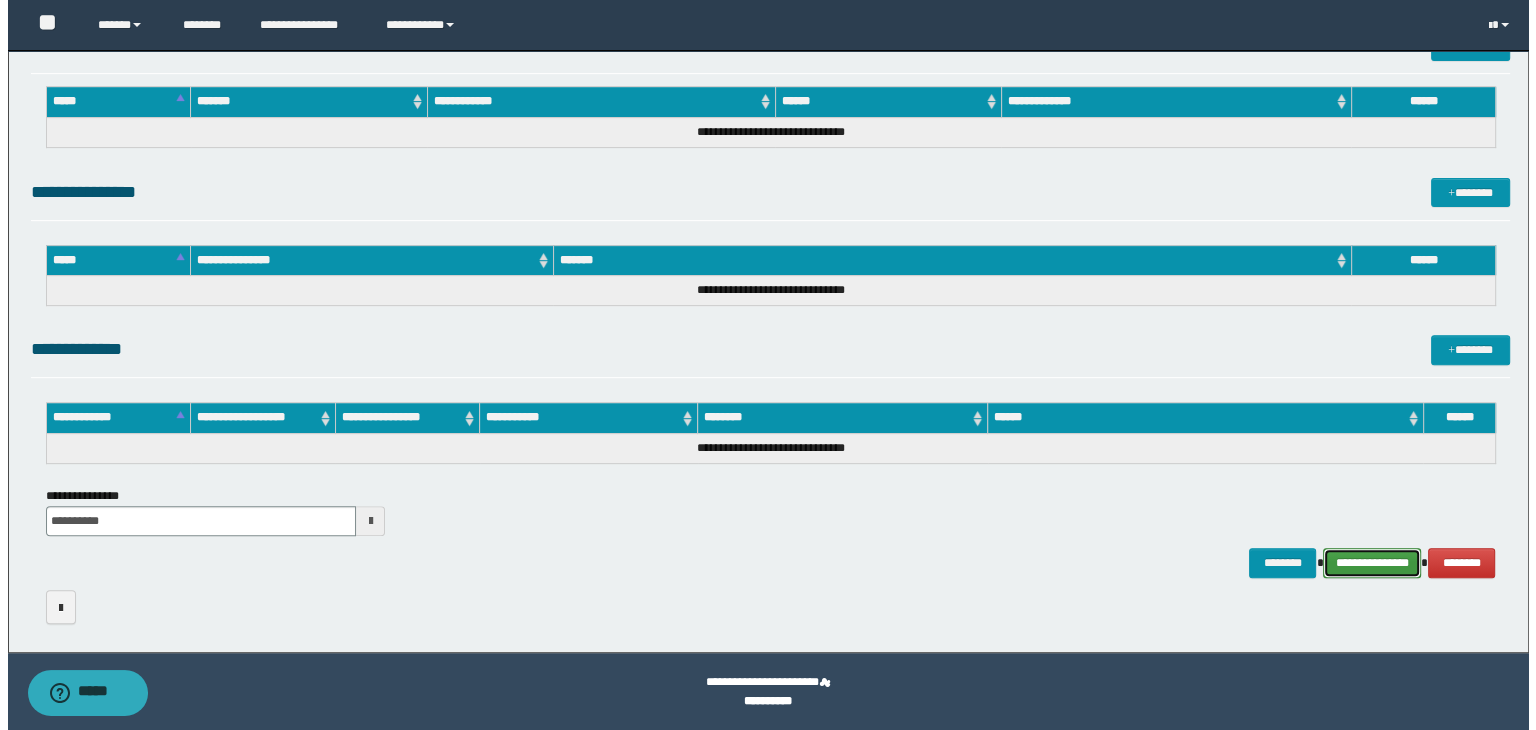 scroll, scrollTop: 894, scrollLeft: 0, axis: vertical 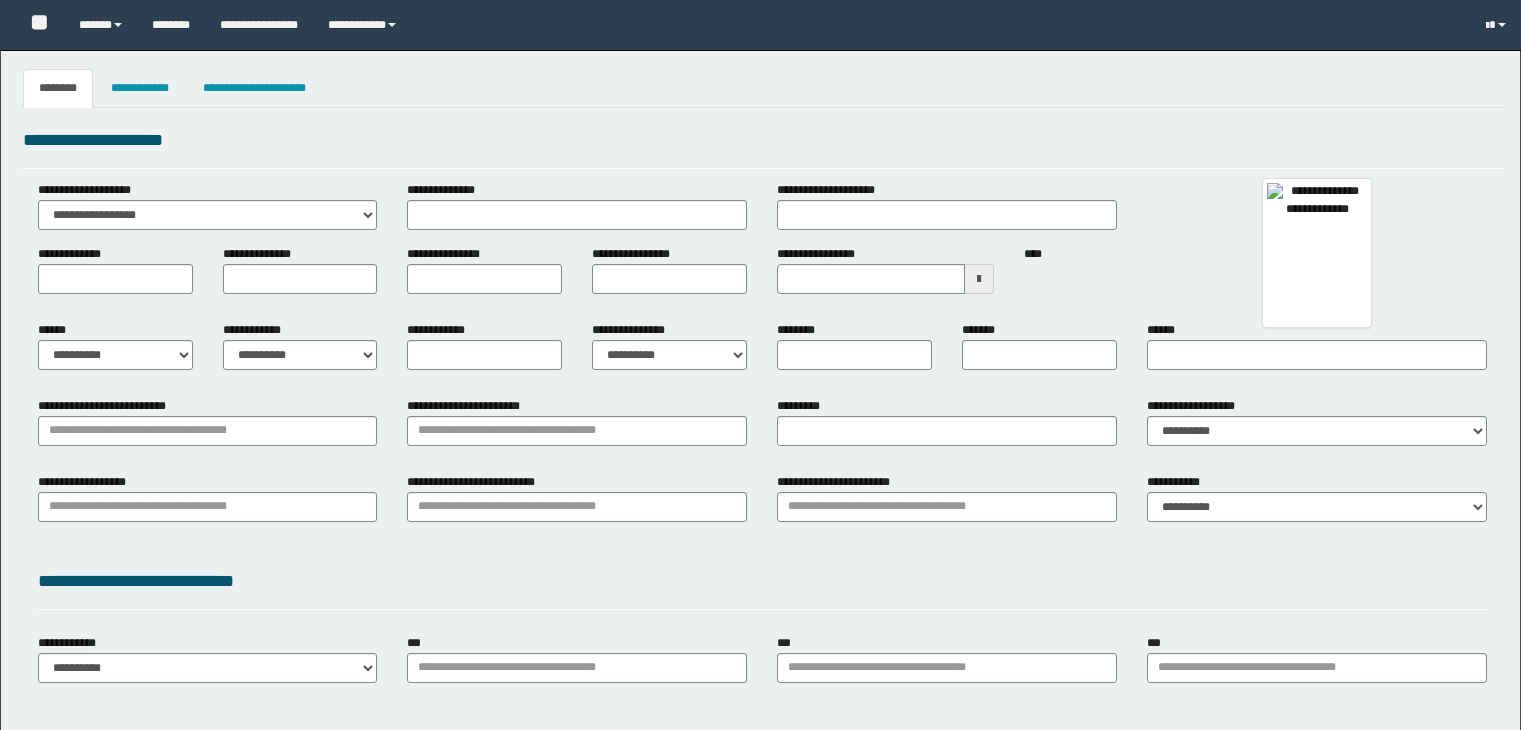 type 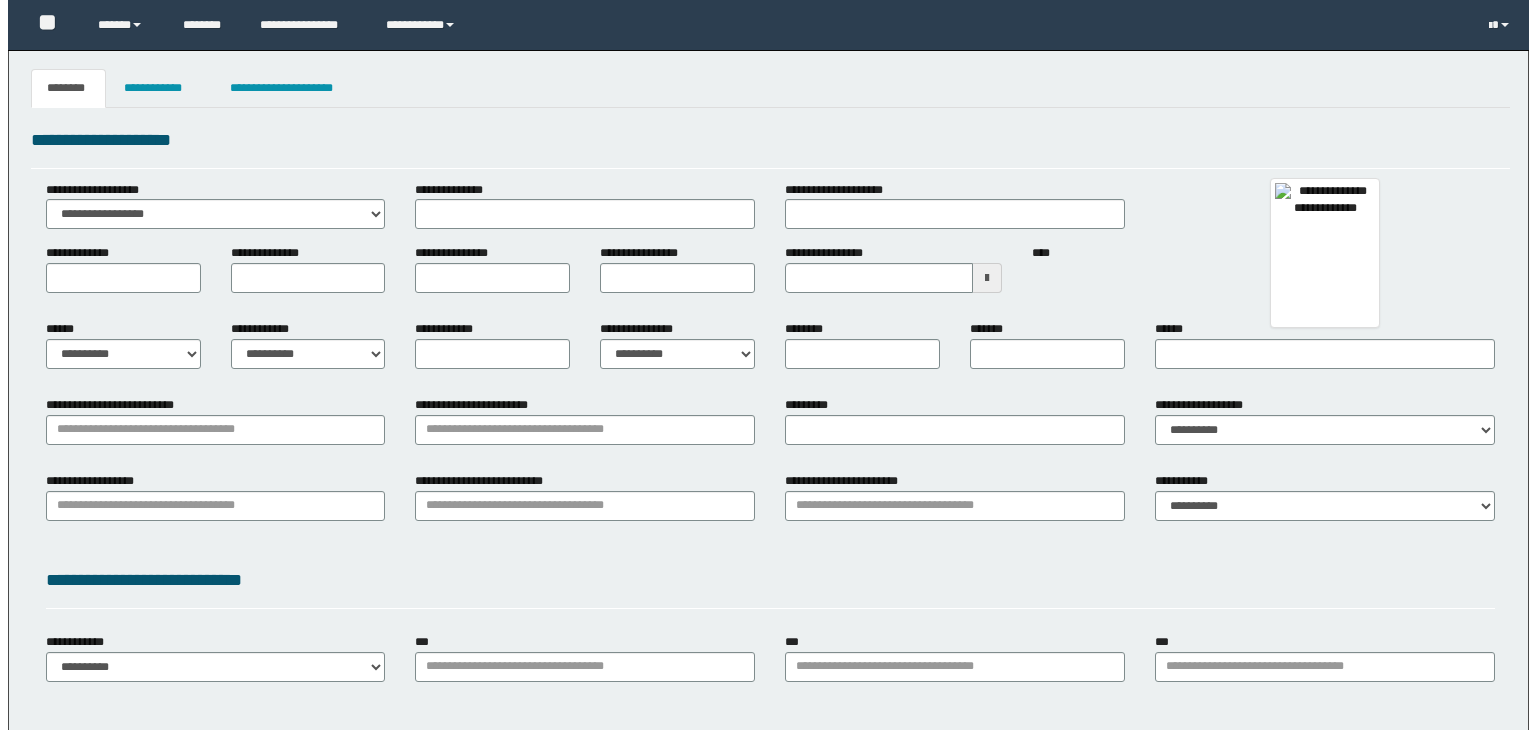 scroll, scrollTop: 0, scrollLeft: 0, axis: both 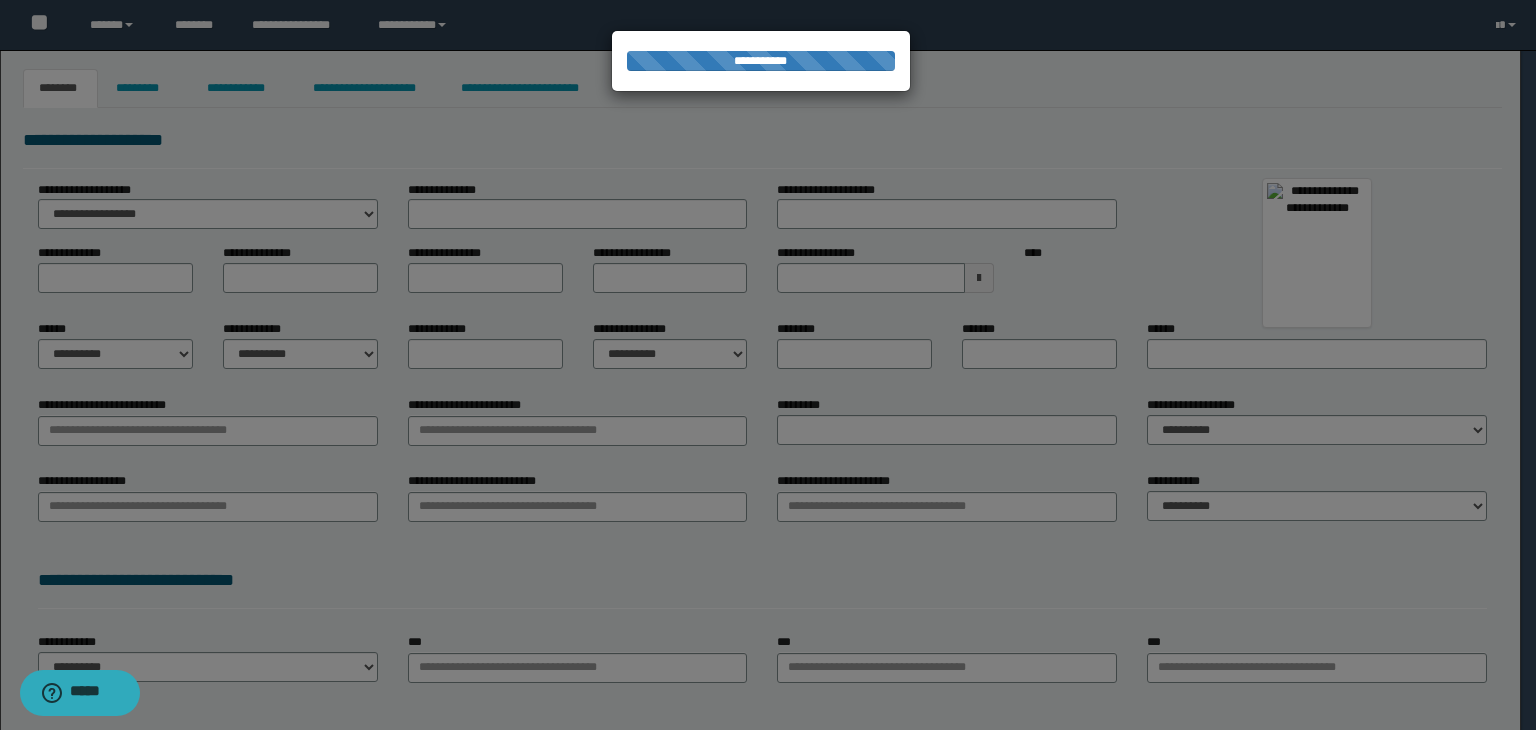 type on "**********" 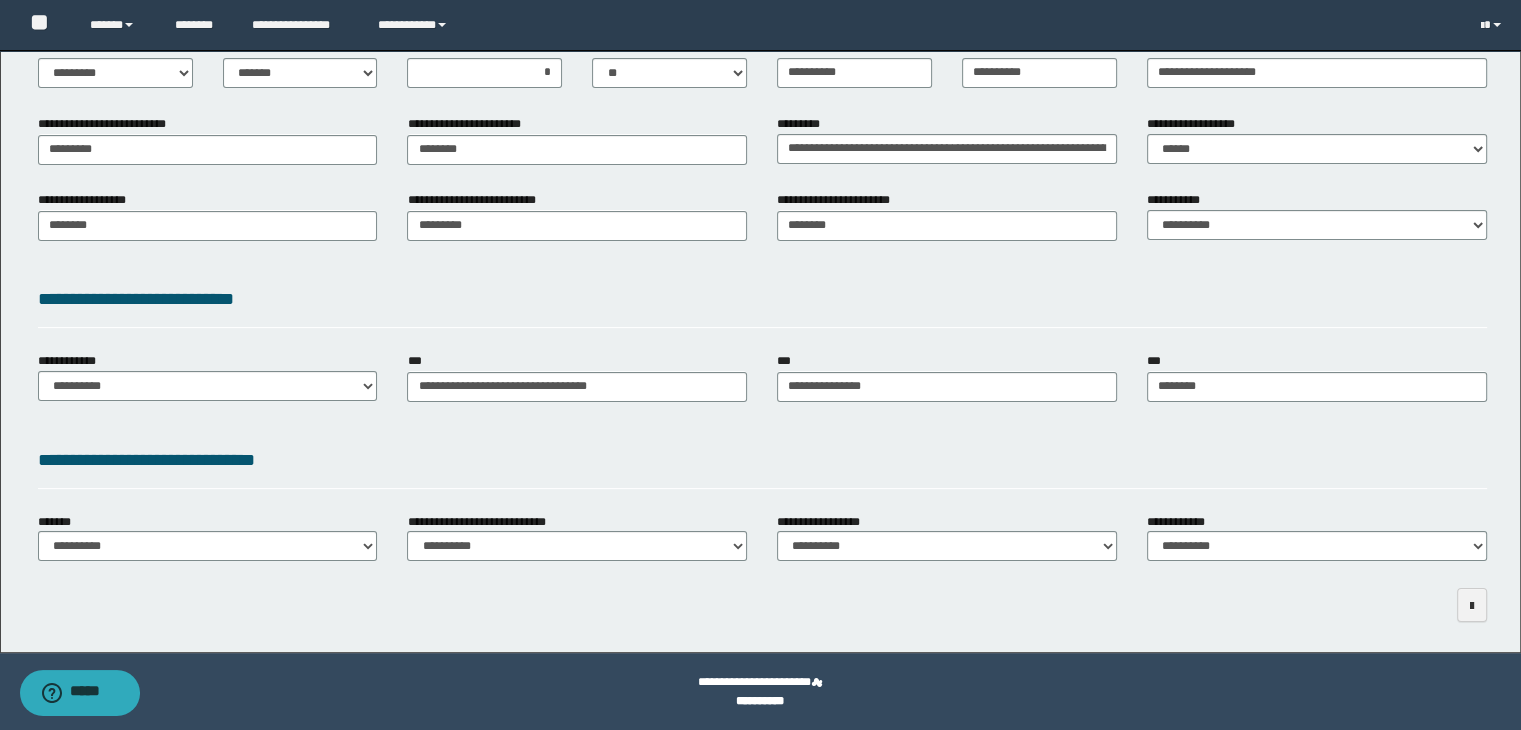 scroll, scrollTop: 0, scrollLeft: 0, axis: both 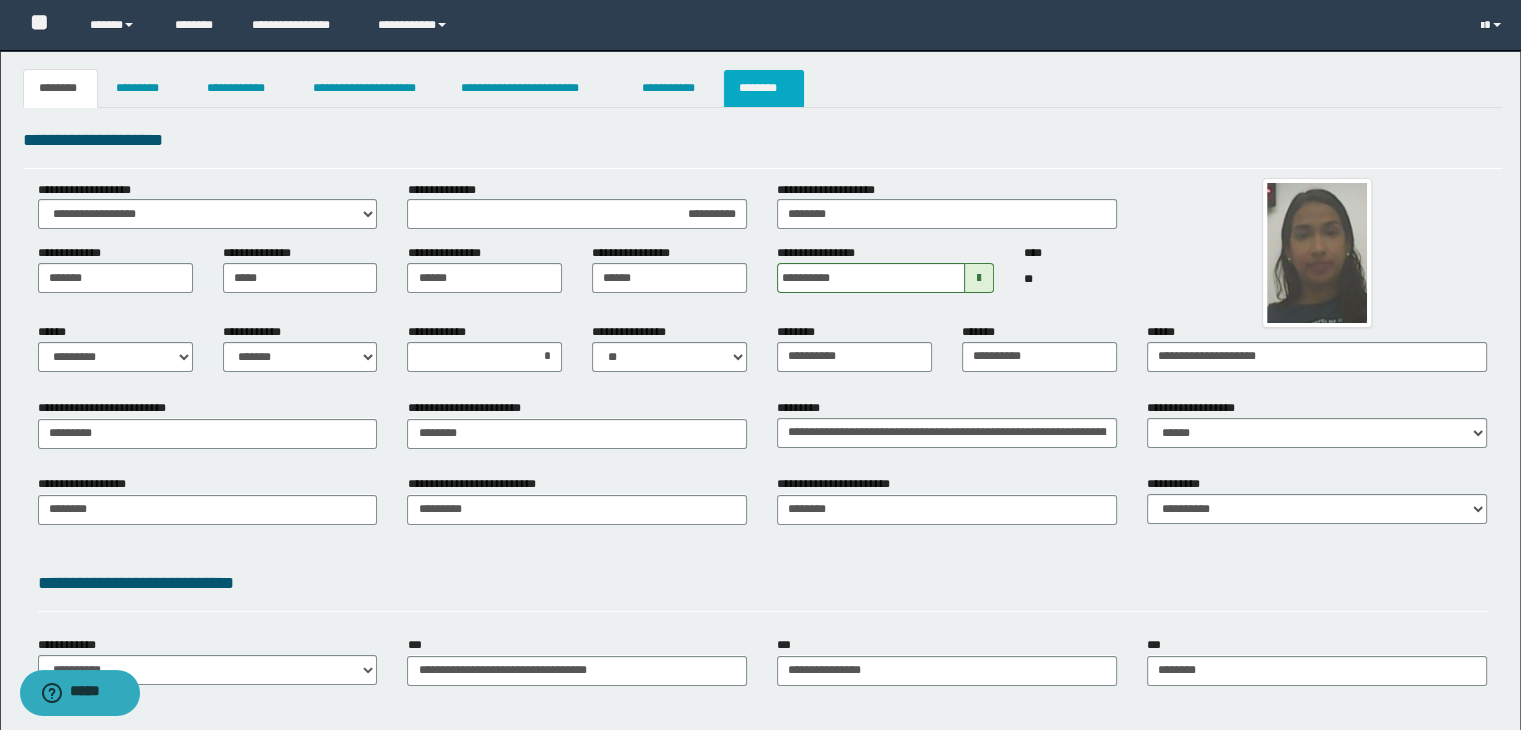 click on "********" at bounding box center (764, 88) 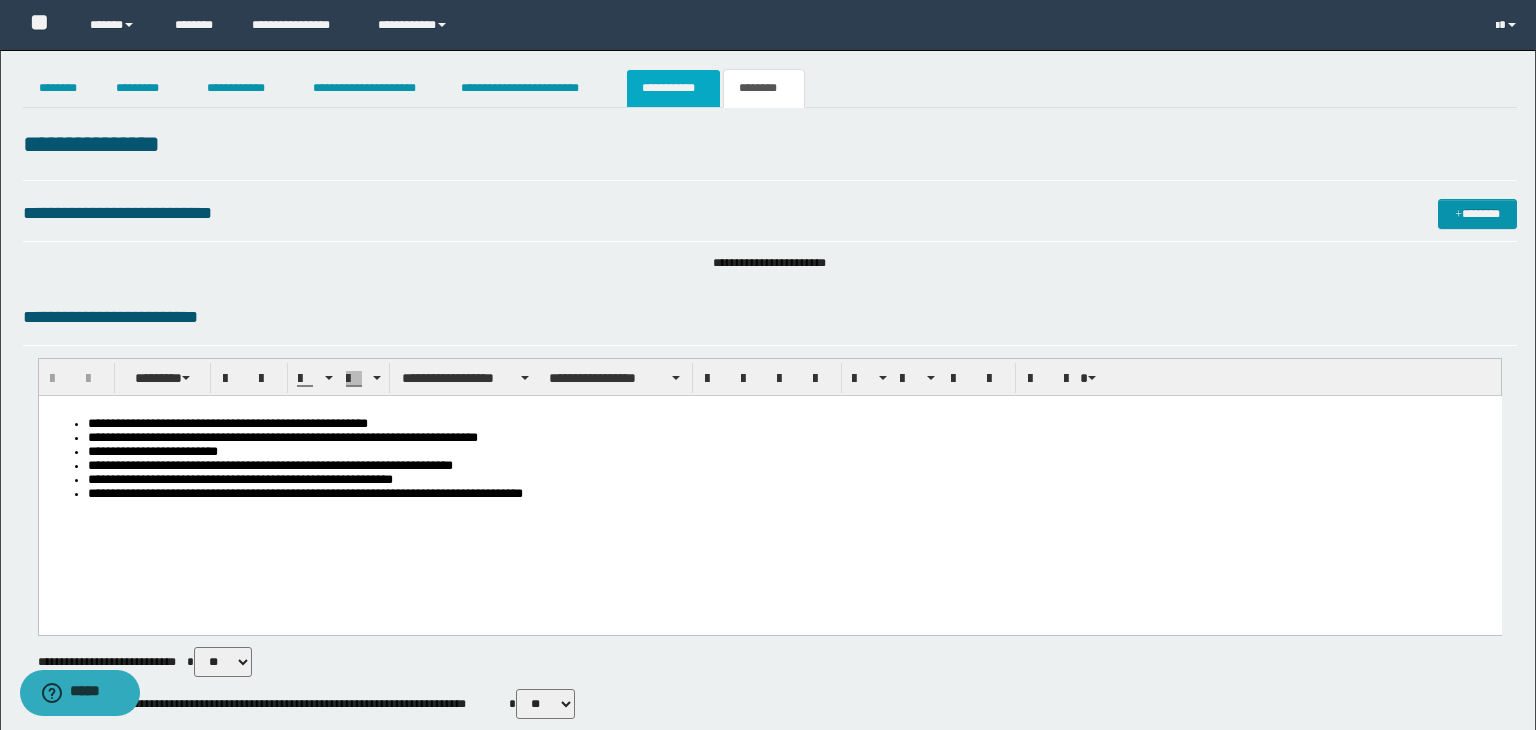 scroll, scrollTop: 0, scrollLeft: 0, axis: both 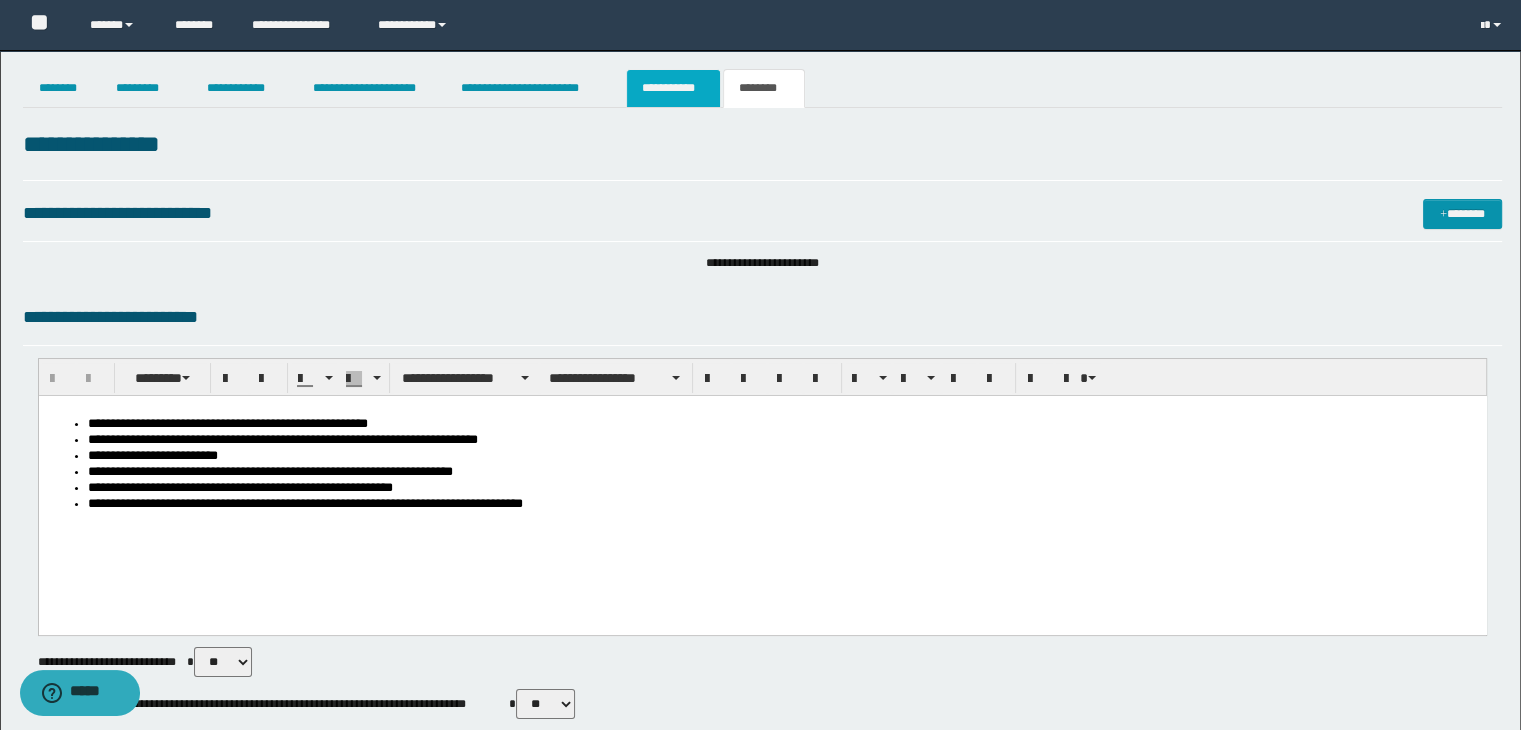 click on "**********" at bounding box center [673, 88] 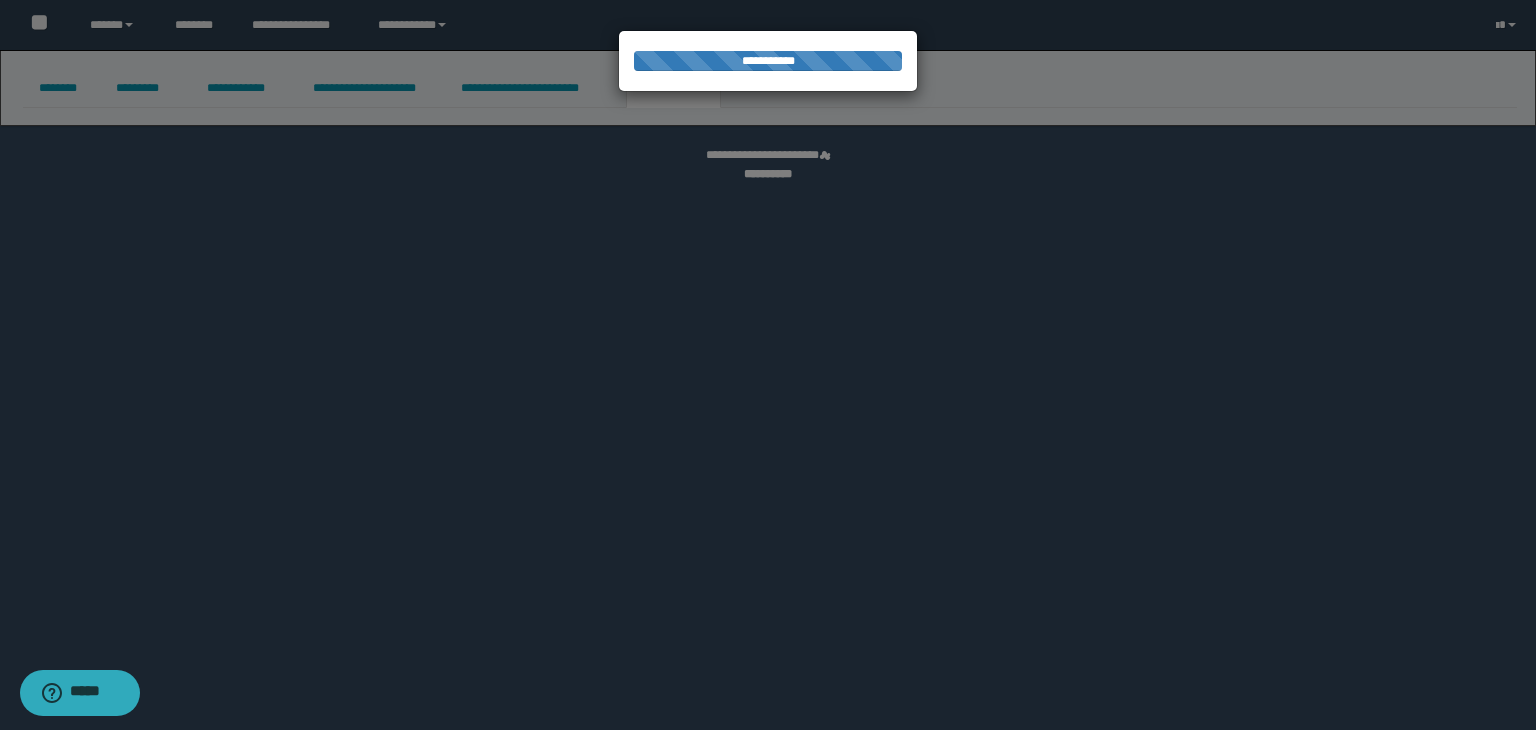 select on "****" 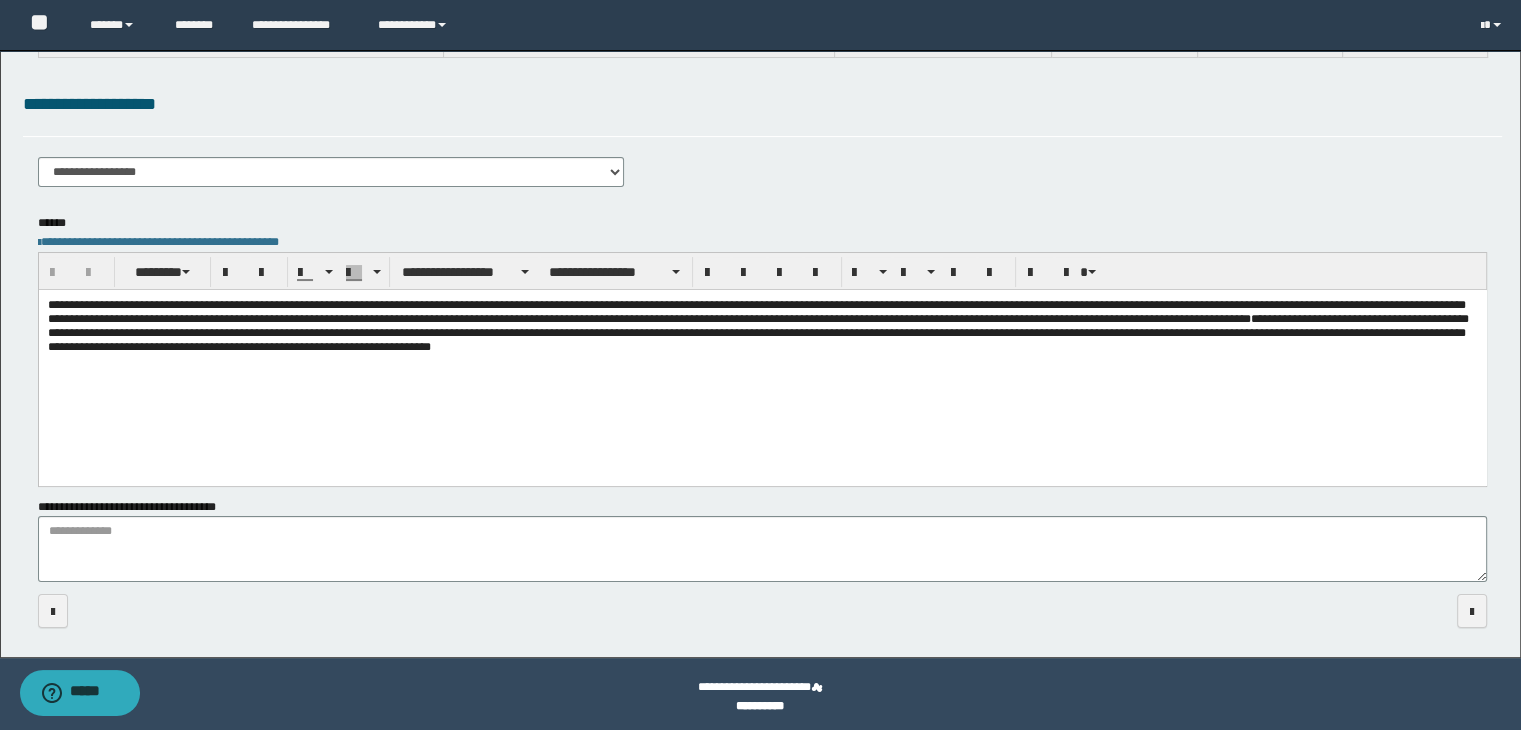 scroll, scrollTop: 0, scrollLeft: 0, axis: both 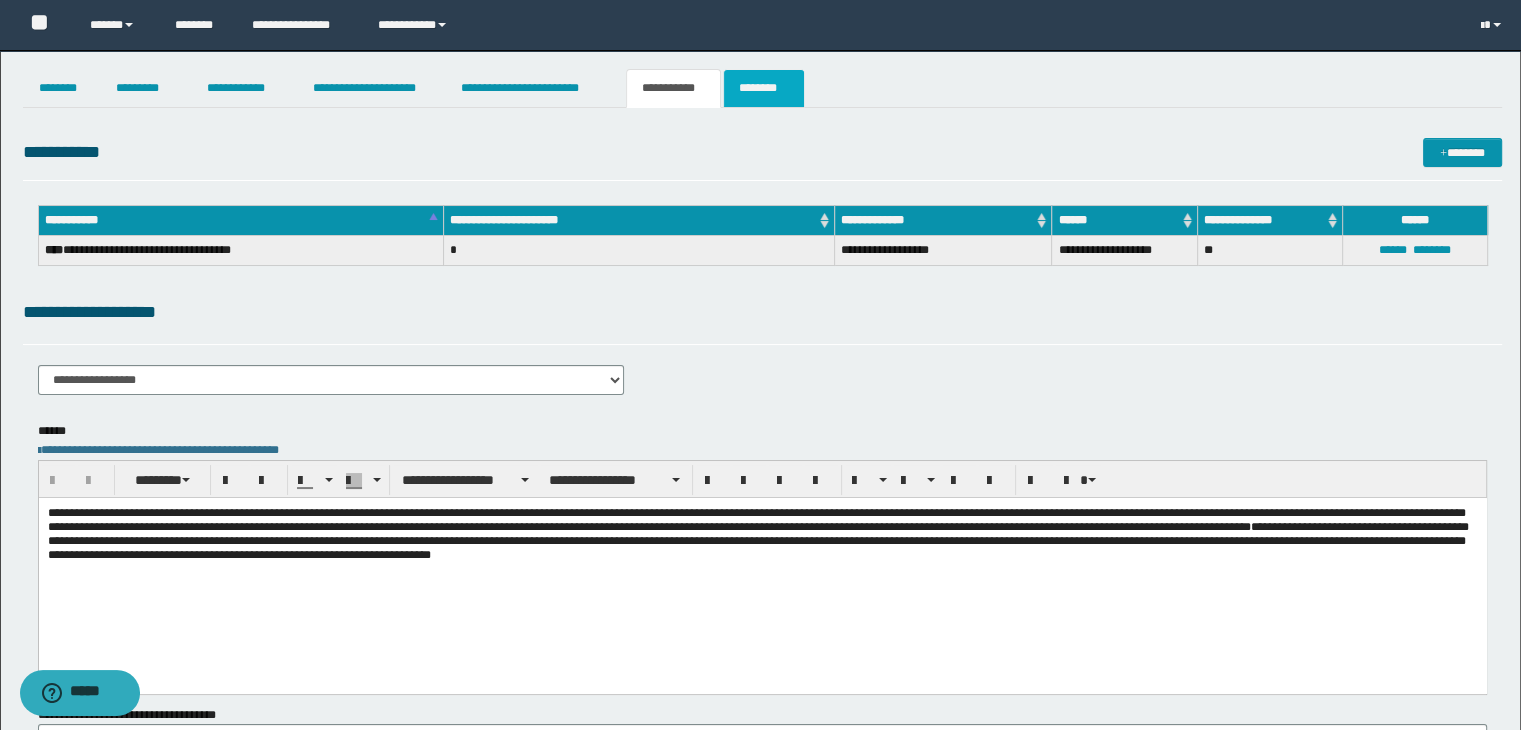 click on "********" at bounding box center (764, 88) 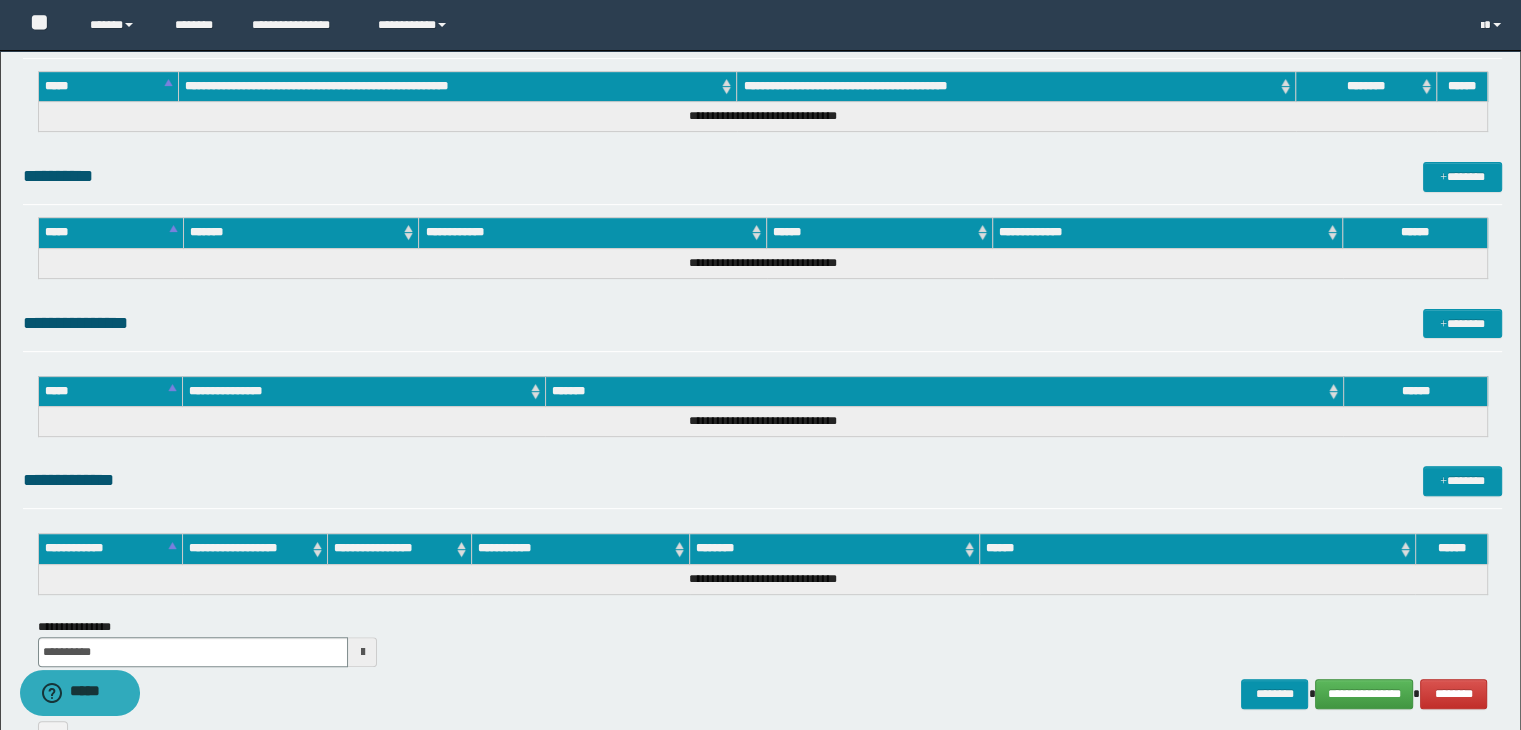 scroll, scrollTop: 740, scrollLeft: 0, axis: vertical 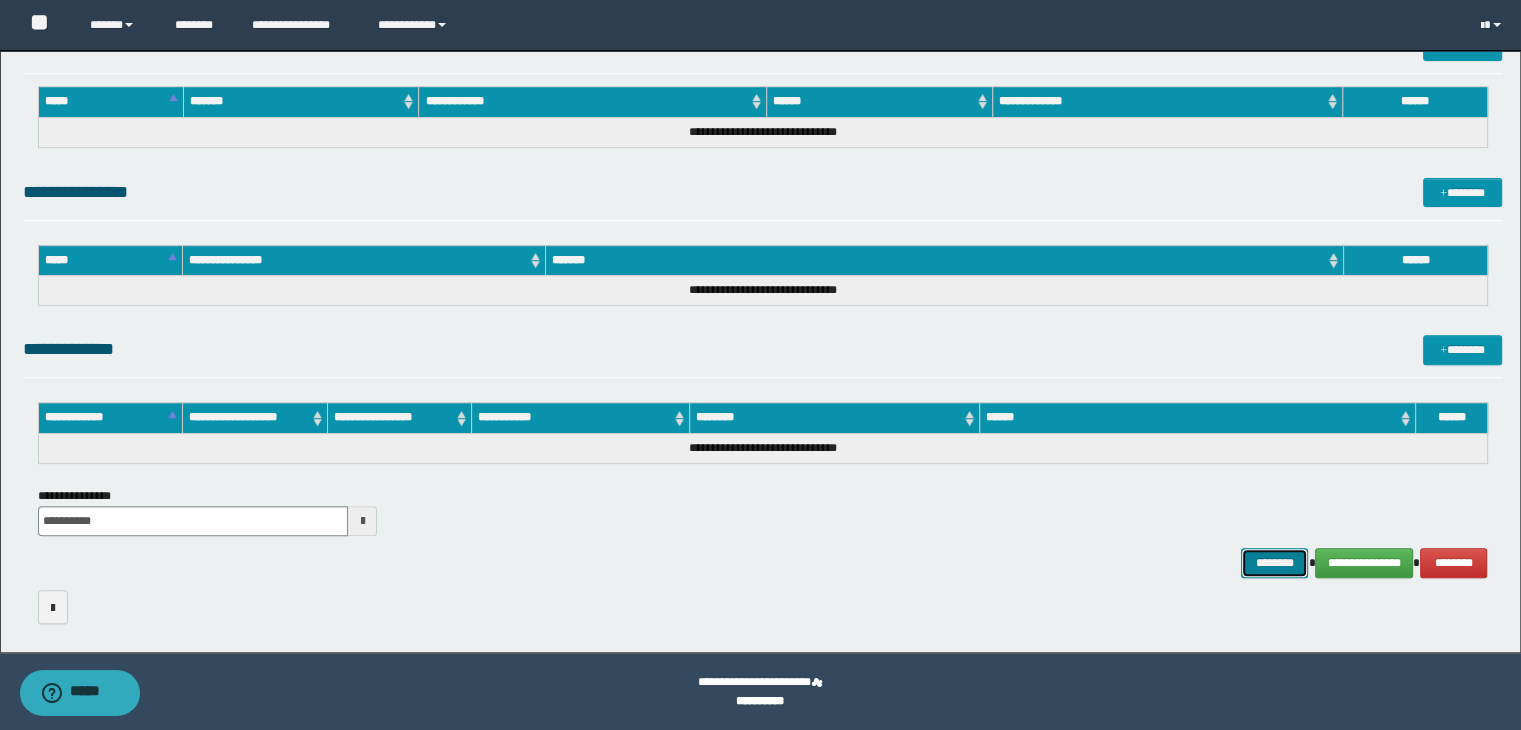 click on "********" at bounding box center (1274, 563) 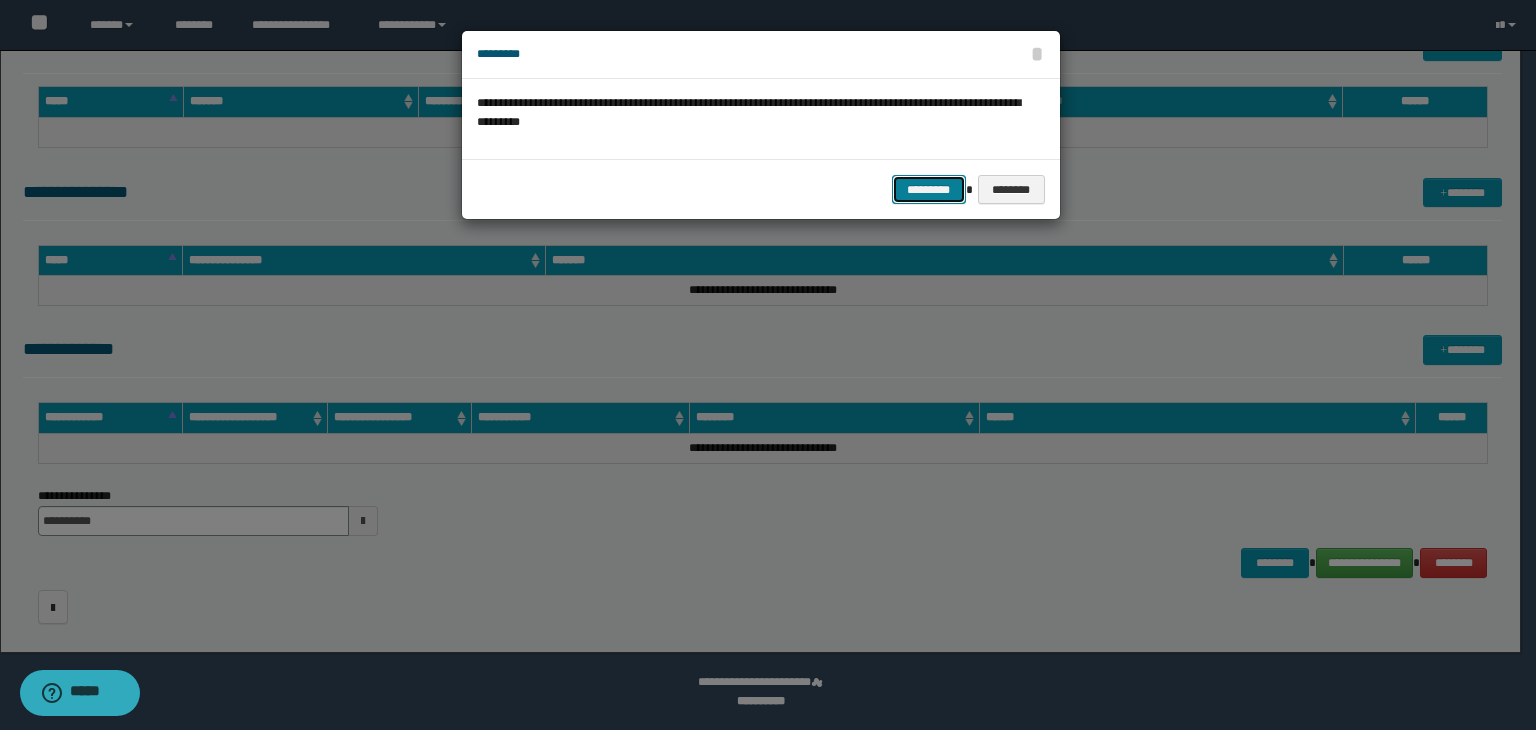 click on "*********" at bounding box center (929, 190) 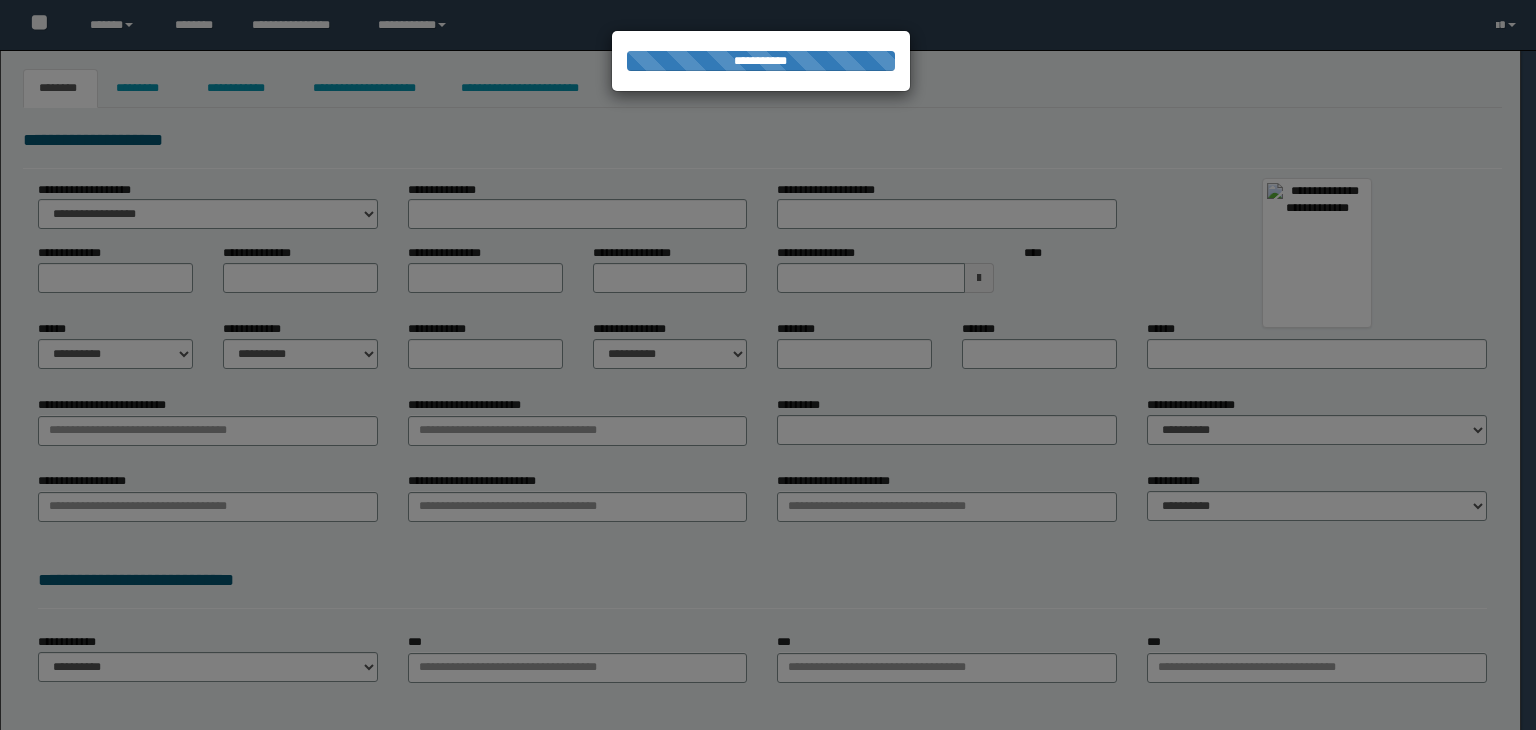 scroll, scrollTop: 0, scrollLeft: 0, axis: both 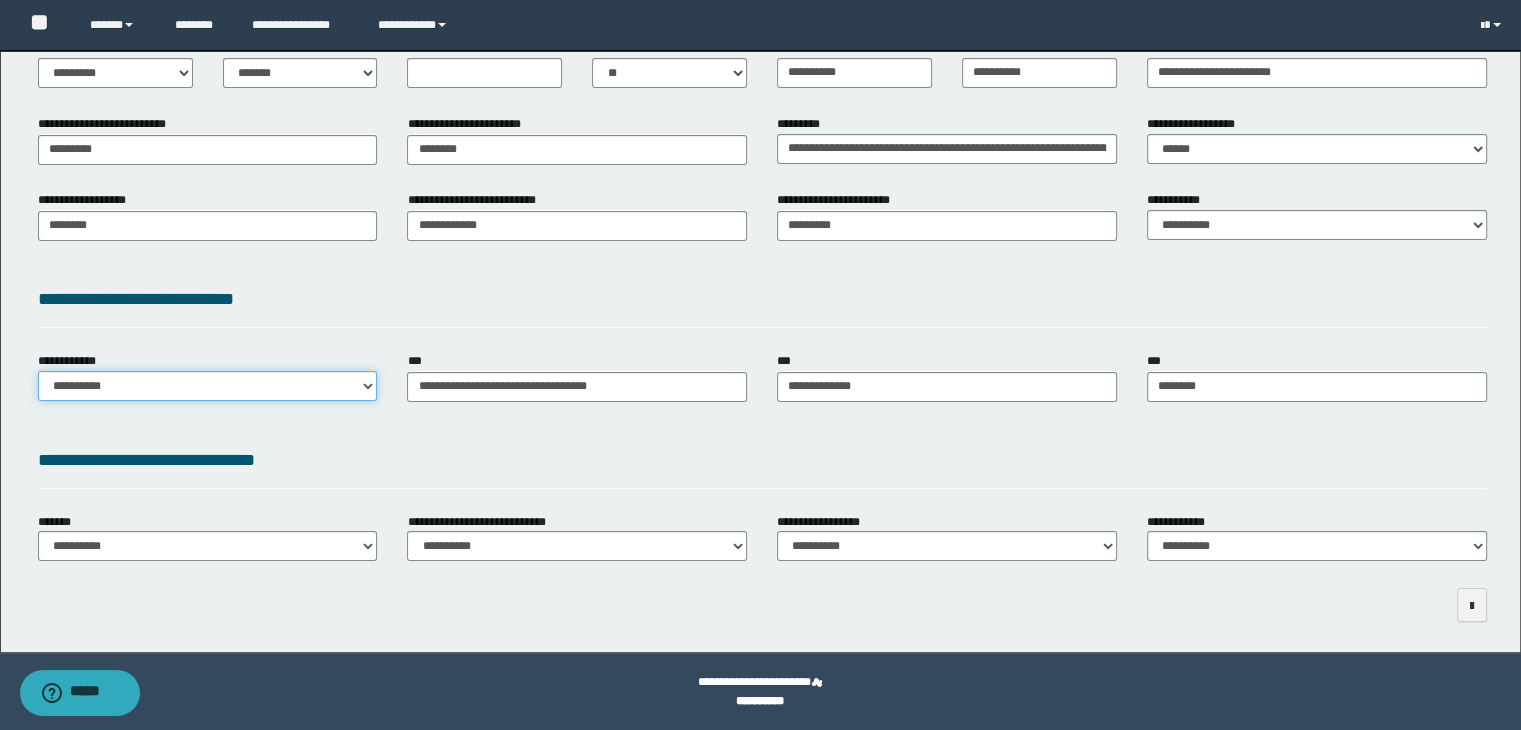 click on "**********" at bounding box center [208, 386] 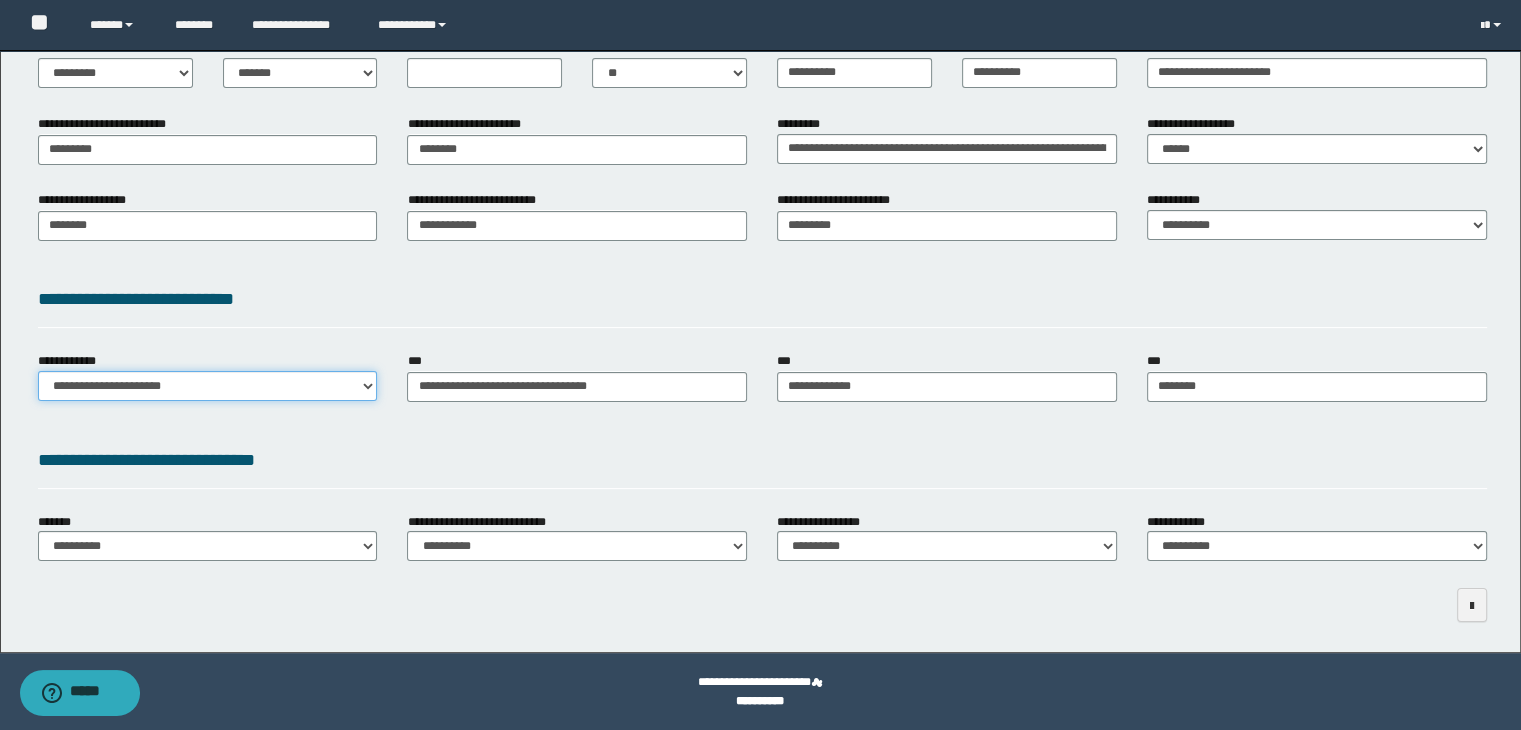 click on "**********" at bounding box center (208, 386) 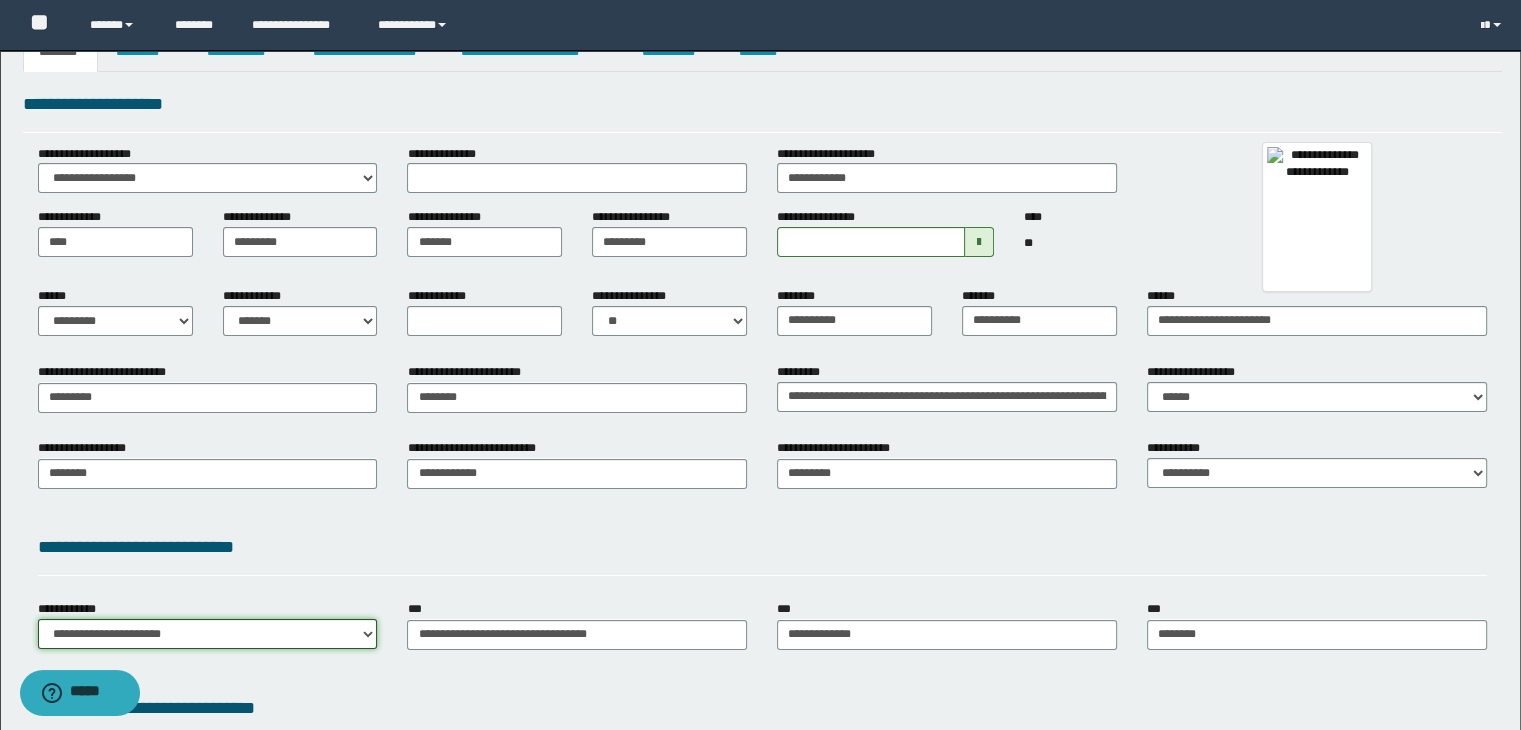 scroll, scrollTop: 0, scrollLeft: 0, axis: both 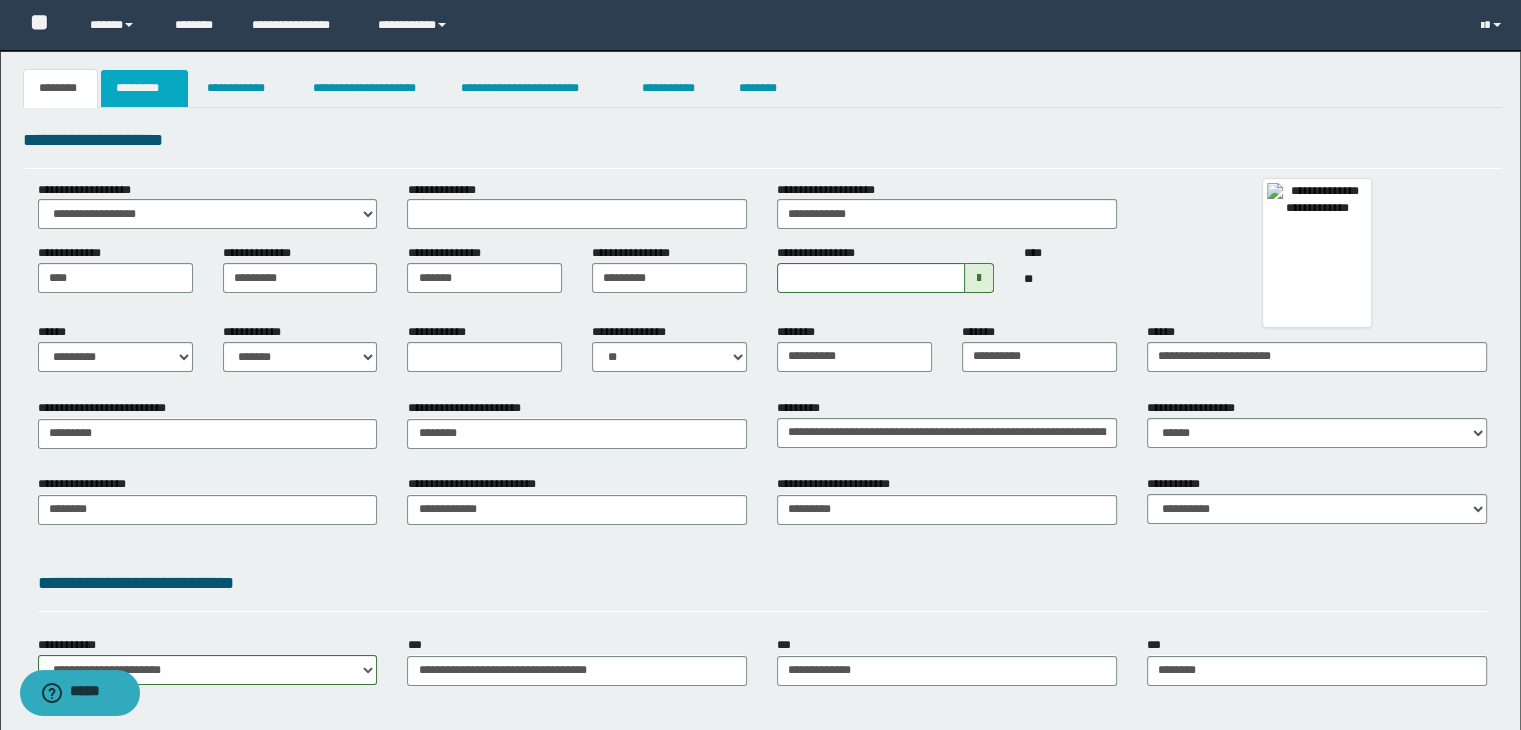 click on "*********" at bounding box center [144, 88] 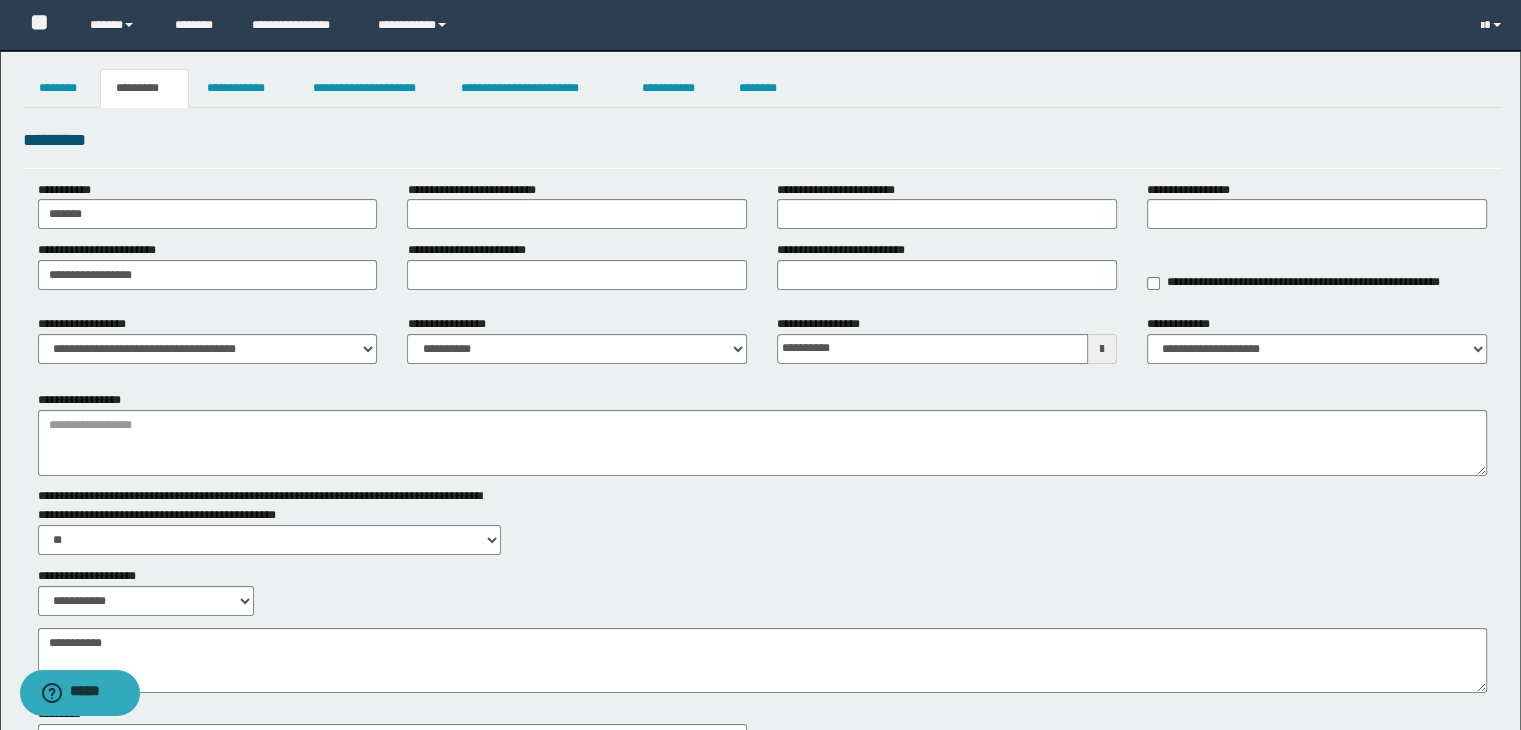 scroll, scrollTop: 178, scrollLeft: 0, axis: vertical 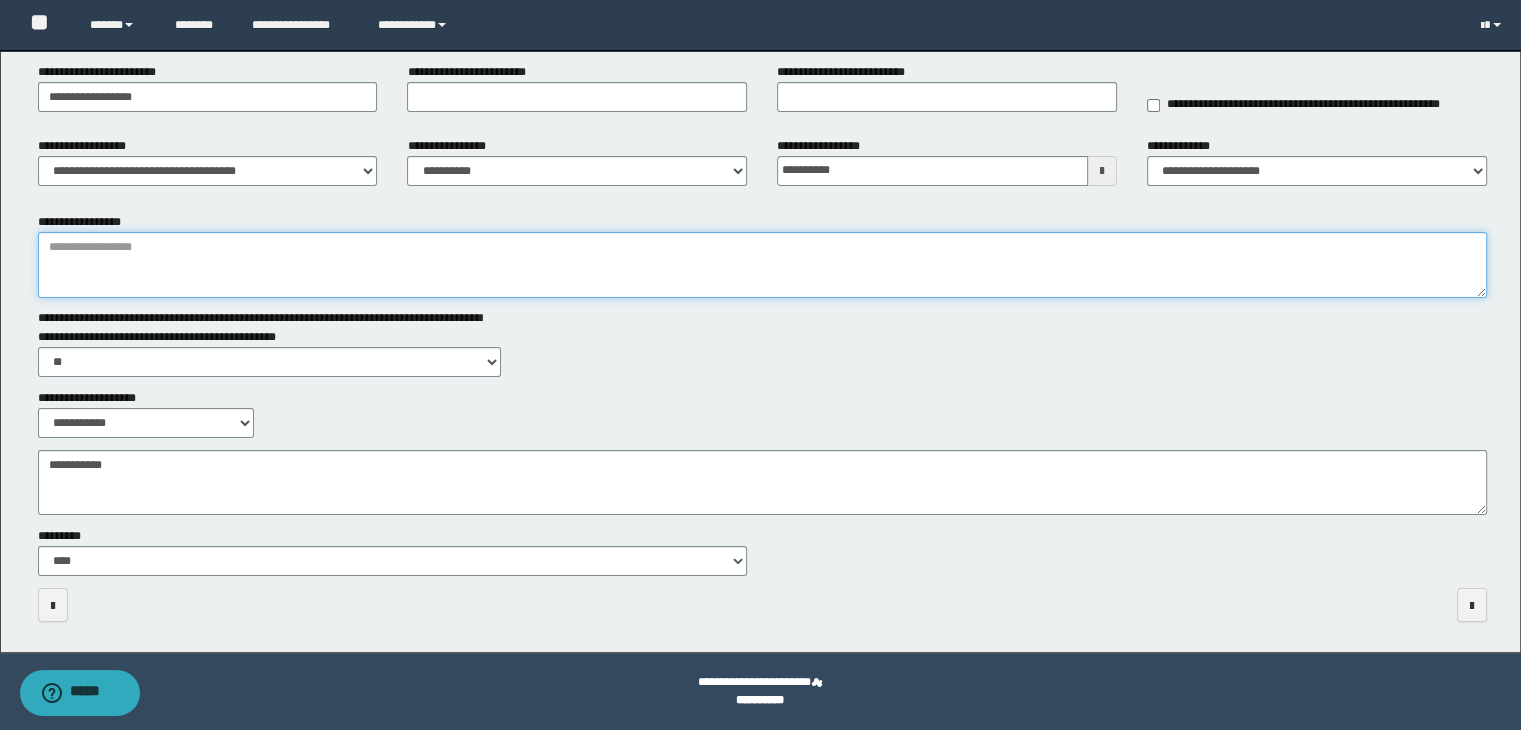 click on "**********" at bounding box center (763, 265) 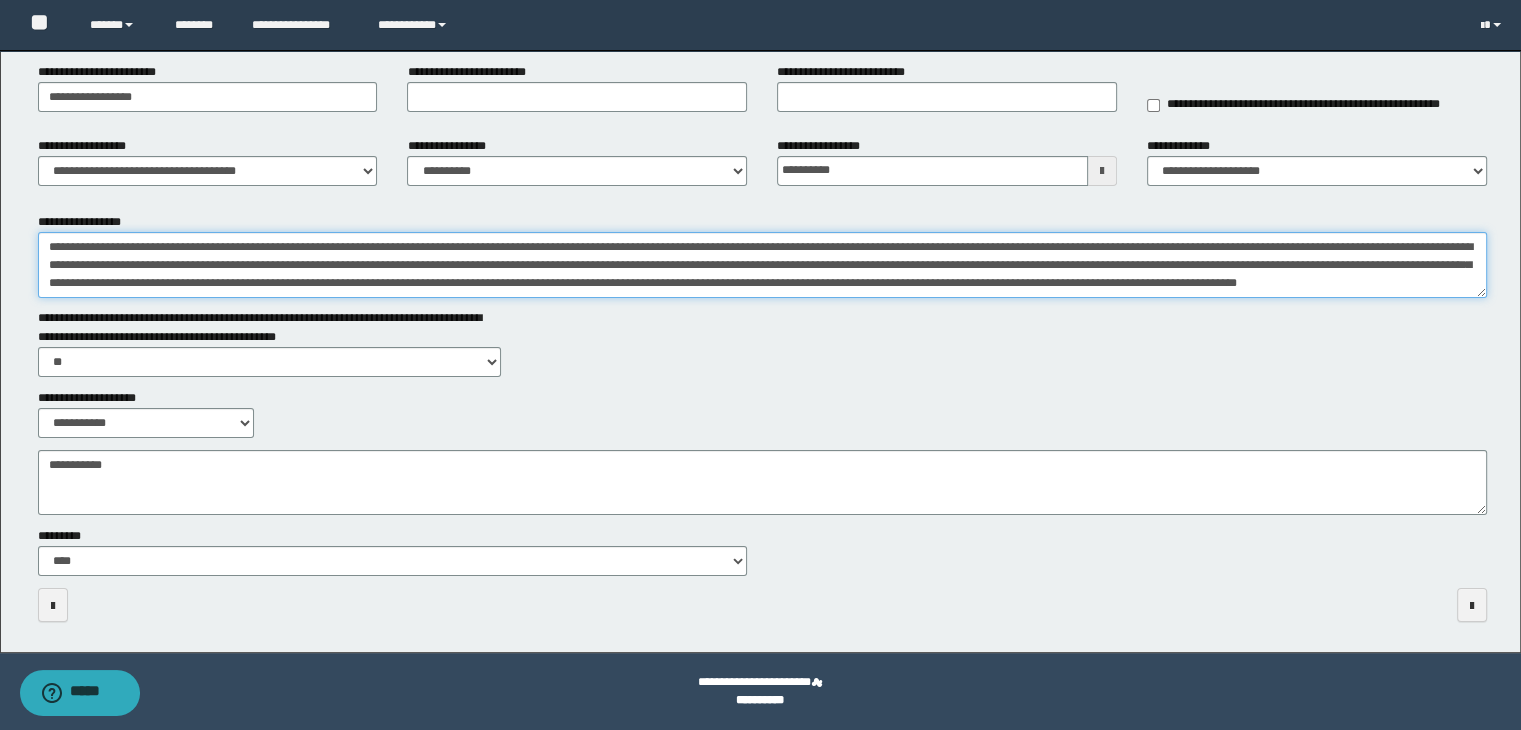 scroll, scrollTop: 12, scrollLeft: 0, axis: vertical 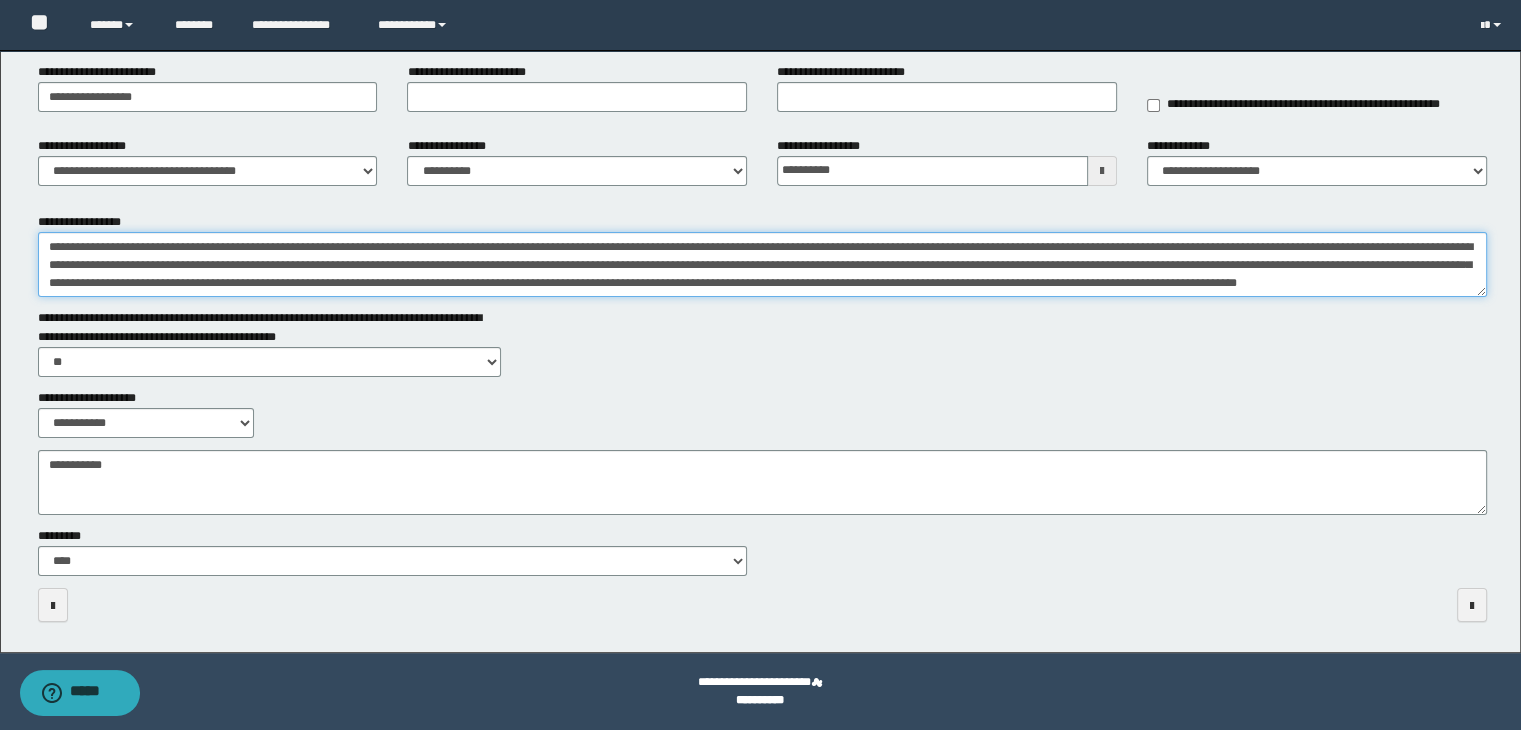 type on "**********" 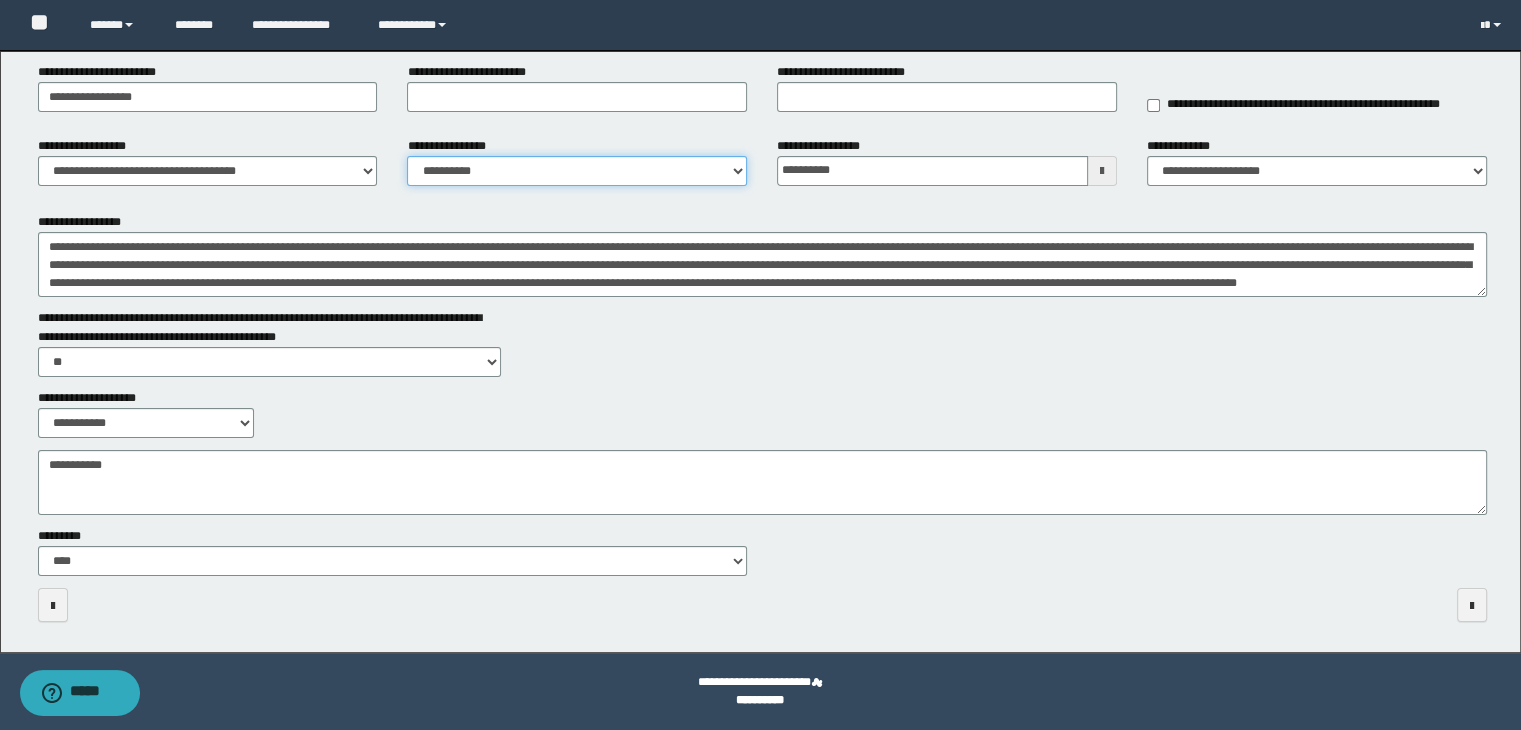 click on "**********" at bounding box center (577, 171) 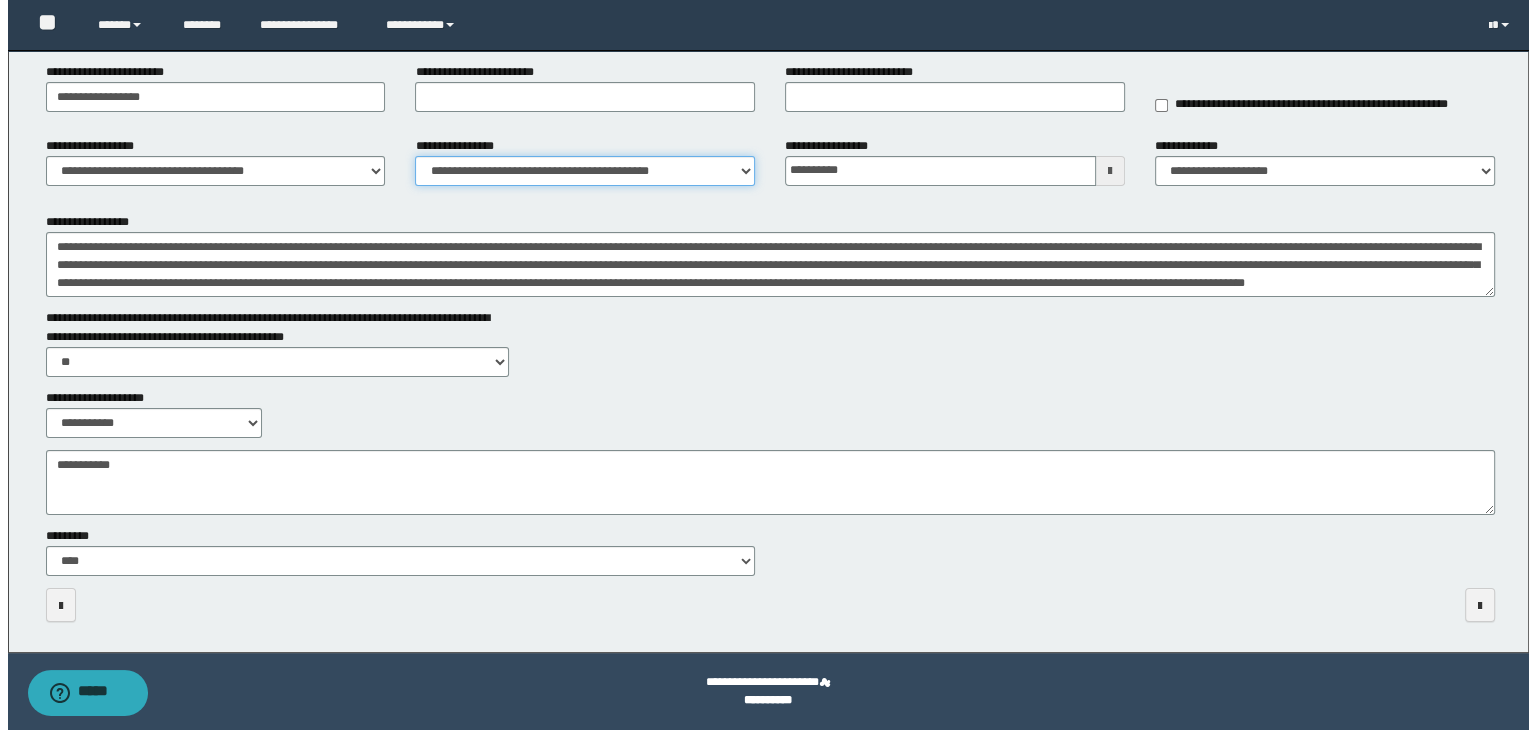 scroll, scrollTop: 0, scrollLeft: 0, axis: both 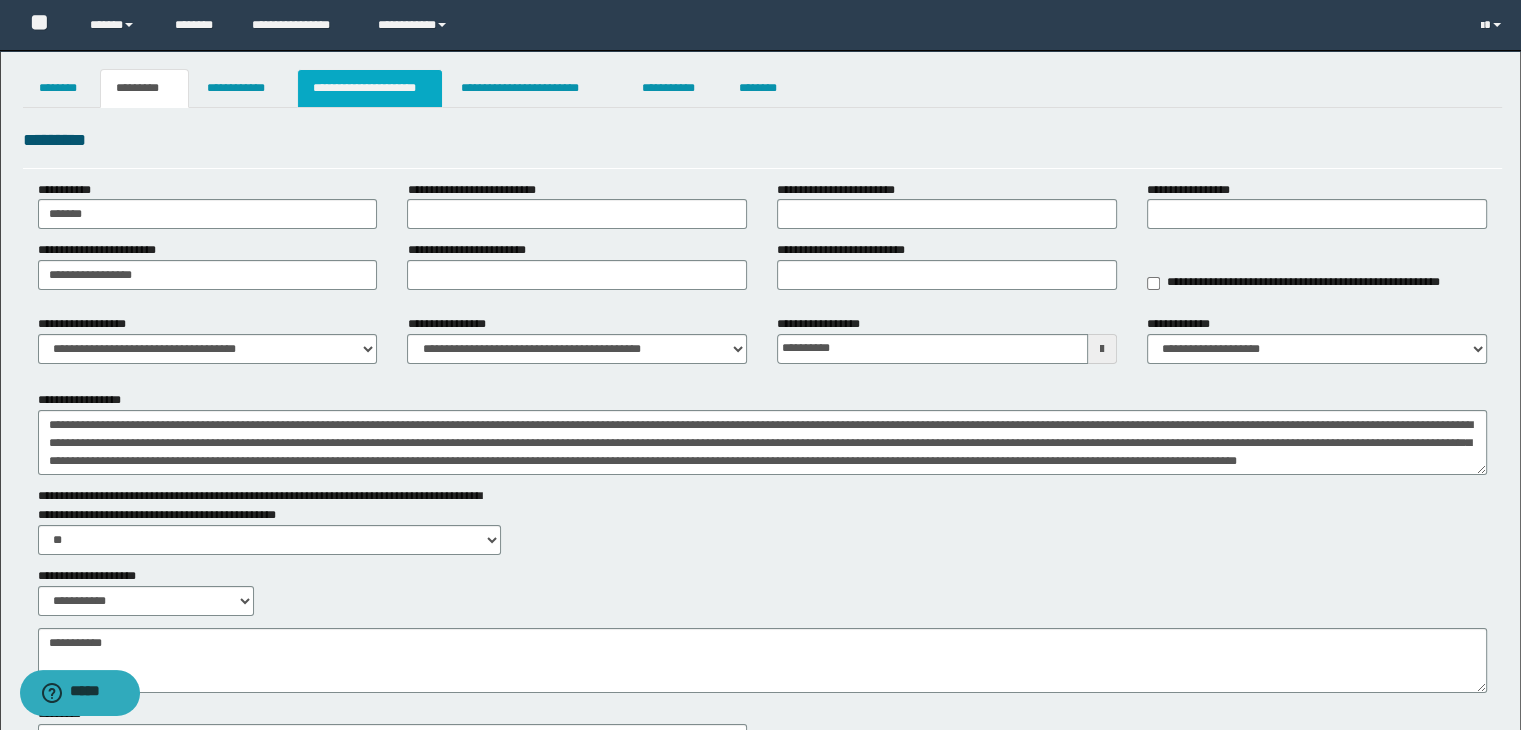 click on "**********" at bounding box center (370, 88) 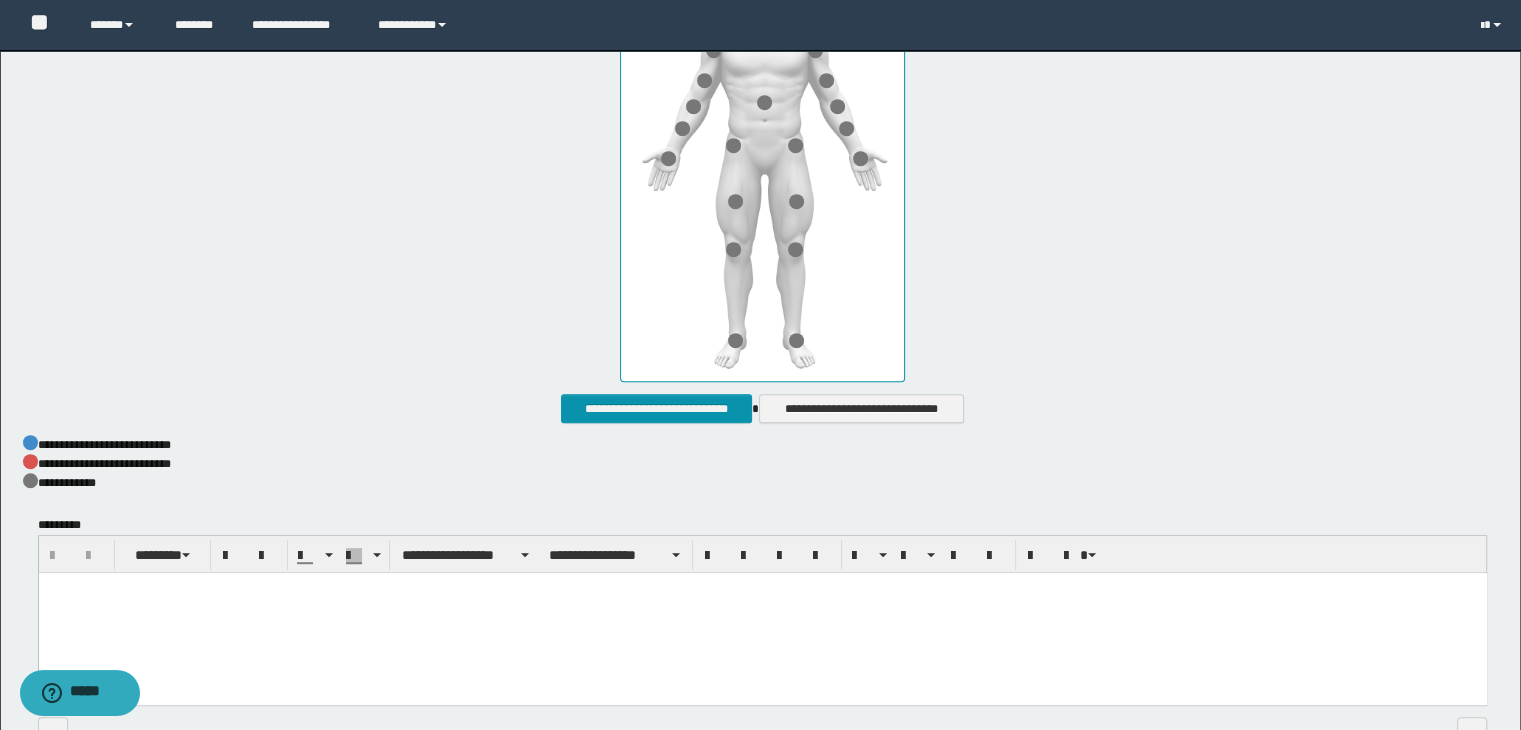 scroll, scrollTop: 900, scrollLeft: 0, axis: vertical 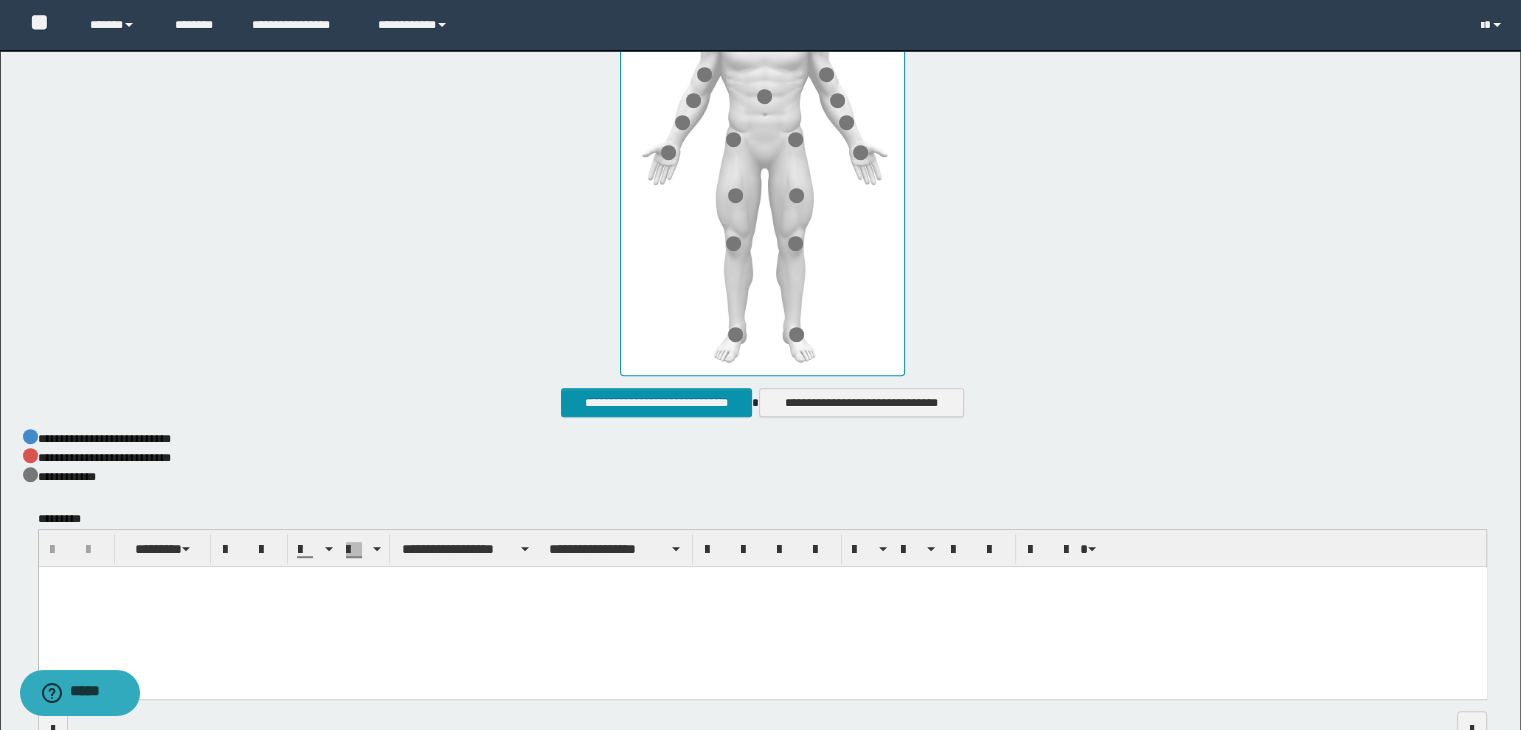 click at bounding box center (762, 607) 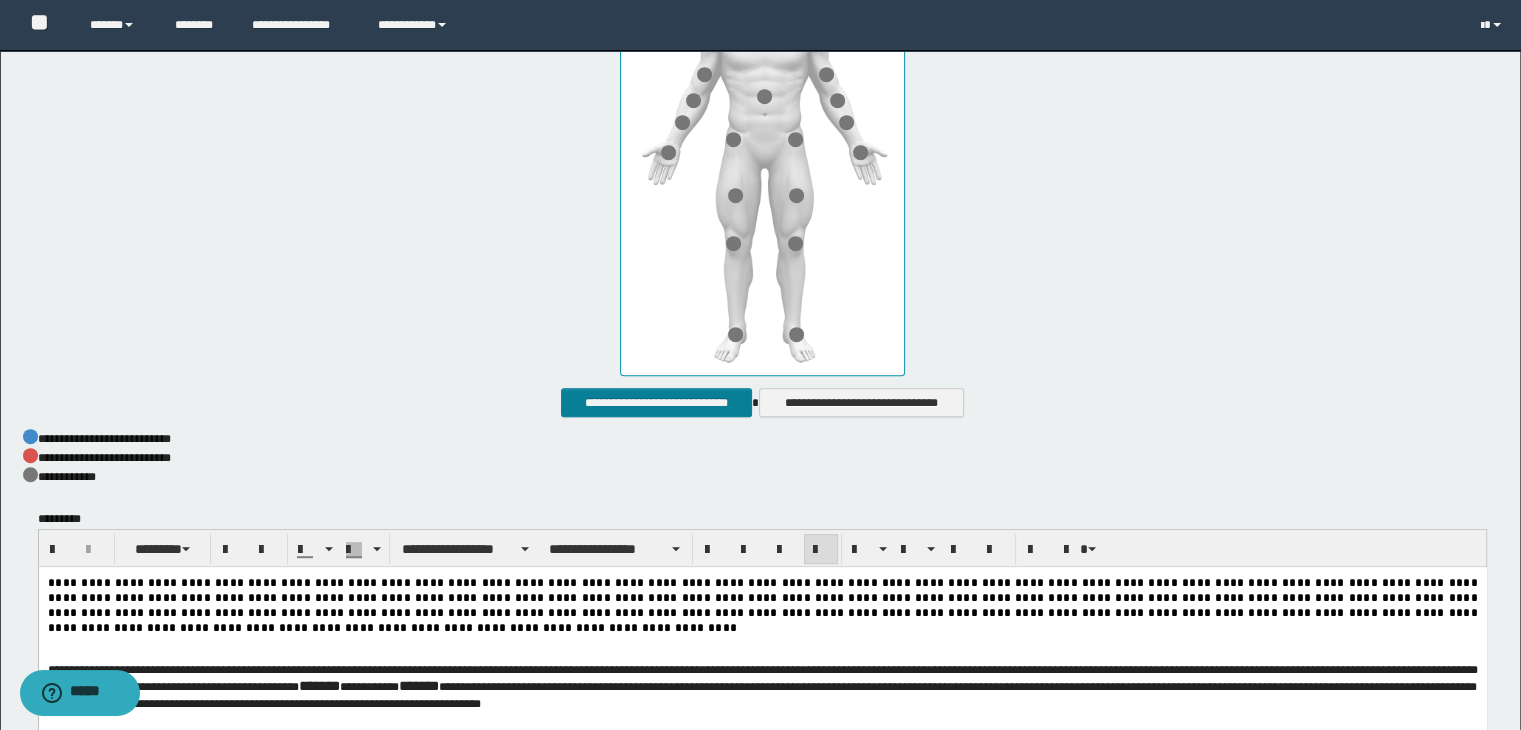 click on "**********" at bounding box center (656, 403) 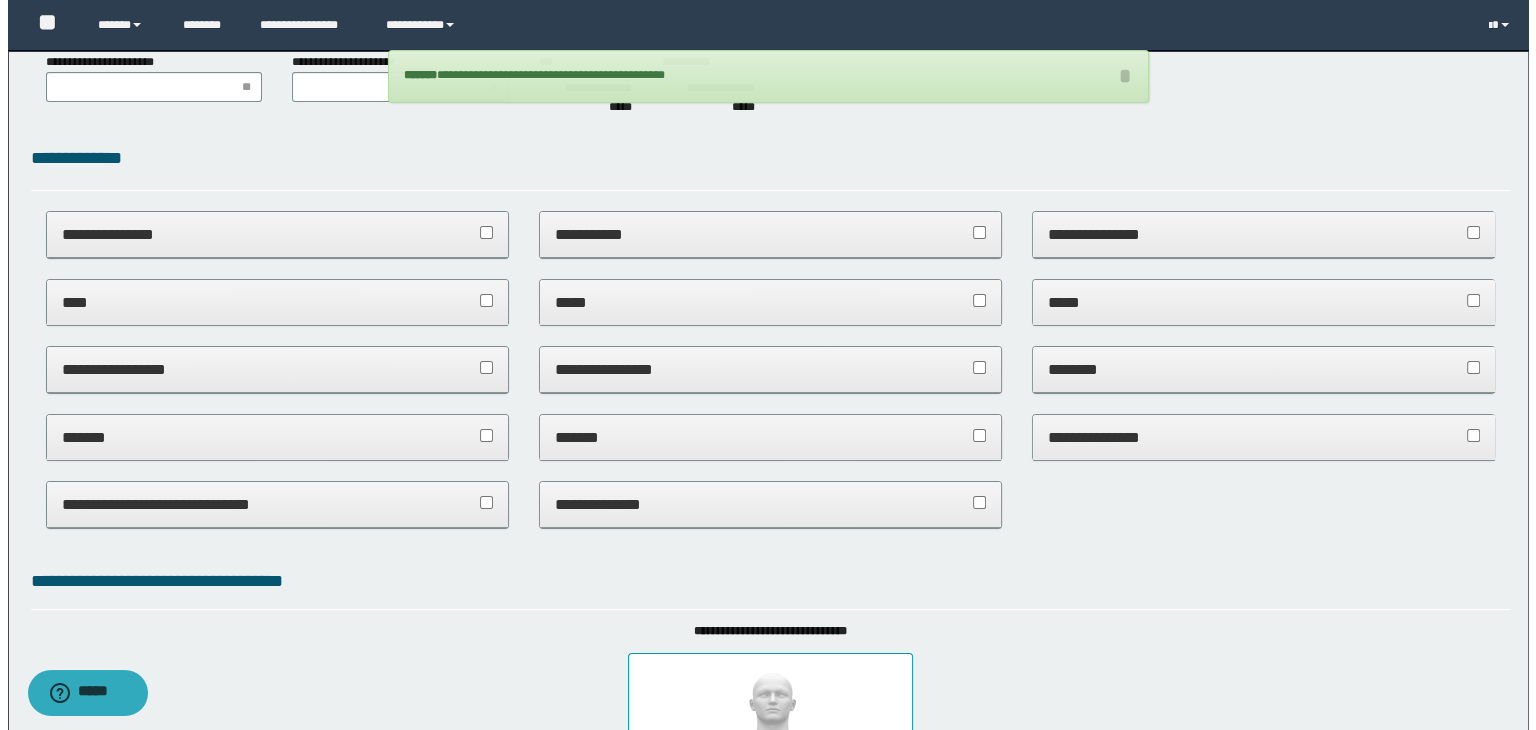 scroll, scrollTop: 0, scrollLeft: 0, axis: both 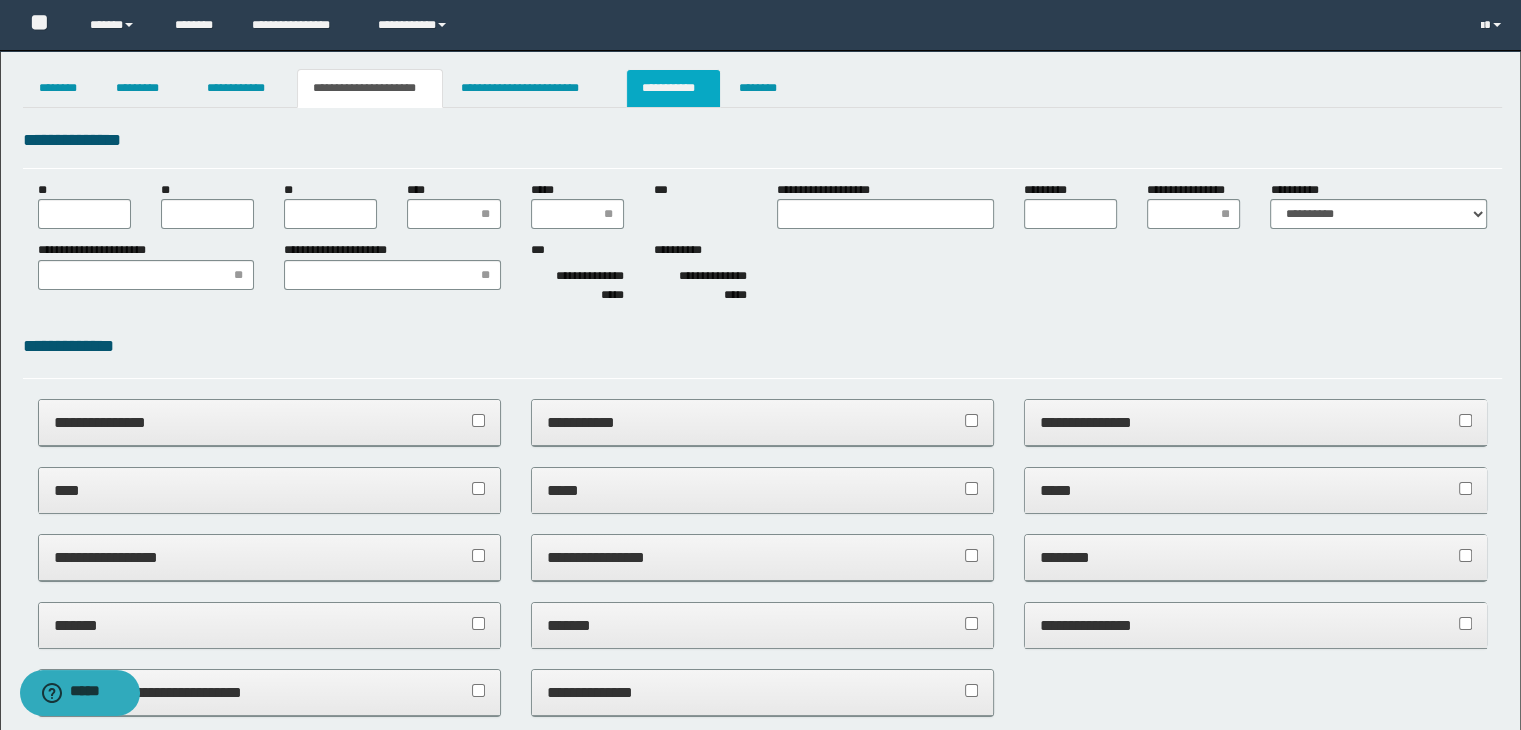 click on "**********" at bounding box center (673, 88) 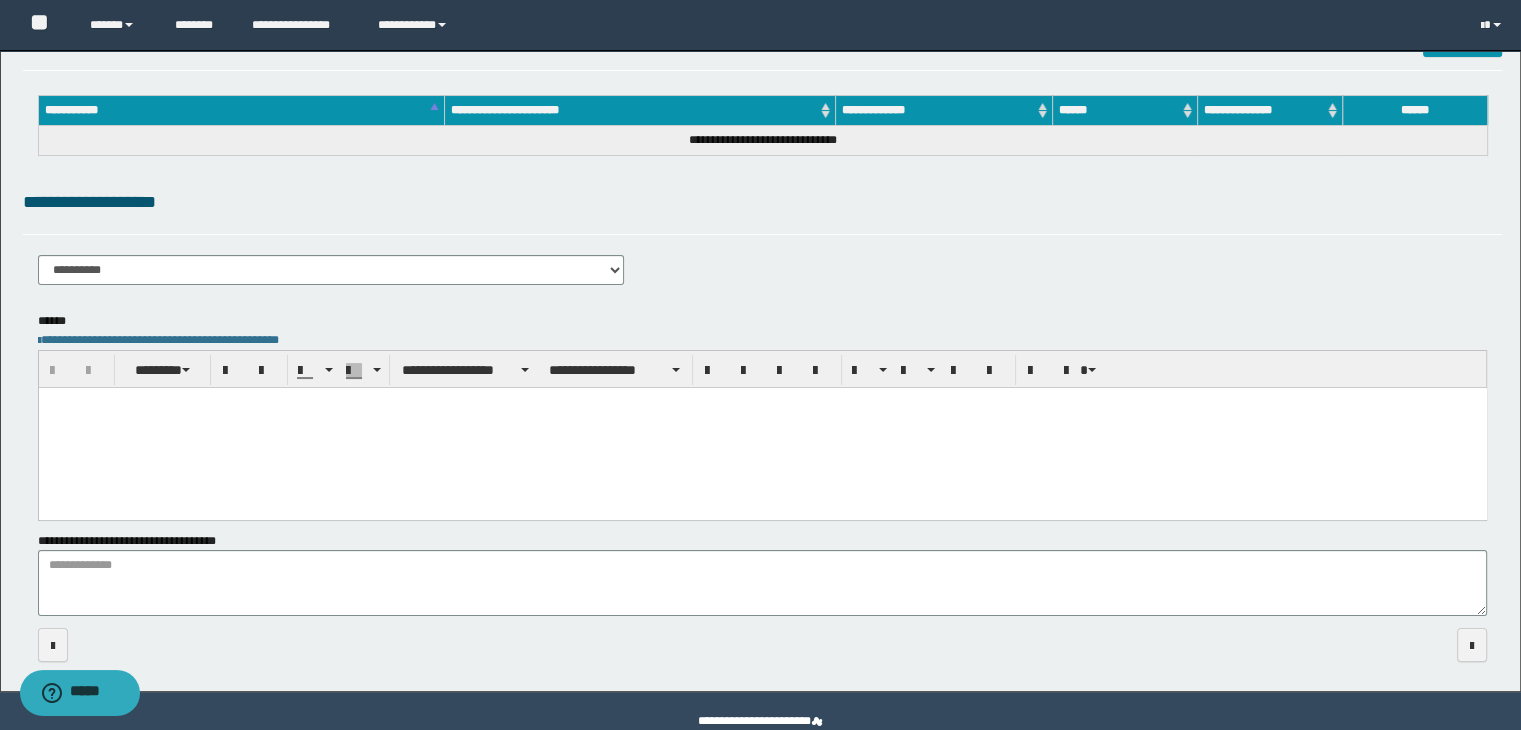 scroll, scrollTop: 149, scrollLeft: 0, axis: vertical 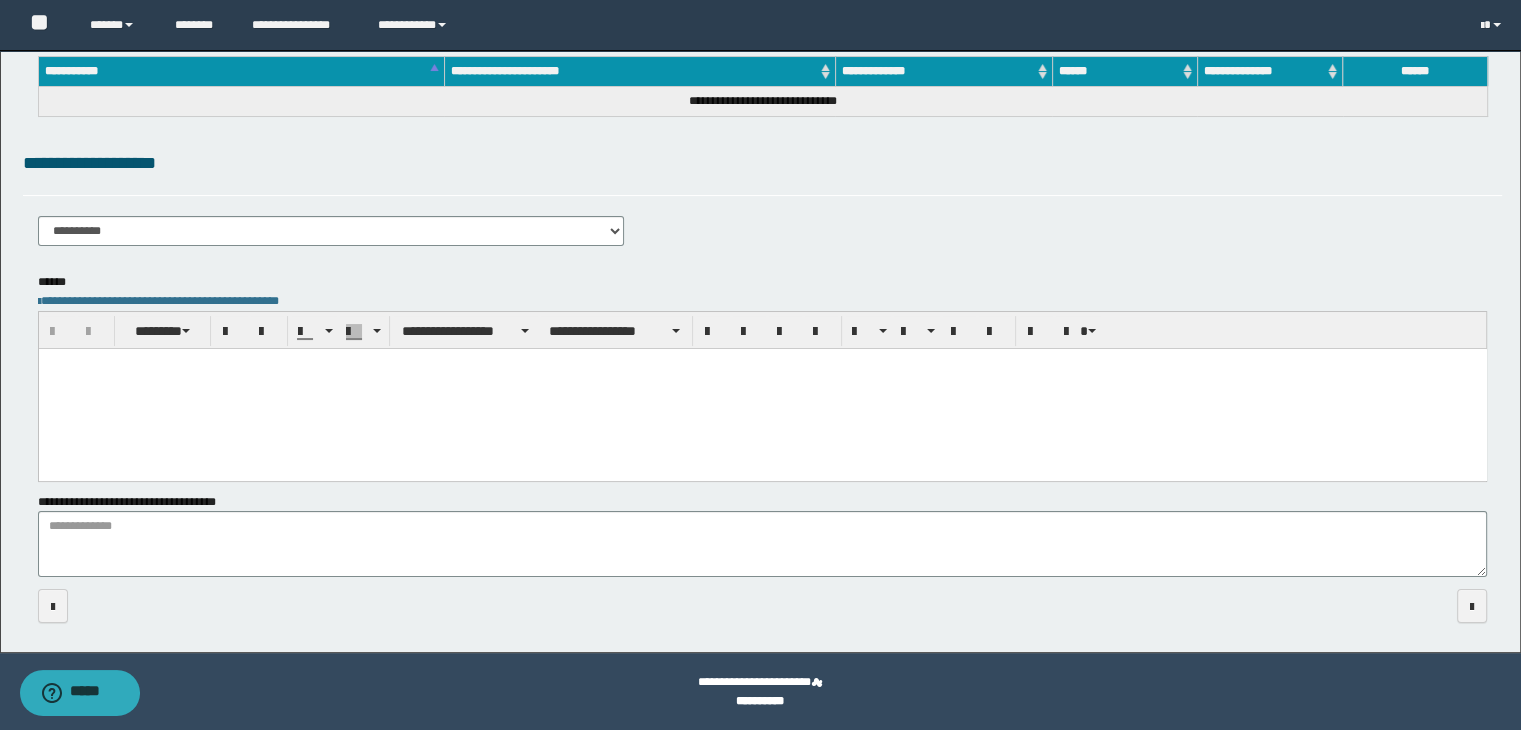 click at bounding box center (762, 388) 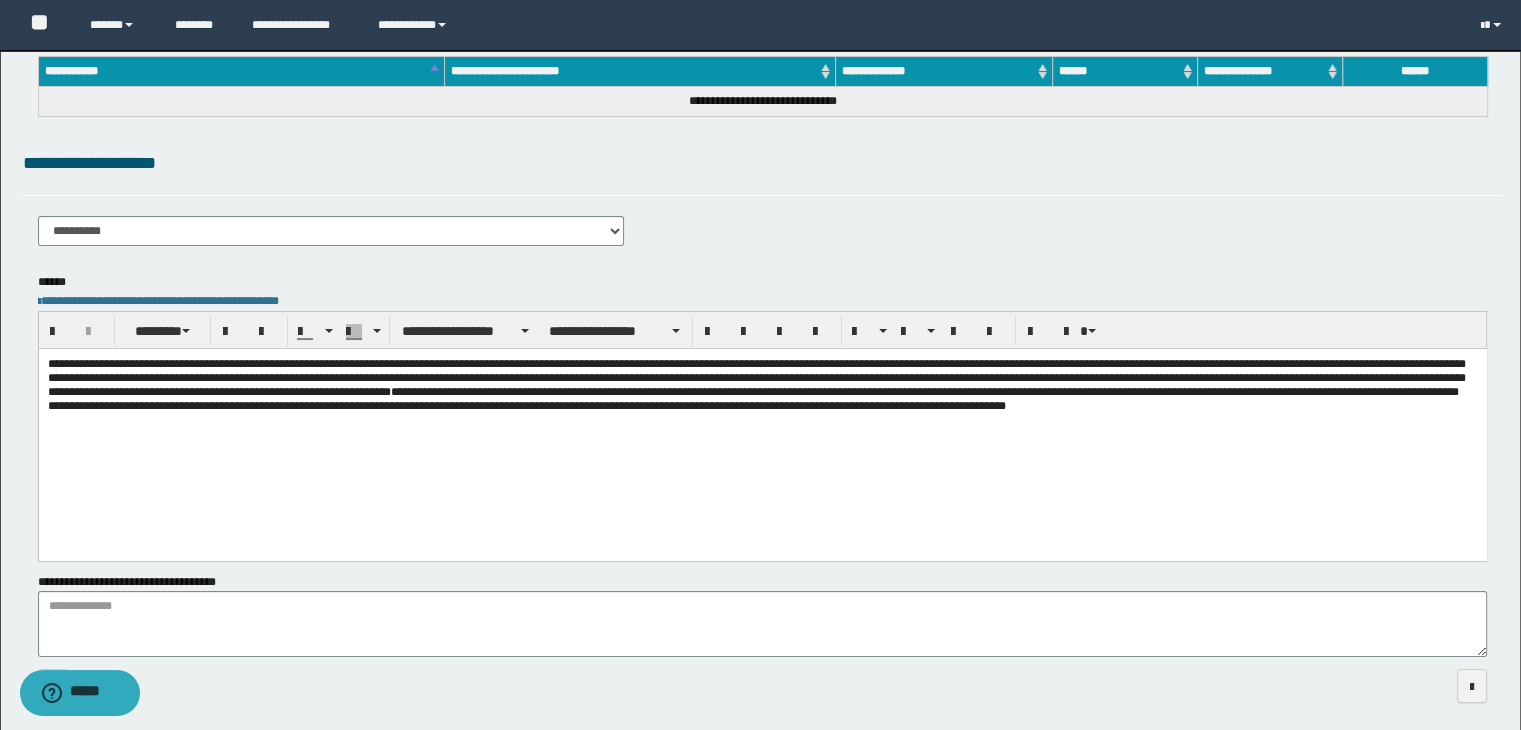 click on "**********" at bounding box center [331, 231] 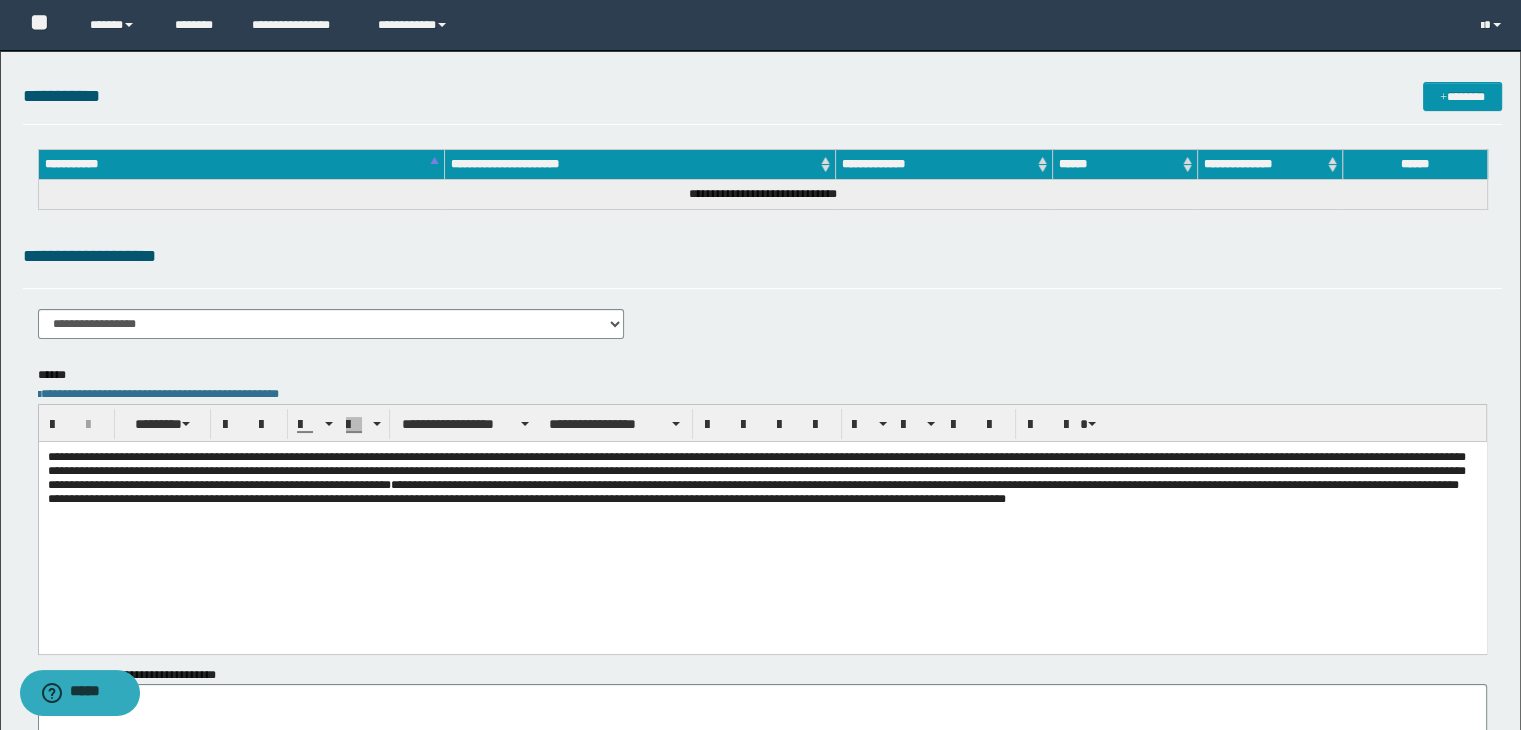 scroll, scrollTop: 0, scrollLeft: 0, axis: both 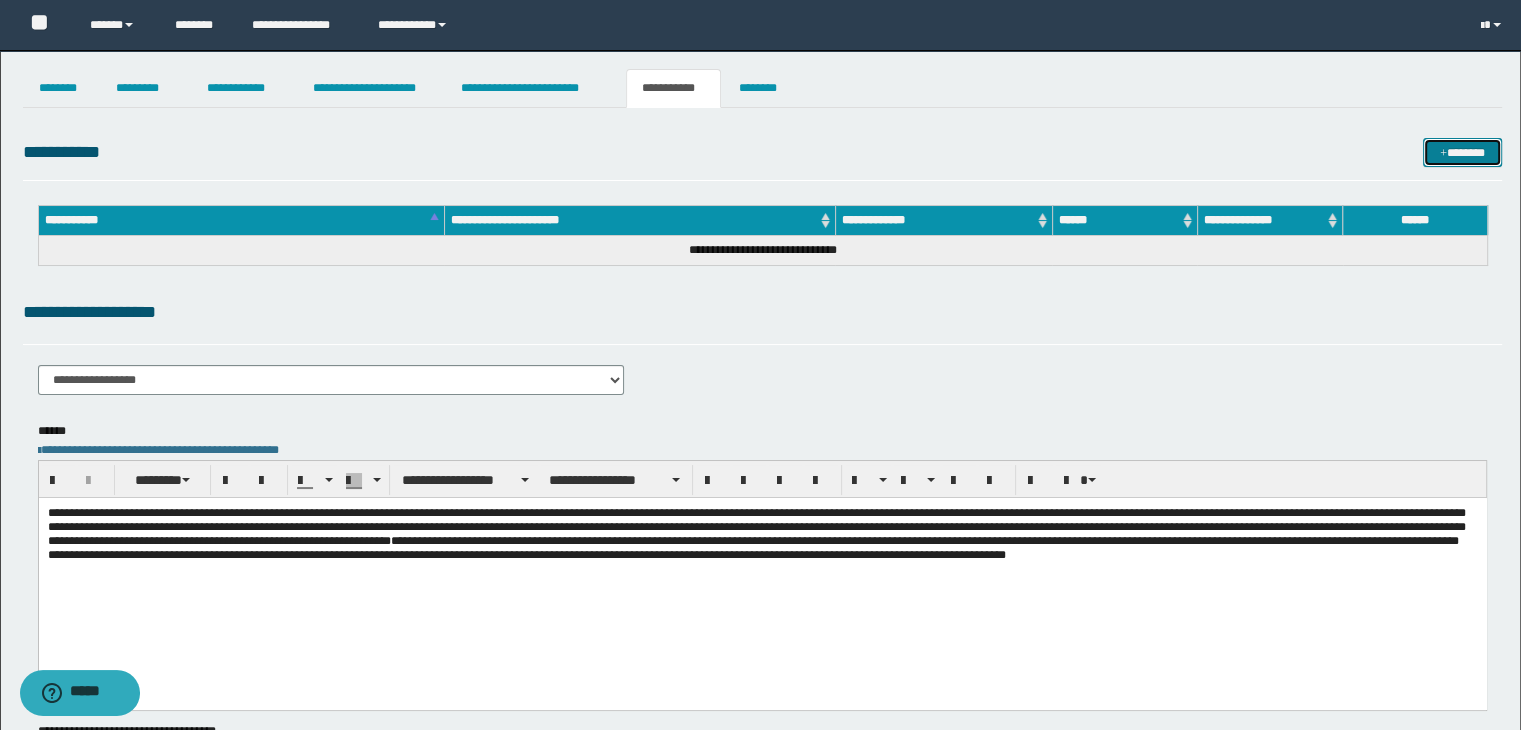 click at bounding box center (1443, 154) 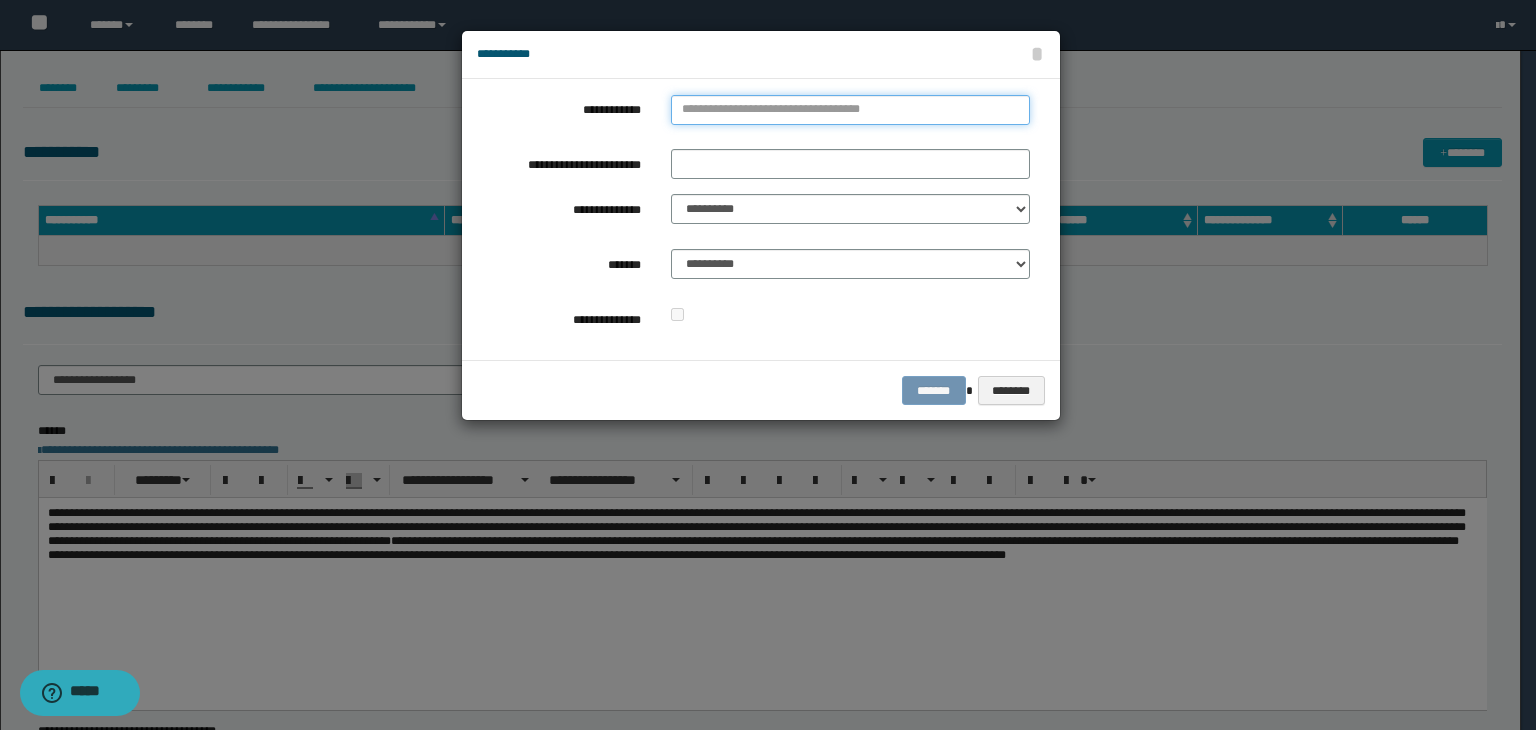 click on "**********" at bounding box center [850, 110] 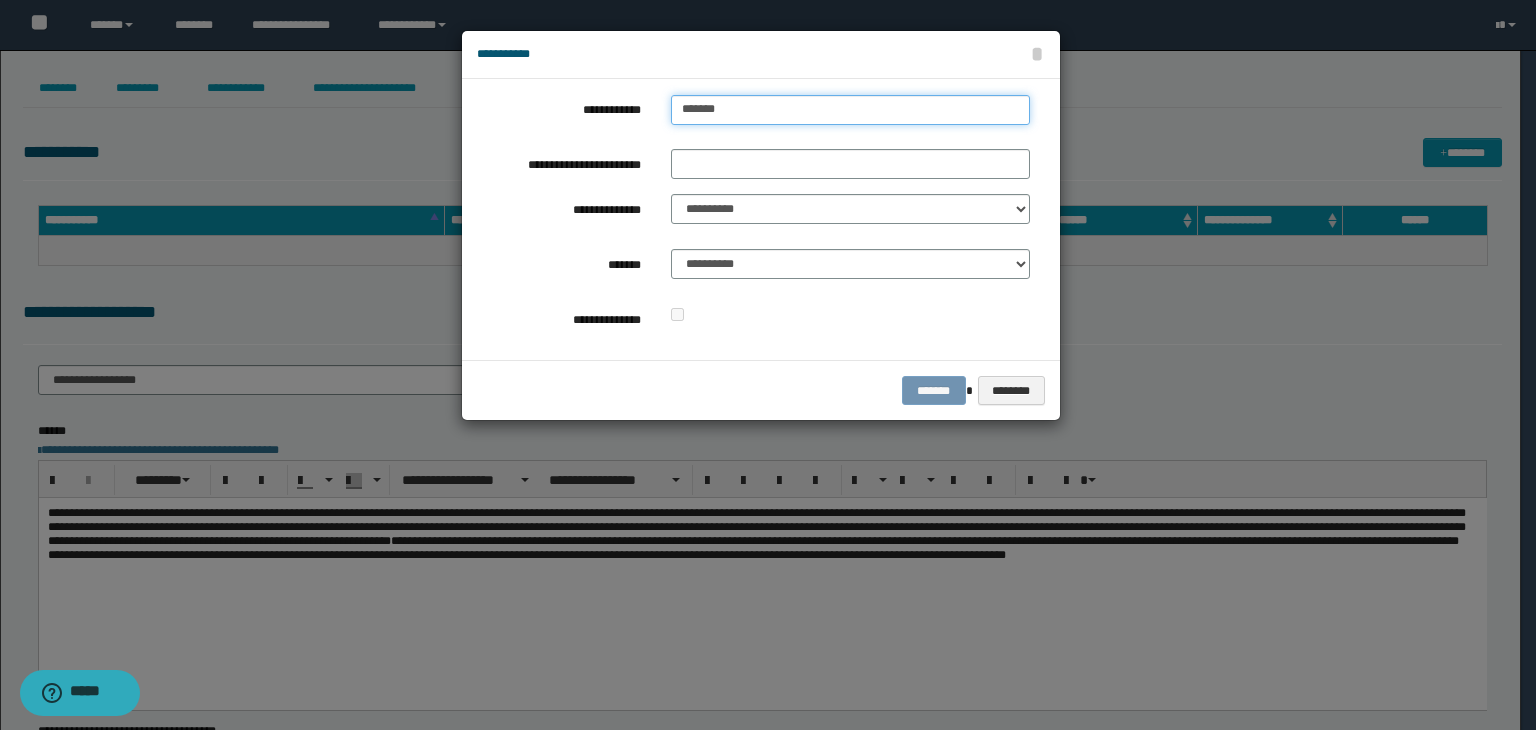 type on "********" 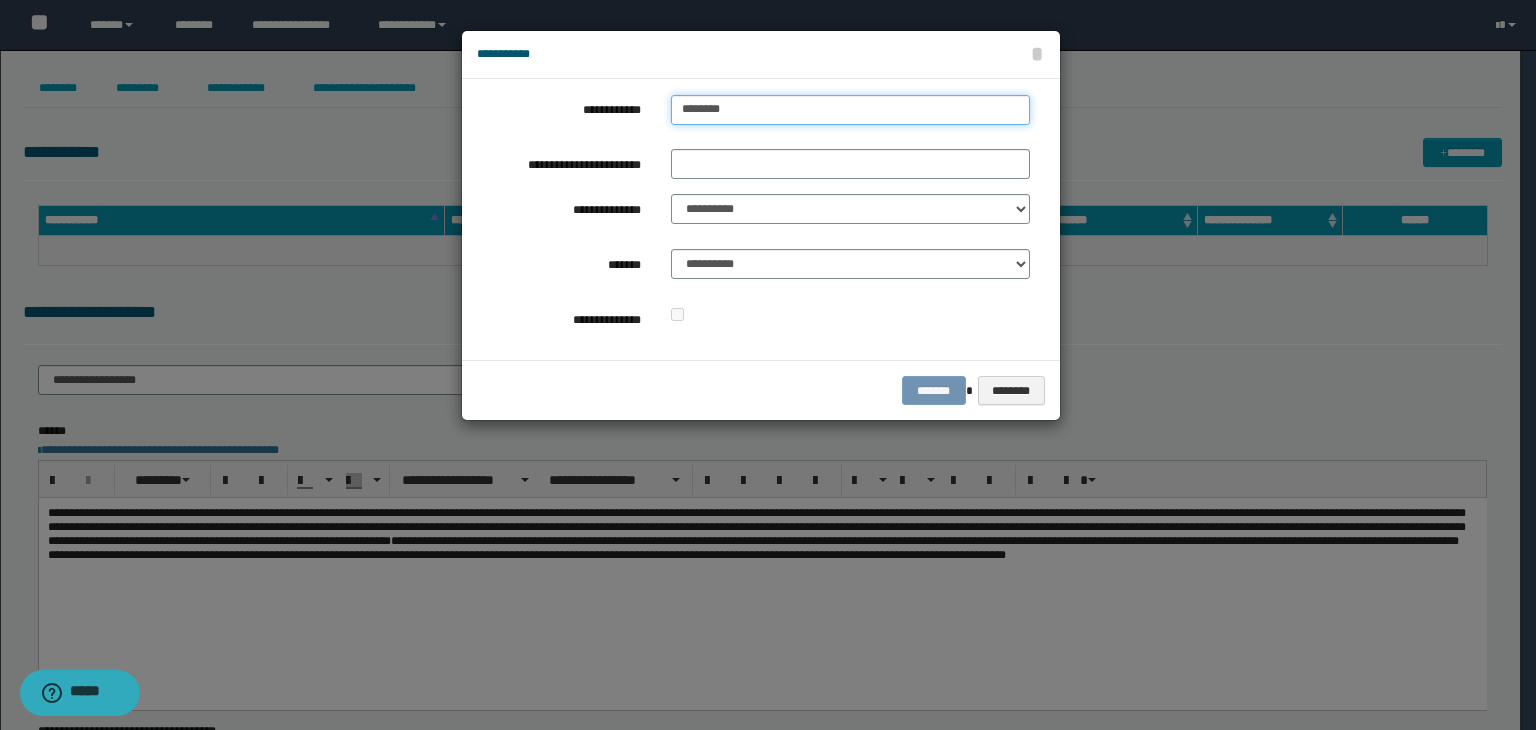 type on "**********" 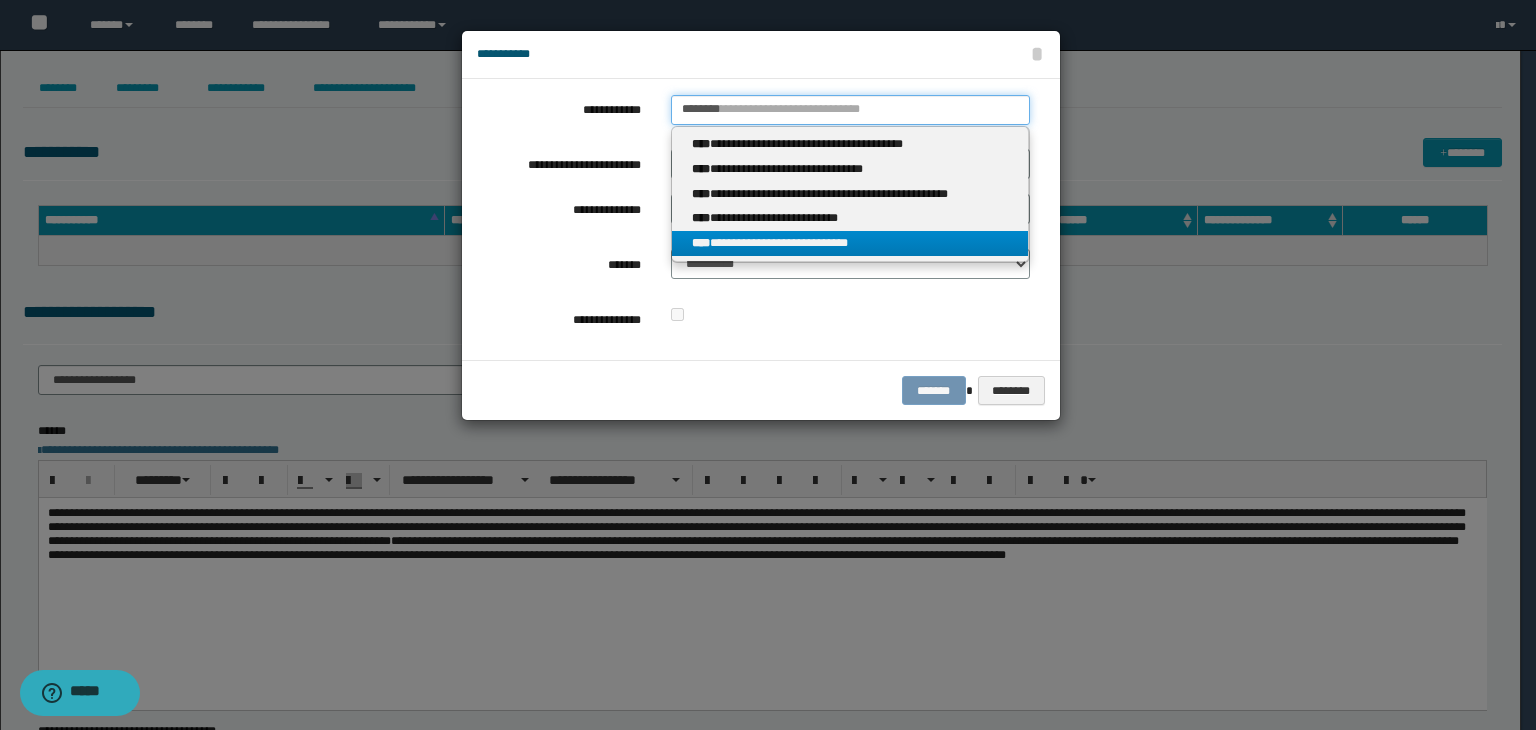 type on "********" 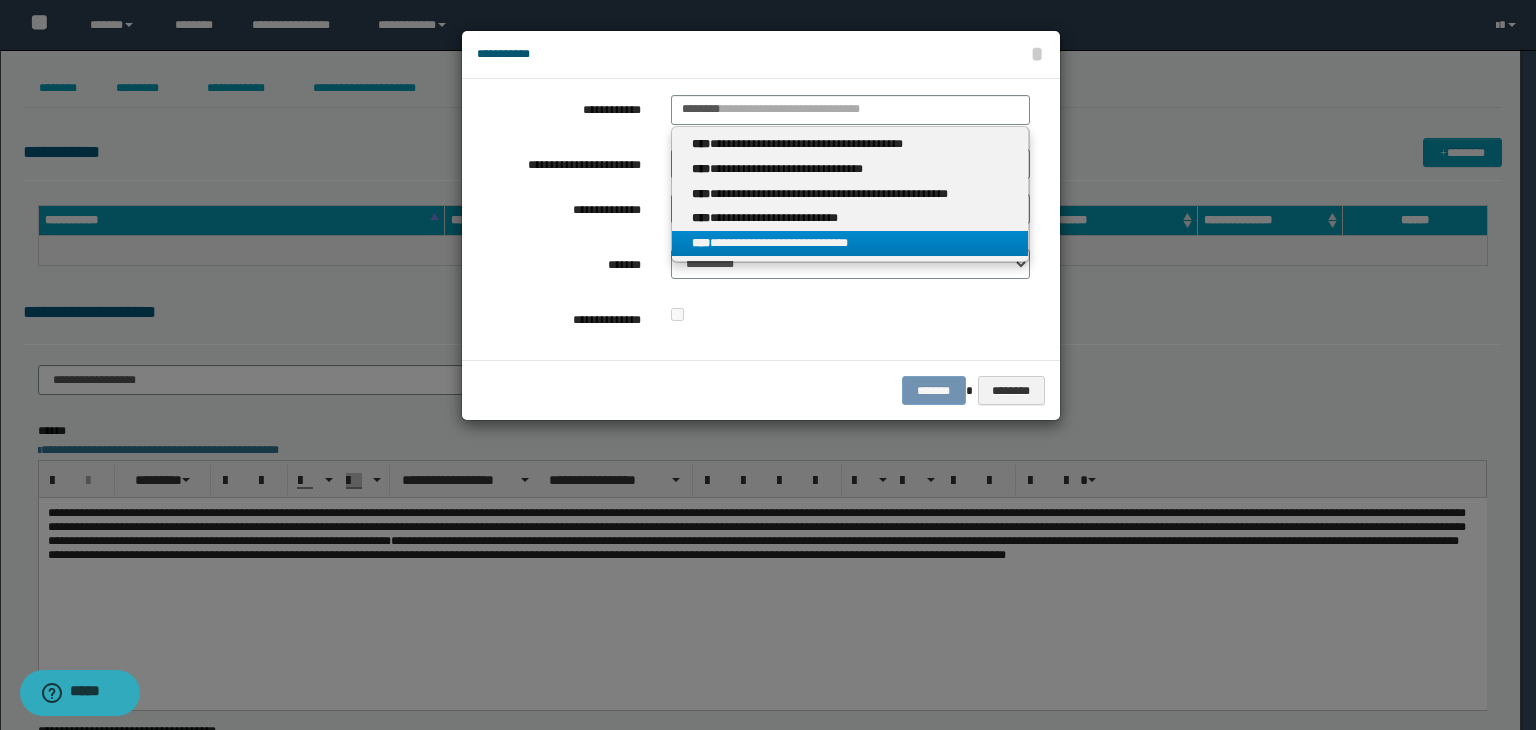 click on "**********" at bounding box center (850, 243) 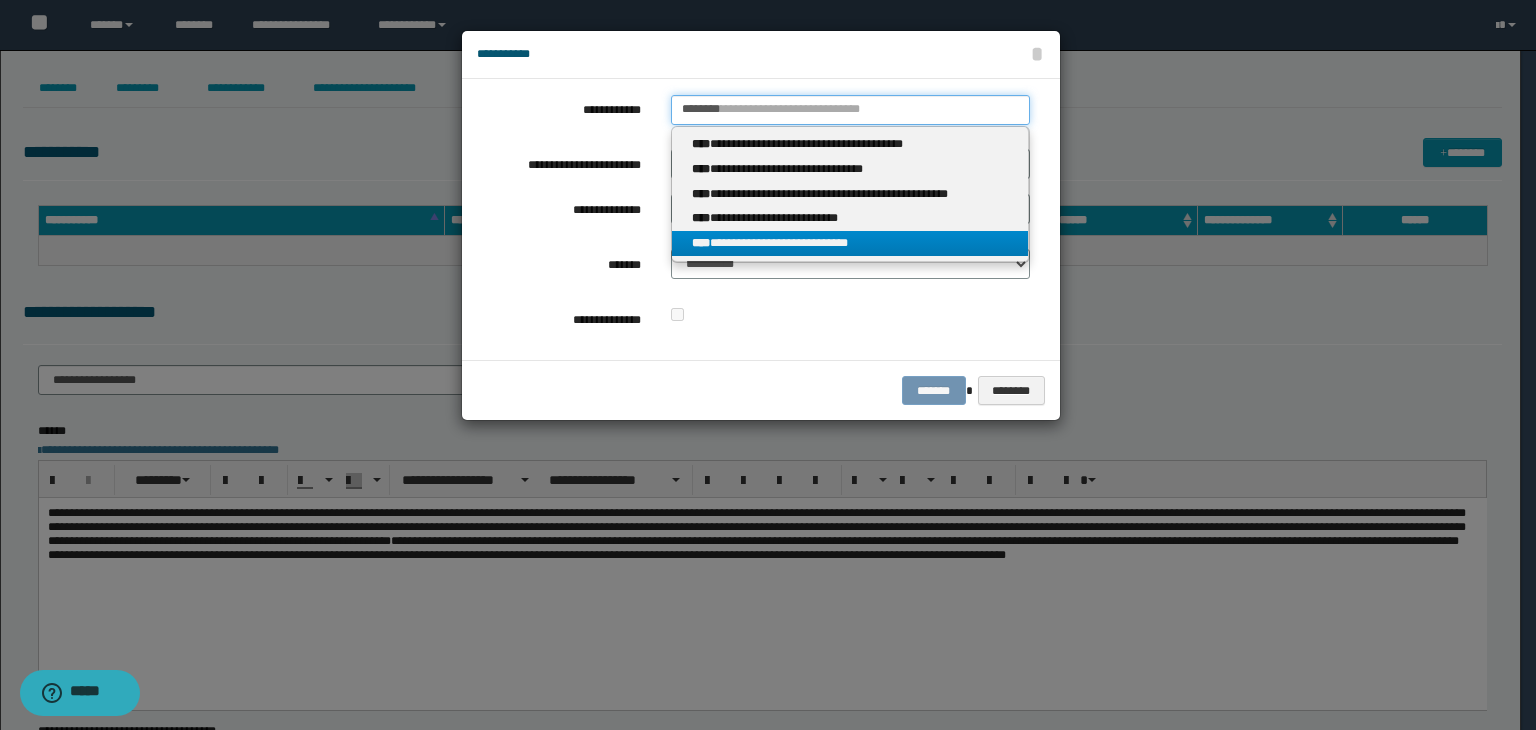 type 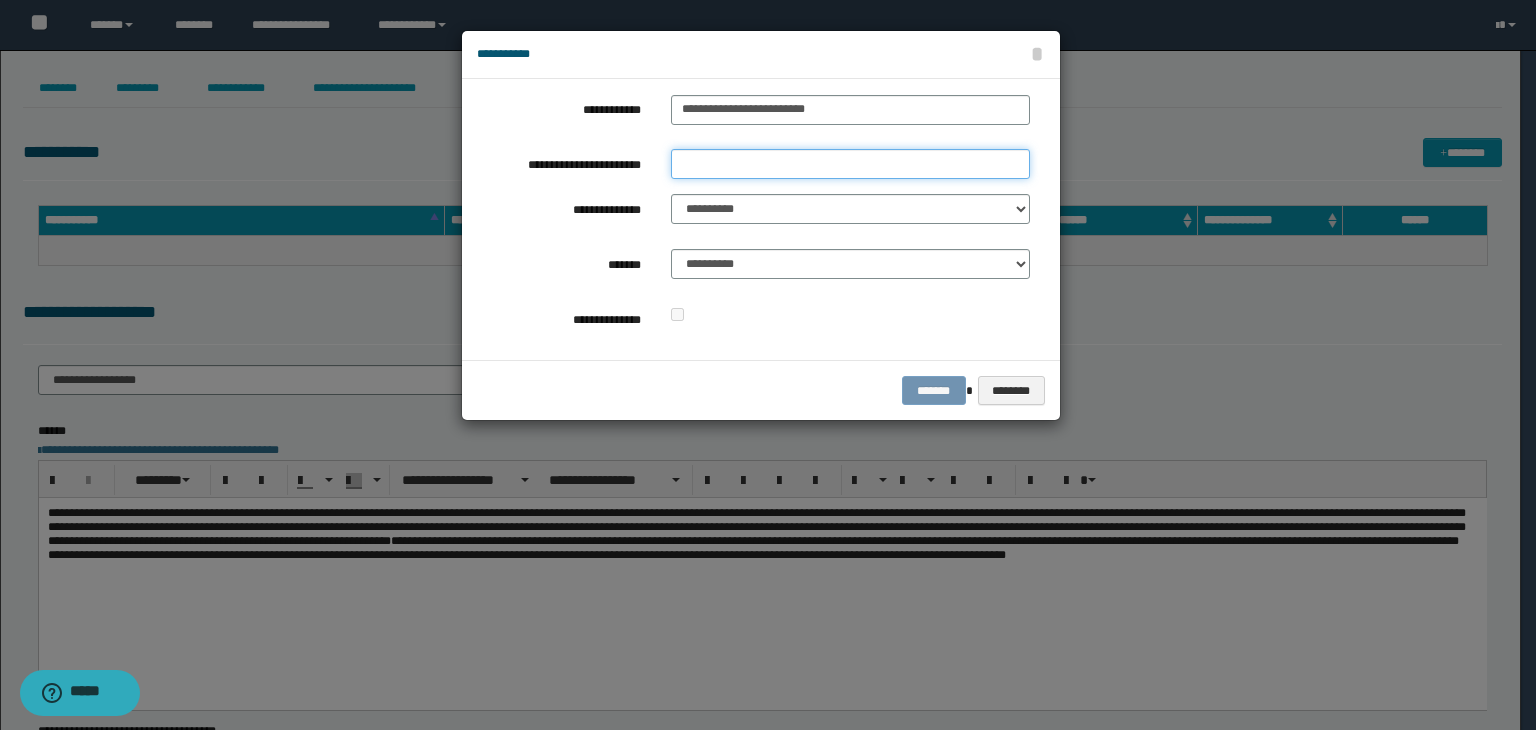 click on "**********" at bounding box center [850, 164] 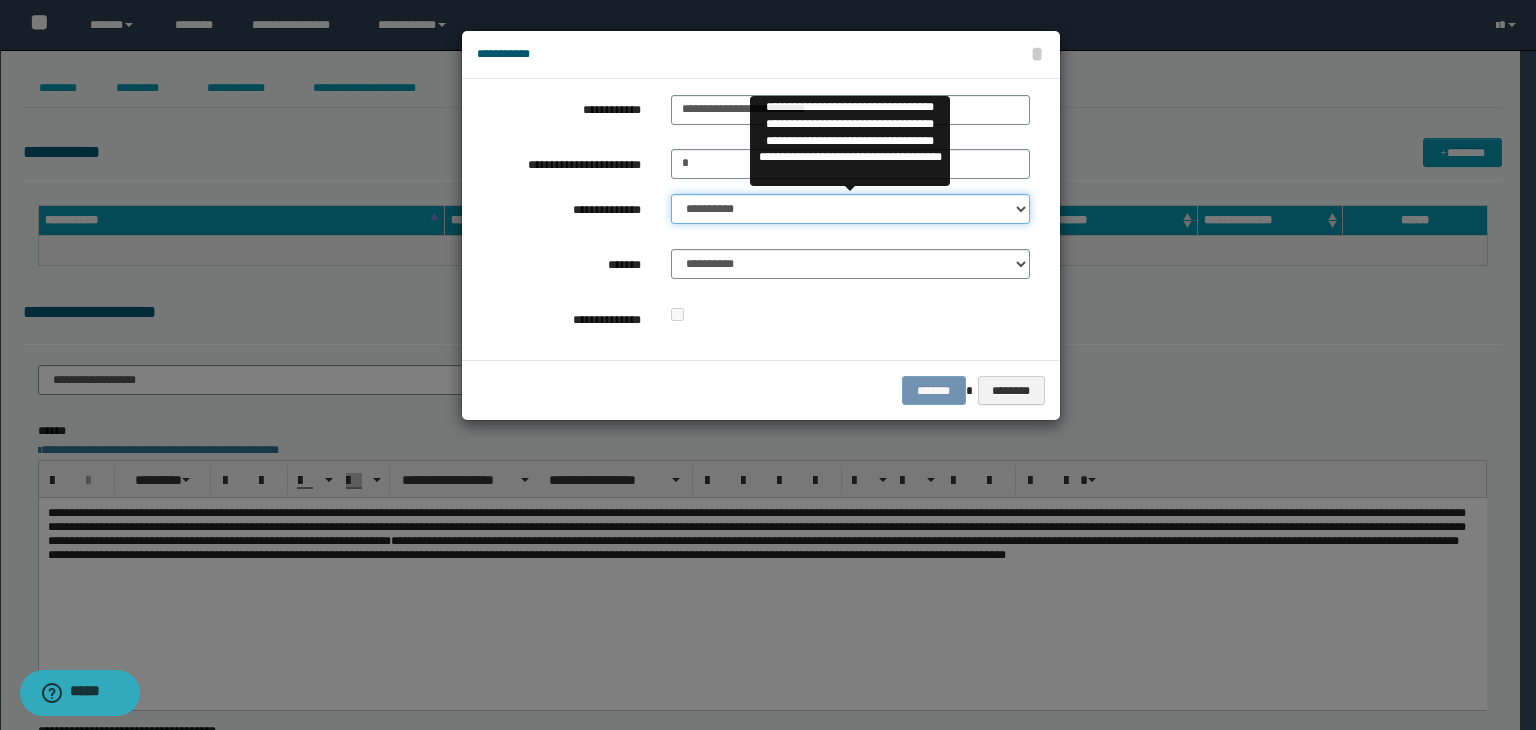 click on "**********" at bounding box center [850, 209] 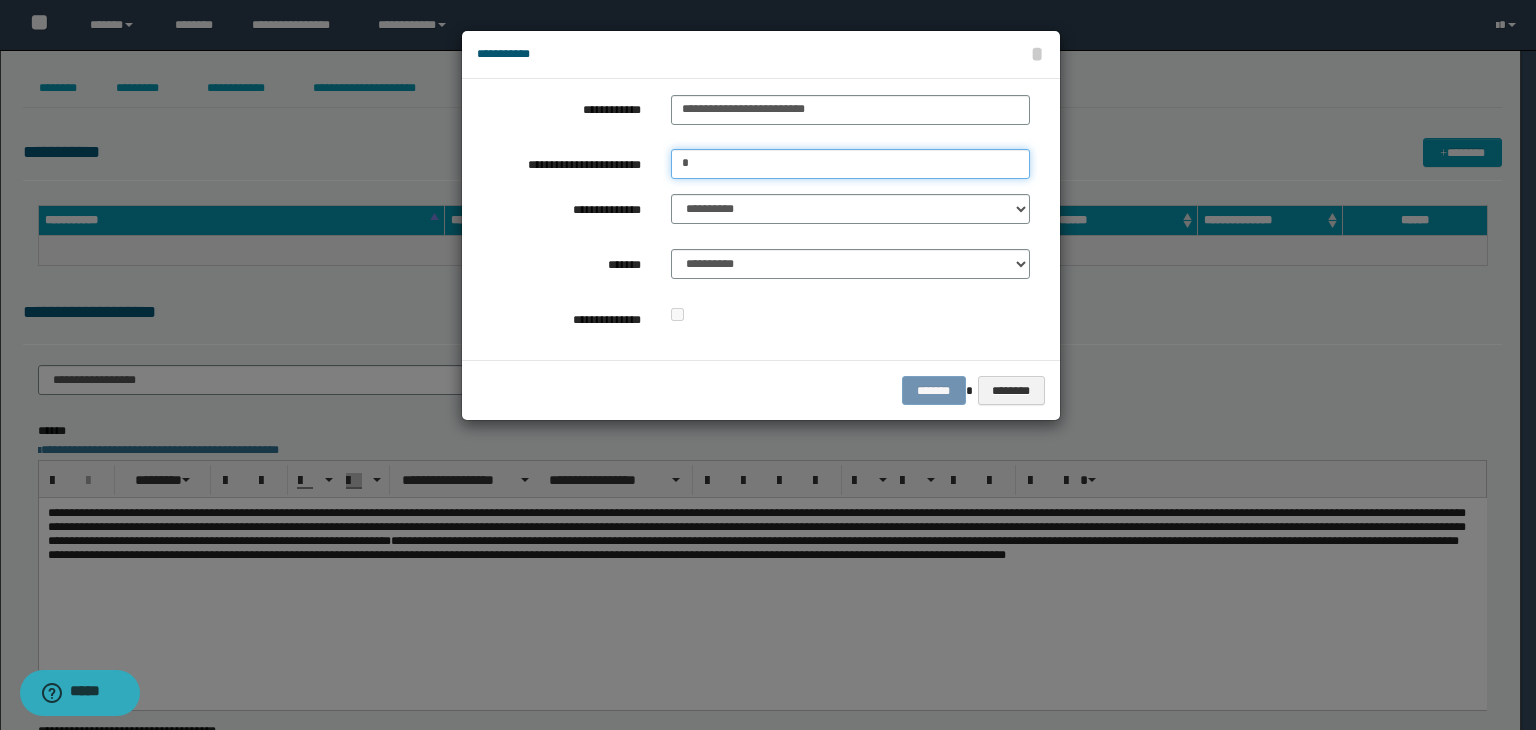 drag, startPoint x: 714, startPoint y: 156, endPoint x: 618, endPoint y: 169, distance: 96.87621 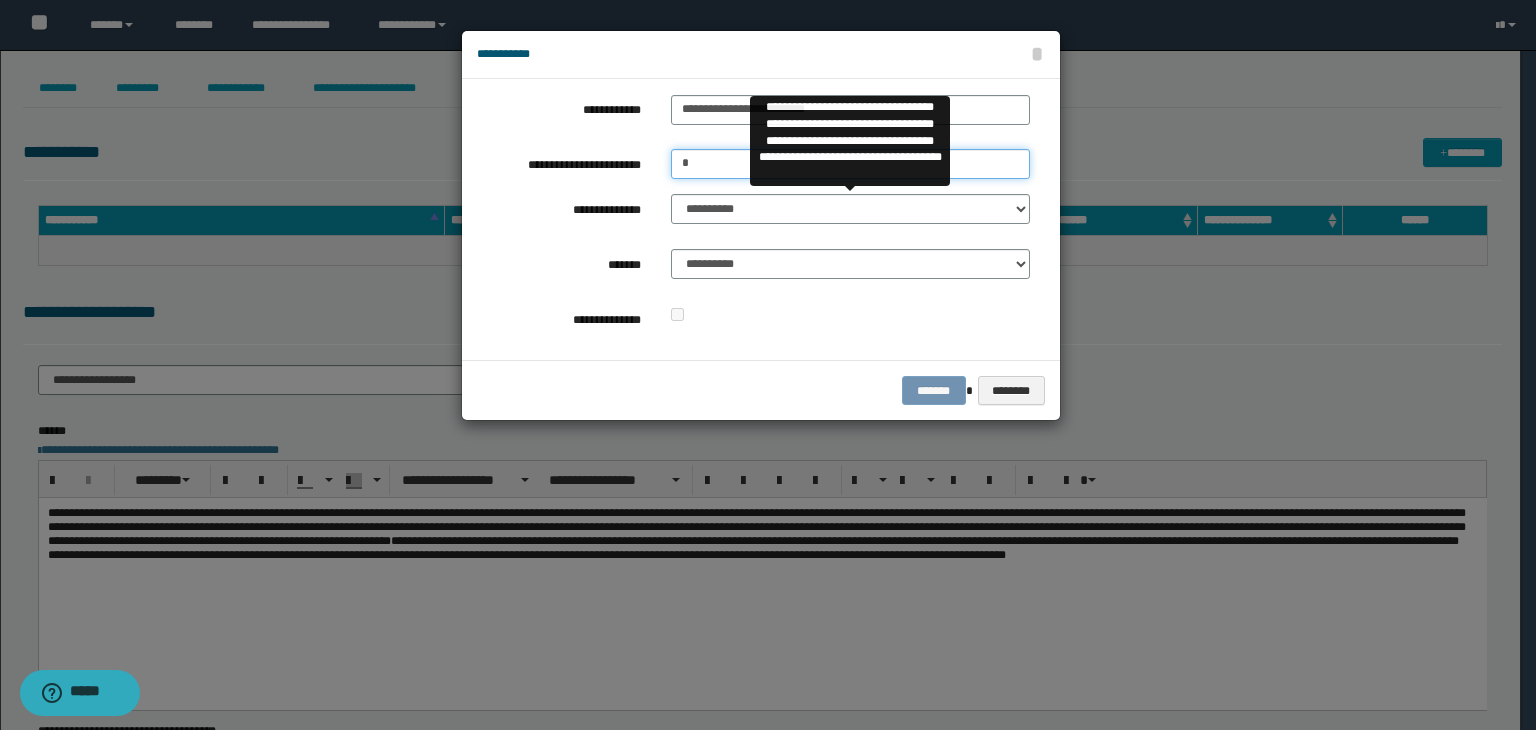 type on "*" 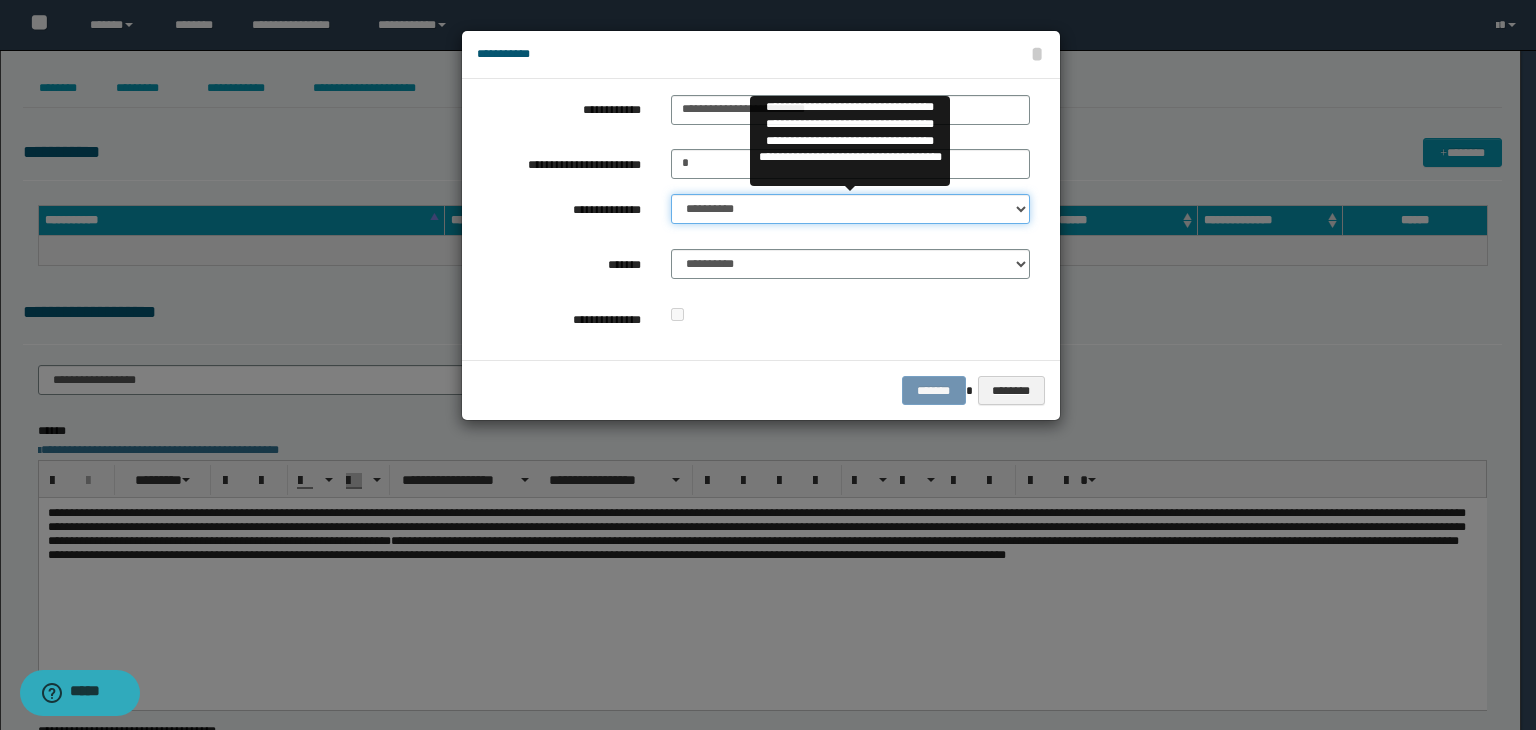 click on "**********" at bounding box center (850, 209) 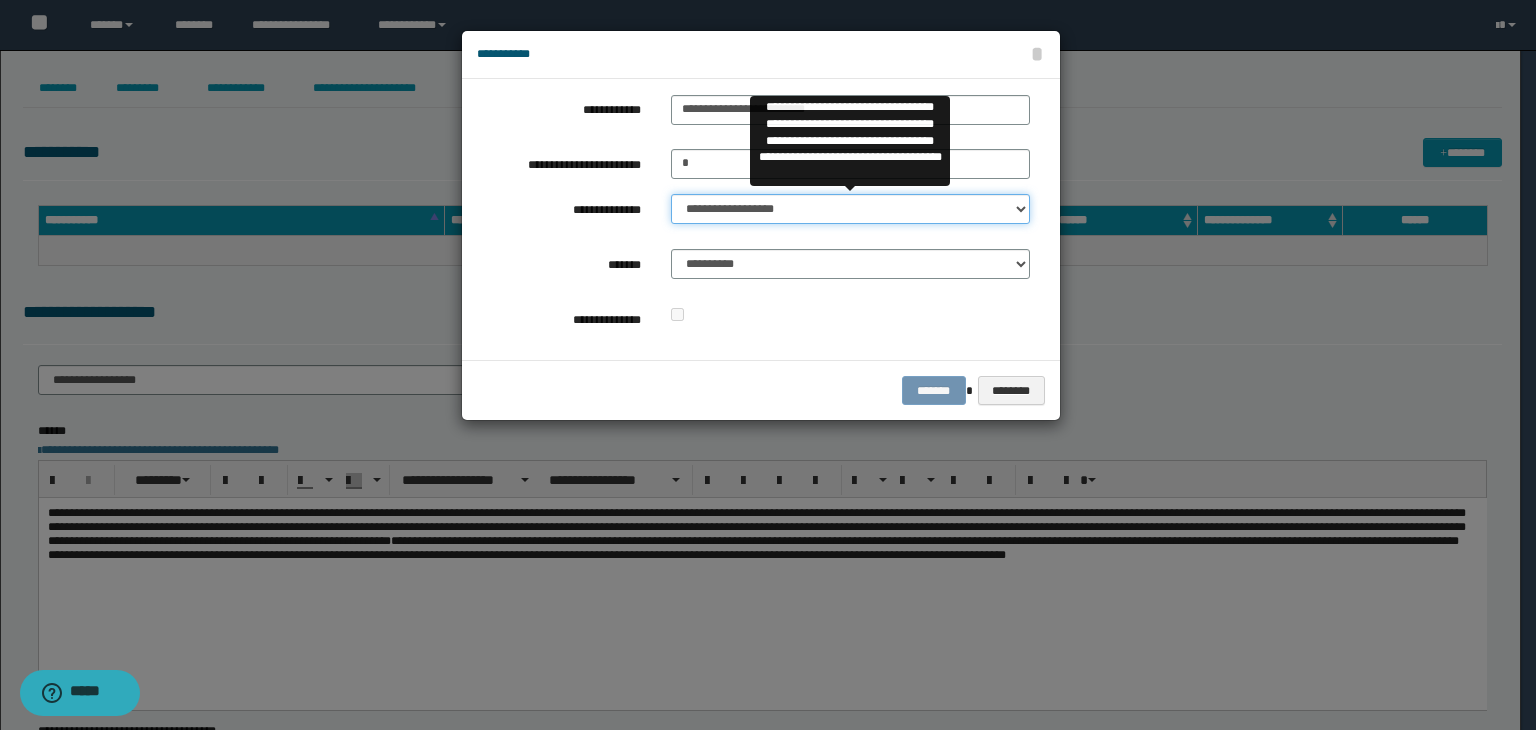 click on "**********" at bounding box center [850, 209] 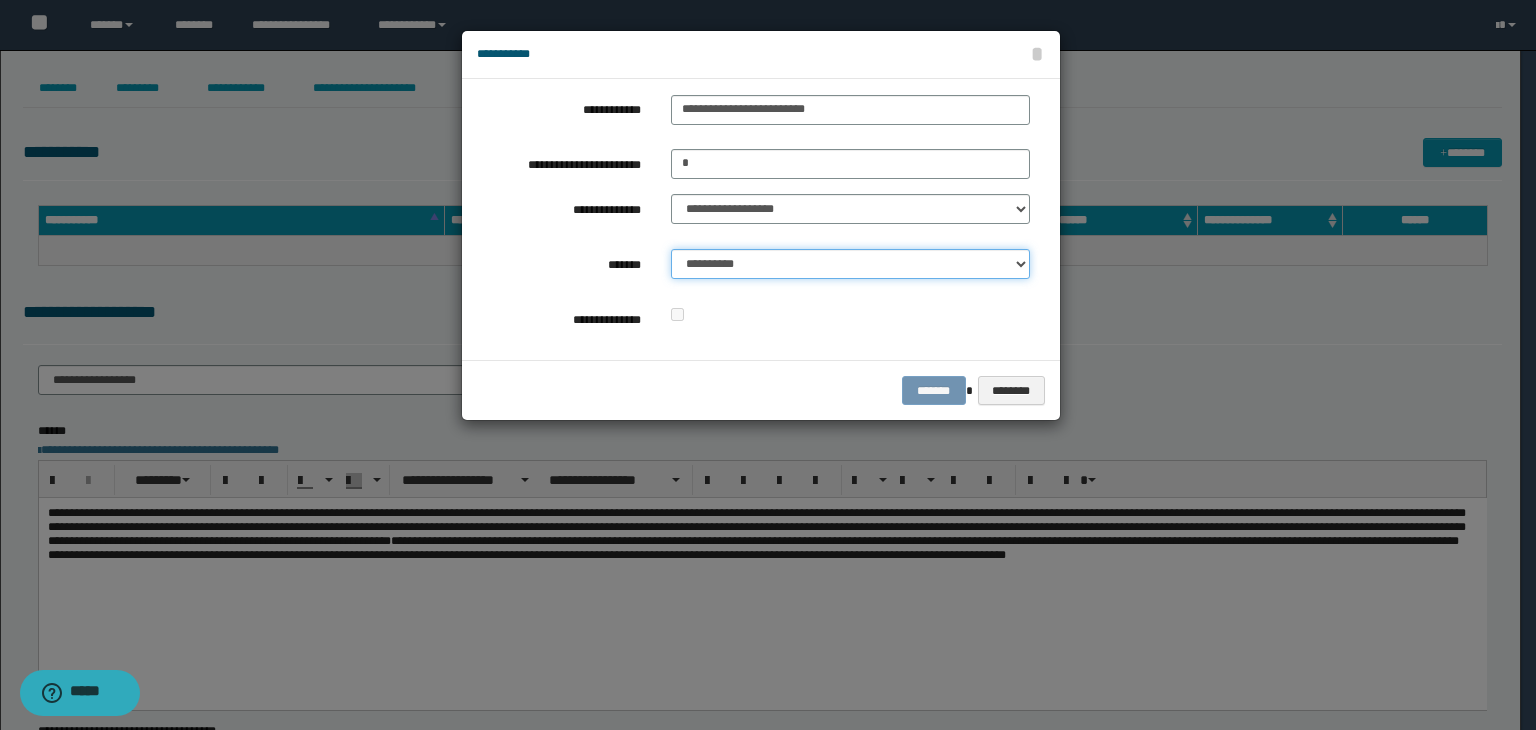 click on "**********" at bounding box center (850, 264) 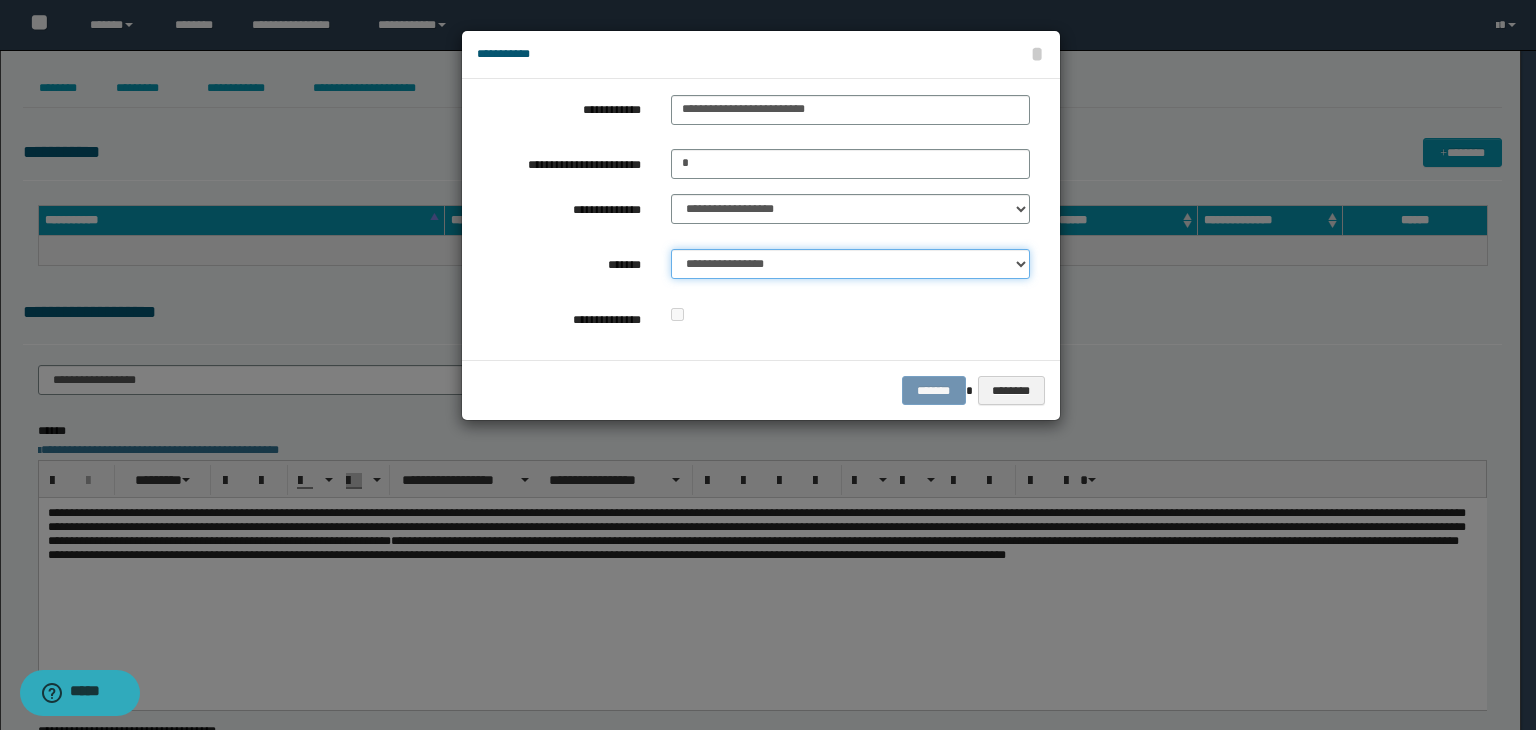 click on "**********" at bounding box center [850, 264] 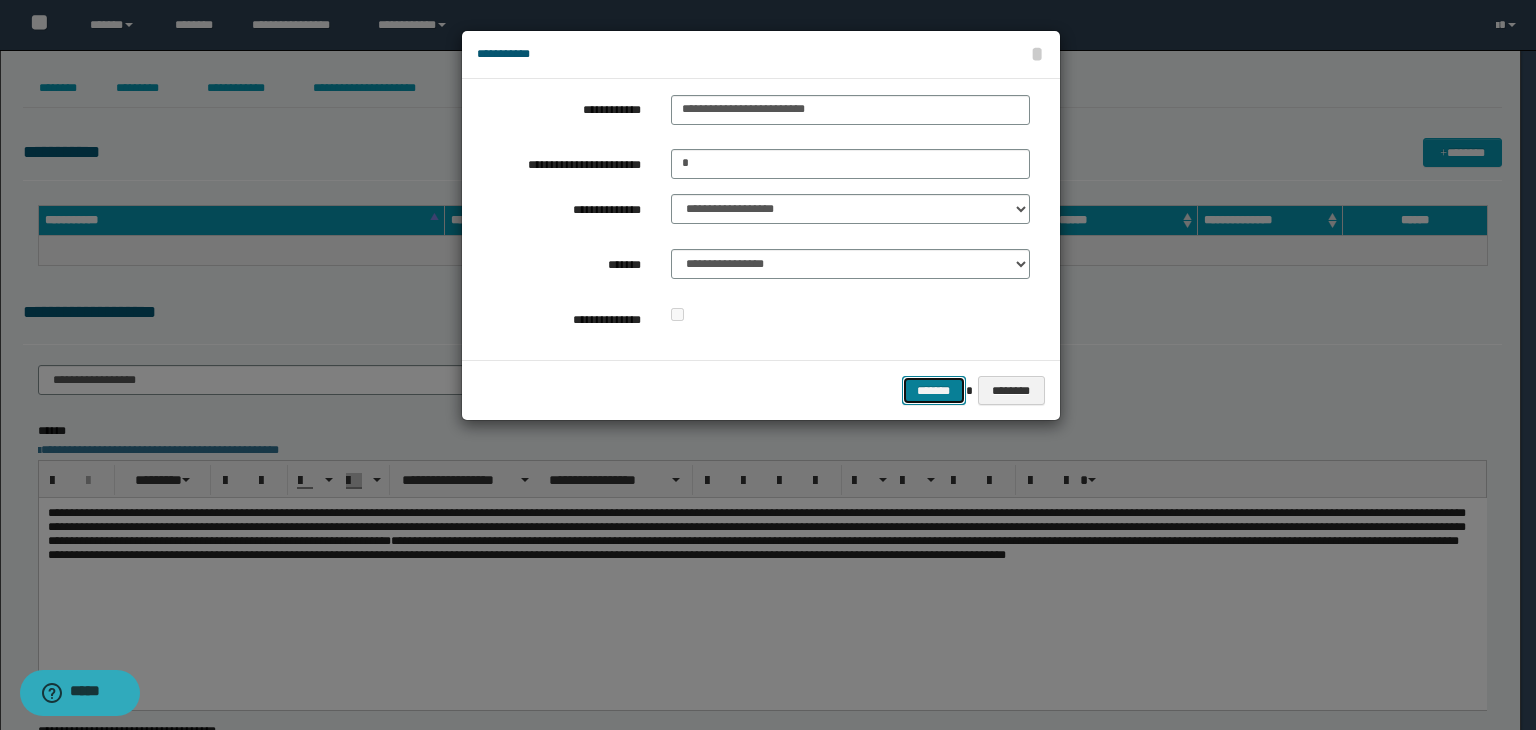 click on "*******" at bounding box center [934, 391] 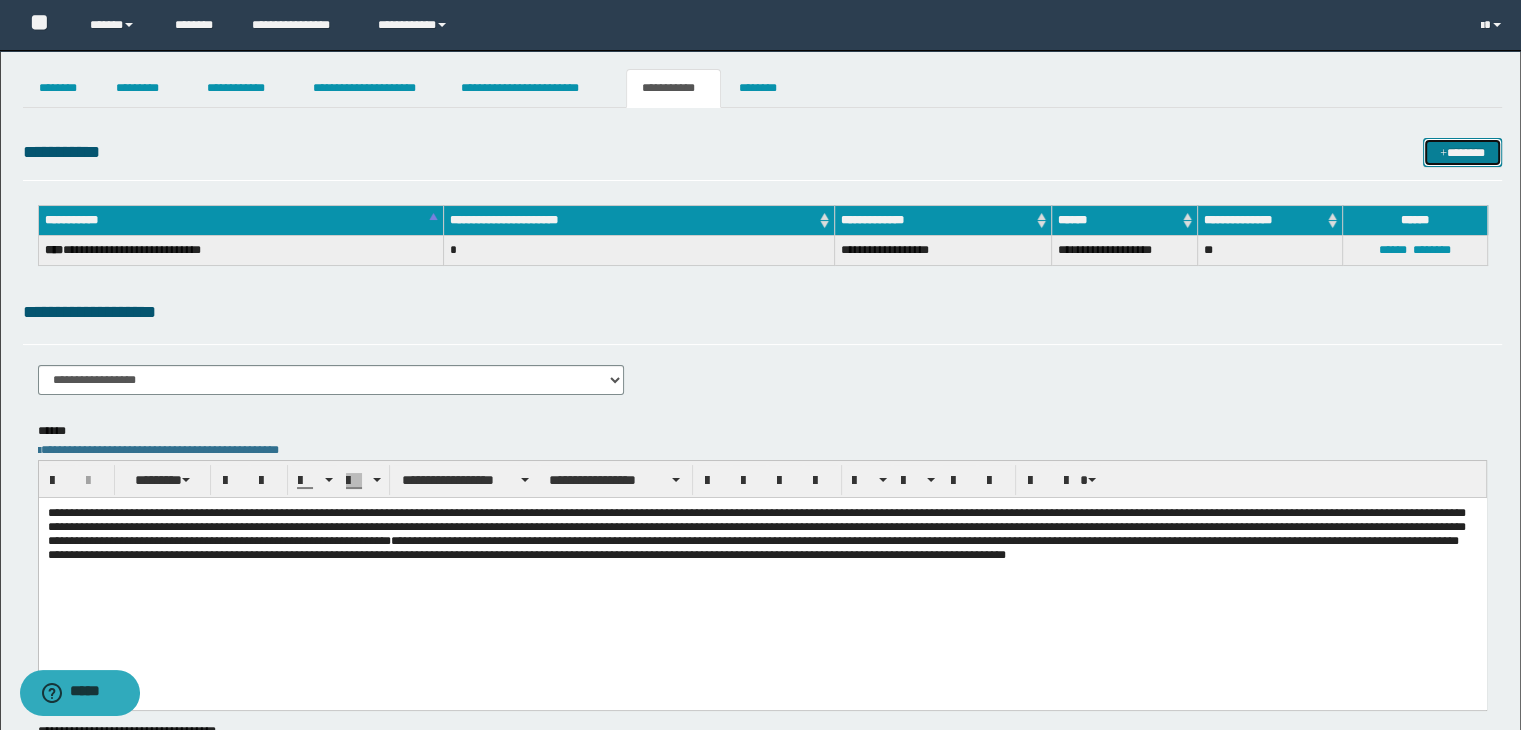 click on "*******" at bounding box center (1462, 153) 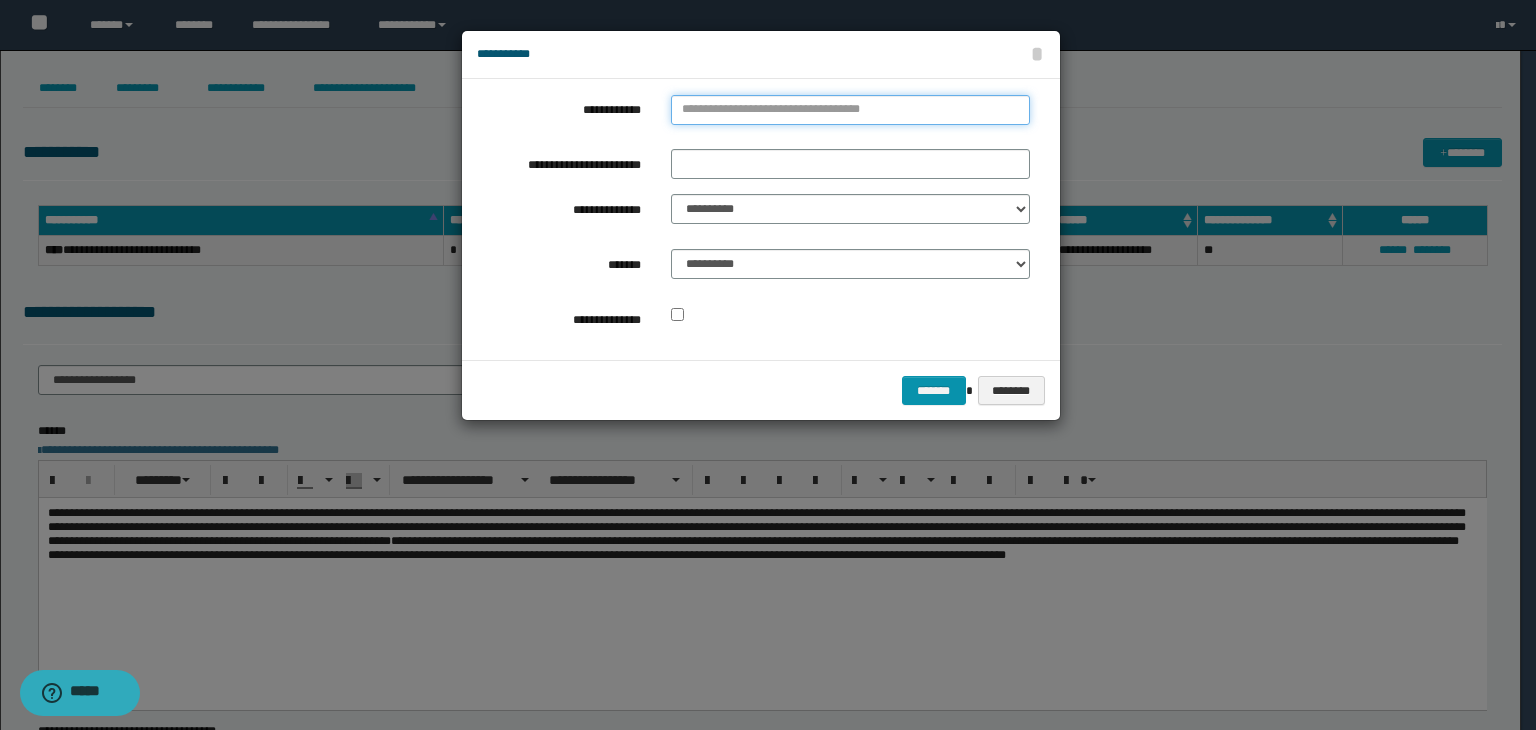 type on "**********" 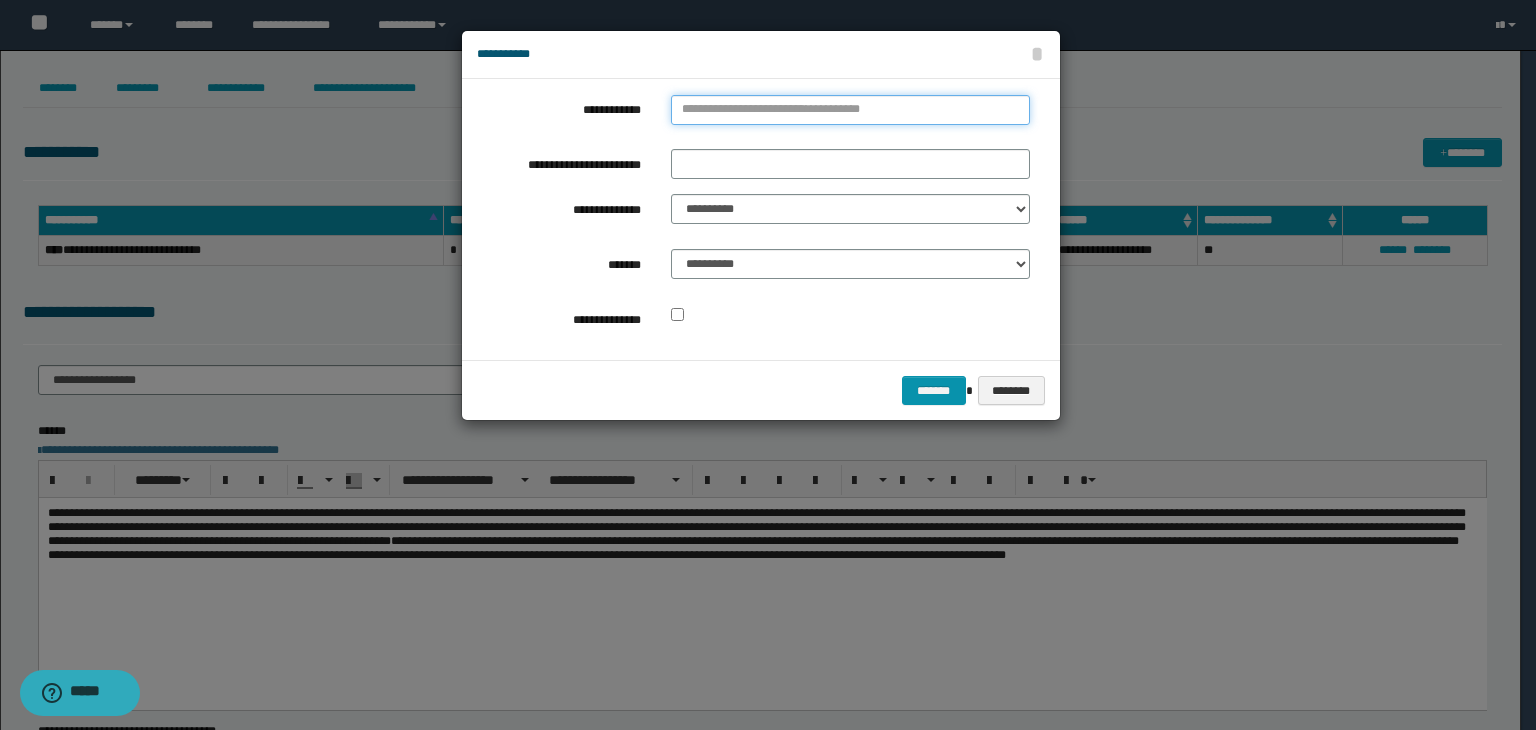 click on "**********" at bounding box center [850, 110] 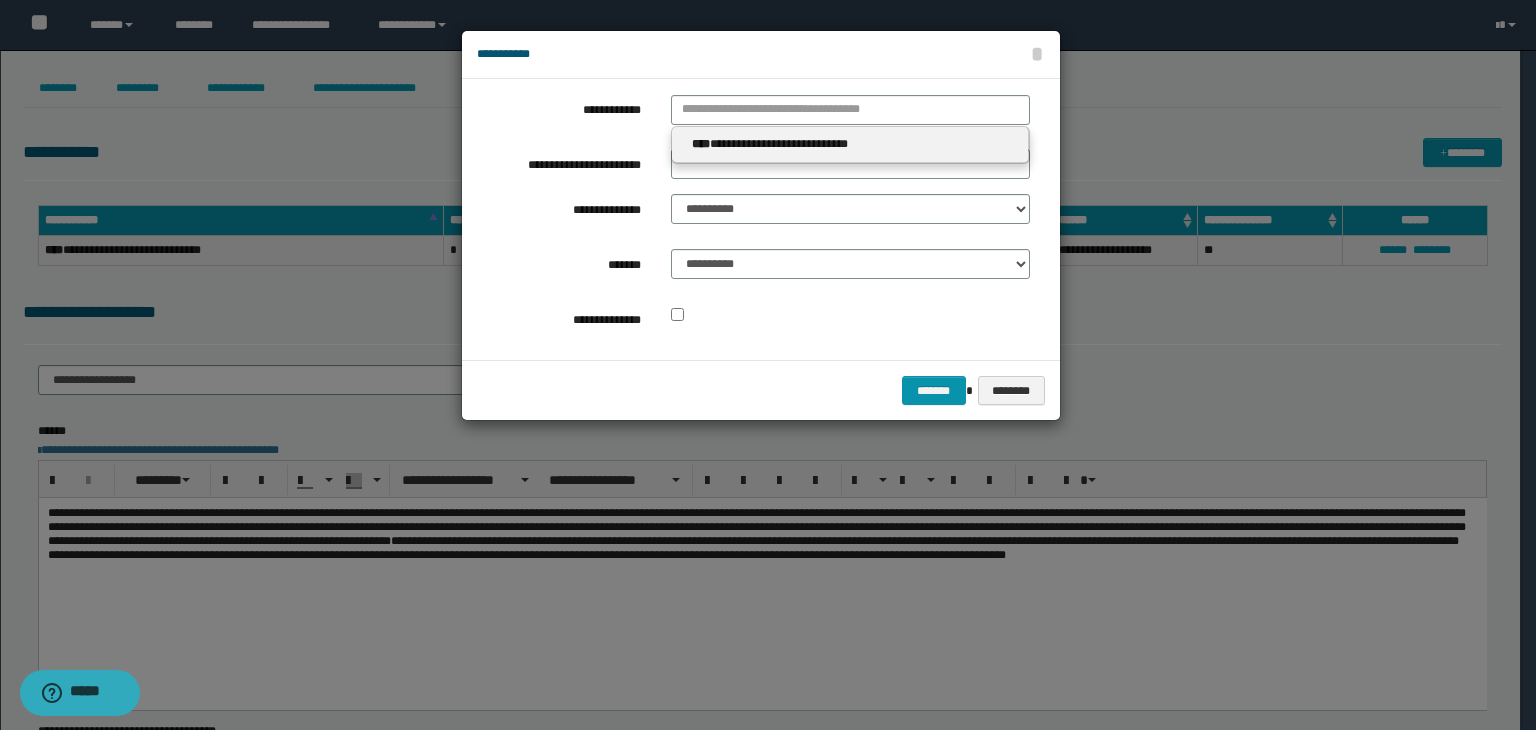 type 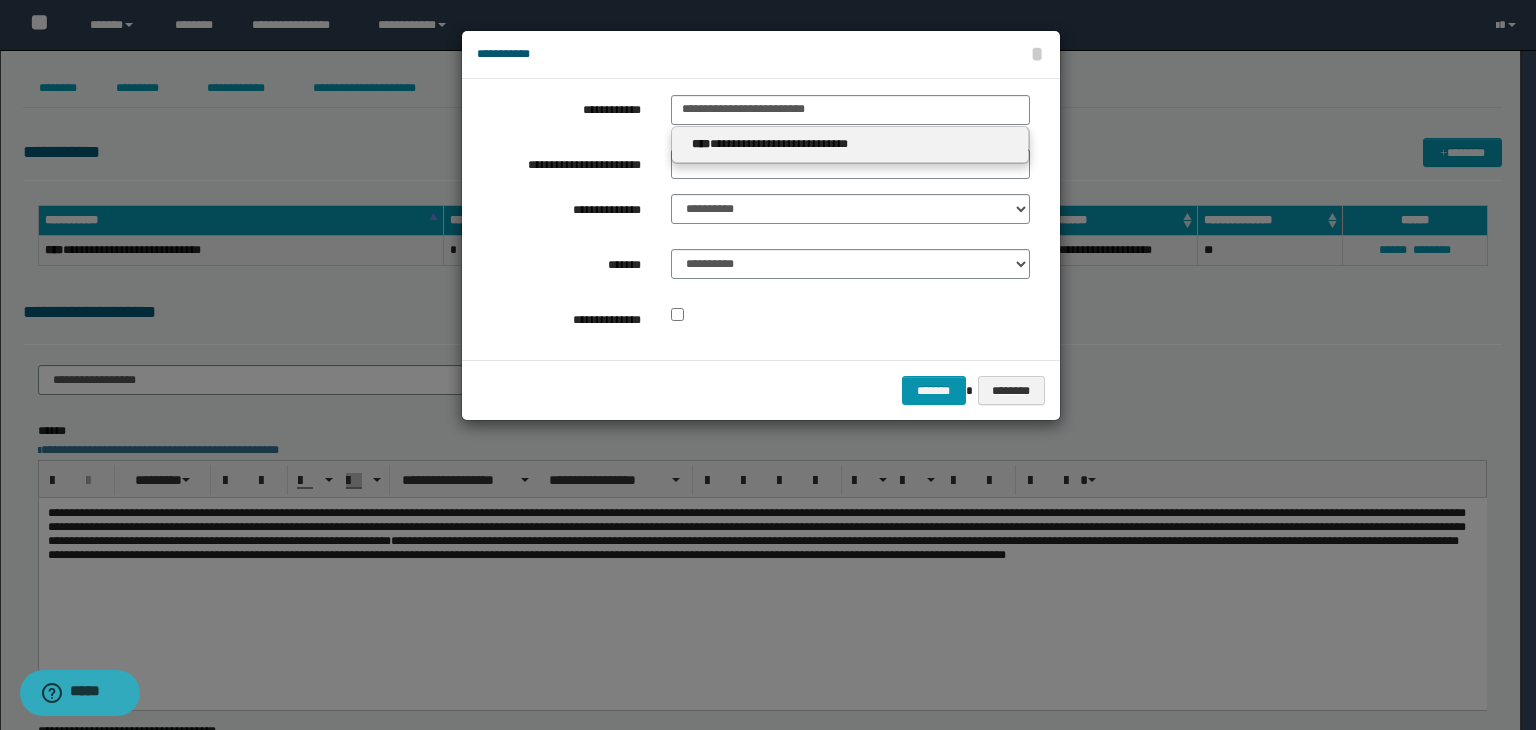 click at bounding box center [768, 365] 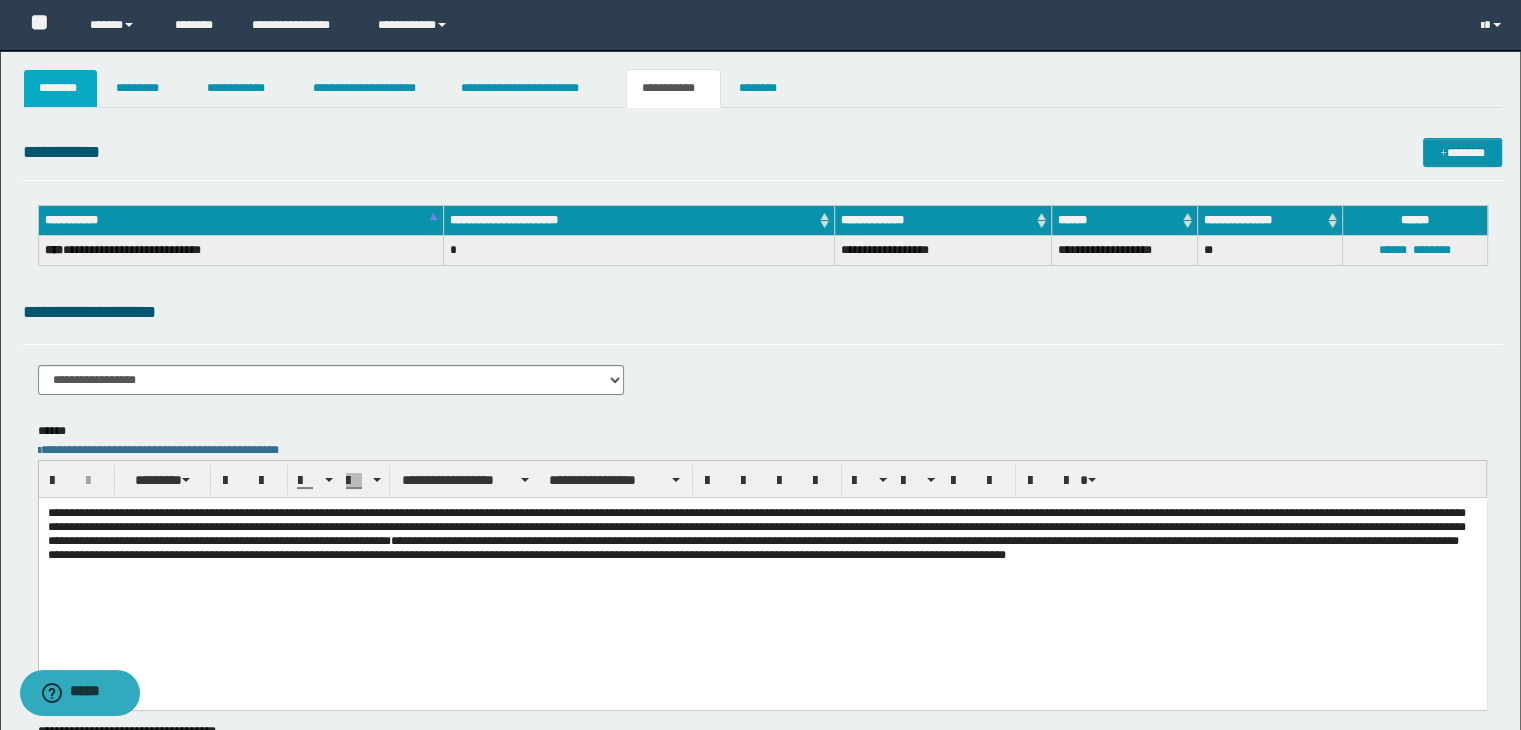 click on "********" at bounding box center (61, 88) 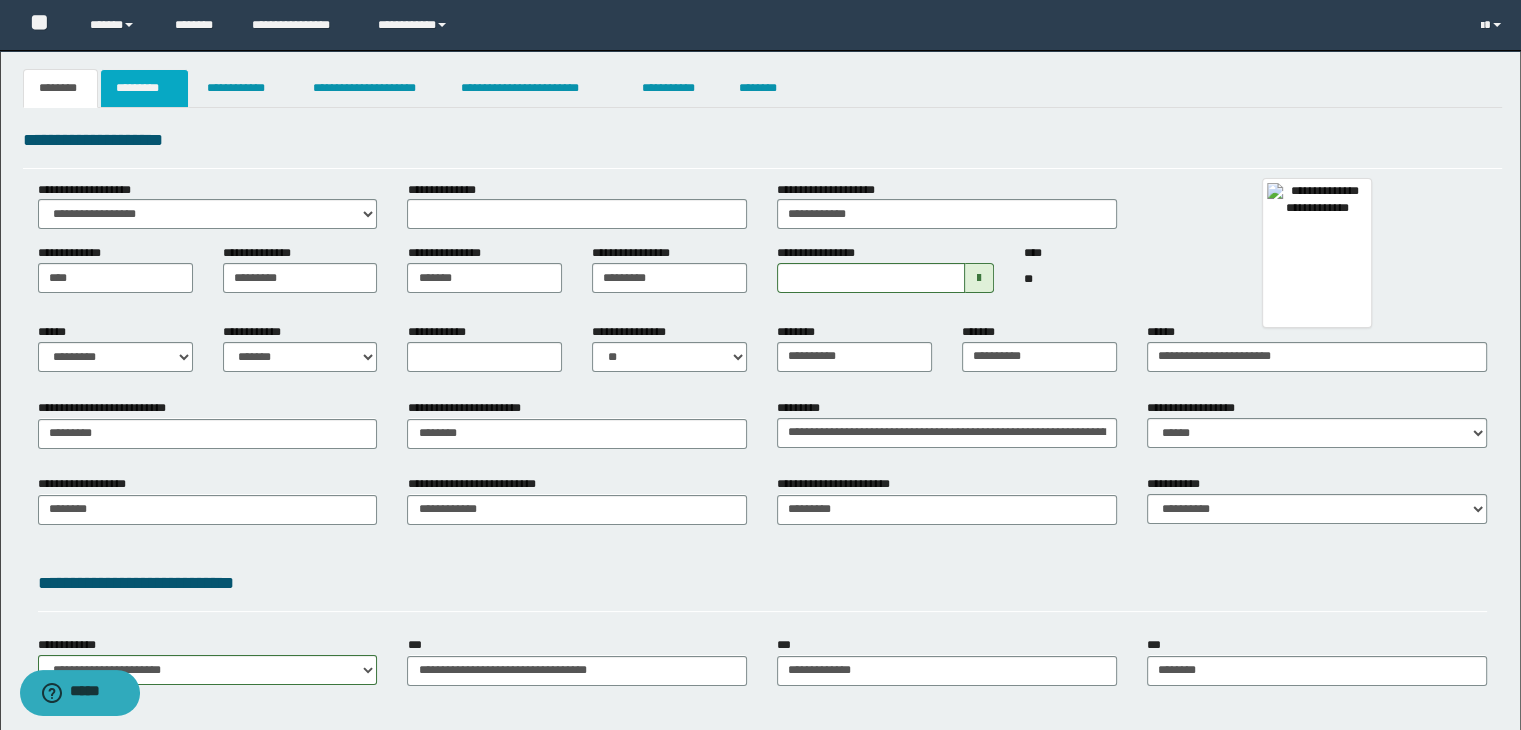 click on "*********" at bounding box center (144, 88) 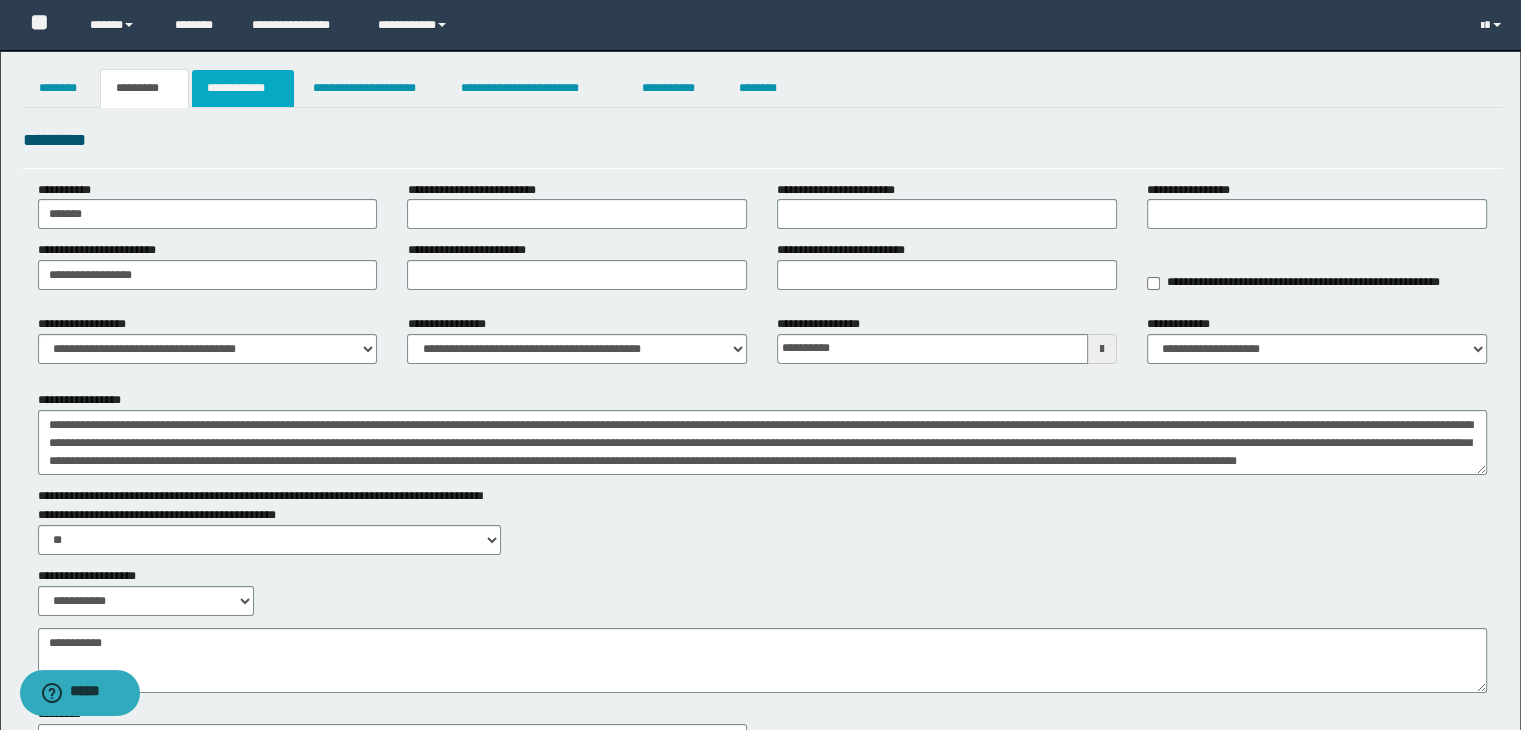 click on "**********" at bounding box center [243, 88] 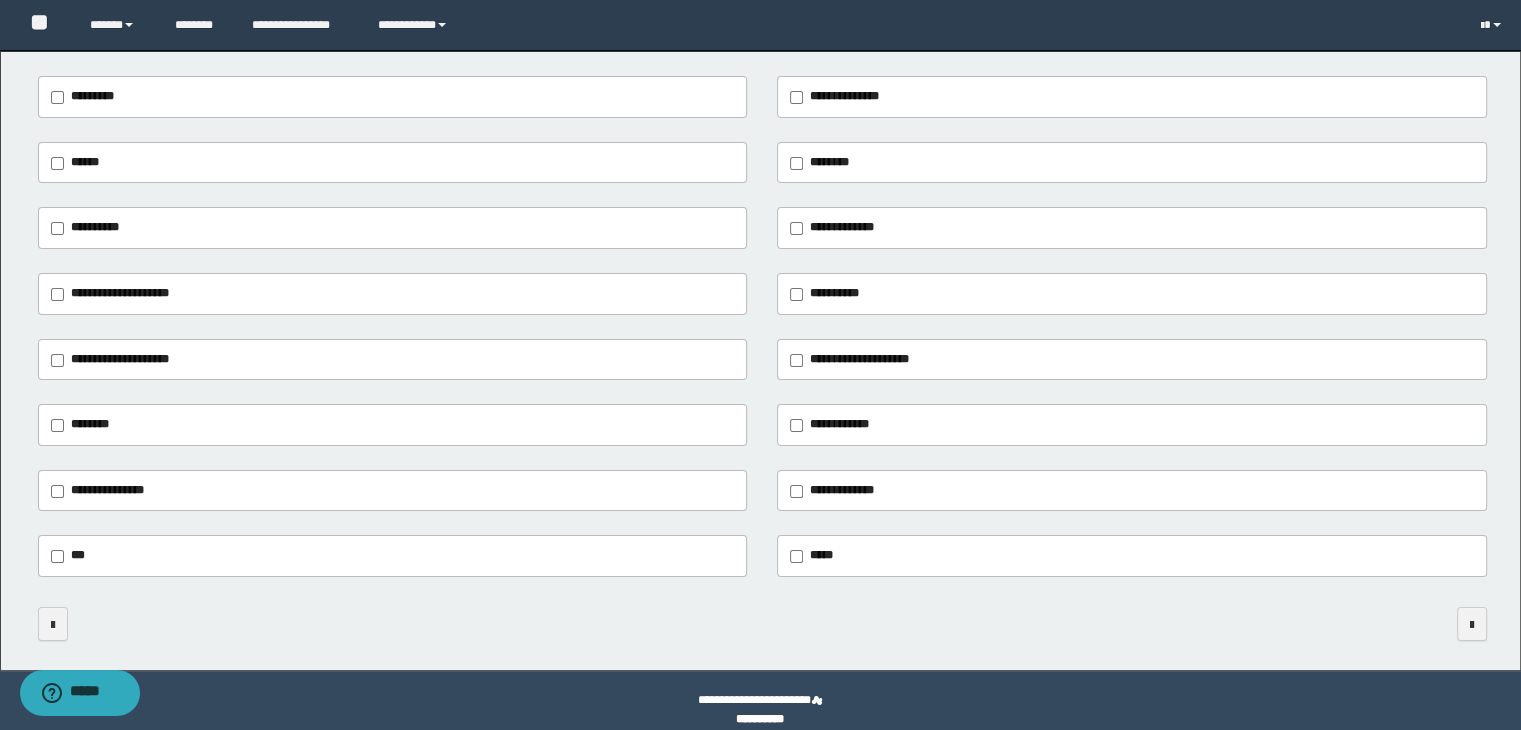 scroll, scrollTop: 256, scrollLeft: 0, axis: vertical 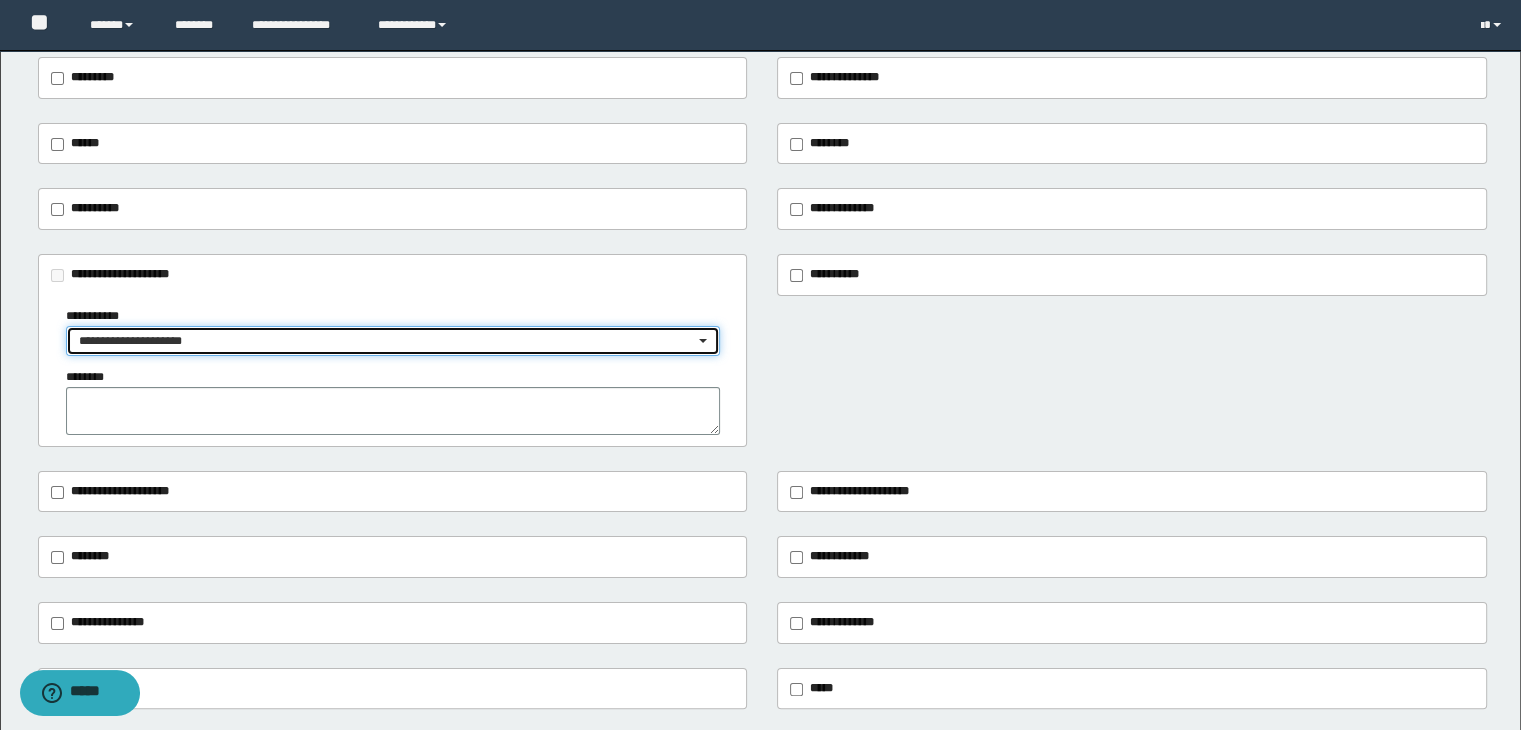click on "**********" at bounding box center (387, 341) 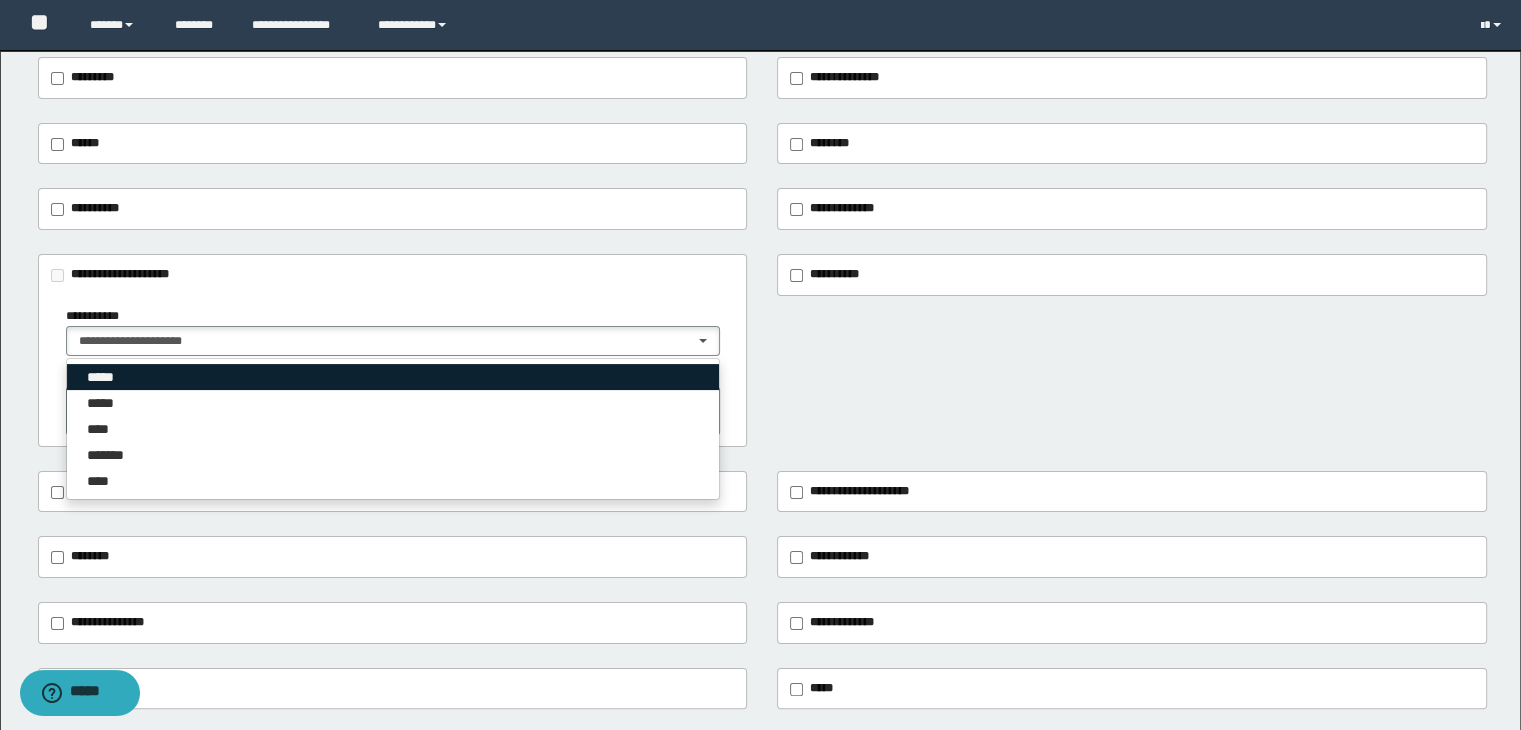 click on "*****" at bounding box center [393, 377] 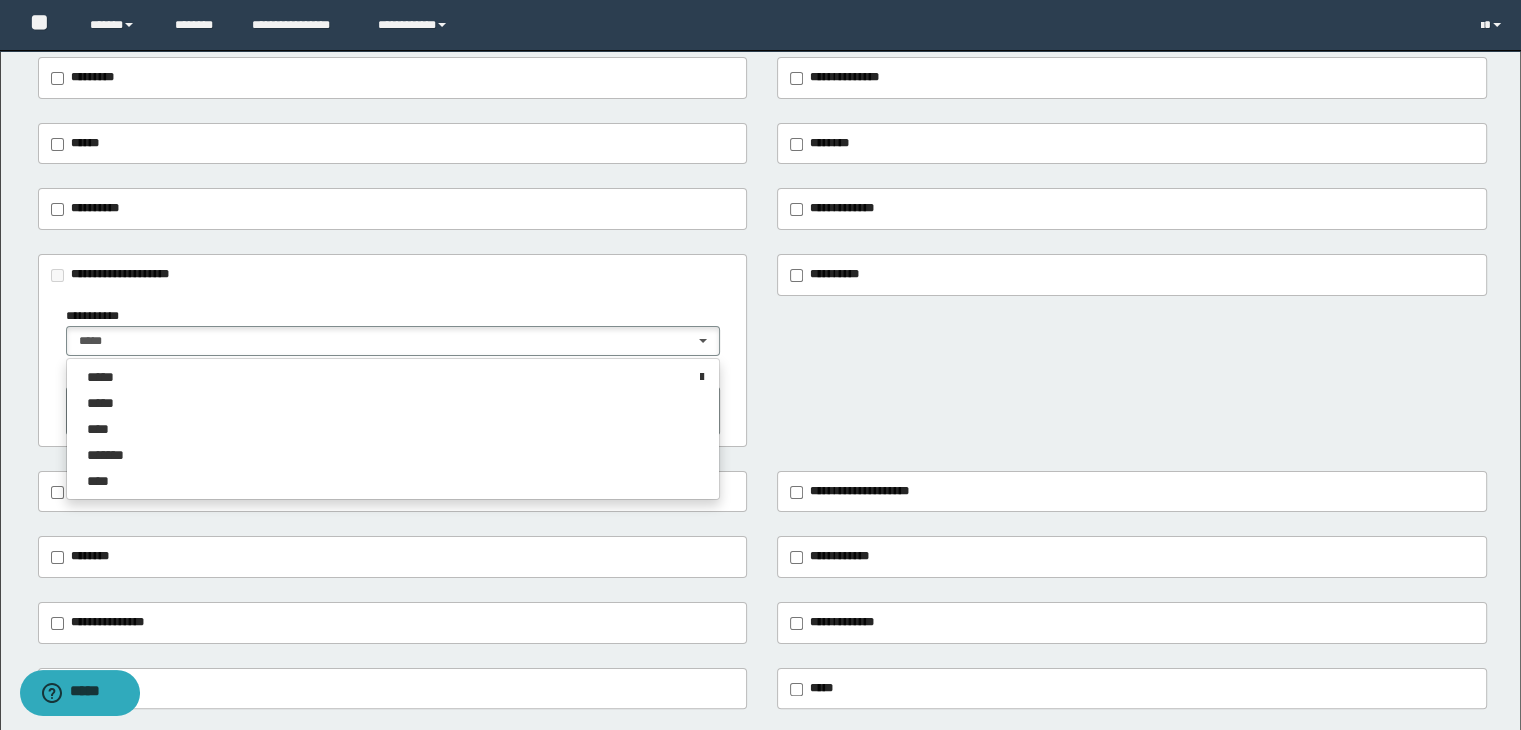 click on "**********" at bounding box center (760, 298) 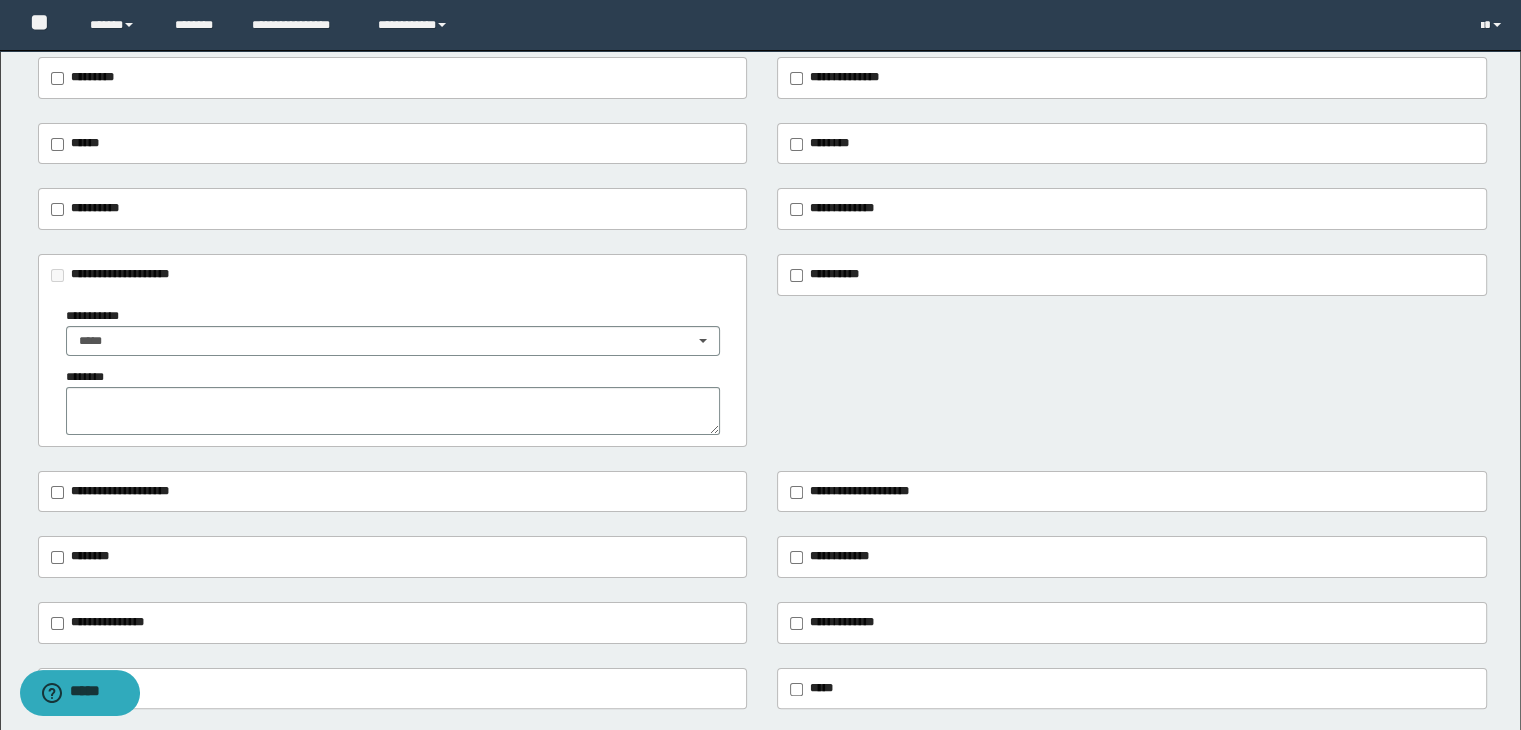 drag, startPoint x: 108, startPoint y: 385, endPoint x: 103, endPoint y: 397, distance: 13 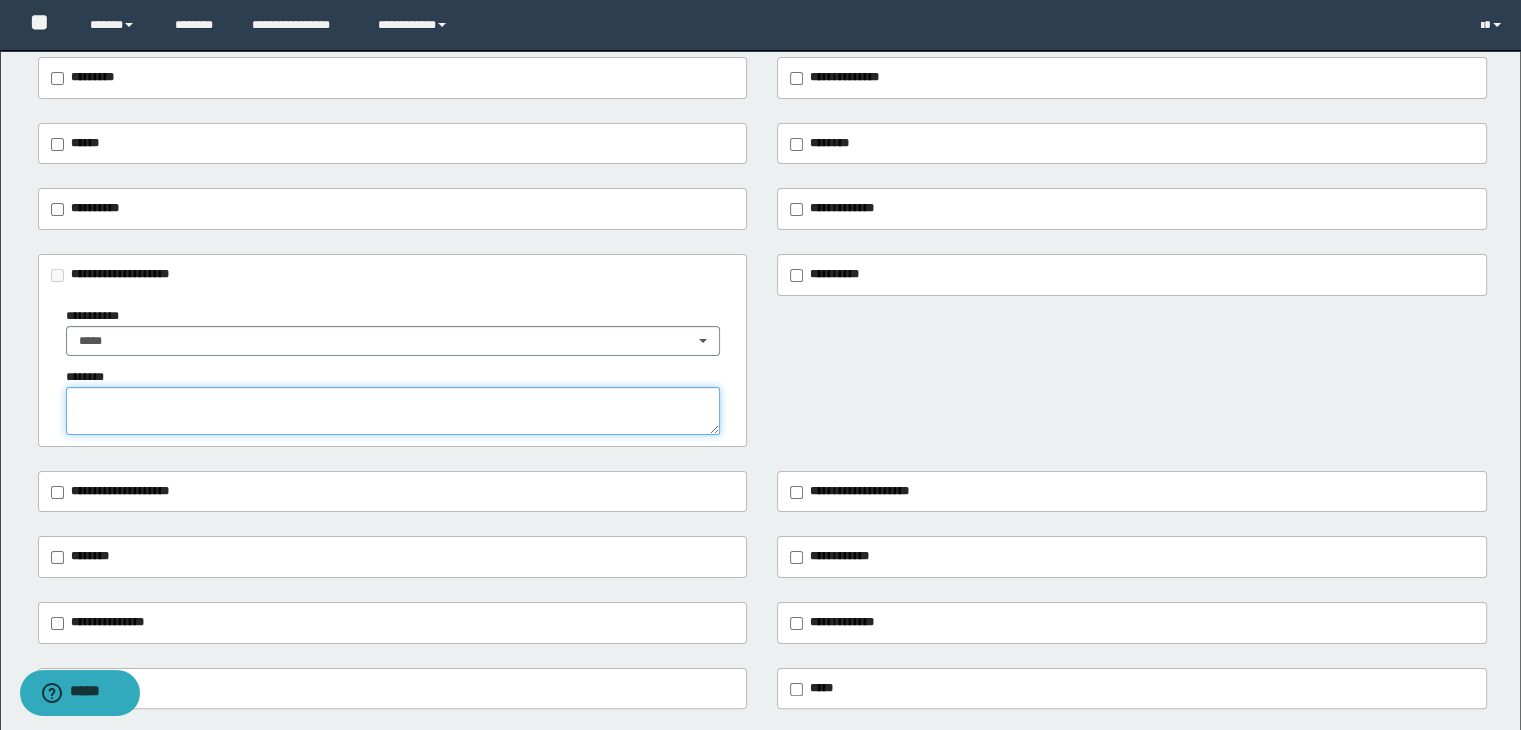 click at bounding box center [393, 411] 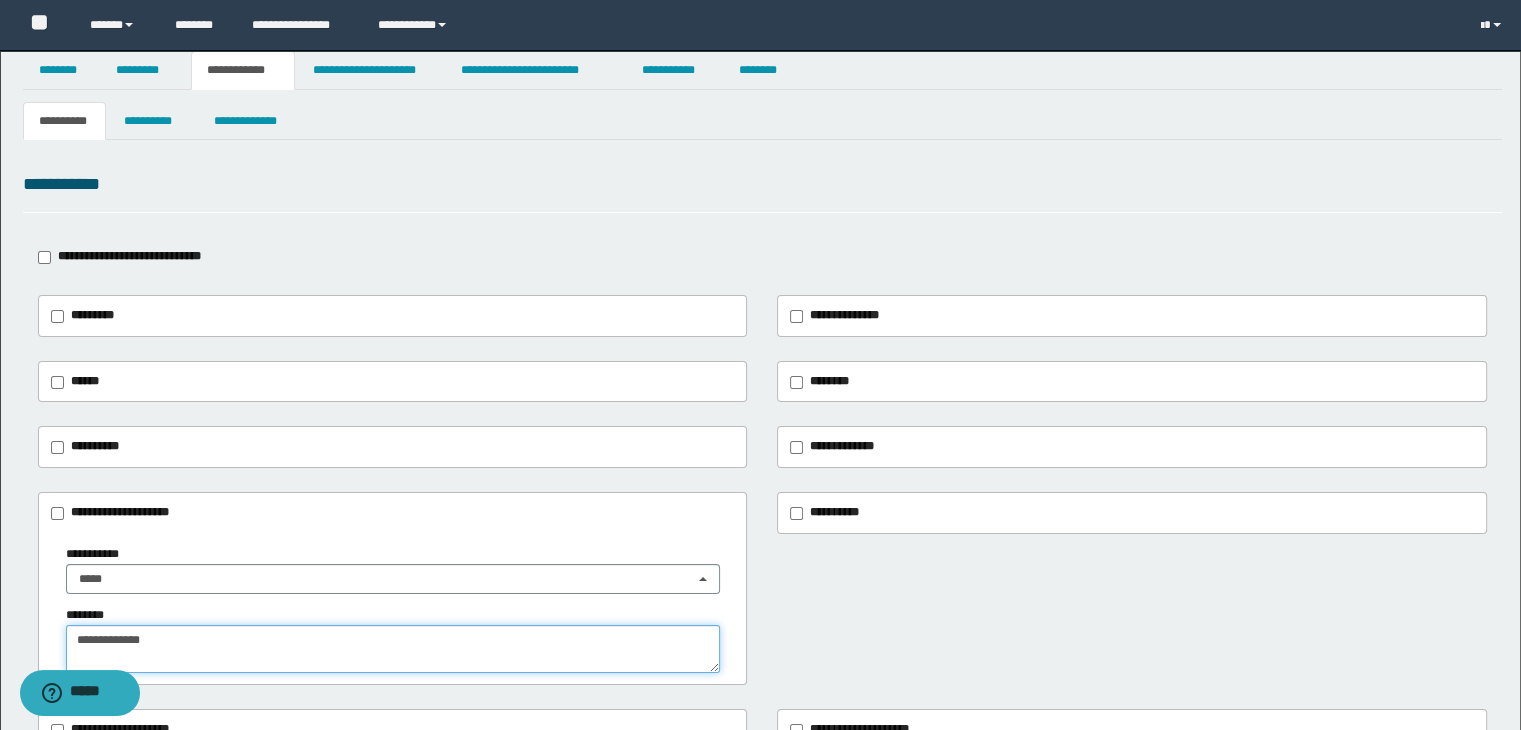 scroll, scrollTop: 0, scrollLeft: 0, axis: both 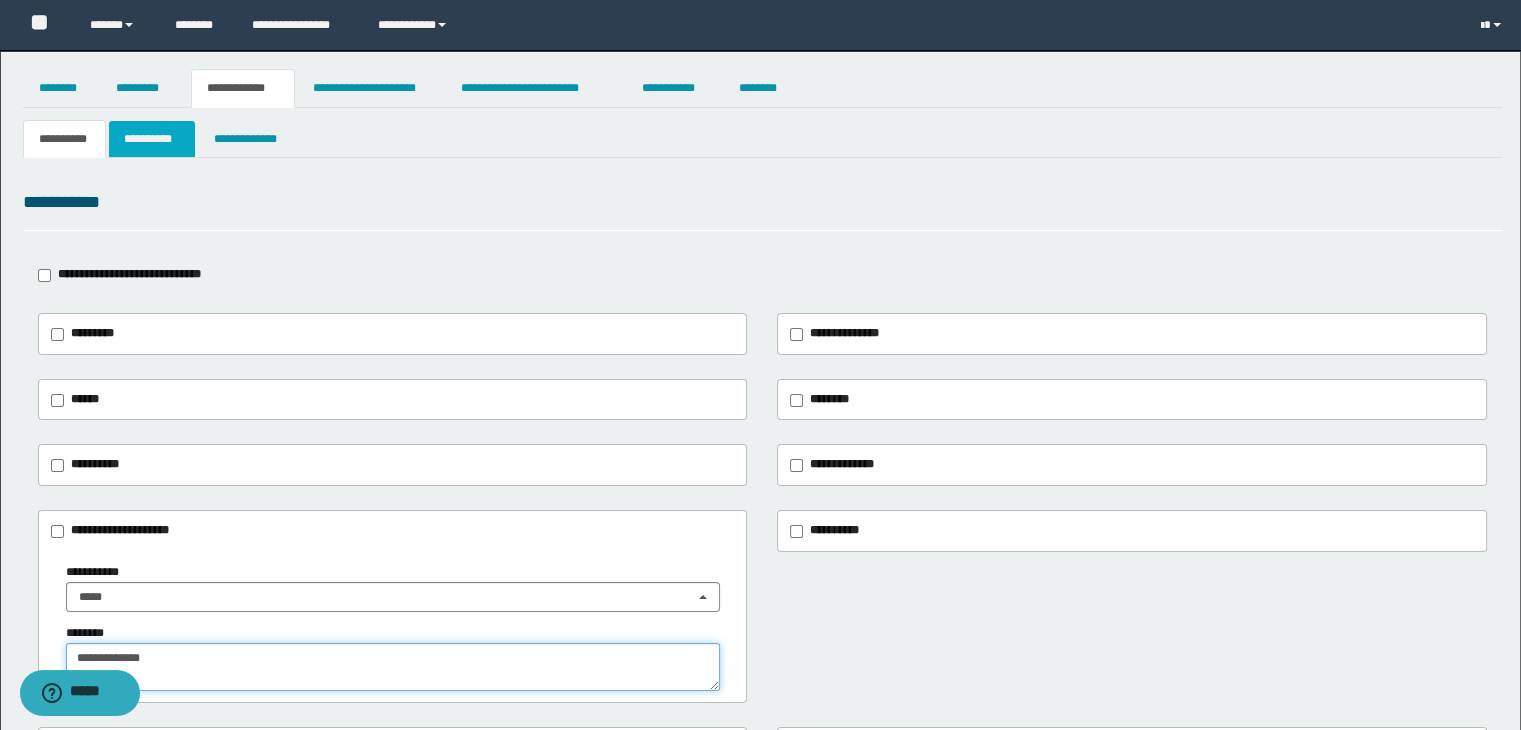 type on "**********" 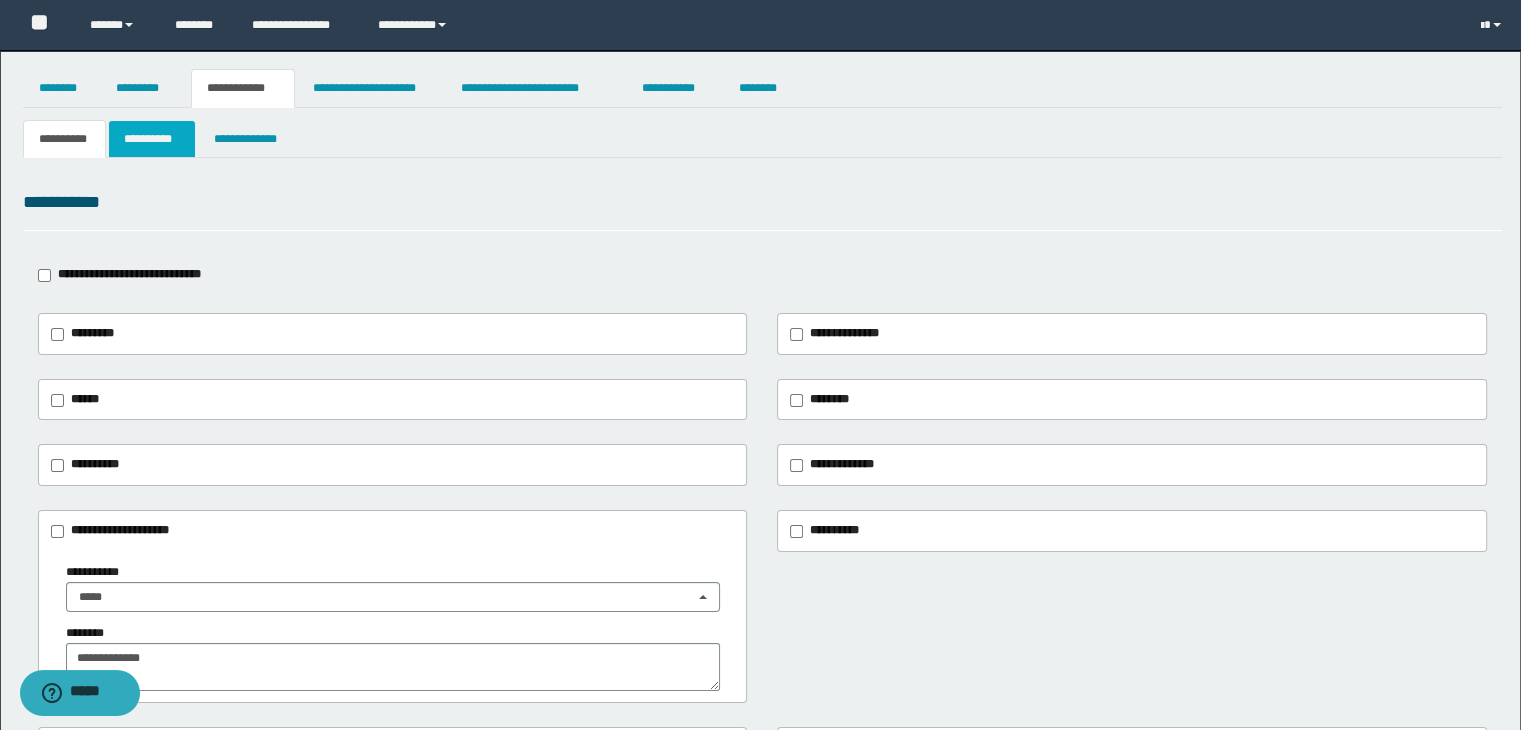 click on "**********" at bounding box center (152, 139) 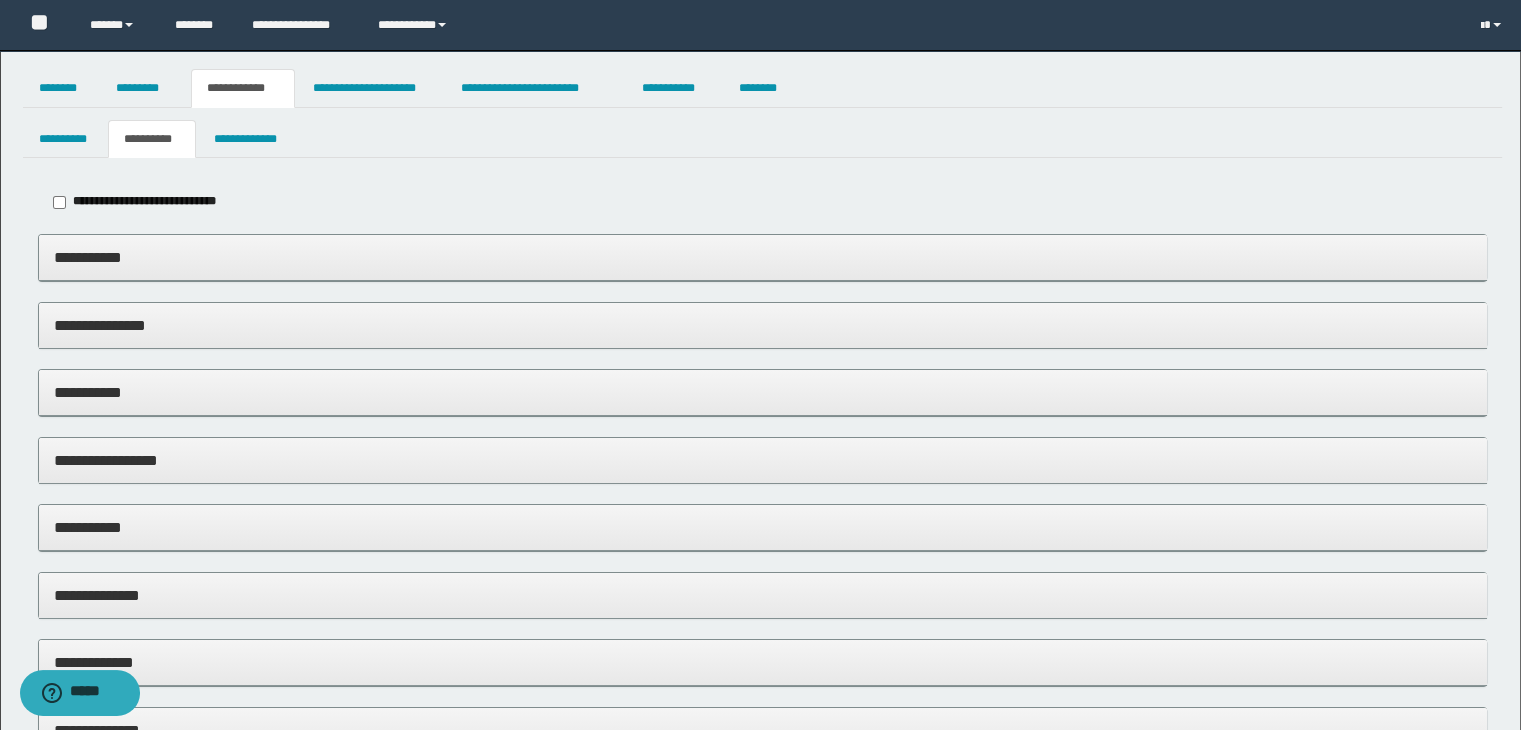 click on "**********" at bounding box center [763, 257] 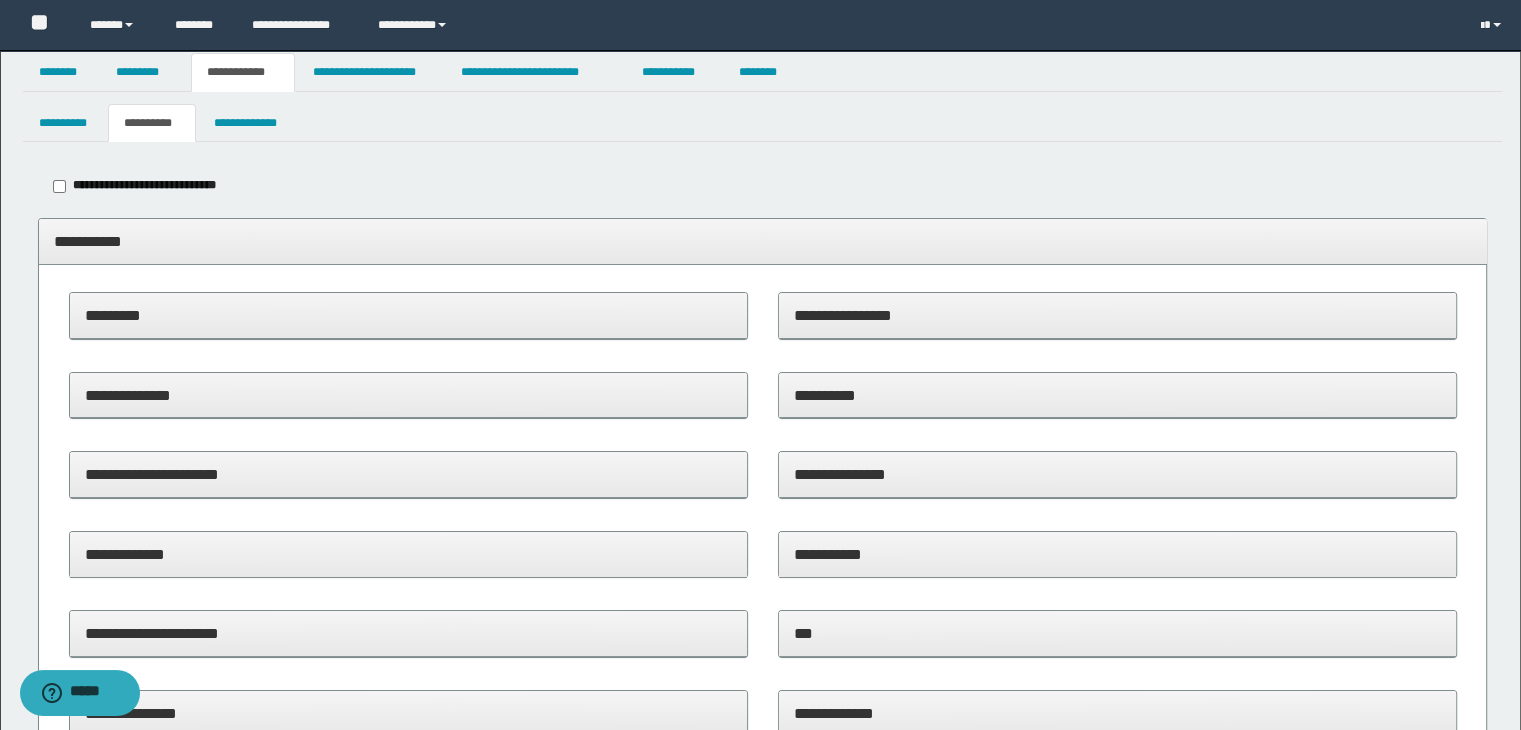 scroll, scrollTop: 0, scrollLeft: 0, axis: both 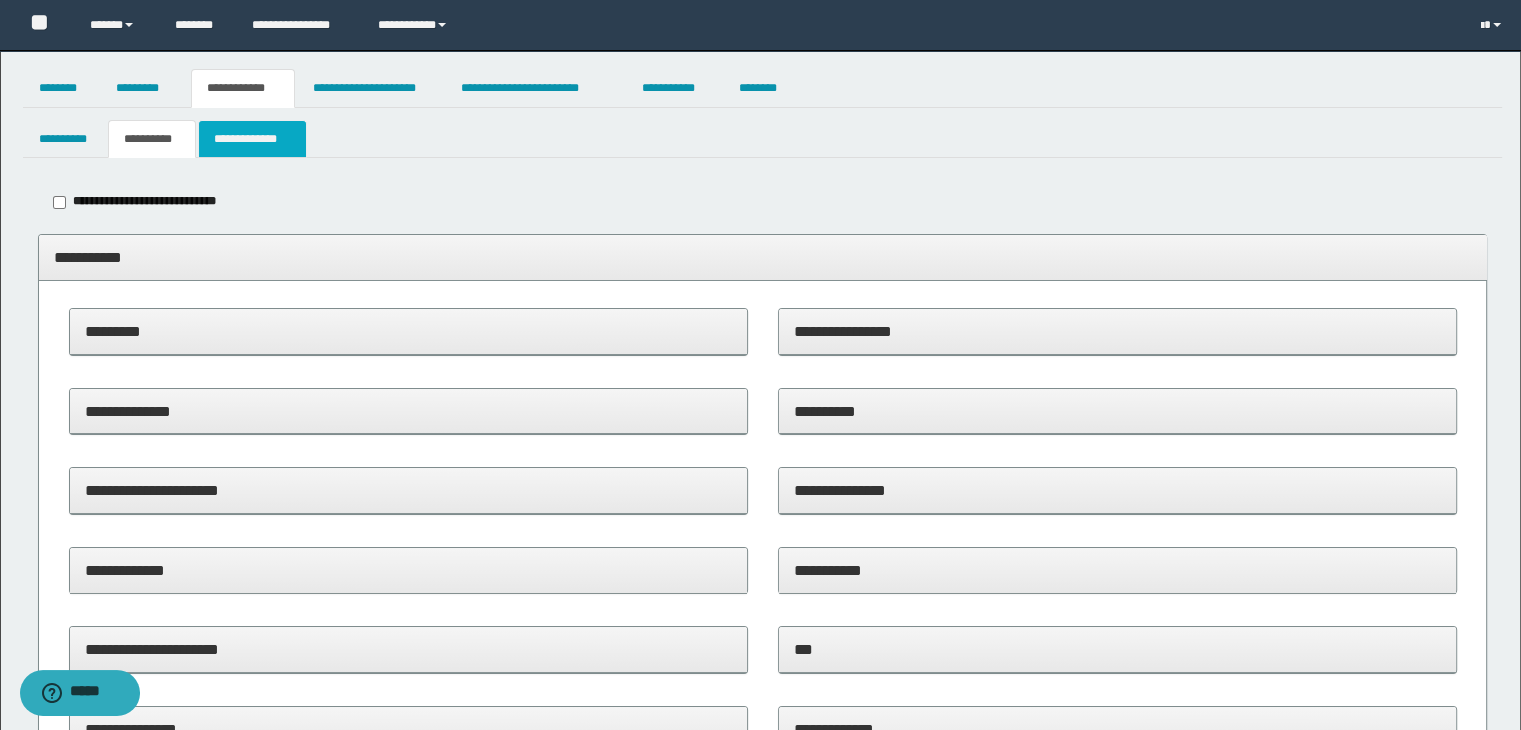 click on "**********" at bounding box center (252, 139) 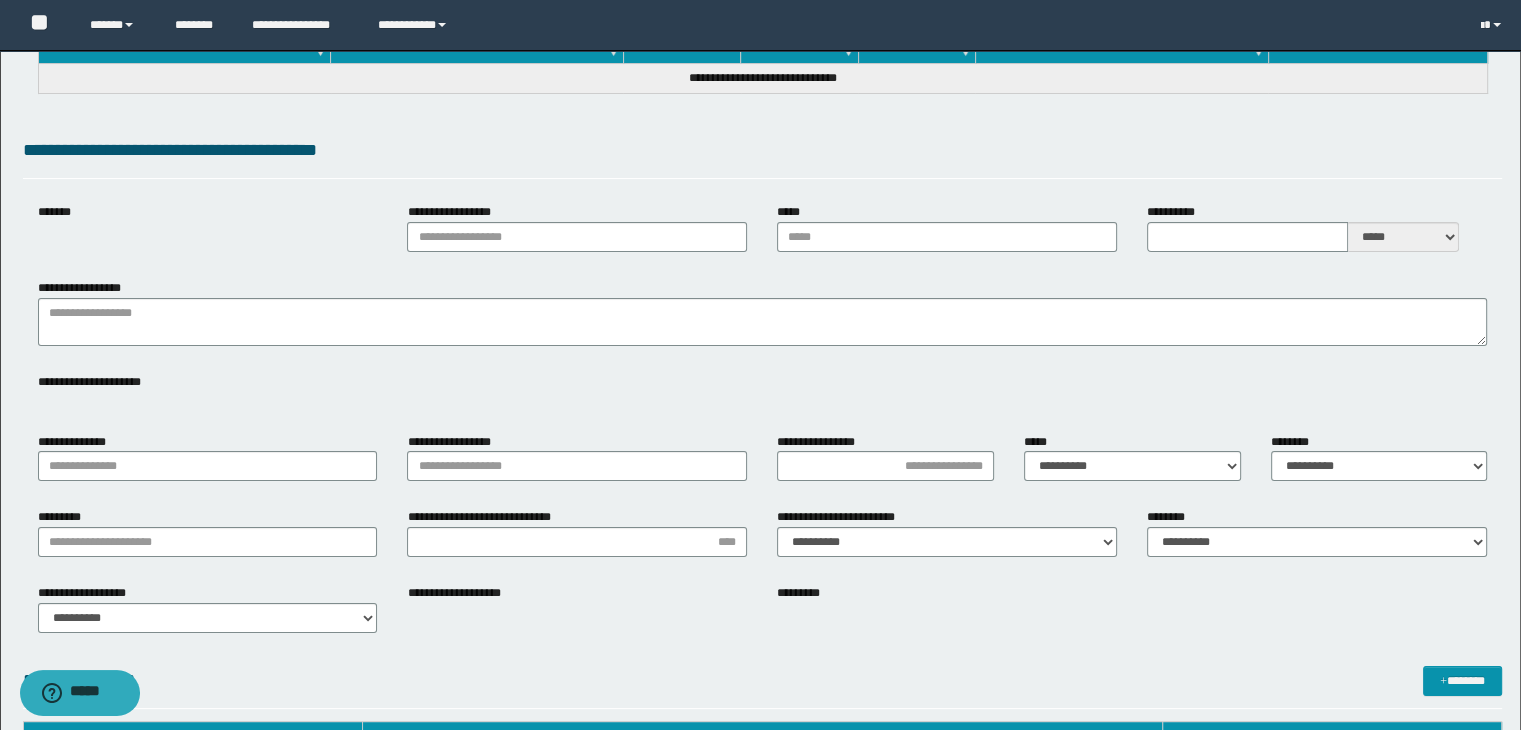 type on "**********" 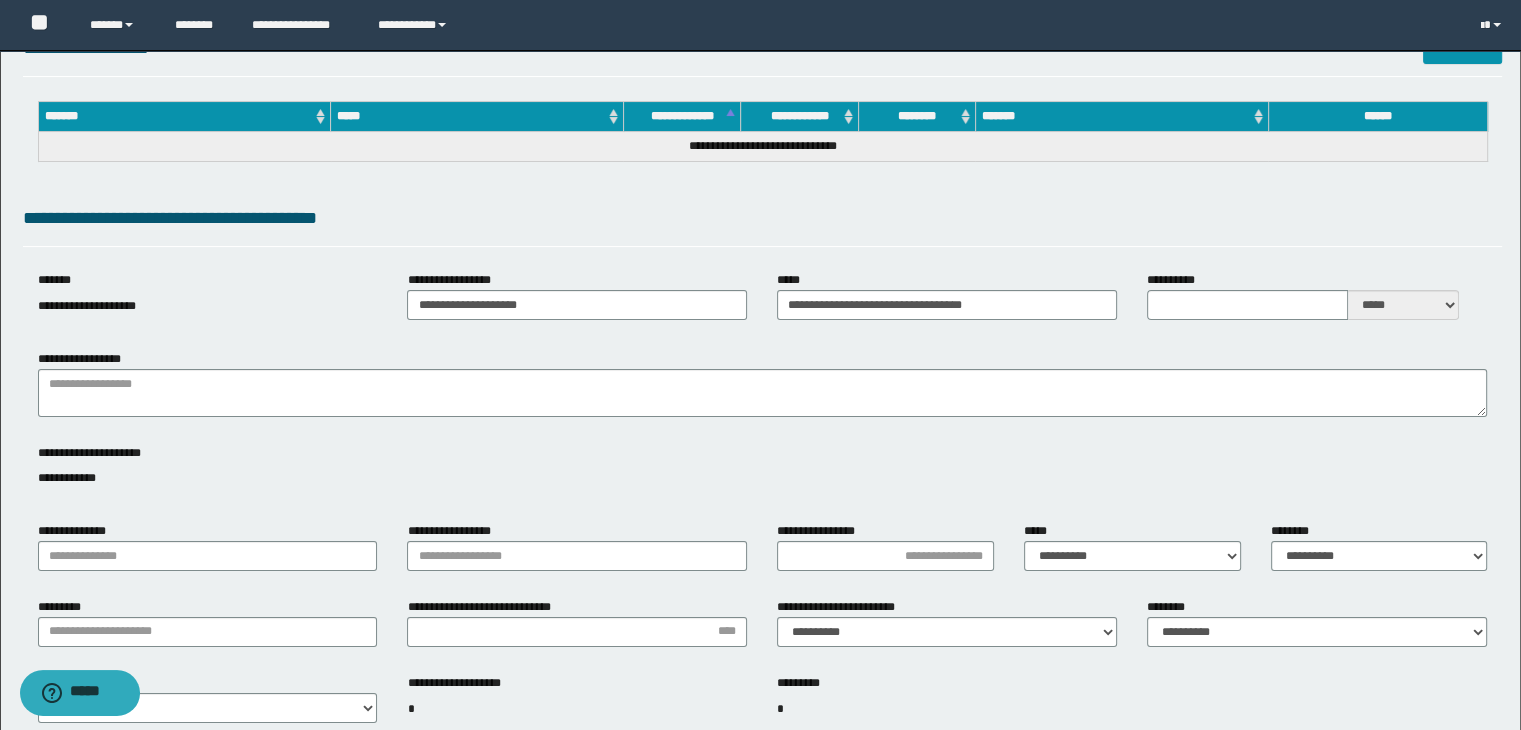 scroll, scrollTop: 0, scrollLeft: 0, axis: both 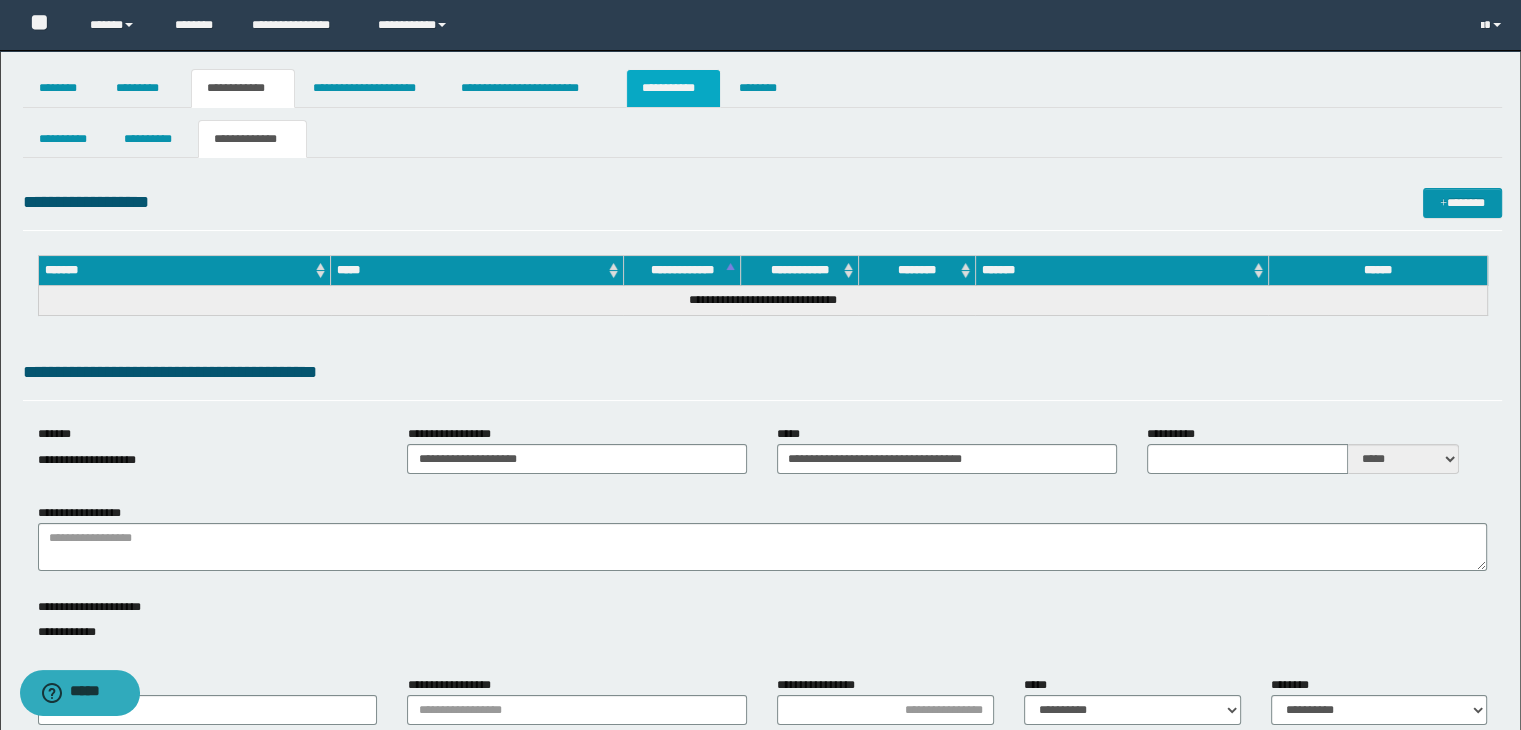 click on "**********" at bounding box center [673, 88] 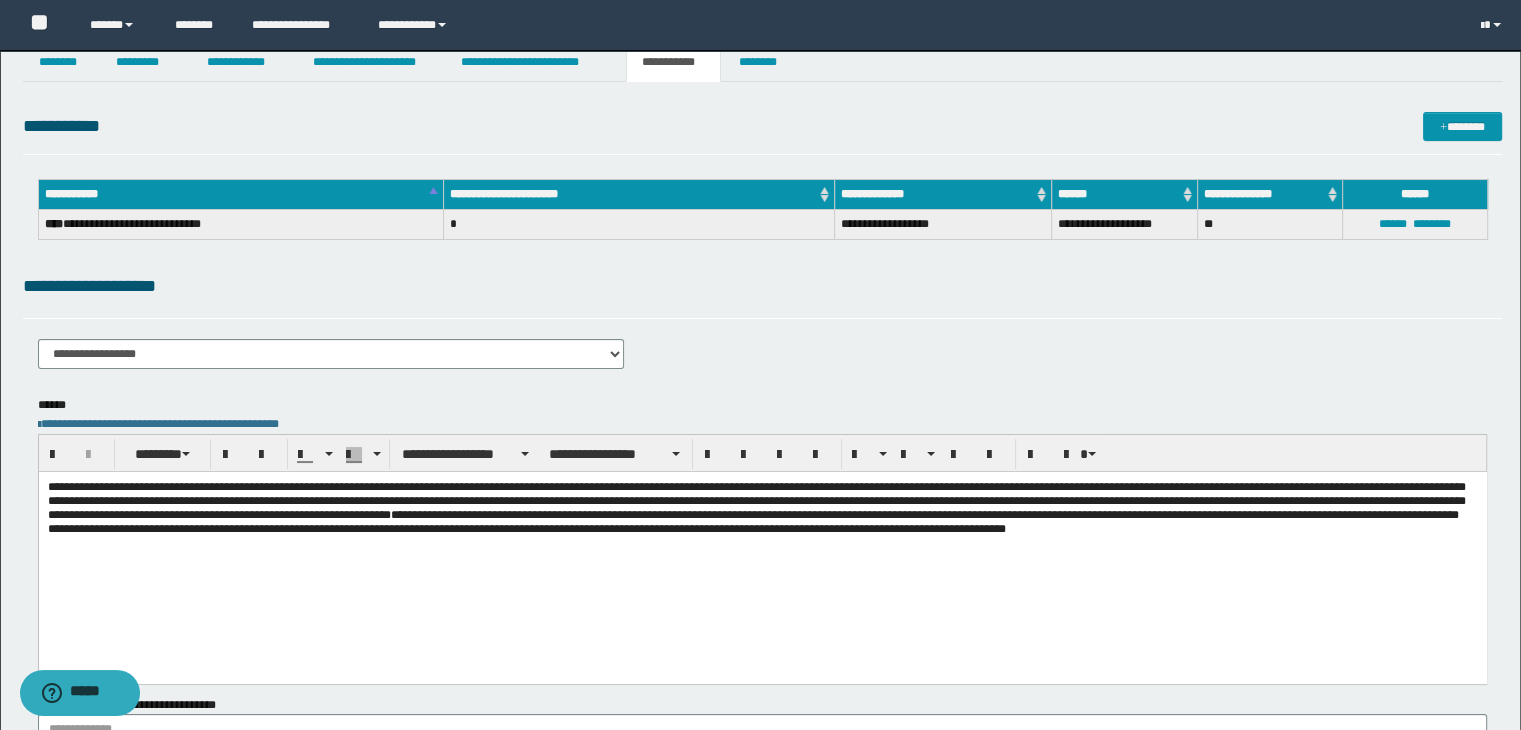 scroll, scrollTop: 0, scrollLeft: 0, axis: both 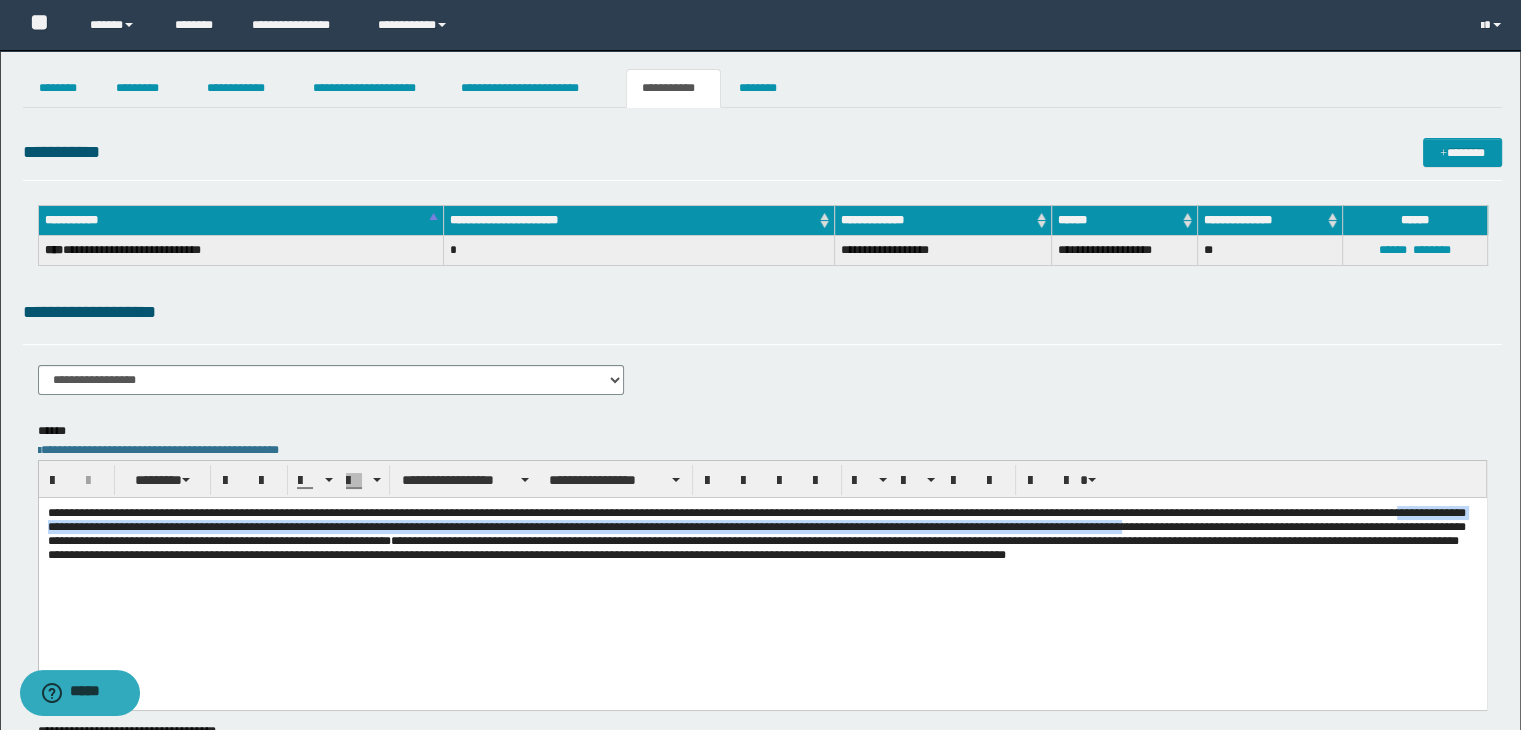 drag, startPoint x: 474, startPoint y: 527, endPoint x: 727, endPoint y: 549, distance: 253.95473 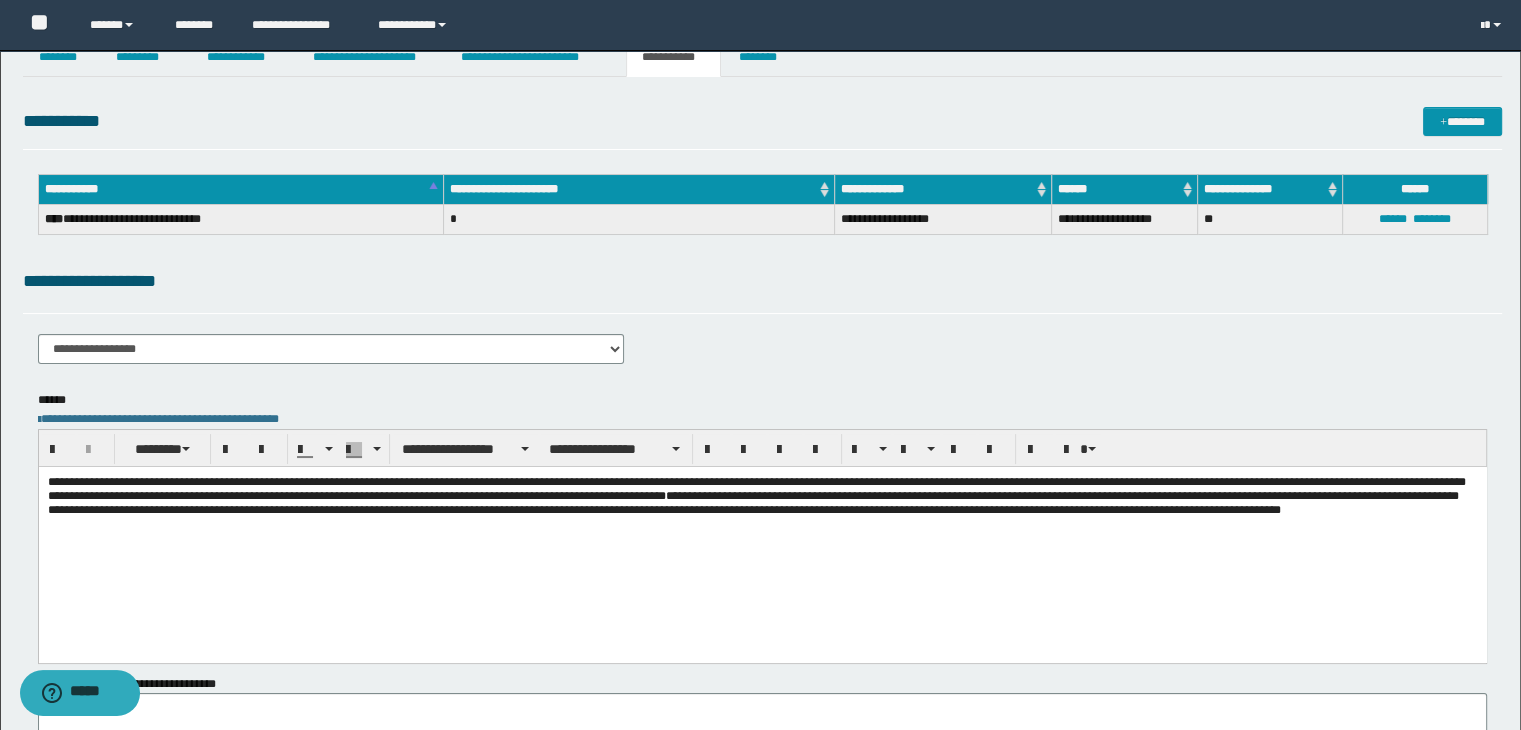 scroll, scrollTop: 0, scrollLeft: 0, axis: both 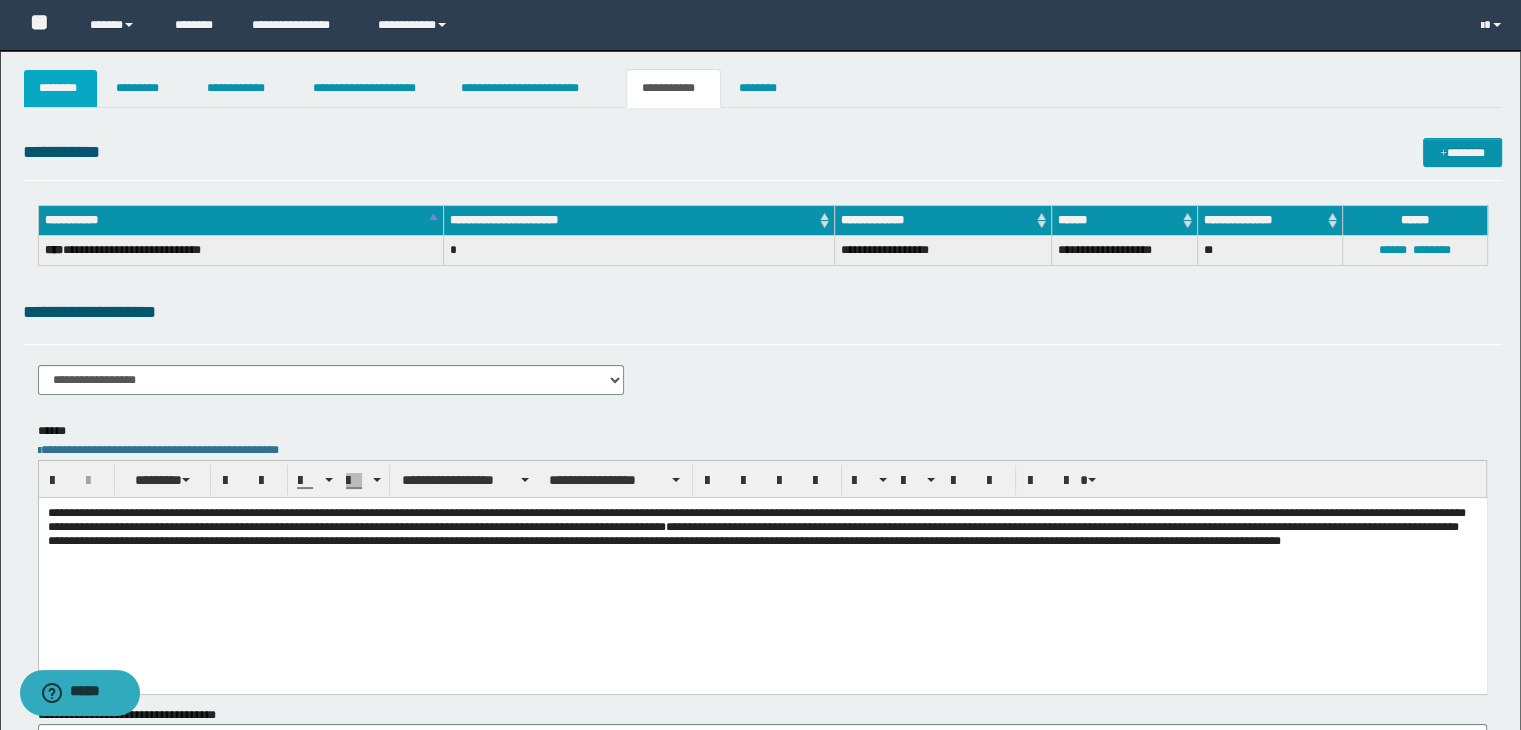 click on "********" at bounding box center [61, 88] 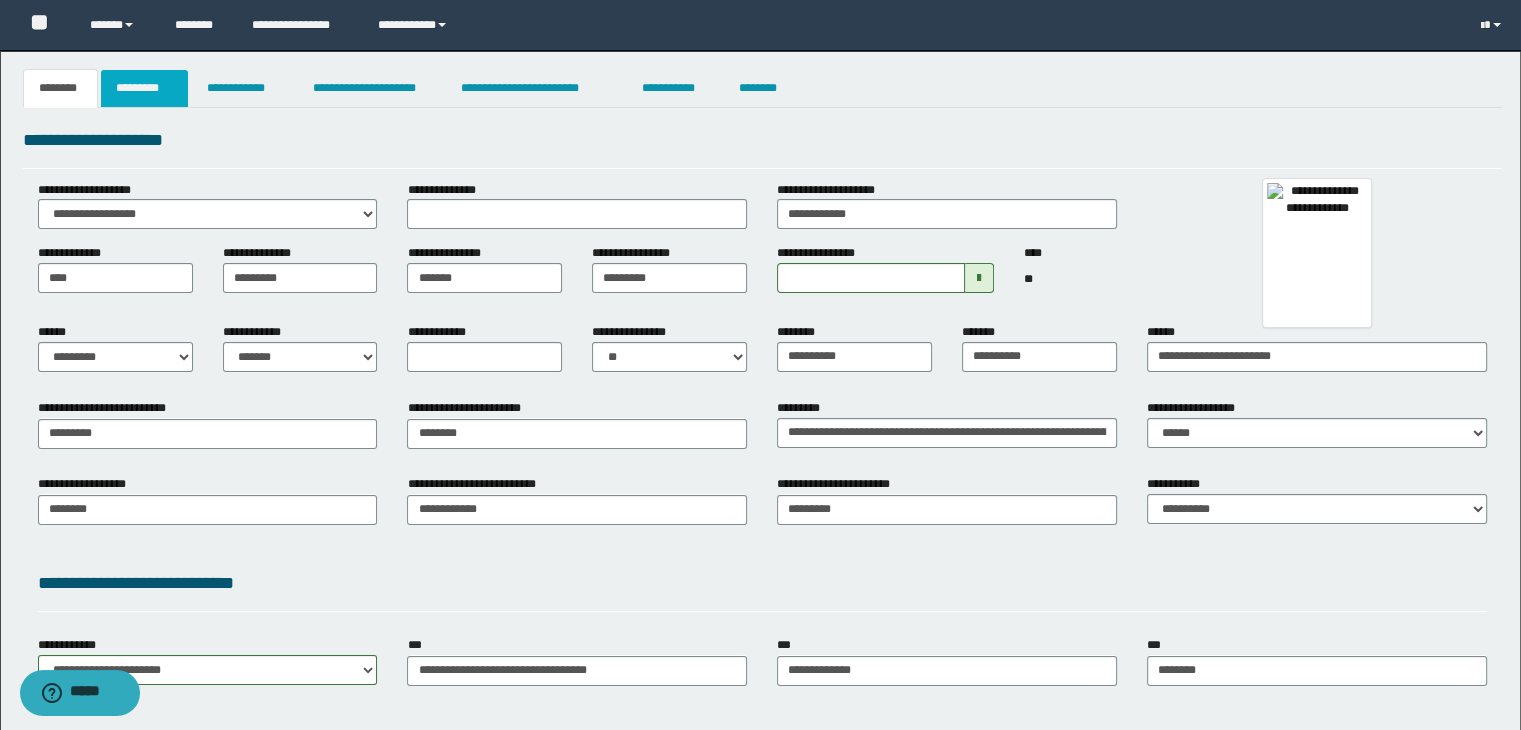 click on "*********" at bounding box center [144, 88] 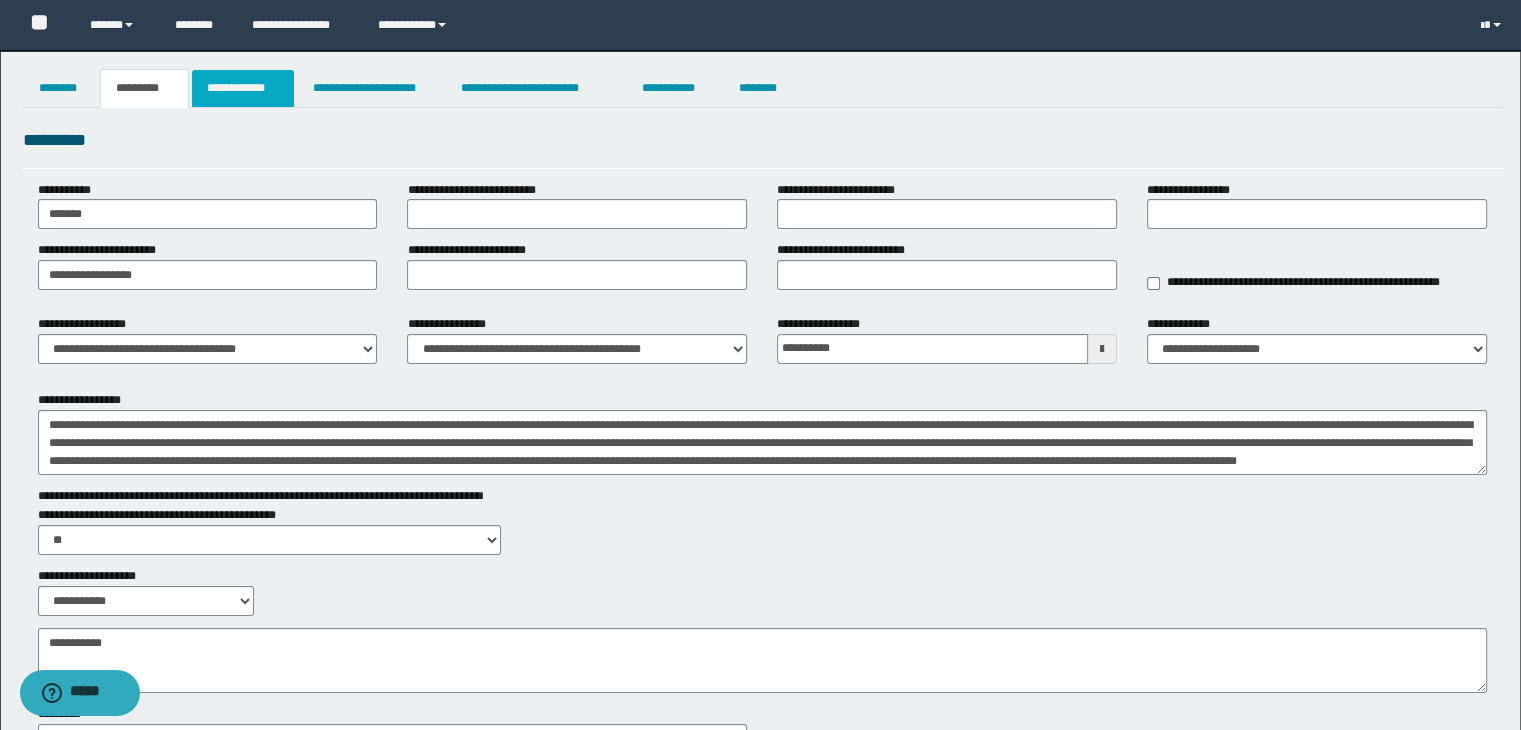 click on "**********" at bounding box center (243, 88) 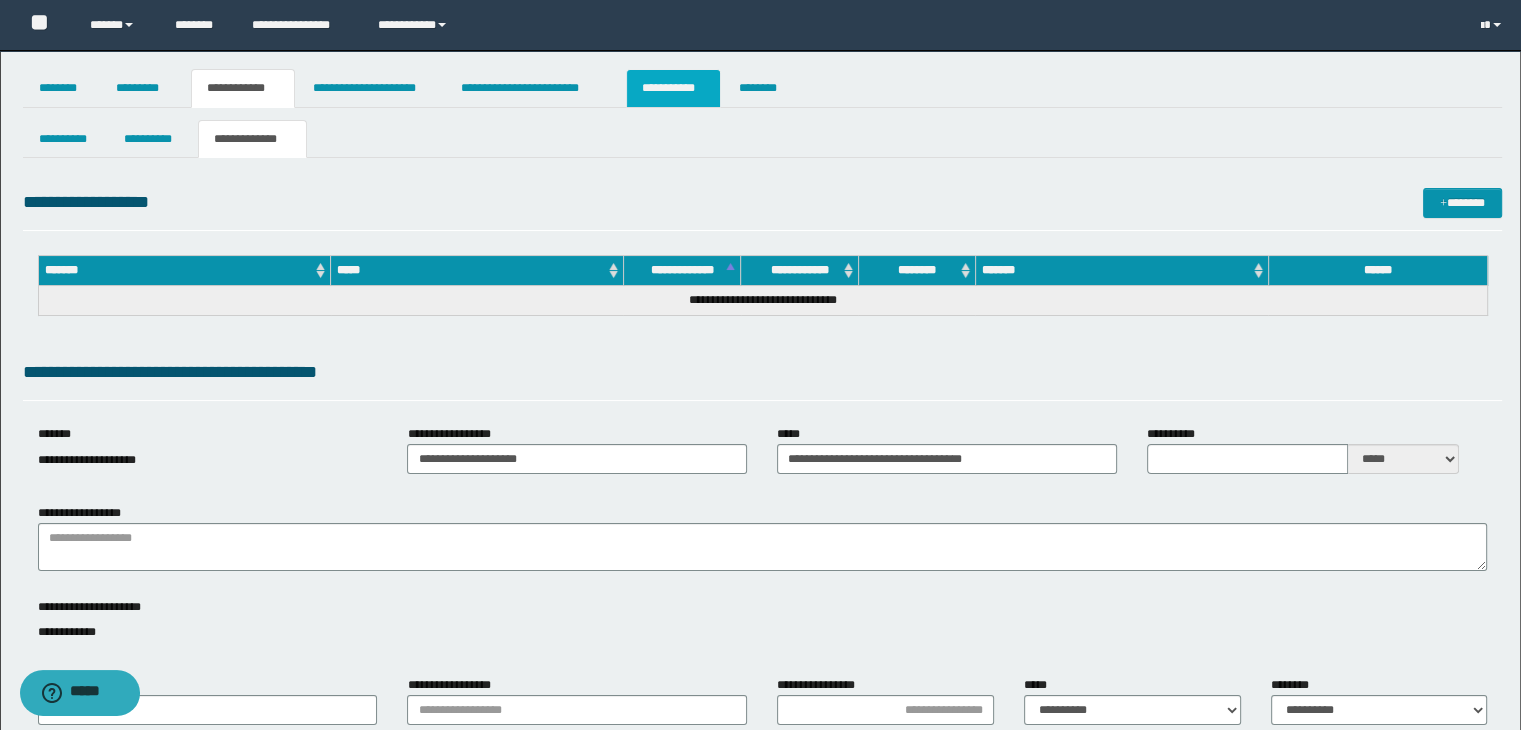 click on "**********" at bounding box center (673, 88) 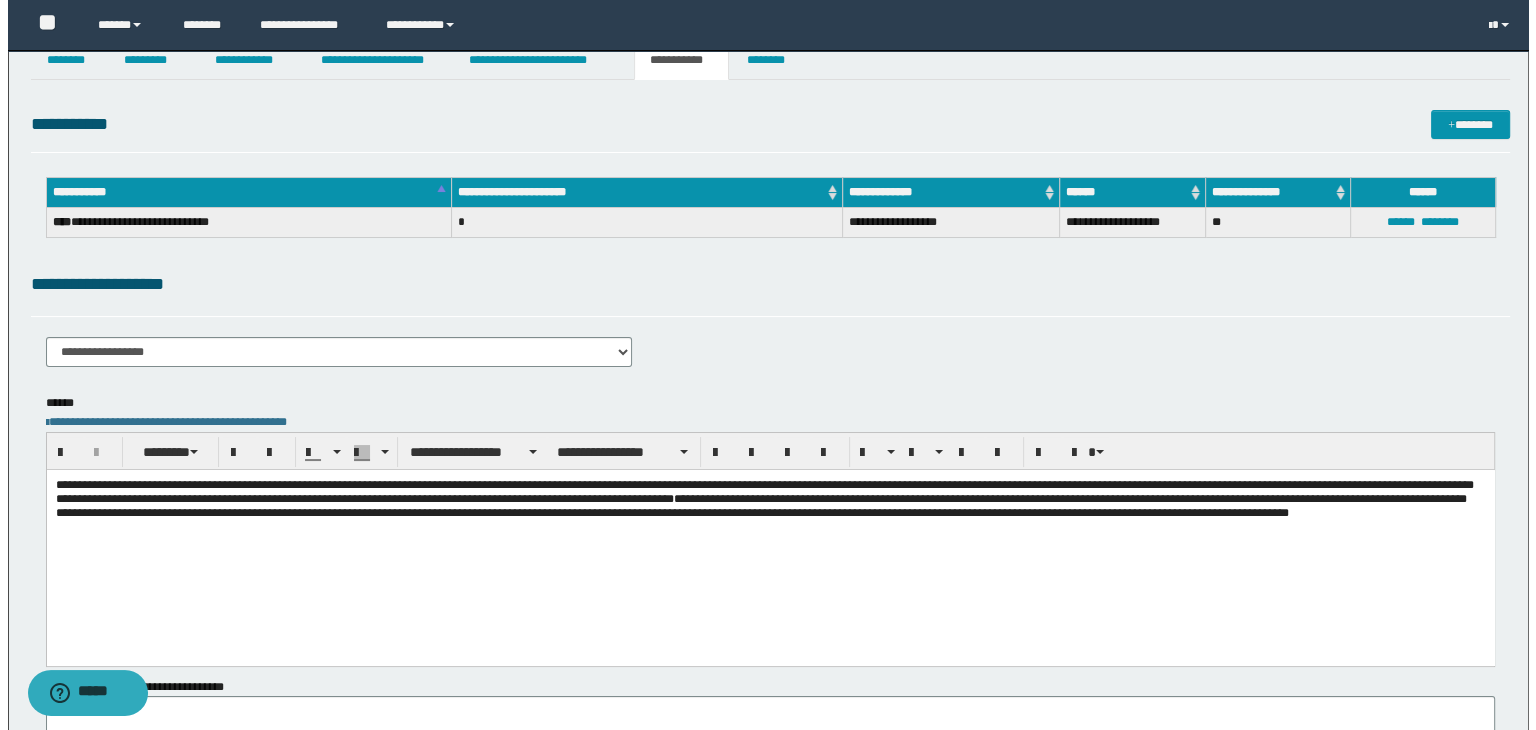scroll, scrollTop: 0, scrollLeft: 0, axis: both 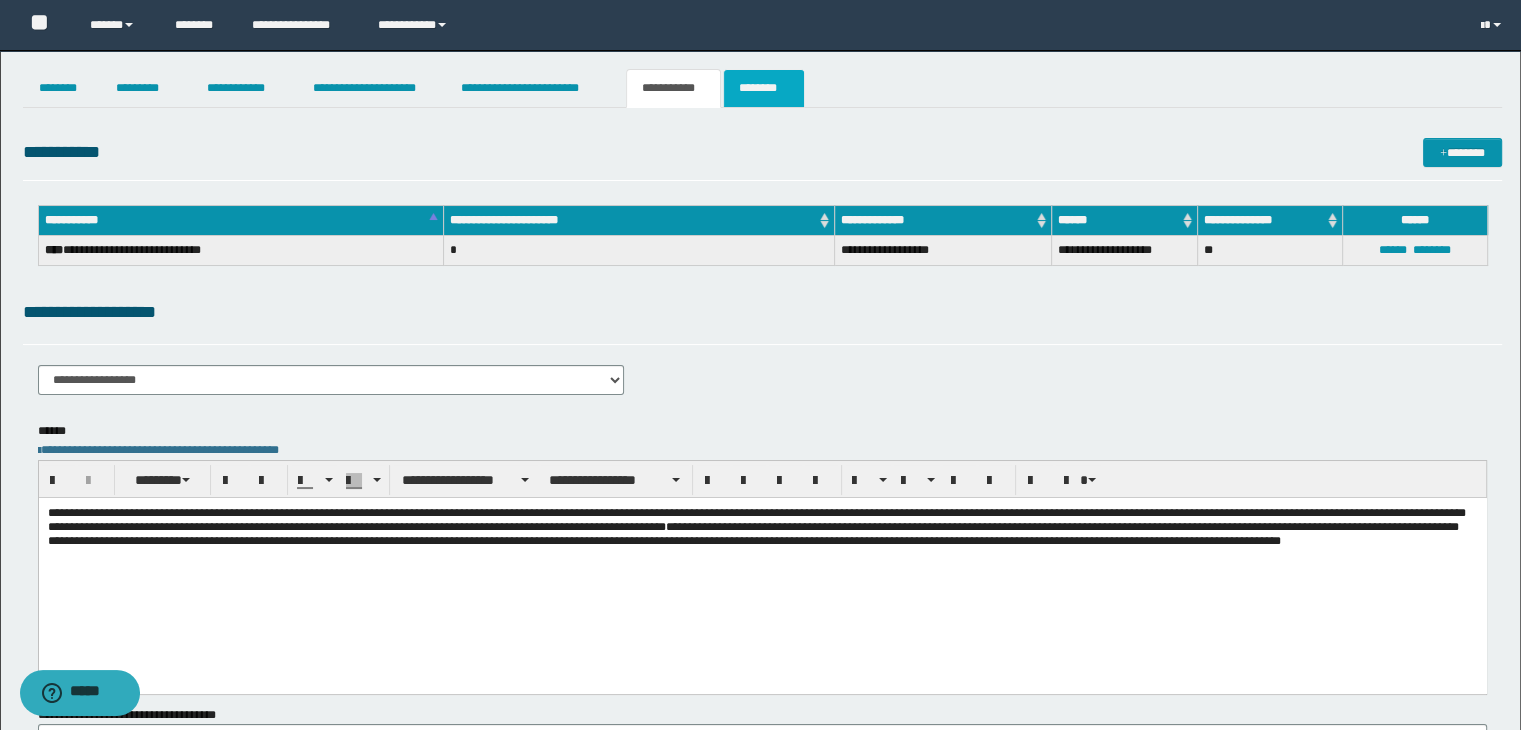 click on "********" at bounding box center (764, 88) 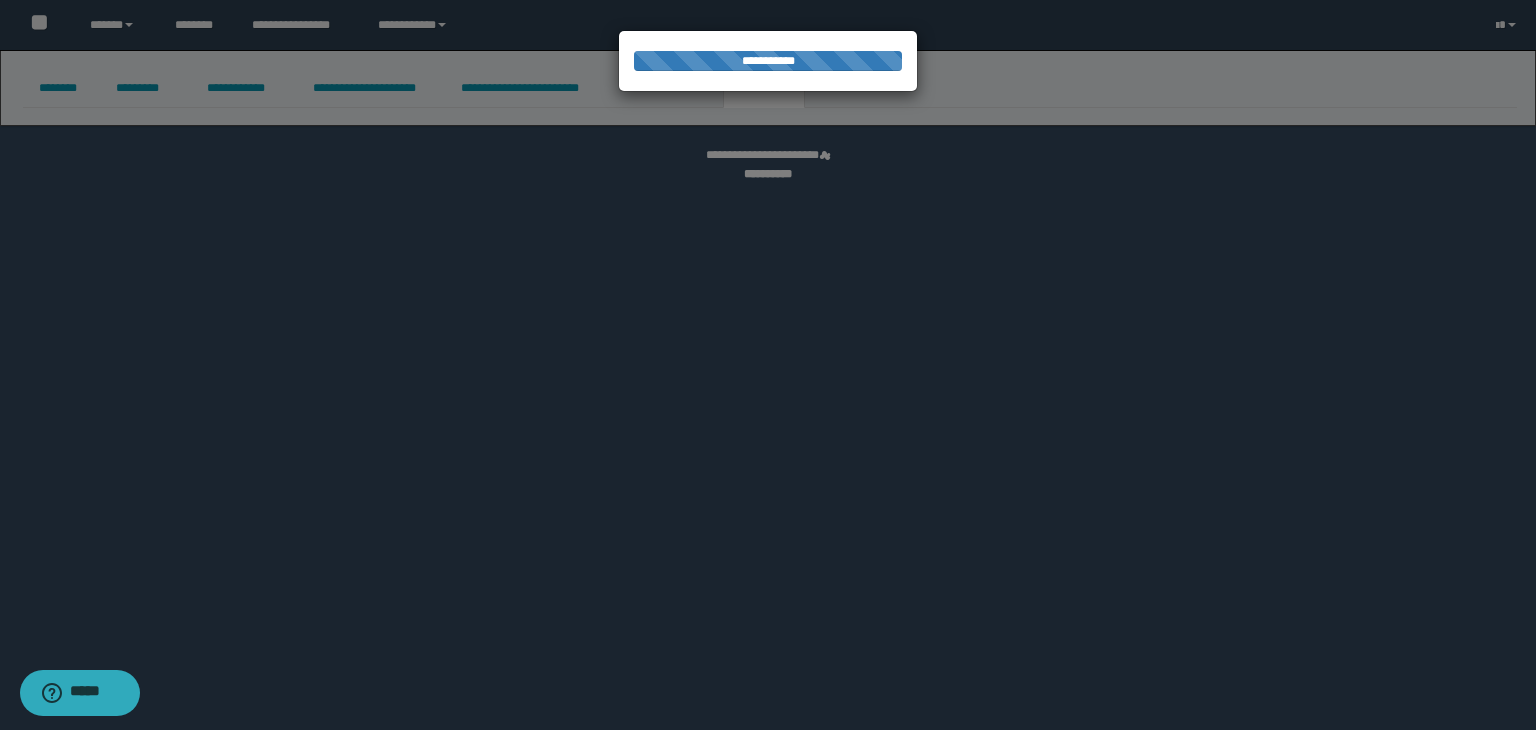 select 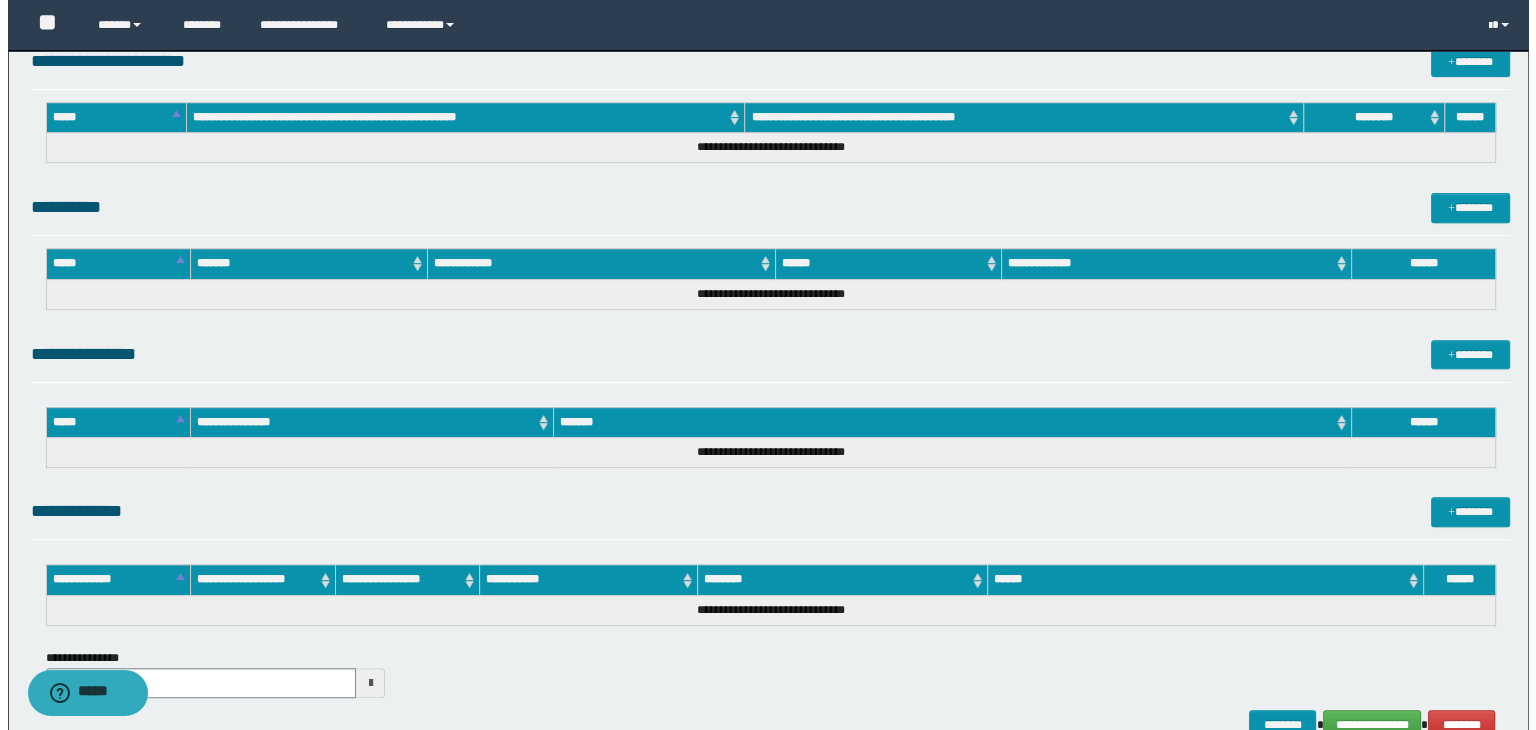 scroll, scrollTop: 775, scrollLeft: 0, axis: vertical 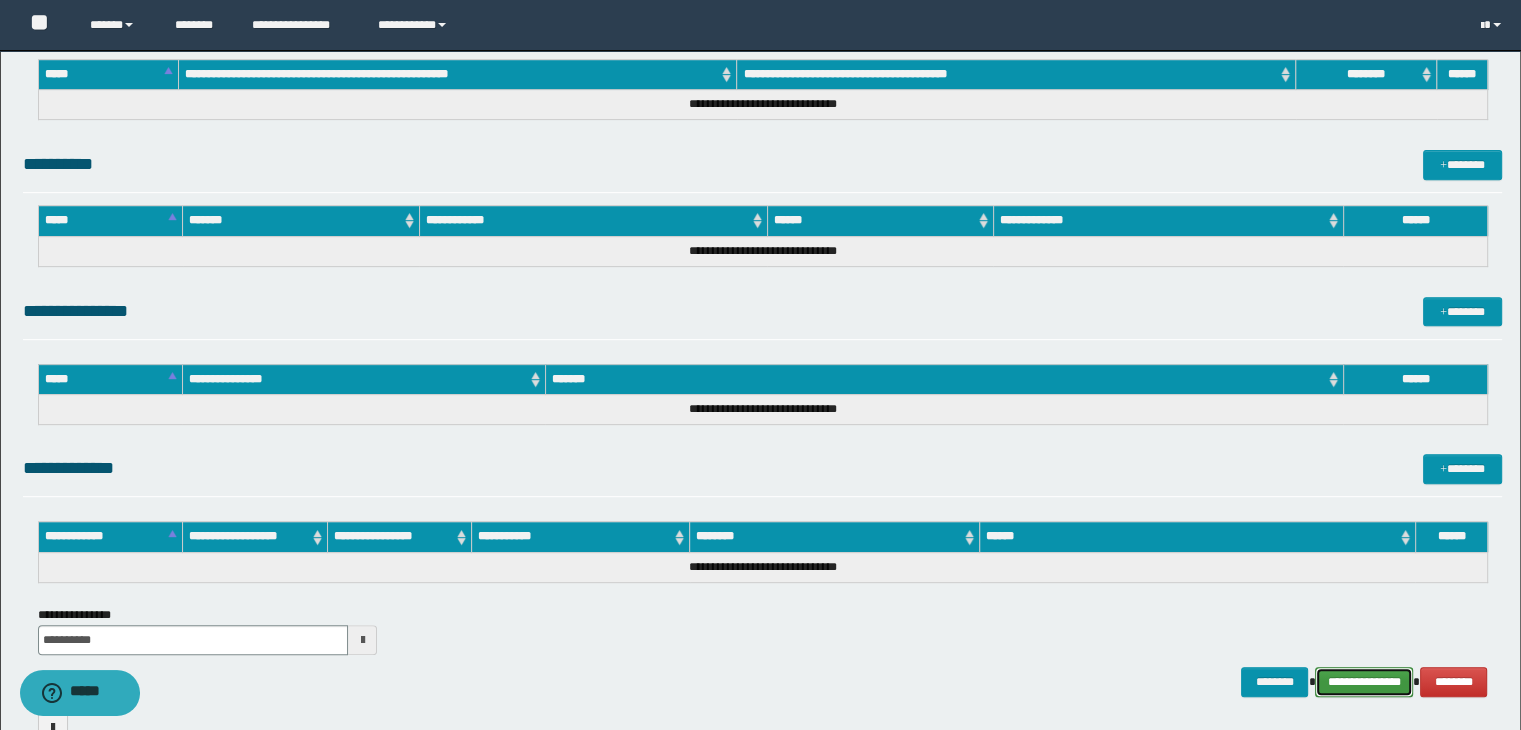 click on "**********" at bounding box center [1364, 682] 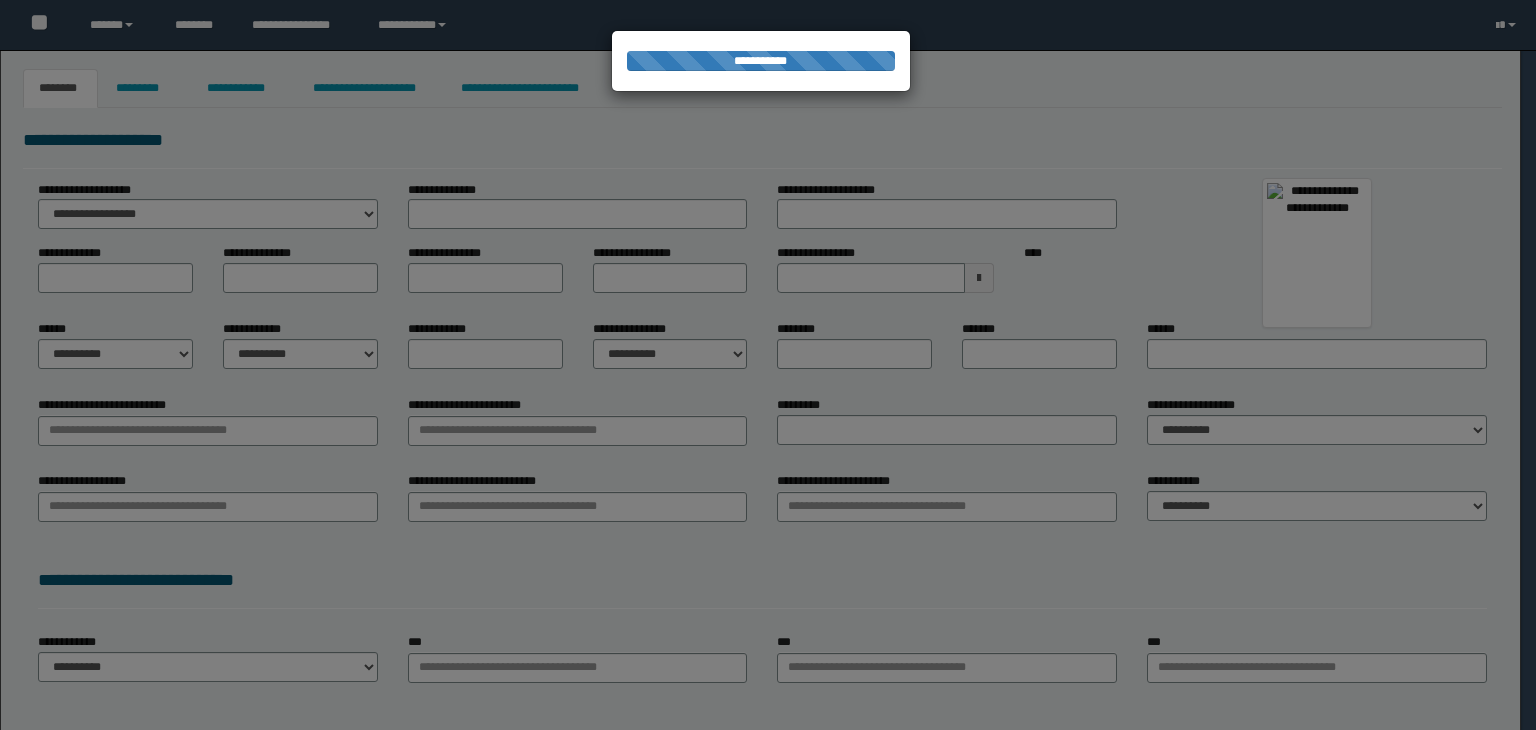 scroll, scrollTop: 0, scrollLeft: 0, axis: both 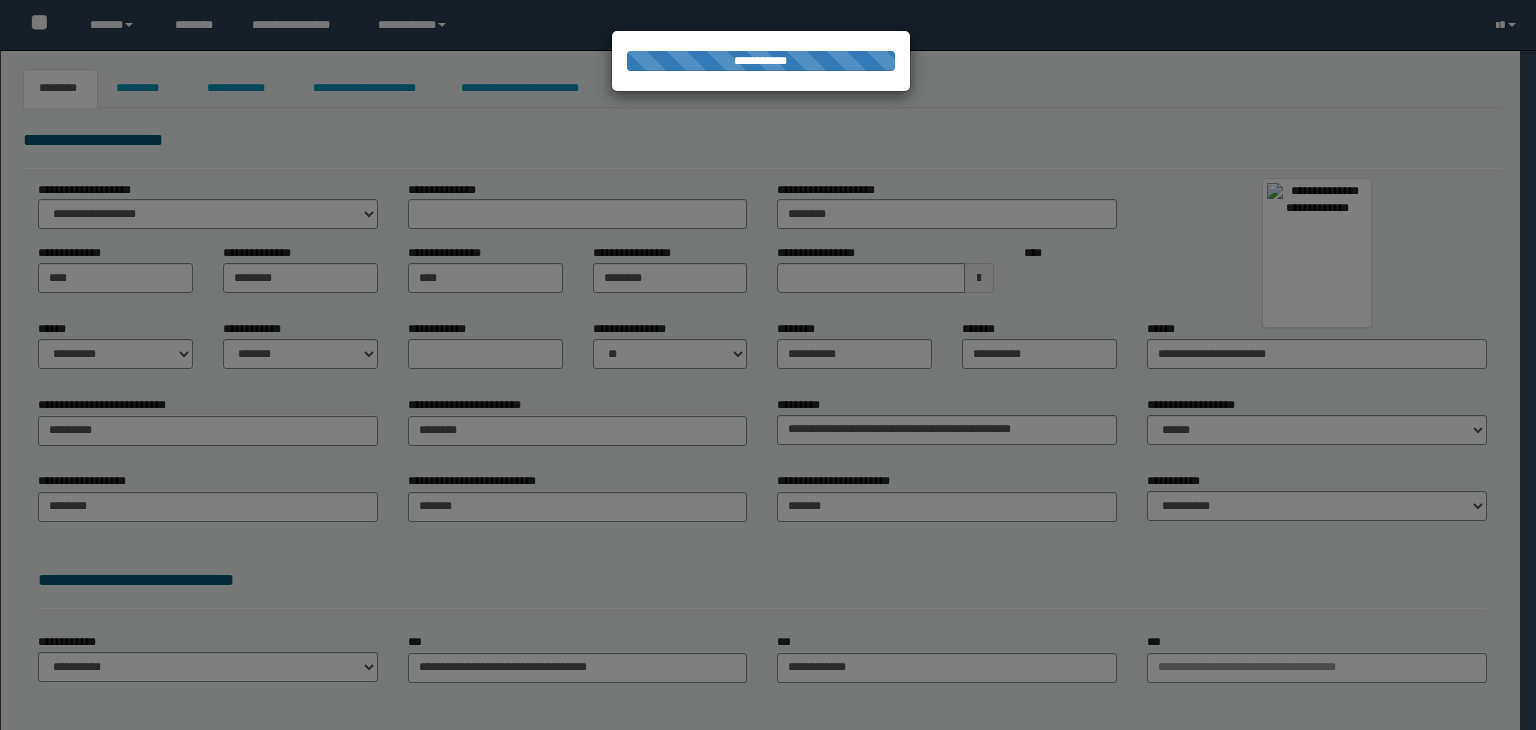 type on "********" 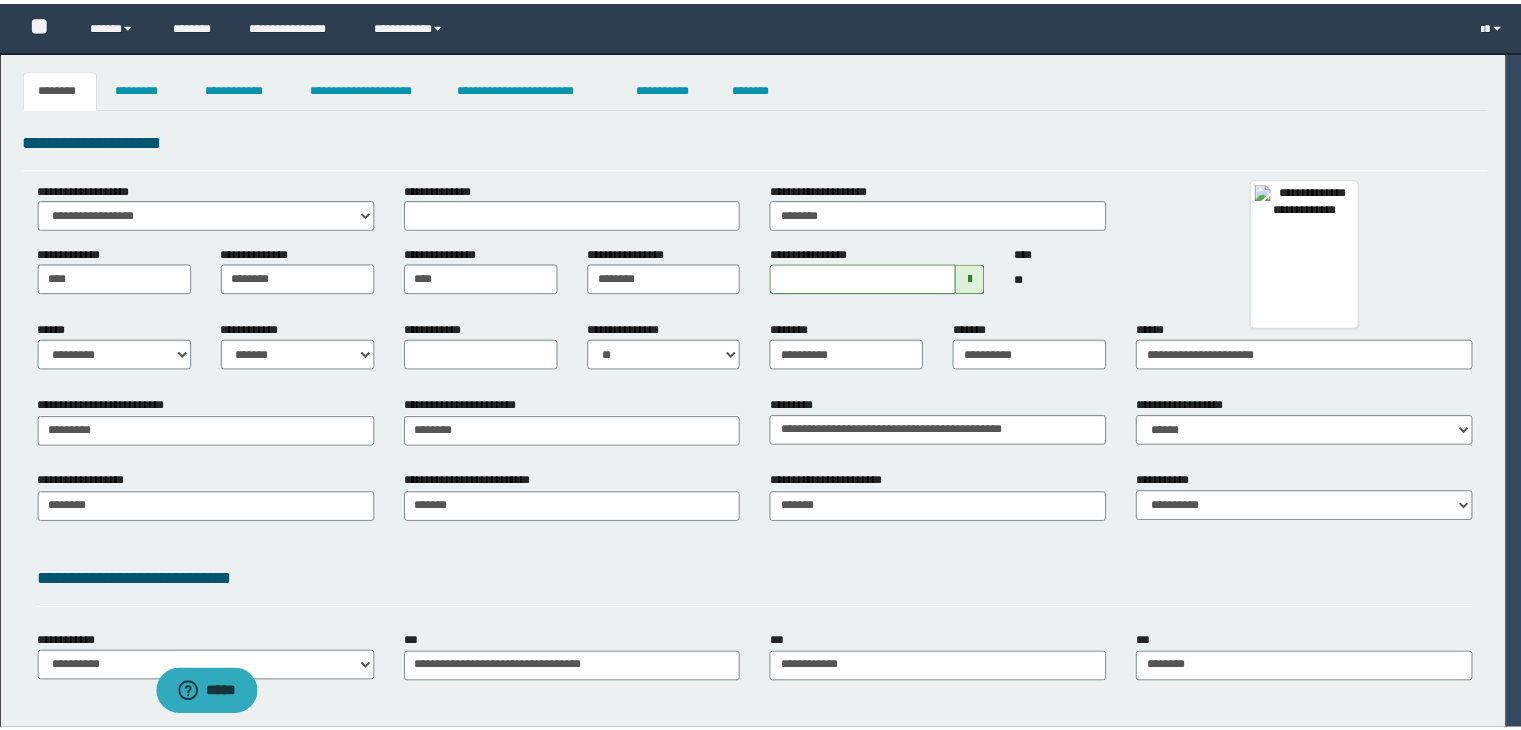 scroll, scrollTop: 0, scrollLeft: 0, axis: both 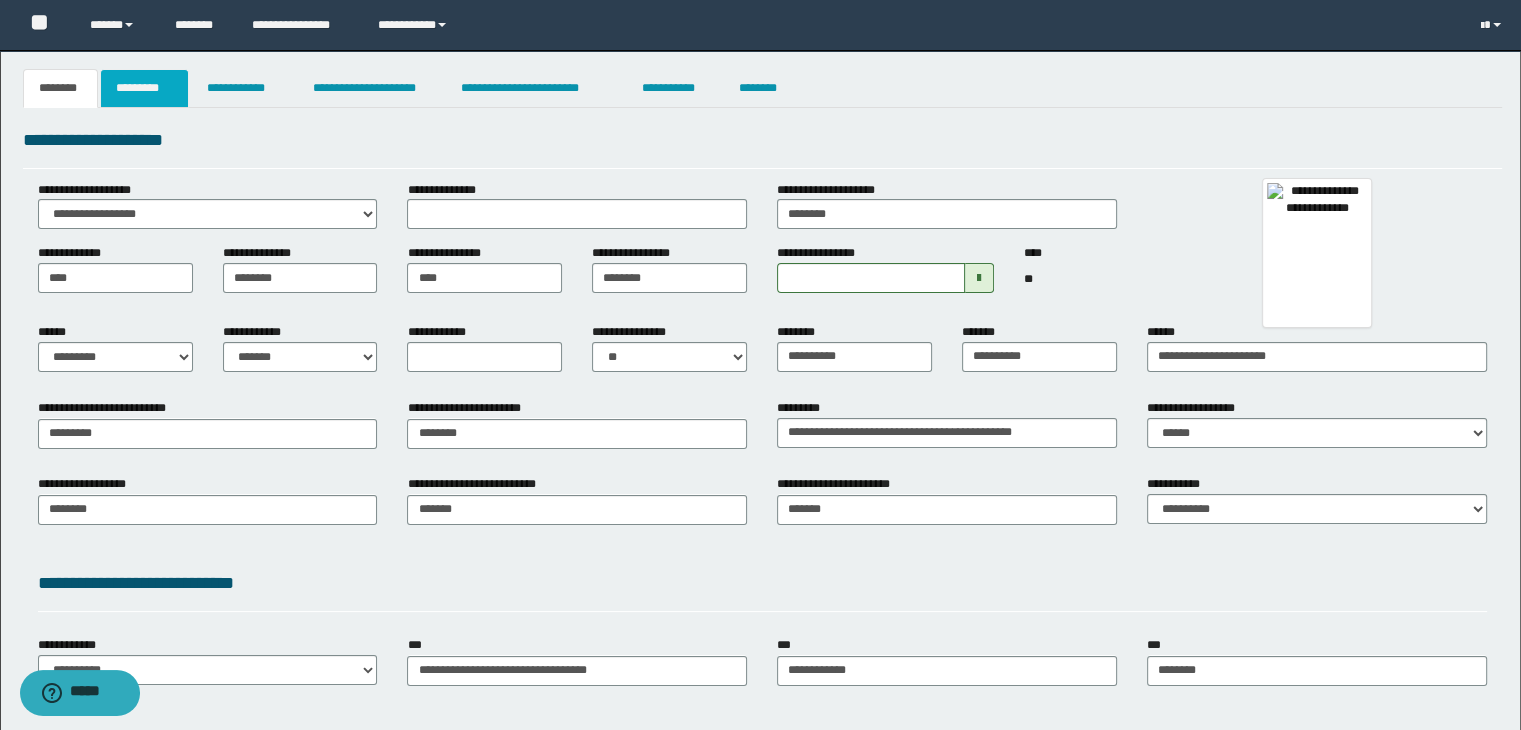 click on "*********" at bounding box center [144, 88] 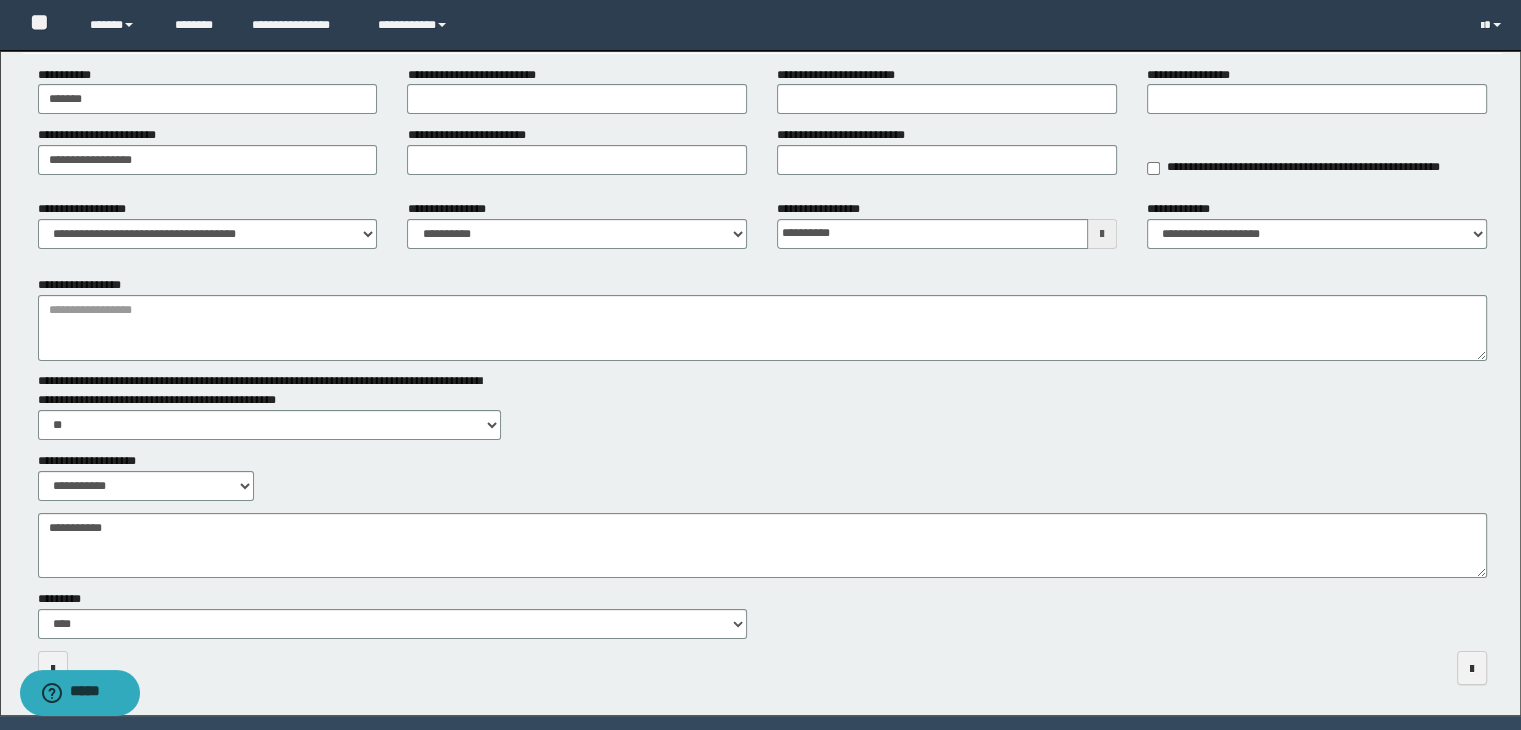 scroll, scrollTop: 178, scrollLeft: 0, axis: vertical 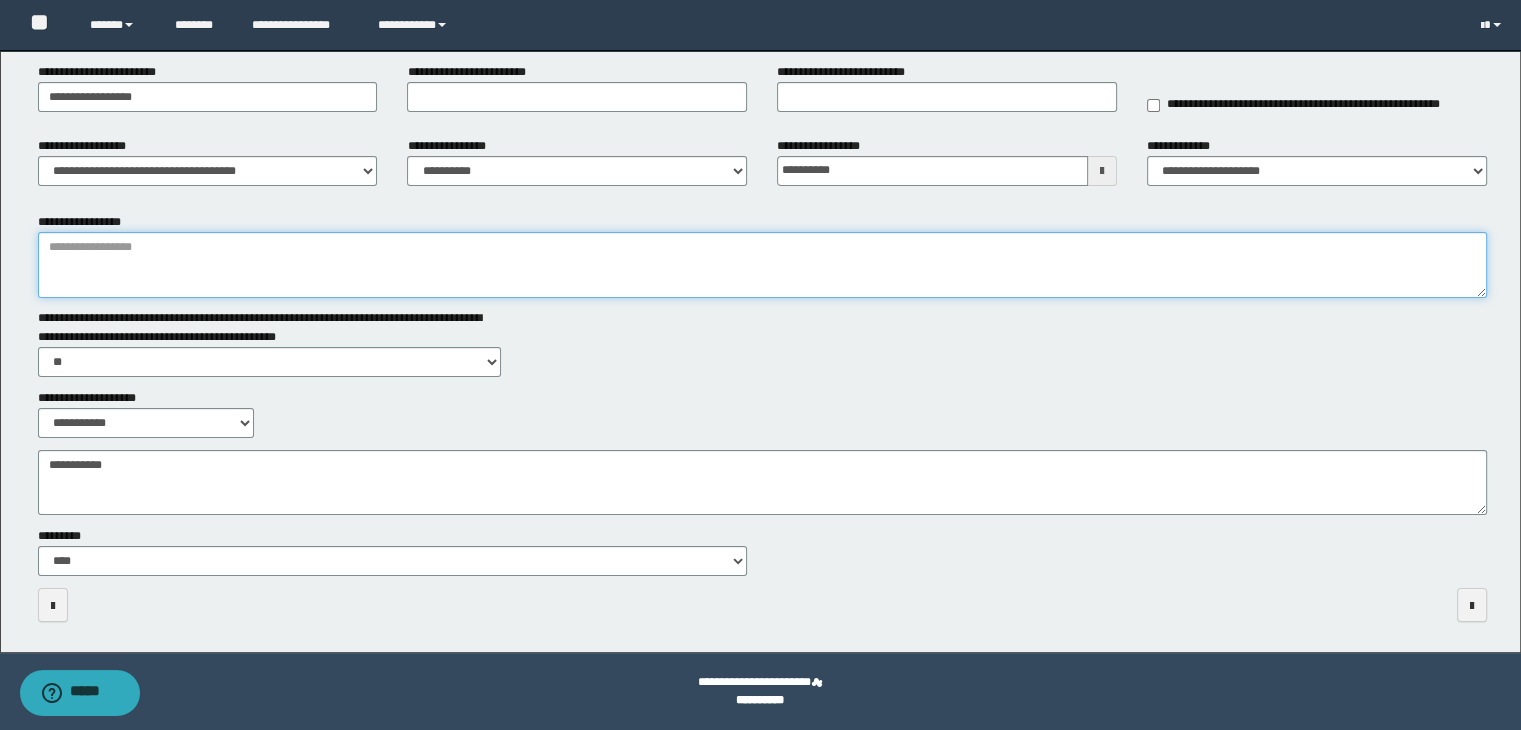 click on "**********" at bounding box center [763, 265] 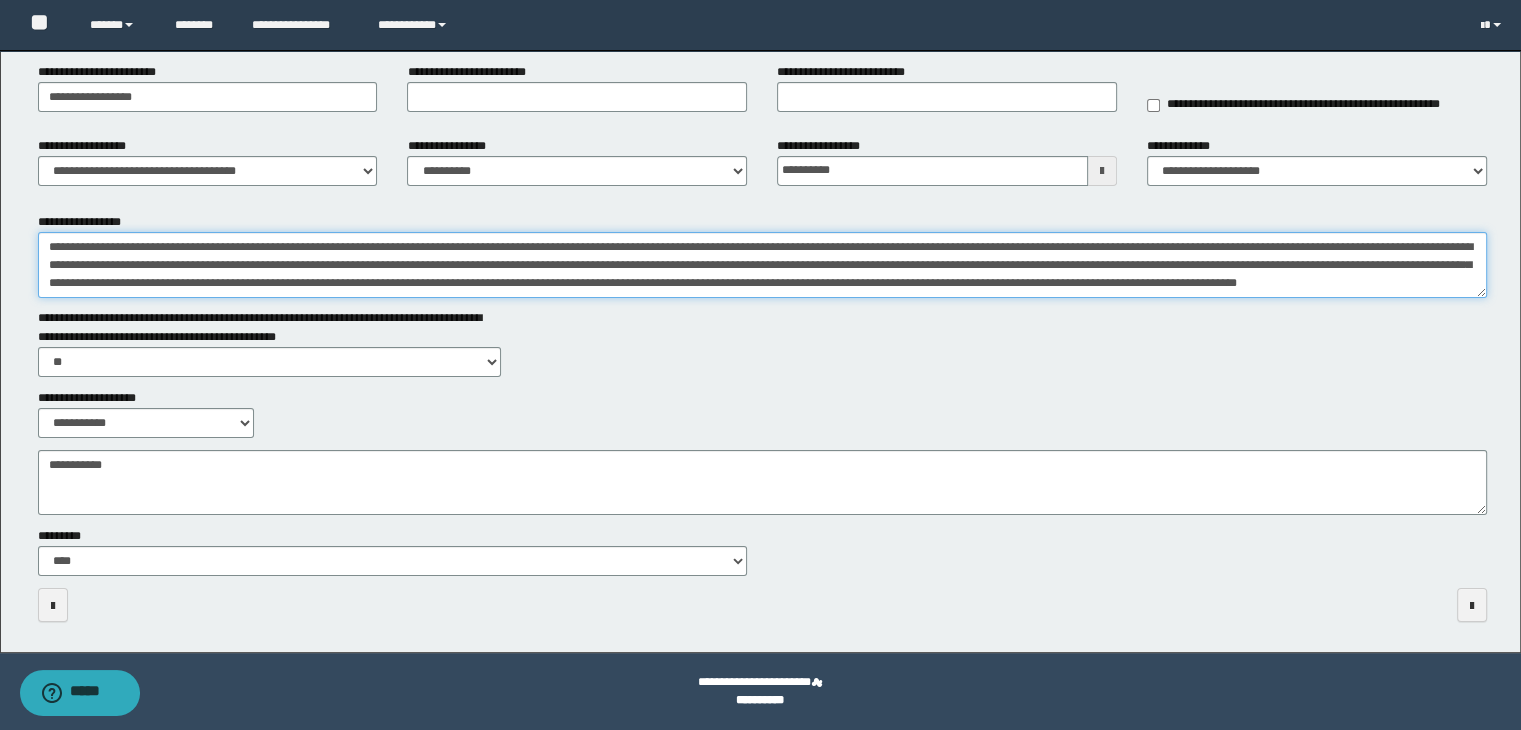 scroll, scrollTop: 12, scrollLeft: 0, axis: vertical 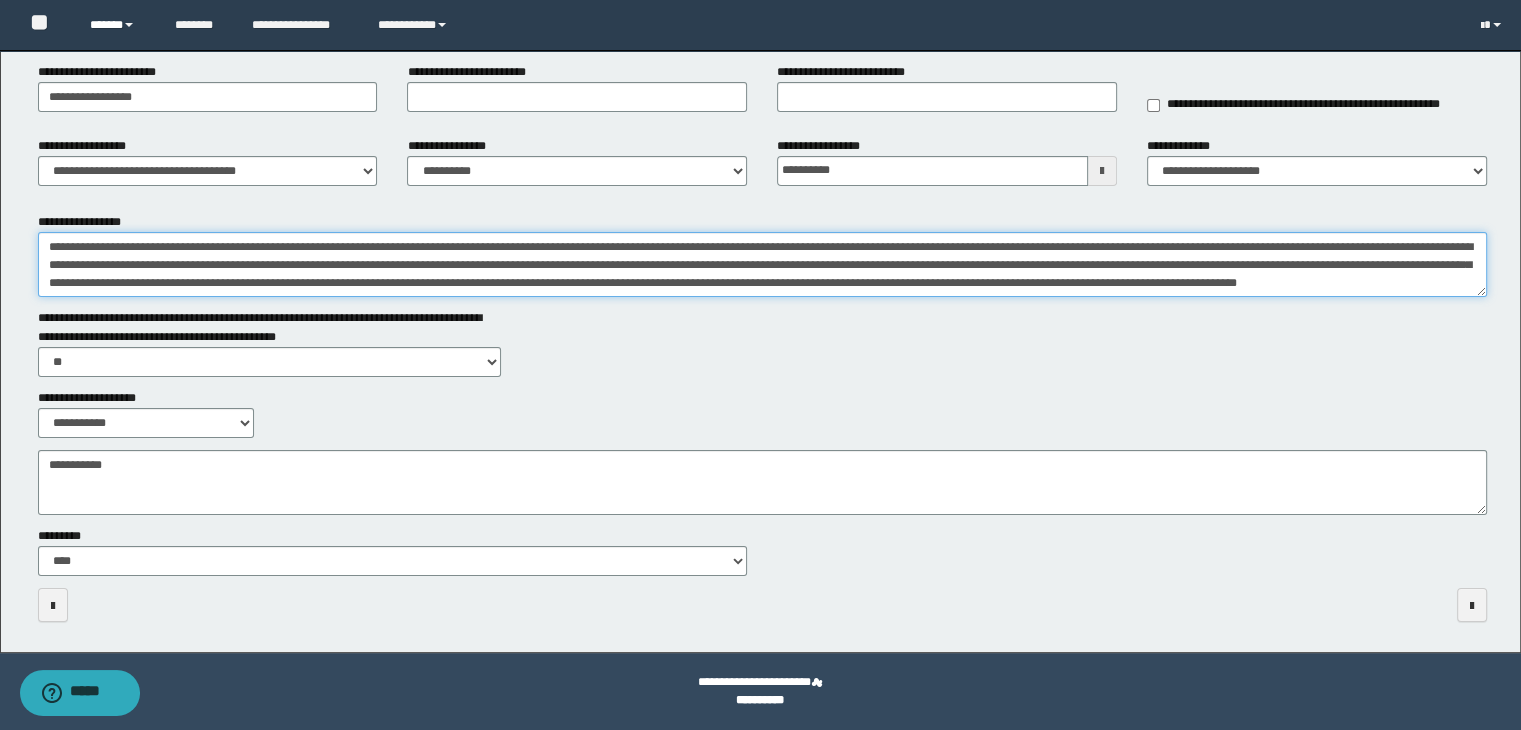 type on "**********" 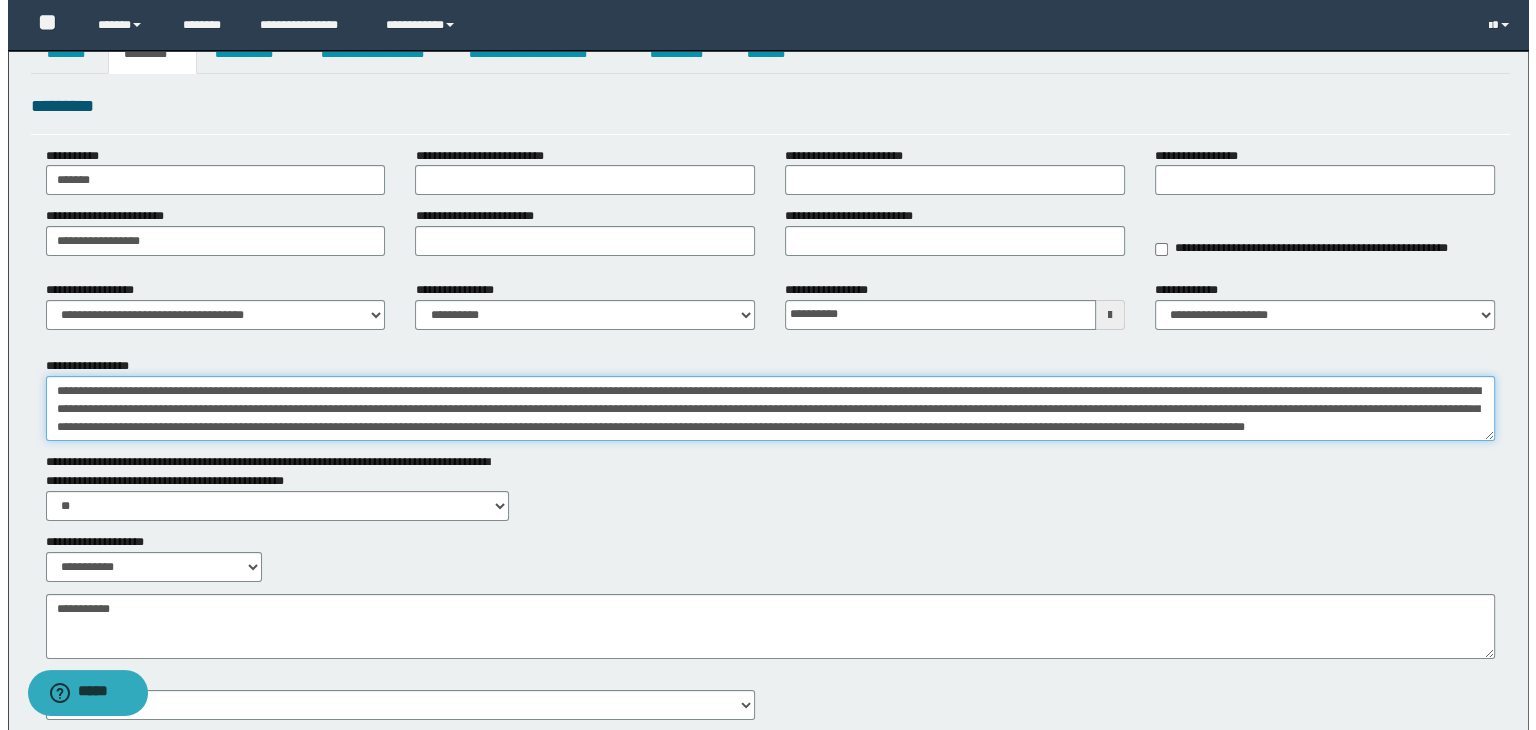 scroll, scrollTop: 0, scrollLeft: 0, axis: both 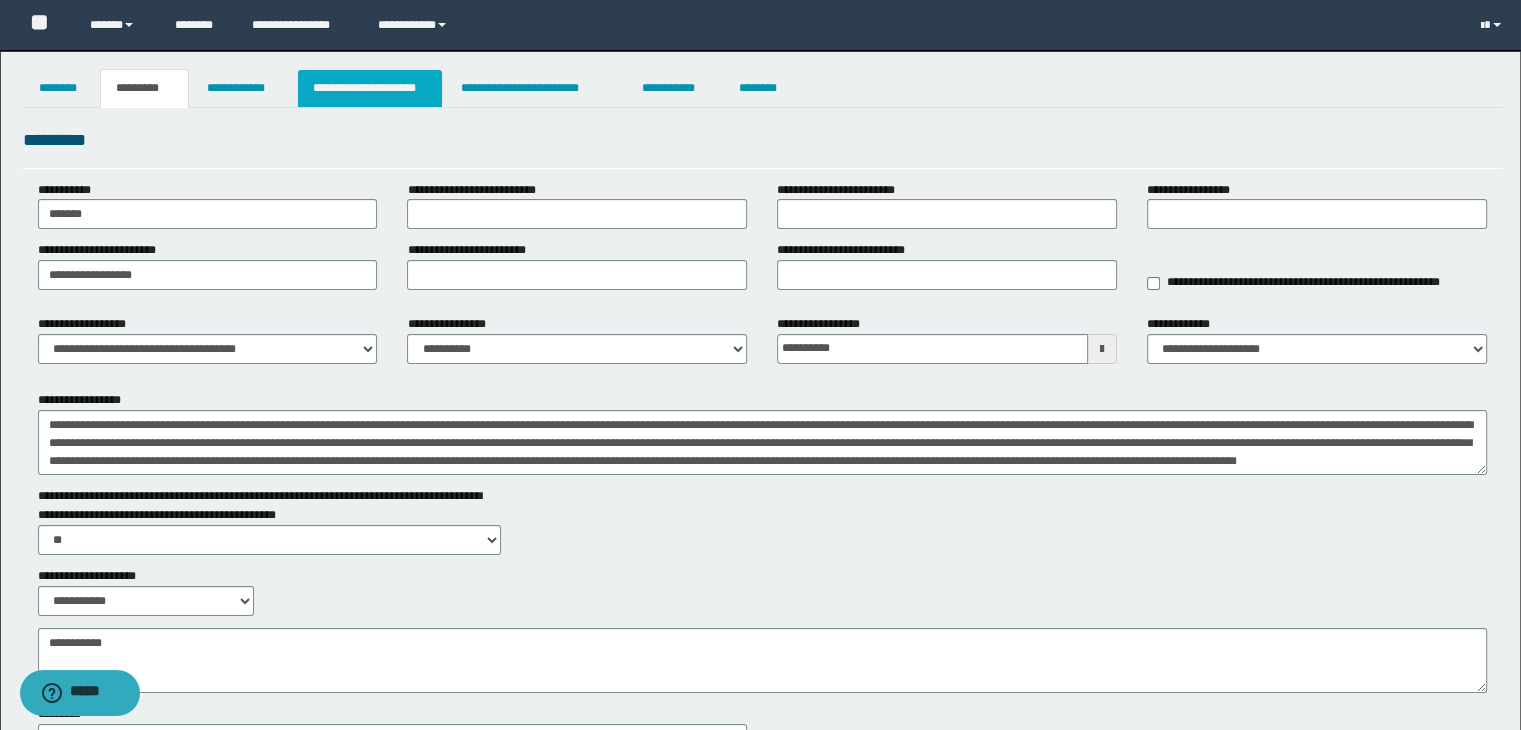 click on "**********" at bounding box center [370, 88] 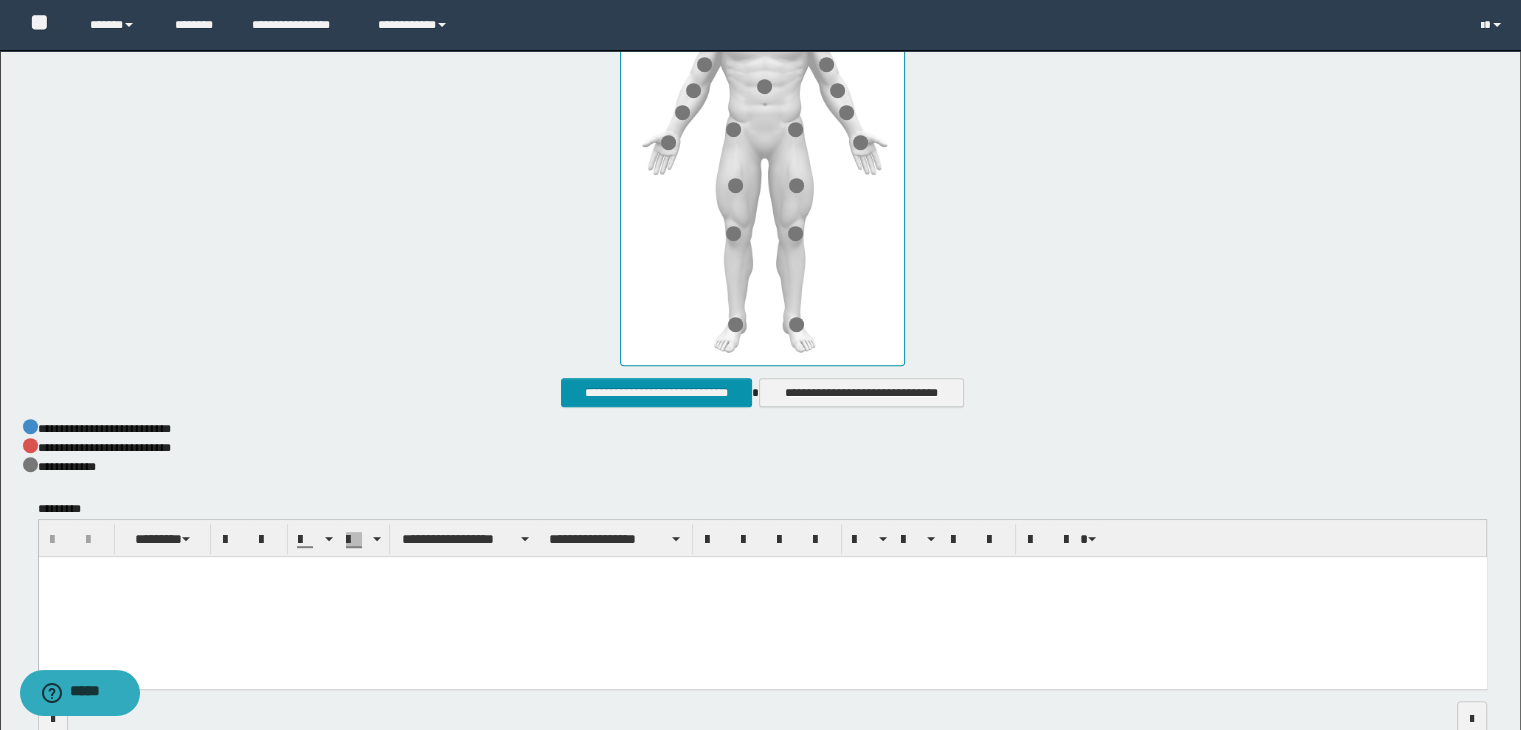 scroll, scrollTop: 1023, scrollLeft: 0, axis: vertical 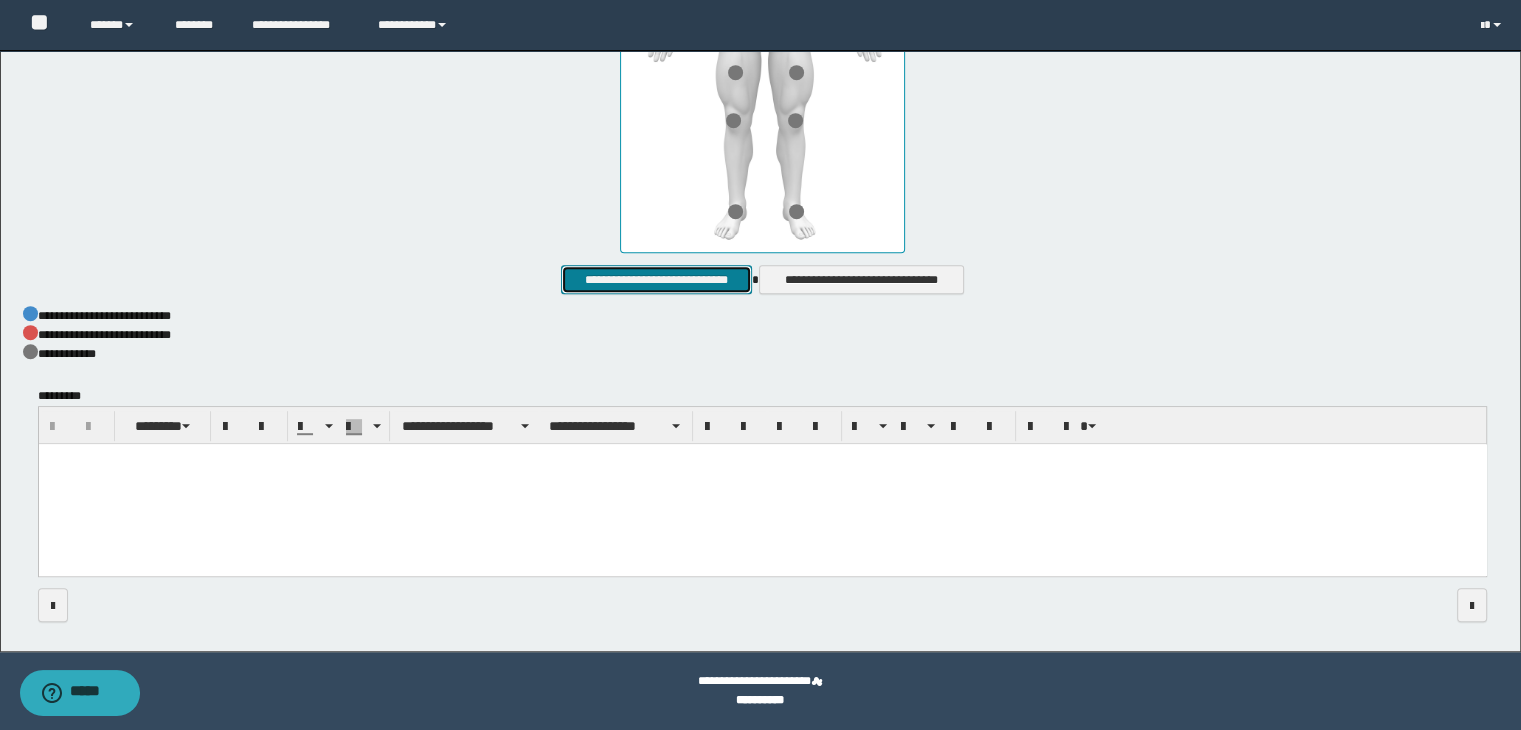 click on "**********" at bounding box center (656, 280) 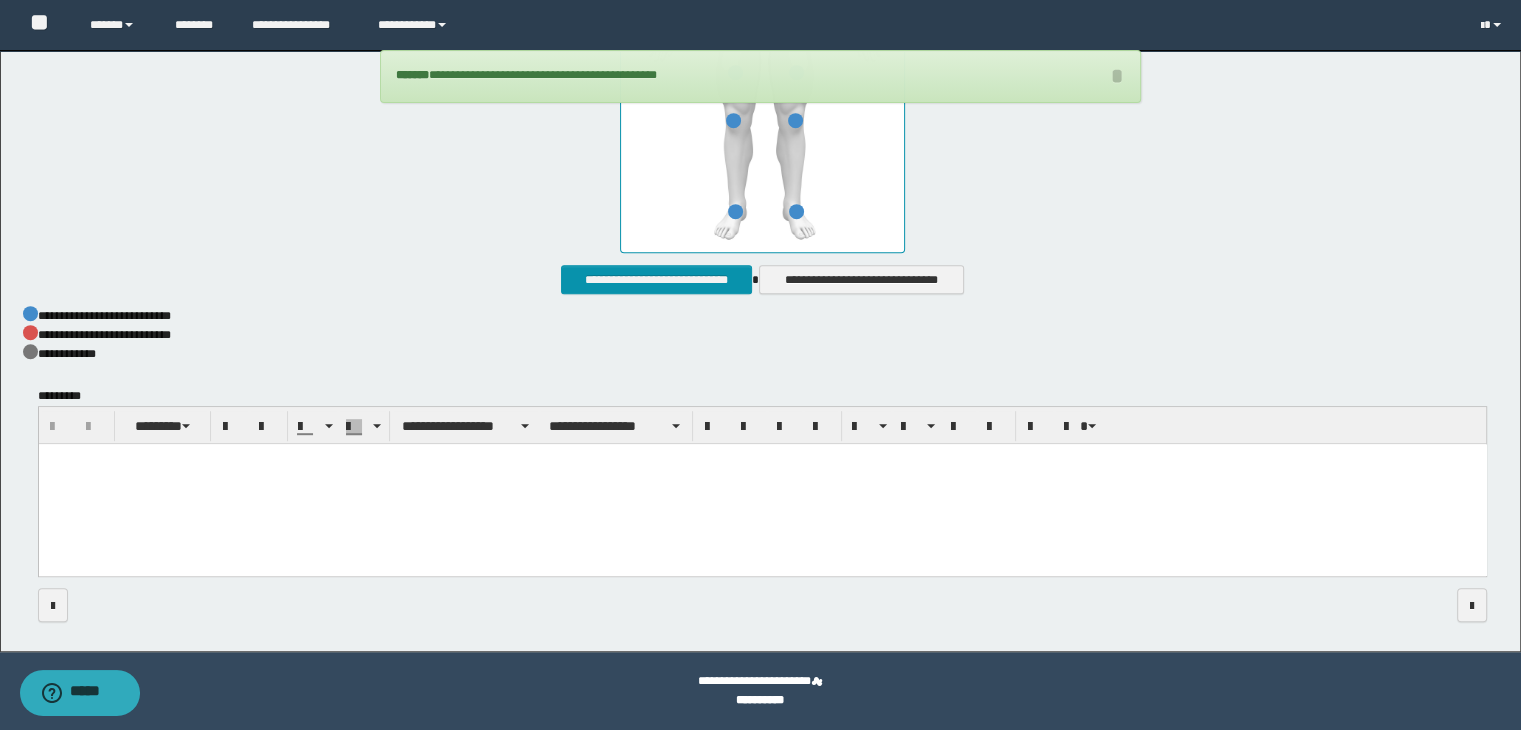 click at bounding box center (762, 484) 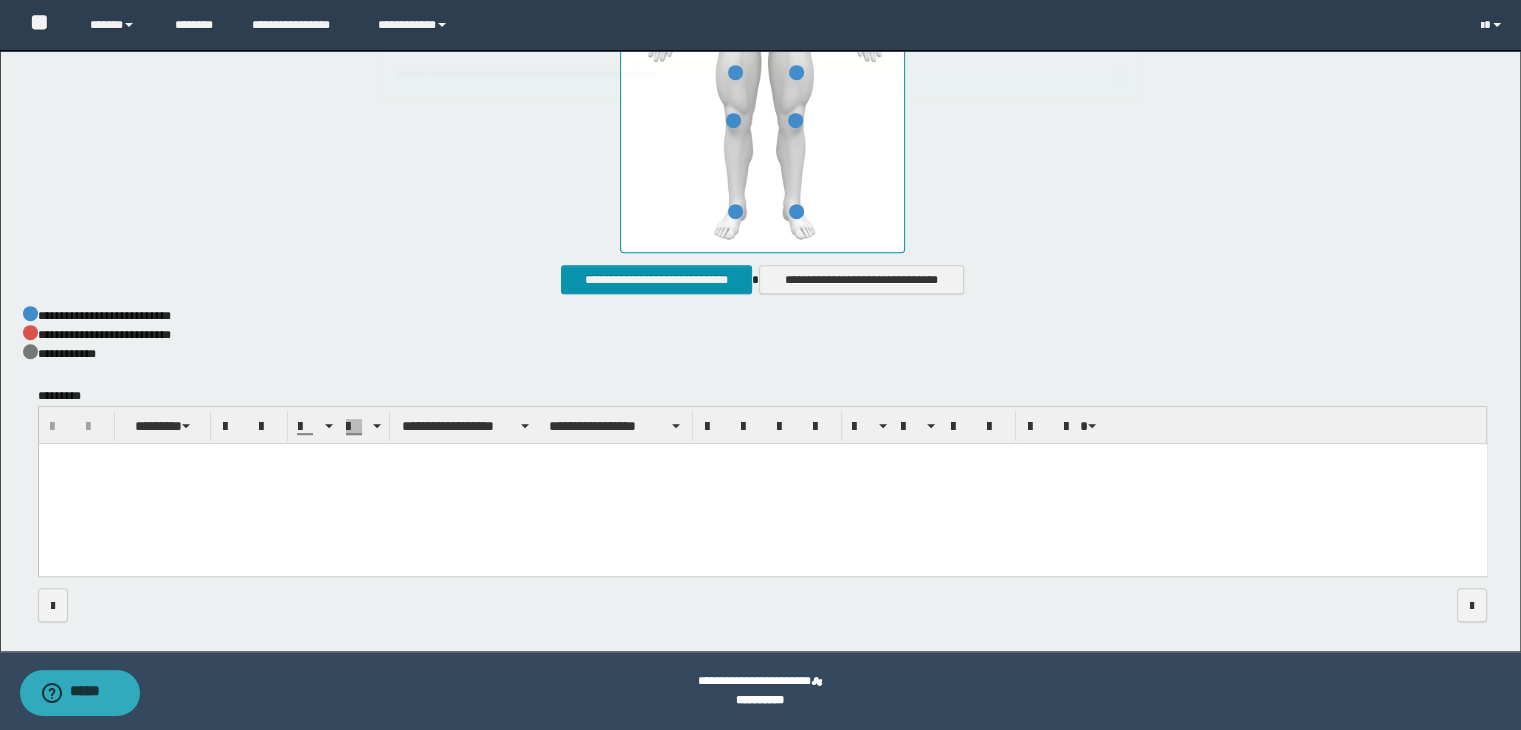 paste 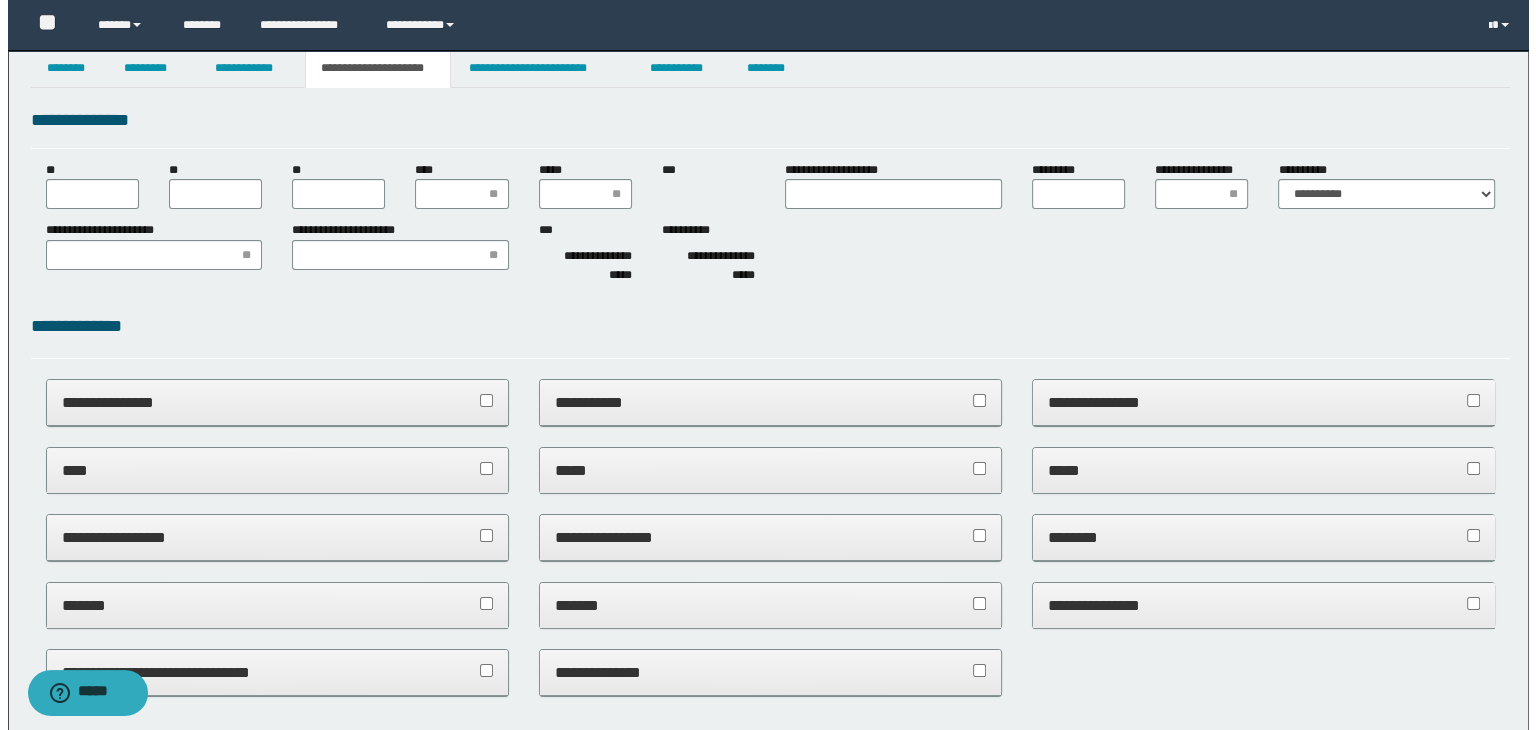 scroll, scrollTop: 0, scrollLeft: 0, axis: both 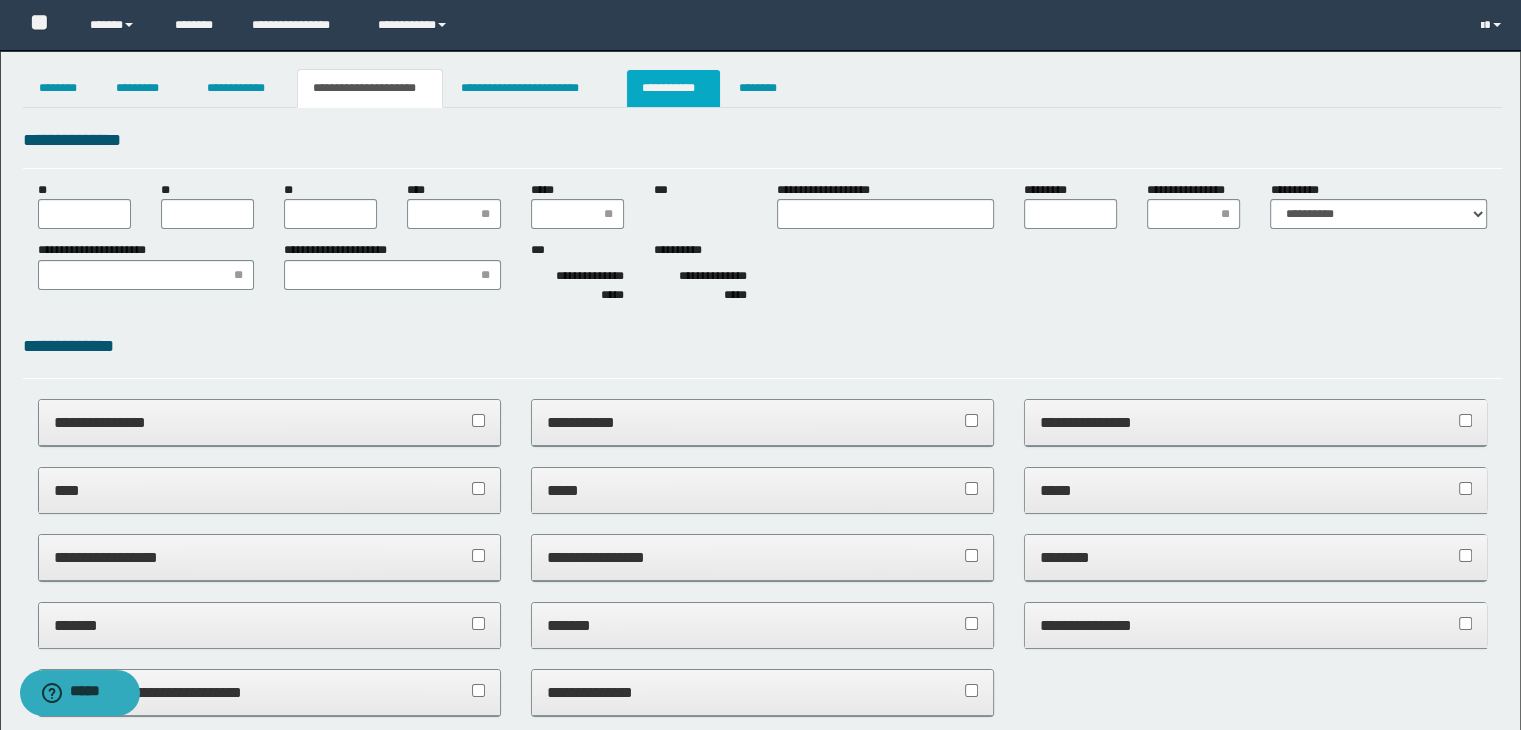 click on "**********" at bounding box center (673, 88) 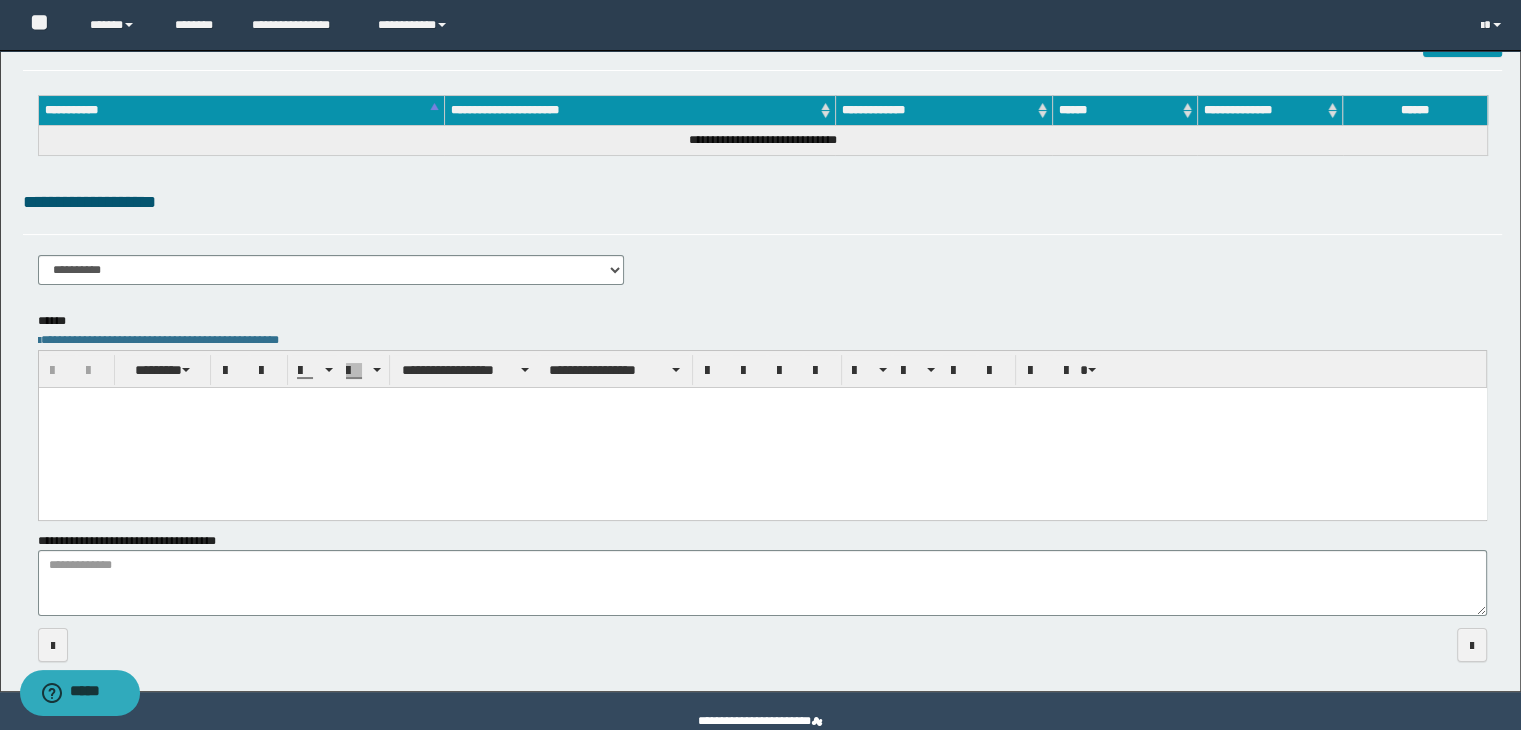 scroll, scrollTop: 149, scrollLeft: 0, axis: vertical 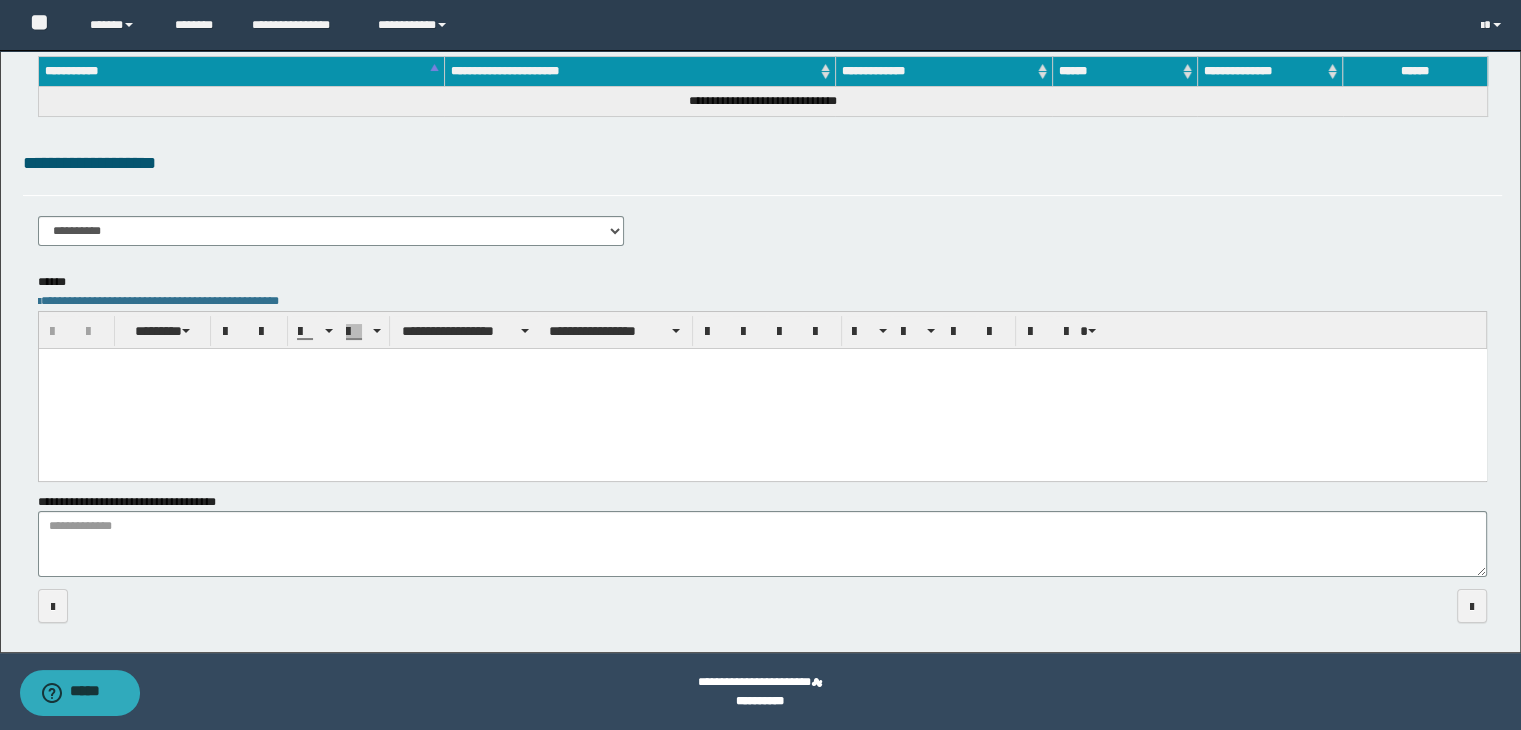 click at bounding box center [762, 388] 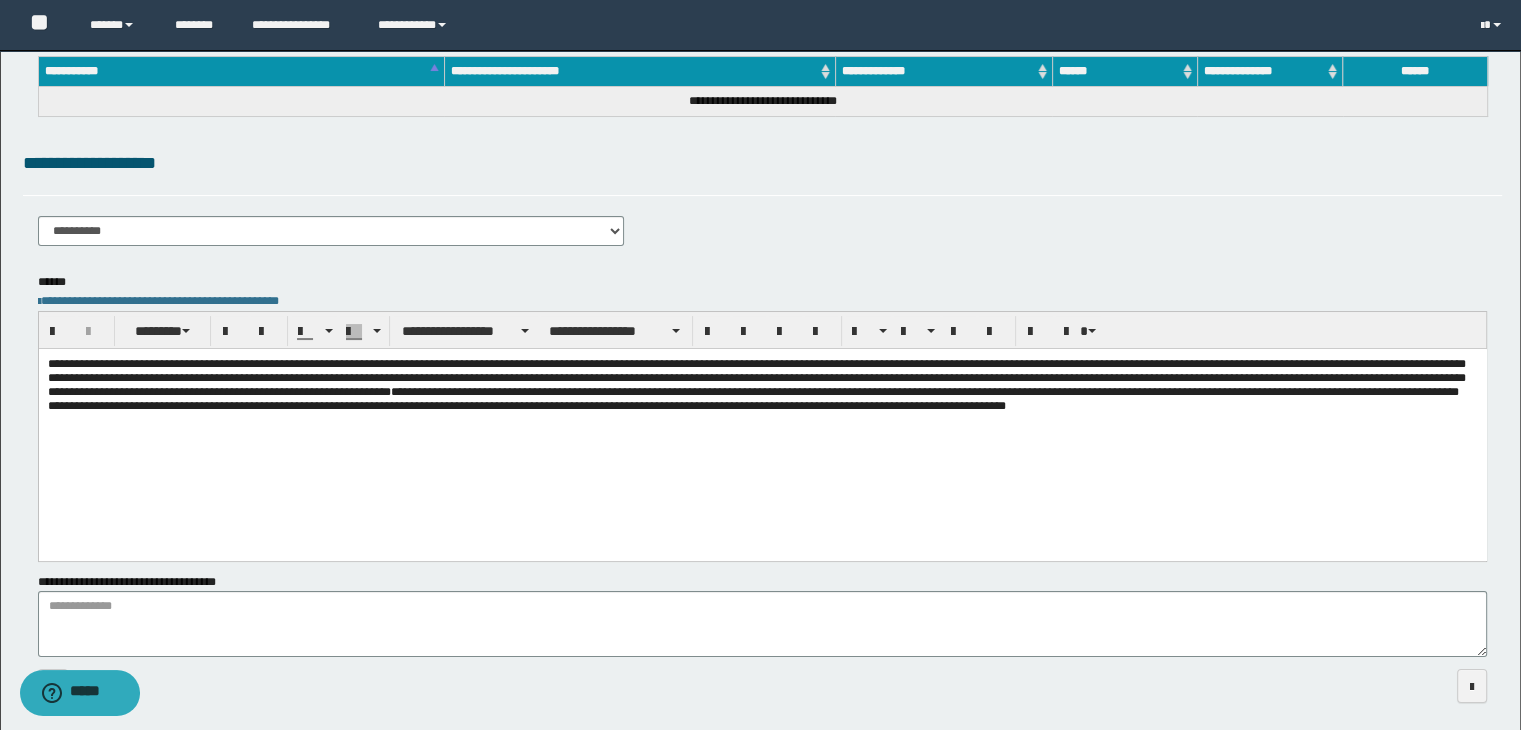 click on "**********" at bounding box center [331, 231] 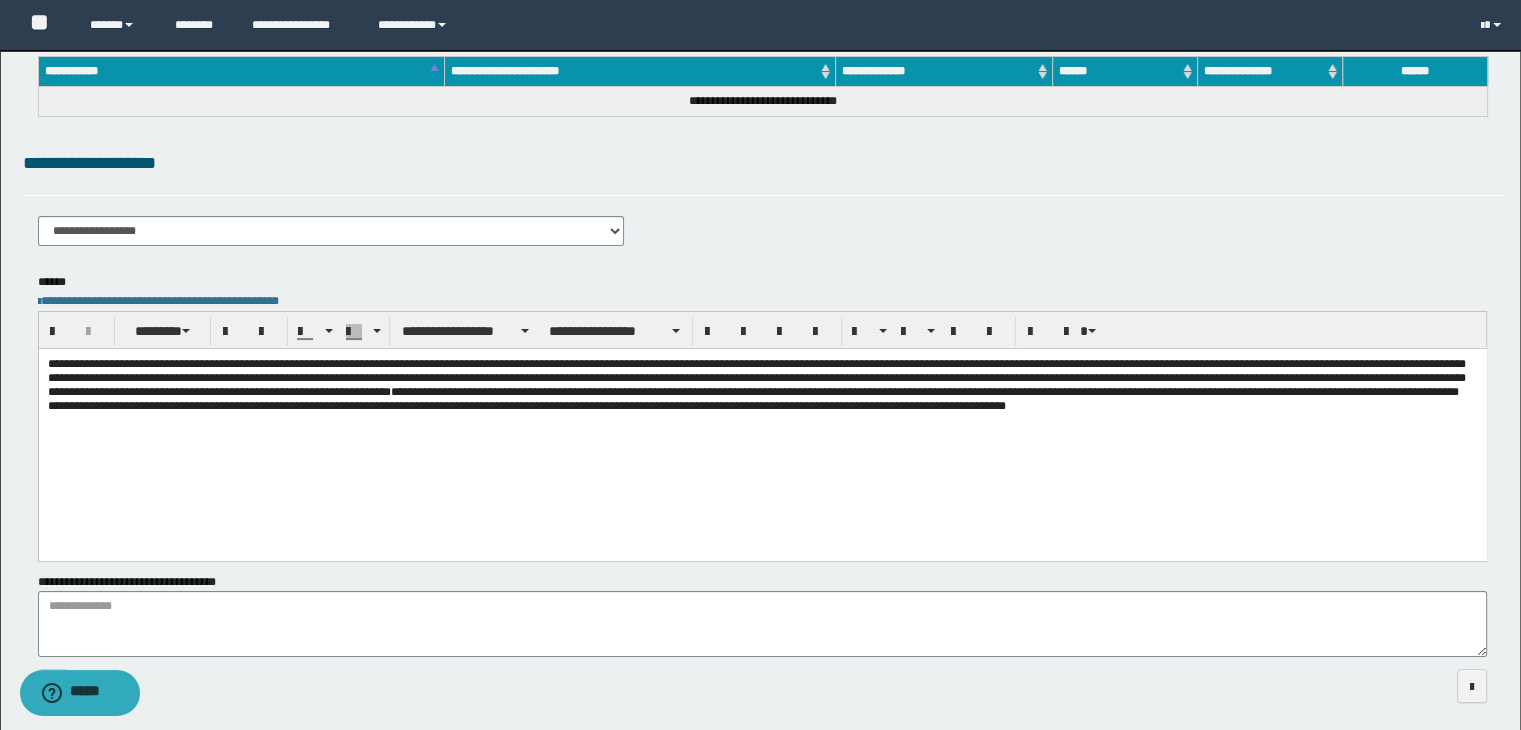 click on "**********" at bounding box center [331, 231] 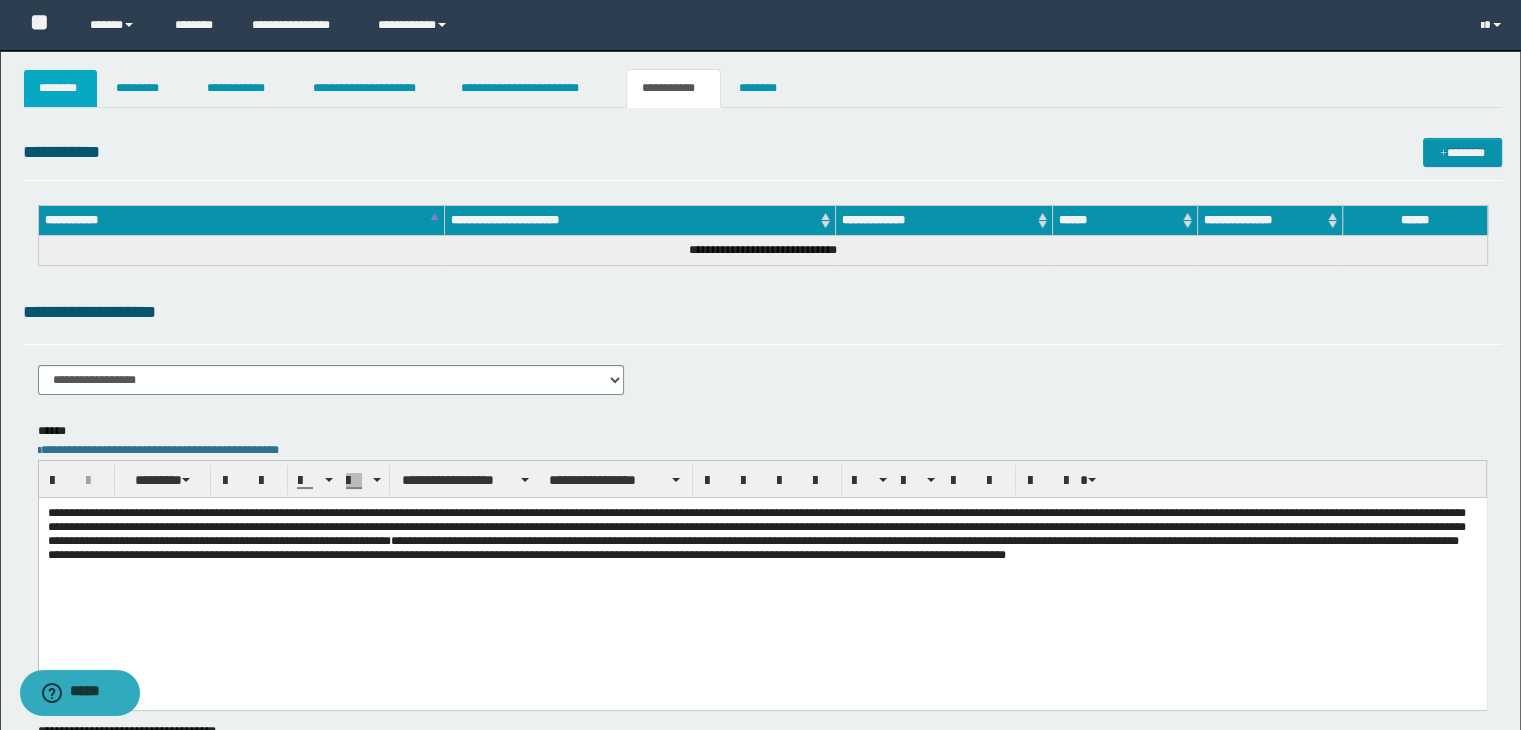 click on "********" at bounding box center (61, 88) 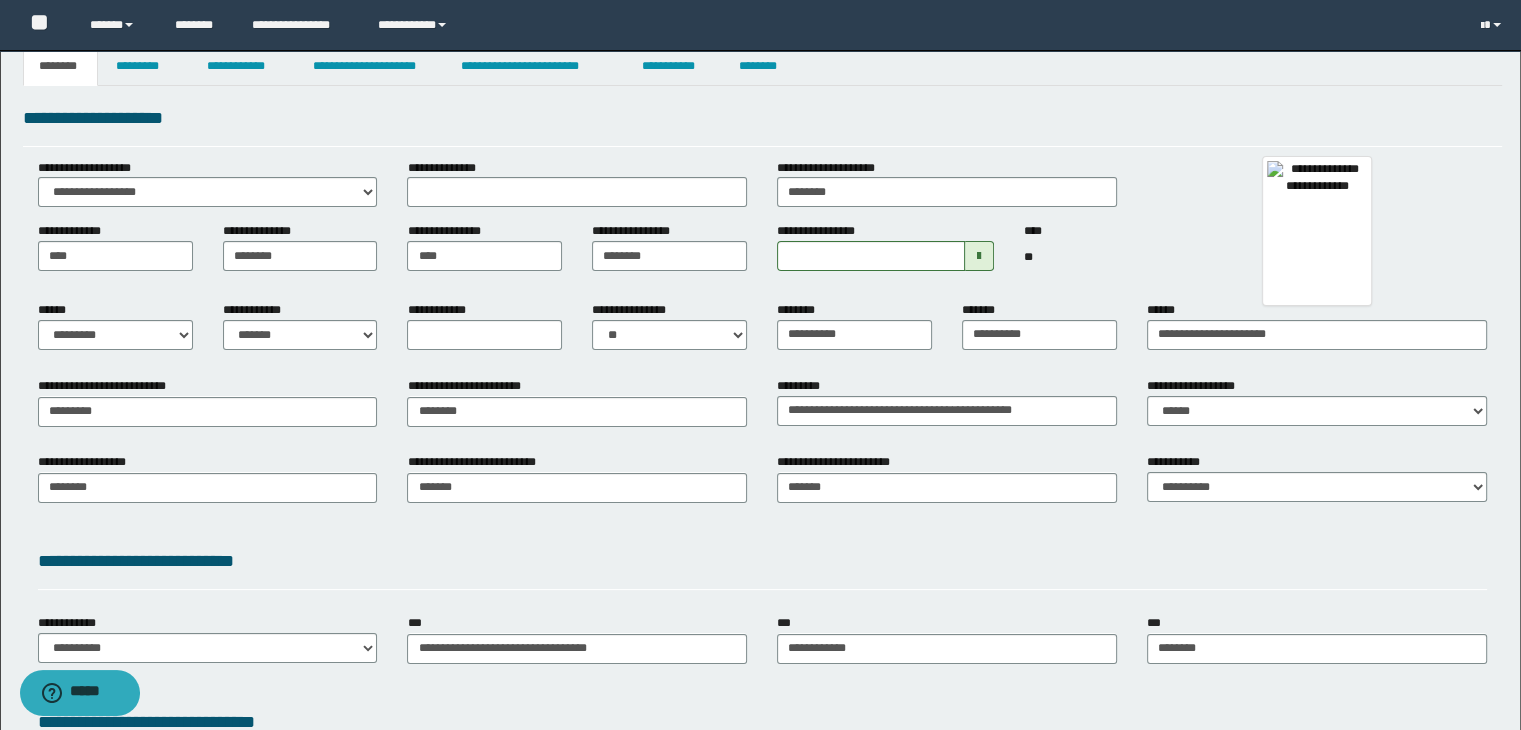 scroll, scrollTop: 0, scrollLeft: 0, axis: both 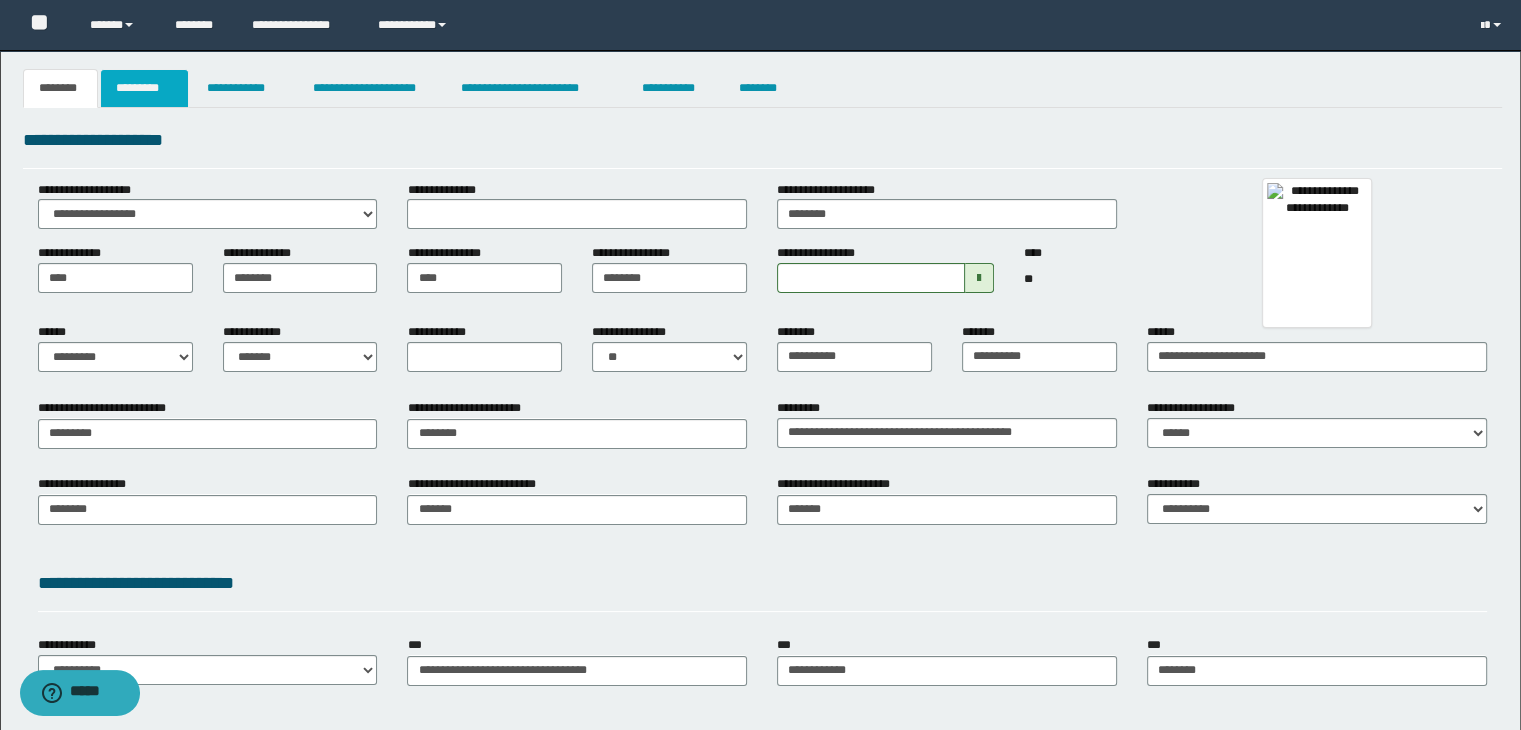 click on "*********" at bounding box center (144, 88) 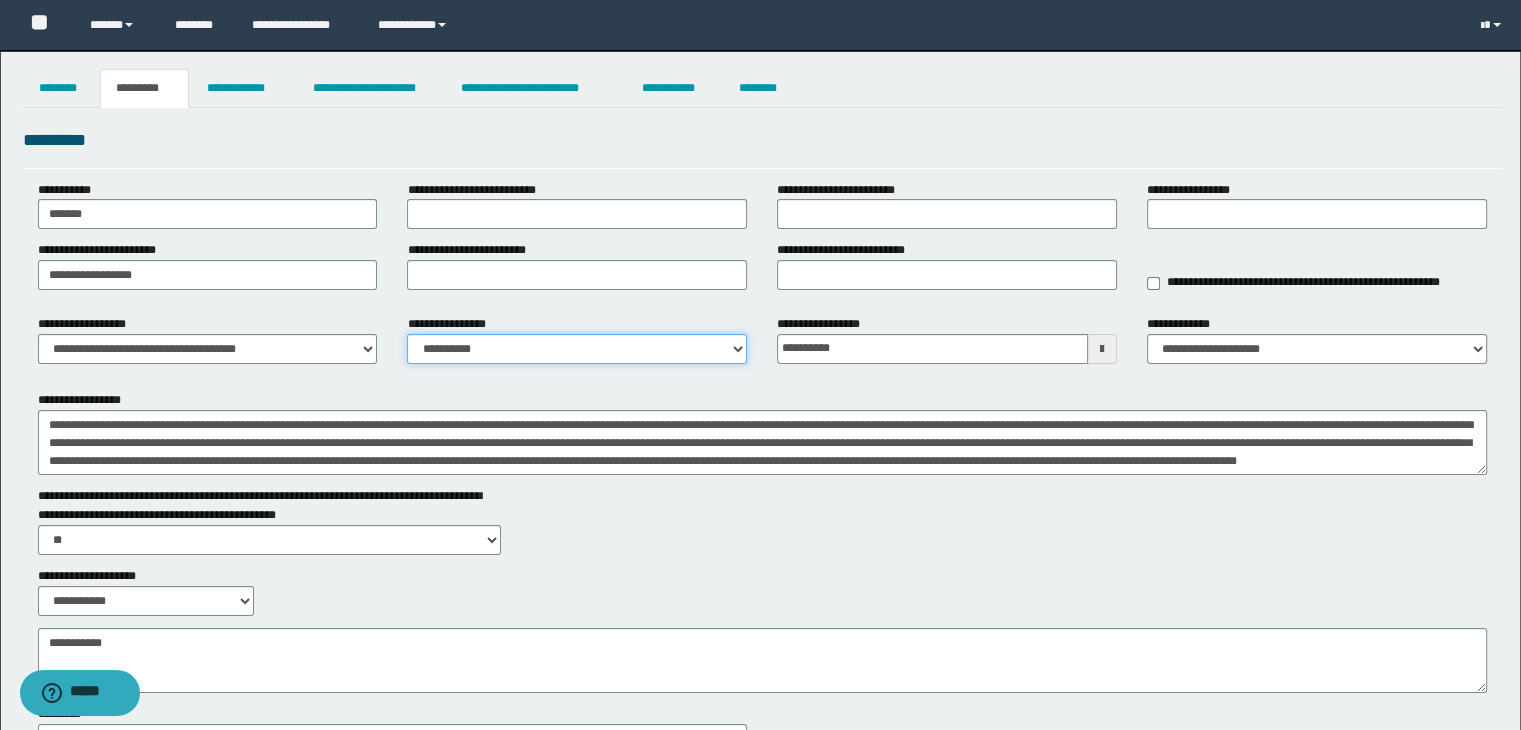 click on "**********" at bounding box center (577, 349) 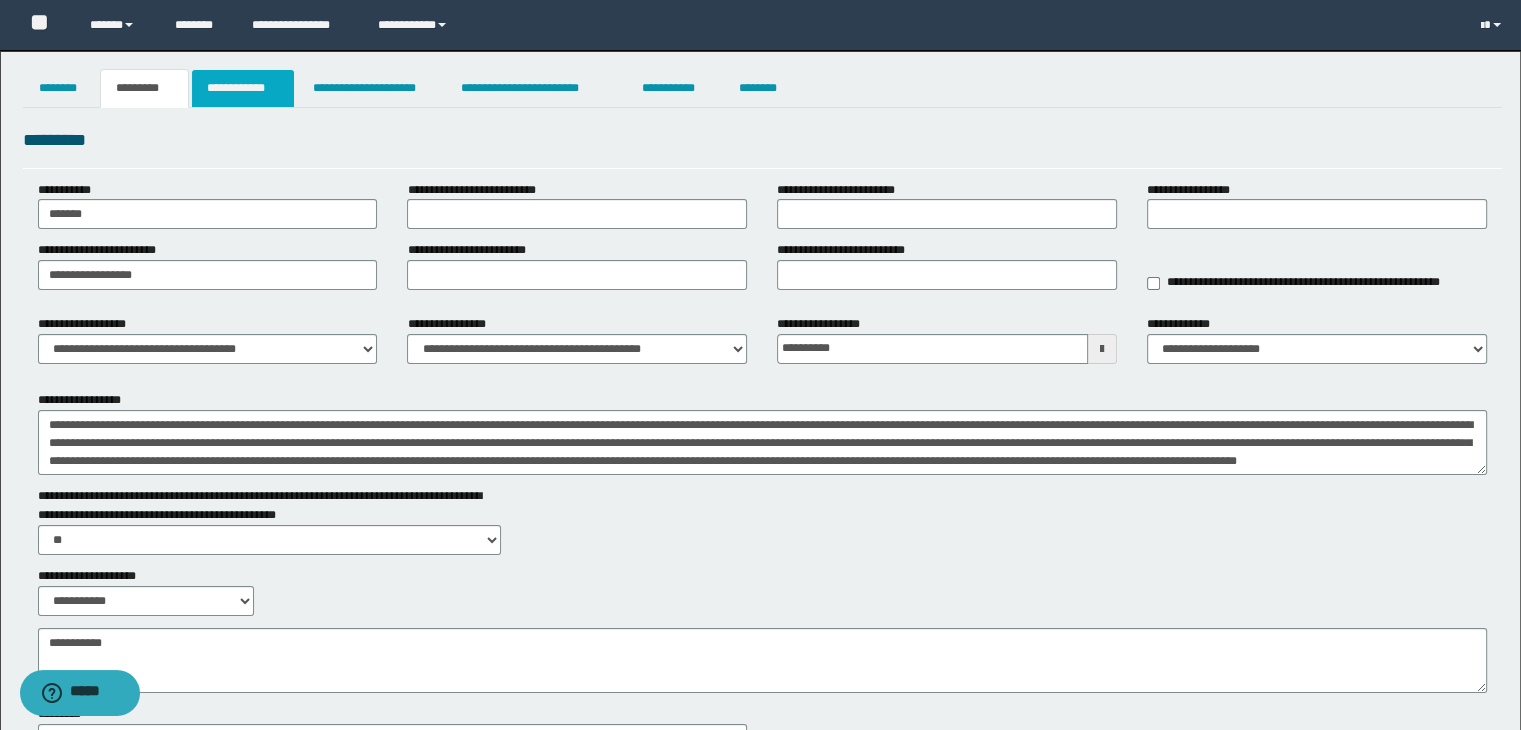 click on "**********" at bounding box center [243, 88] 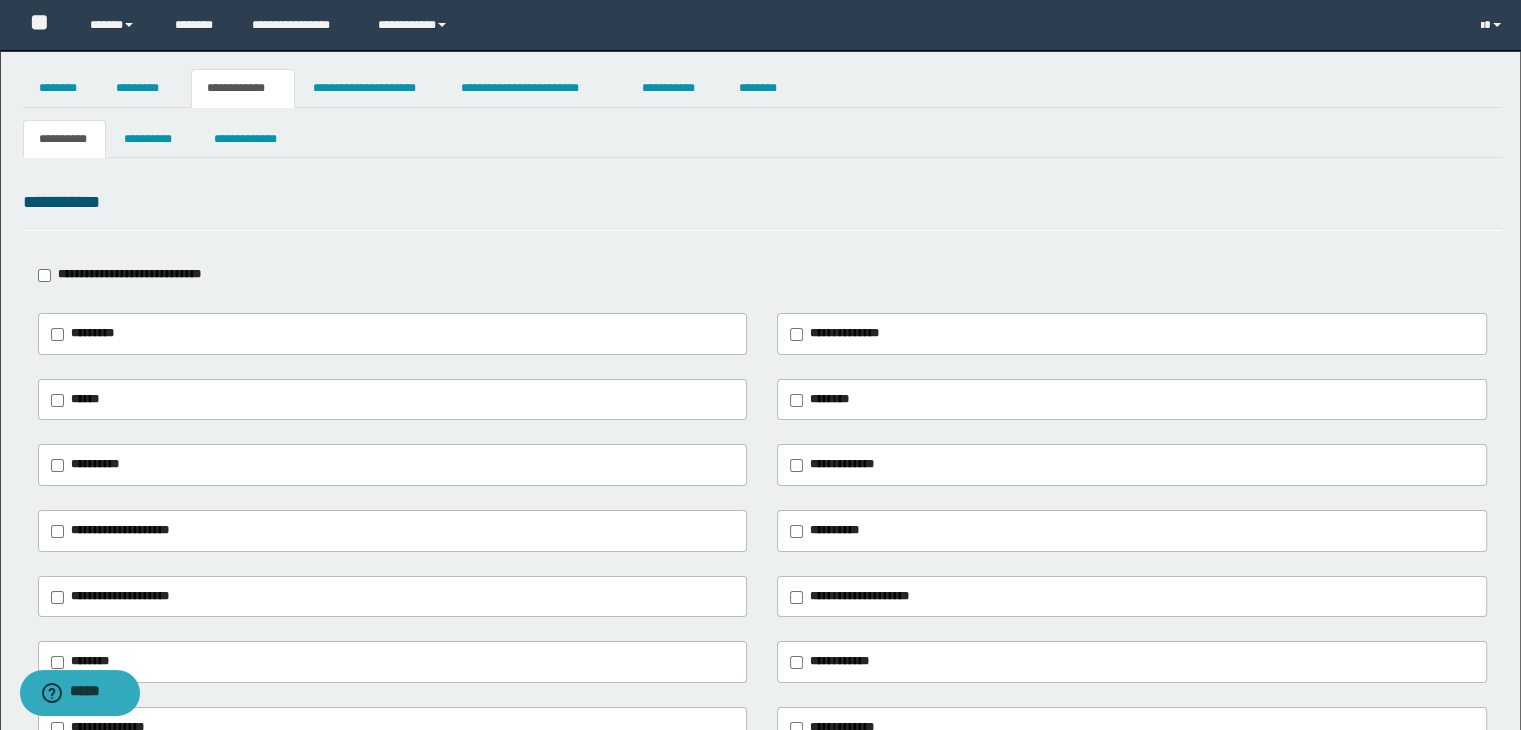 scroll, scrollTop: 256, scrollLeft: 0, axis: vertical 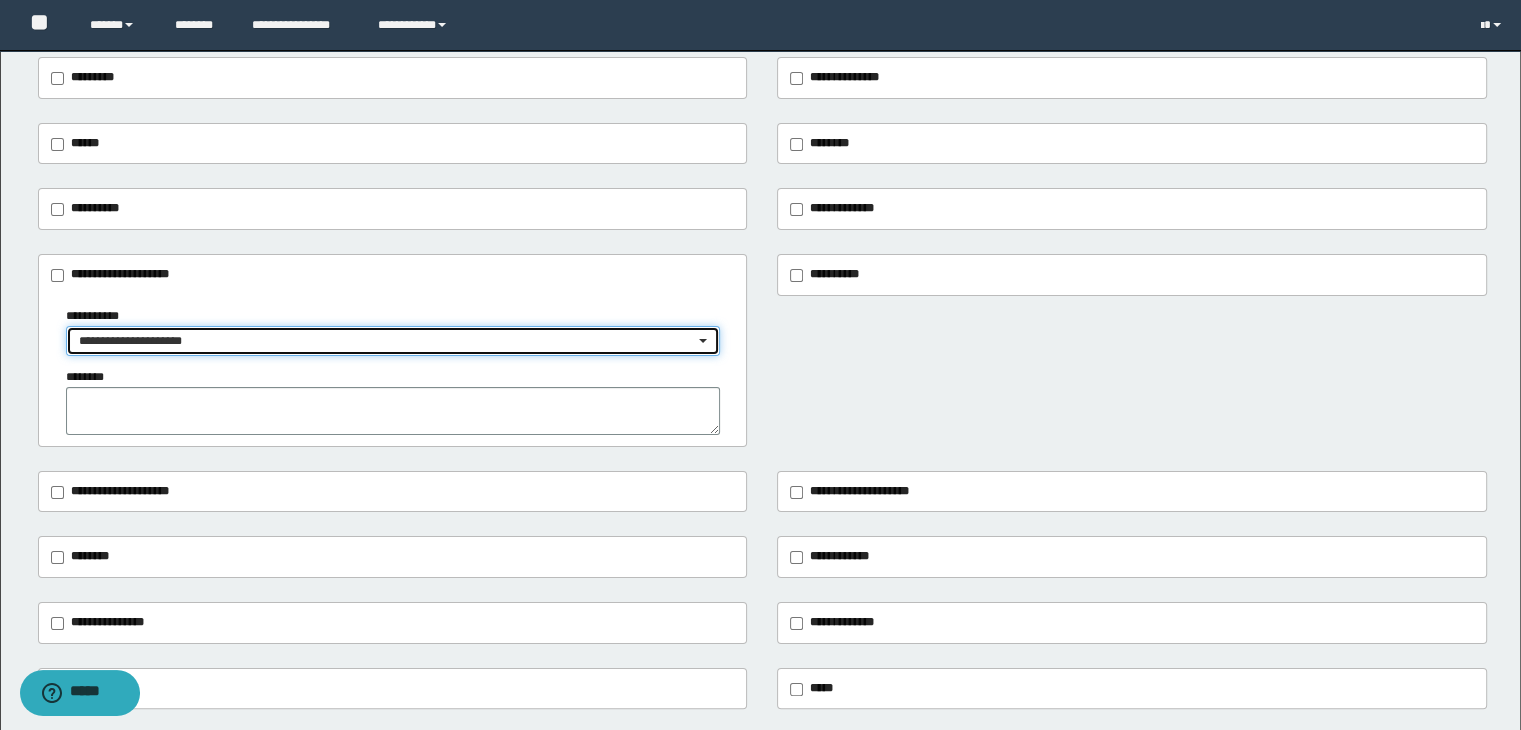 click on "**********" at bounding box center (387, 341) 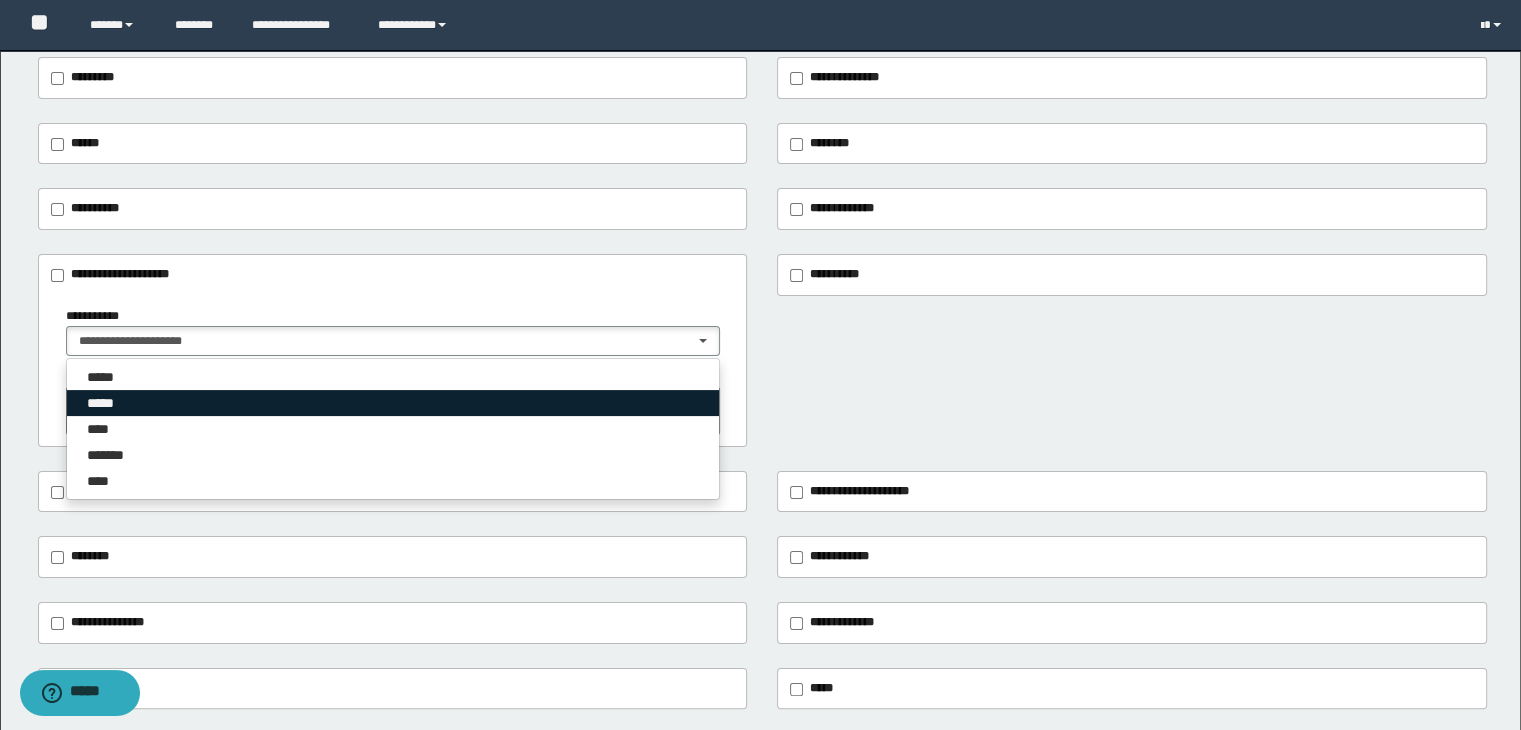 click on "*****" at bounding box center (393, 403) 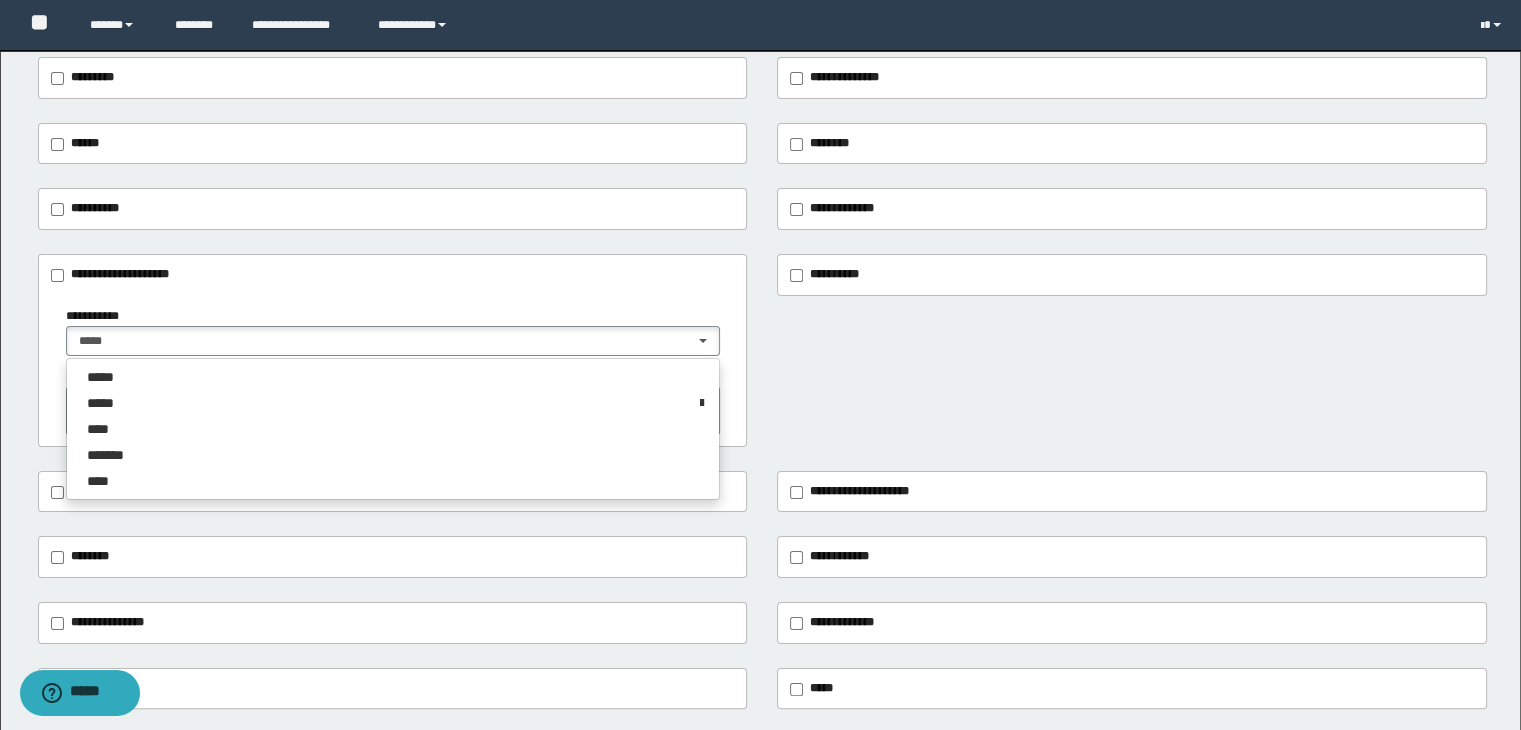 click on "**********" at bounding box center (393, 350) 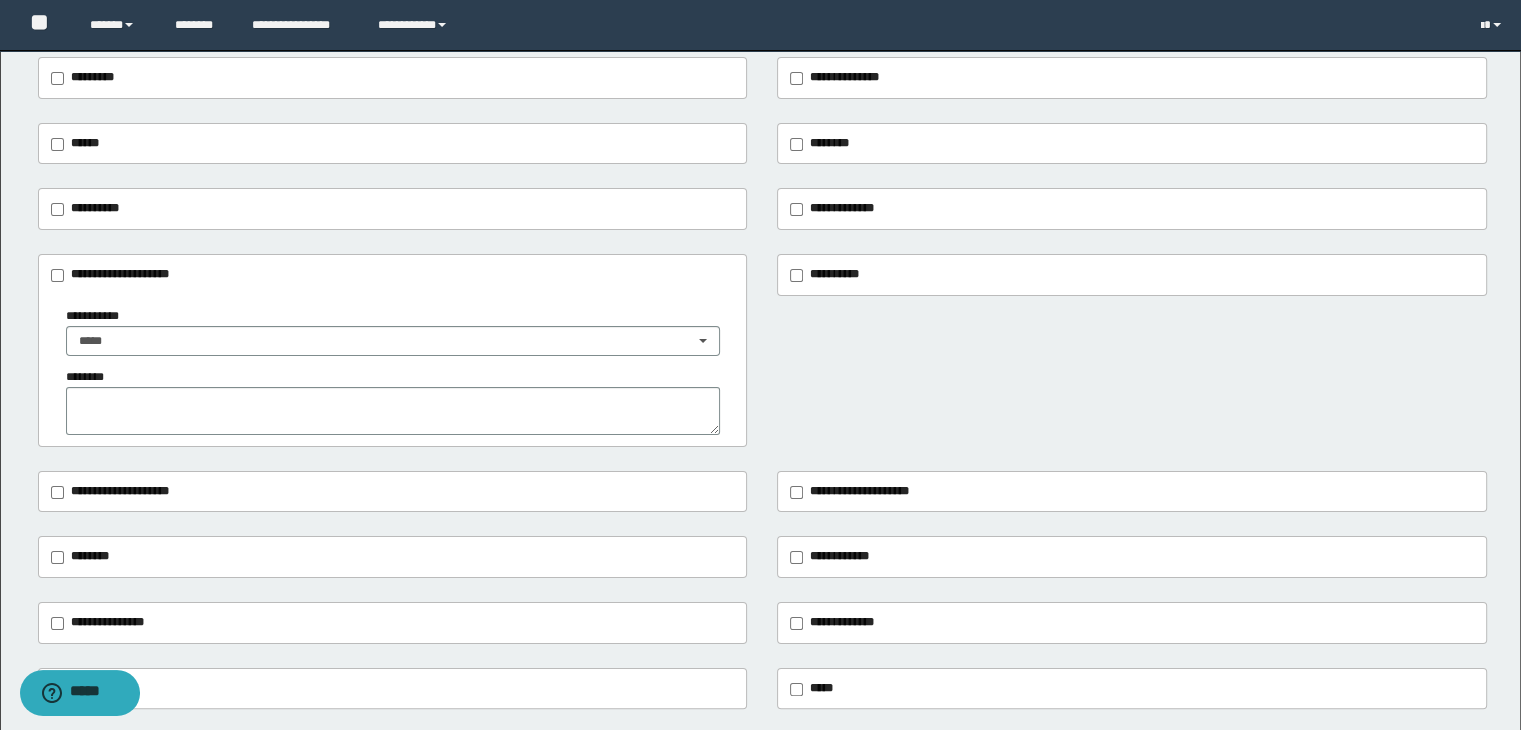 drag, startPoint x: 135, startPoint y: 381, endPoint x: 133, endPoint y: 393, distance: 12.165525 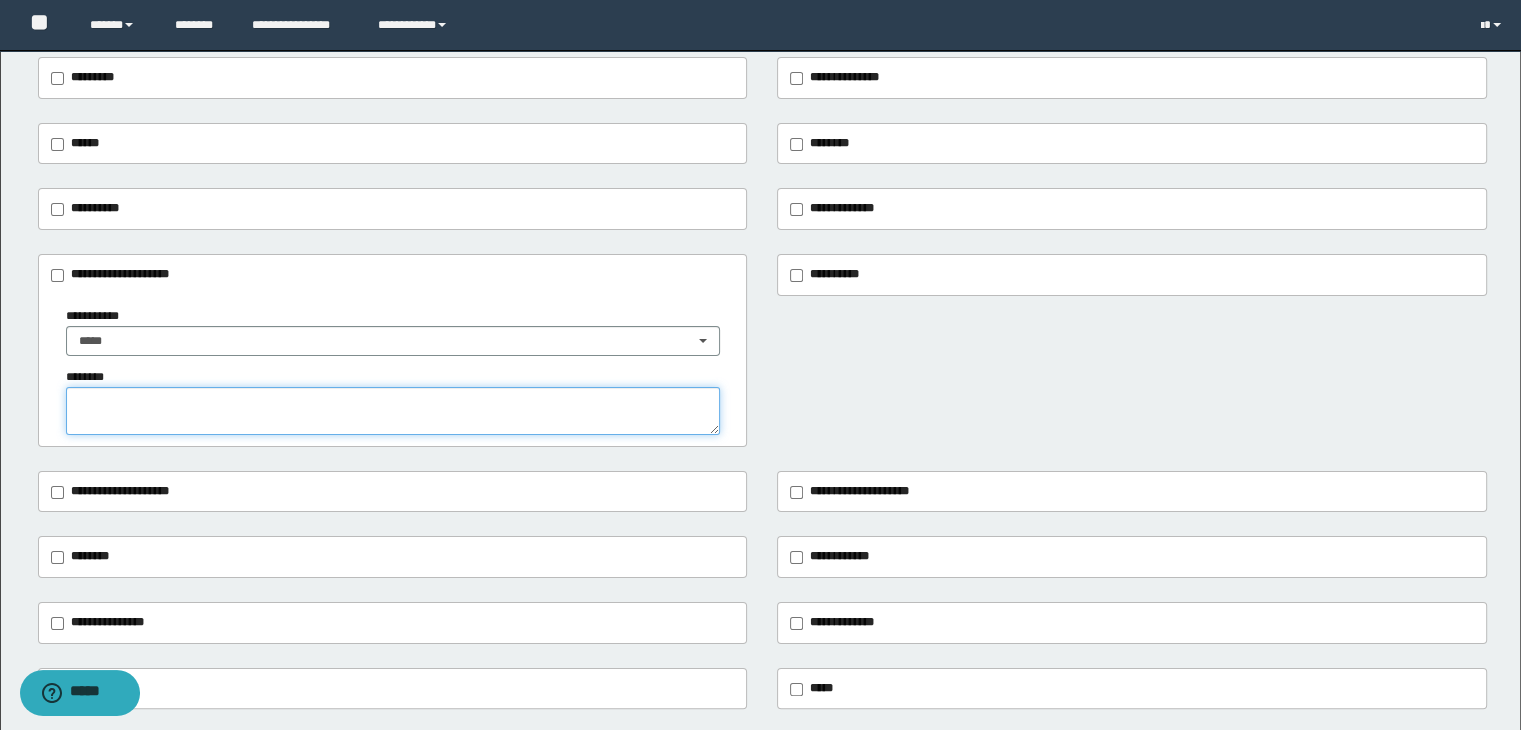 click at bounding box center [393, 411] 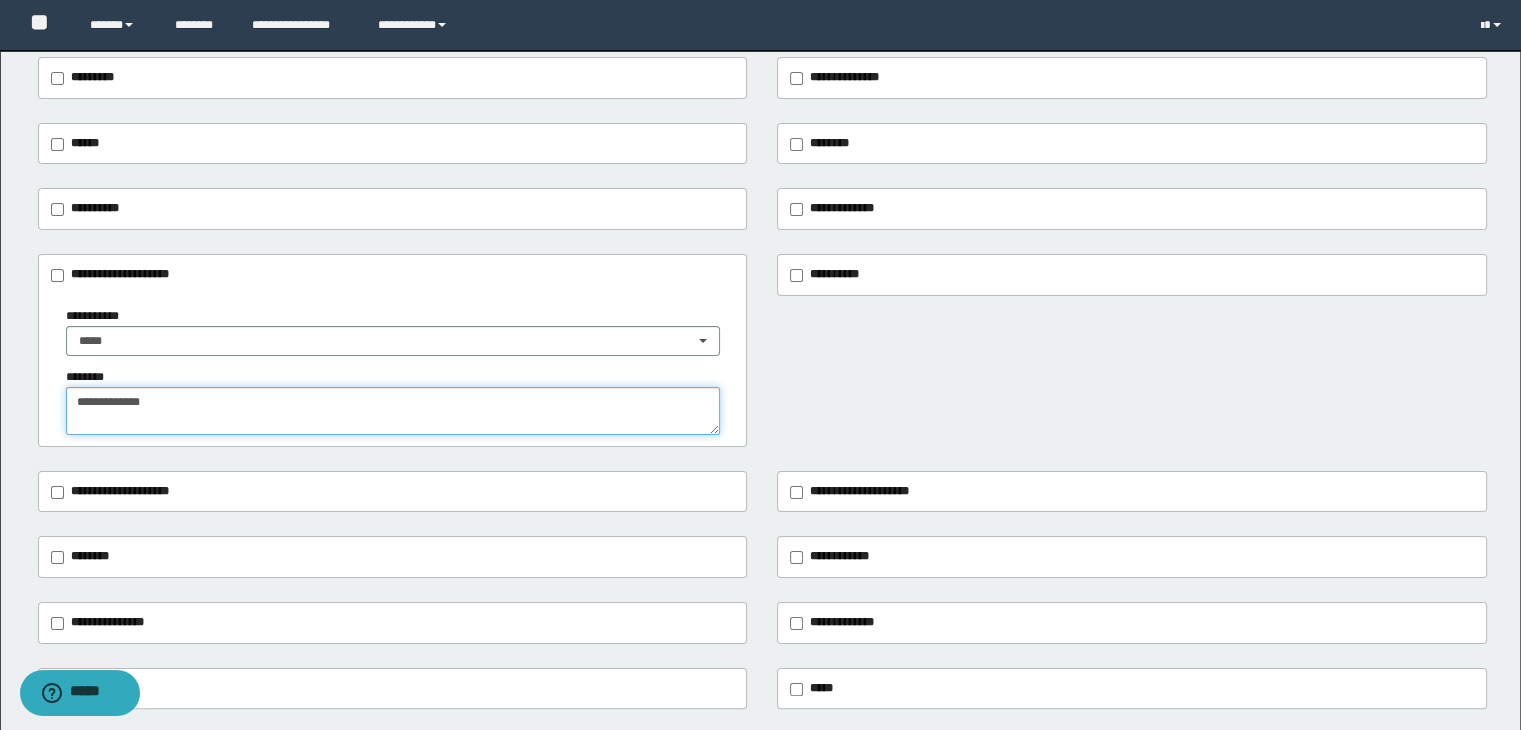 scroll, scrollTop: 0, scrollLeft: 0, axis: both 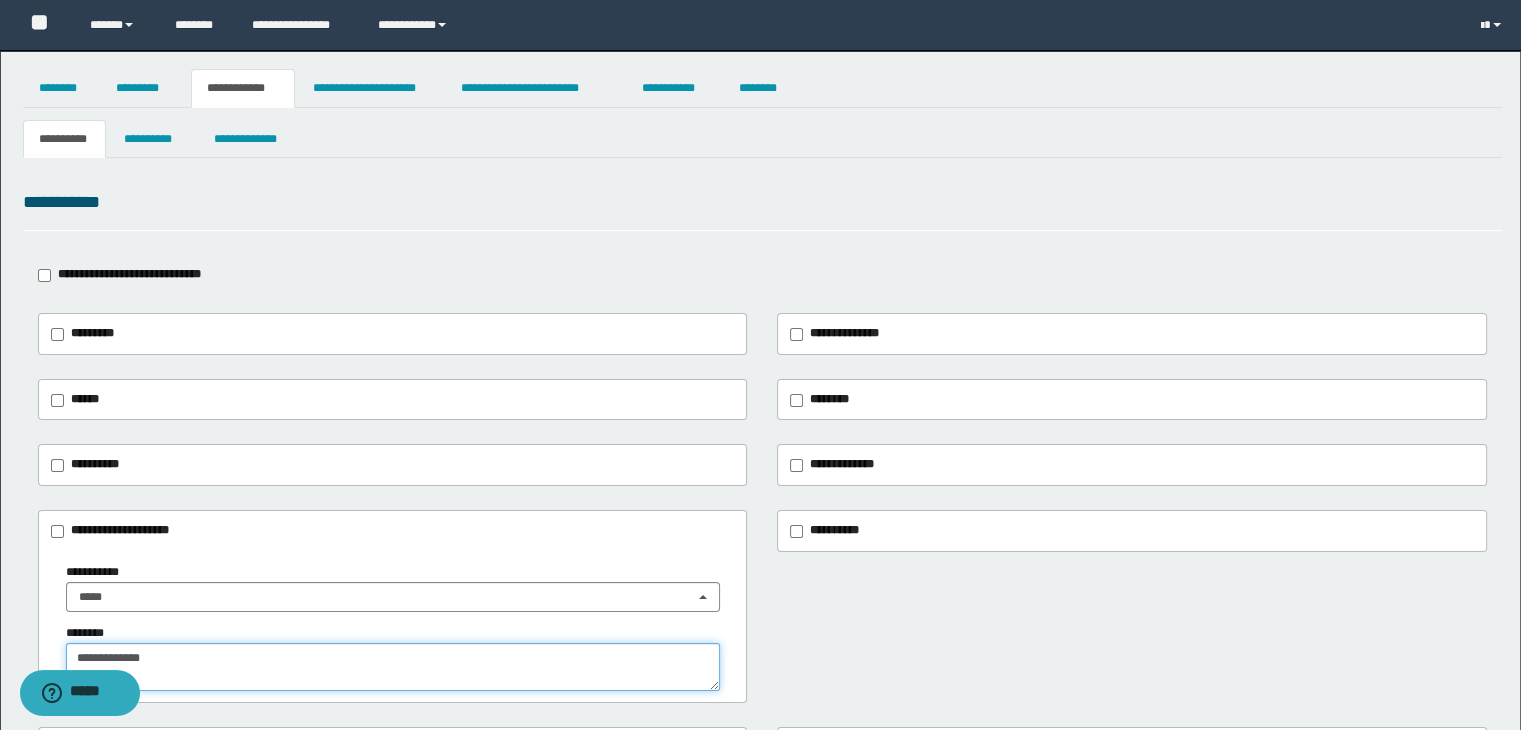 type on "**********" 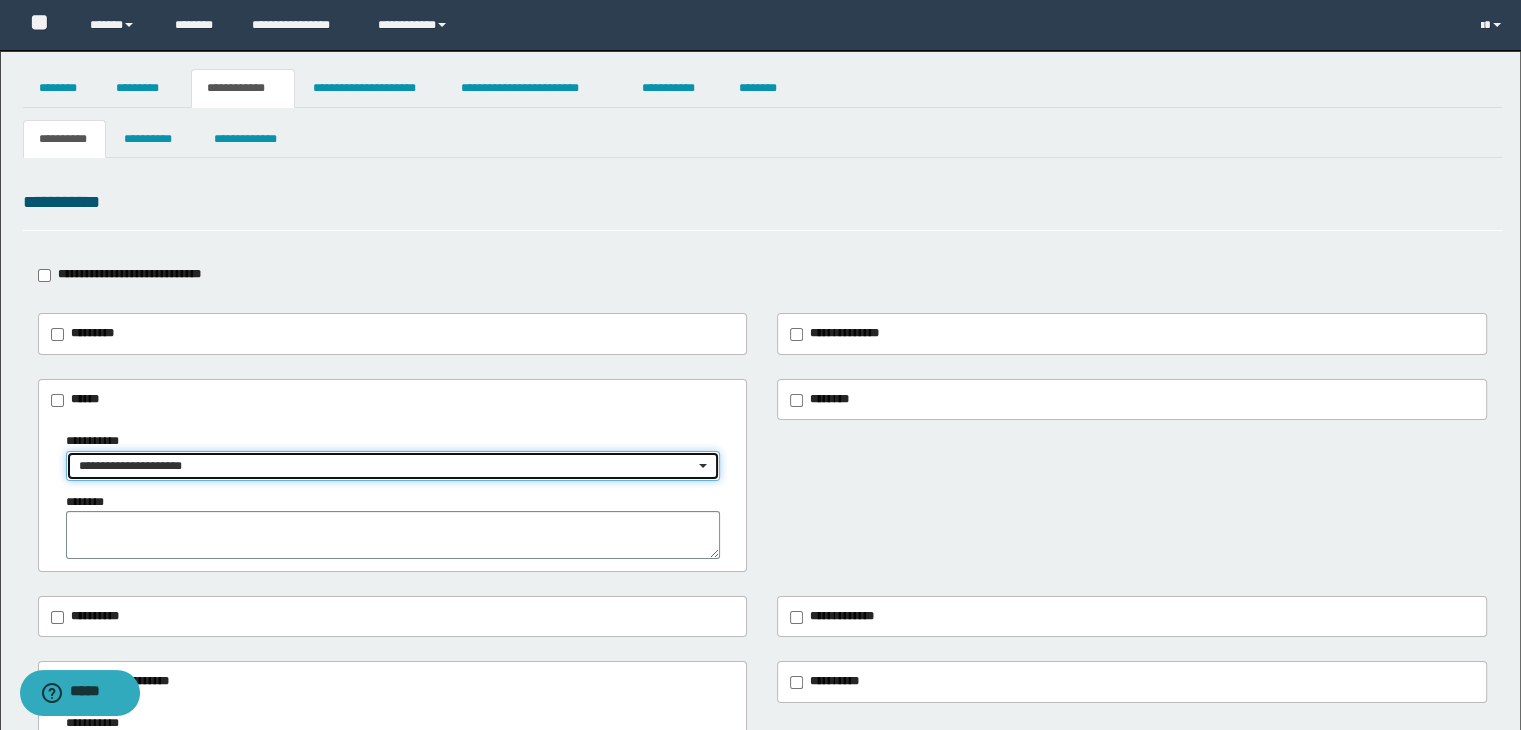click on "**********" at bounding box center (387, 466) 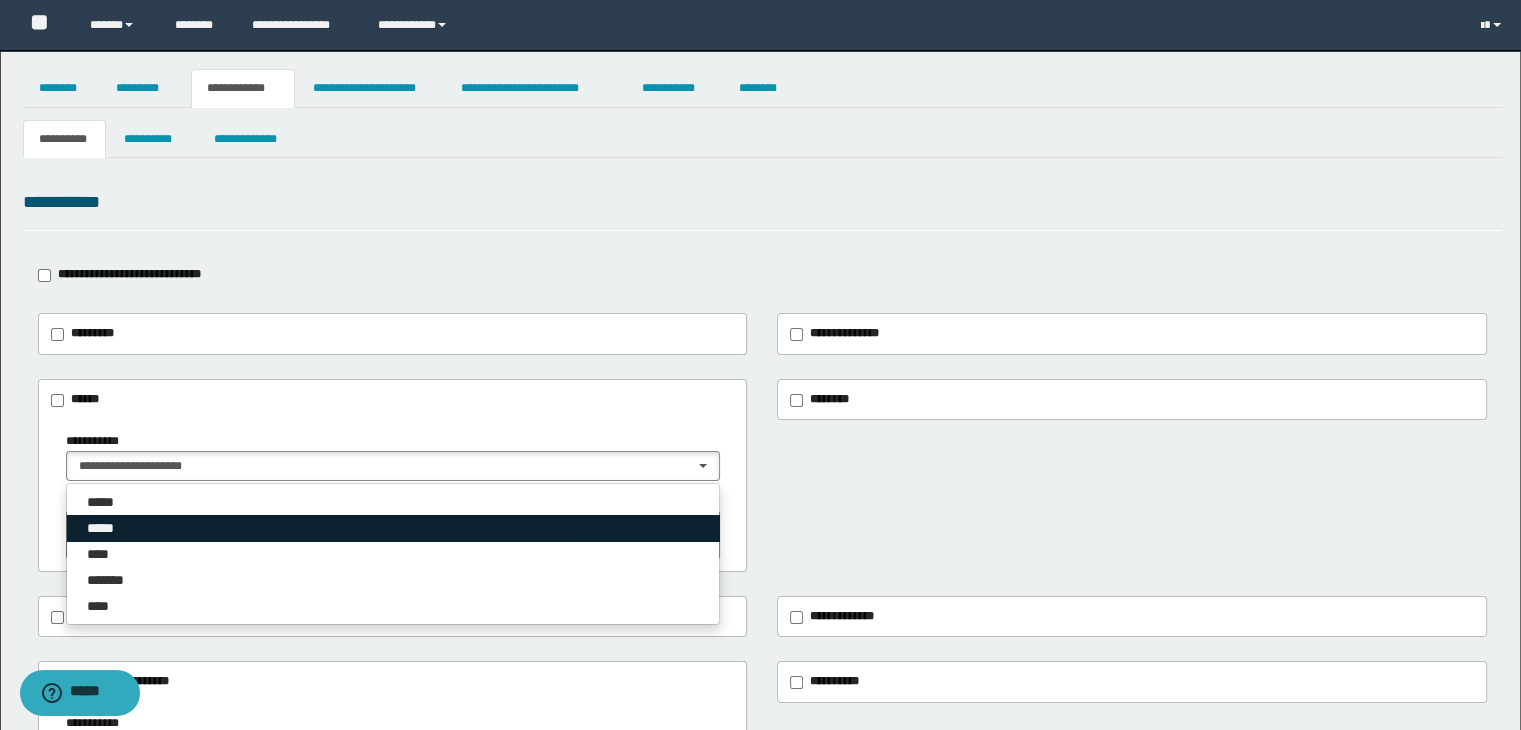 click on "*****" at bounding box center [393, 528] 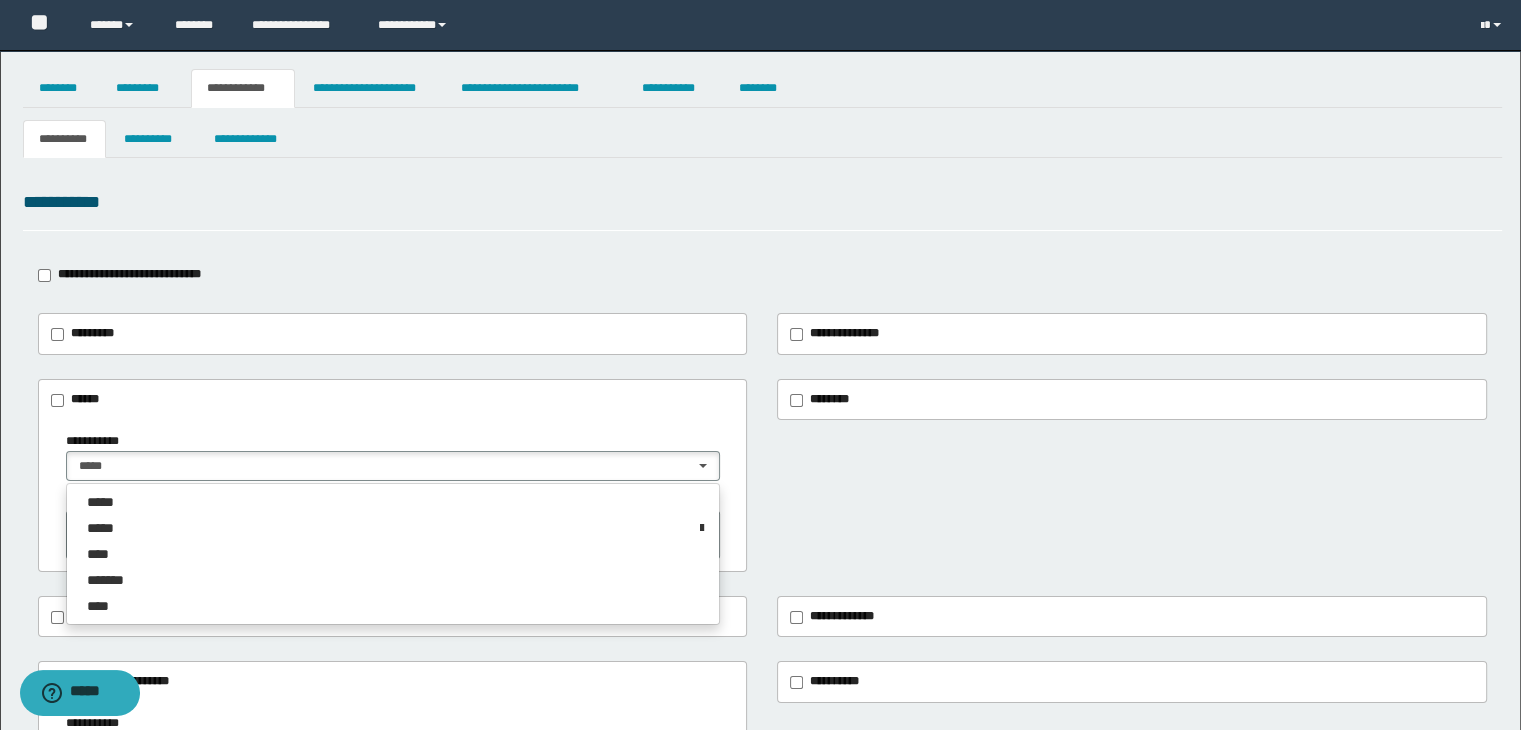 click on "**********" at bounding box center [760, 630] 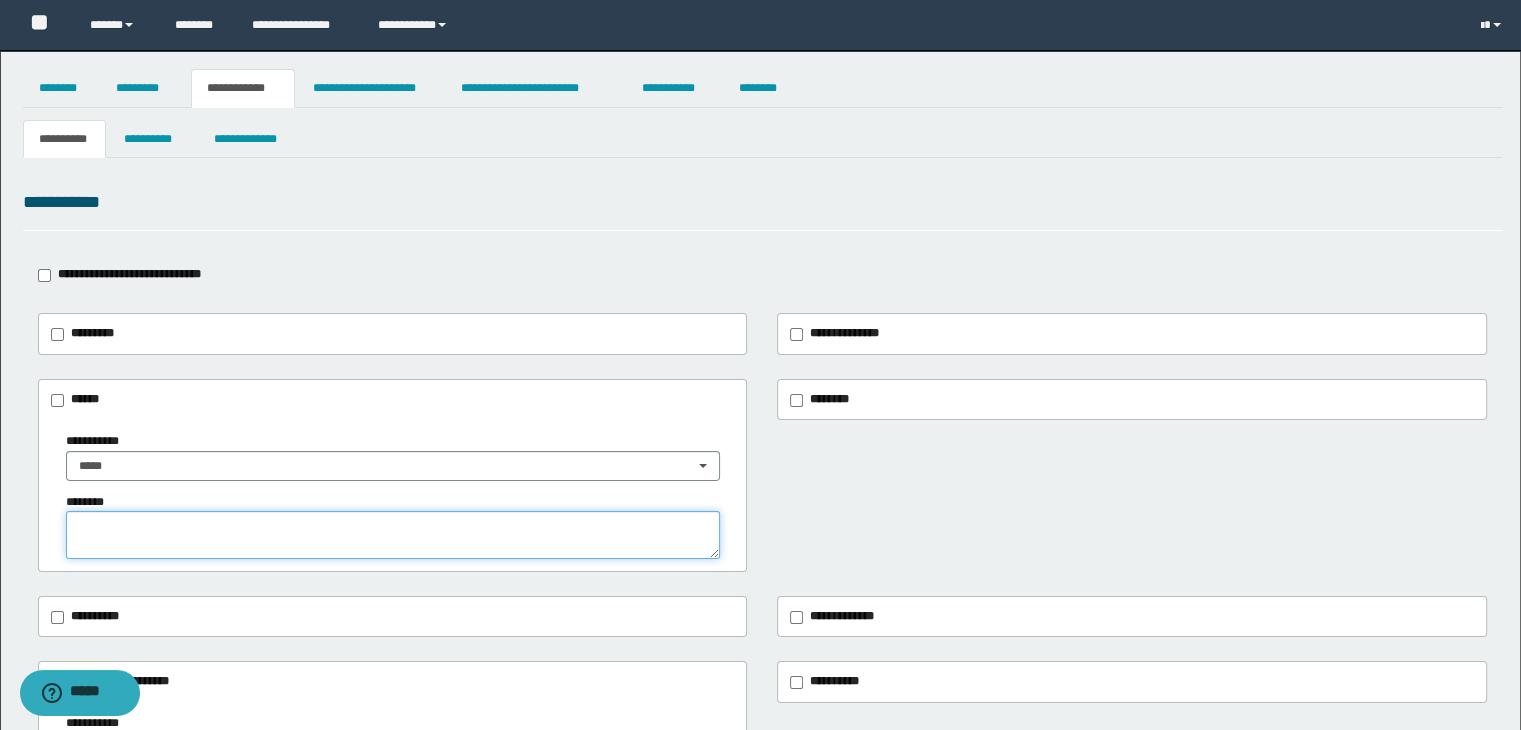 click at bounding box center (393, 535) 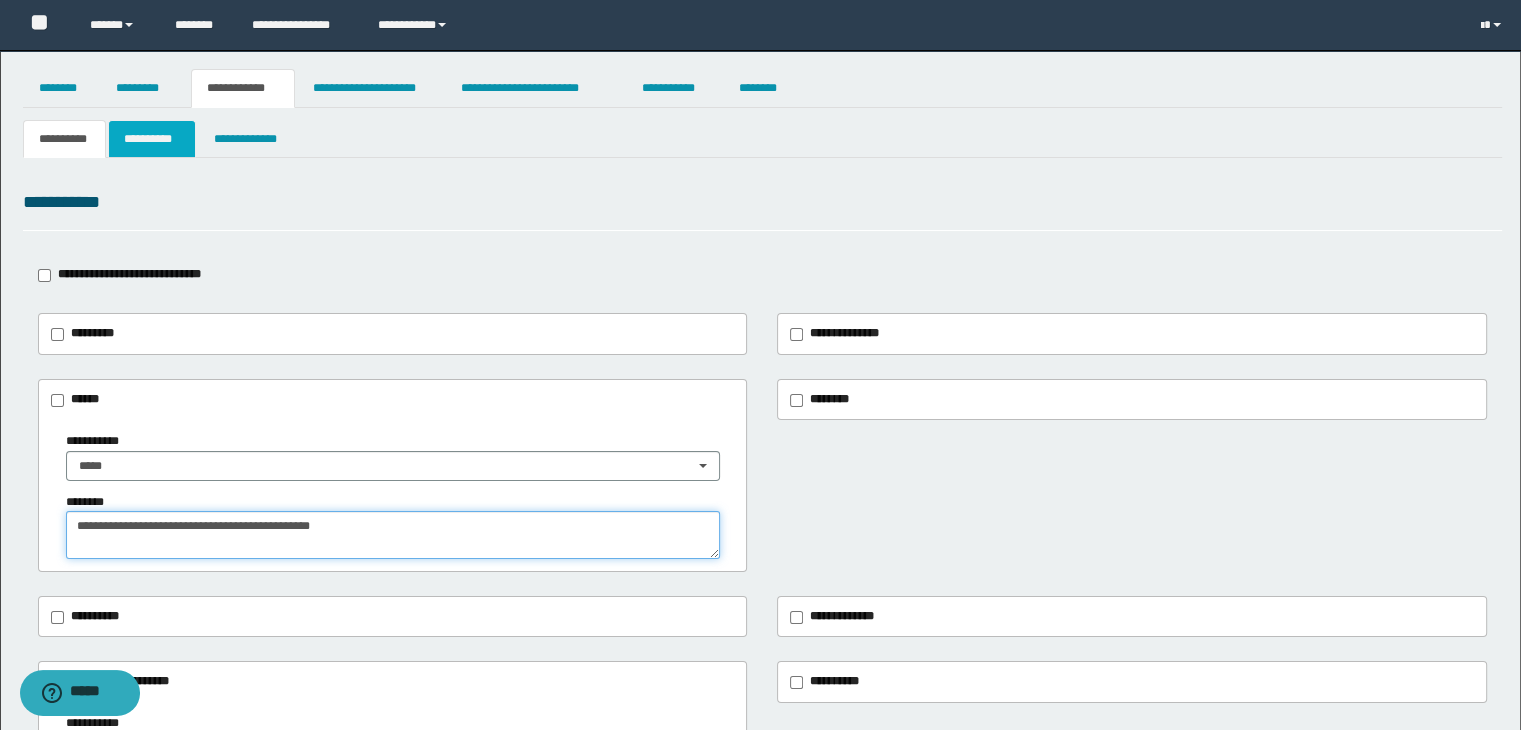 type on "**********" 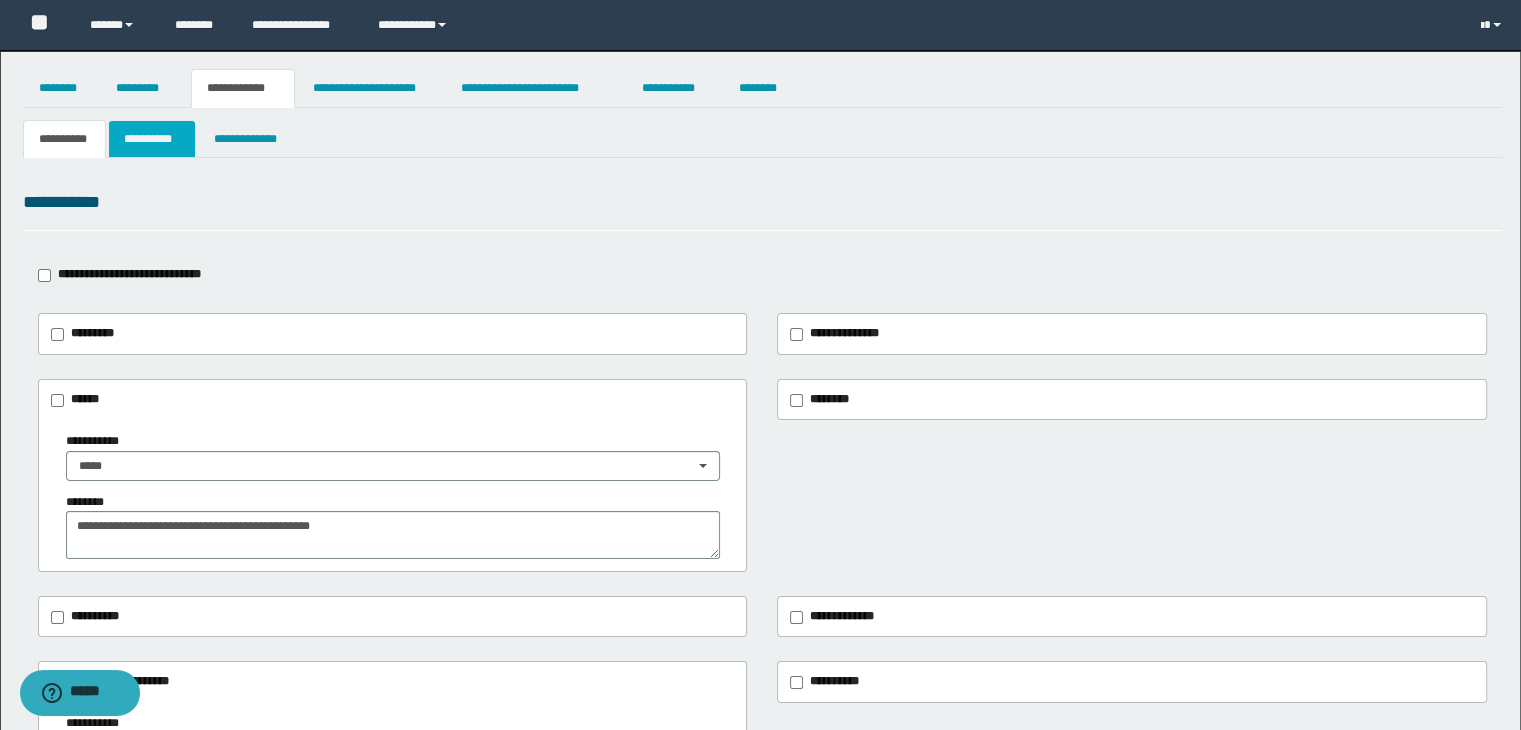 click on "**********" at bounding box center [152, 139] 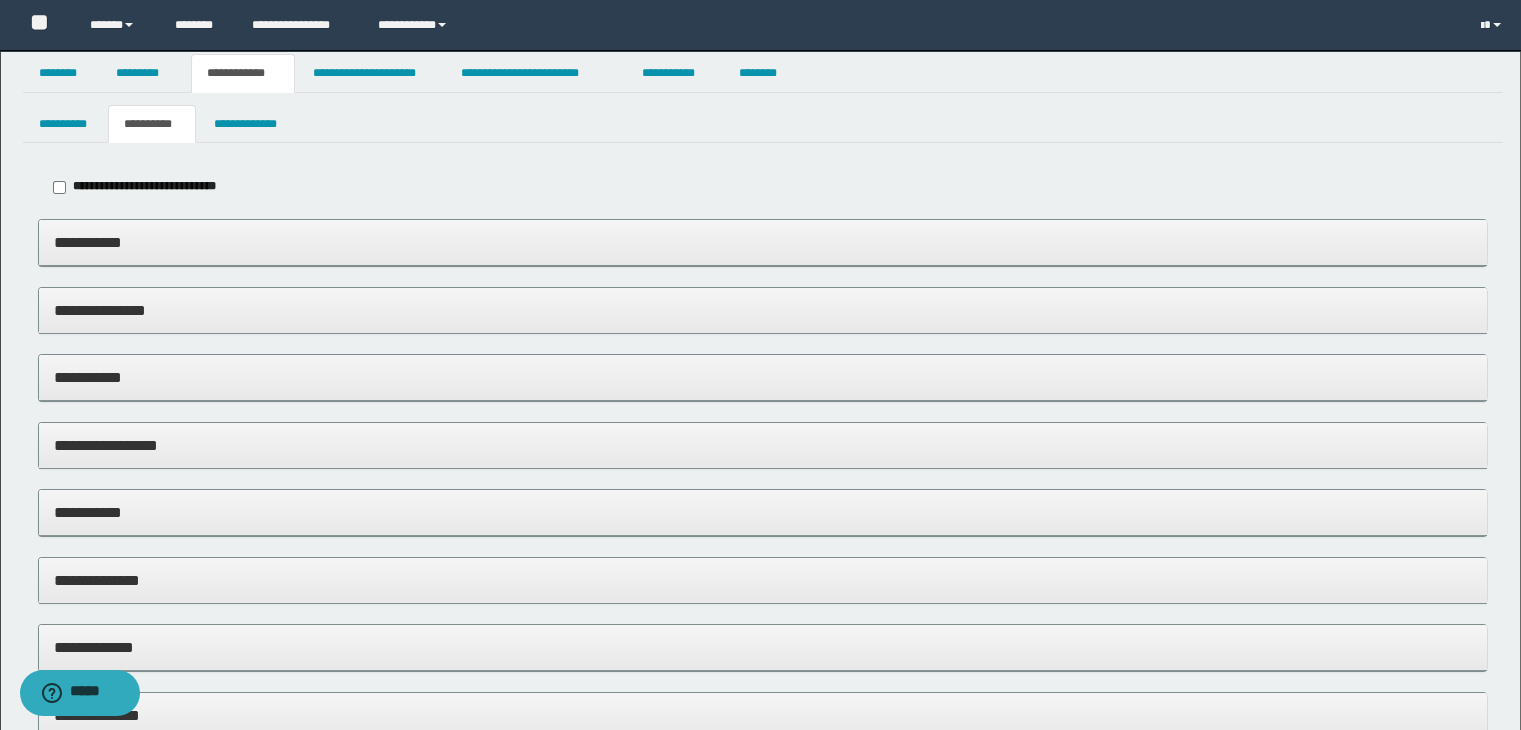 scroll, scrollTop: 0, scrollLeft: 0, axis: both 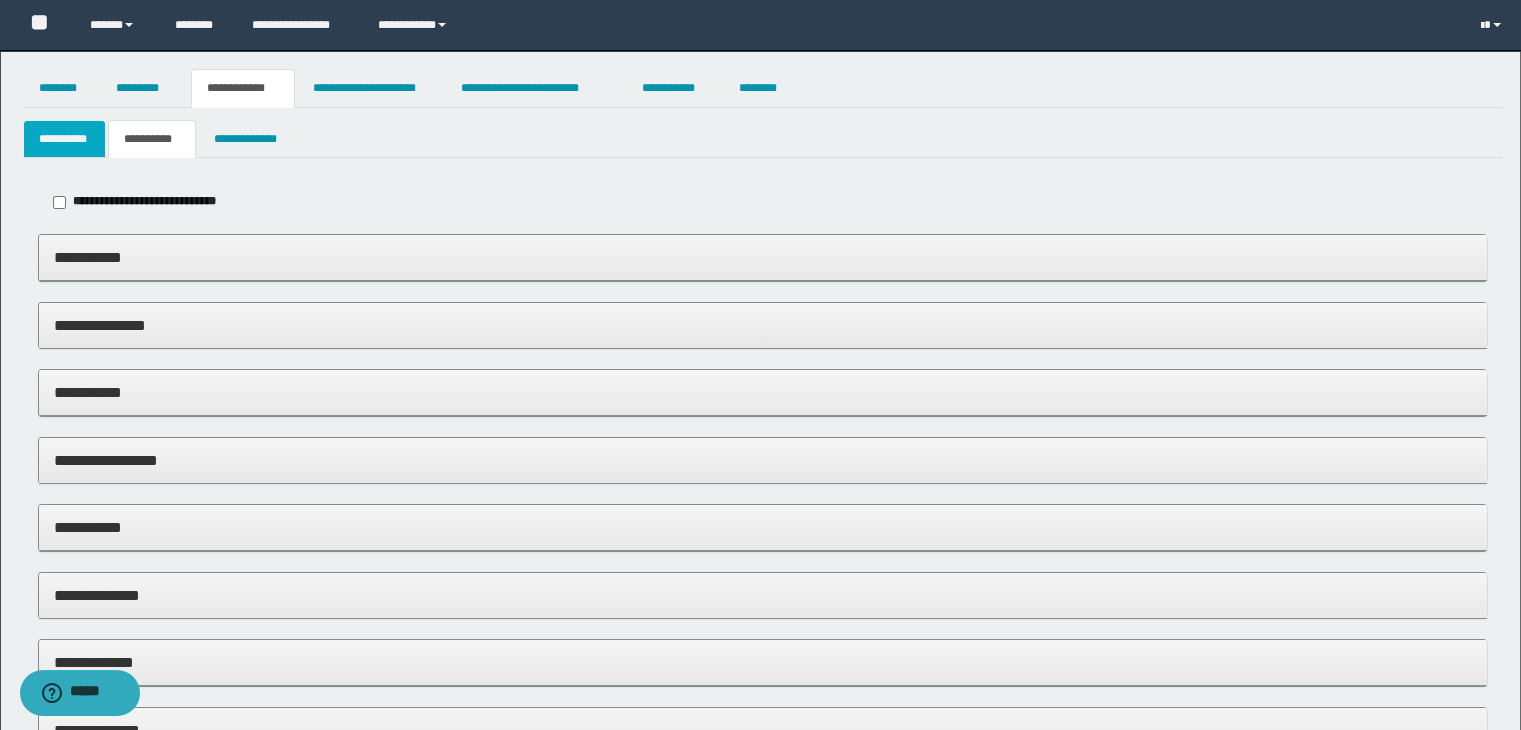 click on "**********" at bounding box center (65, 139) 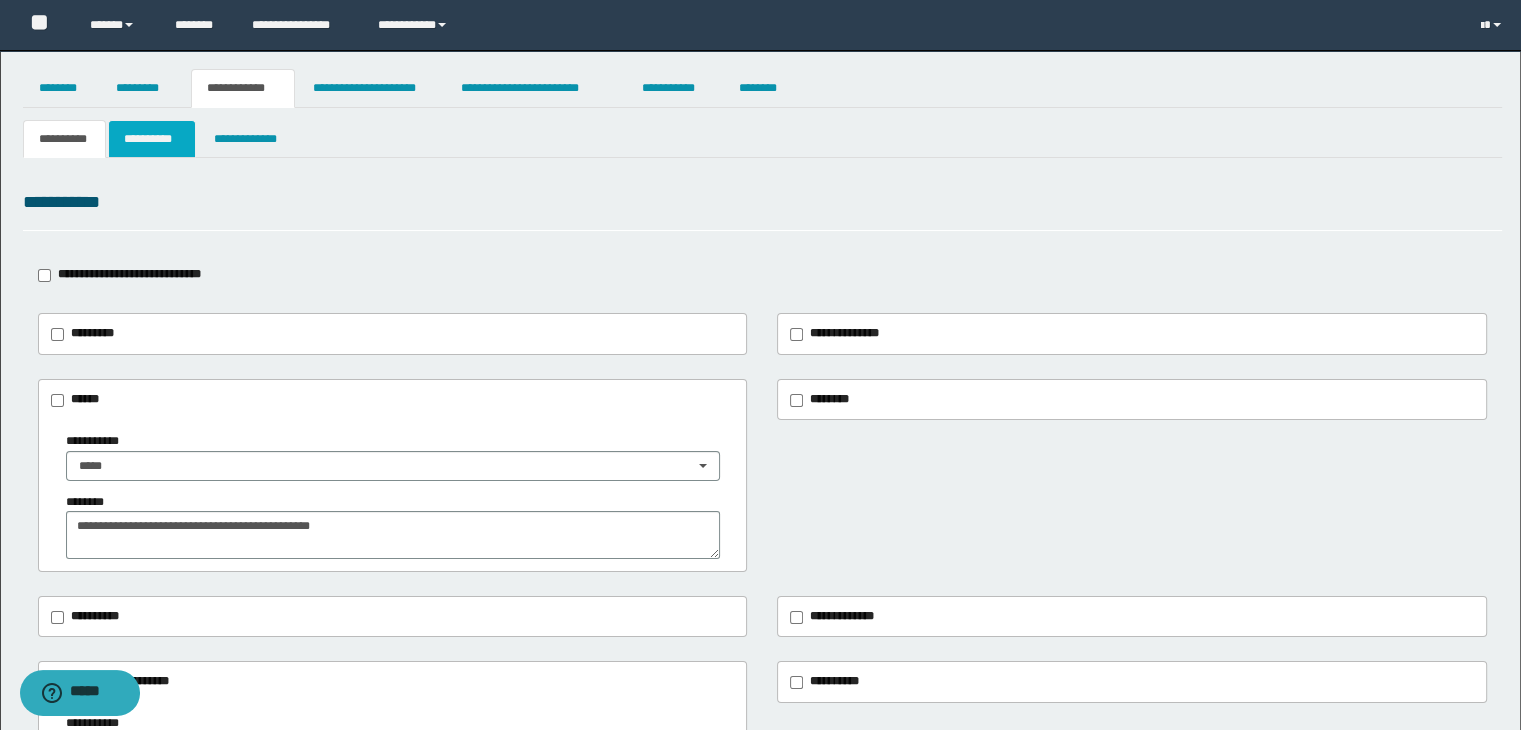click on "**********" at bounding box center [152, 139] 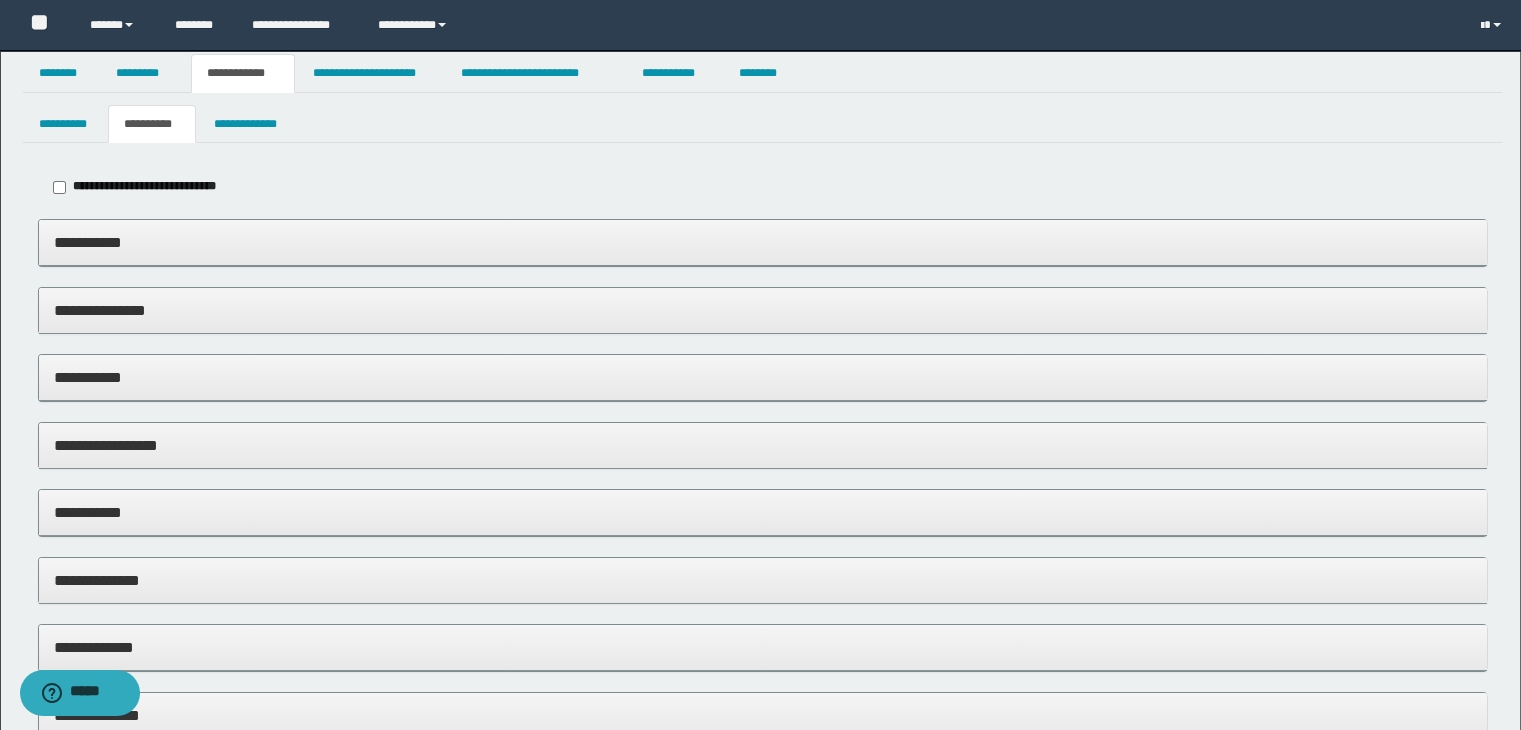 scroll, scrollTop: 0, scrollLeft: 0, axis: both 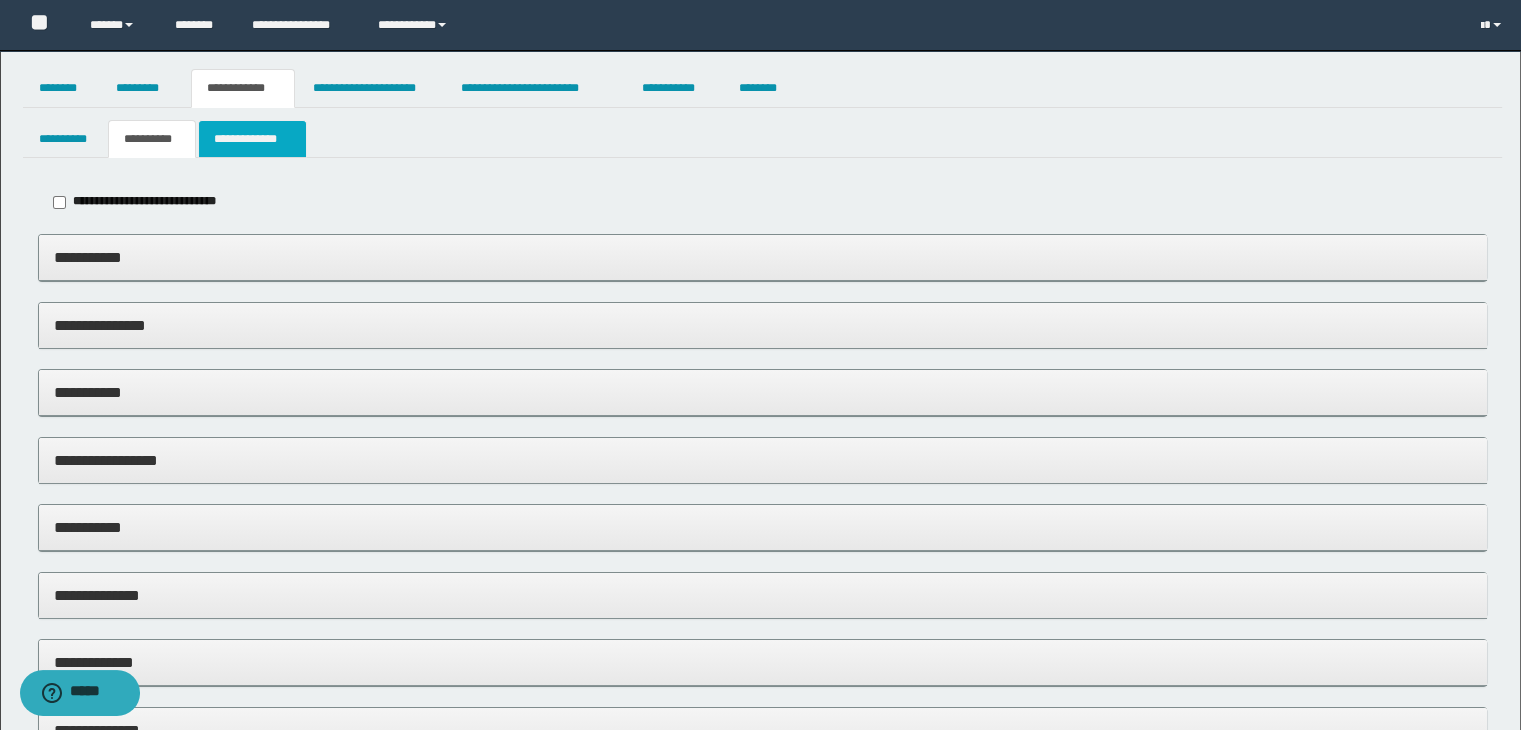 click on "**********" at bounding box center (252, 139) 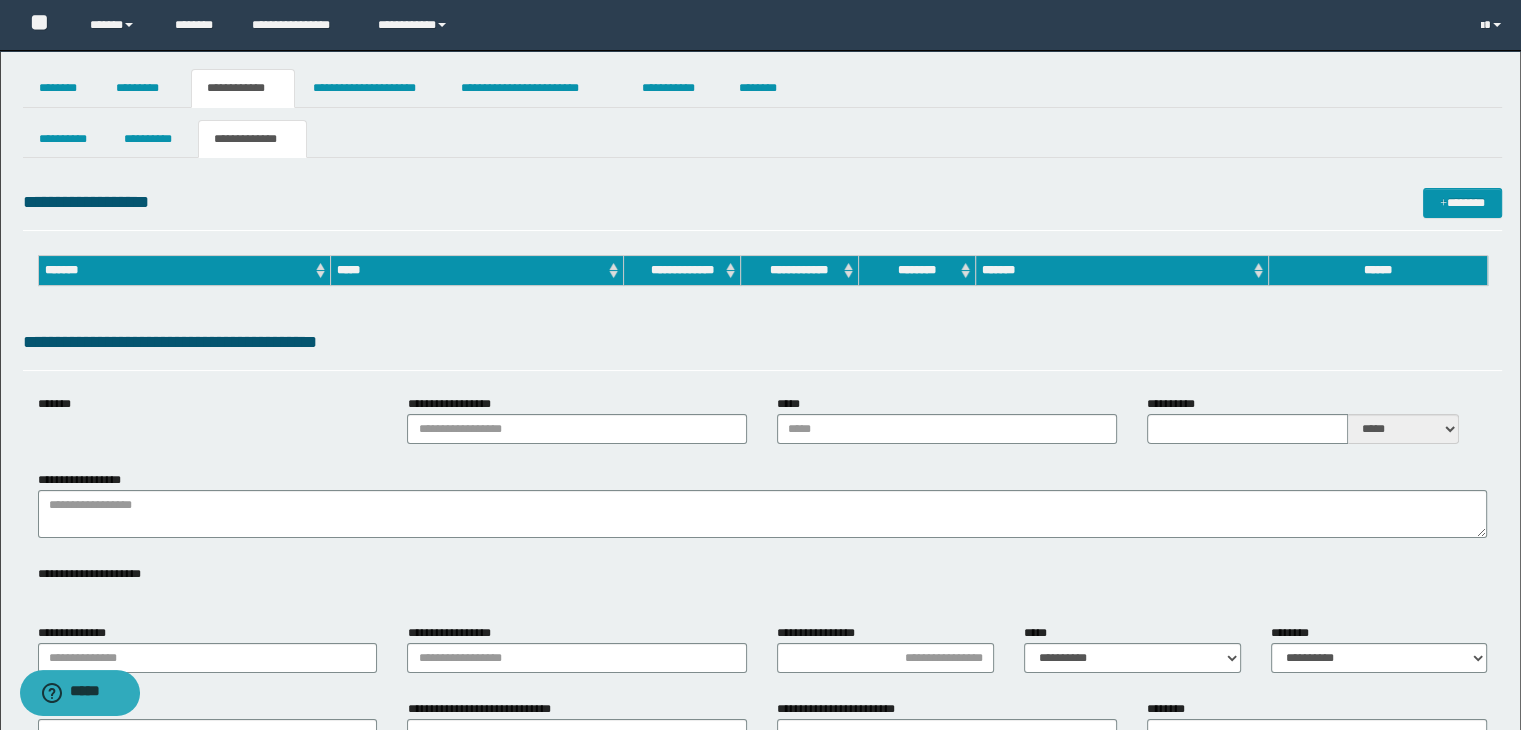 type on "**********" 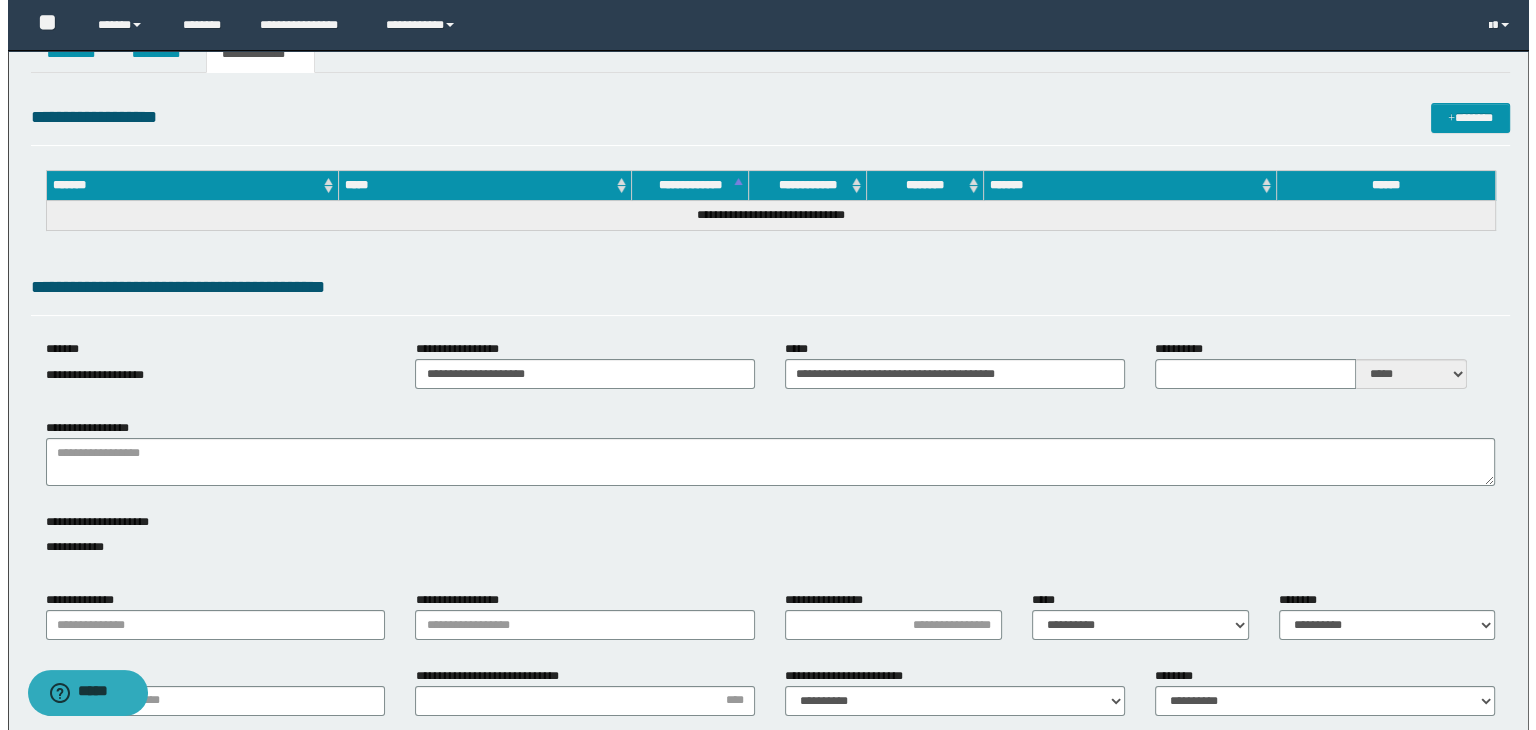 scroll, scrollTop: 0, scrollLeft: 0, axis: both 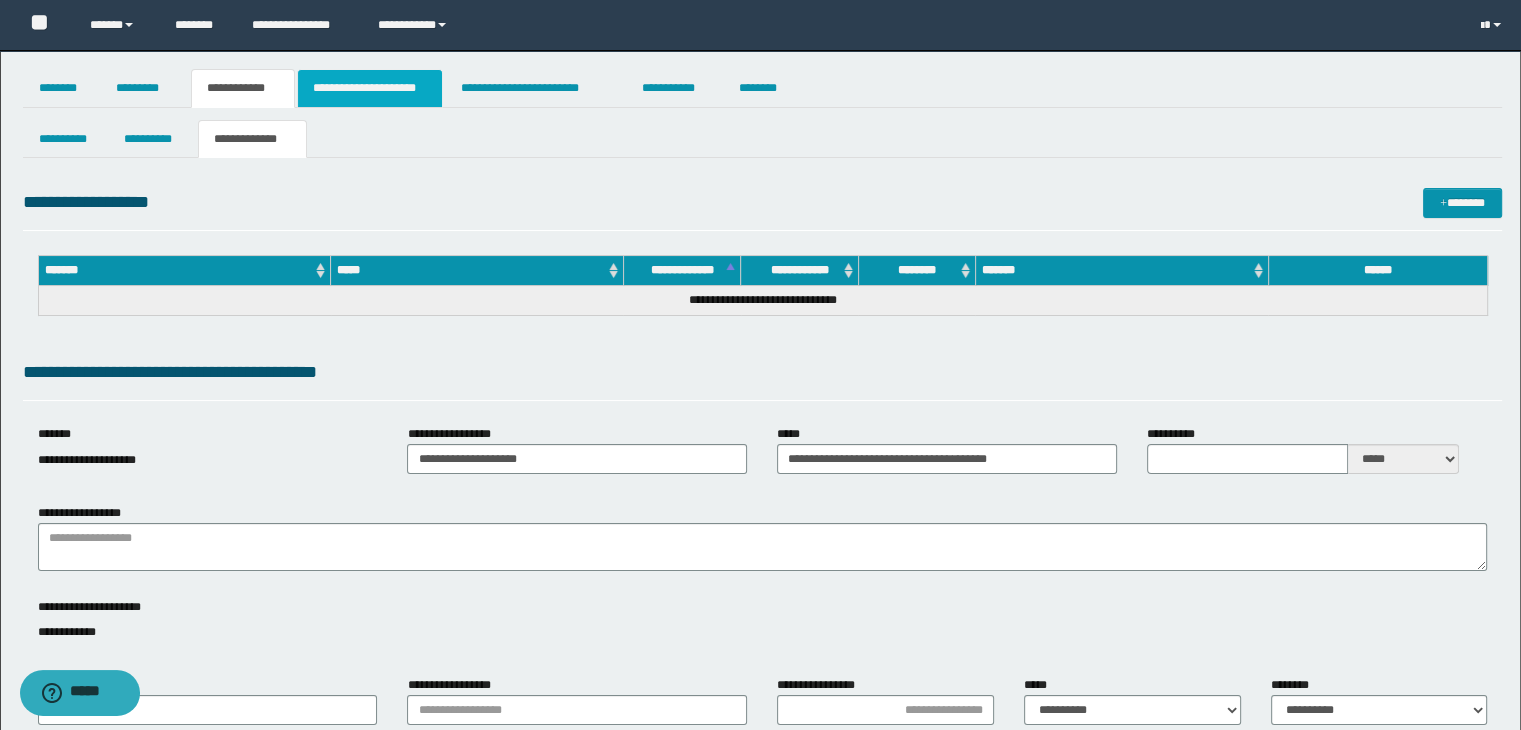 click on "**********" at bounding box center [370, 88] 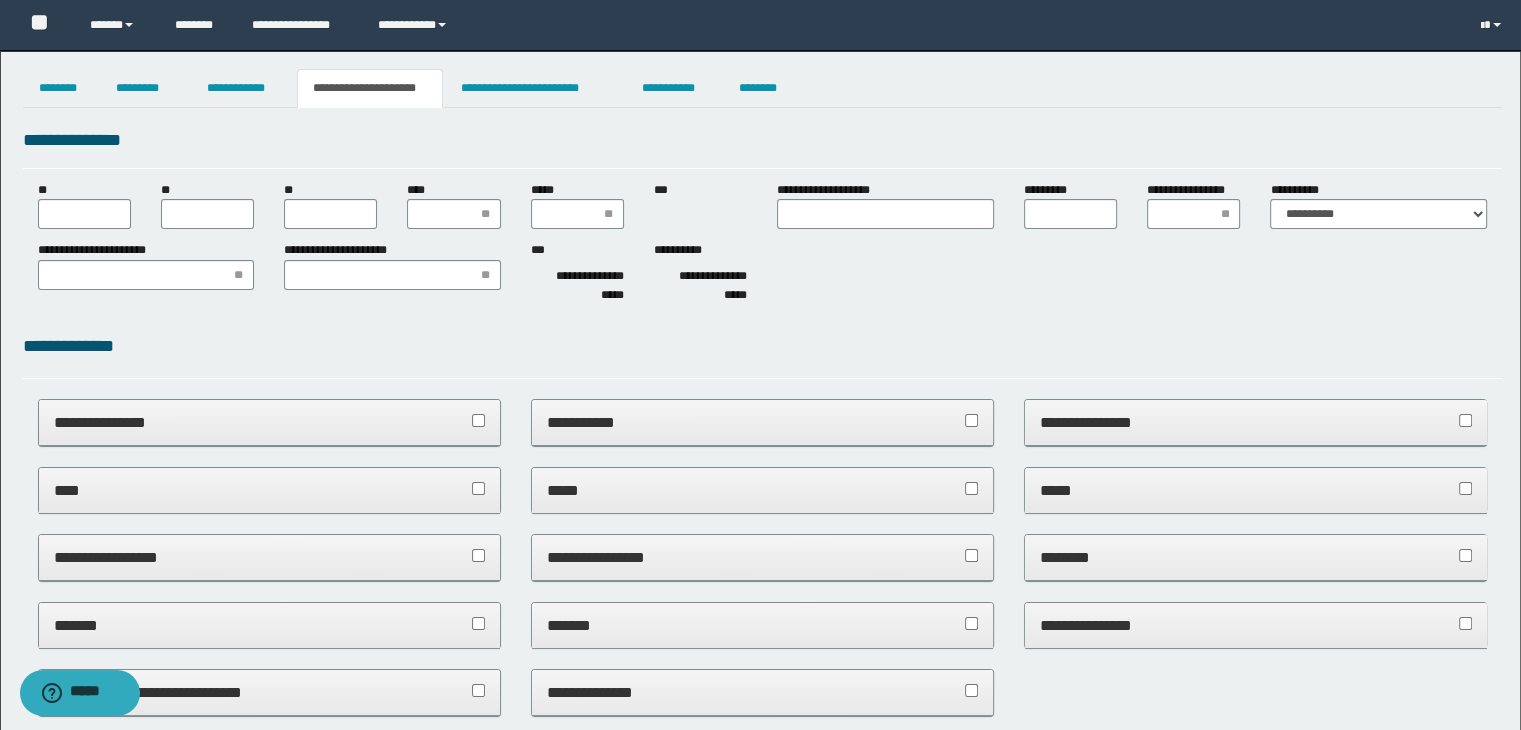 type 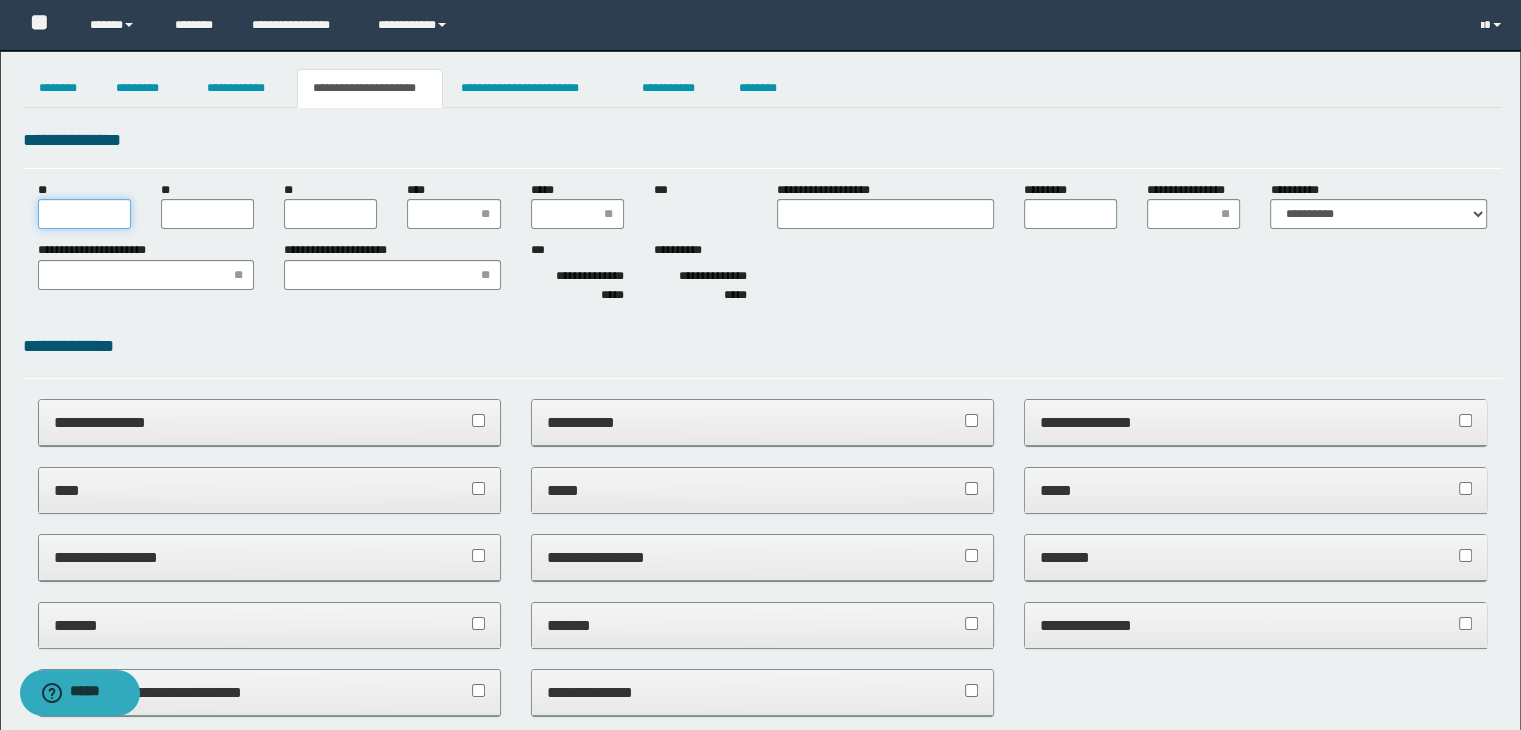 click on "**" at bounding box center [84, 214] 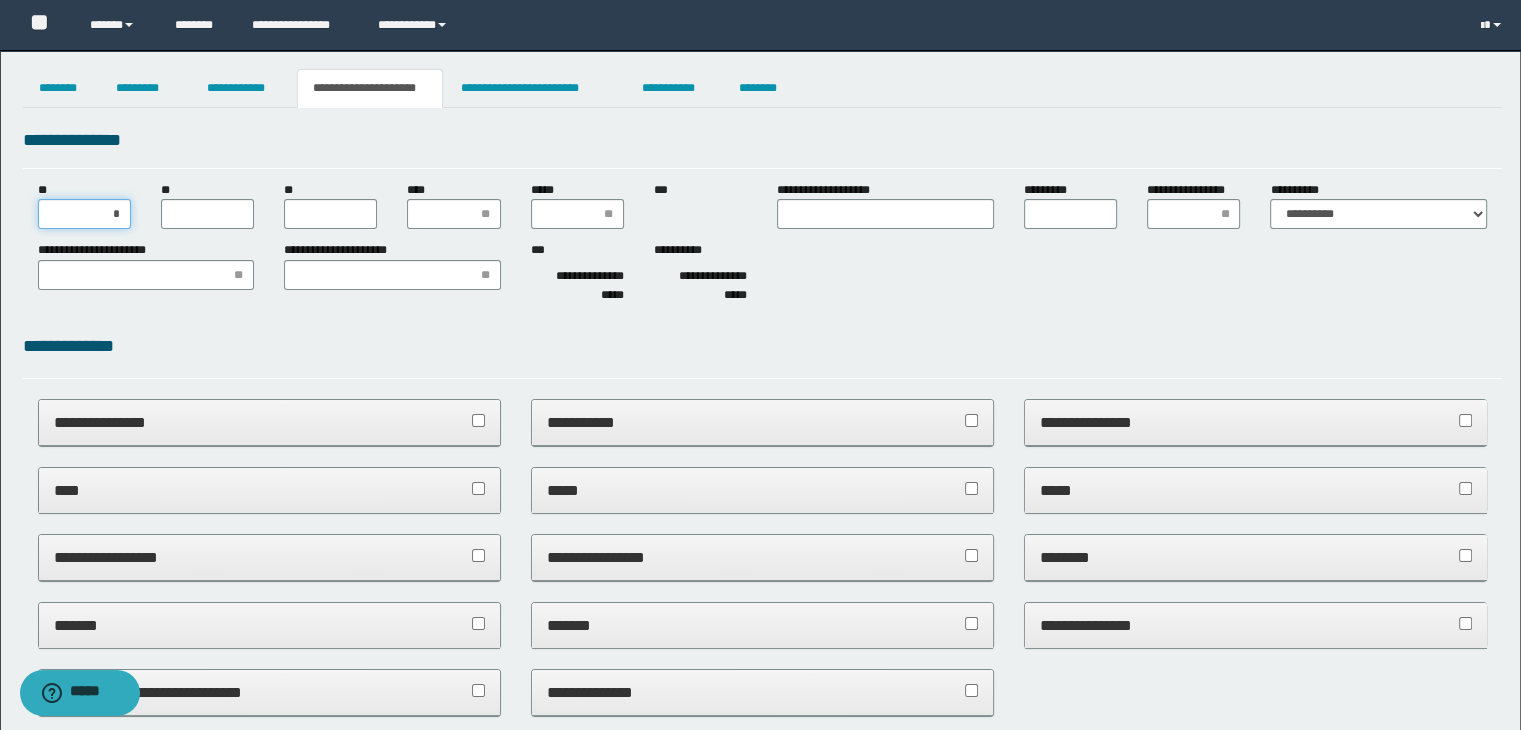 type on "**" 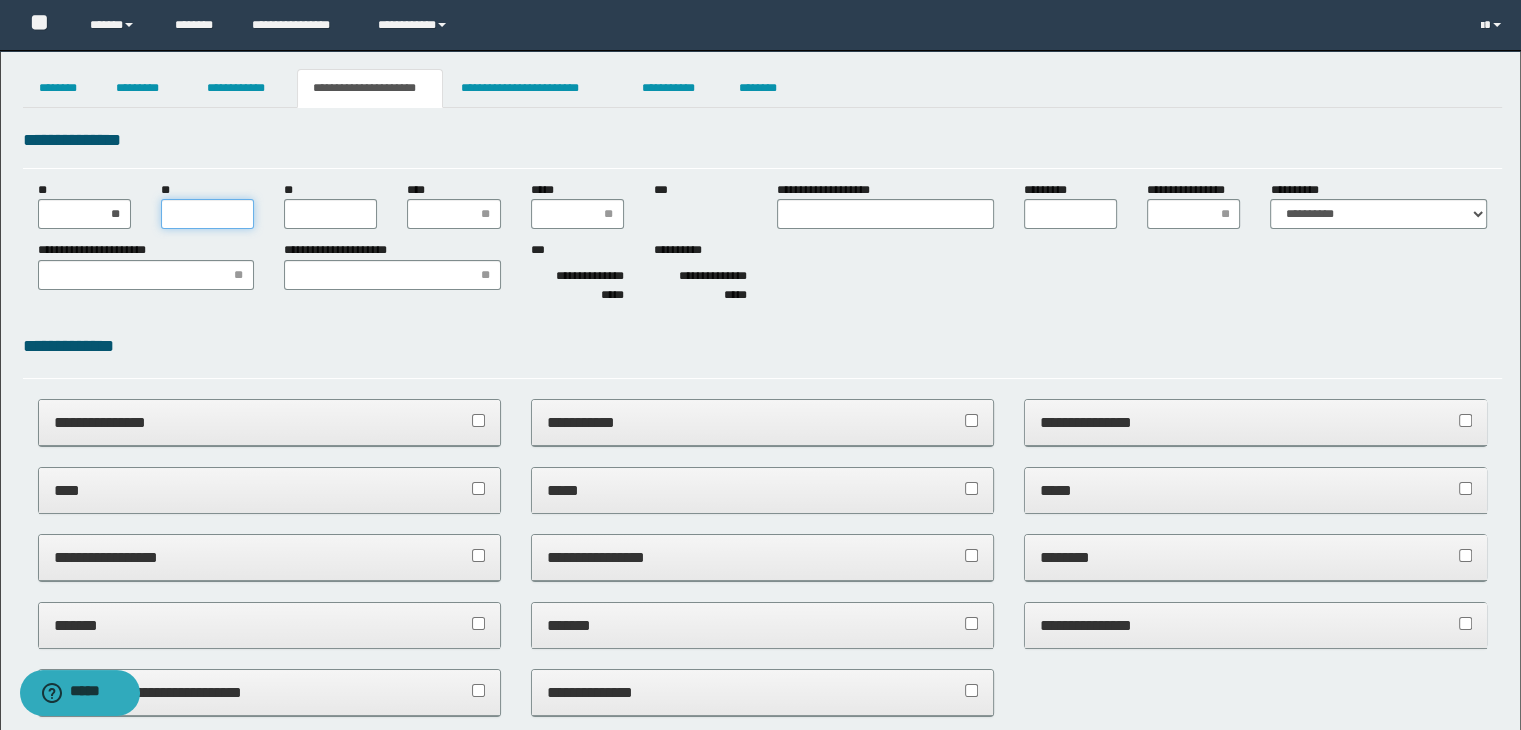 click on "**" at bounding box center [207, 214] 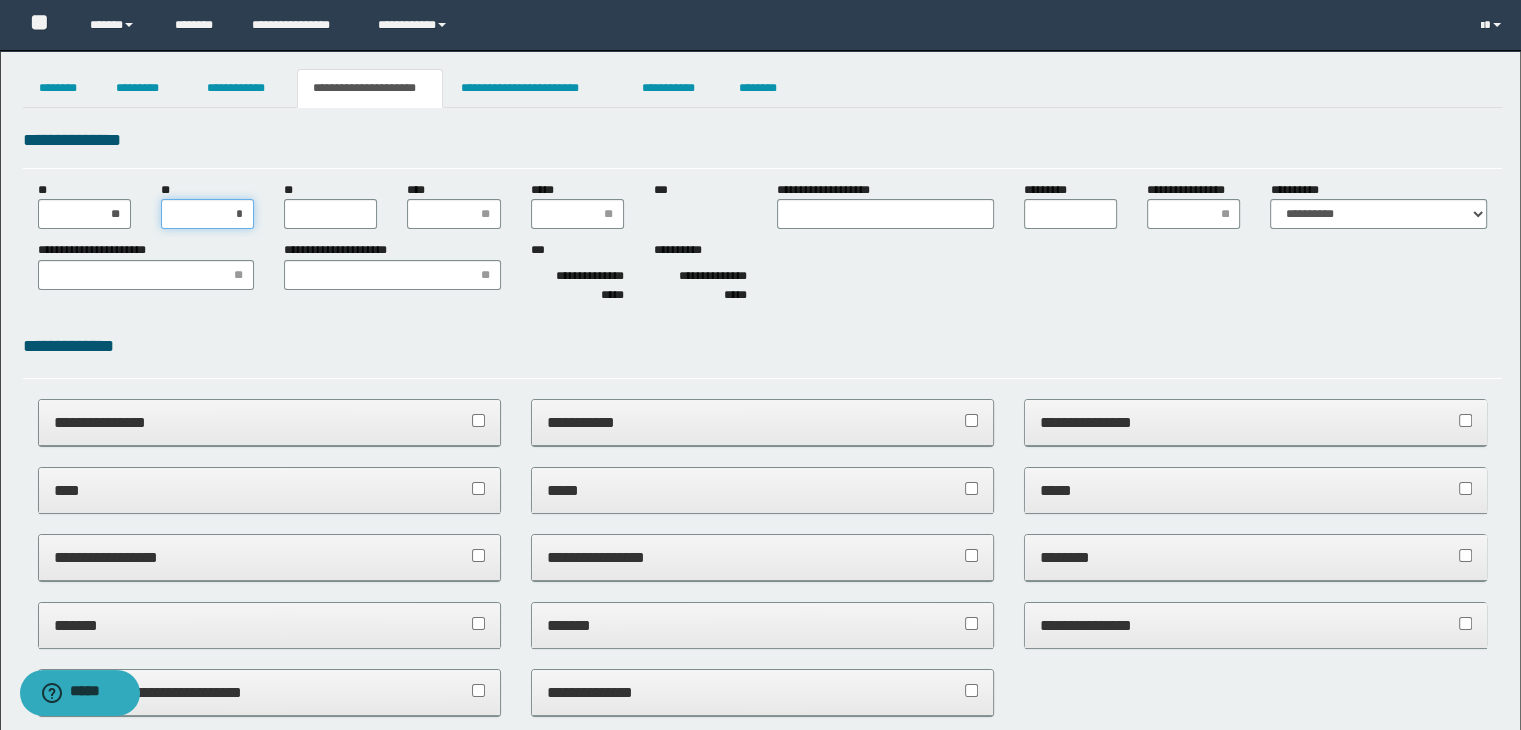 type on "**" 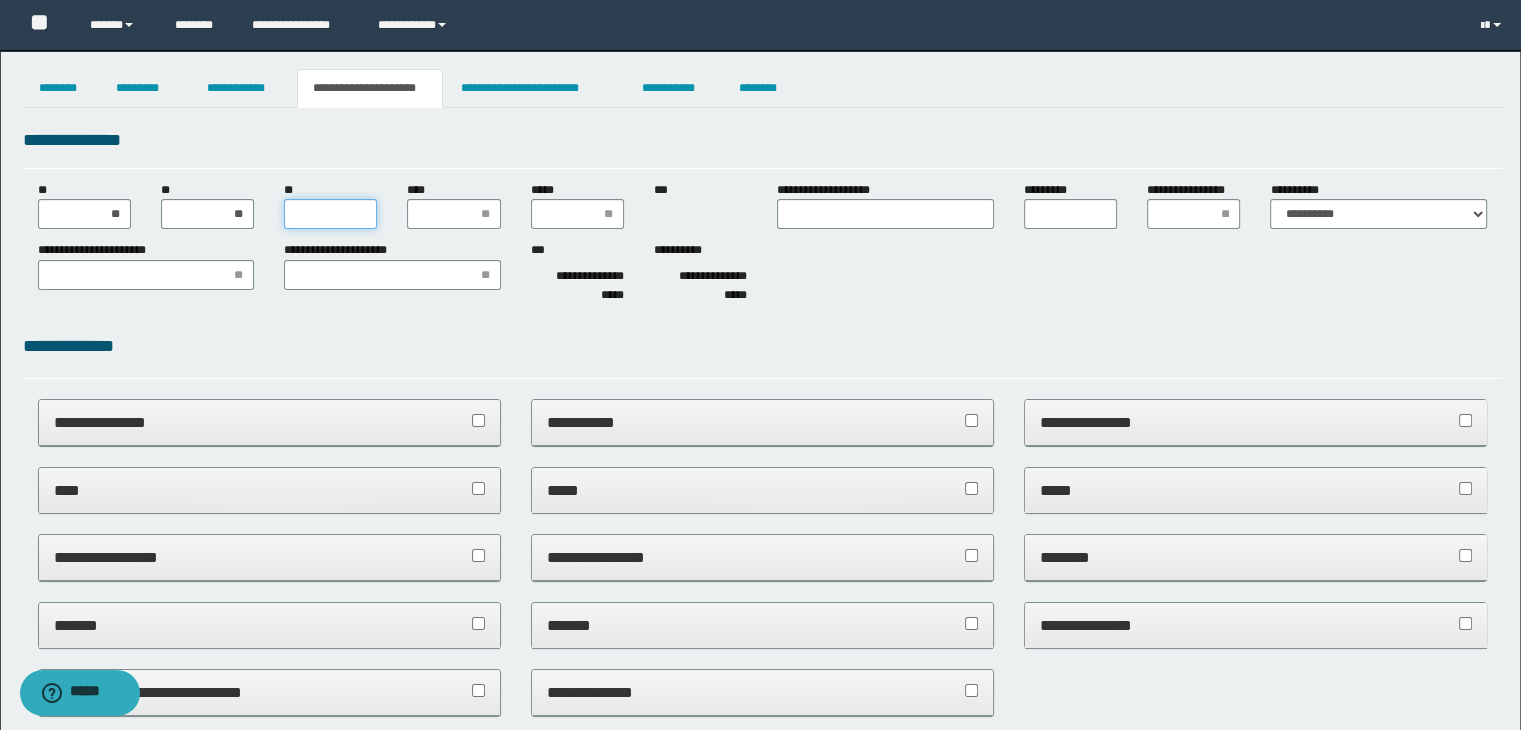 click on "**" at bounding box center [330, 214] 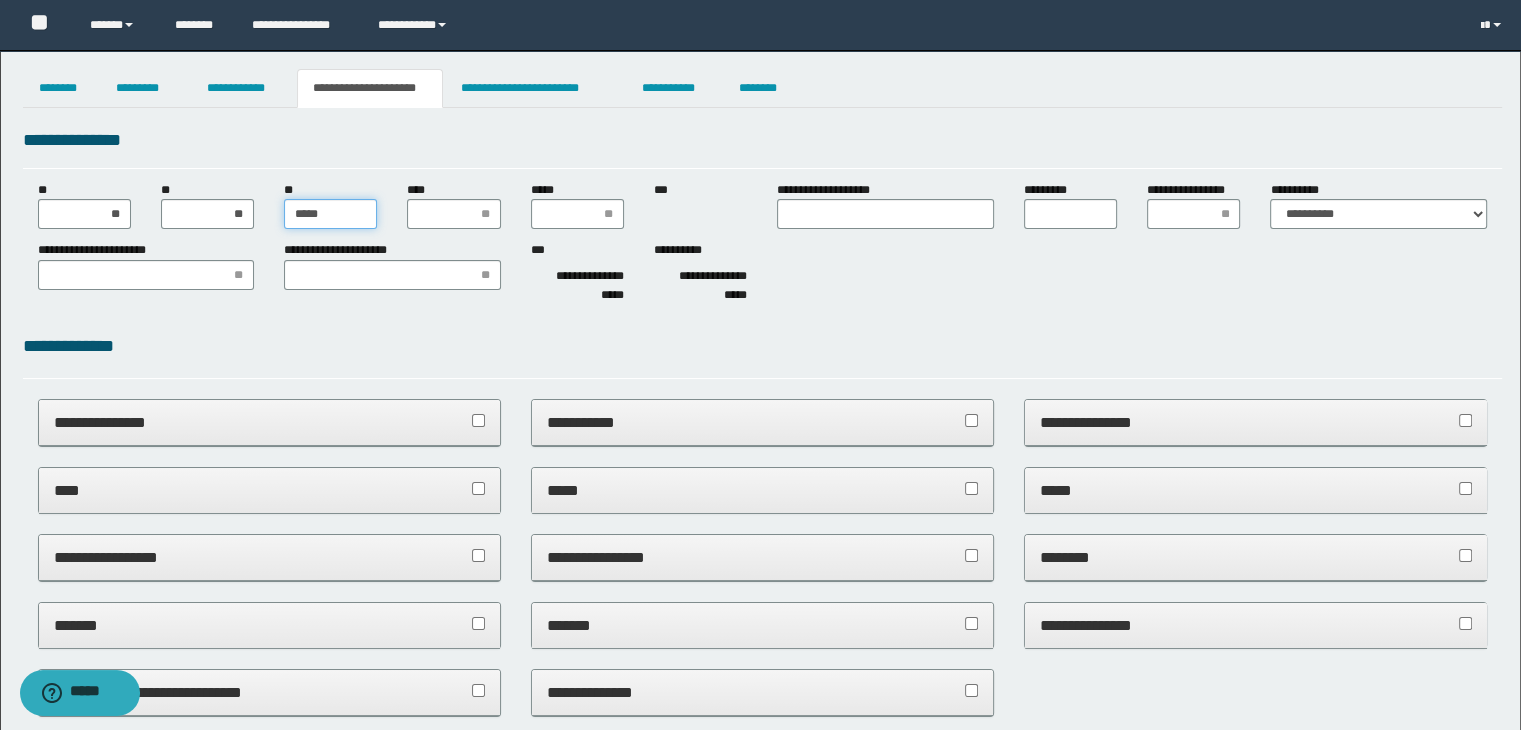 type on "******" 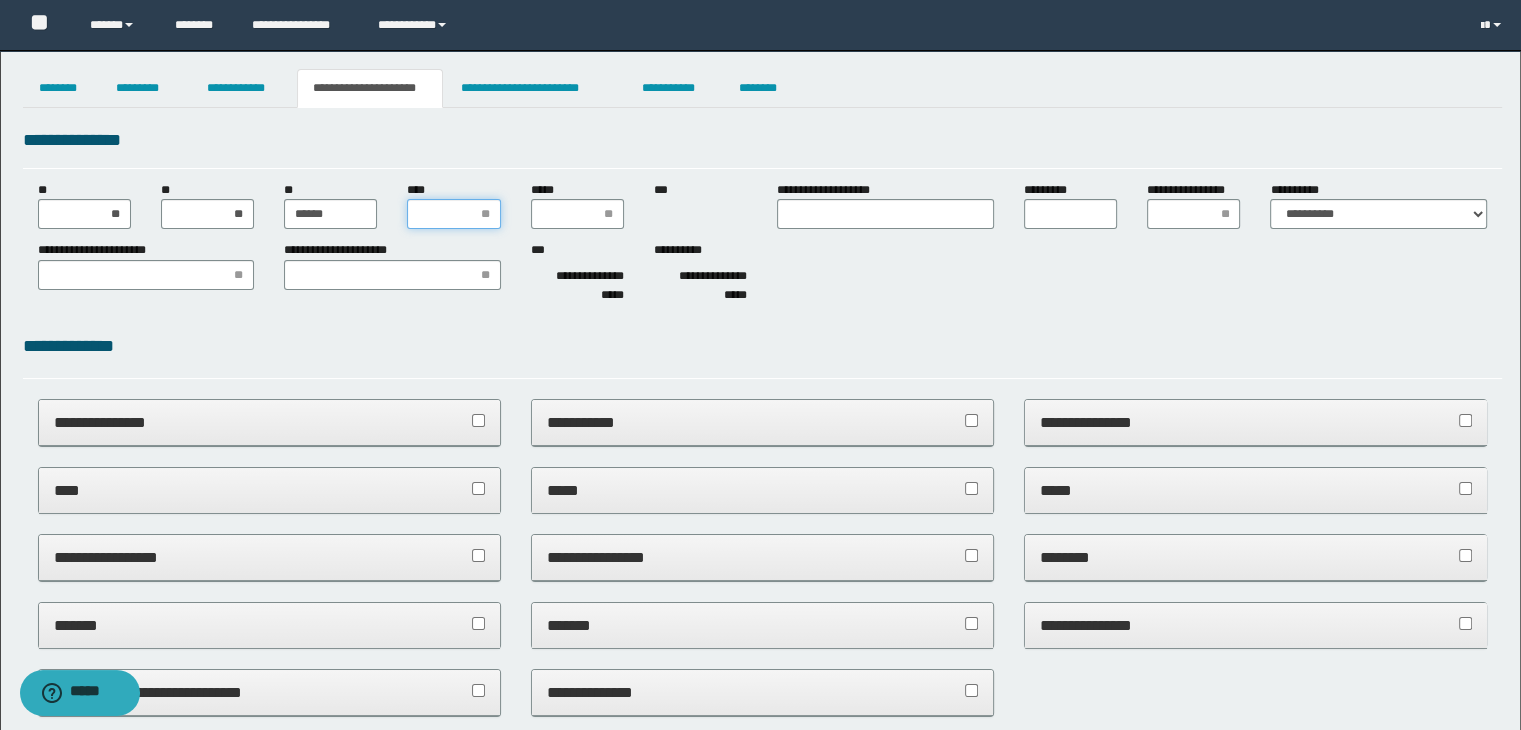 click on "****" at bounding box center (453, 214) 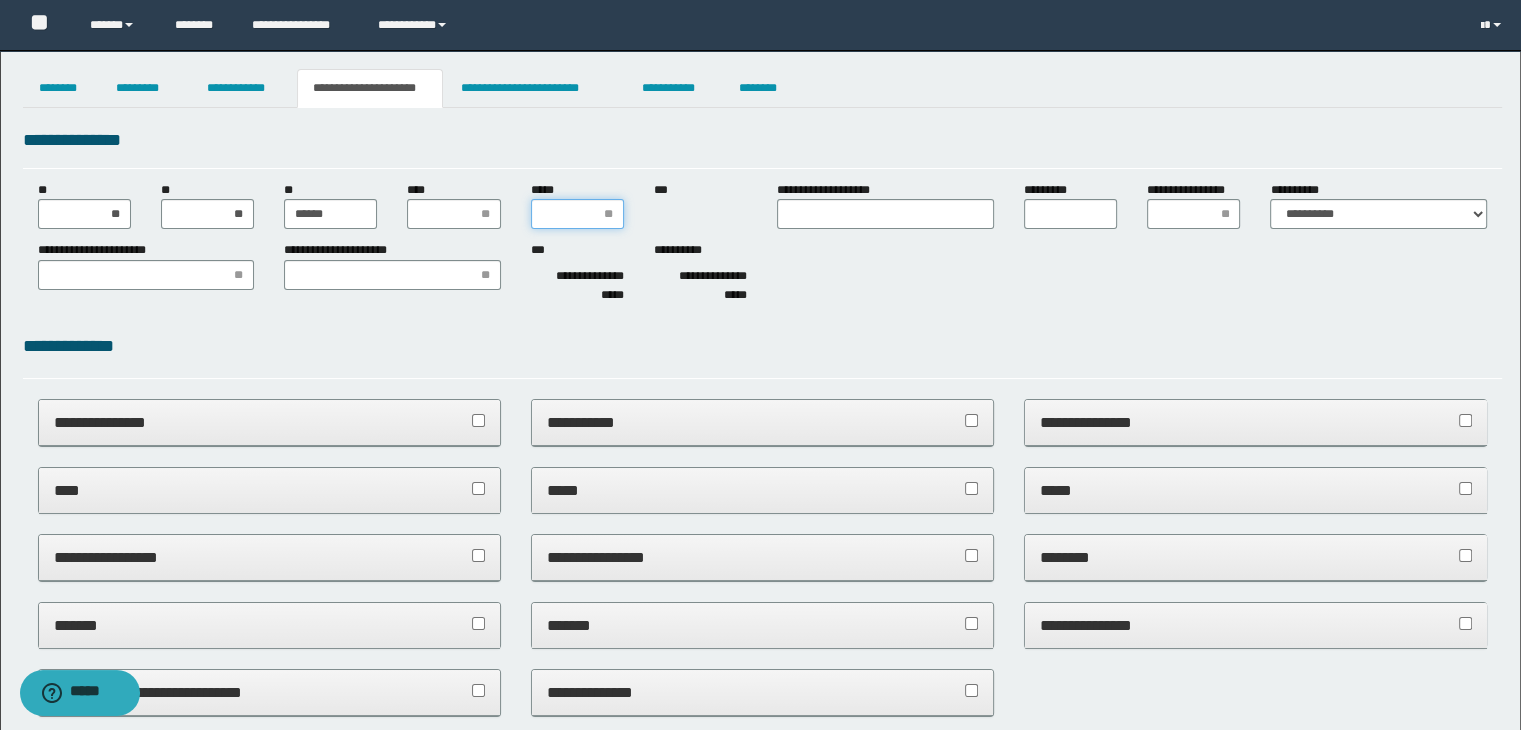 click on "*****" at bounding box center (577, 214) 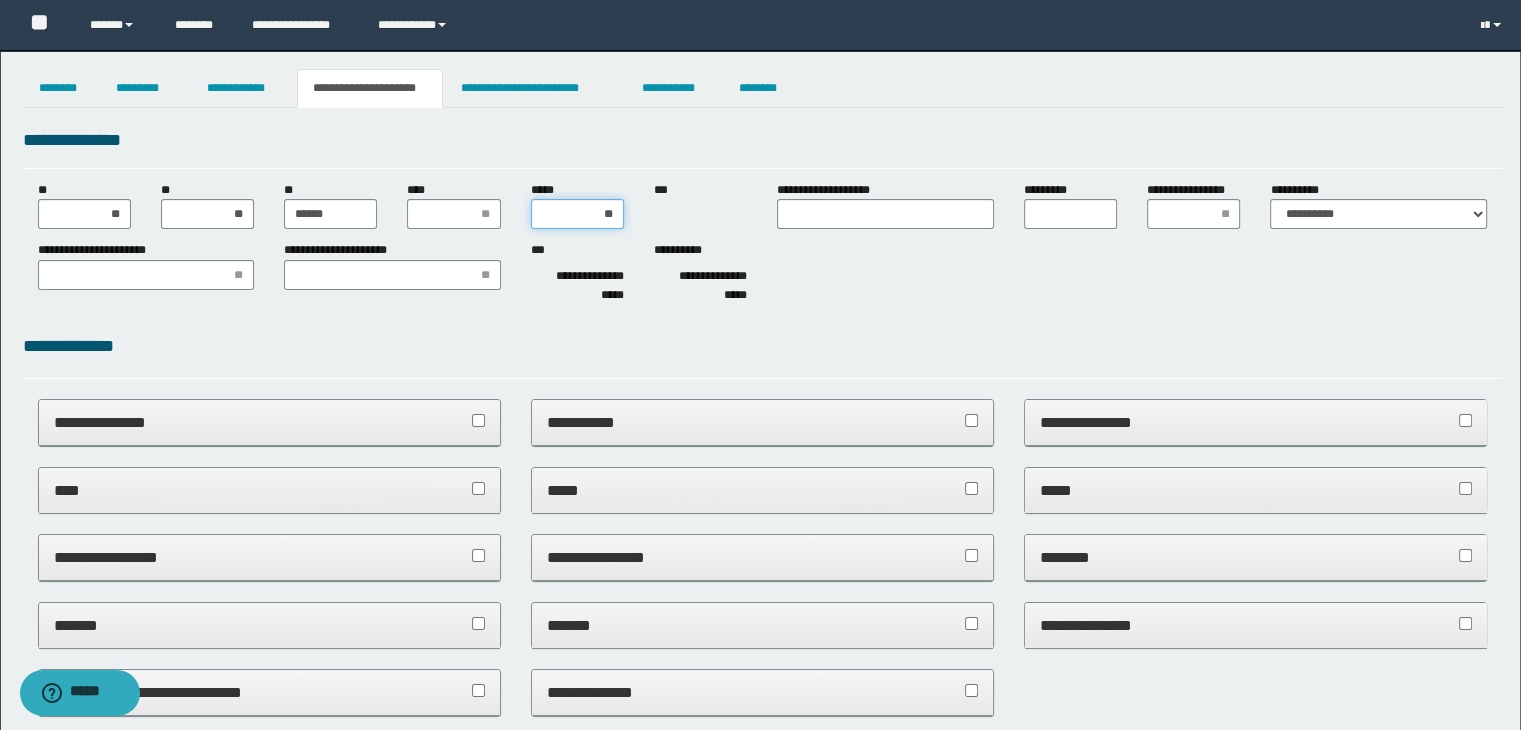 type on "***" 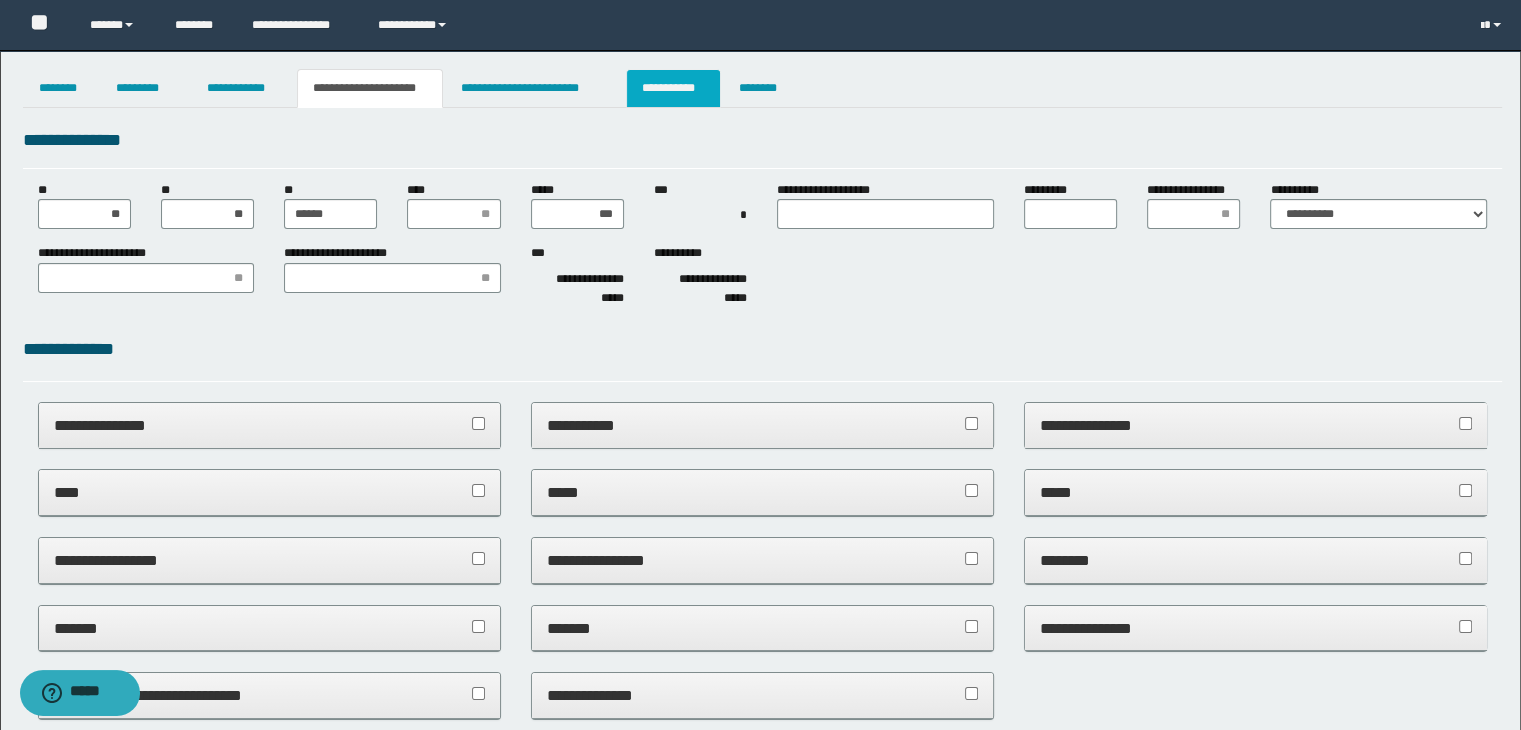 click on "**********" at bounding box center (673, 88) 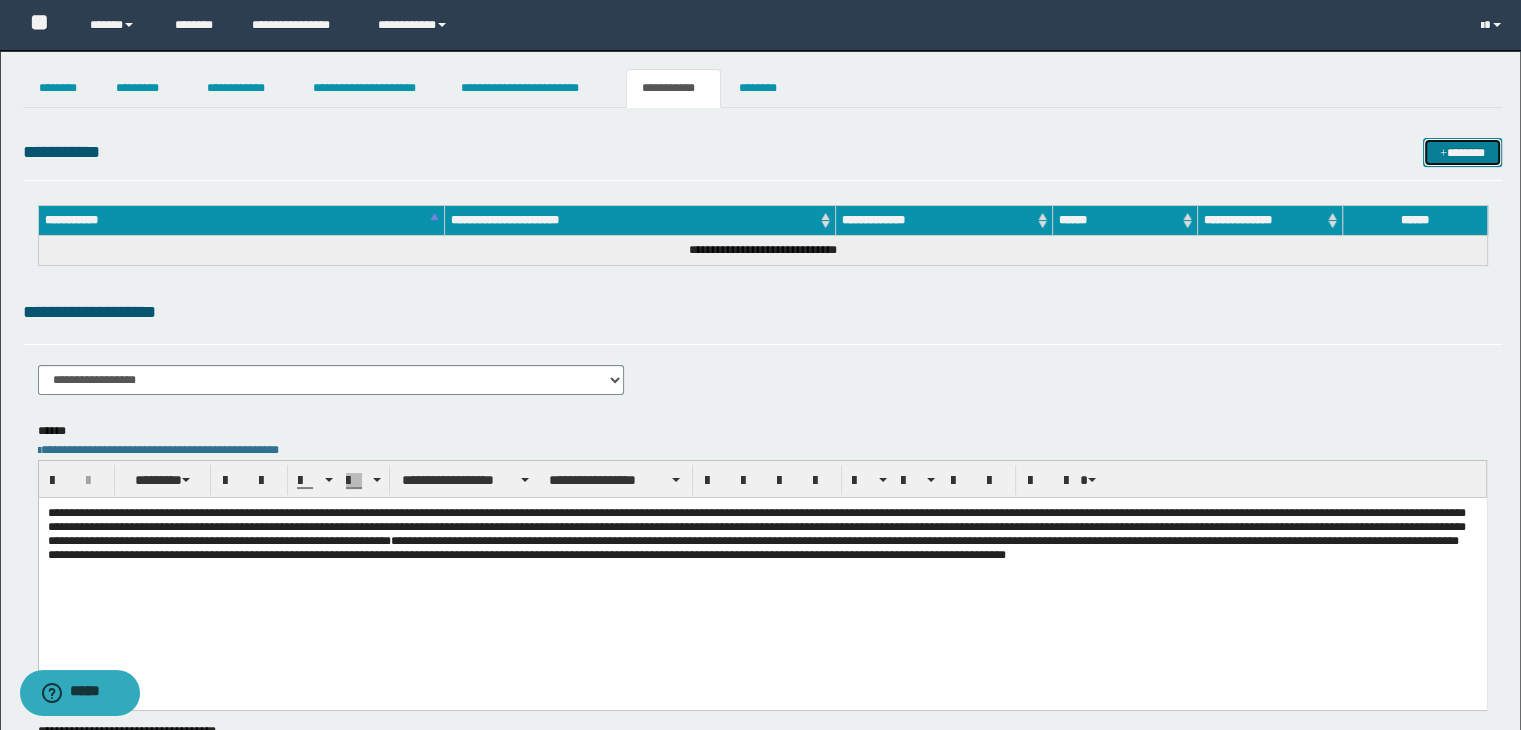 click at bounding box center (1443, 154) 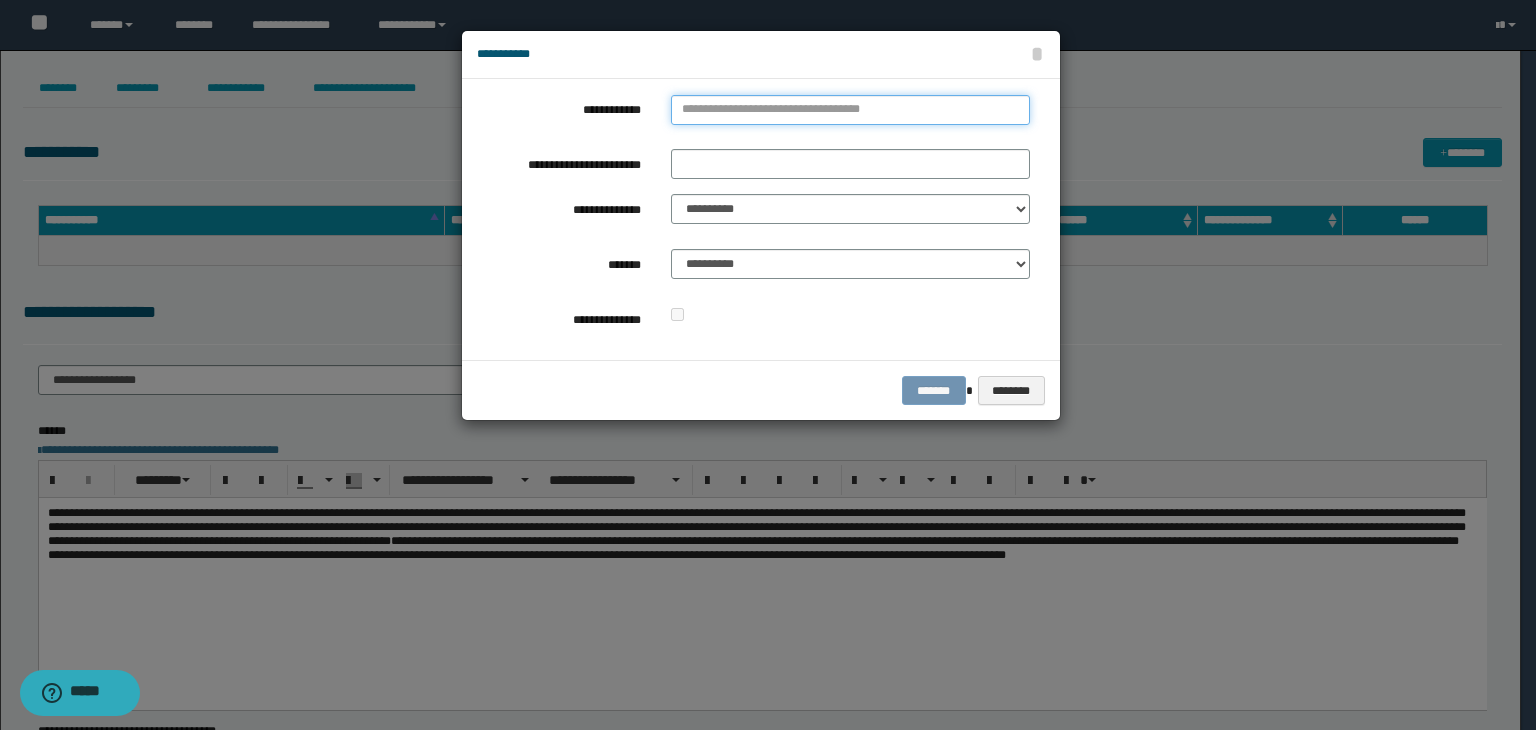 click on "**********" at bounding box center (850, 110) 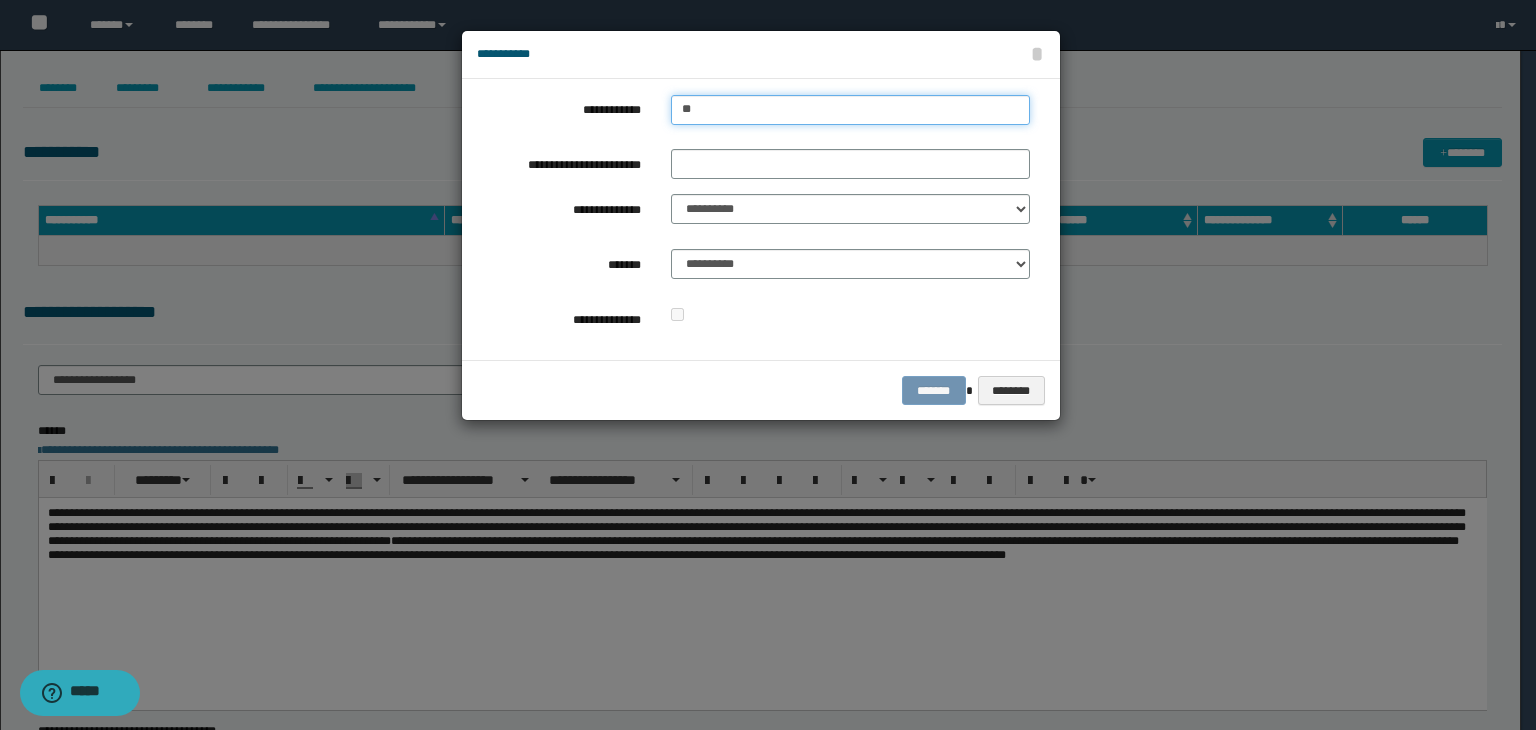 type on "***" 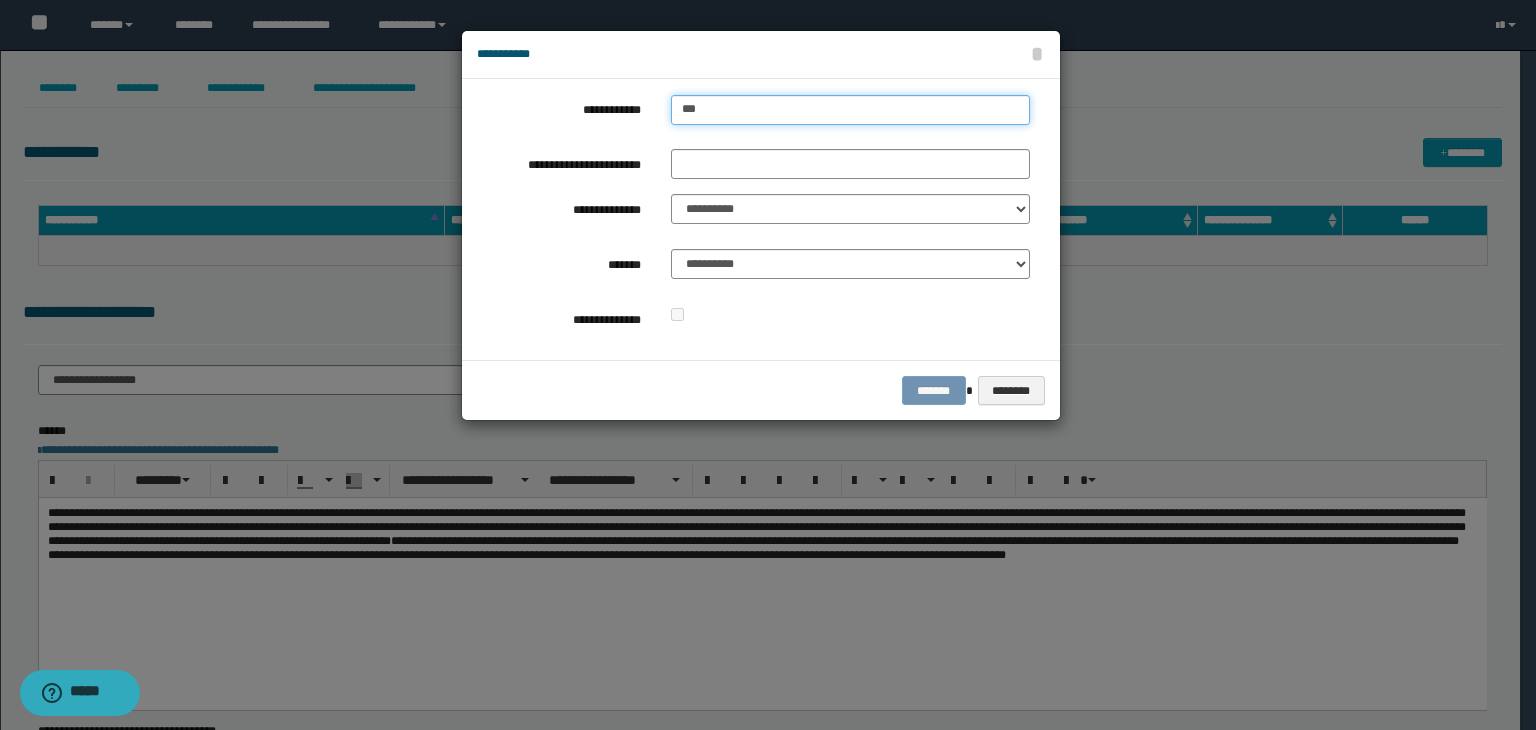 type on "***" 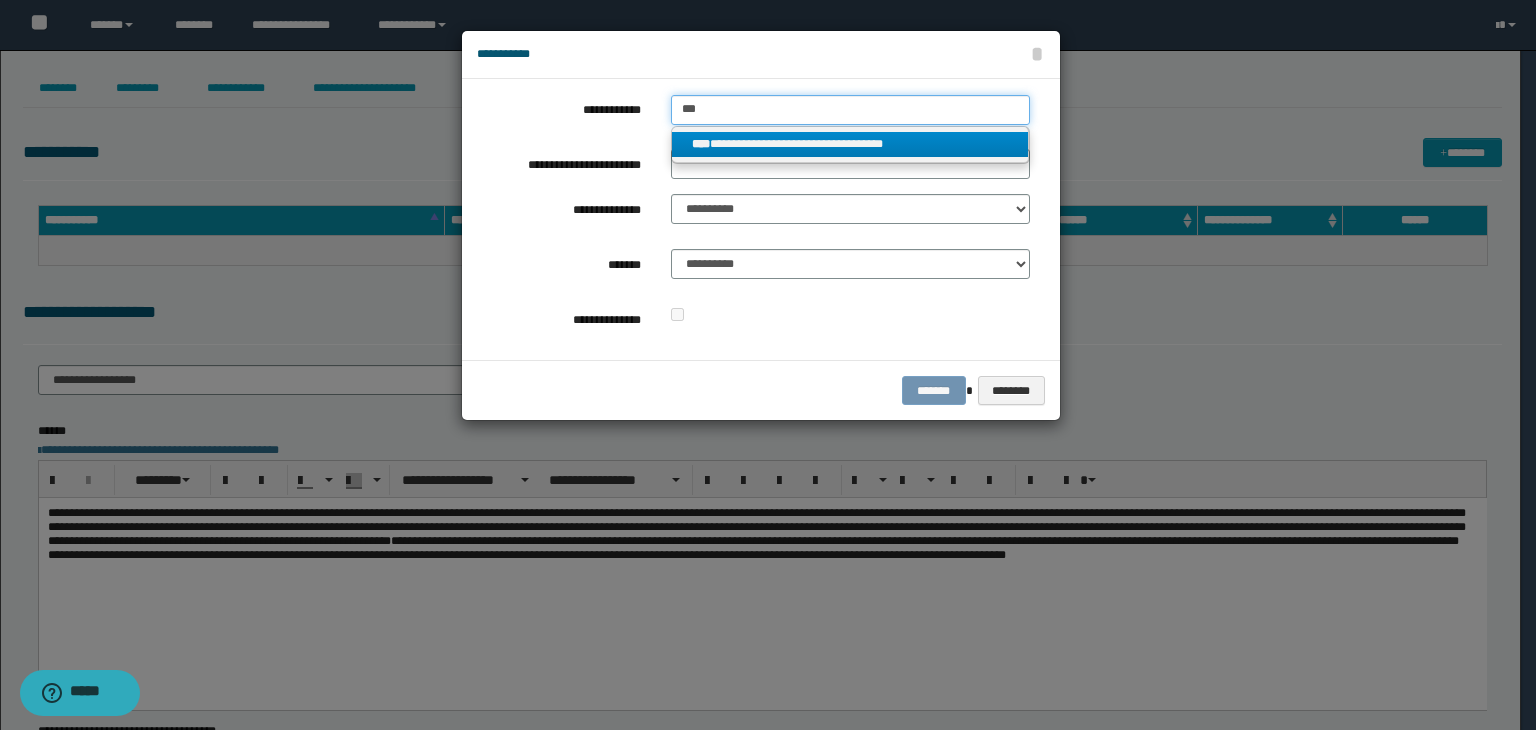 type on "***" 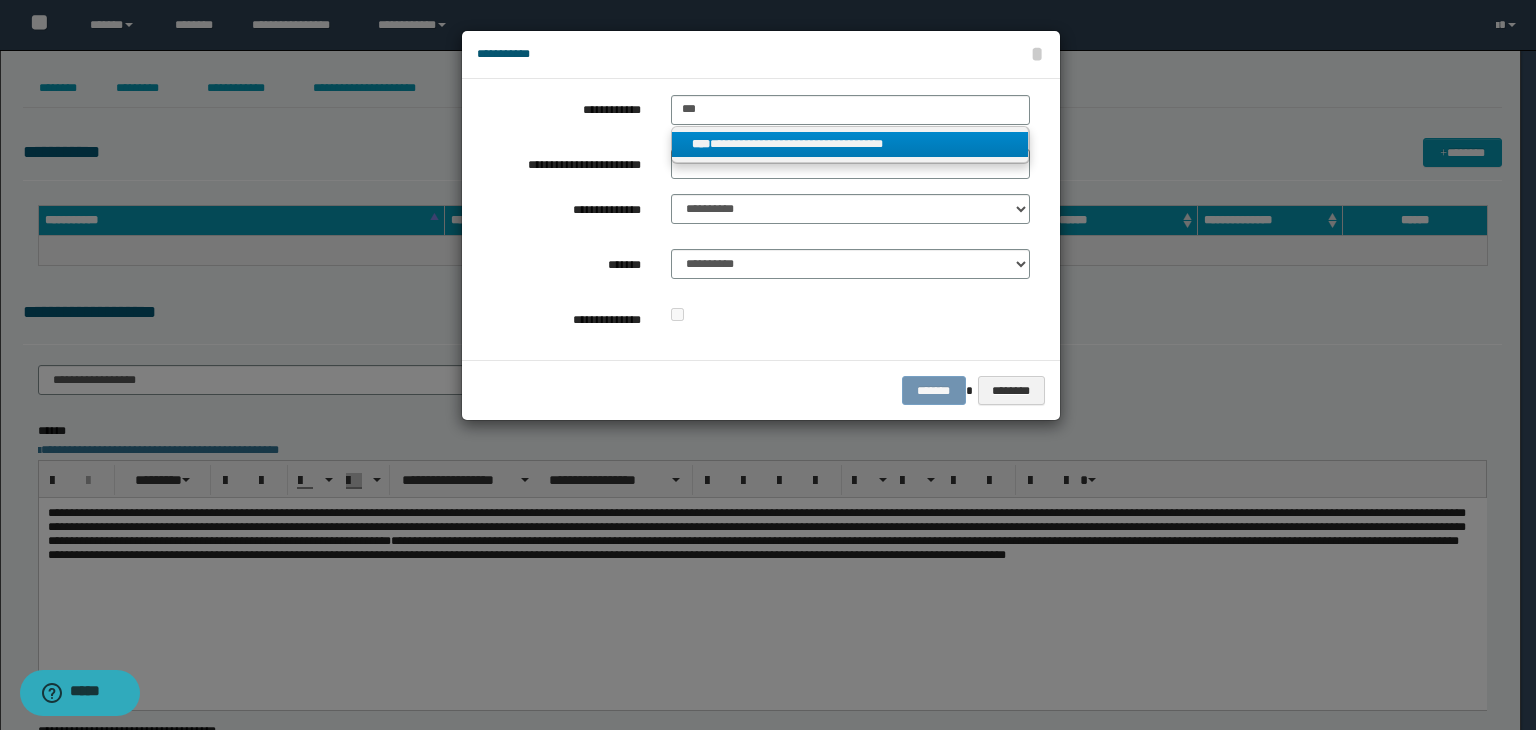 click on "**********" at bounding box center (850, 144) 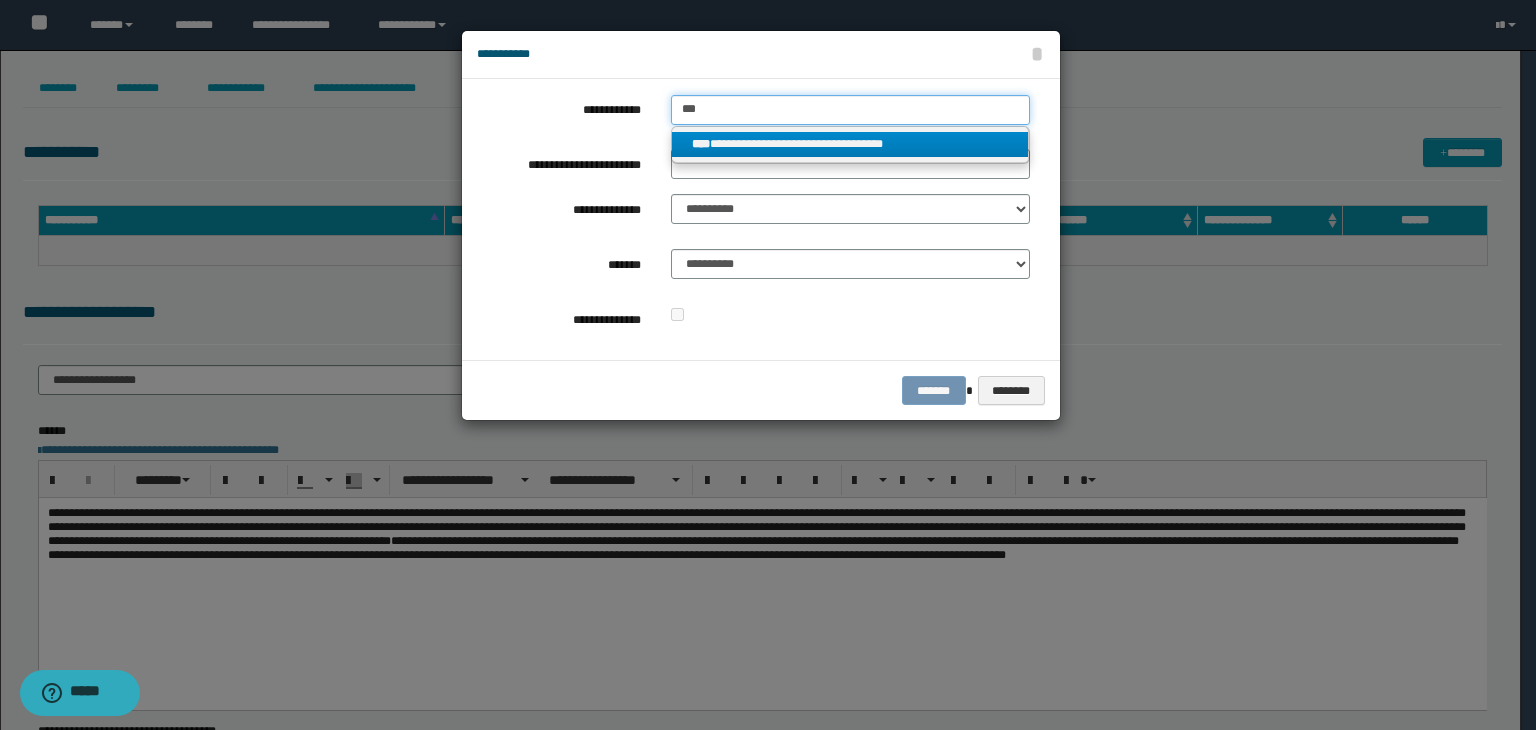 type 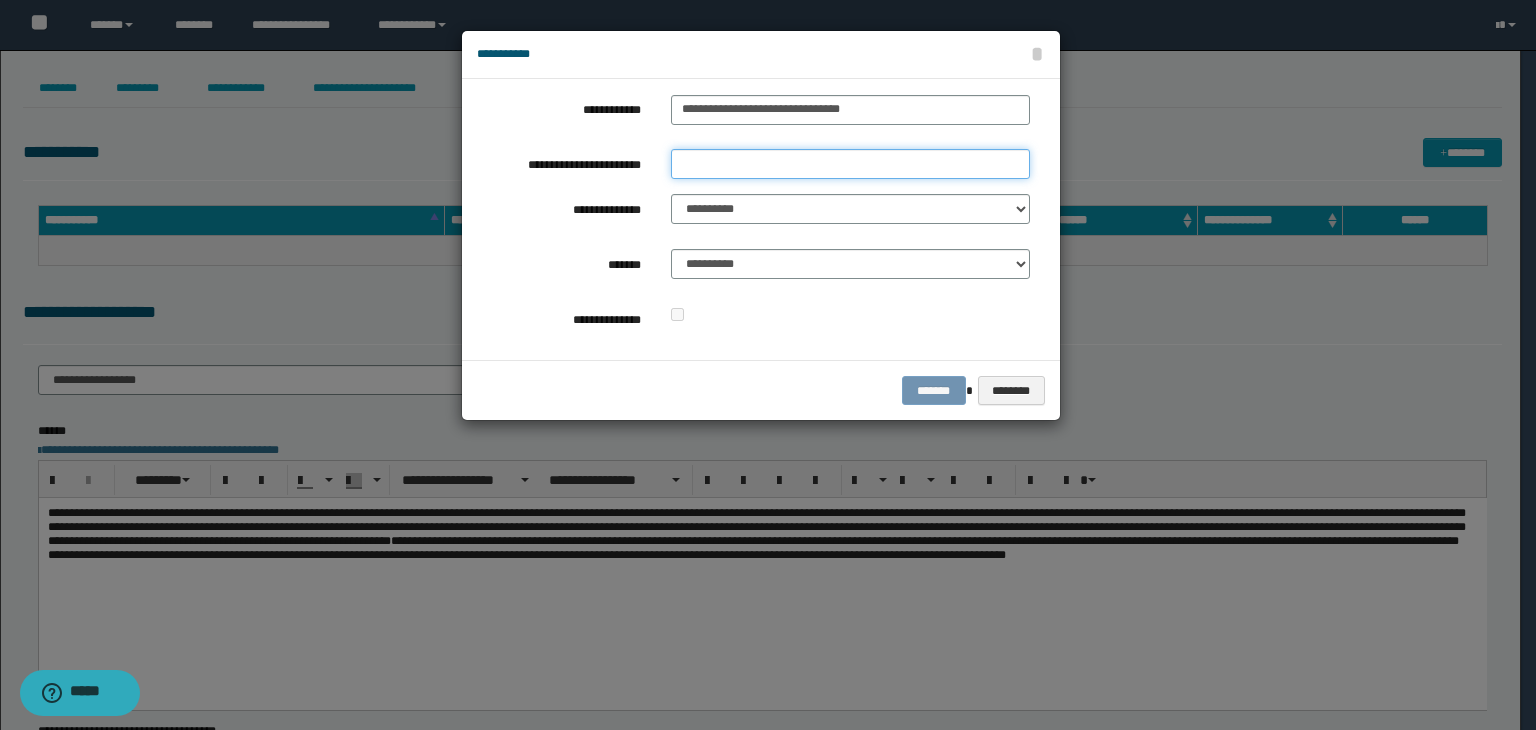 click on "**********" at bounding box center (850, 164) 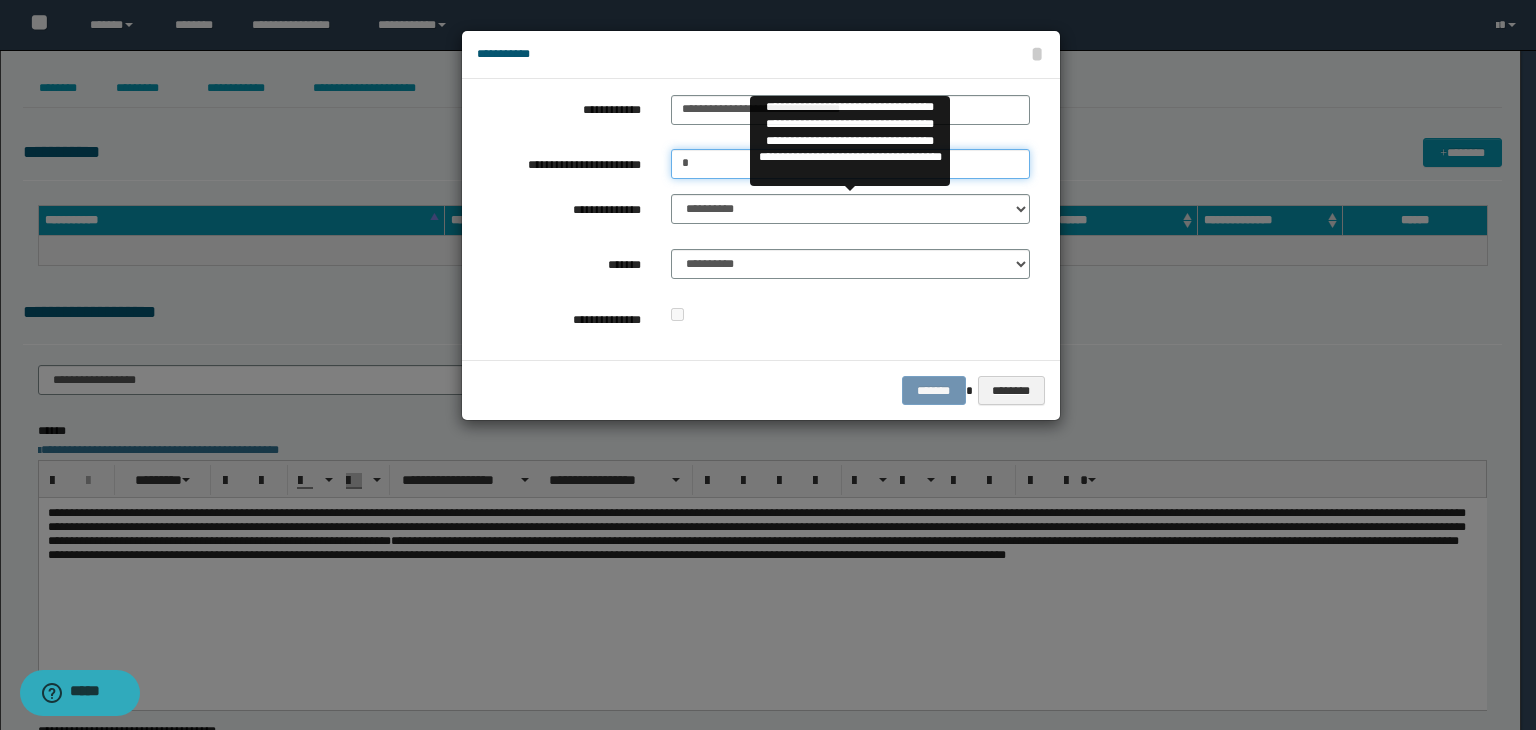 type on "*" 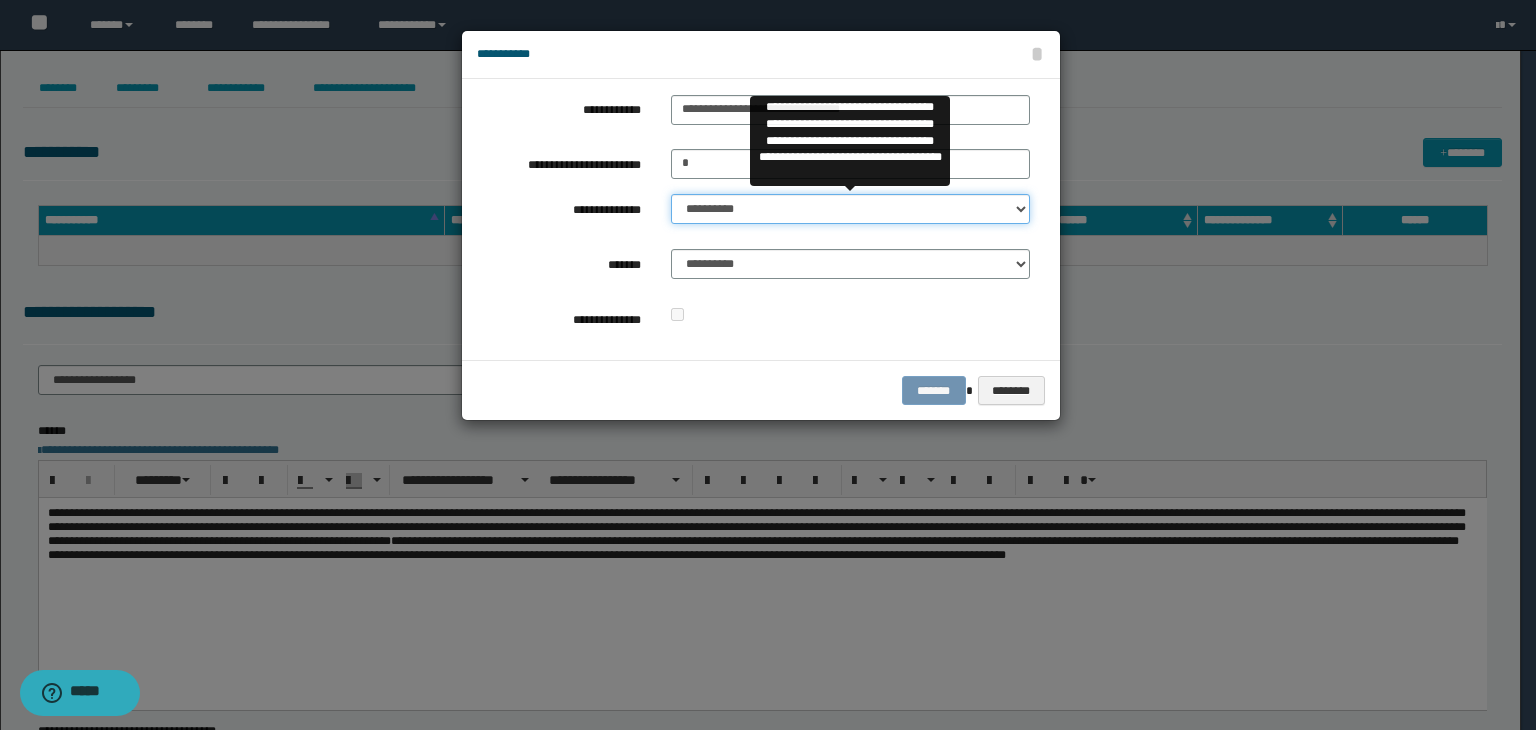 click on "**********" at bounding box center (850, 209) 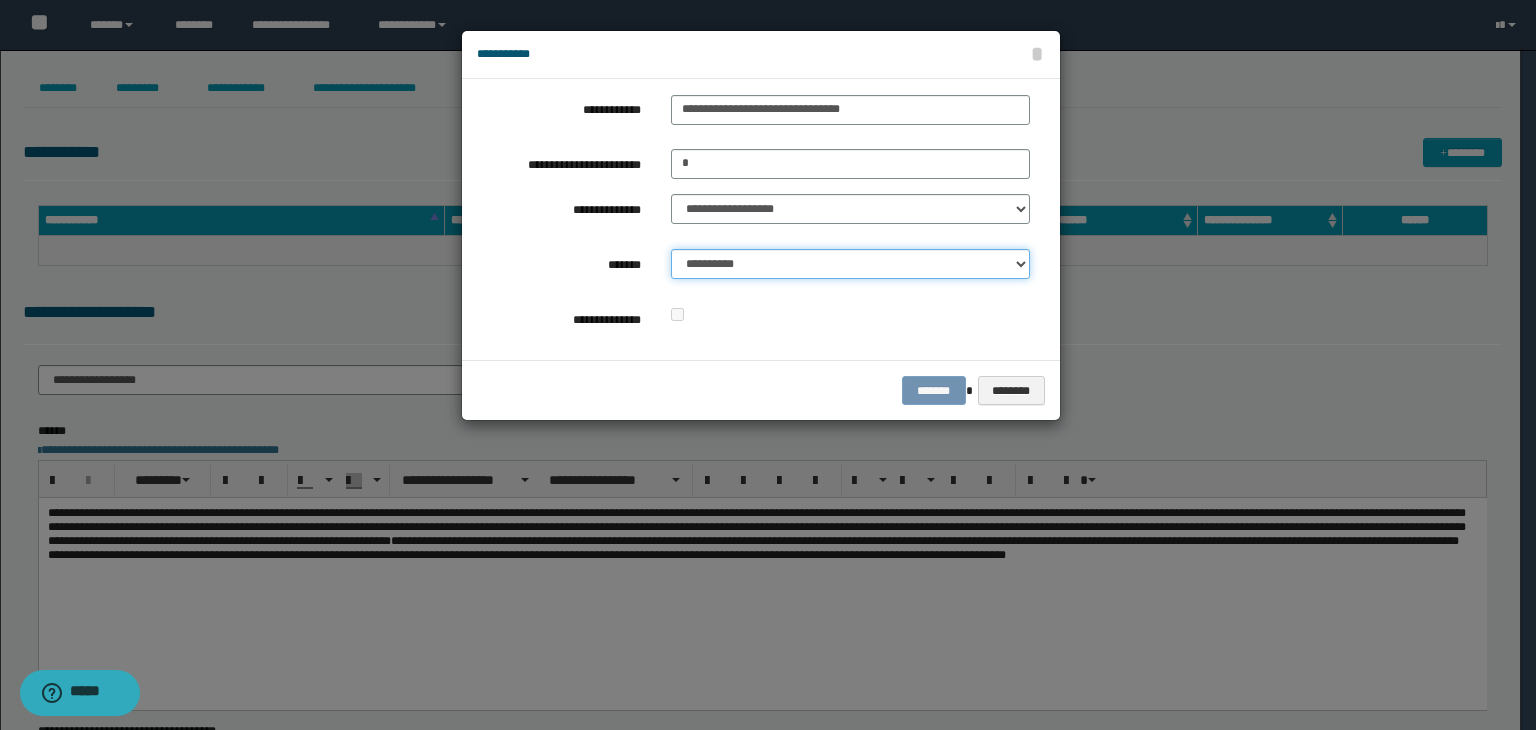 click on "**********" at bounding box center (850, 264) 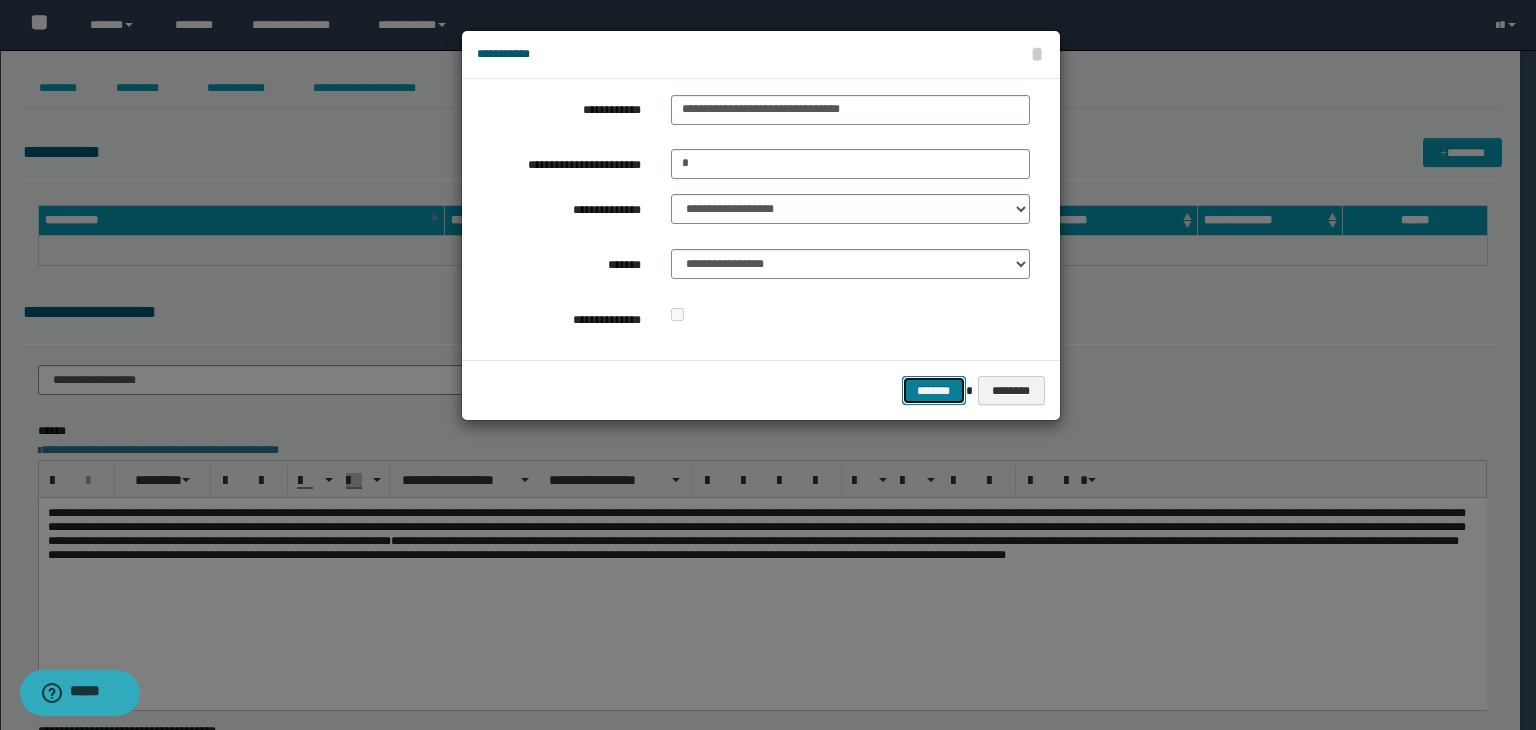 click on "*******" at bounding box center (934, 391) 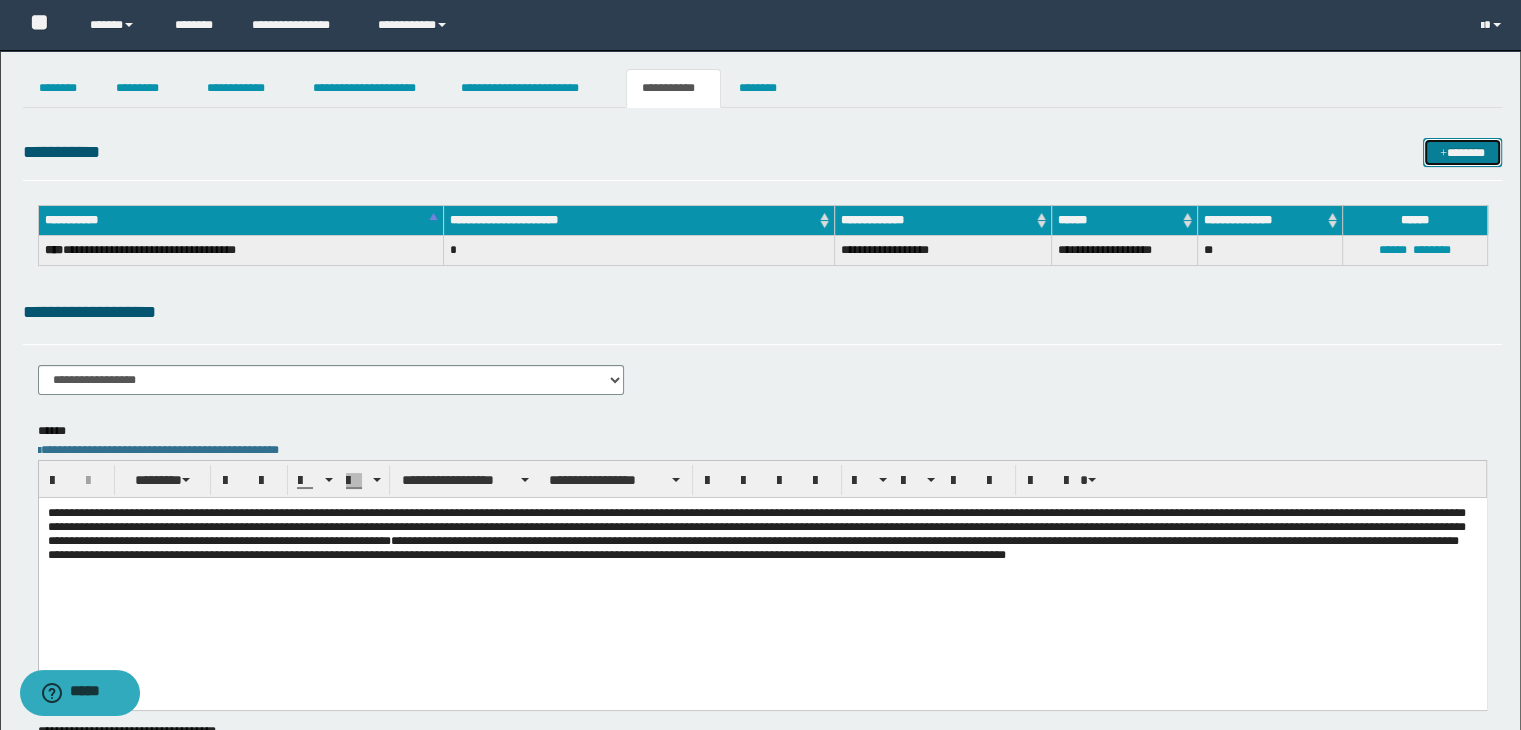 click at bounding box center [1443, 154] 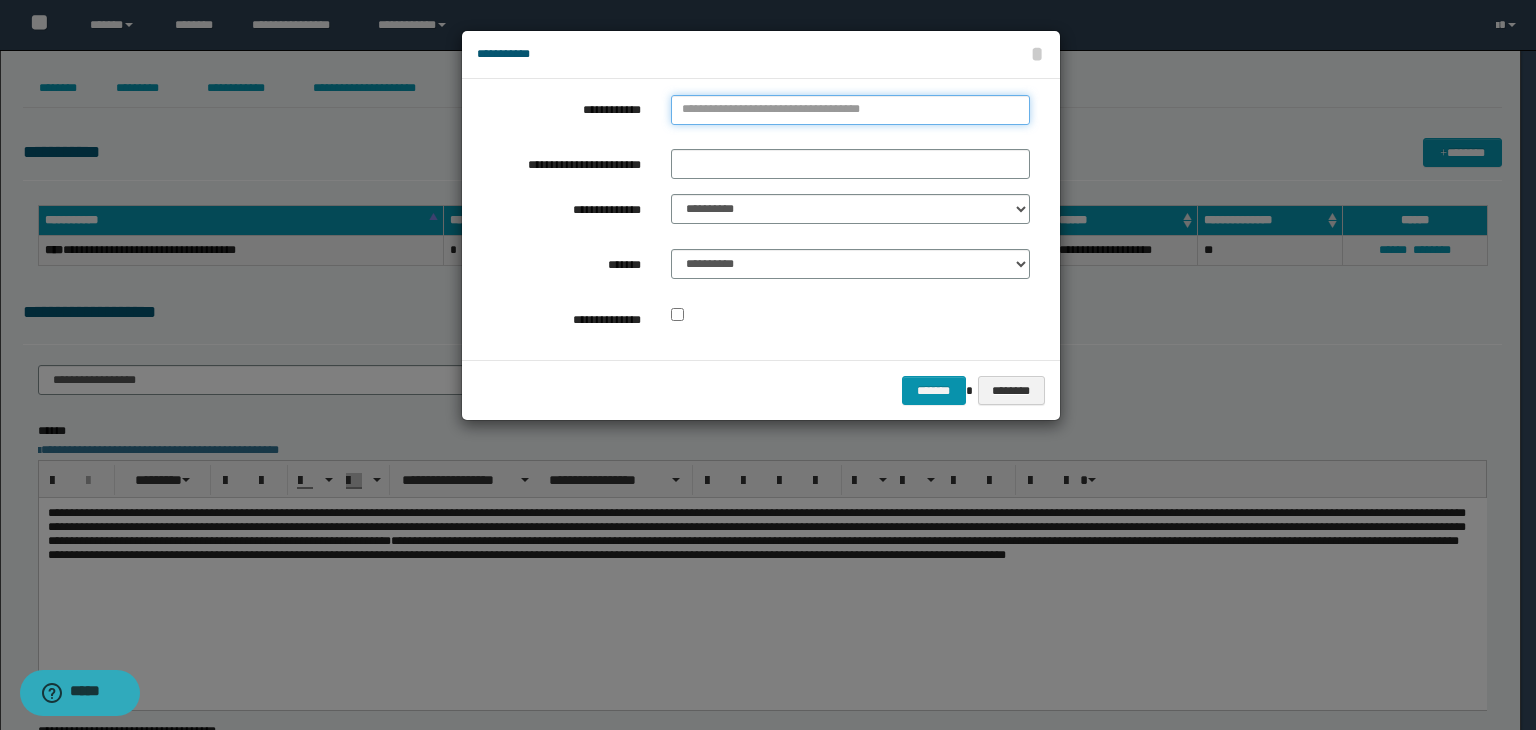 type on "**********" 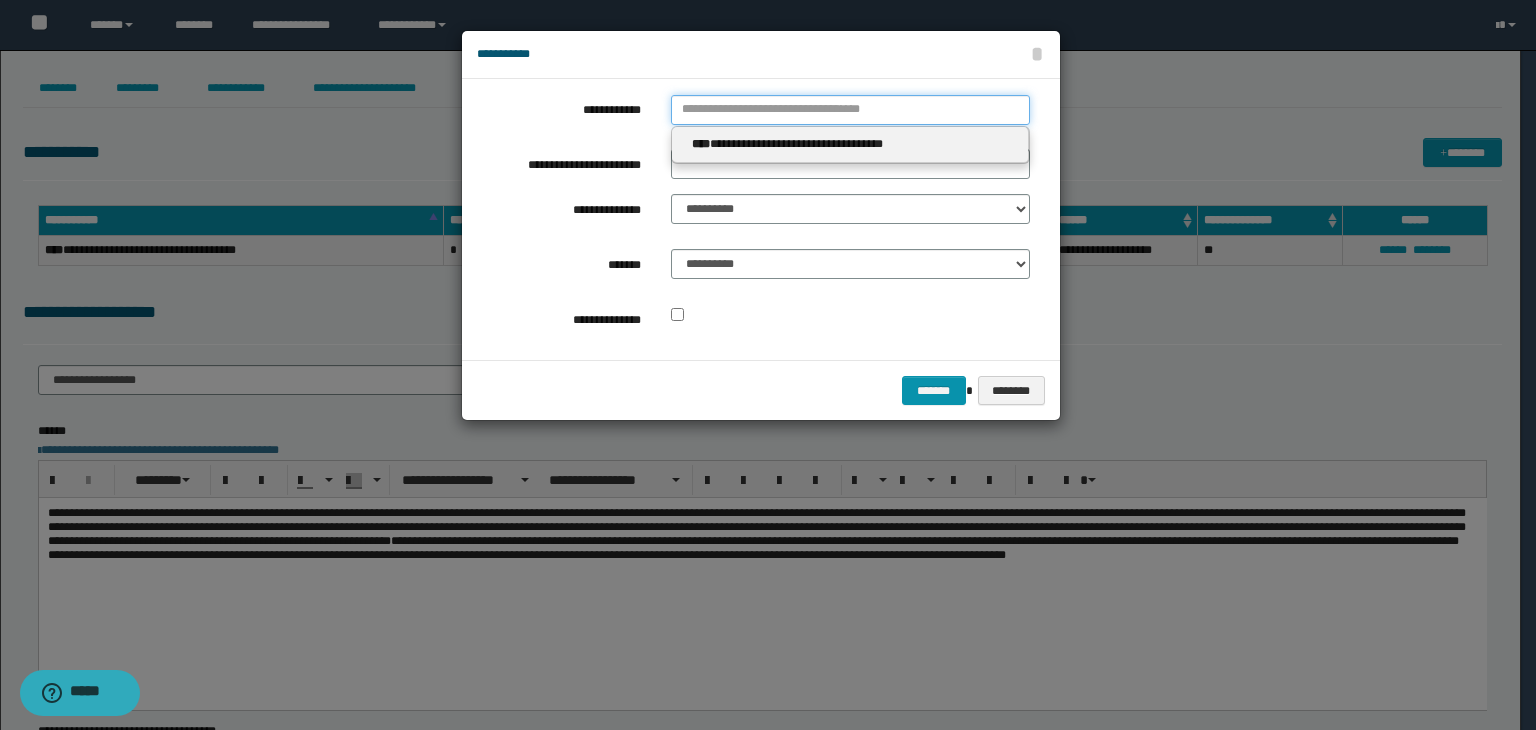 click on "**********" at bounding box center [850, 110] 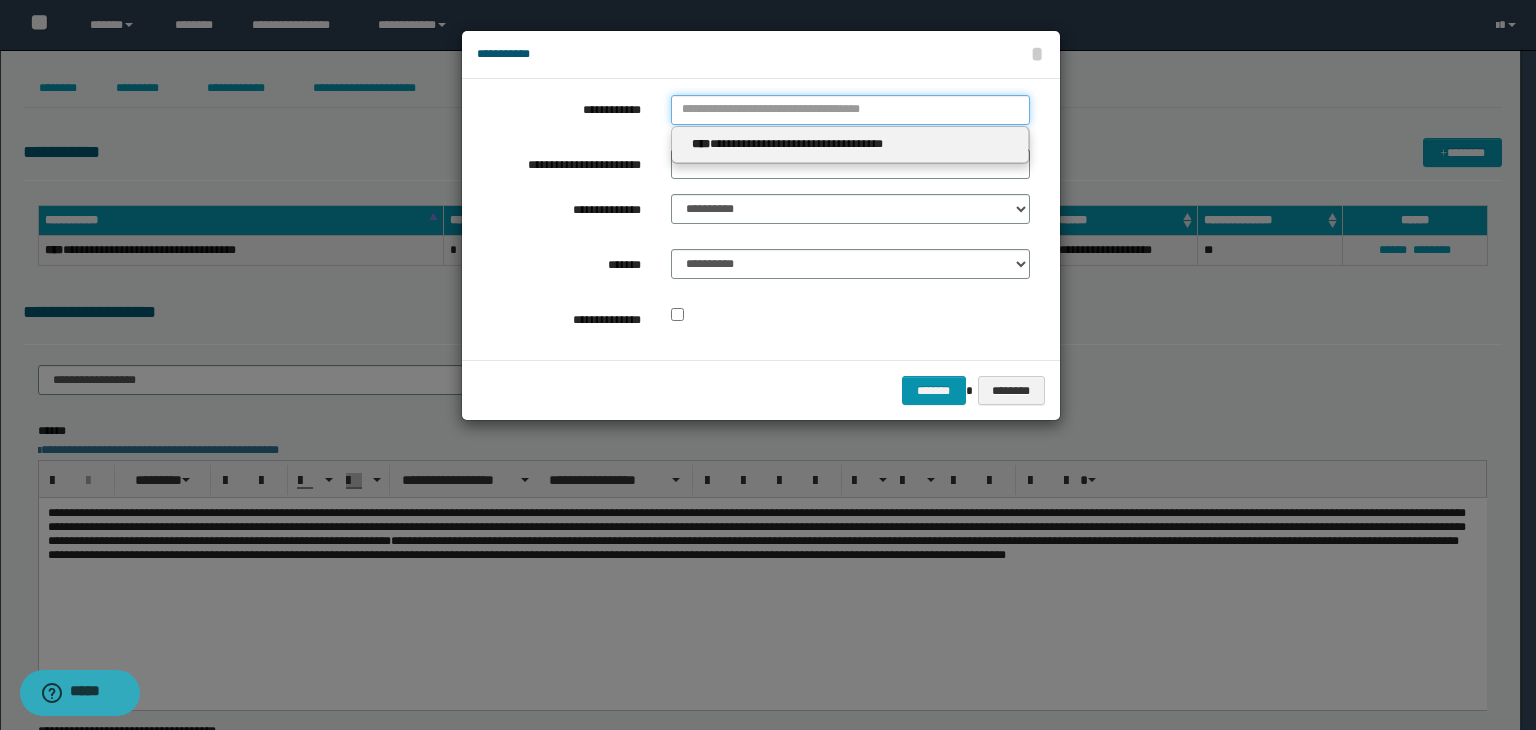 type 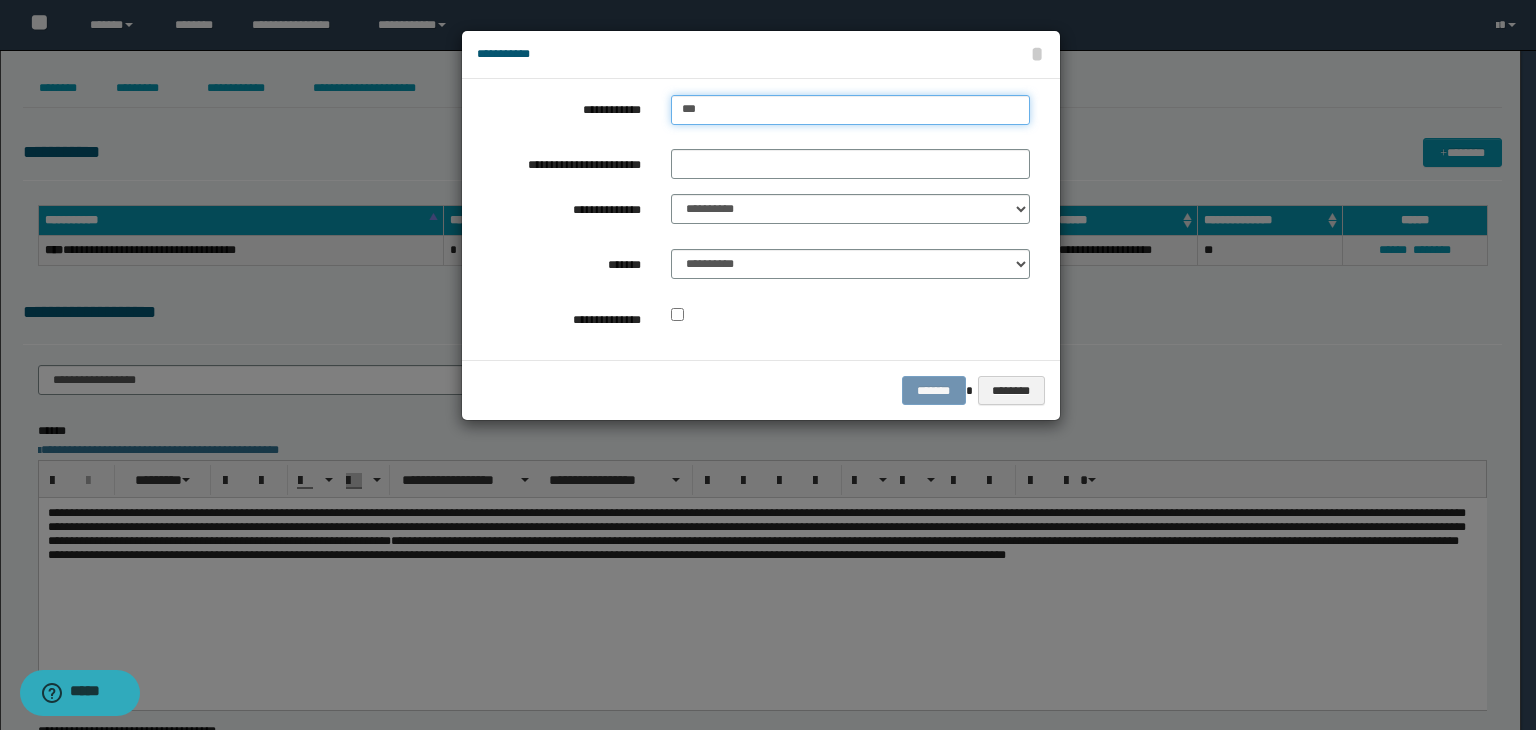 type on "****" 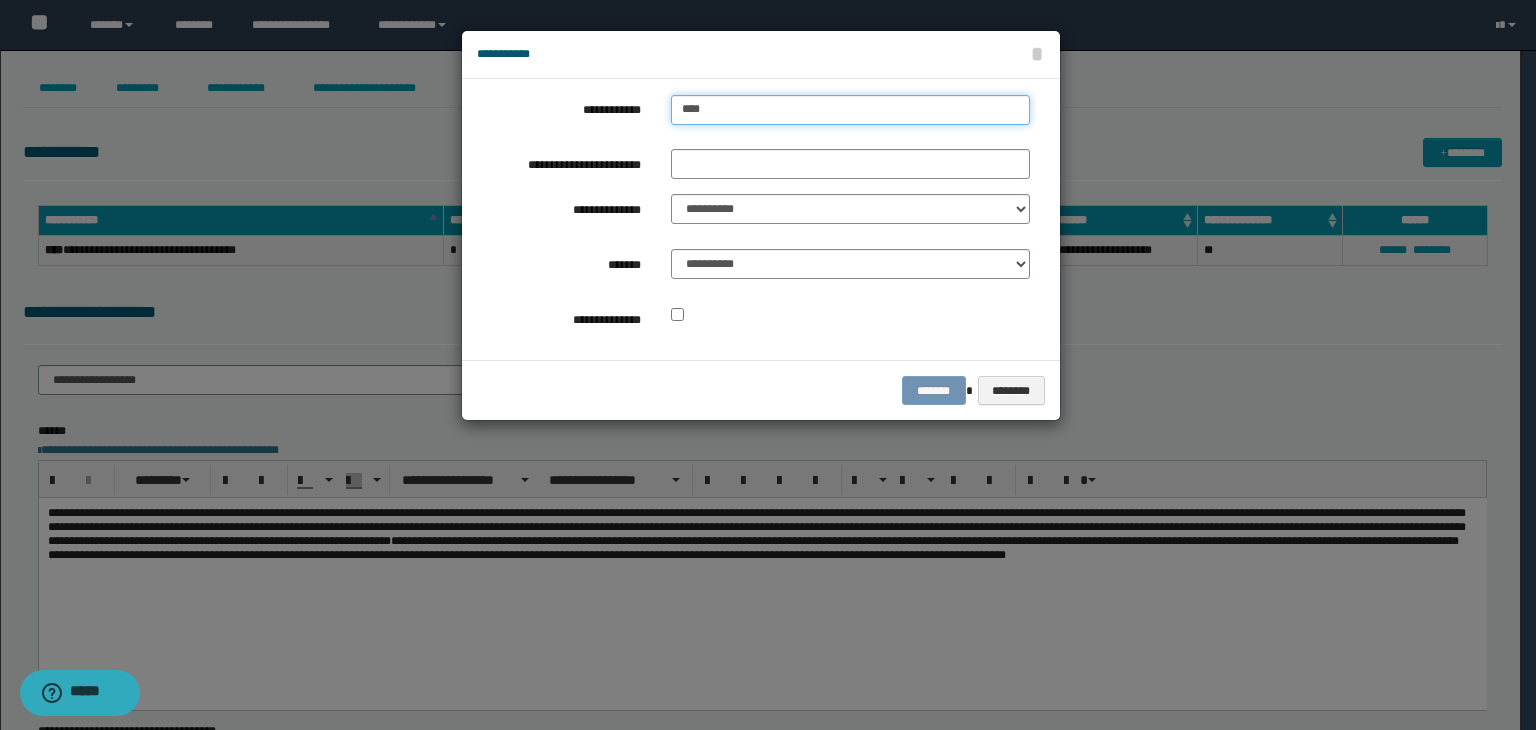type on "****" 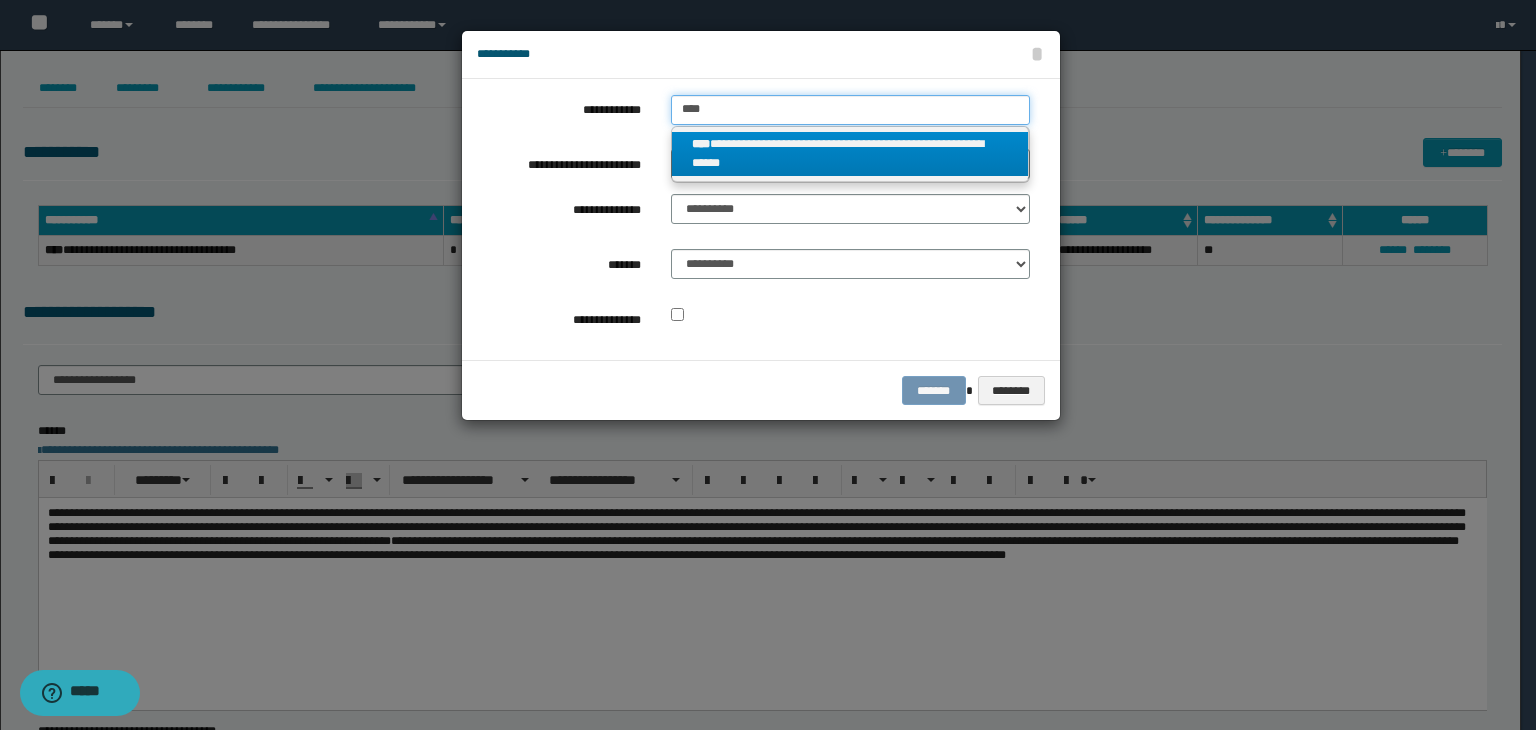 type on "****" 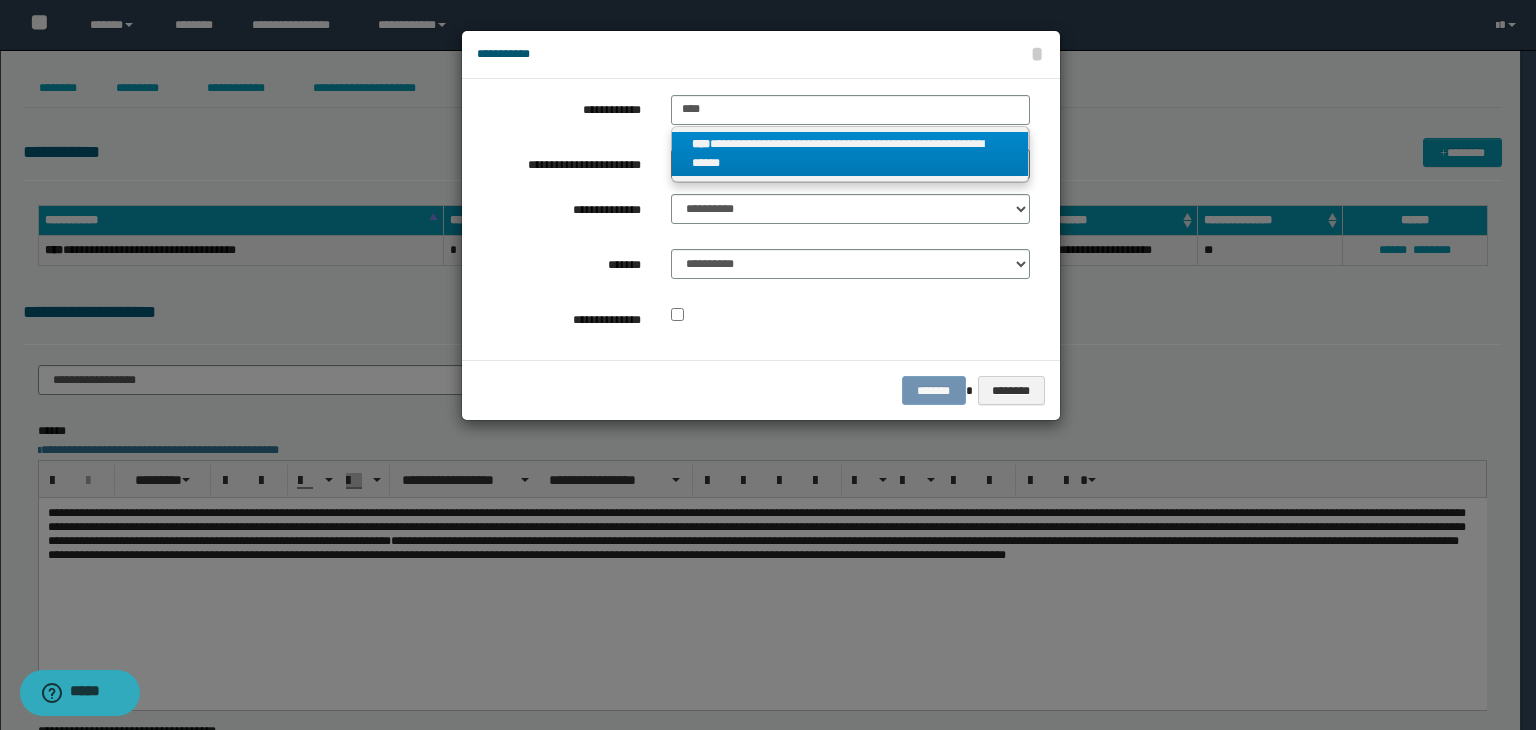 click on "**********" at bounding box center [850, 154] 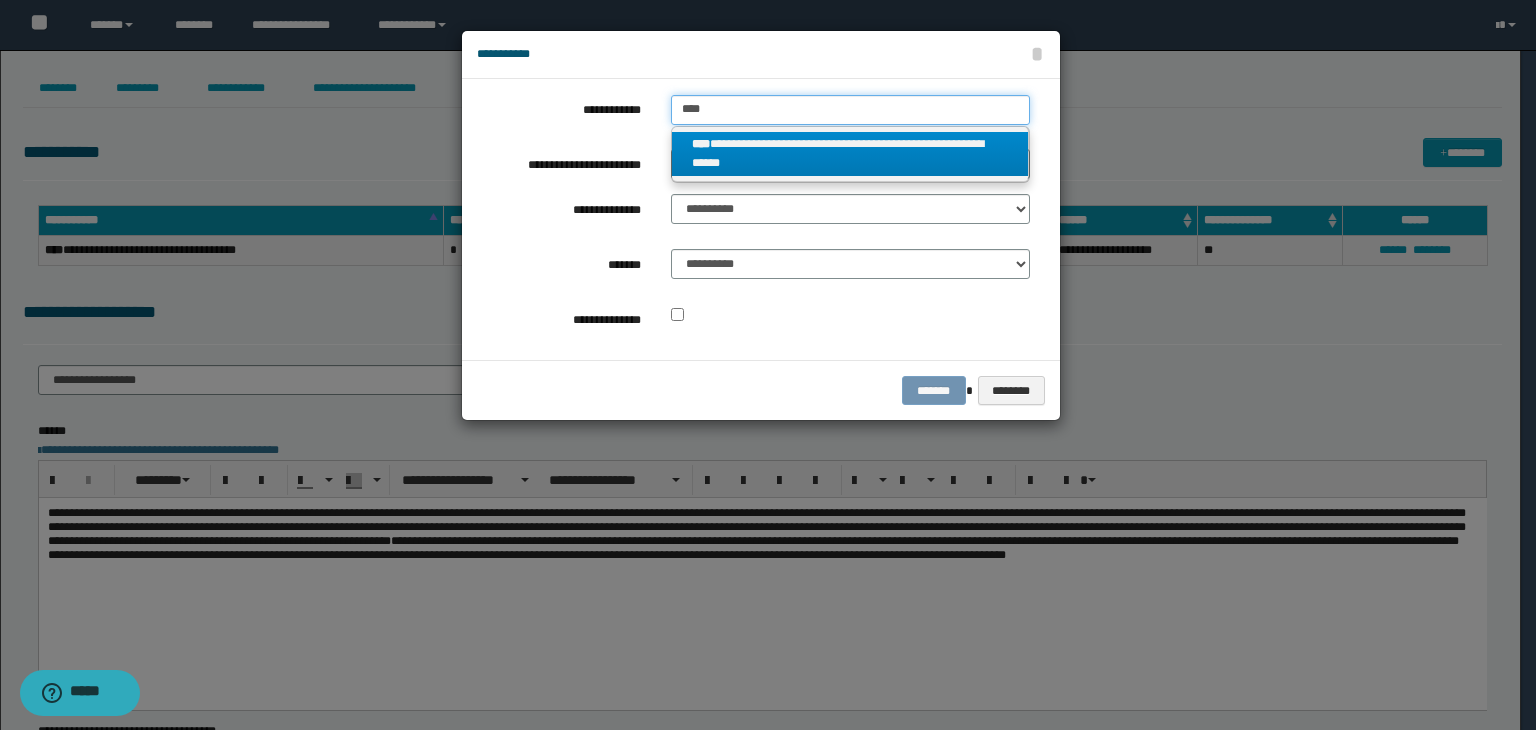 type 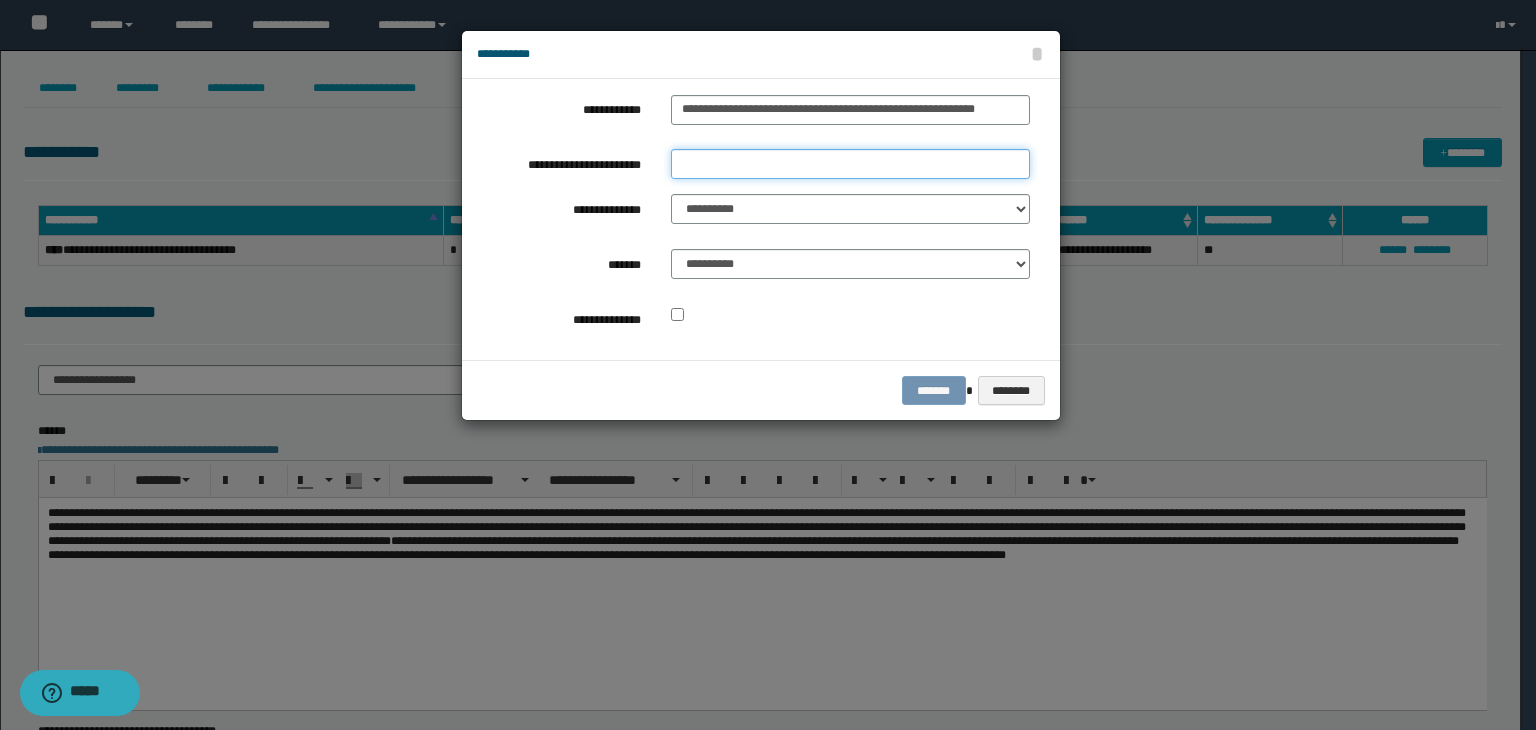 click on "**********" at bounding box center (850, 164) 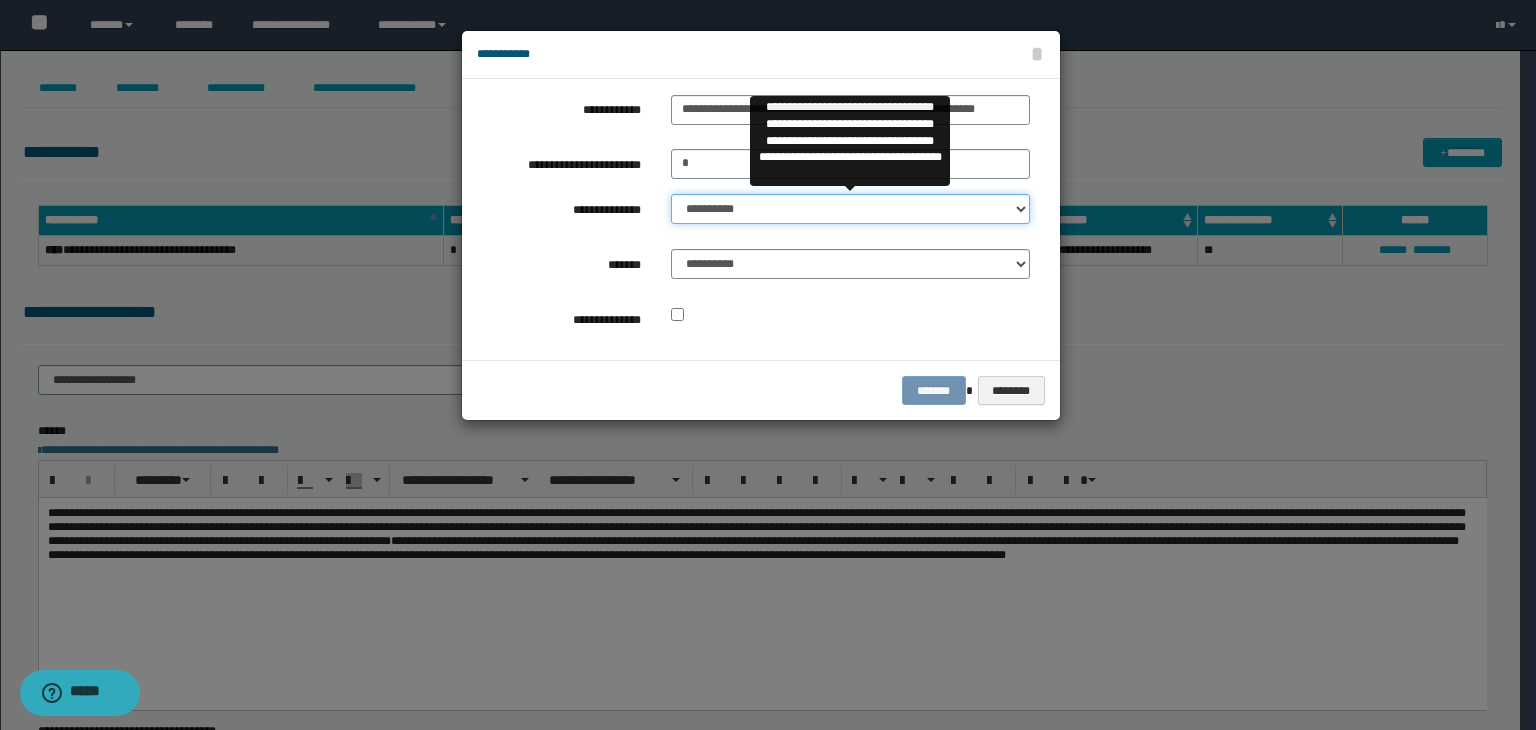 click on "**********" at bounding box center (850, 209) 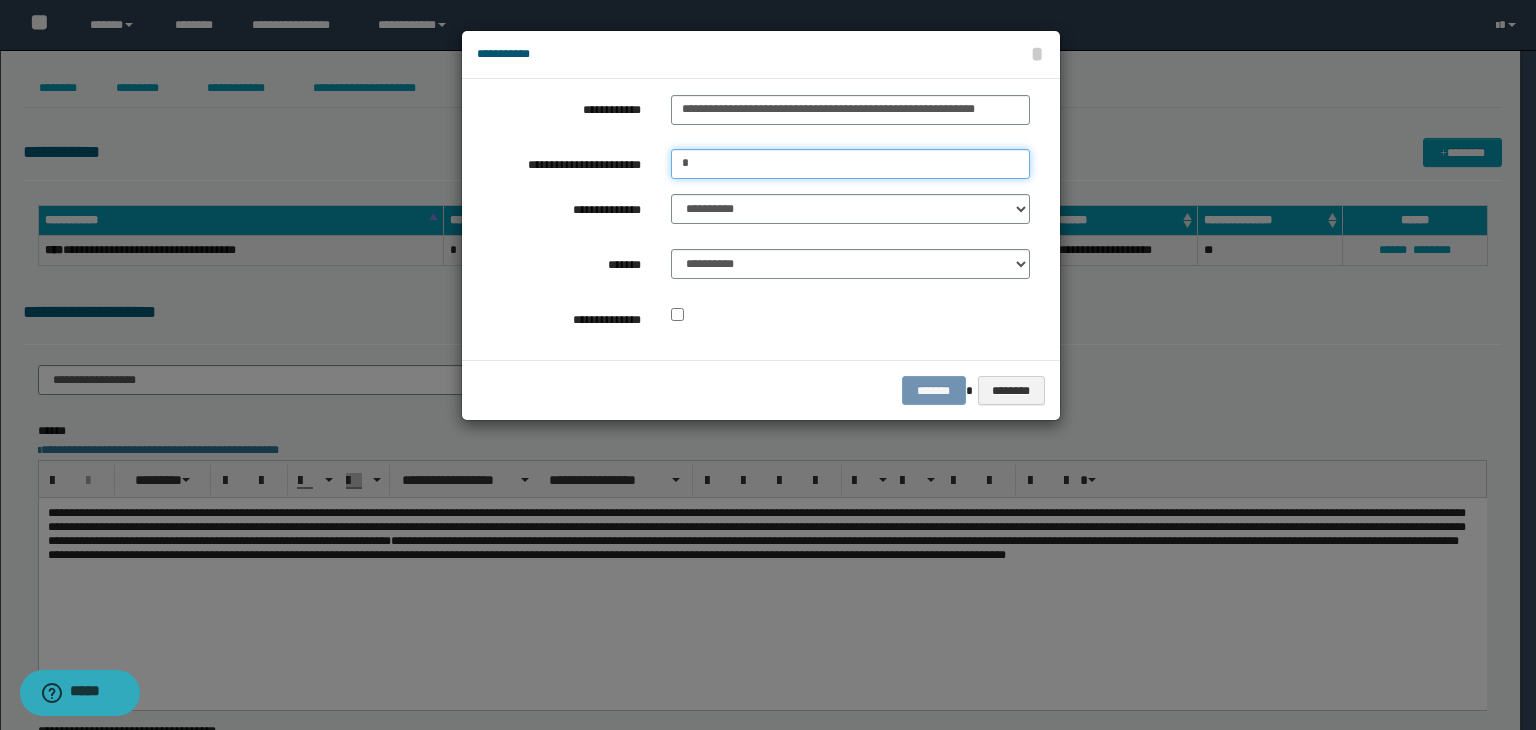 drag, startPoint x: 713, startPoint y: 166, endPoint x: 667, endPoint y: 172, distance: 46.389652 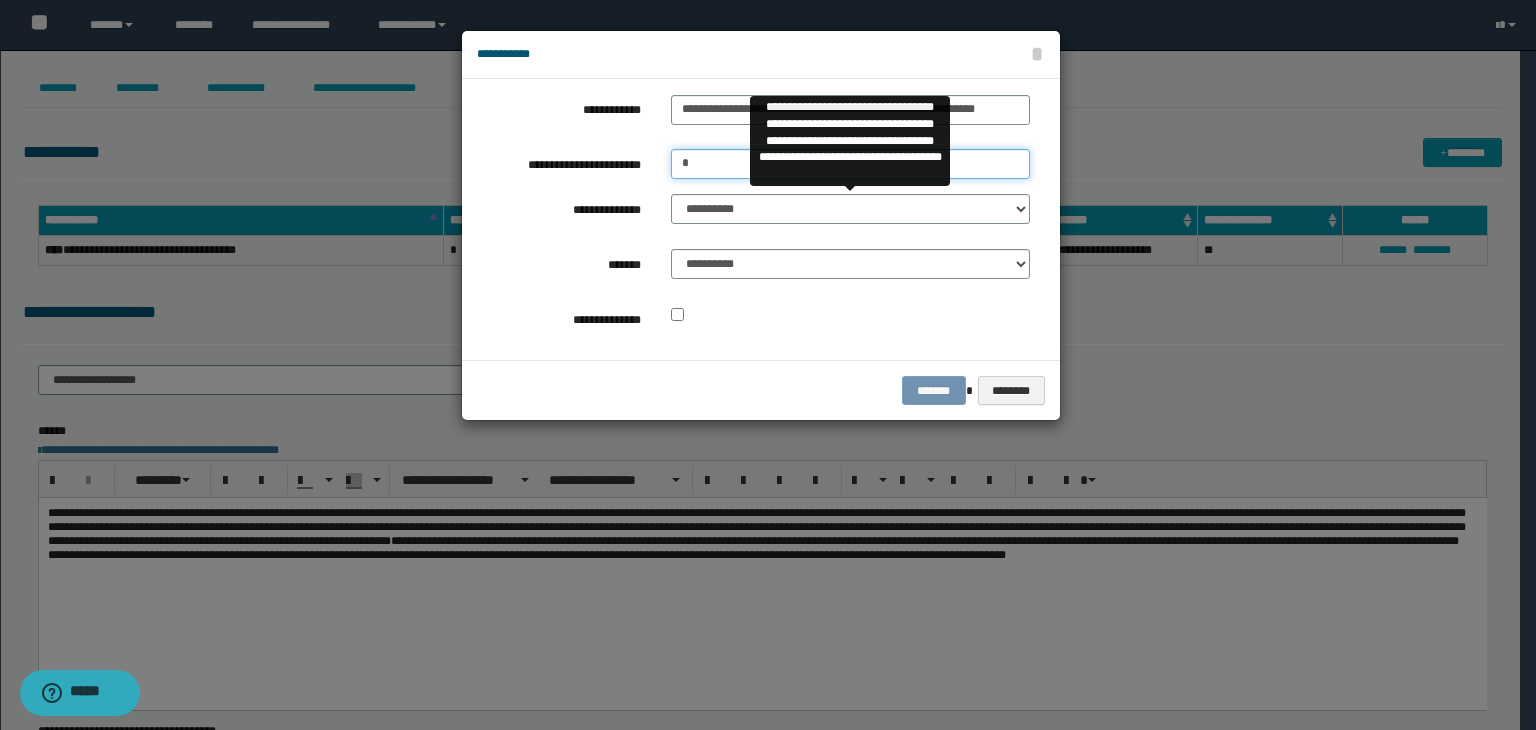 type on "*" 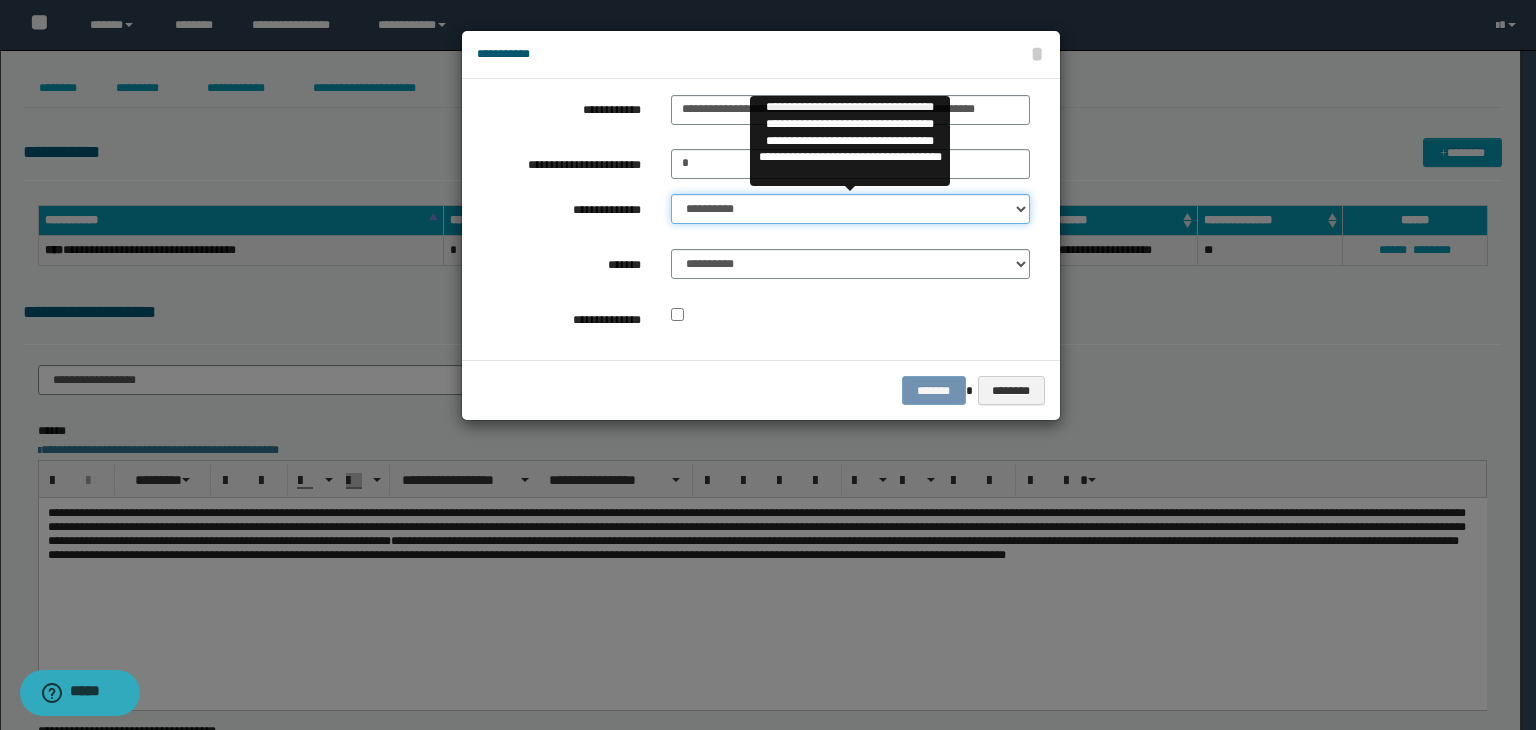 click on "**********" at bounding box center (850, 209) 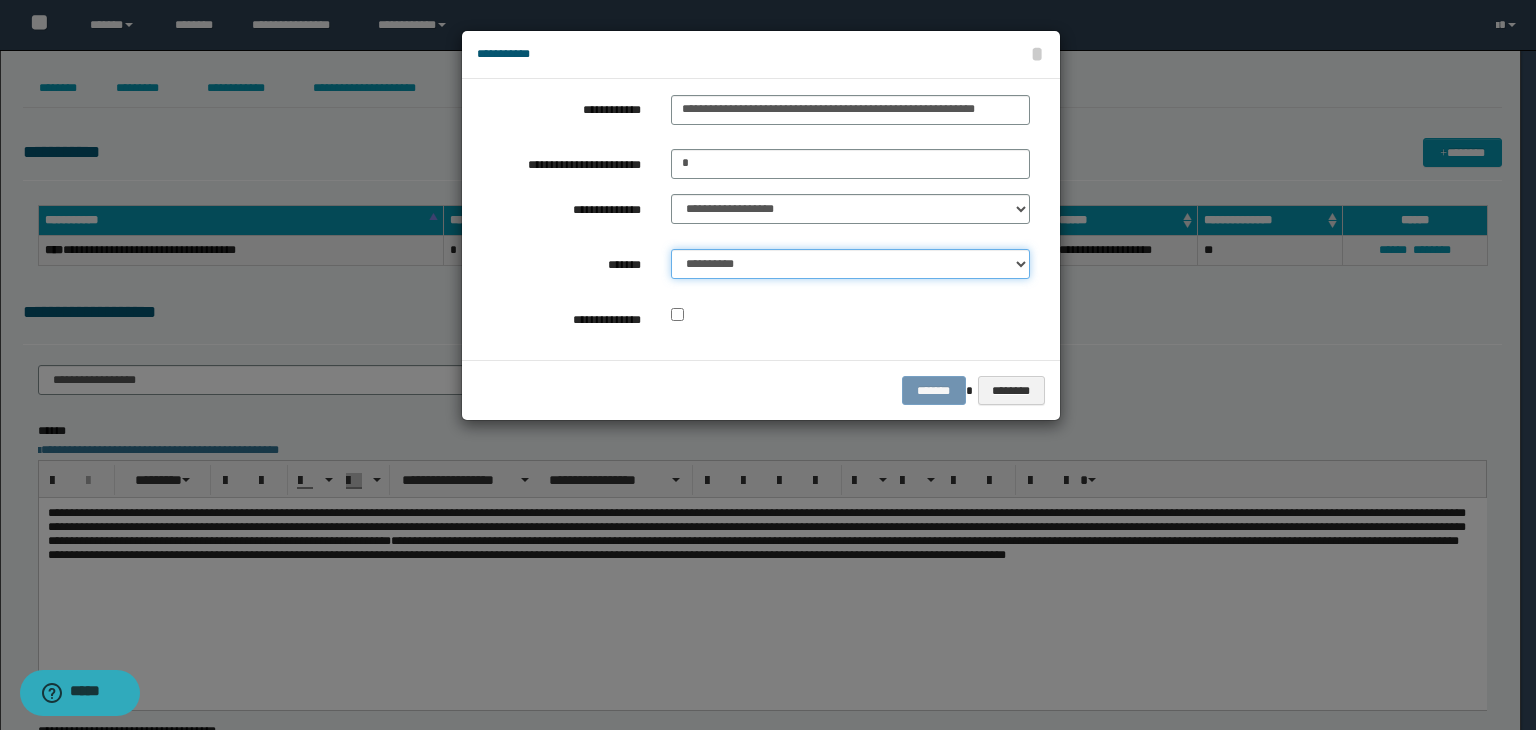 click on "**********" at bounding box center (850, 264) 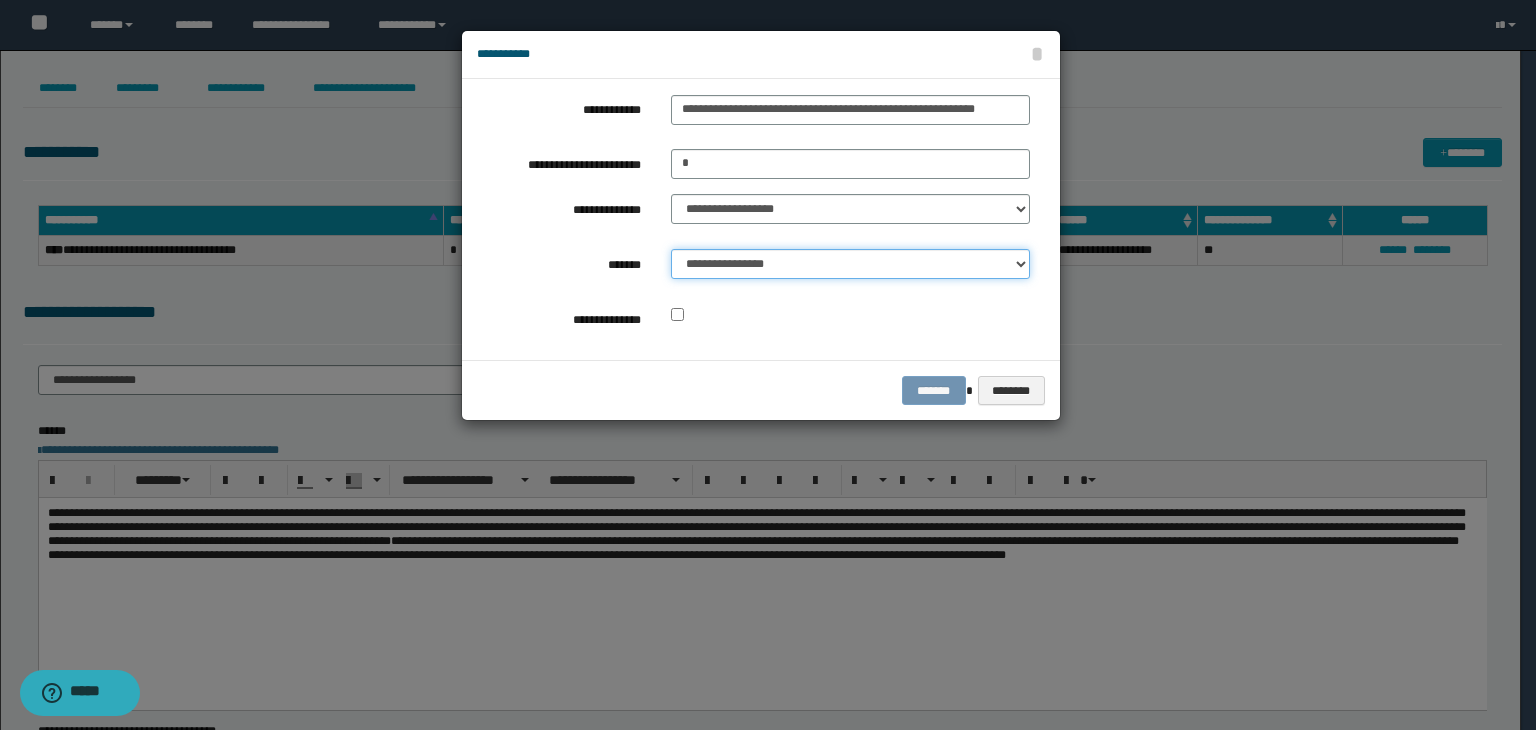 click on "**********" at bounding box center (850, 264) 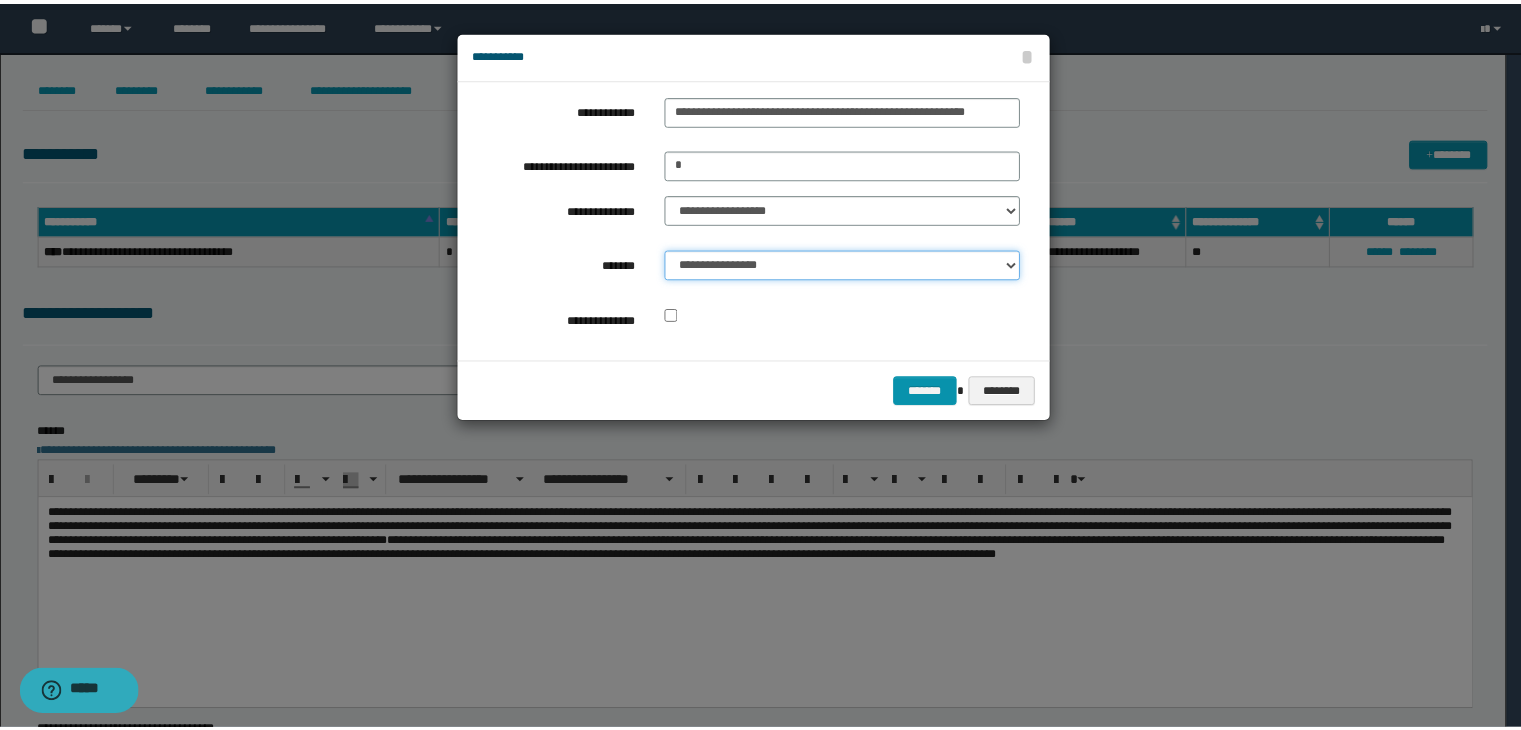 scroll, scrollTop: 0, scrollLeft: 0, axis: both 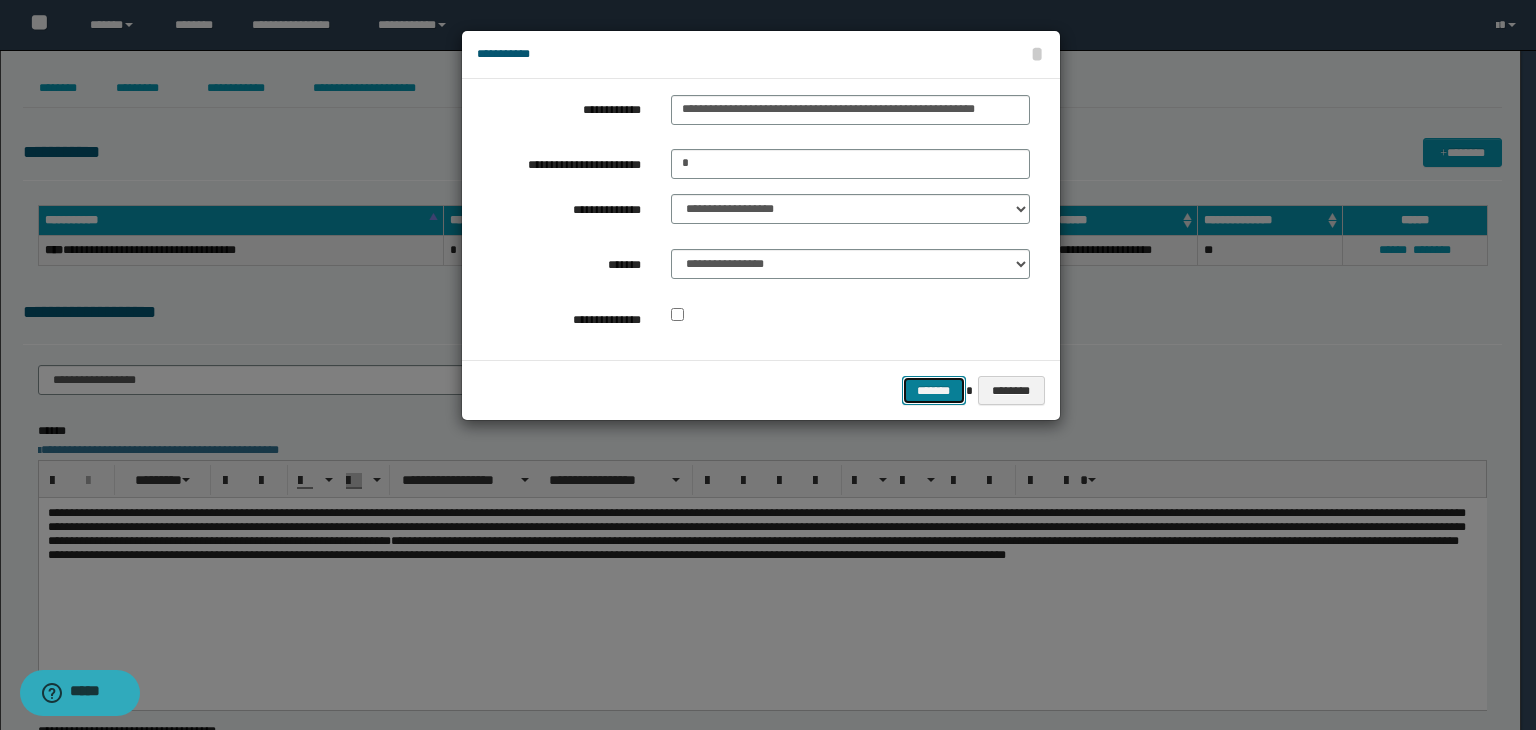 click on "*******" at bounding box center [934, 391] 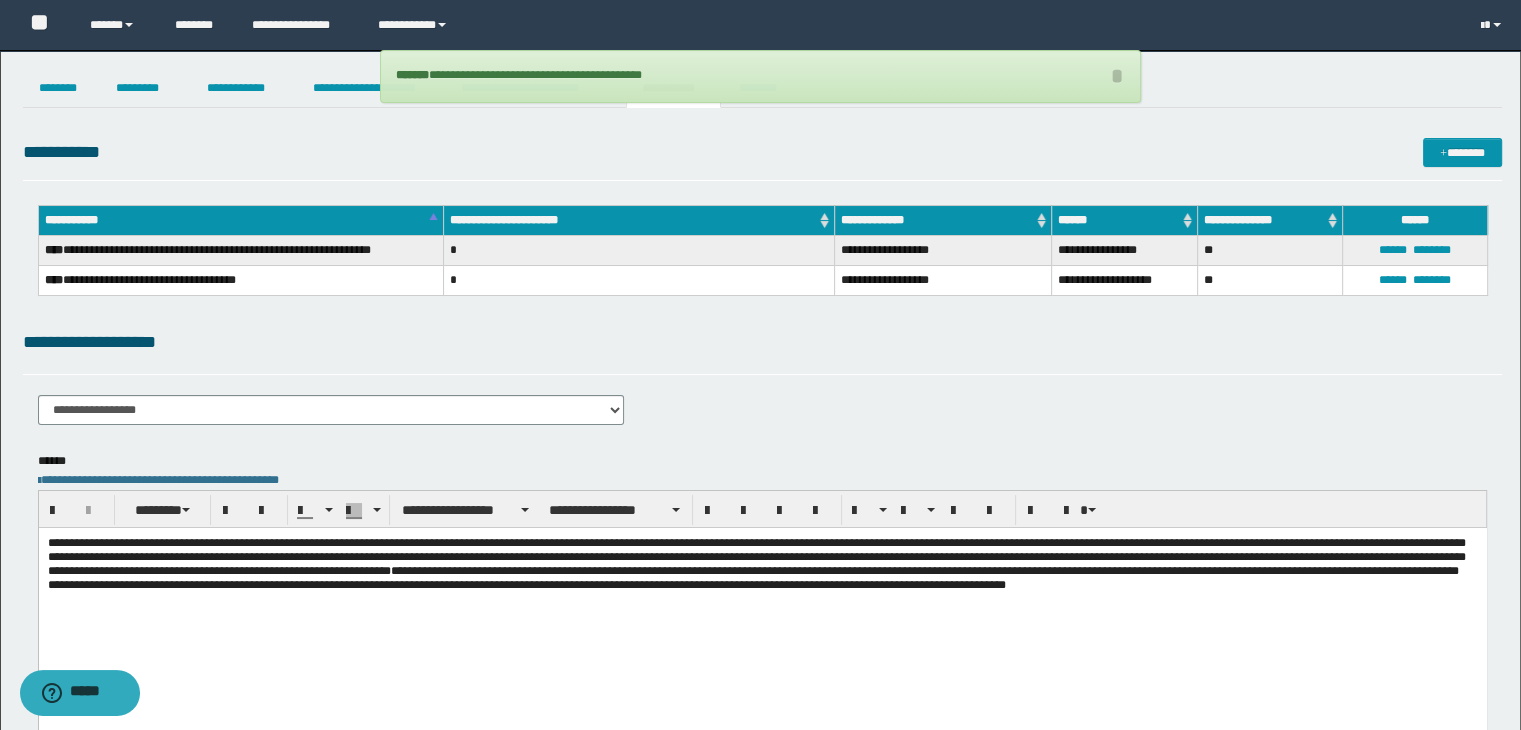 click on "*" at bounding box center (639, 280) 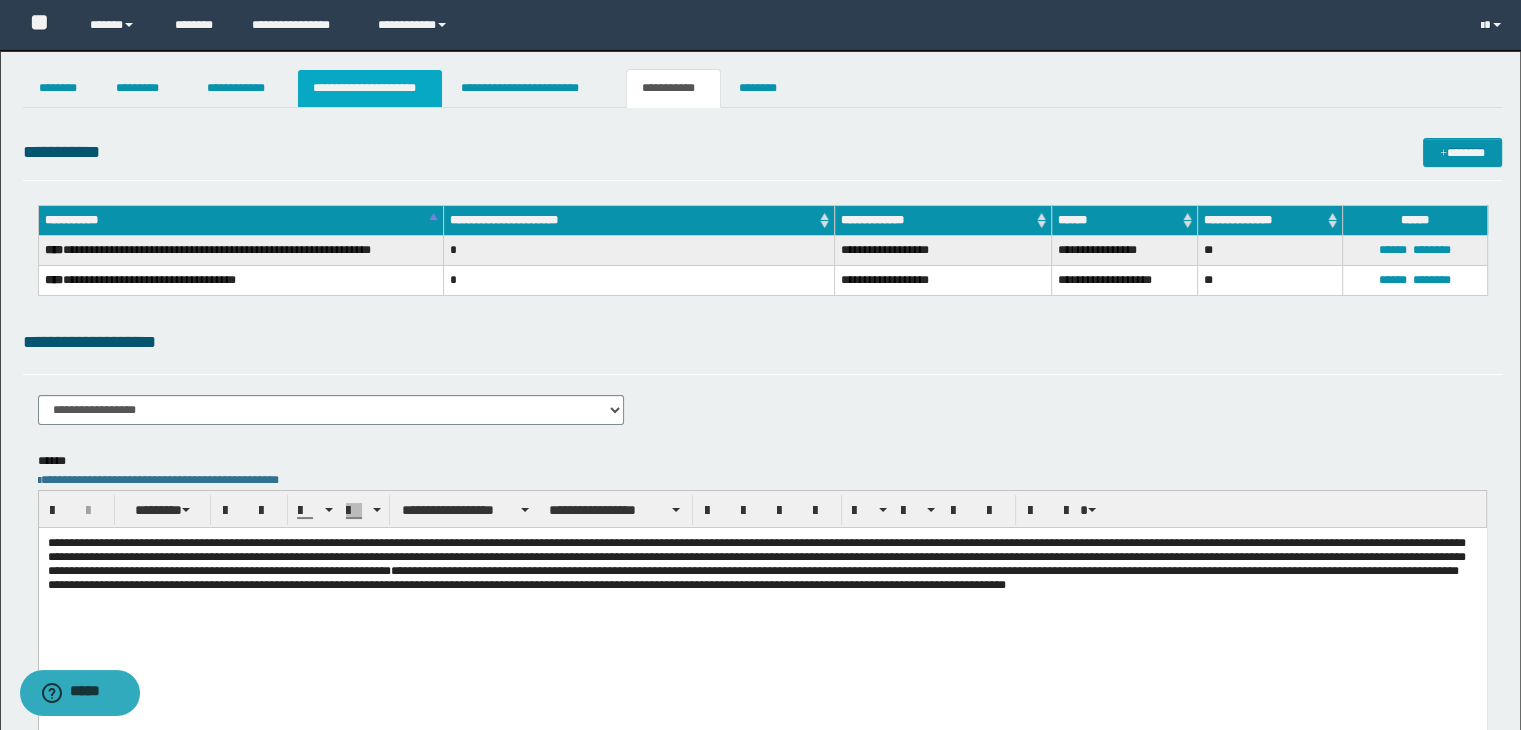 click on "**********" at bounding box center (370, 88) 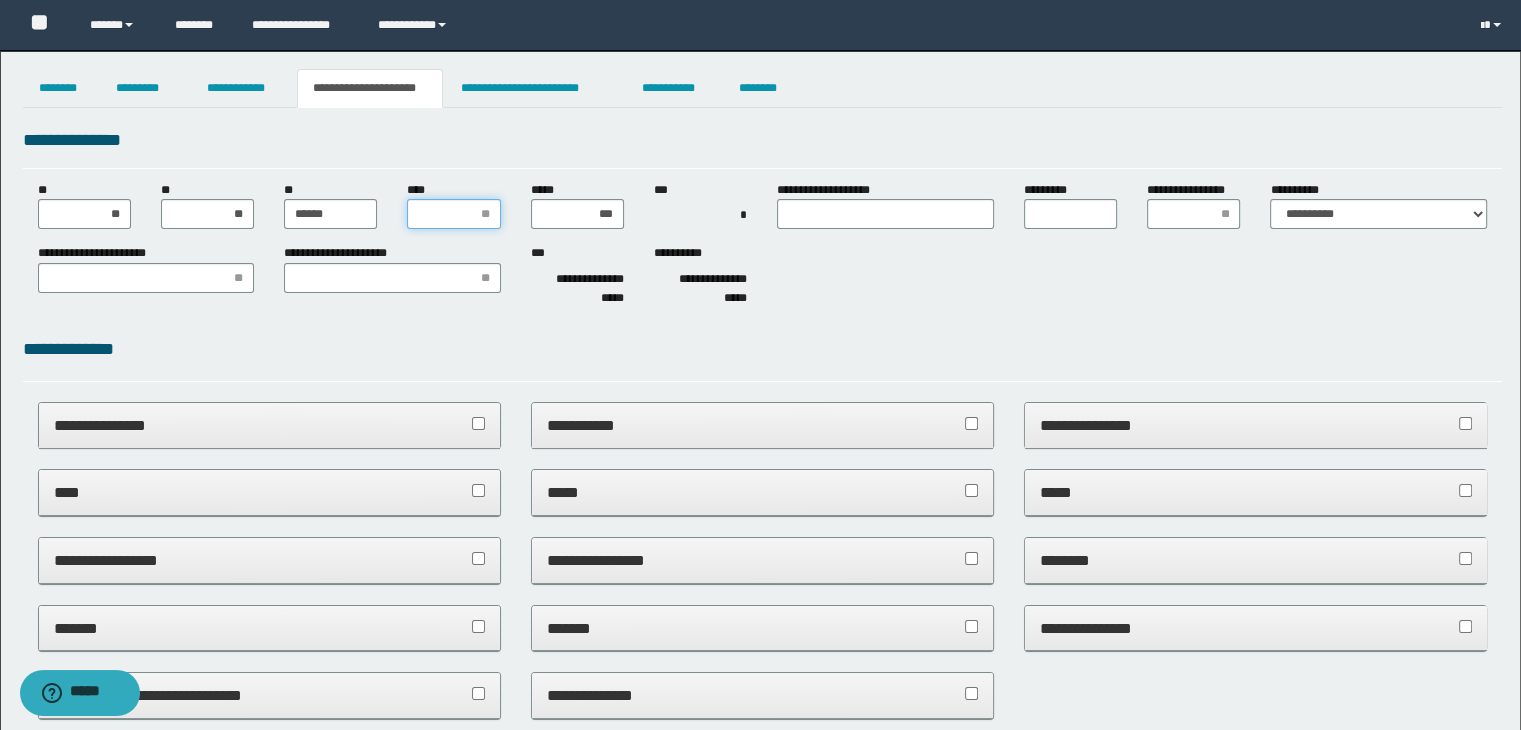 click on "****" at bounding box center (453, 214) 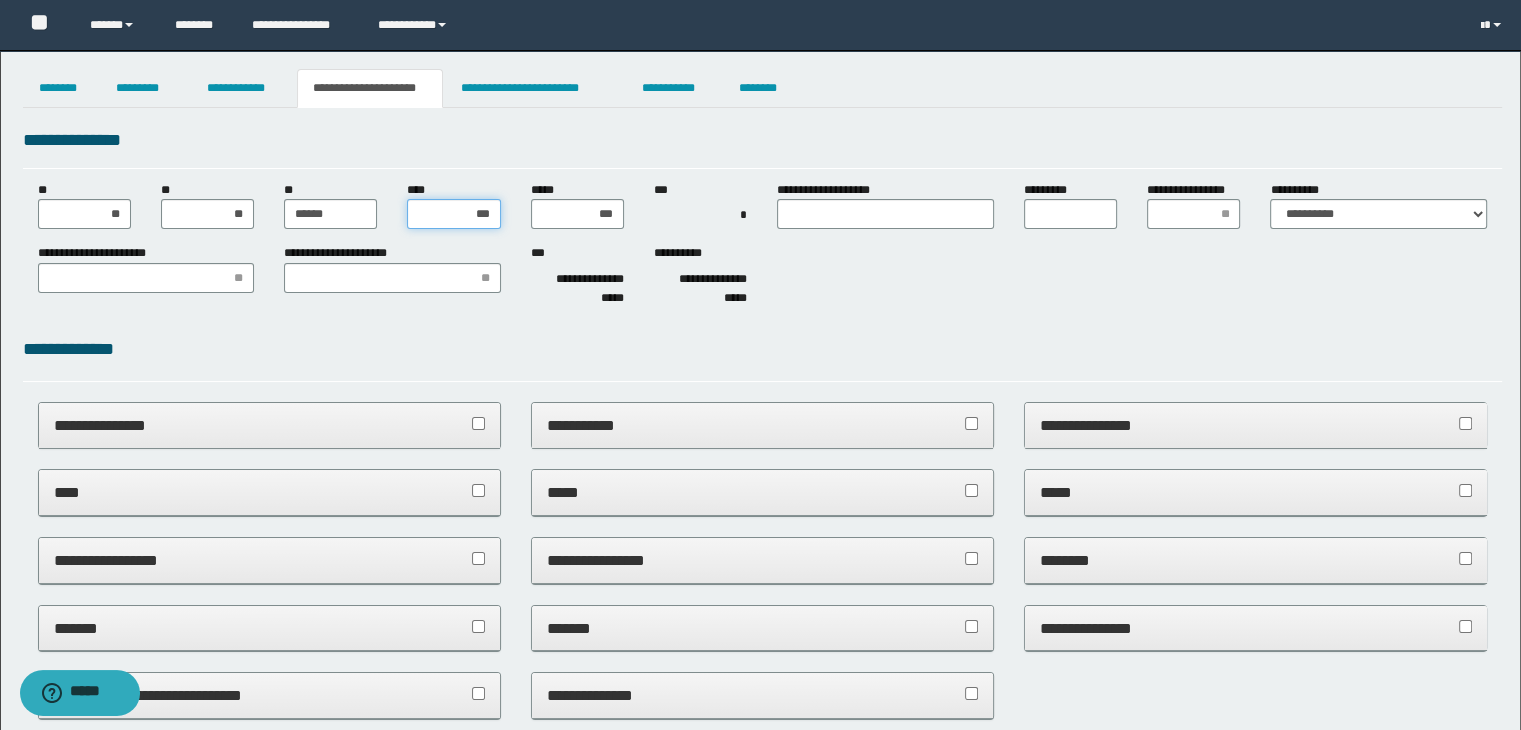 type on "****" 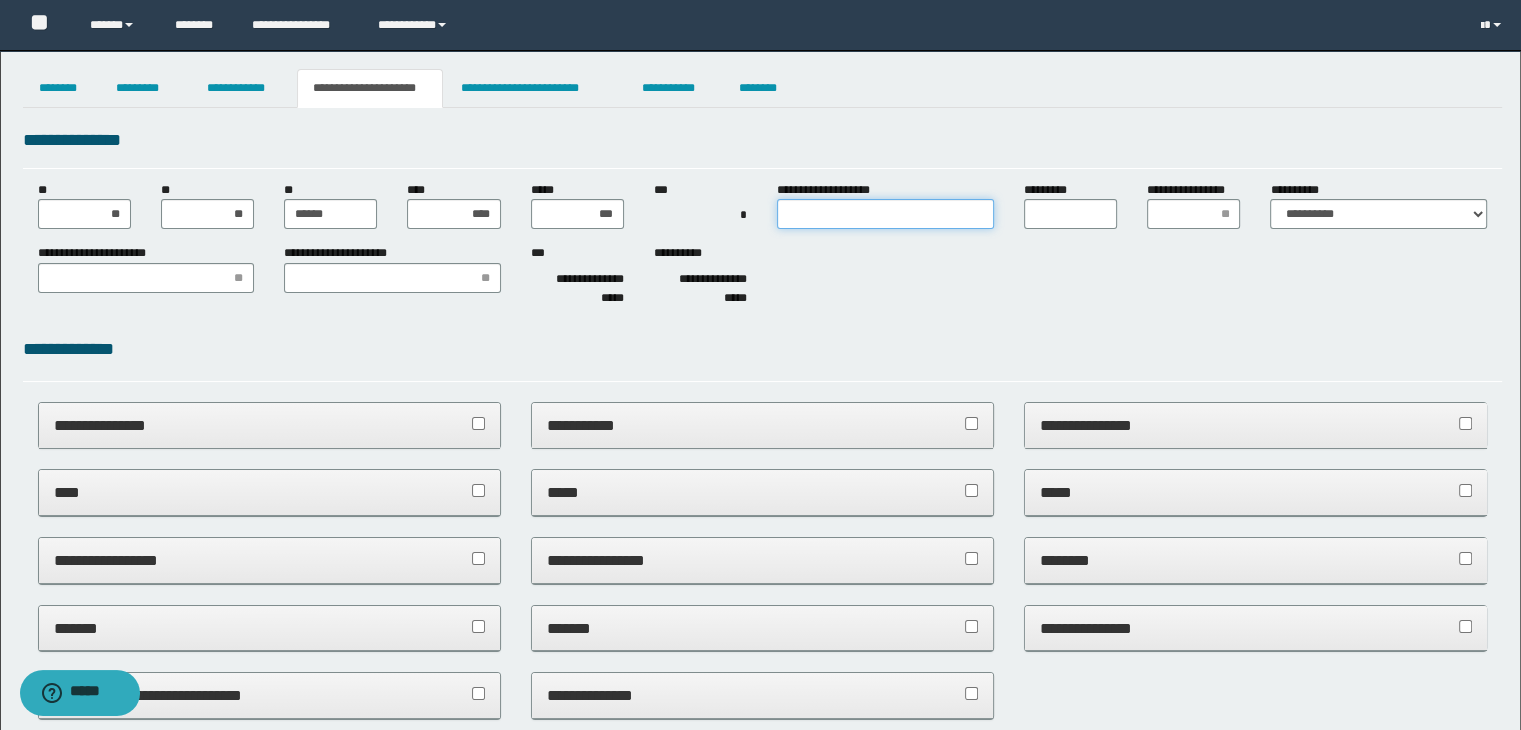 click on "**********" at bounding box center [885, 214] 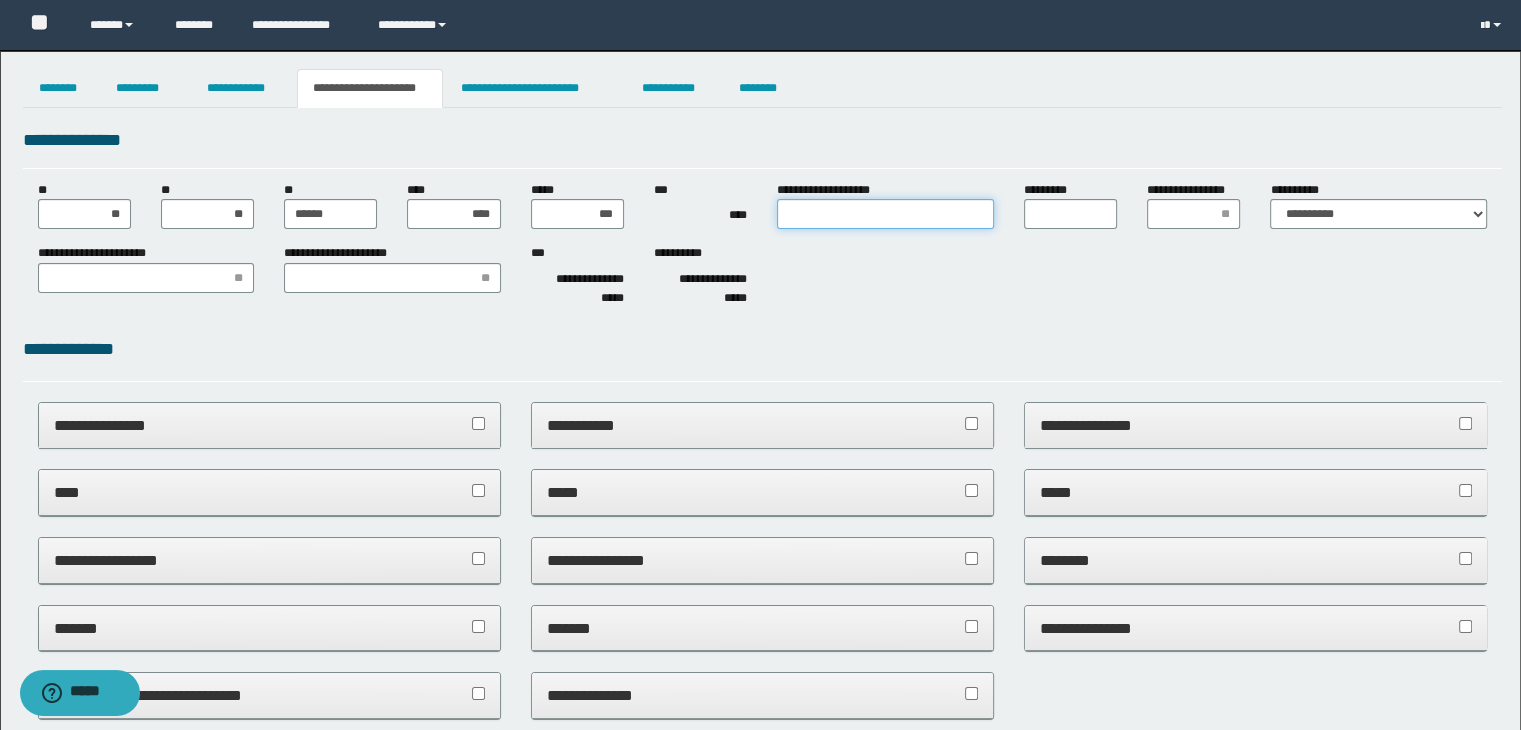 click on "**********" at bounding box center [885, 214] 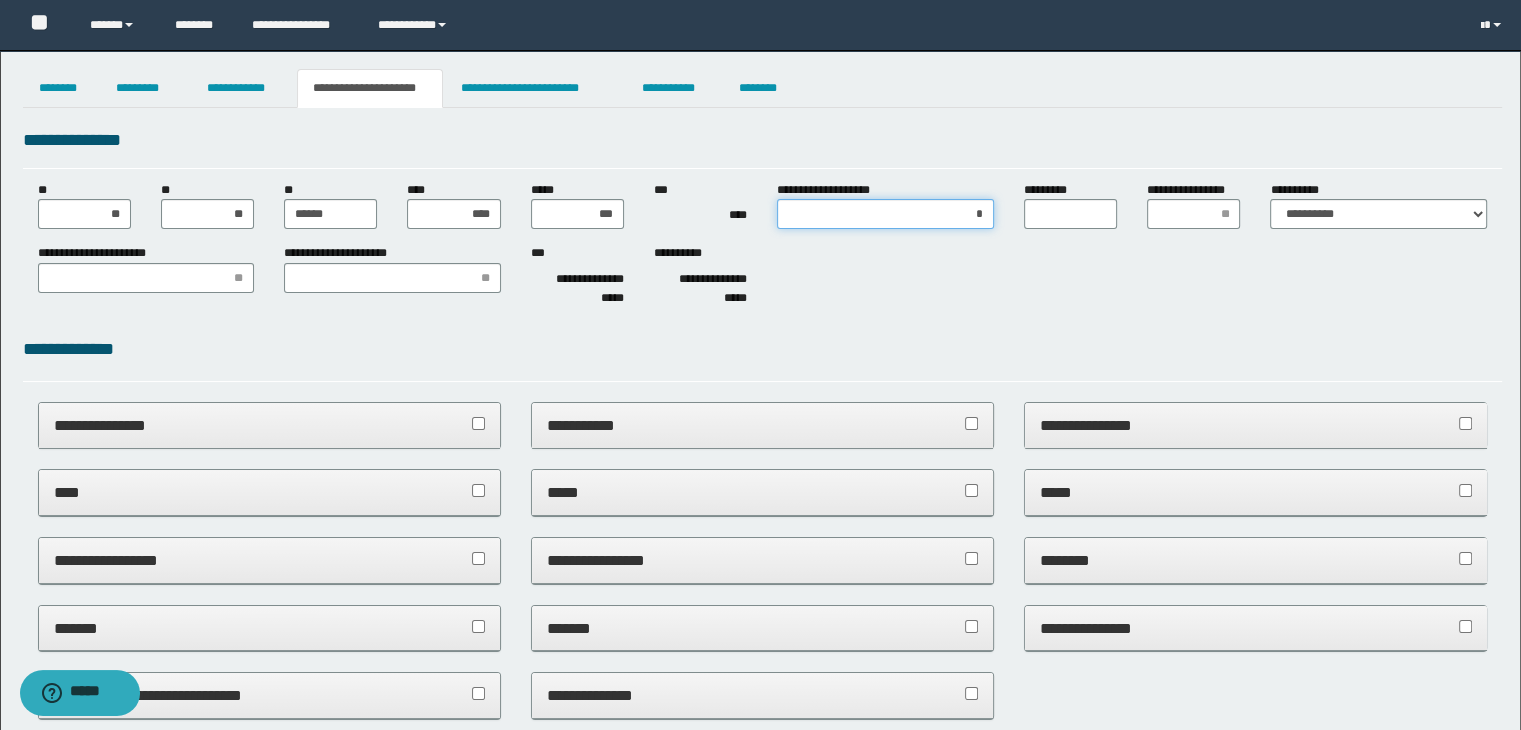 type on "**" 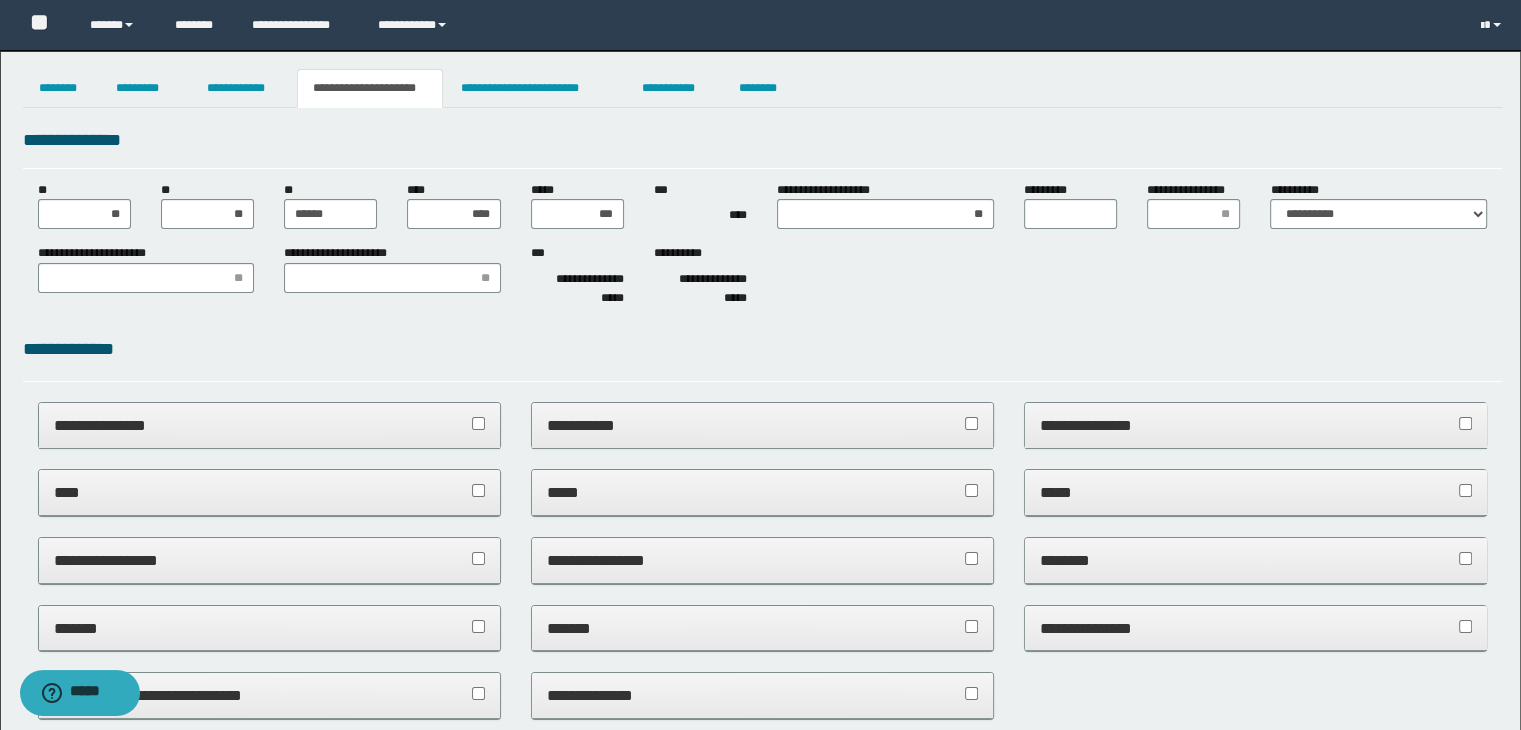 drag, startPoint x: 1085, startPoint y: 193, endPoint x: 1088, endPoint y: 205, distance: 12.369317 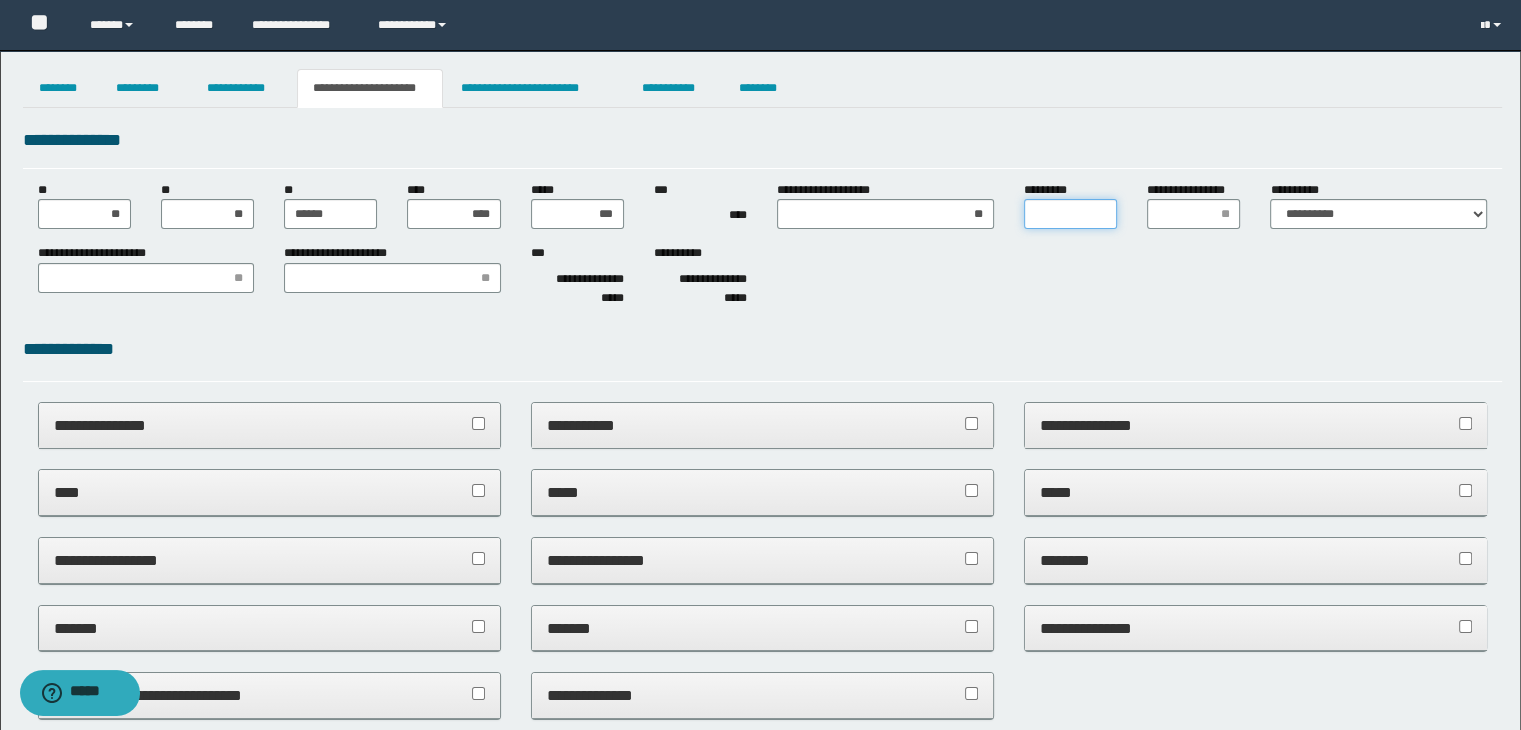 click on "*********" at bounding box center [1070, 214] 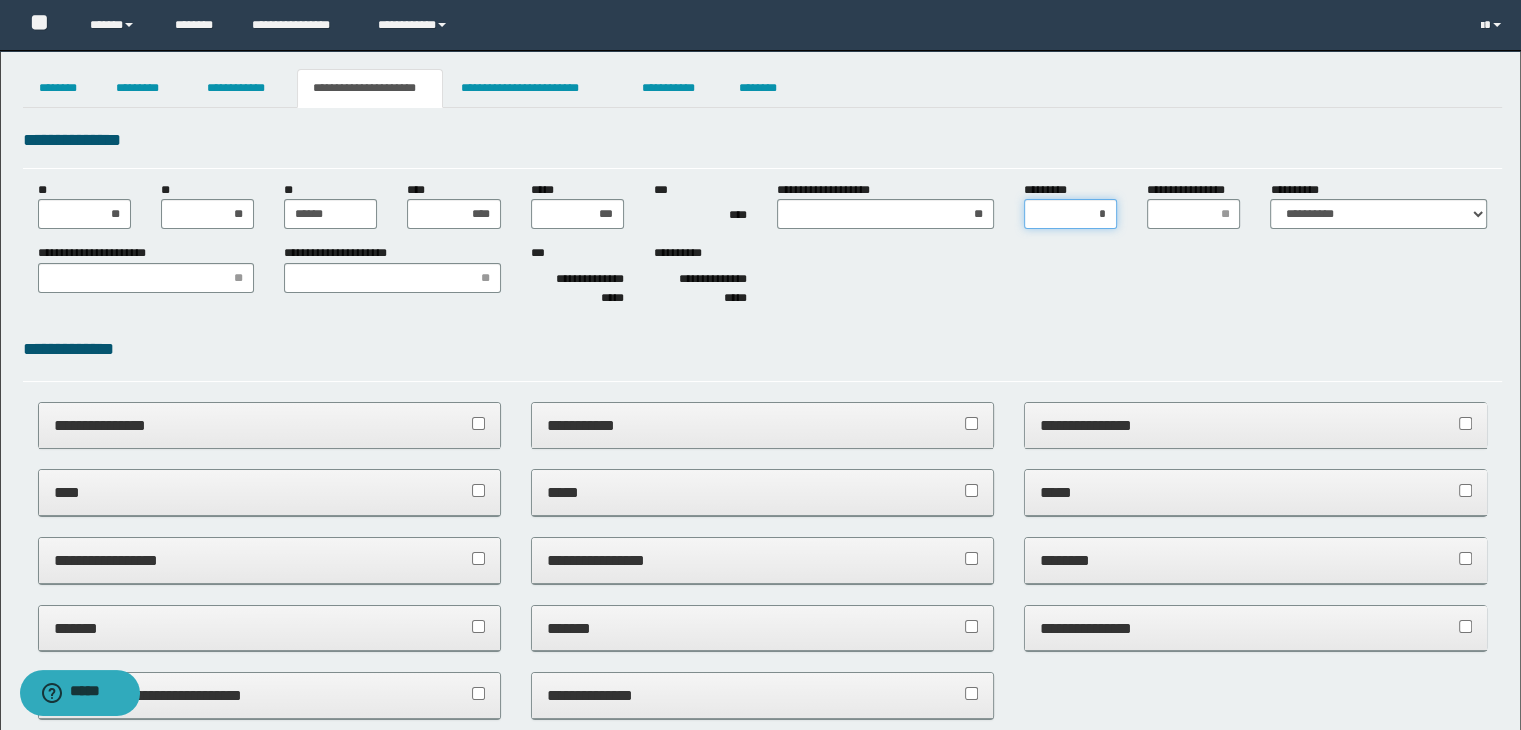 type on "**" 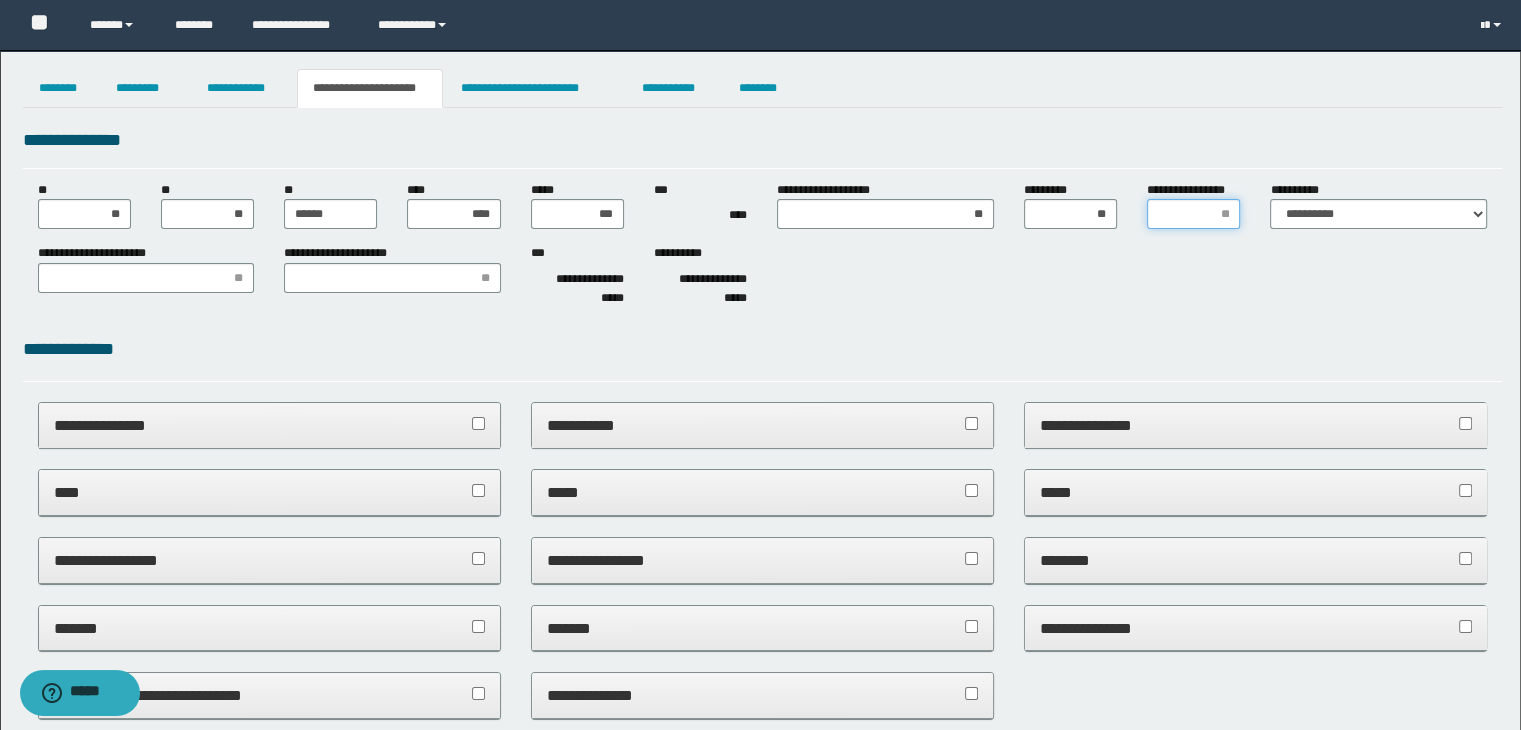 click on "**********" at bounding box center (1193, 214) 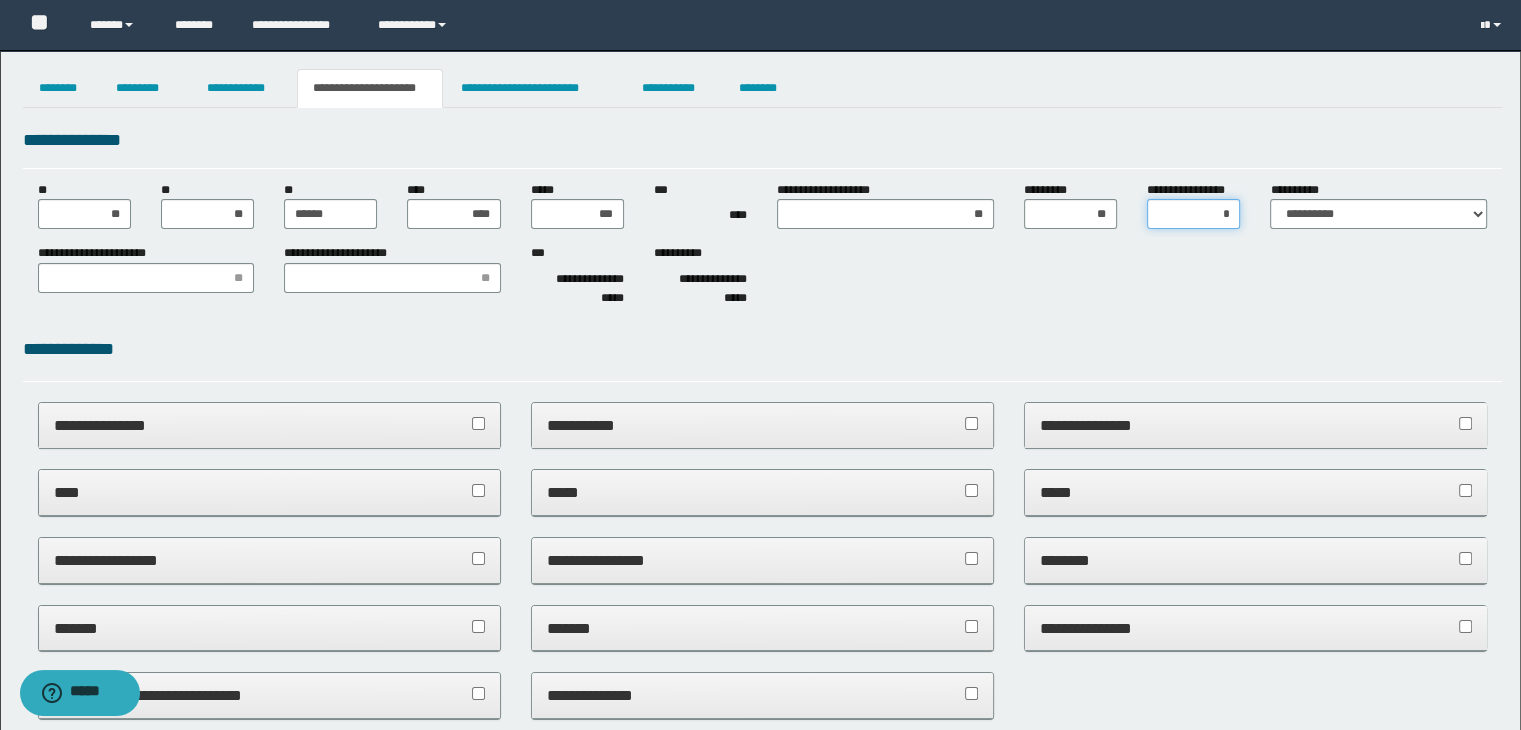 type on "**" 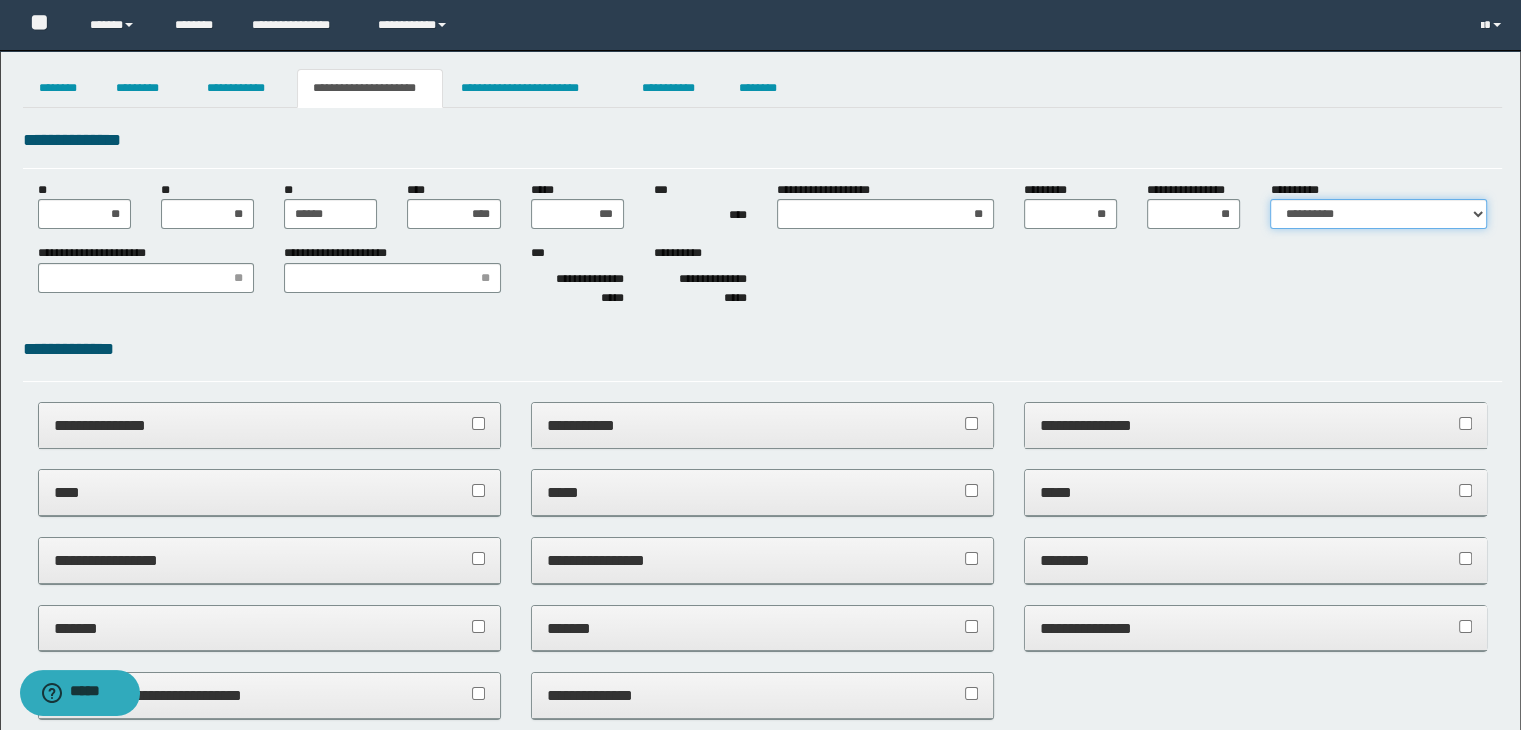 click on "**********" at bounding box center (1378, 214) 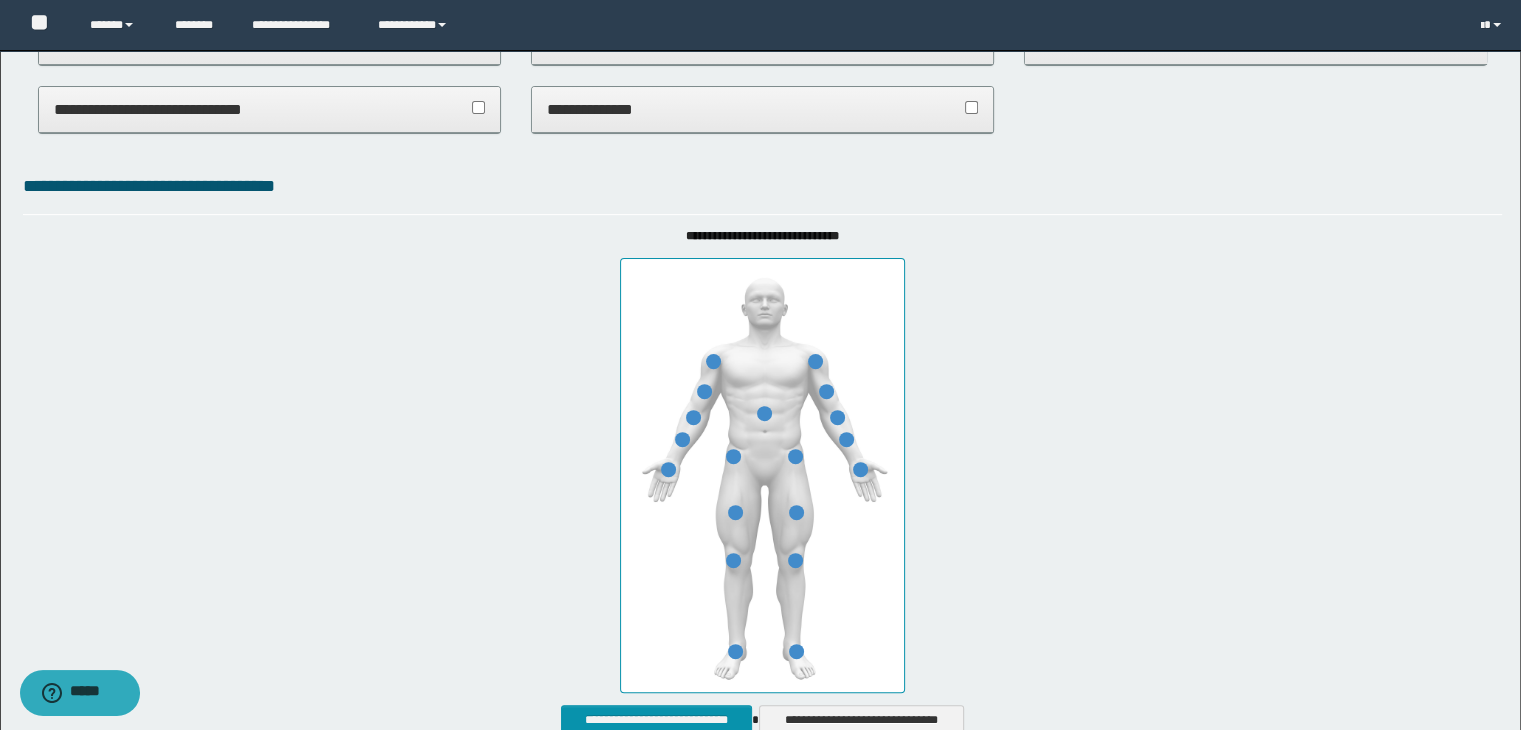 scroll, scrollTop: 0, scrollLeft: 0, axis: both 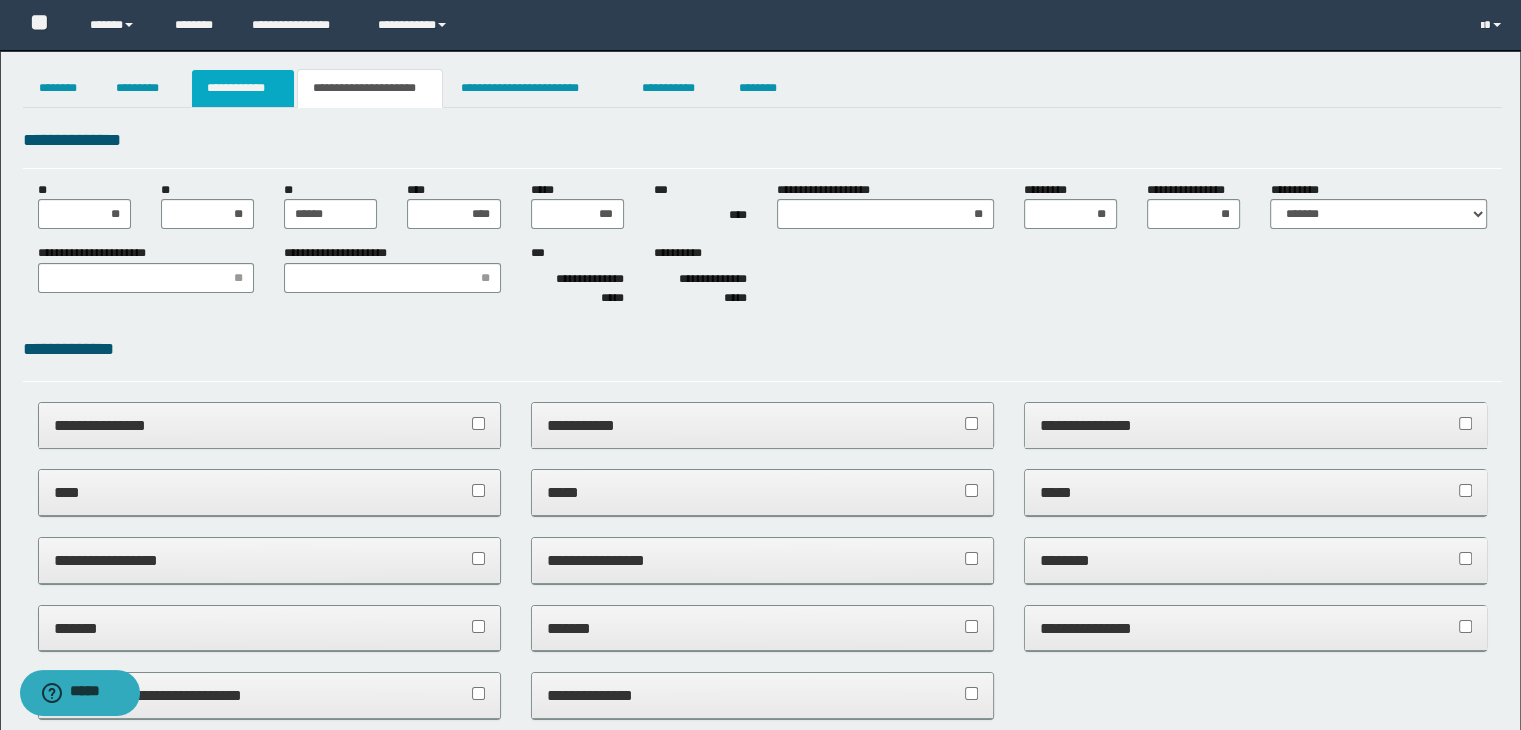 click on "**********" at bounding box center (243, 88) 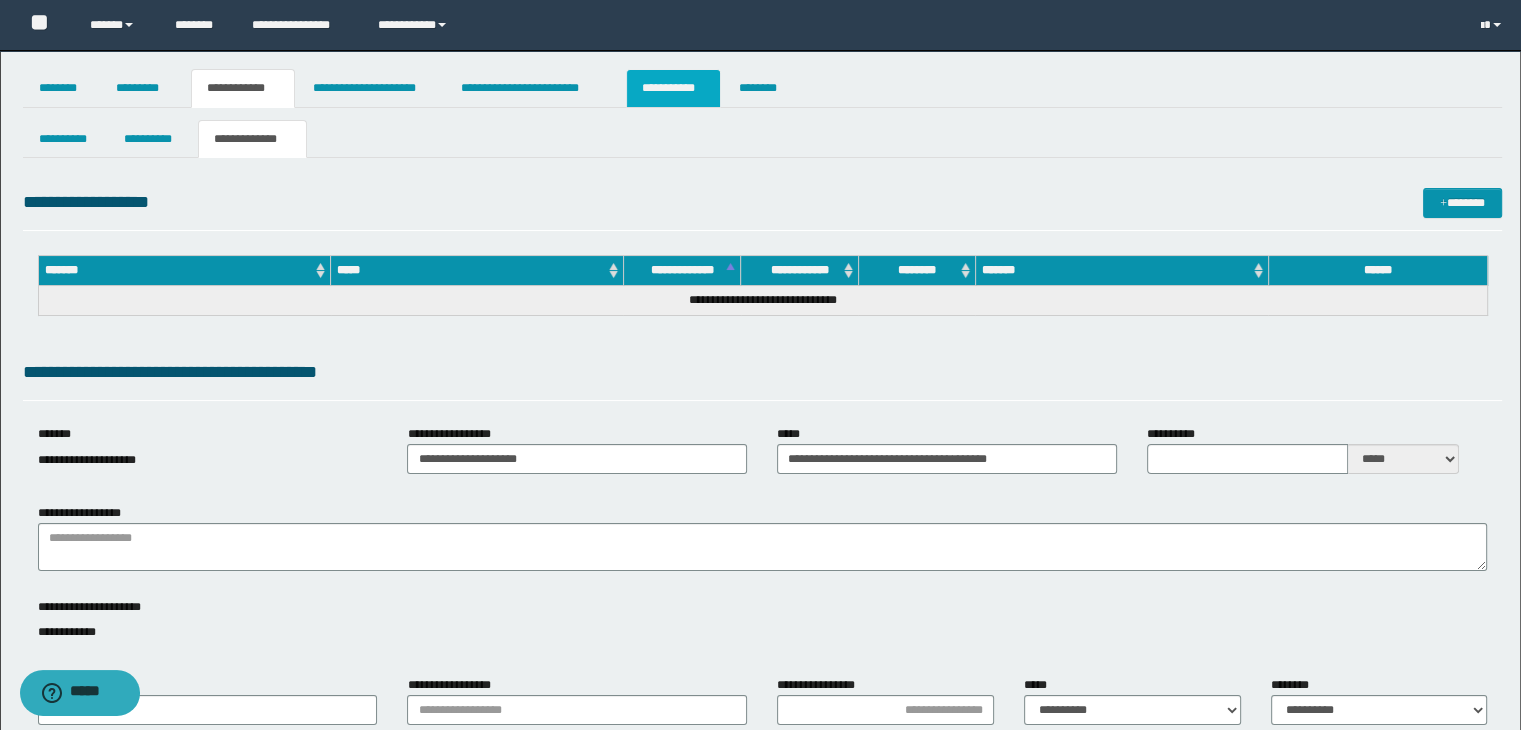 click on "**********" at bounding box center (673, 88) 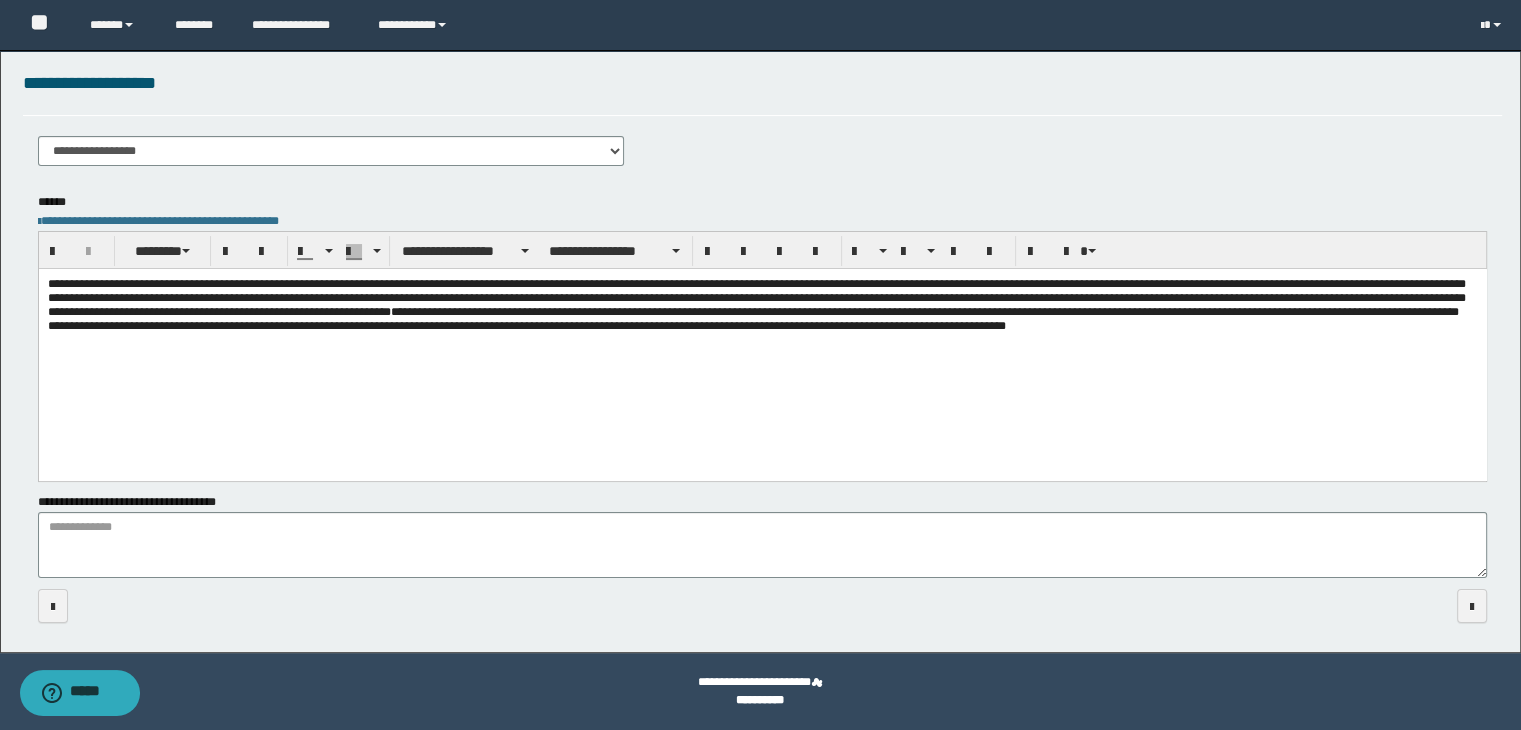 scroll, scrollTop: 0, scrollLeft: 0, axis: both 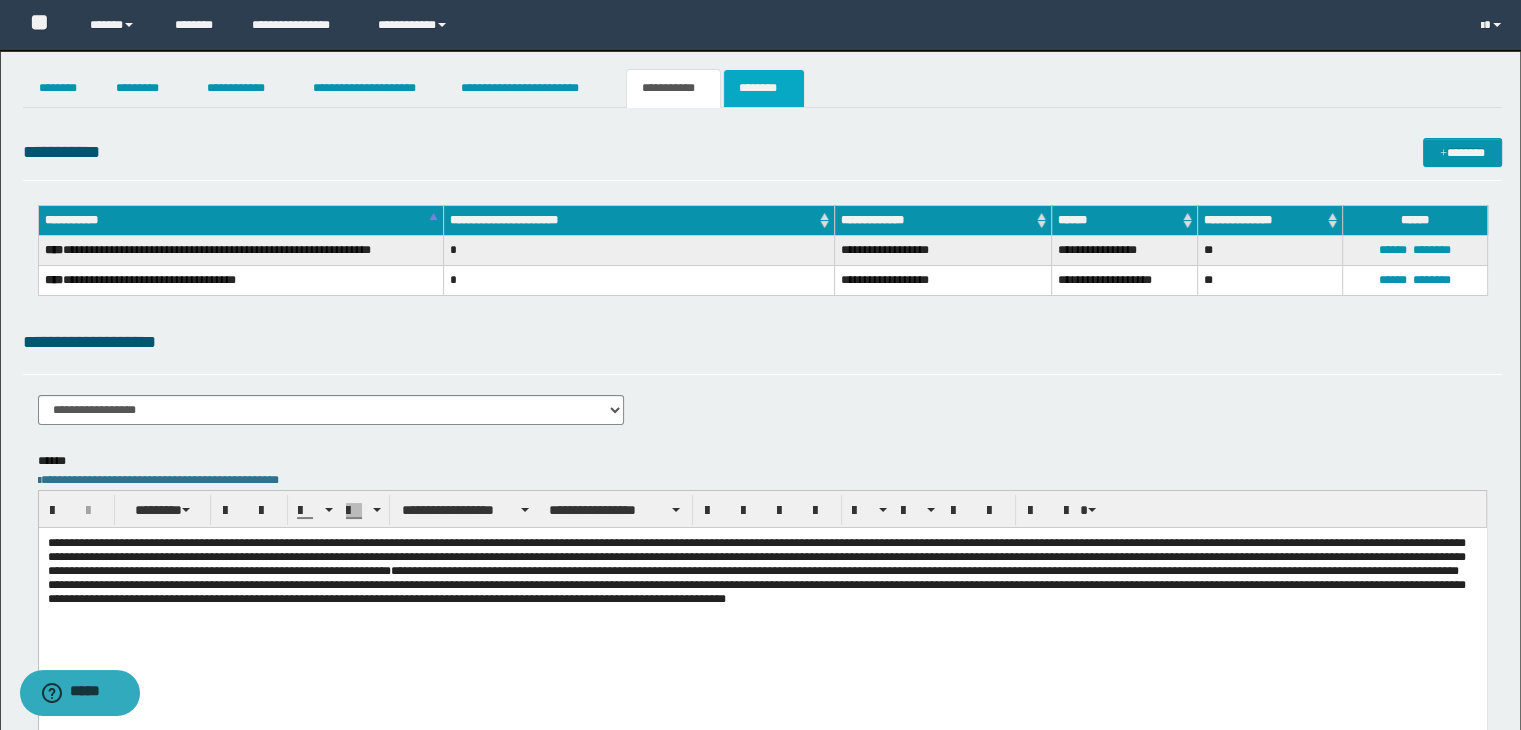 click on "********" at bounding box center (764, 88) 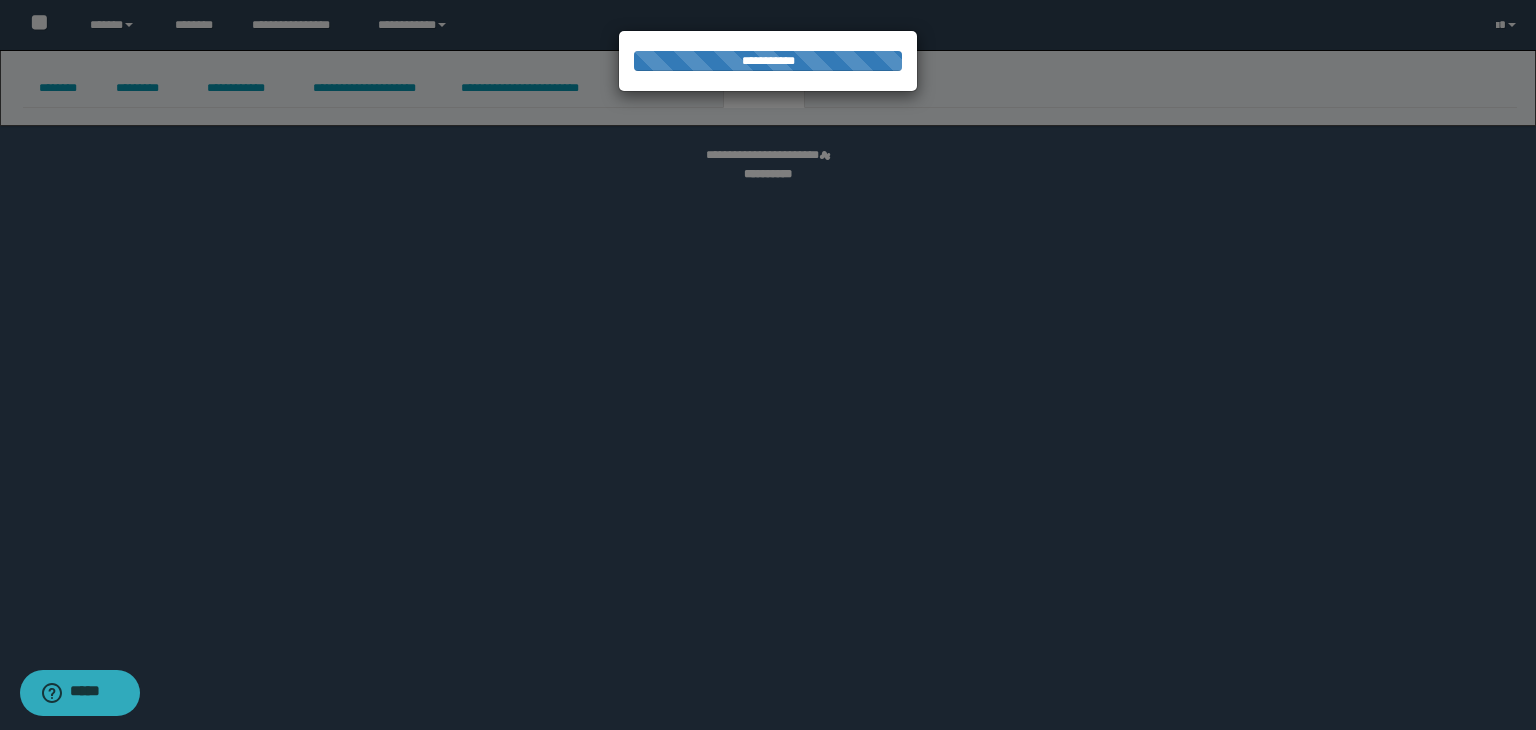 select 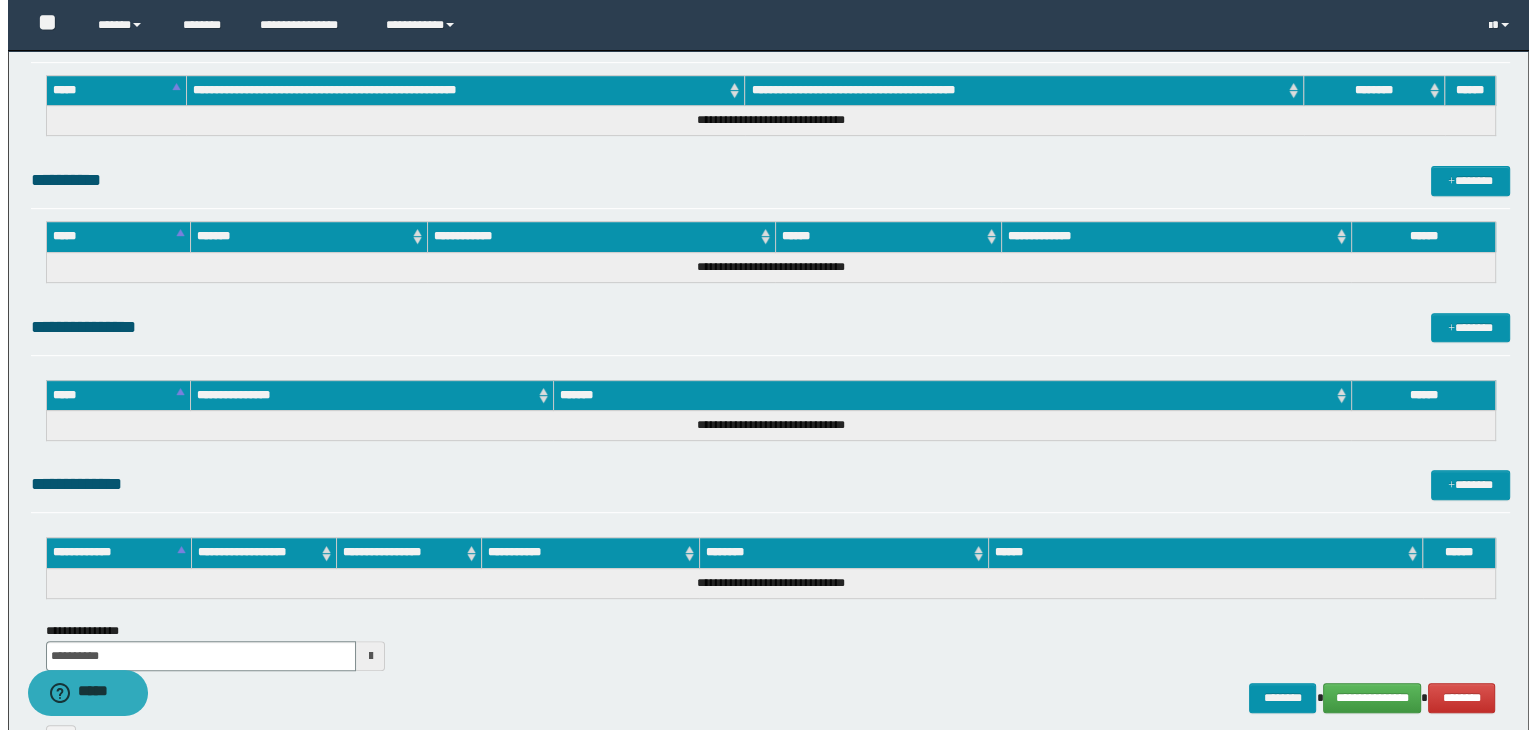 scroll, scrollTop: 895, scrollLeft: 0, axis: vertical 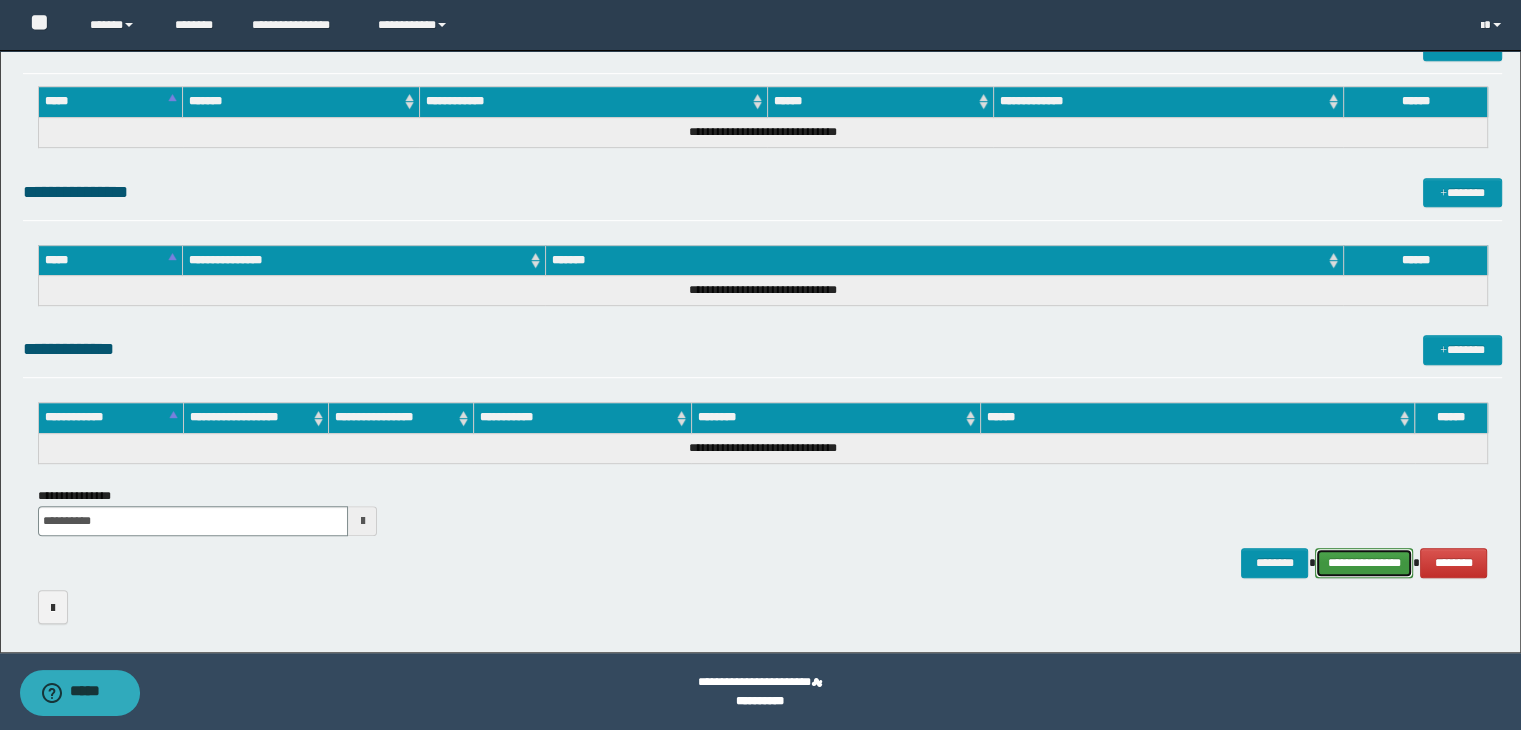 click on "**********" at bounding box center [1364, 563] 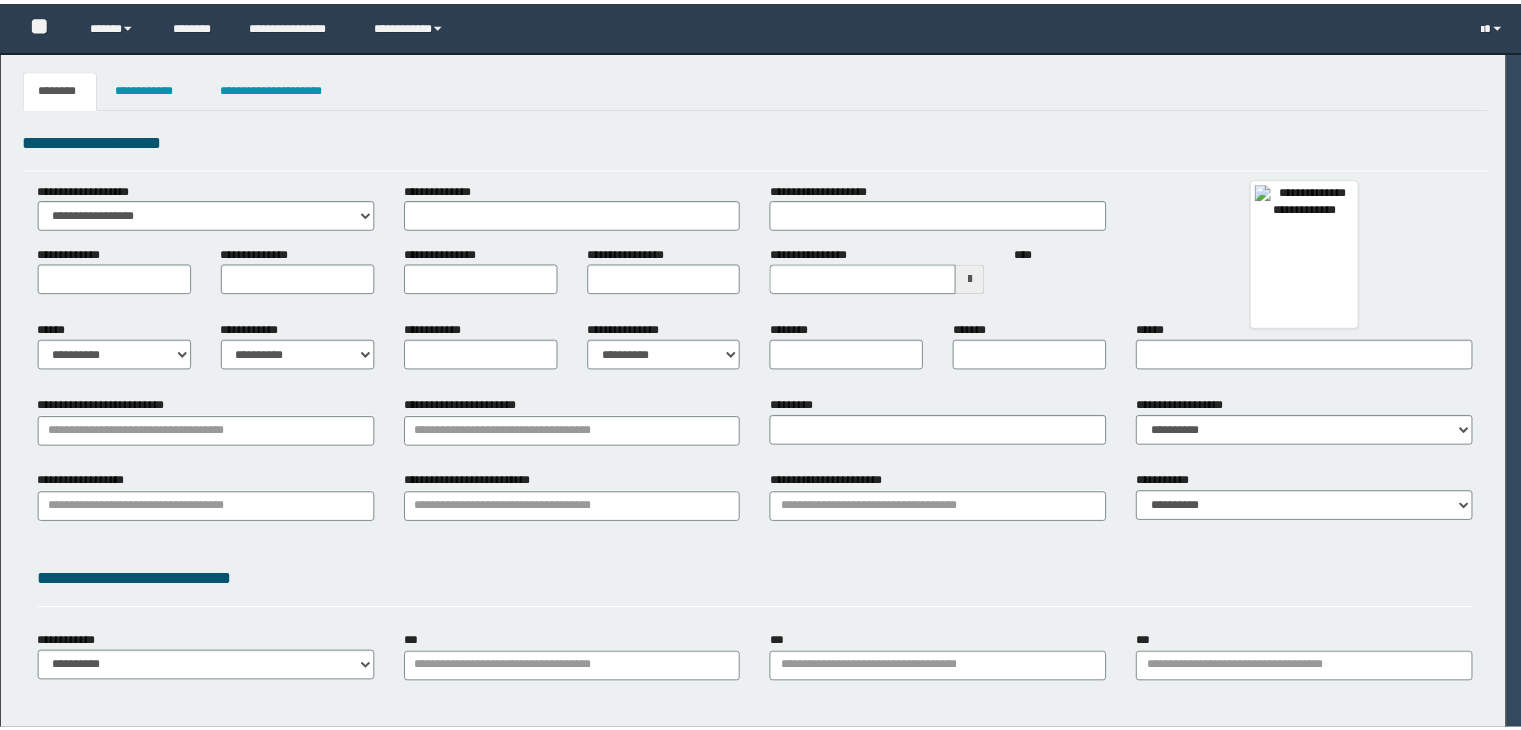 scroll, scrollTop: 0, scrollLeft: 0, axis: both 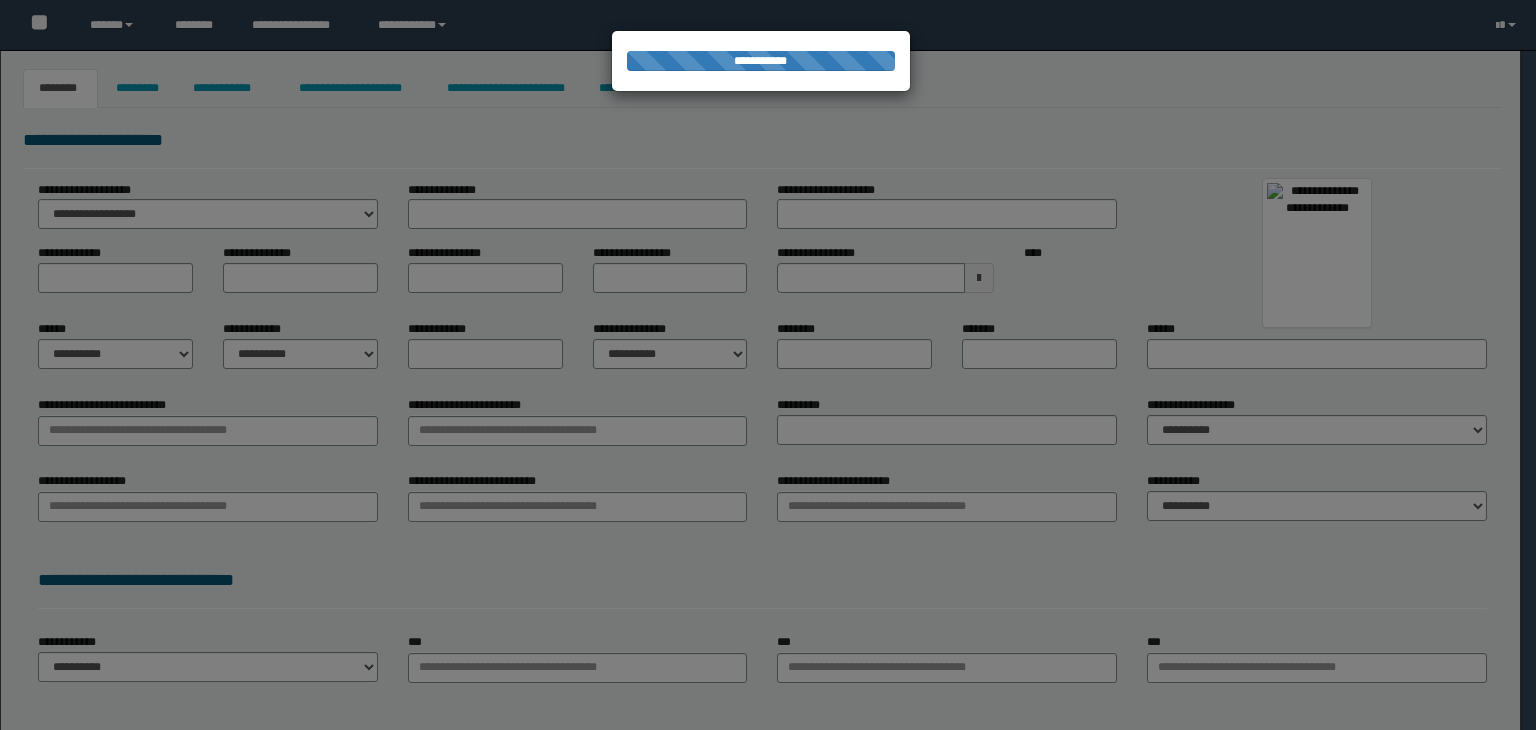 type on "********" 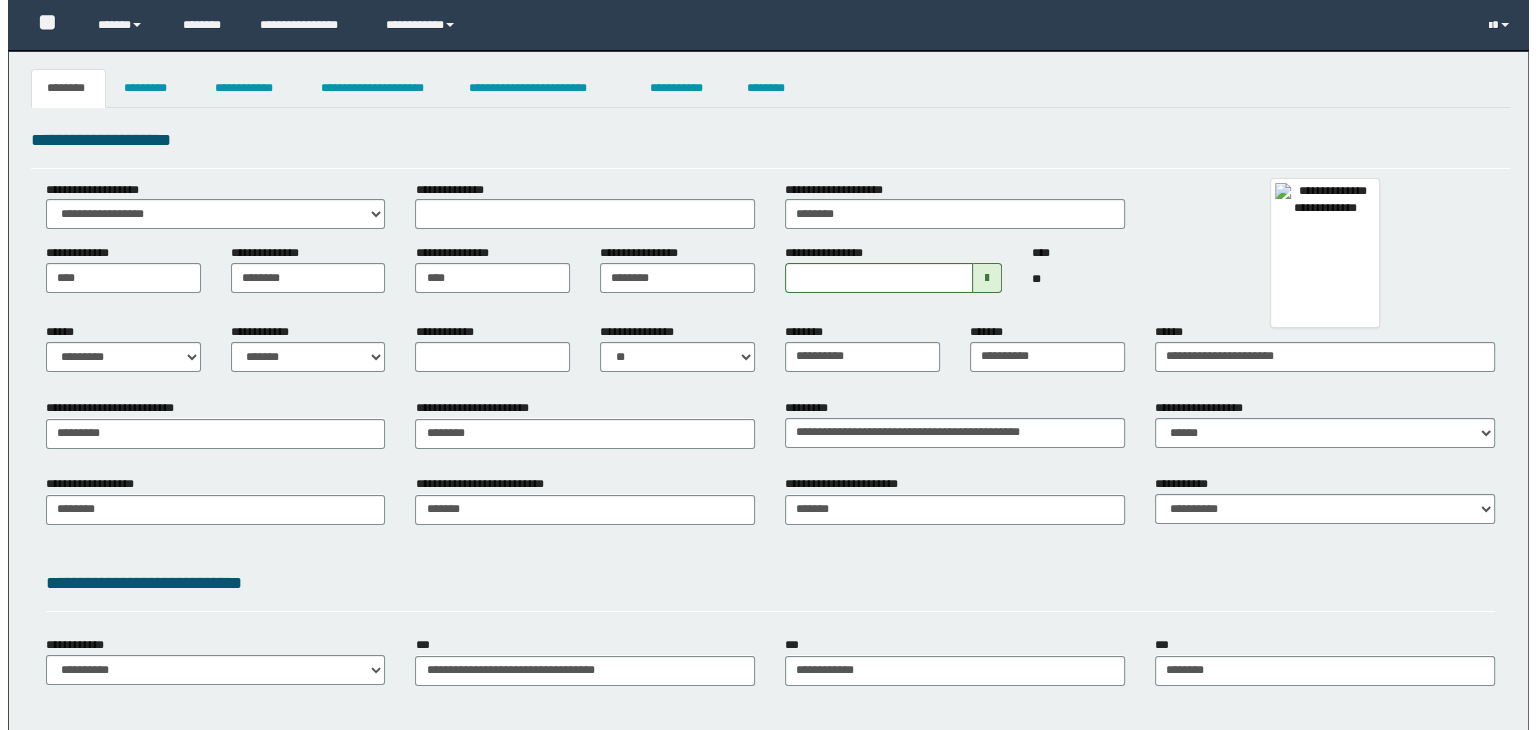 scroll, scrollTop: 0, scrollLeft: 0, axis: both 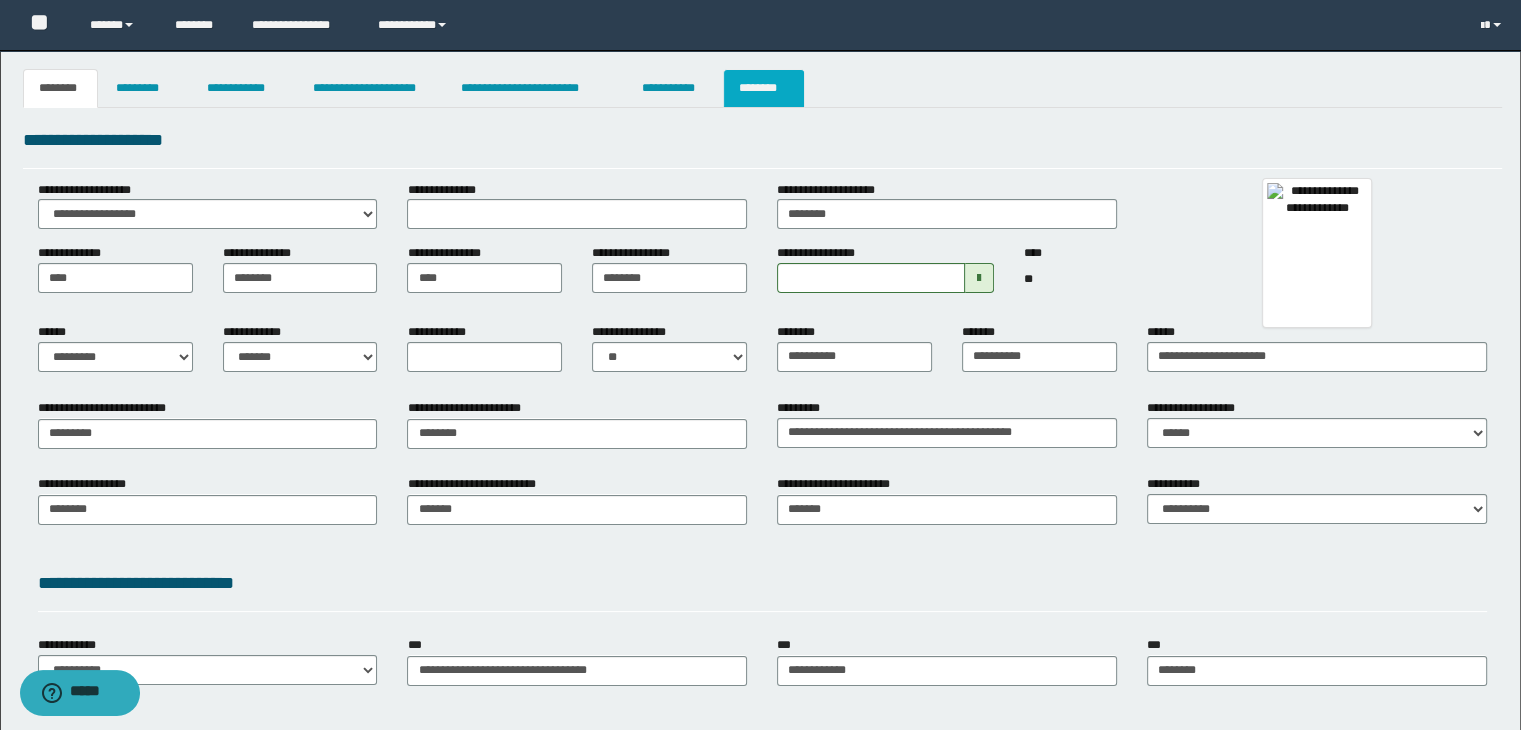 click on "********" at bounding box center [764, 88] 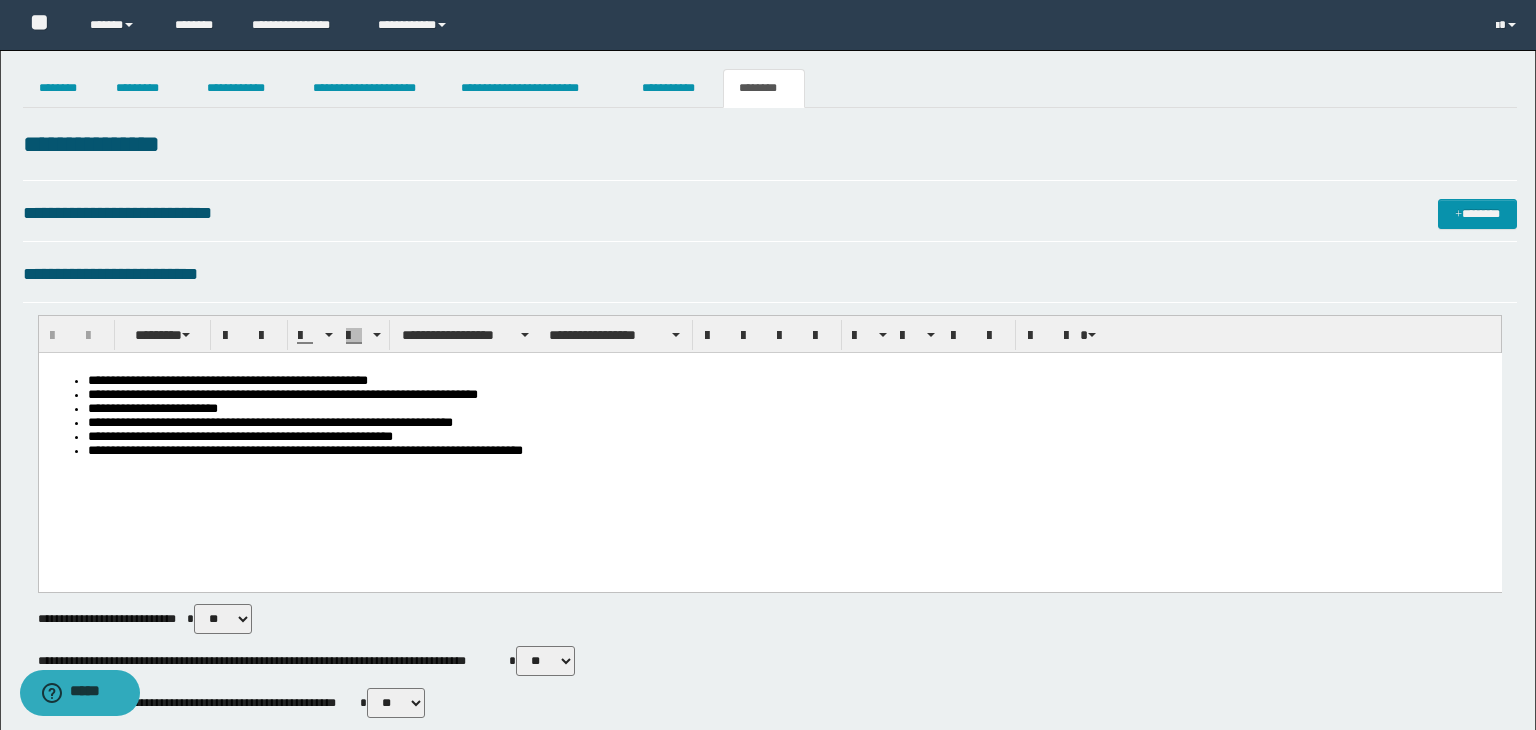 scroll, scrollTop: 0, scrollLeft: 0, axis: both 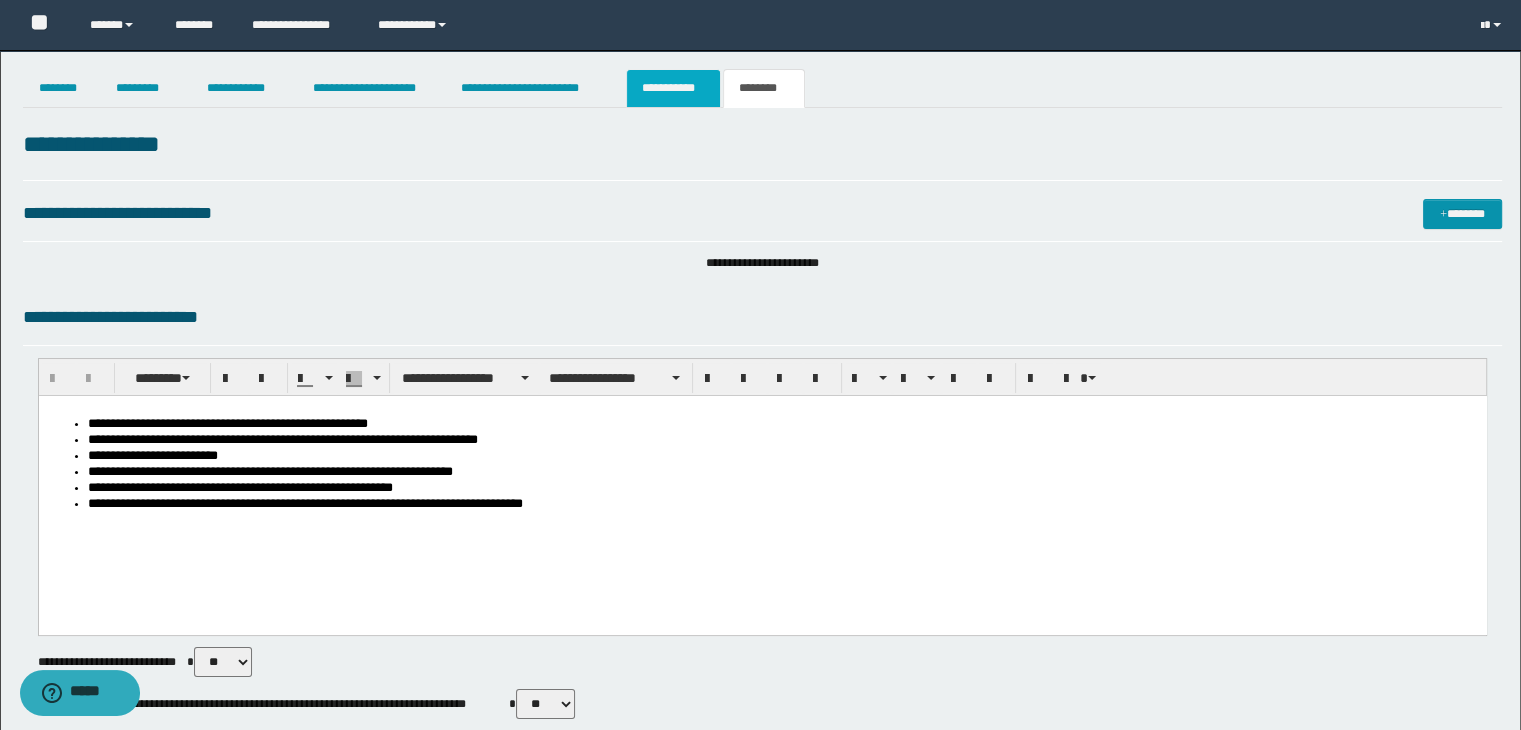 click on "**********" at bounding box center (673, 88) 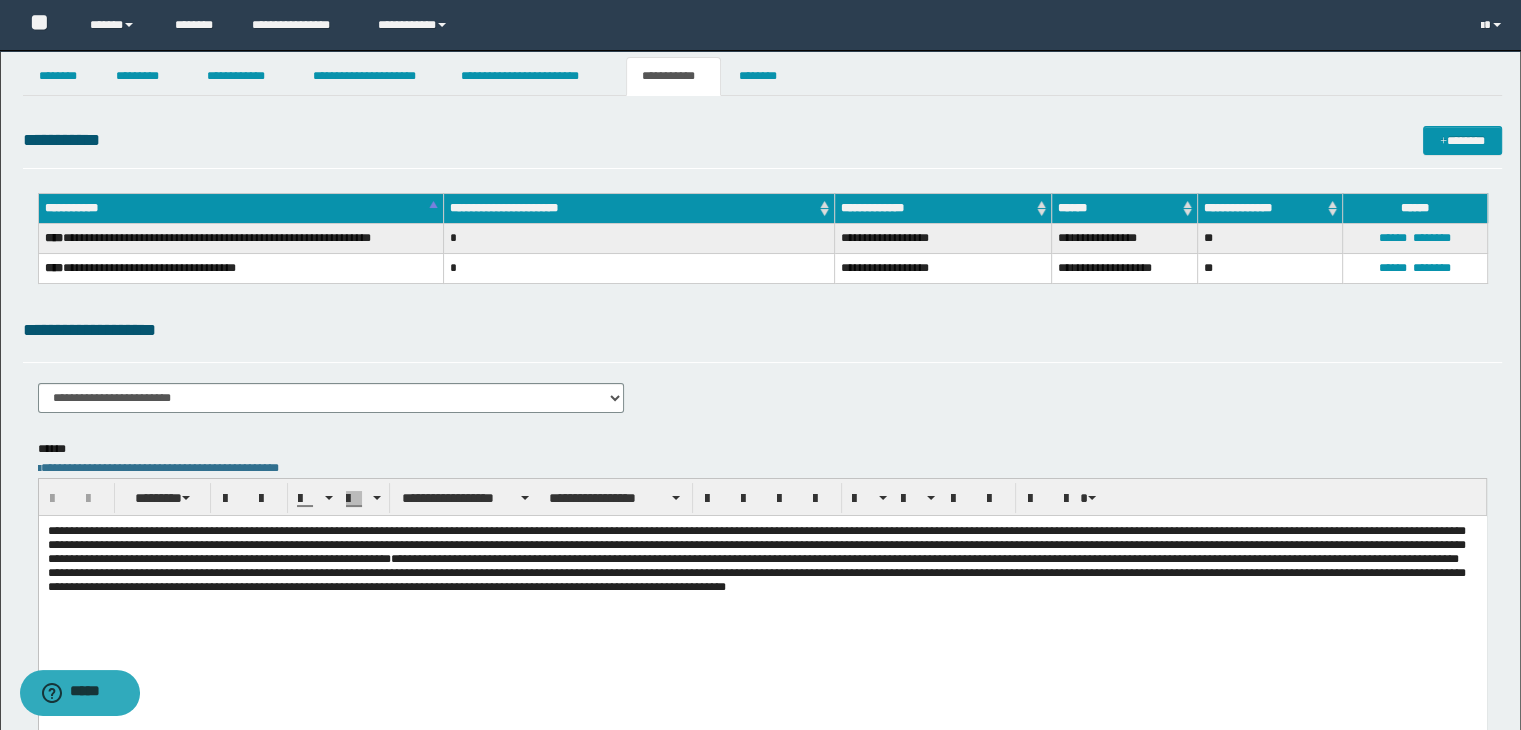 scroll, scrollTop: 0, scrollLeft: 0, axis: both 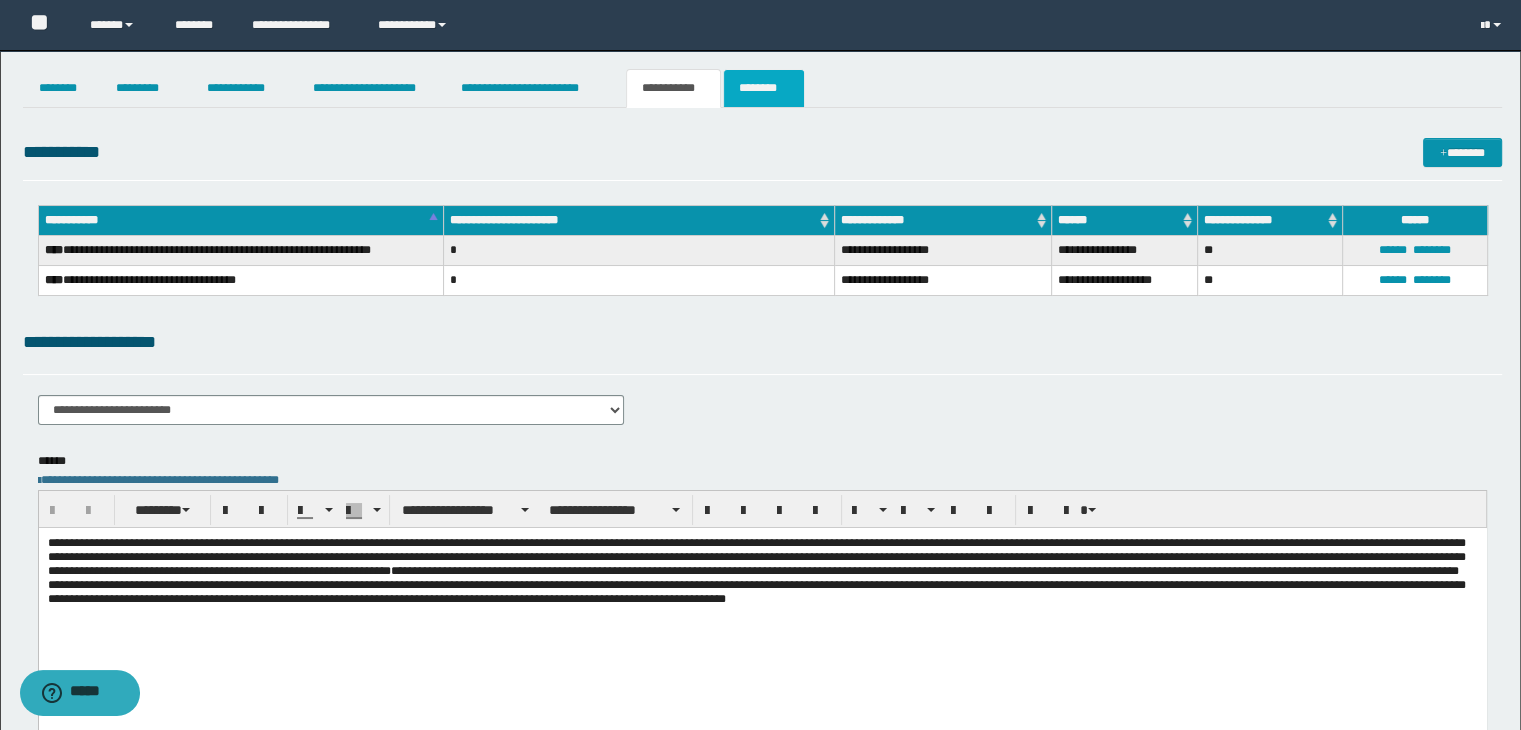 click on "********" at bounding box center (764, 88) 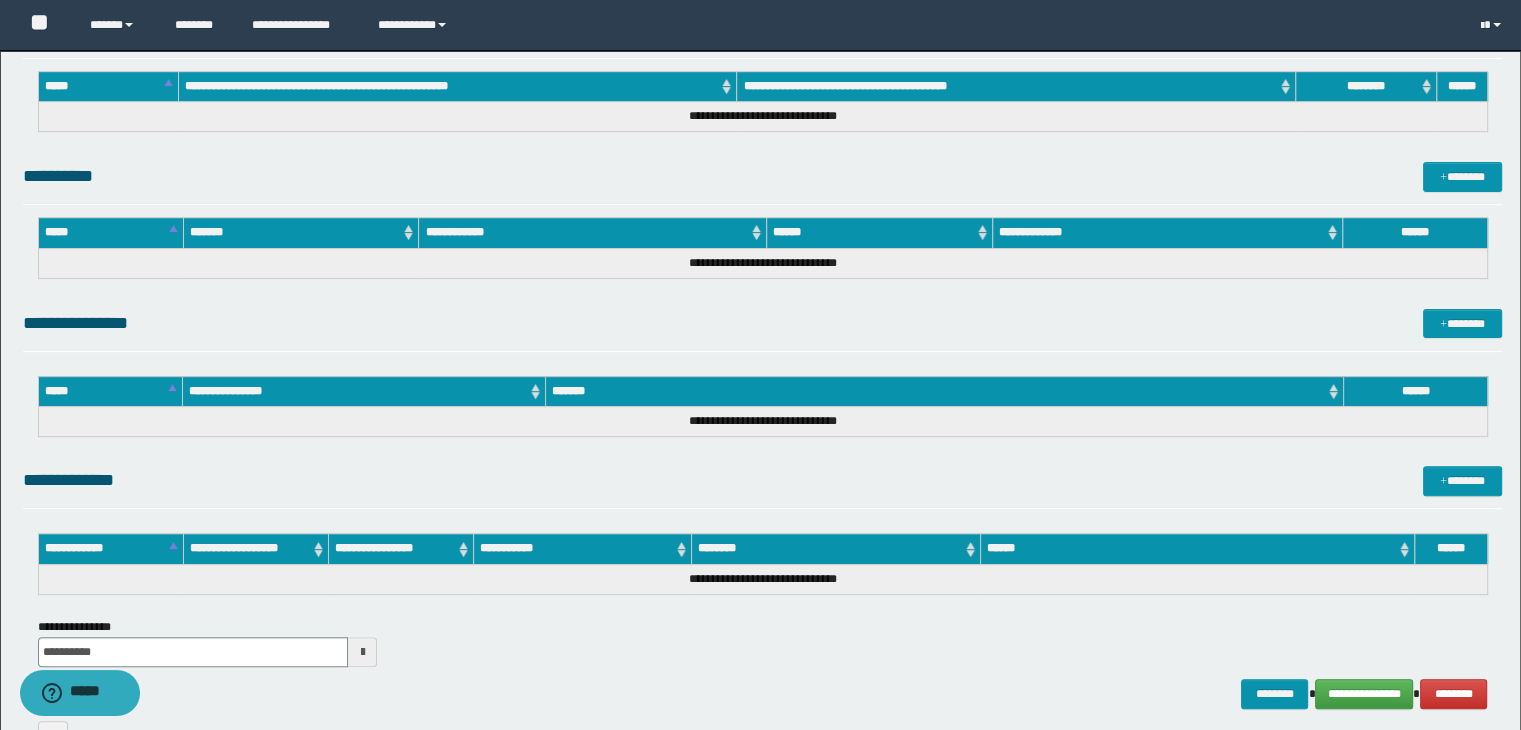 scroll, scrollTop: 740, scrollLeft: 0, axis: vertical 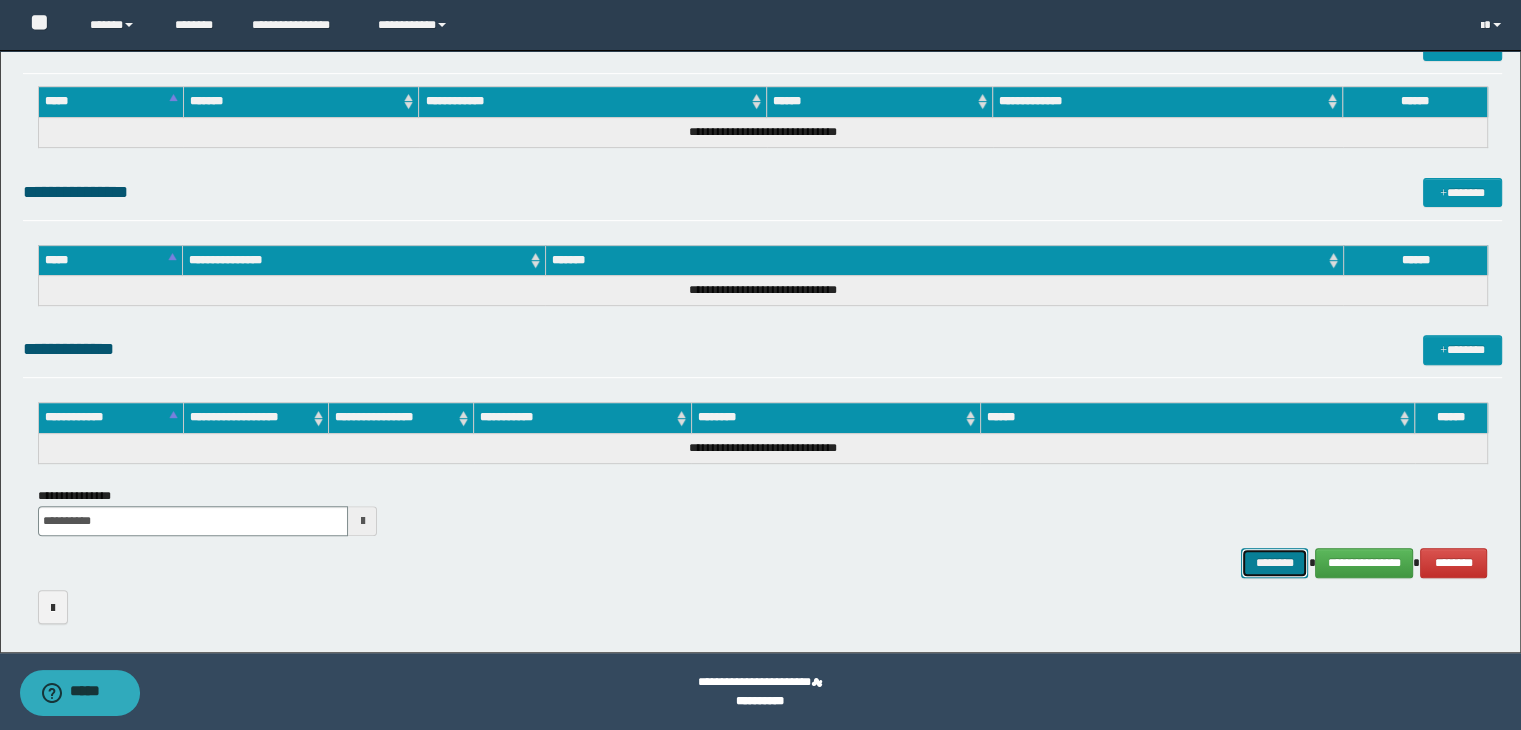 click on "********" at bounding box center [1274, 563] 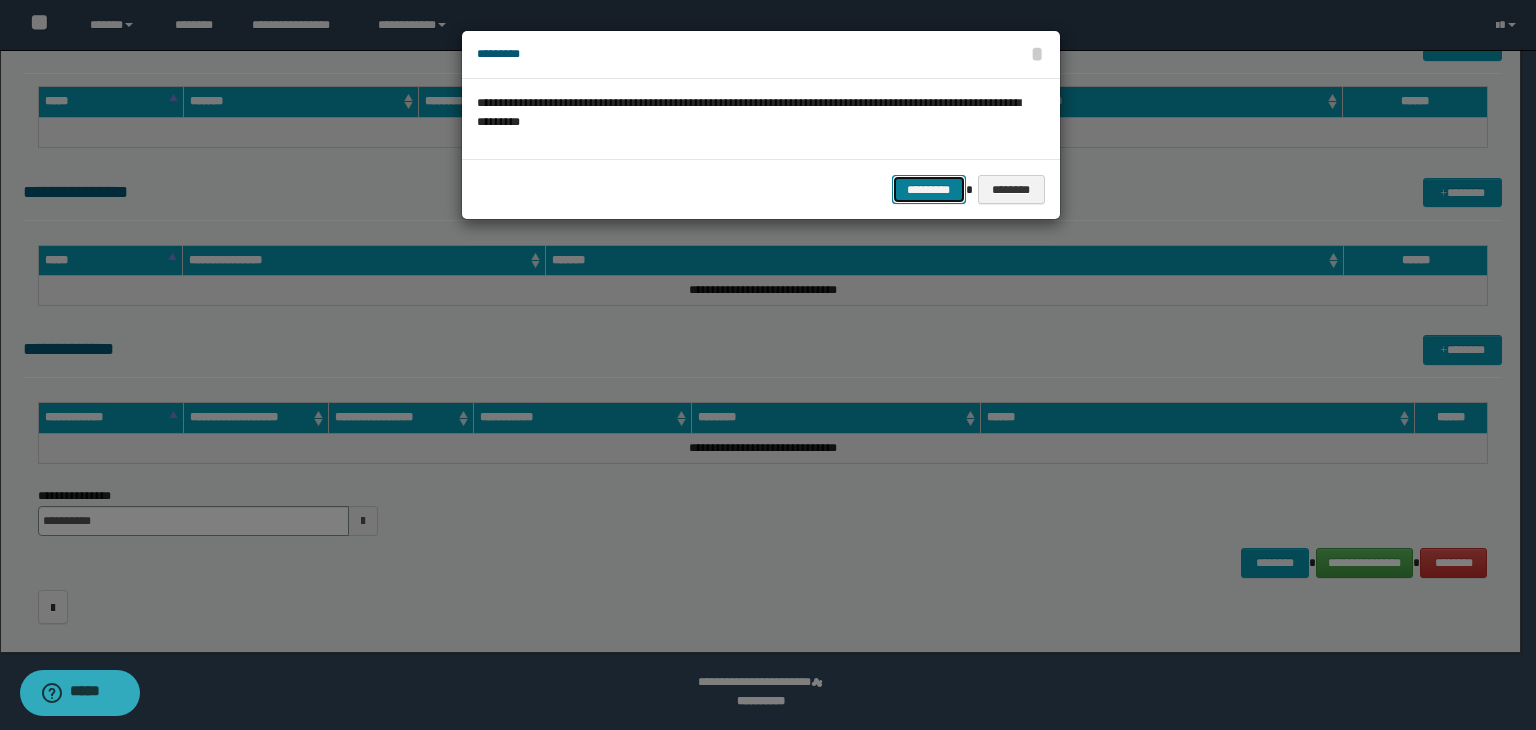 click on "*********" at bounding box center (929, 190) 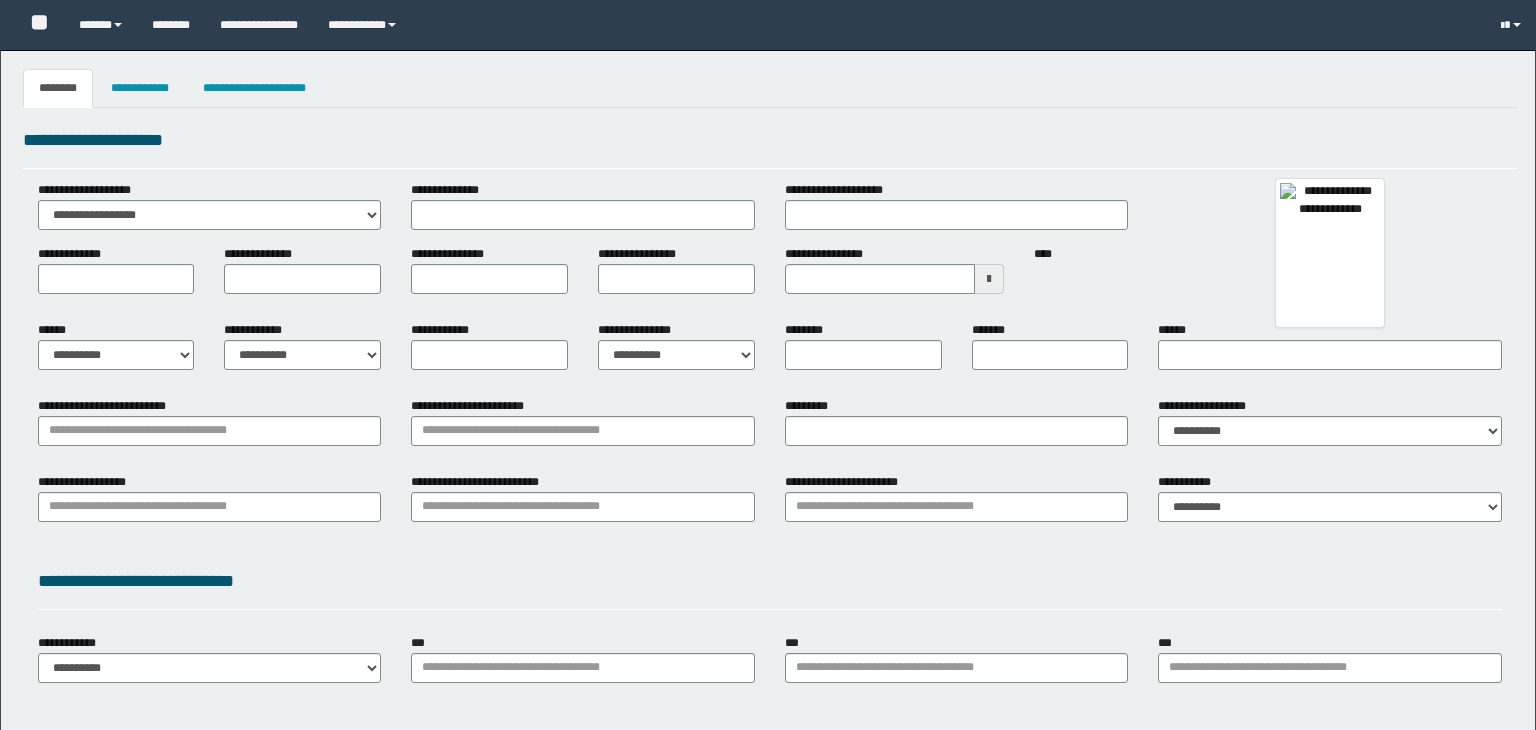 type 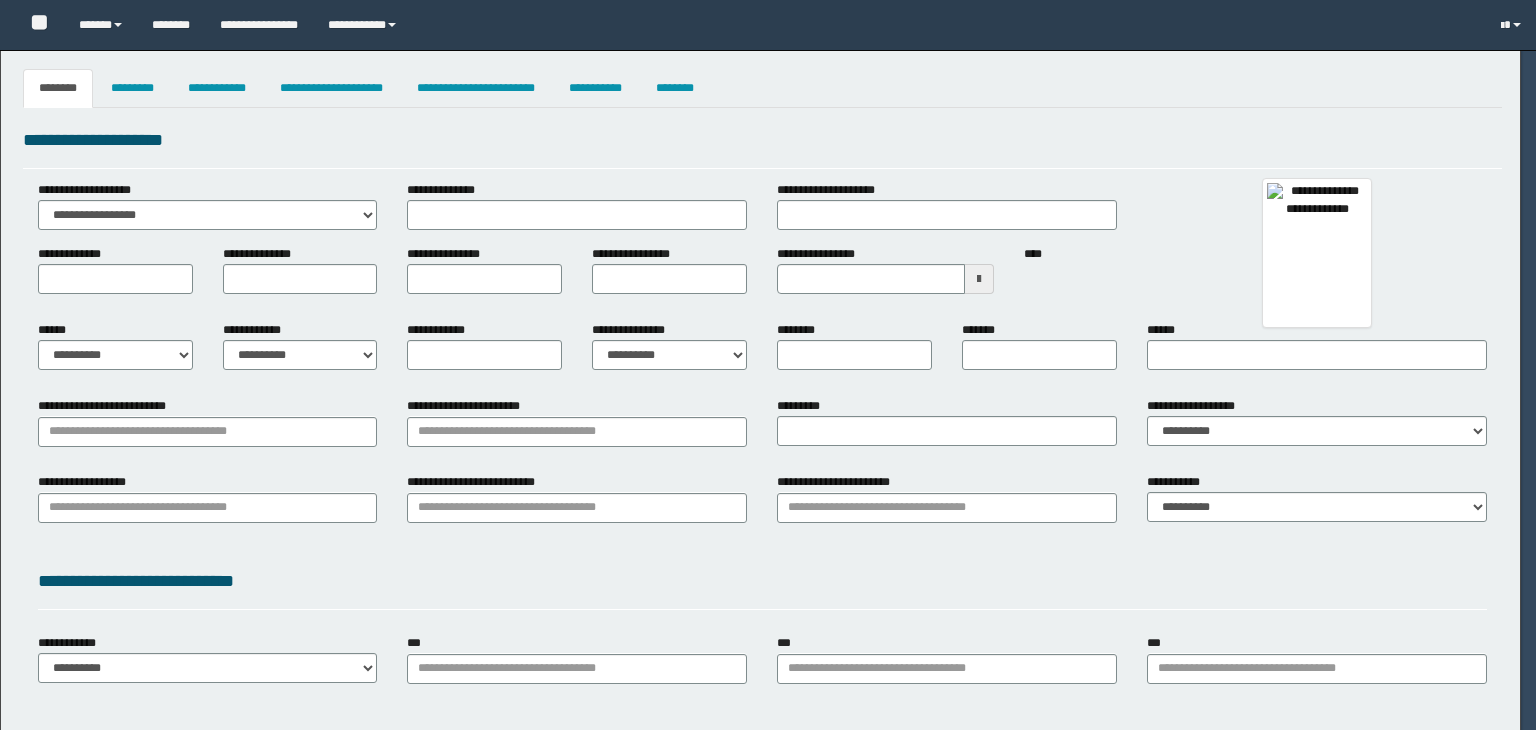 type on "**********" 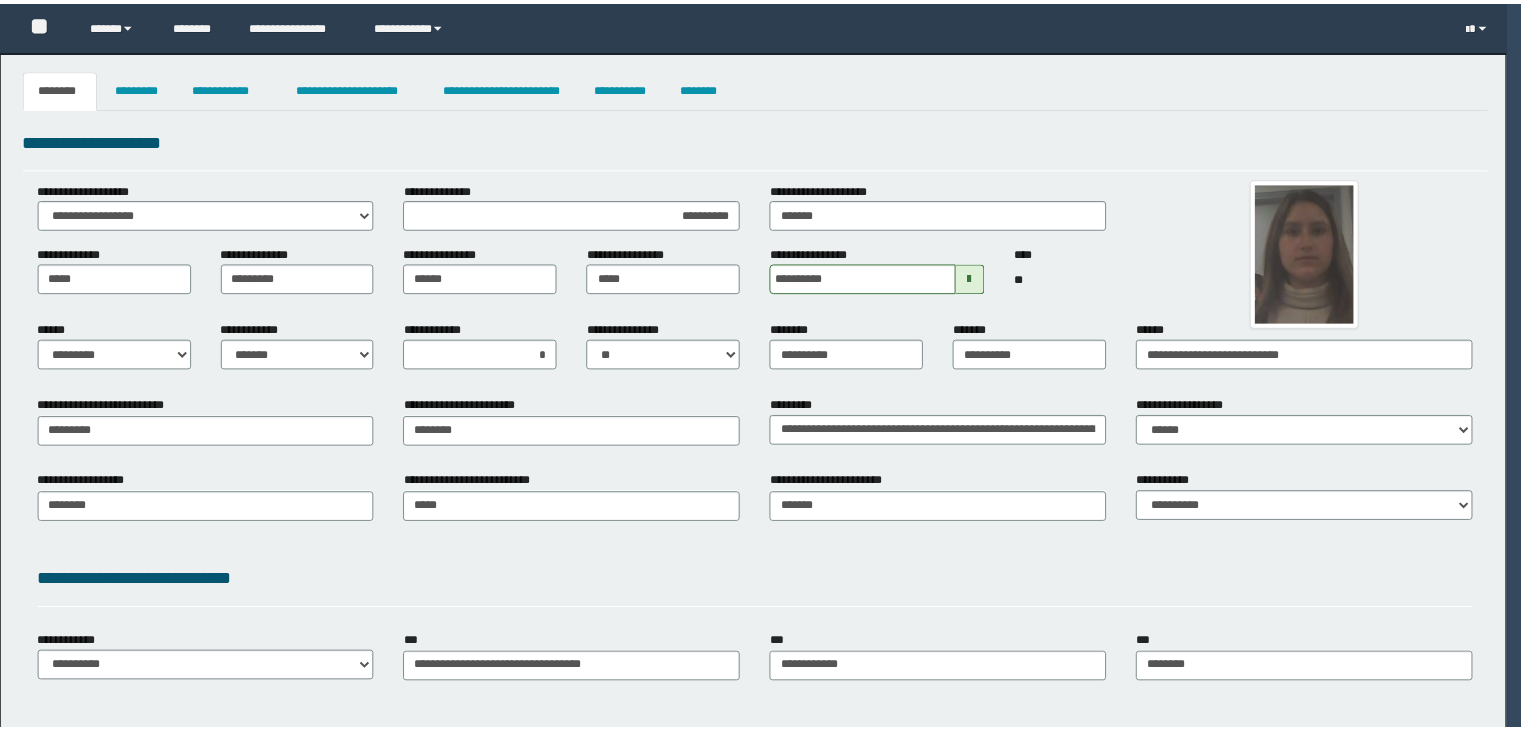 scroll, scrollTop: 0, scrollLeft: 0, axis: both 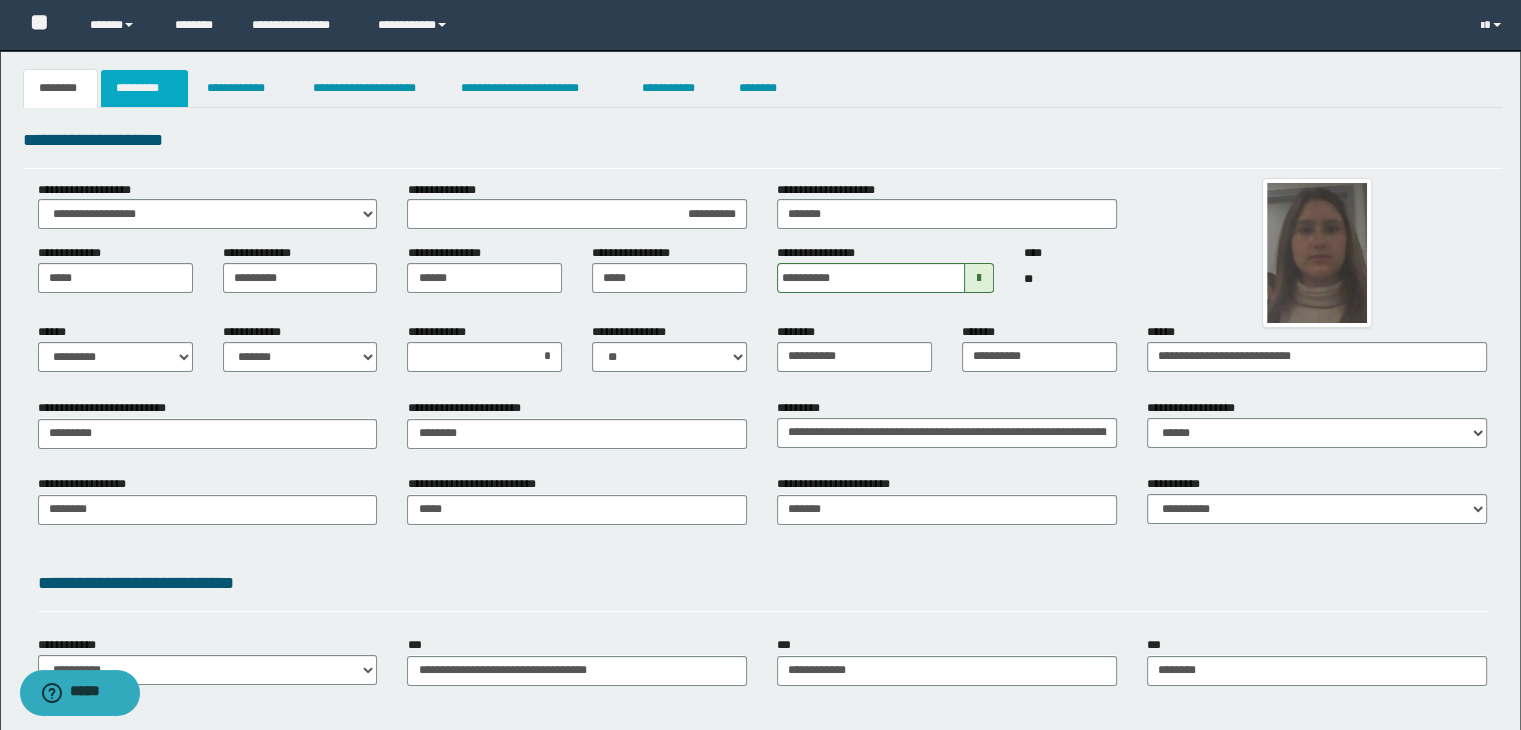 click on "*********" at bounding box center [144, 88] 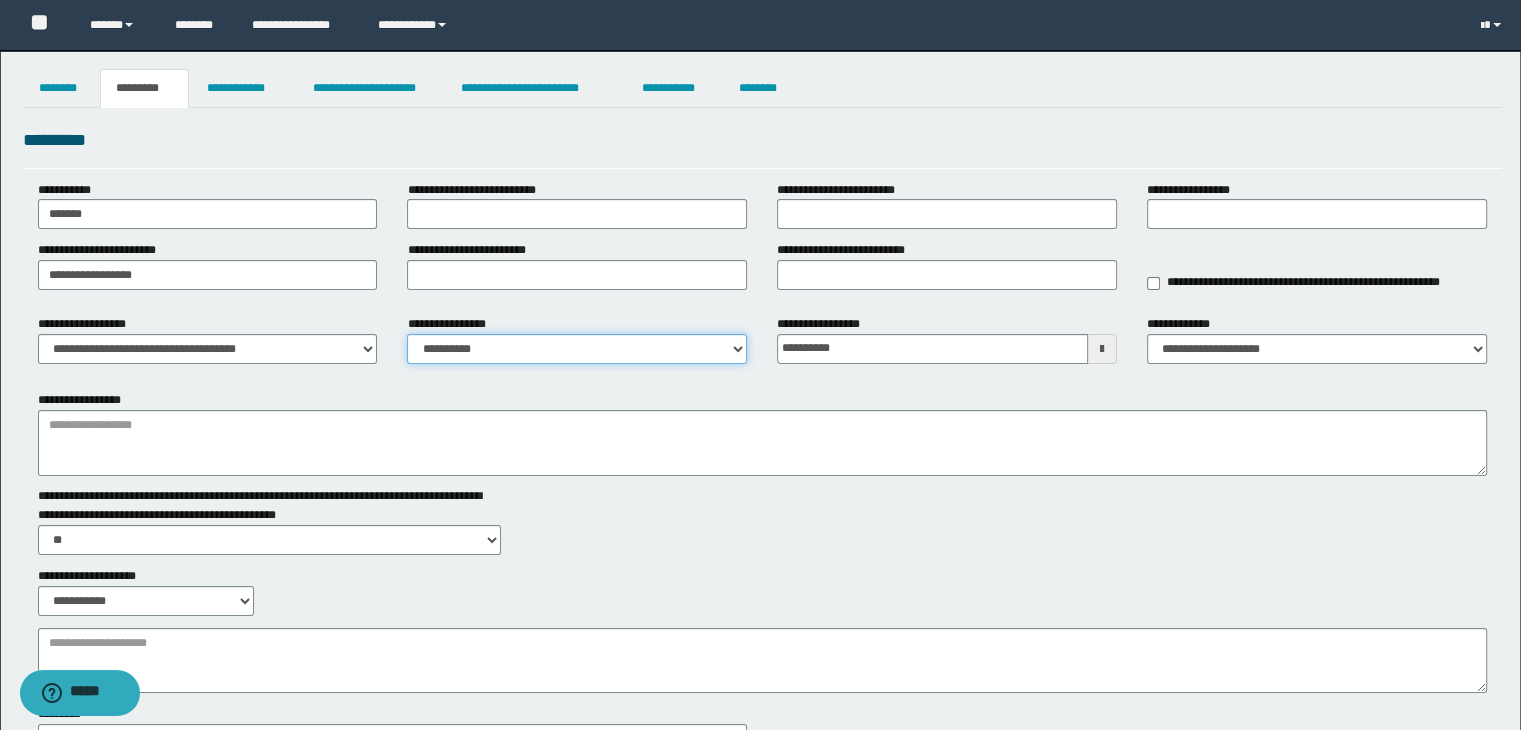 click on "**********" at bounding box center (577, 349) 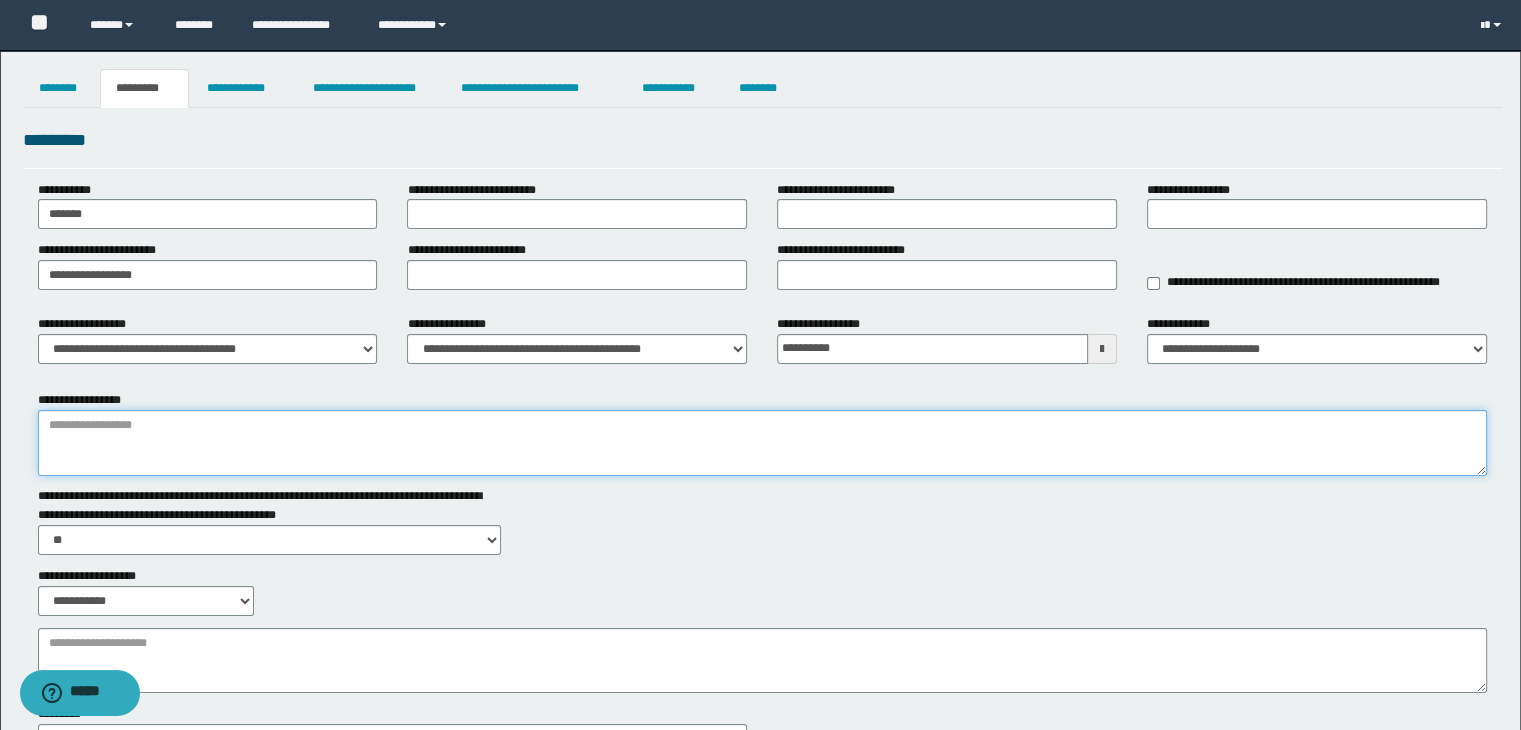 click on "**********" at bounding box center [763, 443] 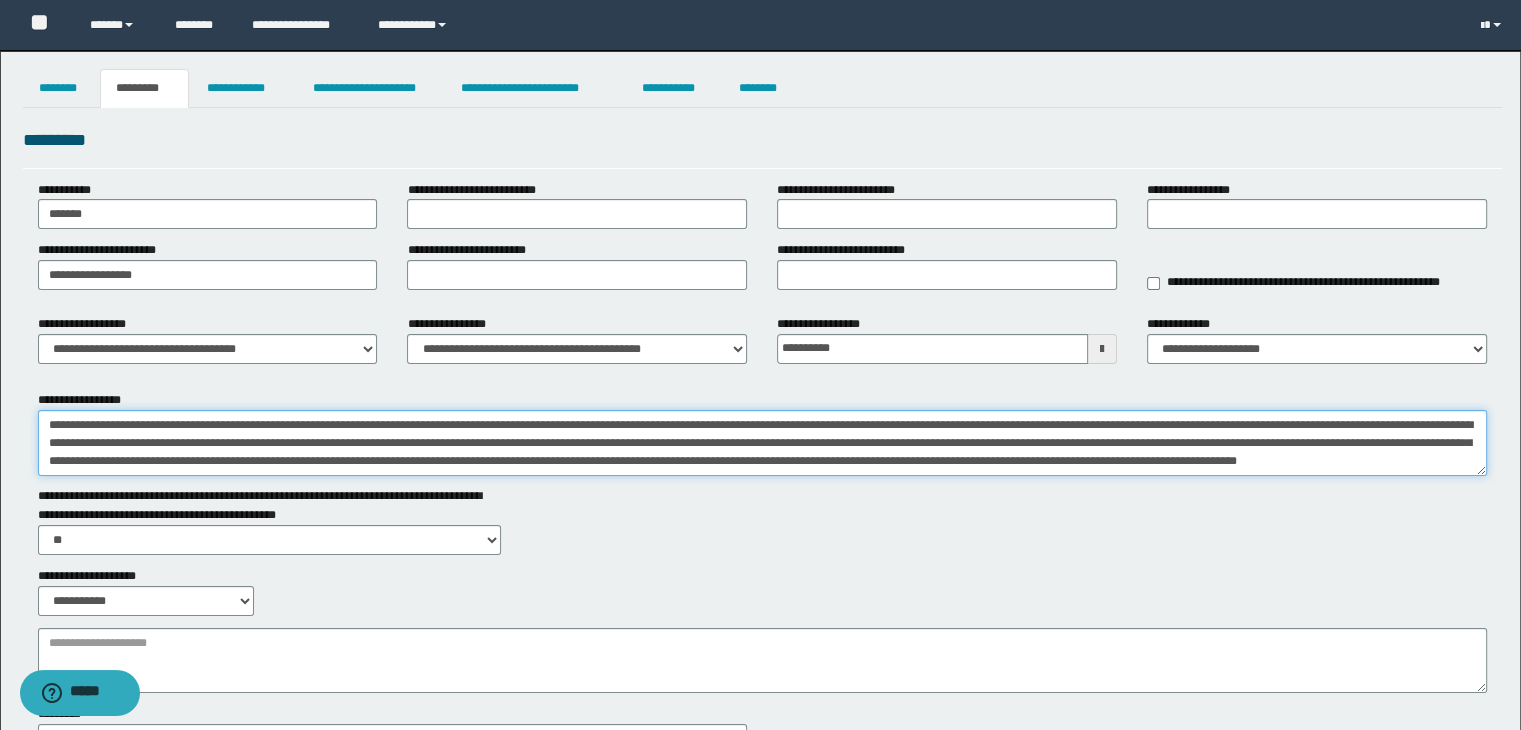 scroll, scrollTop: 390, scrollLeft: 0, axis: vertical 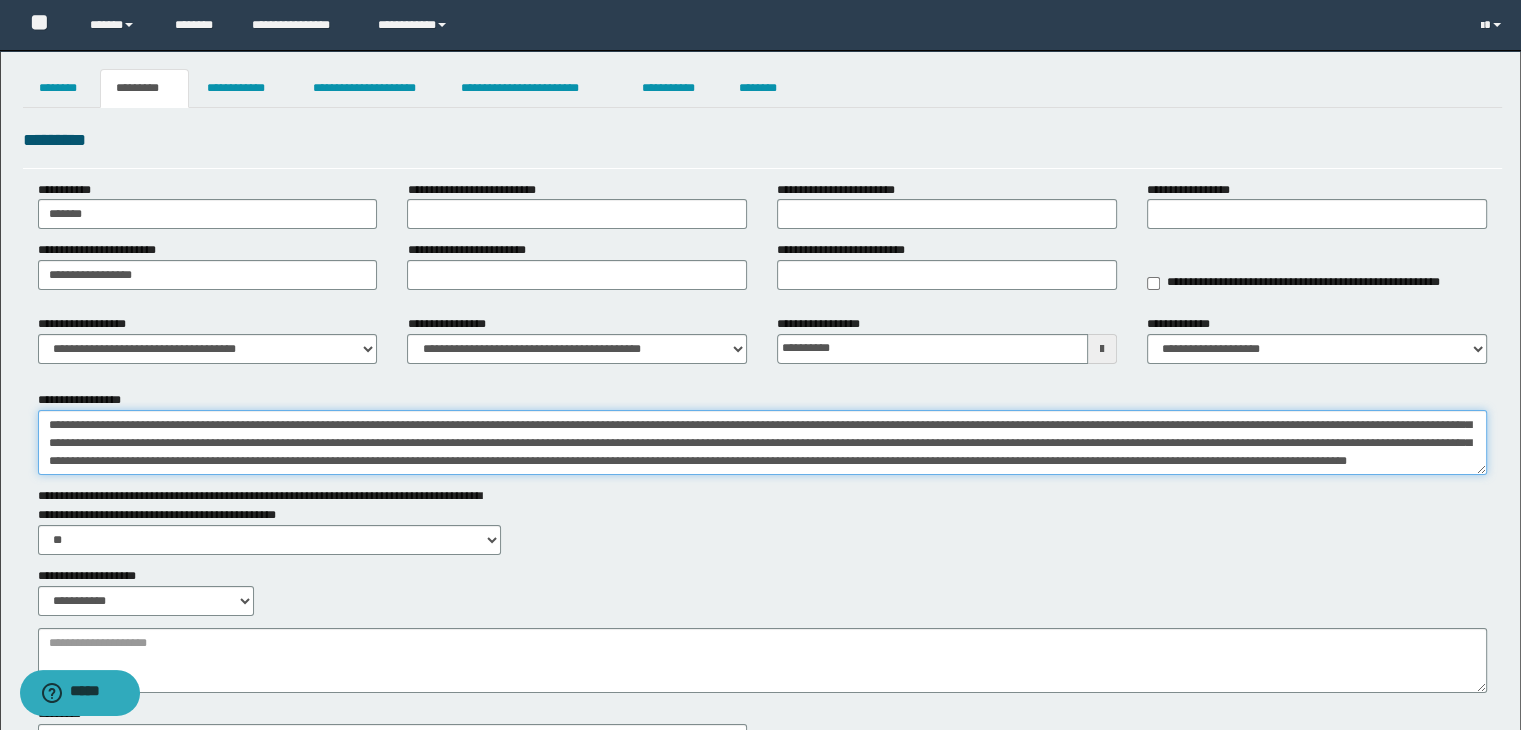drag, startPoint x: 44, startPoint y: 435, endPoint x: 926, endPoint y: 544, distance: 888.7097 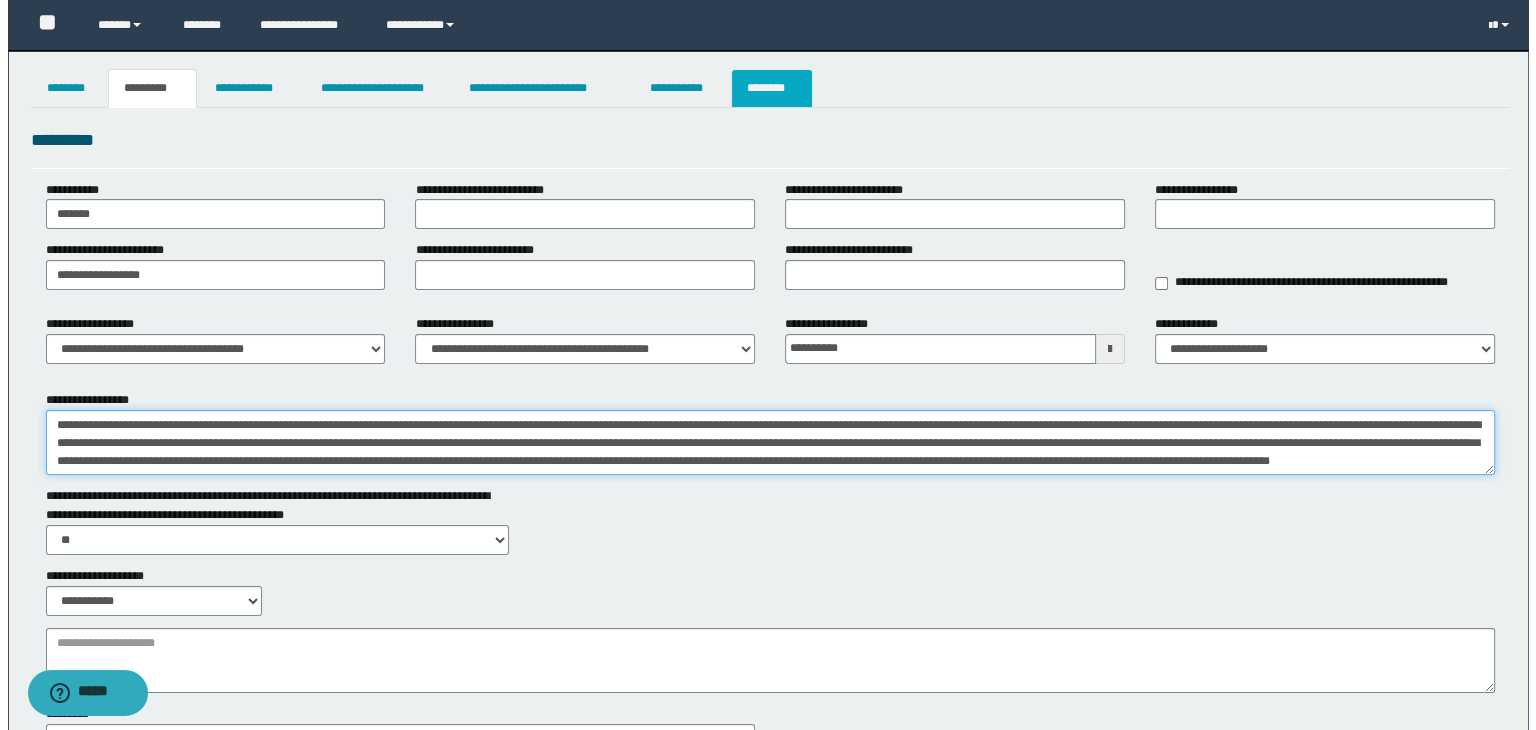 scroll, scrollTop: 90, scrollLeft: 0, axis: vertical 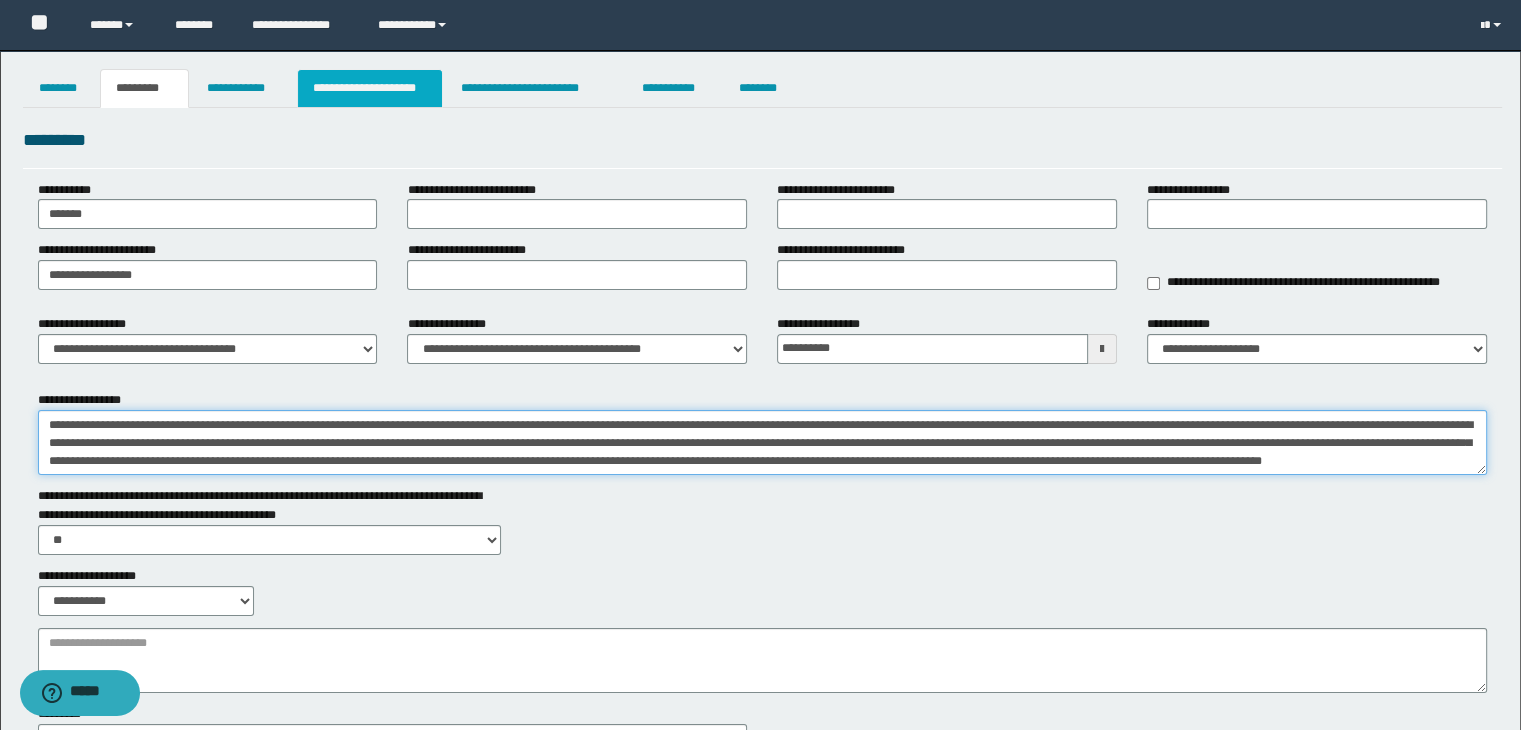 type on "**********" 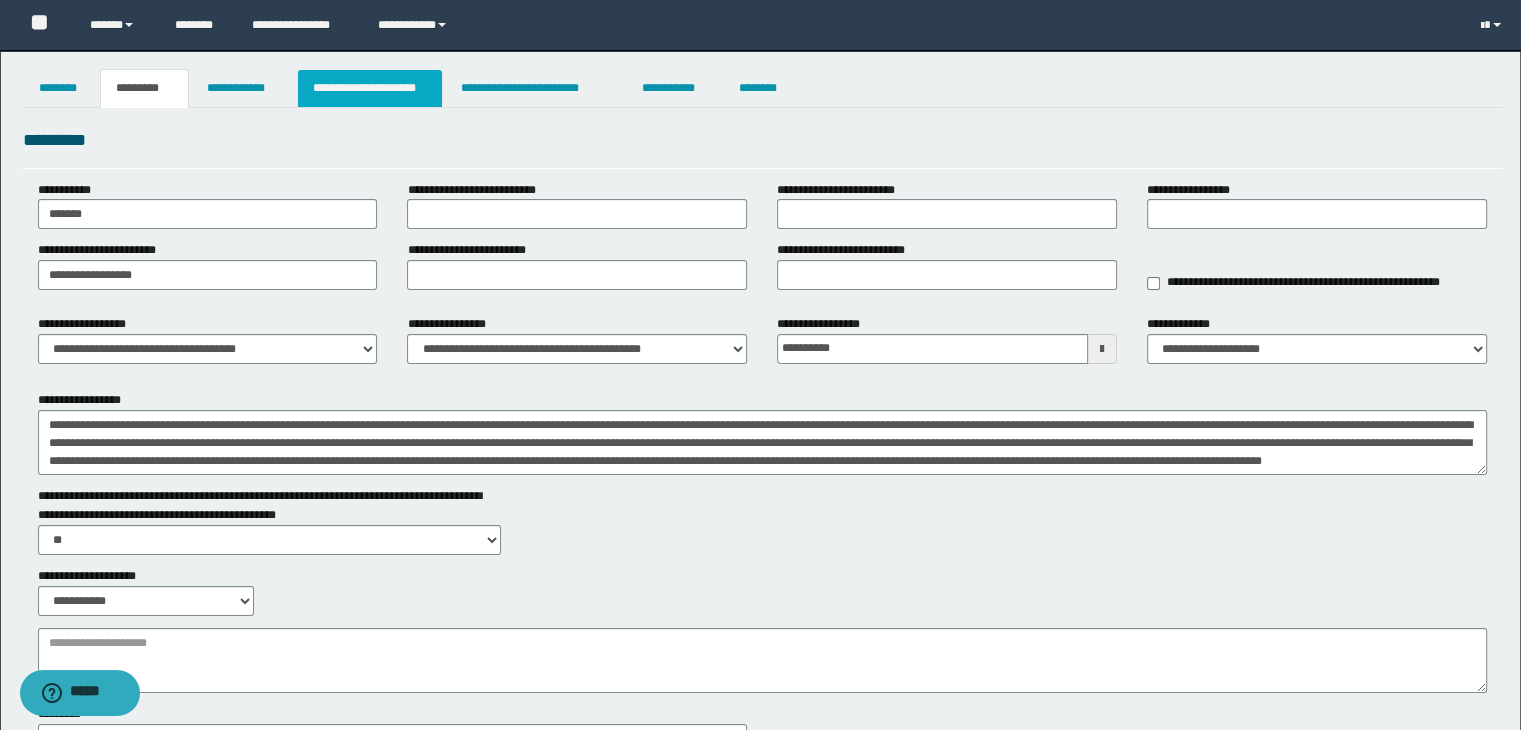 click on "**********" at bounding box center (370, 88) 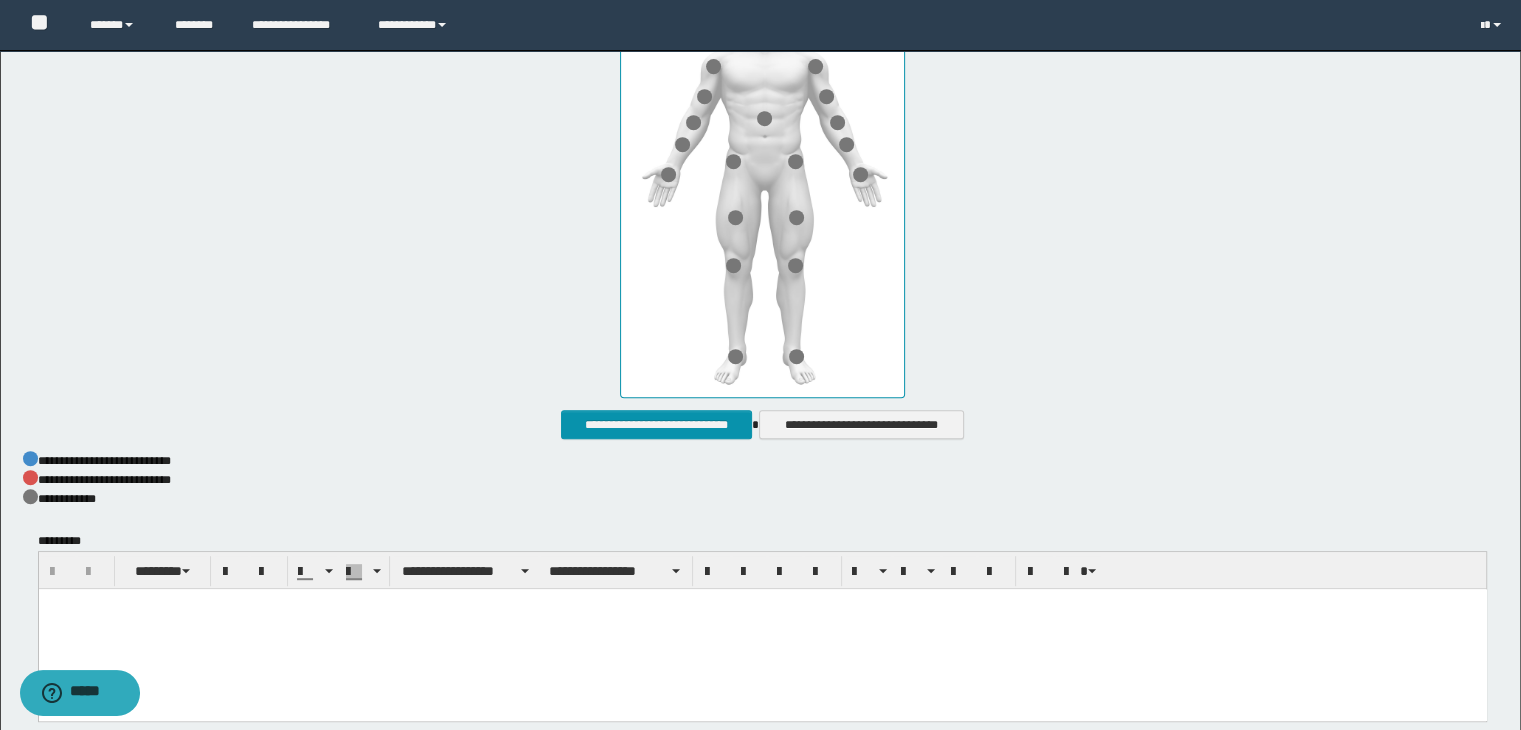 scroll, scrollTop: 900, scrollLeft: 0, axis: vertical 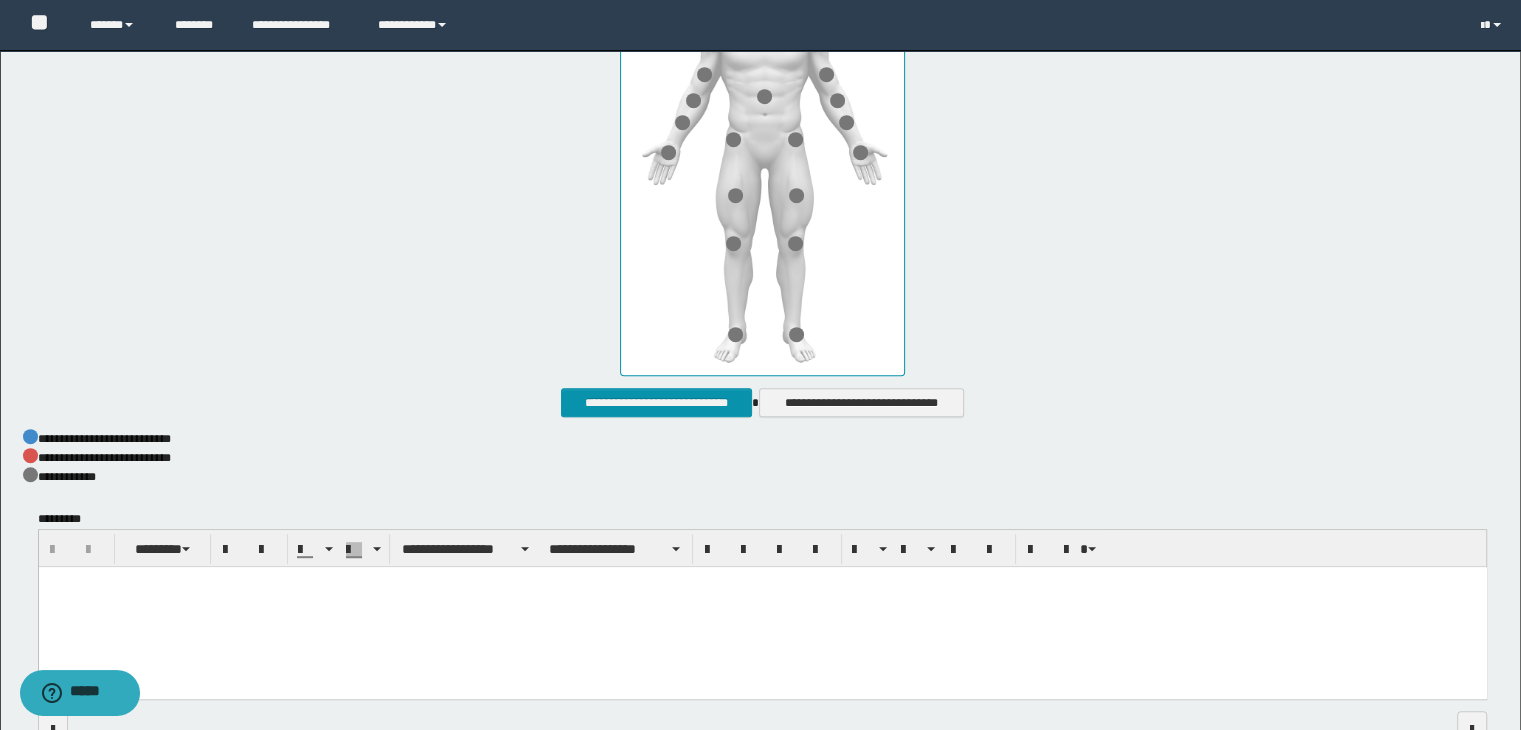 click at bounding box center [762, 607] 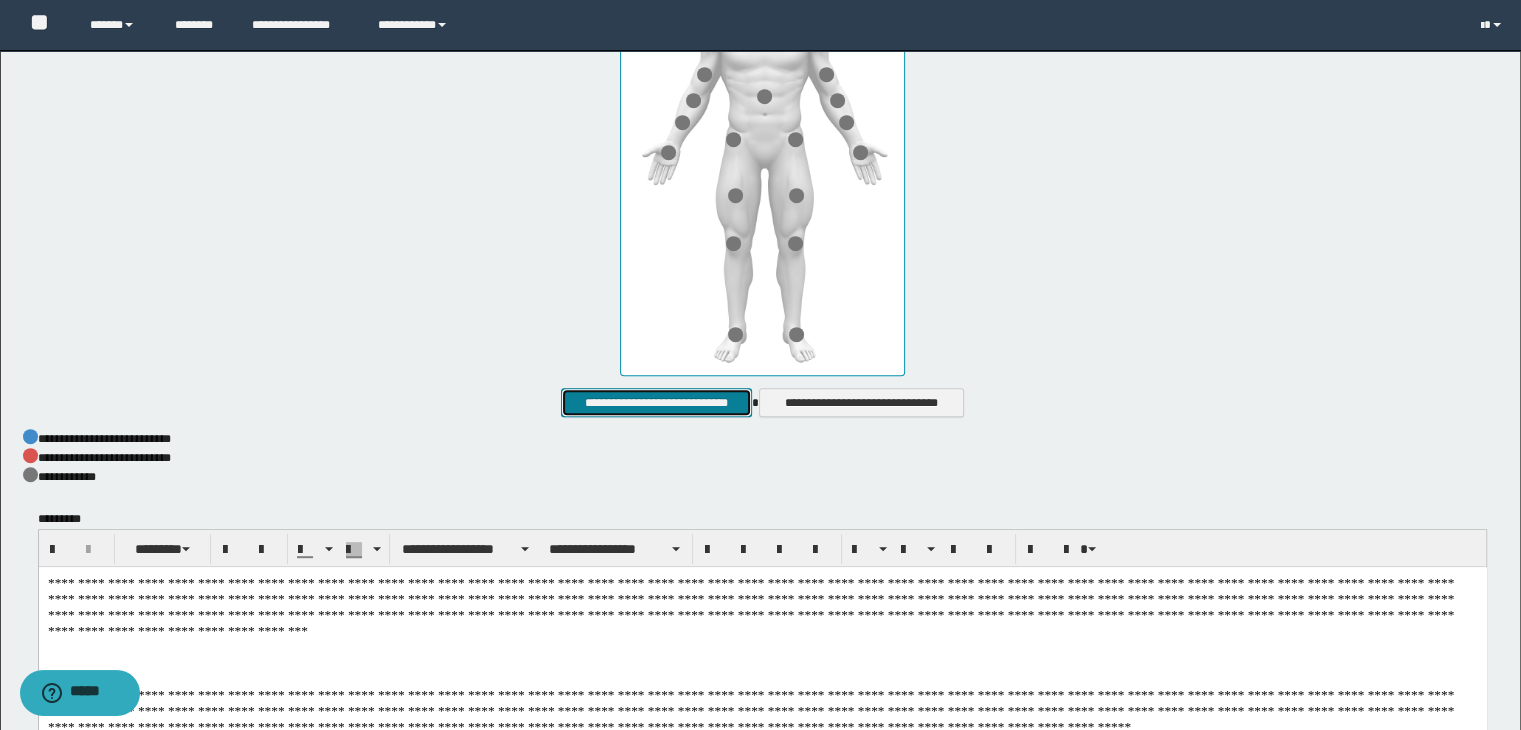 click on "**********" at bounding box center [656, 403] 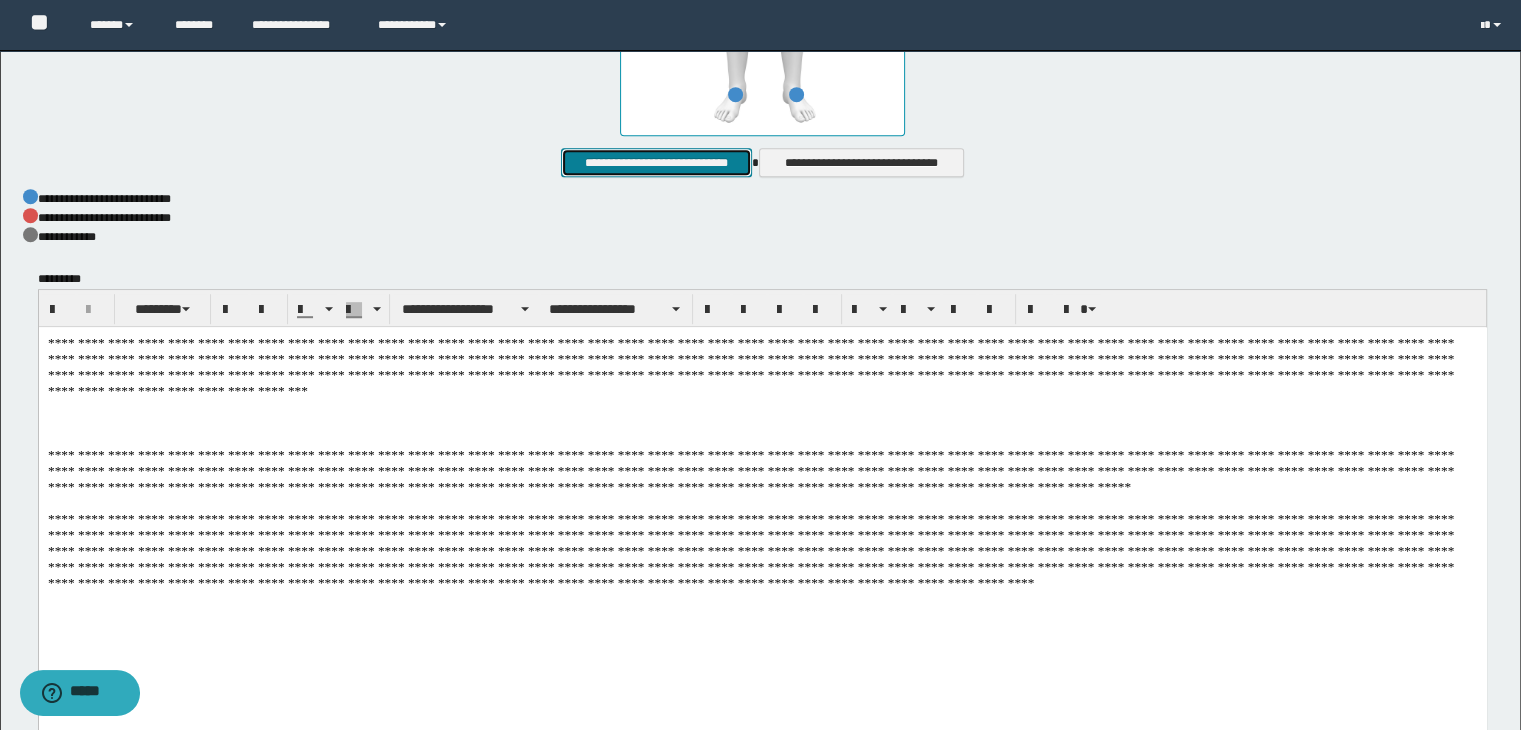 scroll, scrollTop: 1180, scrollLeft: 0, axis: vertical 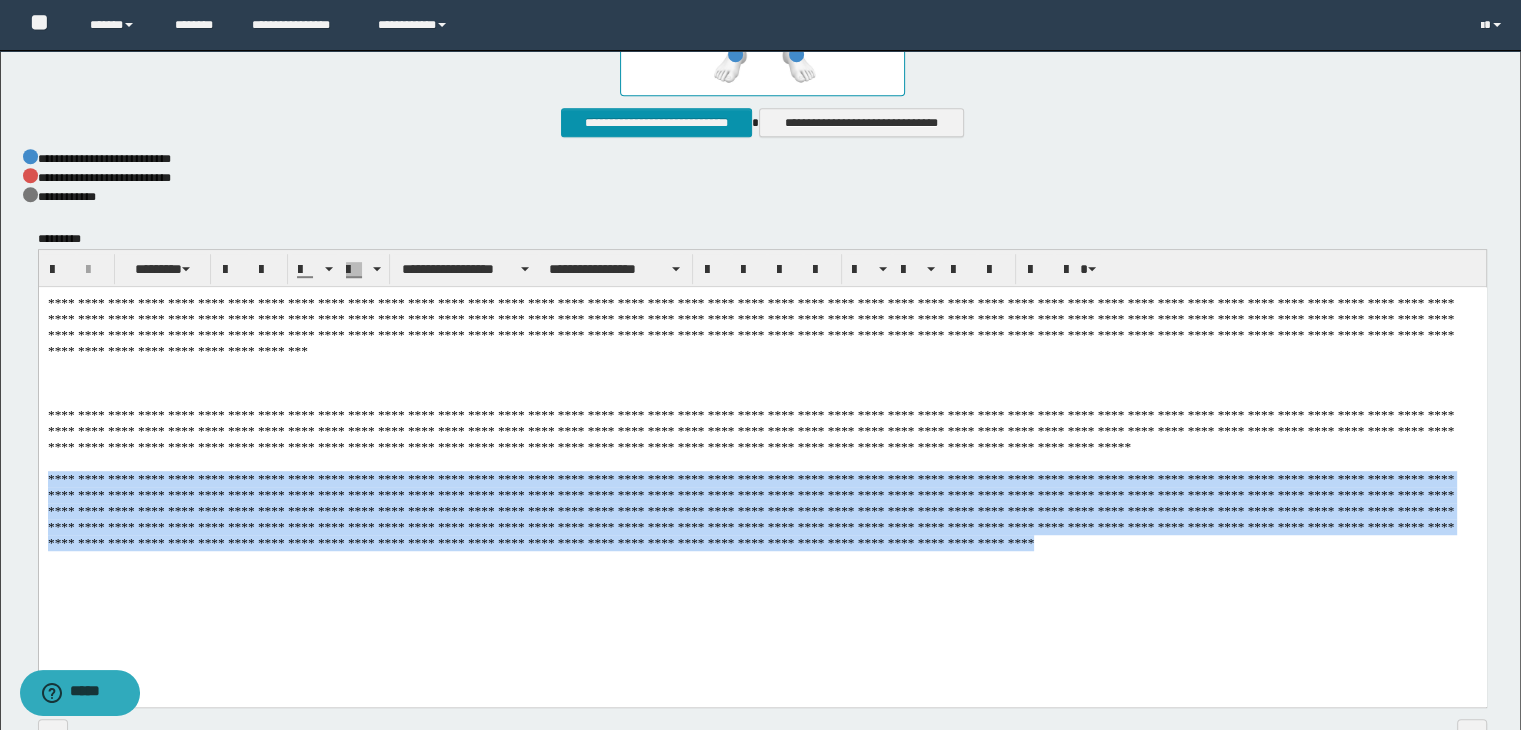 drag, startPoint x: 51, startPoint y: 508, endPoint x: 1451, endPoint y: 635, distance: 1405.7485 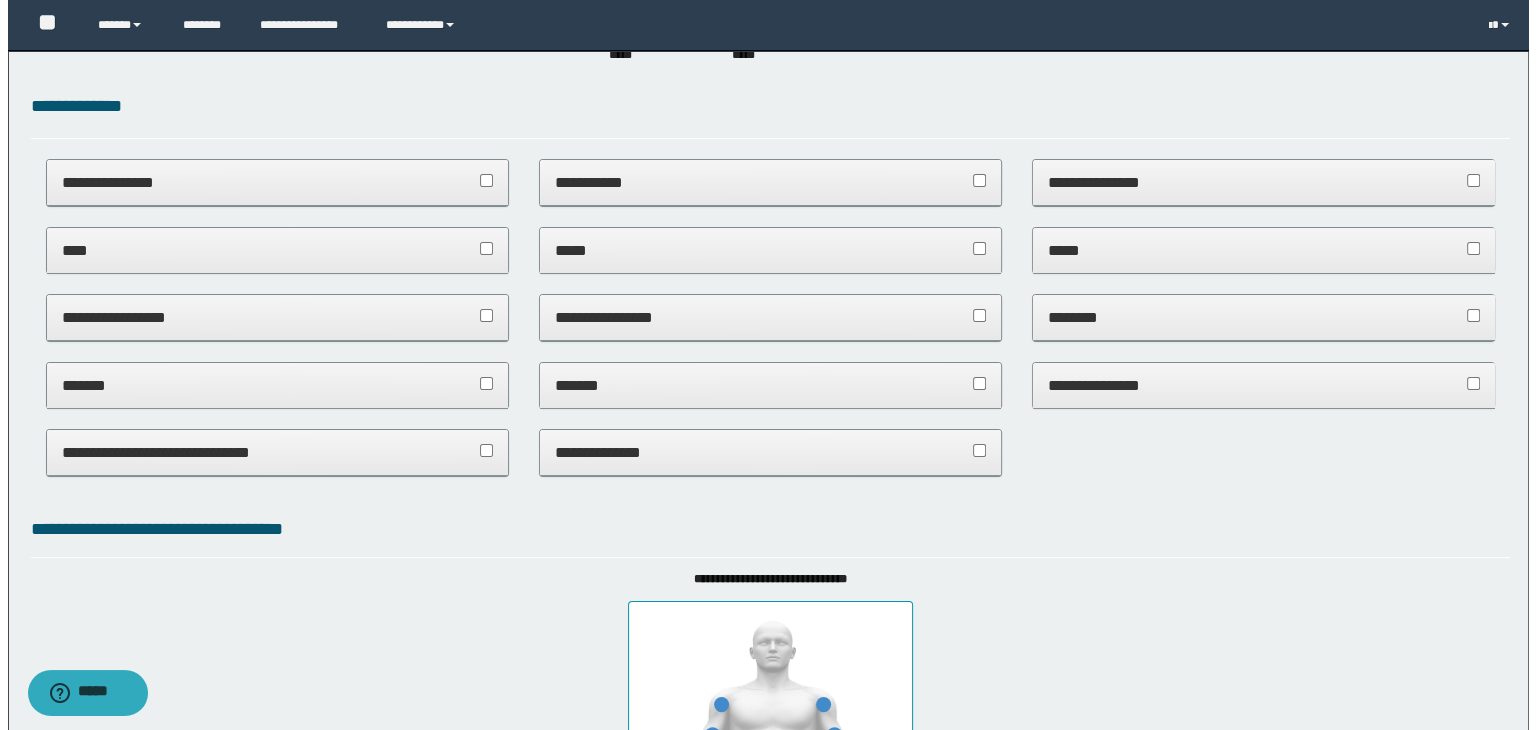 scroll, scrollTop: 0, scrollLeft: 0, axis: both 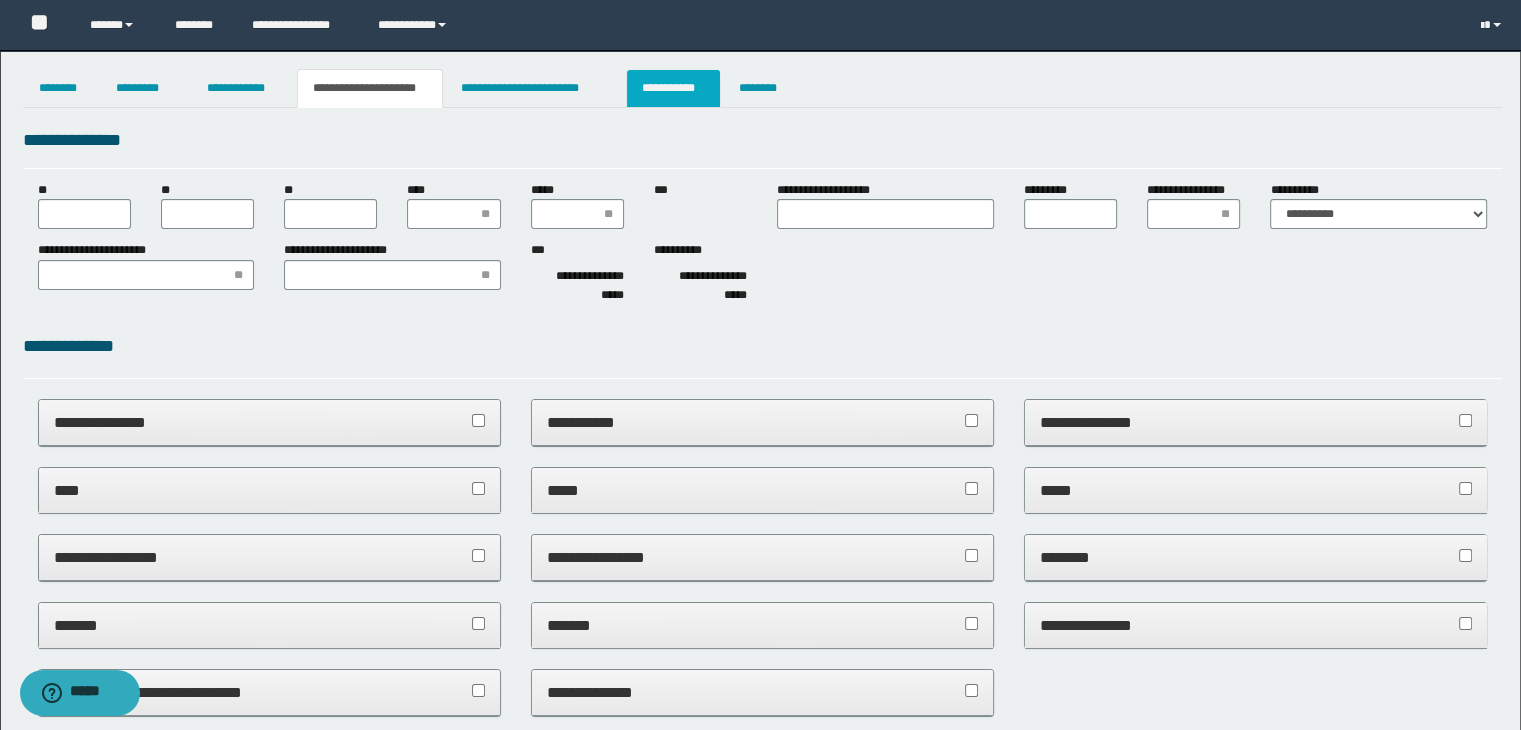 click on "**********" at bounding box center (673, 88) 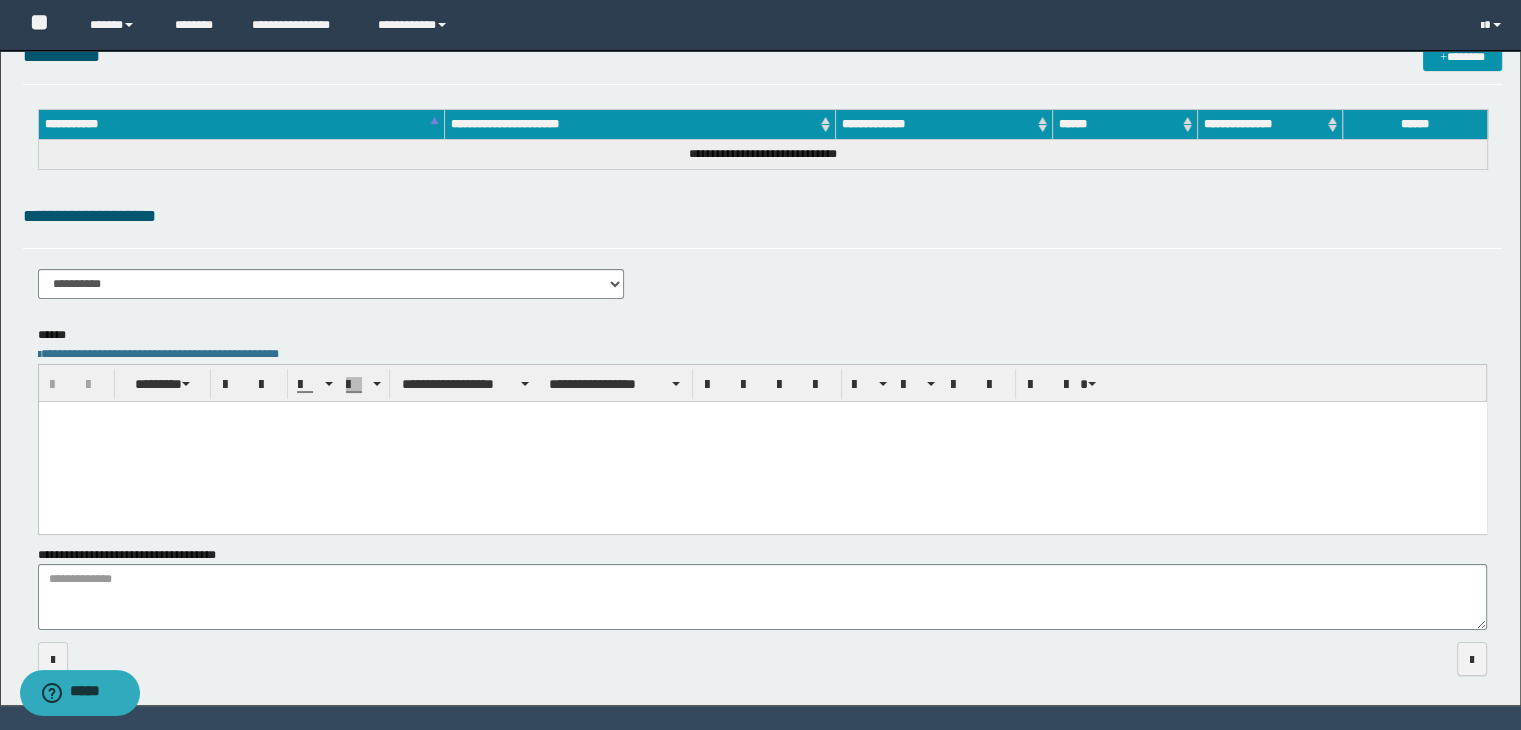 scroll, scrollTop: 149, scrollLeft: 0, axis: vertical 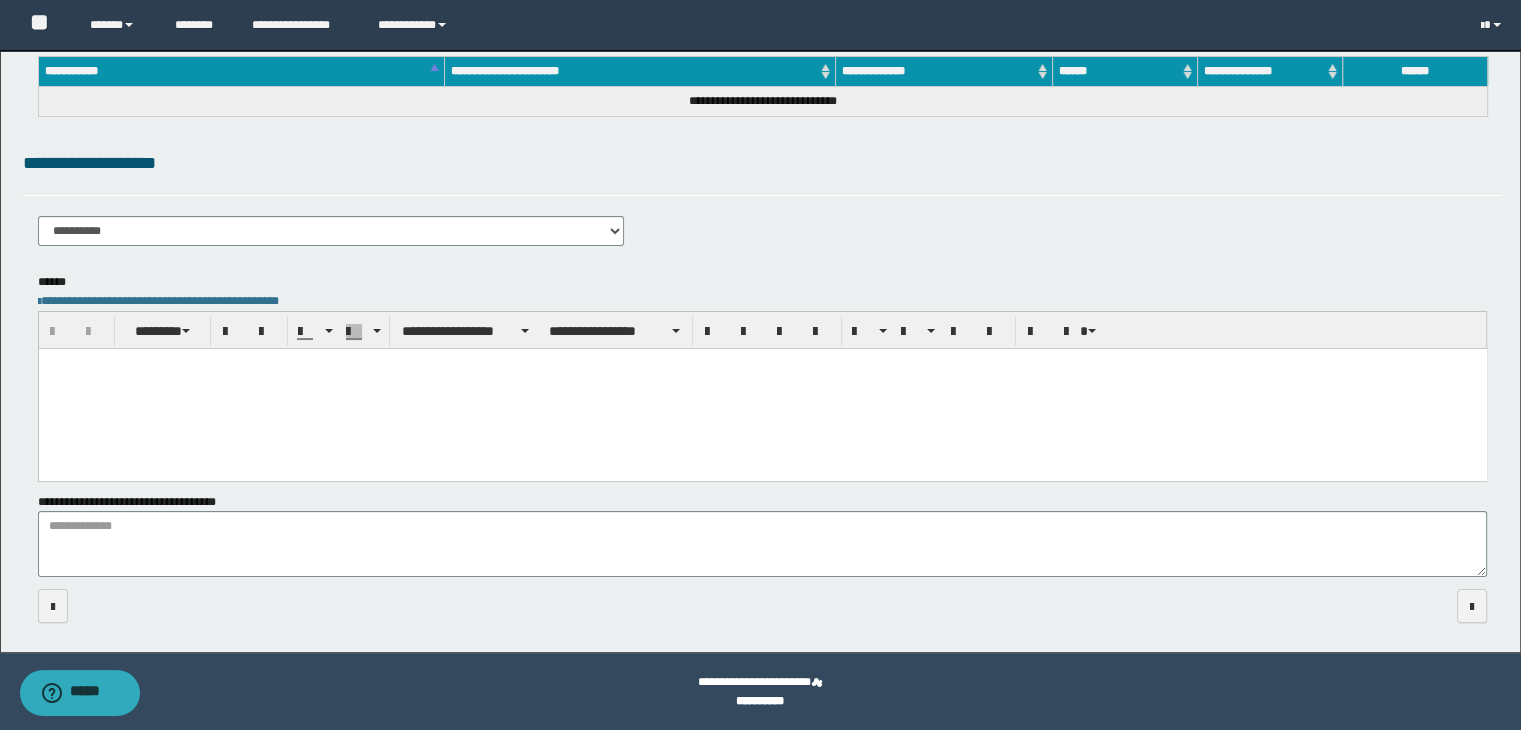 click at bounding box center (762, 388) 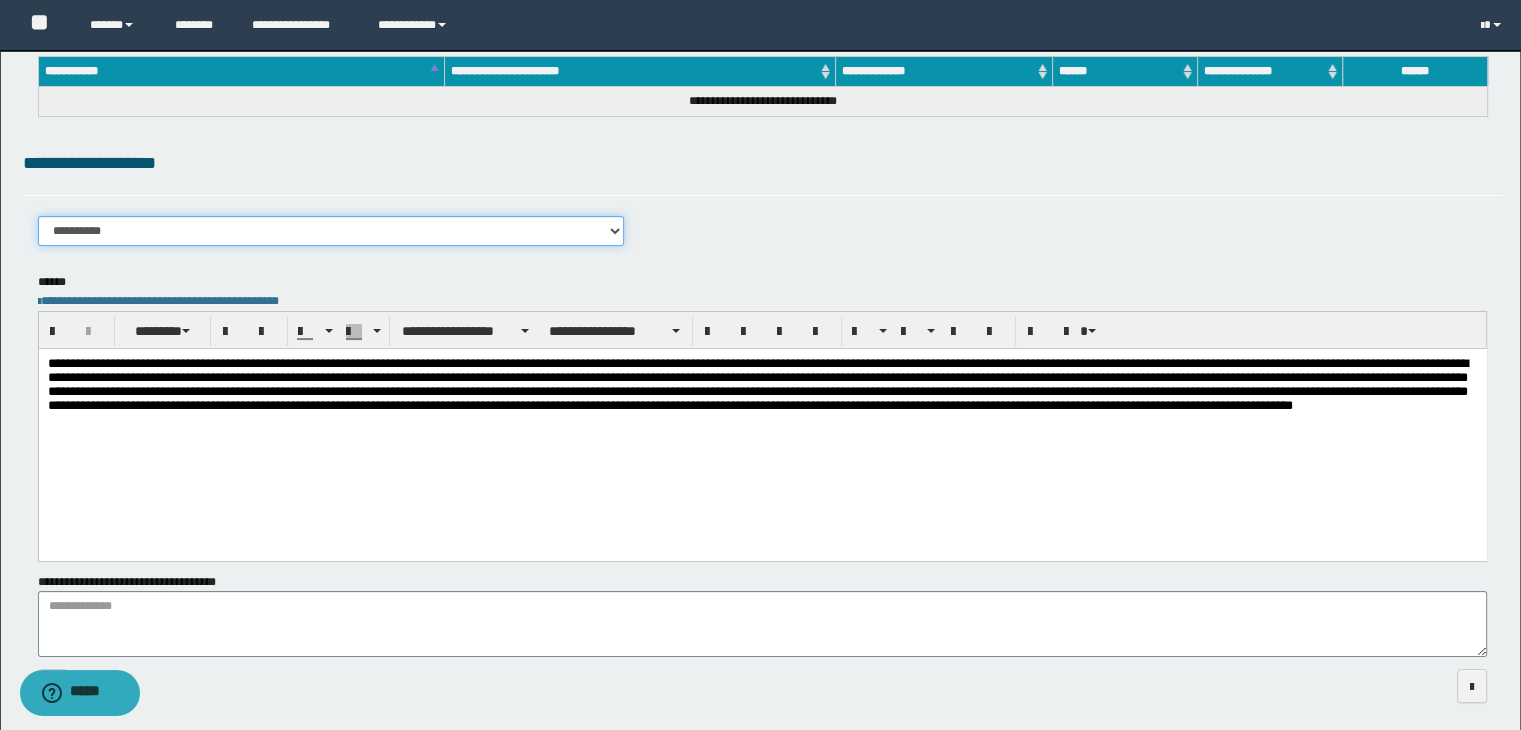 click on "**********" at bounding box center [331, 231] 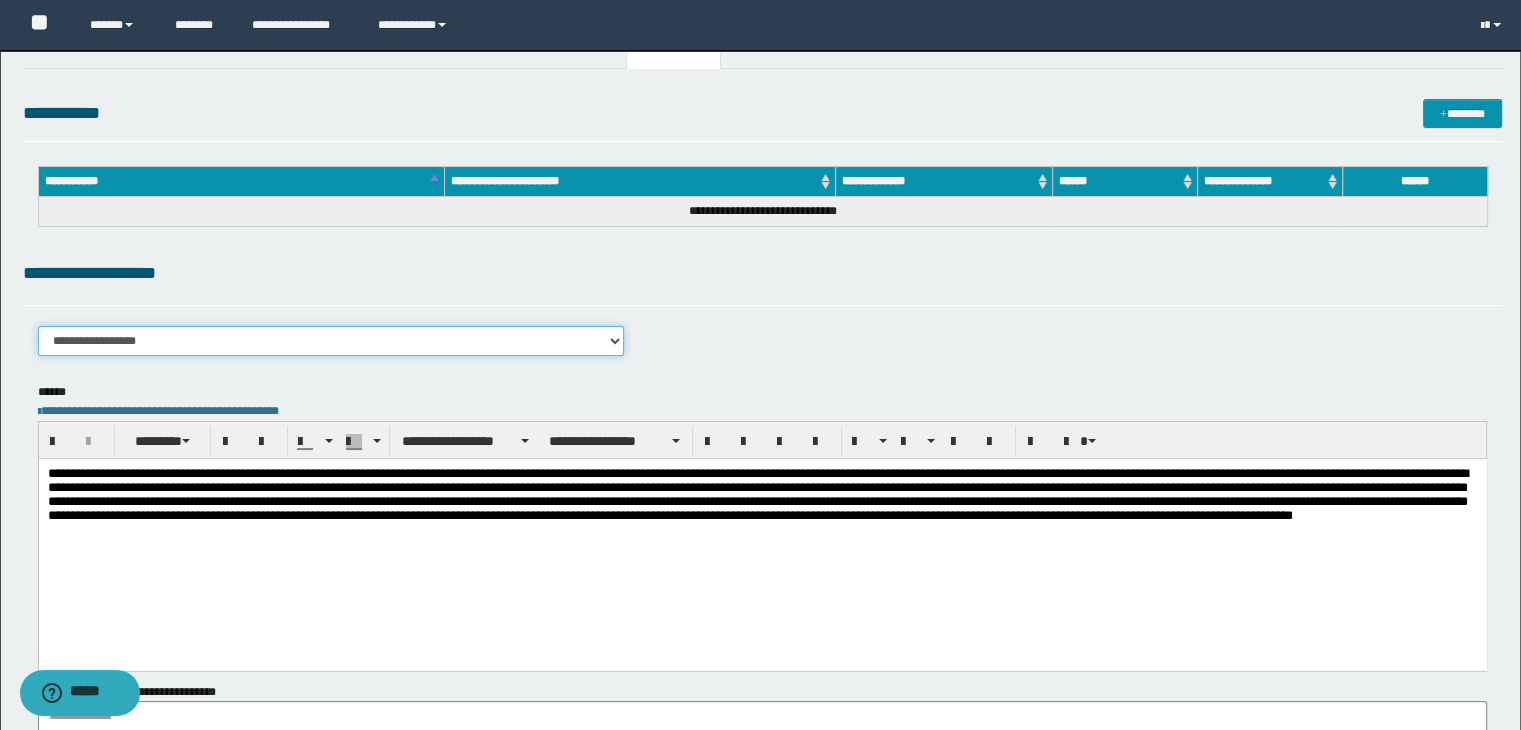 scroll, scrollTop: 0, scrollLeft: 0, axis: both 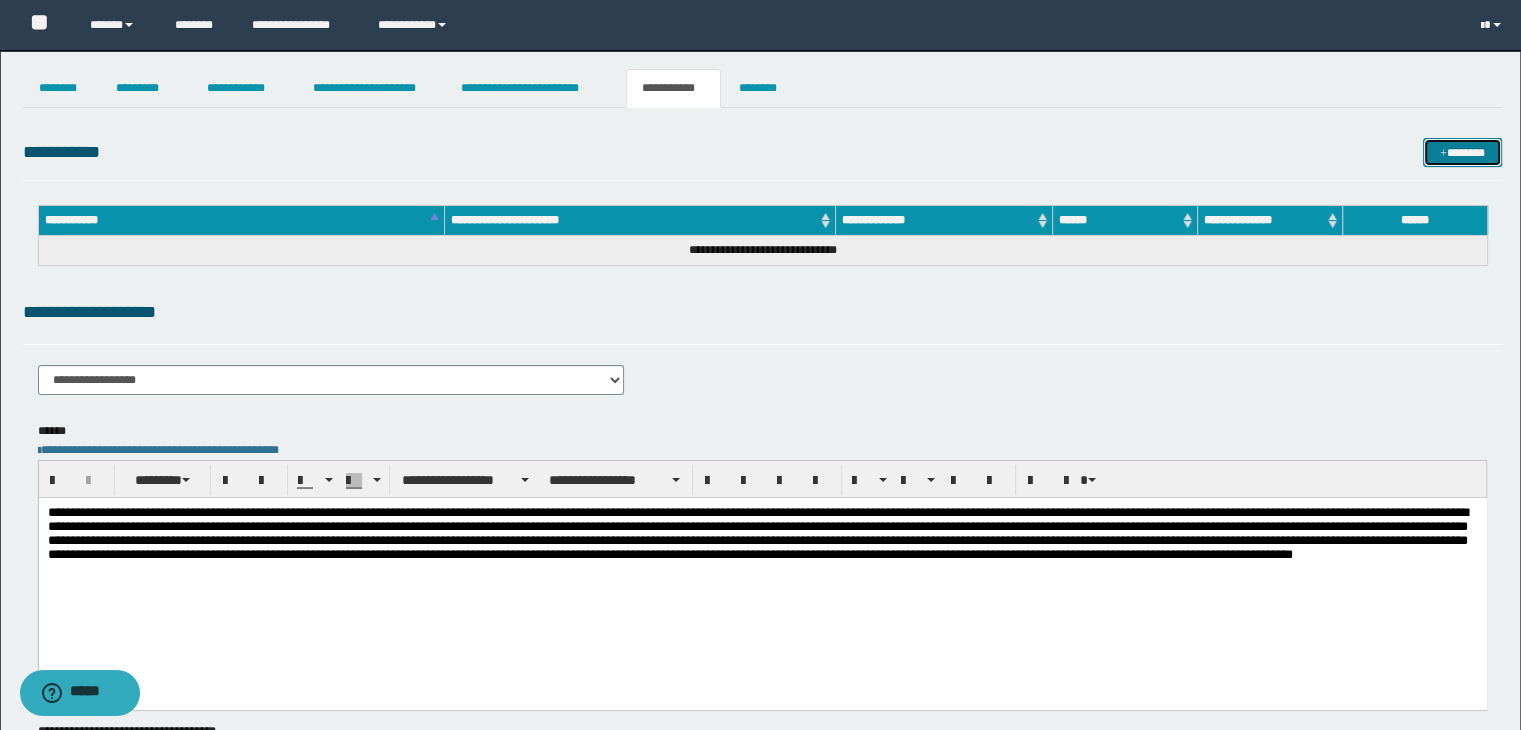 click at bounding box center (1443, 154) 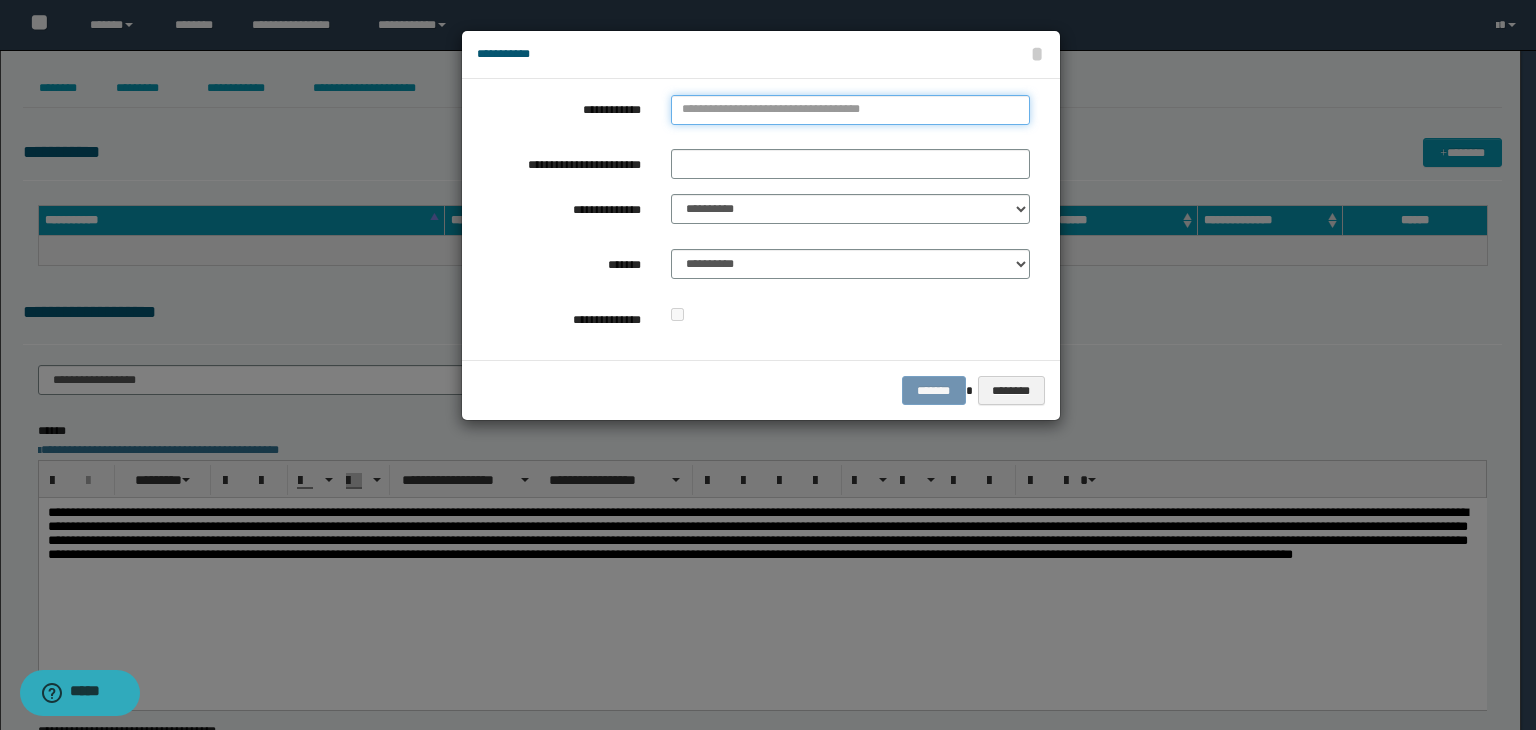 click on "**********" at bounding box center [850, 110] 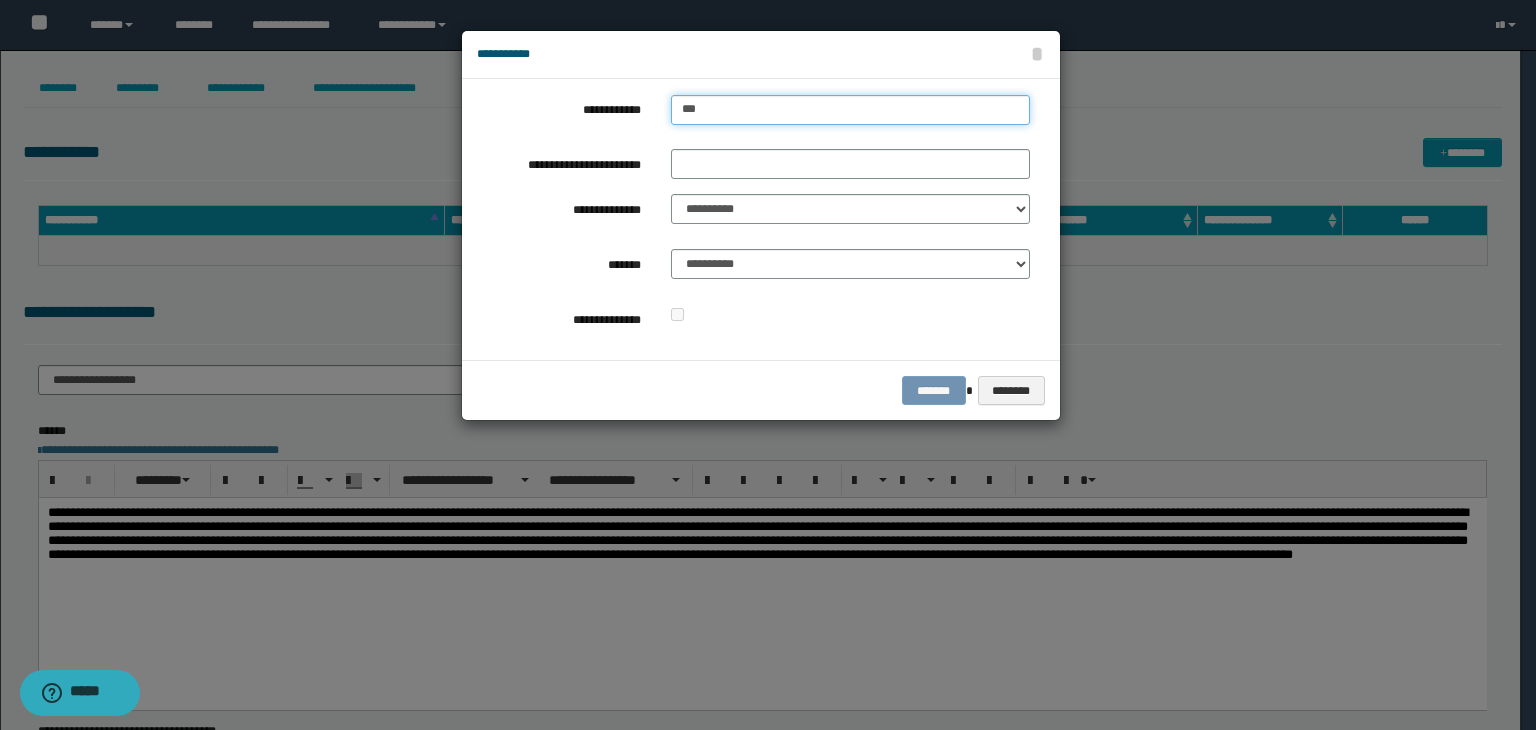 type on "****" 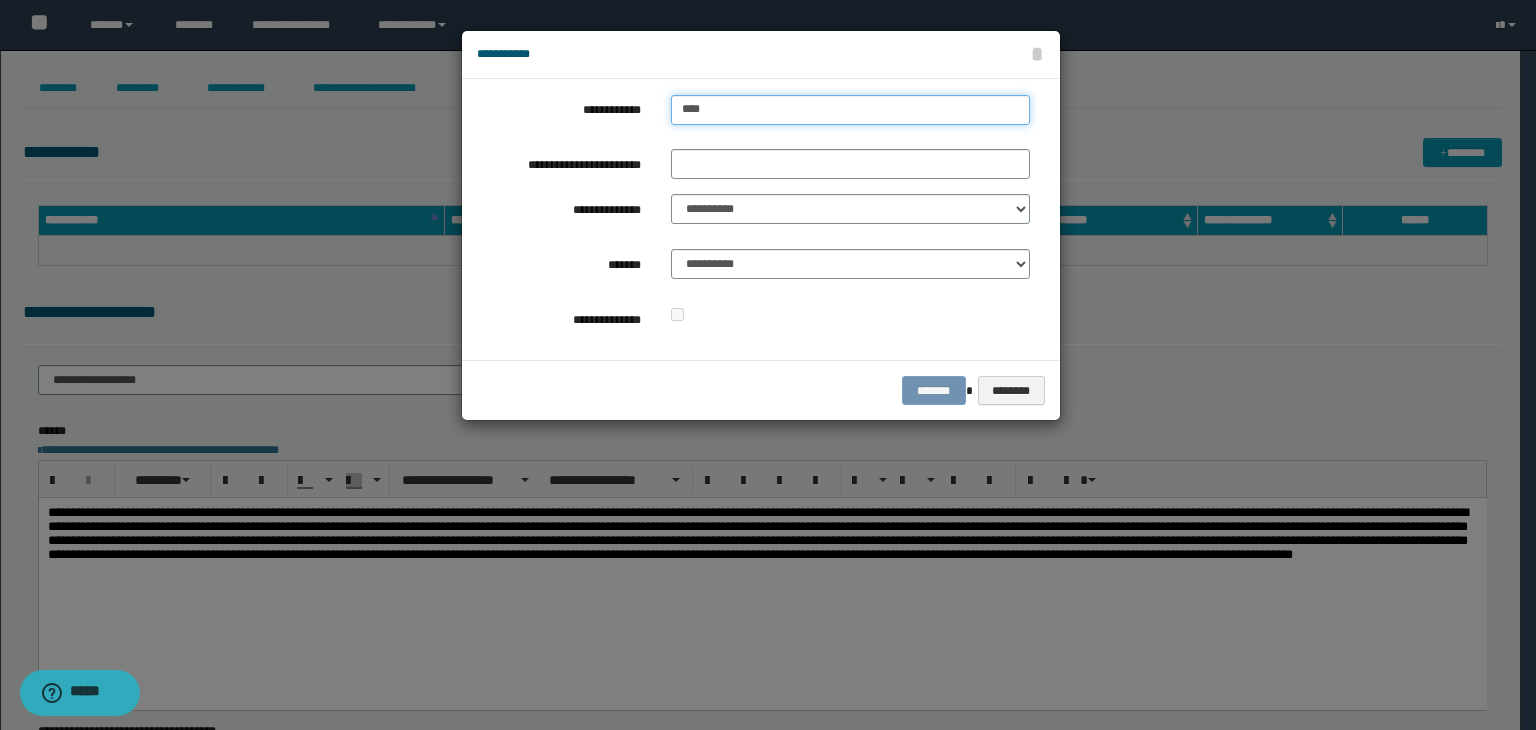 type on "****" 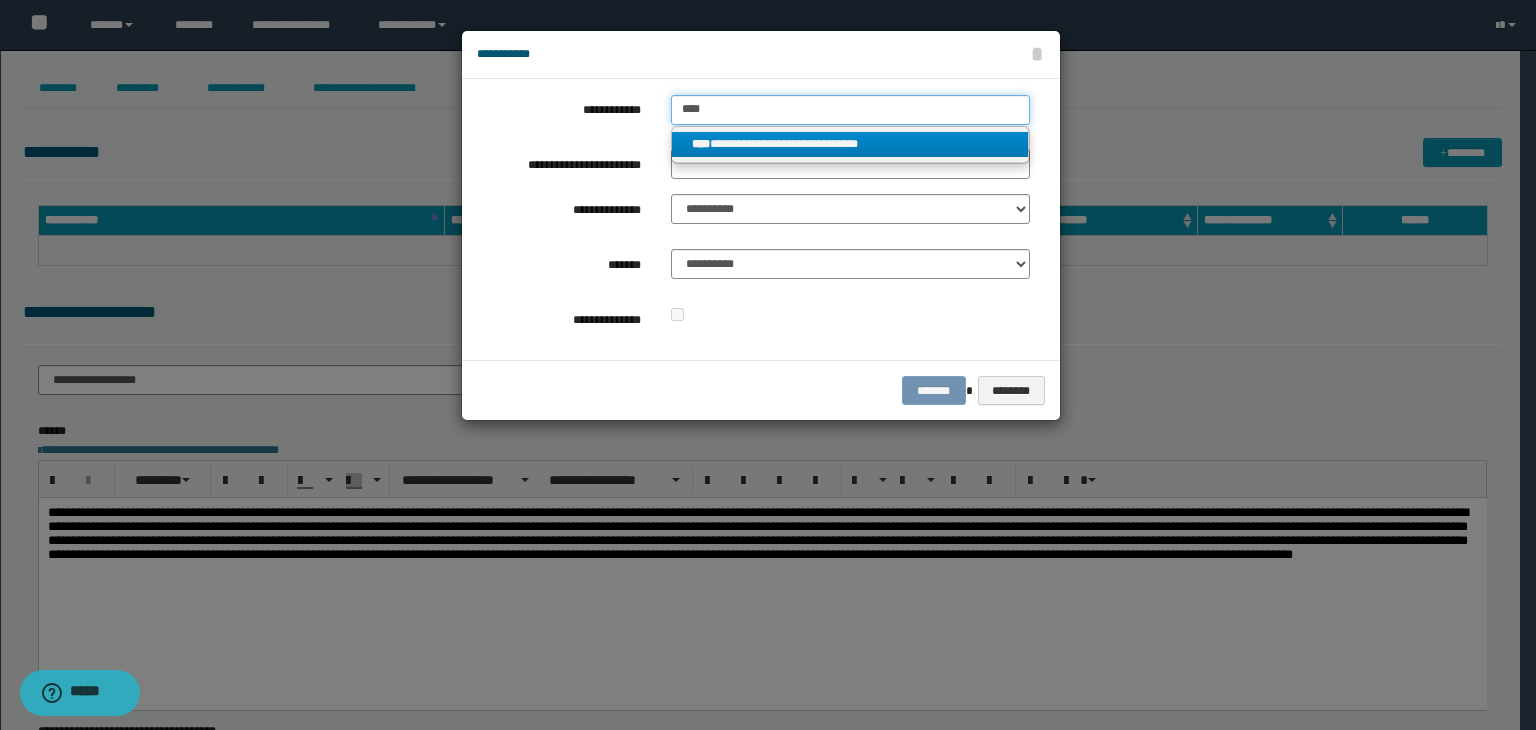 type on "****" 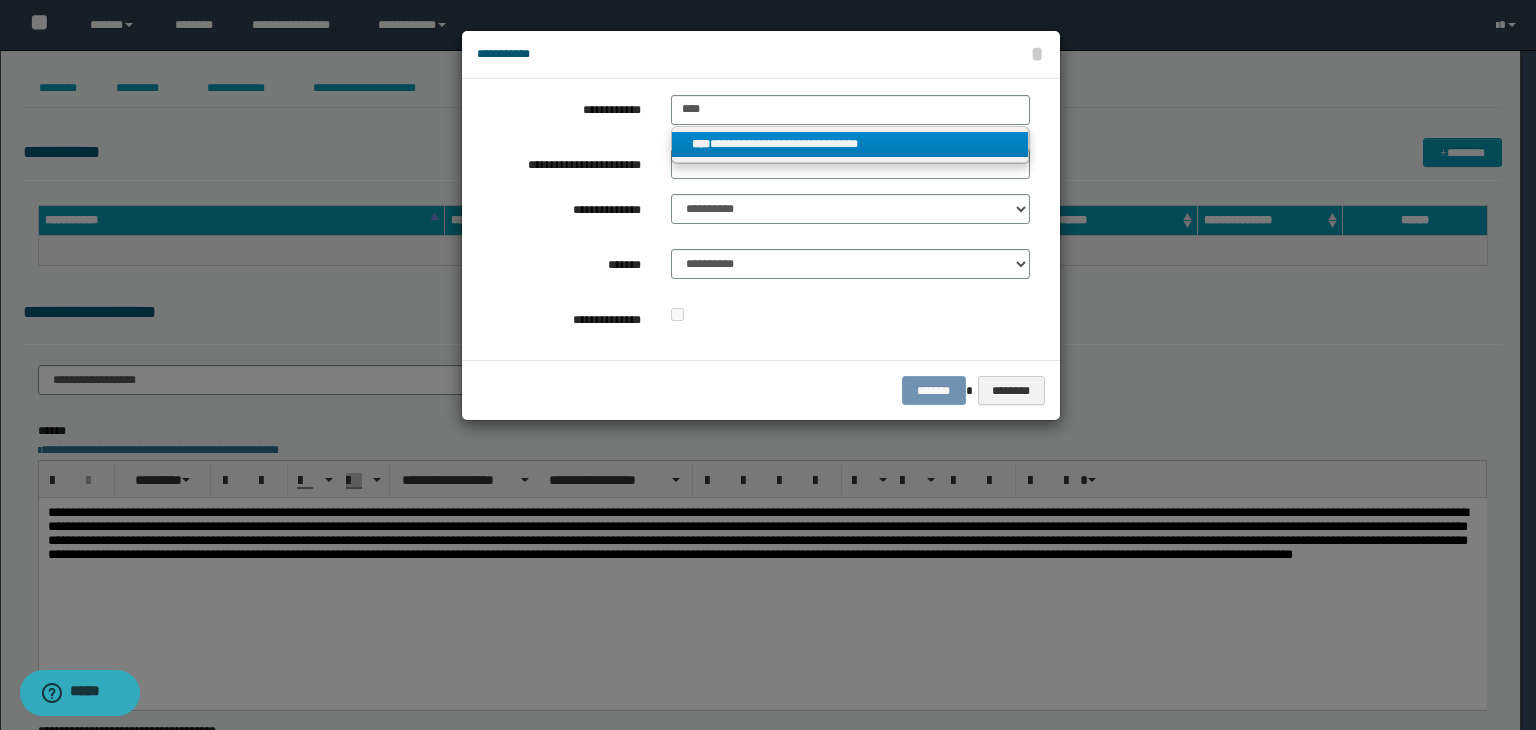 click on "**********" at bounding box center (850, 144) 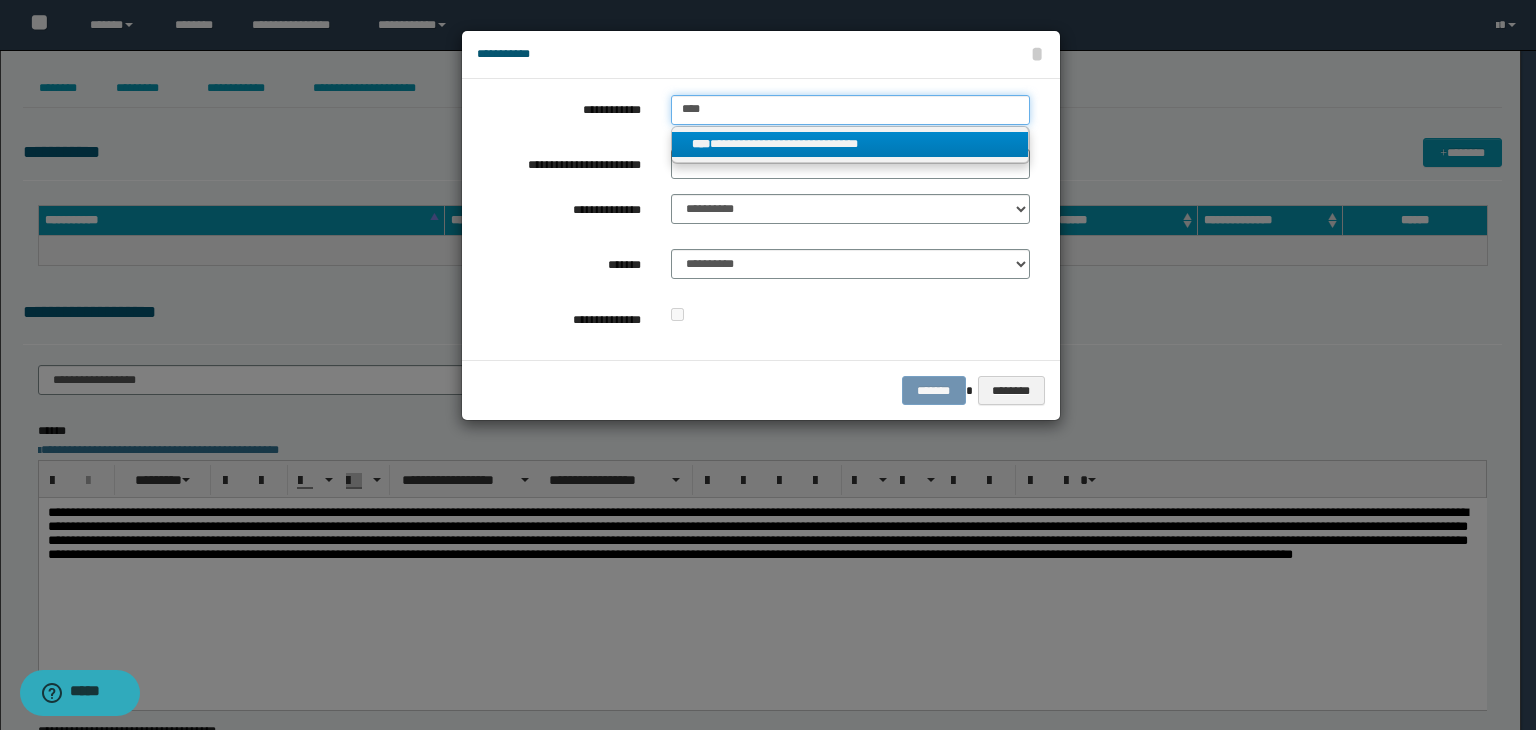 type 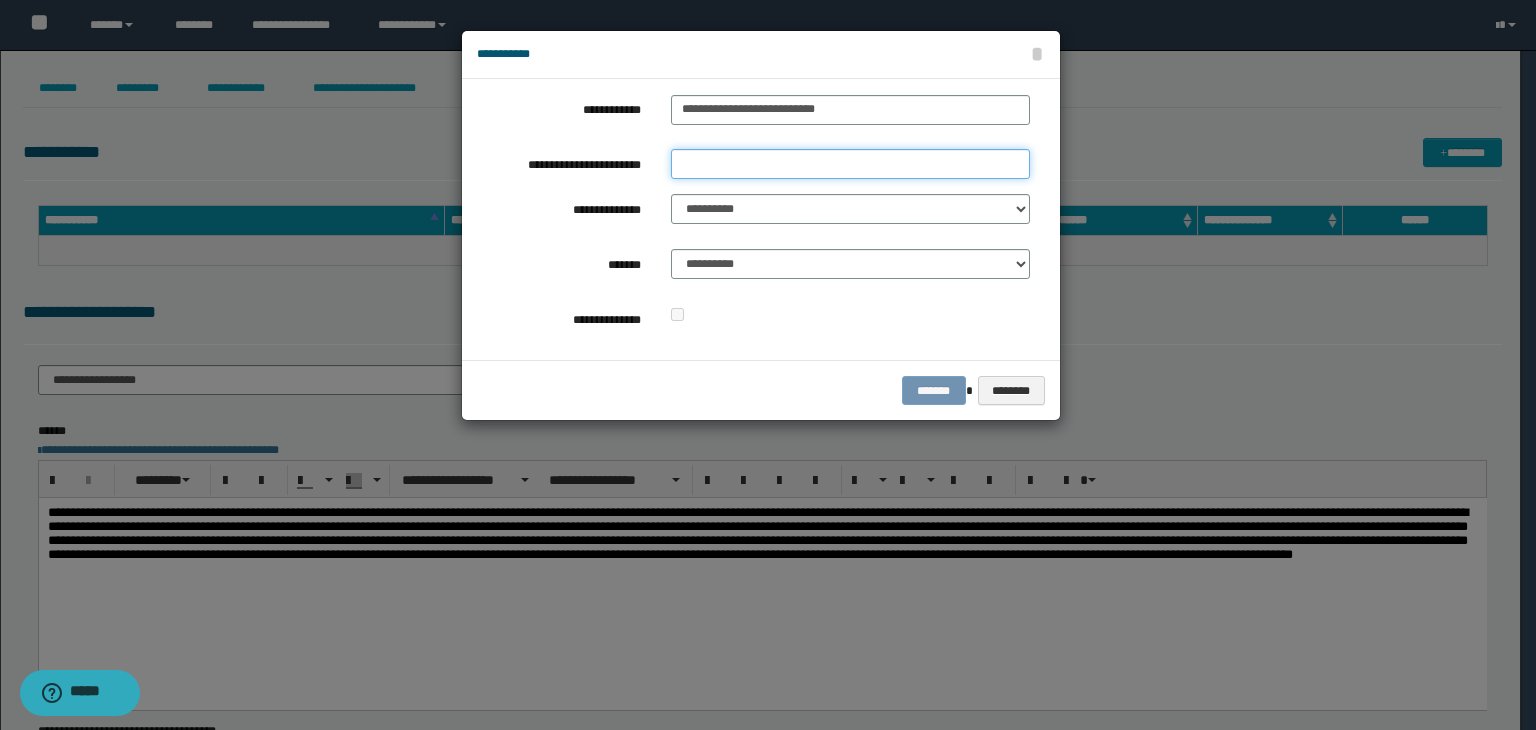 click on "**********" at bounding box center [850, 164] 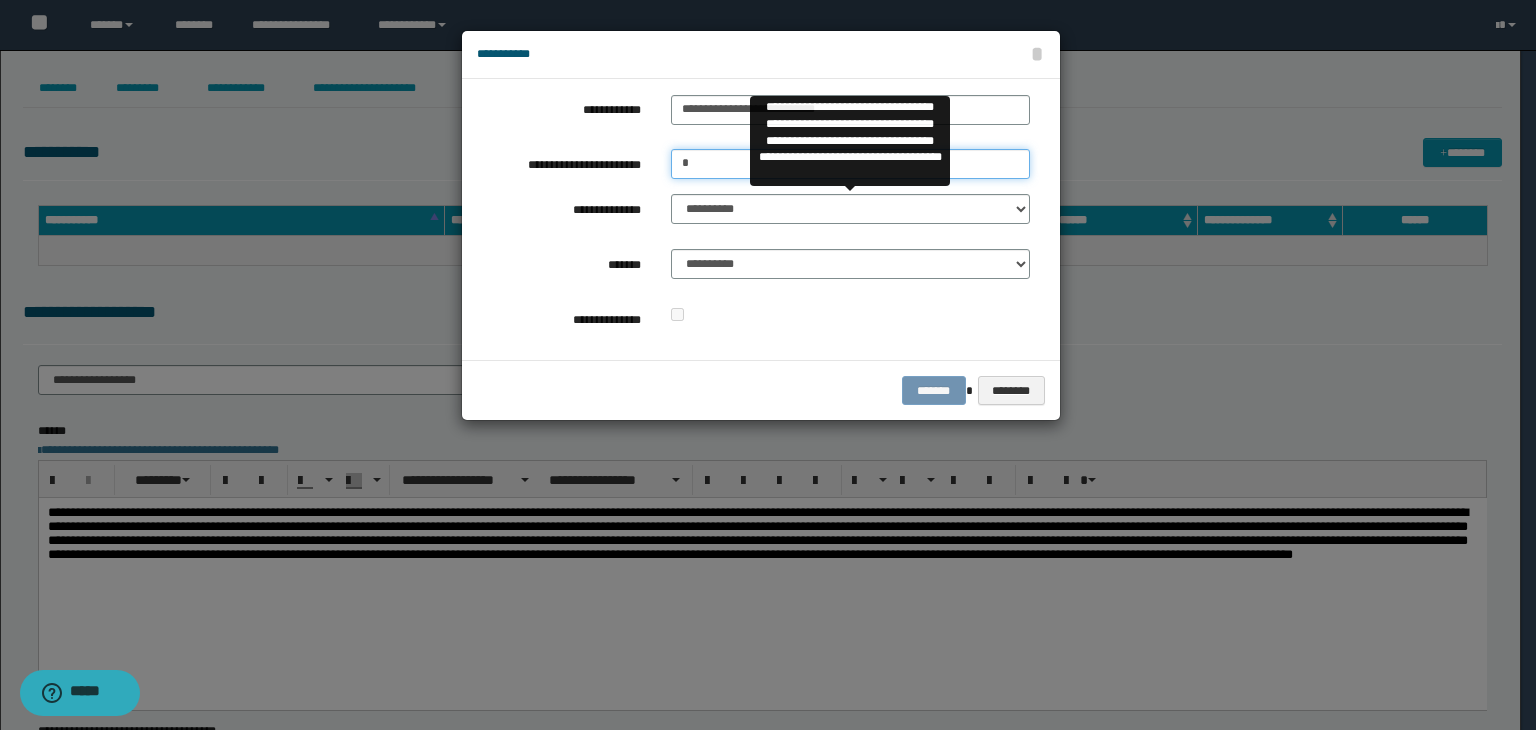 type on "*" 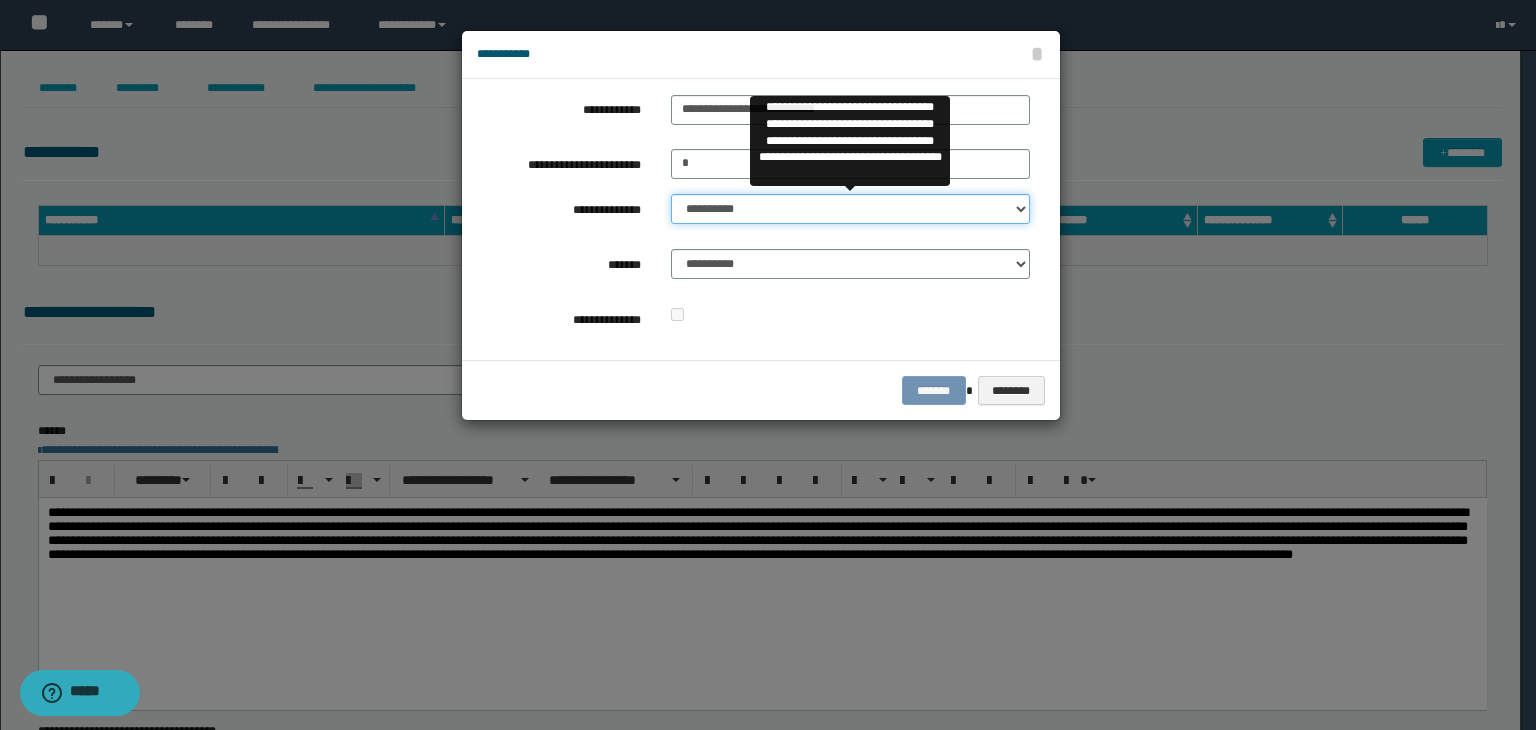click on "**********" at bounding box center [850, 209] 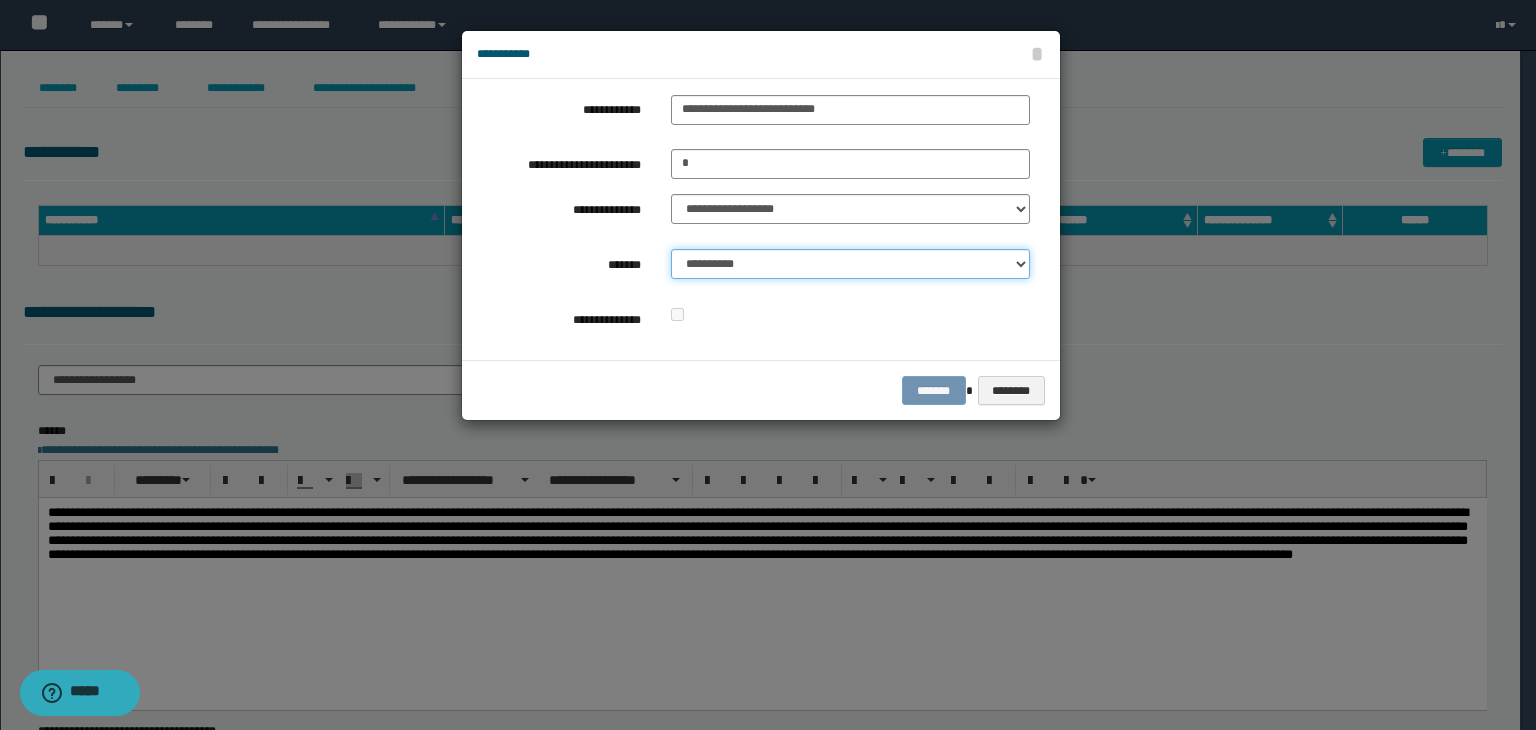 click on "**********" at bounding box center [850, 264] 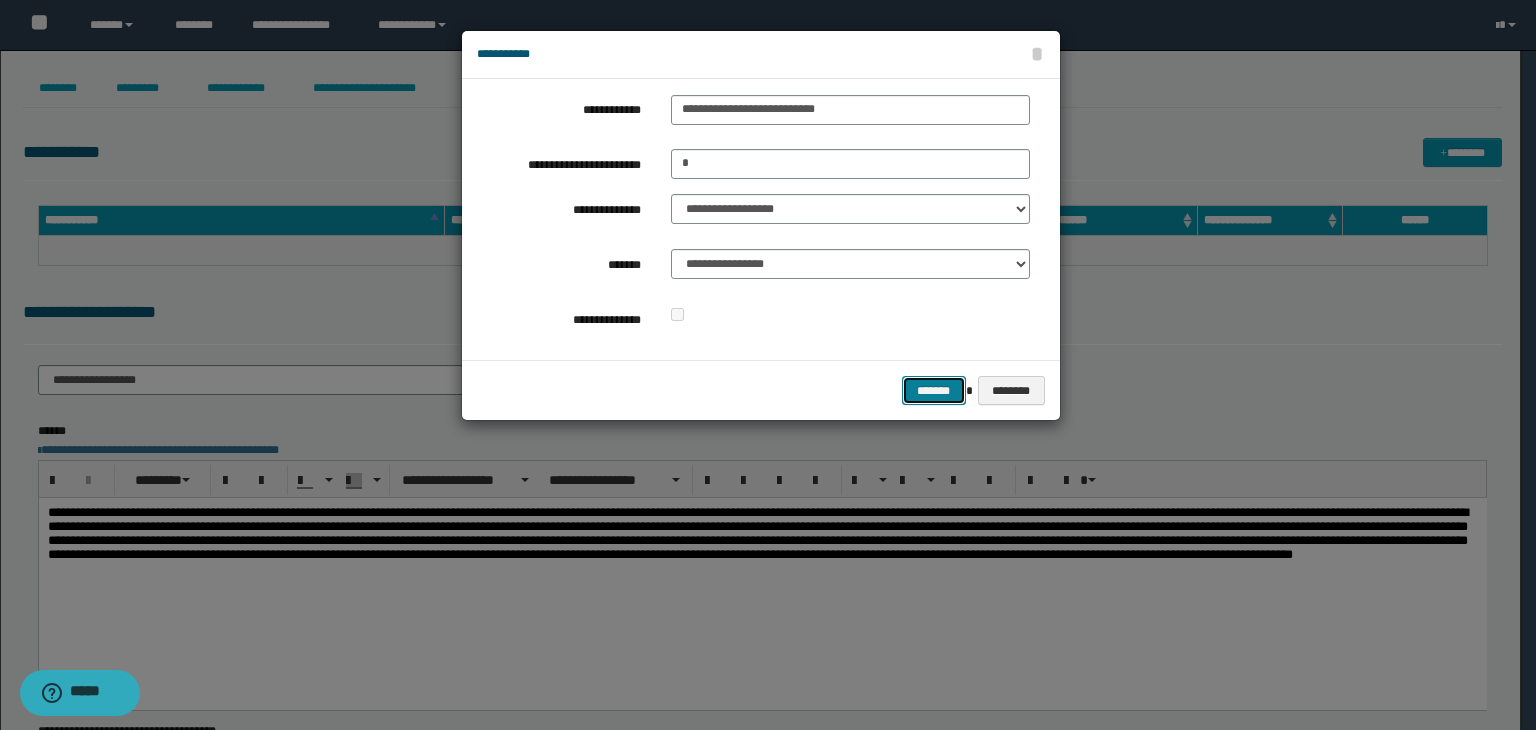 click on "*******" at bounding box center [934, 391] 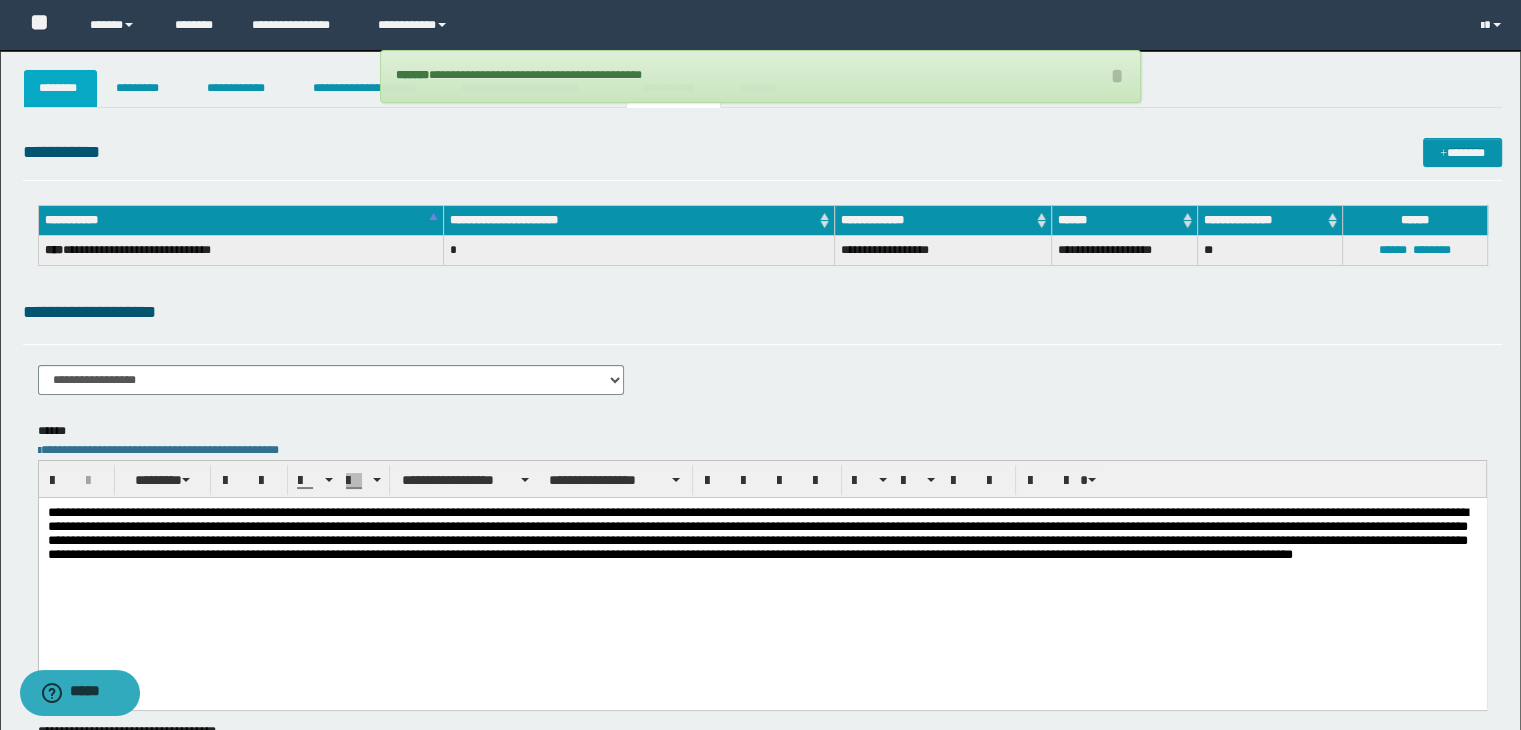 click on "********" at bounding box center (61, 88) 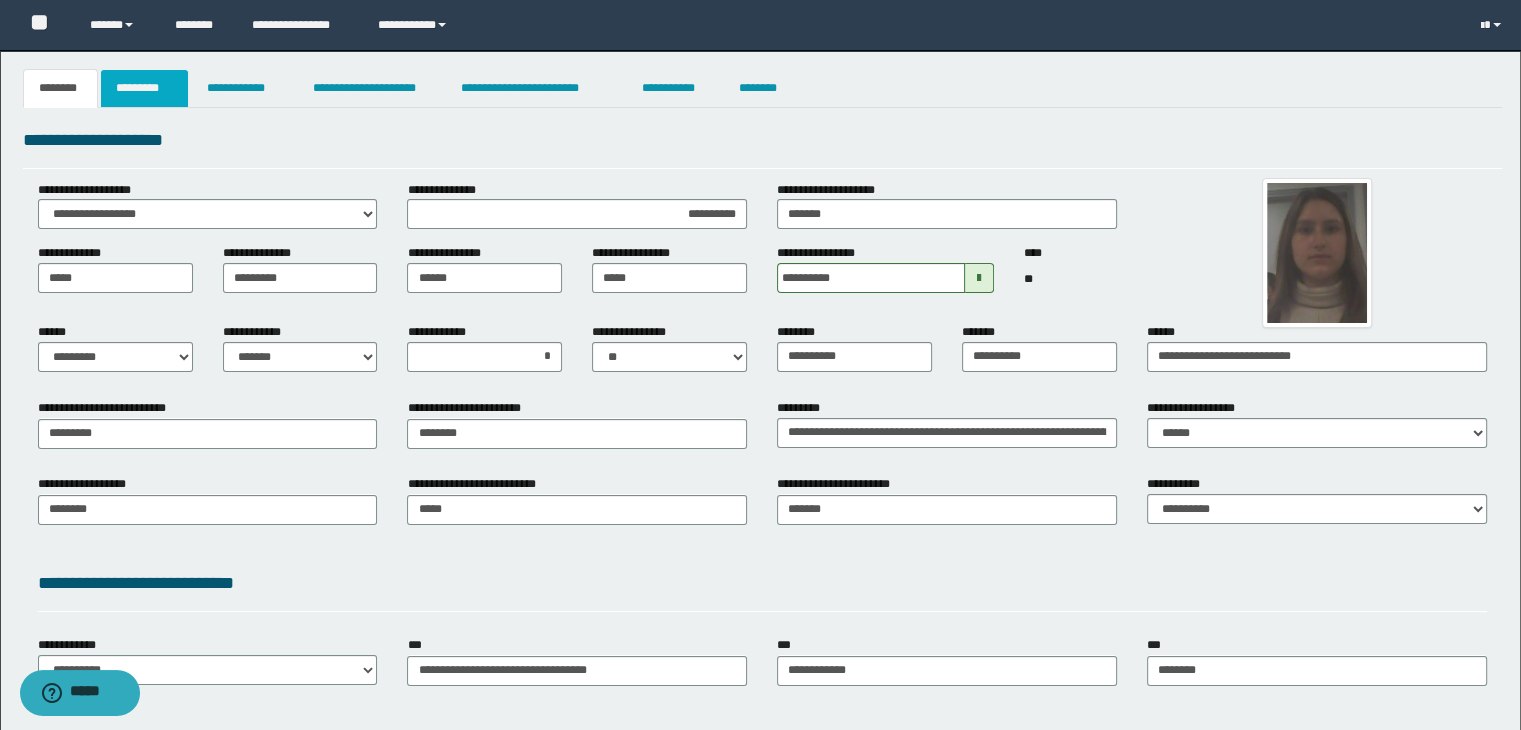 click on "*********" at bounding box center (144, 88) 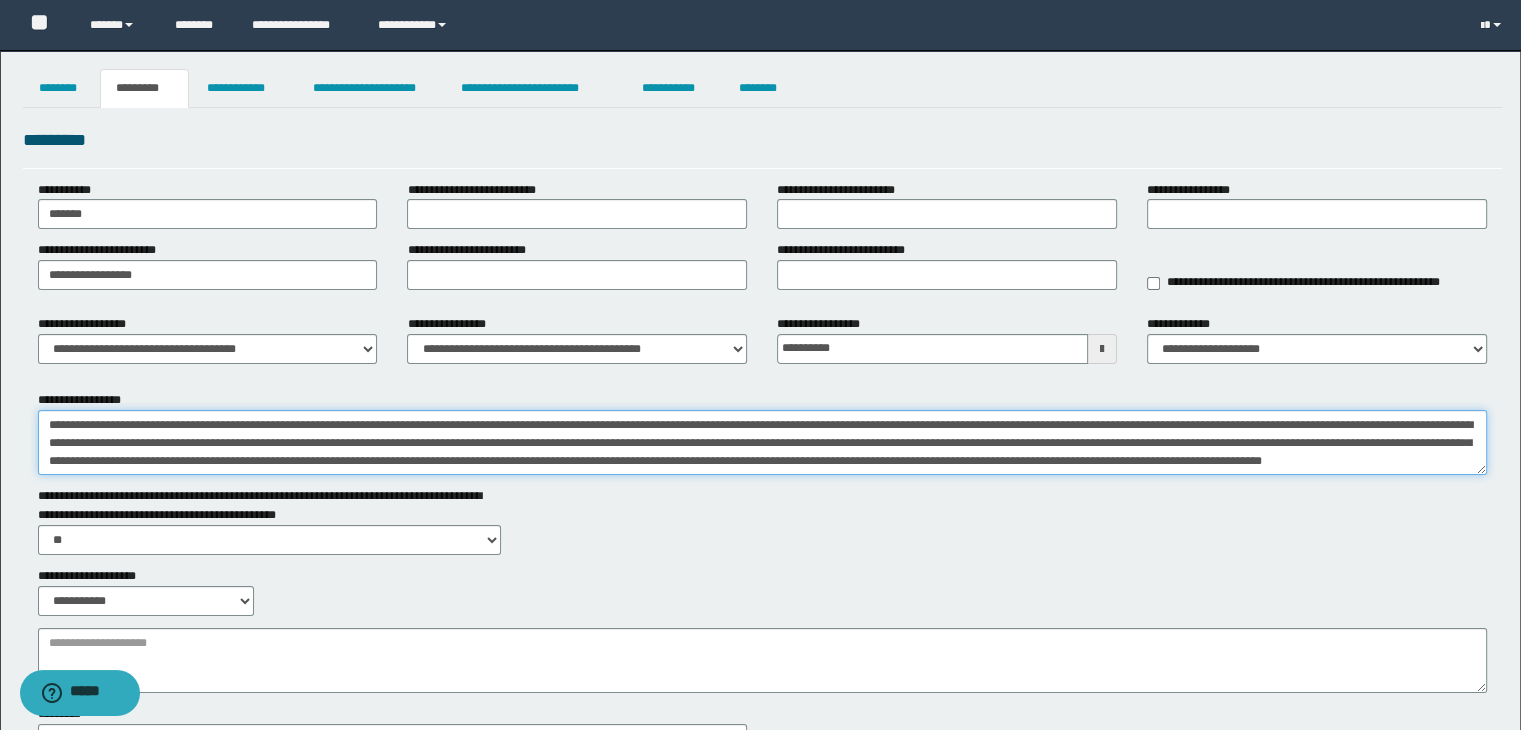 click on "**********" at bounding box center (763, 443) 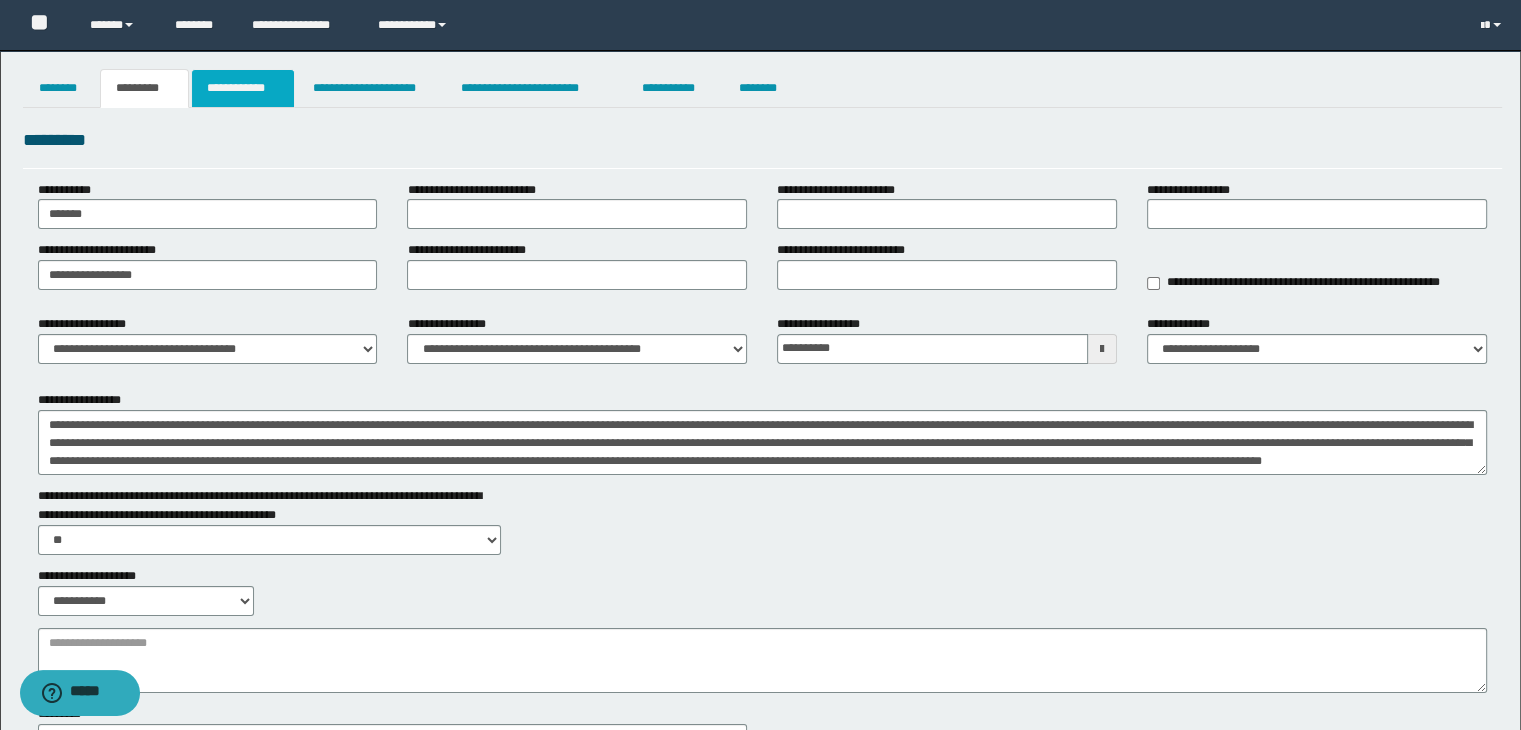 click on "**********" at bounding box center [243, 88] 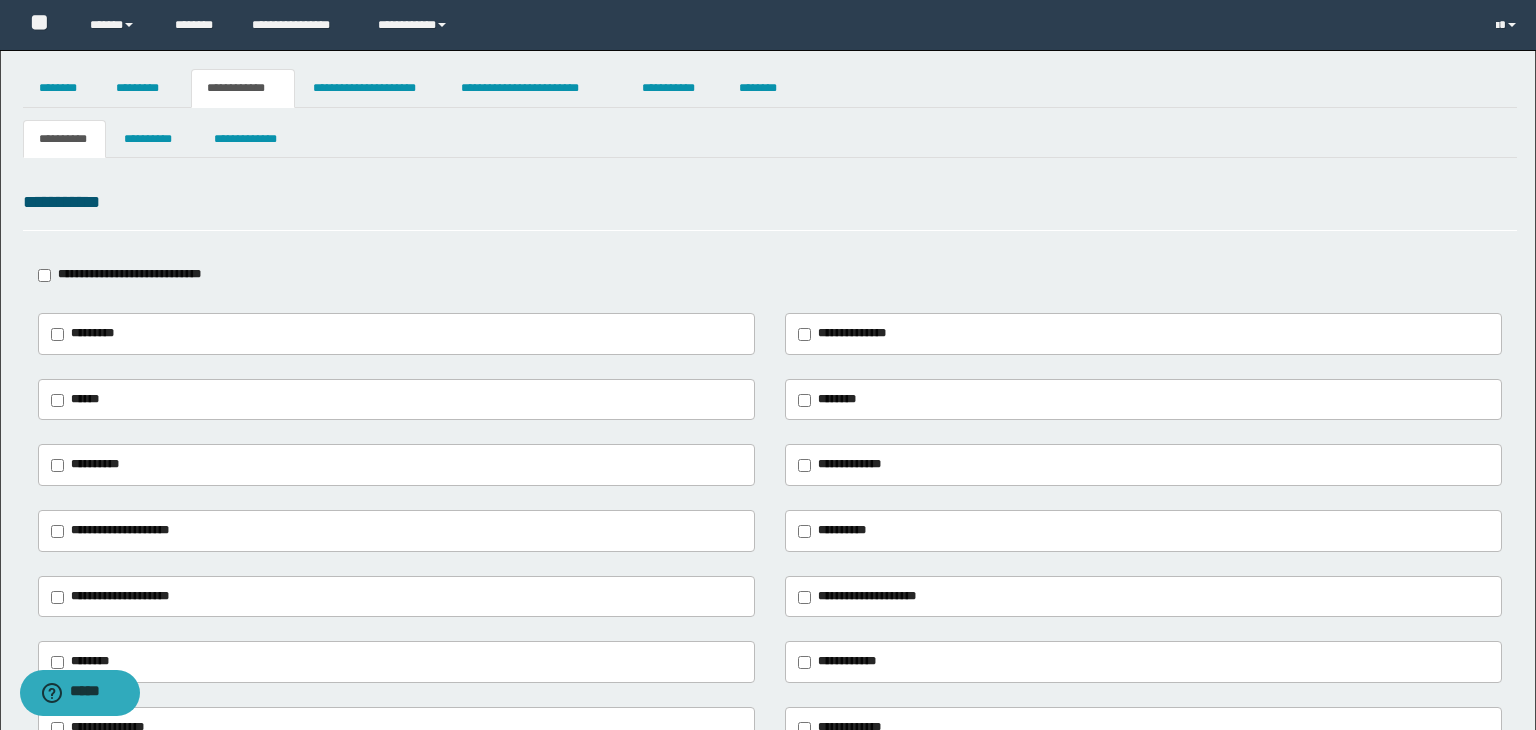 type on "**********" 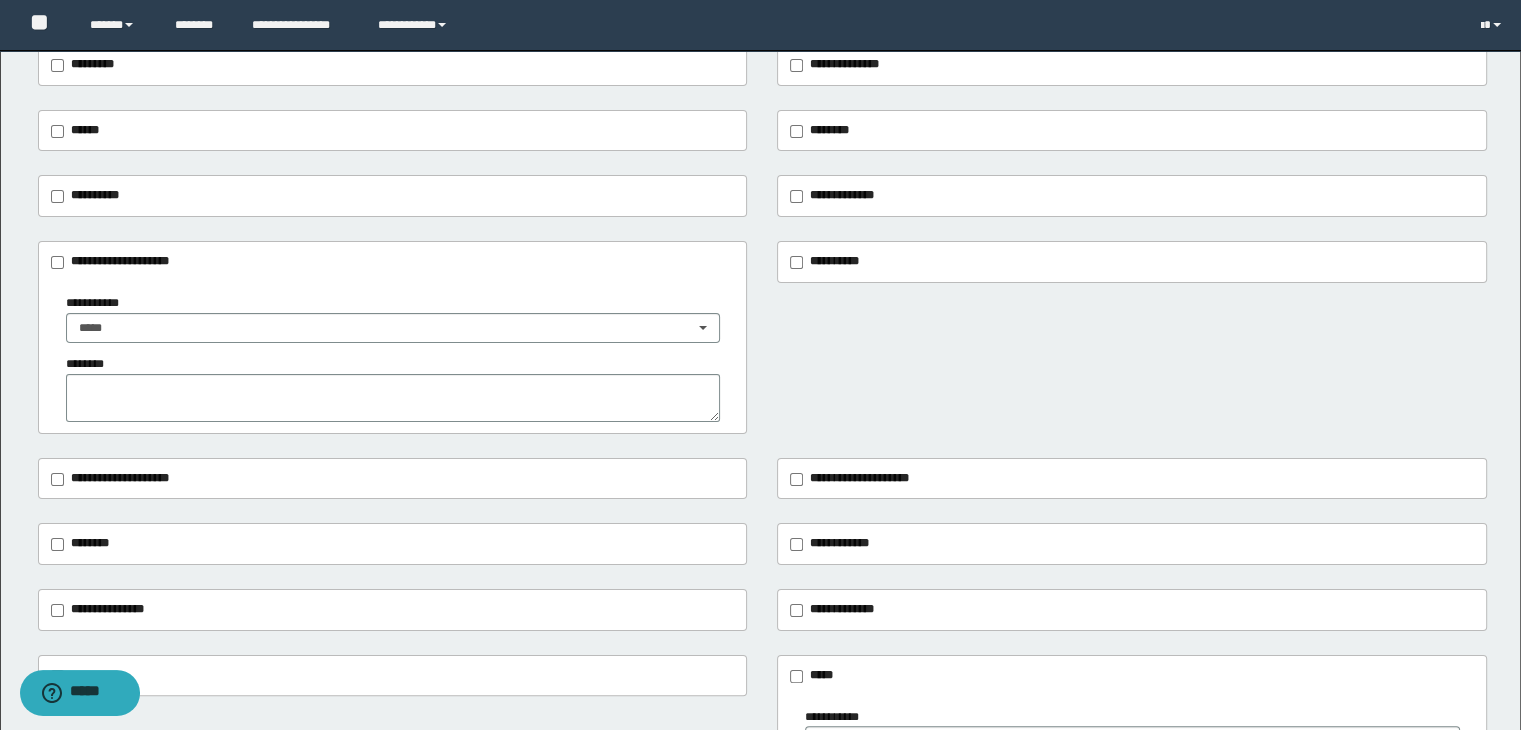 scroll, scrollTop: 300, scrollLeft: 0, axis: vertical 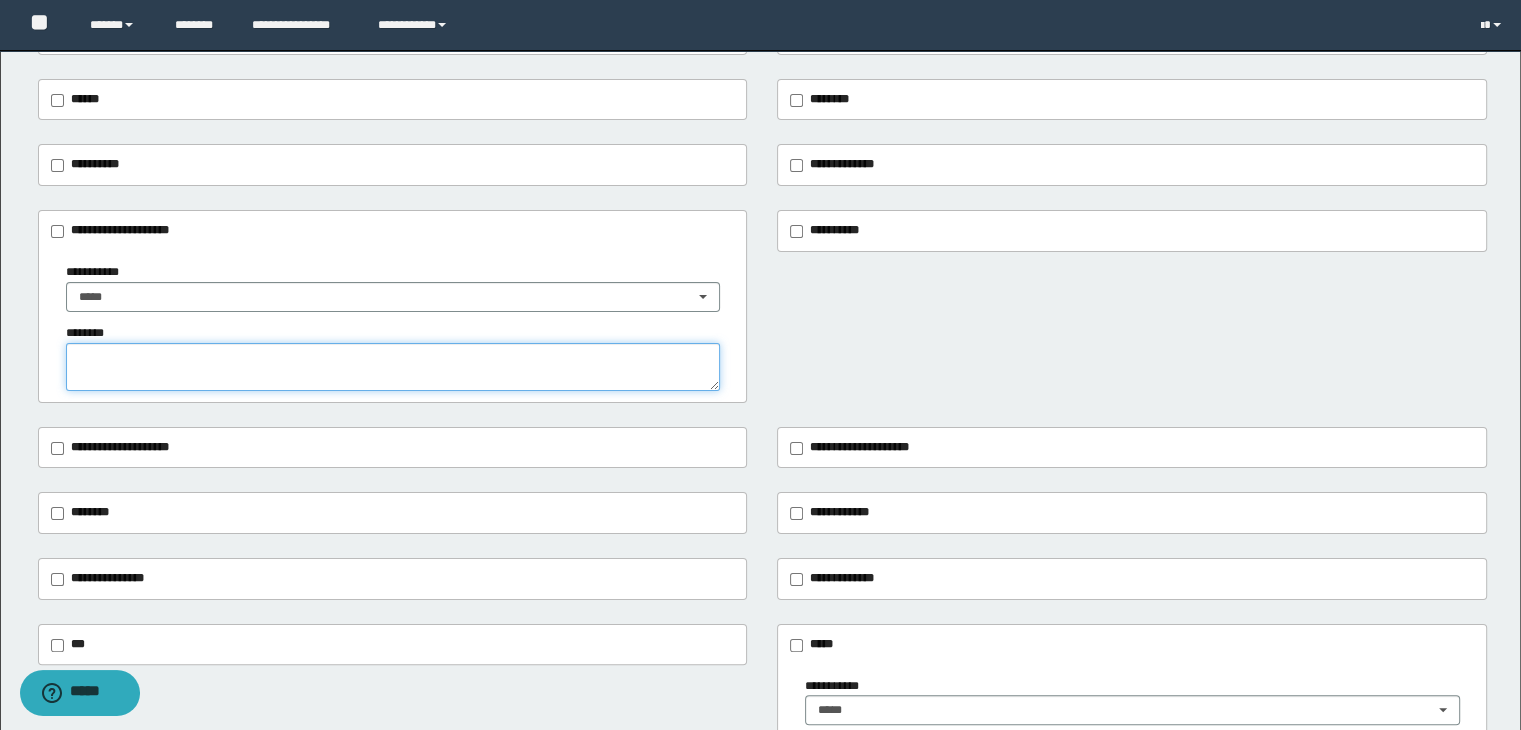 click at bounding box center (393, 367) 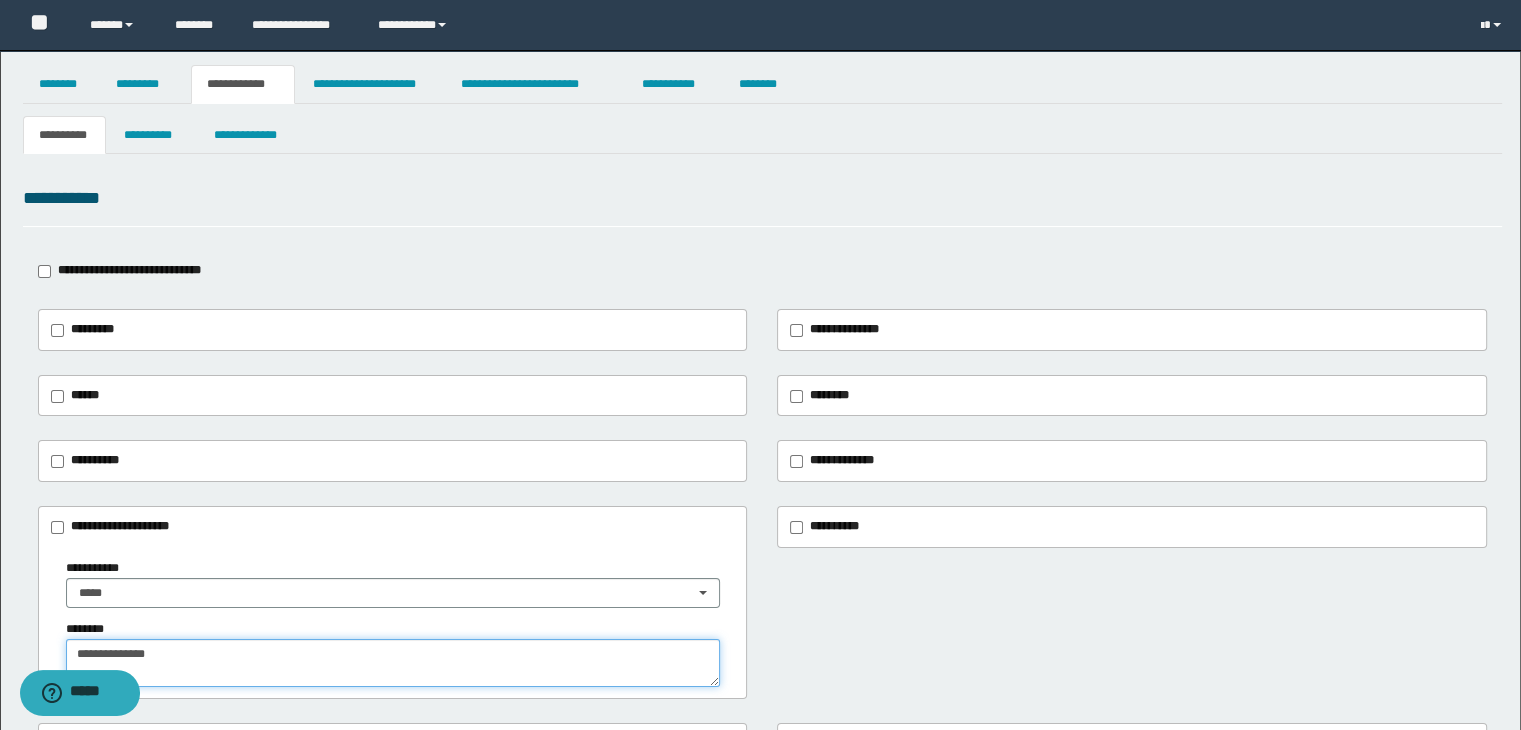 scroll, scrollTop: 0, scrollLeft: 0, axis: both 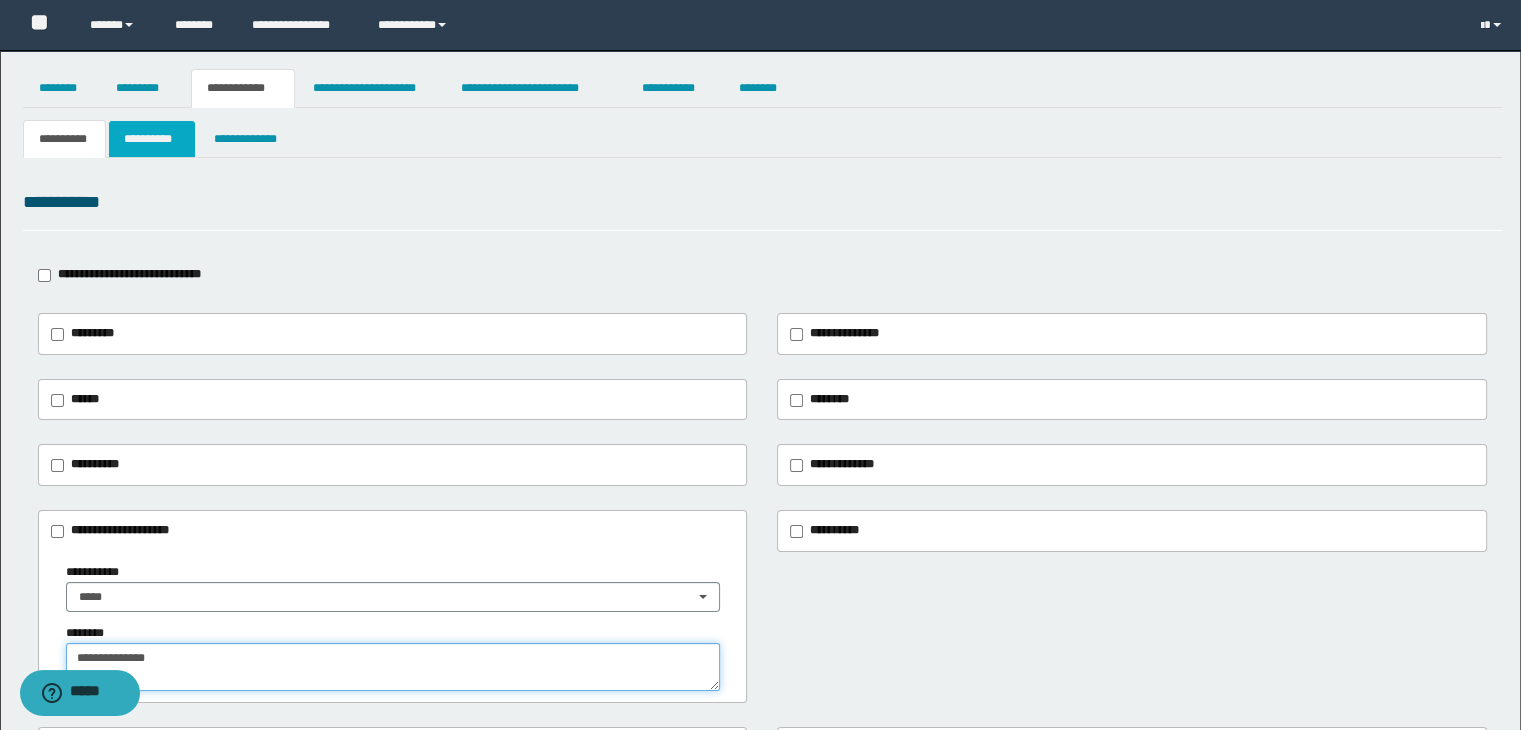 type on "**********" 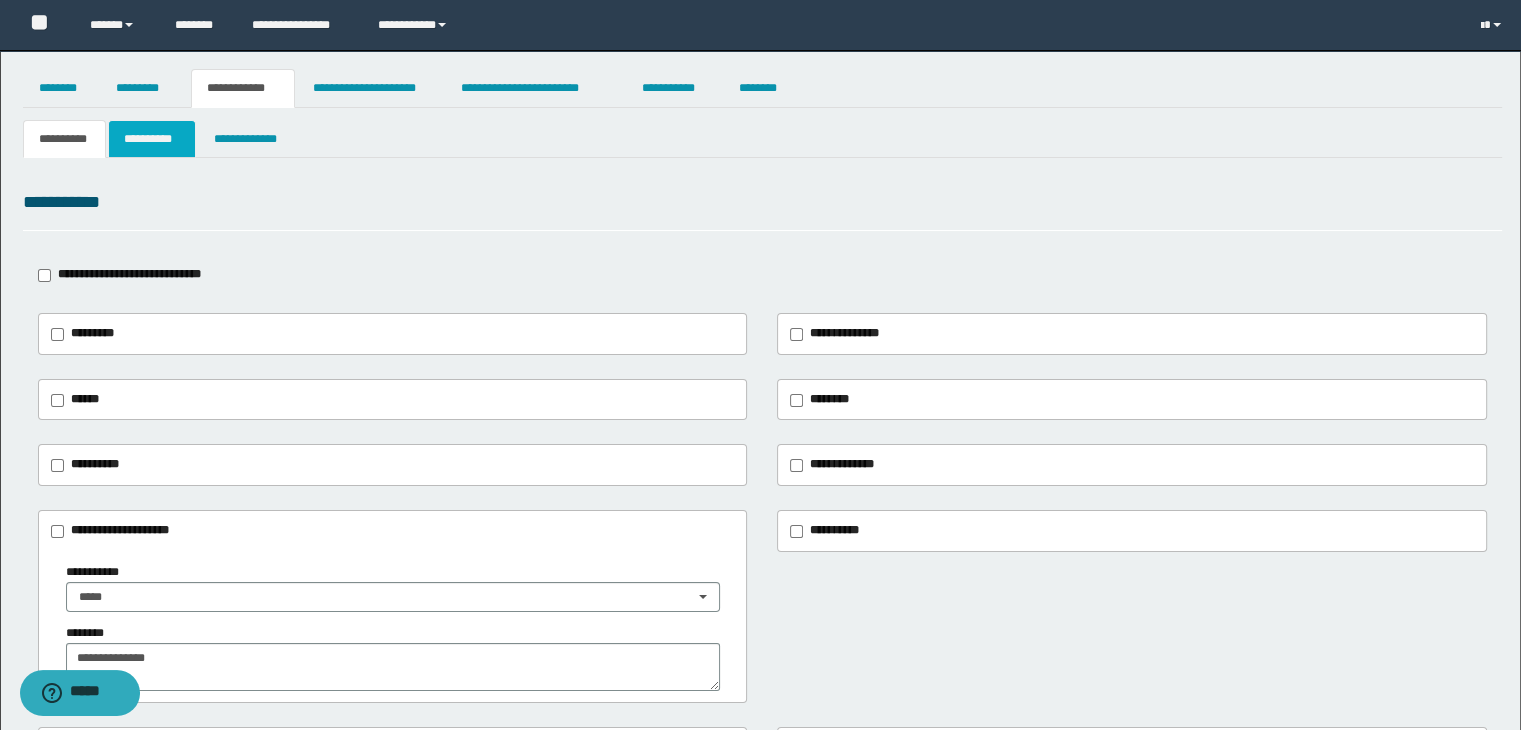 click on "**********" at bounding box center [152, 139] 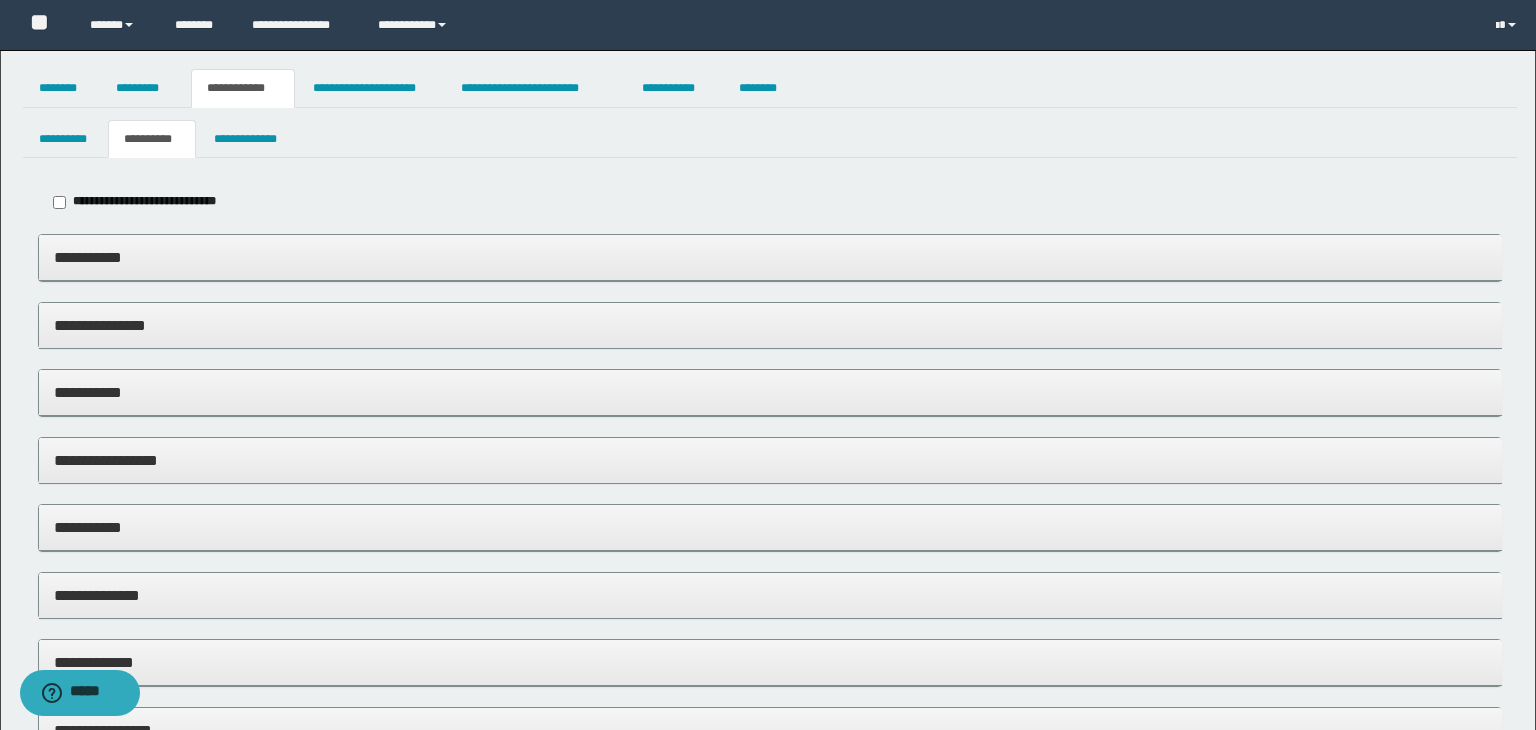 type on "*****" 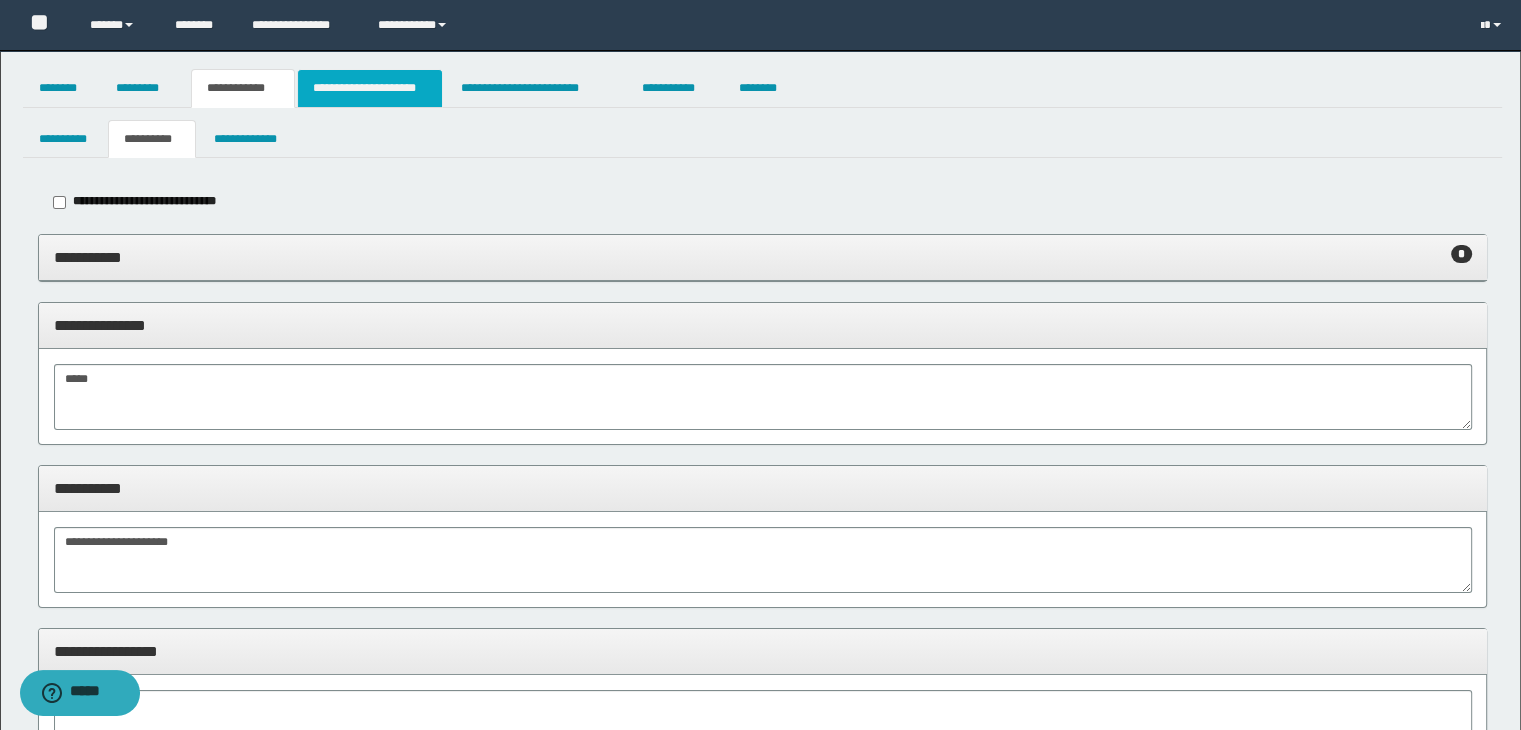 click on "**********" at bounding box center (370, 88) 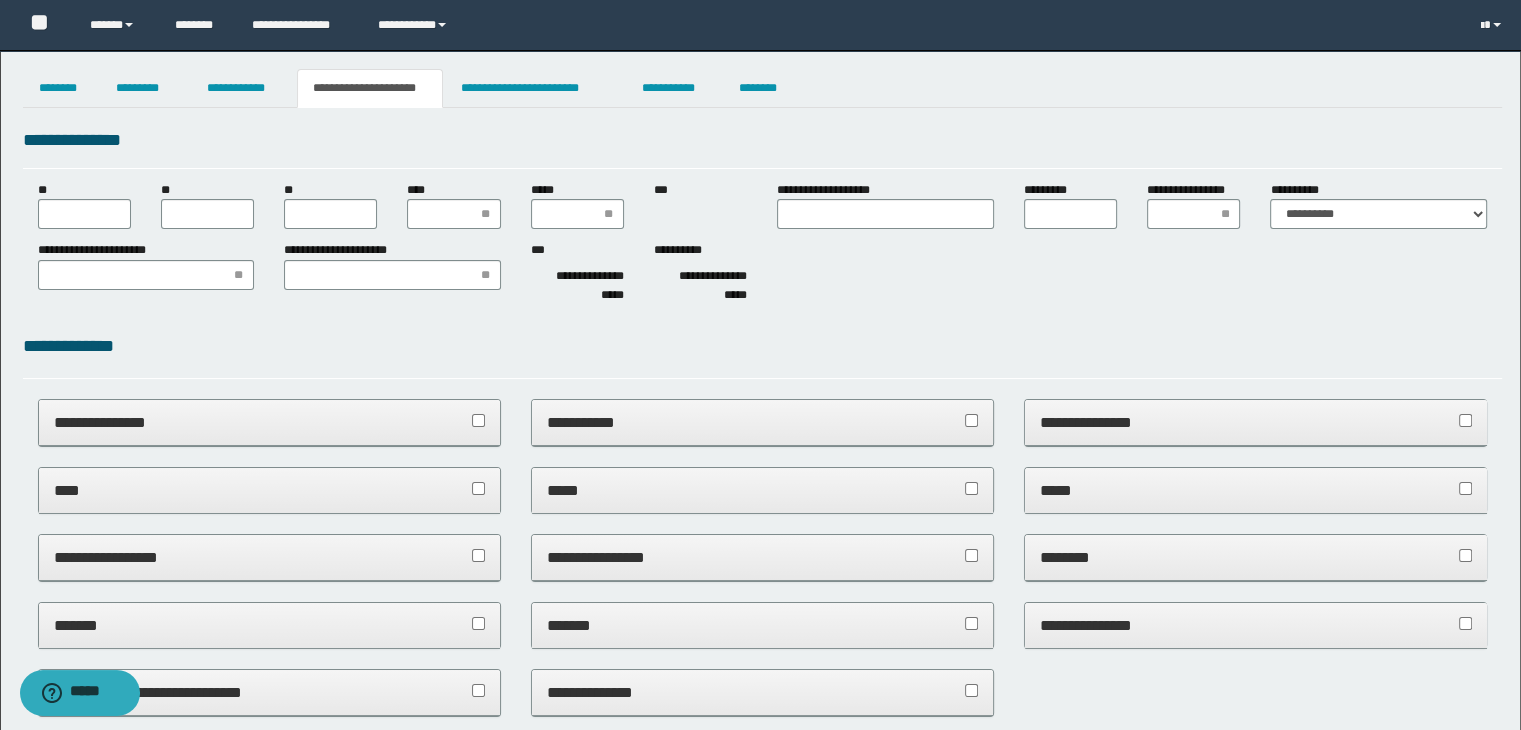 type 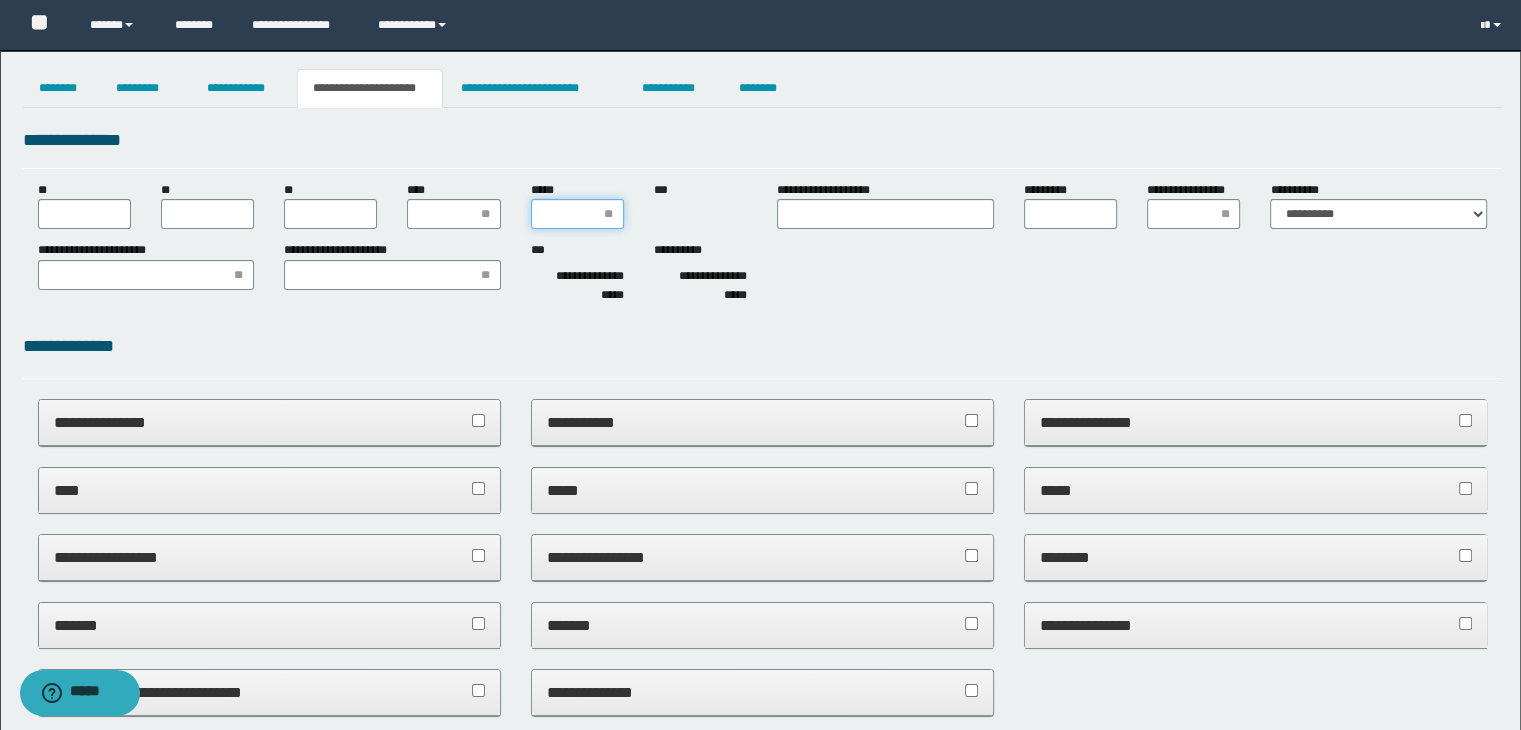 click on "*****" at bounding box center [577, 214] 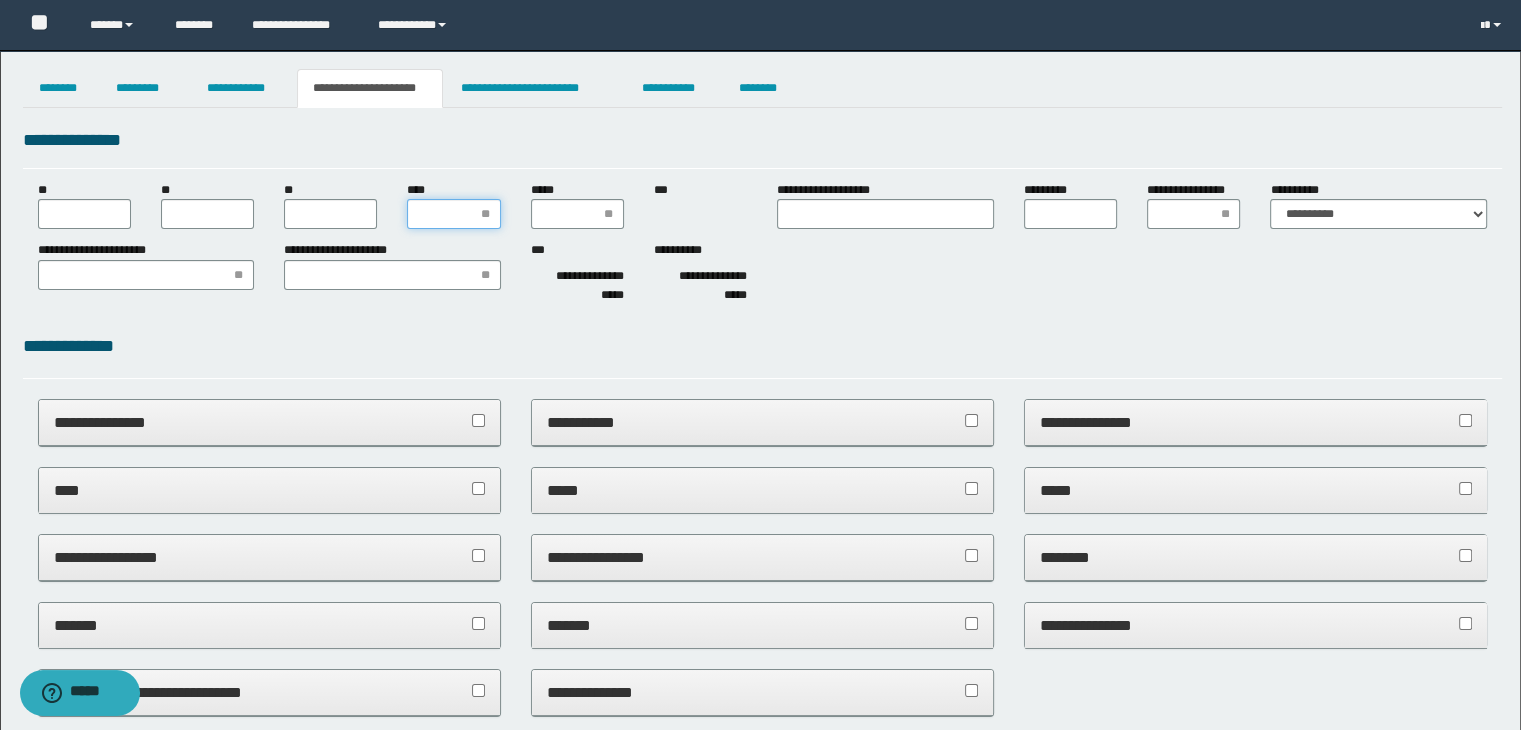 click on "****" at bounding box center [453, 214] 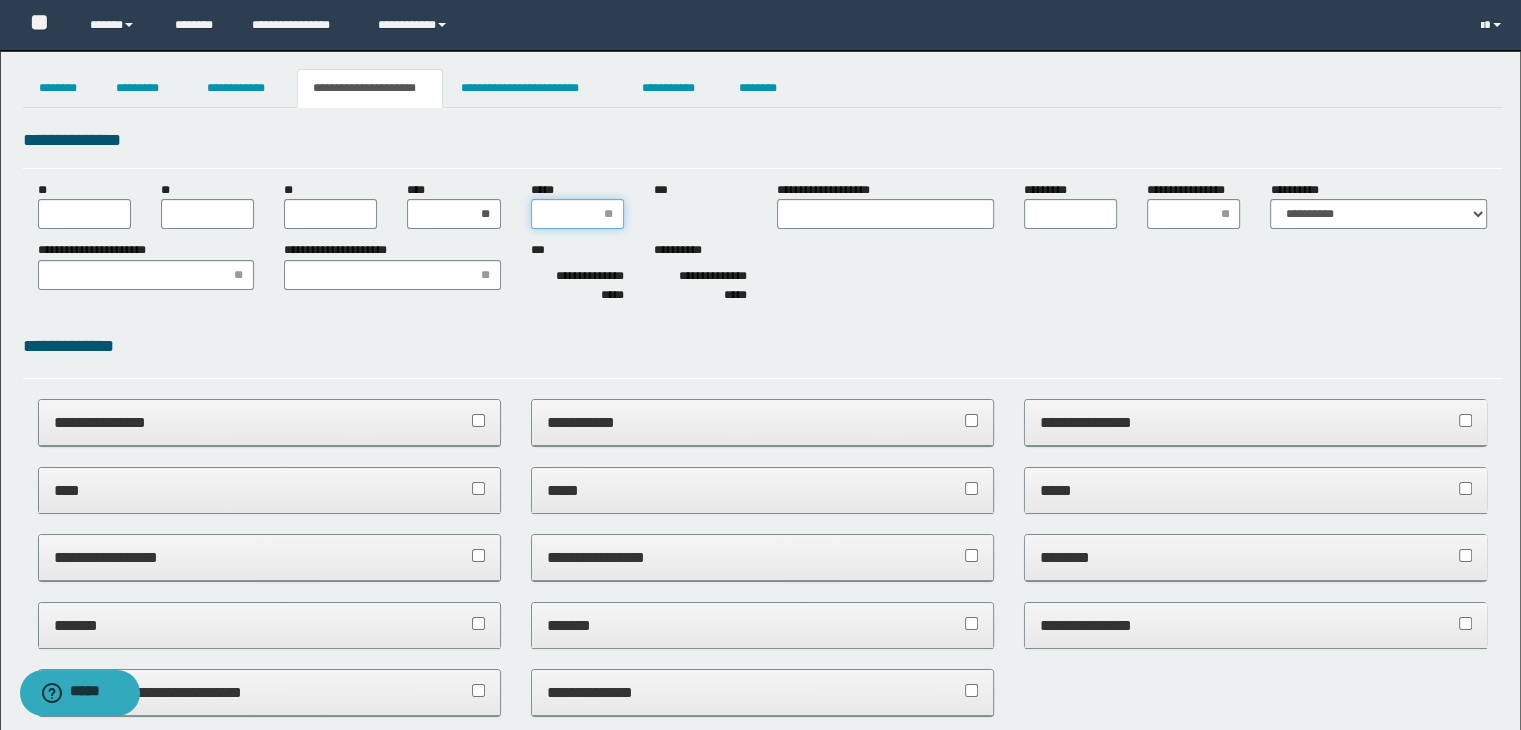 click on "*****" at bounding box center [577, 214] 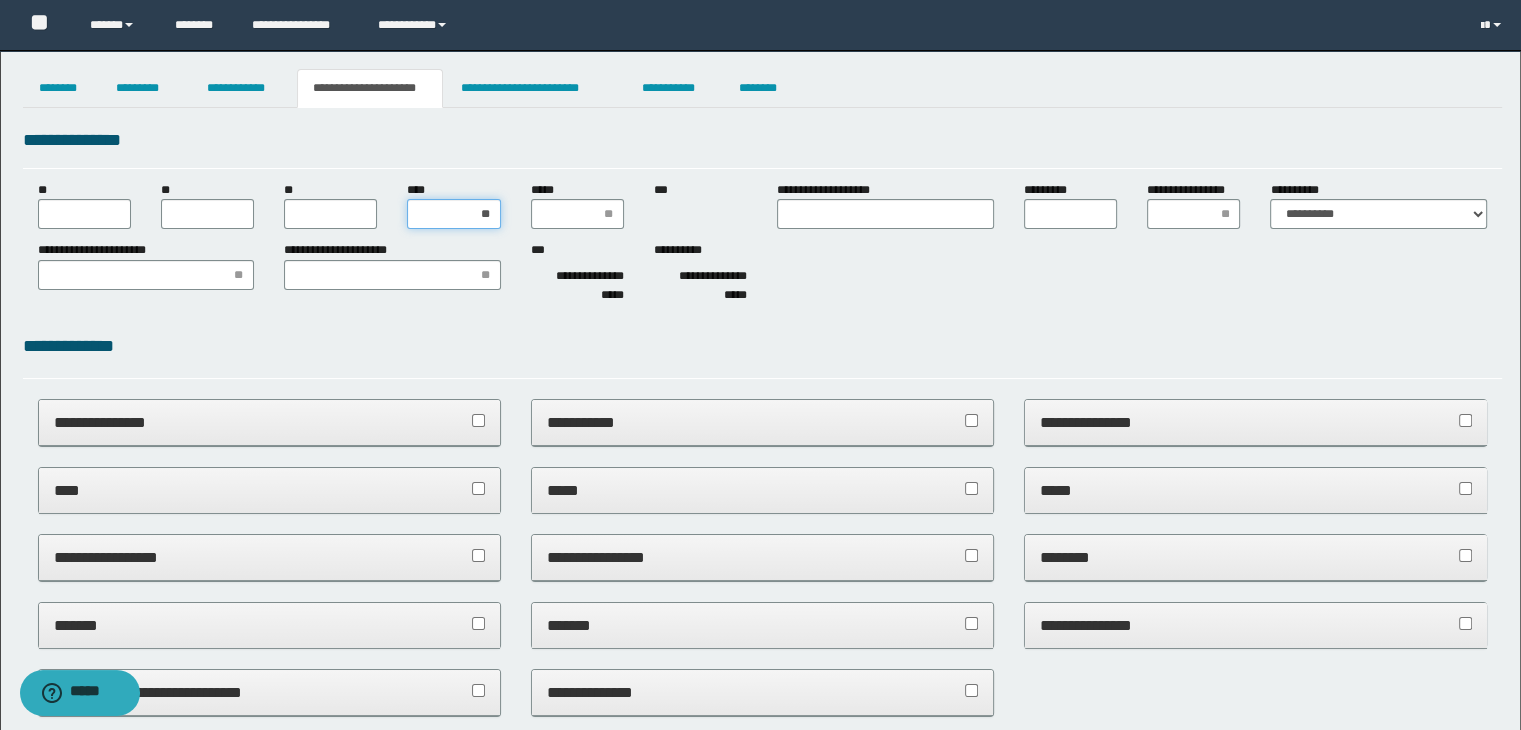 drag, startPoint x: 492, startPoint y: 217, endPoint x: 441, endPoint y: 224, distance: 51.47815 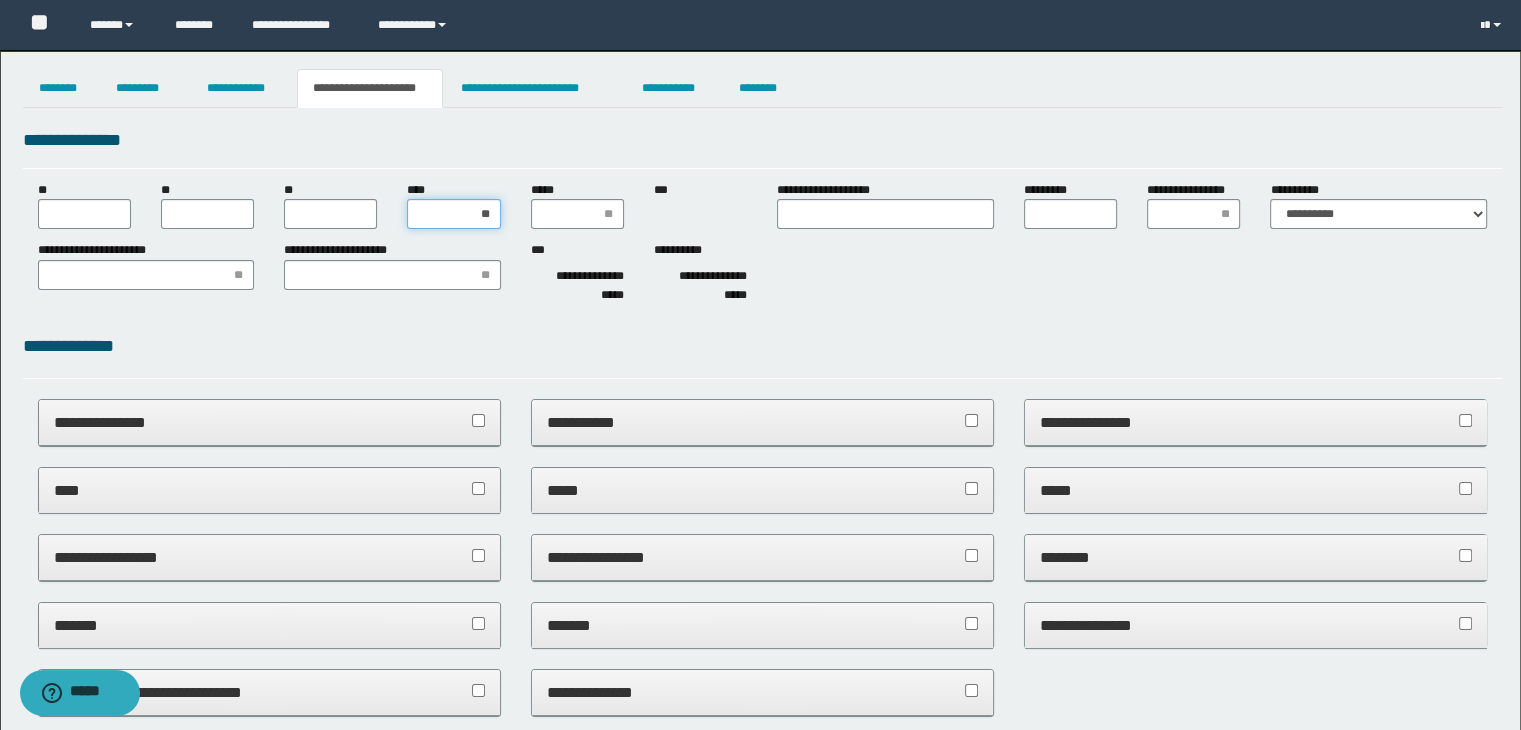click on "**" at bounding box center [453, 214] 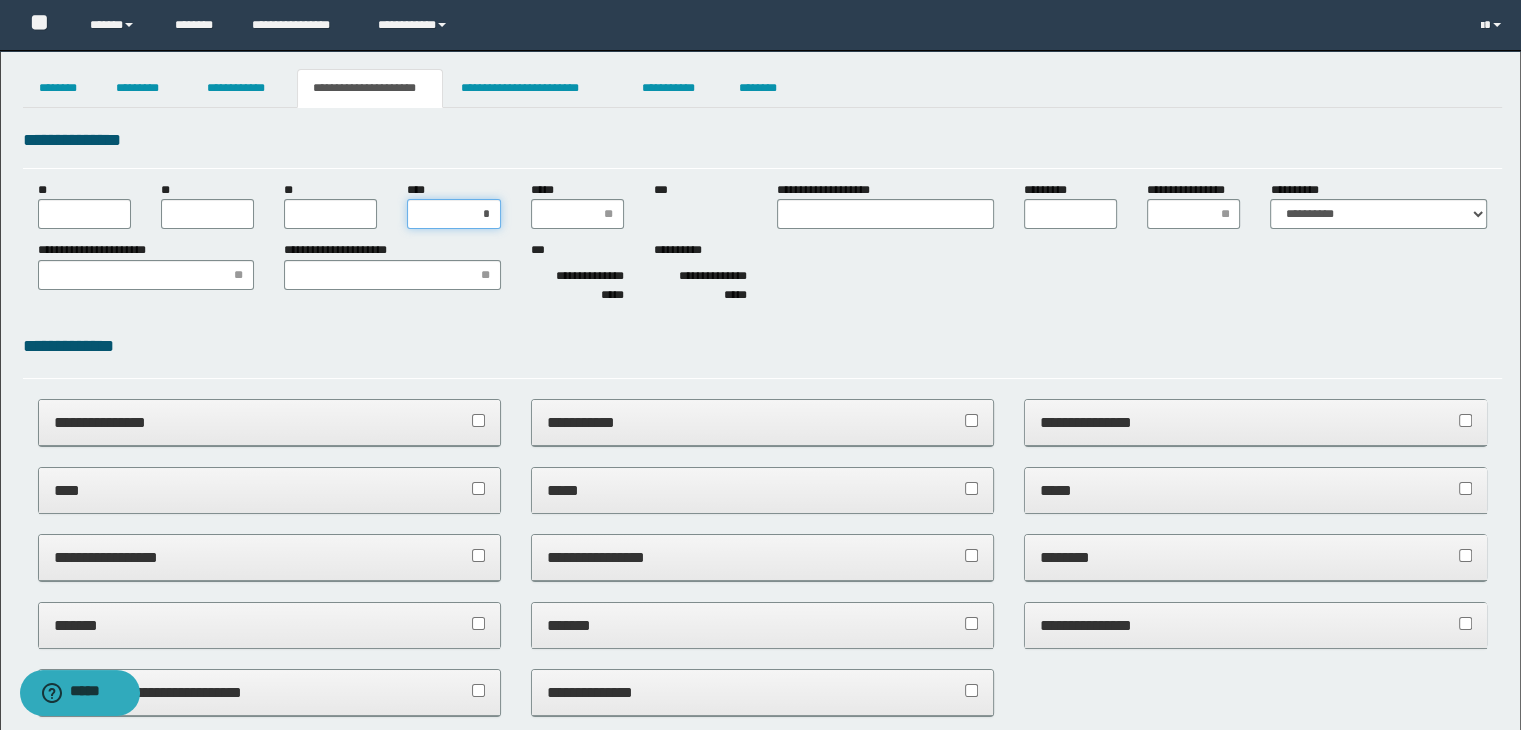 type on "**" 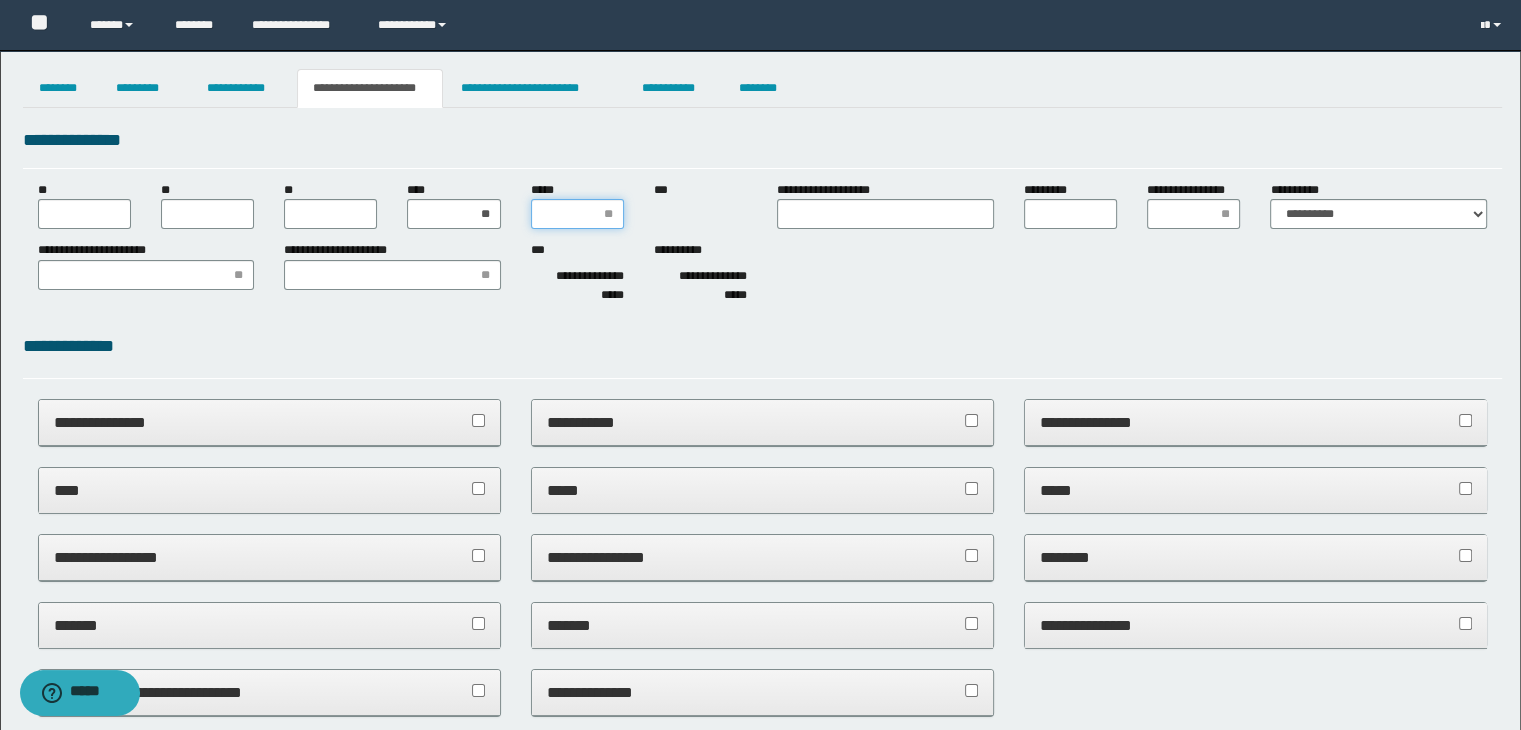click on "*****" at bounding box center [577, 214] 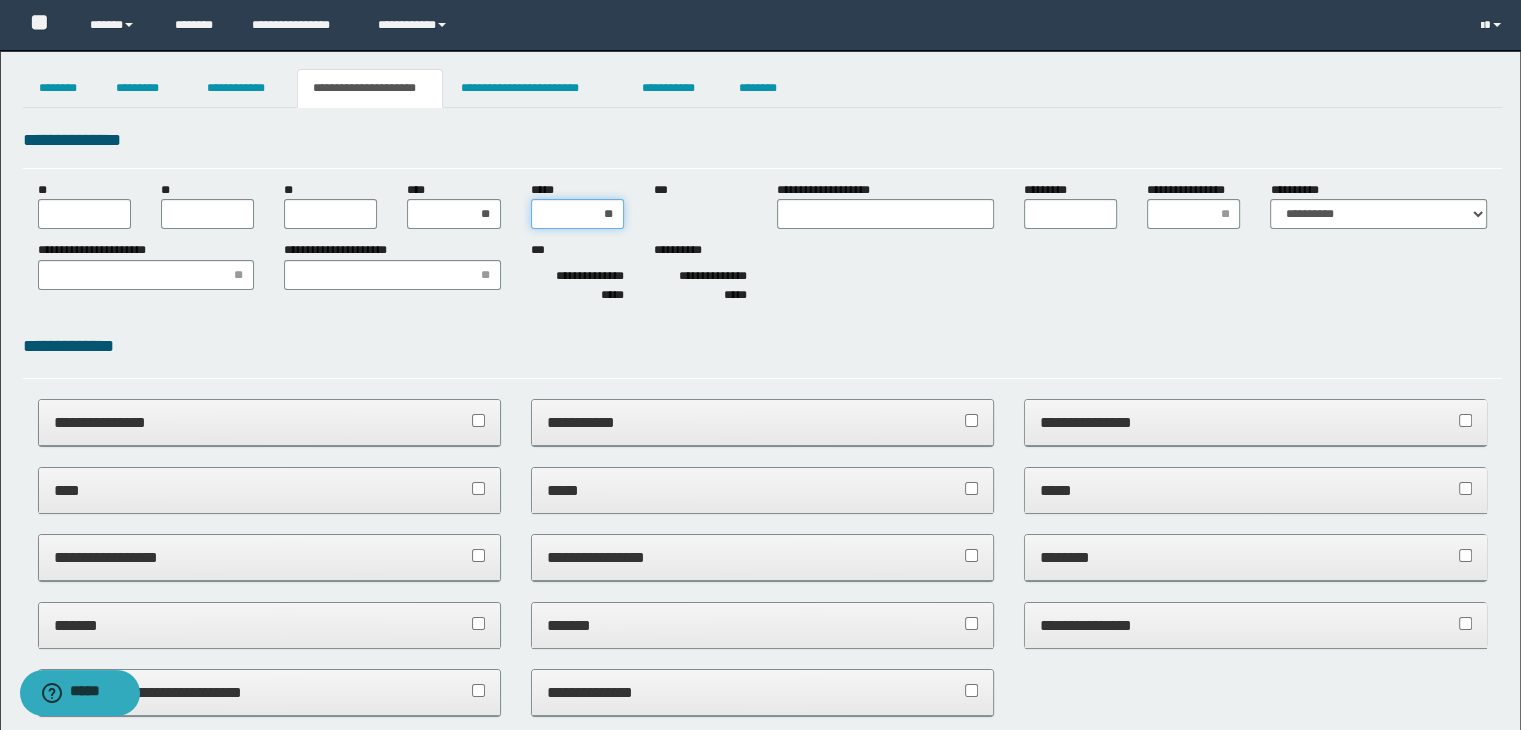 type on "***" 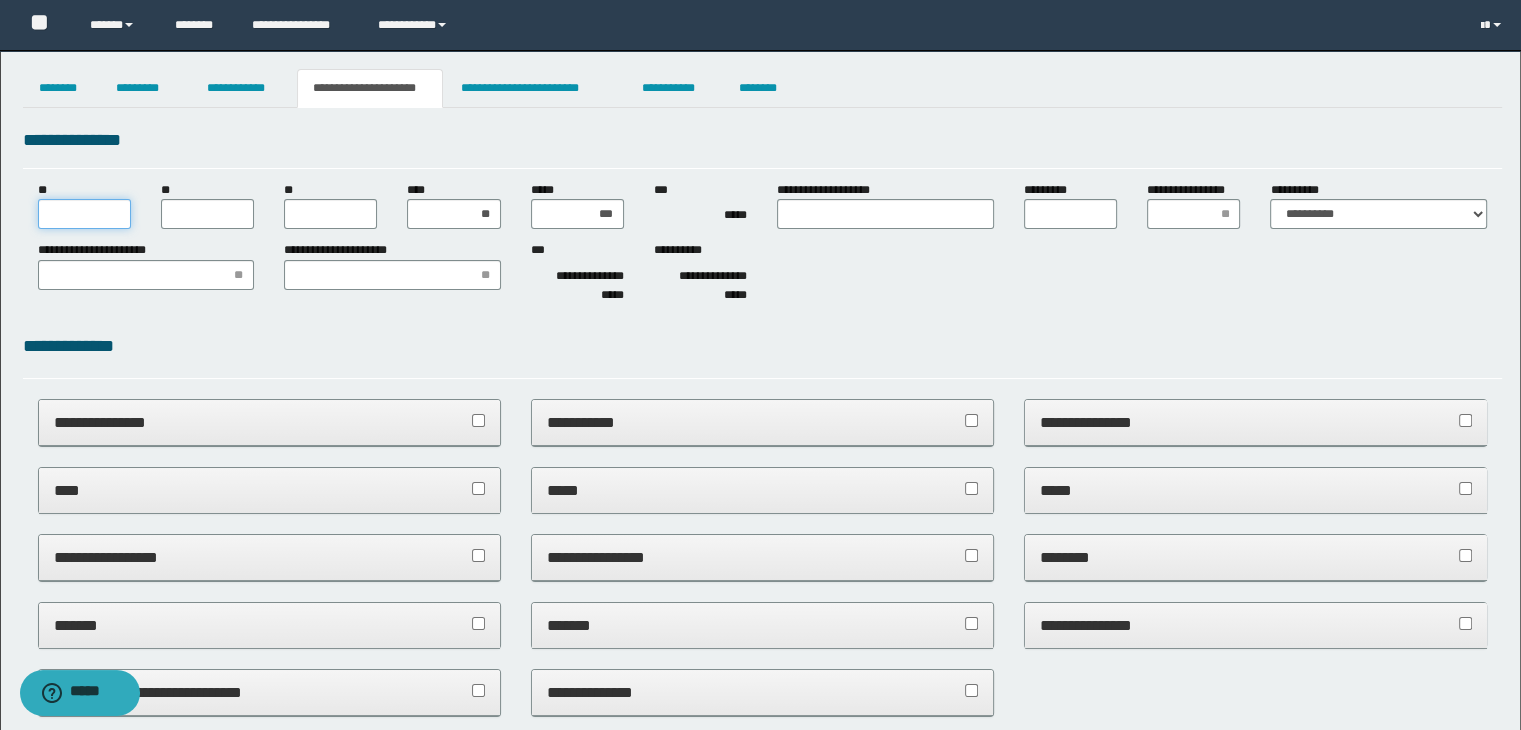 click on "**" at bounding box center [84, 214] 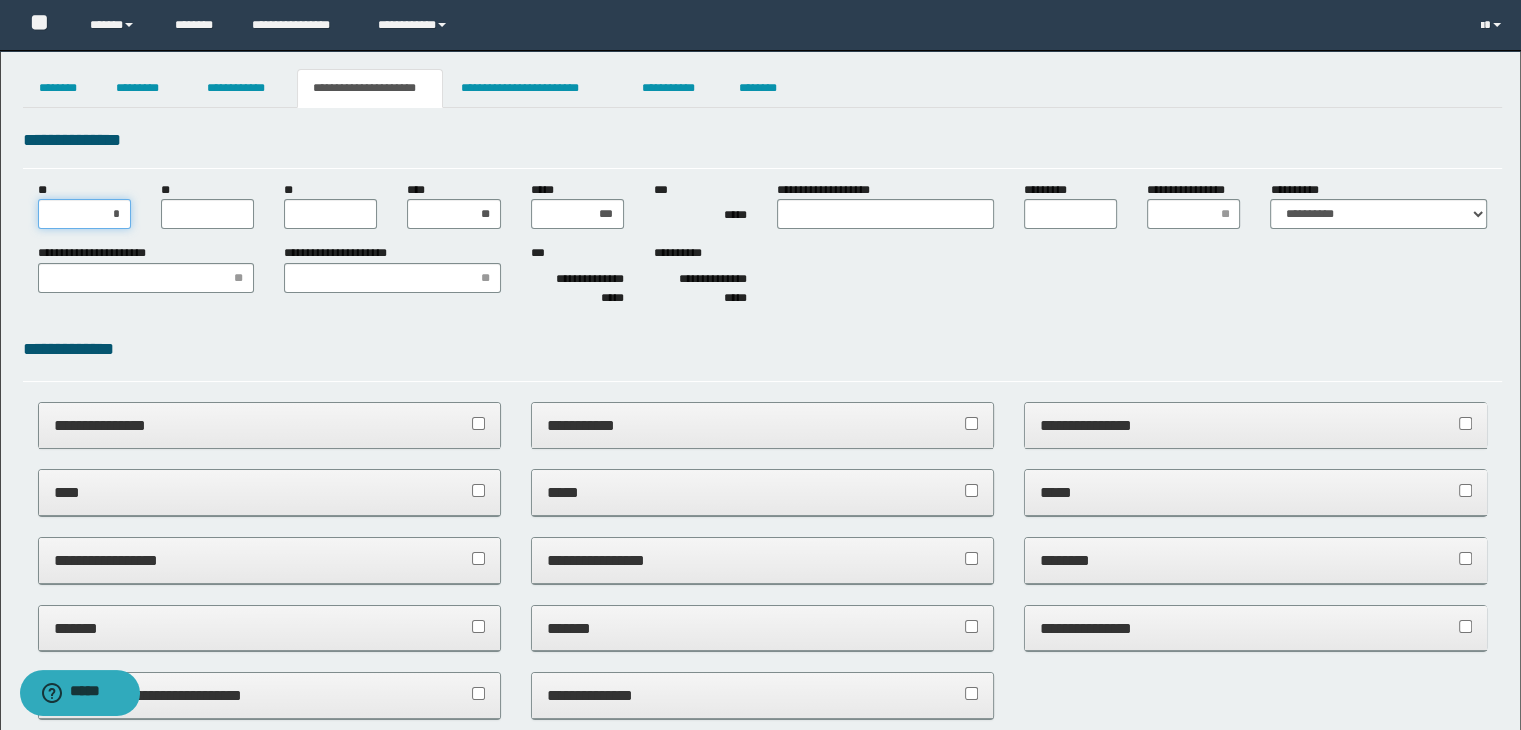 type on "**" 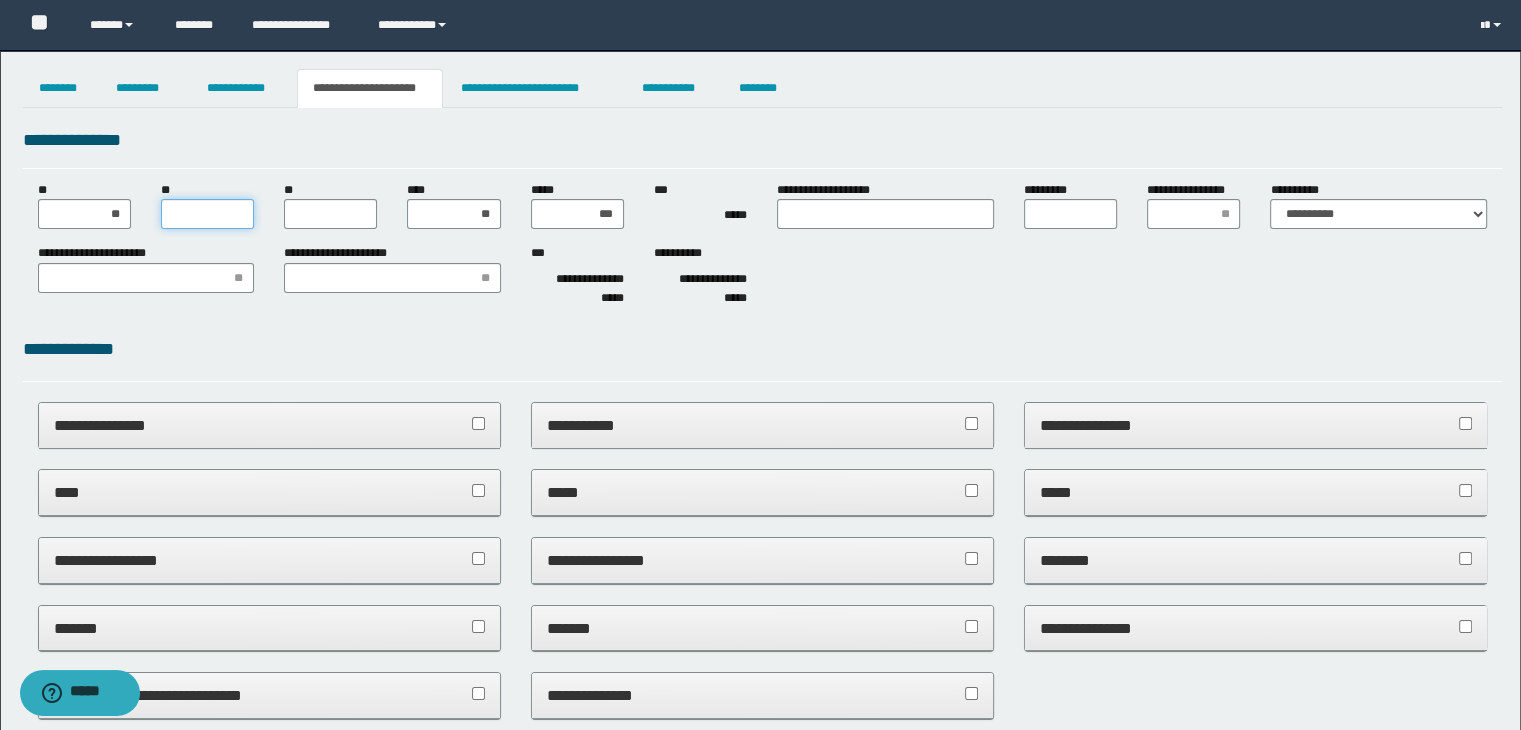 click on "**" at bounding box center (207, 214) 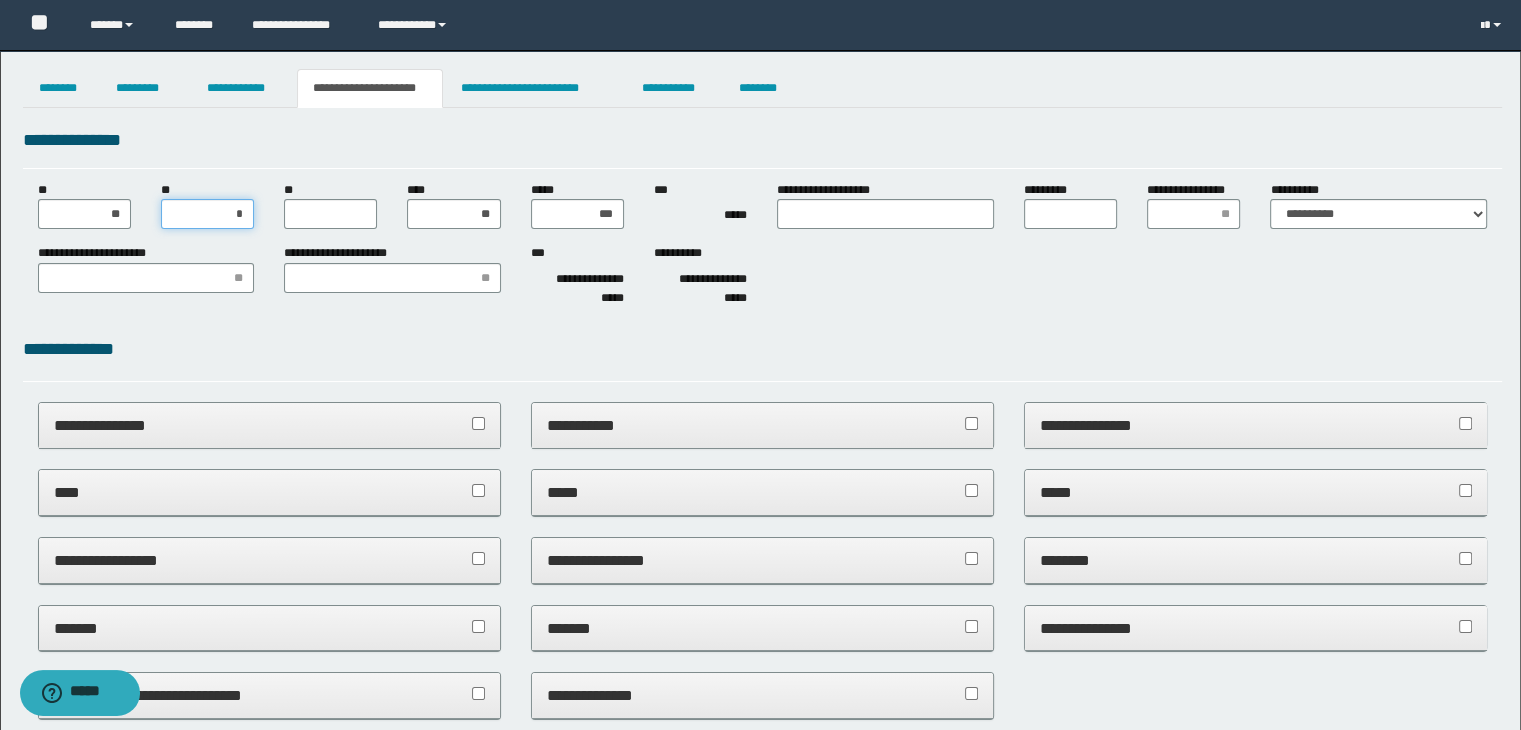 type on "**" 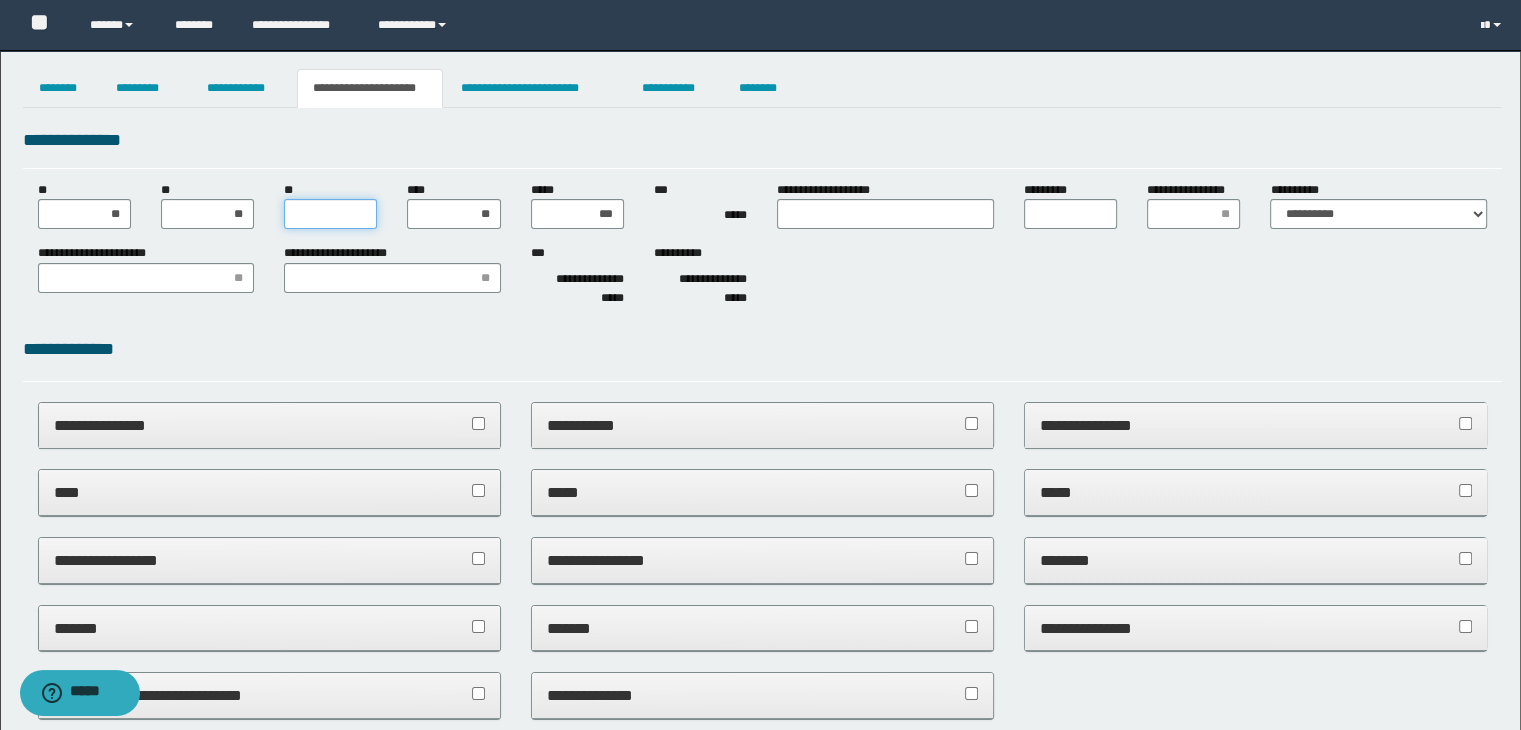 click on "**" at bounding box center (330, 214) 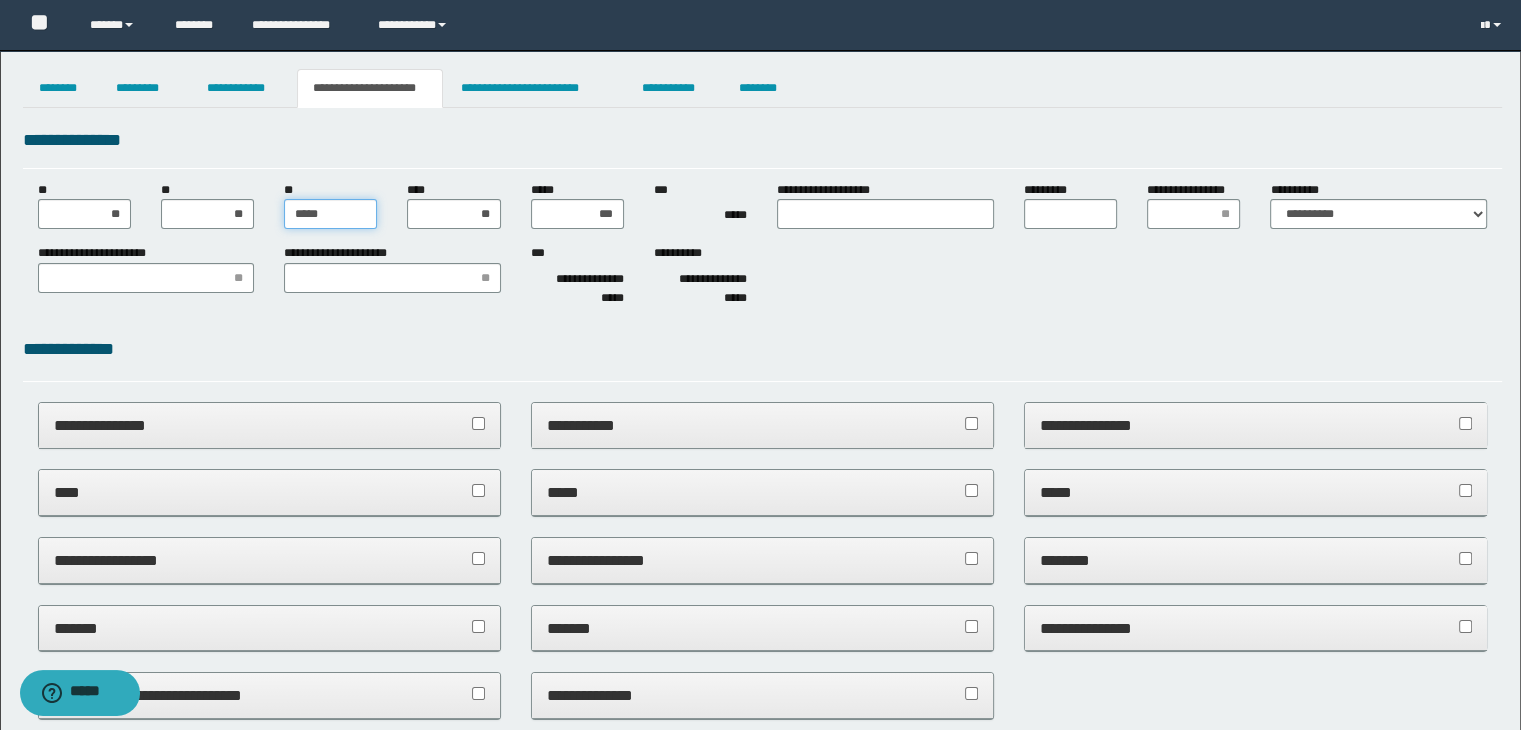 type on "******" 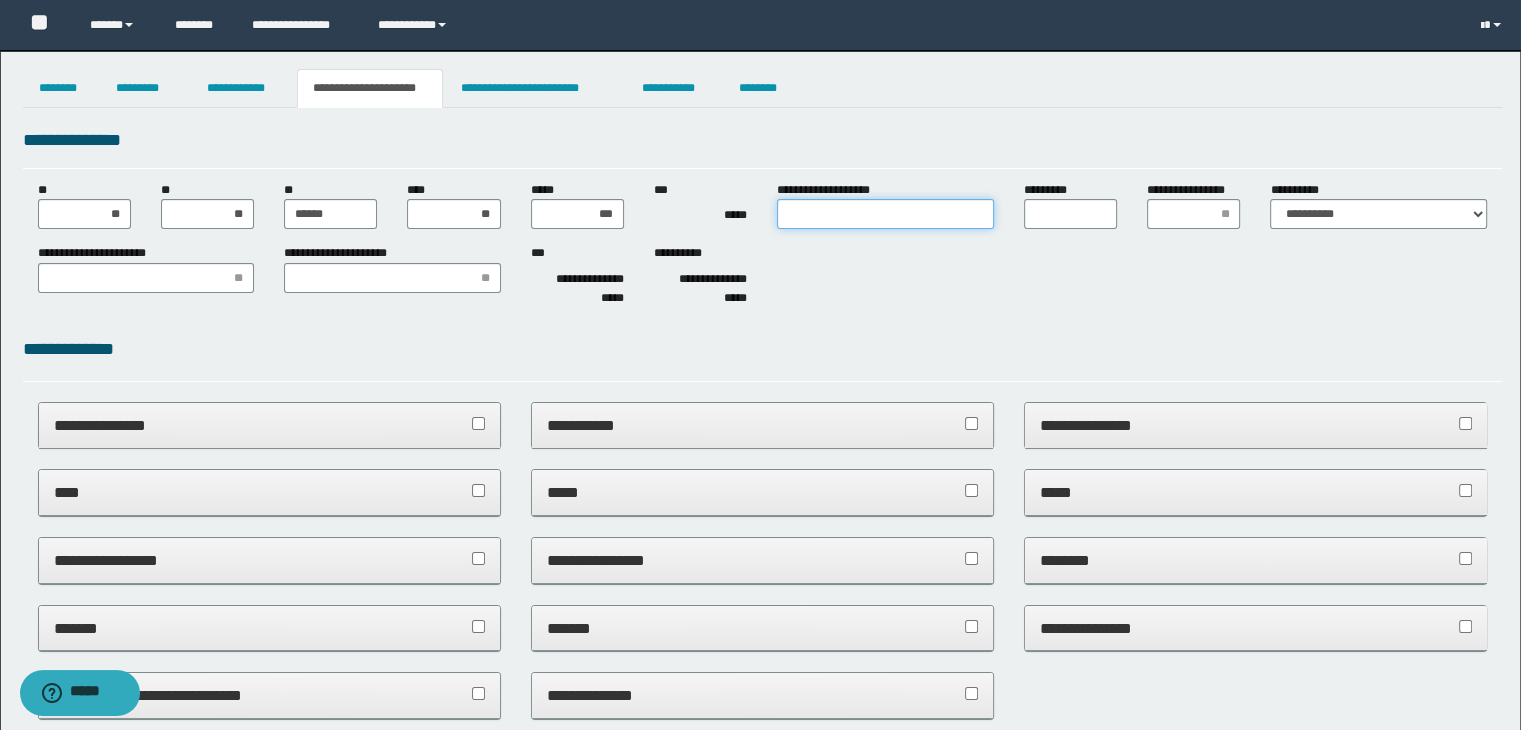click on "**********" at bounding box center (885, 214) 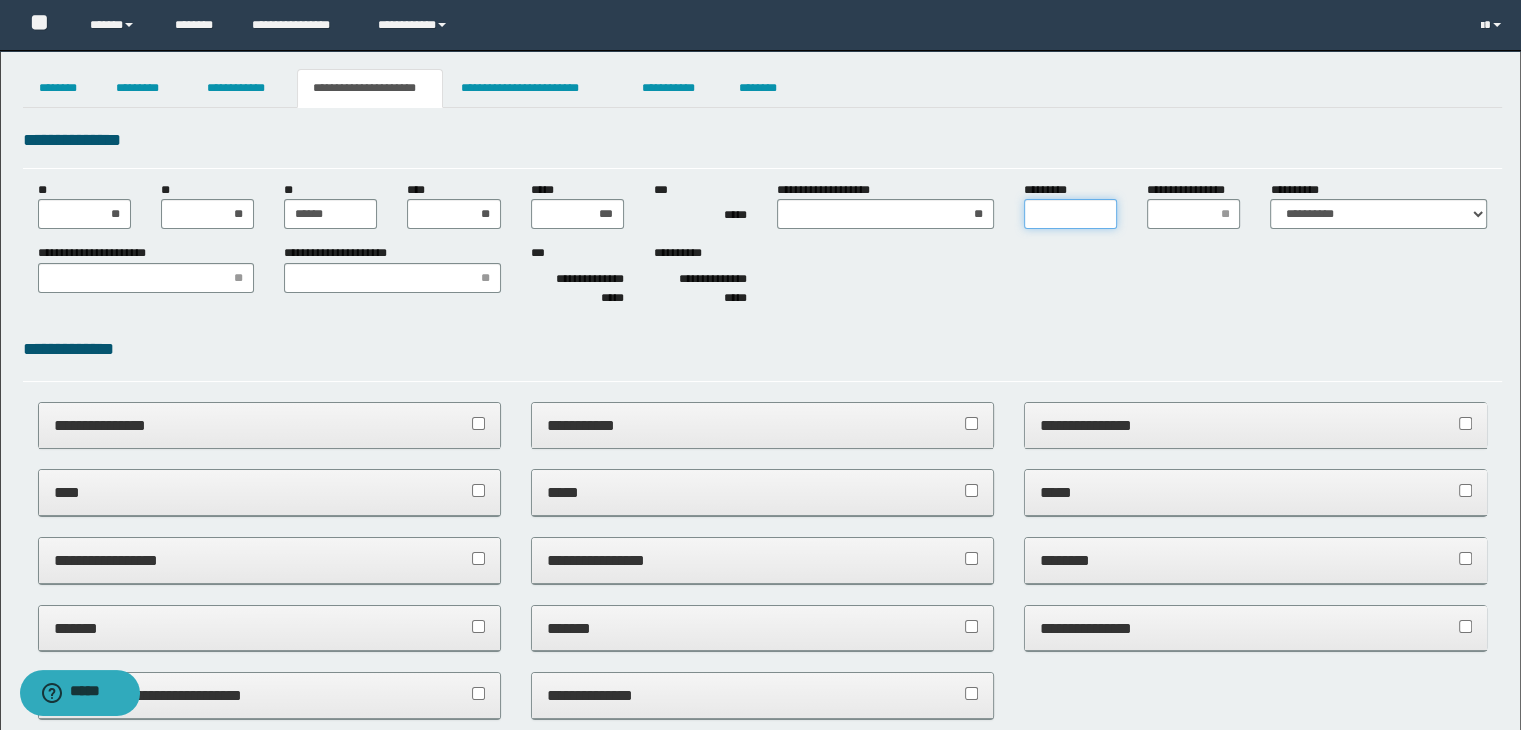 click on "*********" at bounding box center [1070, 214] 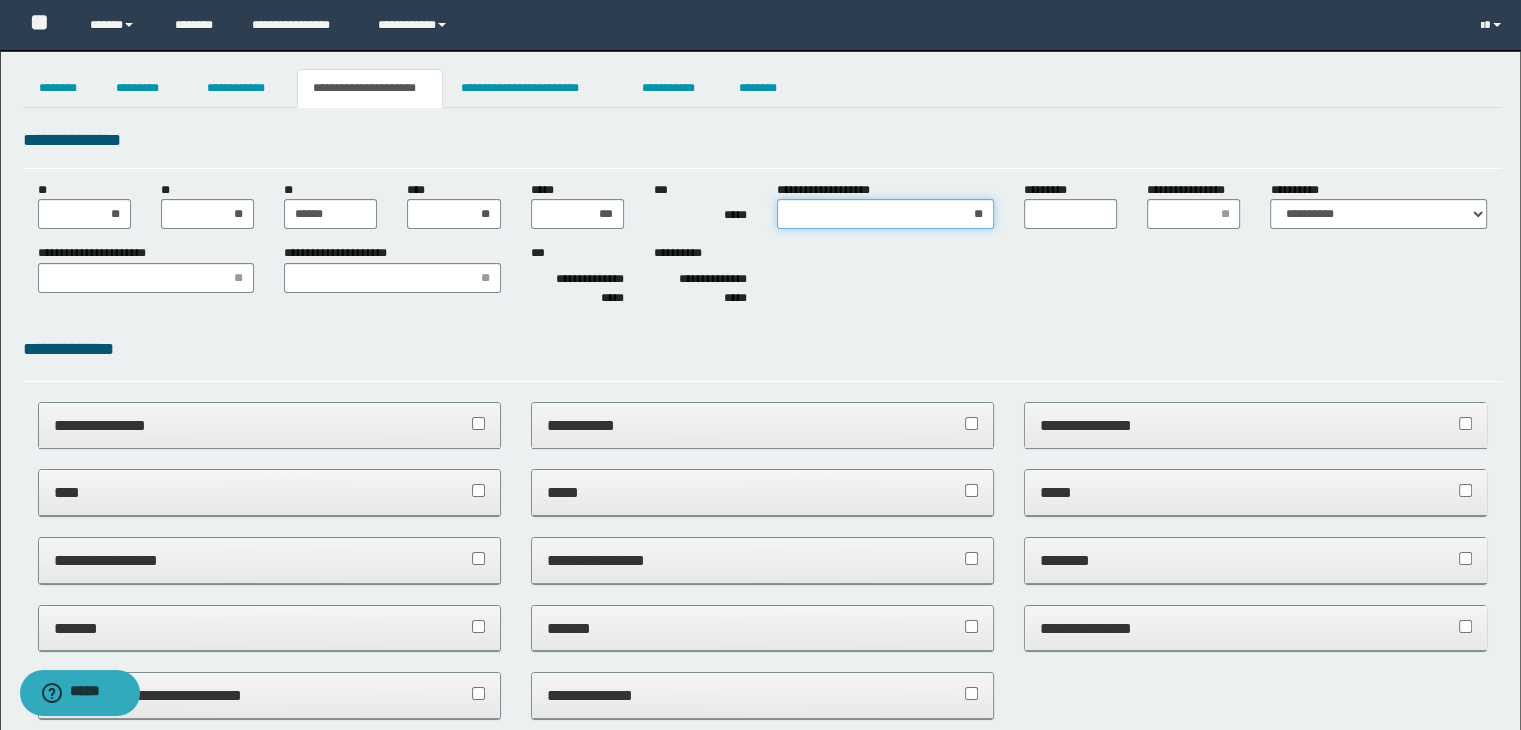 drag, startPoint x: 948, startPoint y: 212, endPoint x: 1033, endPoint y: 223, distance: 85.70881 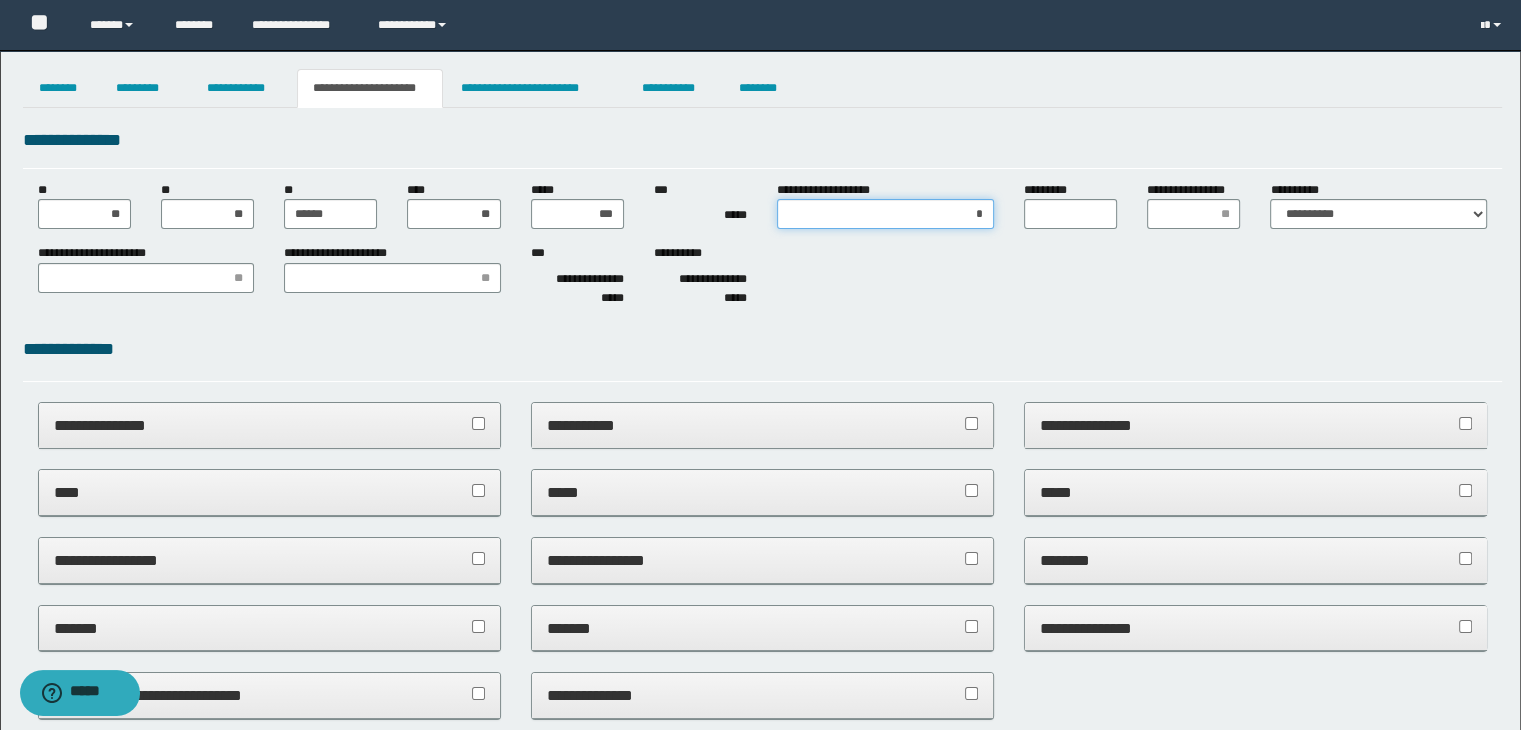 type on "**" 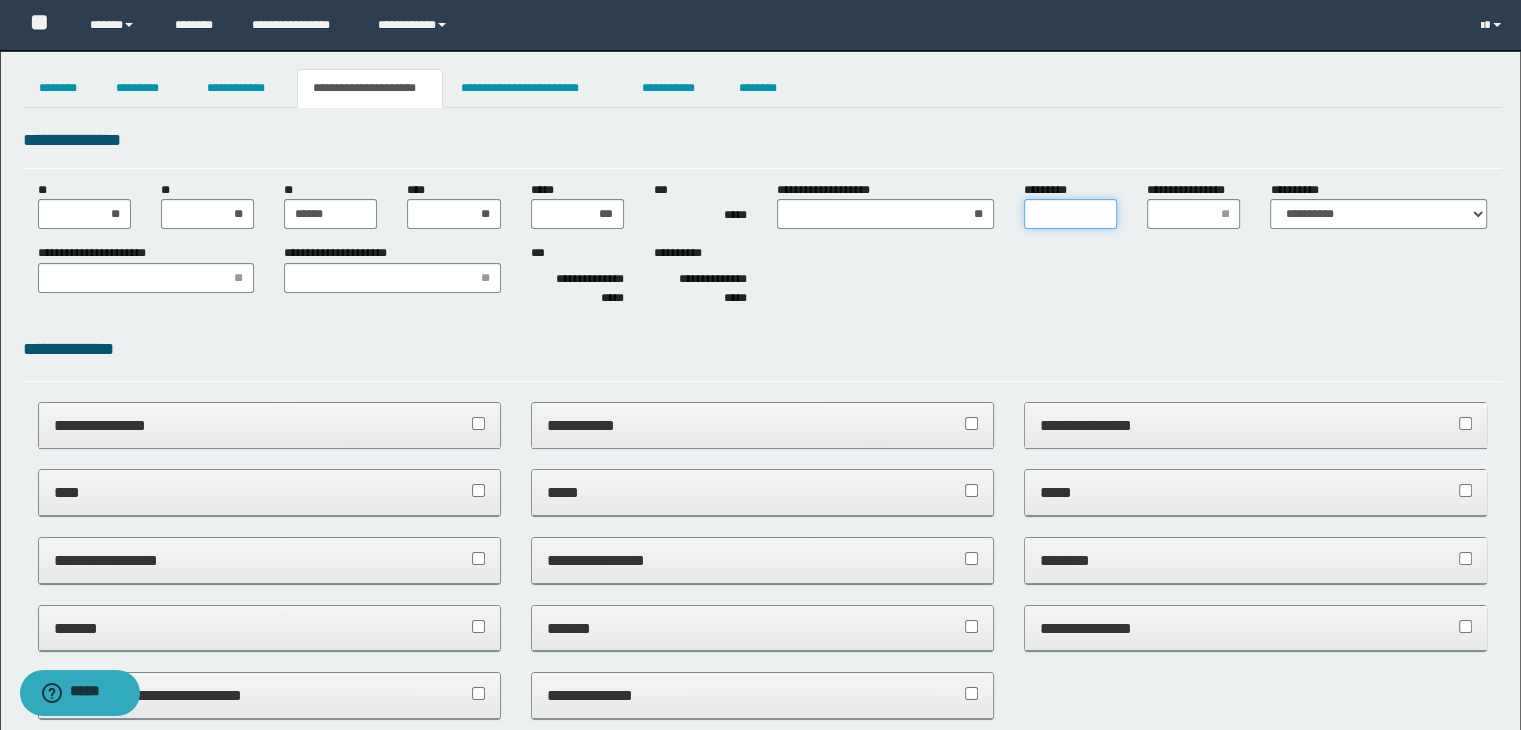 click on "*********" at bounding box center (1070, 214) 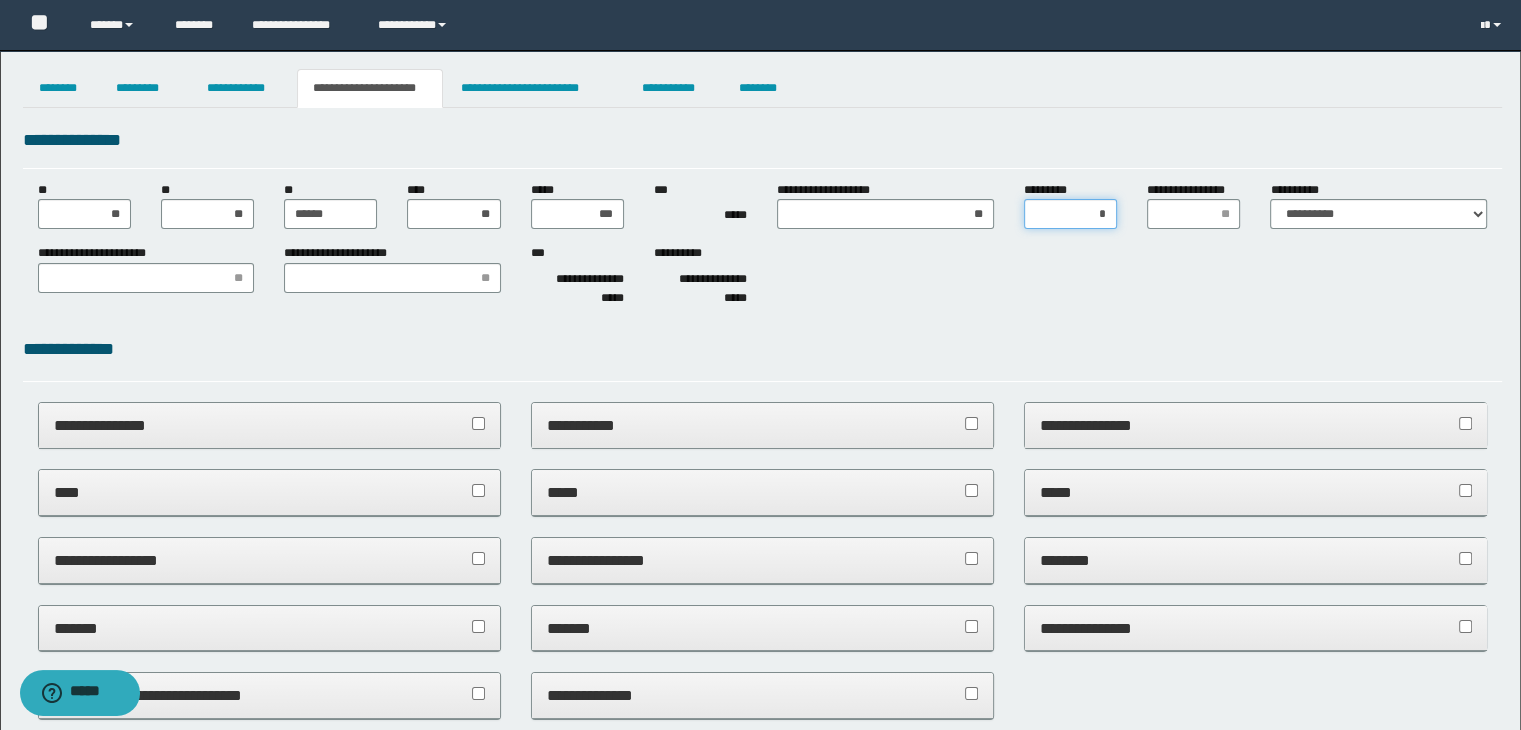 type on "**" 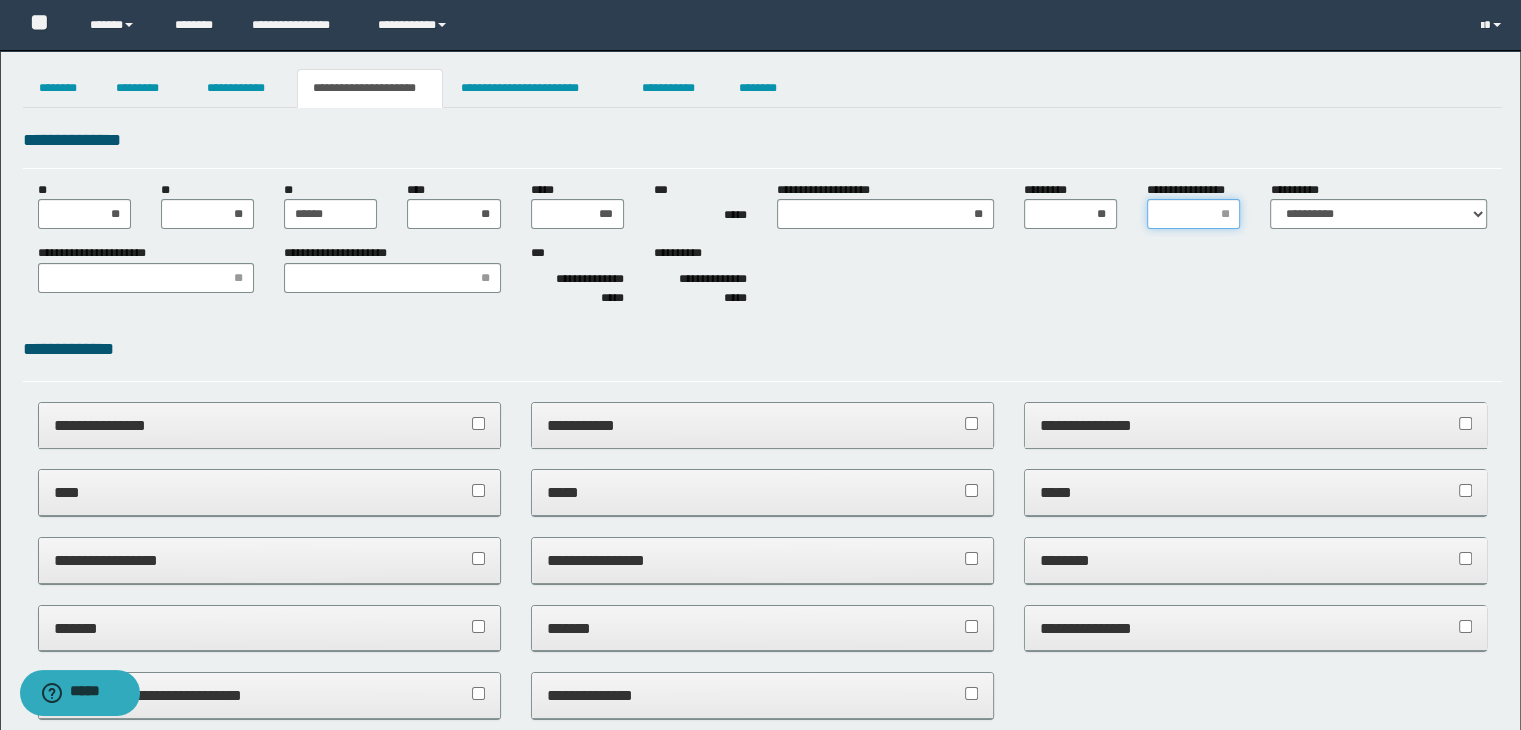 click on "**********" at bounding box center (1193, 214) 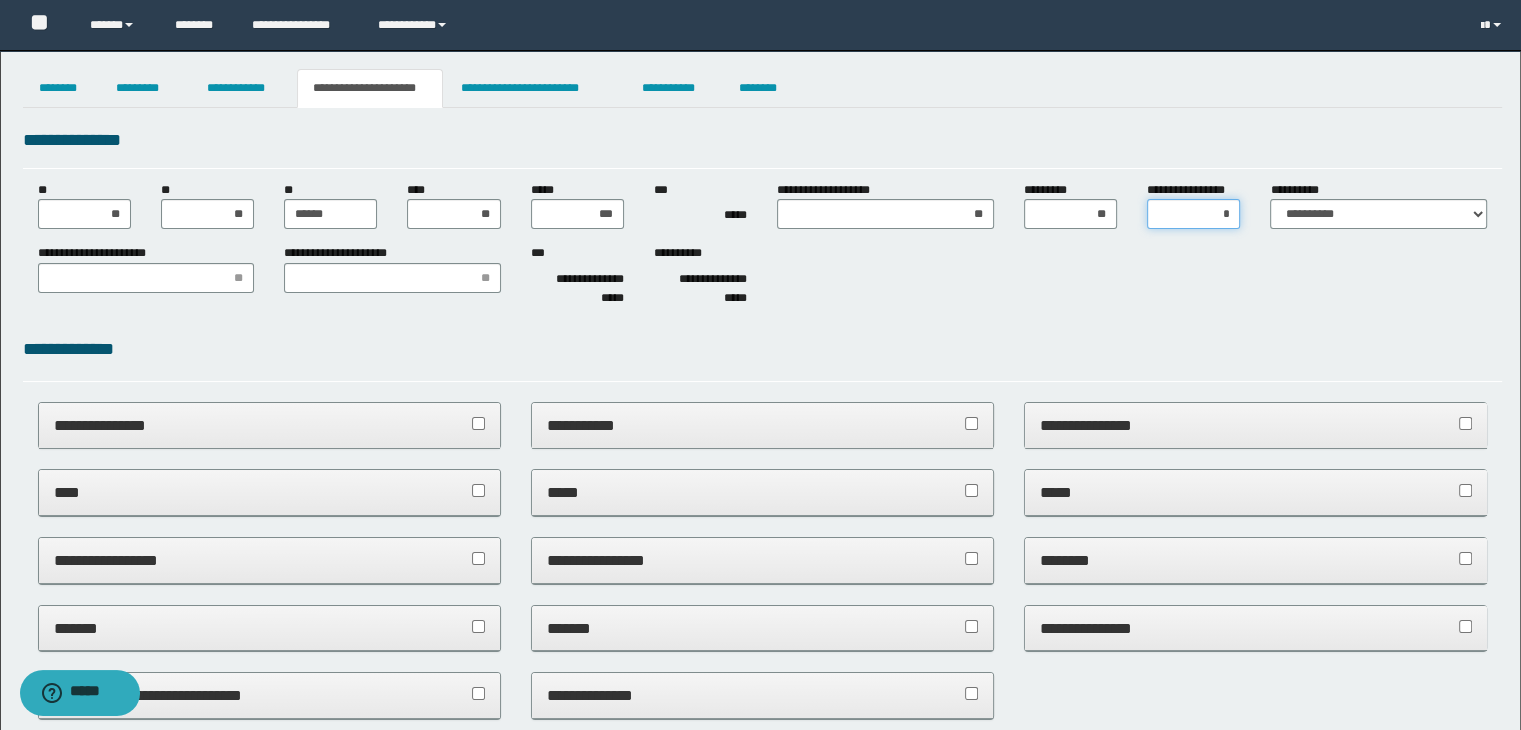 type on "**" 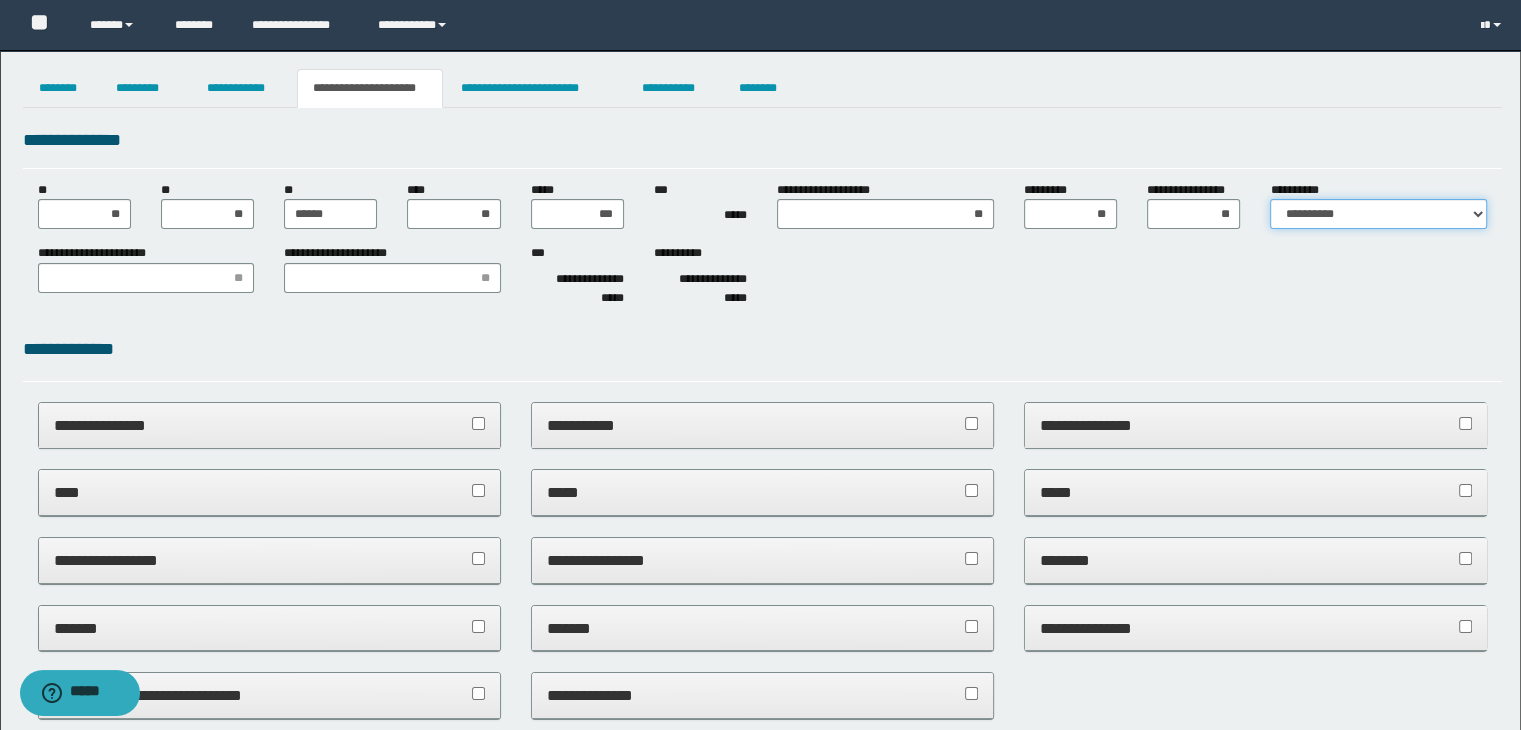 click on "**********" at bounding box center (1378, 214) 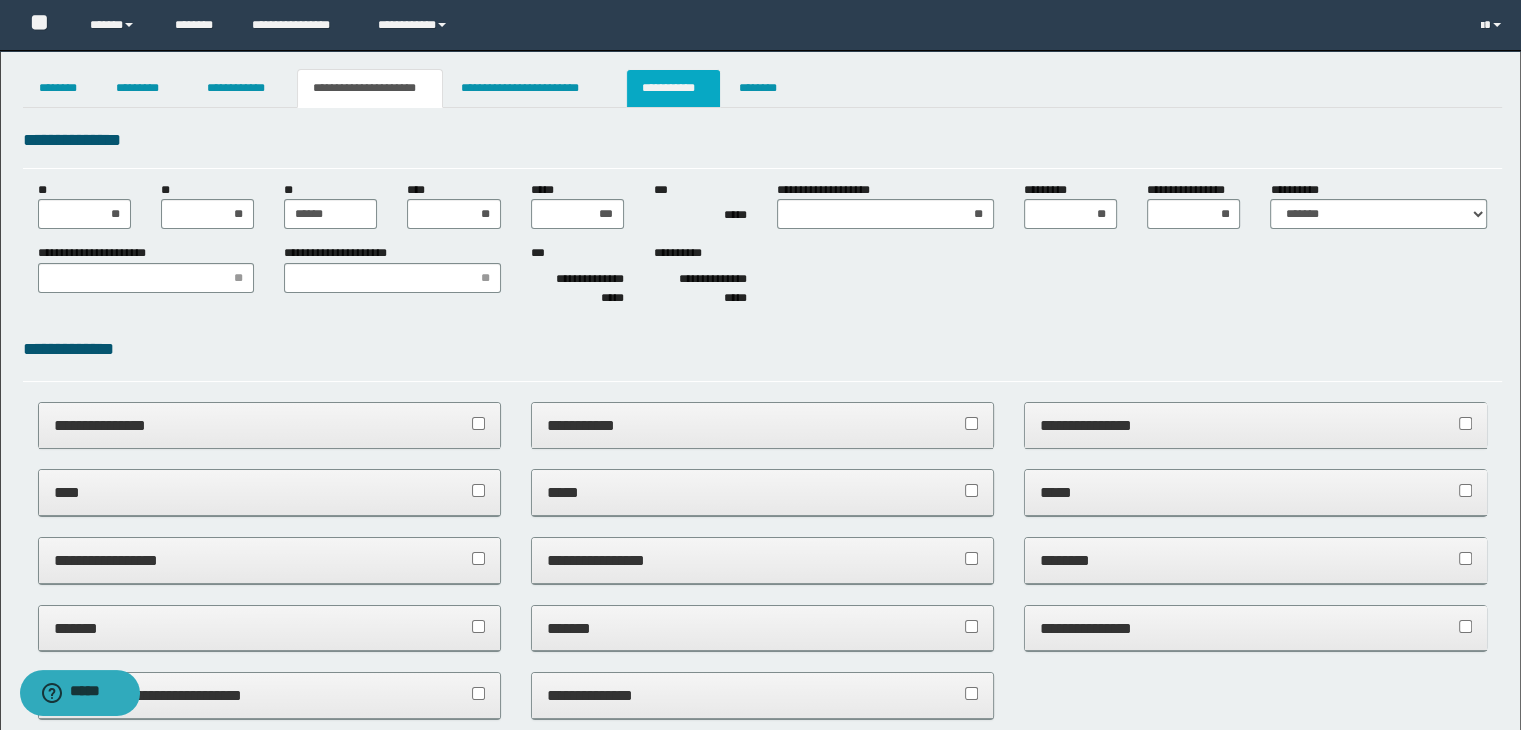 click on "**********" at bounding box center (673, 88) 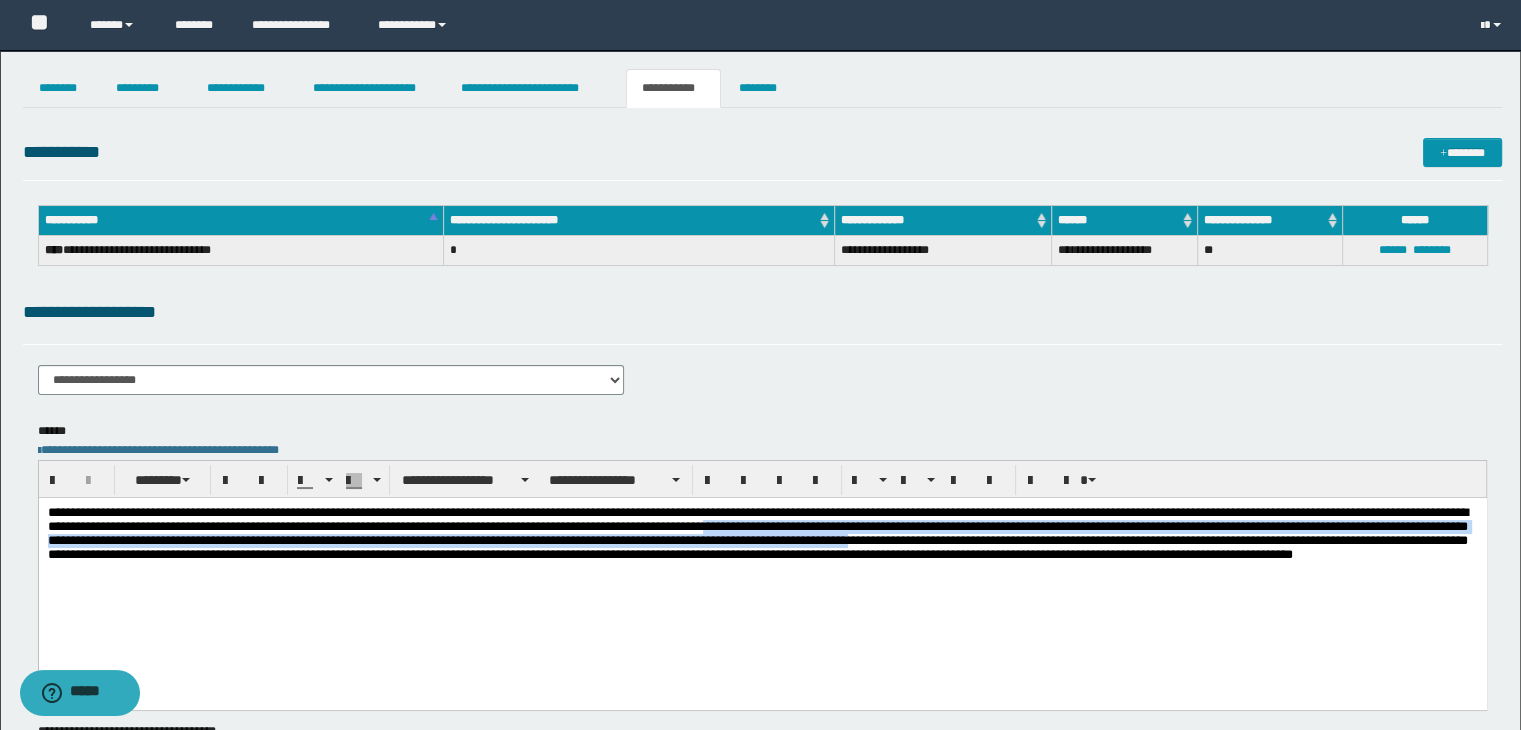 drag, startPoint x: 356, startPoint y: 541, endPoint x: 1340, endPoint y: 565, distance: 984.29266 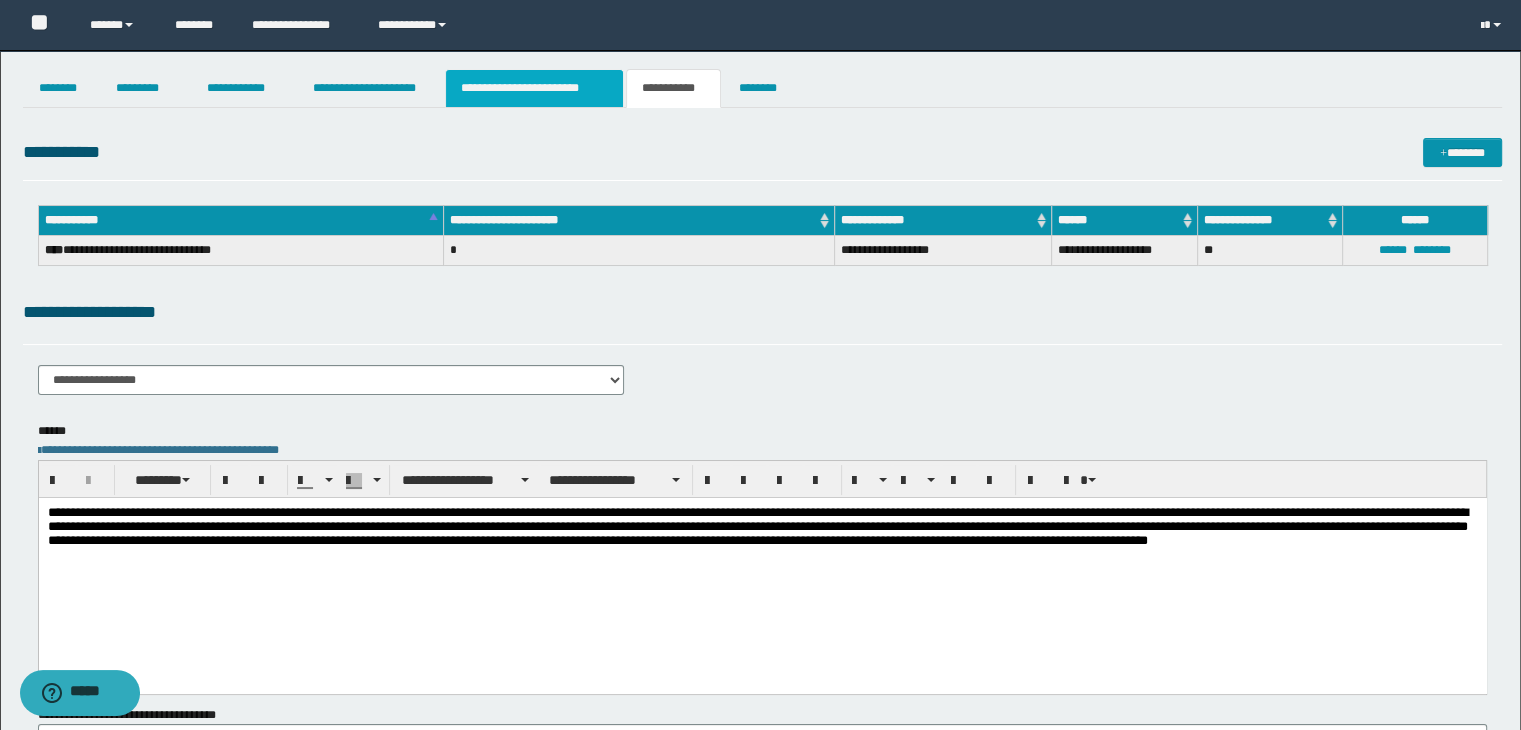 click on "**********" at bounding box center [534, 88] 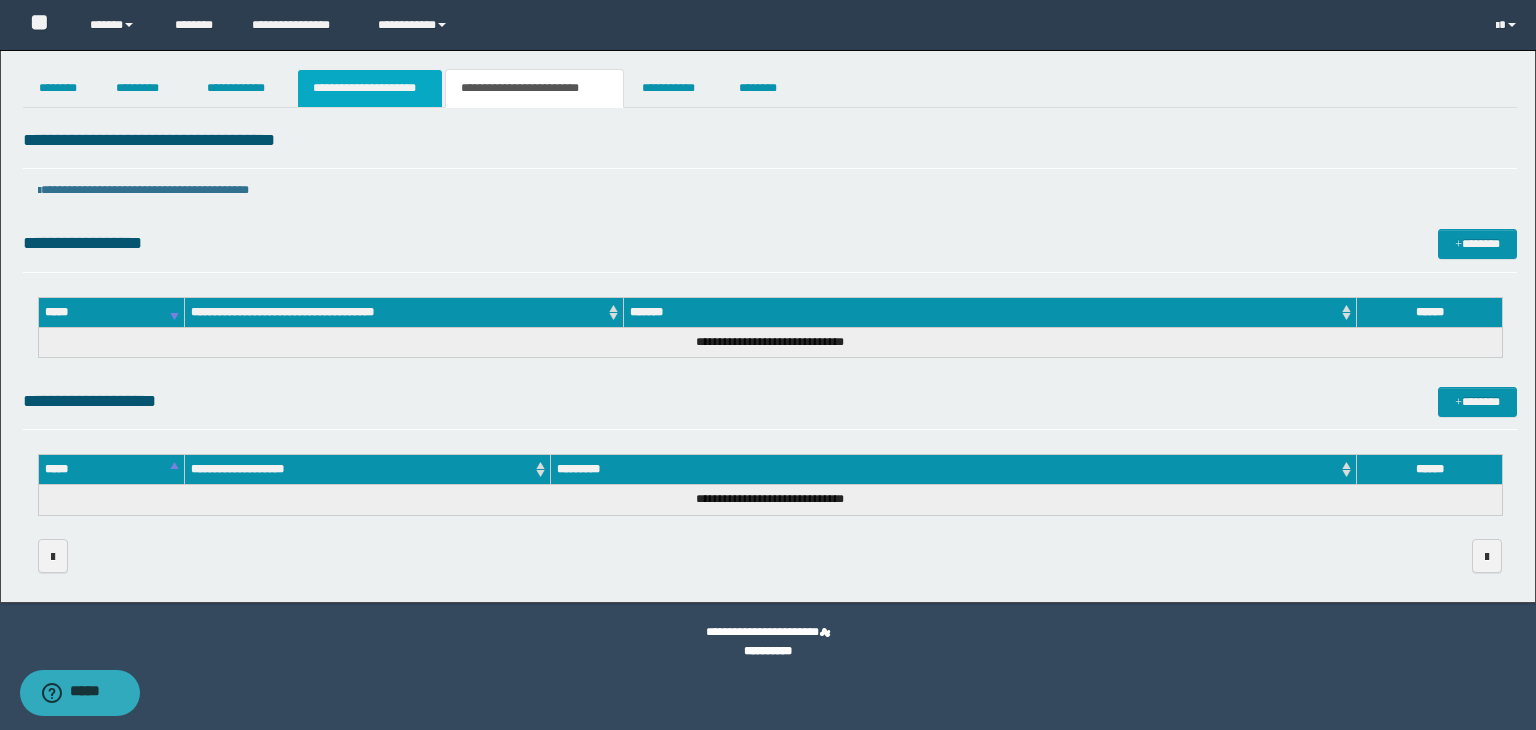 click on "**********" at bounding box center [370, 88] 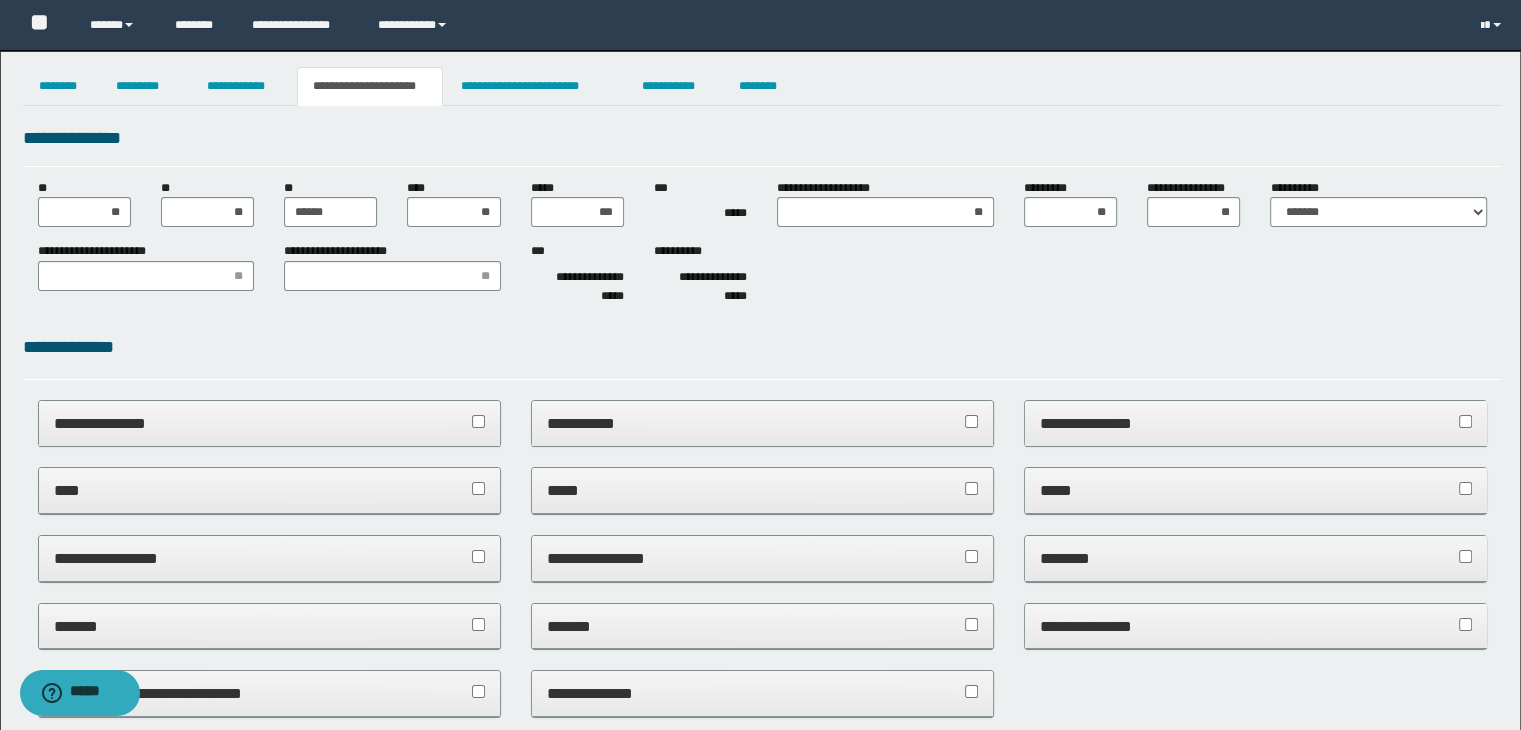 scroll, scrollTop: 0, scrollLeft: 0, axis: both 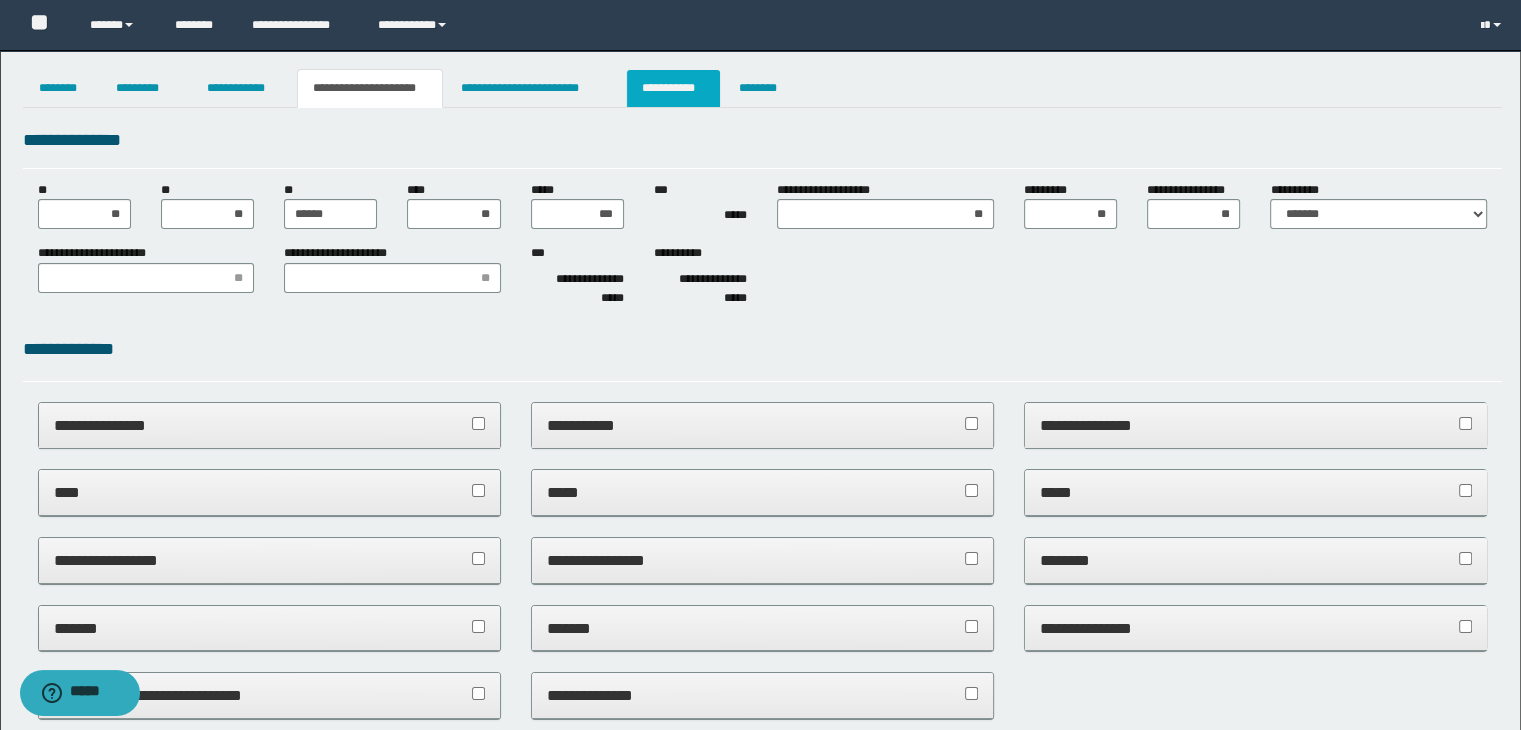 click on "**********" at bounding box center (673, 88) 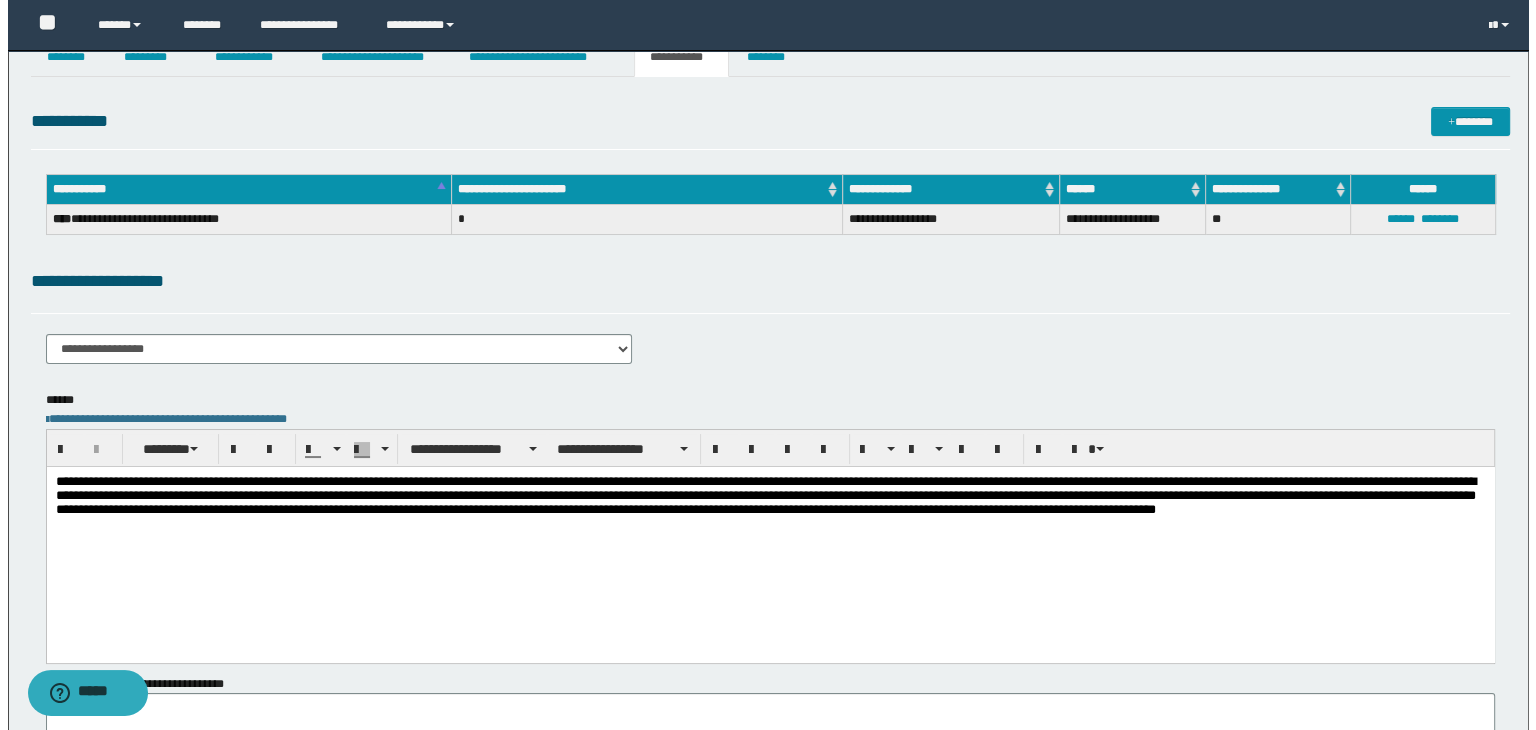 scroll, scrollTop: 0, scrollLeft: 0, axis: both 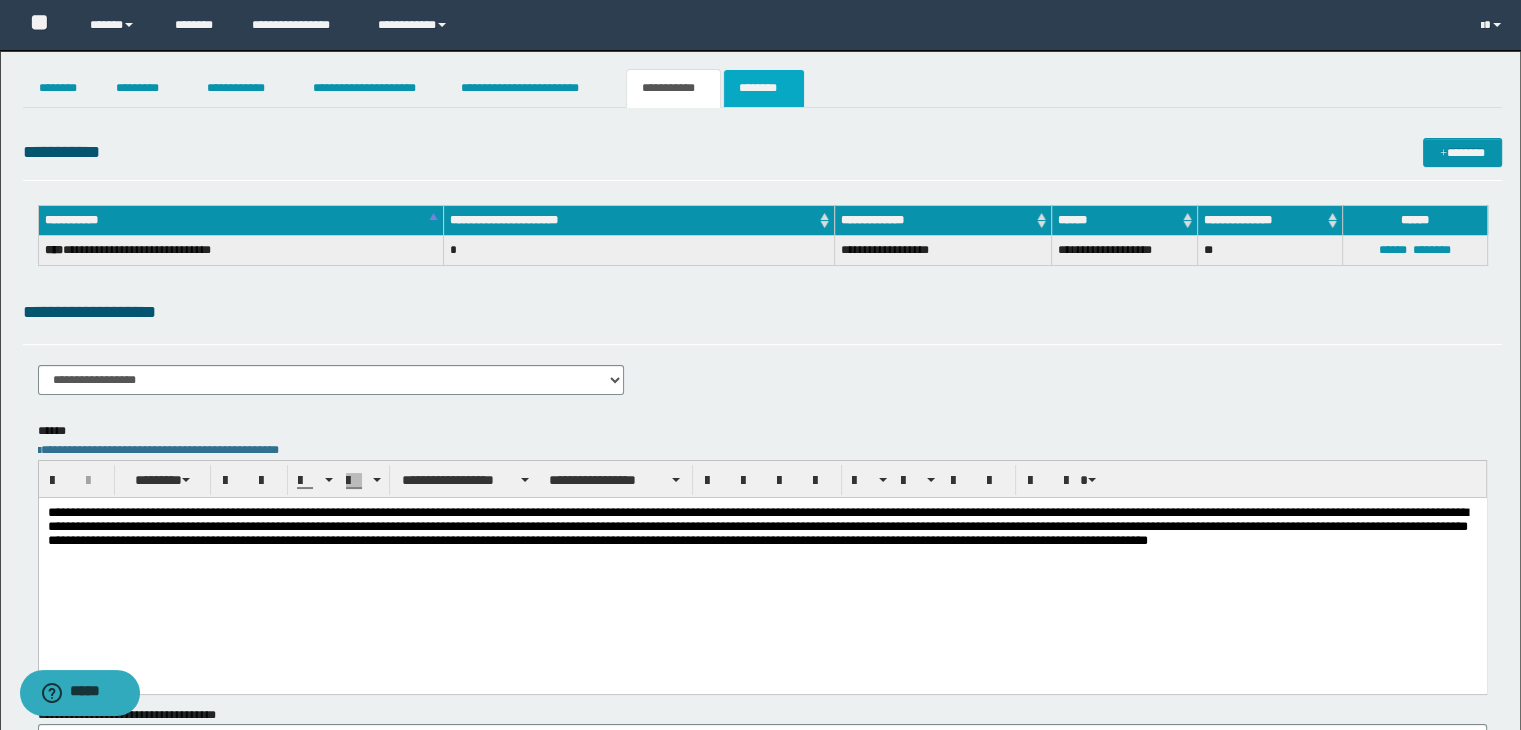 click on "********" at bounding box center (764, 88) 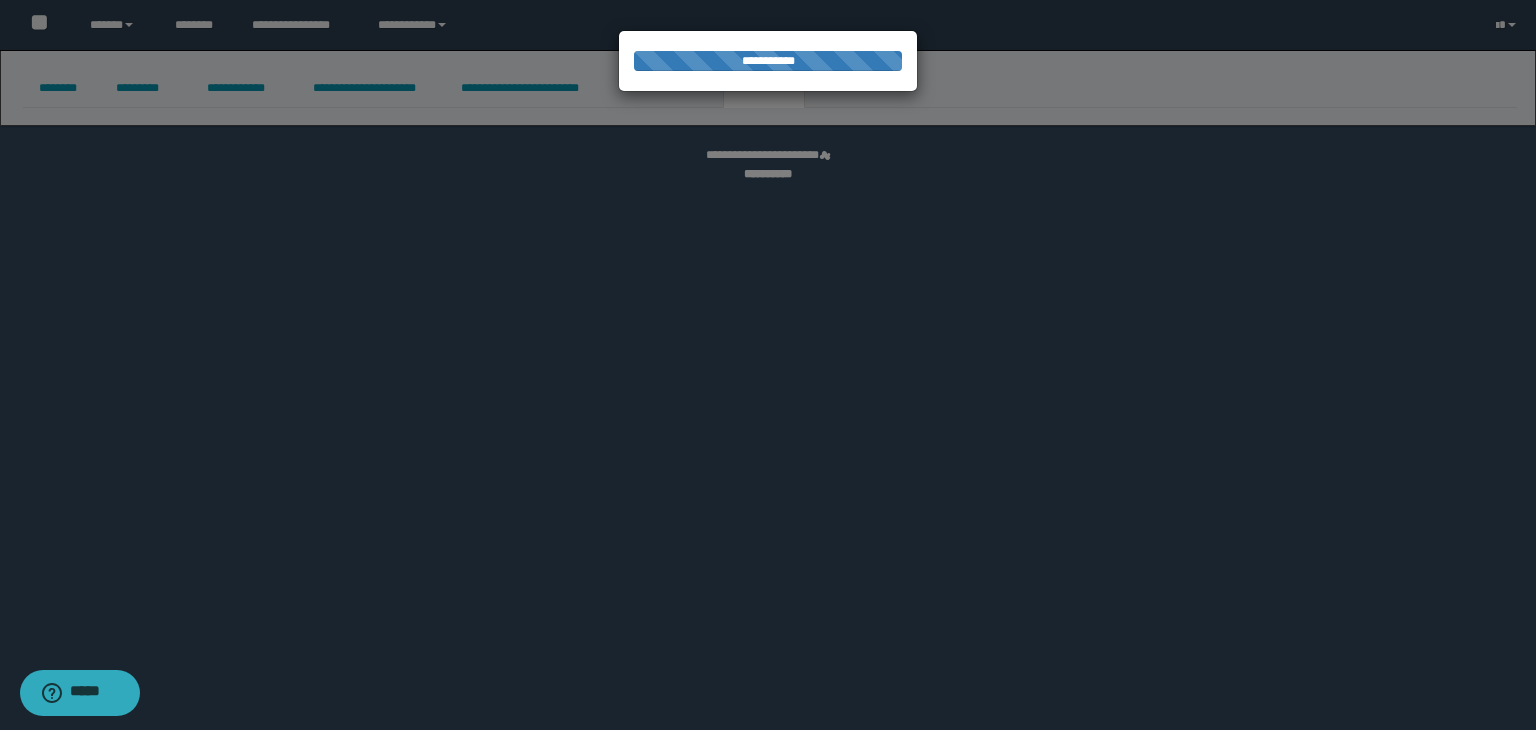select 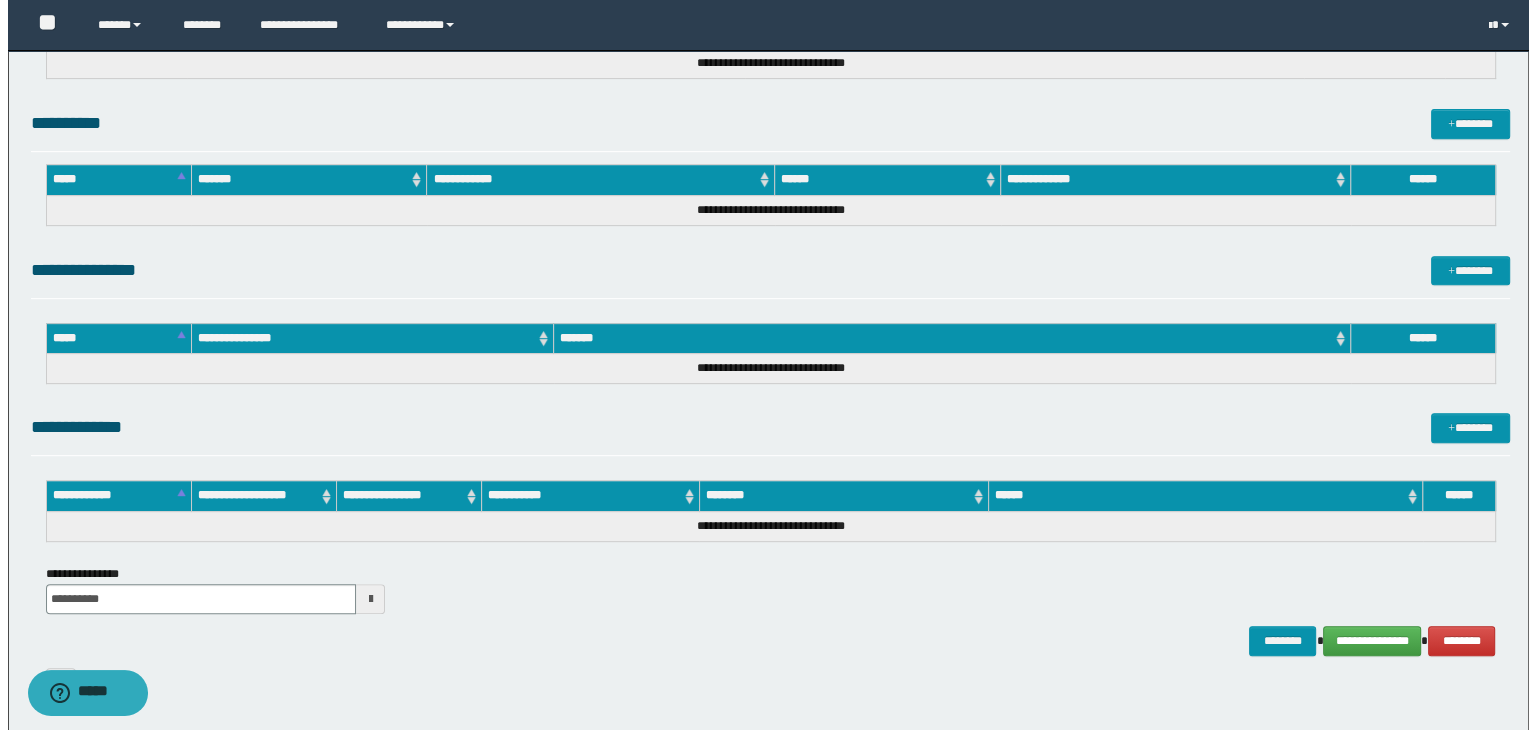 scroll, scrollTop: 895, scrollLeft: 0, axis: vertical 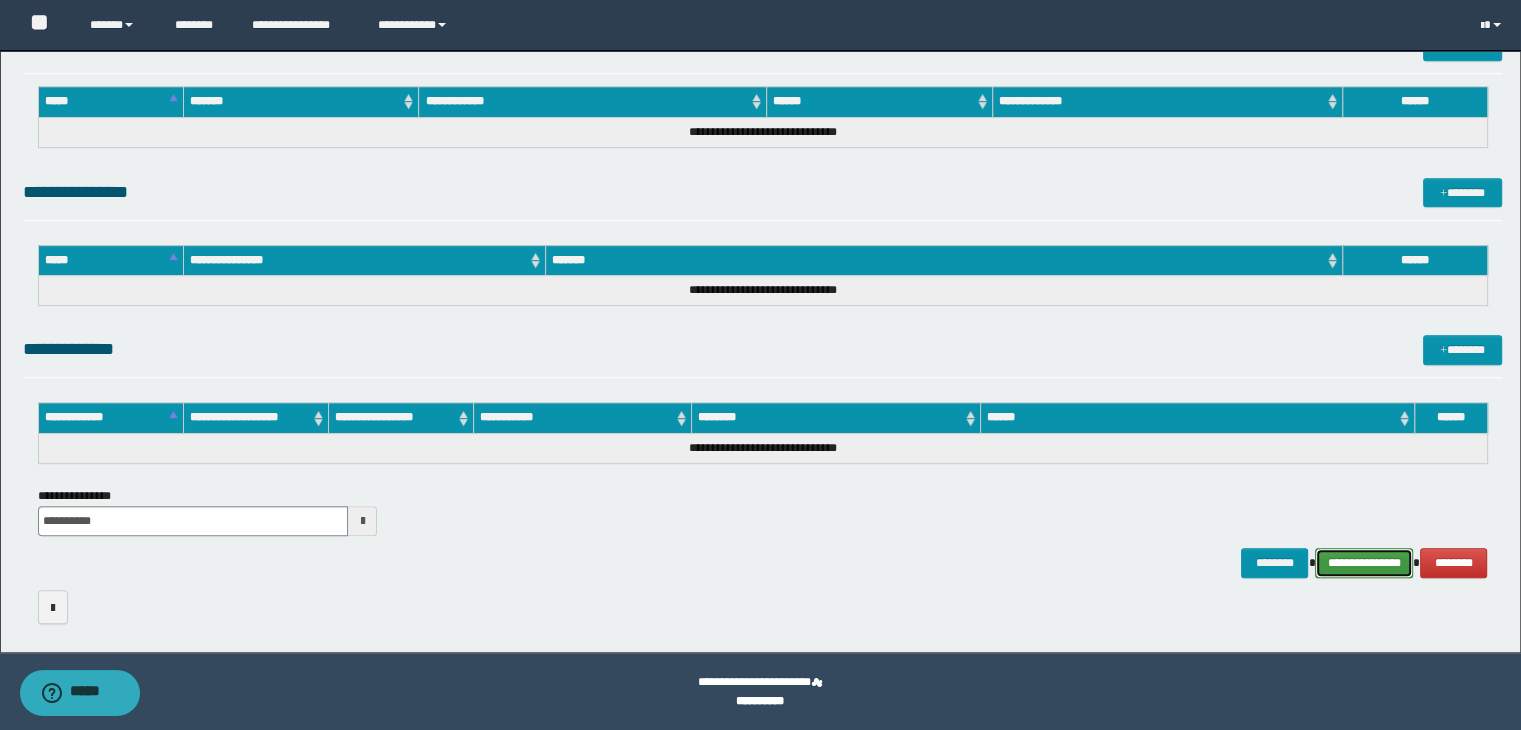 click on "**********" at bounding box center (1364, 563) 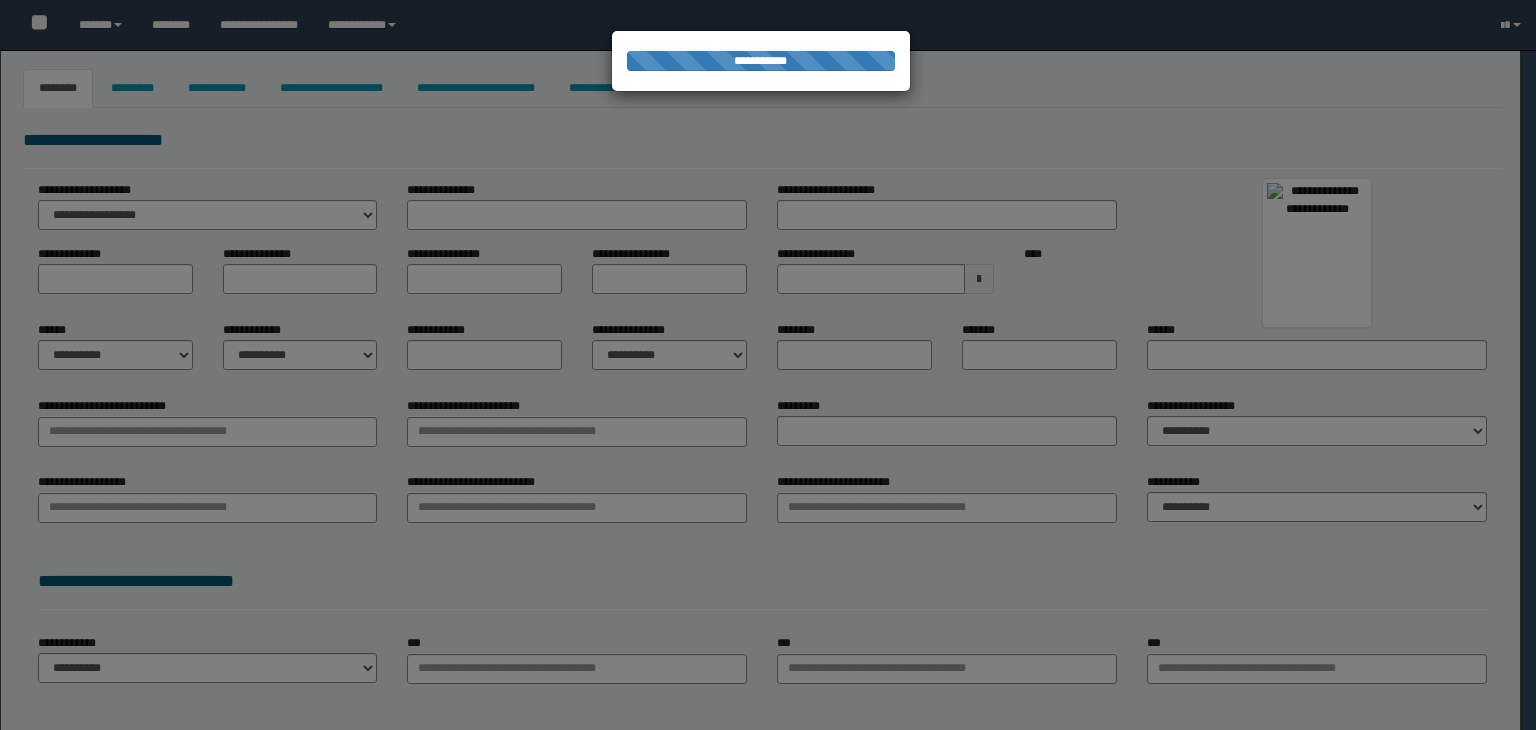 type on "*******" 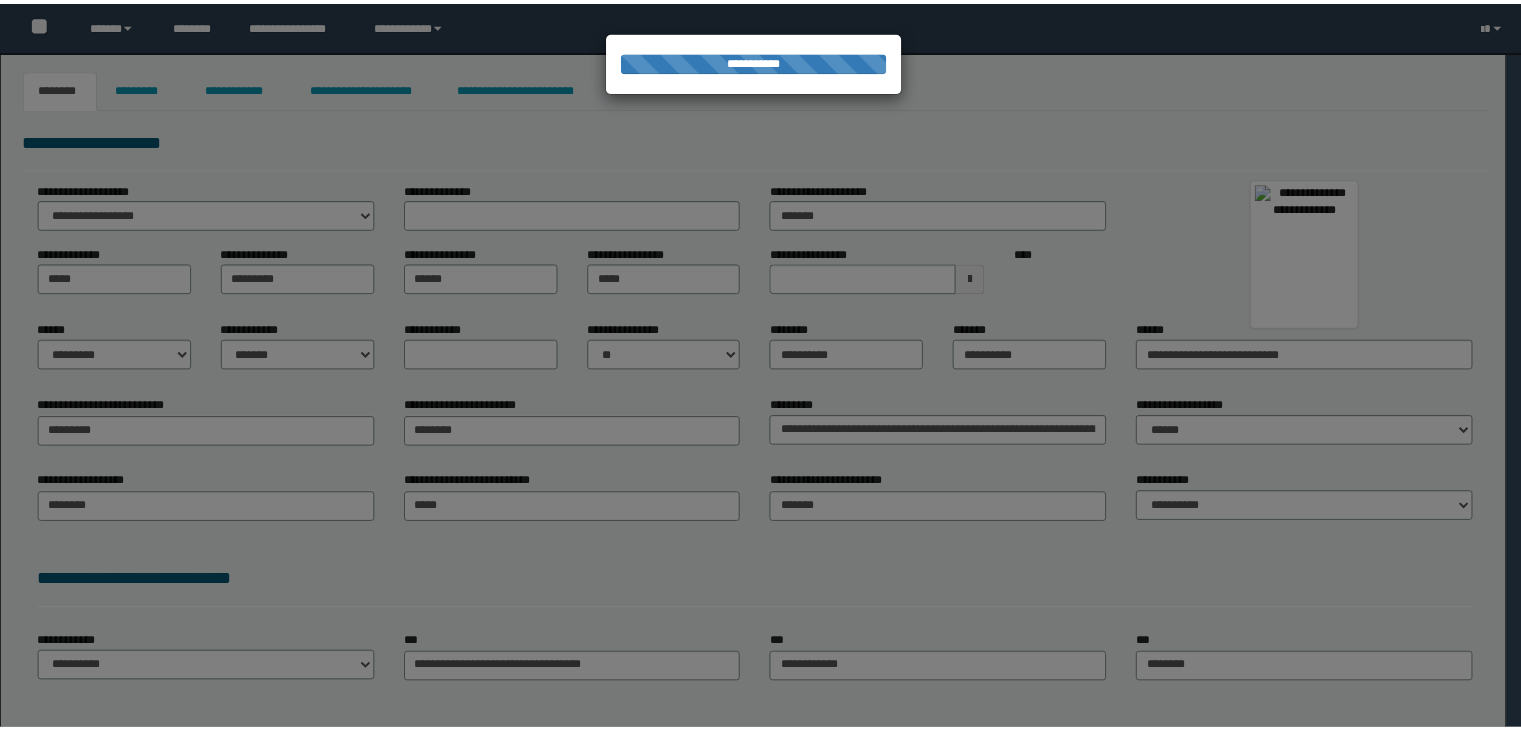 scroll, scrollTop: 0, scrollLeft: 0, axis: both 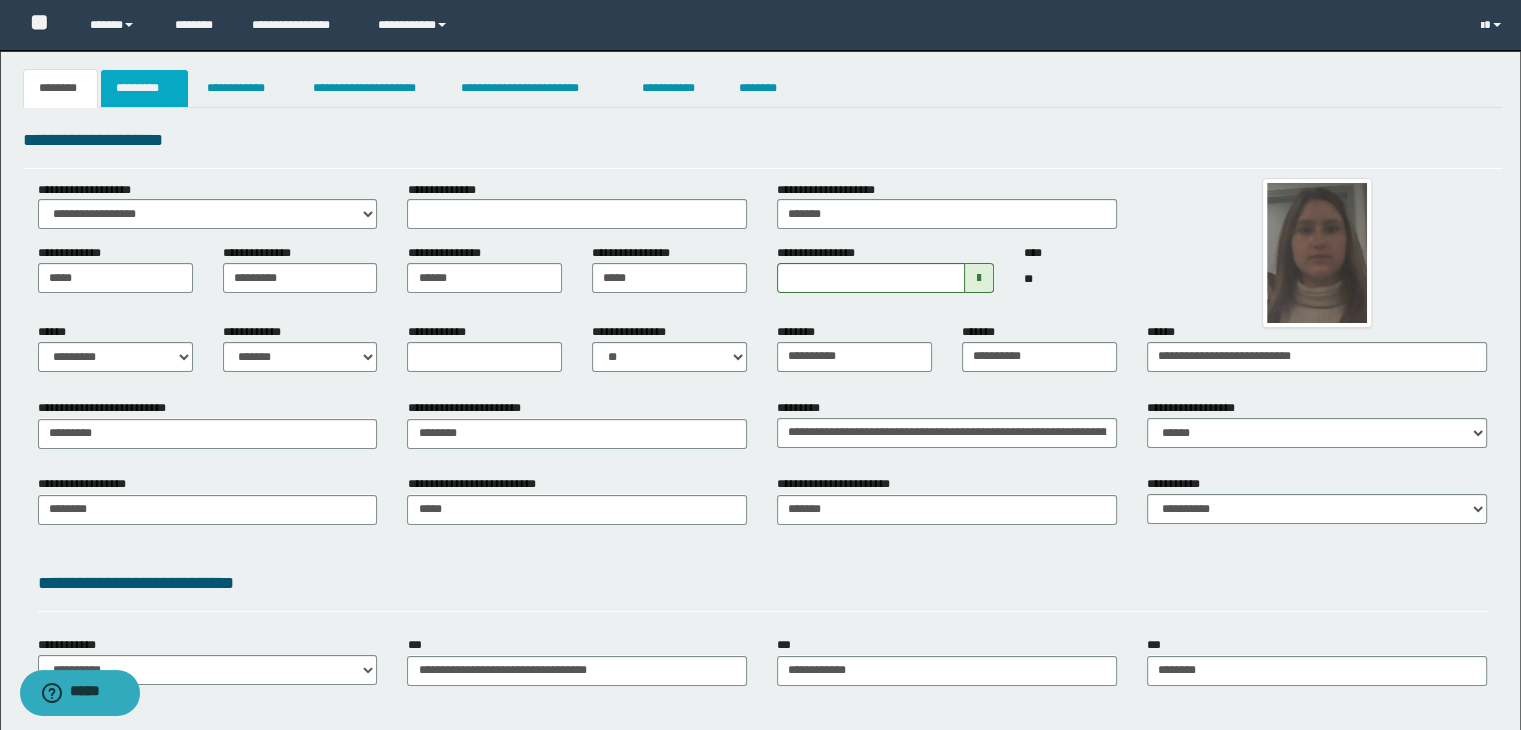 click on "*********" at bounding box center (144, 88) 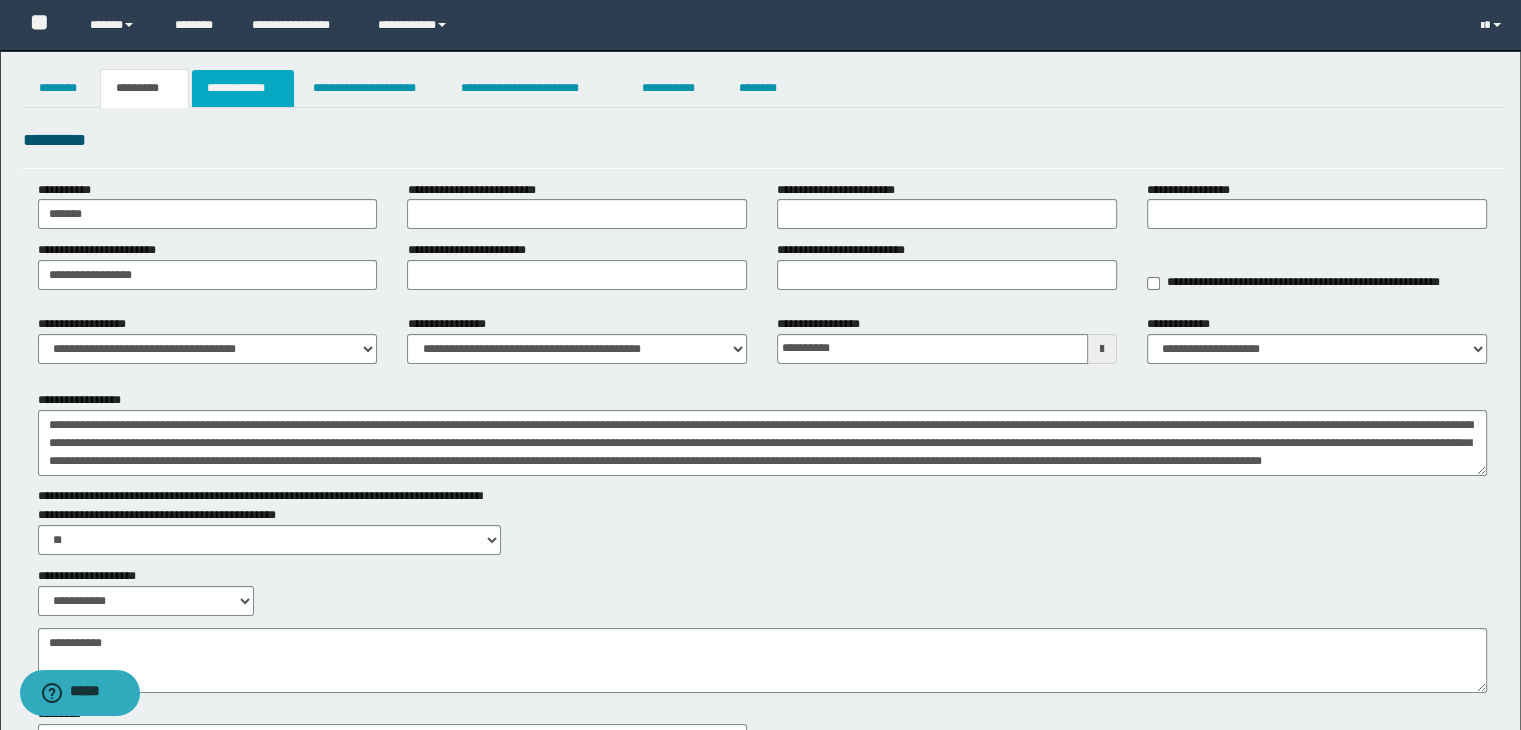click on "**********" at bounding box center (243, 88) 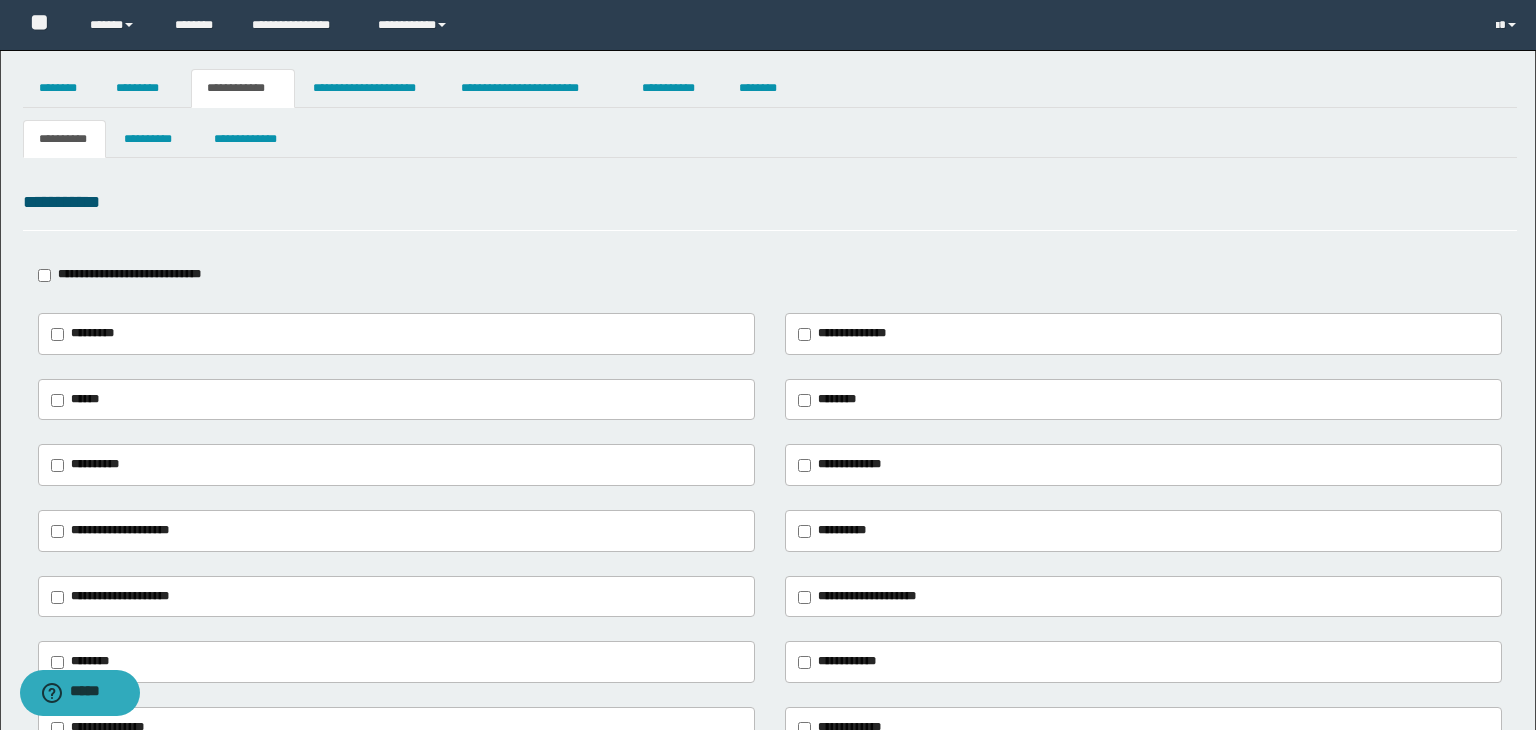 type on "**********" 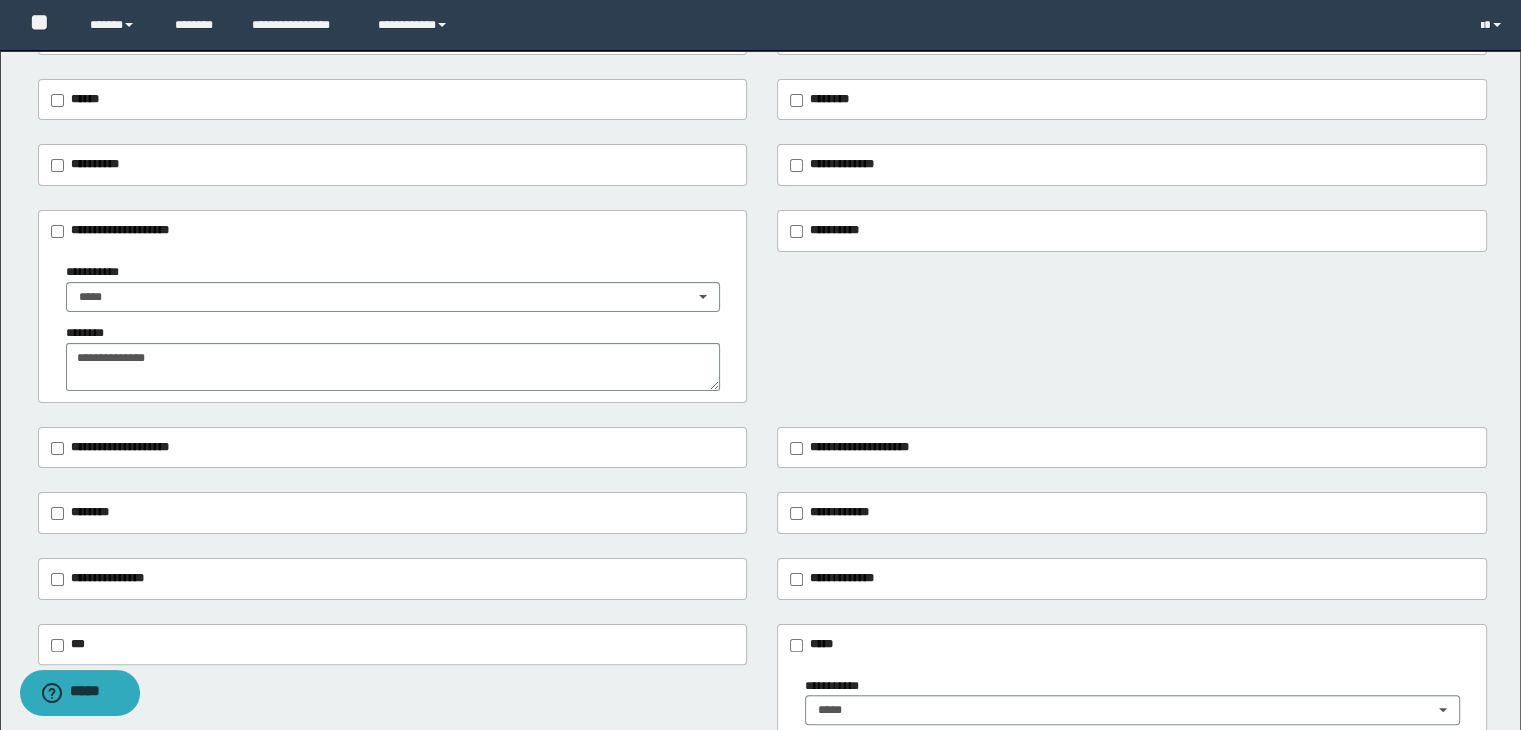 scroll, scrollTop: 0, scrollLeft: 0, axis: both 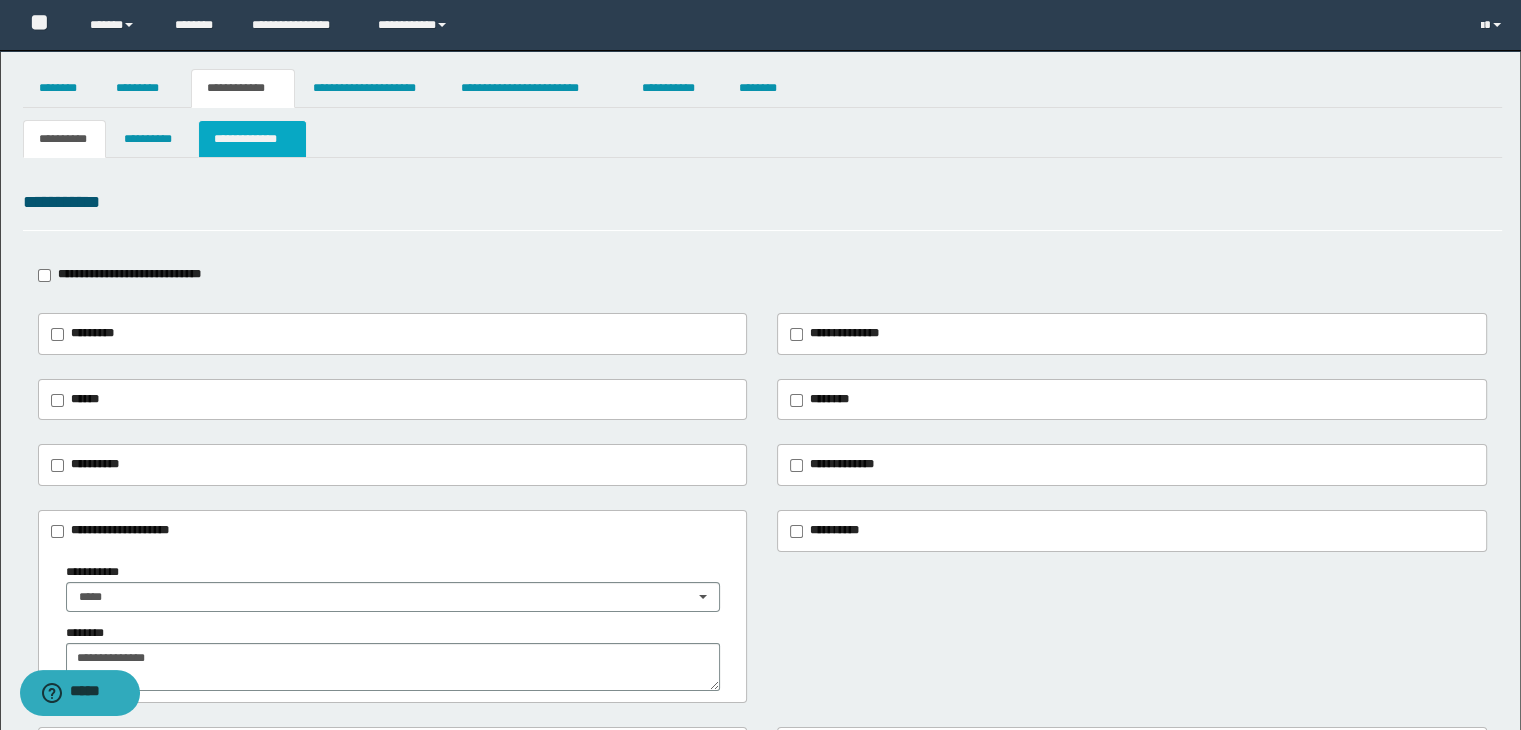 click on "**********" at bounding box center (252, 139) 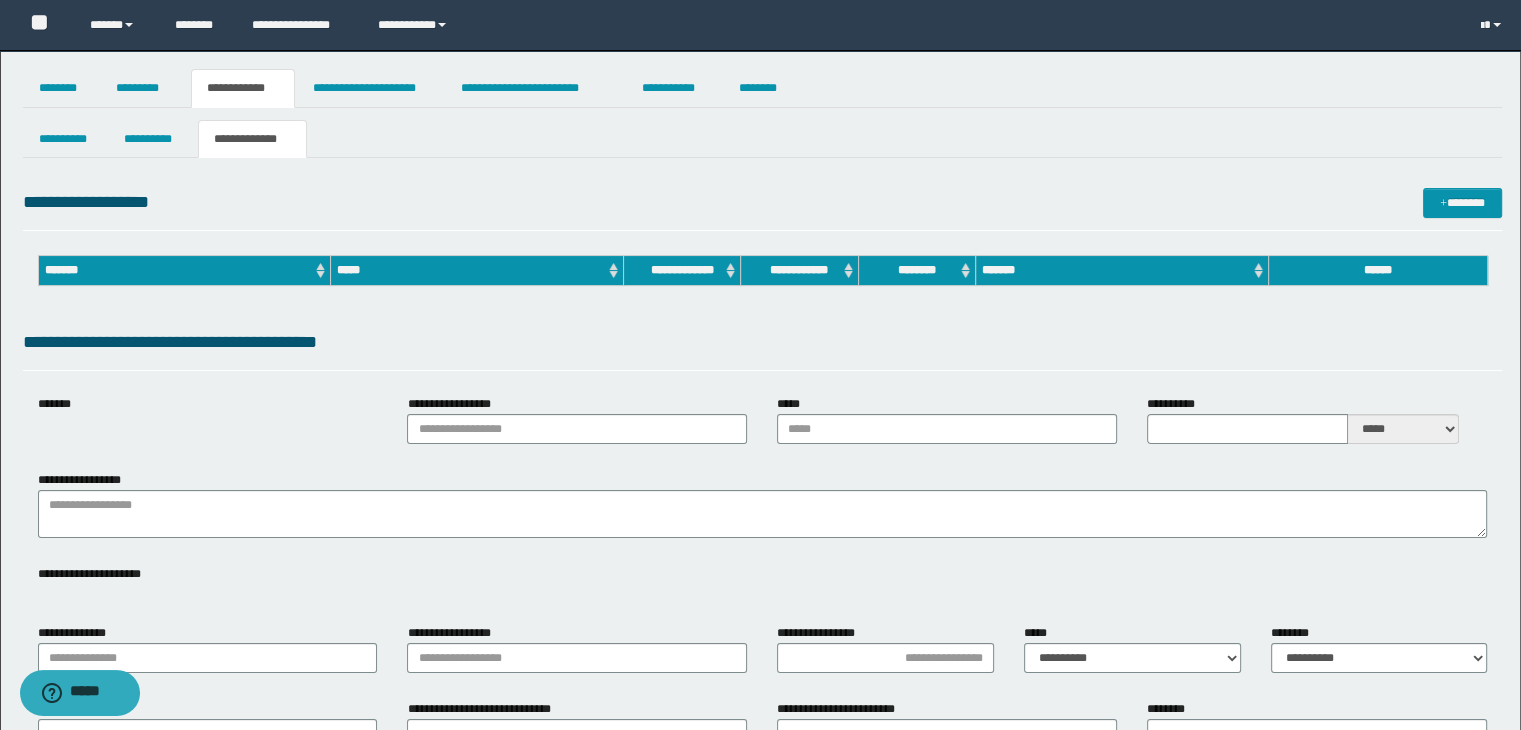 type on "**********" 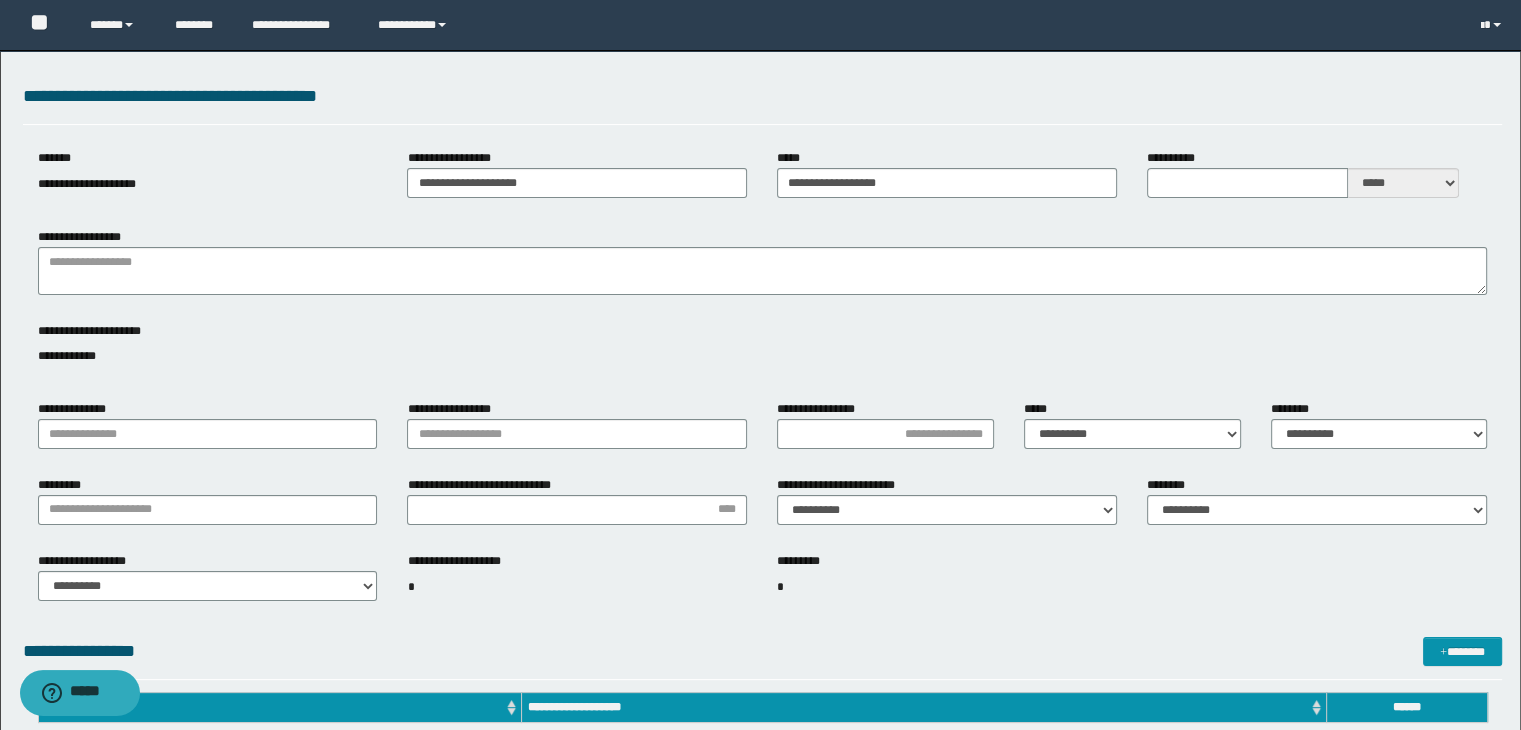 scroll, scrollTop: 300, scrollLeft: 0, axis: vertical 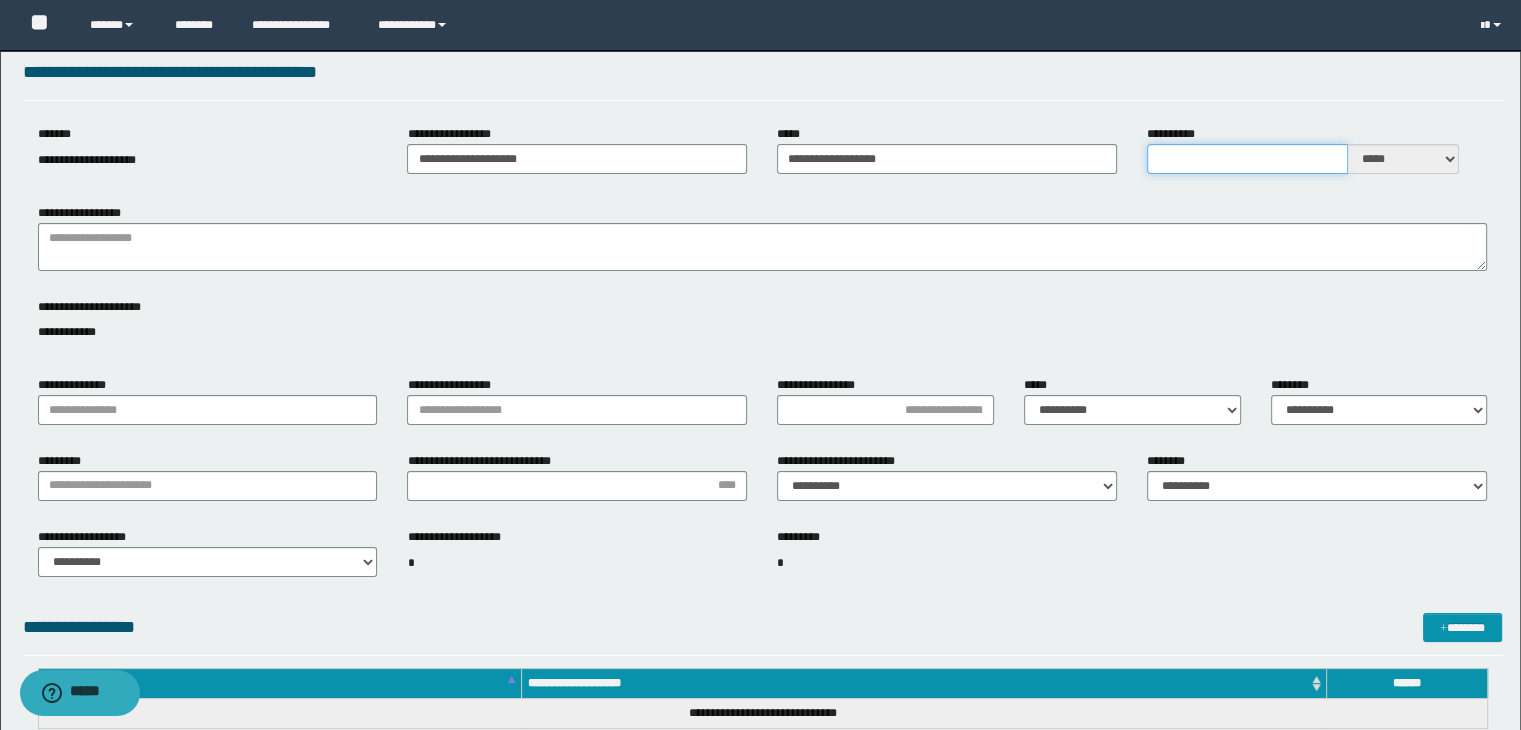 click on "**********" at bounding box center (1247, 159) 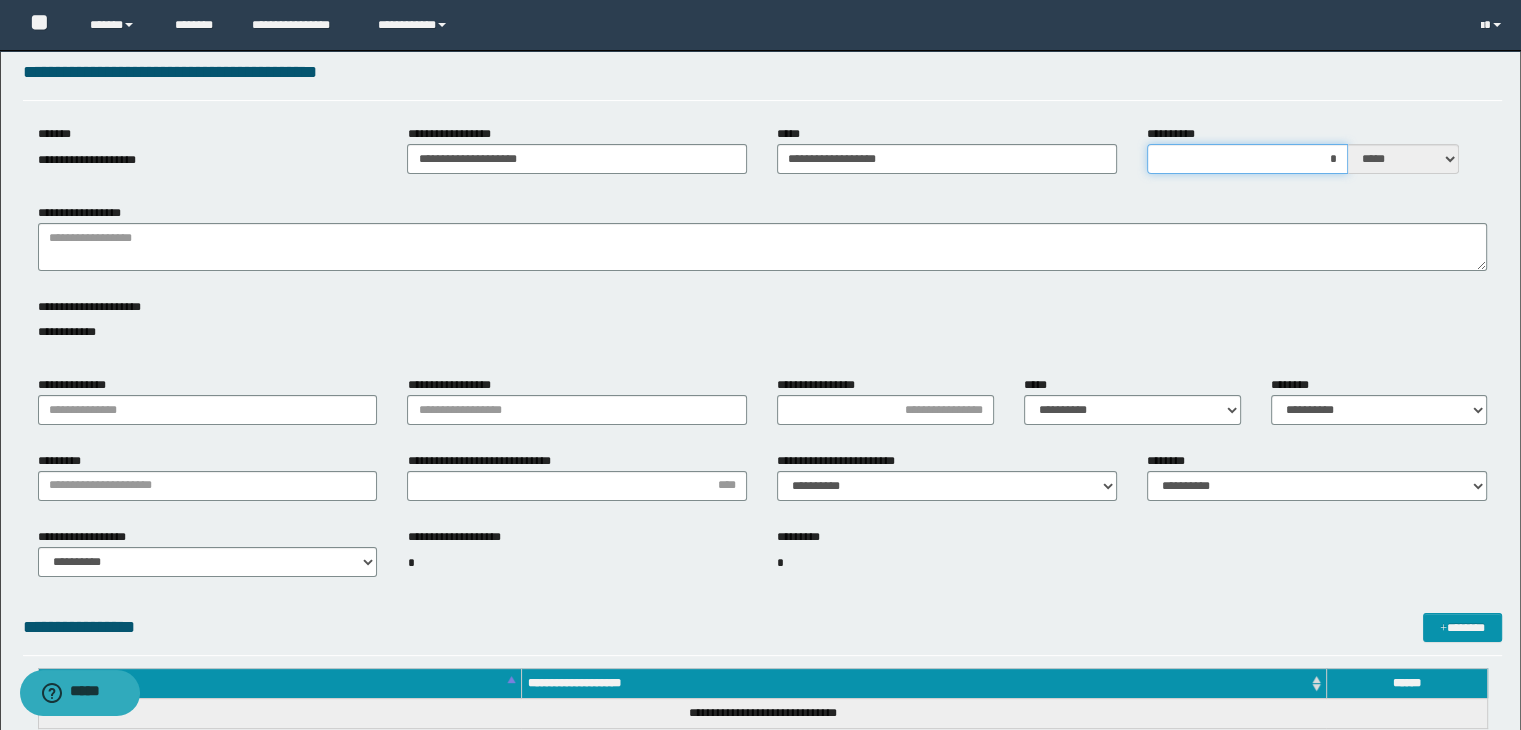 type on "**" 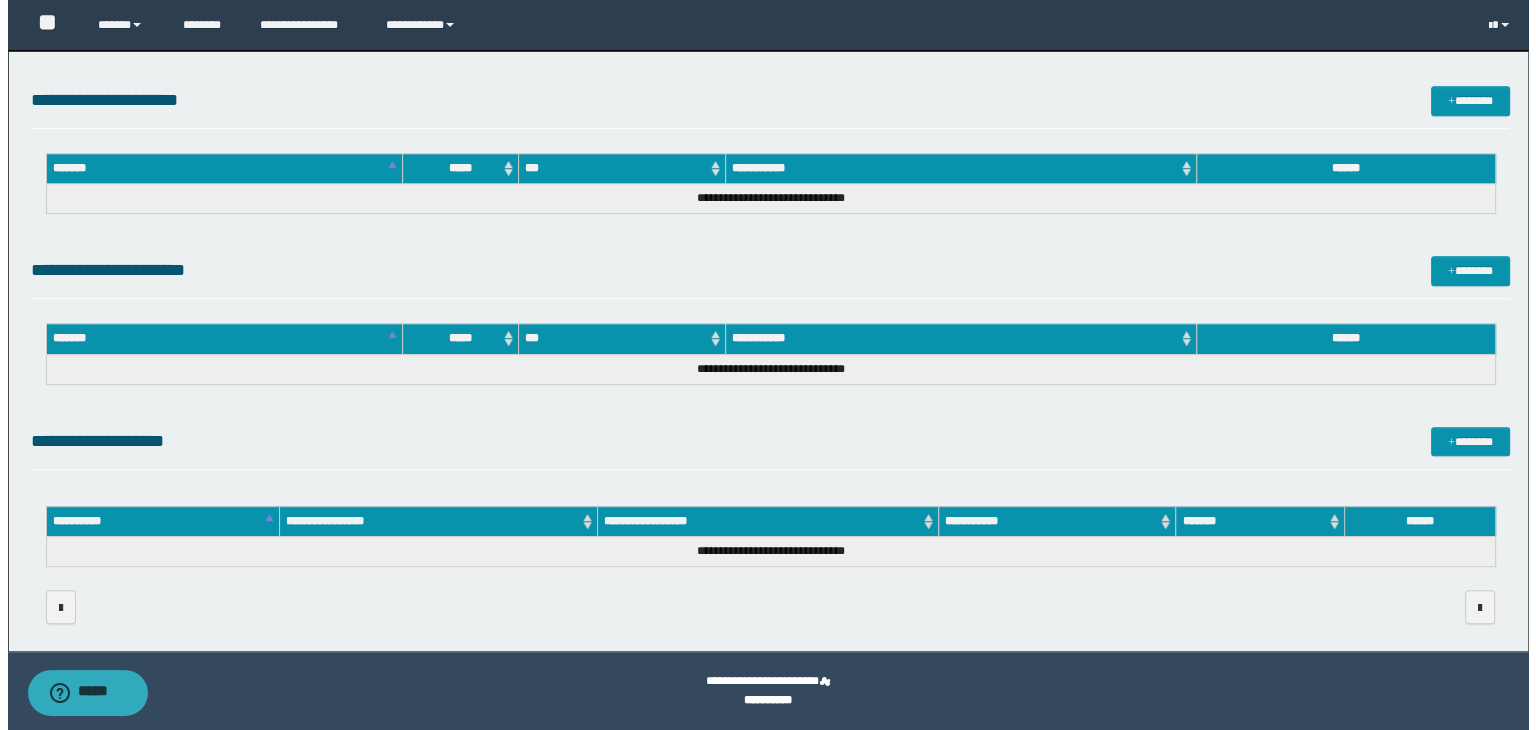 scroll, scrollTop: 0, scrollLeft: 0, axis: both 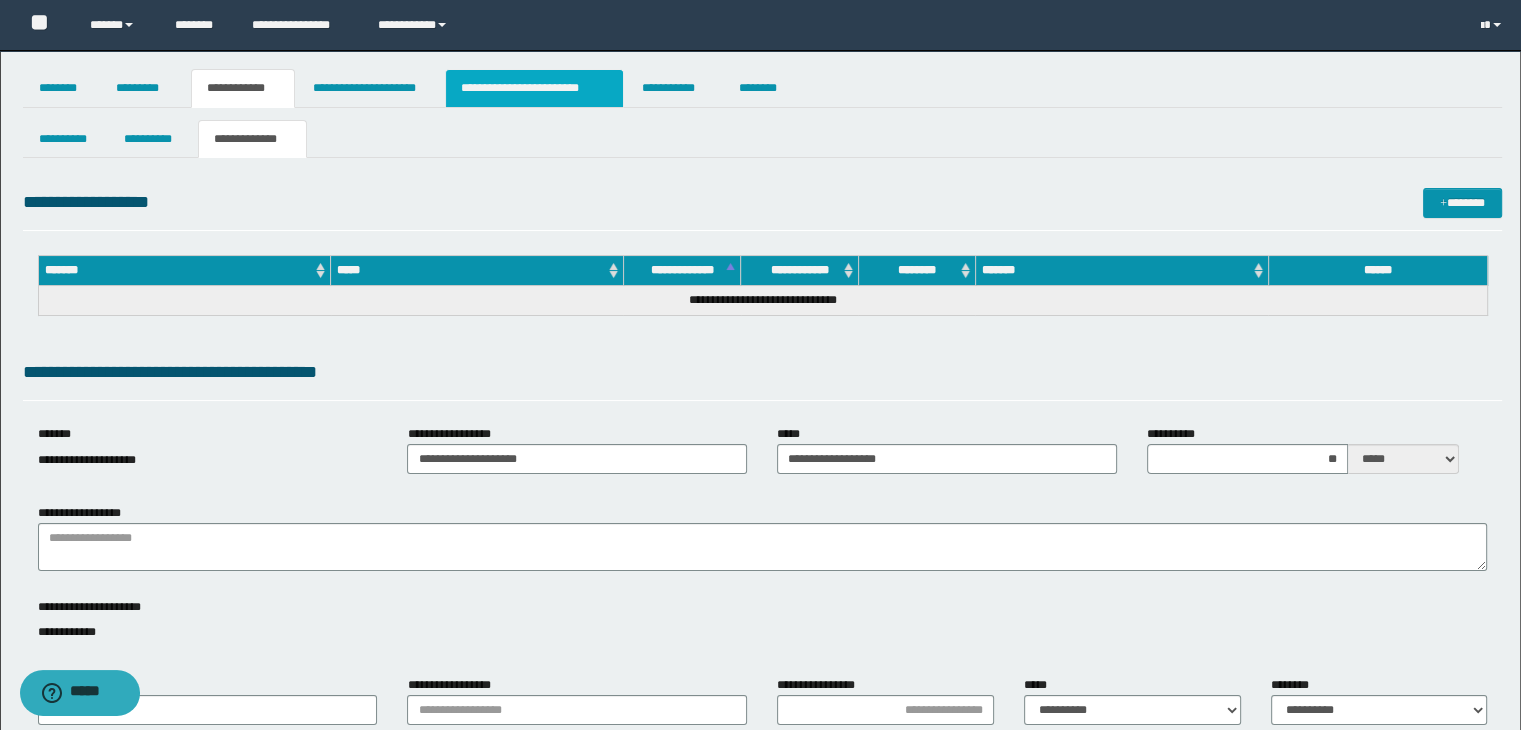 click on "**********" at bounding box center (534, 88) 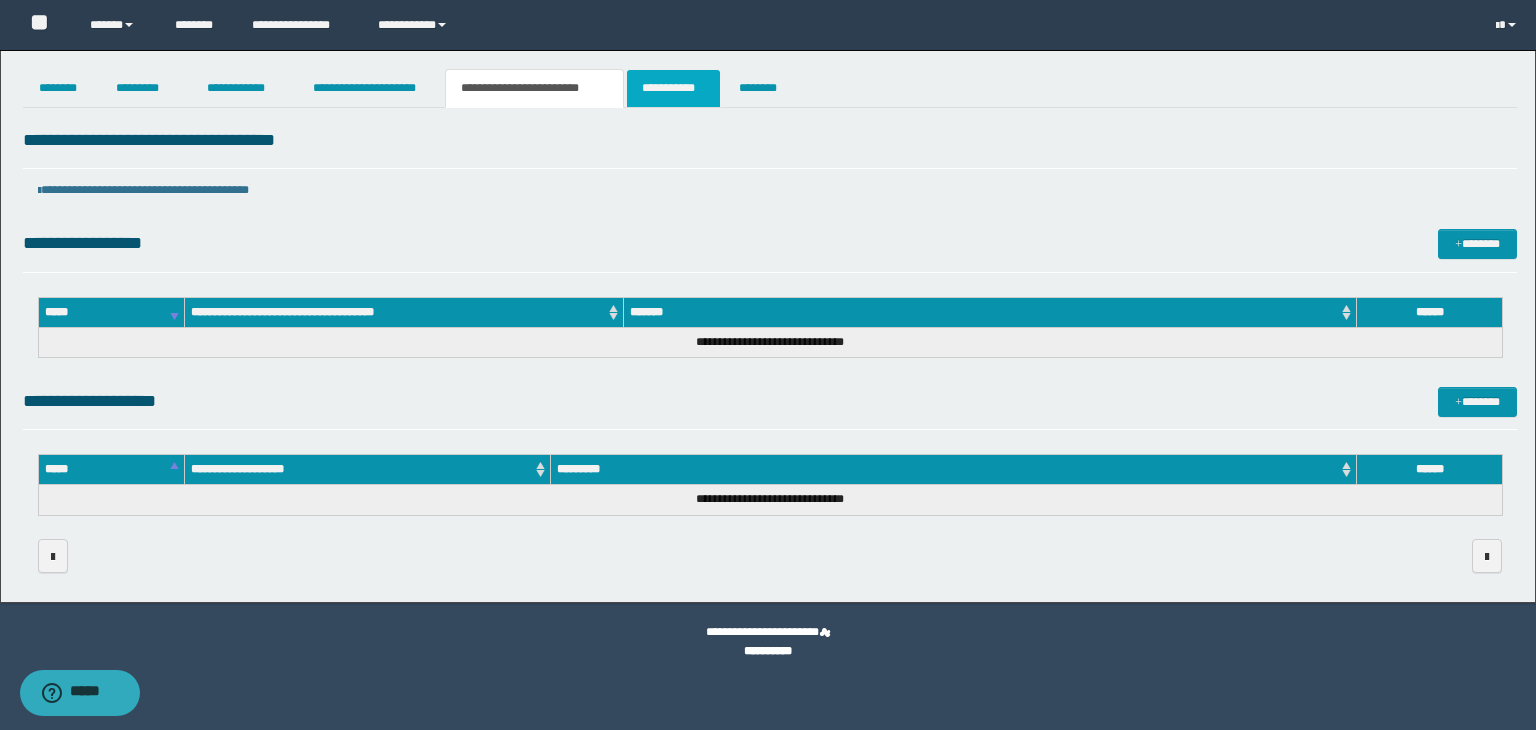 click on "**********" at bounding box center (673, 88) 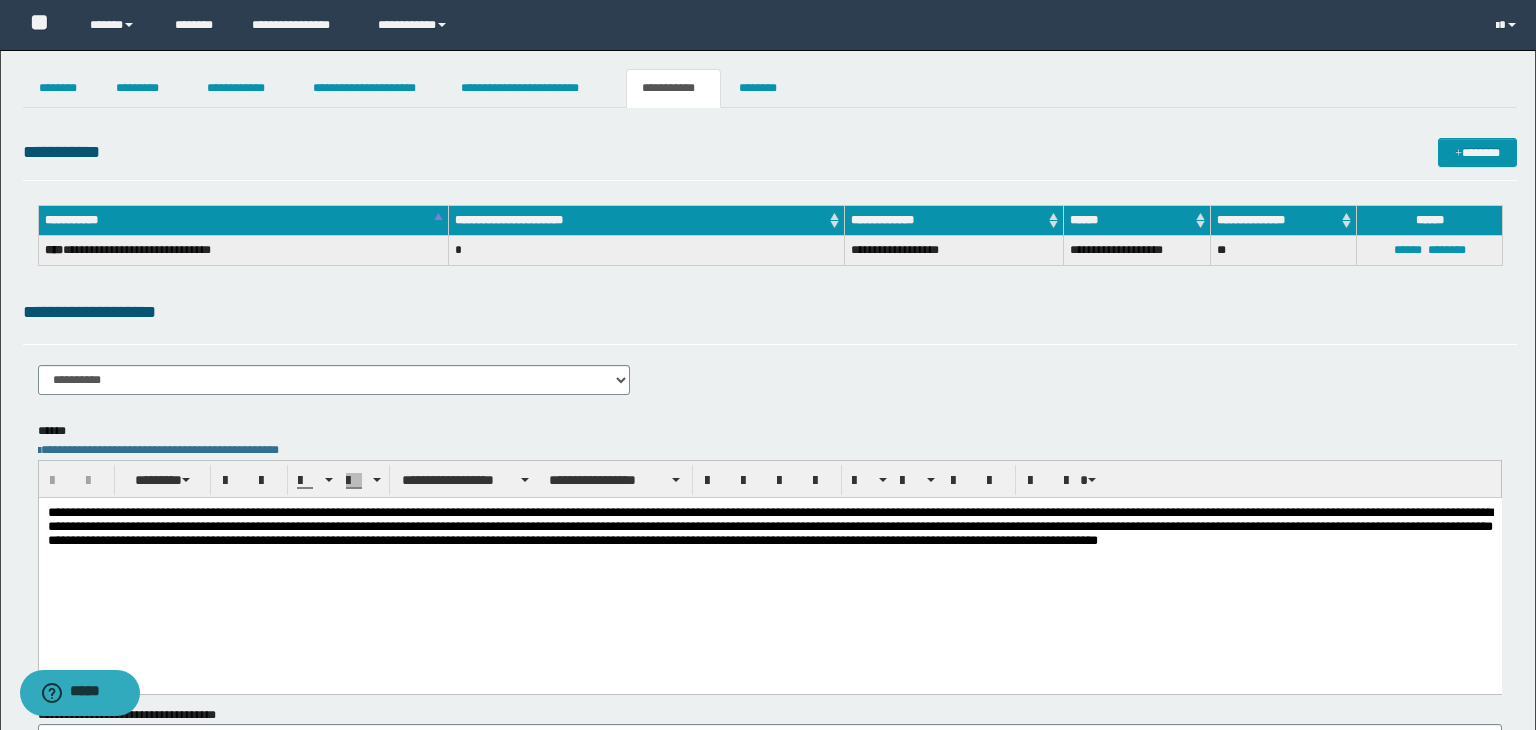 scroll, scrollTop: 0, scrollLeft: 0, axis: both 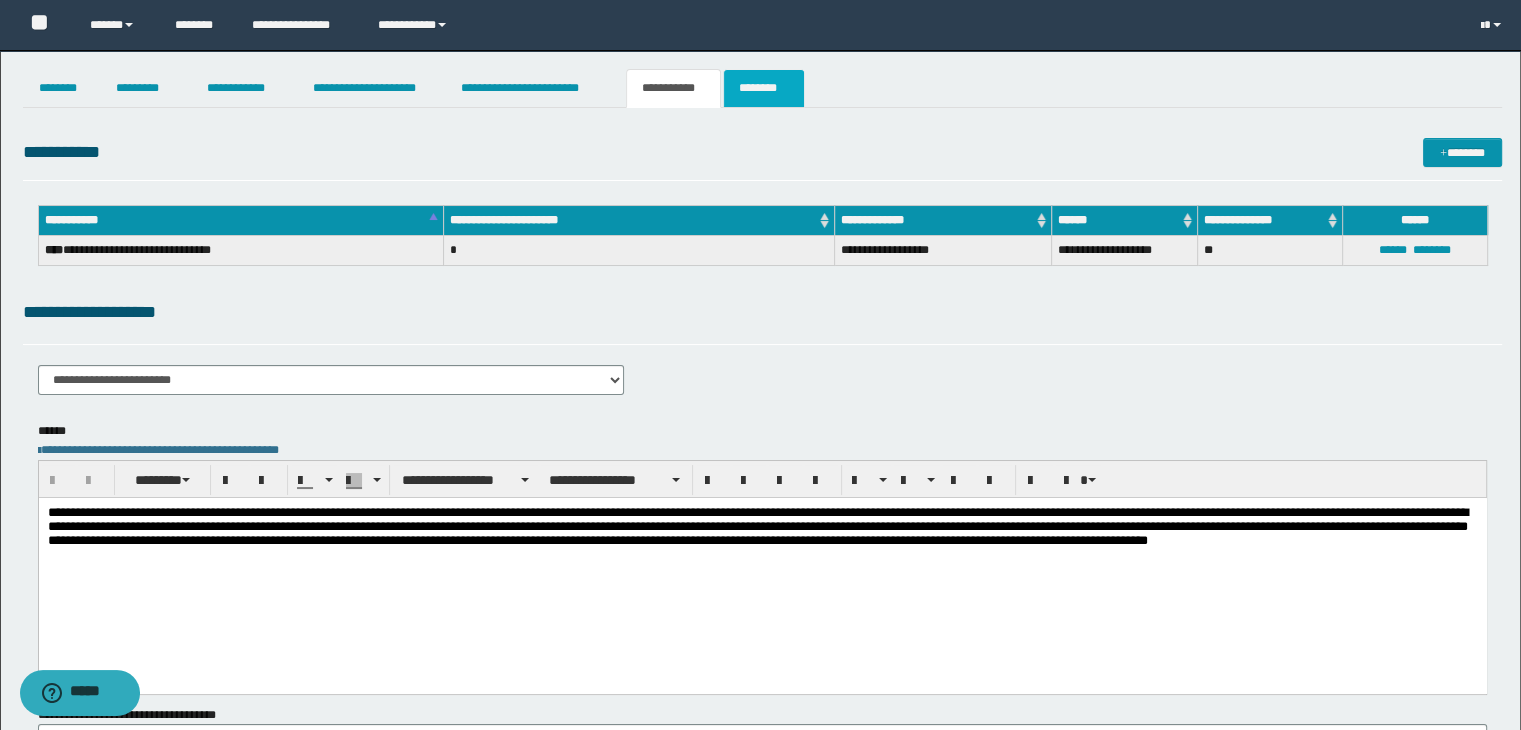 click on "********" at bounding box center [764, 88] 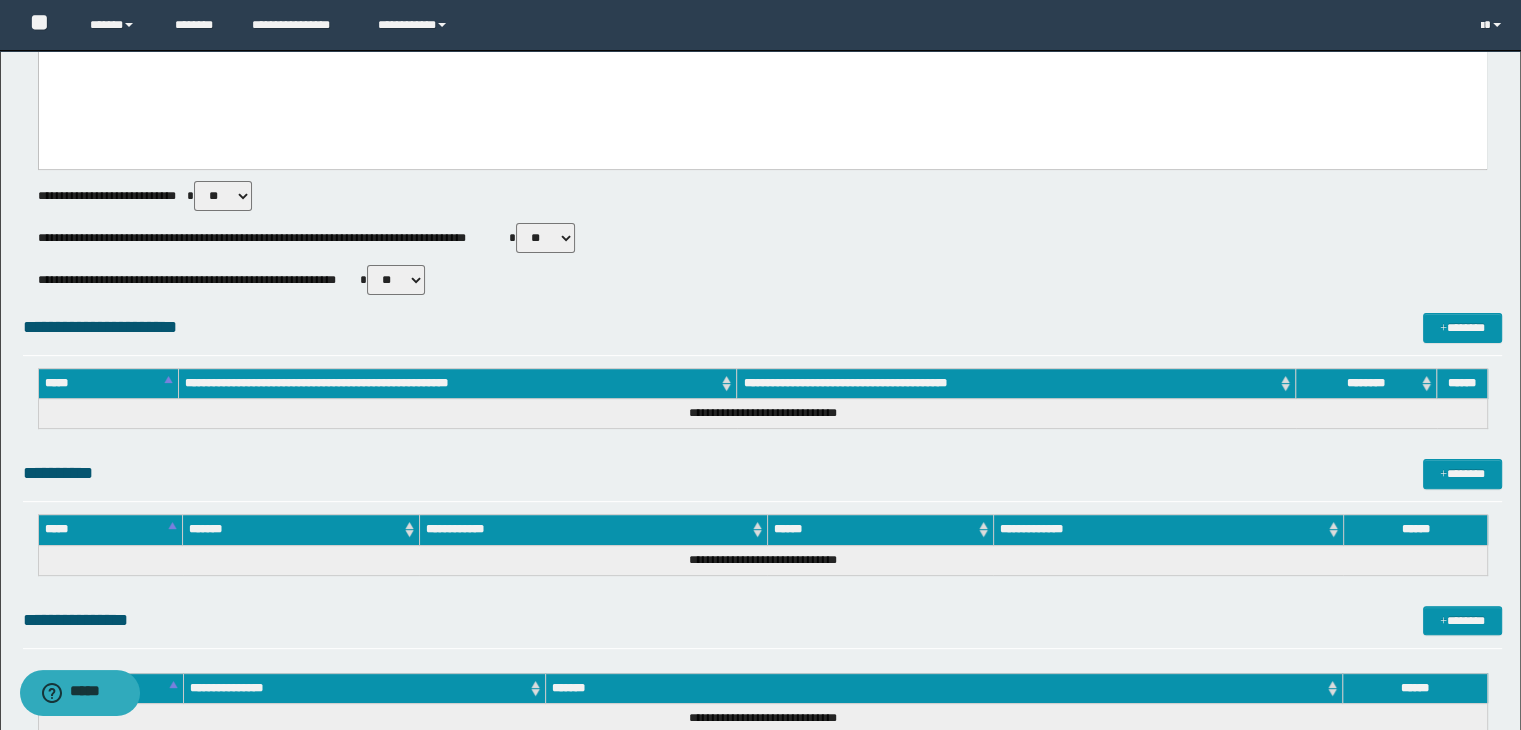 scroll, scrollTop: 895, scrollLeft: 0, axis: vertical 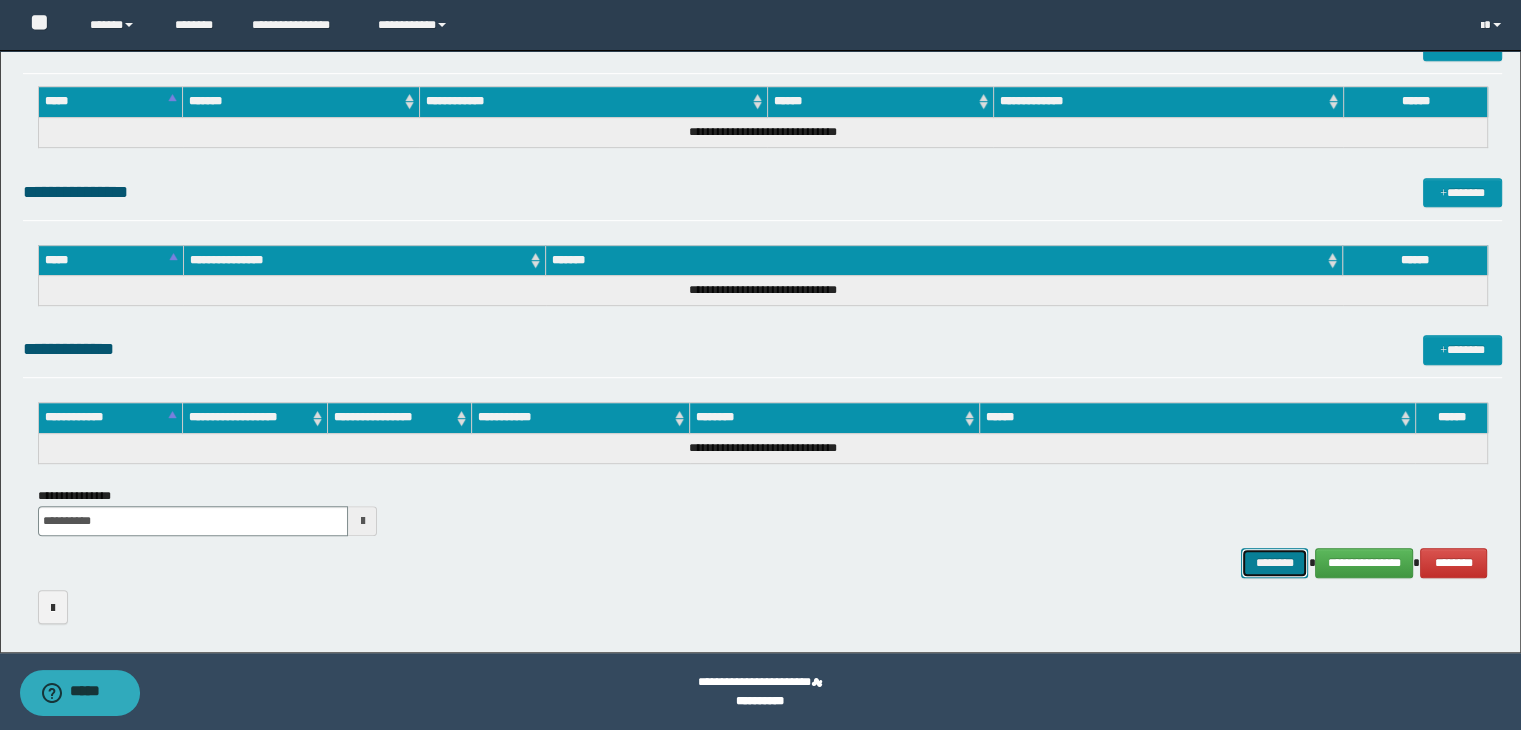 click on "********" at bounding box center [1274, 563] 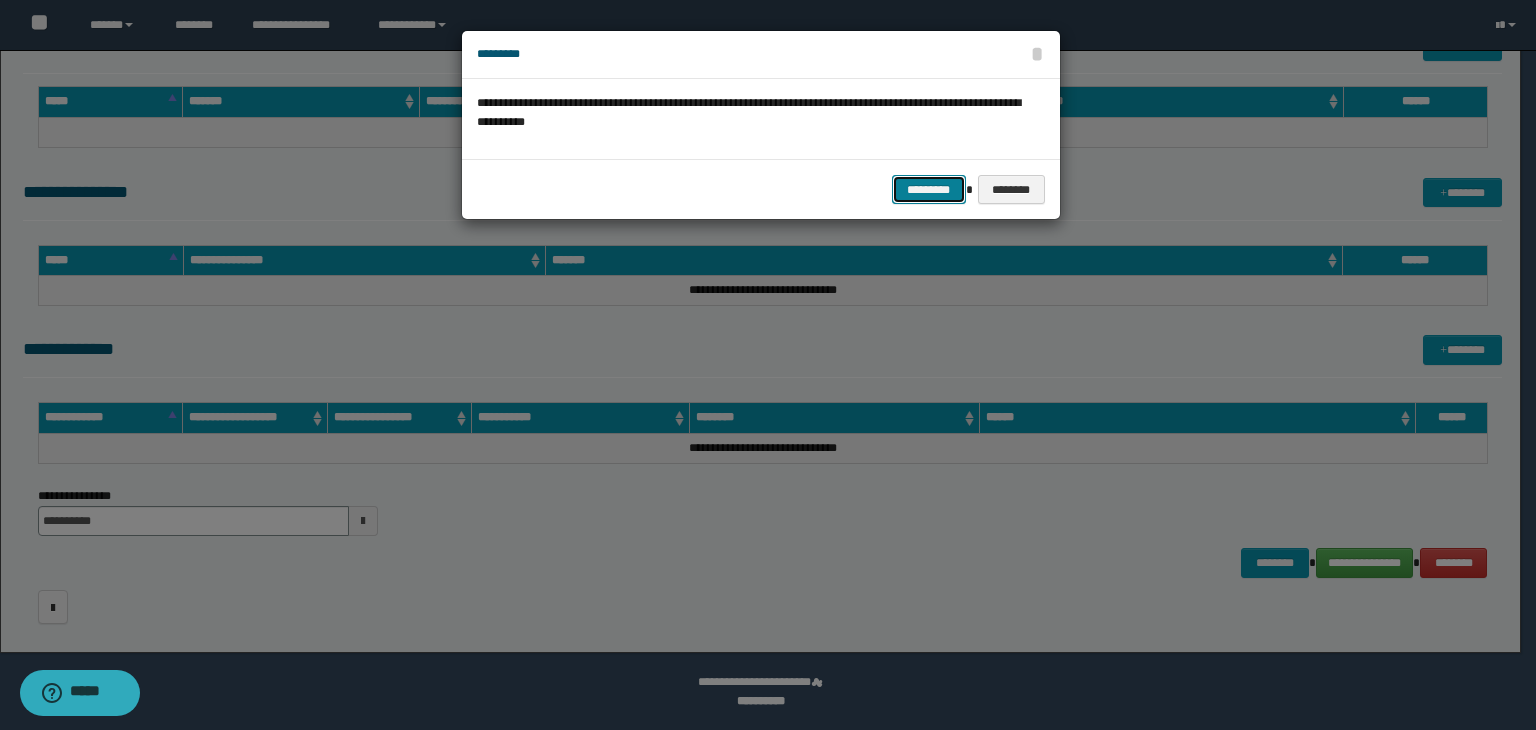 click on "*********" at bounding box center [929, 190] 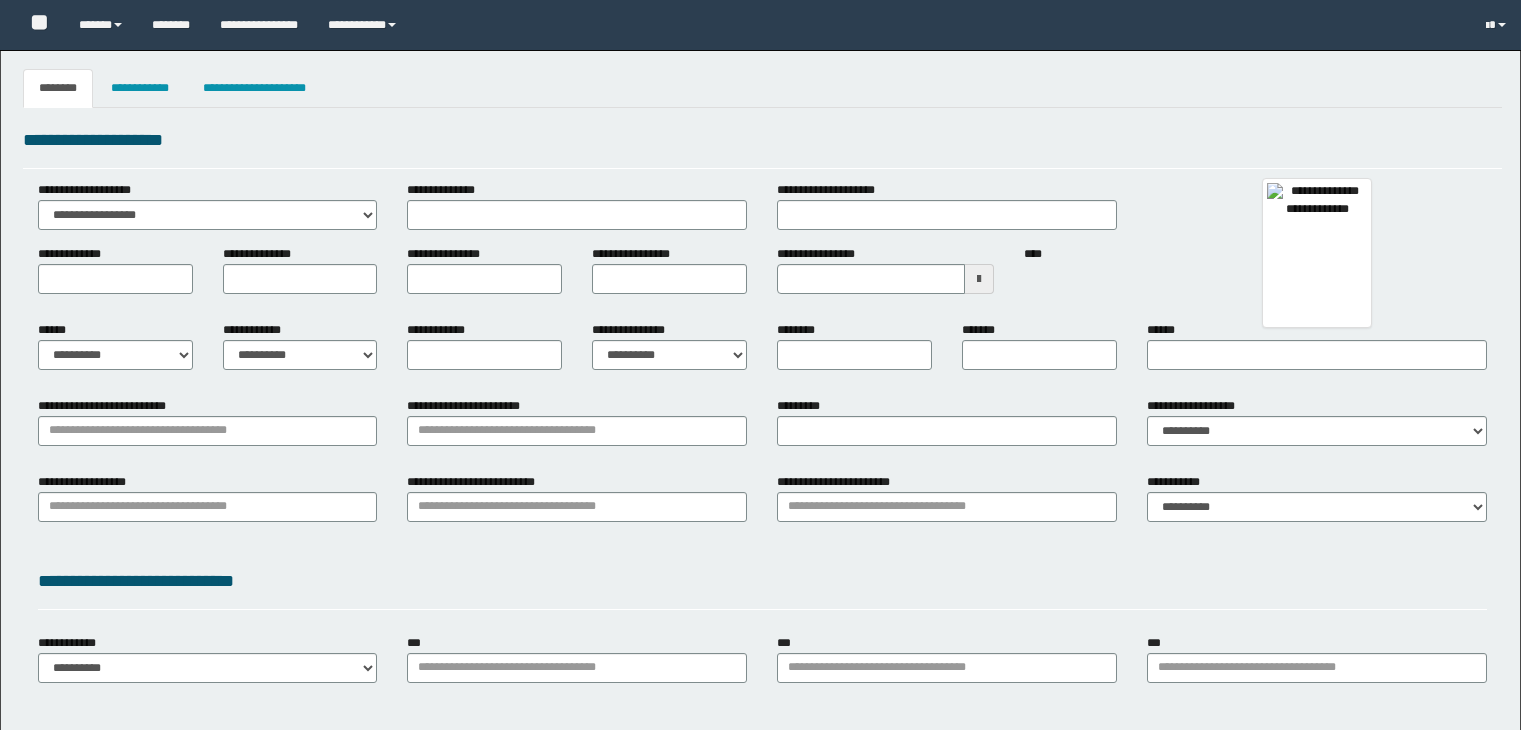 type 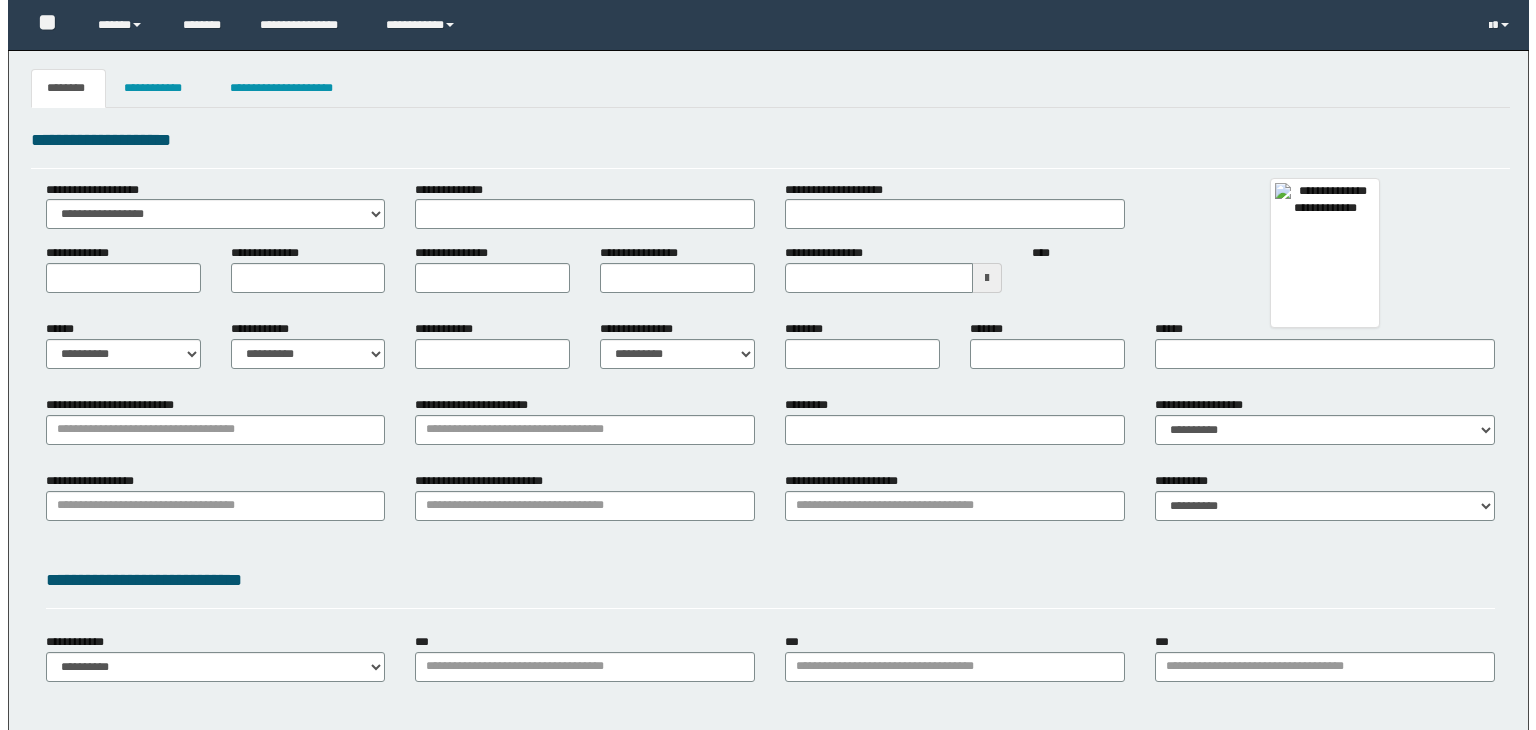 scroll, scrollTop: 0, scrollLeft: 0, axis: both 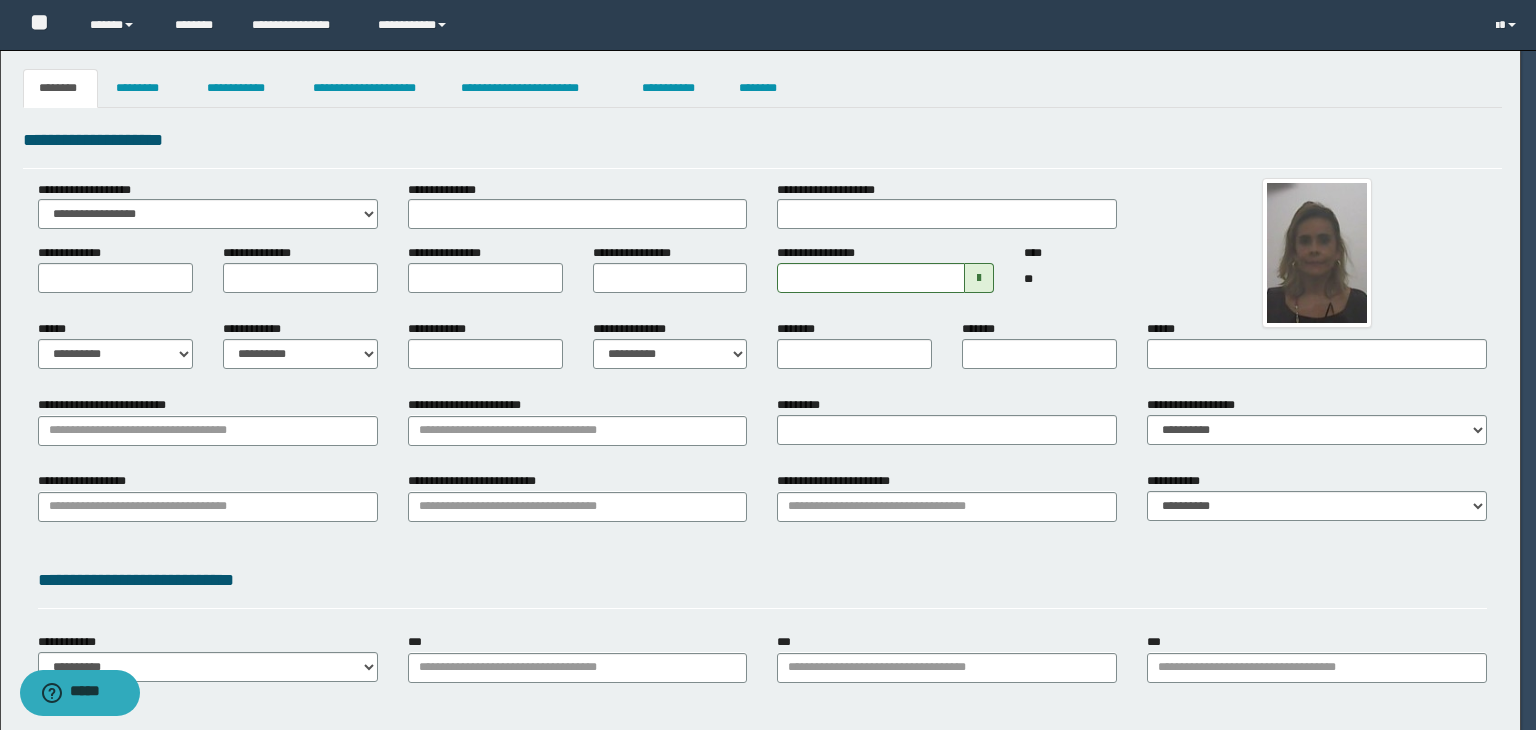 type on "********" 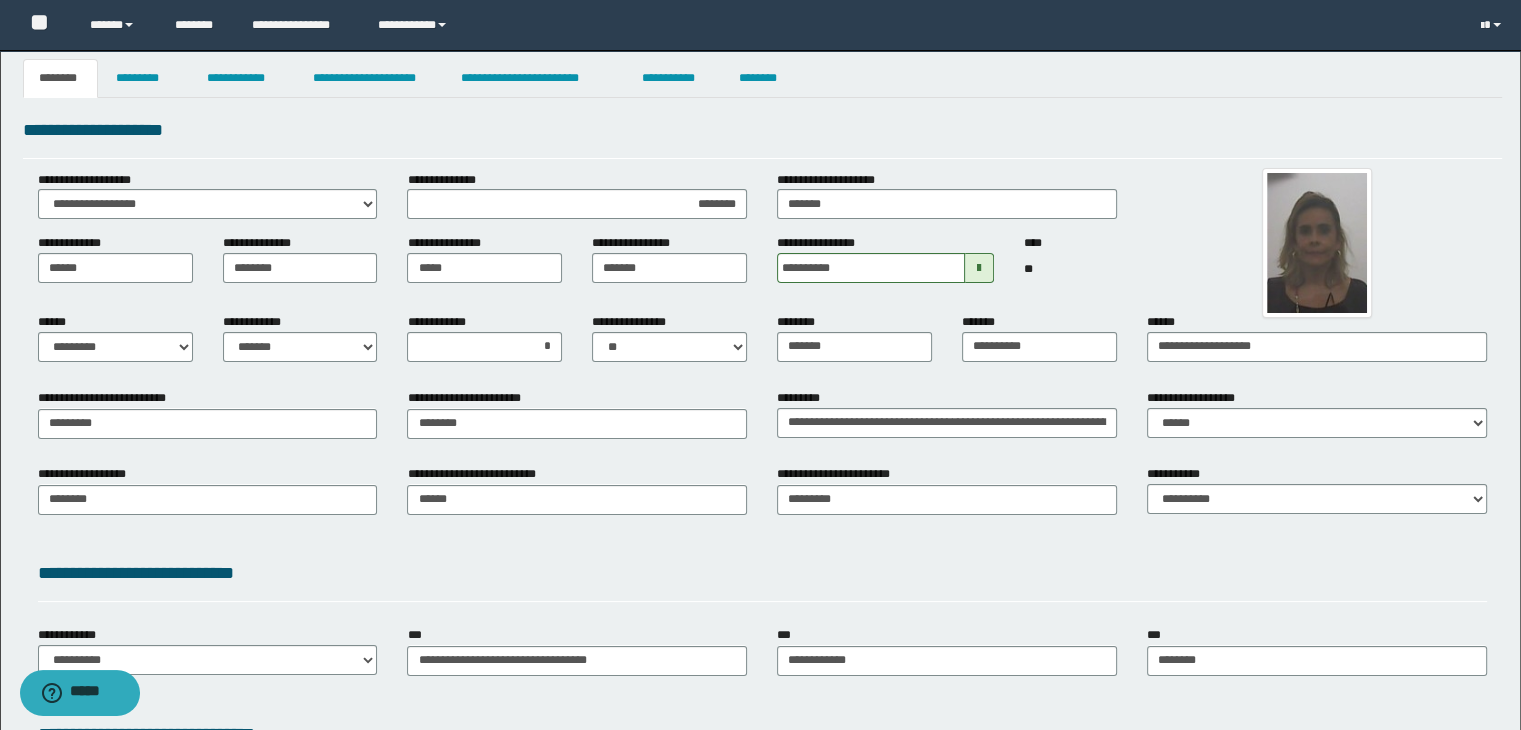 scroll, scrollTop: 0, scrollLeft: 0, axis: both 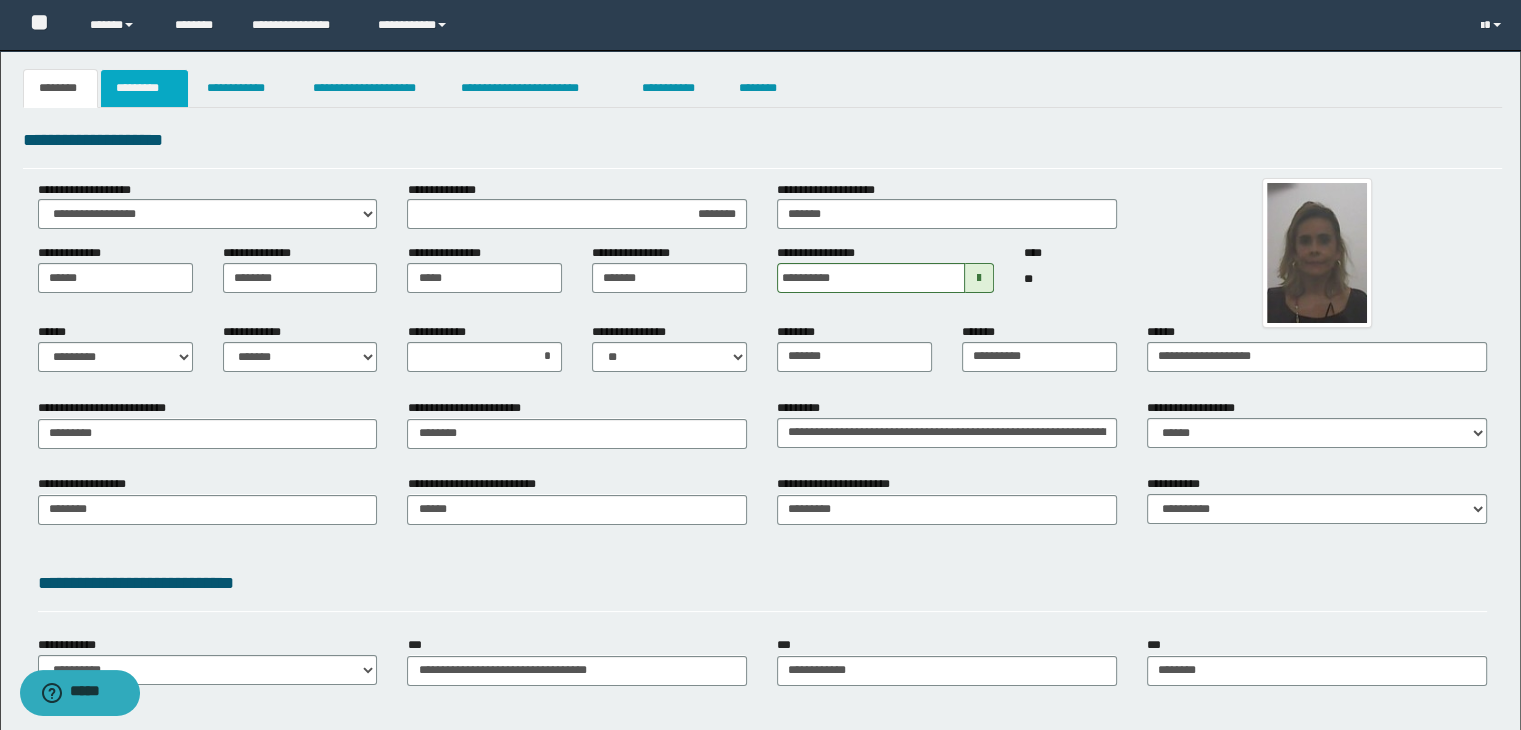 click on "*********" at bounding box center (144, 88) 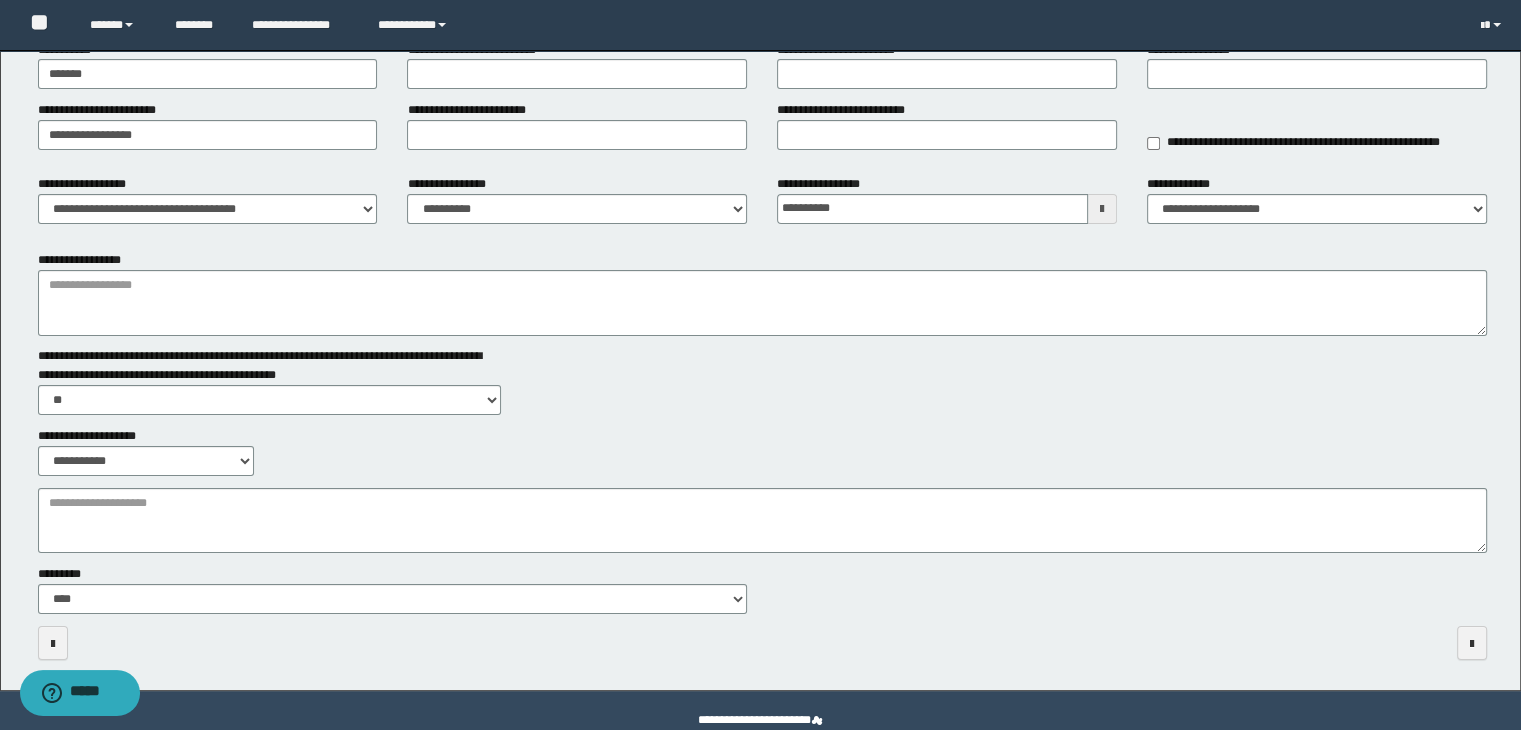 scroll, scrollTop: 178, scrollLeft: 0, axis: vertical 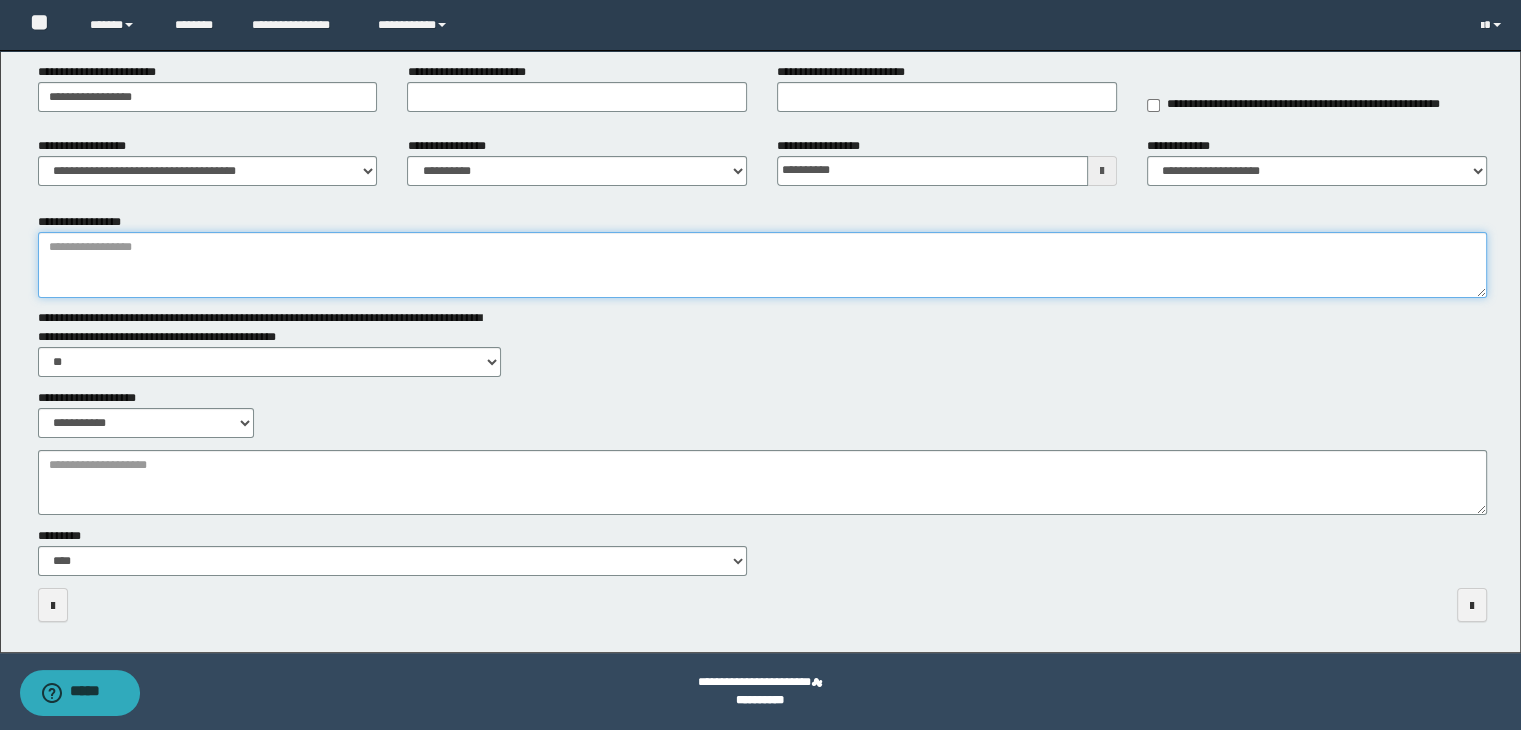 click on "**********" at bounding box center [763, 265] 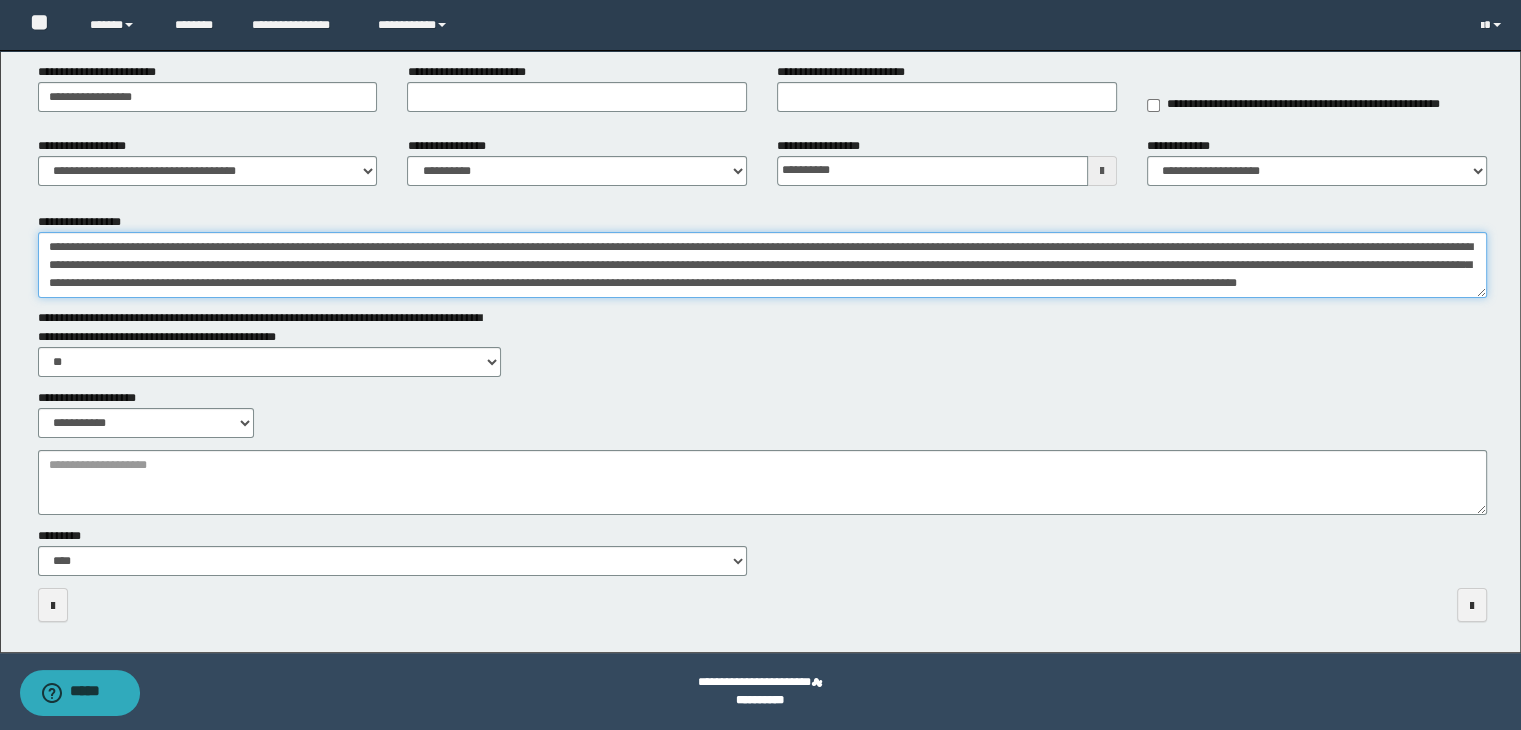 scroll, scrollTop: 12, scrollLeft: 0, axis: vertical 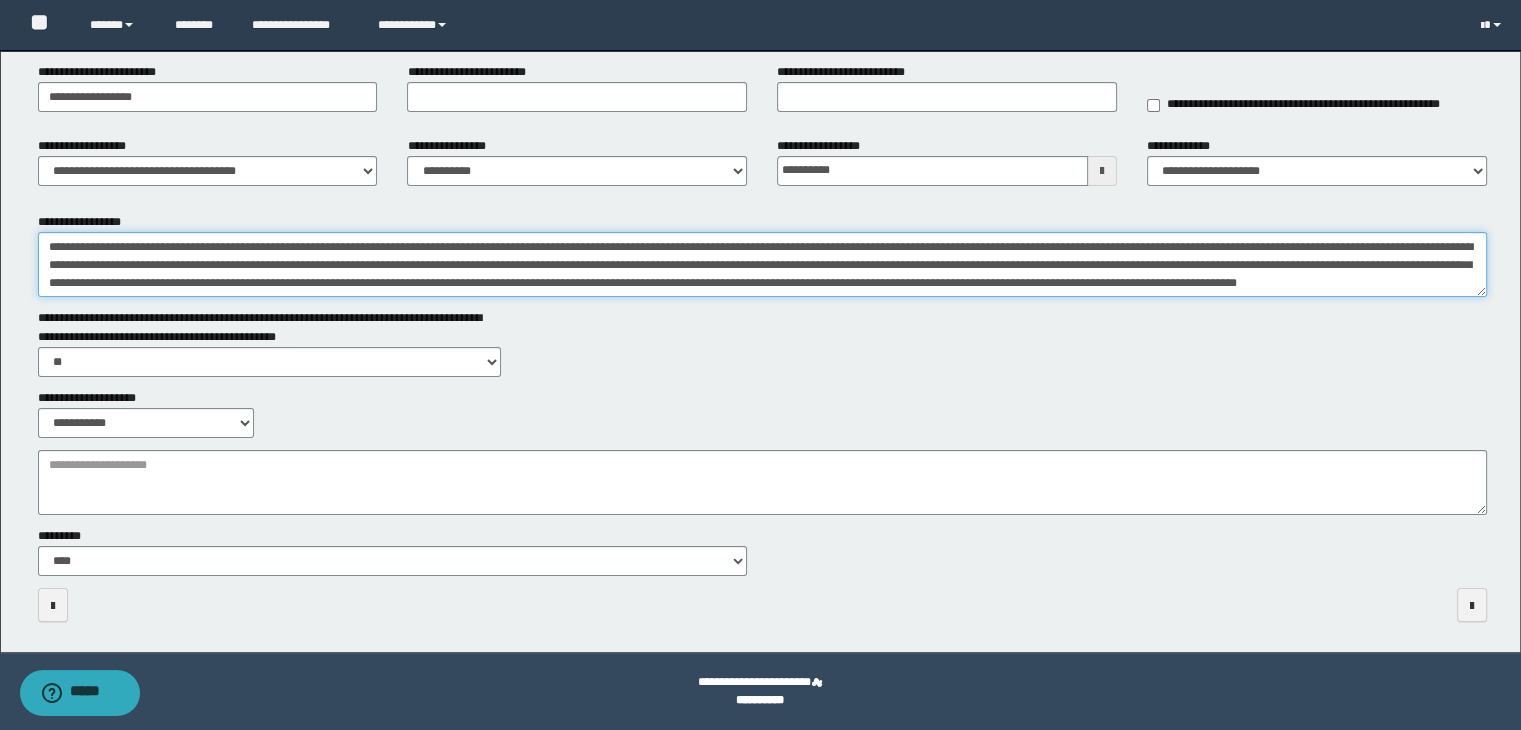 type on "**********" 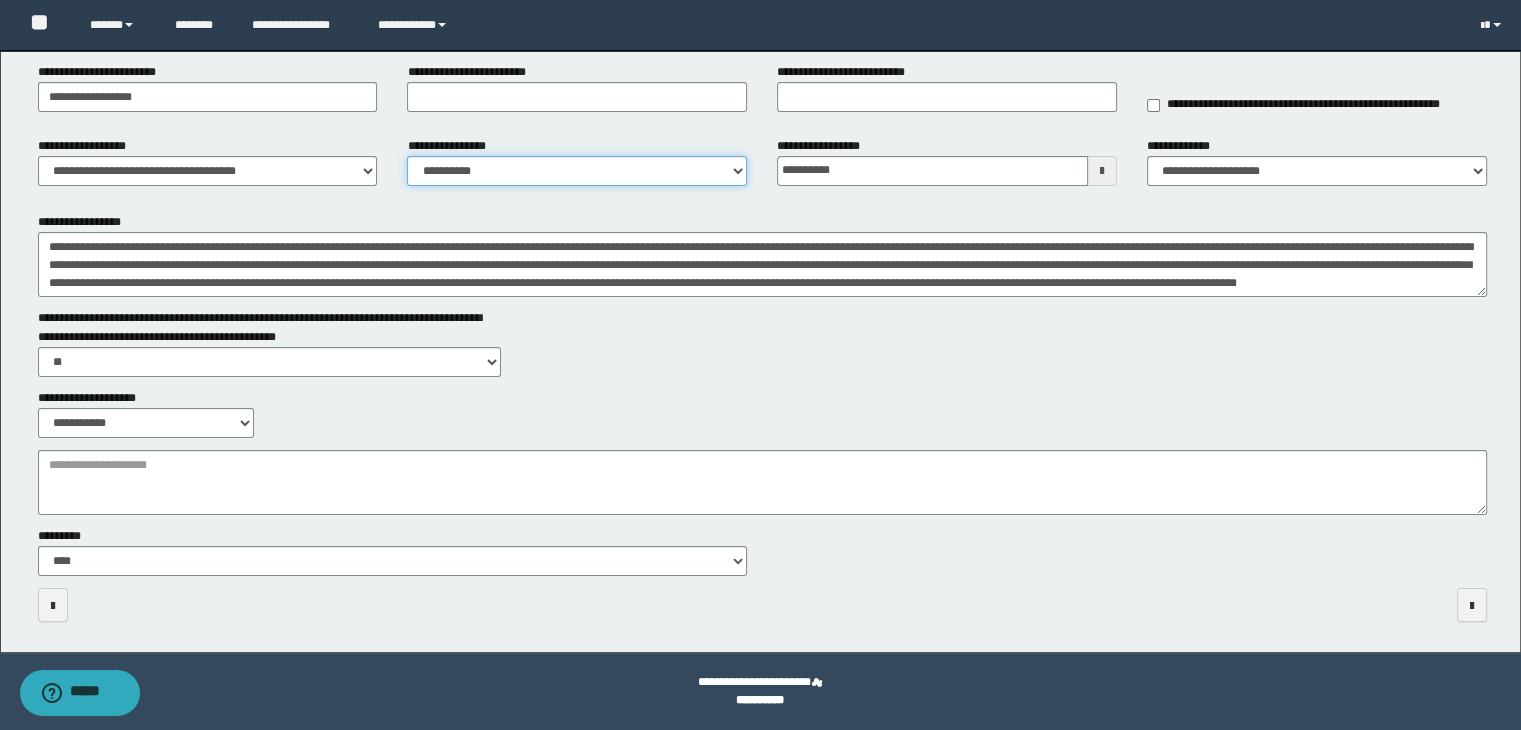 click on "**********" at bounding box center [577, 171] 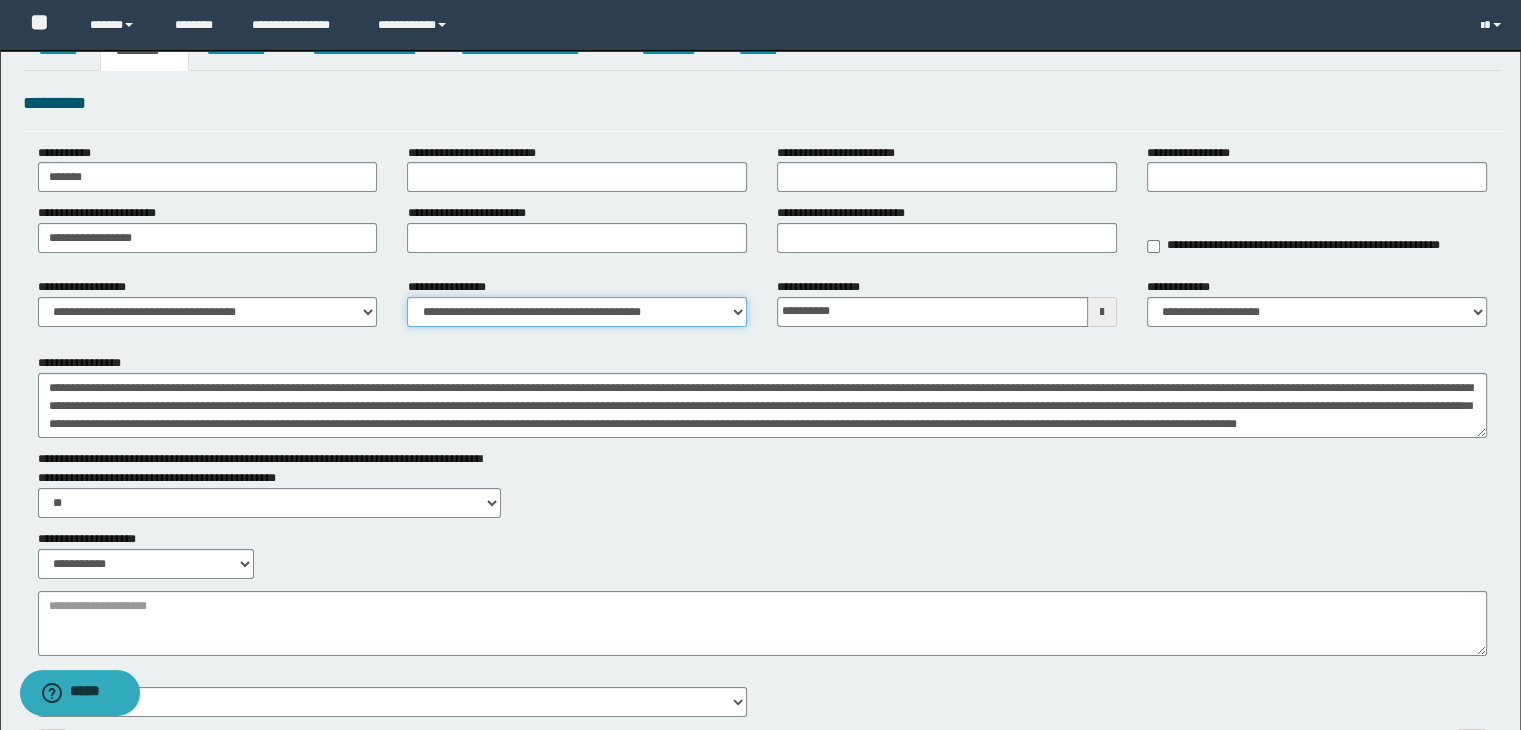 scroll, scrollTop: 0, scrollLeft: 0, axis: both 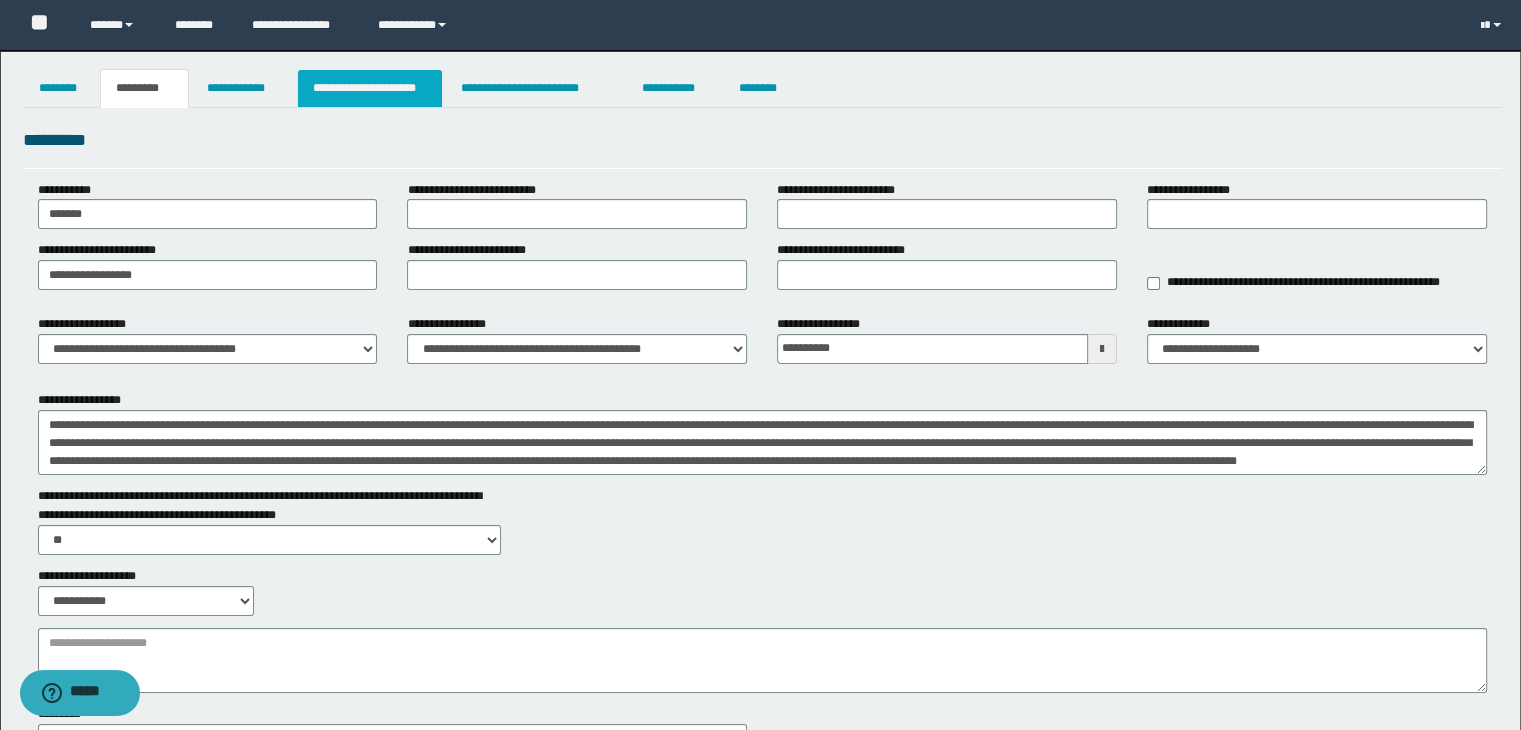 click on "**********" at bounding box center [370, 88] 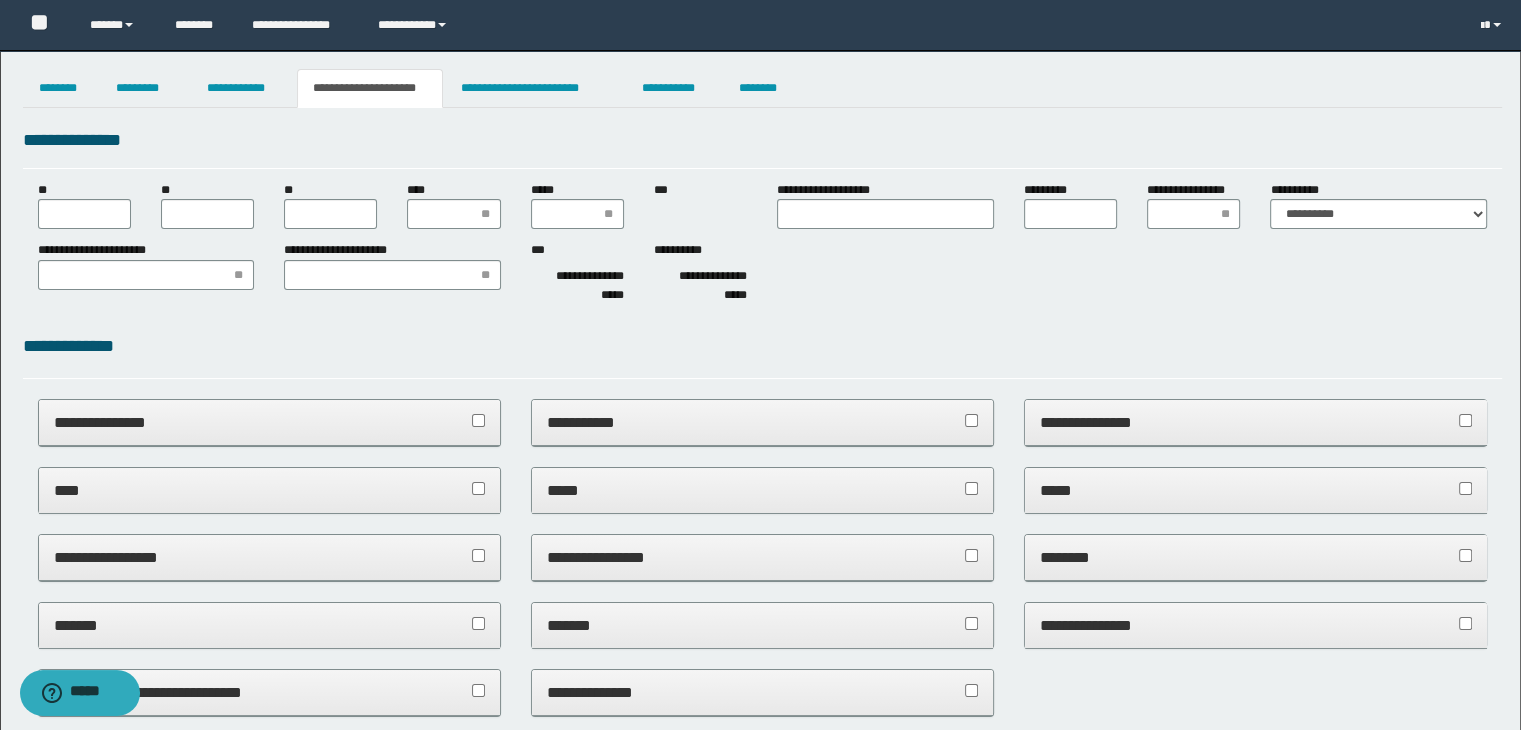 scroll, scrollTop: 1023, scrollLeft: 0, axis: vertical 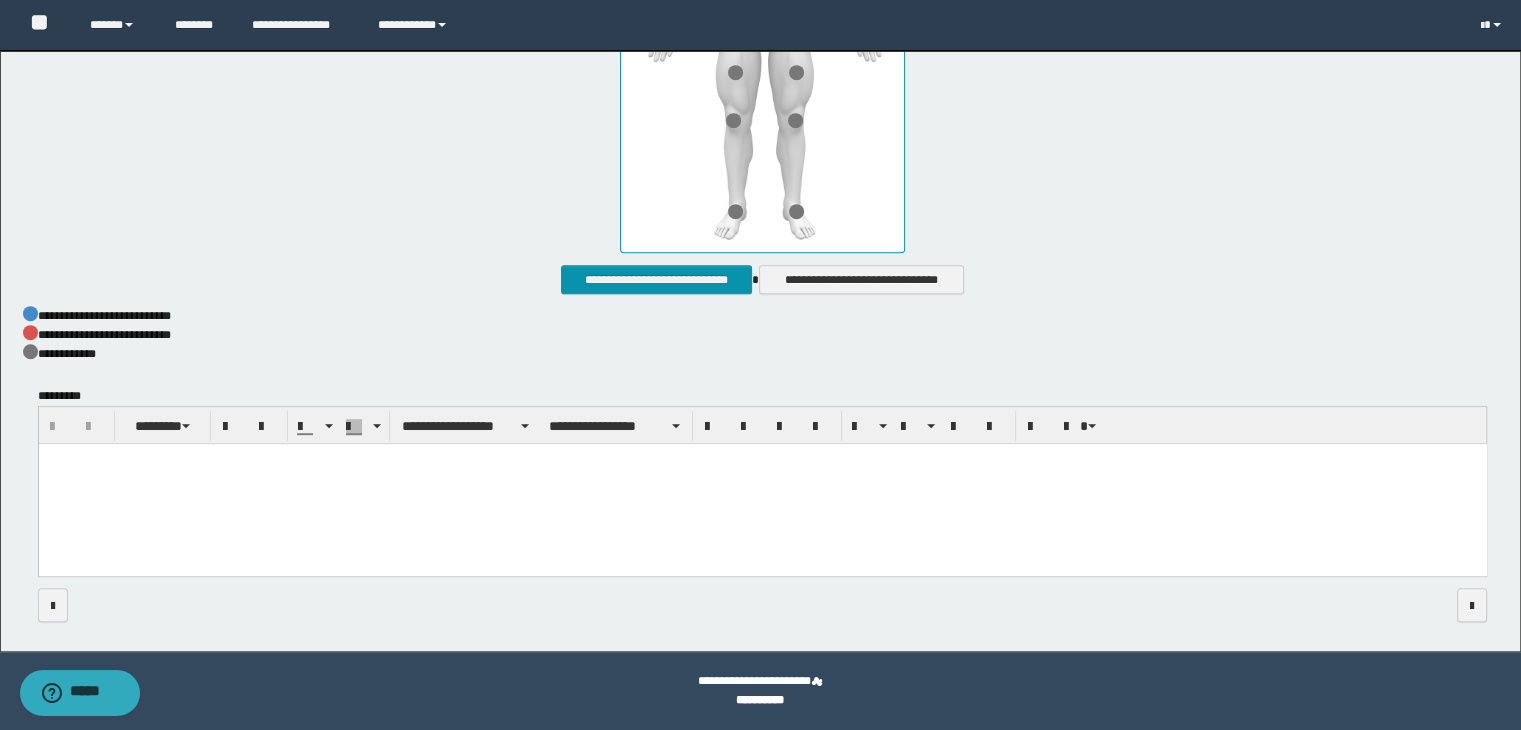 click at bounding box center (762, 484) 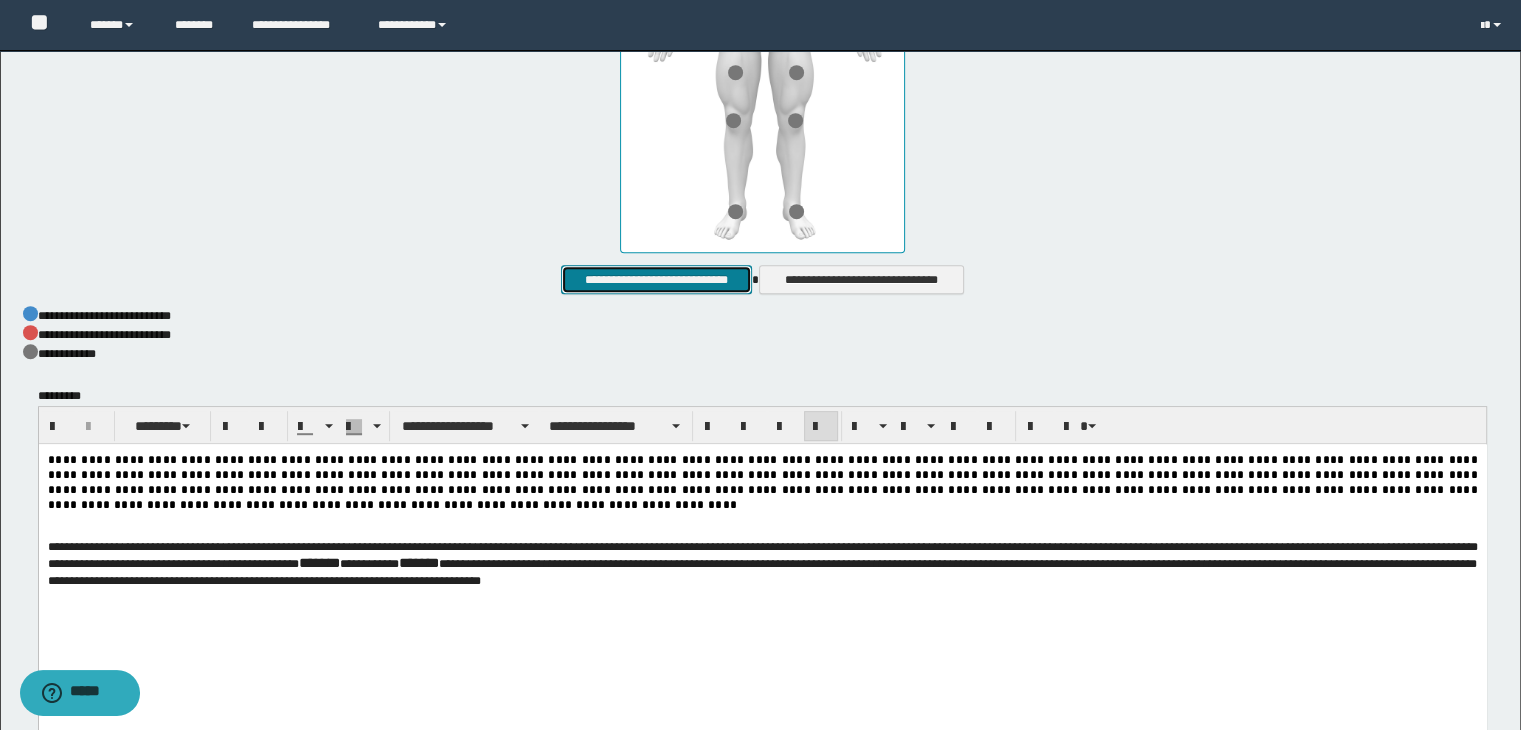 click on "**********" at bounding box center (656, 280) 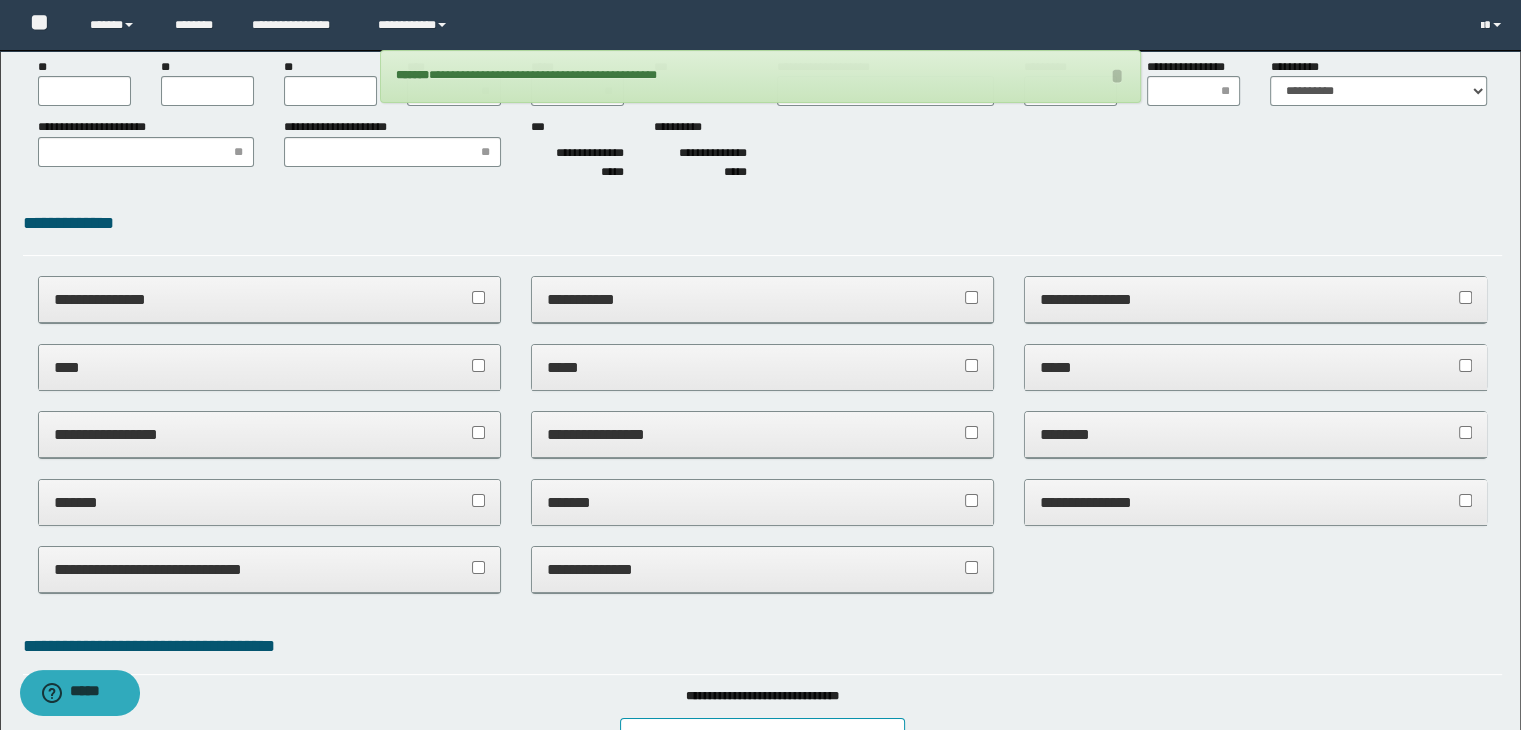 scroll, scrollTop: 0, scrollLeft: 0, axis: both 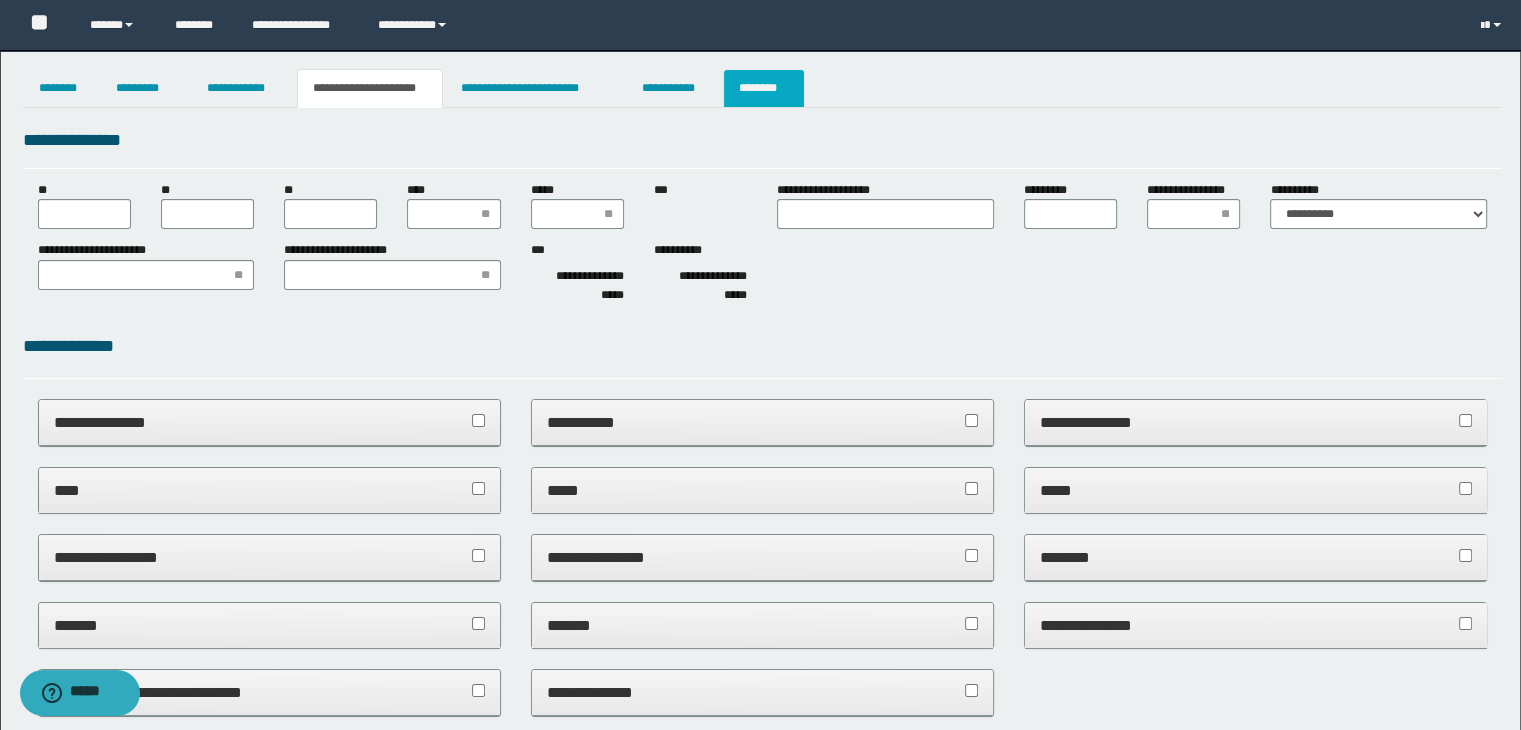 click on "********" at bounding box center (764, 88) 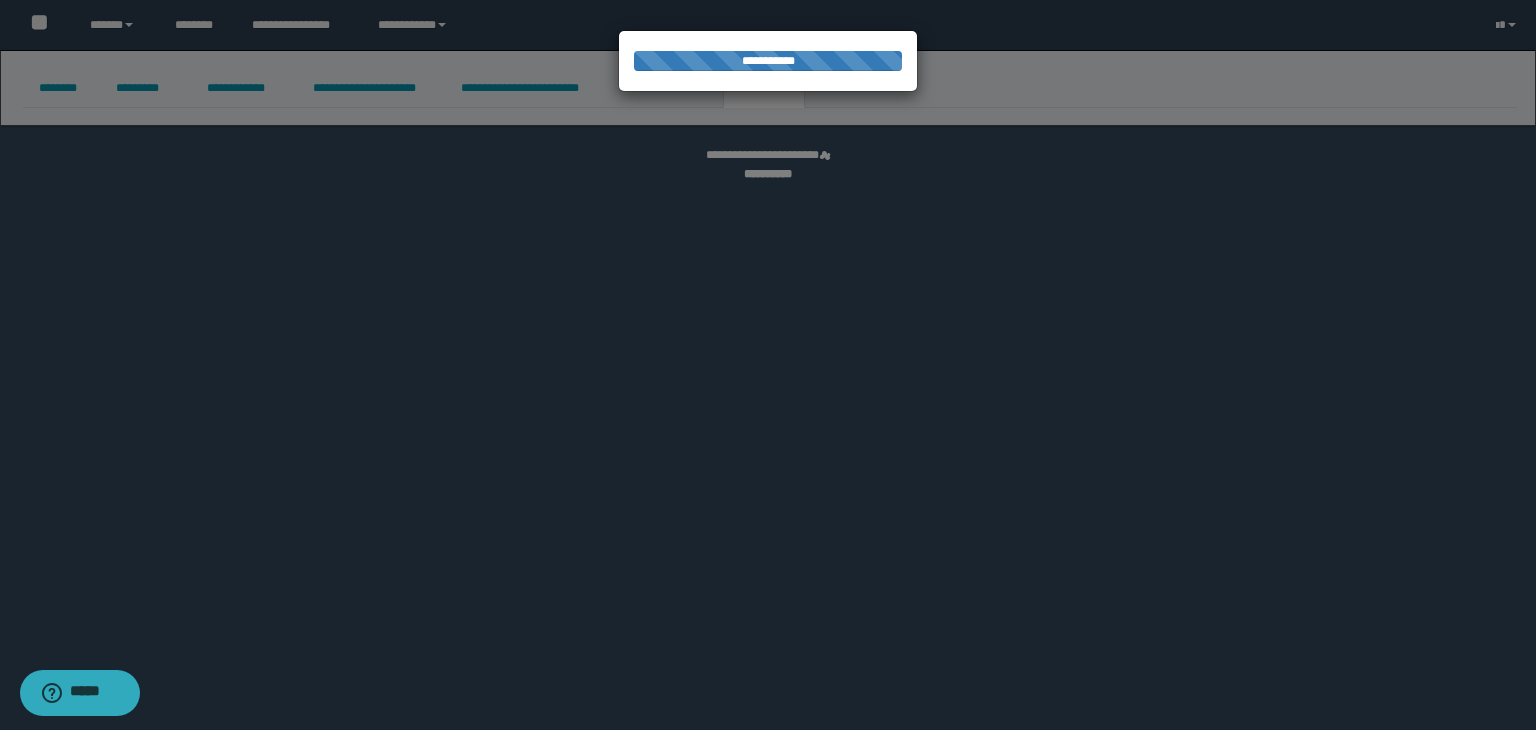 select 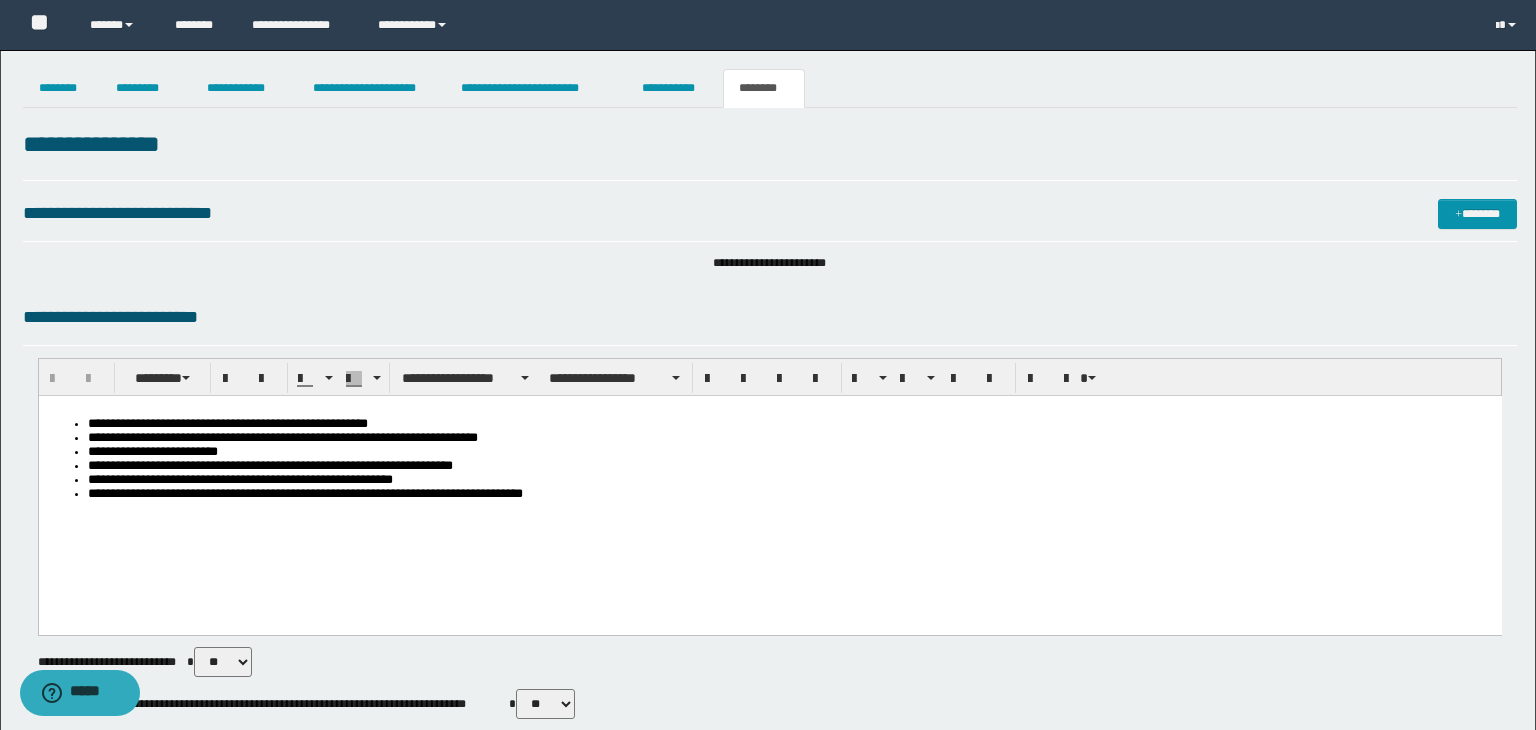 scroll, scrollTop: 0, scrollLeft: 0, axis: both 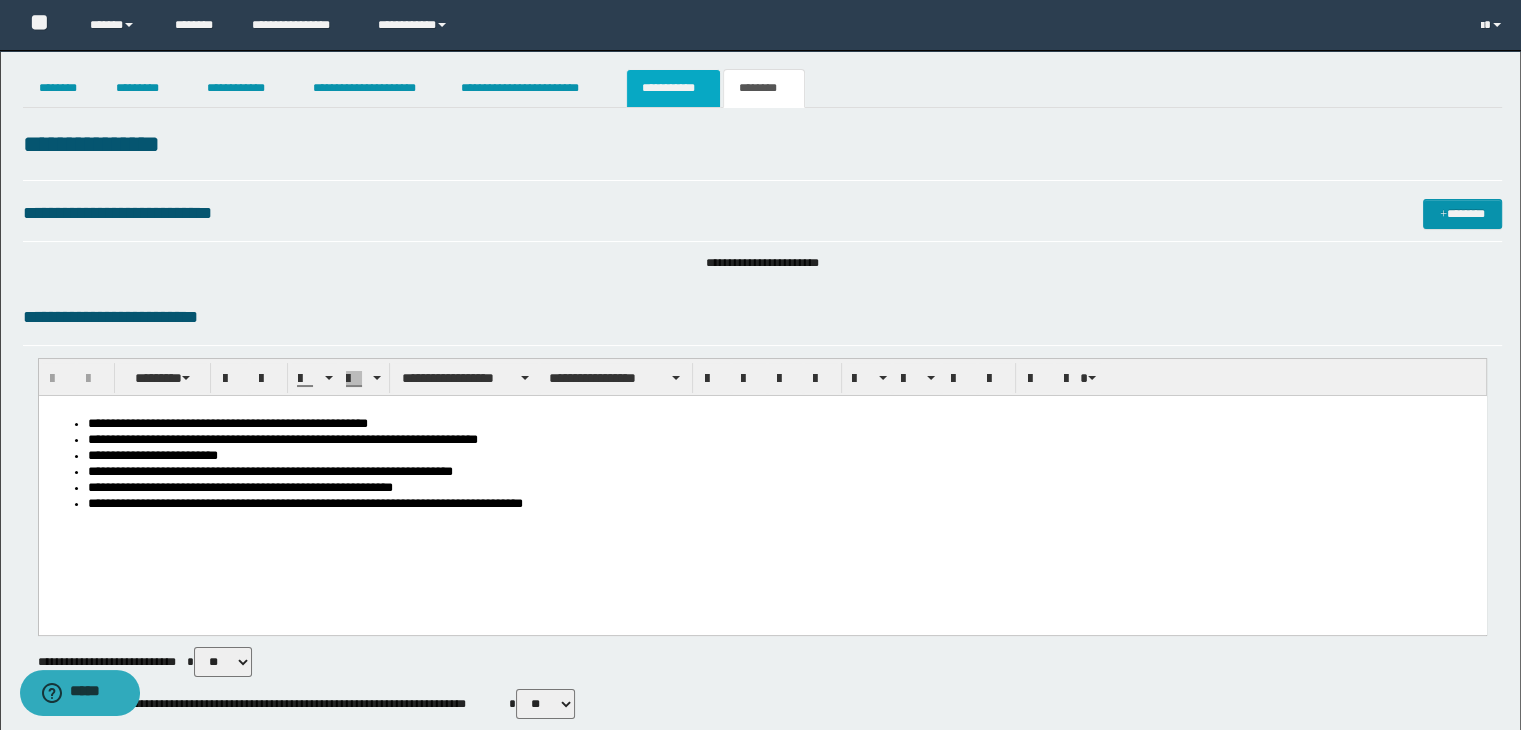 click on "**********" at bounding box center [673, 88] 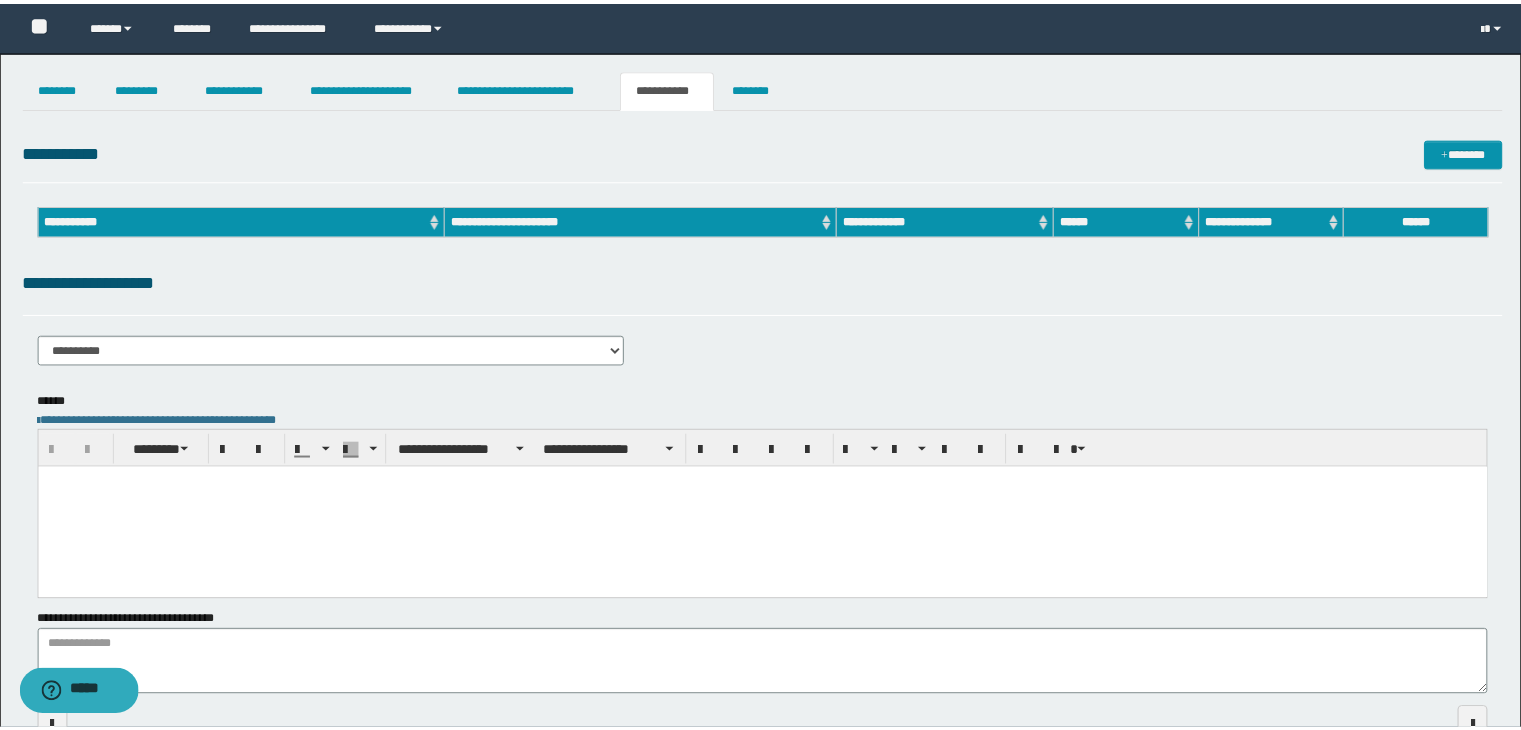 scroll, scrollTop: 0, scrollLeft: 0, axis: both 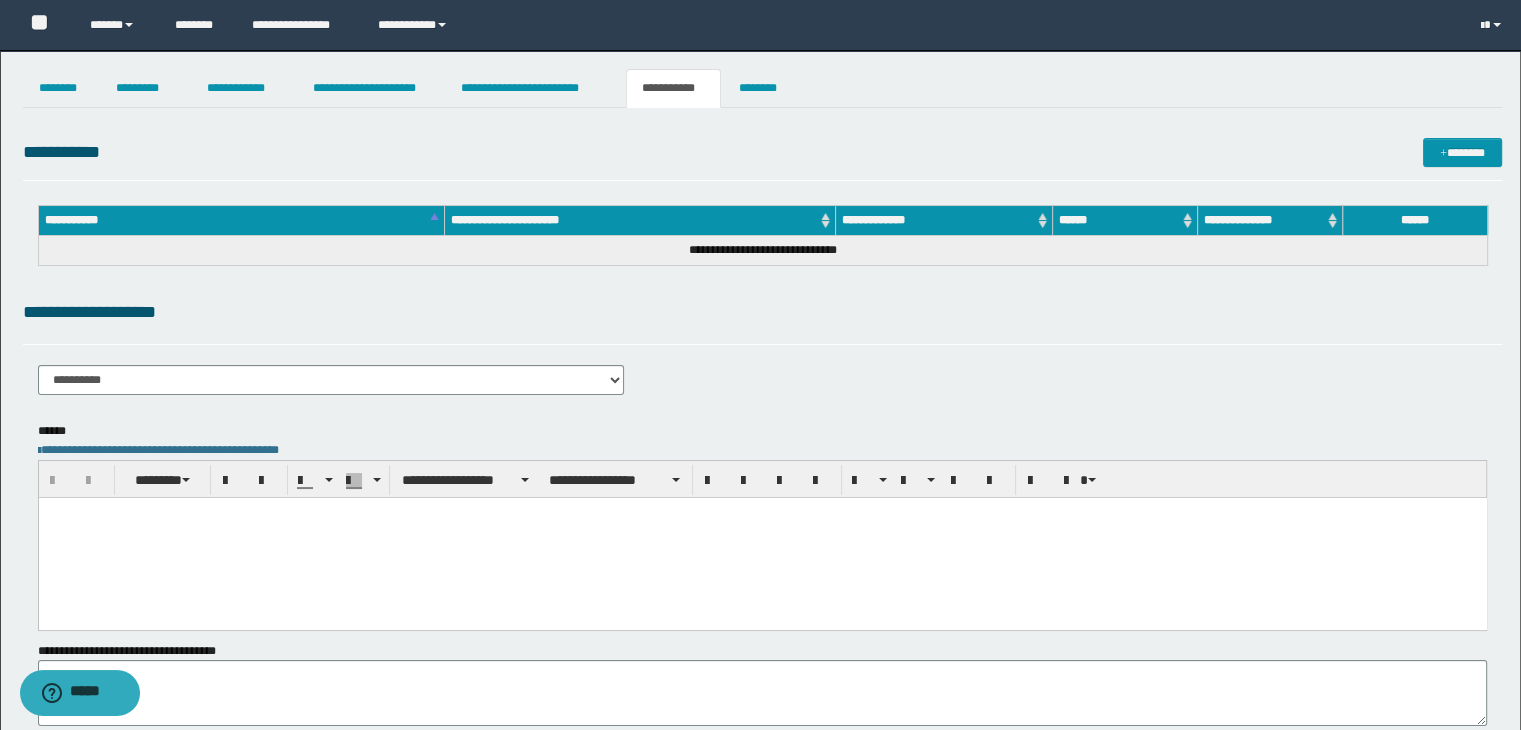 click at bounding box center (762, 537) 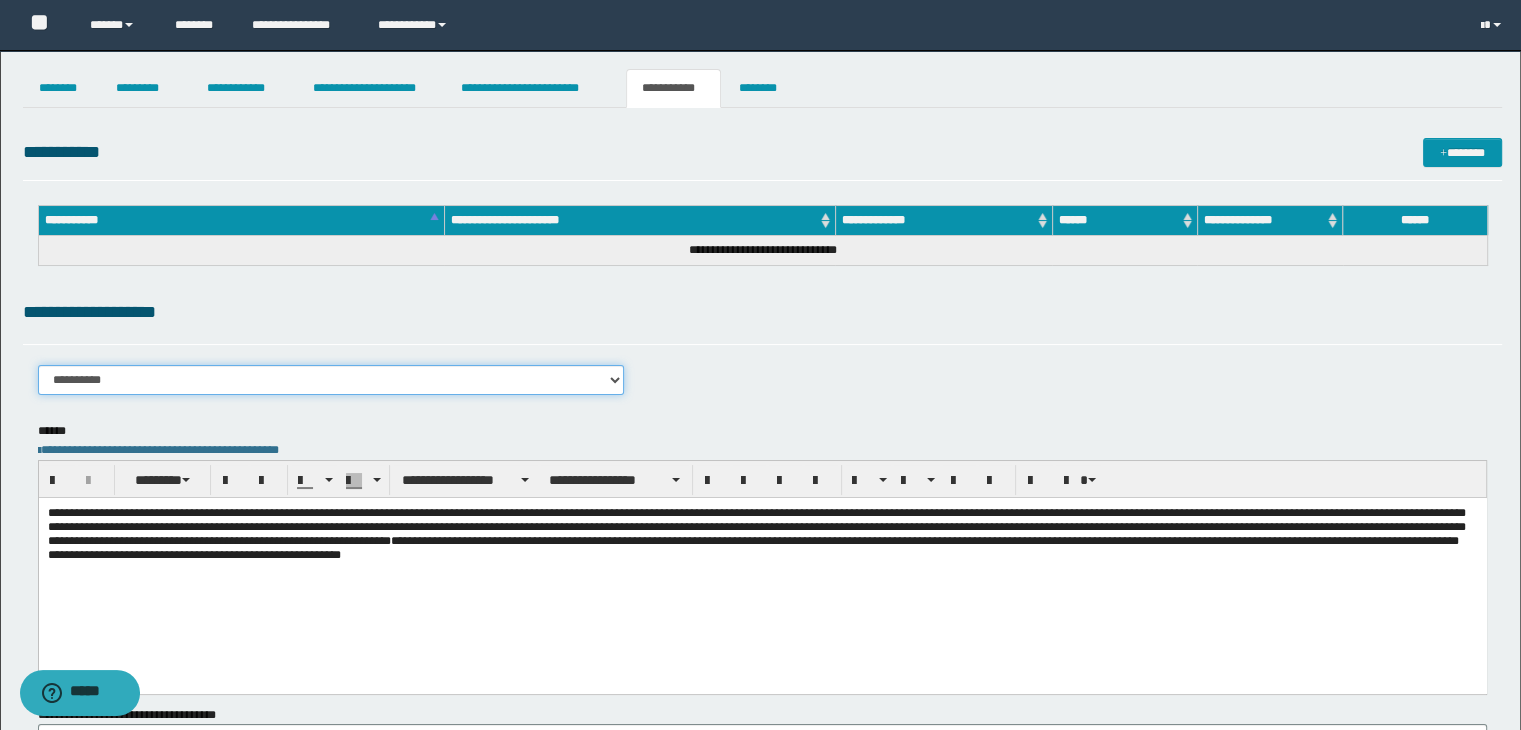 click on "**********" at bounding box center (331, 380) 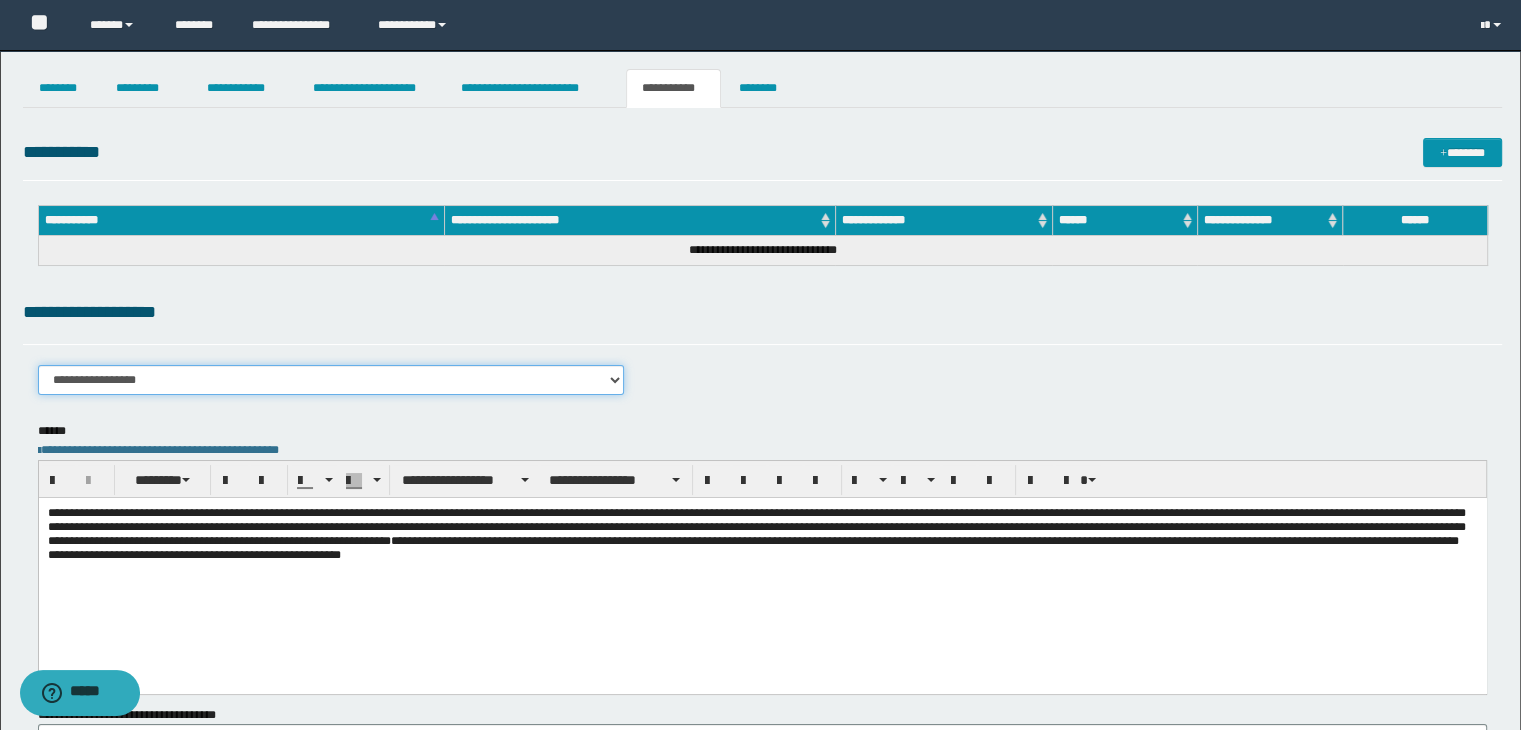 click on "**********" at bounding box center [331, 380] 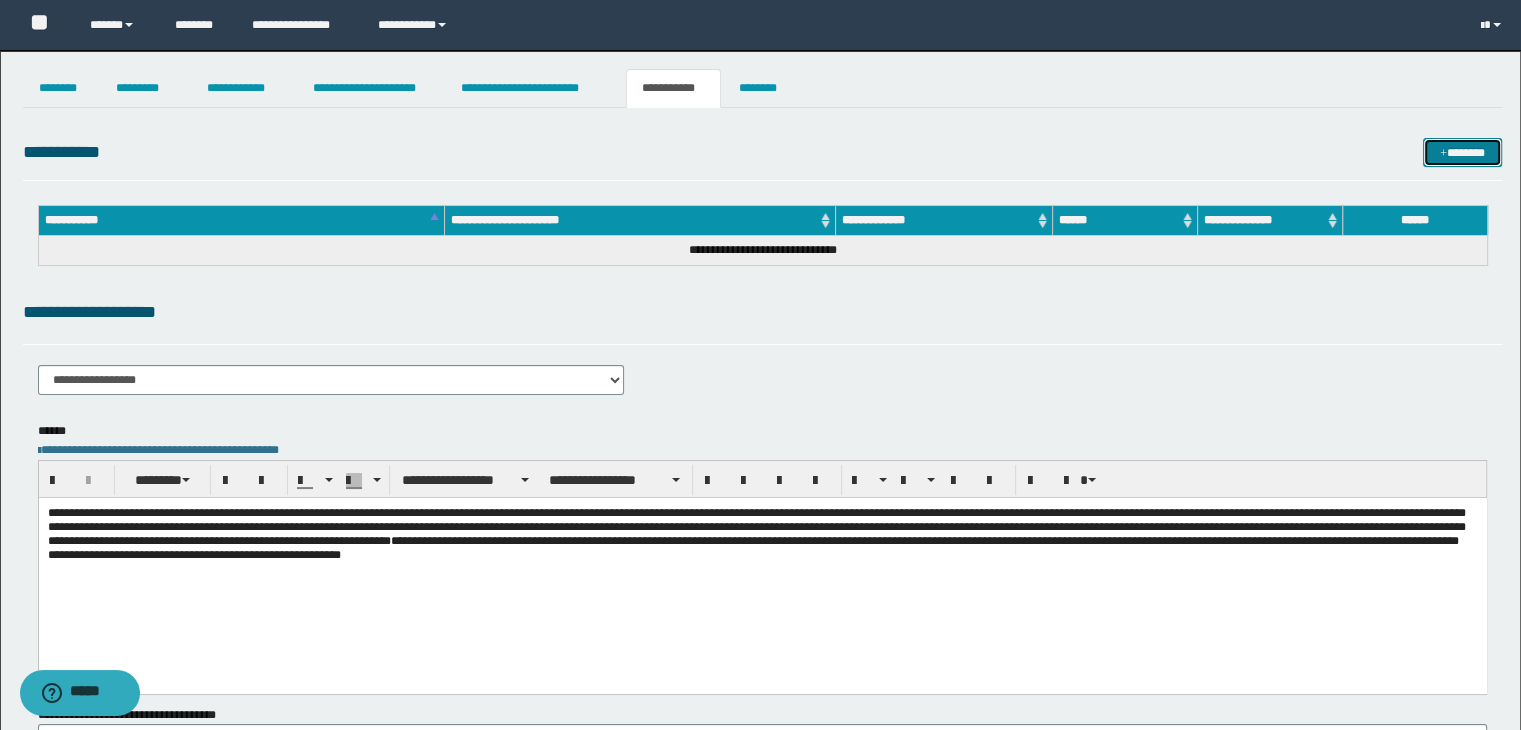 click at bounding box center [1443, 154] 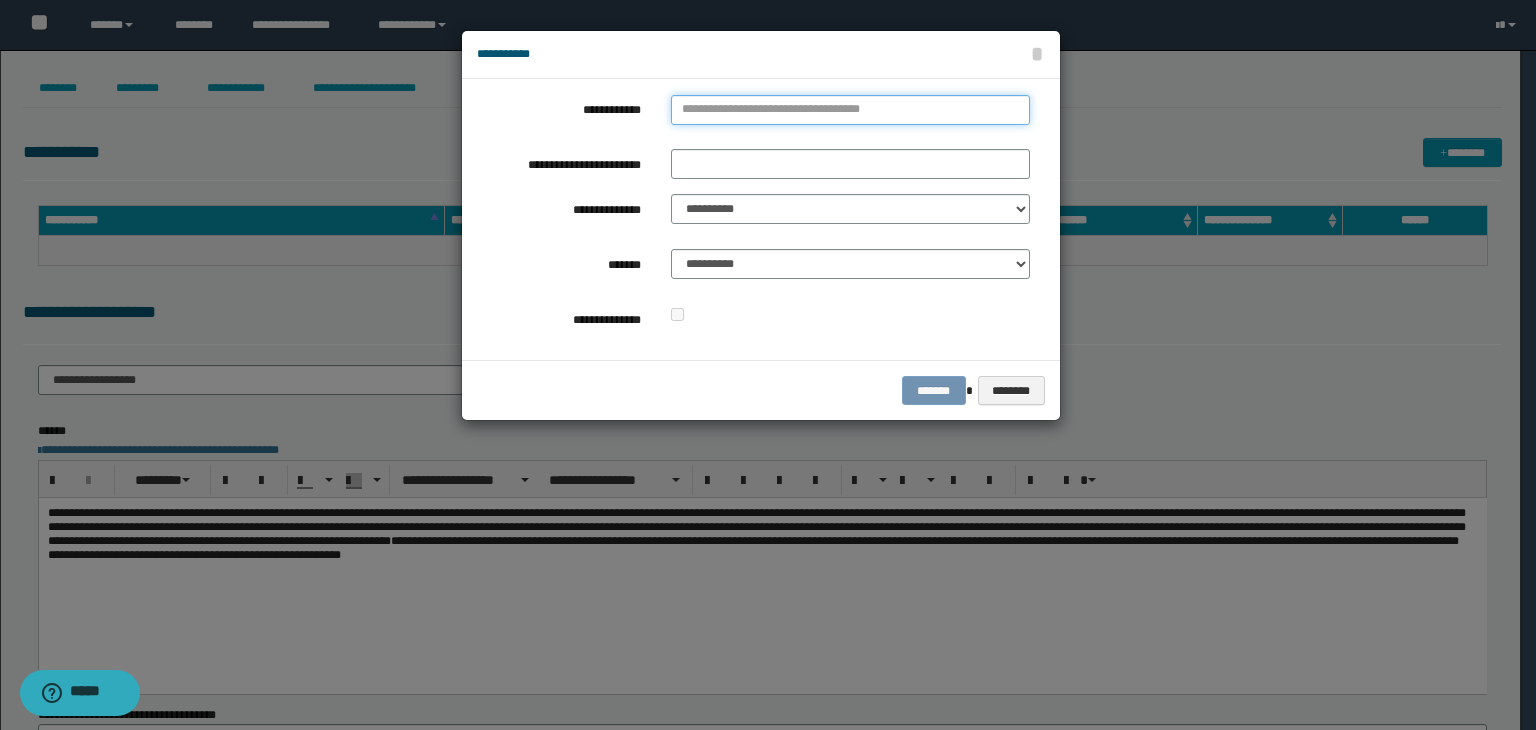 click on "**********" at bounding box center [850, 110] 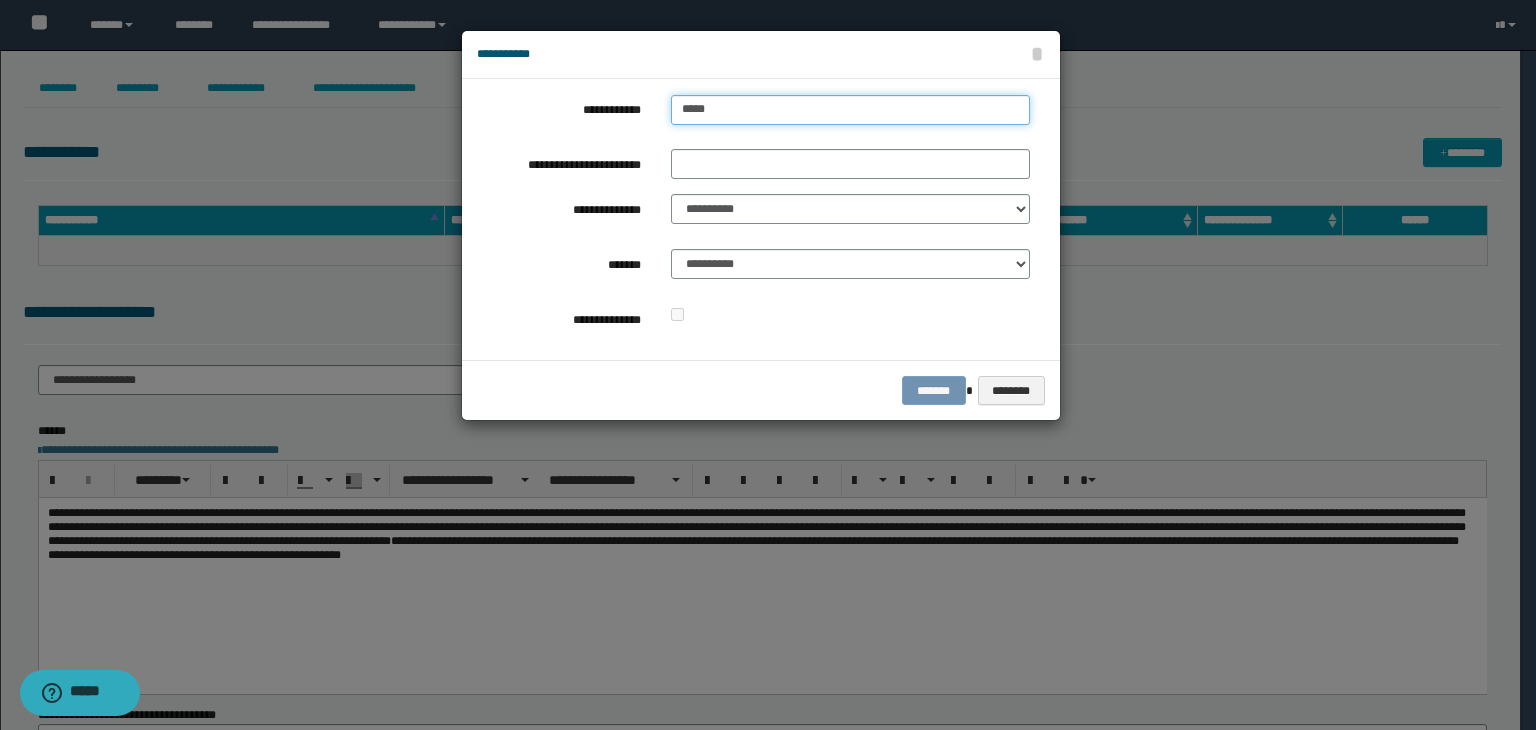 type on "******" 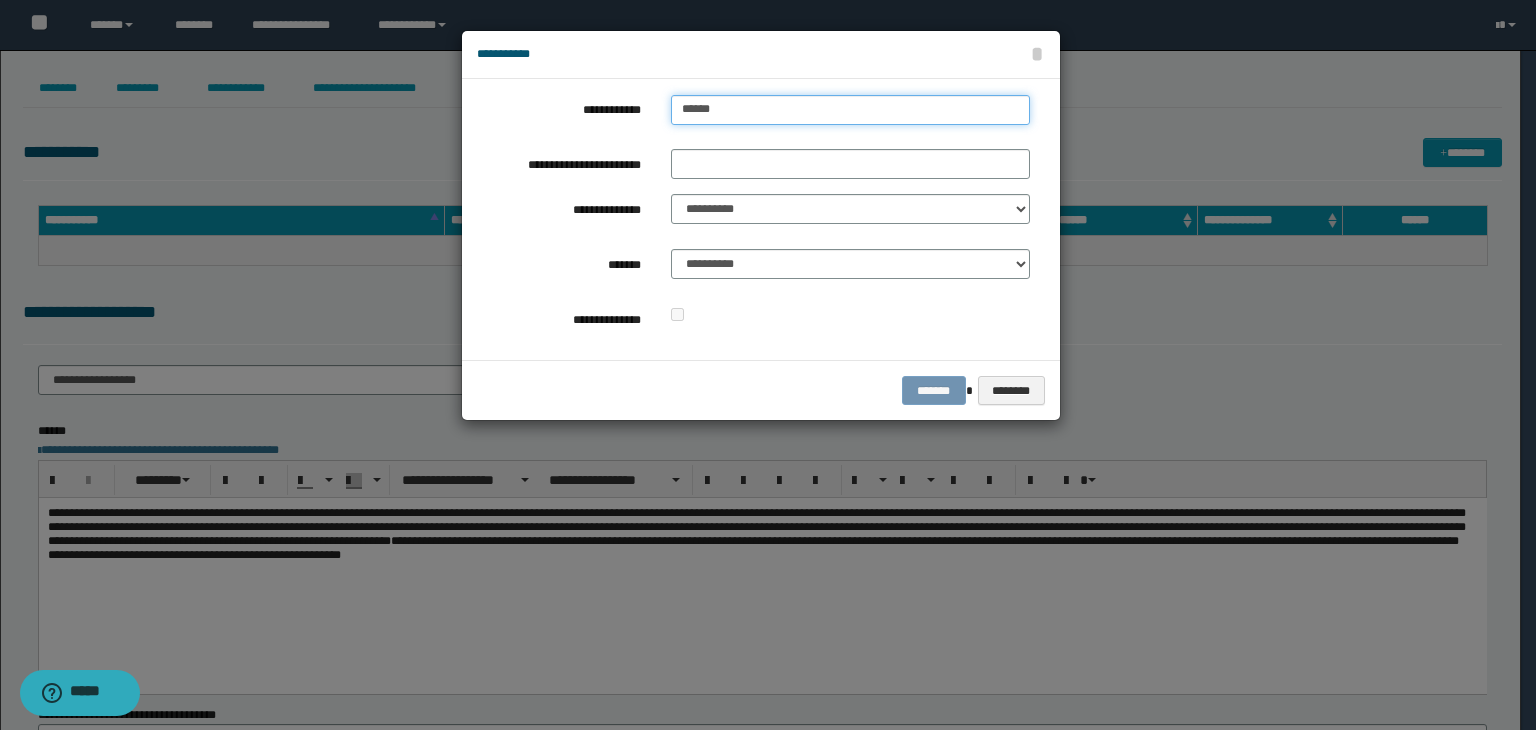 type on "*********" 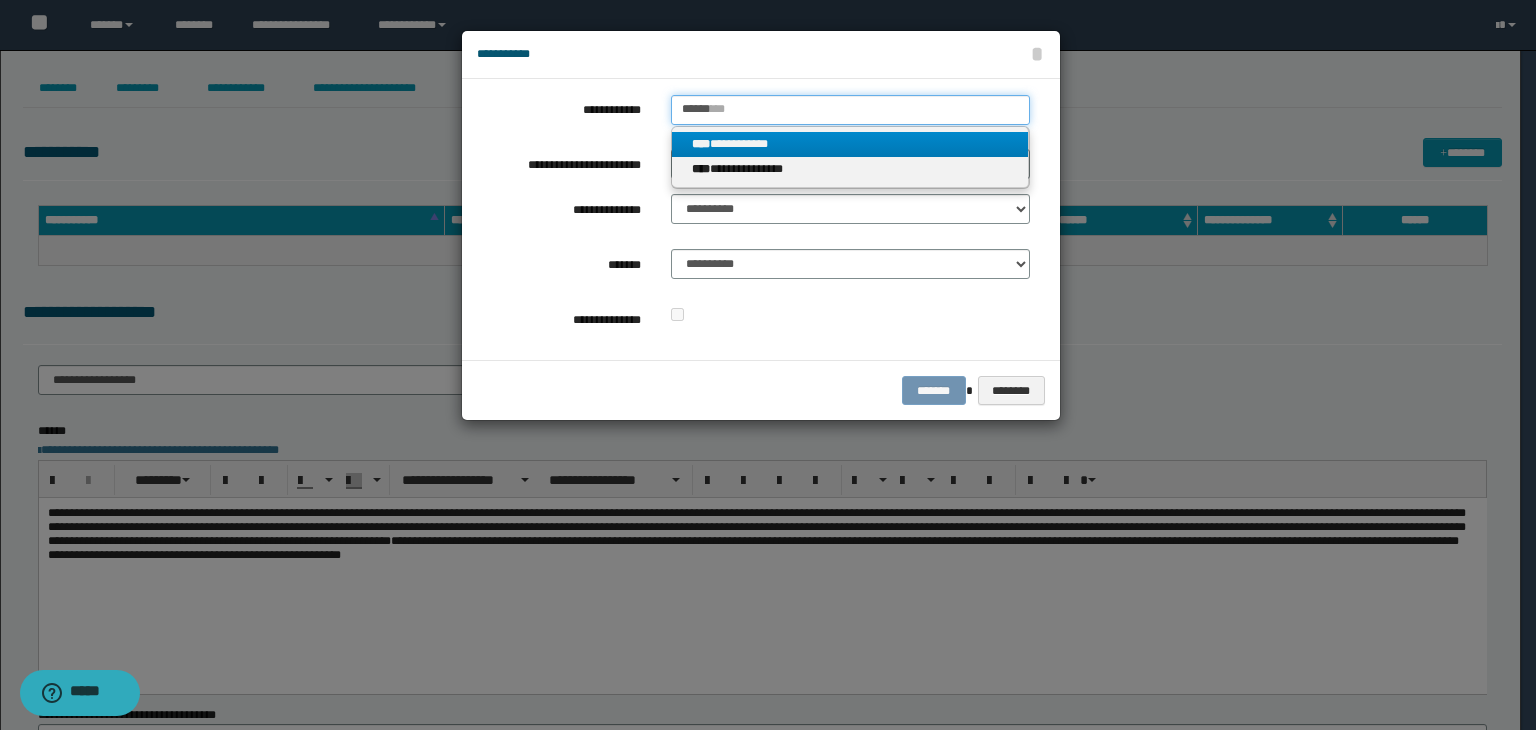 type on "******" 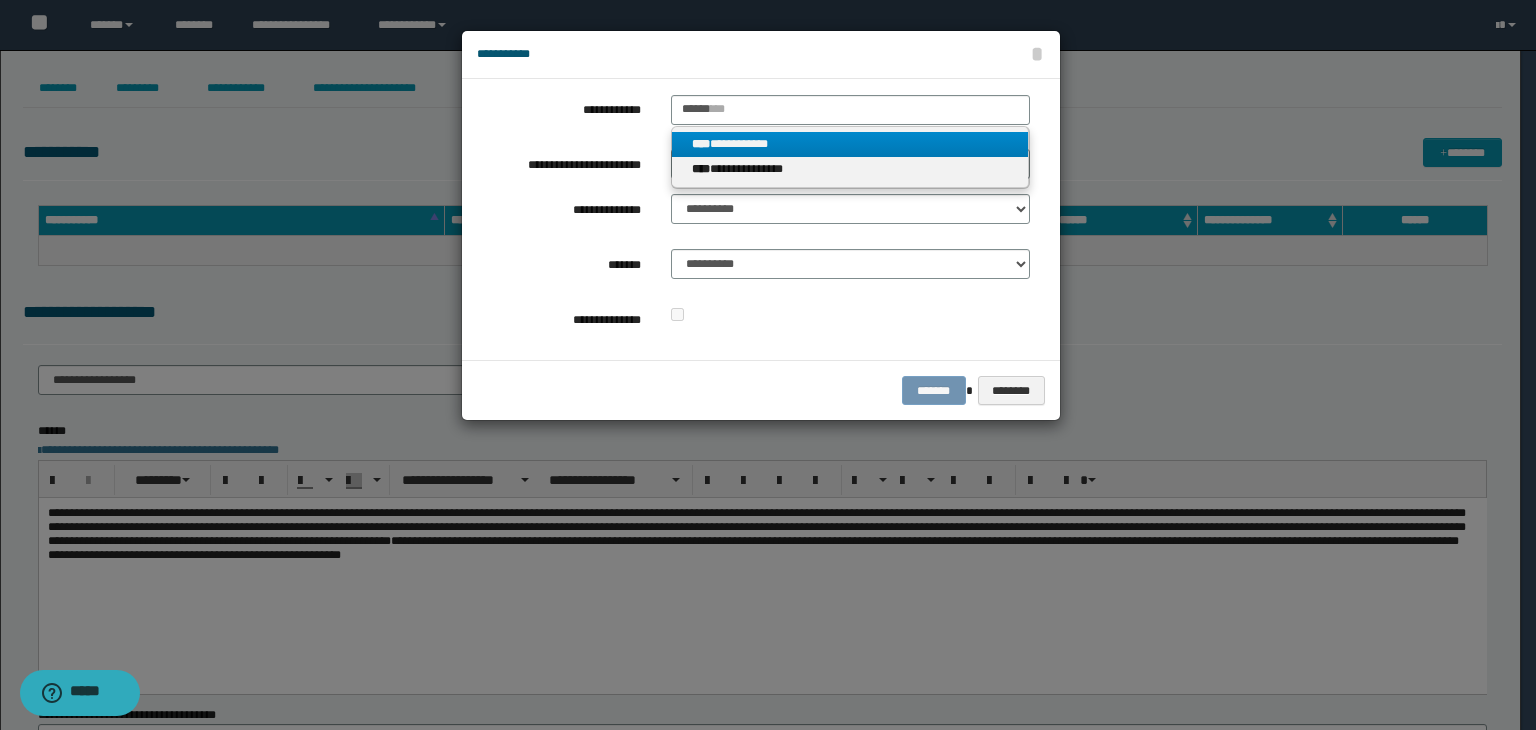 click on "**********" at bounding box center [850, 144] 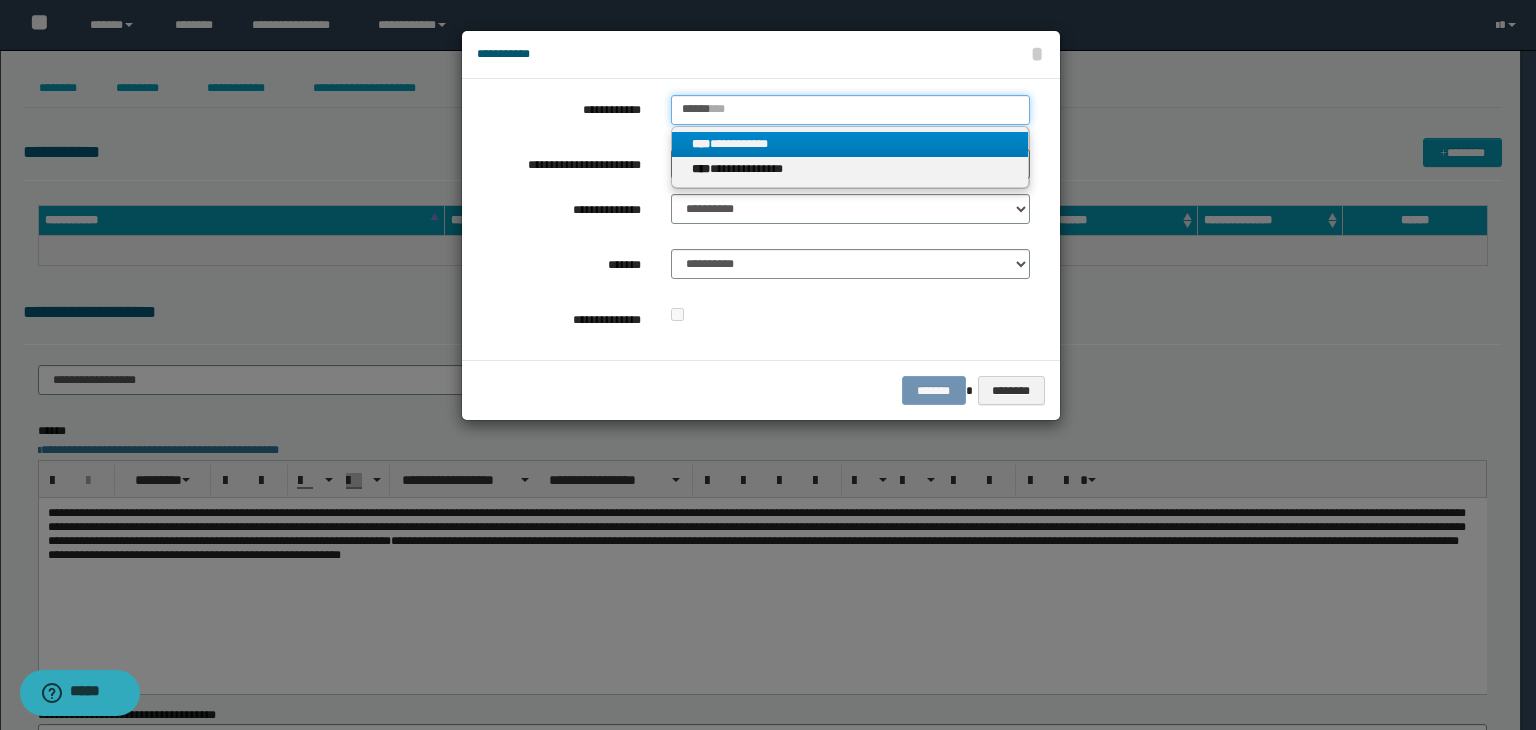 type 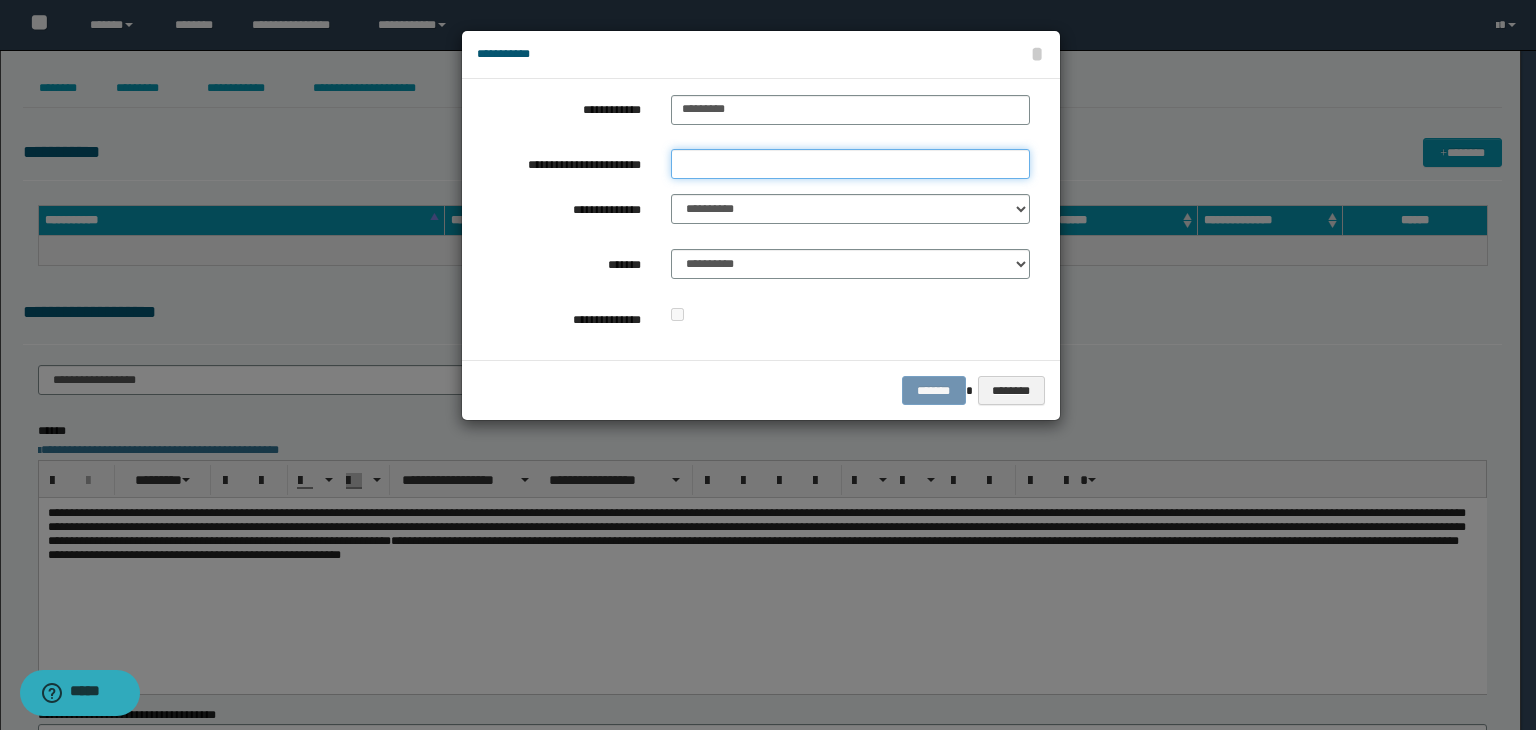 click on "**********" at bounding box center (850, 164) 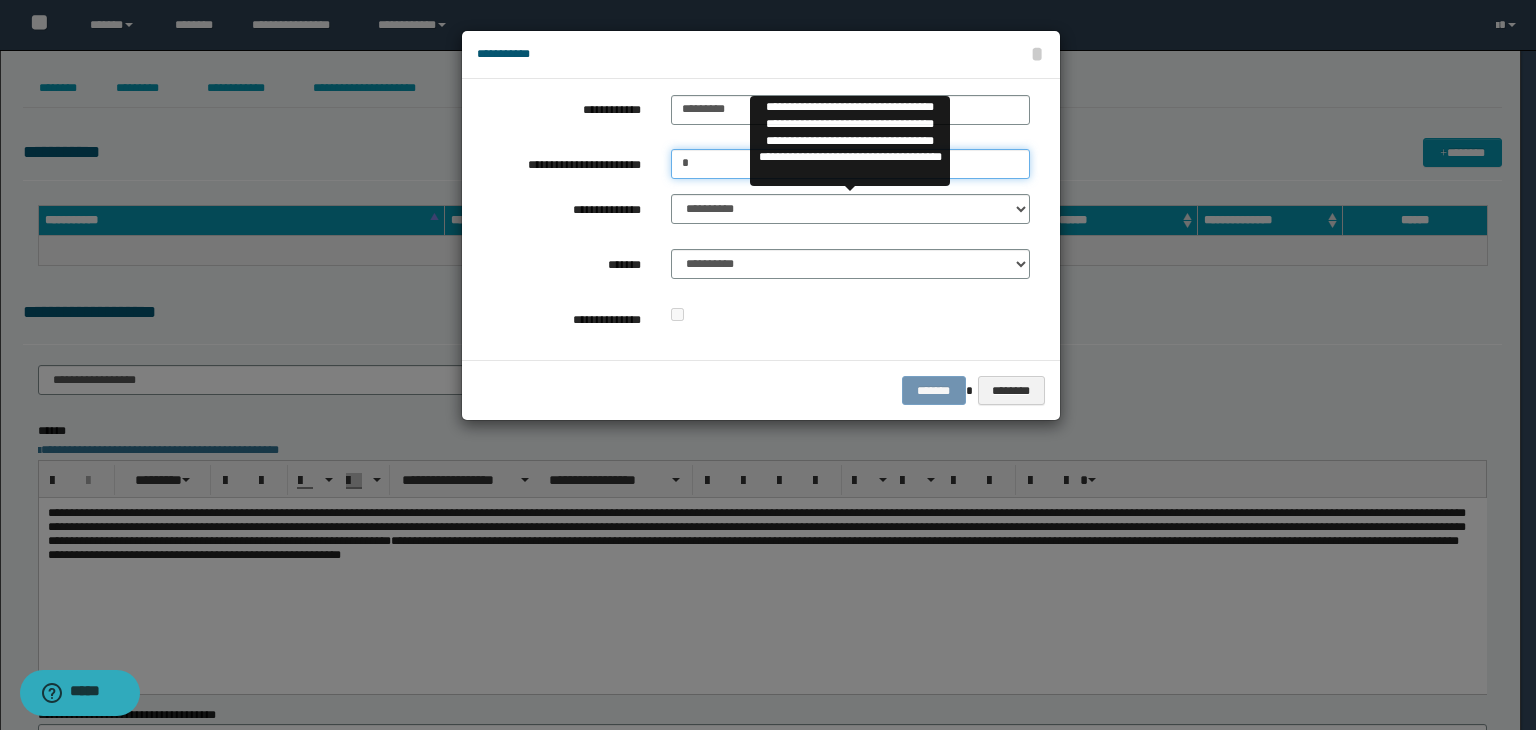 type on "*" 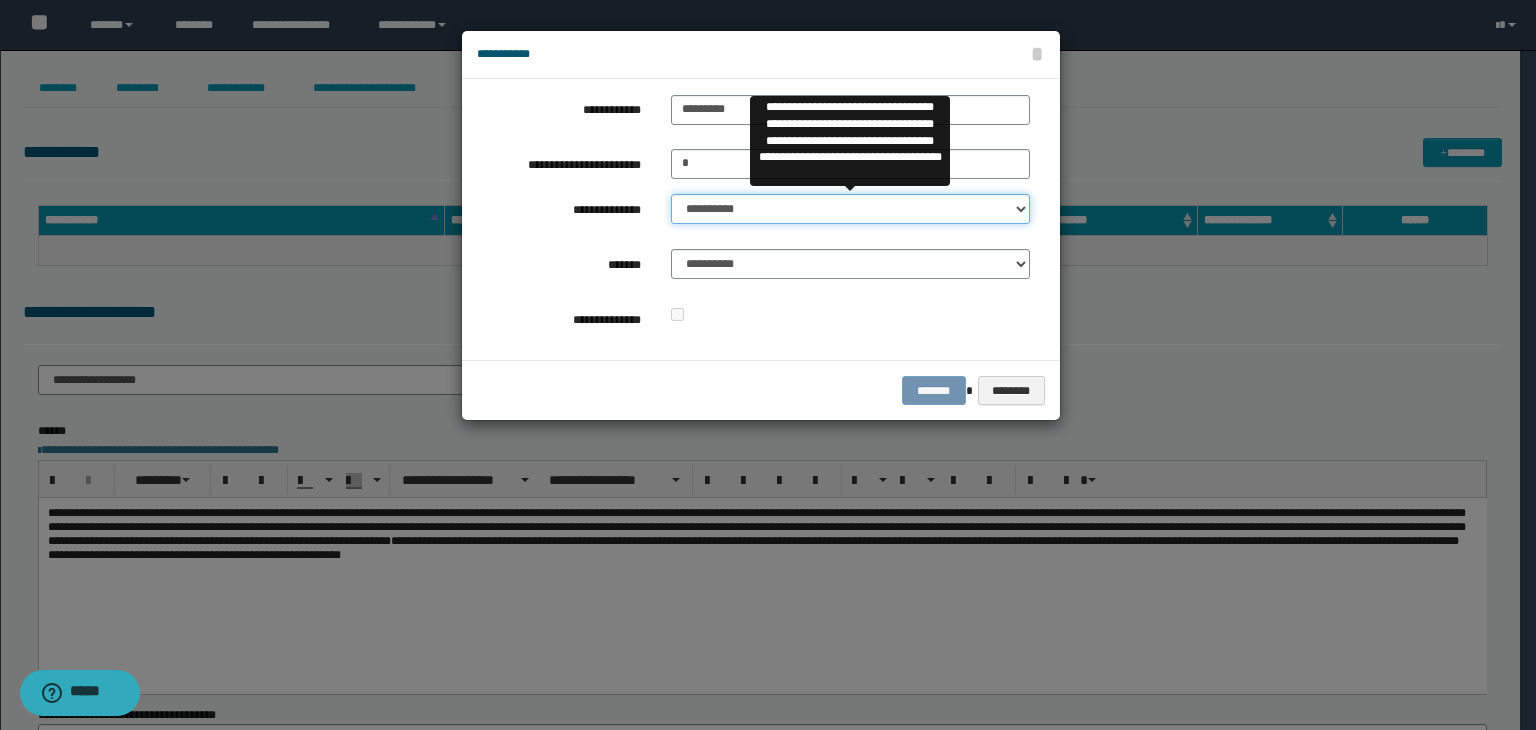 click on "**********" at bounding box center (850, 209) 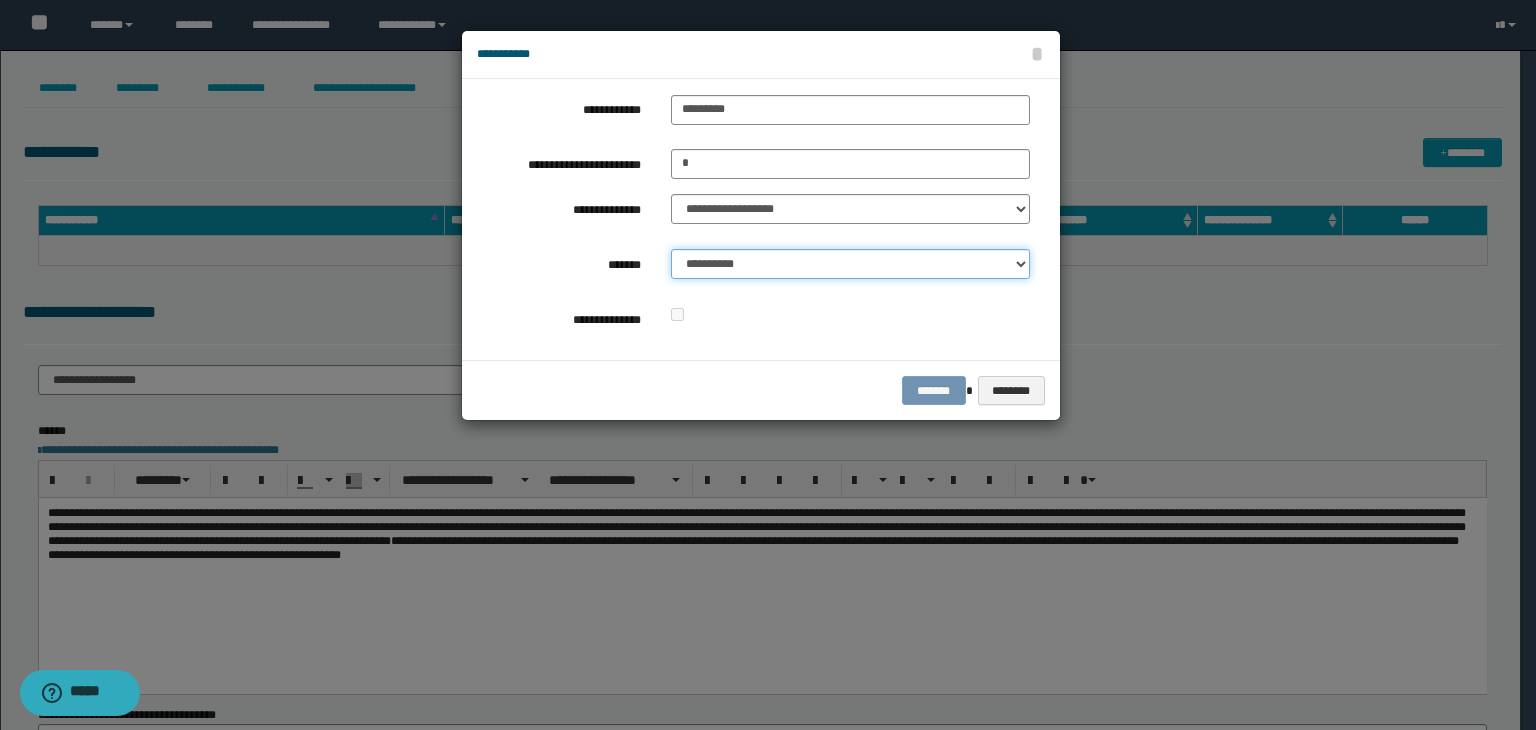 click on "**********" at bounding box center [850, 264] 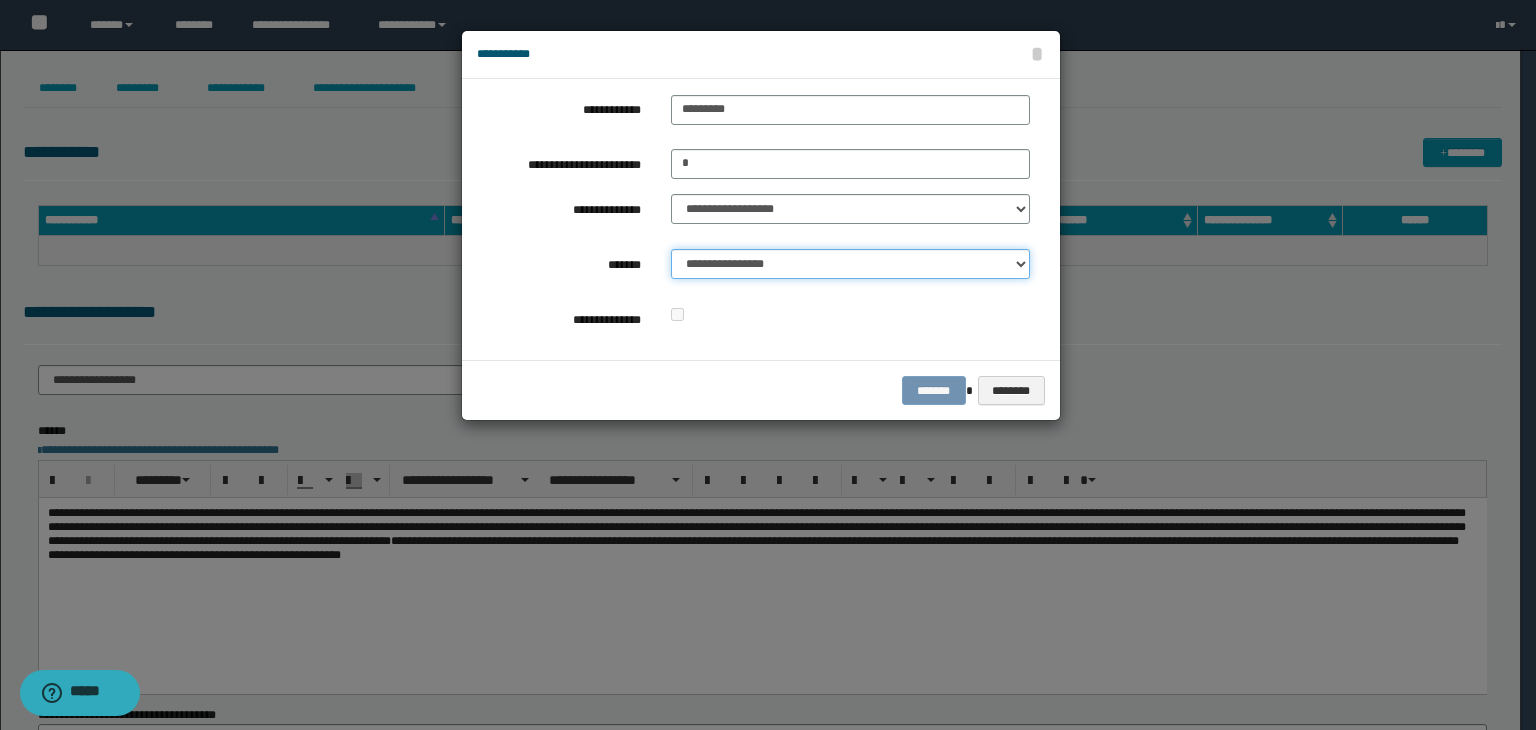 click on "**********" at bounding box center (850, 264) 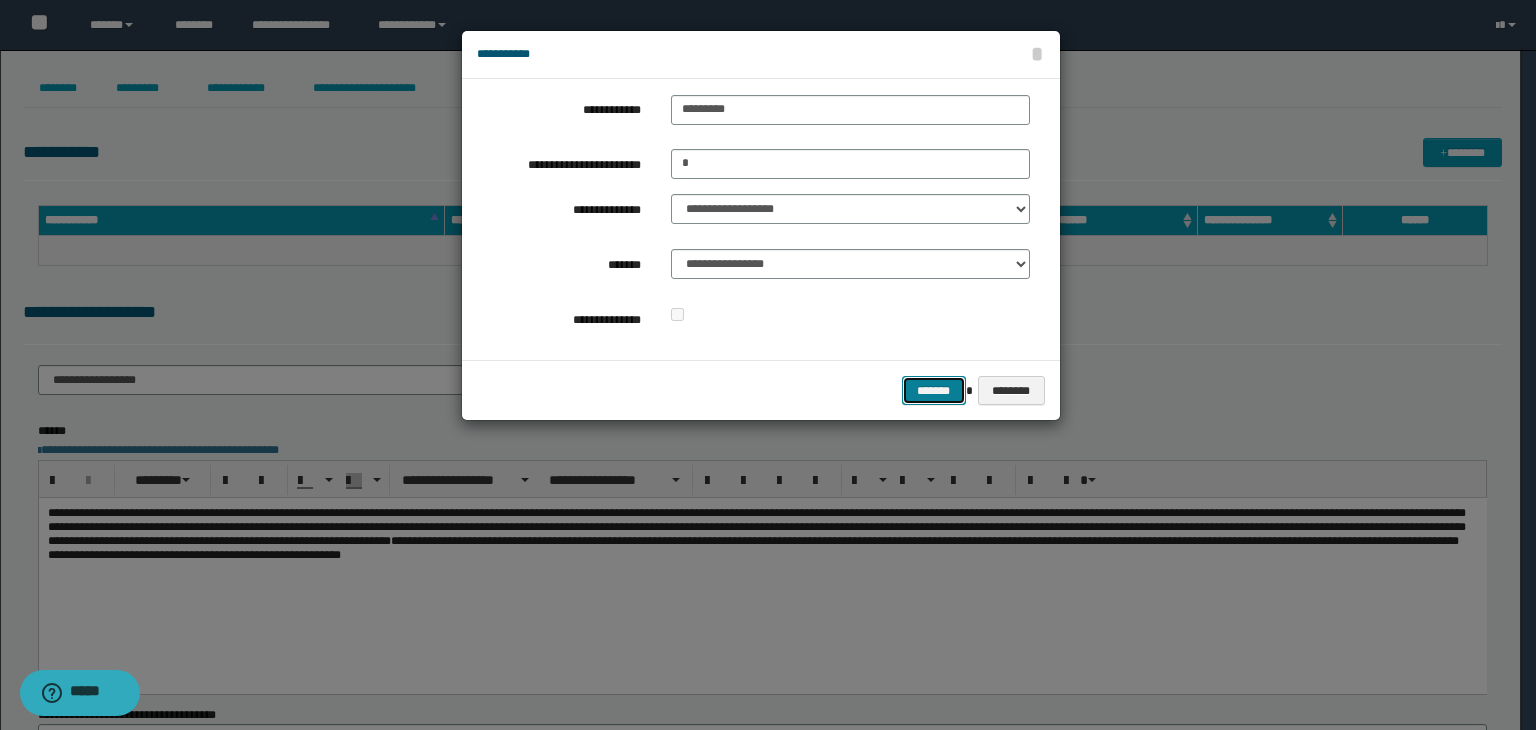 click on "*******" at bounding box center (934, 391) 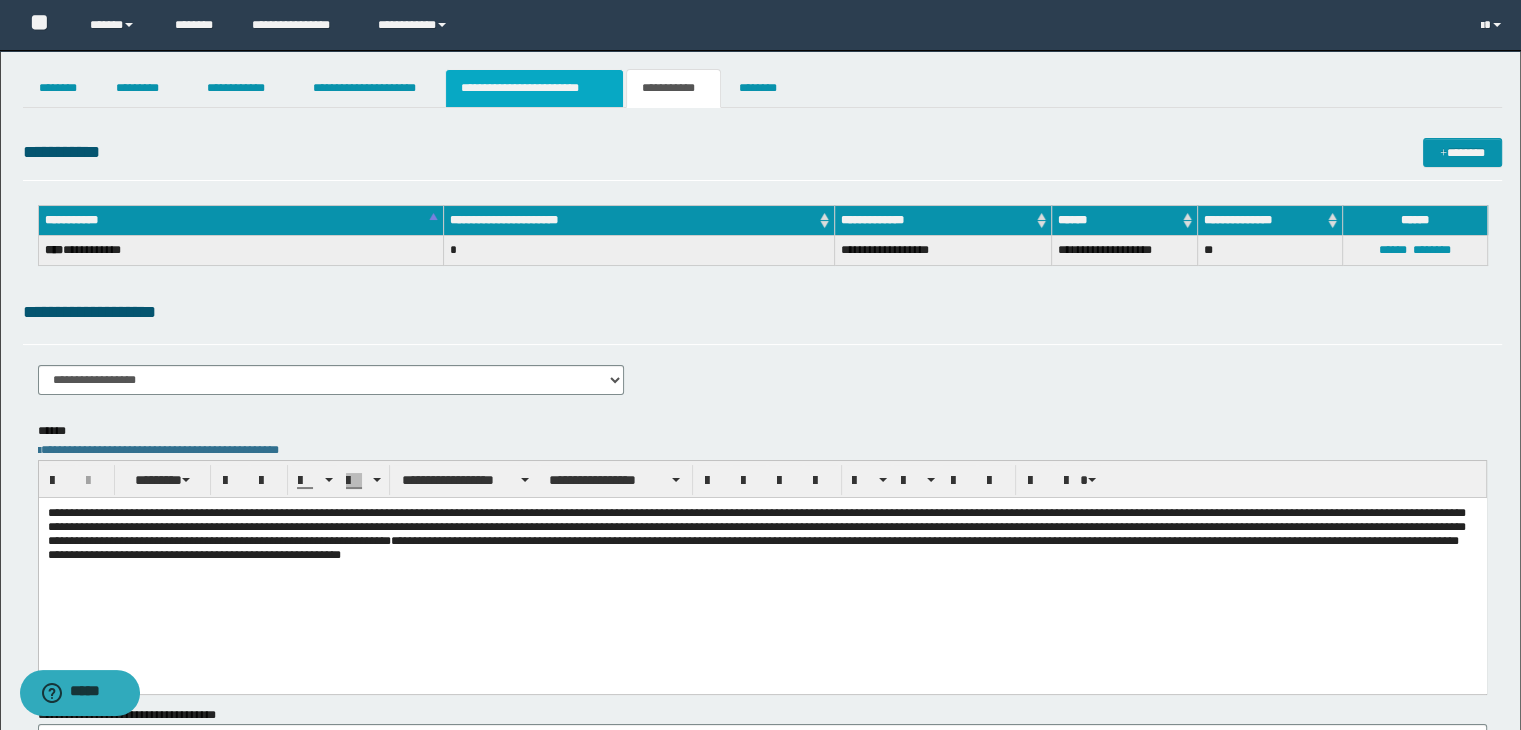 click on "**********" at bounding box center [534, 88] 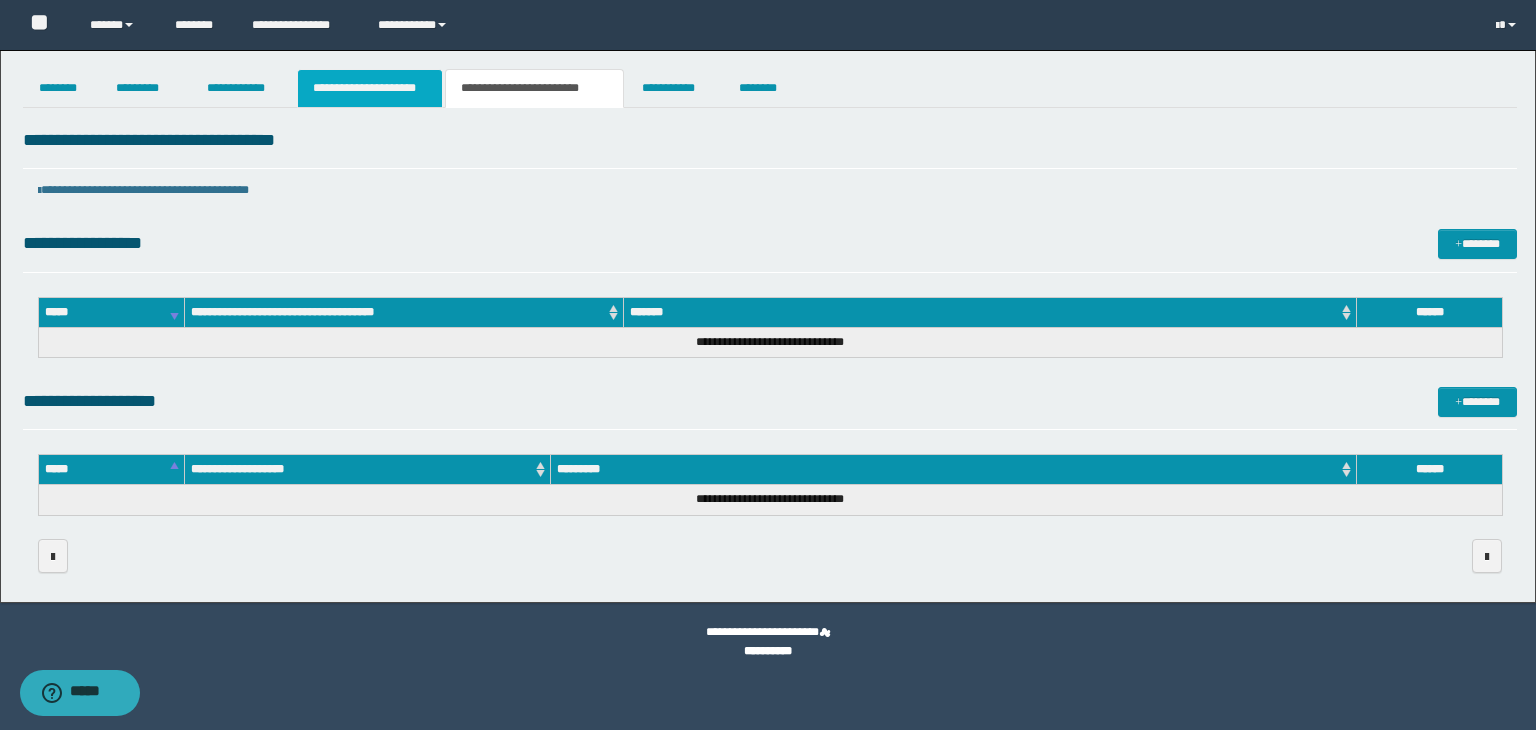 click on "**********" at bounding box center (370, 88) 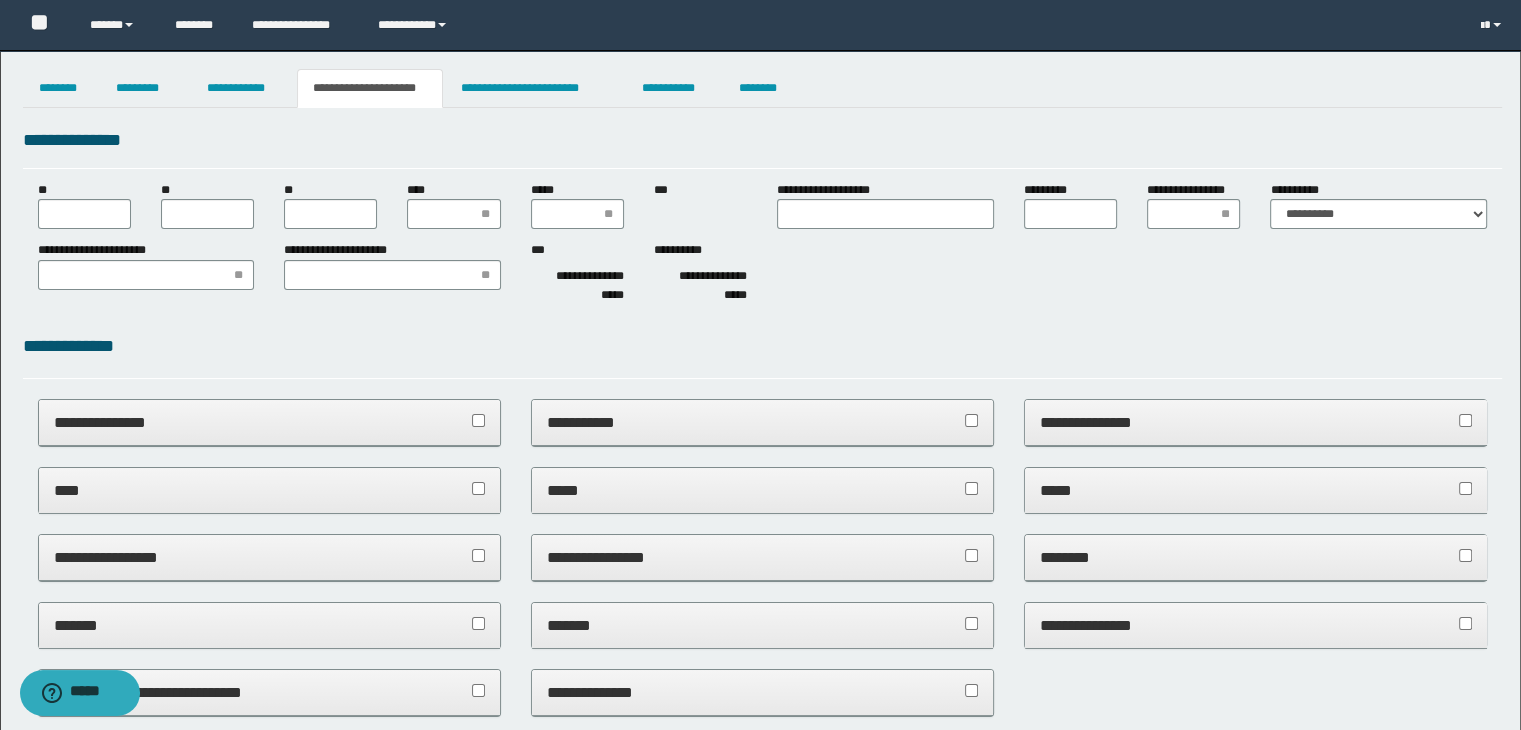 type 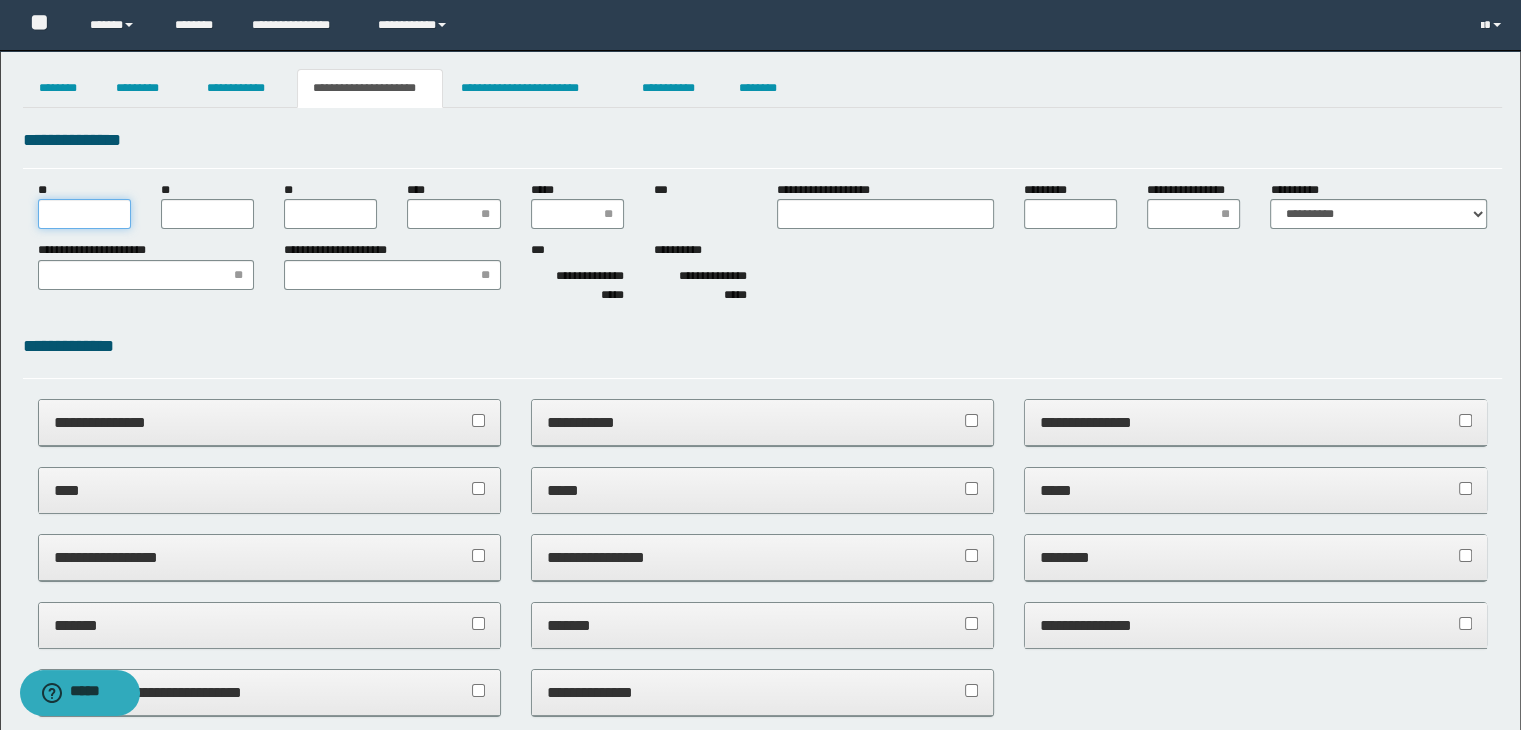 click on "**" at bounding box center (84, 214) 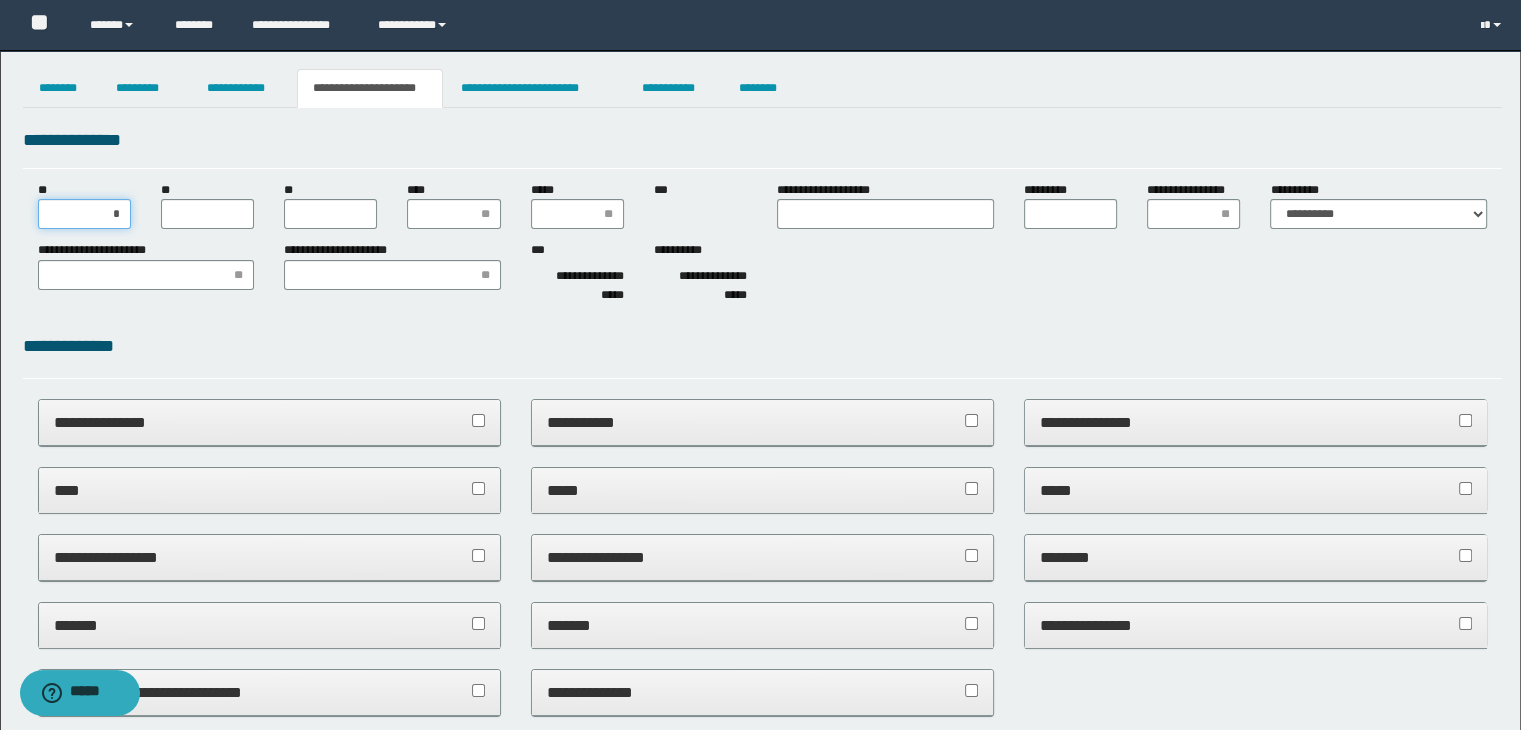 type on "**" 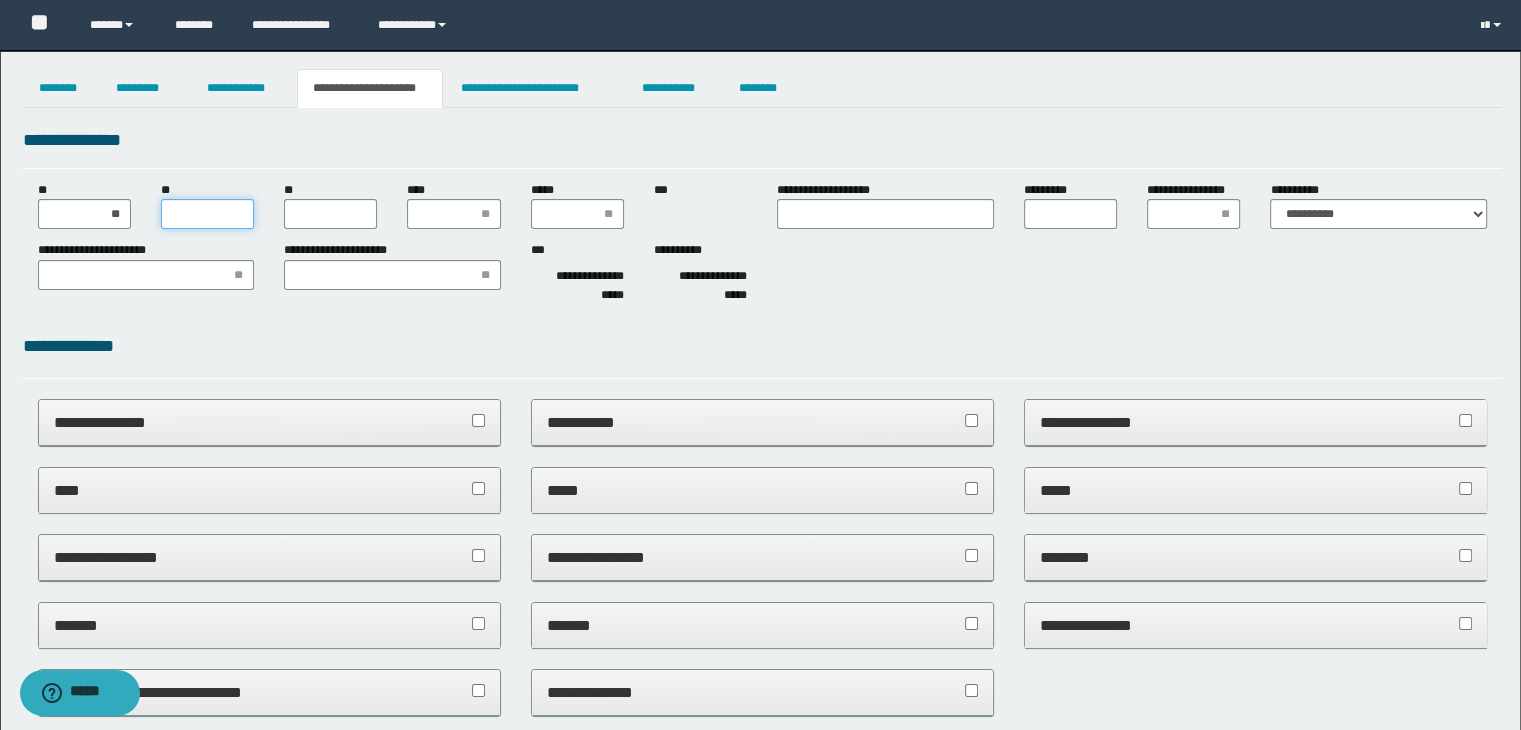 click on "**" at bounding box center [207, 214] 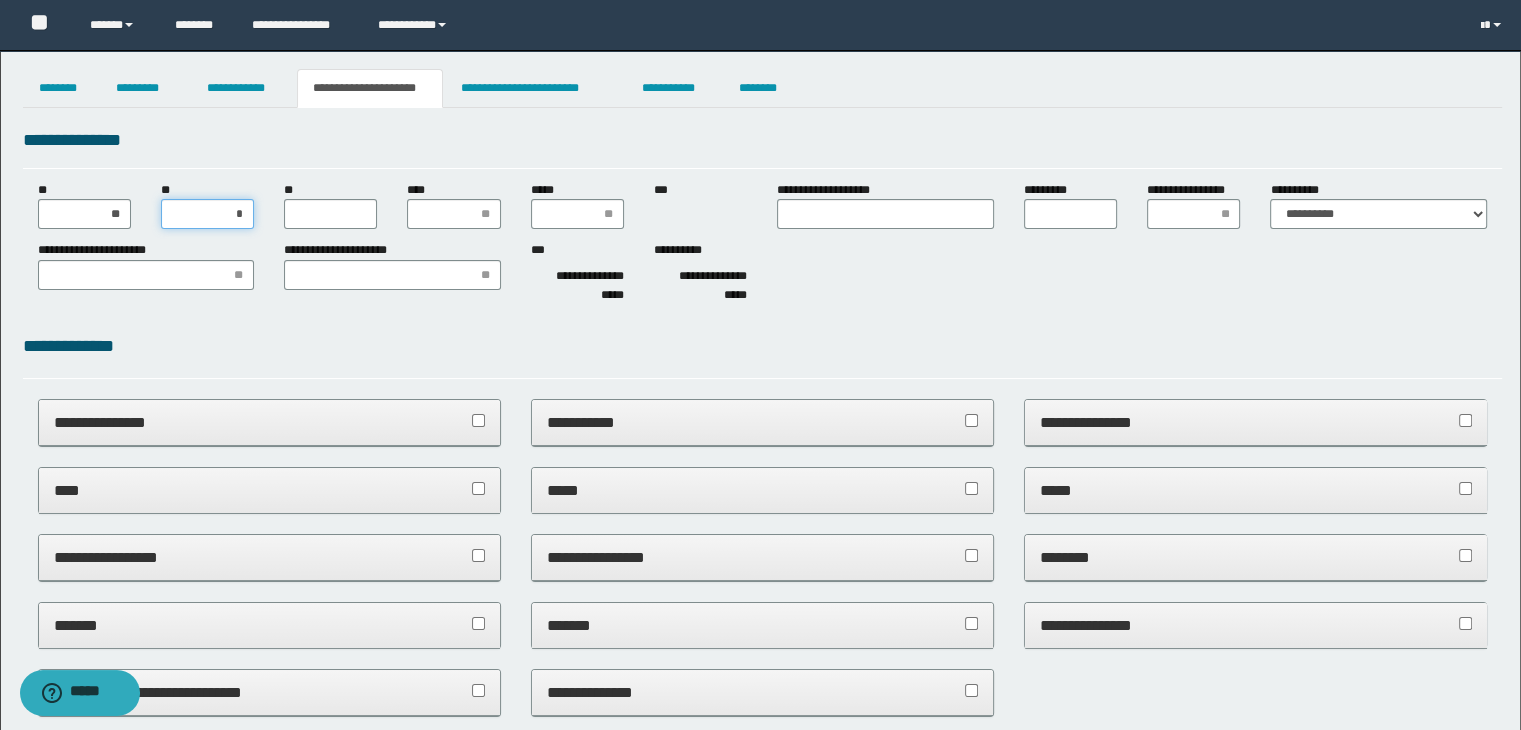 type on "**" 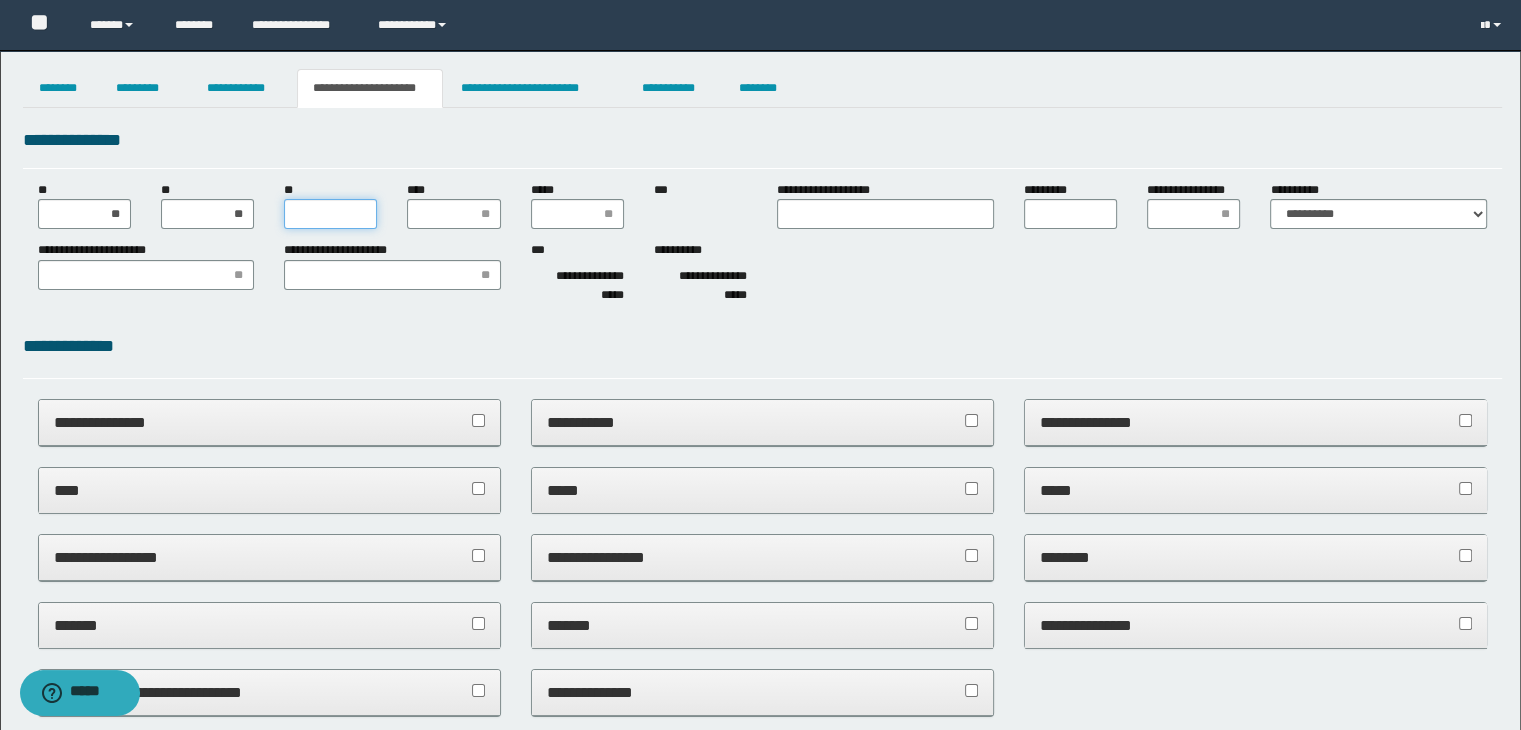 click on "**" at bounding box center [330, 214] 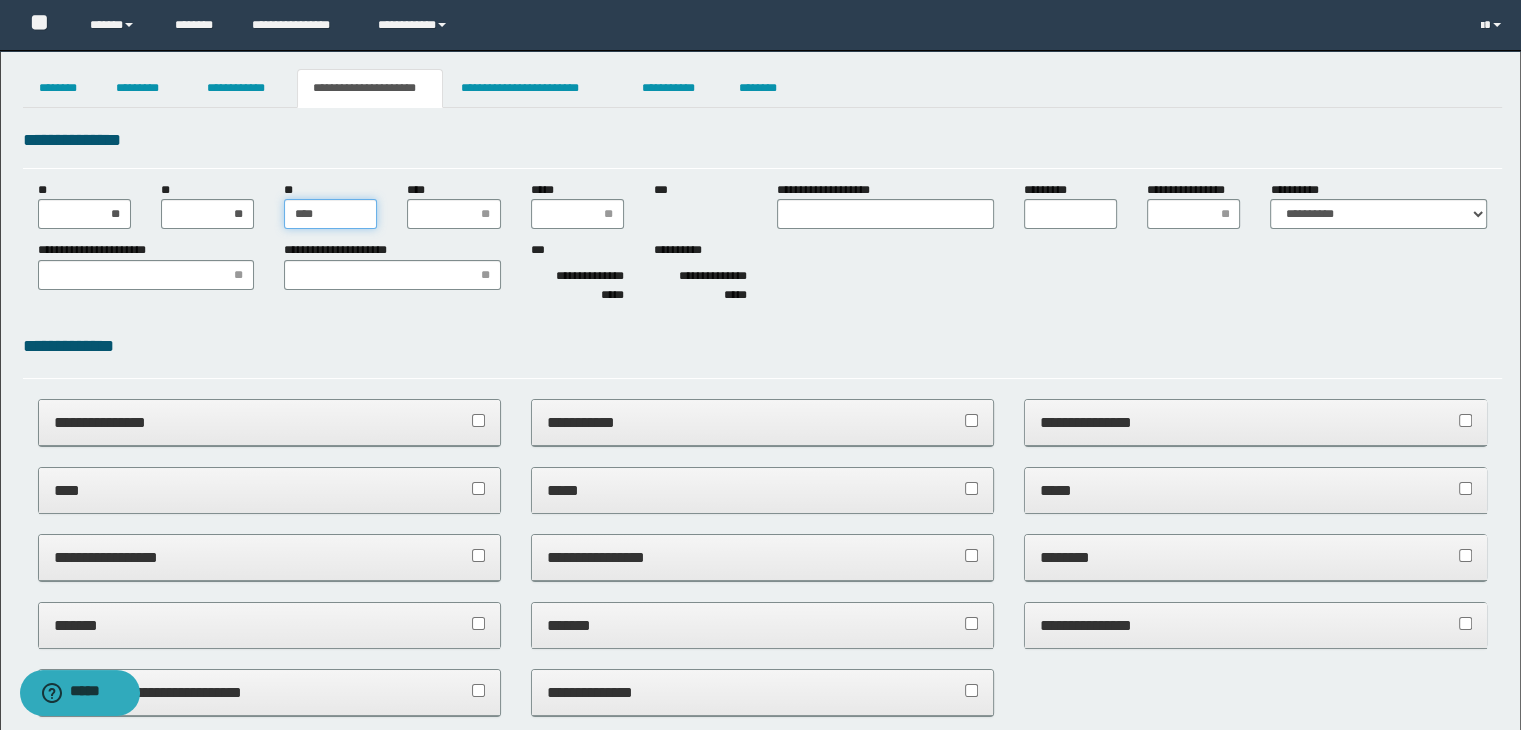 type on "***" 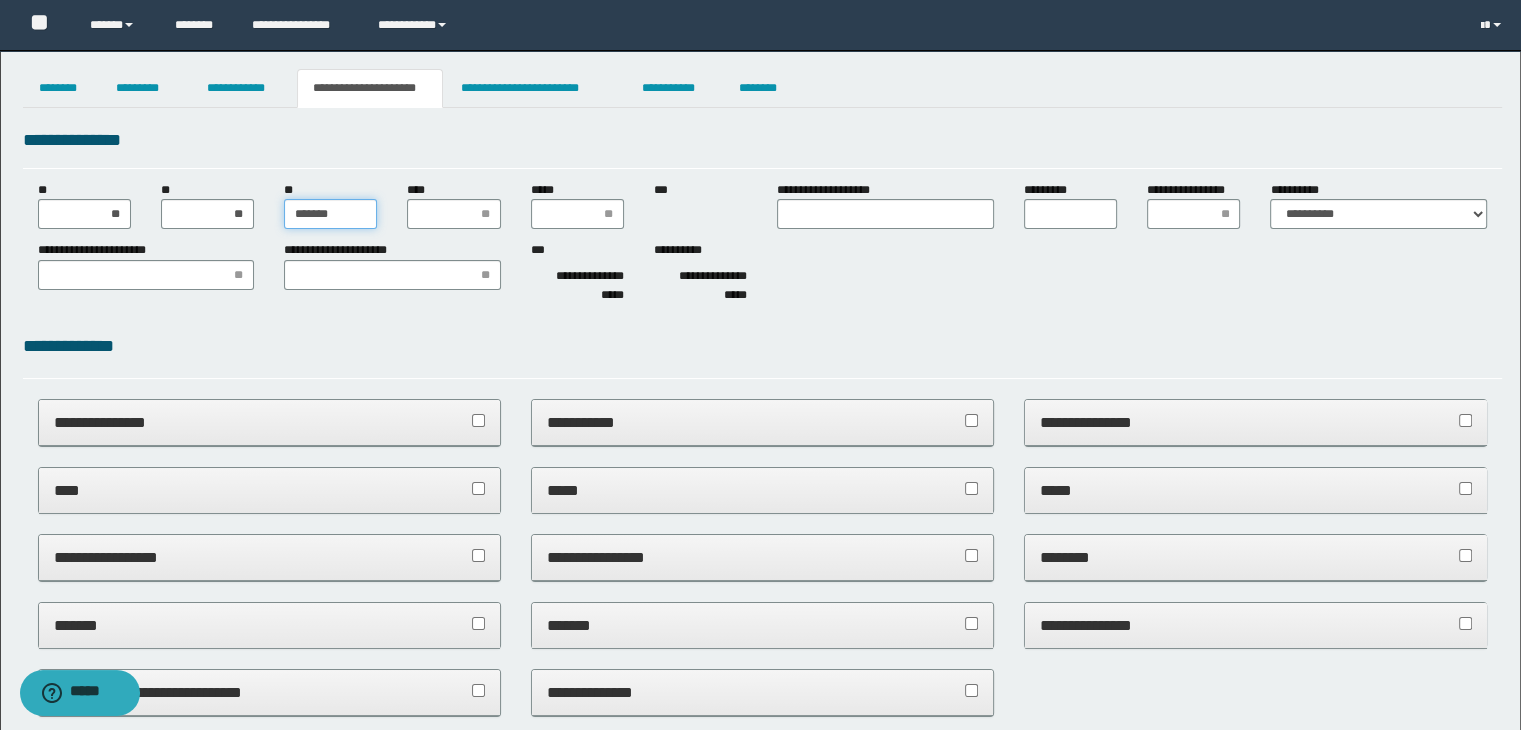 click on "*******" at bounding box center [330, 214] 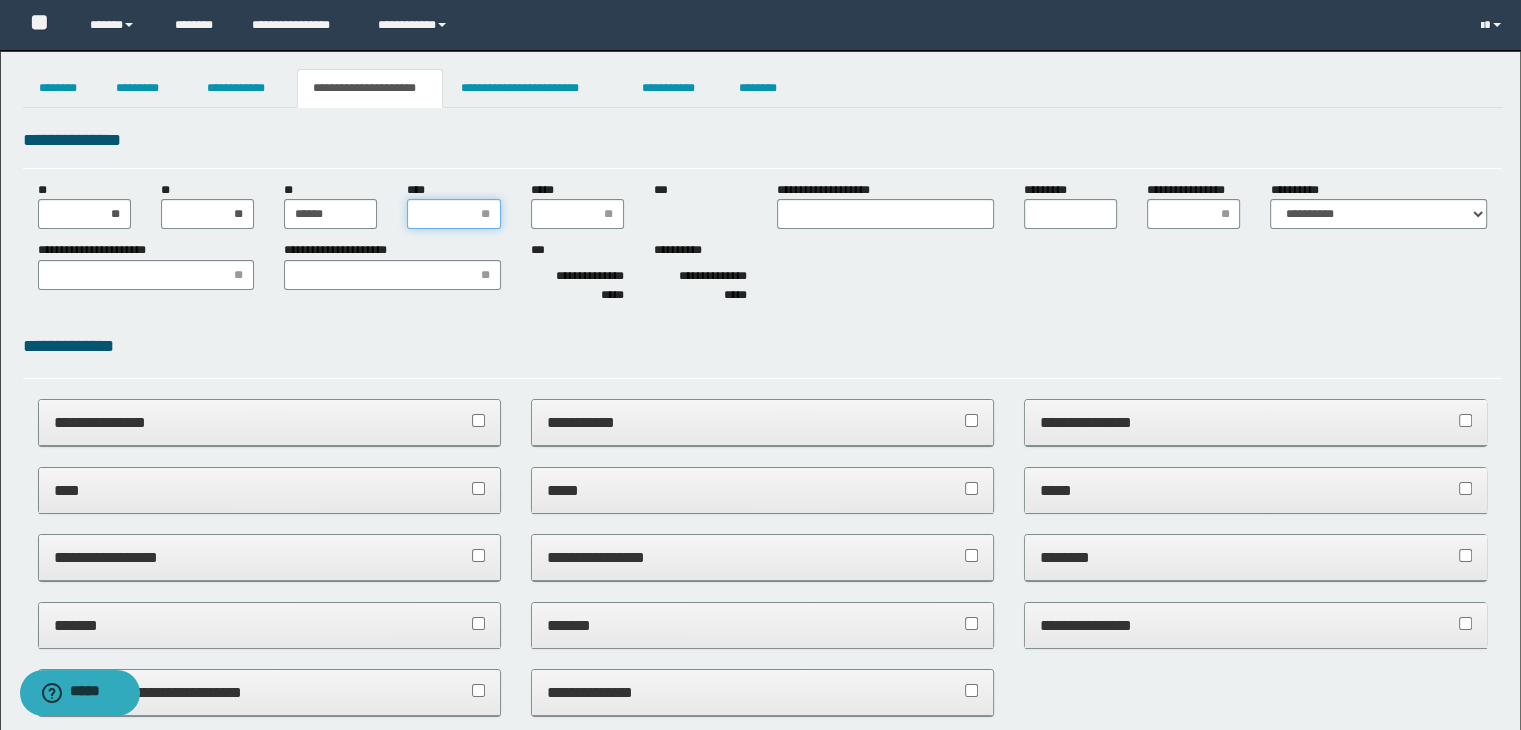 click on "****" at bounding box center (453, 214) 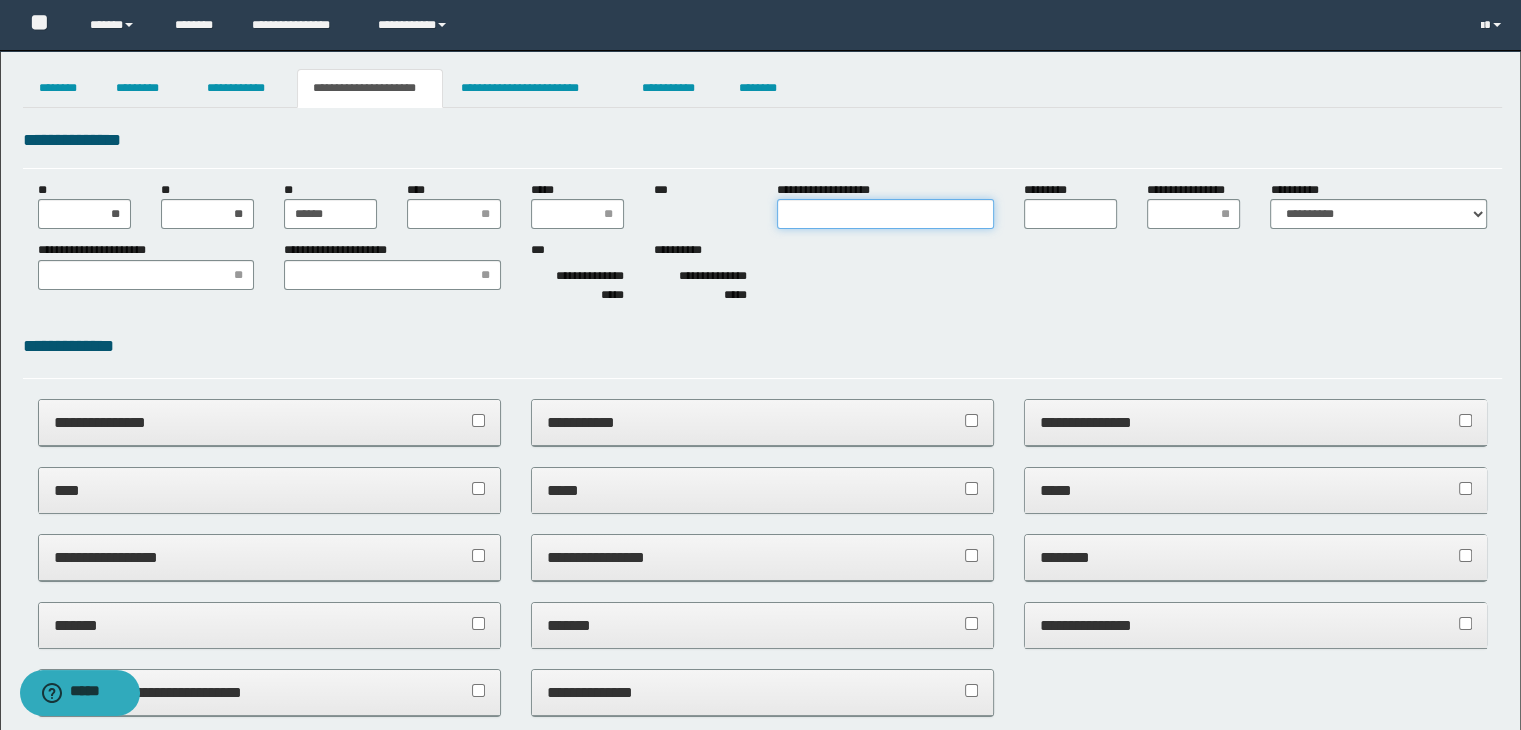 click on "**********" at bounding box center (885, 214) 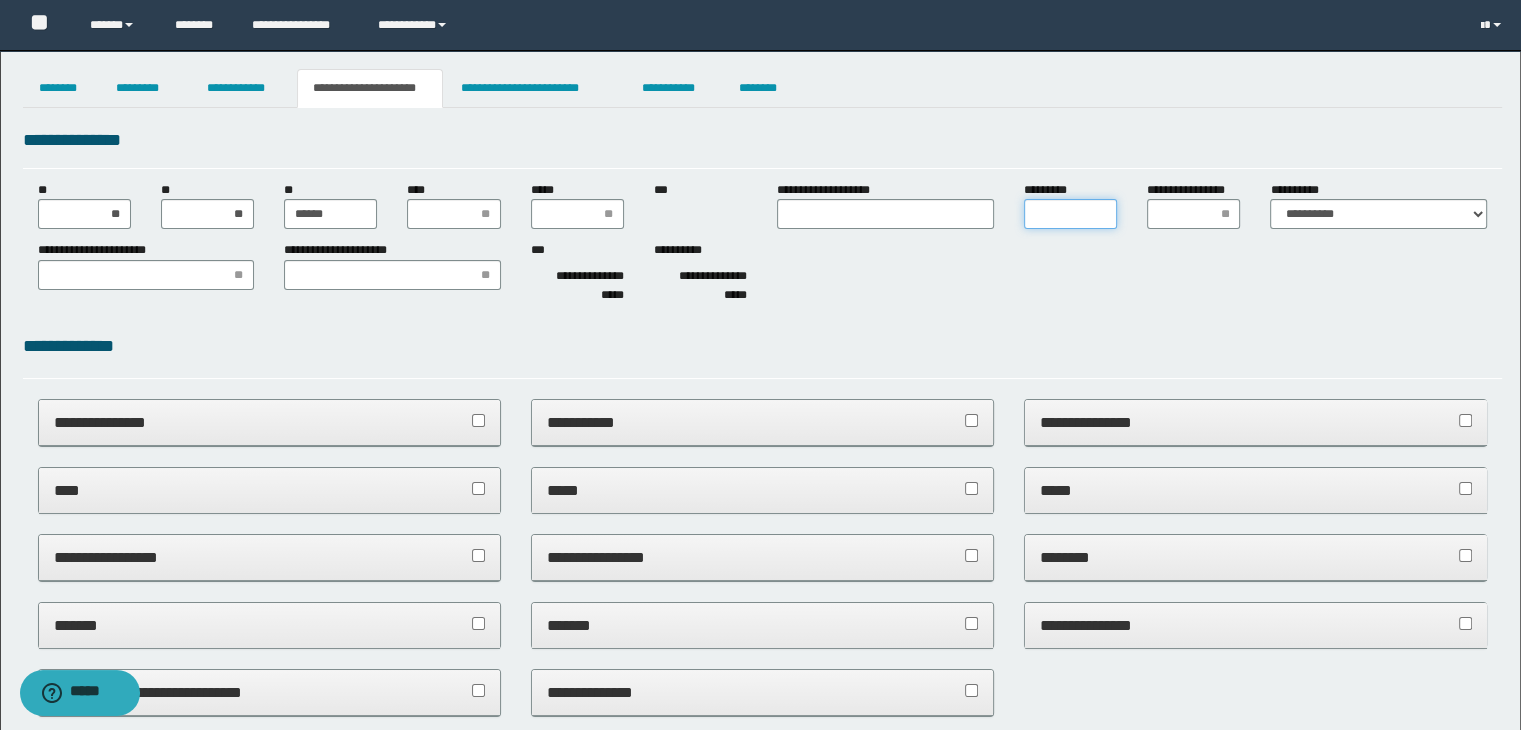 click on "*********" at bounding box center [1070, 214] 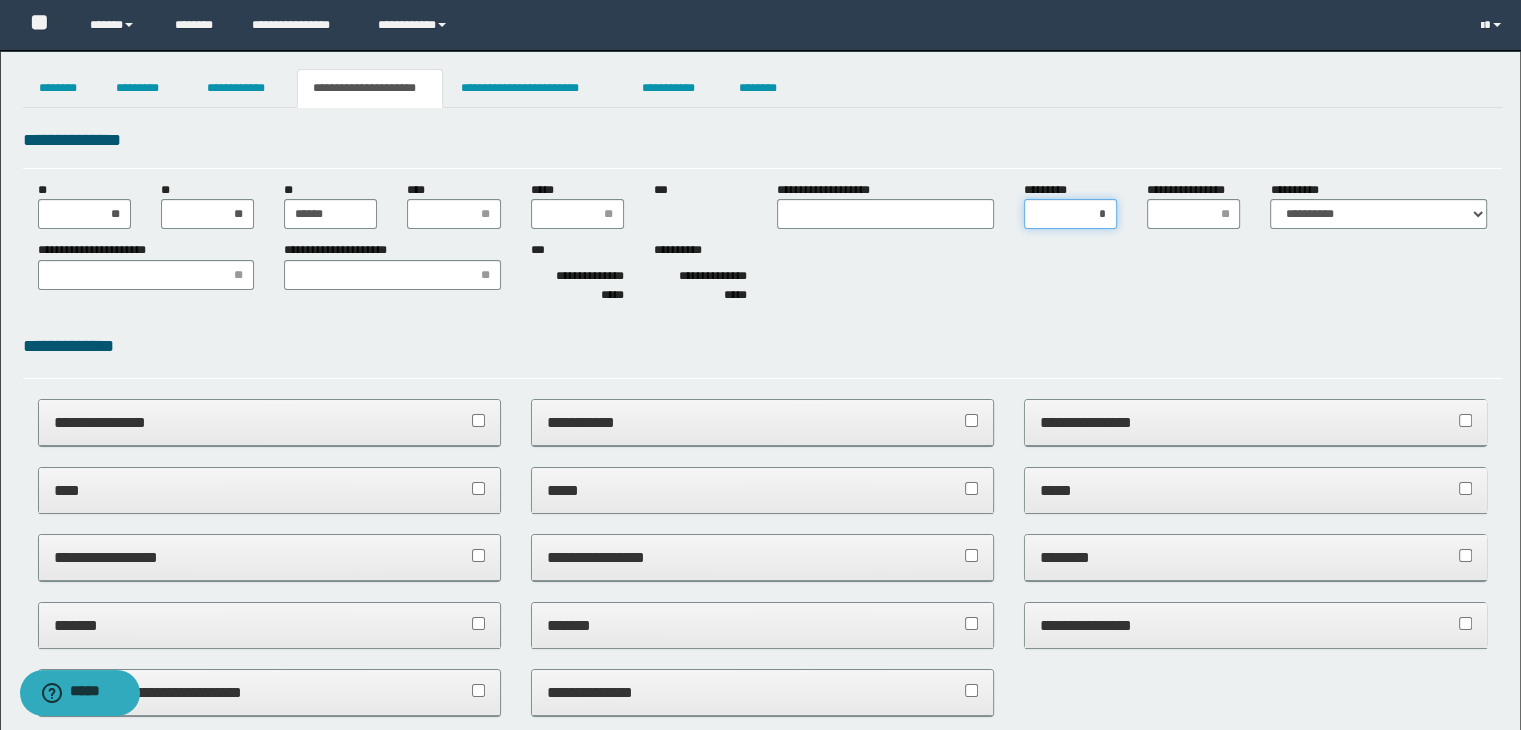 type on "**" 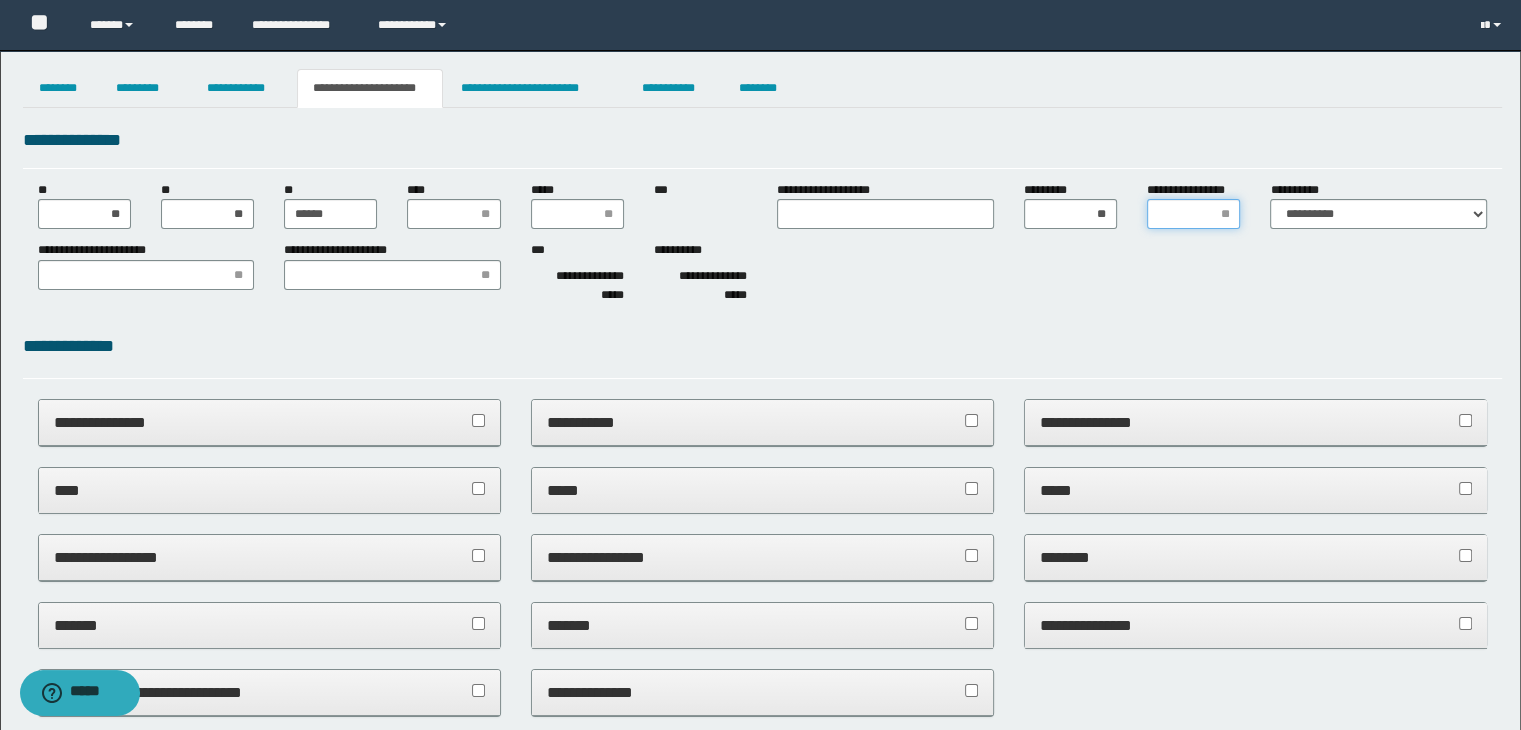 click on "**********" at bounding box center (1193, 214) 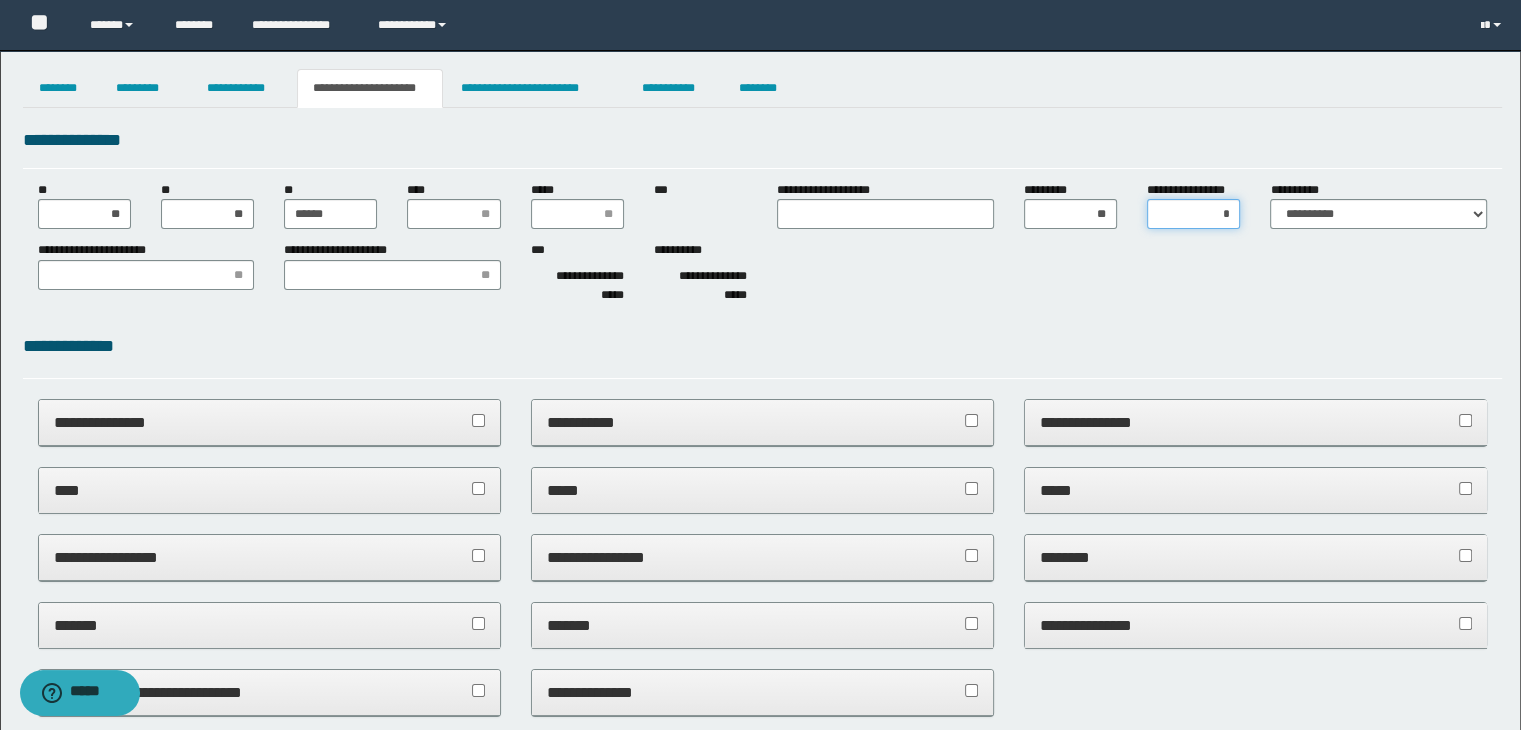 type on "**" 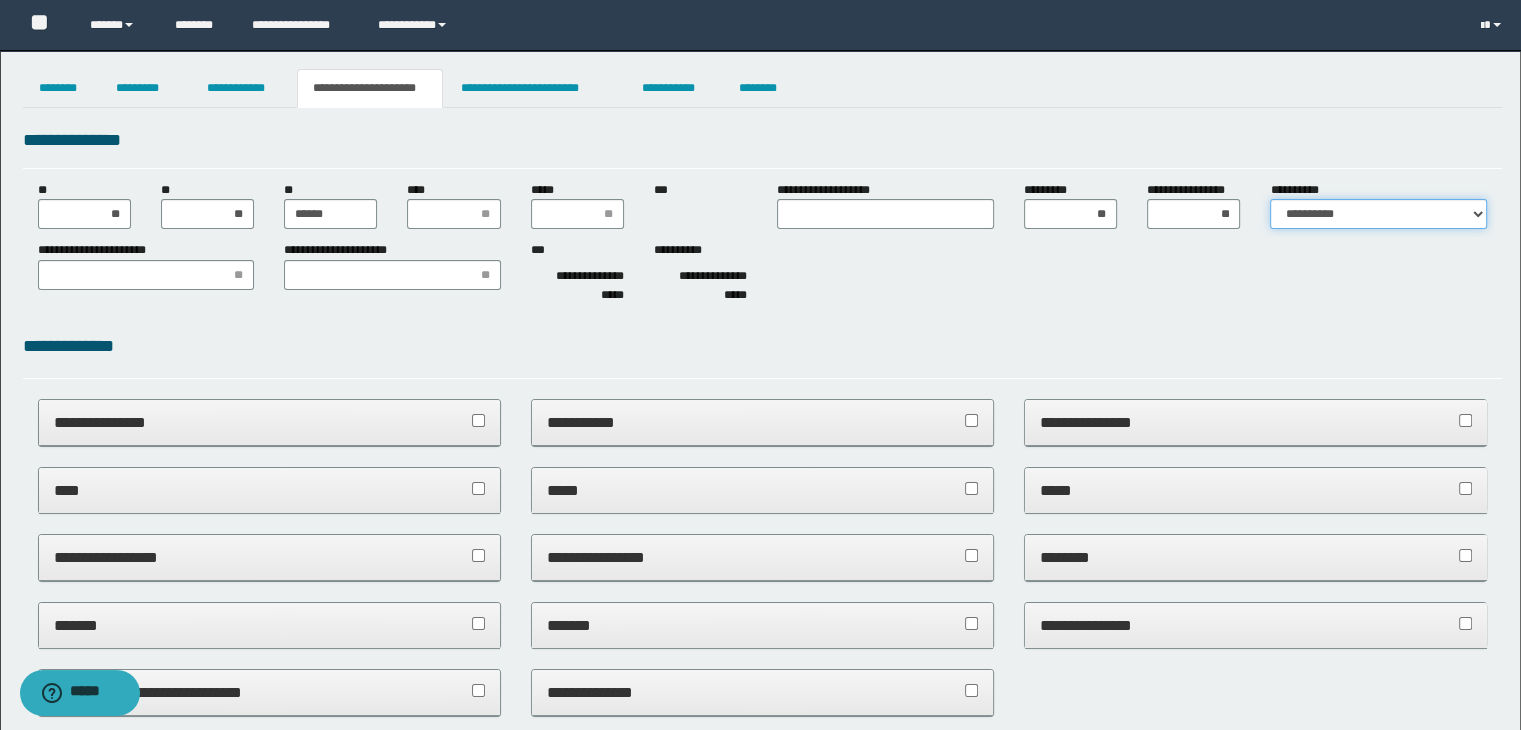 click on "**********" at bounding box center (1378, 214) 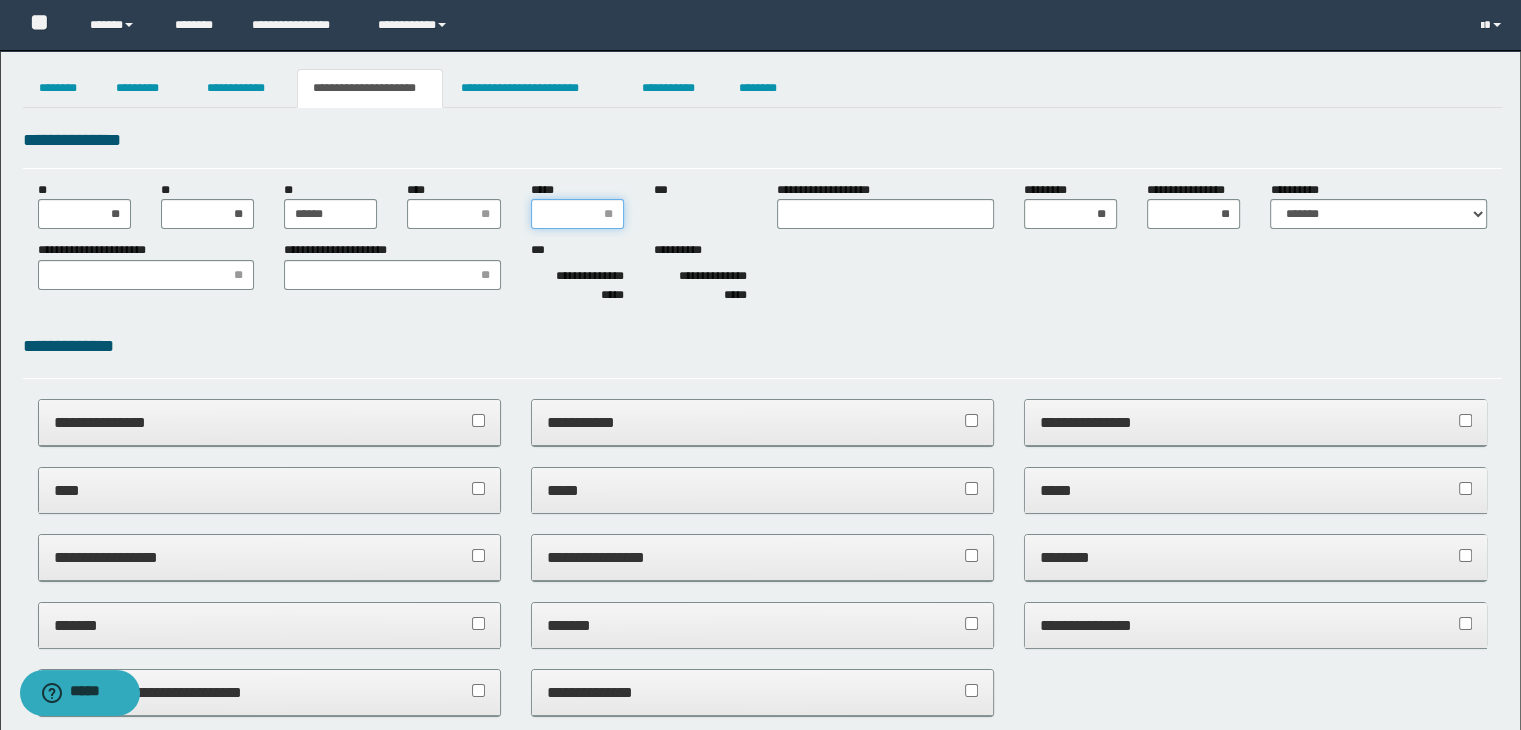 click on "*****" at bounding box center (577, 214) 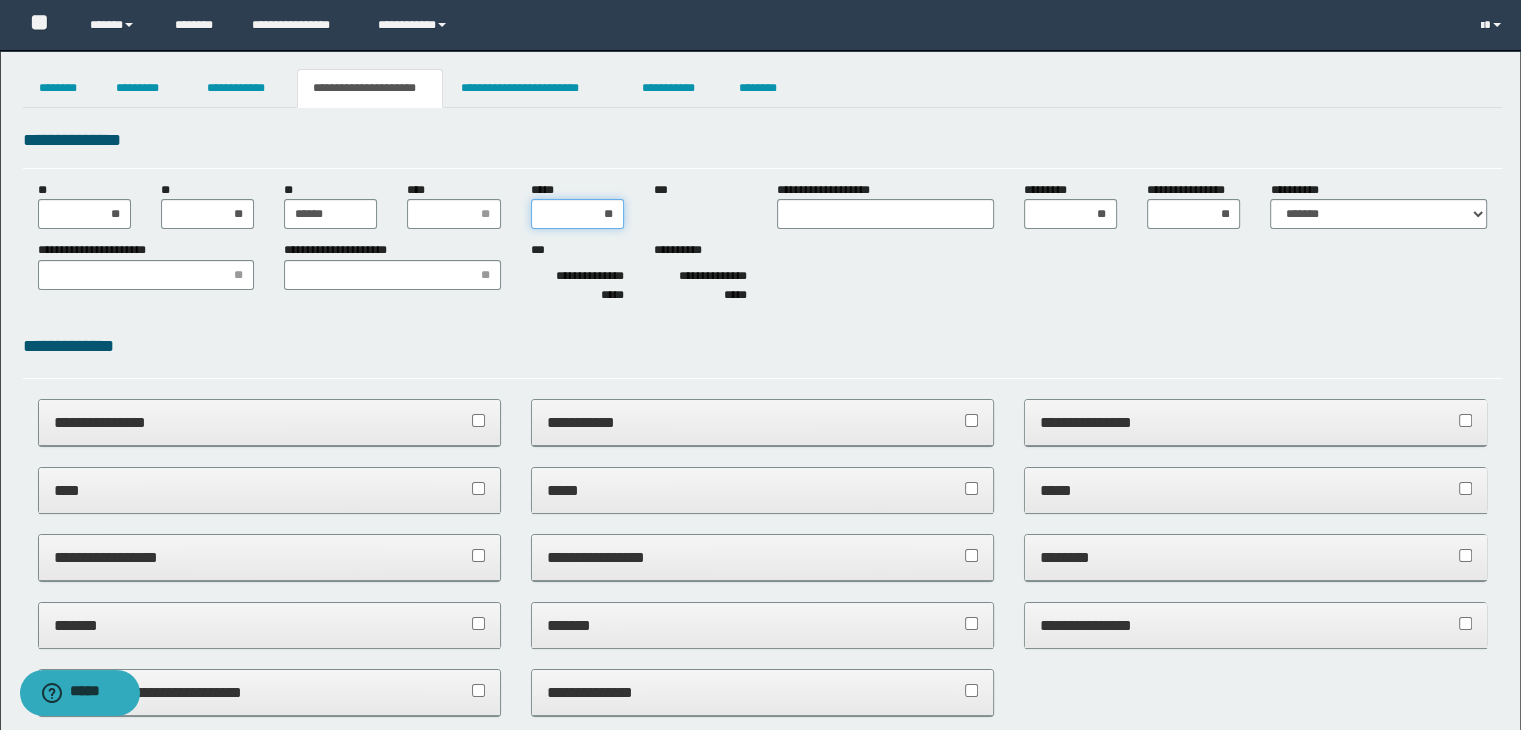 click on "**" at bounding box center [577, 214] 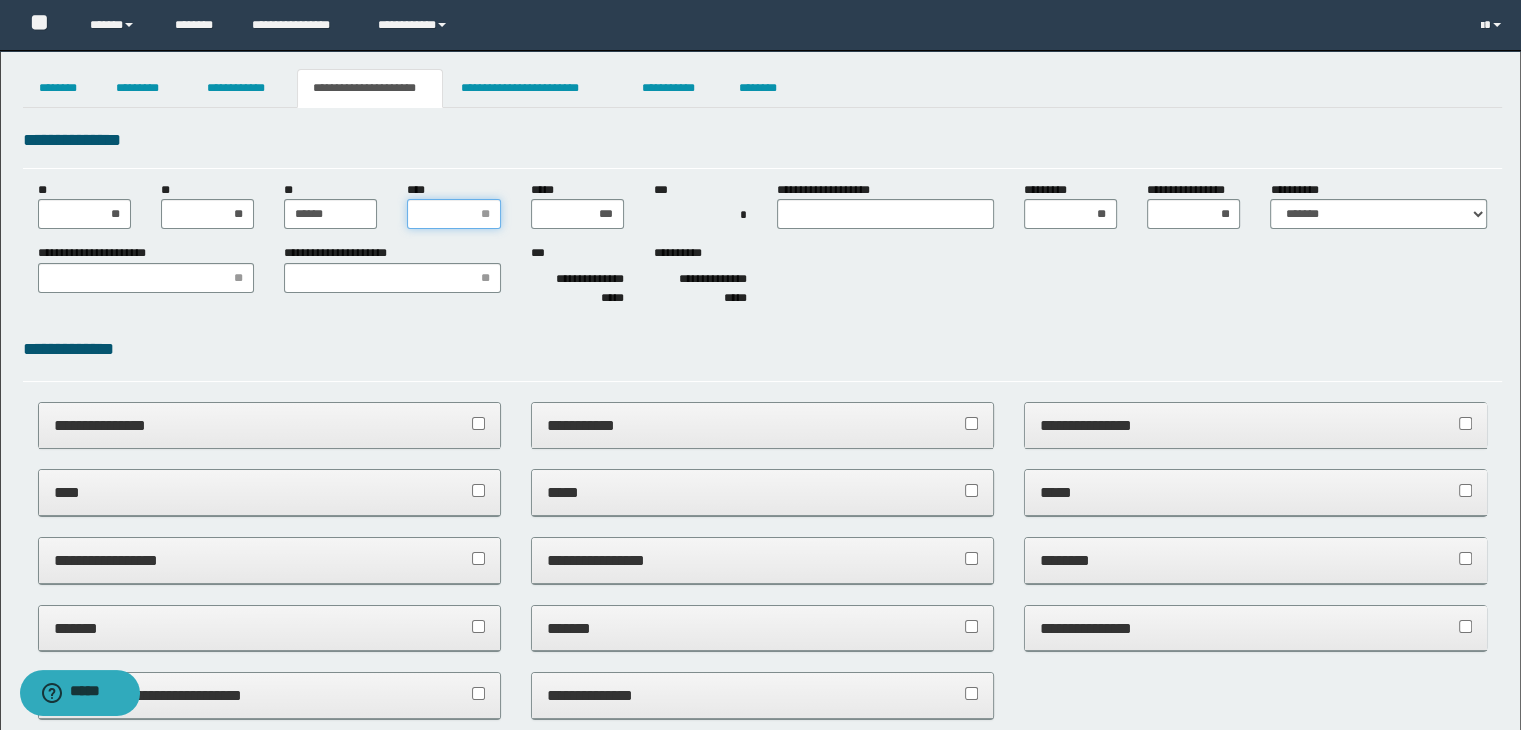click on "****" at bounding box center [453, 214] 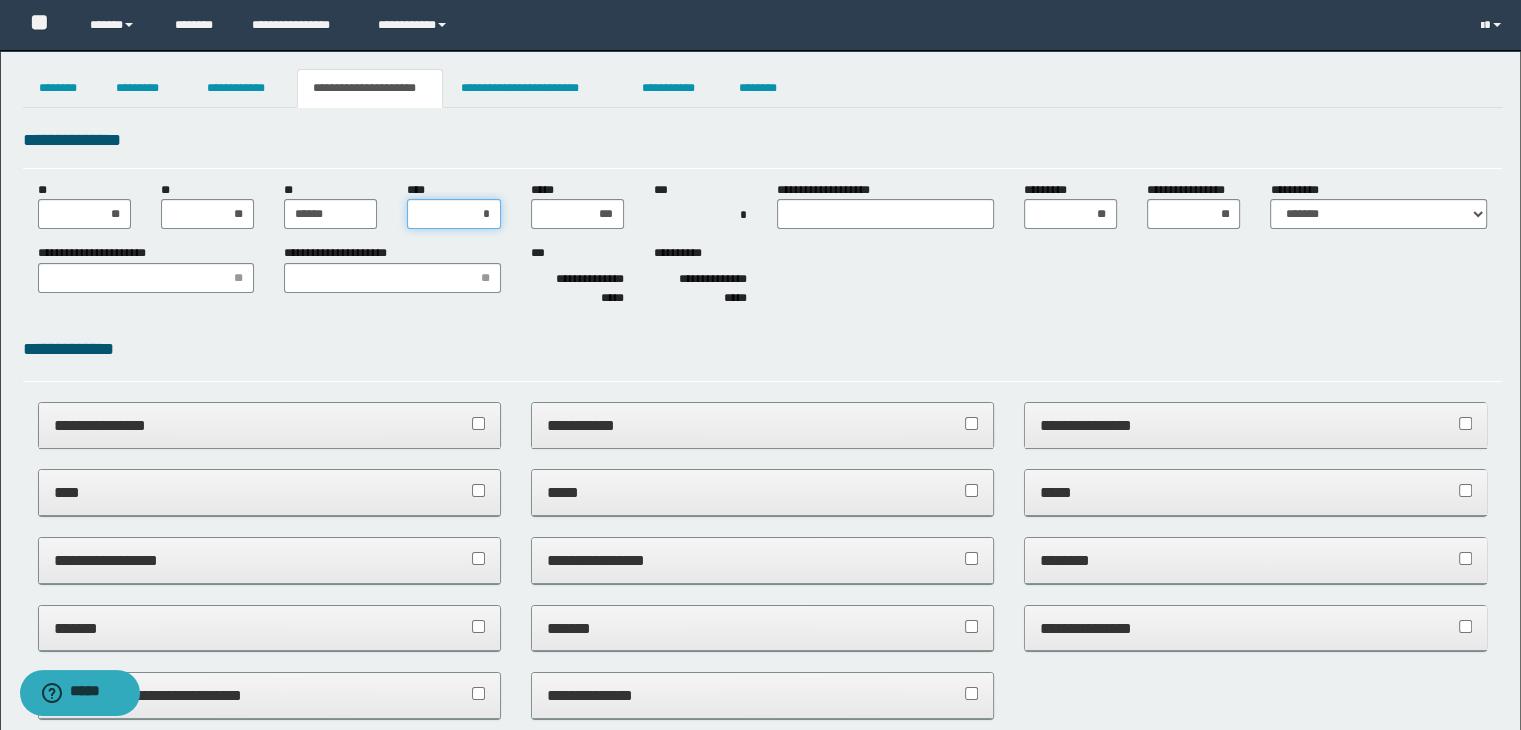 type on "**" 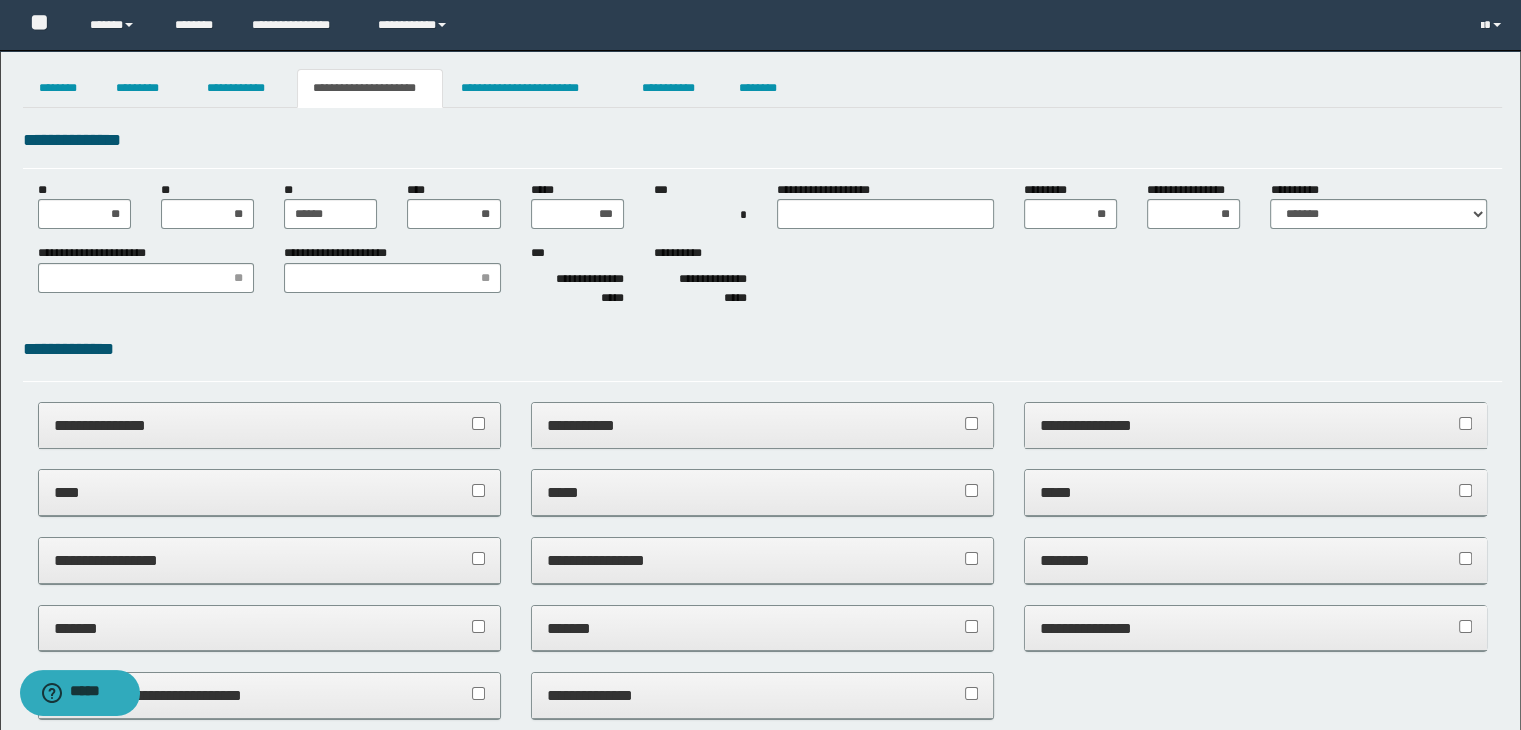click on "*****
***" at bounding box center (577, 205) 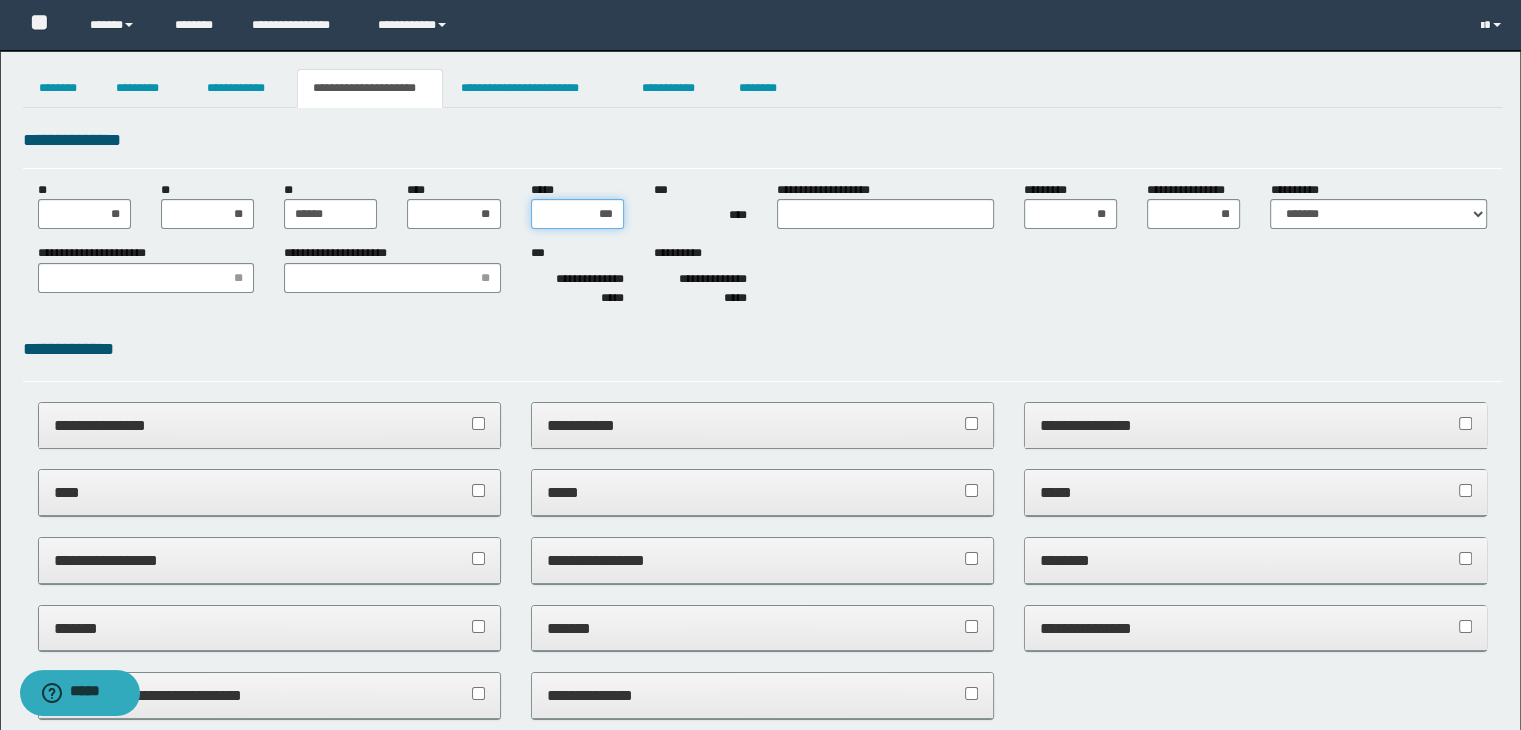 drag, startPoint x: 596, startPoint y: 215, endPoint x: 637, endPoint y: 215, distance: 41 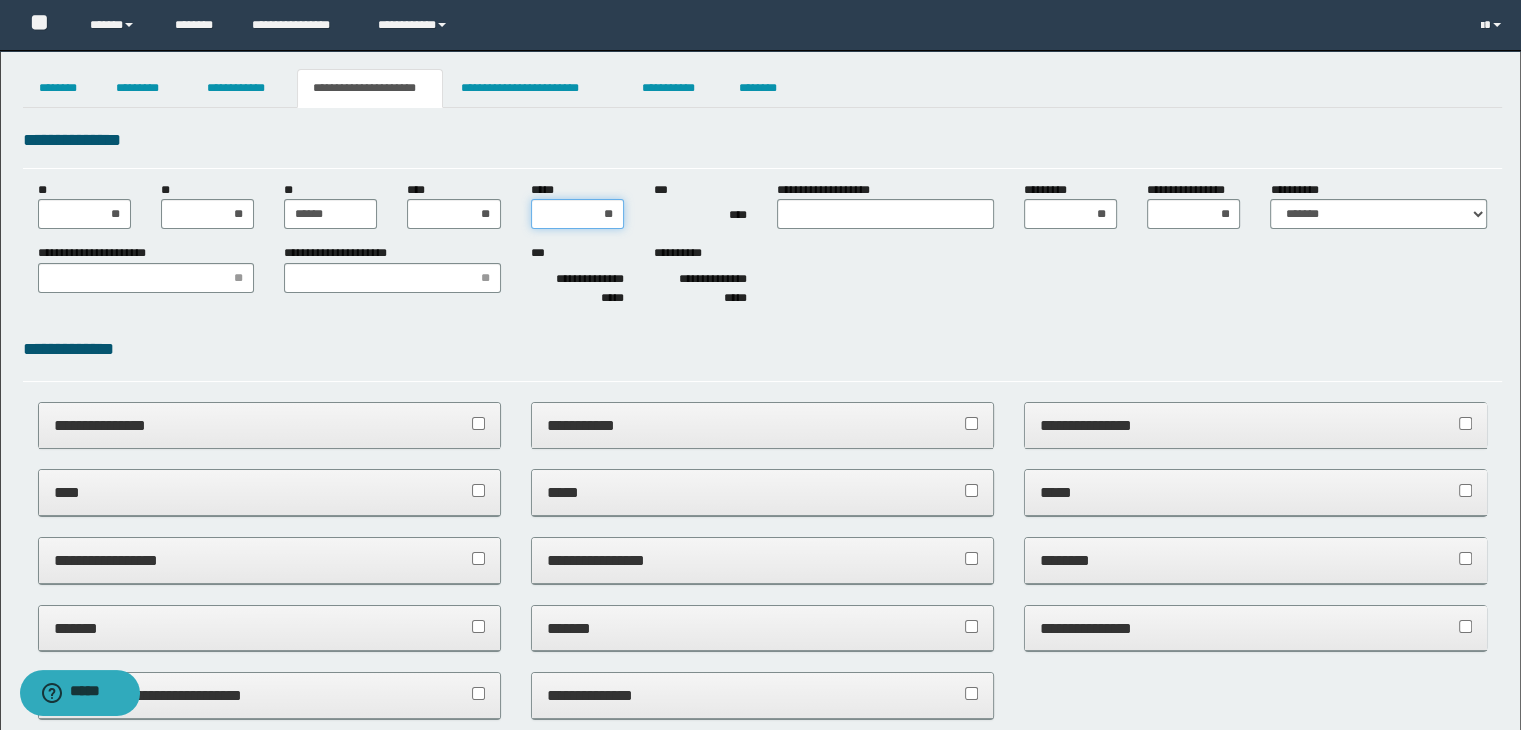 type on "***" 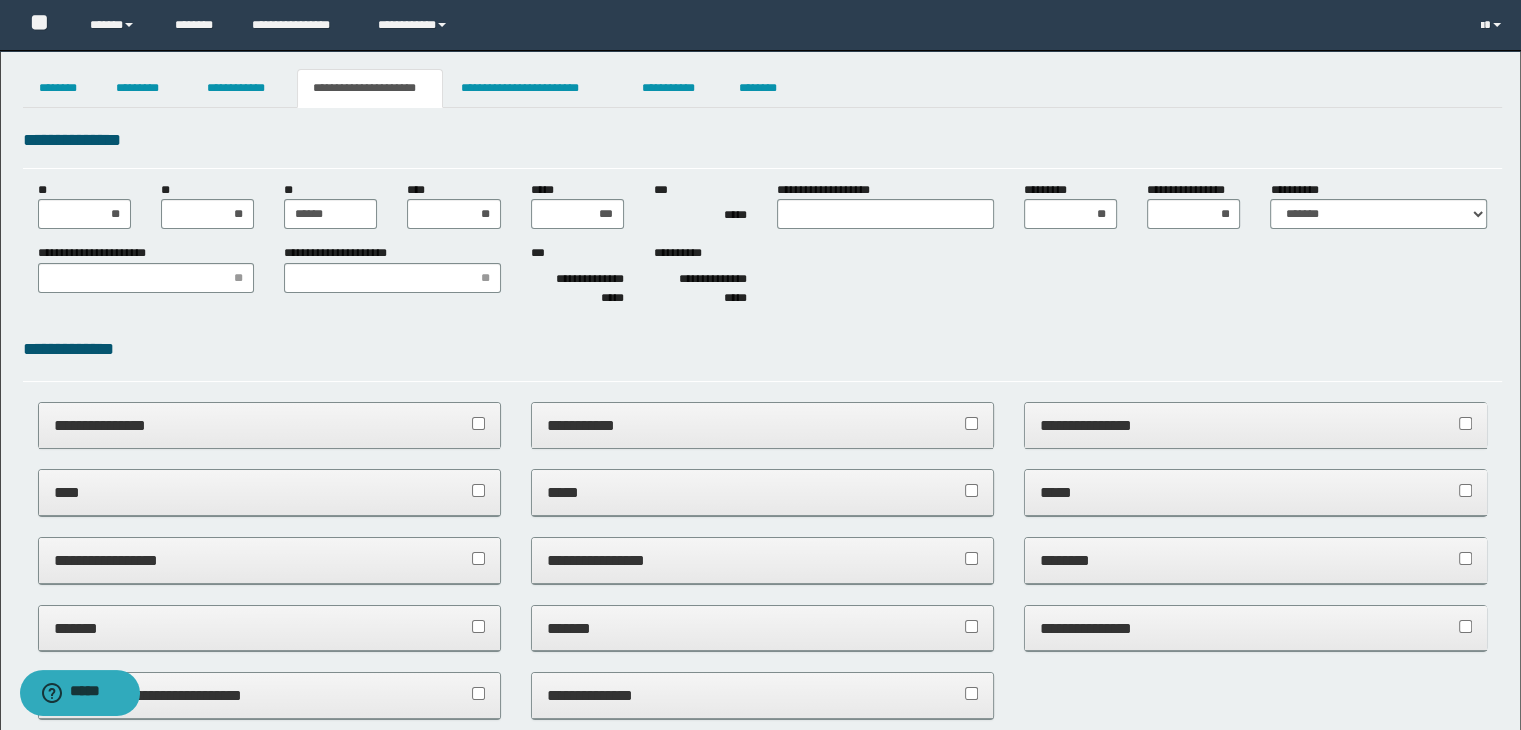 click on "**********" at bounding box center [763, 279] 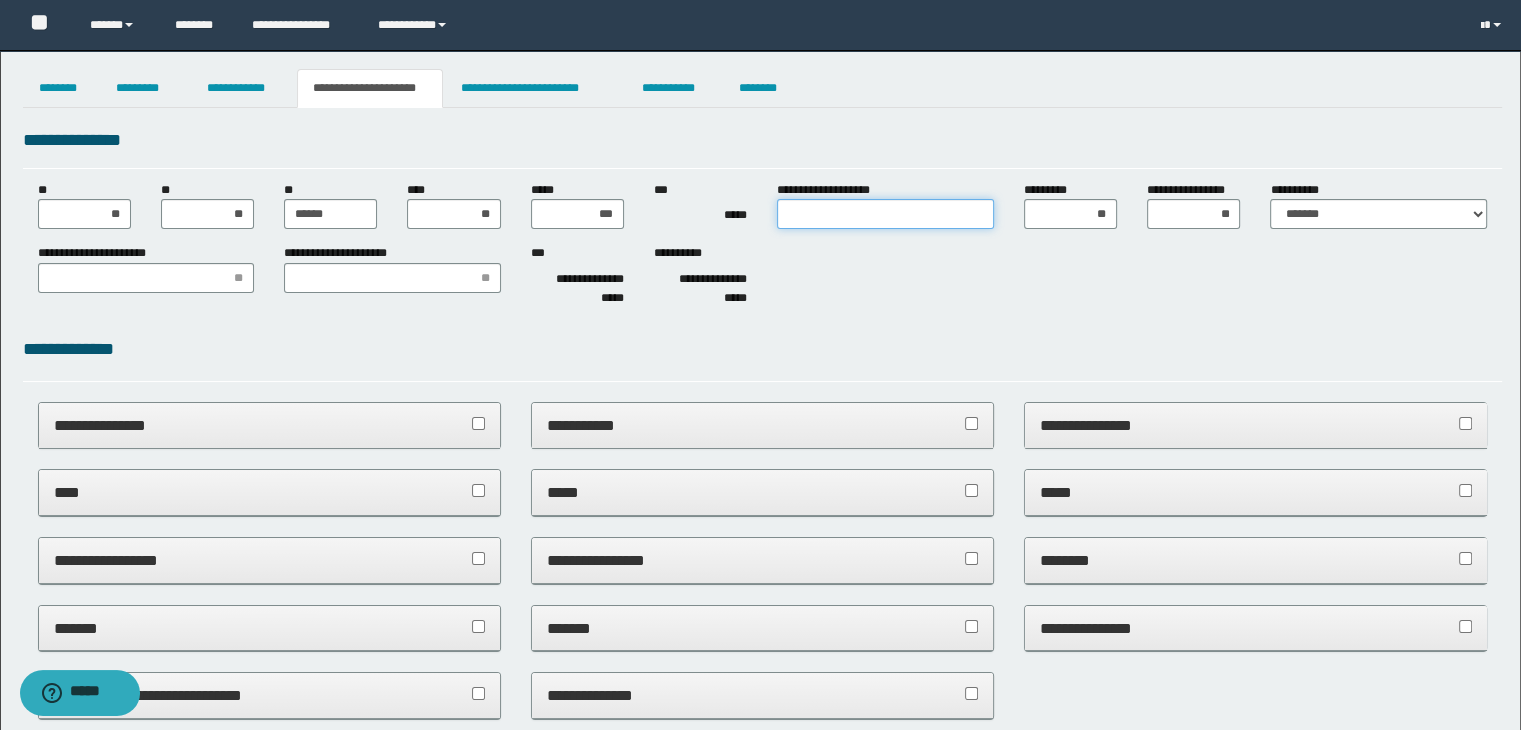 click on "**********" at bounding box center (885, 214) 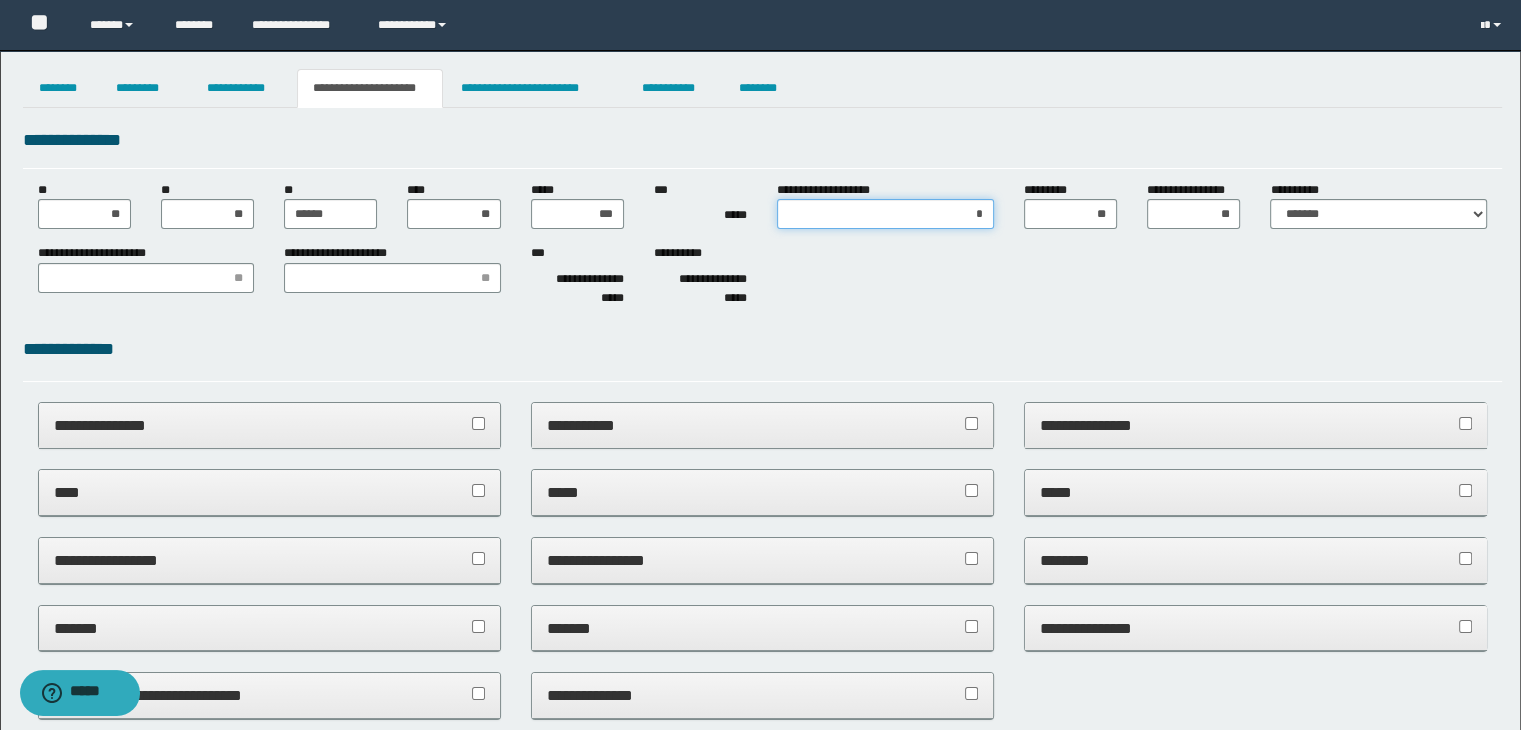 type on "**" 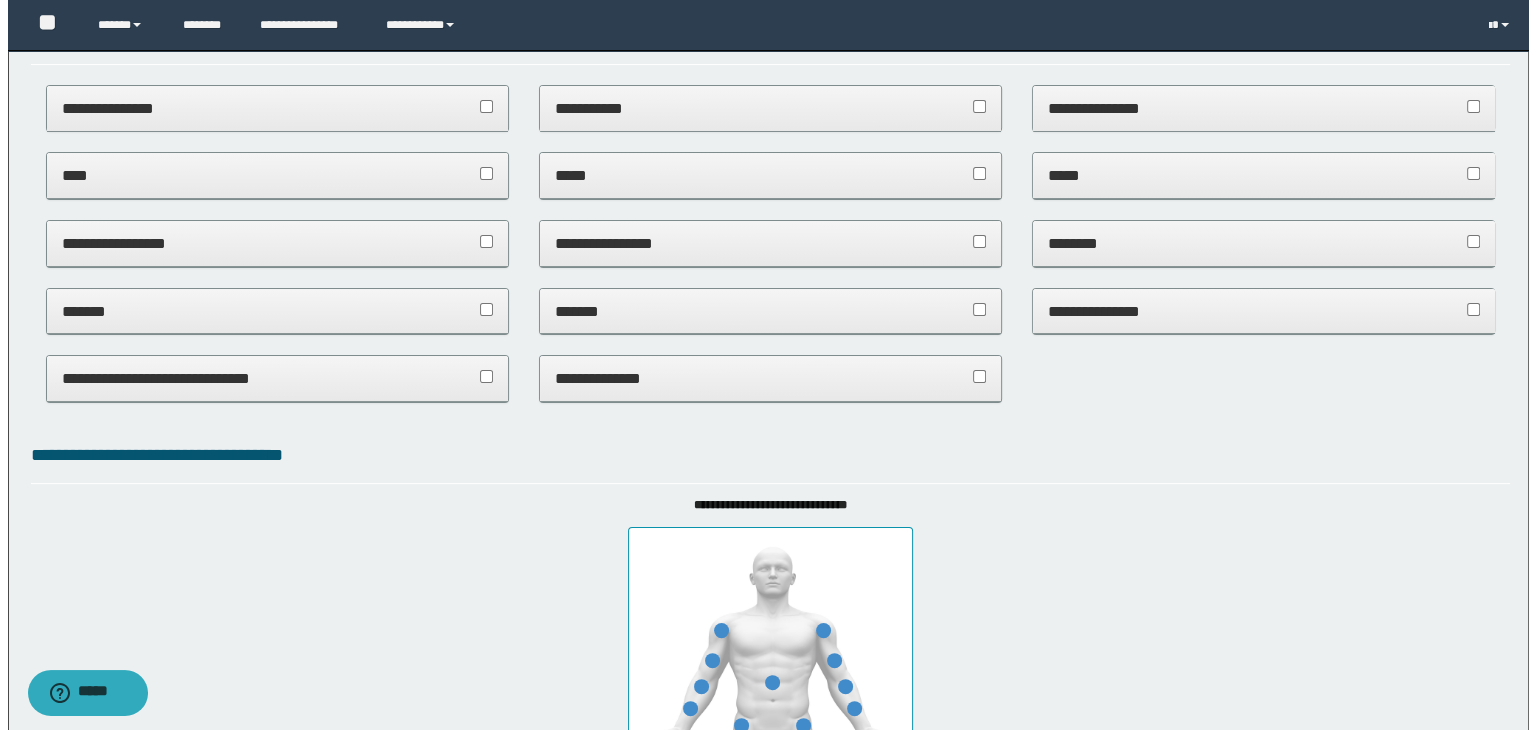 scroll, scrollTop: 0, scrollLeft: 0, axis: both 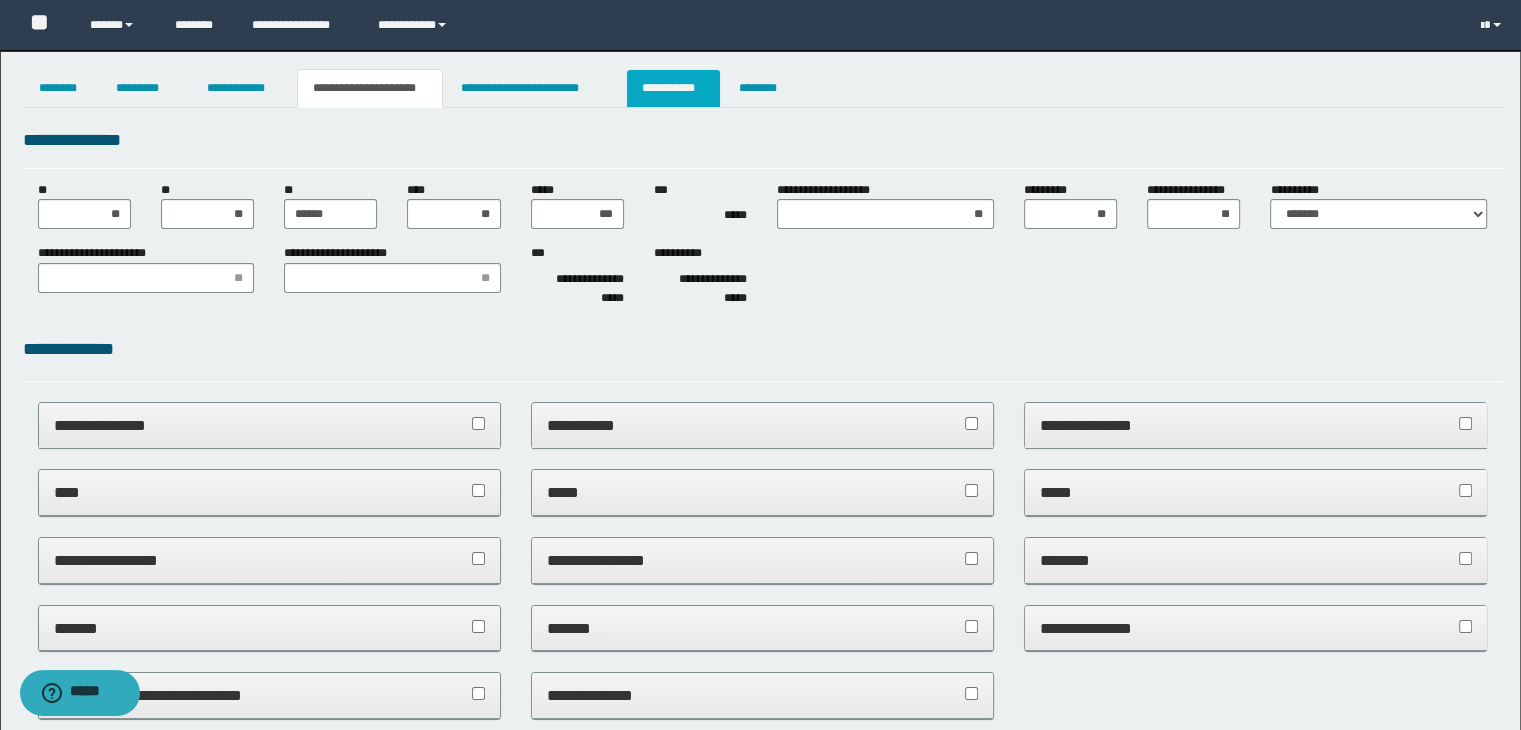 click on "**********" at bounding box center [673, 88] 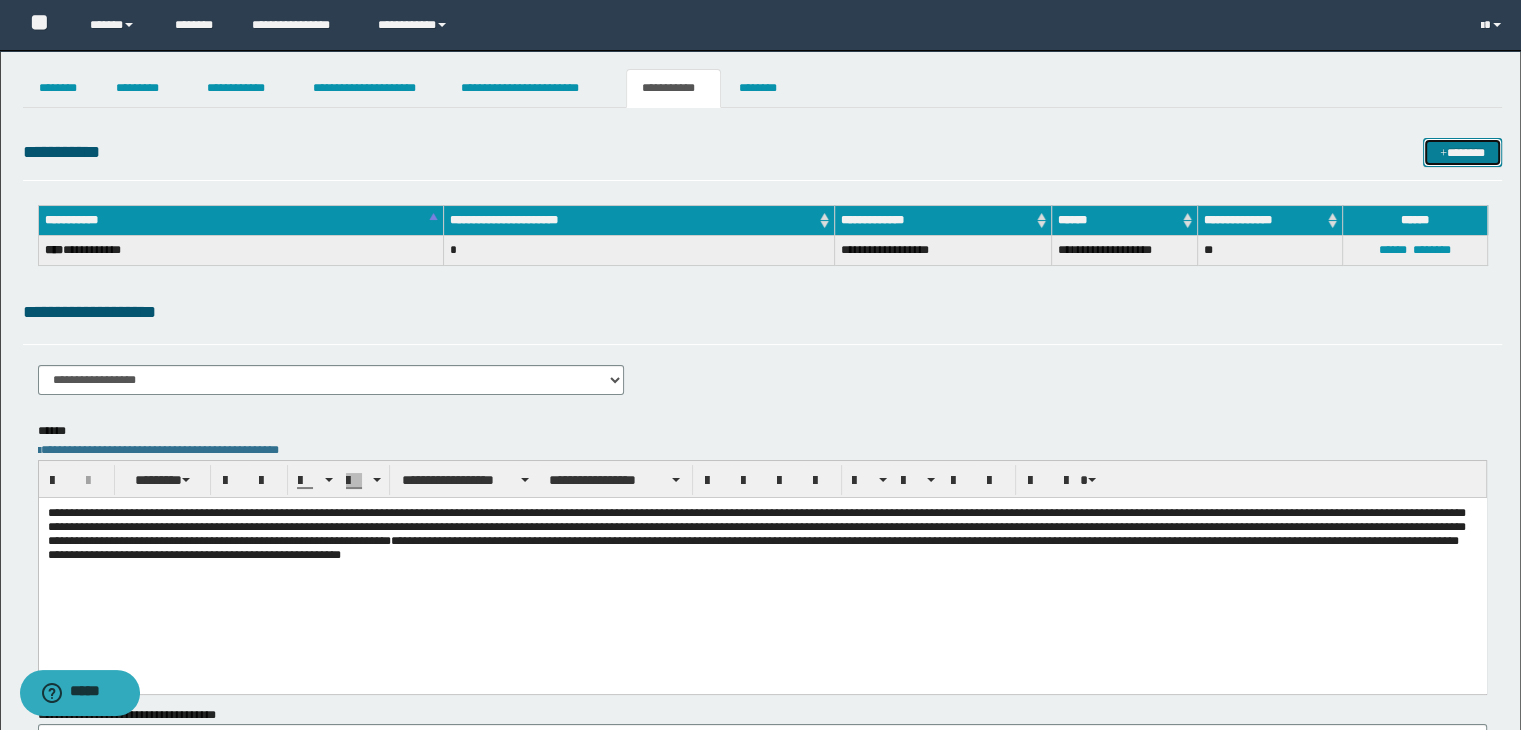 click at bounding box center [1443, 154] 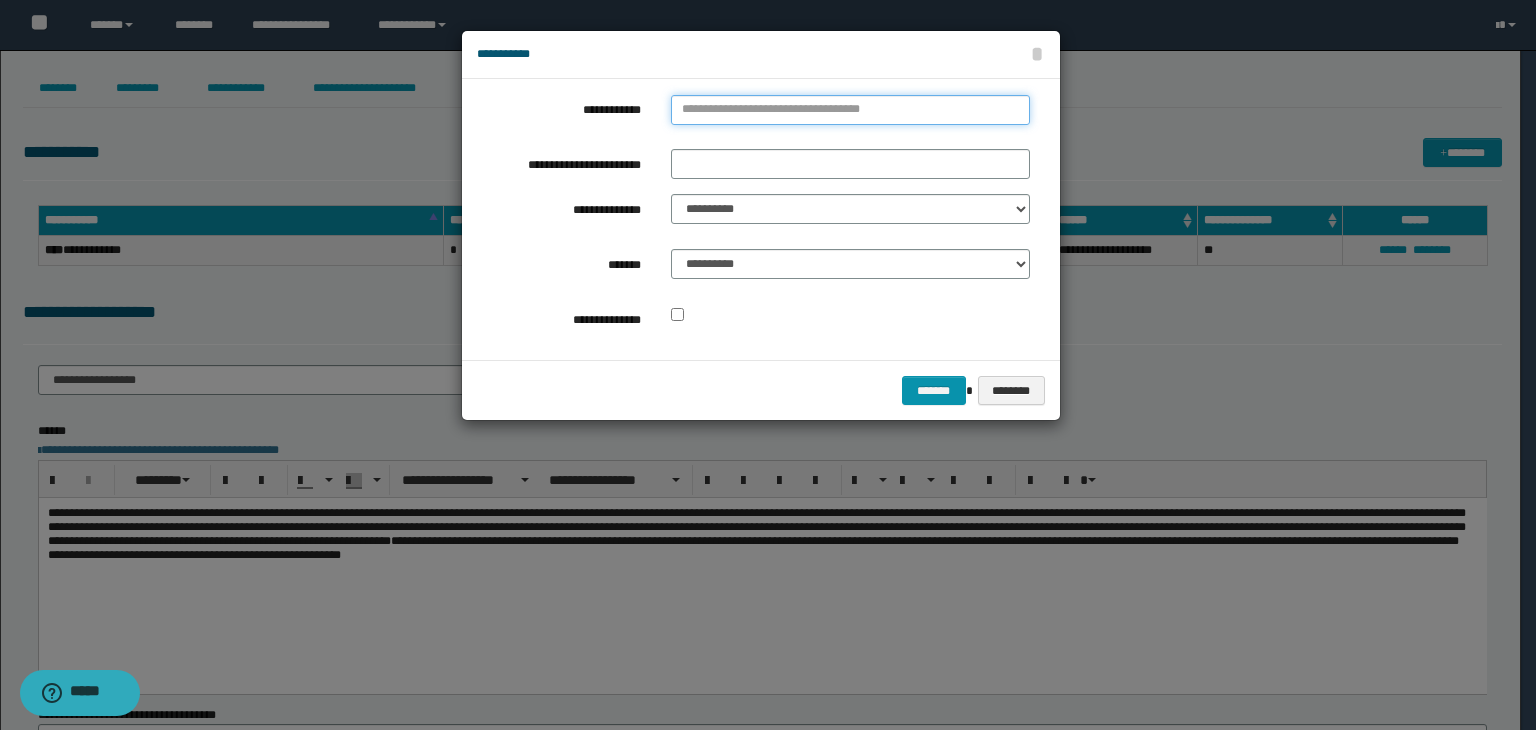 type on "*********" 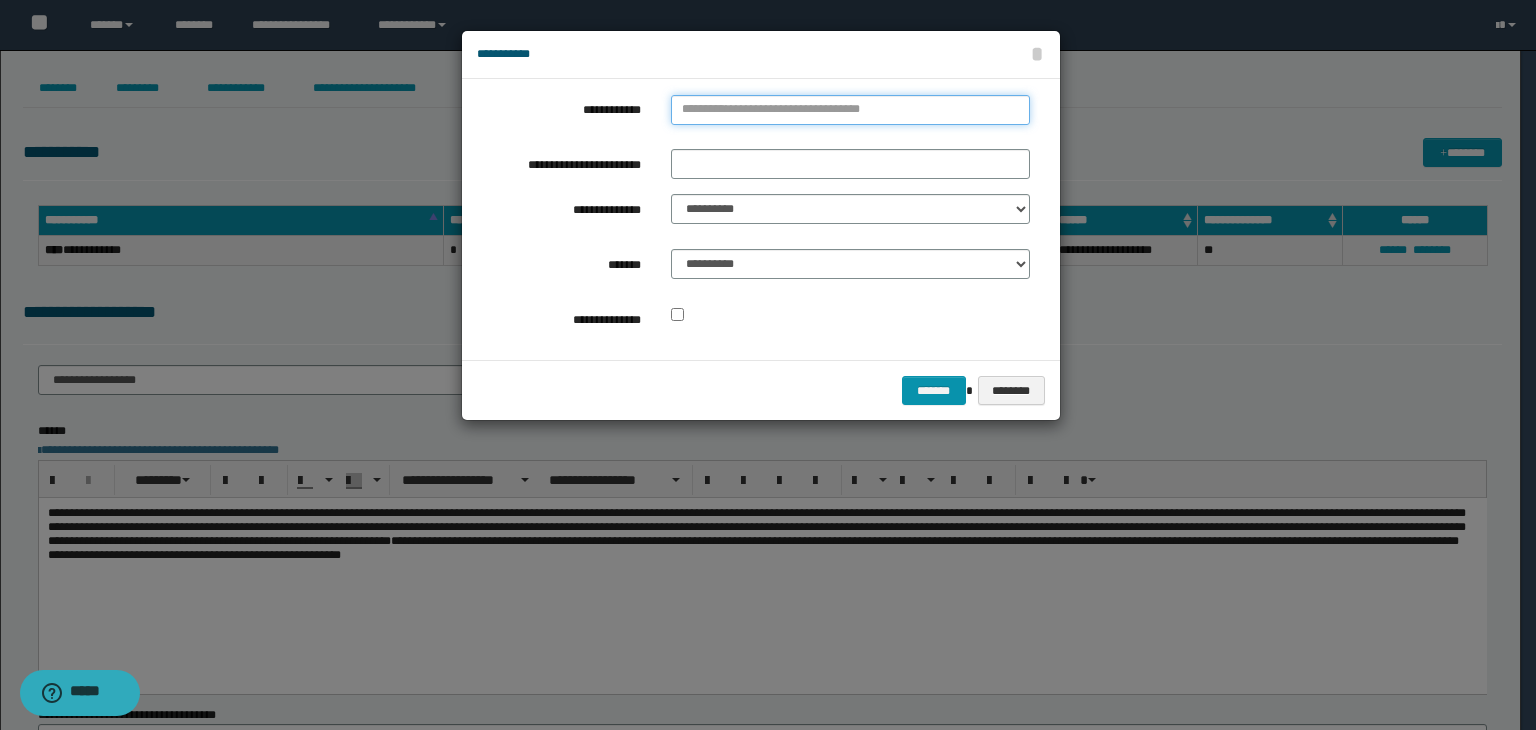 click on "**********" at bounding box center (850, 110) 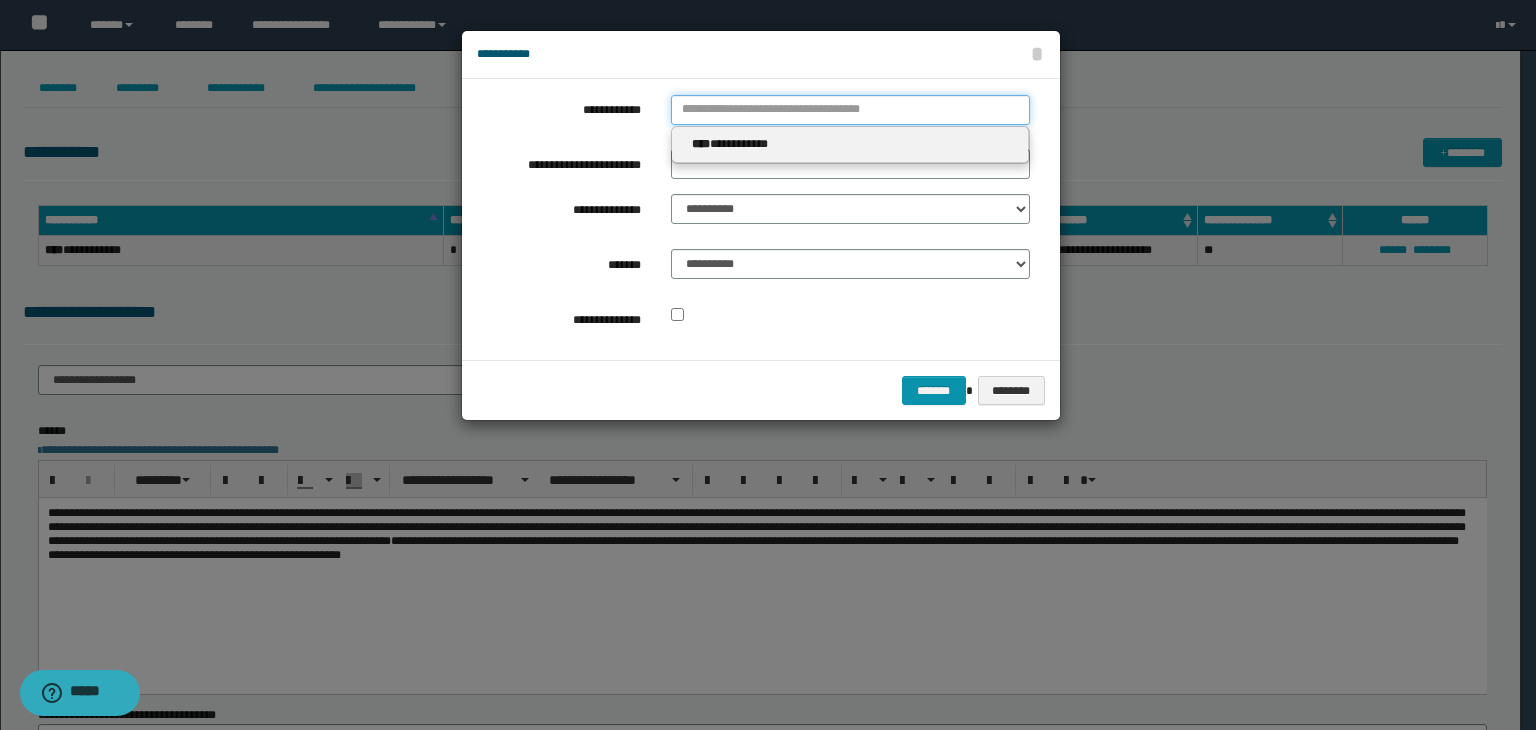 type 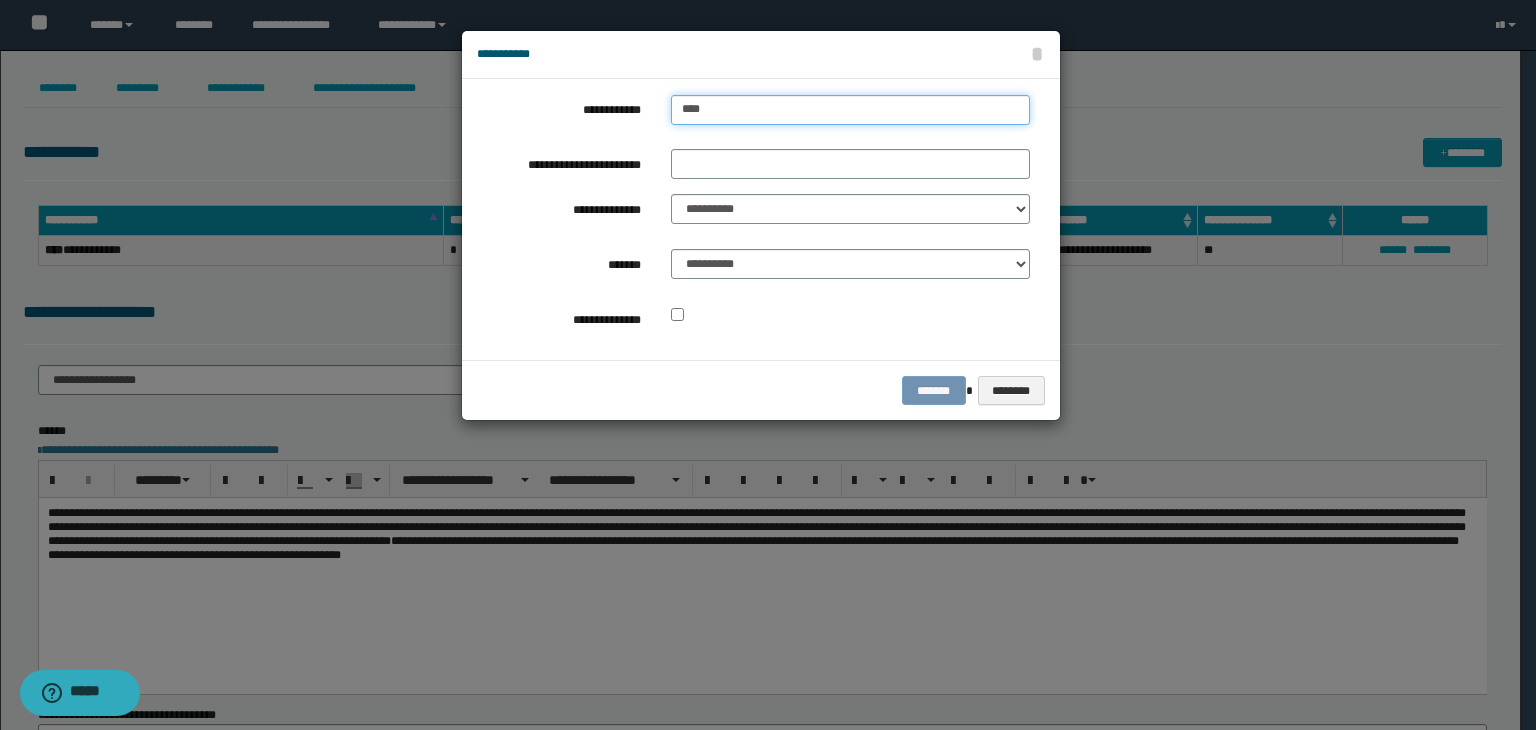 type on "*****" 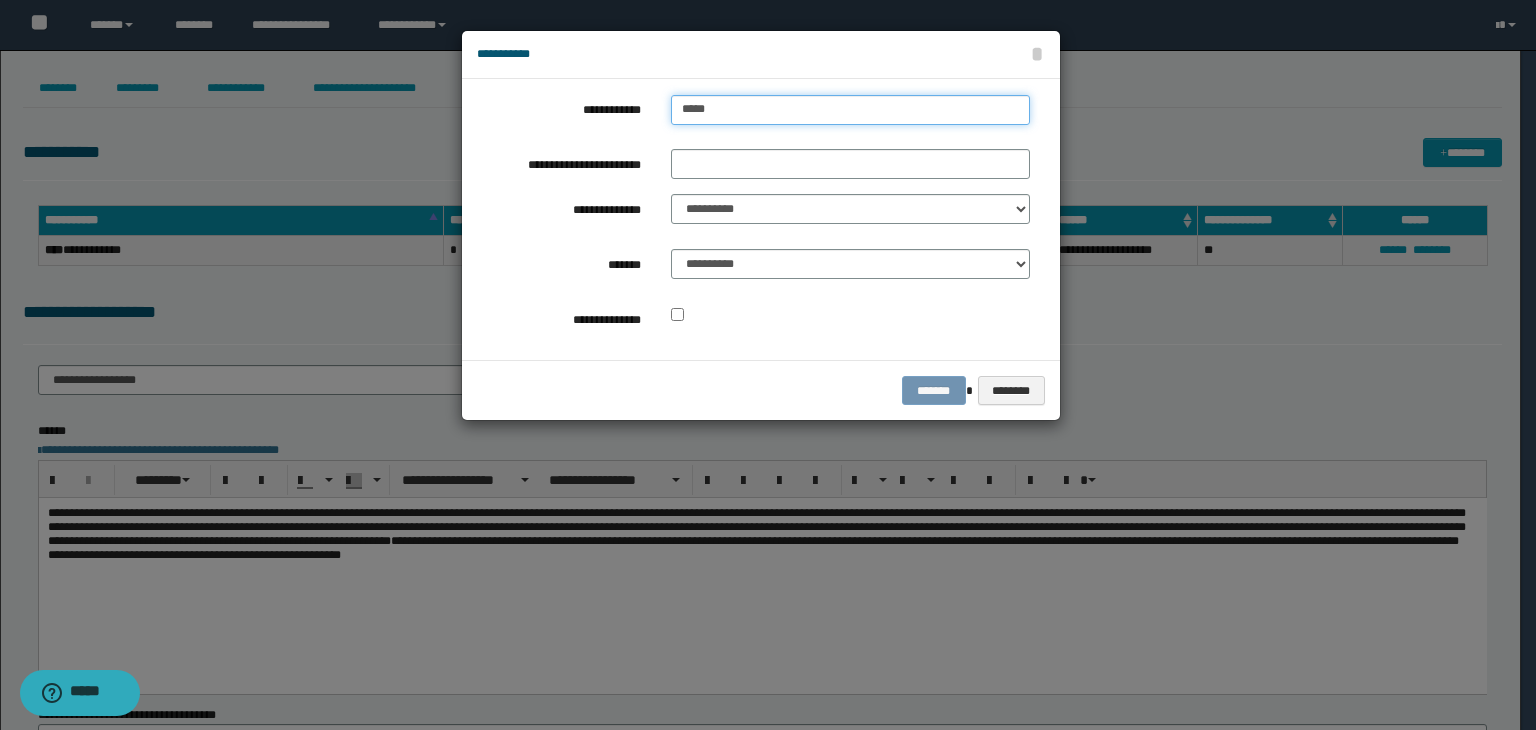 type on "*****" 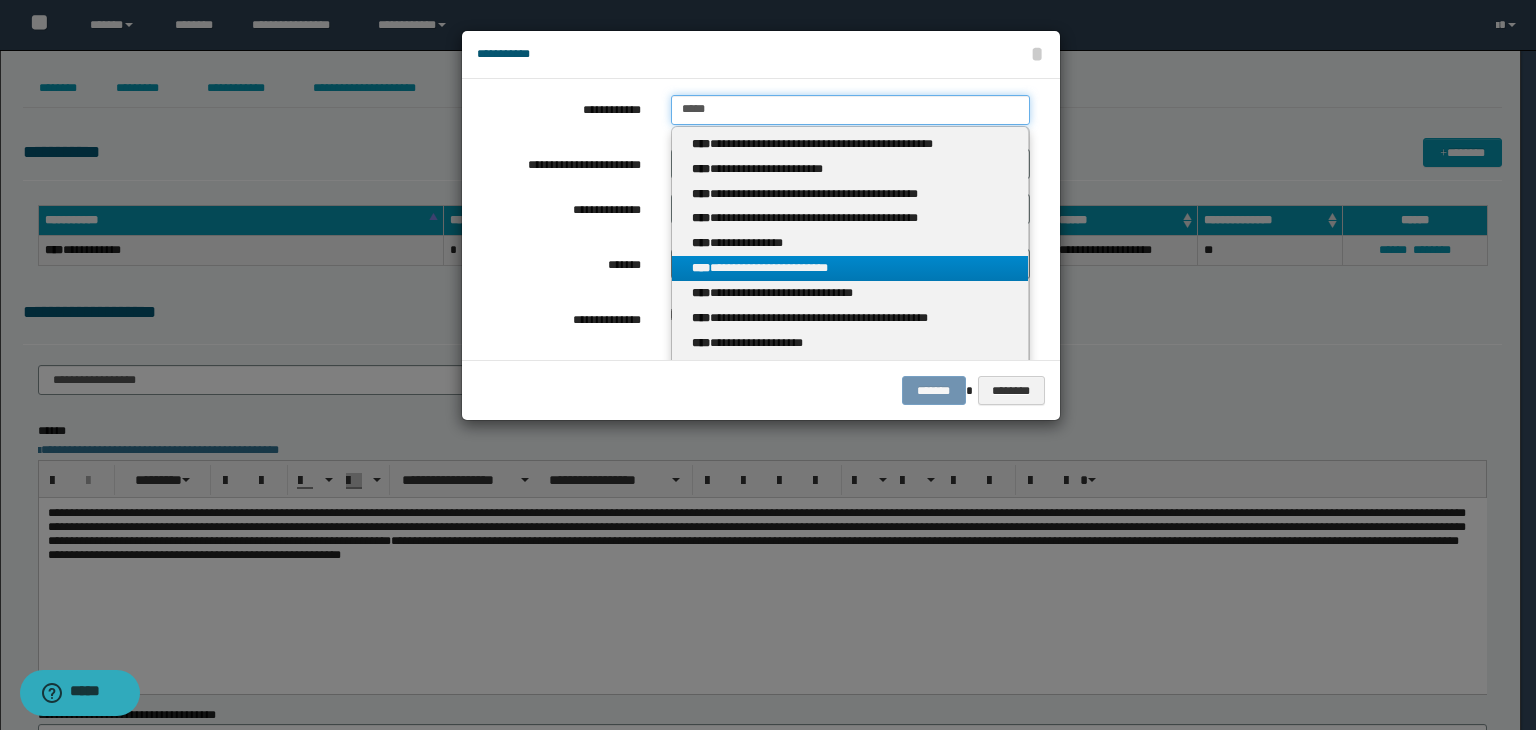 type on "*****" 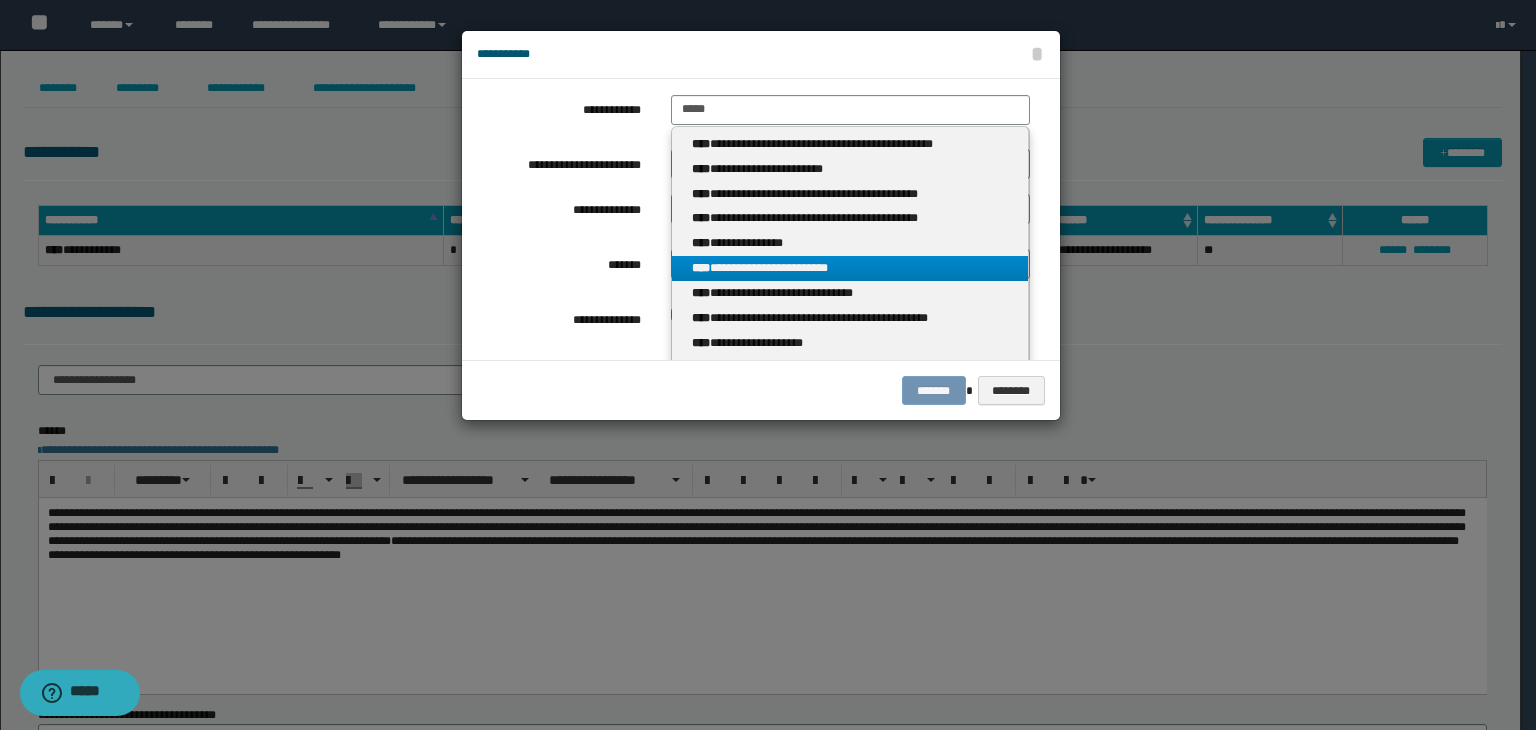 click on "**********" at bounding box center (850, 268) 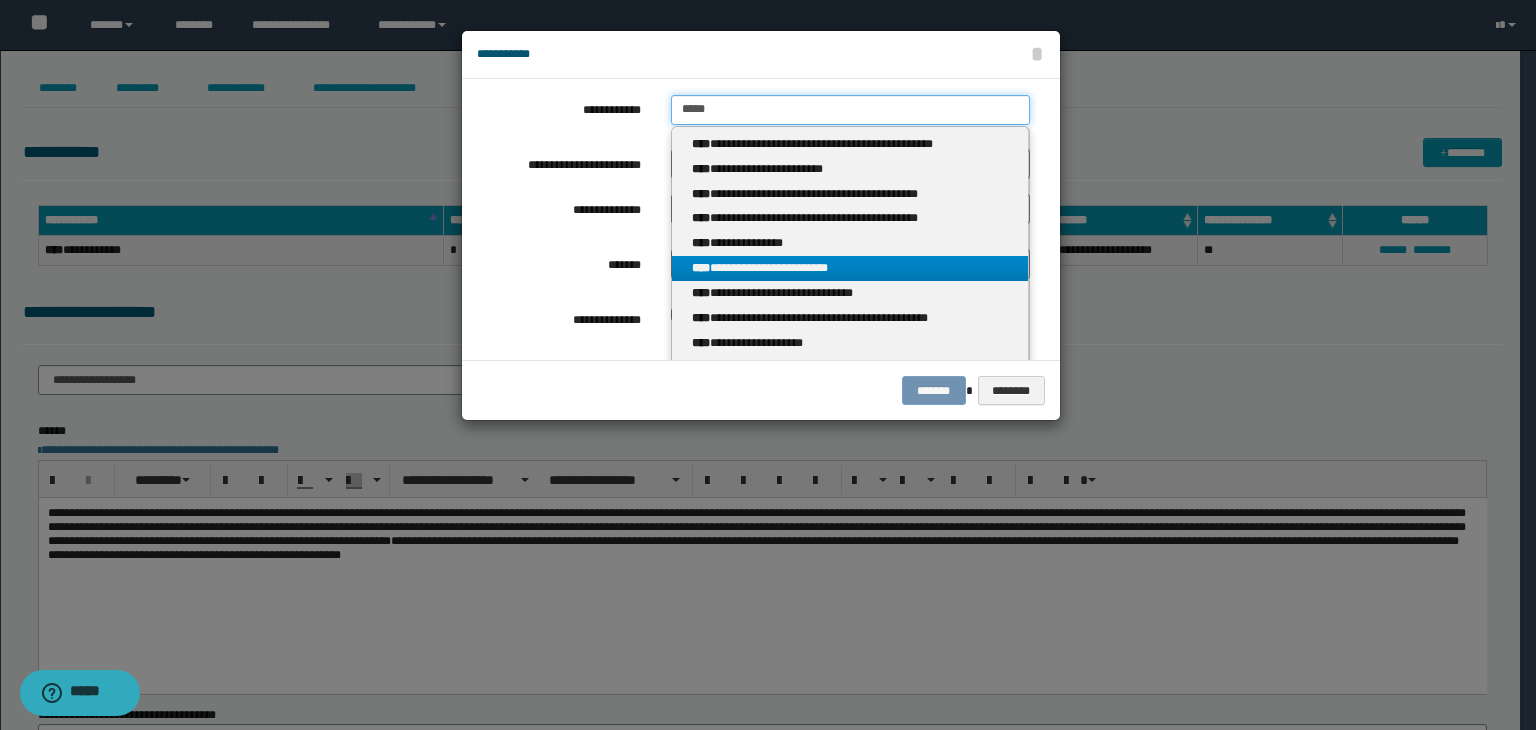 type 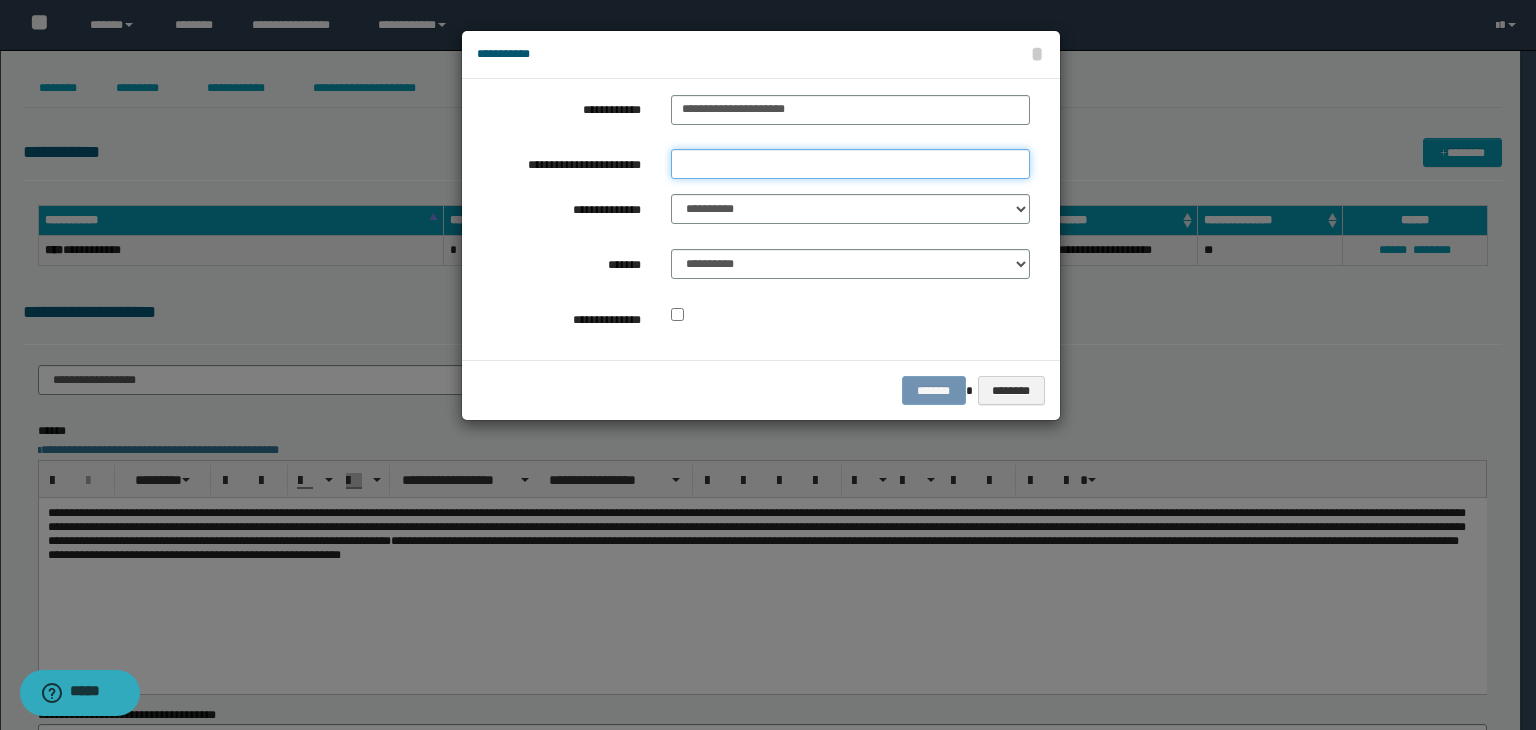 click on "**********" at bounding box center (850, 164) 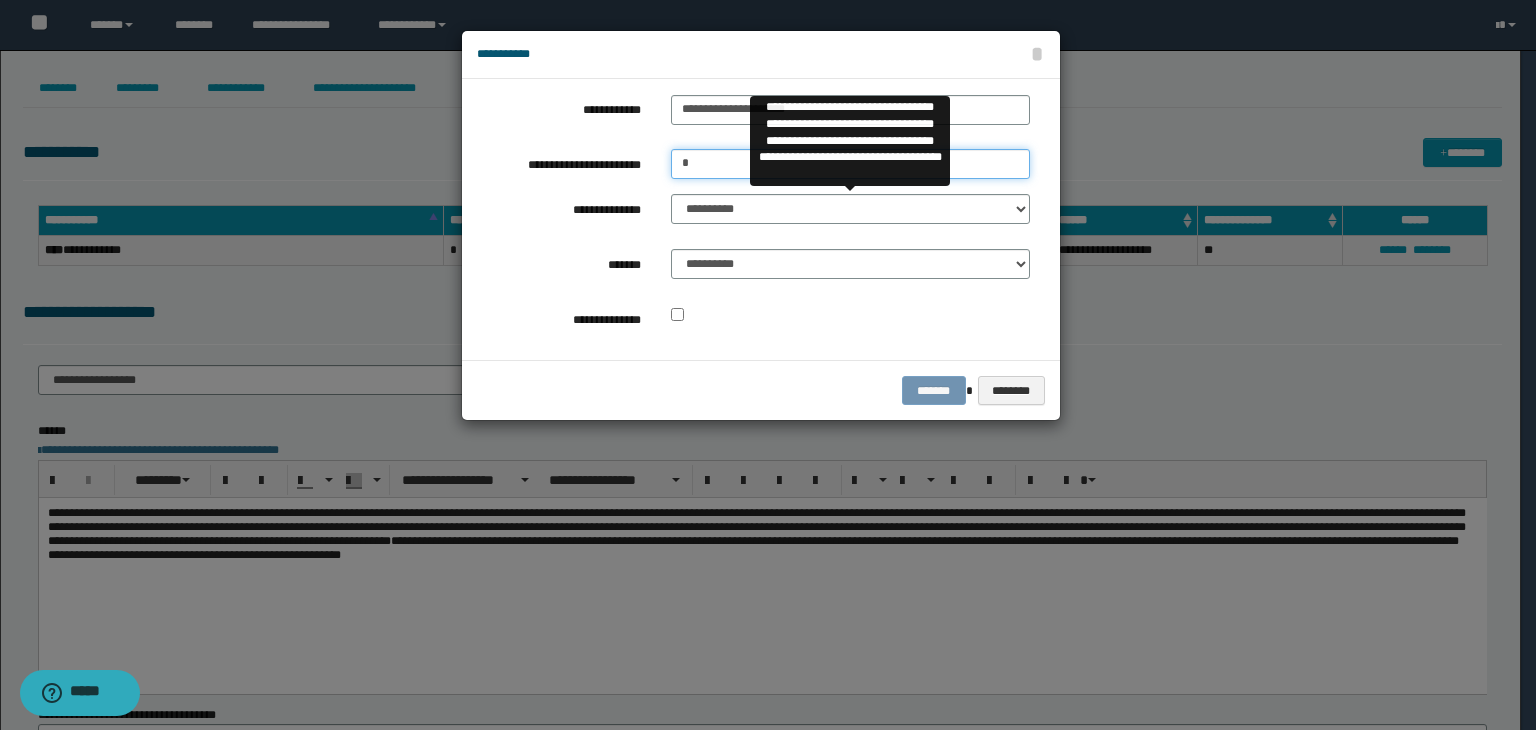 type on "*" 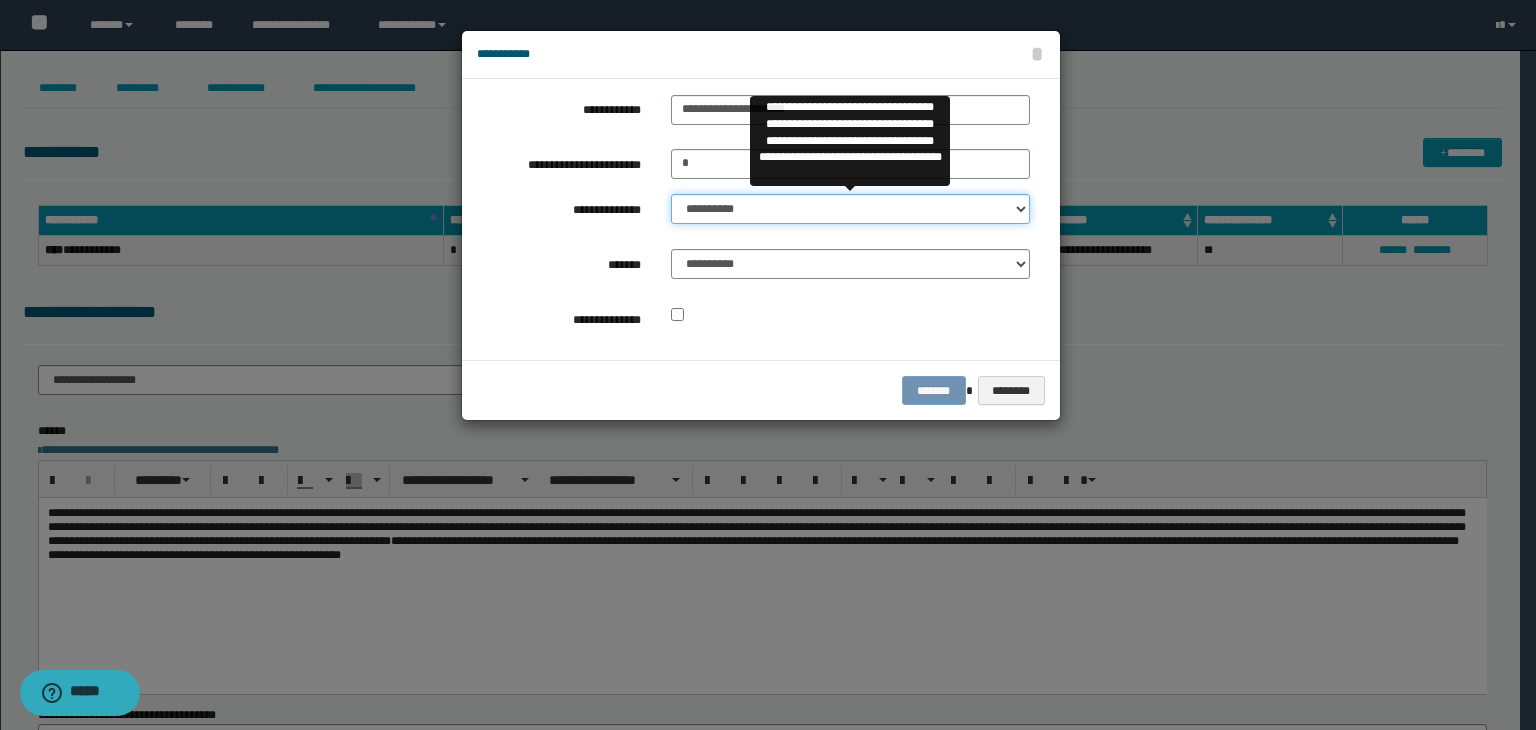click on "**********" at bounding box center (850, 209) 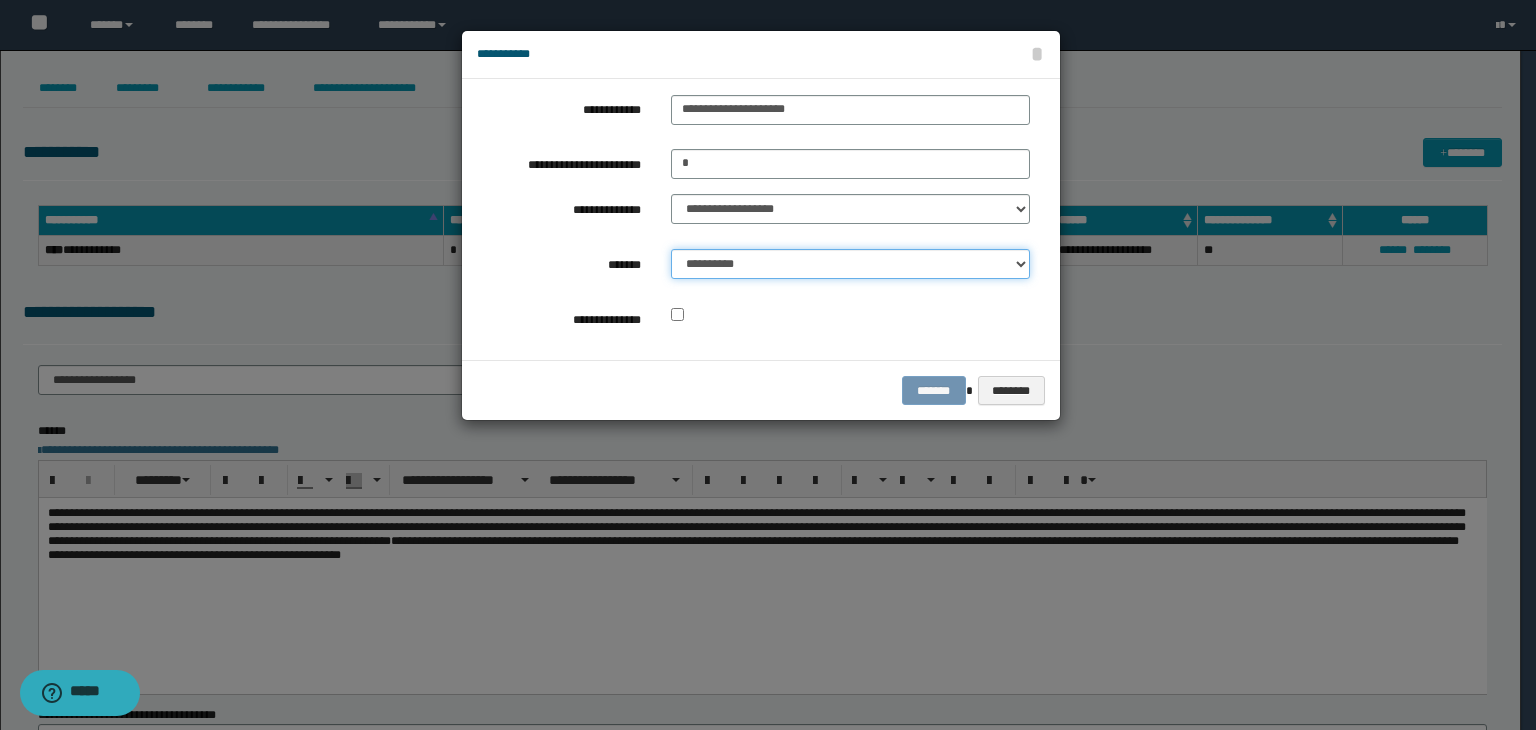 click on "**********" at bounding box center [850, 264] 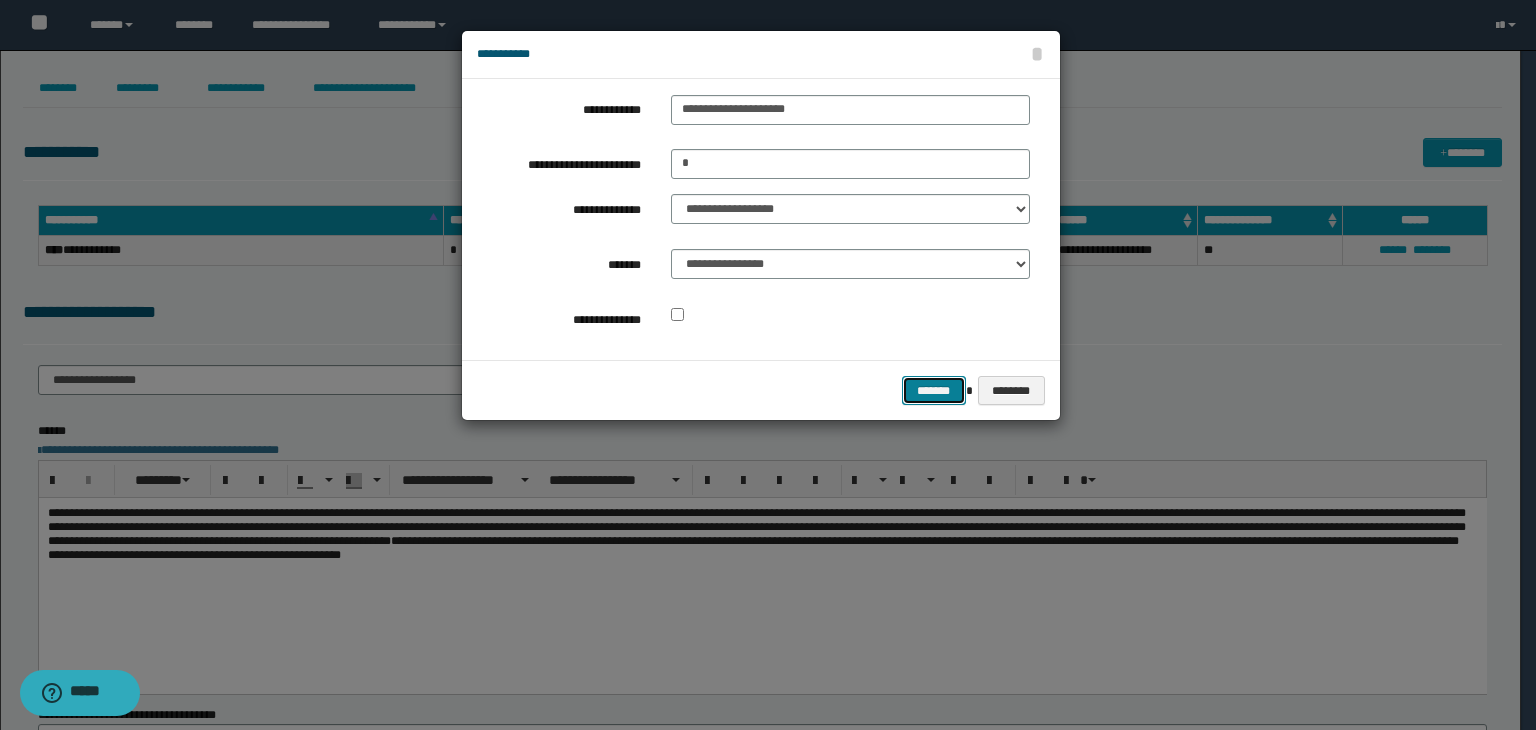 click on "*******" at bounding box center [934, 391] 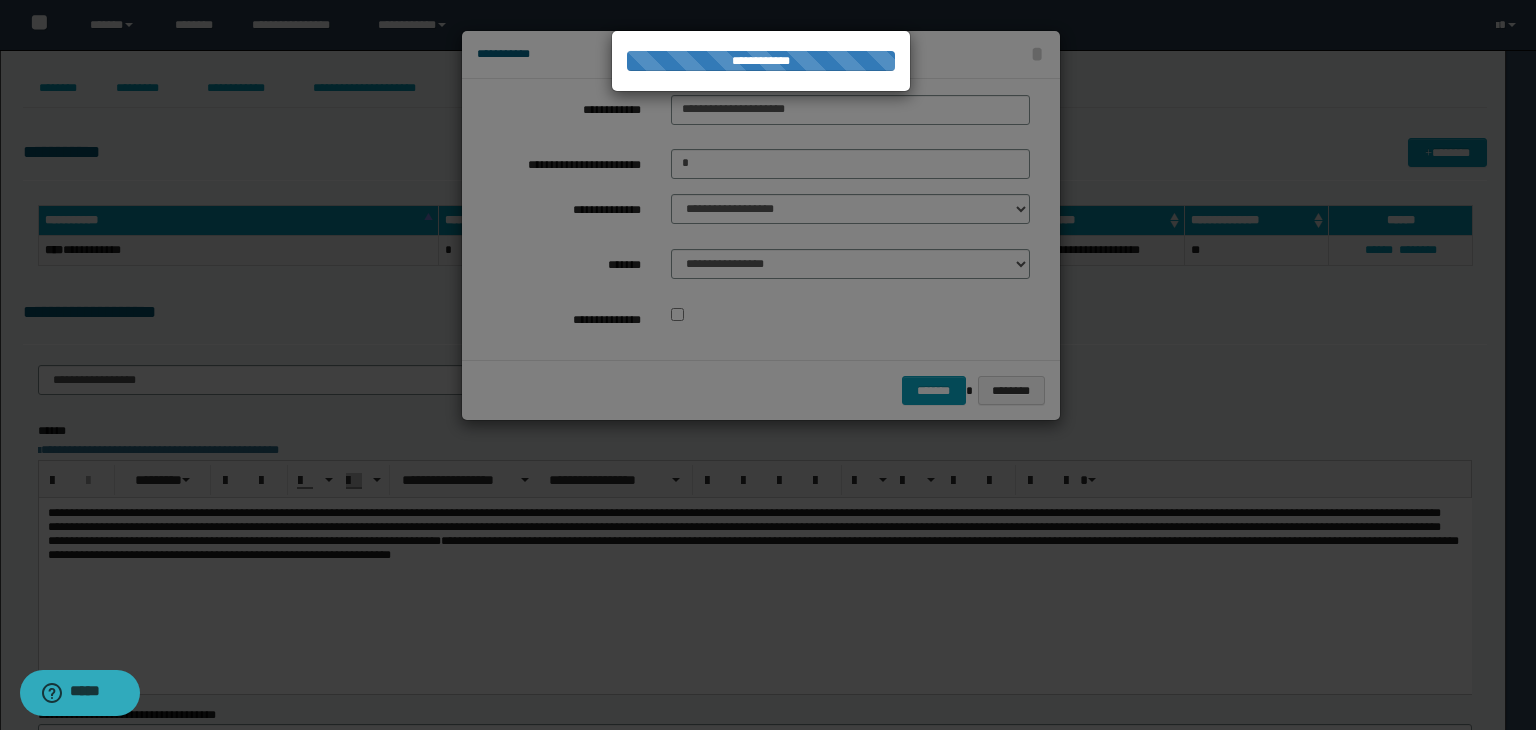 click at bounding box center [768, 365] 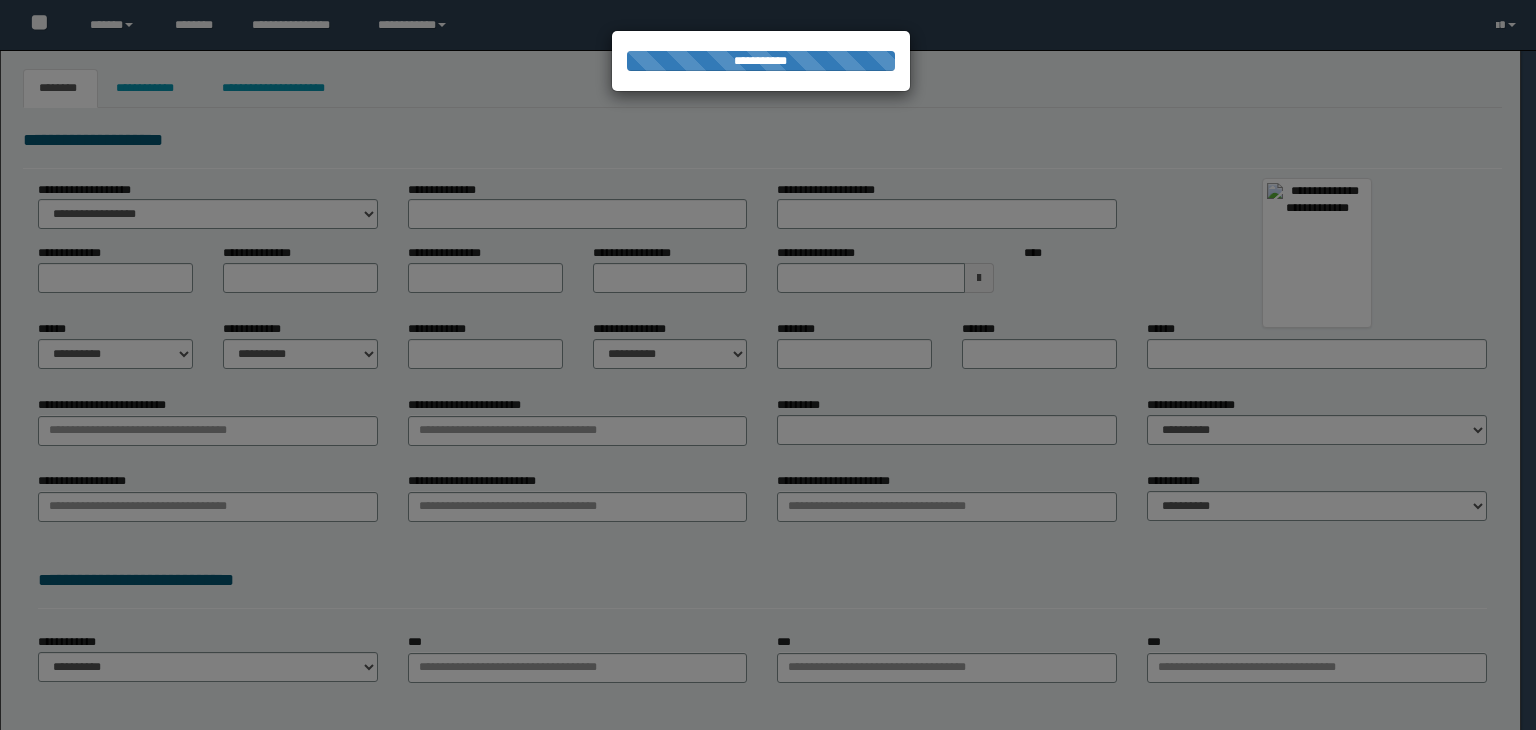 scroll, scrollTop: 0, scrollLeft: 0, axis: both 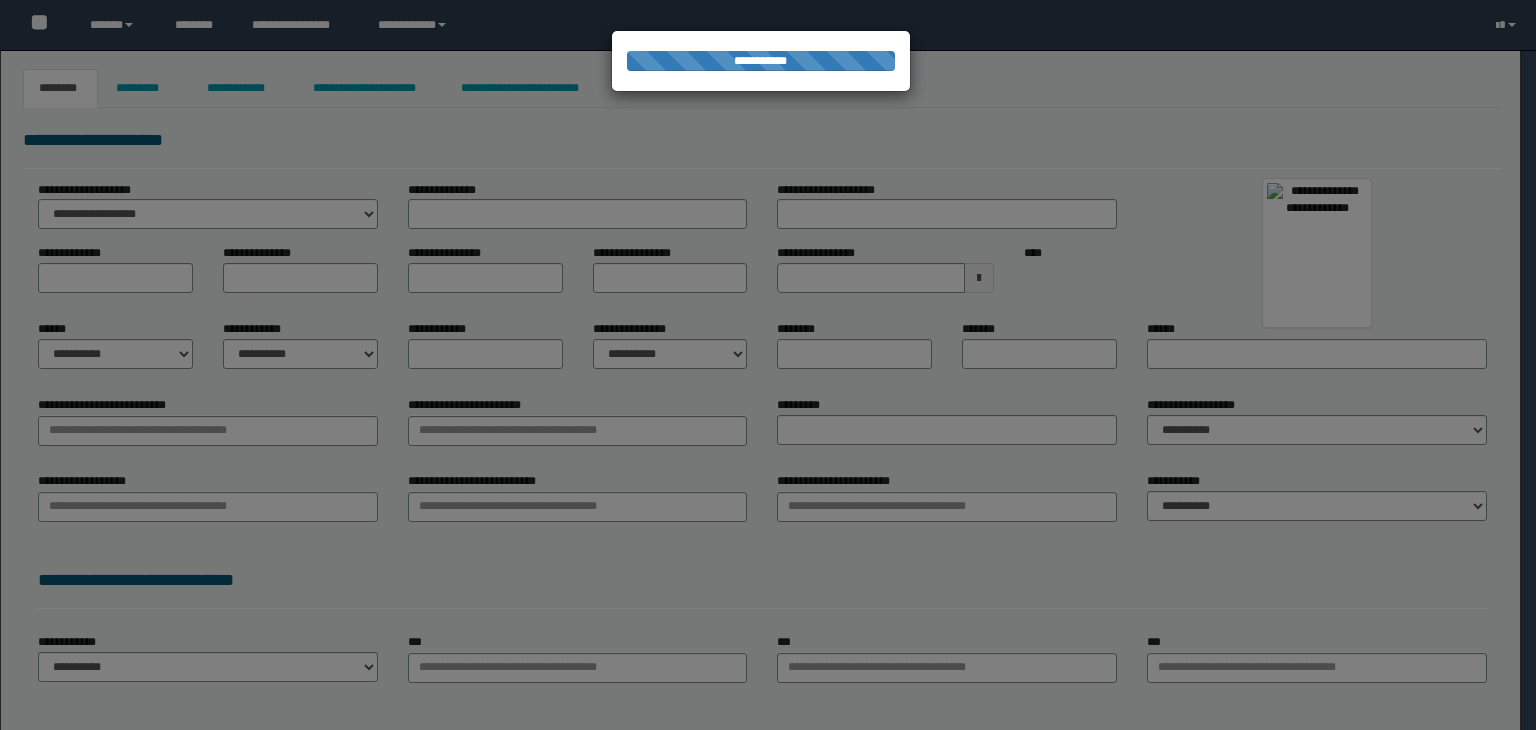 type on "*******" 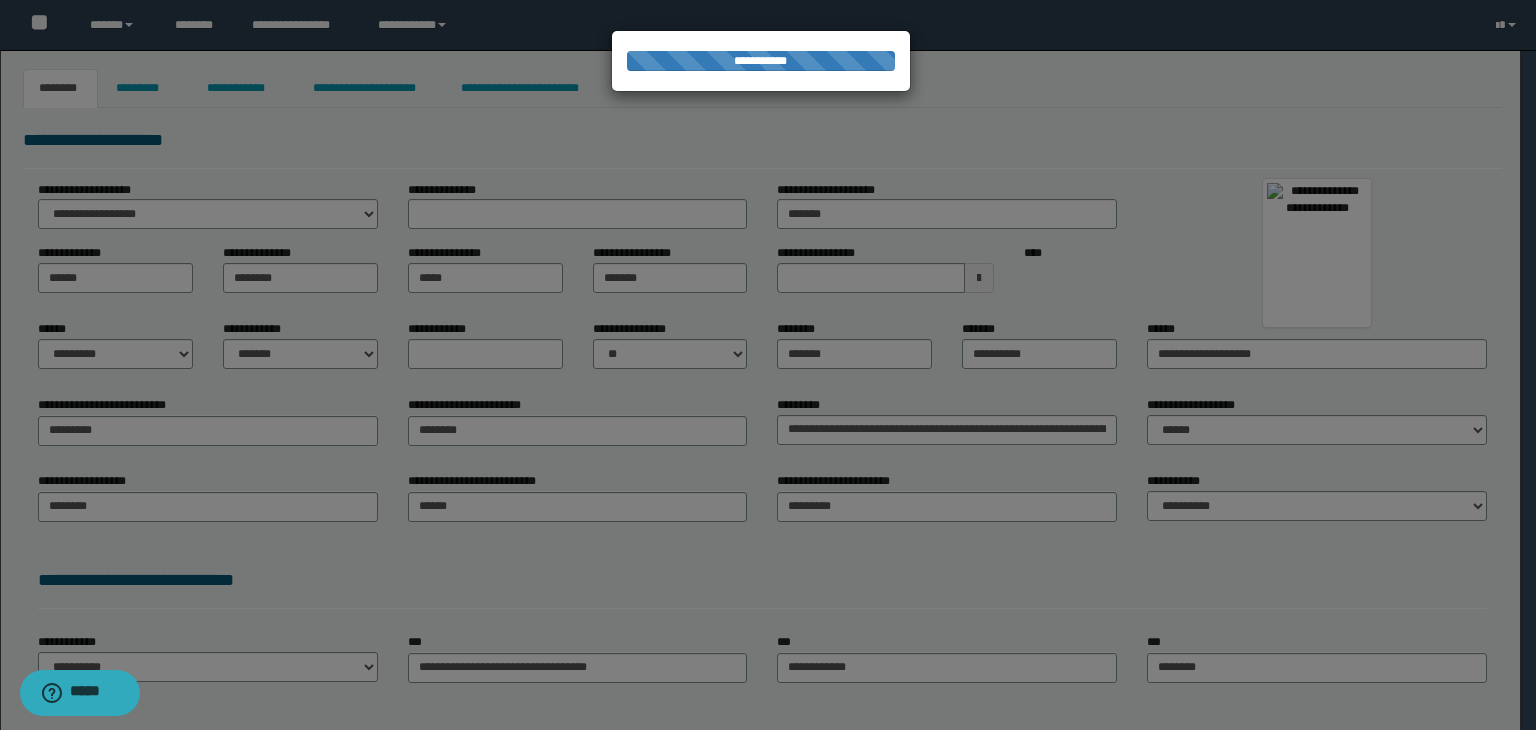 scroll, scrollTop: 0, scrollLeft: 0, axis: both 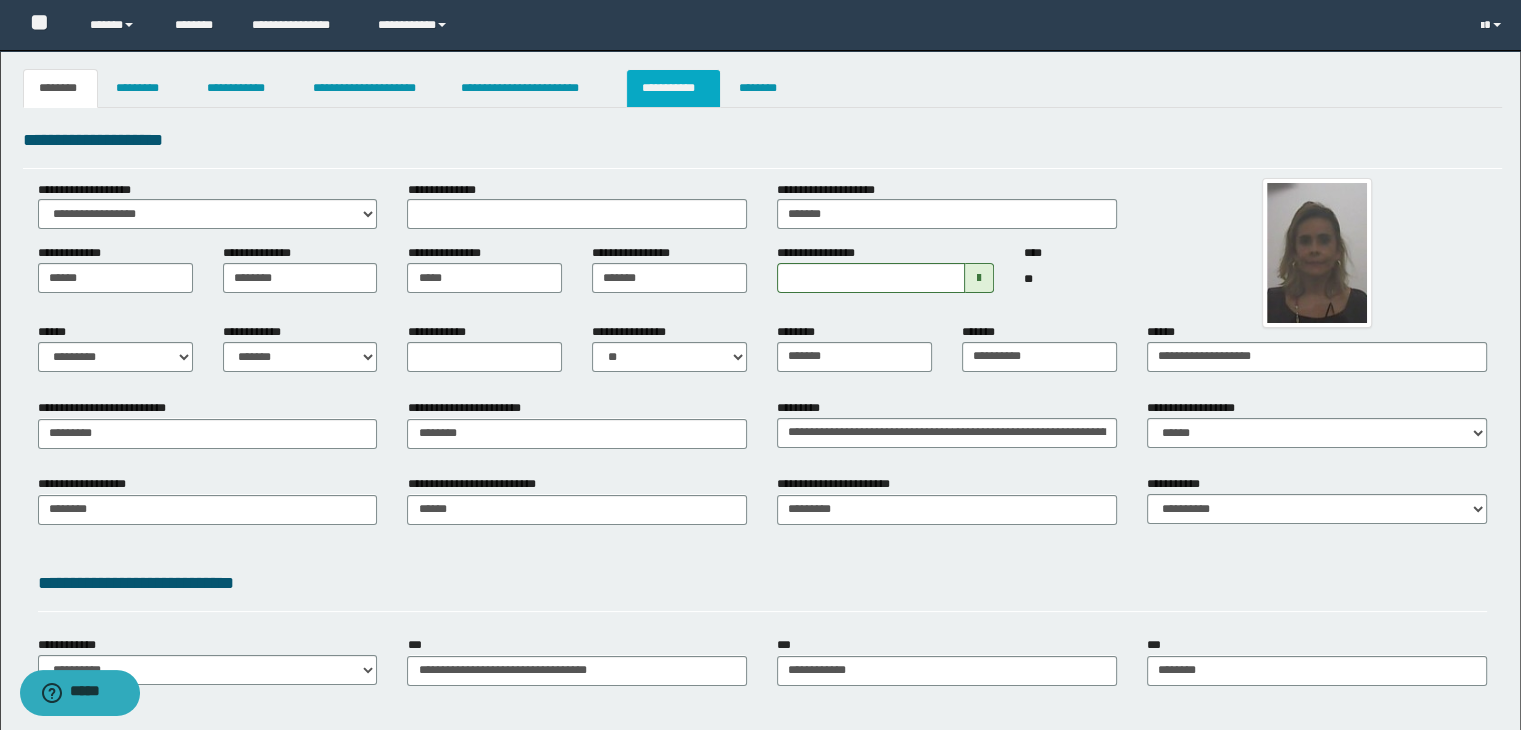 click on "**********" at bounding box center [673, 88] 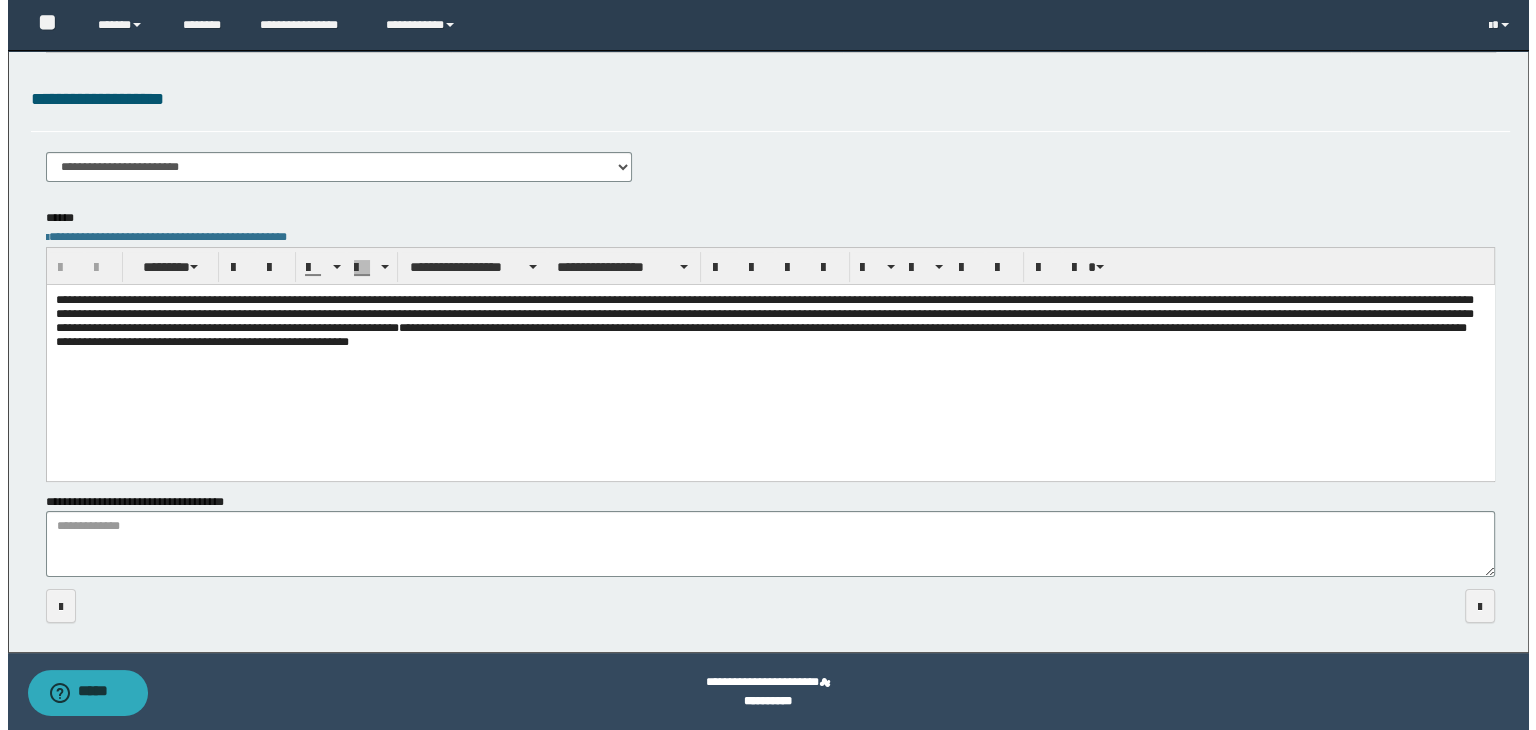 scroll, scrollTop: 0, scrollLeft: 0, axis: both 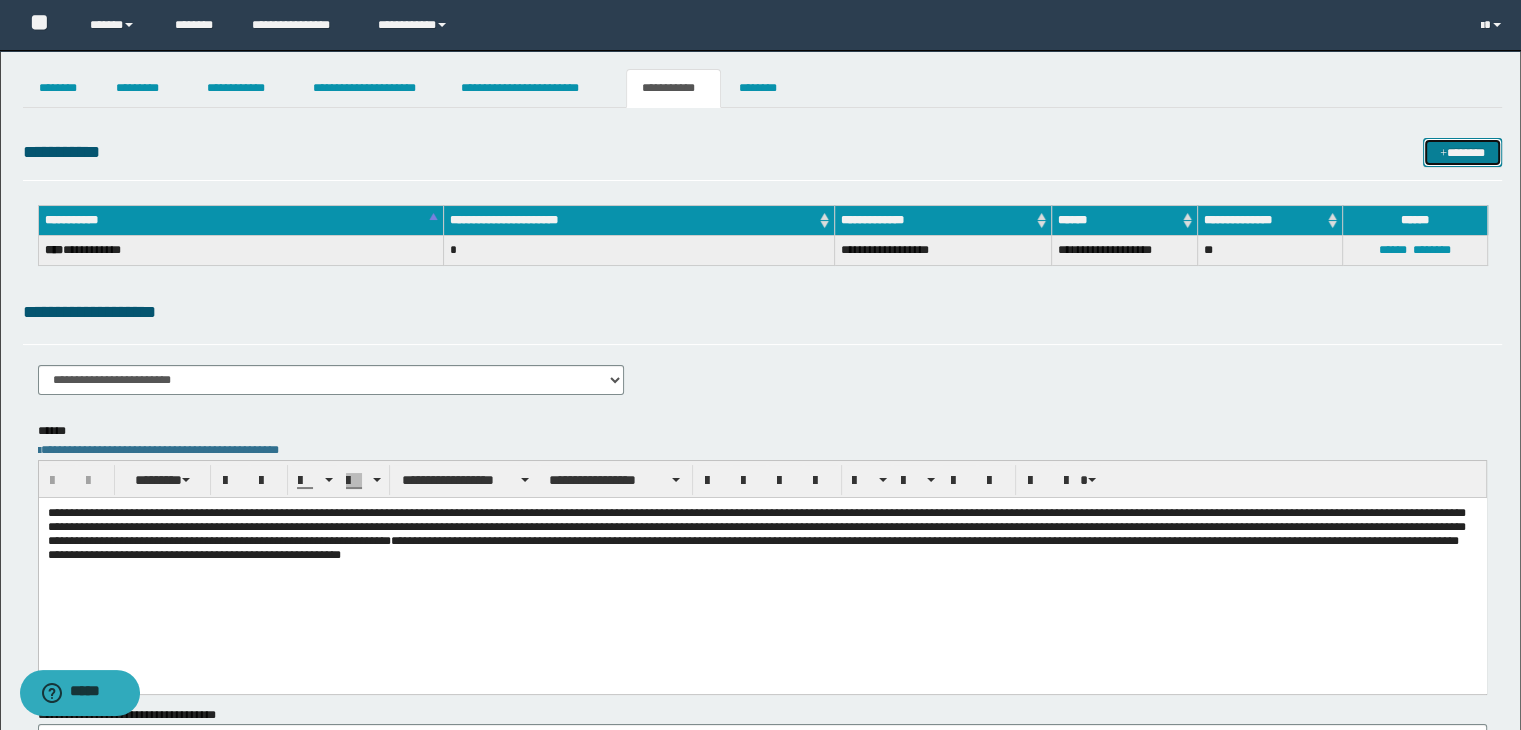 click at bounding box center (1443, 154) 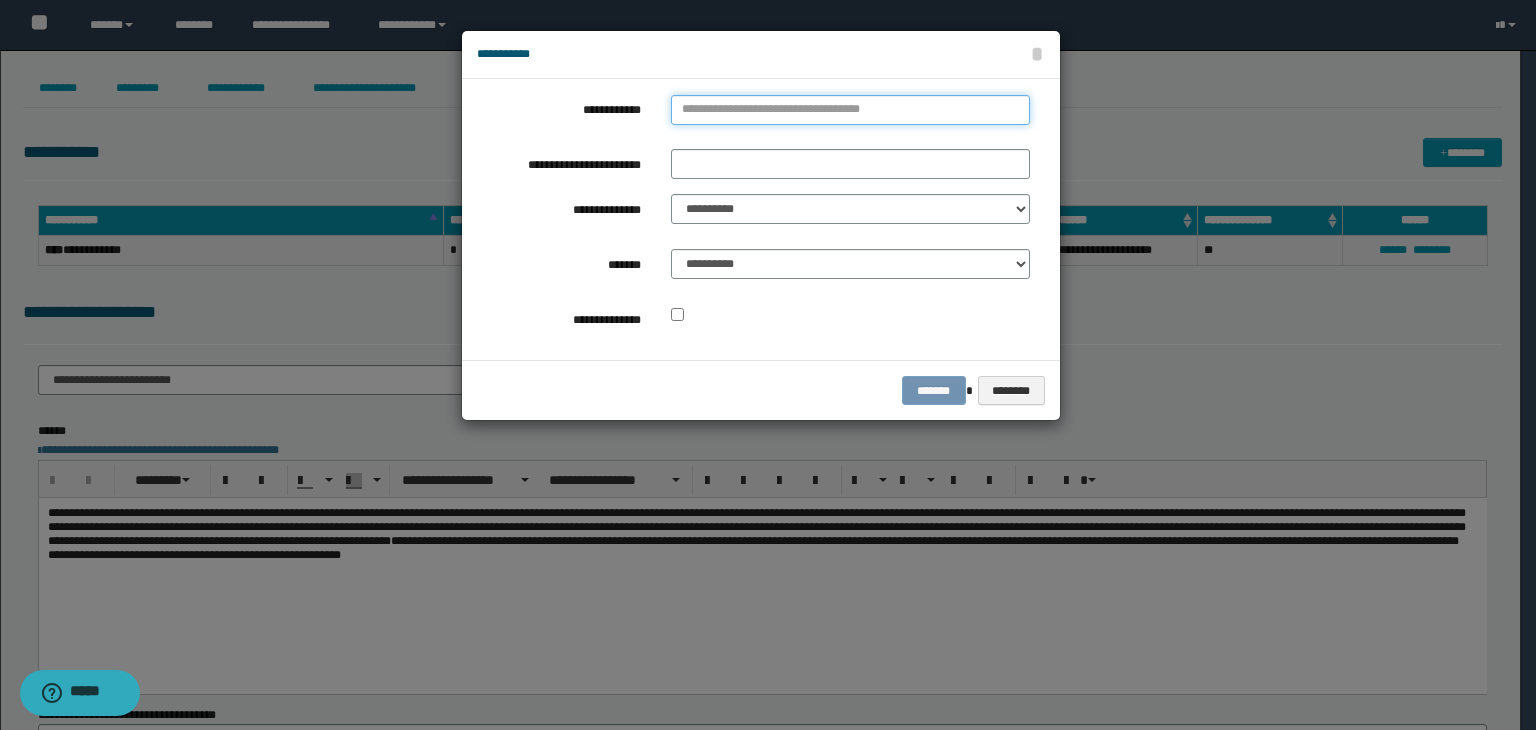 click on "**********" at bounding box center (850, 110) 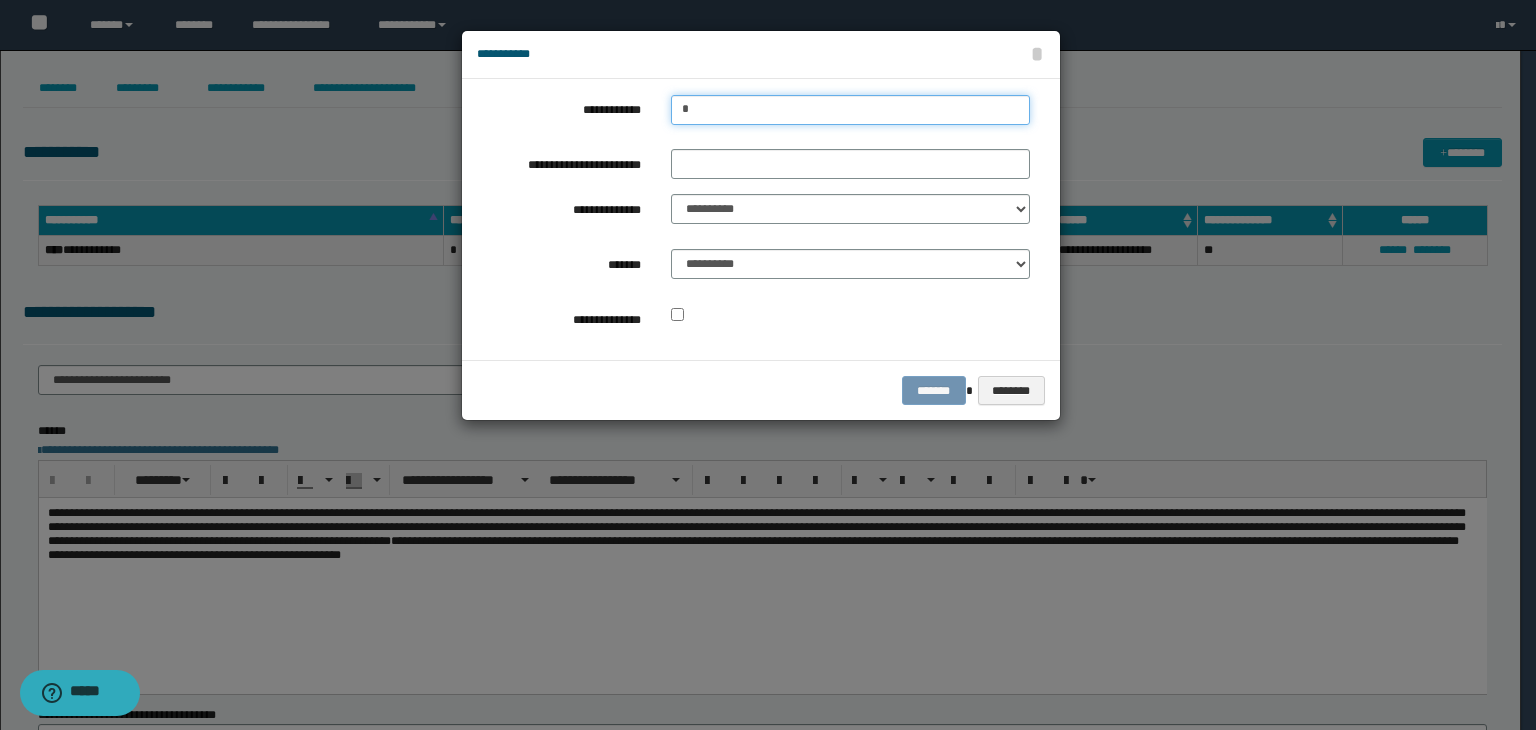 type on "**" 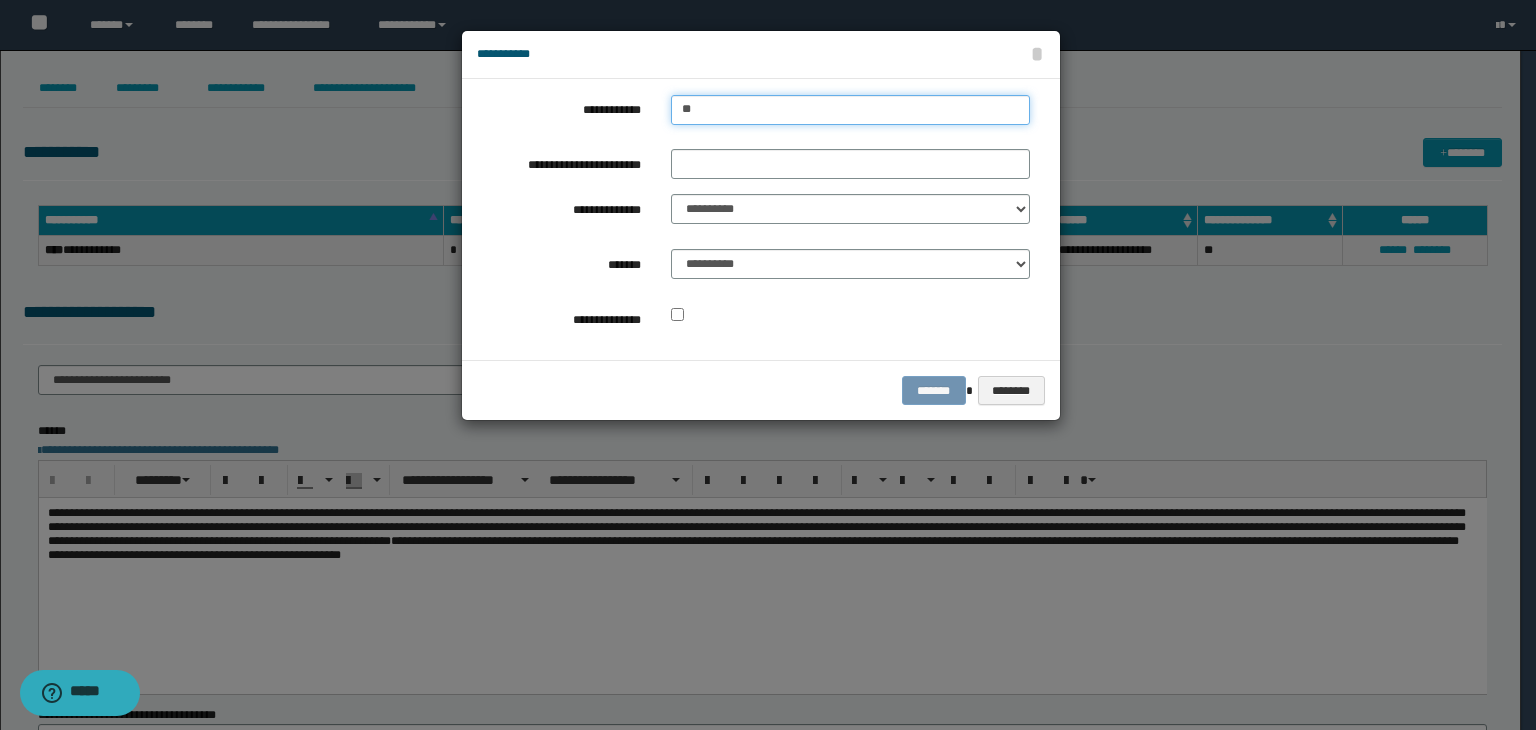 type on "**" 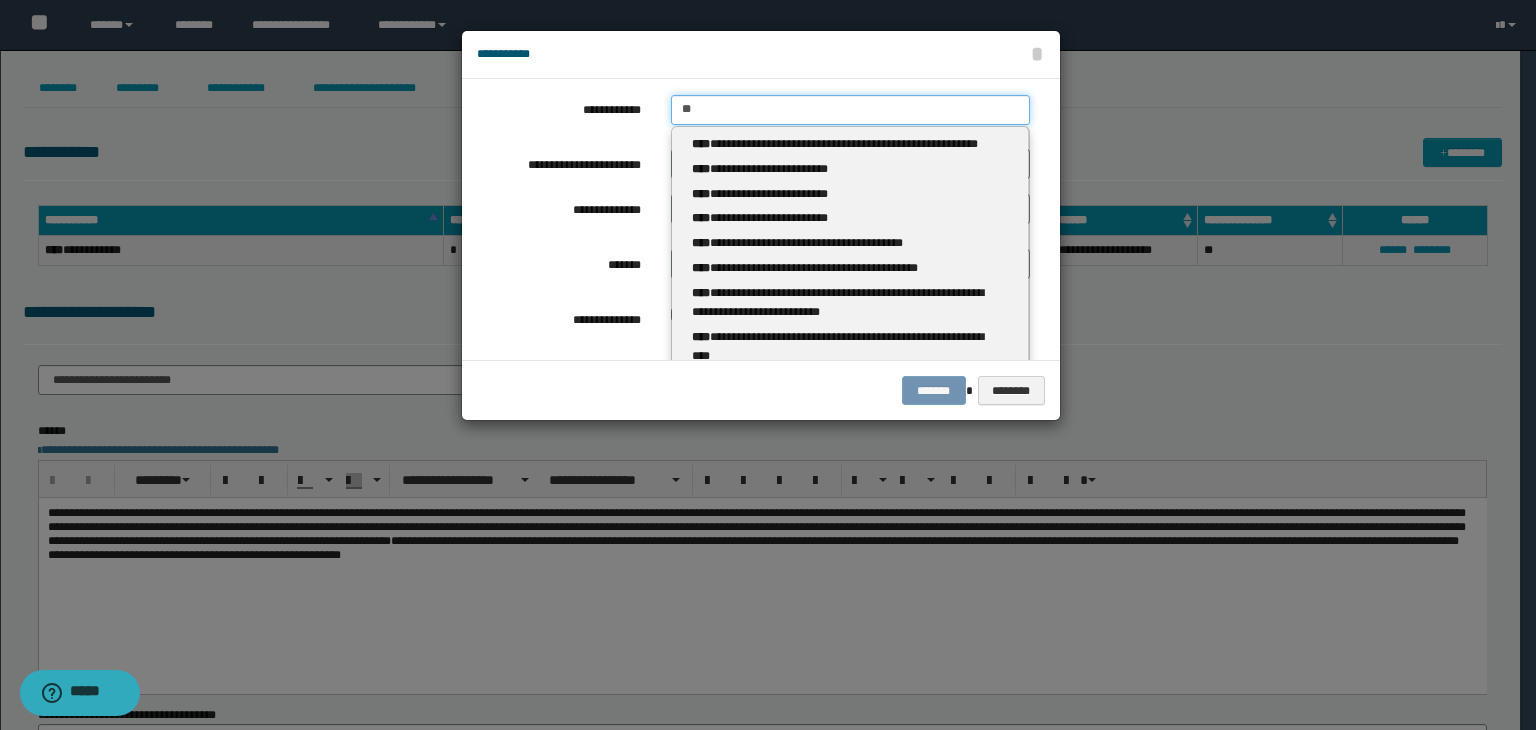 type 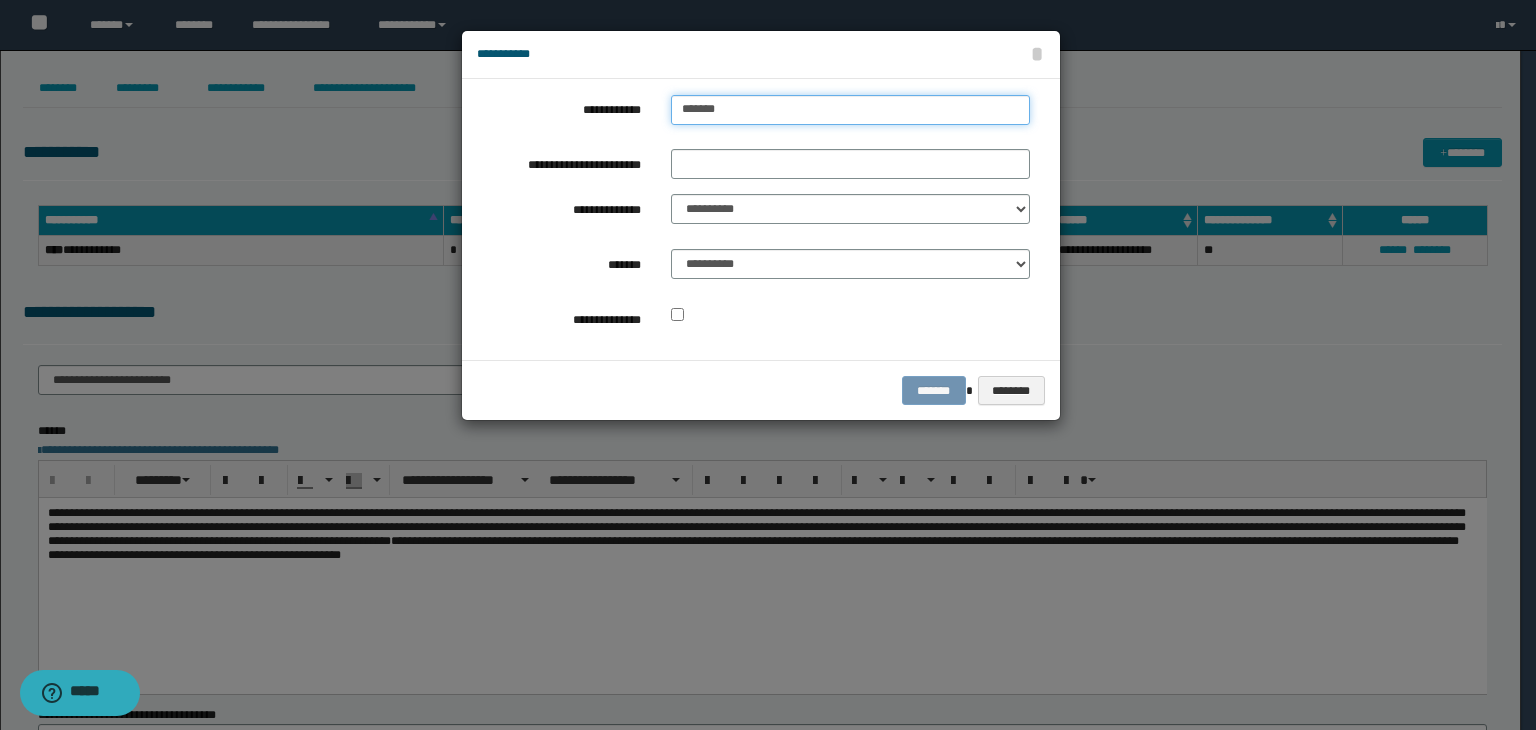 type on "********" 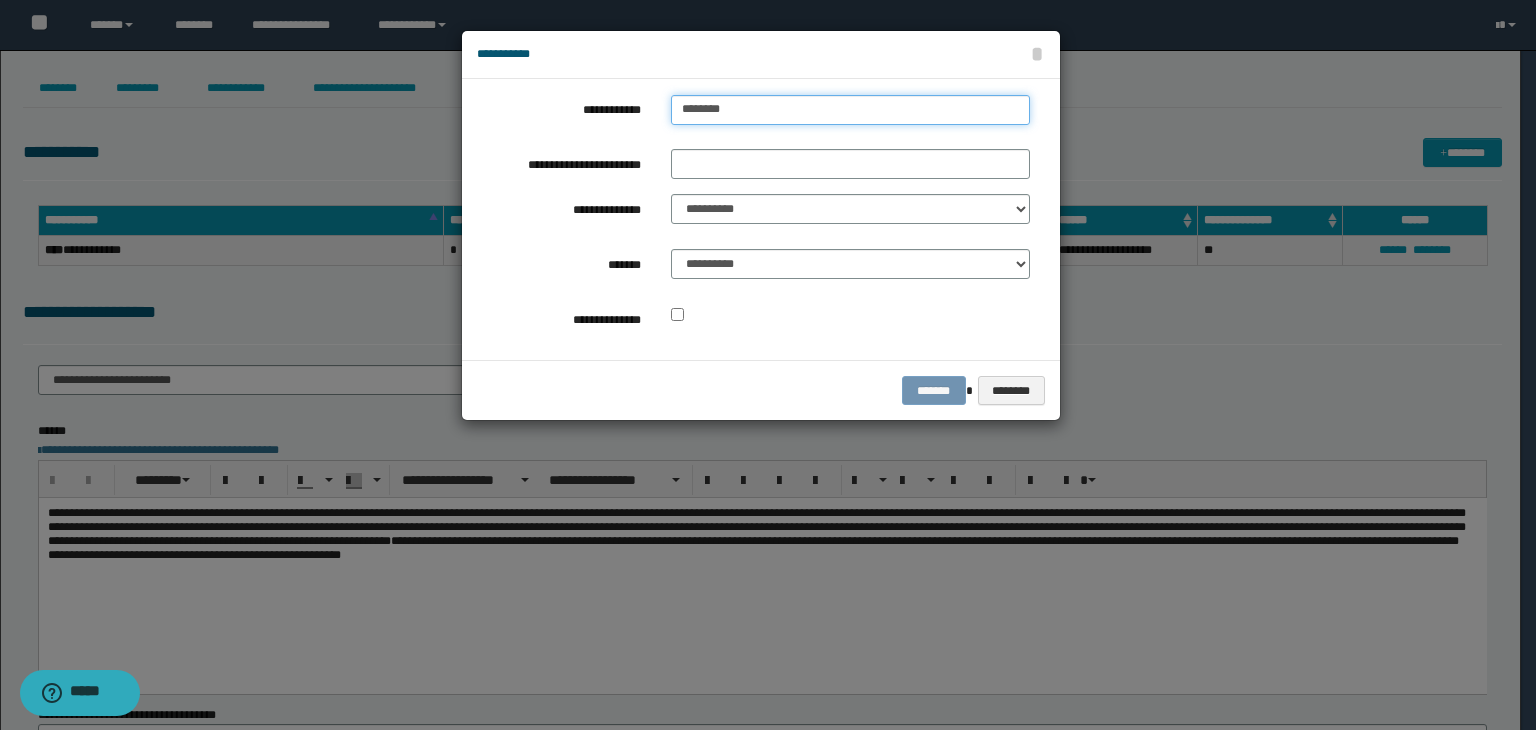 type on "********" 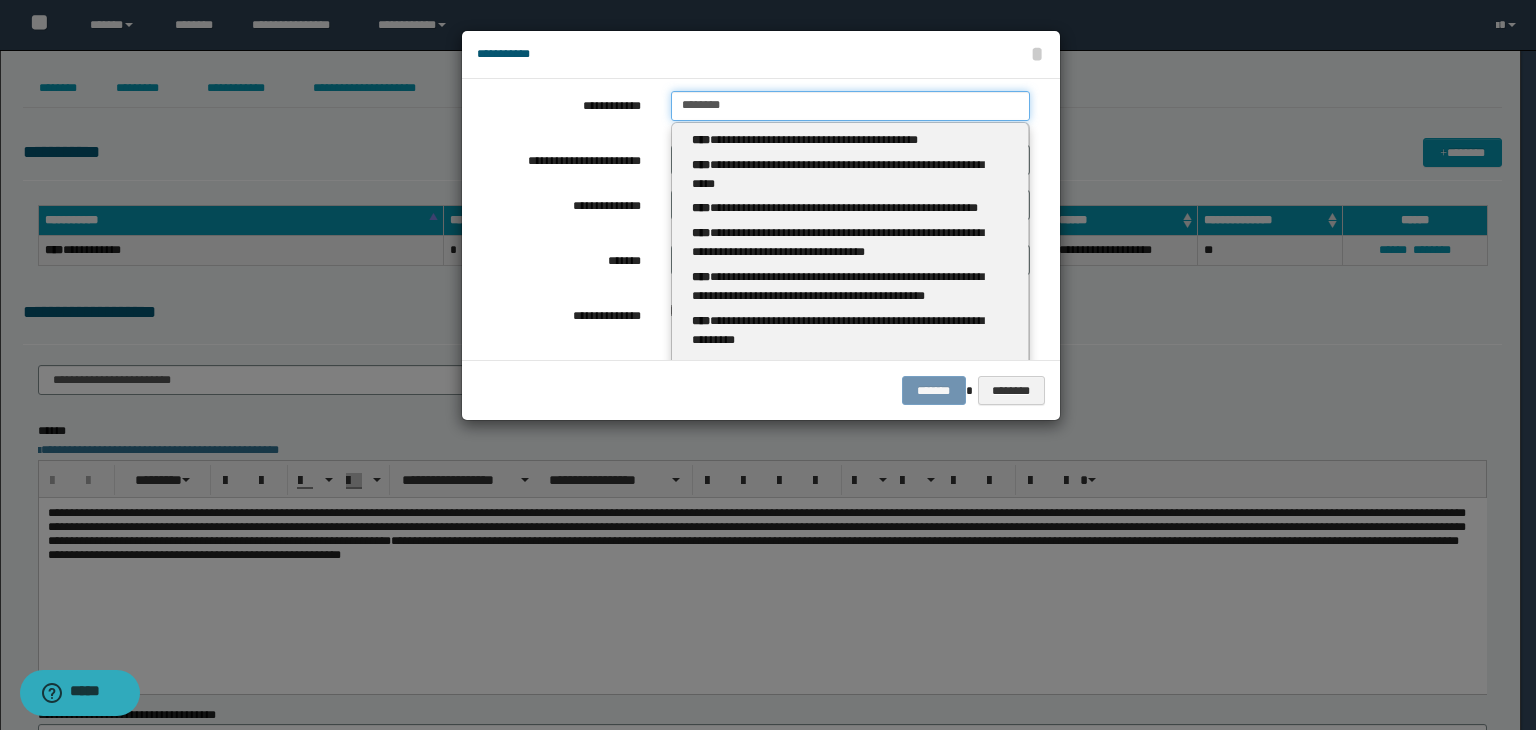 scroll, scrollTop: 0, scrollLeft: 0, axis: both 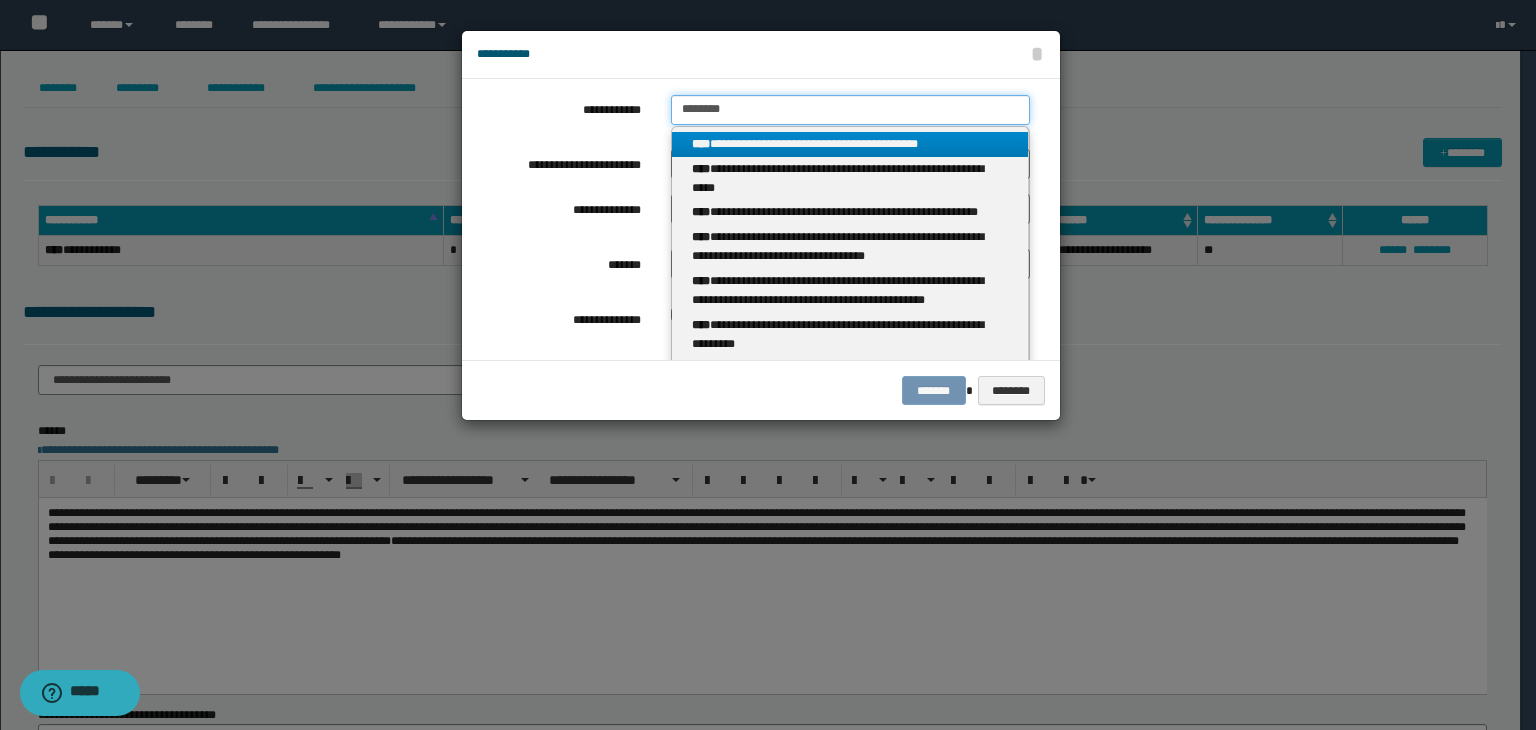 drag, startPoint x: 753, startPoint y: 109, endPoint x: 633, endPoint y: 129, distance: 121.65525 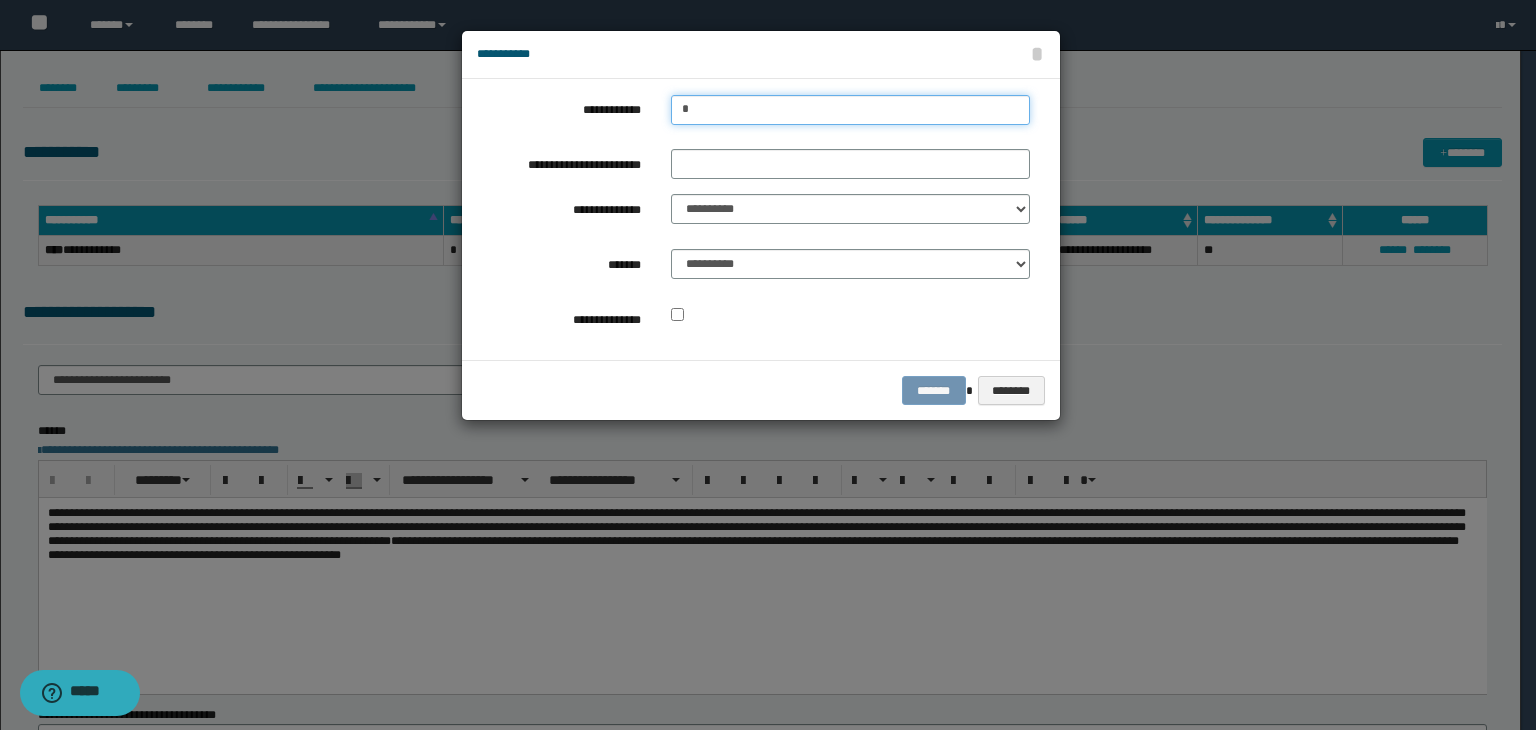 type on "**" 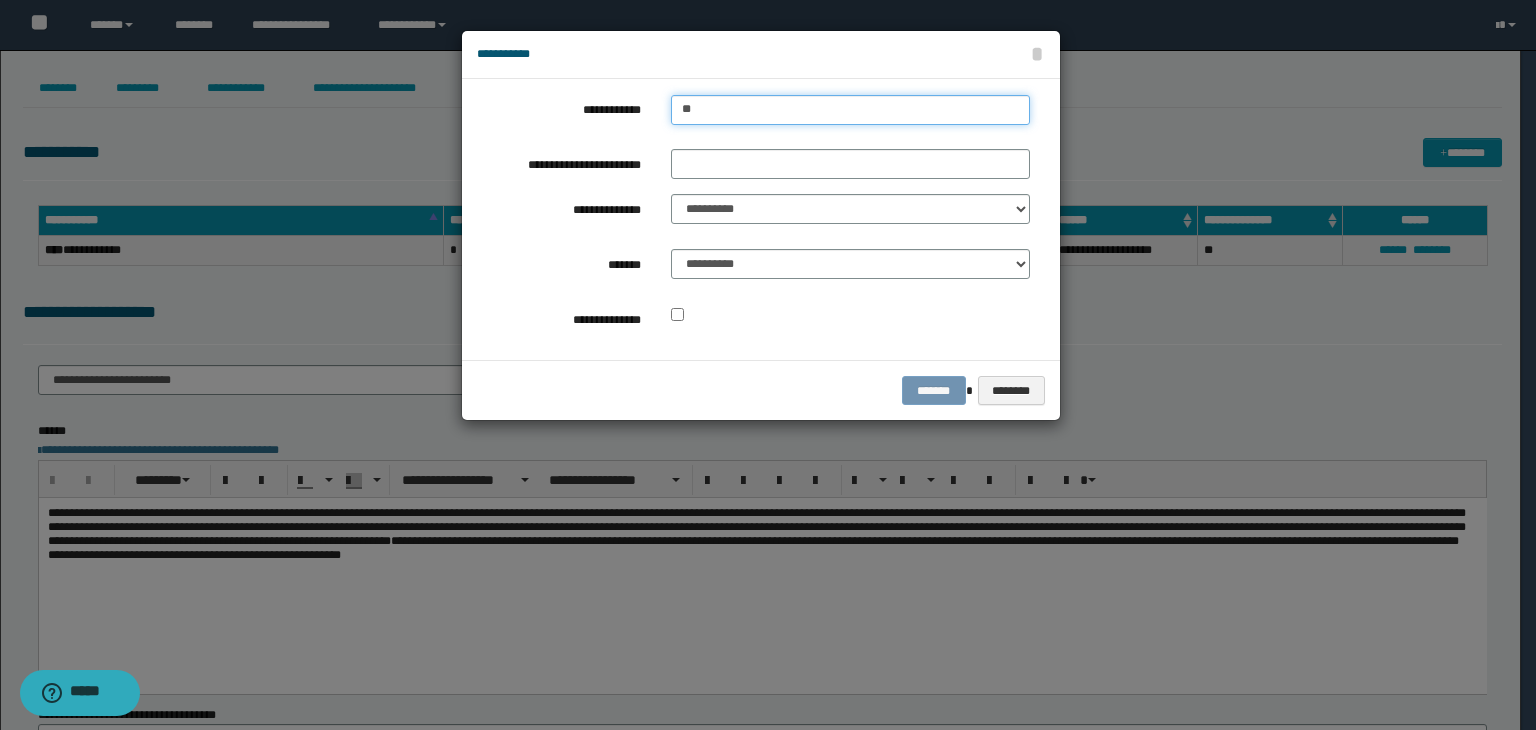 type on "**" 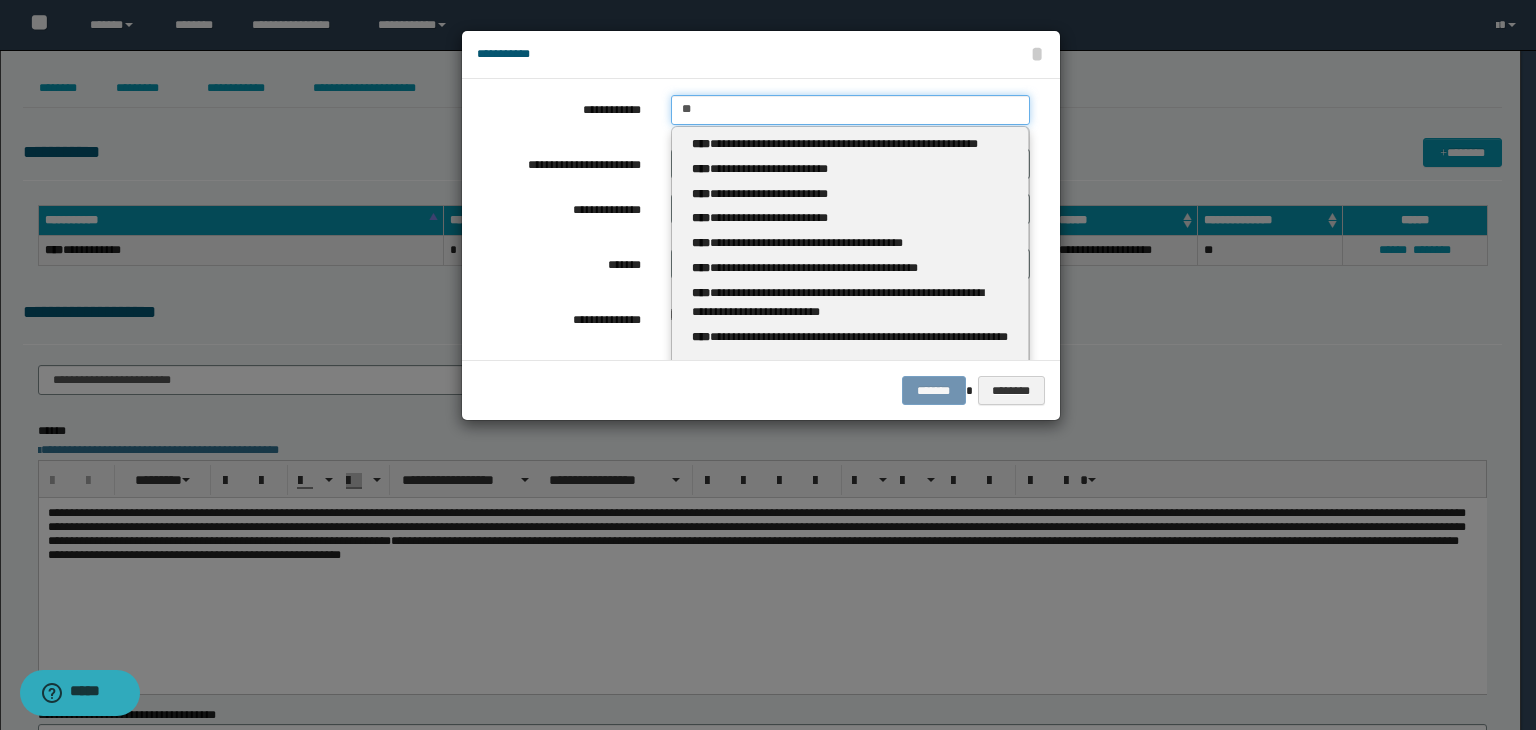 type 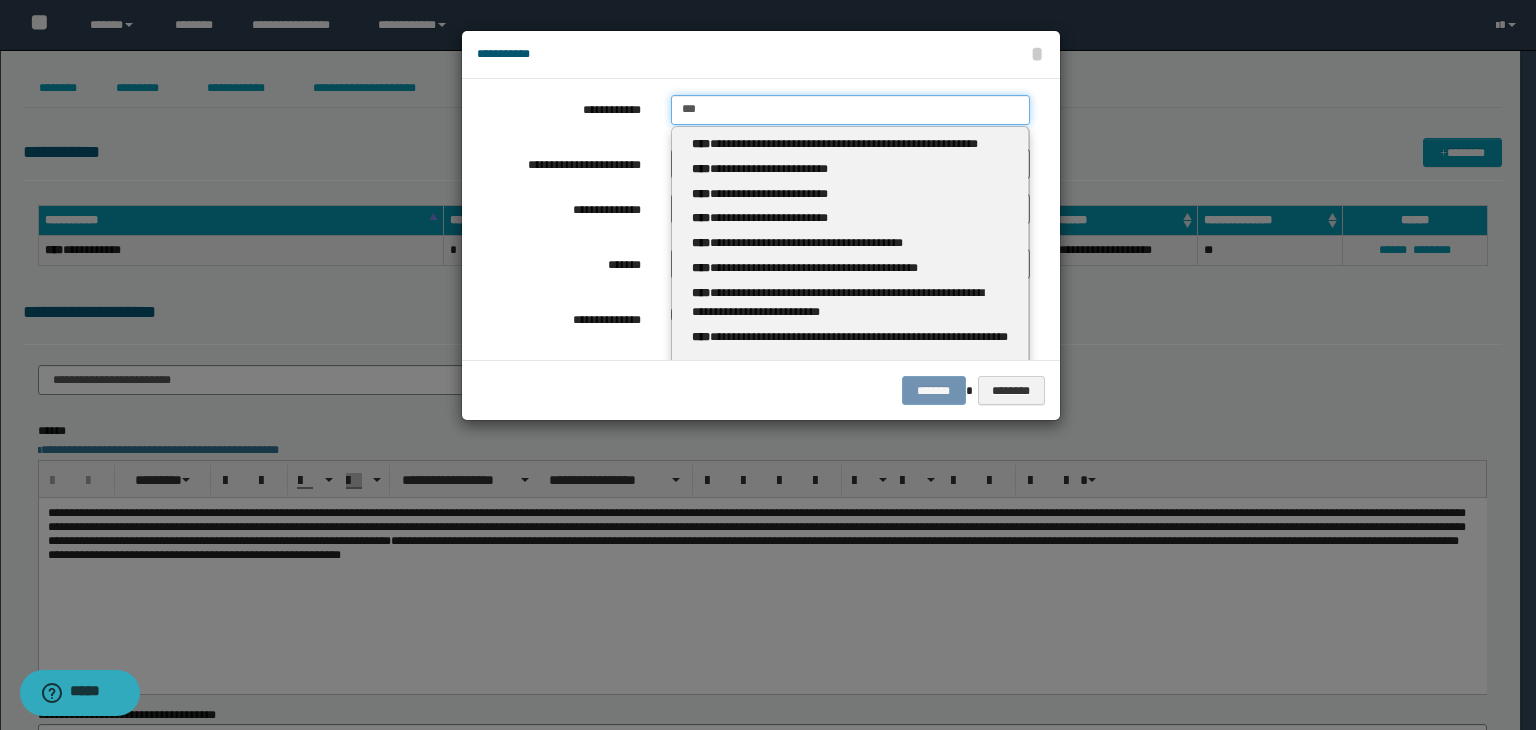 type on "***" 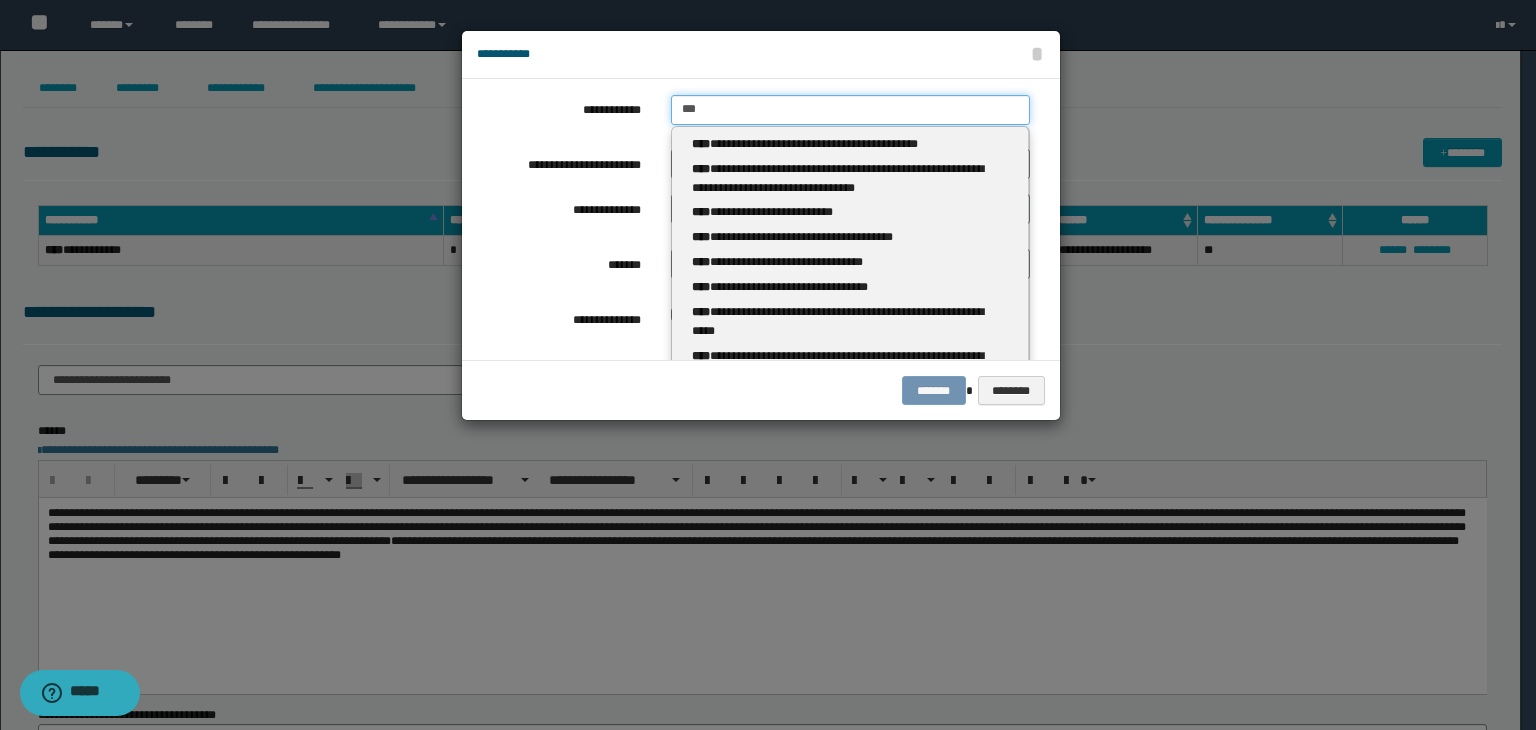 type 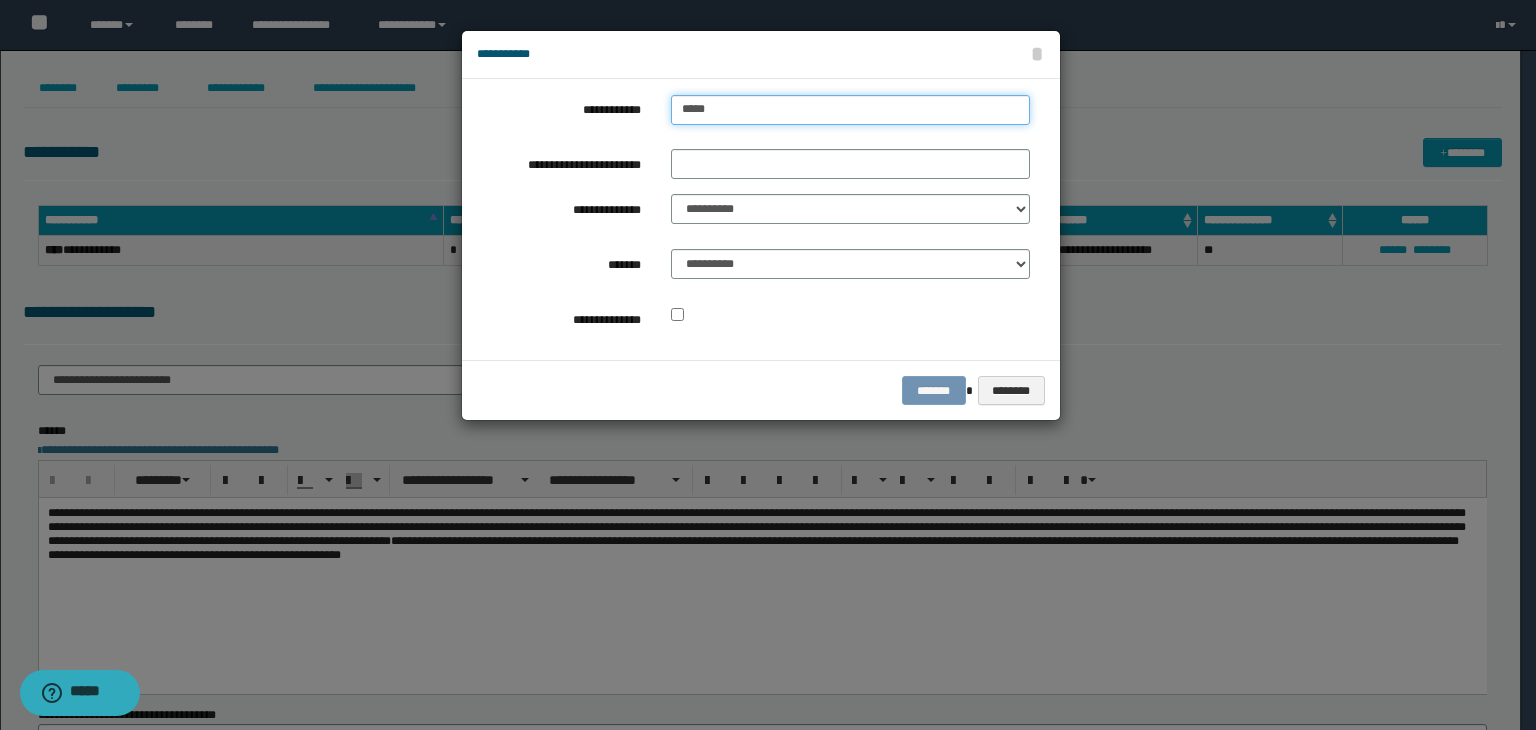 type on "******" 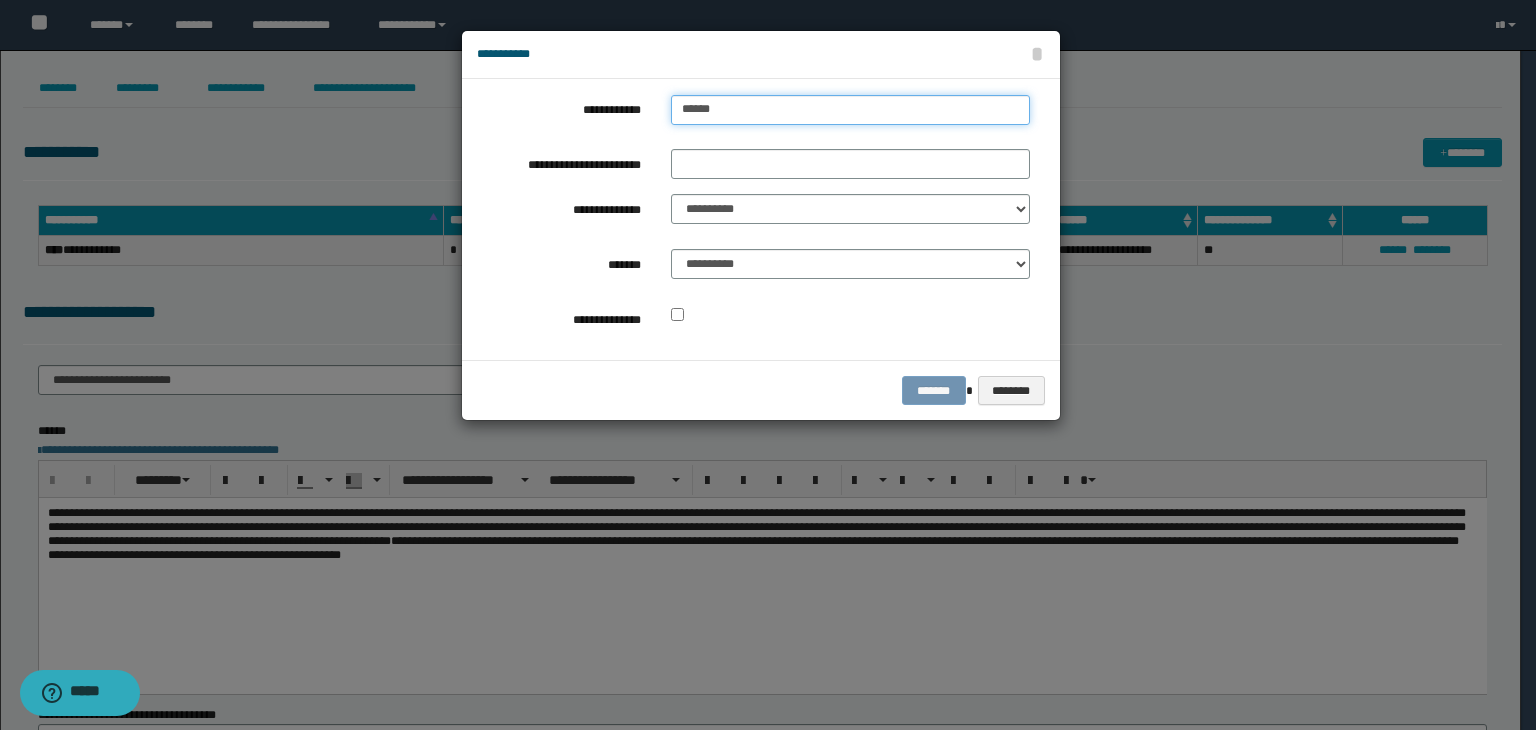 type on "******" 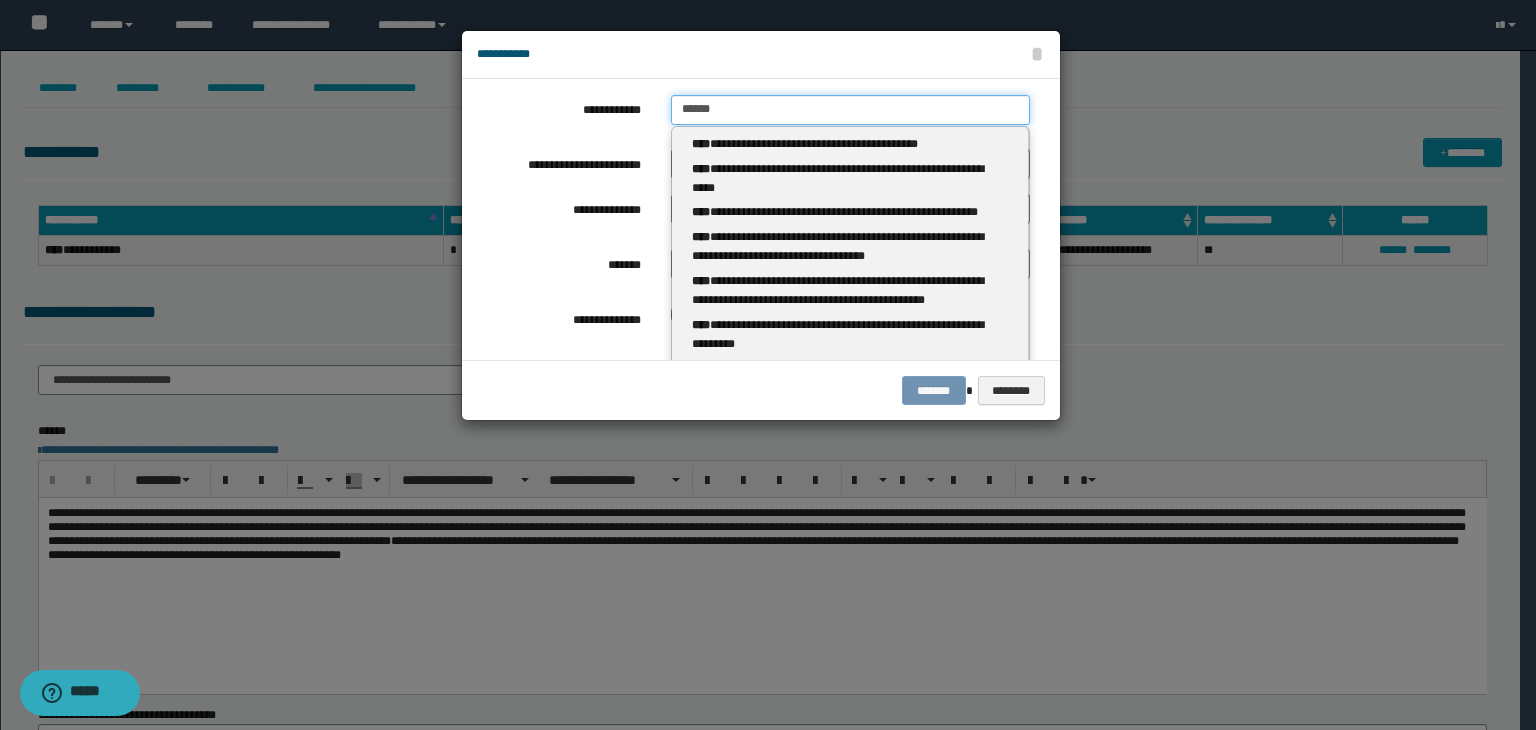 type 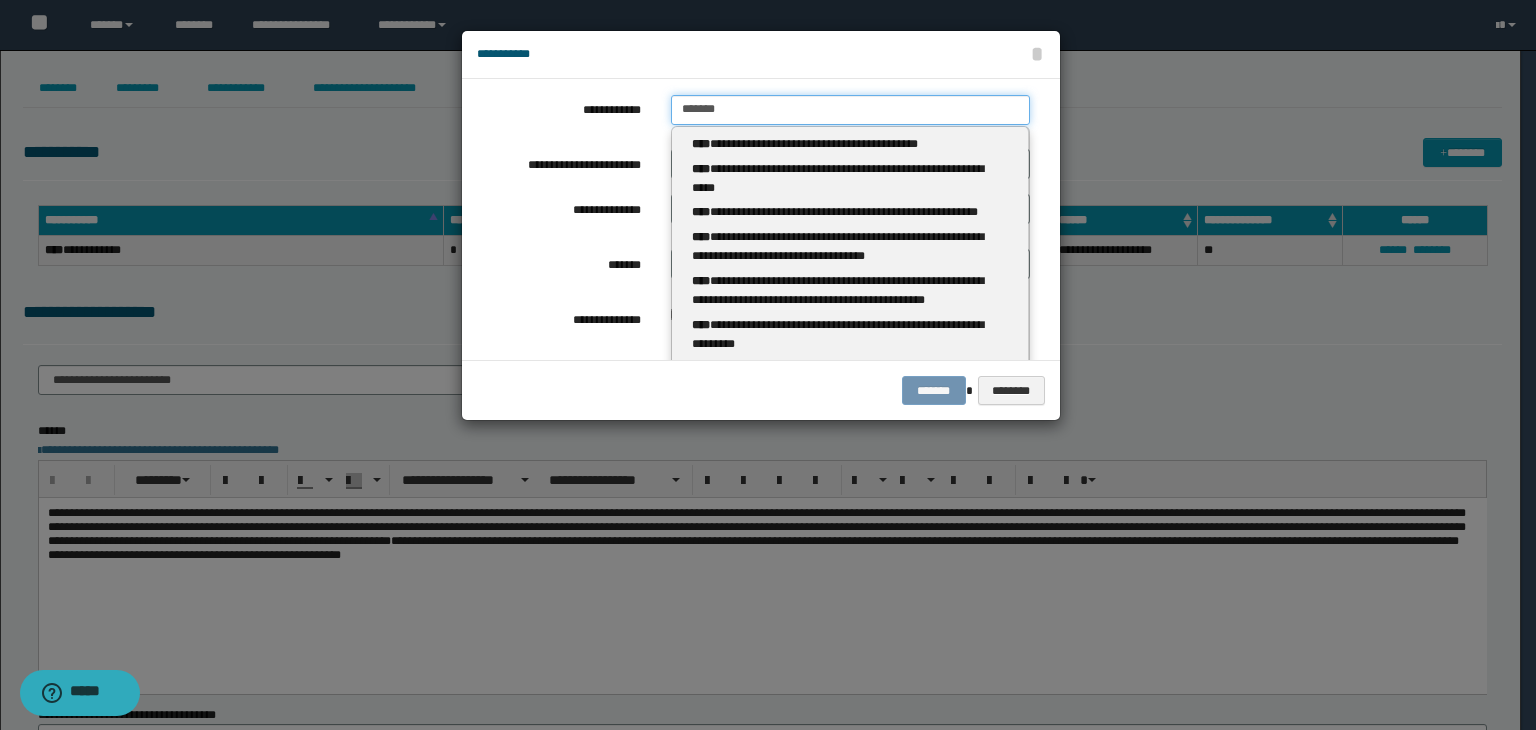 type on "********" 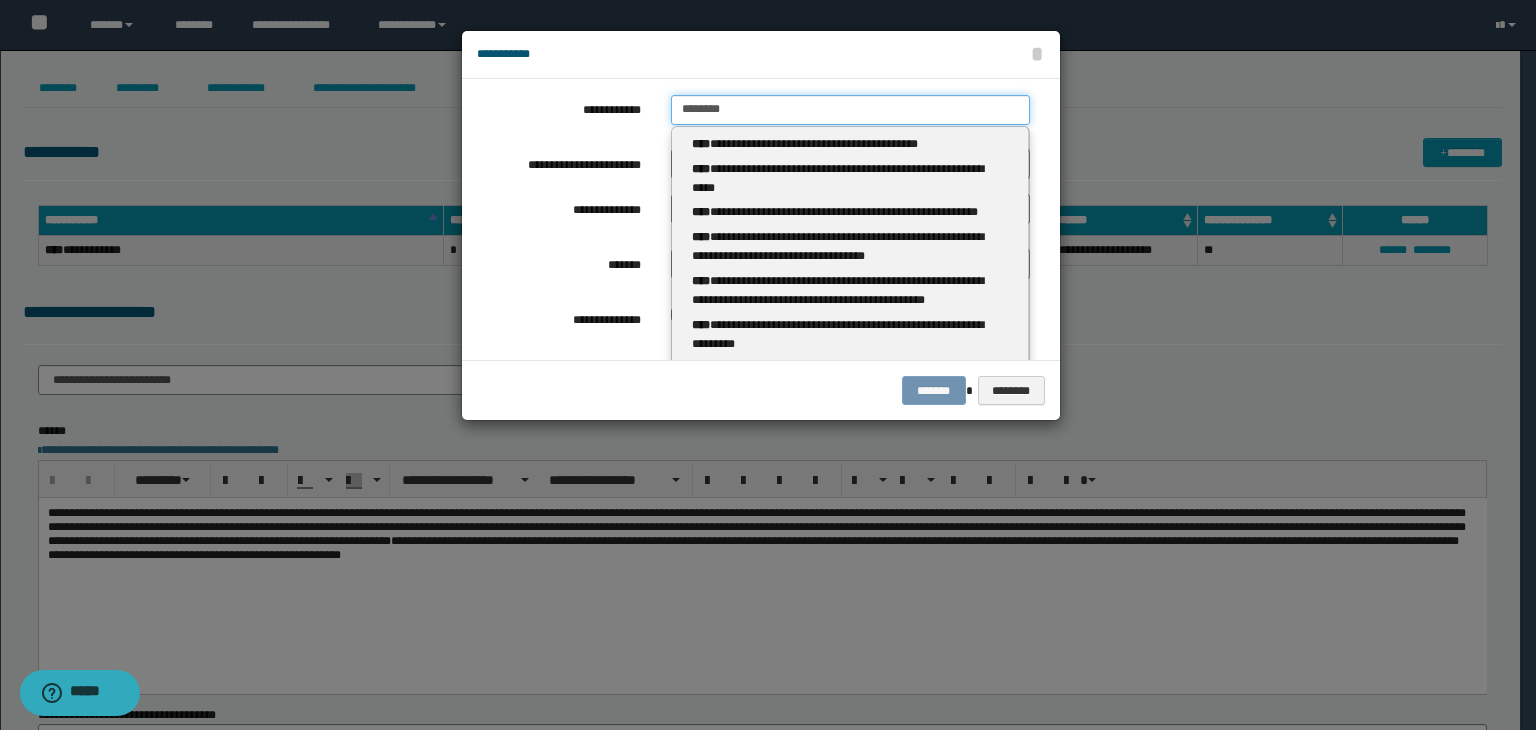 type on "********" 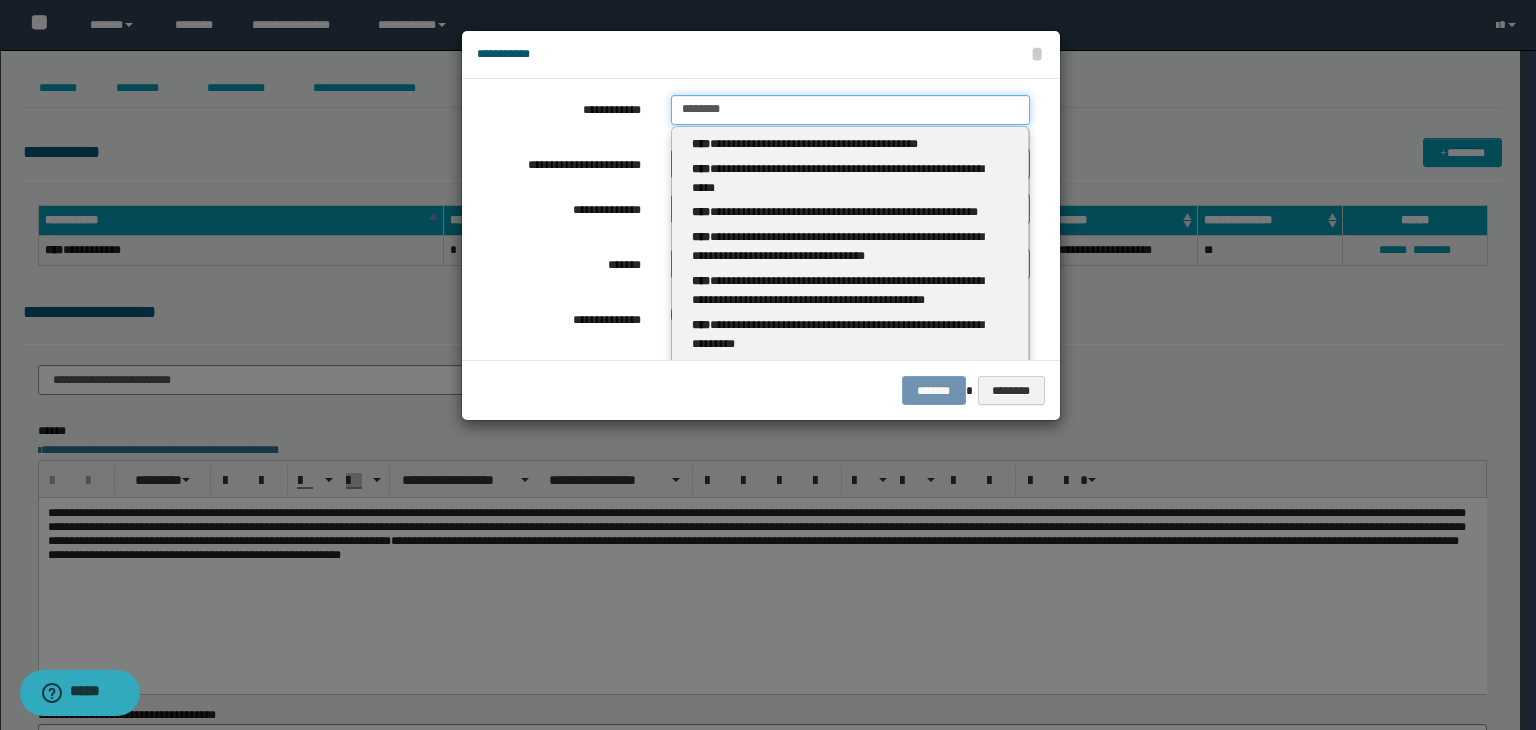 type 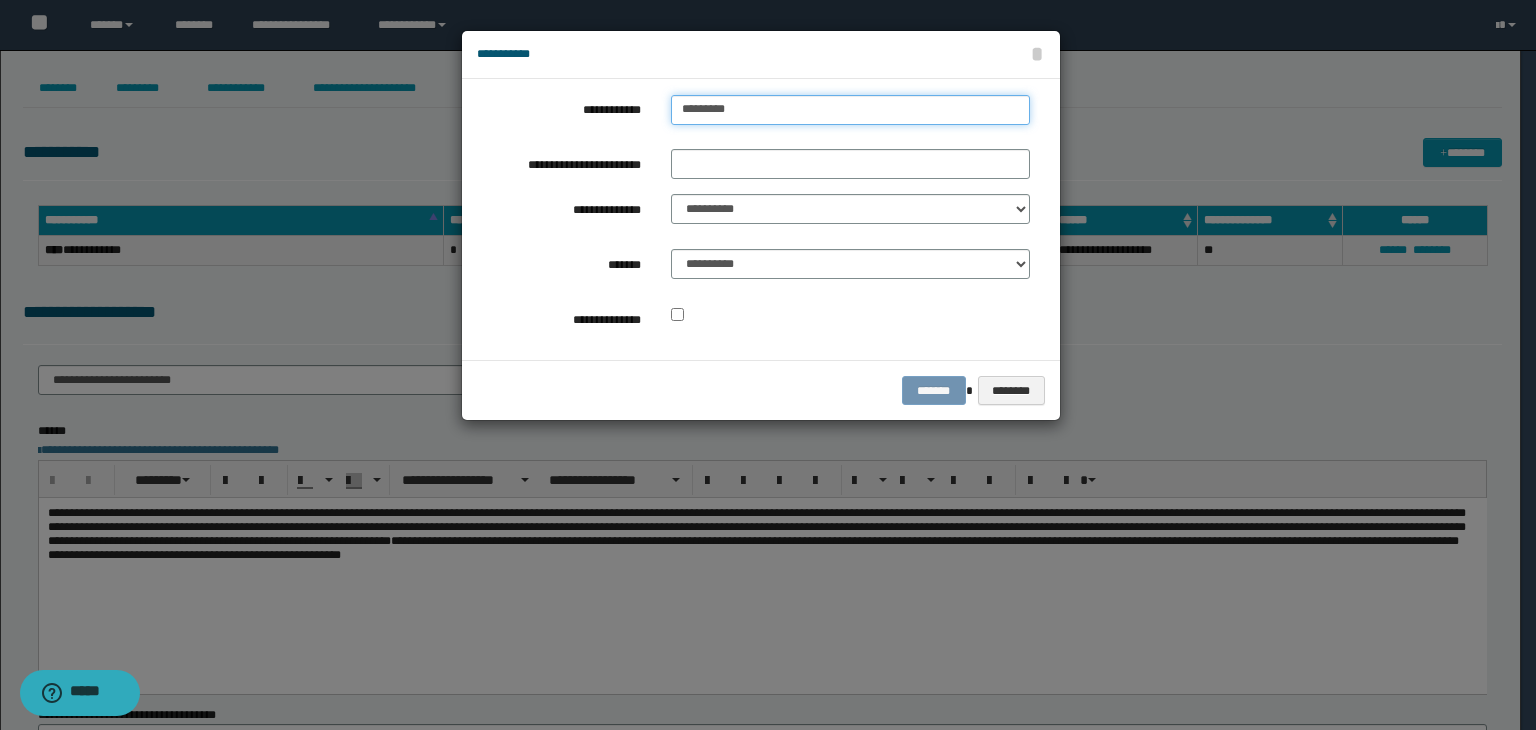 type on "*********" 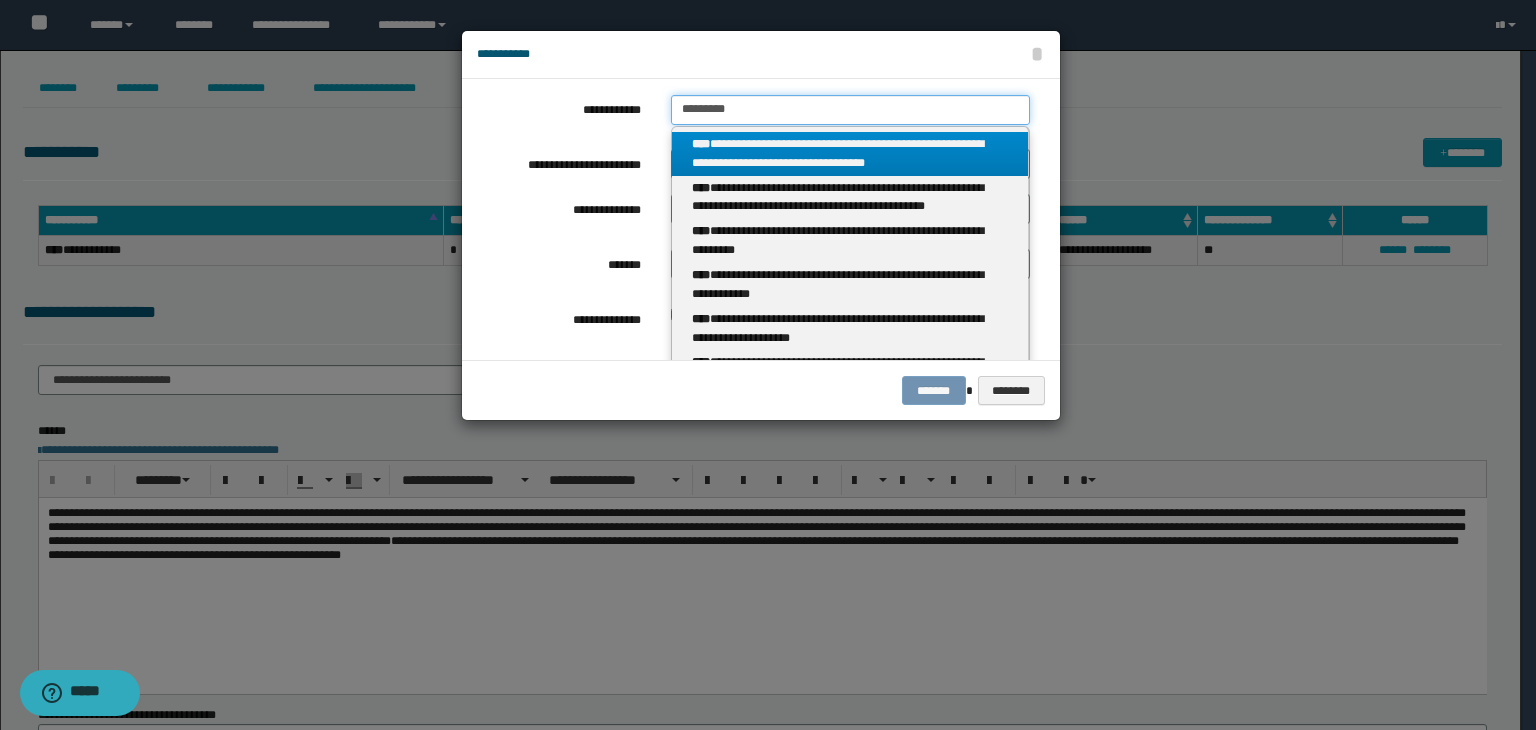 type on "*********" 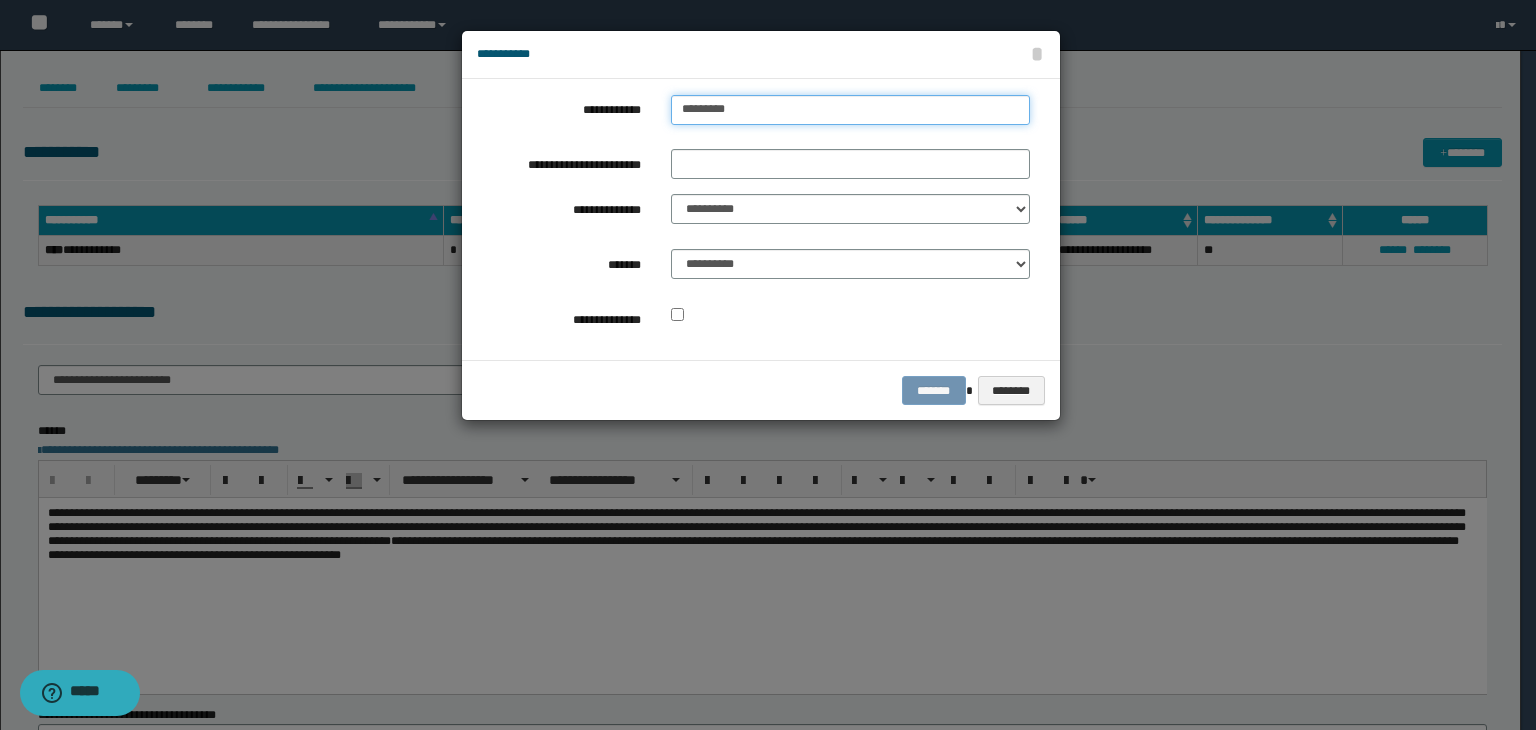 type on "*********" 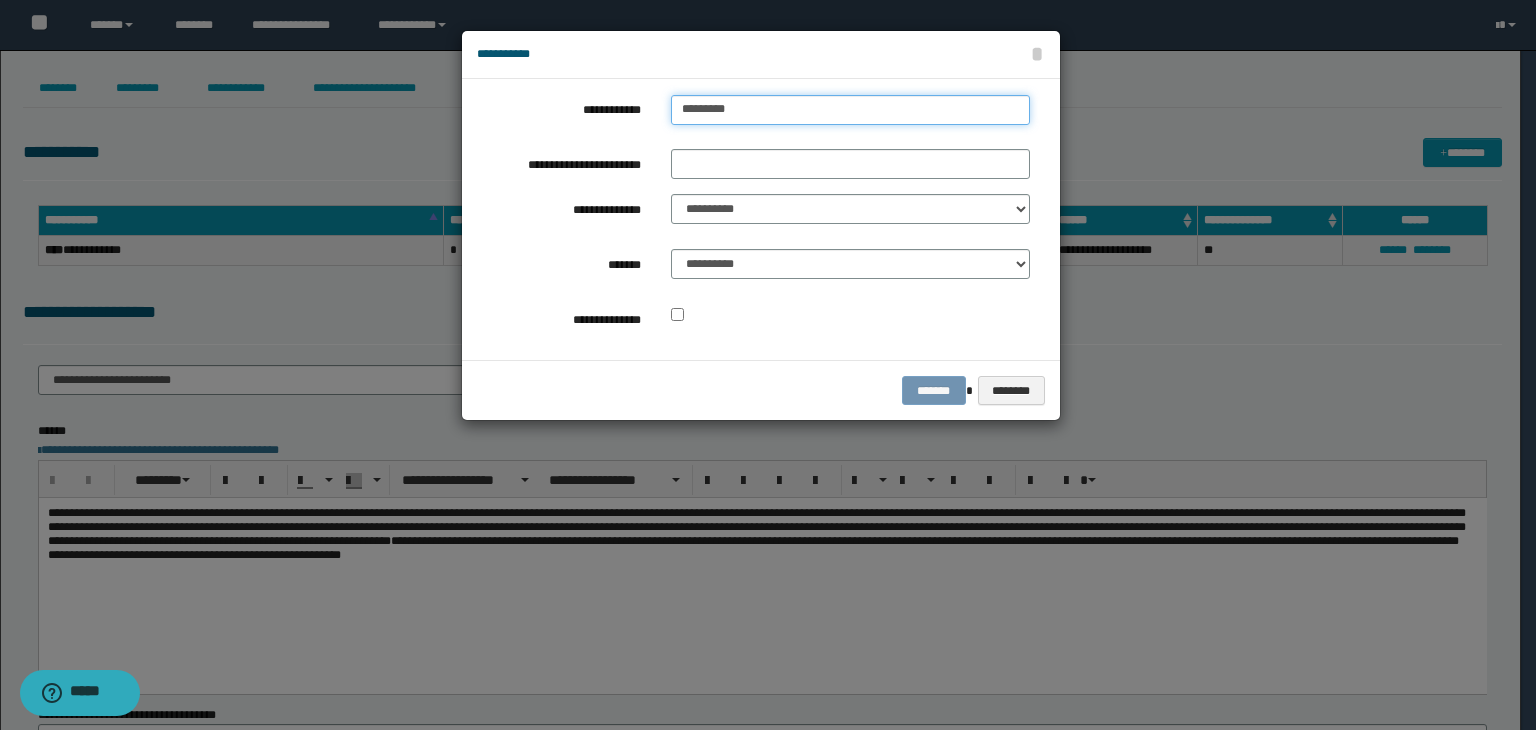 click on "*********" at bounding box center (850, 110) 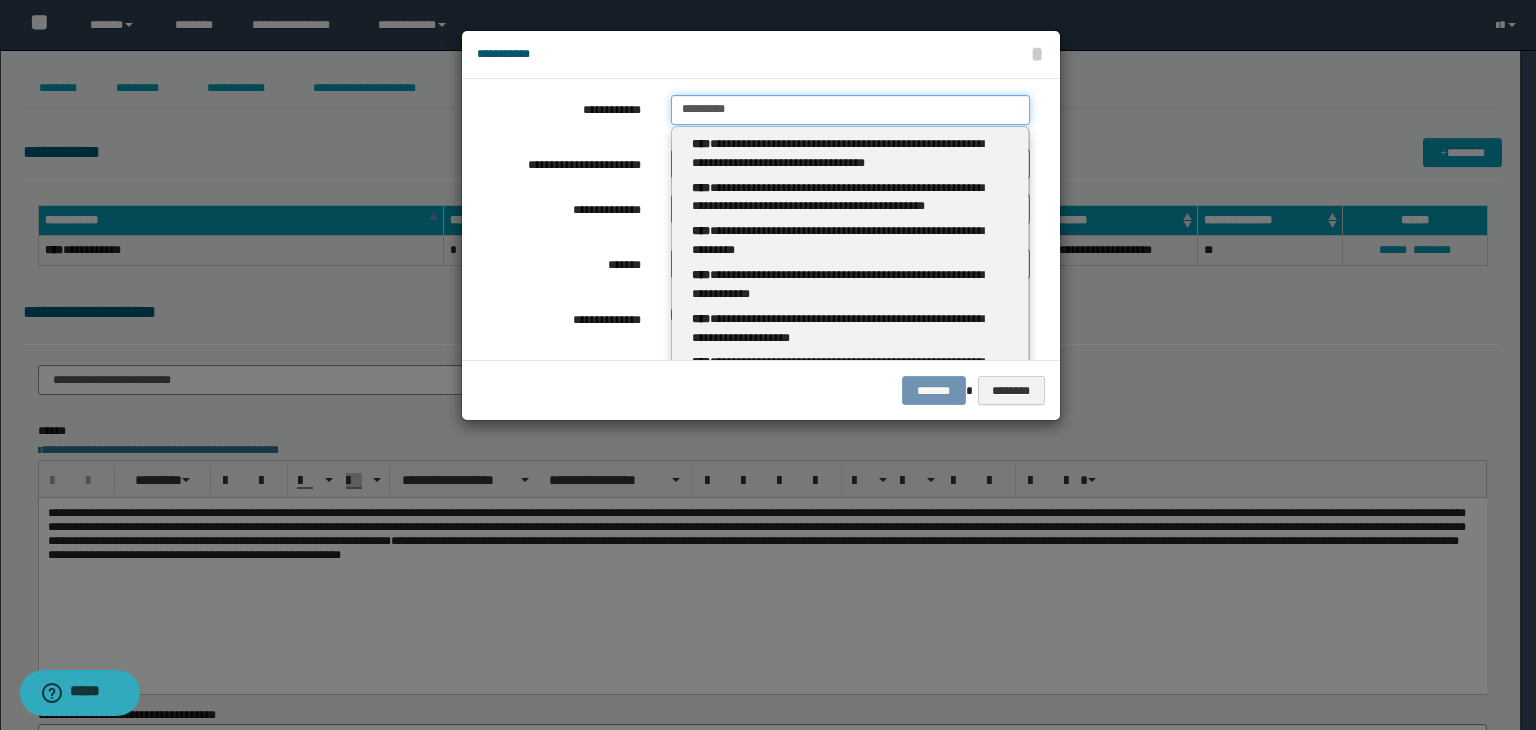type 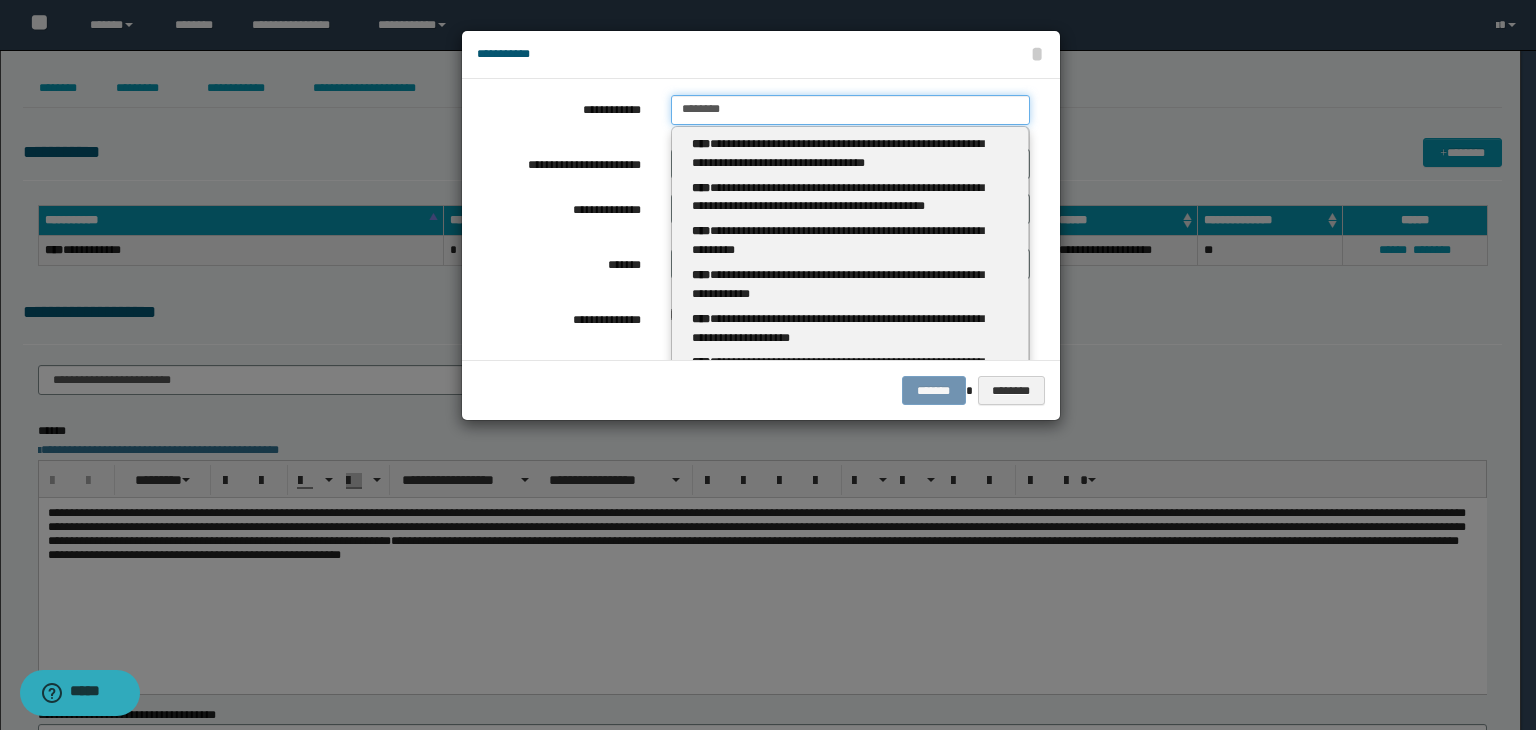 type on "********" 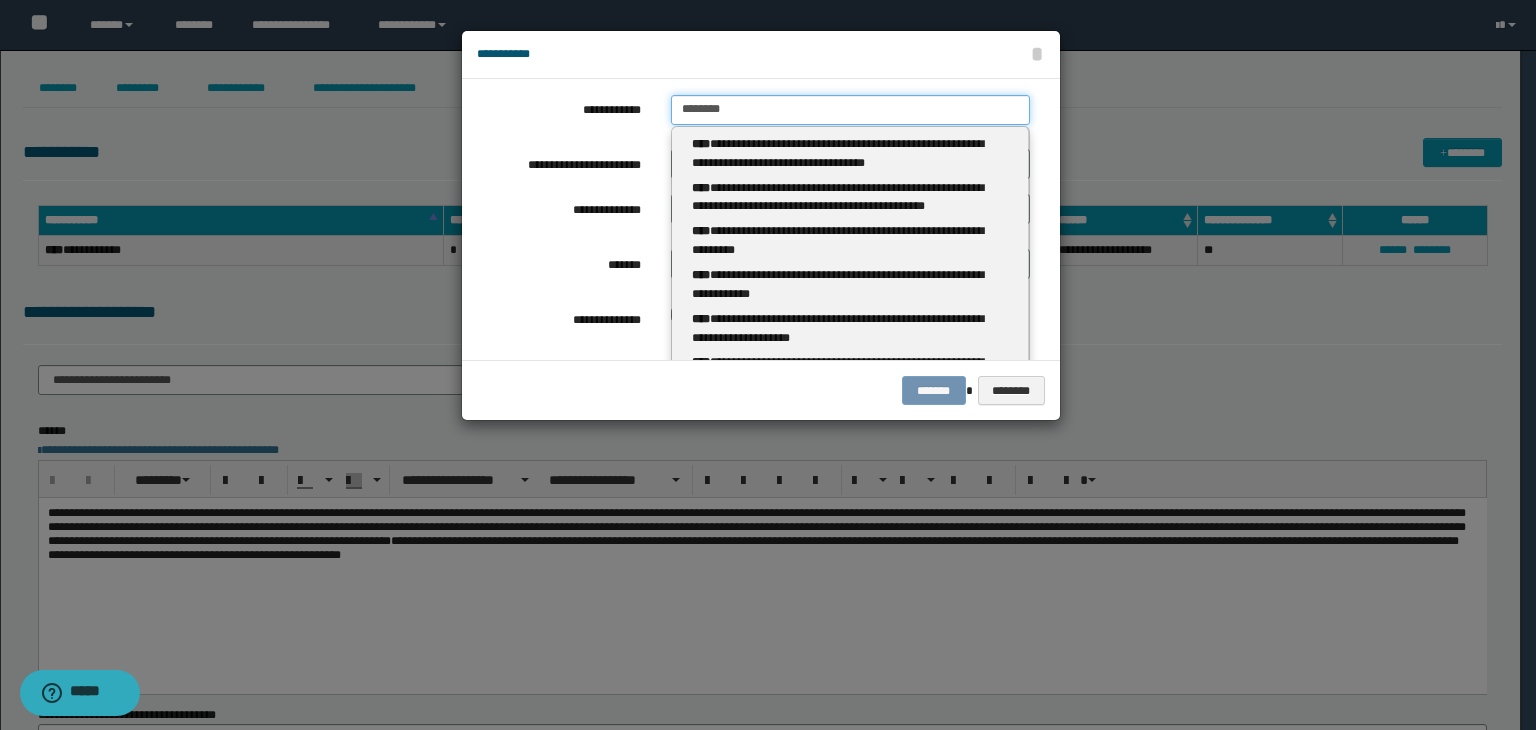 type 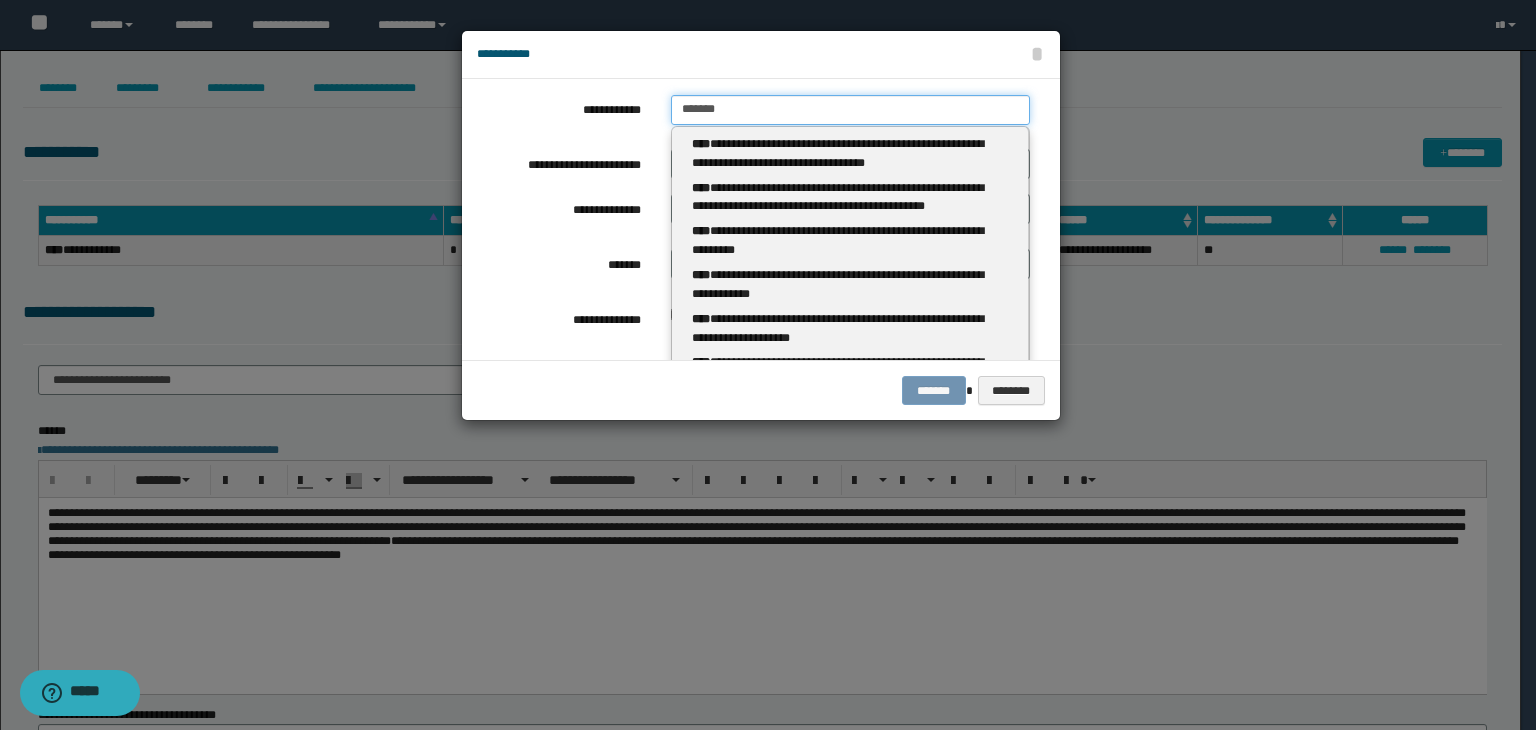 type on "*******" 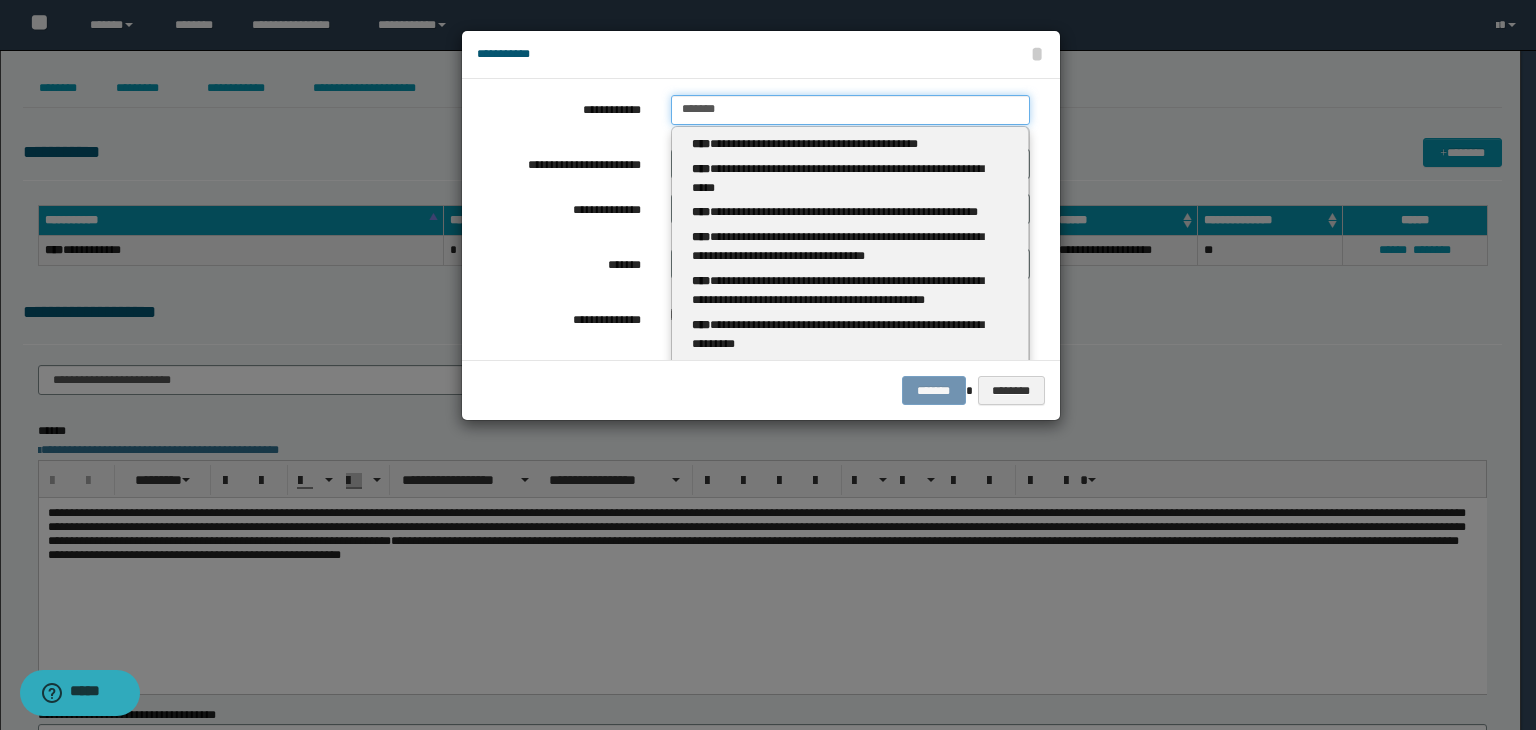 type 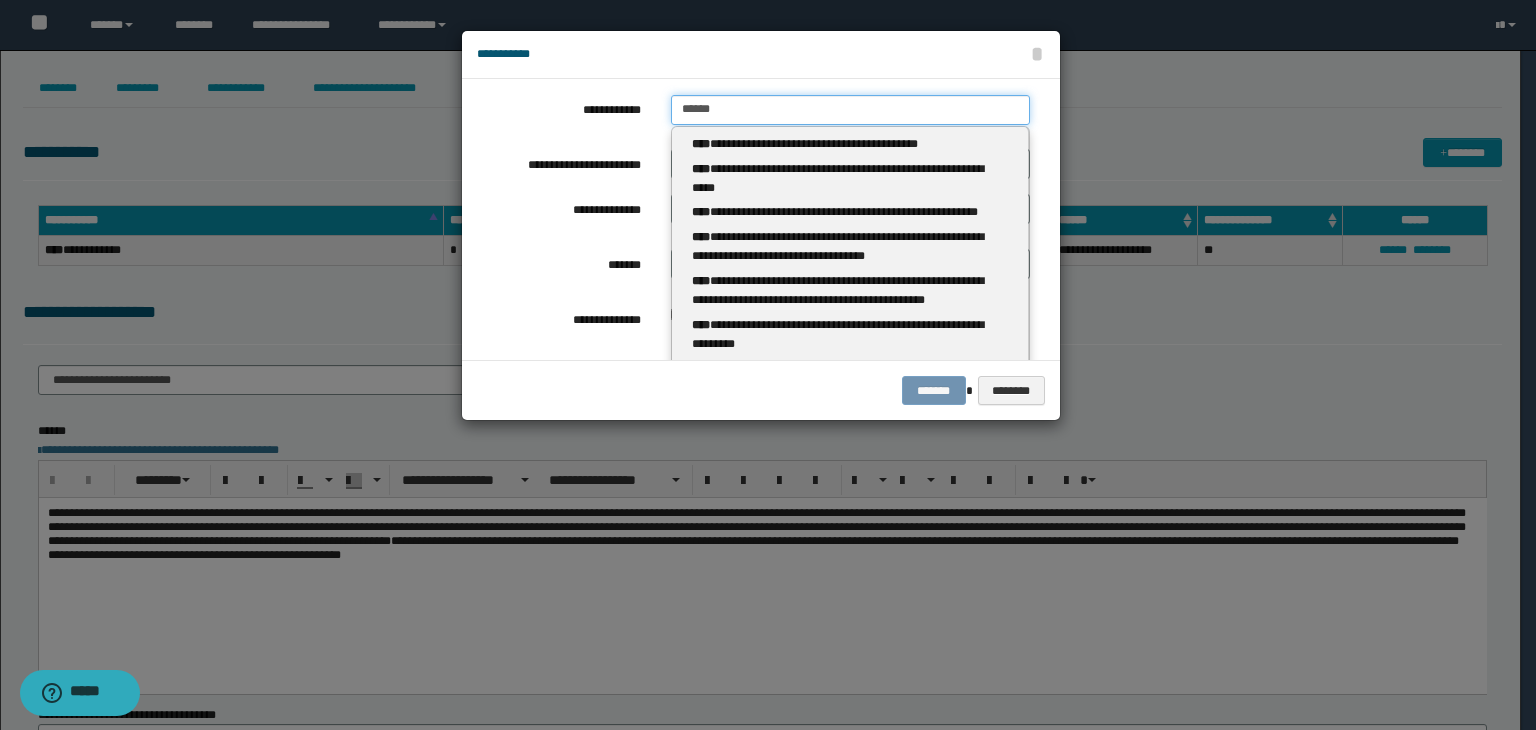 type on "******" 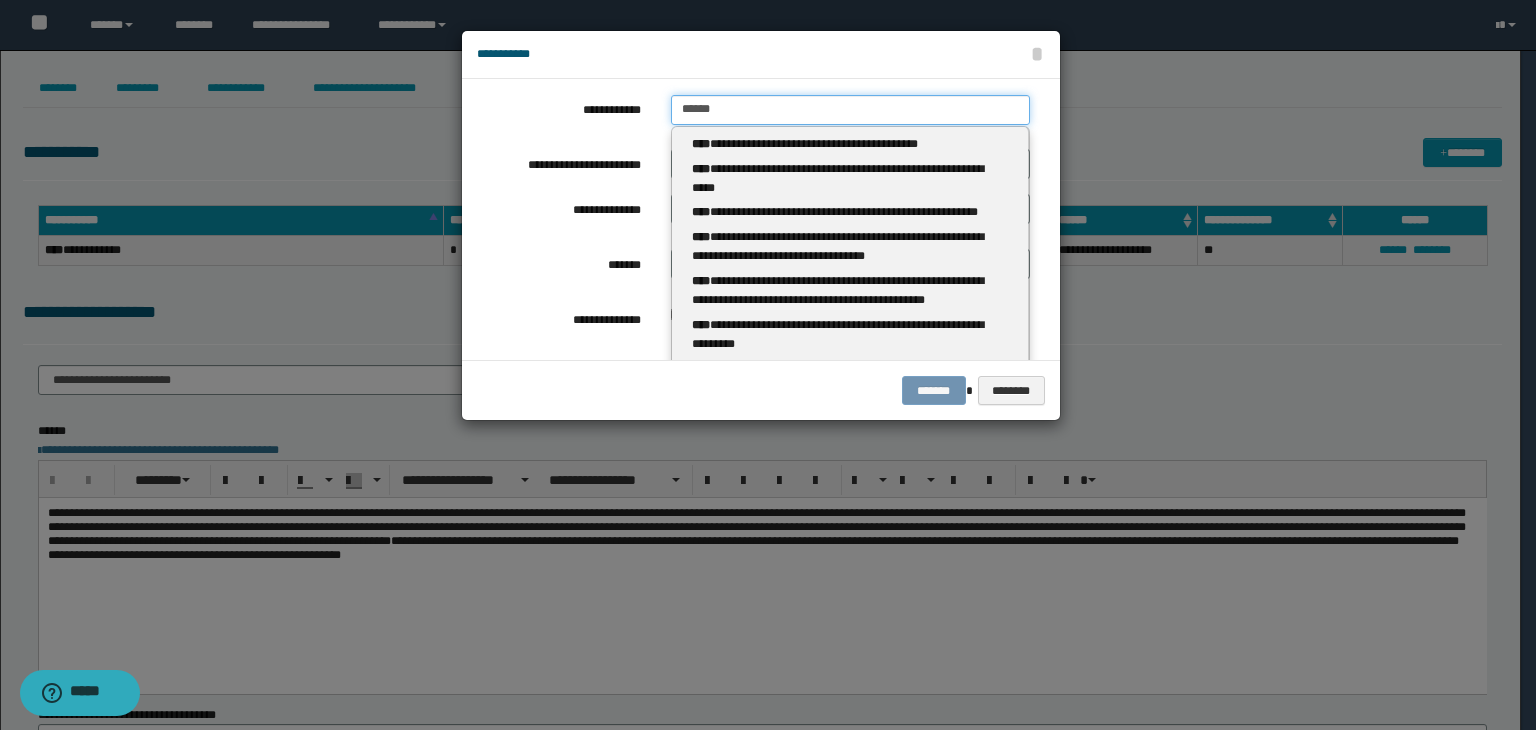 type 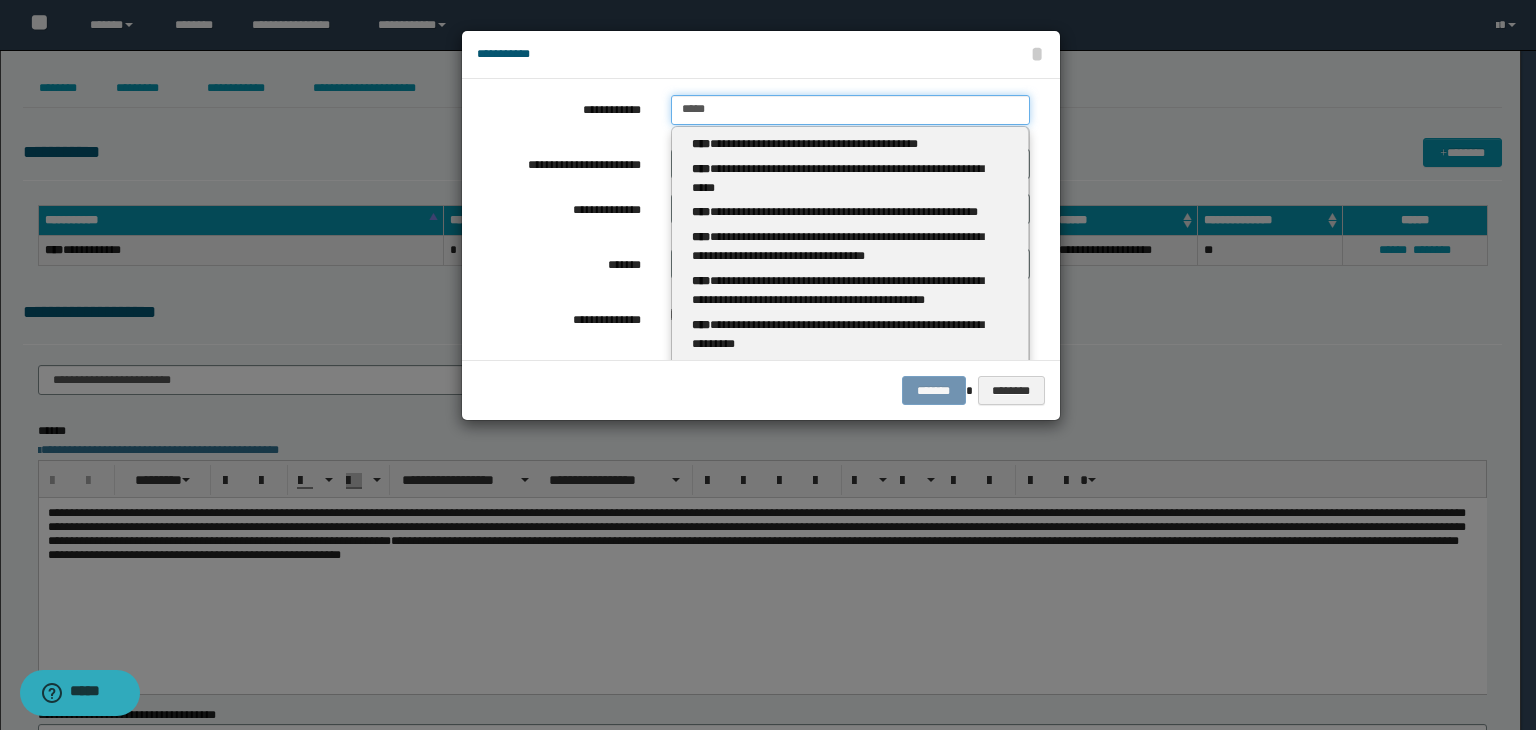 type on "*****" 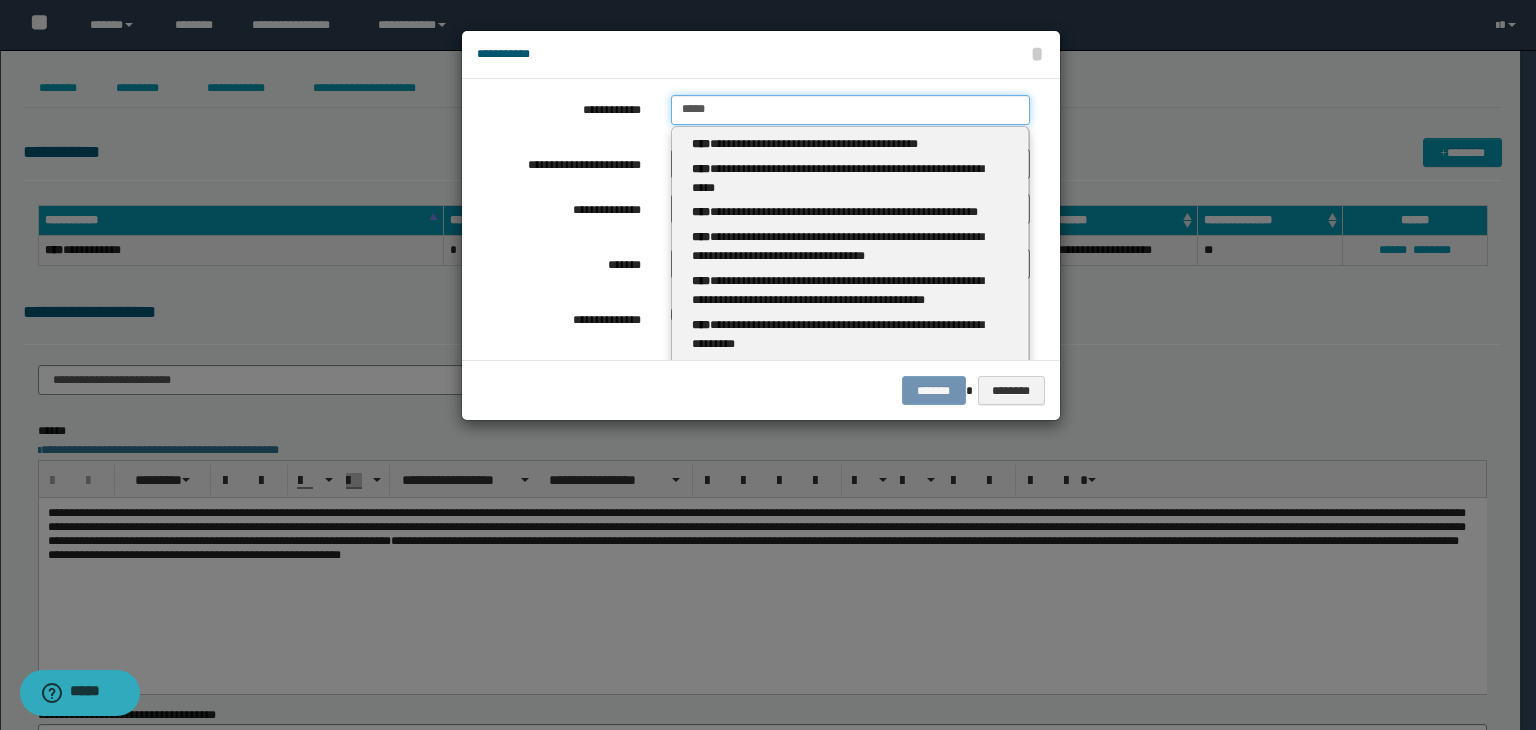 type 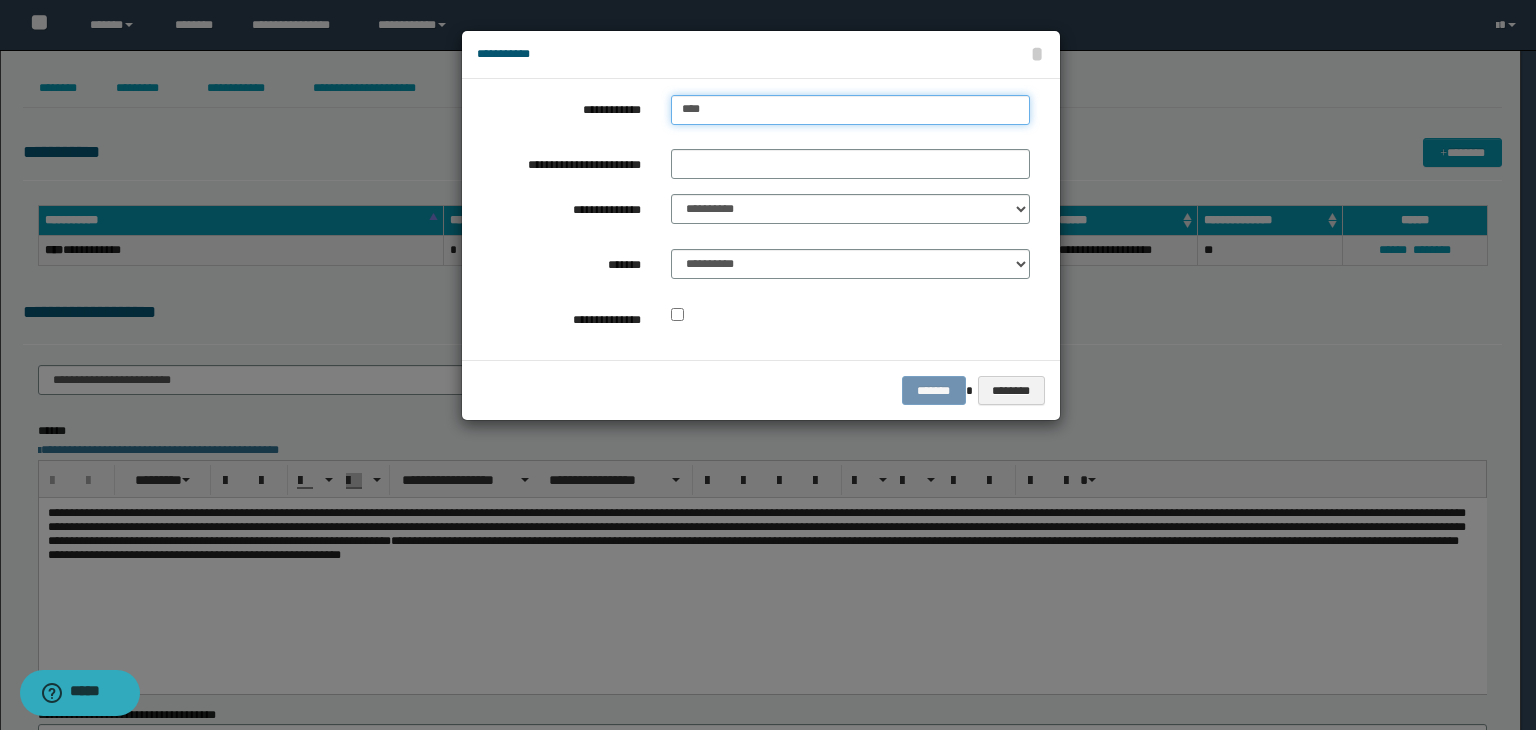 type on "***" 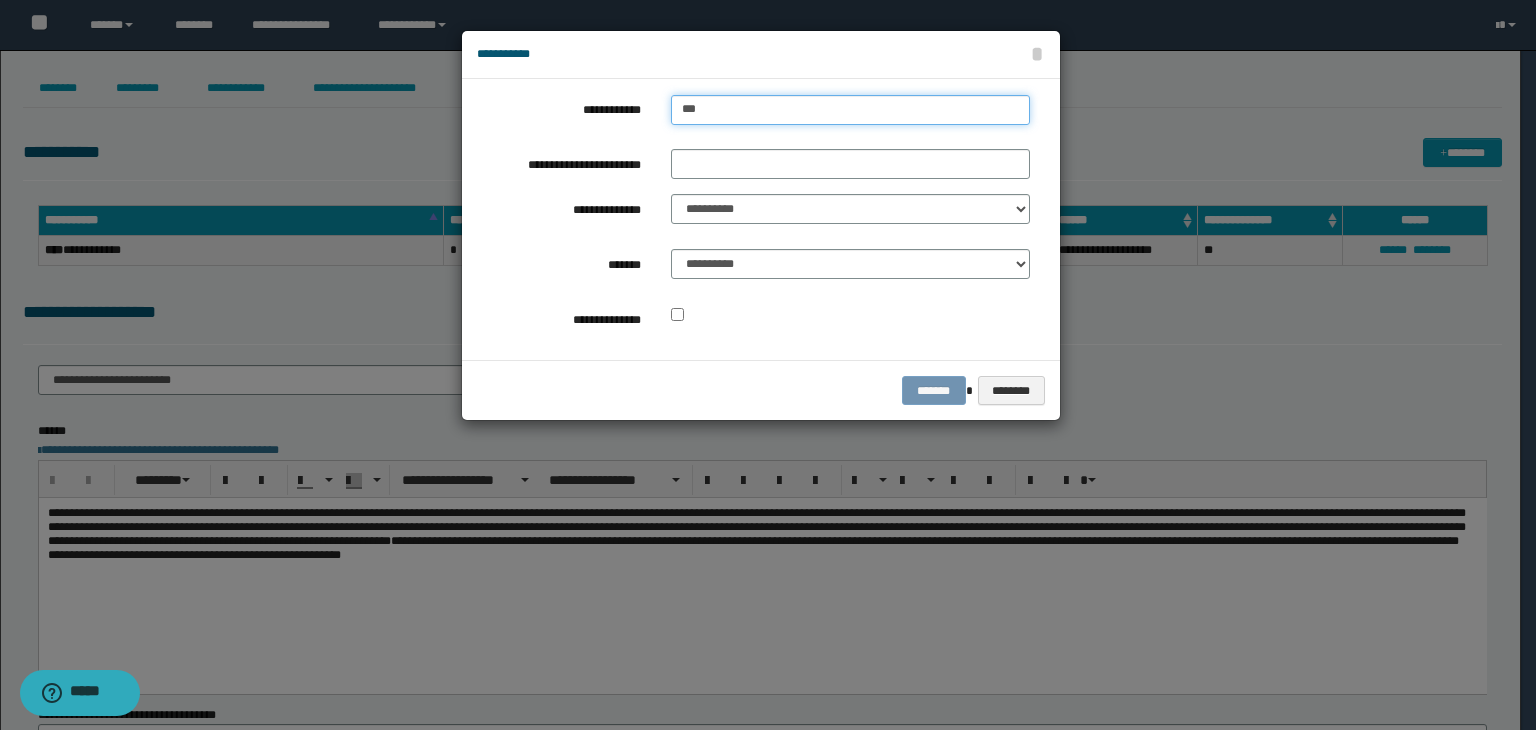 type on "***" 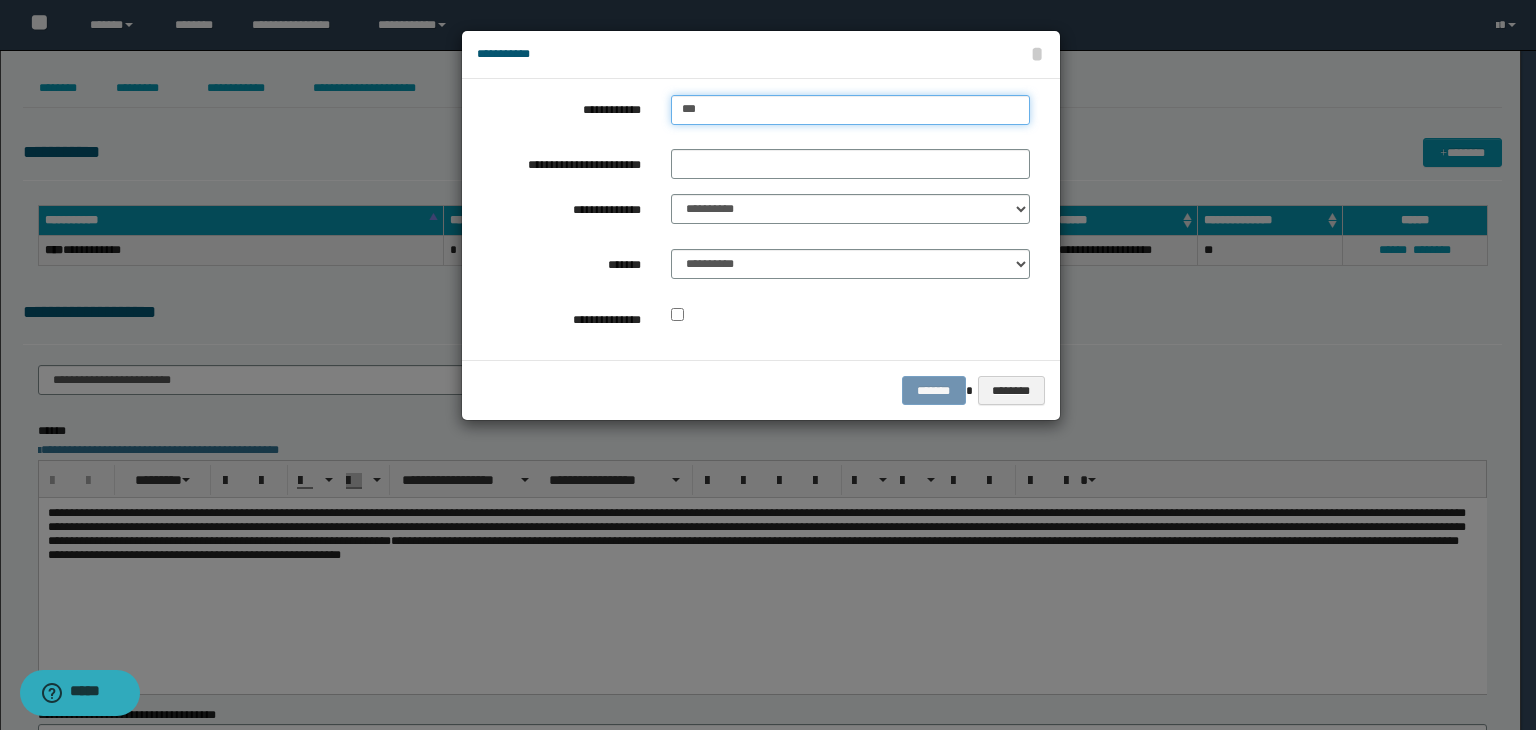 type 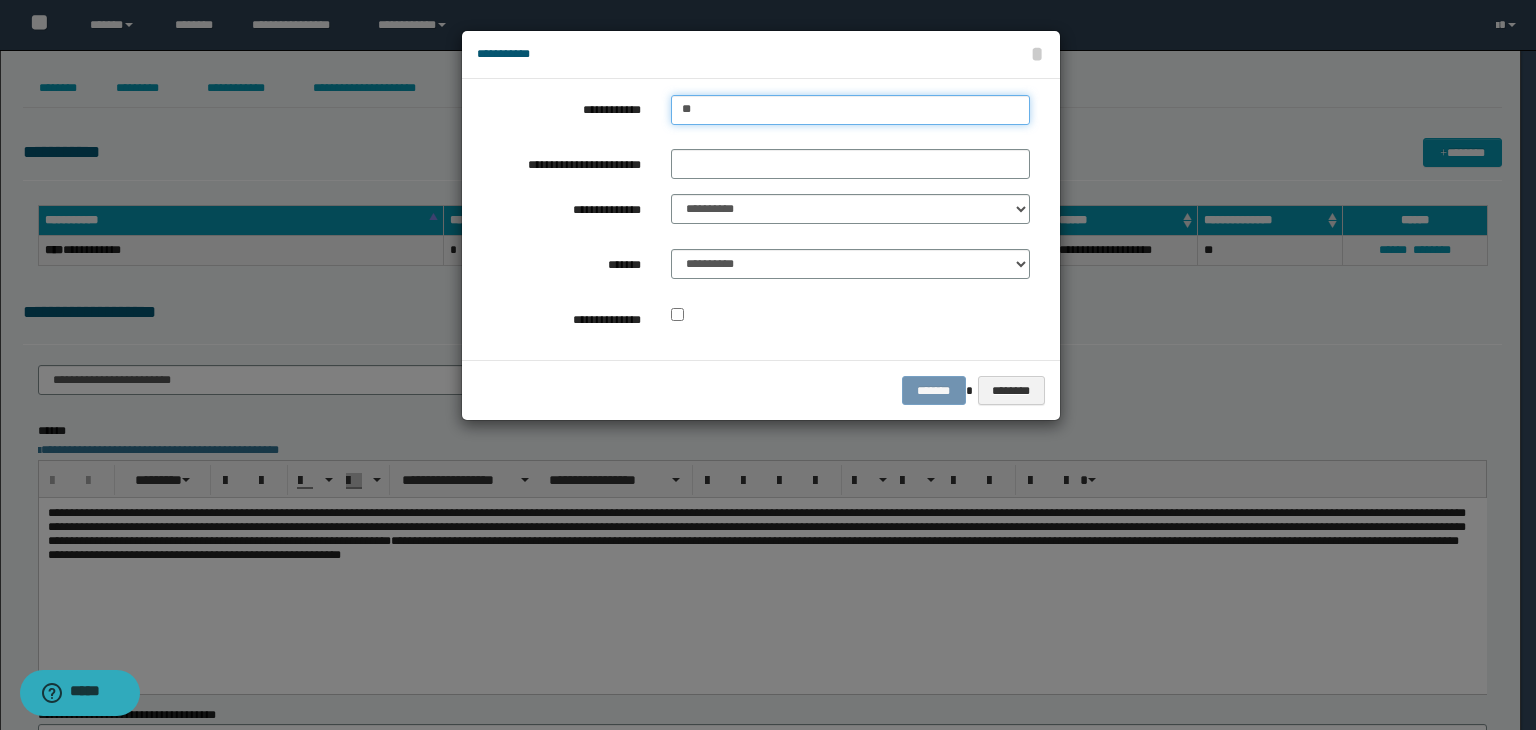 type on "**" 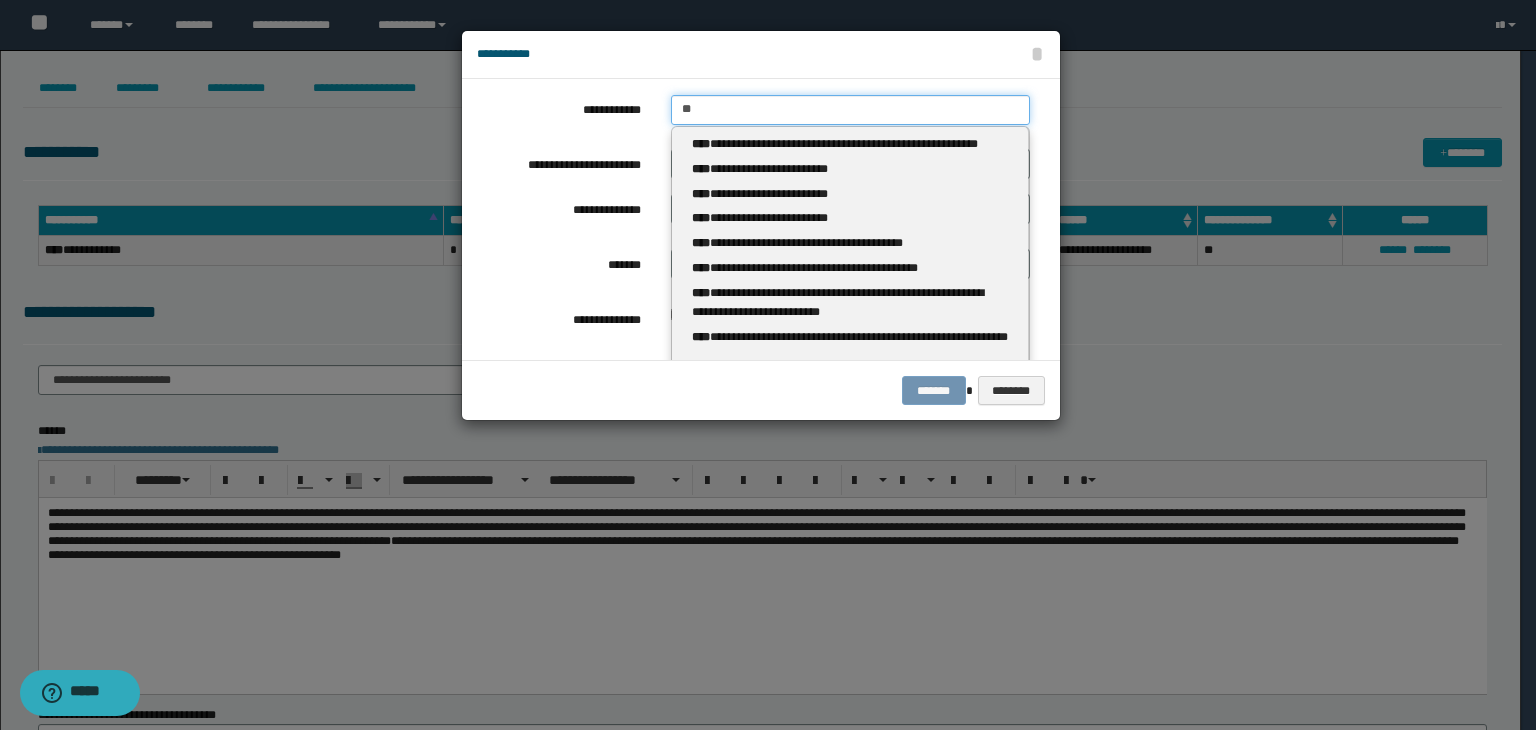 type 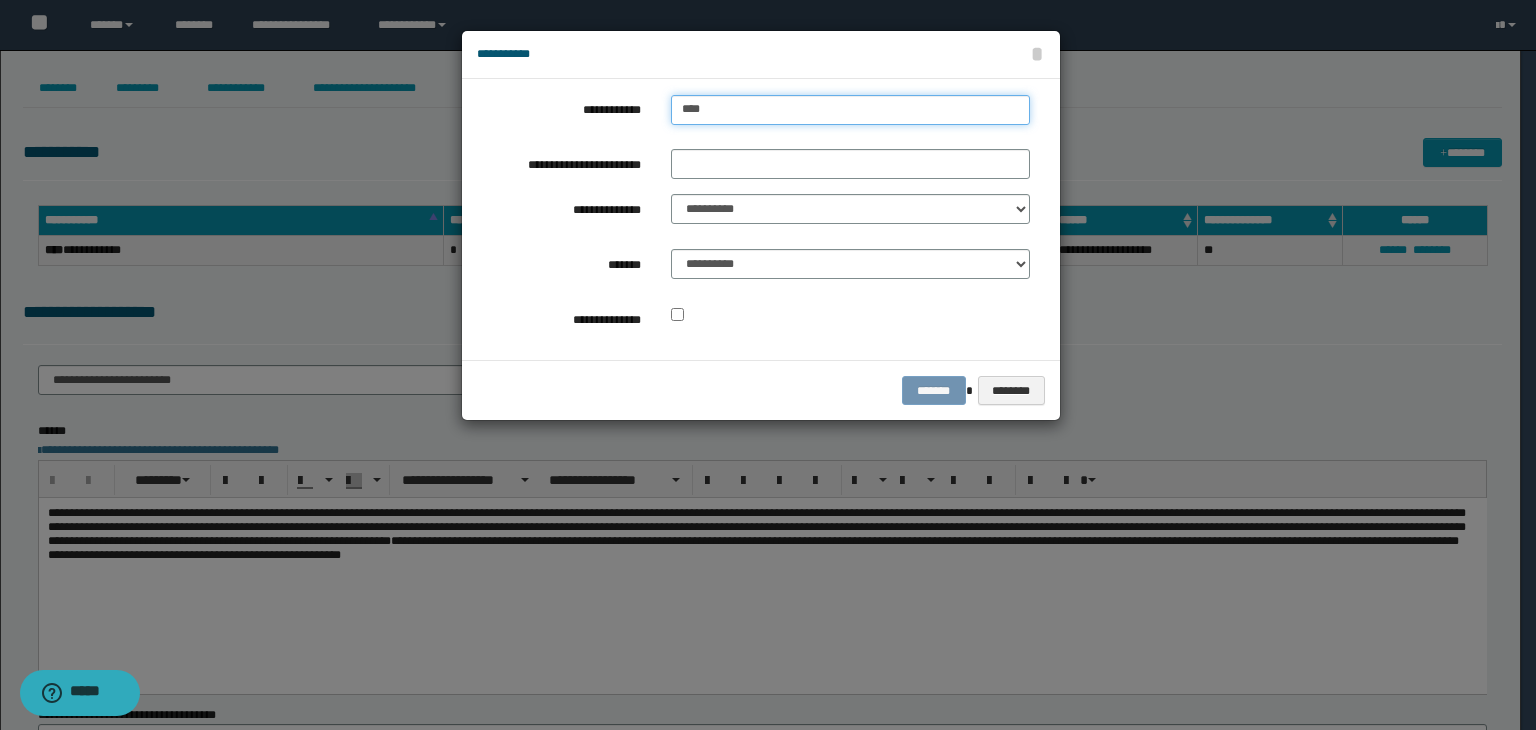 type on "*****" 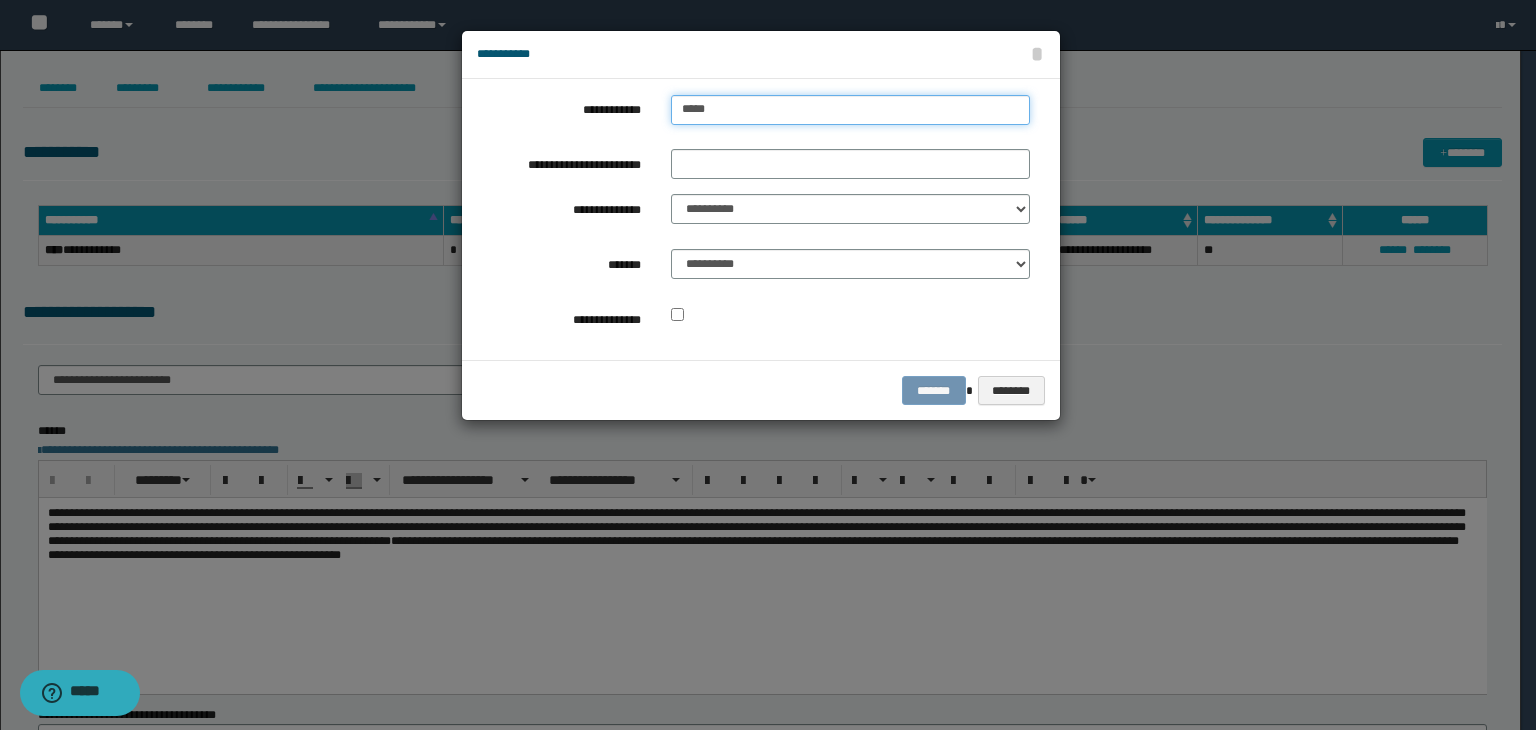 type on "*****" 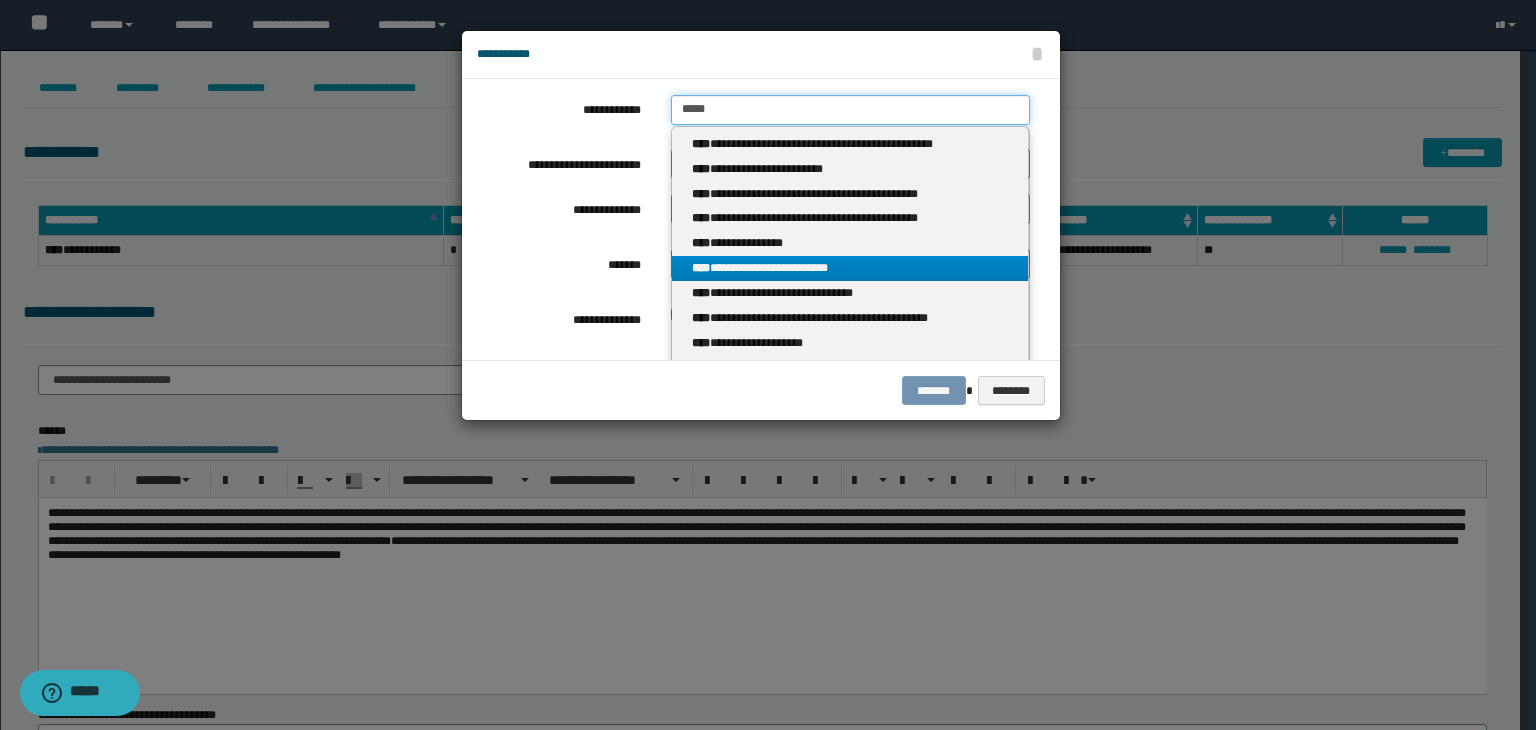 type on "*****" 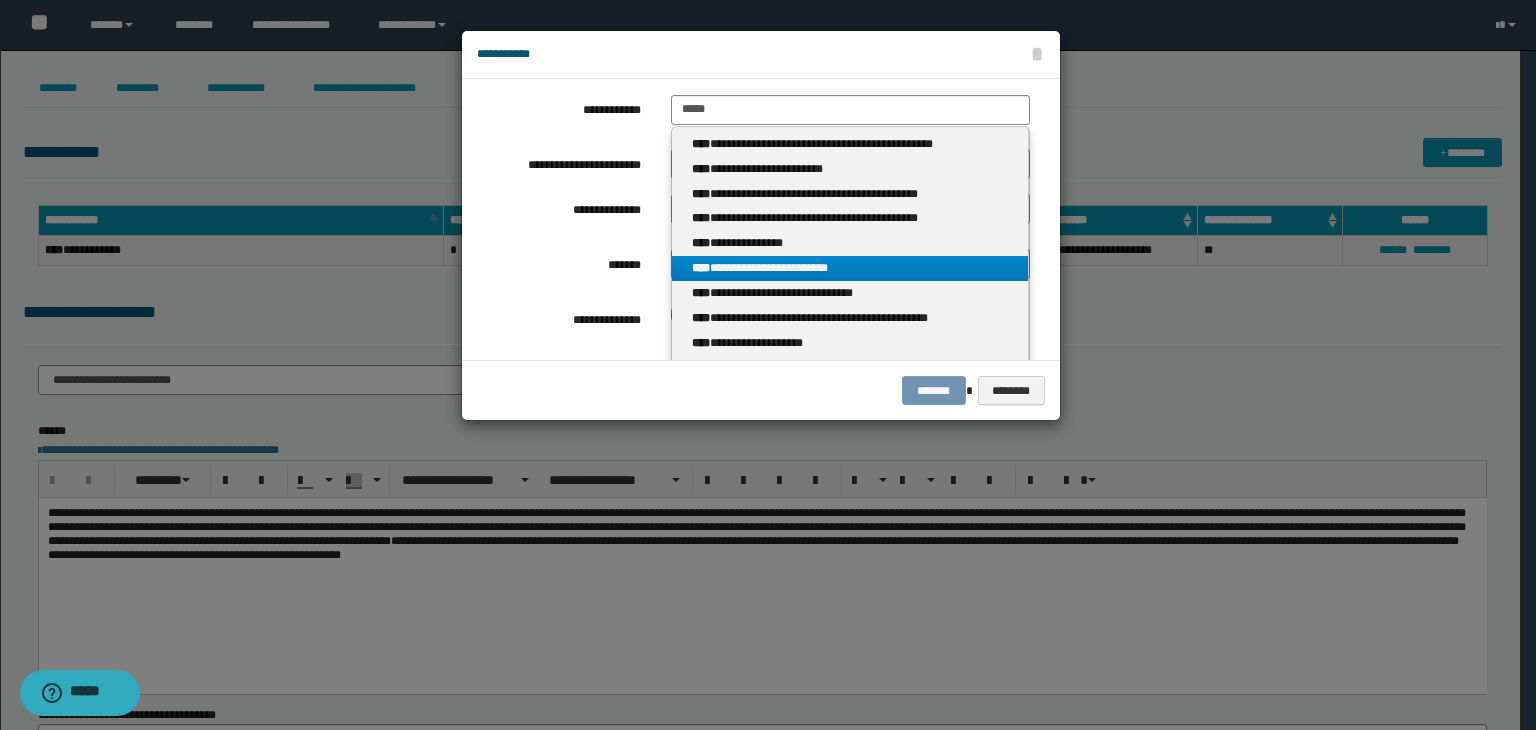 click on "**********" at bounding box center [850, 268] 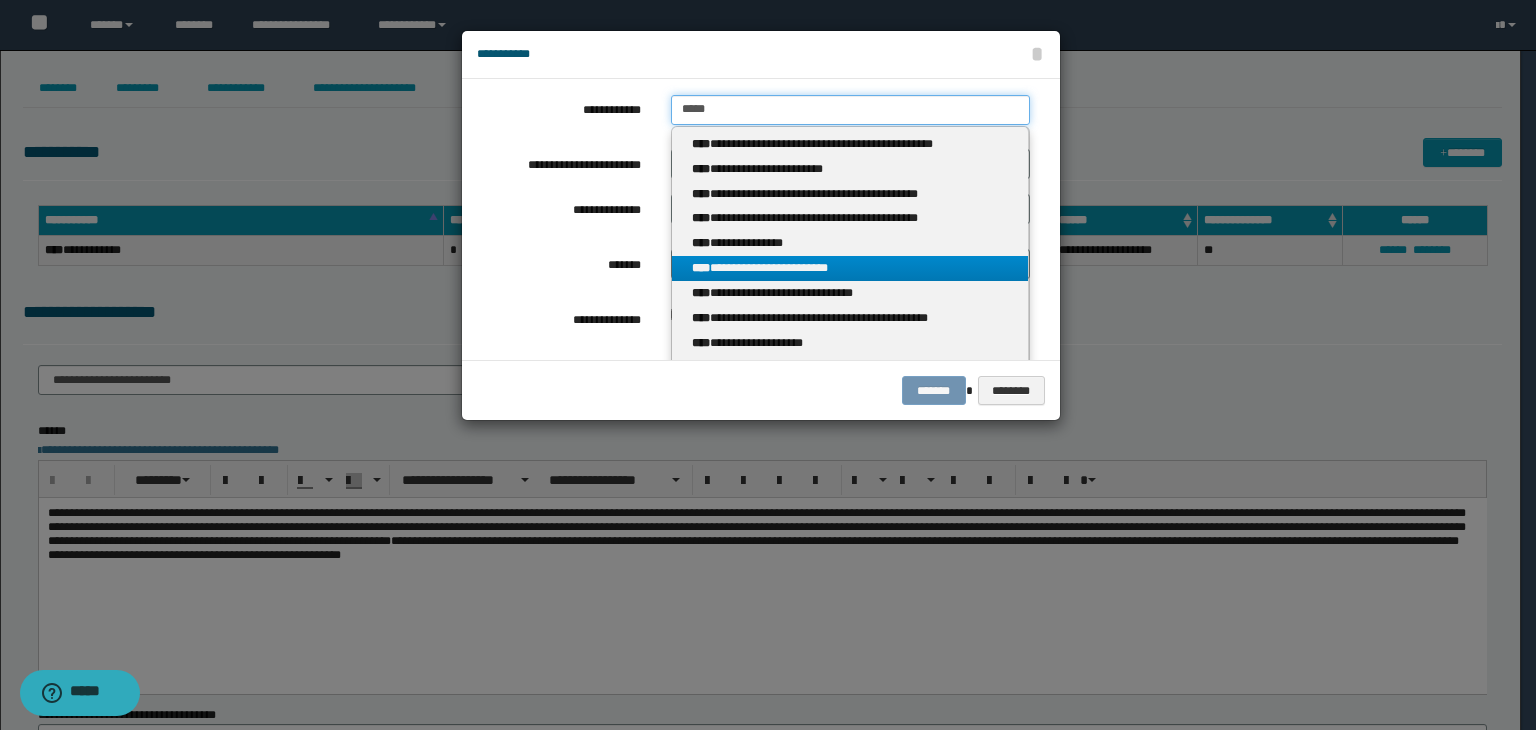 type 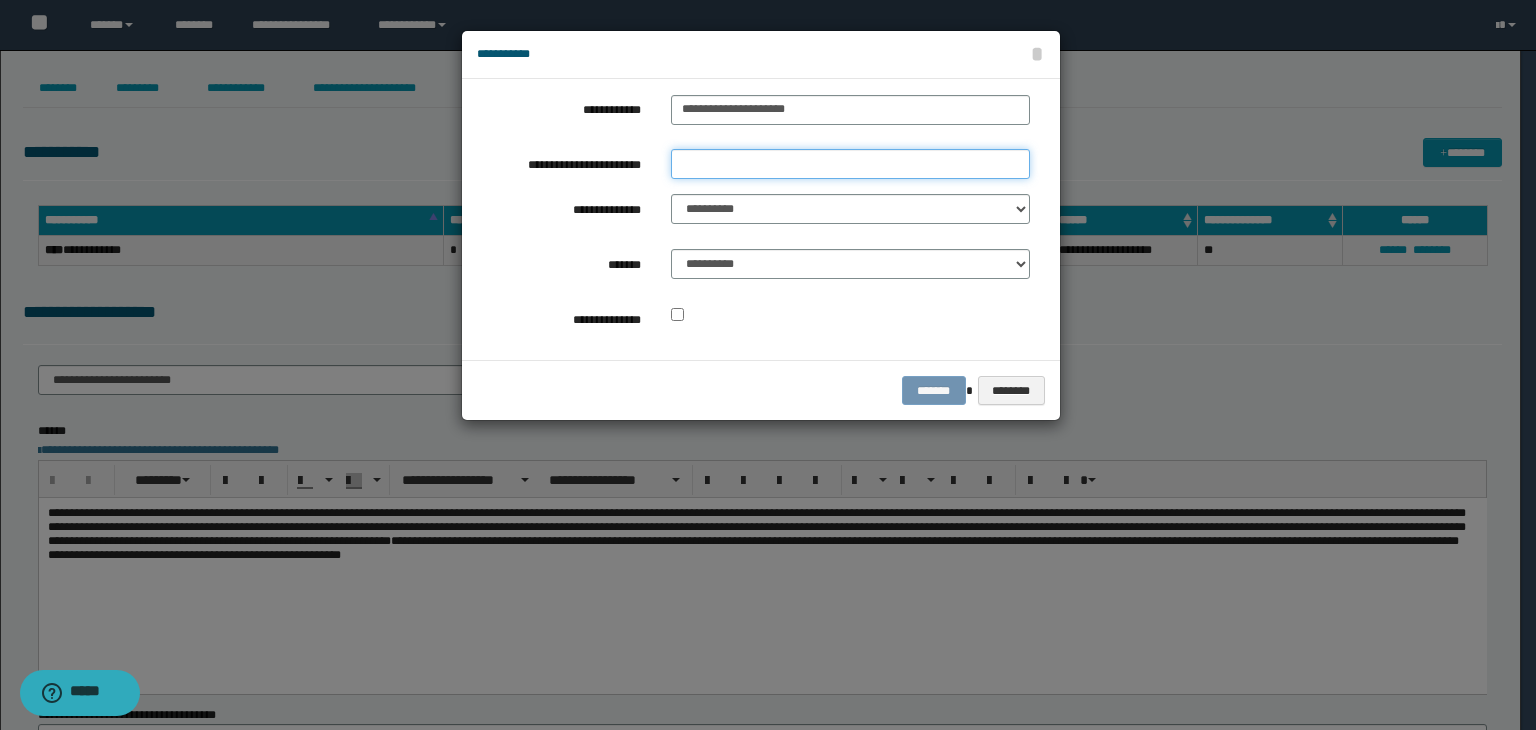 click on "**********" at bounding box center [850, 164] 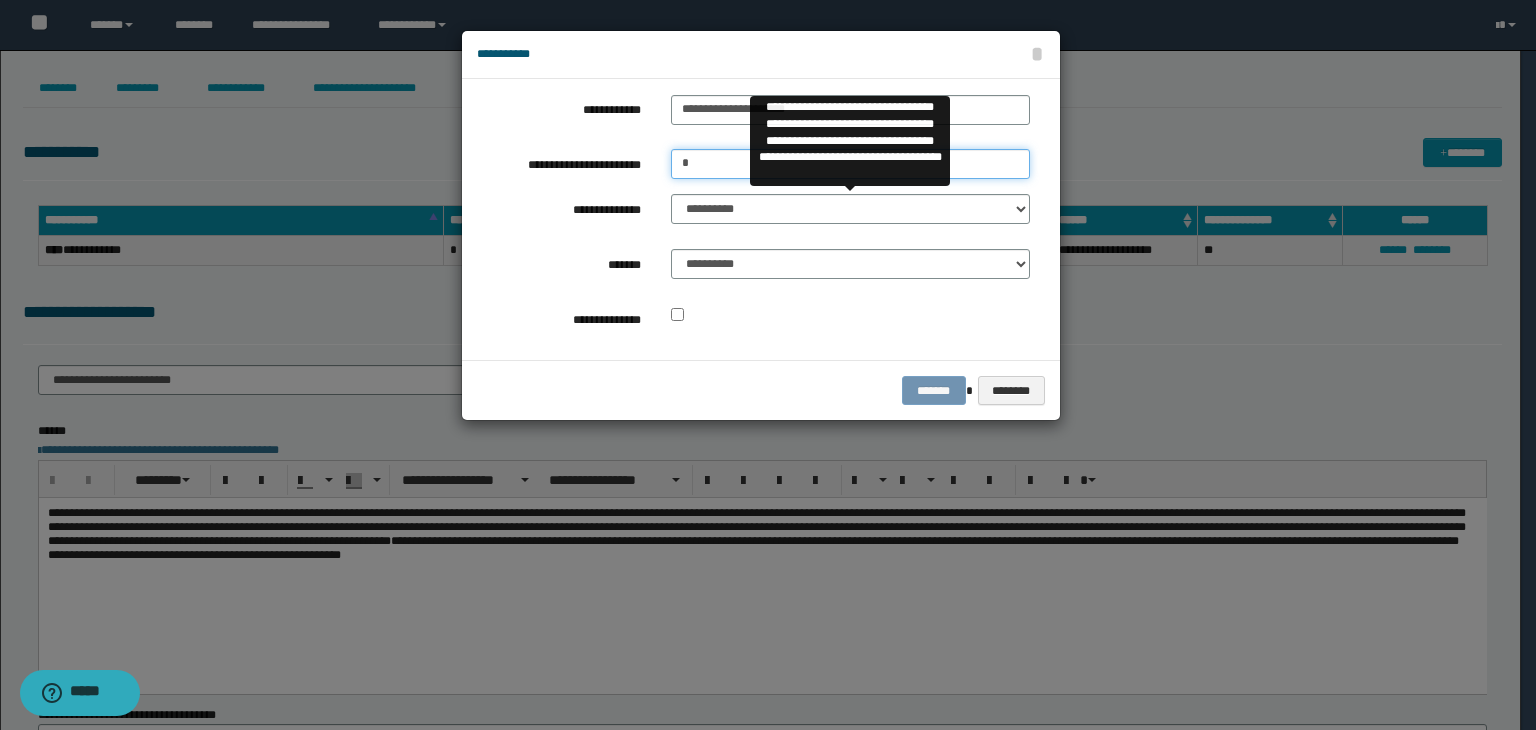 type on "*" 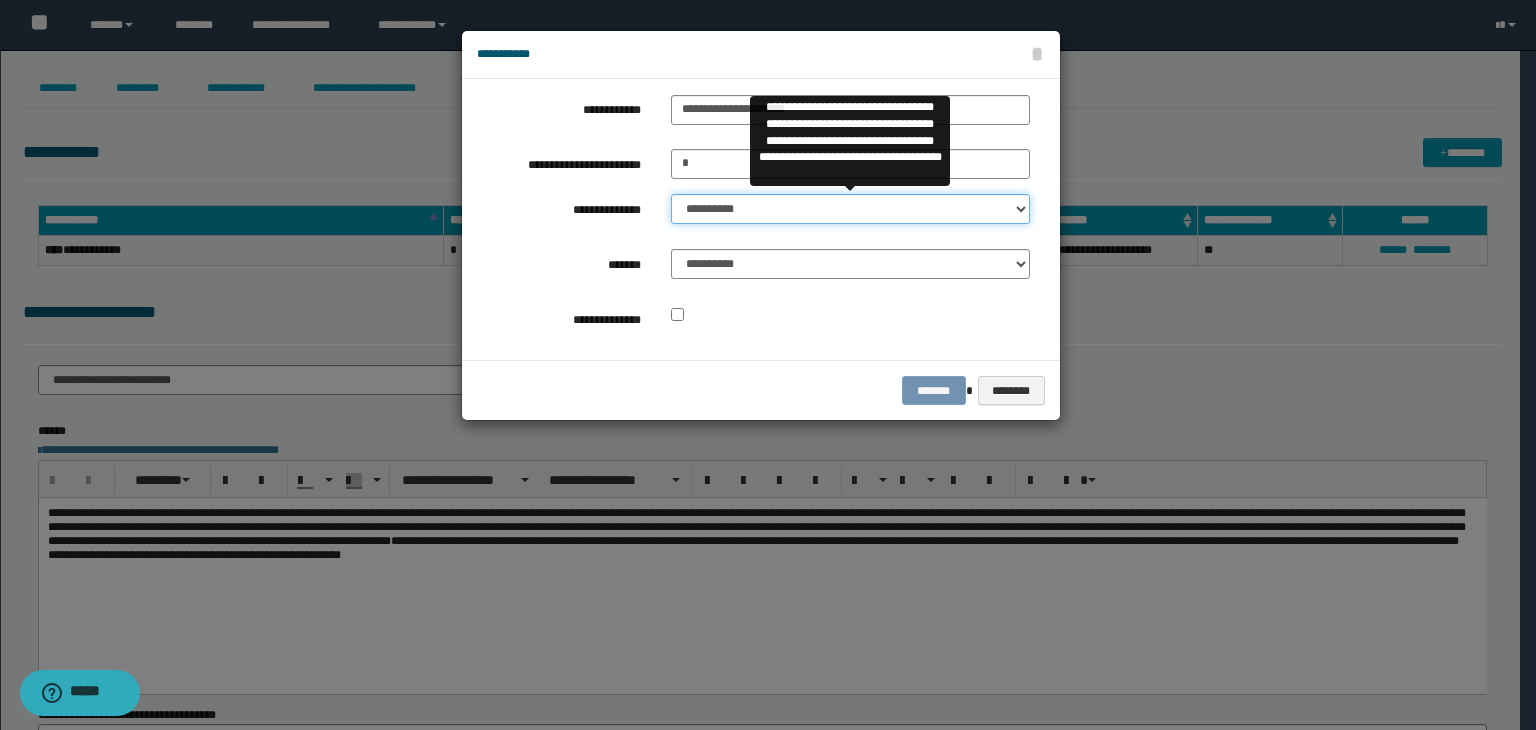 click on "**********" at bounding box center (850, 209) 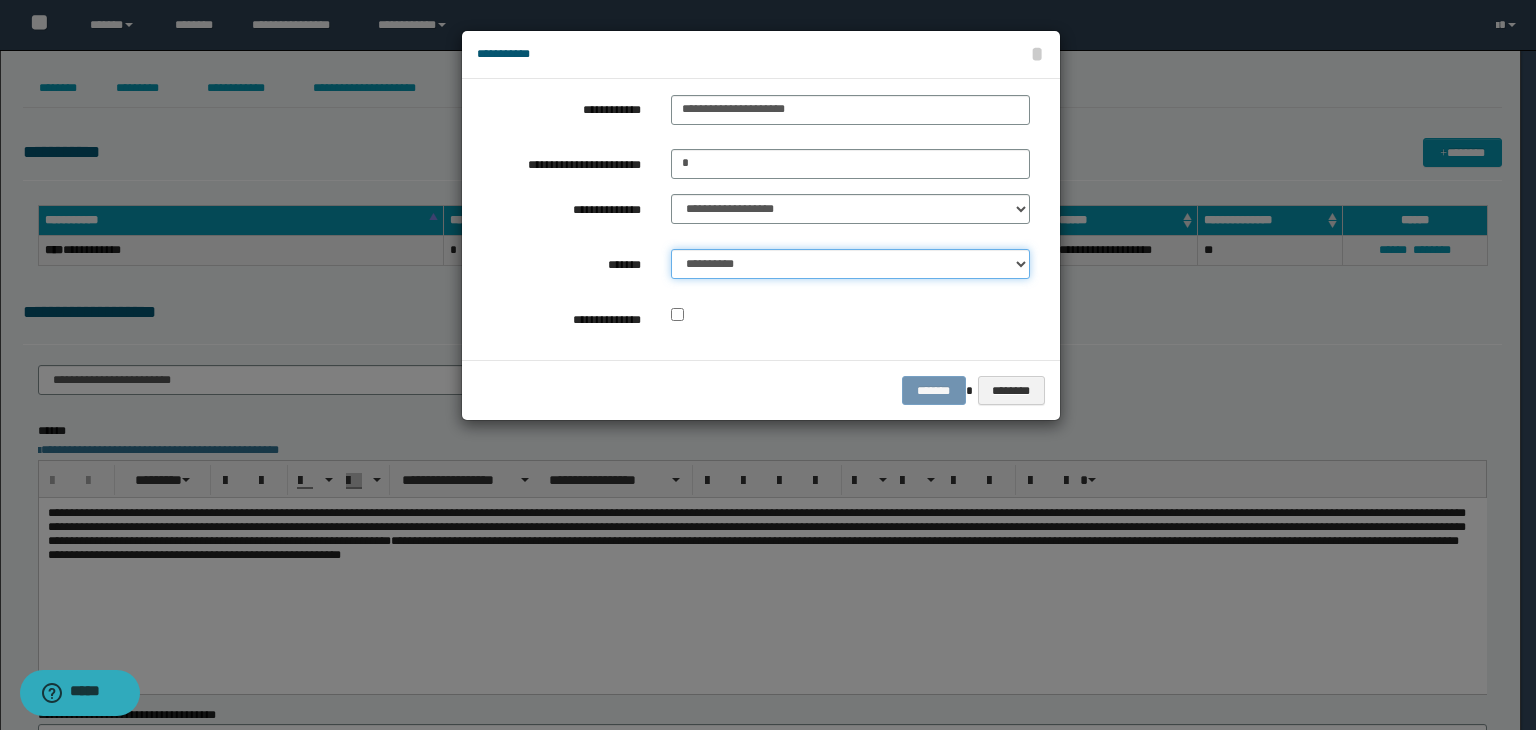click on "**********" at bounding box center [850, 264] 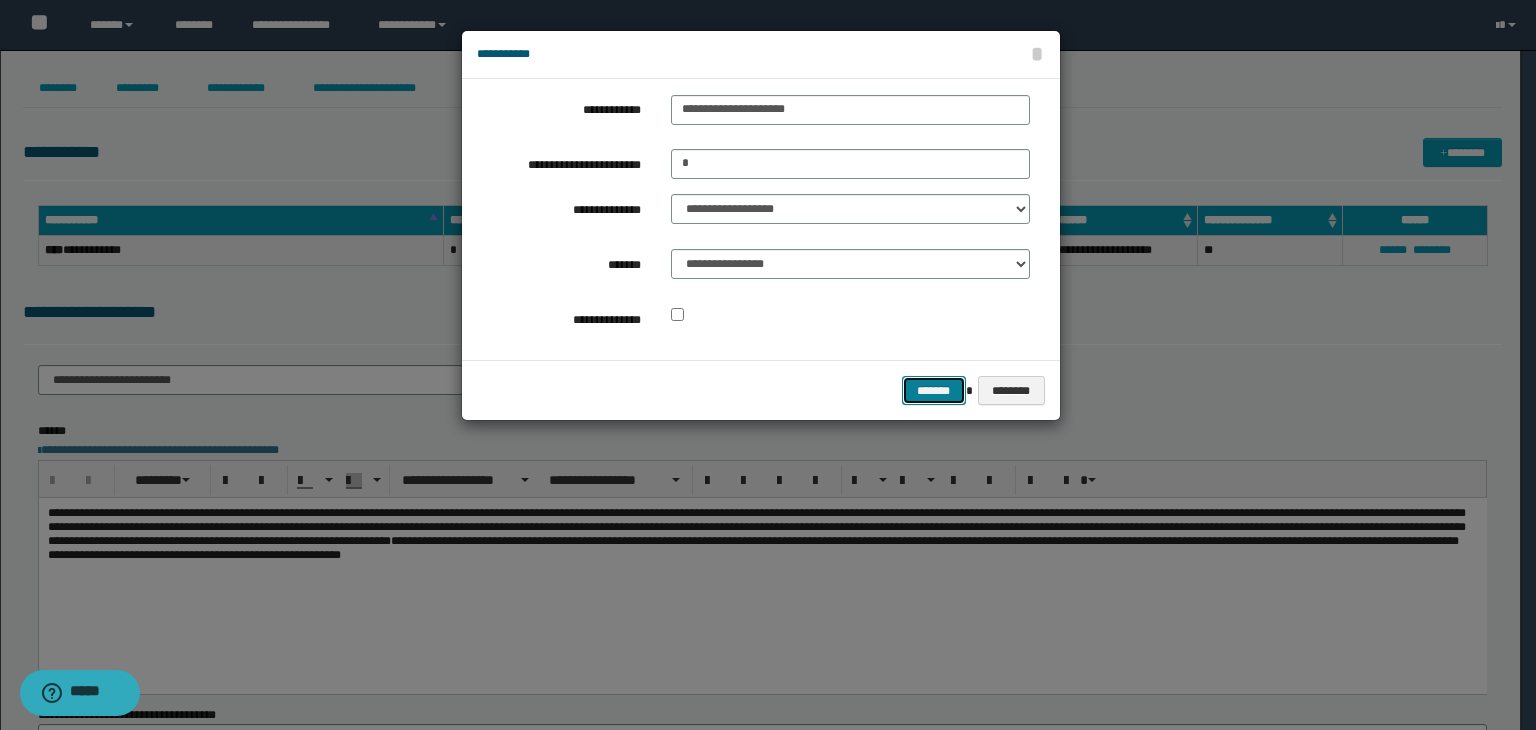 click on "*******" at bounding box center (934, 391) 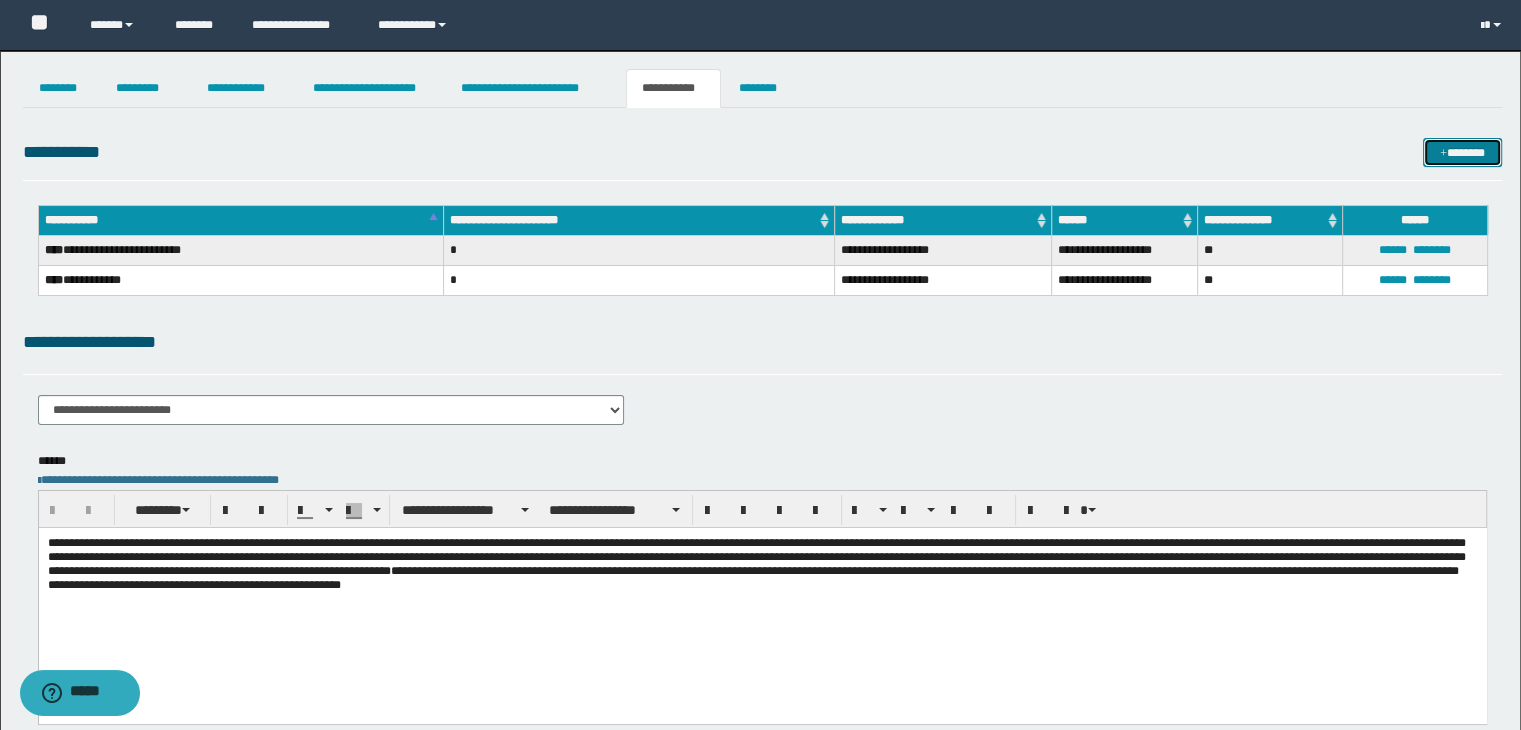 click at bounding box center [1443, 154] 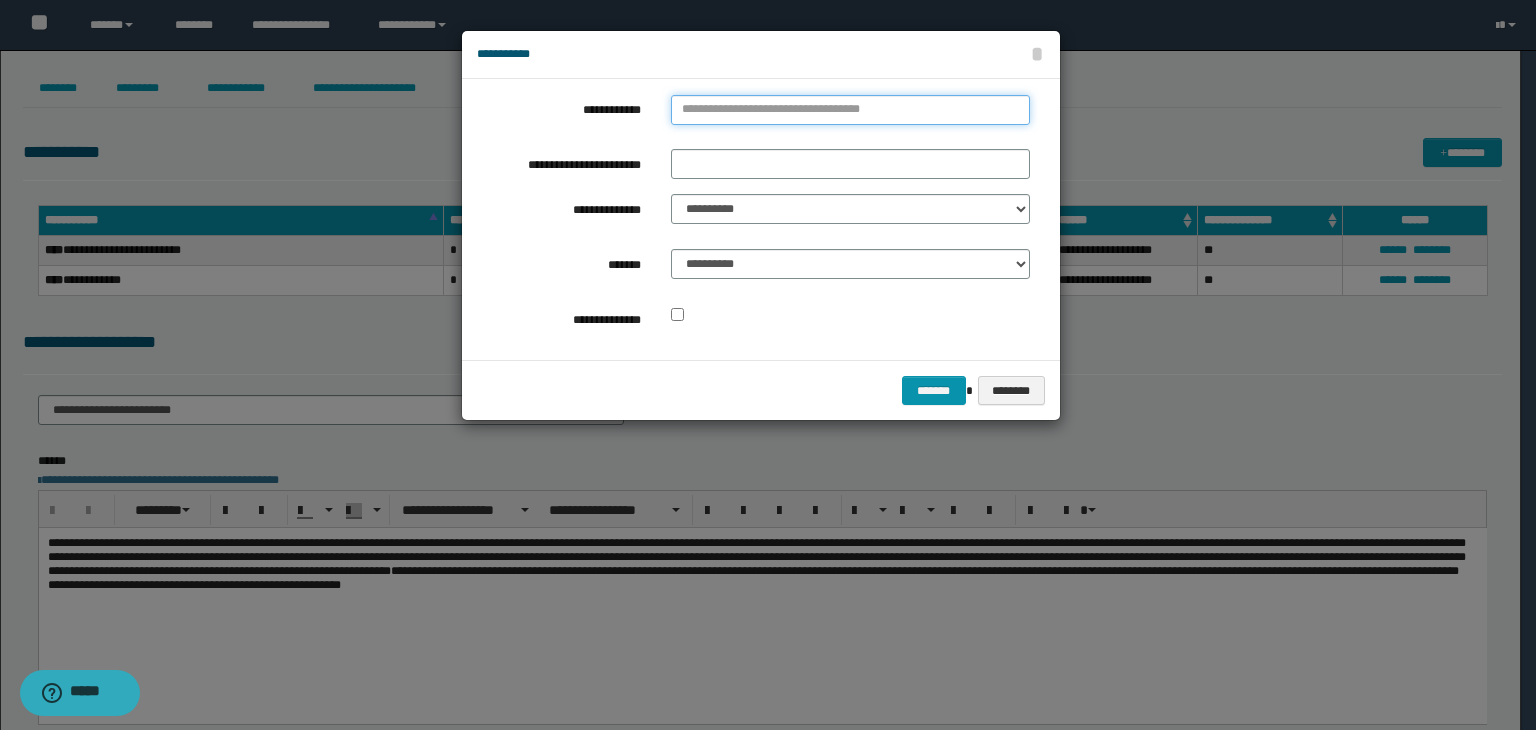 type on "**********" 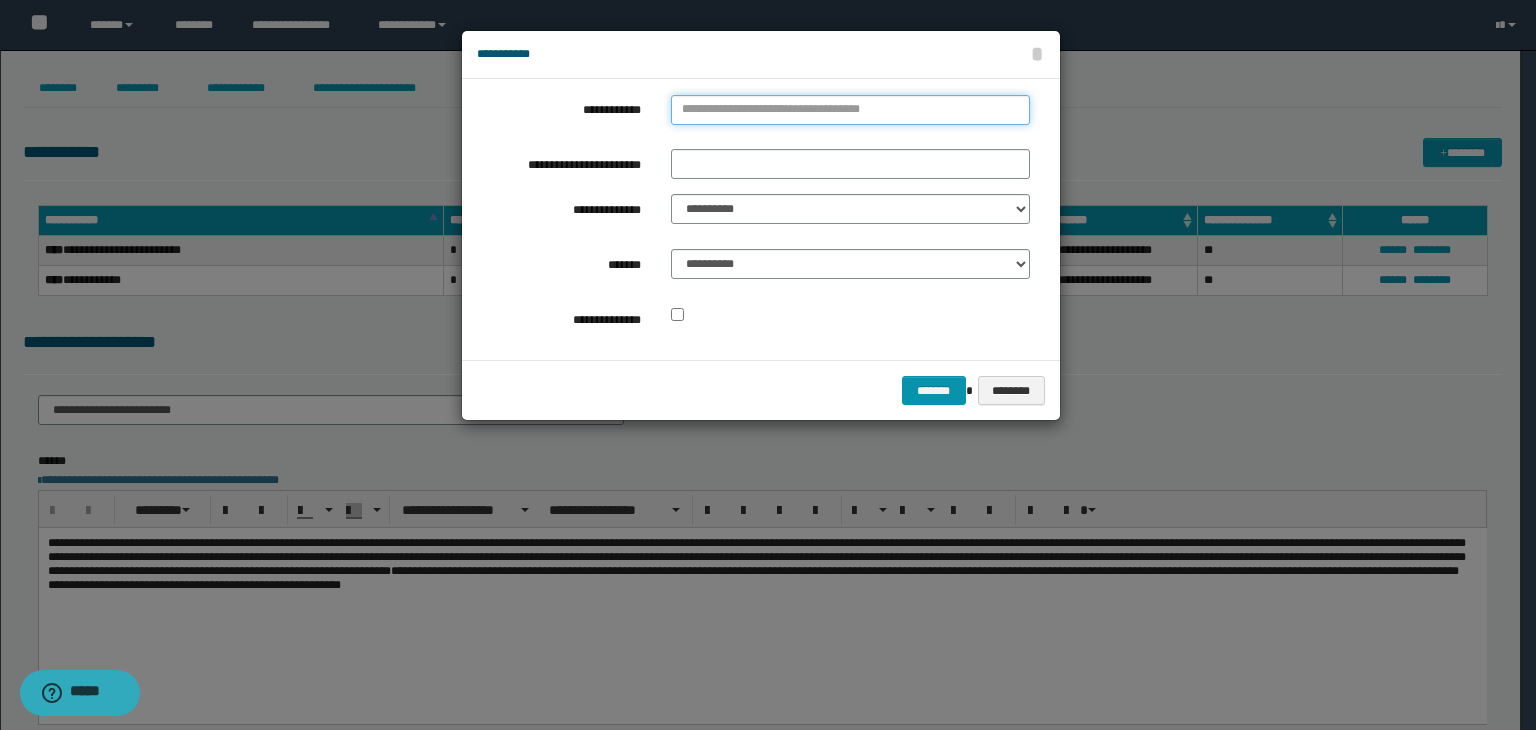 click on "**********" at bounding box center [850, 110] 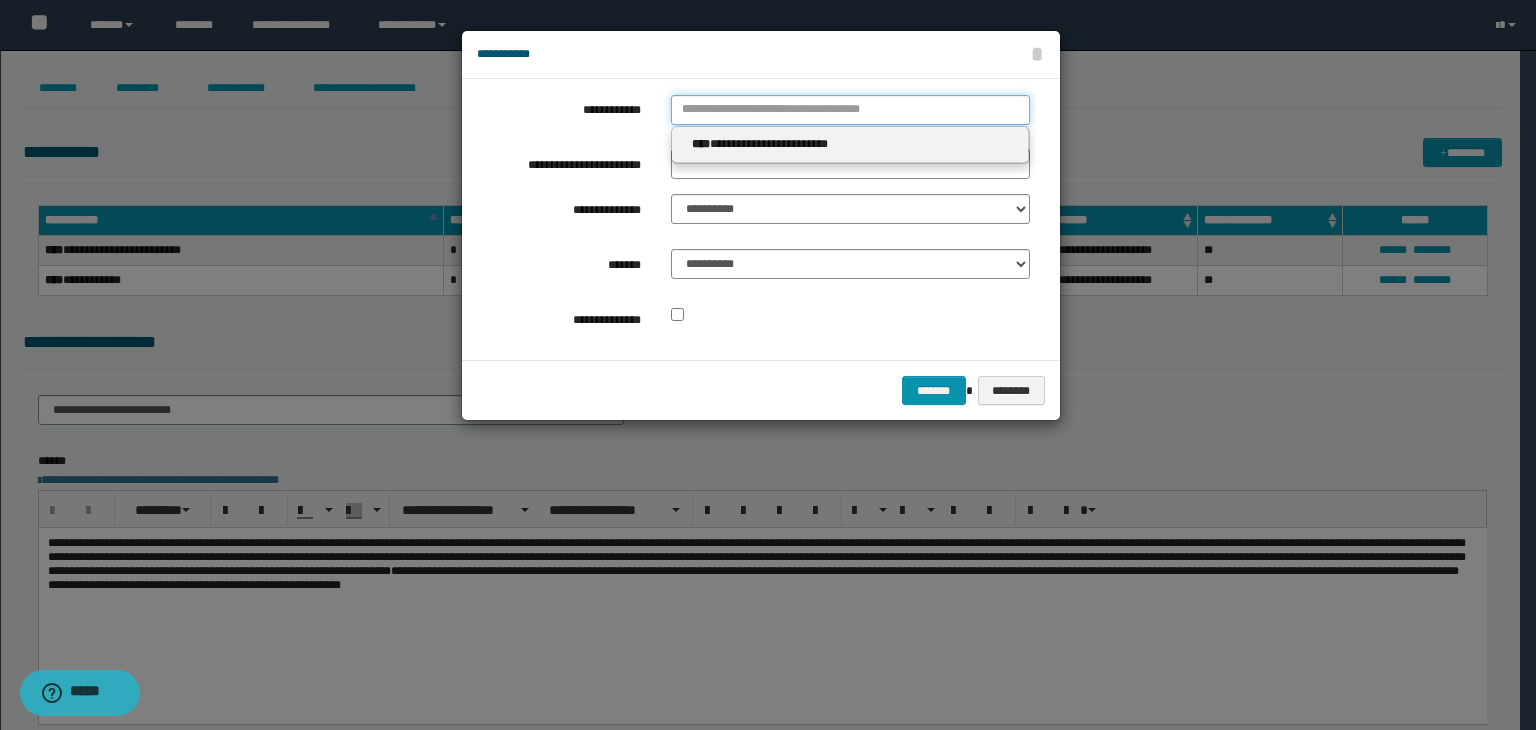 type 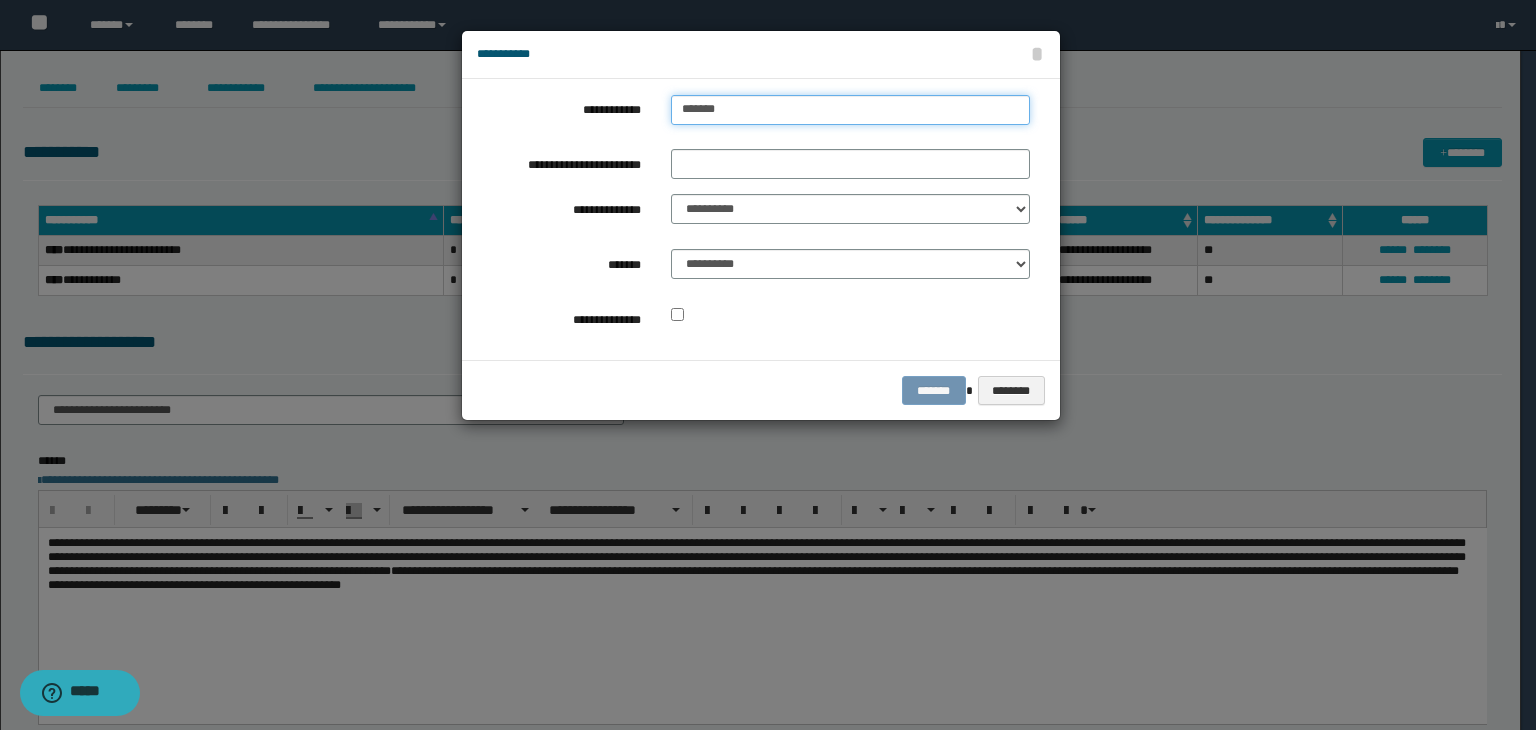 type on "********" 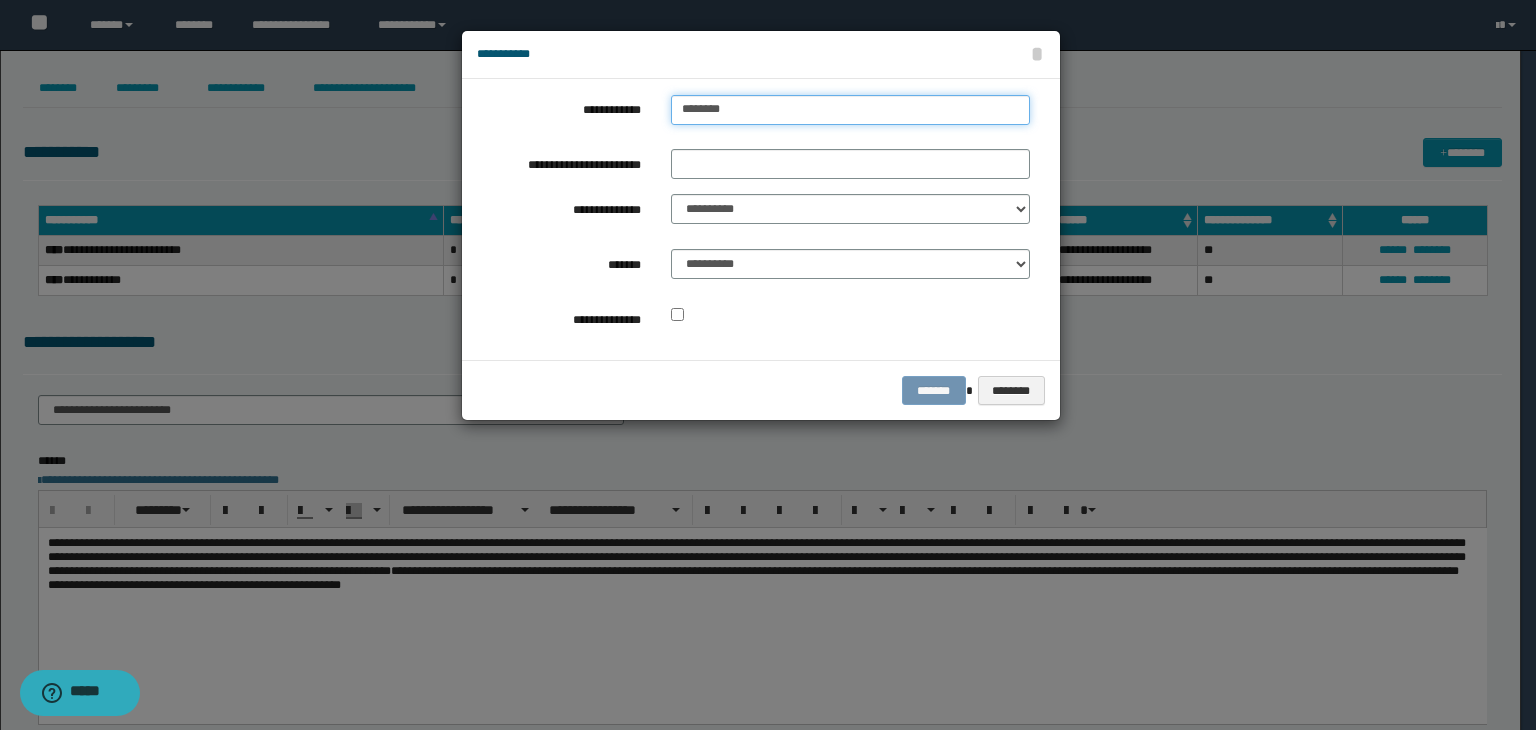 type on "********" 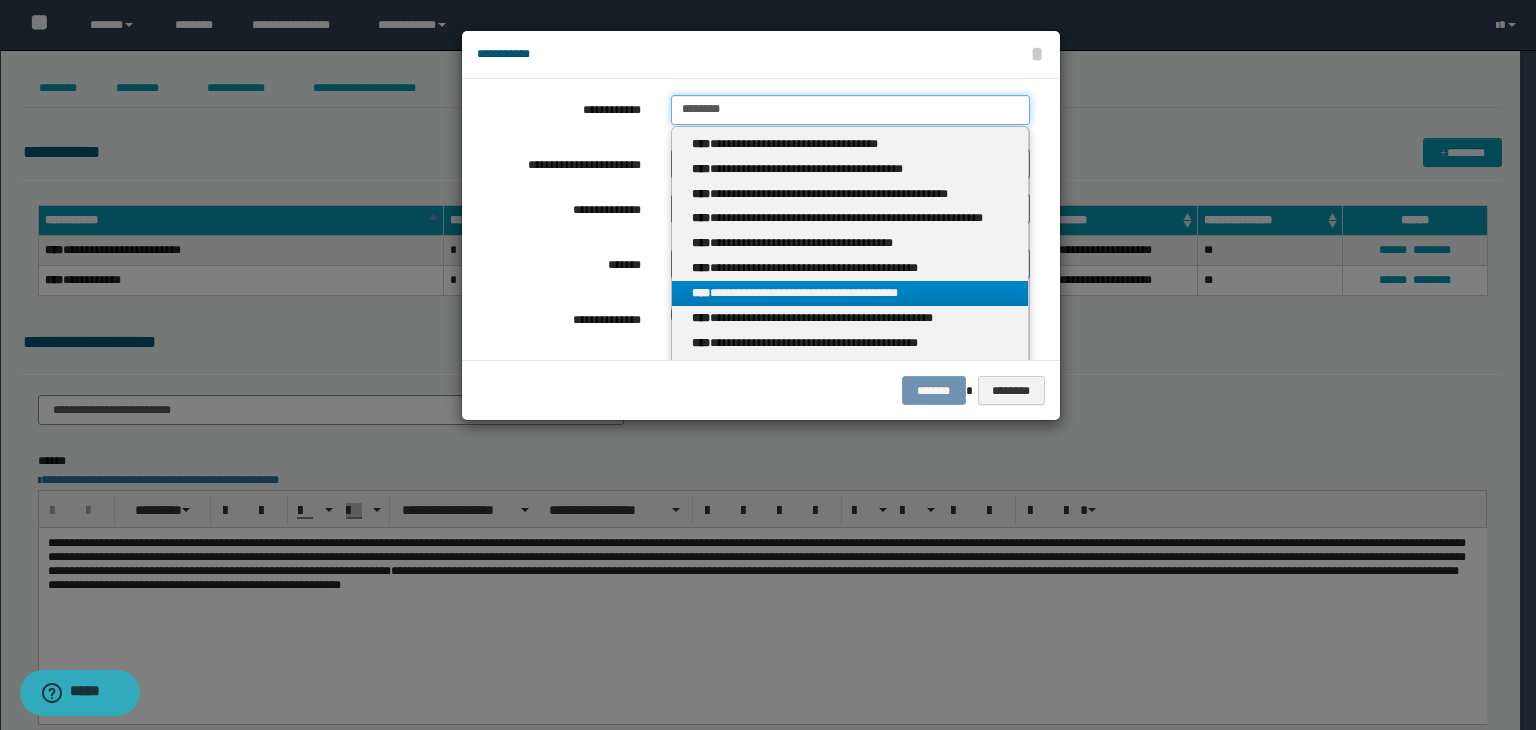 type on "********" 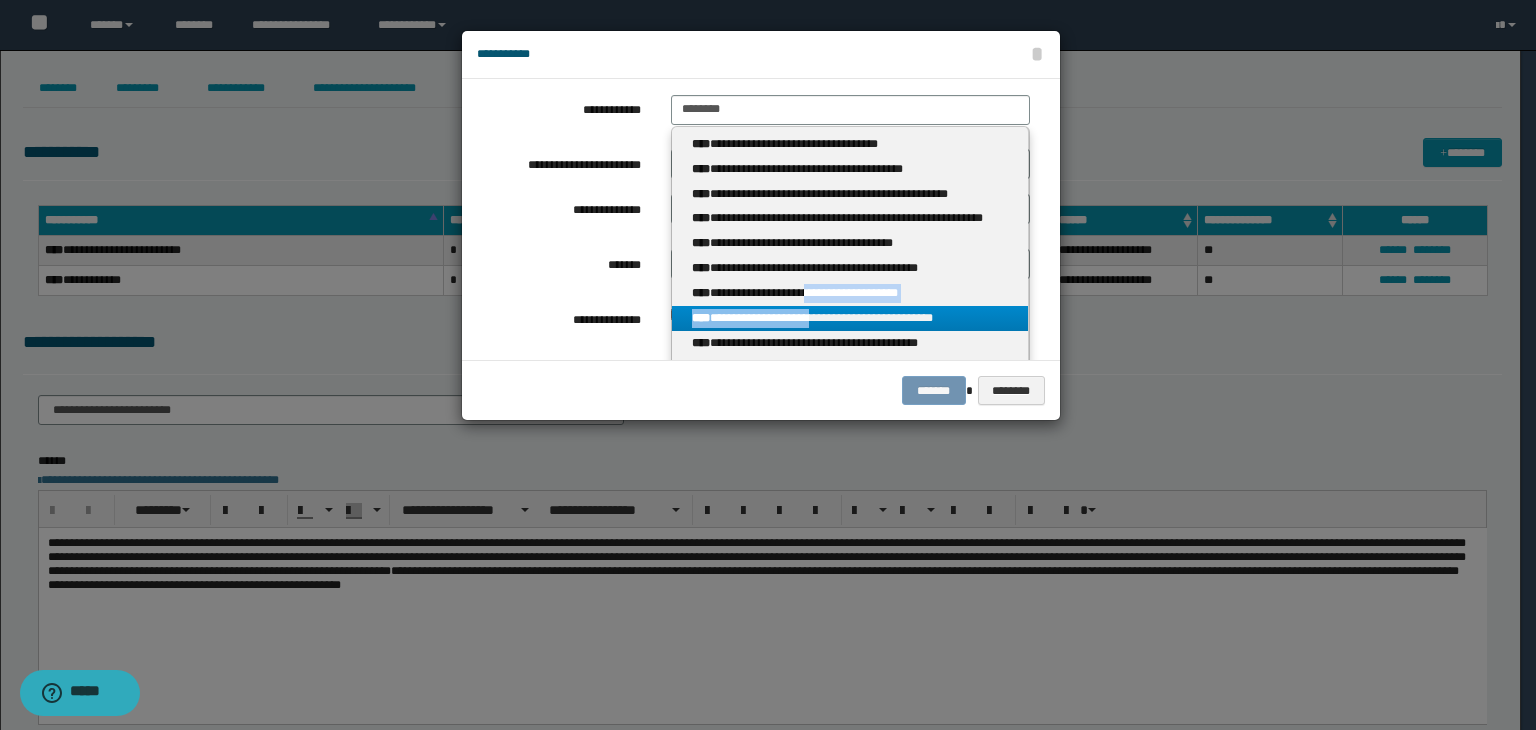 drag, startPoint x: 809, startPoint y: 301, endPoint x: 810, endPoint y: 318, distance: 17.029387 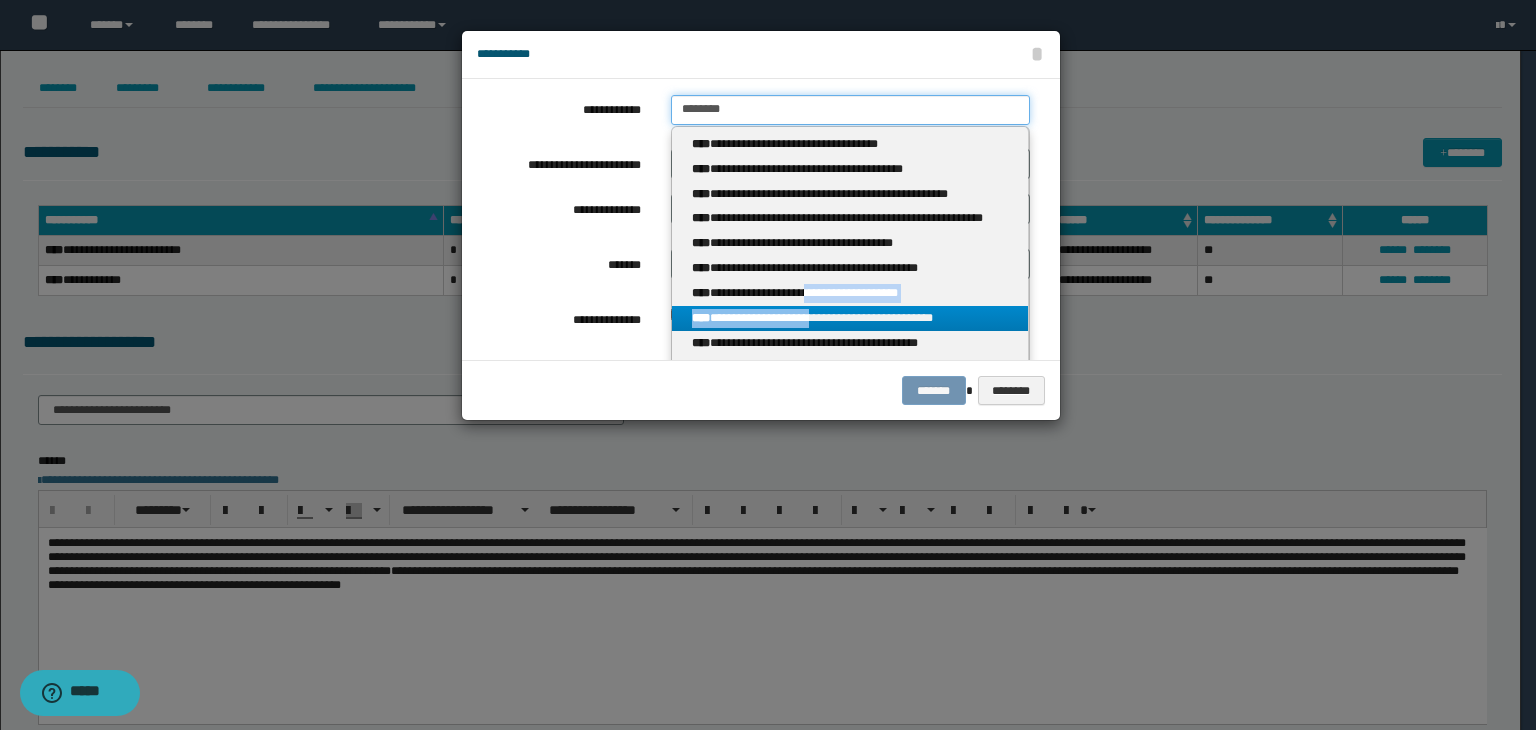 type 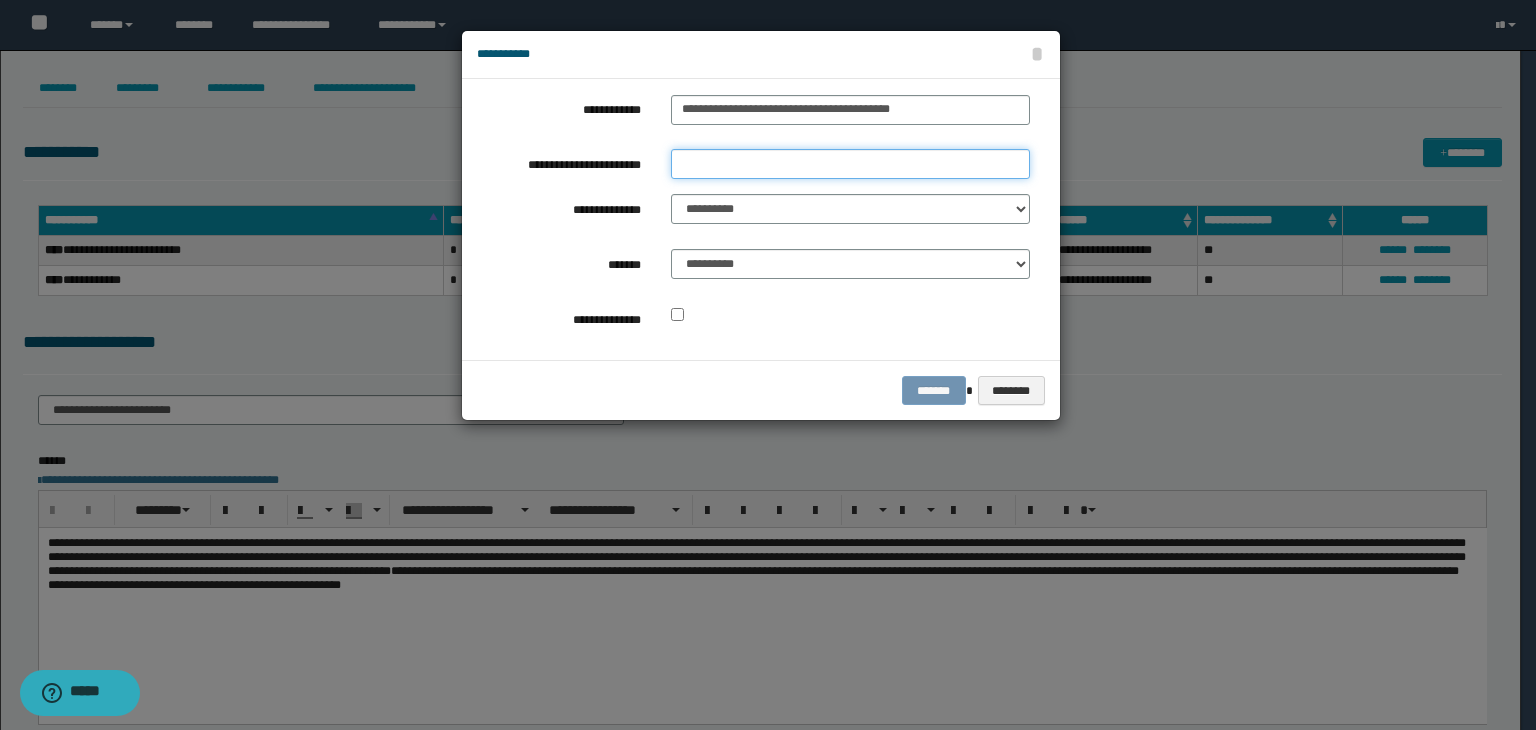 click on "**********" at bounding box center (850, 164) 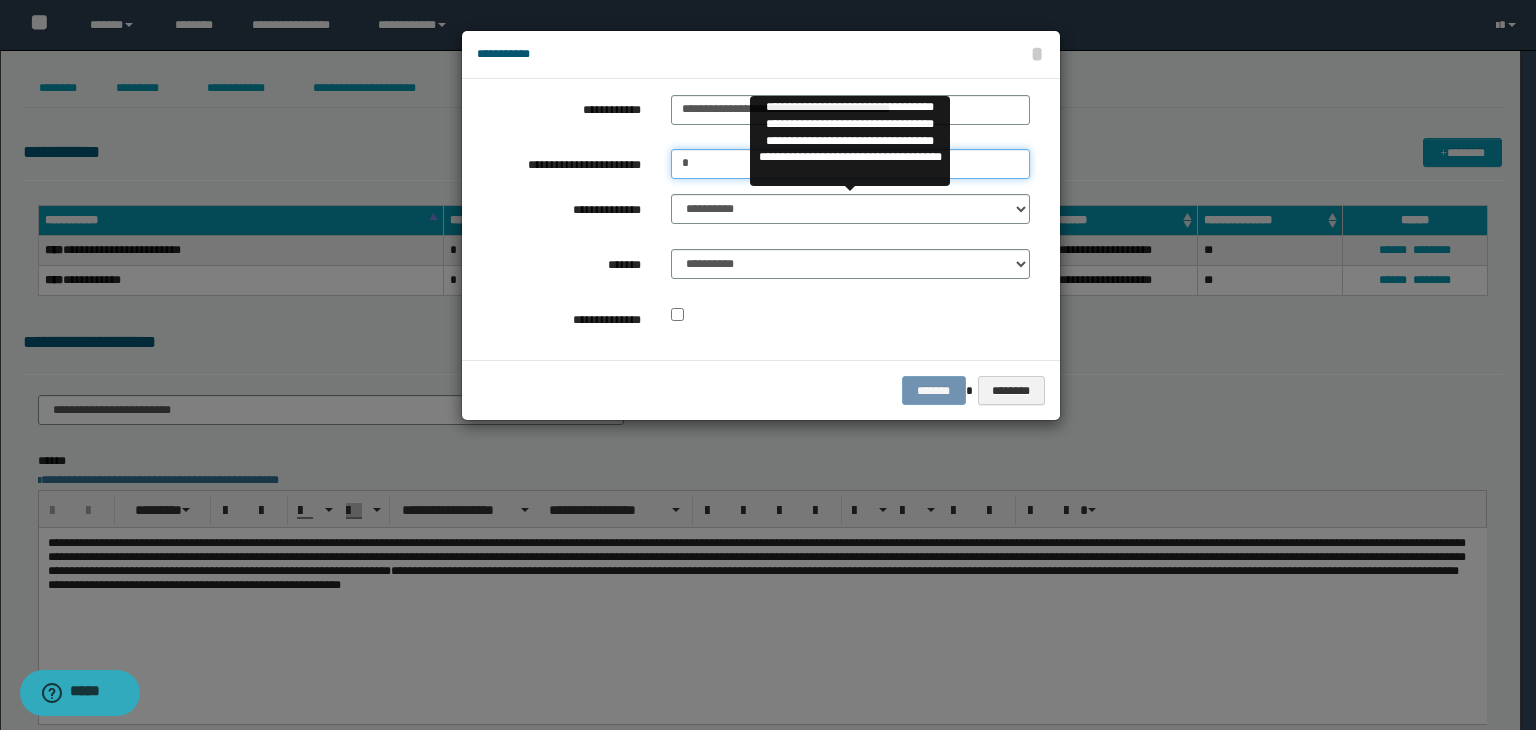 type on "*" 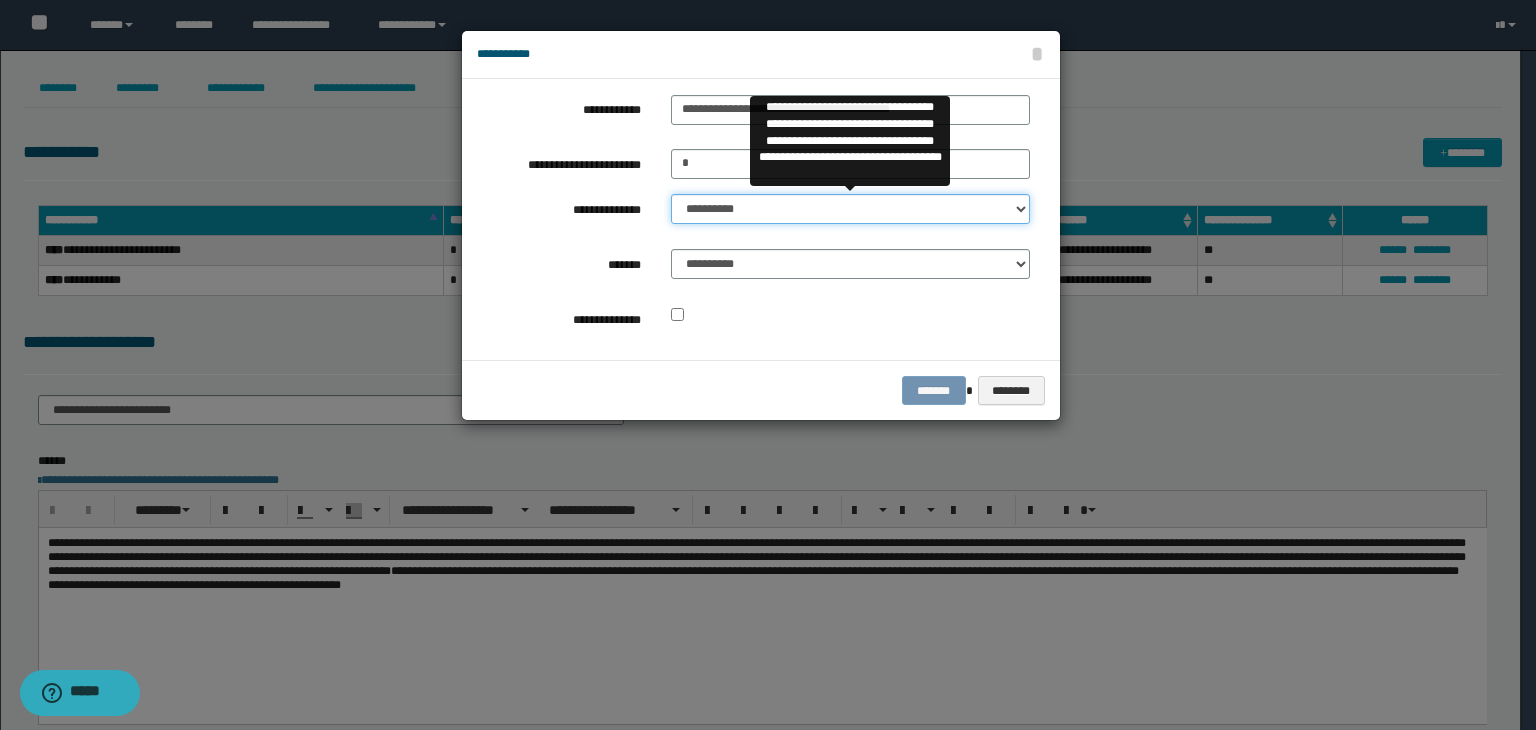 click on "**********" at bounding box center [850, 209] 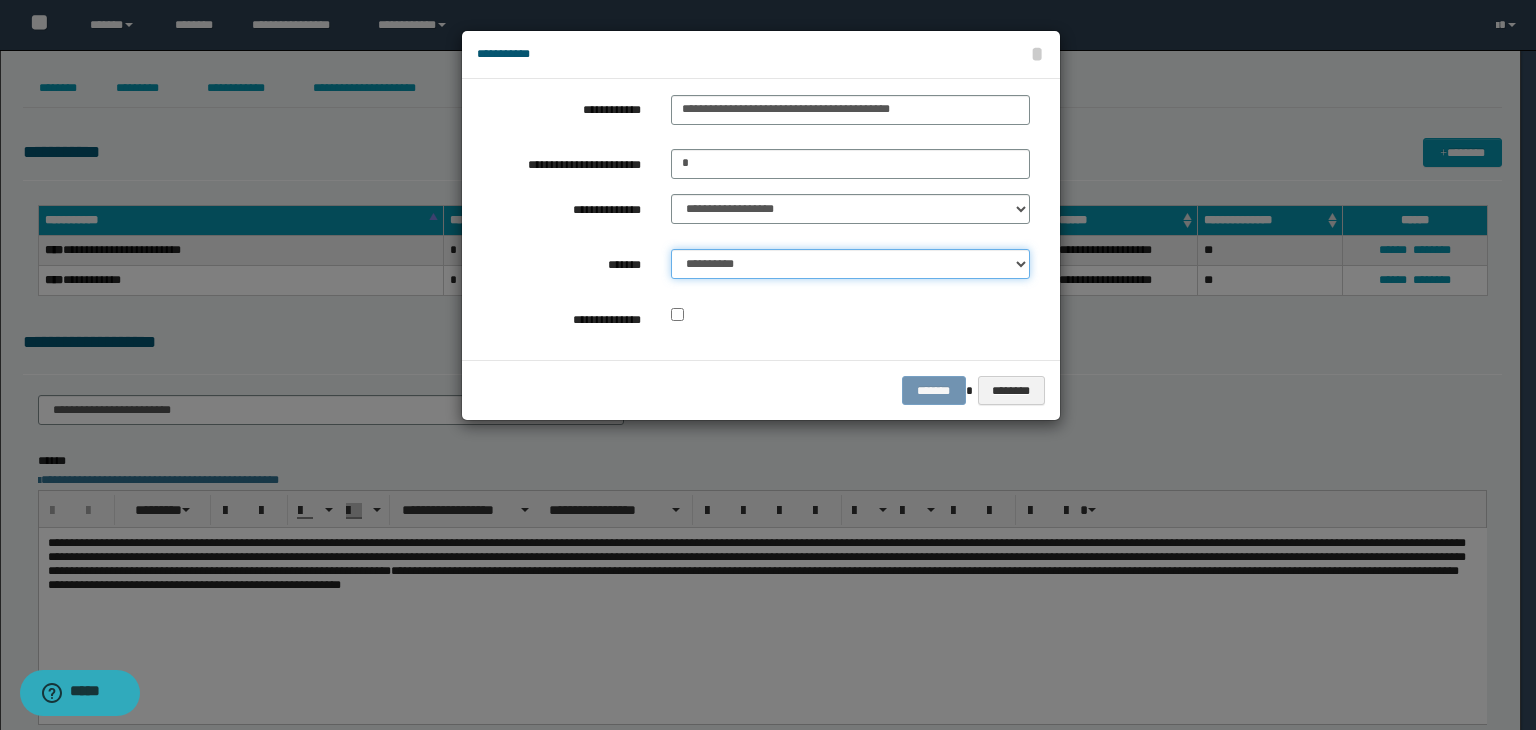 click on "**********" at bounding box center (850, 264) 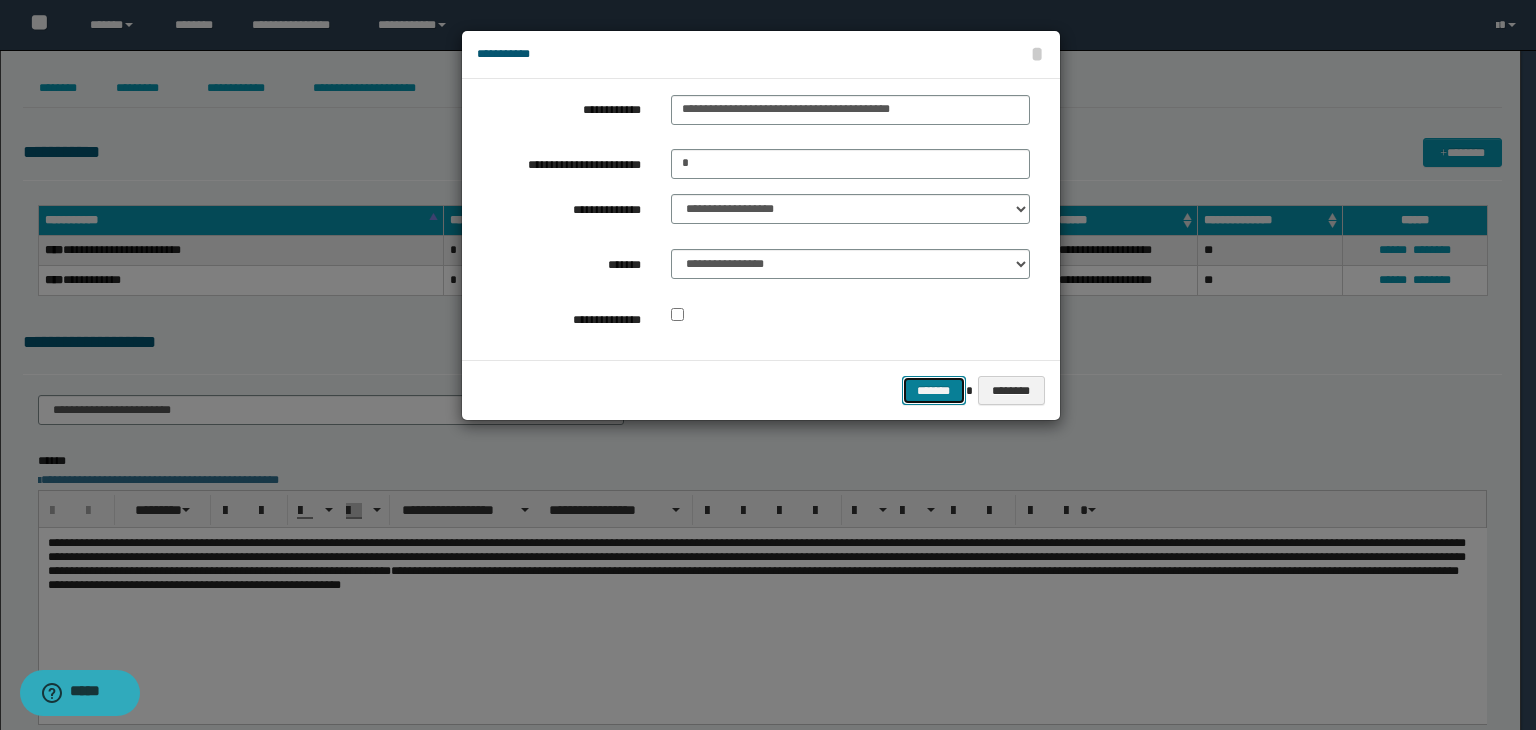 click on "*******" at bounding box center [934, 391] 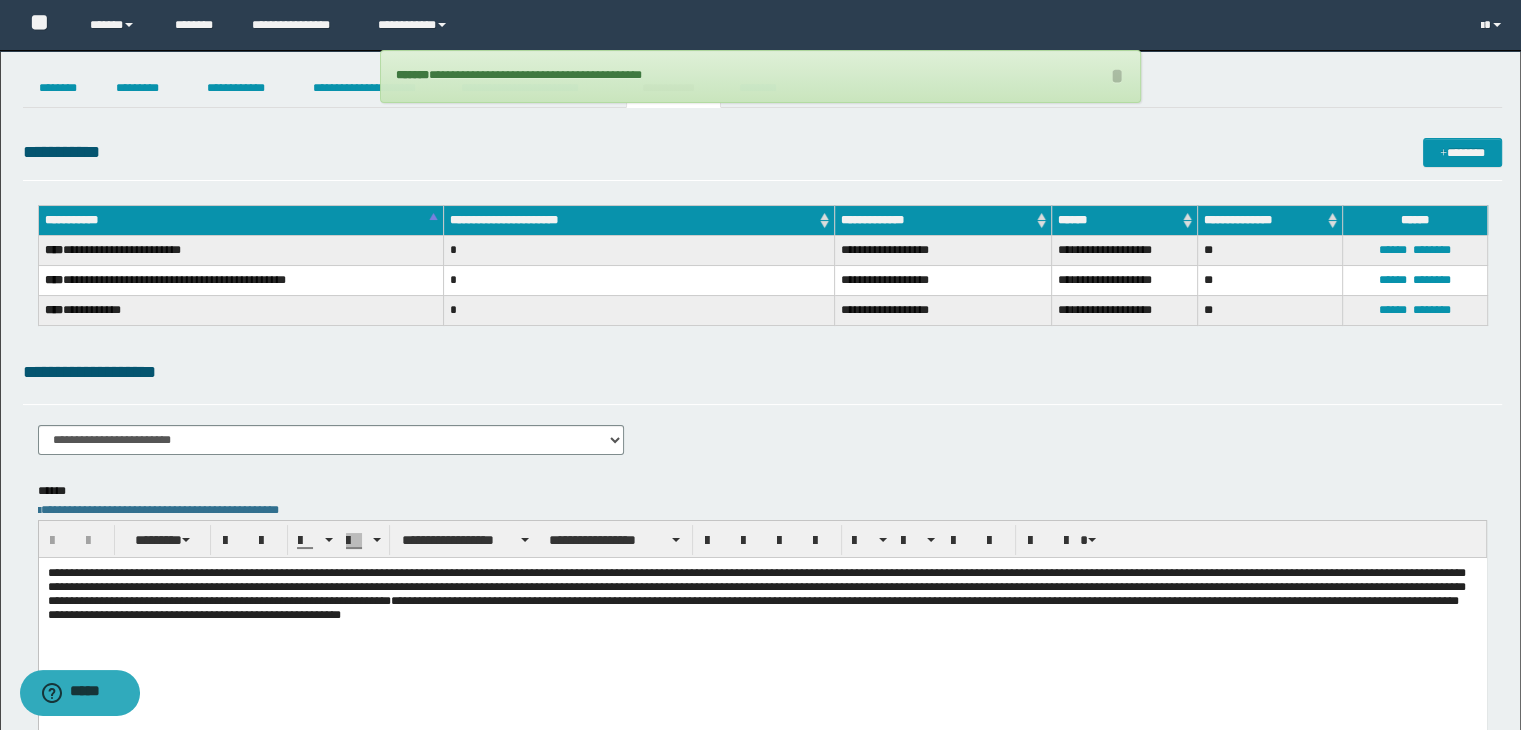 click on "**********" at bounding box center (763, 152) 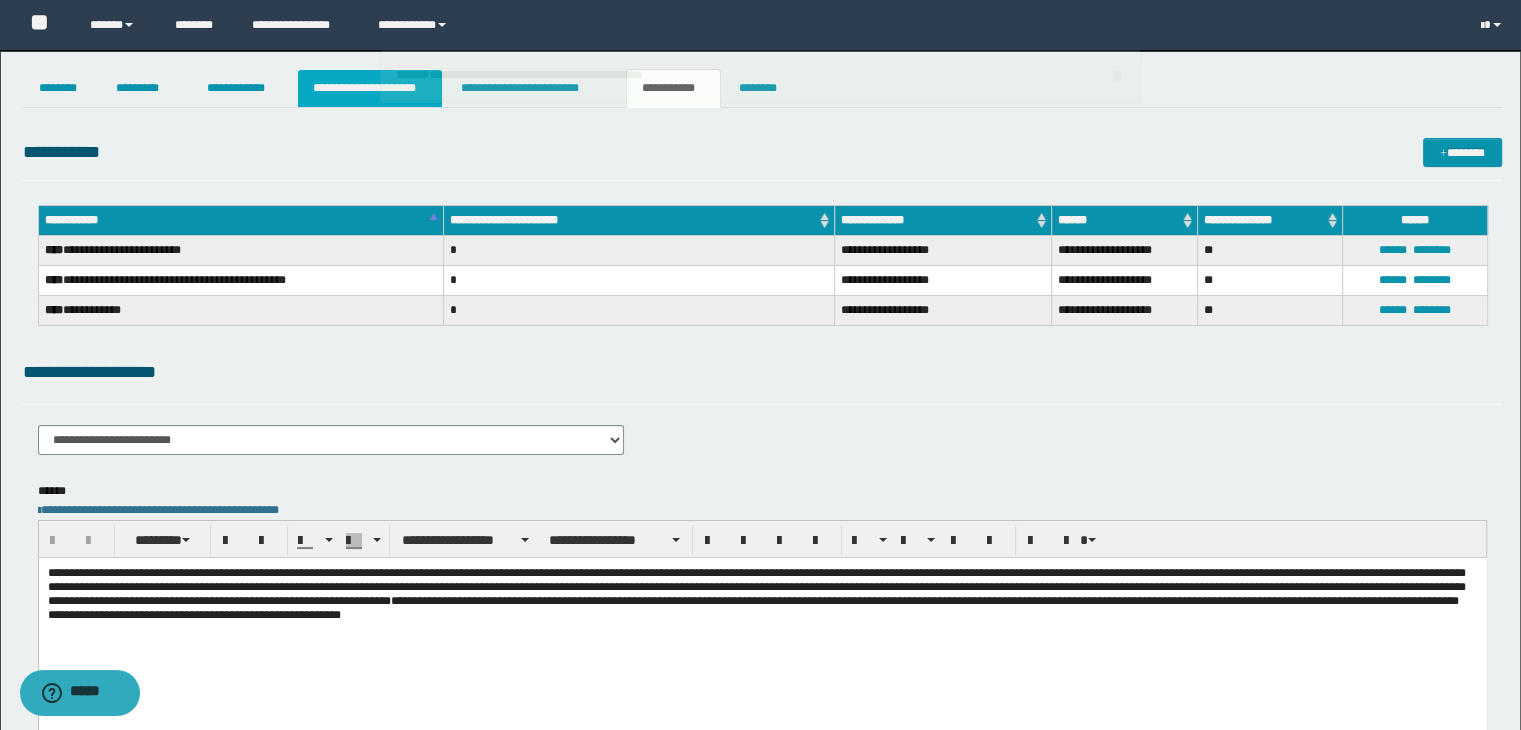 click on "**********" at bounding box center [370, 88] 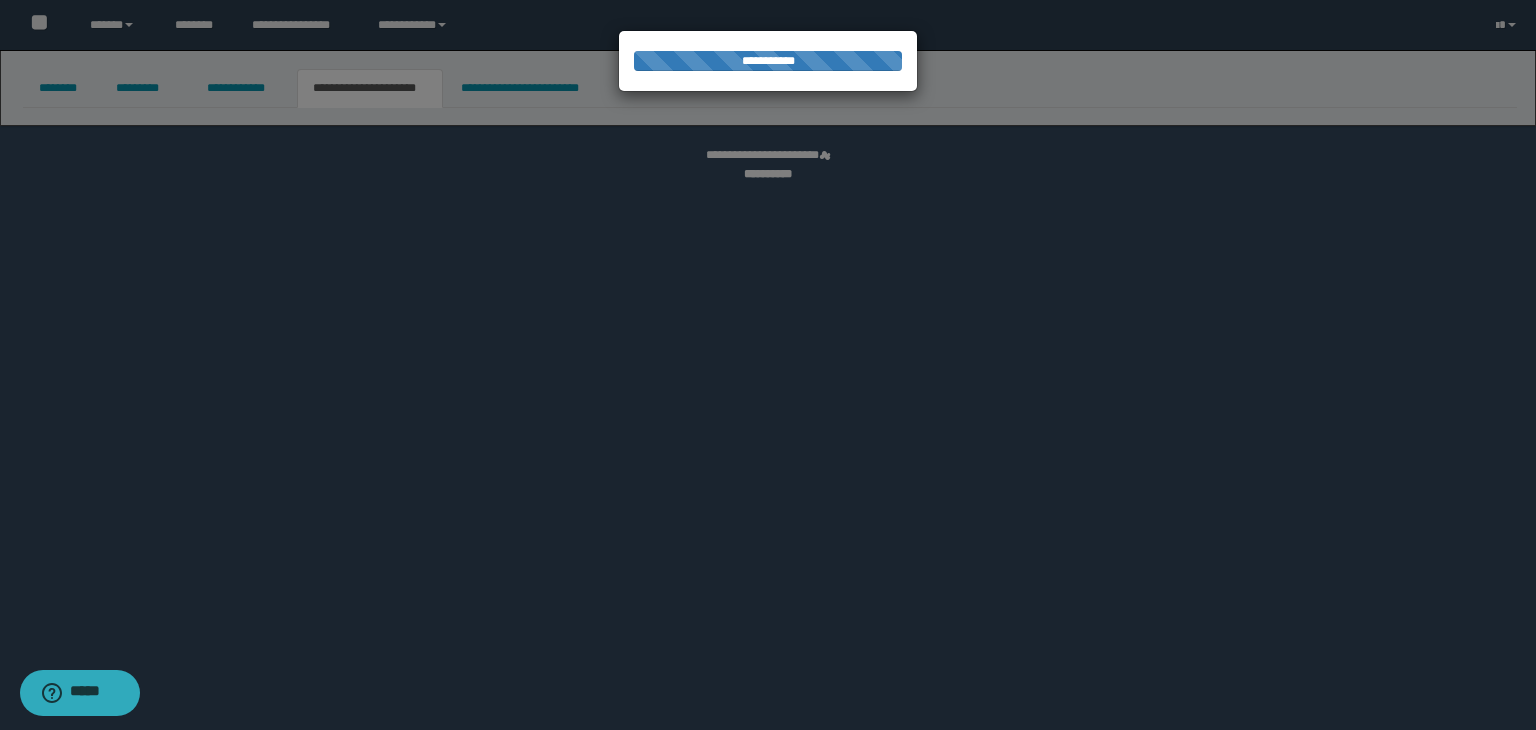 select on "*" 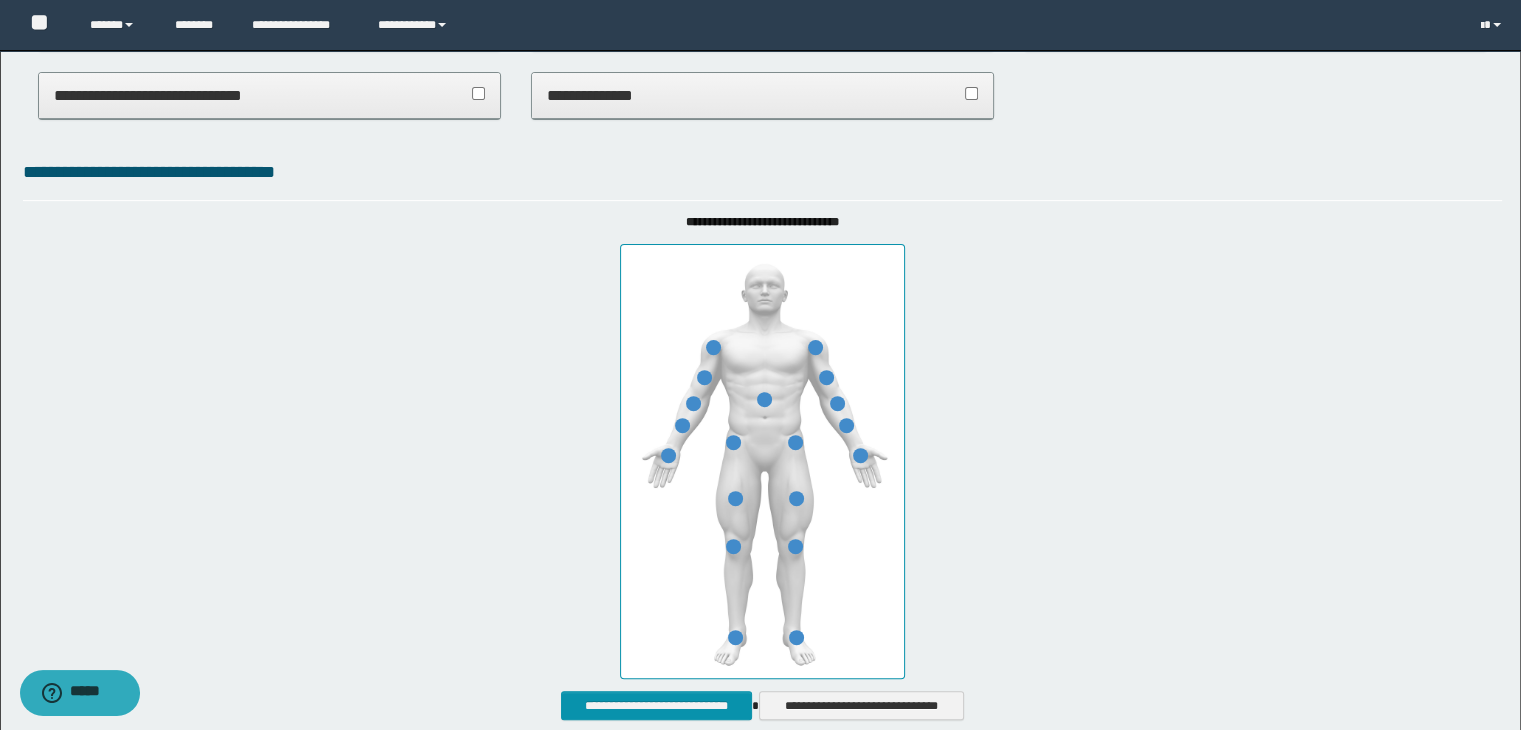 scroll, scrollTop: 1180, scrollLeft: 0, axis: vertical 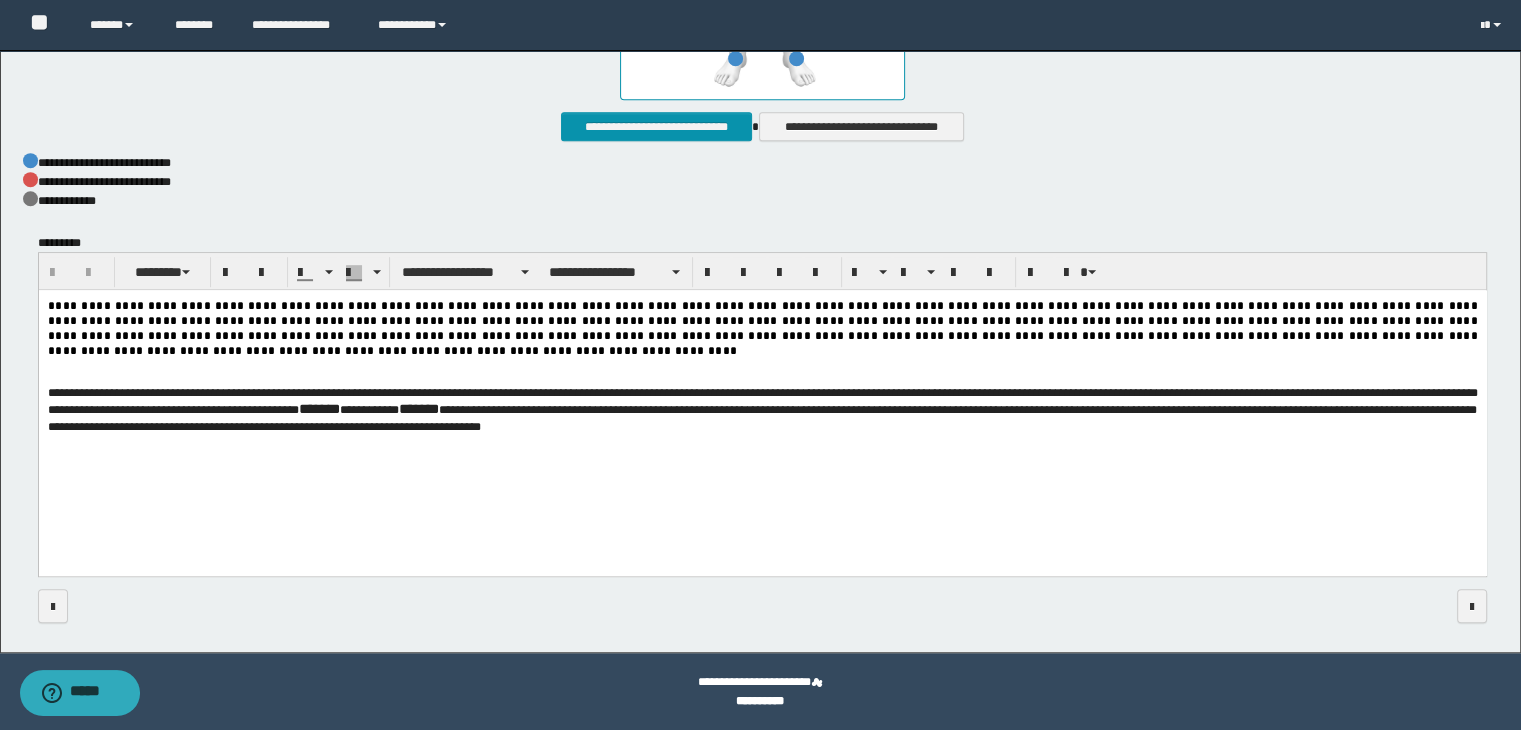 click on "**********" at bounding box center [762, 401] 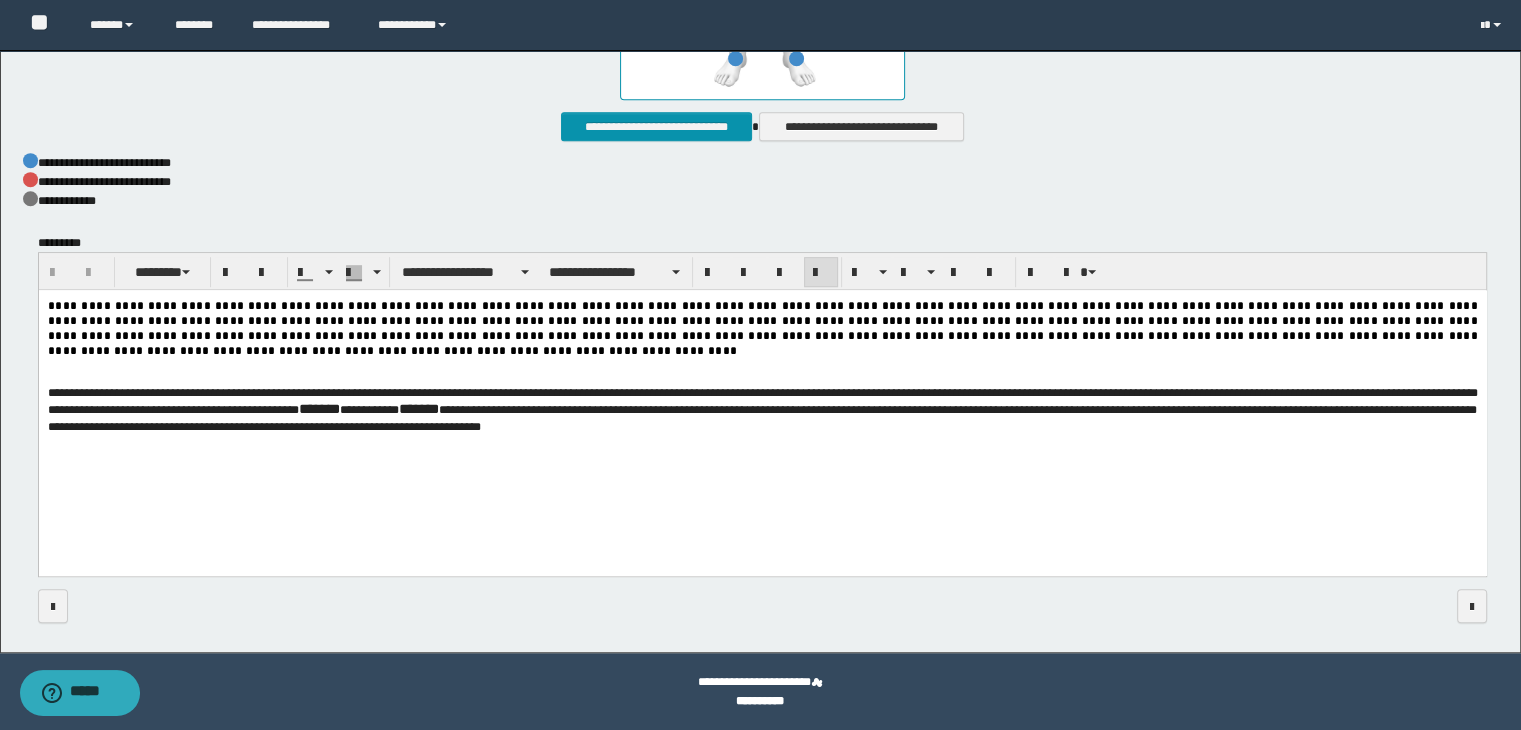 click on "**********" at bounding box center (762, 401) 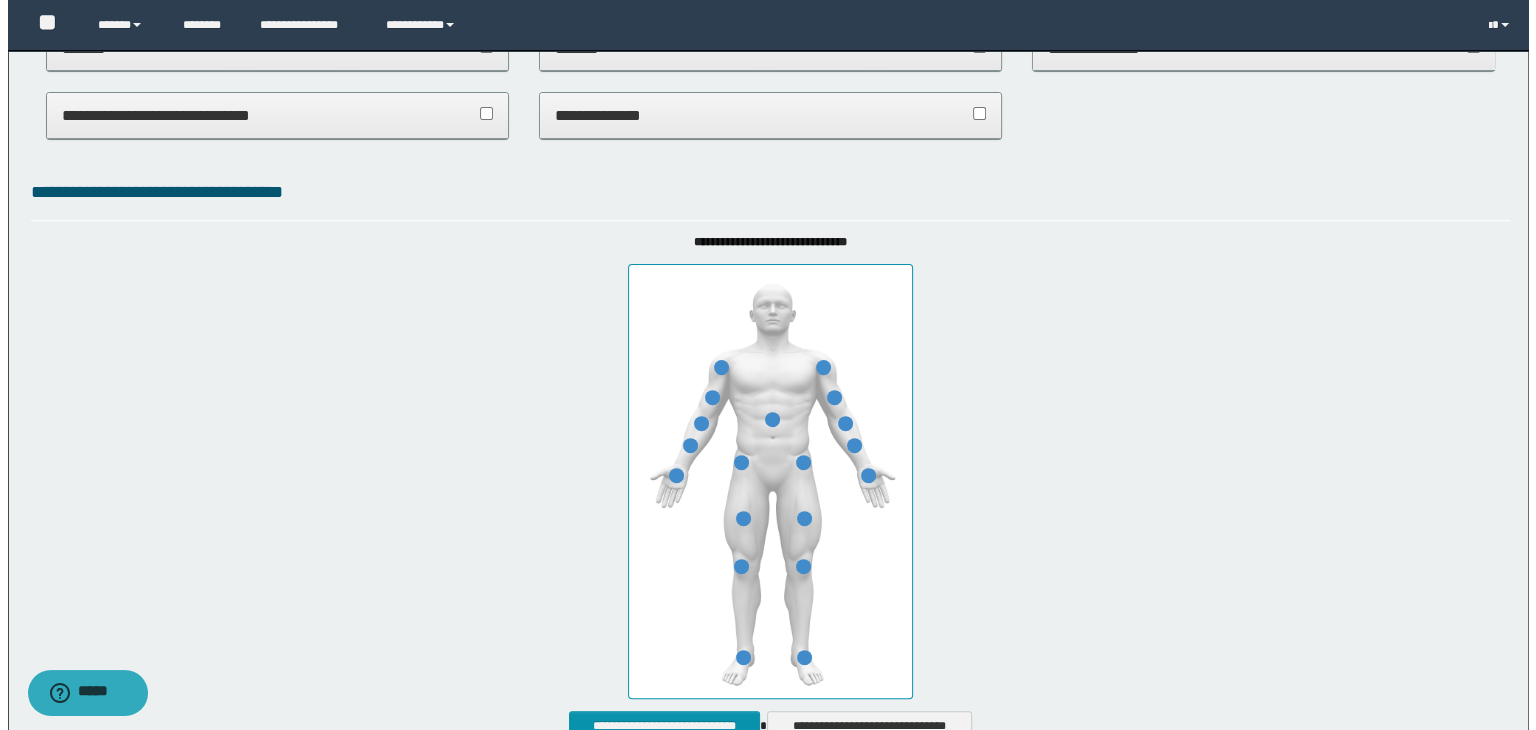 scroll, scrollTop: 880, scrollLeft: 0, axis: vertical 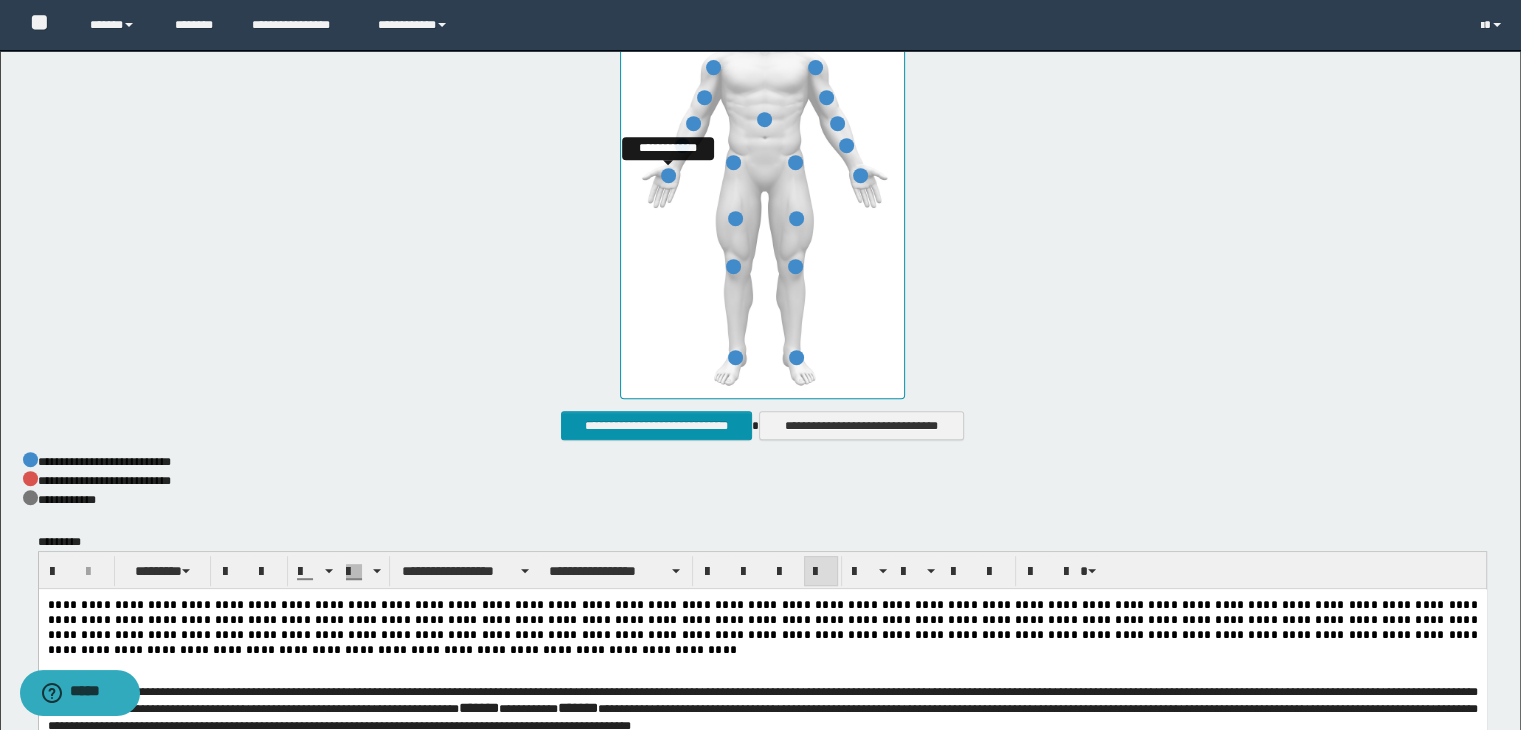 click at bounding box center (668, 175) 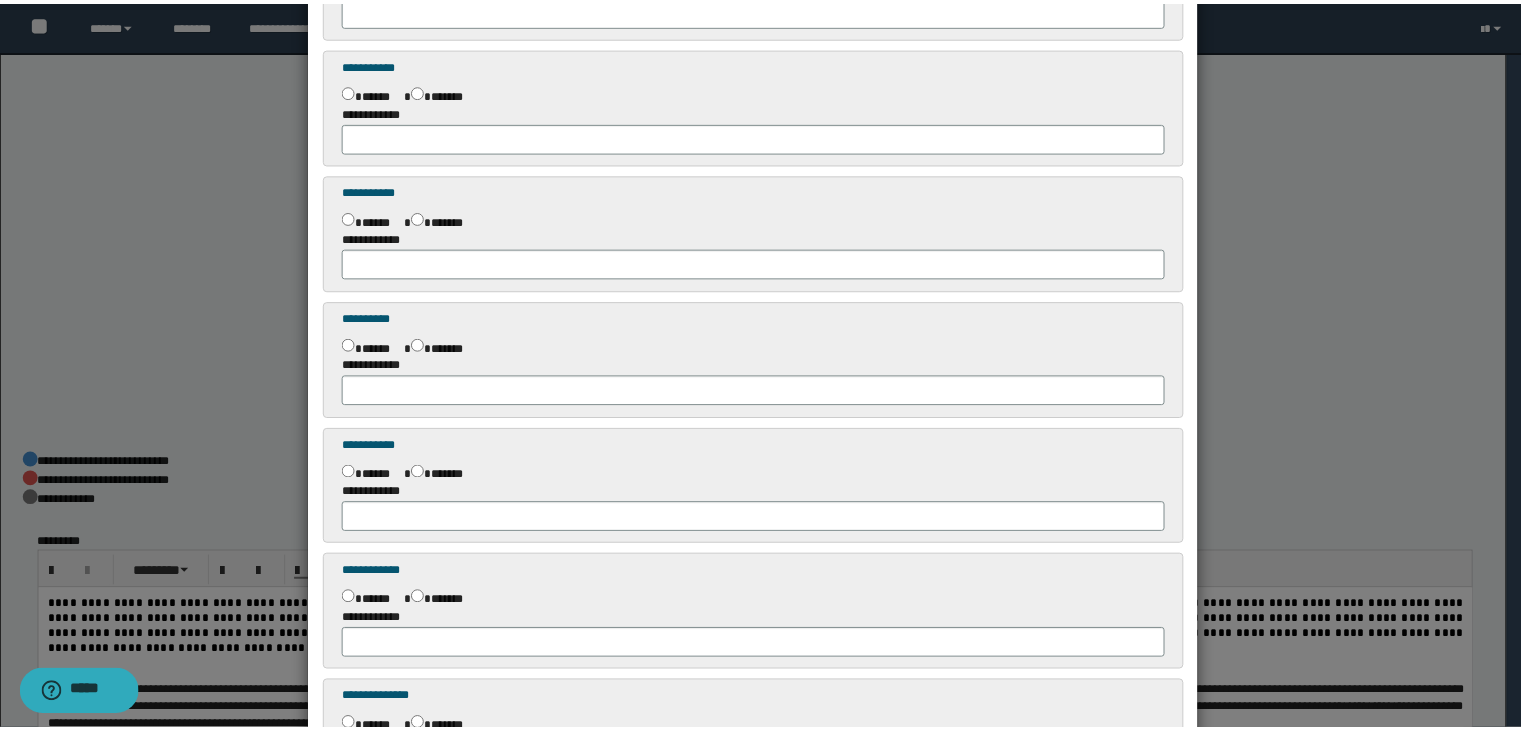 scroll, scrollTop: 484, scrollLeft: 0, axis: vertical 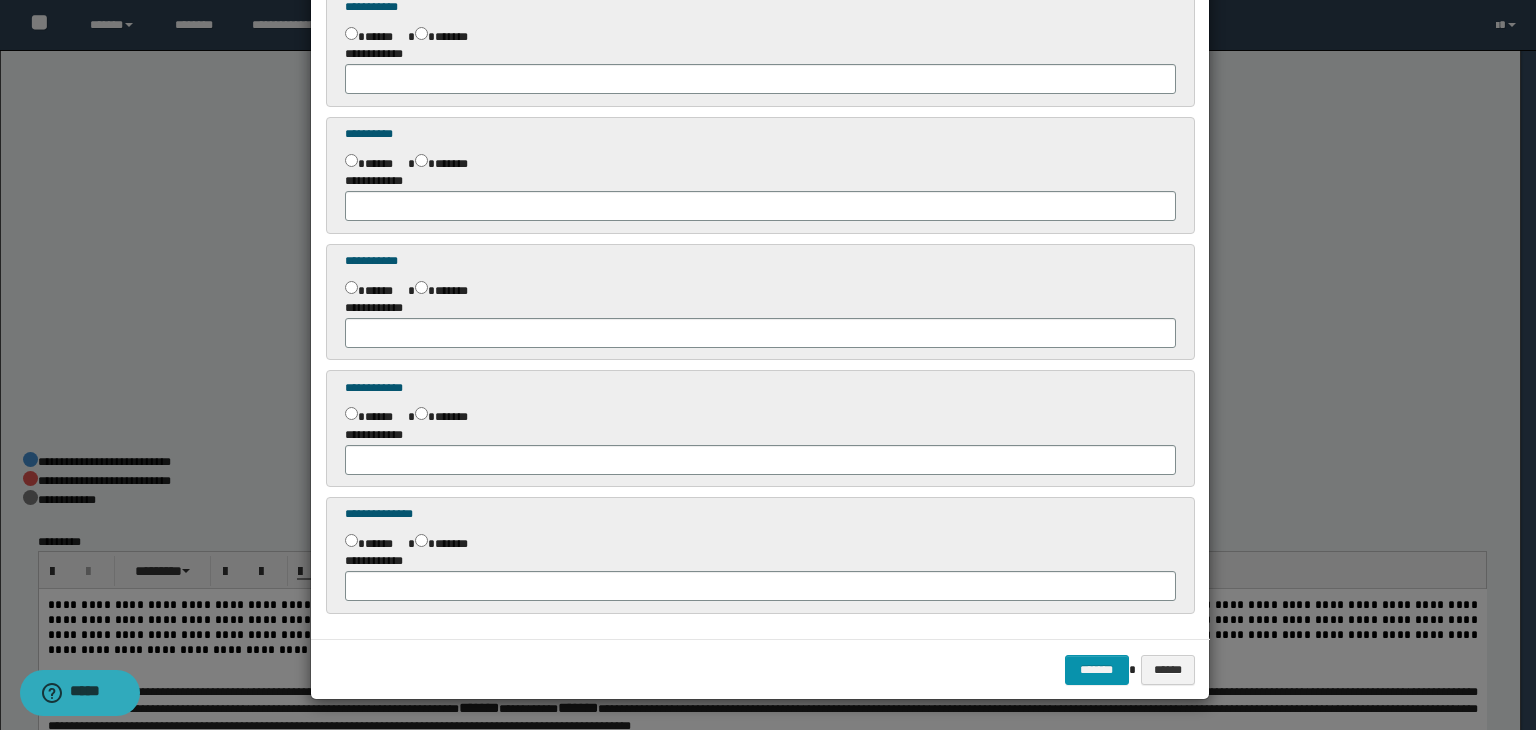 click at bounding box center (768, 123) 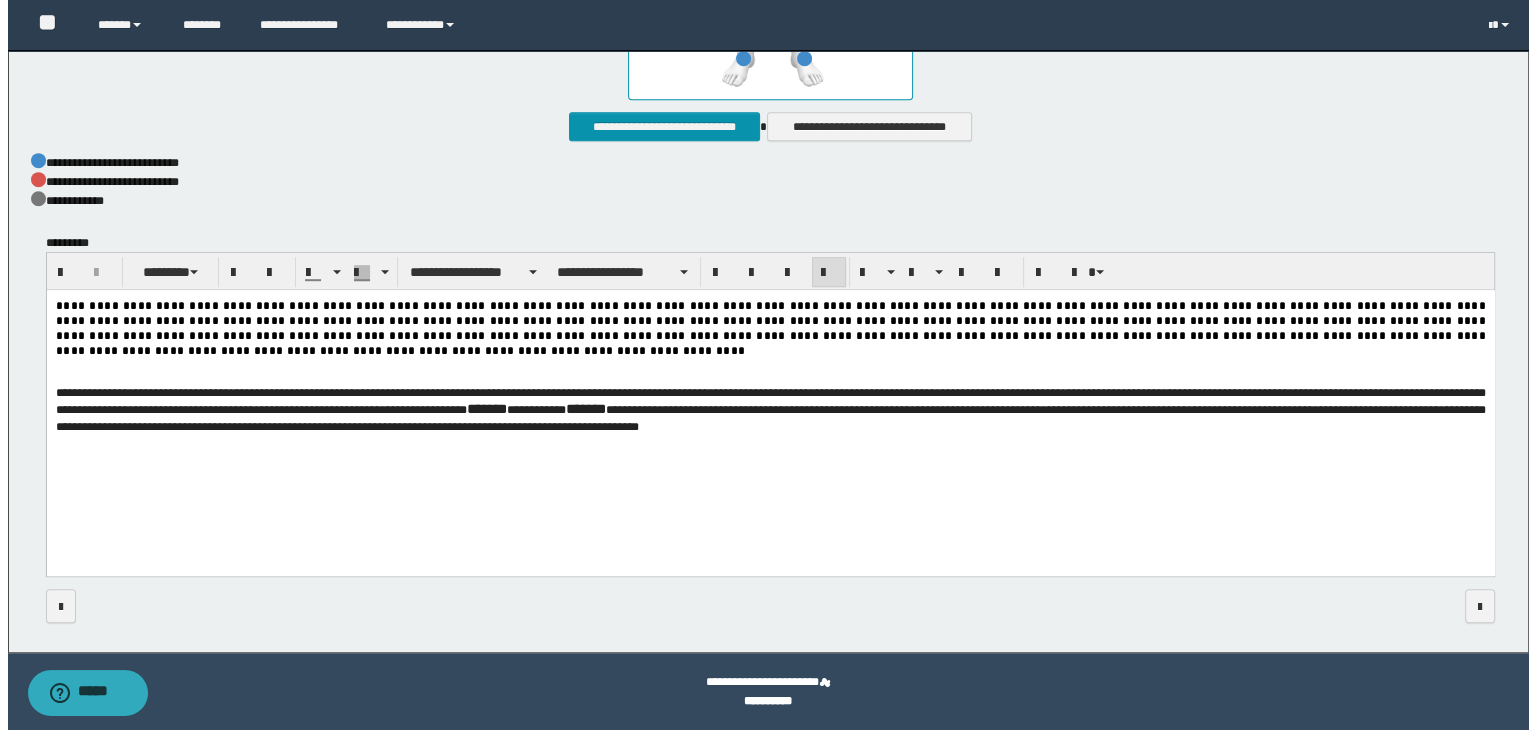 scroll, scrollTop: 0, scrollLeft: 0, axis: both 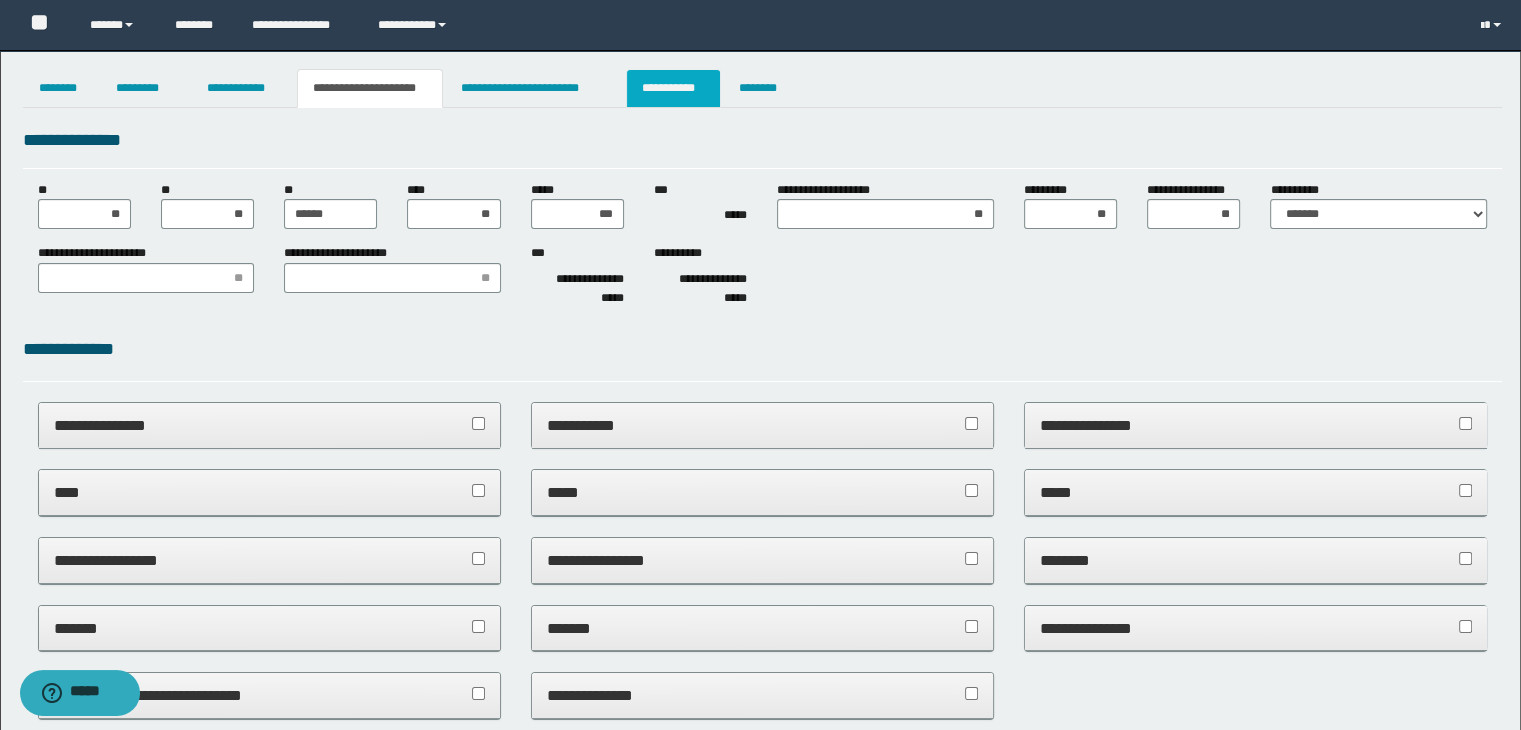 click on "**********" at bounding box center (673, 88) 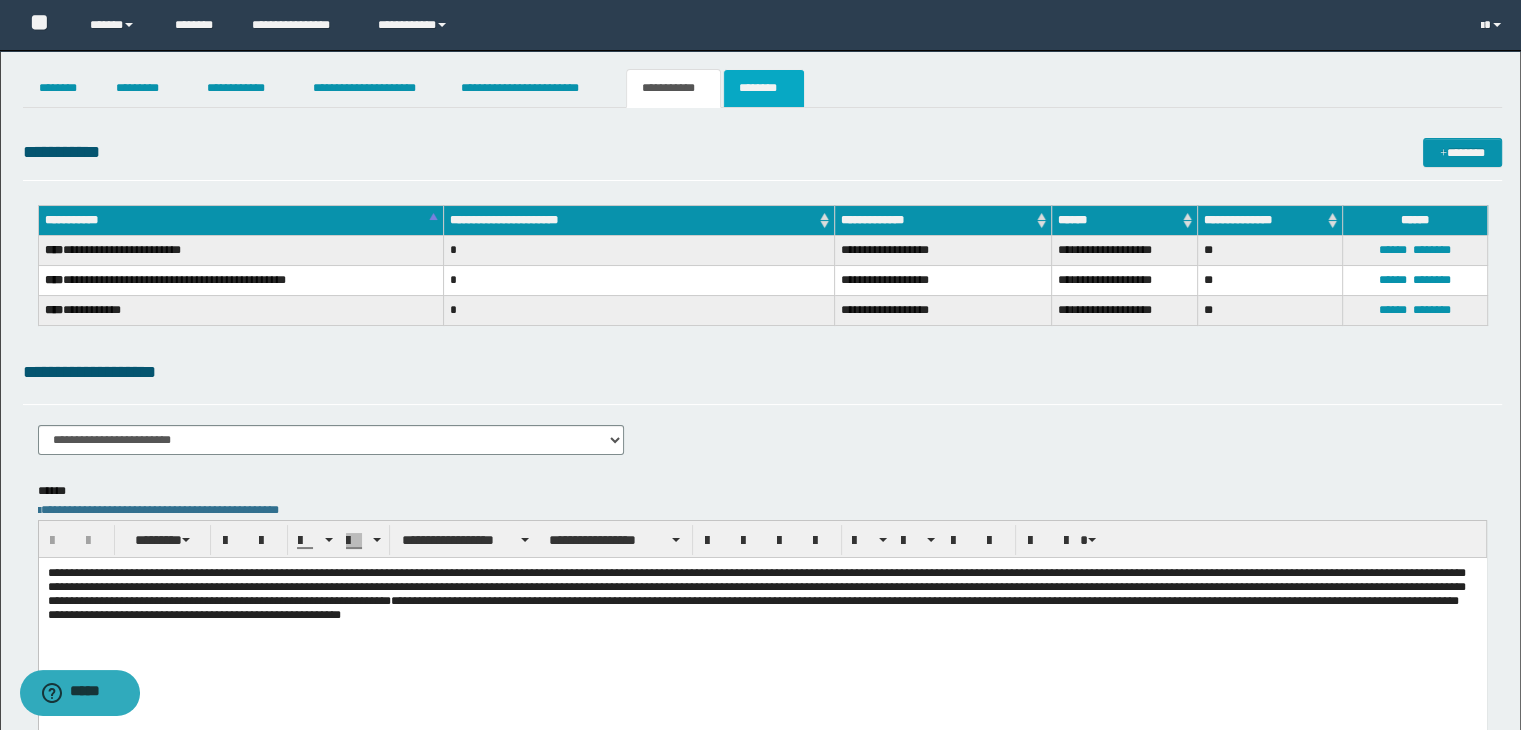 click on "********" at bounding box center [764, 88] 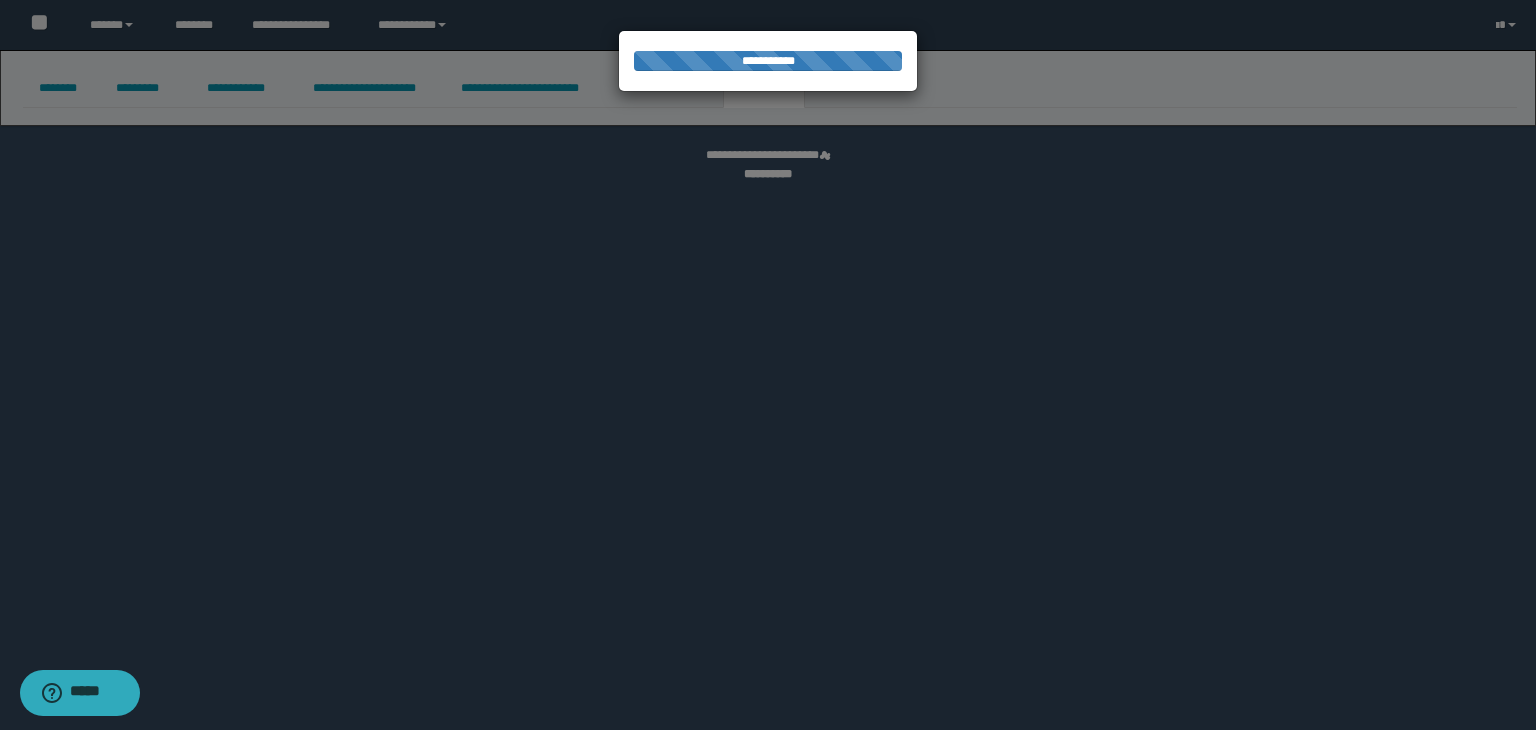 select 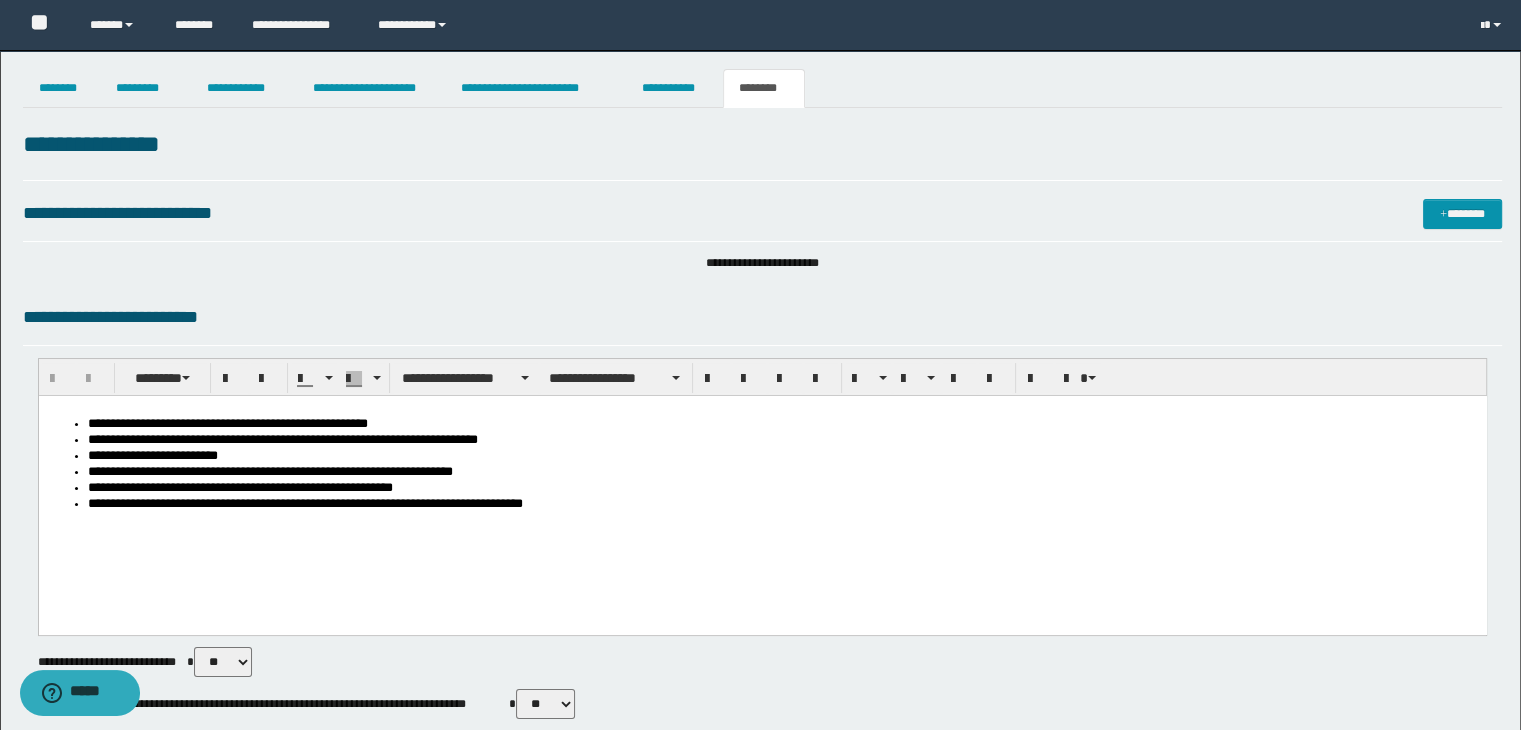 scroll, scrollTop: 300, scrollLeft: 0, axis: vertical 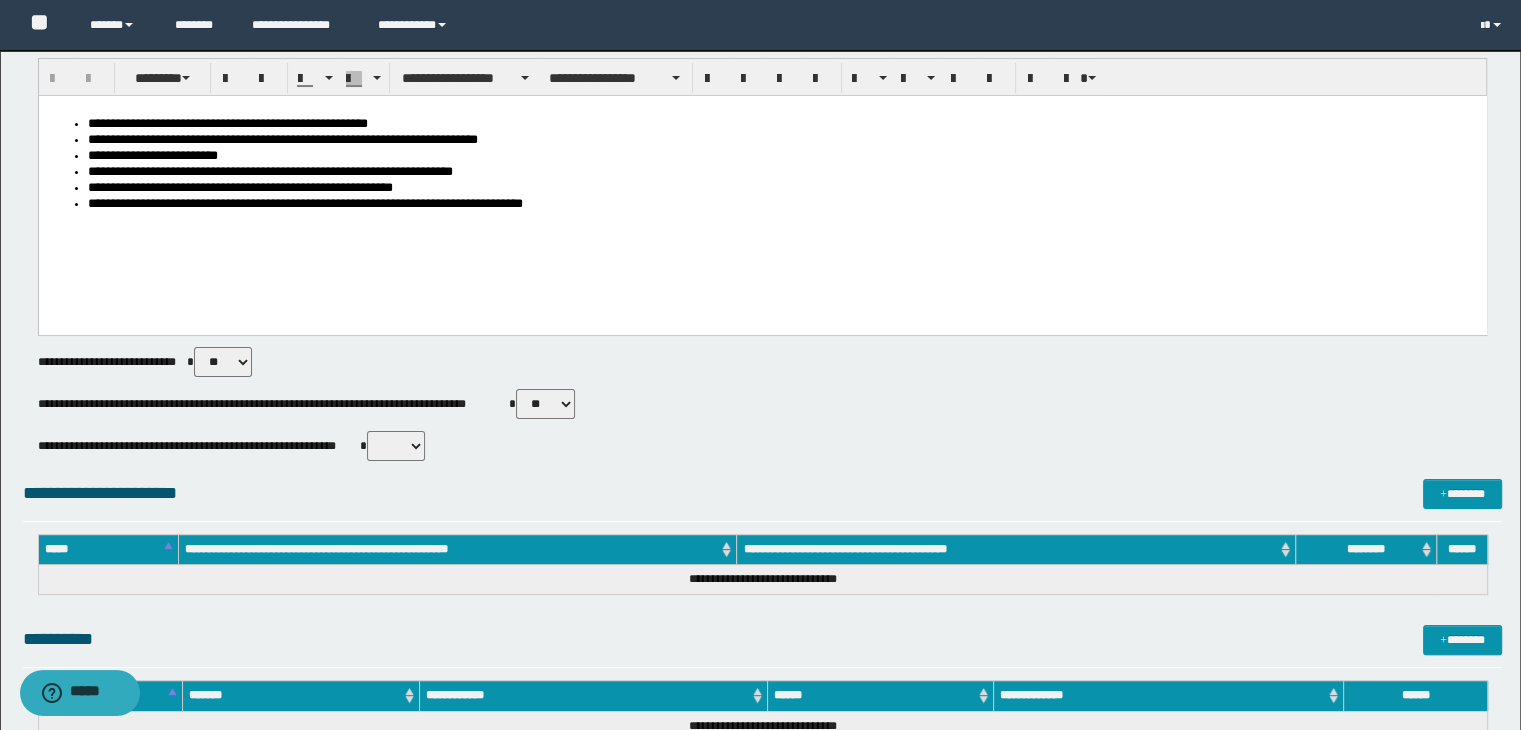 click on "**
**" at bounding box center (545, 404) 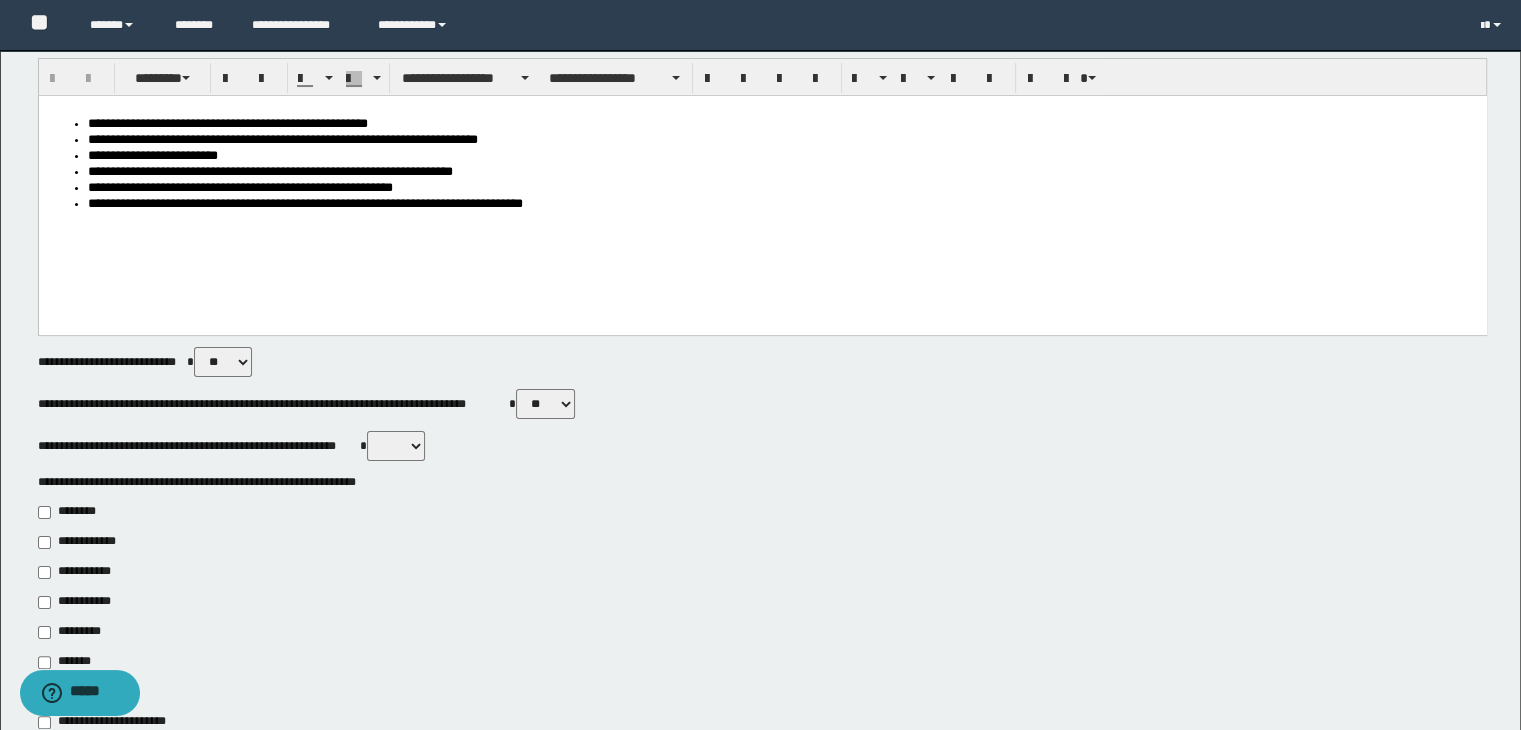 scroll, scrollTop: 900, scrollLeft: 0, axis: vertical 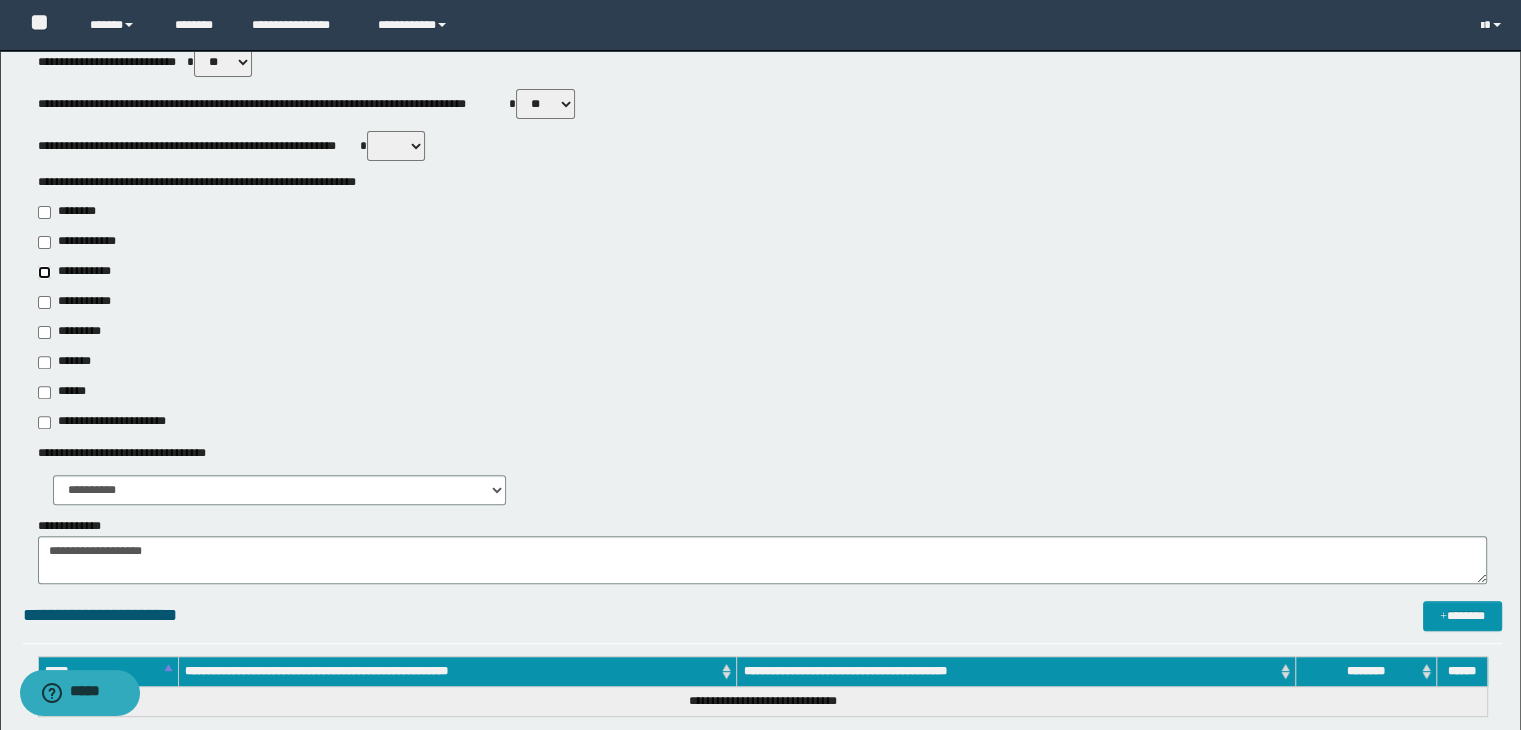 type on "**********" 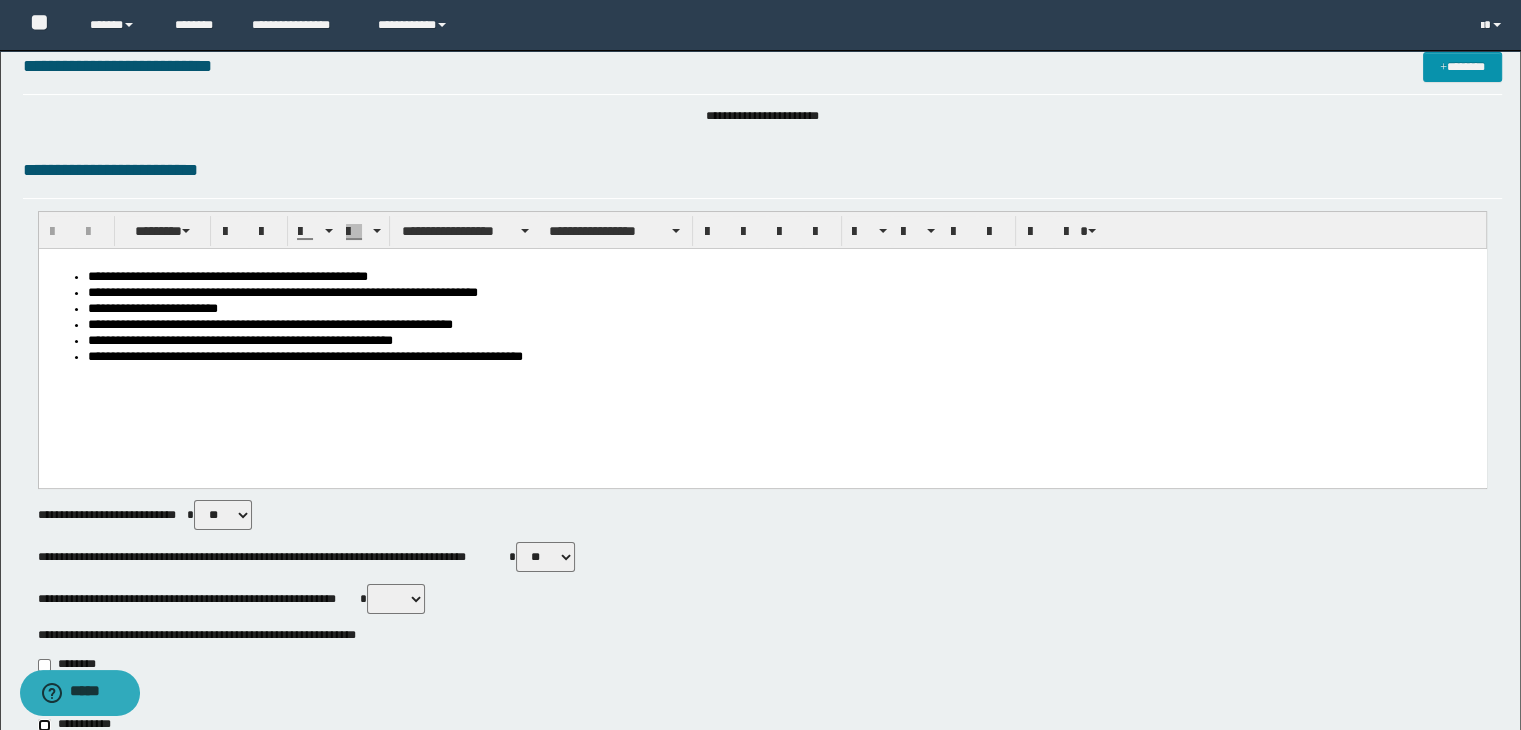scroll, scrollTop: 0, scrollLeft: 0, axis: both 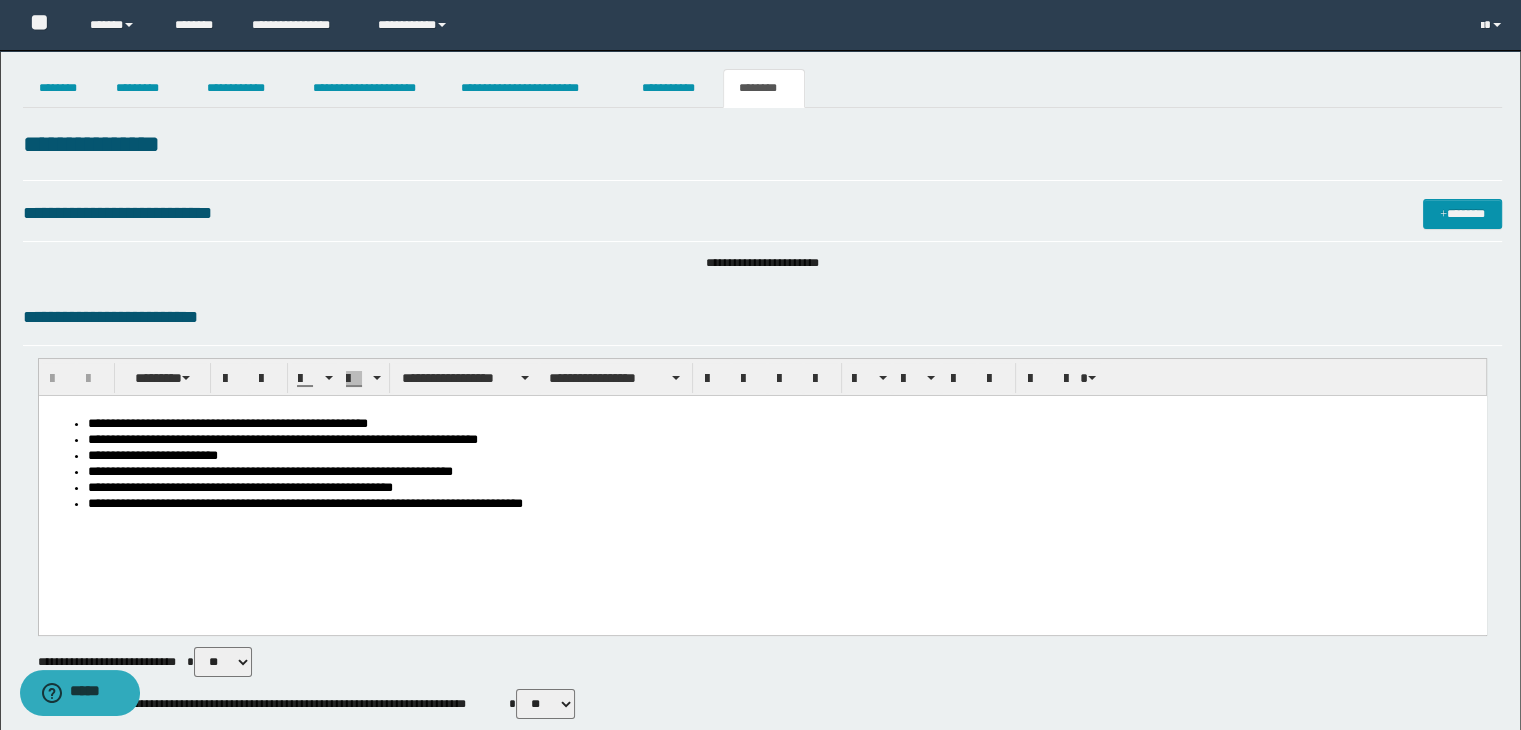 click on "********" at bounding box center [764, 88] 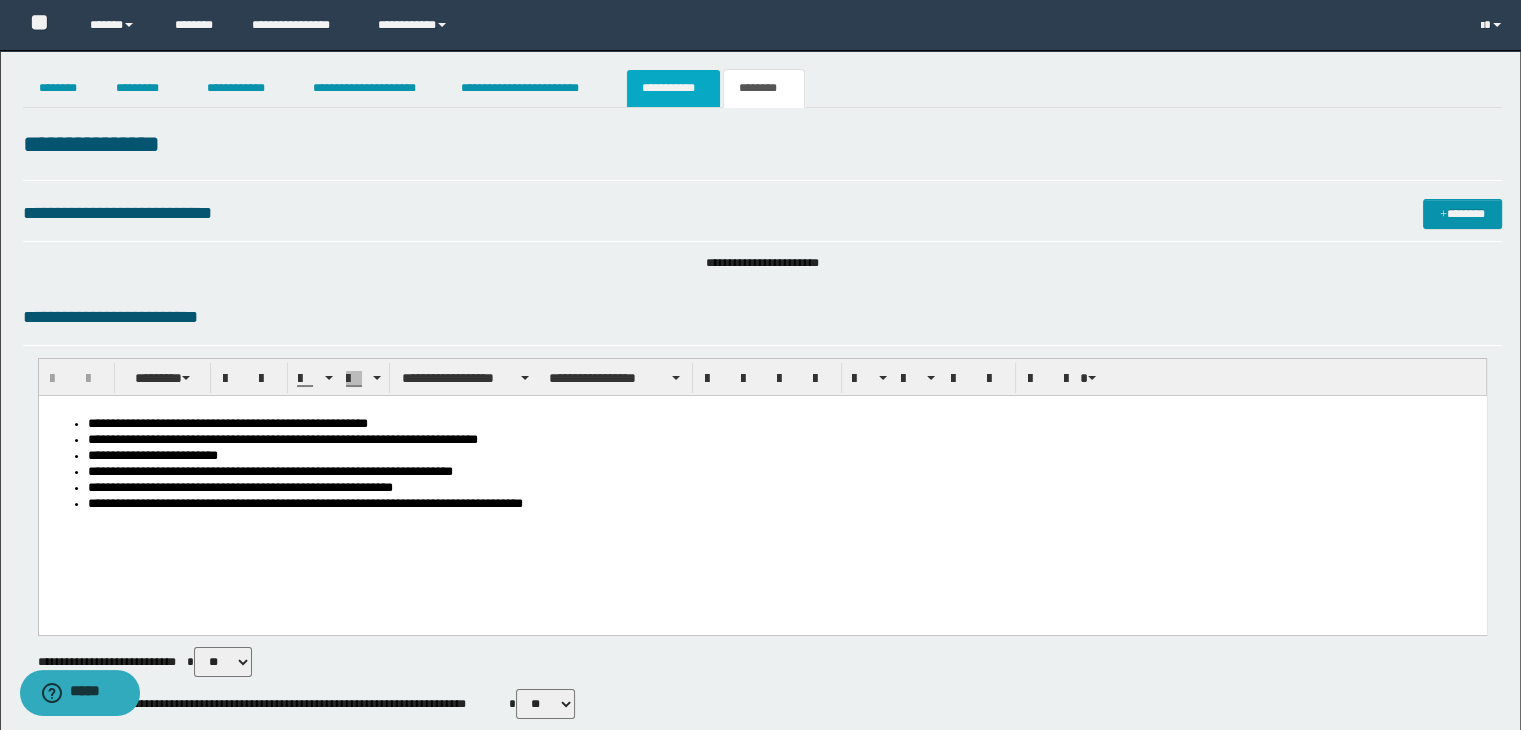 click on "**********" at bounding box center (673, 88) 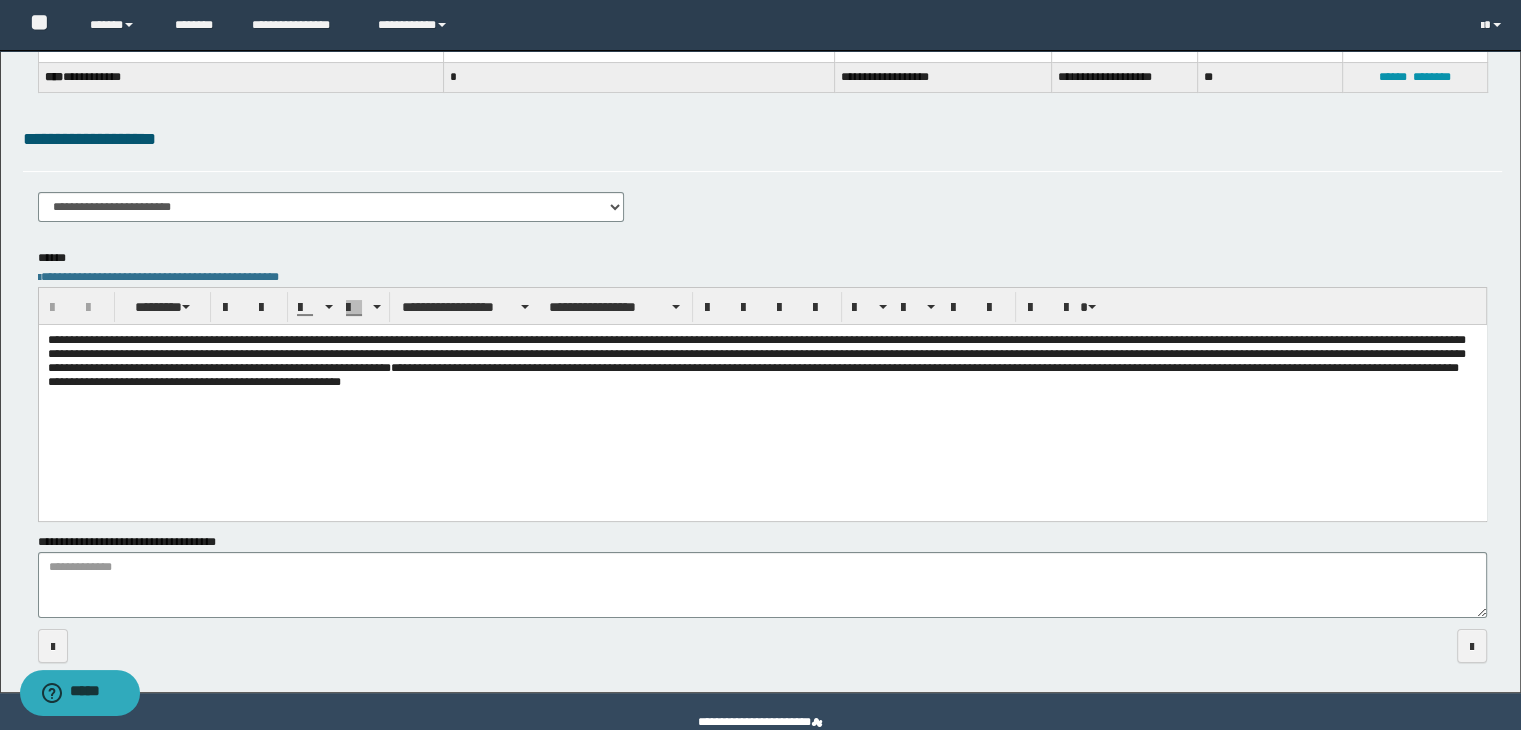 scroll, scrollTop: 273, scrollLeft: 0, axis: vertical 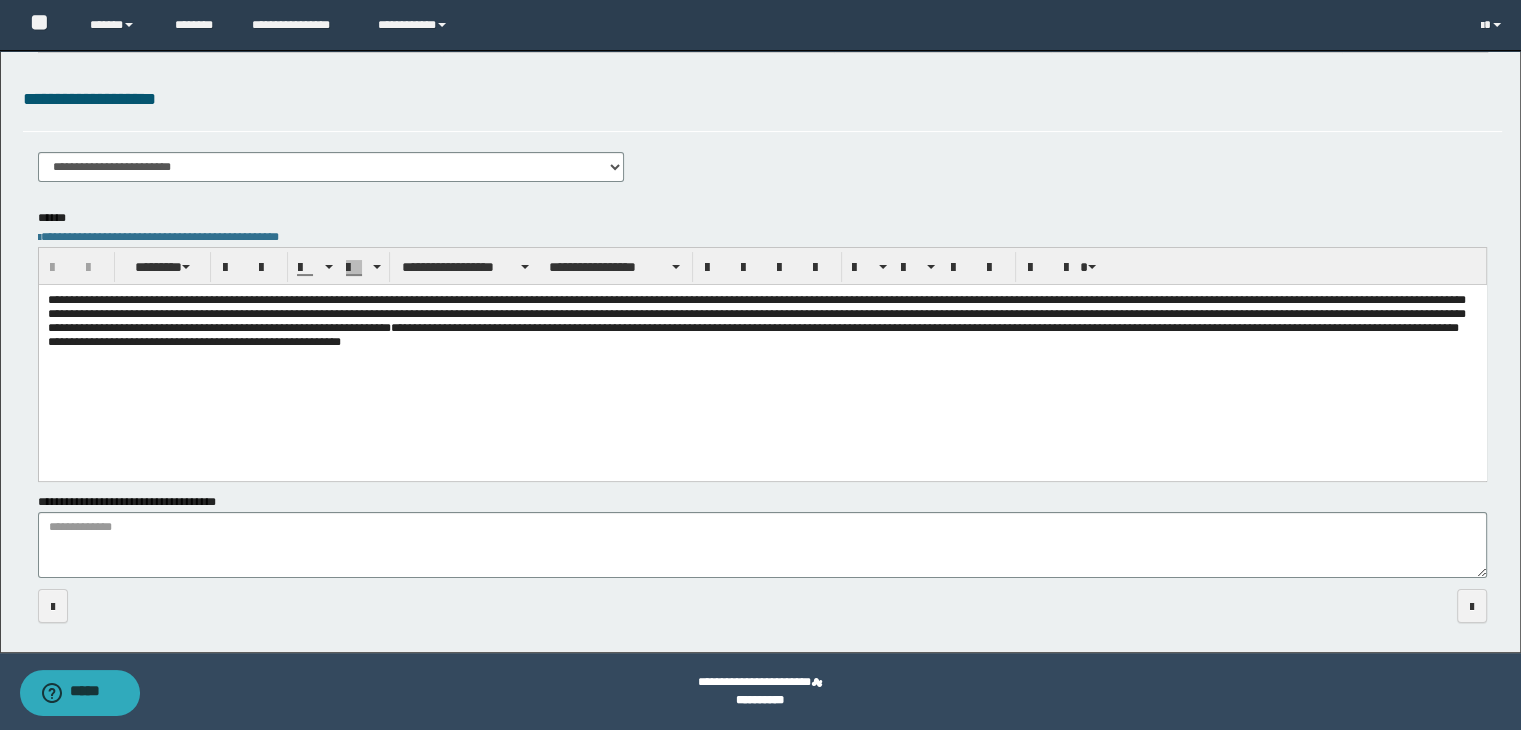 click on "**********" at bounding box center (762, 320) 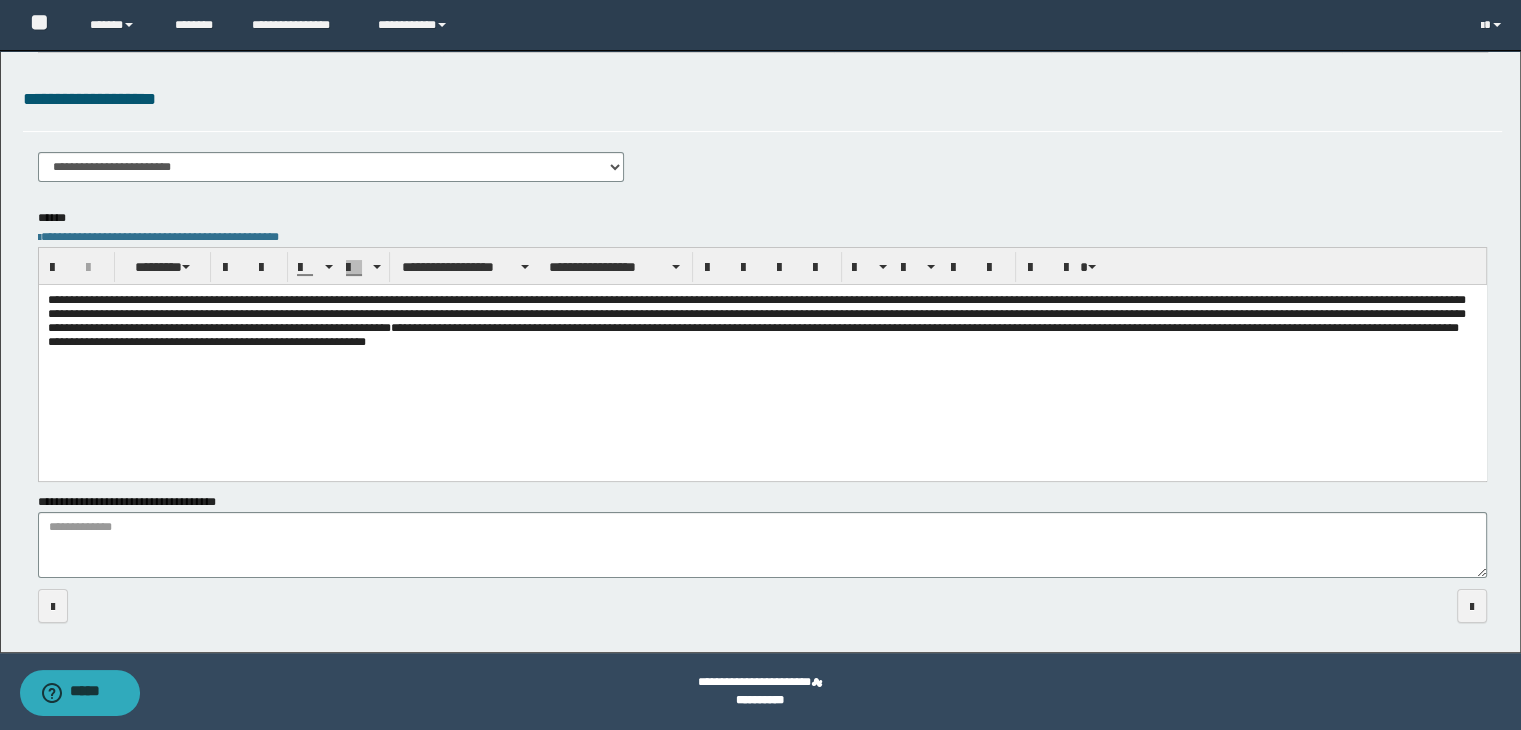 scroll, scrollTop: 0, scrollLeft: 0, axis: both 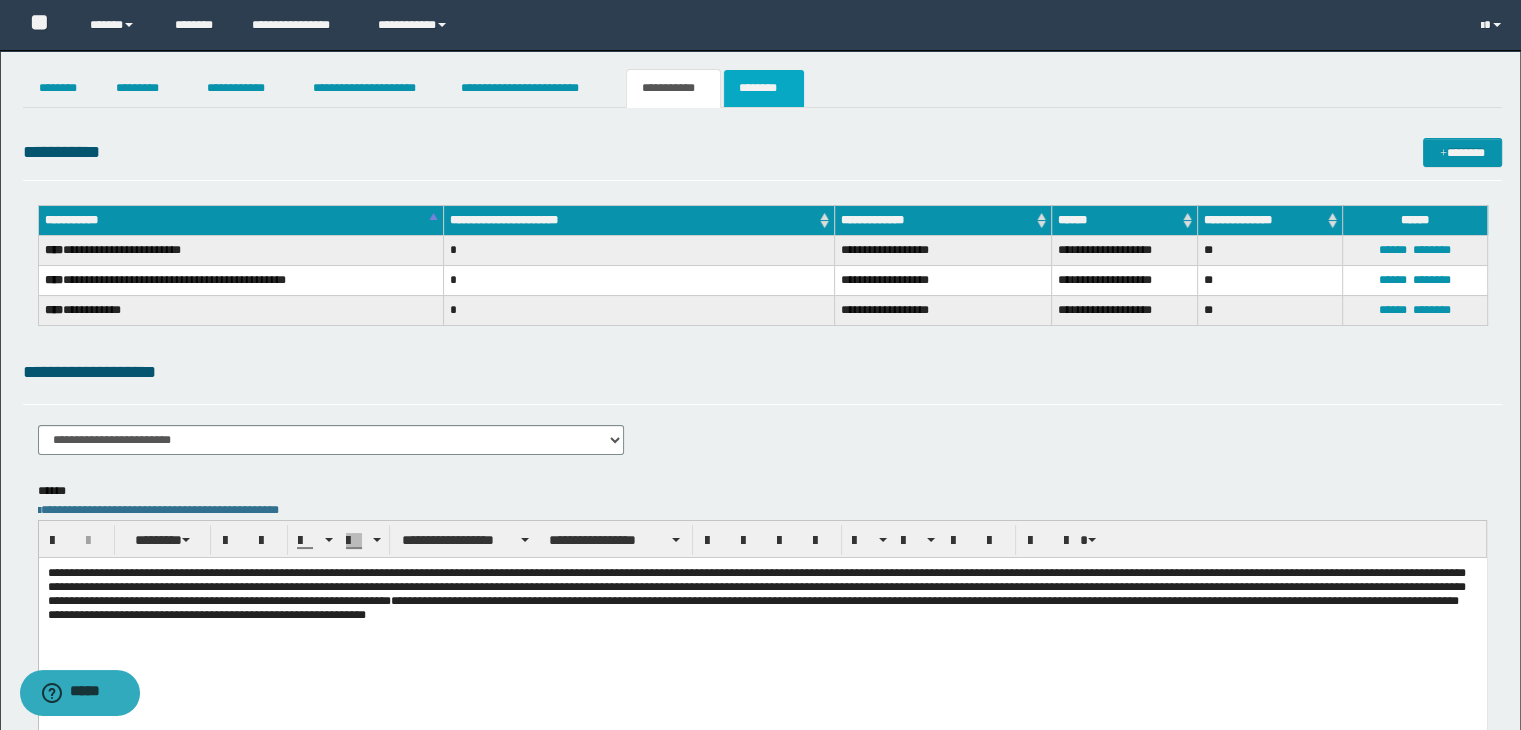 click on "********" at bounding box center [764, 88] 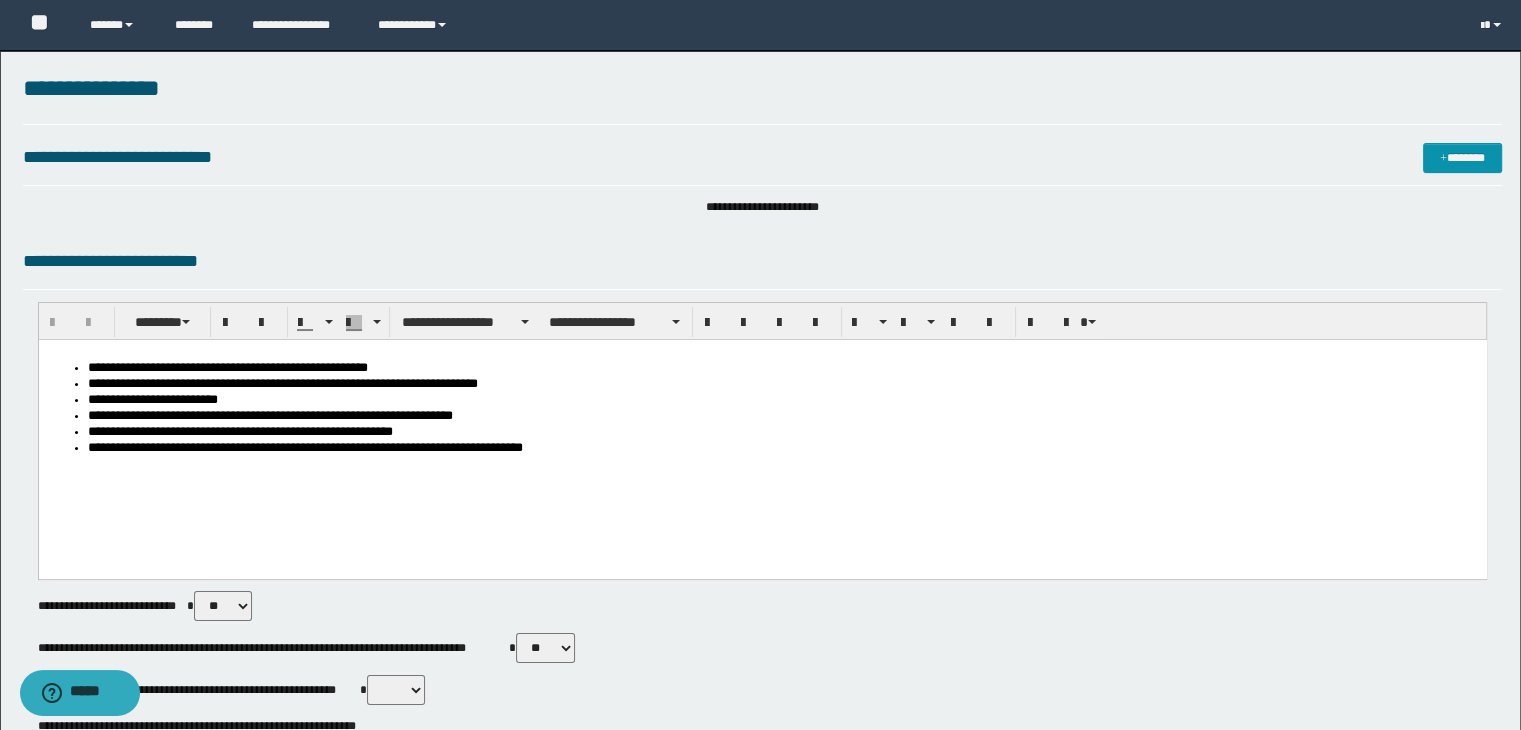 scroll, scrollTop: 0, scrollLeft: 0, axis: both 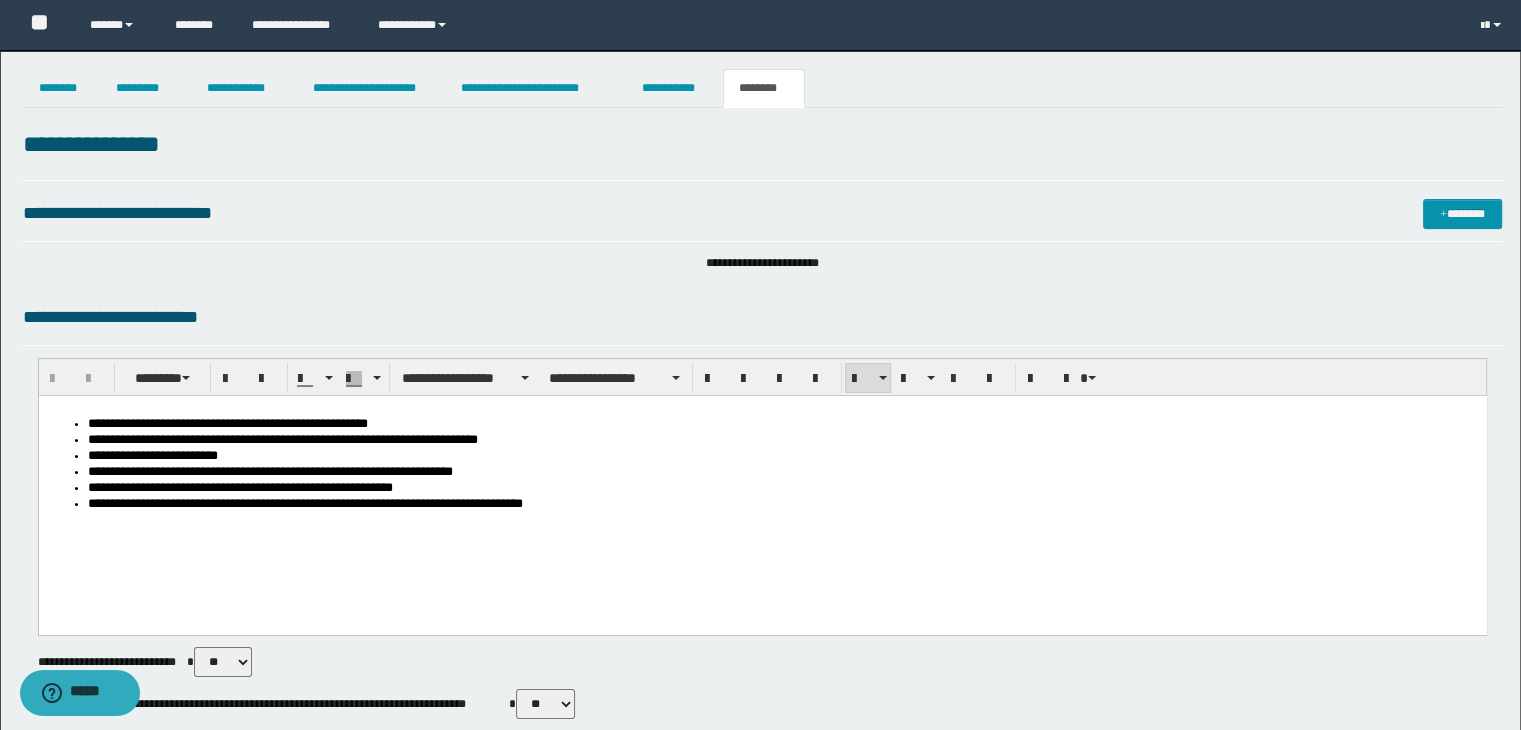 click on "**********" at bounding box center [782, 505] 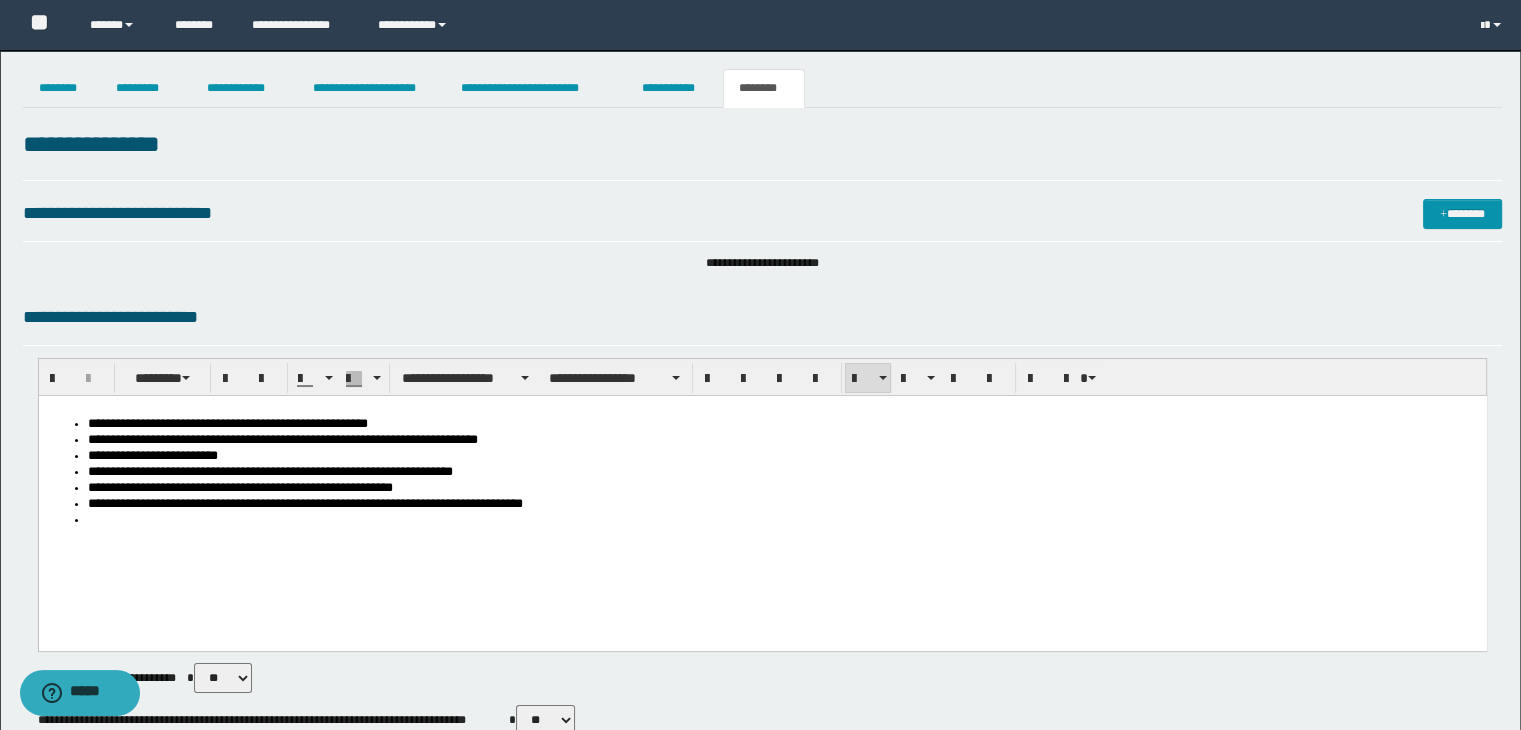 type 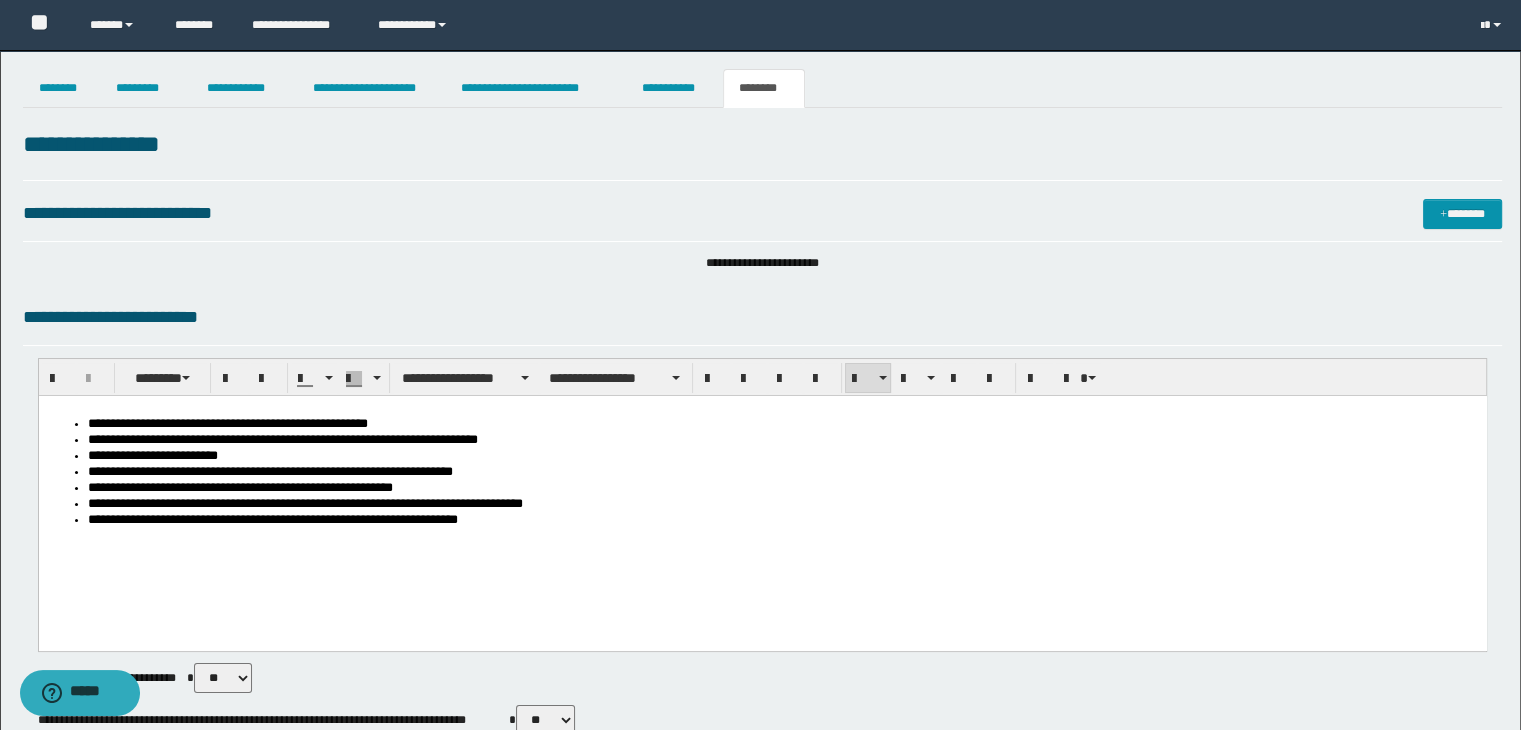 click on "**********" at bounding box center (782, 521) 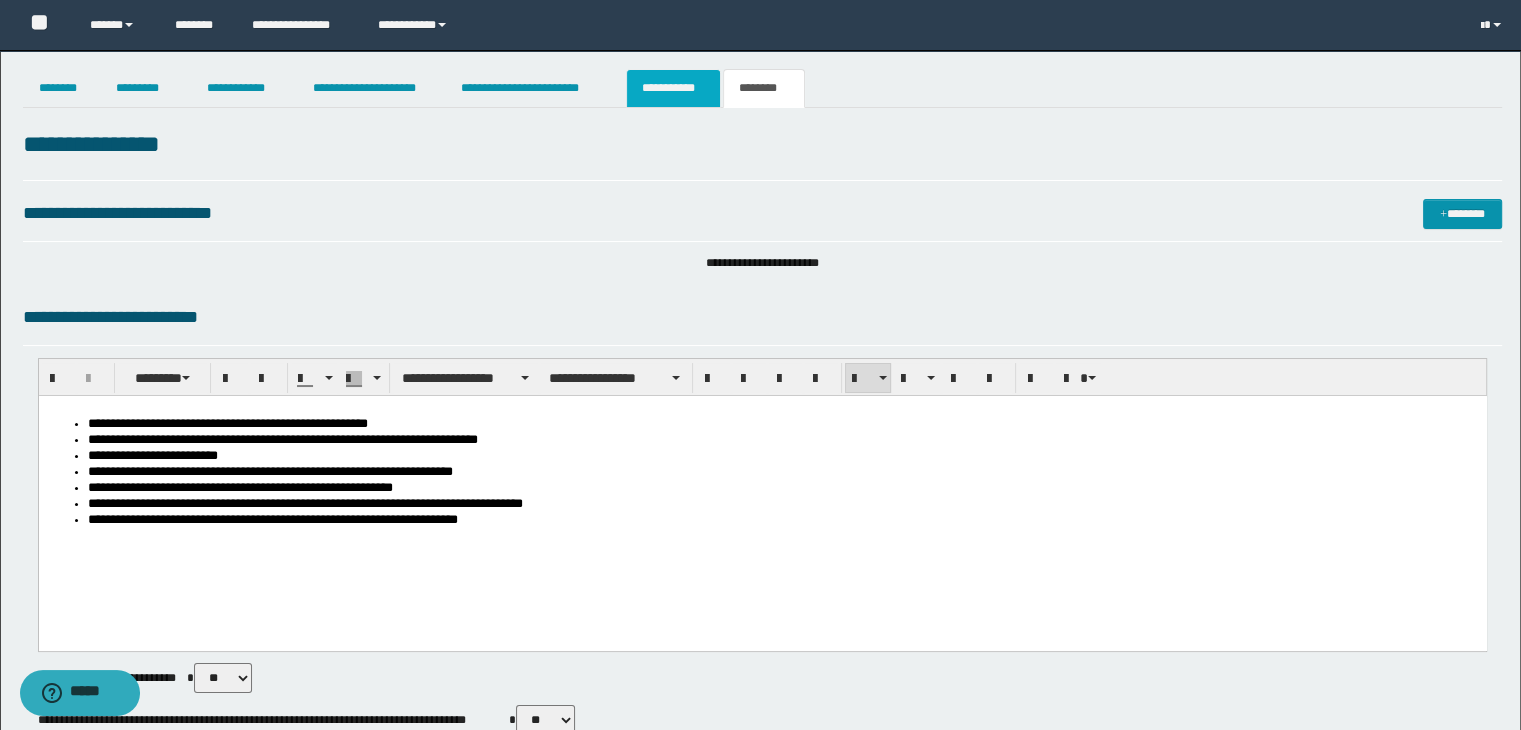 click on "**********" at bounding box center (673, 88) 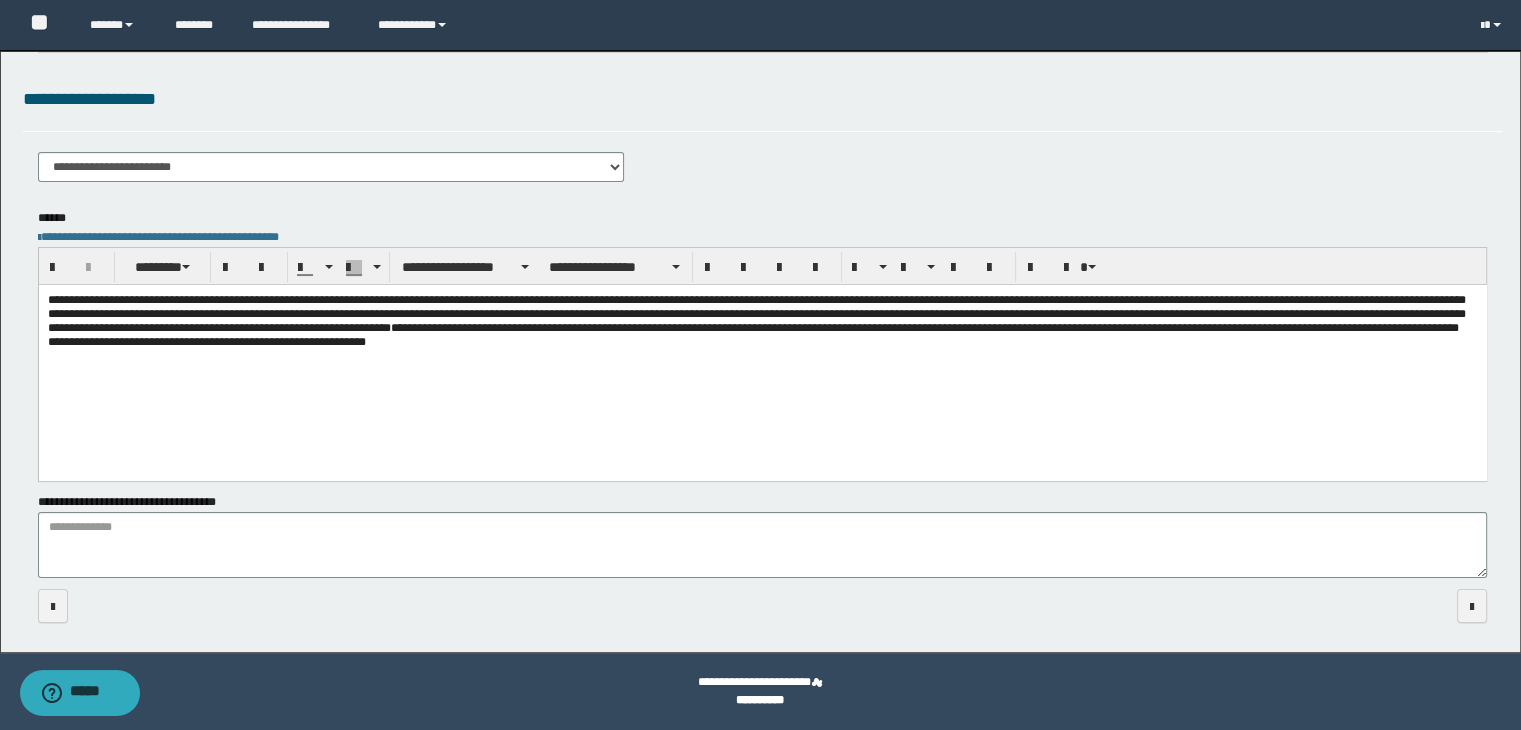 scroll, scrollTop: 0, scrollLeft: 0, axis: both 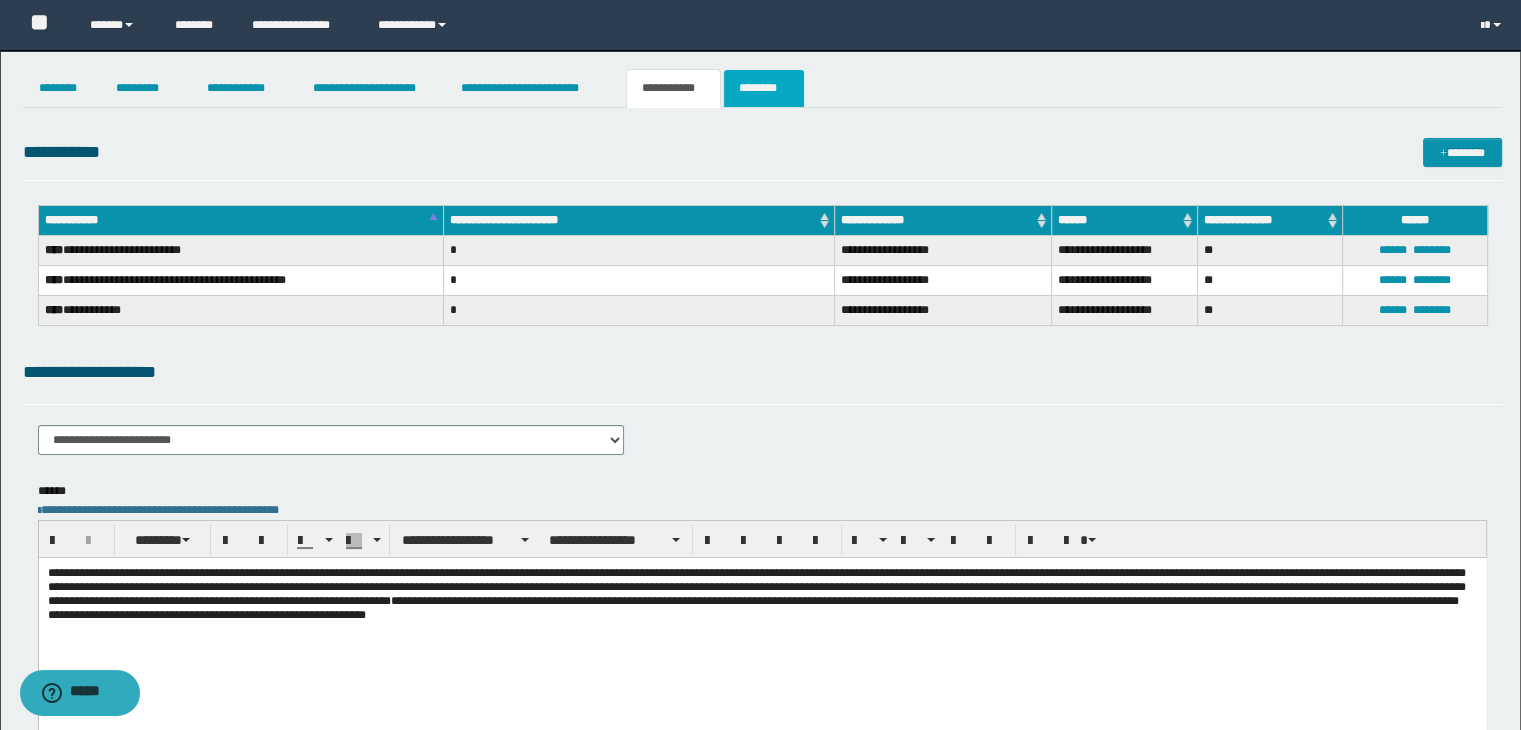 click on "********" at bounding box center (764, 88) 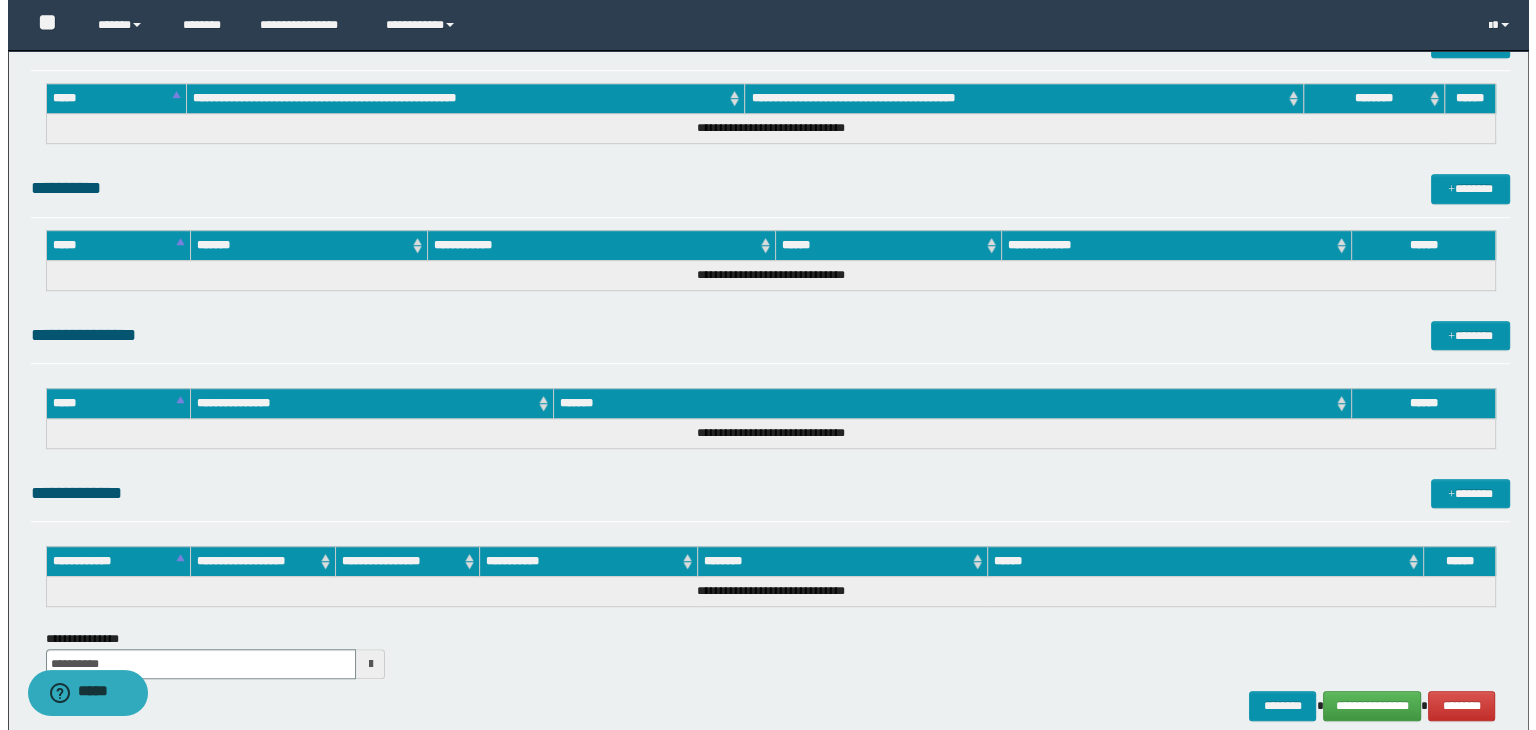 scroll, scrollTop: 1332, scrollLeft: 0, axis: vertical 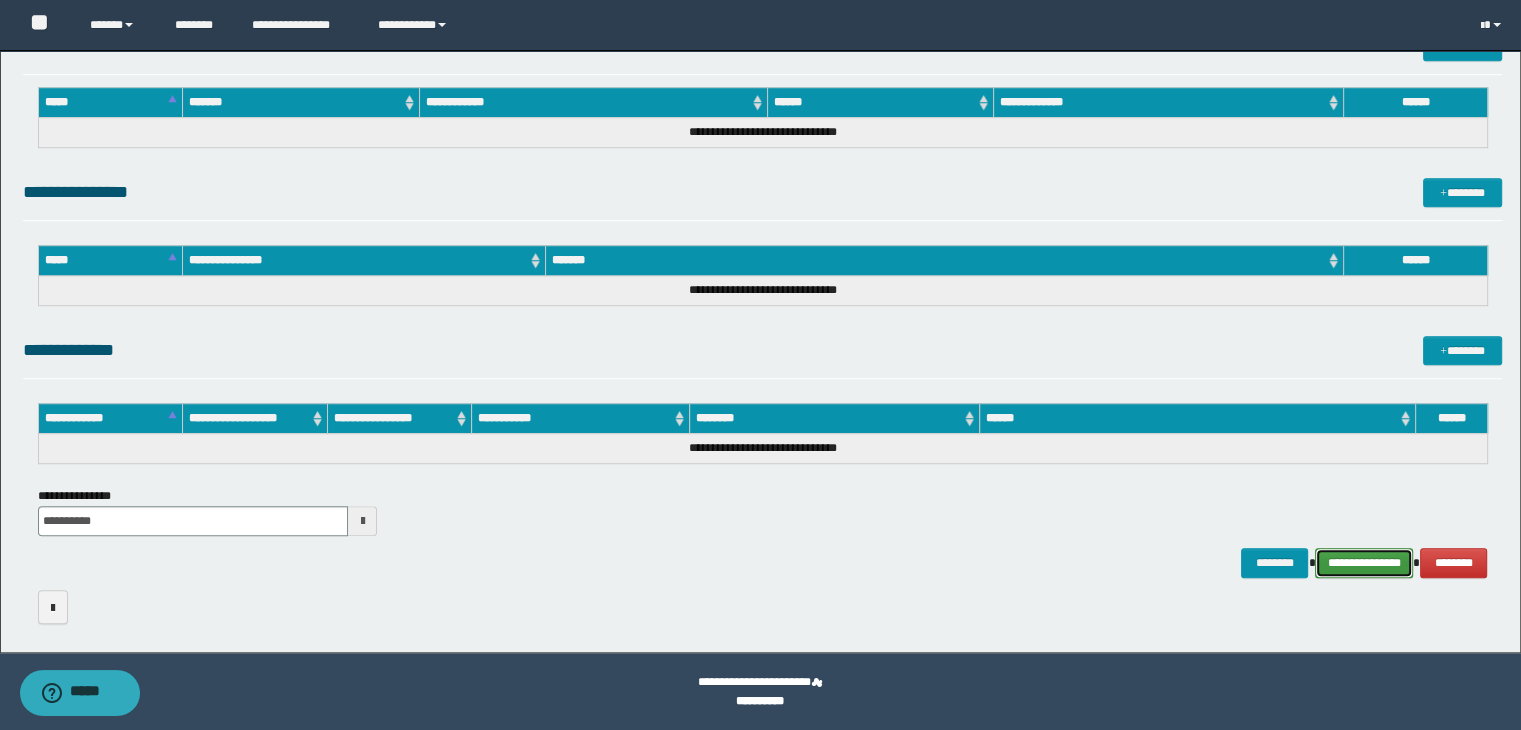 click on "**********" at bounding box center [1364, 563] 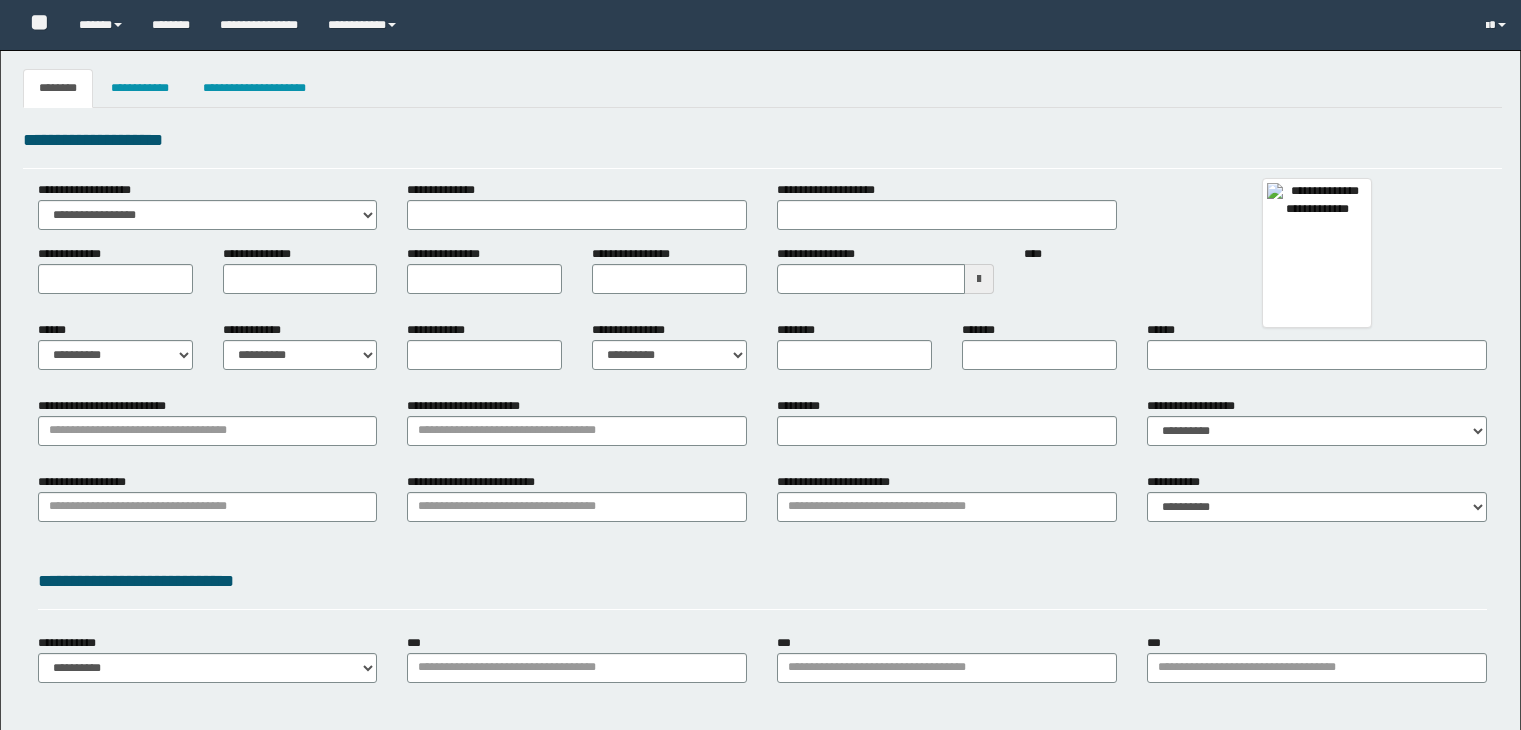 type 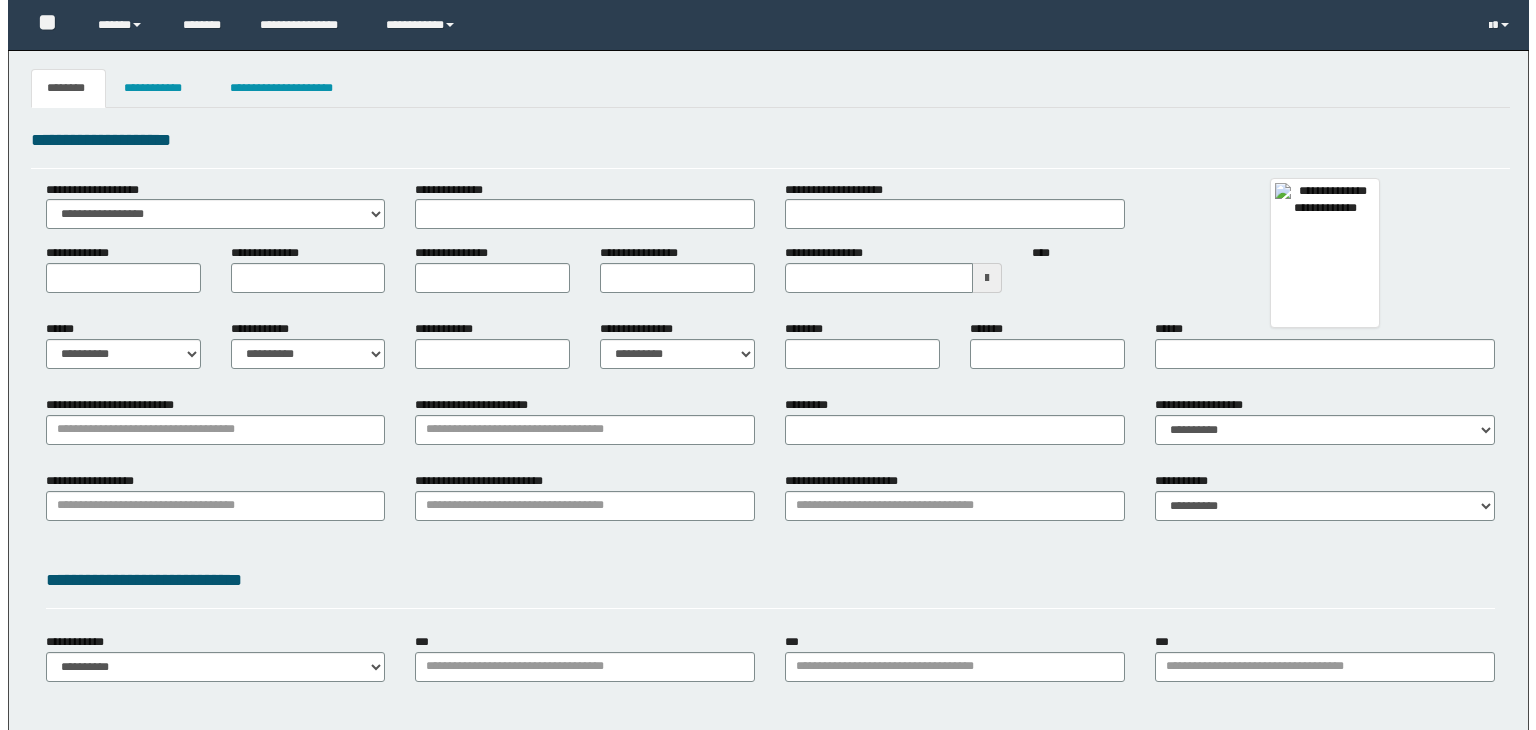 scroll, scrollTop: 0, scrollLeft: 0, axis: both 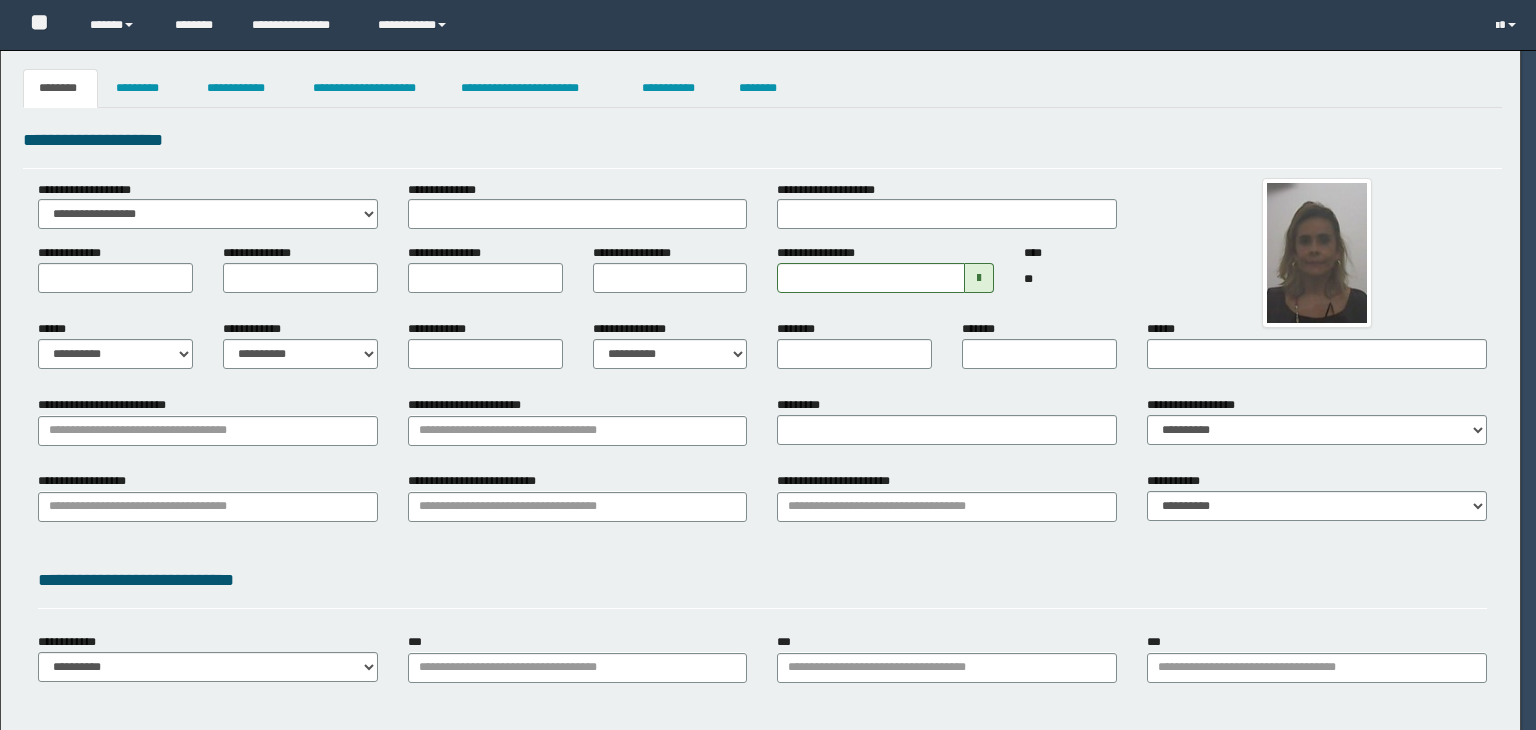 type on "********" 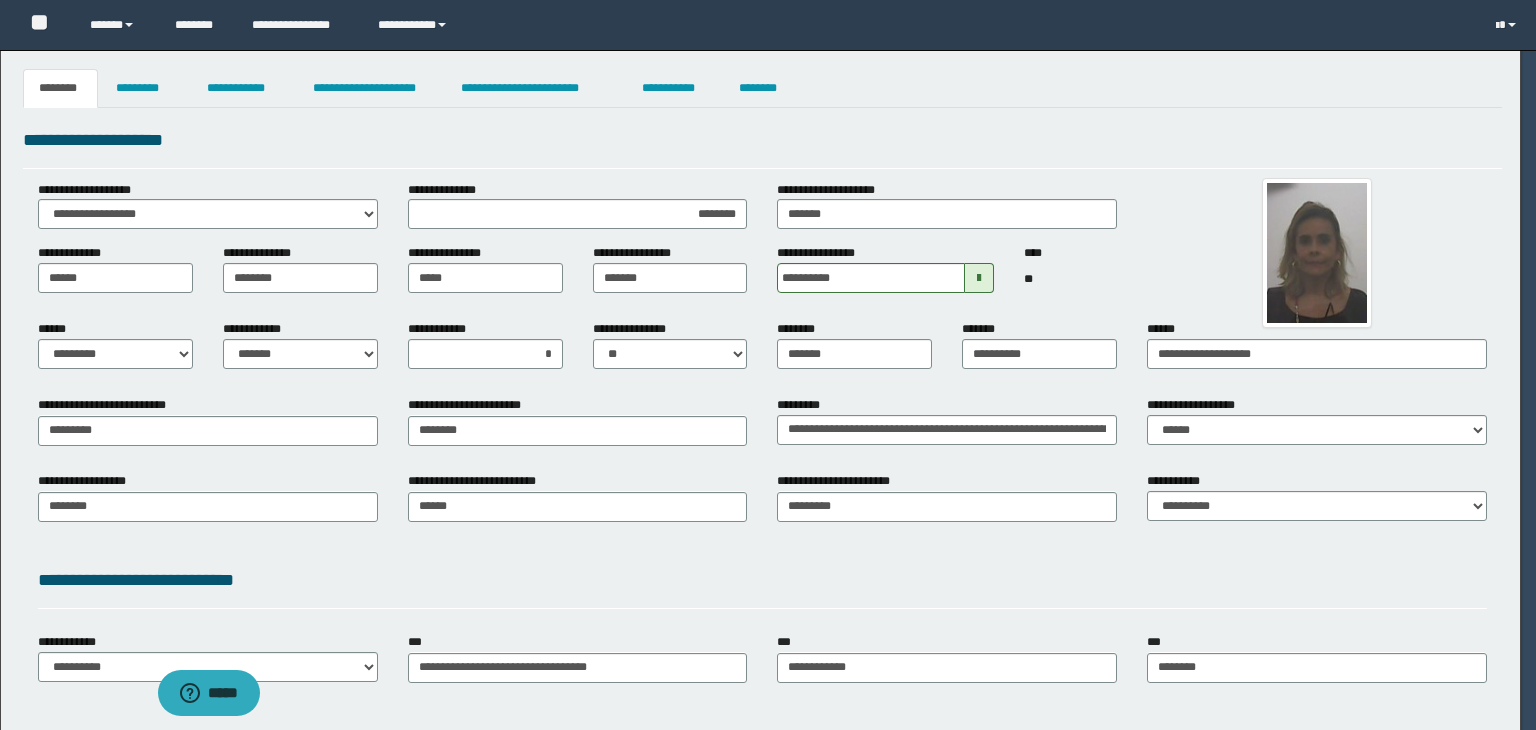 scroll, scrollTop: 0, scrollLeft: 0, axis: both 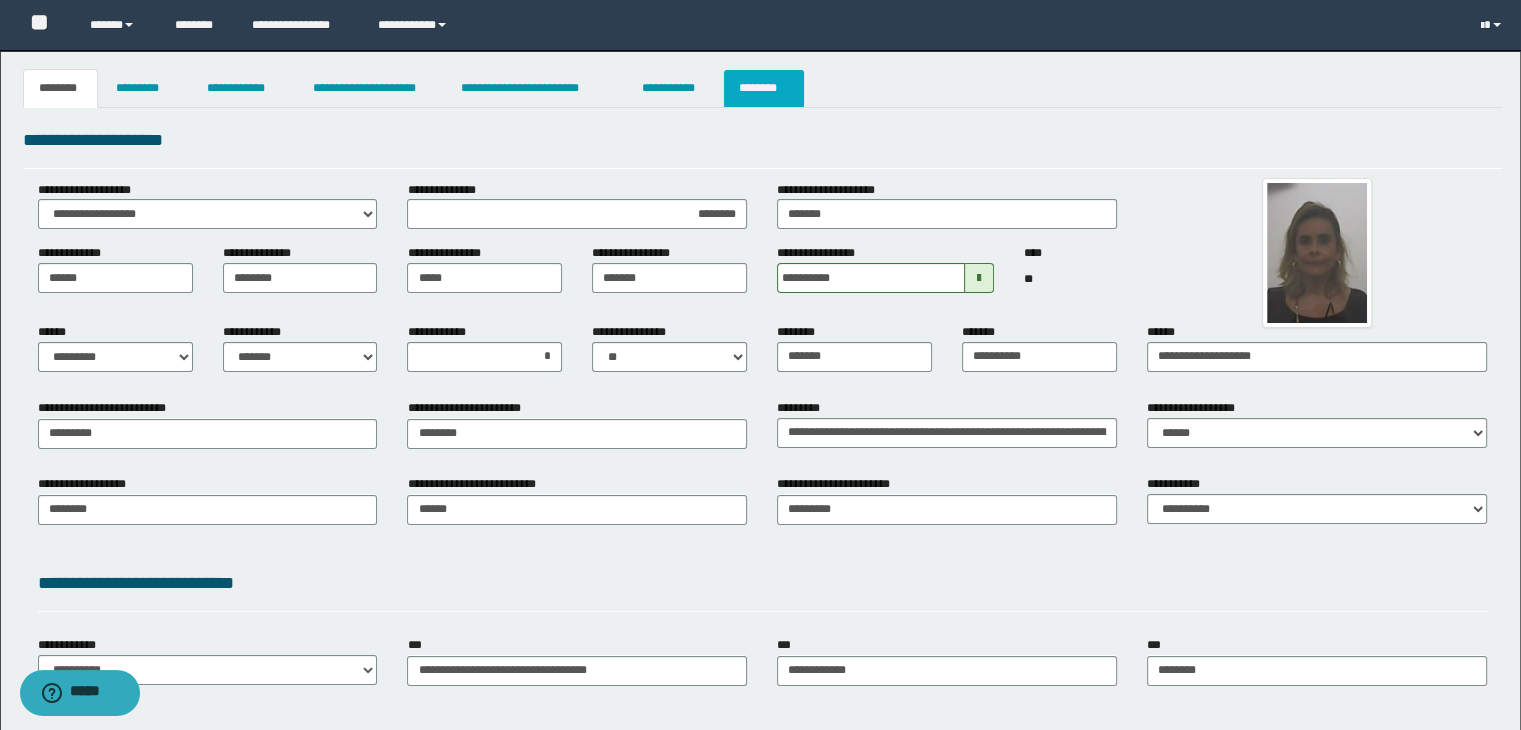 click on "********" at bounding box center (764, 88) 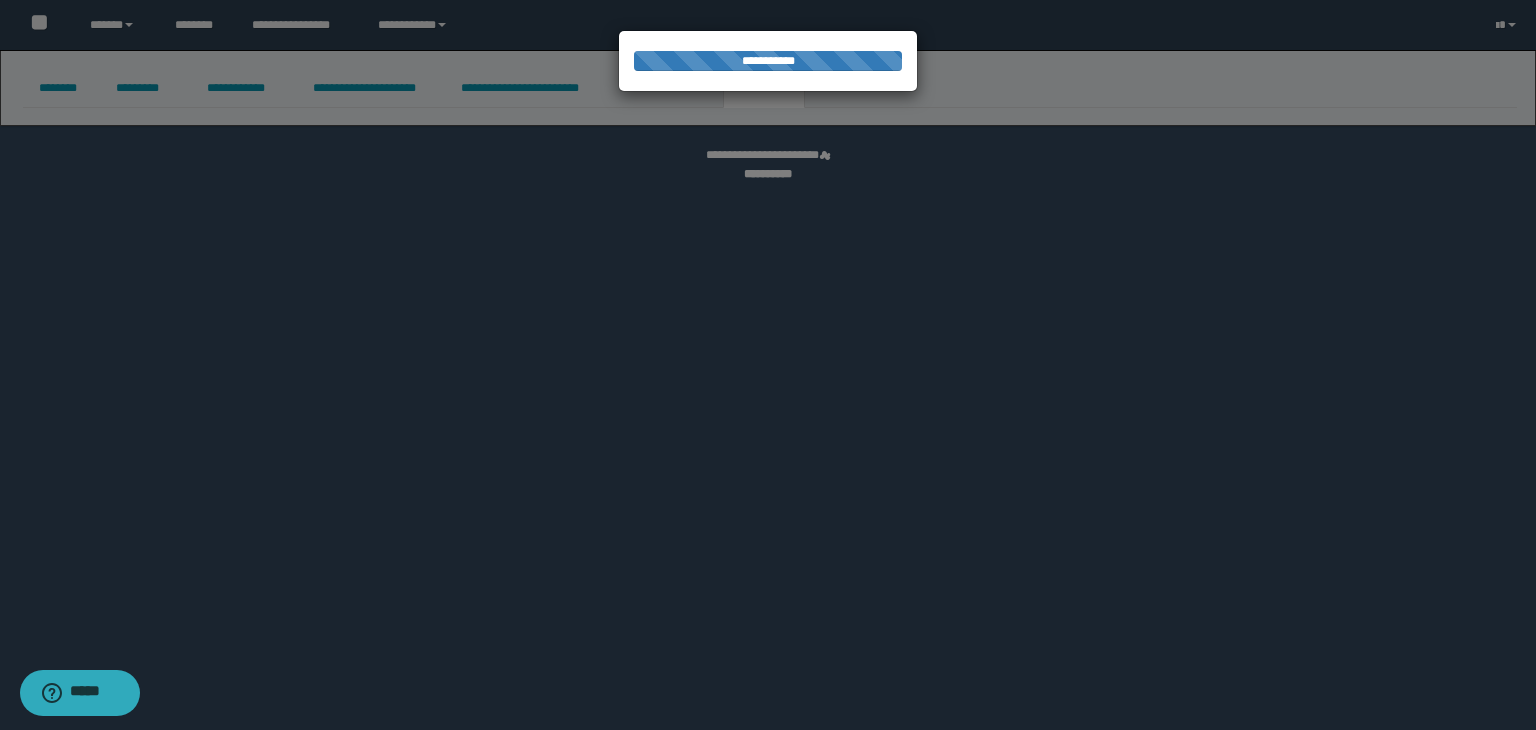select on "****" 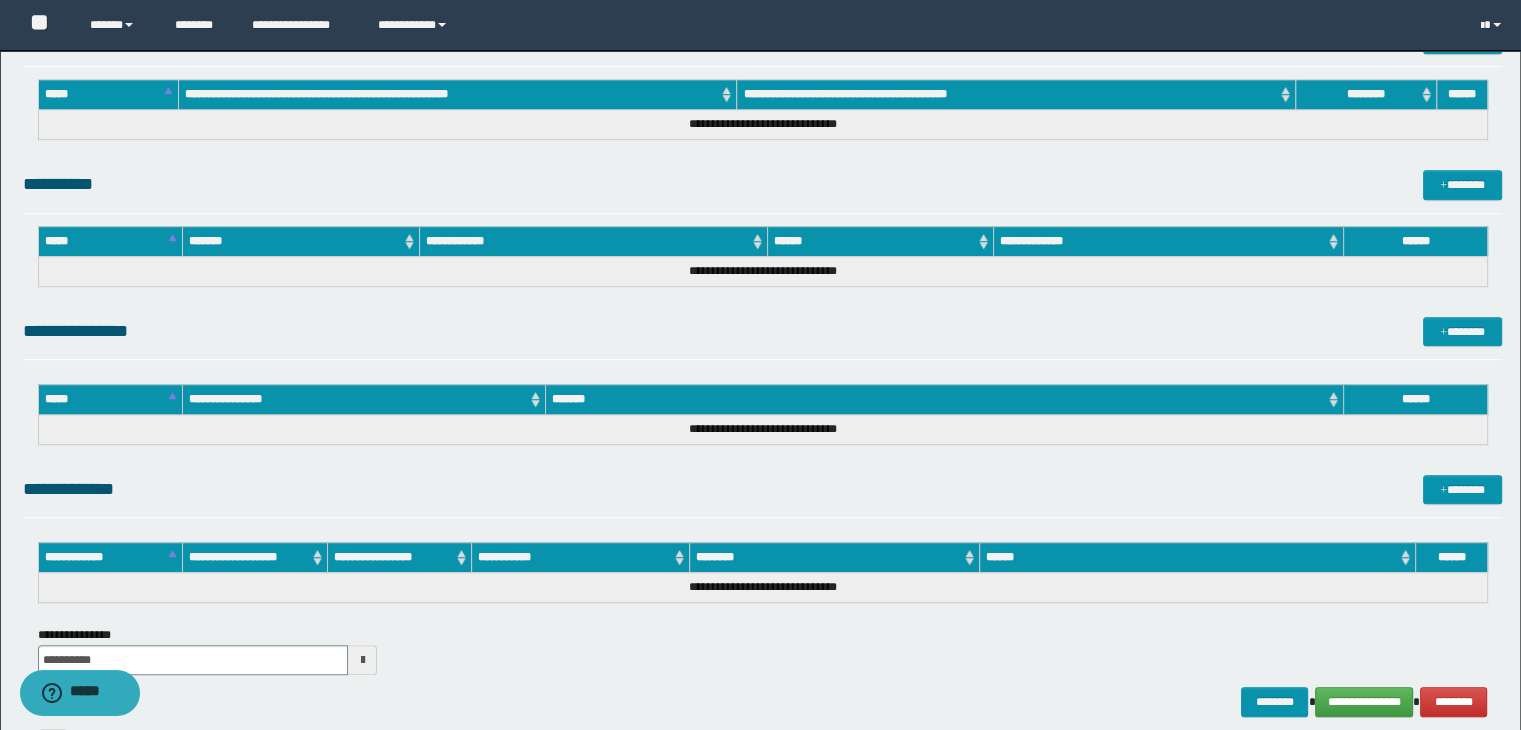 scroll, scrollTop: 1200, scrollLeft: 0, axis: vertical 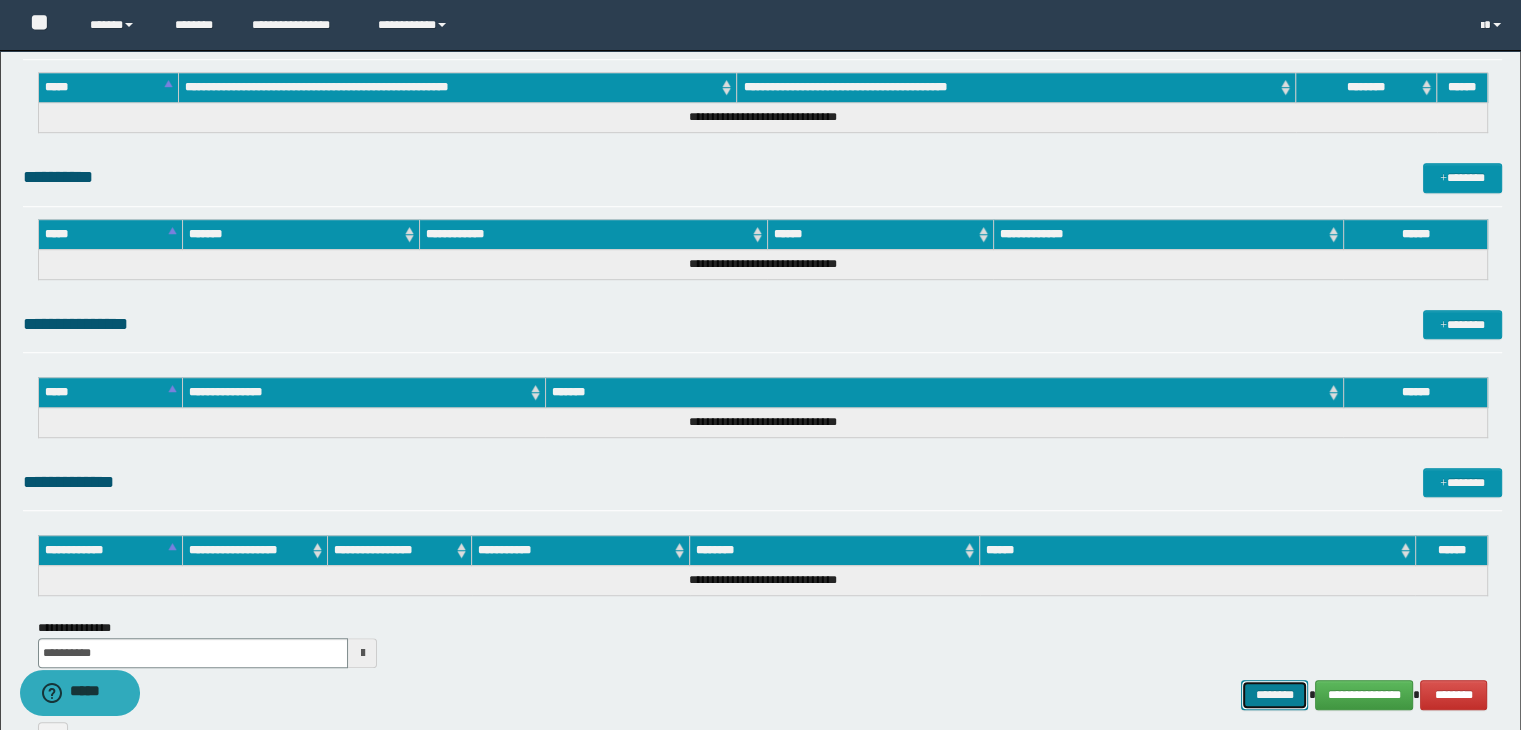 click on "********" at bounding box center [1274, 695] 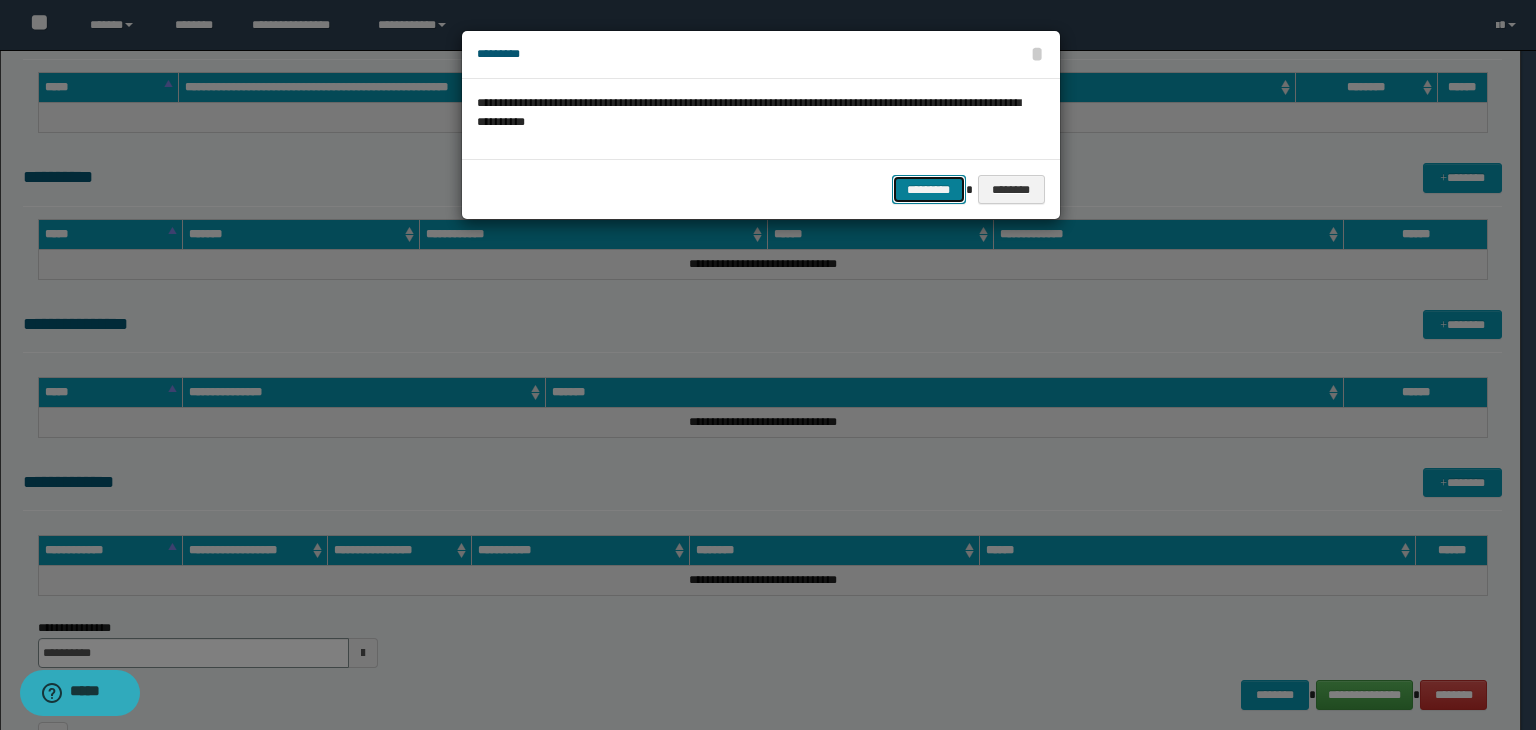 click on "*********" at bounding box center (929, 190) 